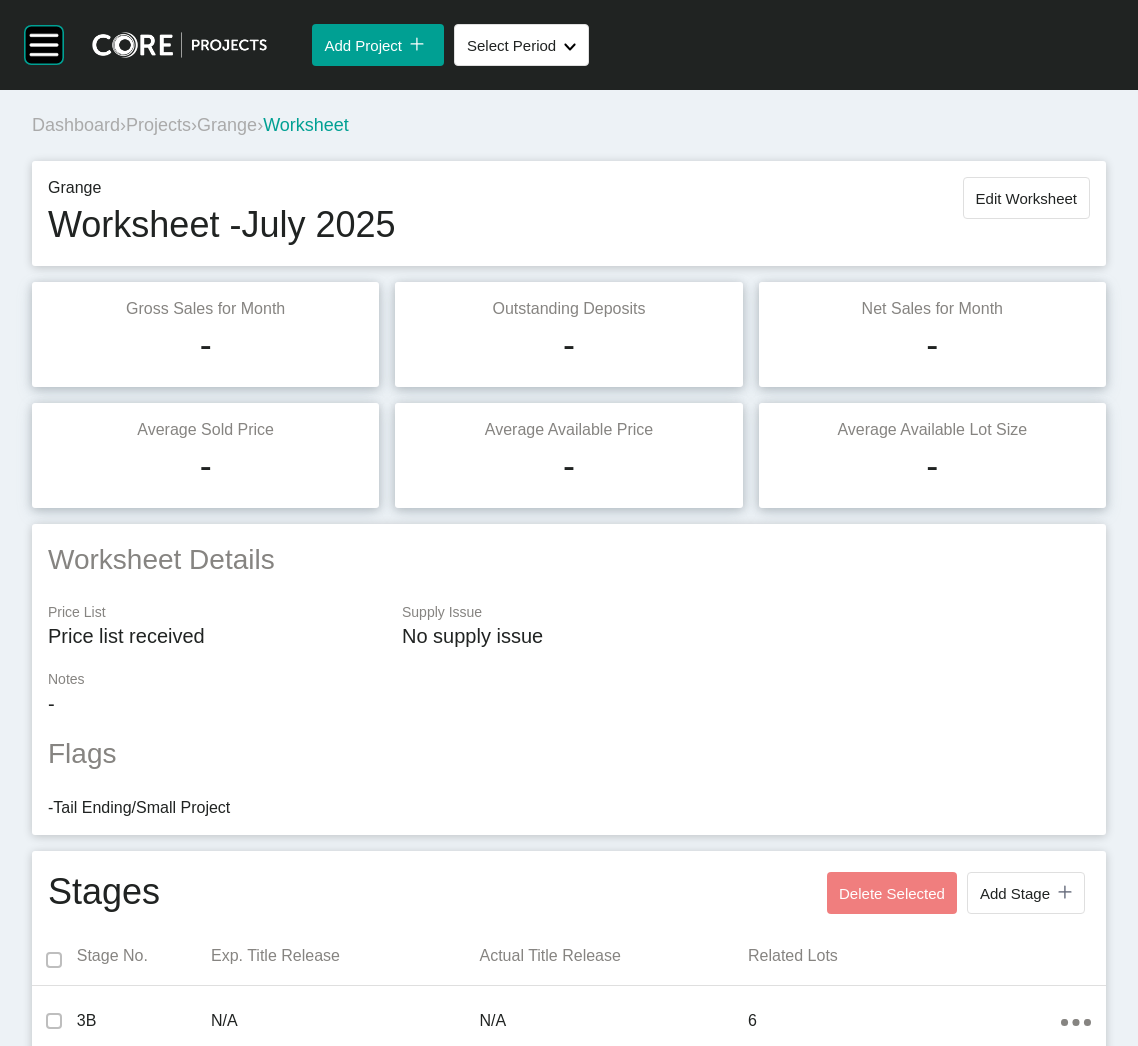 scroll, scrollTop: 0, scrollLeft: 0, axis: both 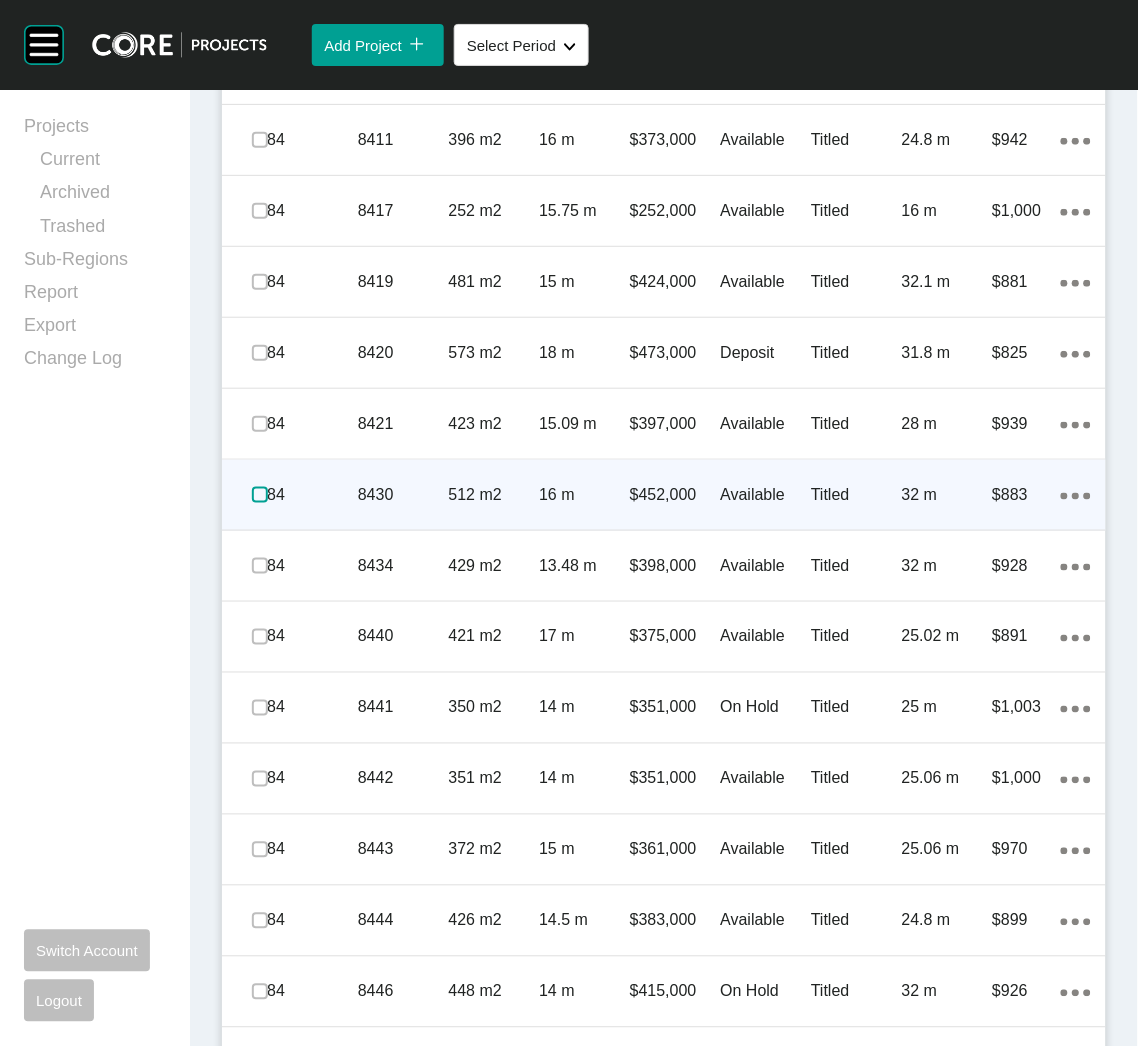 click at bounding box center (260, 495) 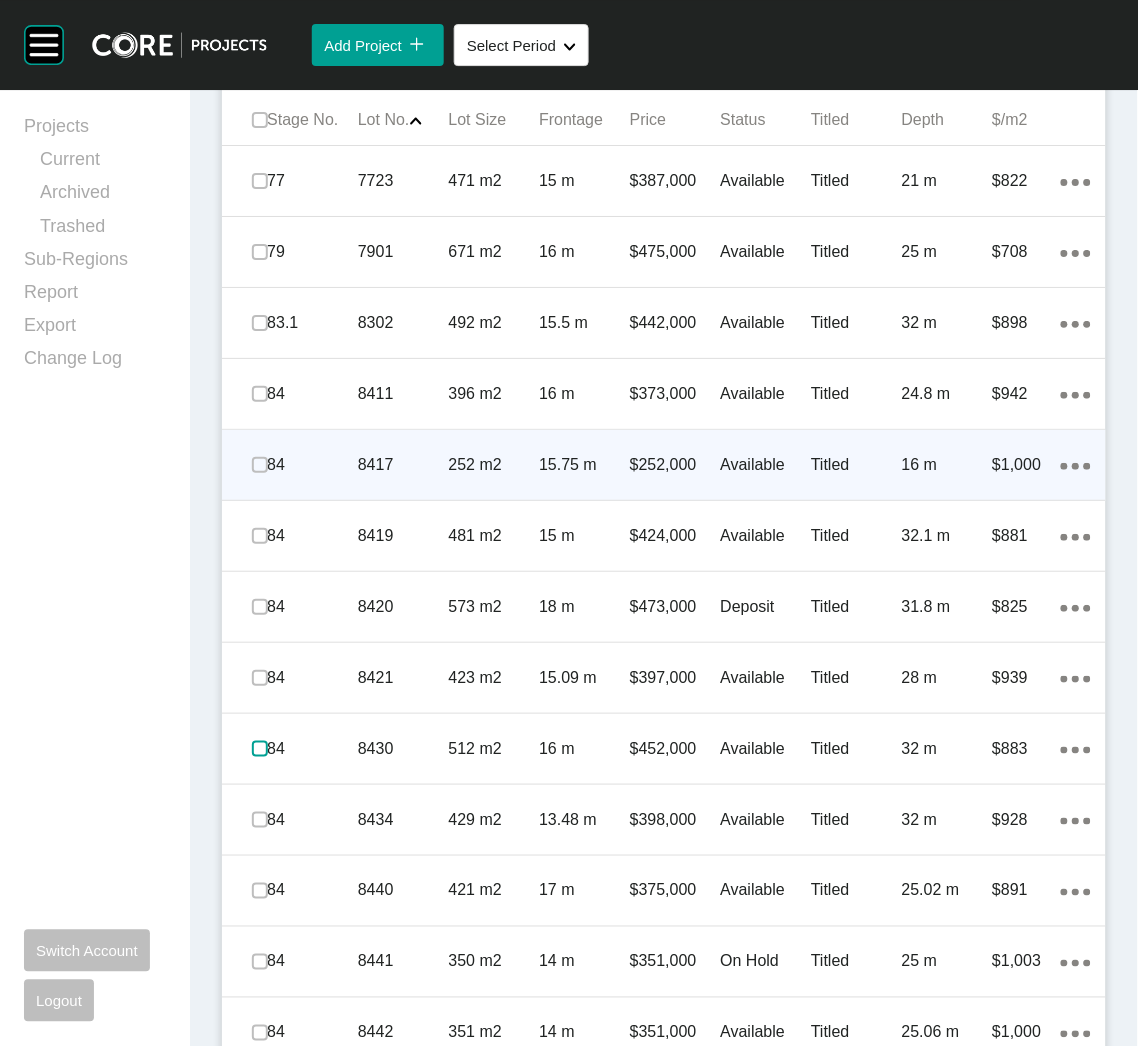 scroll, scrollTop: 1200, scrollLeft: 0, axis: vertical 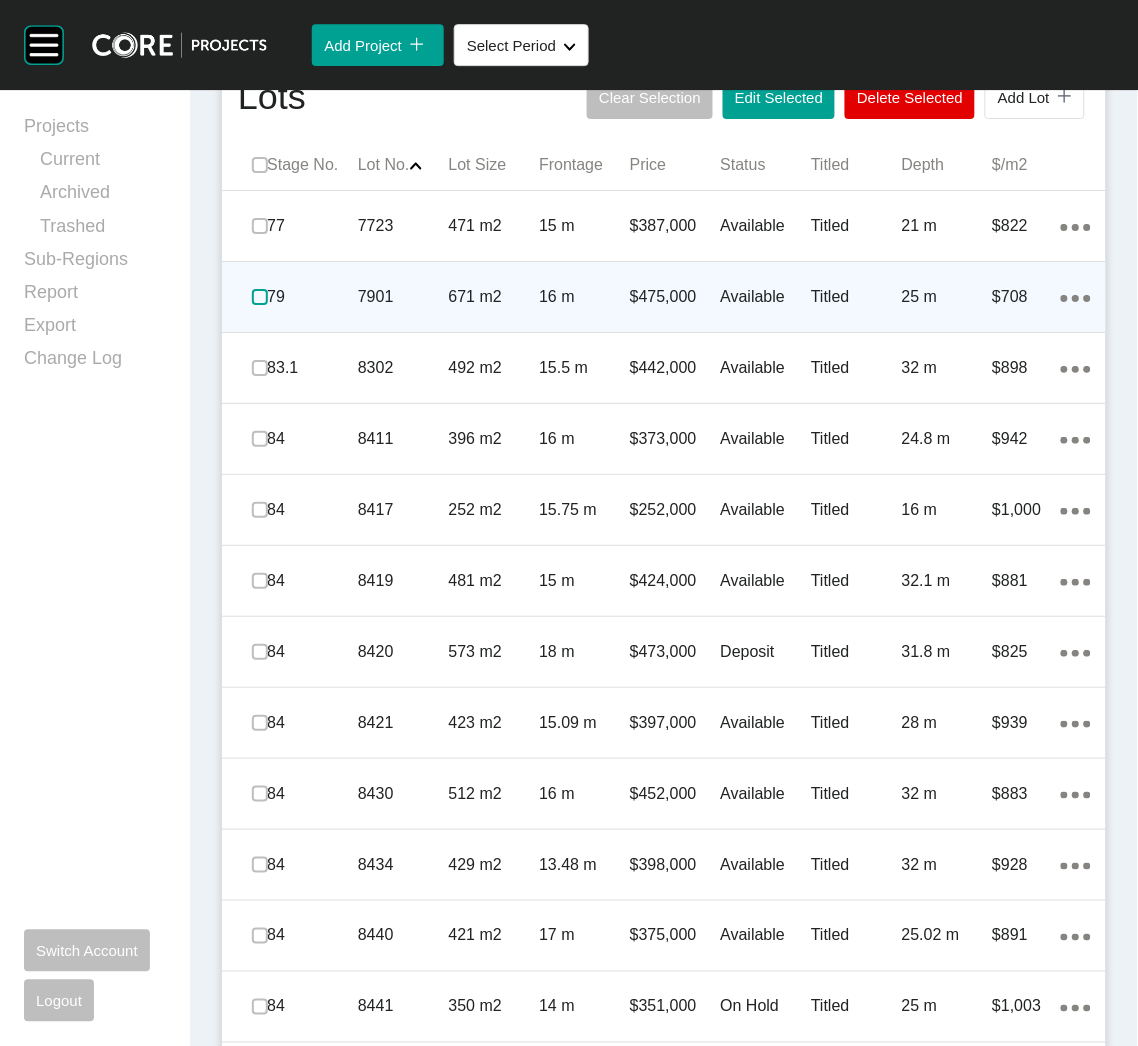 click at bounding box center (260, 297) 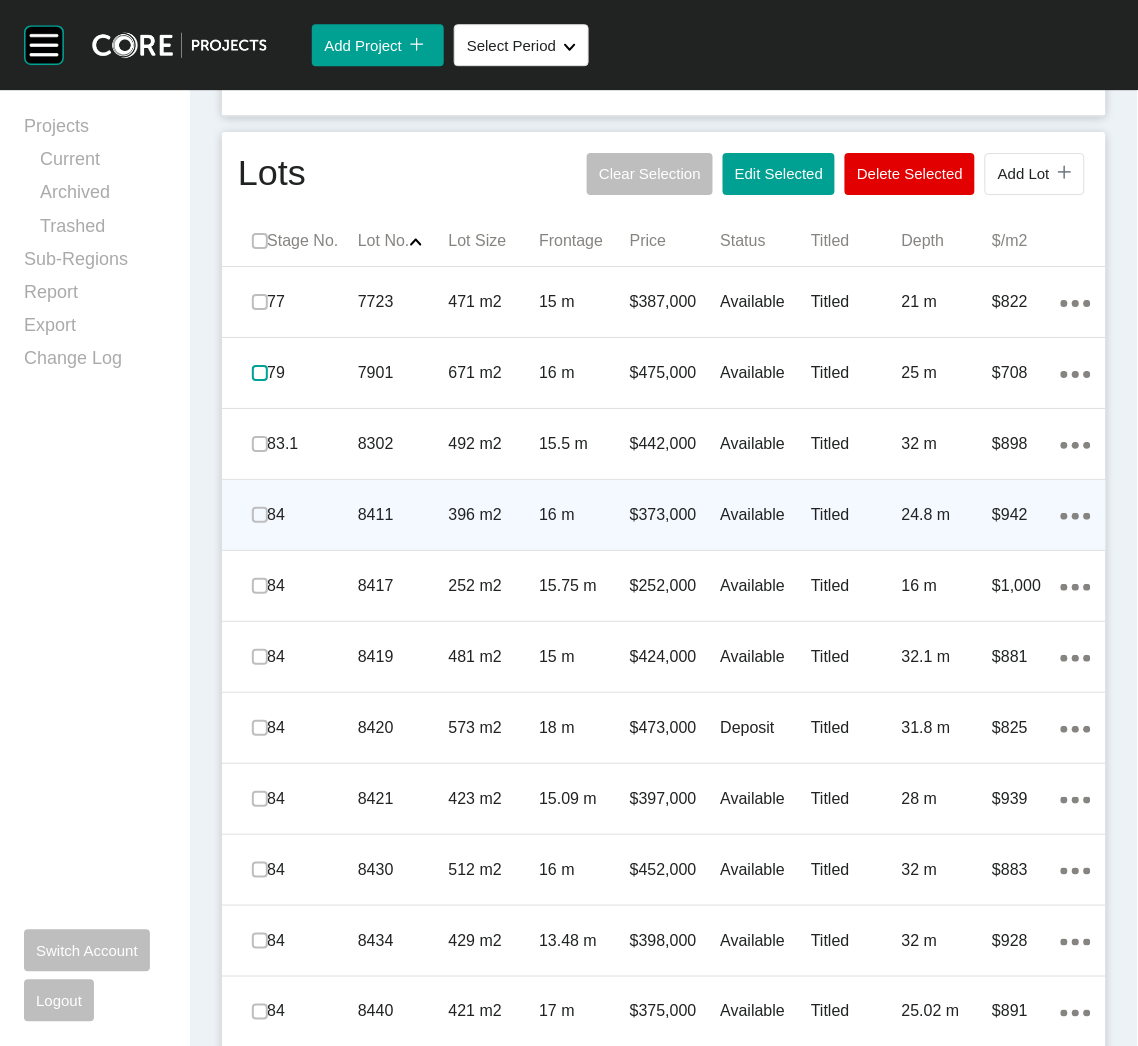 scroll, scrollTop: 974, scrollLeft: 0, axis: vertical 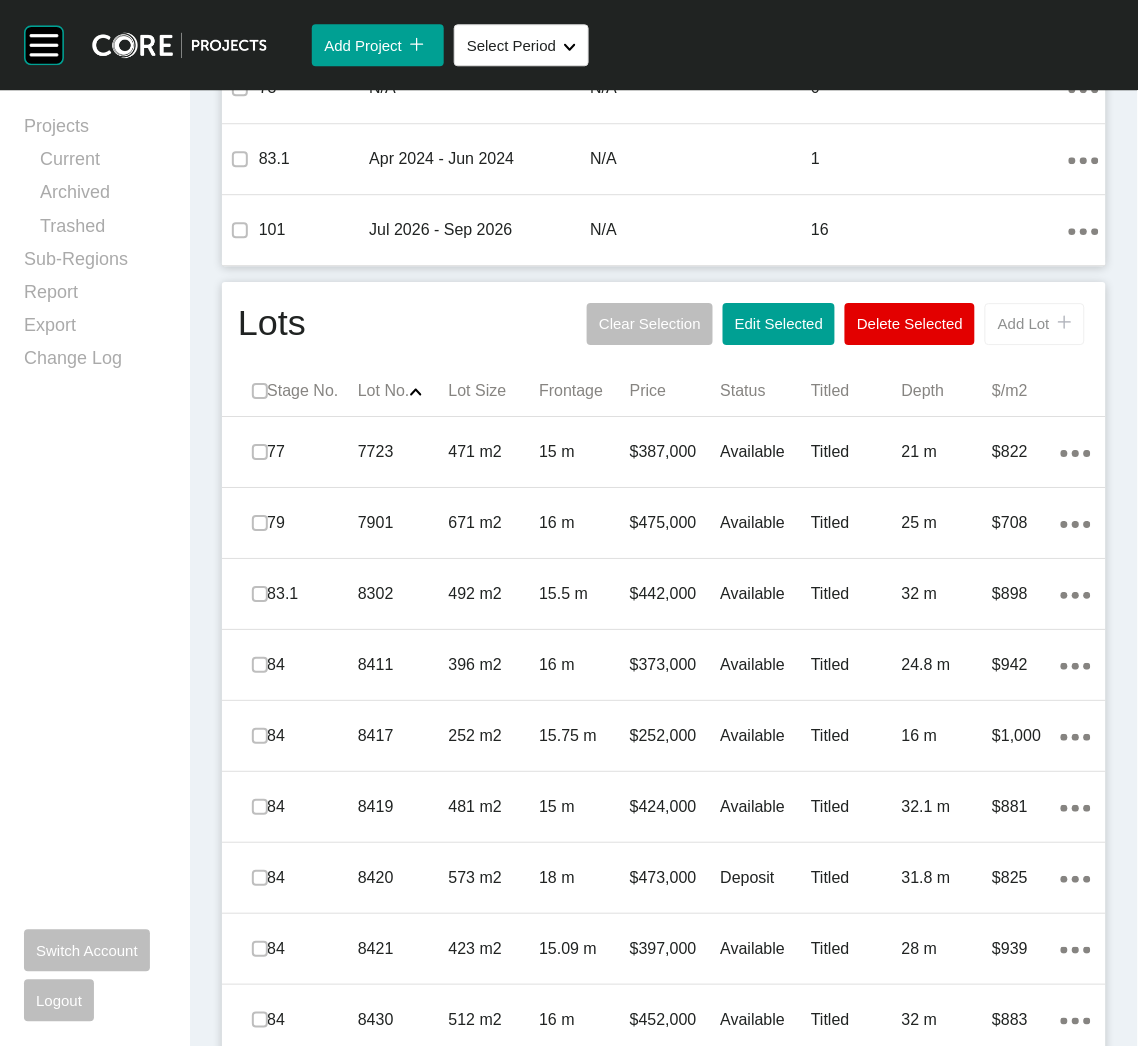 click on "icon/tick copy 11 Created with Sketch." at bounding box center [1061, 323] 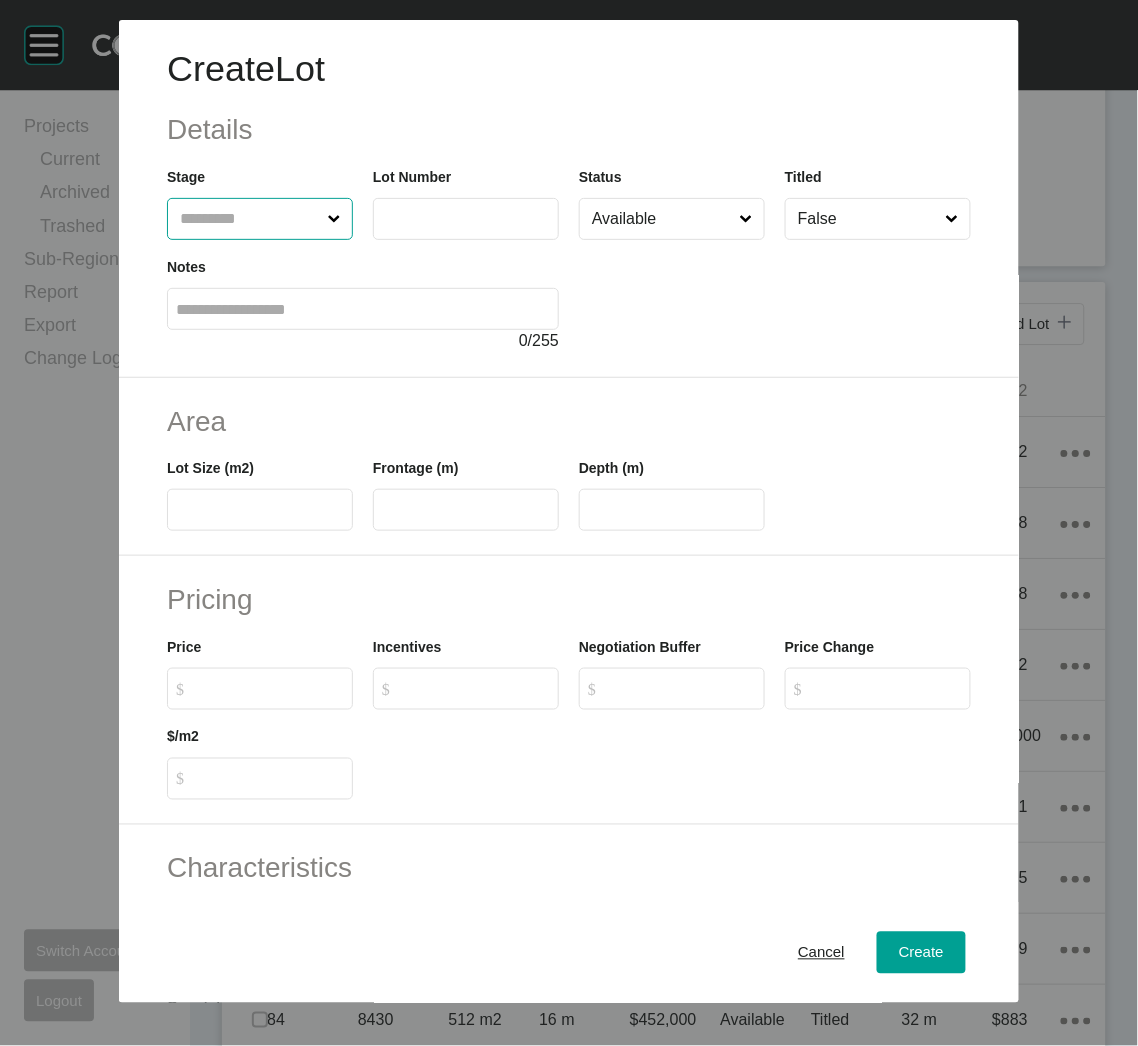 click at bounding box center [250, 219] 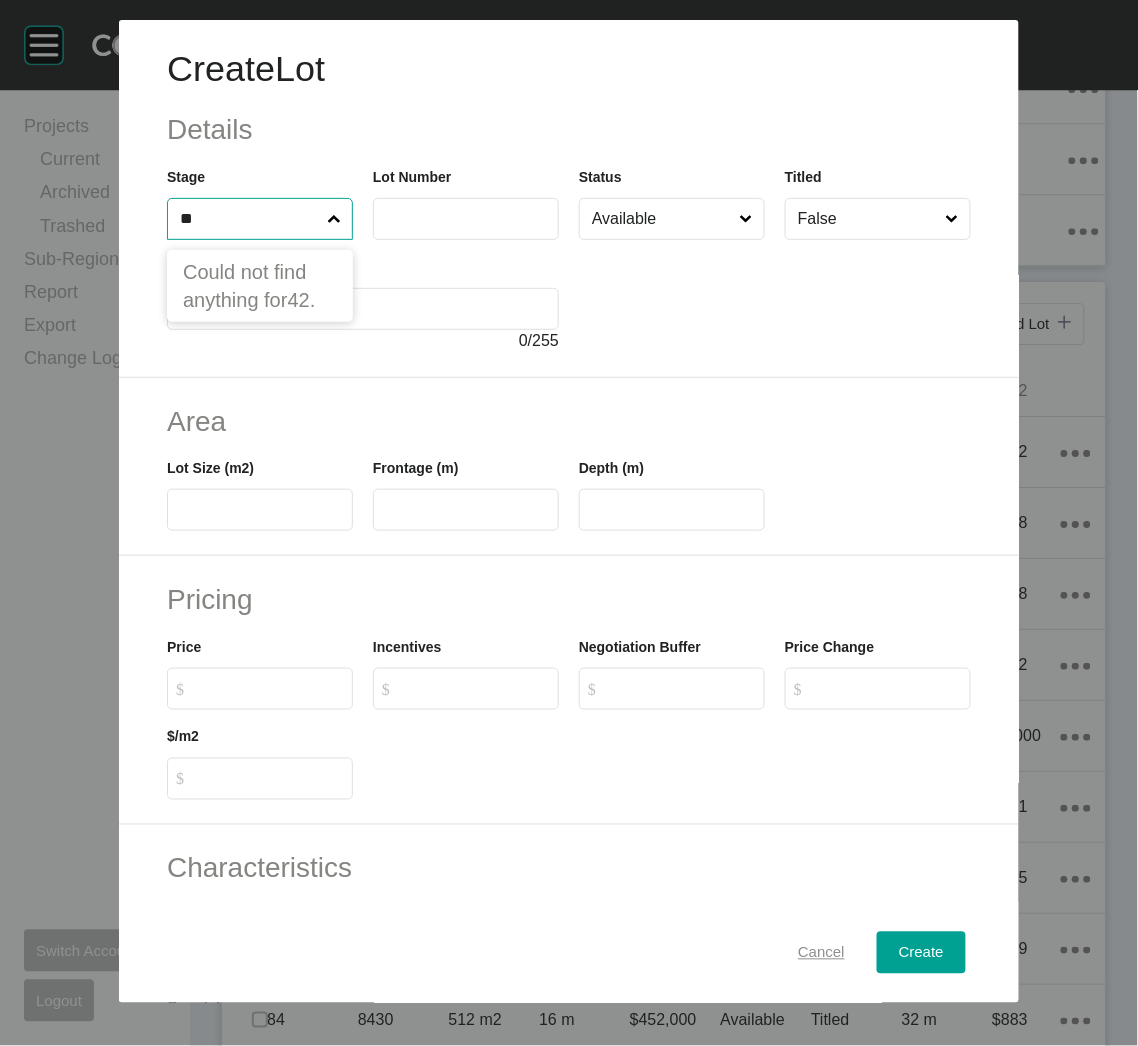 type on "**" 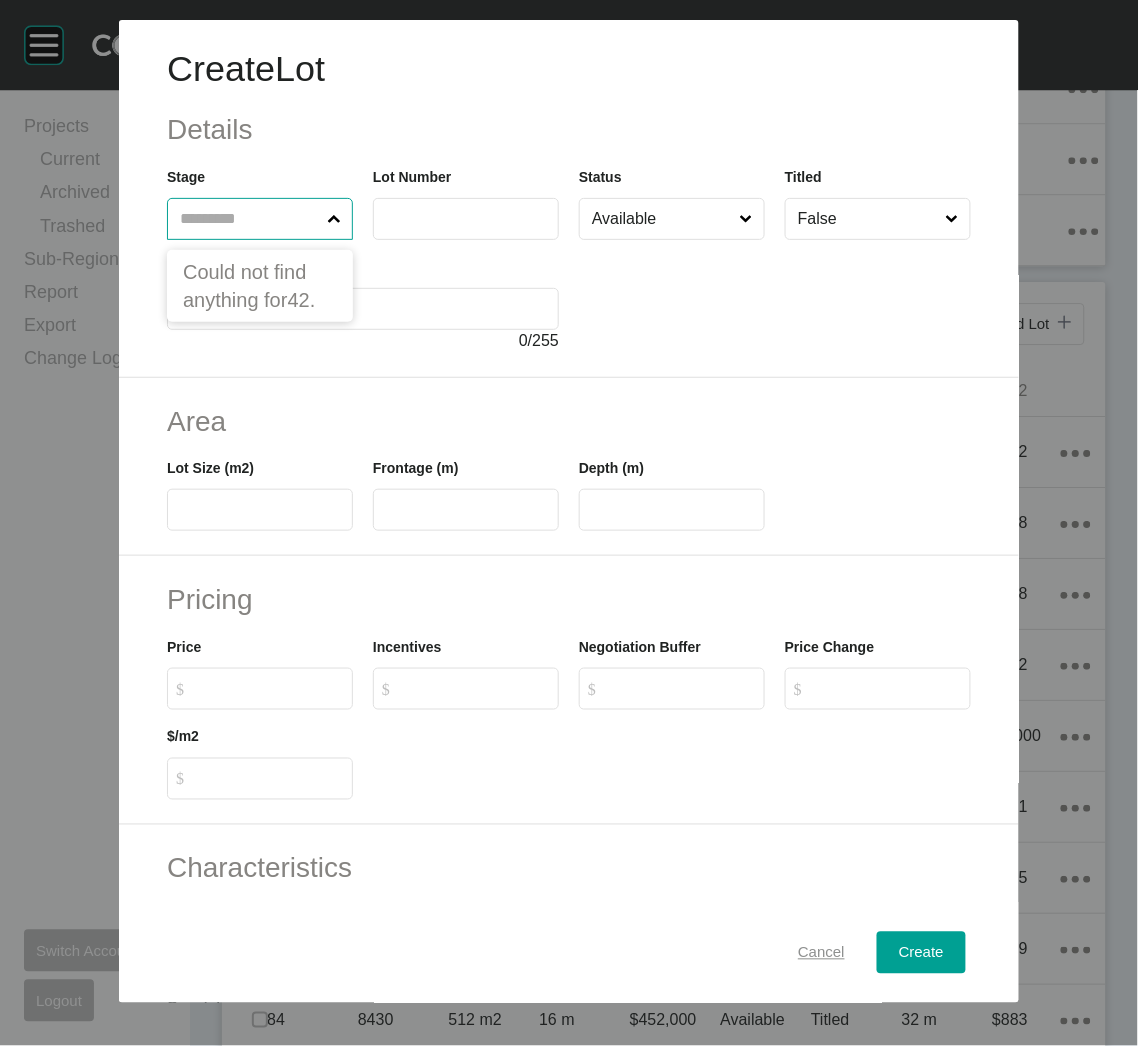 click on "Cancel" at bounding box center (821, 953) 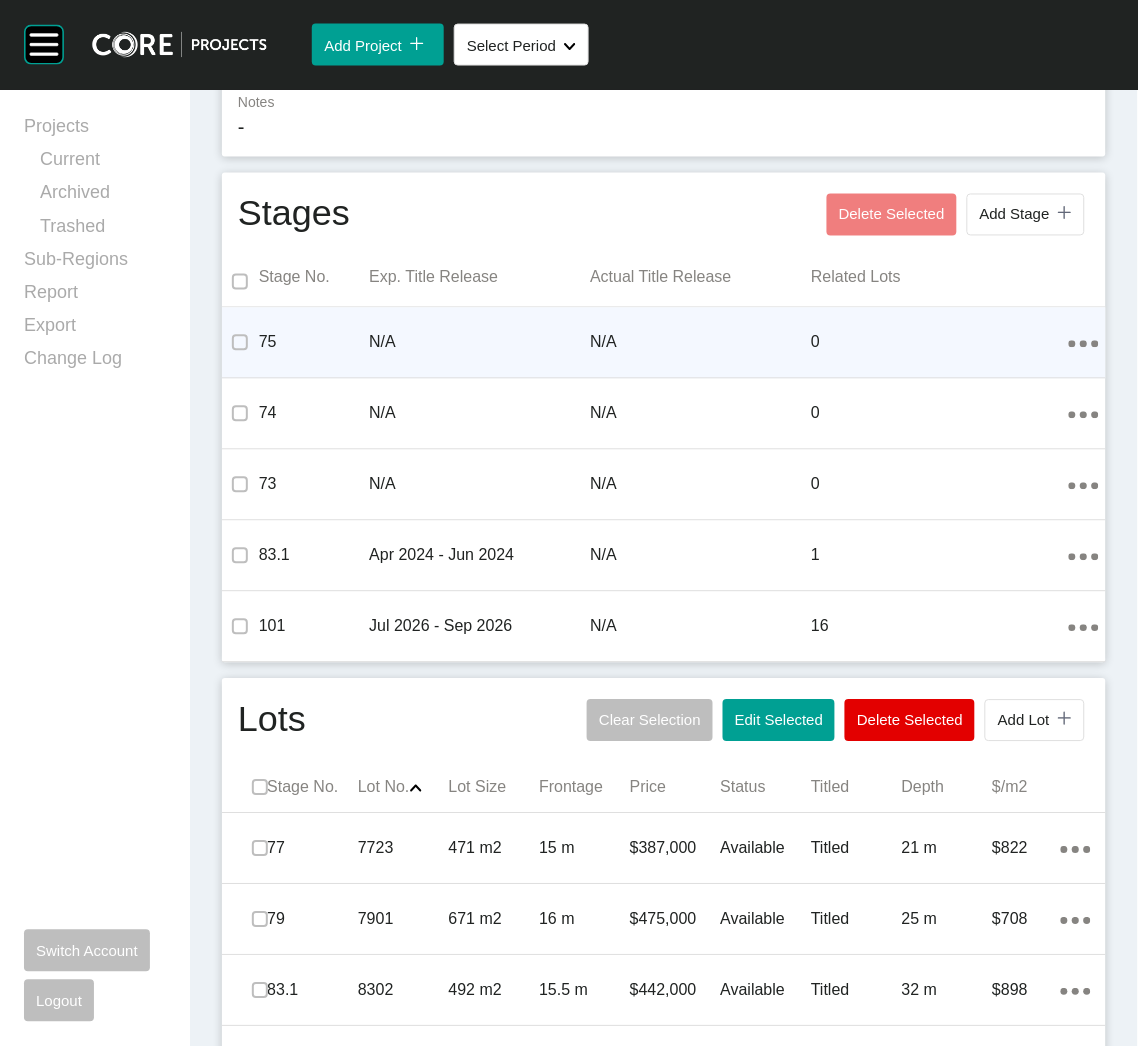 scroll, scrollTop: 374, scrollLeft: 0, axis: vertical 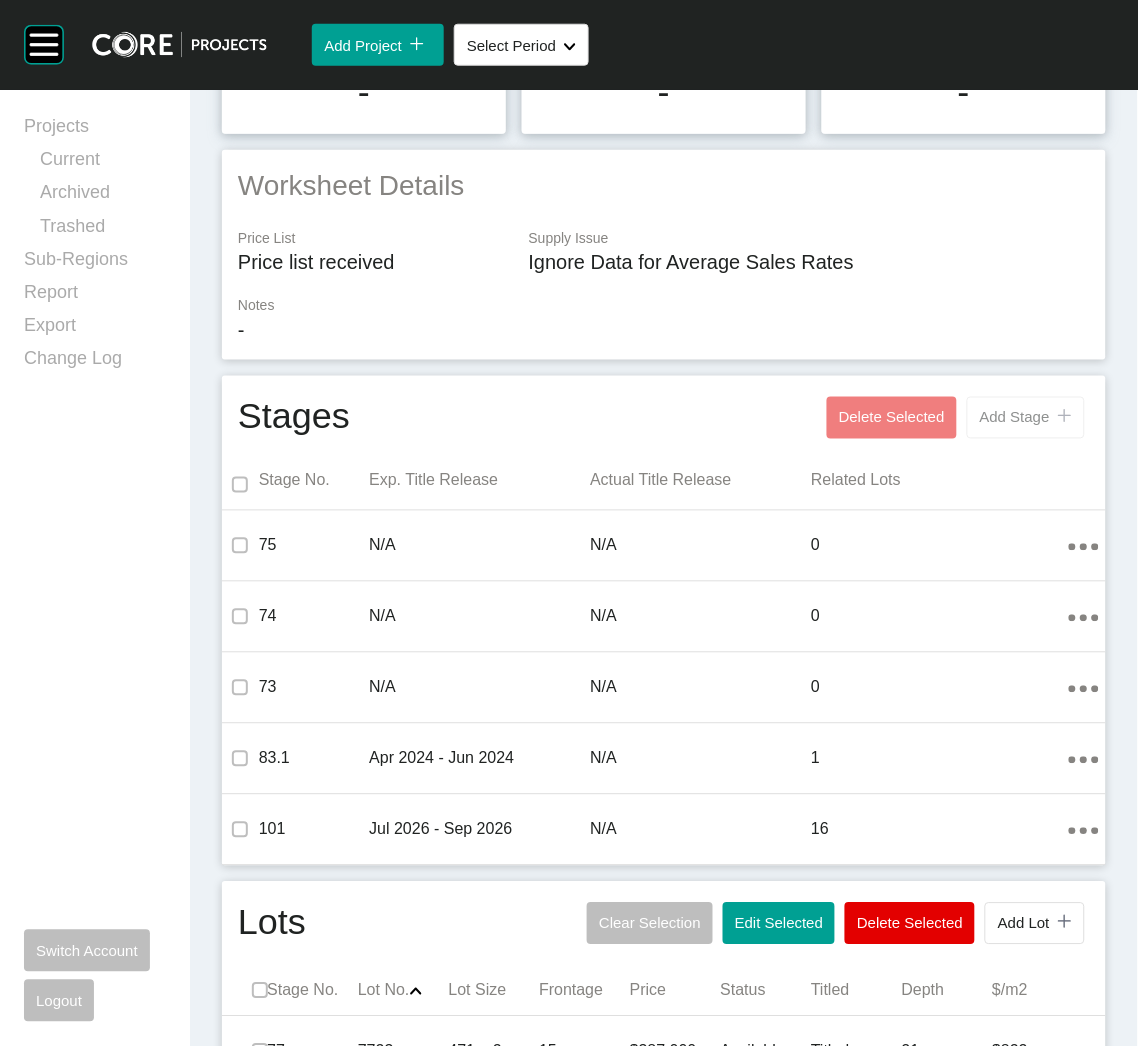 click on "Add Stage icon/tick copy 11 Created with Sketch." at bounding box center [1026, 418] 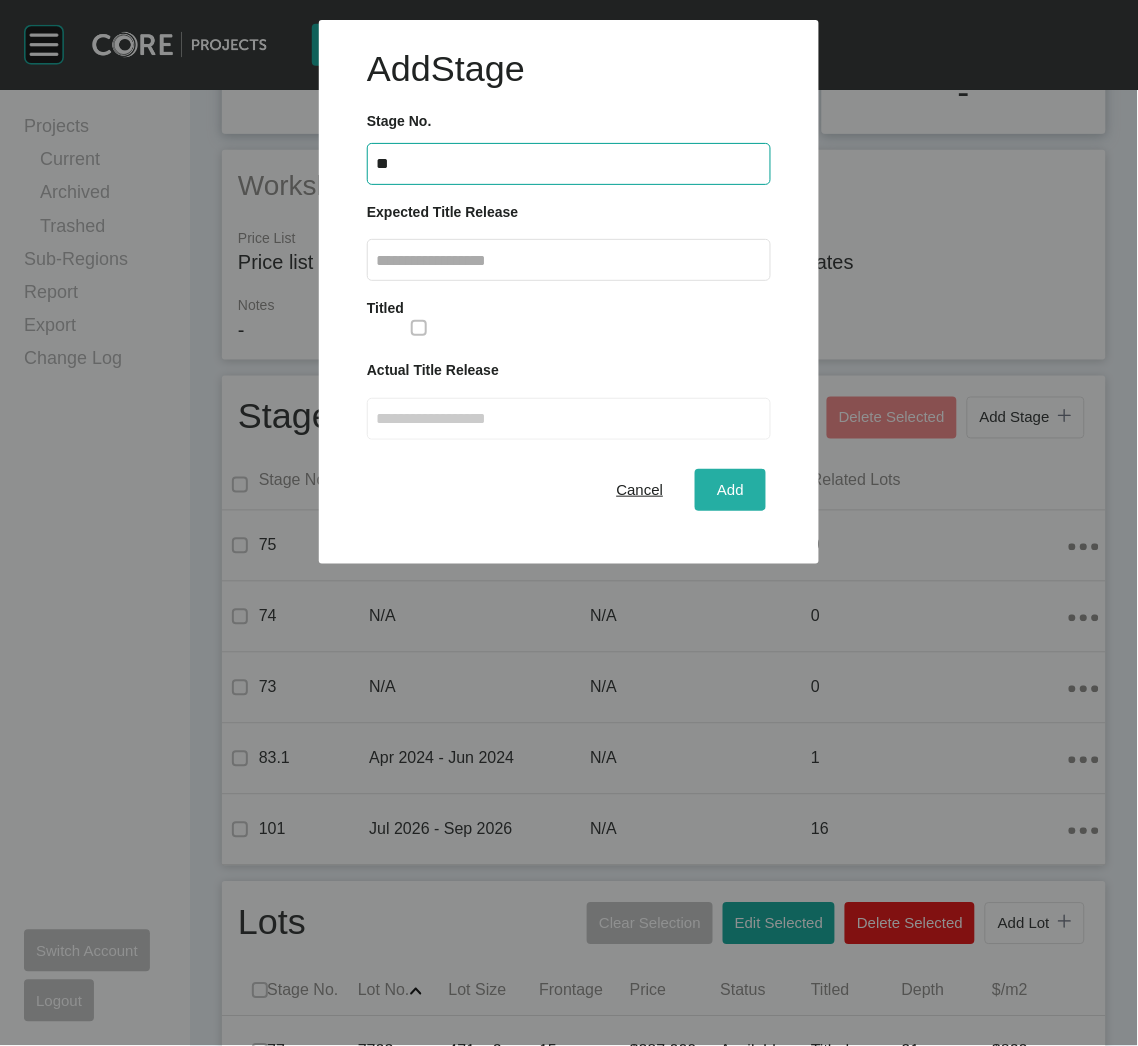 type on "**" 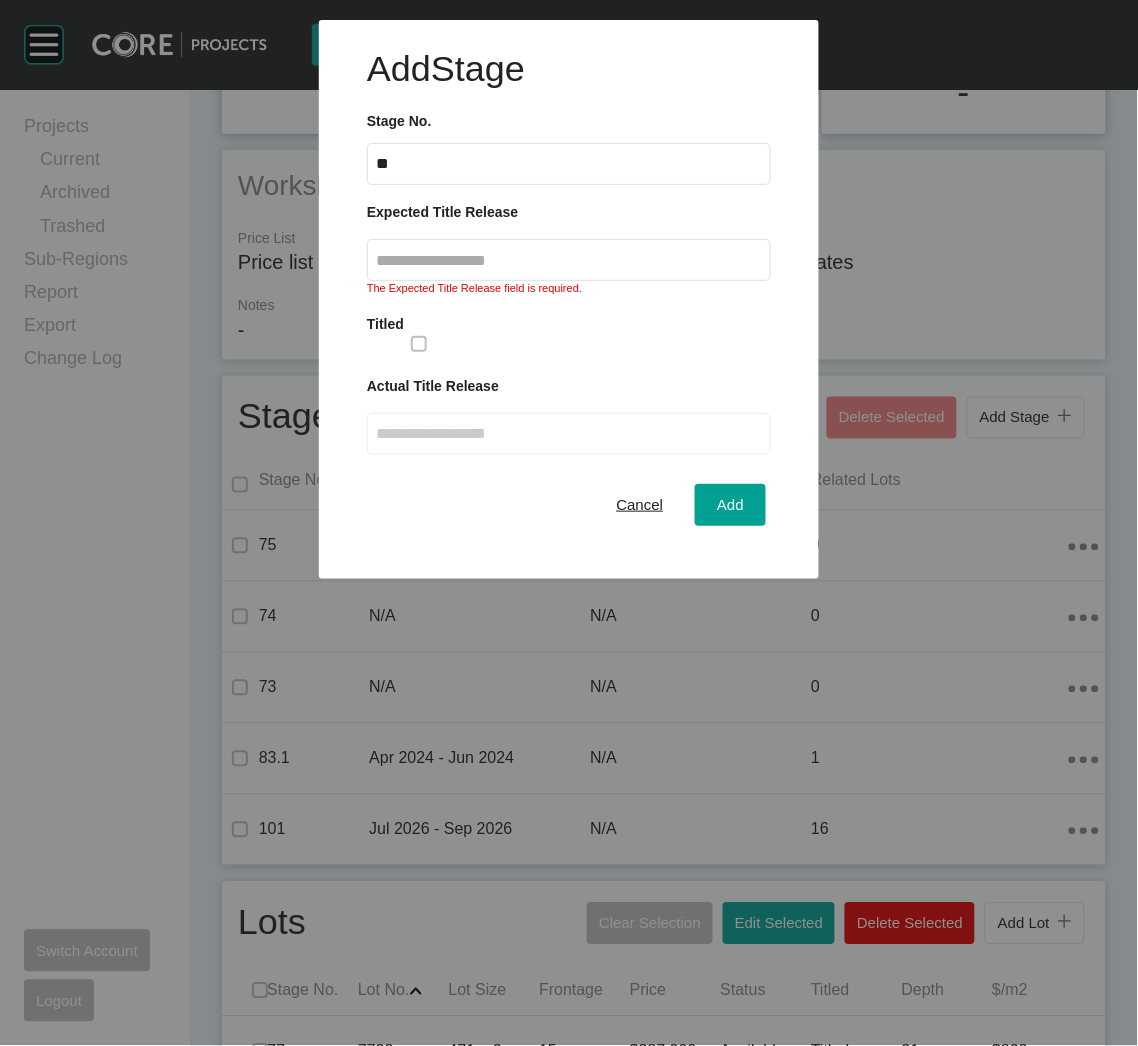 click at bounding box center (569, 260) 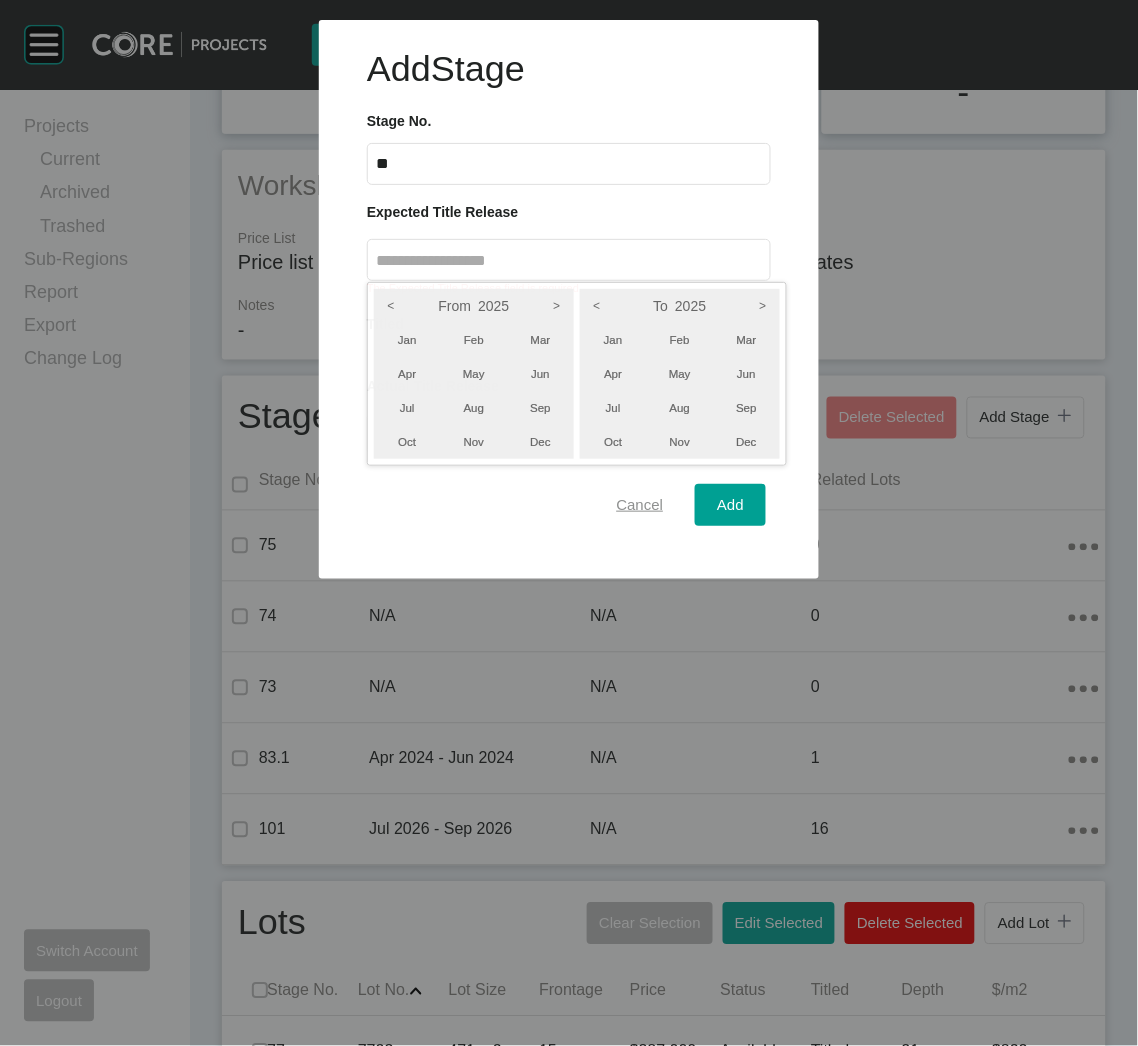 click at bounding box center [569, 289] 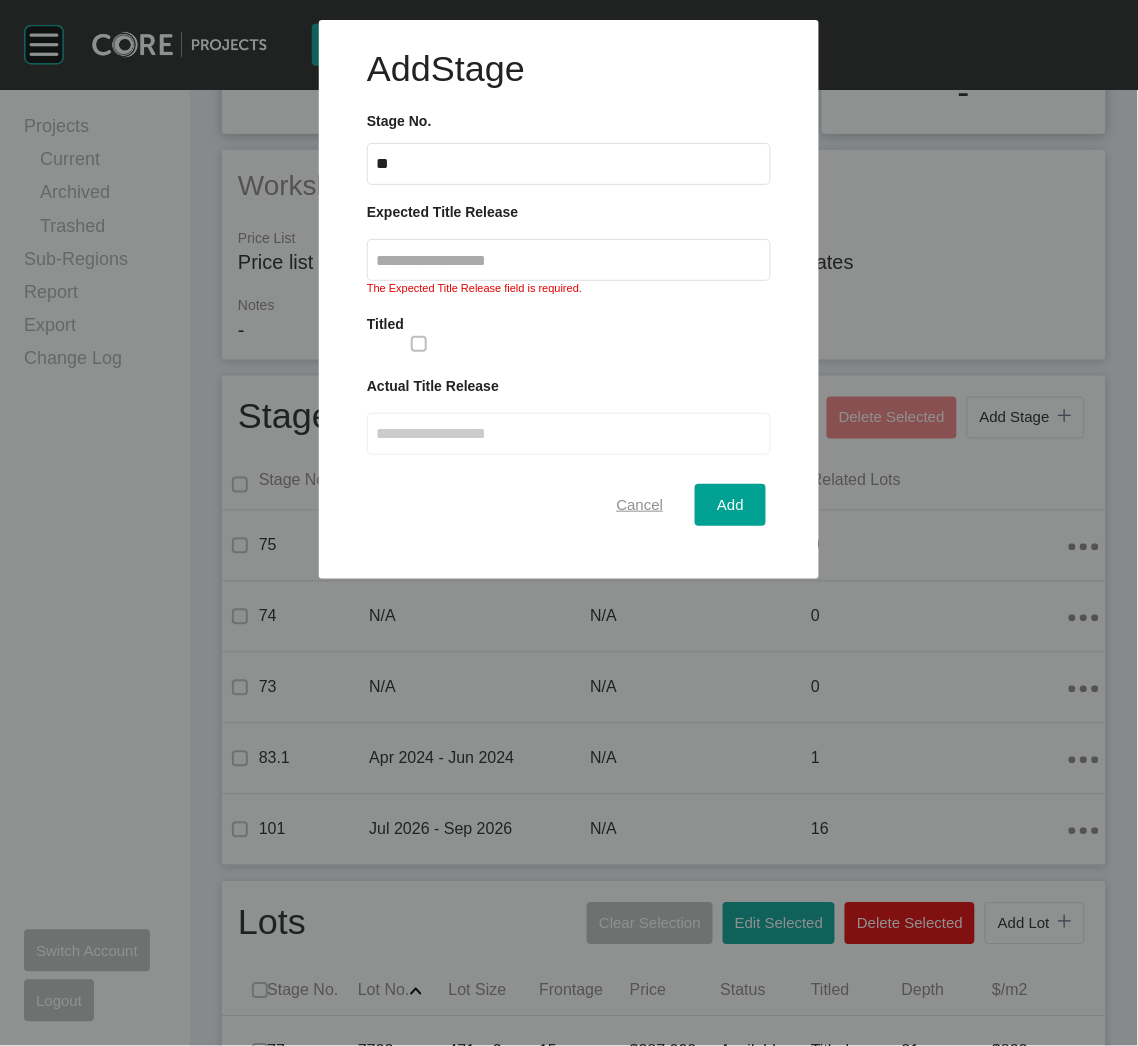 click on "Cancel" at bounding box center (640, 504) 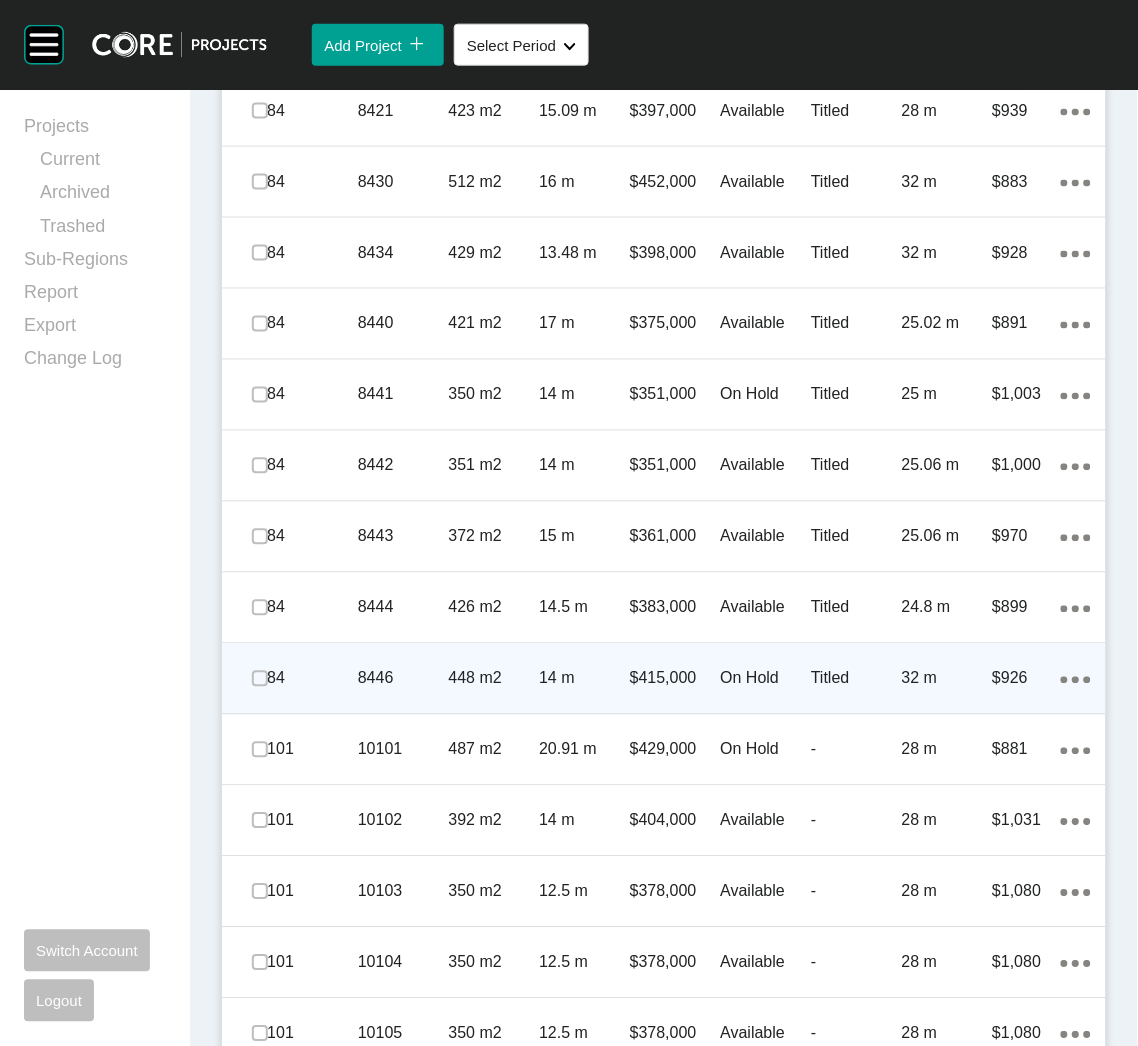 scroll, scrollTop: 2024, scrollLeft: 0, axis: vertical 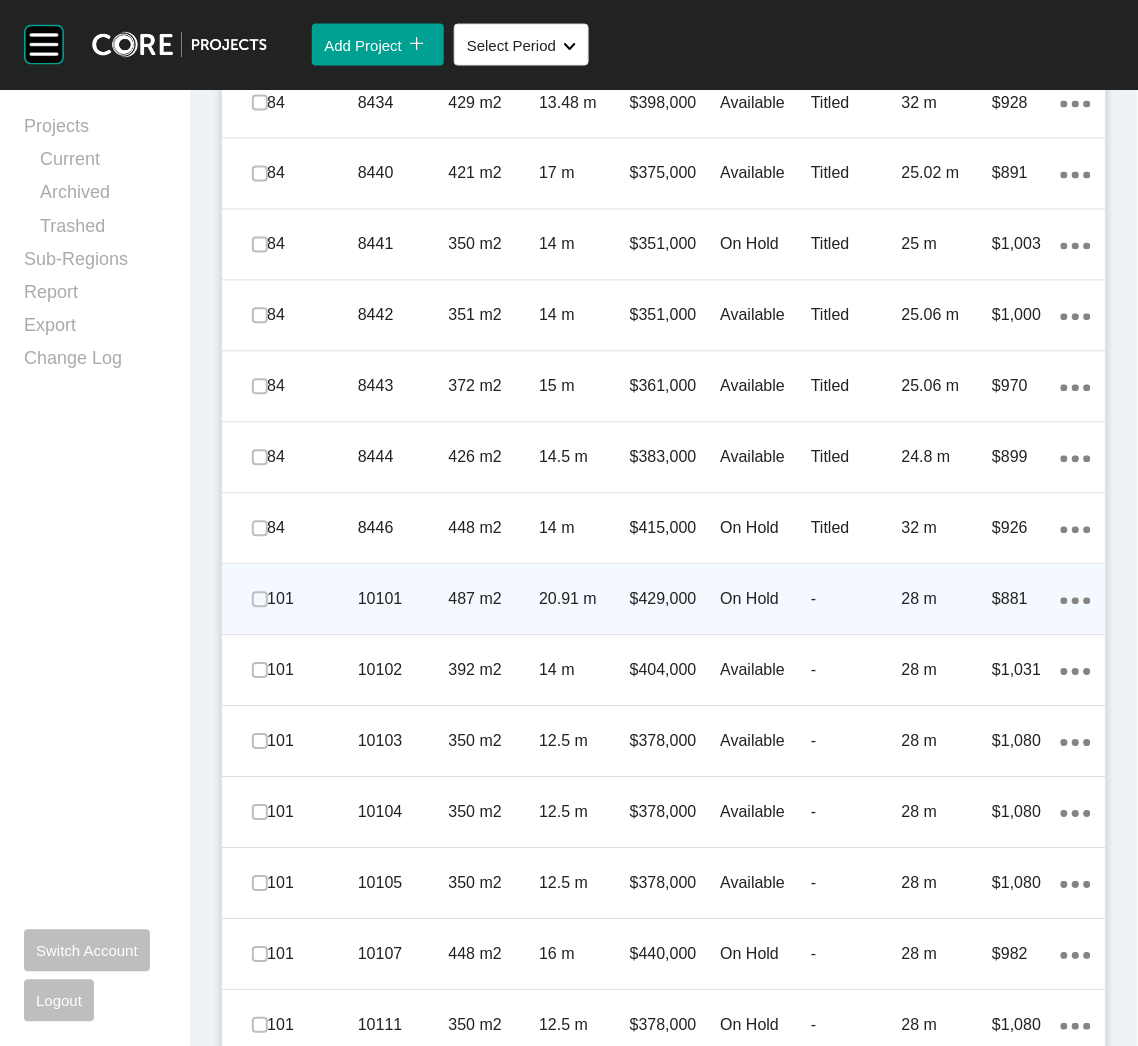 click on "10101" at bounding box center [403, 600] 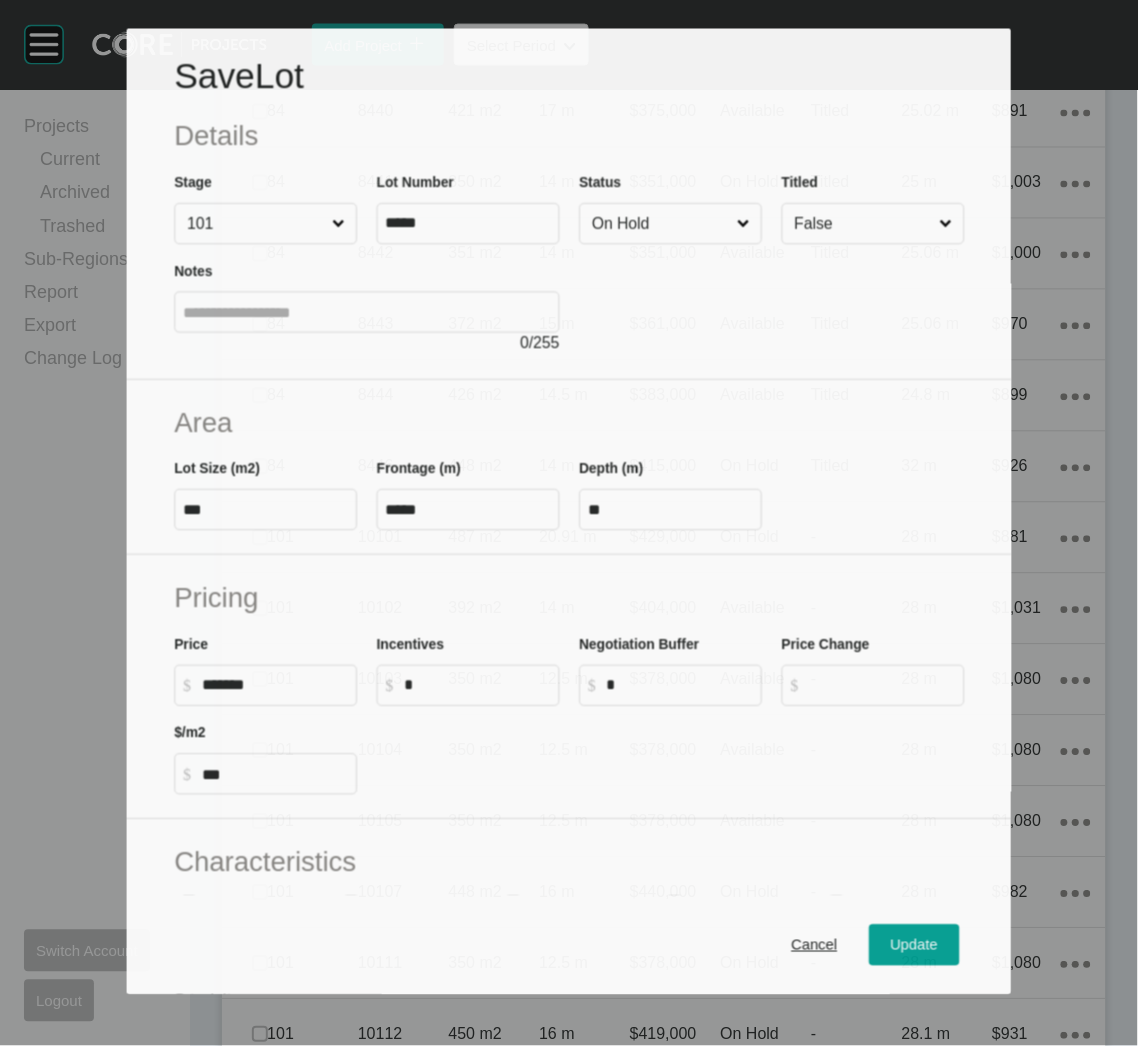 scroll, scrollTop: 1961, scrollLeft: 0, axis: vertical 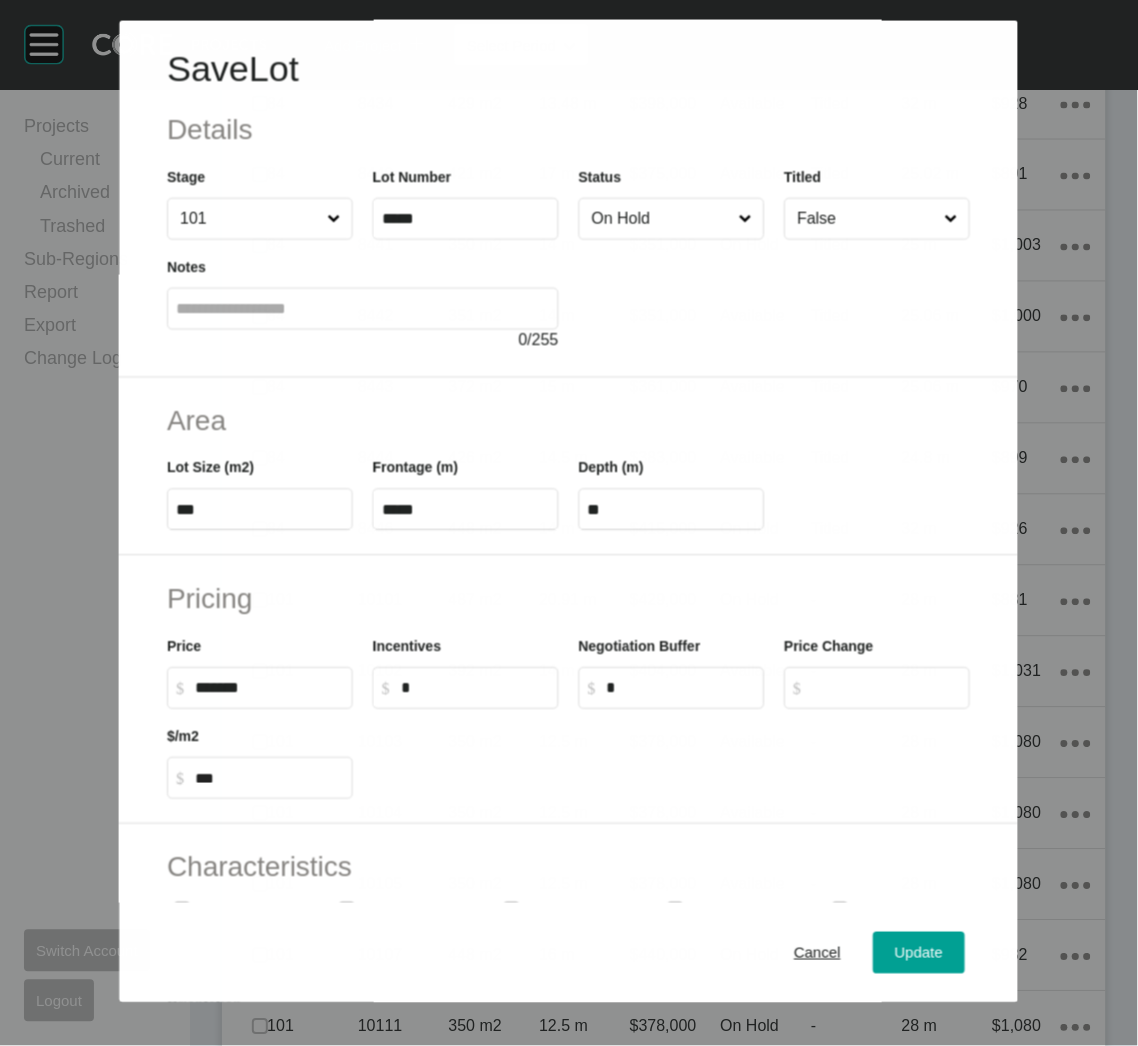 click on "On Hold" at bounding box center (661, 219) 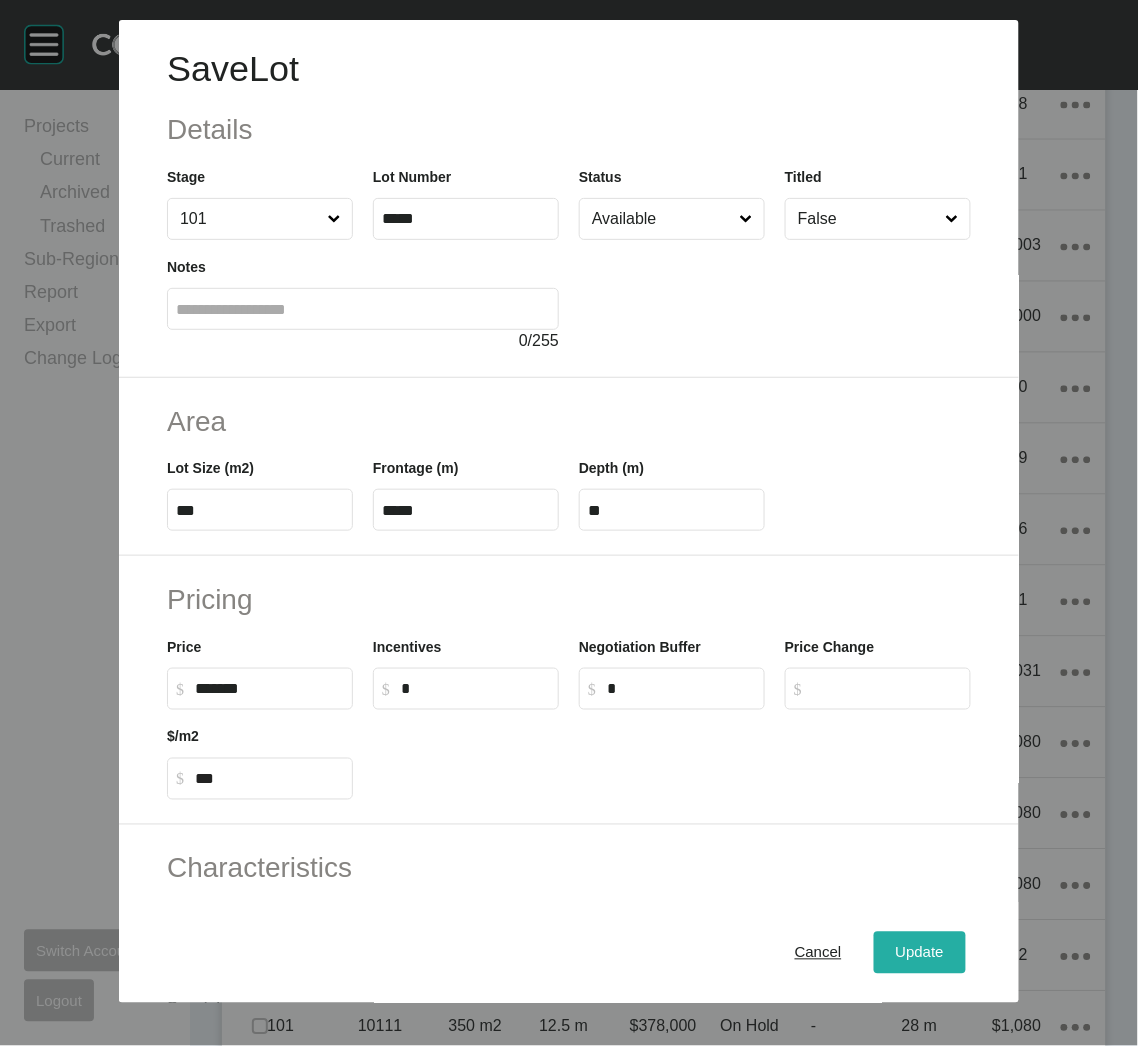 click on "Update" at bounding box center (920, 953) 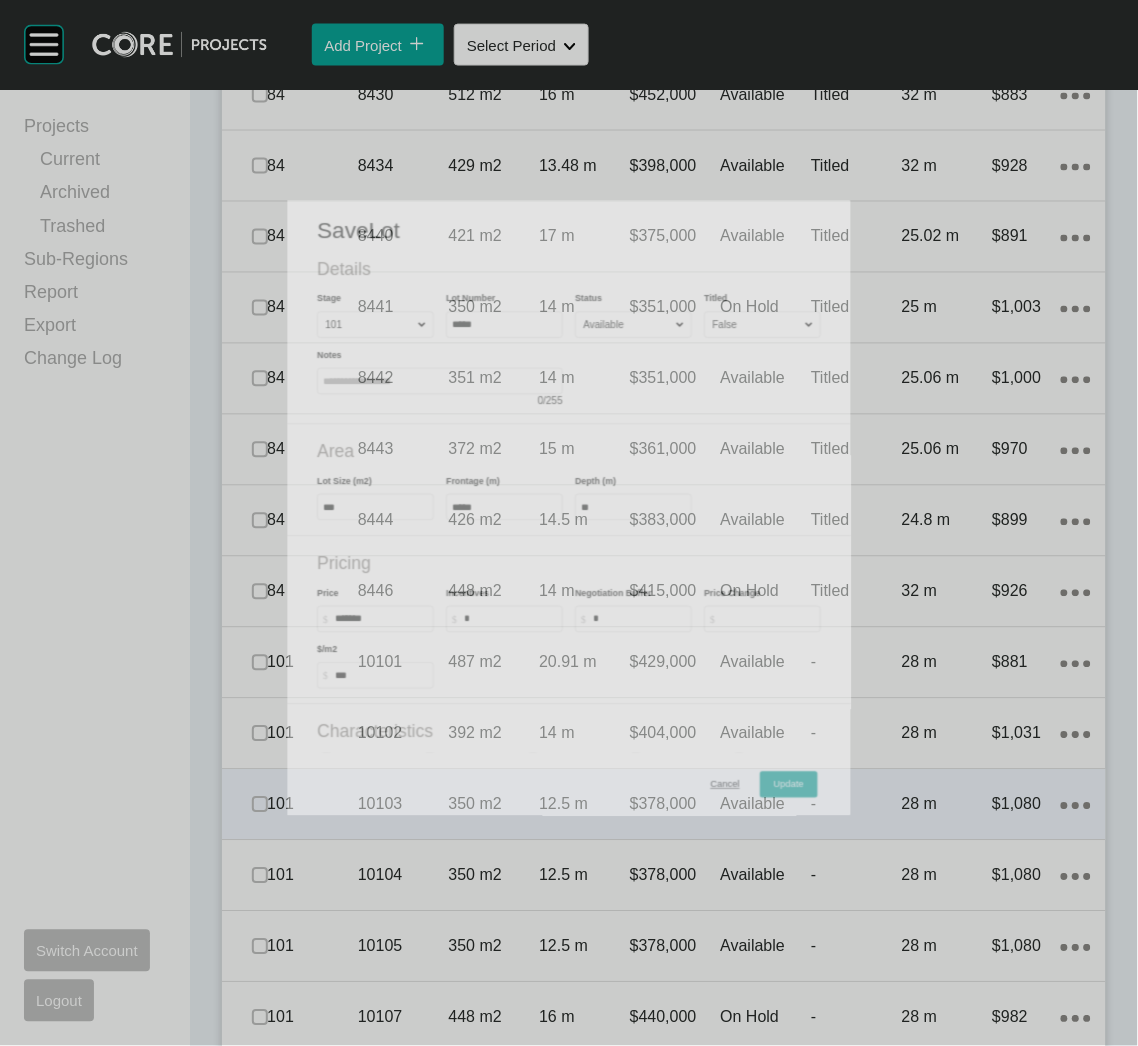 scroll, scrollTop: 2024, scrollLeft: 0, axis: vertical 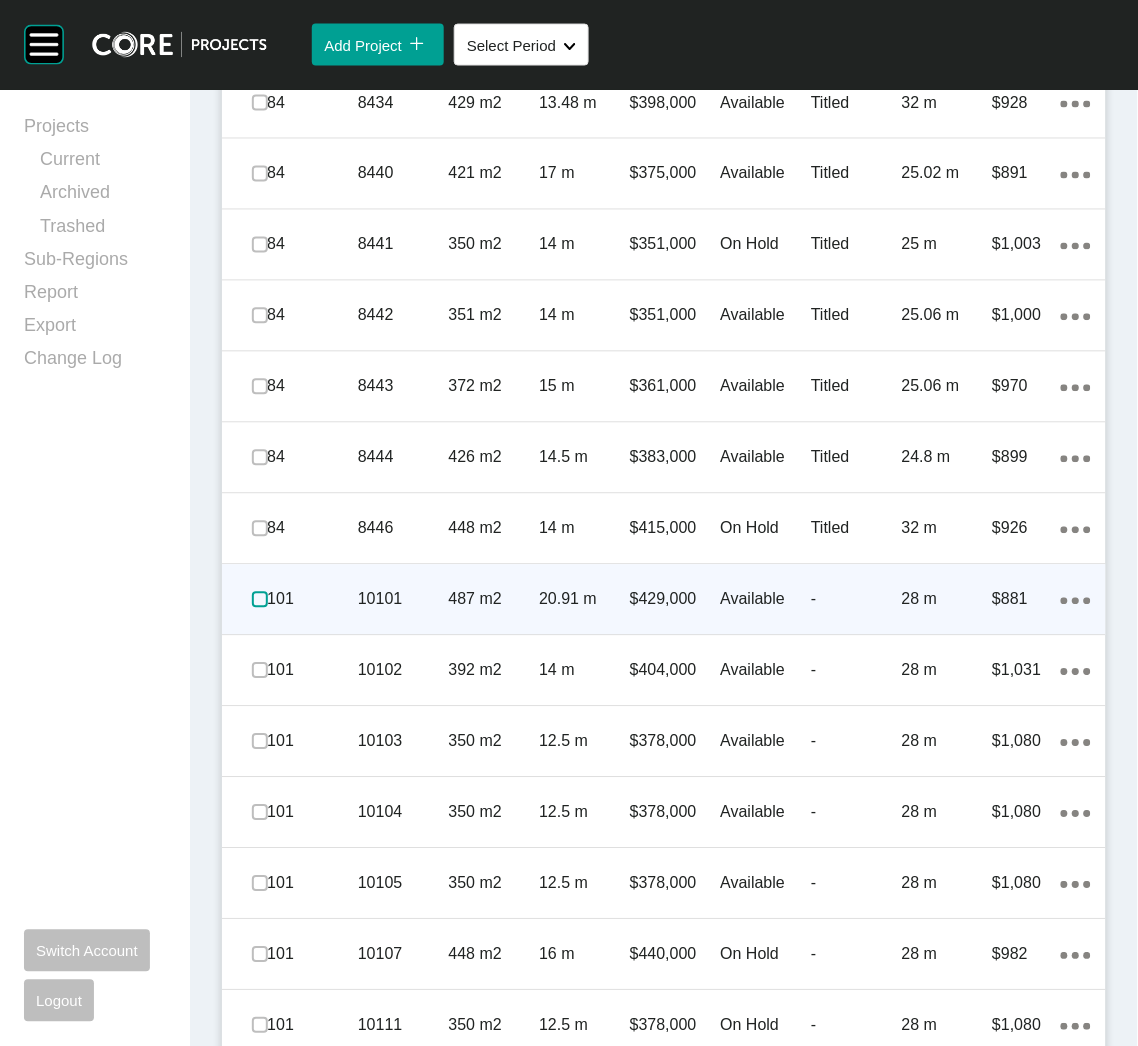 click at bounding box center [260, 600] 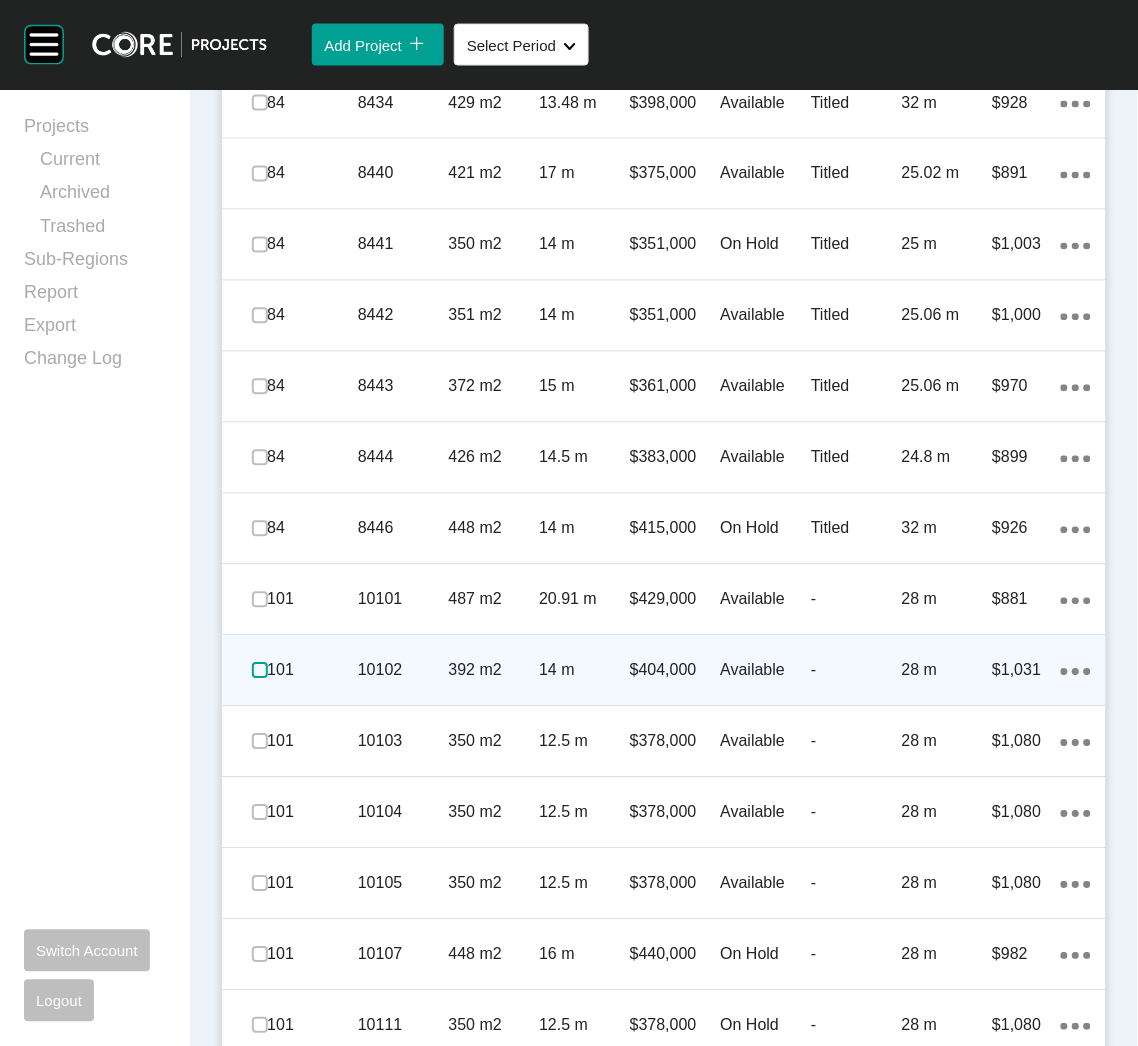 click at bounding box center [260, 671] 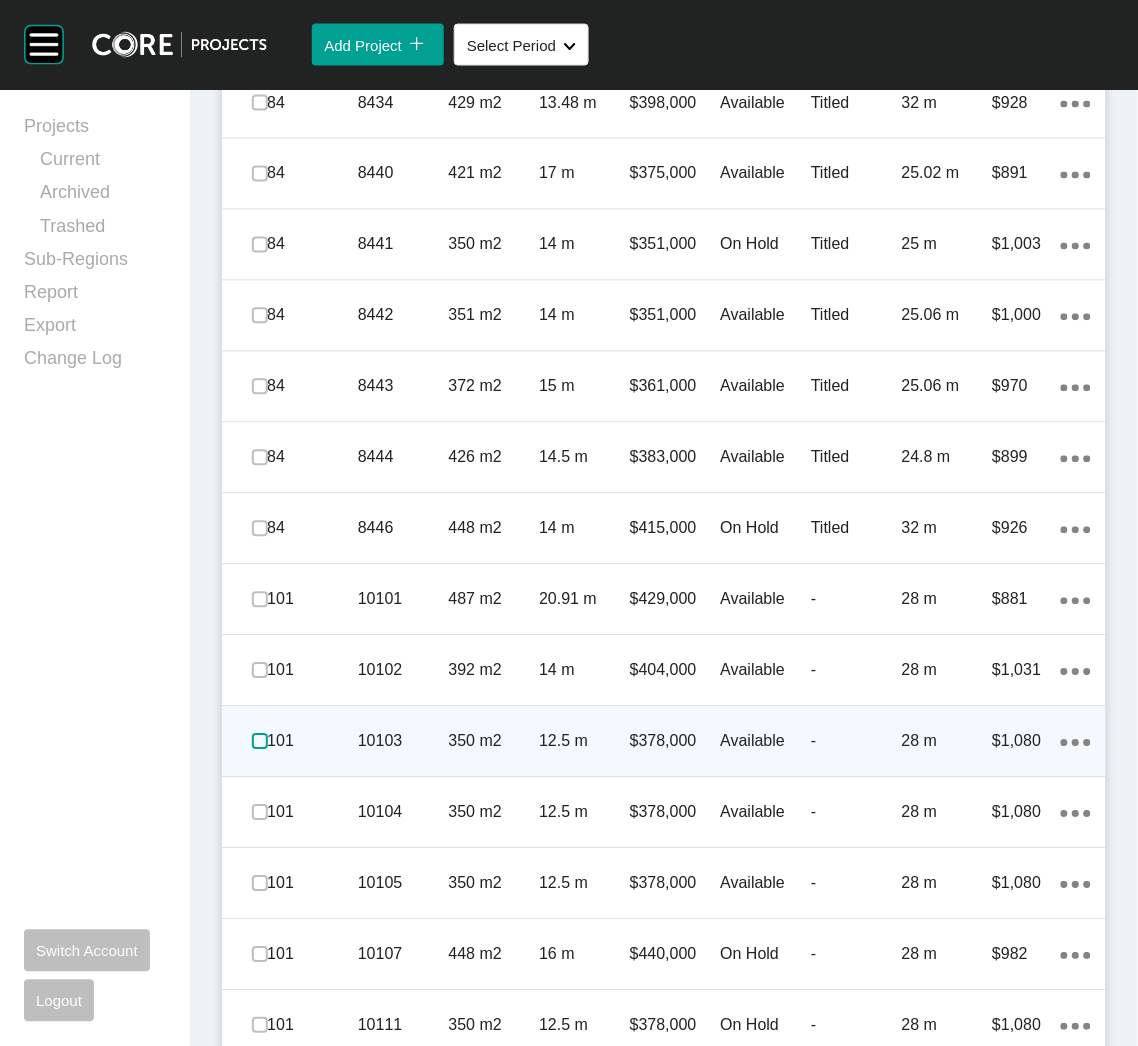 click at bounding box center [260, 742] 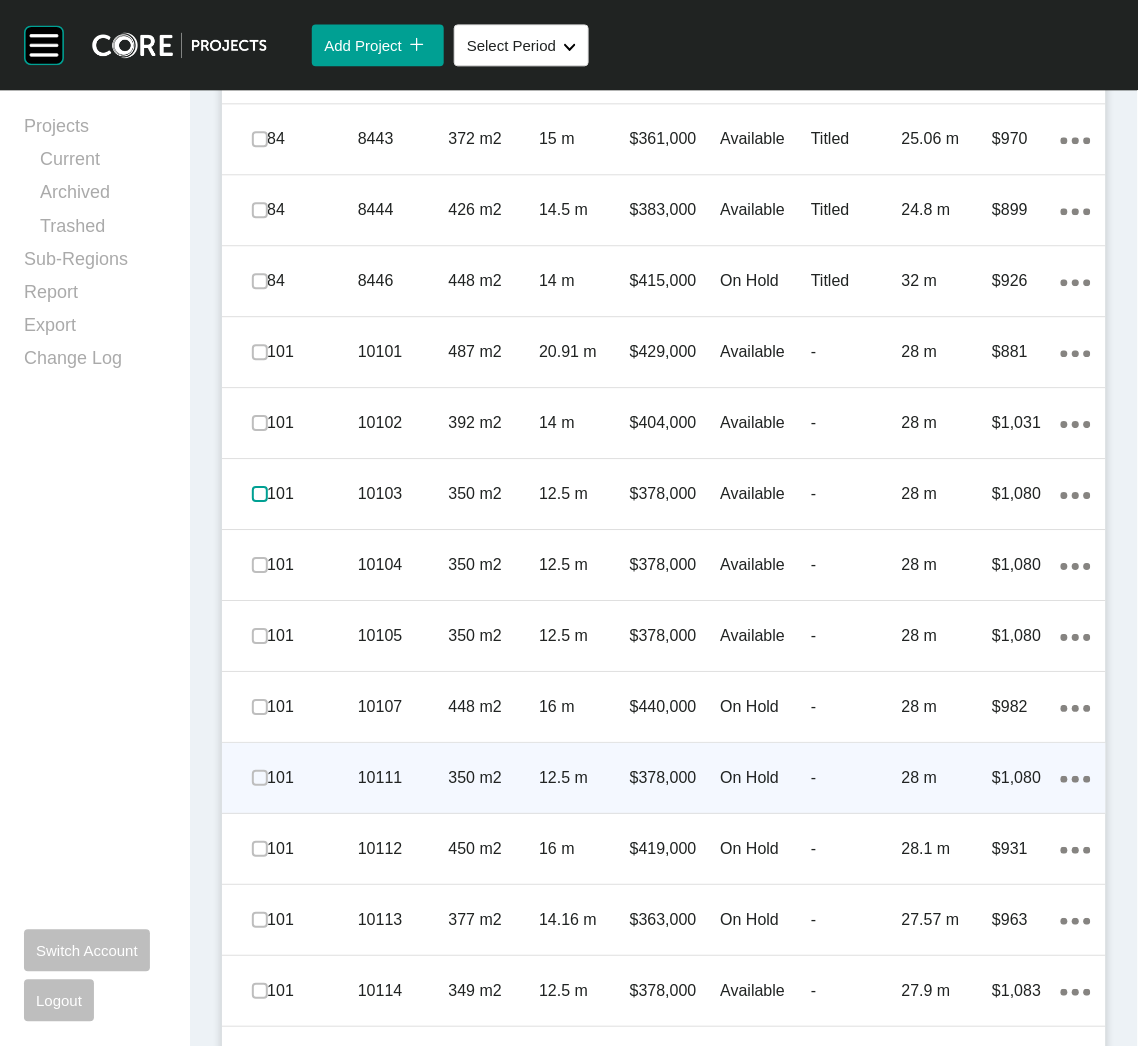 scroll, scrollTop: 2324, scrollLeft: 0, axis: vertical 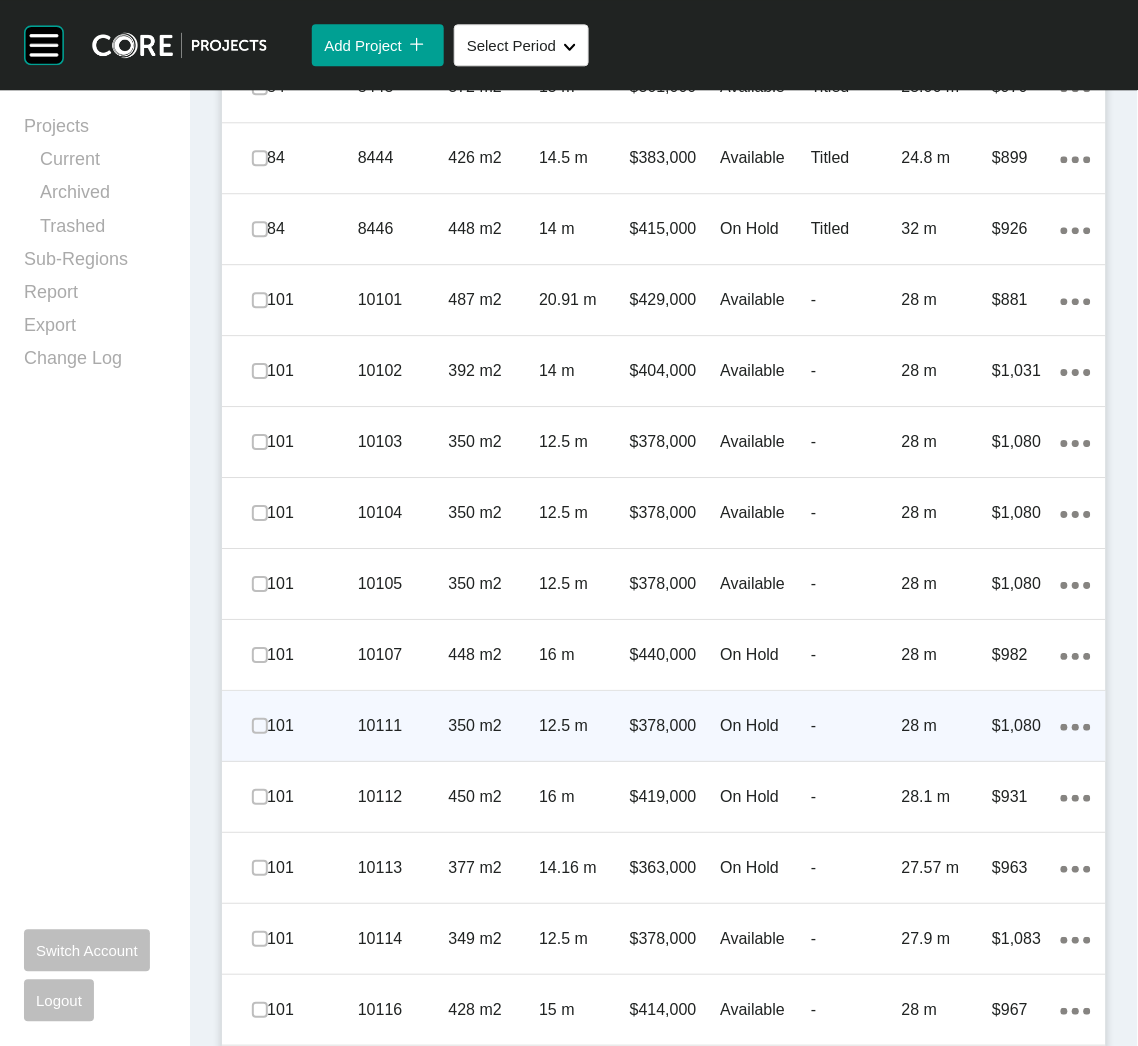 click on "10111" at bounding box center (403, 726) 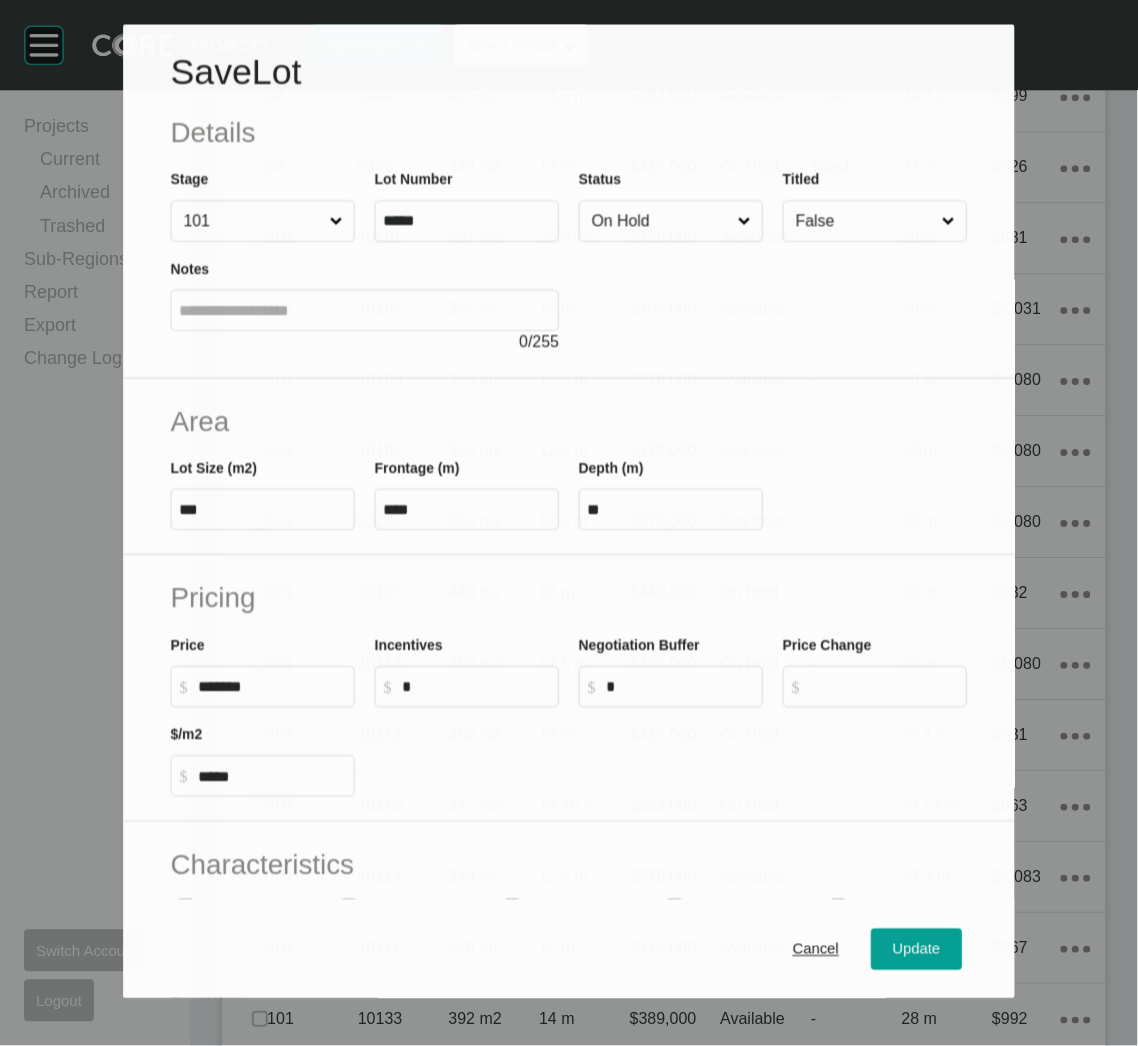 scroll, scrollTop: 2263, scrollLeft: 0, axis: vertical 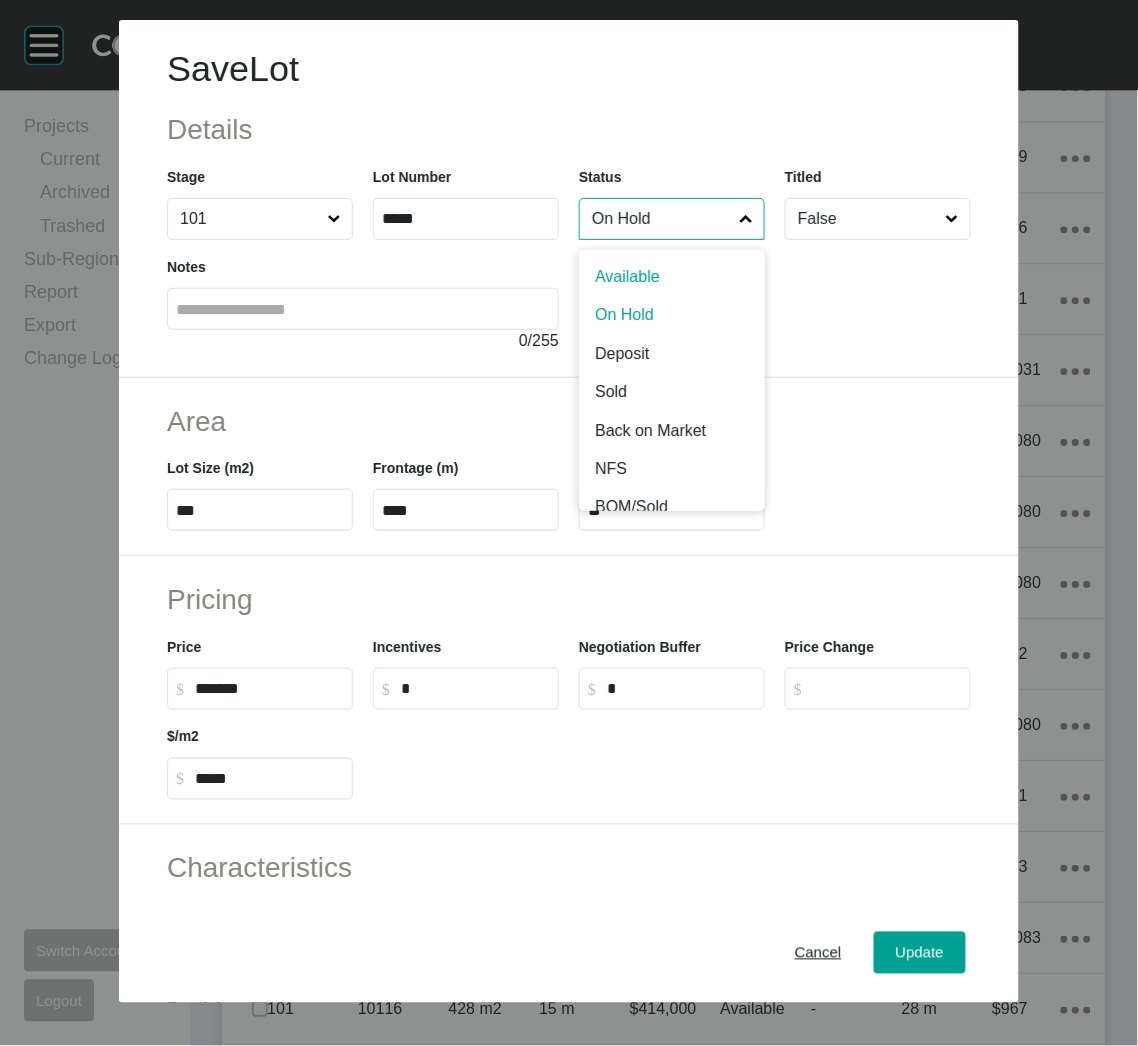 click on "On Hold" at bounding box center [662, 219] 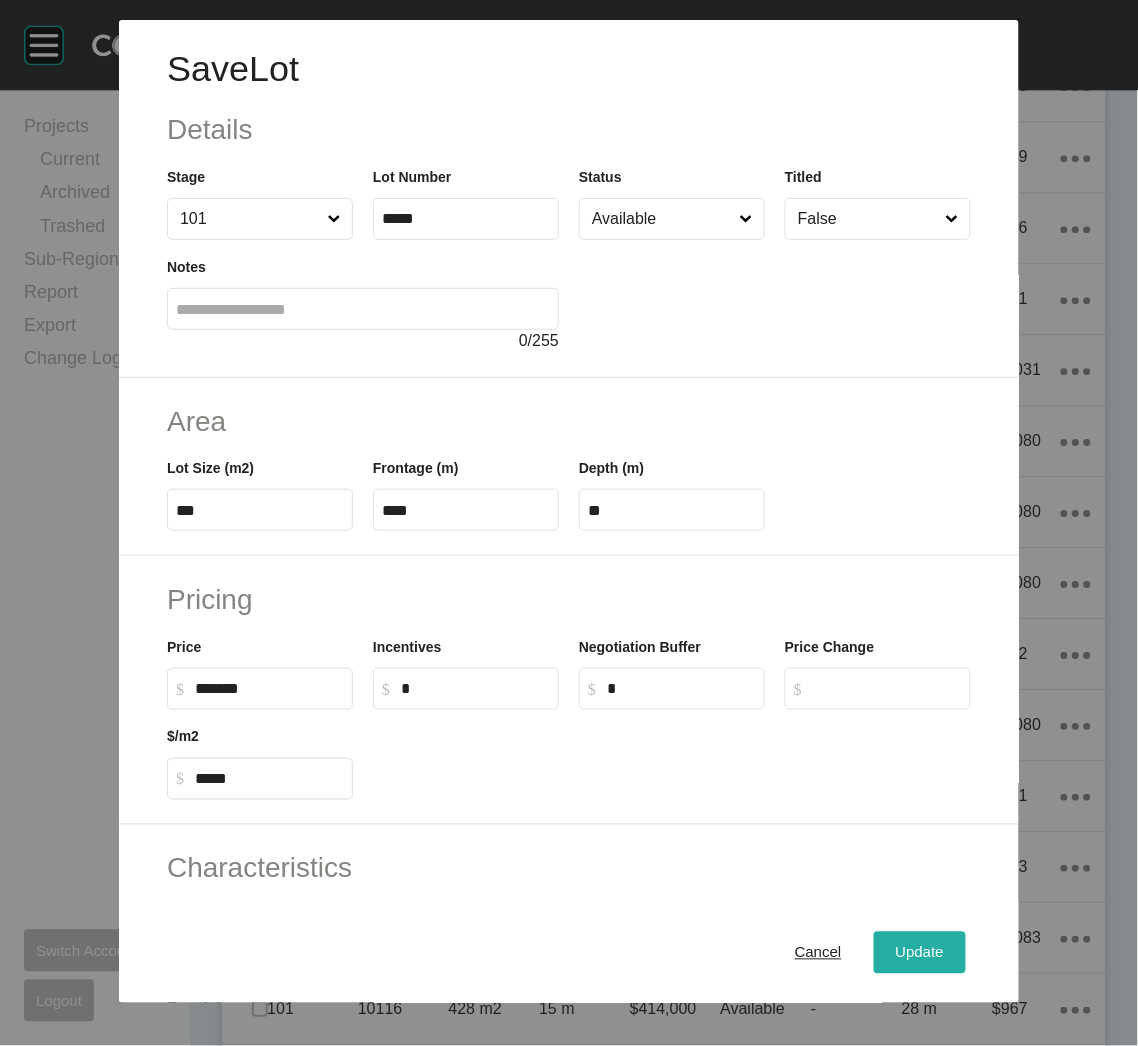 click on "Update" at bounding box center (920, 953) 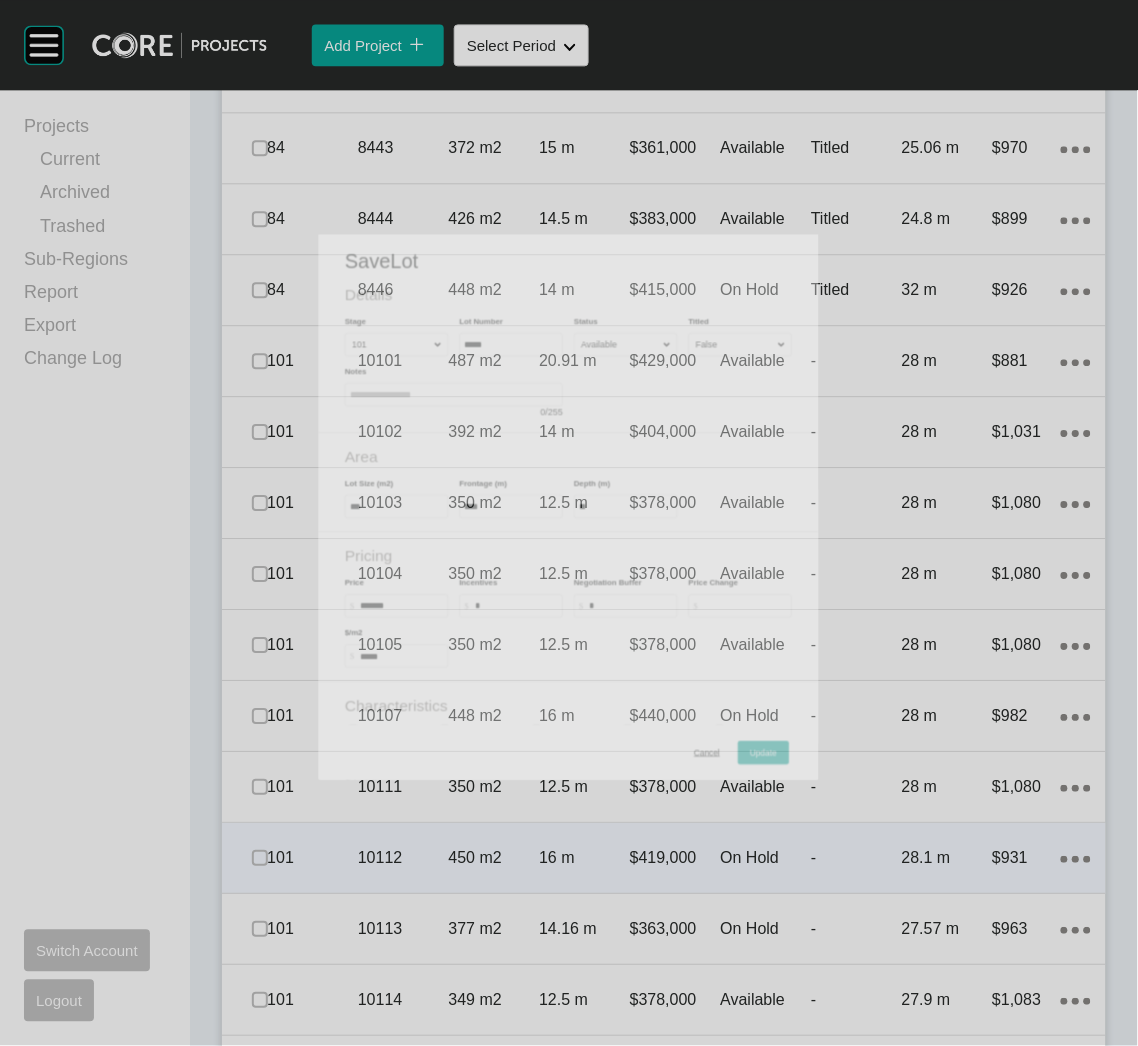 scroll, scrollTop: 2324, scrollLeft: 0, axis: vertical 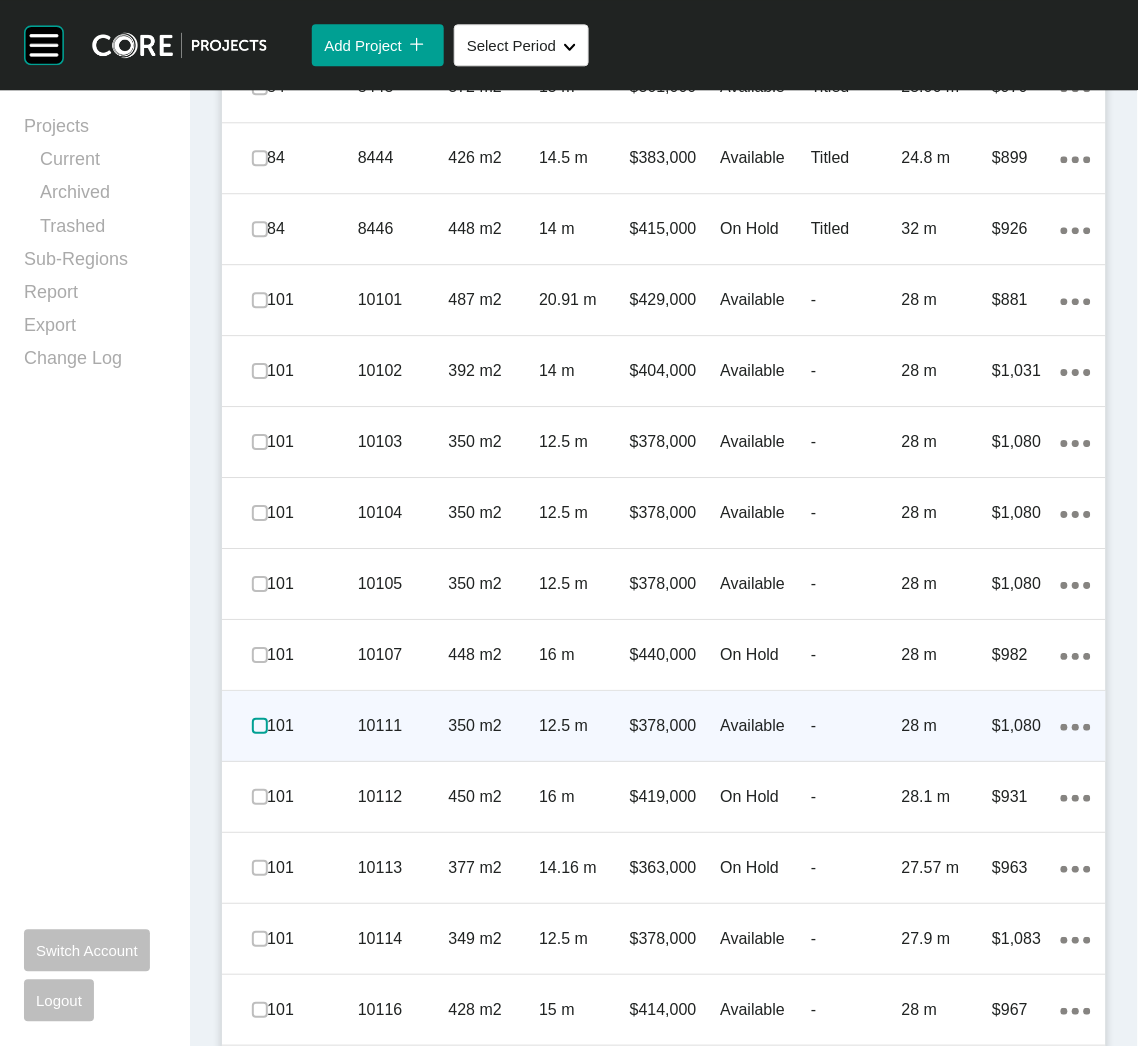 click at bounding box center (260, 726) 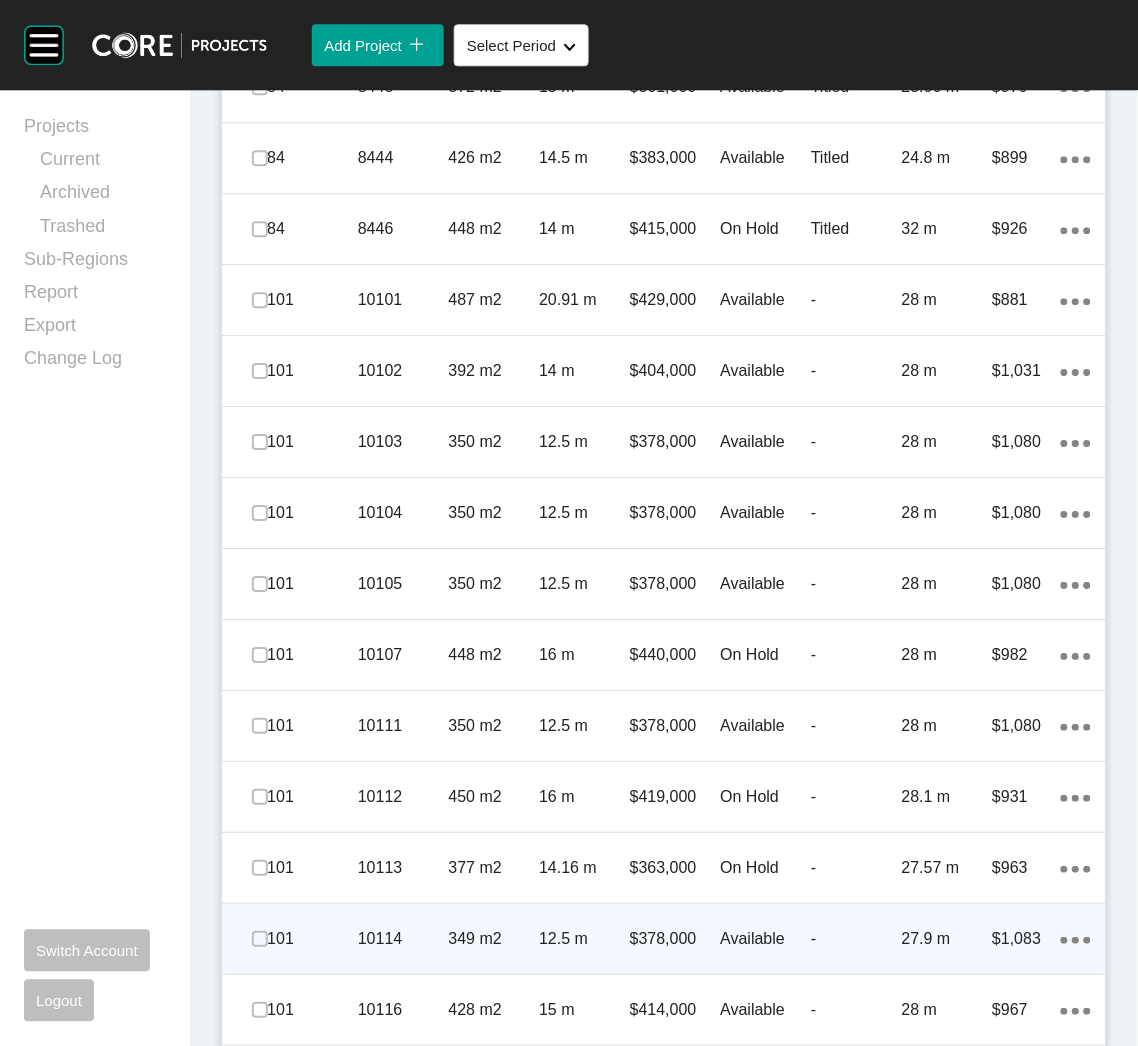 click on "349 m2" at bounding box center (494, 939) 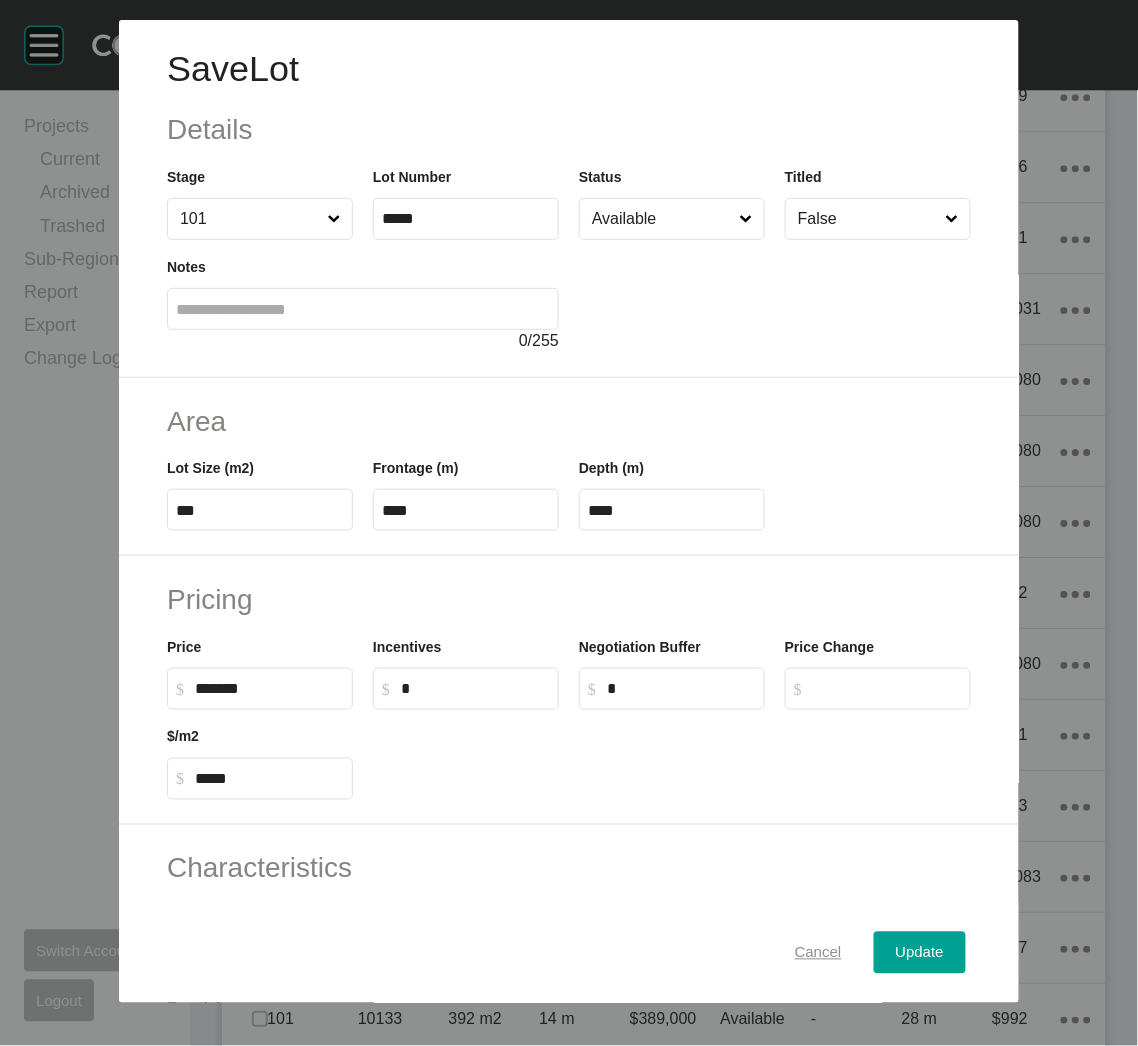 scroll, scrollTop: 2263, scrollLeft: 0, axis: vertical 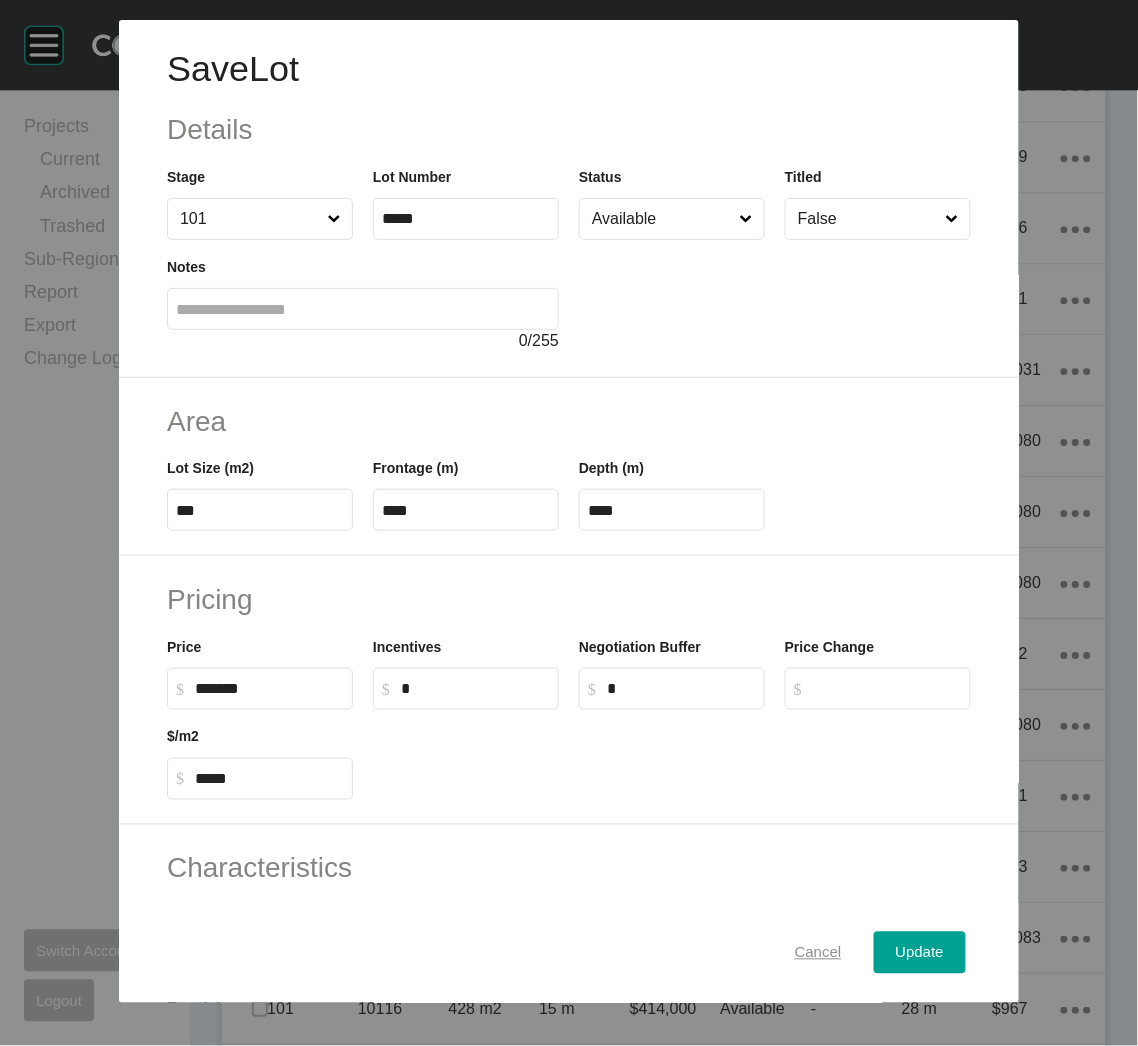click on "Cancel" at bounding box center [818, 953] 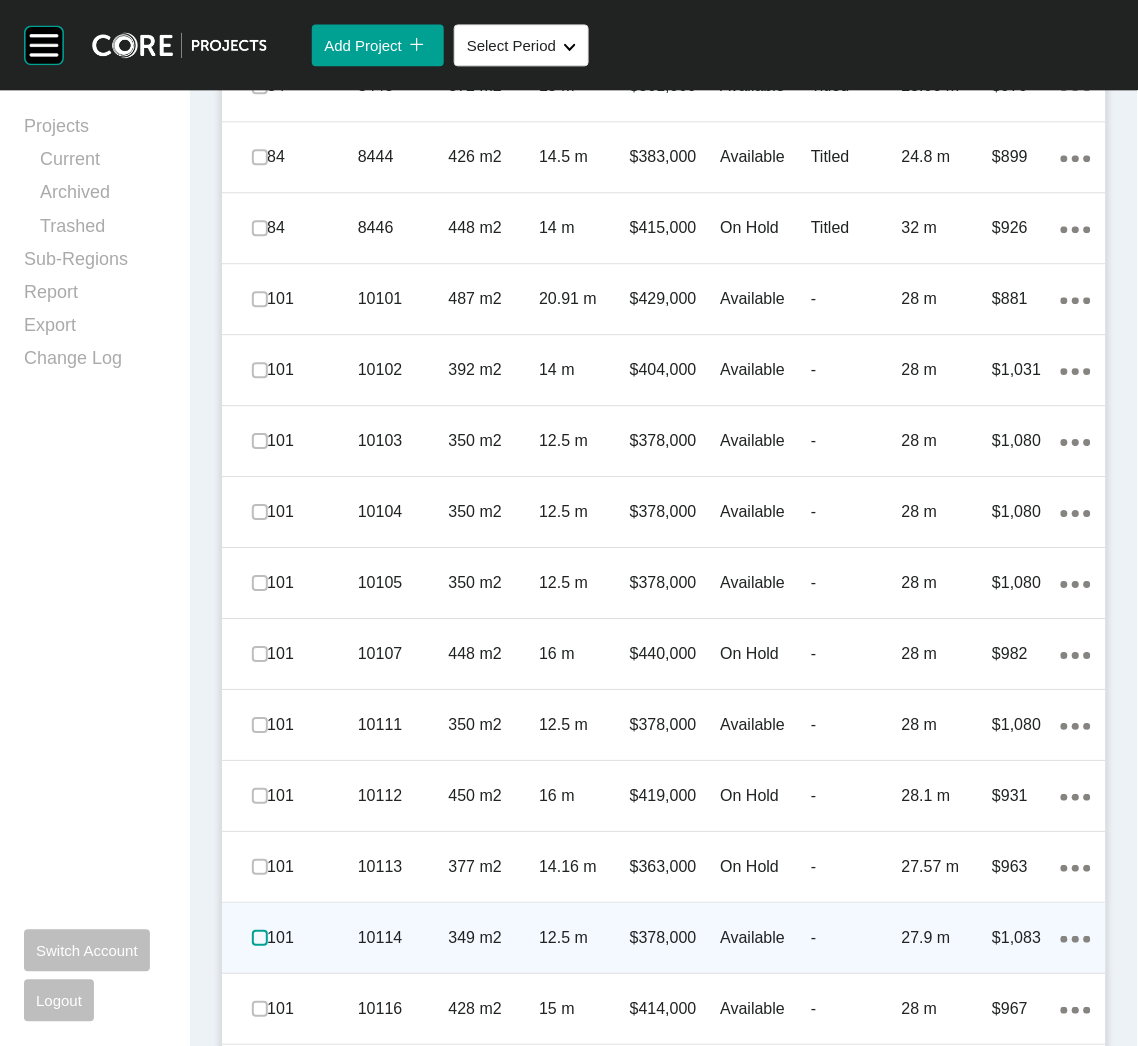 click at bounding box center (260, 938) 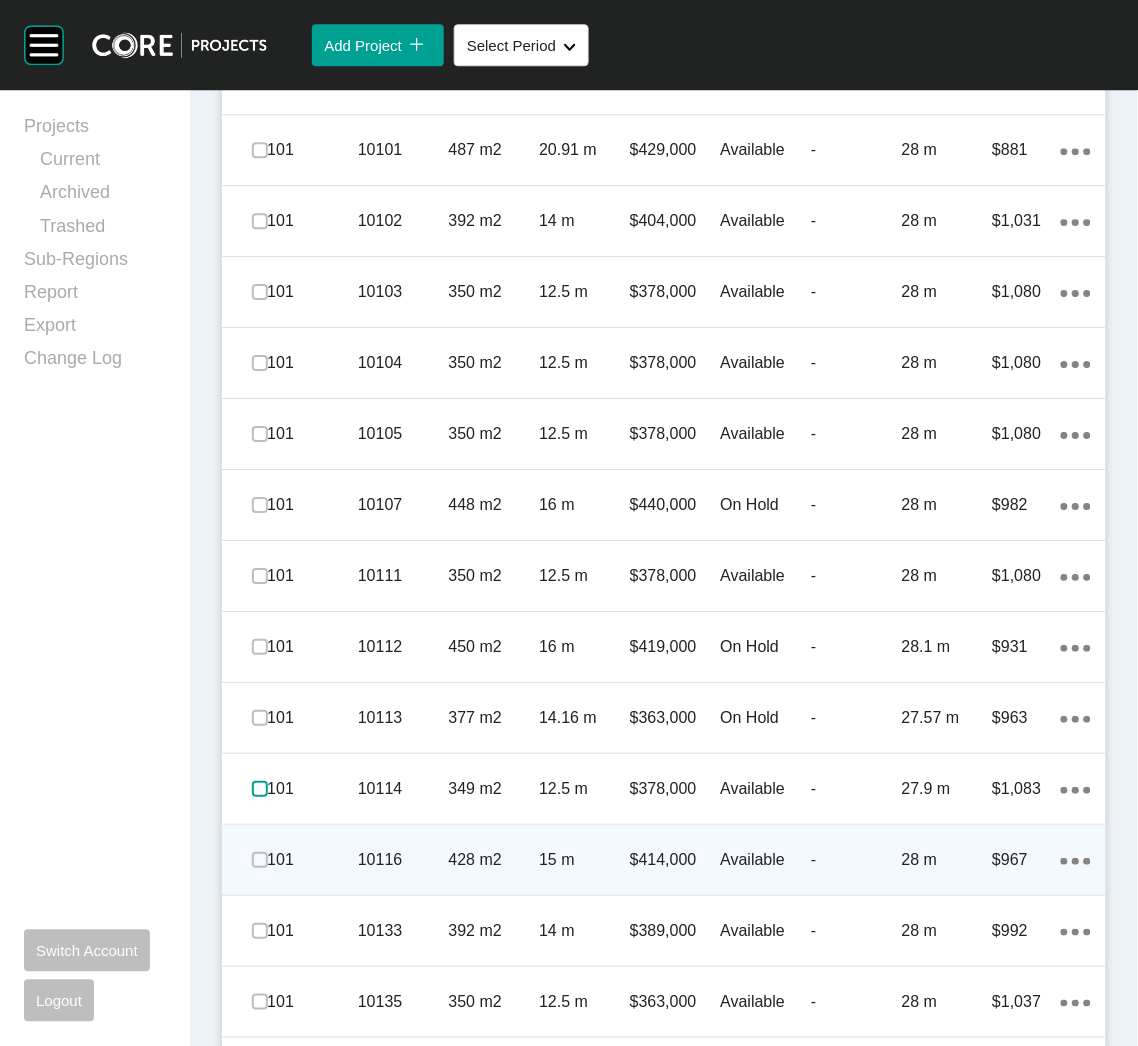 scroll, scrollTop: 2413, scrollLeft: 0, axis: vertical 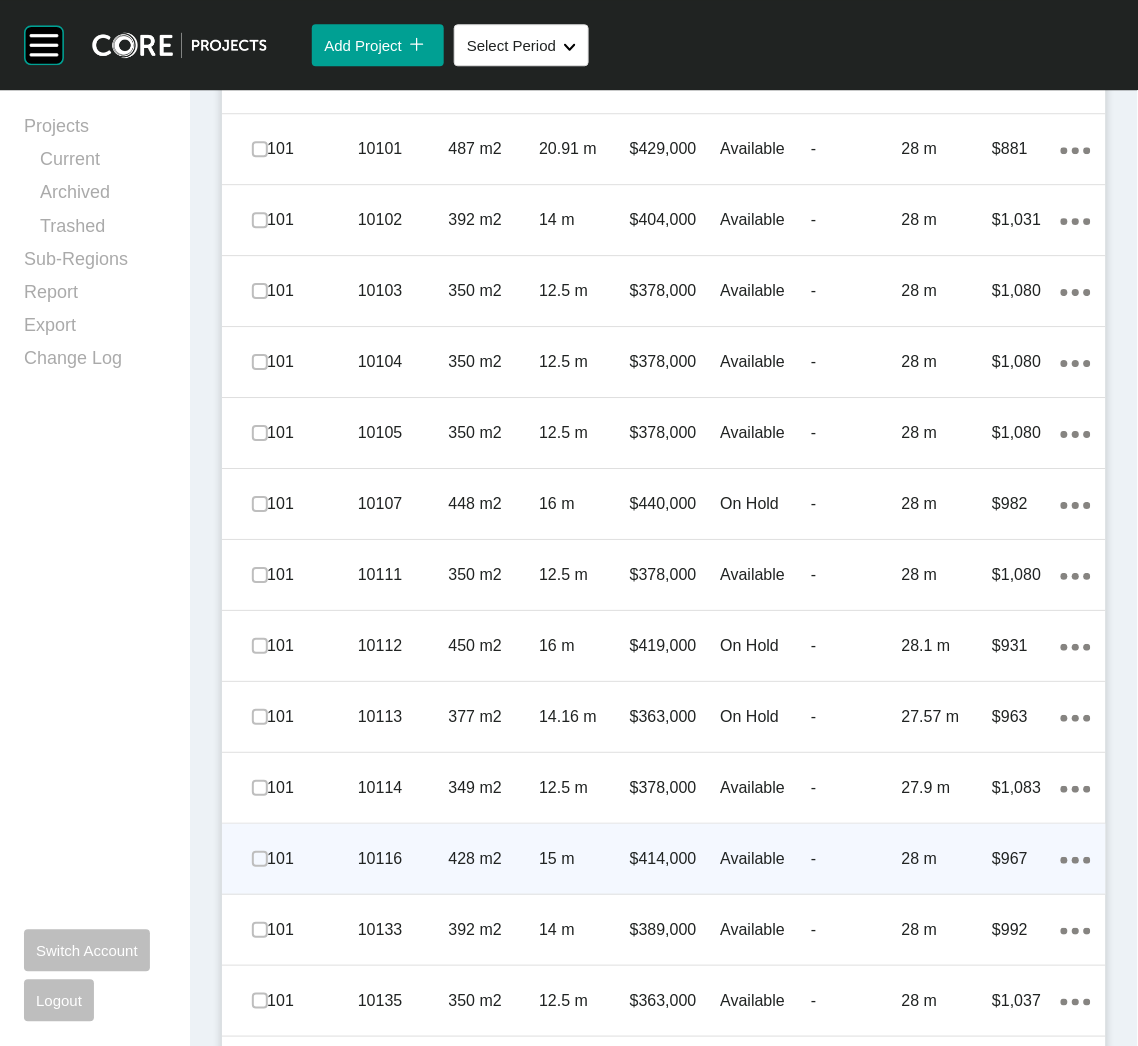 click on "428 m2" at bounding box center (494, 859) 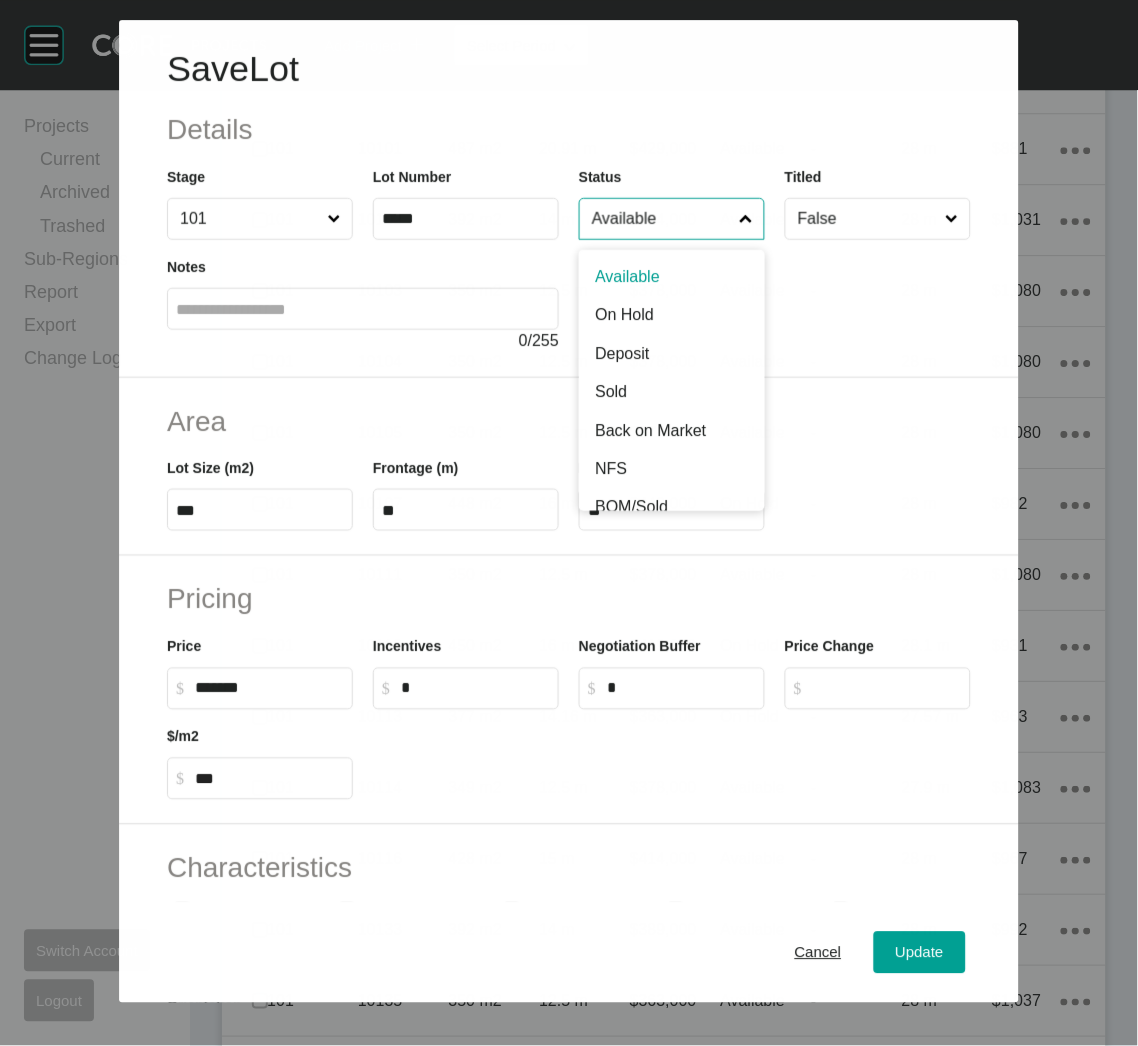 click on "Available" at bounding box center [661, 219] 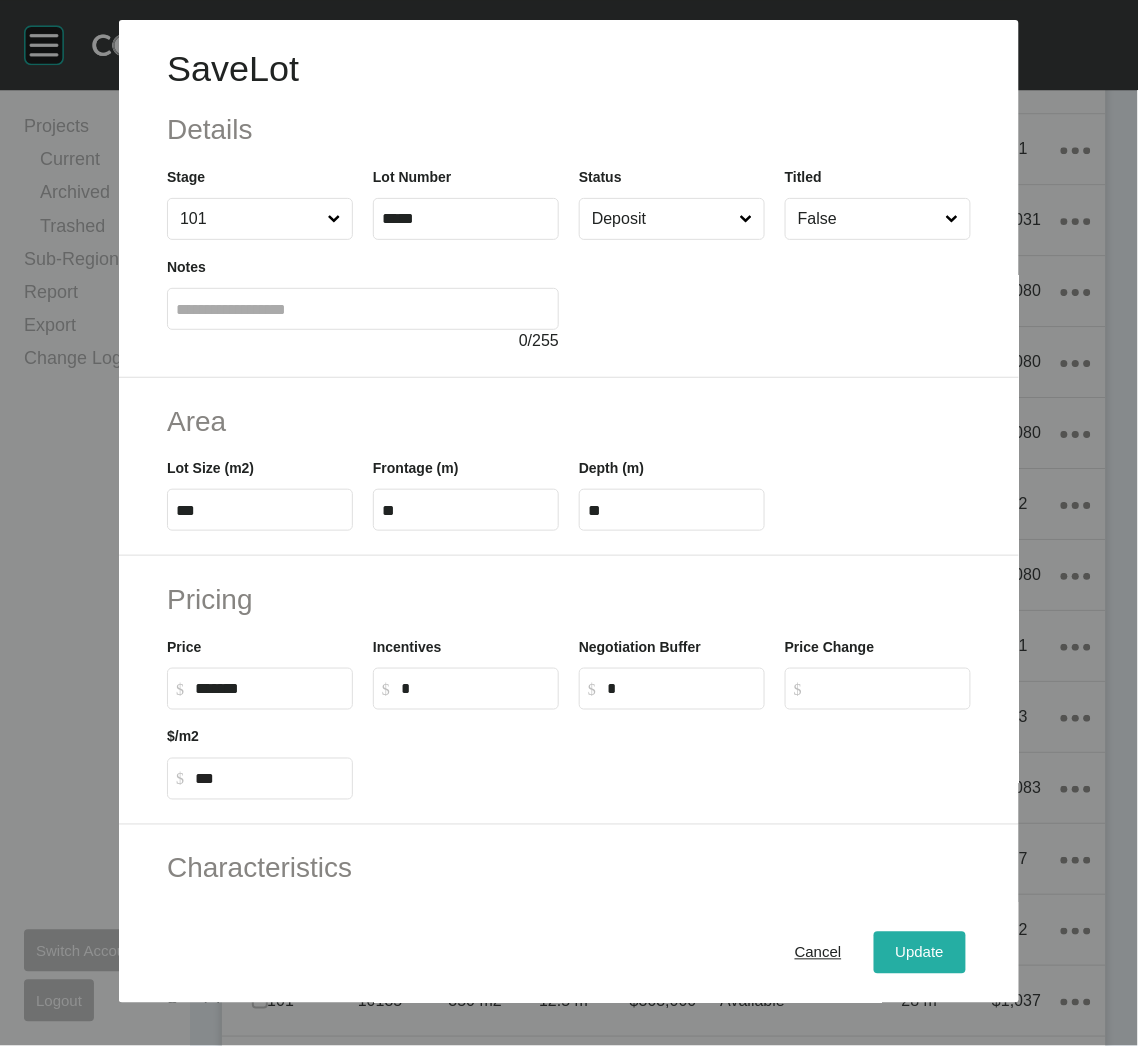 click on "Update" at bounding box center [920, 953] 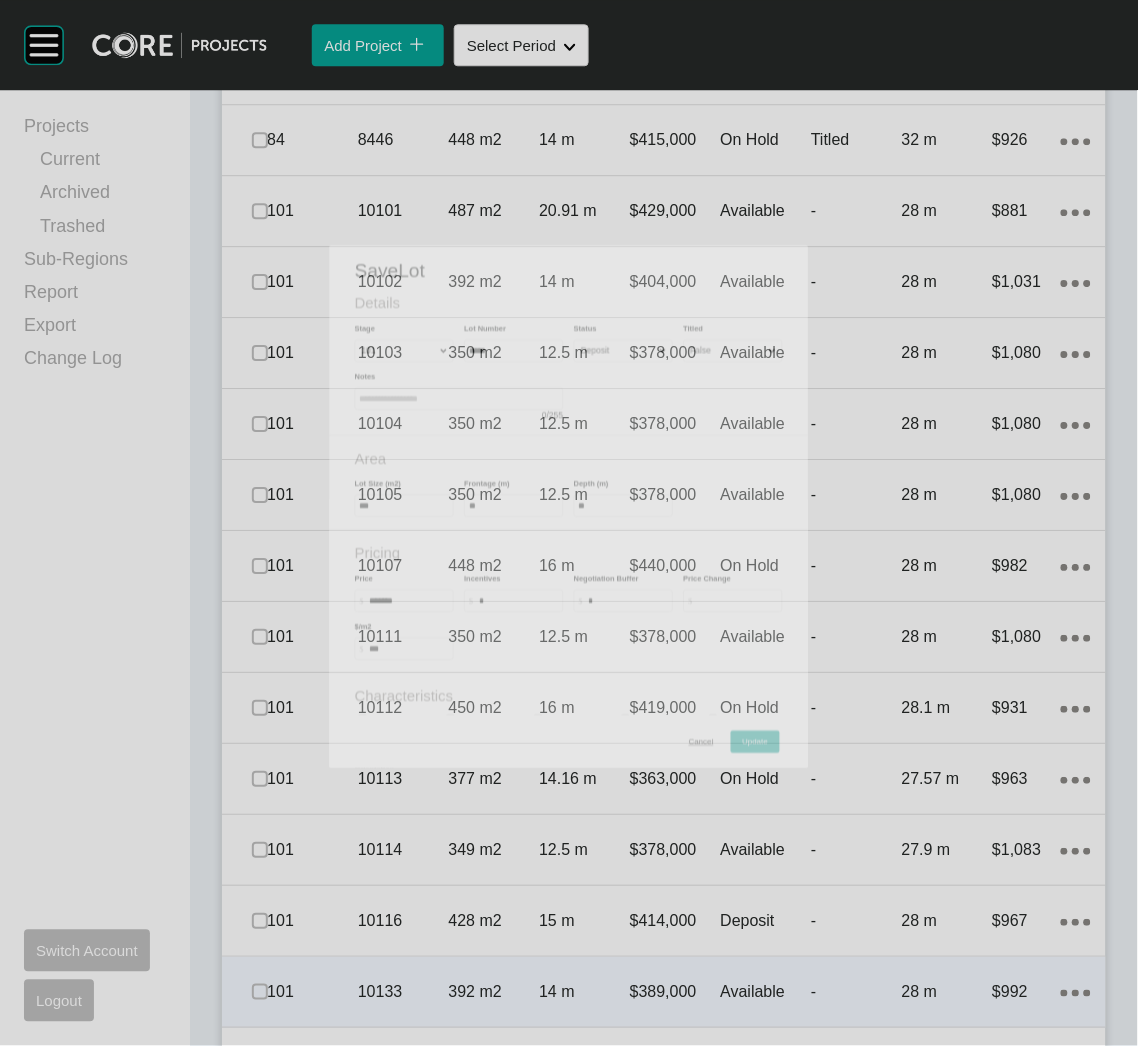 scroll, scrollTop: 2475, scrollLeft: 0, axis: vertical 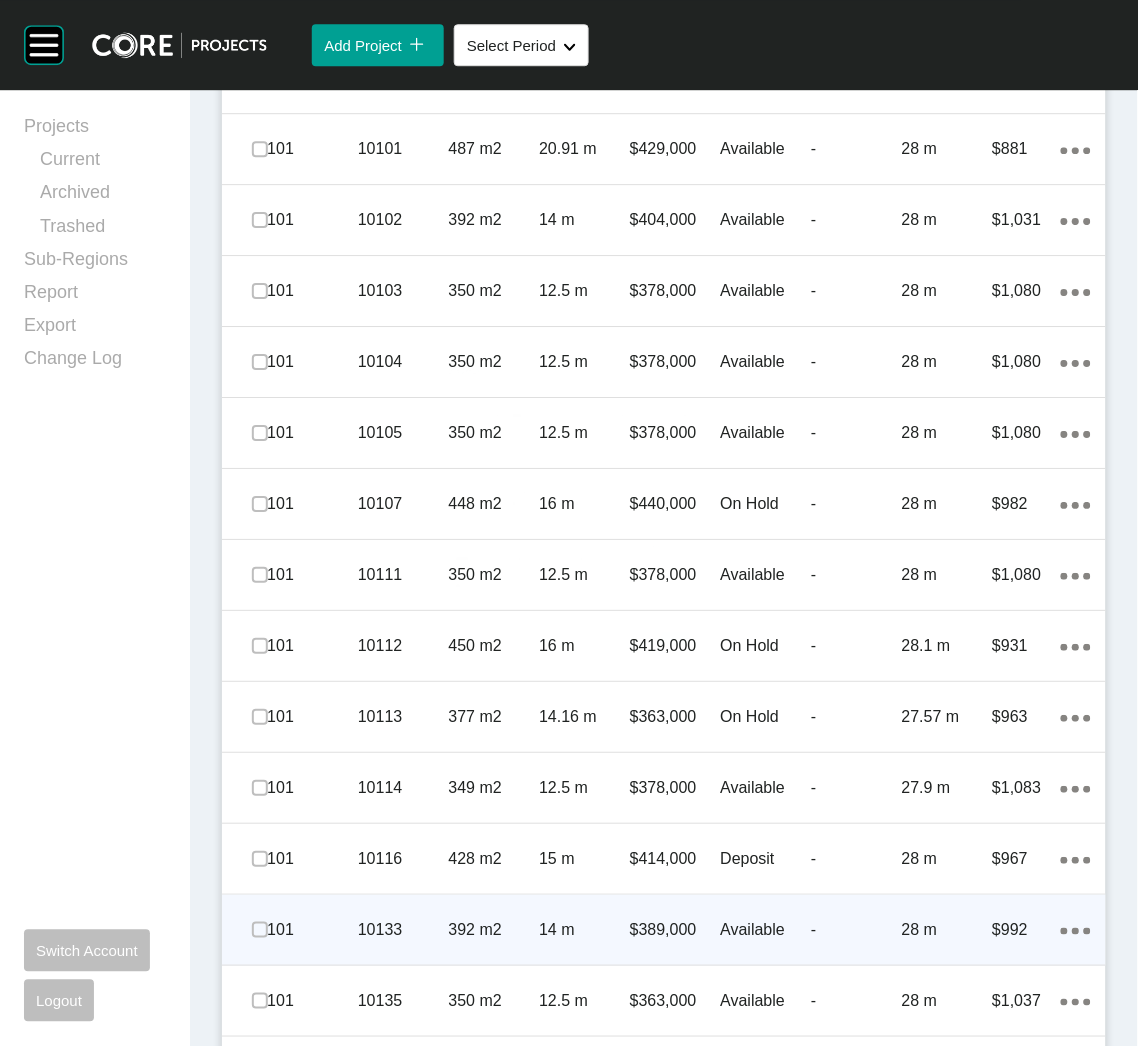 click on "392 m2" at bounding box center [494, 930] 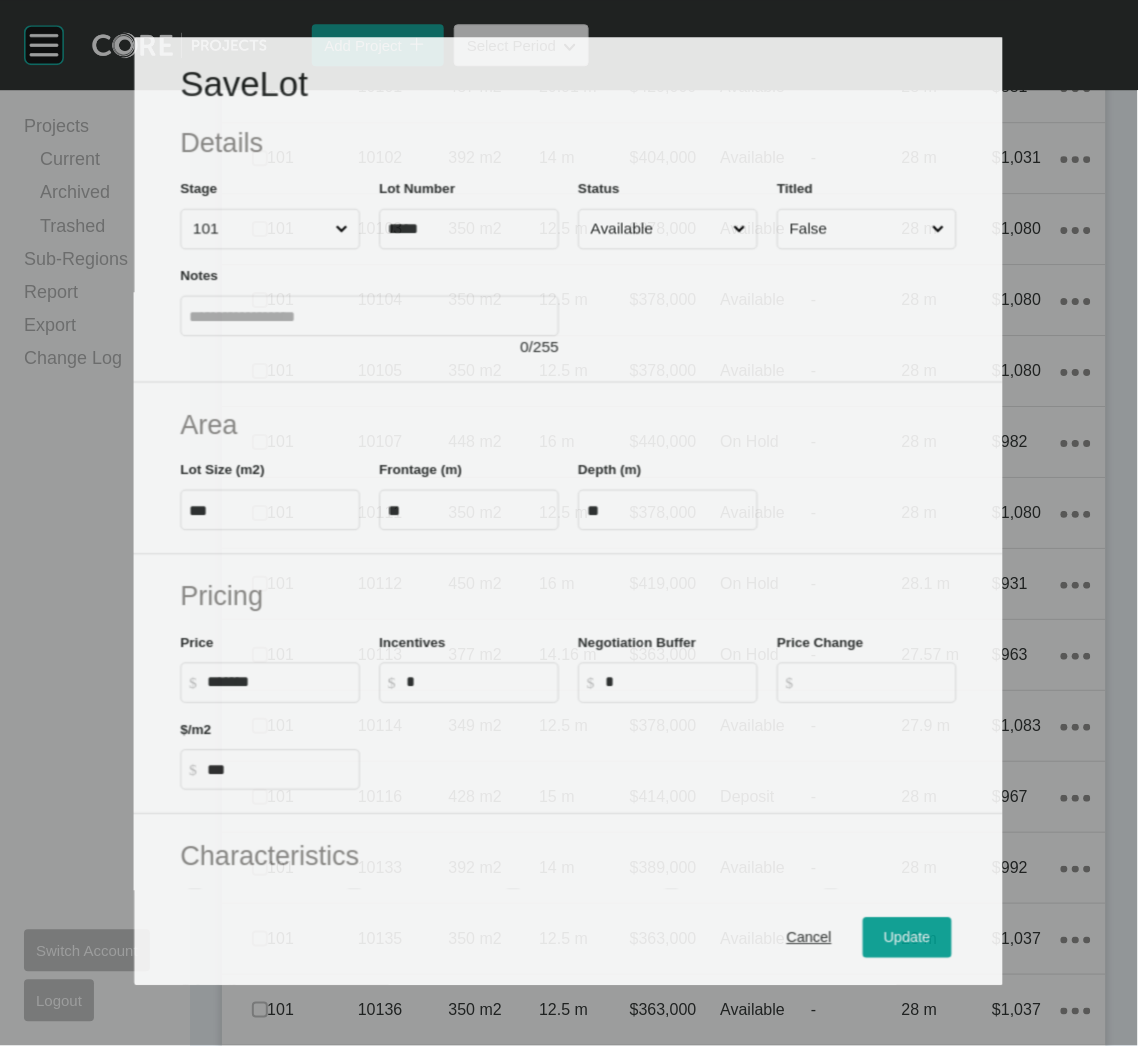 scroll, scrollTop: 2413, scrollLeft: 0, axis: vertical 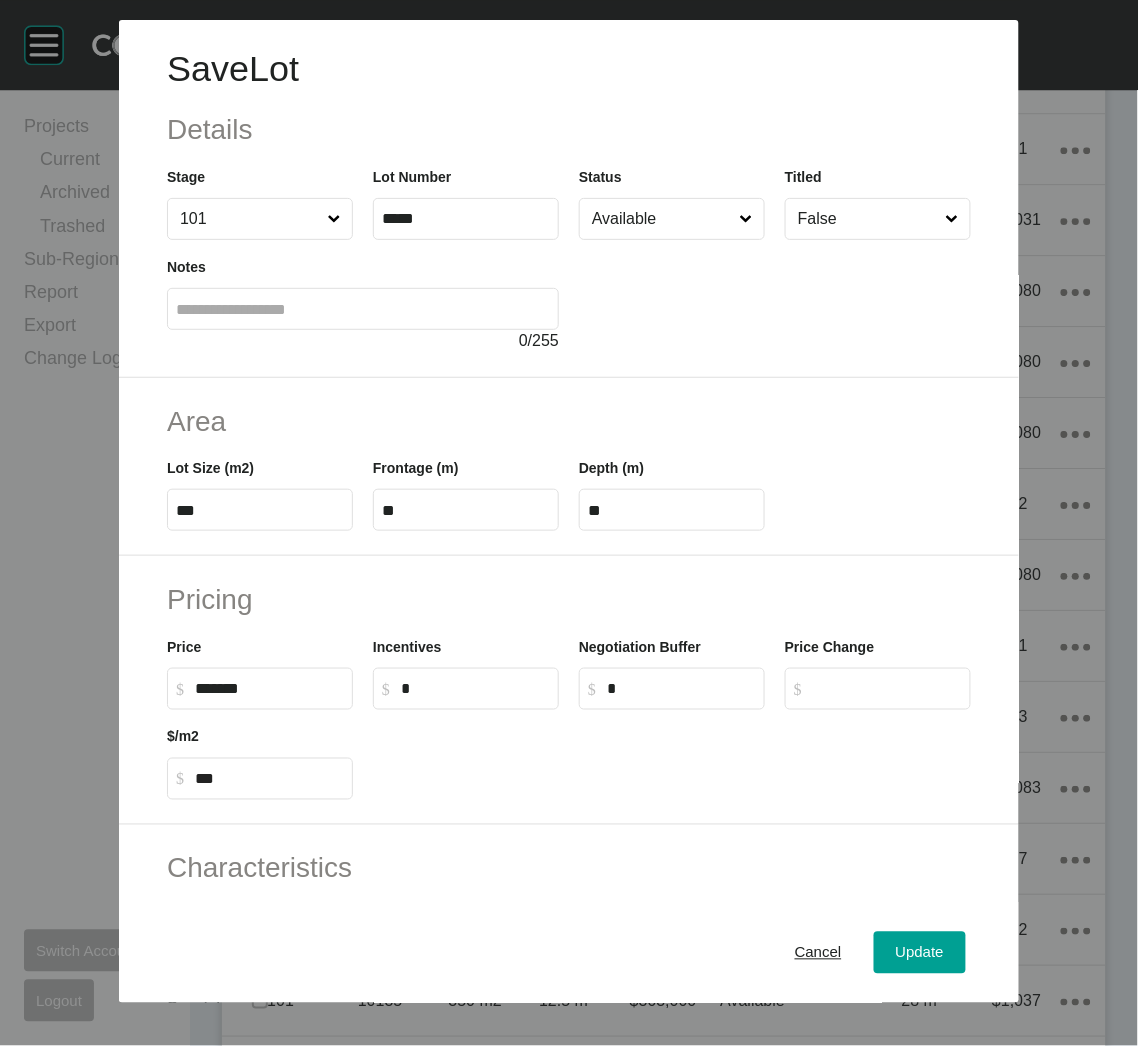 click on "Available" at bounding box center [662, 219] 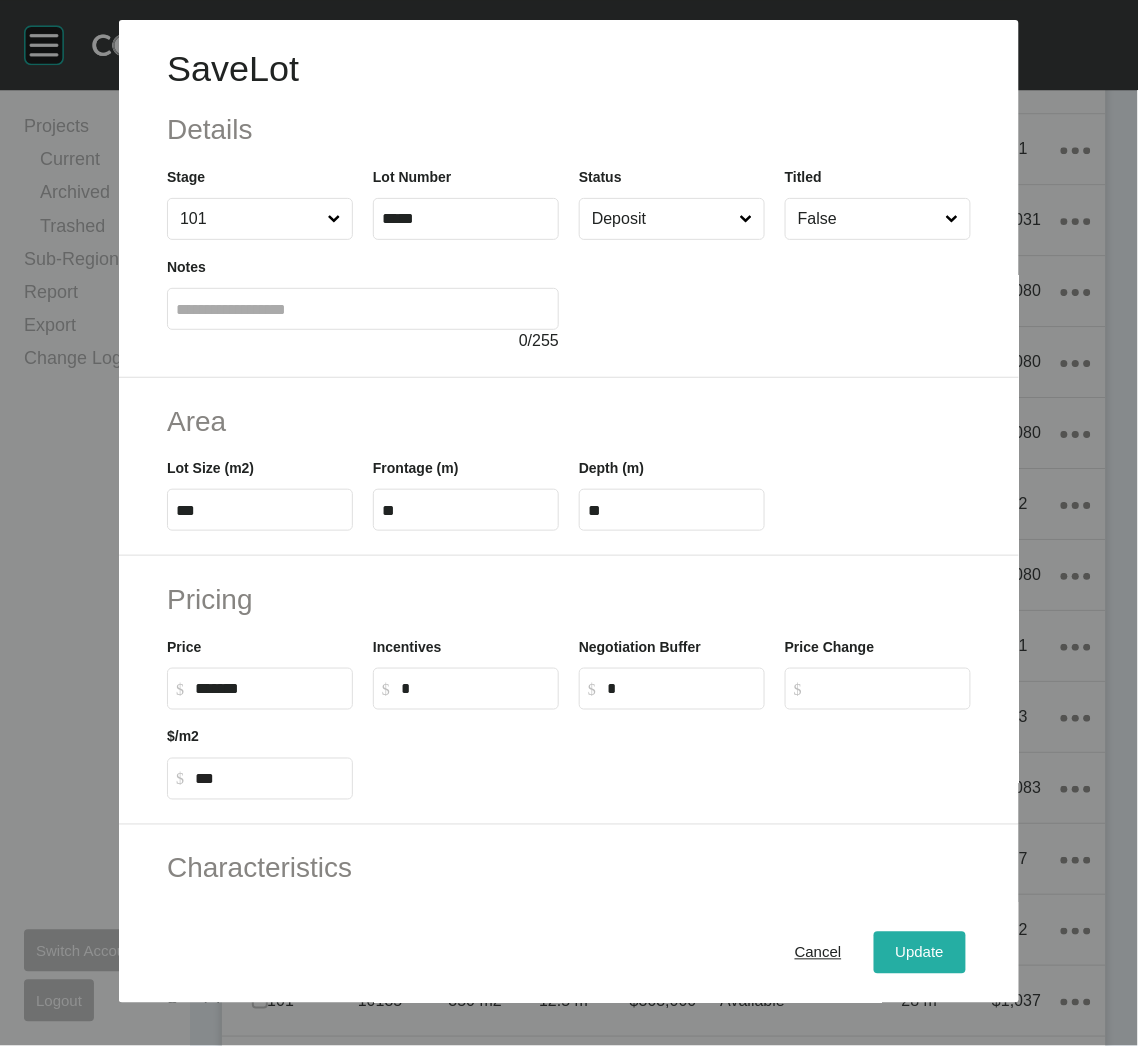 click on "Update" at bounding box center (920, 953) 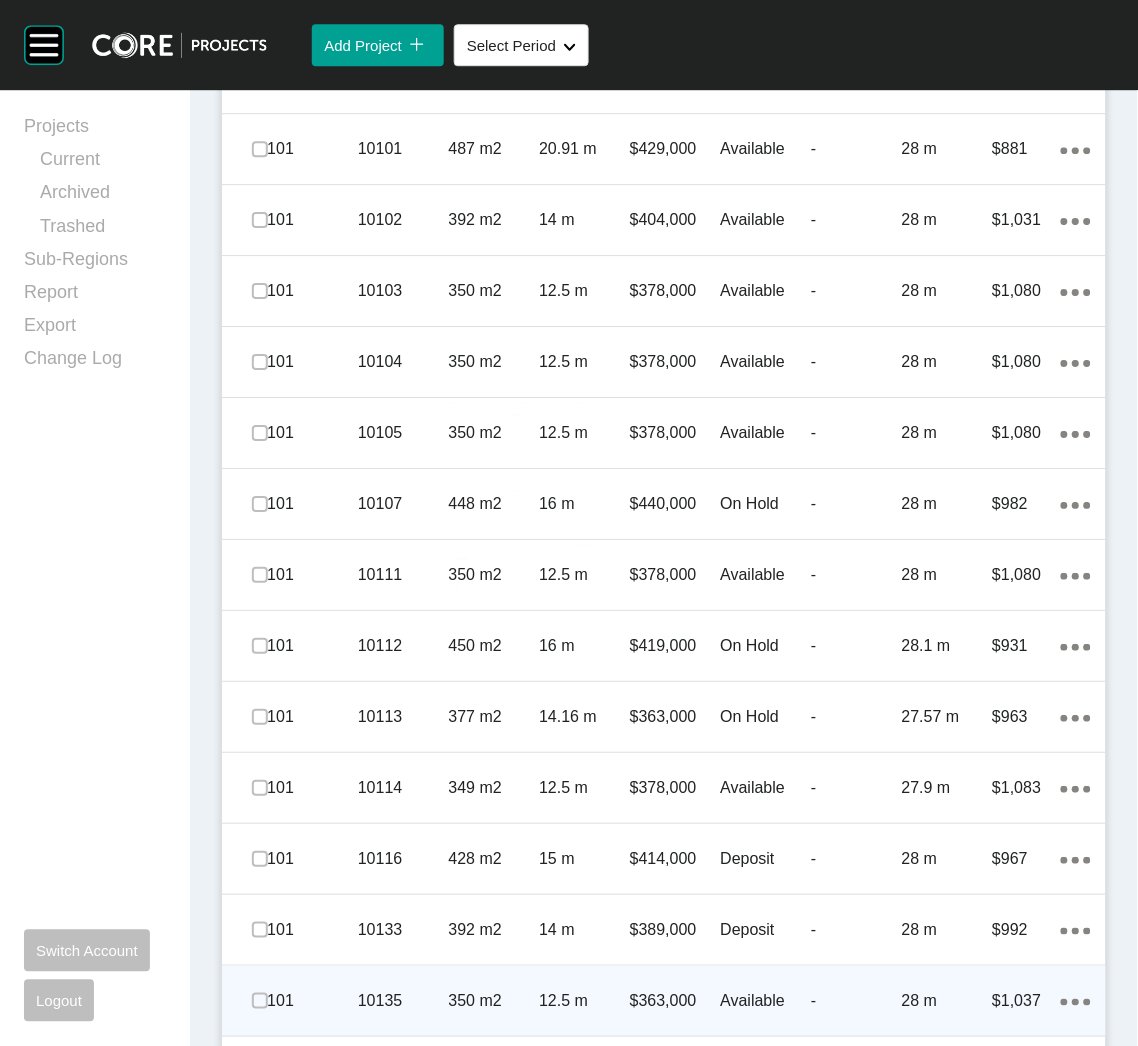 click on "$363,000" at bounding box center (675, 1001) 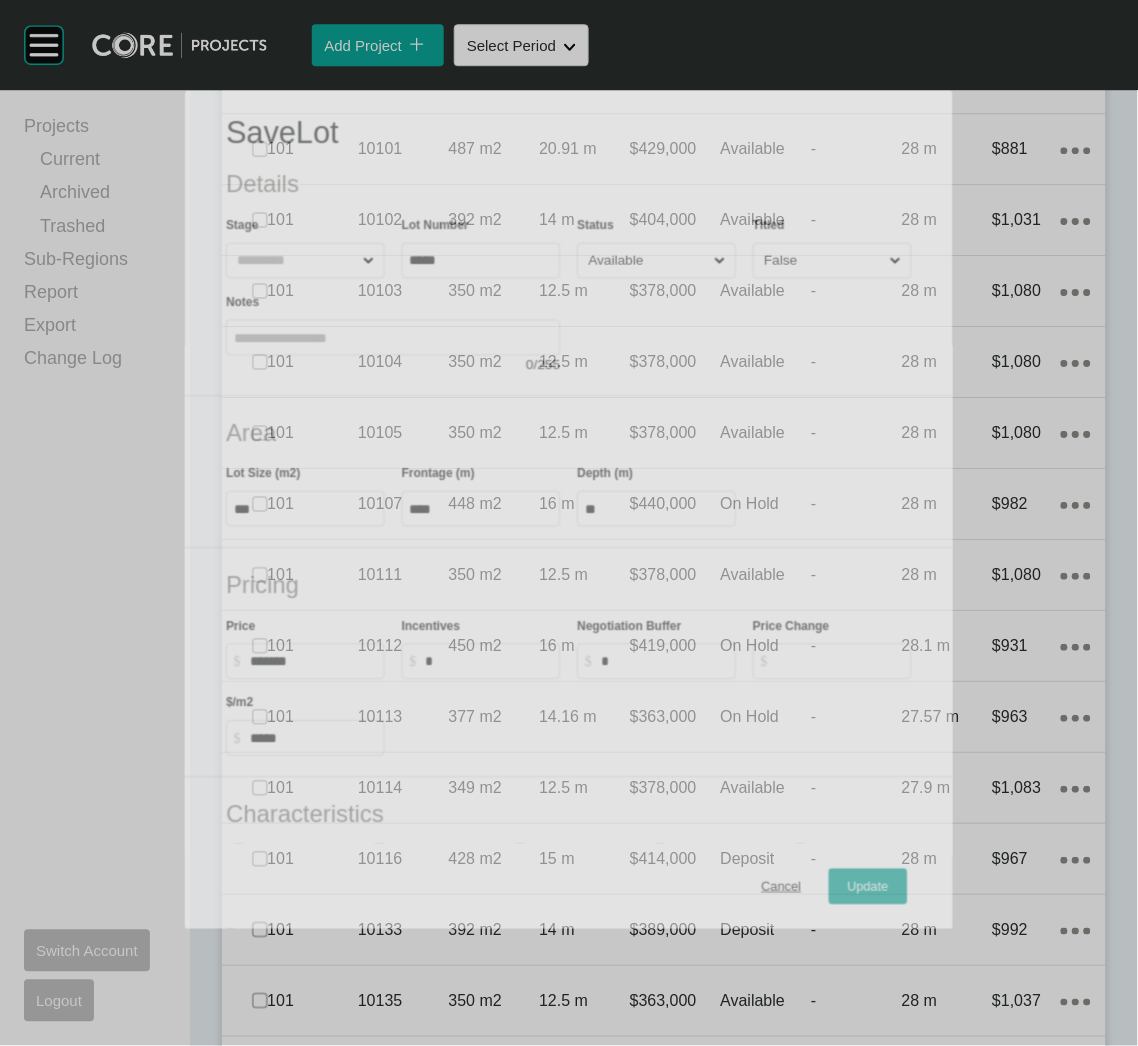 scroll, scrollTop: 2413, scrollLeft: 0, axis: vertical 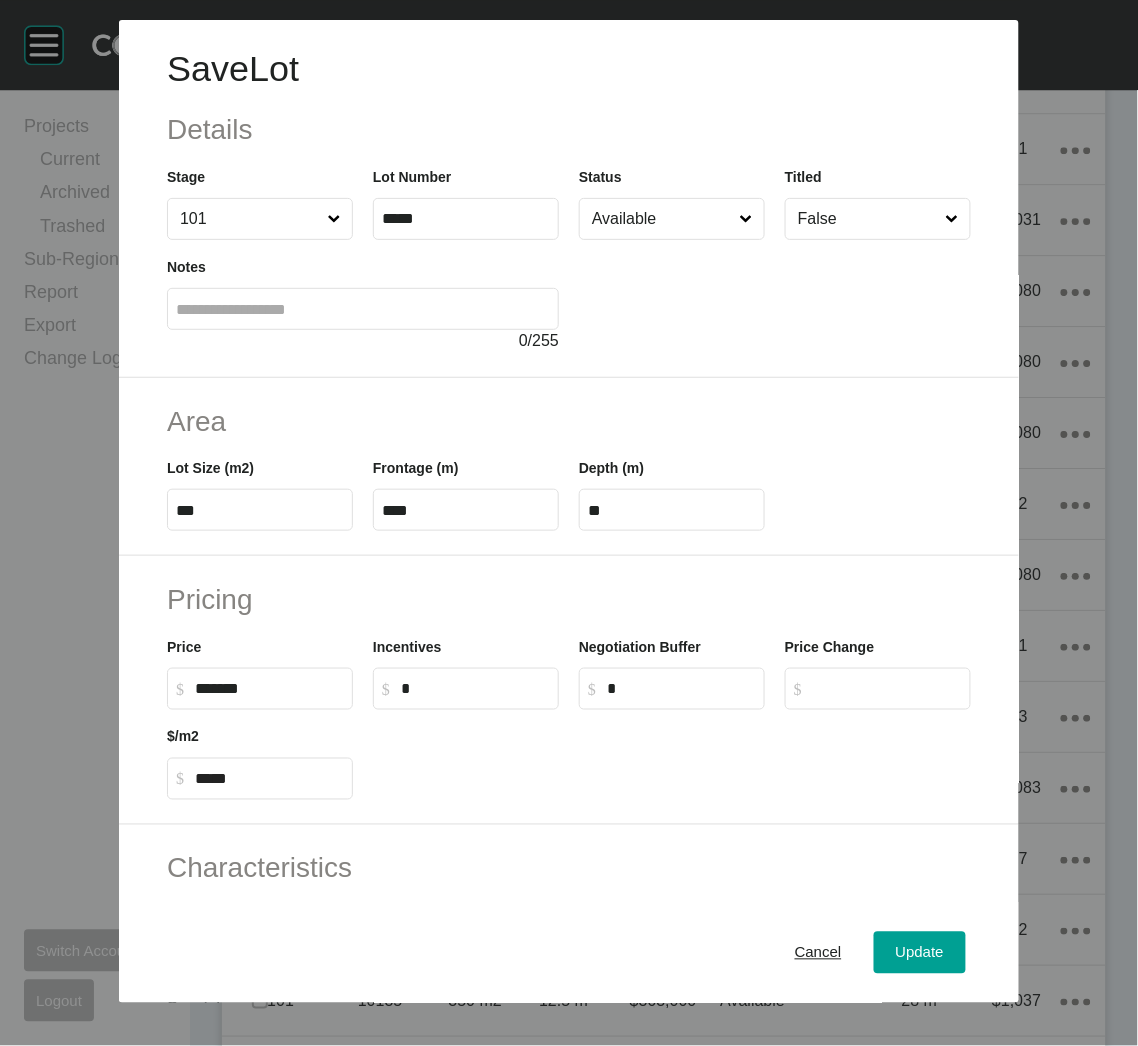 click on "Available" at bounding box center [662, 219] 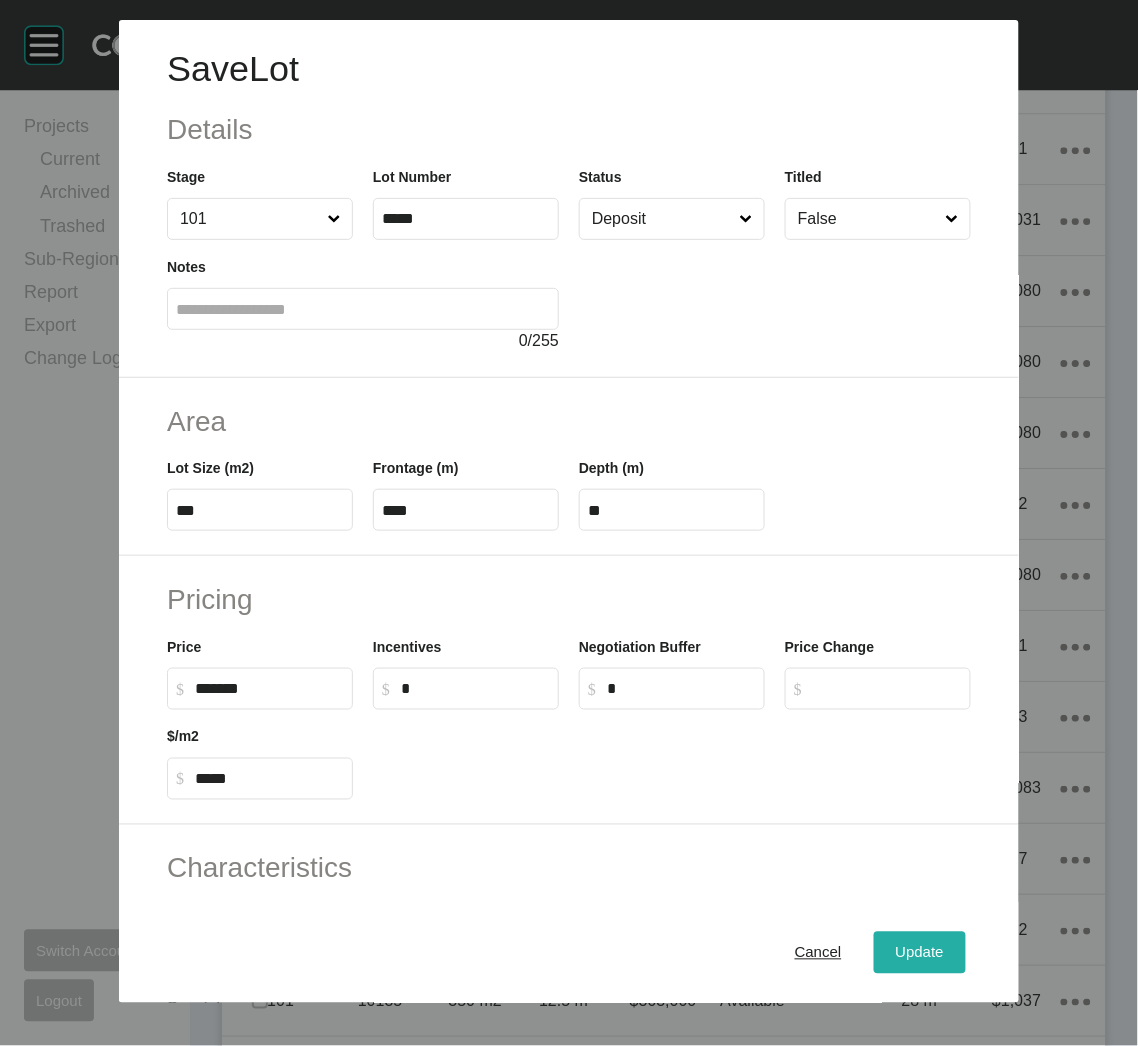click on "Update" at bounding box center [920, 953] 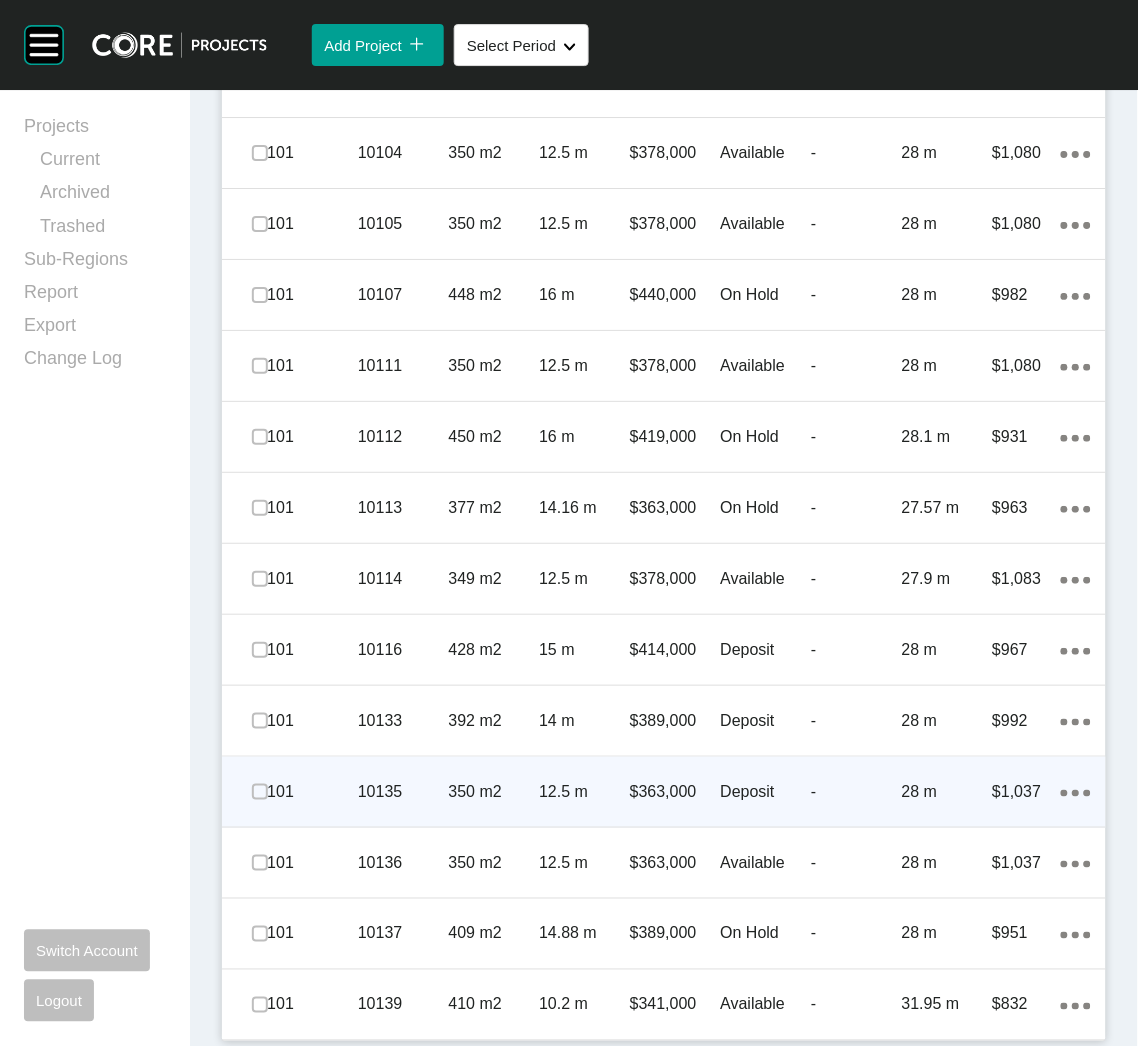 scroll, scrollTop: 2685, scrollLeft: 0, axis: vertical 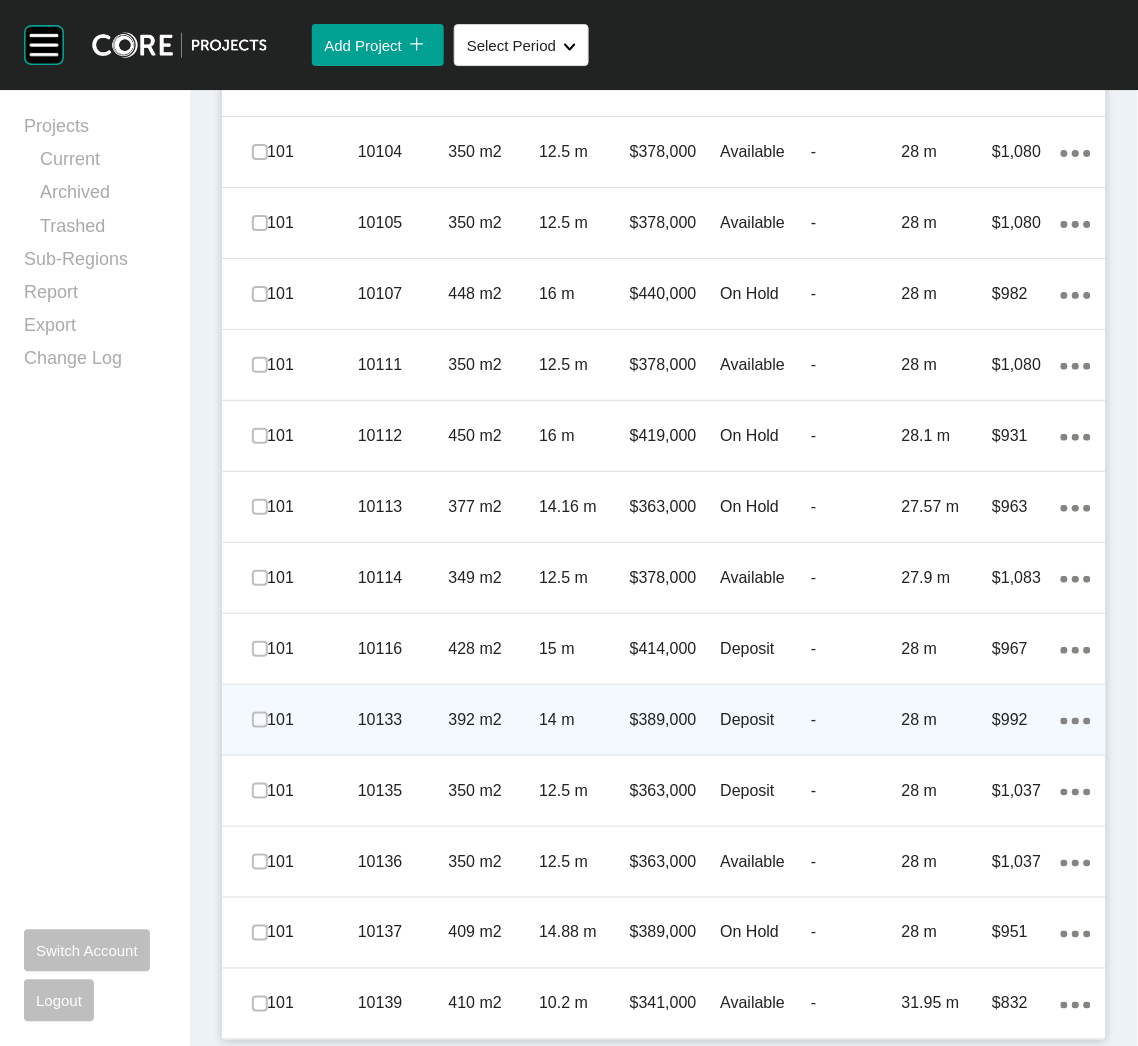click 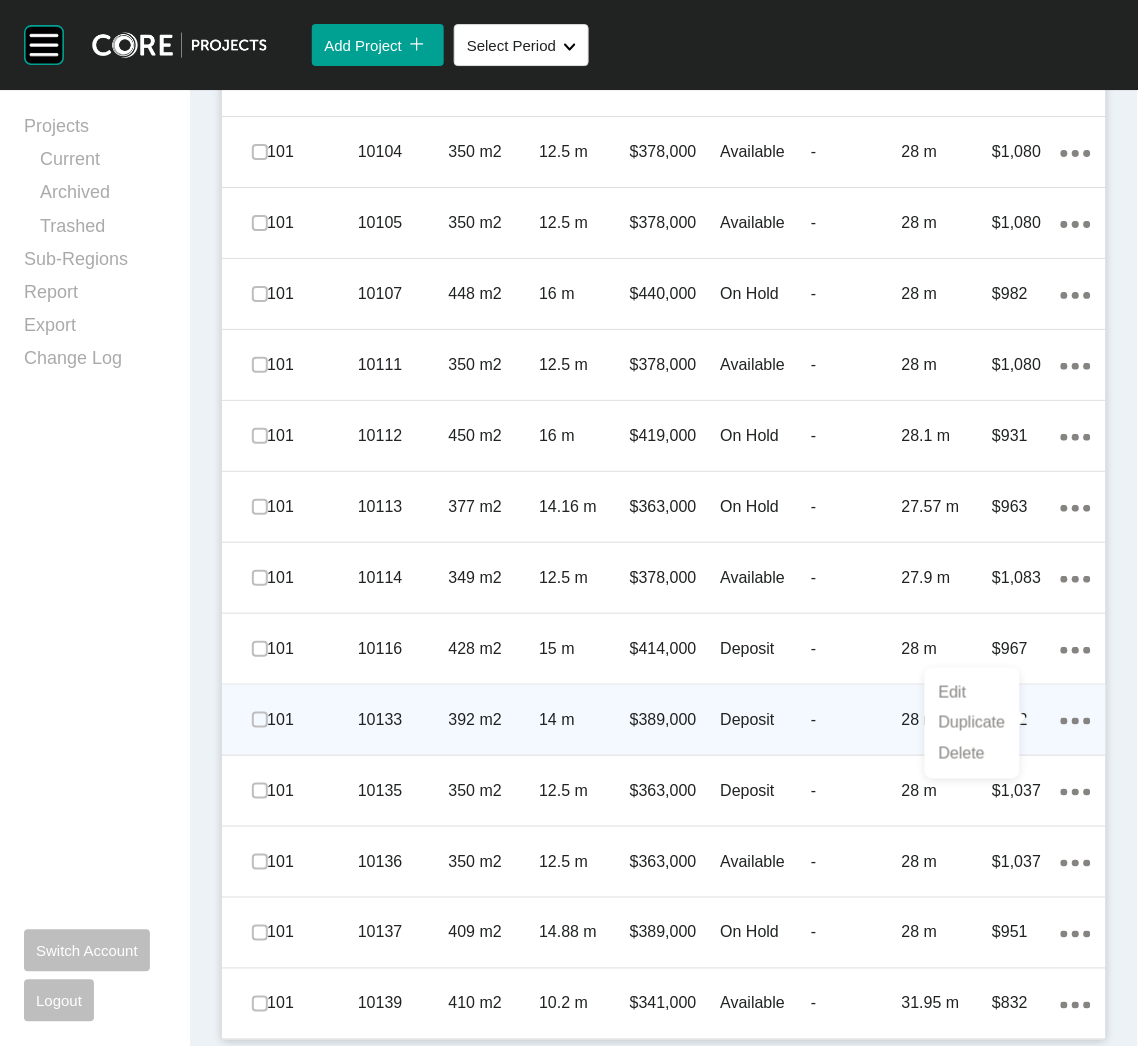 click on "Duplicate" at bounding box center (972, 723) 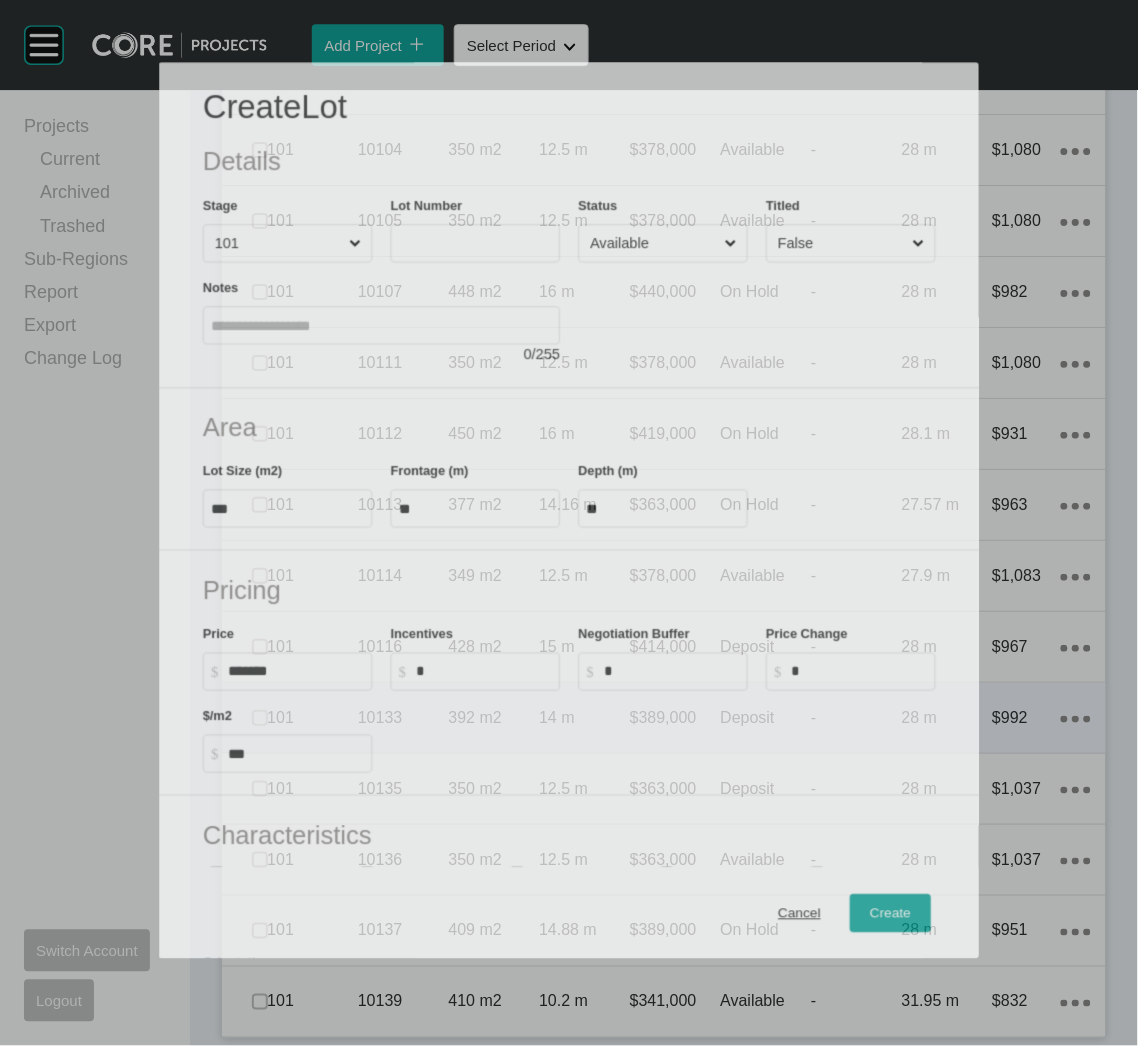 scroll, scrollTop: 2623, scrollLeft: 0, axis: vertical 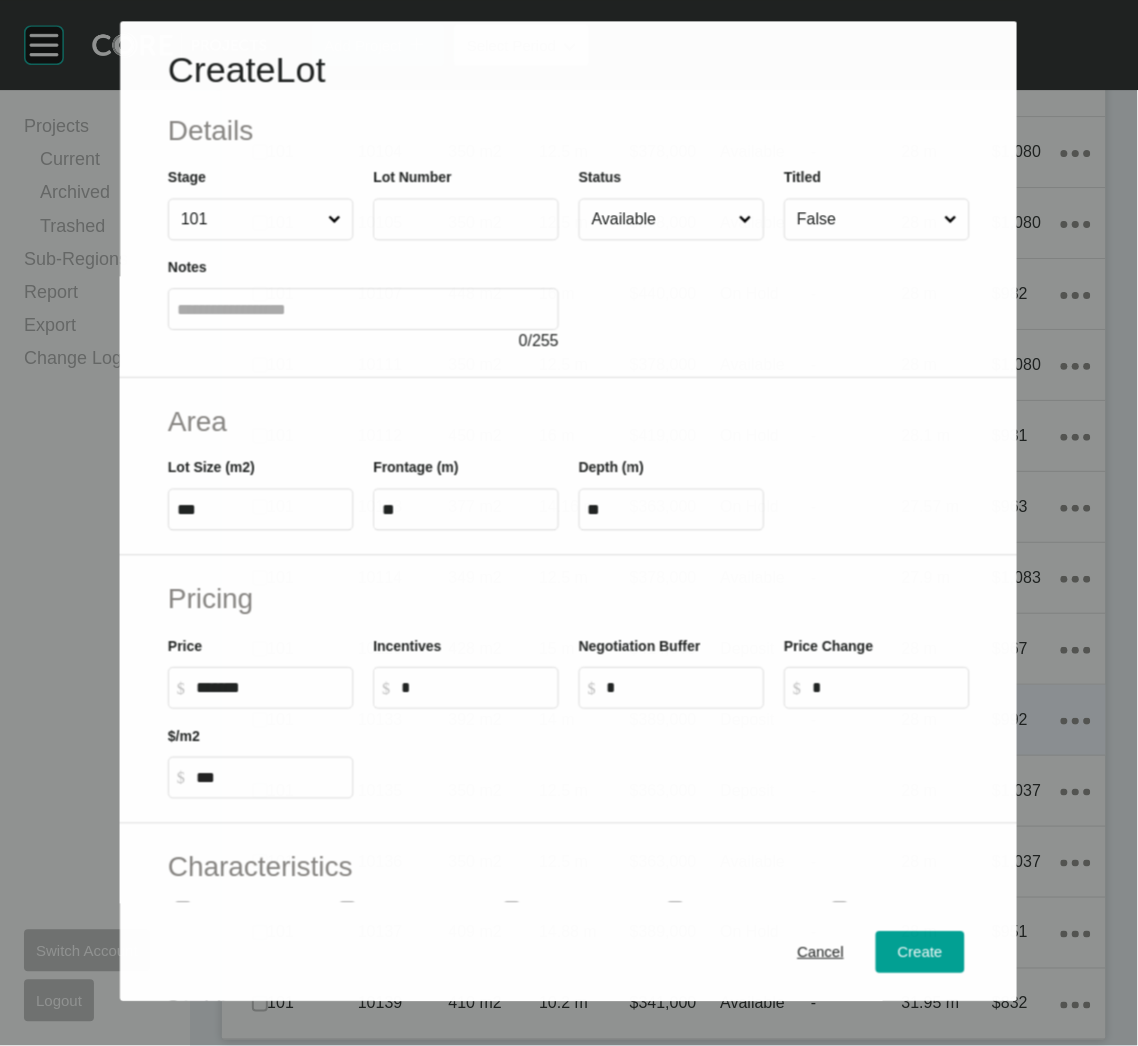 click at bounding box center (467, 219) 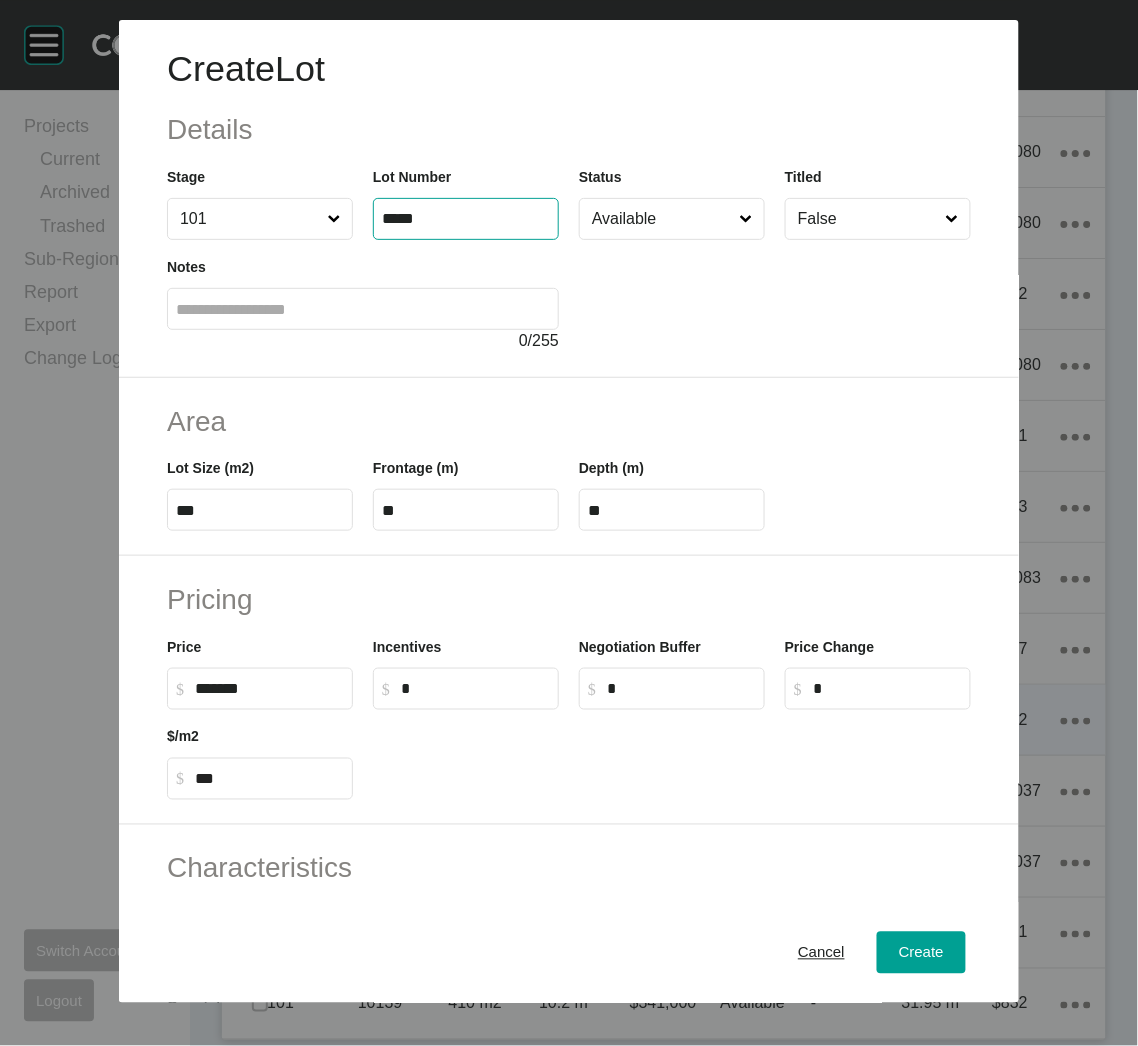 type on "*****" 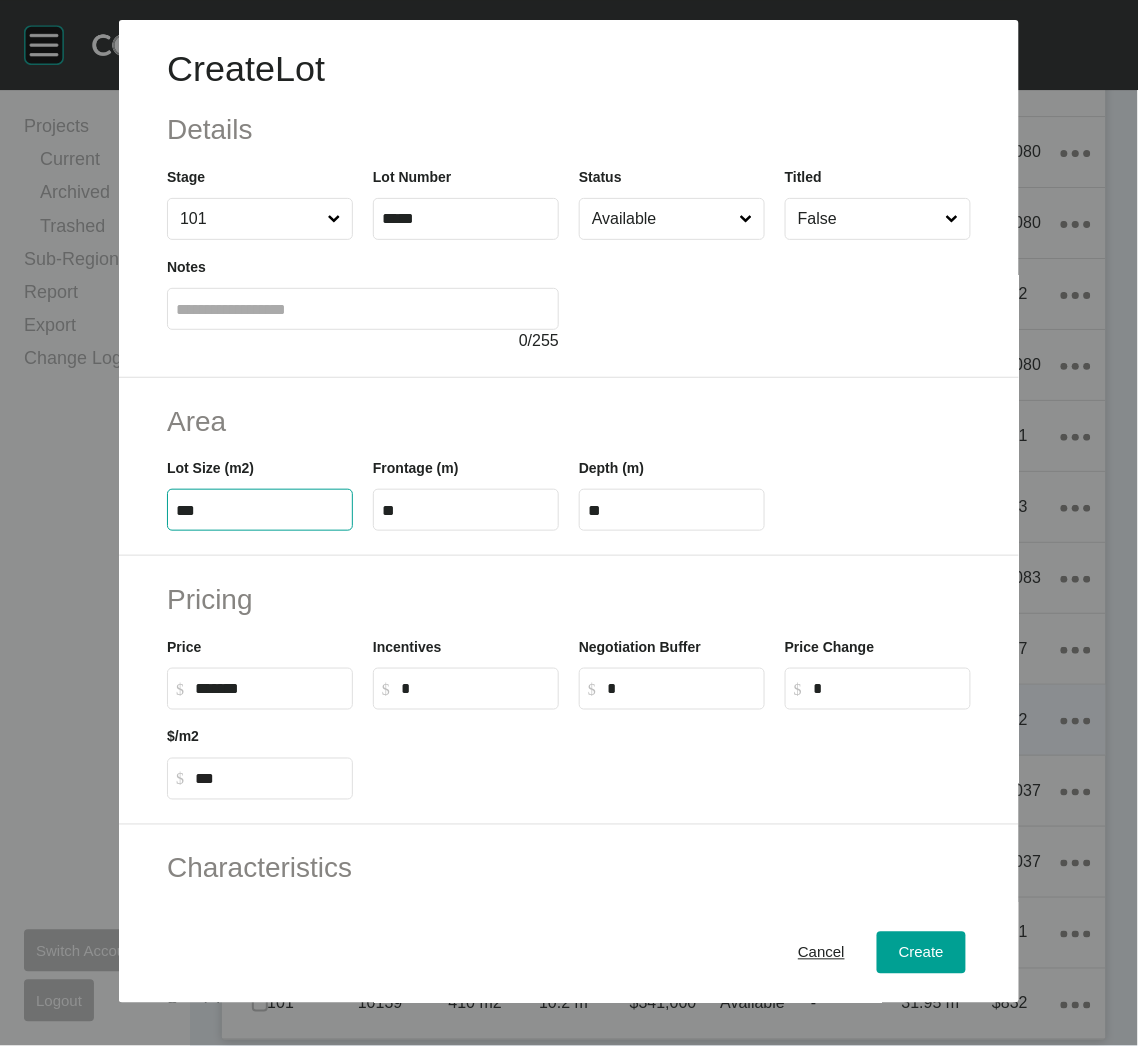 drag, startPoint x: 308, startPoint y: 516, endPoint x: 154, endPoint y: 497, distance: 155.16765 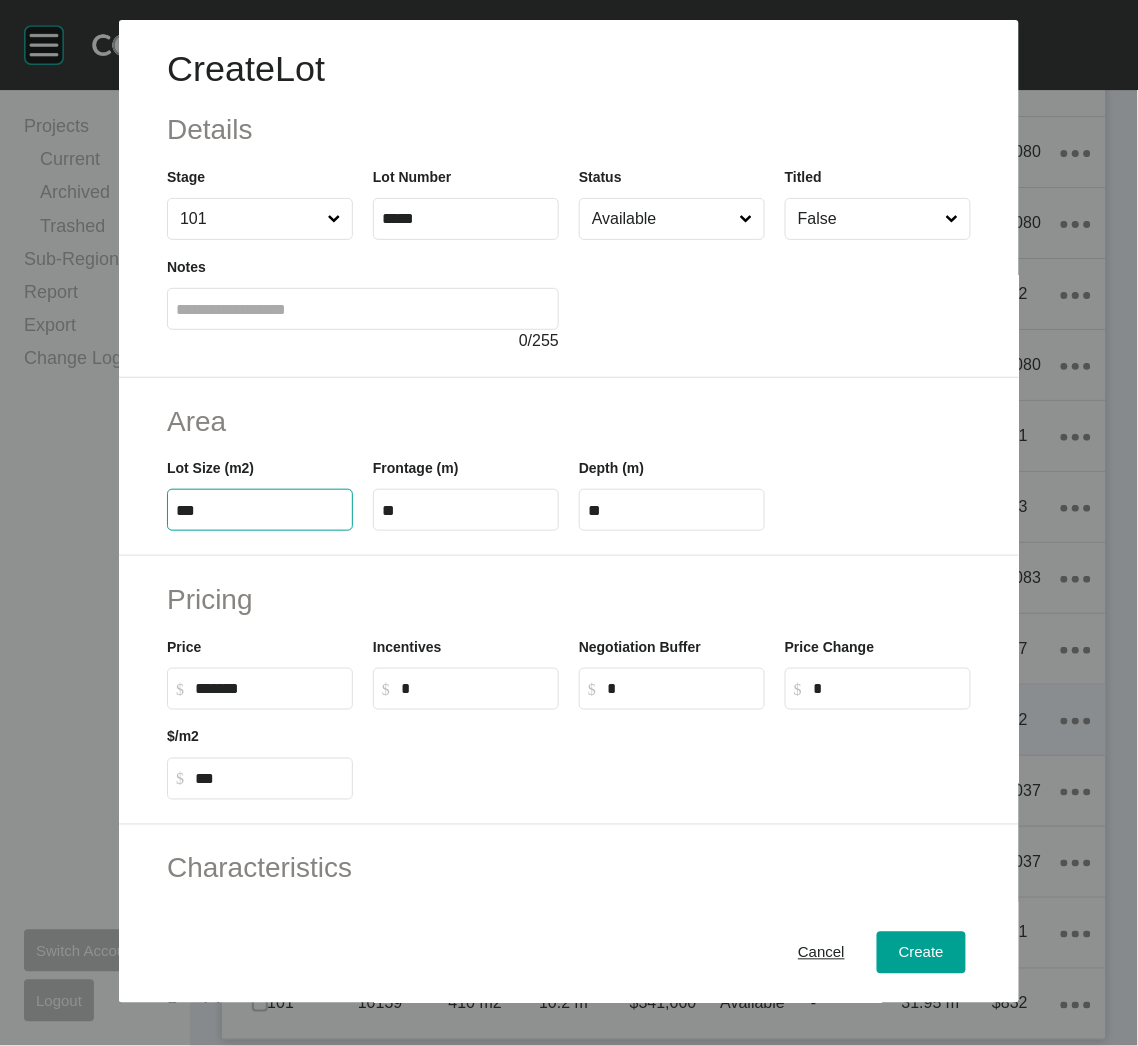 type on "***" 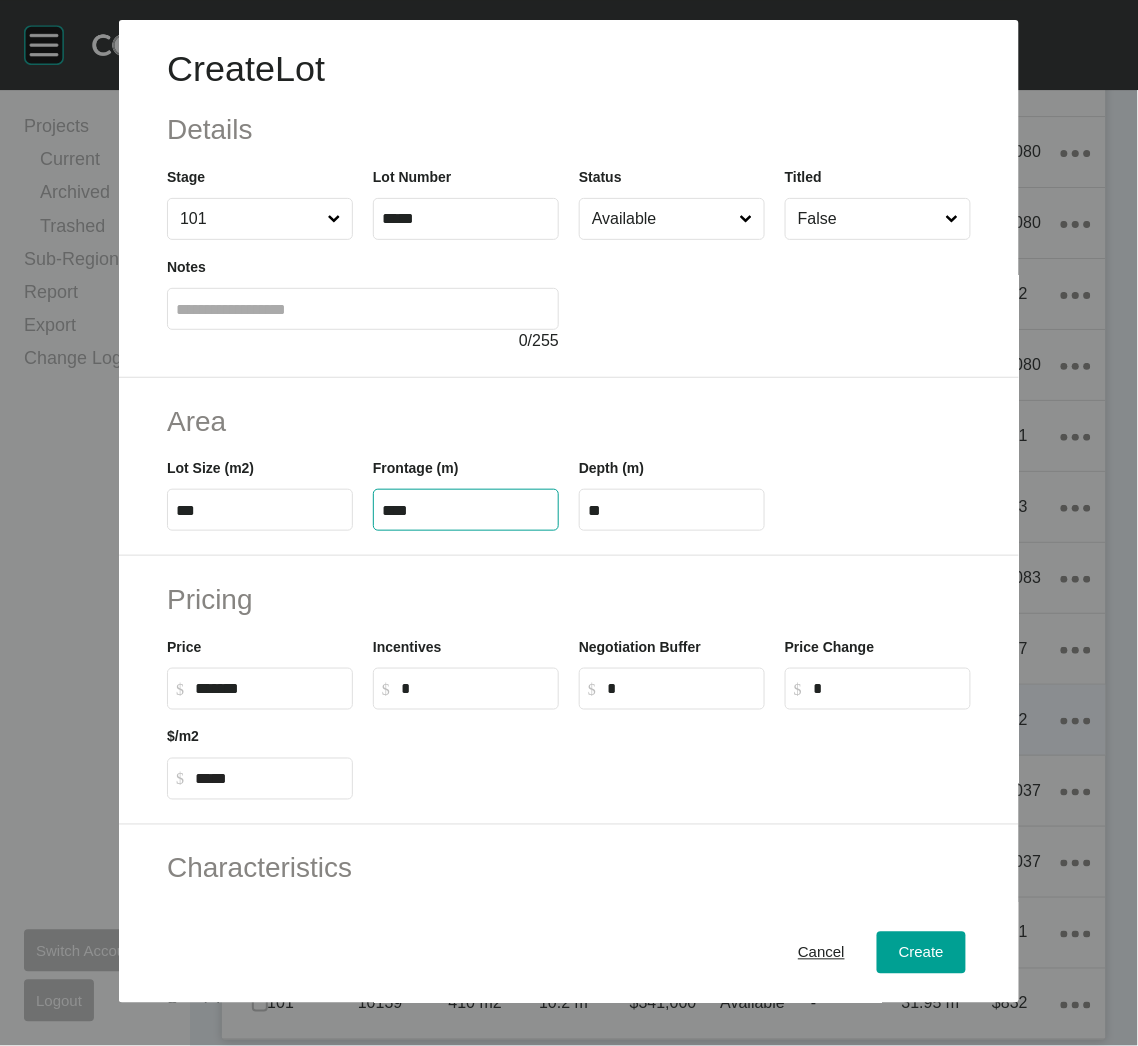 type on "****" 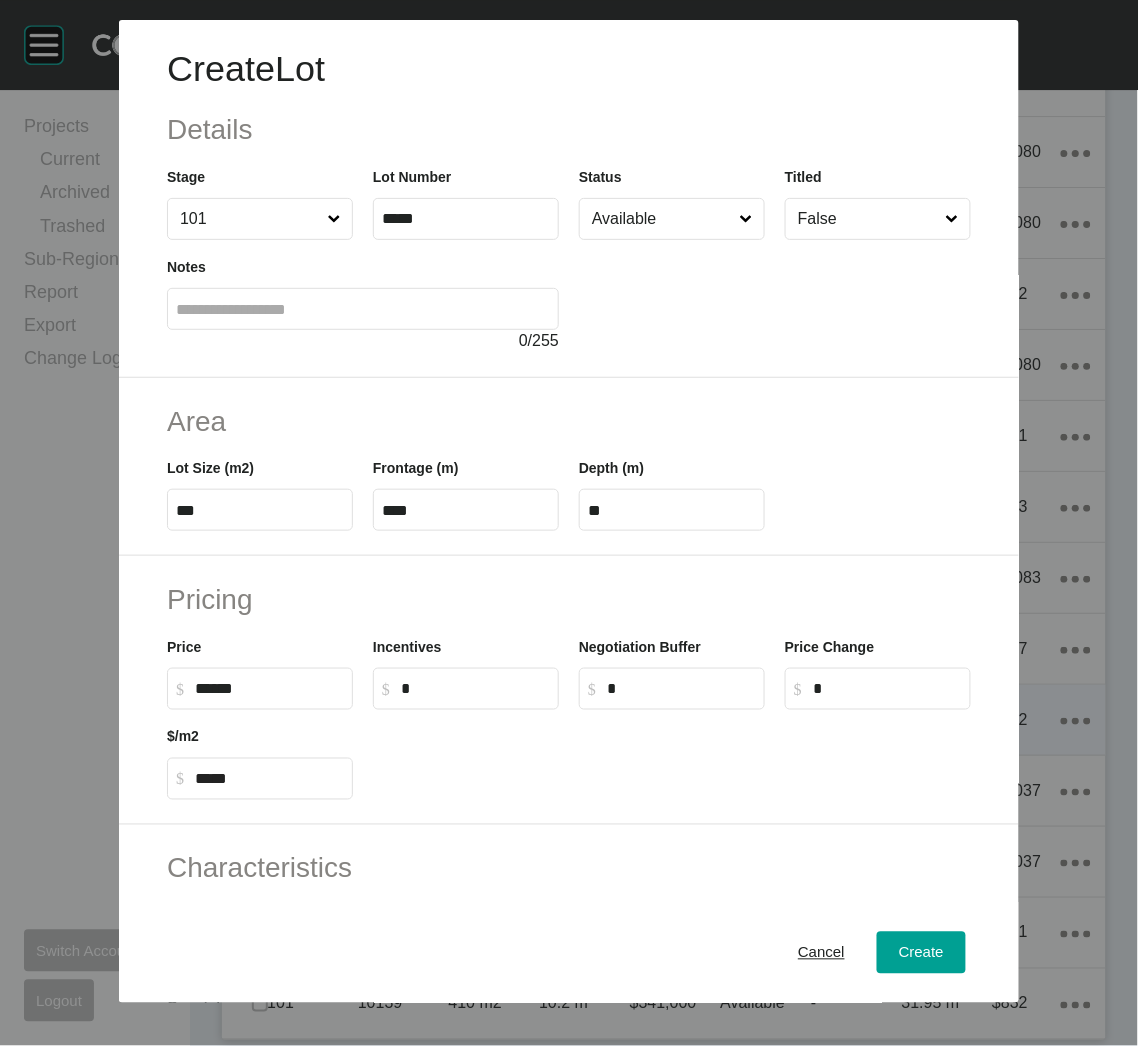 click on "******" at bounding box center (269, 688) 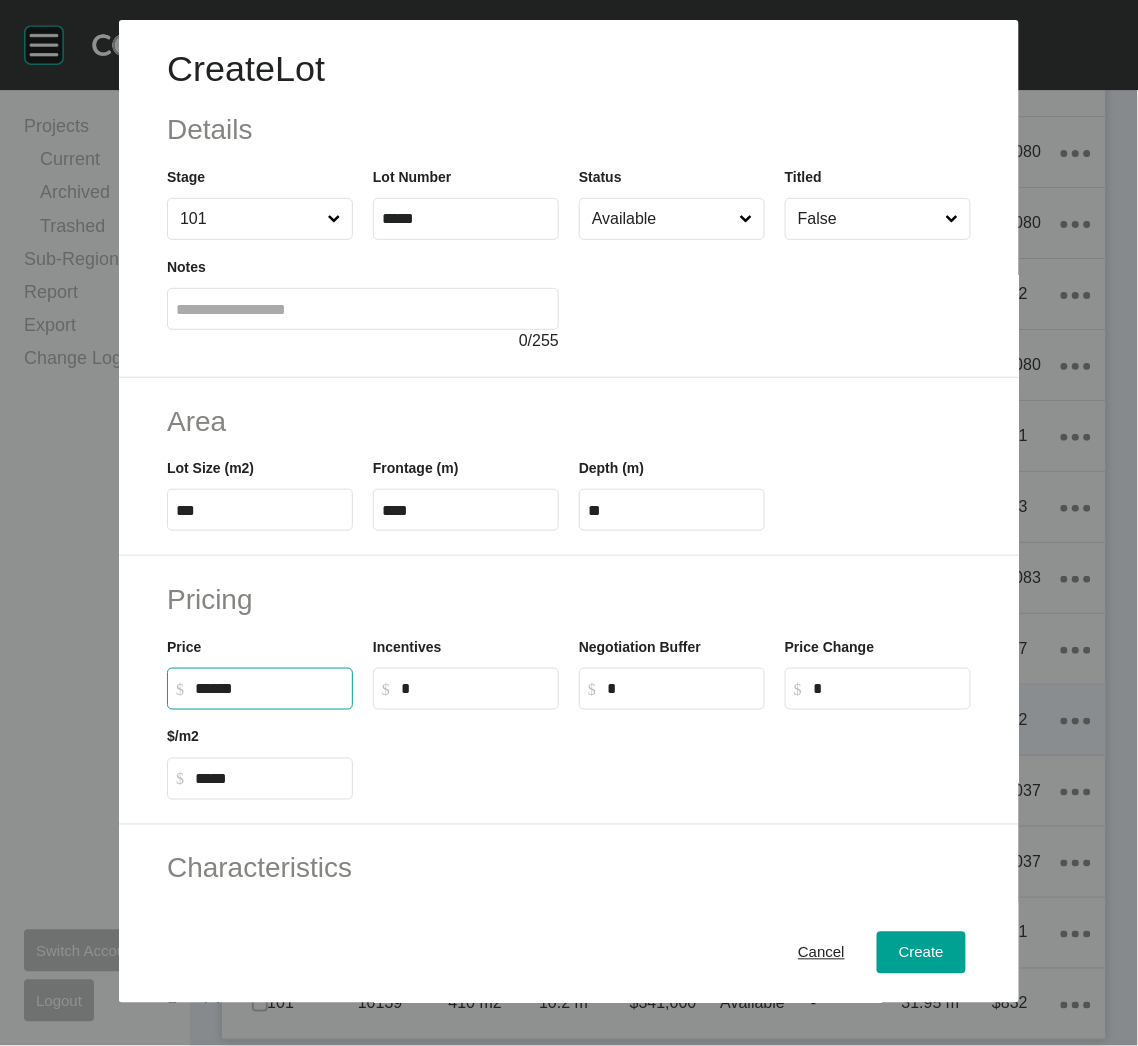 drag, startPoint x: 218, startPoint y: 685, endPoint x: 203, endPoint y: 685, distance: 15 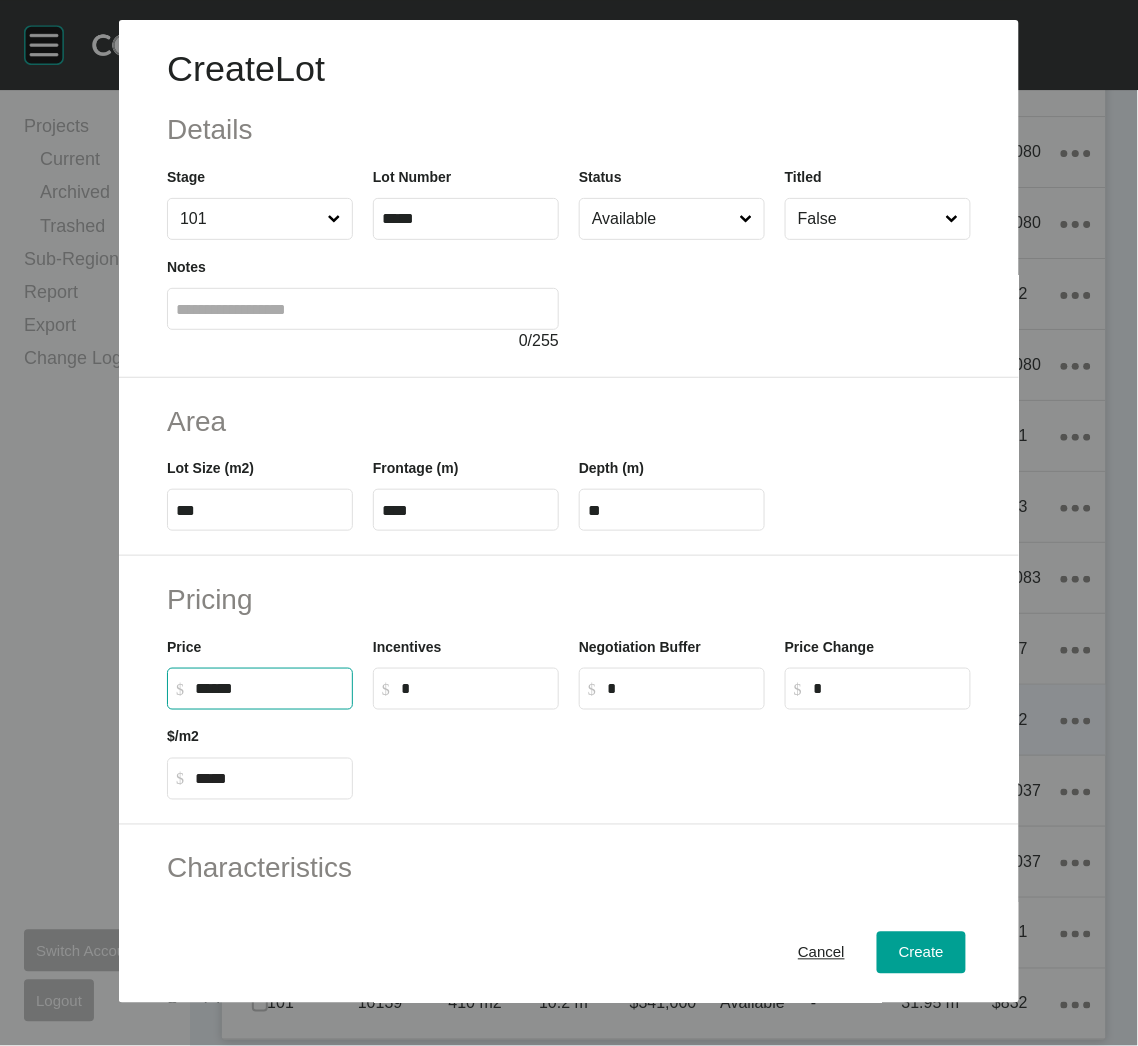 type on "*******" 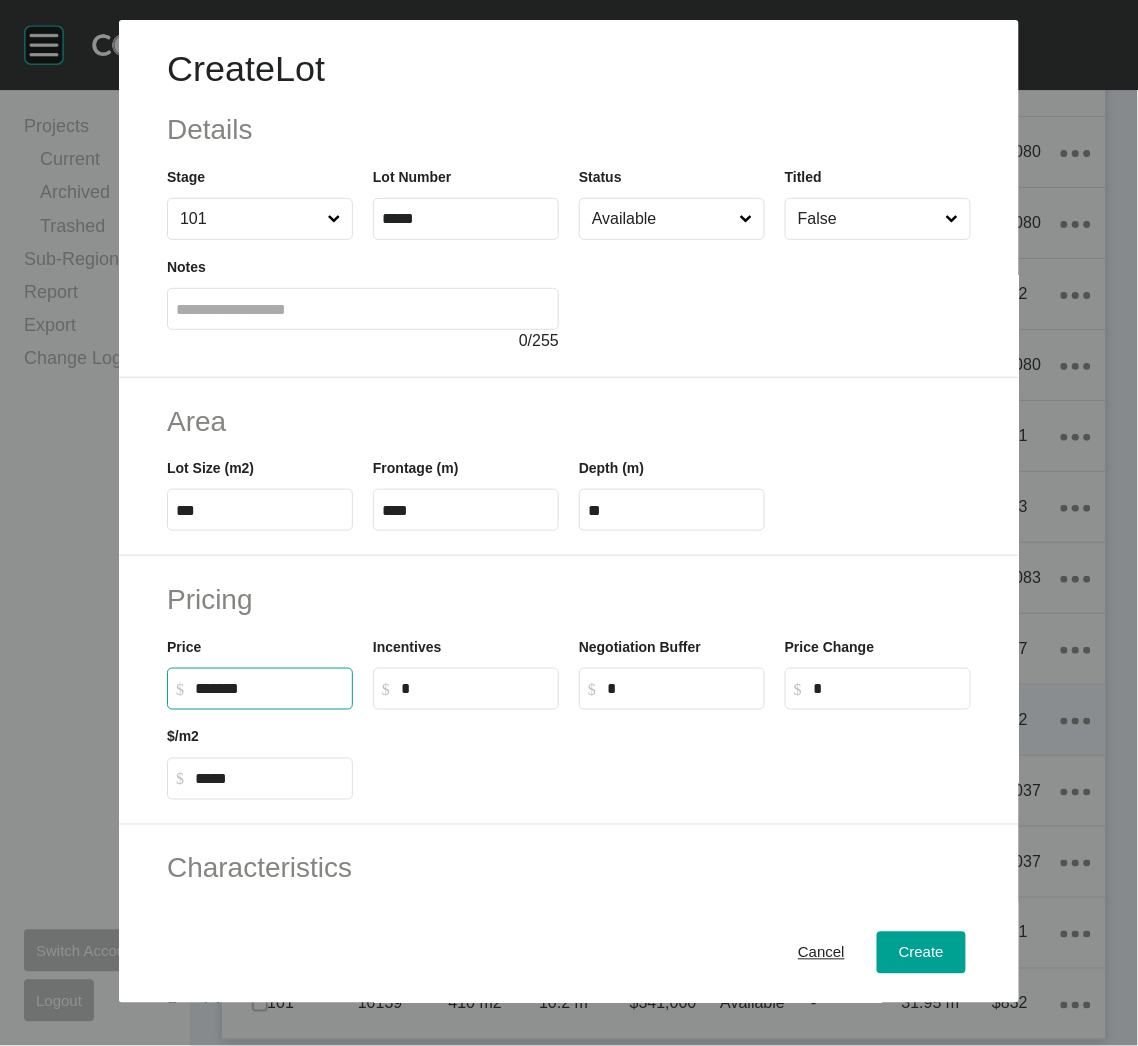 click on "$ Created with Sketch. $ *****" at bounding box center [260, 779] 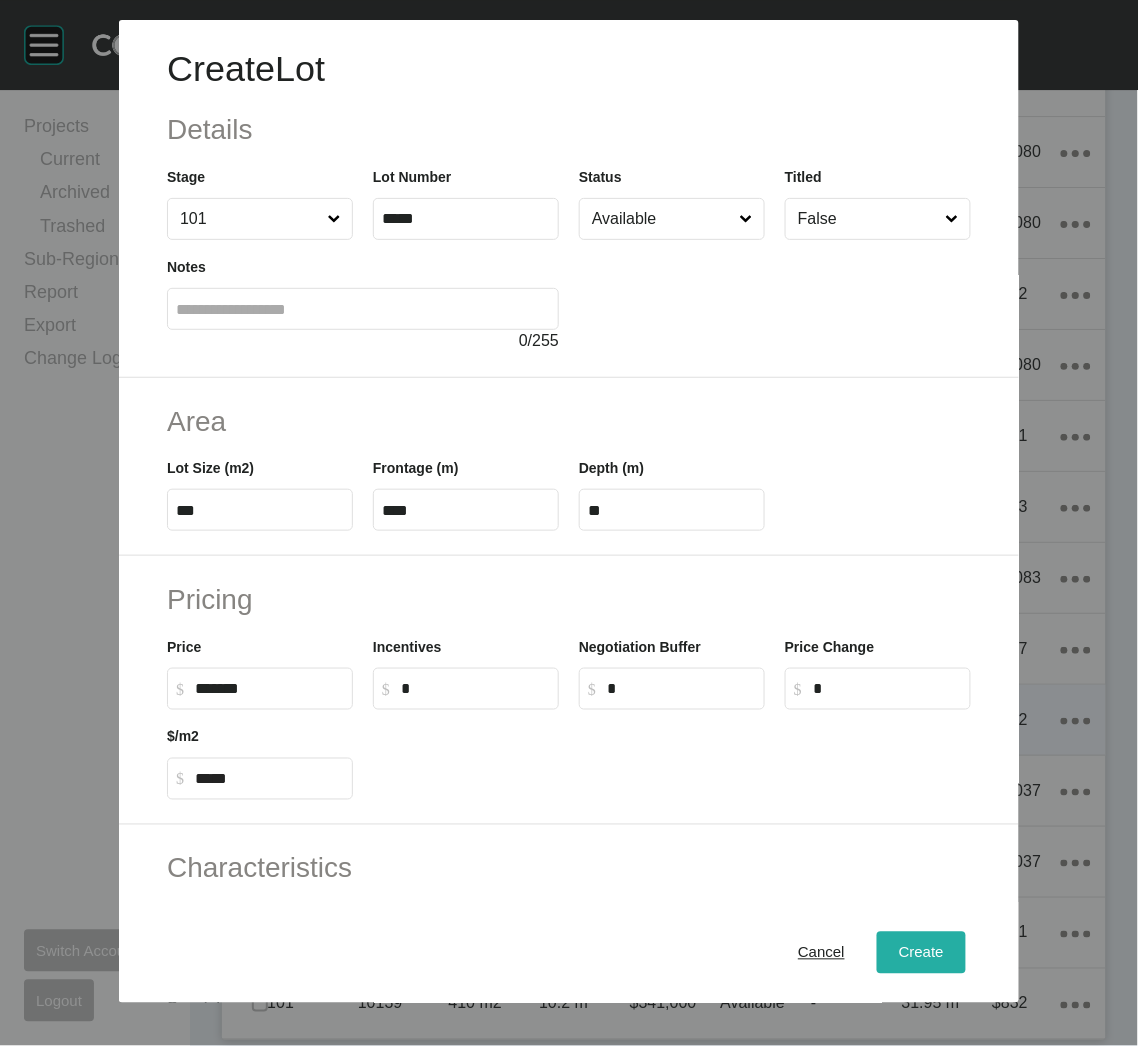 click on "Create" at bounding box center [921, 953] 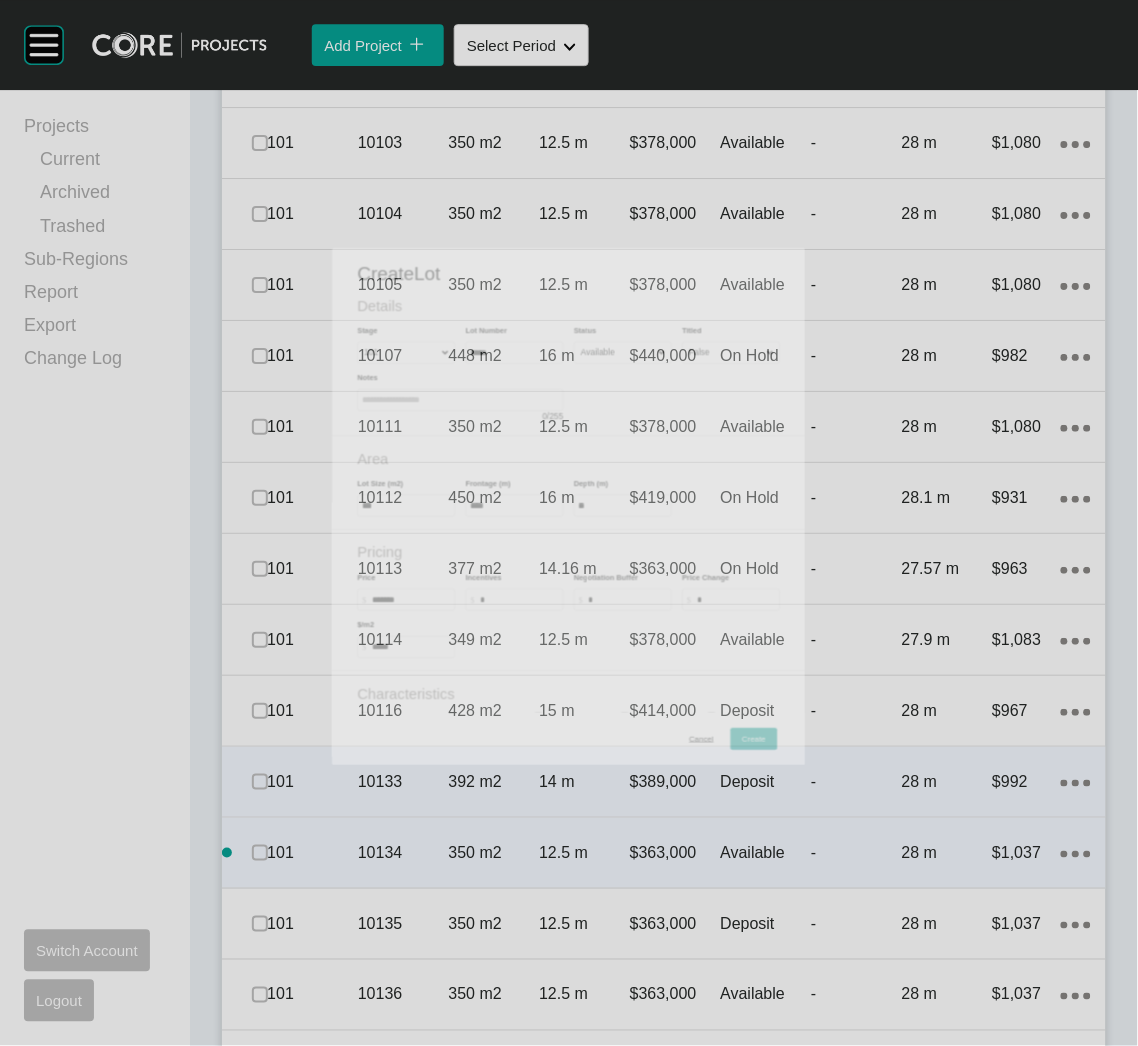 scroll, scrollTop: 2685, scrollLeft: 0, axis: vertical 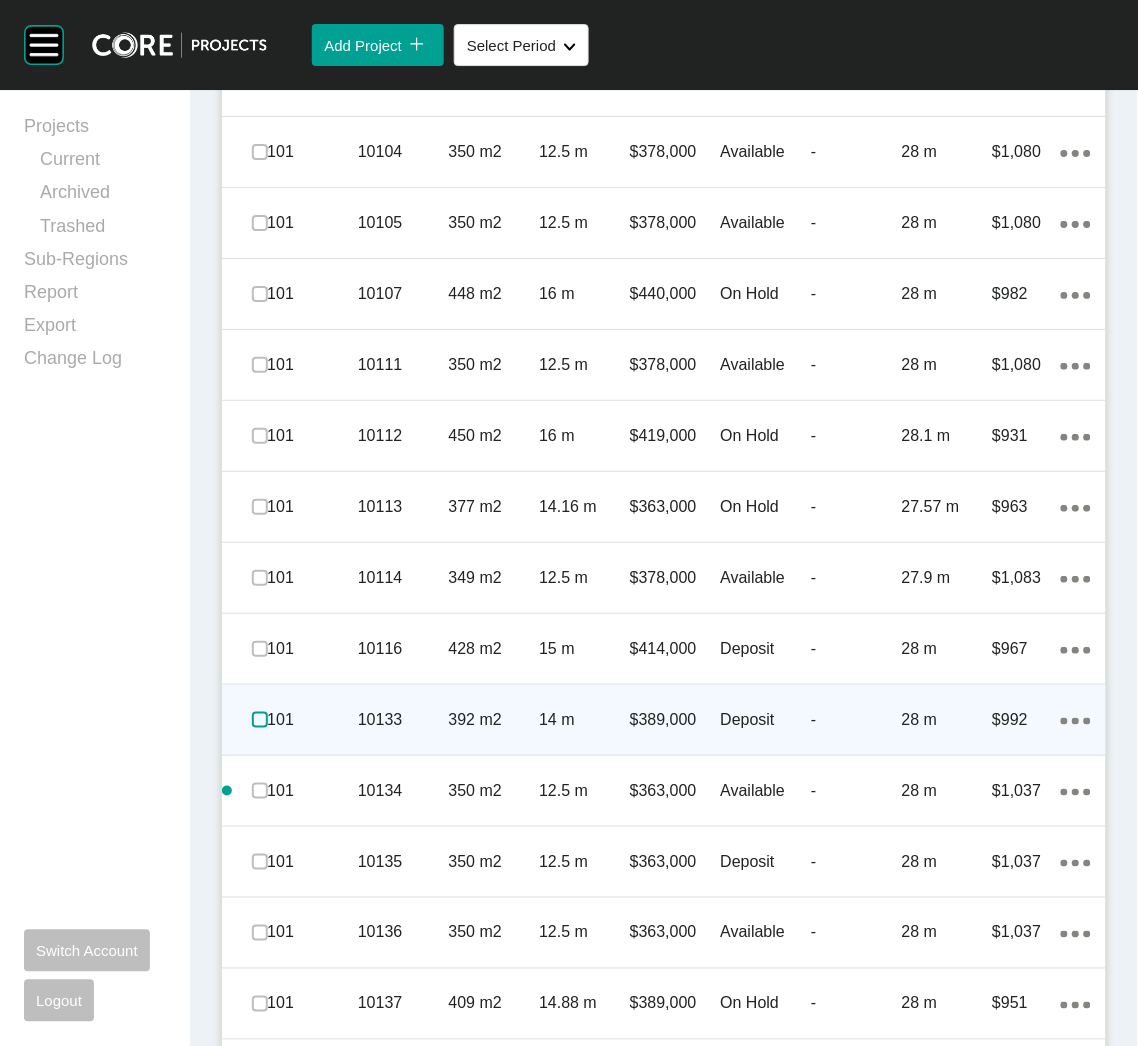 click at bounding box center (260, 720) 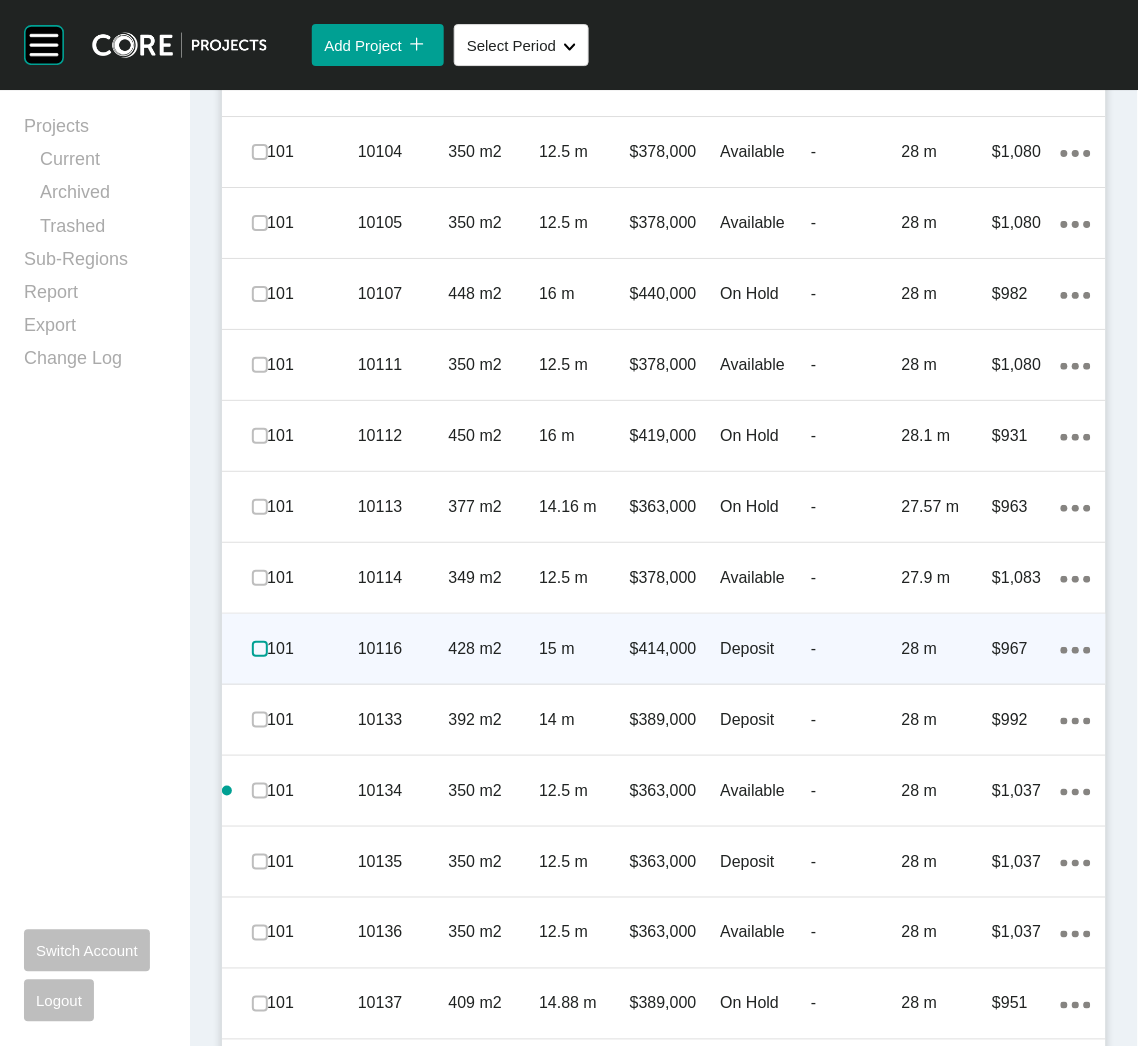click at bounding box center [260, 649] 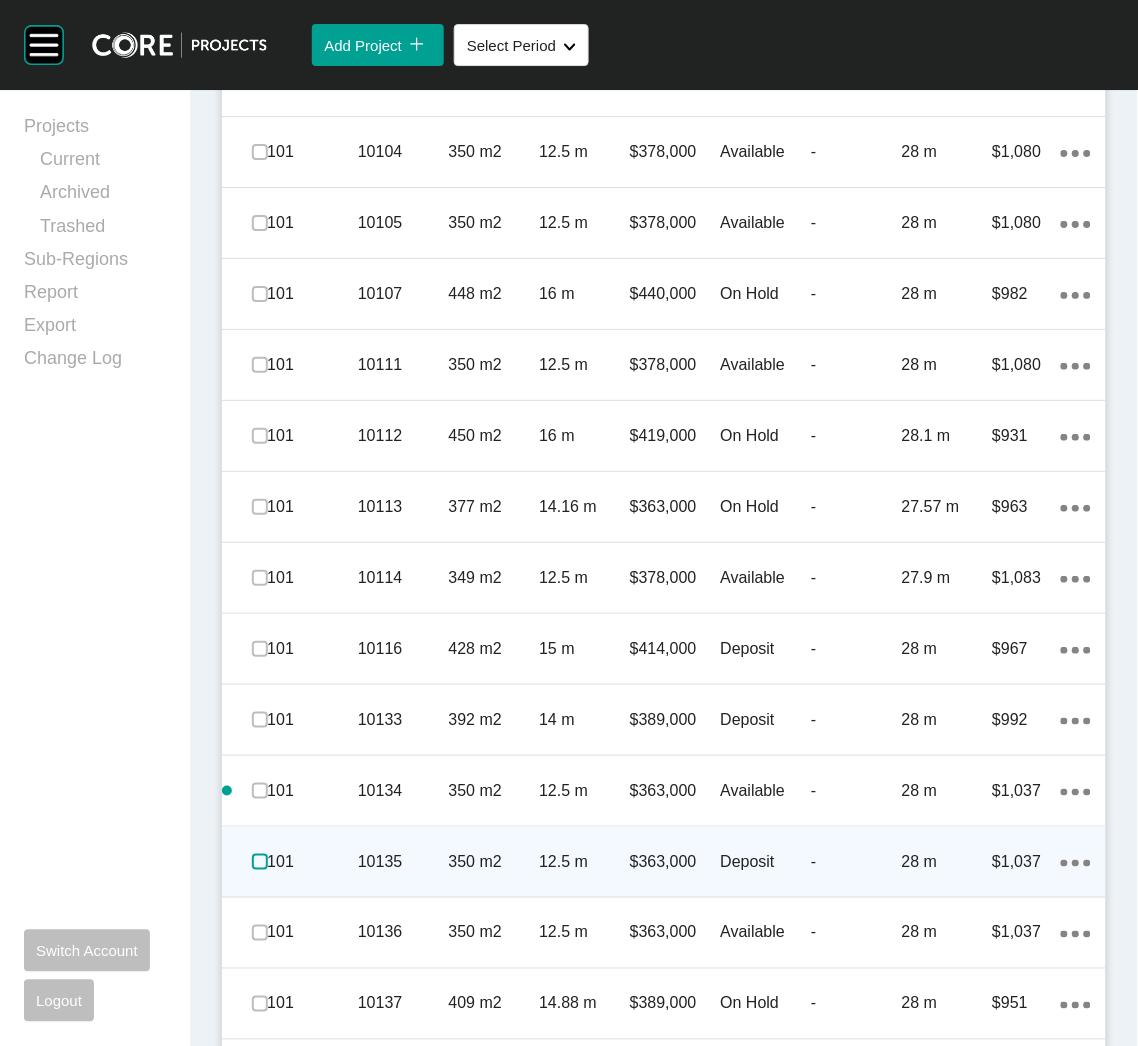 click at bounding box center [260, 862] 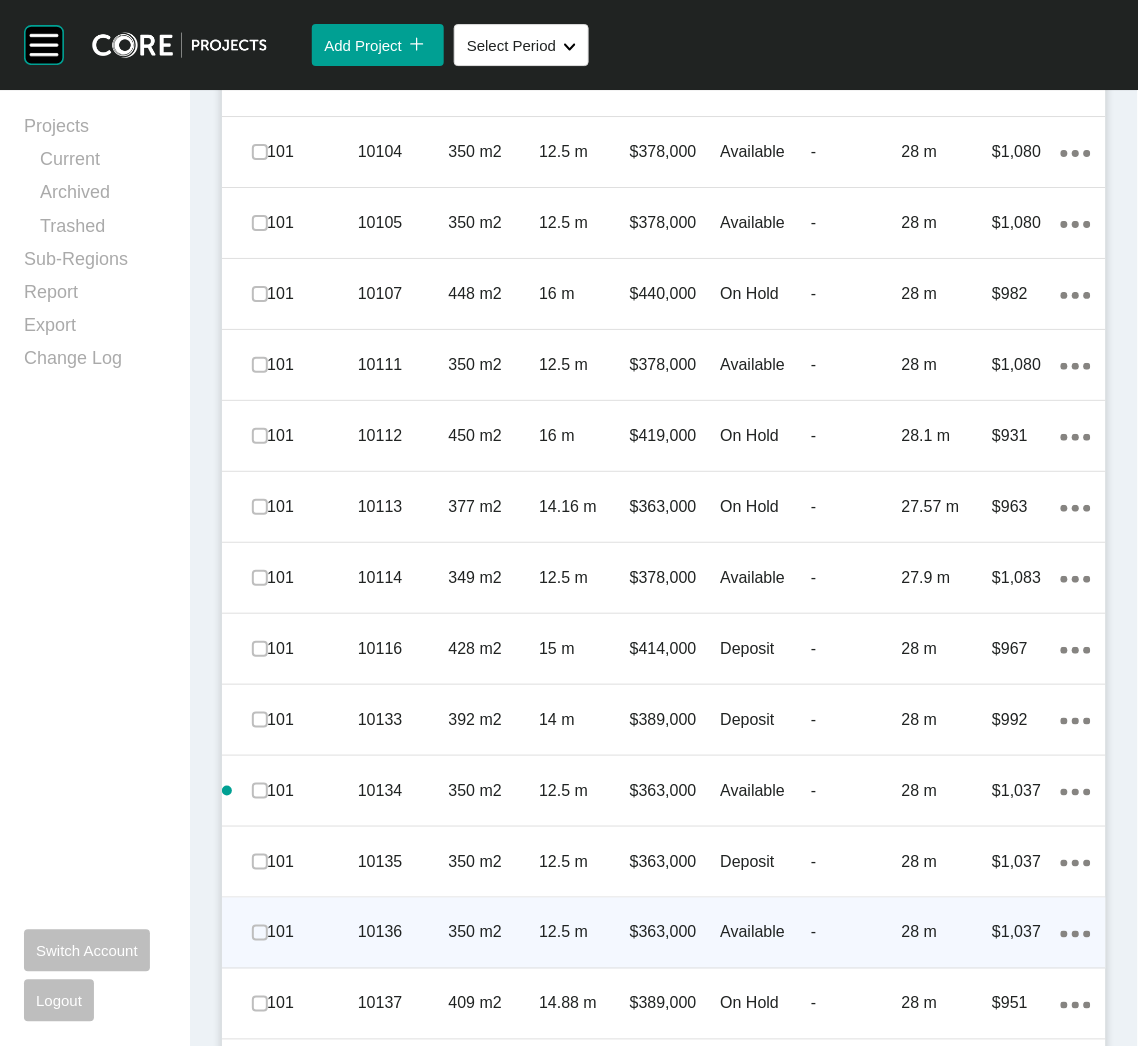 click at bounding box center [260, 933] 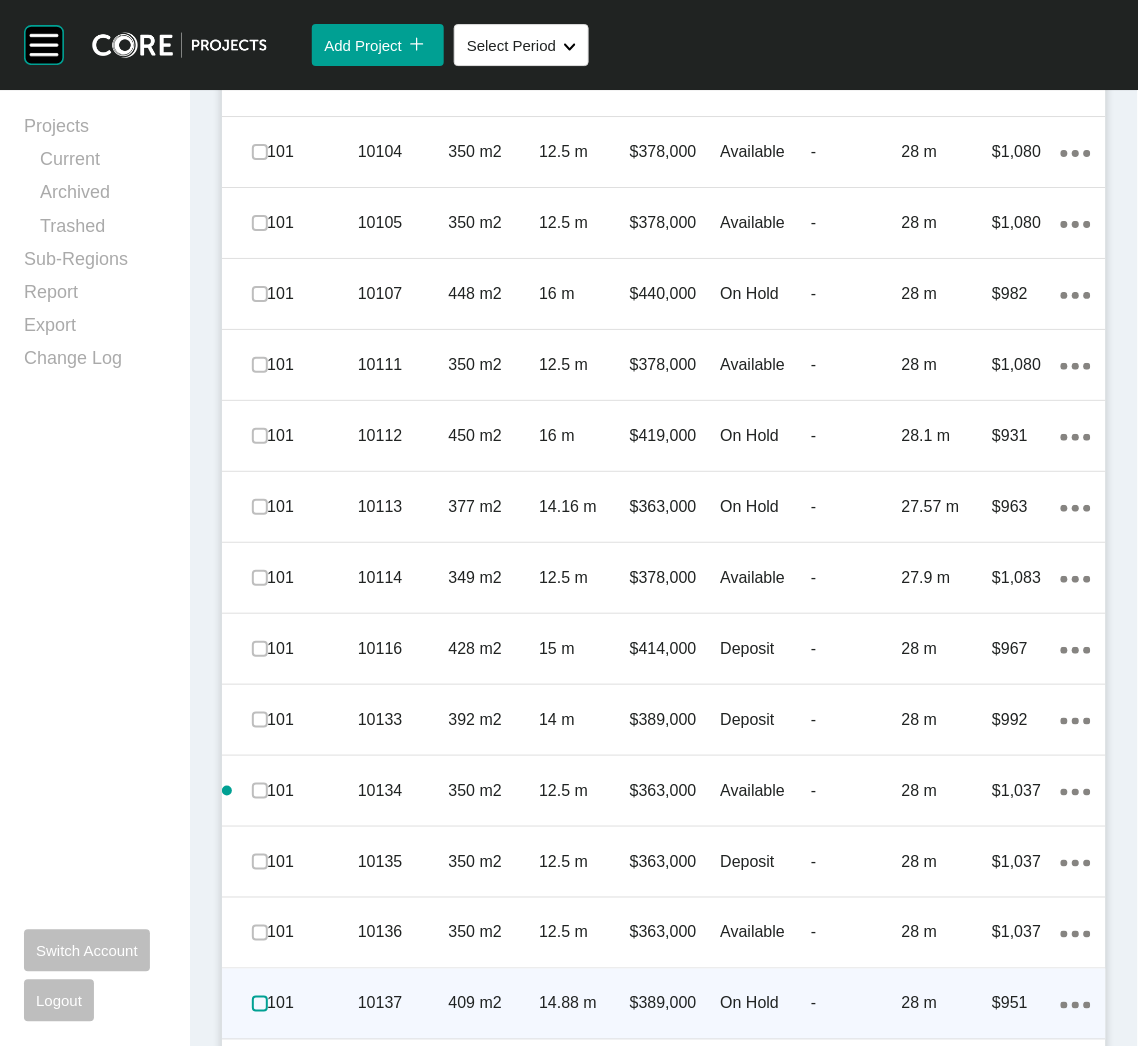 click at bounding box center [260, 1004] 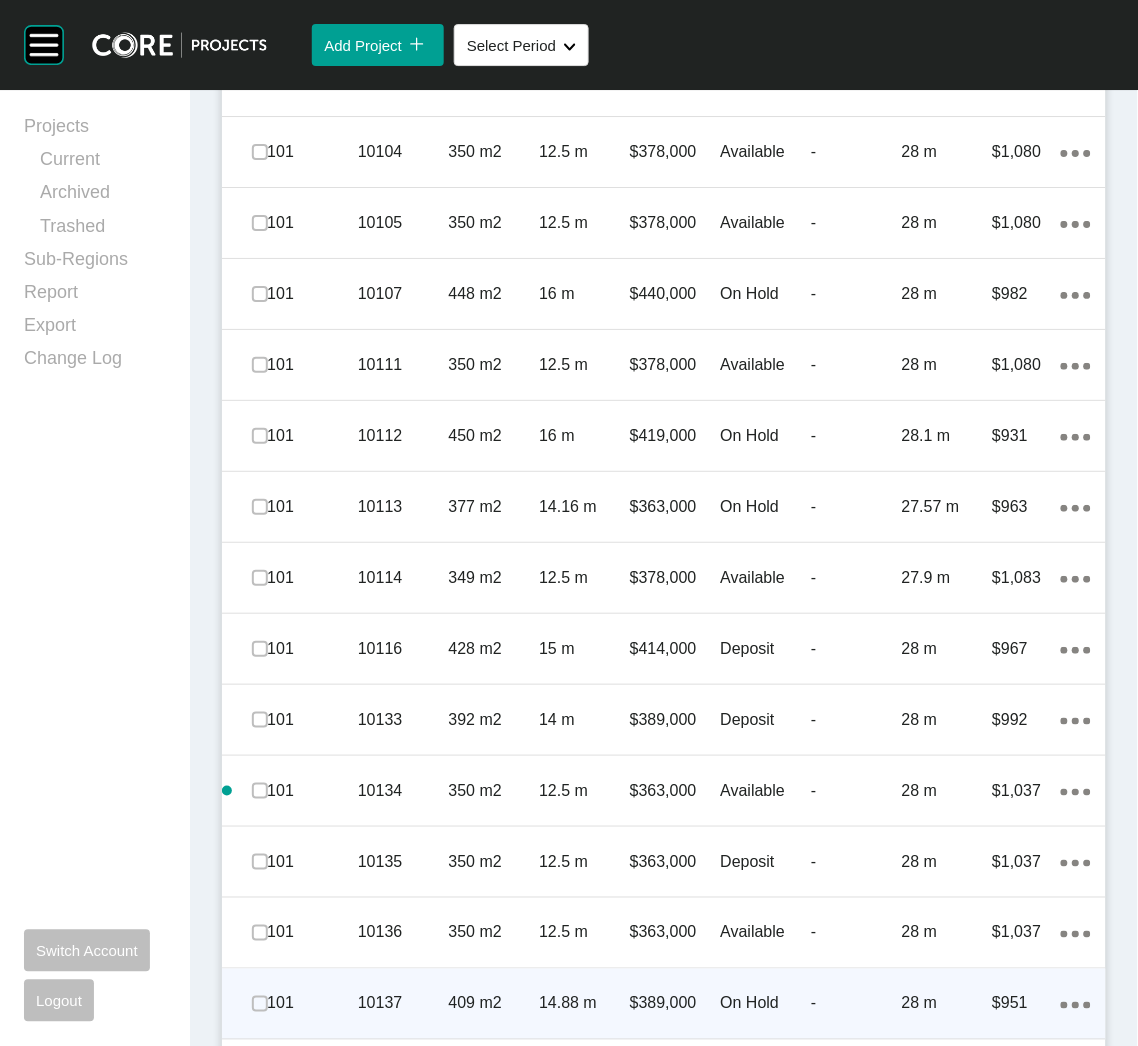 click on "10137" at bounding box center (403, 1004) 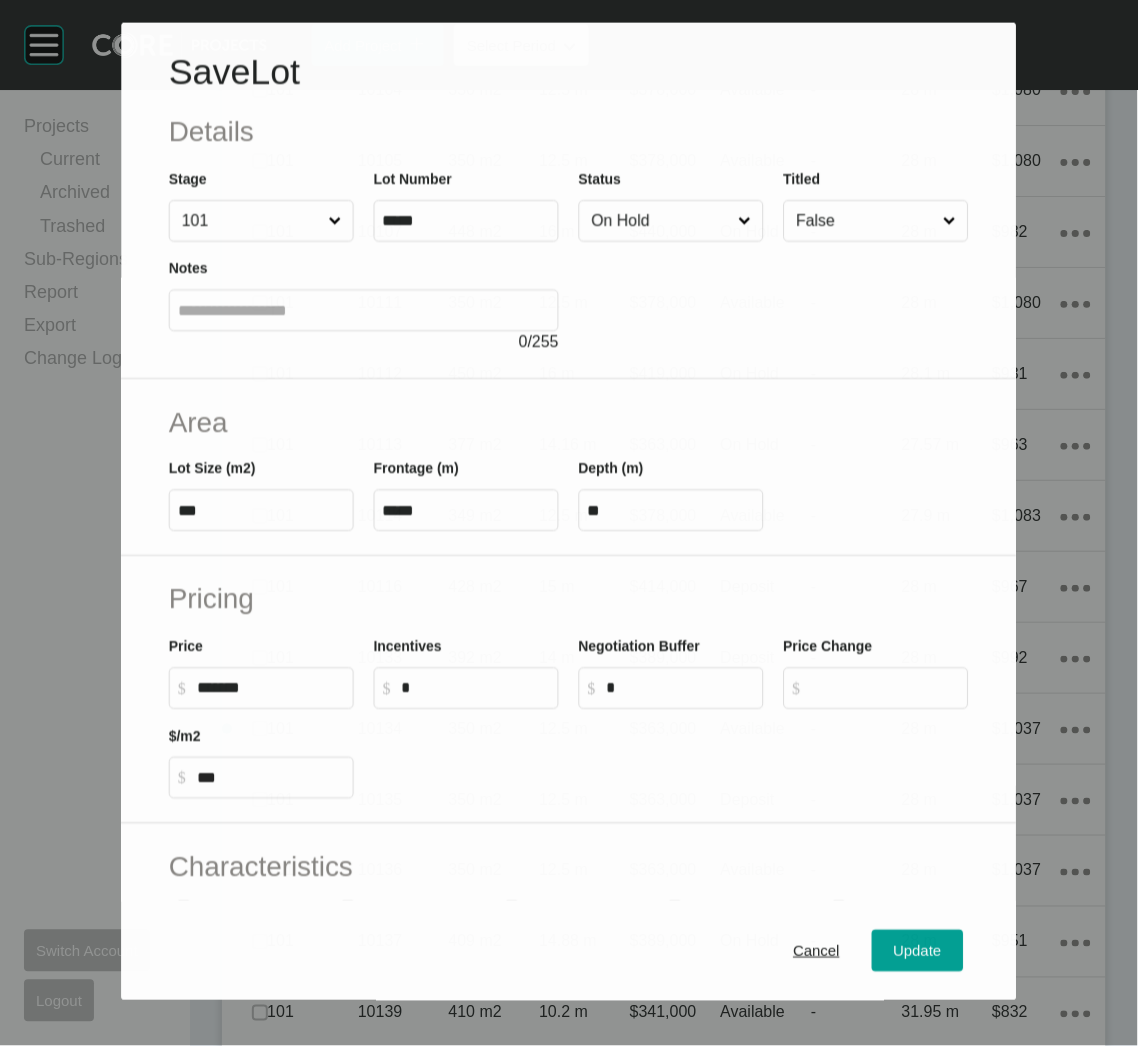 scroll, scrollTop: 2623, scrollLeft: 0, axis: vertical 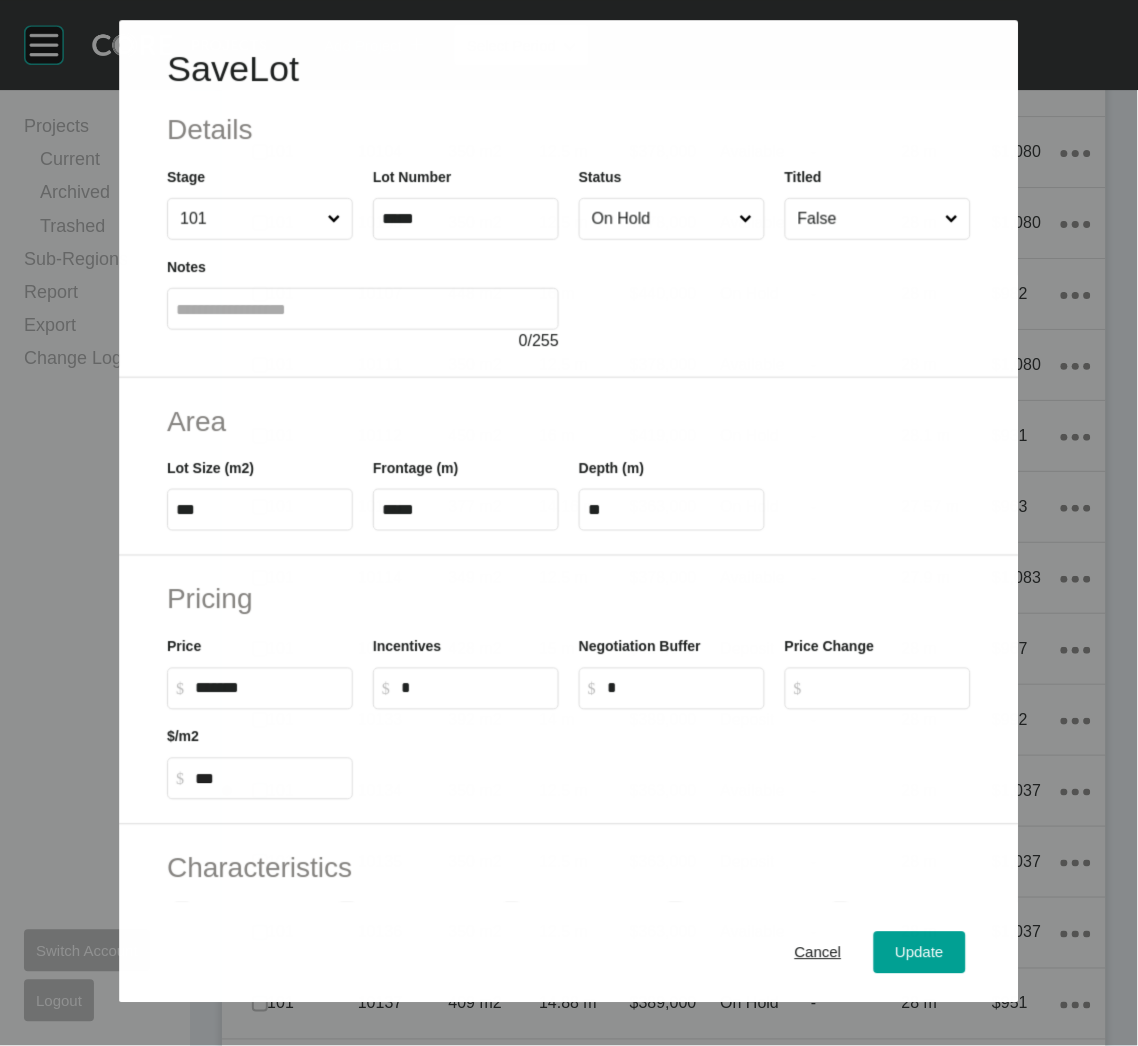 click on "On Hold" at bounding box center [661, 219] 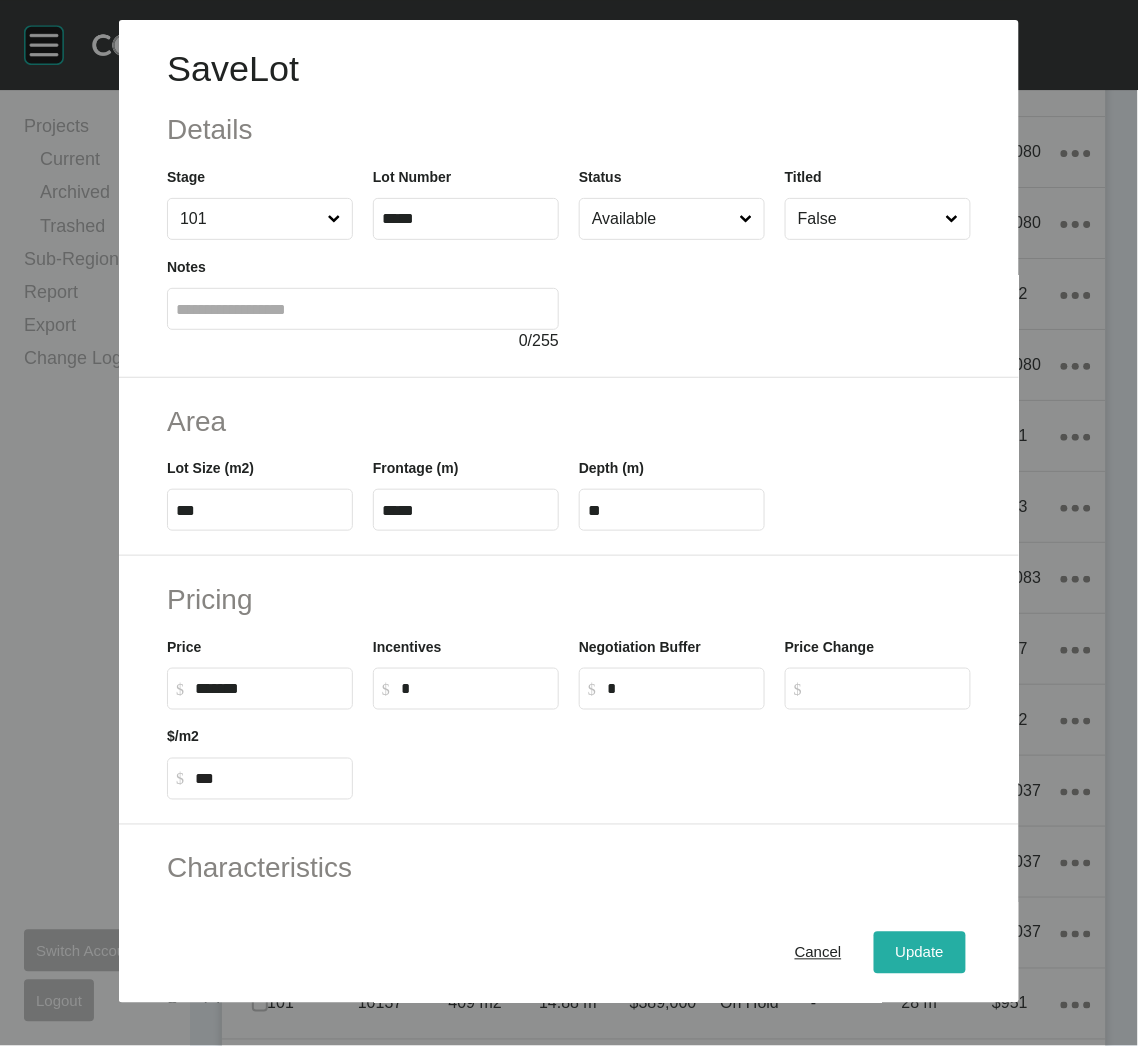 click on "Update" at bounding box center [920, 953] 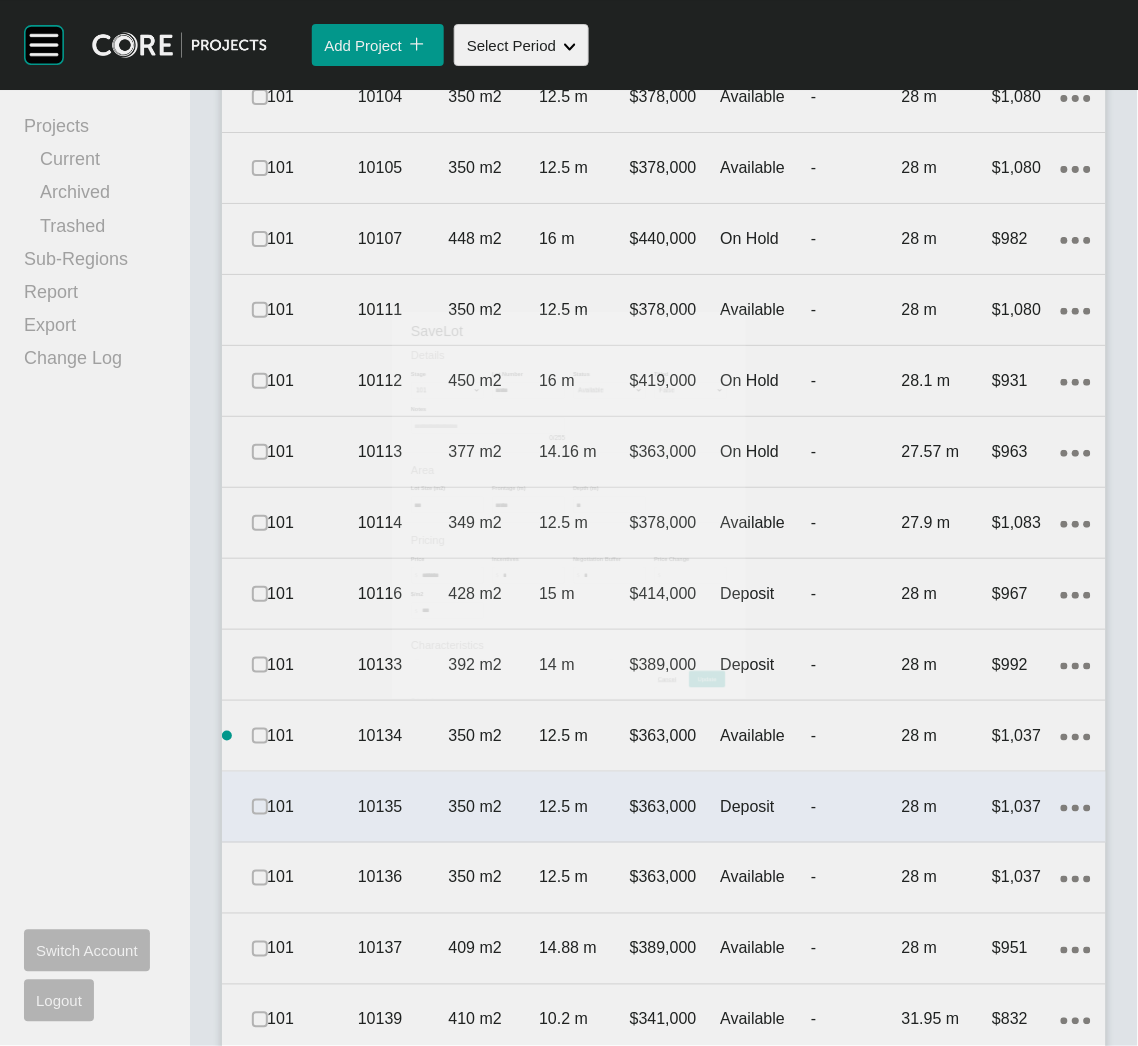 scroll, scrollTop: 2756, scrollLeft: 0, axis: vertical 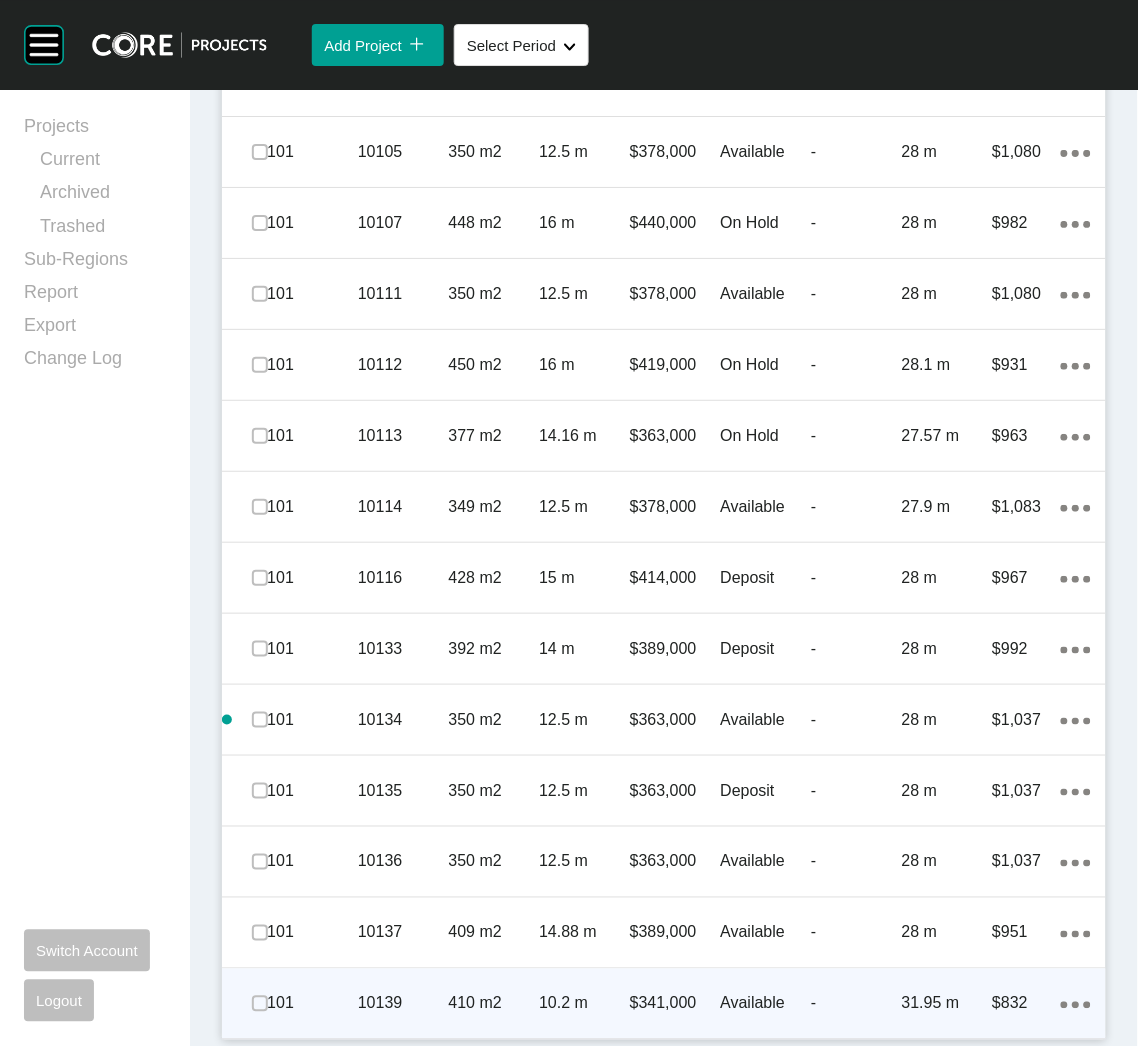 click on "410 m2" at bounding box center [494, 1004] 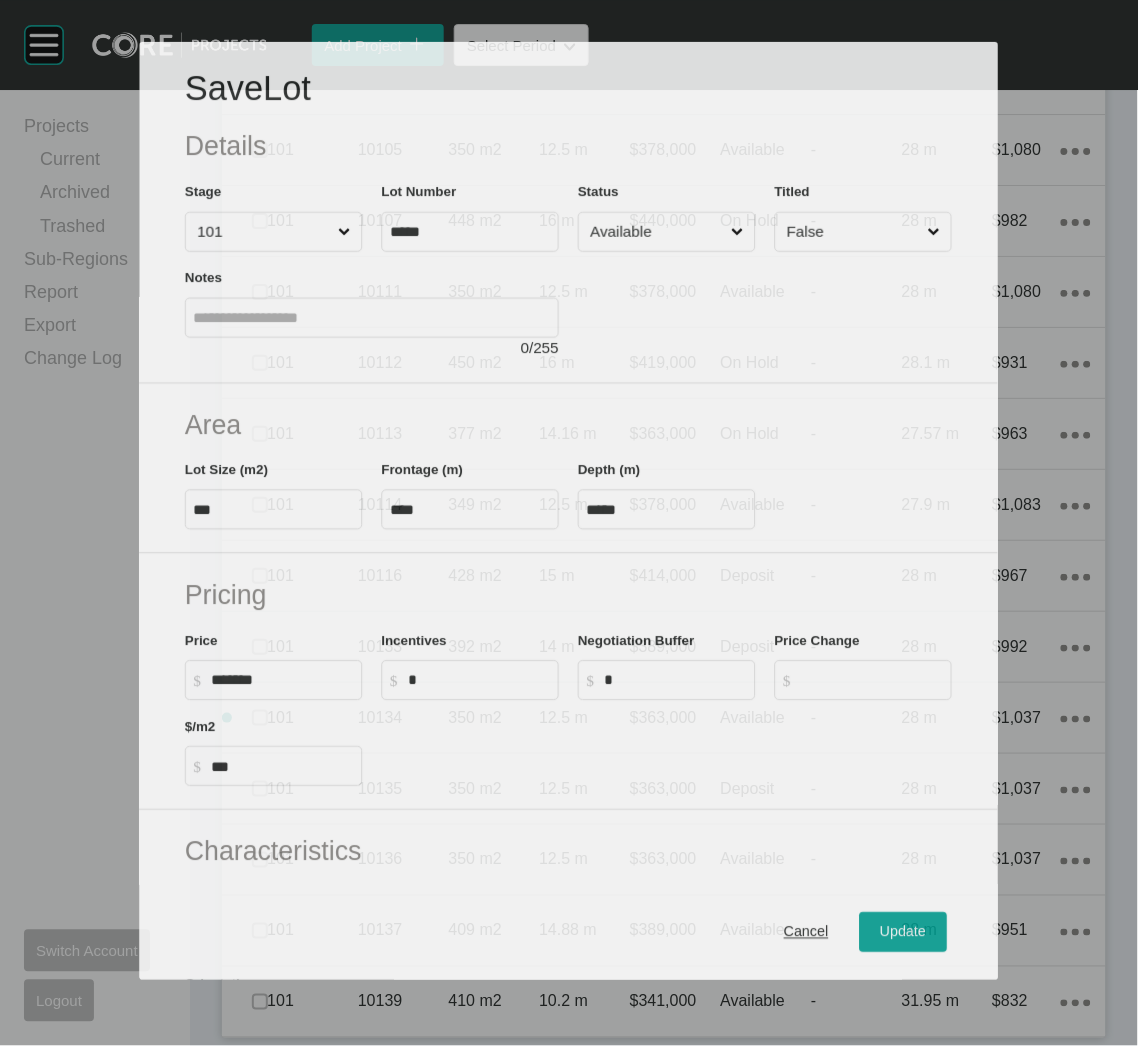 scroll, scrollTop: 2695, scrollLeft: 0, axis: vertical 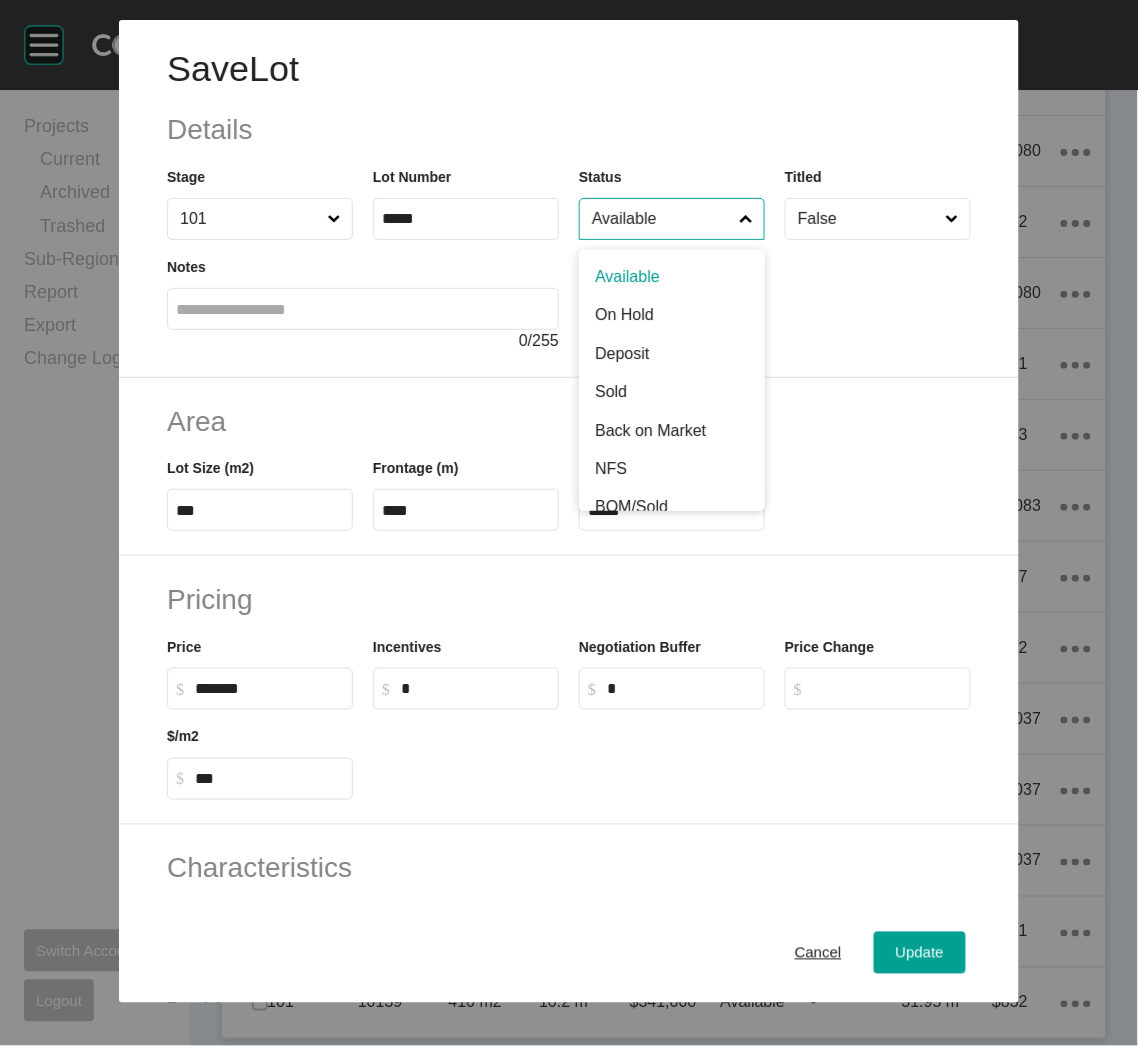 click on "Available" at bounding box center [662, 219] 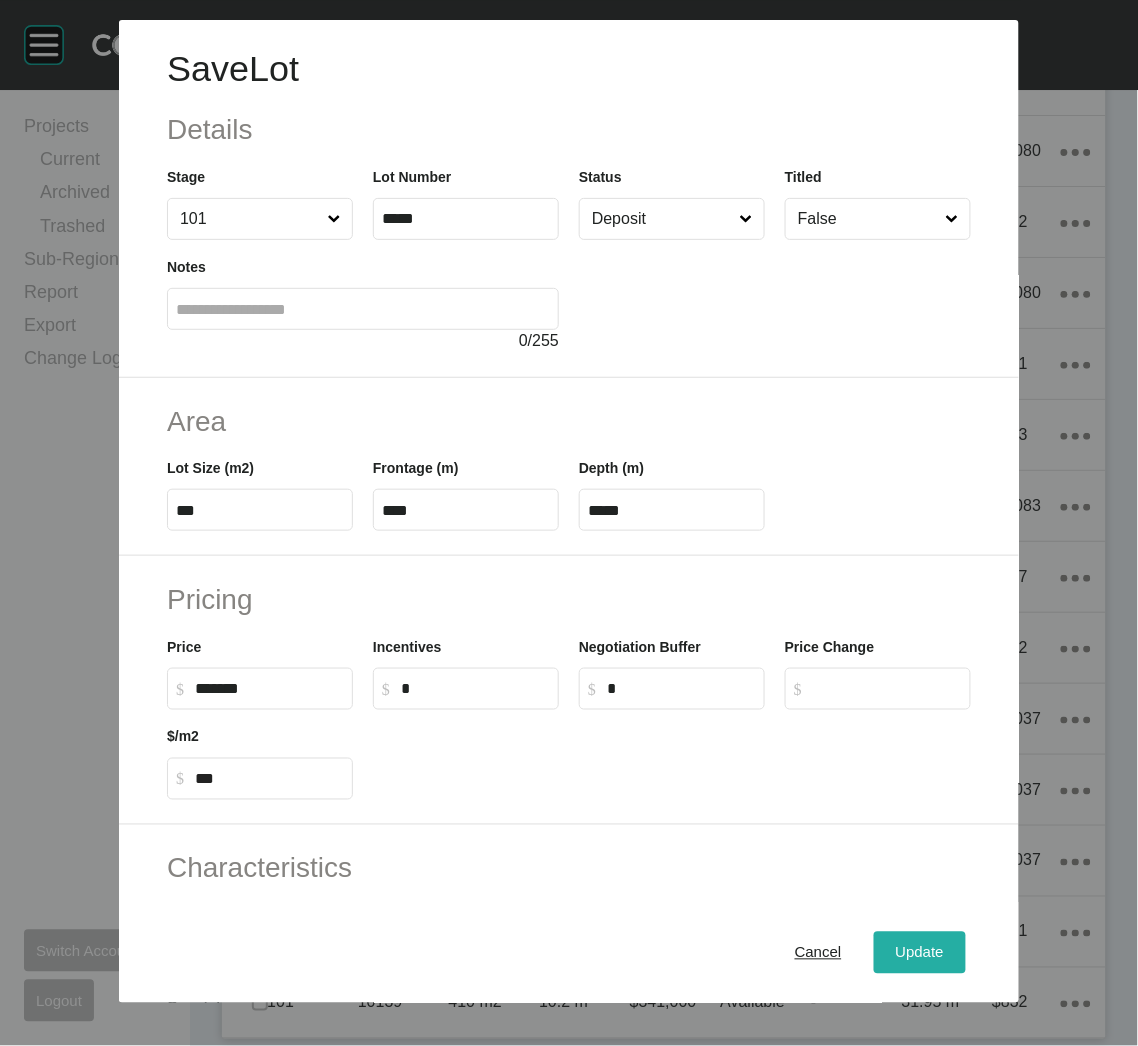 click on "Update" at bounding box center [920, 953] 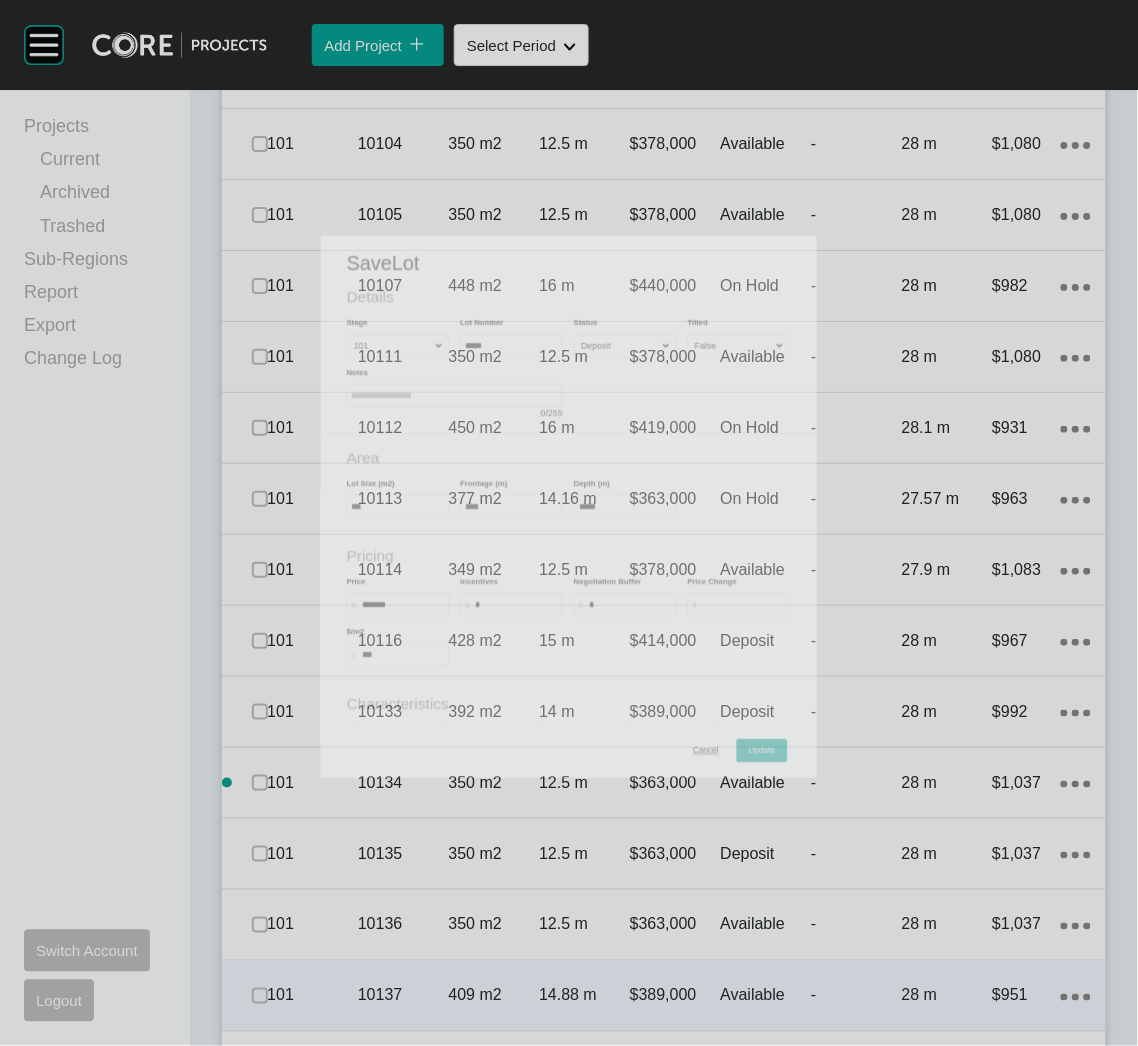 scroll, scrollTop: 2756, scrollLeft: 0, axis: vertical 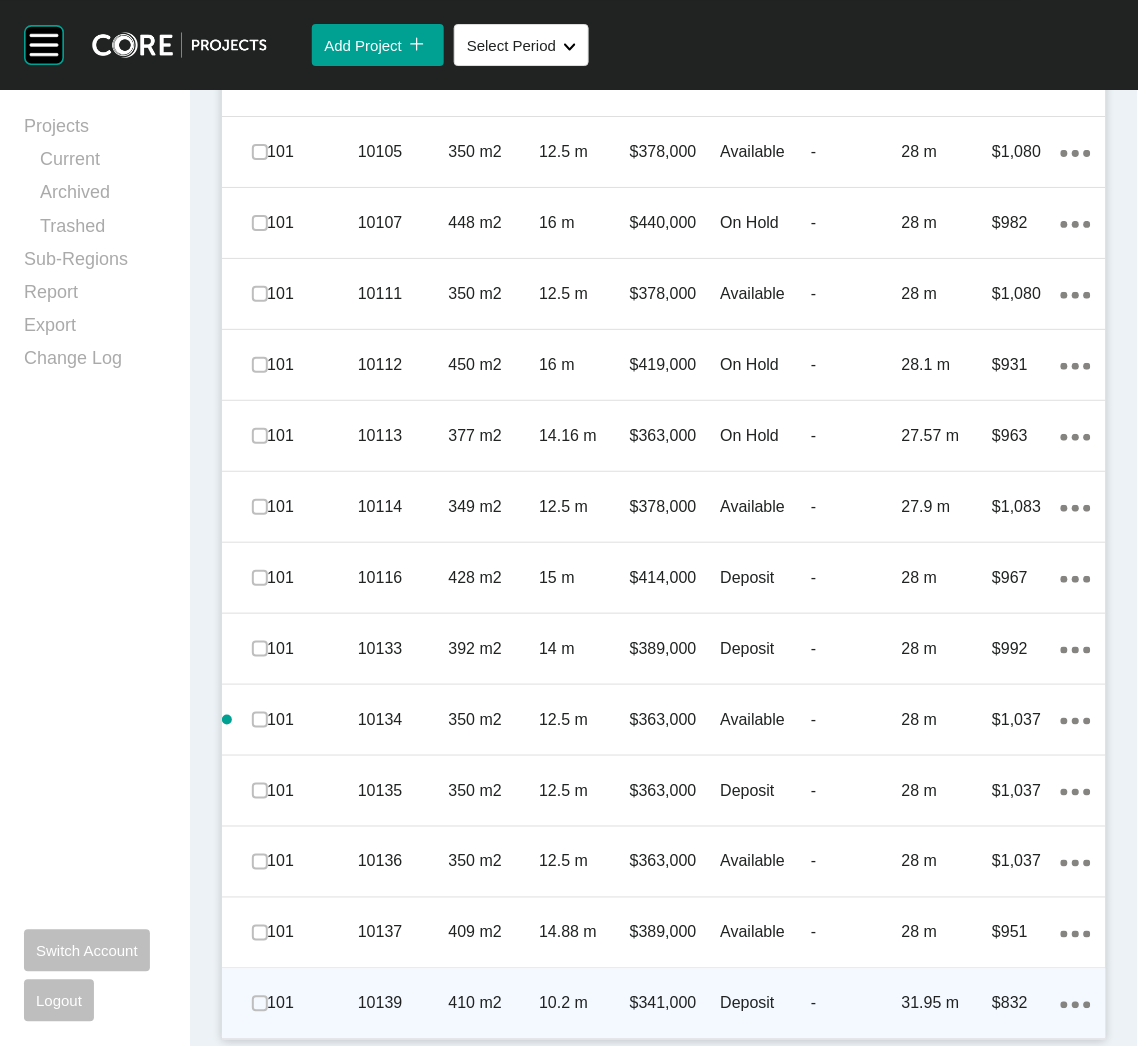 click on "101" at bounding box center (312, 1004) 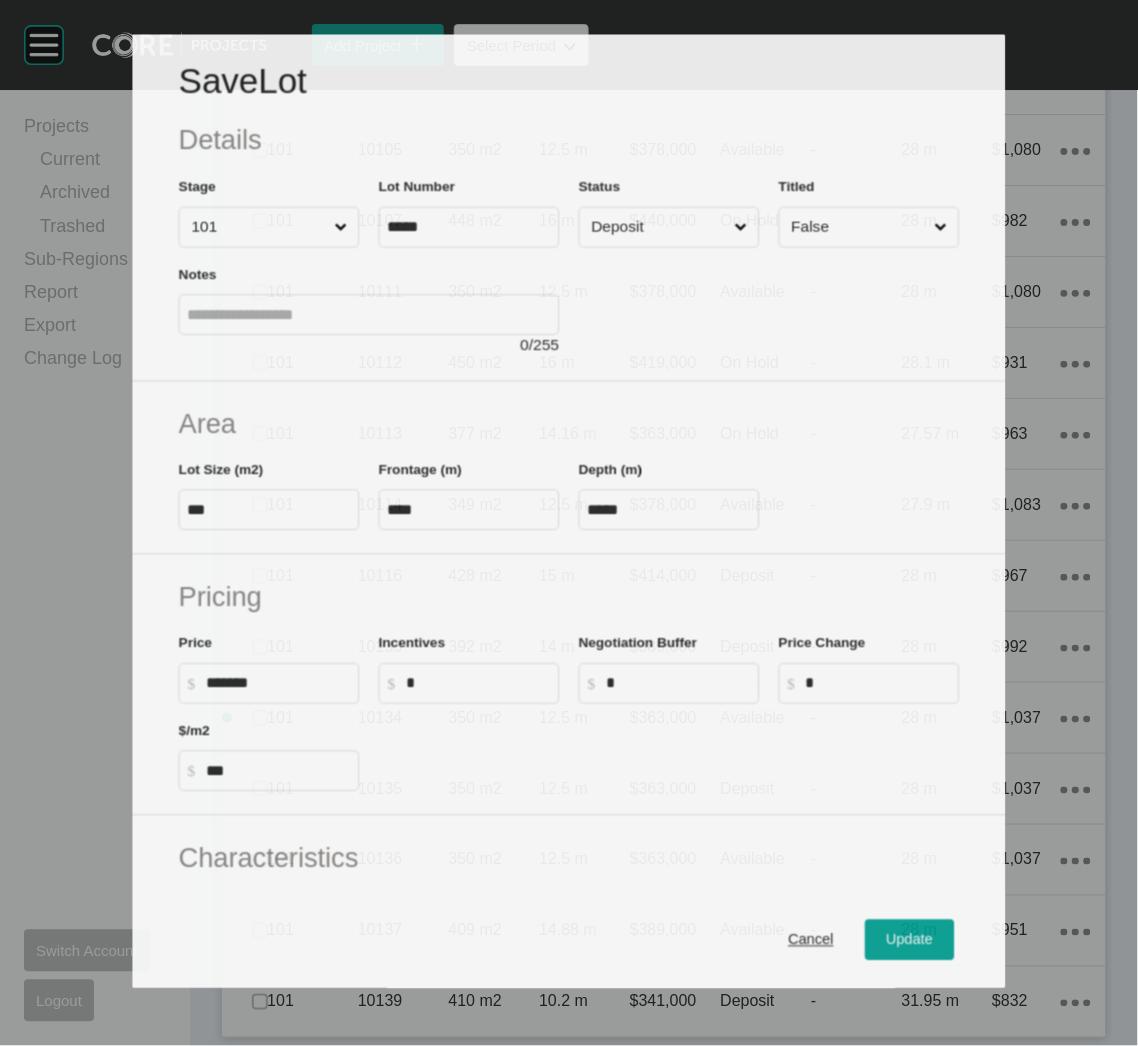 scroll, scrollTop: 2695, scrollLeft: 0, axis: vertical 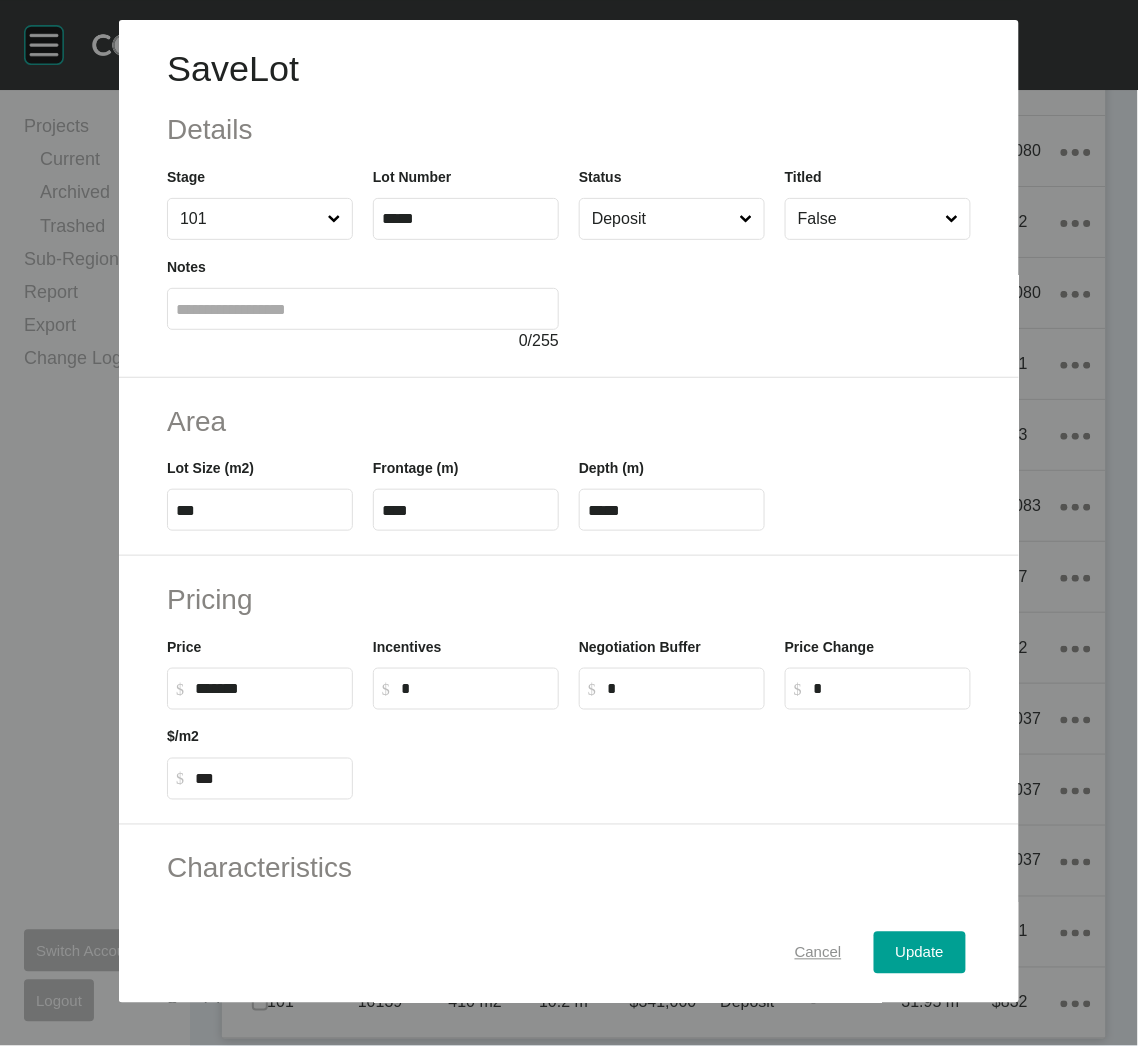 click on "Cancel" at bounding box center [818, 953] 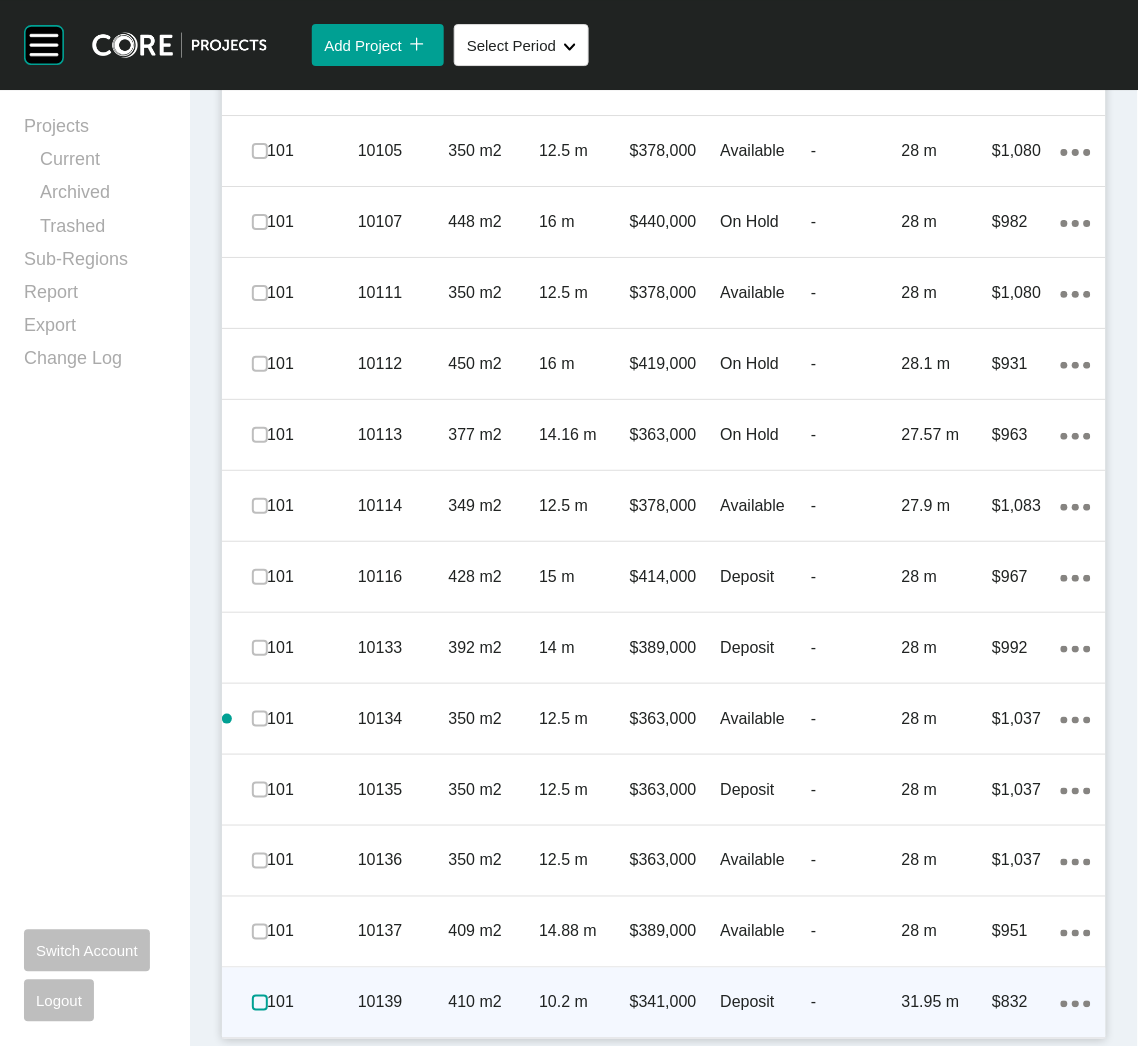 click at bounding box center (260, 1003) 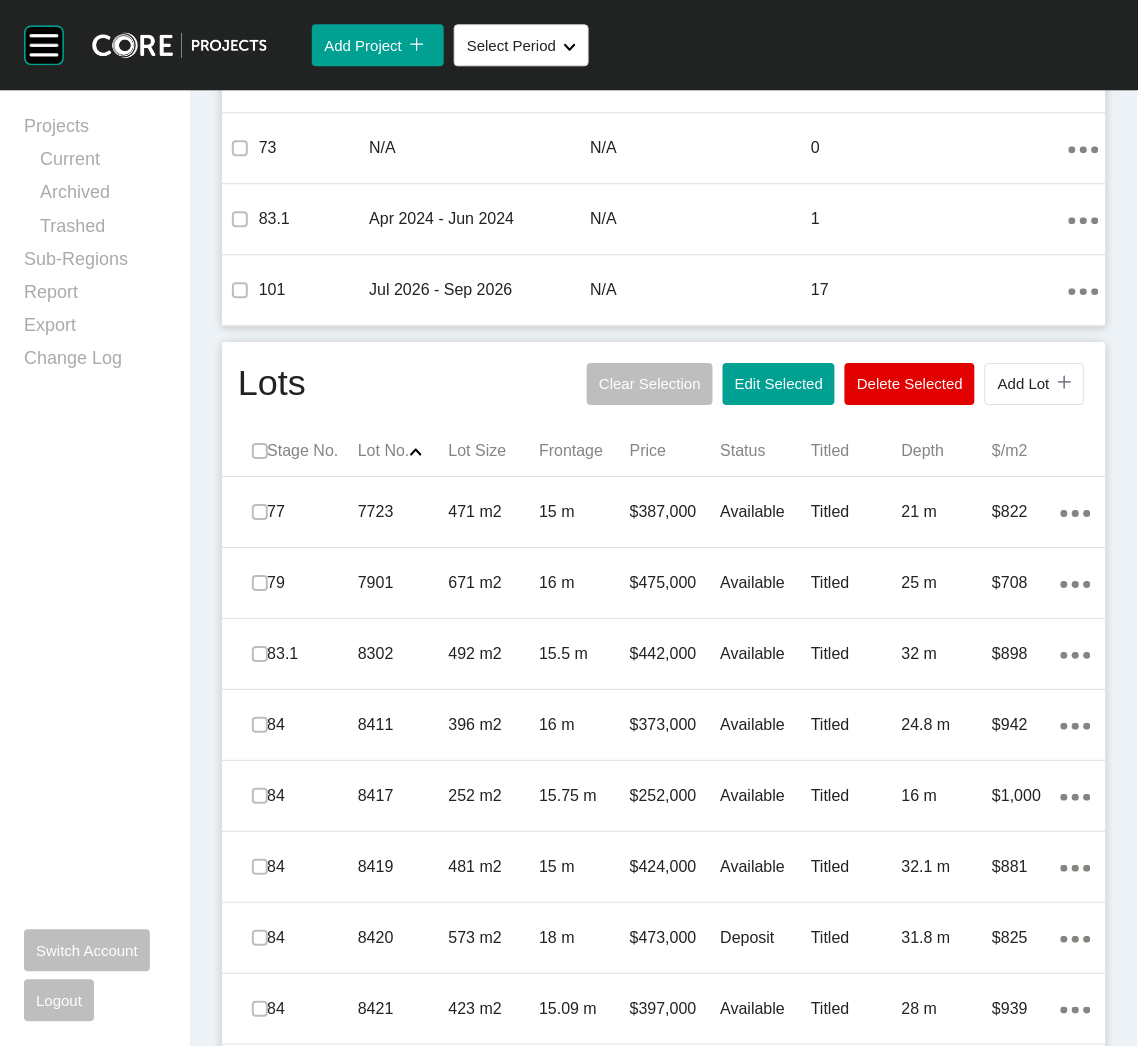 scroll, scrollTop: 895, scrollLeft: 0, axis: vertical 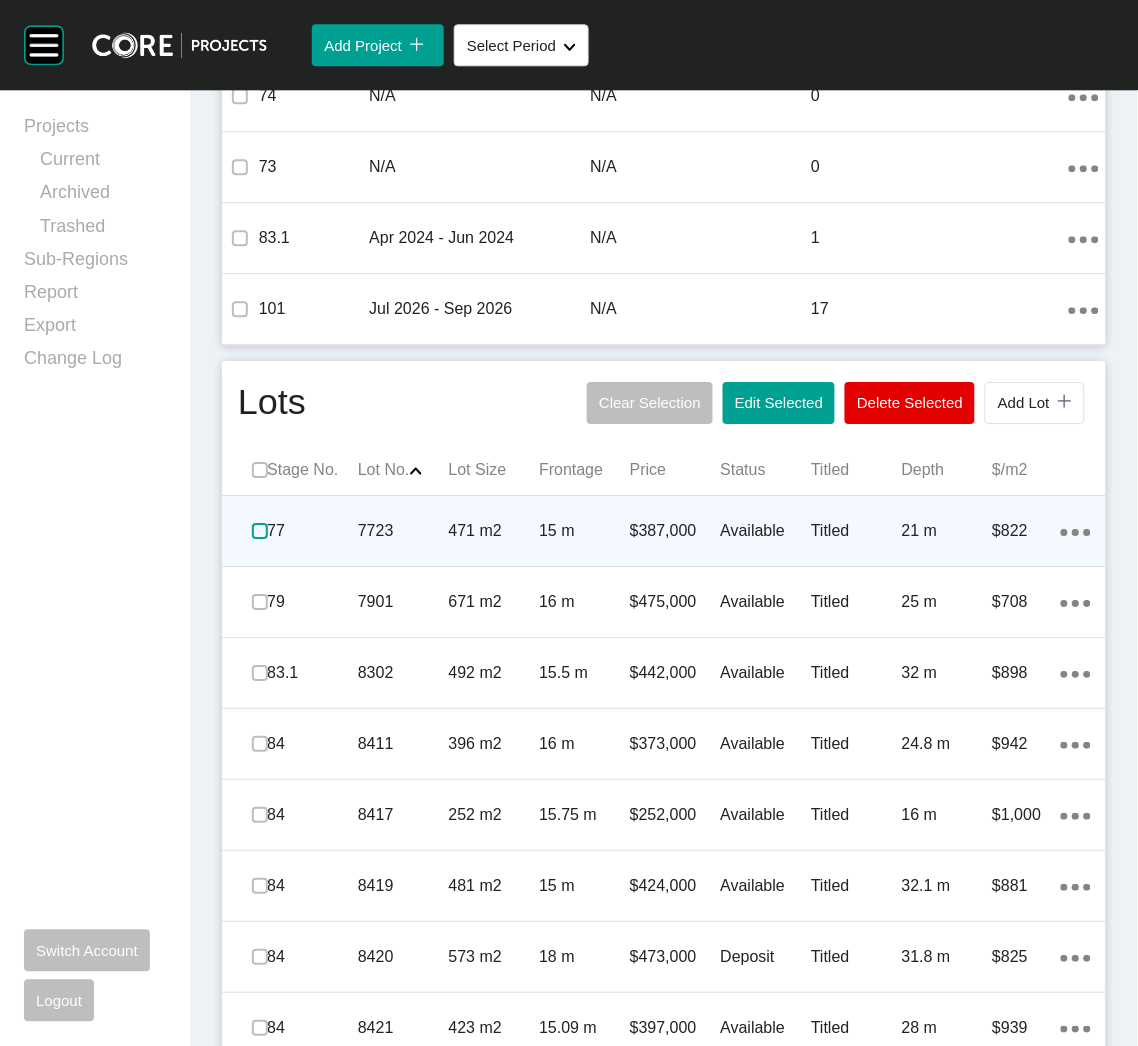 click at bounding box center (260, 531) 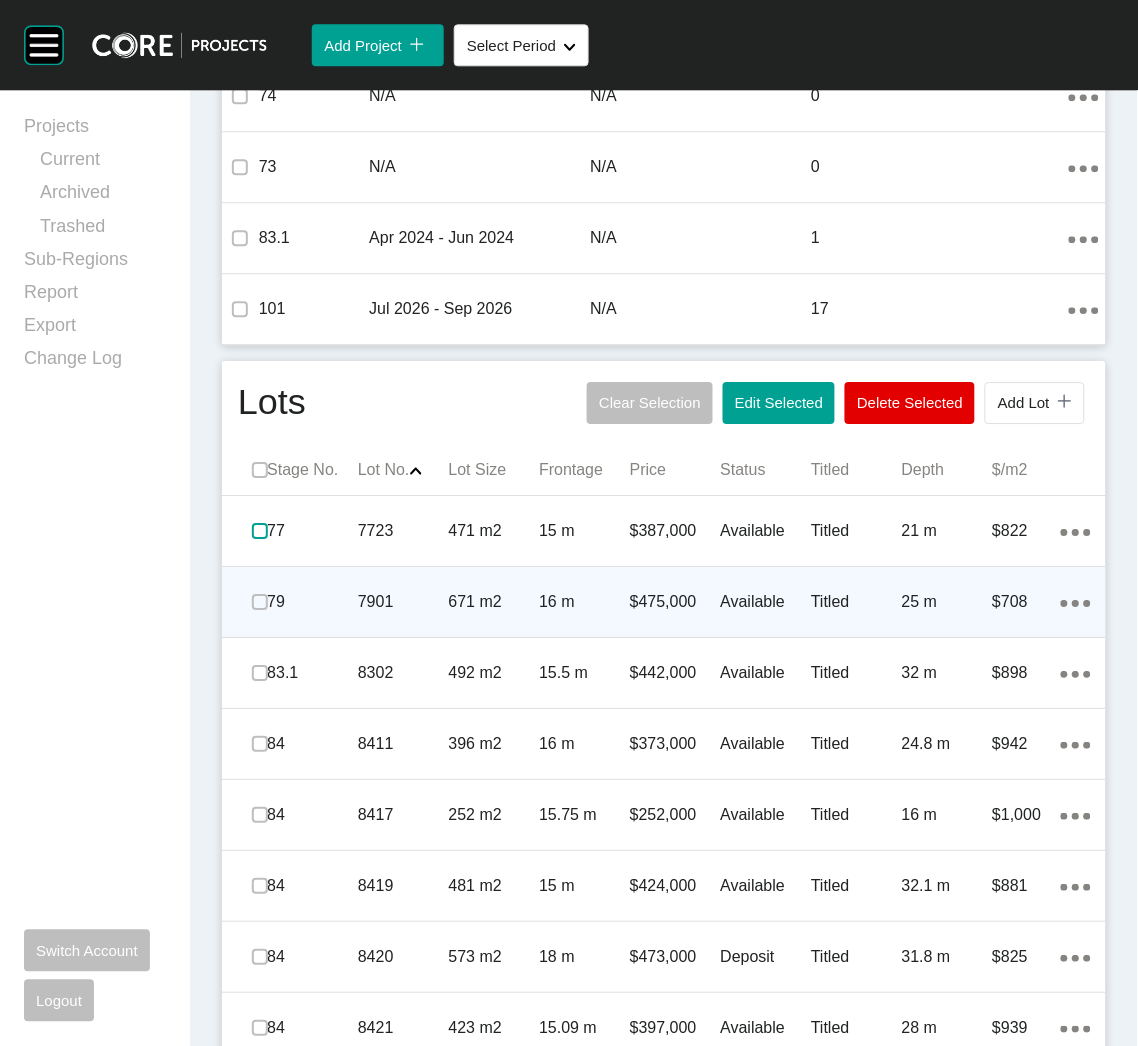 scroll, scrollTop: 1045, scrollLeft: 0, axis: vertical 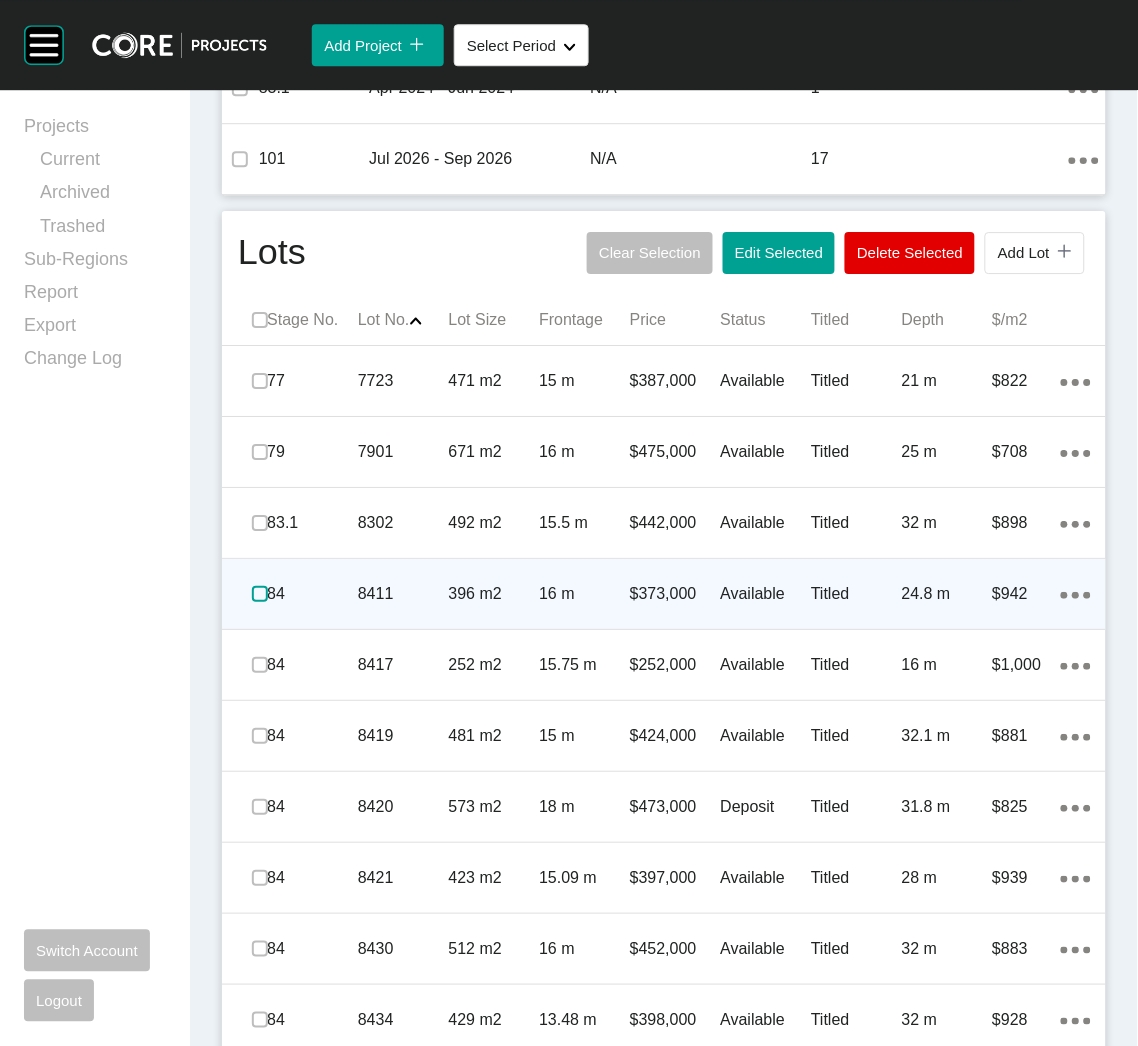 click at bounding box center [260, 594] 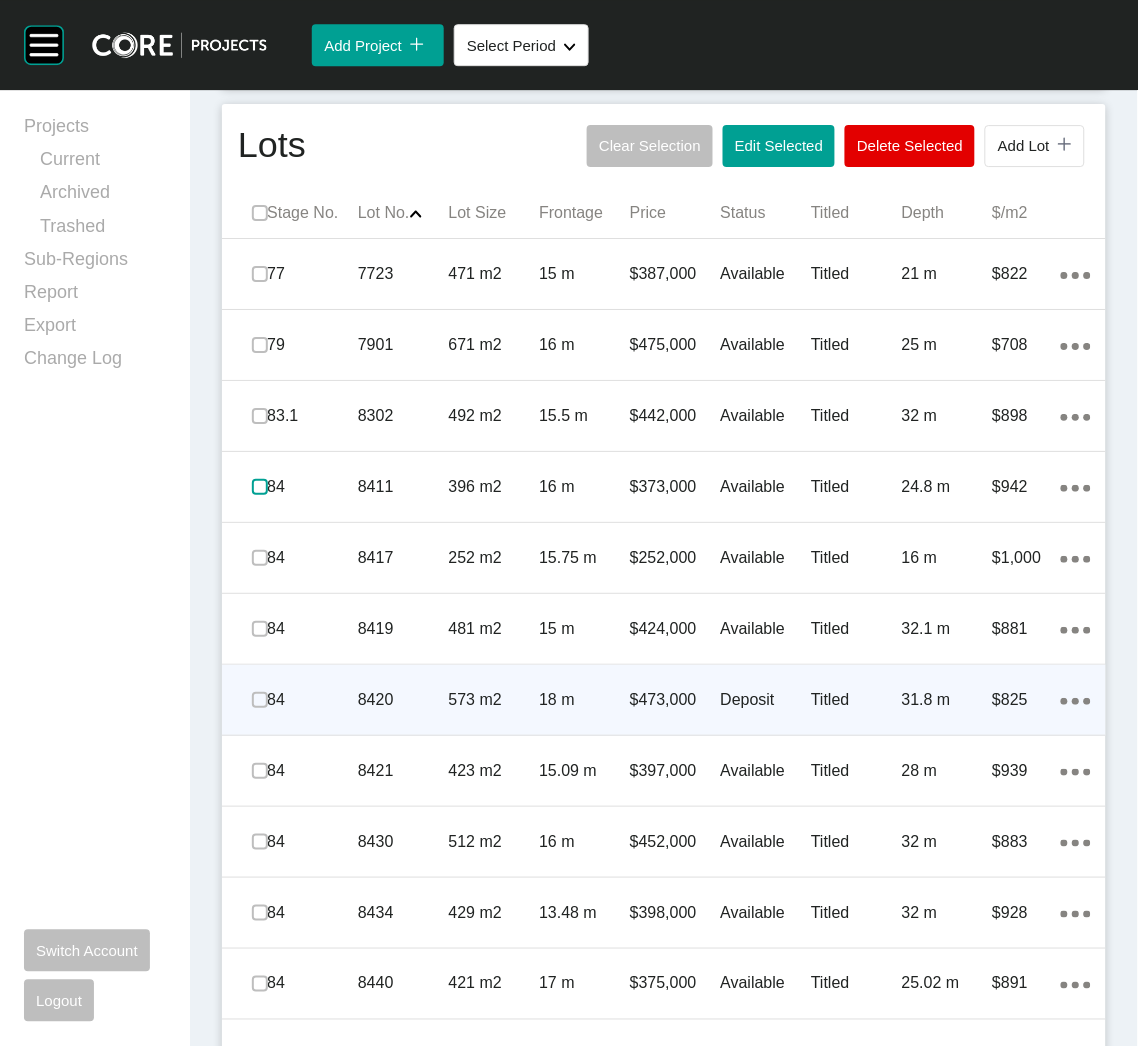 scroll, scrollTop: 1195, scrollLeft: 0, axis: vertical 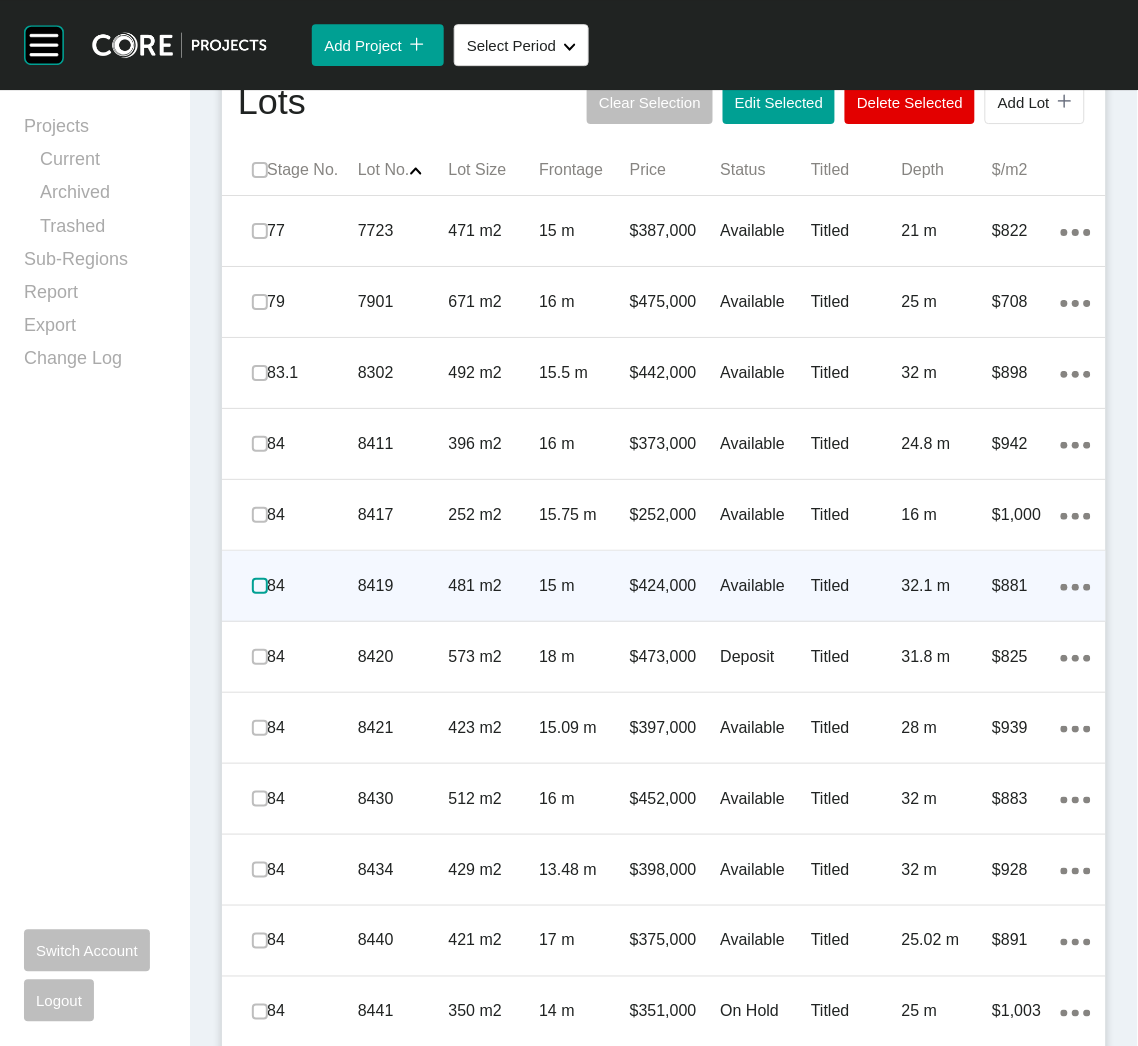 click at bounding box center (260, 586) 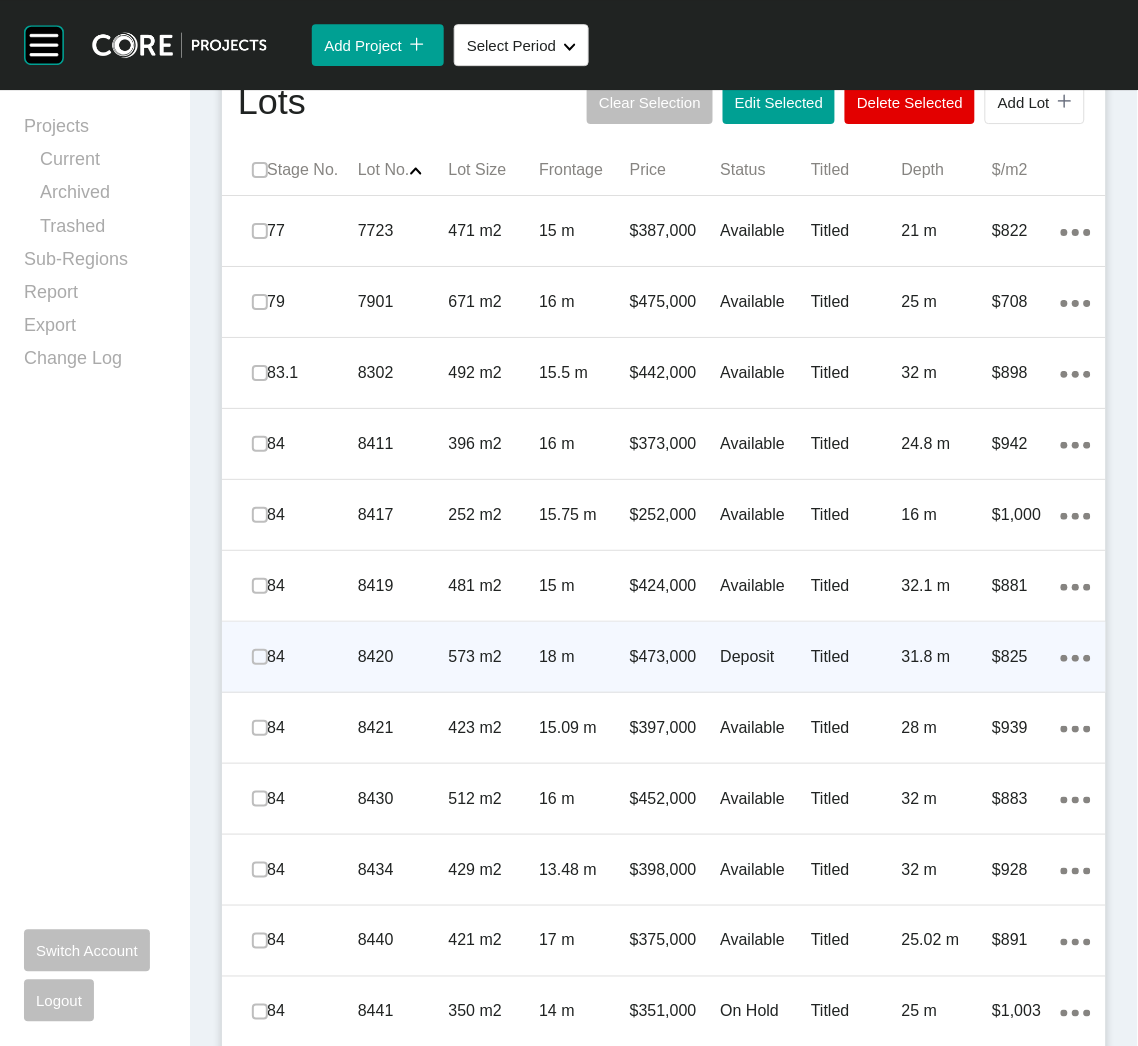 click at bounding box center (260, 657) 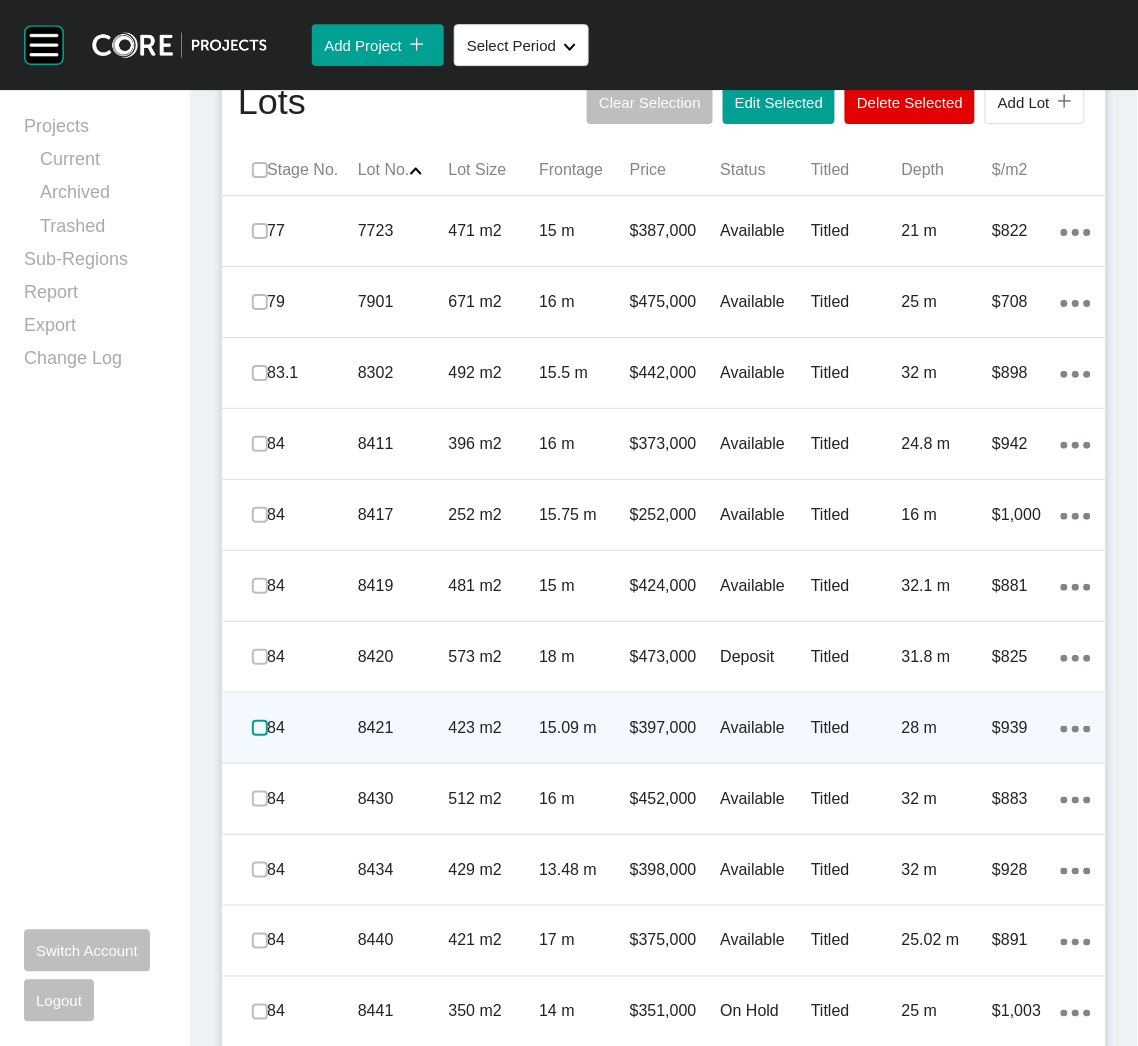 click at bounding box center (260, 728) 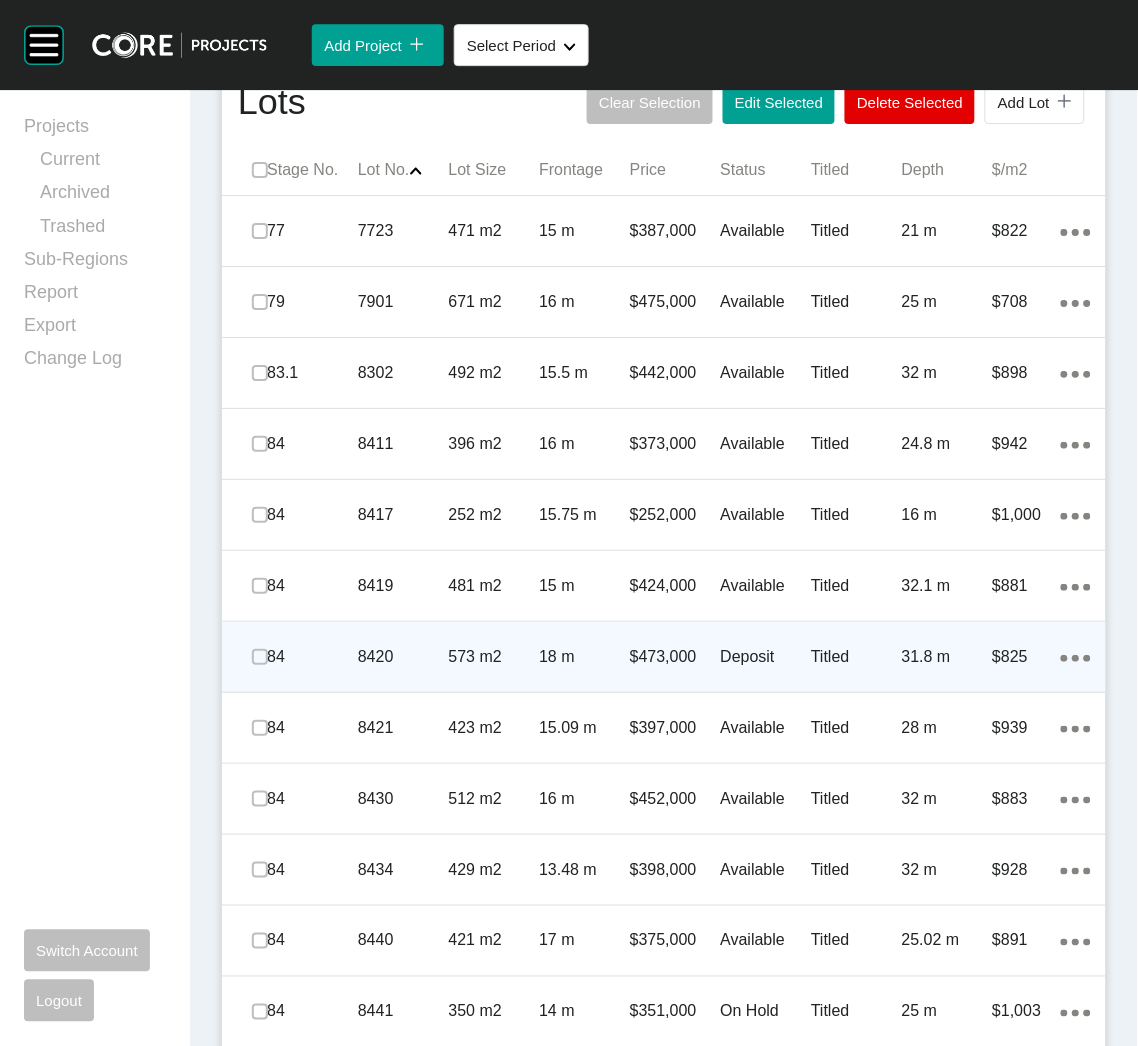 click on "8420" at bounding box center (403, 657) 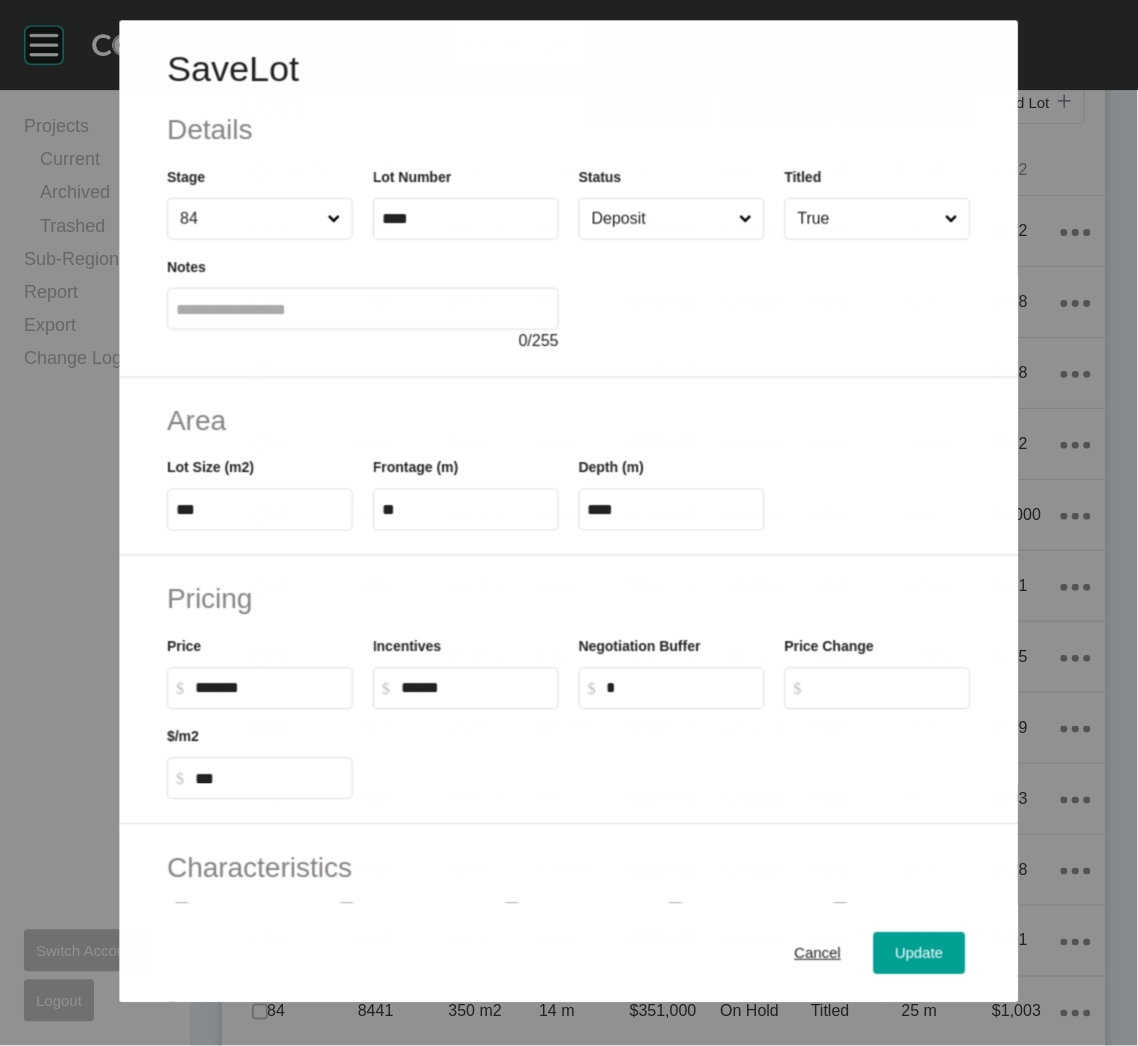 click on "Deposit" at bounding box center [661, 219] 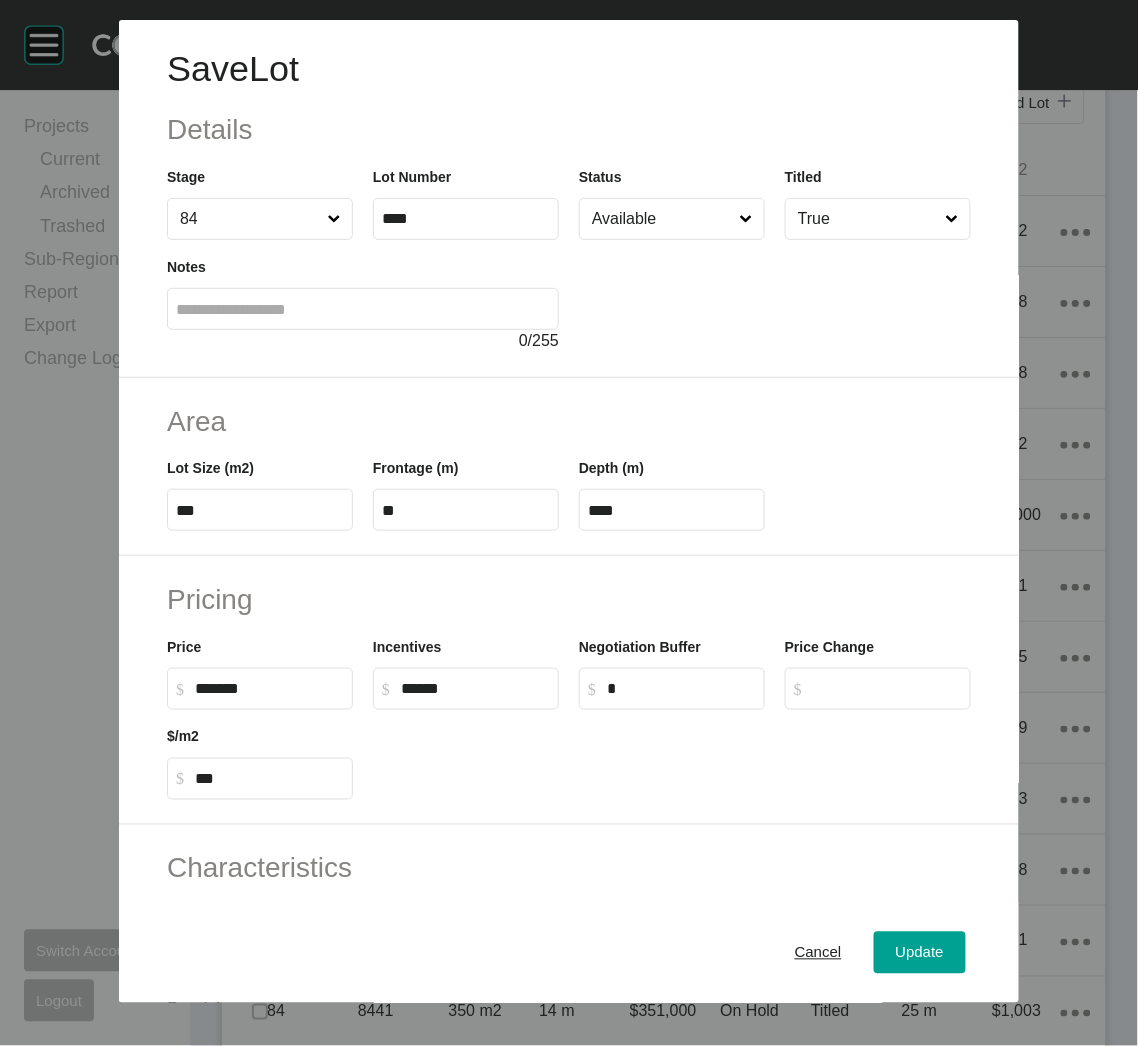drag, startPoint x: 646, startPoint y: 258, endPoint x: 652, endPoint y: 282, distance: 24.738634 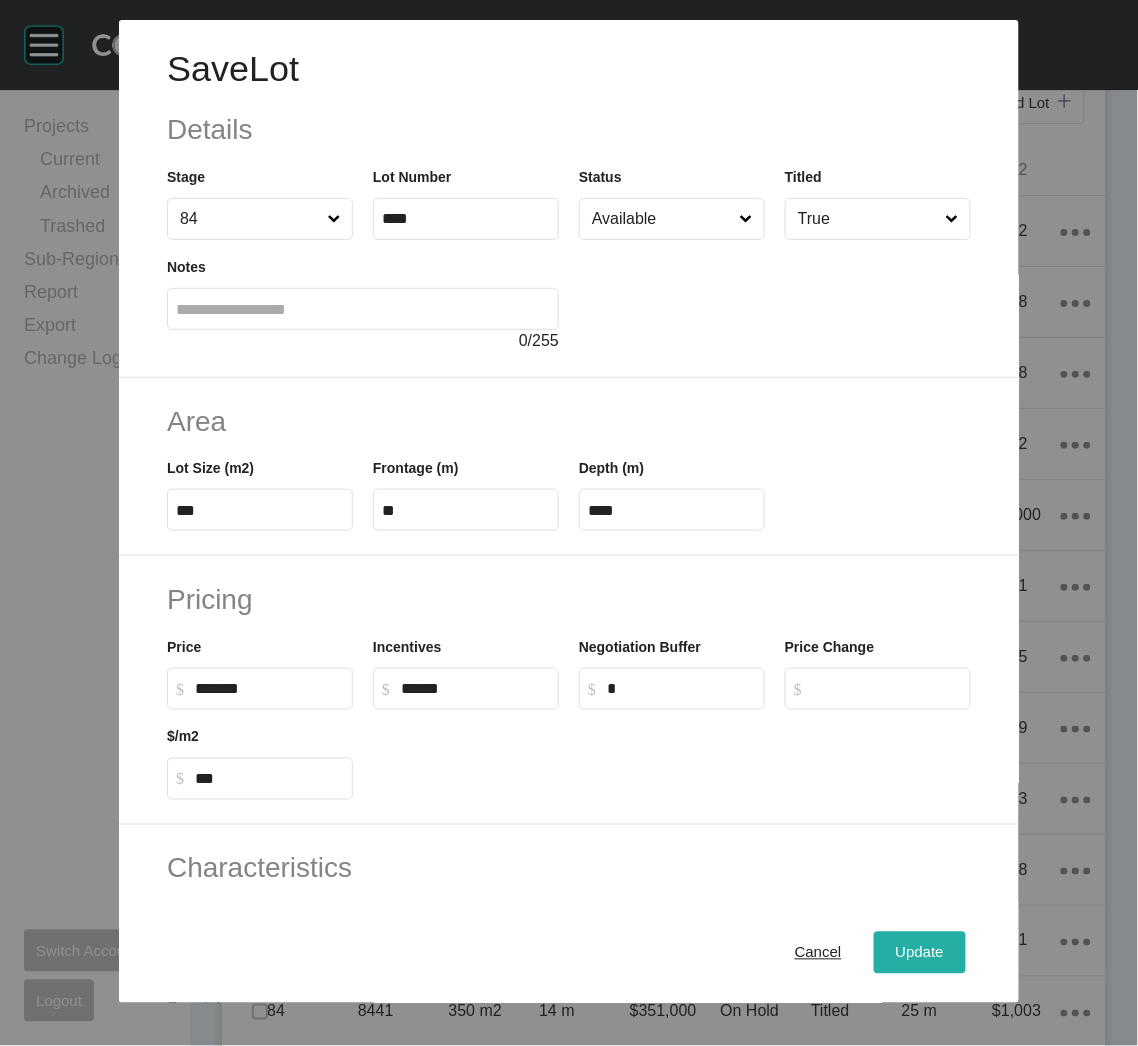 click on "Update" at bounding box center (920, 953) 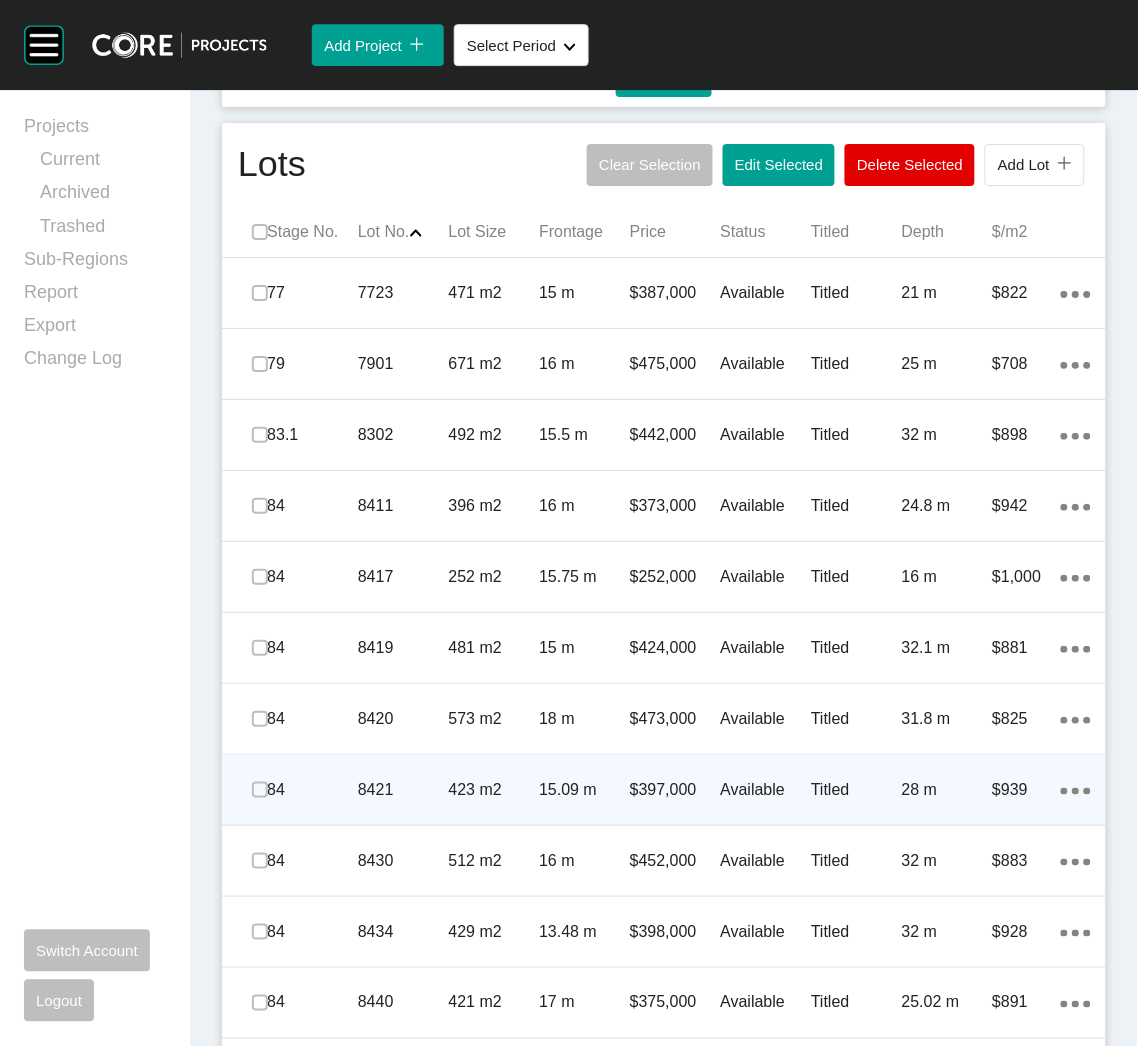 click on "$397,000" at bounding box center [675, 790] 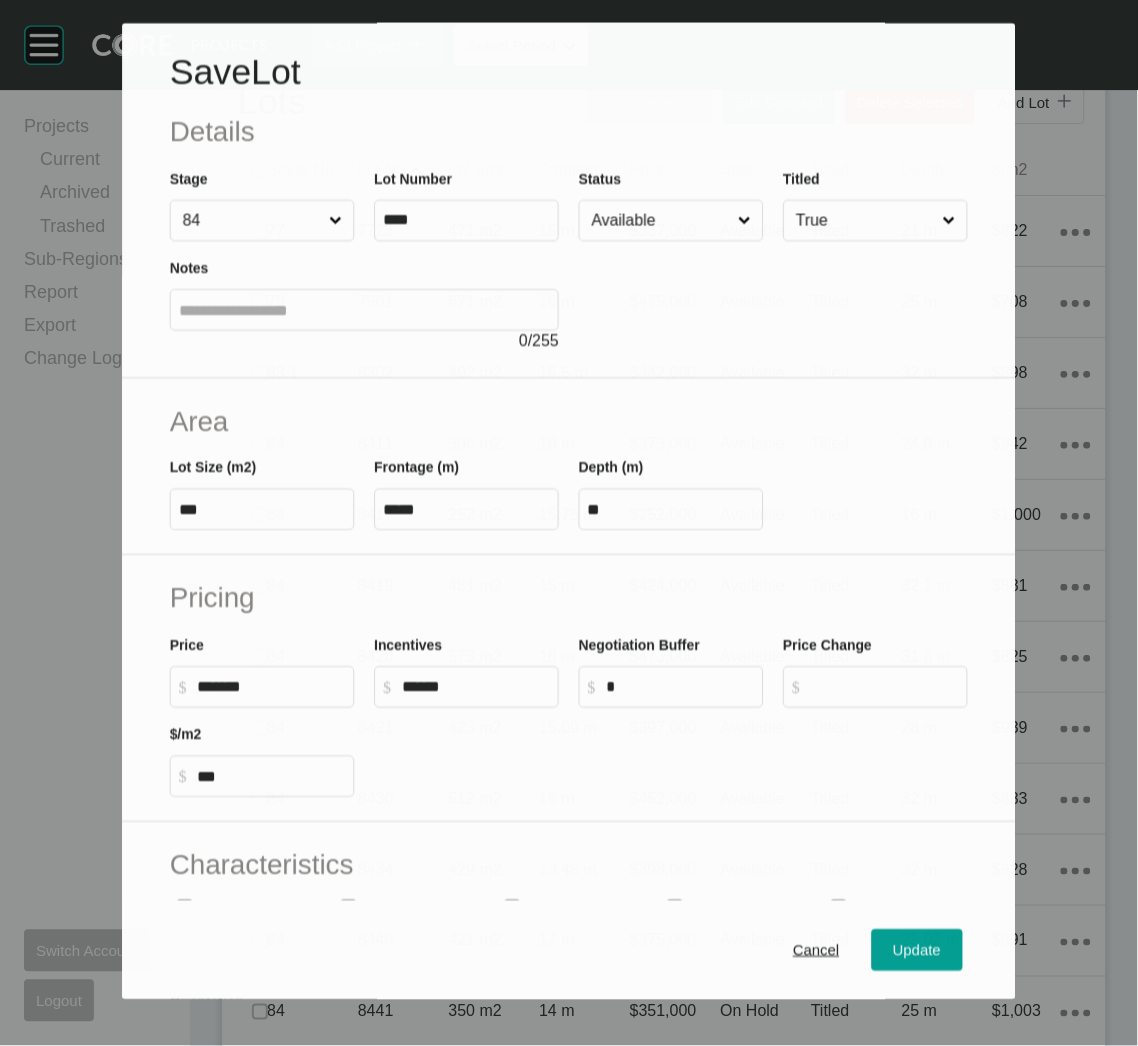 click on "Available" at bounding box center [661, 221] 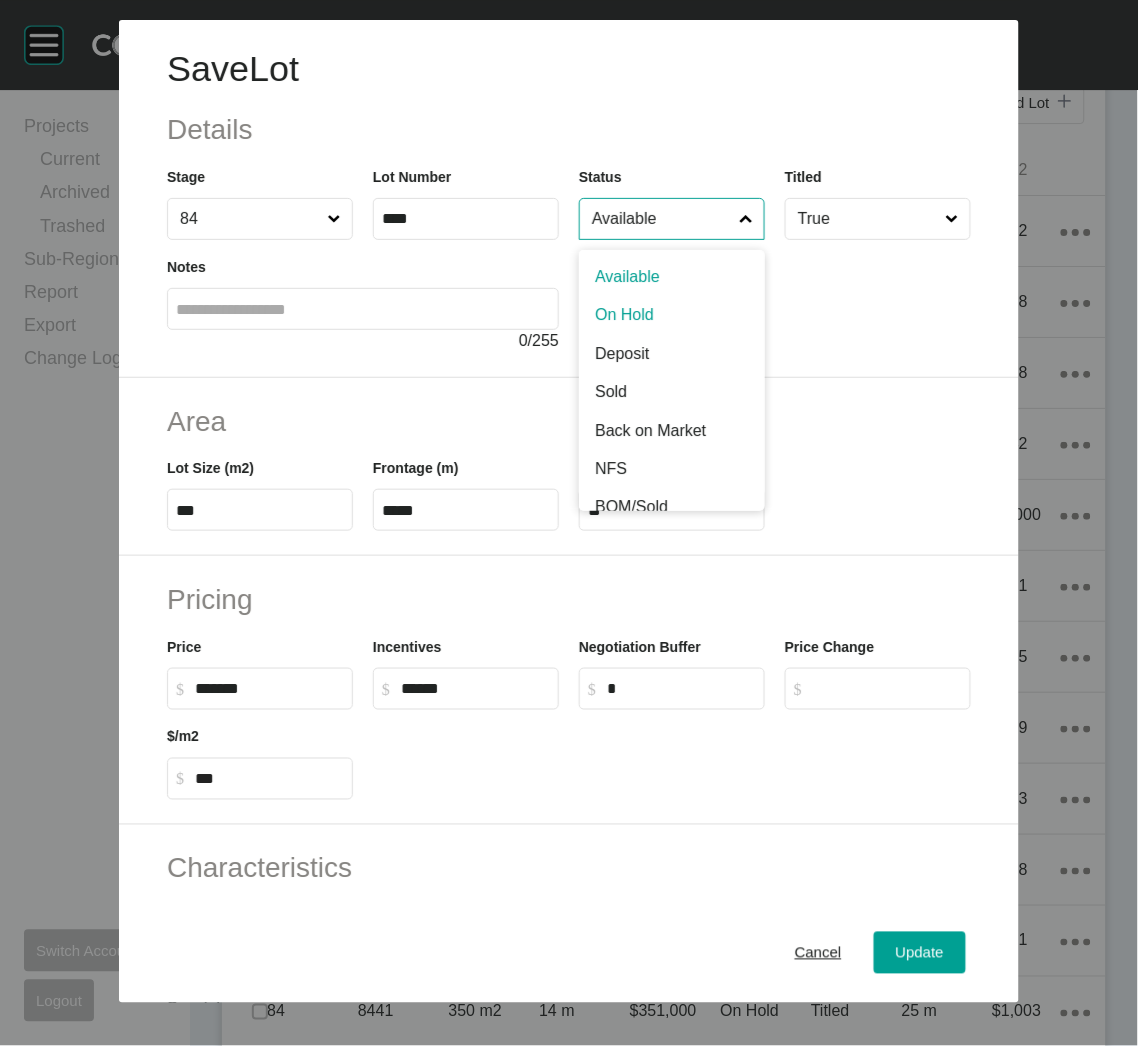 drag, startPoint x: 679, startPoint y: 319, endPoint x: 692, endPoint y: 365, distance: 47.801674 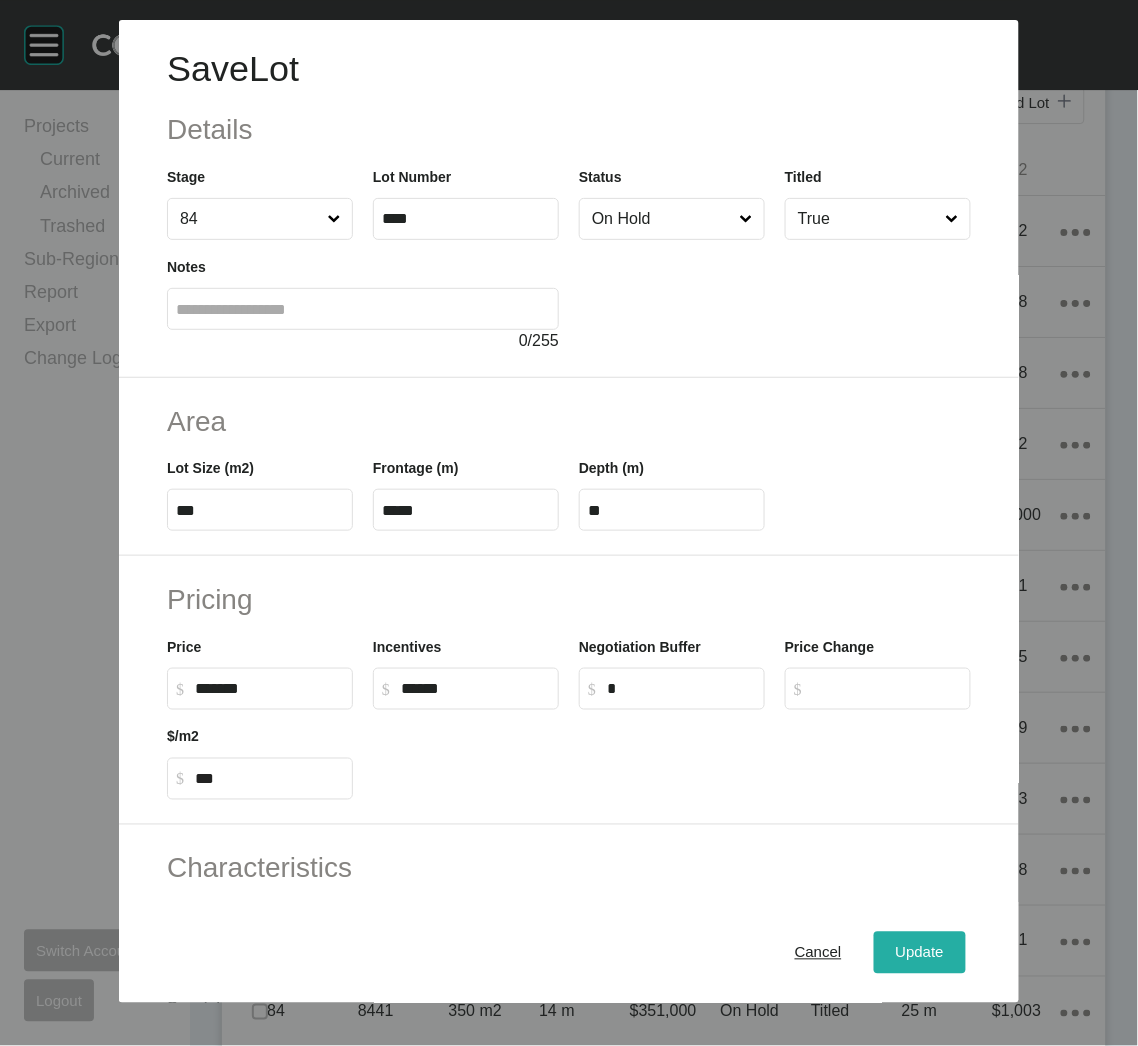 click on "Update" at bounding box center (920, 953) 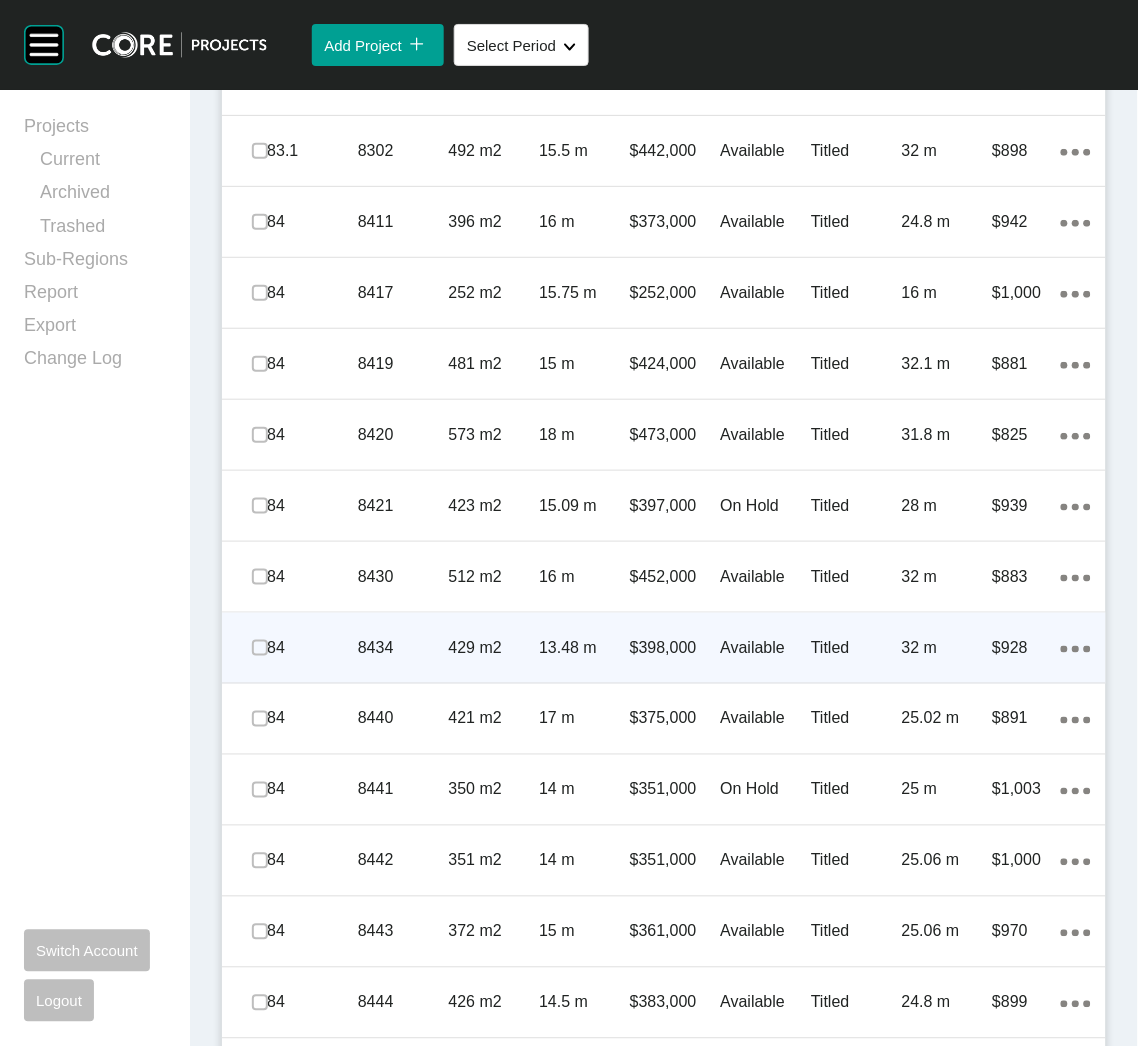 scroll, scrollTop: 1495, scrollLeft: 0, axis: vertical 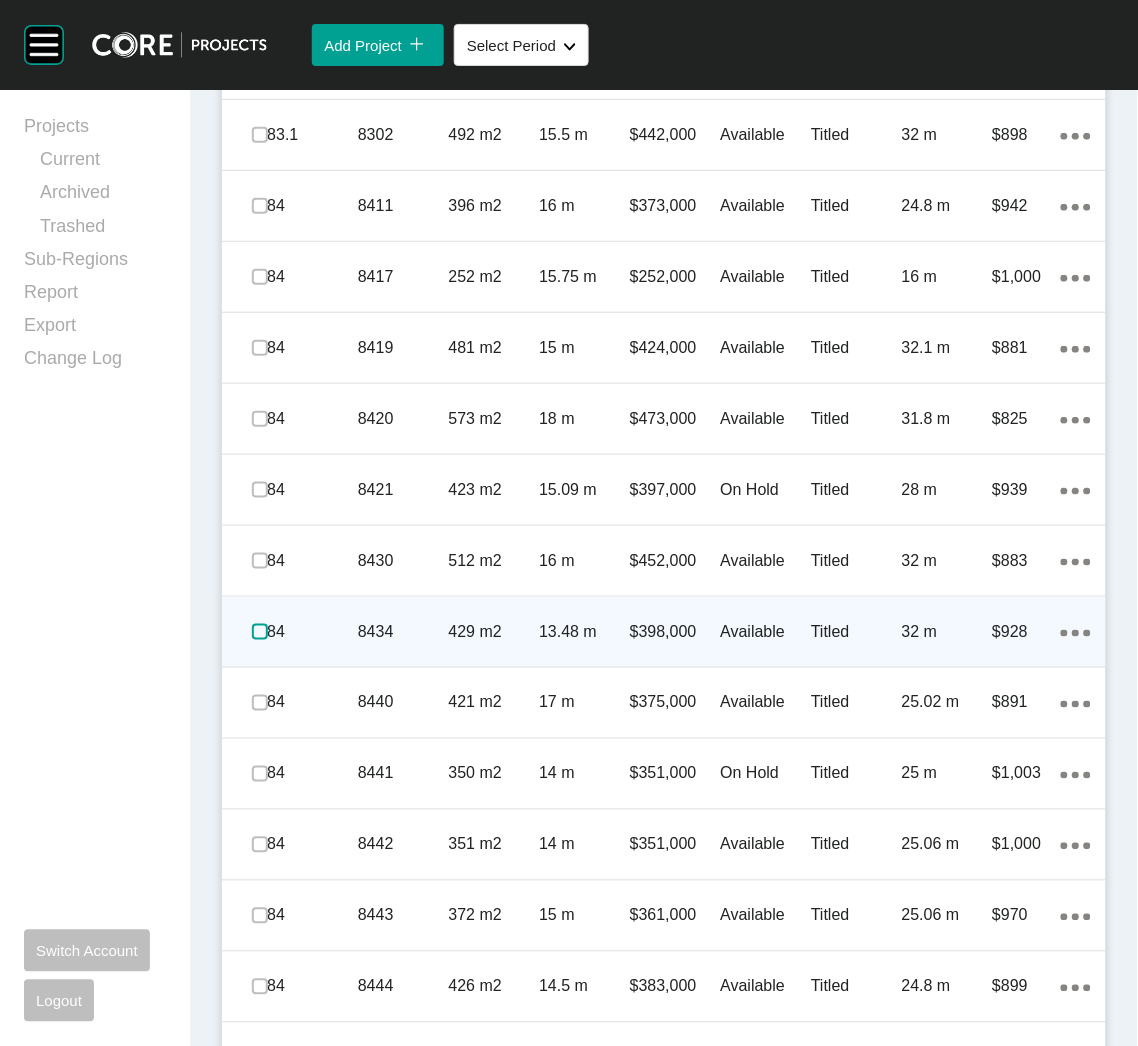 click at bounding box center [260, 632] 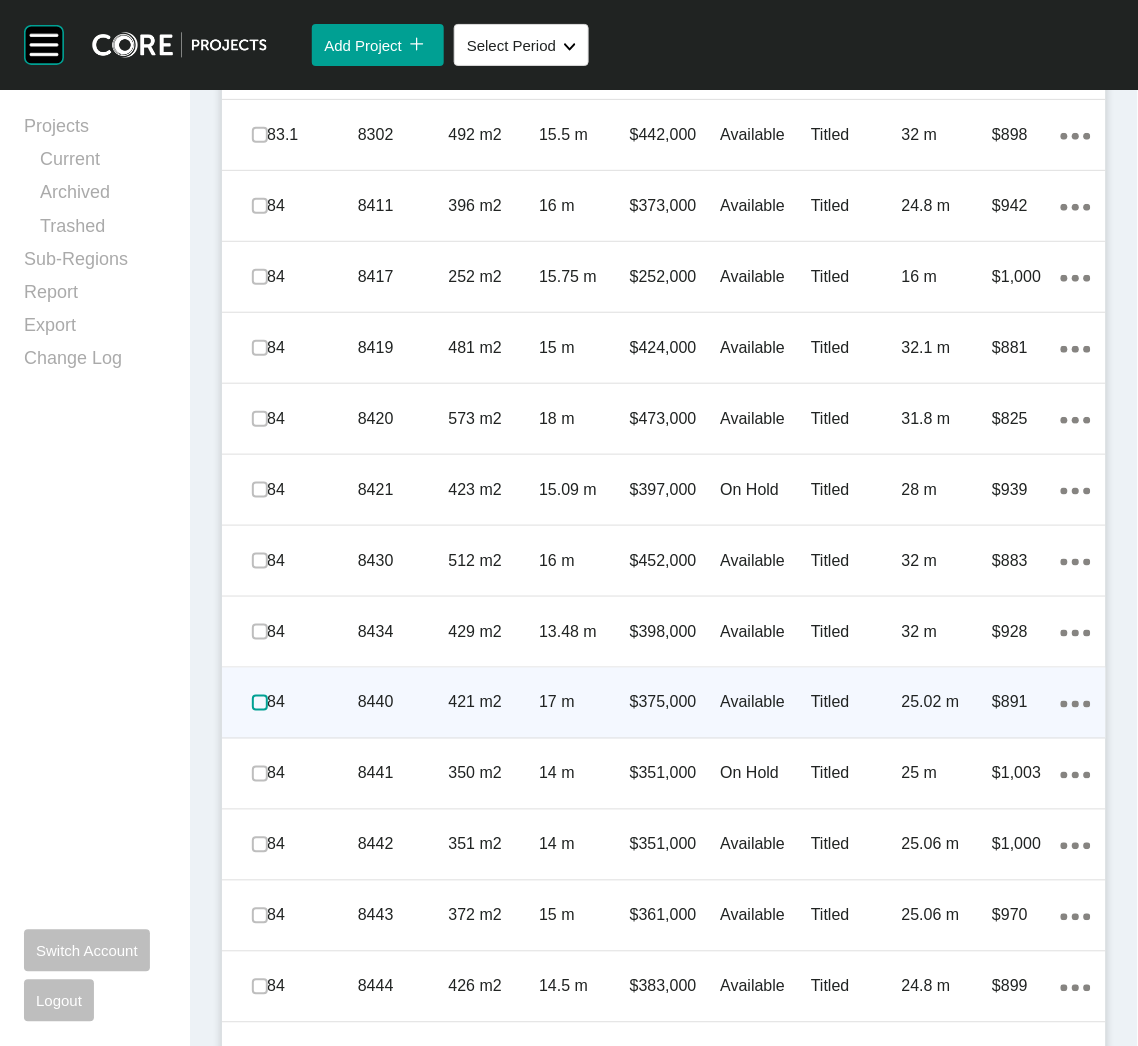 click at bounding box center (260, 703) 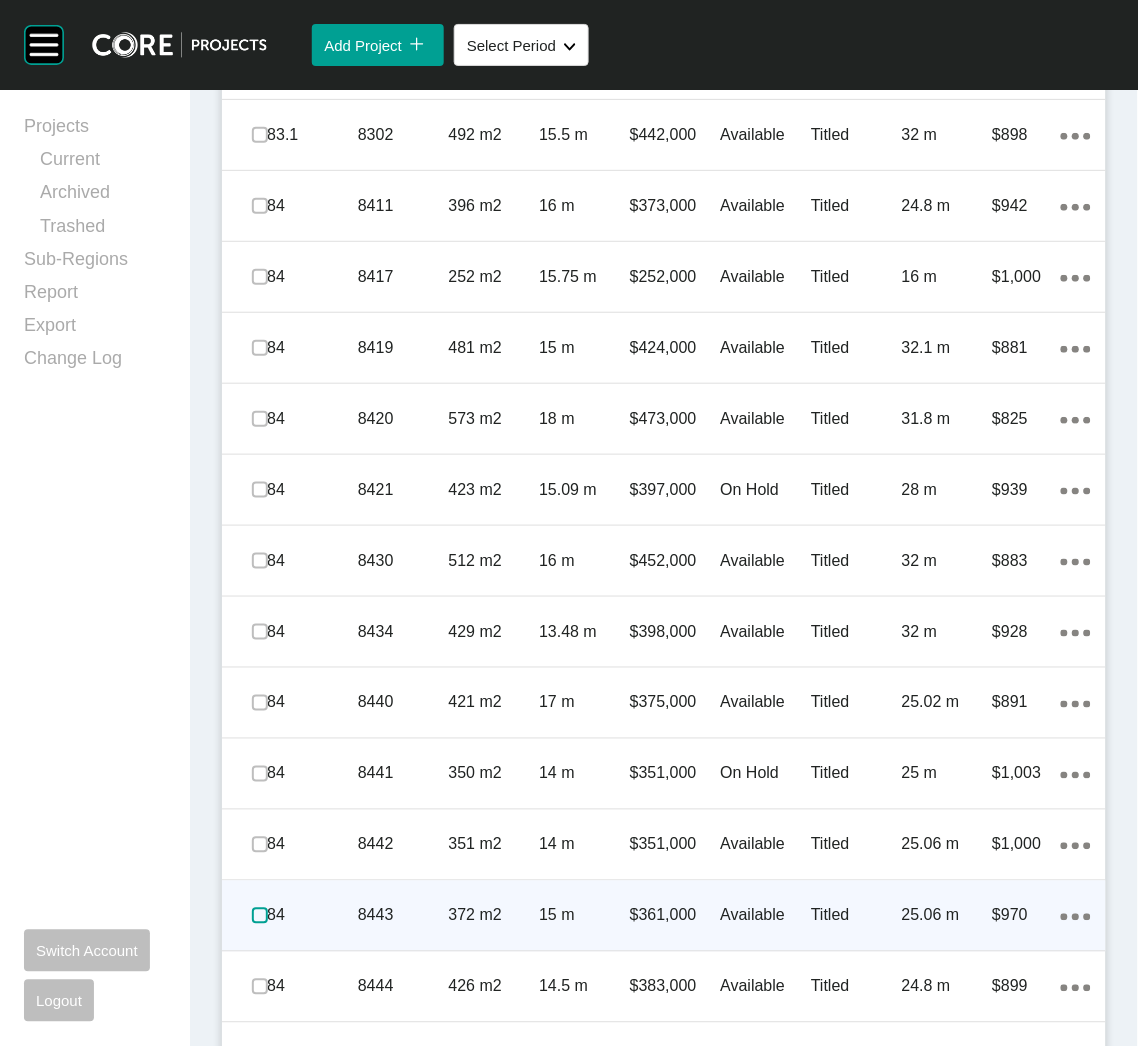 click at bounding box center [260, 916] 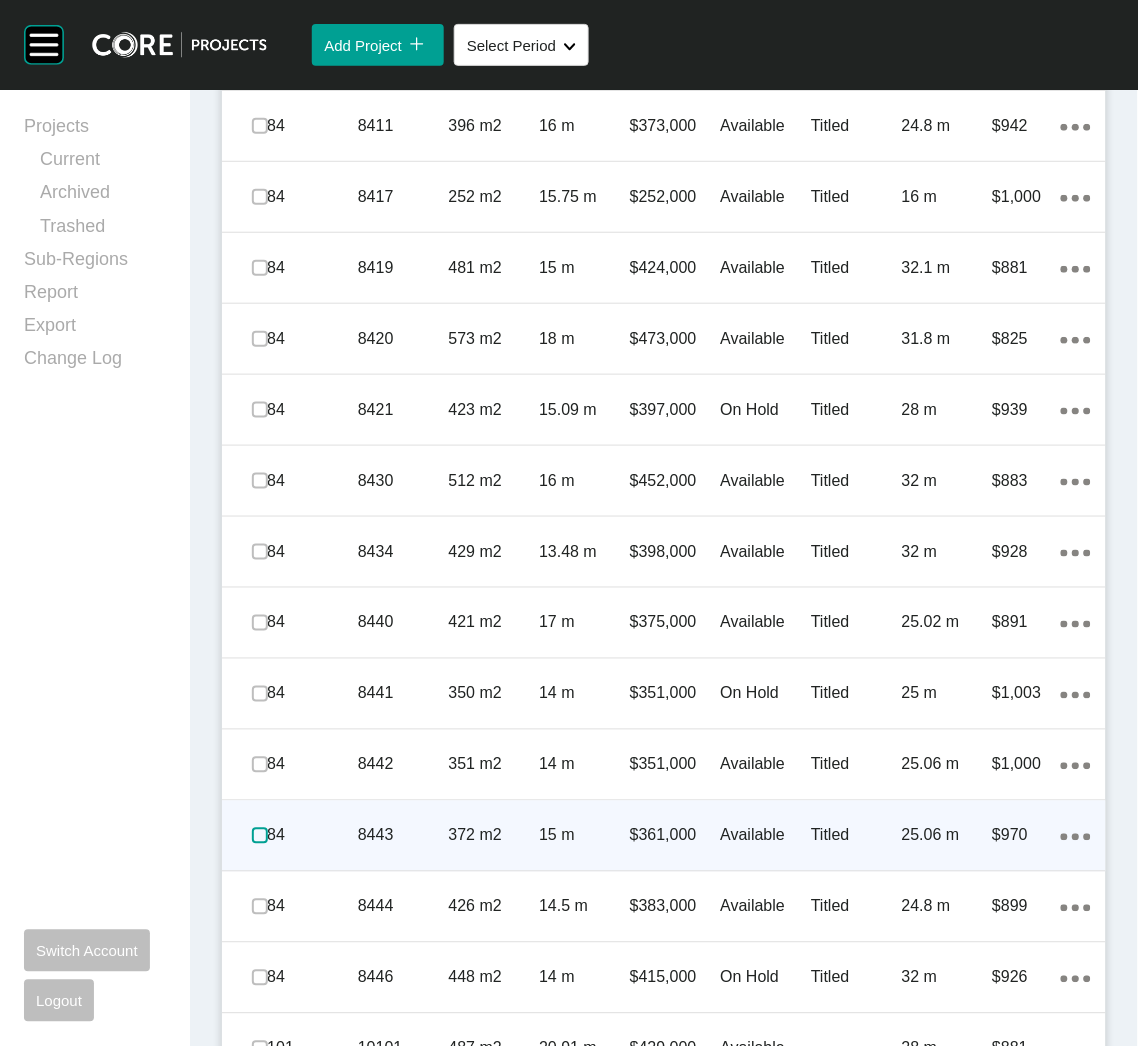 scroll, scrollTop: 1645, scrollLeft: 0, axis: vertical 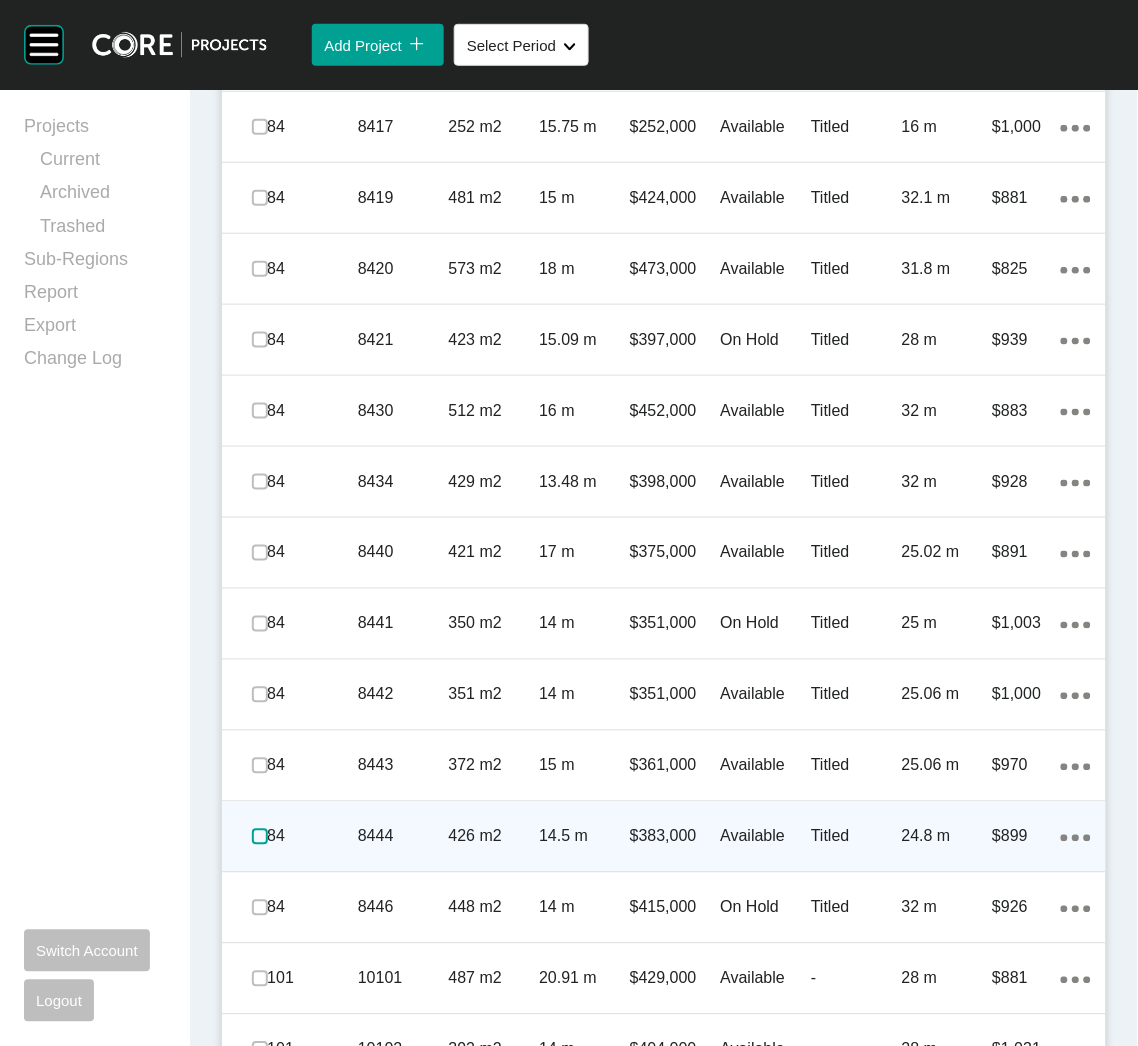 click at bounding box center [260, 837] 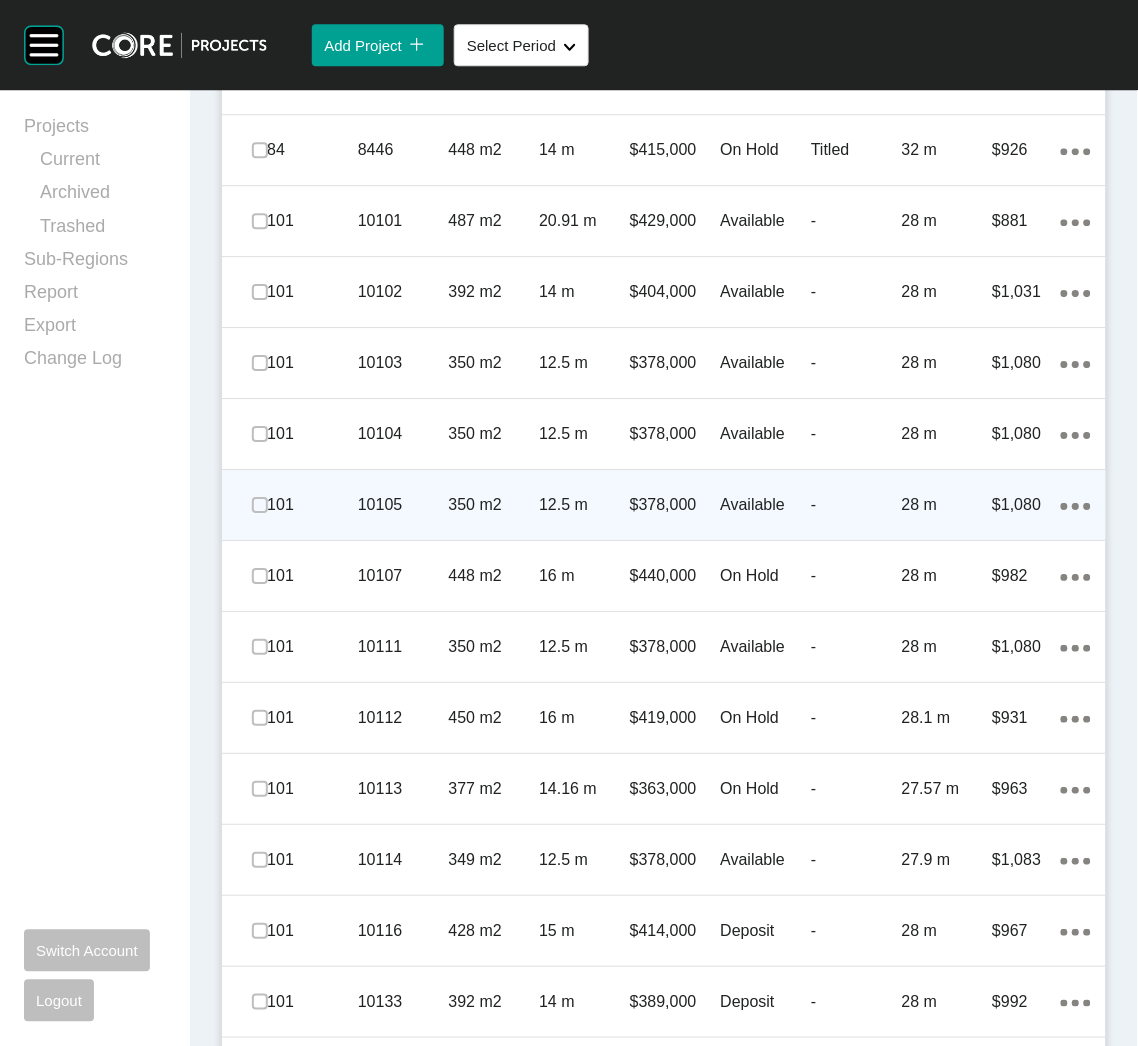 scroll, scrollTop: 2695, scrollLeft: 0, axis: vertical 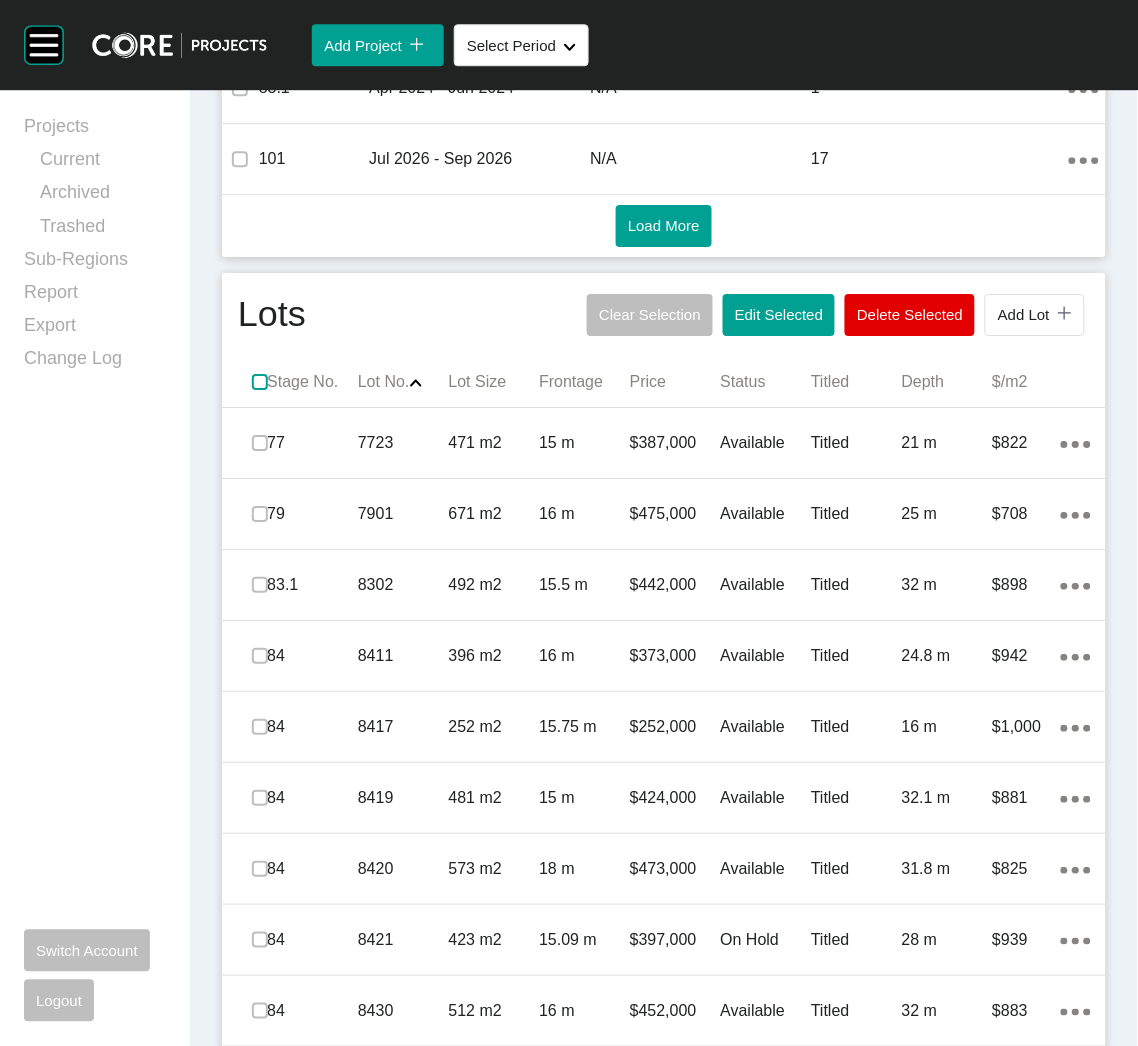 click at bounding box center (260, 382) 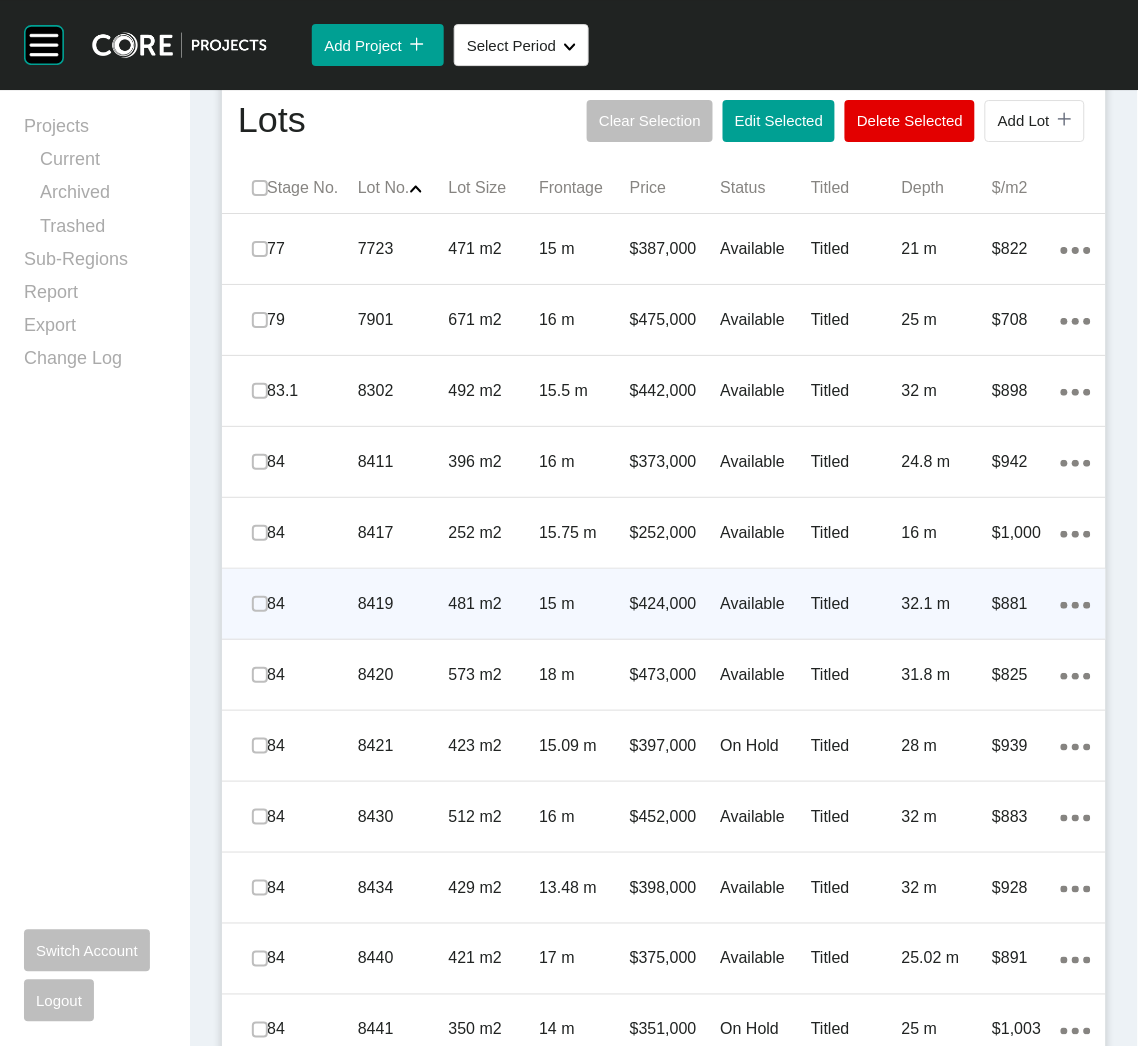 scroll, scrollTop: 1195, scrollLeft: 0, axis: vertical 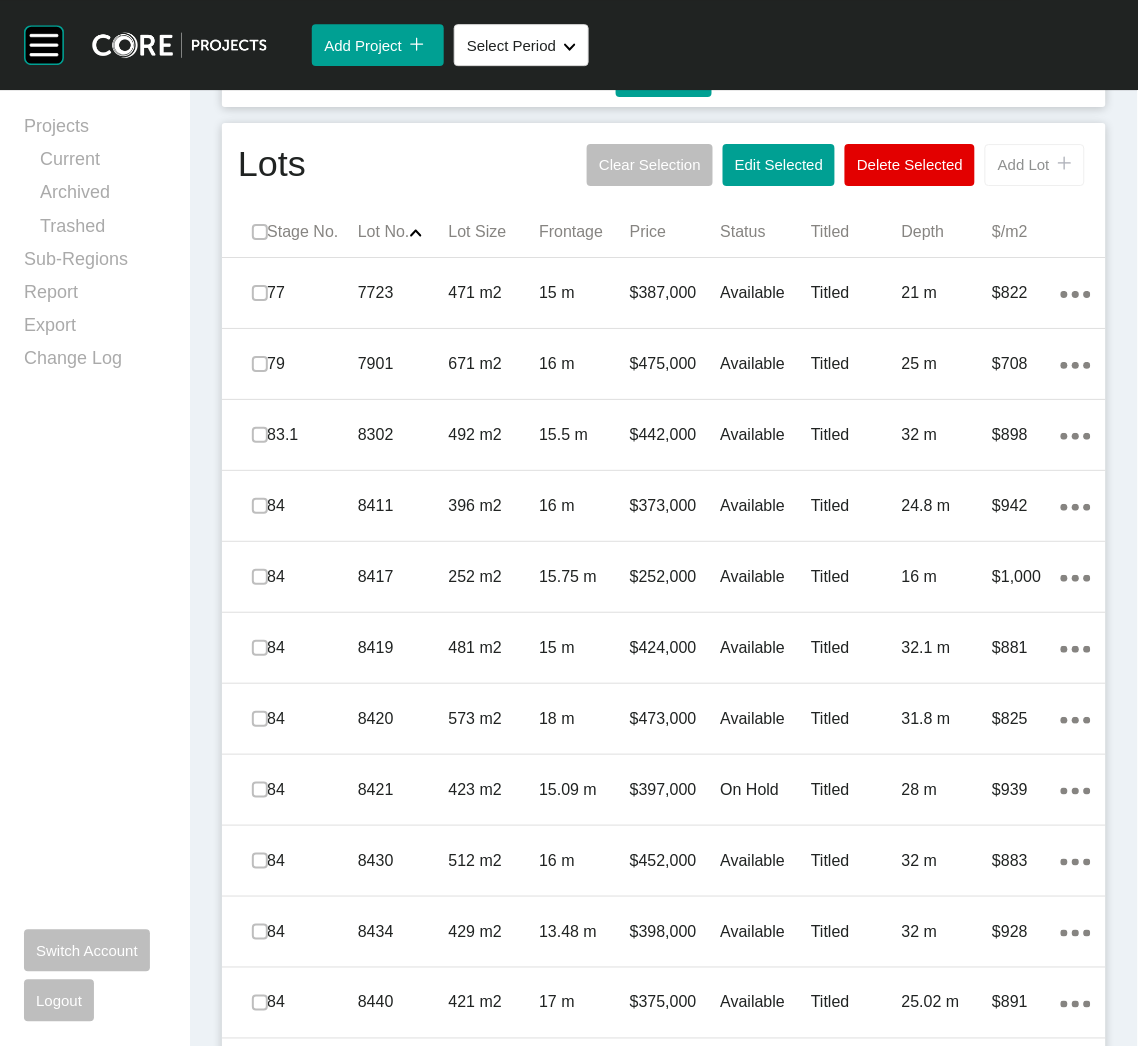 click on "Add Lot" at bounding box center (1024, 164) 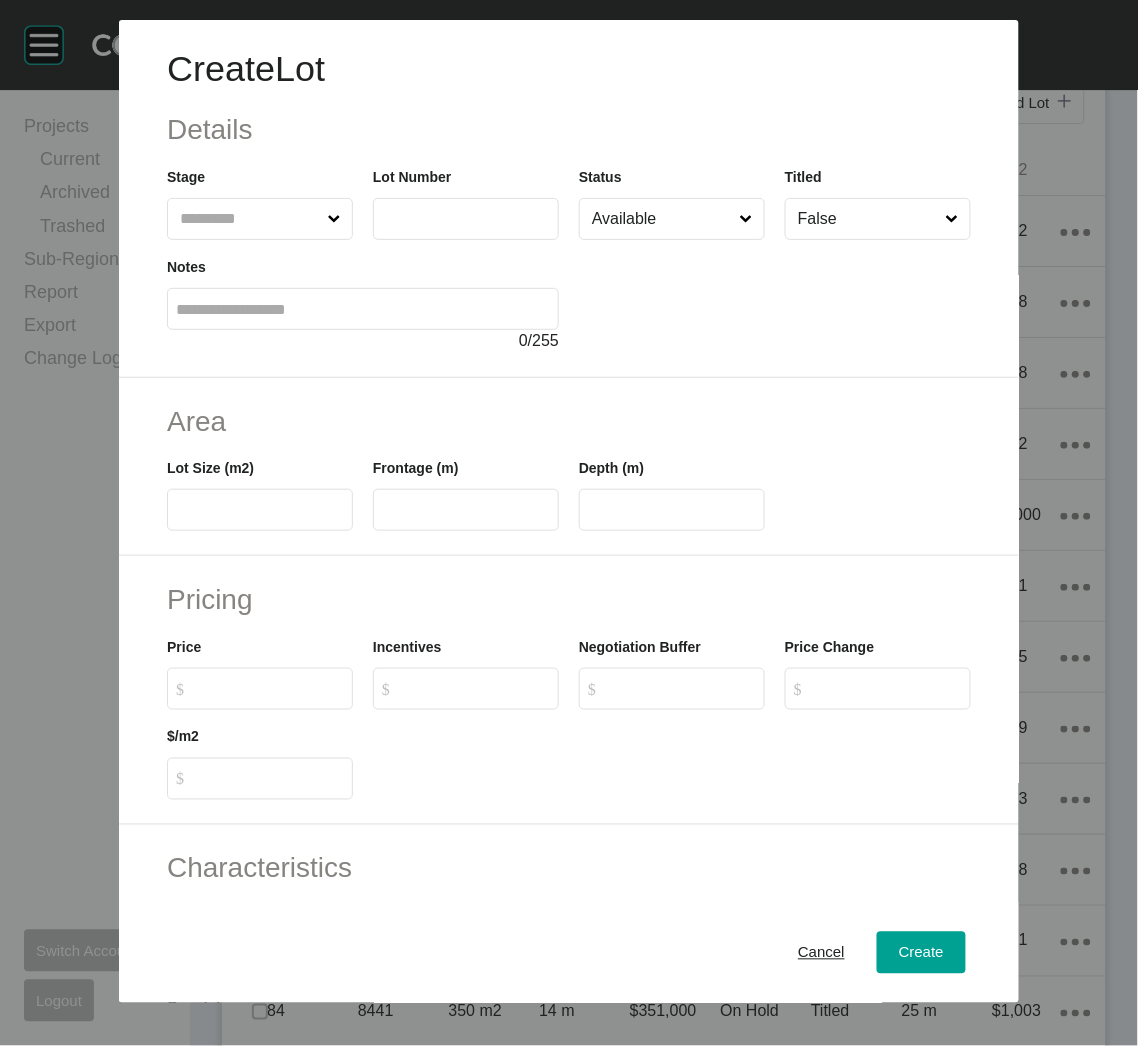 click at bounding box center (250, 219) 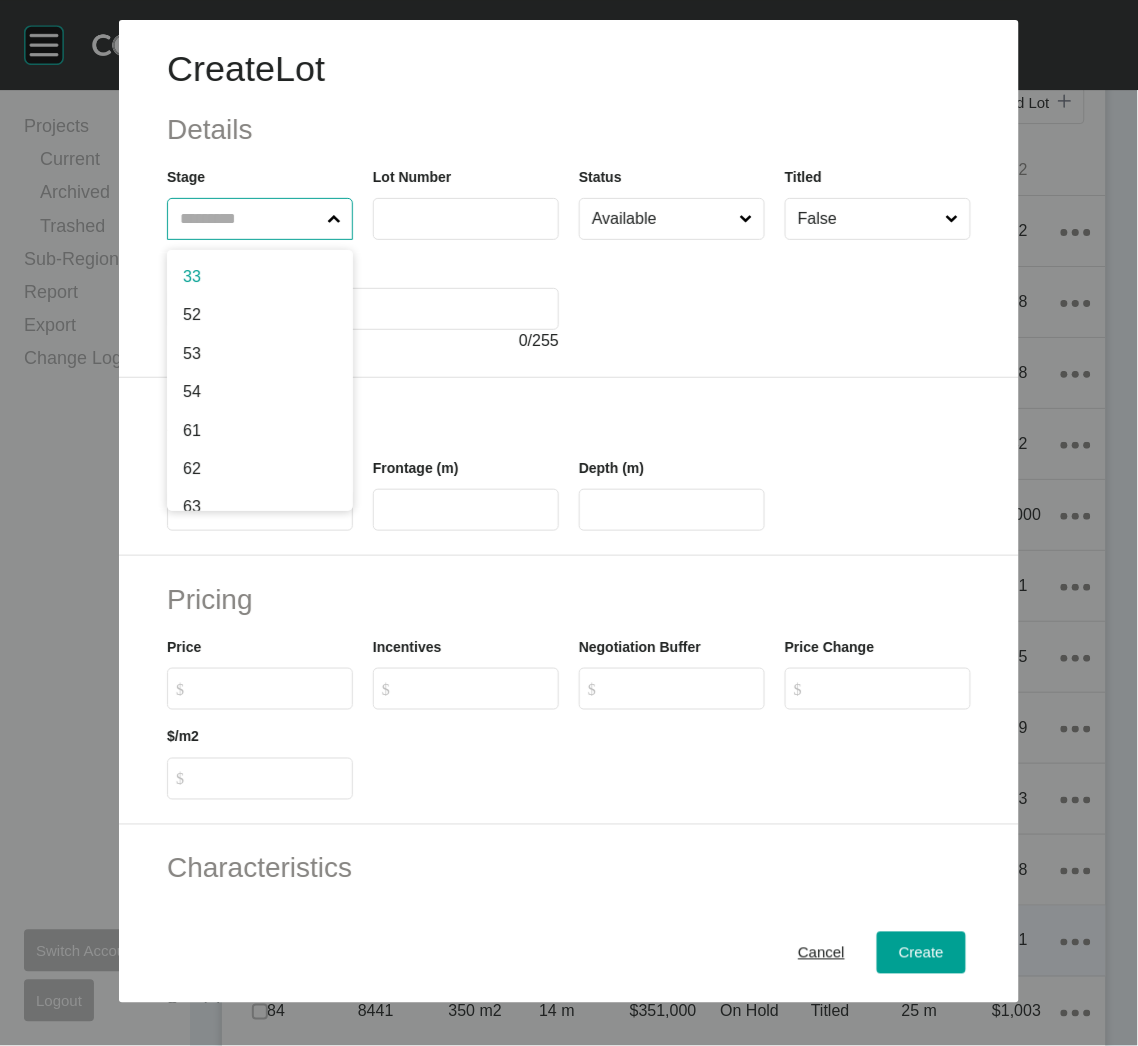 click on "Cancel" at bounding box center (821, 953) 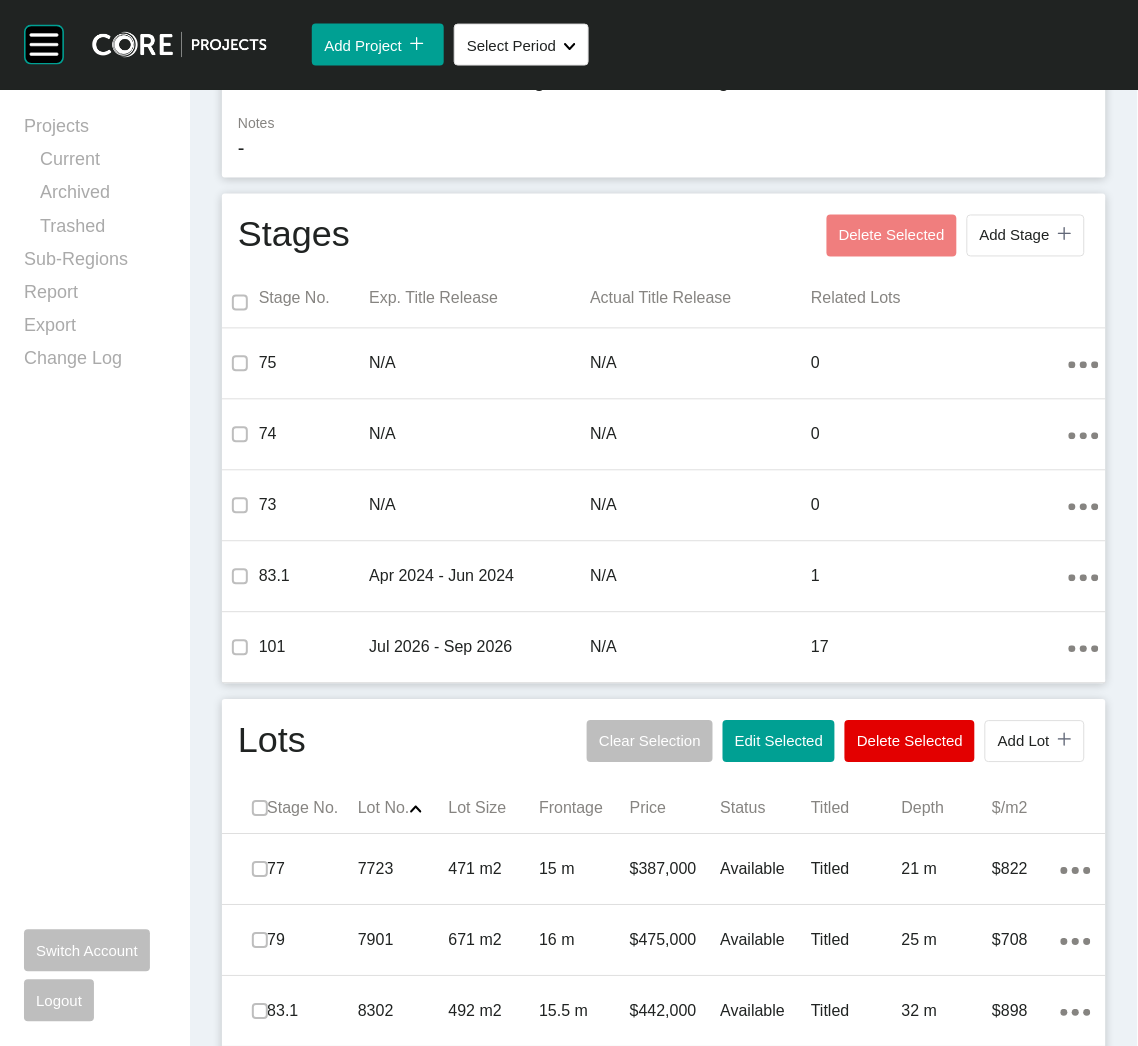 scroll, scrollTop: 445, scrollLeft: 0, axis: vertical 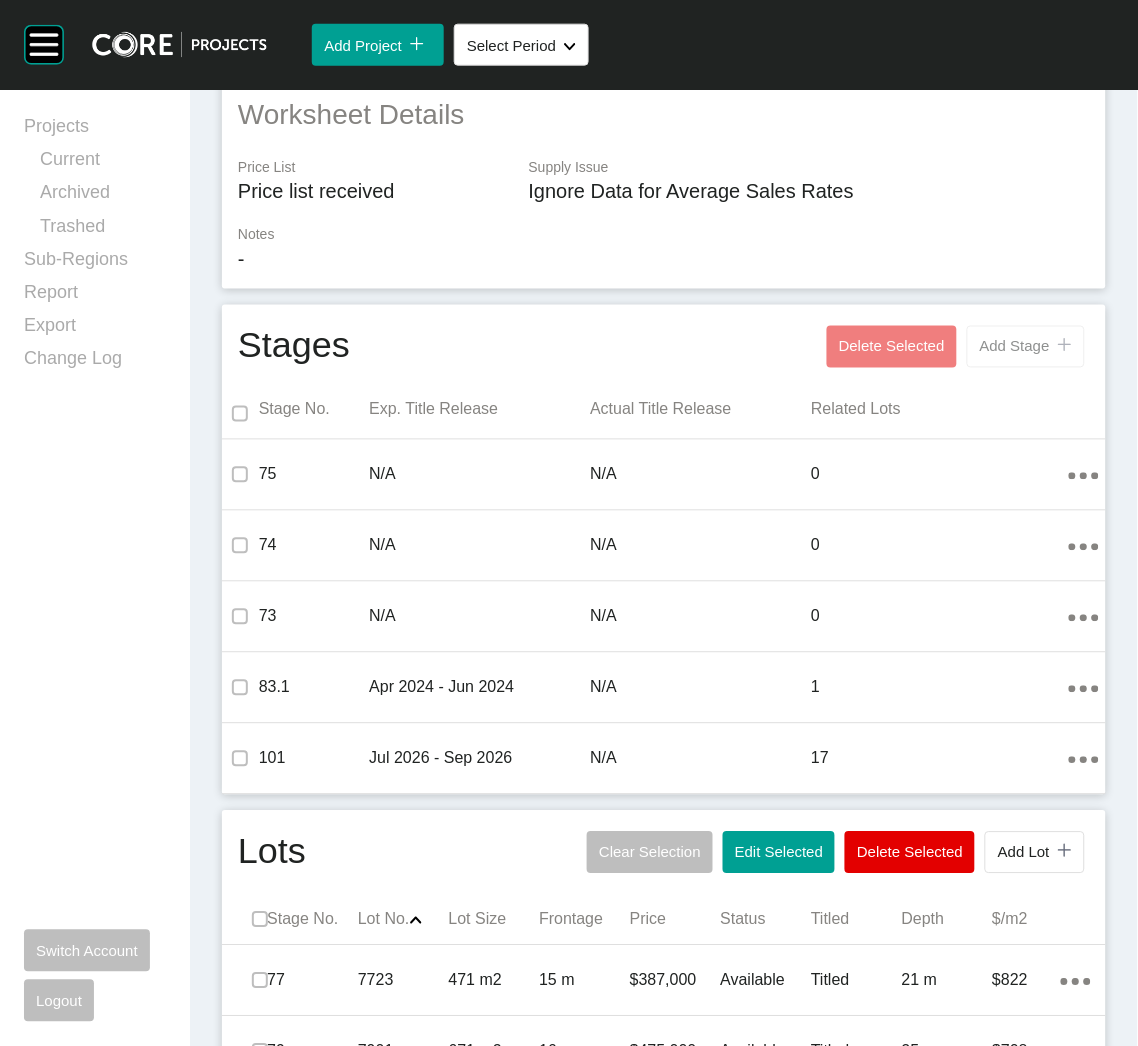 click on "Add Stage" at bounding box center [1015, 346] 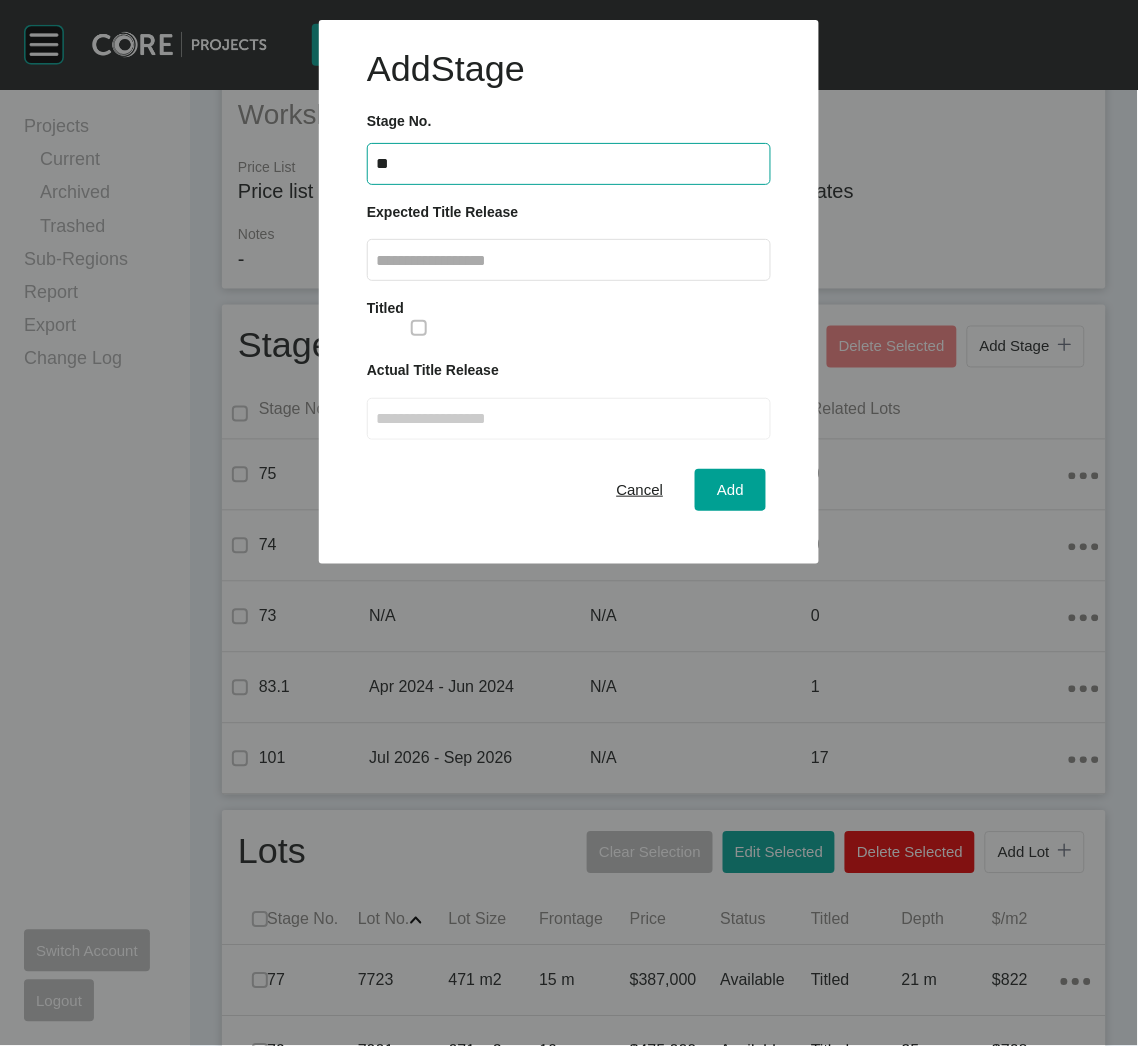 type on "**" 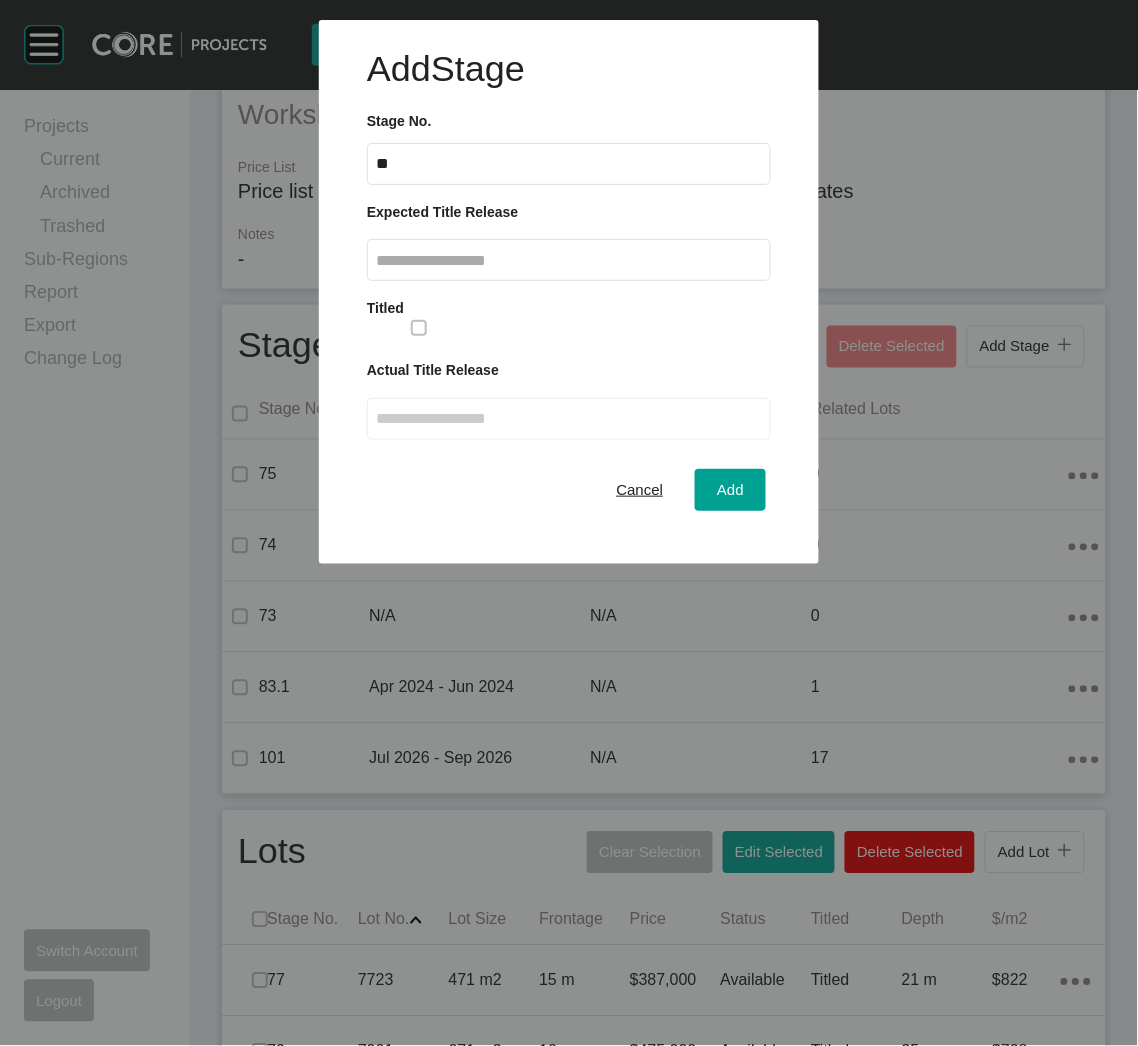 click at bounding box center [569, 260] 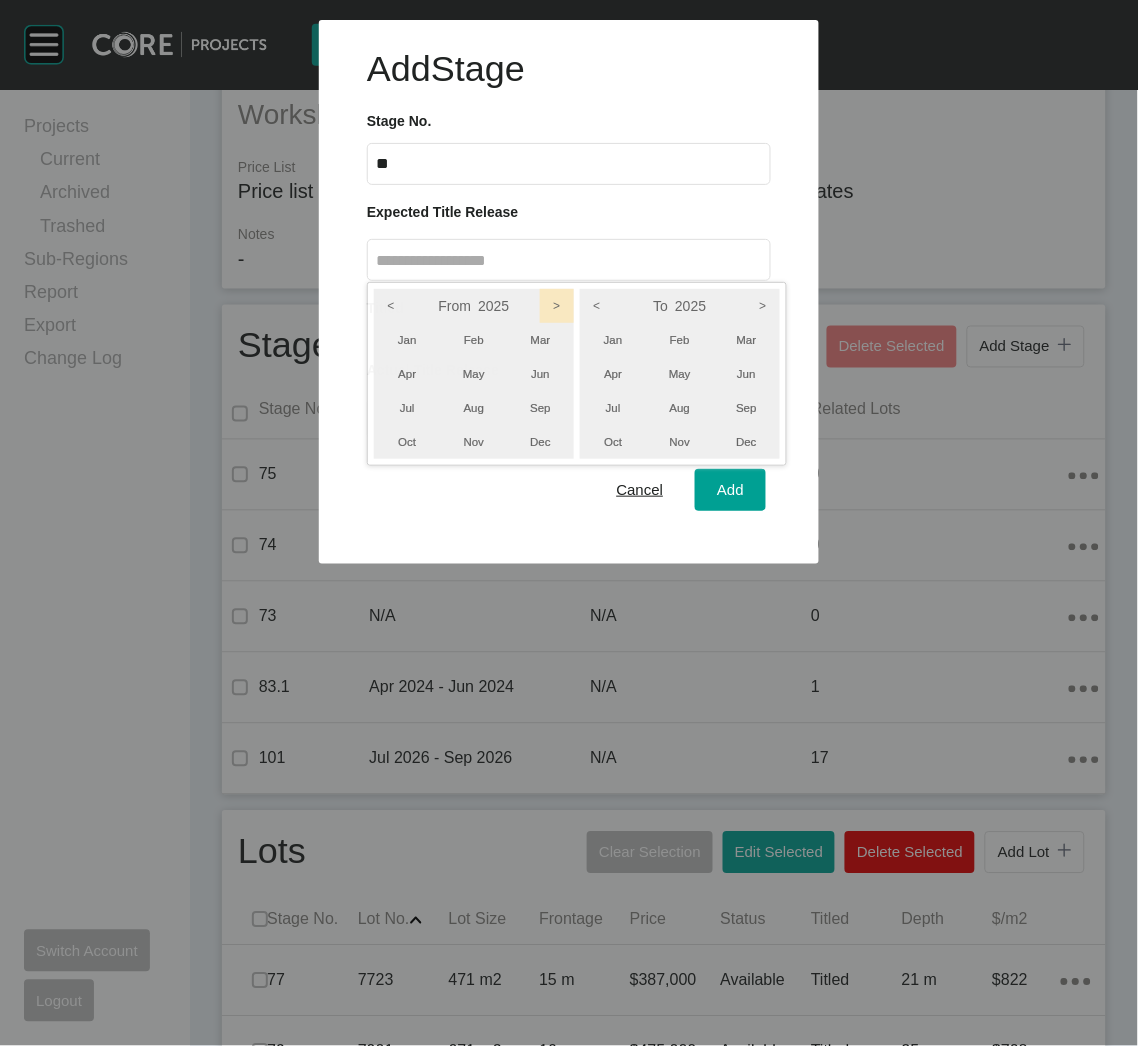 click on ">" at bounding box center [557, 306] 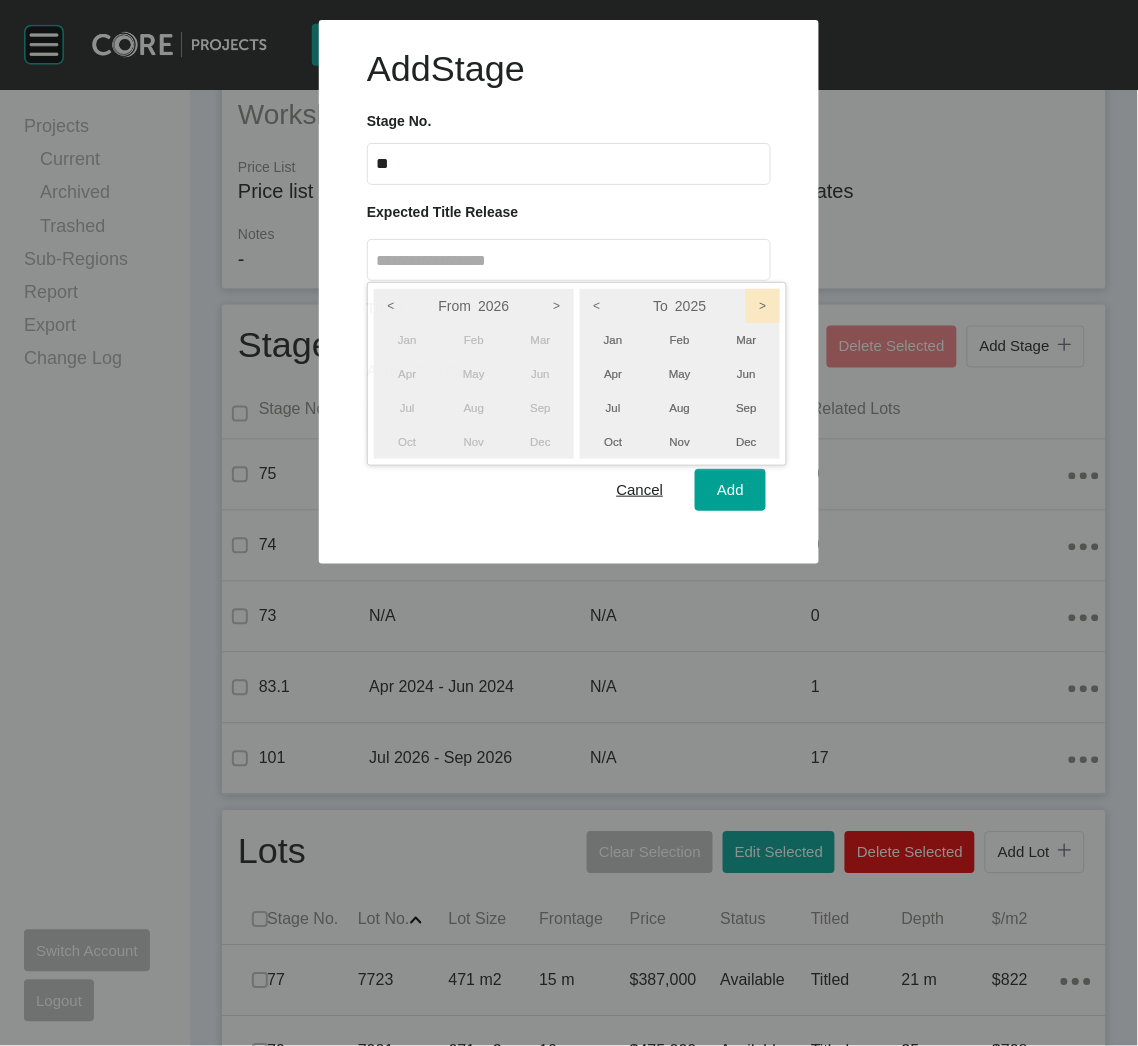 click on ">" at bounding box center [763, 306] 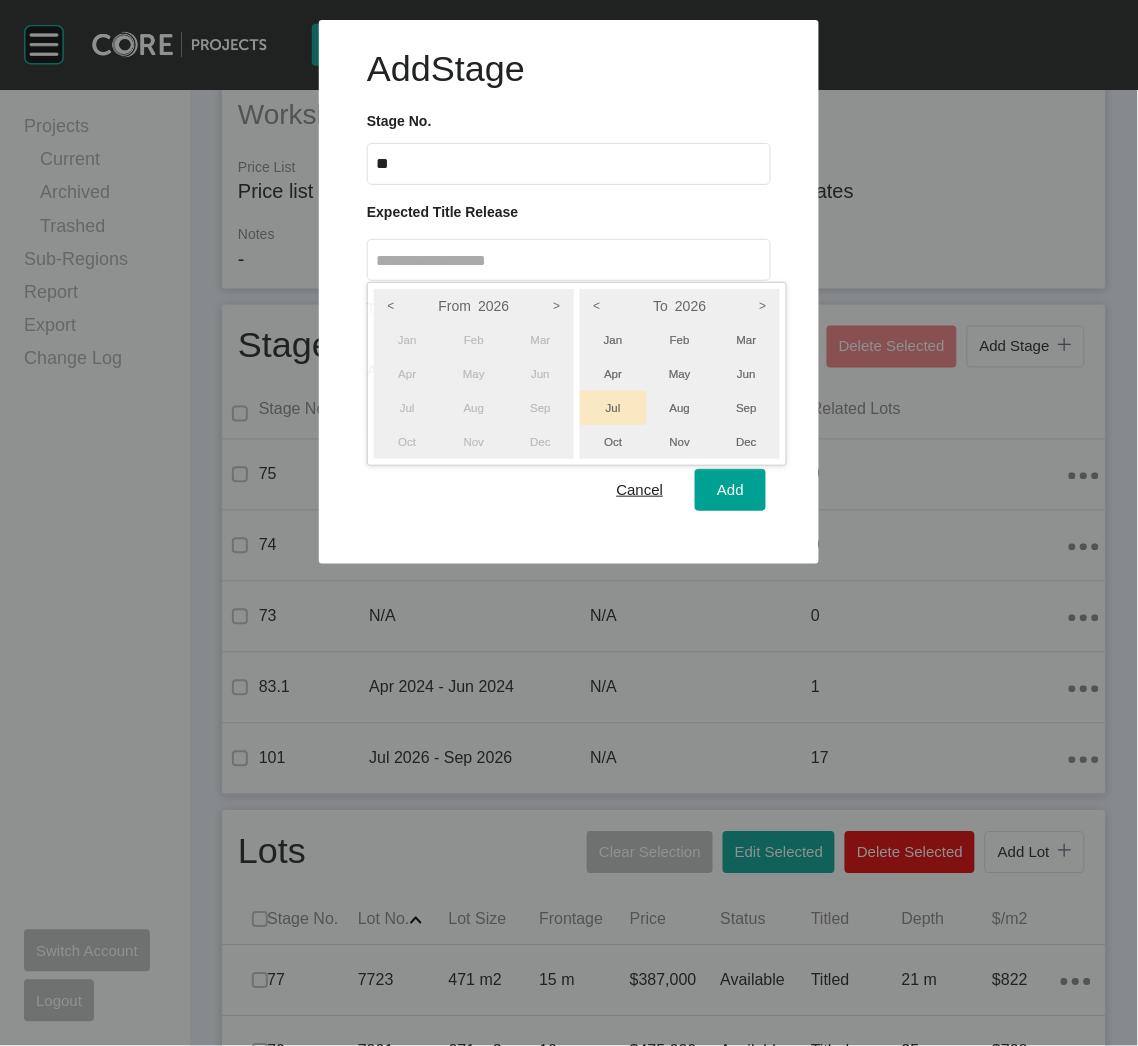 click on "Jul" at bounding box center [613, 408] 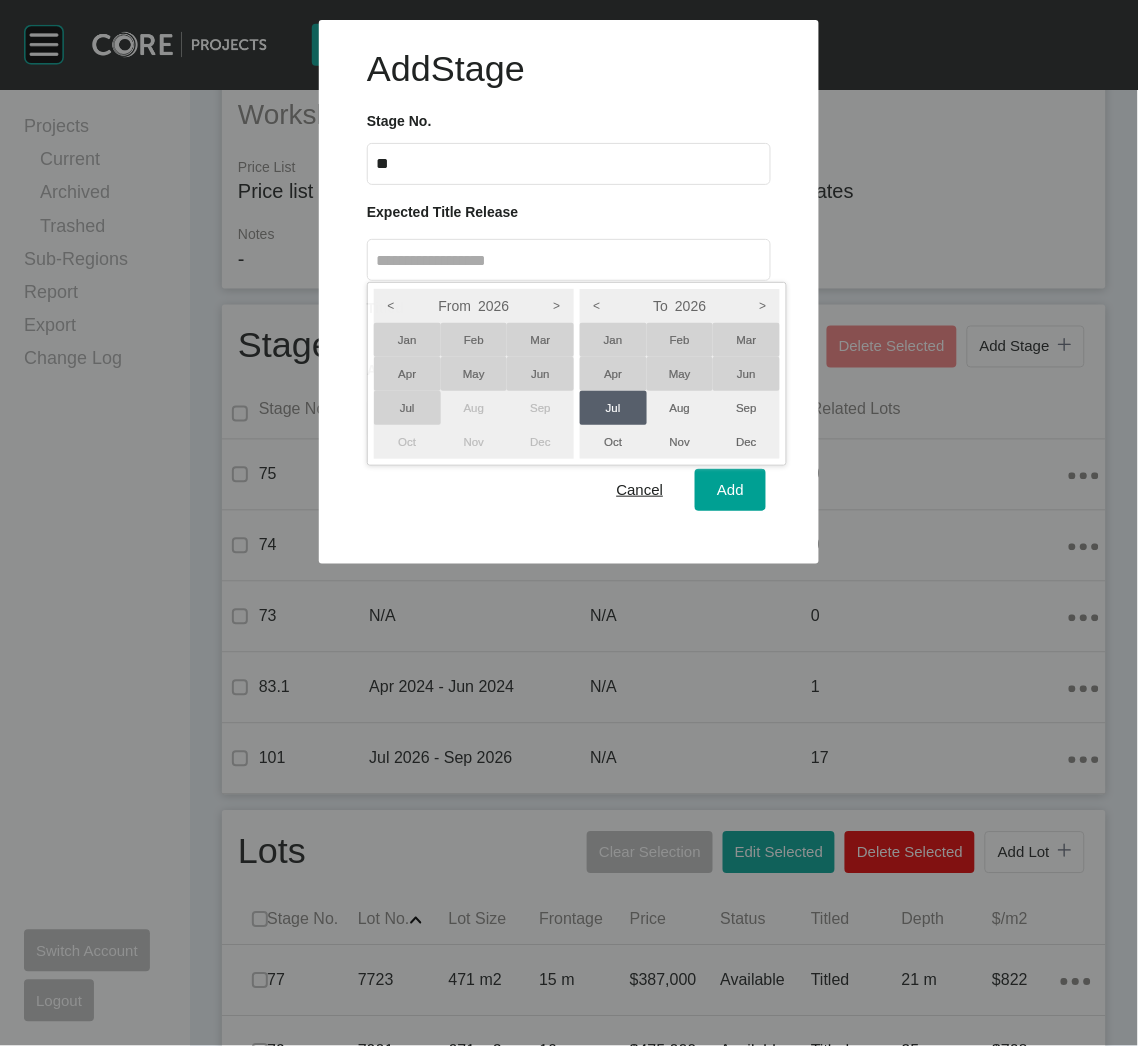 click on "May" at bounding box center (474, 374) 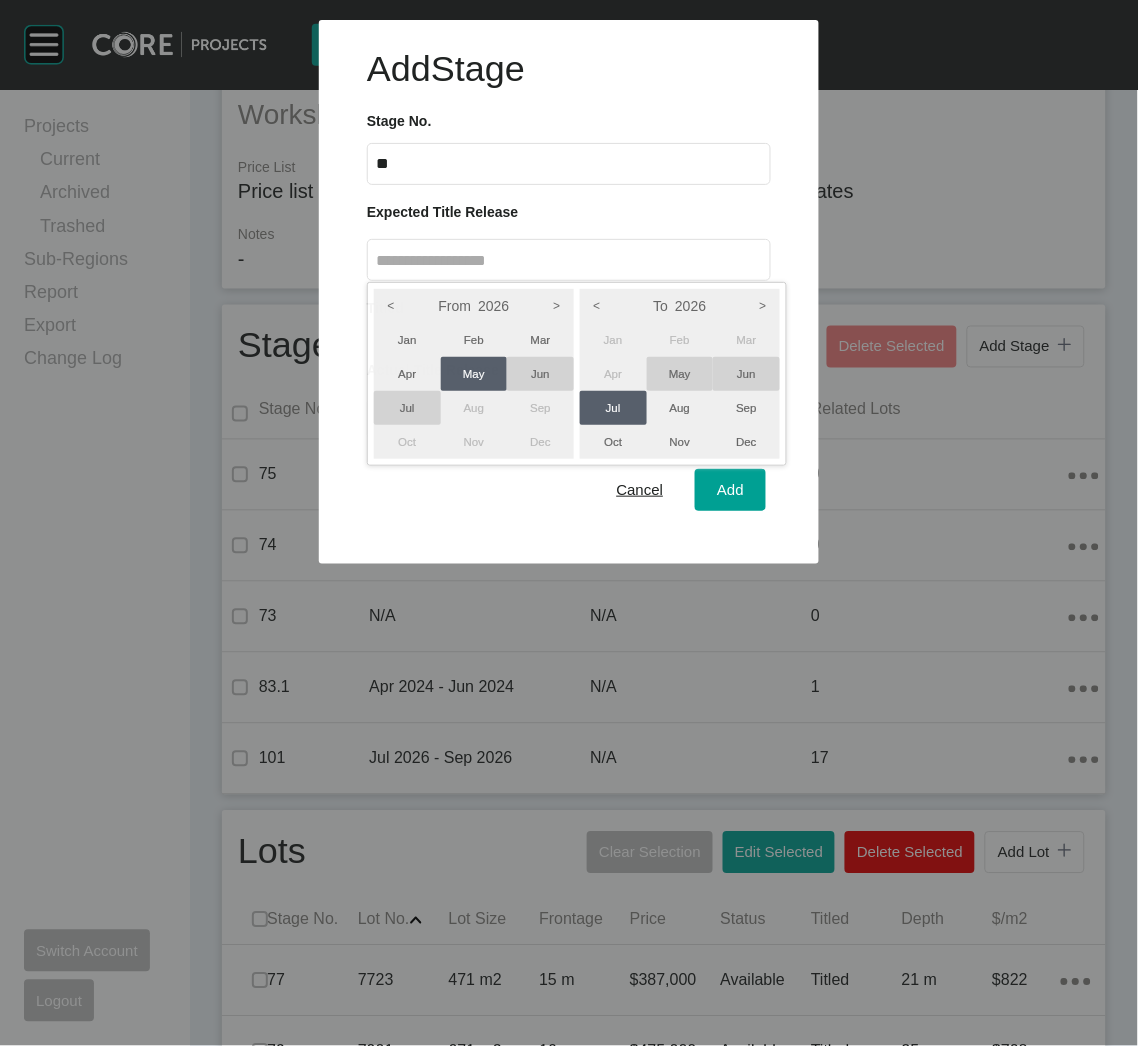 click at bounding box center (569, 282) 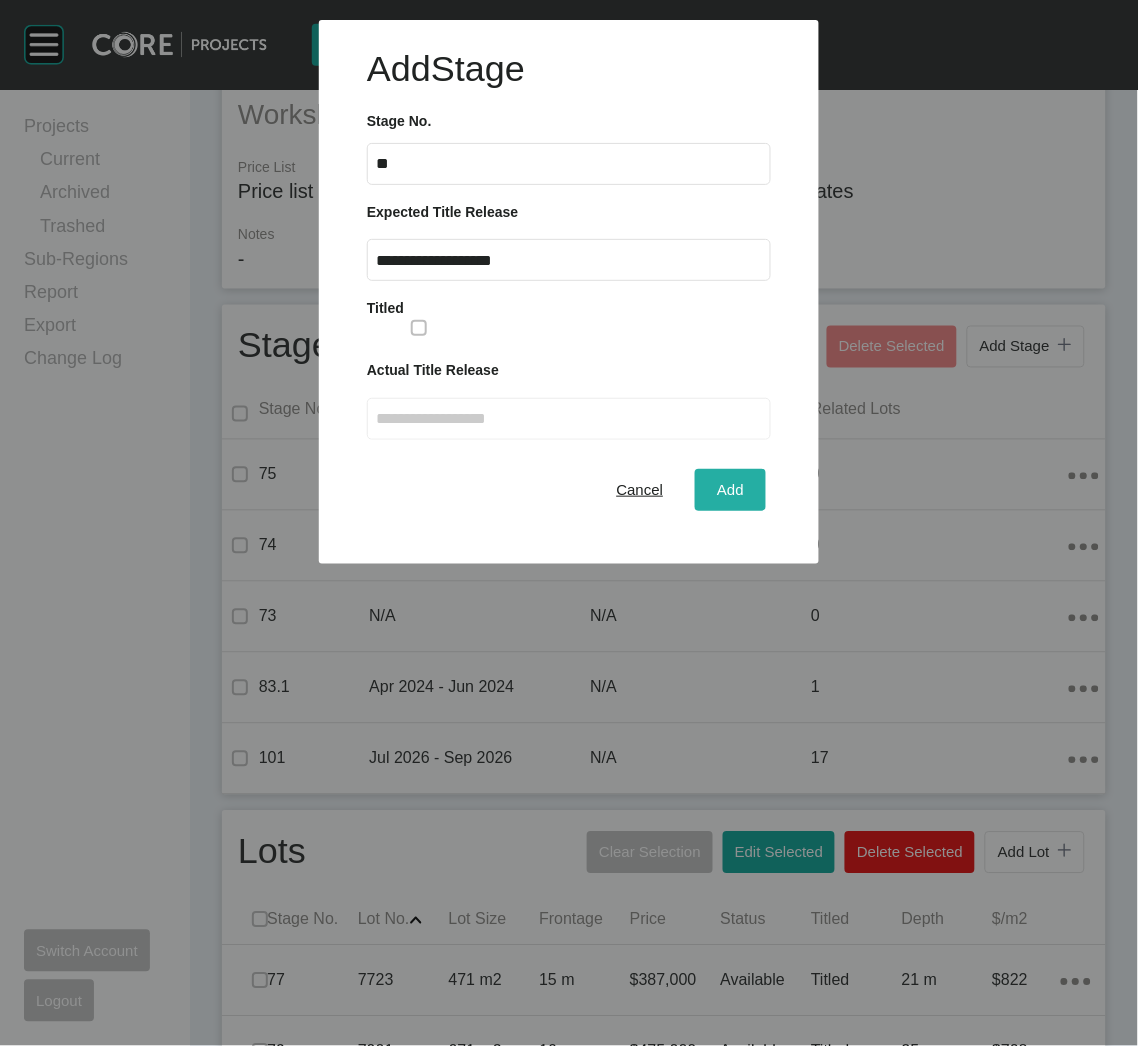 click on "Add" at bounding box center [730, 490] 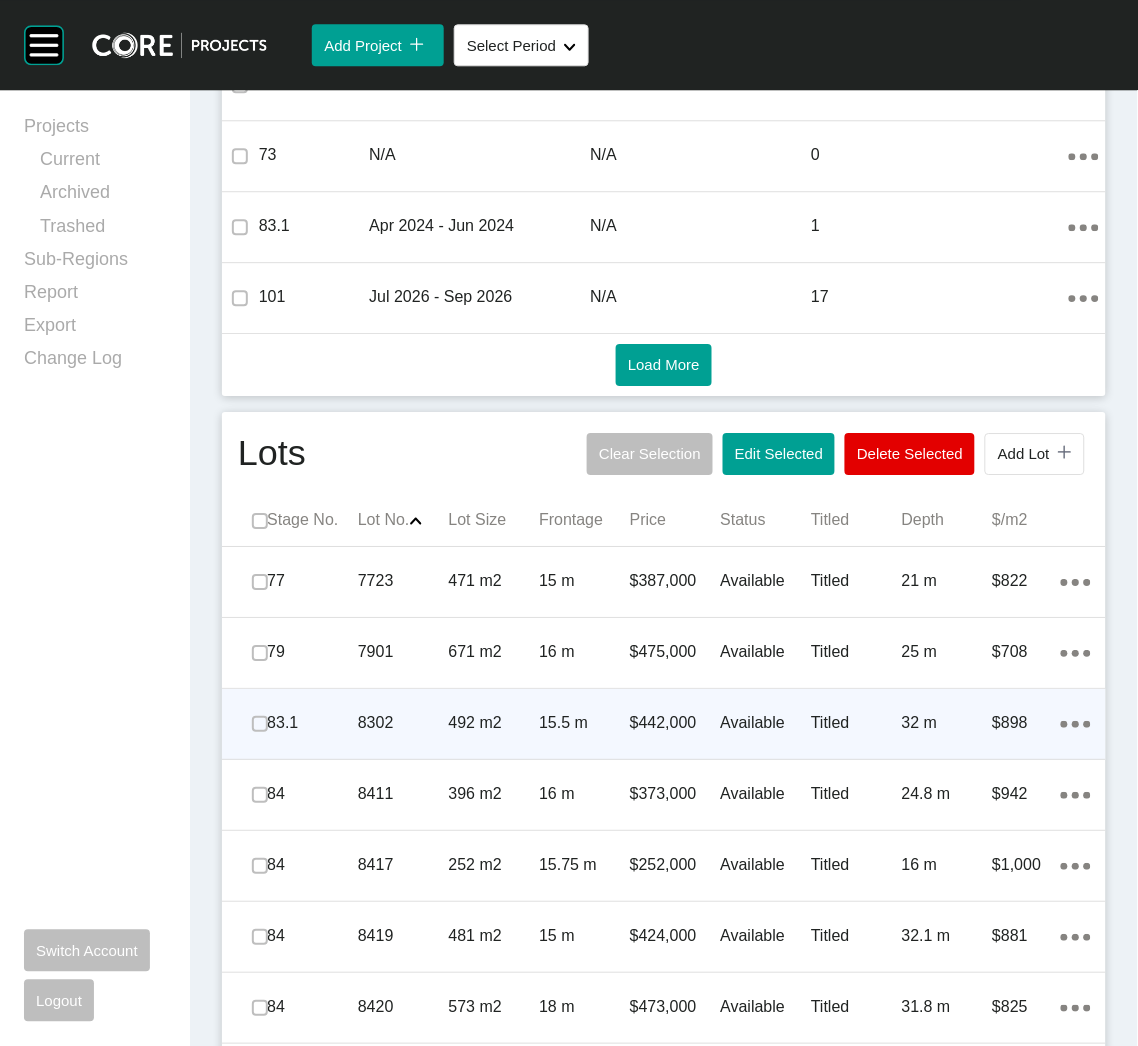 scroll, scrollTop: 1045, scrollLeft: 0, axis: vertical 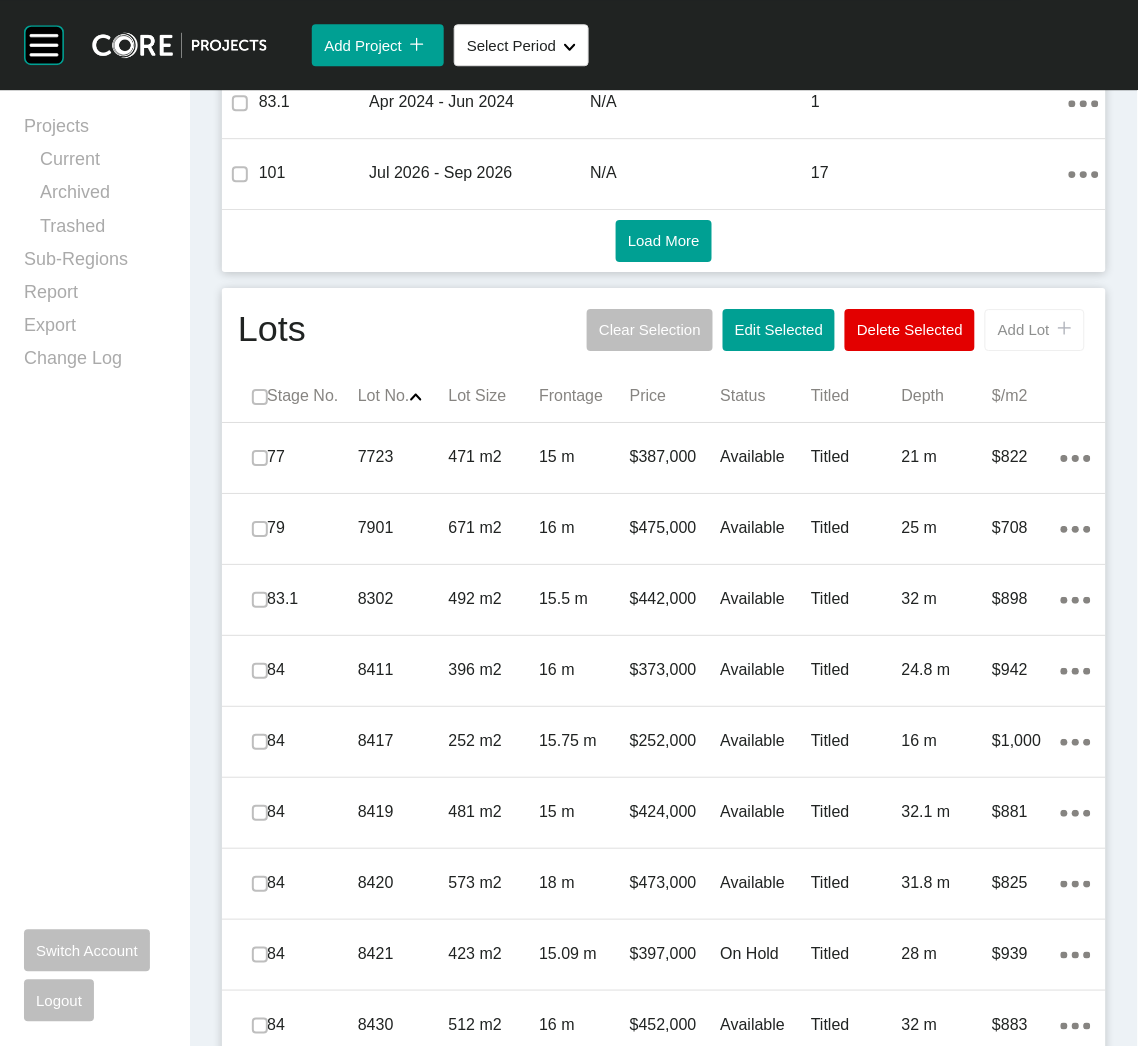 click on "Add Lot icon/tick copy 11 Created with Sketch." at bounding box center (1035, 330) 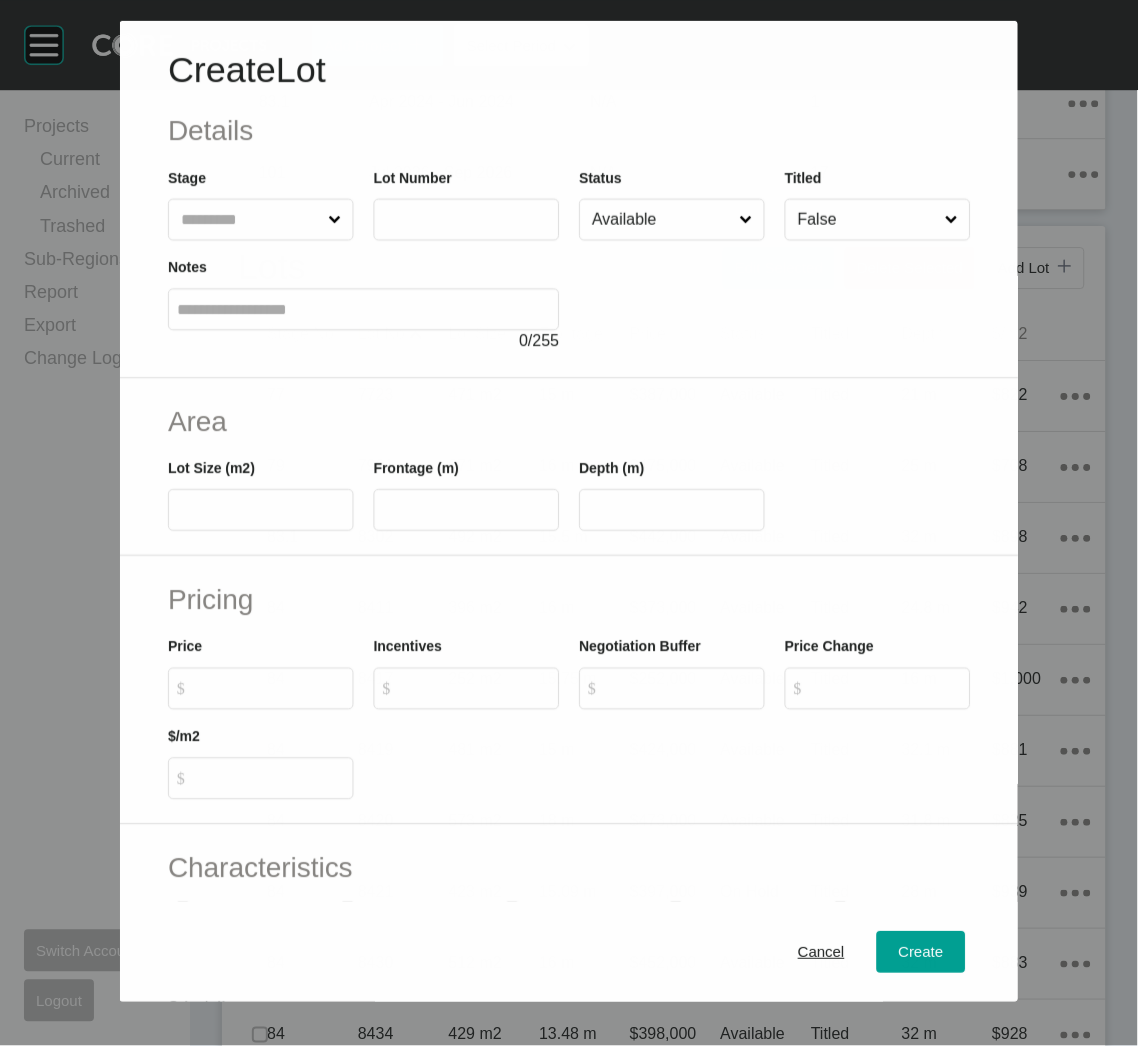 click at bounding box center [466, 219] 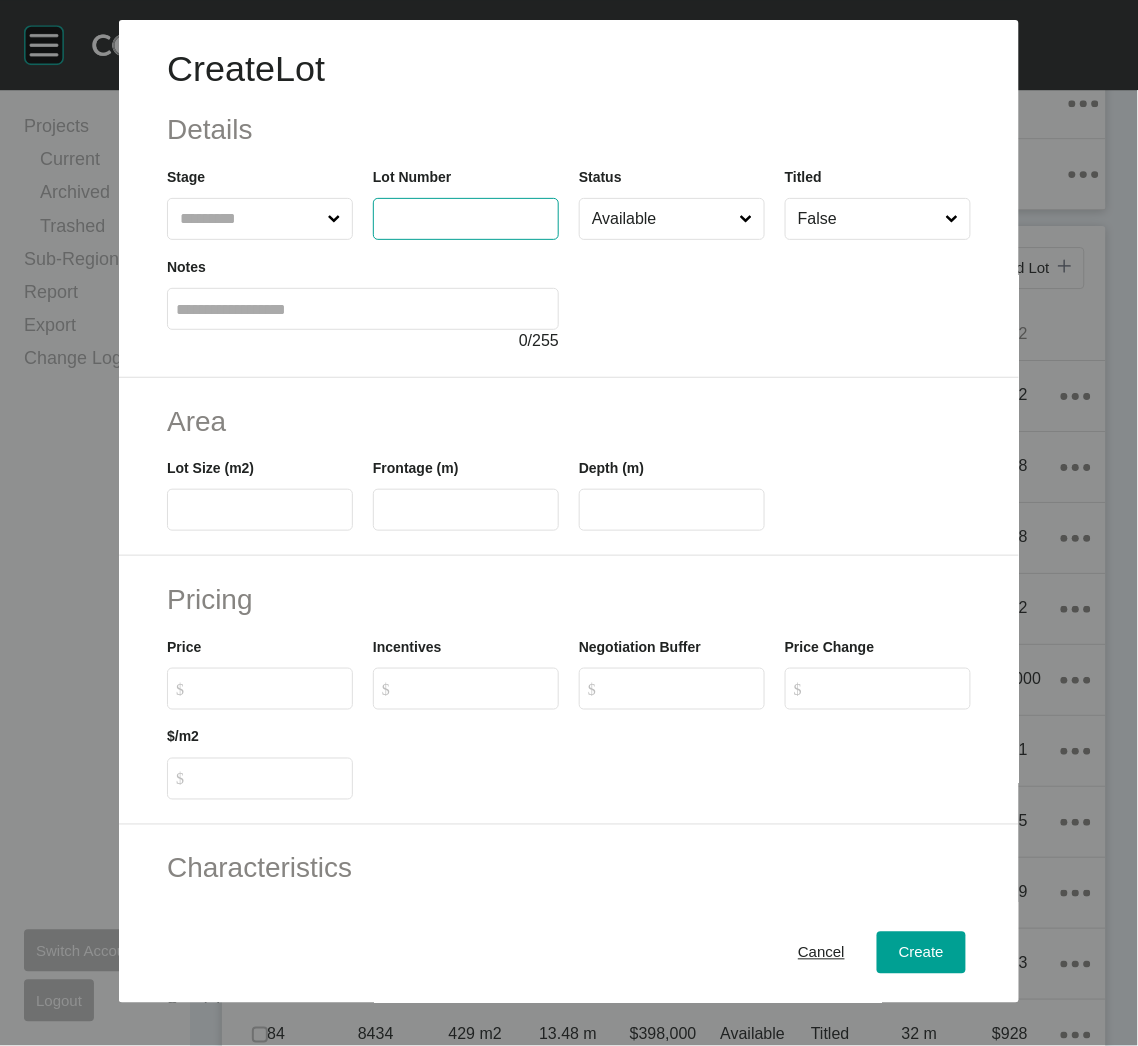 click at bounding box center [250, 219] 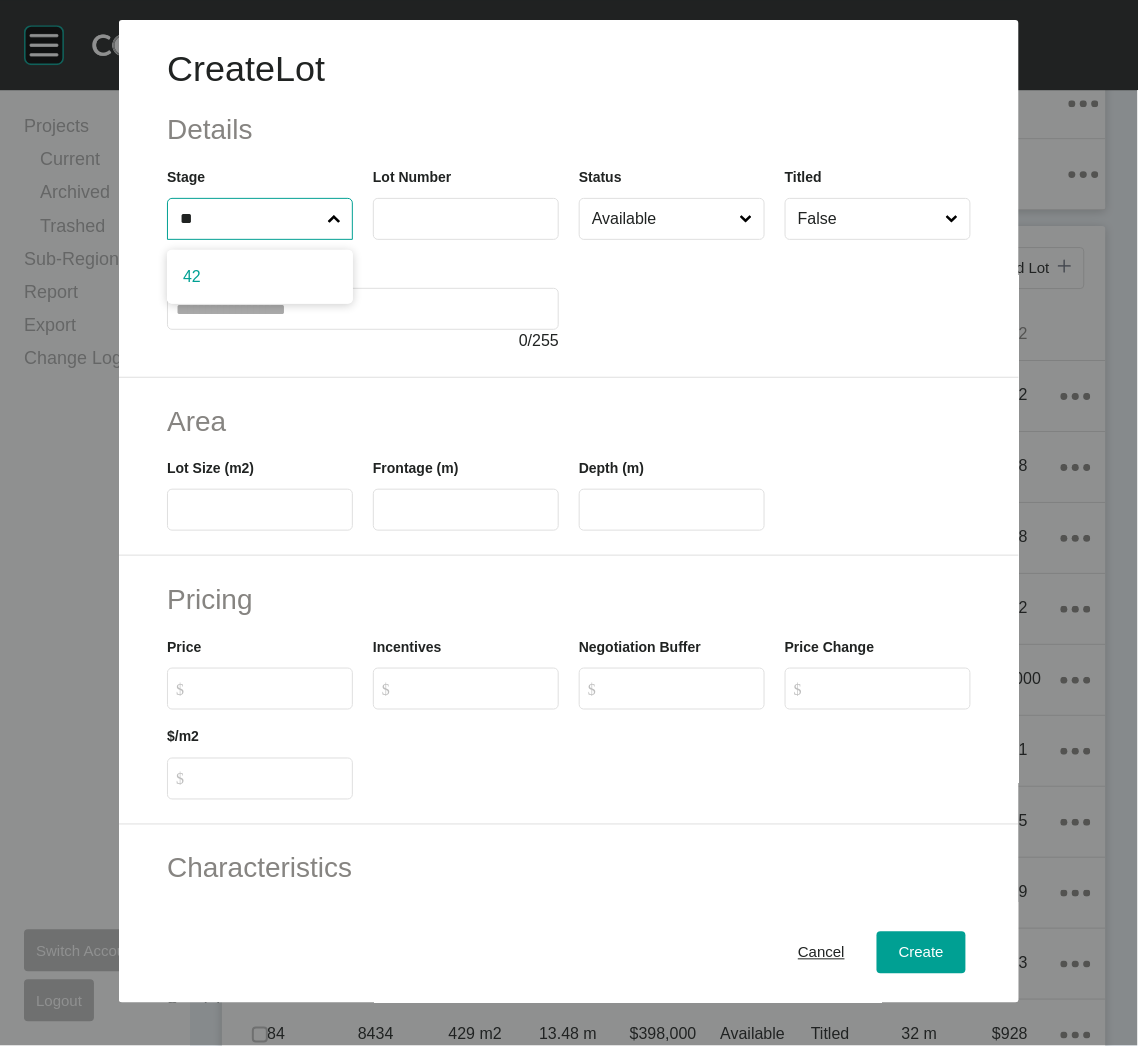 type on "**" 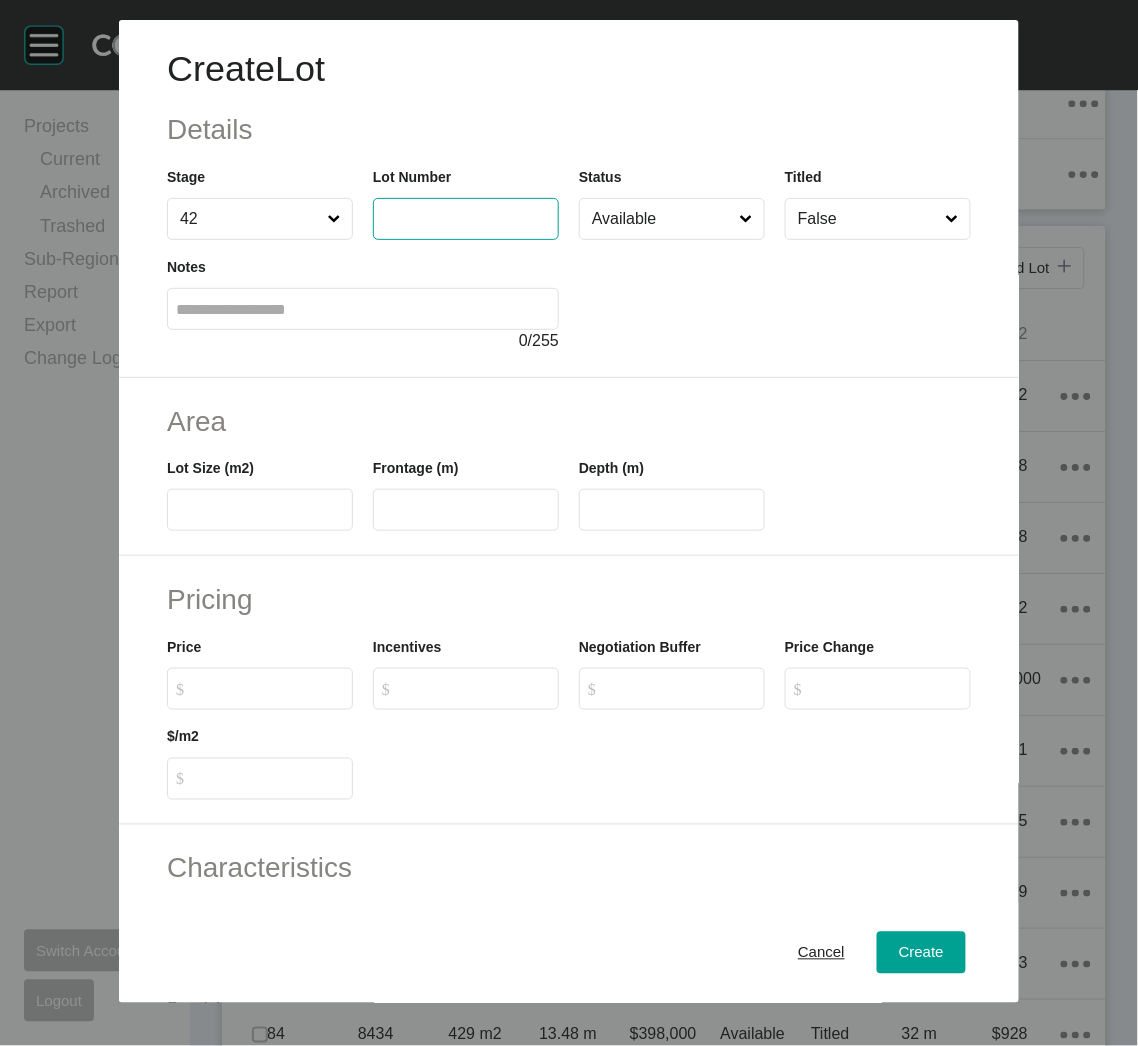 click at bounding box center (466, 218) 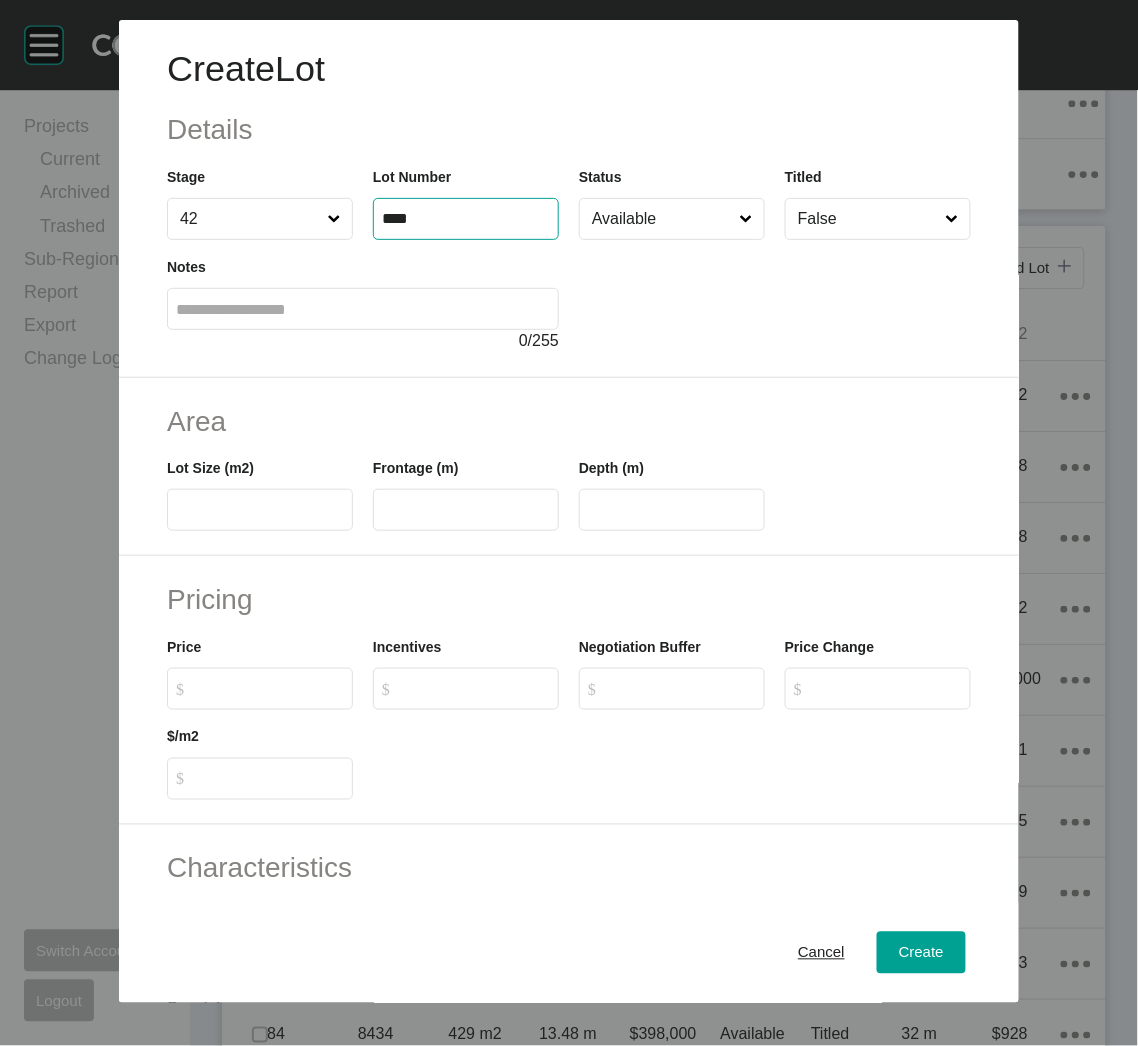 type on "****" 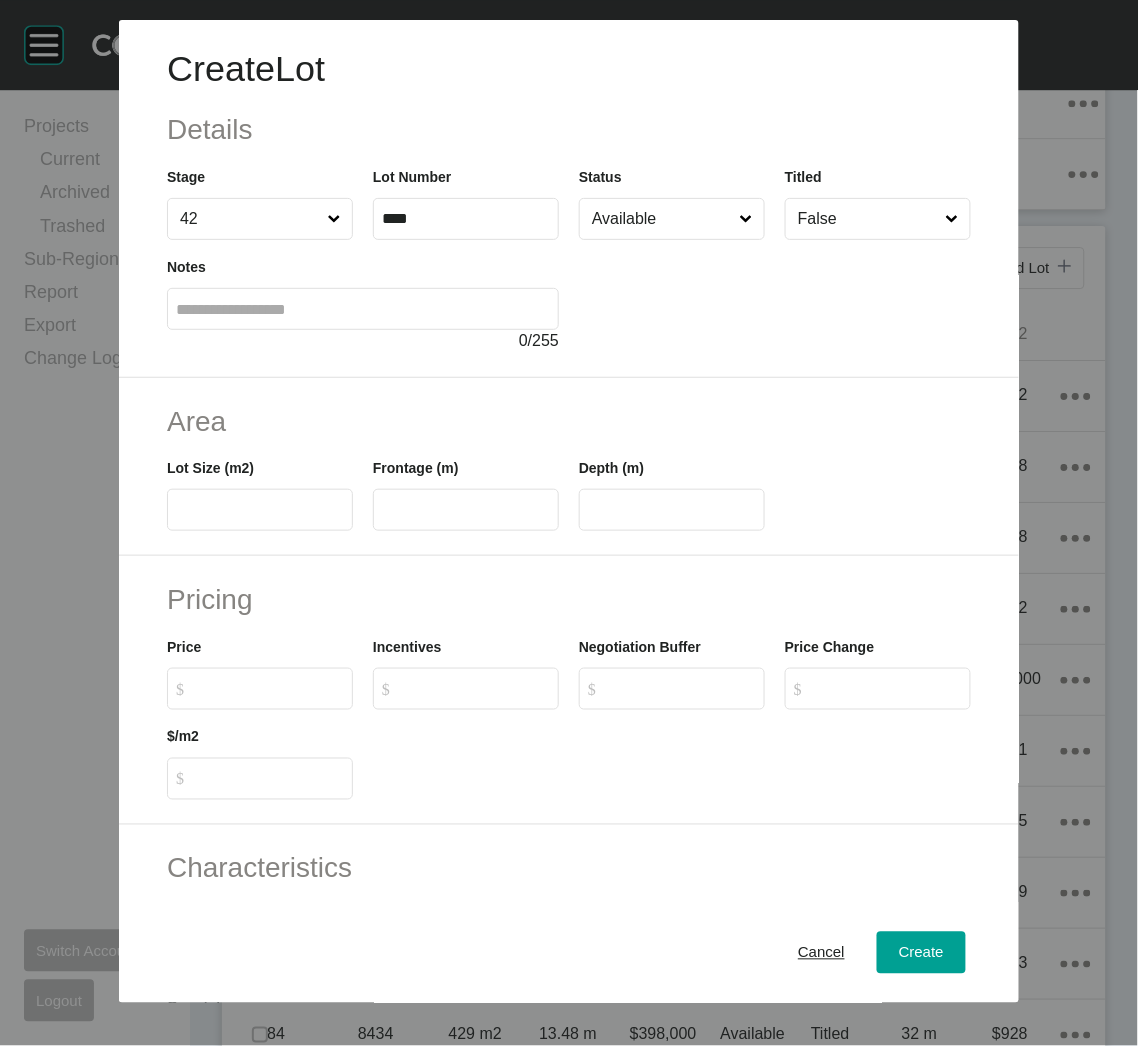 click at bounding box center [260, 510] 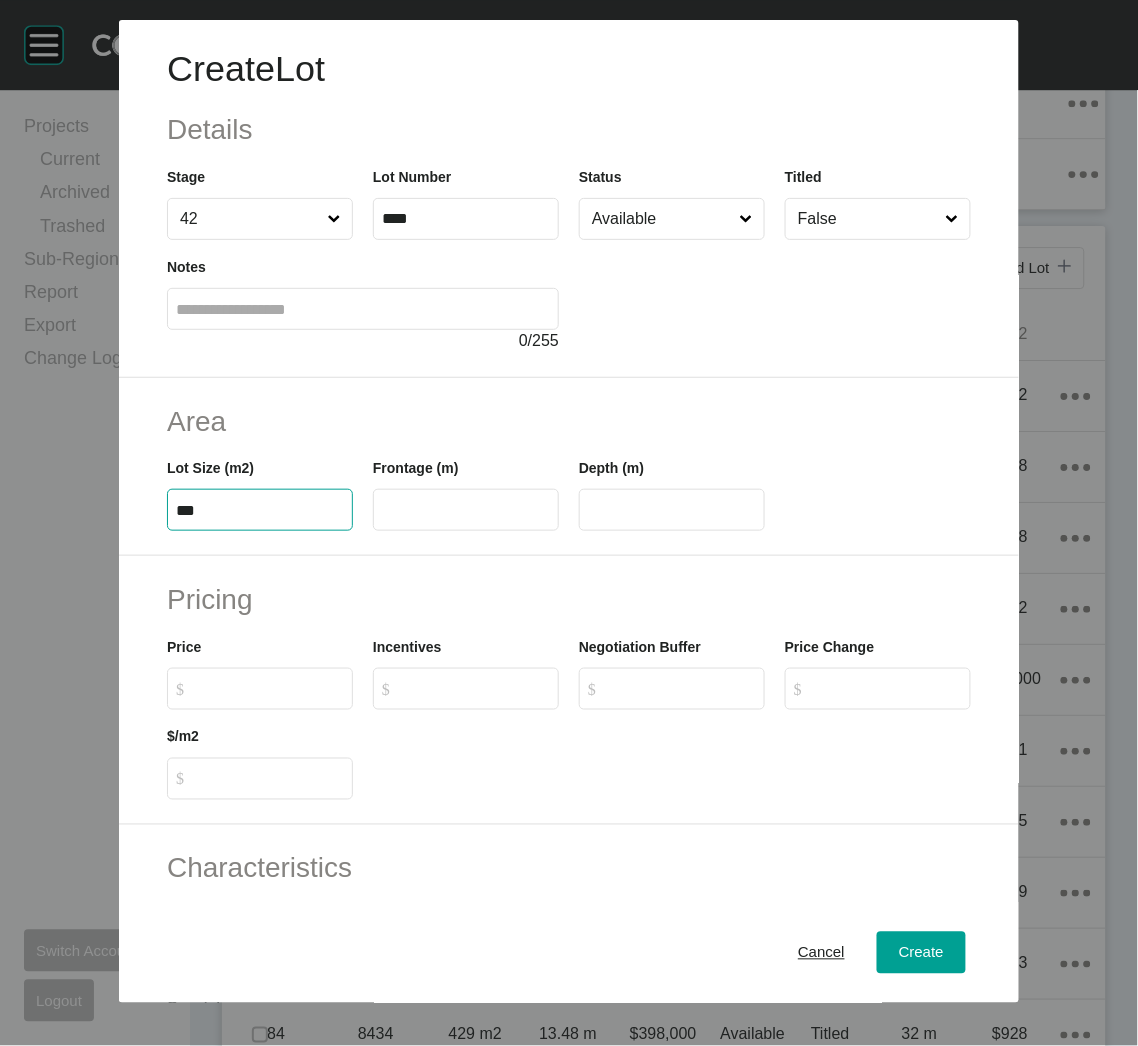 type on "***" 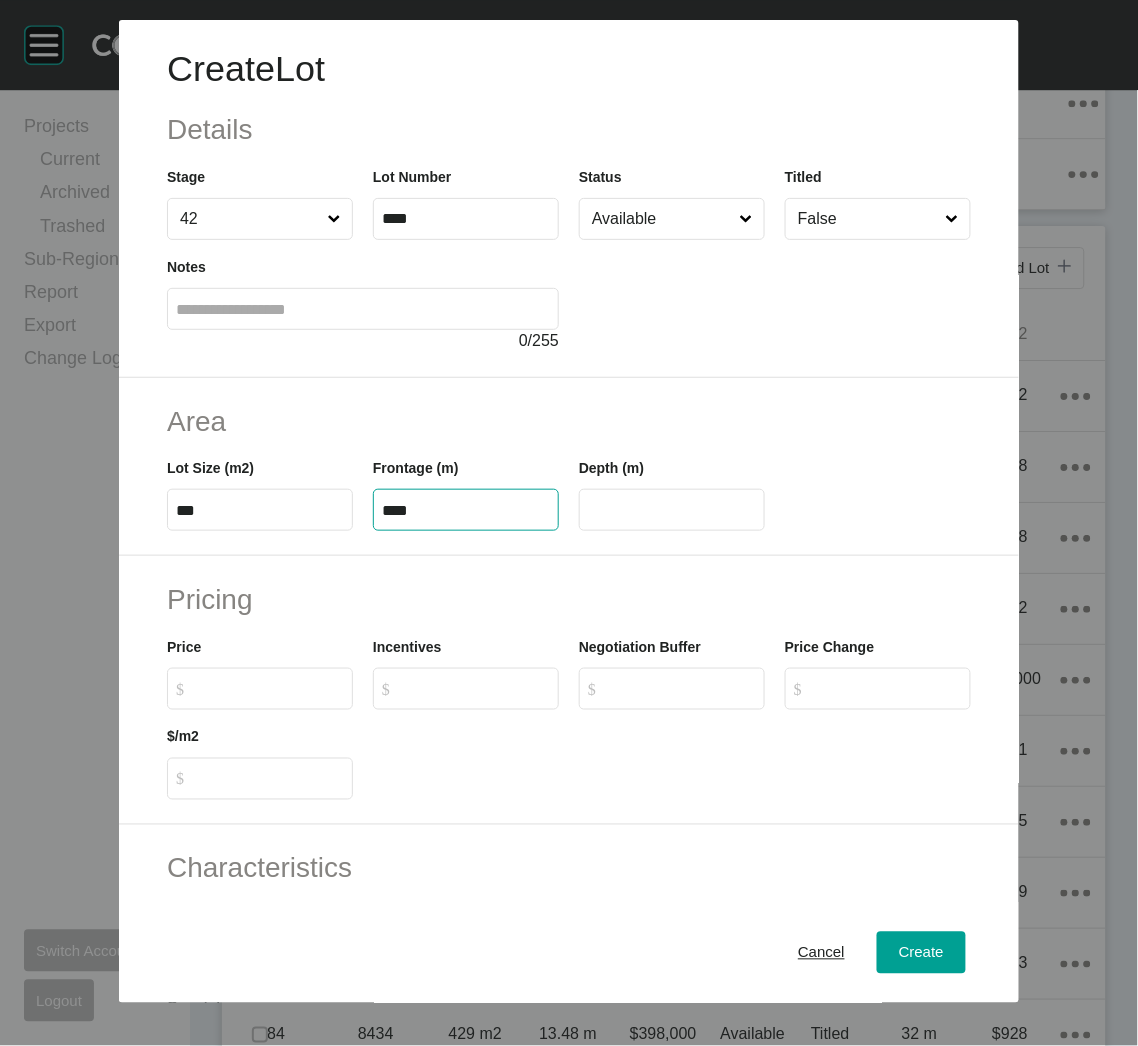 type on "****" 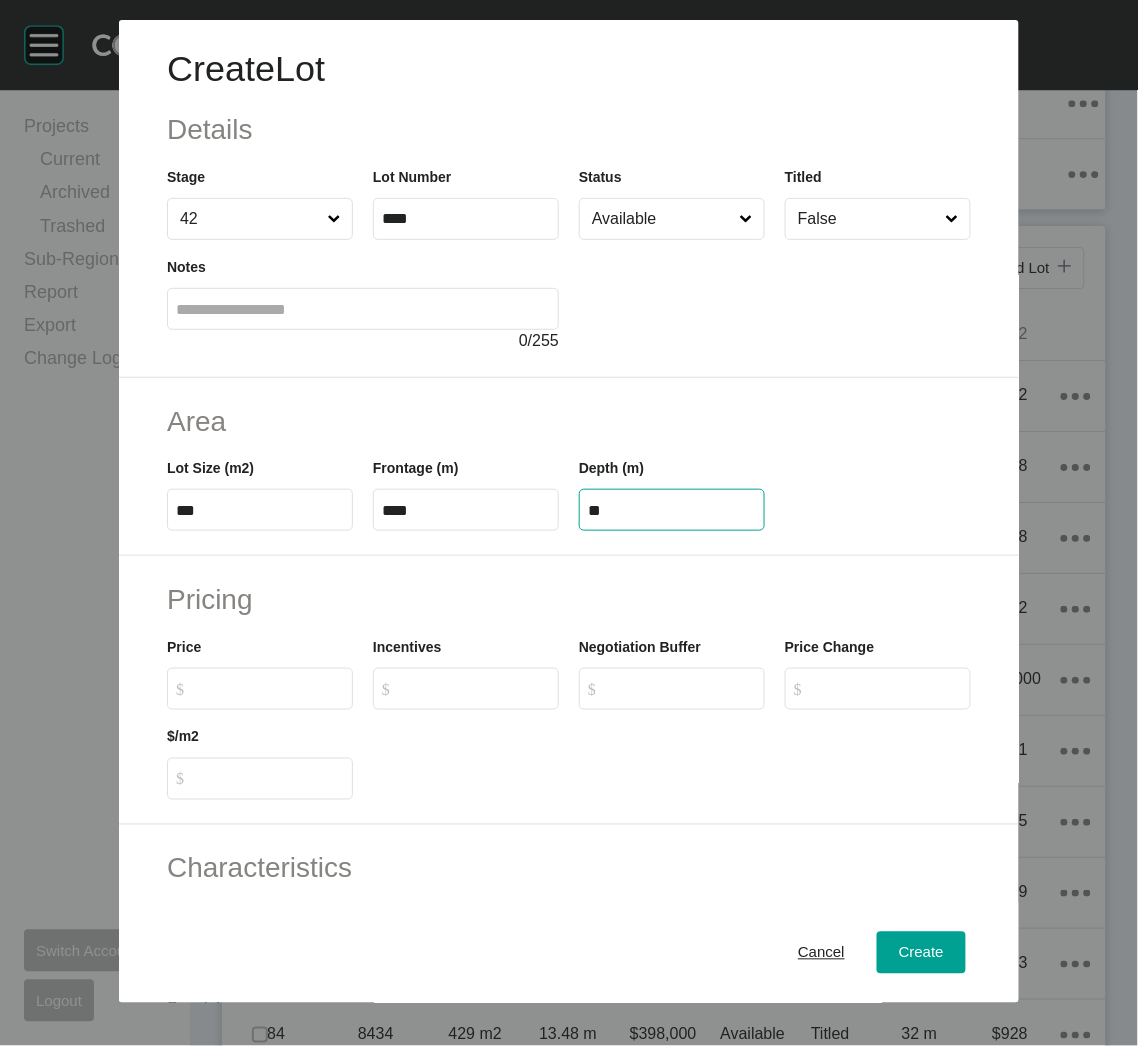 click on "$ Created with Sketch. $" at bounding box center [269, 688] 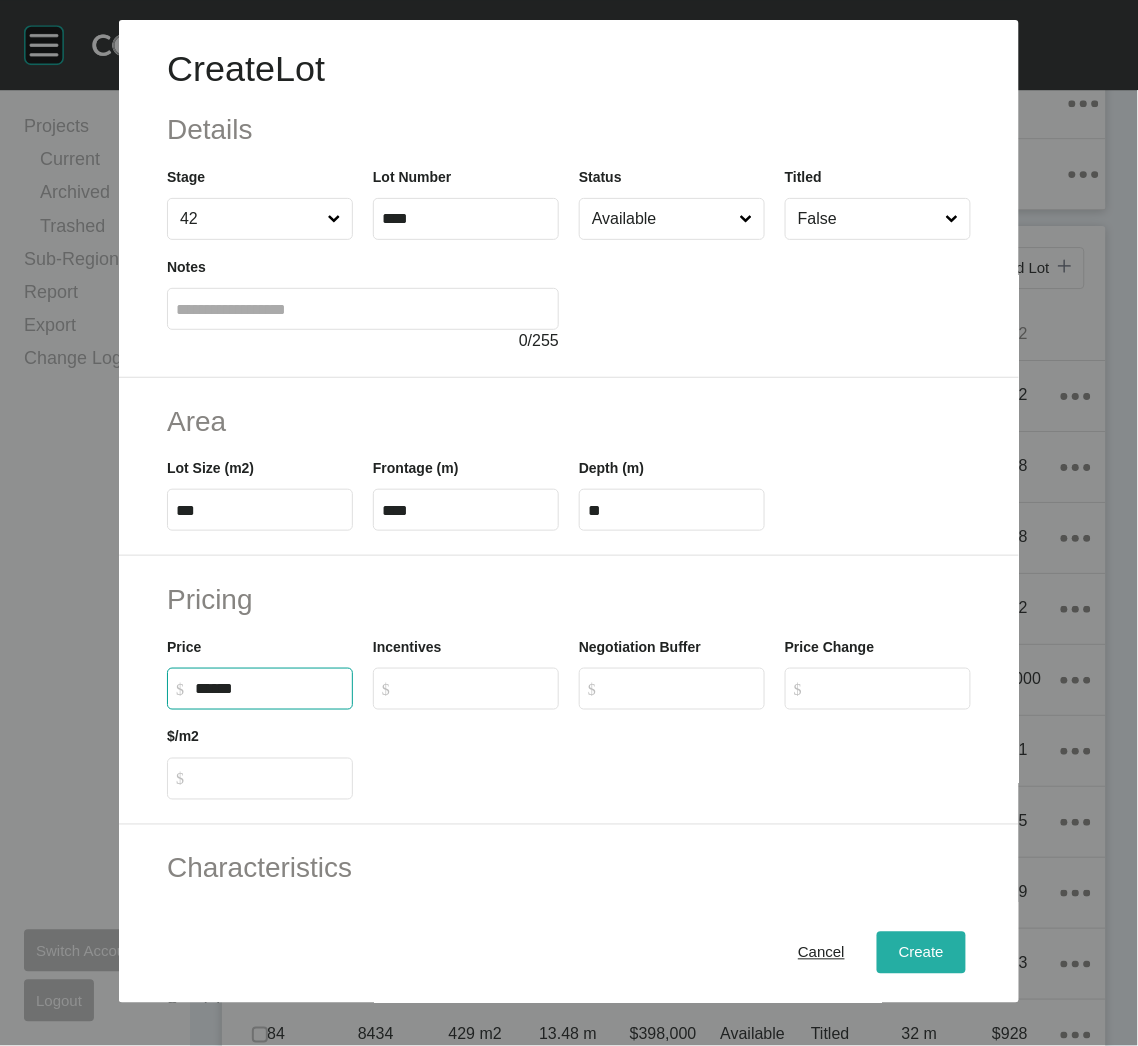 type on "*******" 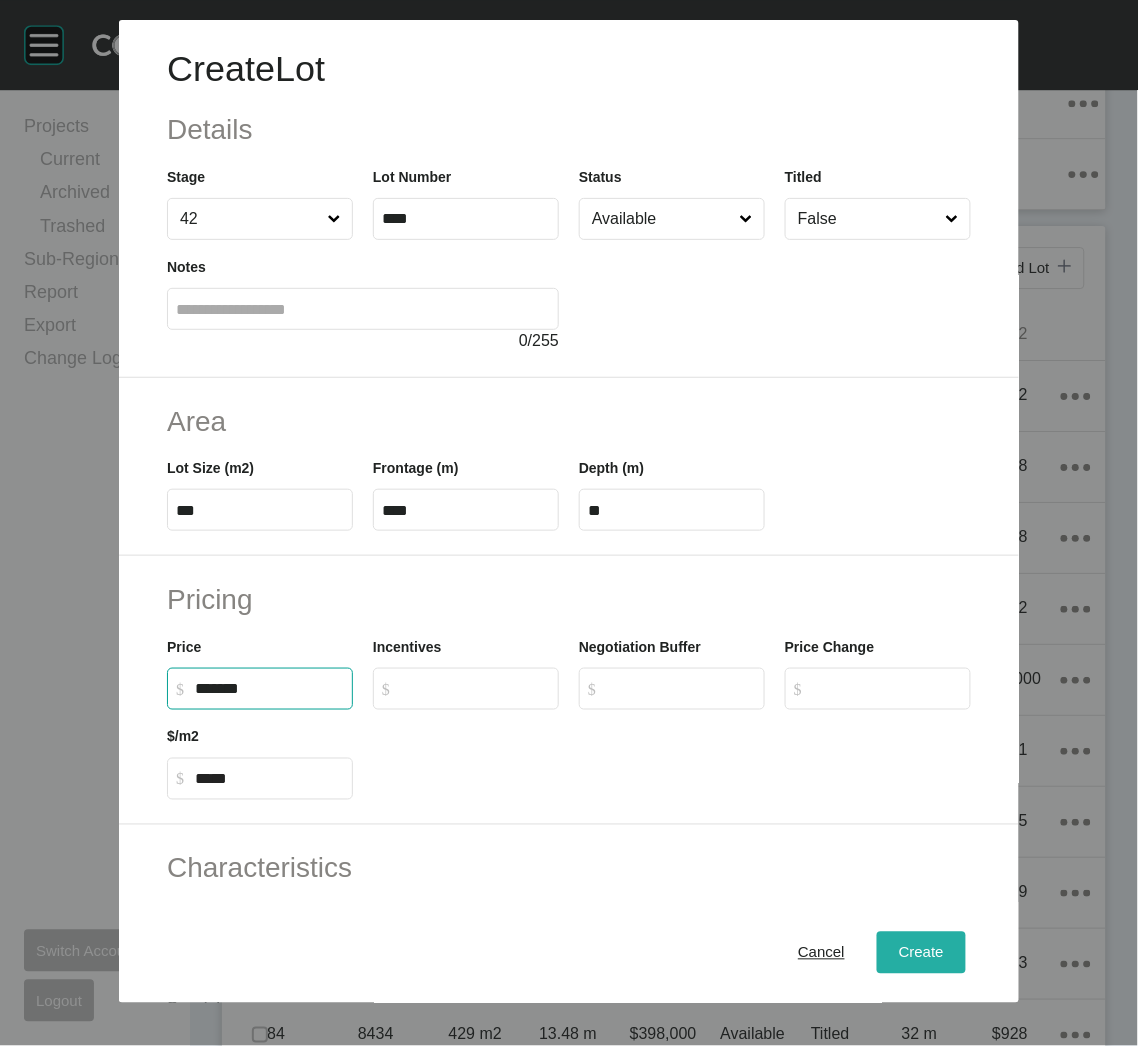 click on "Create" at bounding box center (921, 953) 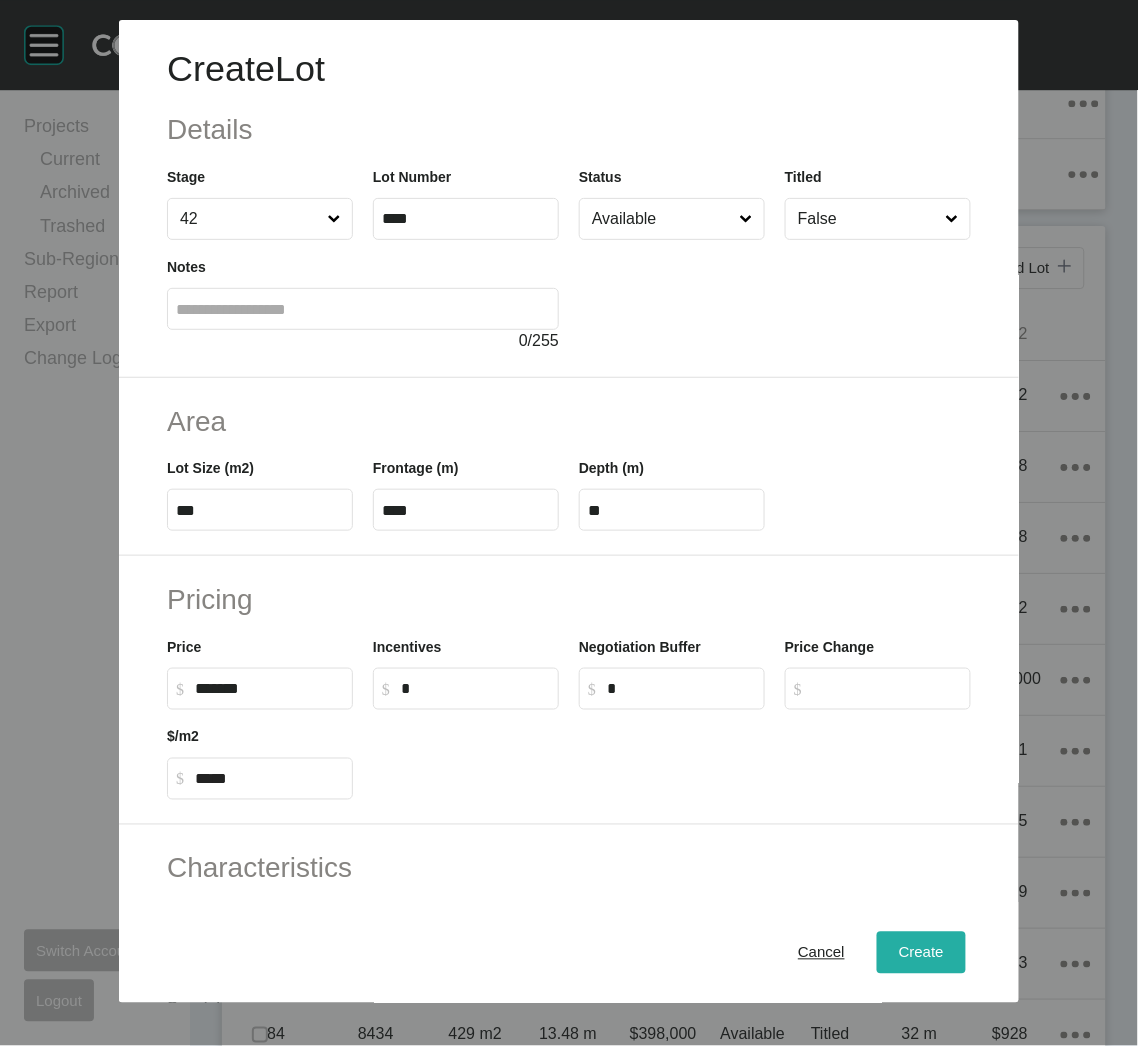 type on "*" 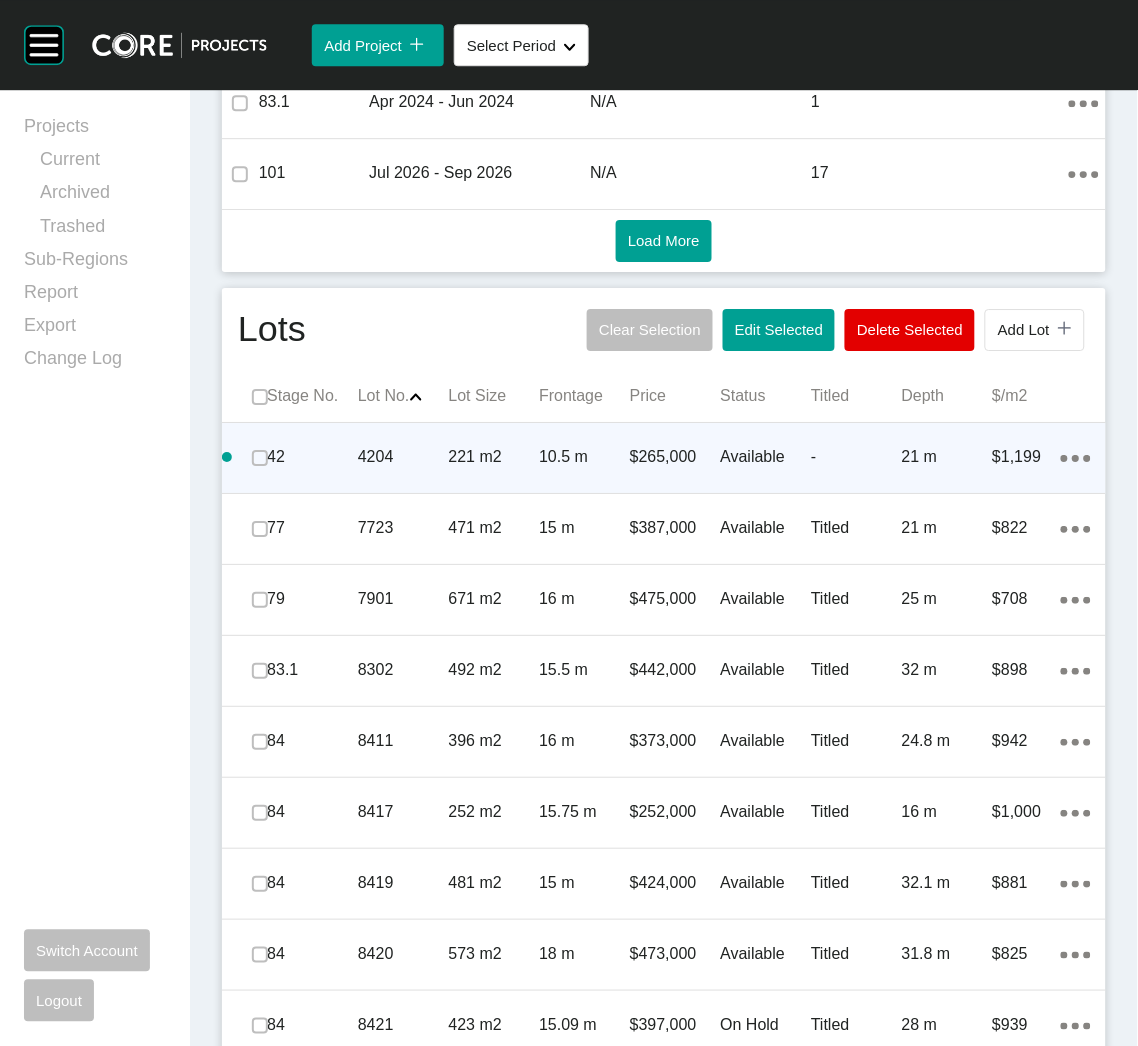 click 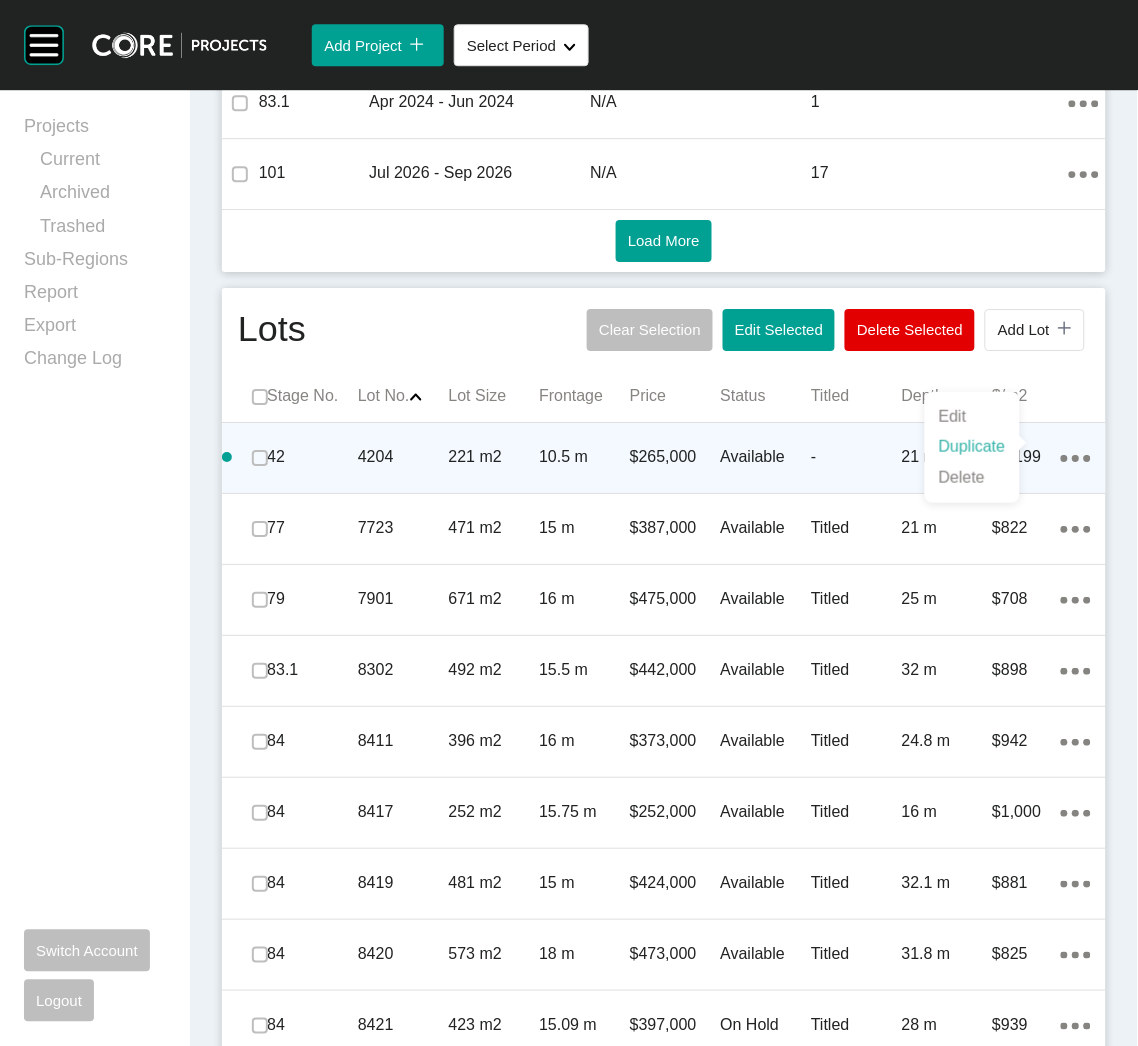 click on "Duplicate" at bounding box center (972, 447) 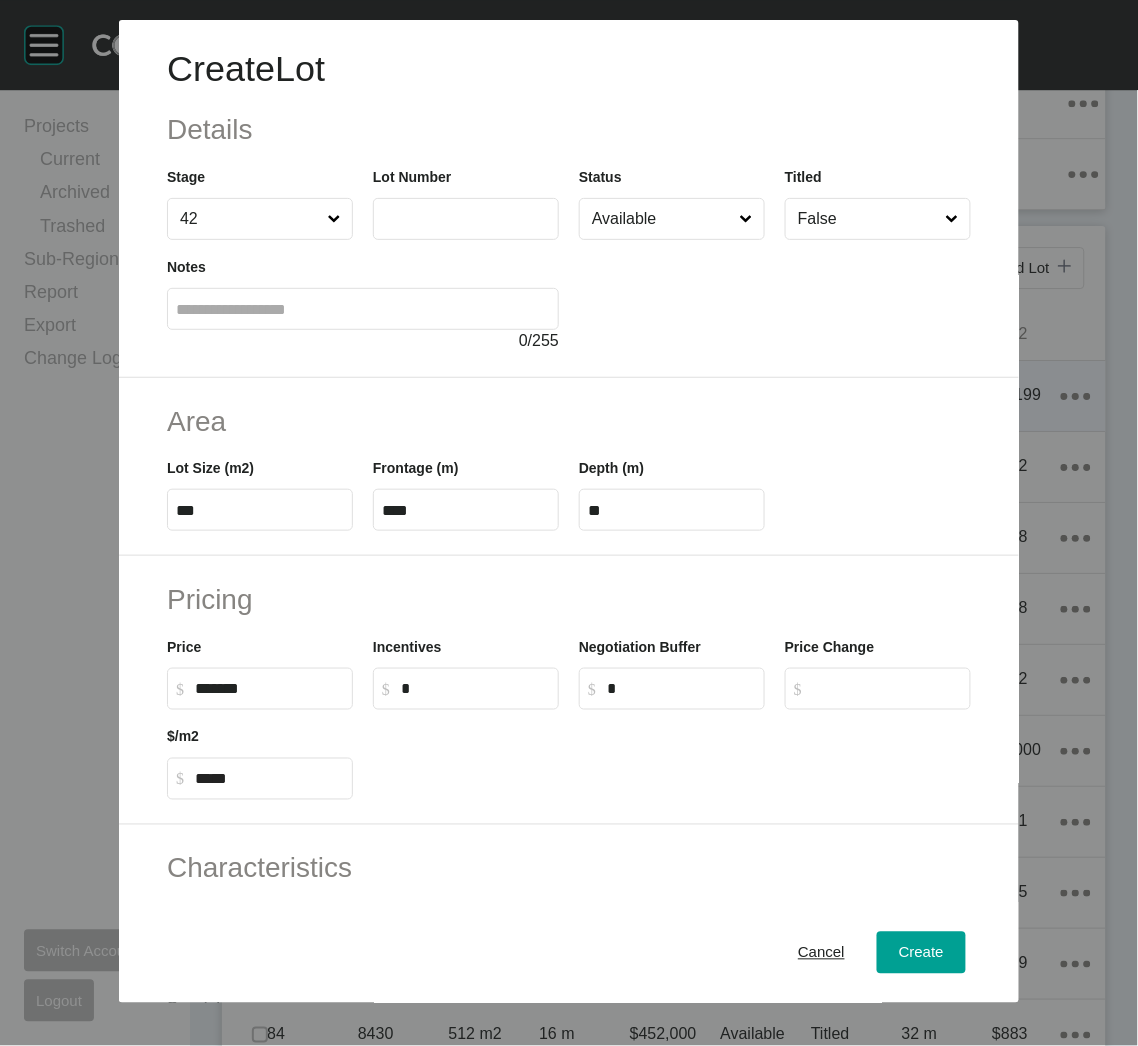 click at bounding box center [466, 219] 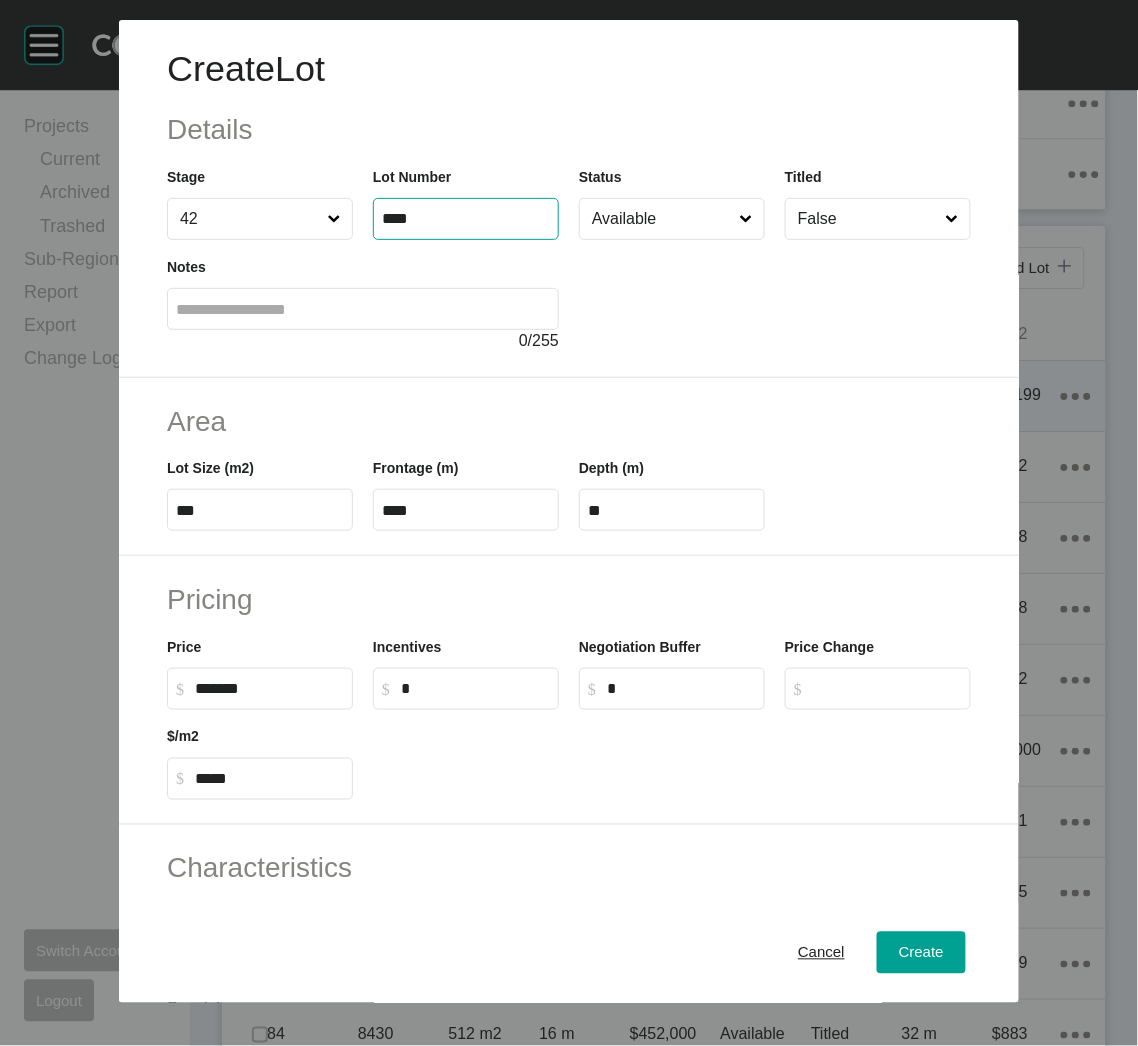 type on "****" 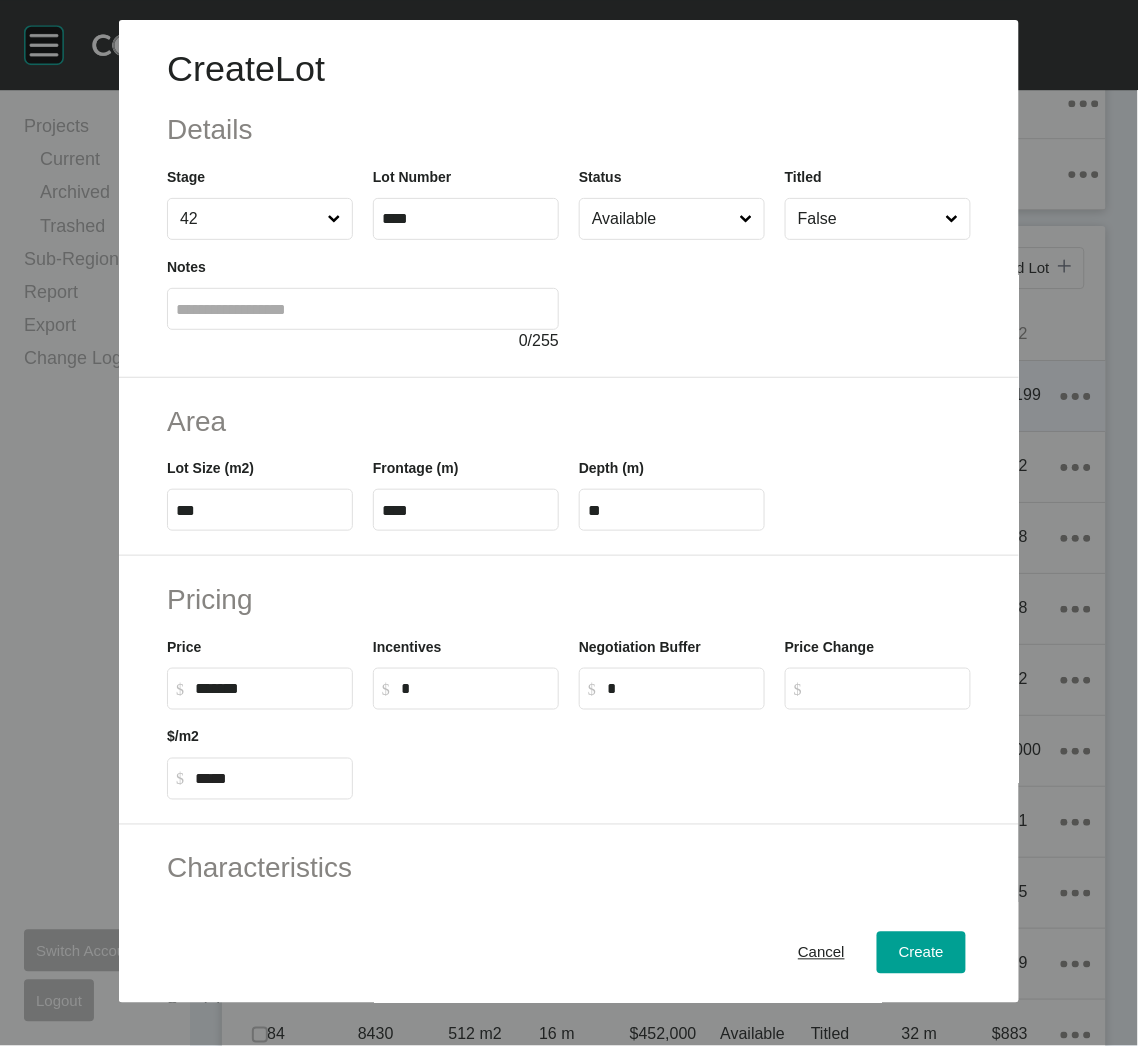 click at bounding box center (775, 296) 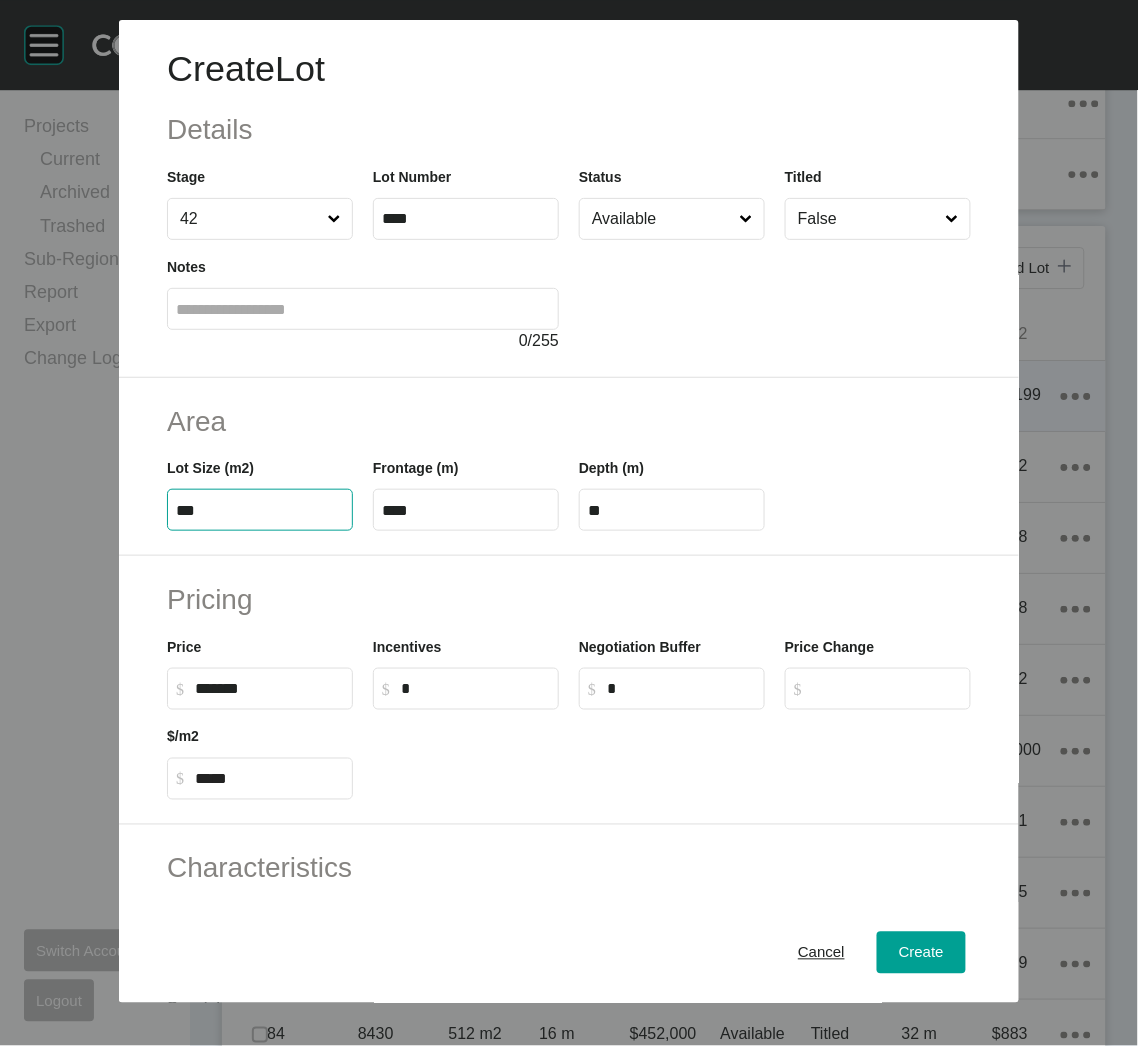 drag, startPoint x: 266, startPoint y: 512, endPoint x: 101, endPoint y: 498, distance: 165.59288 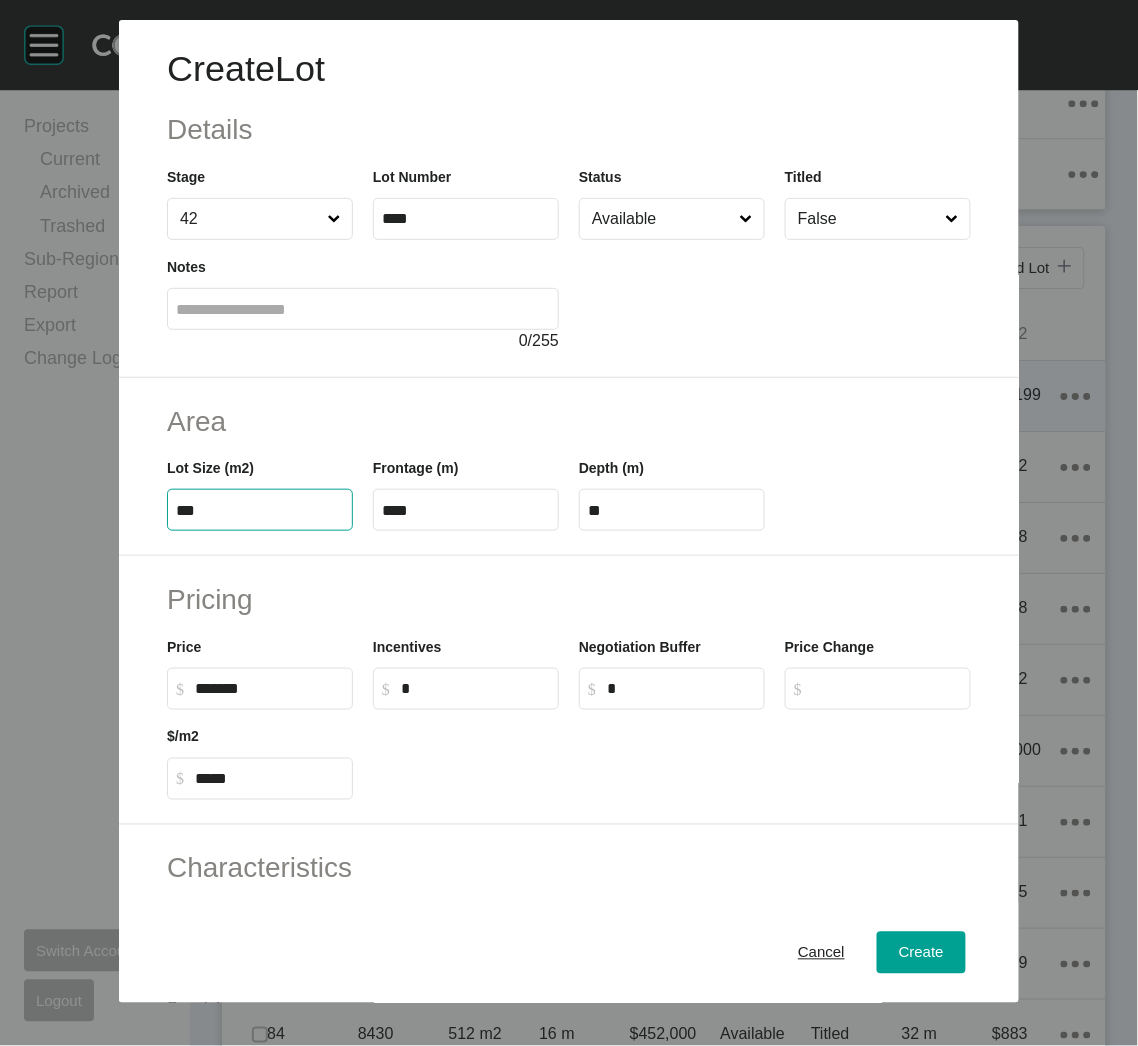 type on "***" 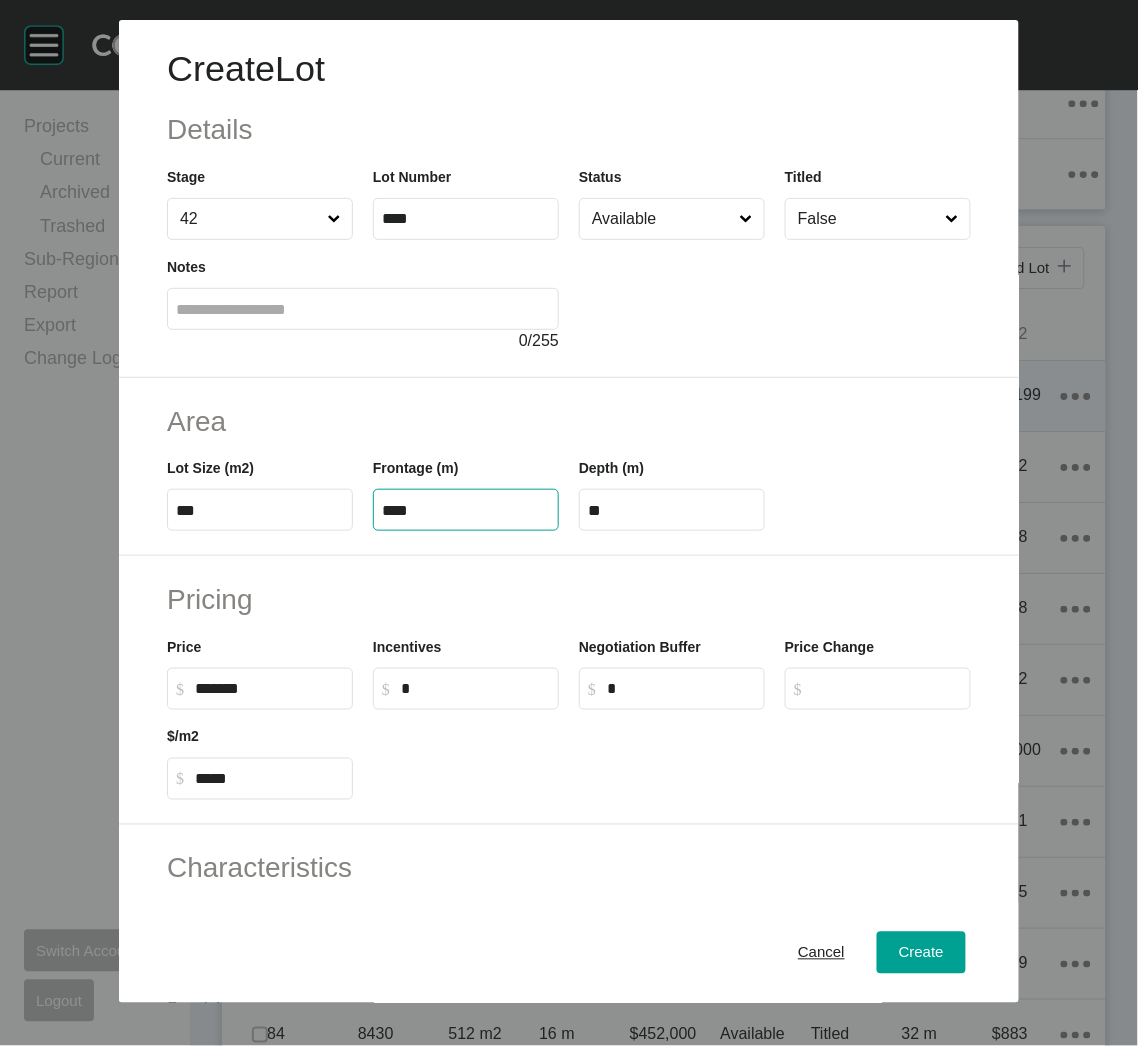 type on "****" 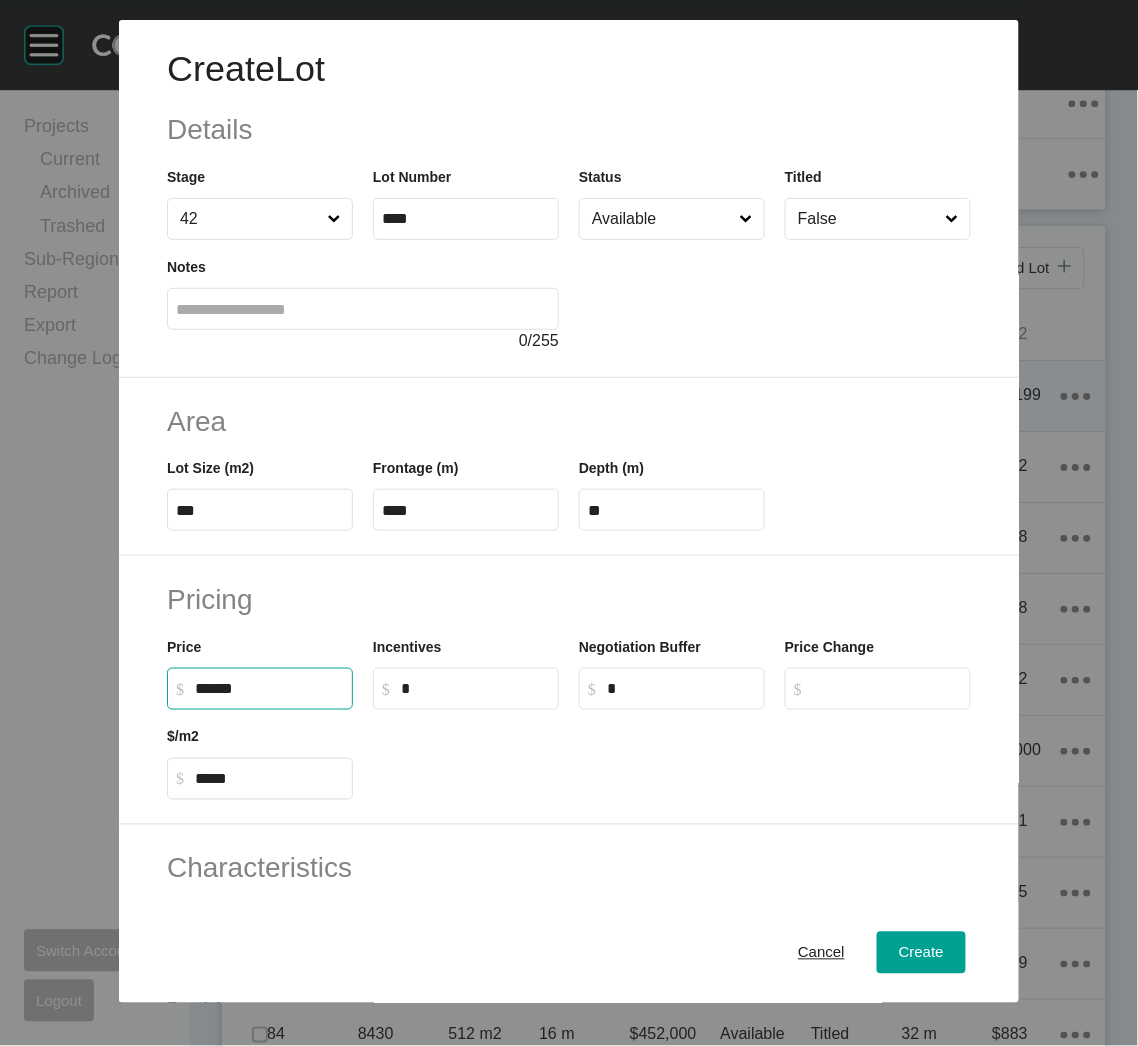 click on "******" at bounding box center (269, 688) 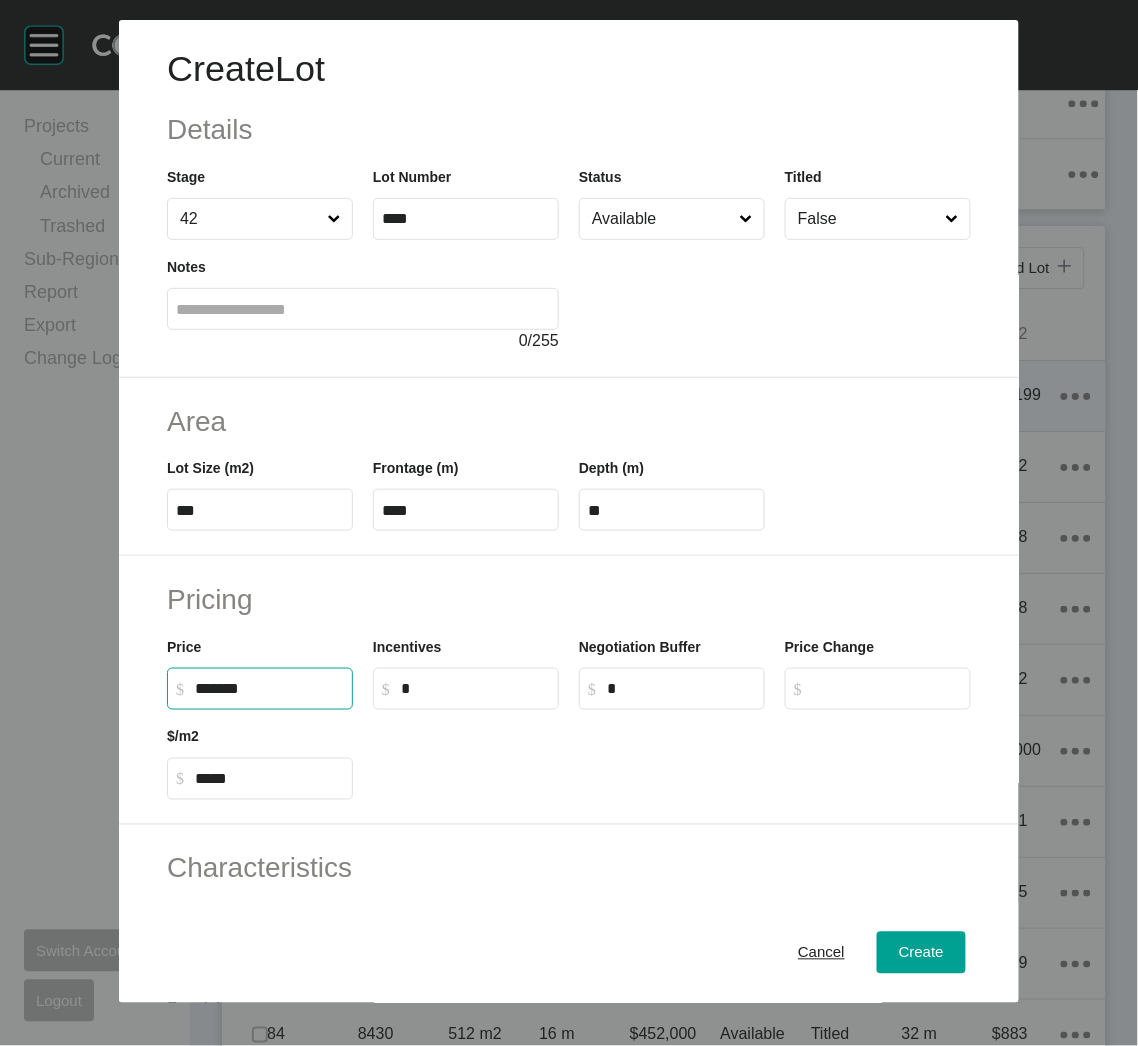 click on "Available" at bounding box center [662, 219] 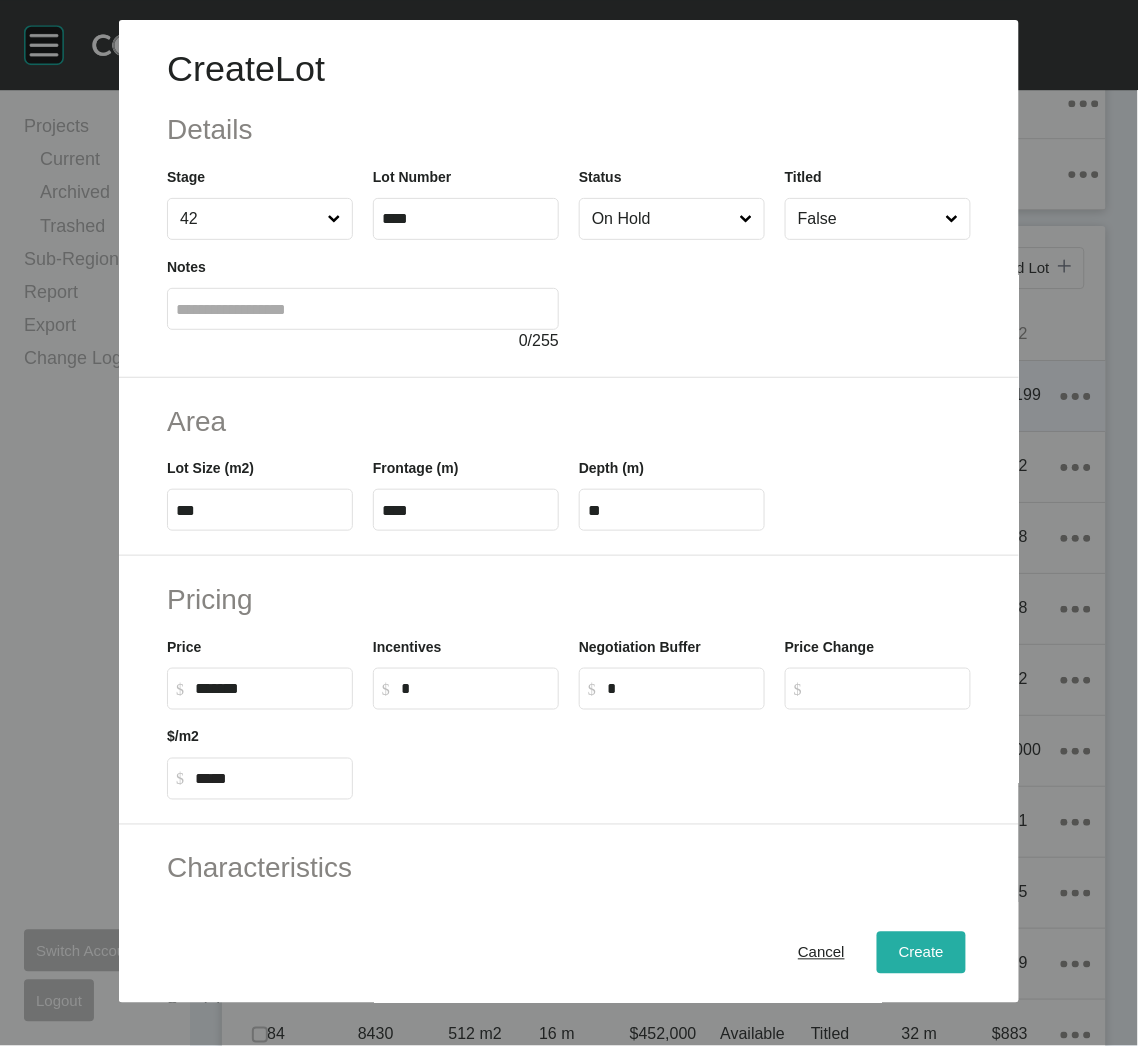 click on "Create" at bounding box center (921, 953) 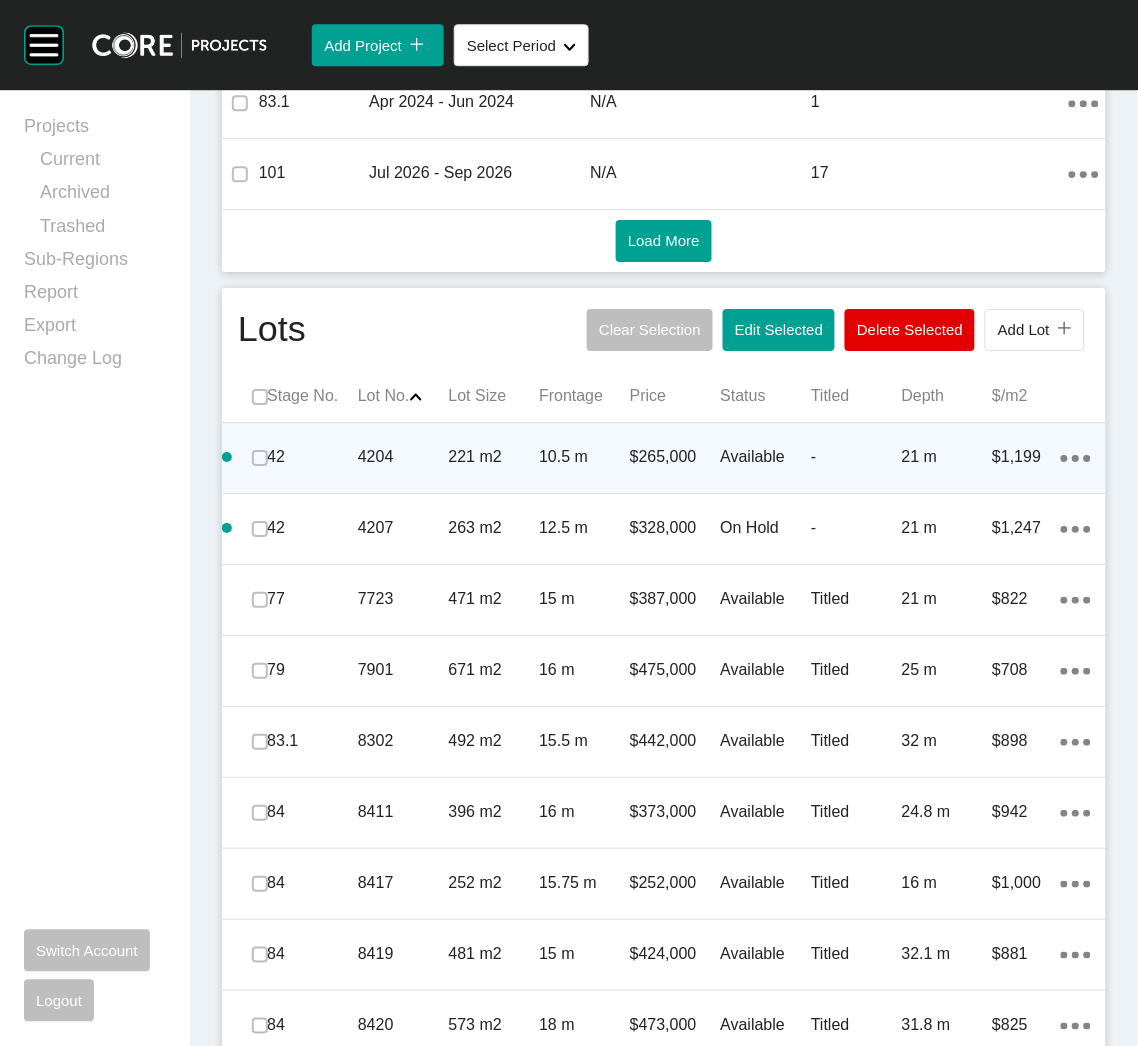 click on "[NUMBER] [NUMBER] m2 [NUMBER] m $[NUMBER], [NUMBER] Available - [NUMBER] m $[NUMBER] Action Menu Dots Copy [NUMBER] Created with Sketch." at bounding box center (664, 458) 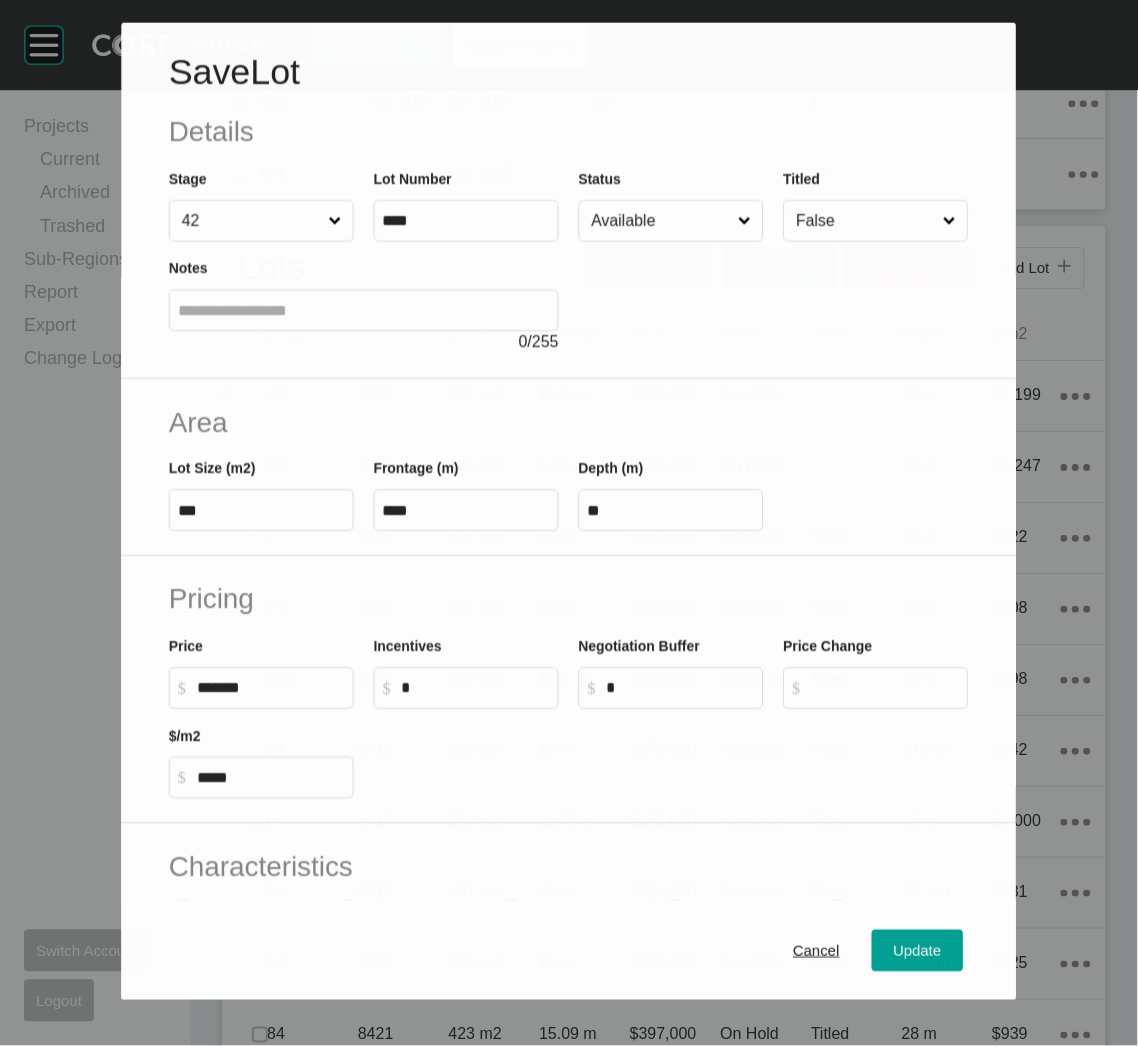 click on "Available" at bounding box center (661, 221) 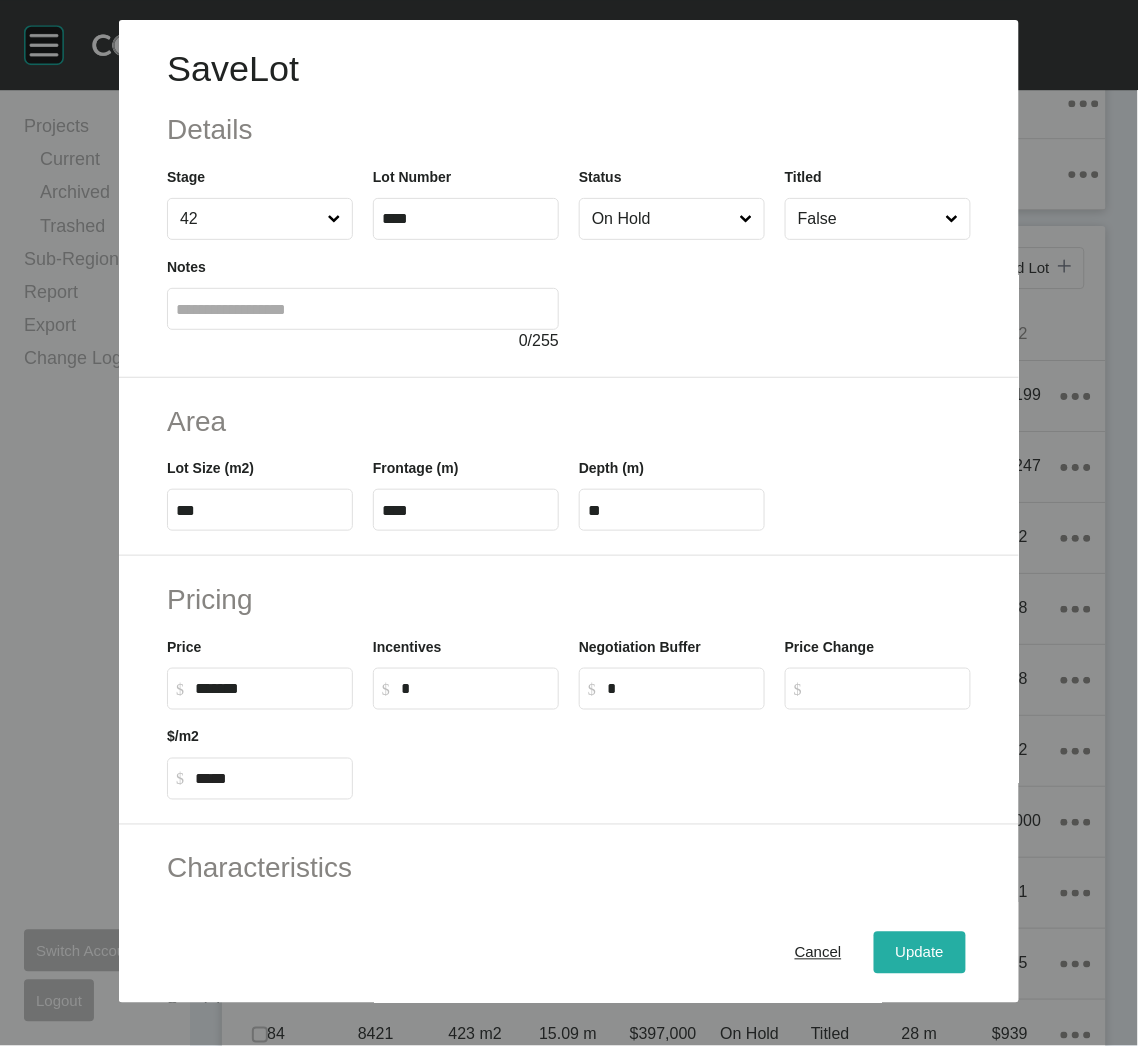 click on "Update" at bounding box center (920, 953) 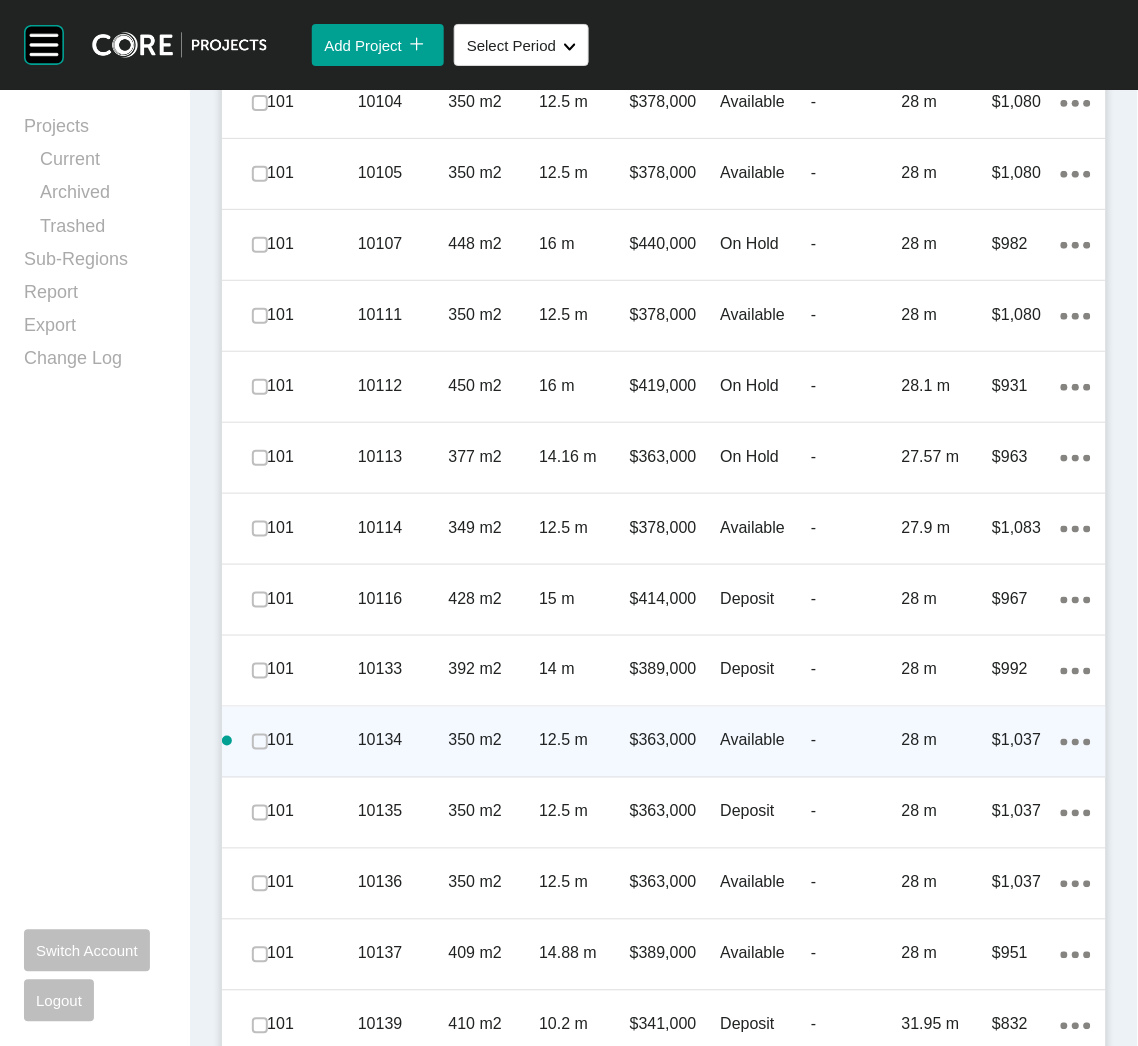 scroll, scrollTop: 2899, scrollLeft: 0, axis: vertical 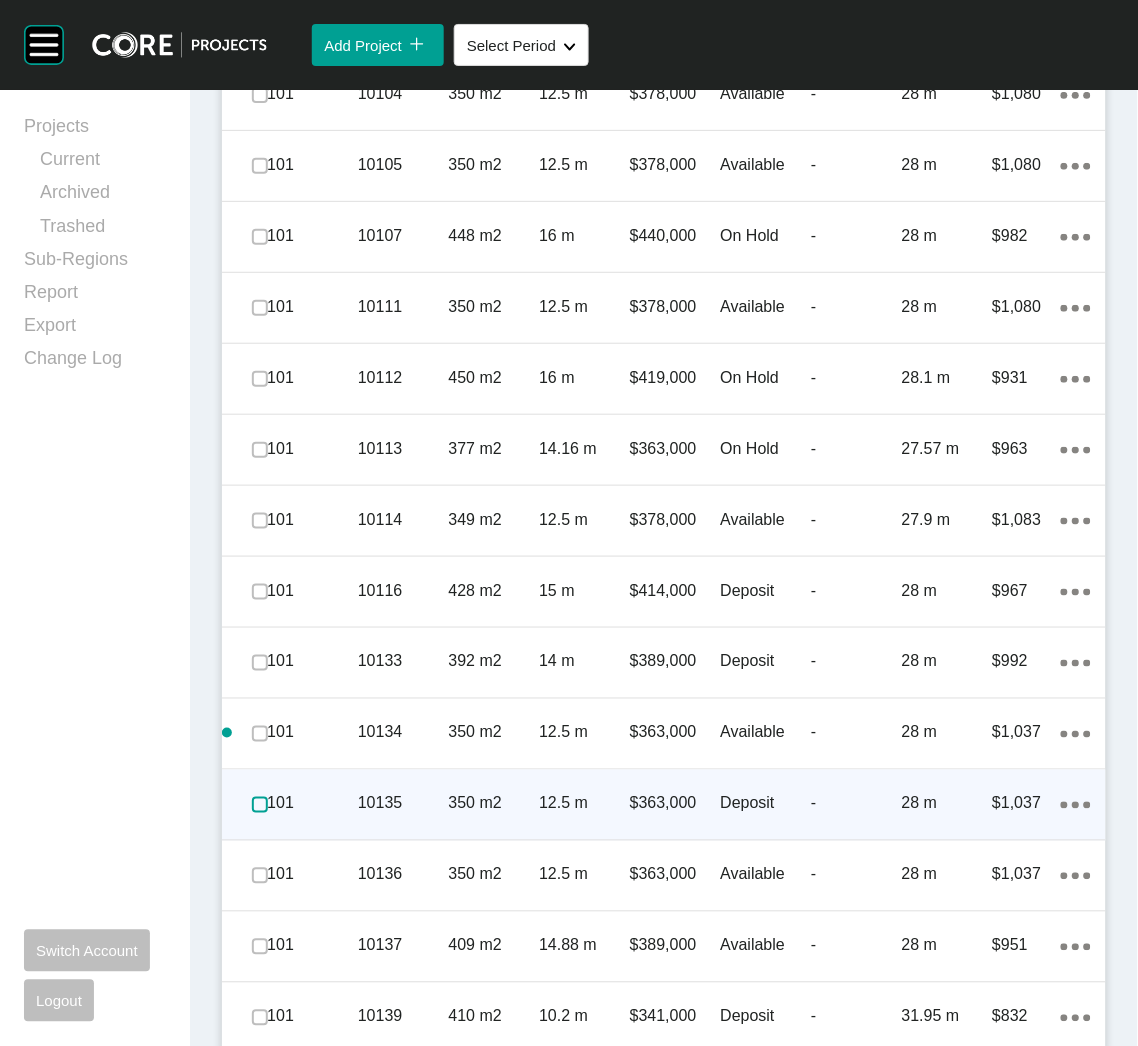 click at bounding box center (260, 805) 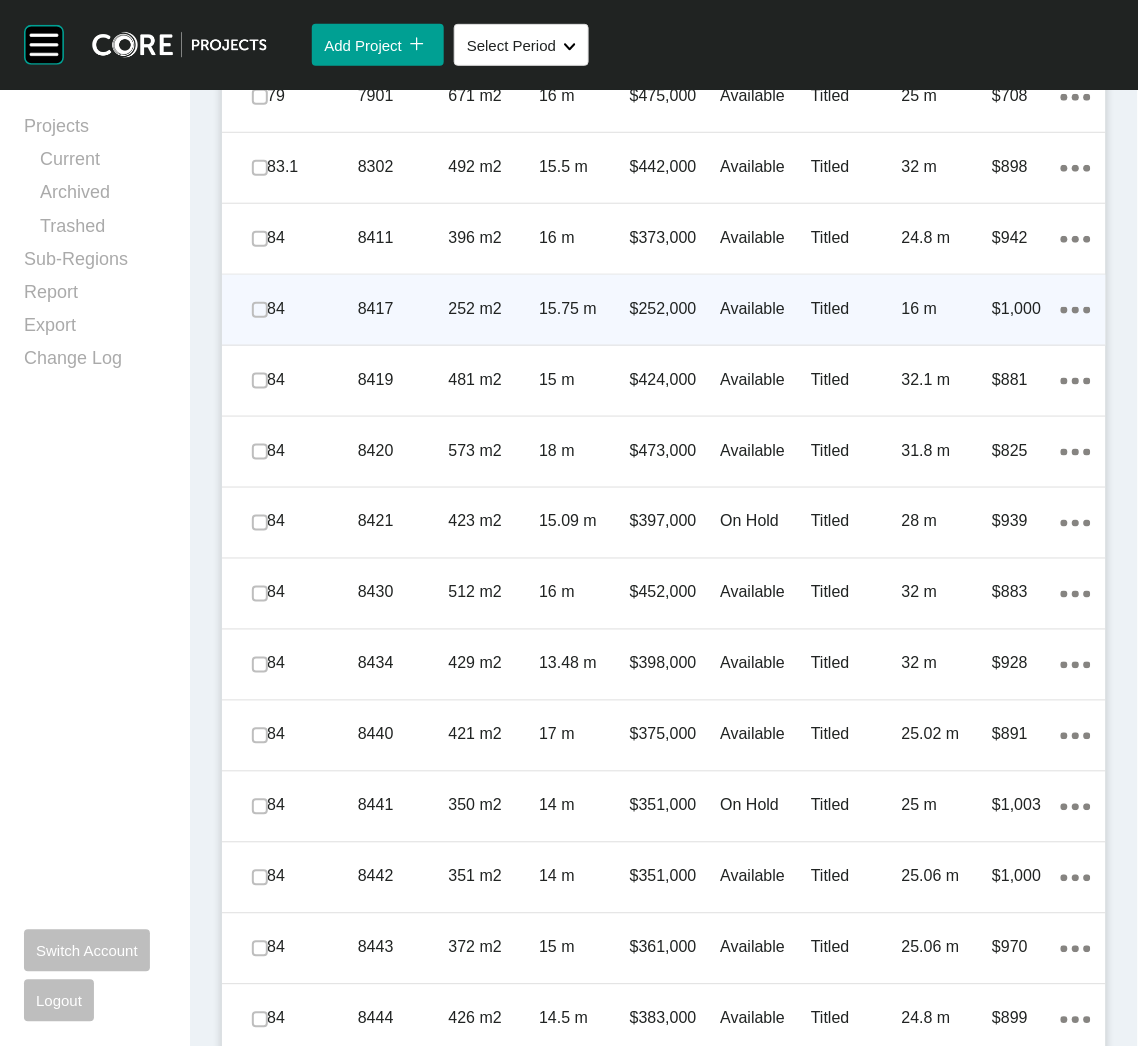 scroll, scrollTop: 1549, scrollLeft: 0, axis: vertical 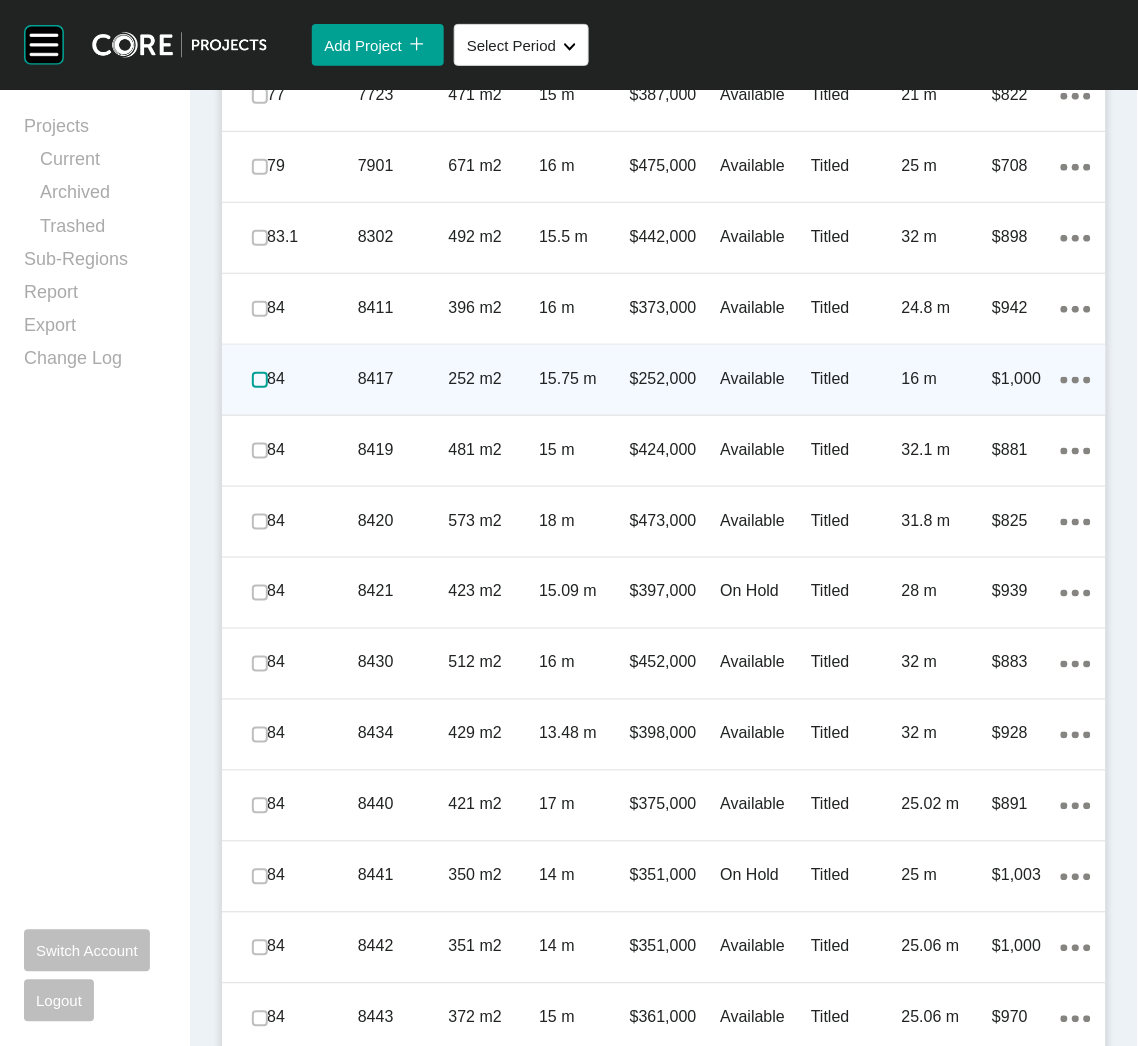 click at bounding box center (260, 380) 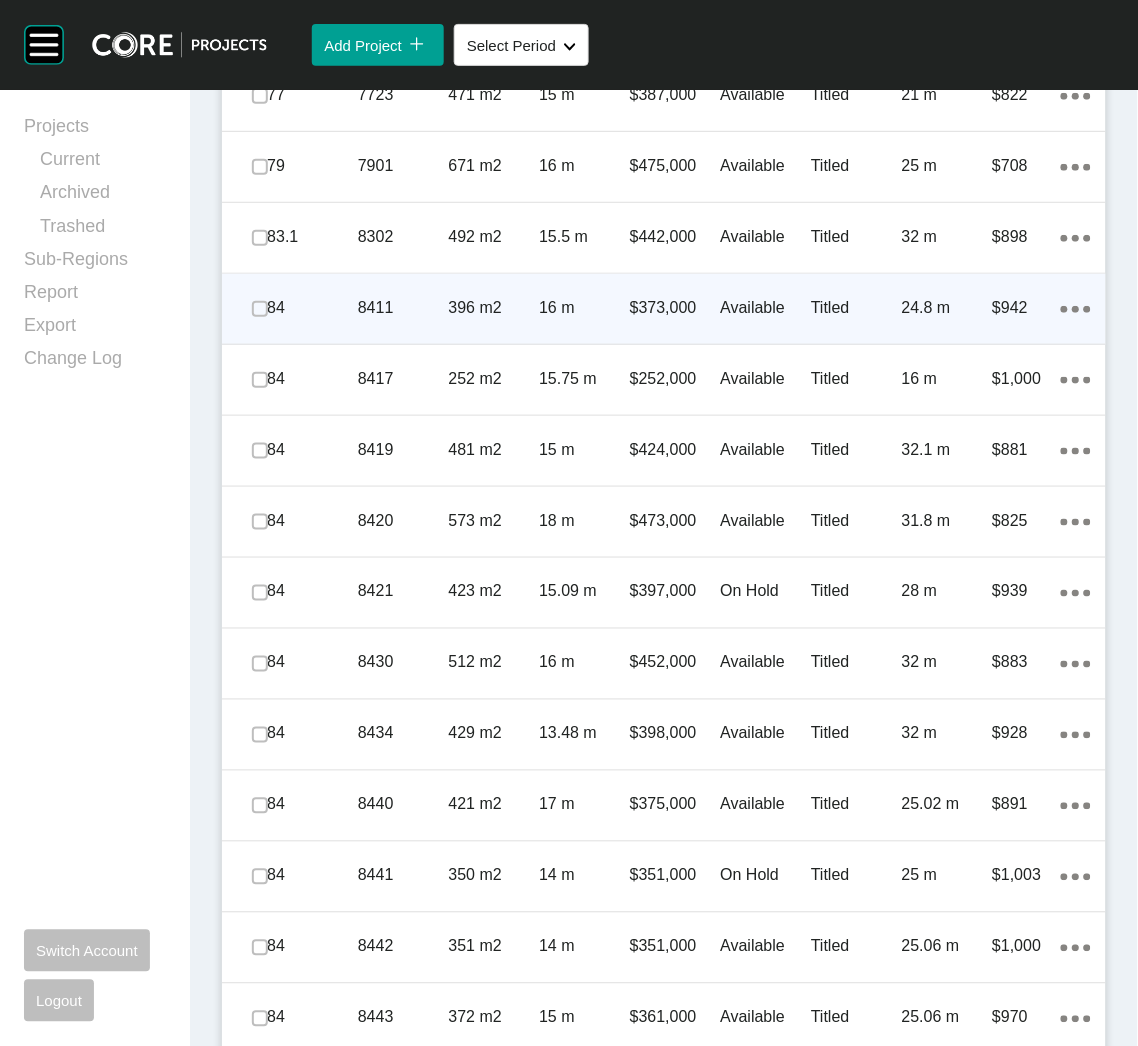 click on "84" at bounding box center [312, 308] 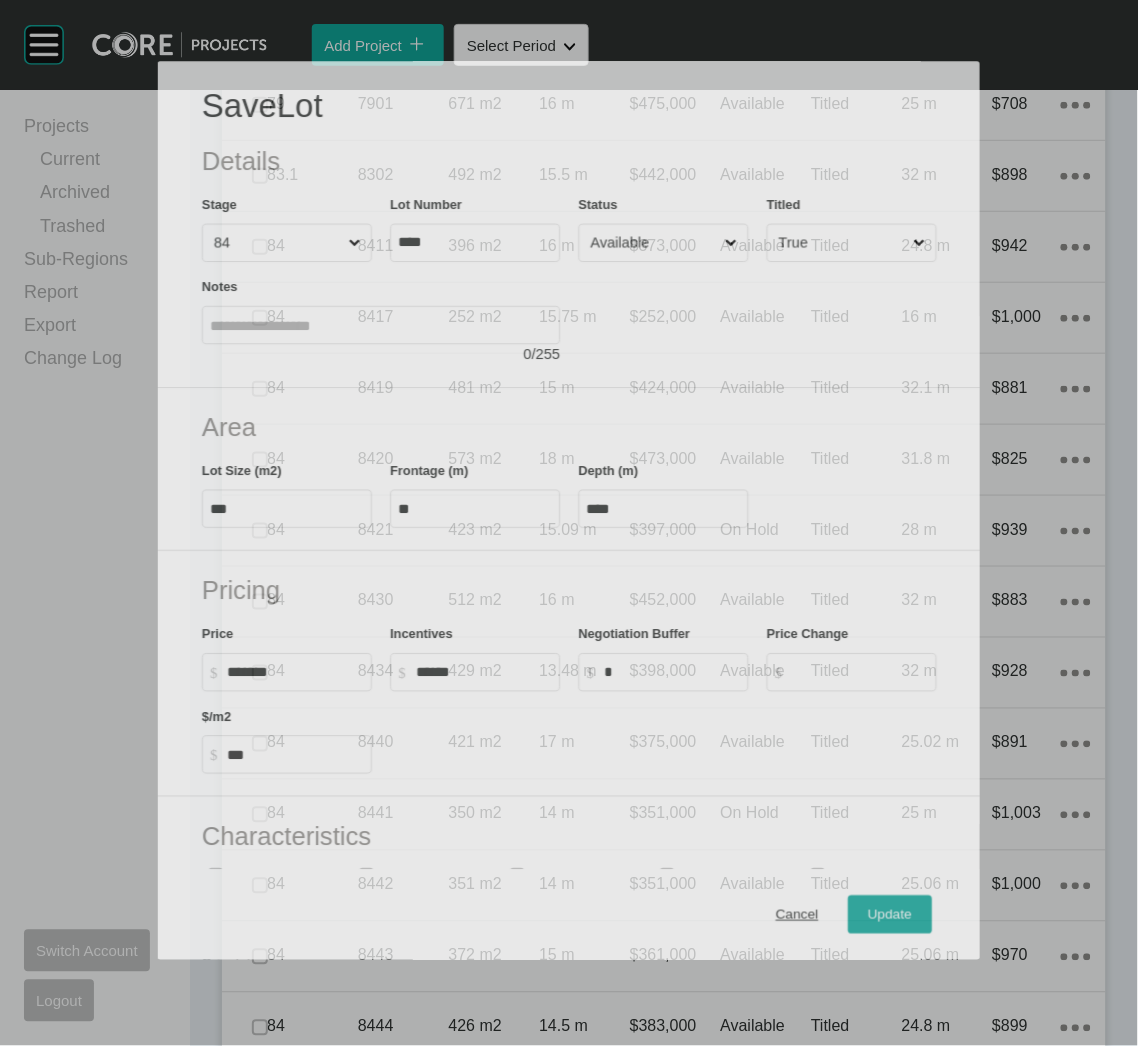 scroll, scrollTop: 1486, scrollLeft: 0, axis: vertical 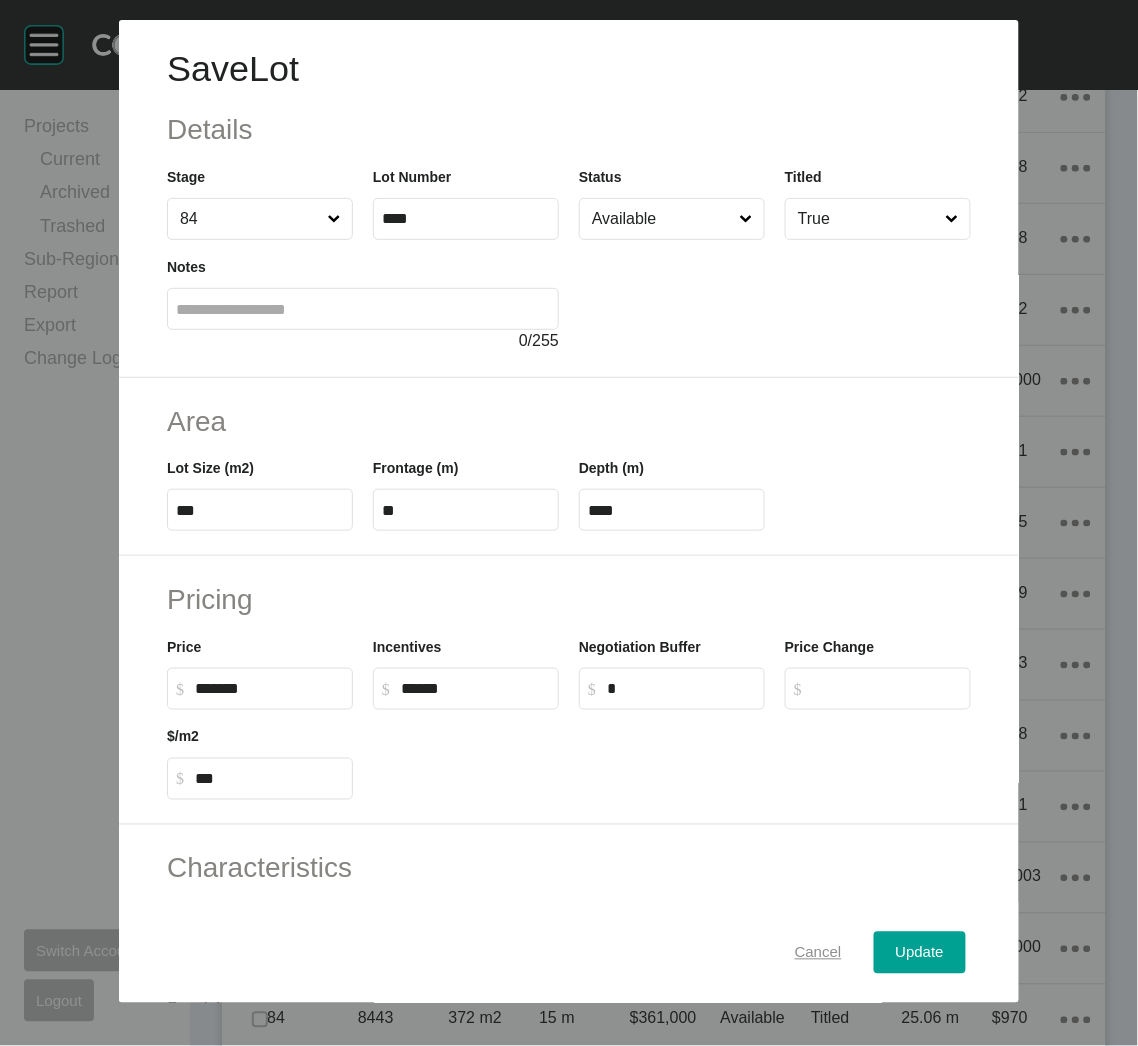 click on "Cancel" at bounding box center [818, 953] 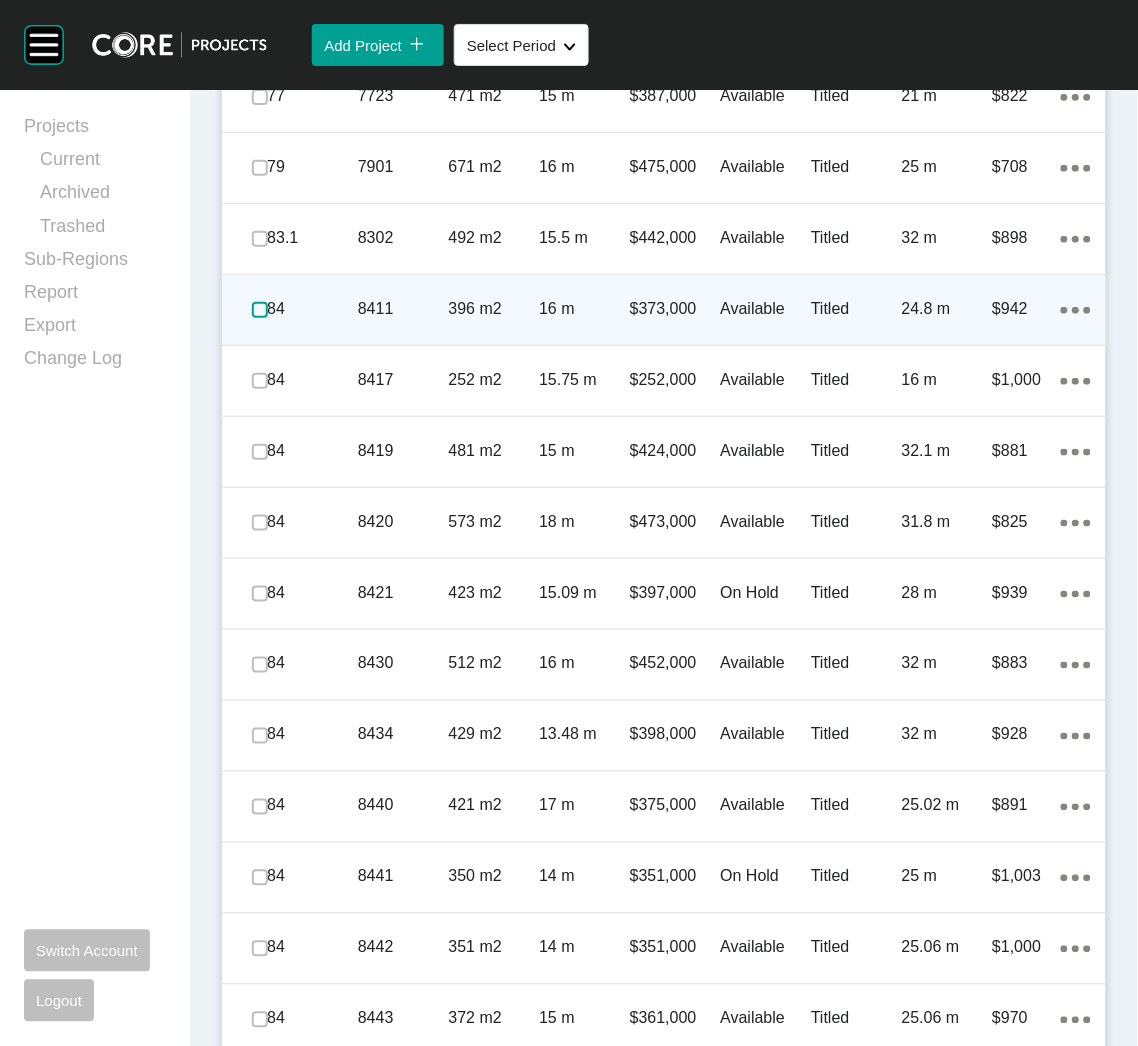 click at bounding box center [260, 310] 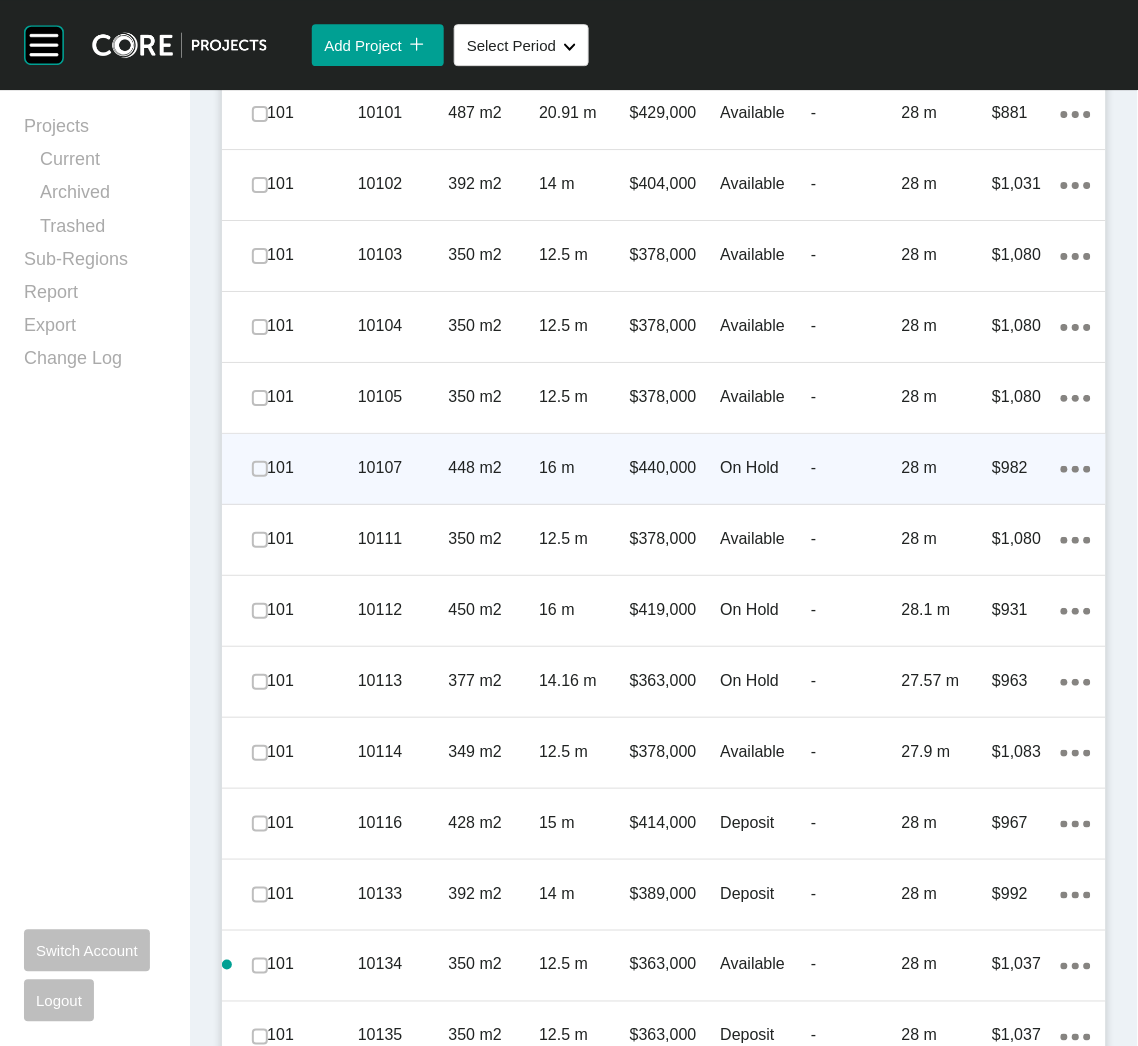 scroll, scrollTop: 2536, scrollLeft: 0, axis: vertical 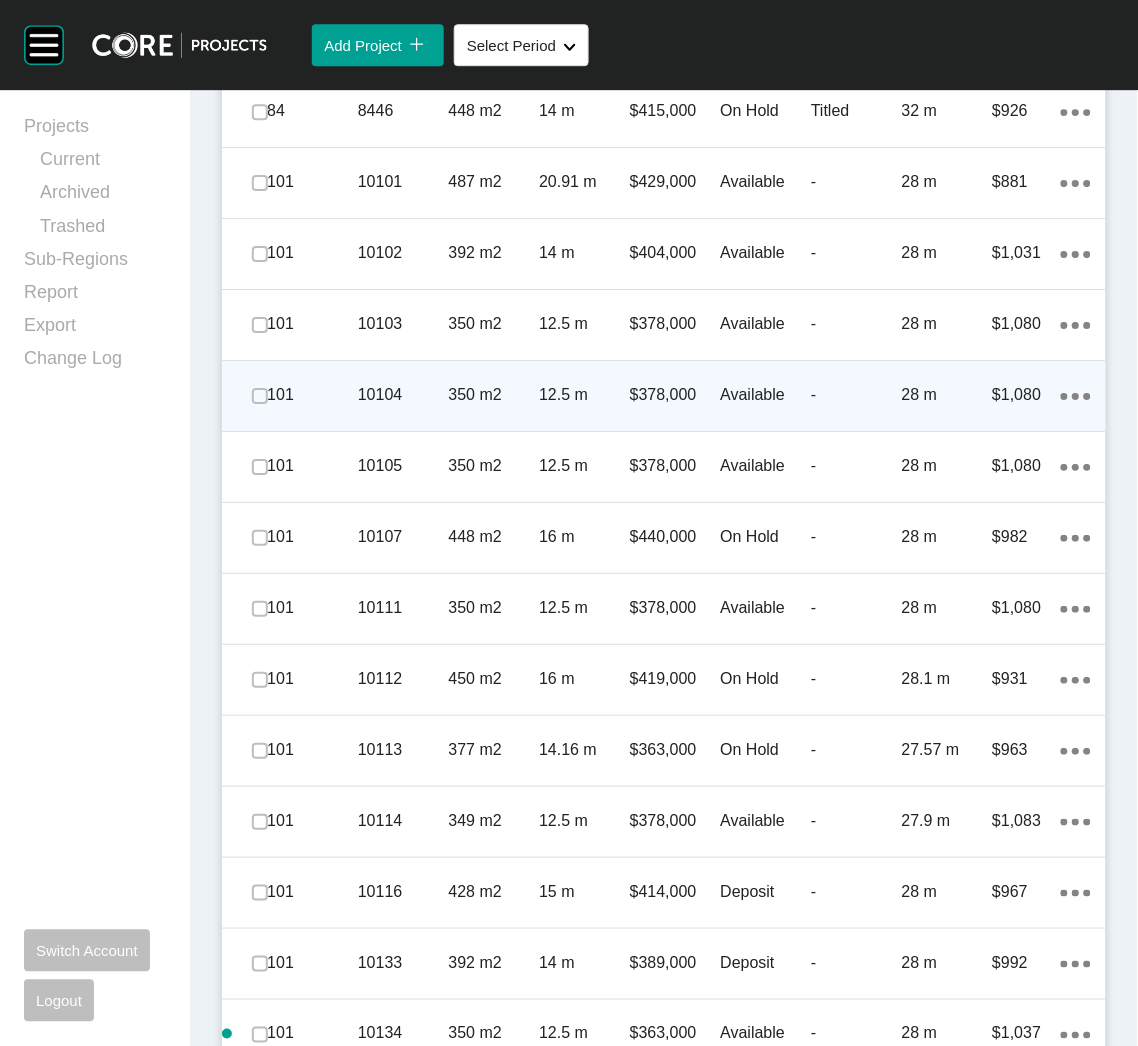 click at bounding box center [260, 396] 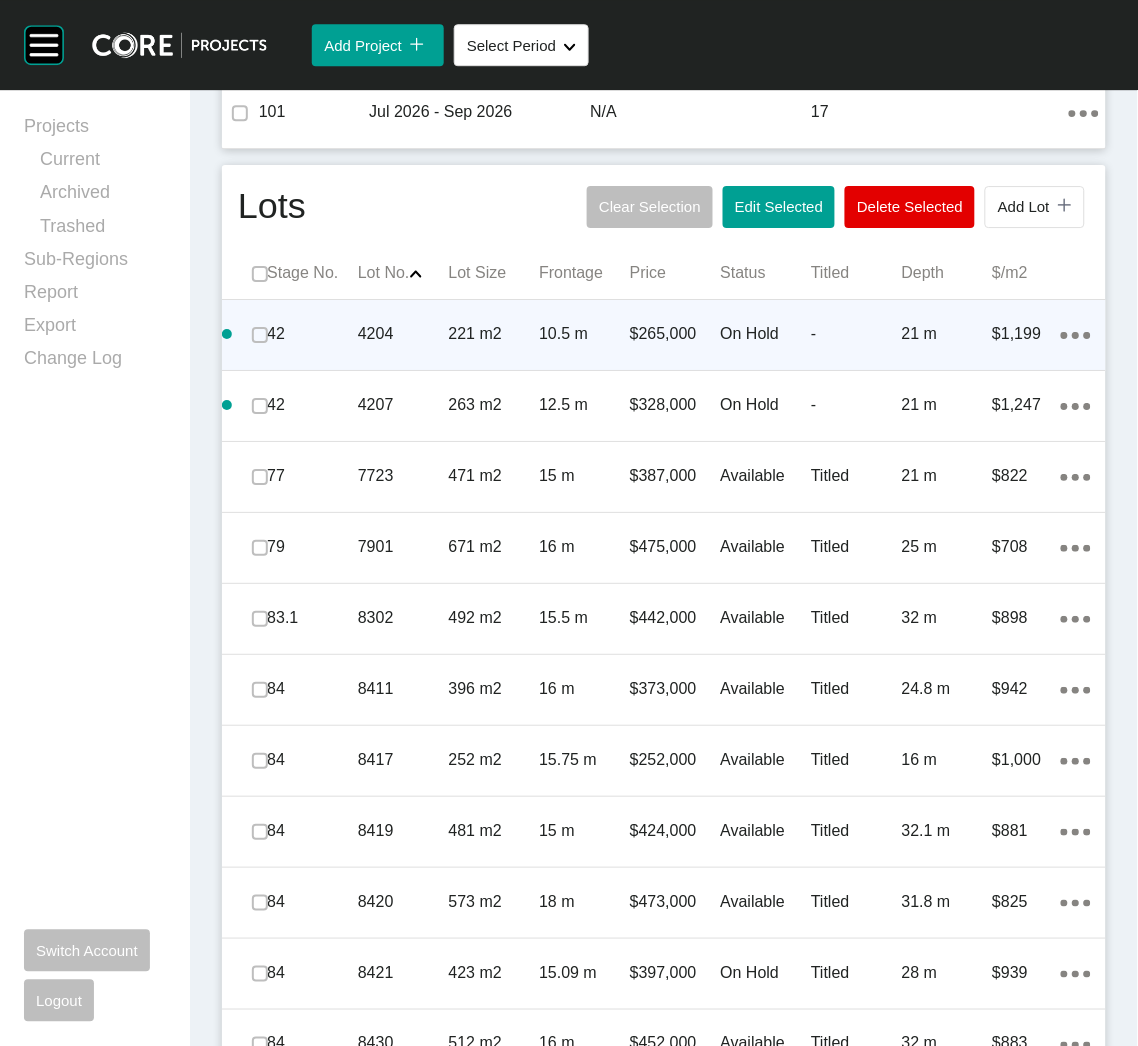 scroll, scrollTop: 886, scrollLeft: 0, axis: vertical 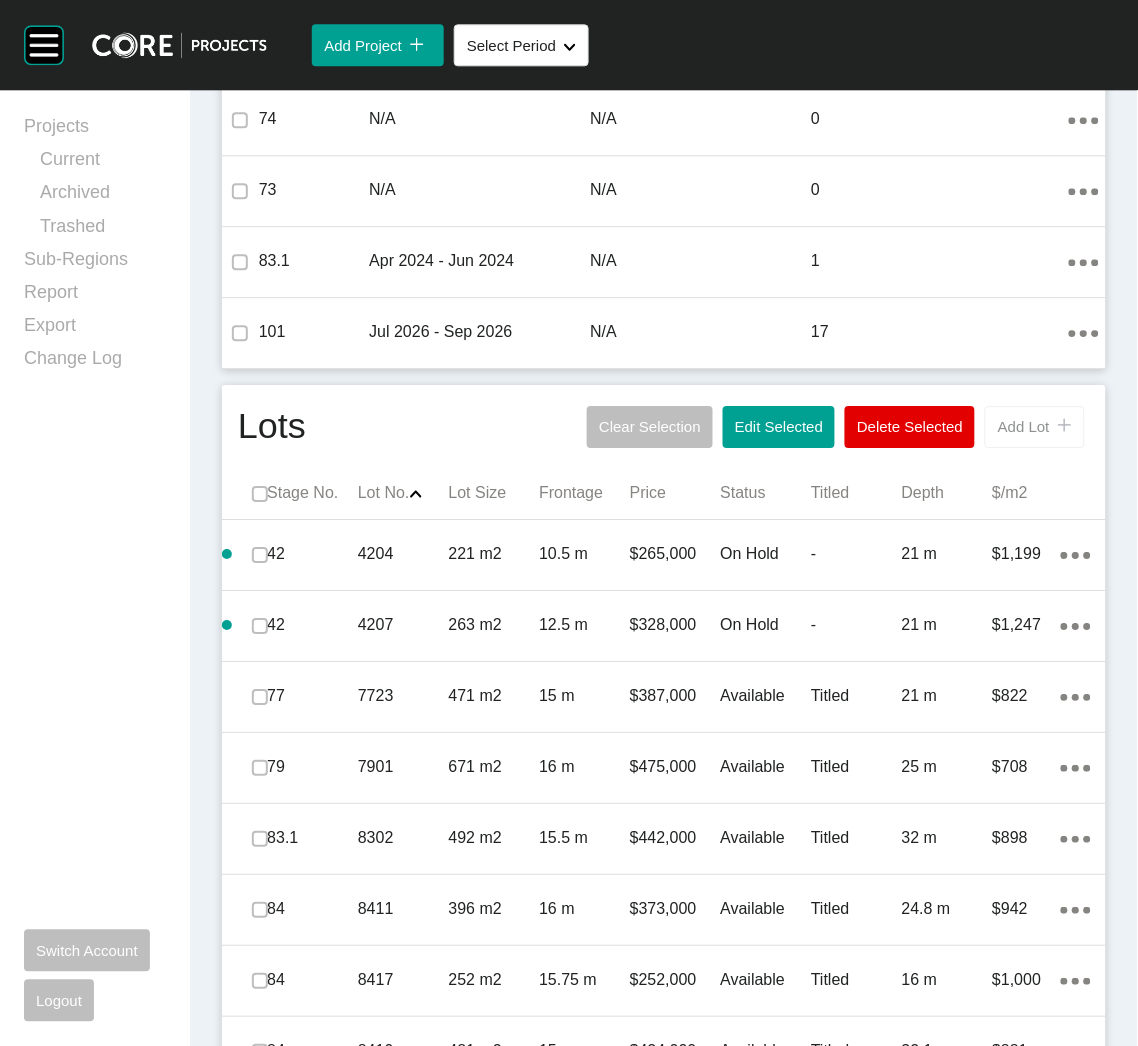 click on "Add Lot" at bounding box center [1024, 426] 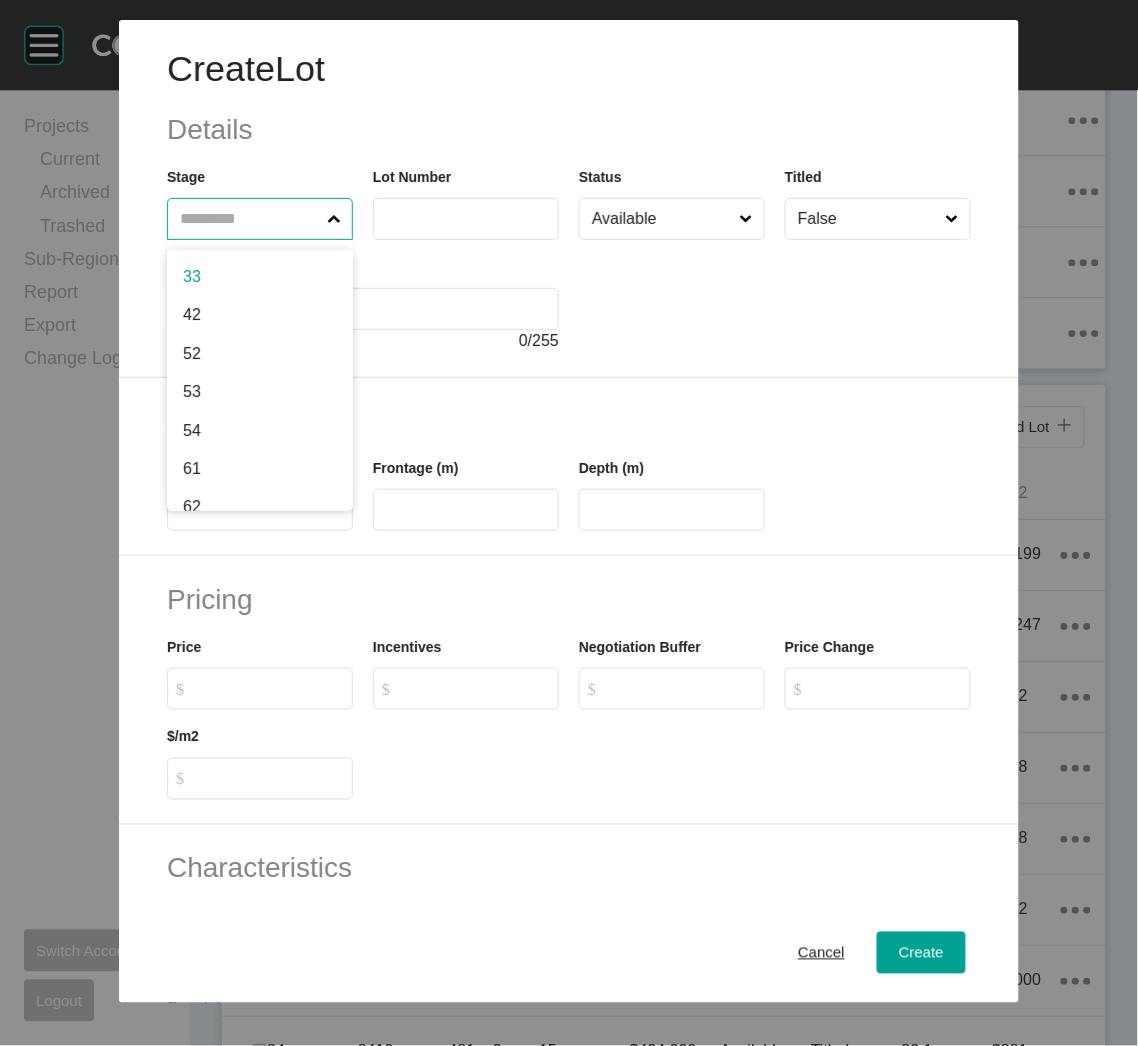 click at bounding box center (250, 219) 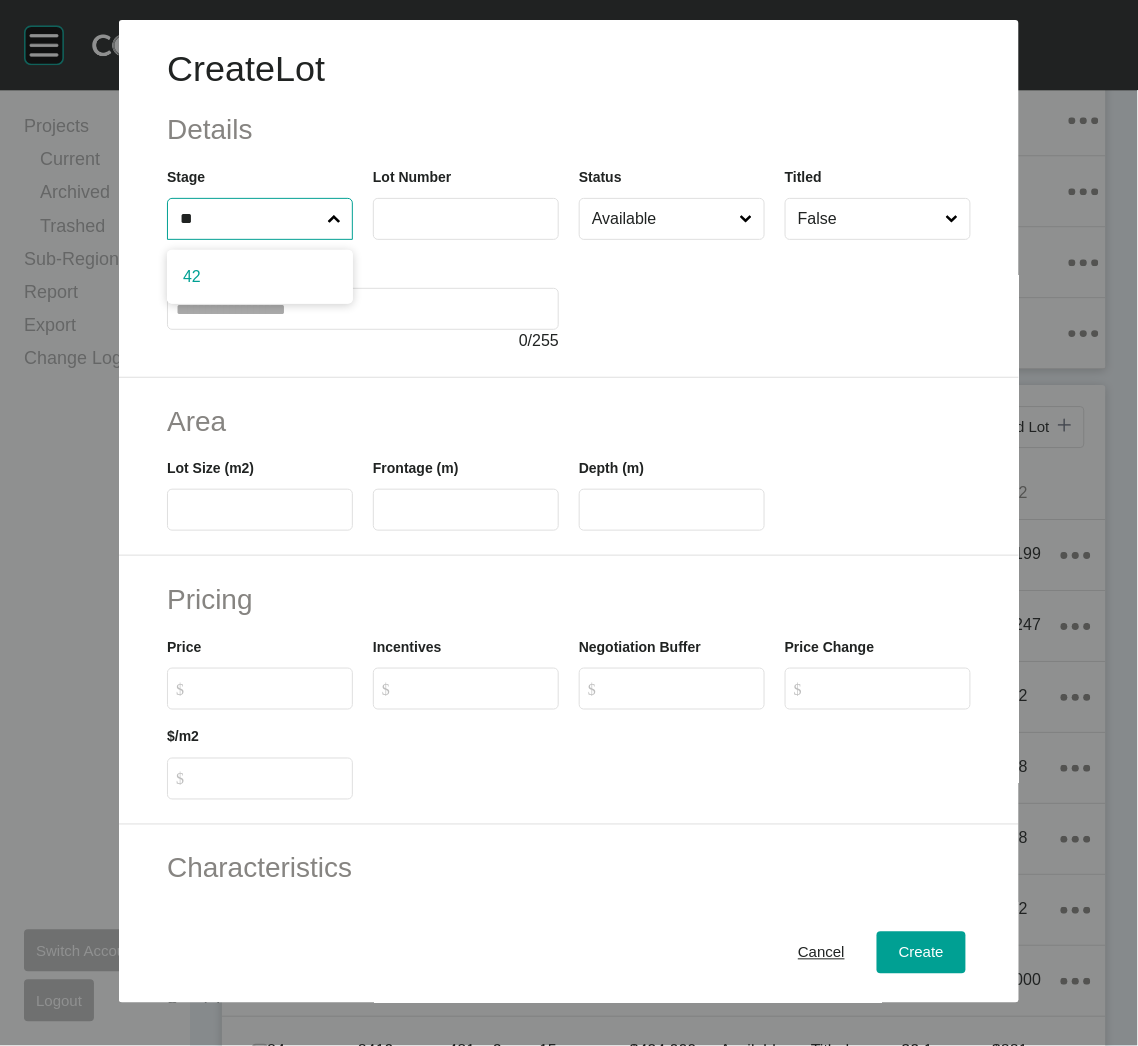 type on "**" 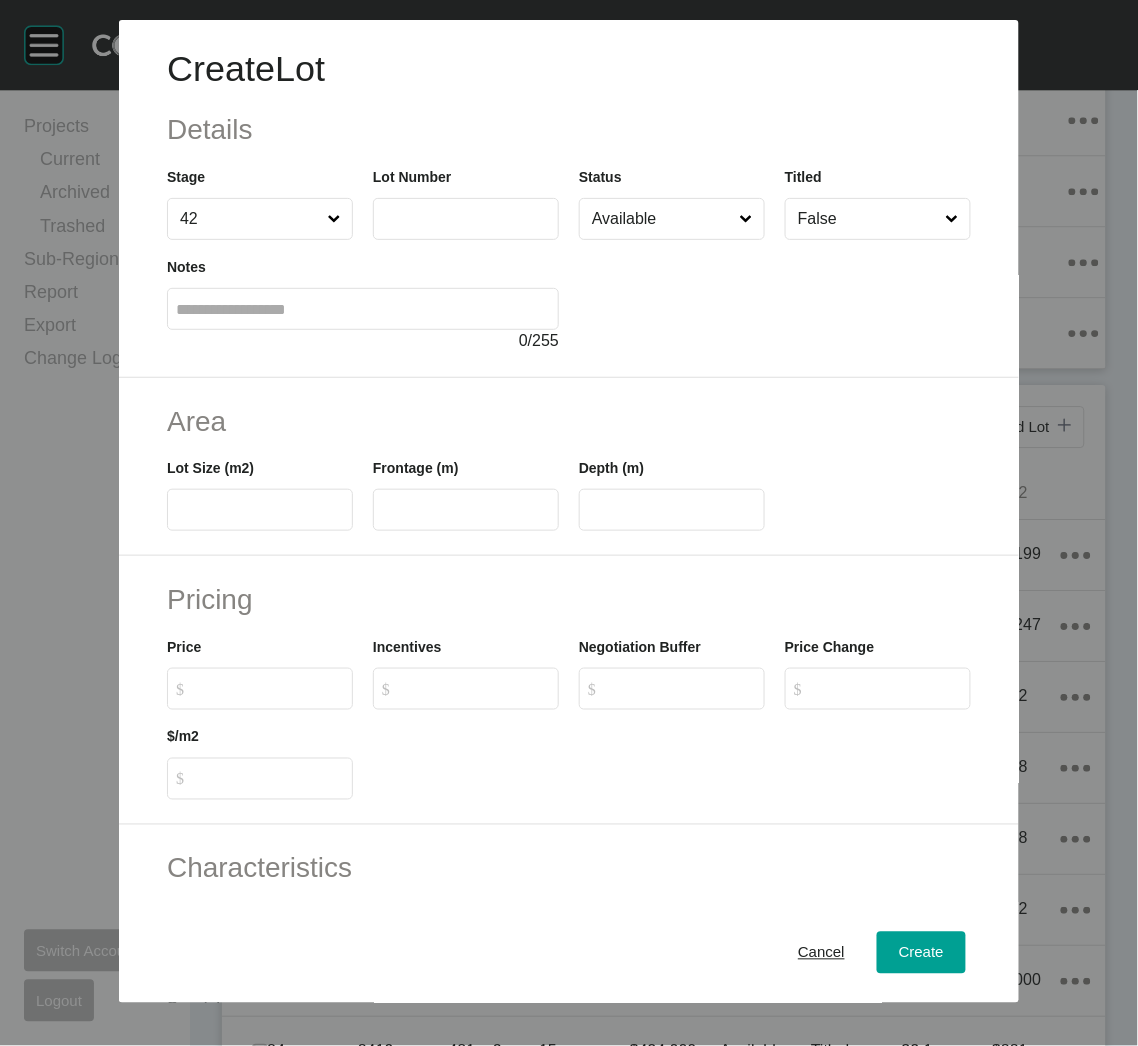 click at bounding box center [466, 218] 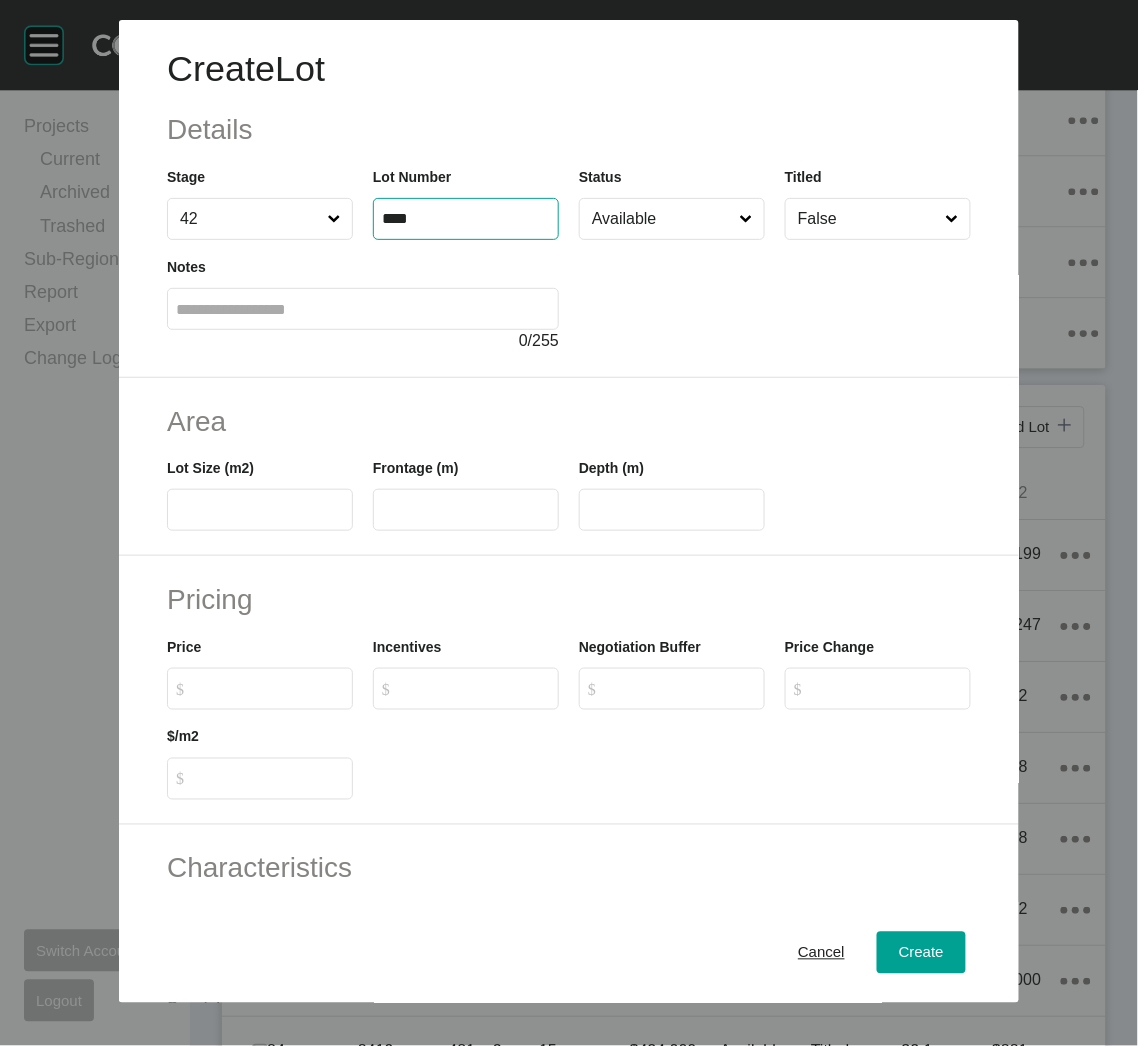 type on "****" 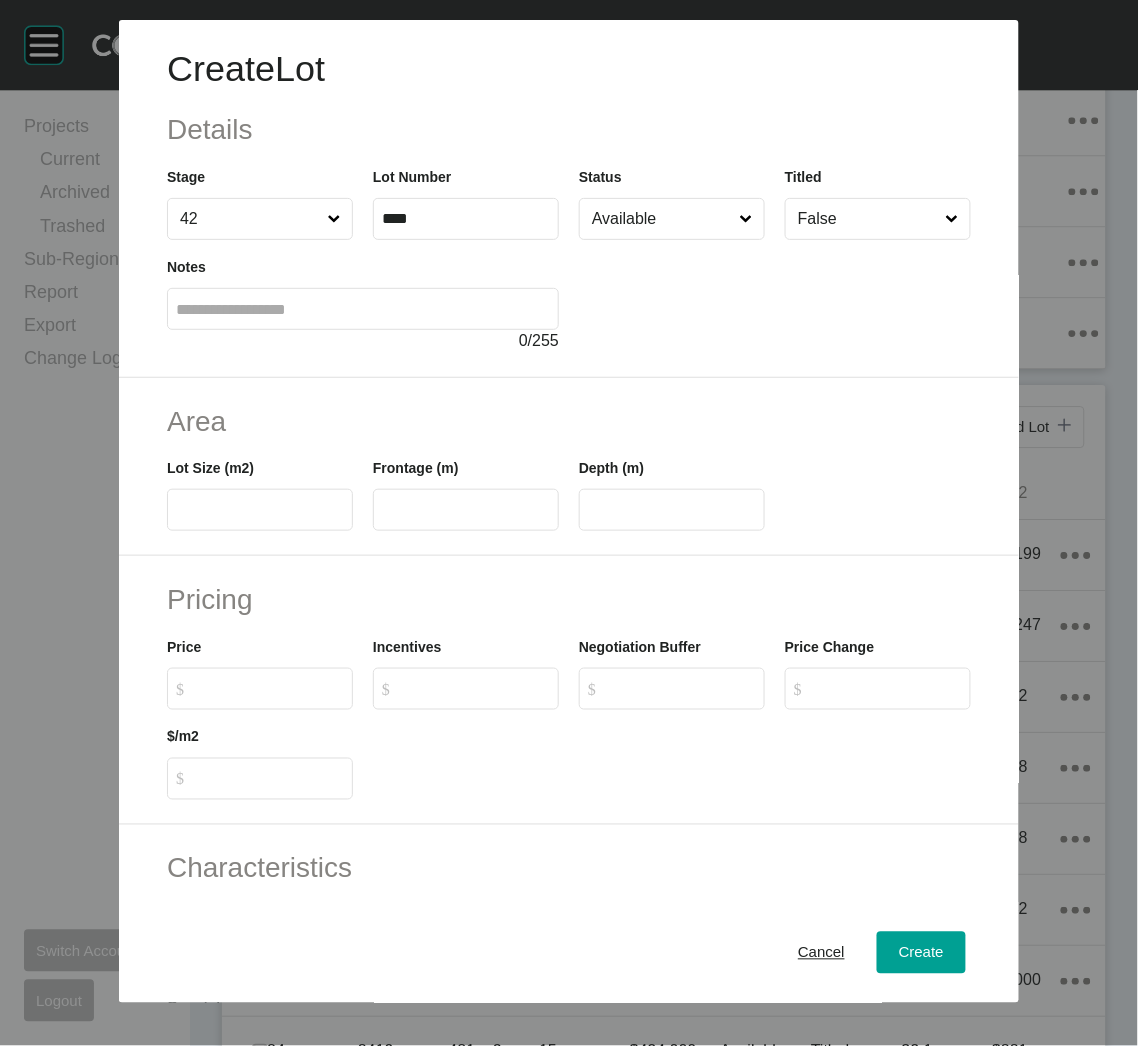 click at bounding box center [260, 510] 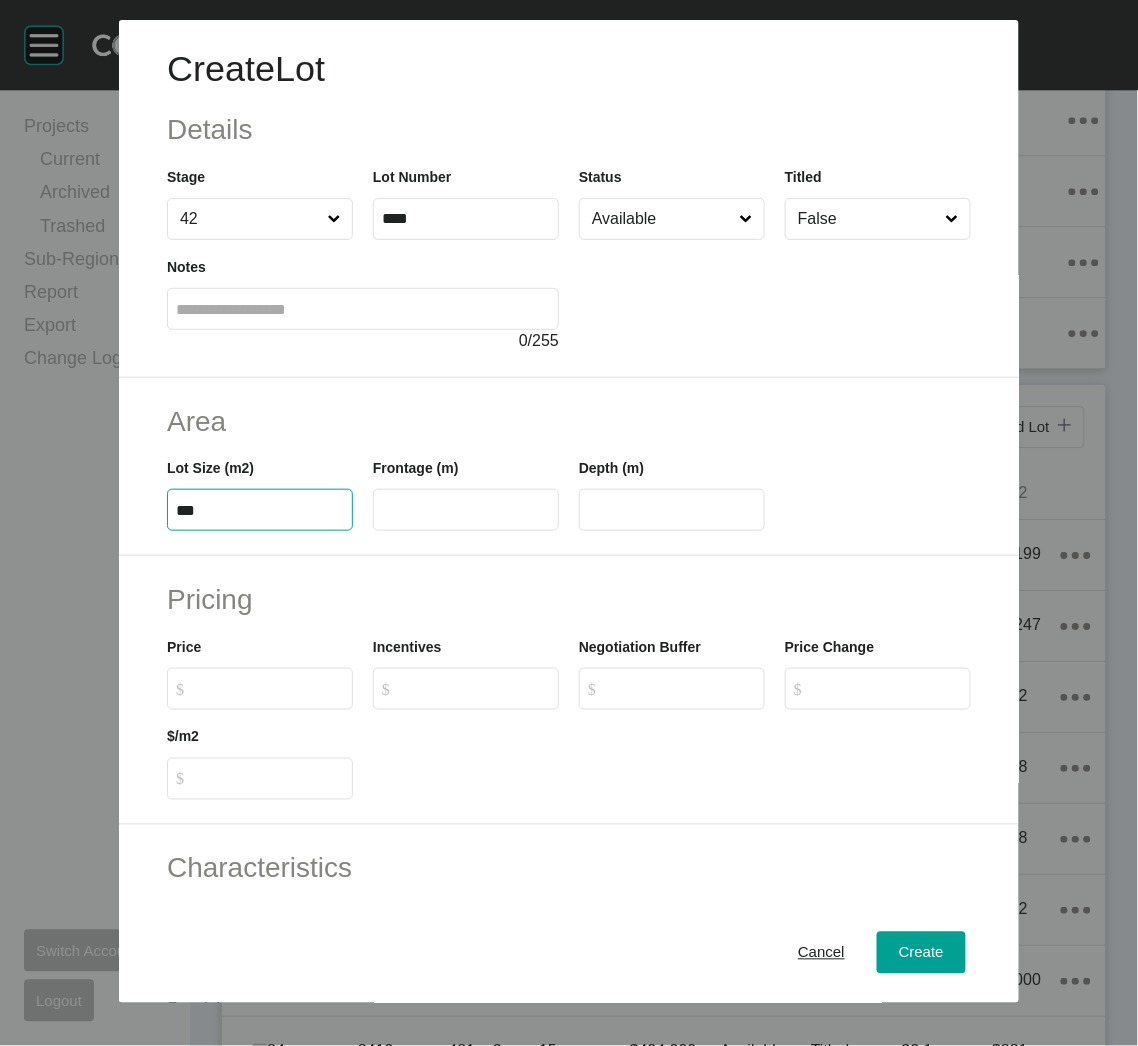 type on "***" 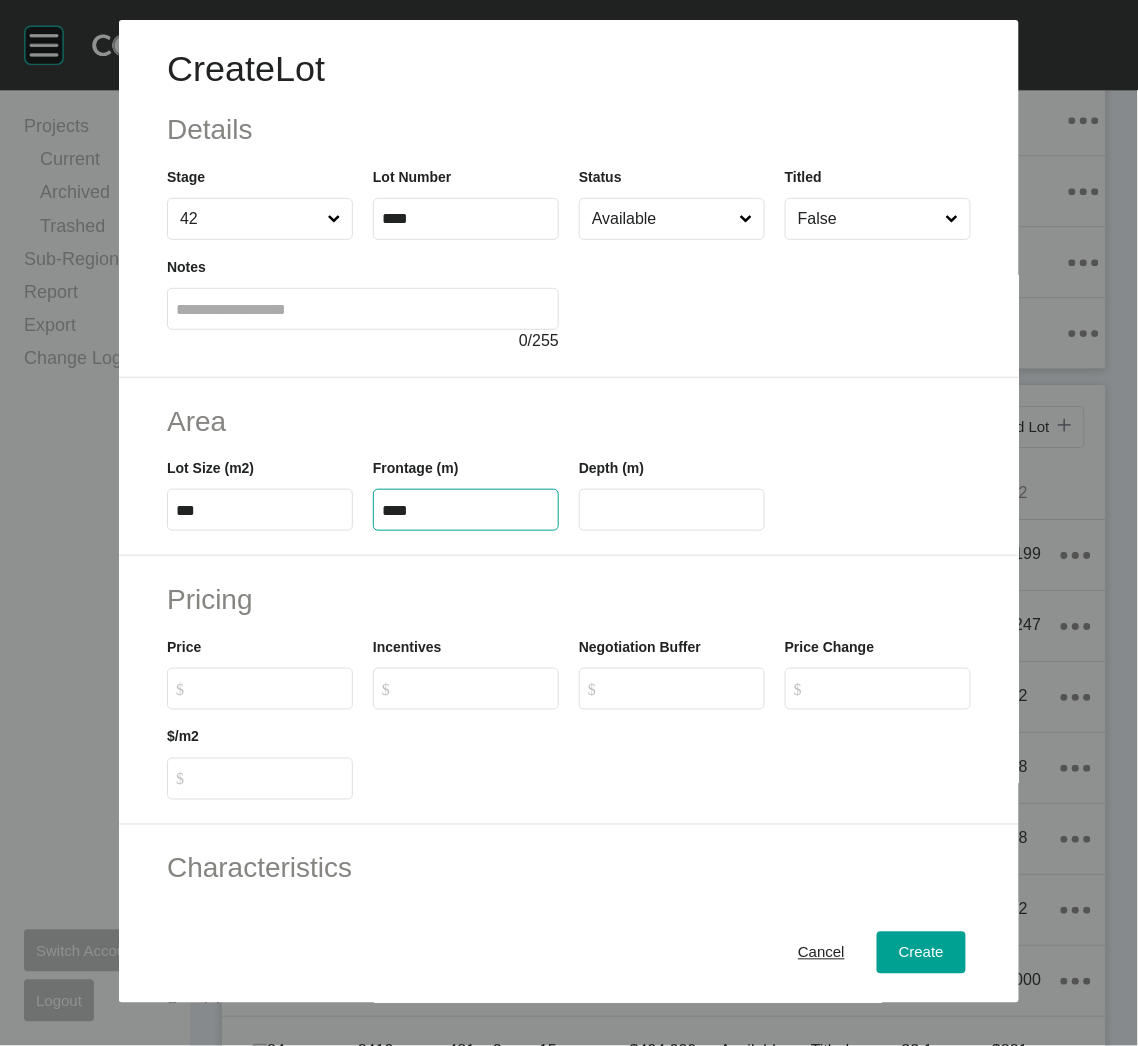 type on "****" 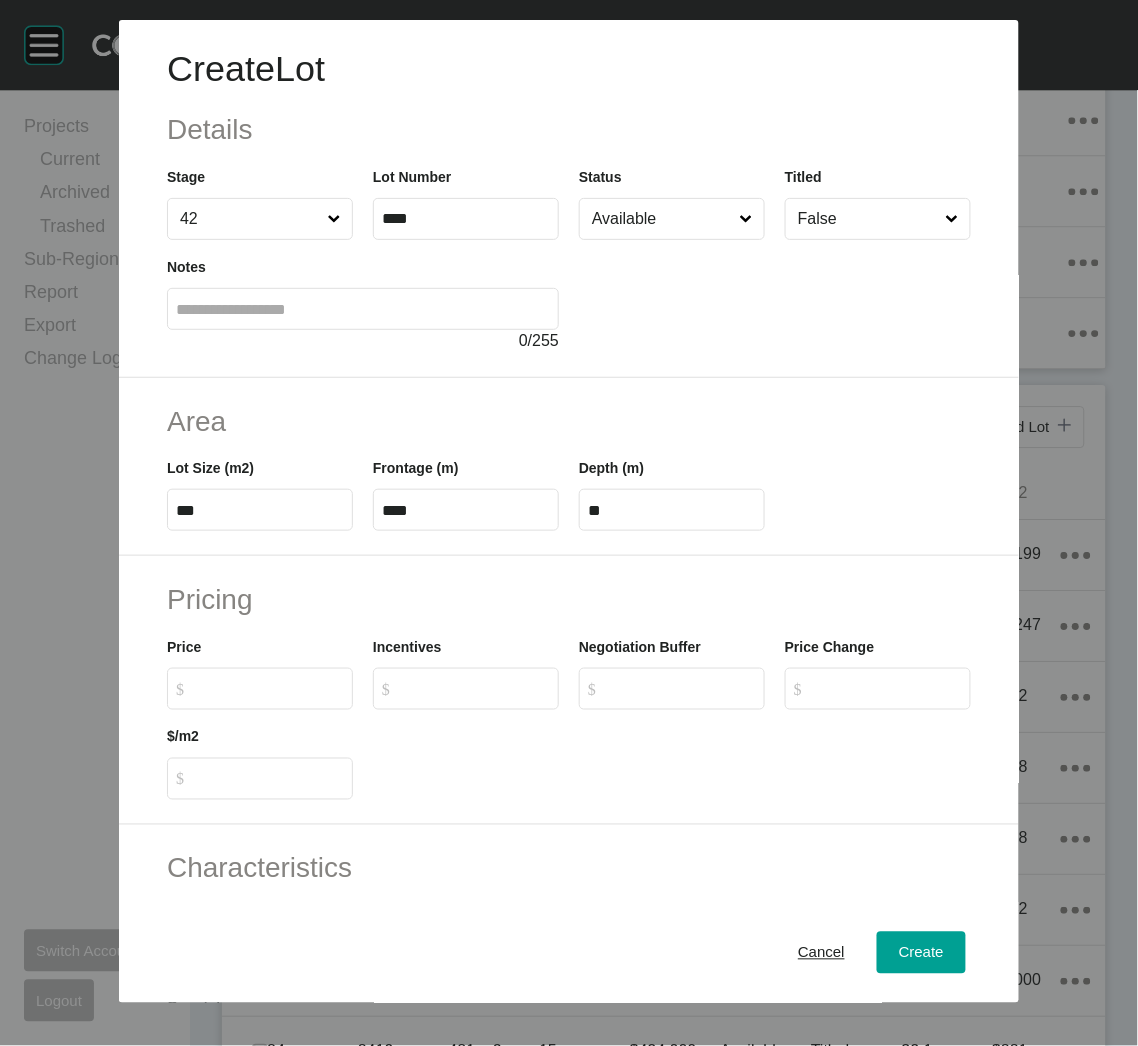 click on "$ Created with Sketch. $" at bounding box center (260, 689) 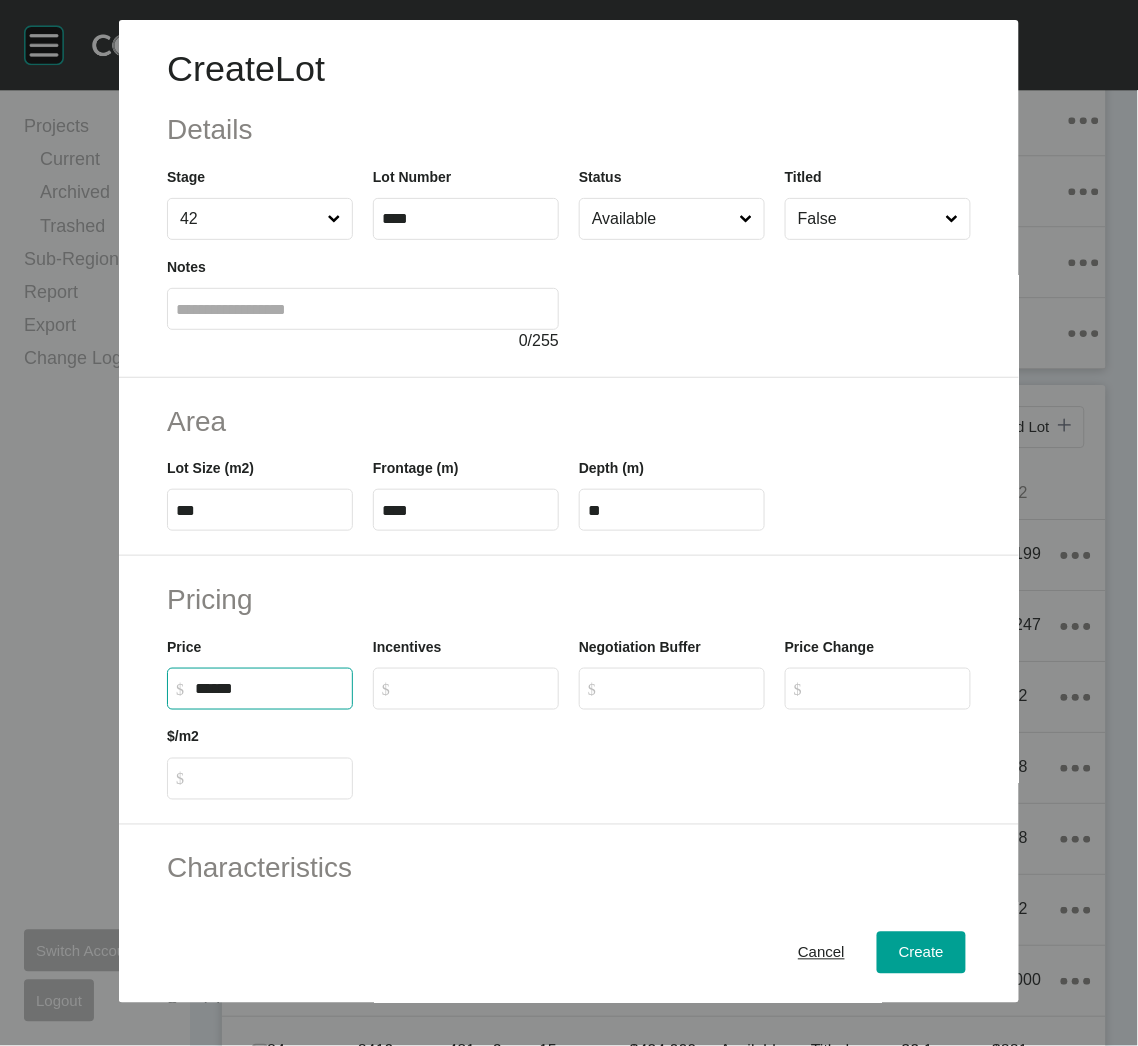 type on "*******" 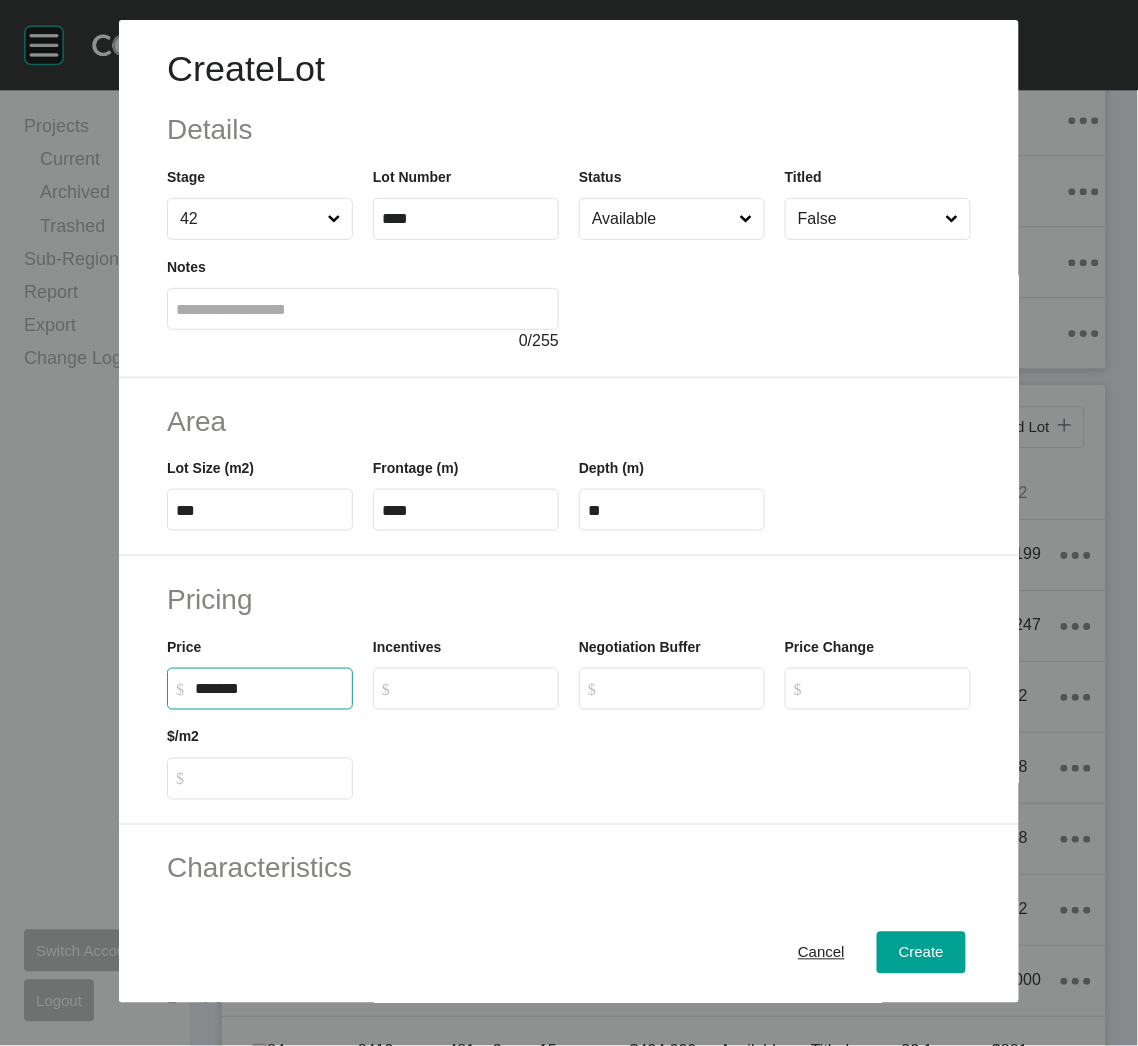 type on "*****" 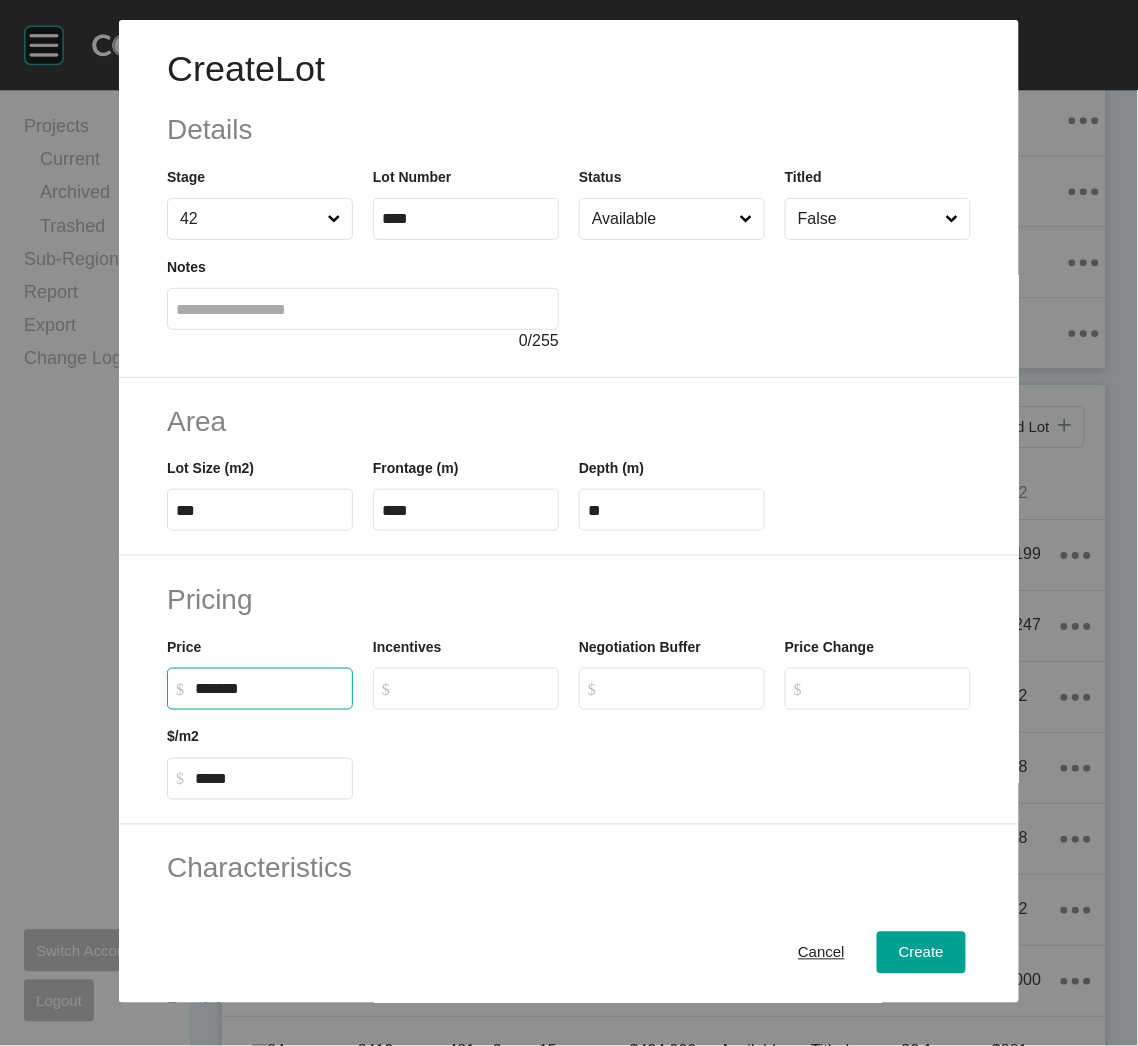 click on "Characteristics Corner Fall Fill Irregular Nearby Amenity Park / Wetlands Powerlines Substation Double Storey Orientation" at bounding box center [569, 960] 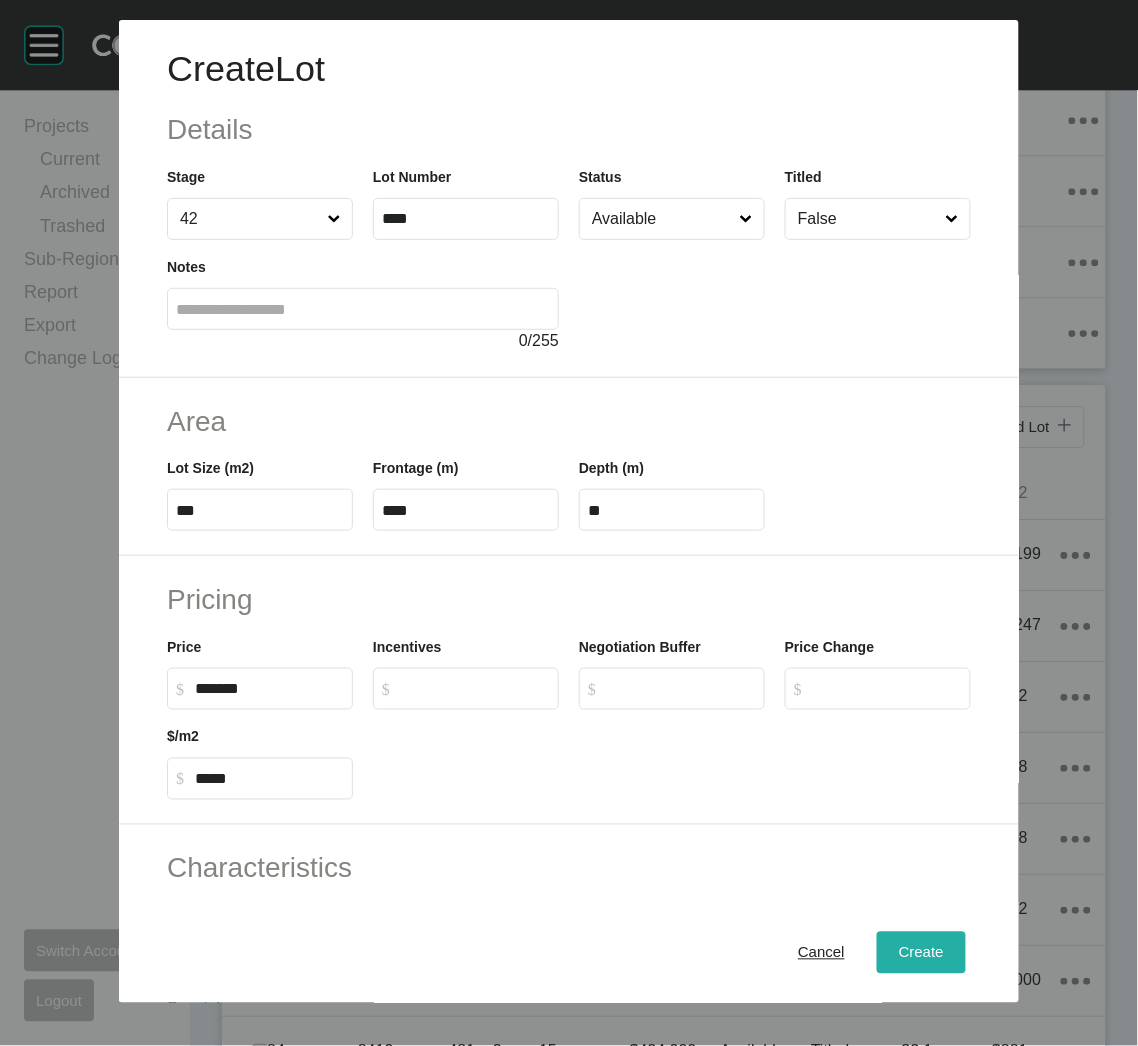 click on "Create" at bounding box center [921, 953] 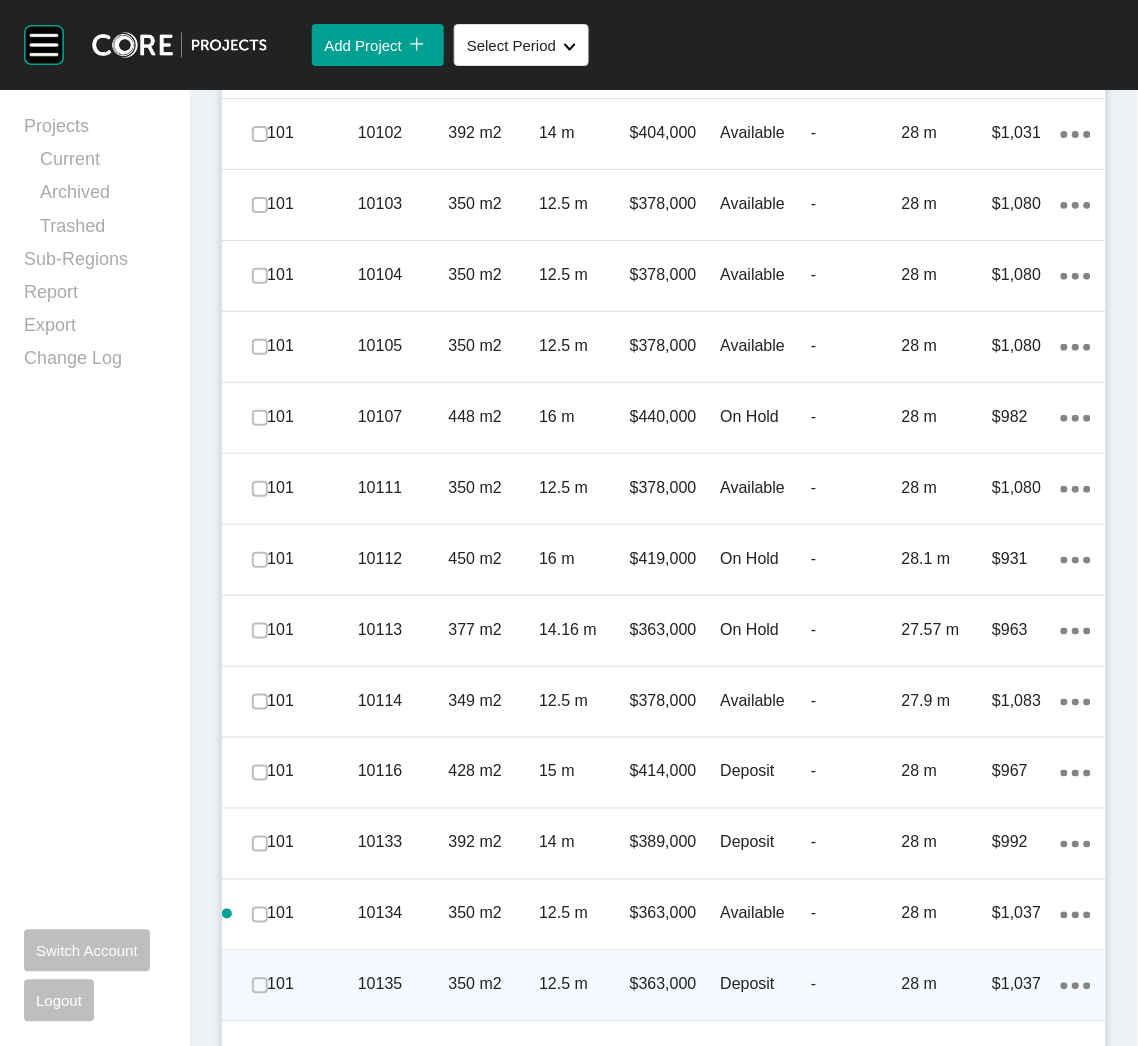 scroll, scrollTop: 2969, scrollLeft: 0, axis: vertical 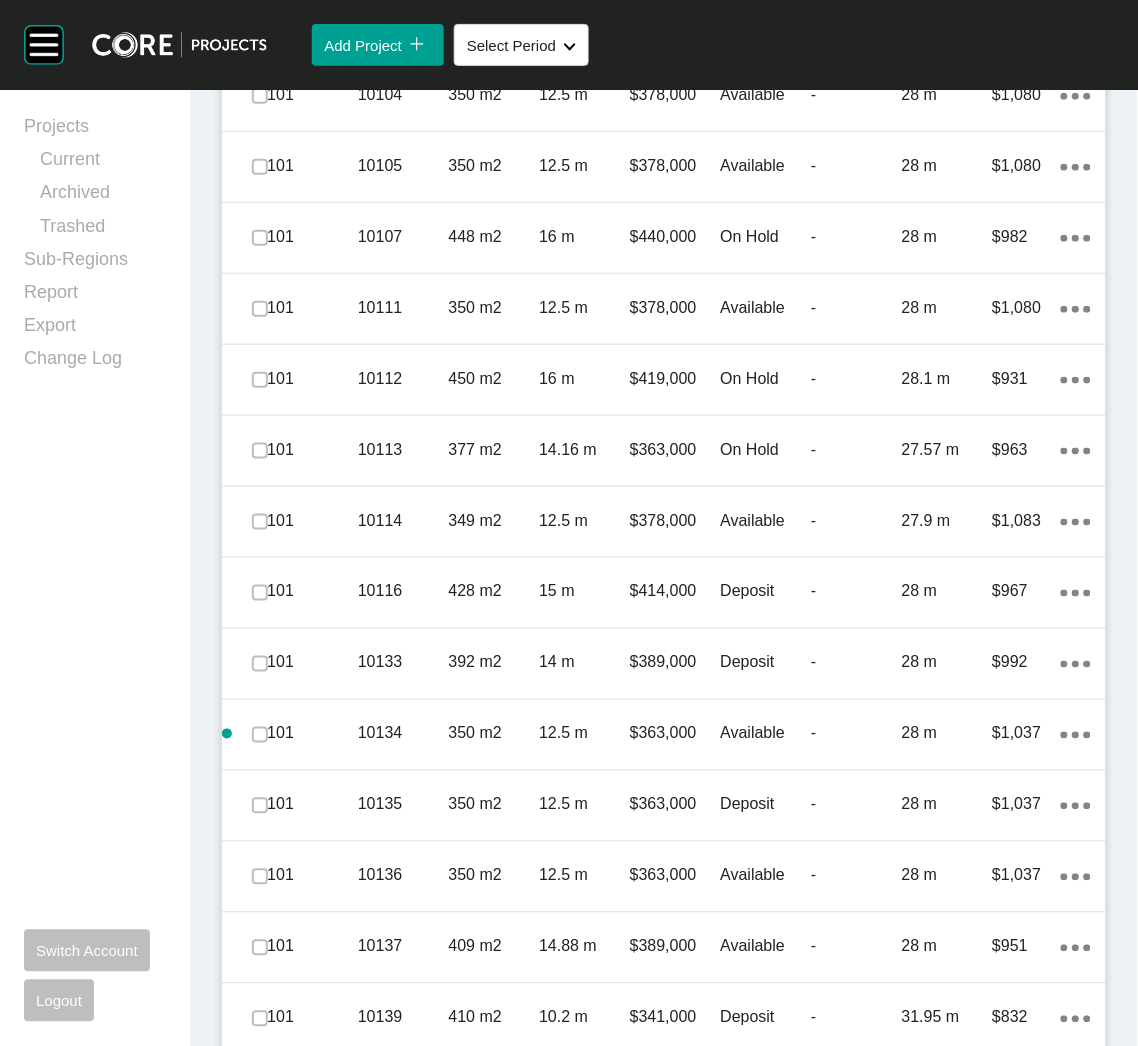 click on "10137" at bounding box center [403, 947] 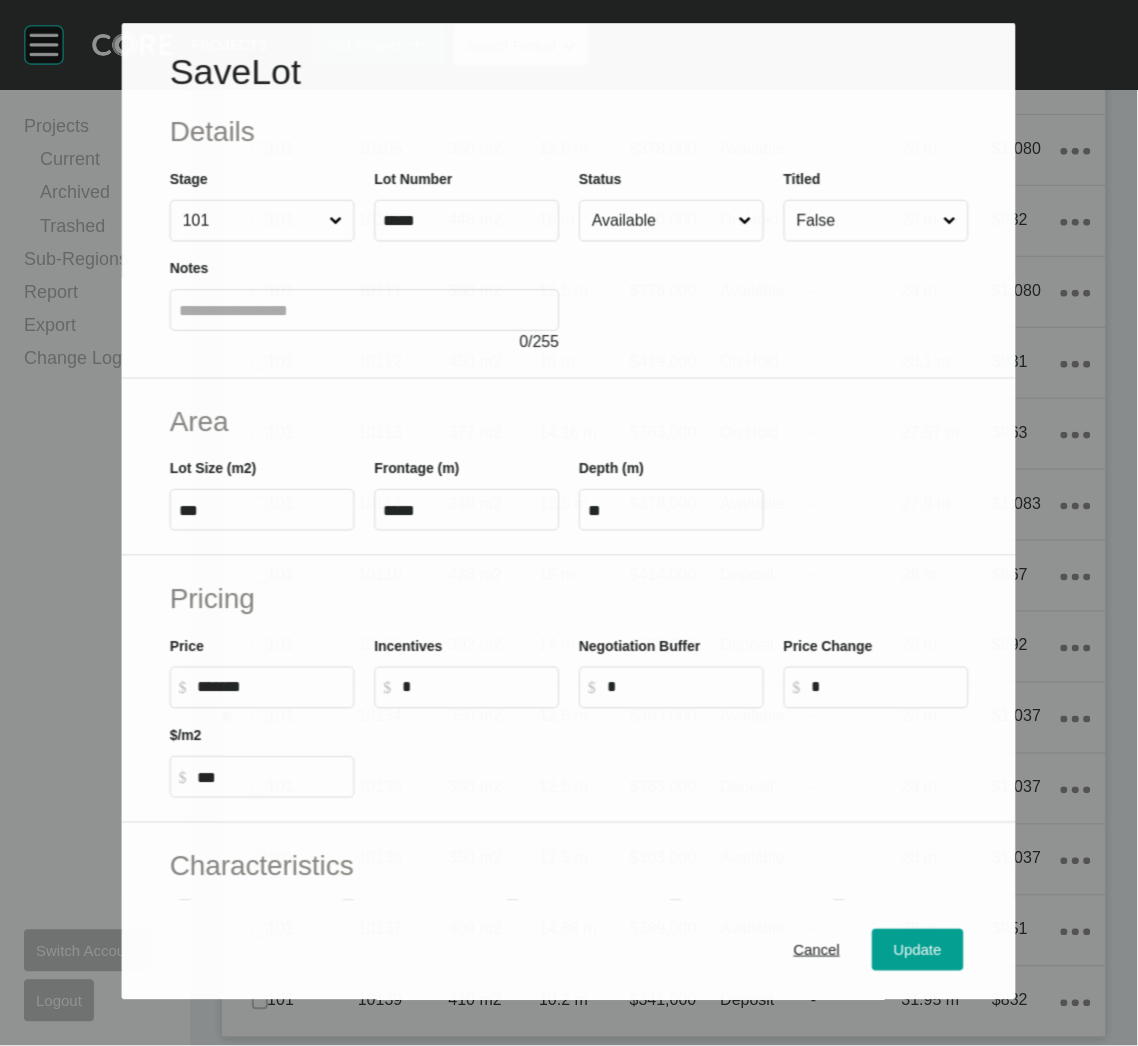 scroll, scrollTop: 2907, scrollLeft: 0, axis: vertical 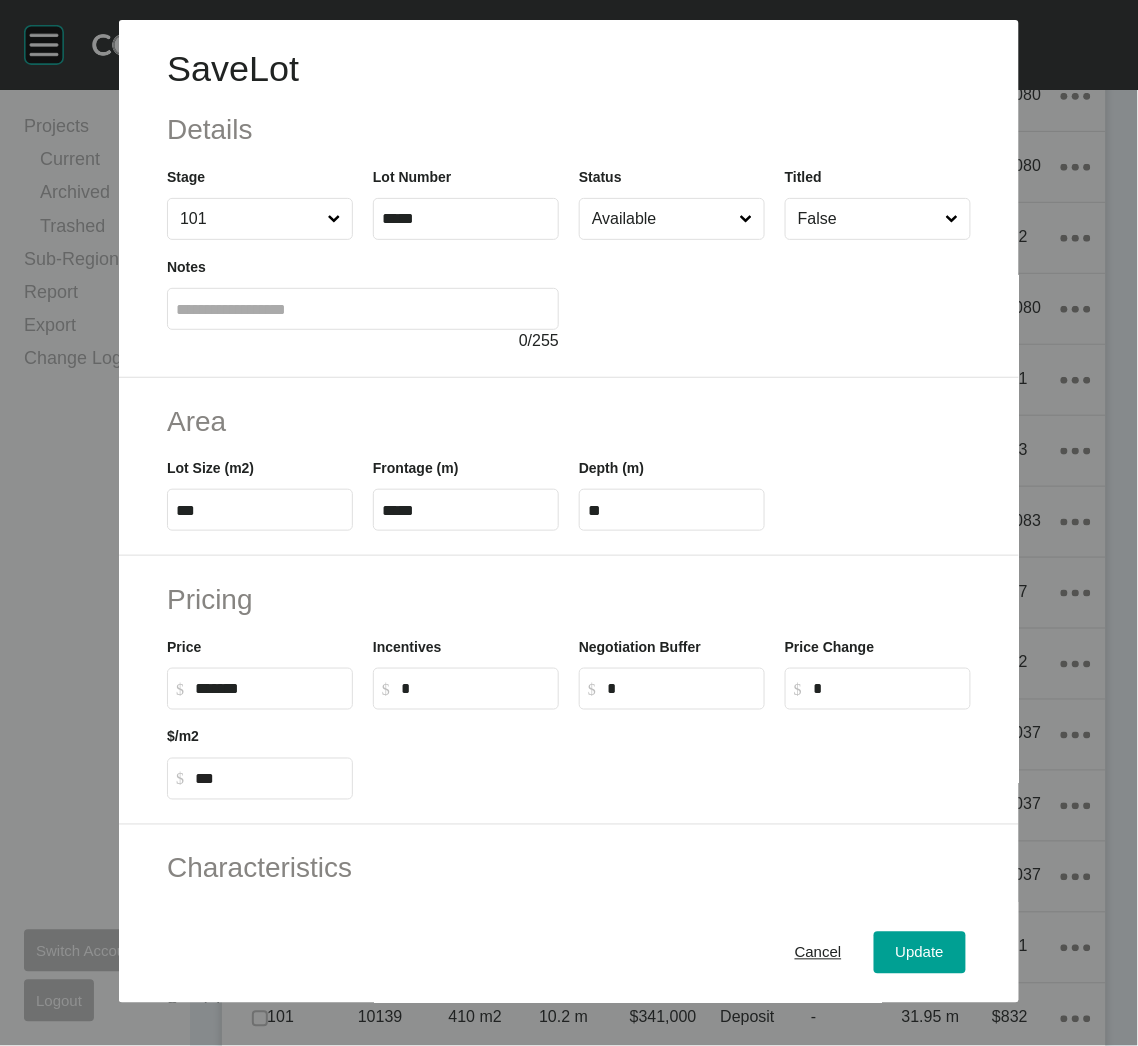 click on "Available" at bounding box center [662, 219] 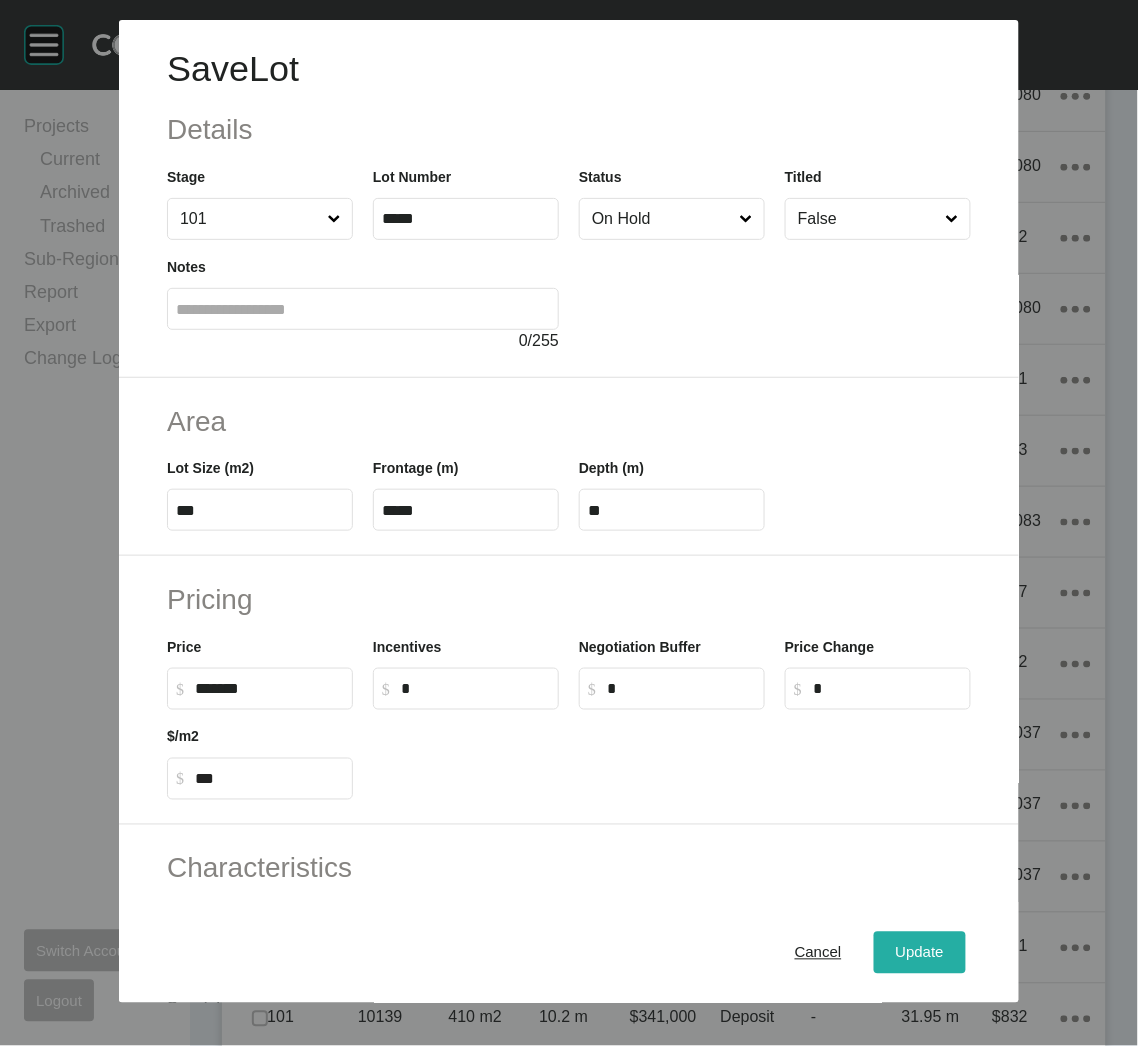 click on "Update" at bounding box center (920, 953) 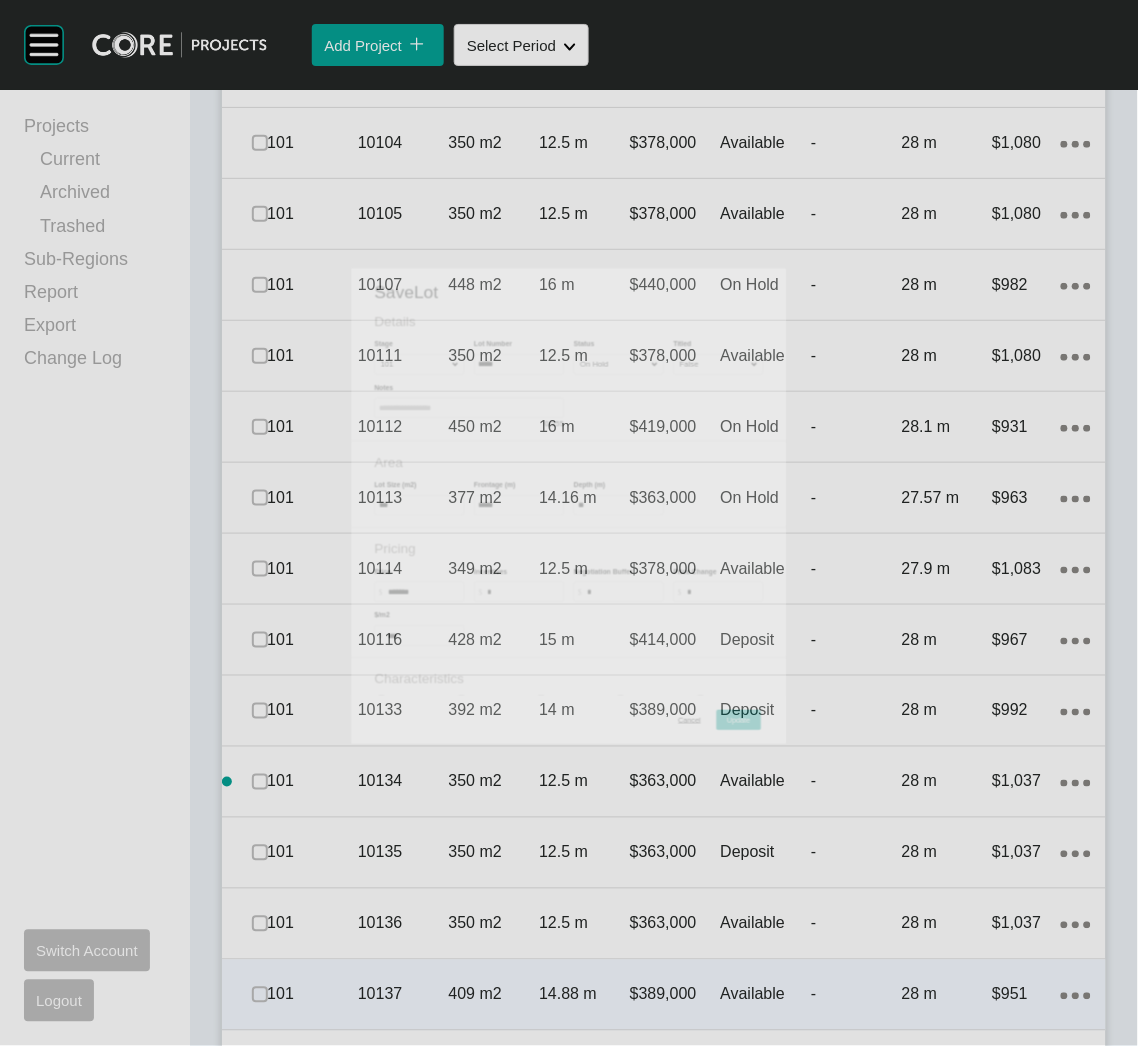 scroll, scrollTop: 2969, scrollLeft: 0, axis: vertical 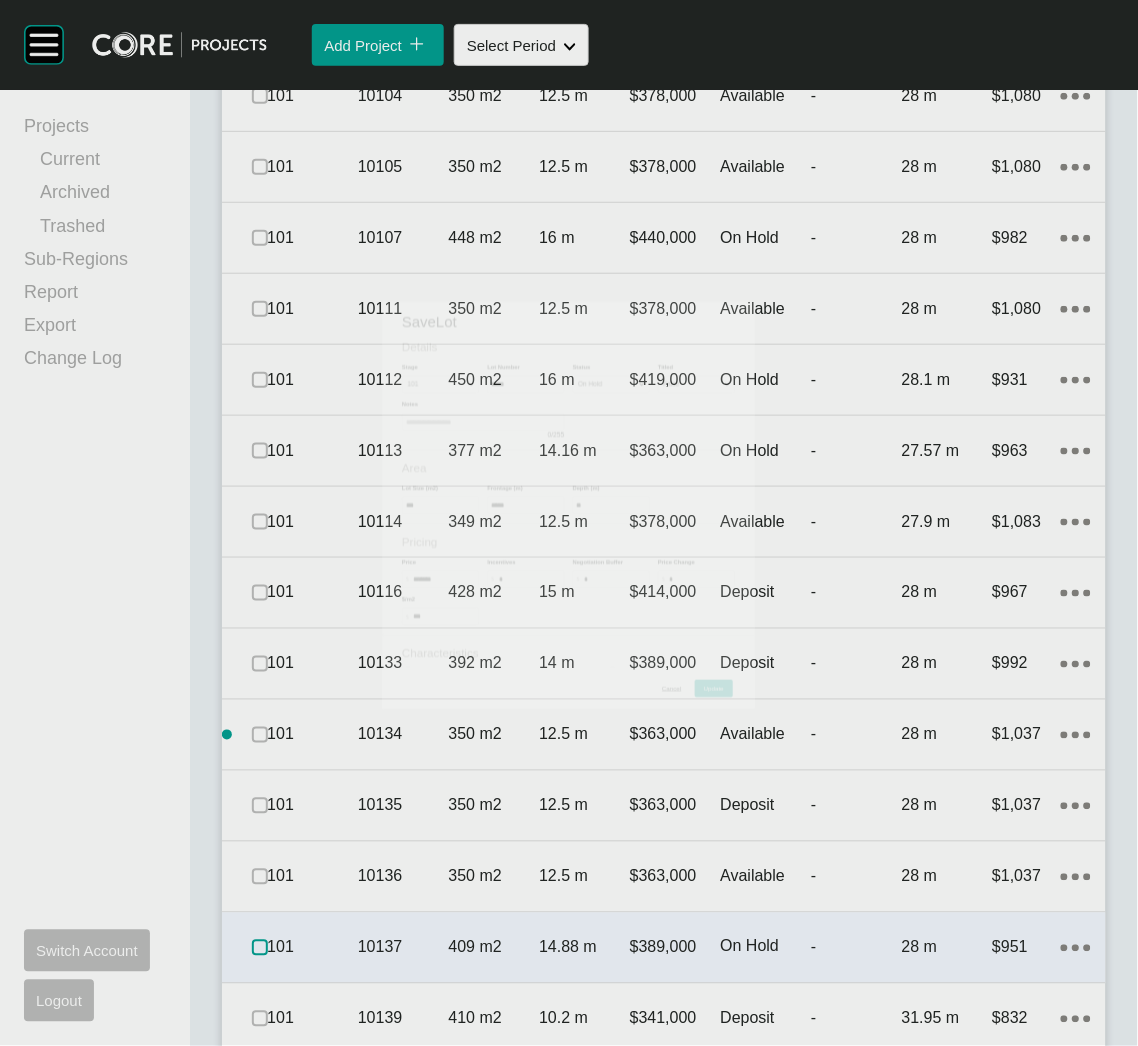 click at bounding box center (260, 948) 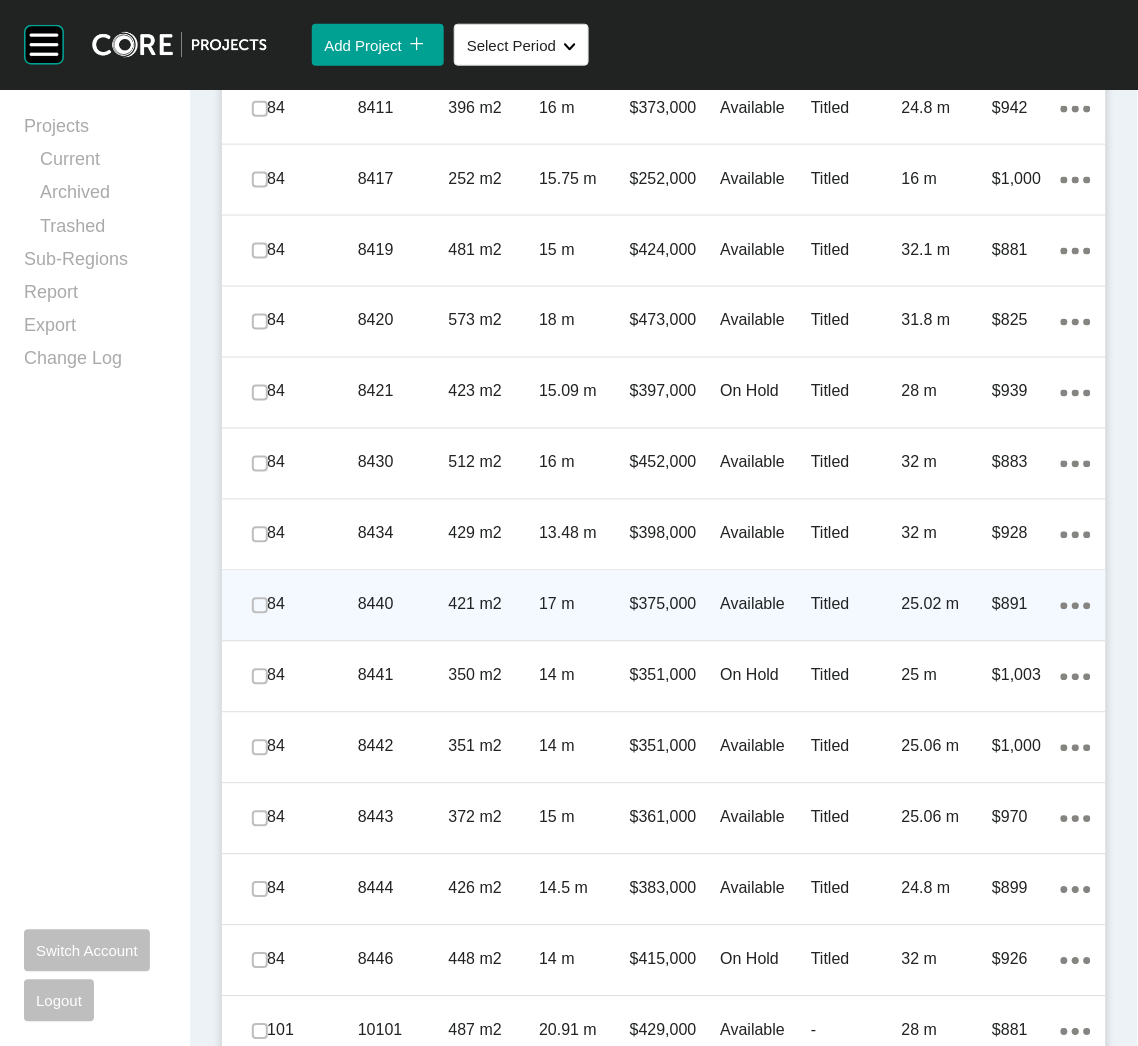 scroll, scrollTop: 1769, scrollLeft: 0, axis: vertical 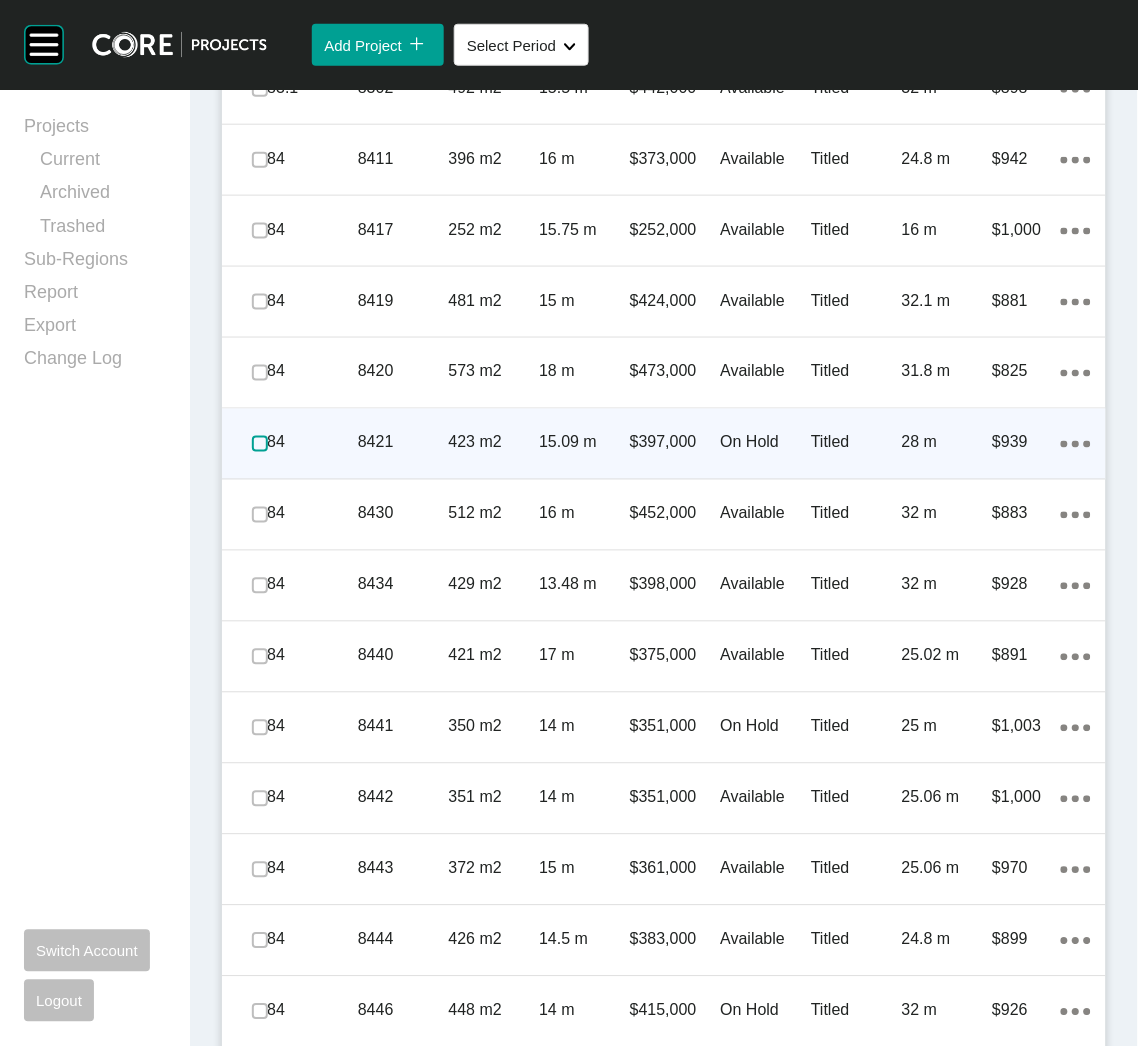 click at bounding box center [260, 444] 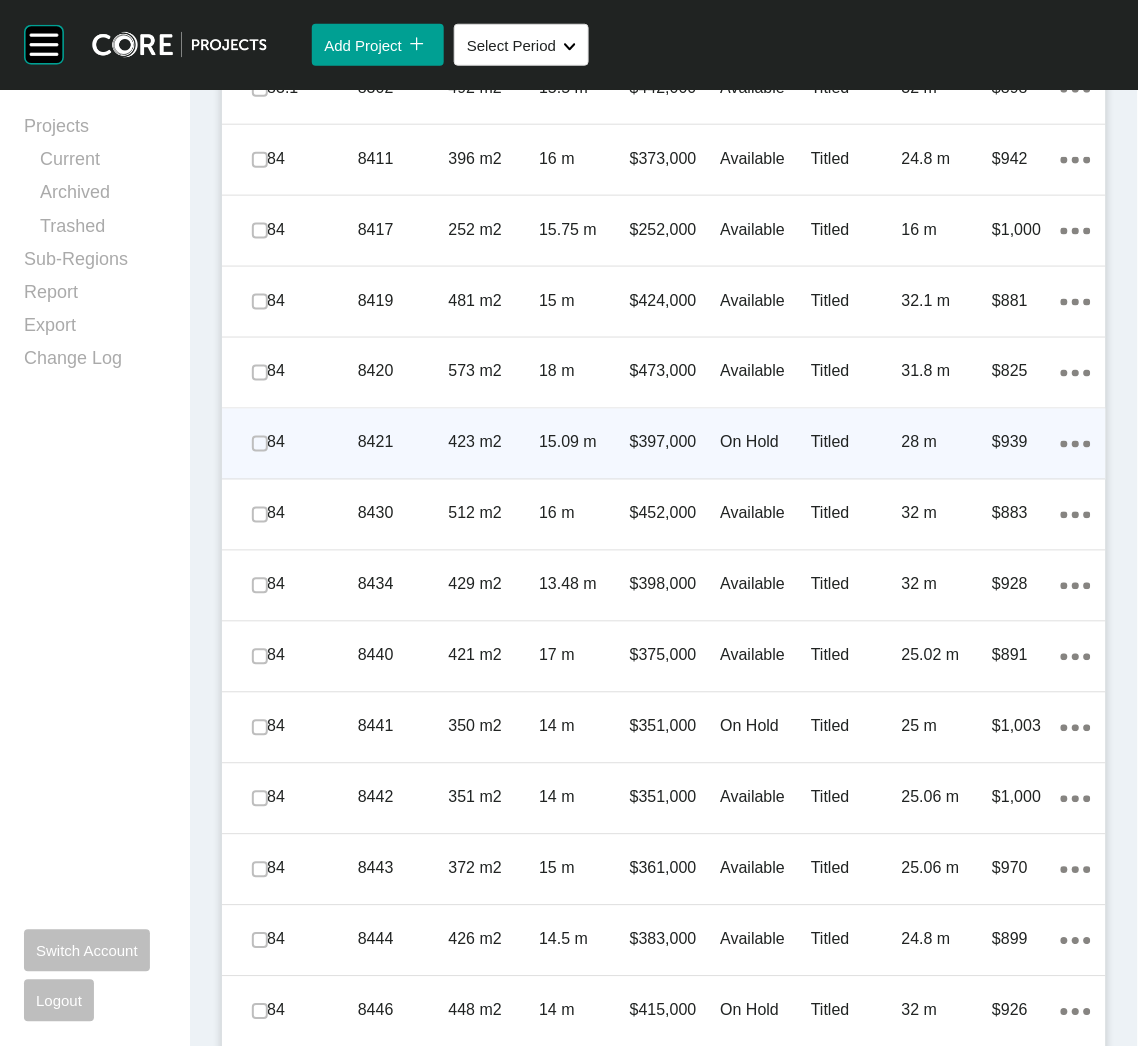 click on "8421" at bounding box center [403, 443] 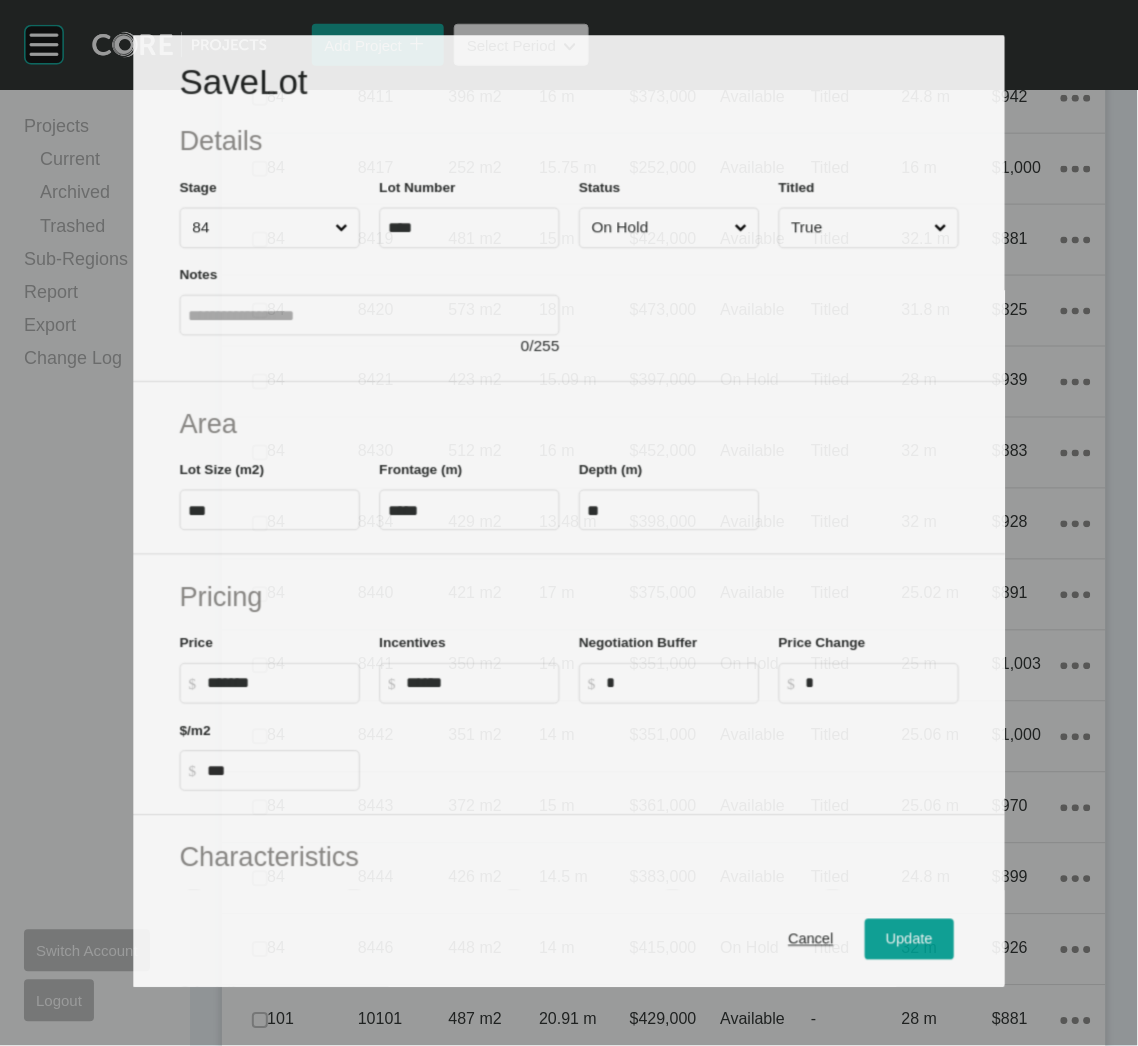 scroll, scrollTop: 1708, scrollLeft: 0, axis: vertical 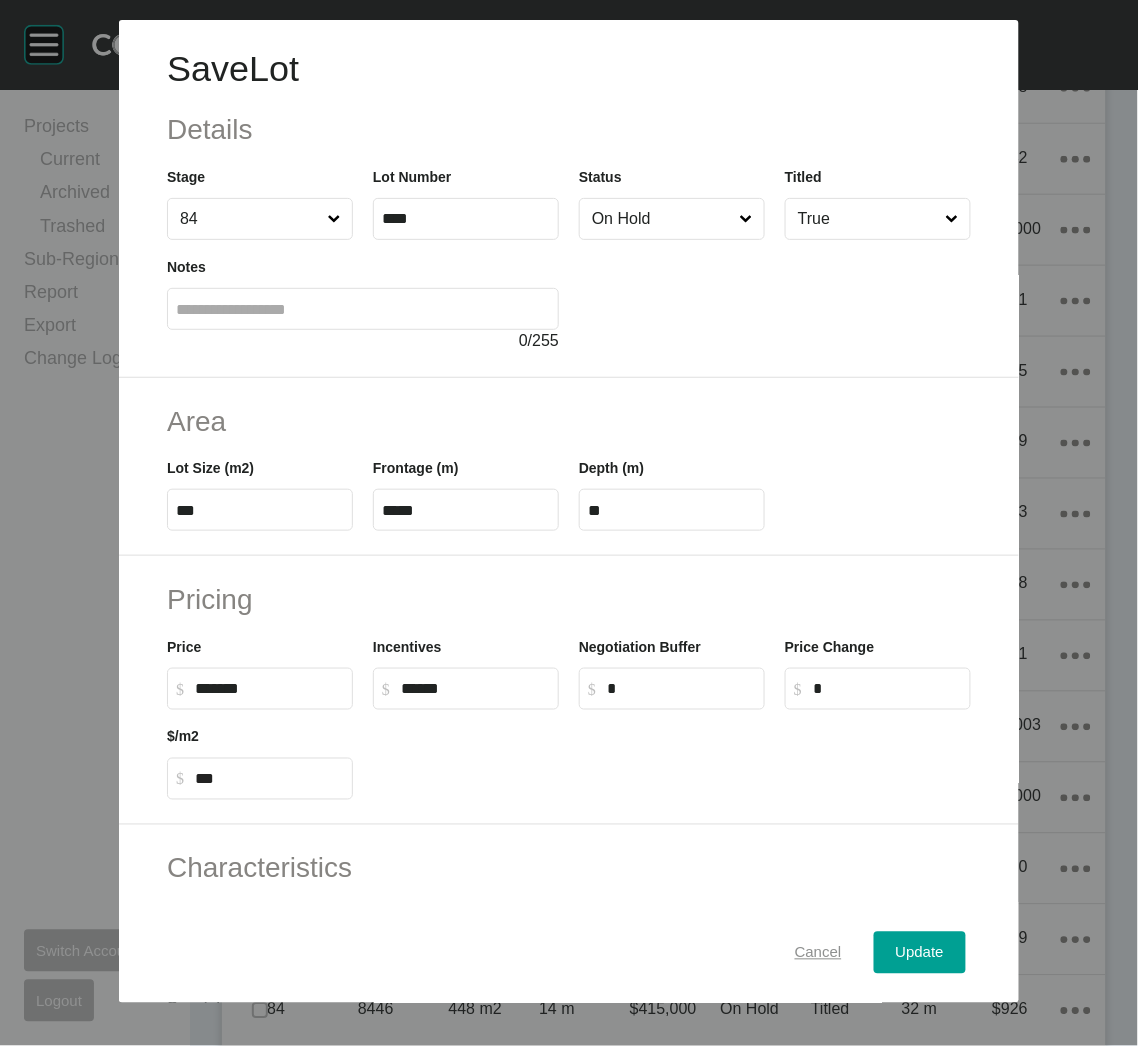 click on "Cancel" at bounding box center [818, 953] 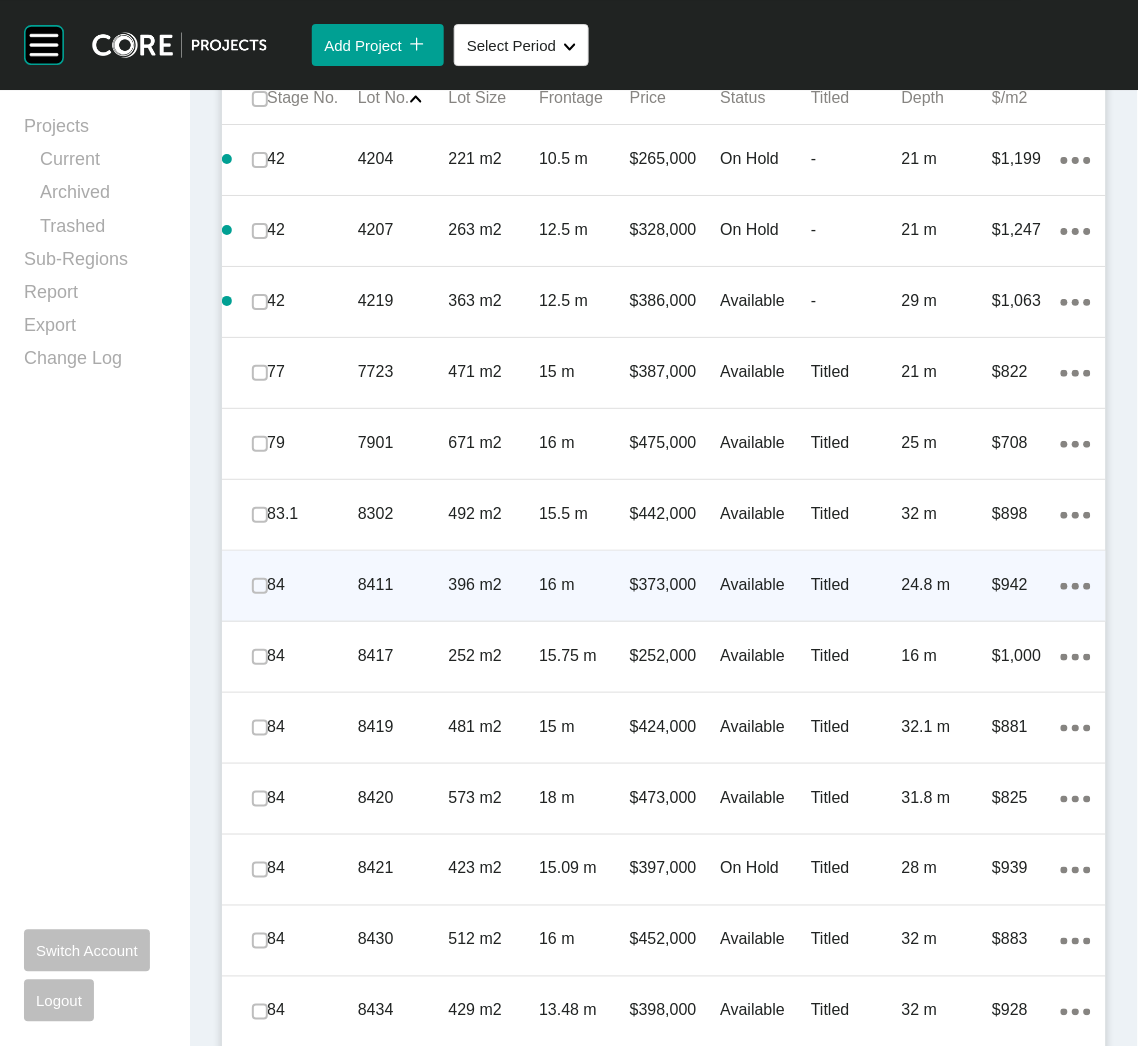 scroll, scrollTop: 1108, scrollLeft: 0, axis: vertical 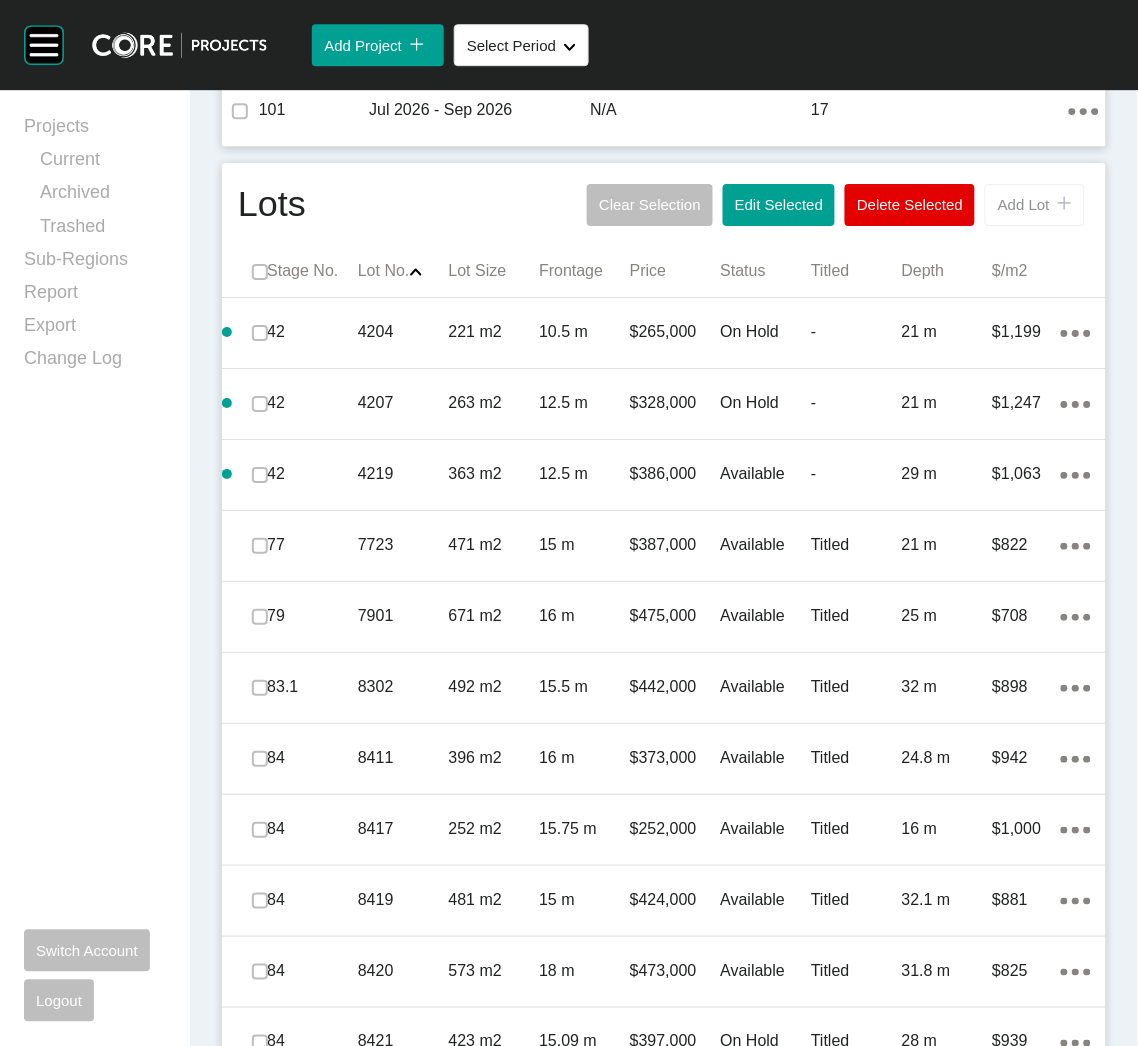 click on "Add Lot" at bounding box center [1024, 204] 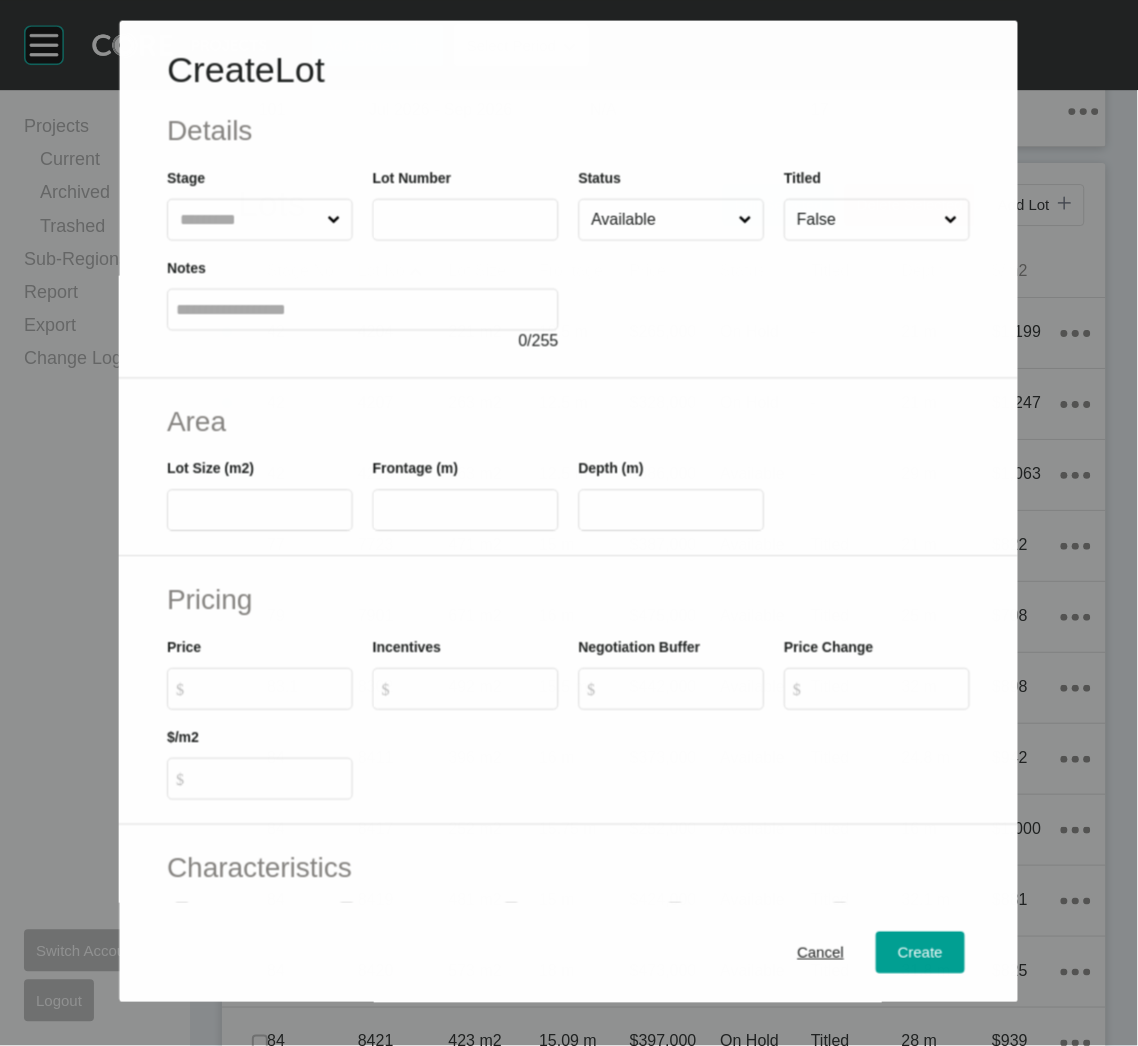 click at bounding box center [466, 219] 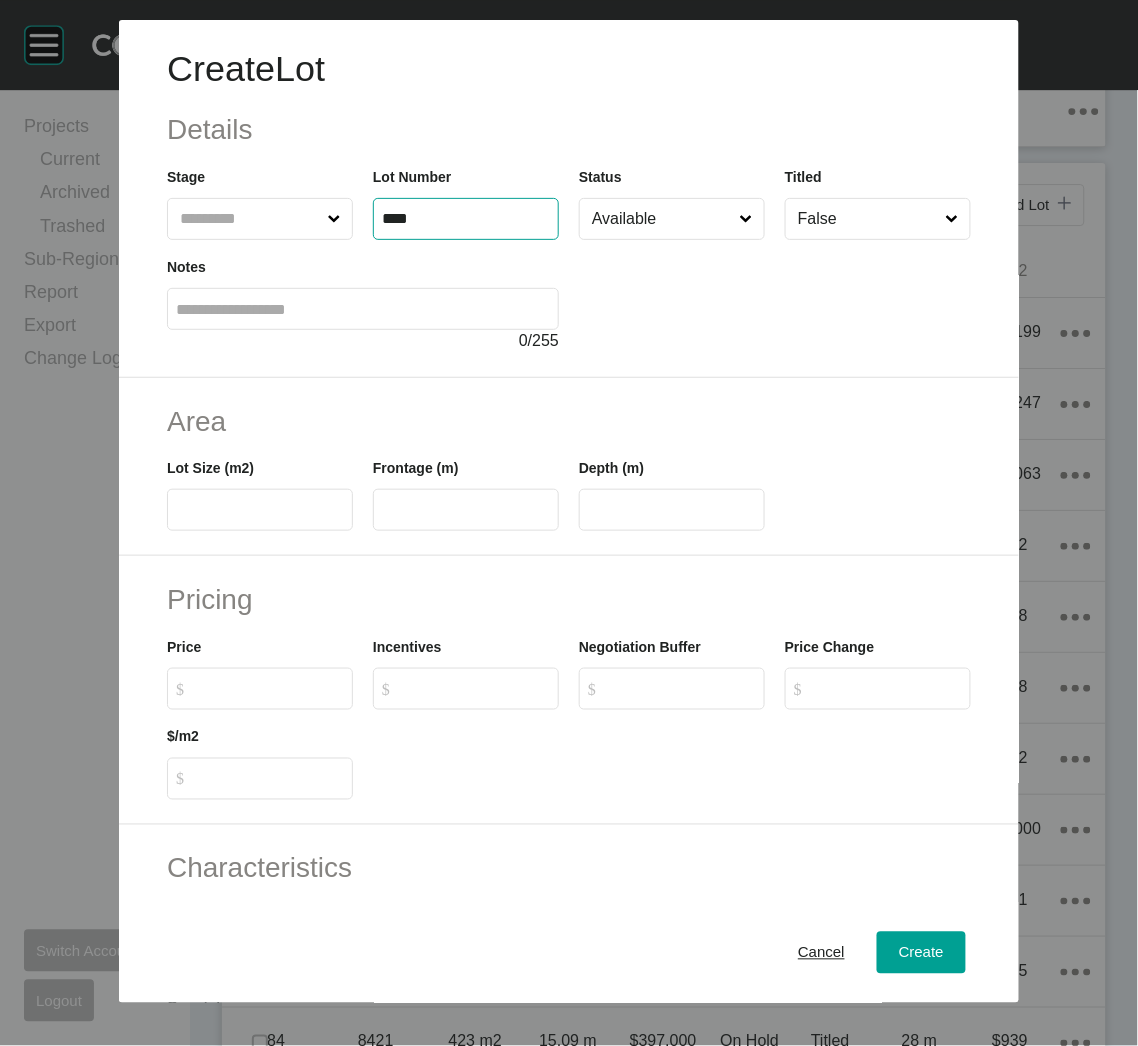 type on "****" 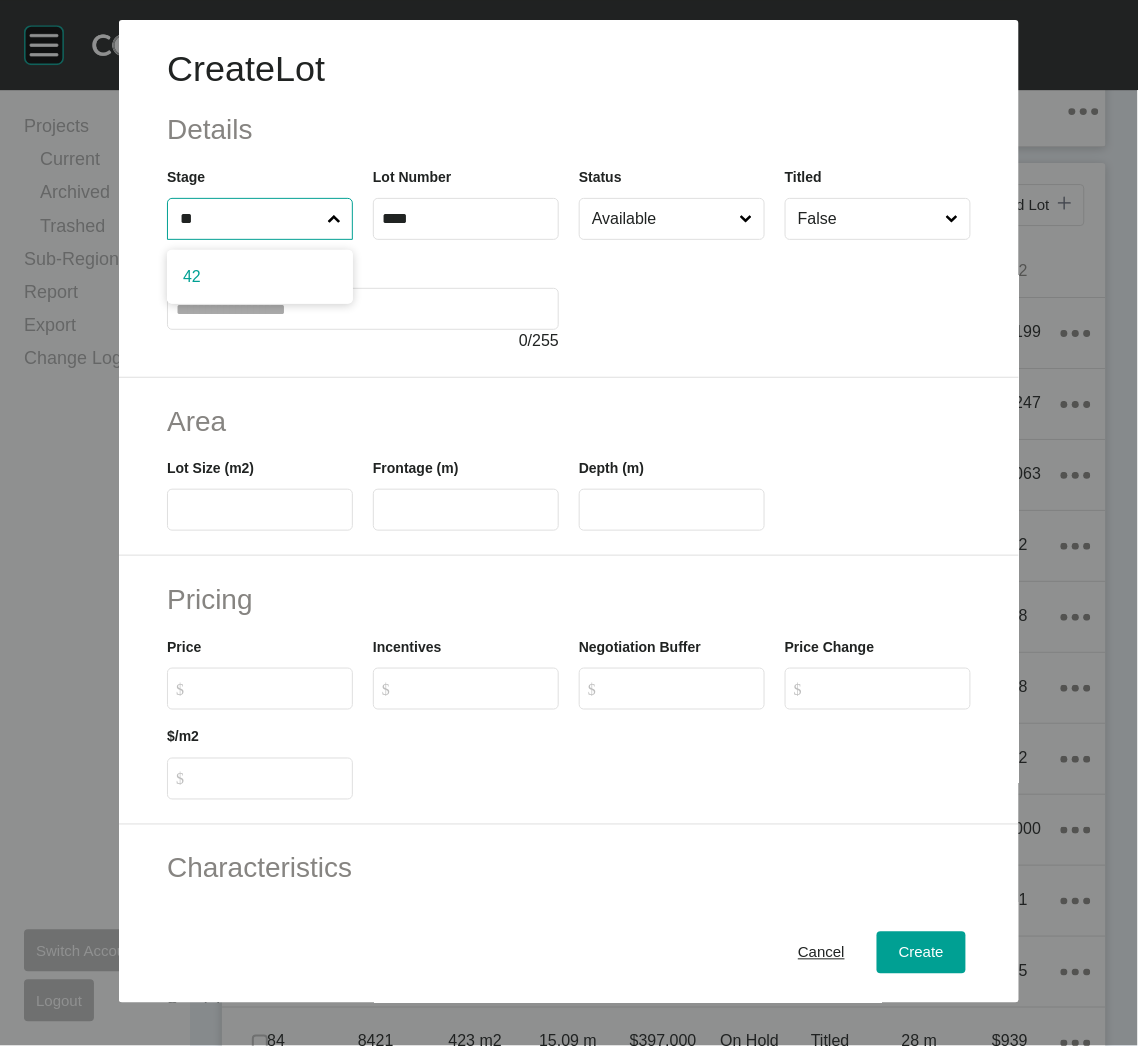 type on "**" 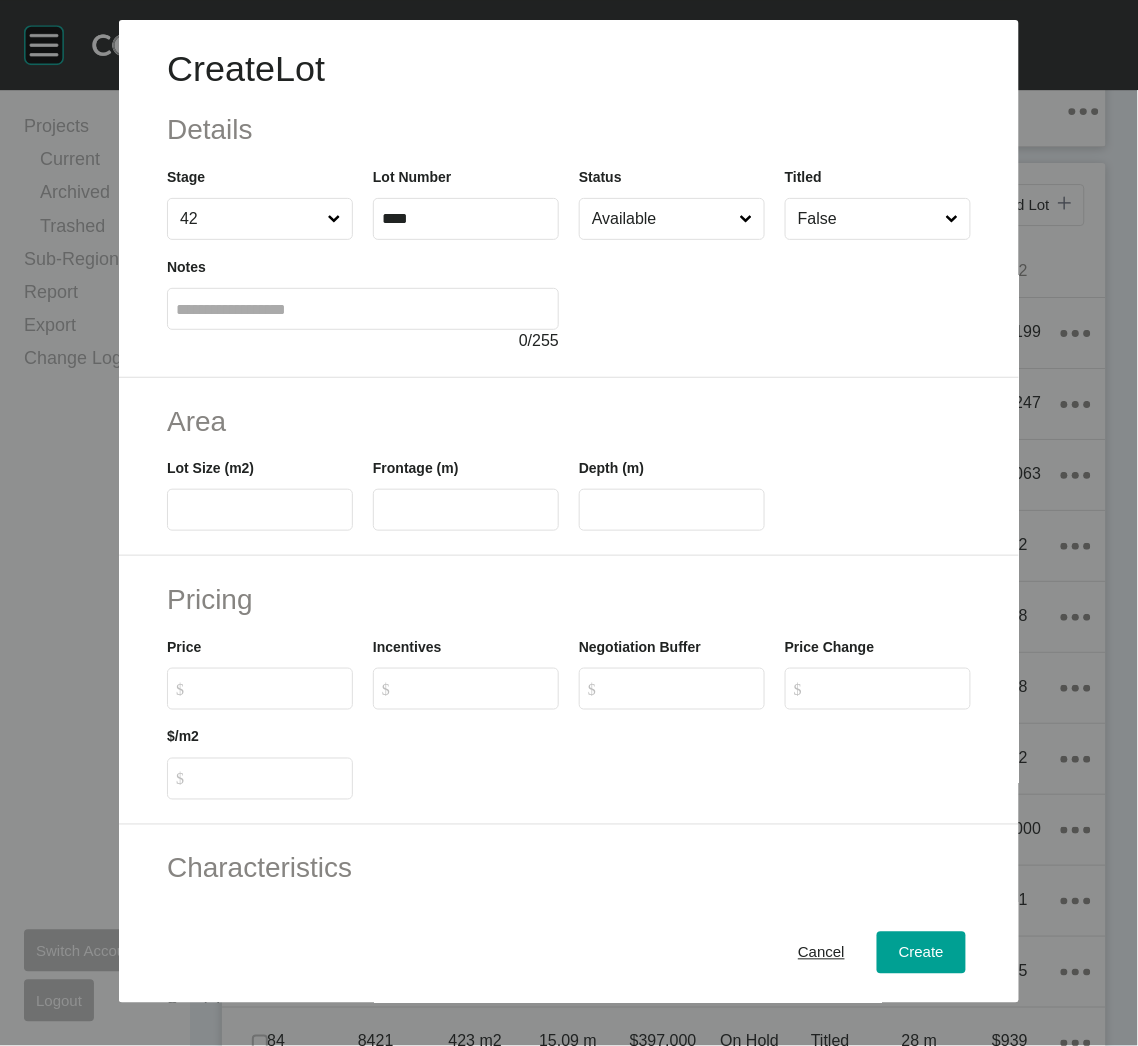 click at bounding box center (260, 510) 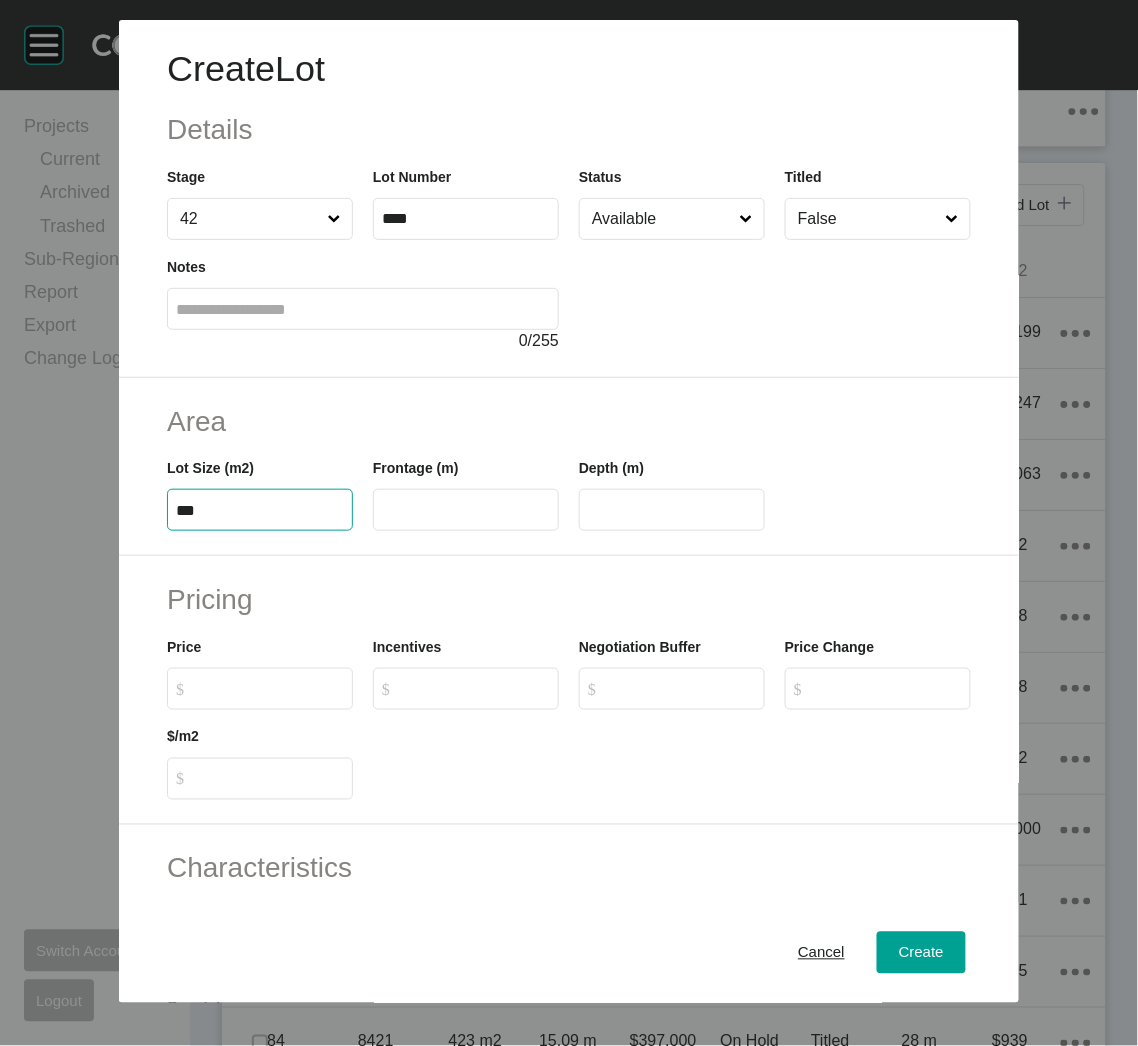 type on "***" 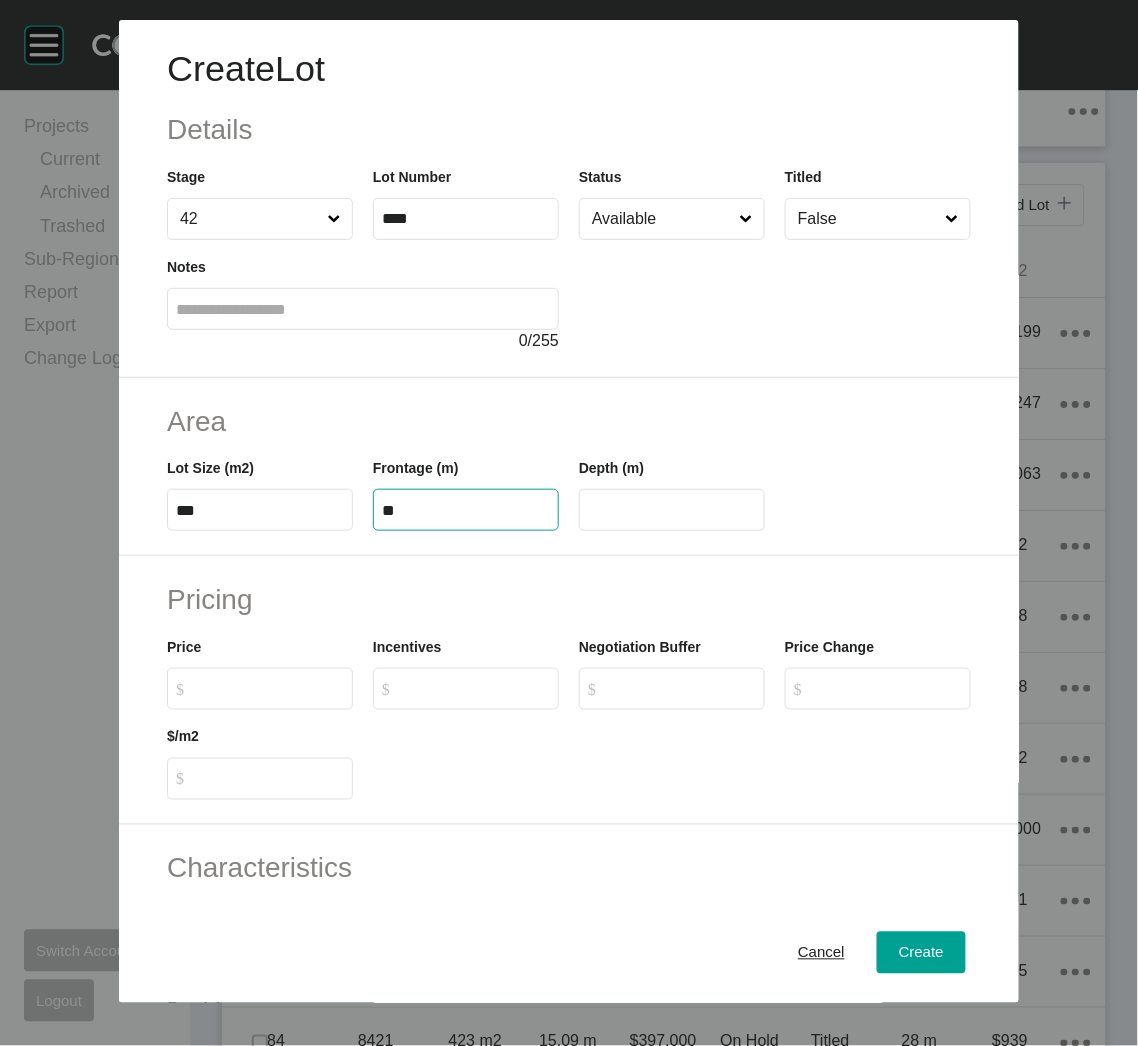 type on "**" 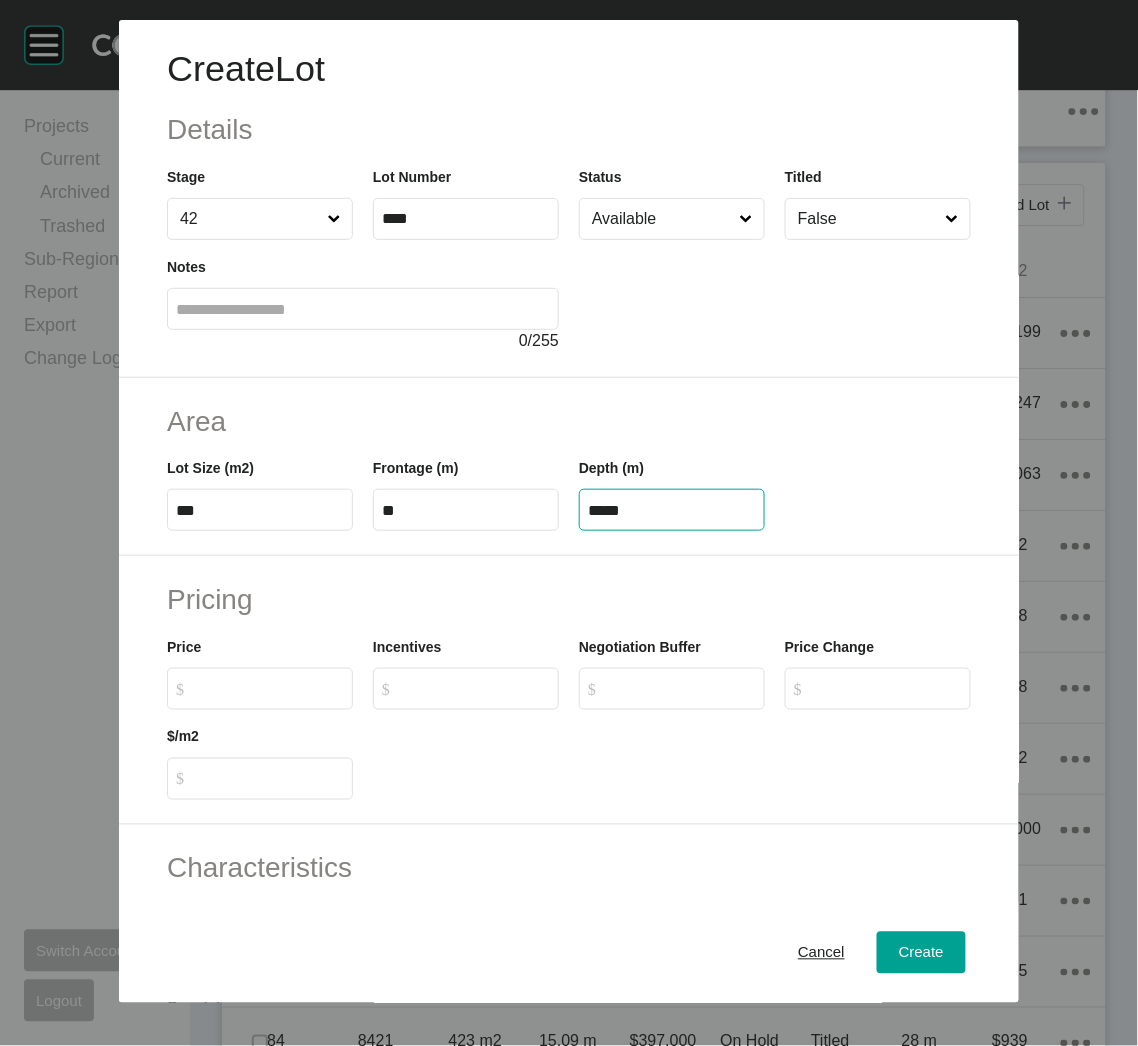 type on "*****" 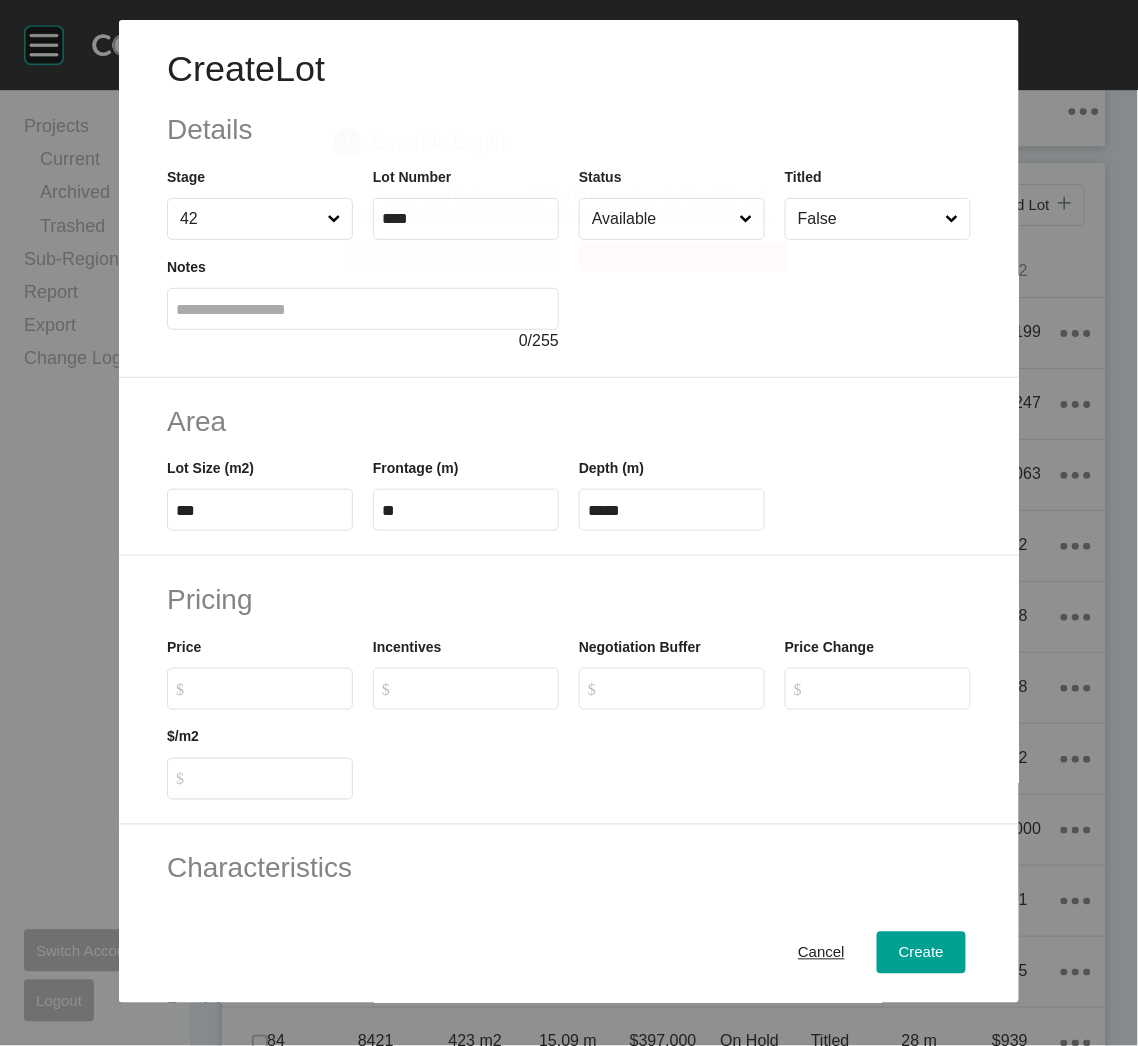 click on "Create  Lot Details Stage 42 Lot Number **** Status Available Titled False Notes 0 / 255 Area Lot Size (m2) *** Frontage (m) ** Depth (m) ***** Pricing Price $ Created with Sketch. $ Incentives $ Created with Sketch. $ Negotiation Buffer $ Created with Sketch. $ Price Change $ Created with Sketch. $ $/m2 $ Created with Sketch. $ Characteristics Corner Fall Fill Irregular Nearby Amenity Park / Wetlands Powerlines Substation Double Storey Orientation Cancel Create Page 1 Created with Sketch.   Override Depth Are you sure that you would like to manually enter the allotment depth? Depth is auto-calculated by dividing Frontage by Lot Size. Cancel Confirm" at bounding box center (569, 523) 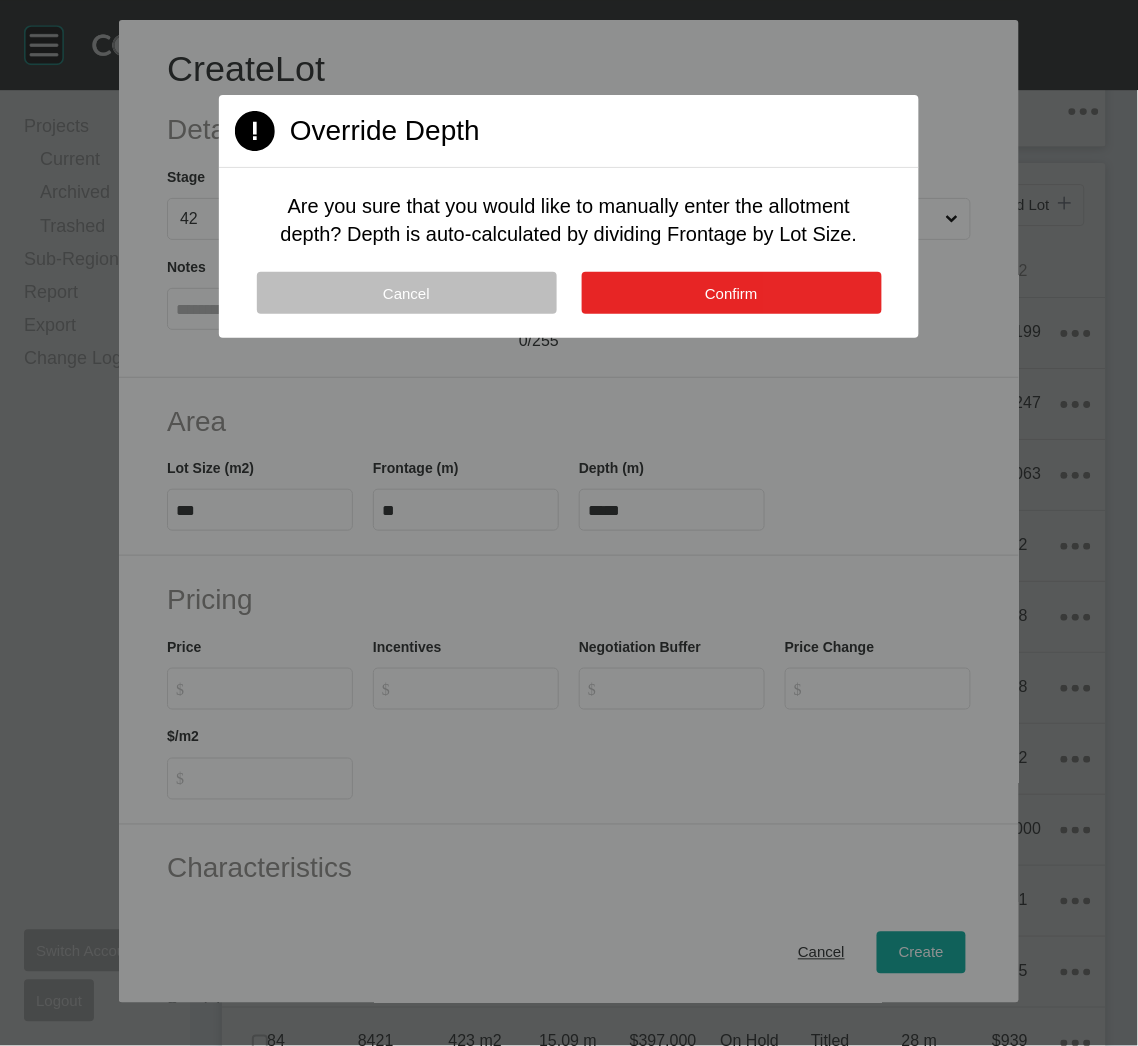 click on "Confirm" at bounding box center (731, 293) 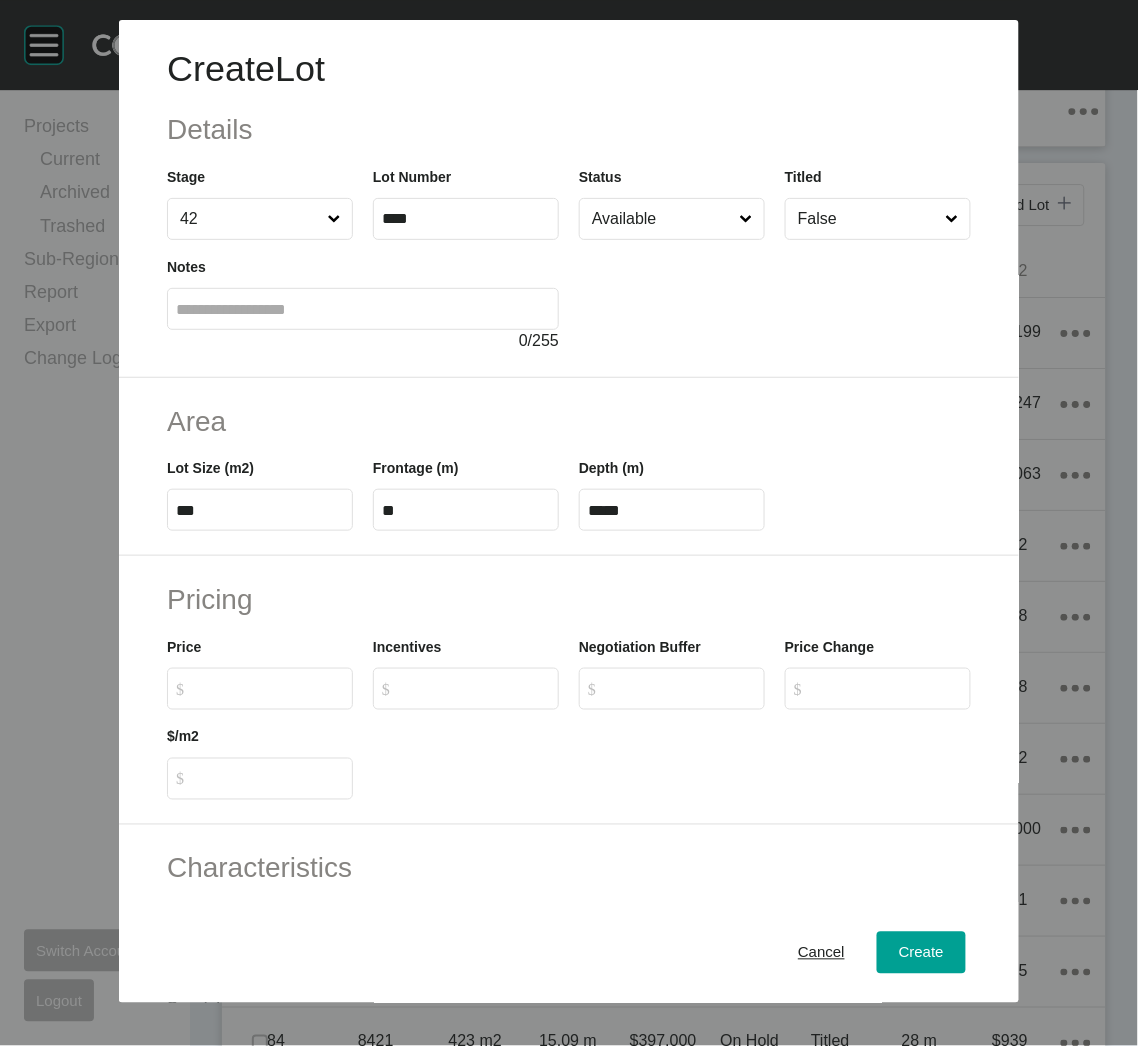 scroll, scrollTop: 191, scrollLeft: 0, axis: vertical 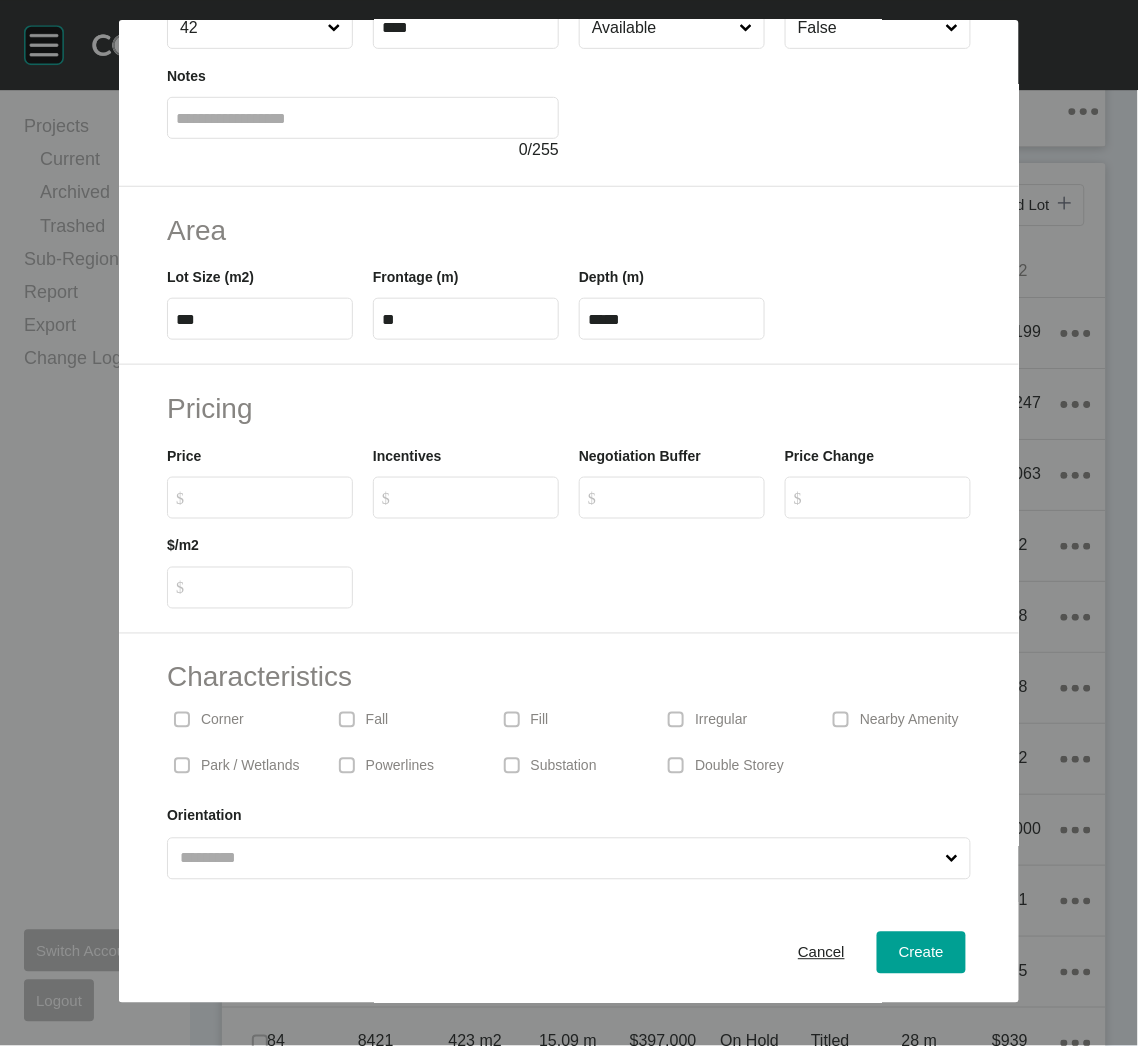 click on "Irregular" at bounding box center (733, 720) 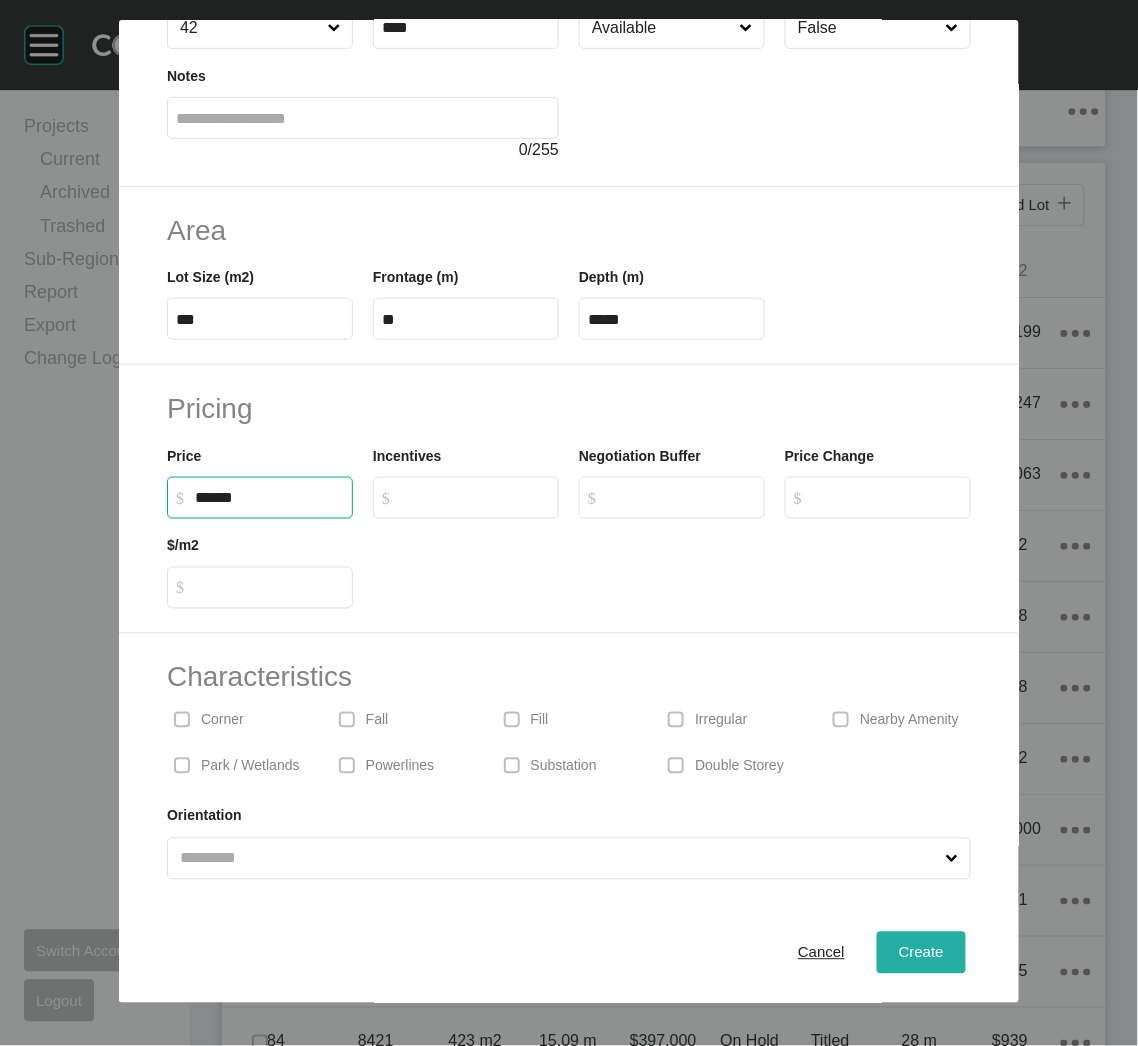 type on "*******" 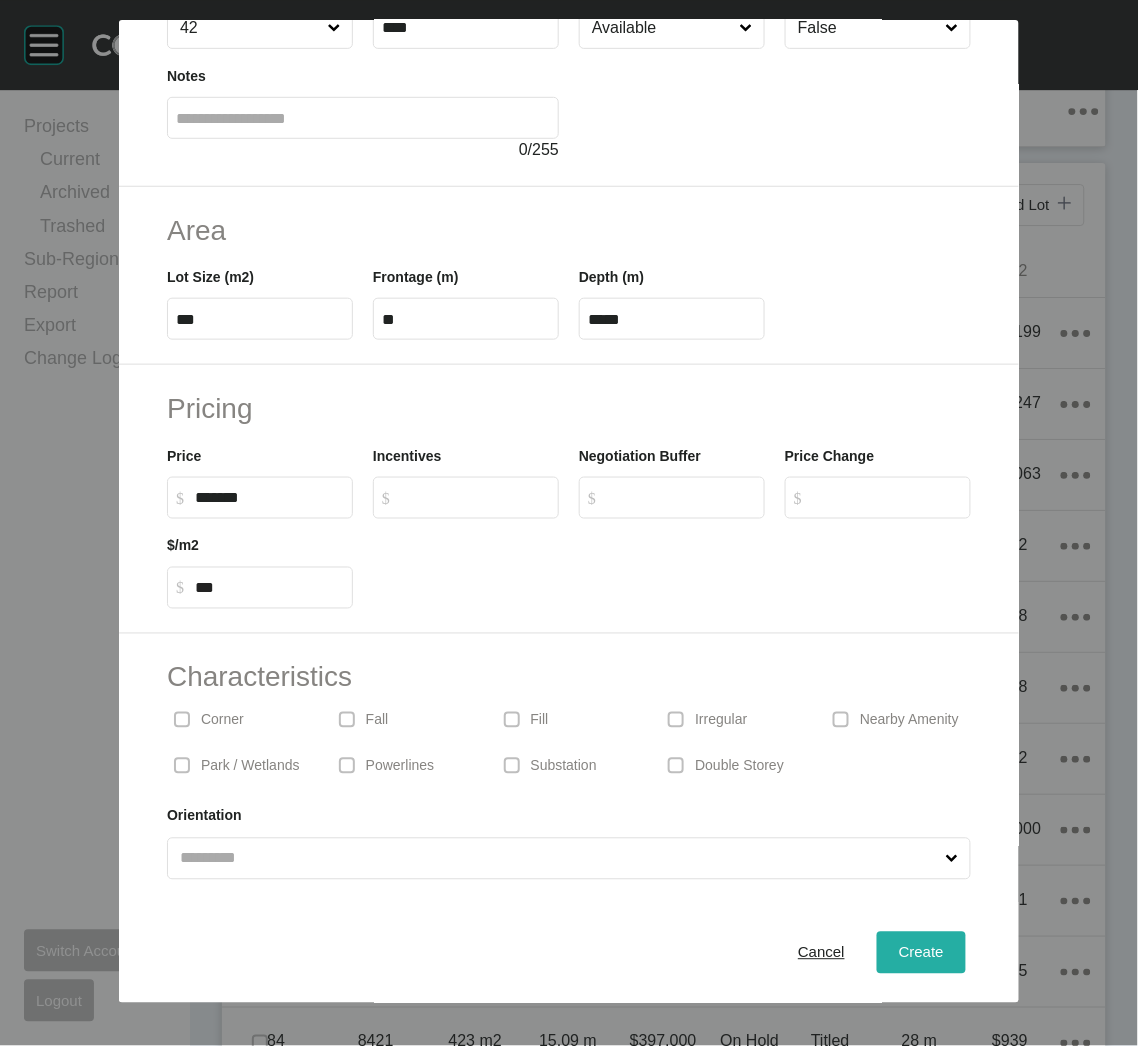 click on "Create" at bounding box center [921, 953] 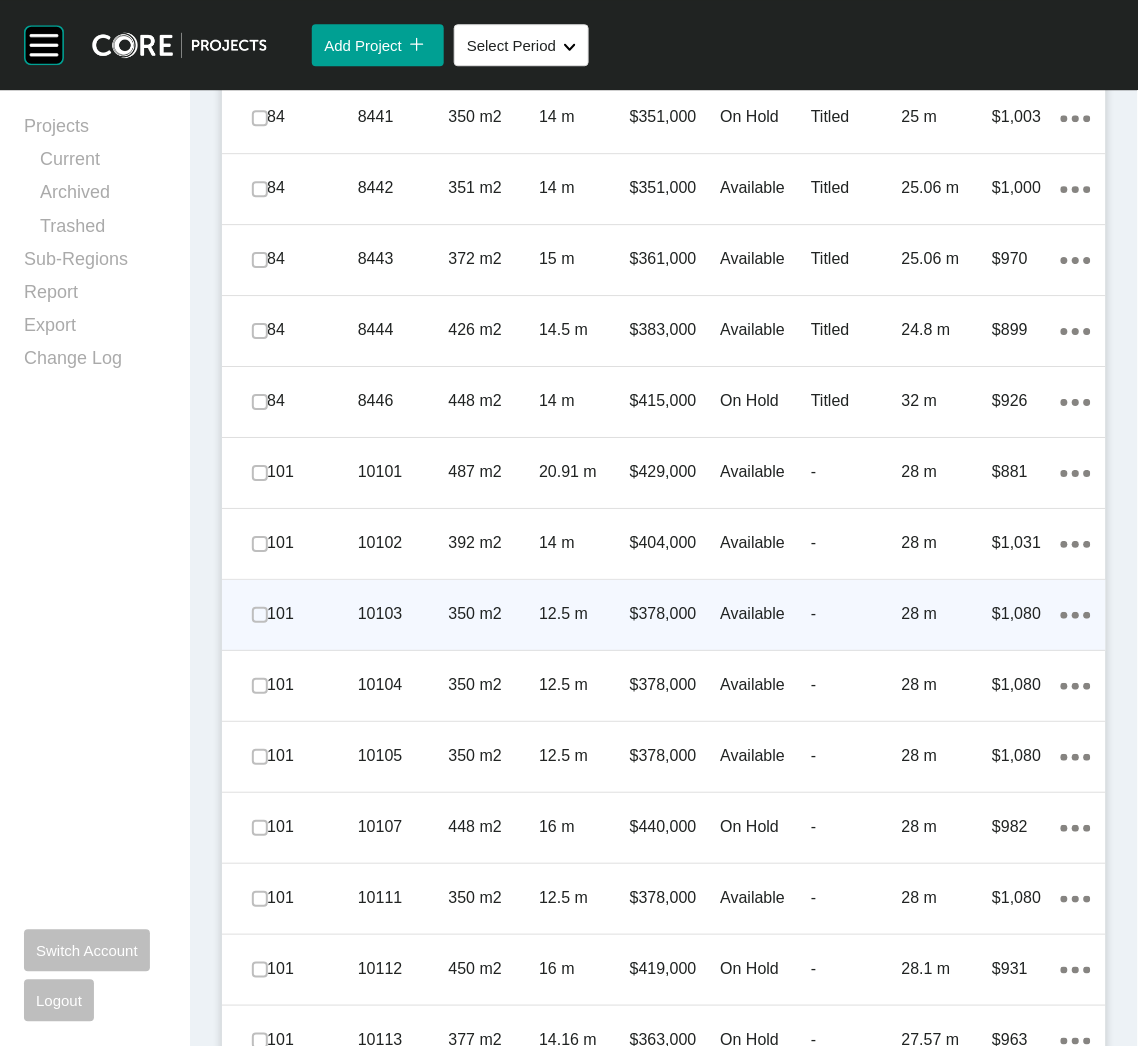 scroll, scrollTop: 2440, scrollLeft: 0, axis: vertical 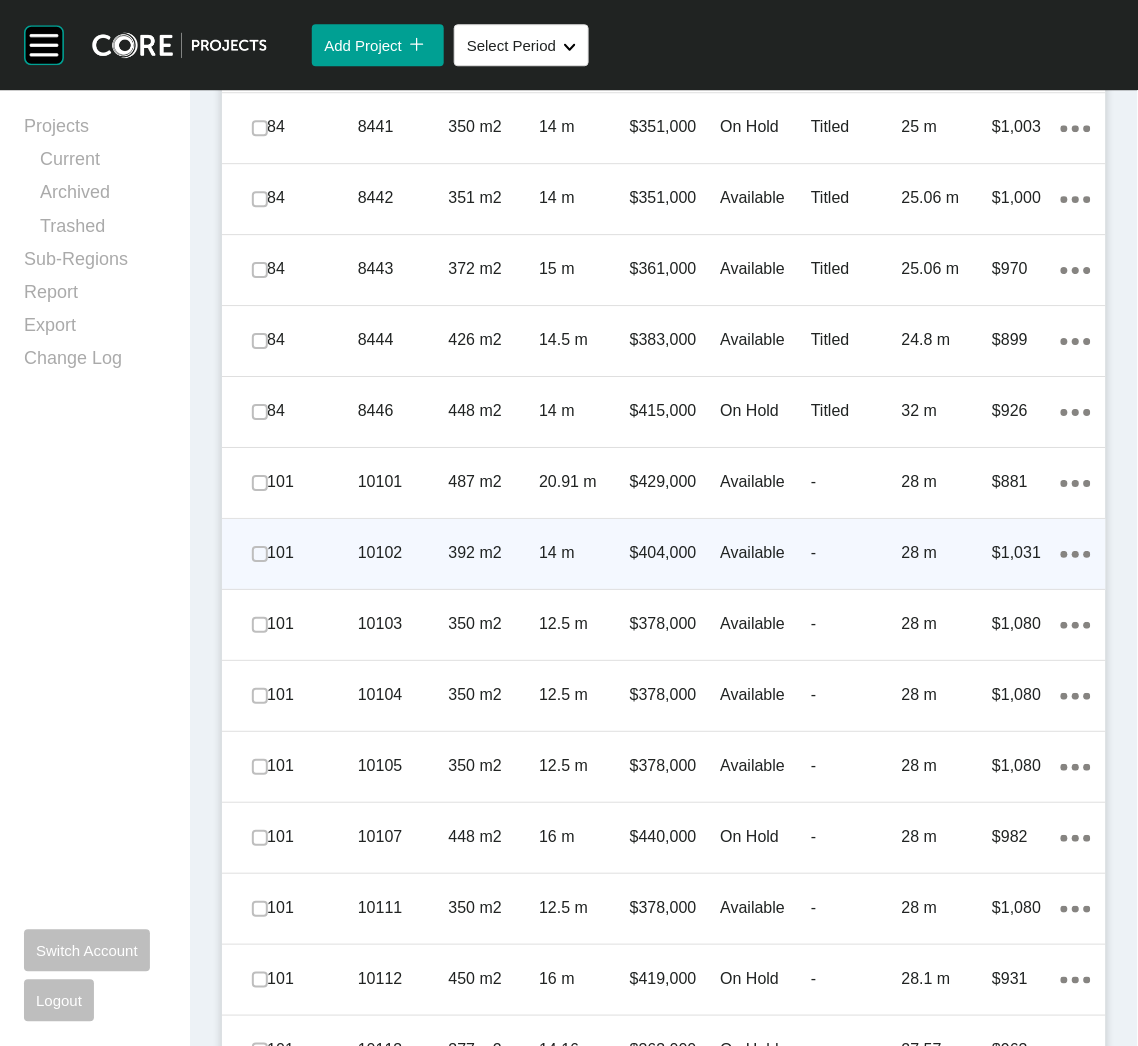 click on "10102" at bounding box center [403, 553] 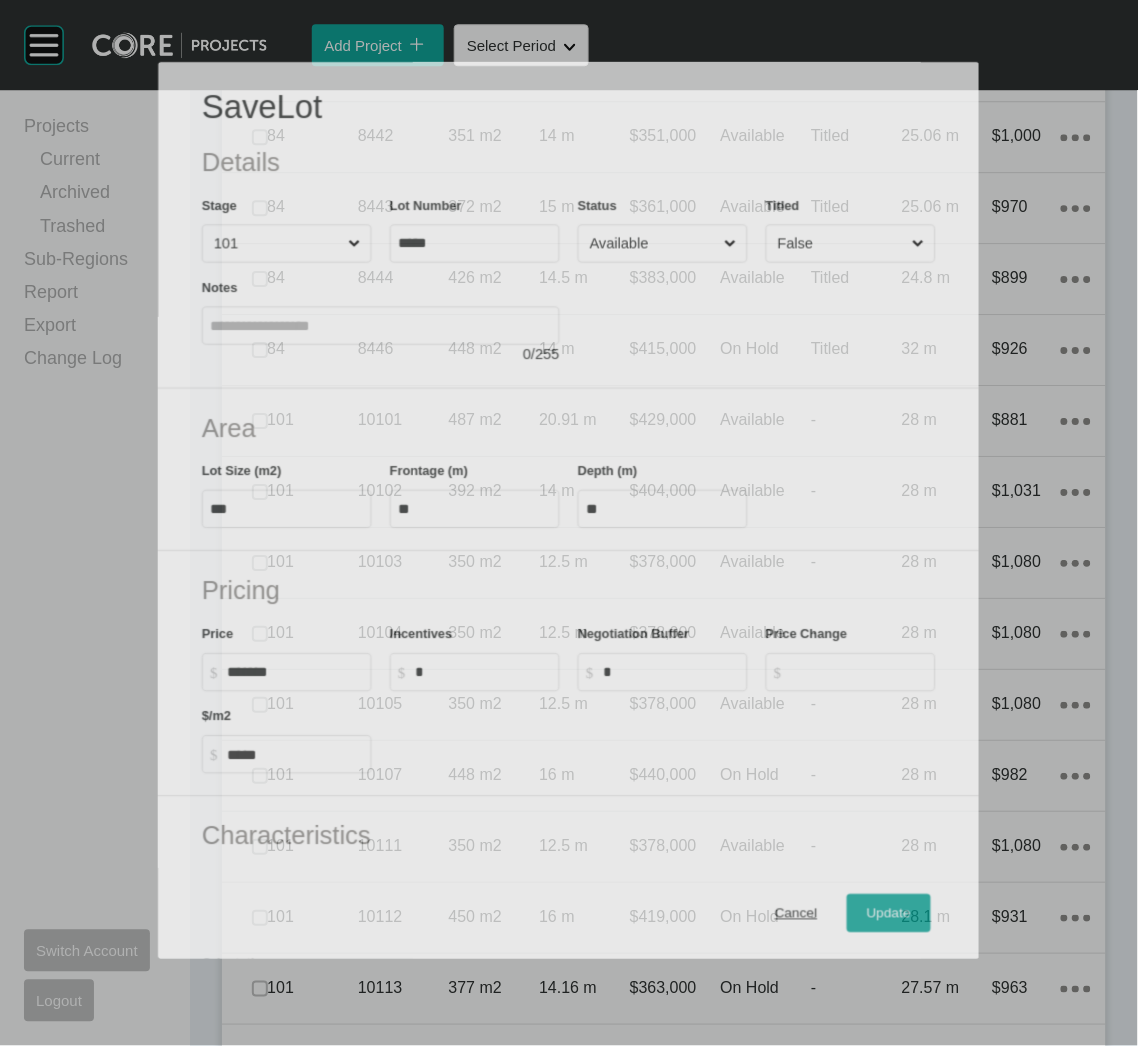 scroll, scrollTop: 2378, scrollLeft: 0, axis: vertical 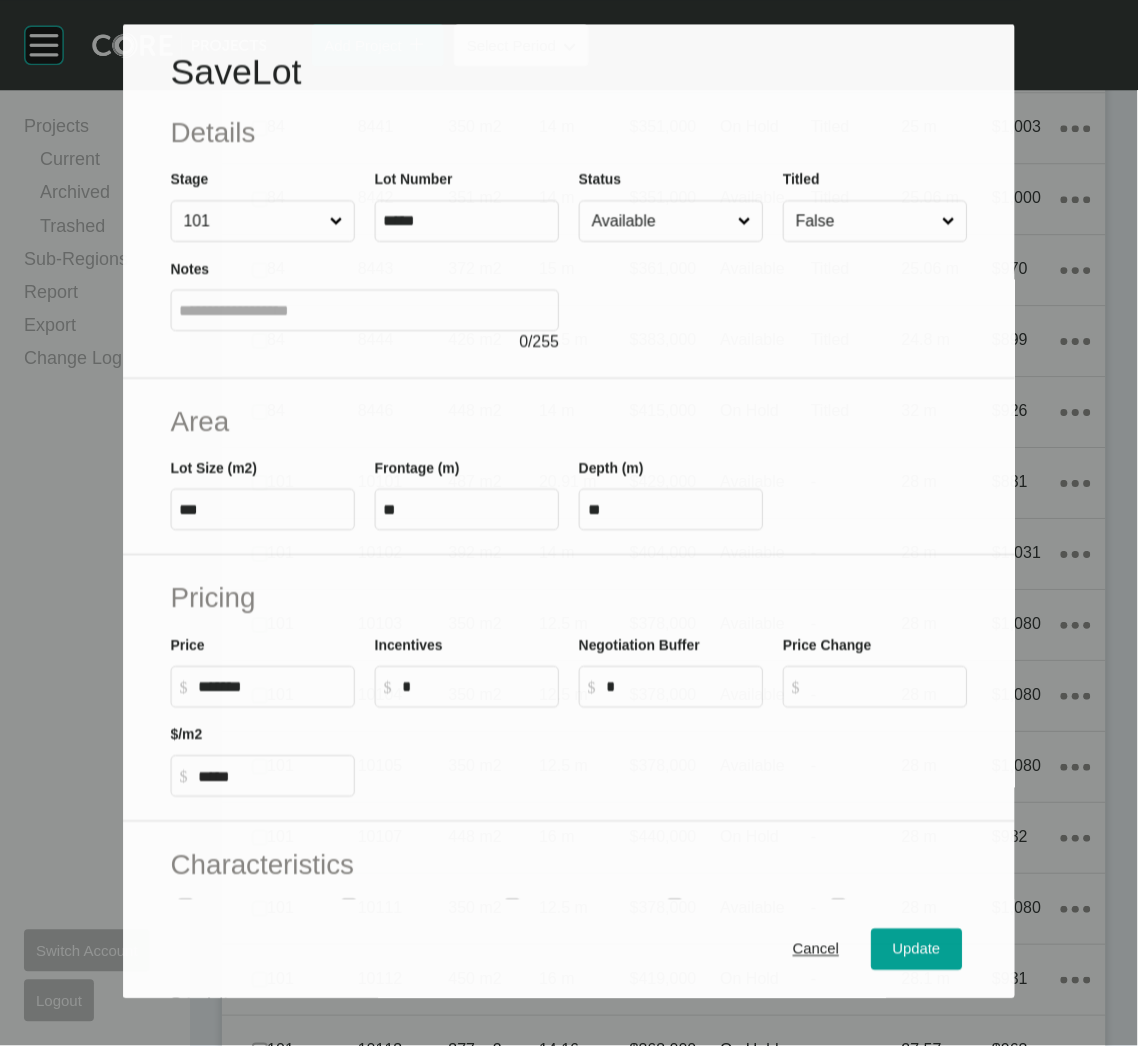 click on "Available" at bounding box center (661, 222) 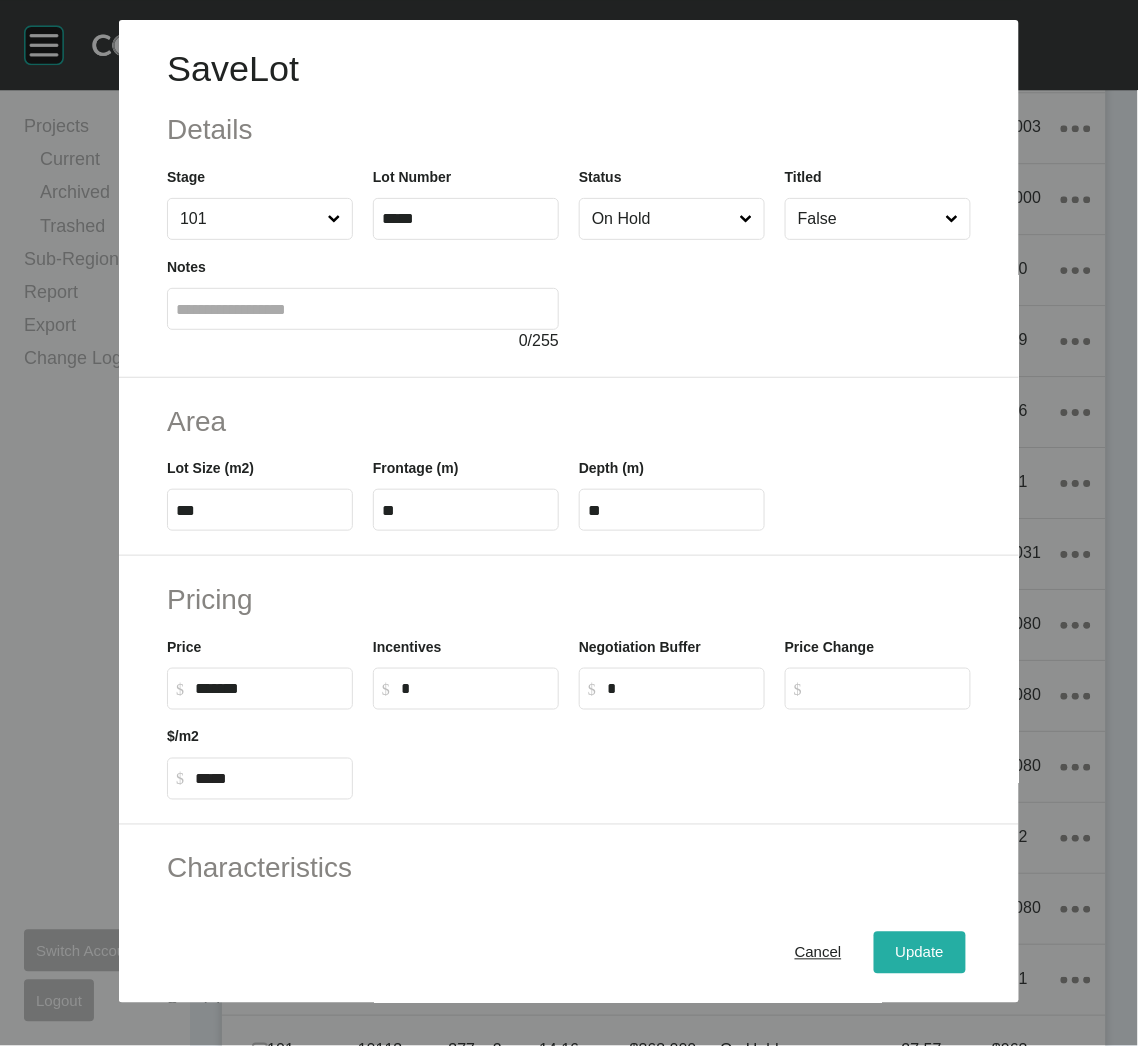 click on "Update" at bounding box center [920, 953] 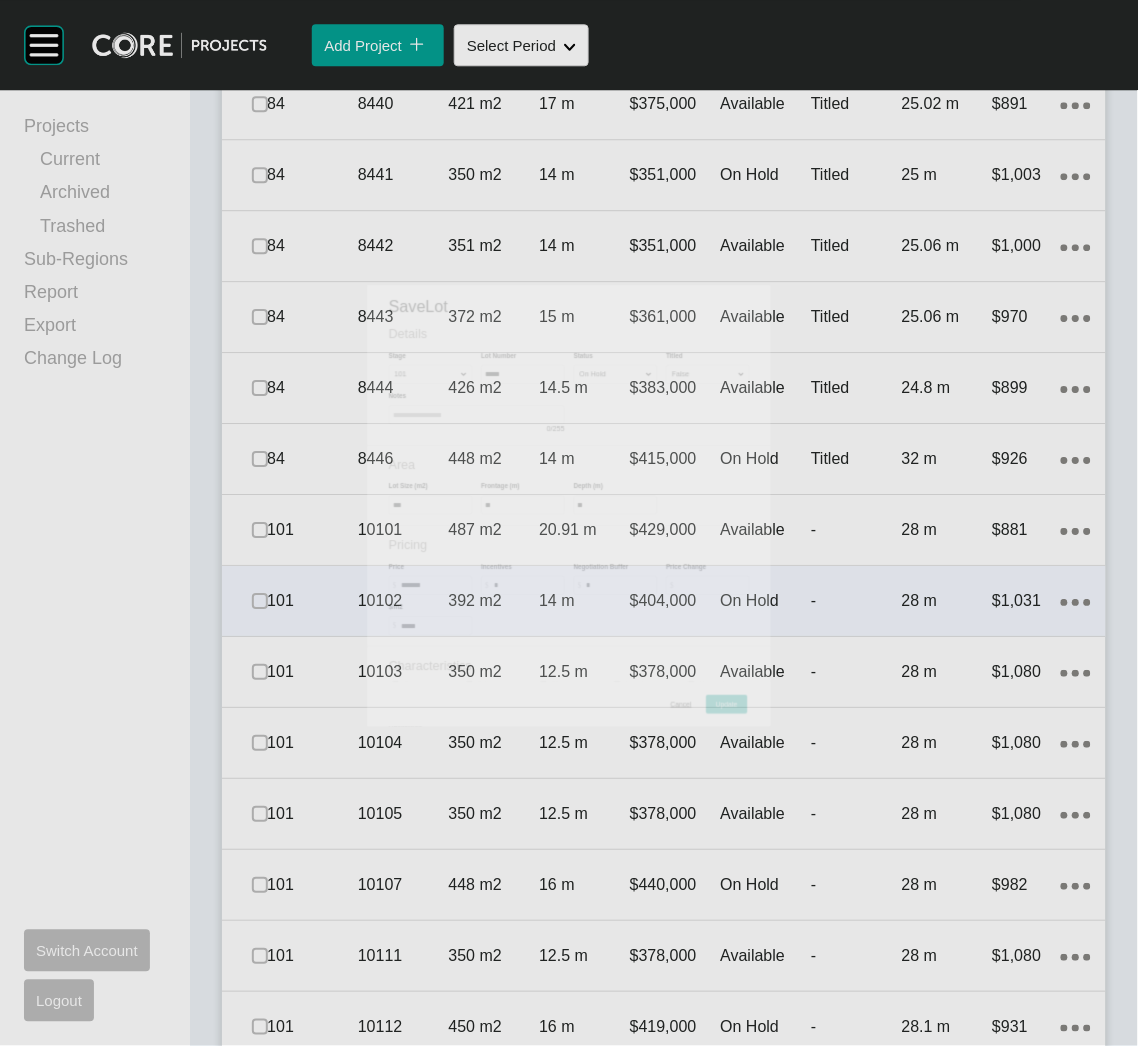 scroll, scrollTop: 2440, scrollLeft: 0, axis: vertical 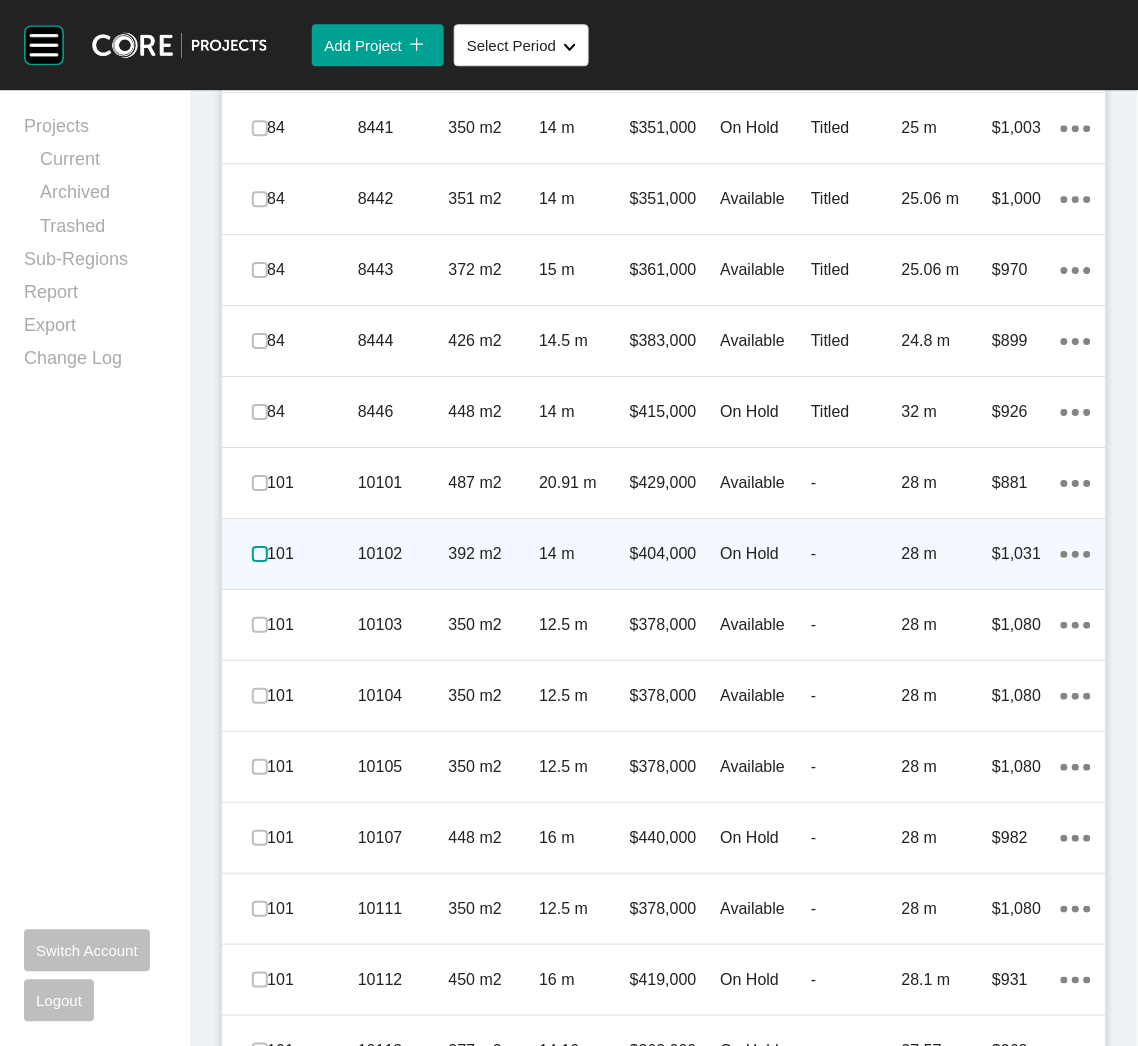 click at bounding box center (260, 554) 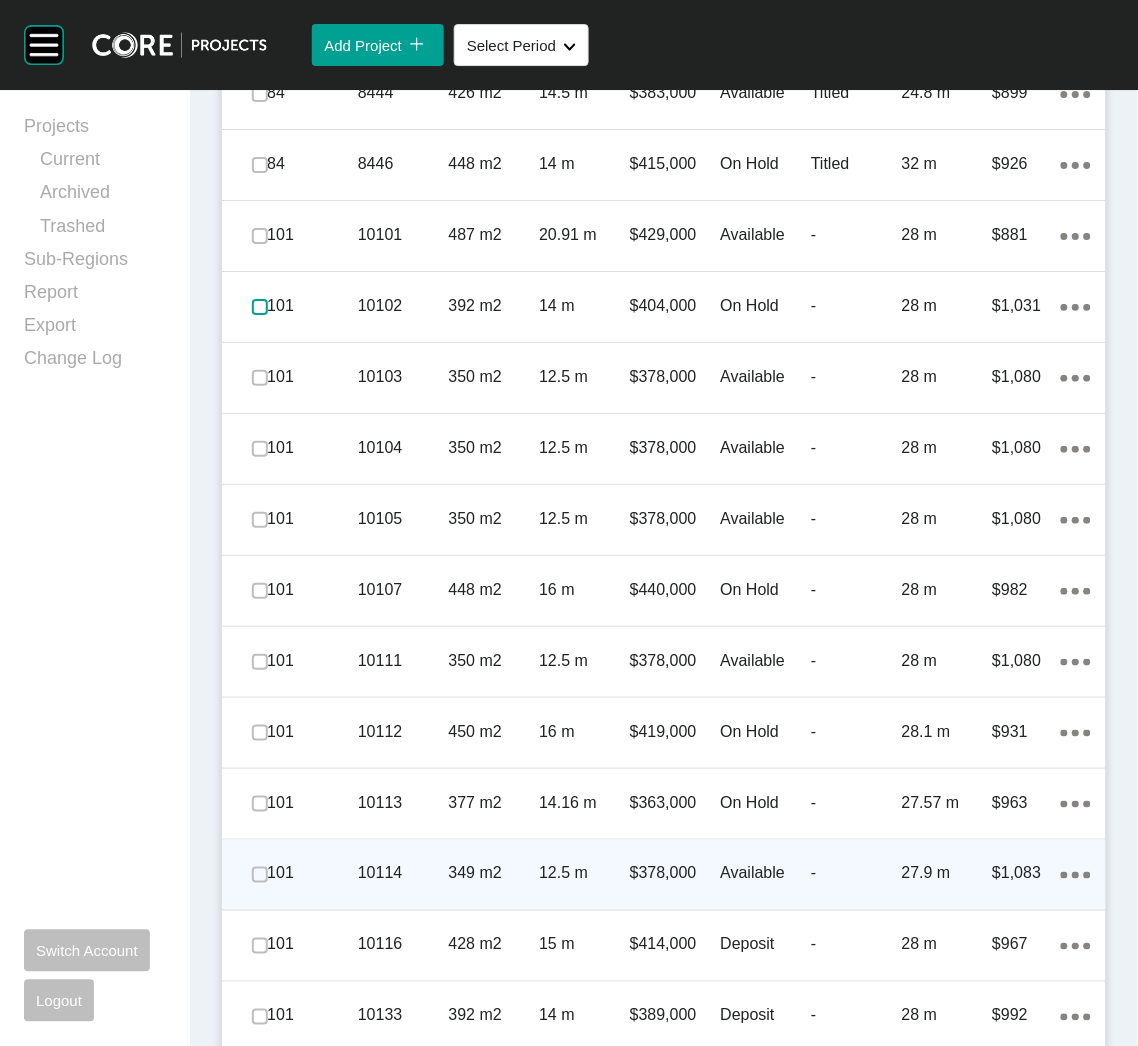 scroll, scrollTop: 2740, scrollLeft: 0, axis: vertical 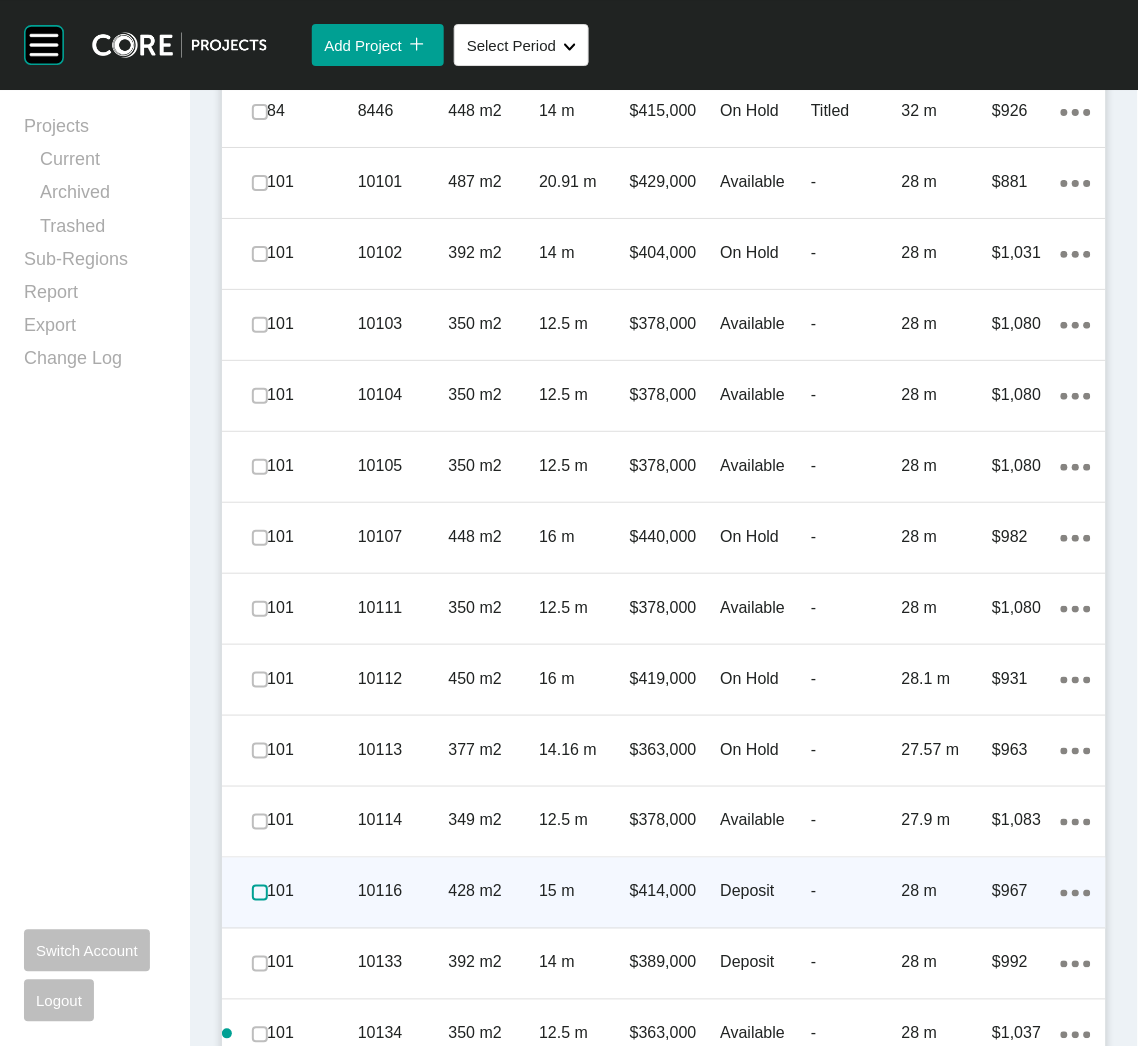 click at bounding box center [260, 893] 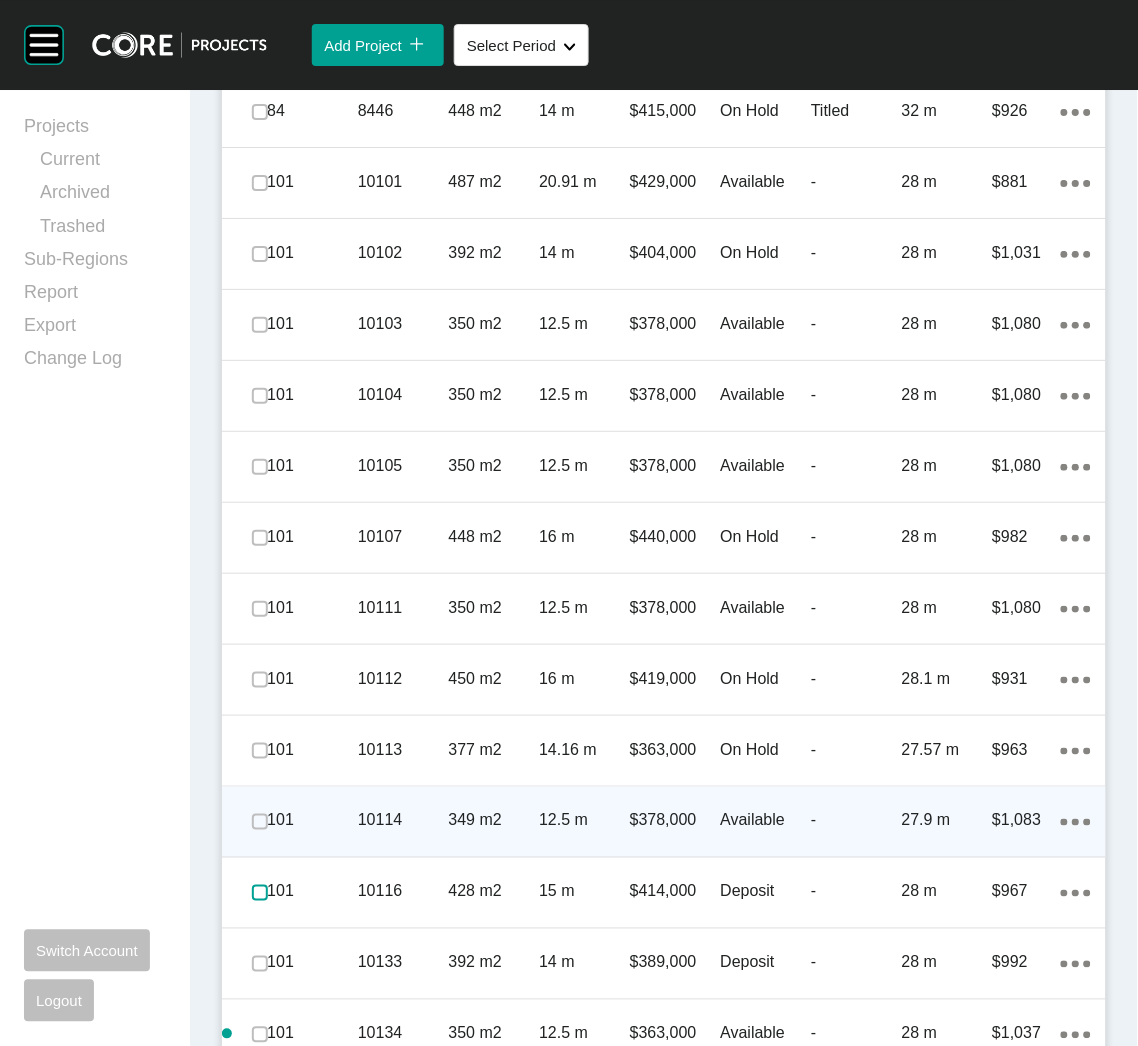 scroll, scrollTop: 2890, scrollLeft: 0, axis: vertical 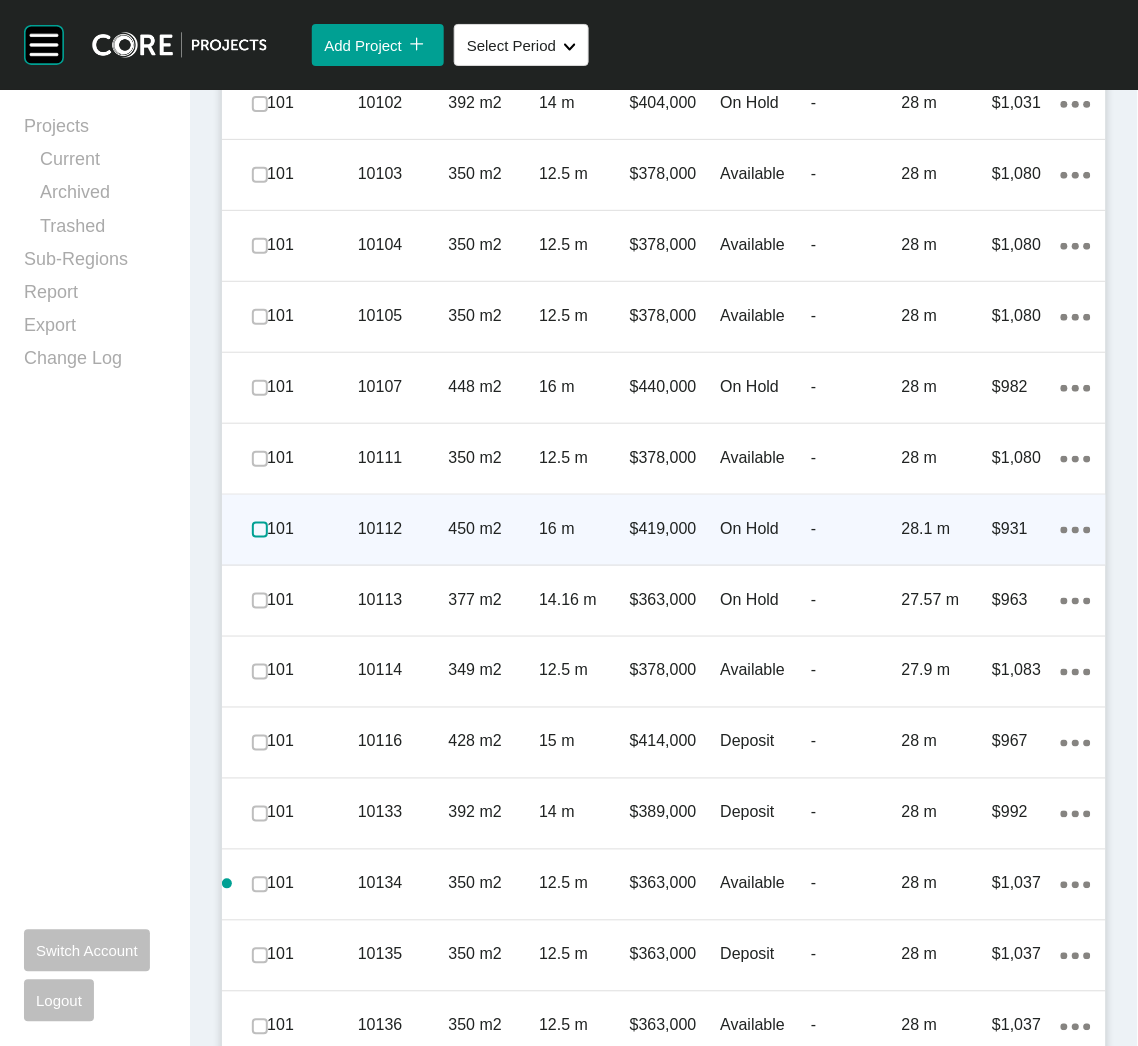 click at bounding box center [260, 530] 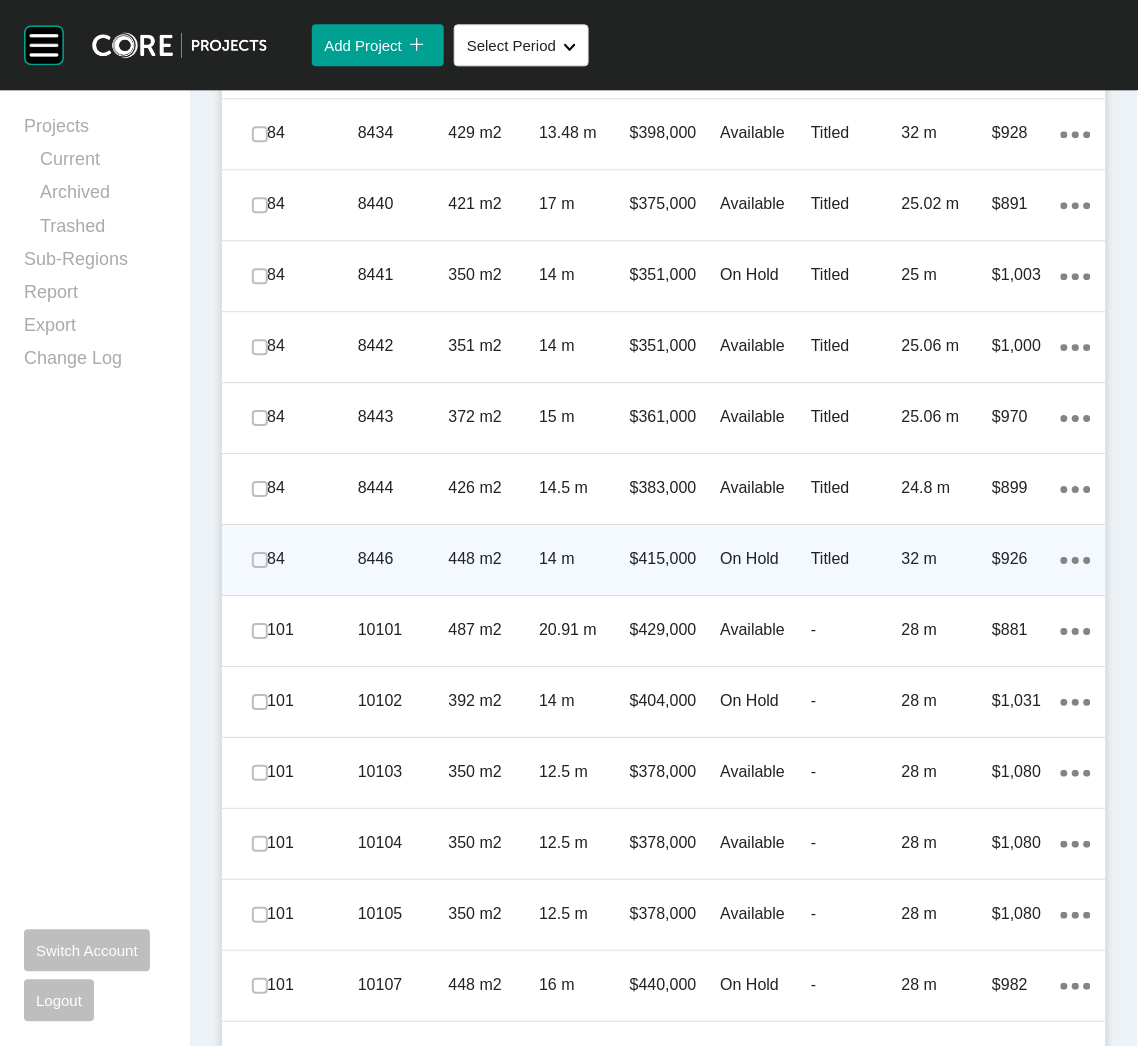 scroll, scrollTop: 1990, scrollLeft: 0, axis: vertical 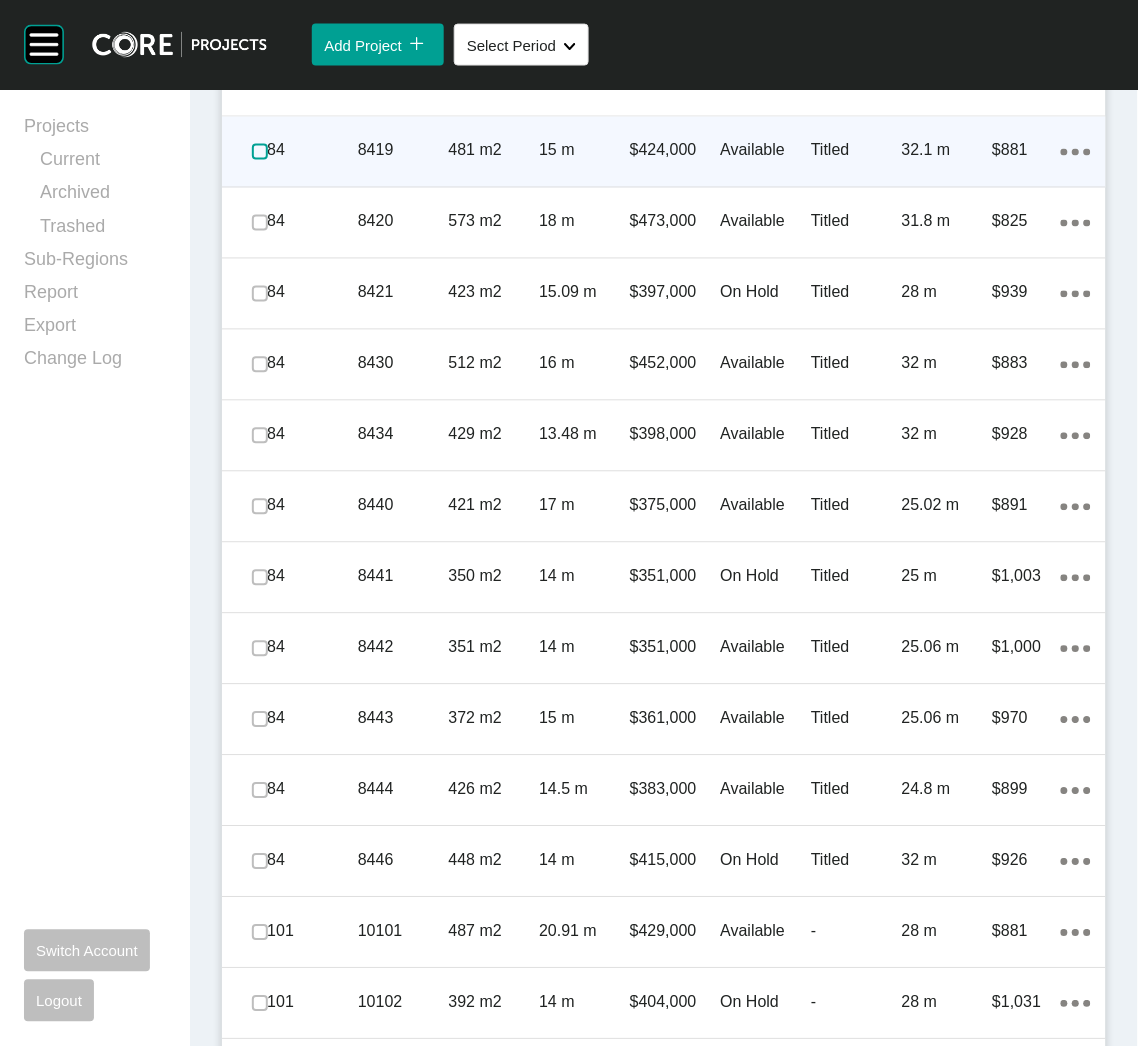 click at bounding box center [260, 152] 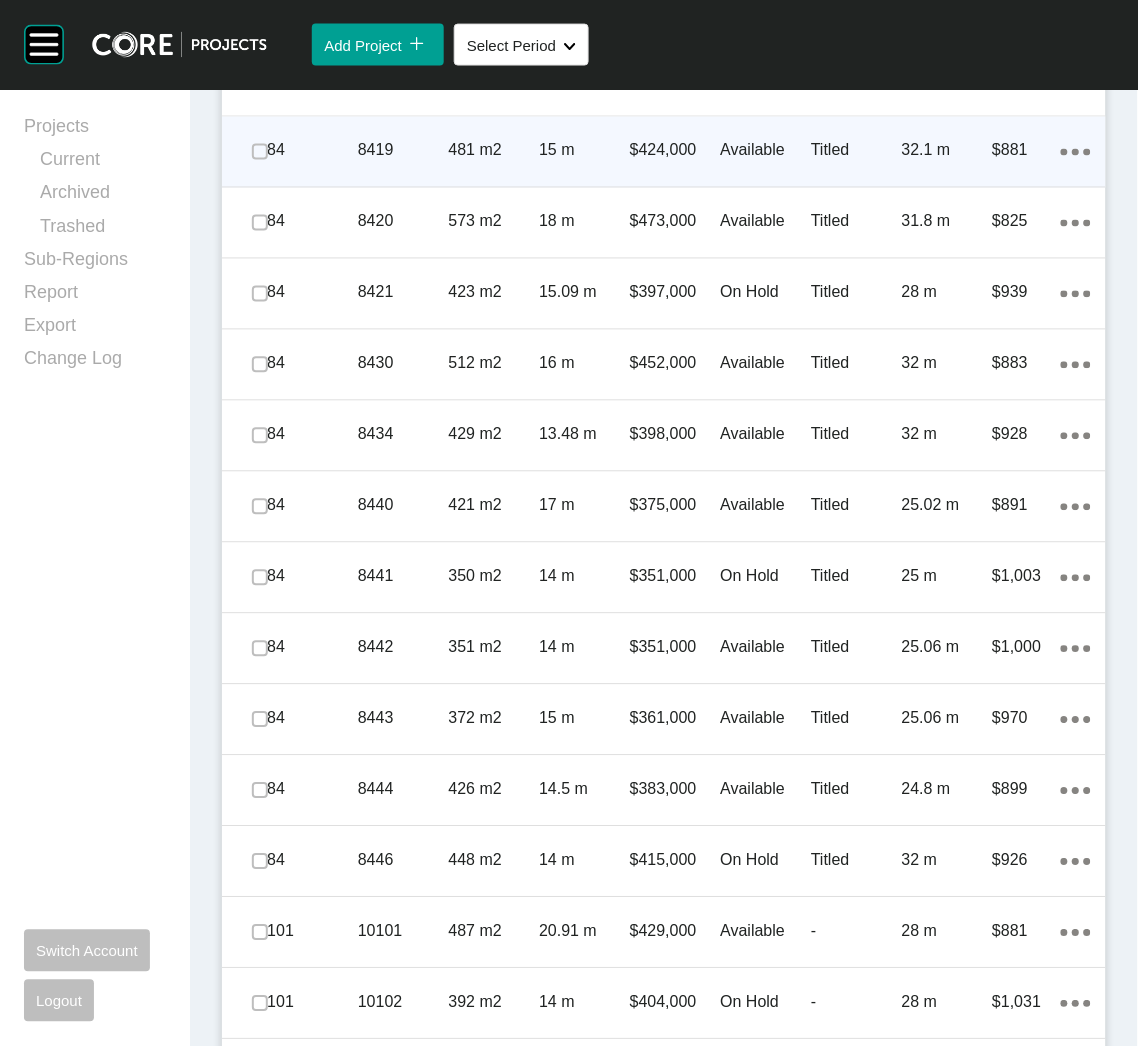 click on "481 m2" at bounding box center (494, 151) 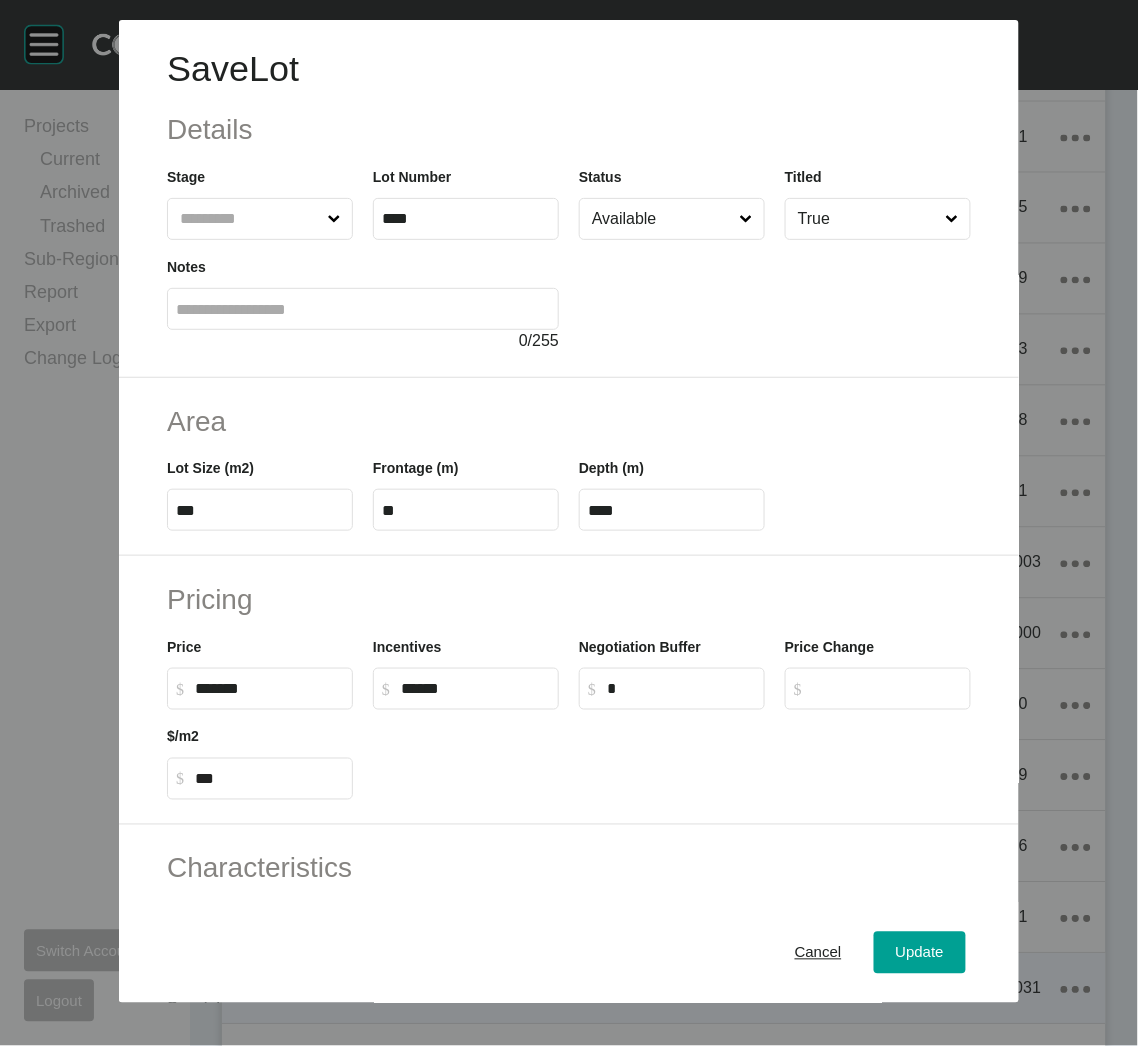 click on "Cancel" at bounding box center [818, 953] 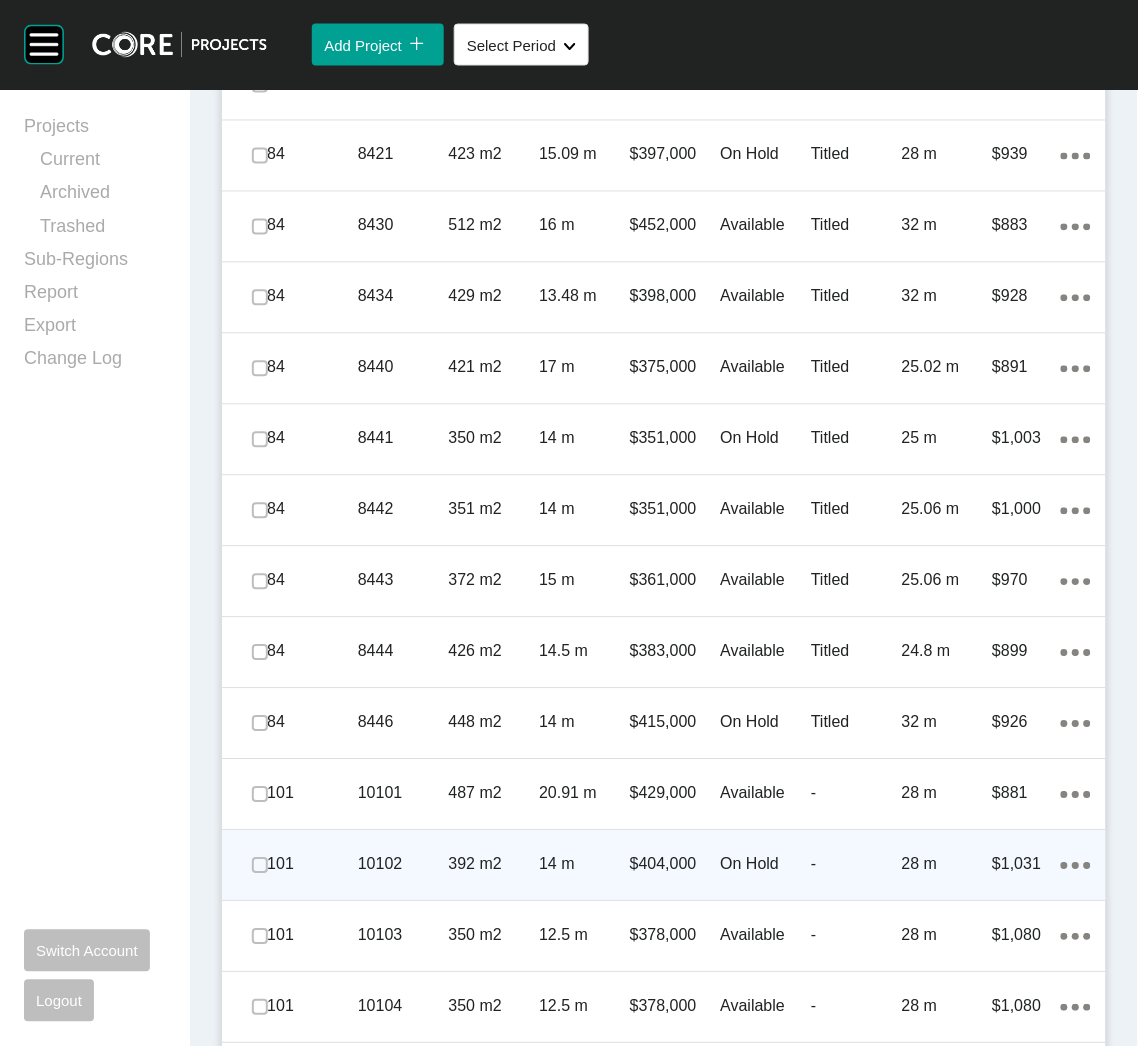 scroll, scrollTop: 2228, scrollLeft: 0, axis: vertical 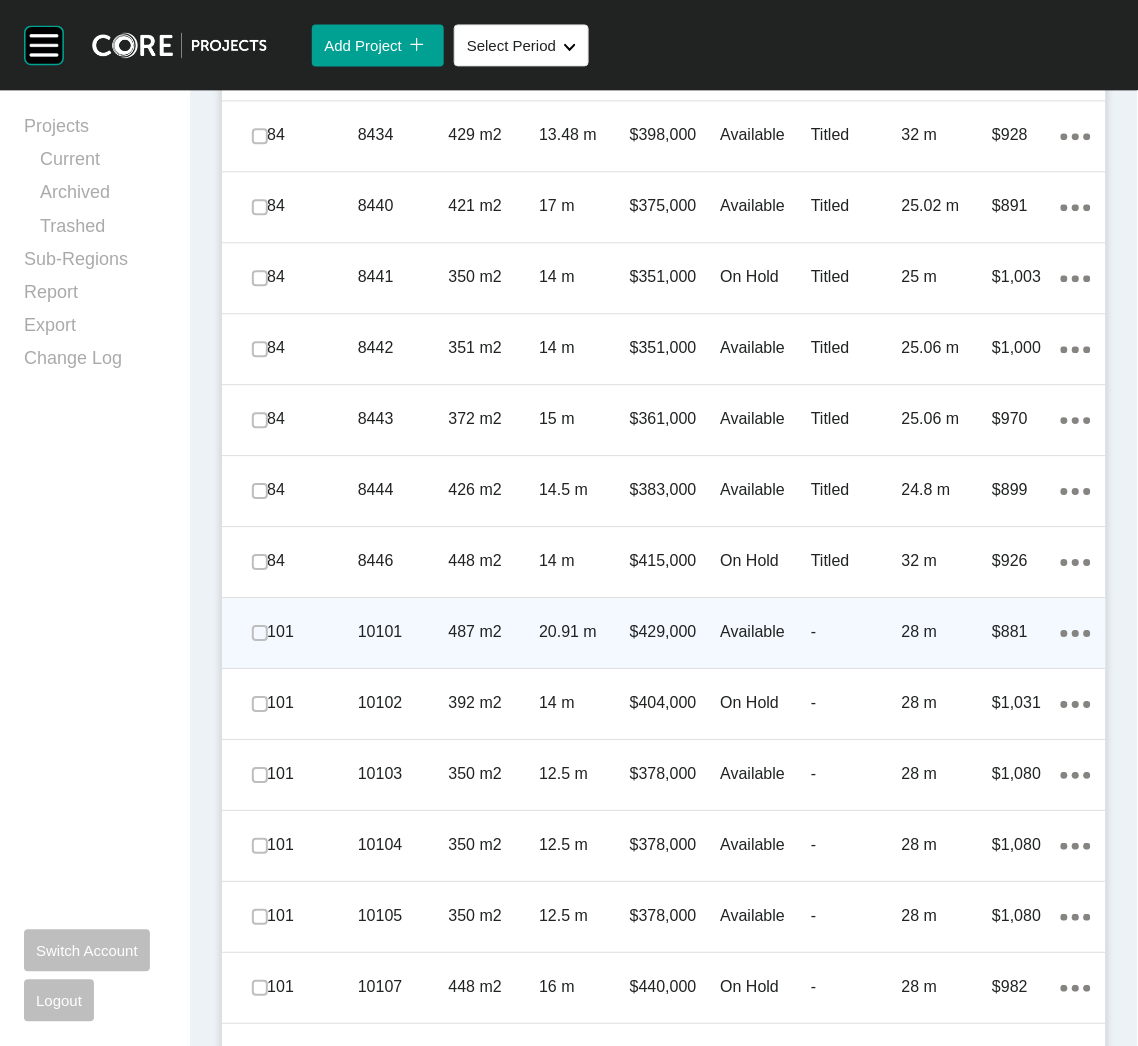click on "10101" at bounding box center (403, 632) 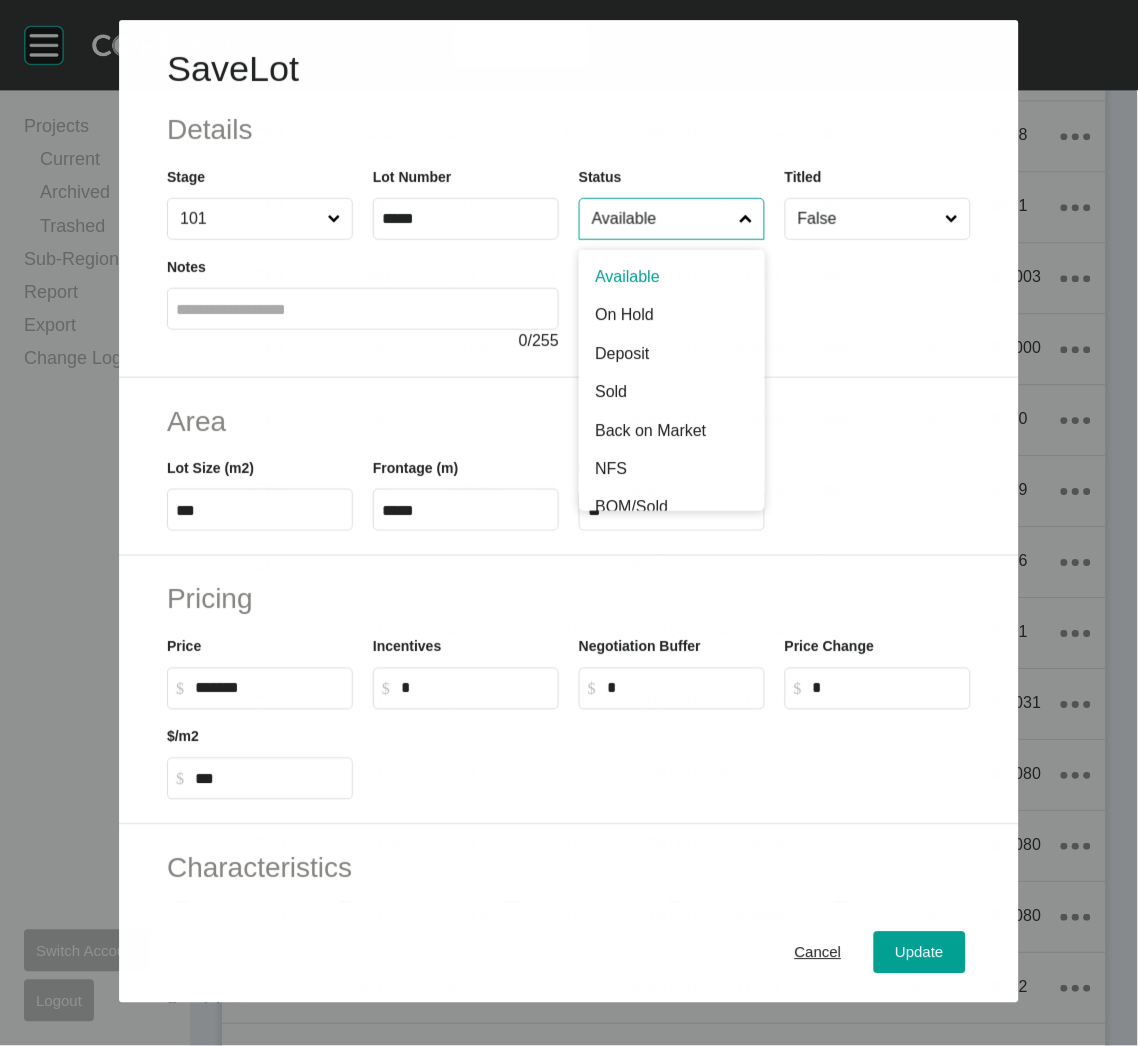 click on "Available" at bounding box center (661, 219) 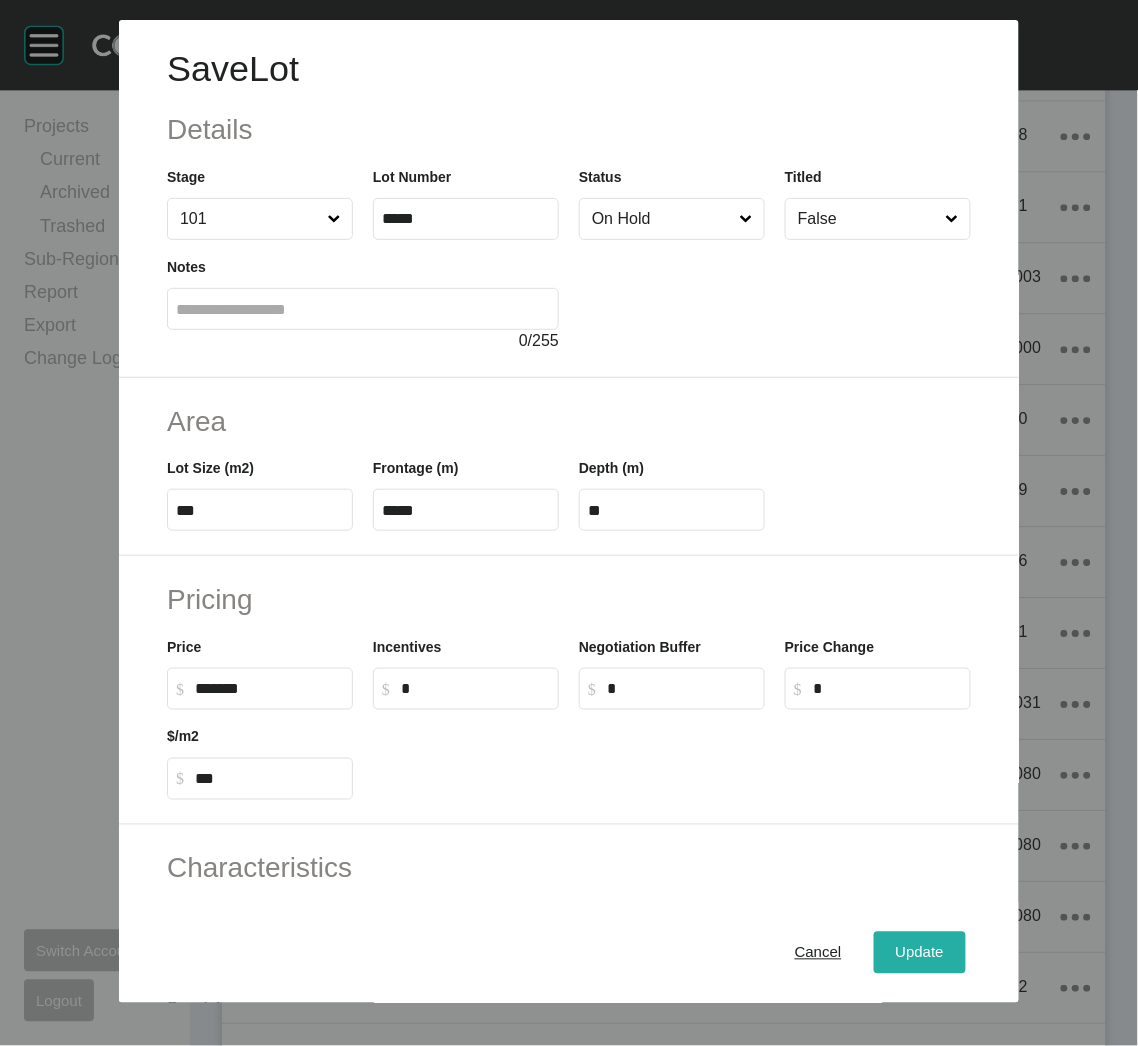 click on "Update" at bounding box center [920, 953] 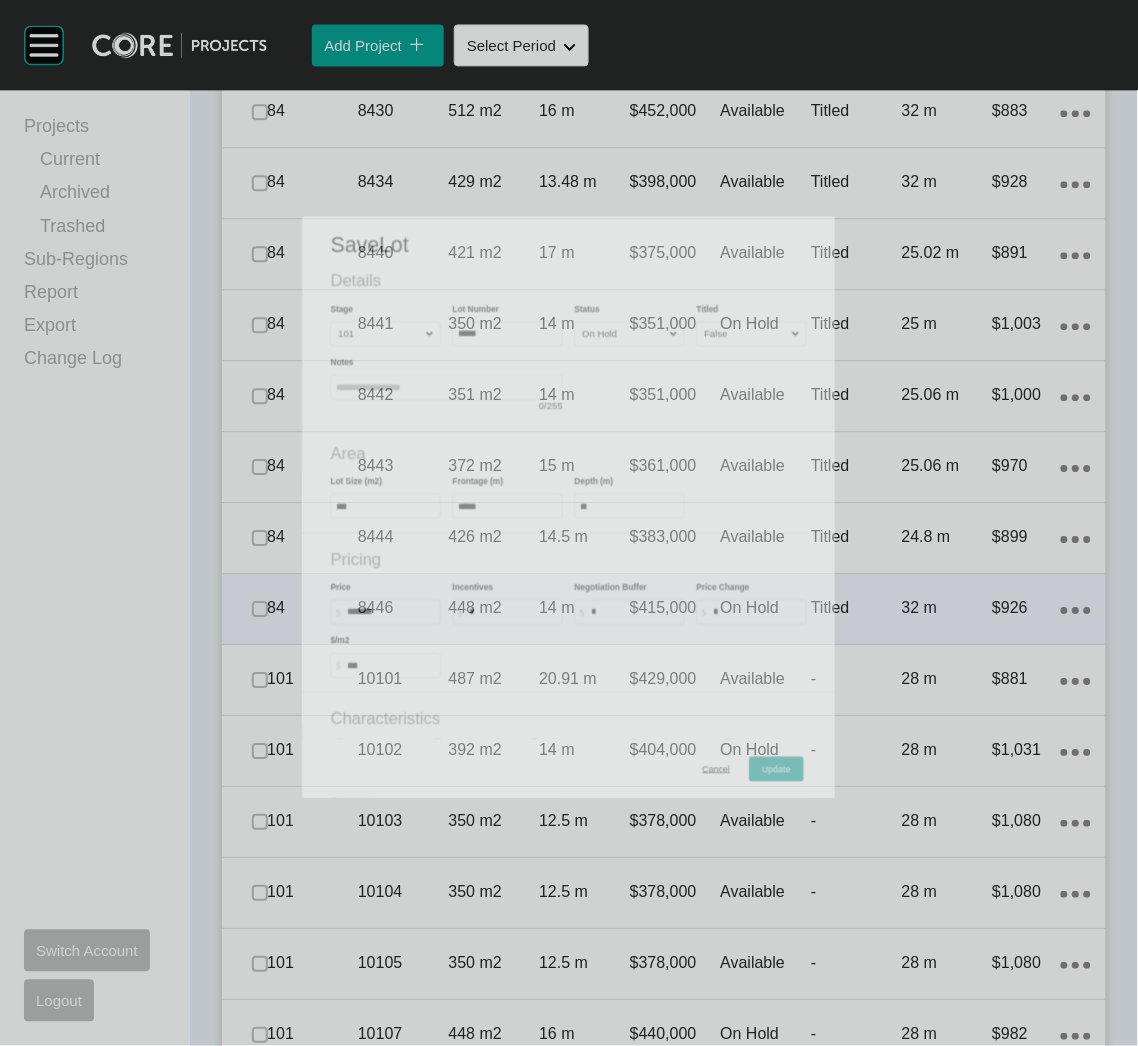 scroll, scrollTop: 2290, scrollLeft: 0, axis: vertical 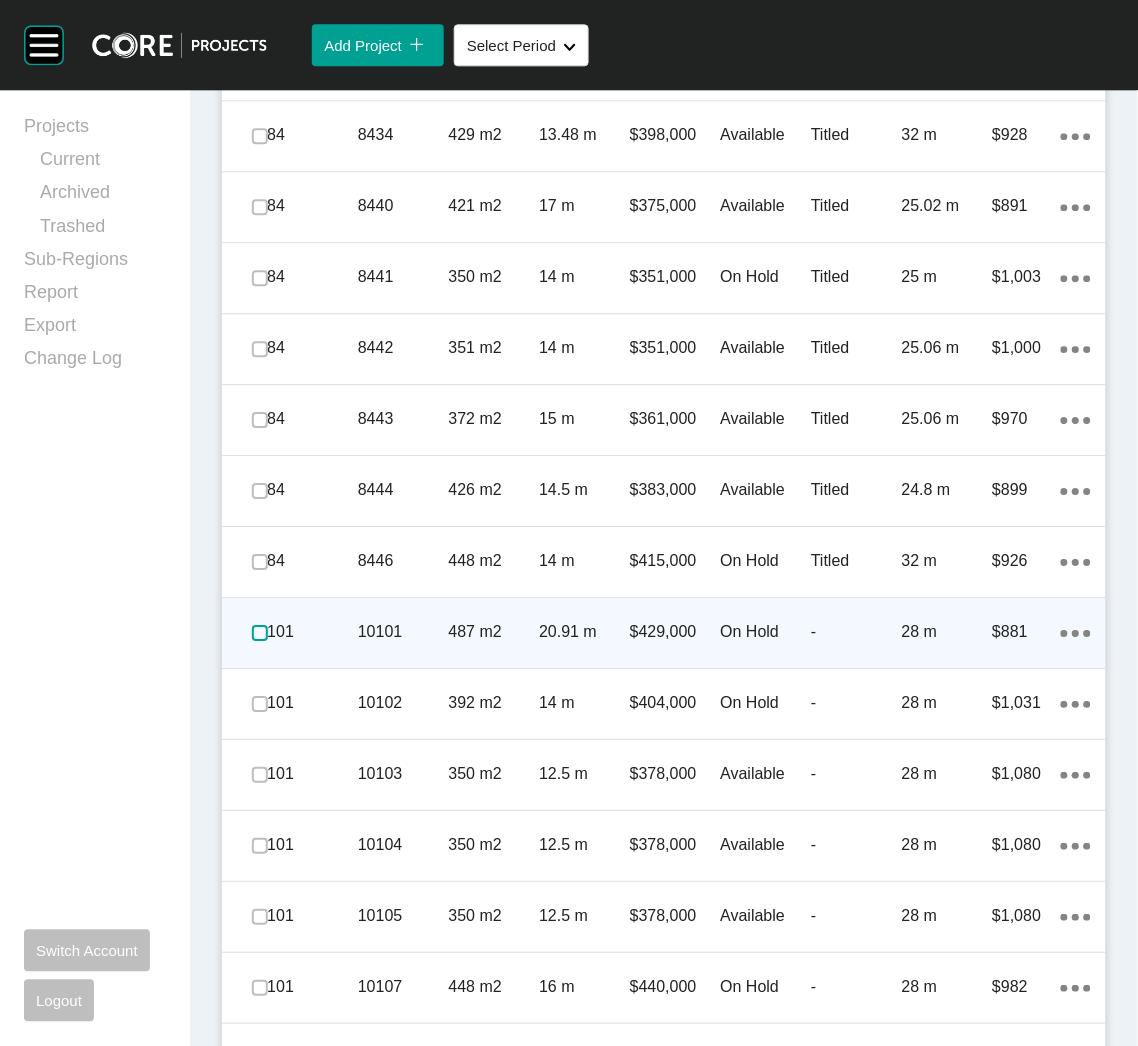click at bounding box center [260, 633] 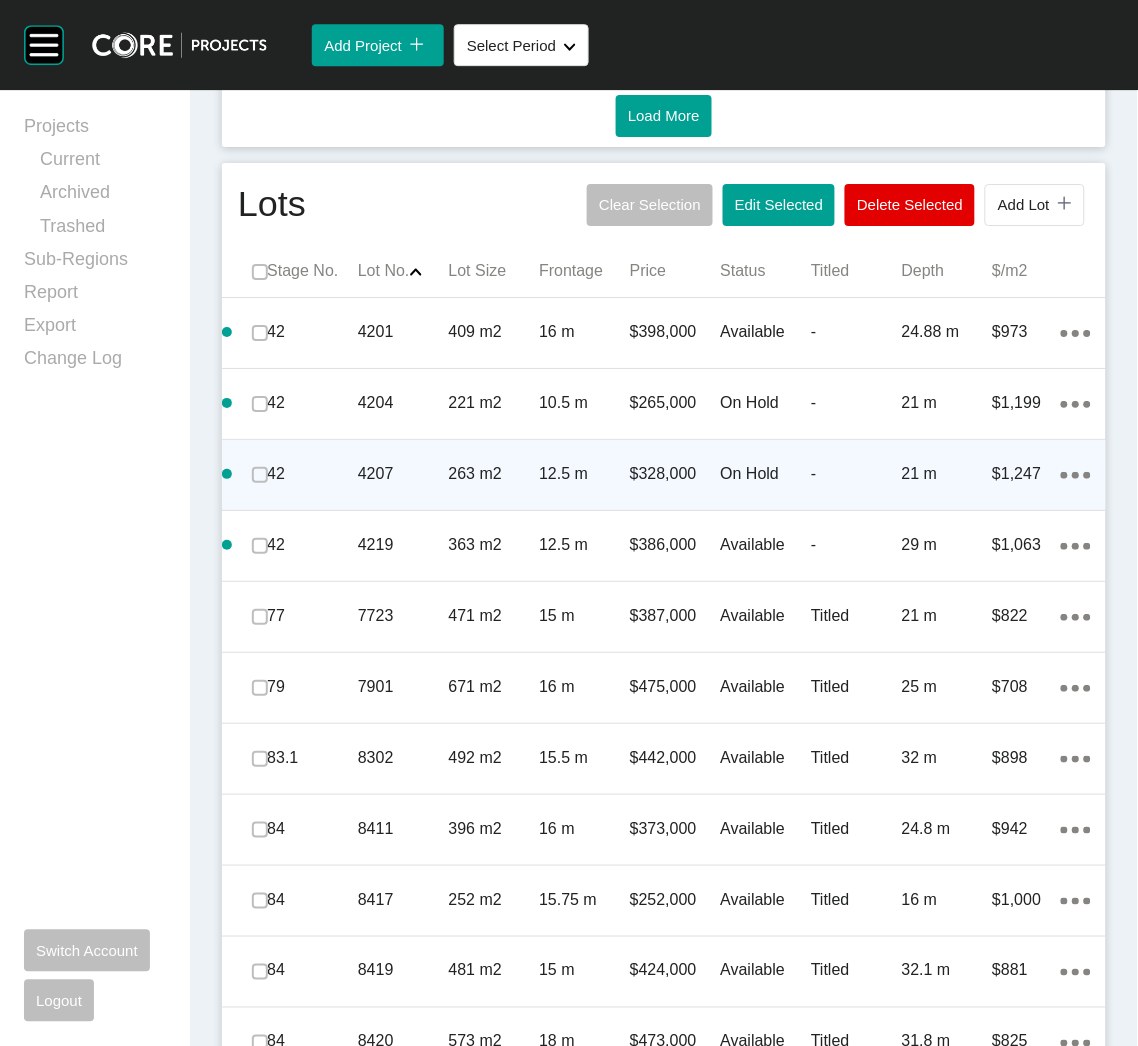 scroll, scrollTop: 1090, scrollLeft: 0, axis: vertical 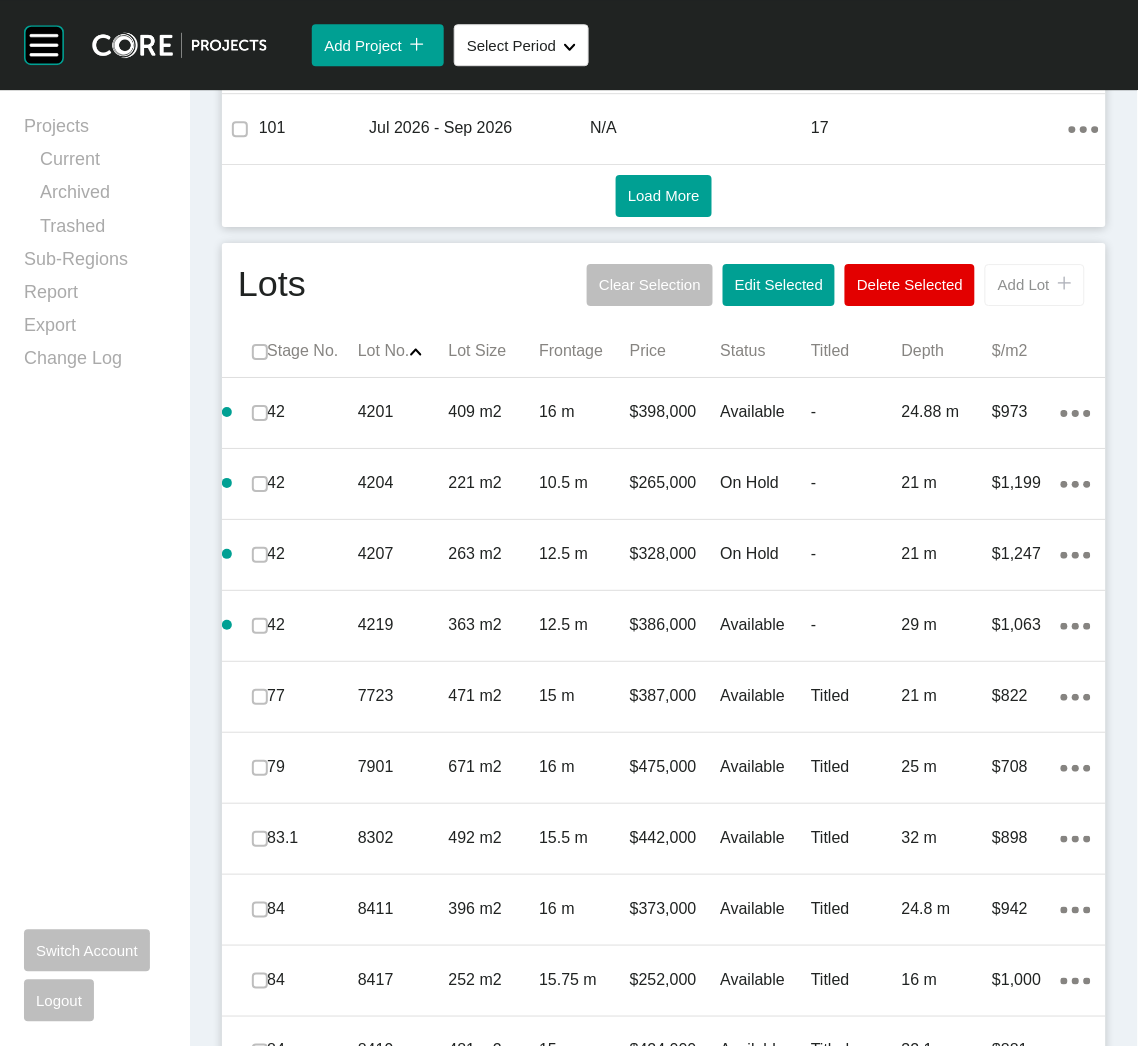click on "Add Lot" at bounding box center (1024, 284) 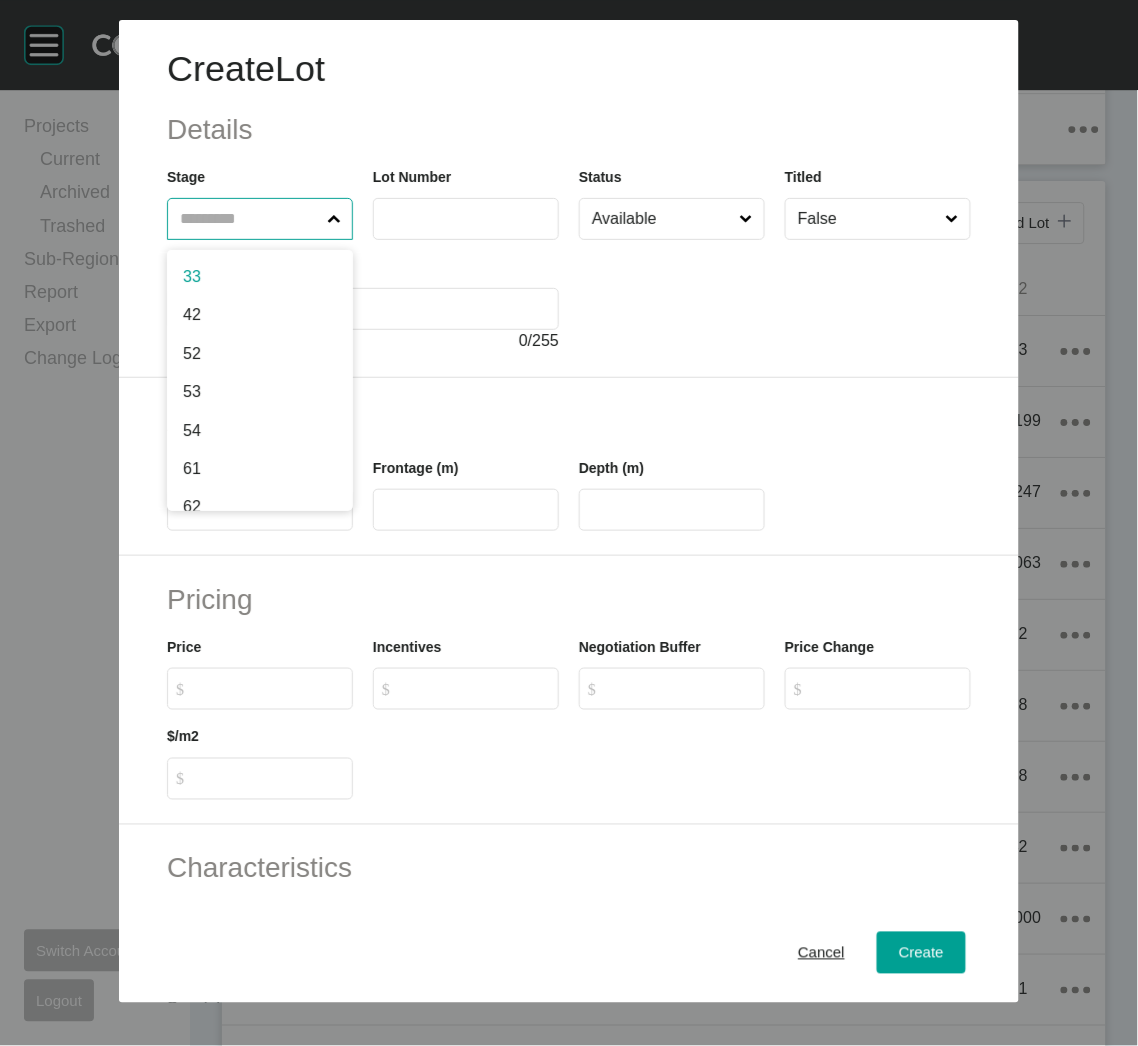 click at bounding box center (250, 219) 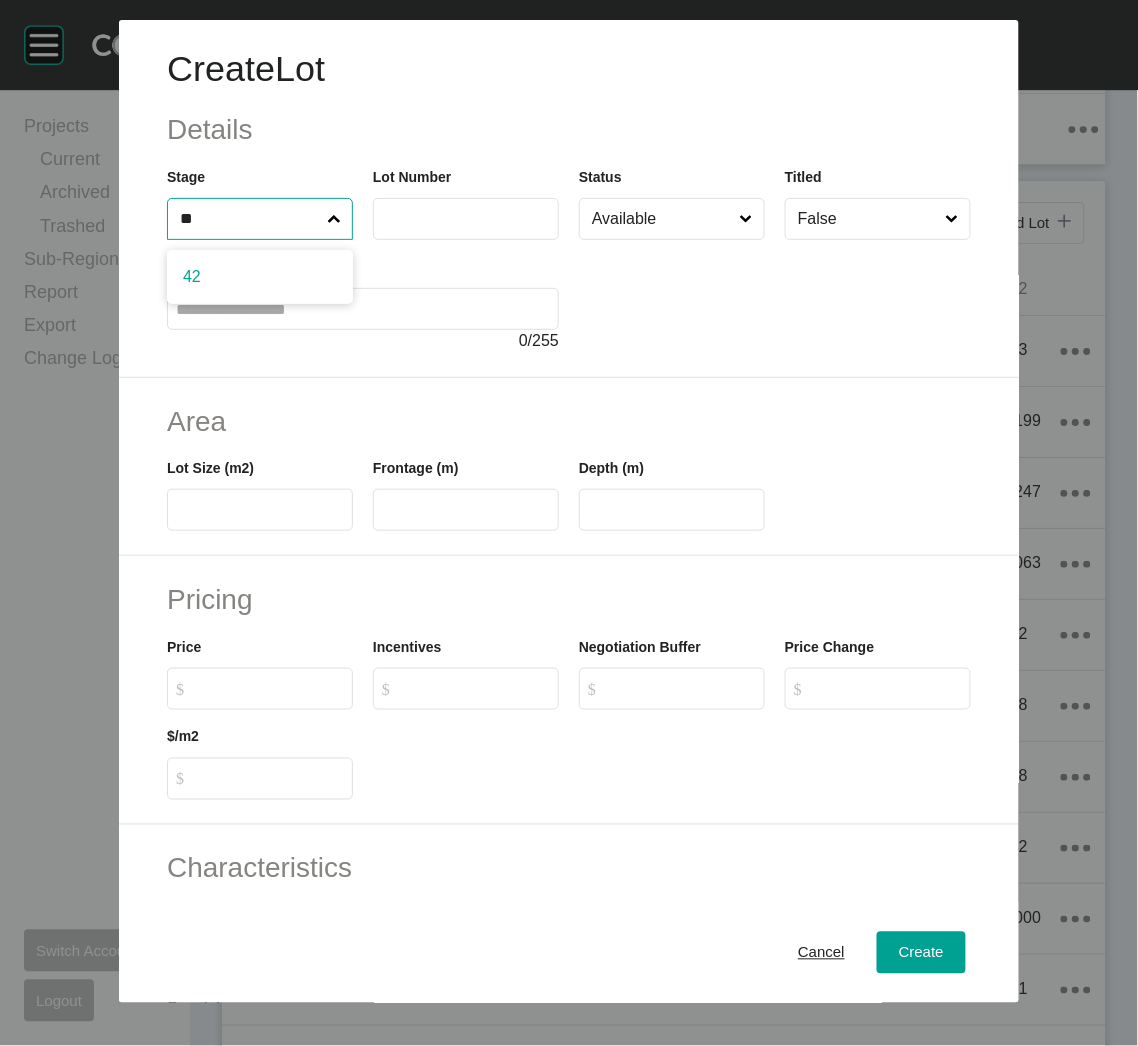 type on "**" 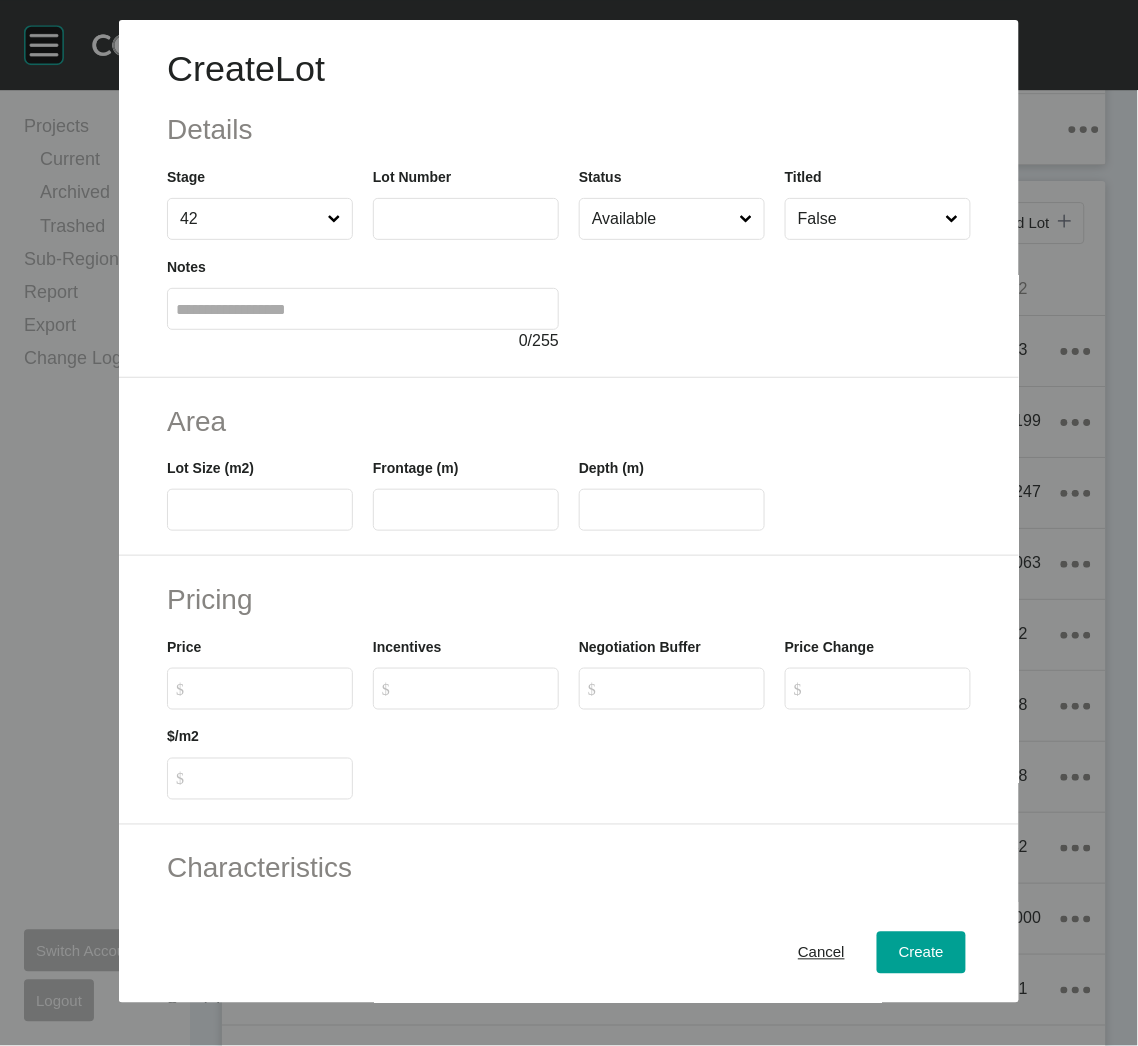 click at bounding box center [466, 219] 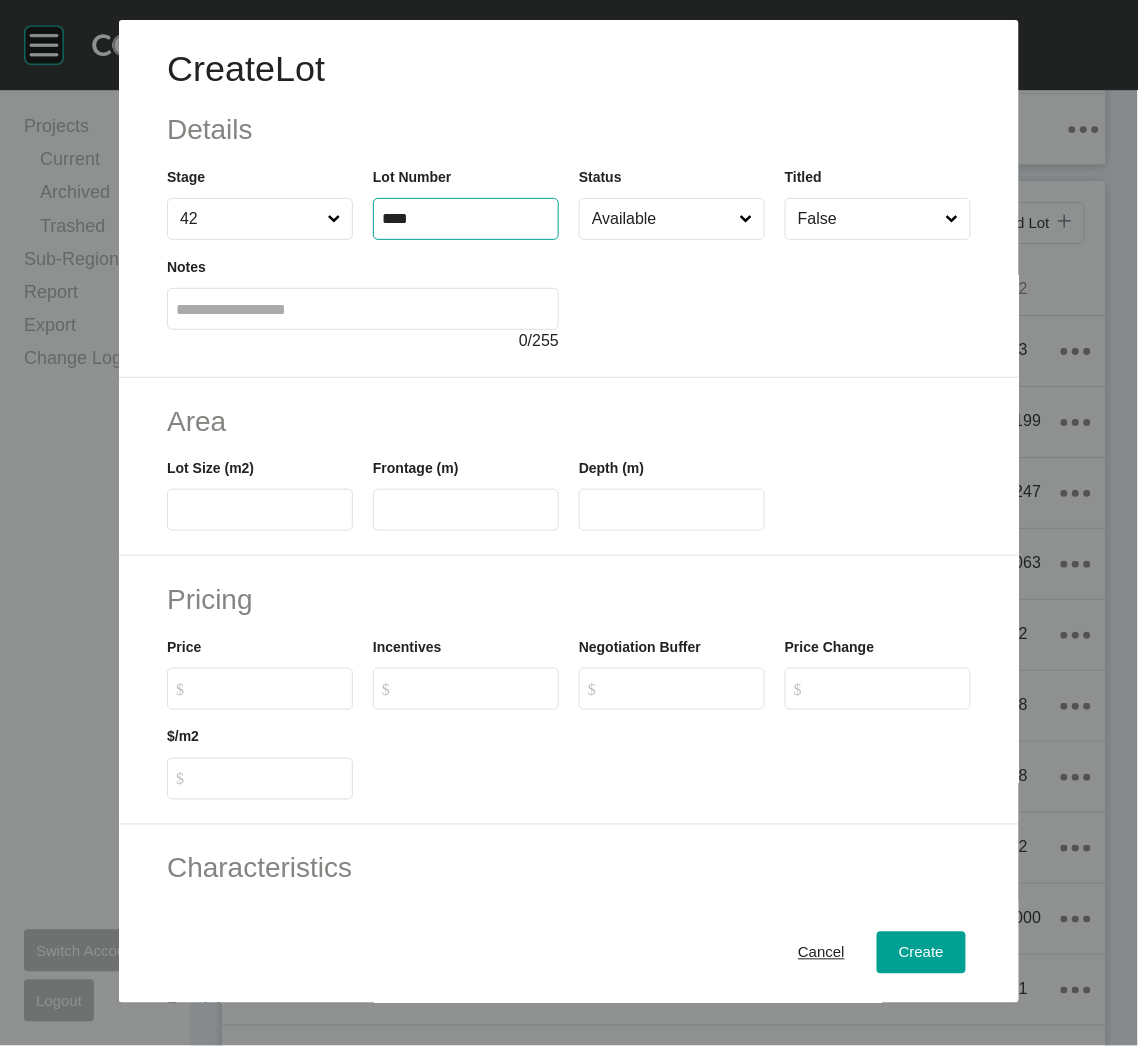 type on "****" 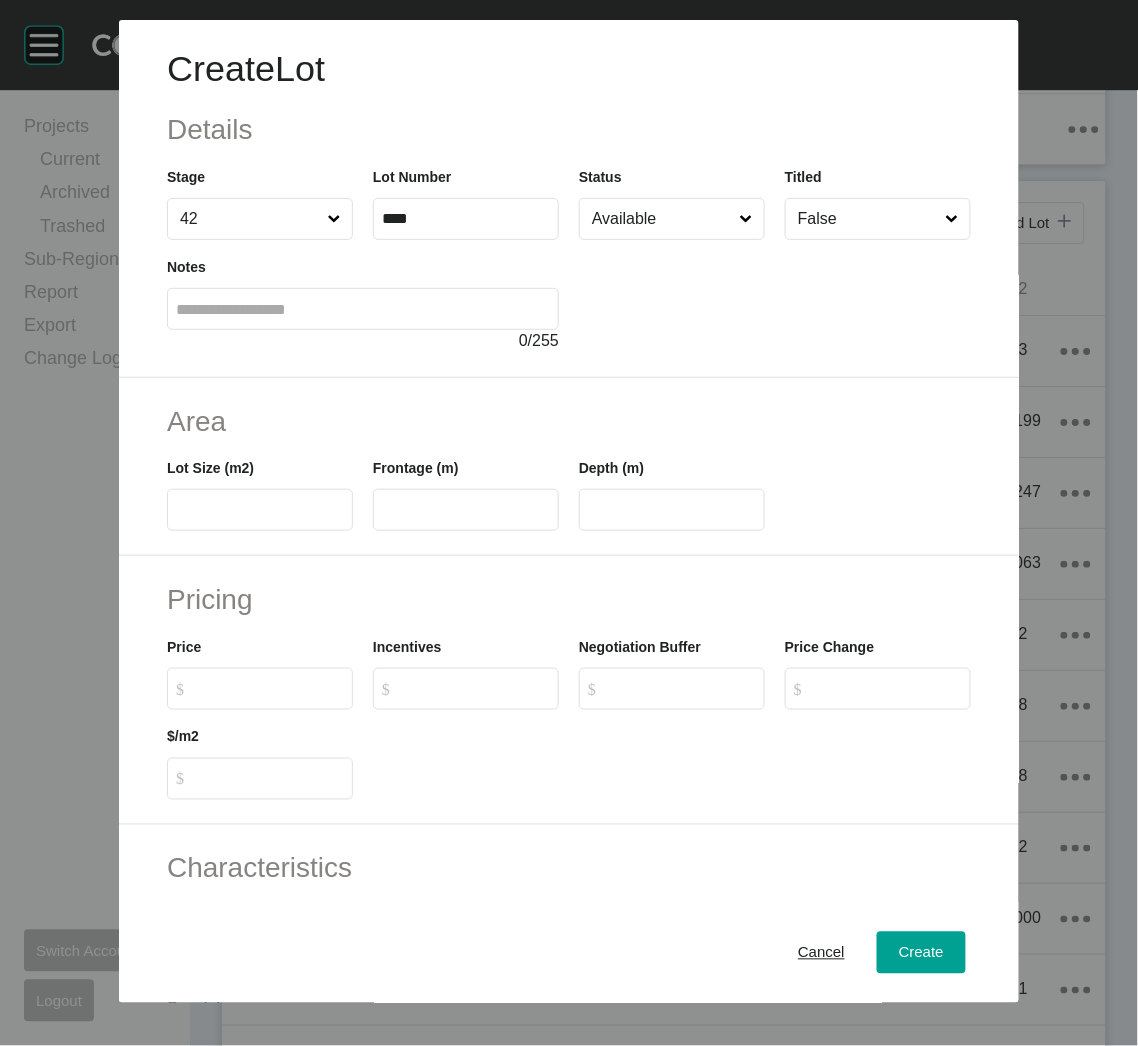 click at bounding box center (775, 296) 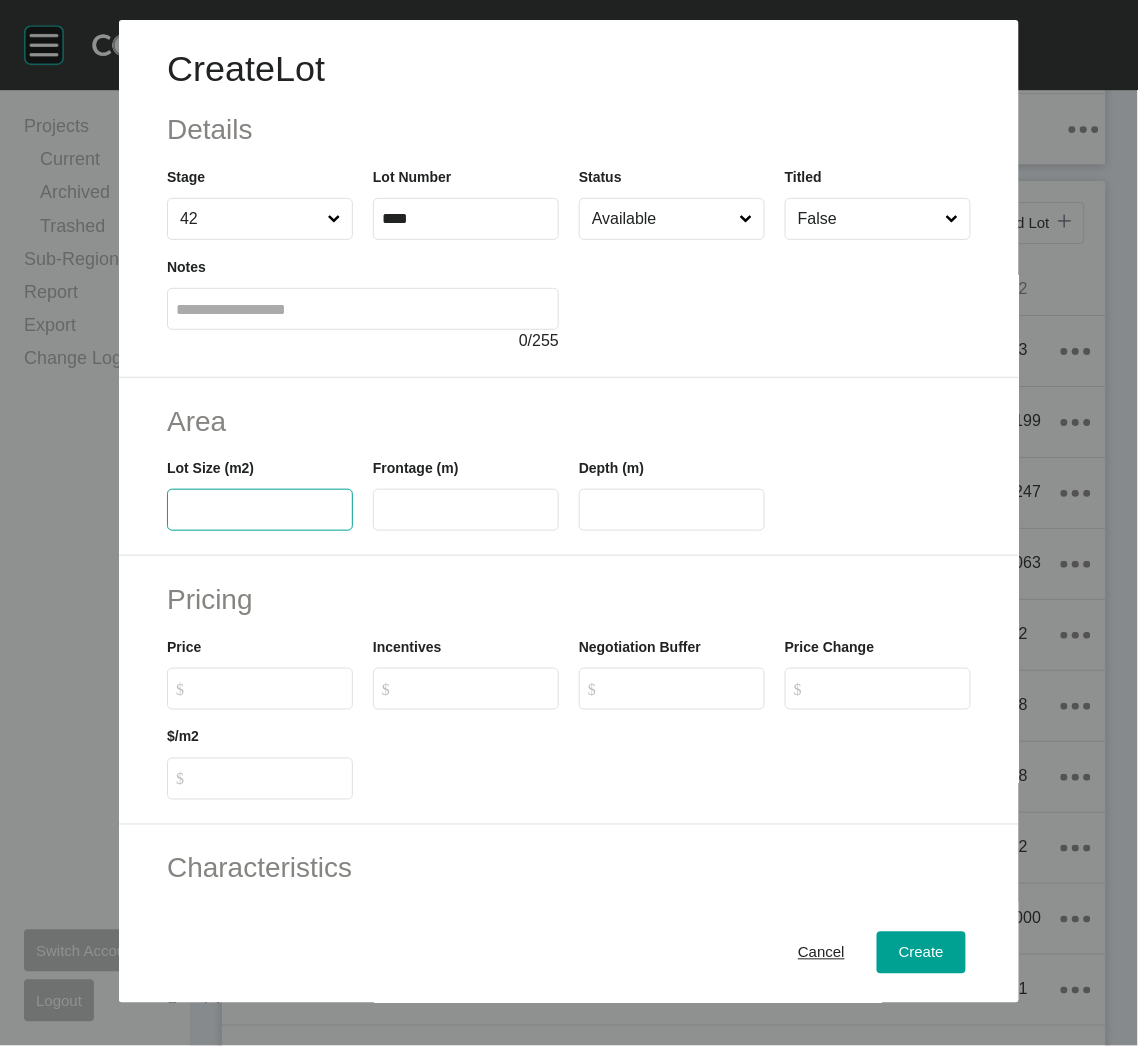 click at bounding box center [260, 510] 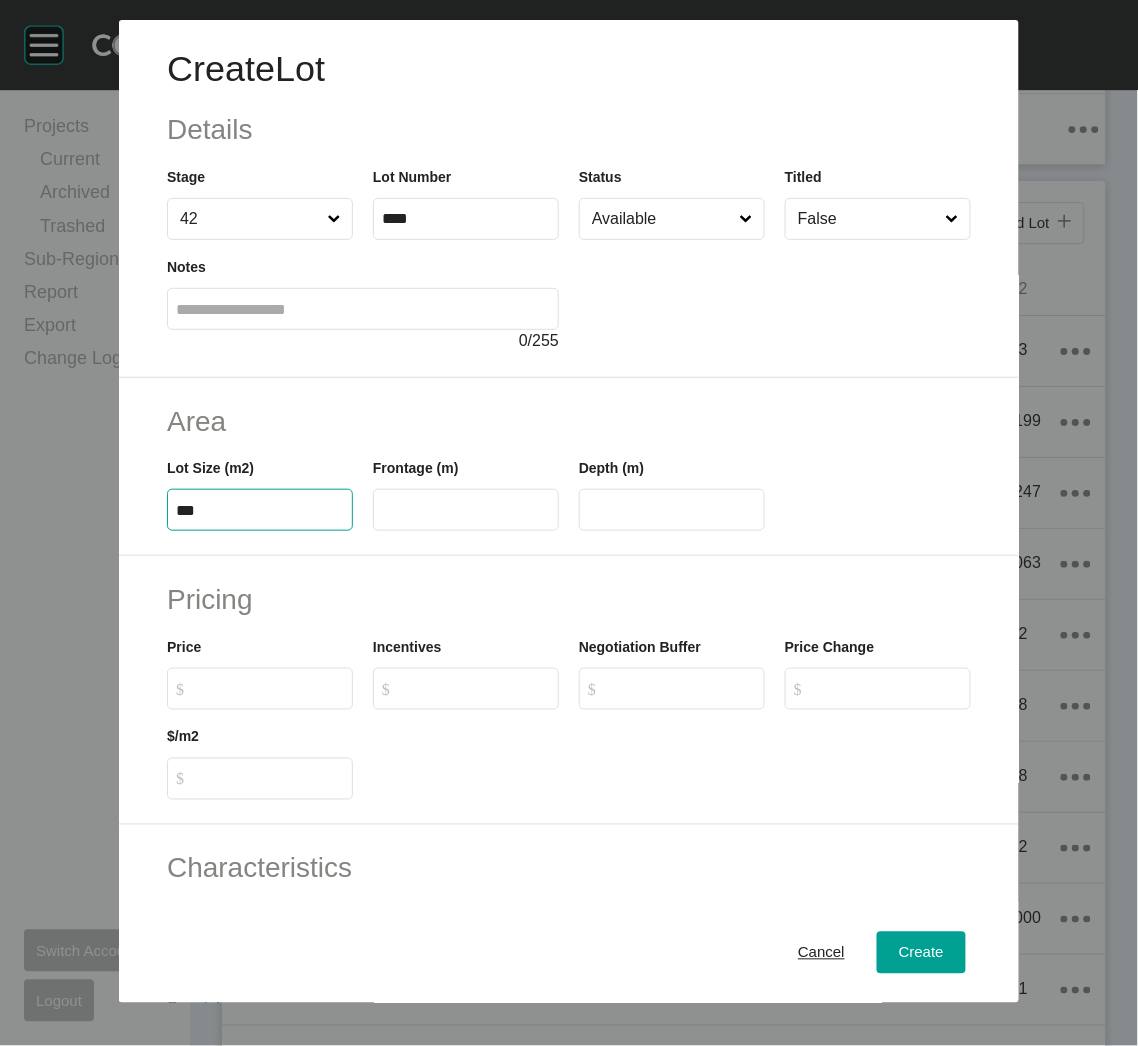 type on "***" 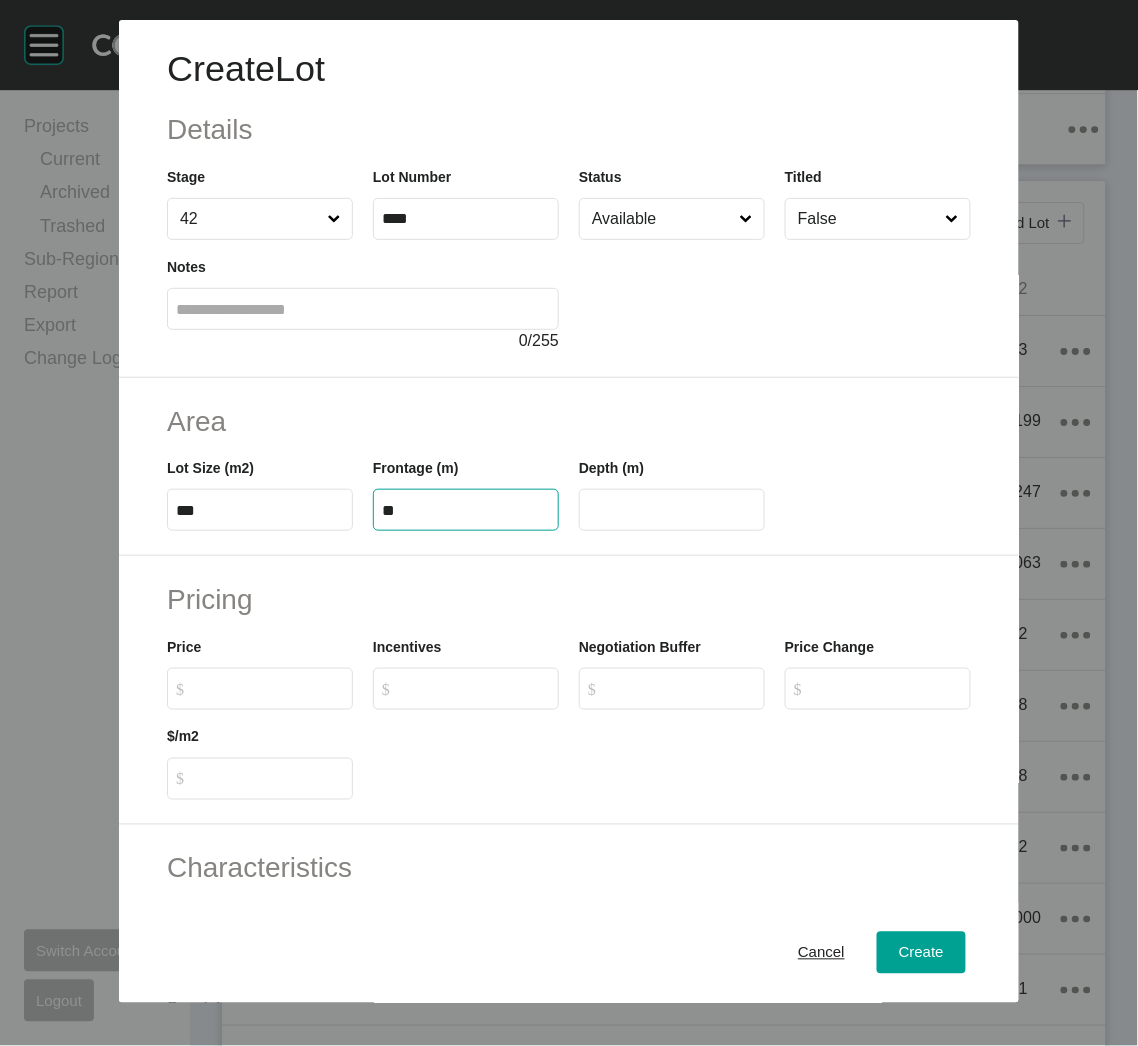 type on "**" 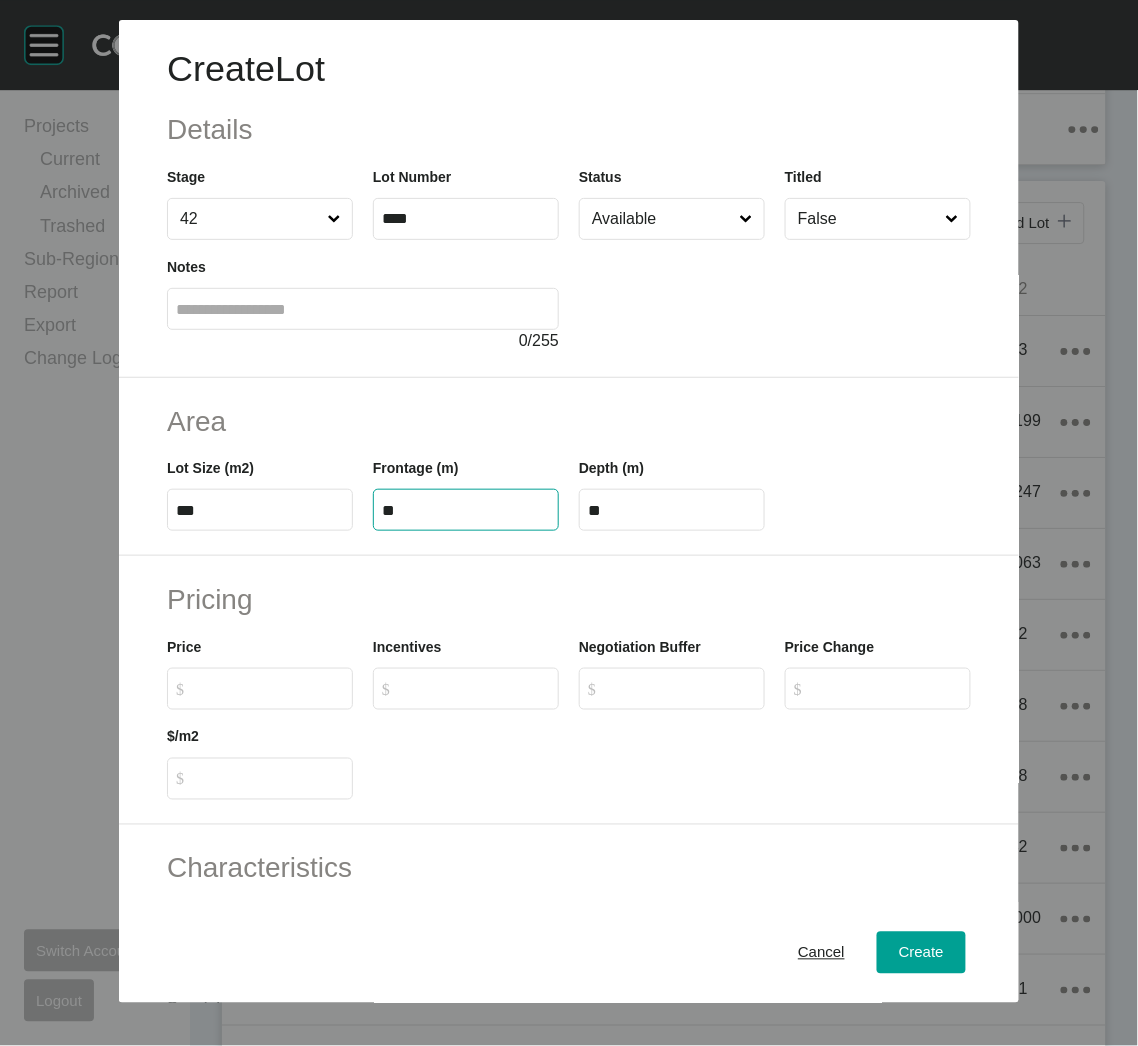 click on "Price $ Created with Sketch. $" at bounding box center [260, 673] 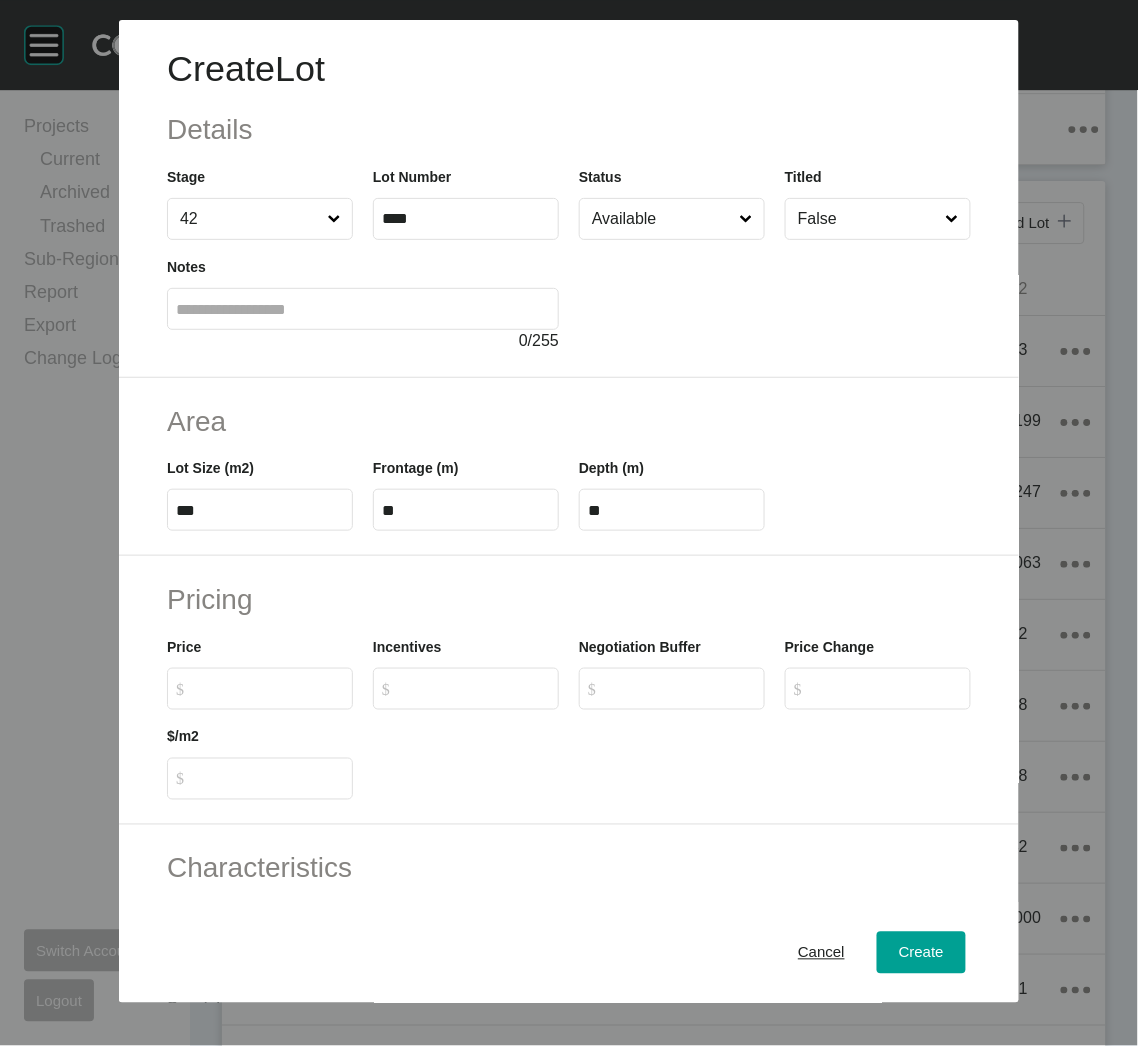 click on "$ Created with Sketch. $" at bounding box center [269, 688] 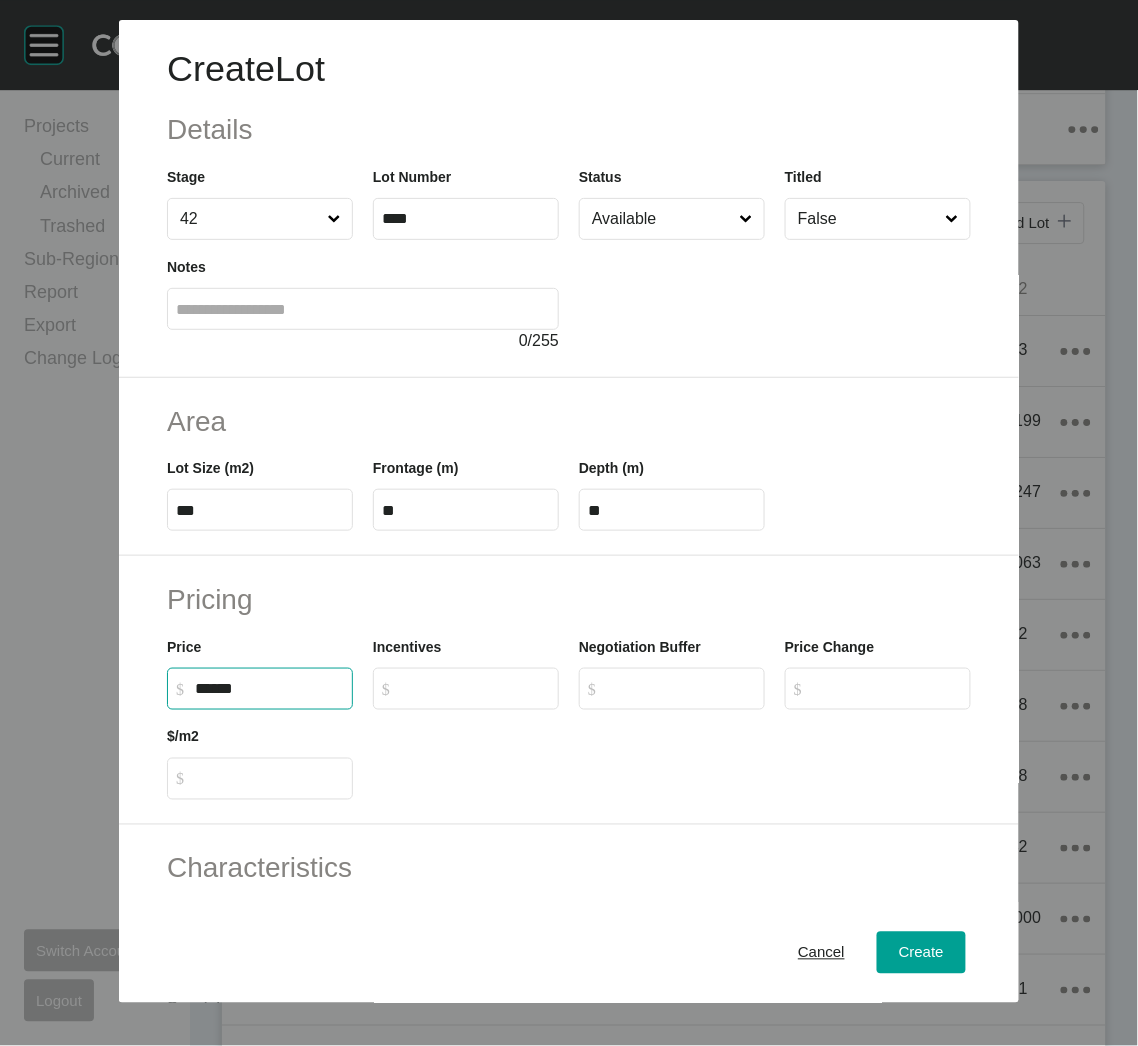 type on "*******" 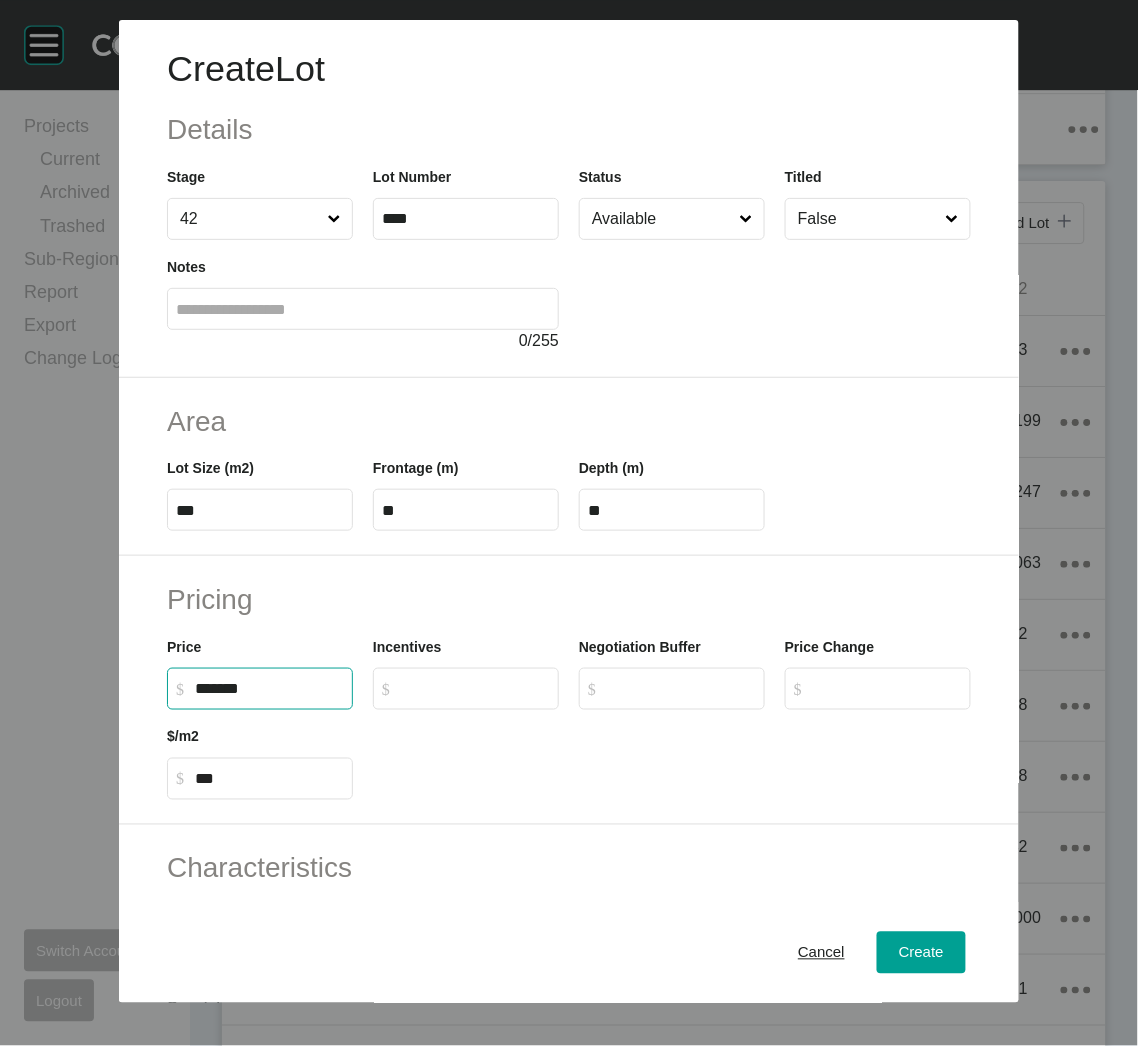 click at bounding box center [672, 755] 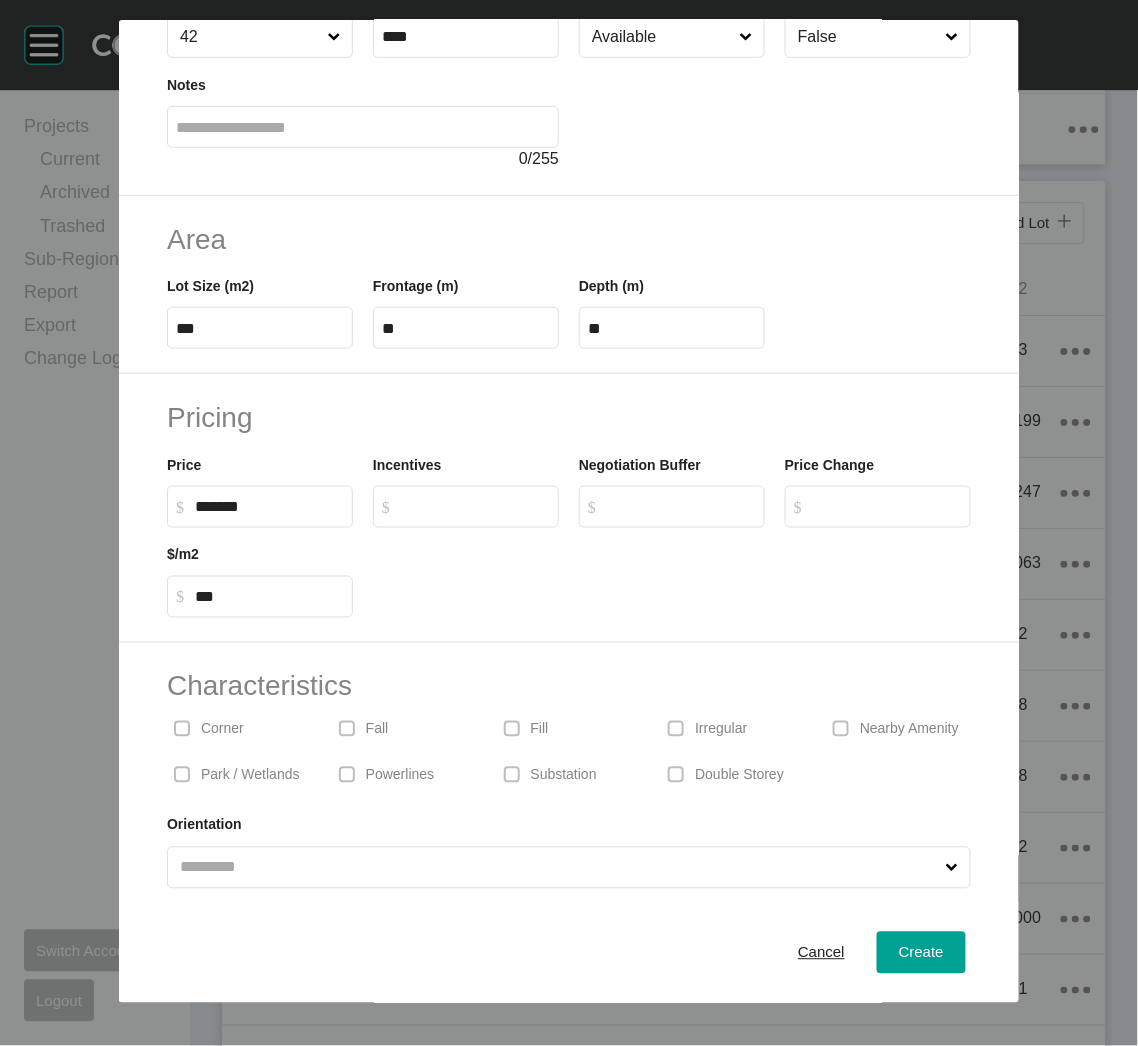 scroll, scrollTop: 191, scrollLeft: 0, axis: vertical 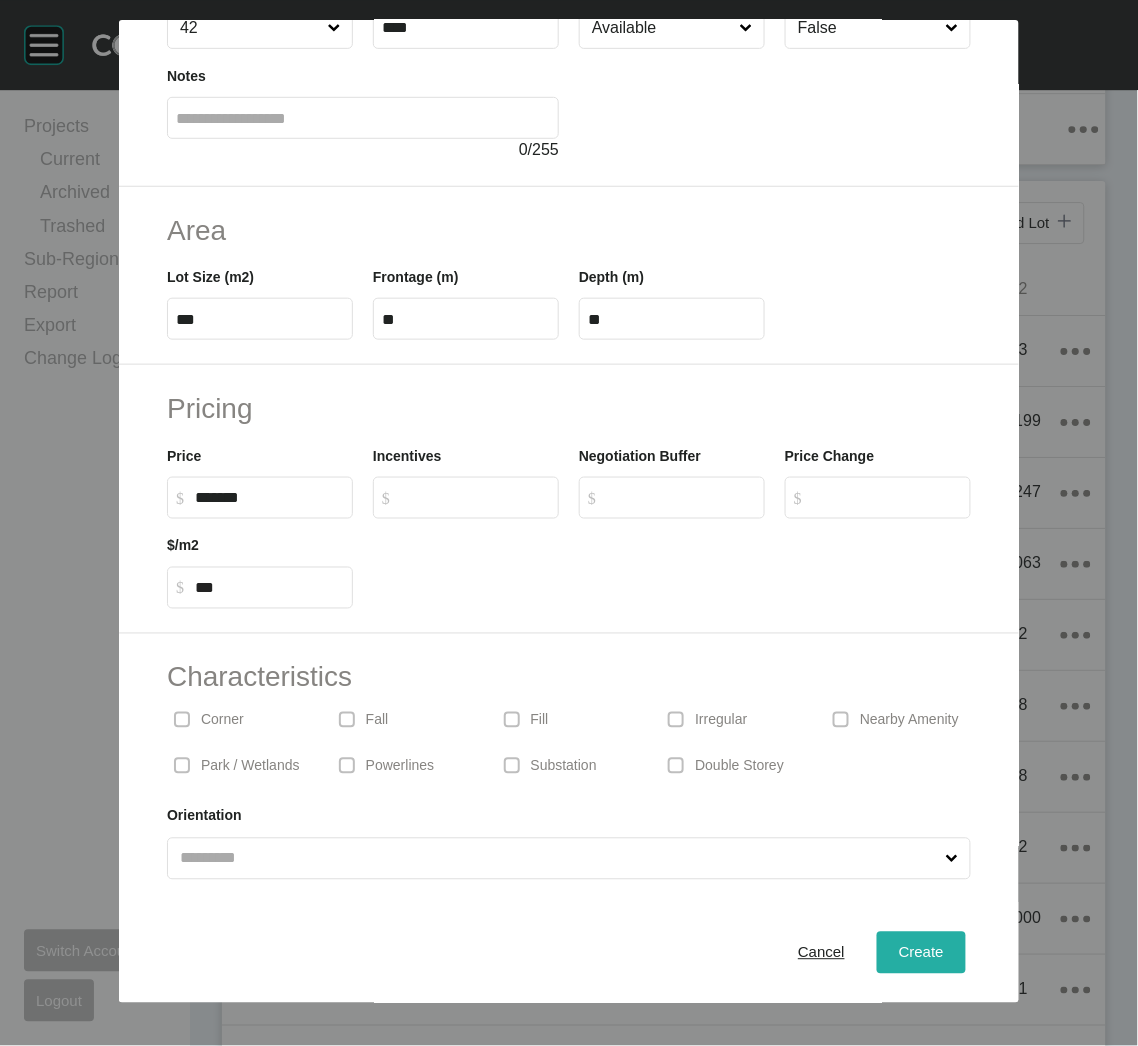 click on "Create" at bounding box center [921, 953] 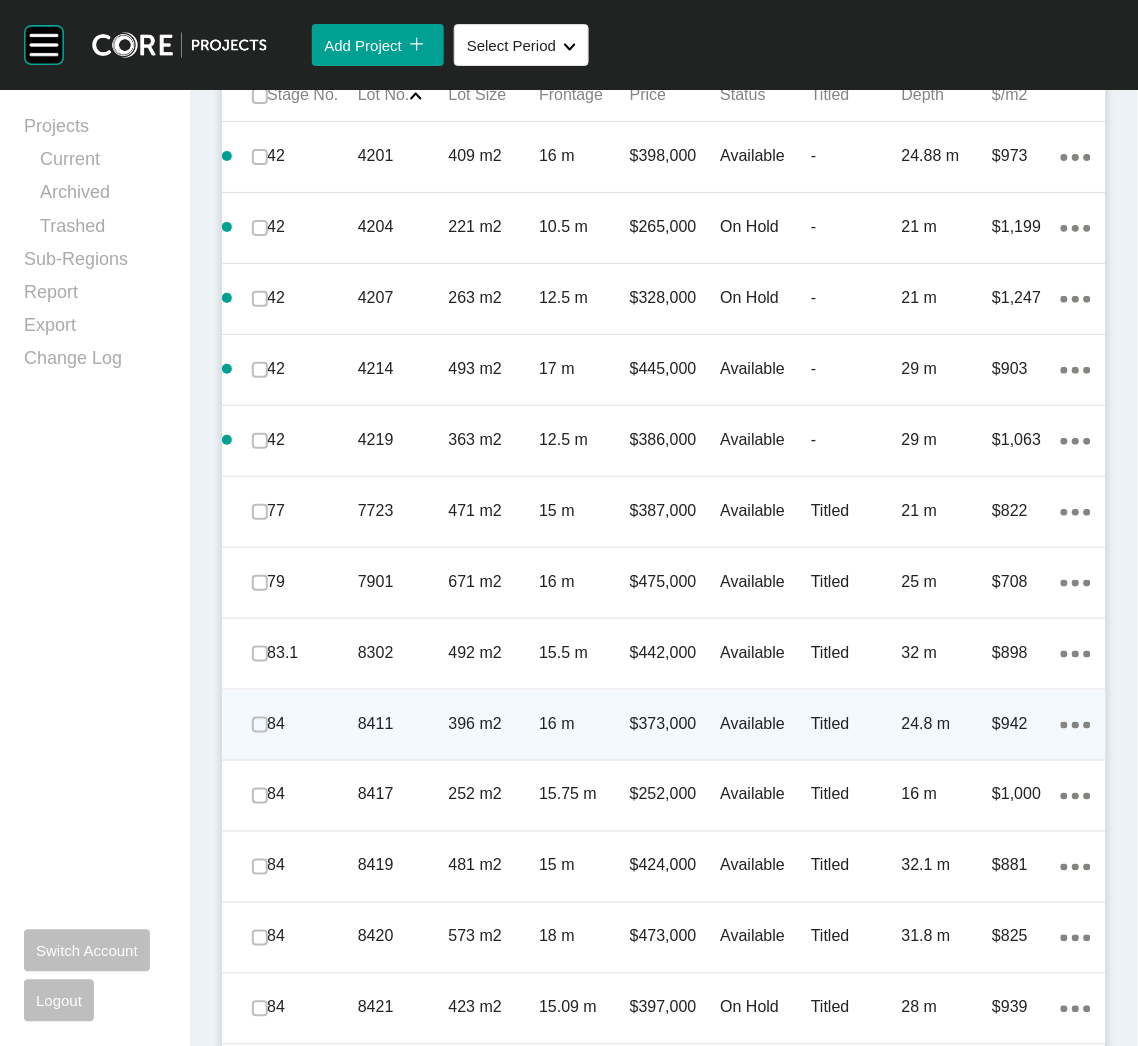 scroll, scrollTop: 1540, scrollLeft: 0, axis: vertical 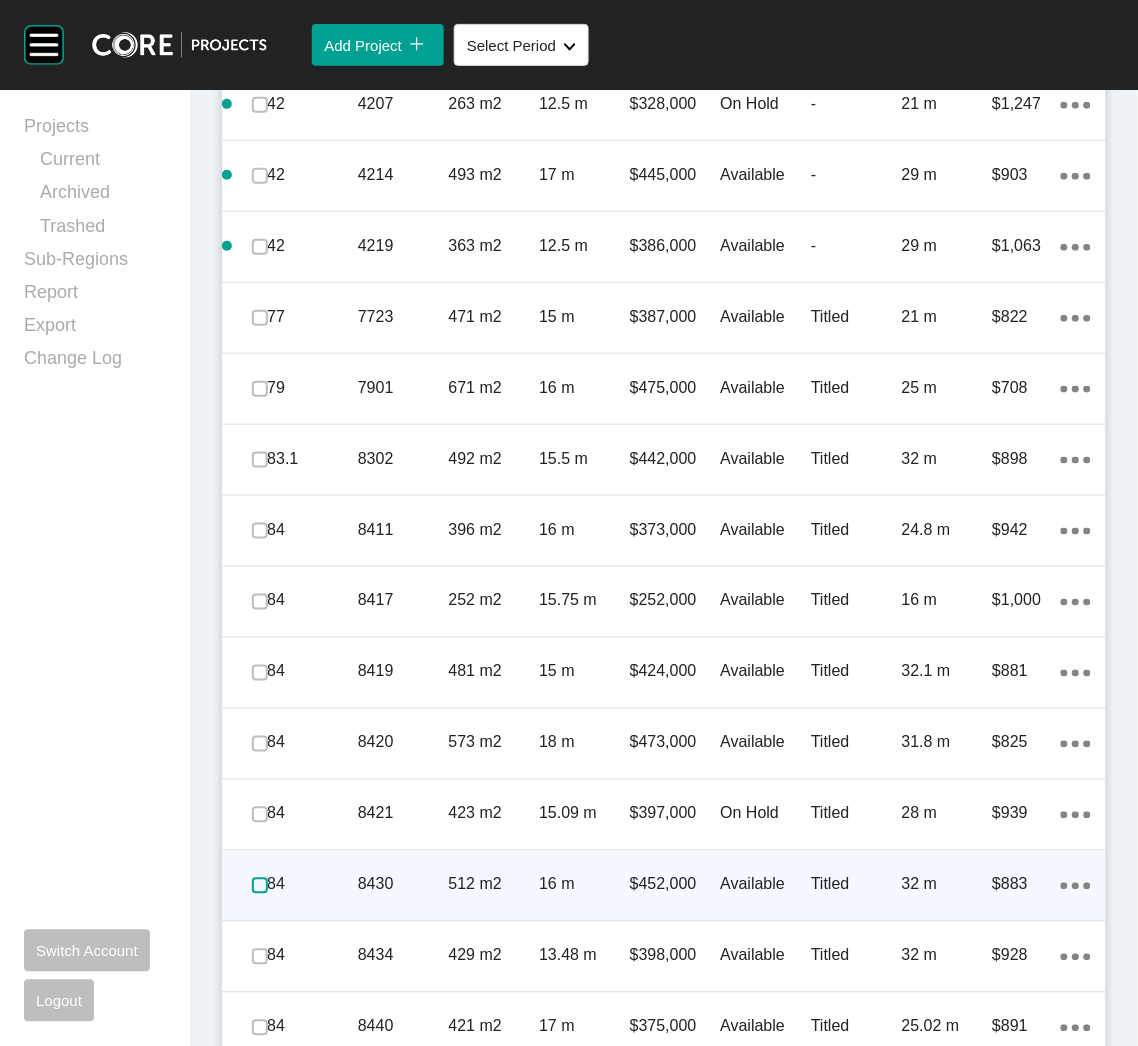 click at bounding box center (260, 886) 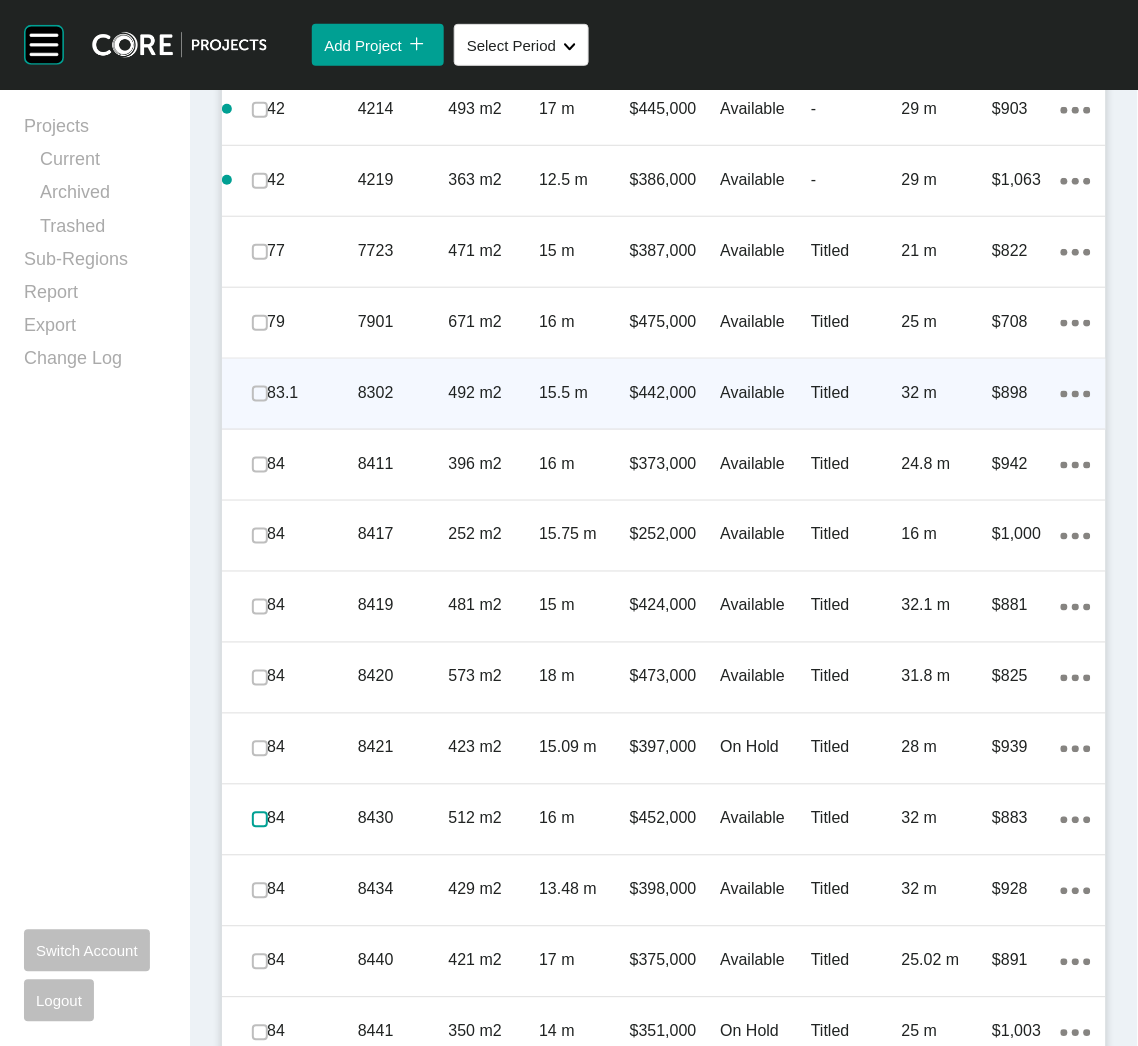 scroll, scrollTop: 1540, scrollLeft: 0, axis: vertical 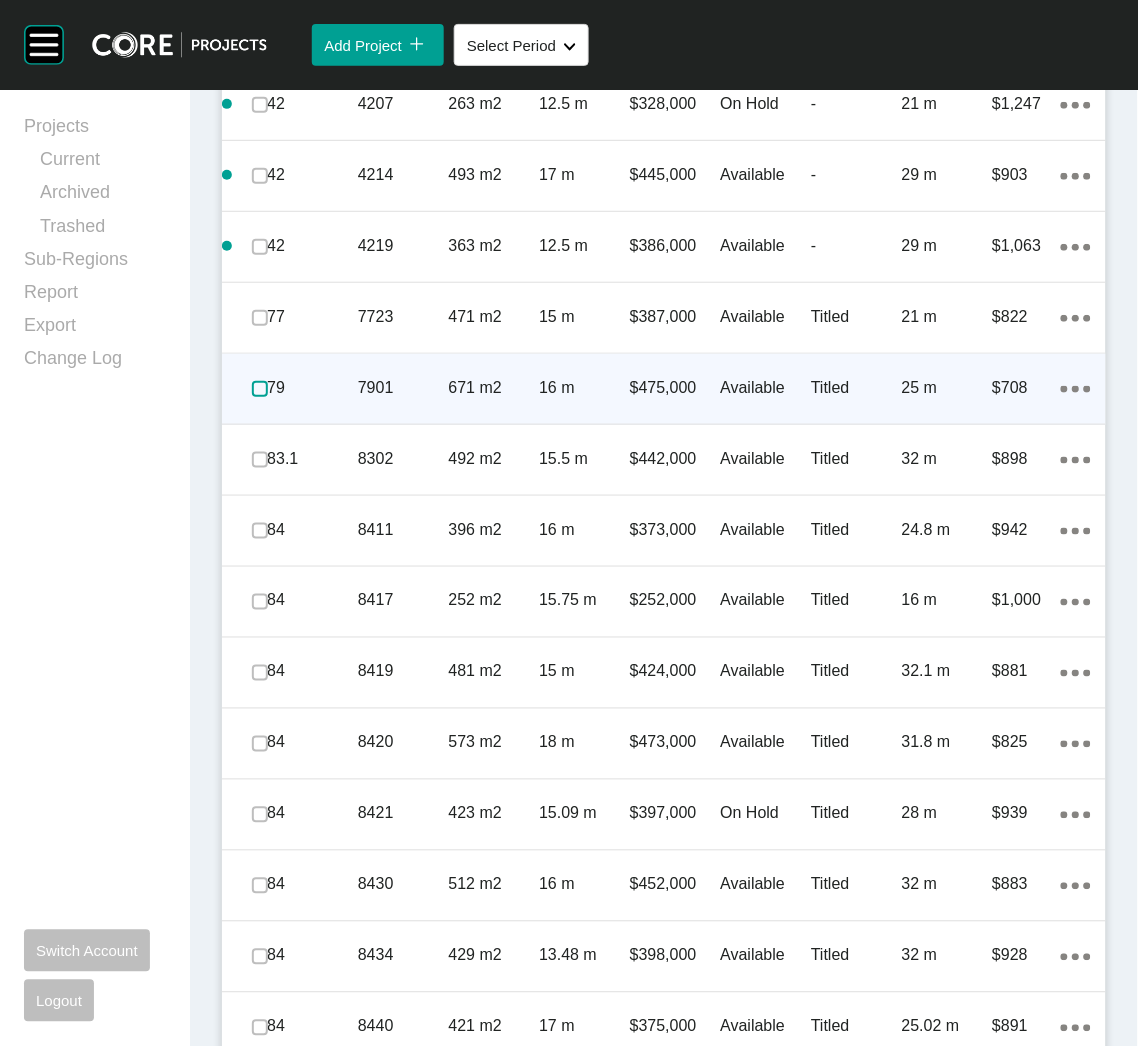click at bounding box center [260, 389] 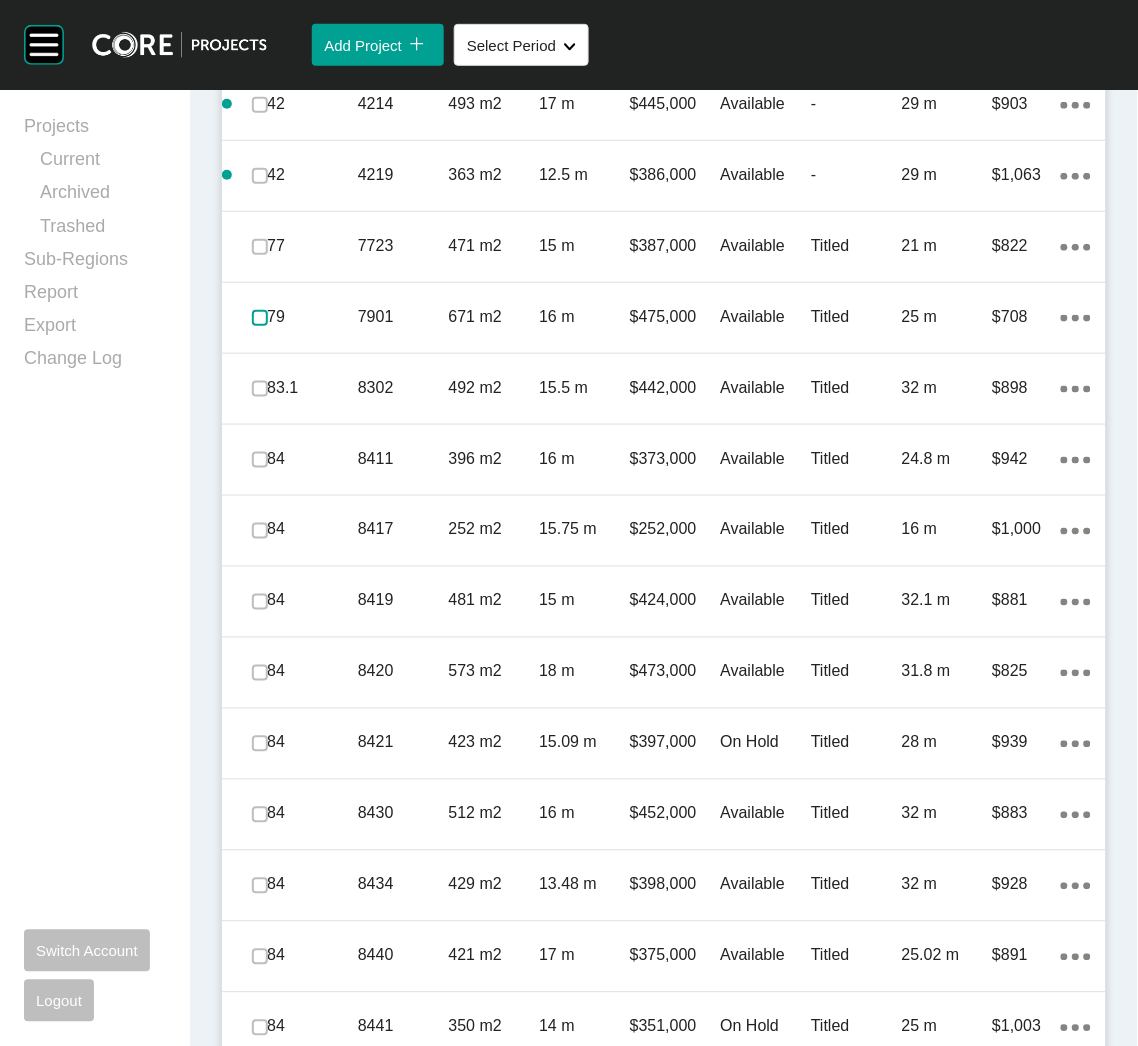 scroll, scrollTop: 1161, scrollLeft: 0, axis: vertical 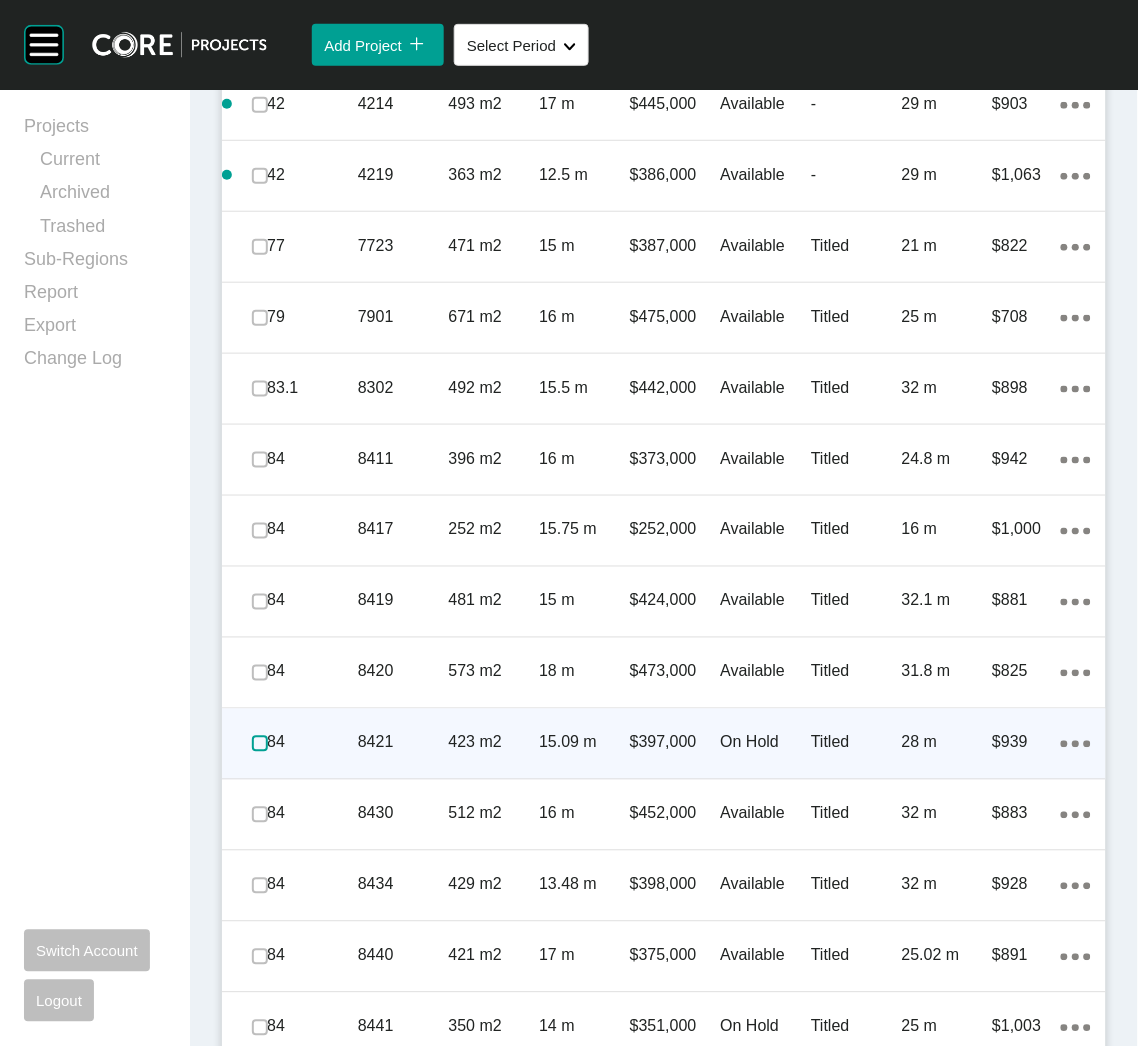 click at bounding box center (260, 744) 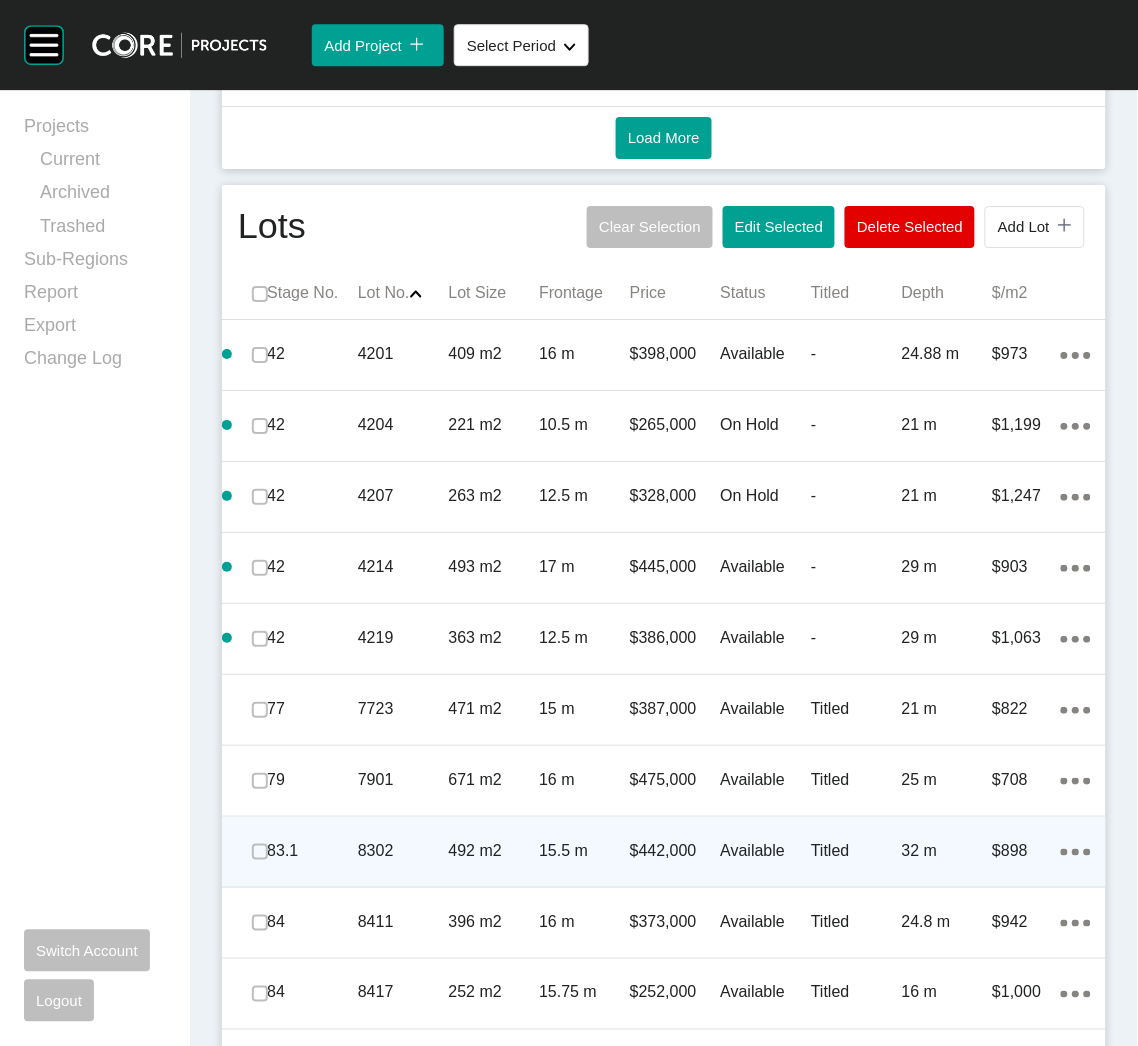 scroll, scrollTop: 1461, scrollLeft: 0, axis: vertical 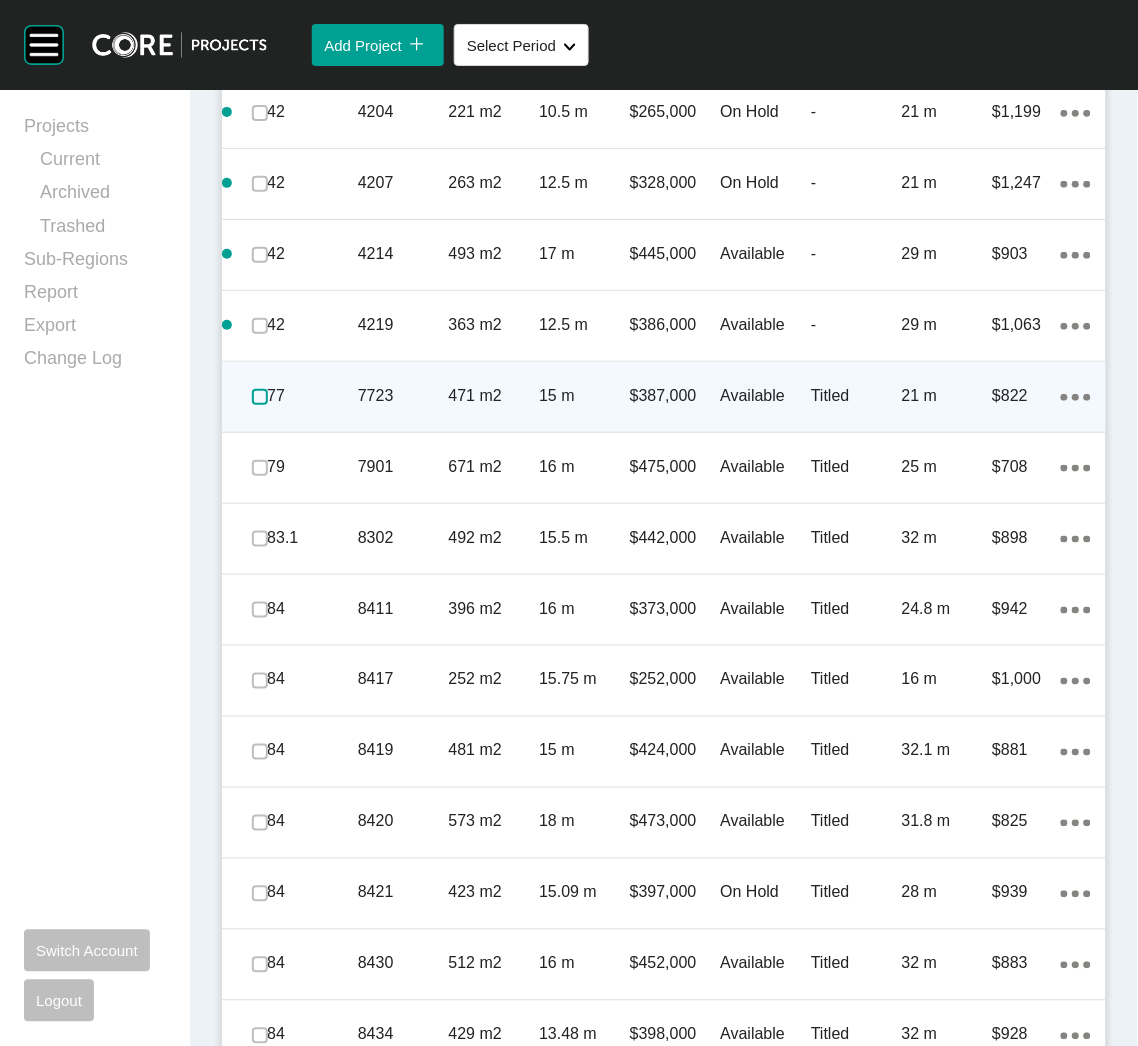 click at bounding box center [260, 397] 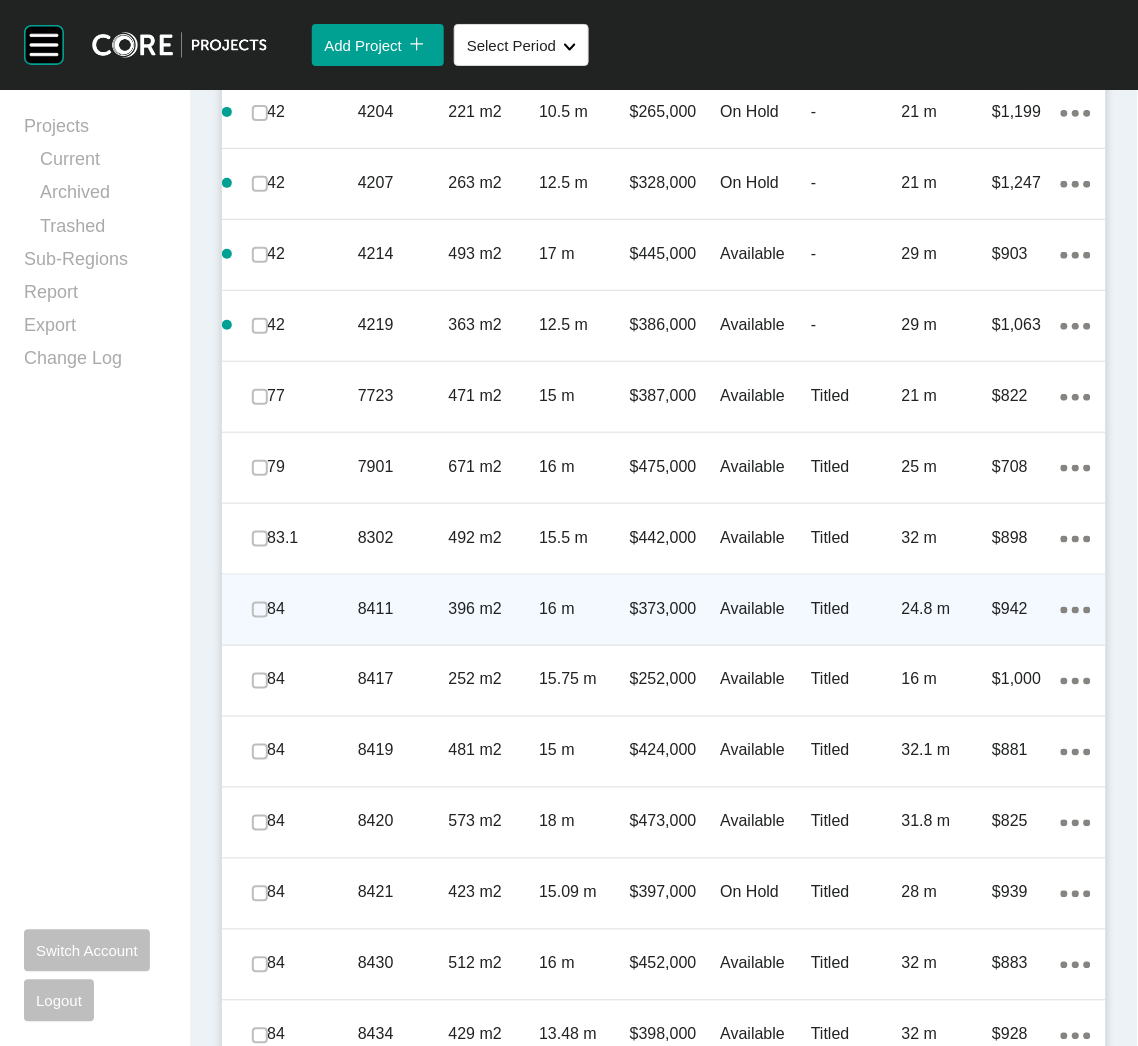 click on "8411" at bounding box center (403, 609) 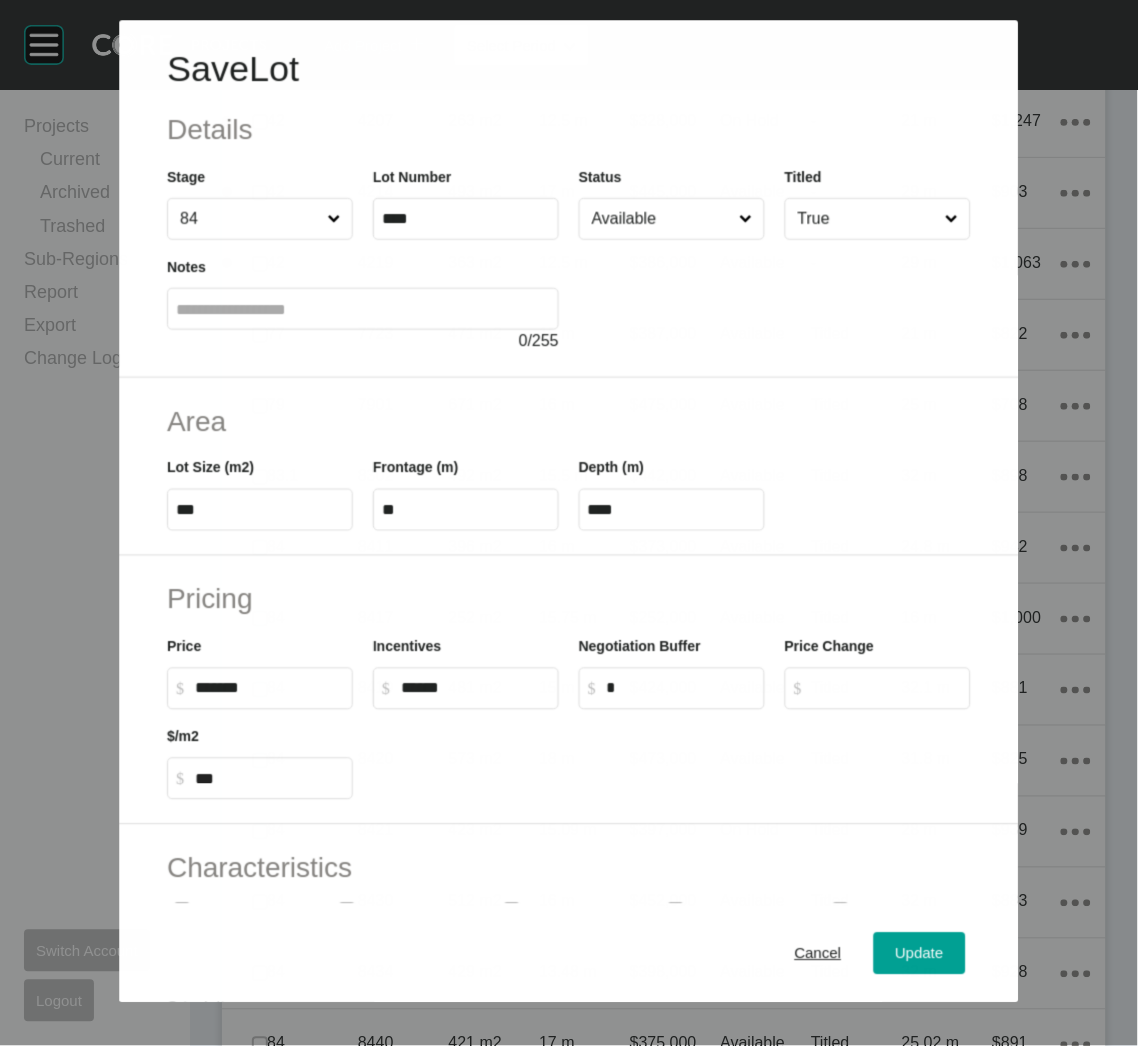 scroll, scrollTop: 1400, scrollLeft: 0, axis: vertical 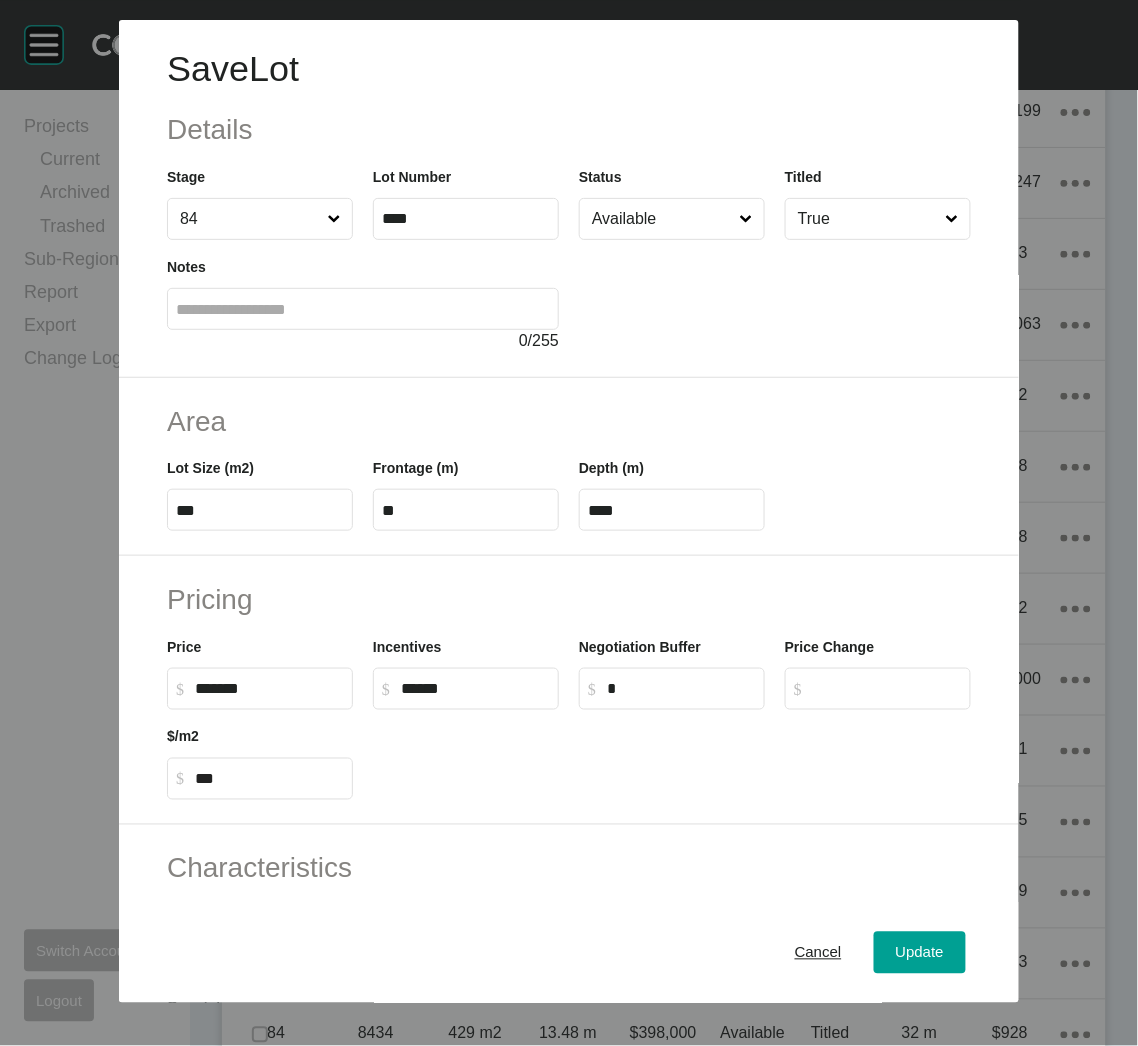 click at bounding box center (746, 219) 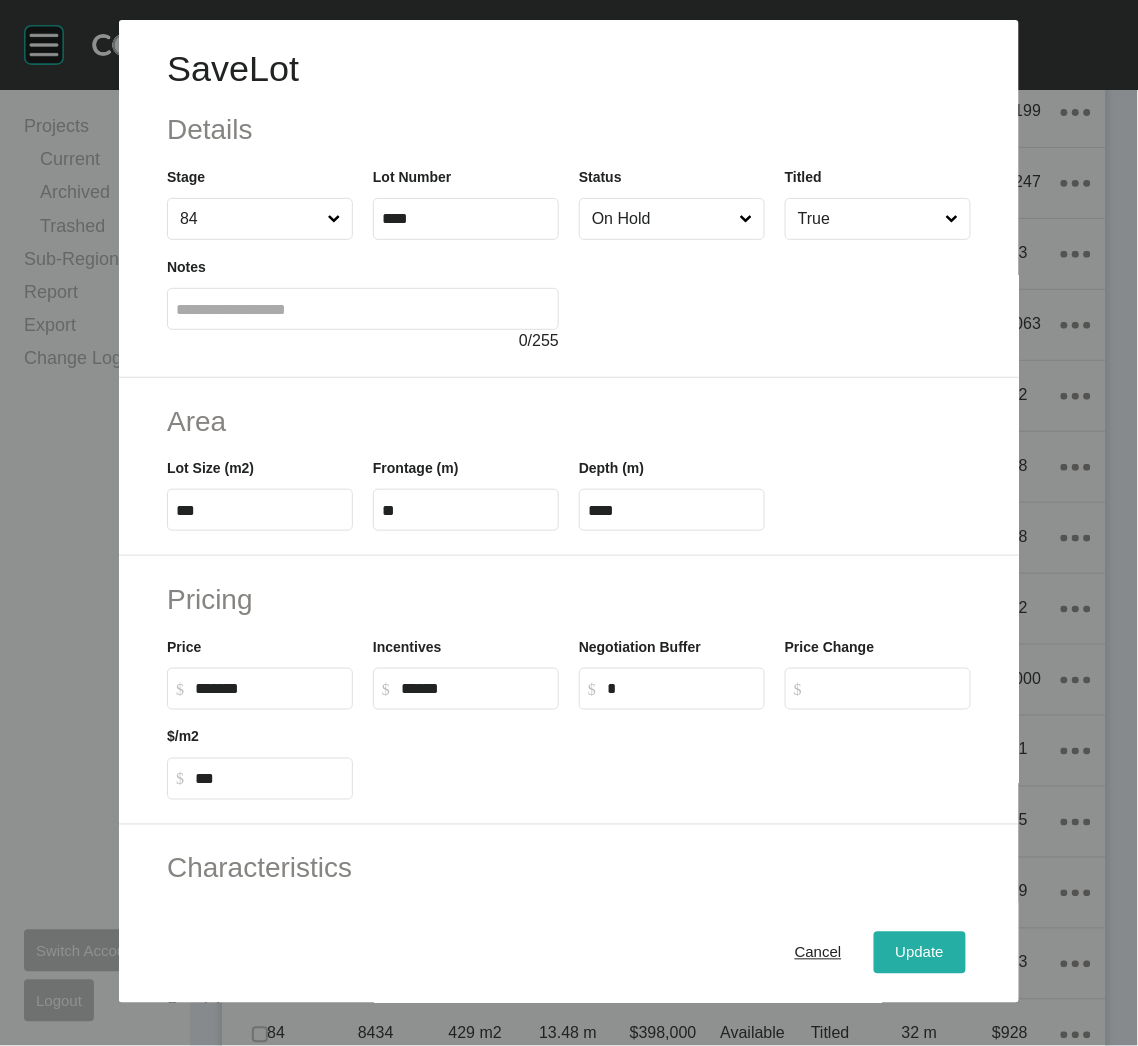 click on "Update" at bounding box center [920, 953] 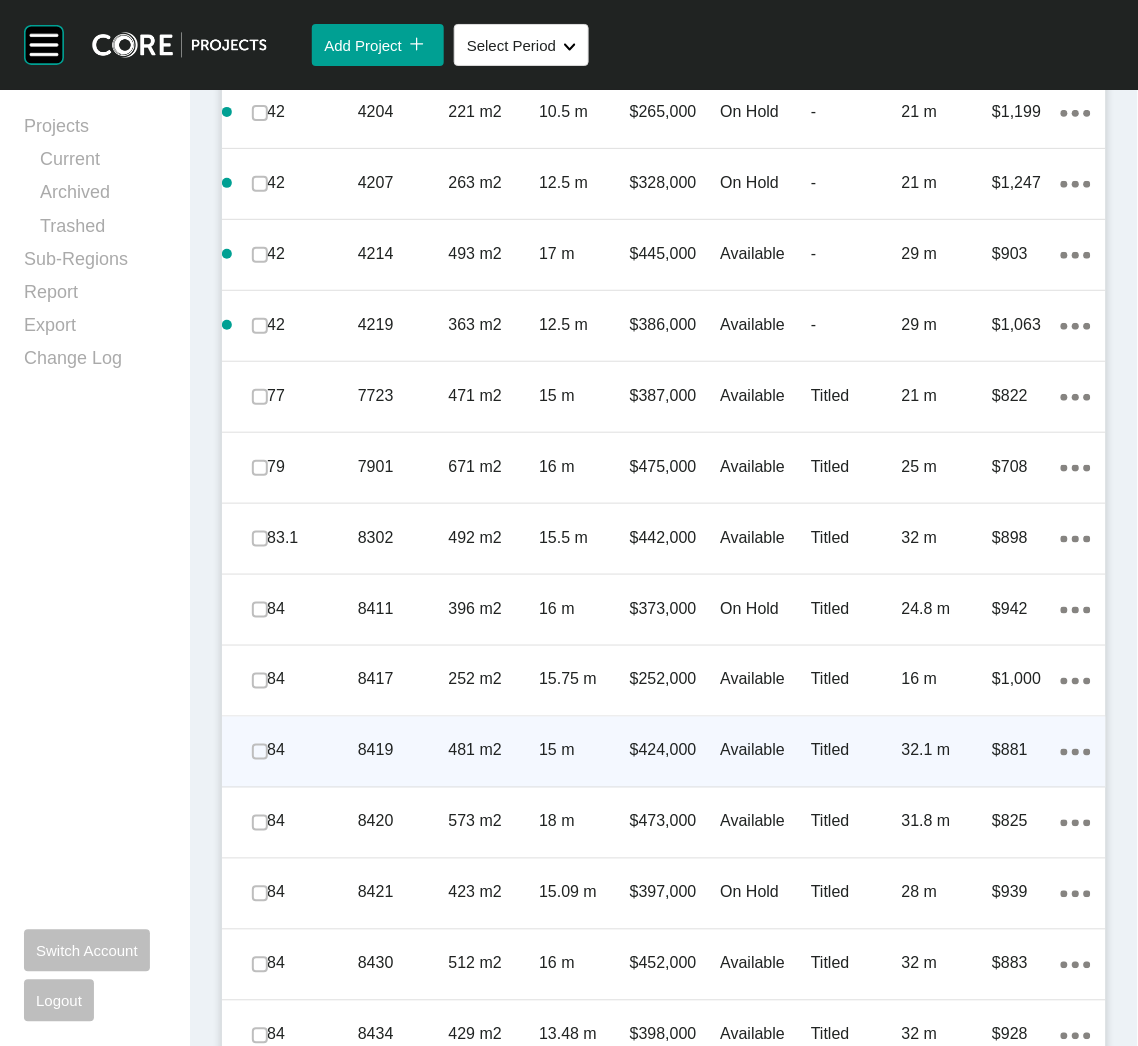 scroll, scrollTop: 1611, scrollLeft: 0, axis: vertical 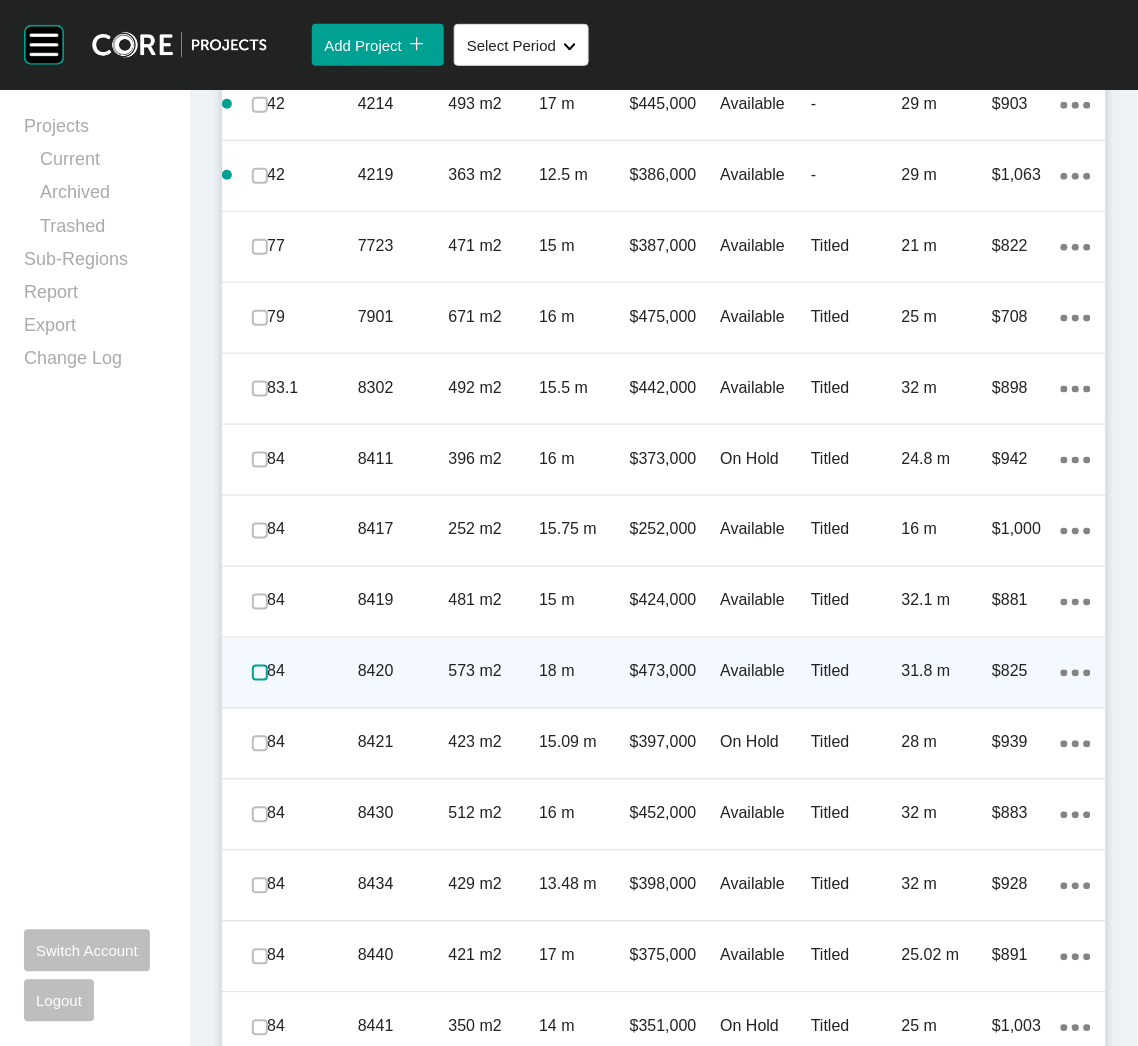 click at bounding box center [260, 673] 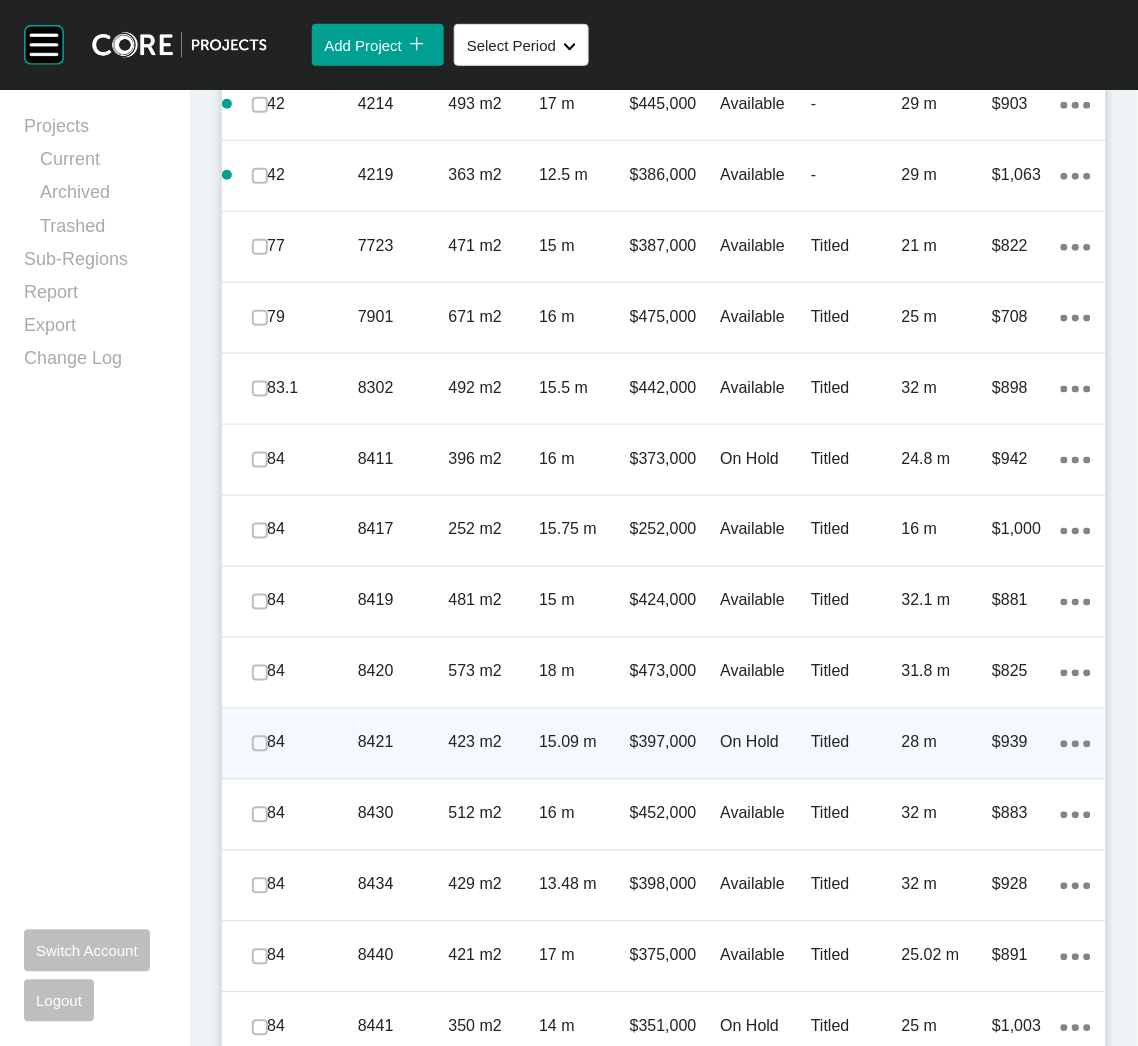 click on "8421" at bounding box center (403, 743) 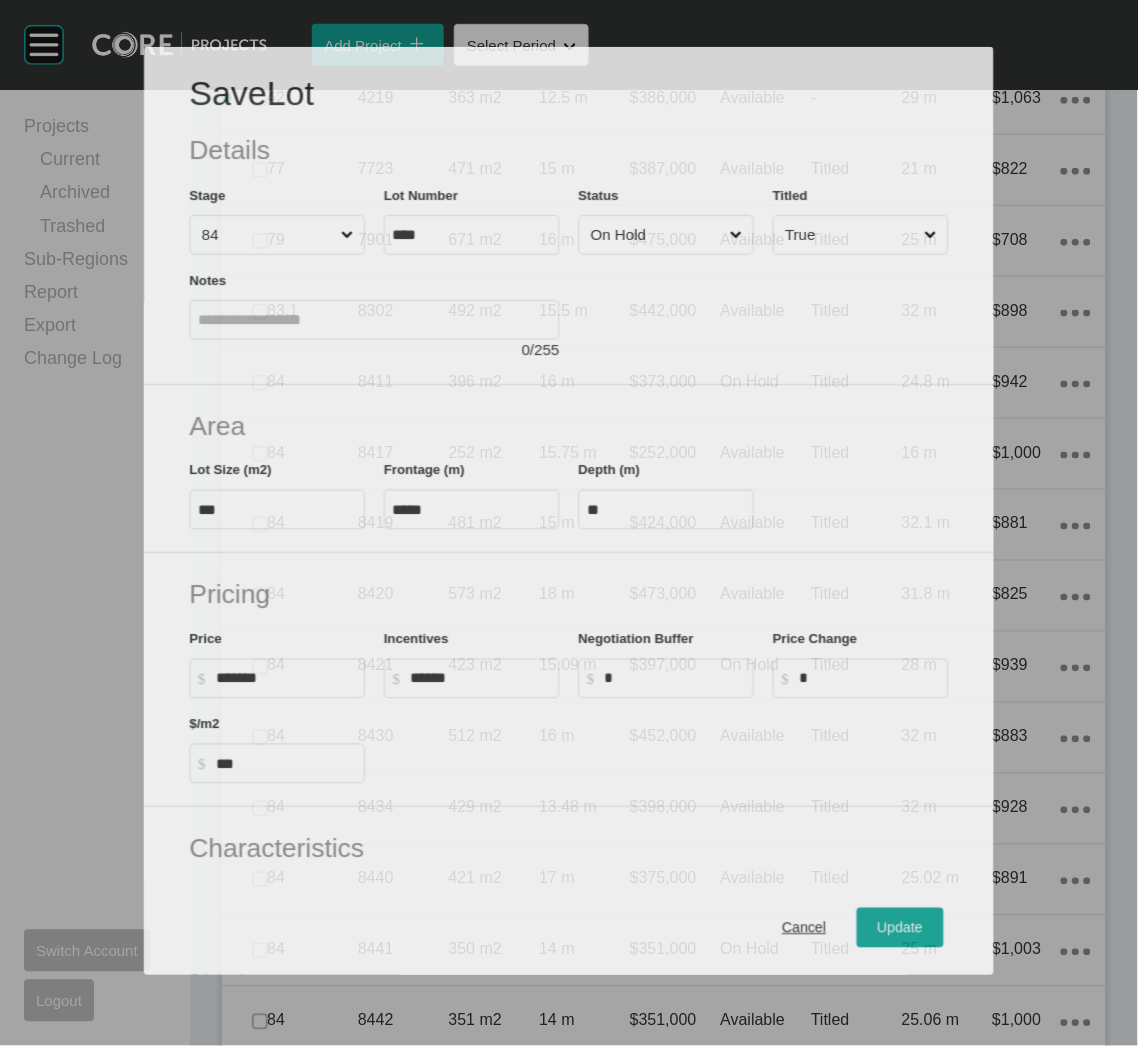 scroll, scrollTop: 1550, scrollLeft: 0, axis: vertical 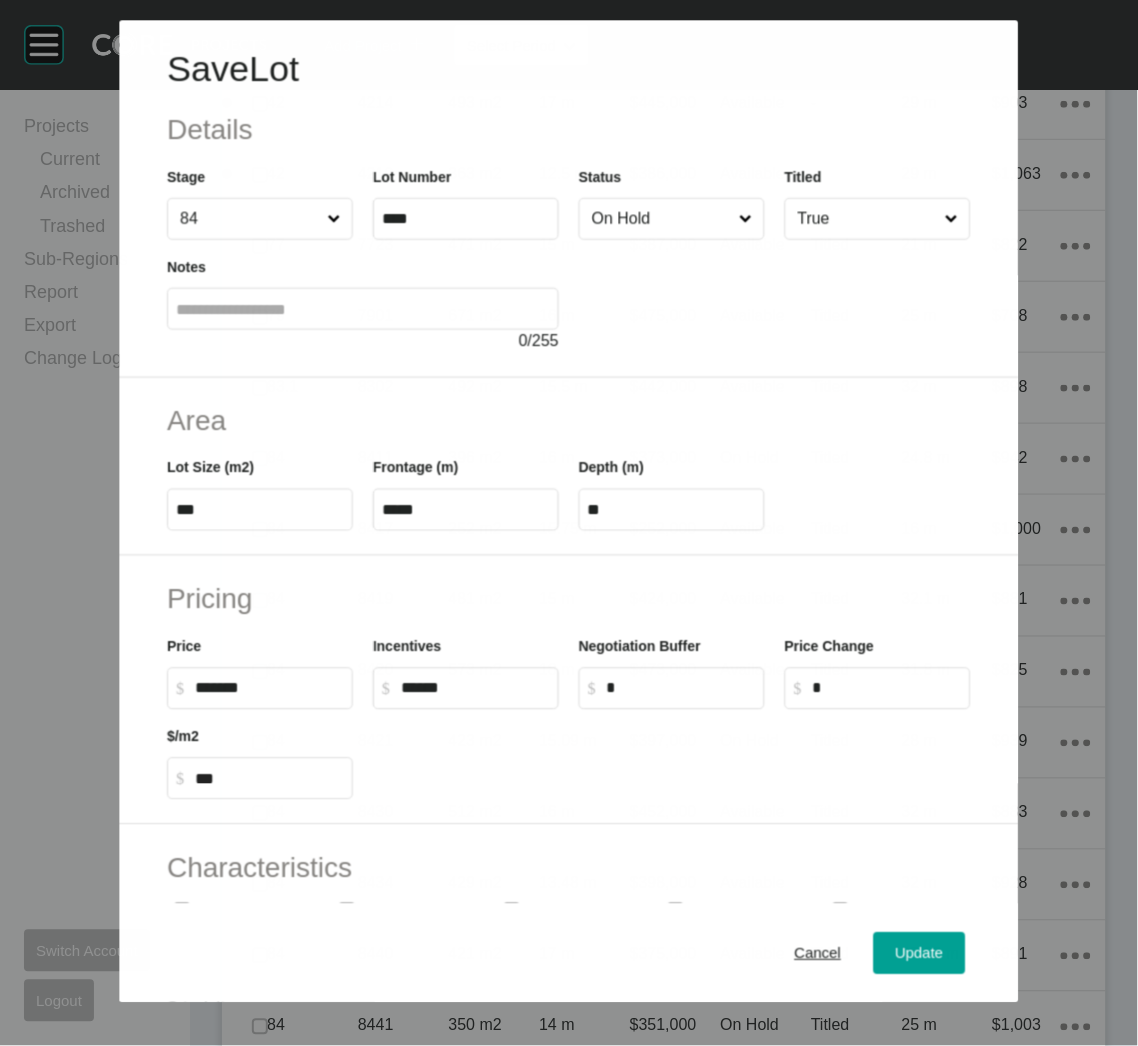 click on "On Hold" at bounding box center [661, 219] 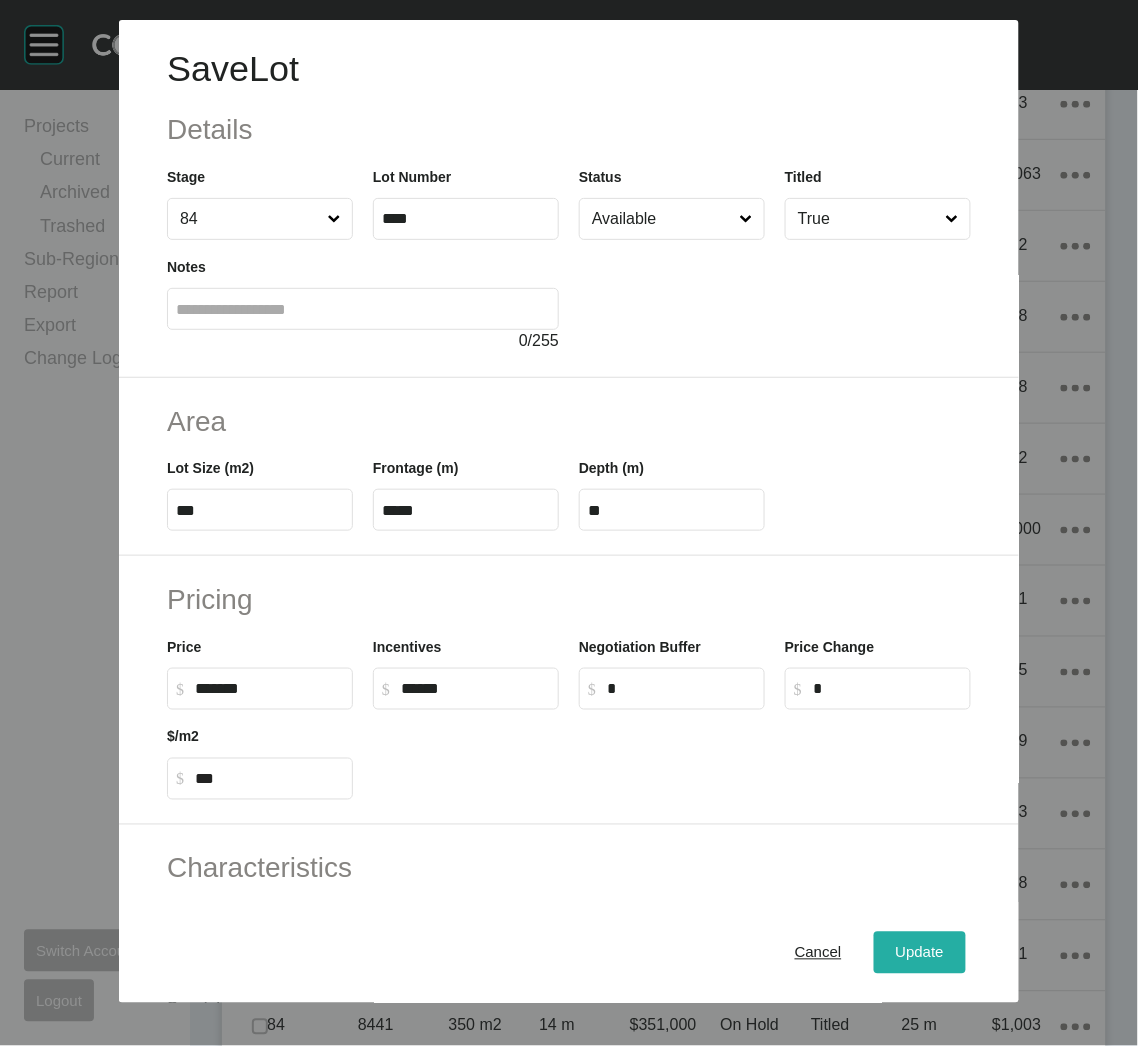 click on "Update" at bounding box center (920, 953) 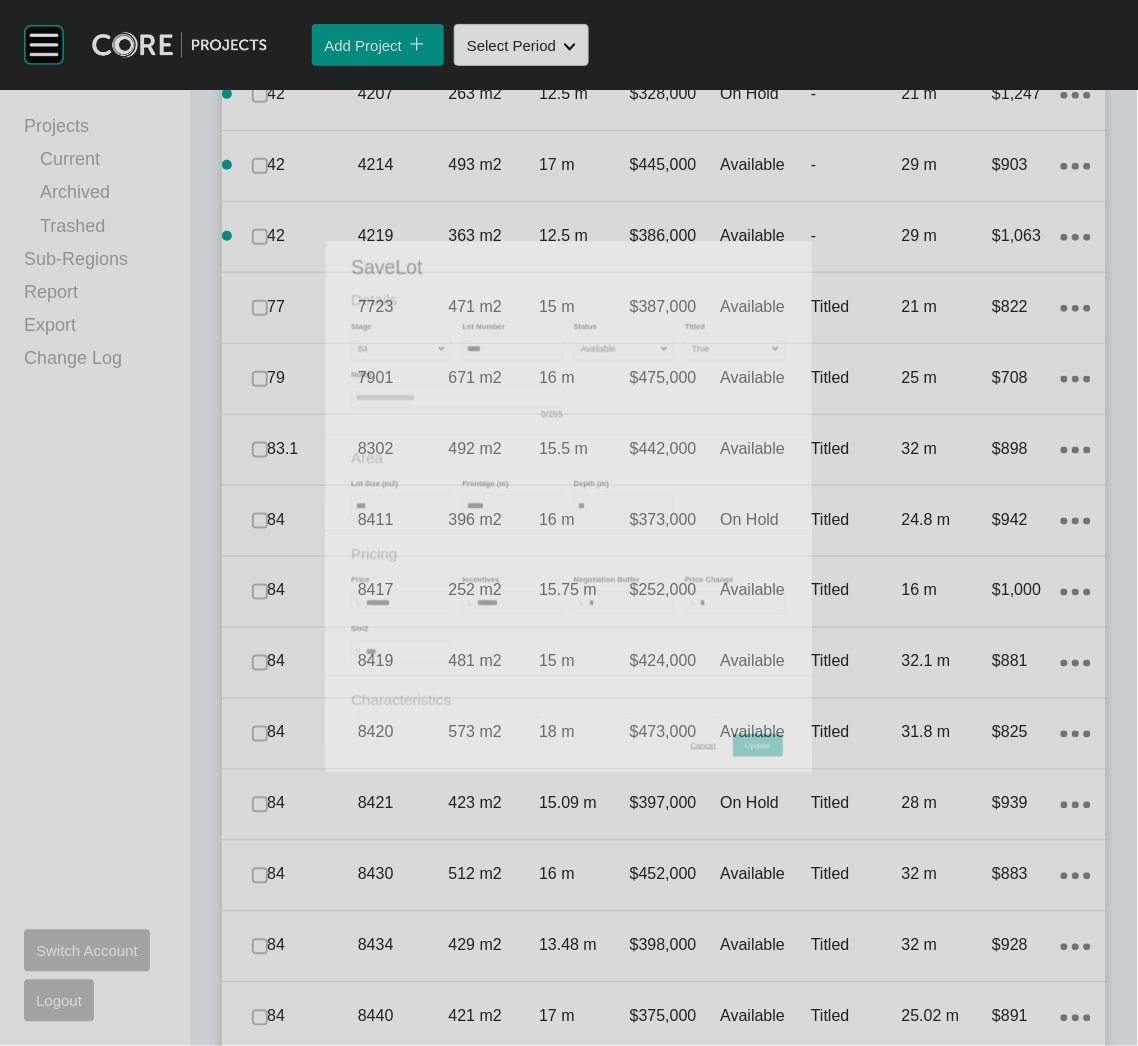 scroll, scrollTop: 1611, scrollLeft: 0, axis: vertical 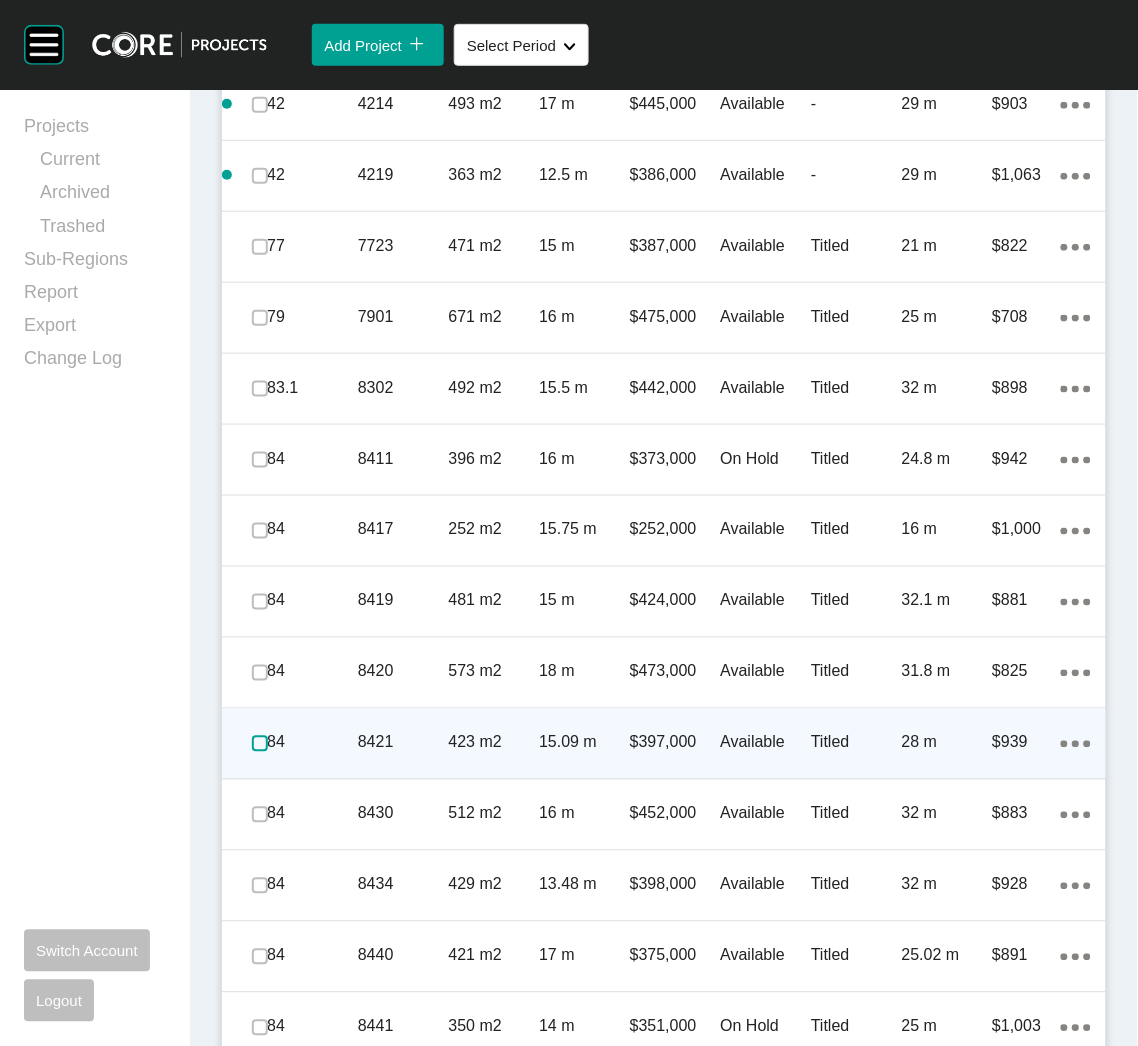 click at bounding box center [260, 744] 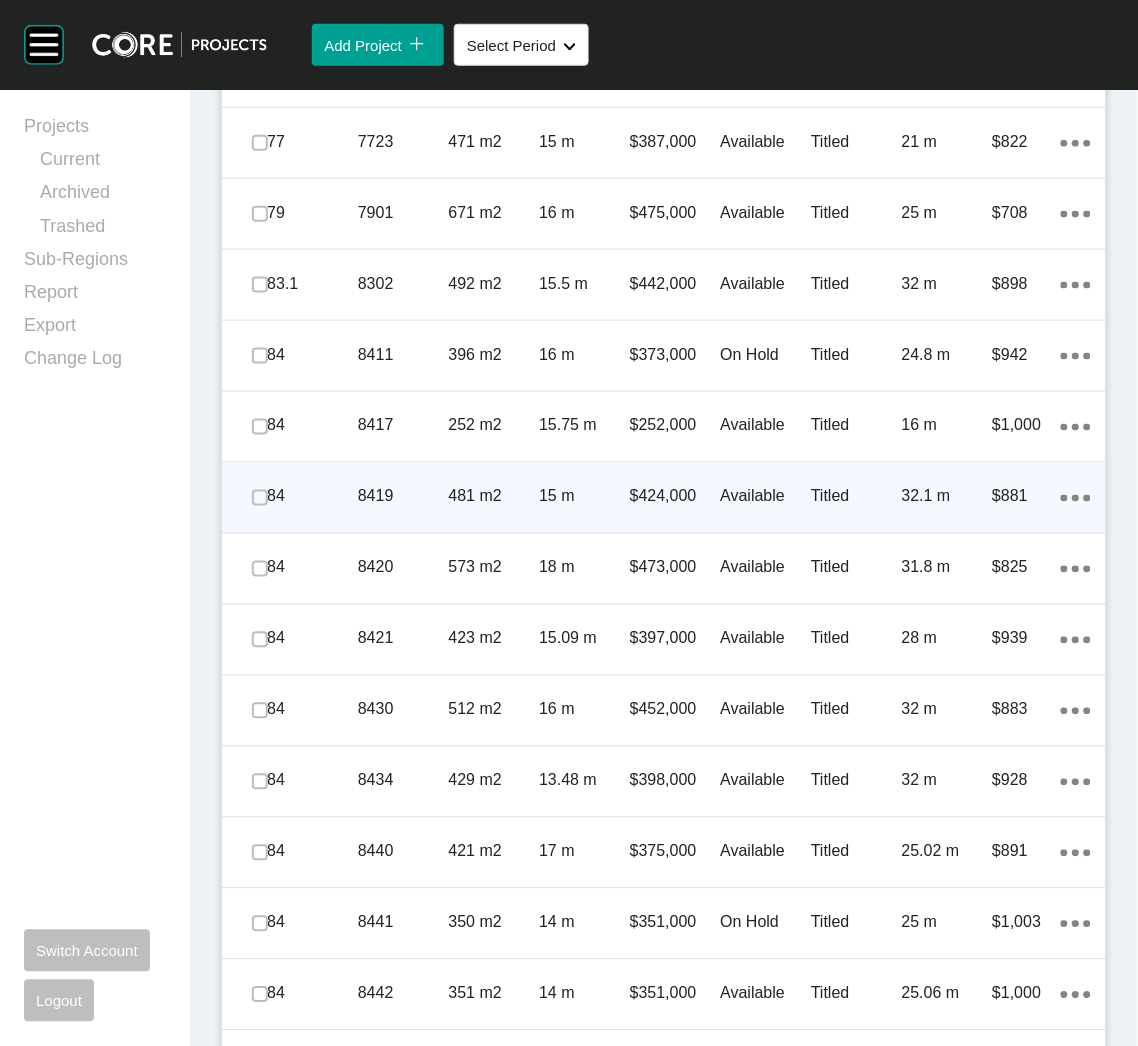 scroll, scrollTop: 1911, scrollLeft: 0, axis: vertical 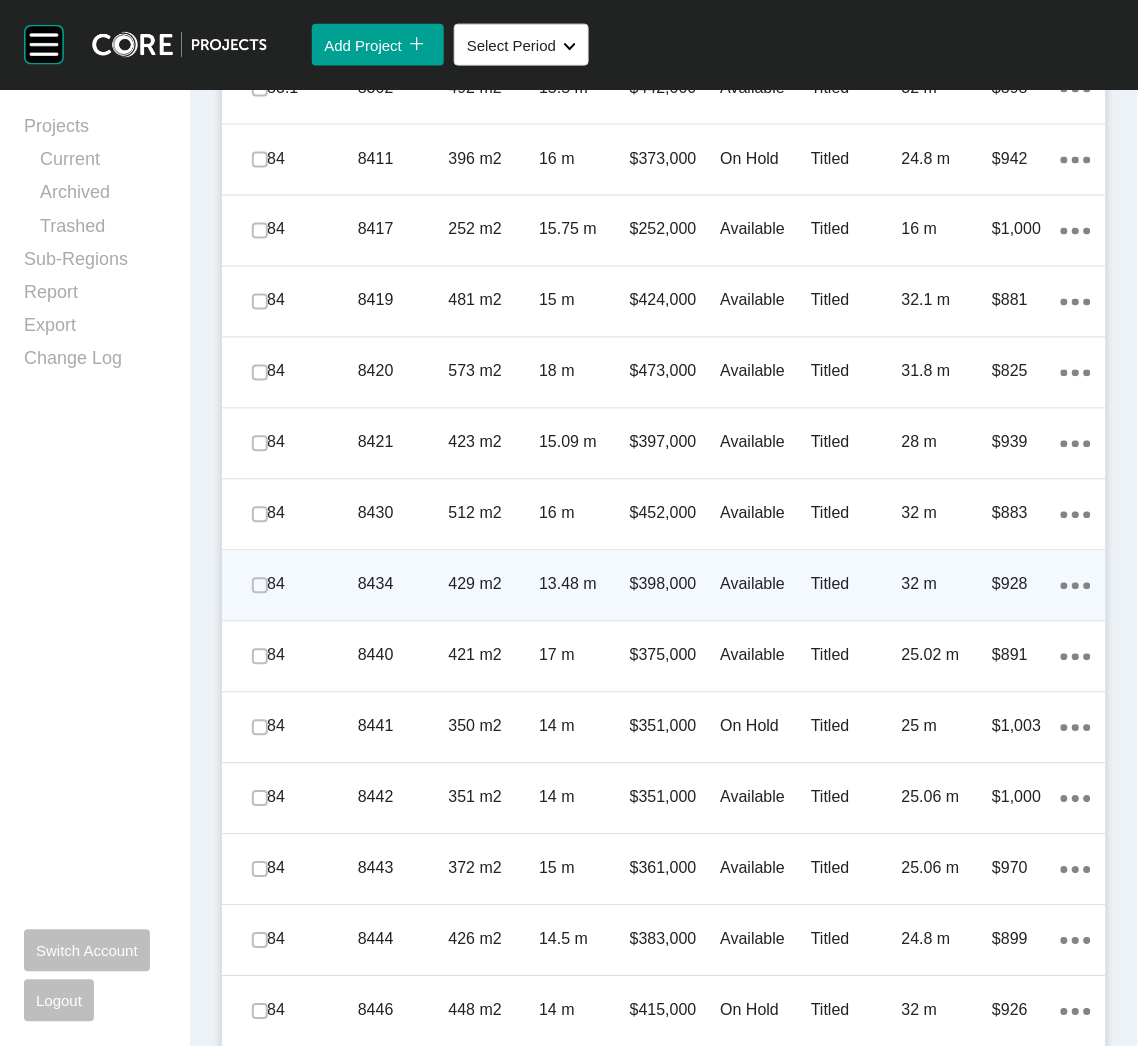 click on "8434" at bounding box center (403, 585) 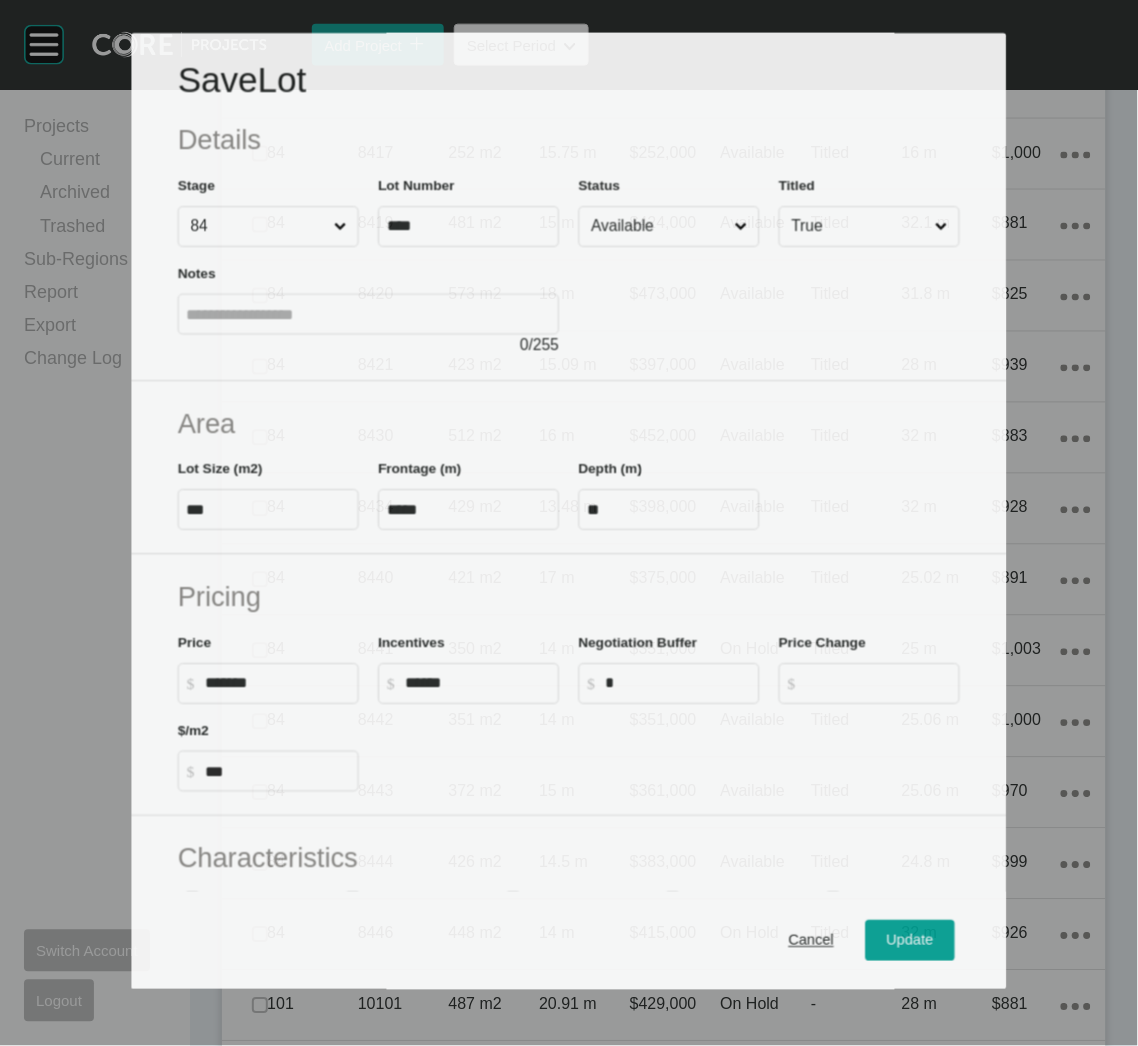 scroll, scrollTop: 1849, scrollLeft: 0, axis: vertical 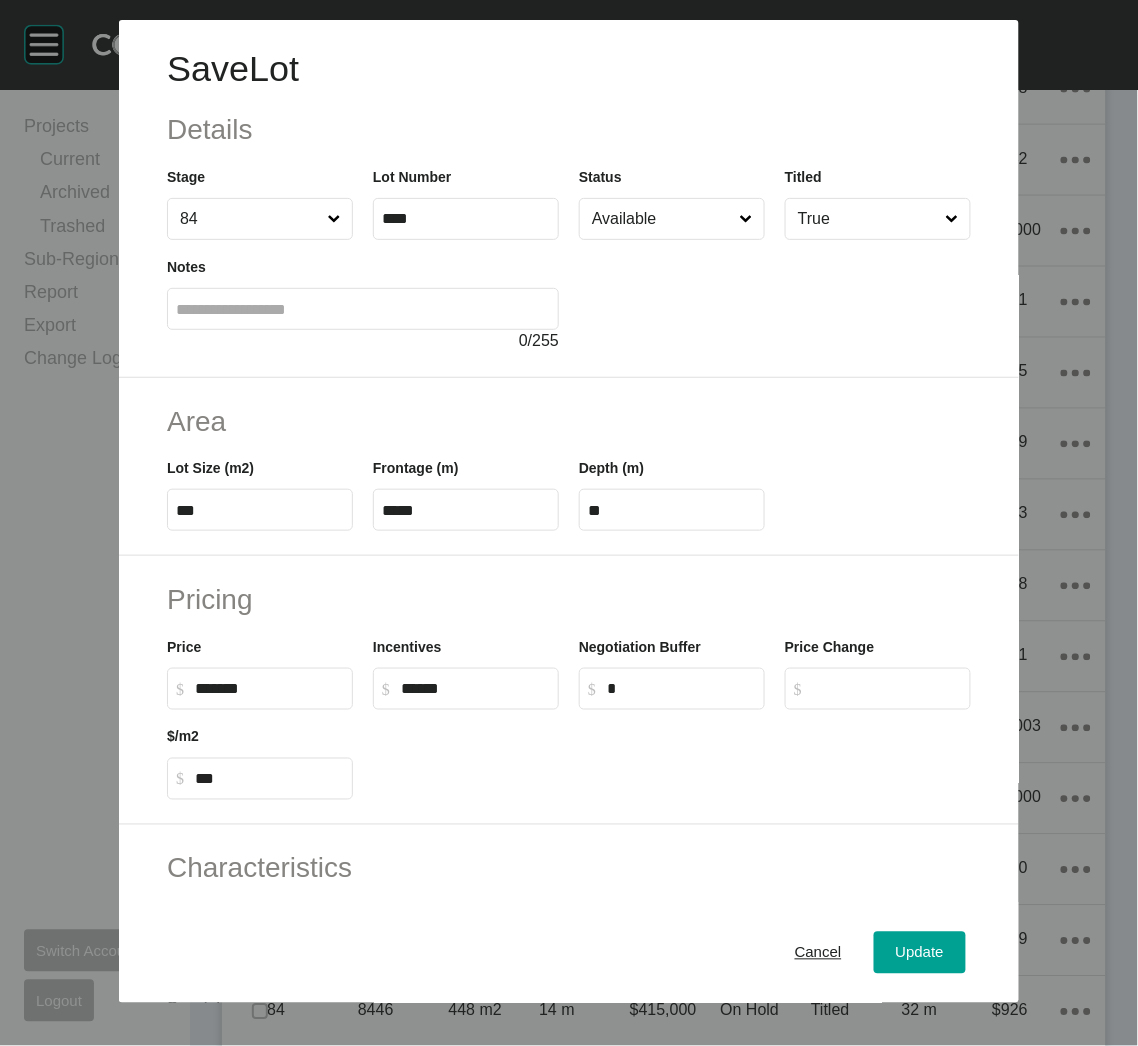 click on "Available" at bounding box center [662, 219] 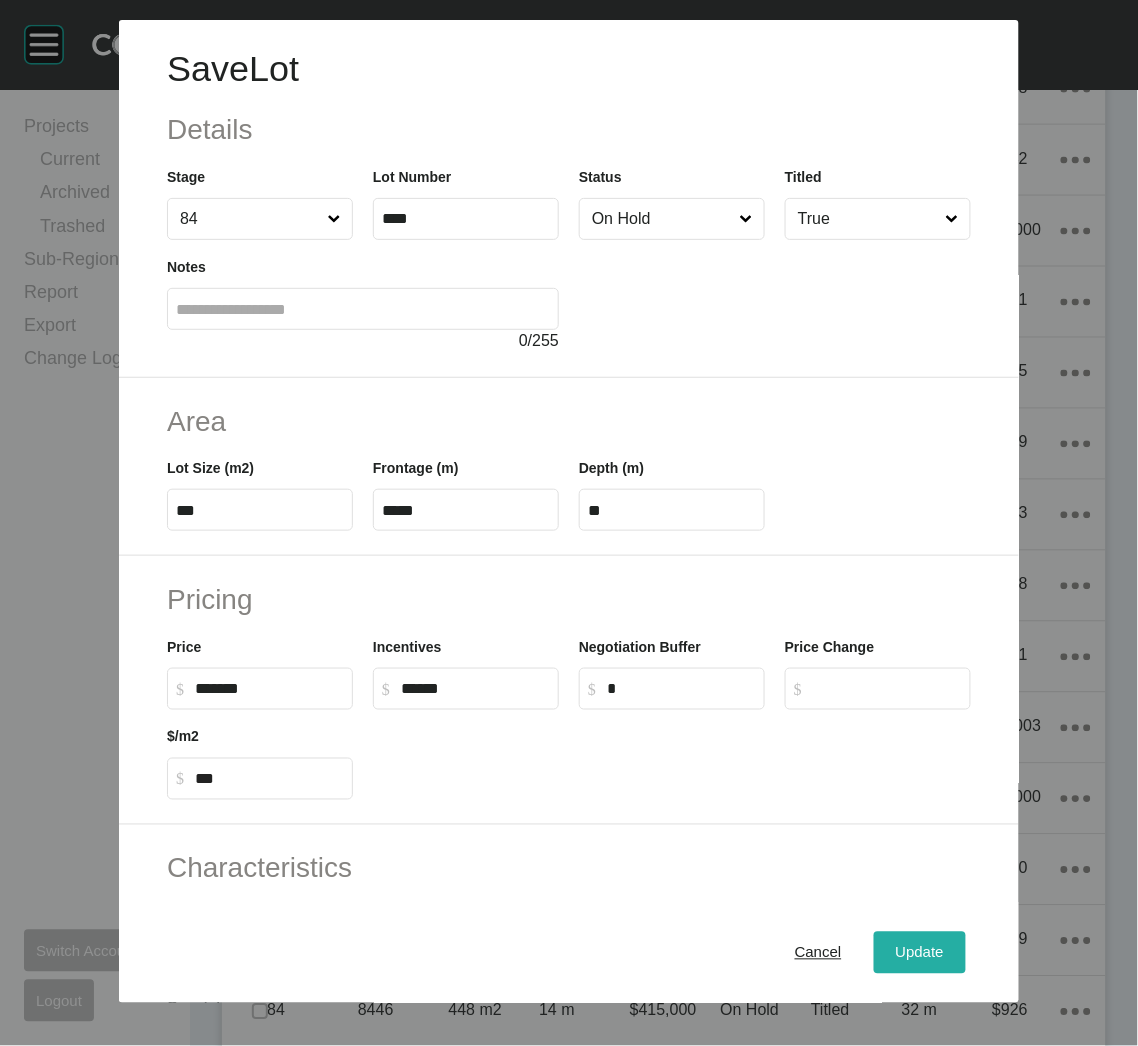 click on "Update" at bounding box center (920, 953) 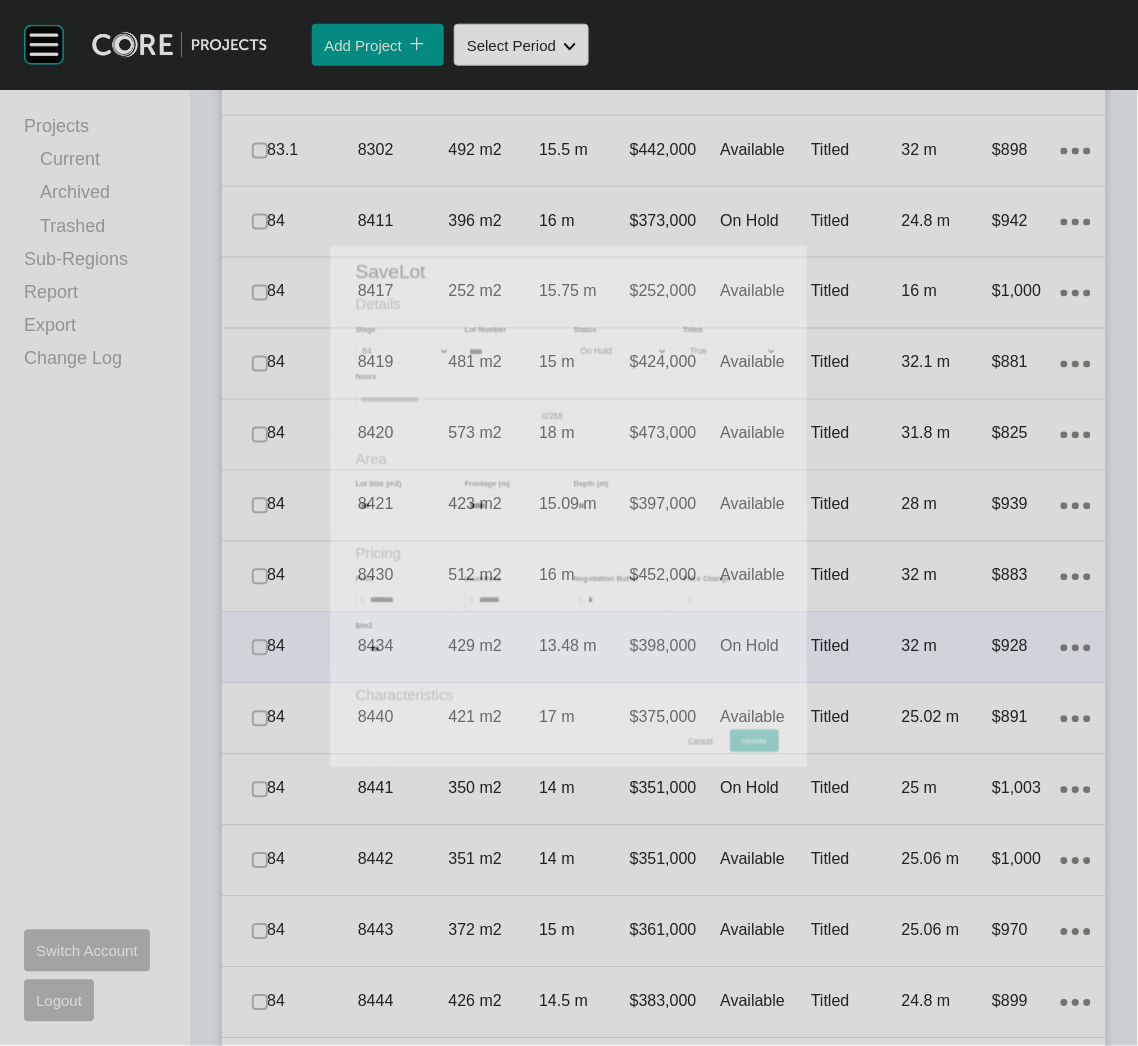 scroll, scrollTop: 1911, scrollLeft: 0, axis: vertical 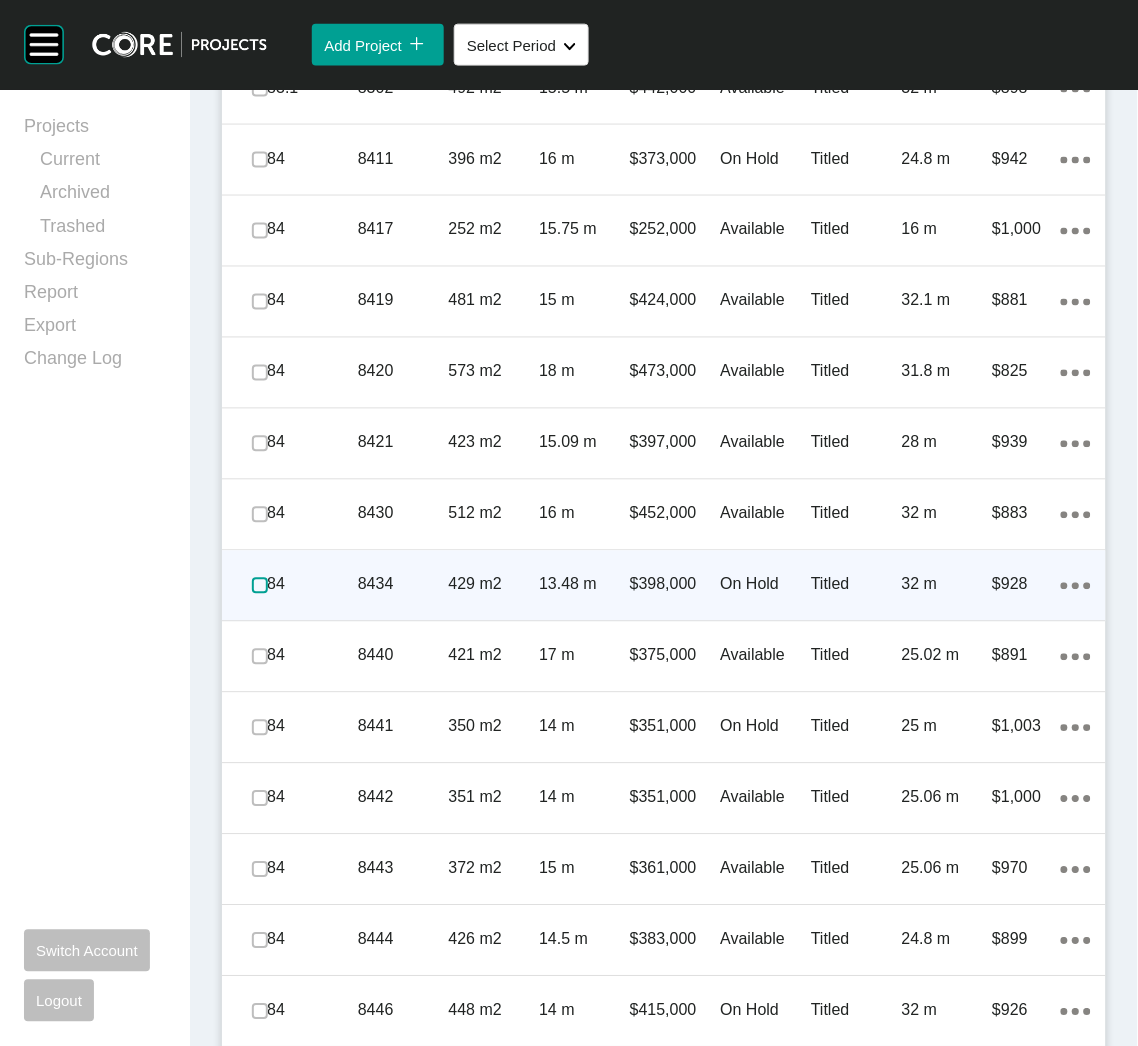 click at bounding box center [260, 586] 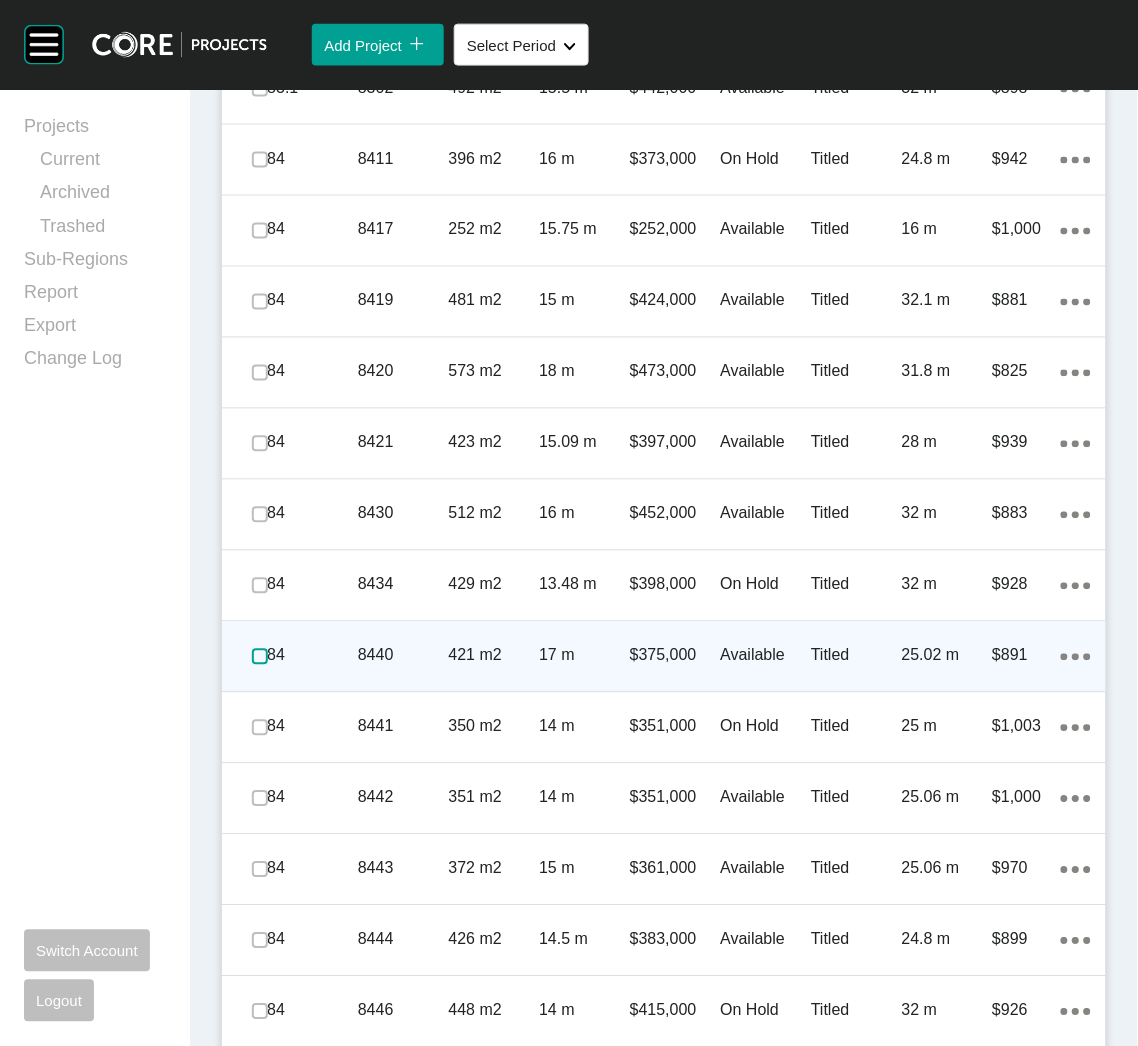 click at bounding box center (260, 657) 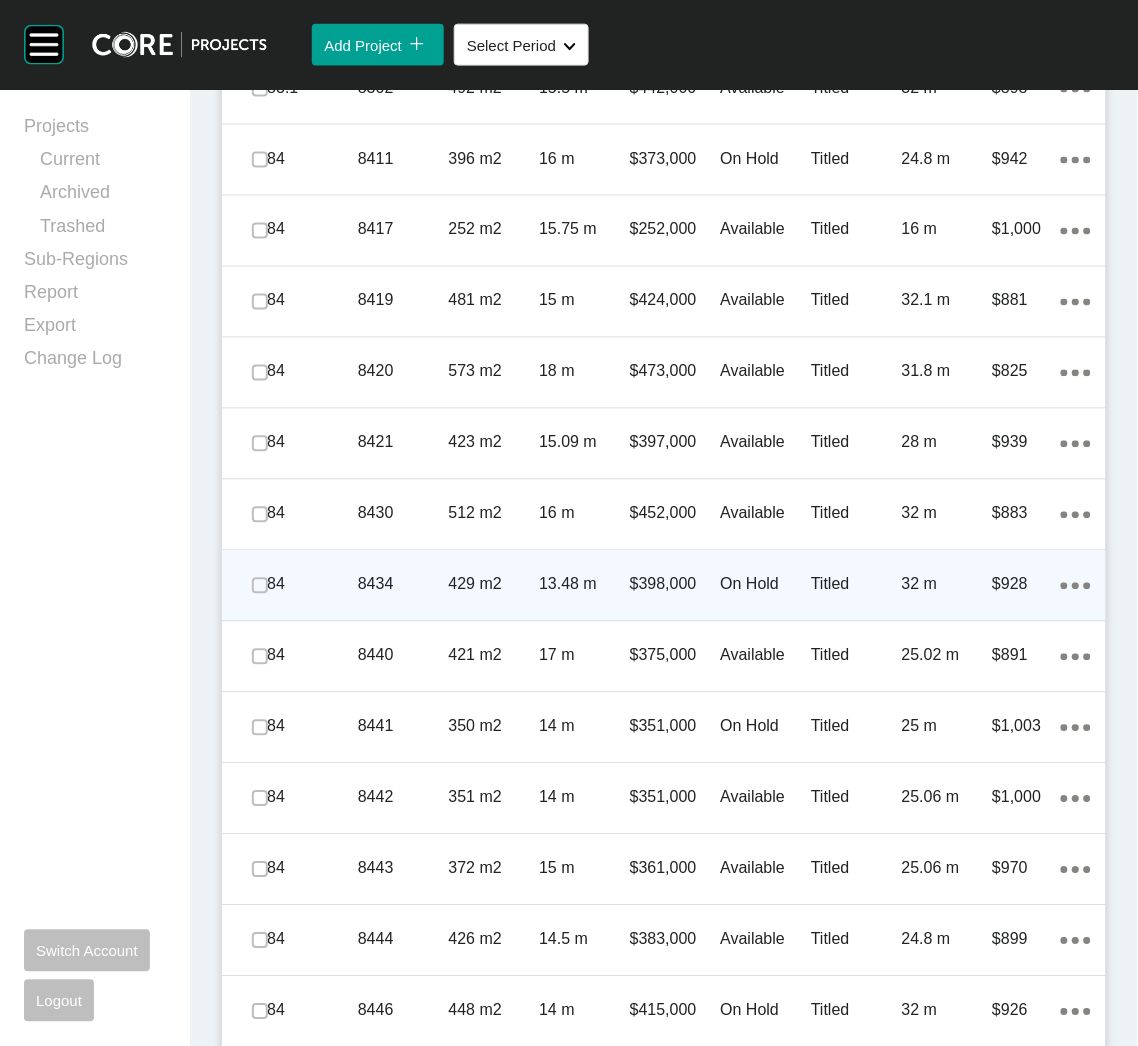 click on "13.48 m" at bounding box center (584, 585) 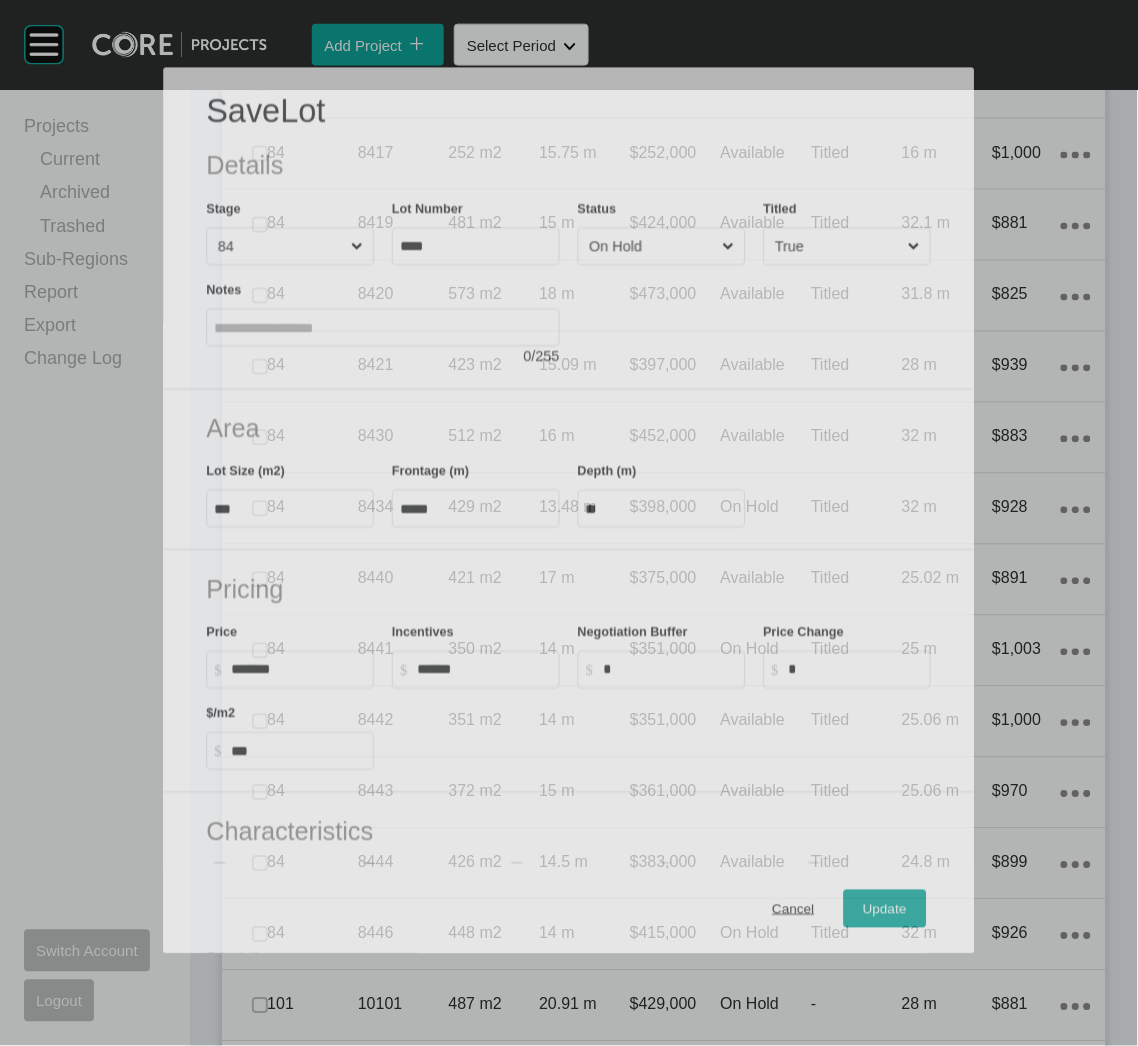 scroll, scrollTop: 1849, scrollLeft: 0, axis: vertical 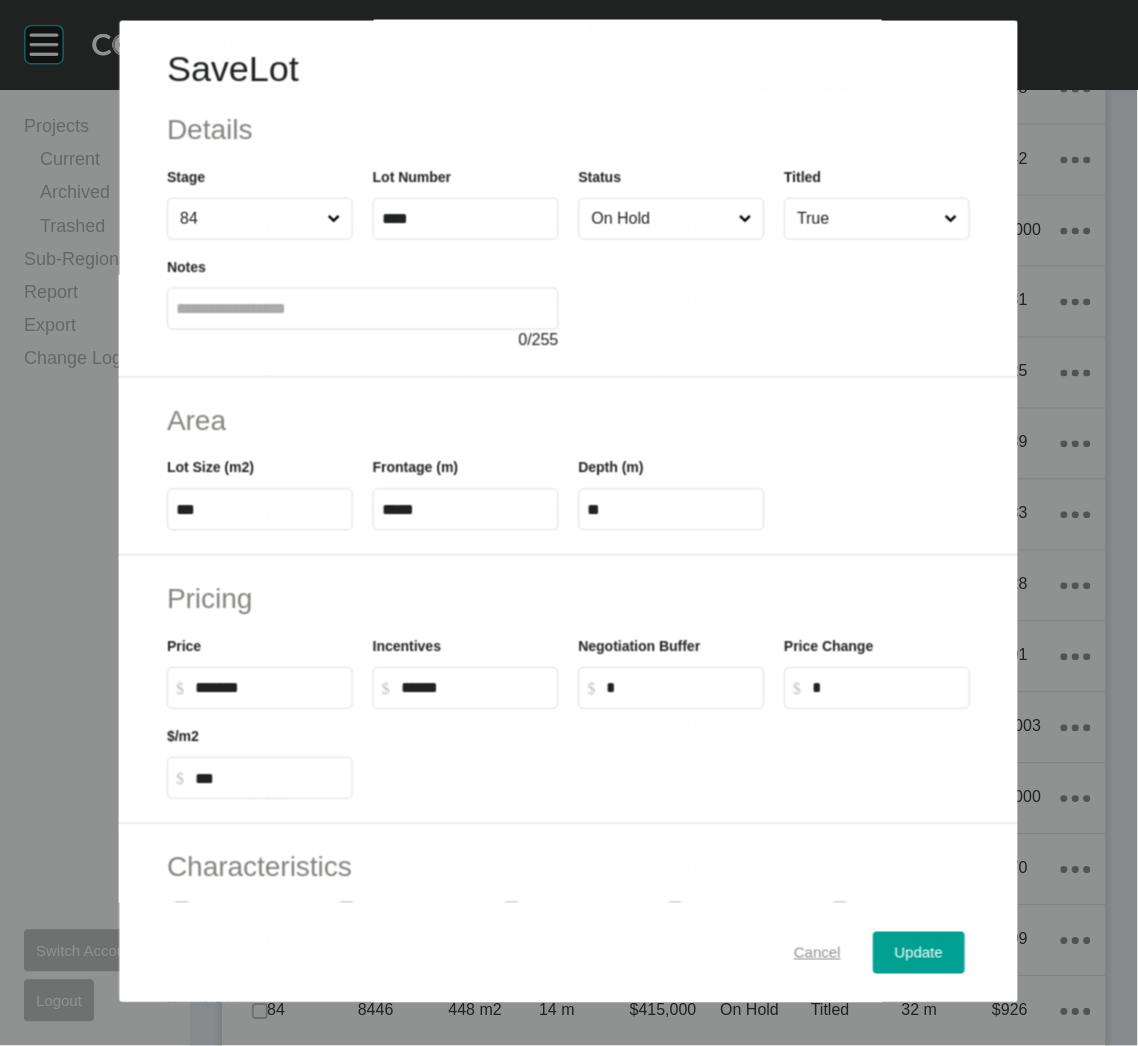 click on "Cancel" at bounding box center (818, 952) 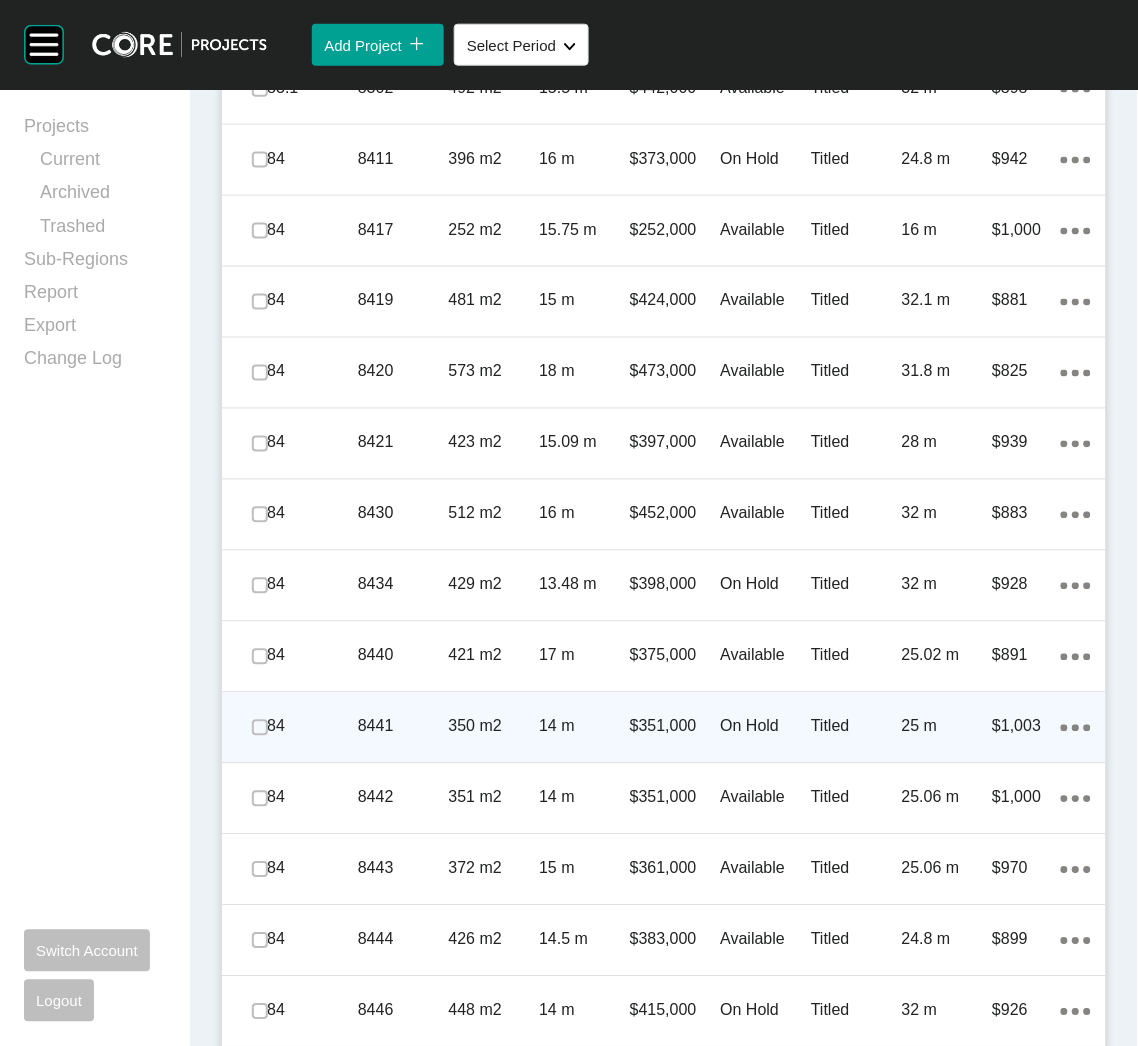 scroll, scrollTop: 1999, scrollLeft: 0, axis: vertical 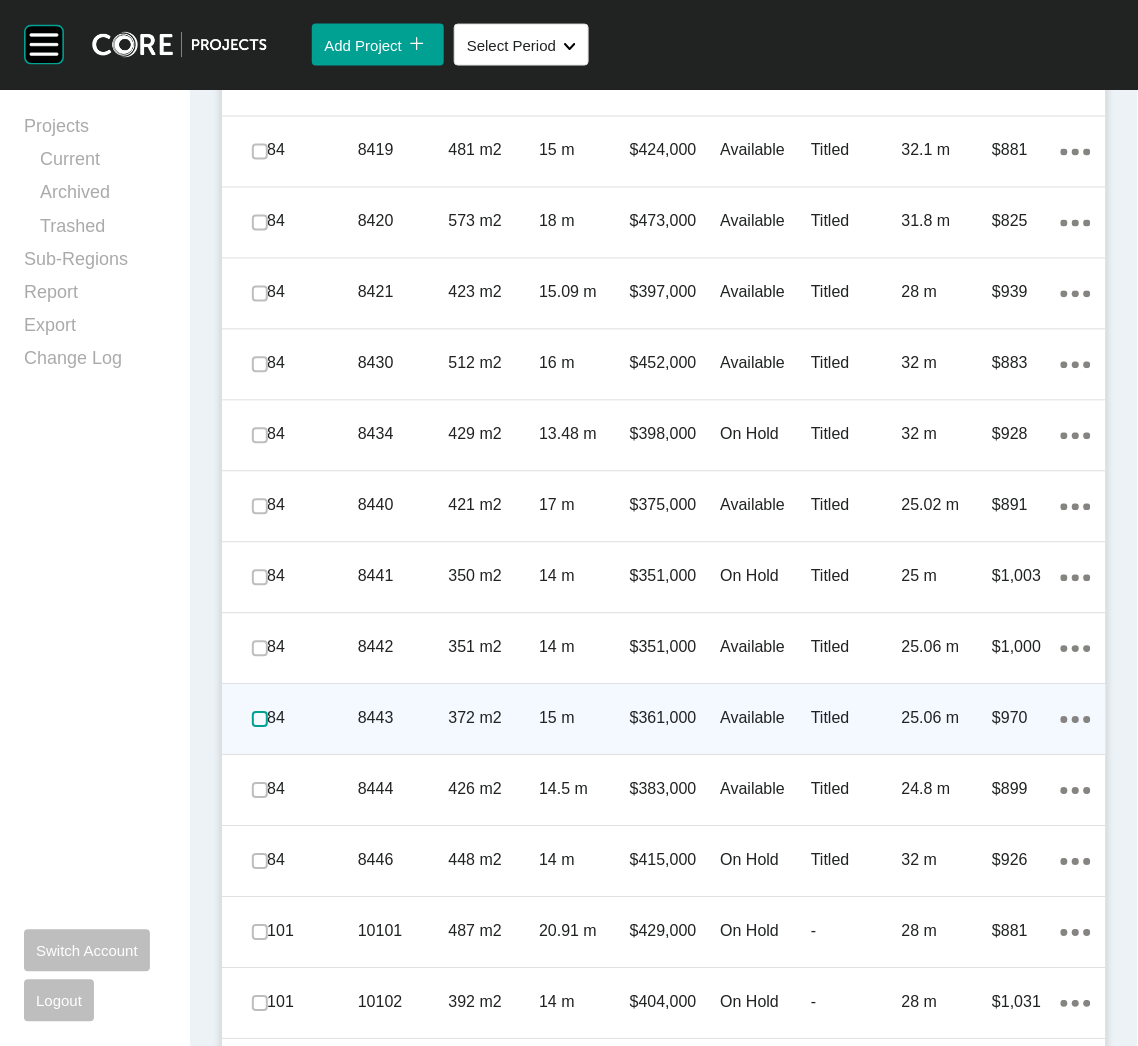 click at bounding box center (260, 720) 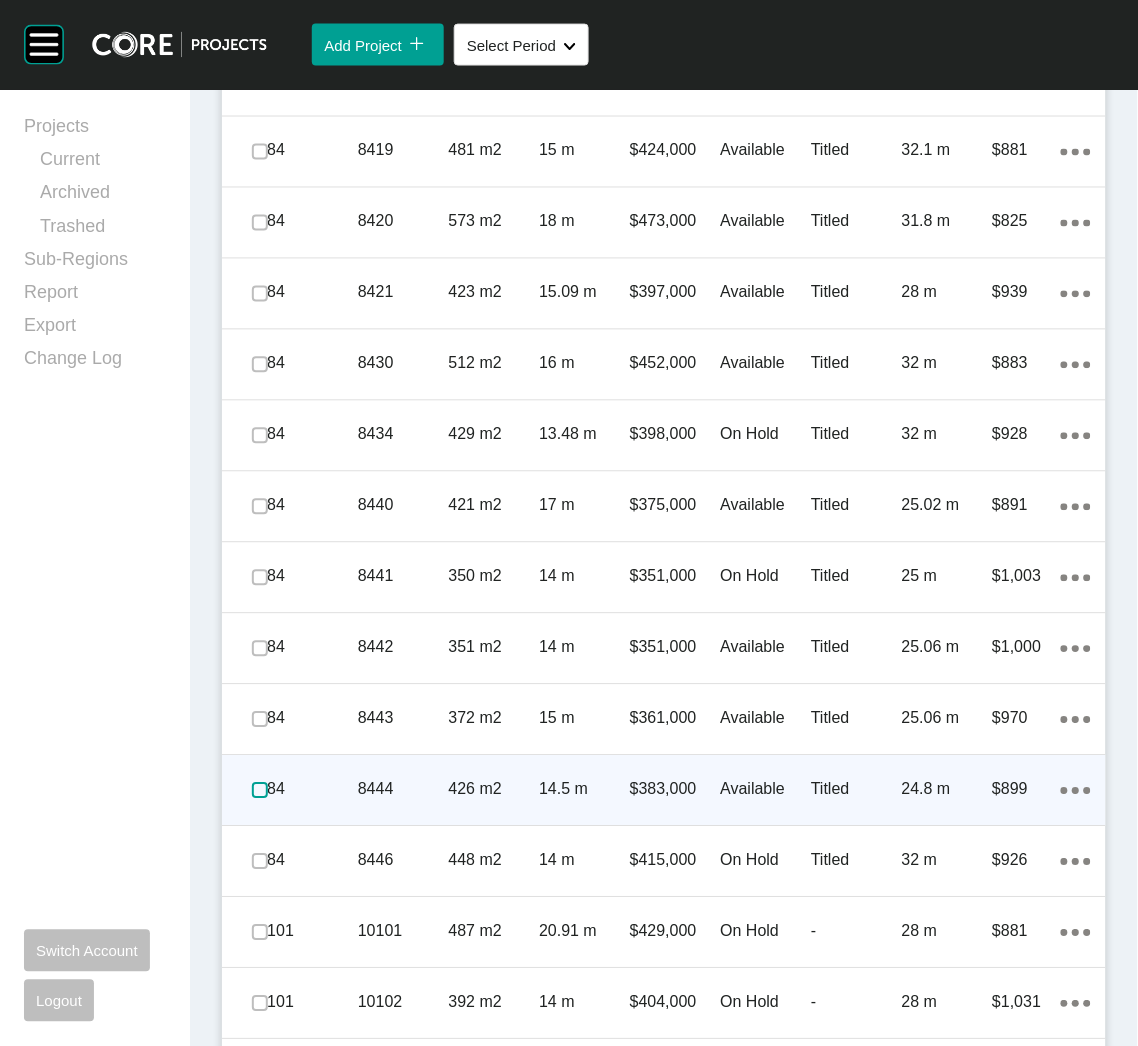 click at bounding box center (260, 791) 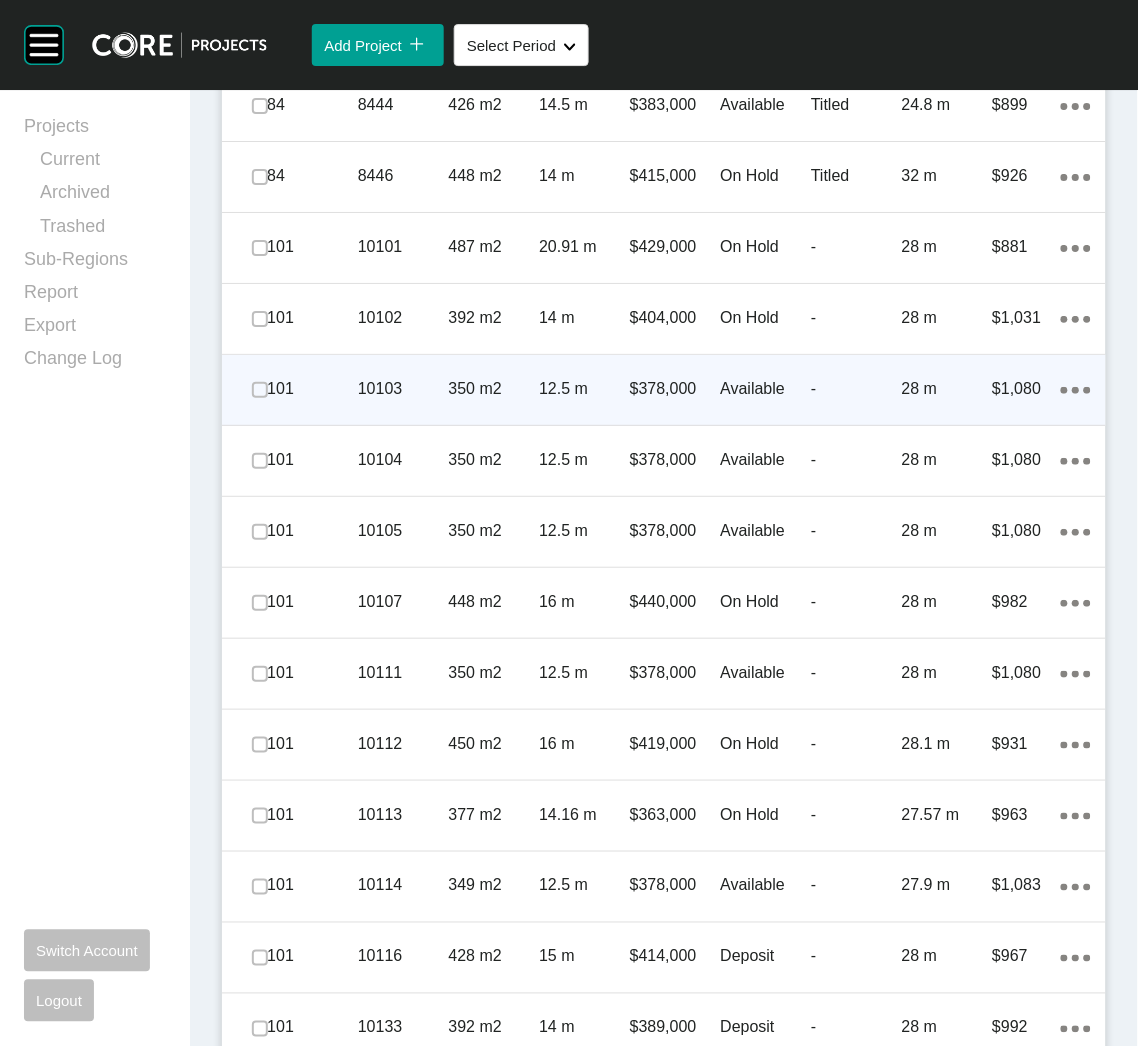 scroll, scrollTop: 2749, scrollLeft: 0, axis: vertical 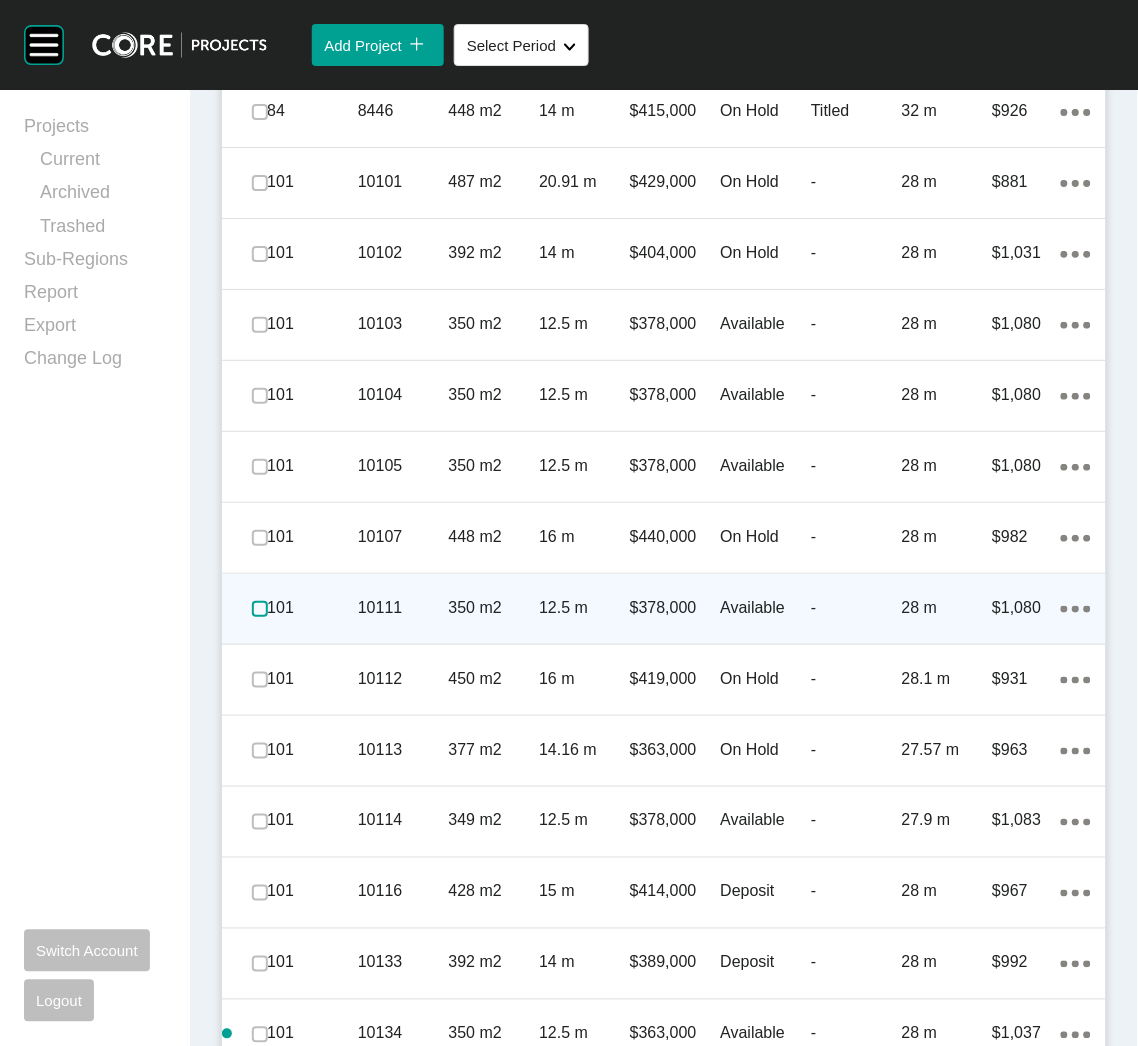 click at bounding box center (260, 609) 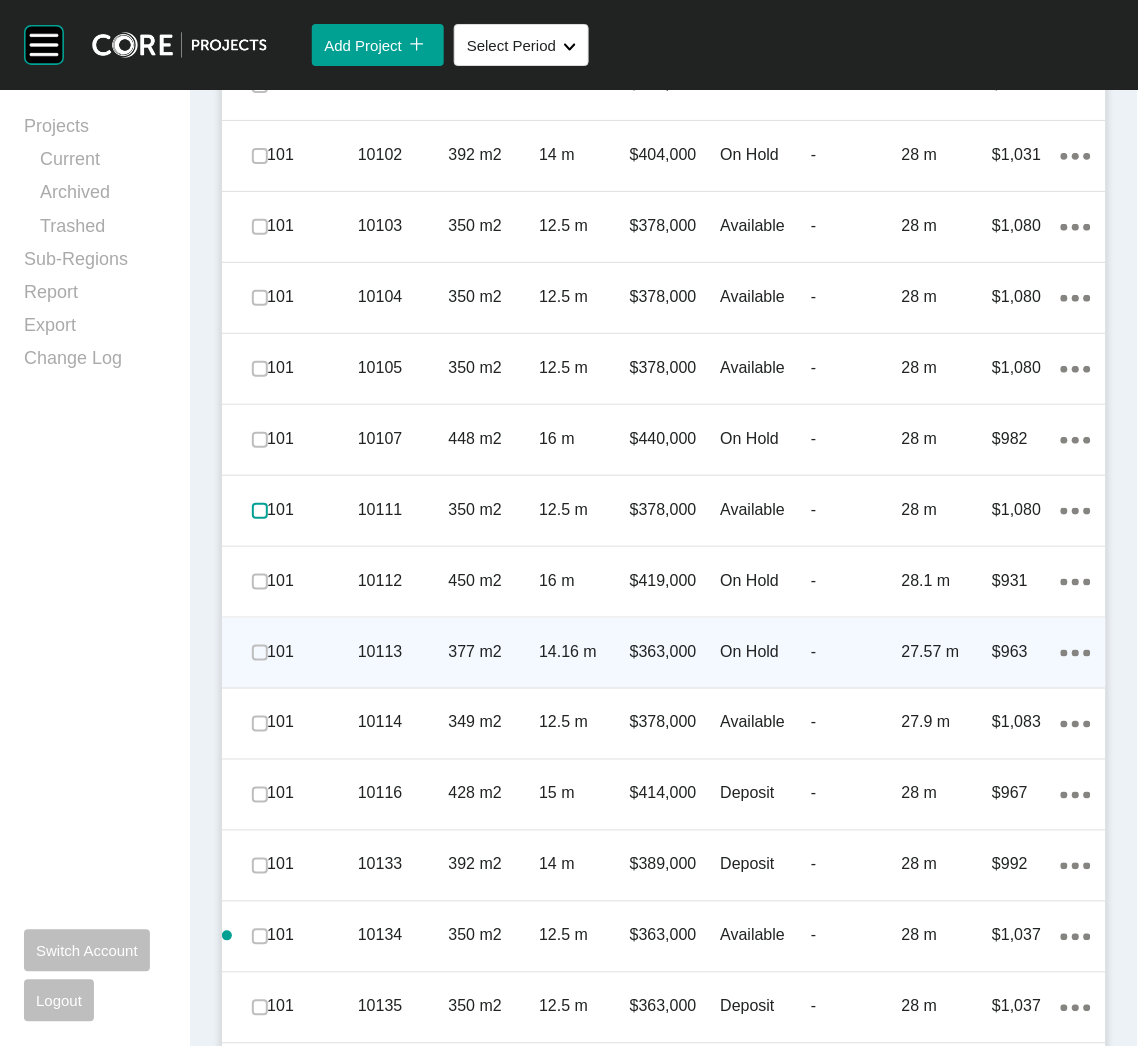 scroll, scrollTop: 2899, scrollLeft: 0, axis: vertical 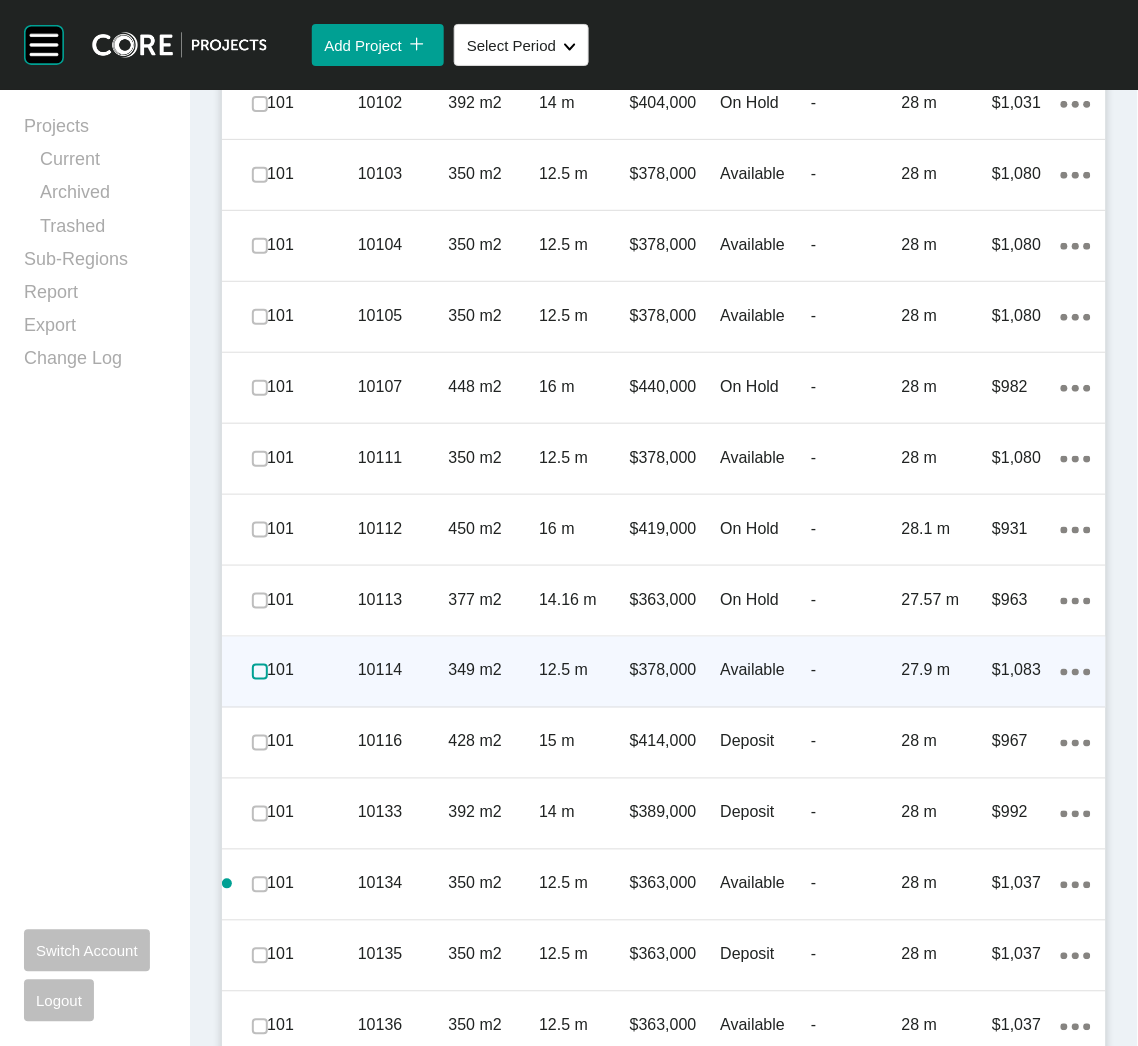click at bounding box center (260, 672) 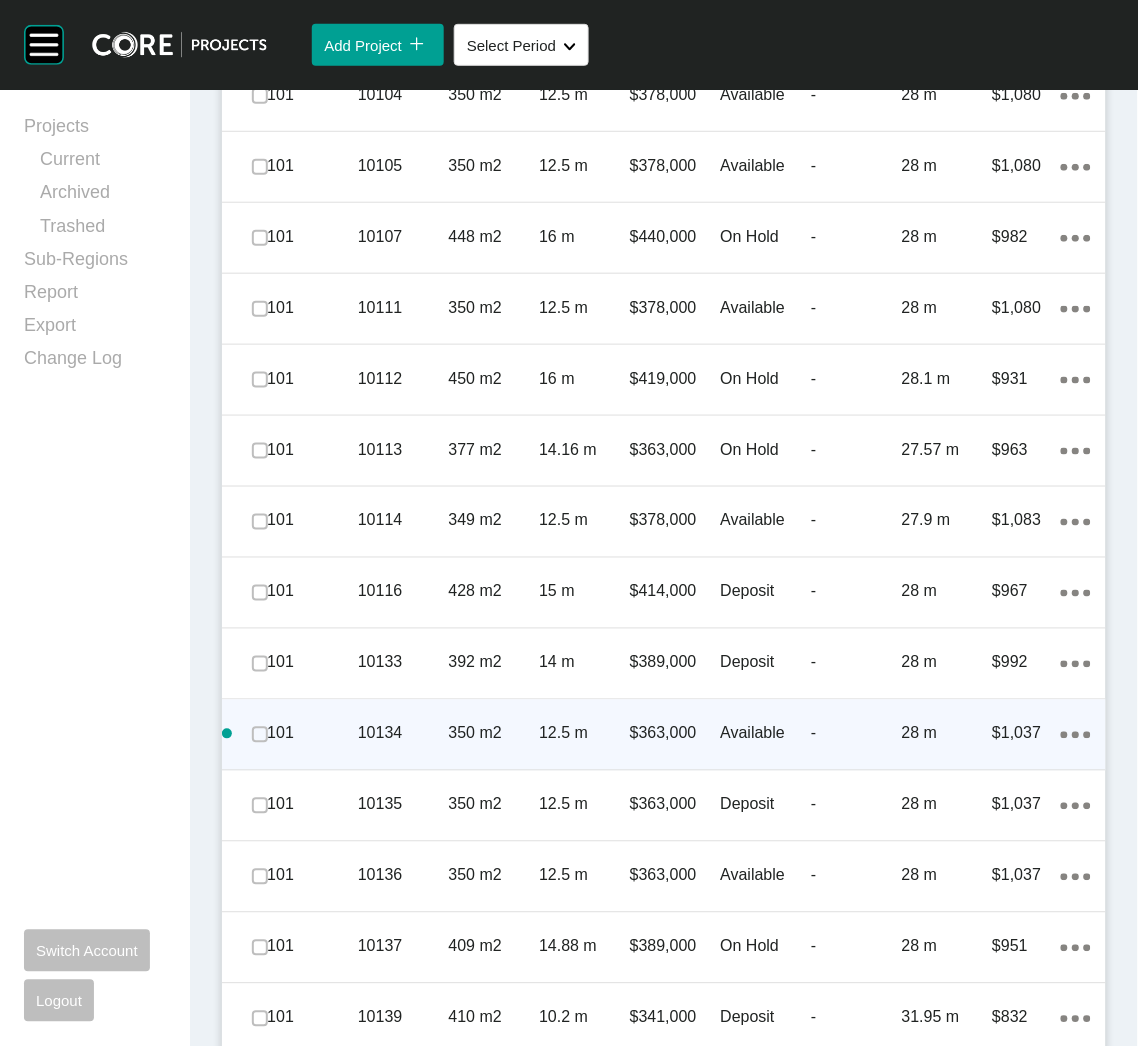 click on "10134" at bounding box center (403, 734) 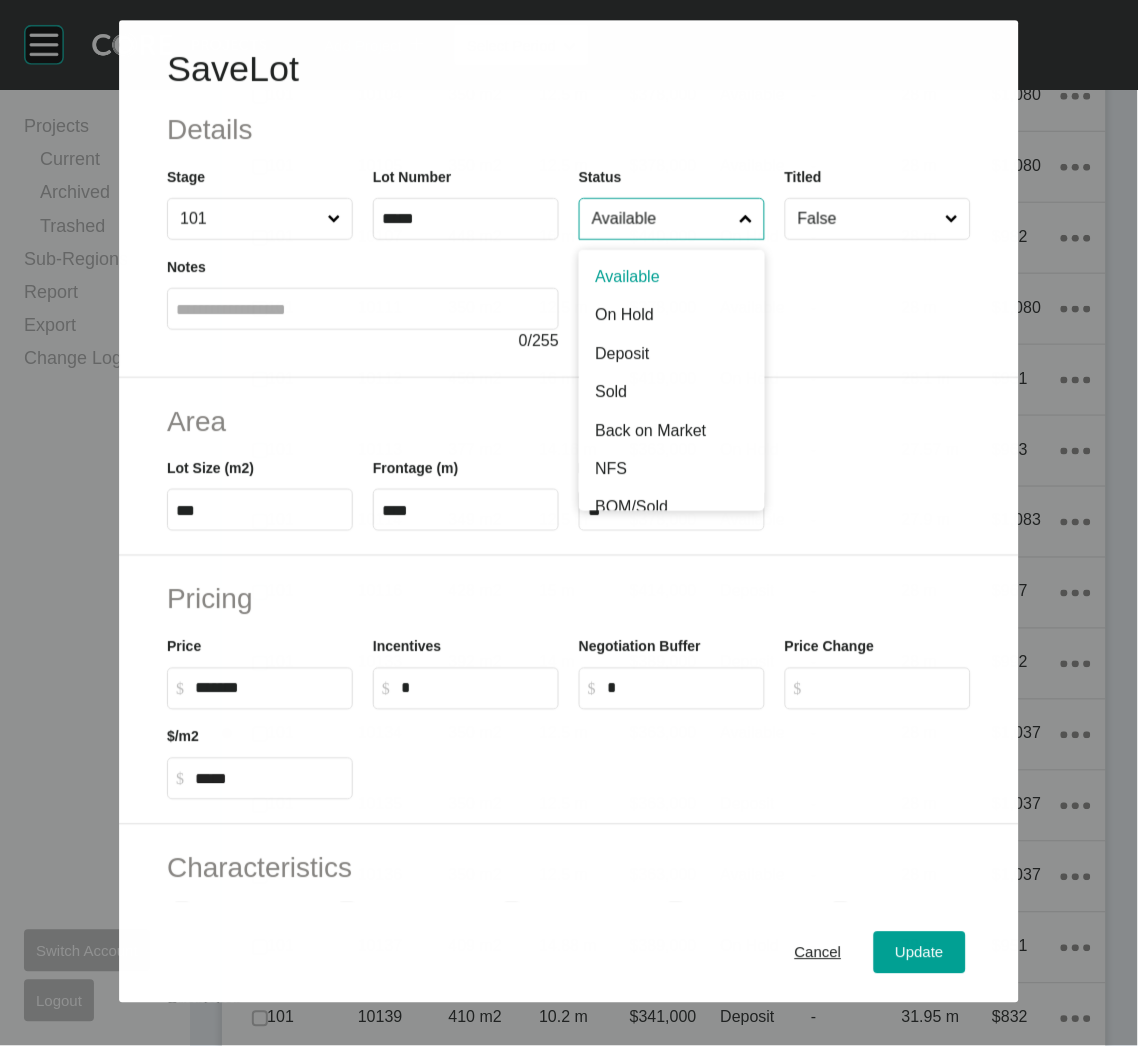 click on "Available" at bounding box center (661, 219) 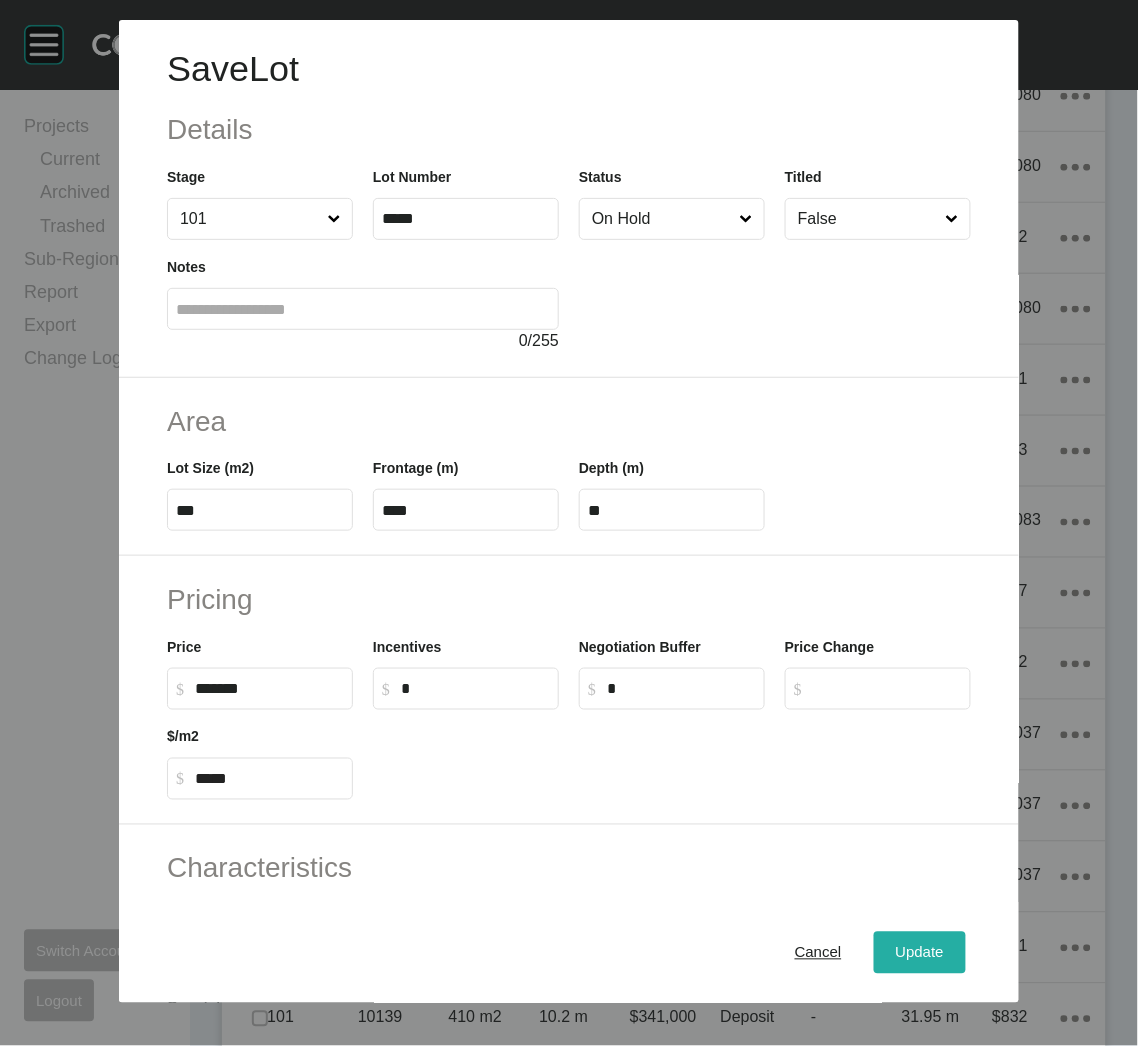 click on "Update" at bounding box center (920, 953) 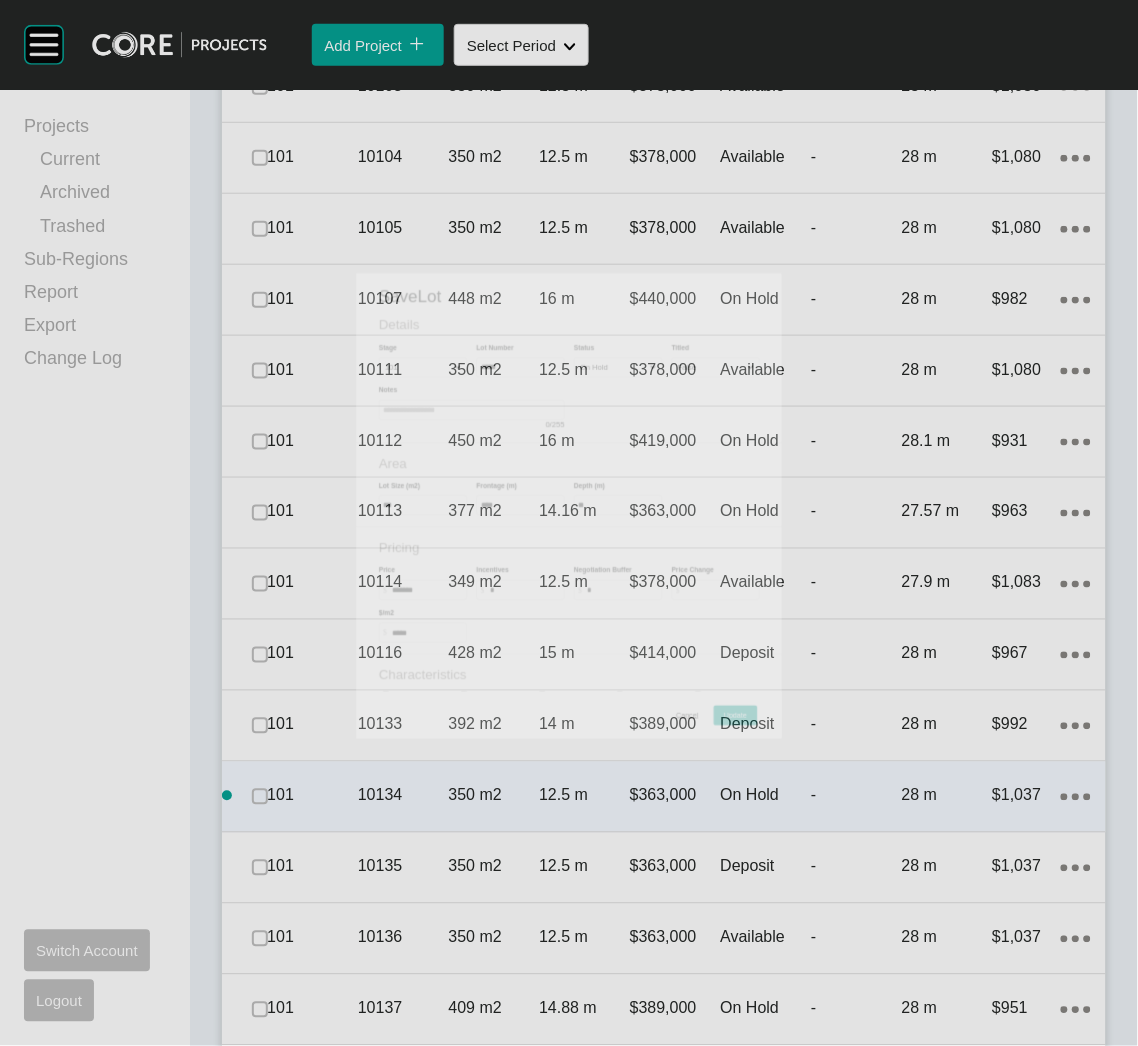 scroll, scrollTop: 3111, scrollLeft: 0, axis: vertical 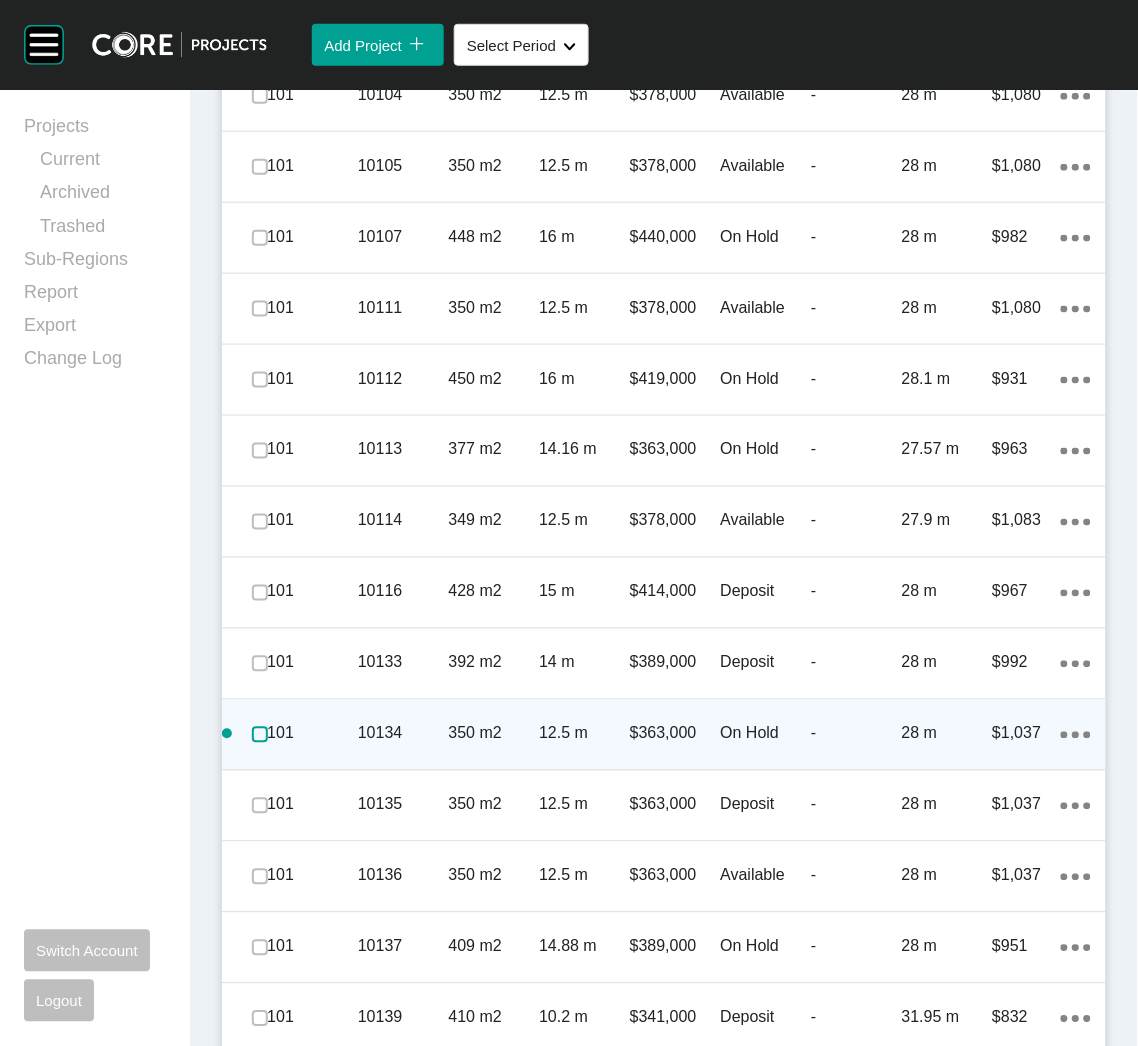 click at bounding box center (260, 735) 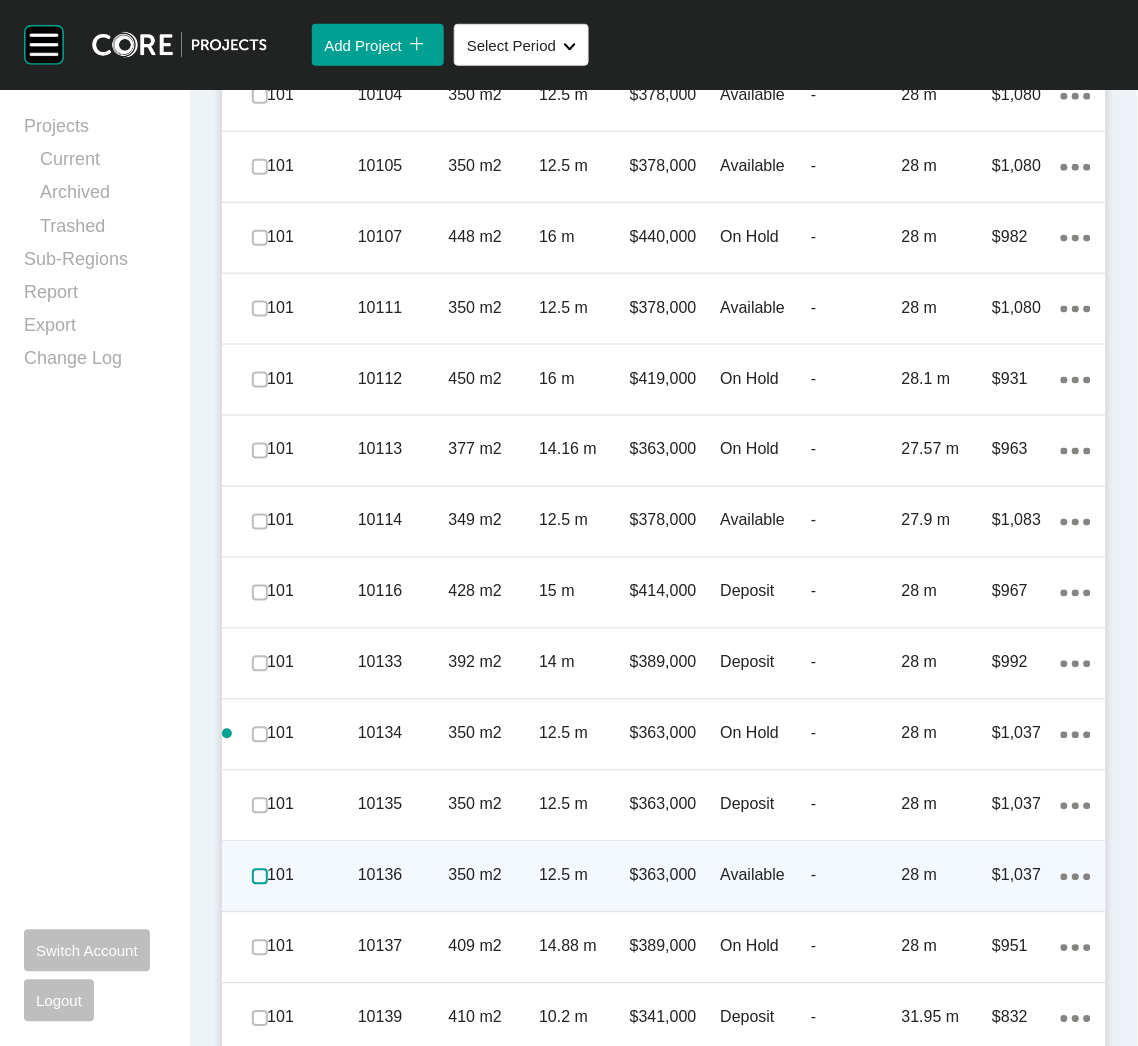 click at bounding box center (260, 877) 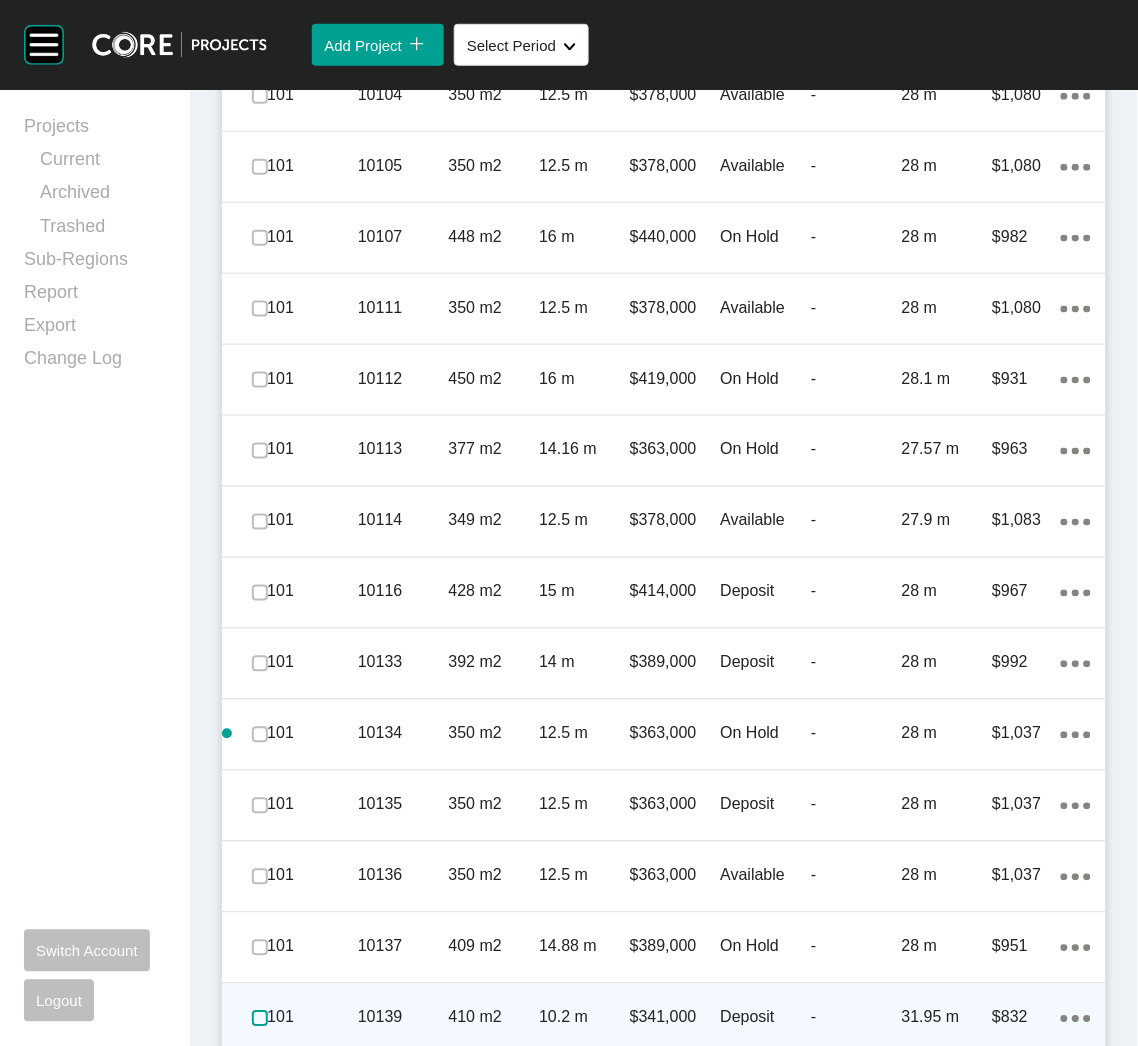 click at bounding box center [260, 1019] 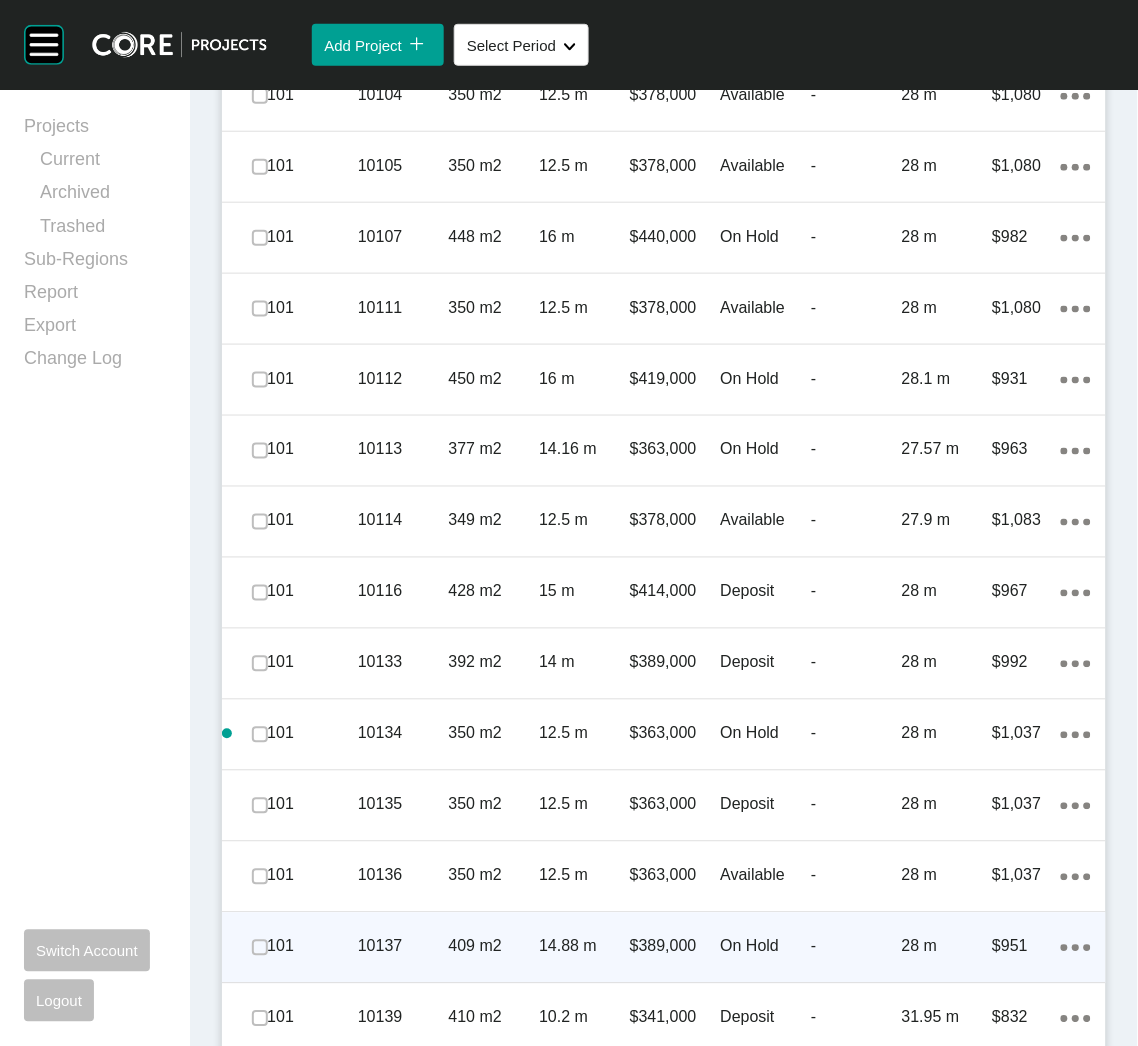 click on "101" at bounding box center (312, 947) 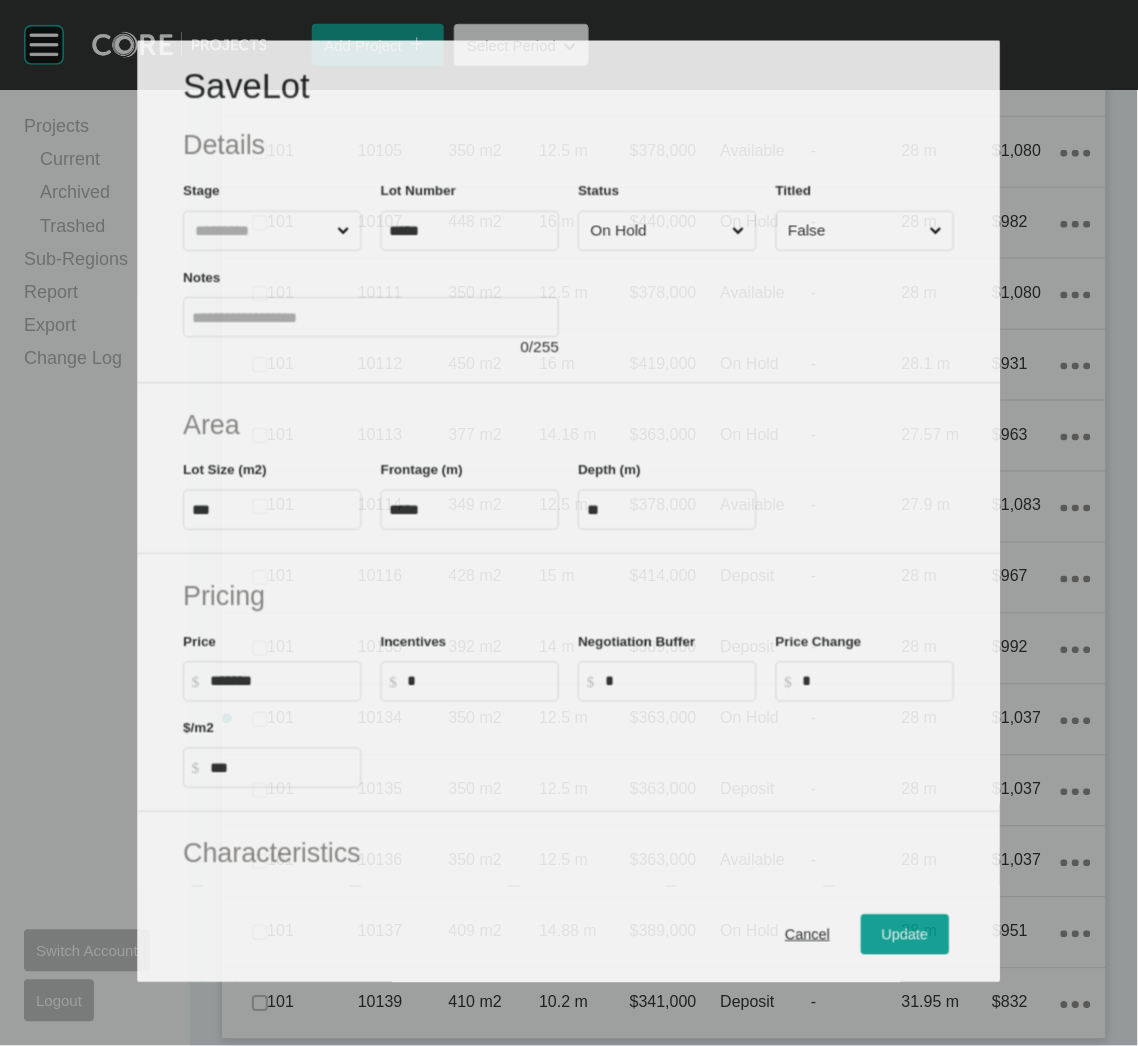 scroll, scrollTop: 3049, scrollLeft: 0, axis: vertical 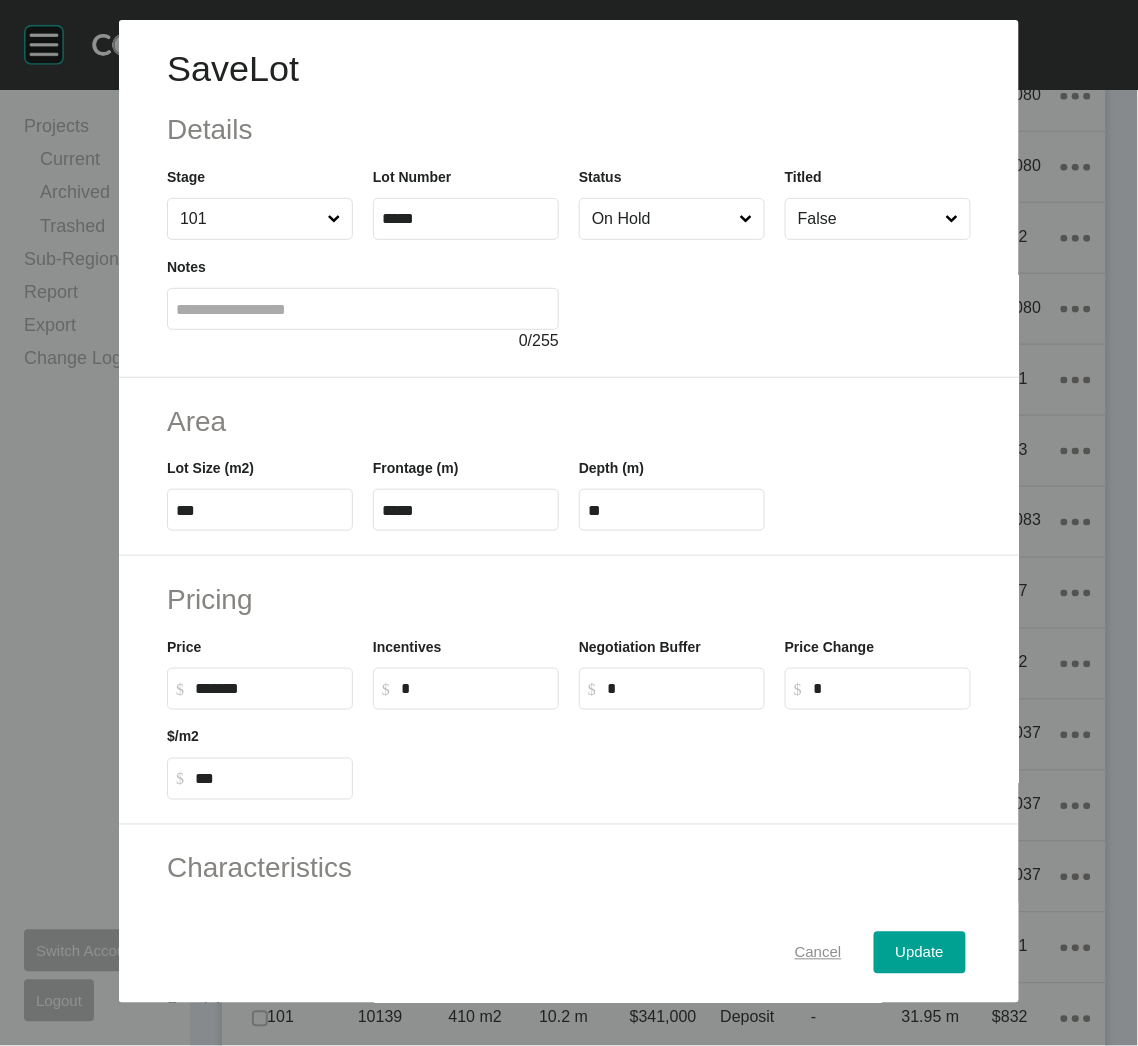click on "Cancel" at bounding box center (818, 953) 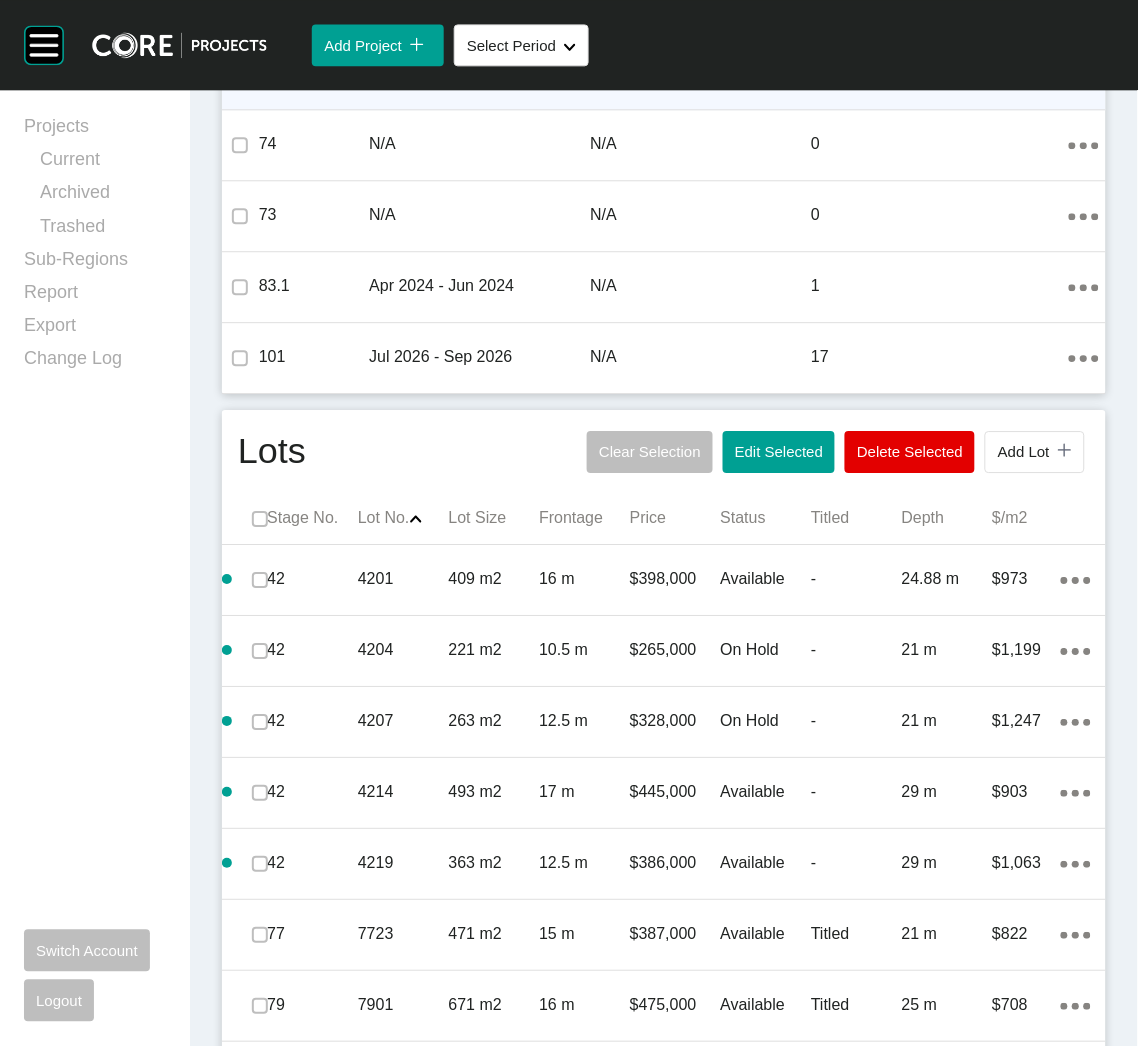 scroll, scrollTop: 899, scrollLeft: 0, axis: vertical 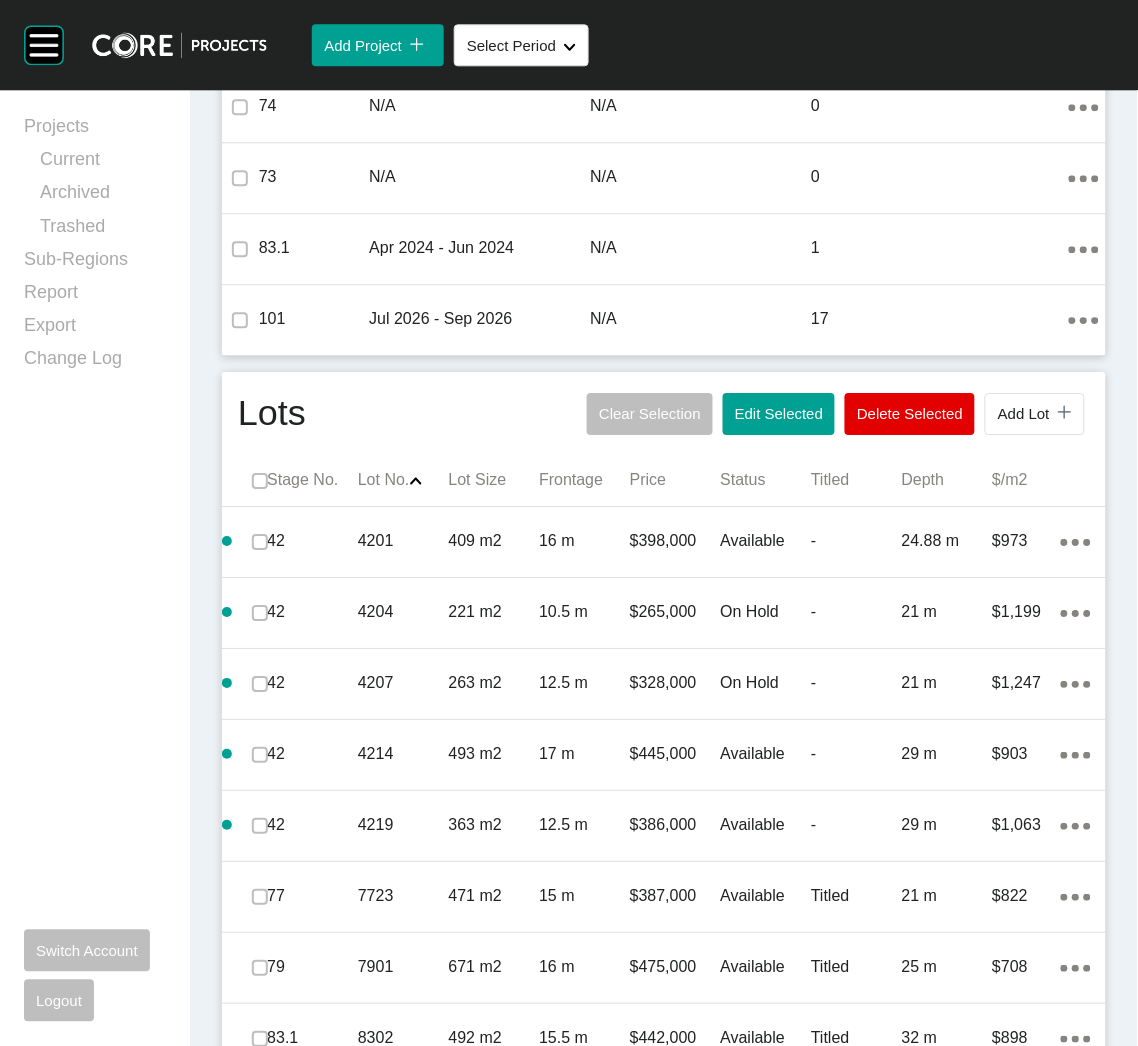 click on "Action Menu Dots Copy 6 Created with Sketch." 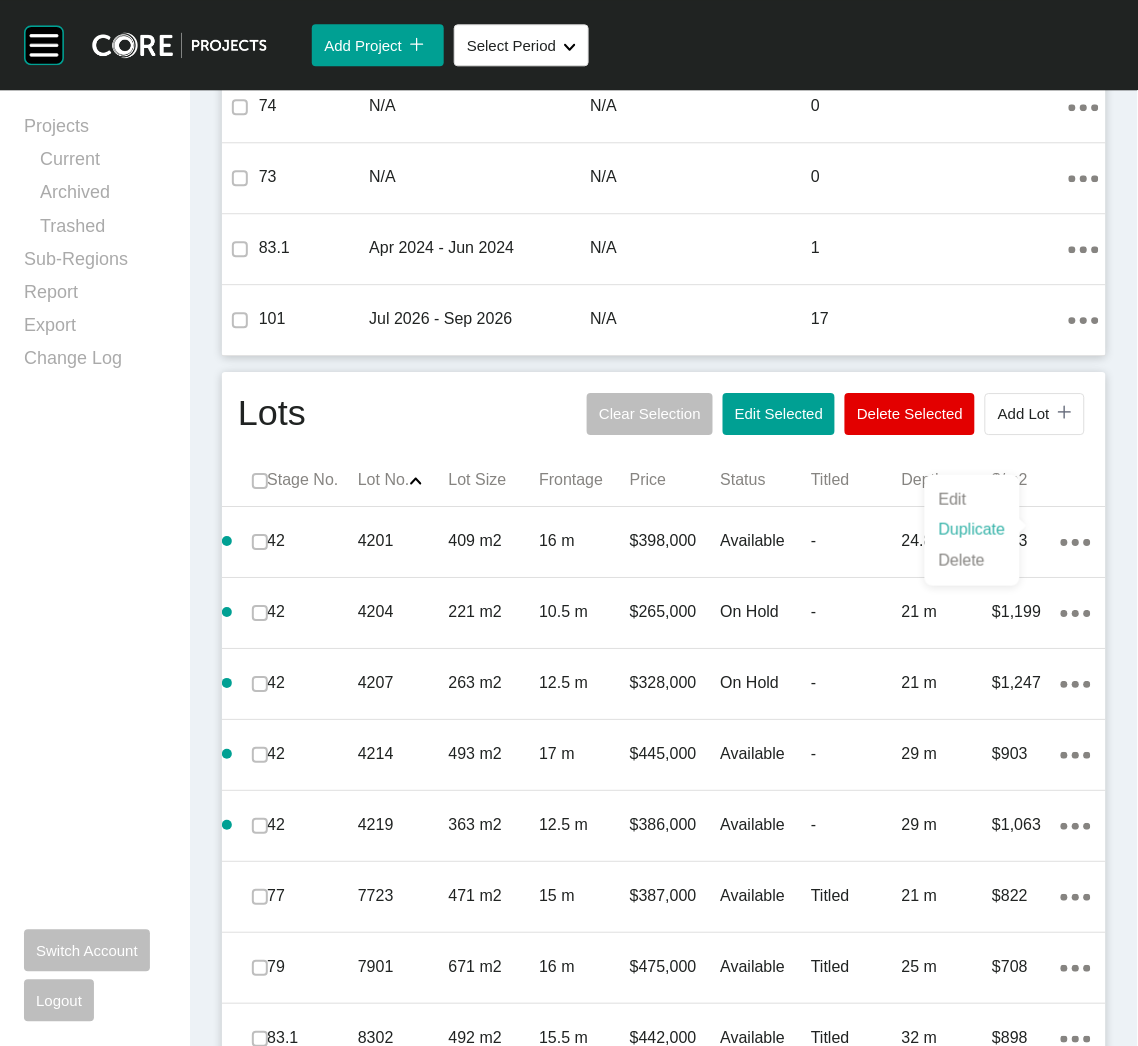 click on "Duplicate" at bounding box center (972, 530) 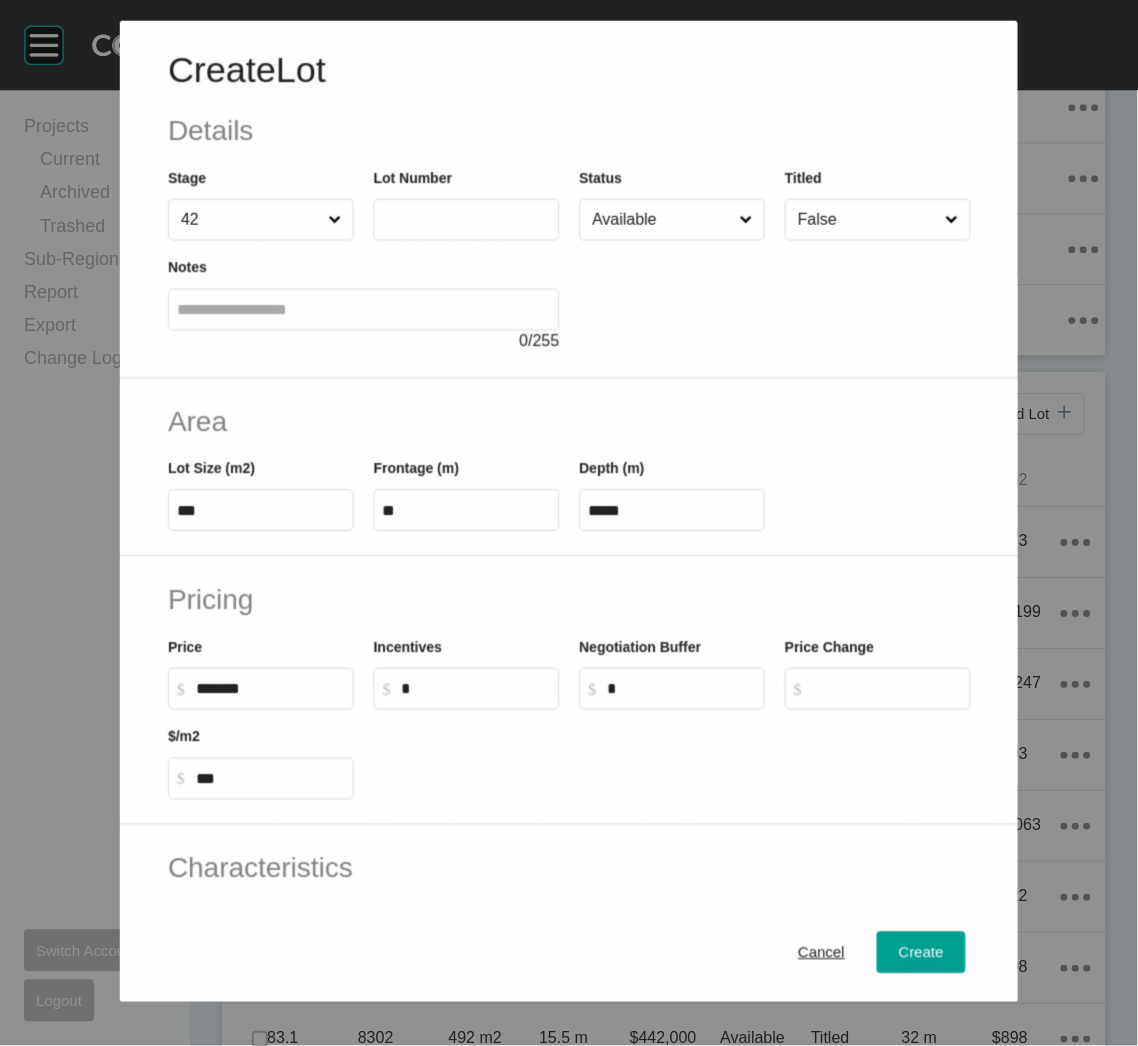 click at bounding box center [466, 219] 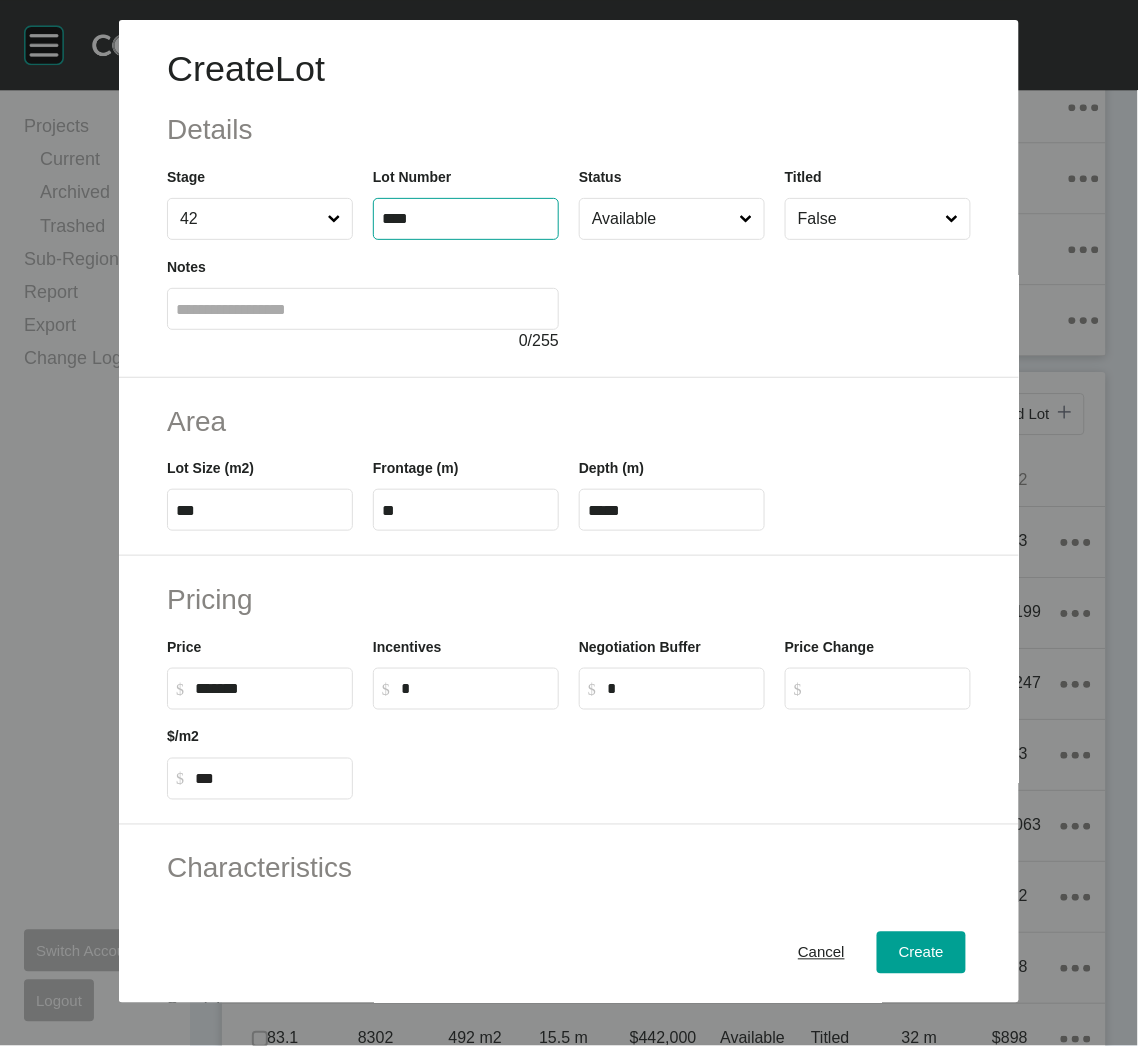 type on "****" 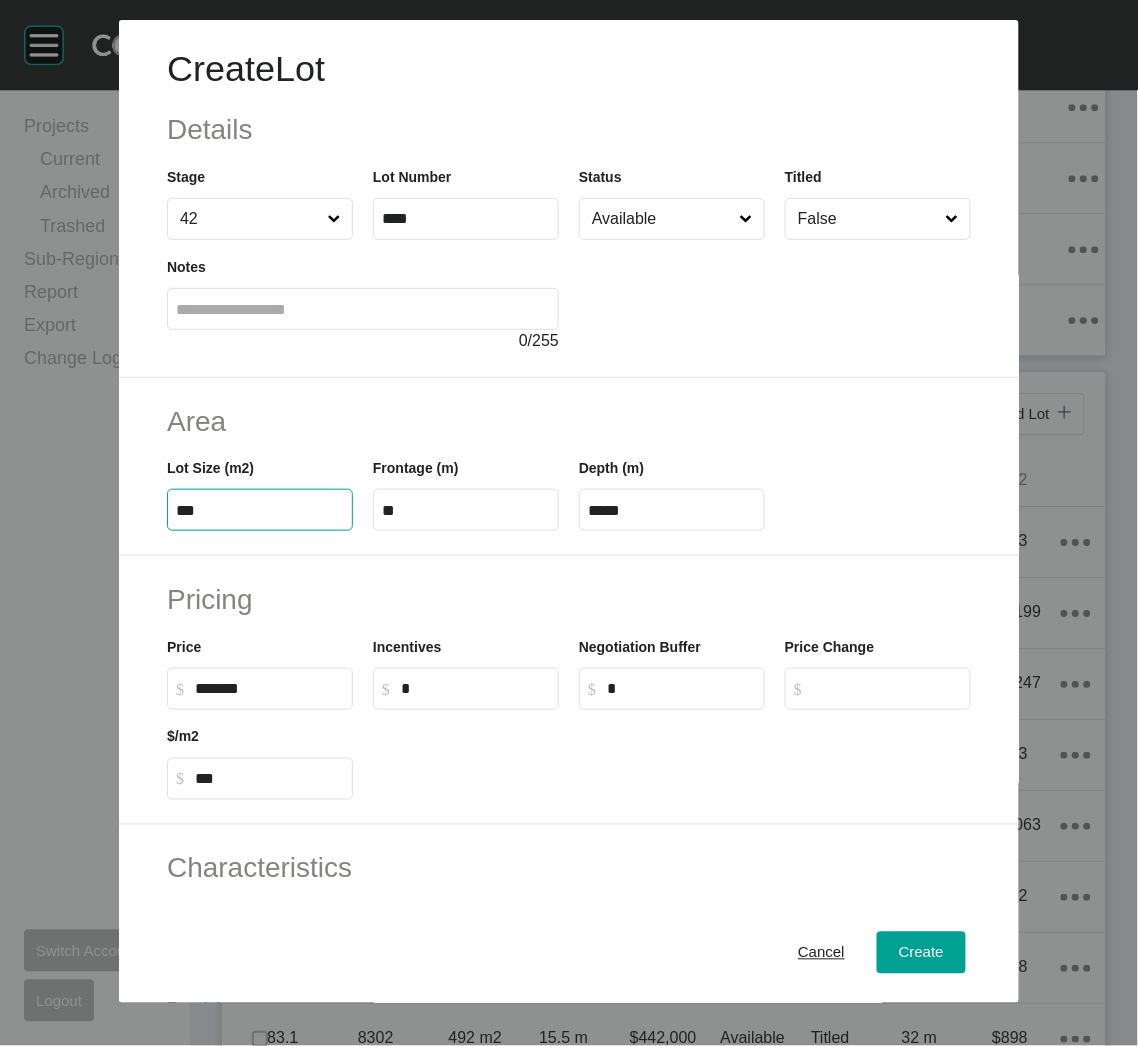 drag, startPoint x: 242, startPoint y: 518, endPoint x: 171, endPoint y: 505, distance: 72.18033 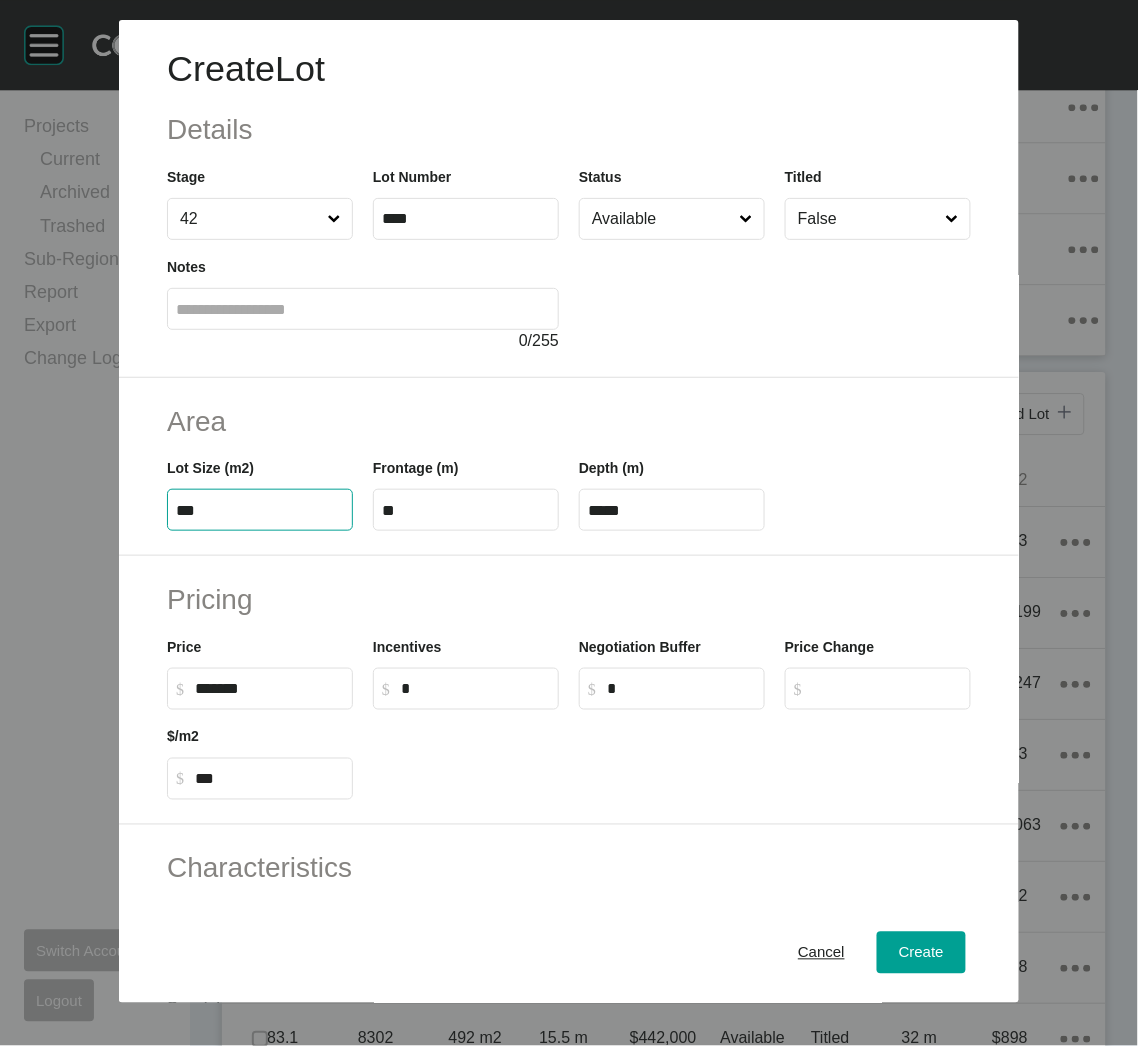 type on "***" 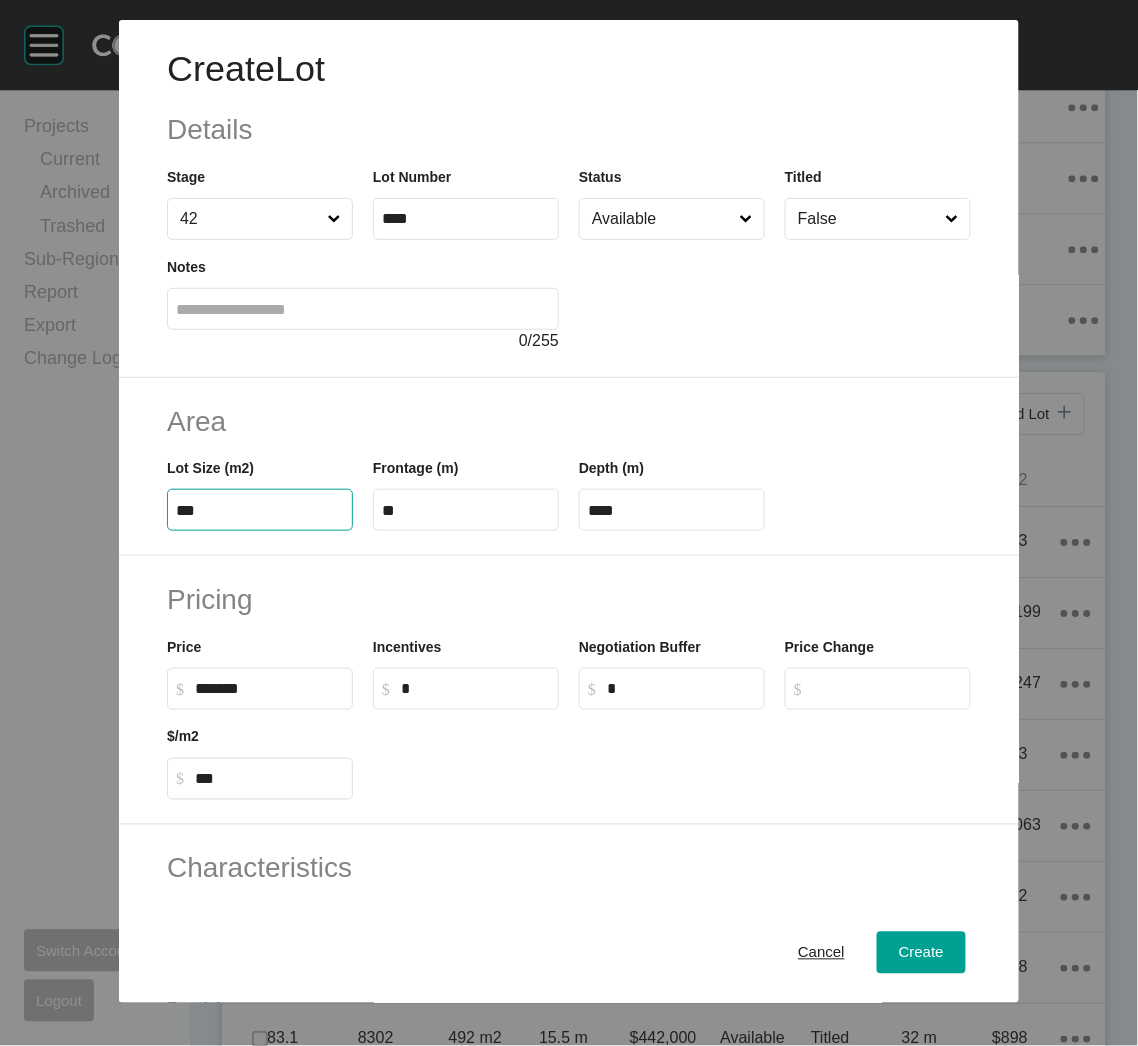 click on "Pricing Price $ Created with Sketch. $ ******* Incentives $ Created with Sketch. $ * Negotiation Buffer $ Created with Sketch. $ * Price Change $ Created with Sketch. $ $/m2 $ Created with Sketch. $ ***" at bounding box center (569, 690) 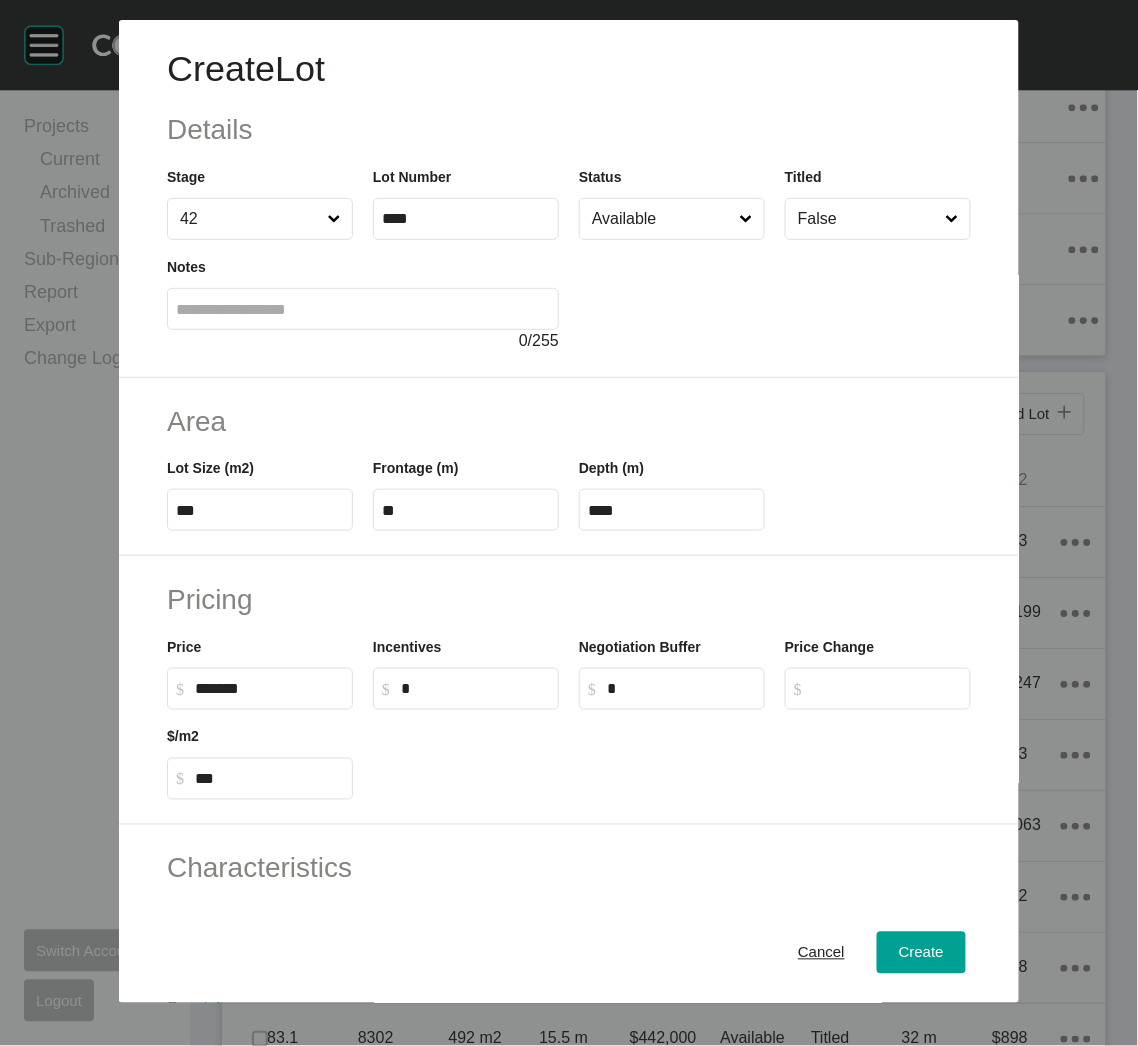 click on "**" at bounding box center [466, 510] 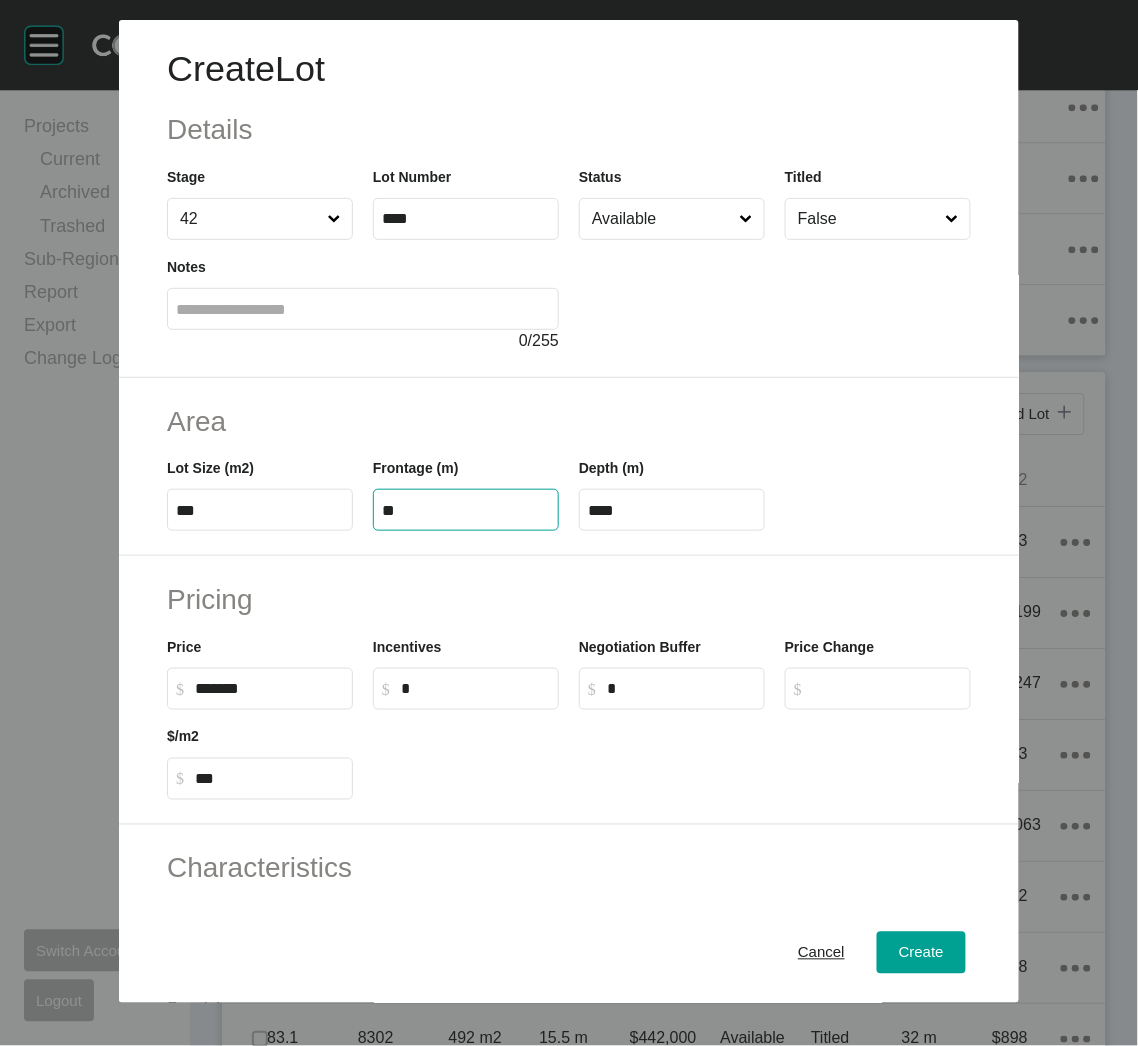 type on "*" 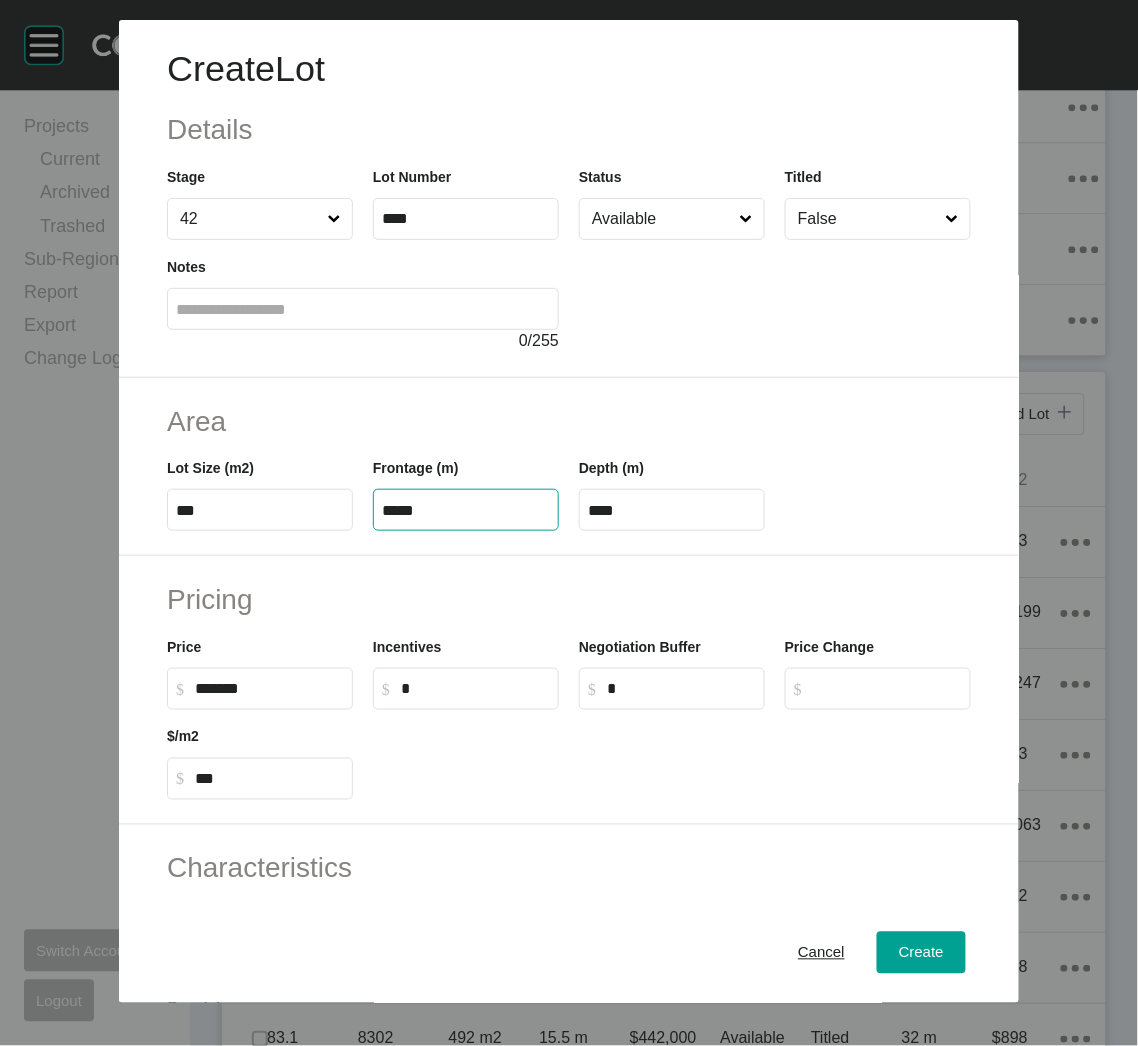 type on "*****" 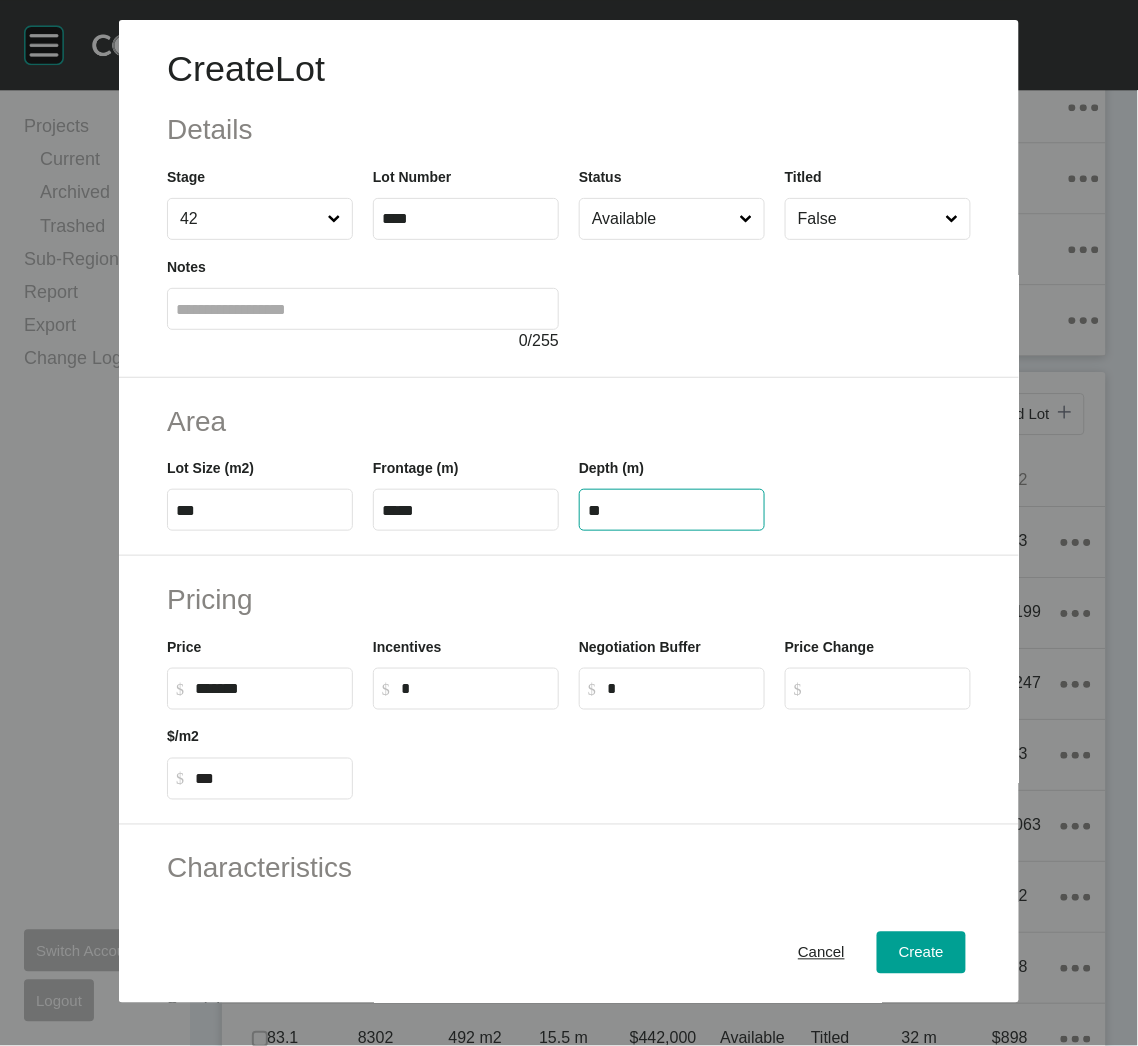 type on "**" 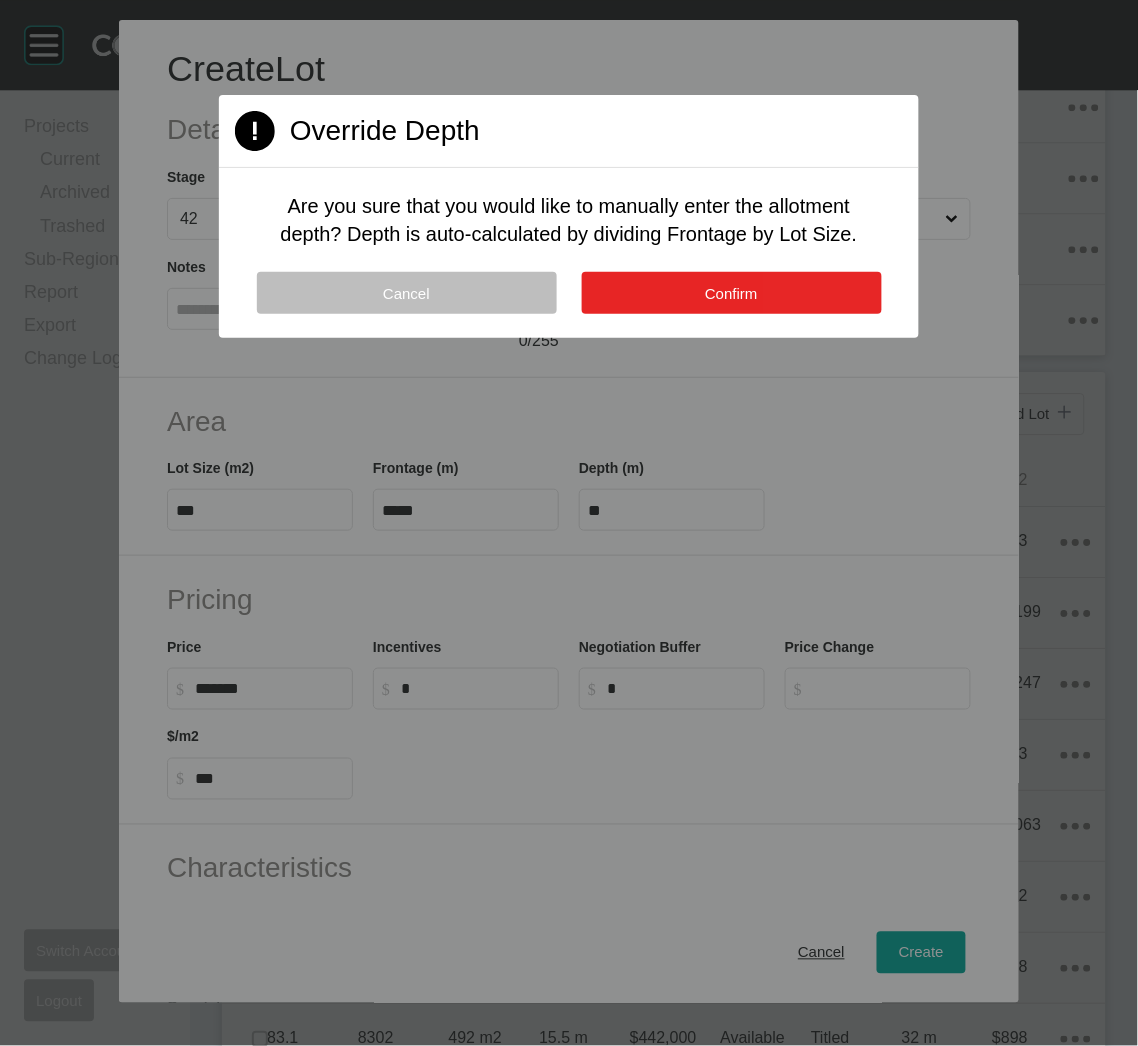 click on "Confirm" at bounding box center [732, 293] 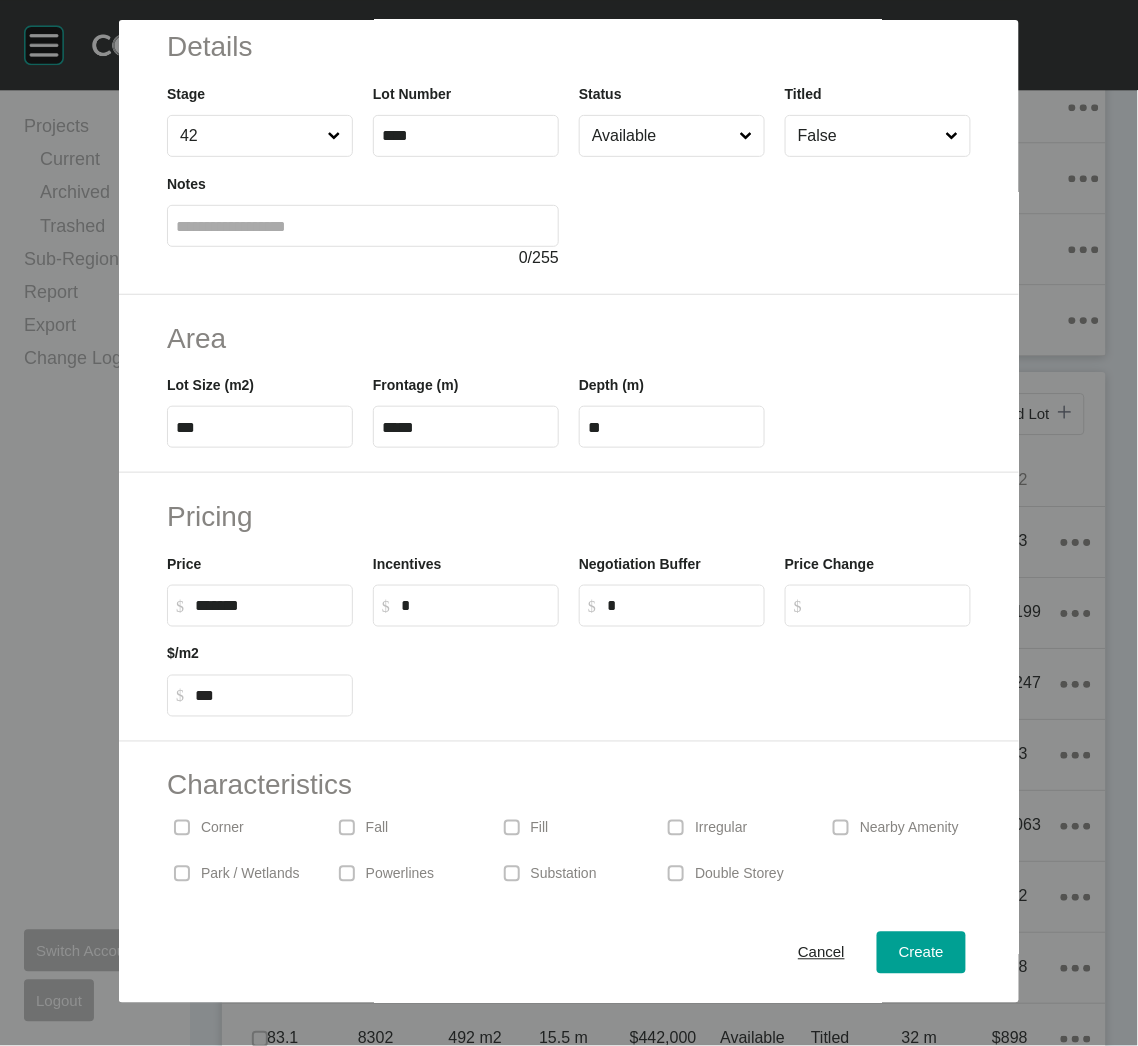 scroll, scrollTop: 150, scrollLeft: 0, axis: vertical 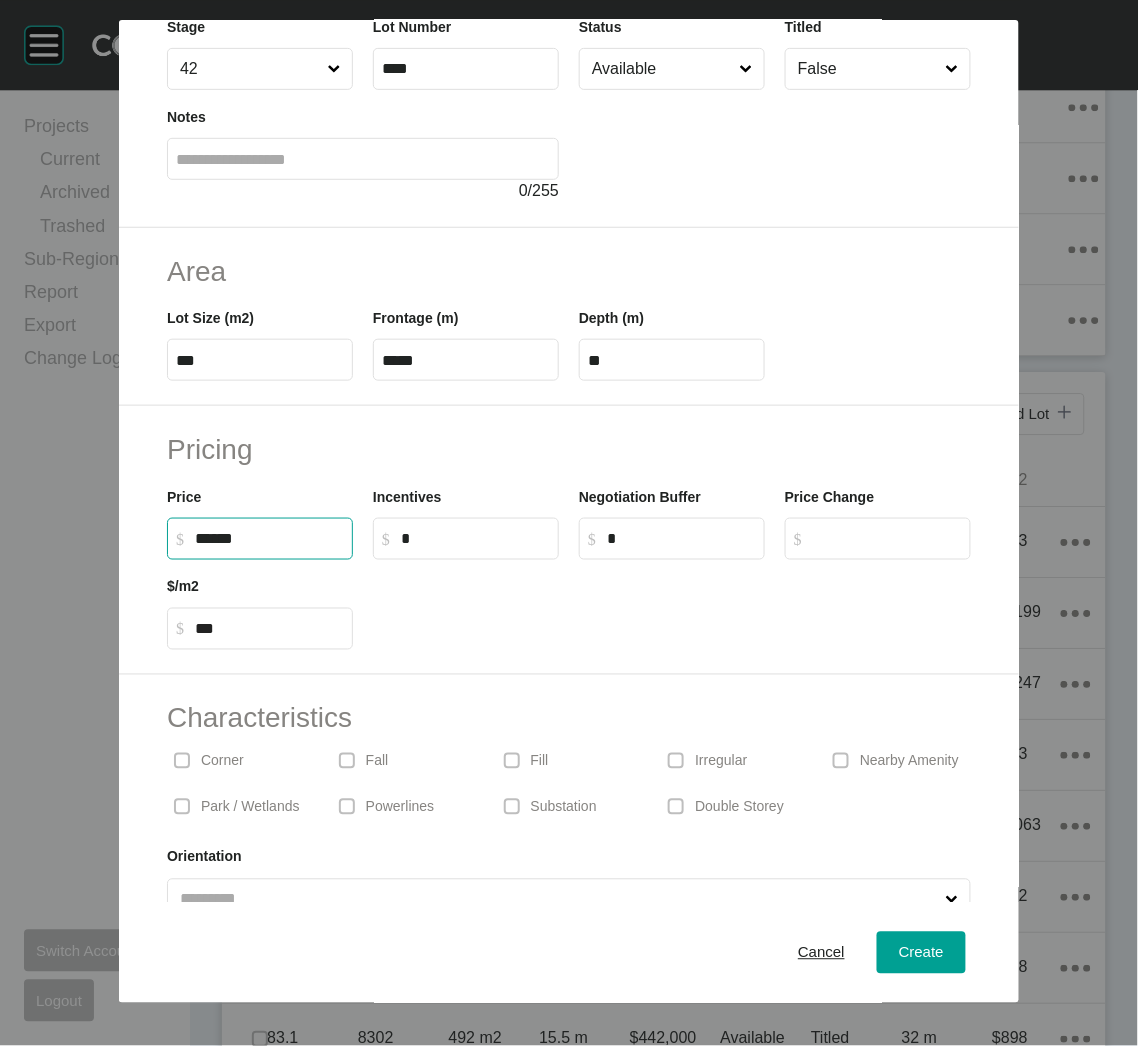 drag, startPoint x: 223, startPoint y: 537, endPoint x: 160, endPoint y: 480, distance: 84.95882 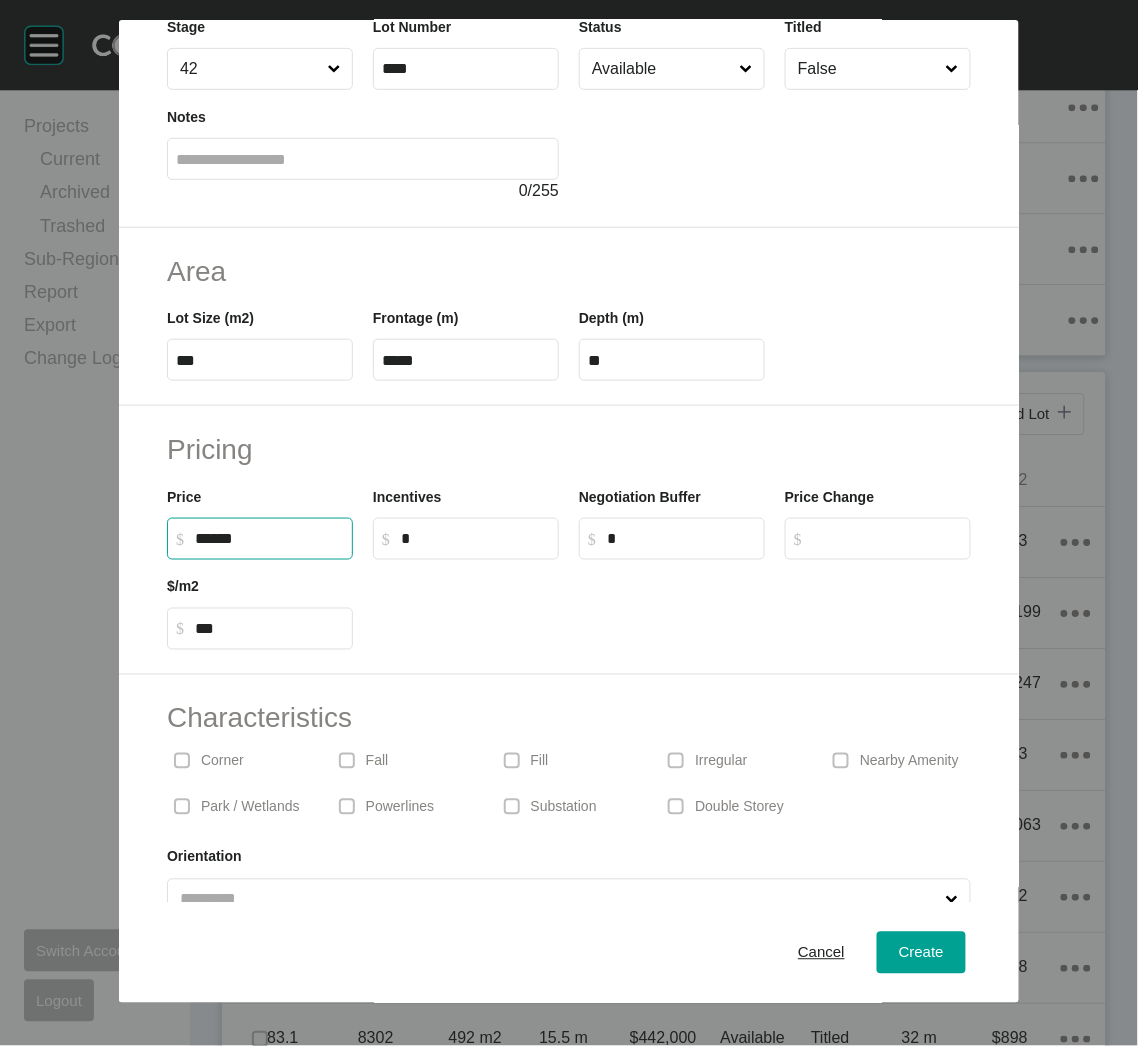 type on "*******" 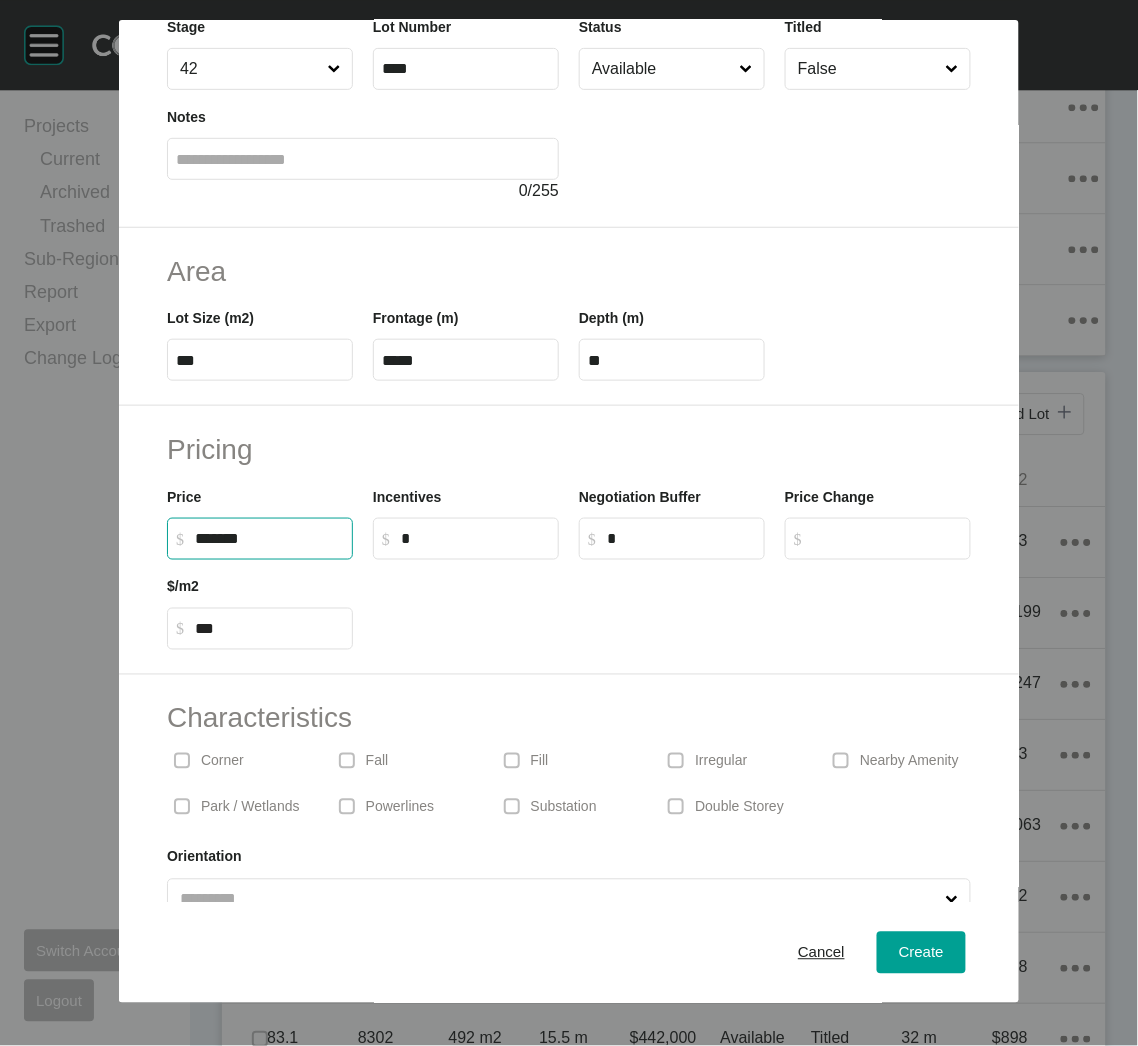 click on "Pricing Price $ Created with Sketch. $ ******* Incentives $ Created with Sketch. $ * Negotiation Buffer $ Created with Sketch. $ * Price Change $ Created with Sketch. $ $/m2 $ Created with Sketch. $ ***" at bounding box center (569, 540) 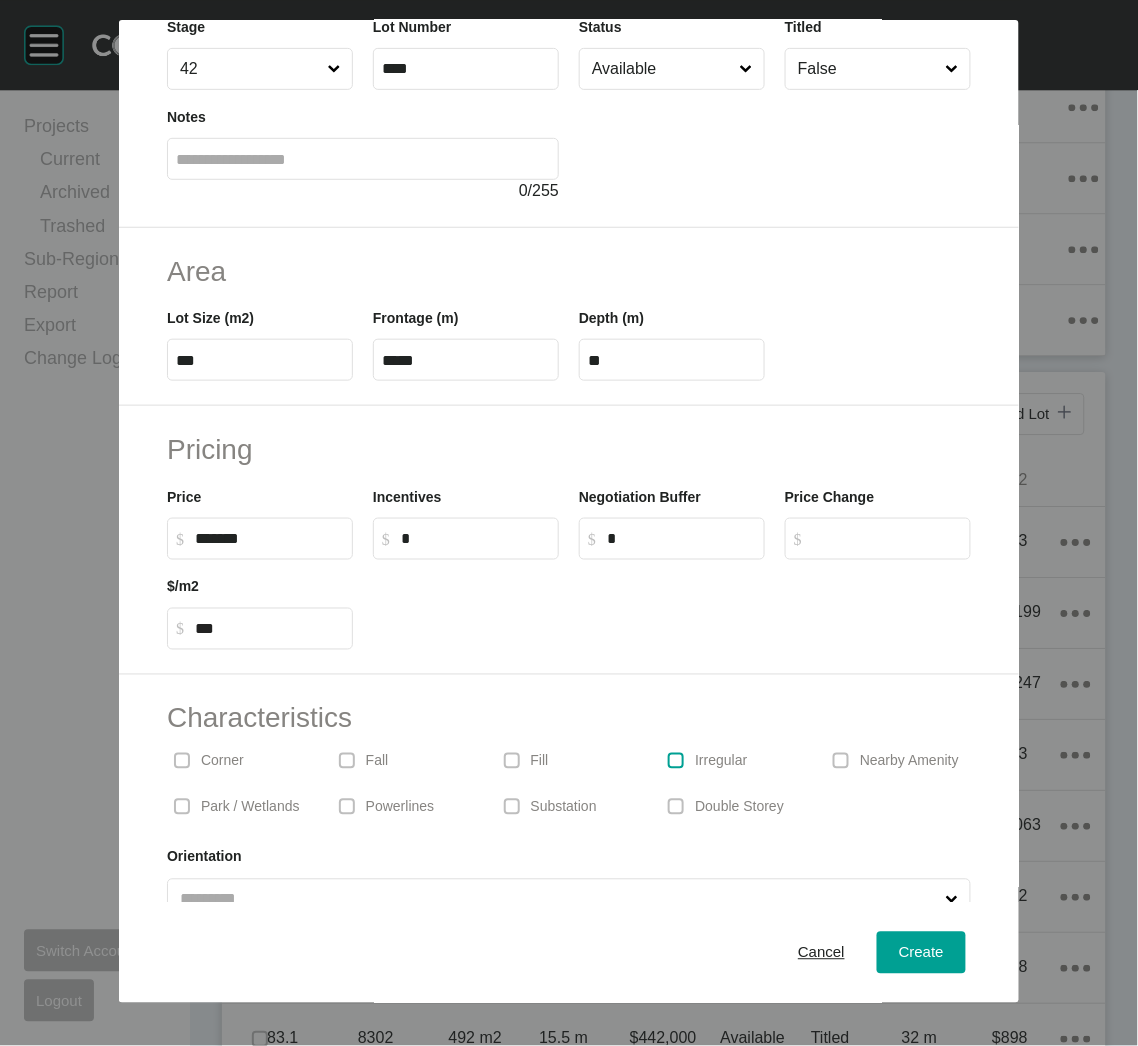 click at bounding box center (676, 761) 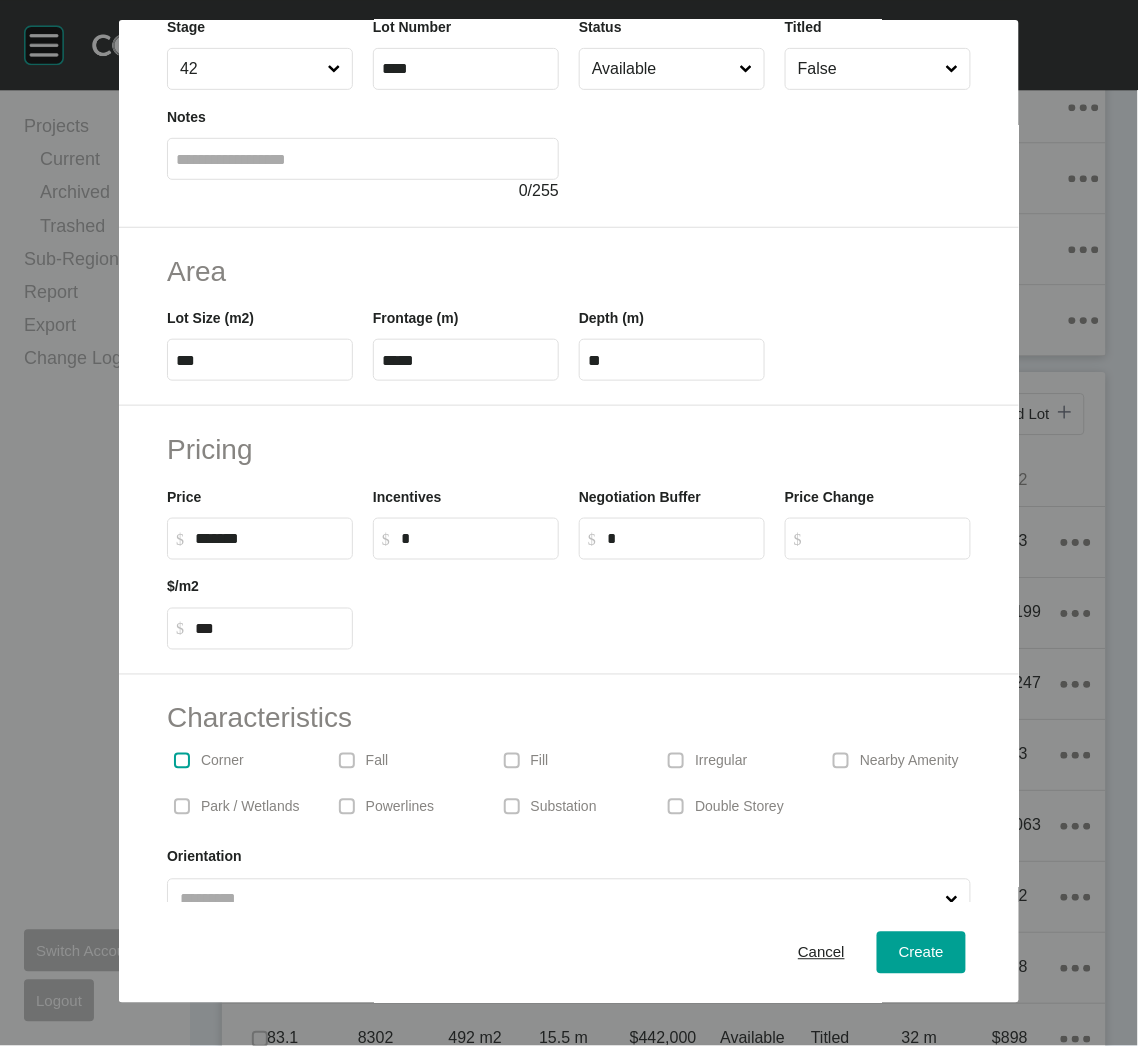 click at bounding box center (182, 761) 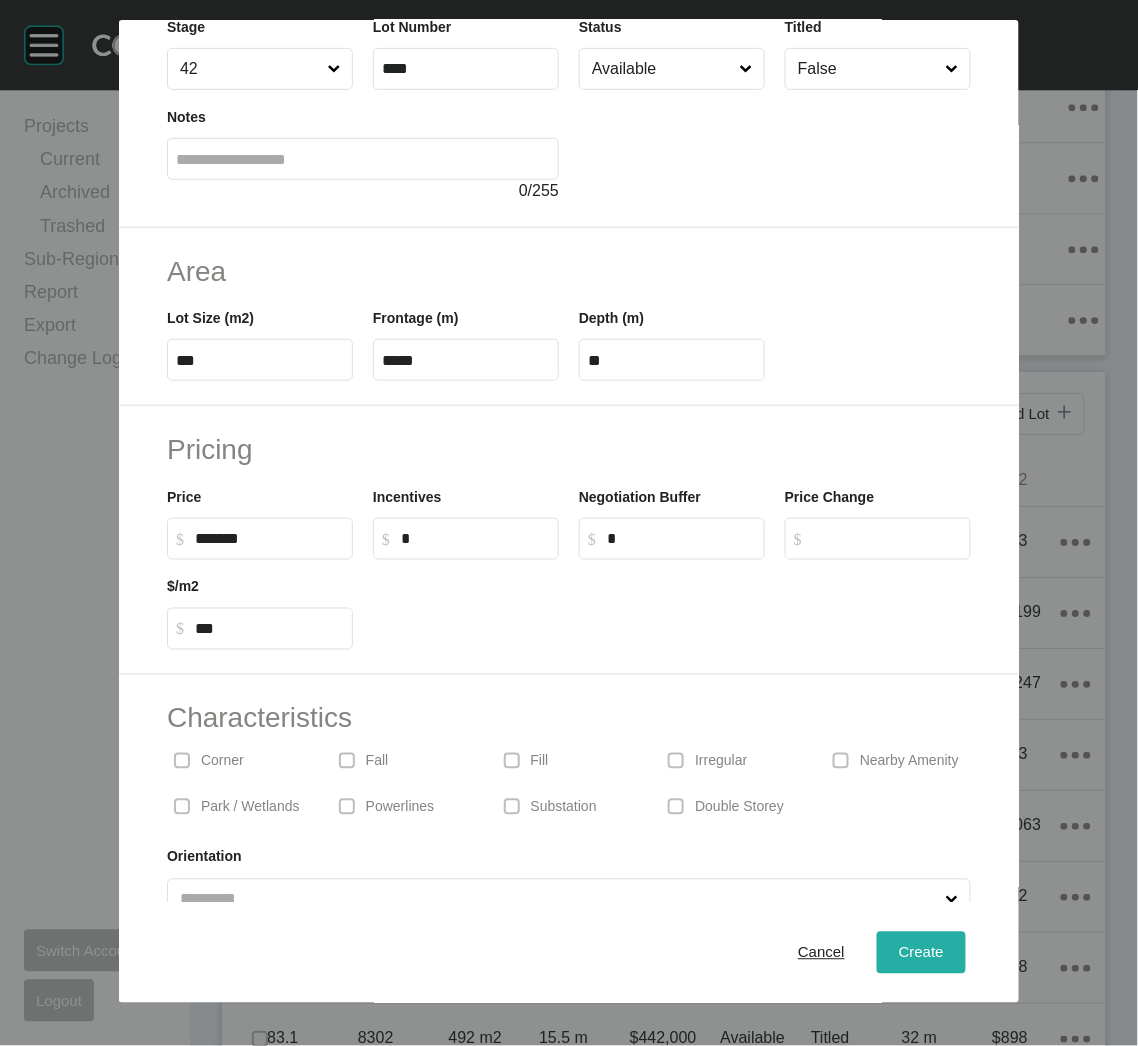 click on "Create" at bounding box center (921, 953) 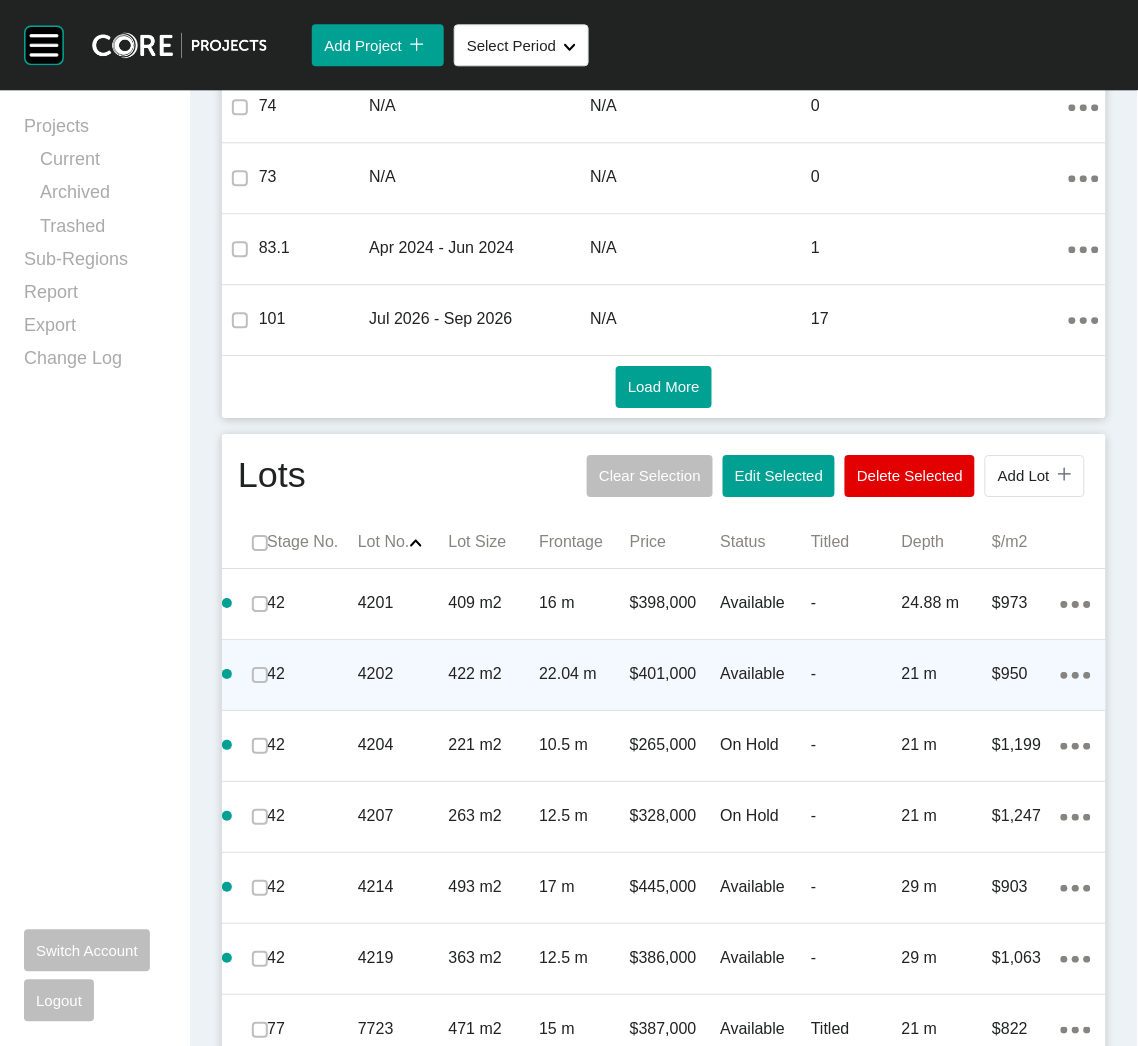 click on "Action Menu Dots Copy 6 Created with Sketch." 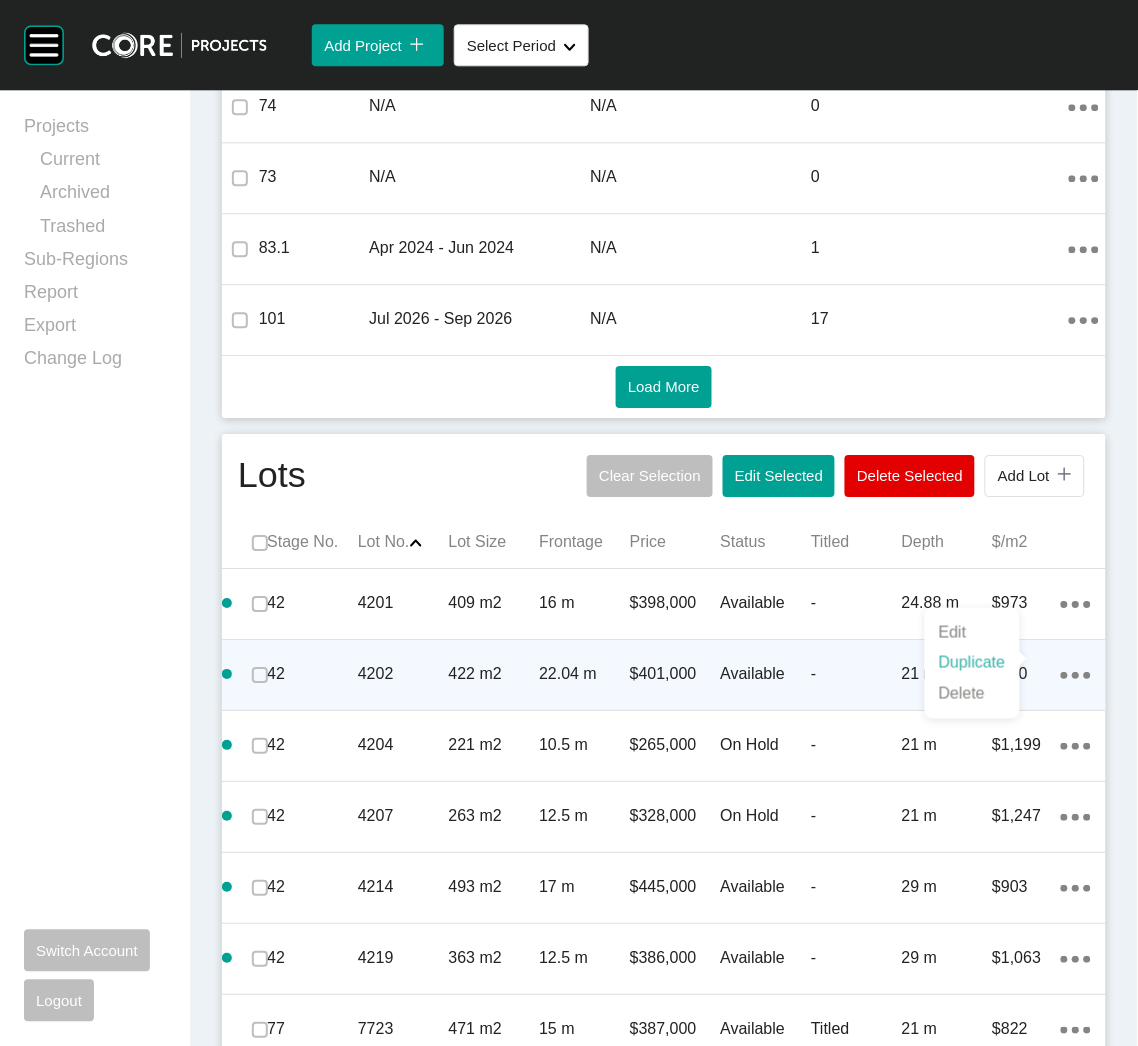 click on "Duplicate" at bounding box center [972, 663] 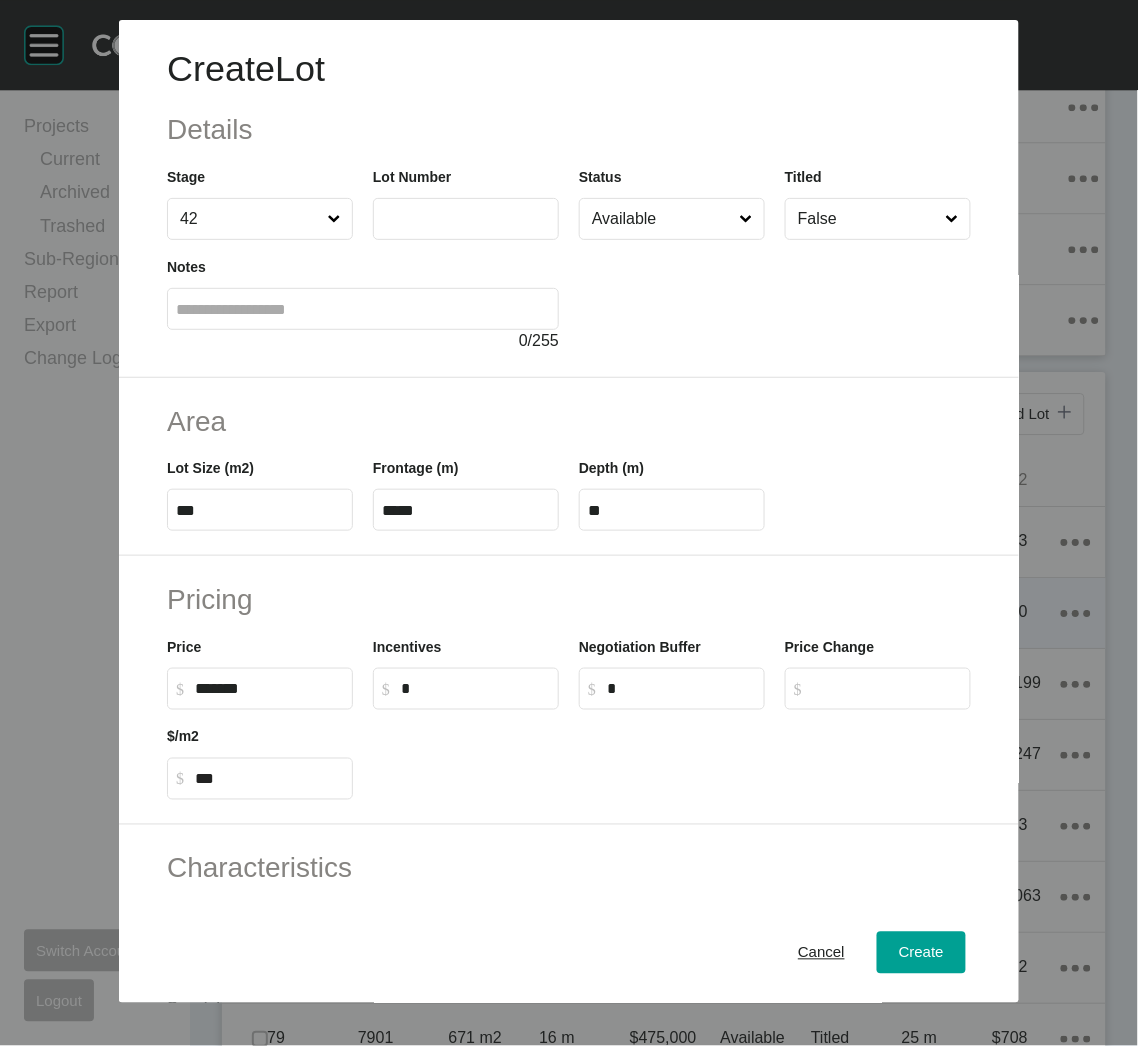 click at bounding box center [466, 218] 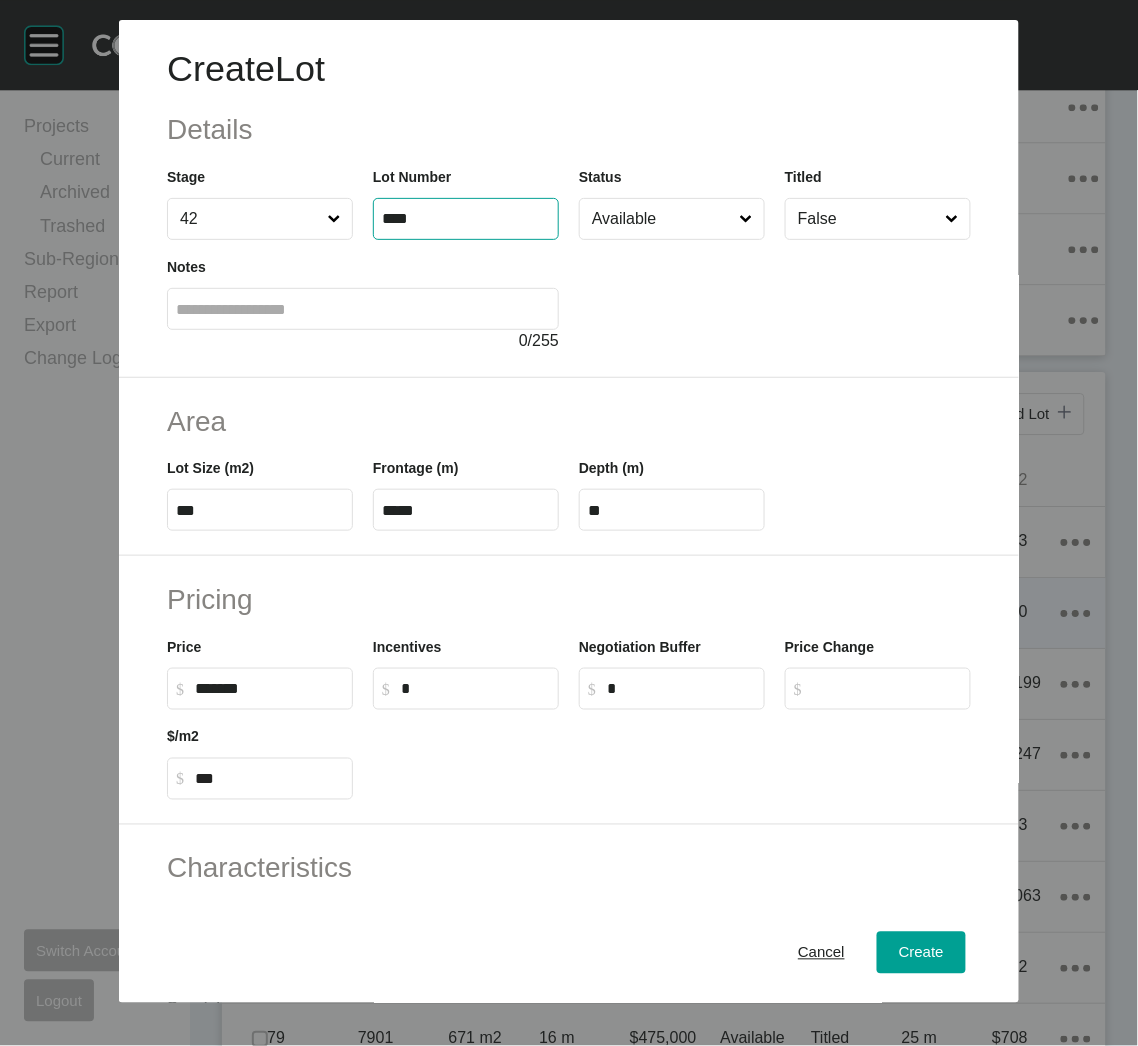 type on "****" 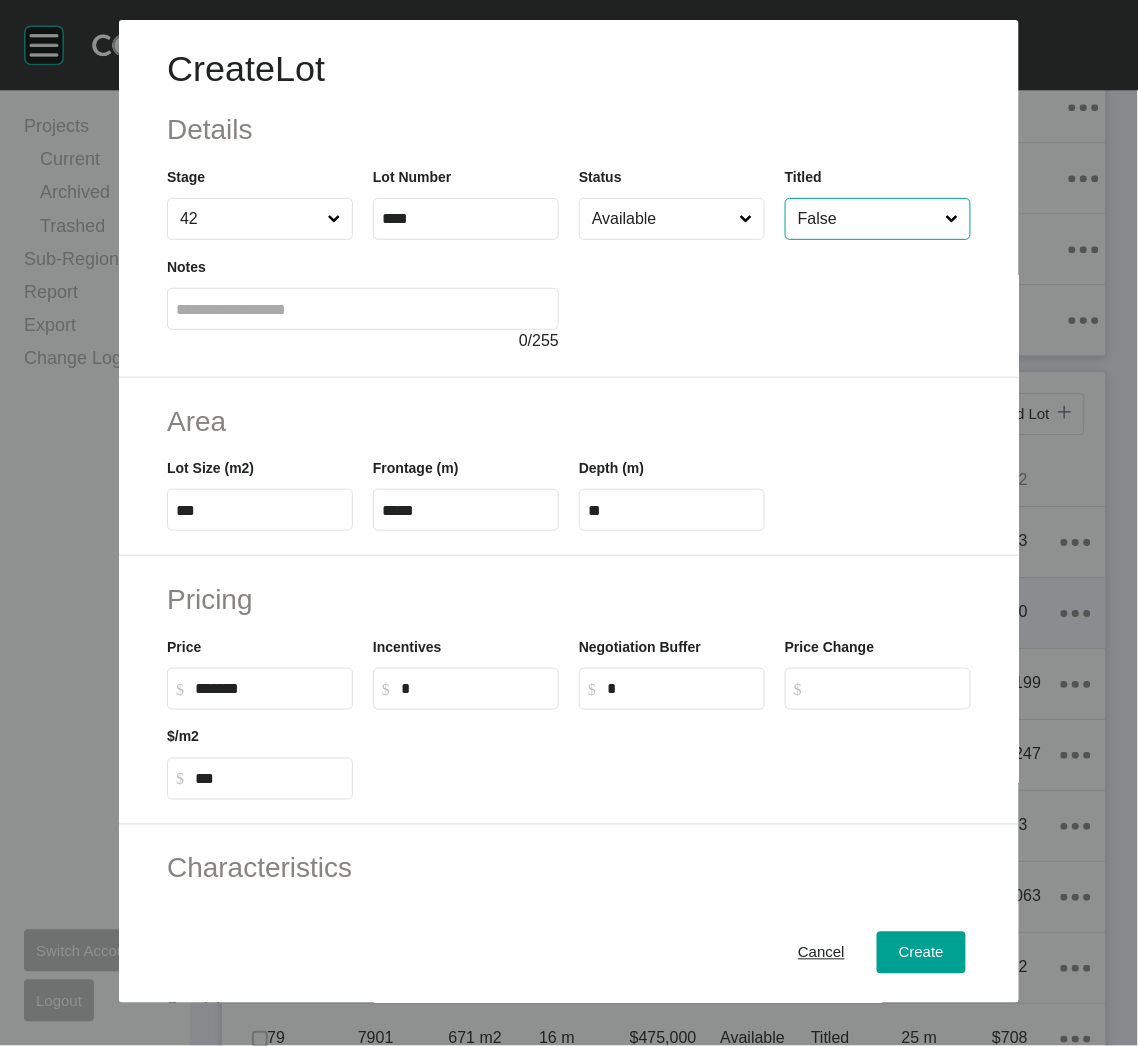 click on "***" at bounding box center (260, 510) 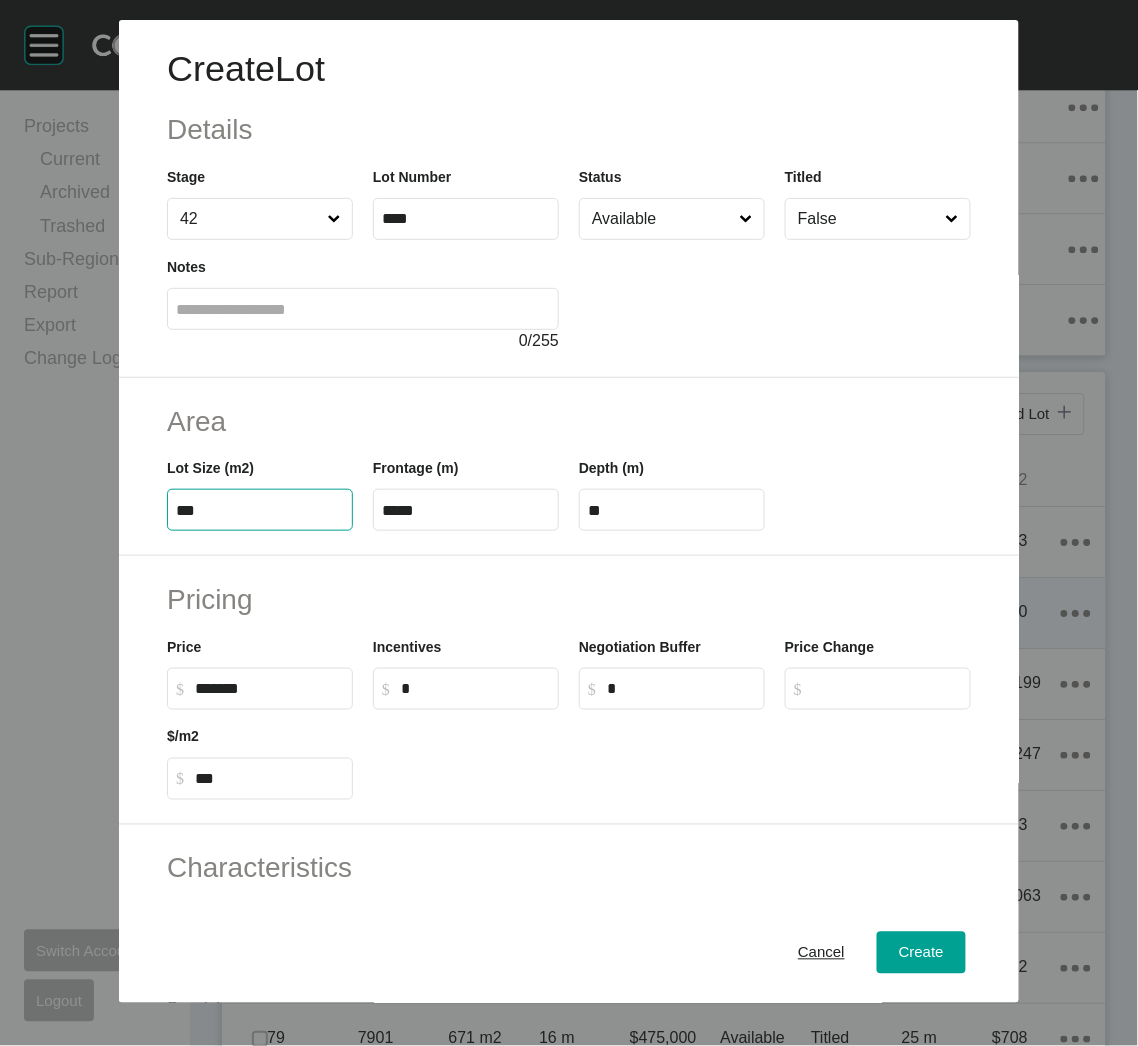 click on "***" at bounding box center (260, 510) 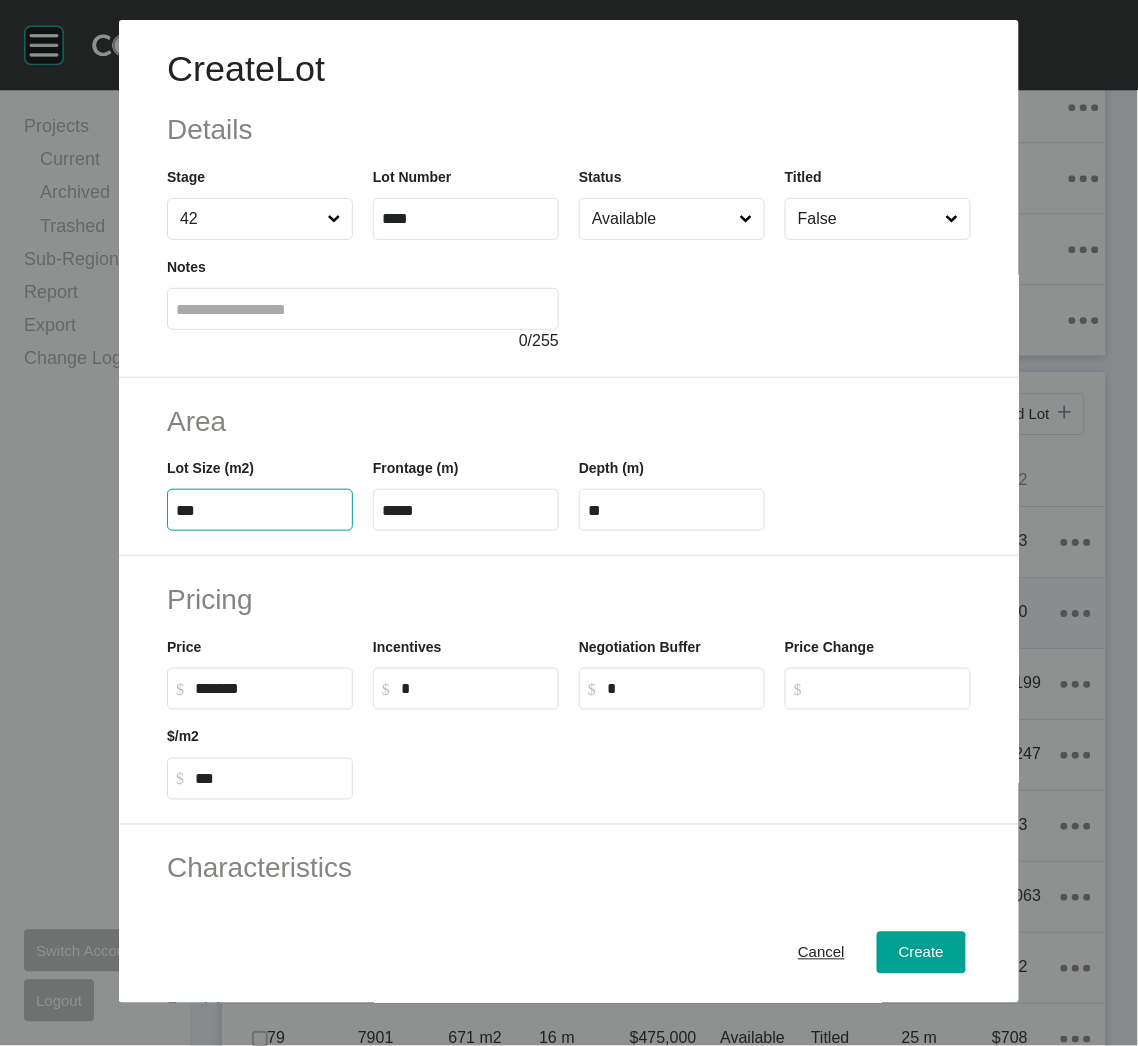 click on "***" at bounding box center (260, 510) 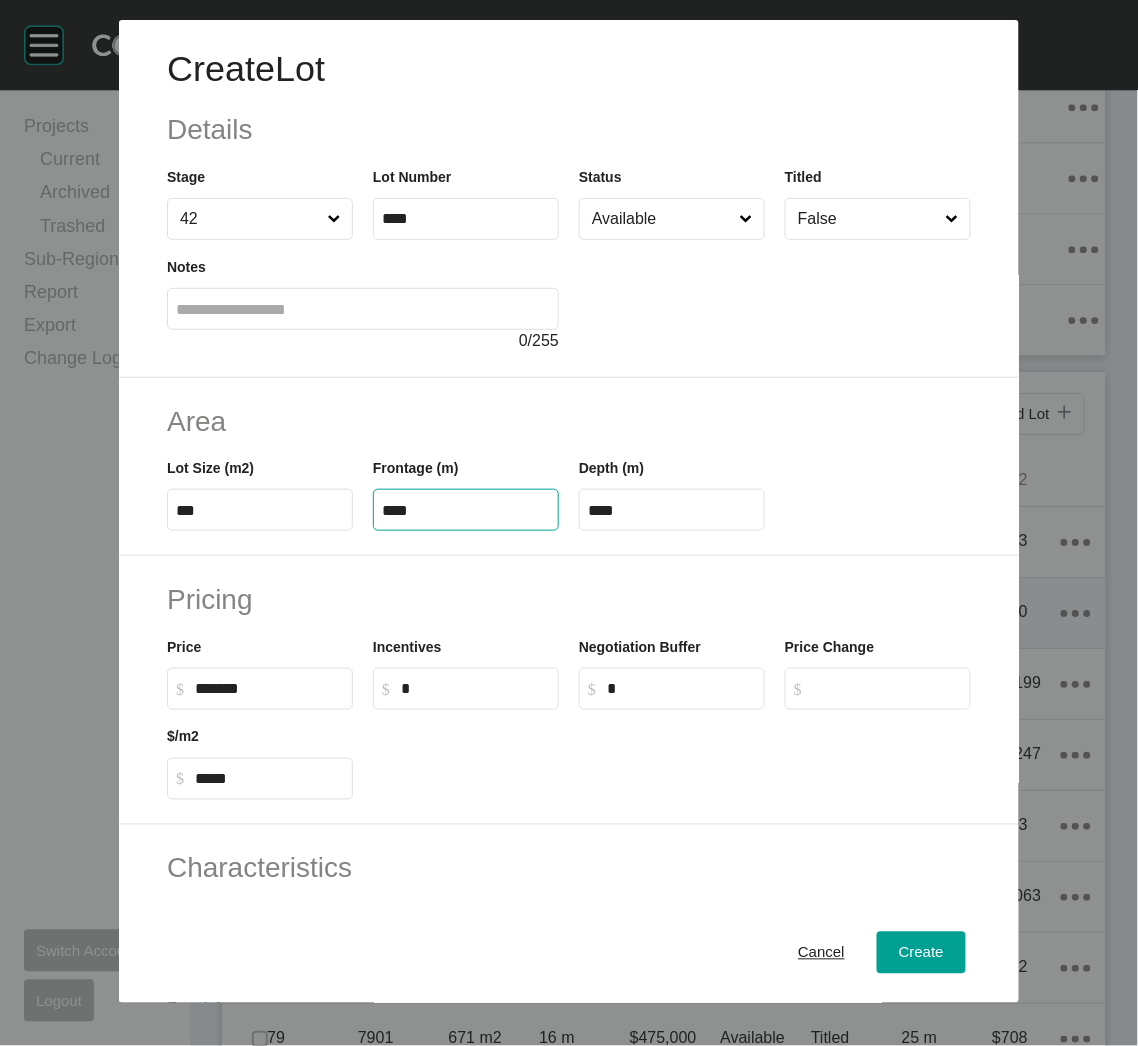 type on "****" 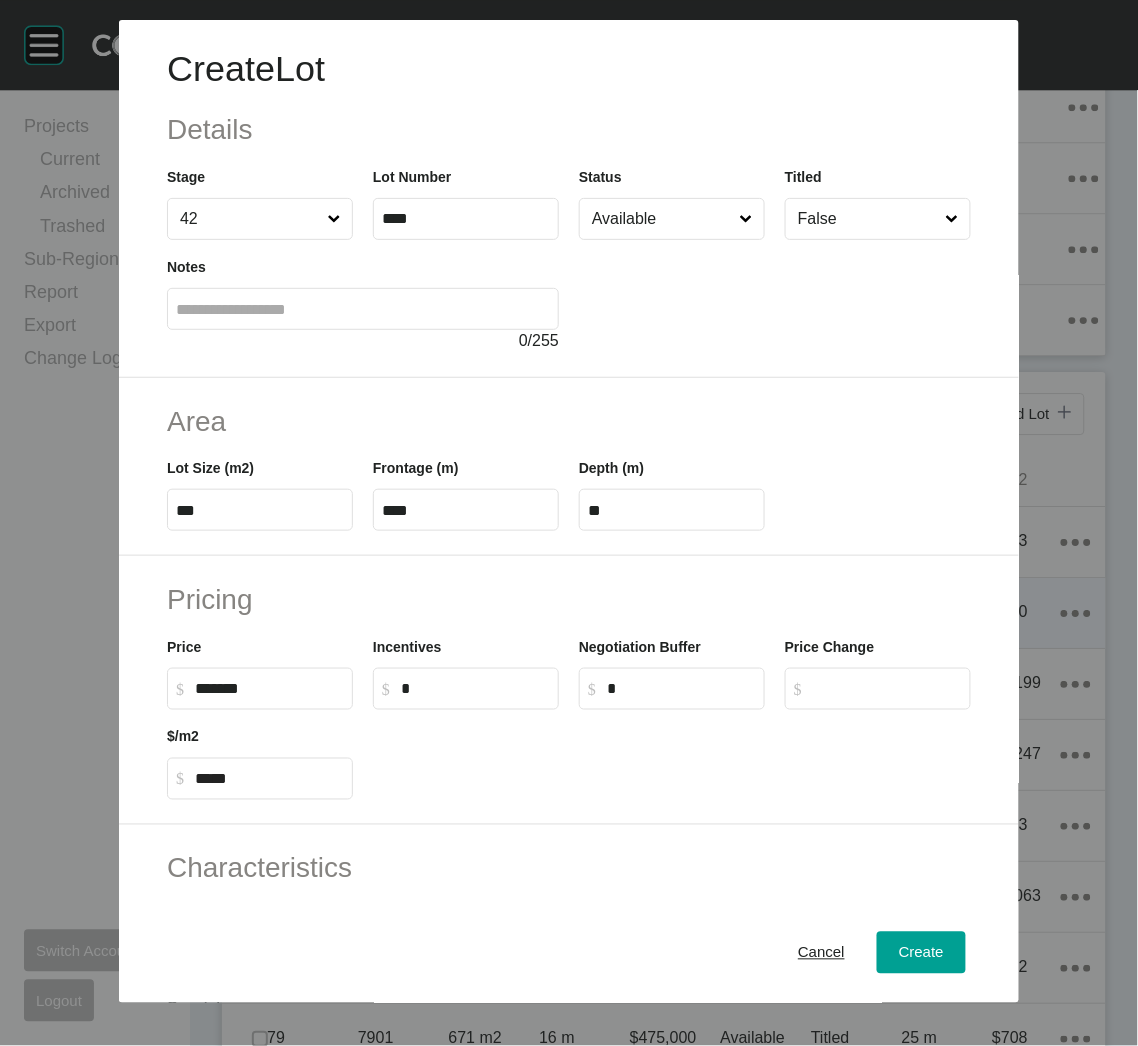 click on "Pricing Price $ Created with Sketch. $ ******* Incentives $ Created with Sketch. $ * Negotiation Buffer $ Created with Sketch. $ * Price Change $ Created with Sketch. $ $/m2 $ Created with Sketch. $ *****" at bounding box center [569, 690] 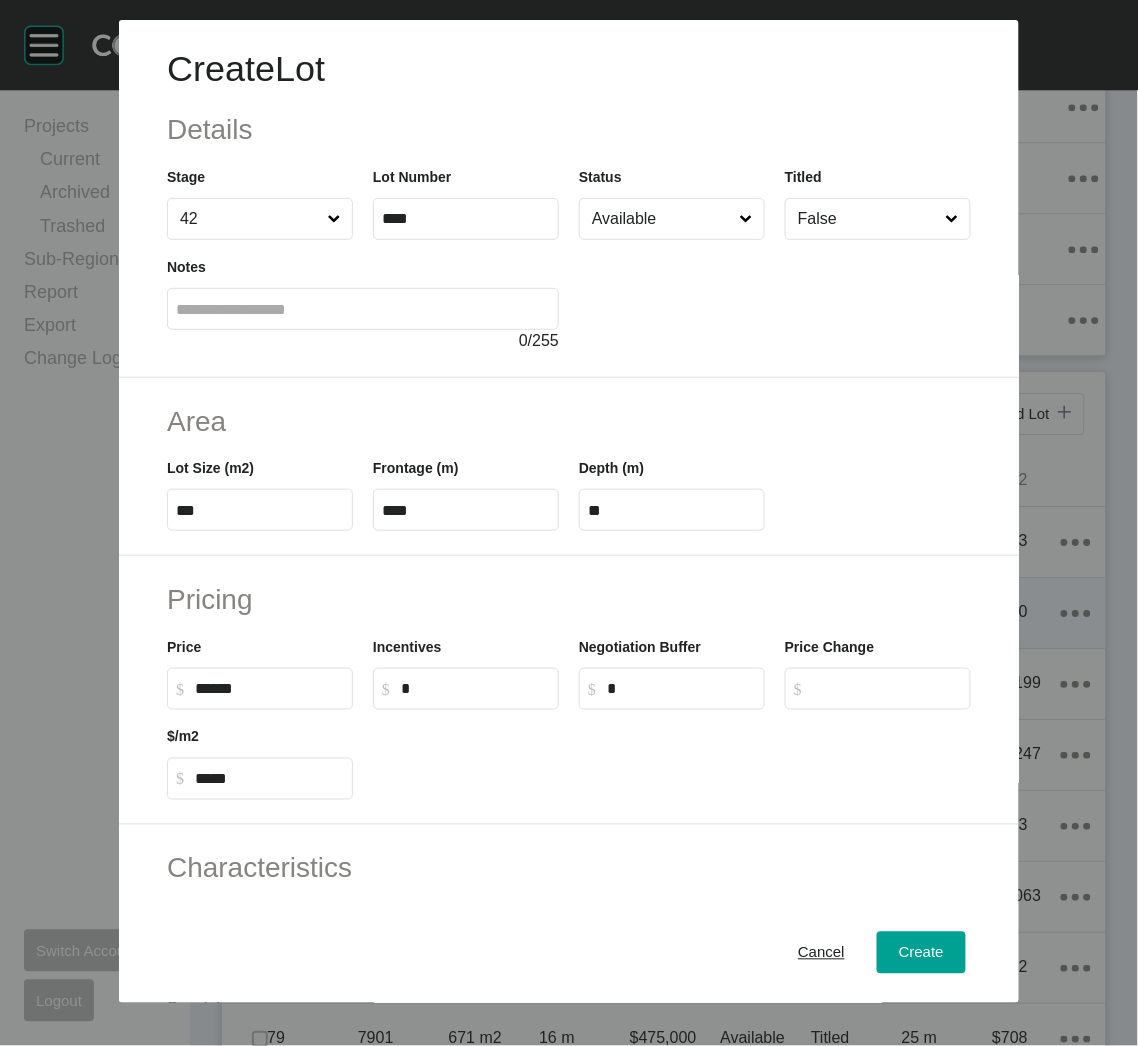 click on "******" at bounding box center [269, 688] 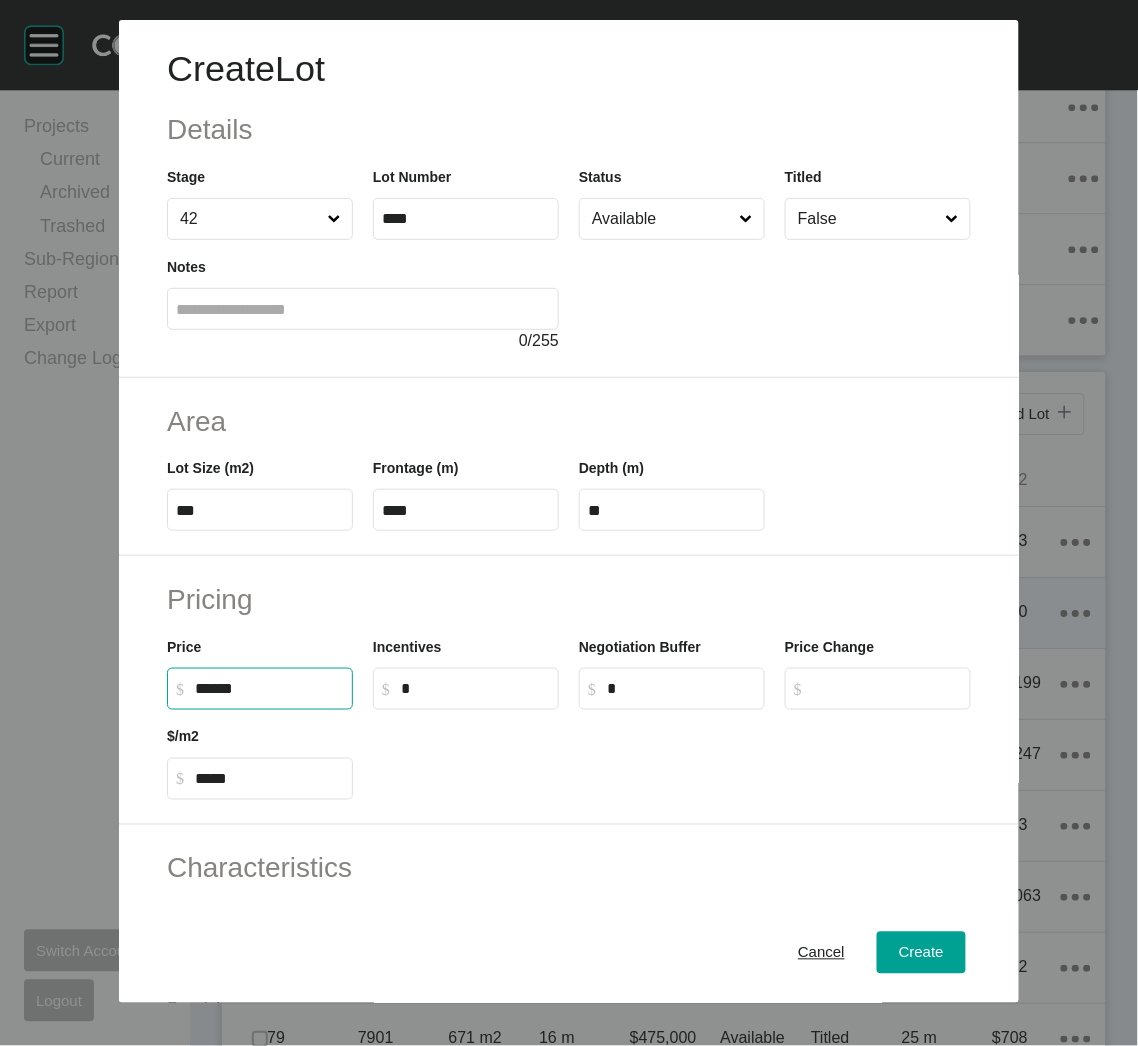 drag, startPoint x: 289, startPoint y: 685, endPoint x: 166, endPoint y: 679, distance: 123.146255 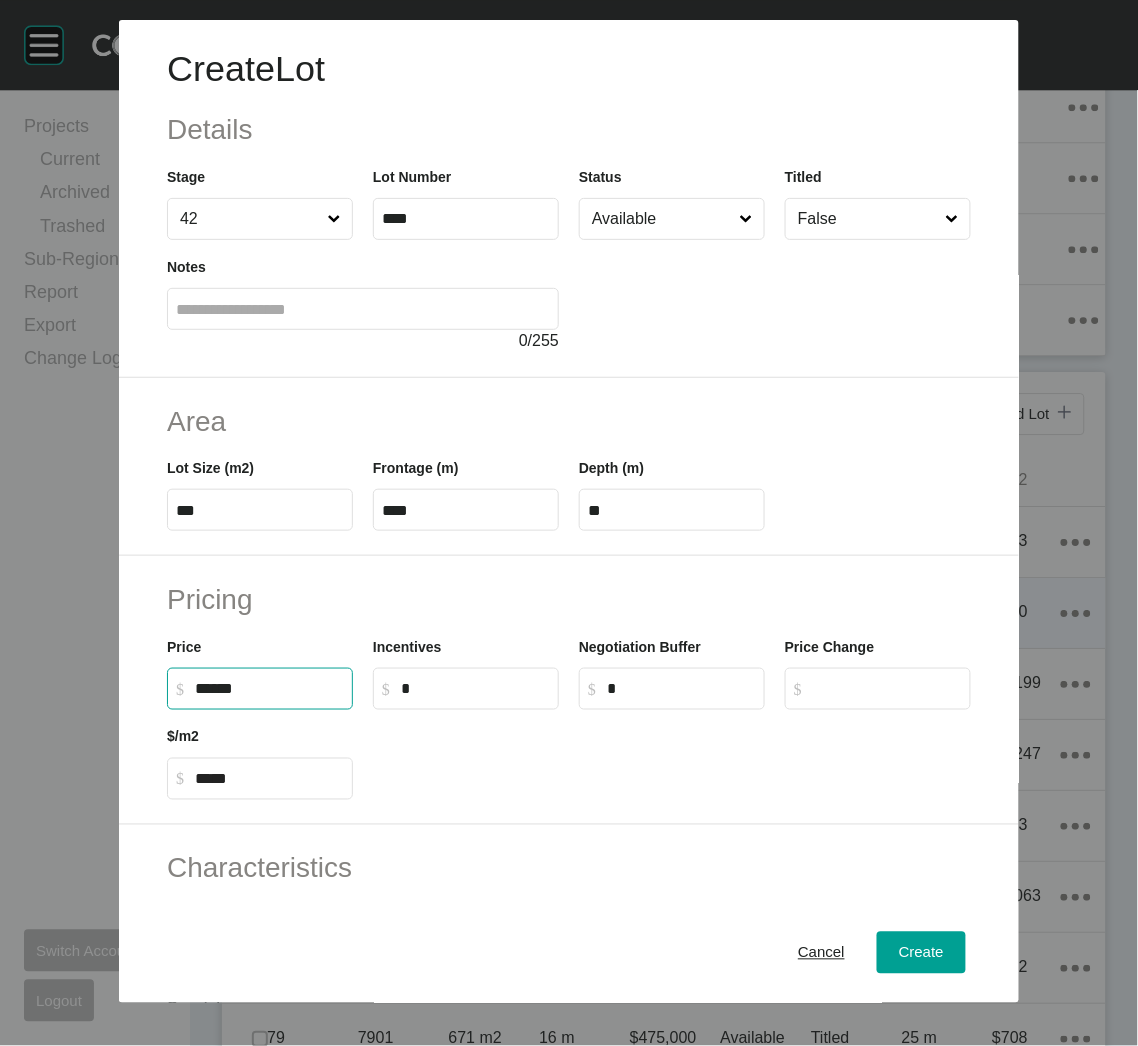 type on "*******" 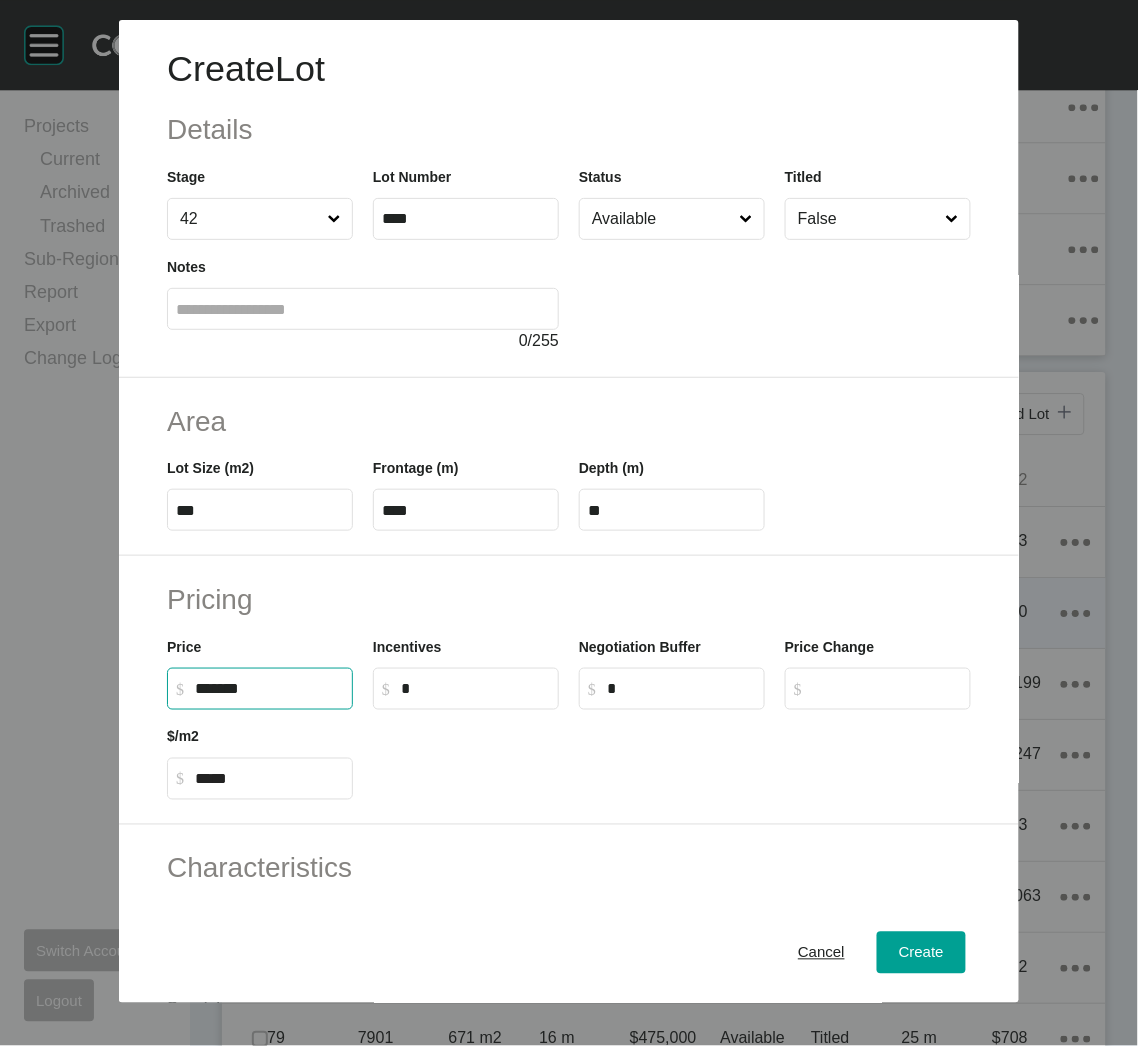 click on "Characteristics" at bounding box center [569, 868] 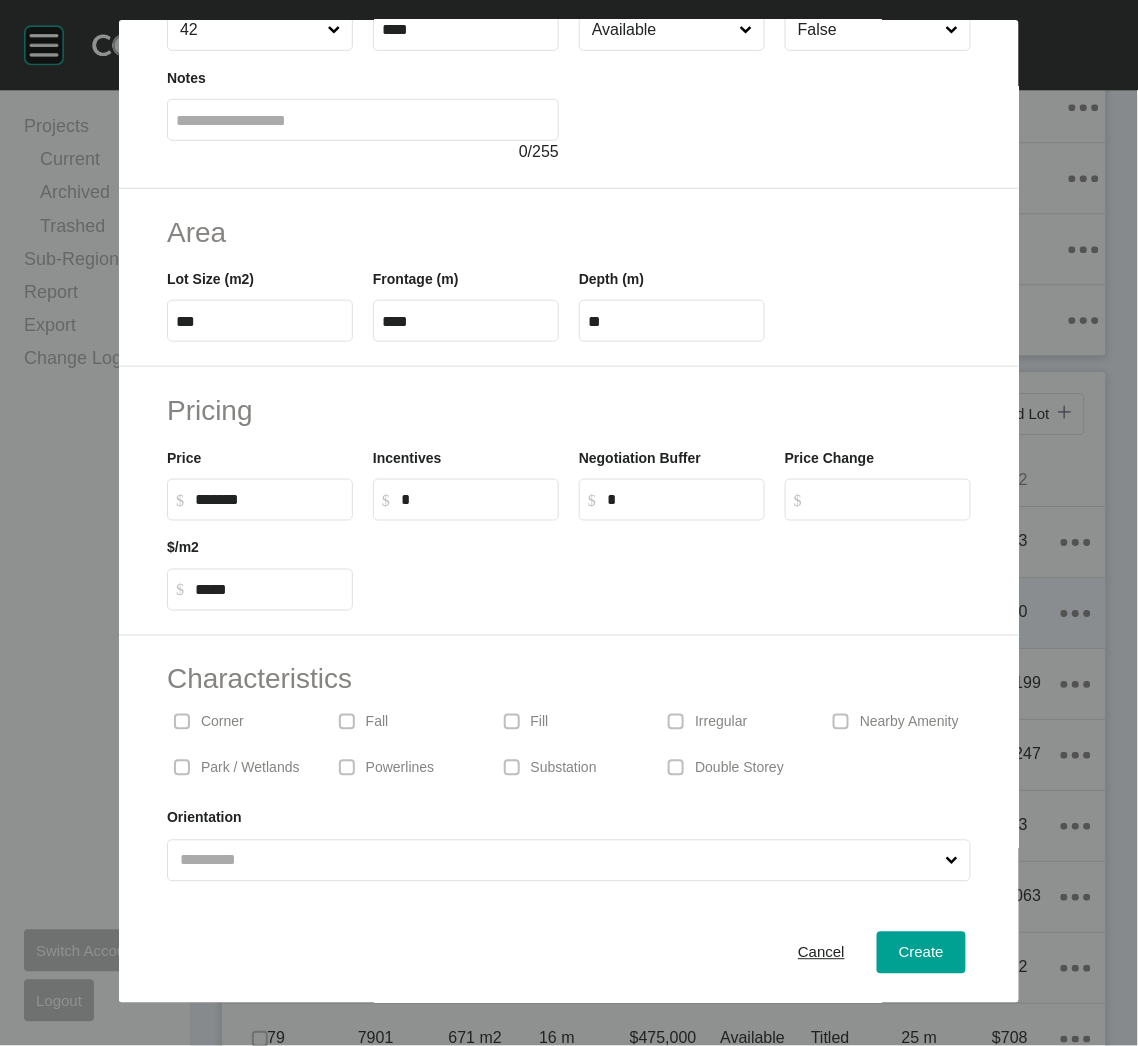 scroll, scrollTop: 191, scrollLeft: 0, axis: vertical 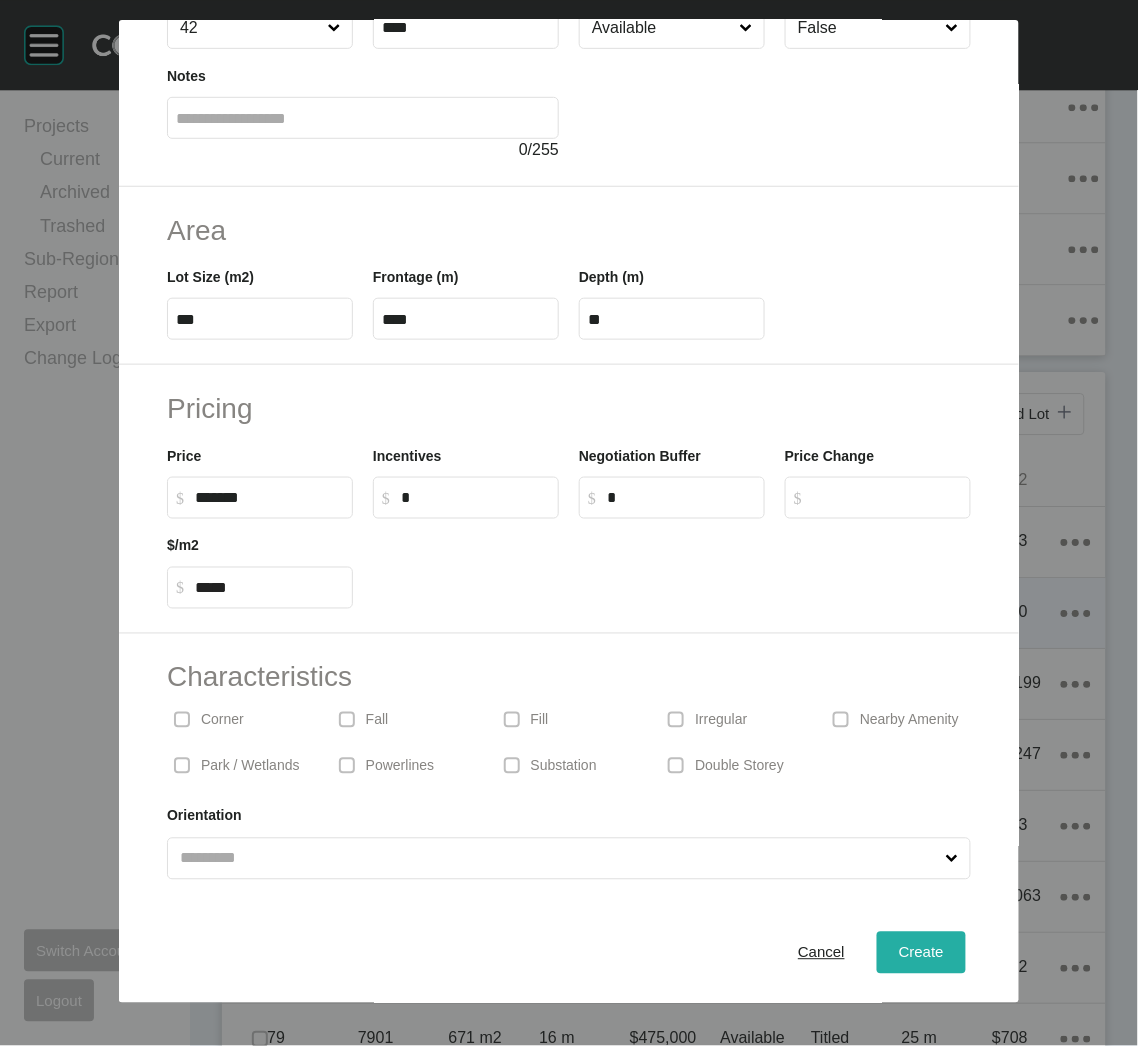 click on "Create" at bounding box center (921, 953) 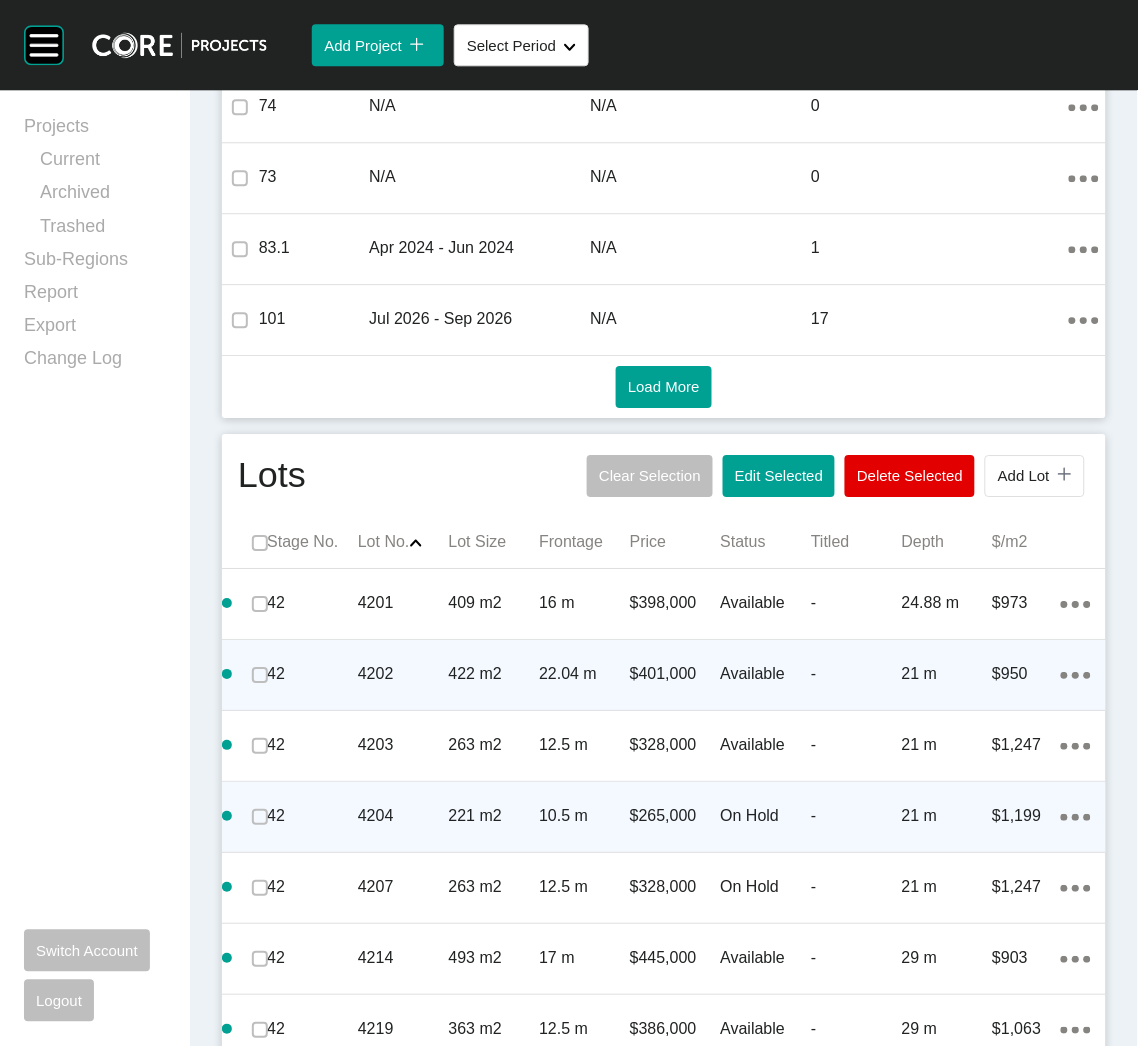 scroll, scrollTop: 1050, scrollLeft: 0, axis: vertical 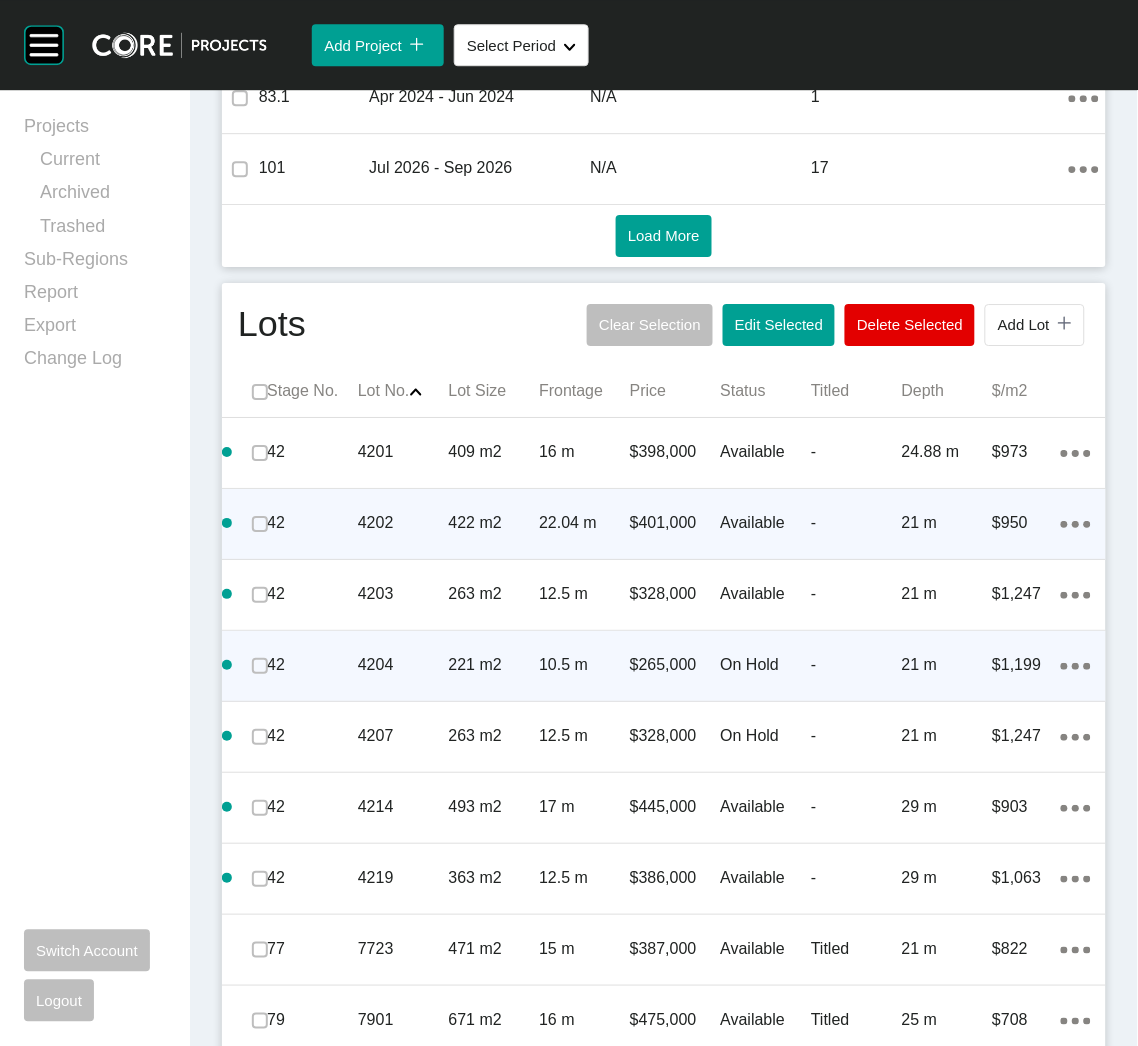 click 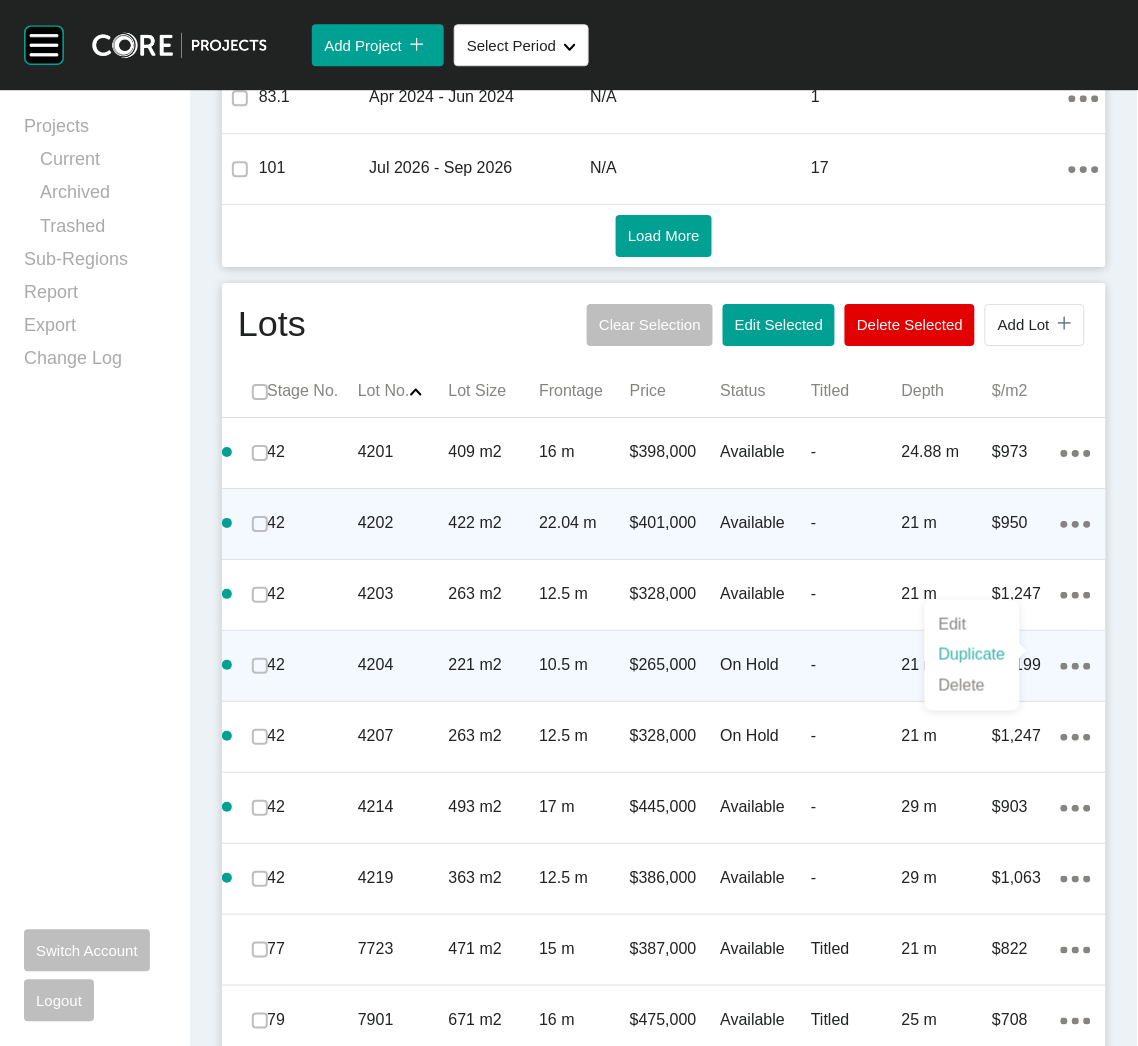 click on "Duplicate" at bounding box center [972, 655] 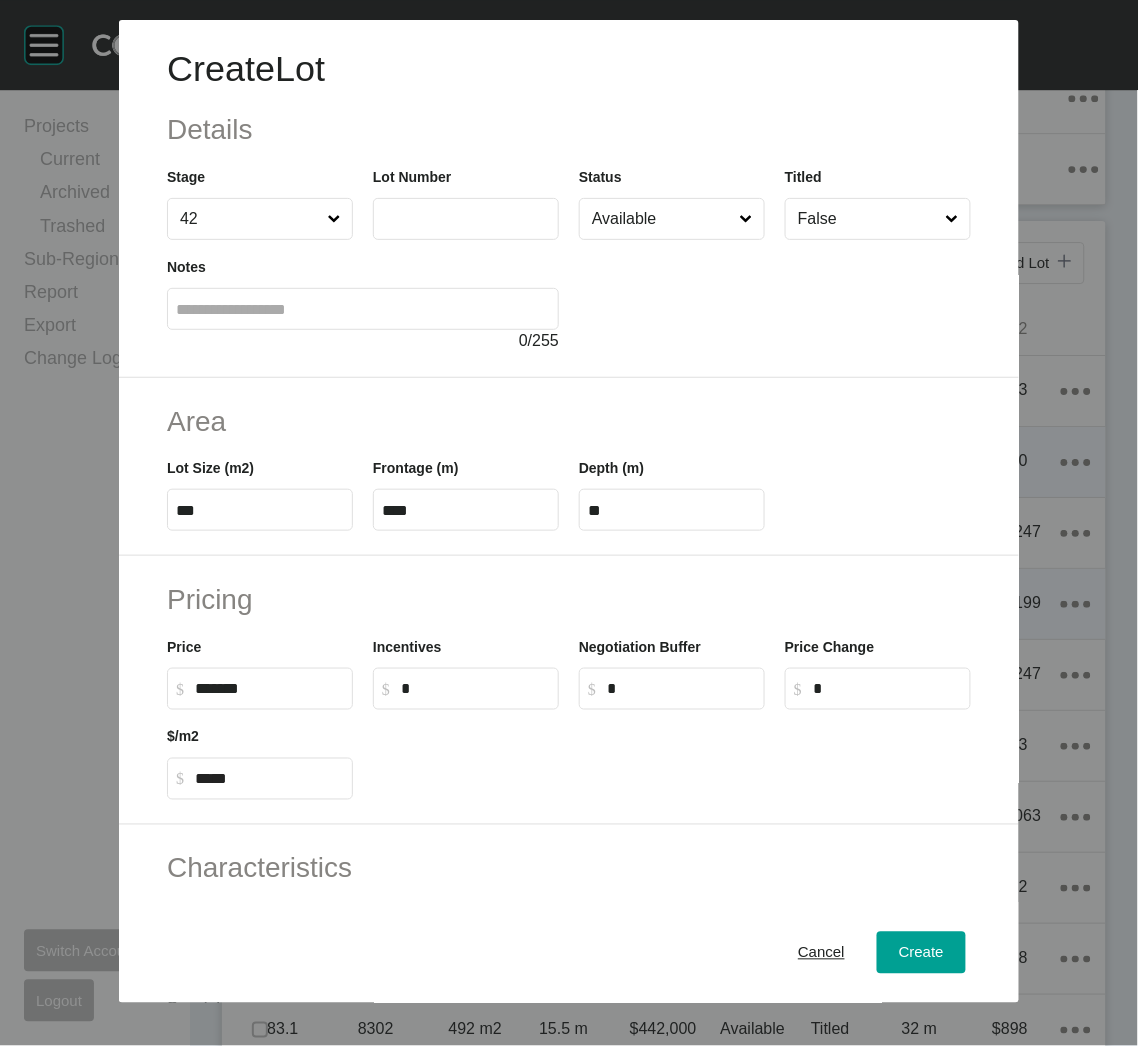 click at bounding box center (466, 218) 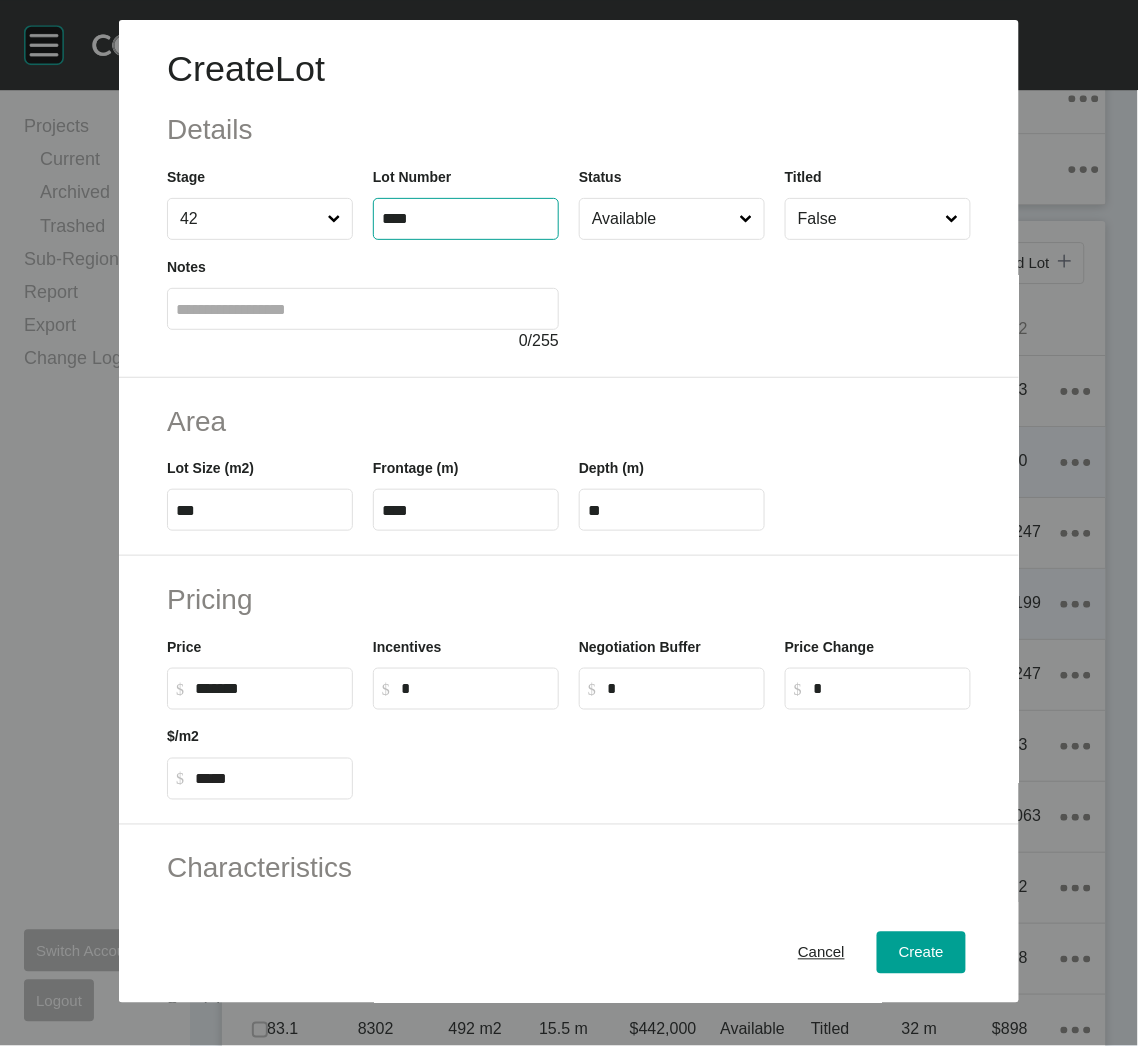 type on "****" 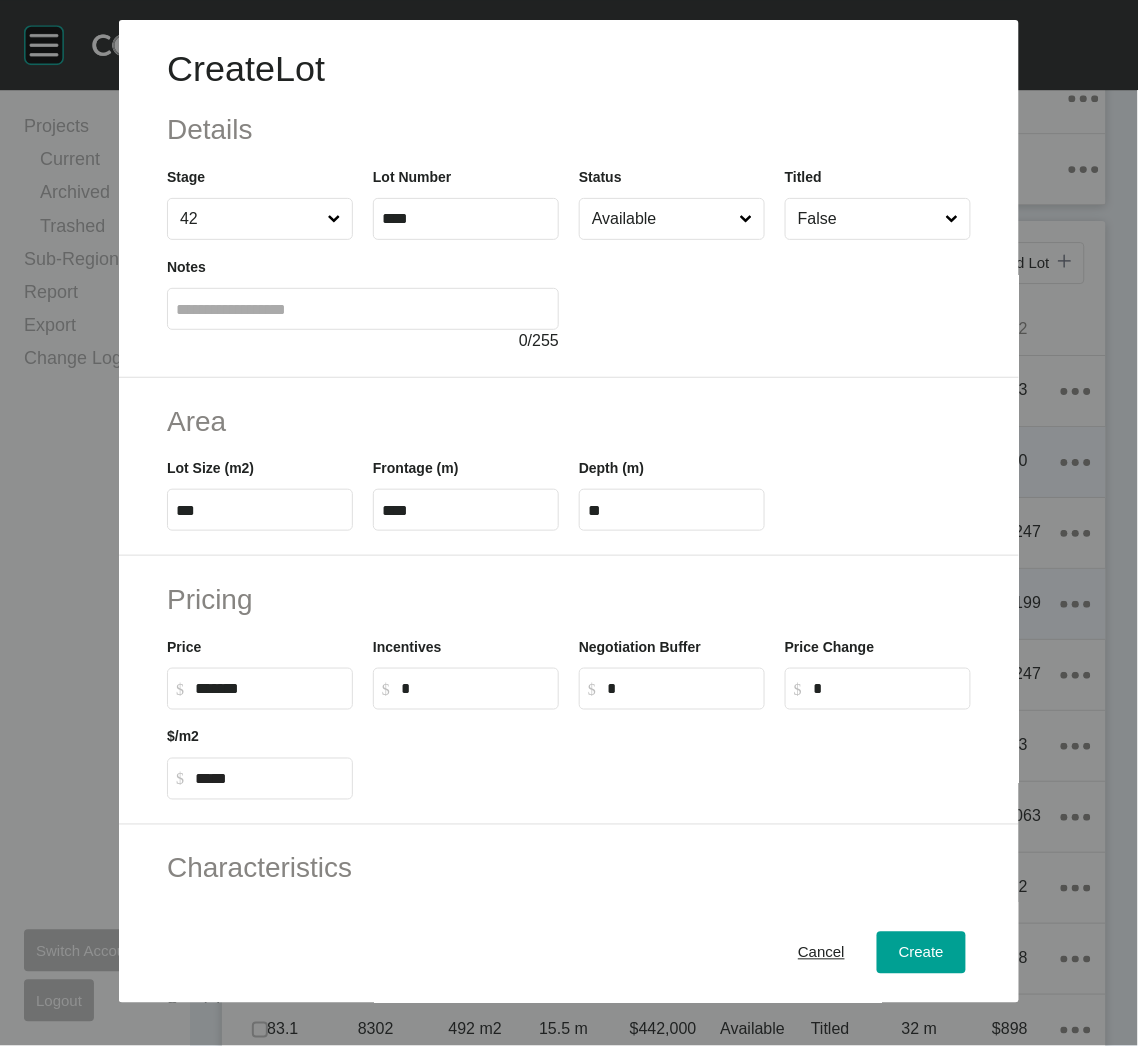 click on "Available" at bounding box center [662, 219] 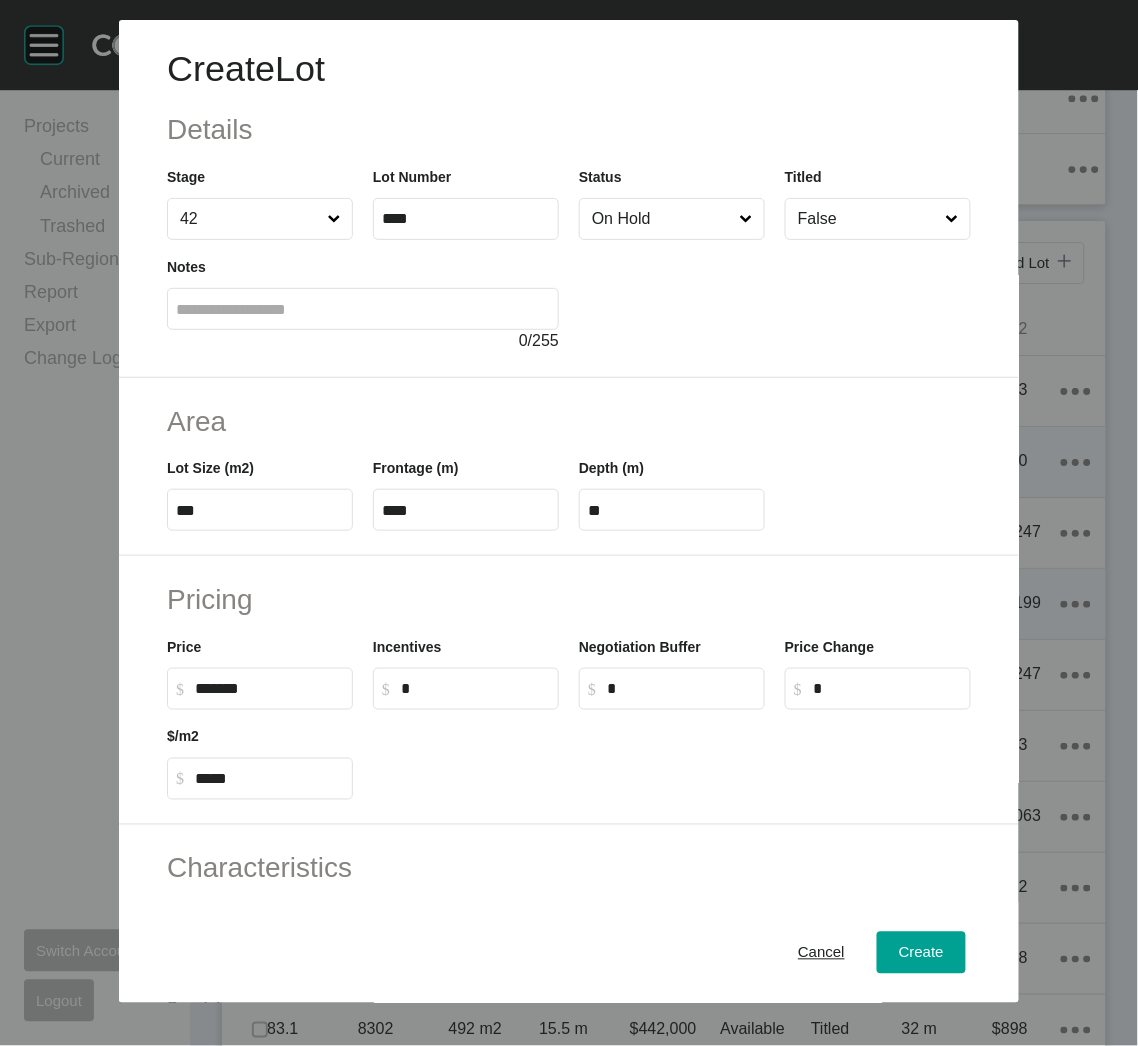 click on "***" at bounding box center [260, 510] 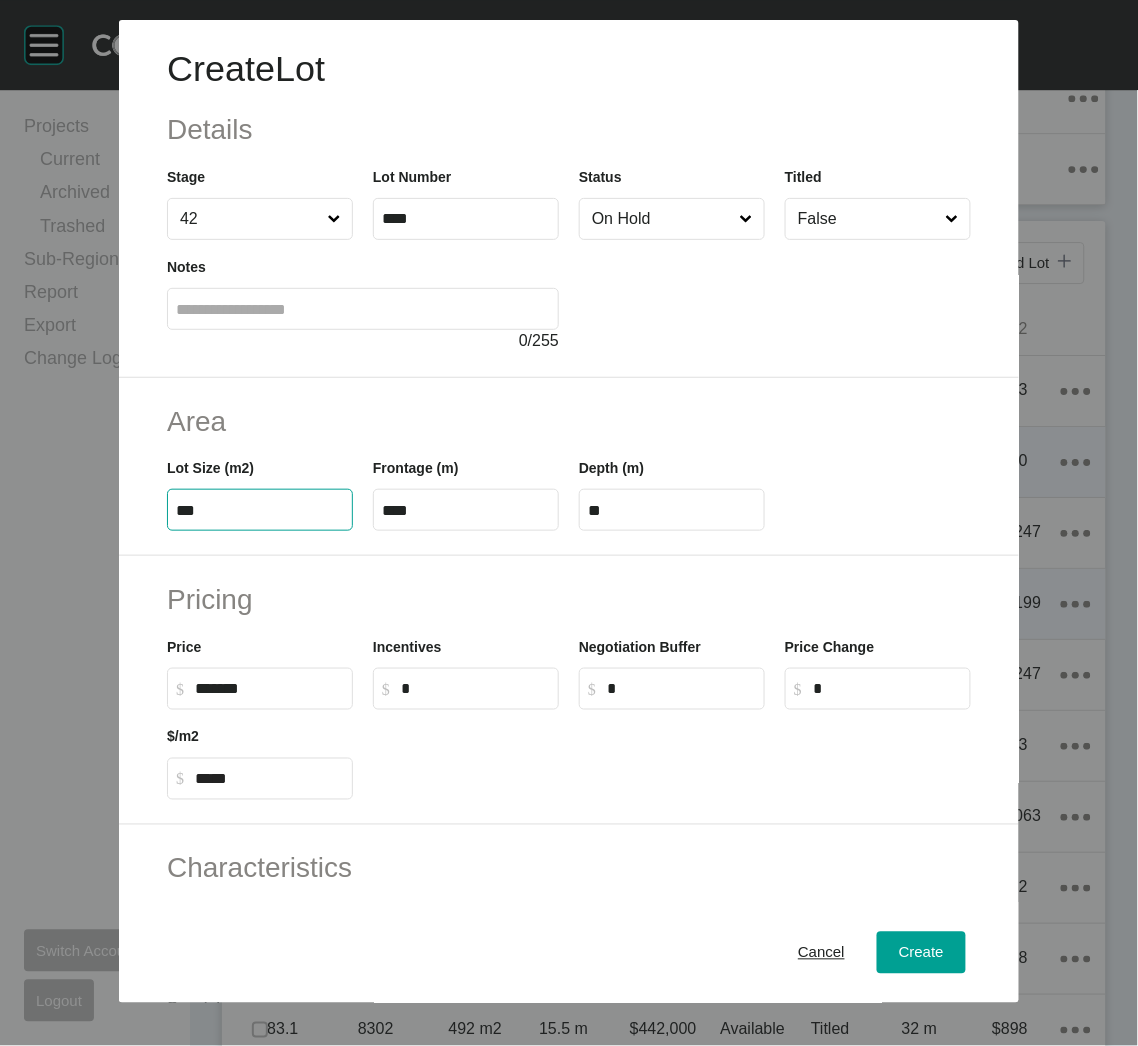 click on "***" at bounding box center [260, 510] 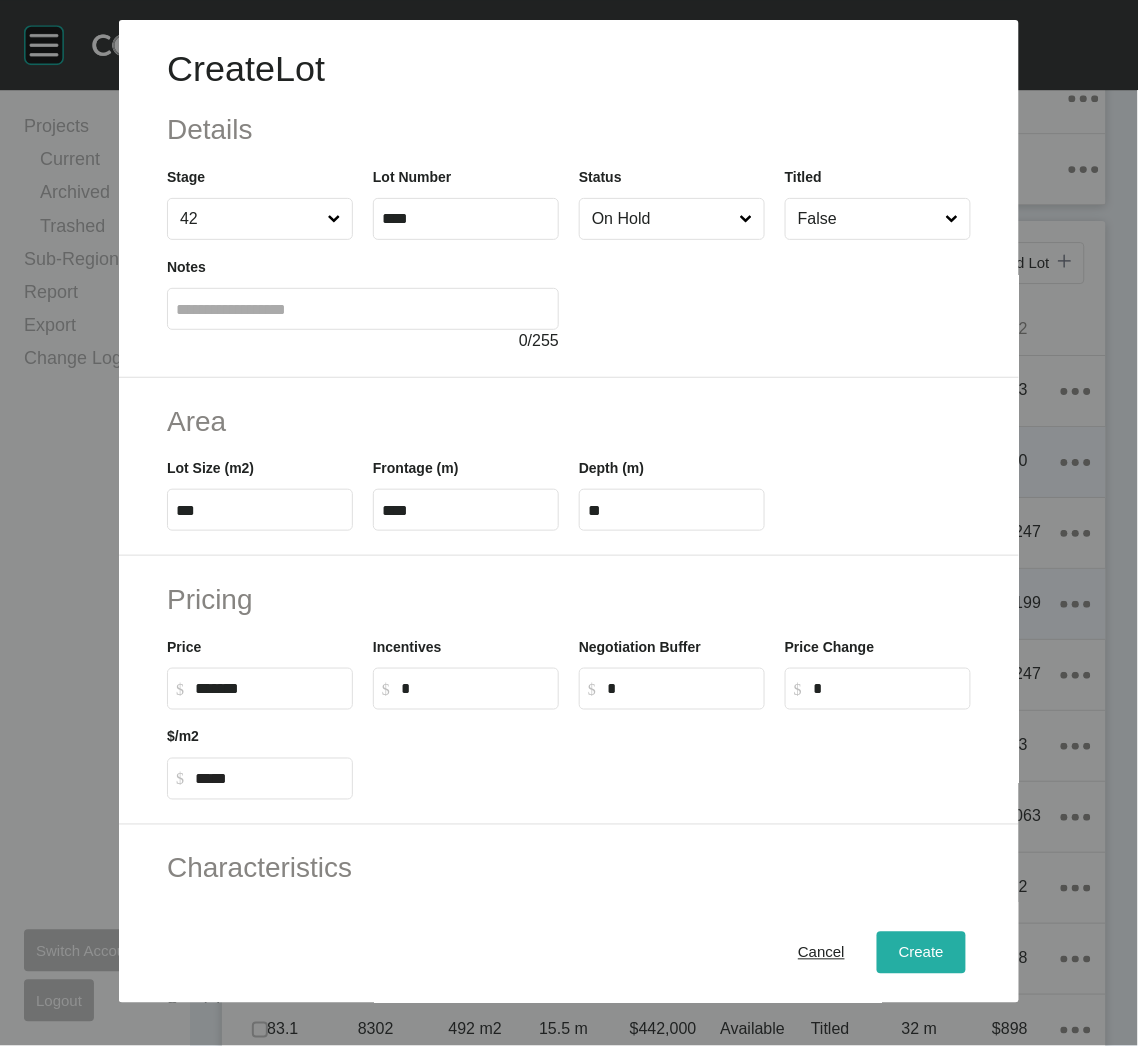 click on "Create" at bounding box center (921, 953) 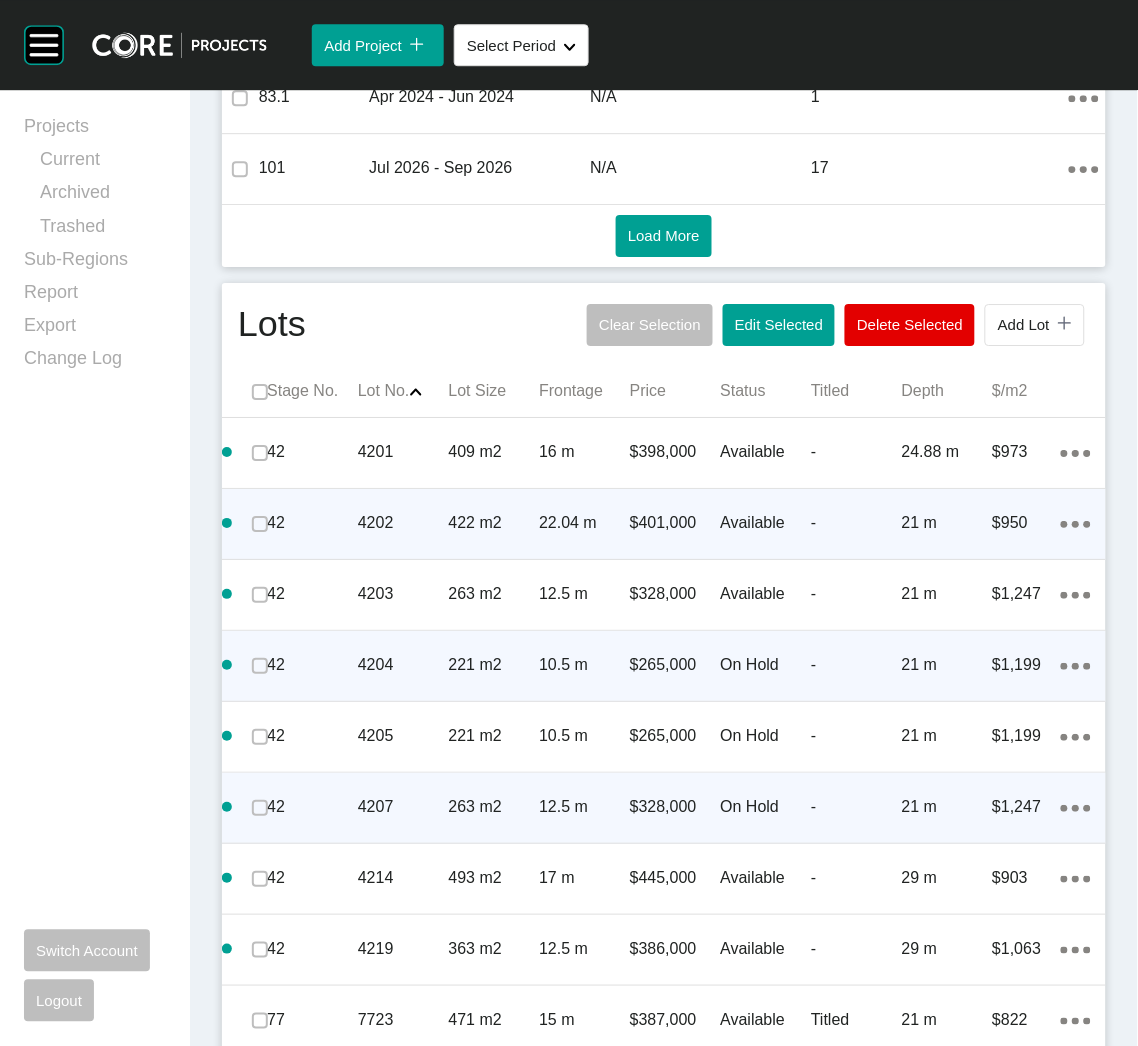 scroll, scrollTop: 1200, scrollLeft: 0, axis: vertical 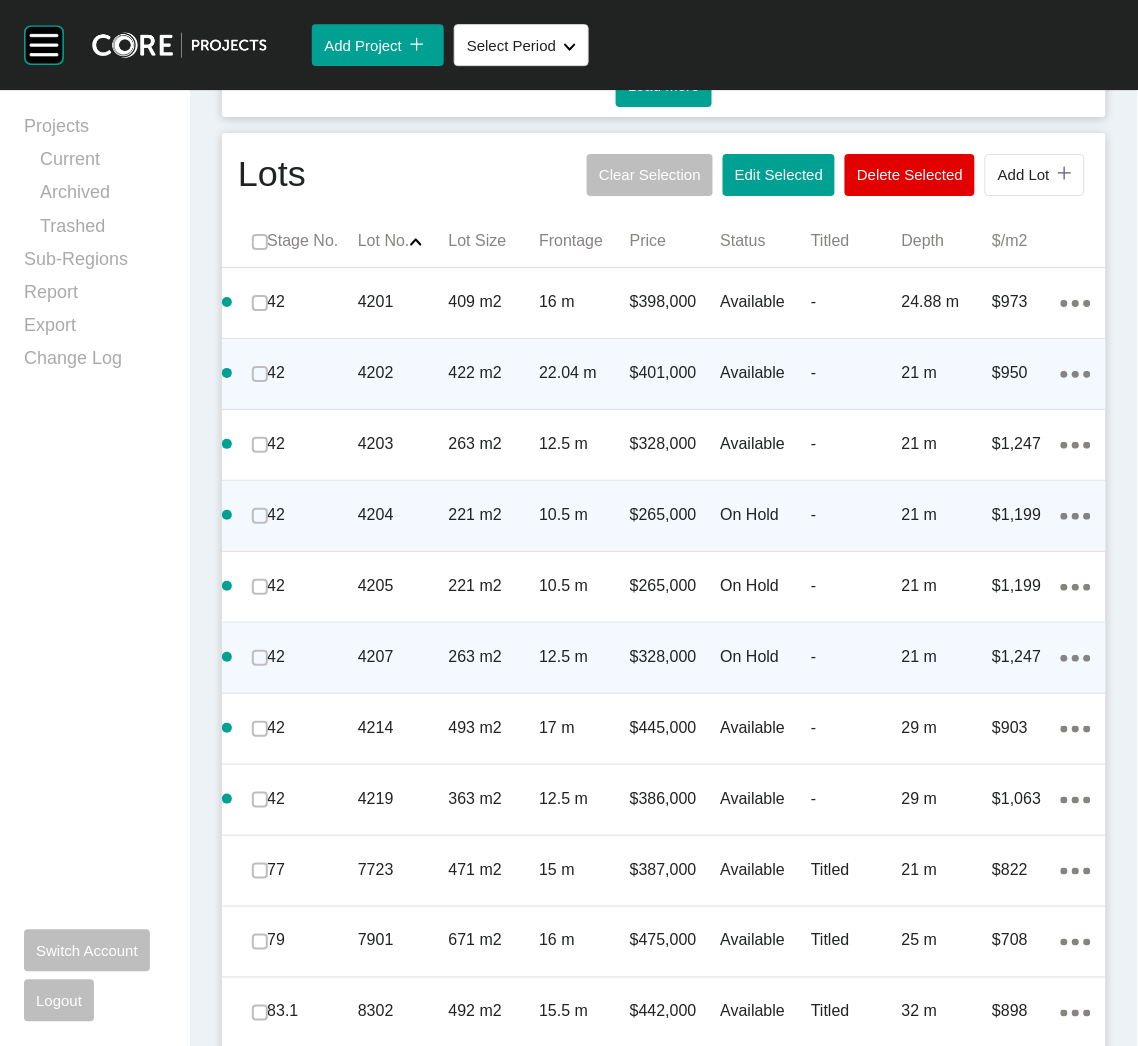 click on "Action Menu Dots Copy 6 Created with Sketch." at bounding box center [1076, 657] 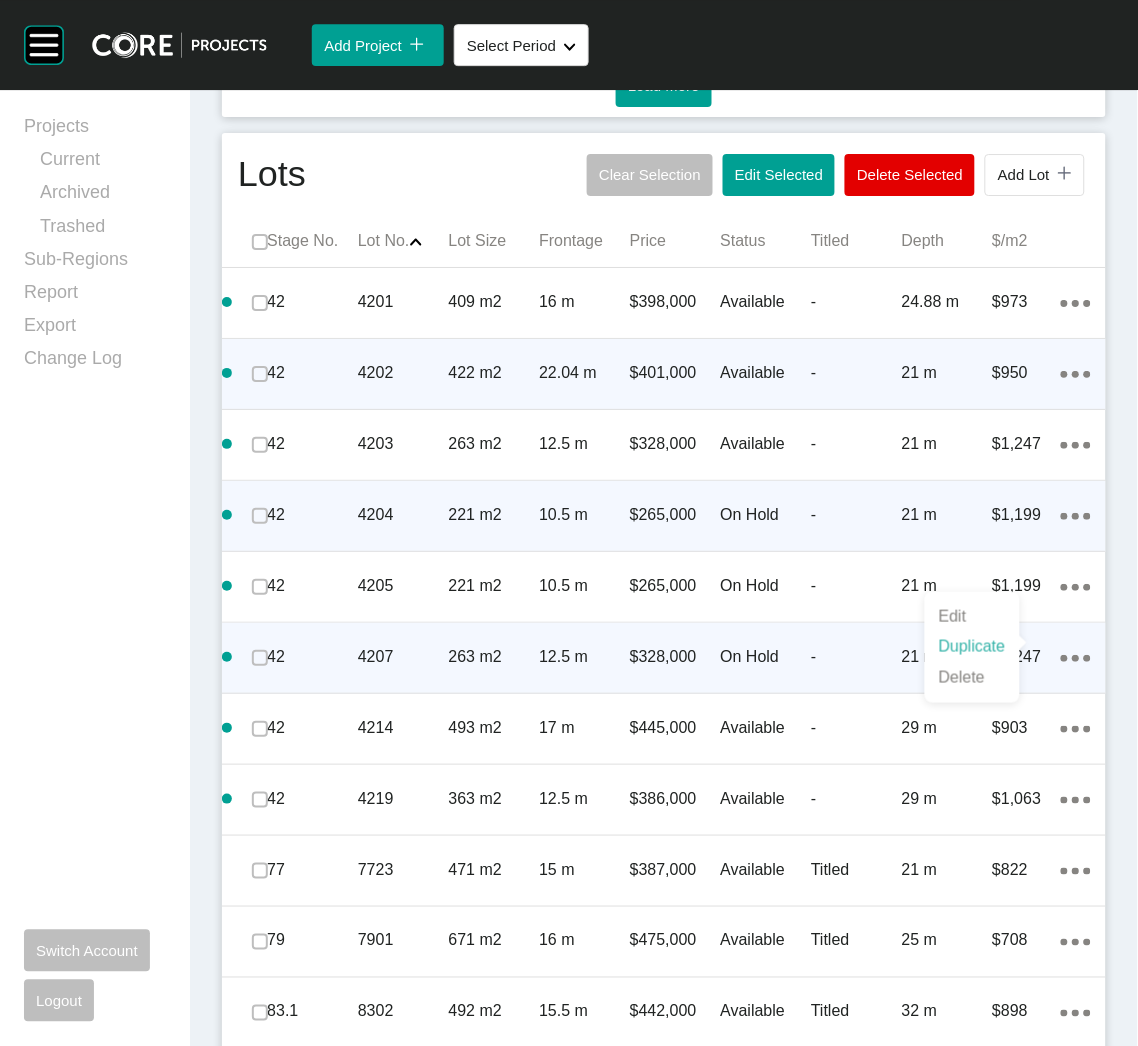 click on "Duplicate" at bounding box center [972, 647] 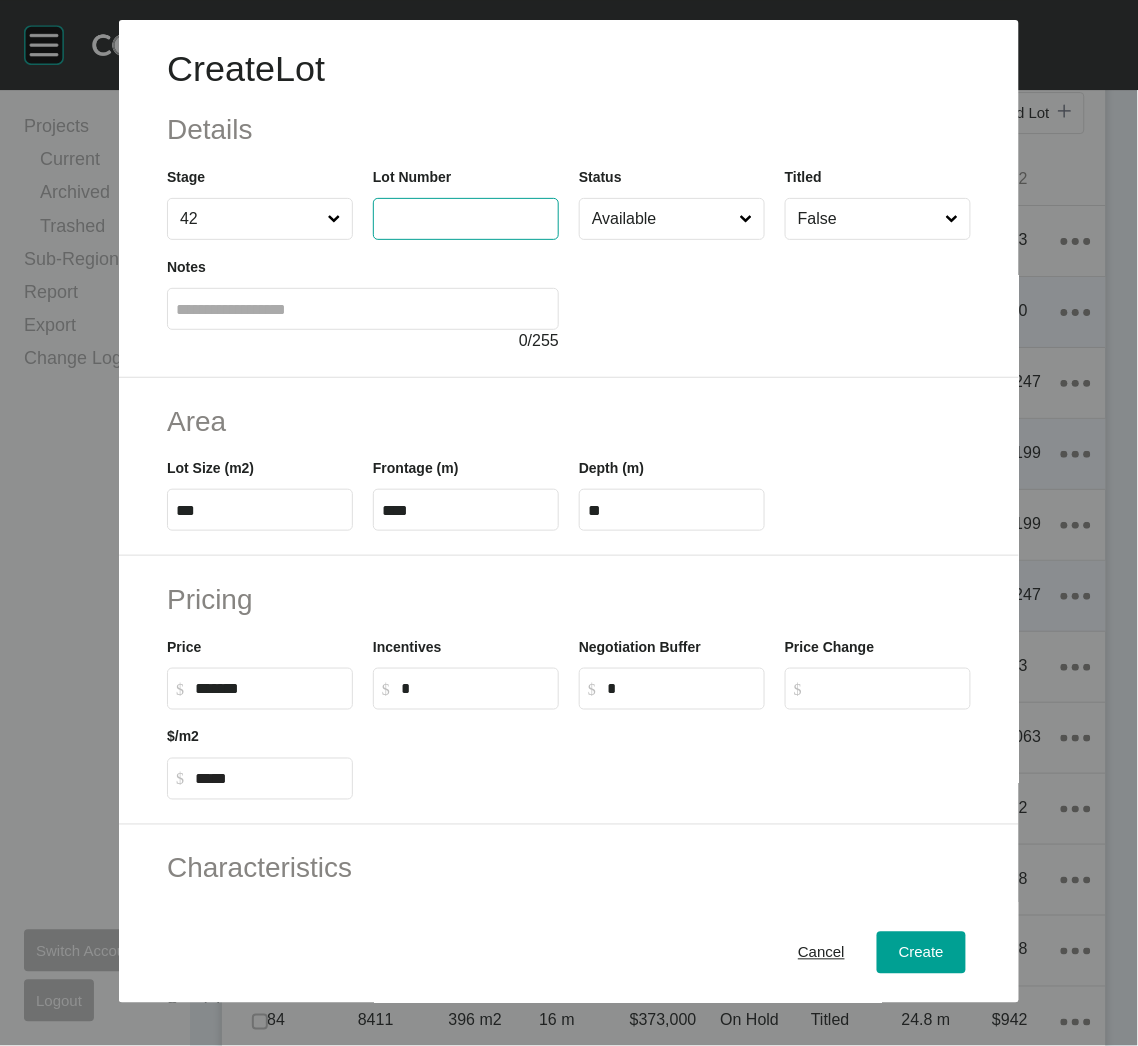 click at bounding box center (466, 218) 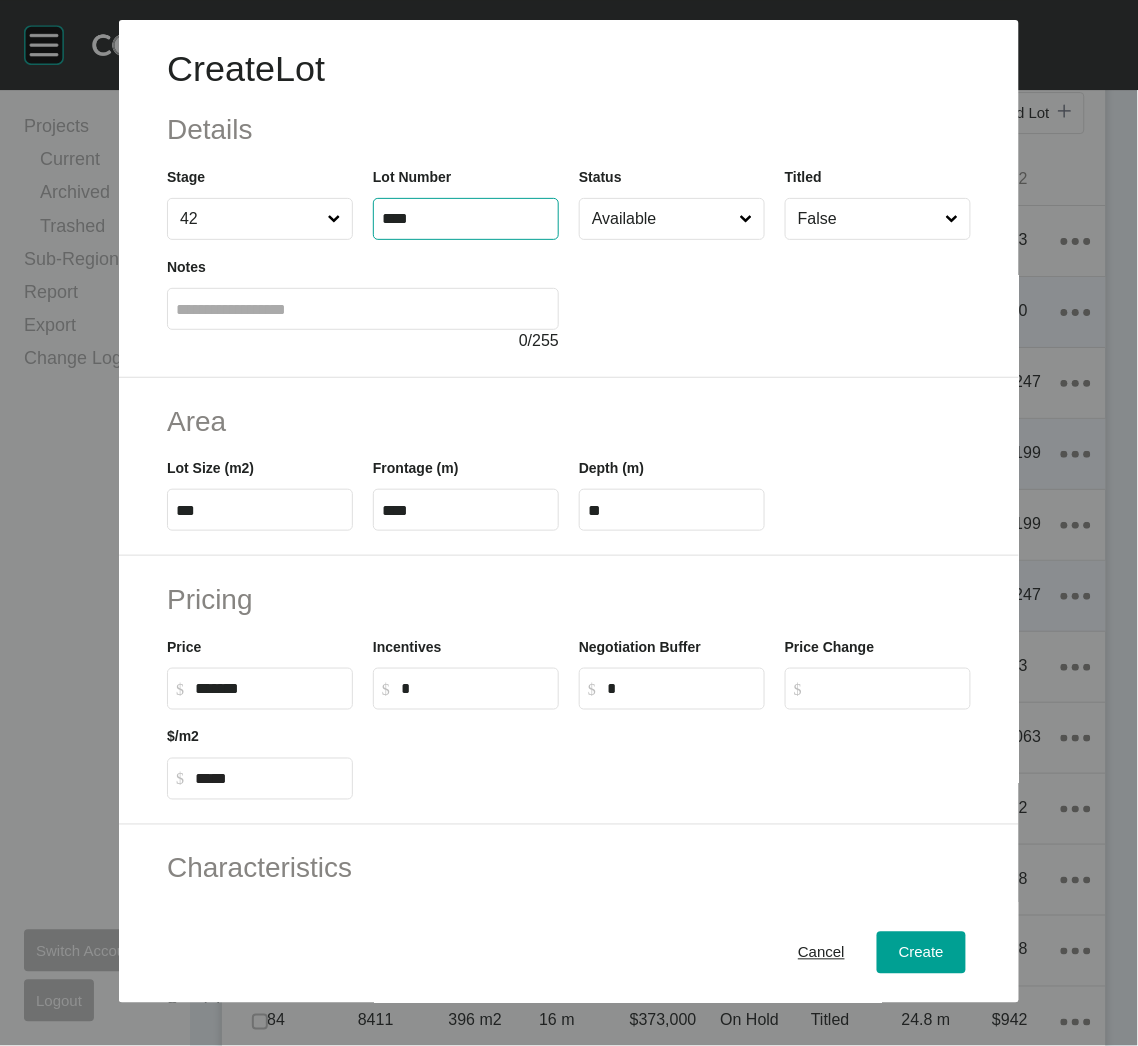 type on "****" 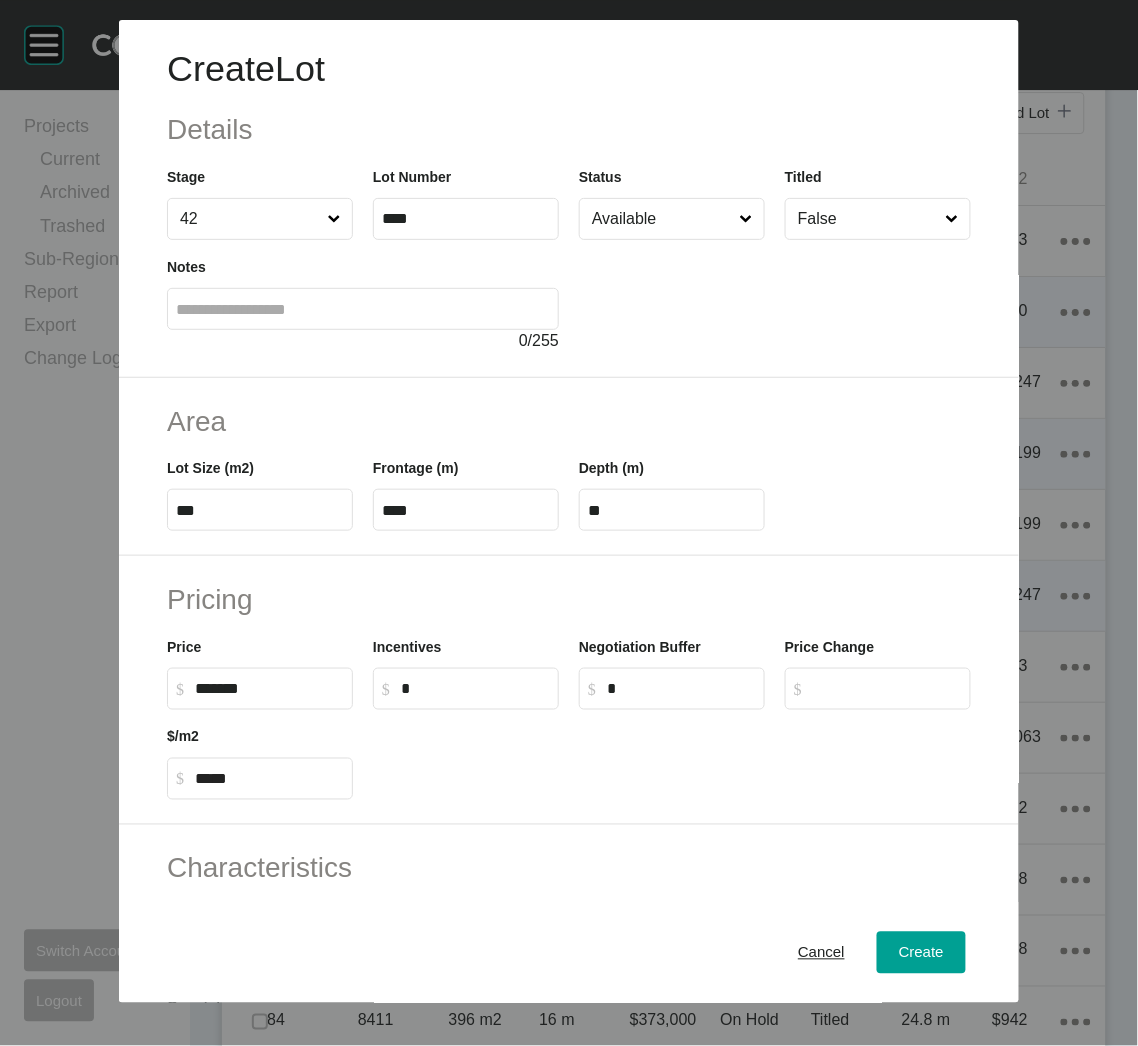 click at bounding box center (775, 296) 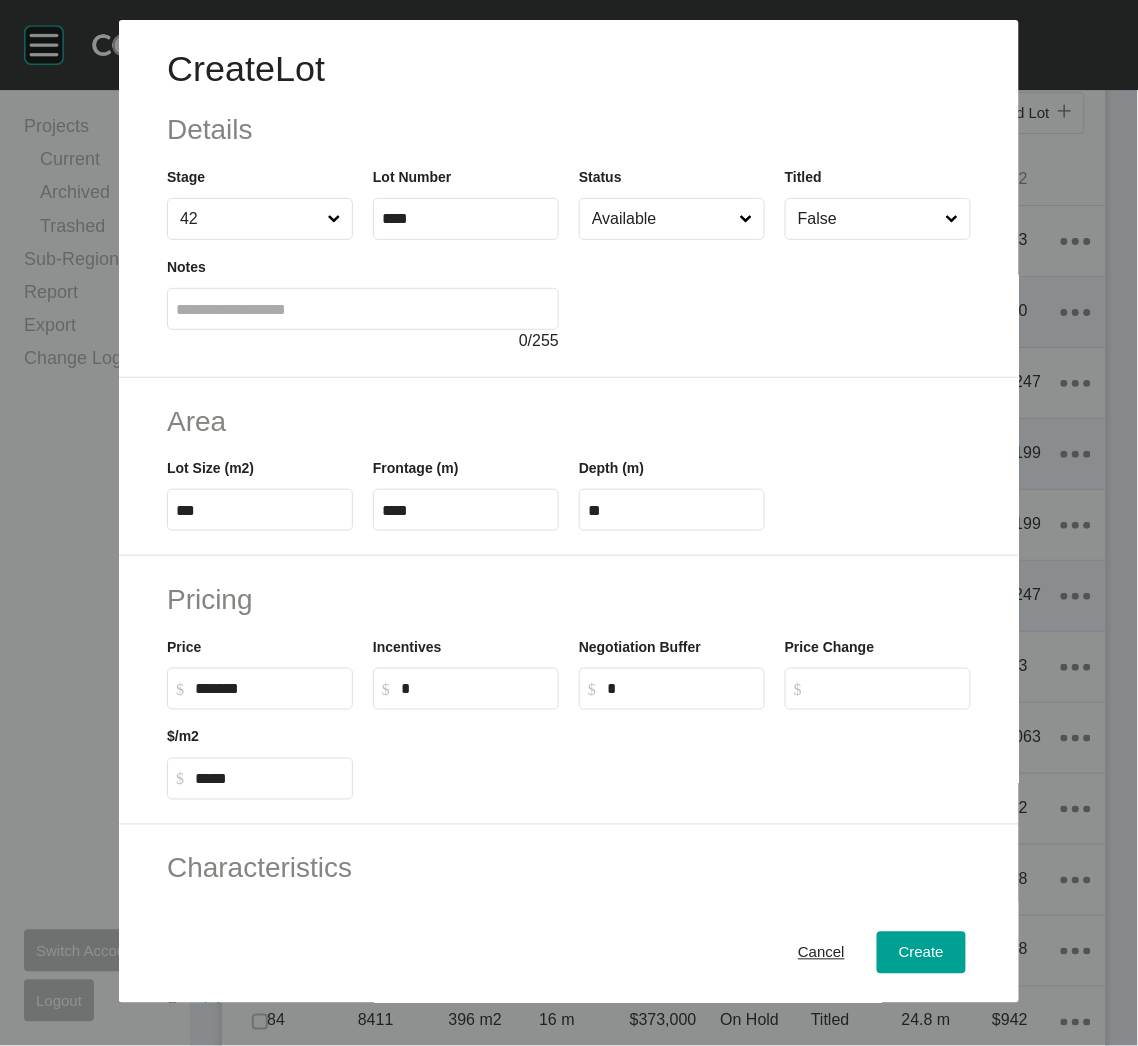 click on "Available" at bounding box center [662, 219] 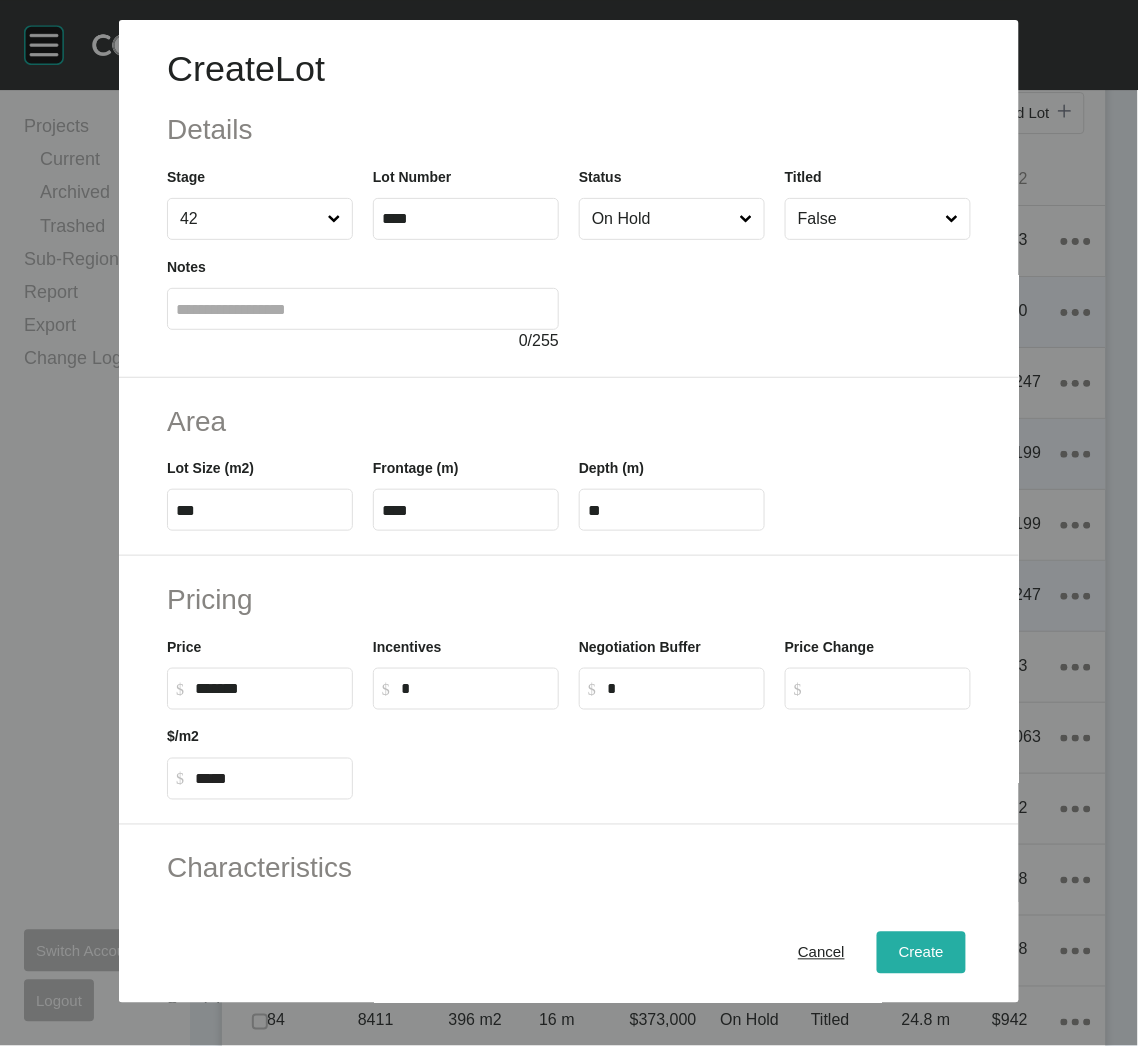 click on "Create" at bounding box center [921, 953] 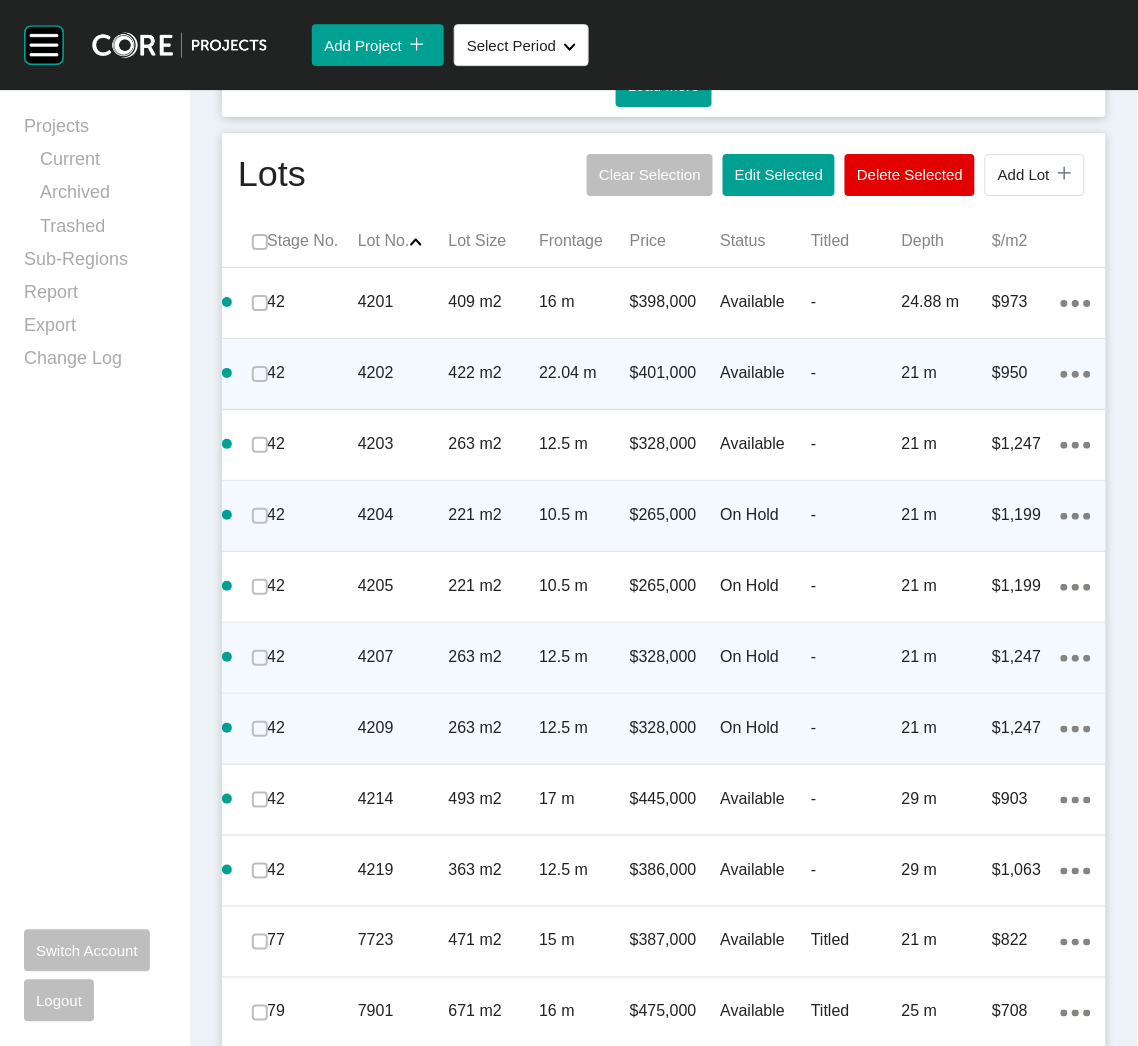 click 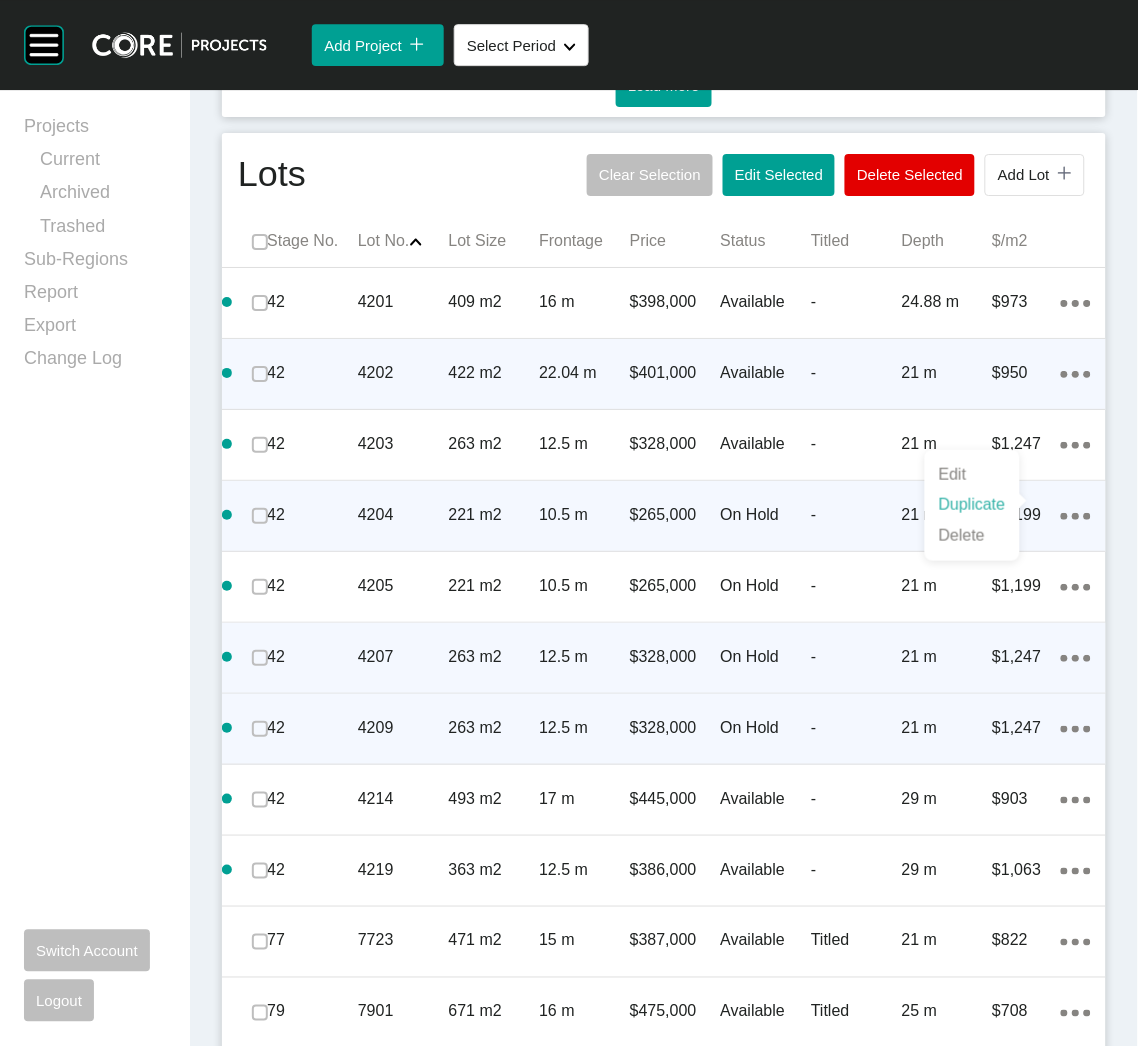 click on "Duplicate" at bounding box center (972, 505) 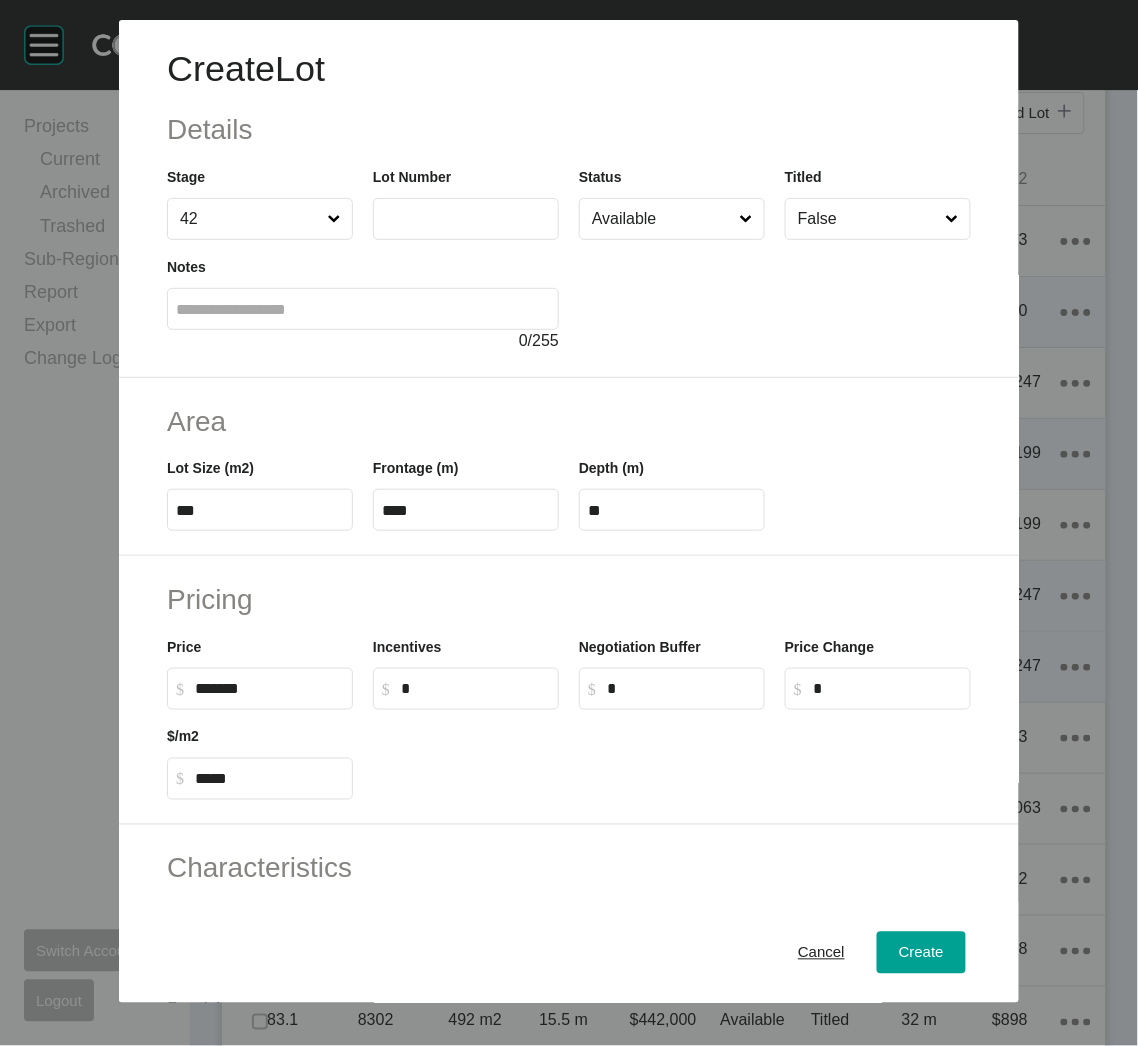 click at bounding box center [466, 218] 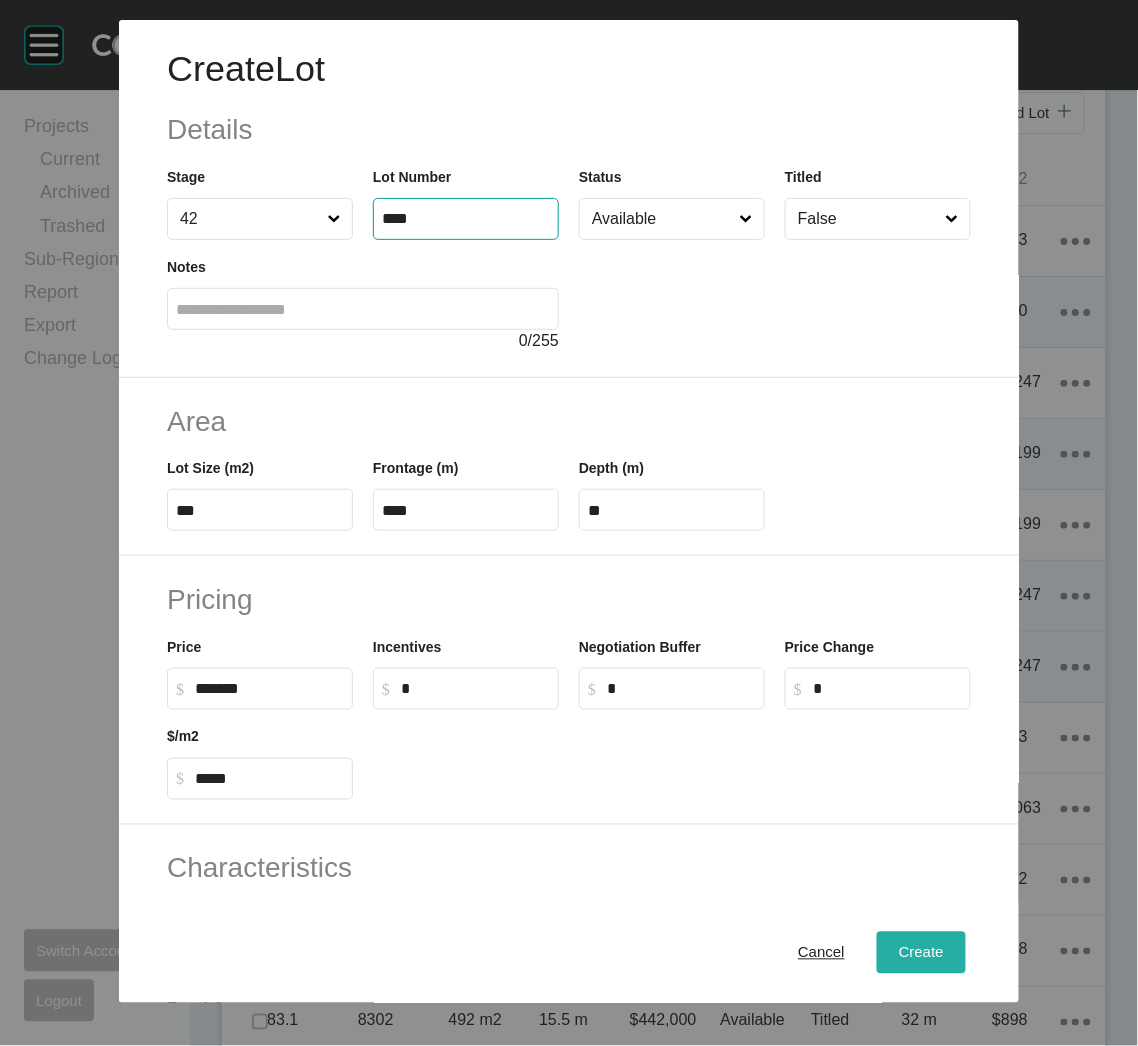 type on "****" 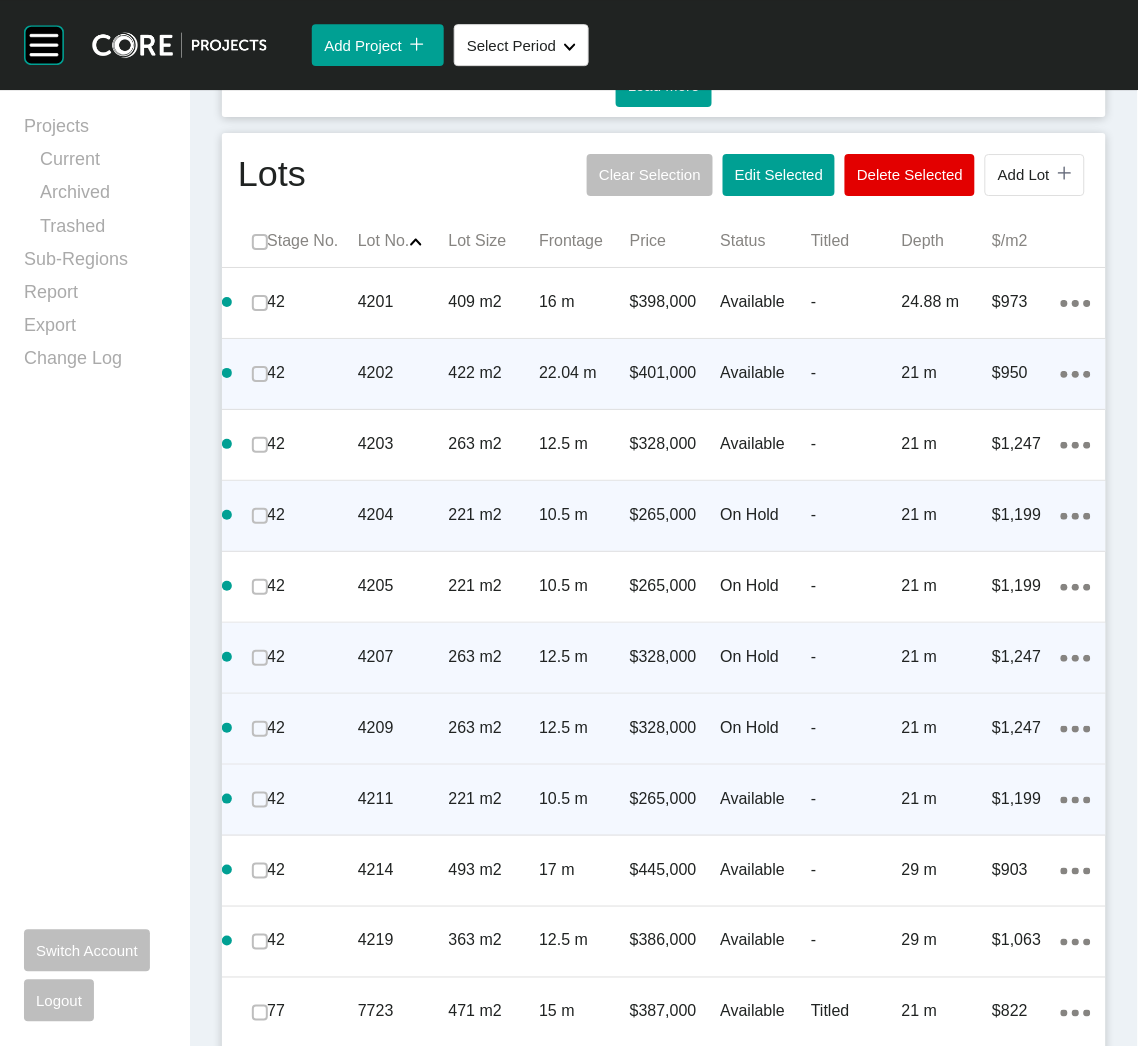 click on "$265,000" at bounding box center [675, 799] 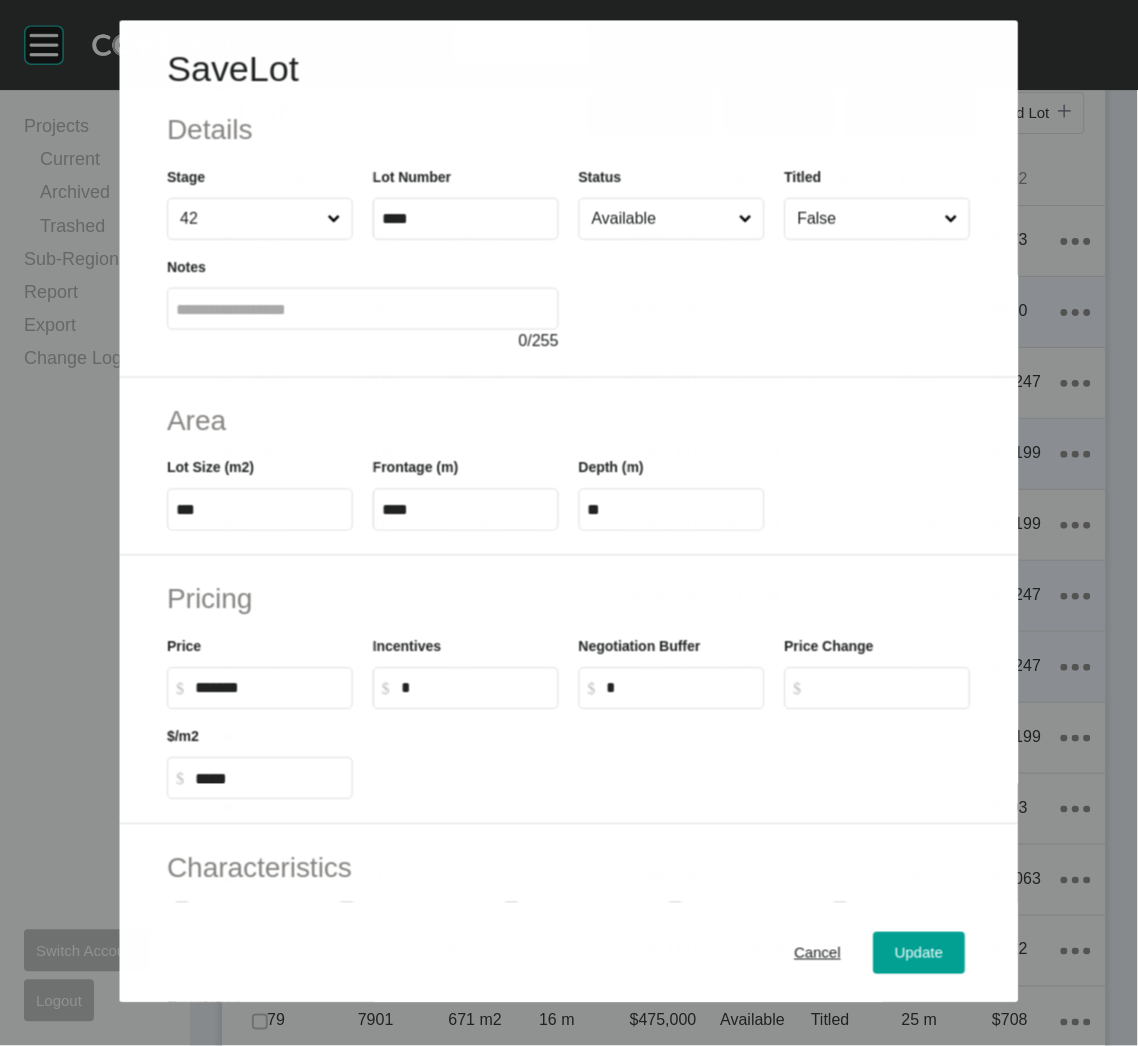 click on "Available" at bounding box center [661, 219] 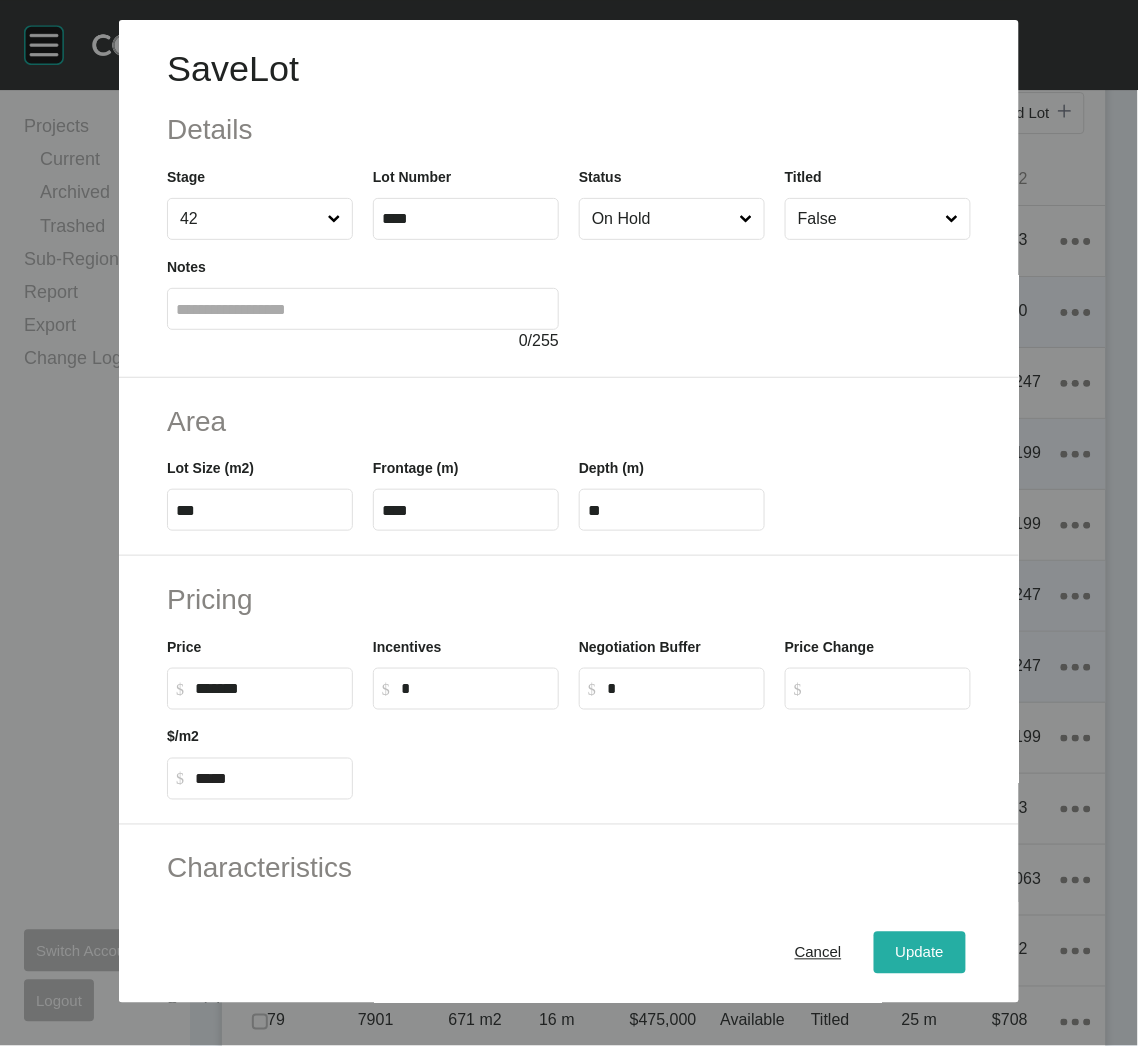 click on "Update" at bounding box center (920, 953) 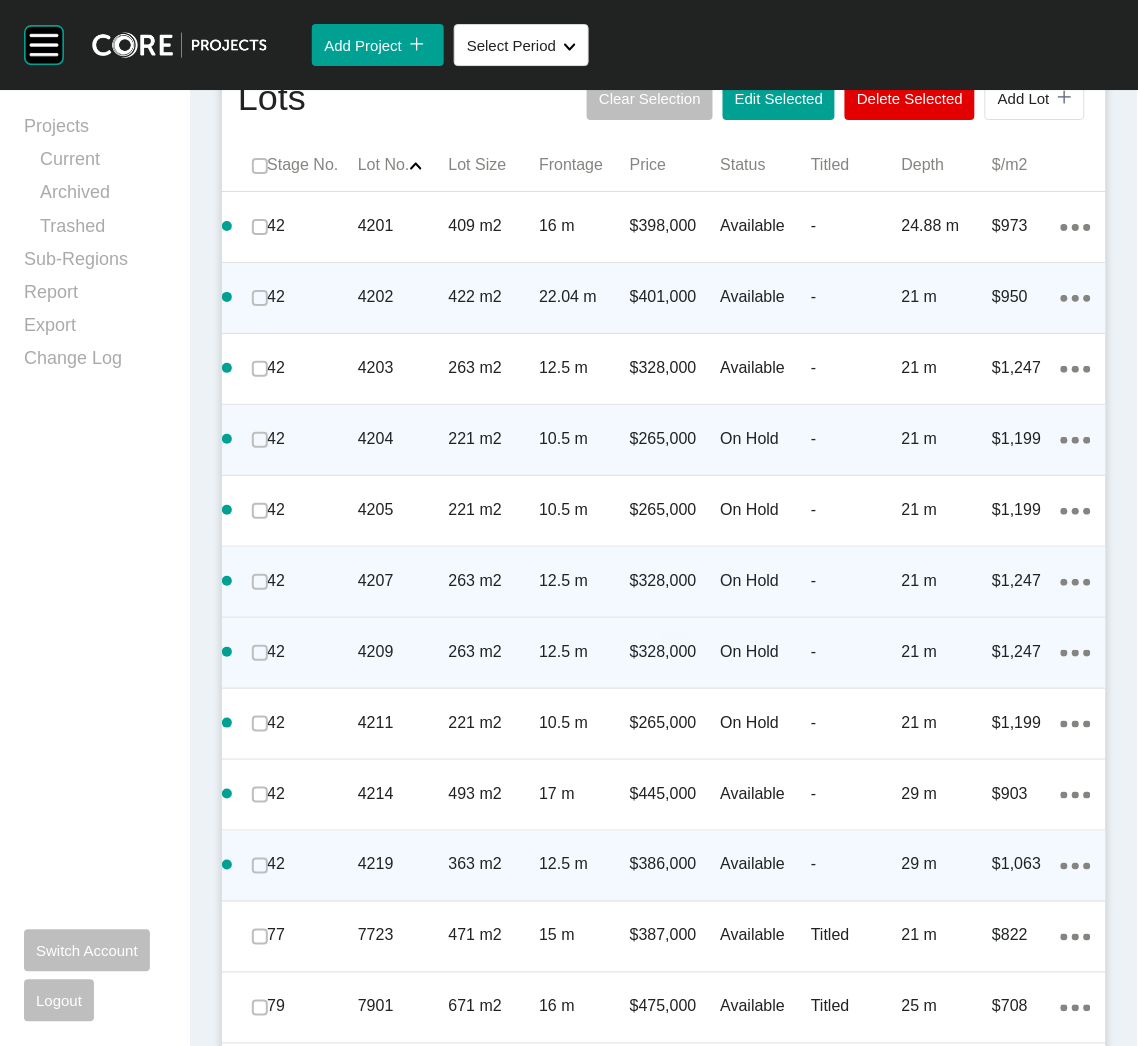 scroll, scrollTop: 1349, scrollLeft: 0, axis: vertical 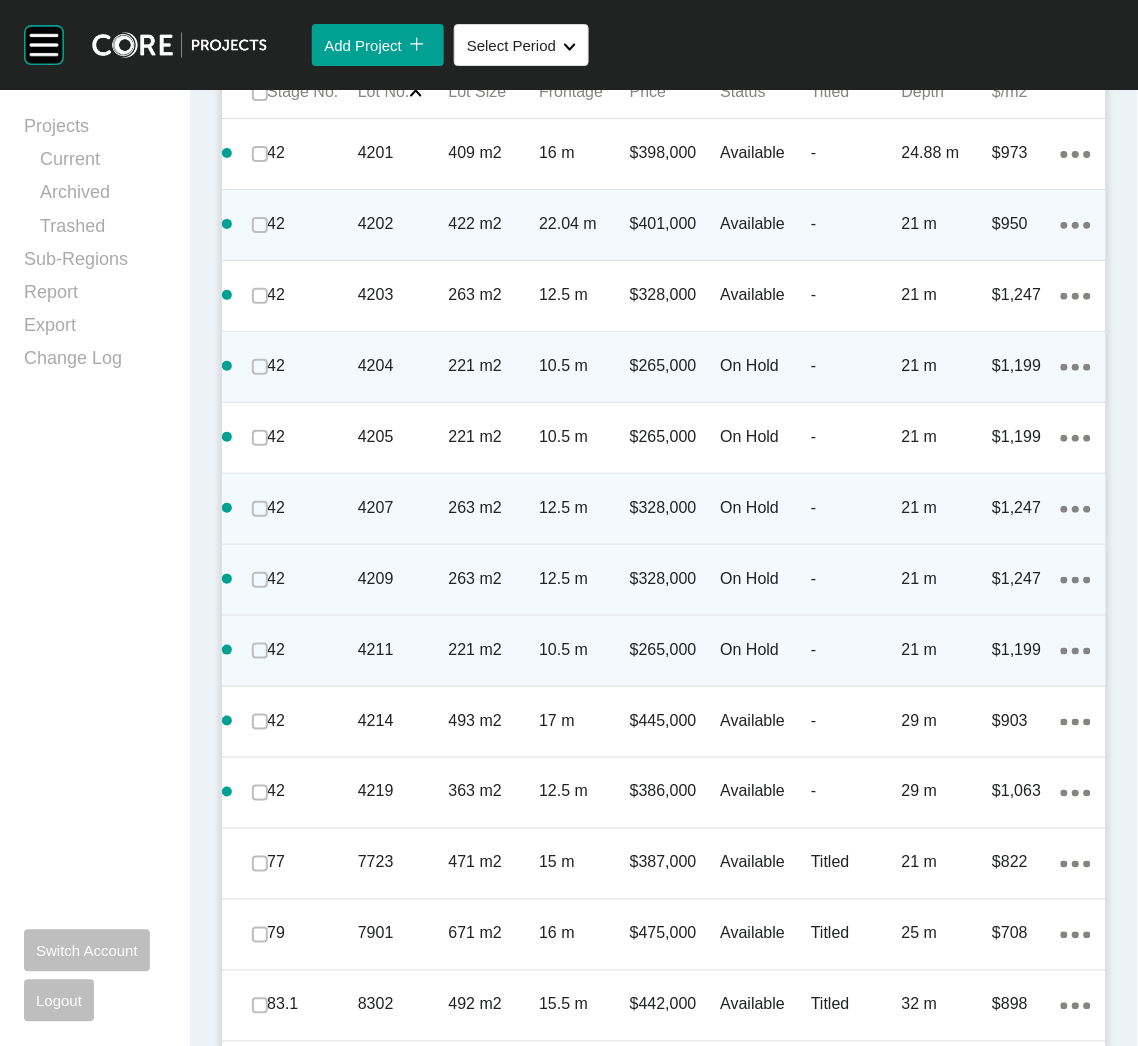 click on "Action Menu Dots Copy 6 Created with Sketch." 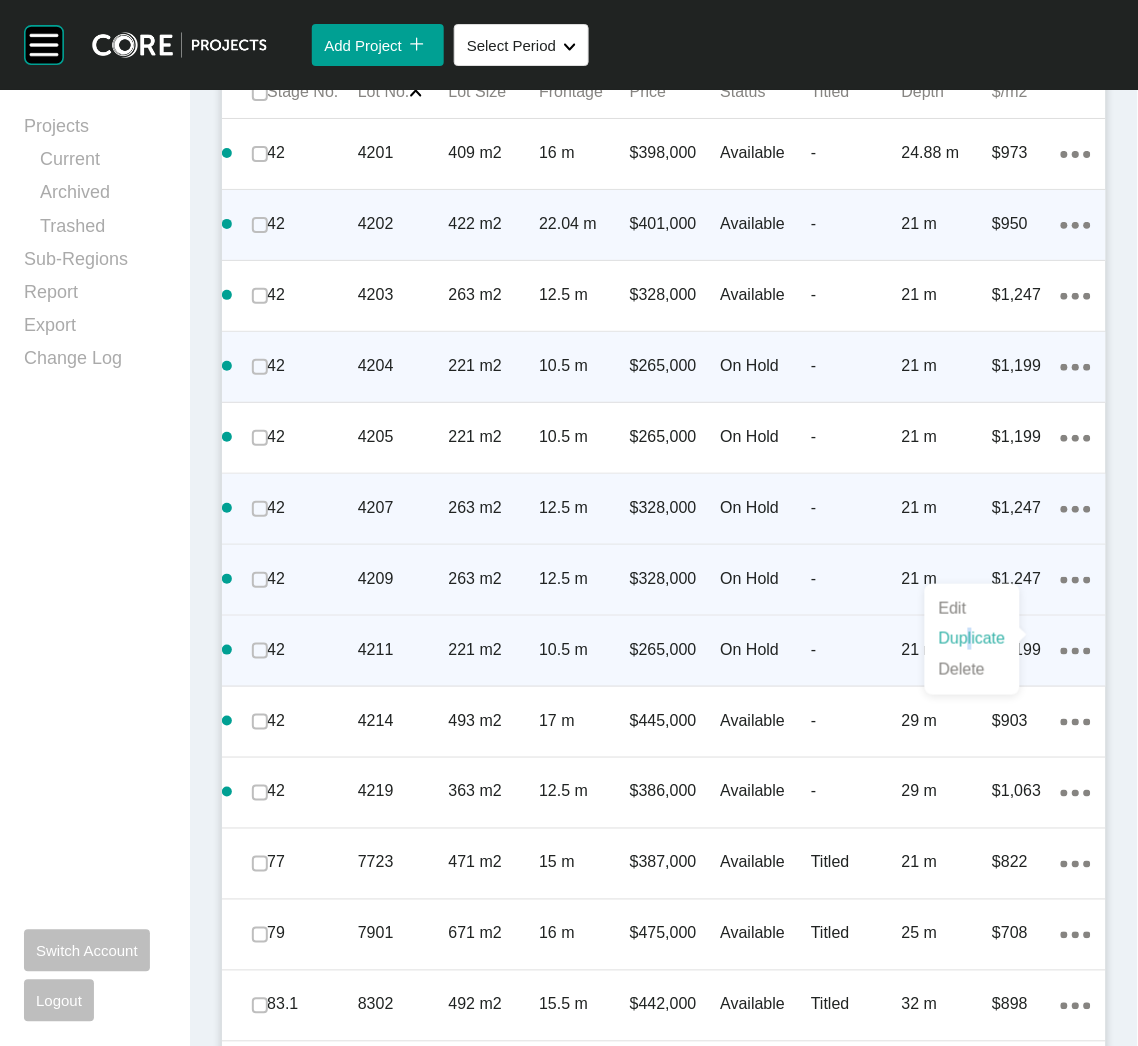 click on "Duplicate" at bounding box center [972, 639] 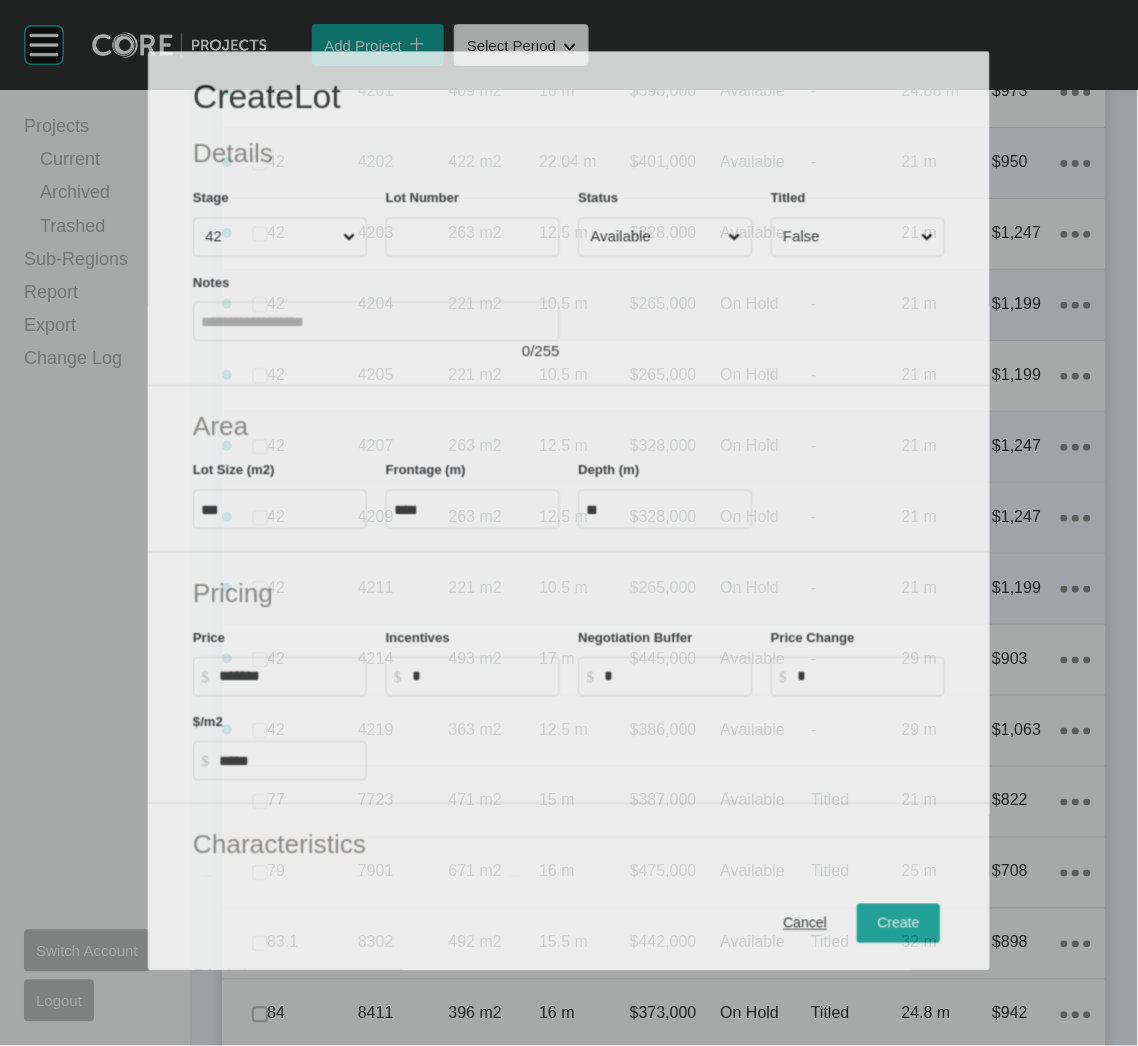 scroll, scrollTop: 1287, scrollLeft: 0, axis: vertical 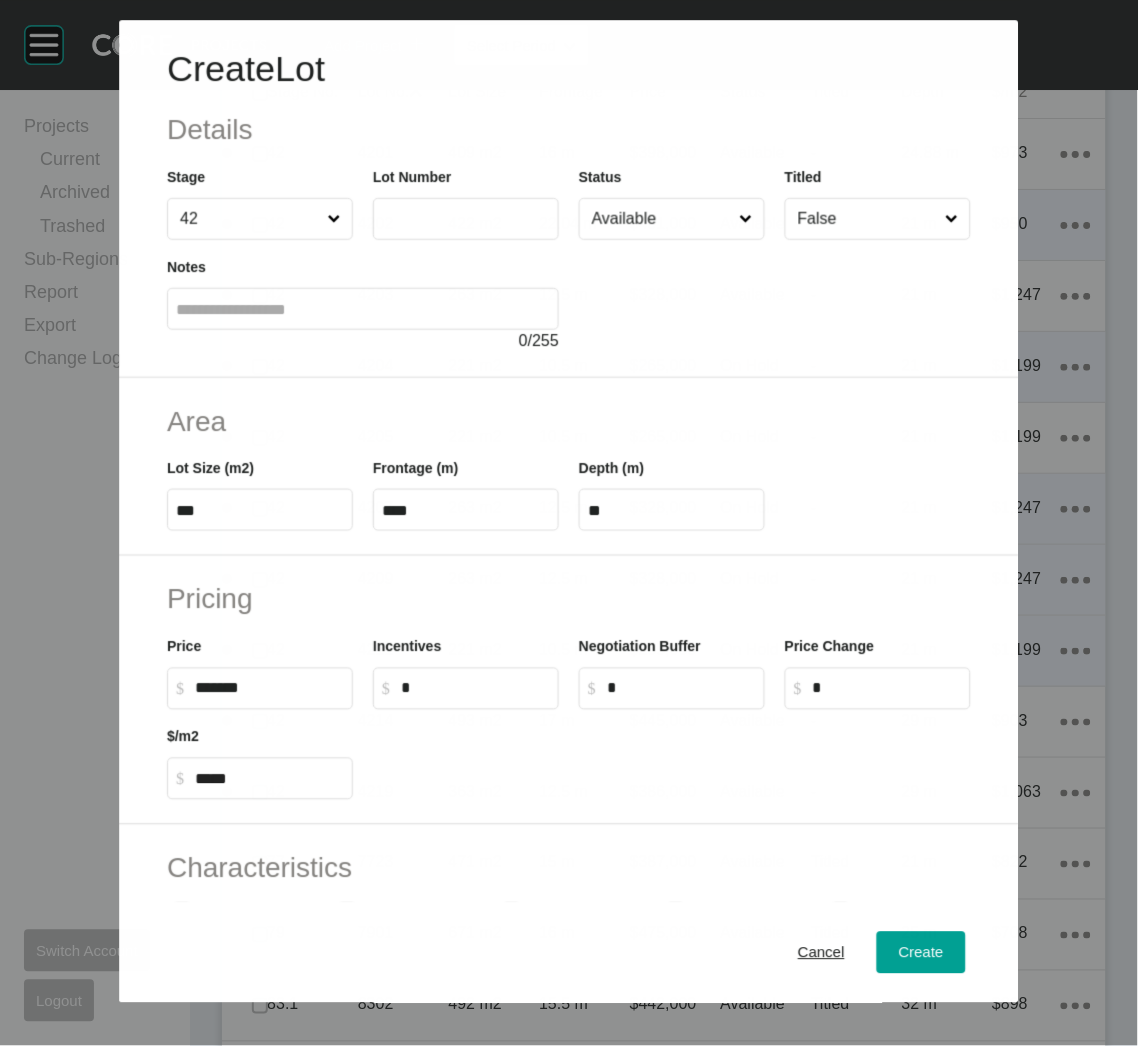 click at bounding box center [466, 219] 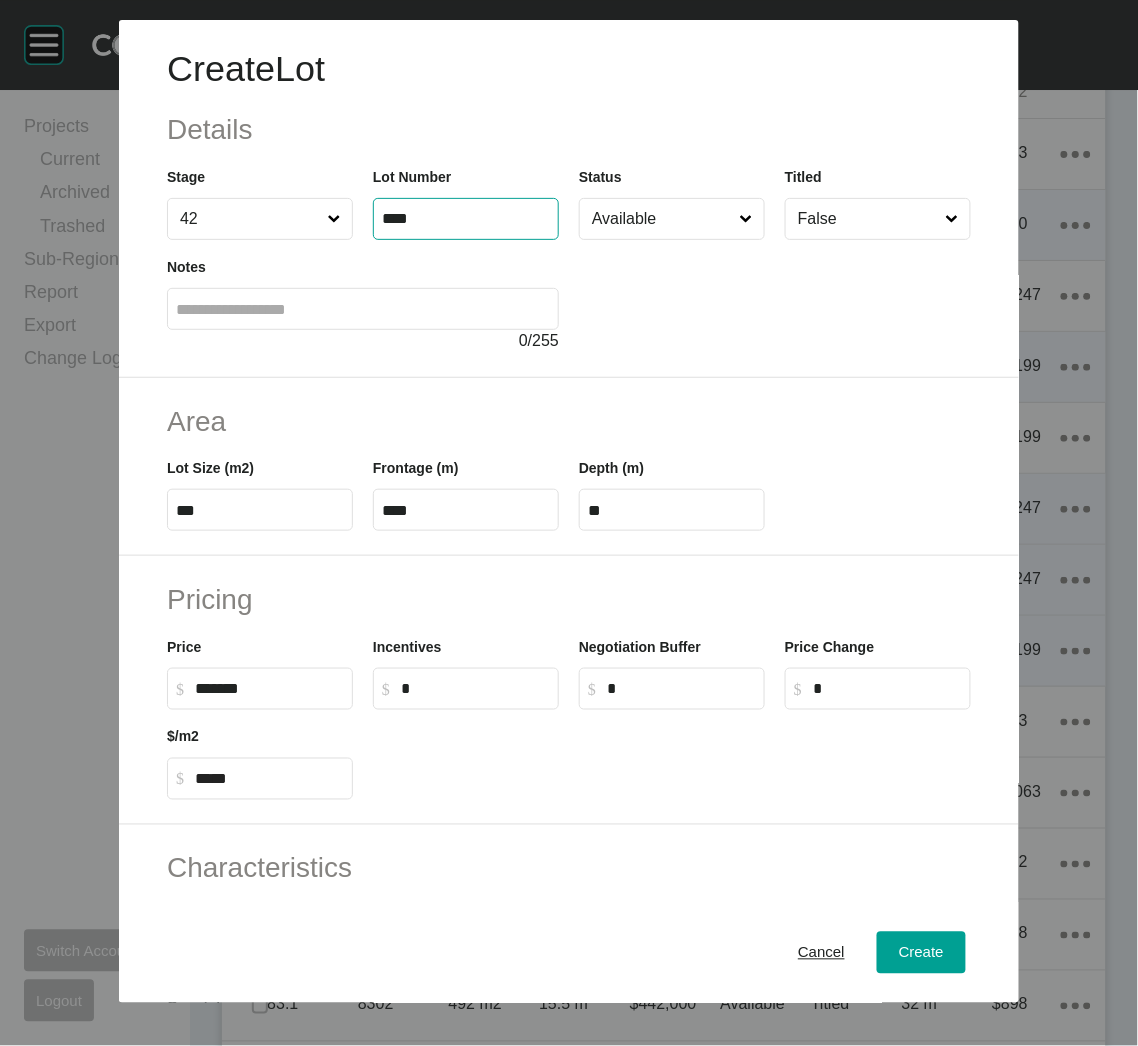 type on "****" 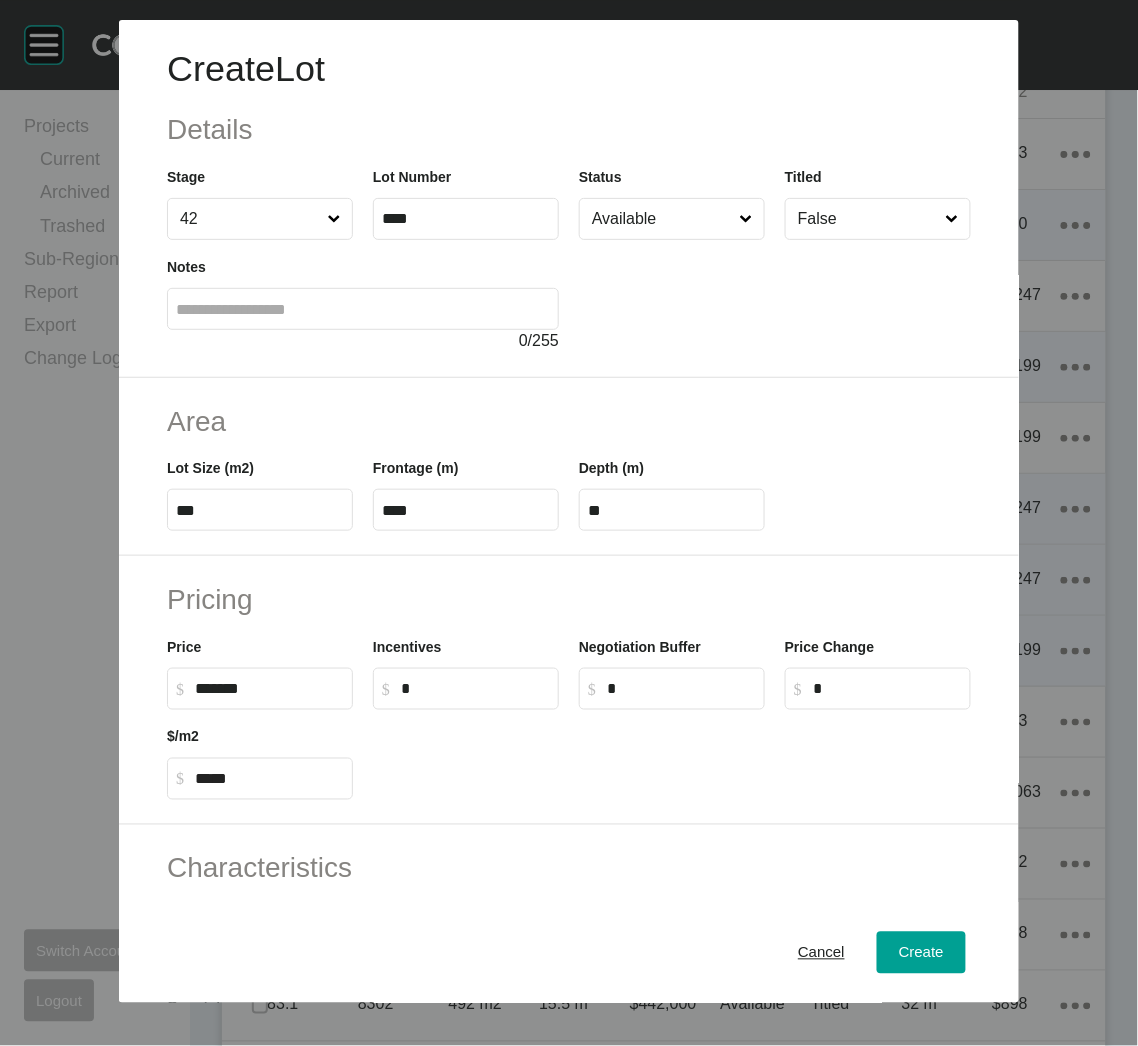 click at bounding box center [775, 296] 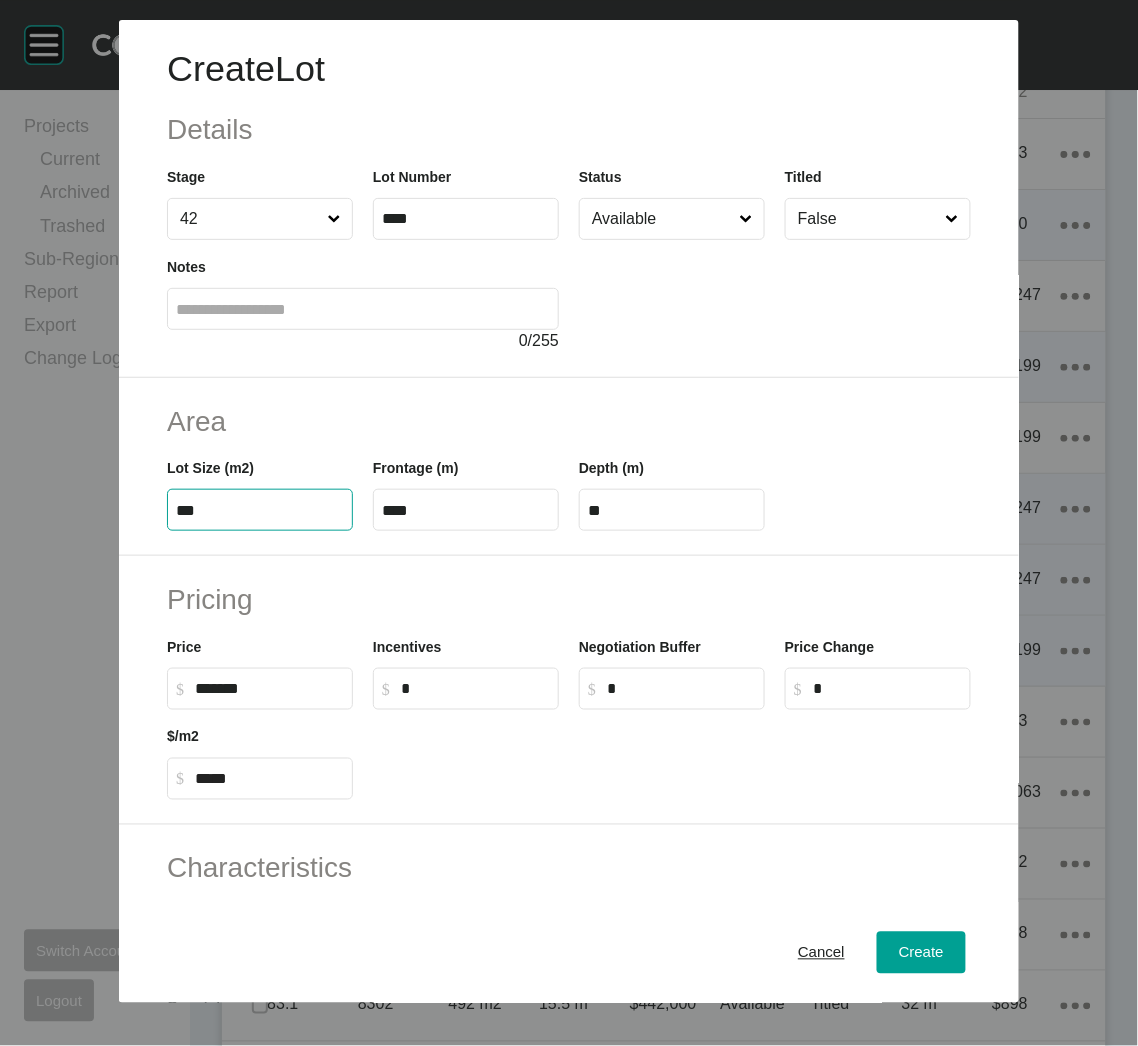 drag, startPoint x: 229, startPoint y: 505, endPoint x: 187, endPoint y: 504, distance: 42.0119 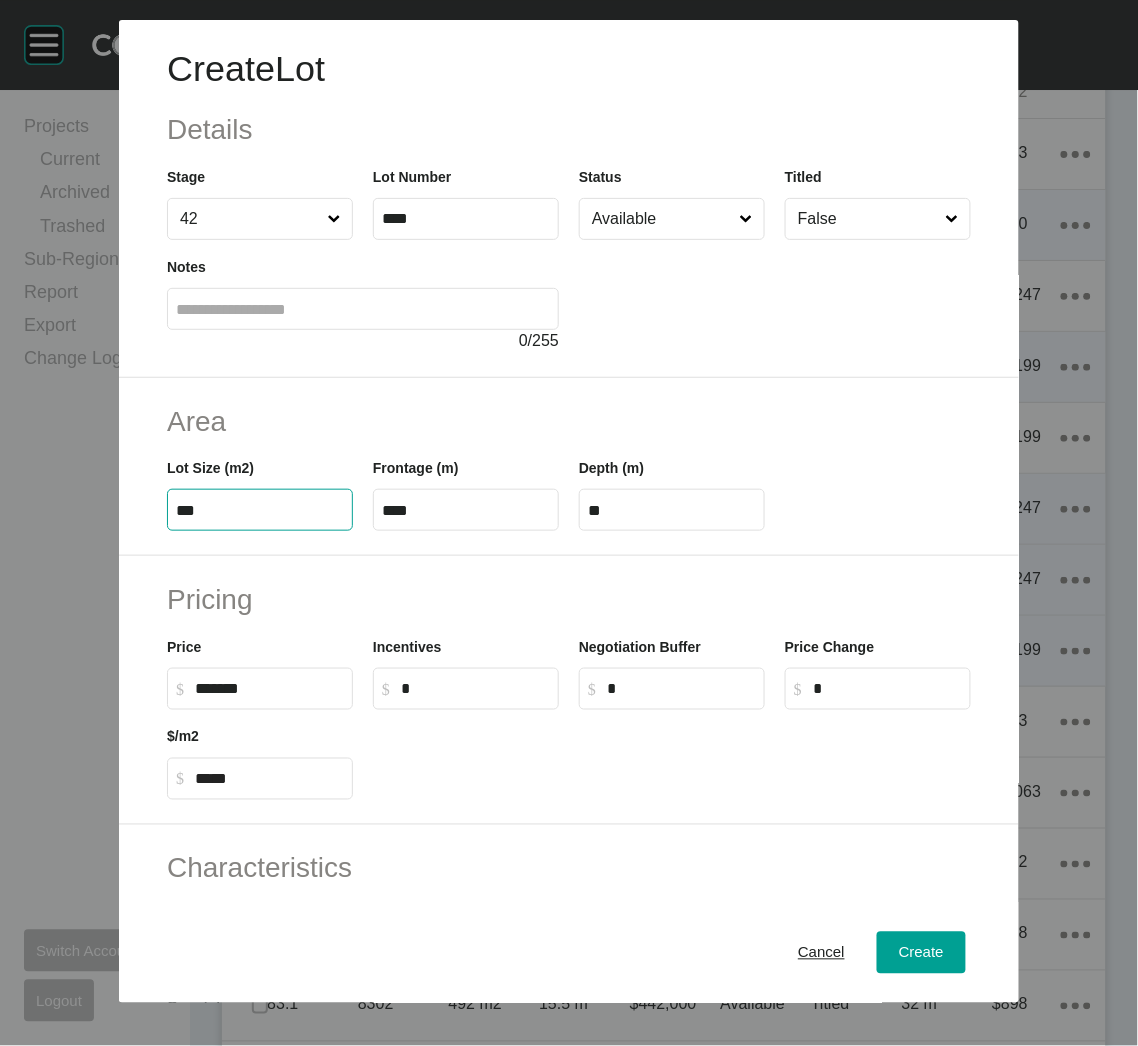 type on "***" 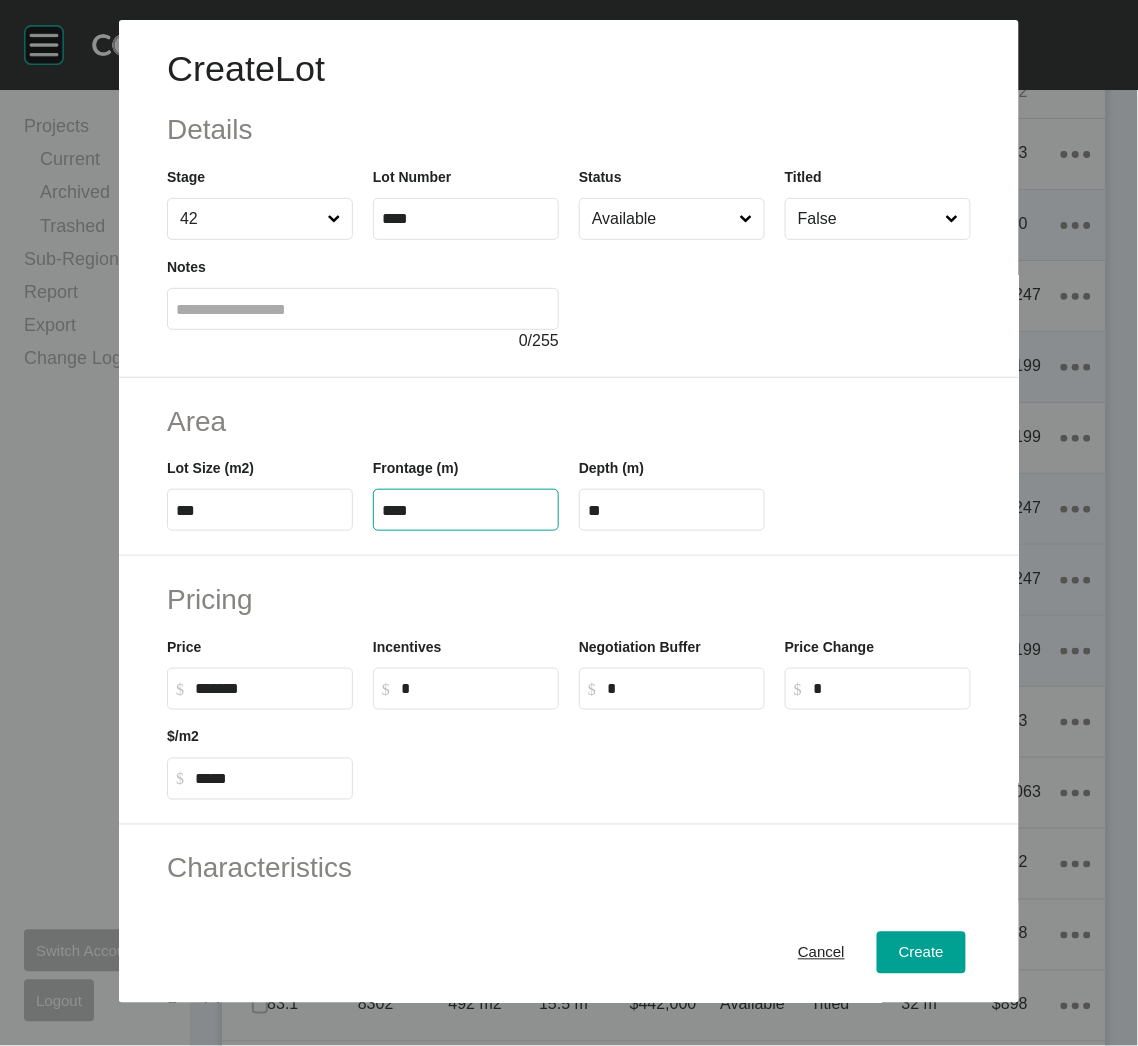 type on "****" 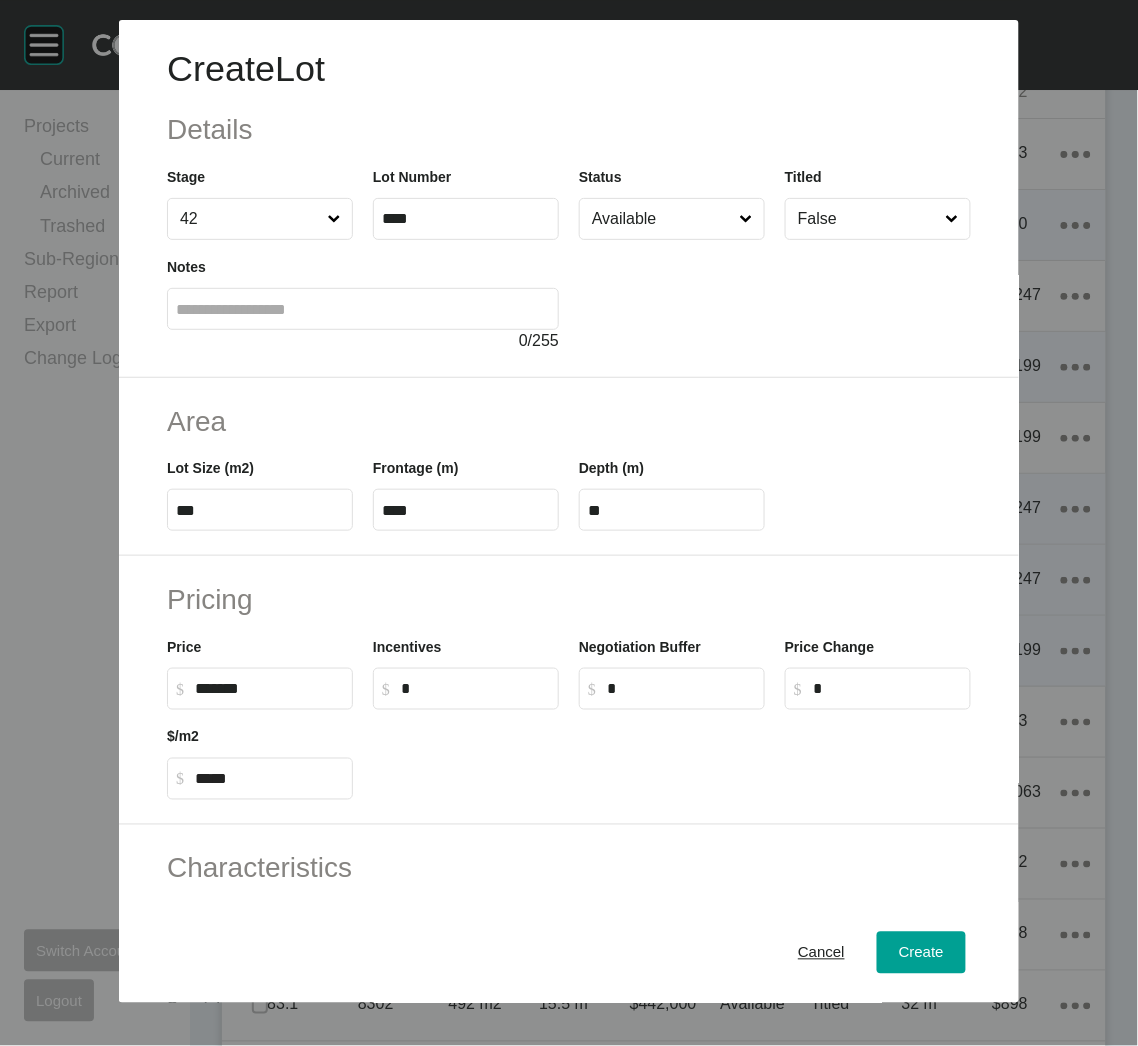 click on "Price $ Created with Sketch. $ *******" at bounding box center [260, 665] 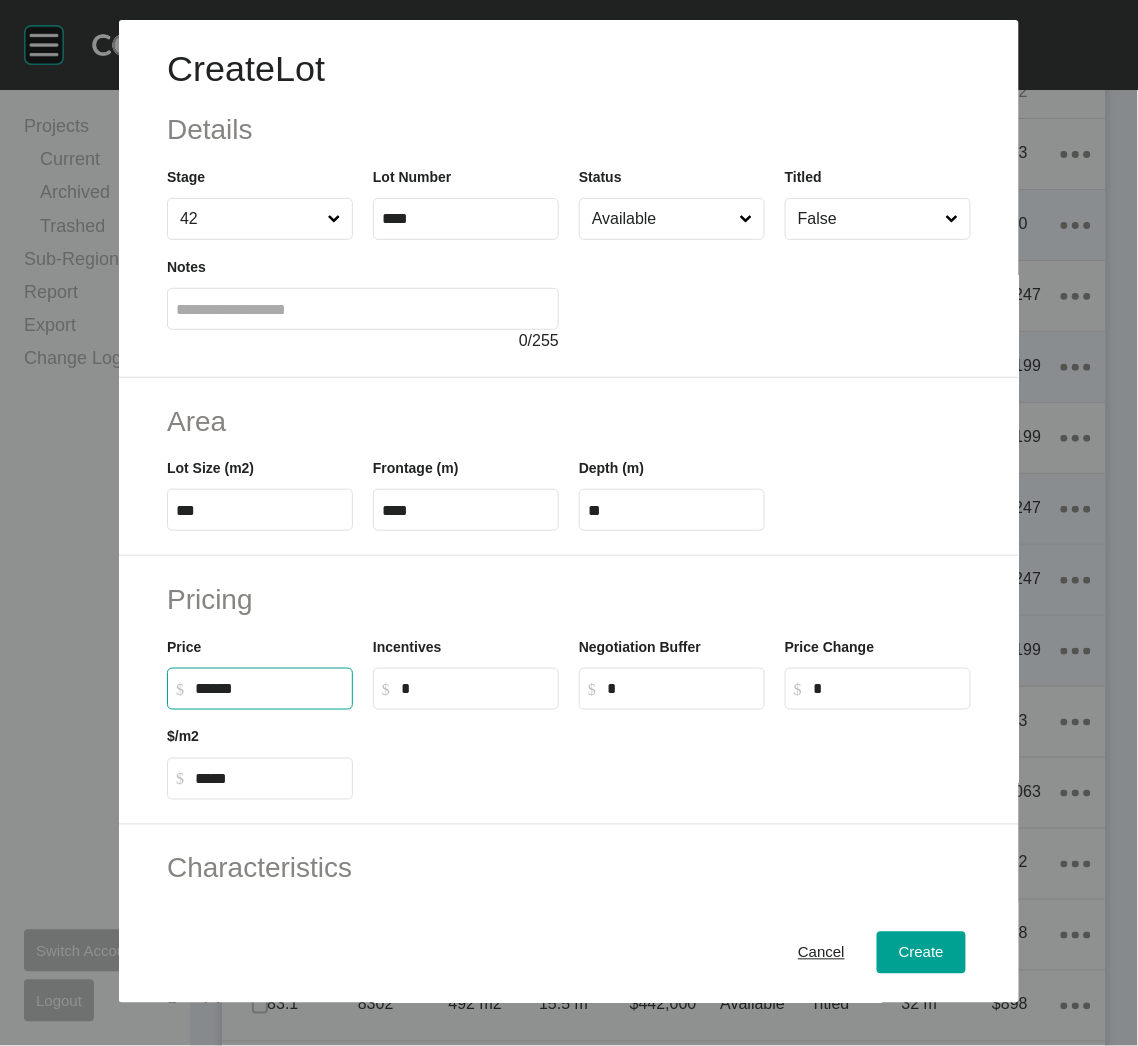 drag, startPoint x: 220, startPoint y: 689, endPoint x: 176, endPoint y: 684, distance: 44.28318 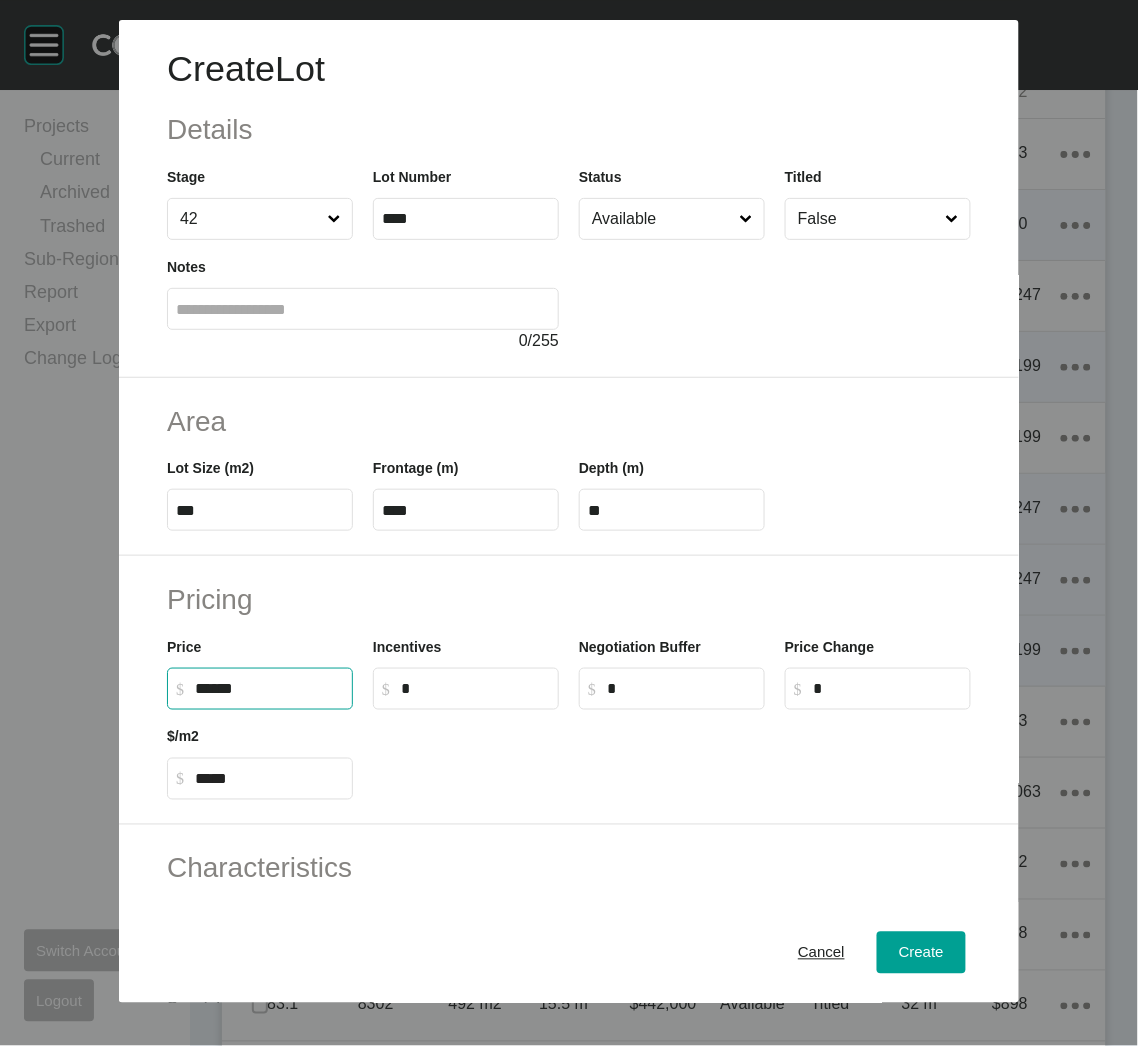 type on "*******" 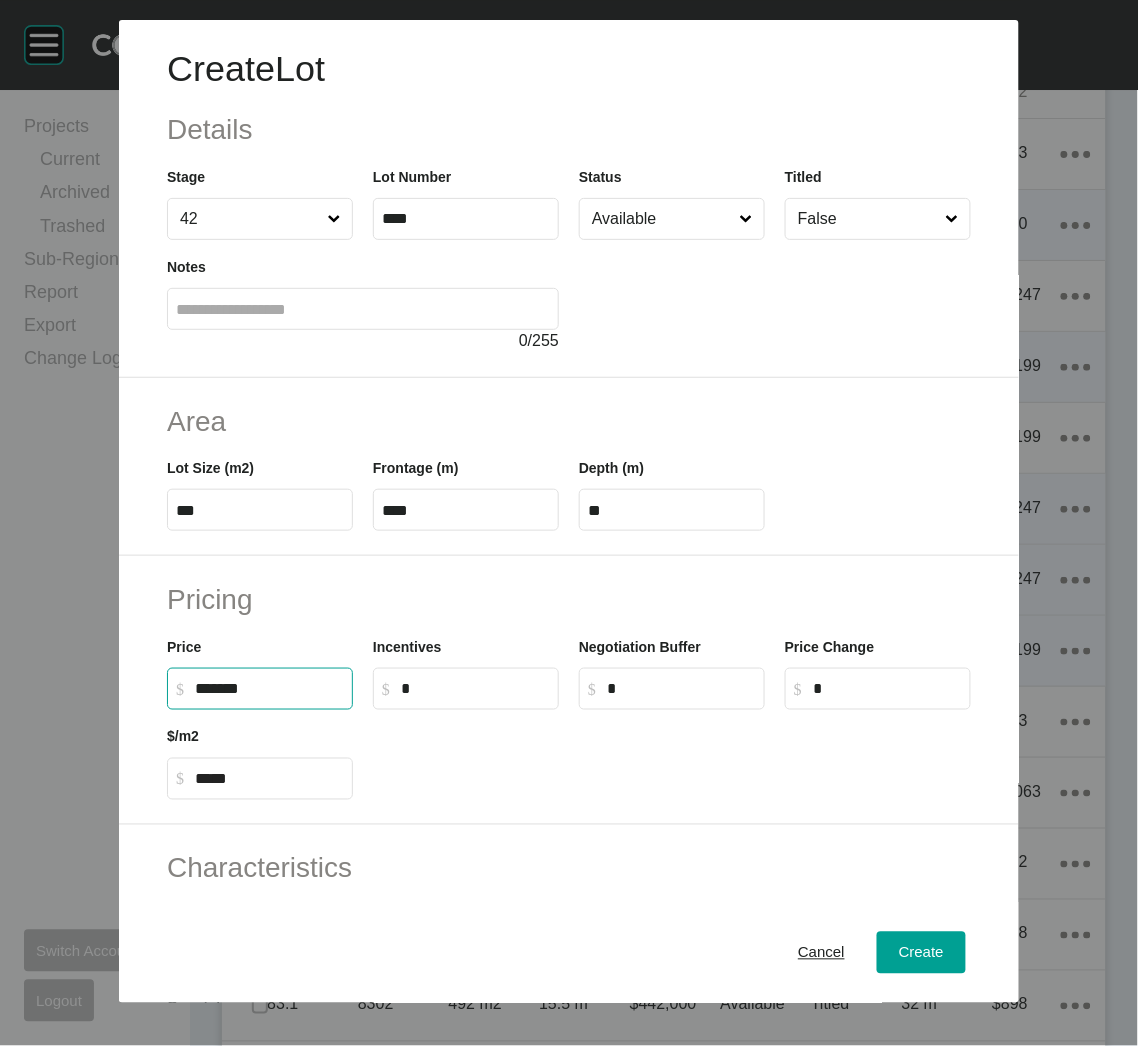 click at bounding box center [672, 755] 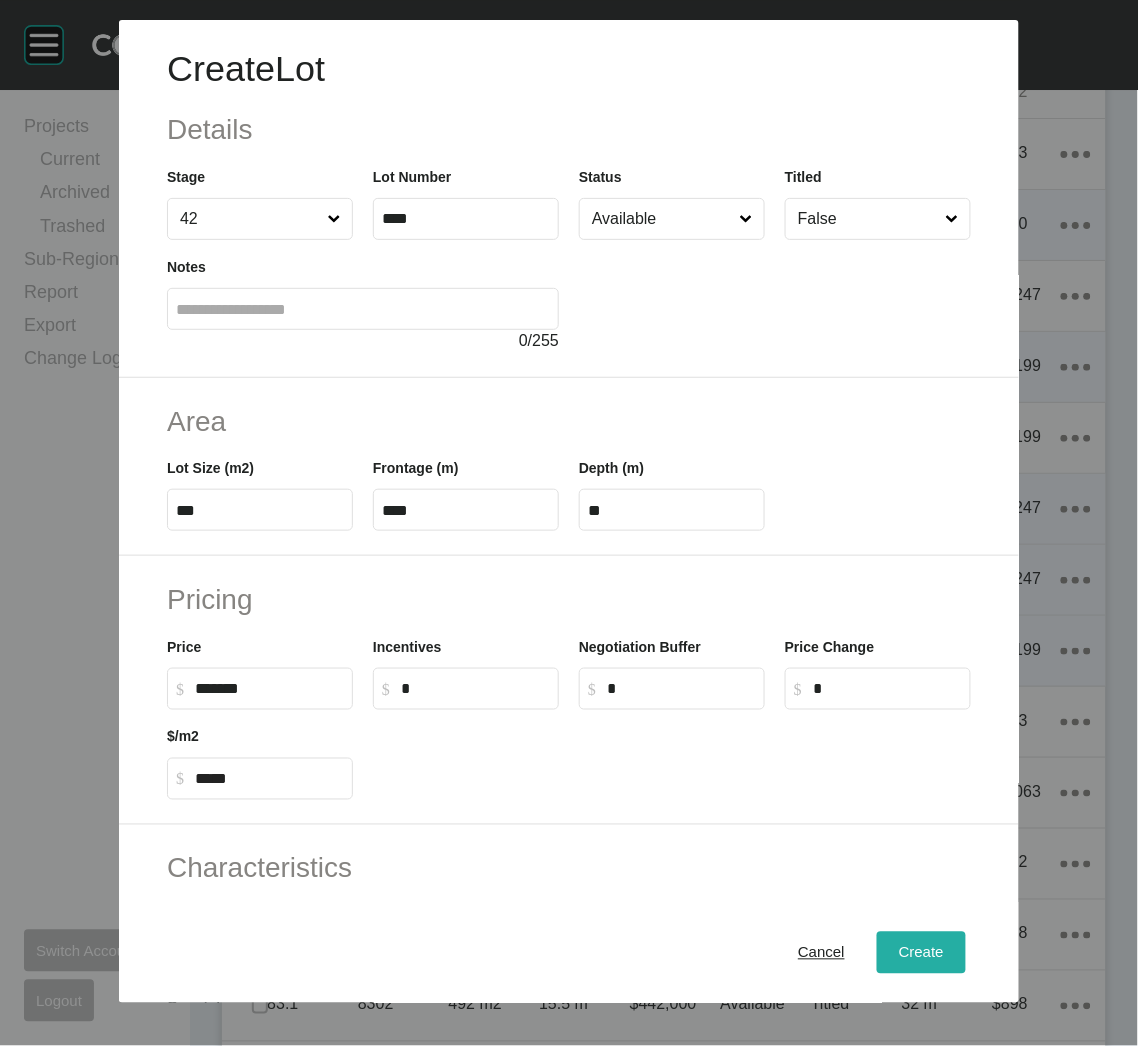 click on "Create" at bounding box center (921, 953) 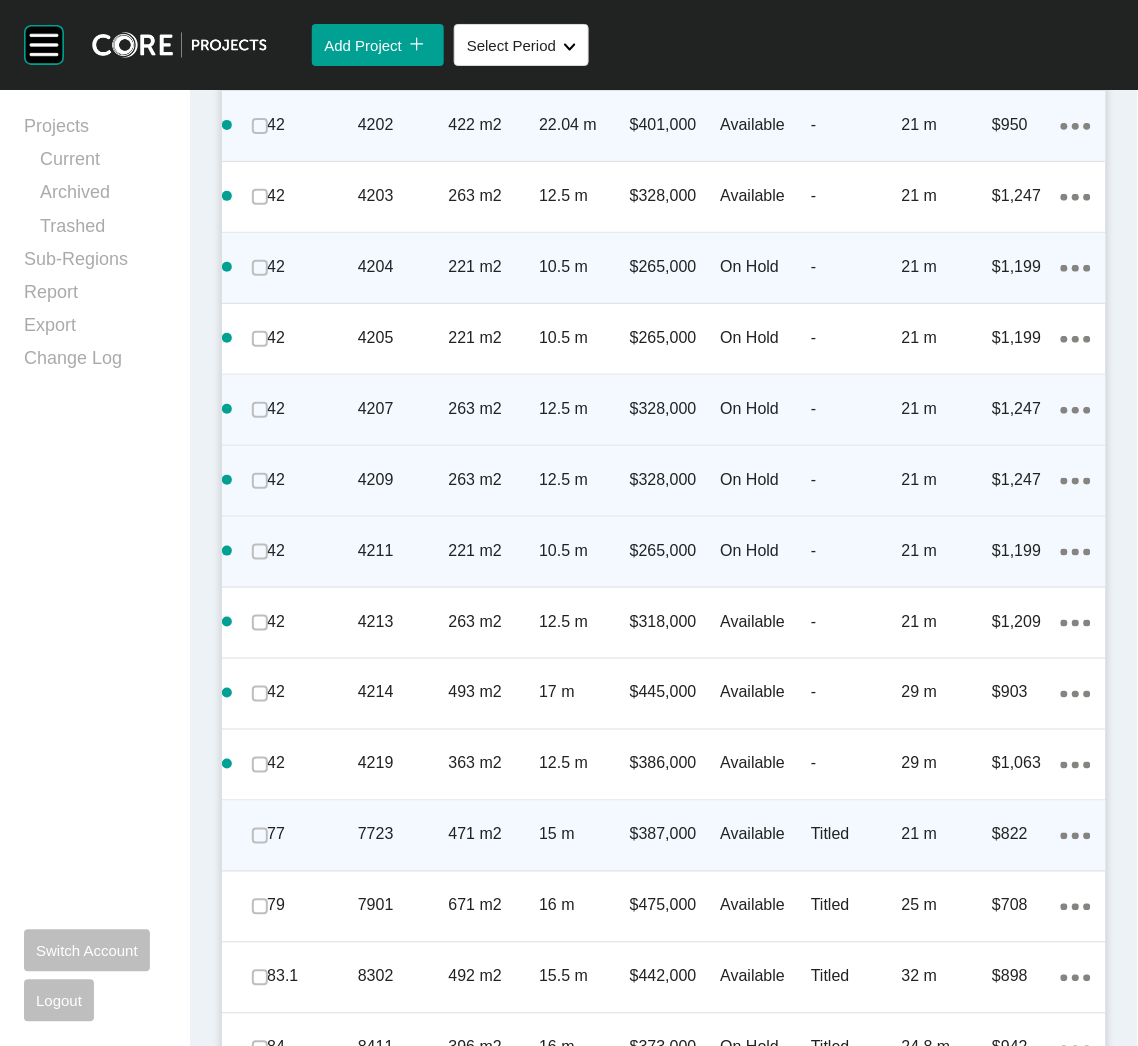 scroll, scrollTop: 1499, scrollLeft: 0, axis: vertical 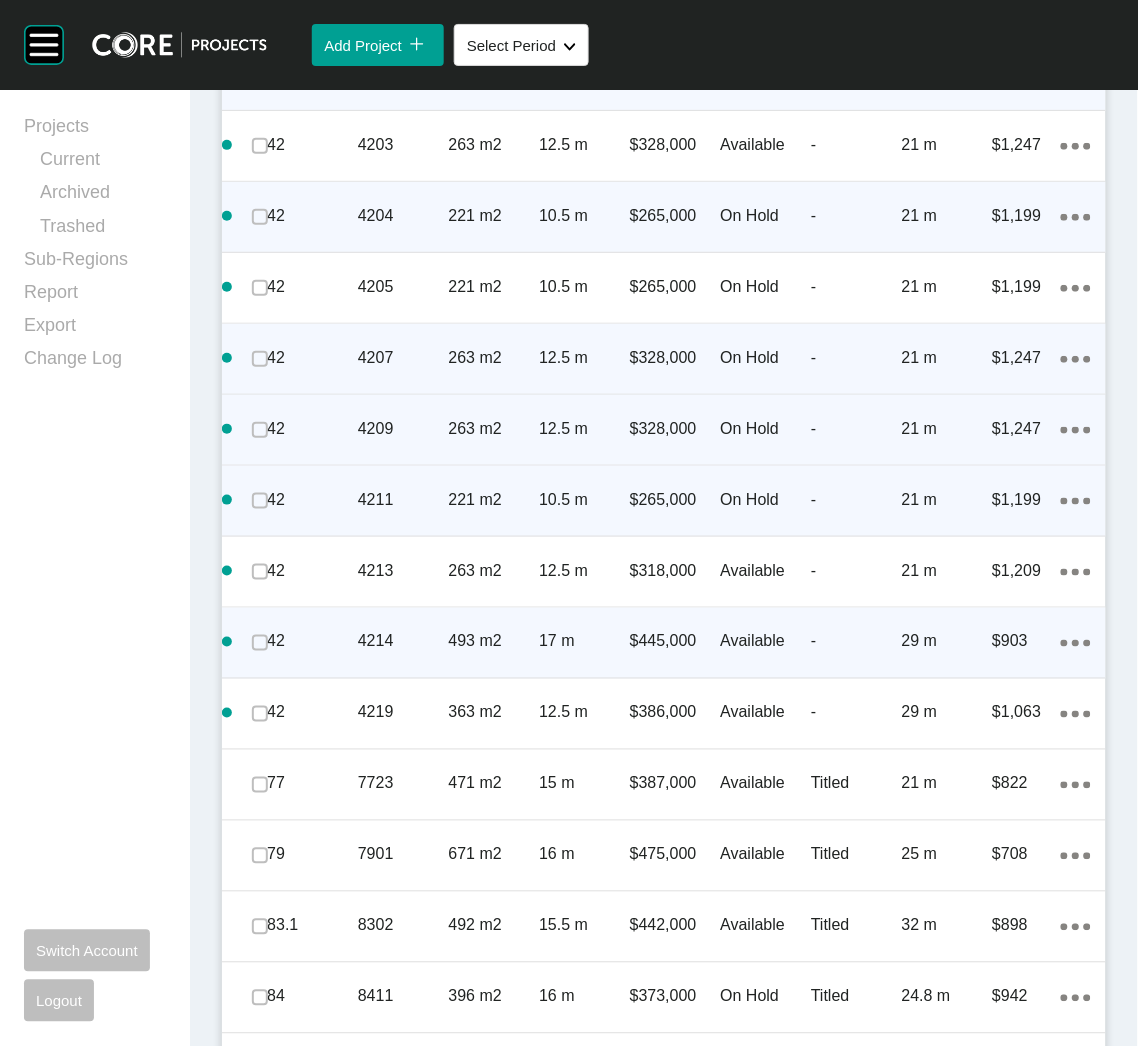click on "17 m" at bounding box center [584, 642] 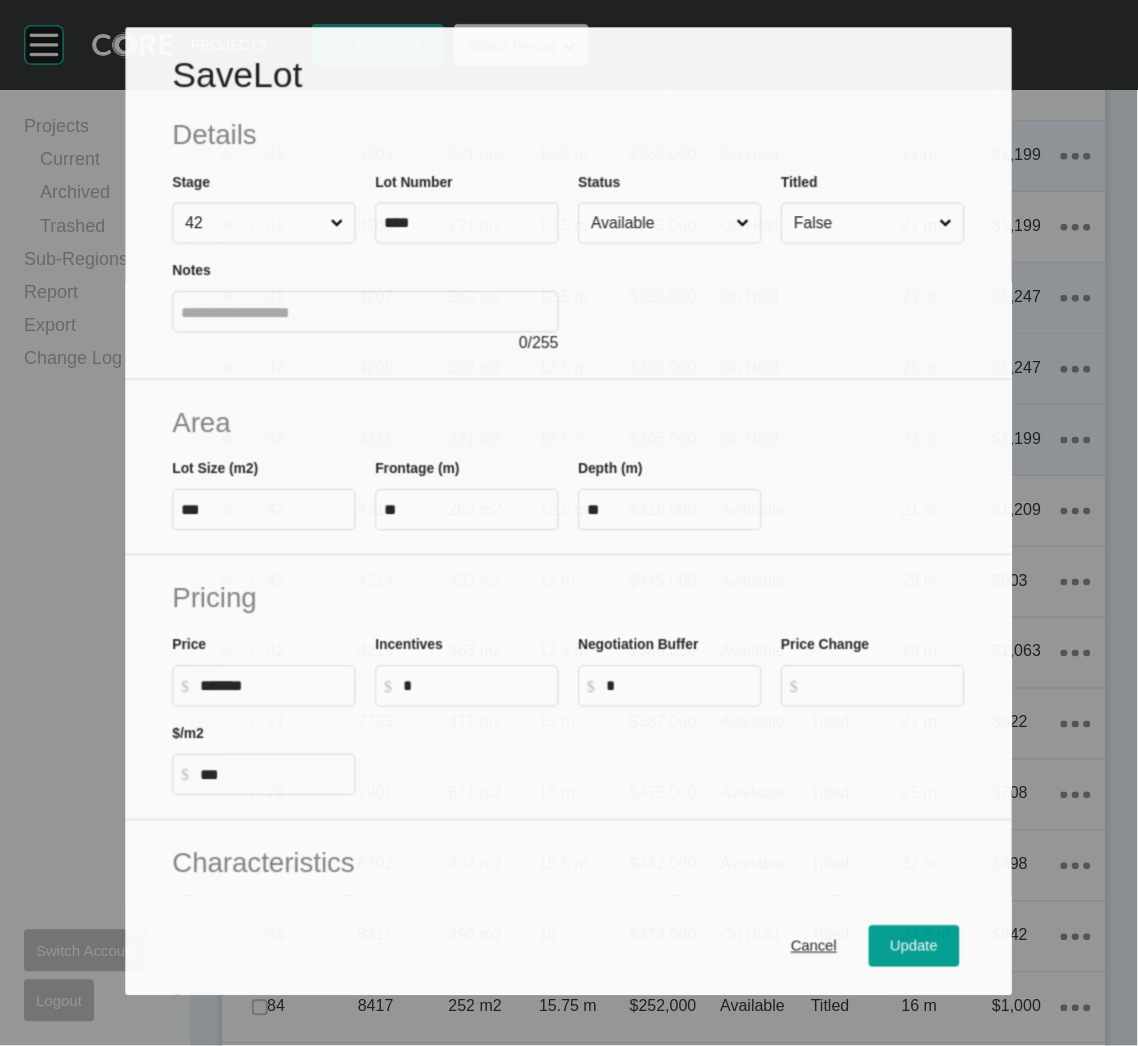 scroll, scrollTop: 1437, scrollLeft: 0, axis: vertical 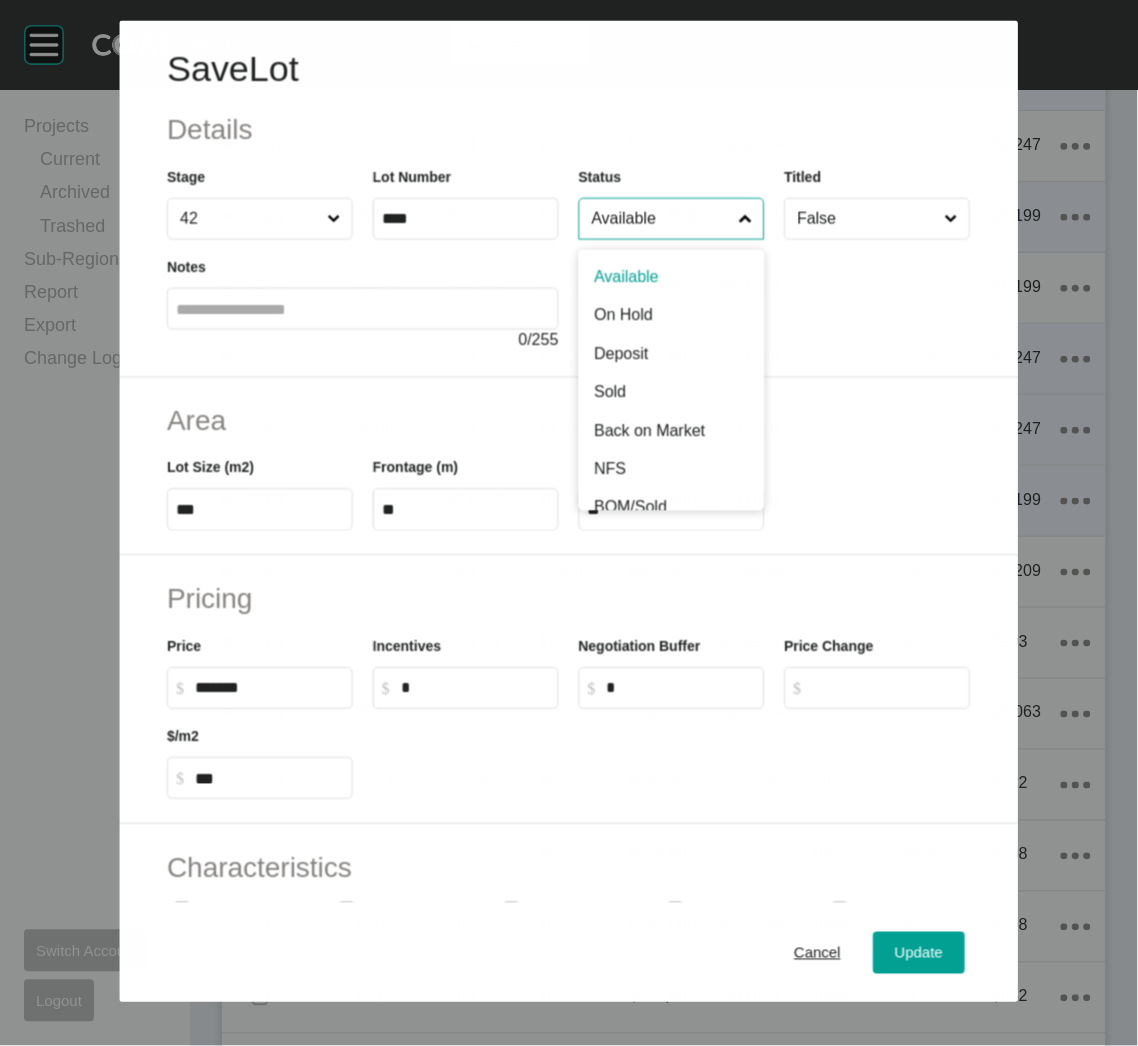click on "Available" at bounding box center [661, 219] 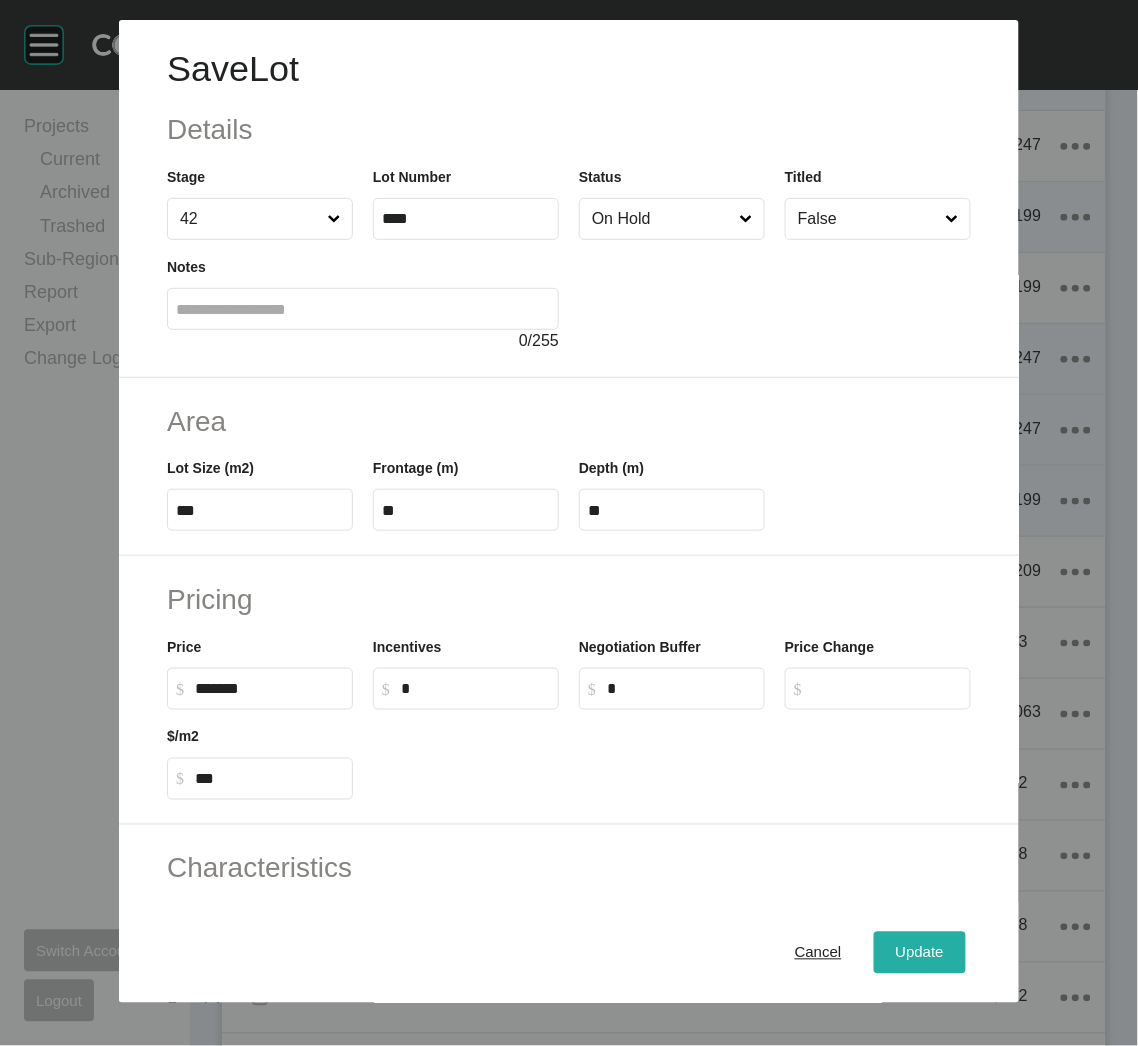 click on "Update" at bounding box center [920, 953] 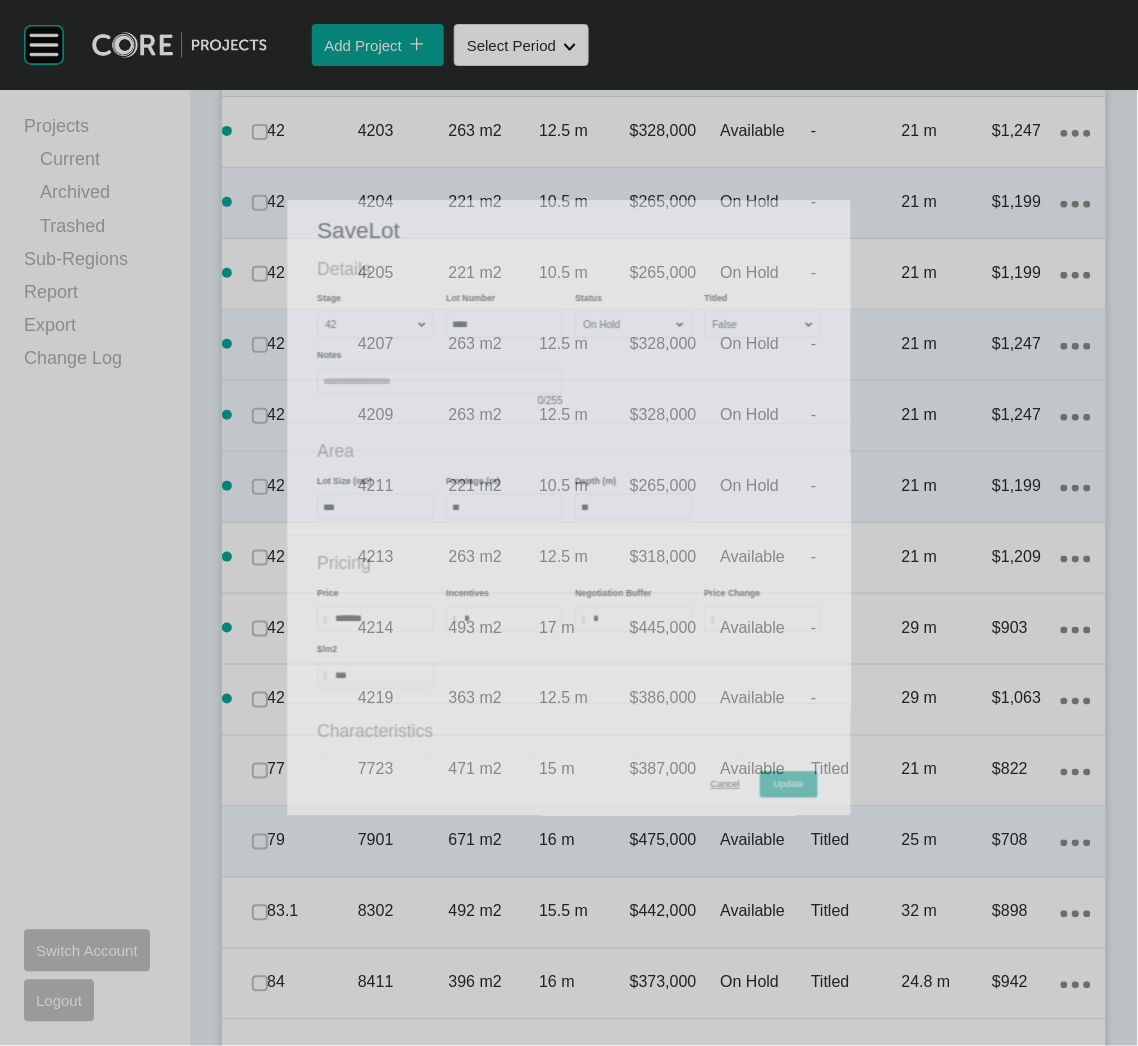 scroll, scrollTop: 1498, scrollLeft: 0, axis: vertical 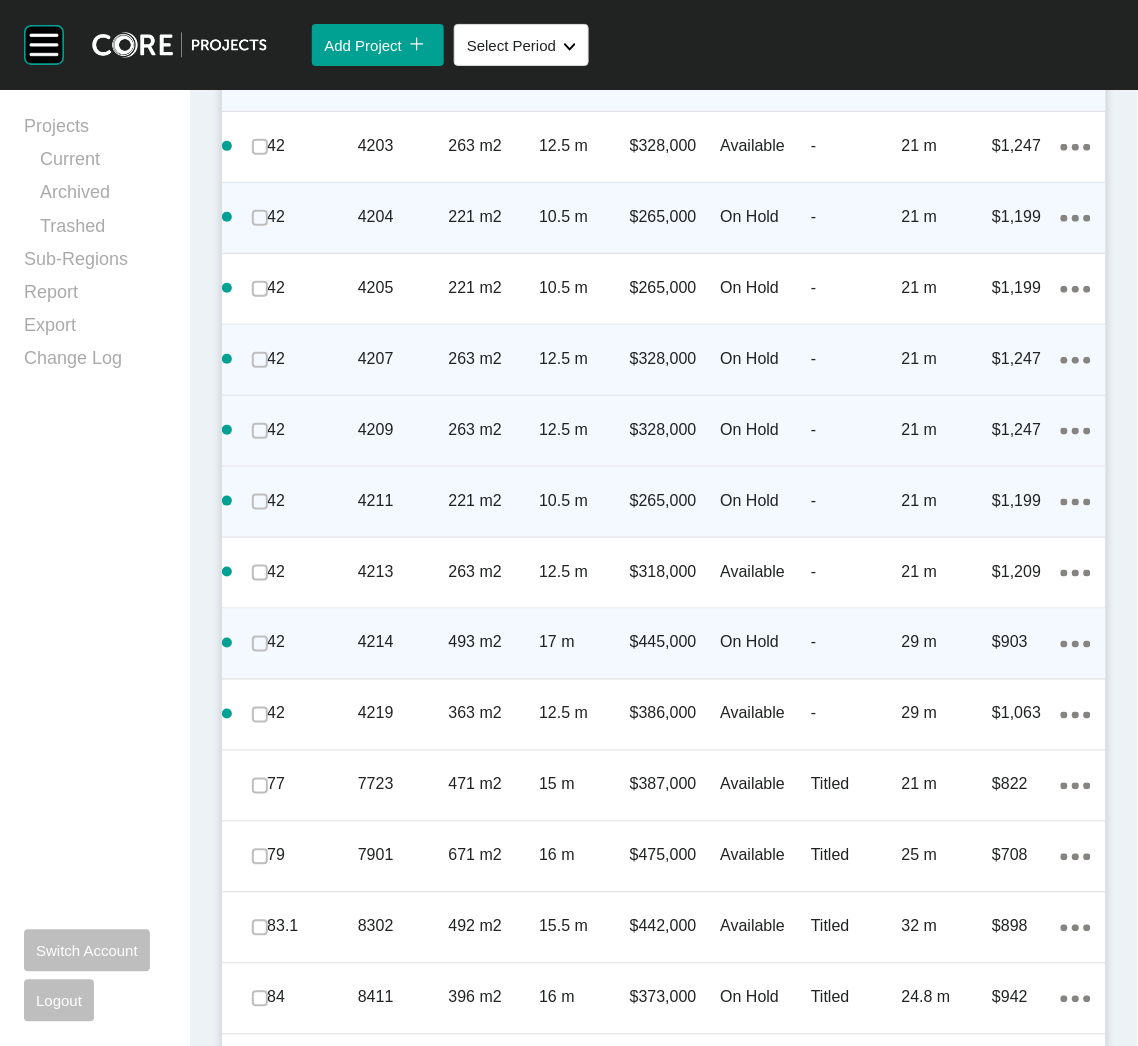 click on "Action Menu Dots Copy 6 Created with Sketch." at bounding box center [1076, 643] 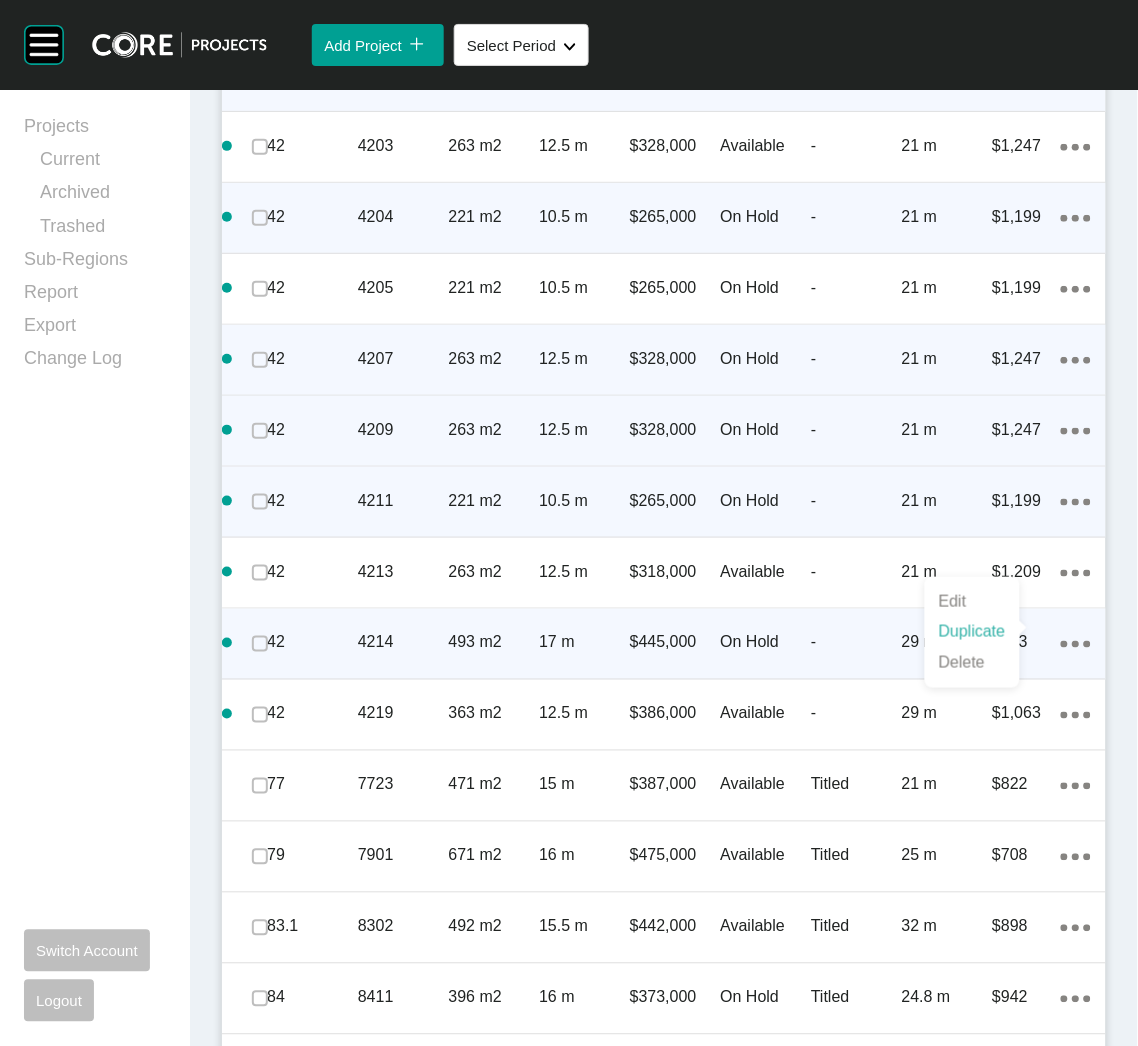 click on "Duplicate" at bounding box center [972, 632] 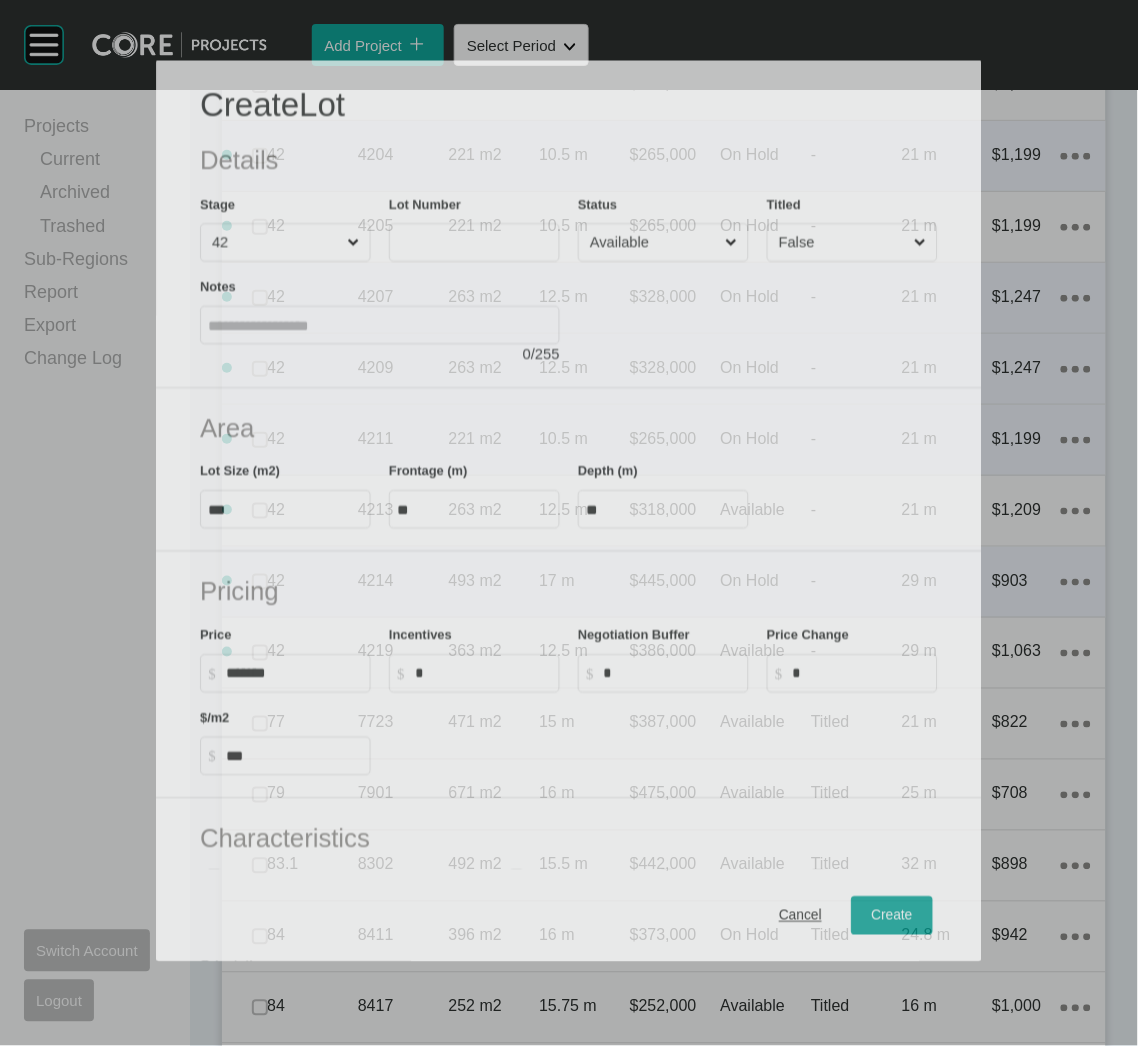 scroll, scrollTop: 1437, scrollLeft: 0, axis: vertical 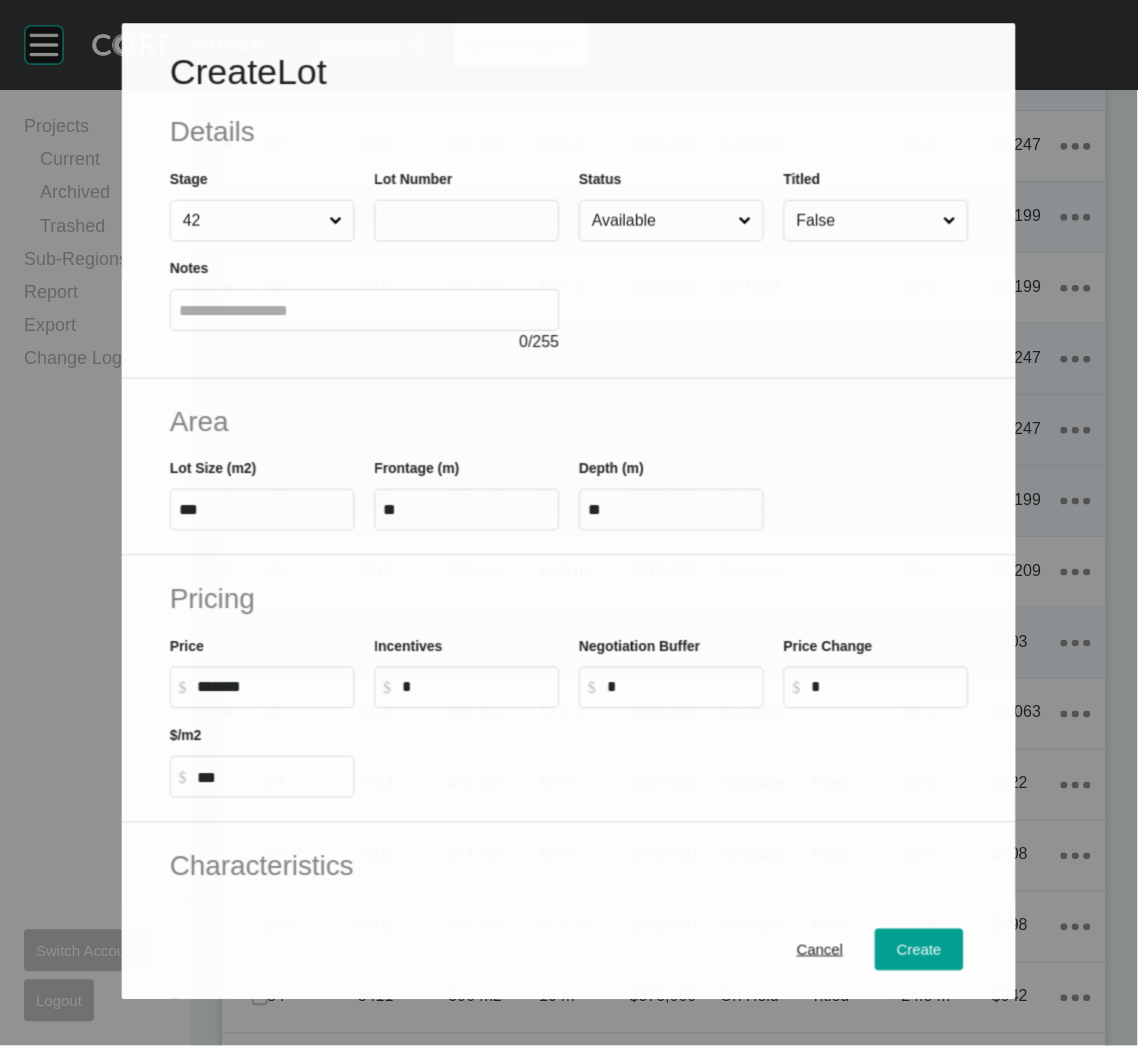 click at bounding box center [466, 220] 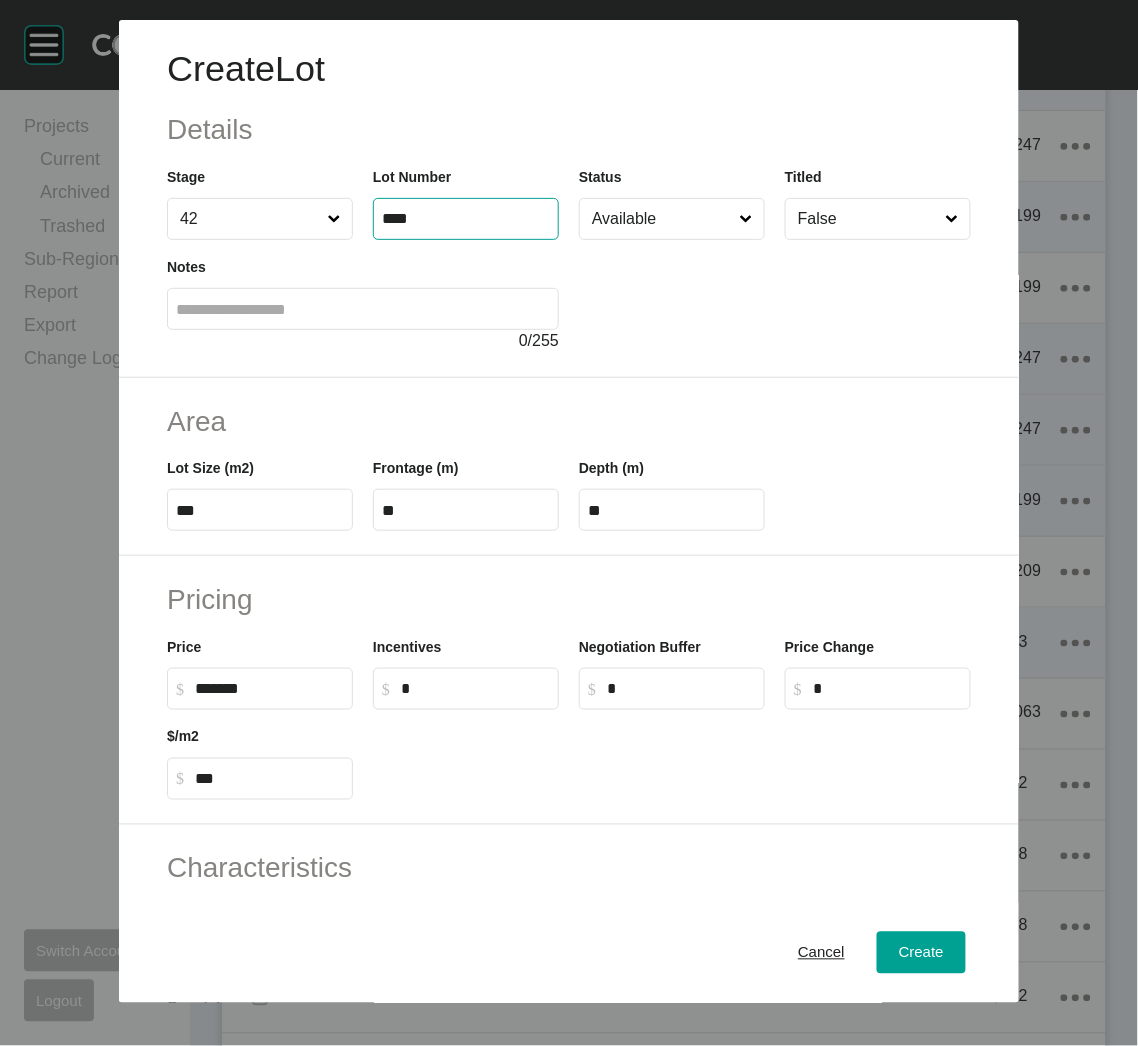 type on "****" 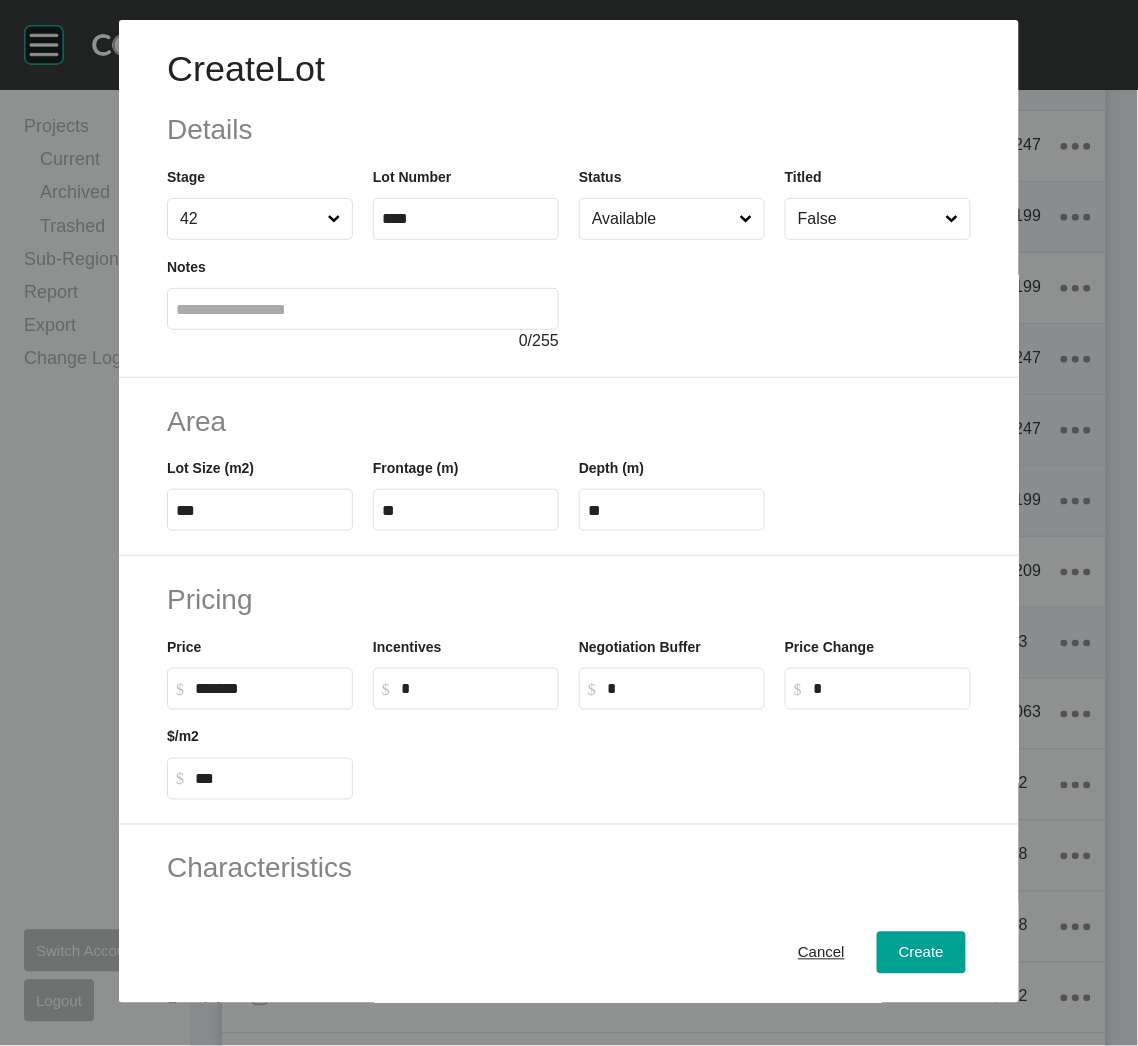 click on "***" at bounding box center (260, 510) 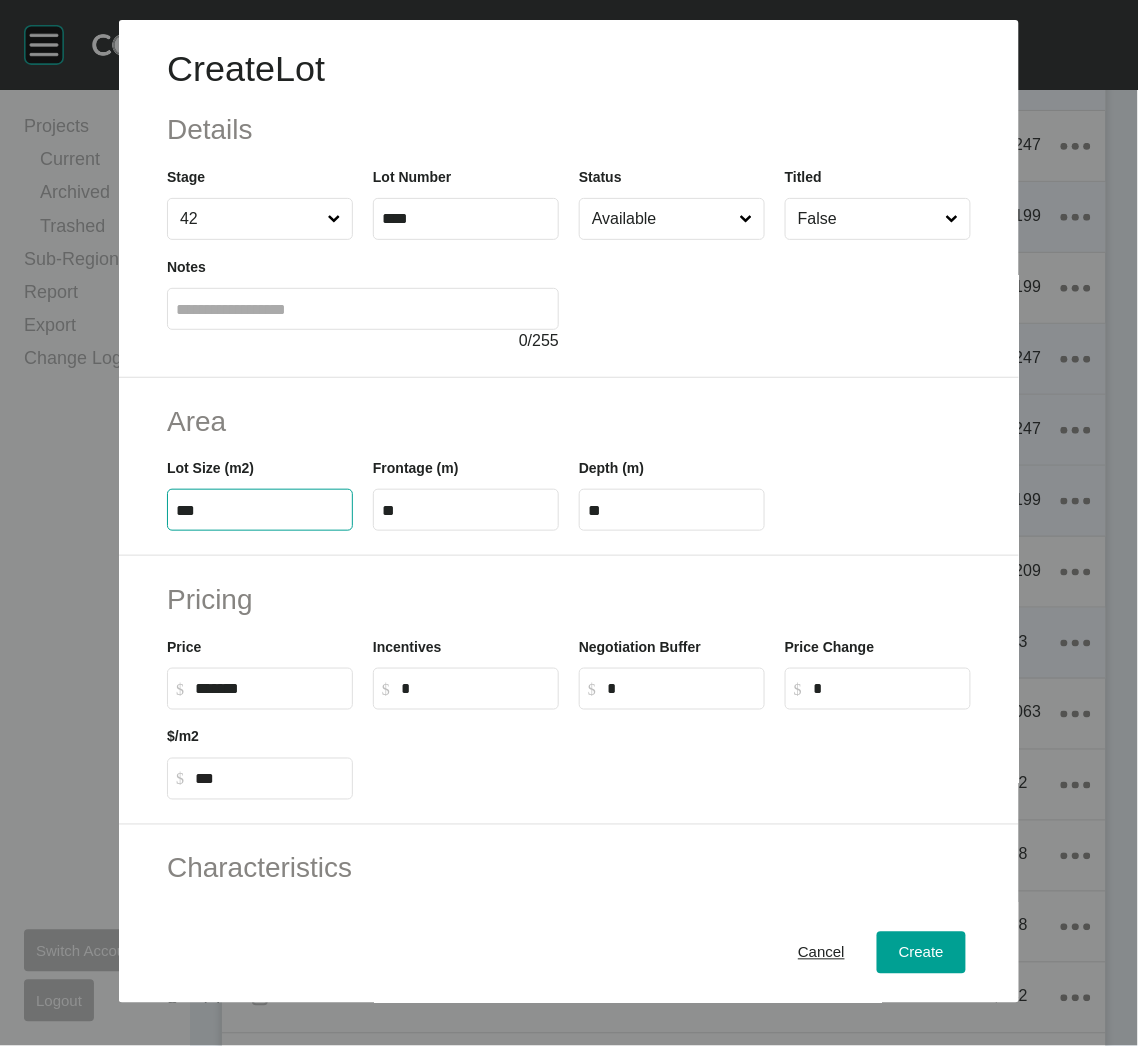 click on "***" at bounding box center (260, 510) 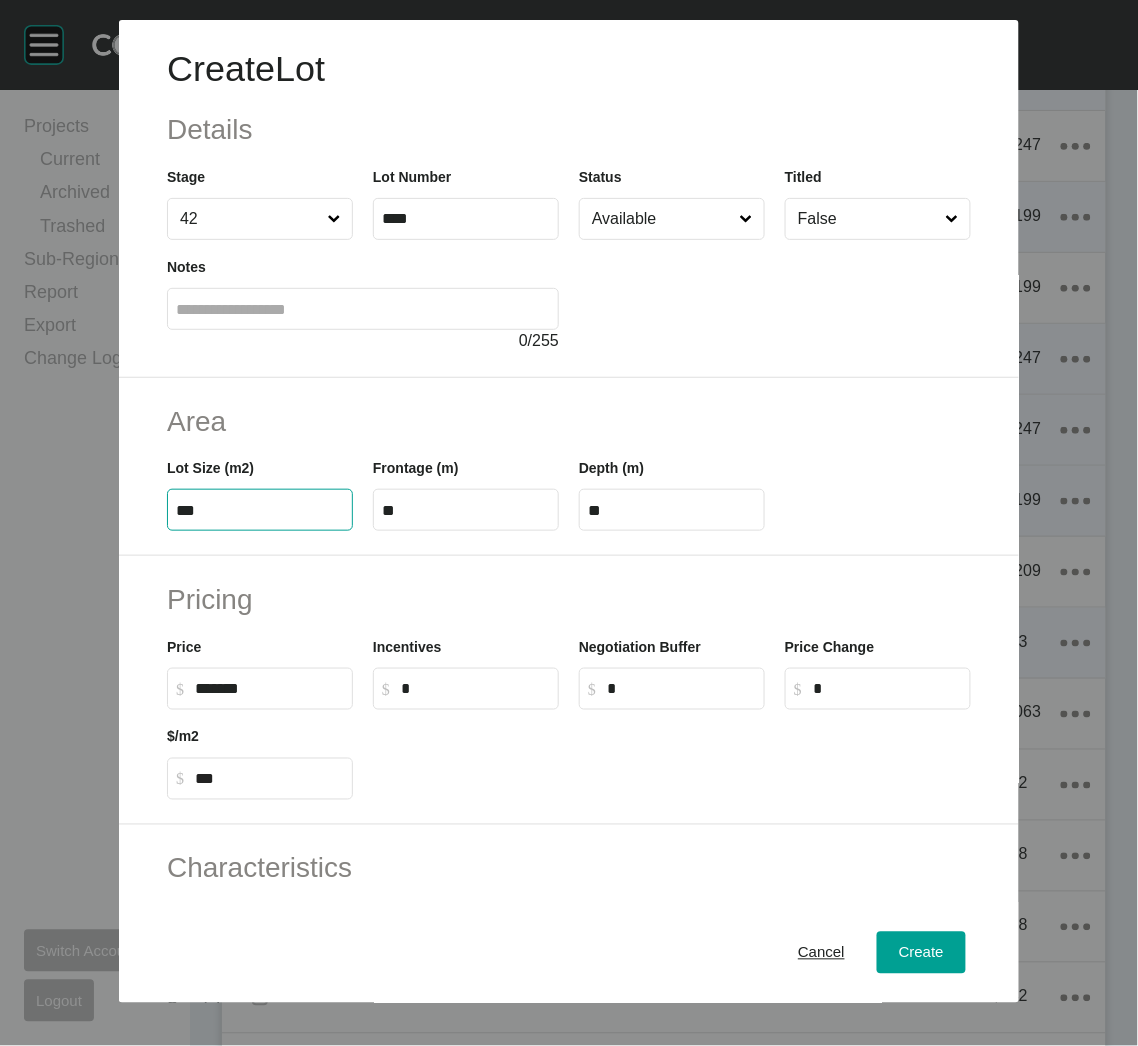 type on "***" 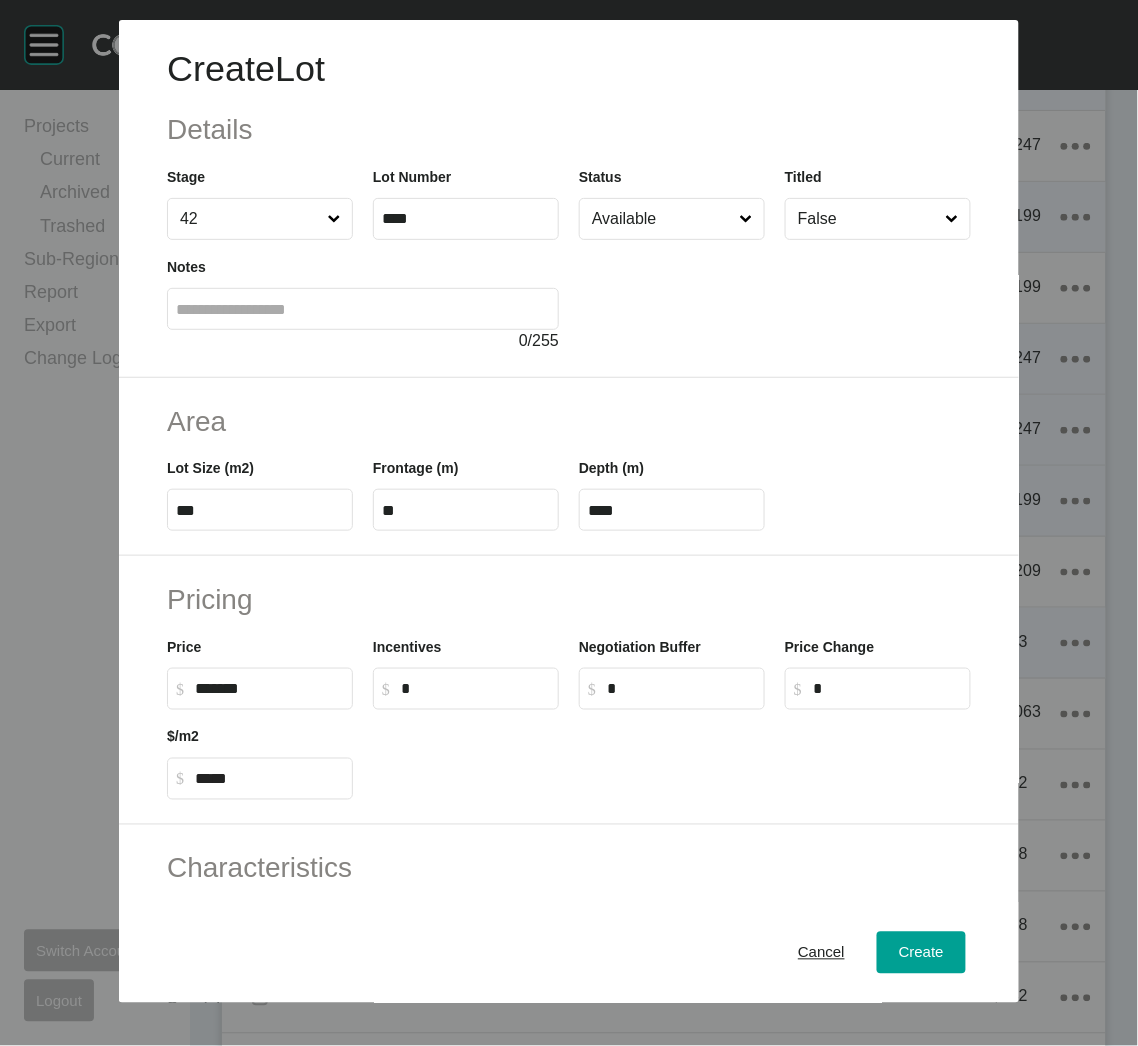 click on "Pricing Price $ Created with Sketch. $ ******* Incentives $ Created with Sketch. $ * Negotiation Buffer $ Created with Sketch. $ * Price Change $ Created with Sketch. $ * $/m2 $ Created with Sketch. $ *****" at bounding box center [569, 690] 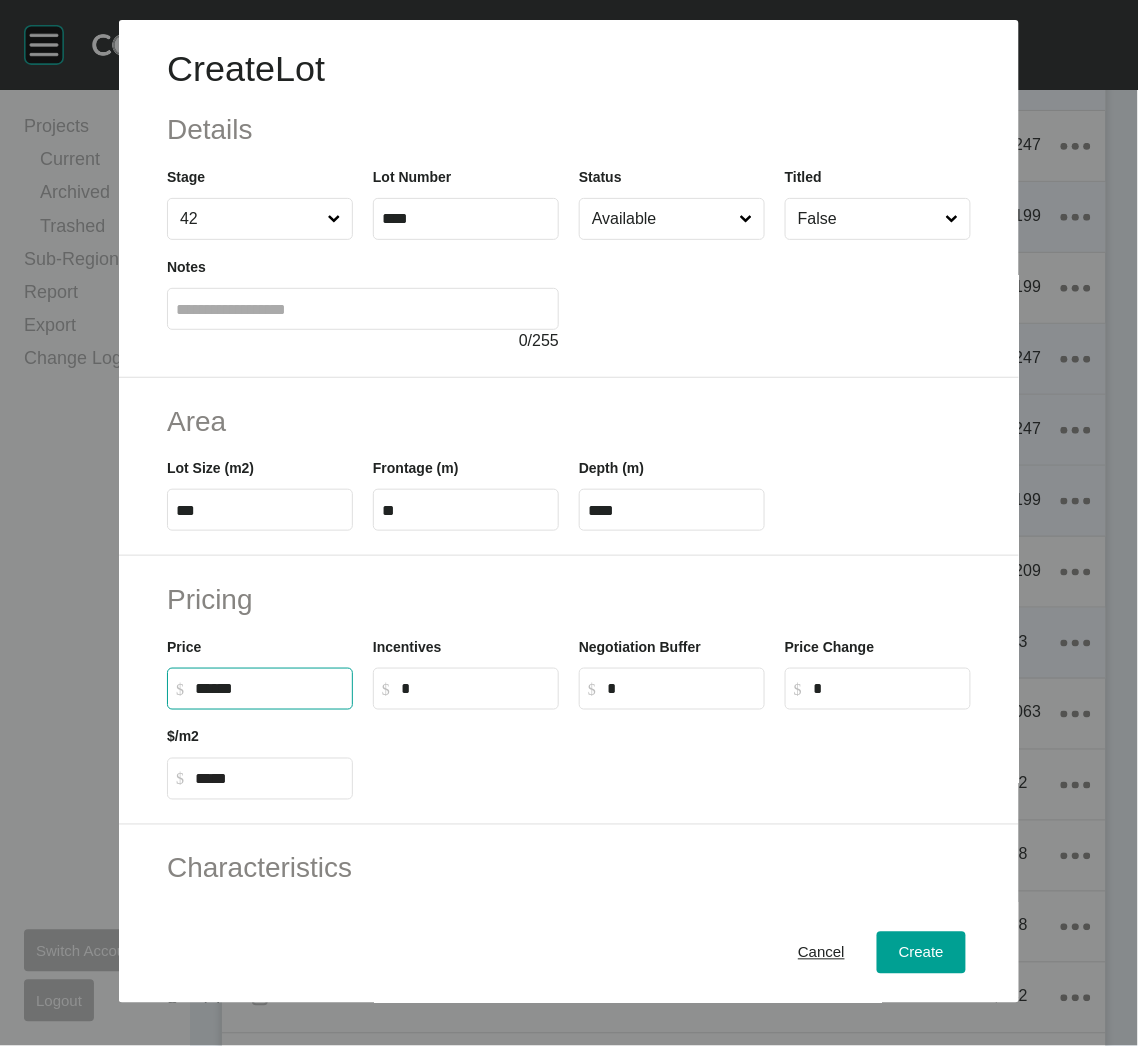 type on "*******" 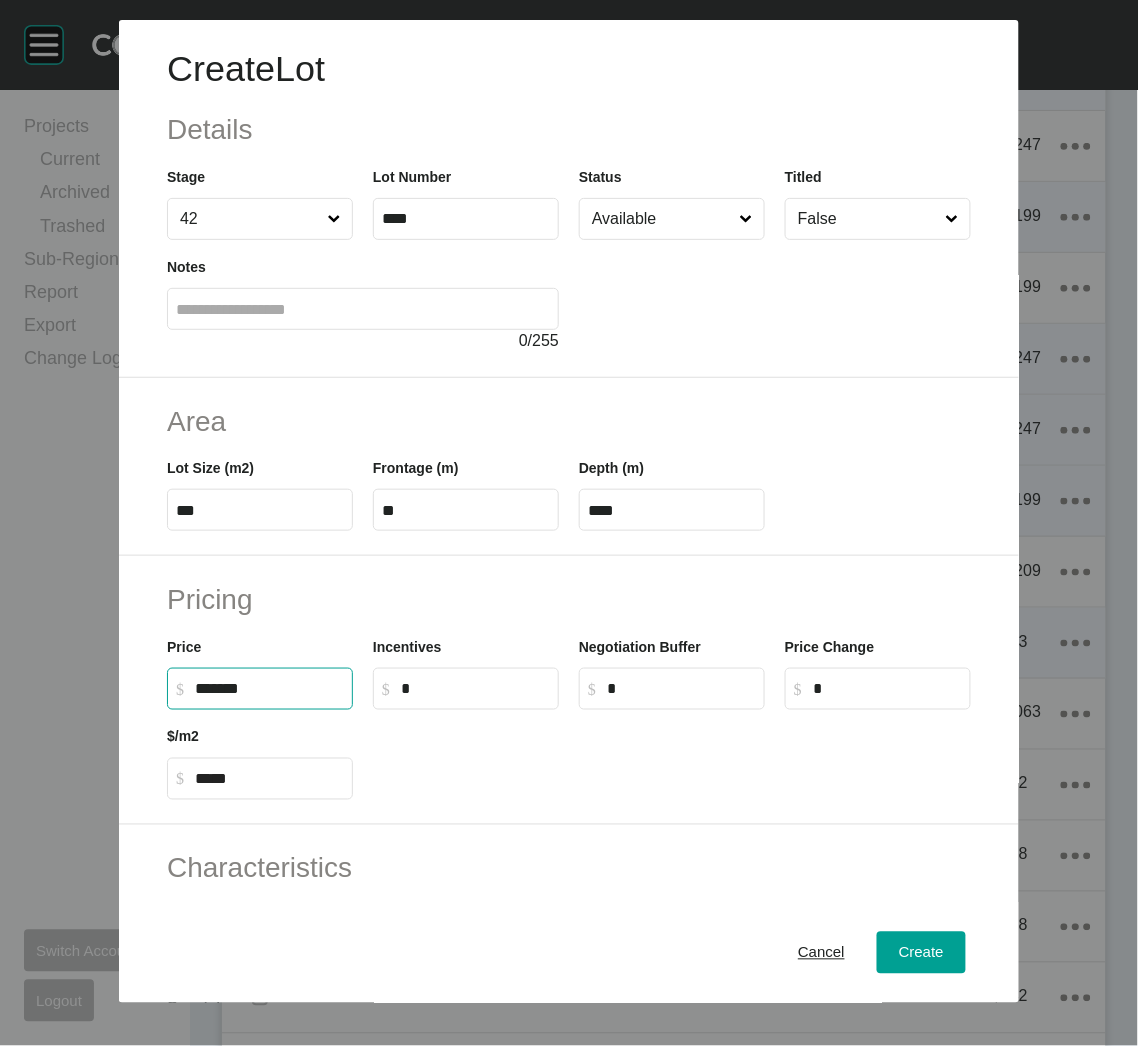 click on "**" at bounding box center [466, 510] 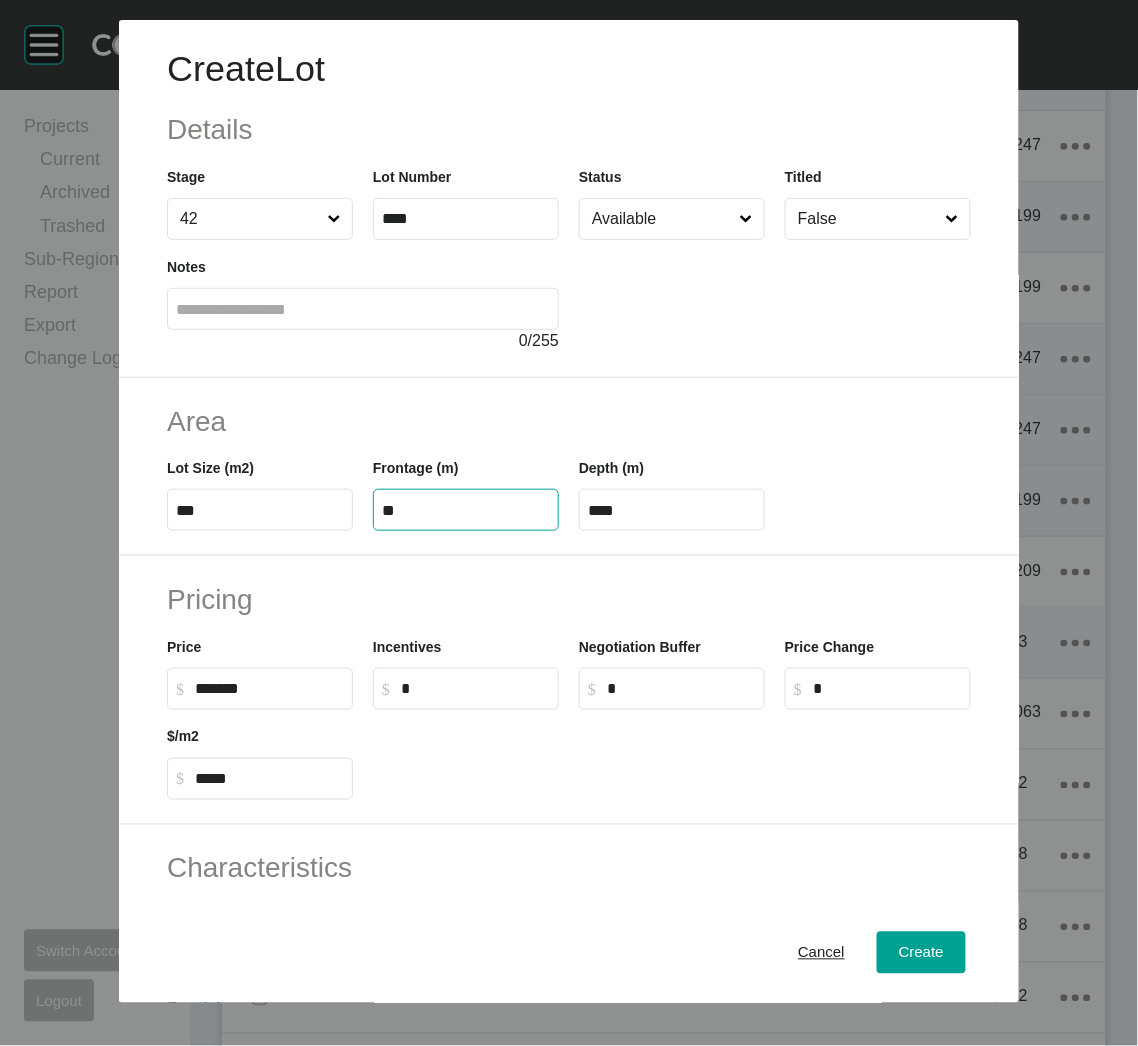 type on "**" 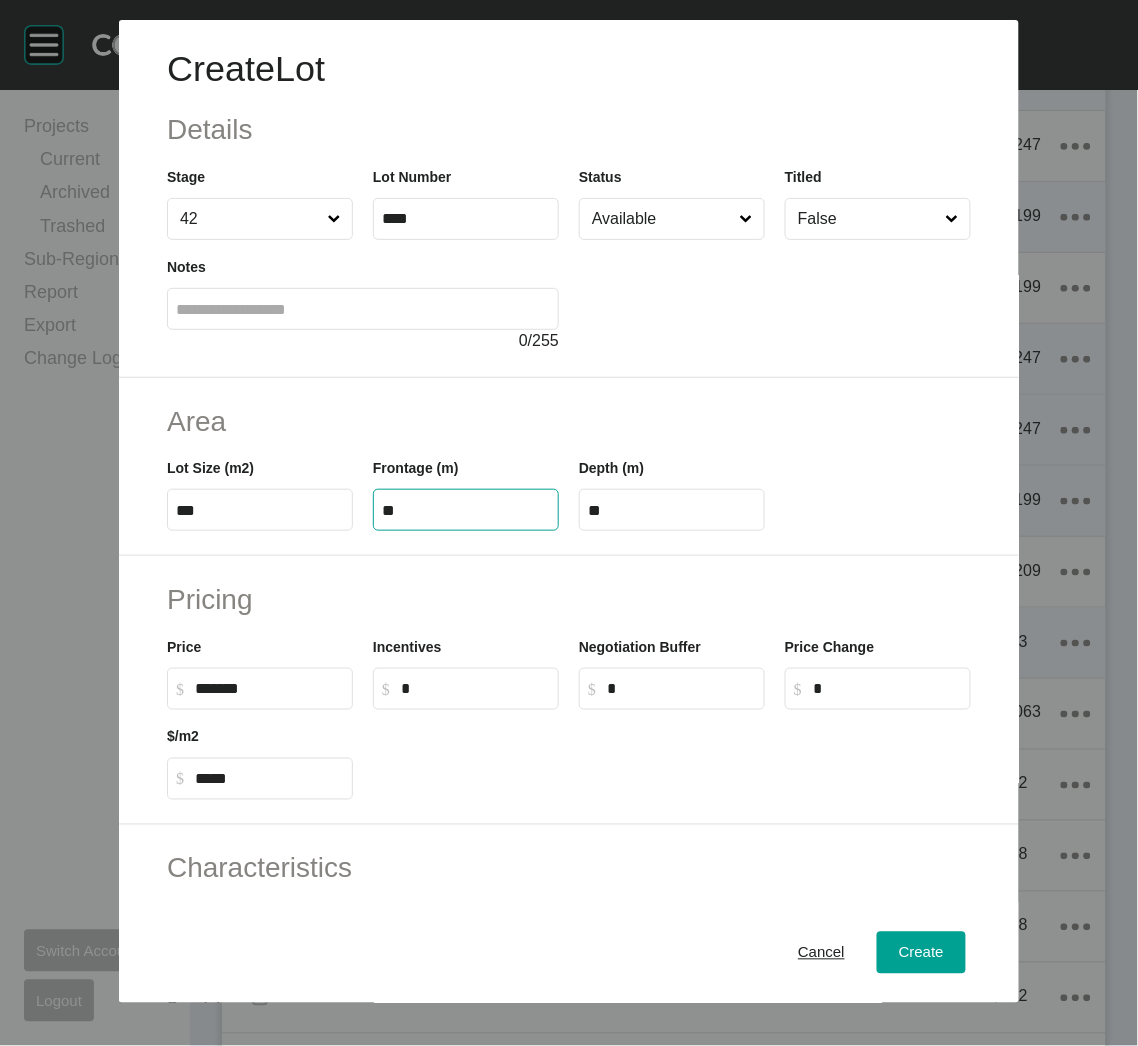 click on "Pricing" at bounding box center [569, 599] 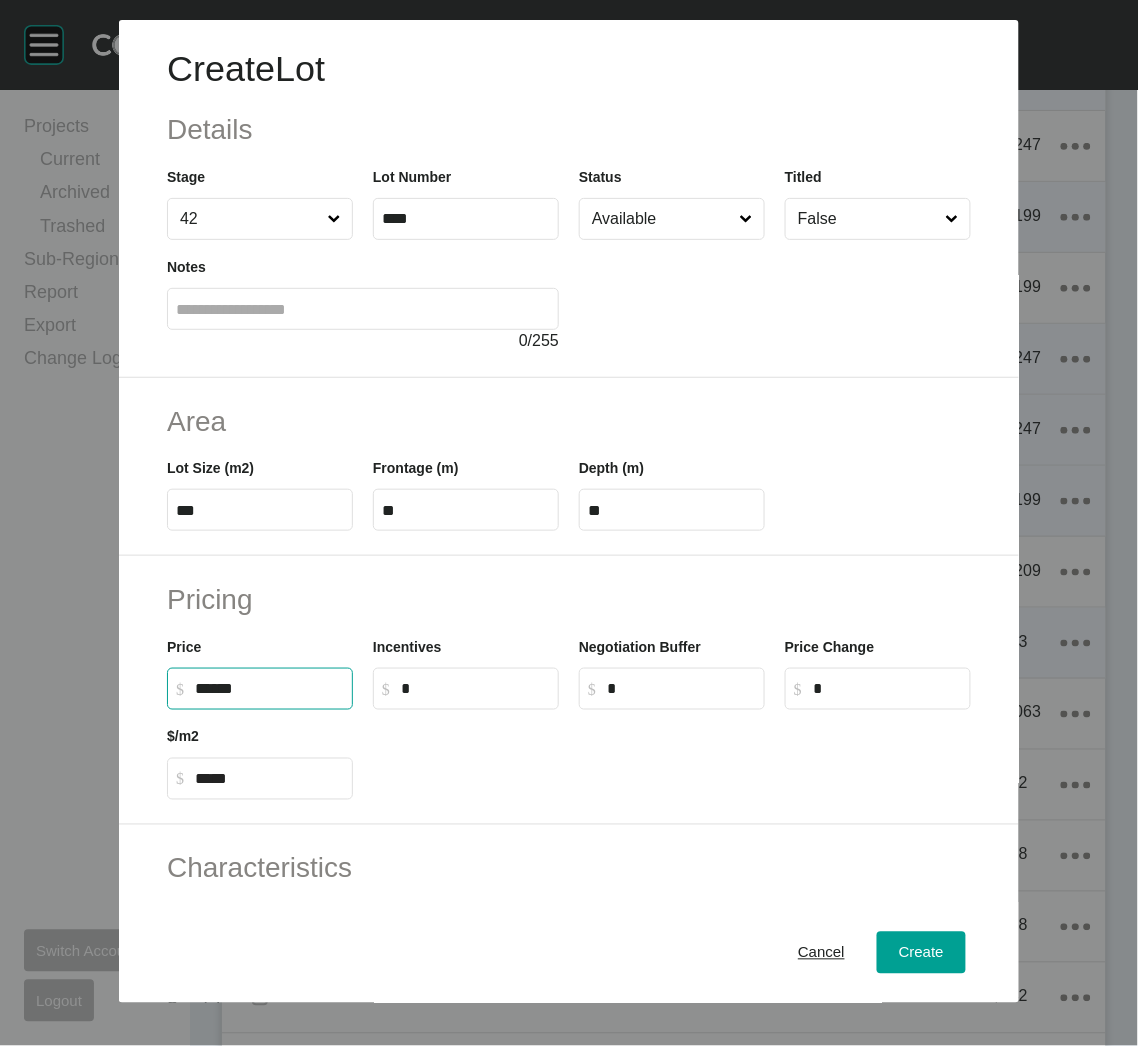 drag, startPoint x: 219, startPoint y: 681, endPoint x: 206, endPoint y: 681, distance: 13 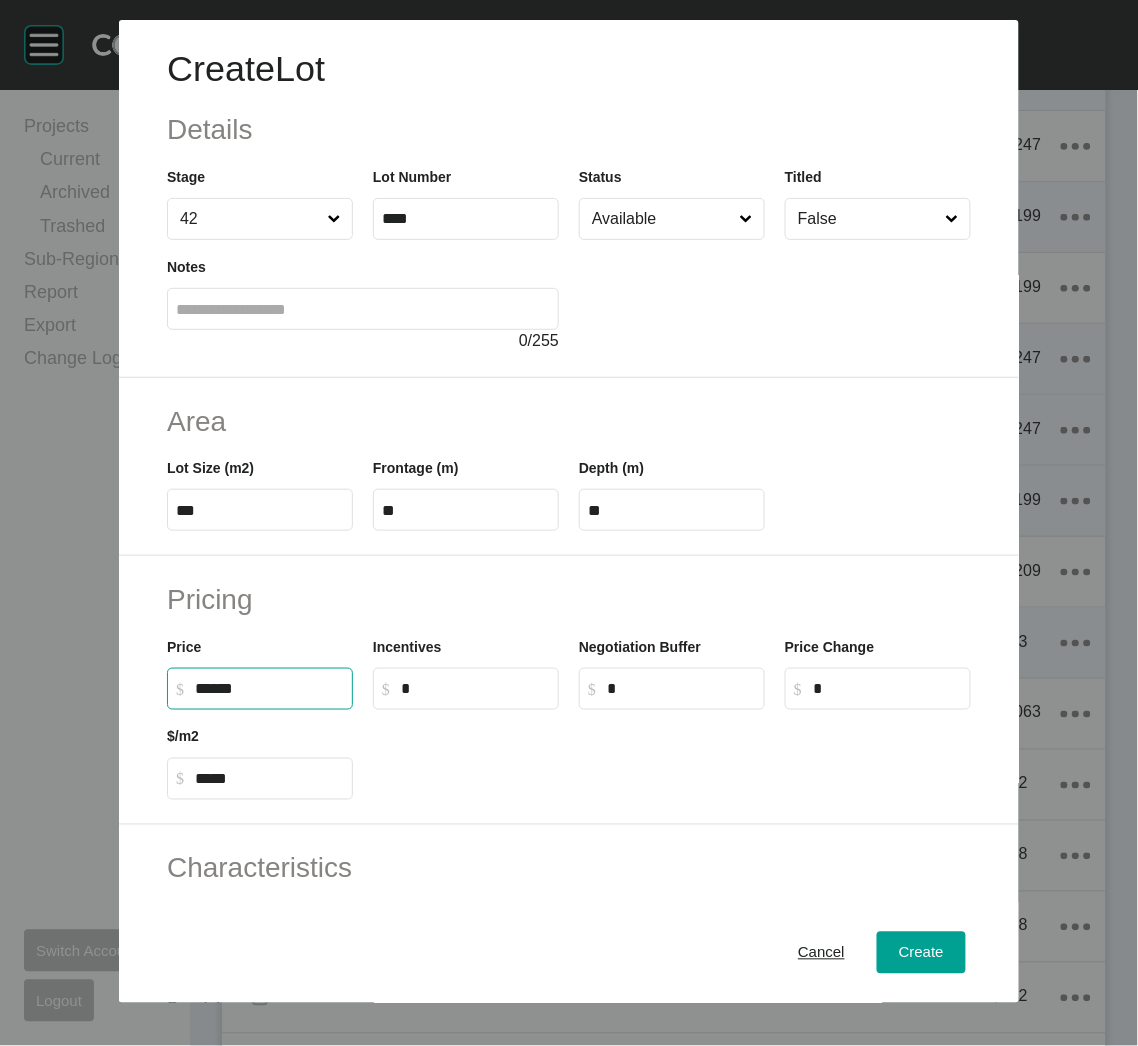 type on "*******" 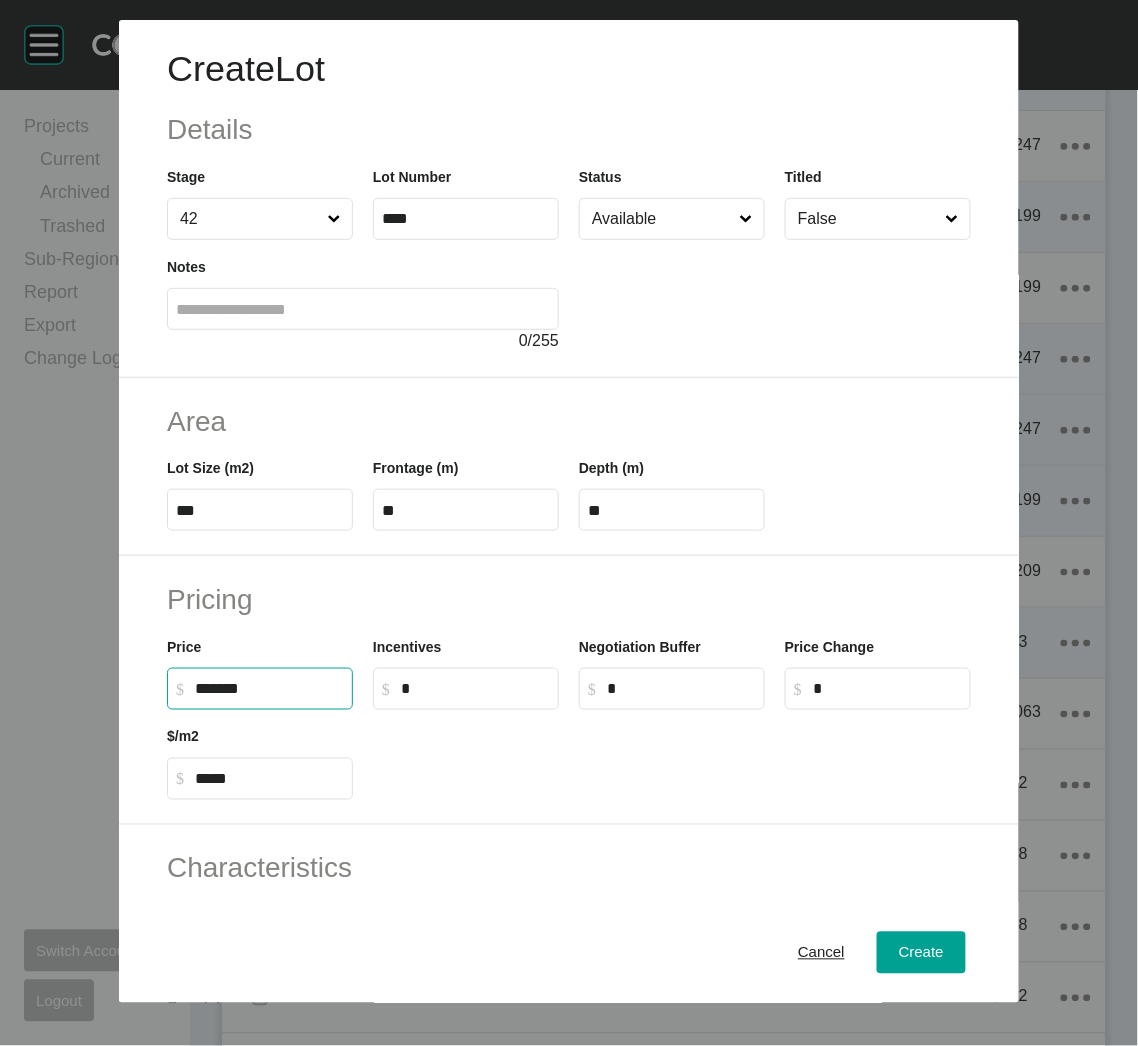 type on "***" 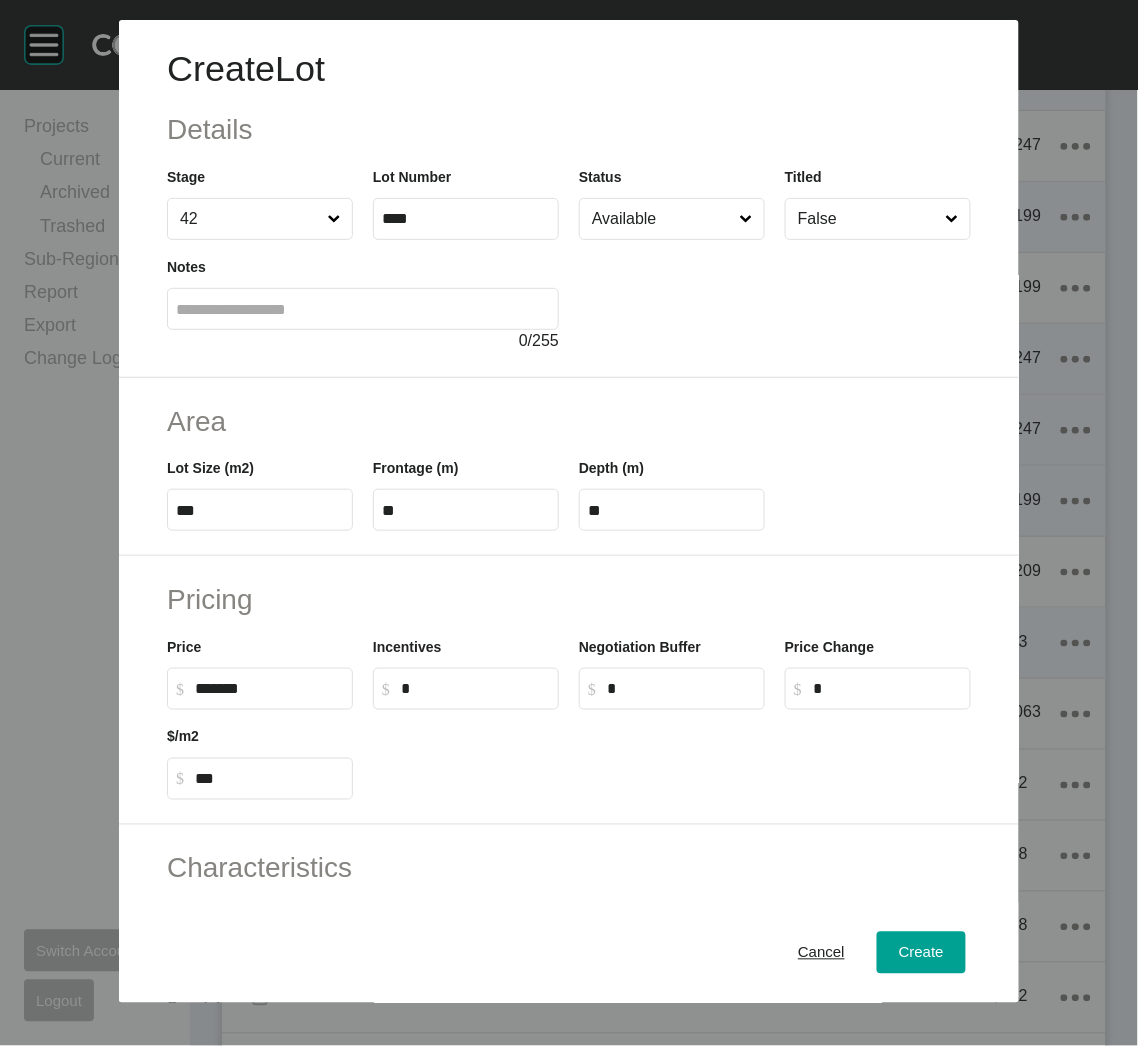 click on "Pricing Price $ Created with Sketch. $ ******* Incentives $ Created with Sketch. $ * Negotiation Buffer $ Created with Sketch. $ * Price Change $ Created with Sketch. $ * $/m2 $ Created with Sketch. $ ***" at bounding box center [569, 690] 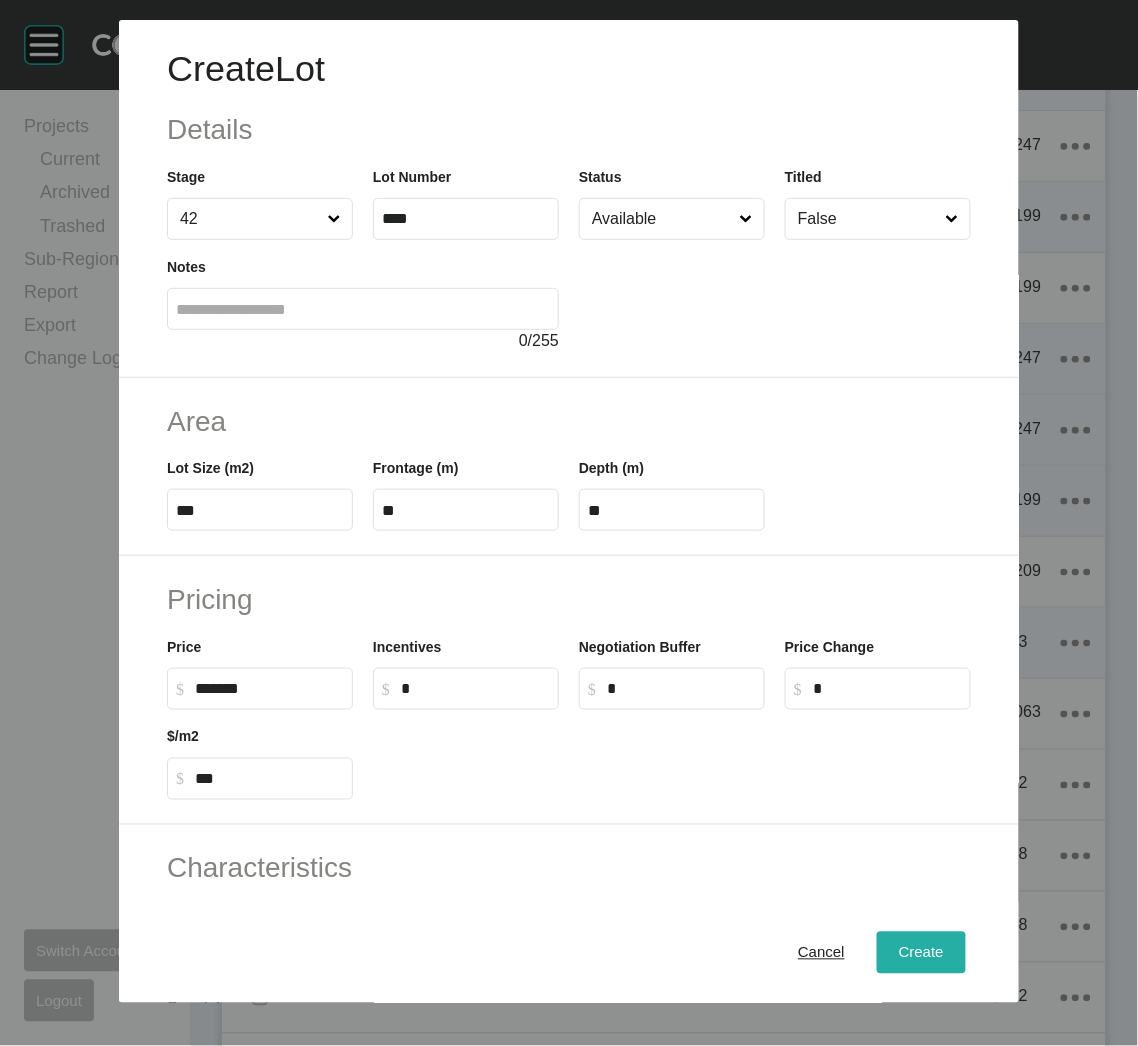 click on "Create" at bounding box center [921, 953] 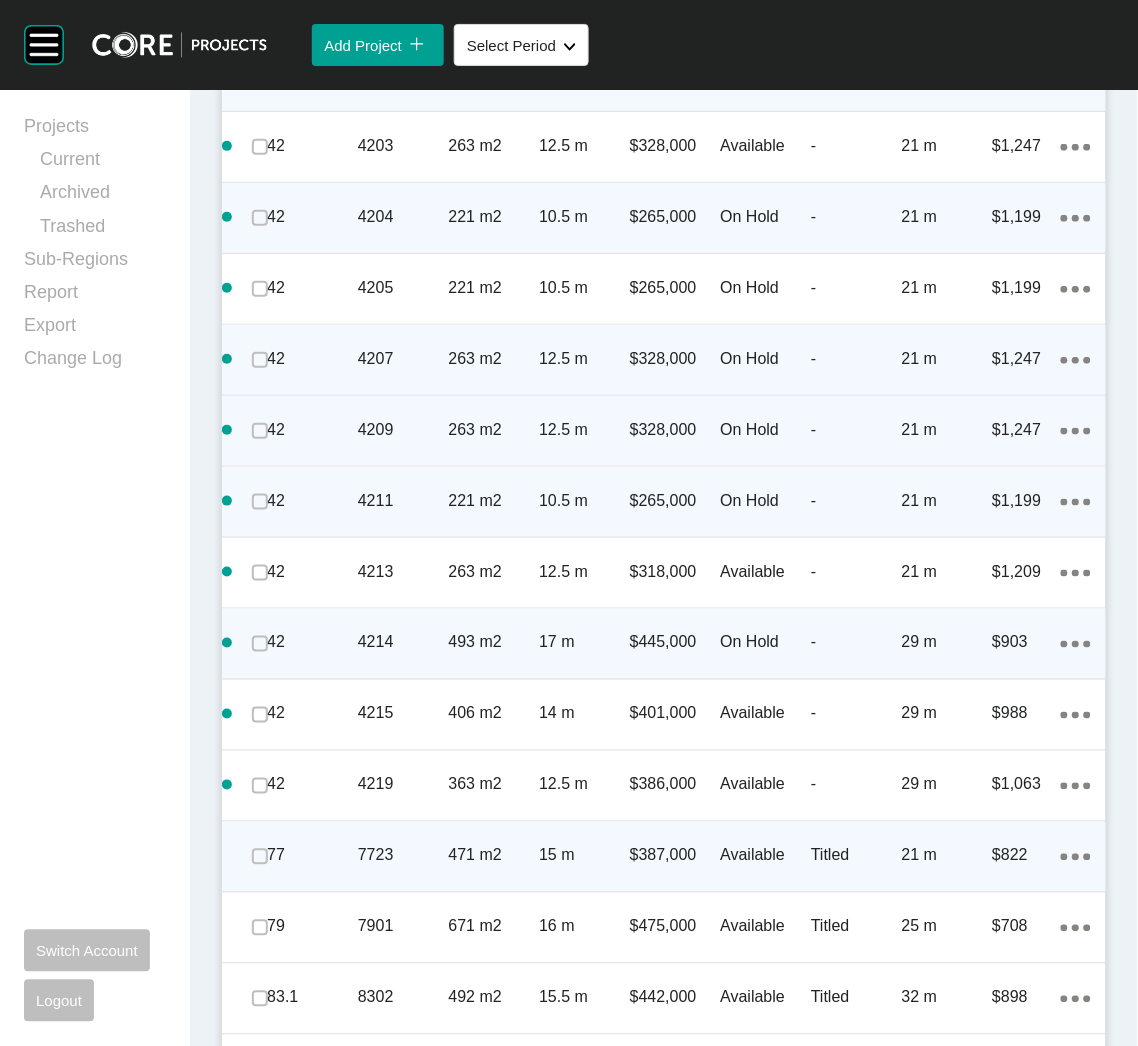 scroll, scrollTop: 1648, scrollLeft: 0, axis: vertical 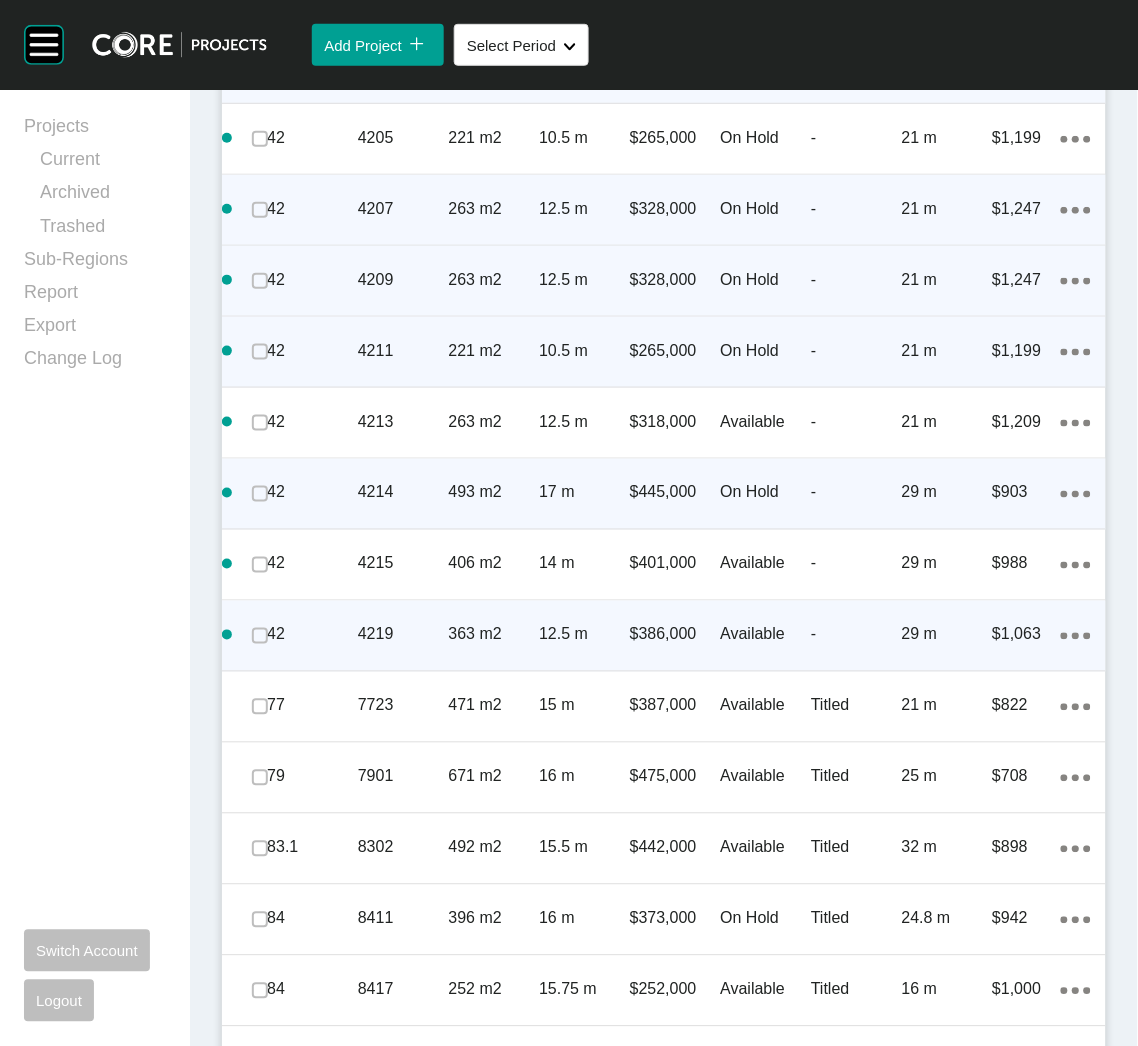 click on "Action Menu Dots Copy 6 Created with Sketch." 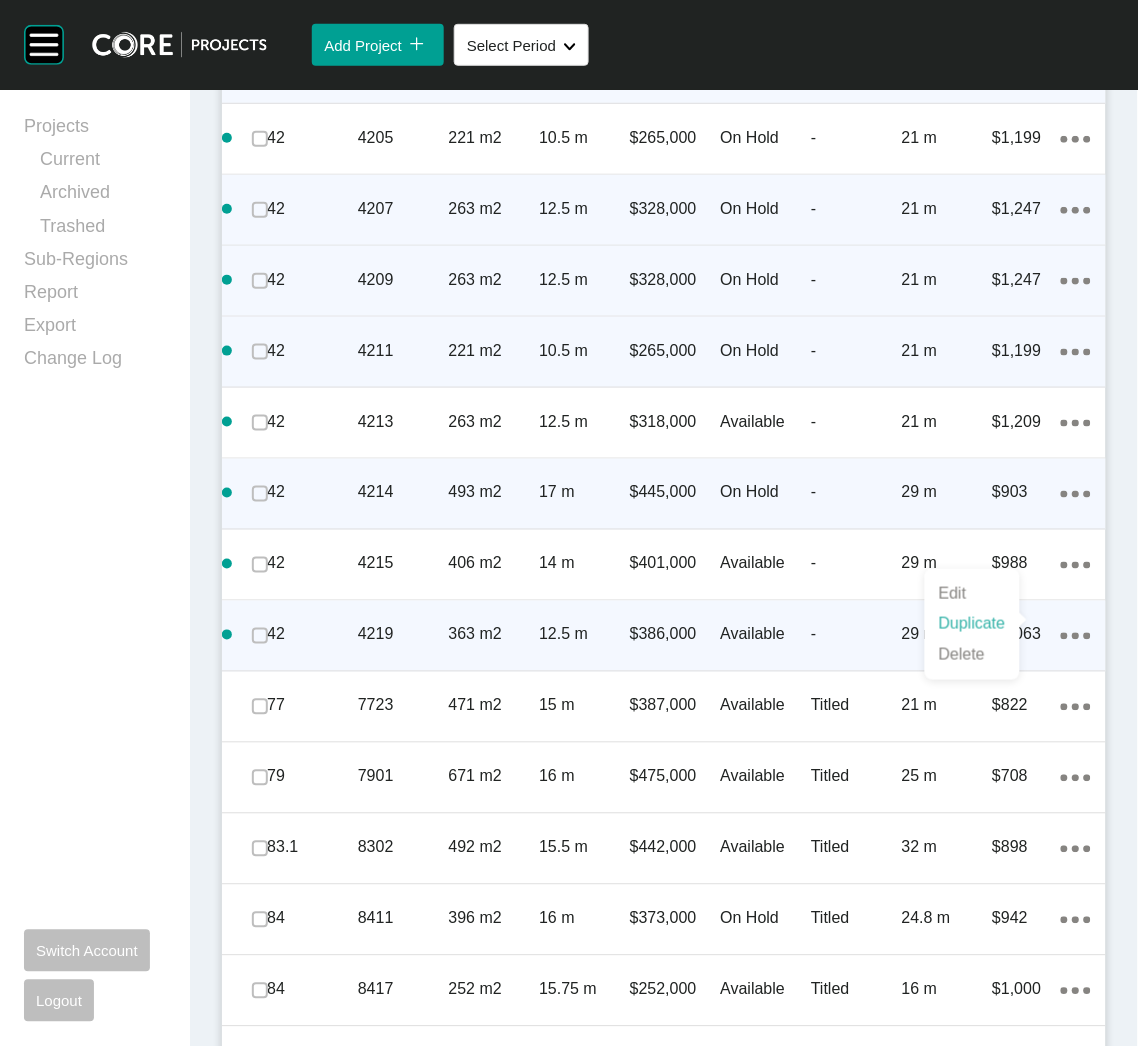 click on "Duplicate" at bounding box center (972, 624) 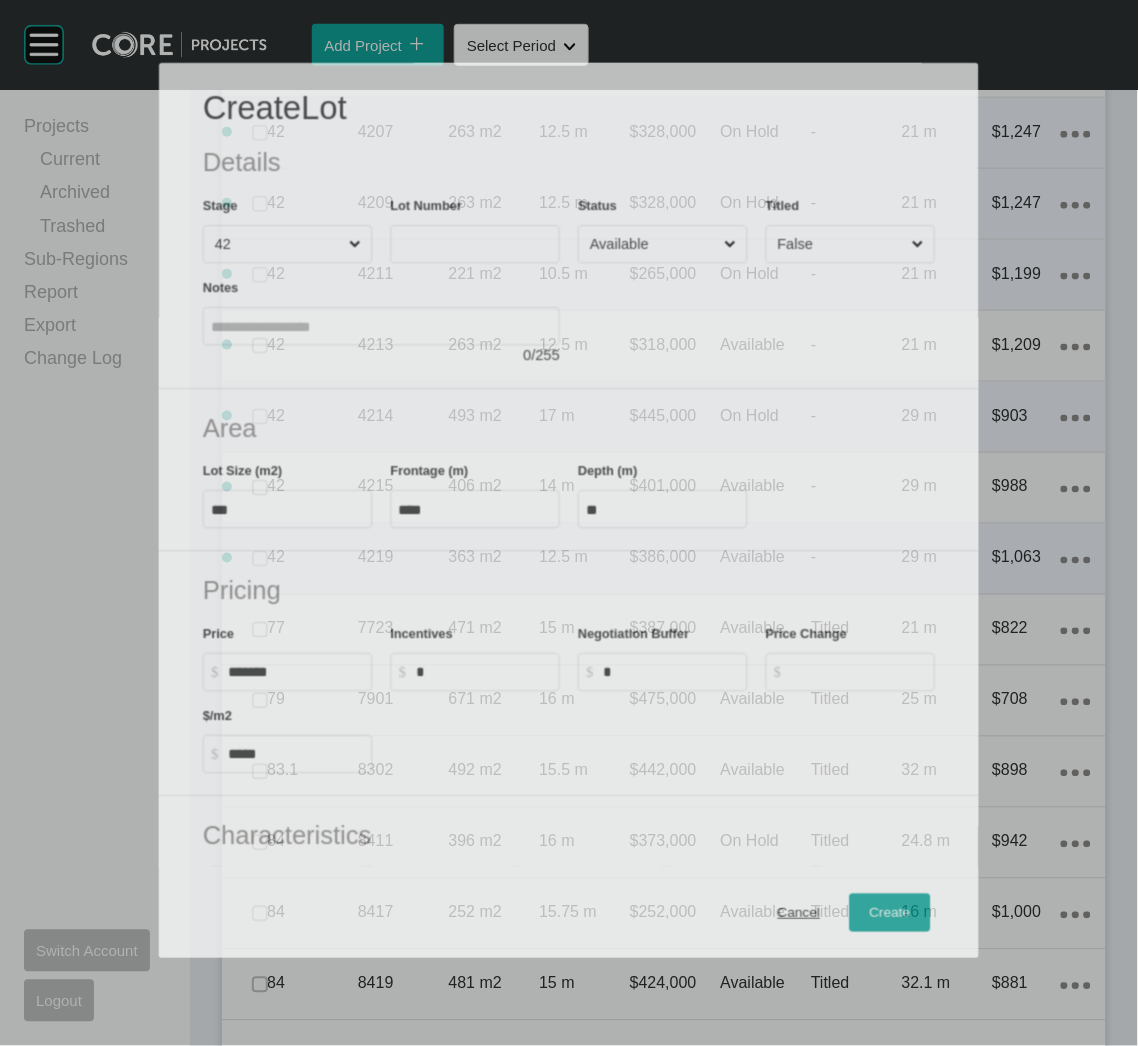 scroll, scrollTop: 1586, scrollLeft: 0, axis: vertical 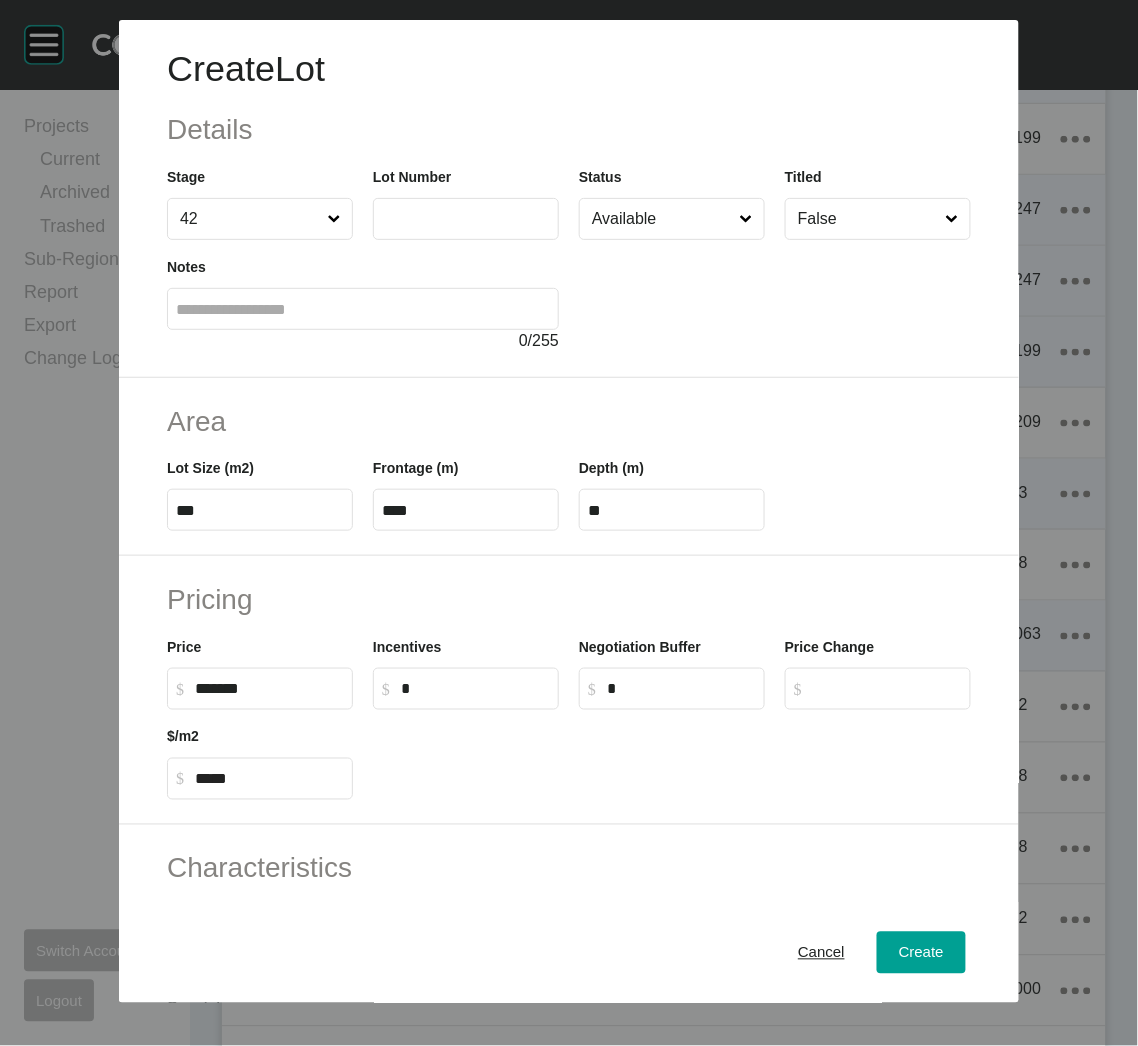 click at bounding box center [466, 219] 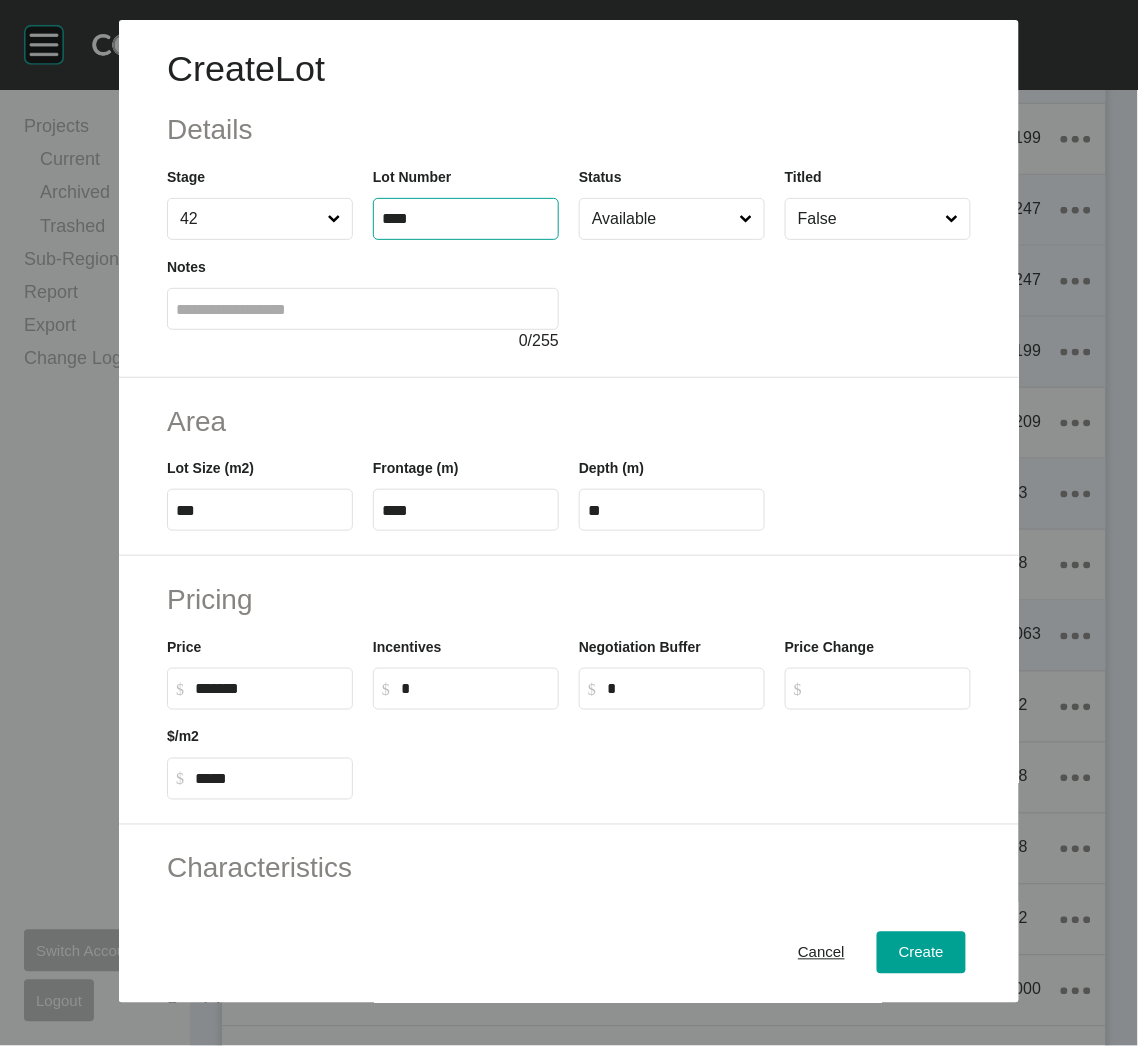 type on "****" 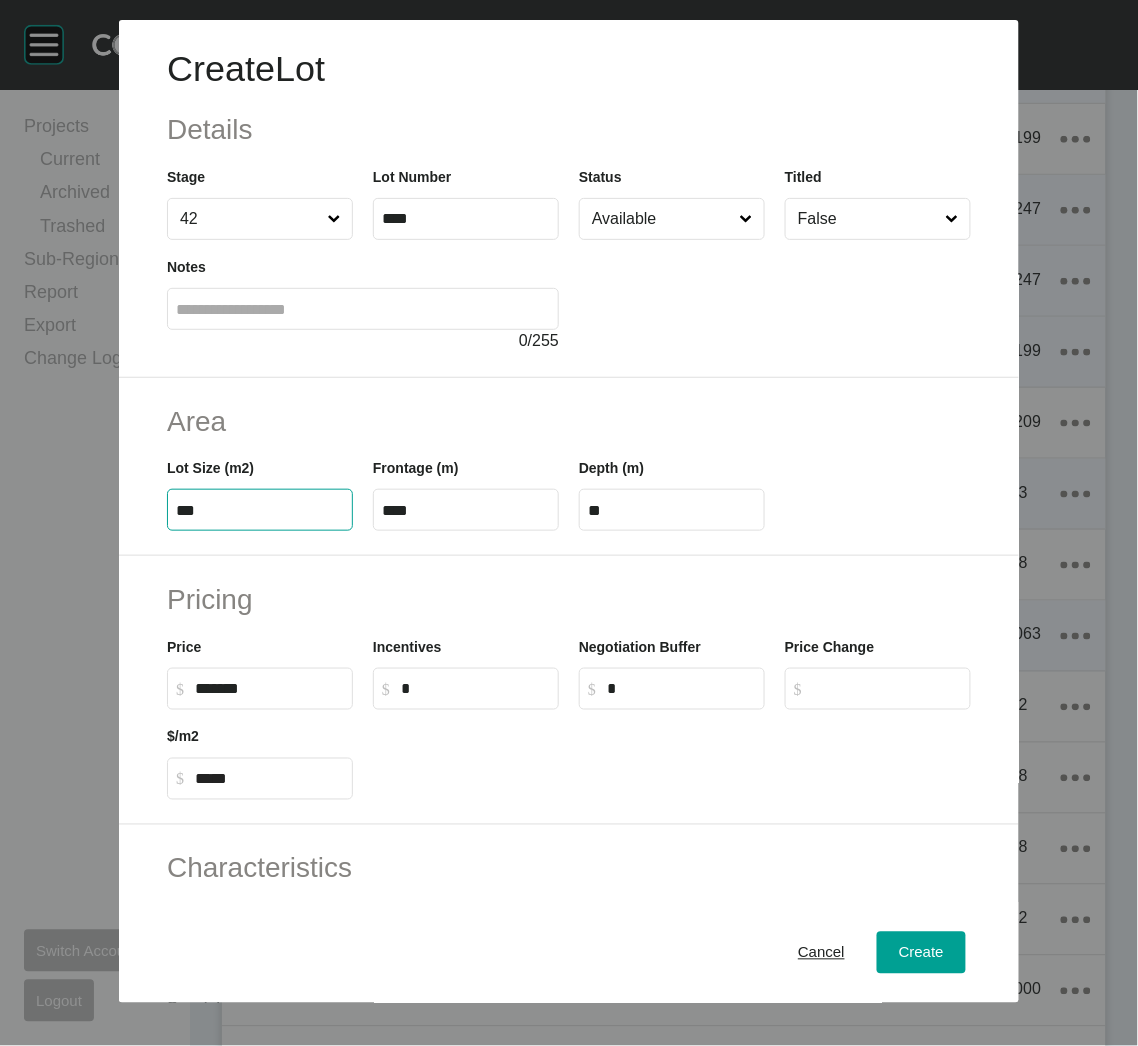 drag, startPoint x: 285, startPoint y: 510, endPoint x: 134, endPoint y: 488, distance: 152.59424 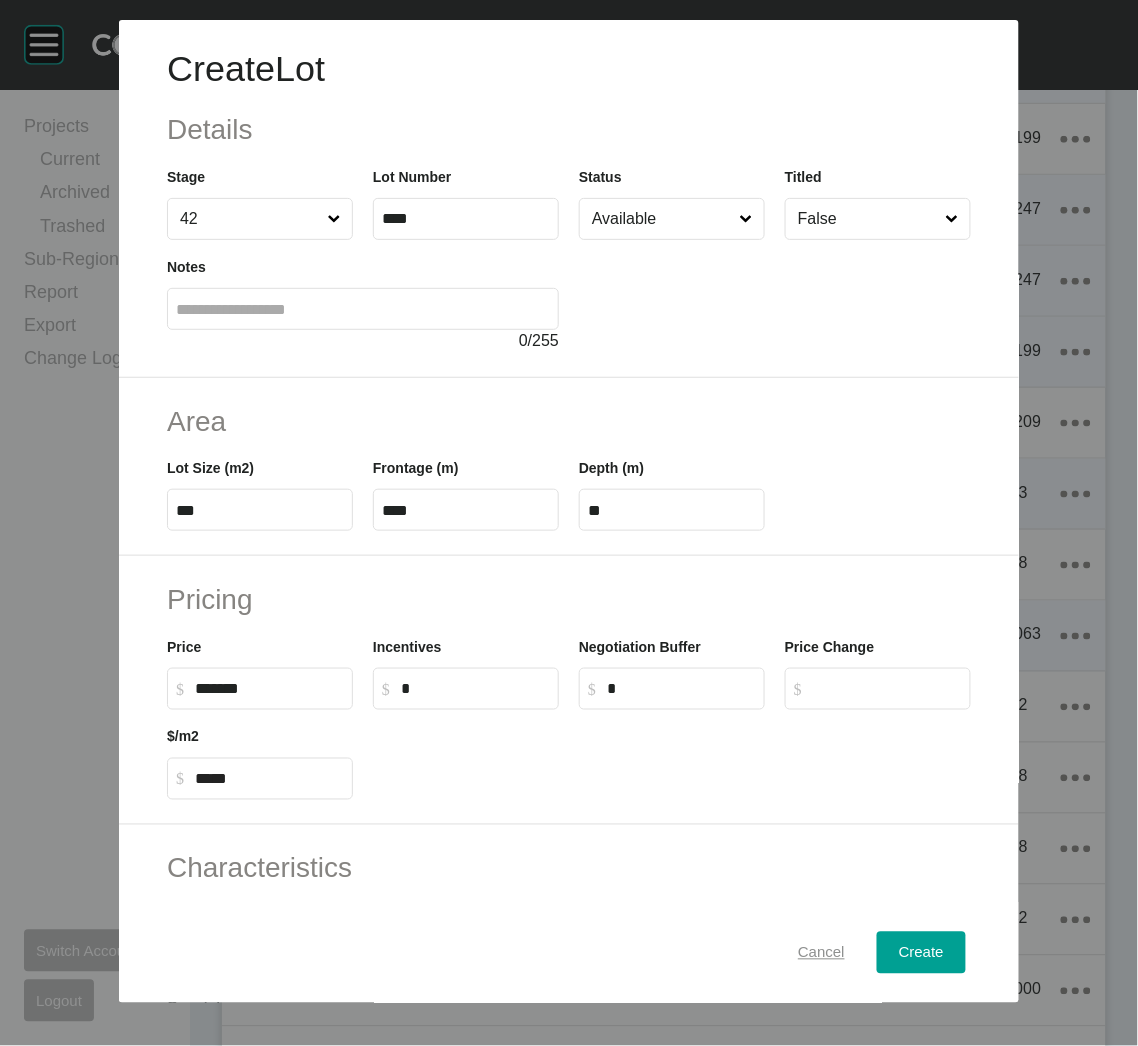 click on "Cancel" at bounding box center (821, 953) 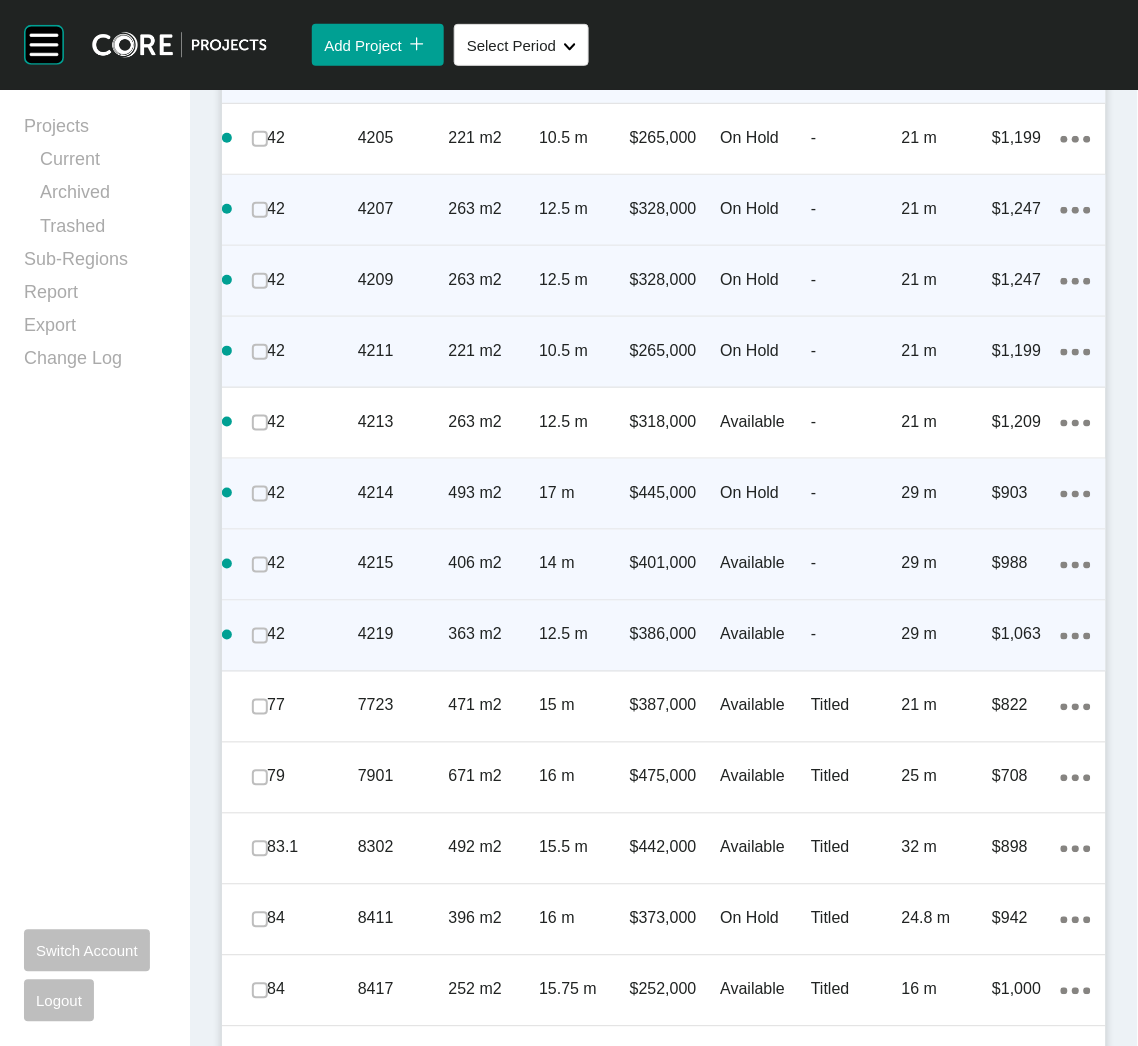 click on "Action Menu Dots Copy 6 Created with Sketch." 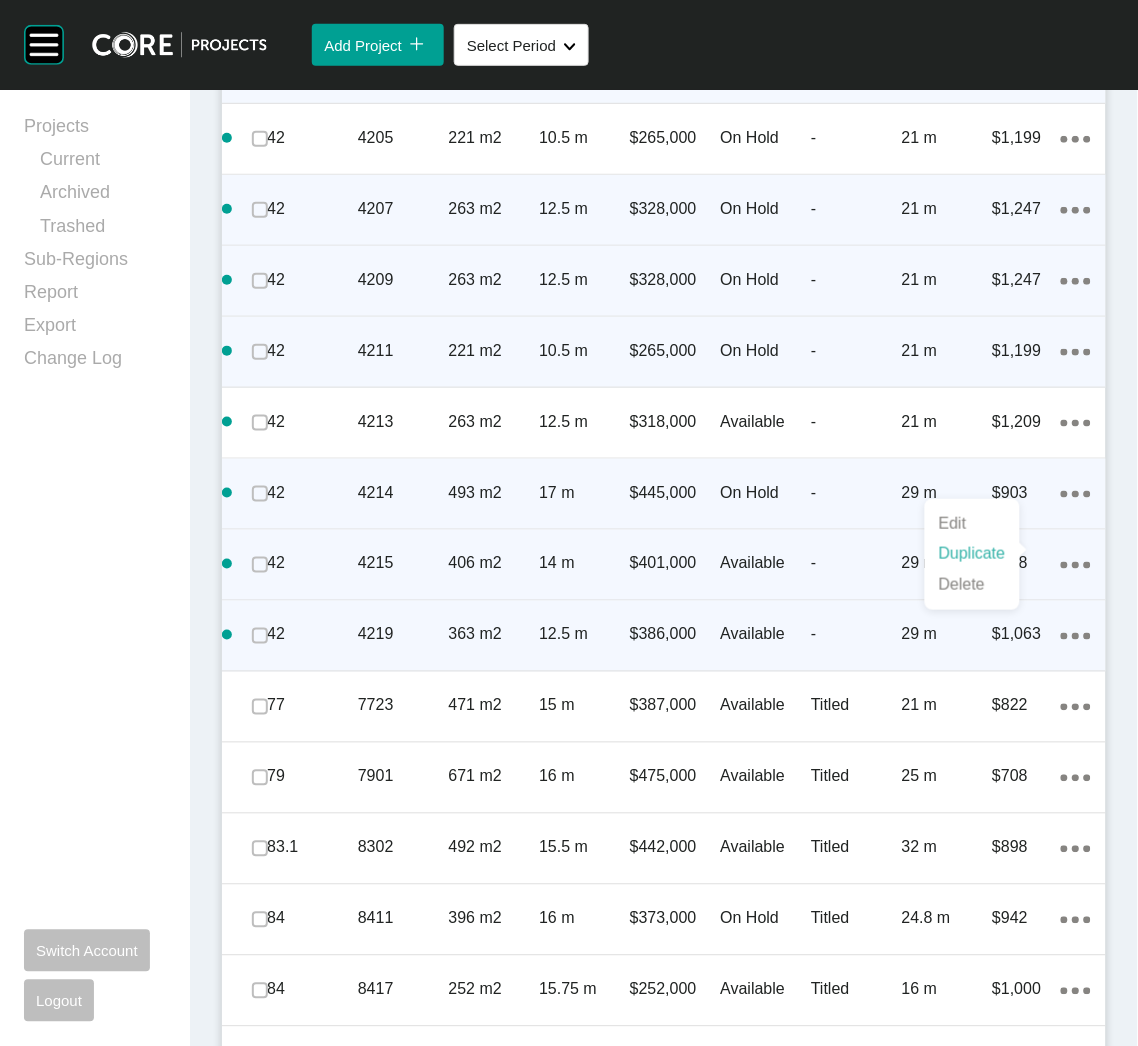 click on "Duplicate" at bounding box center [972, 554] 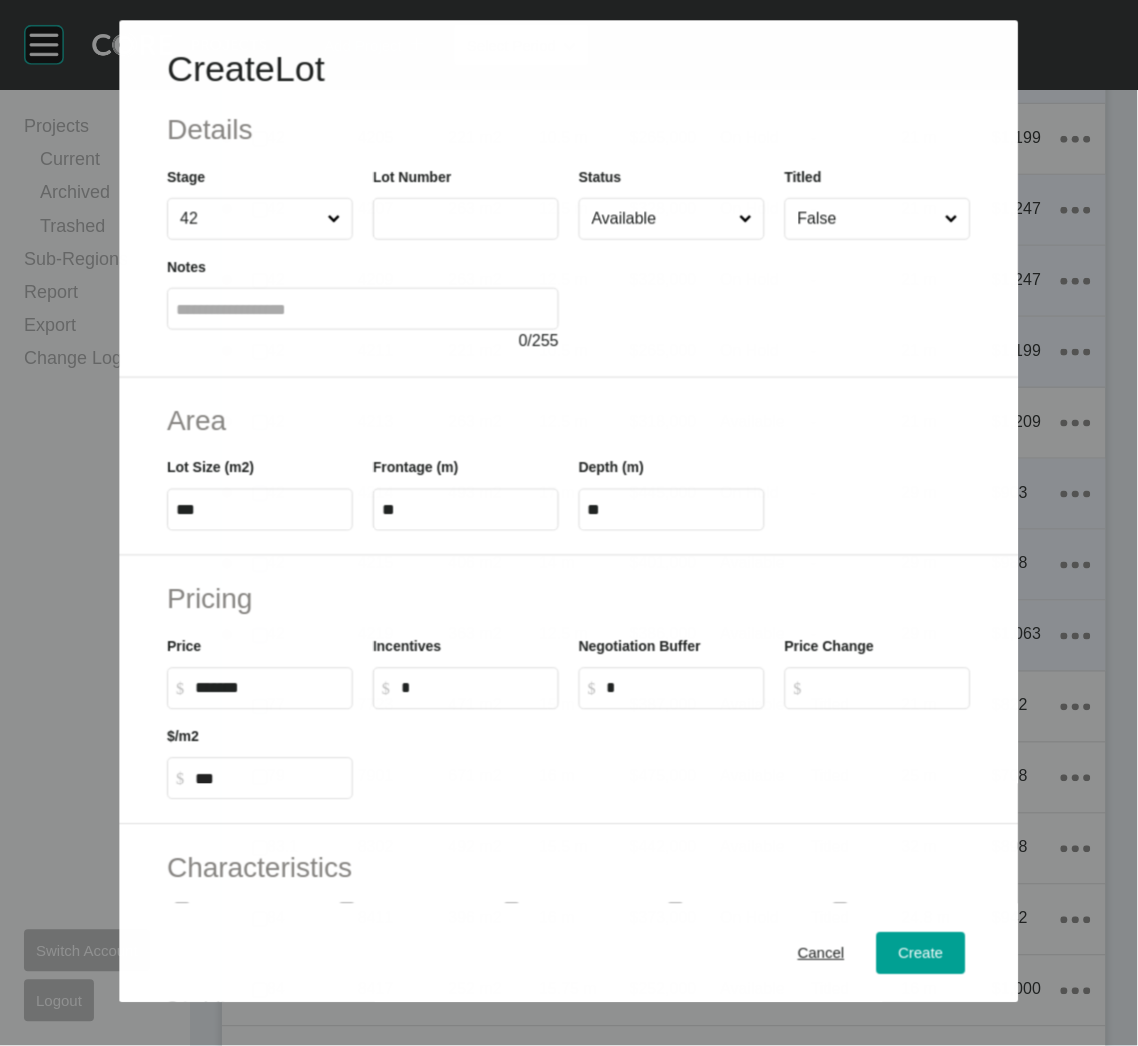 click at bounding box center [466, 219] 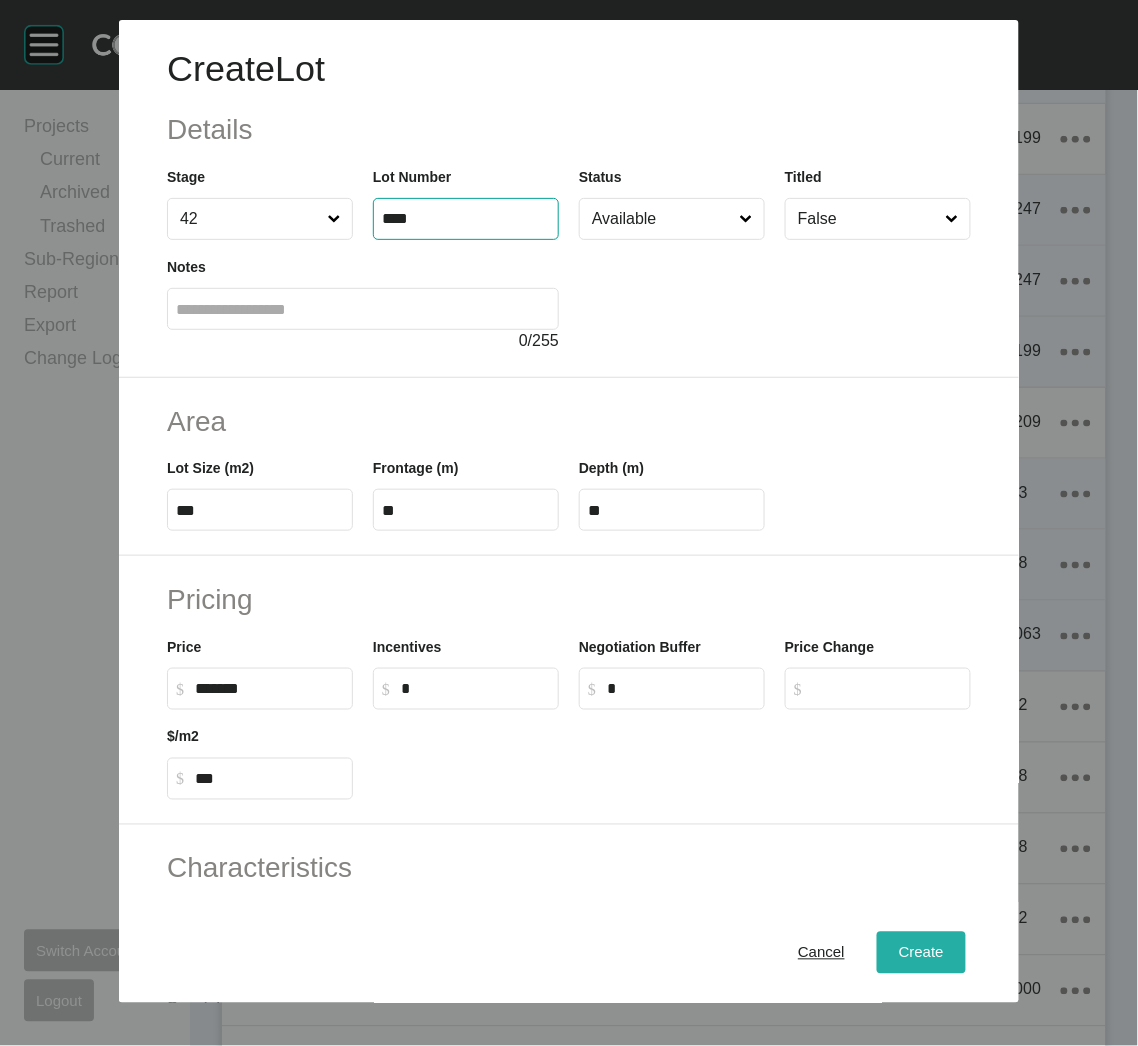 type on "****" 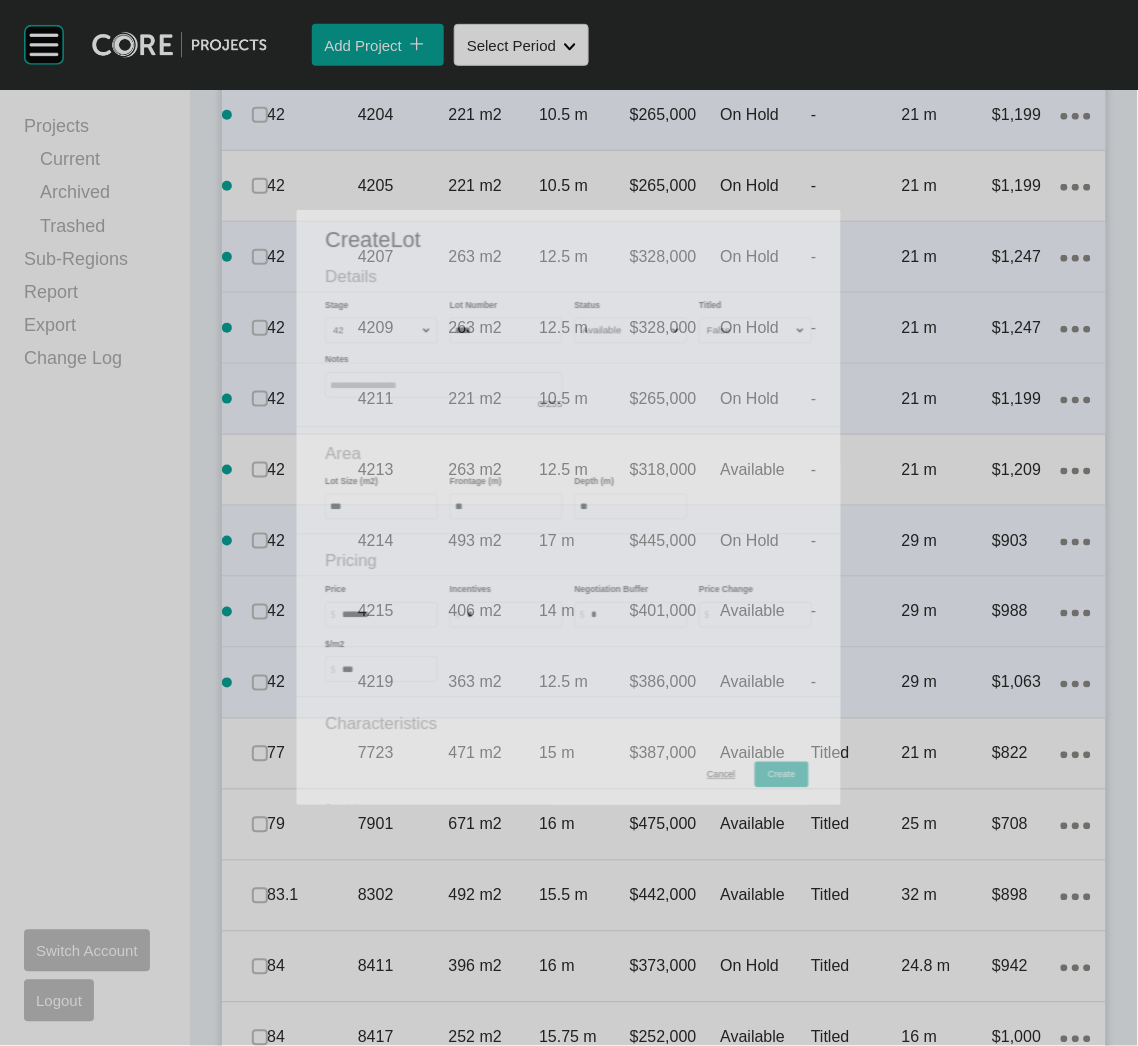 scroll, scrollTop: 1648, scrollLeft: 0, axis: vertical 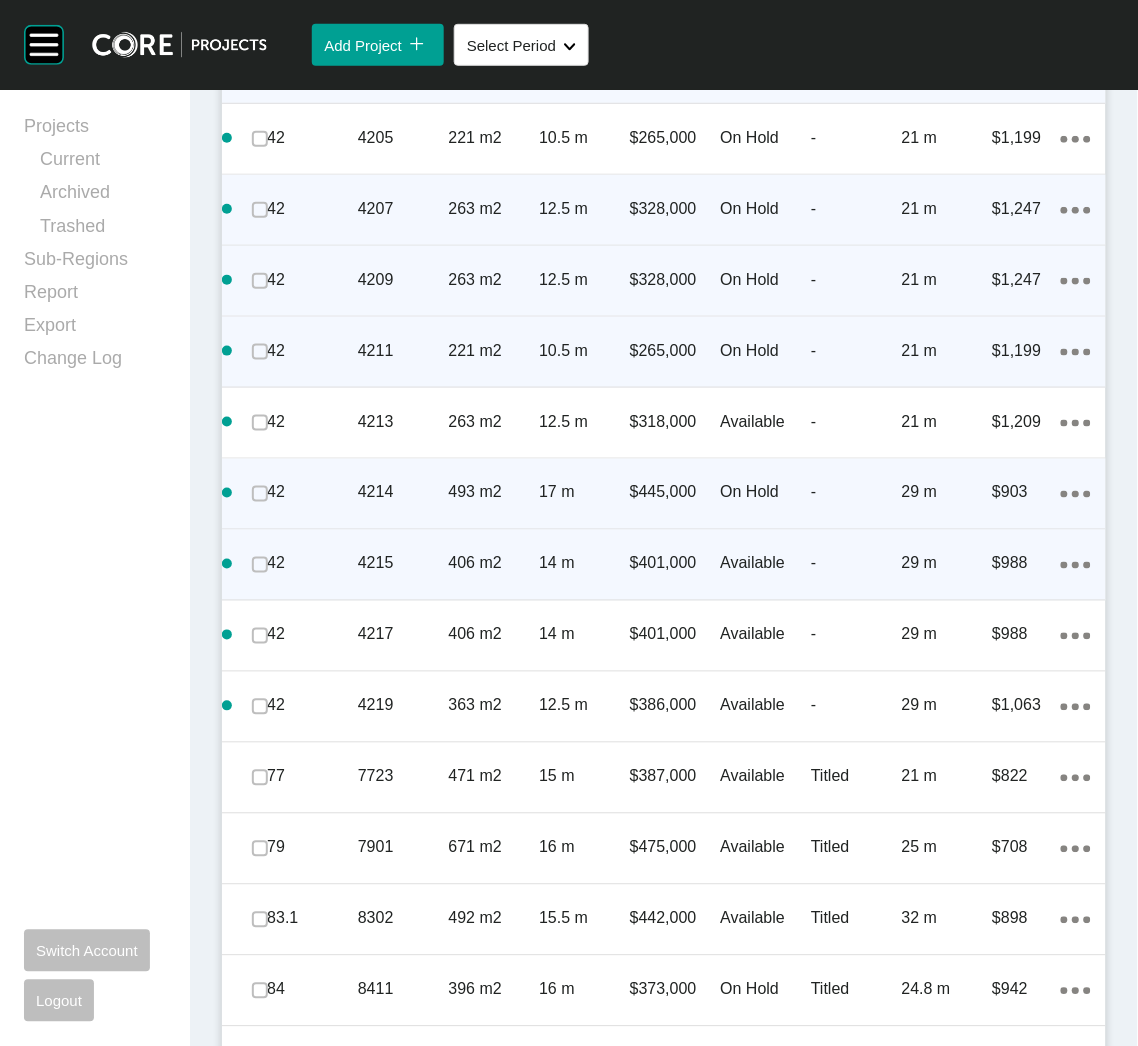 click on "Action Menu Dots Copy 6 Created with Sketch." 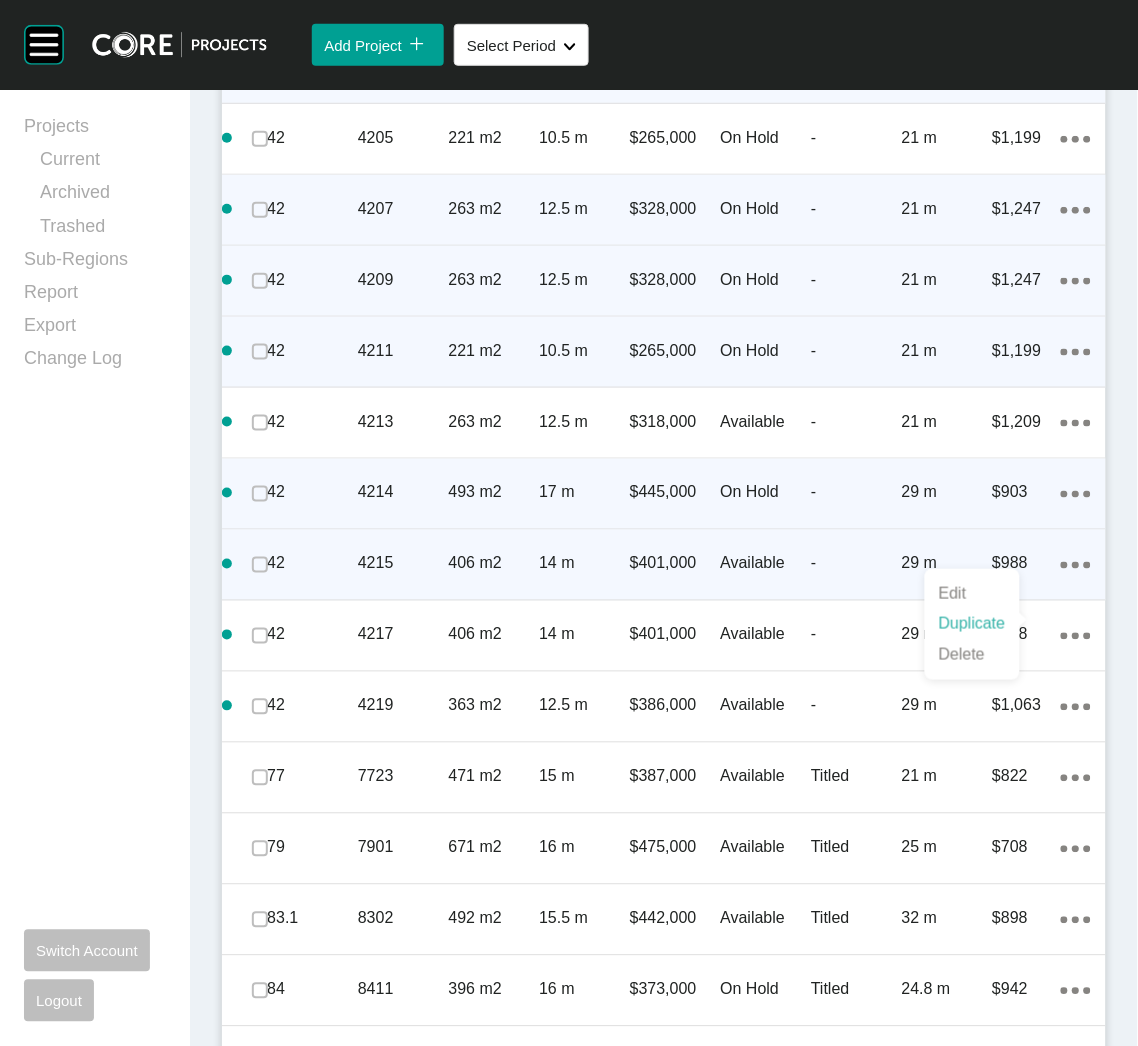 click on "Duplicate" at bounding box center (972, 624) 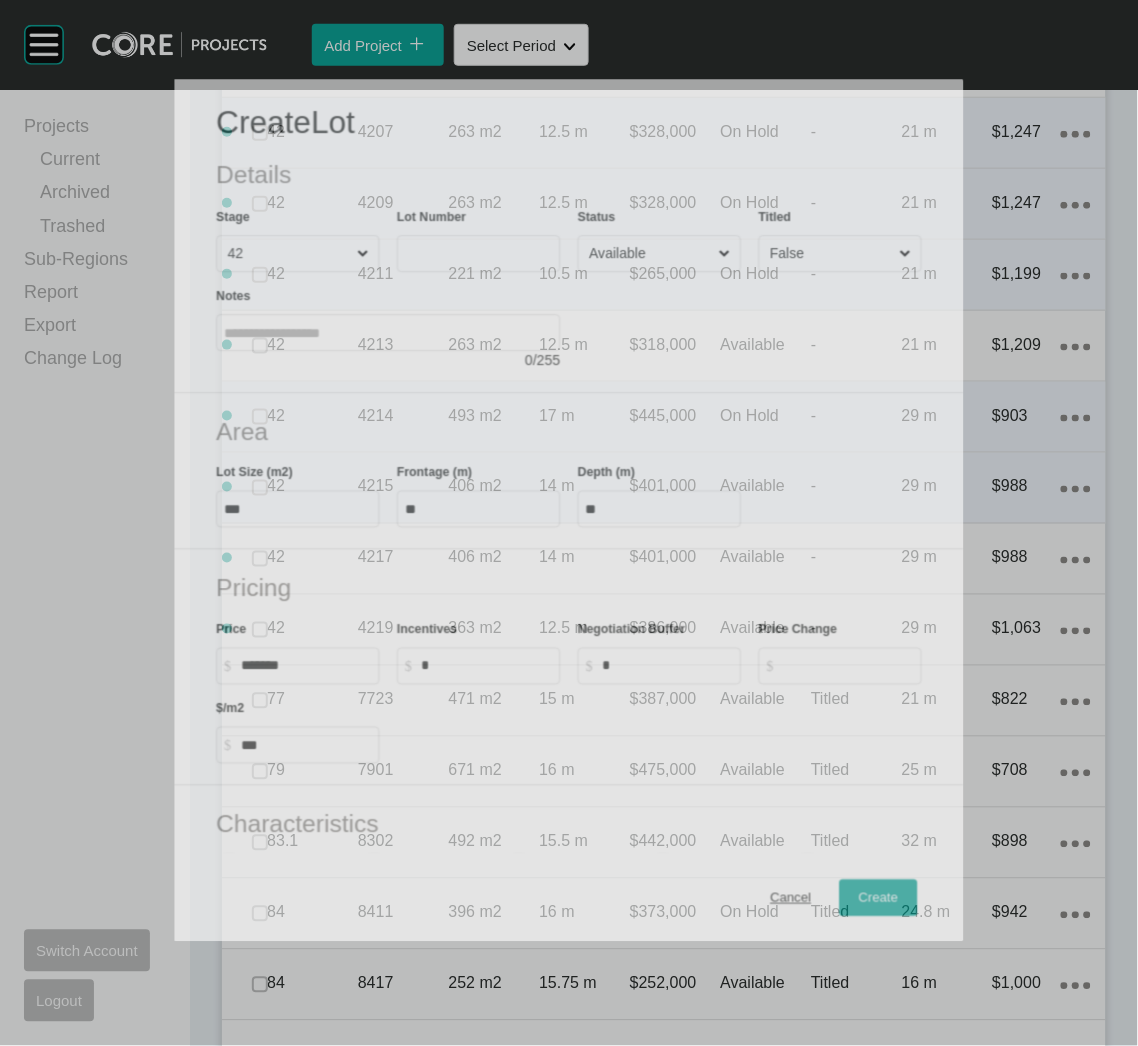scroll, scrollTop: 1586, scrollLeft: 0, axis: vertical 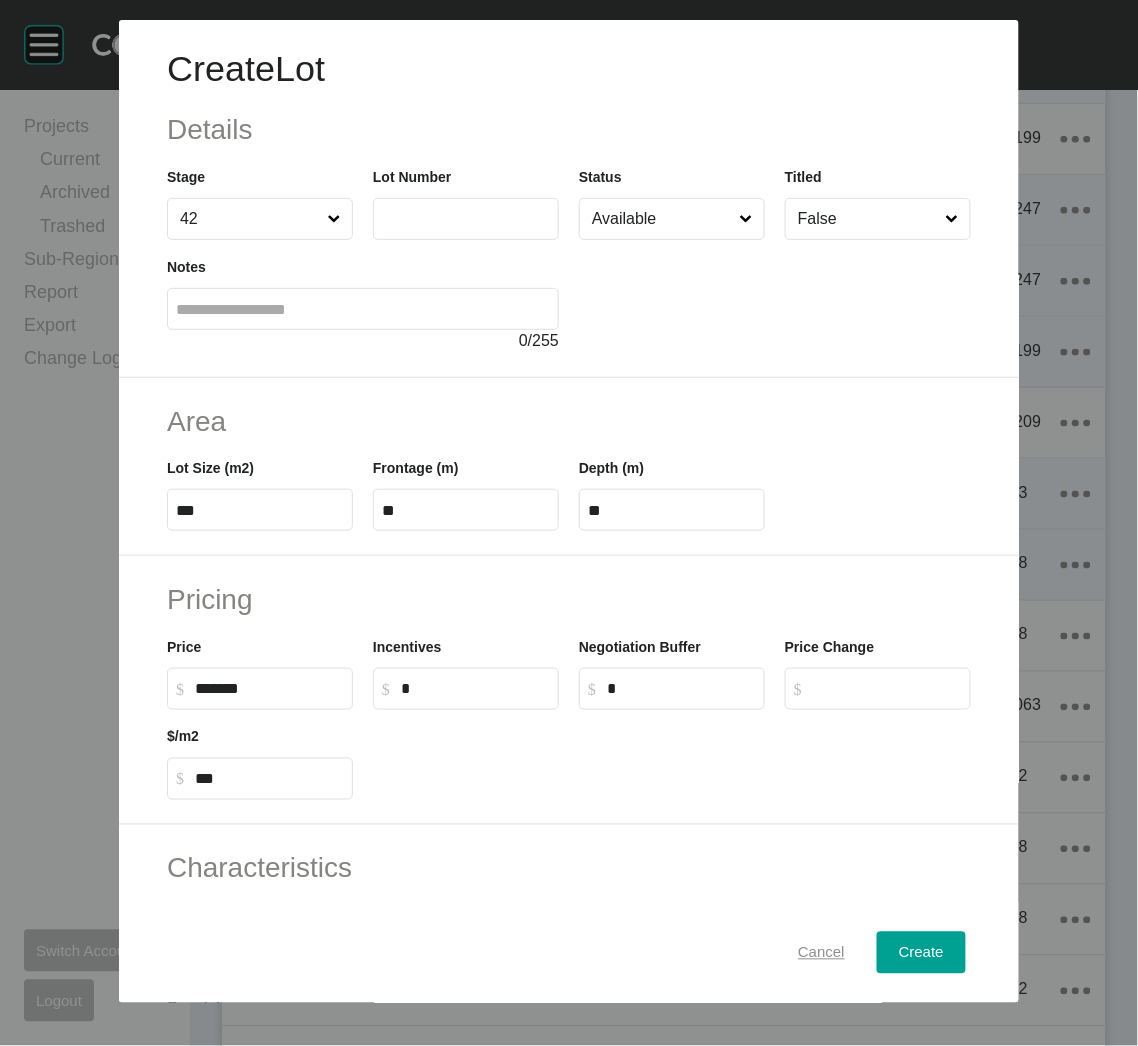 click on "Cancel" at bounding box center [821, 953] 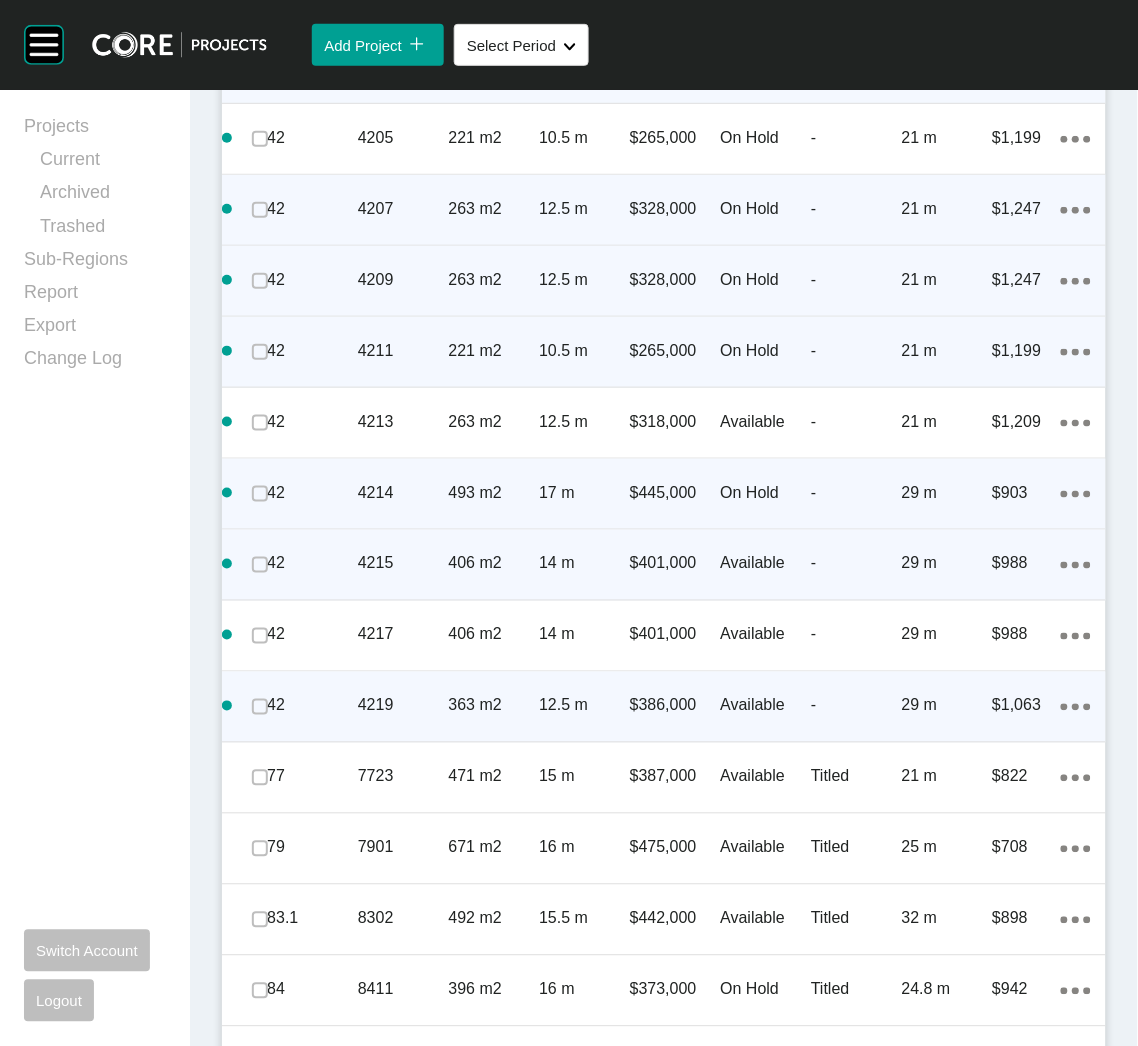 click on "Action Menu Dots Copy 6 Created with Sketch." at bounding box center (1076, 706) 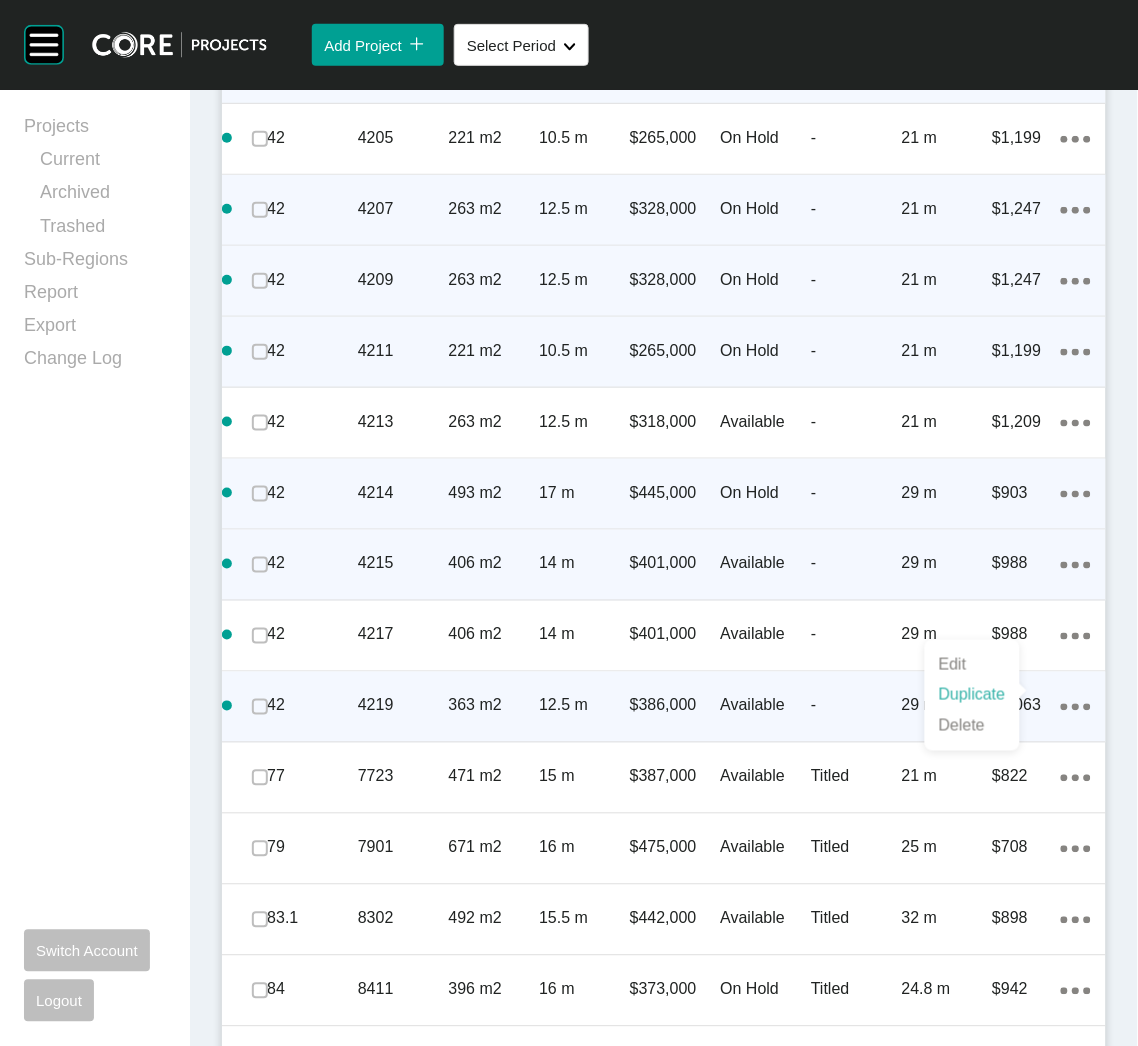 click on "Duplicate" at bounding box center [972, 695] 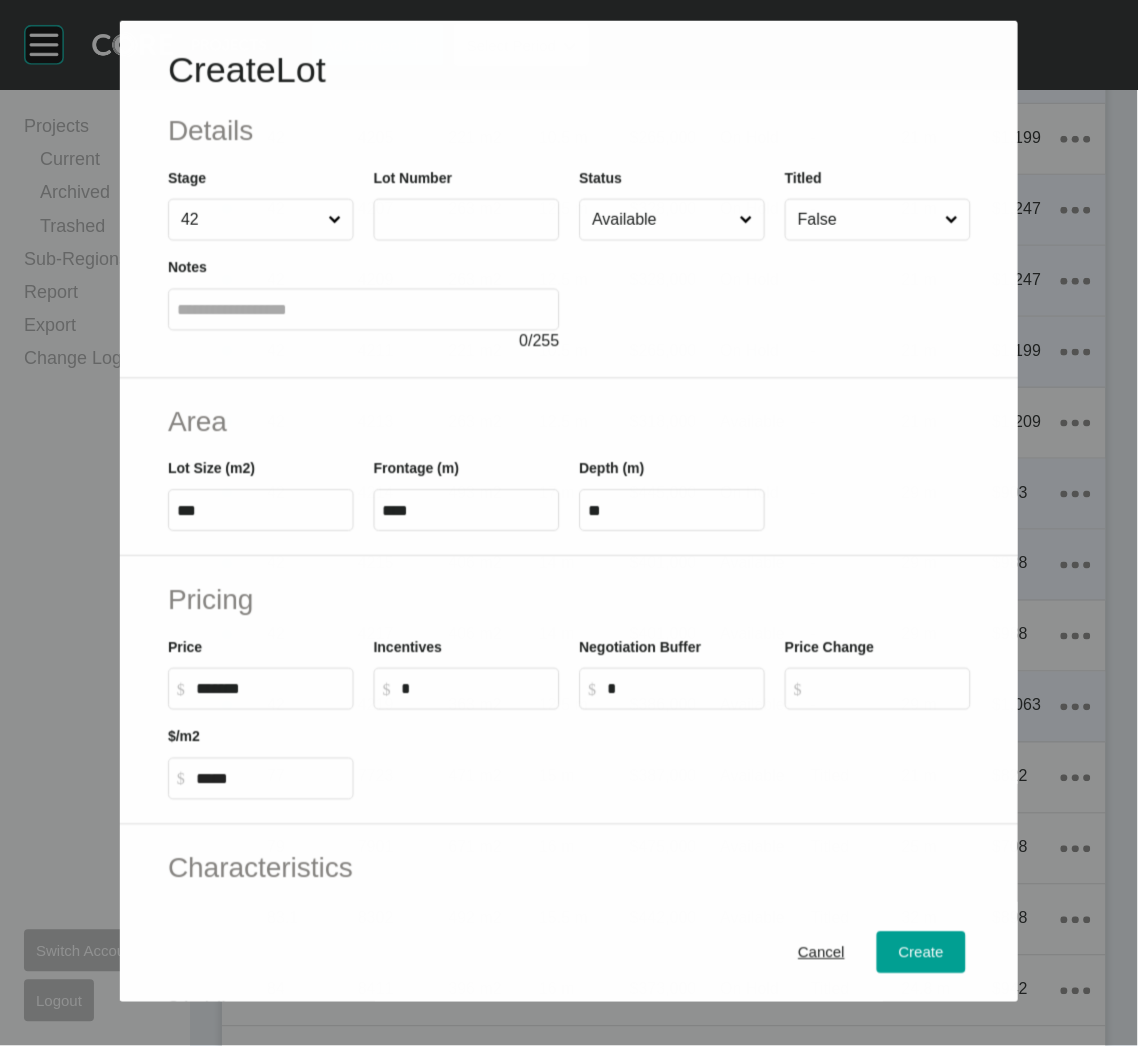 click at bounding box center [466, 219] 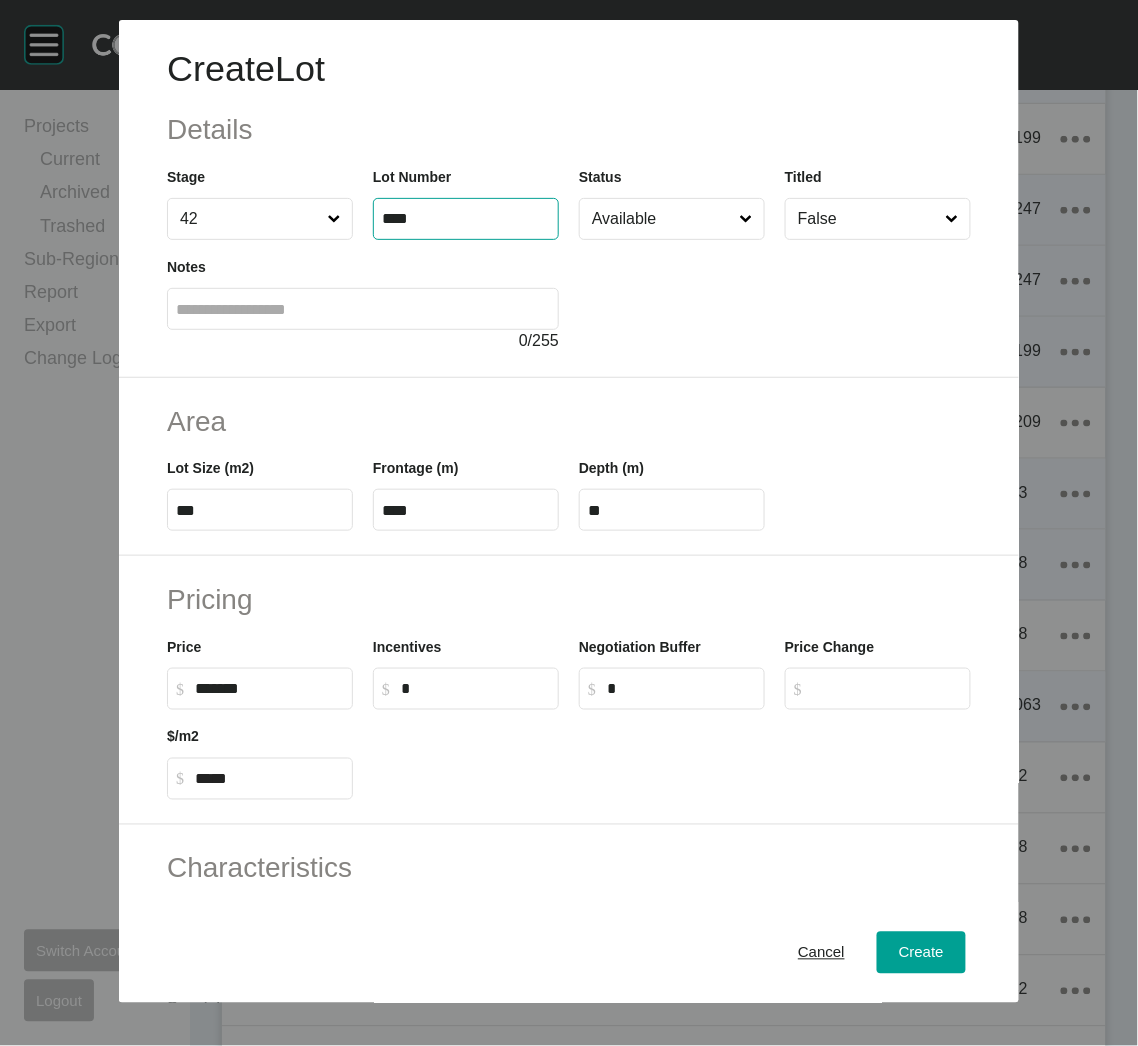 type on "****" 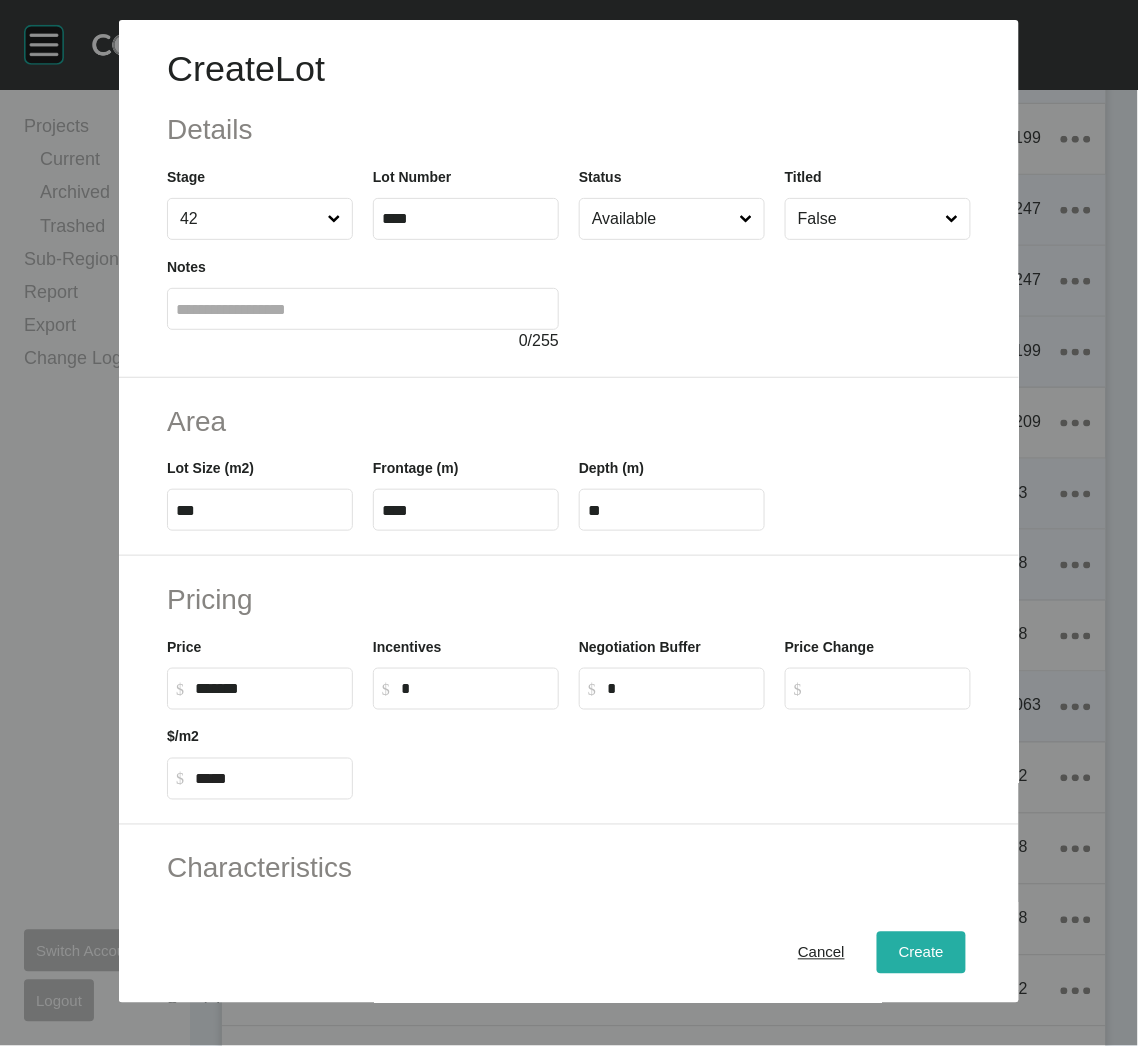 click on "Create" at bounding box center (921, 953) 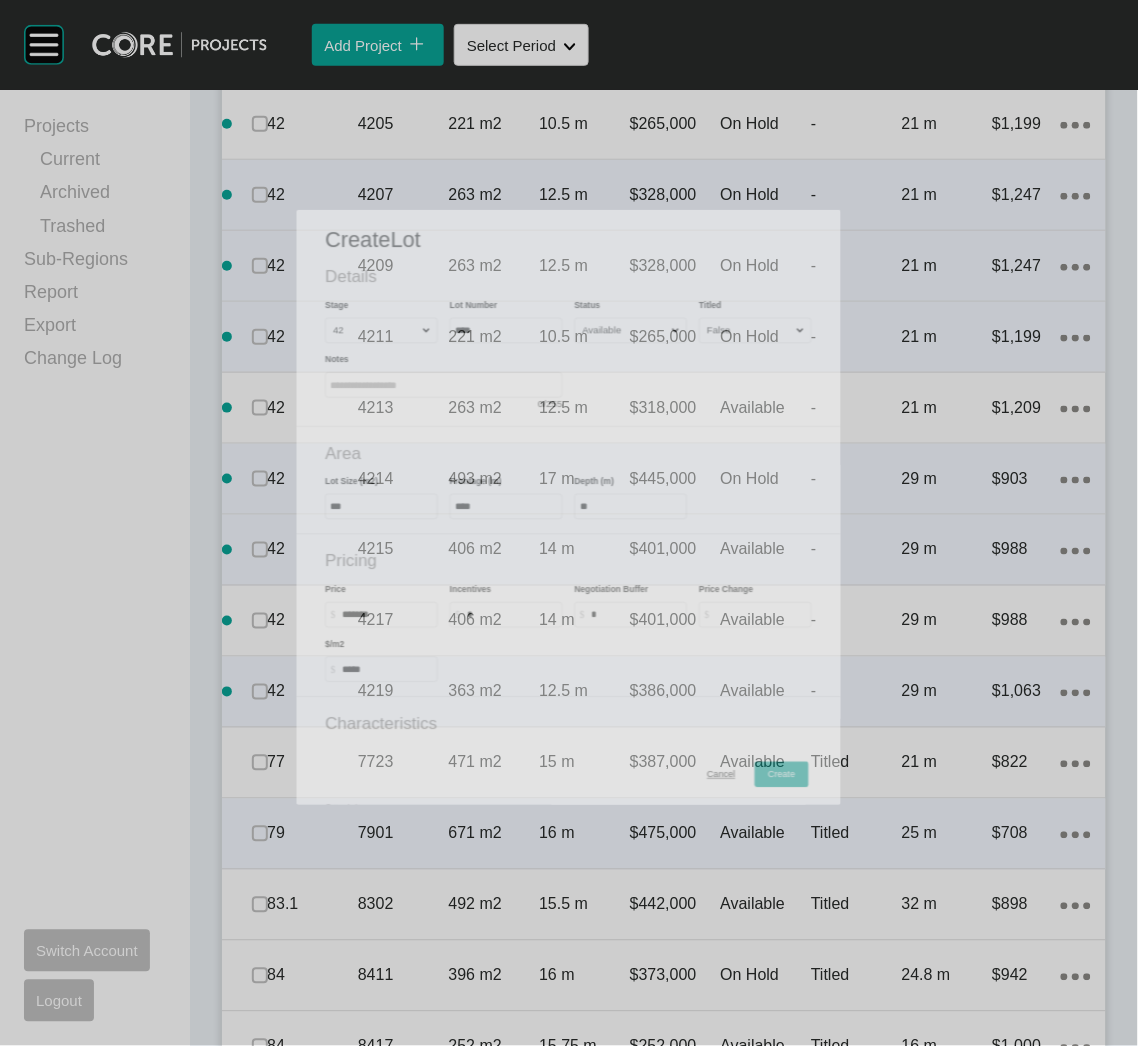 scroll, scrollTop: 1648, scrollLeft: 0, axis: vertical 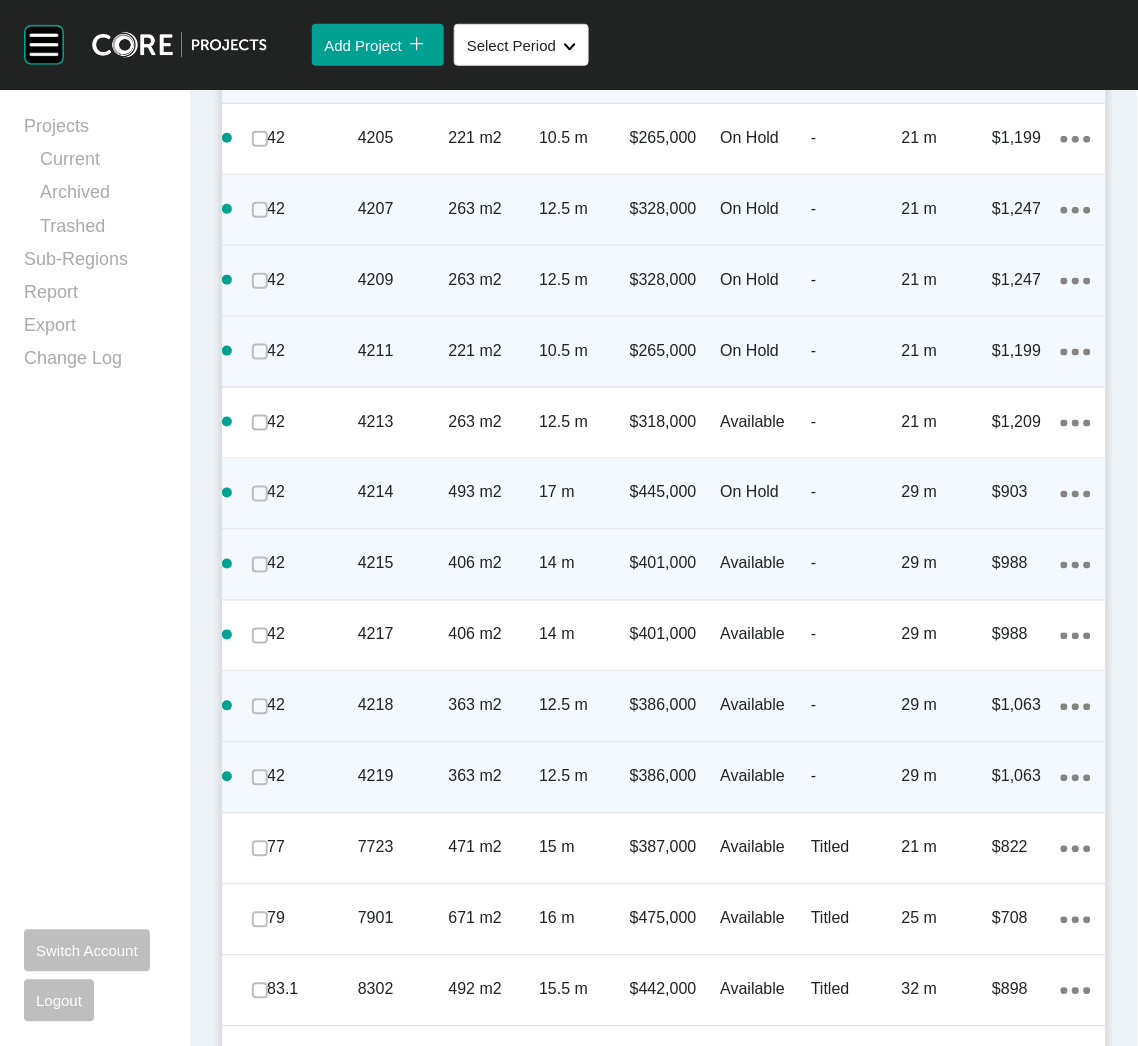 click on "Action Menu Dots Copy 6 Created with Sketch." at bounding box center [1076, 777] 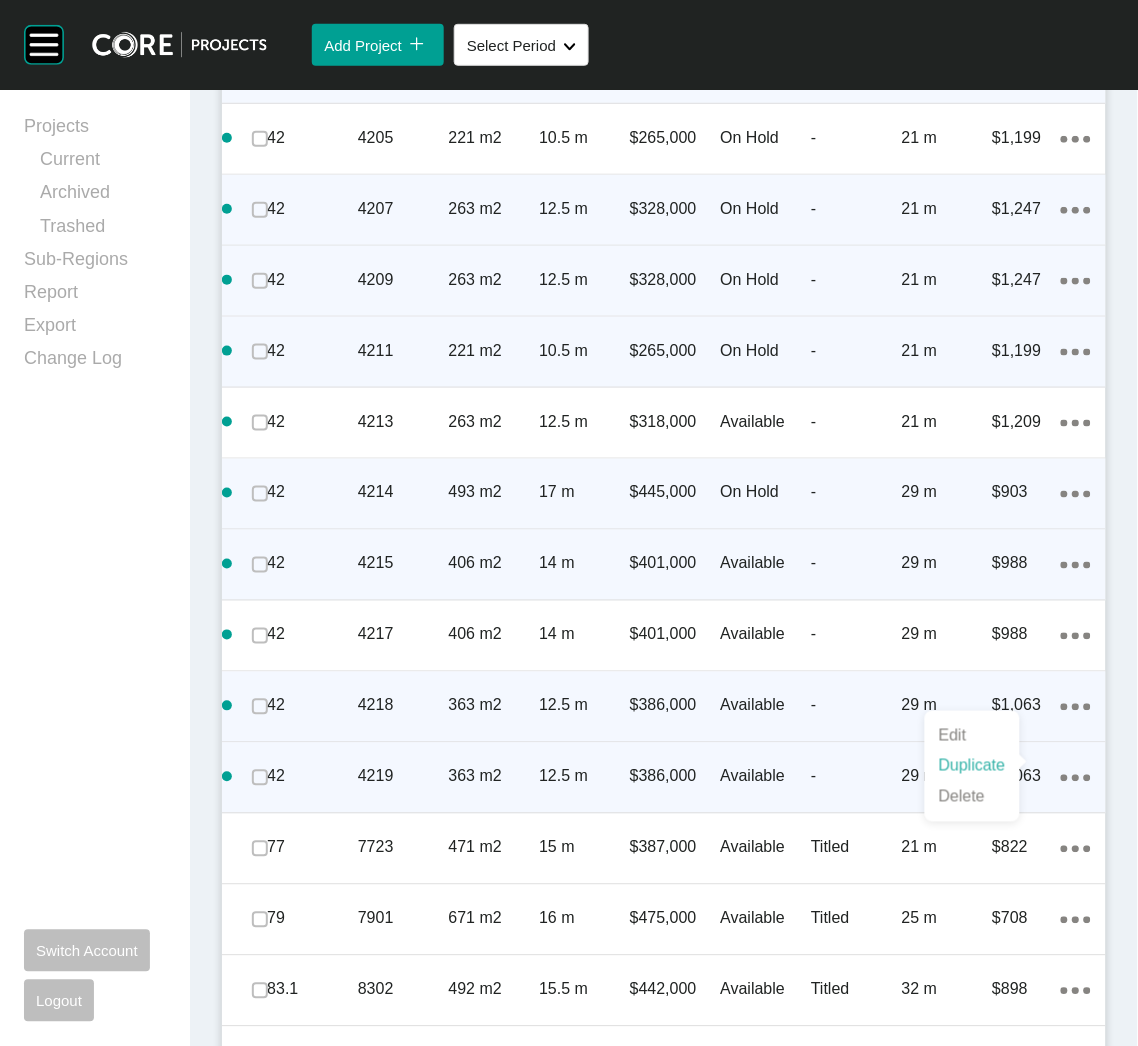 click on "Duplicate" at bounding box center (972, 766) 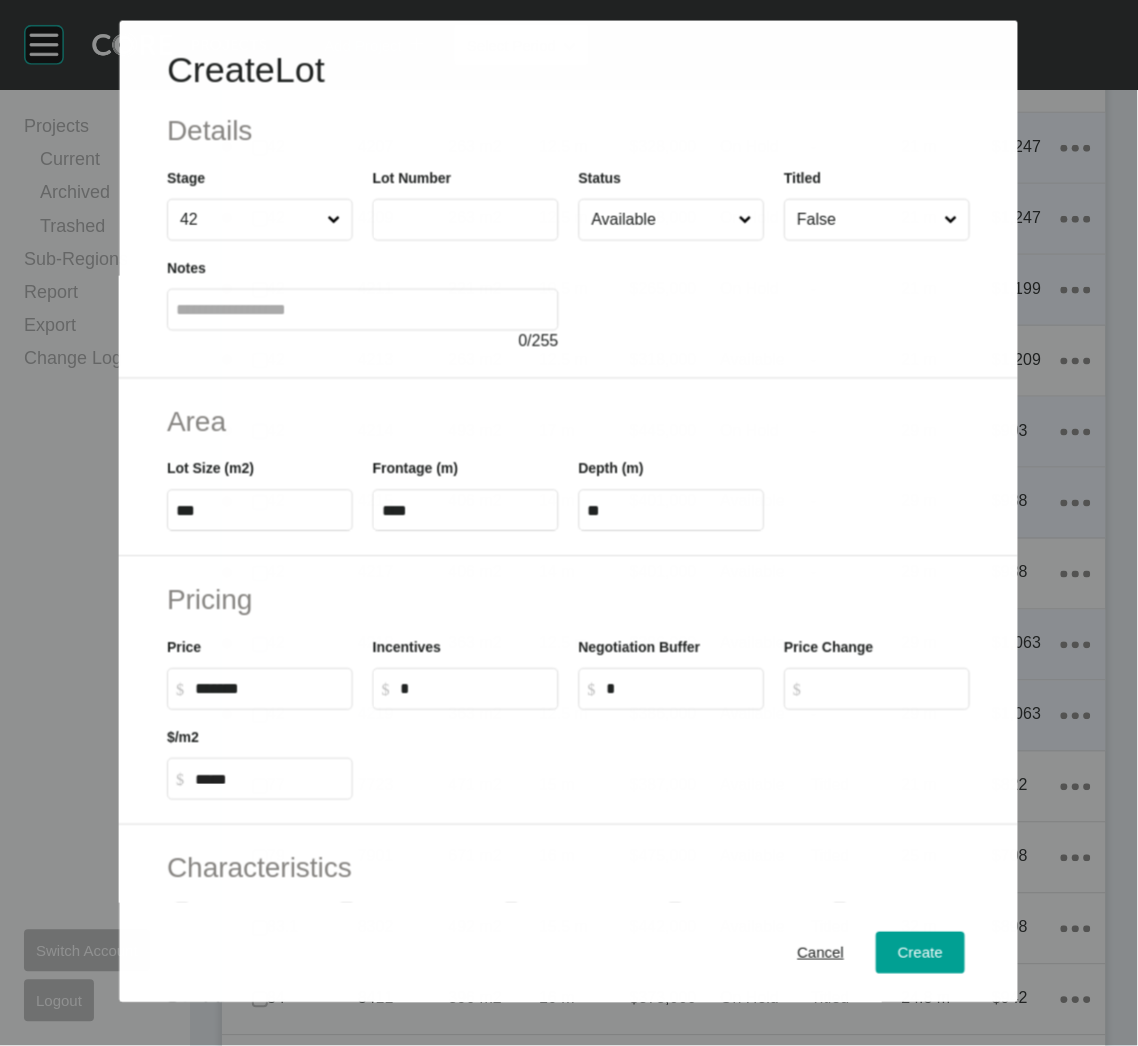 scroll, scrollTop: 1586, scrollLeft: 0, axis: vertical 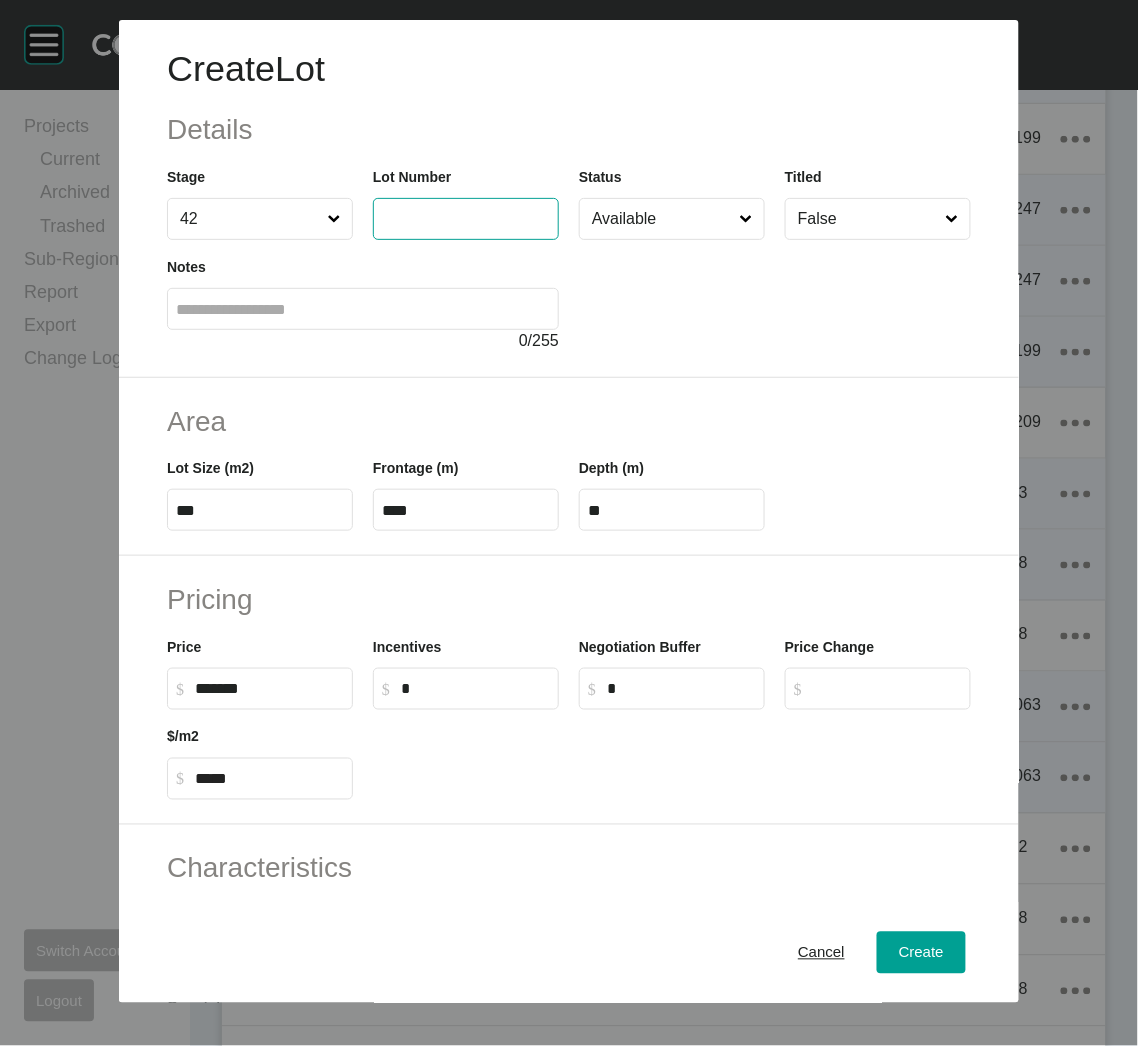 click at bounding box center (466, 218) 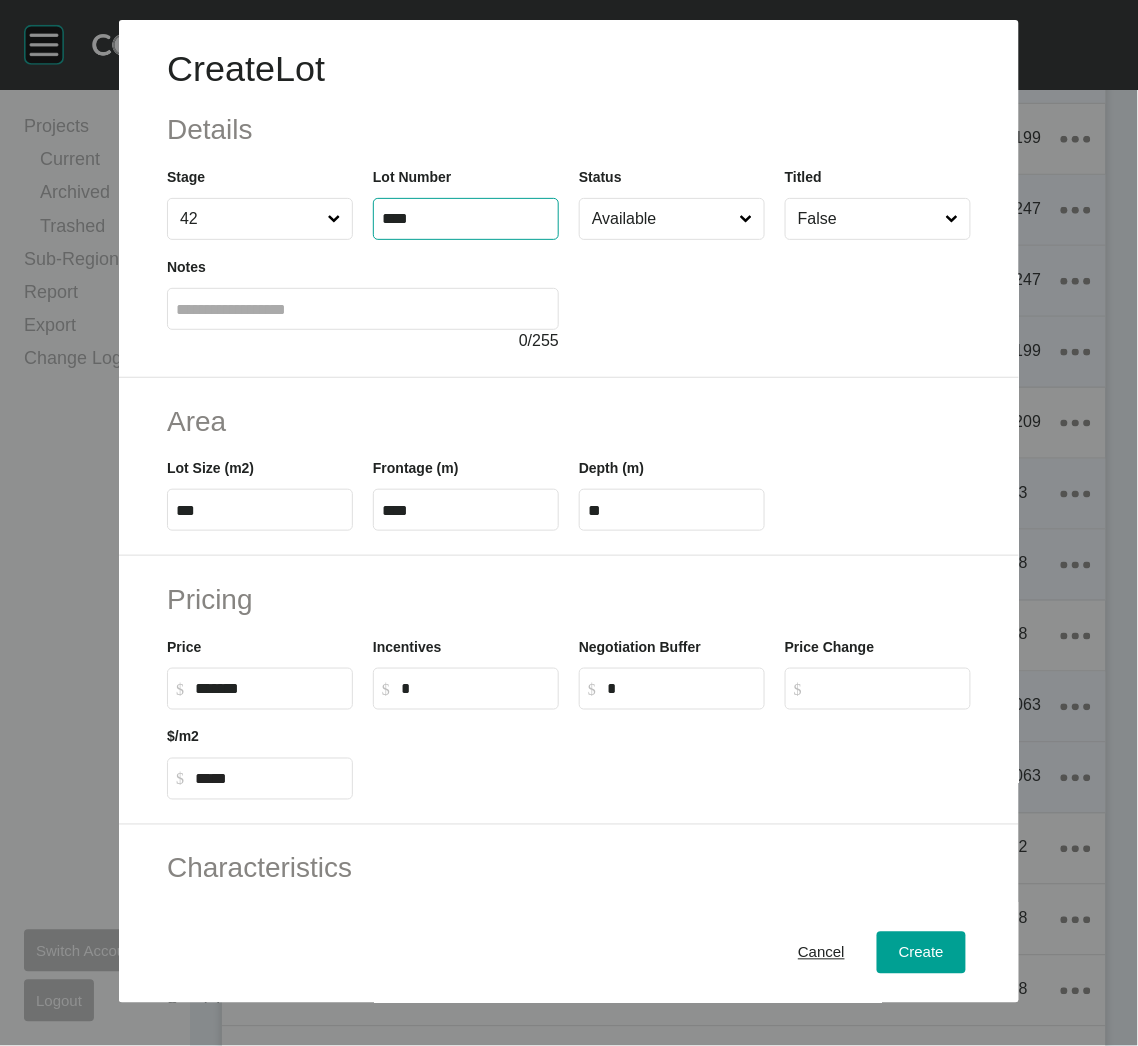 type on "****" 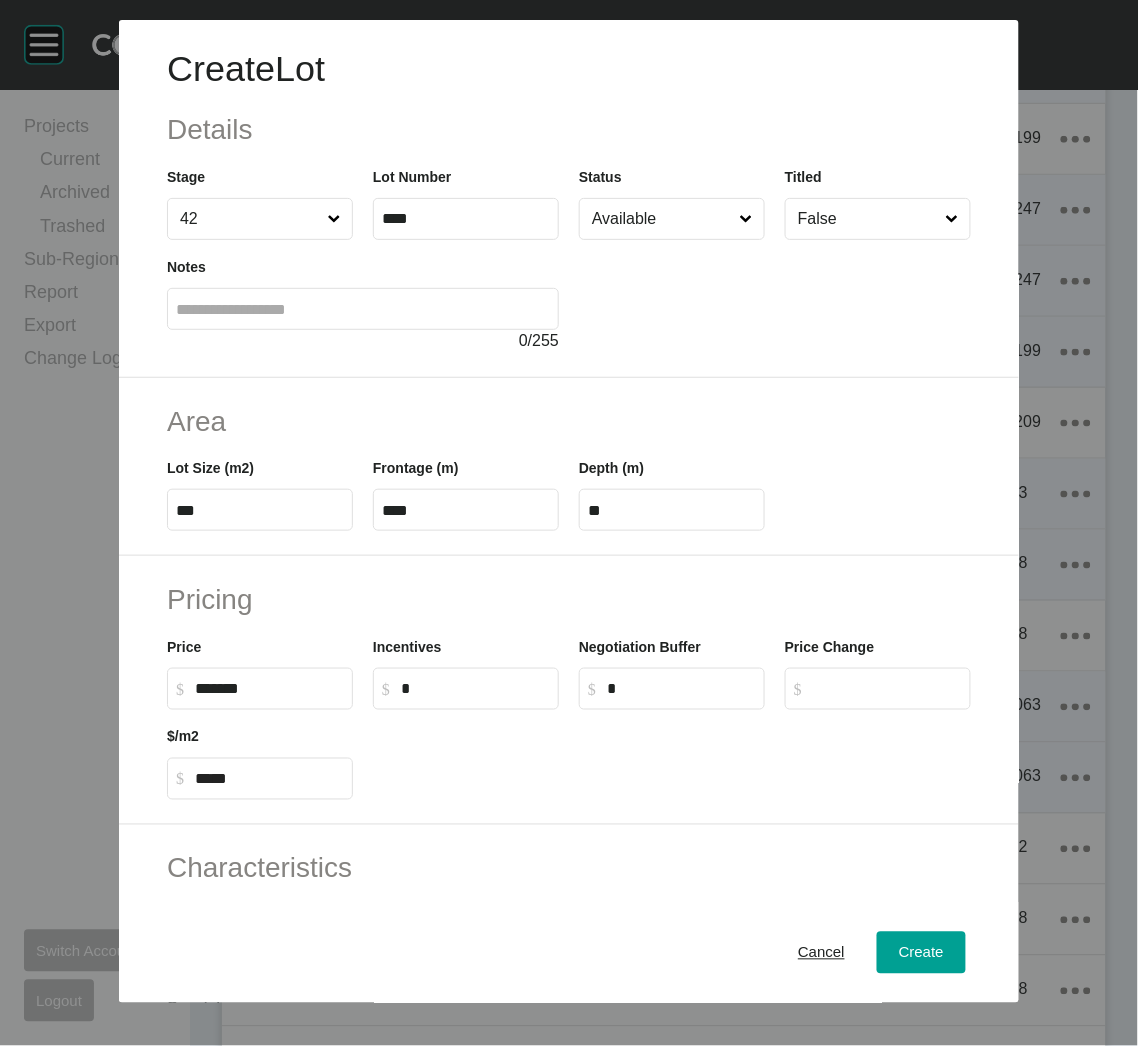 click at bounding box center [775, 296] 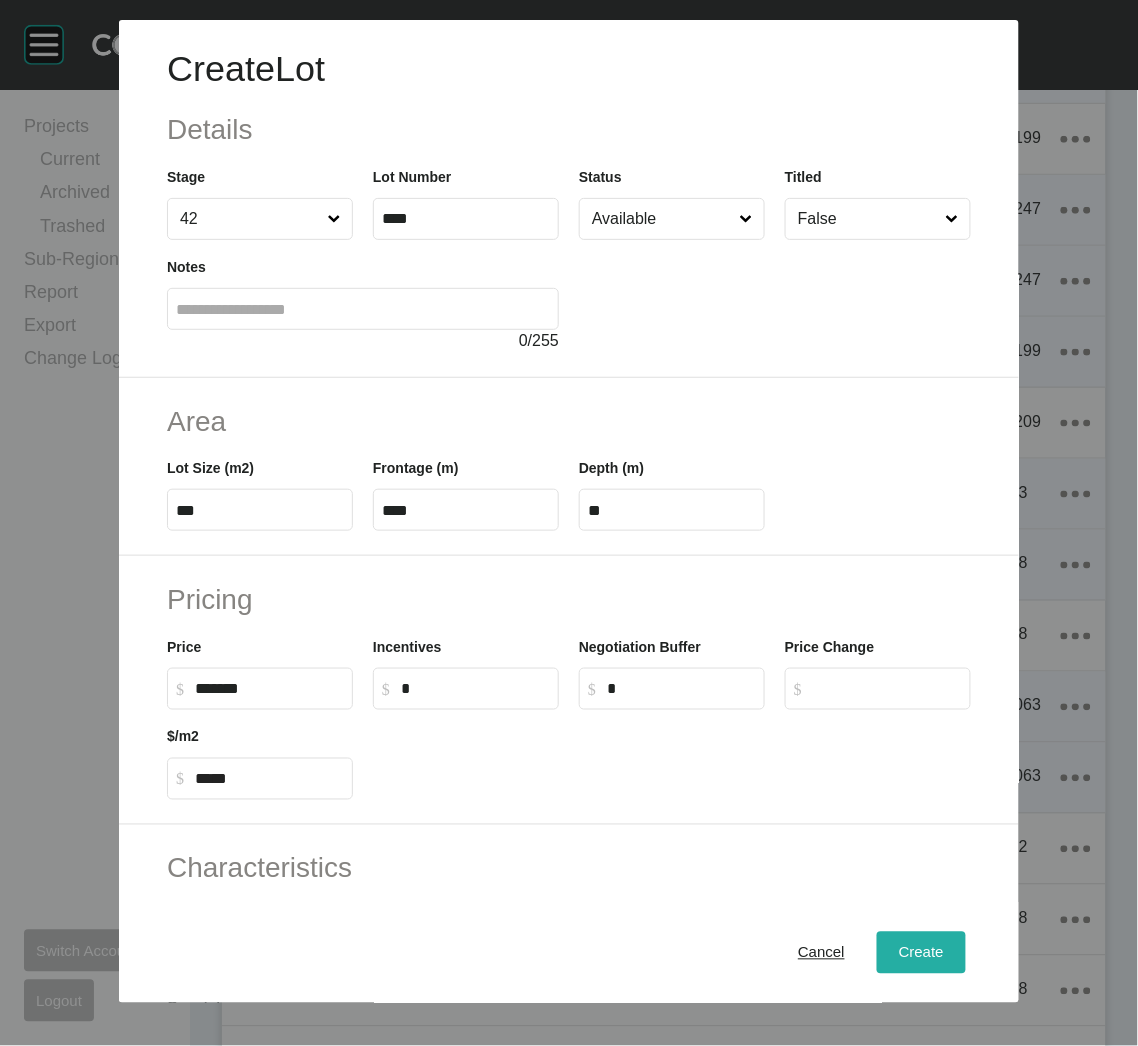 click on "Create" at bounding box center [921, 953] 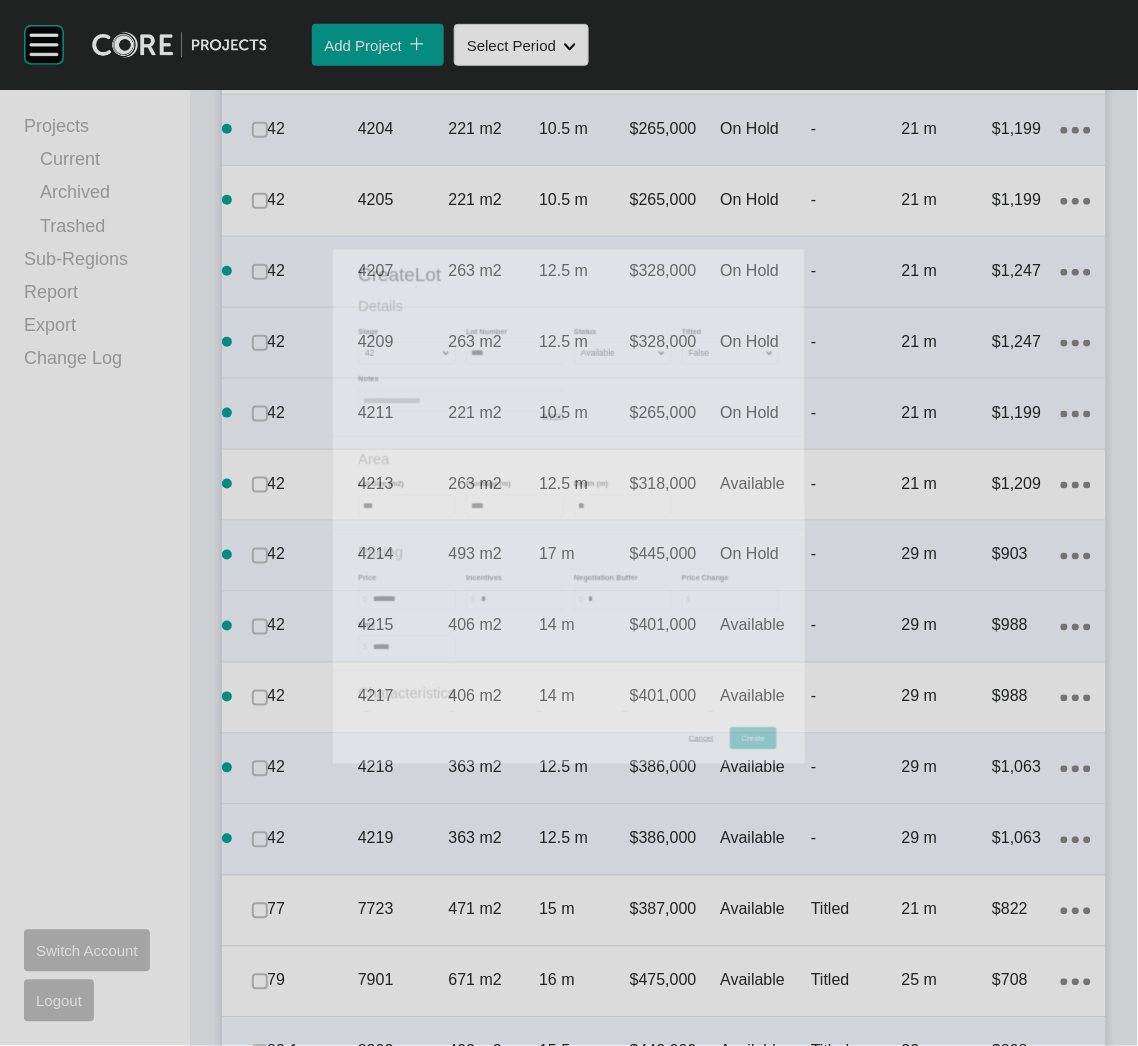 scroll, scrollTop: 1648, scrollLeft: 0, axis: vertical 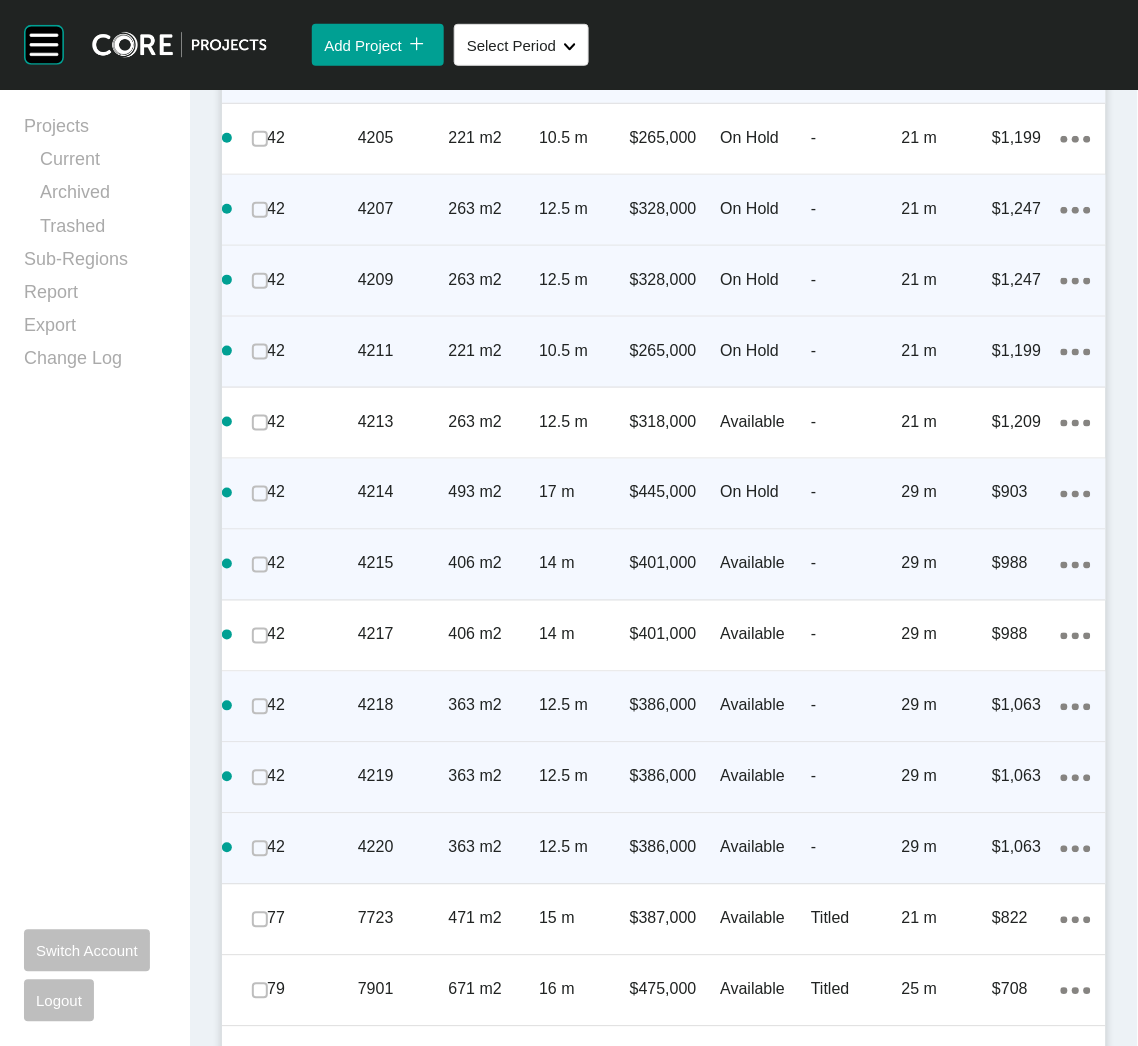 click 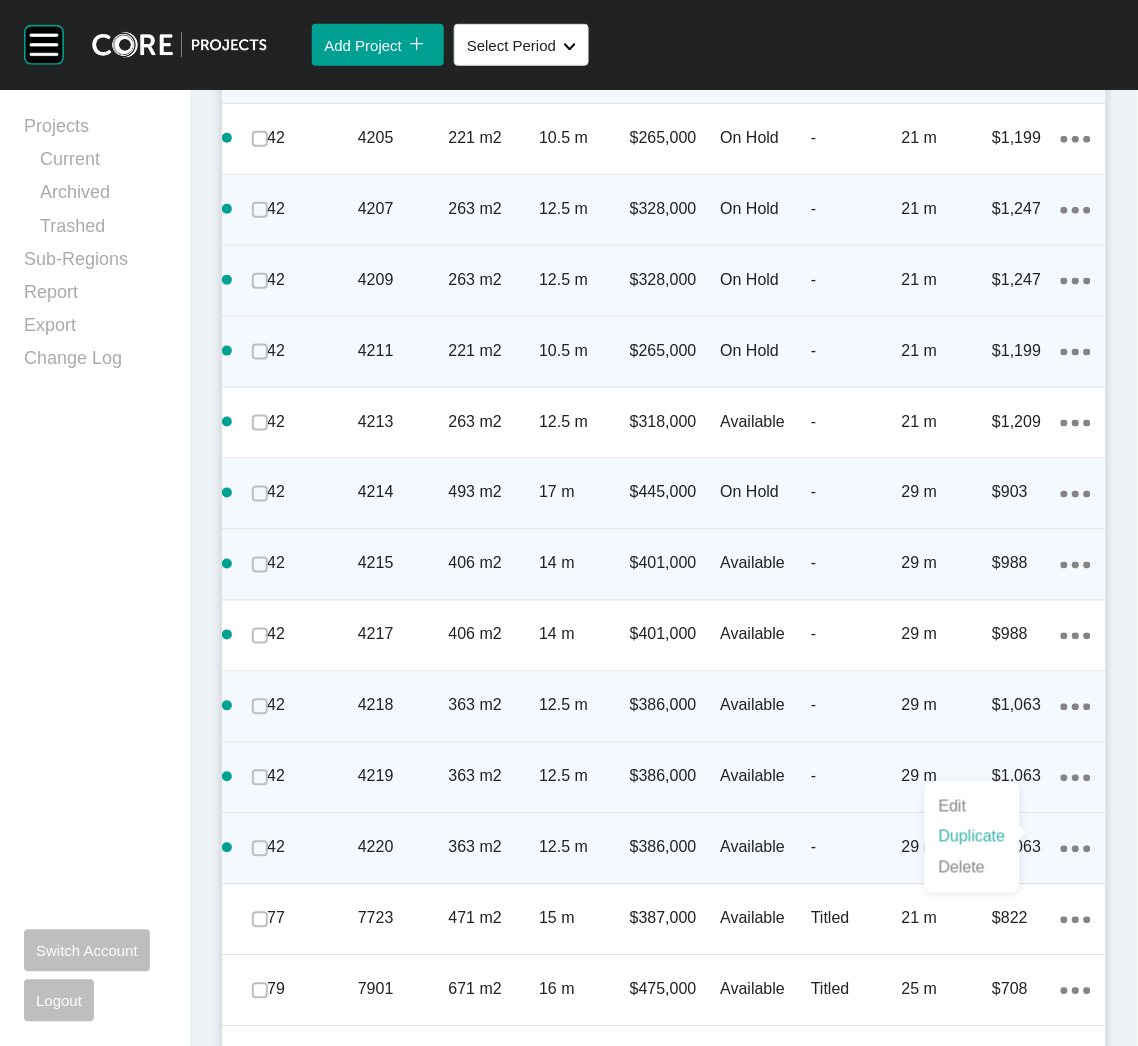 click on "Duplicate" at bounding box center [972, 837] 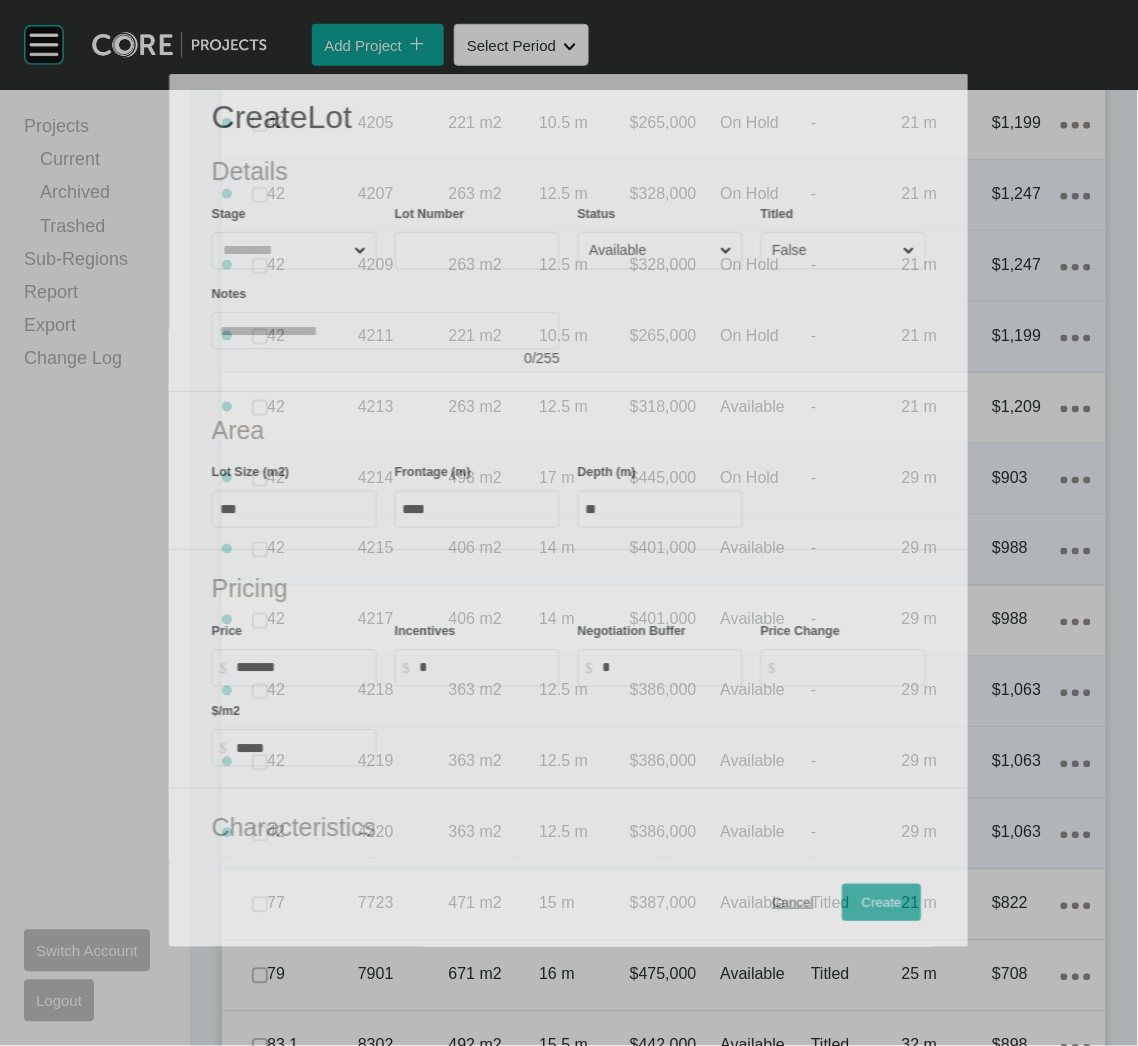 scroll, scrollTop: 1586, scrollLeft: 0, axis: vertical 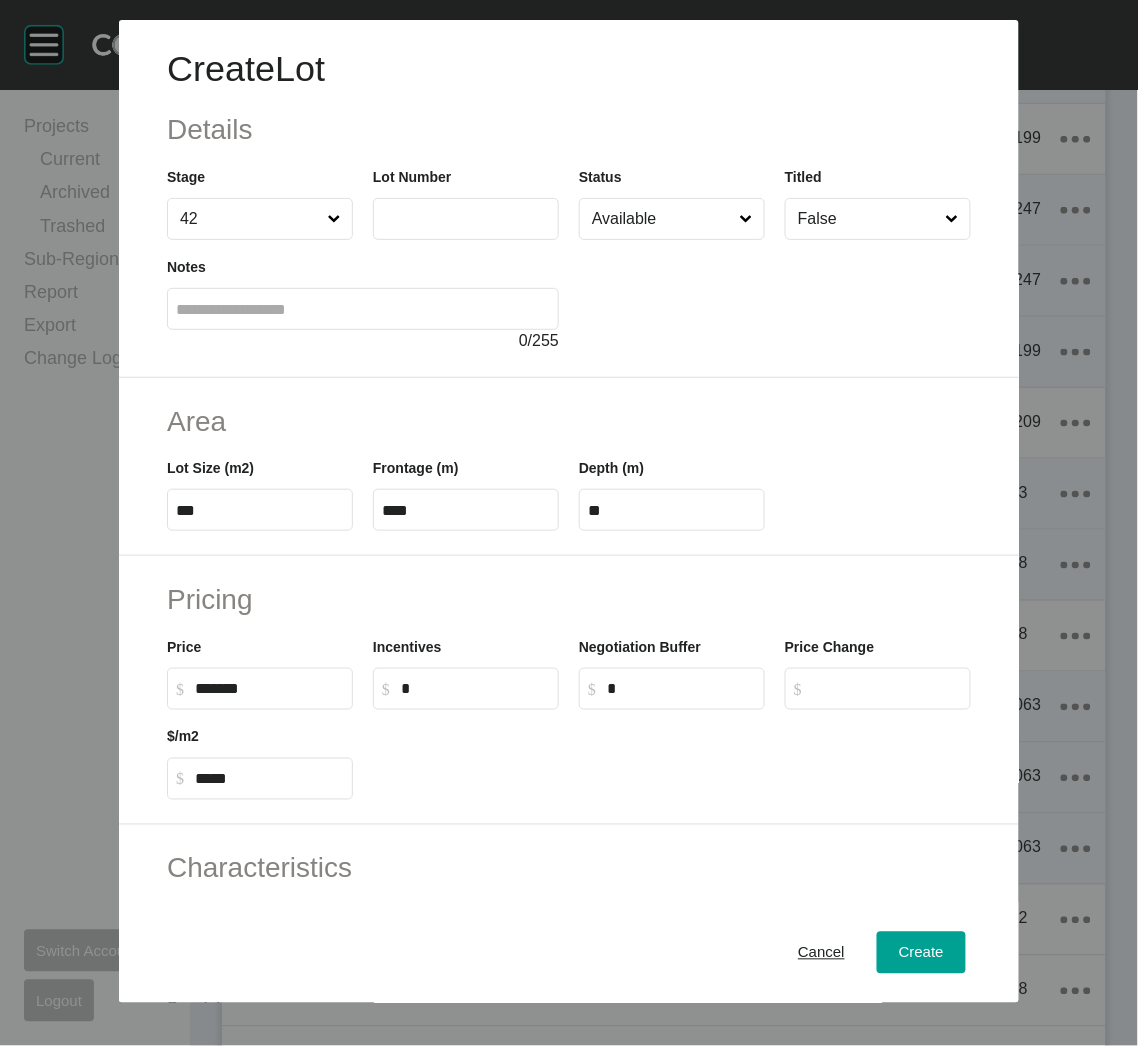 click at bounding box center (466, 219) 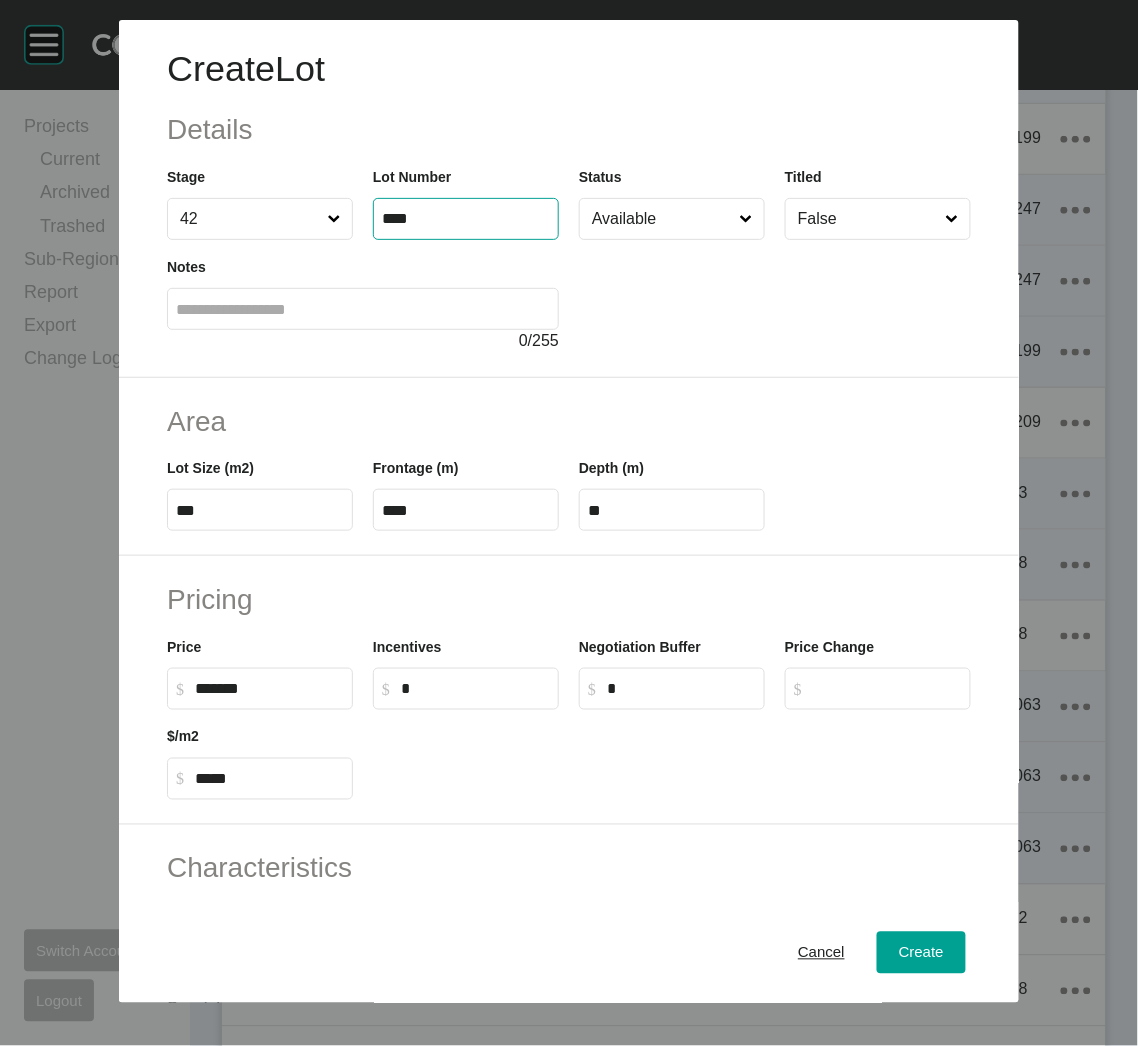 type on "****" 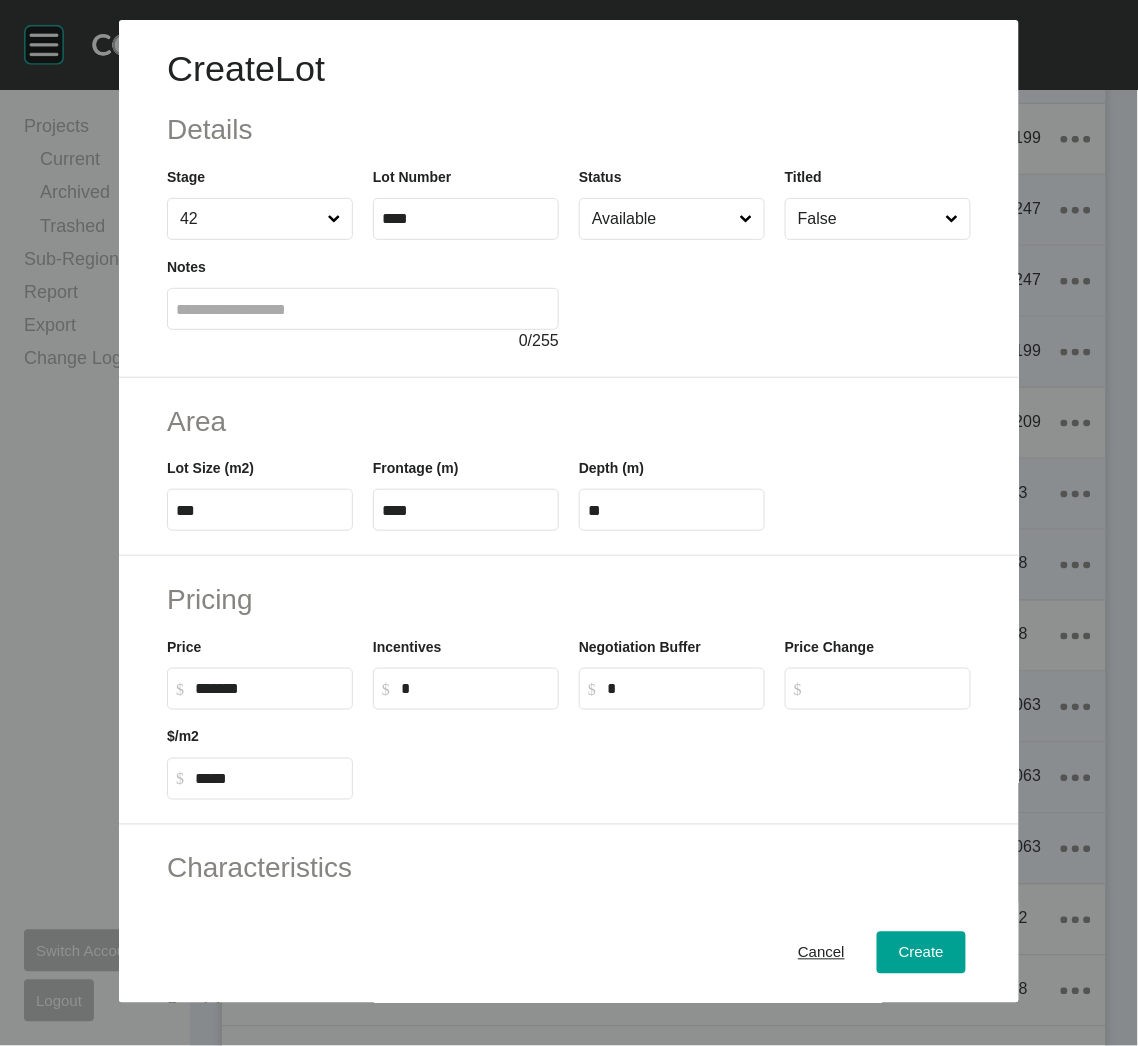 click at bounding box center (775, 296) 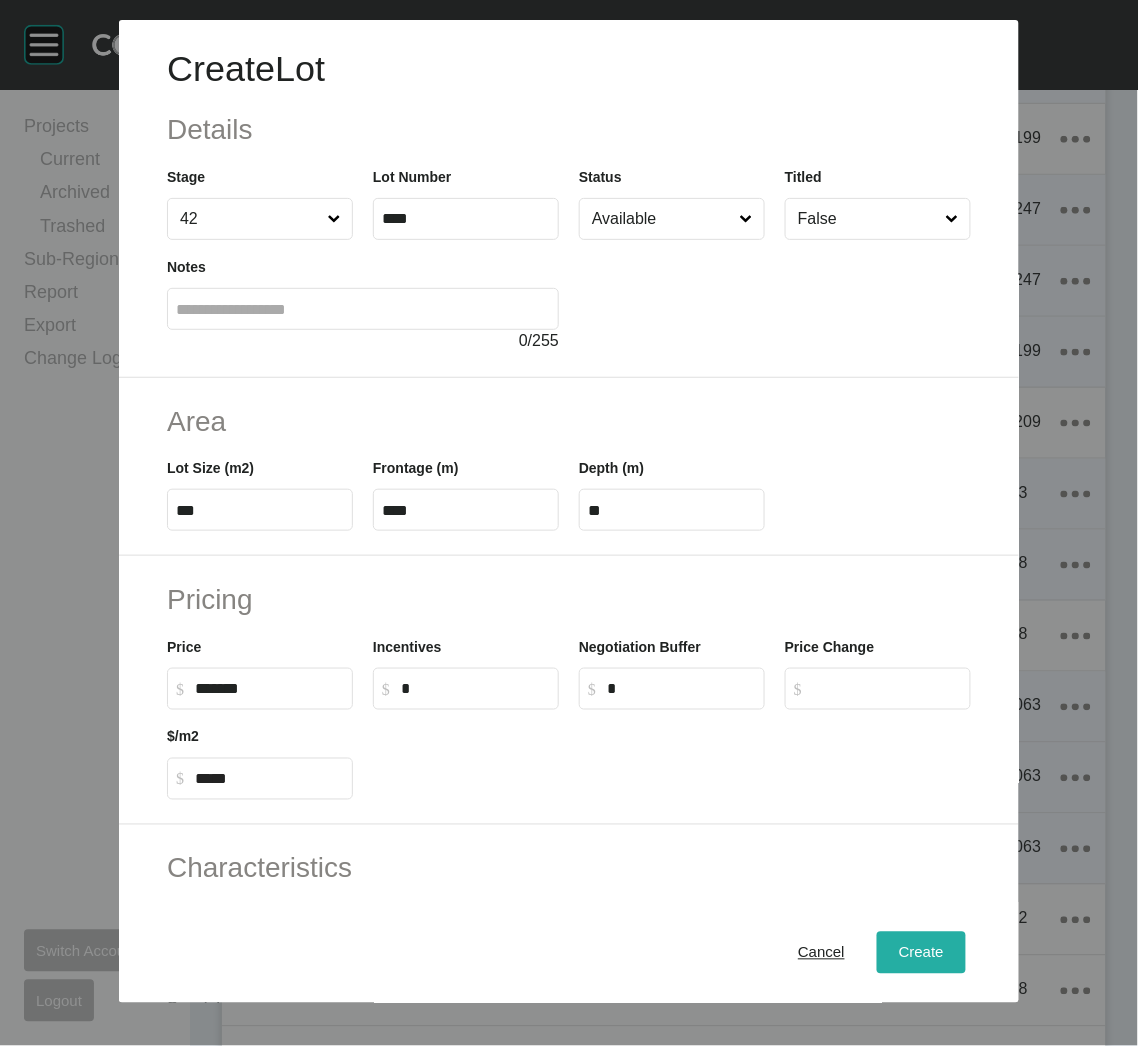 click on "Create" at bounding box center (921, 953) 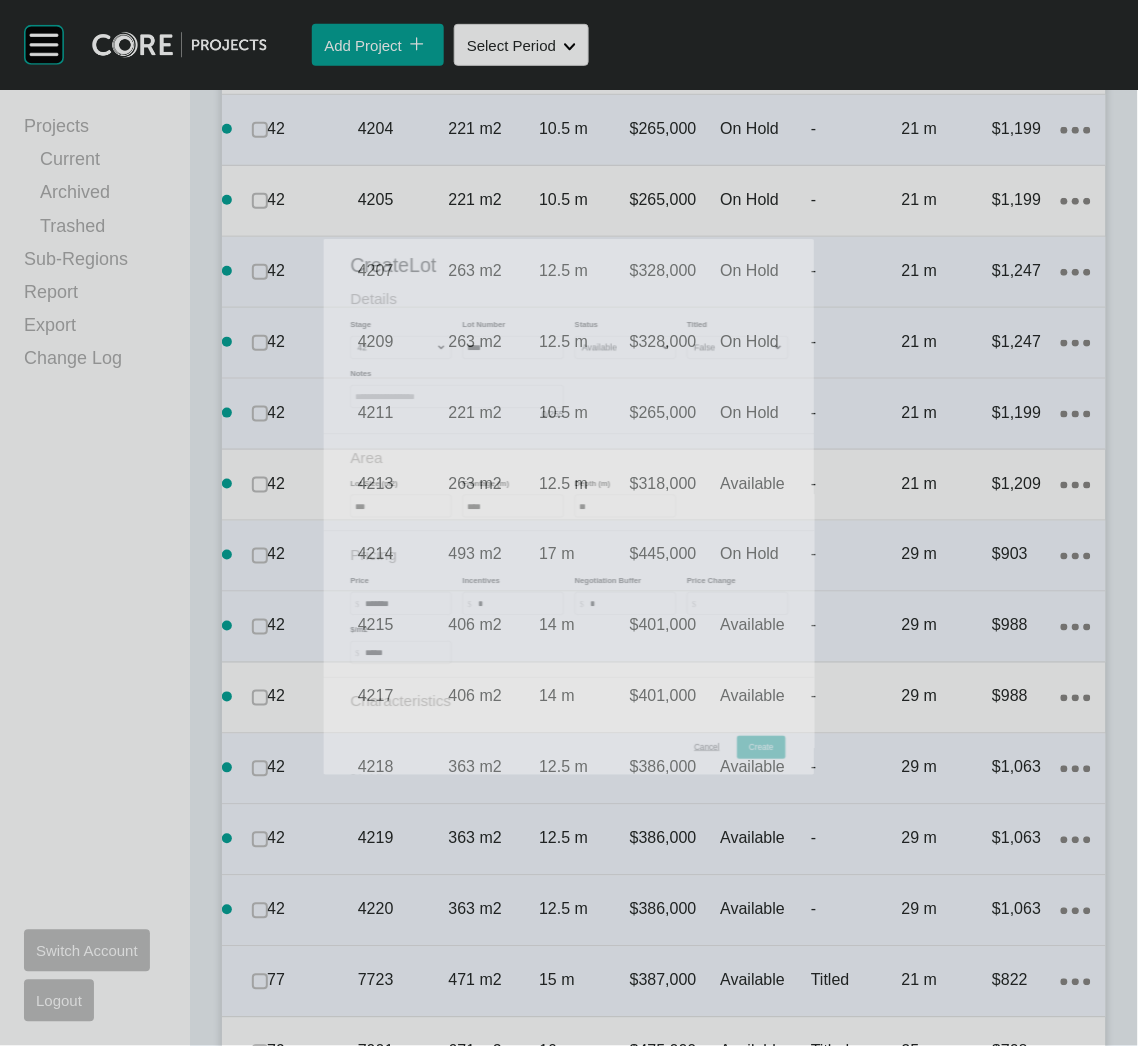 scroll, scrollTop: 1648, scrollLeft: 0, axis: vertical 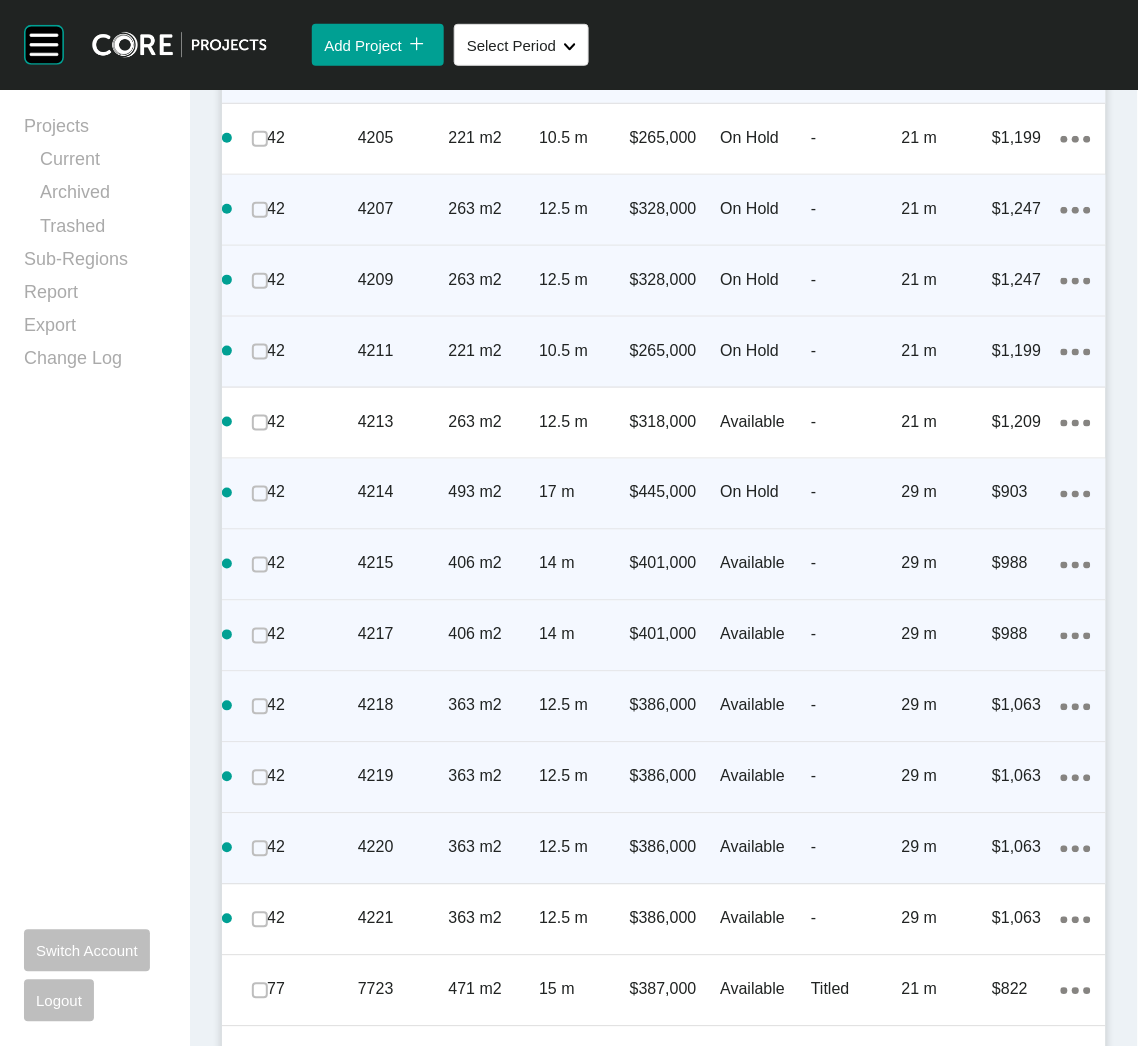 click on "14 m" at bounding box center (584, 635) 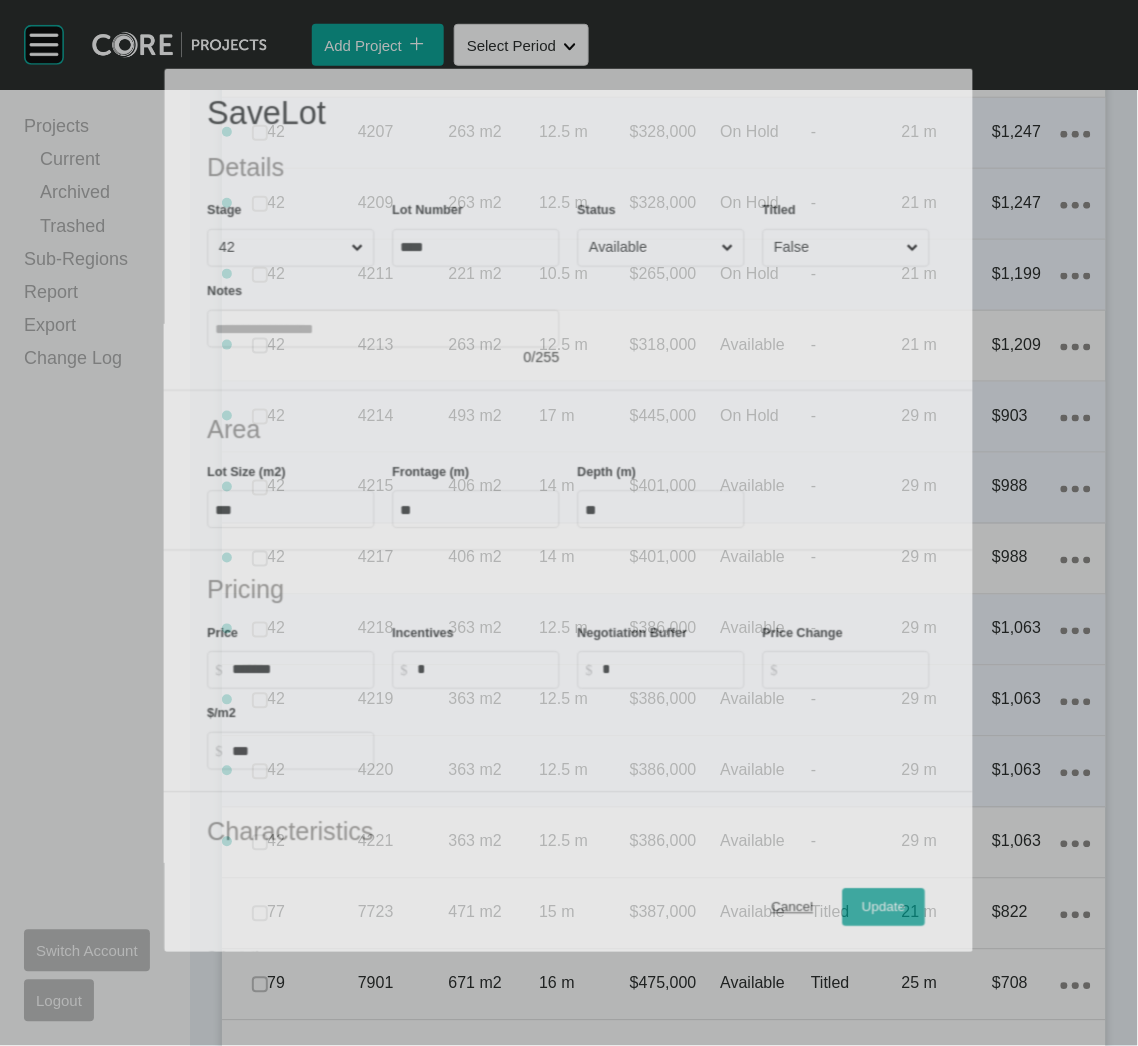scroll, scrollTop: 1586, scrollLeft: 0, axis: vertical 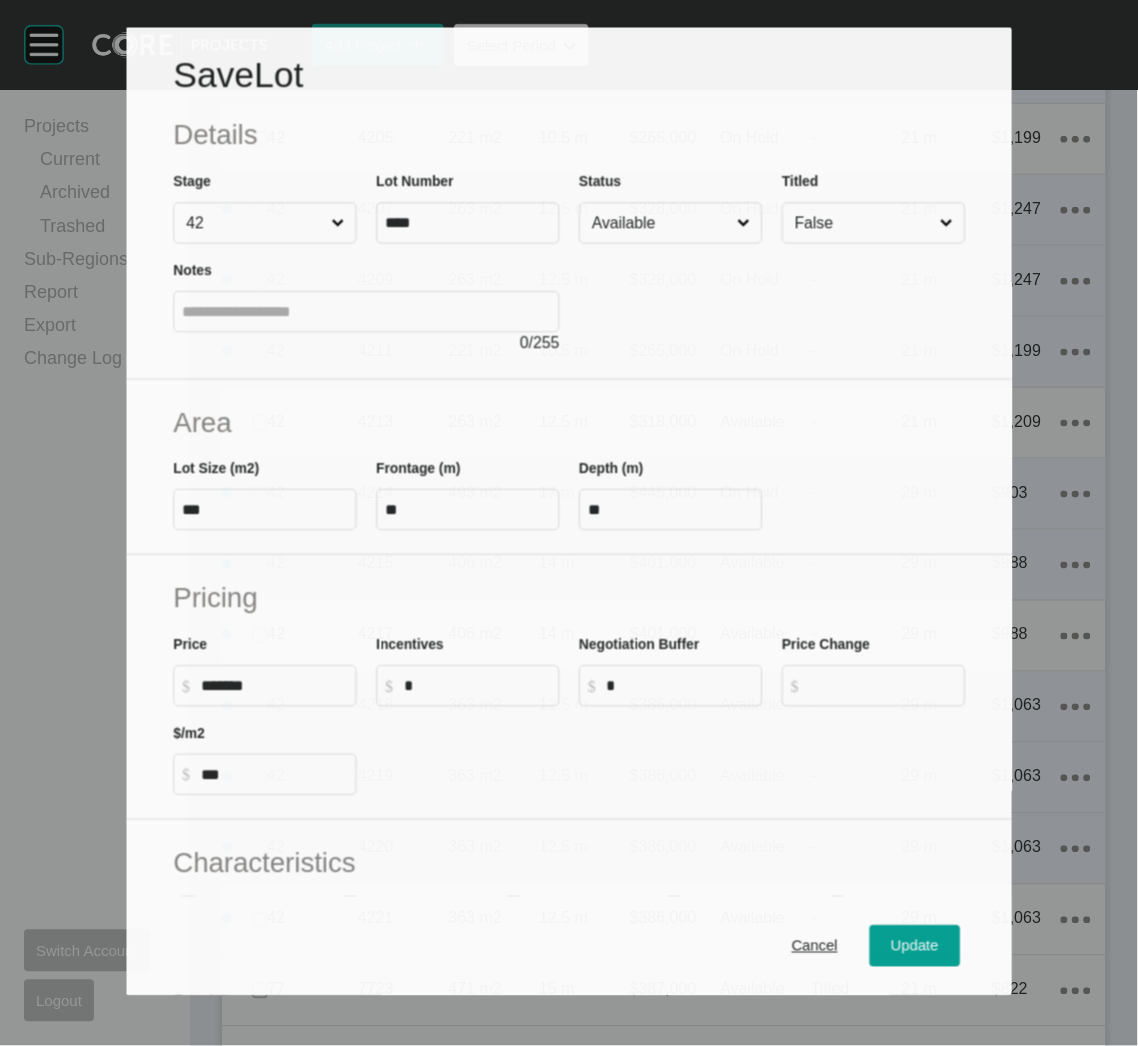 click on "Available" at bounding box center [660, 222] 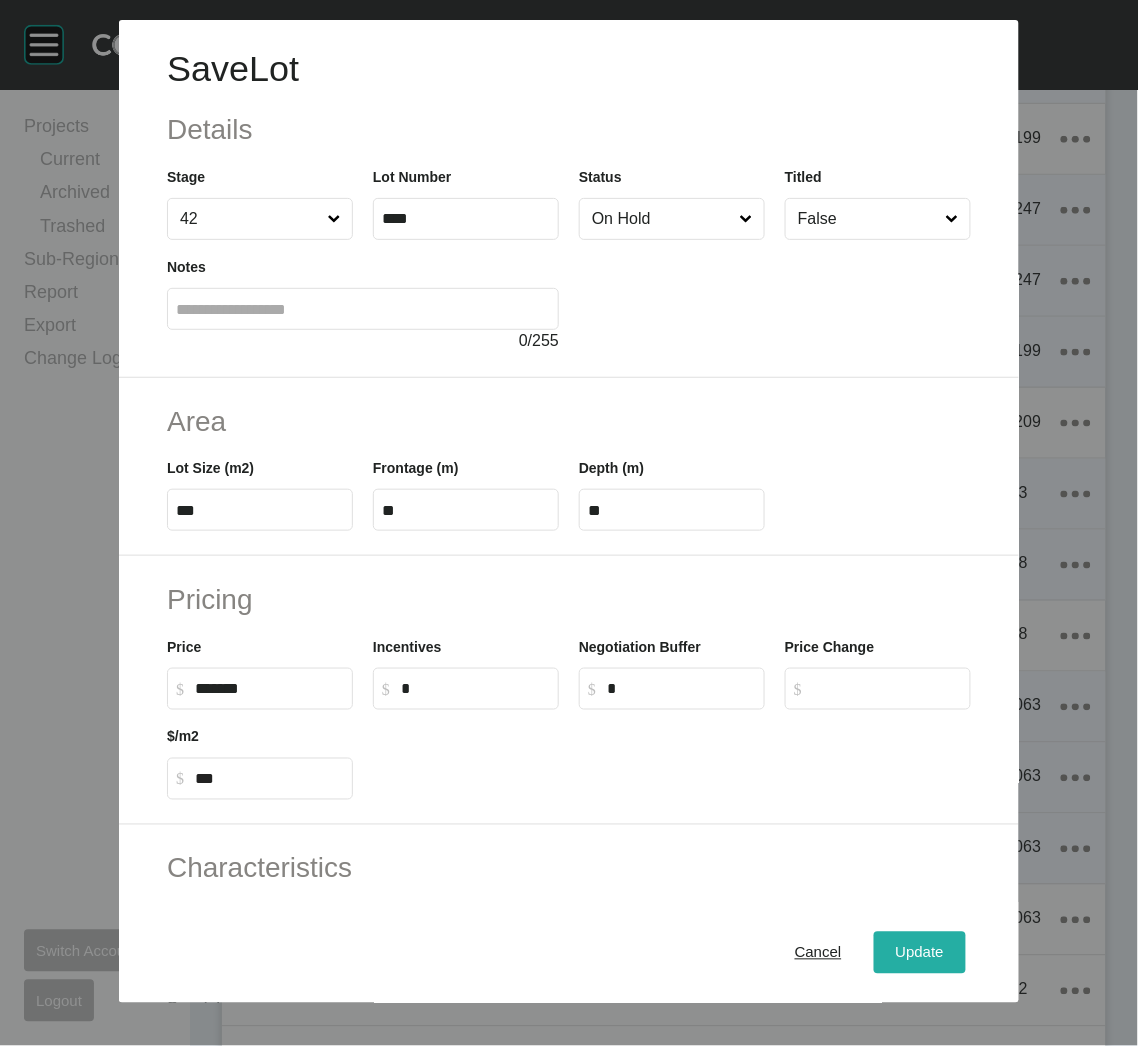 click on "Update" at bounding box center [920, 953] 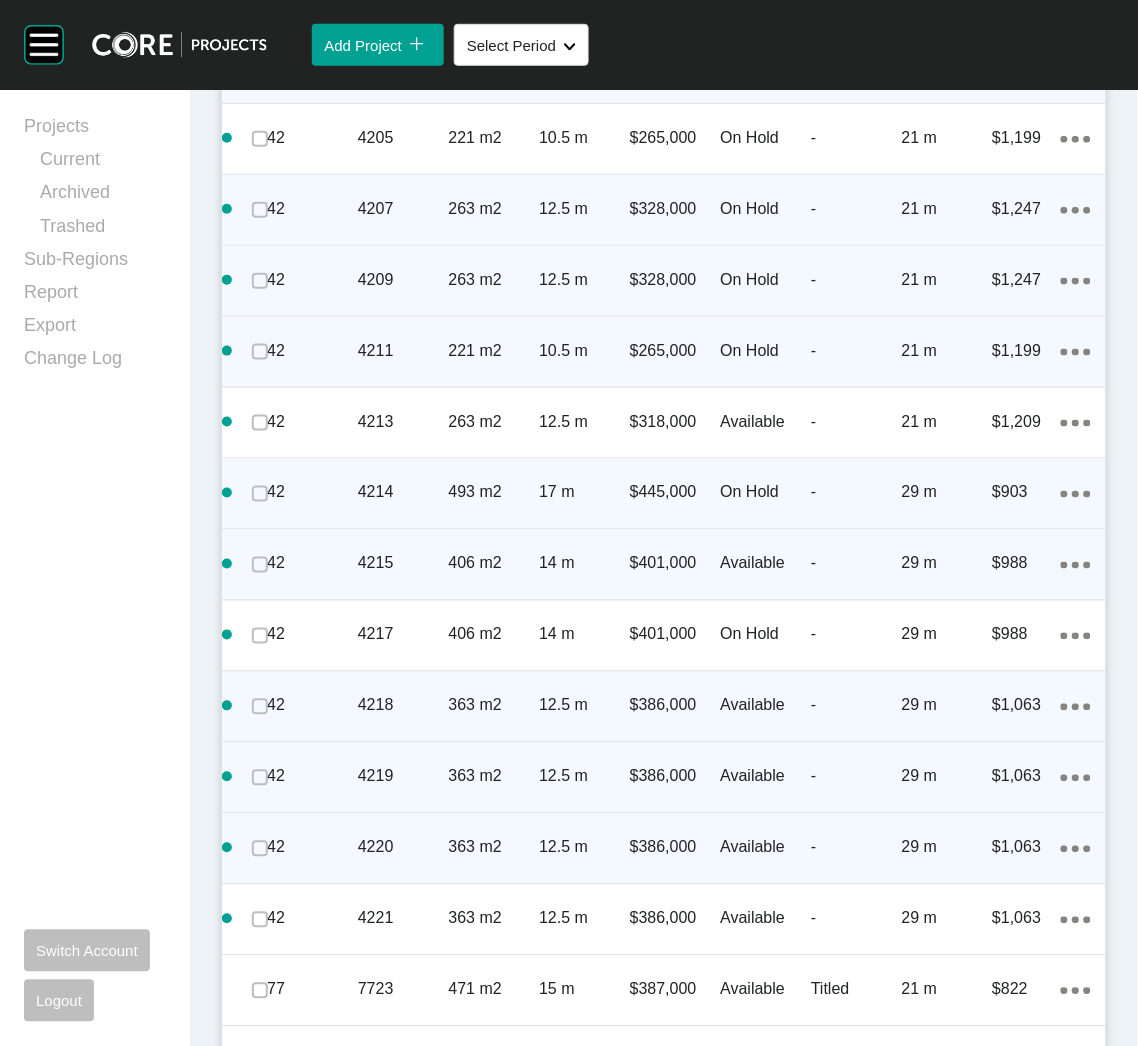 scroll, scrollTop: 1498, scrollLeft: 0, axis: vertical 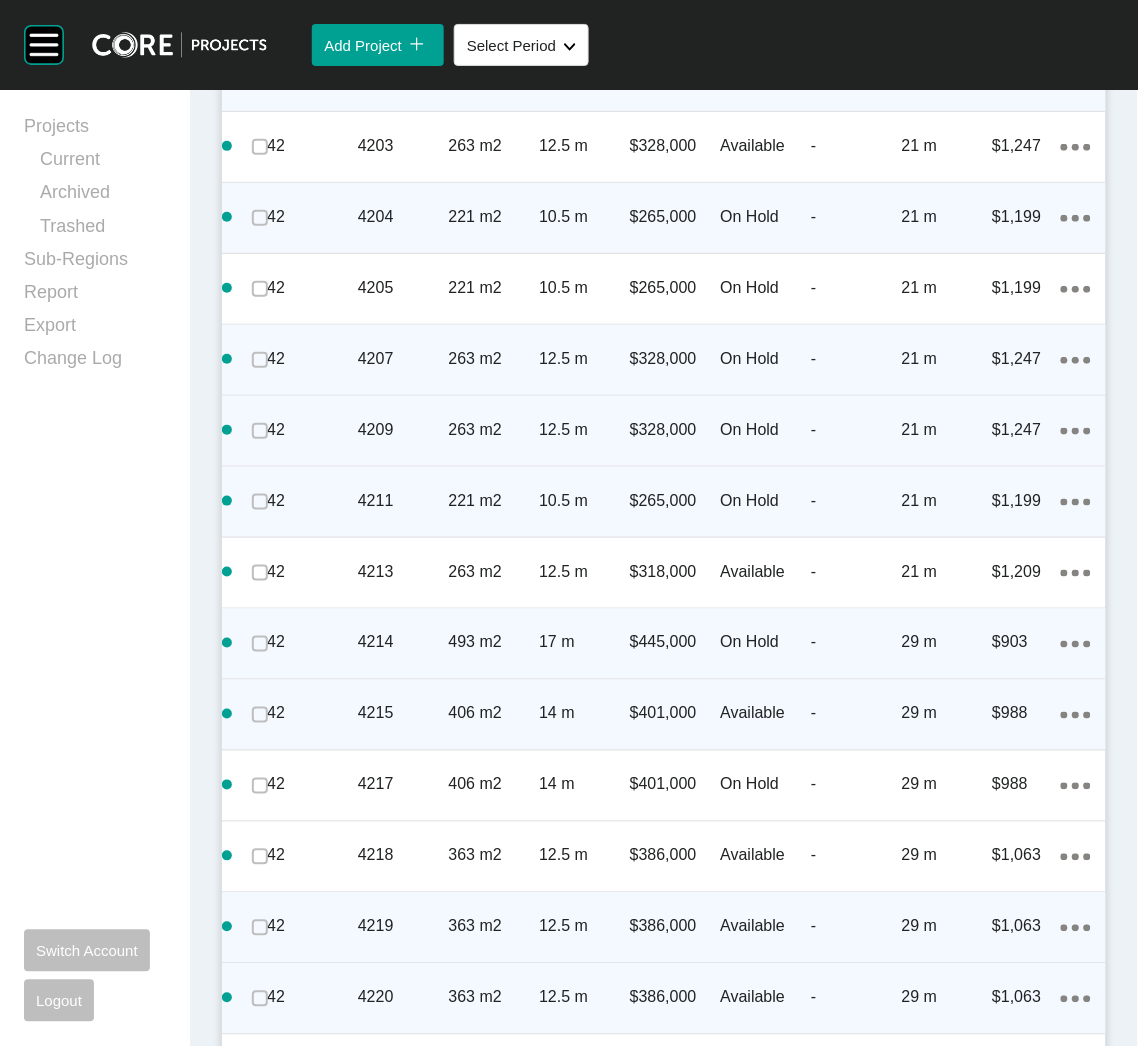 click on "Action Menu Dots Copy 6 Created with Sketch." 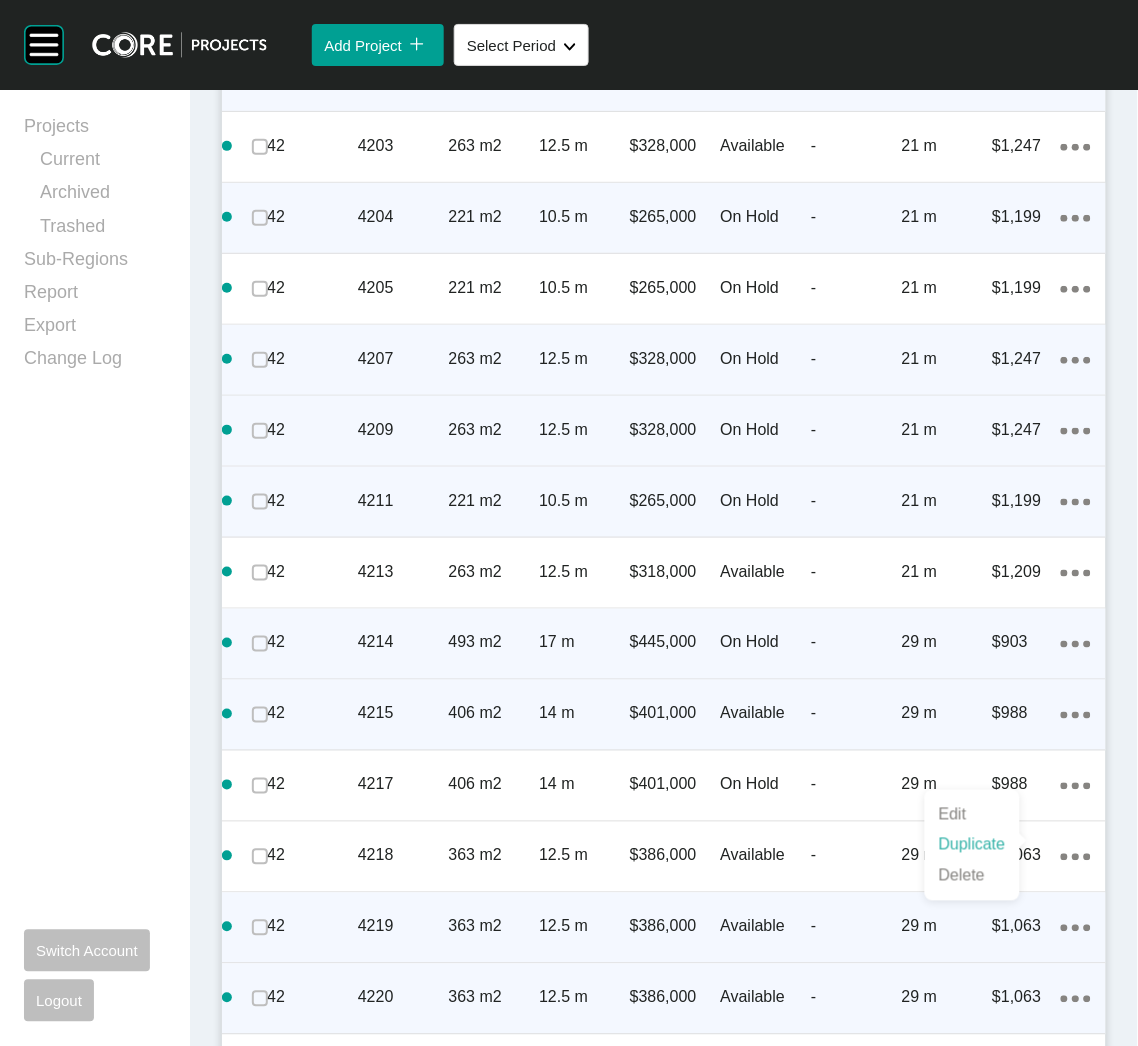 click on "Duplicate" at bounding box center [972, 845] 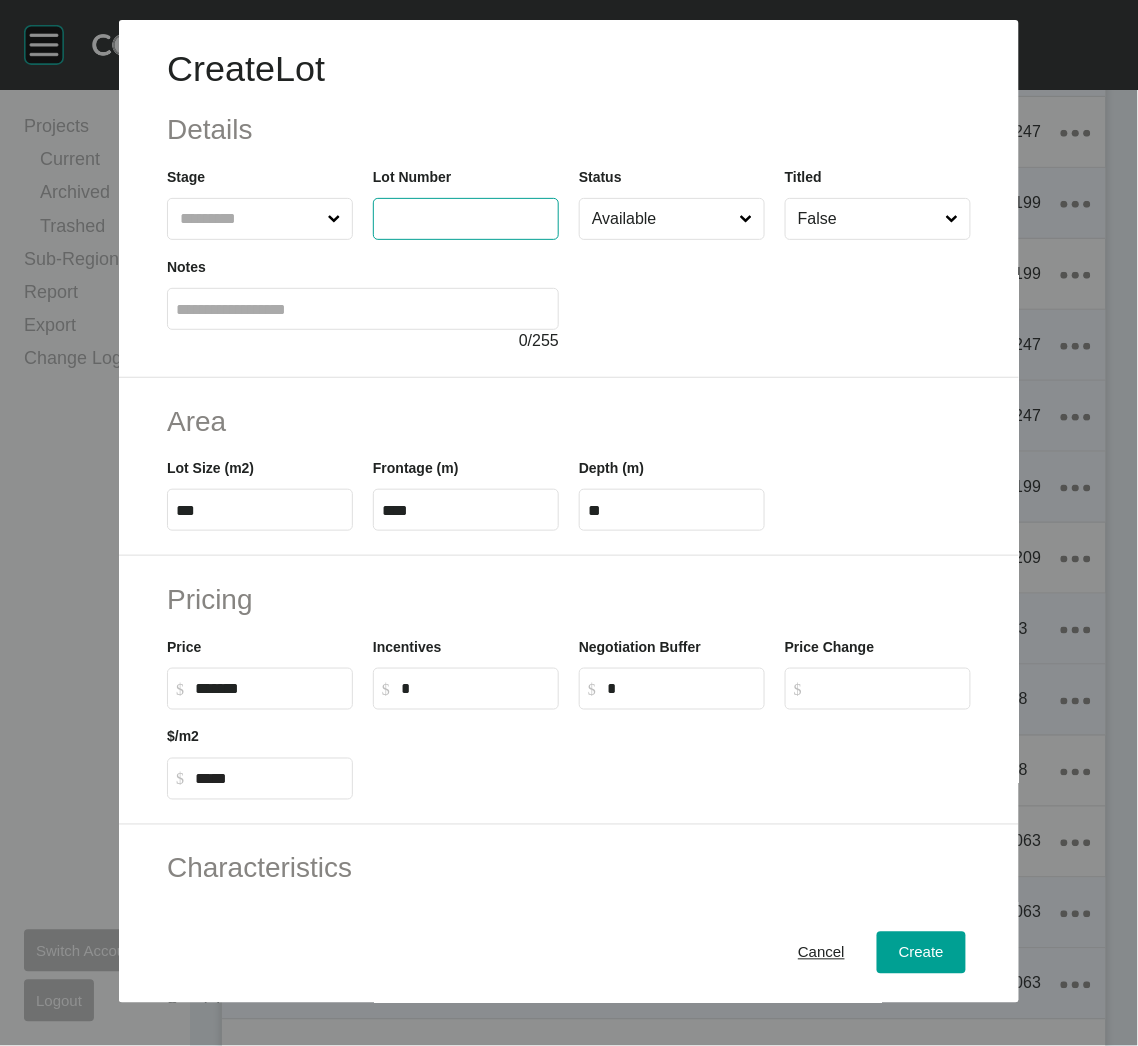 click at bounding box center (448, 218) 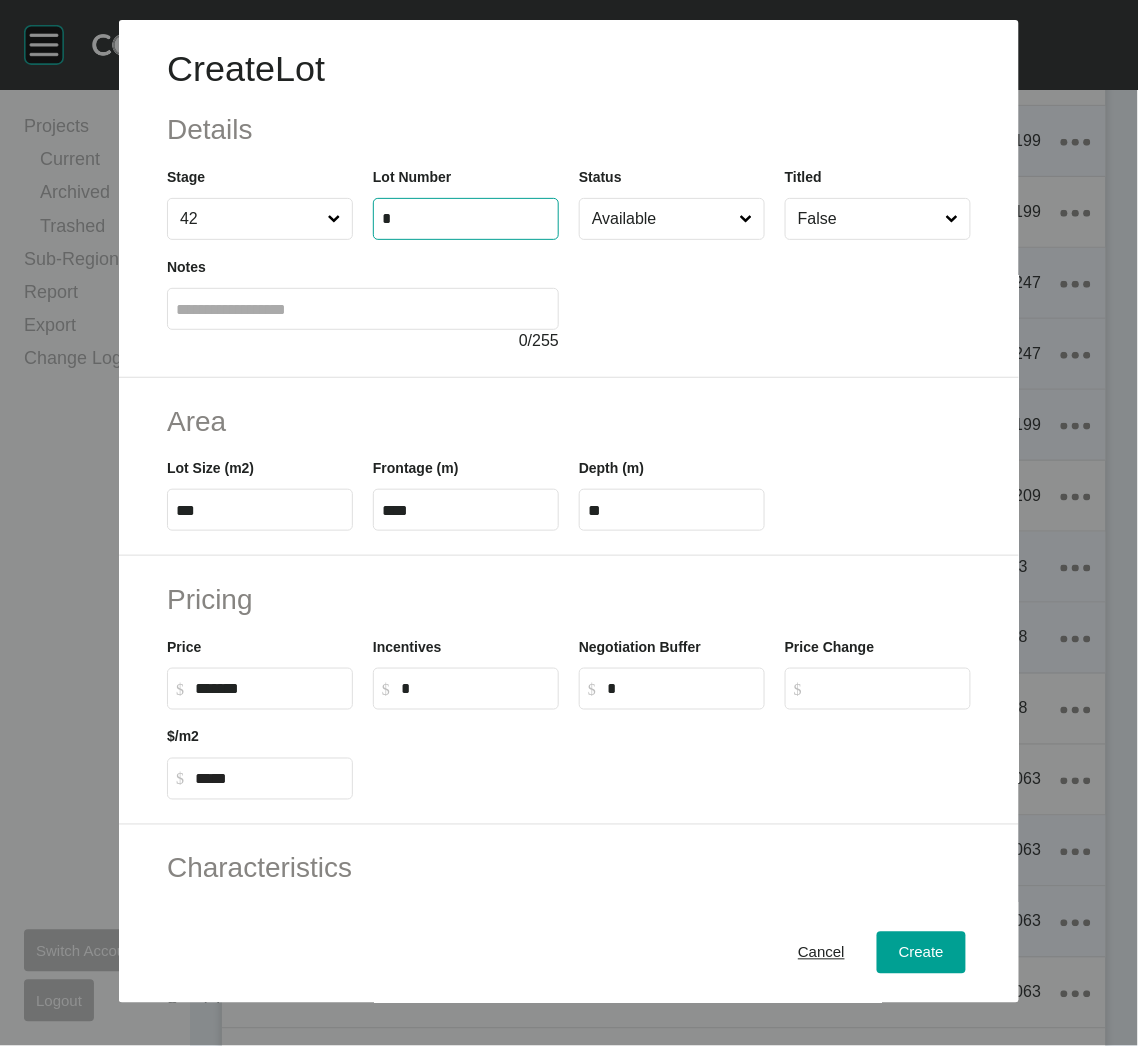 scroll, scrollTop: 1437, scrollLeft: 0, axis: vertical 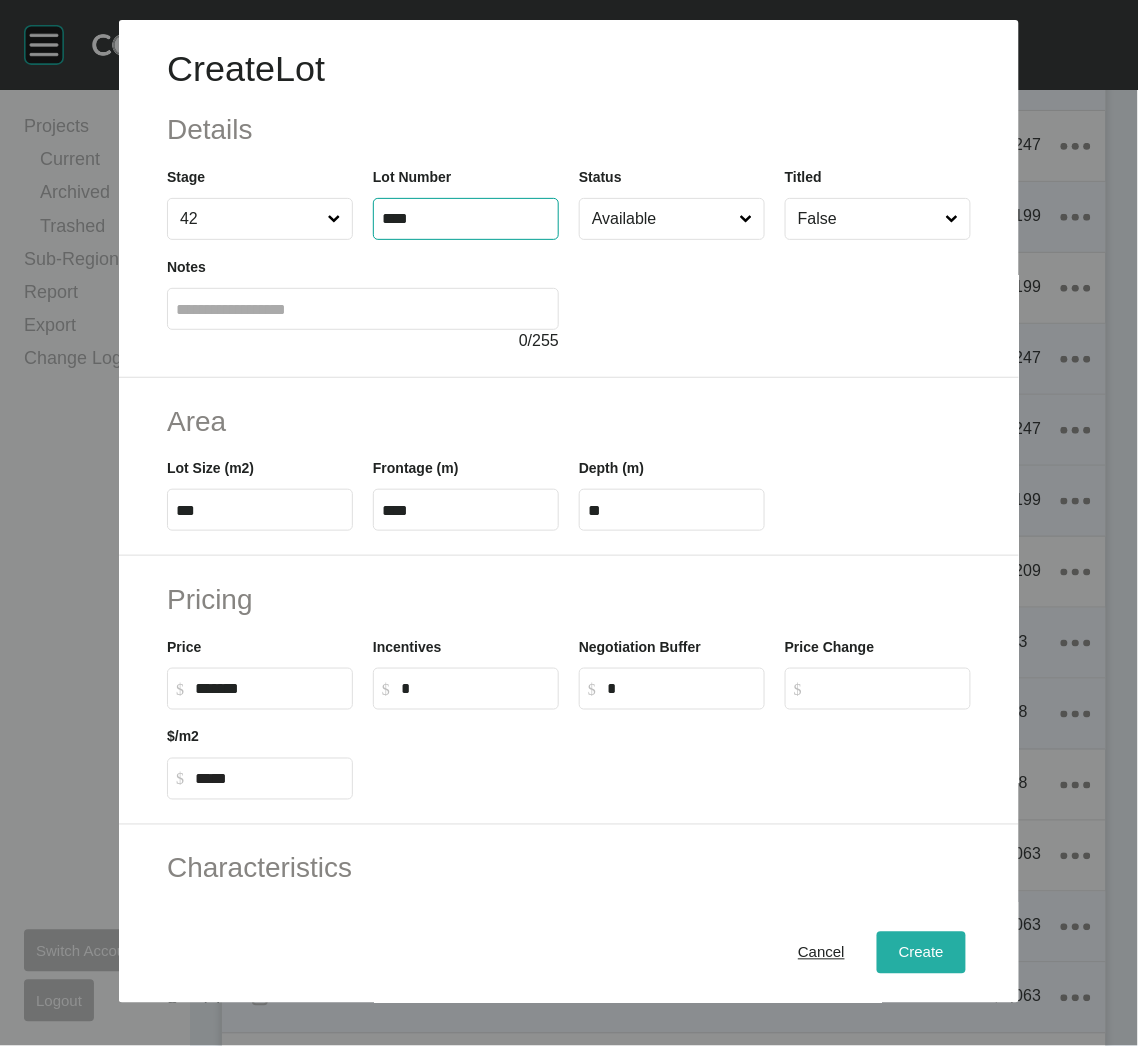 type on "****" 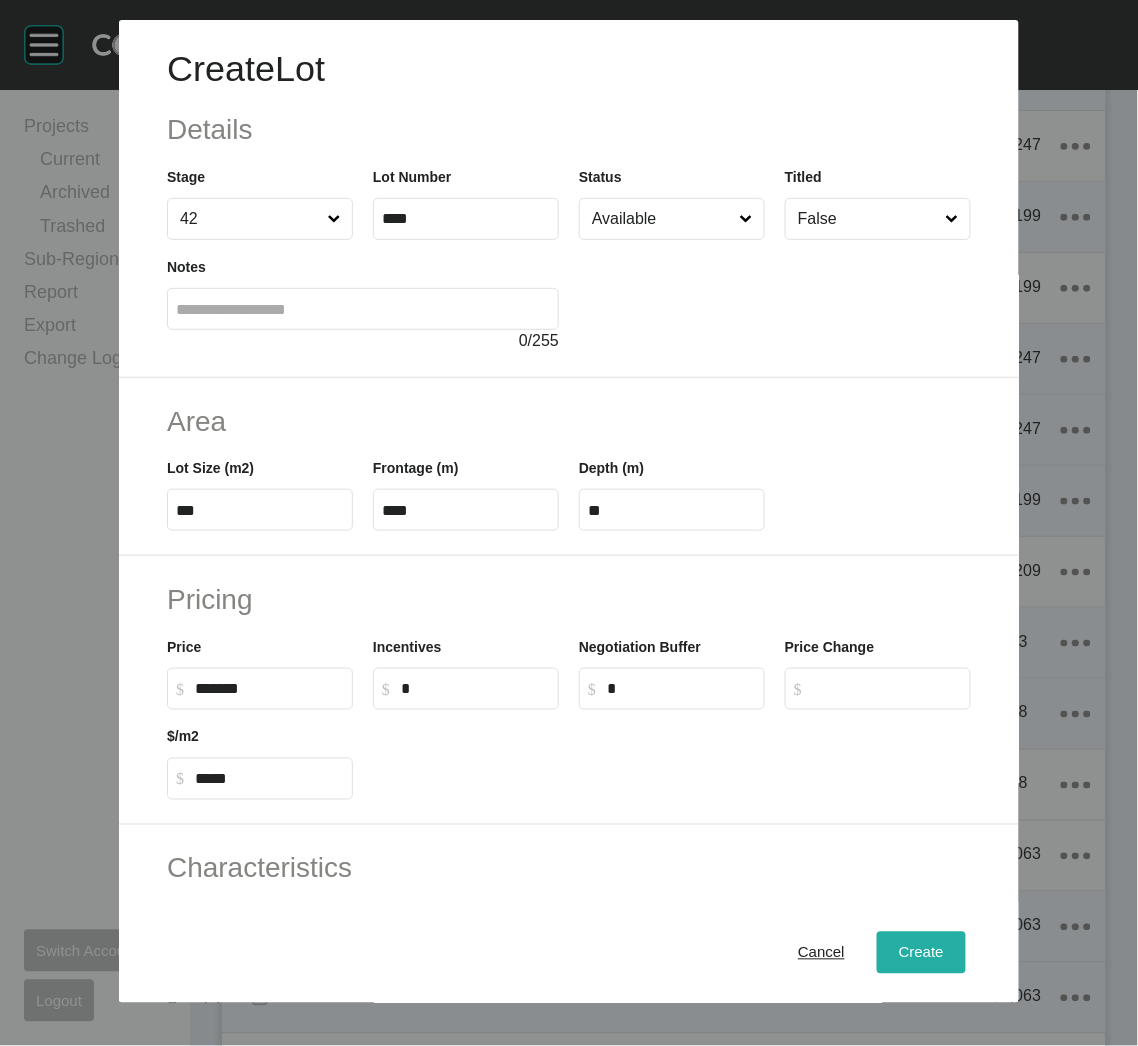 click on "Create" at bounding box center (921, 953) 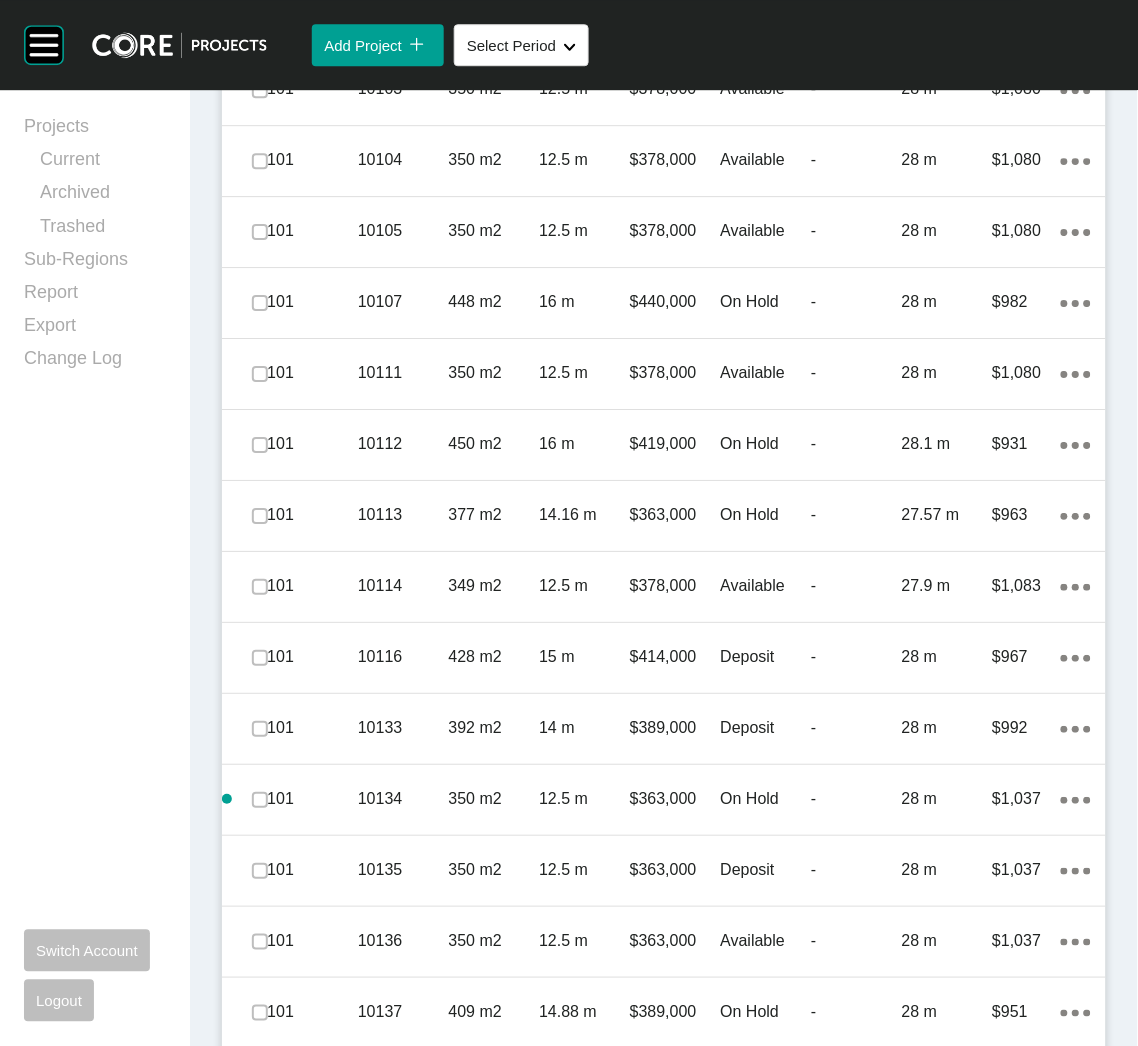 scroll, scrollTop: 3963, scrollLeft: 0, axis: vertical 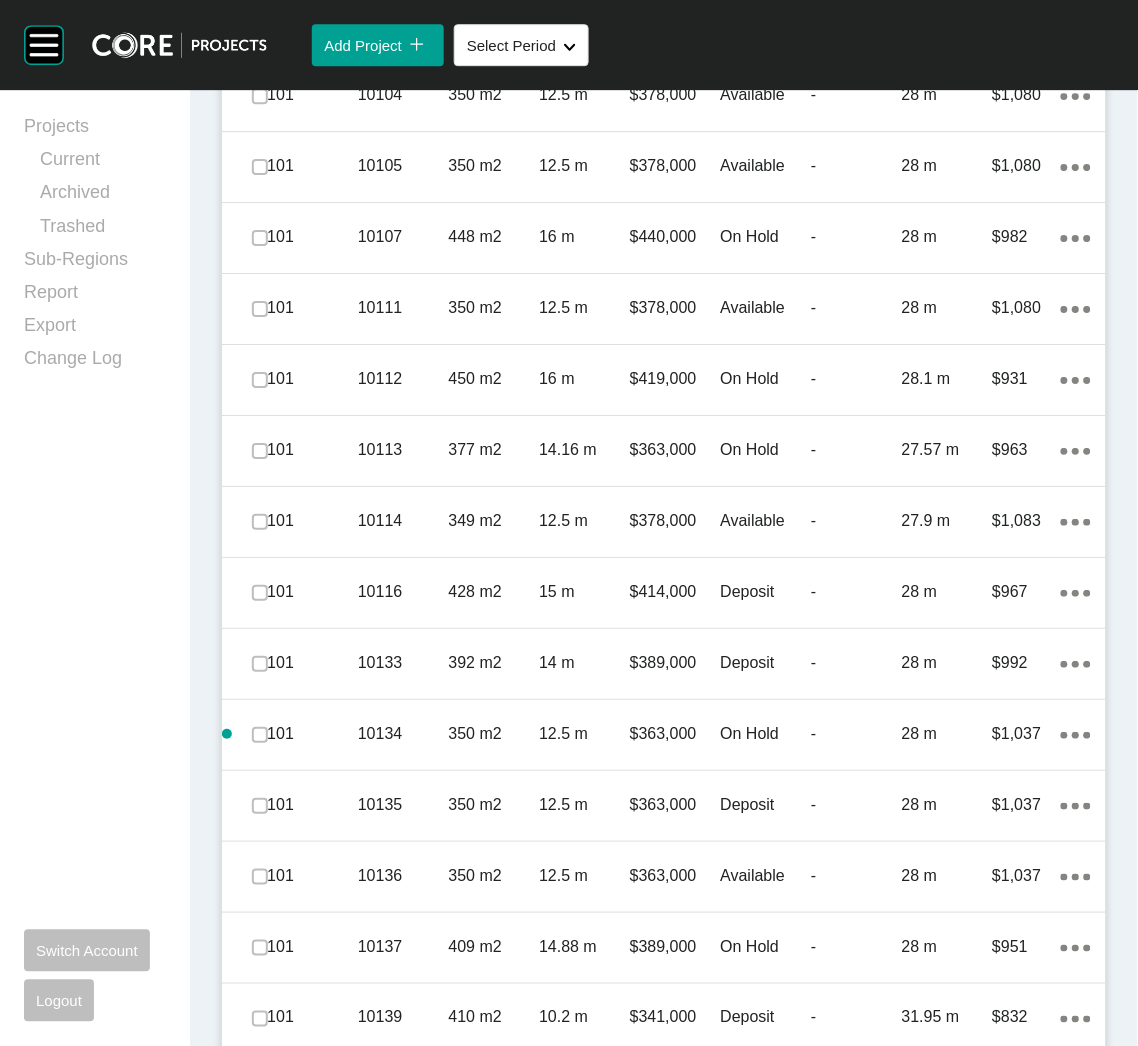 drag, startPoint x: 721, startPoint y: 1003, endPoint x: 719, endPoint y: 971, distance: 32.06244 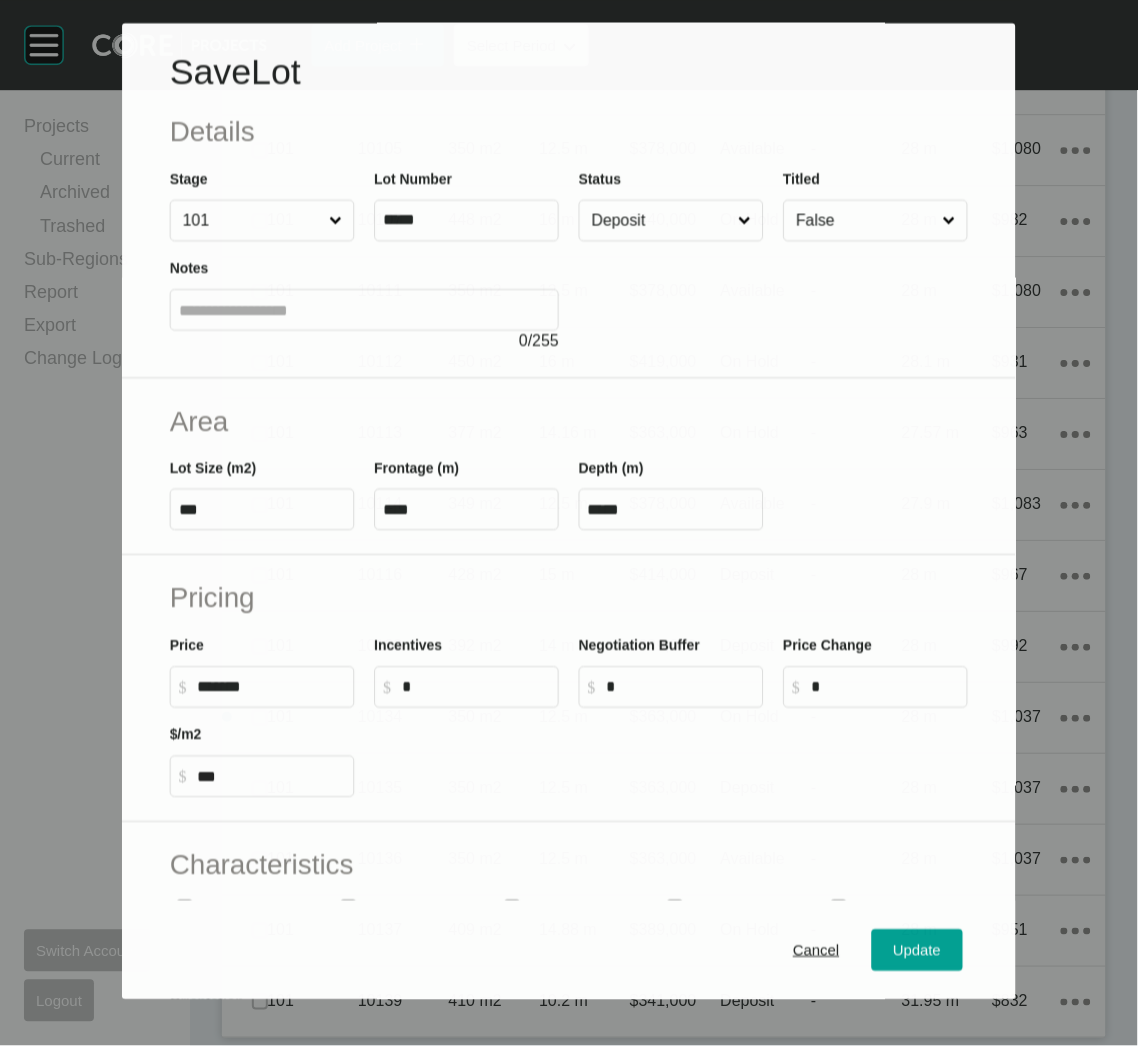 scroll, scrollTop: 3901, scrollLeft: 0, axis: vertical 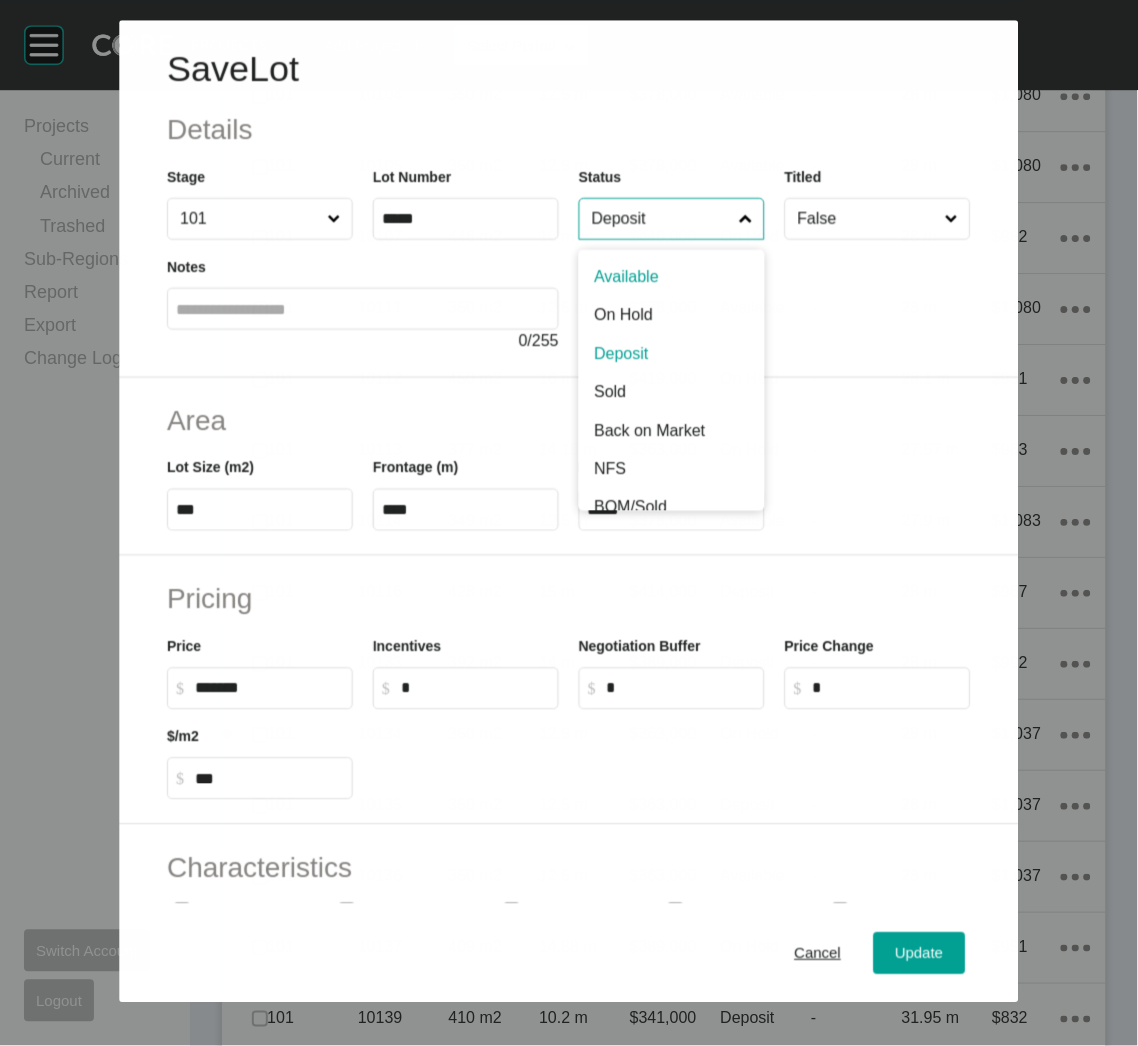 click on "Deposit" at bounding box center (661, 219) 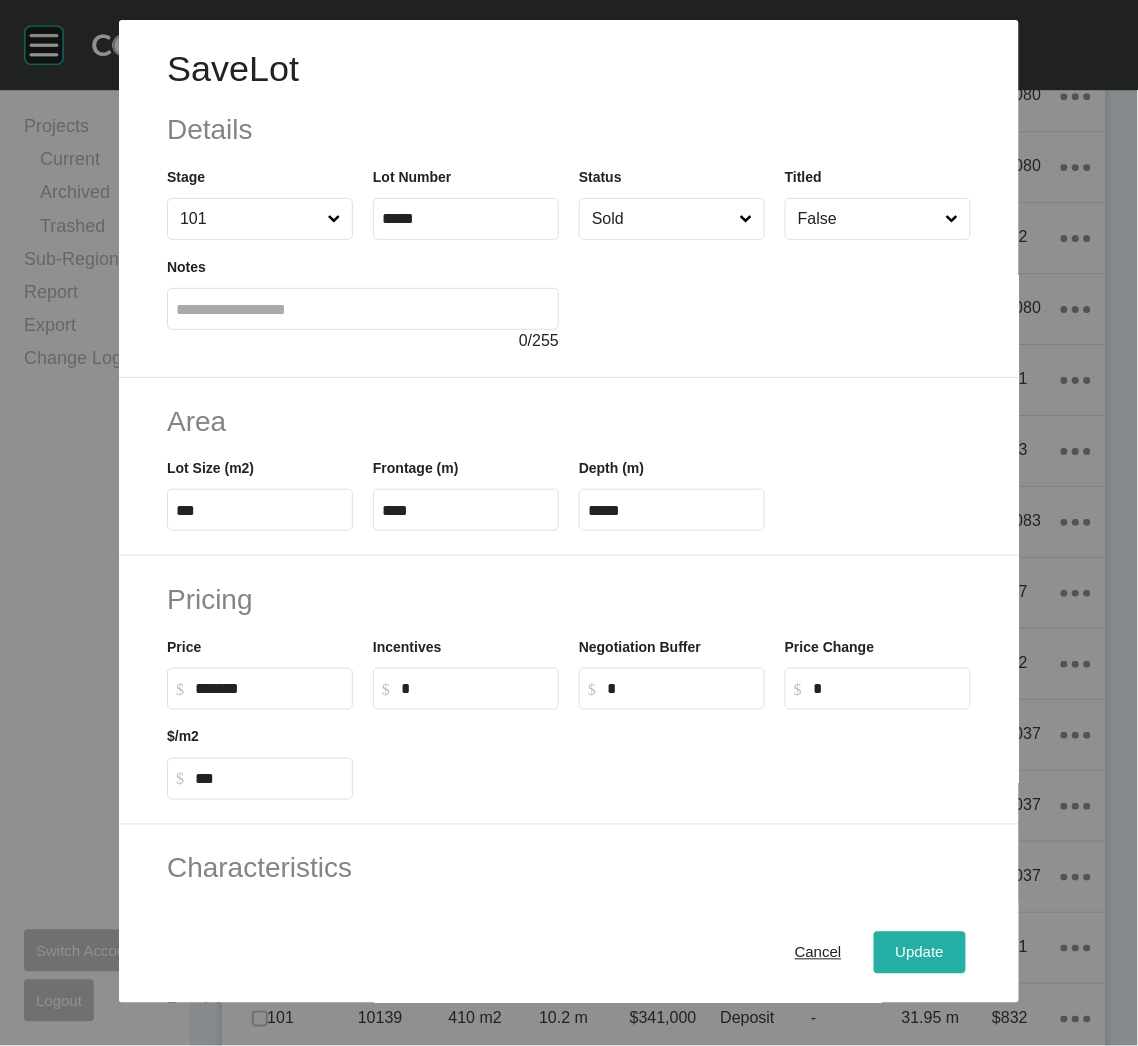 click on "Update" at bounding box center [920, 953] 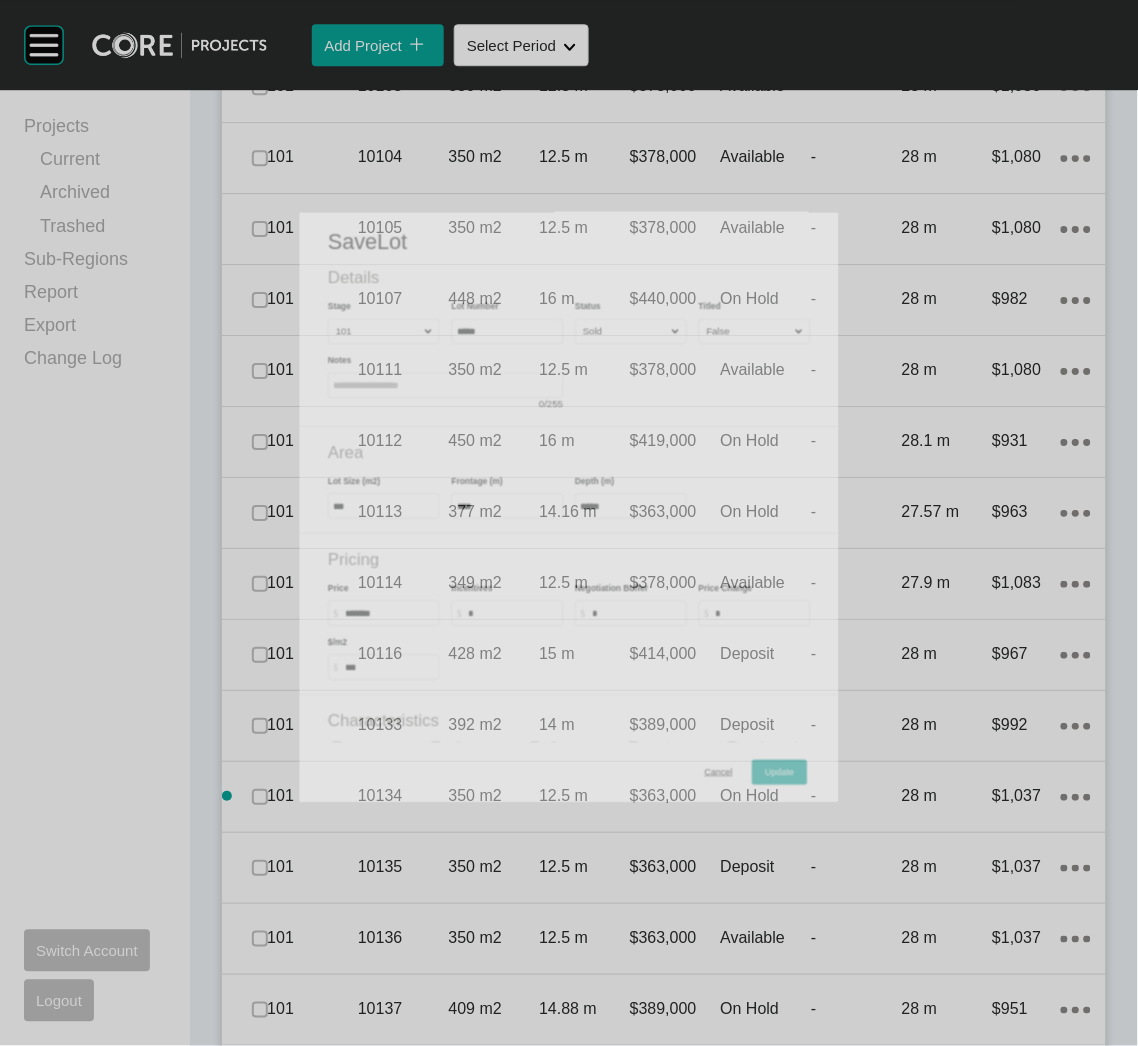 scroll, scrollTop: 3962, scrollLeft: 0, axis: vertical 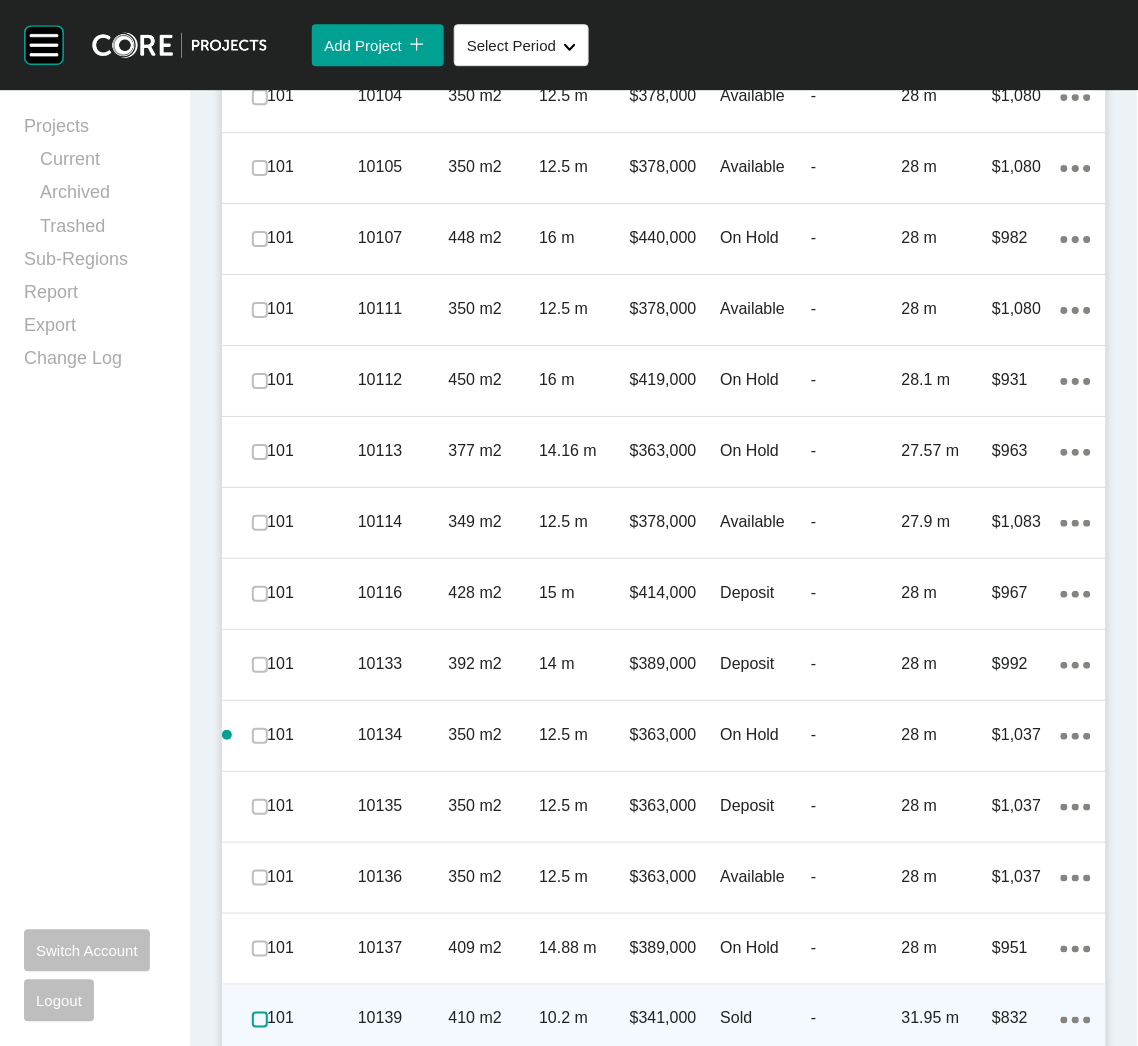 click at bounding box center [260, 1020] 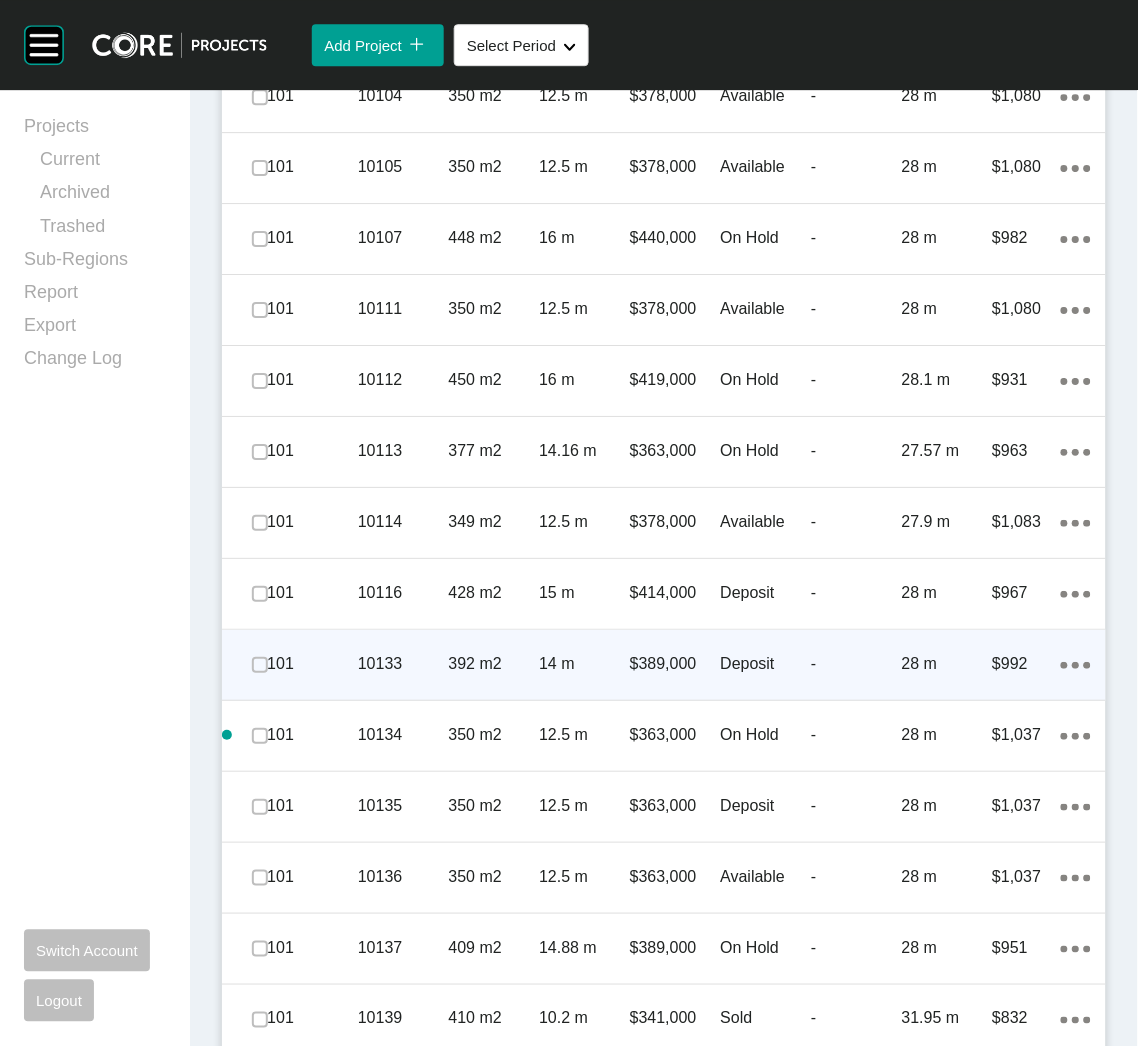 click on "$389,000" at bounding box center (675, 664) 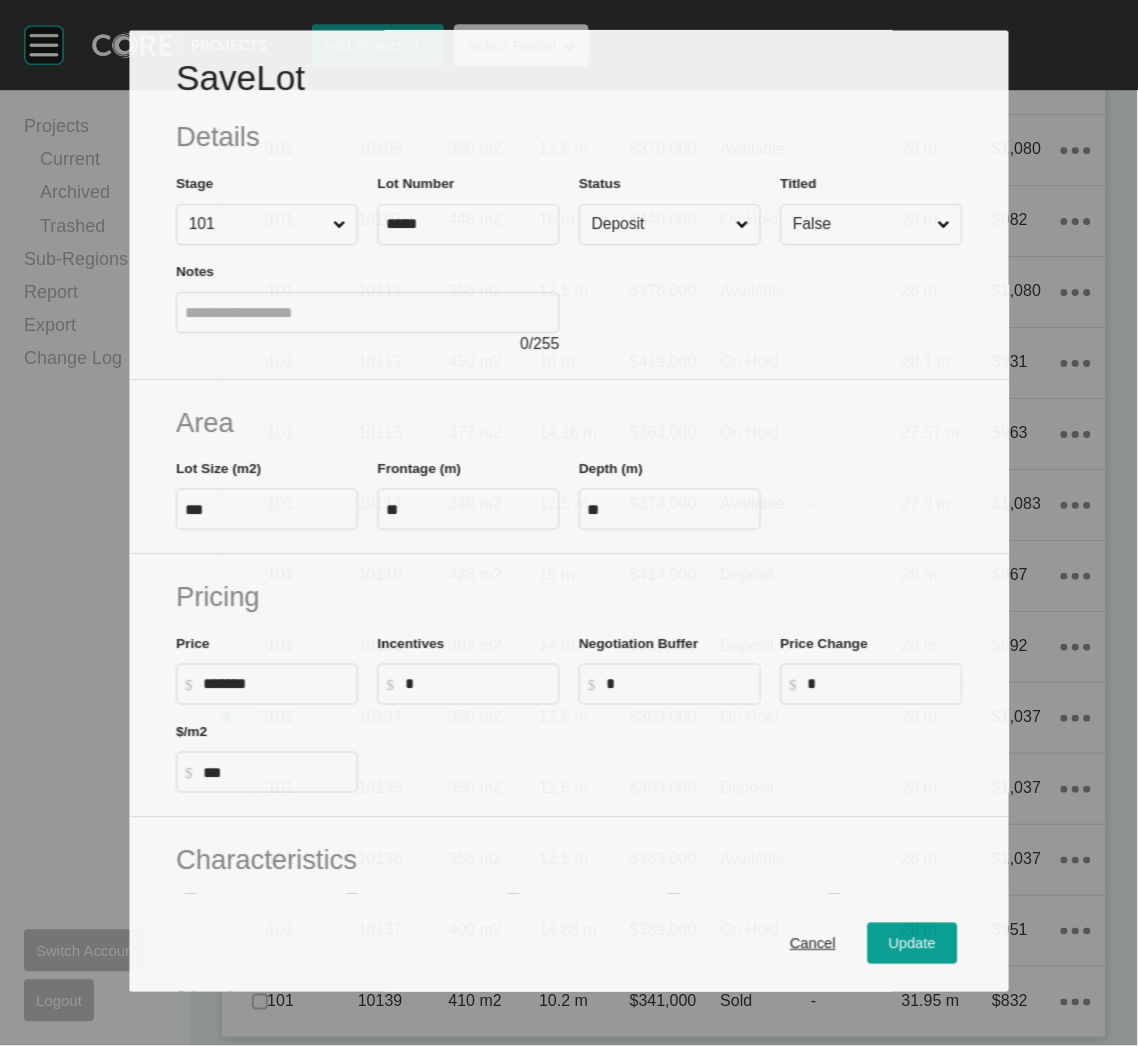 scroll, scrollTop: 3901, scrollLeft: 0, axis: vertical 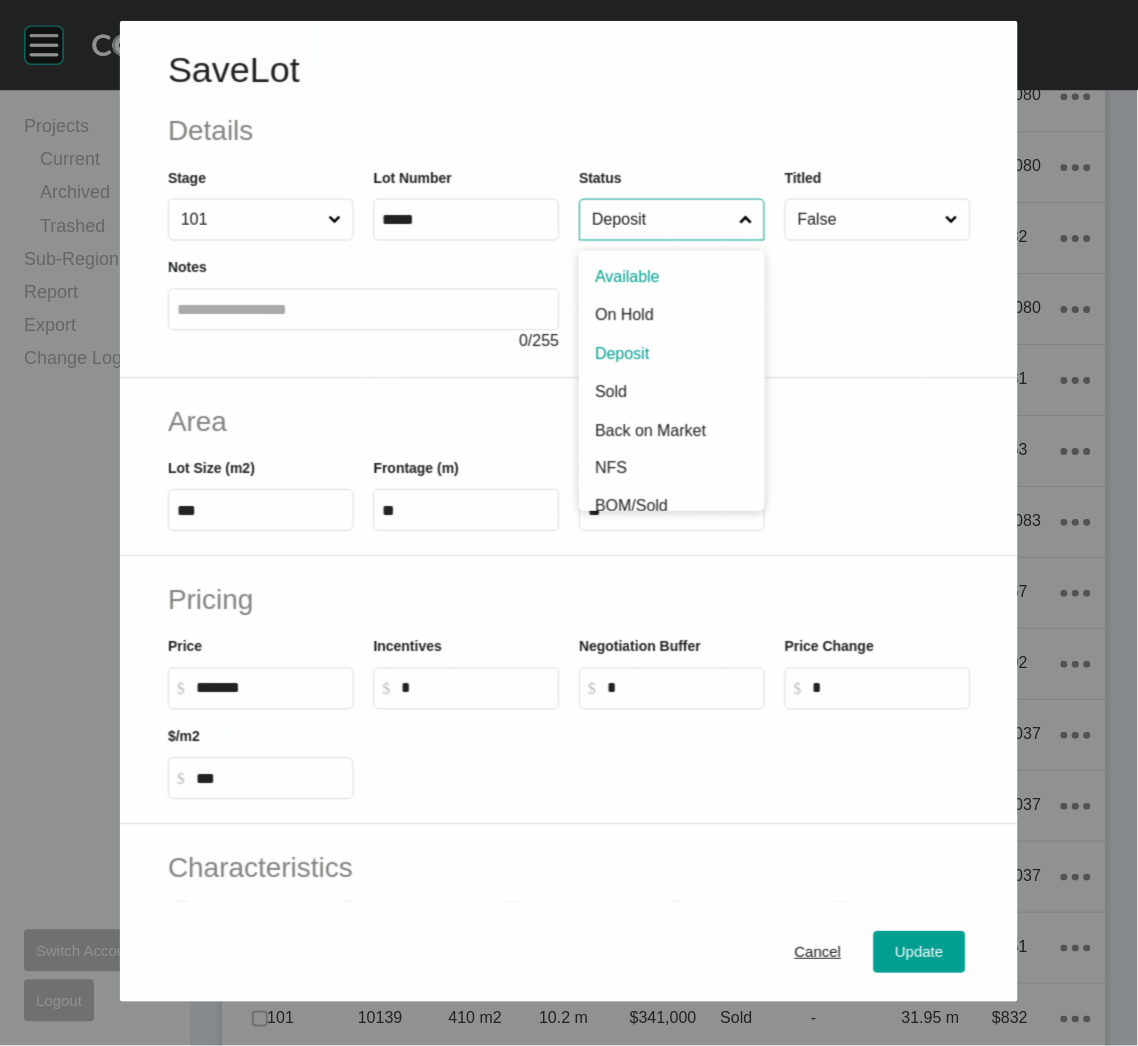 click on "Deposit" at bounding box center [661, 219] 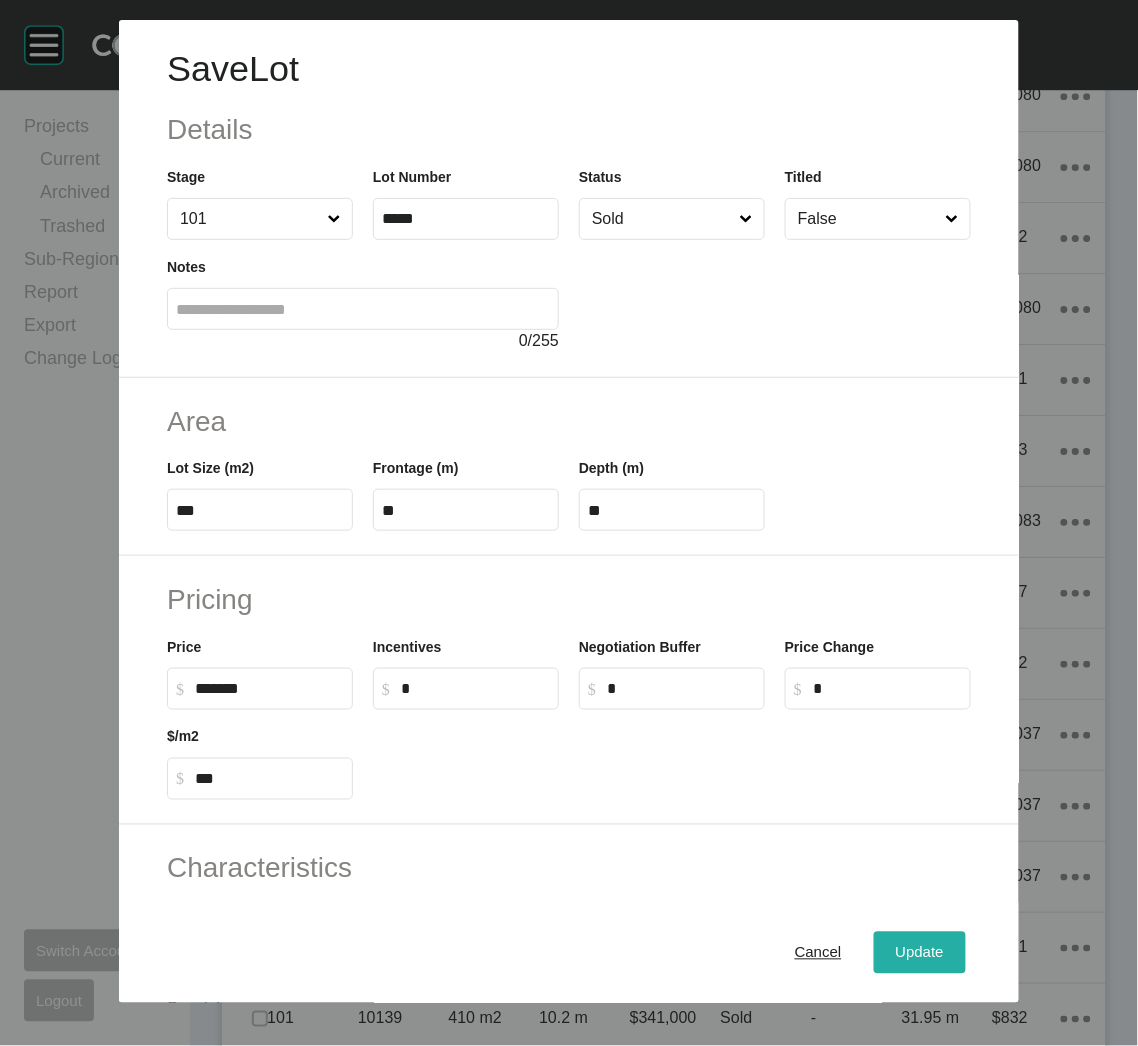 click on "Update" at bounding box center [920, 953] 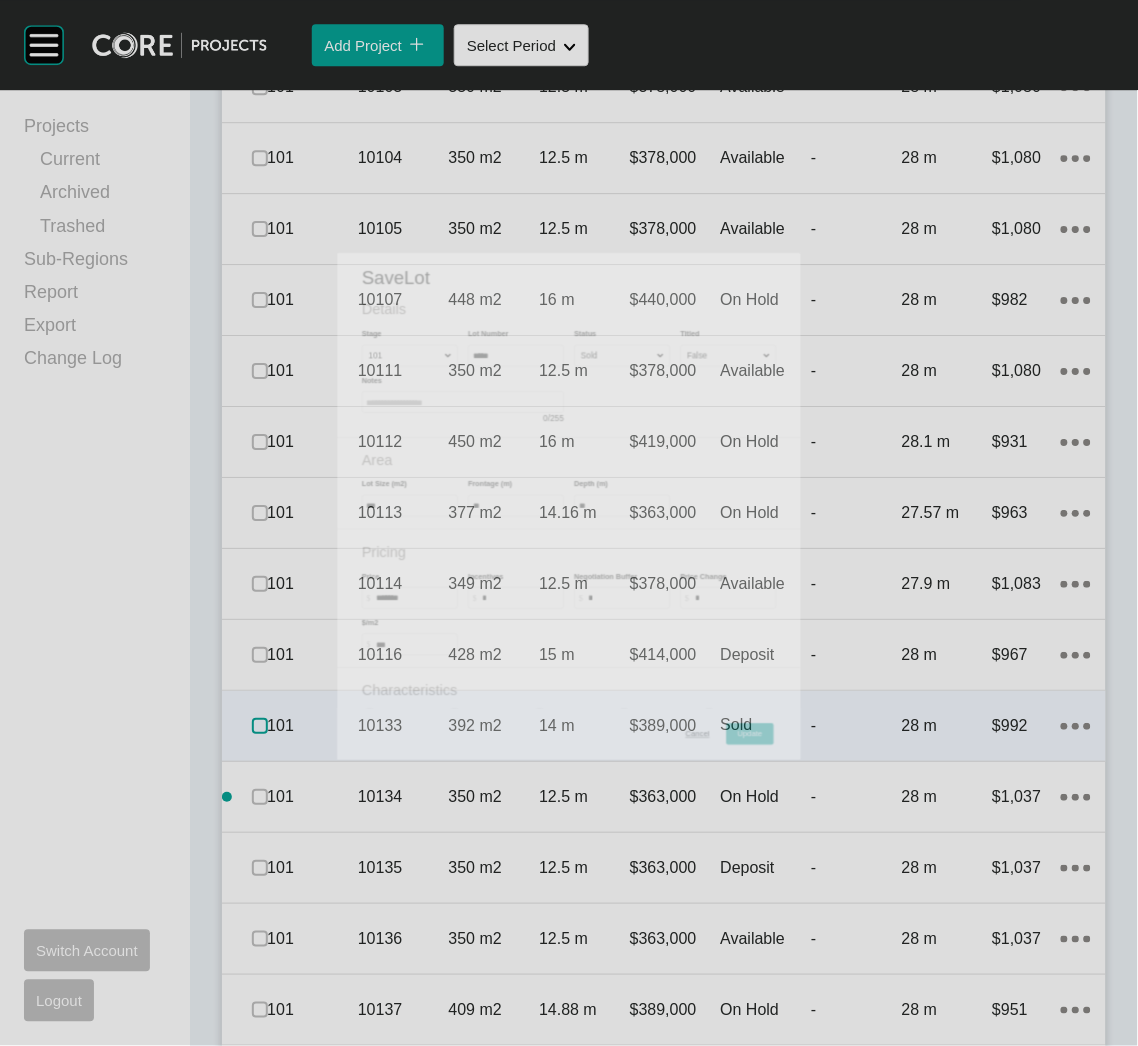 scroll, scrollTop: 3962, scrollLeft: 0, axis: vertical 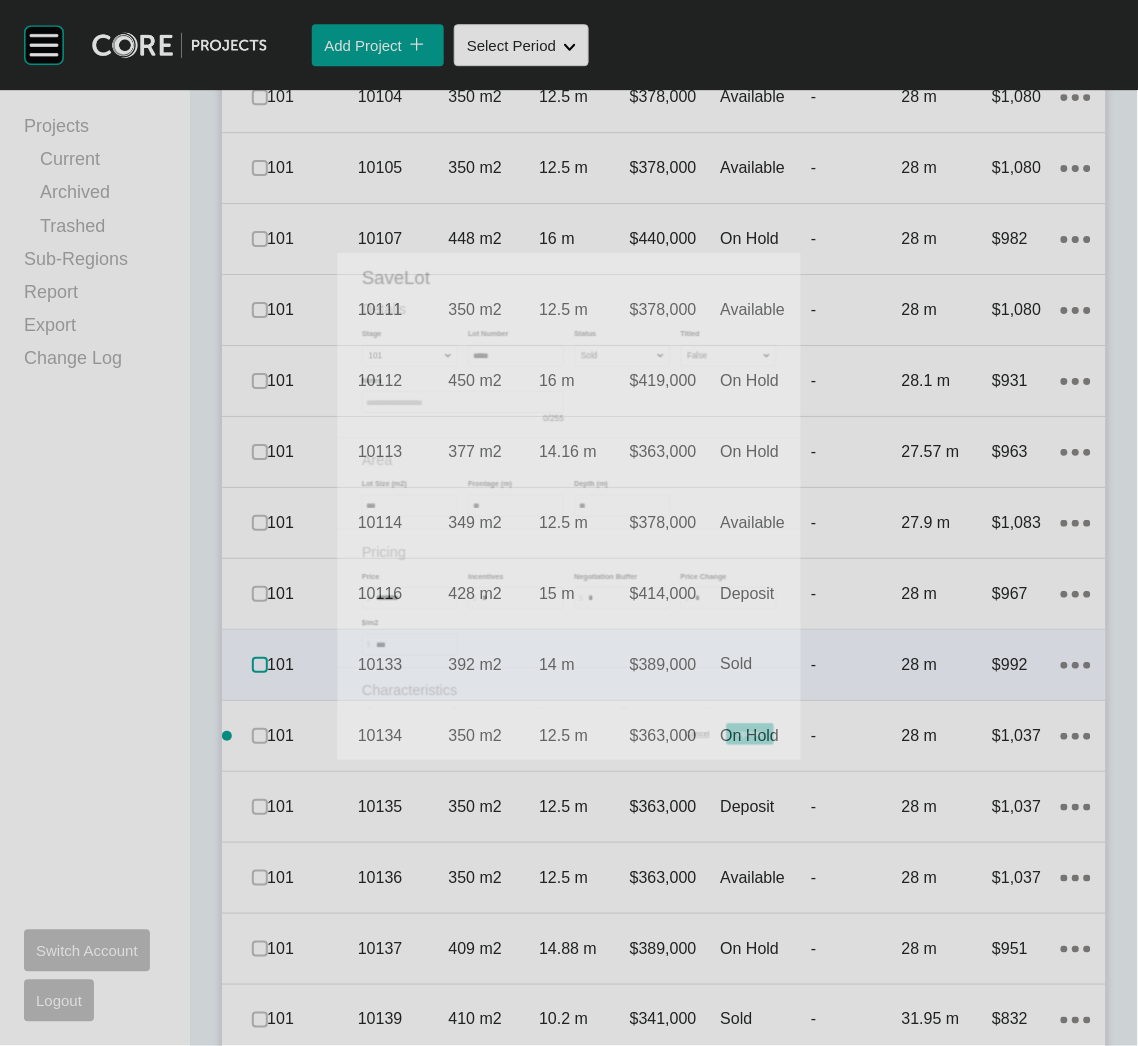 click at bounding box center [260, 665] 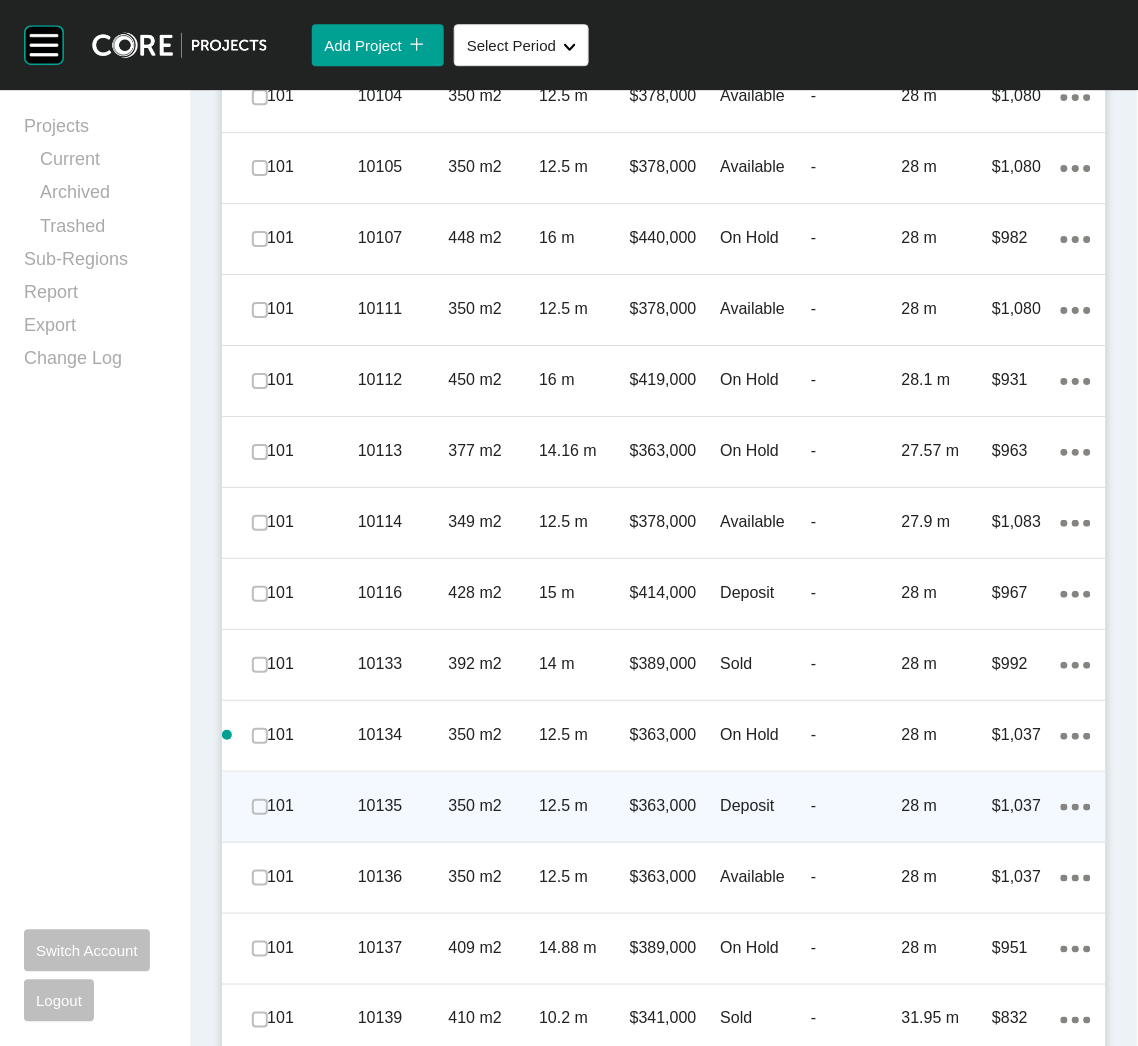click on "12.5 m" at bounding box center (584, 806) 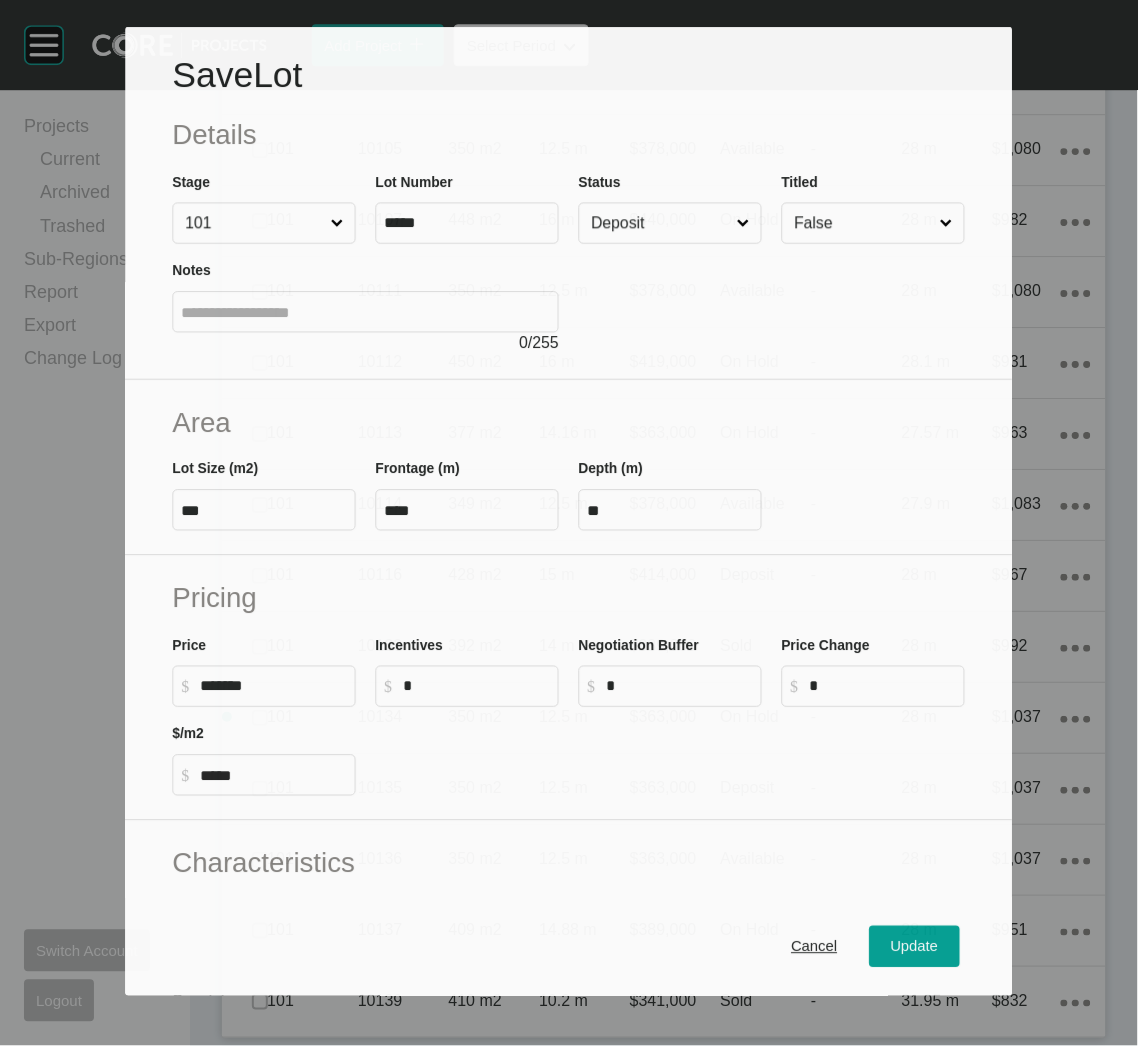 scroll, scrollTop: 3901, scrollLeft: 0, axis: vertical 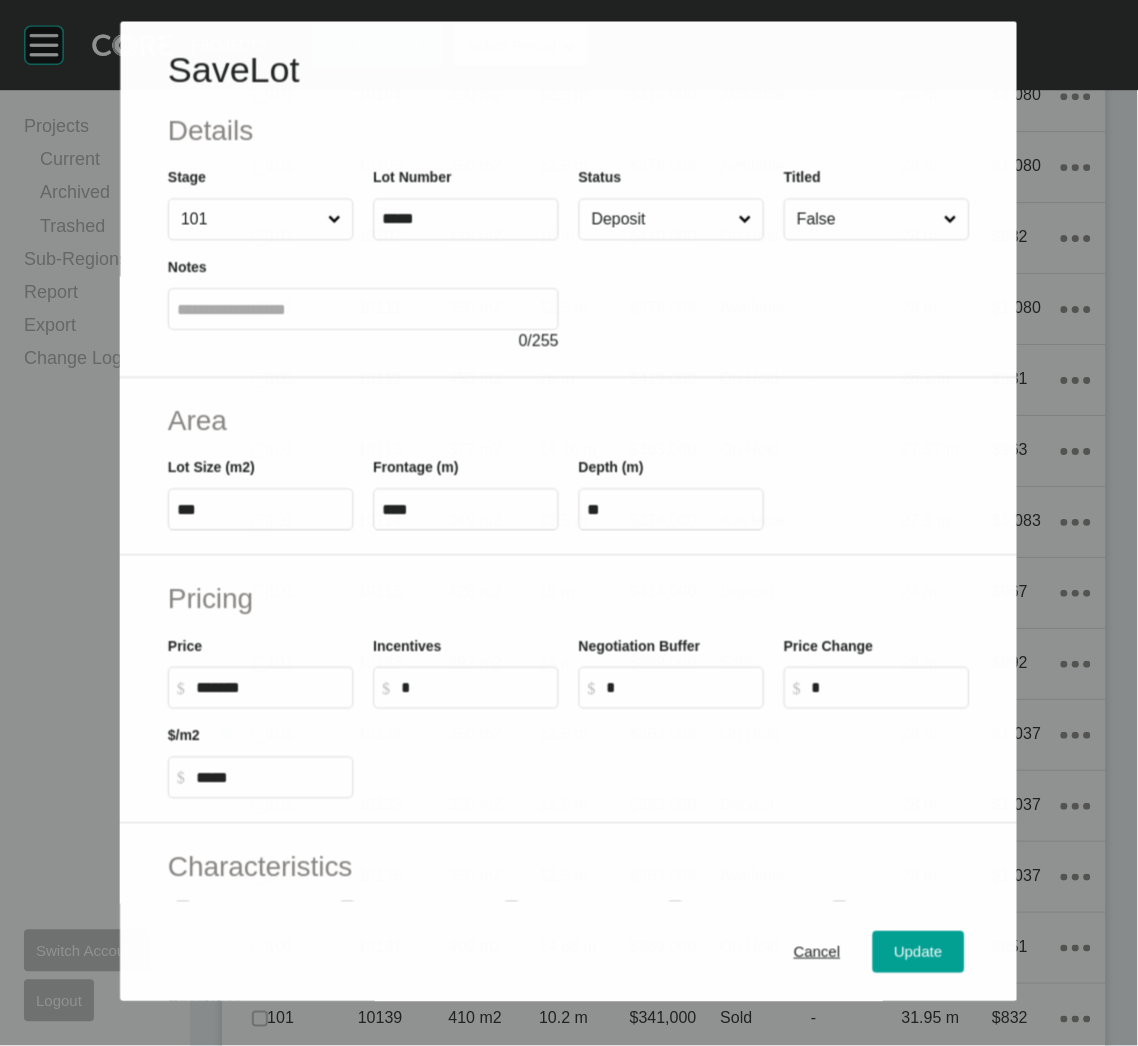 click on "Deposit" at bounding box center (661, 220) 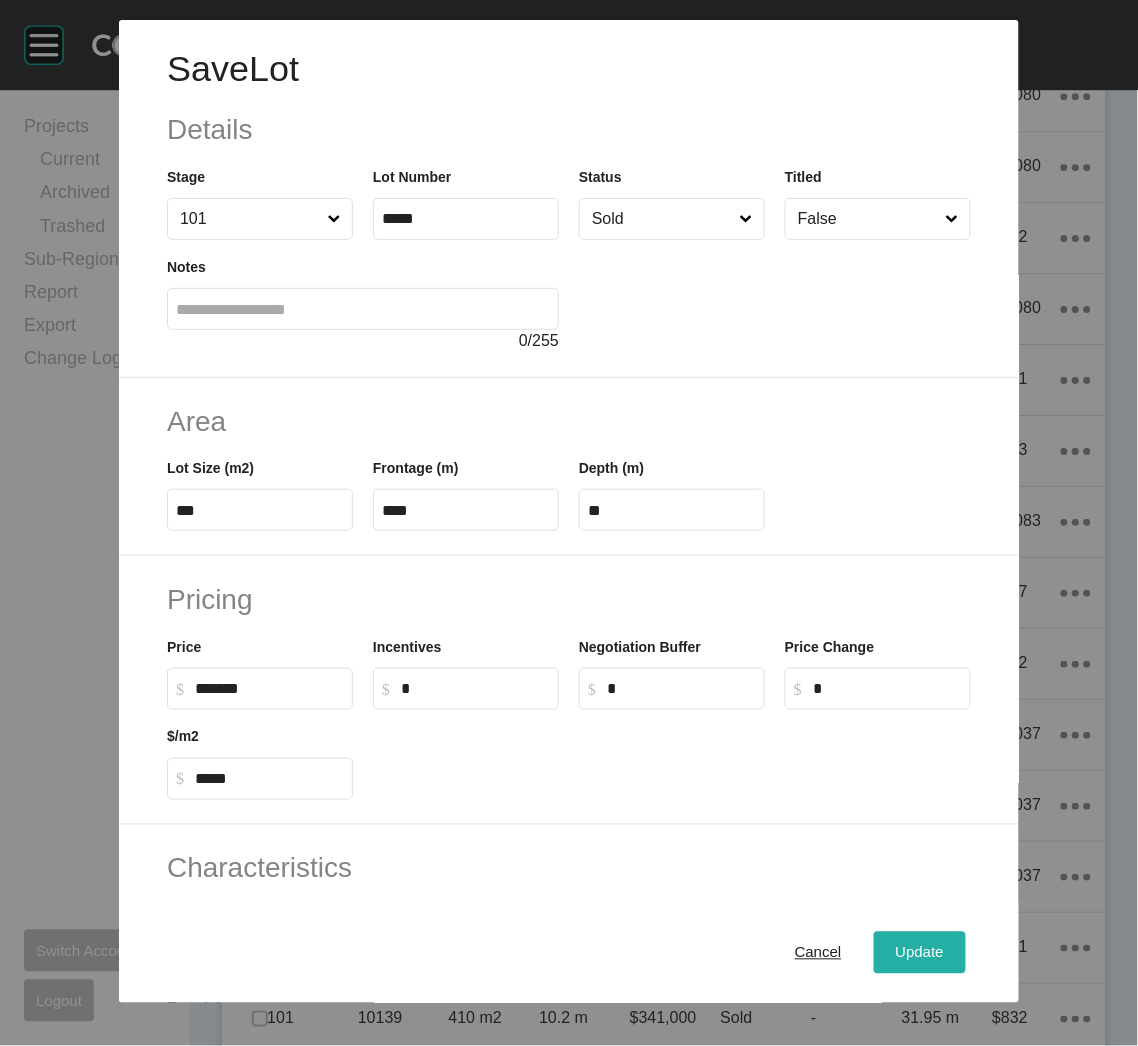 click on "Update" at bounding box center (920, 953) 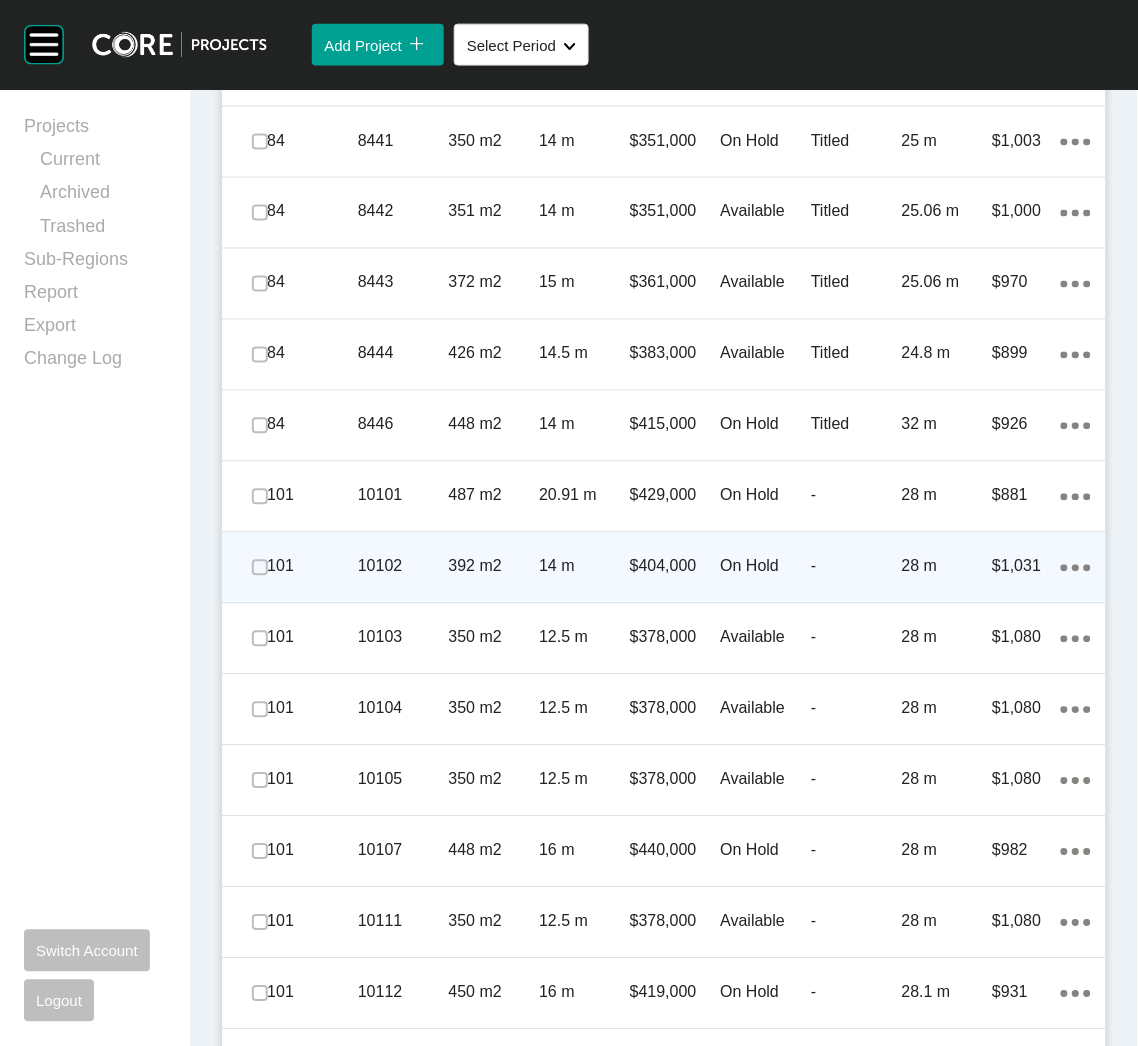 scroll, scrollTop: 3362, scrollLeft: 0, axis: vertical 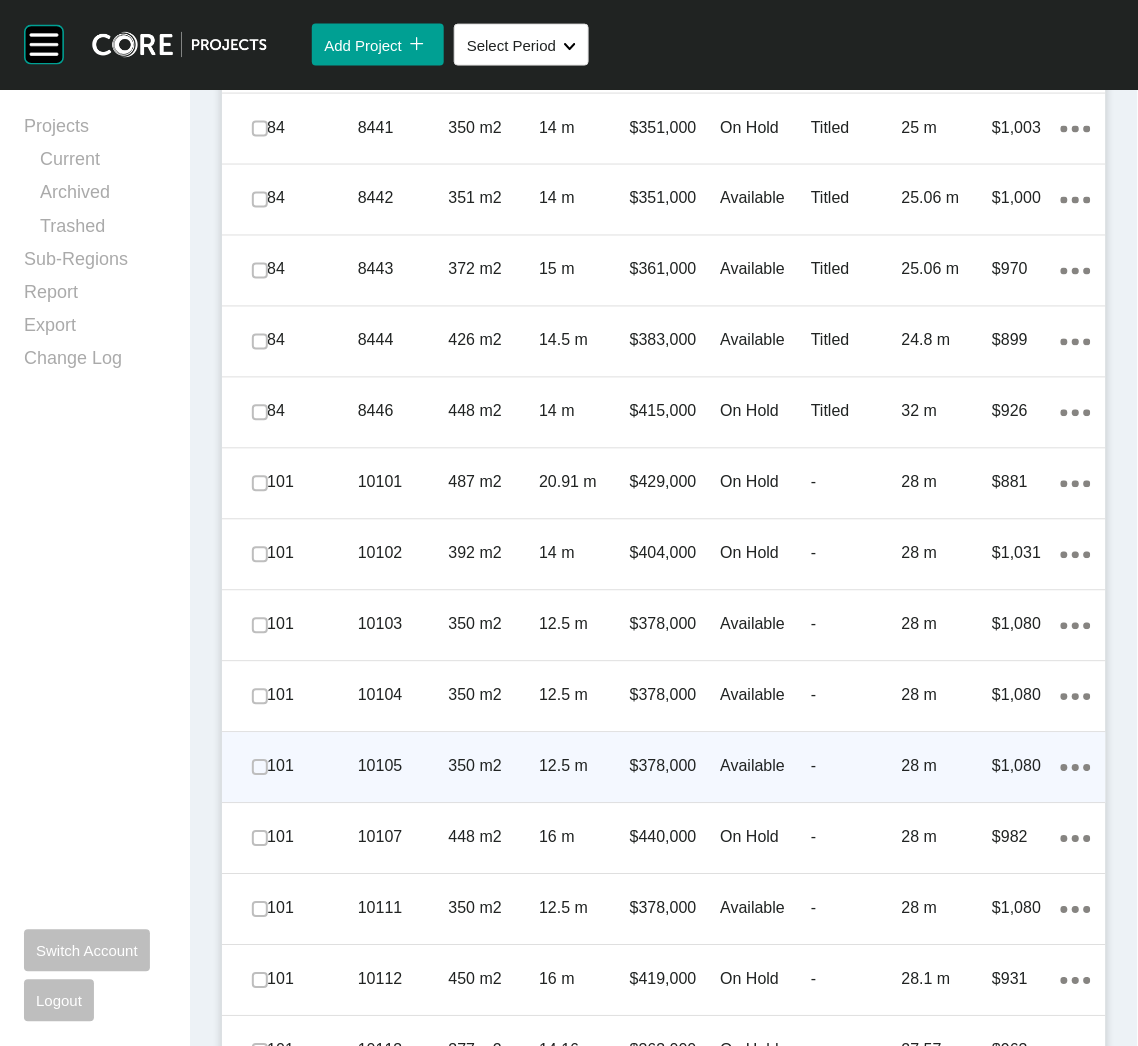 click on "350 m2" at bounding box center [494, 767] 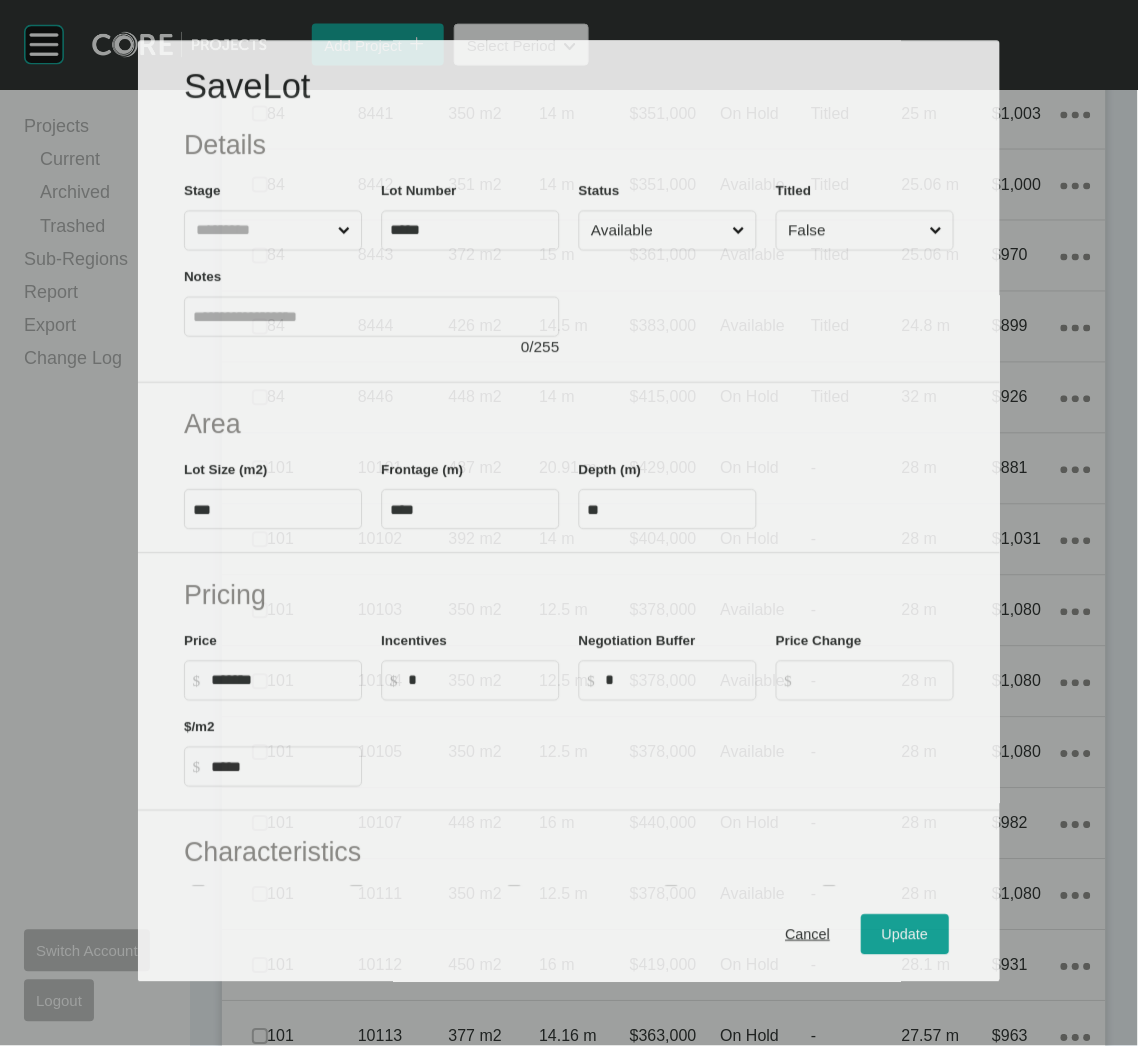 click 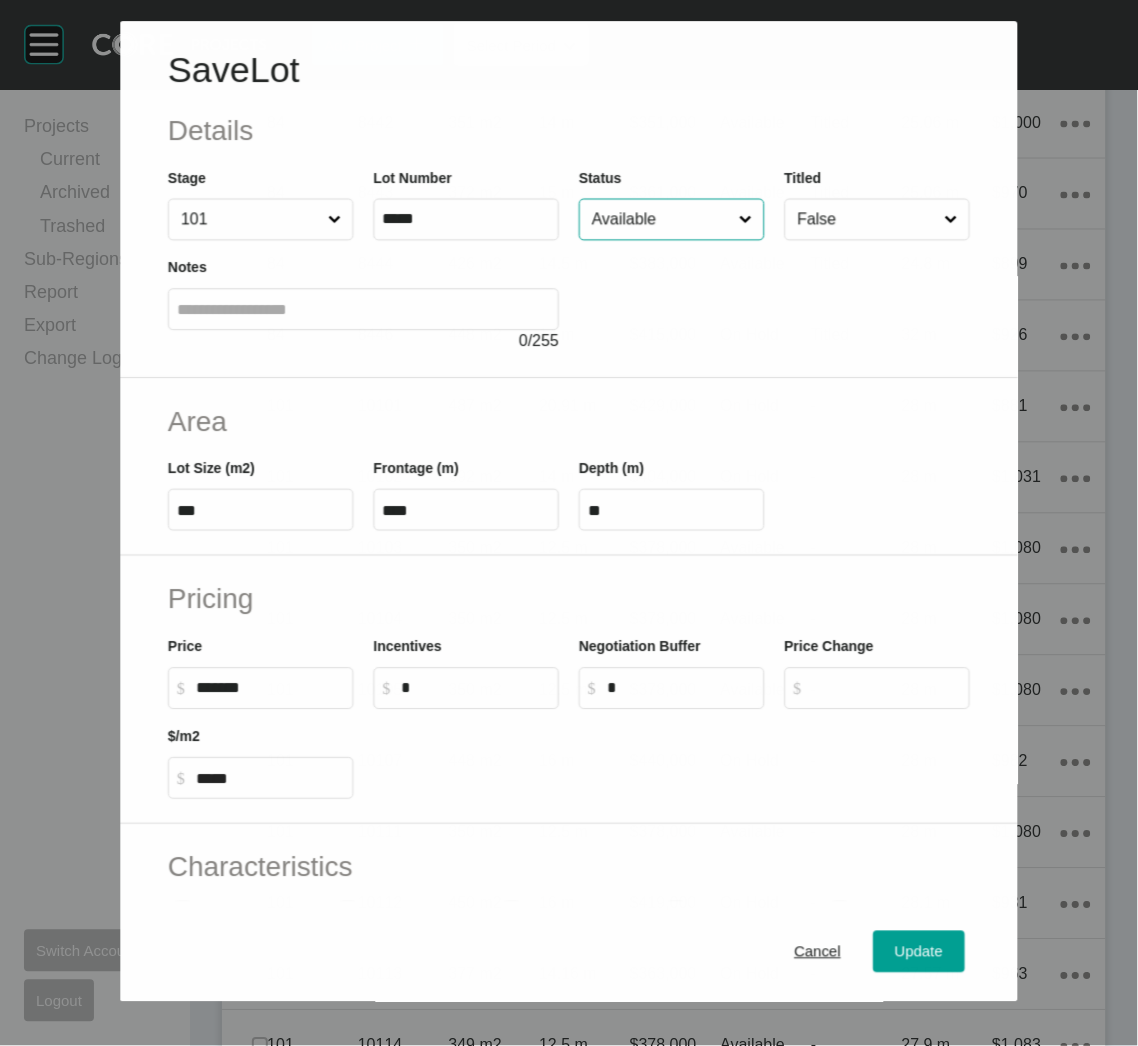 scroll, scrollTop: 3299, scrollLeft: 0, axis: vertical 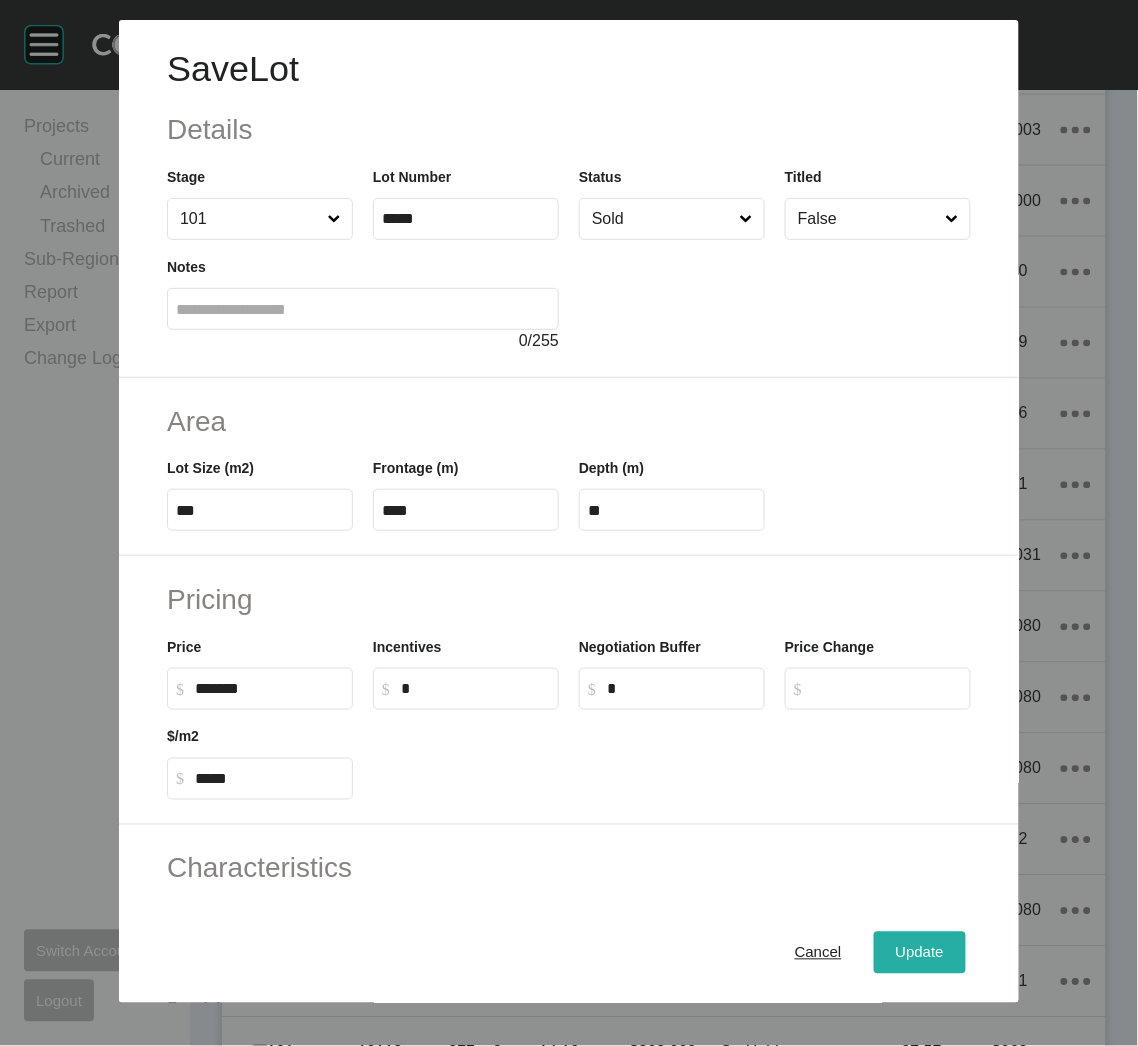 click on "Update" at bounding box center [920, 953] 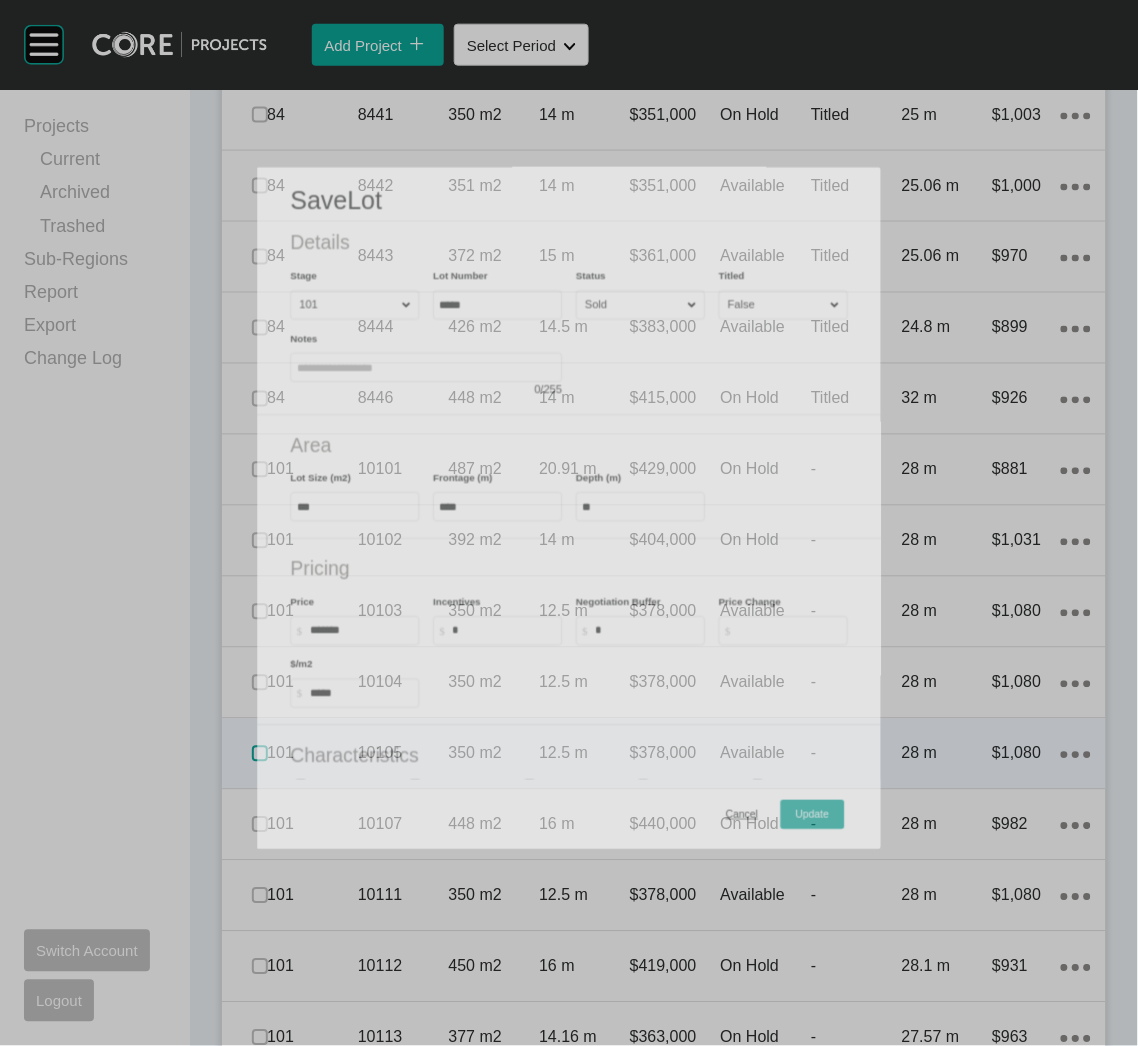 click at bounding box center [260, 754] 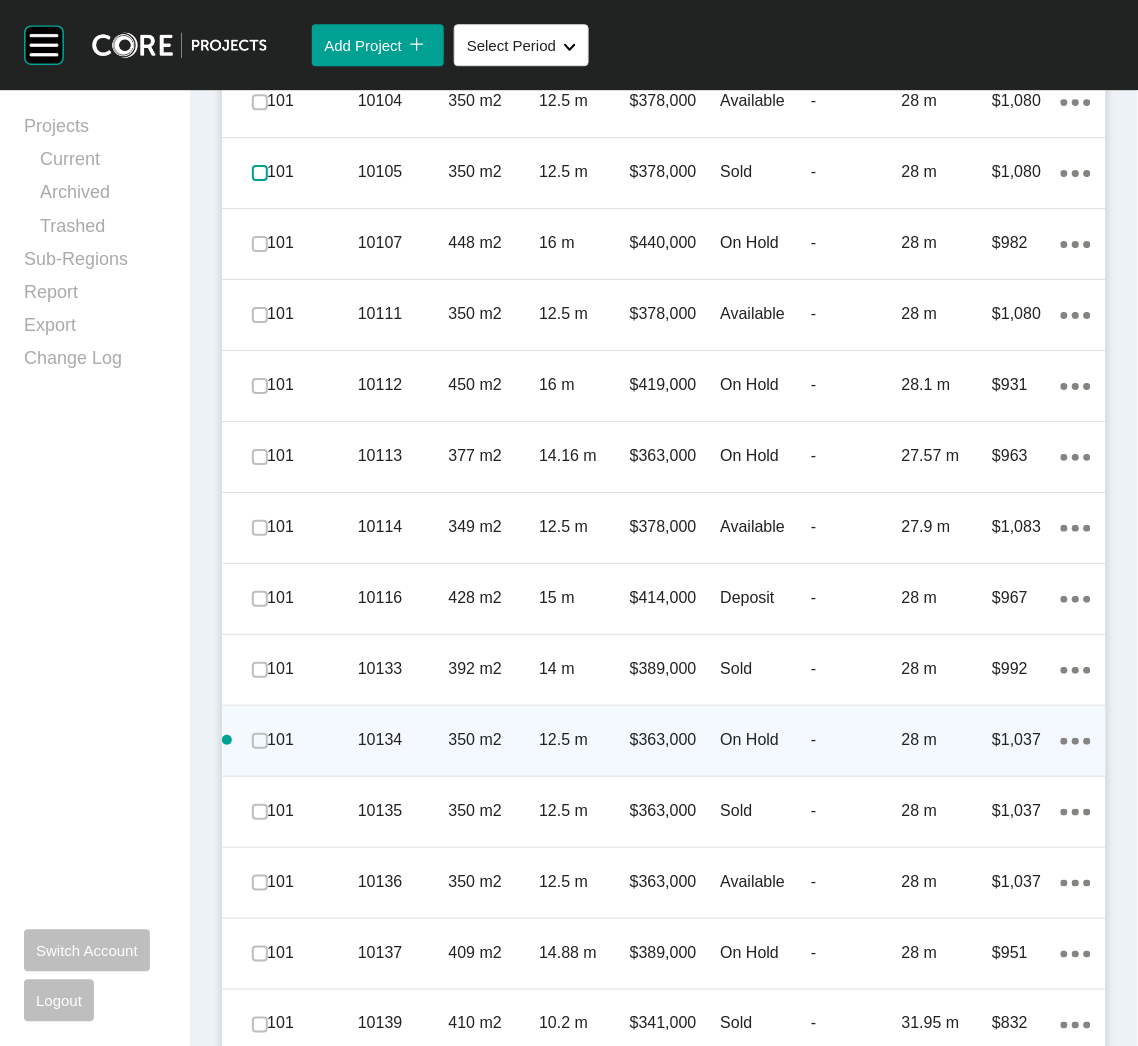 scroll, scrollTop: 3963, scrollLeft: 0, axis: vertical 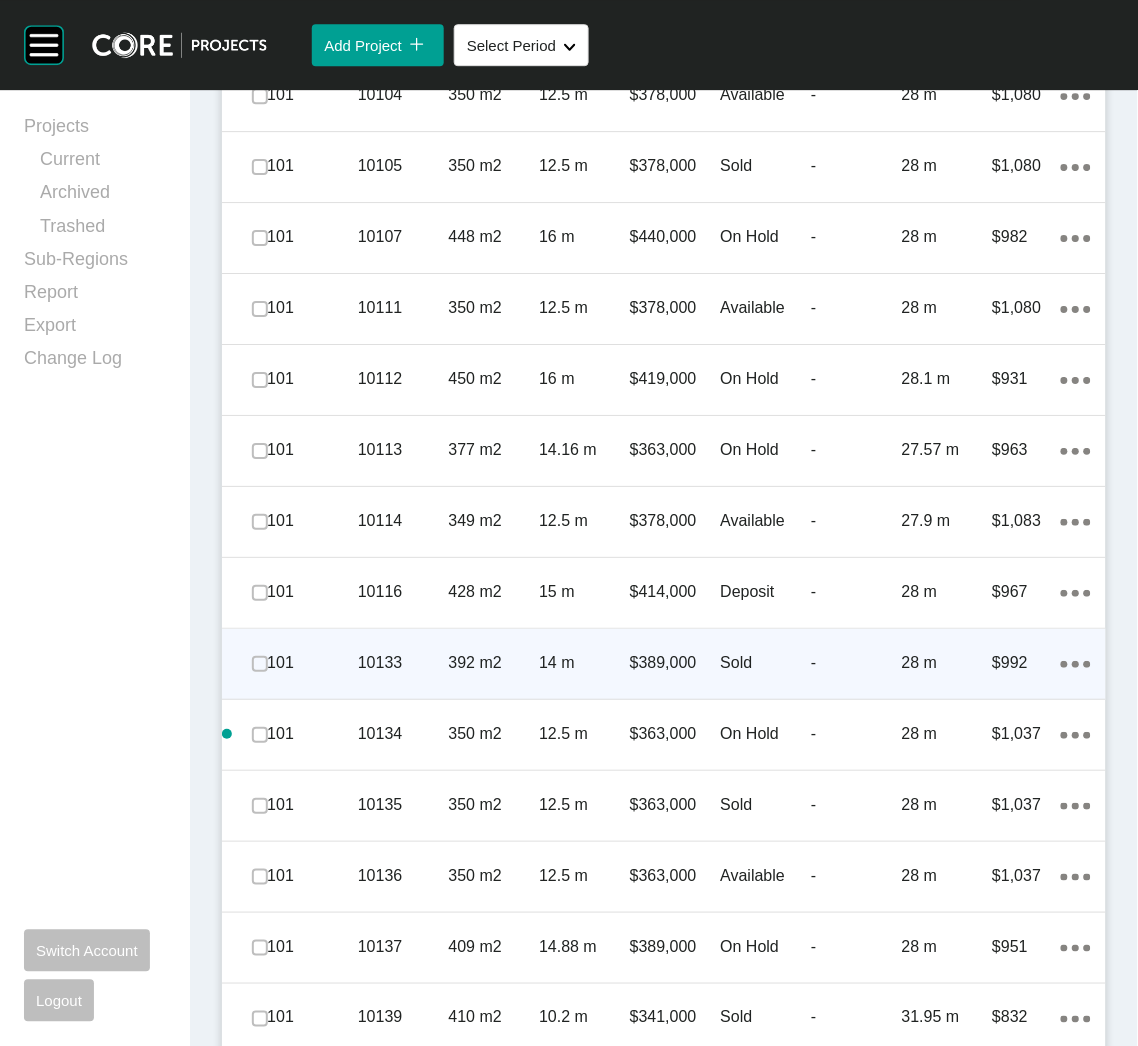 click on "Action Menu Dots Copy 6 Created with Sketch." 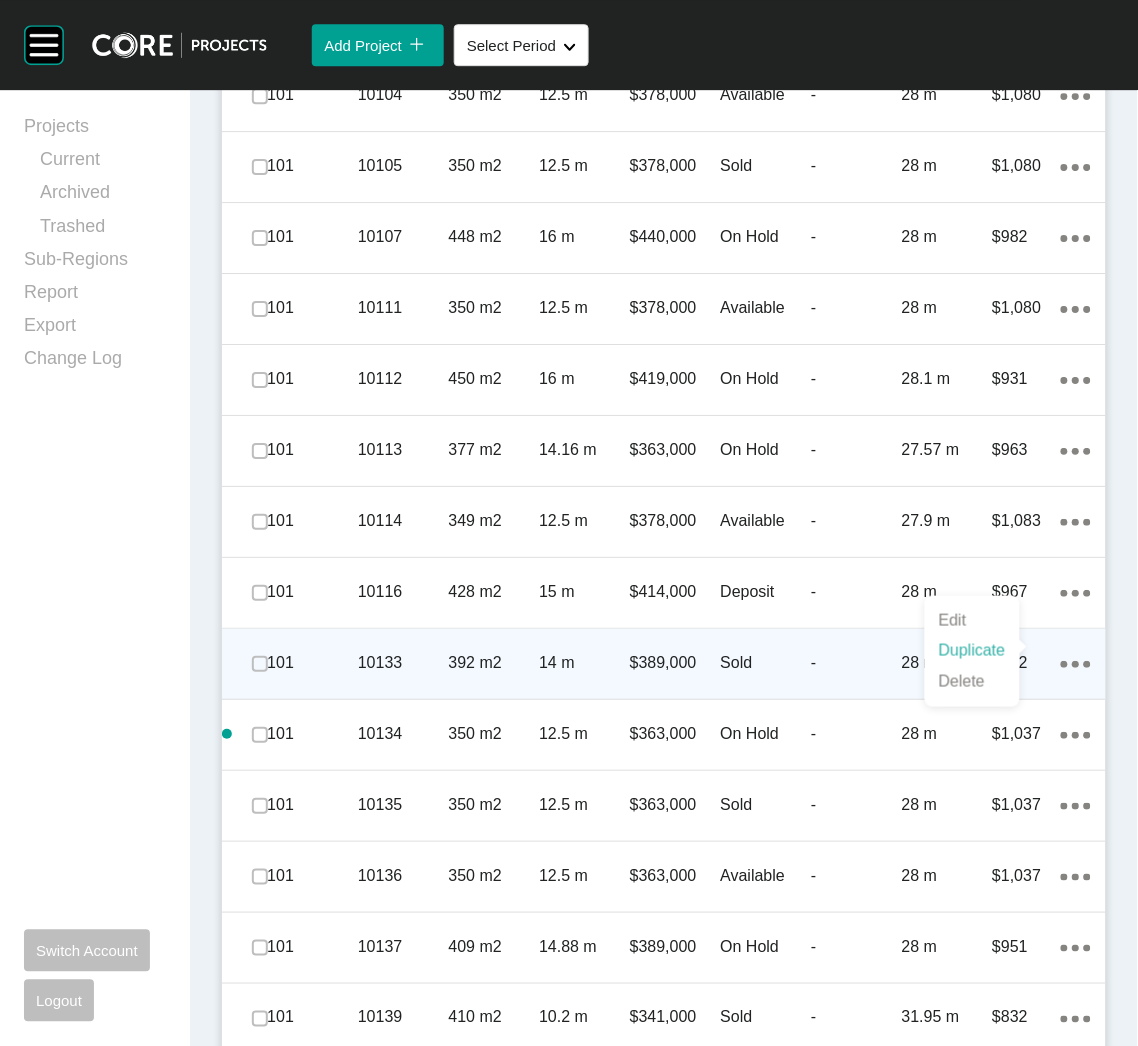 click on "Duplicate" at bounding box center [972, 651] 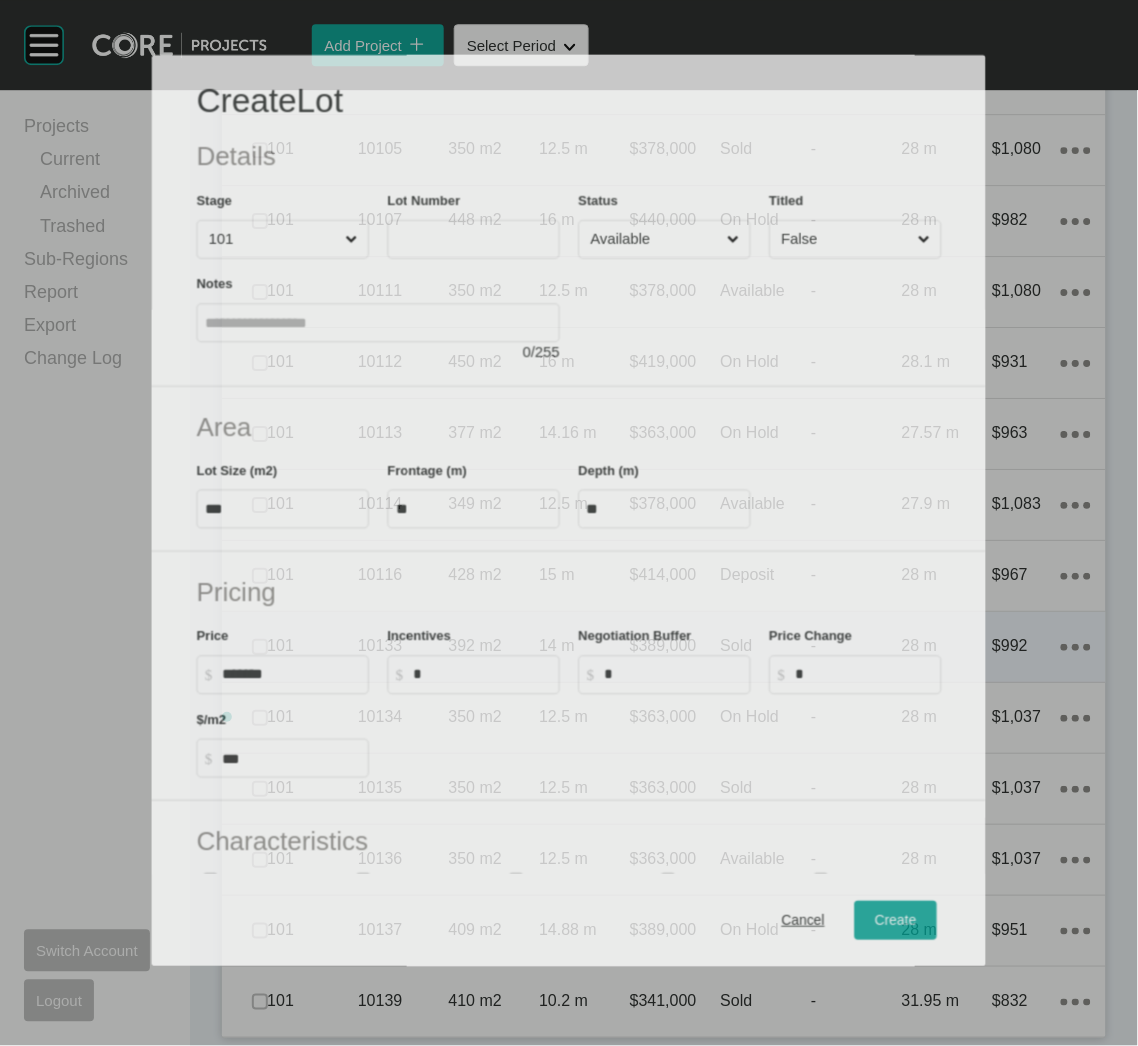 scroll, scrollTop: 3901, scrollLeft: 0, axis: vertical 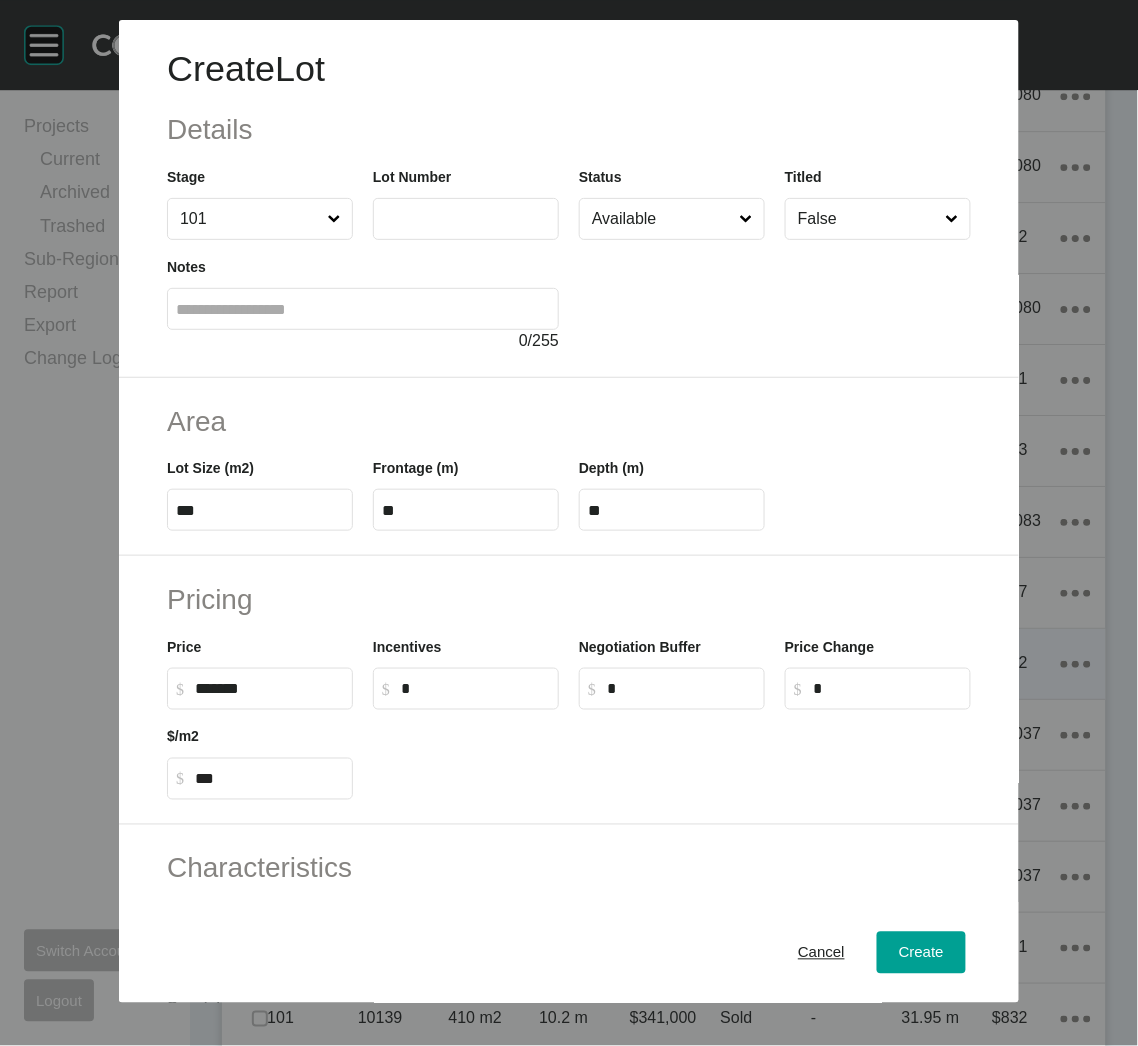 click at bounding box center [466, 218] 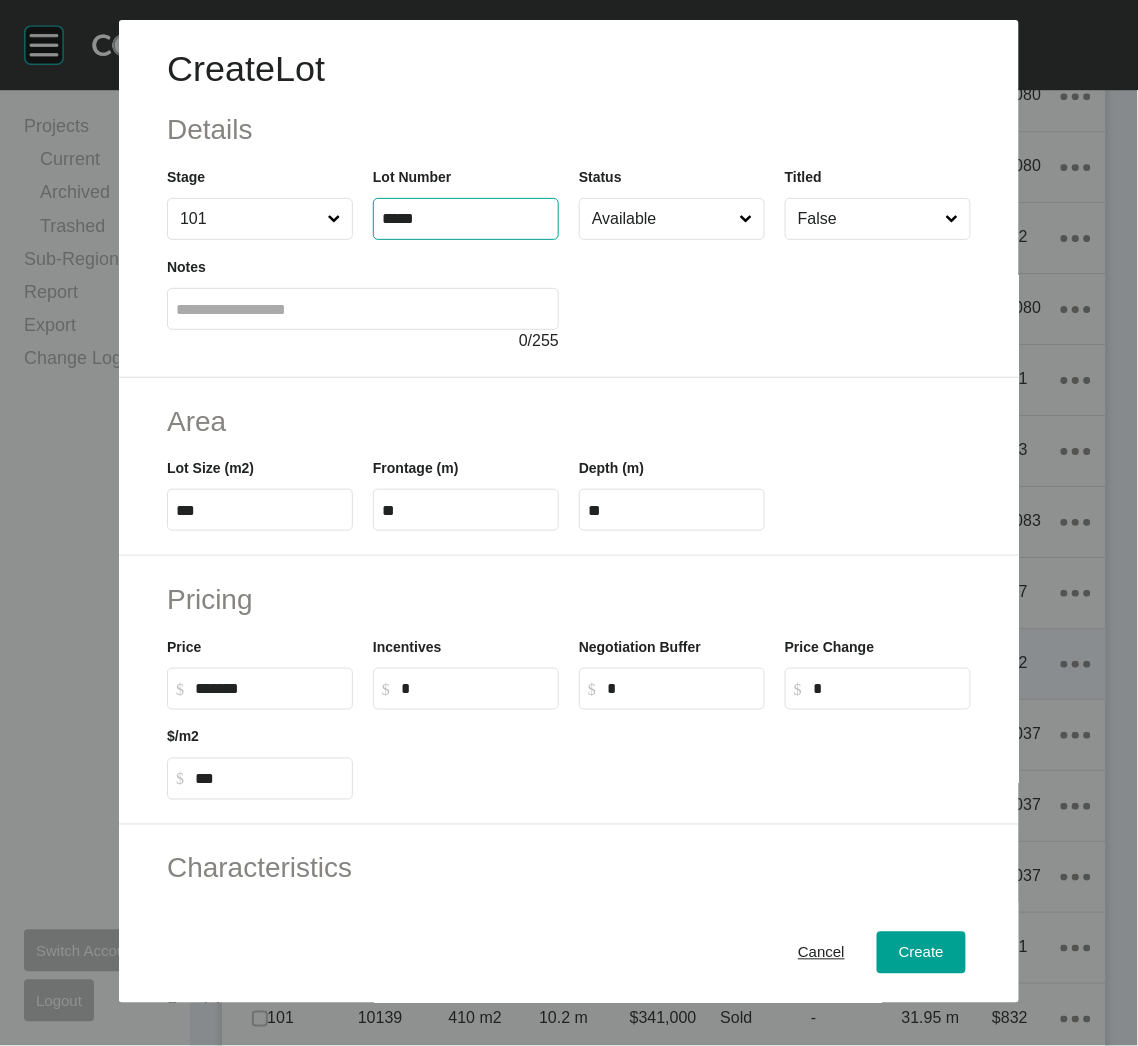 type on "*****" 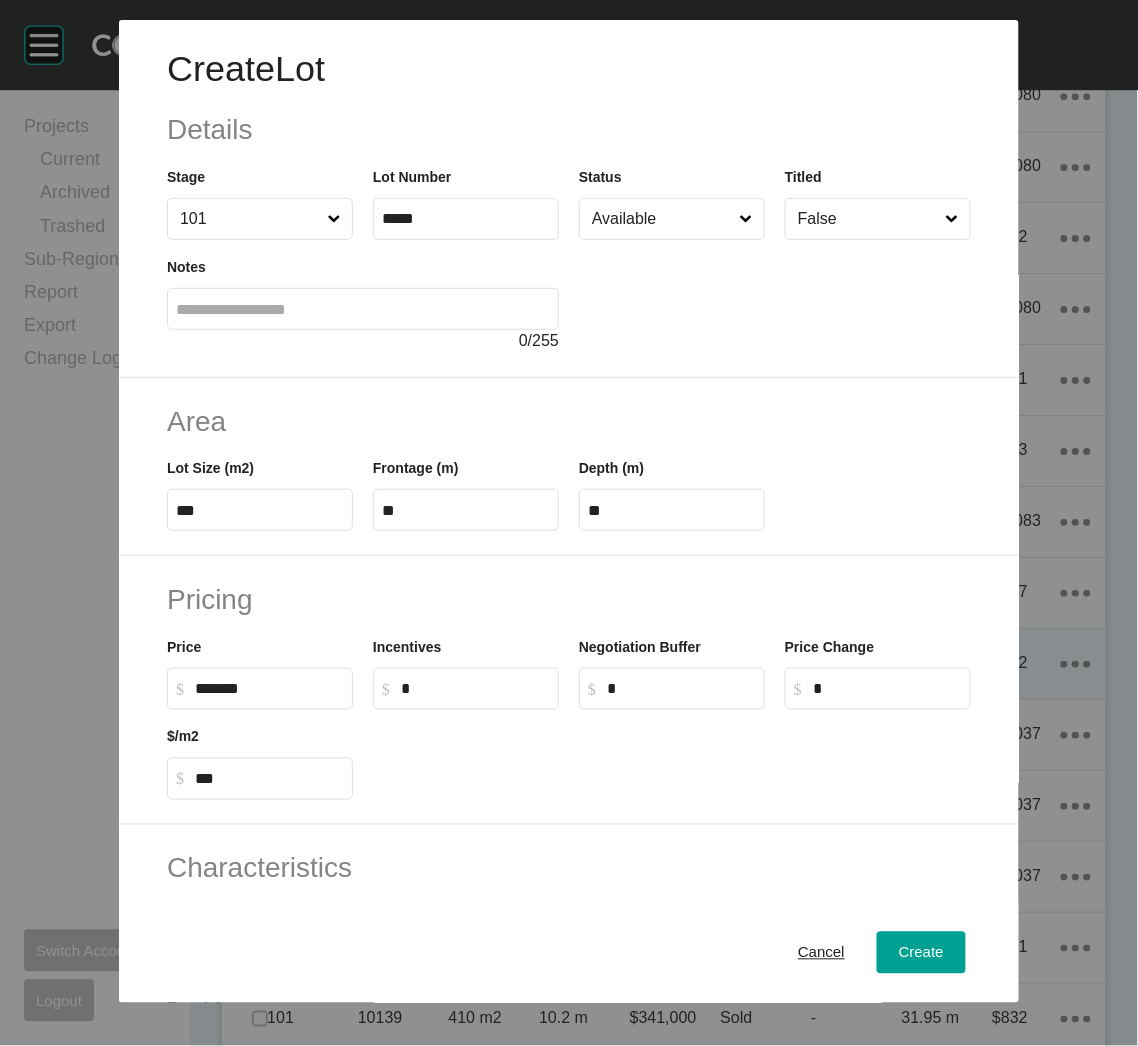 click on "Area Lot Size (m2) *** Frontage (m) ** Depth (m) **" at bounding box center [569, 467] 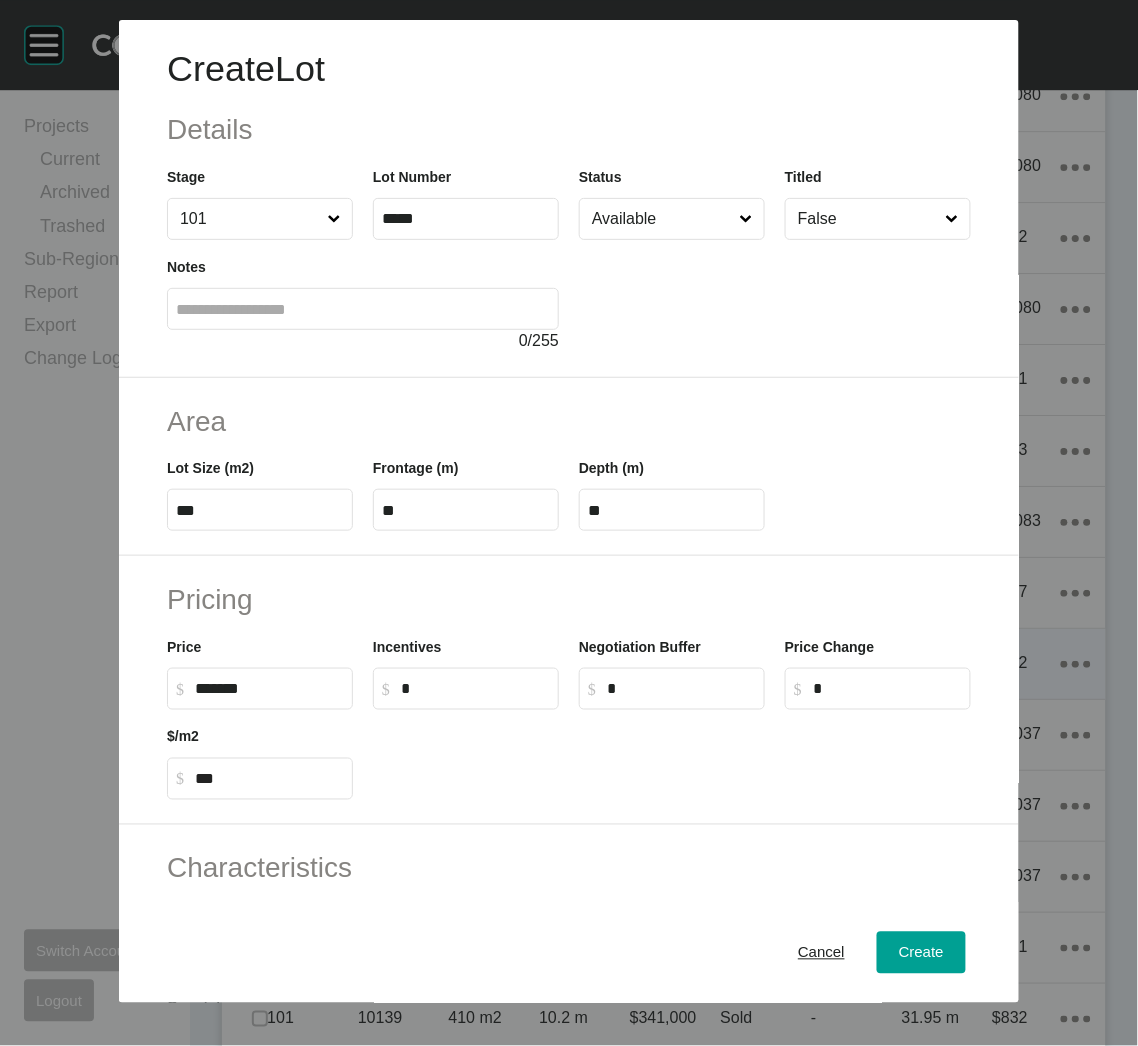 click on "Available" at bounding box center (662, 219) 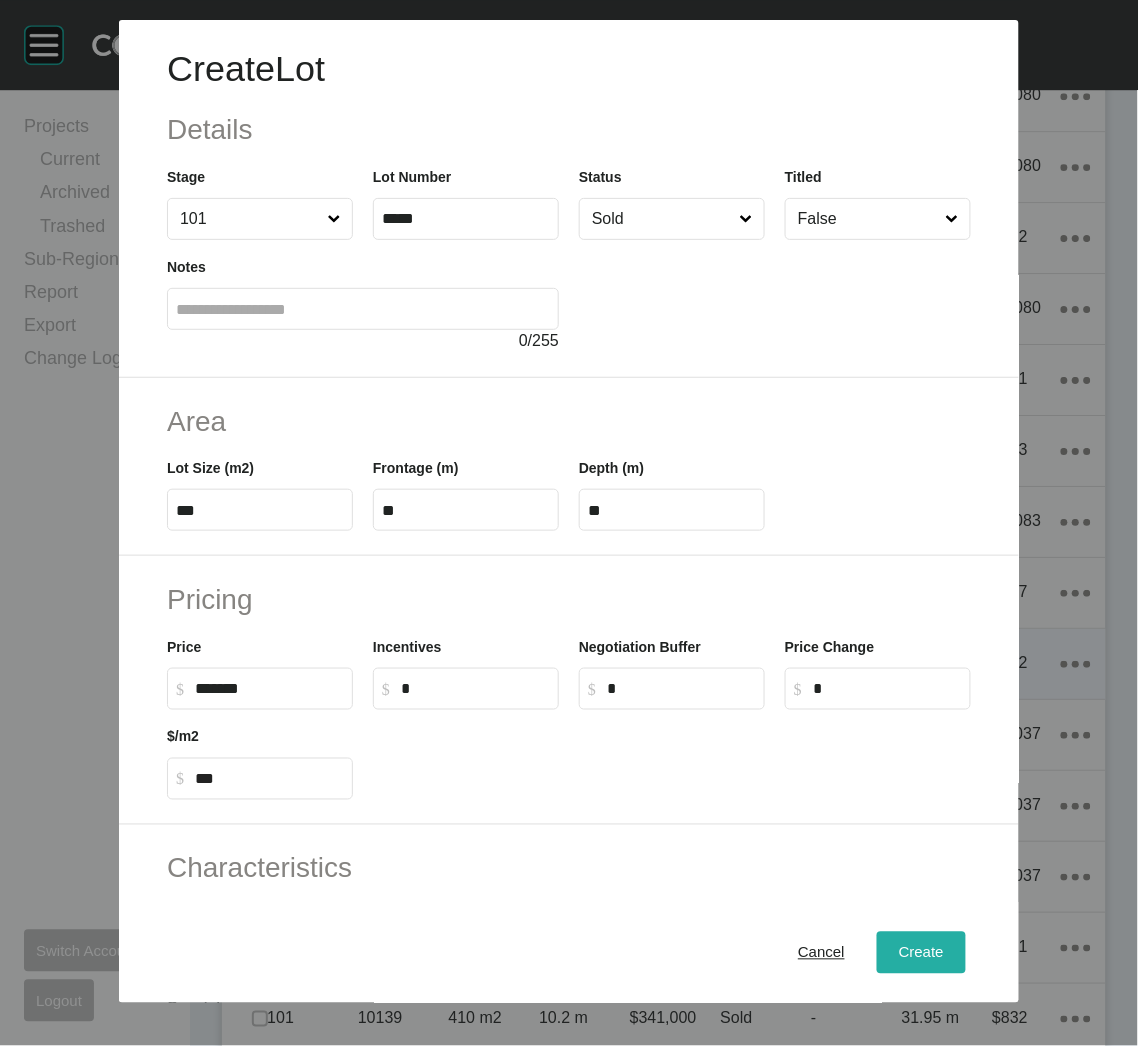 click on "Create" at bounding box center [921, 953] 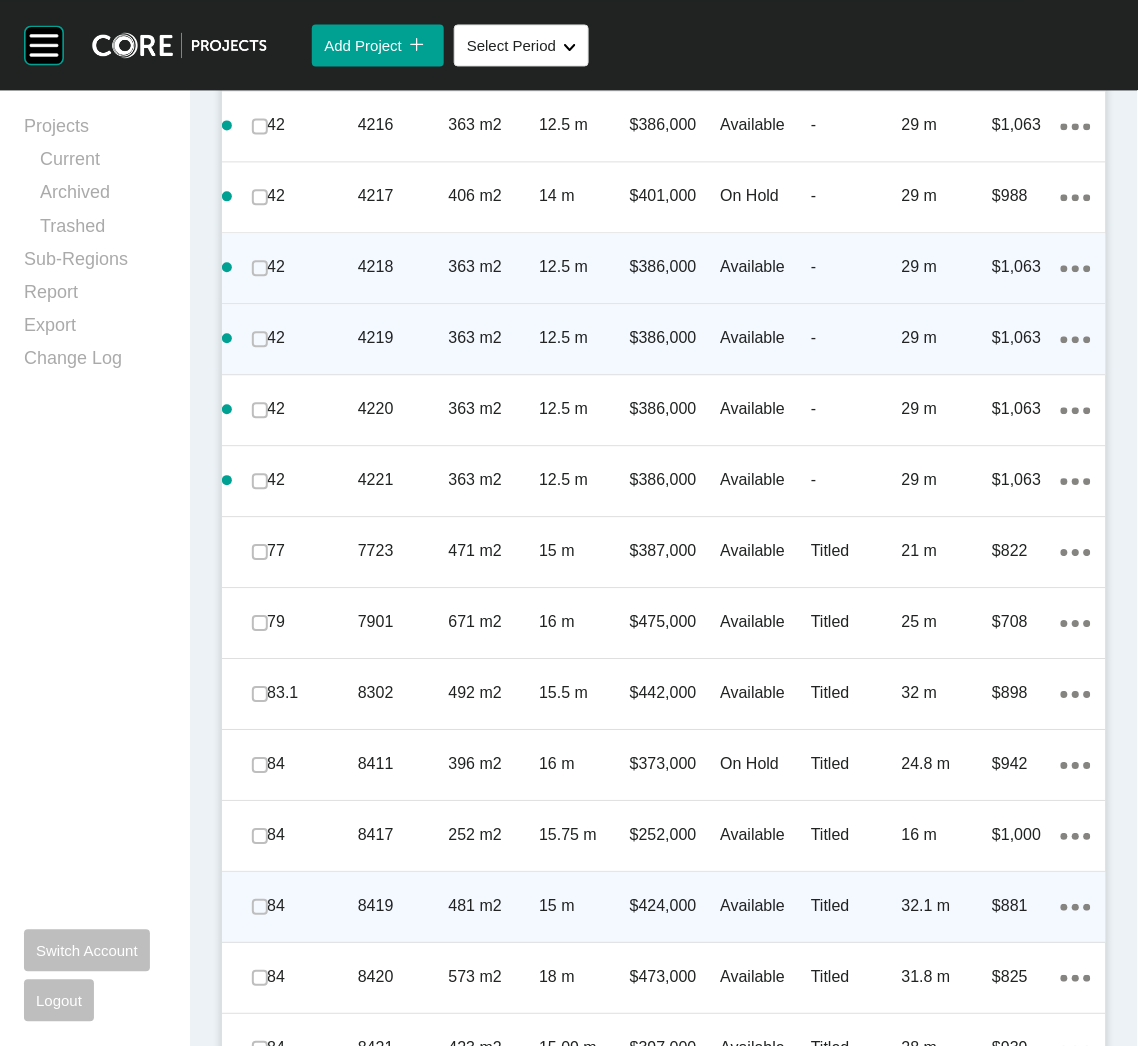 scroll, scrollTop: 2084, scrollLeft: 0, axis: vertical 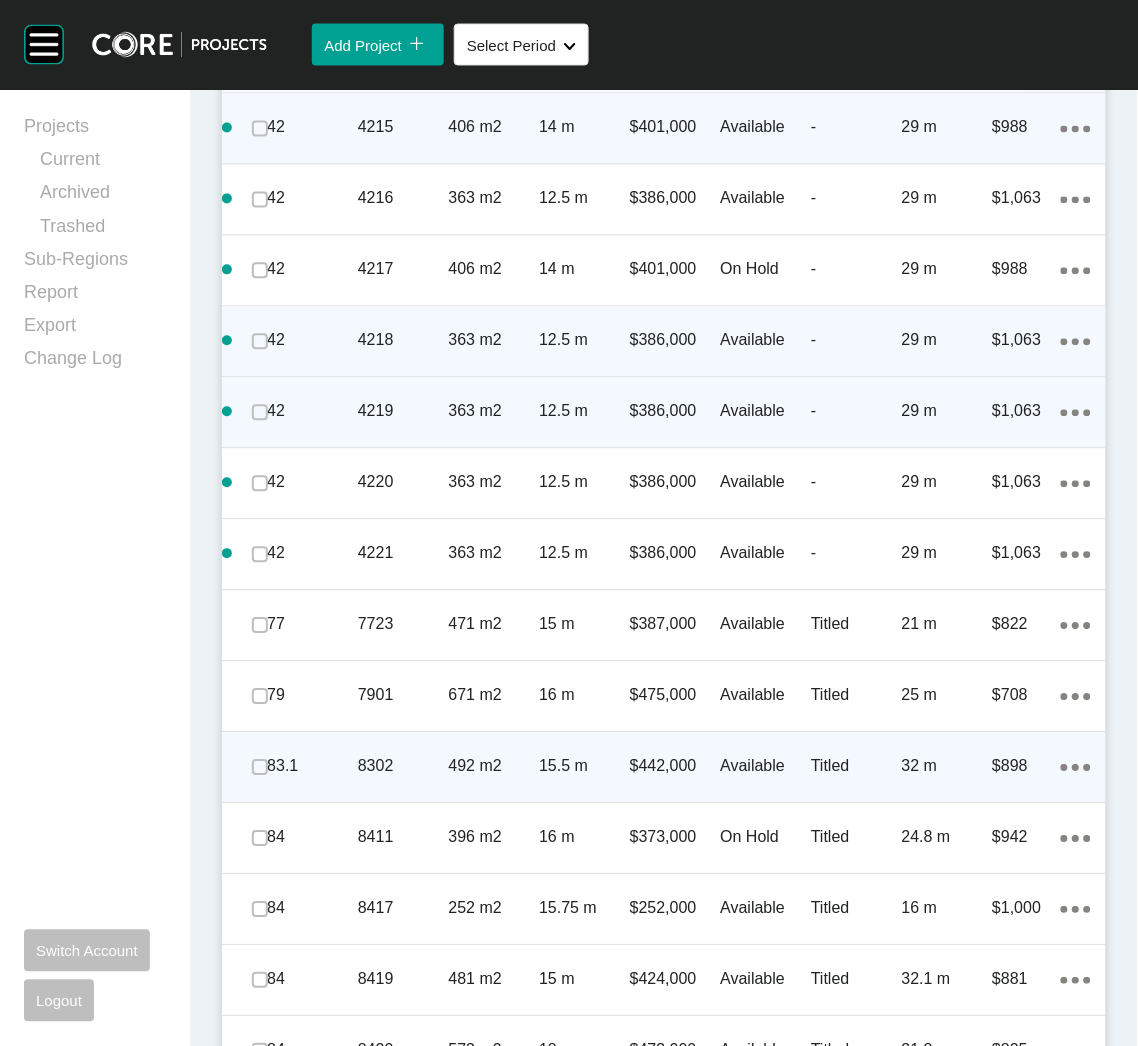 click on "15.5 m" at bounding box center [584, 767] 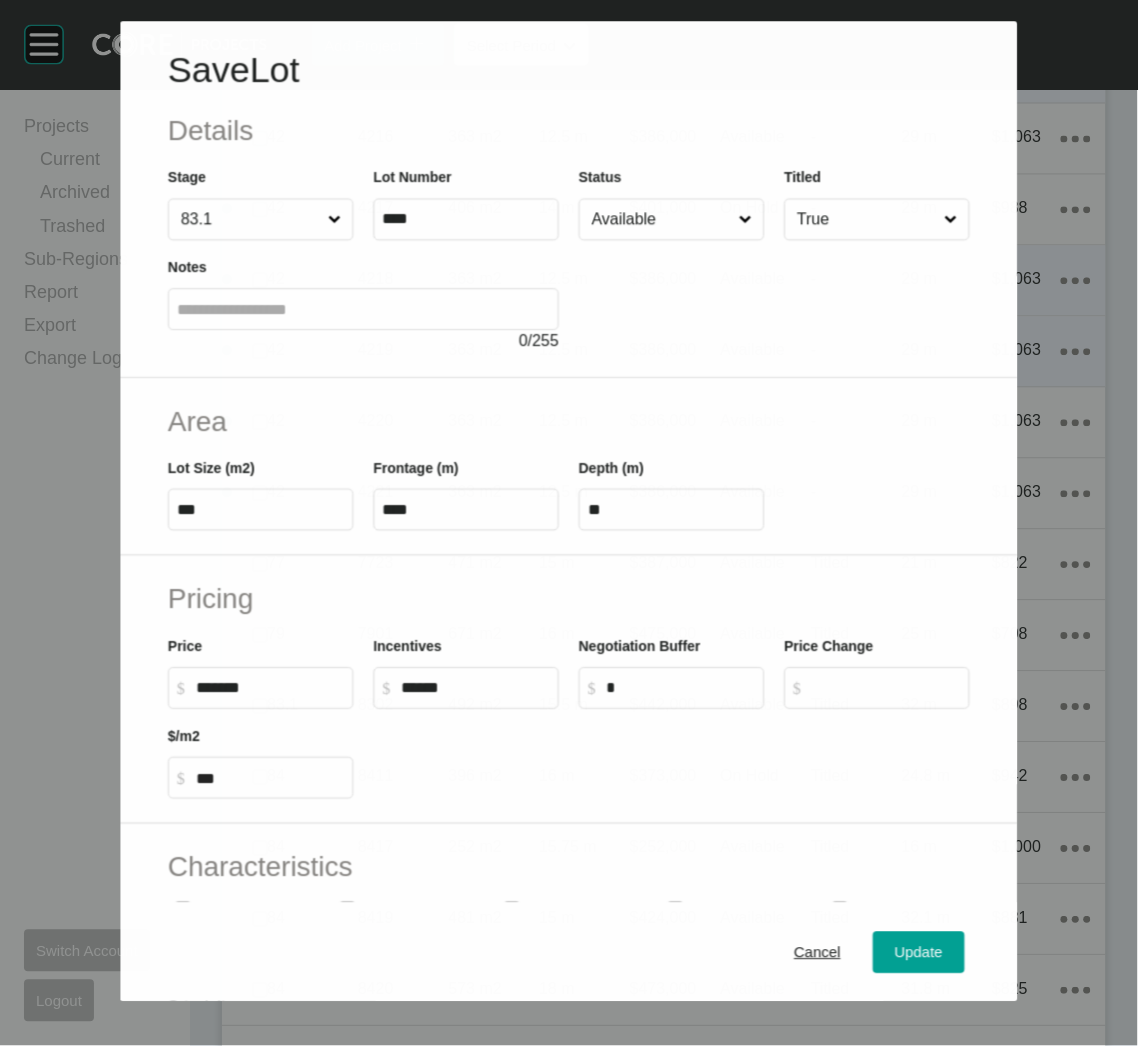 scroll, scrollTop: 2021, scrollLeft: 0, axis: vertical 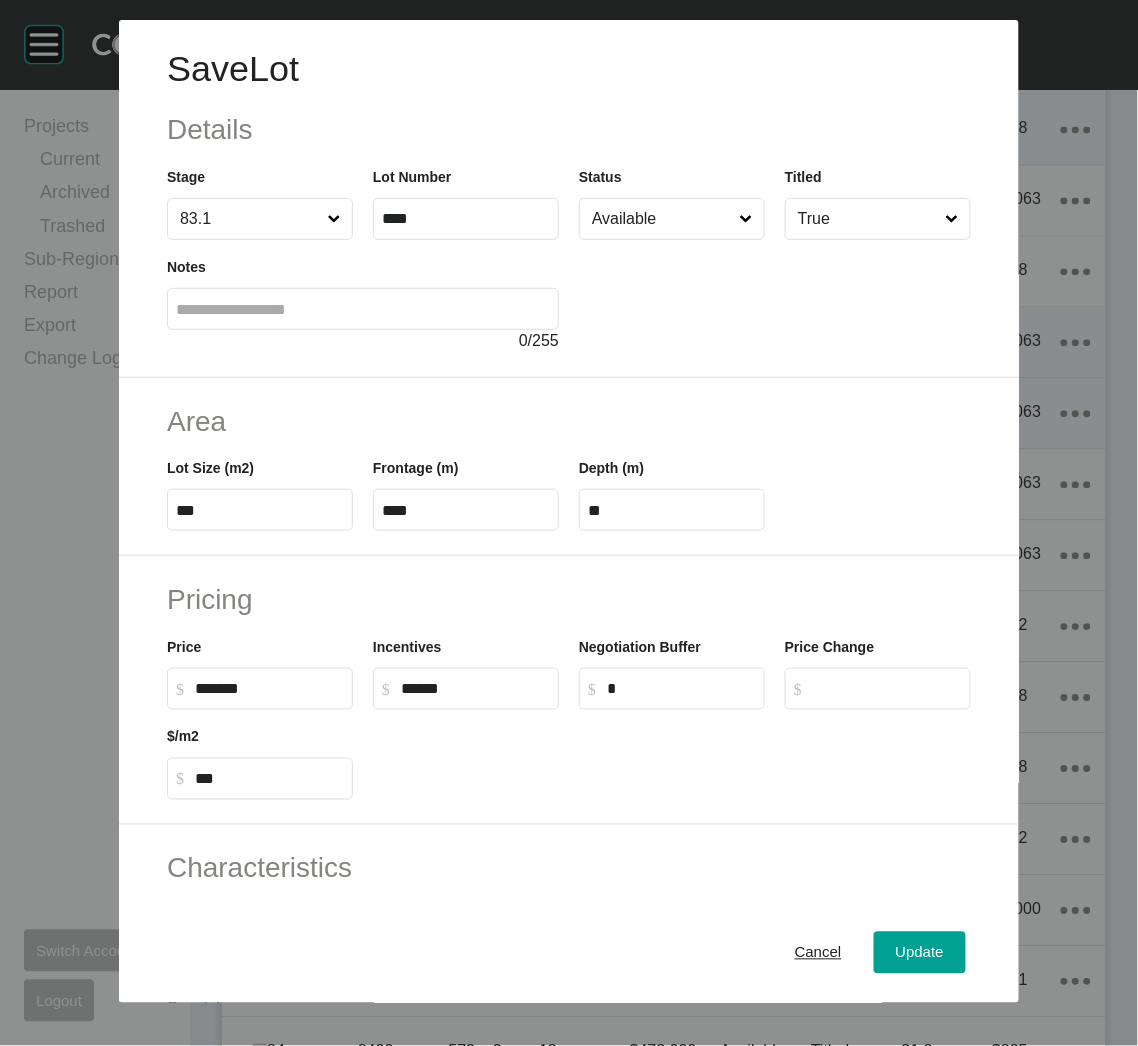 click on "Available" at bounding box center [662, 219] 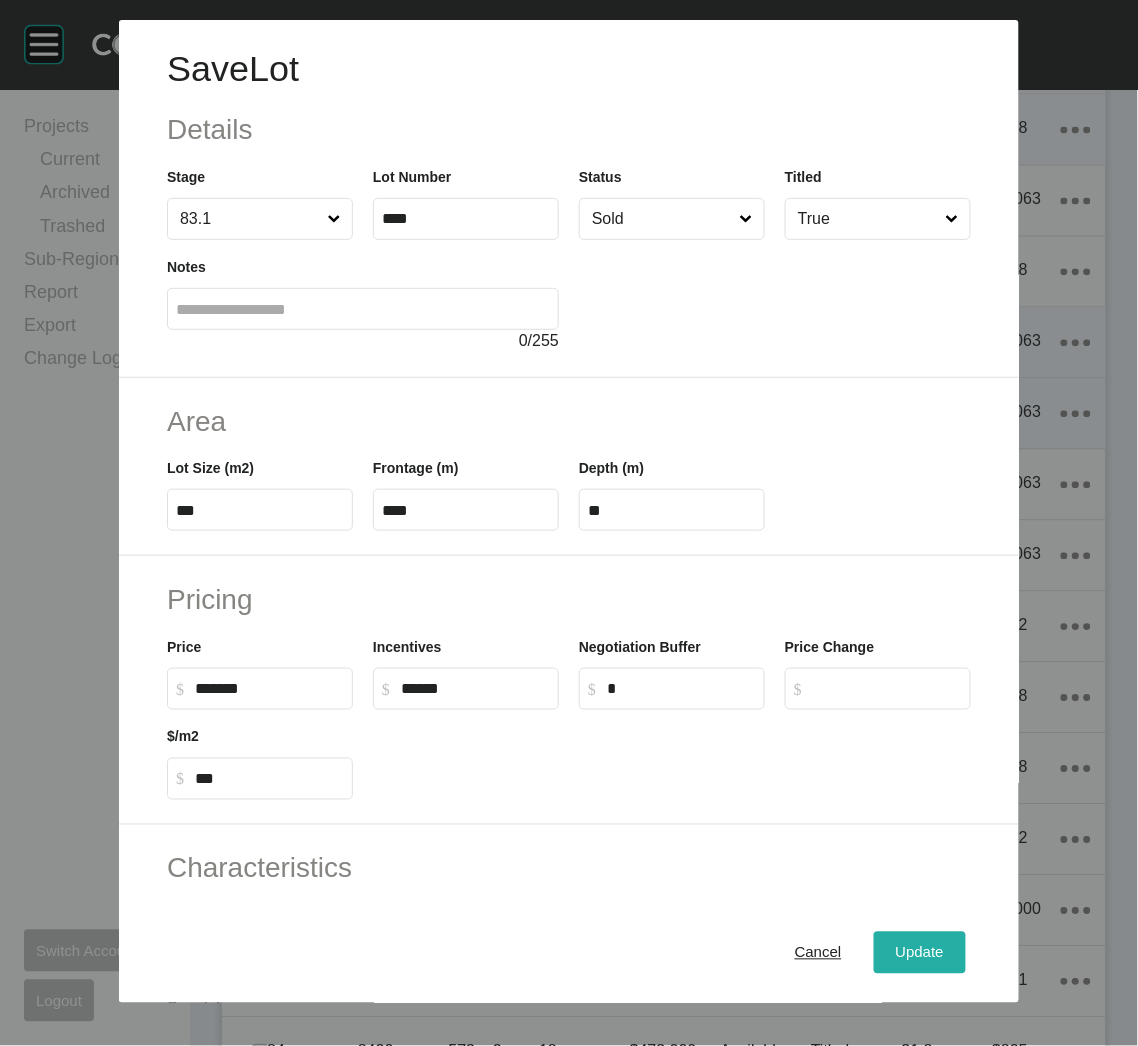 click on "Update" at bounding box center (920, 953) 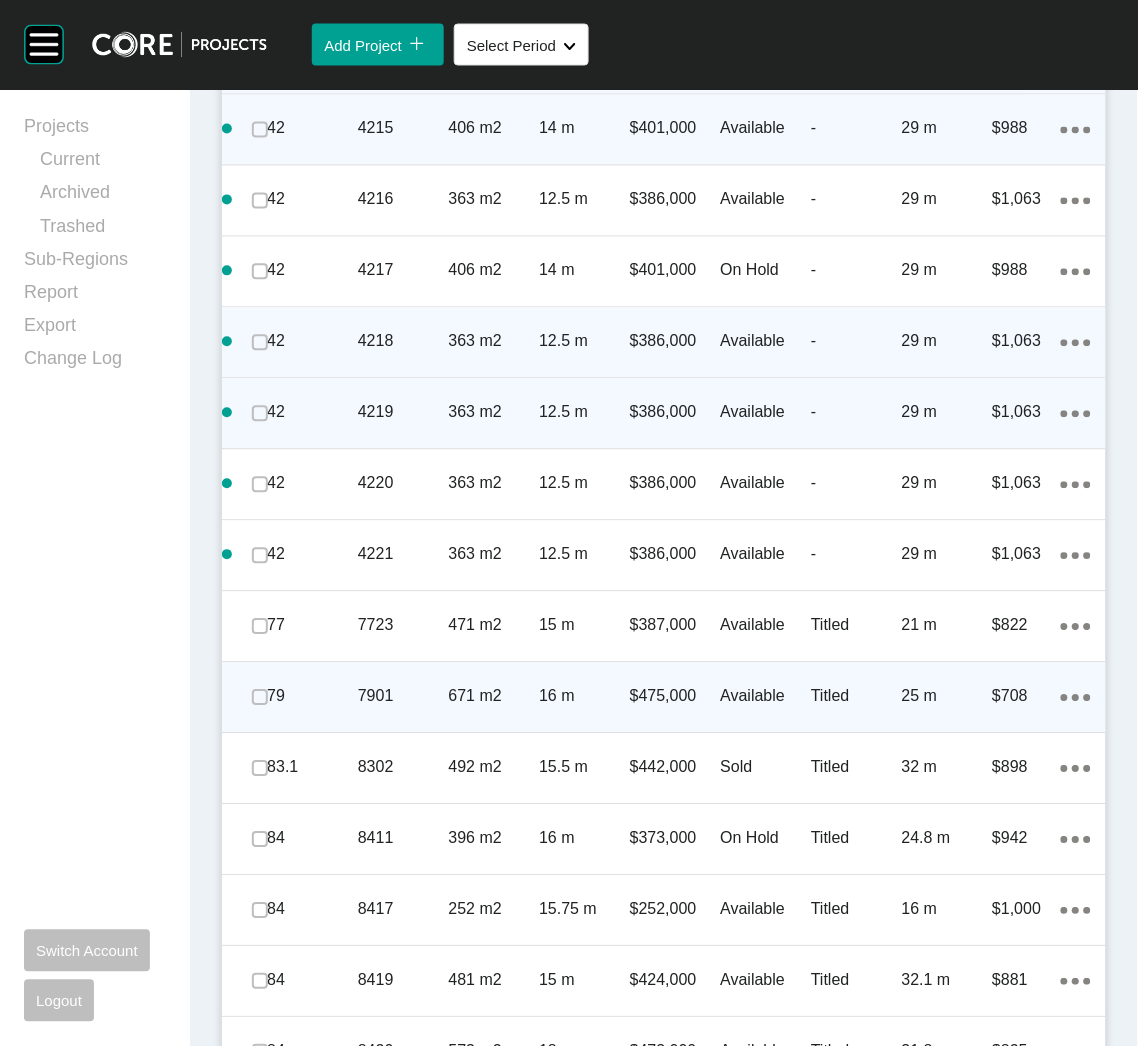 scroll, scrollTop: 2233, scrollLeft: 0, axis: vertical 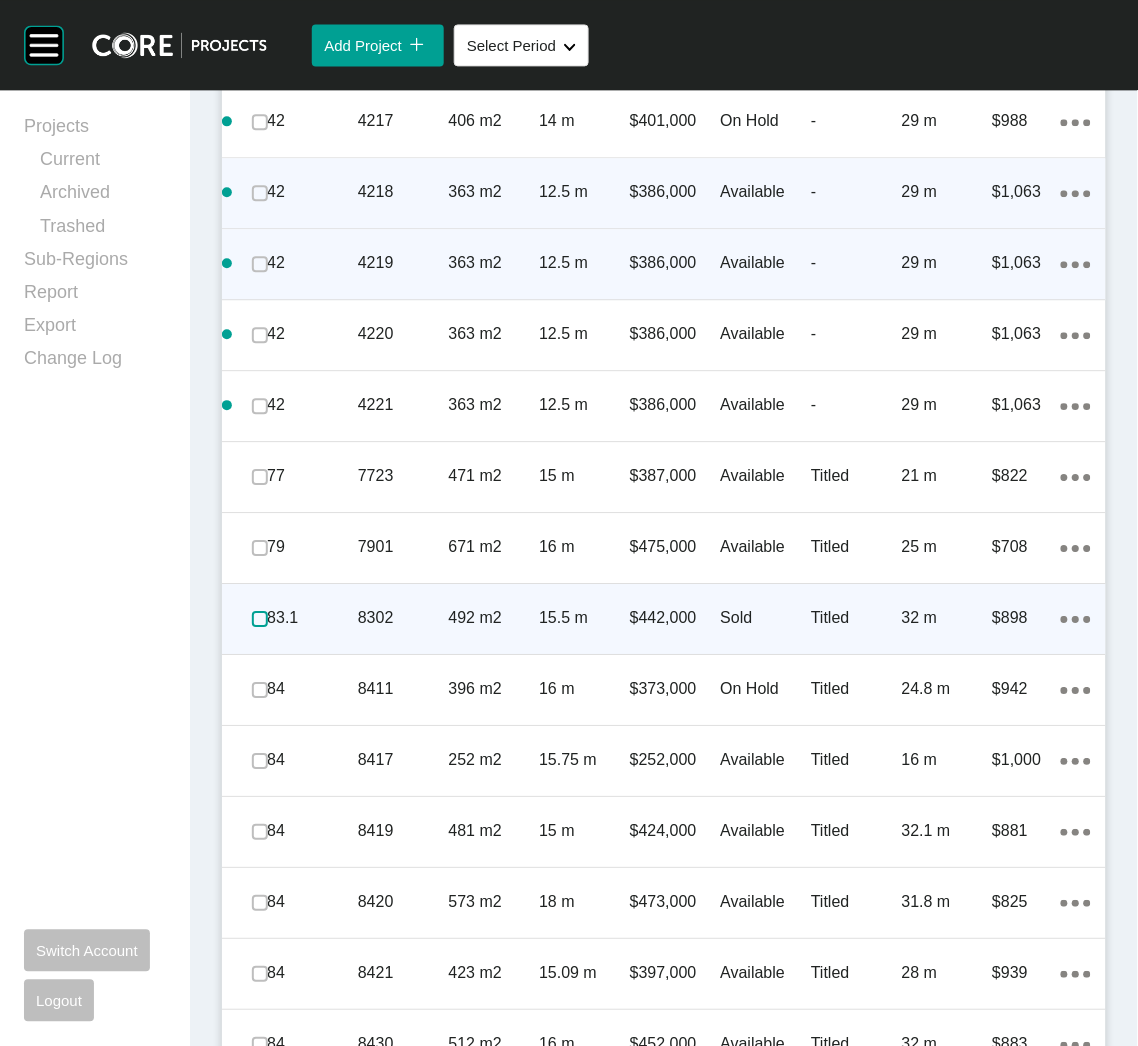 click at bounding box center (260, 619) 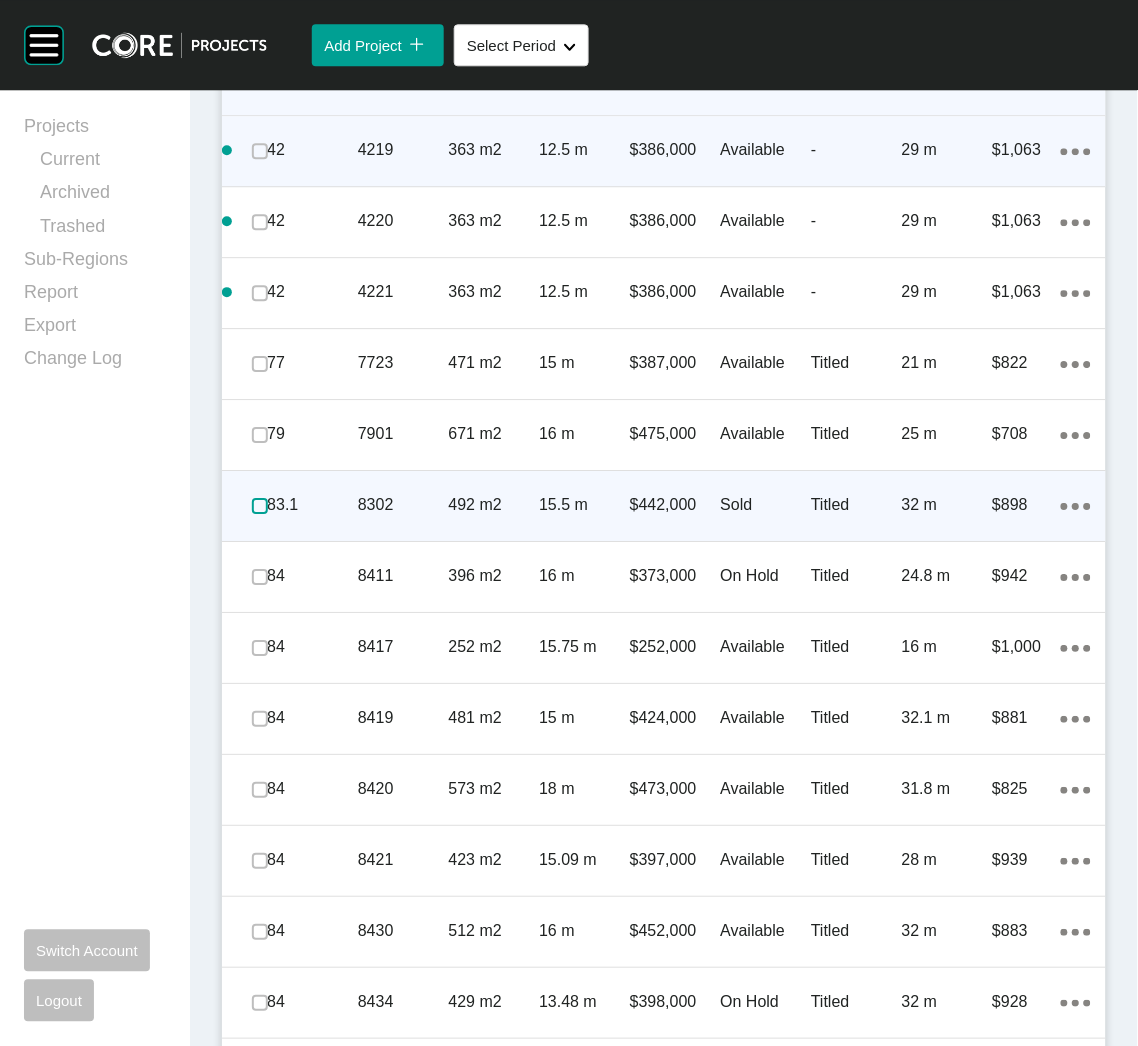 scroll, scrollTop: 2383, scrollLeft: 0, axis: vertical 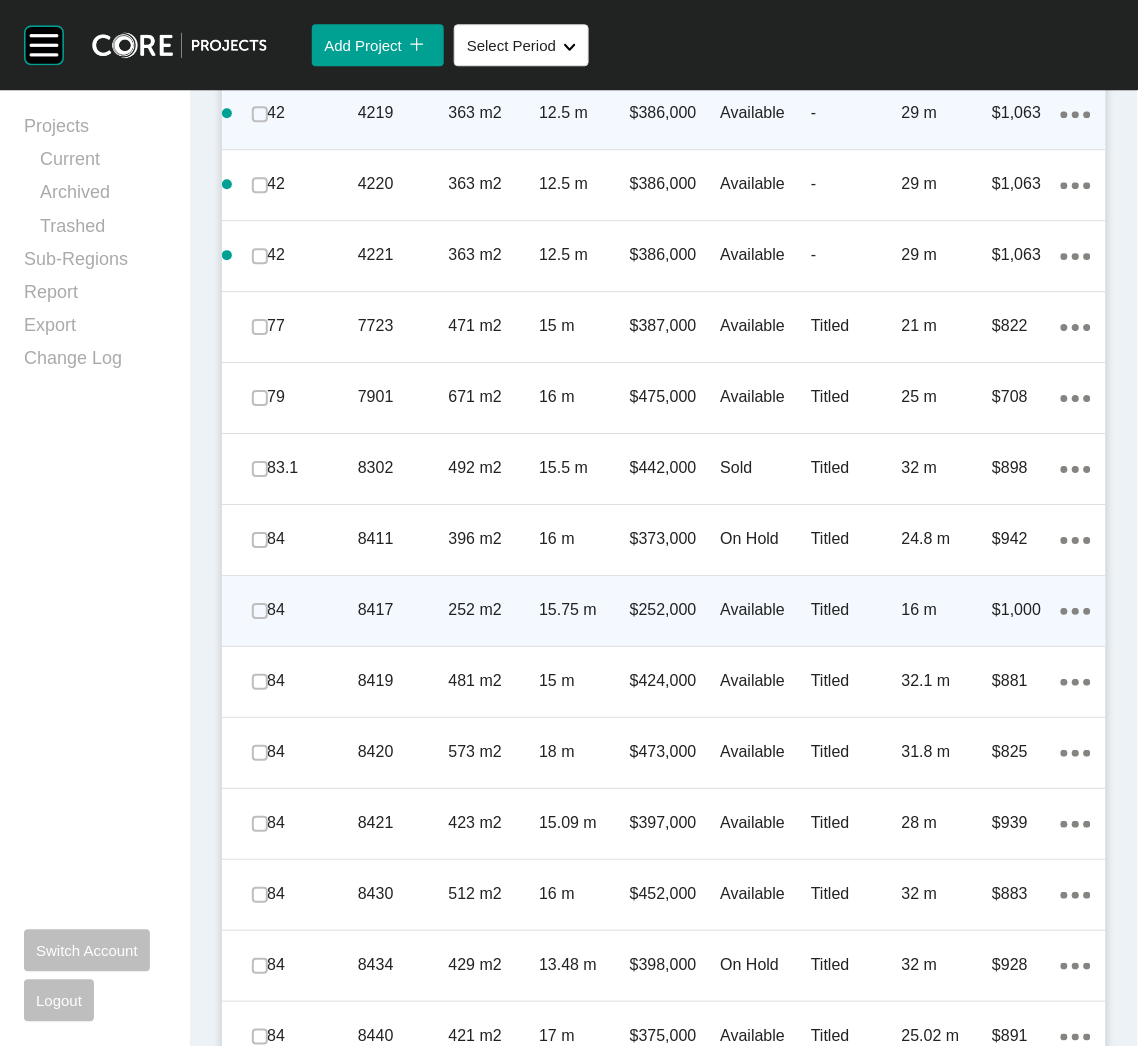 click on "8417" at bounding box center [403, 610] 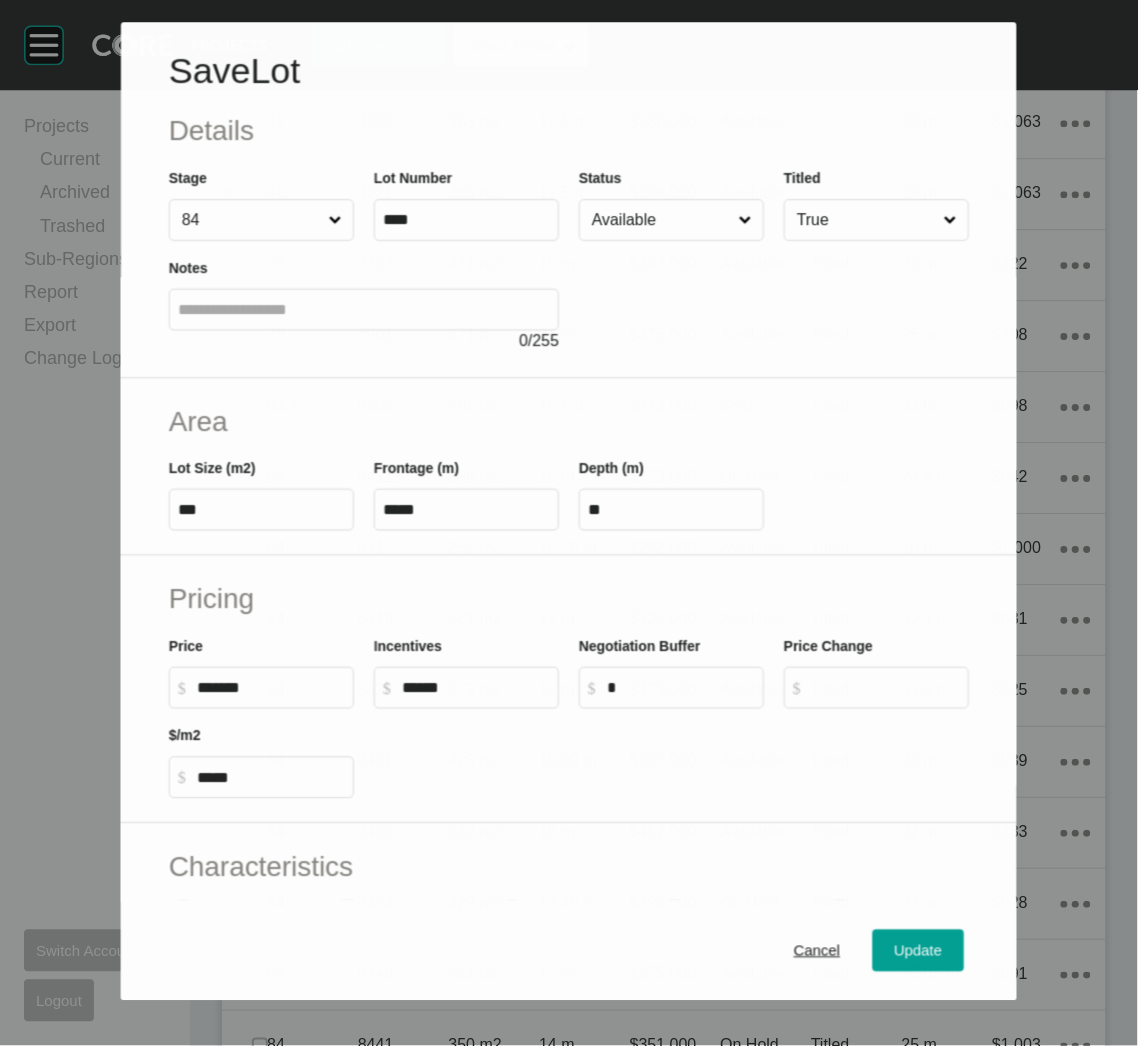 scroll, scrollTop: 2320, scrollLeft: 0, axis: vertical 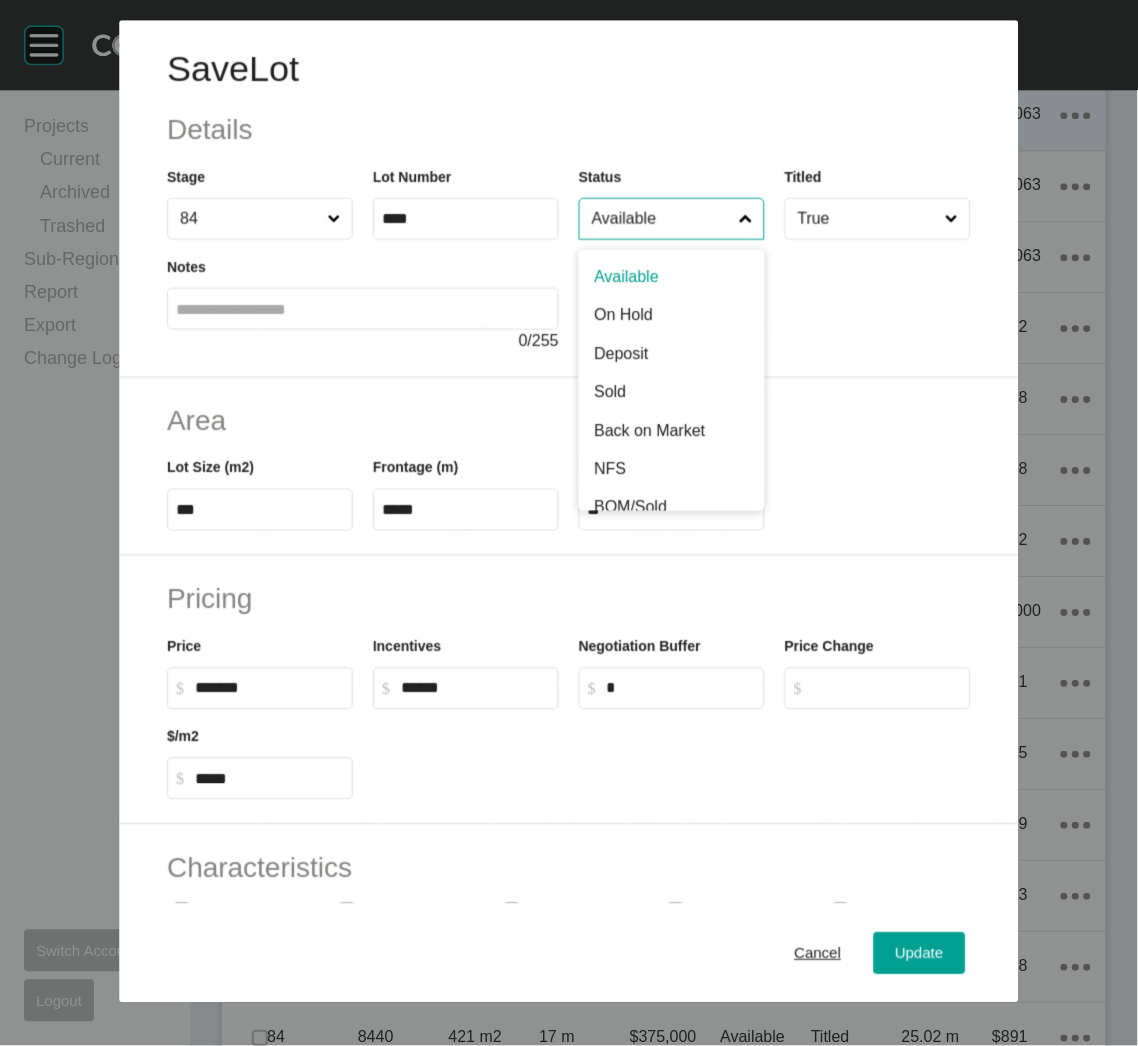 click on "Available" at bounding box center (661, 219) 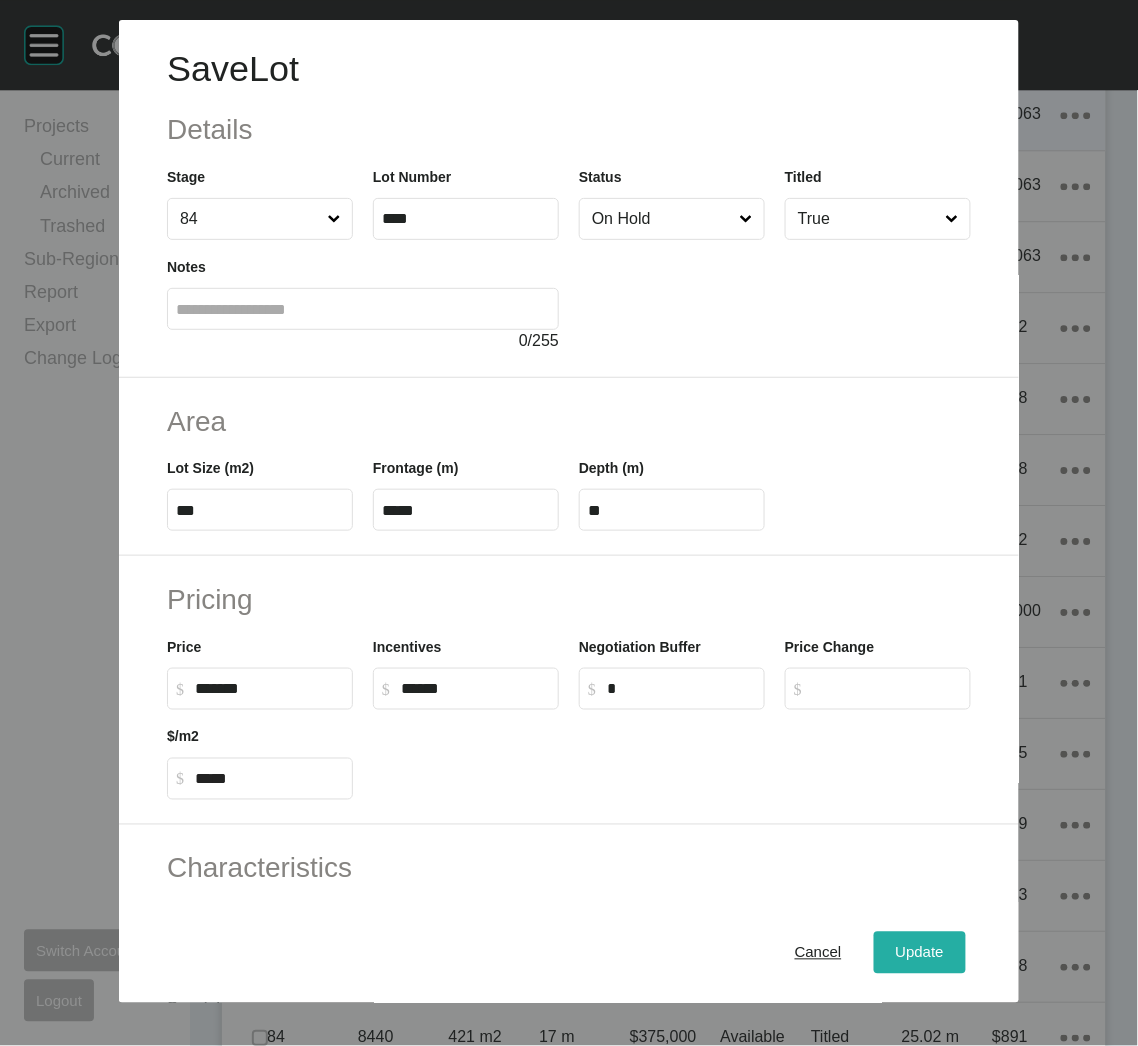 click on "Update" at bounding box center (920, 953) 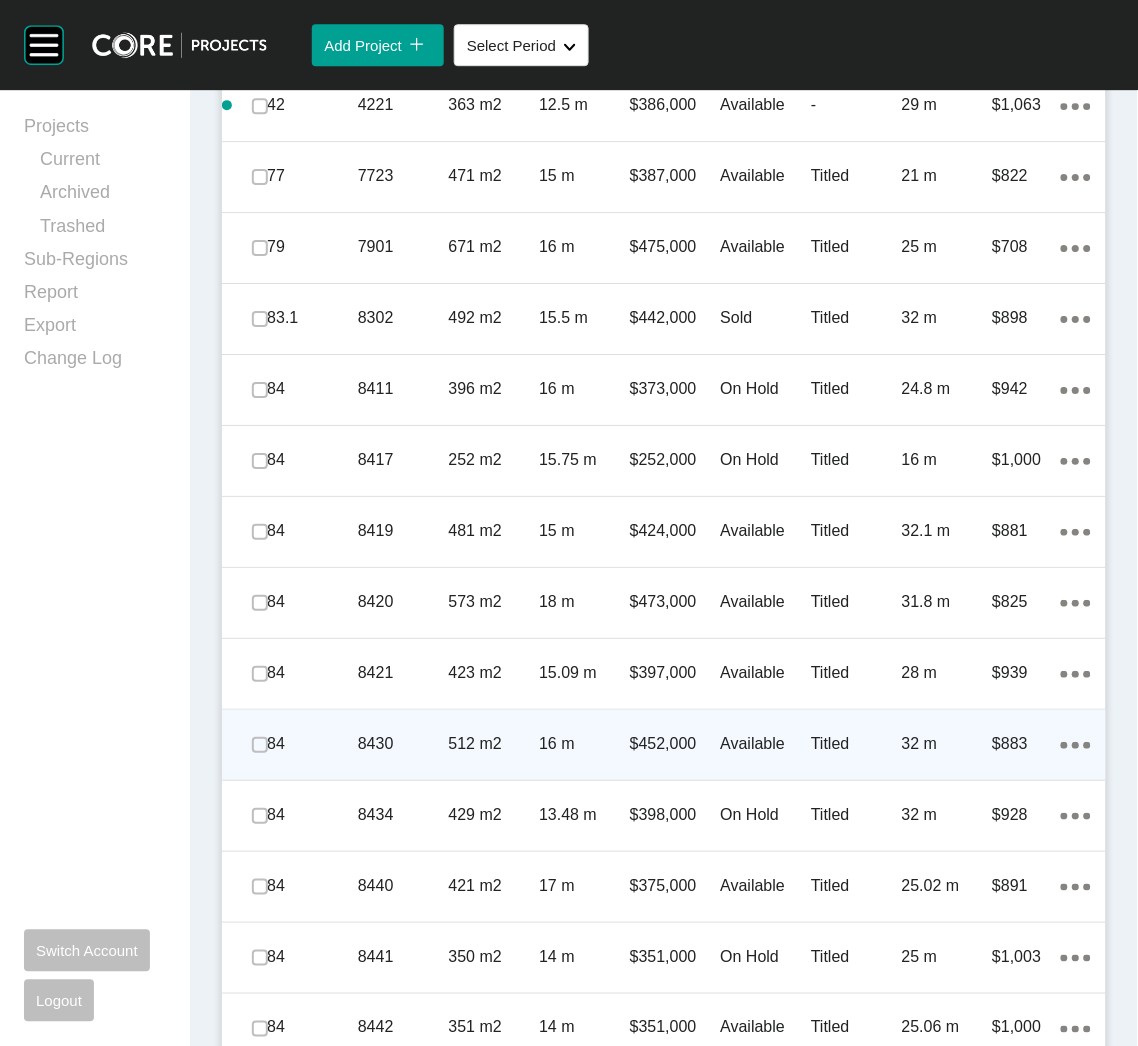 scroll, scrollTop: 2683, scrollLeft: 0, axis: vertical 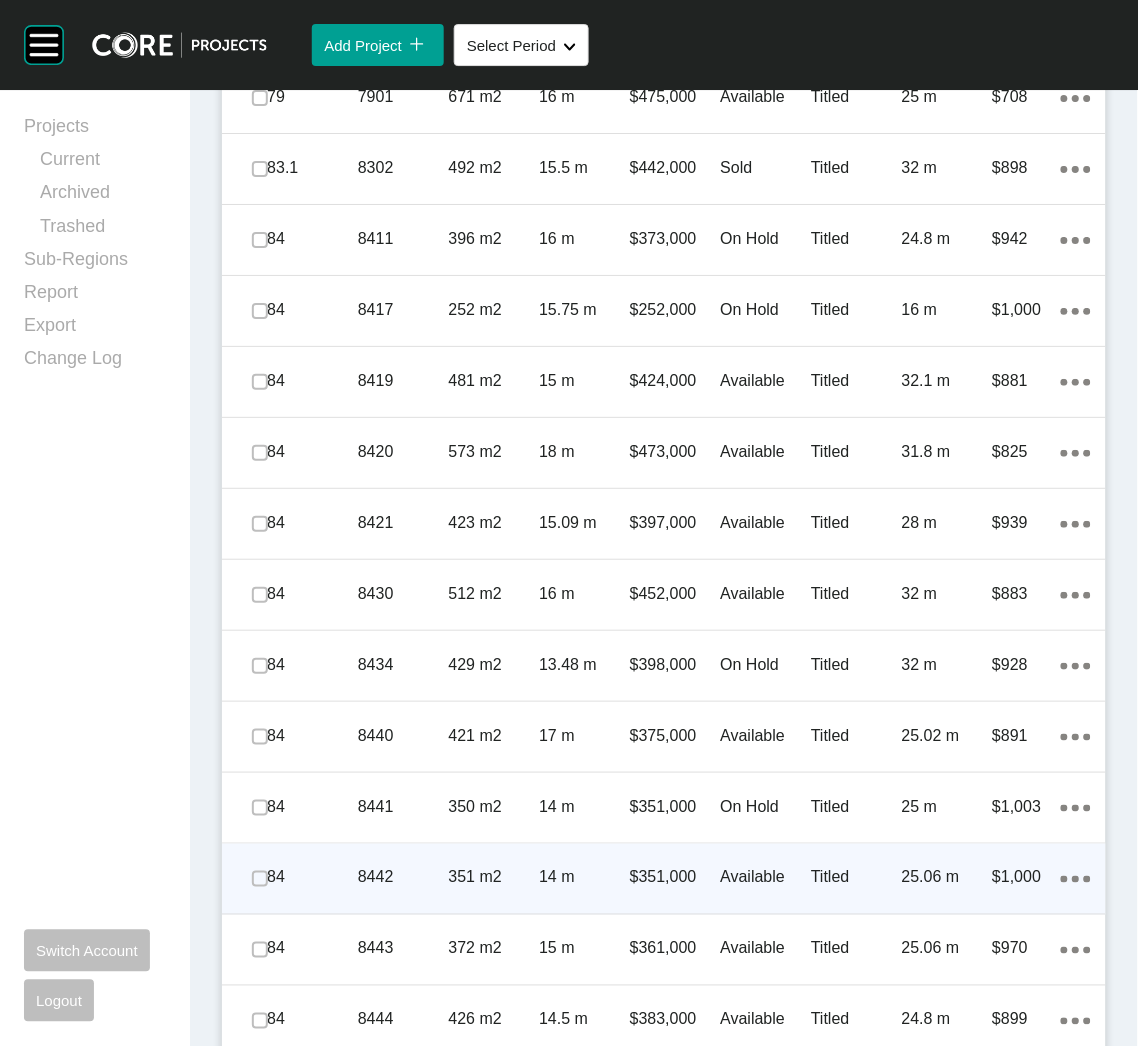 click on "351 m2" at bounding box center (494, 878) 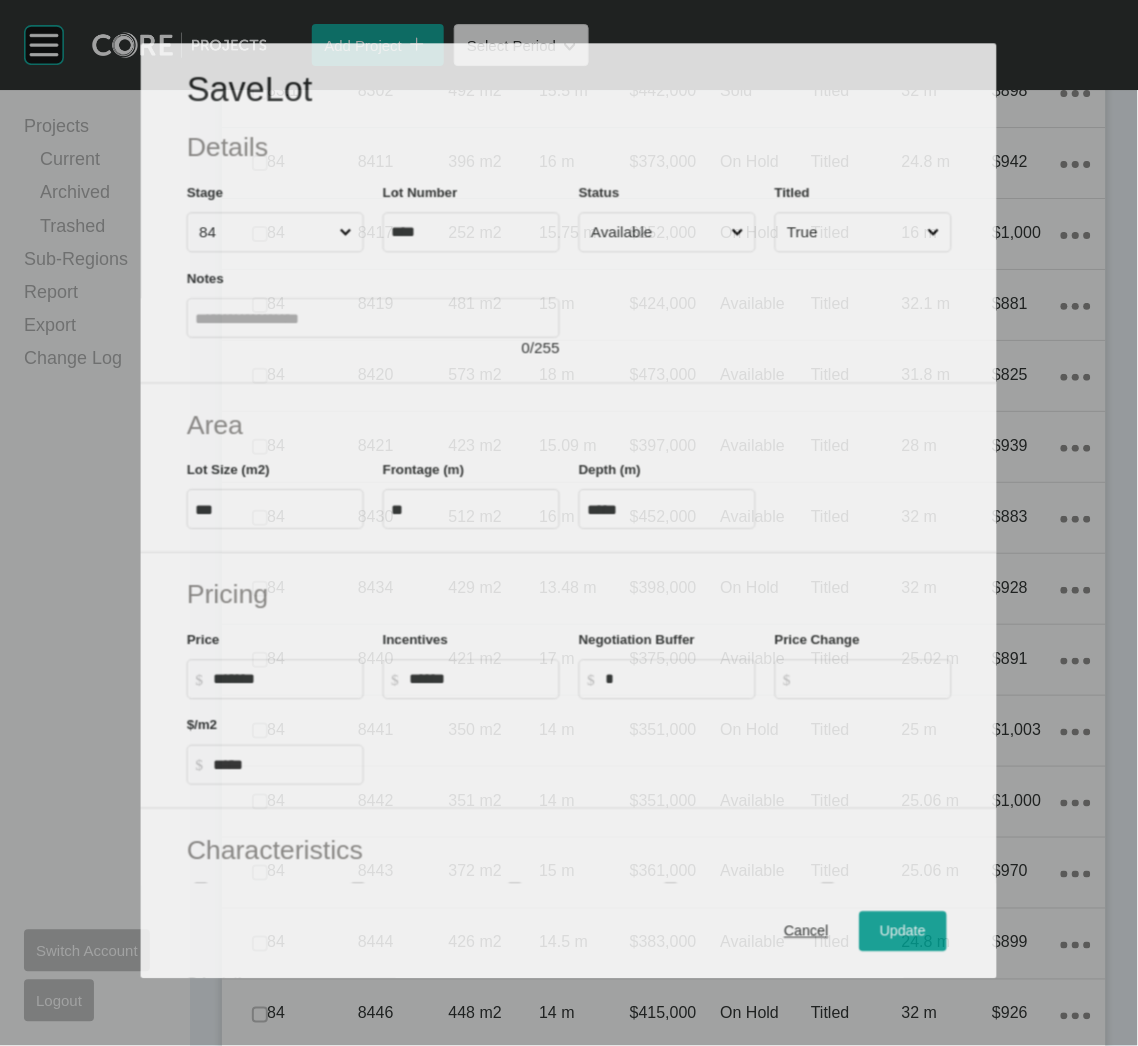 scroll, scrollTop: 2620, scrollLeft: 0, axis: vertical 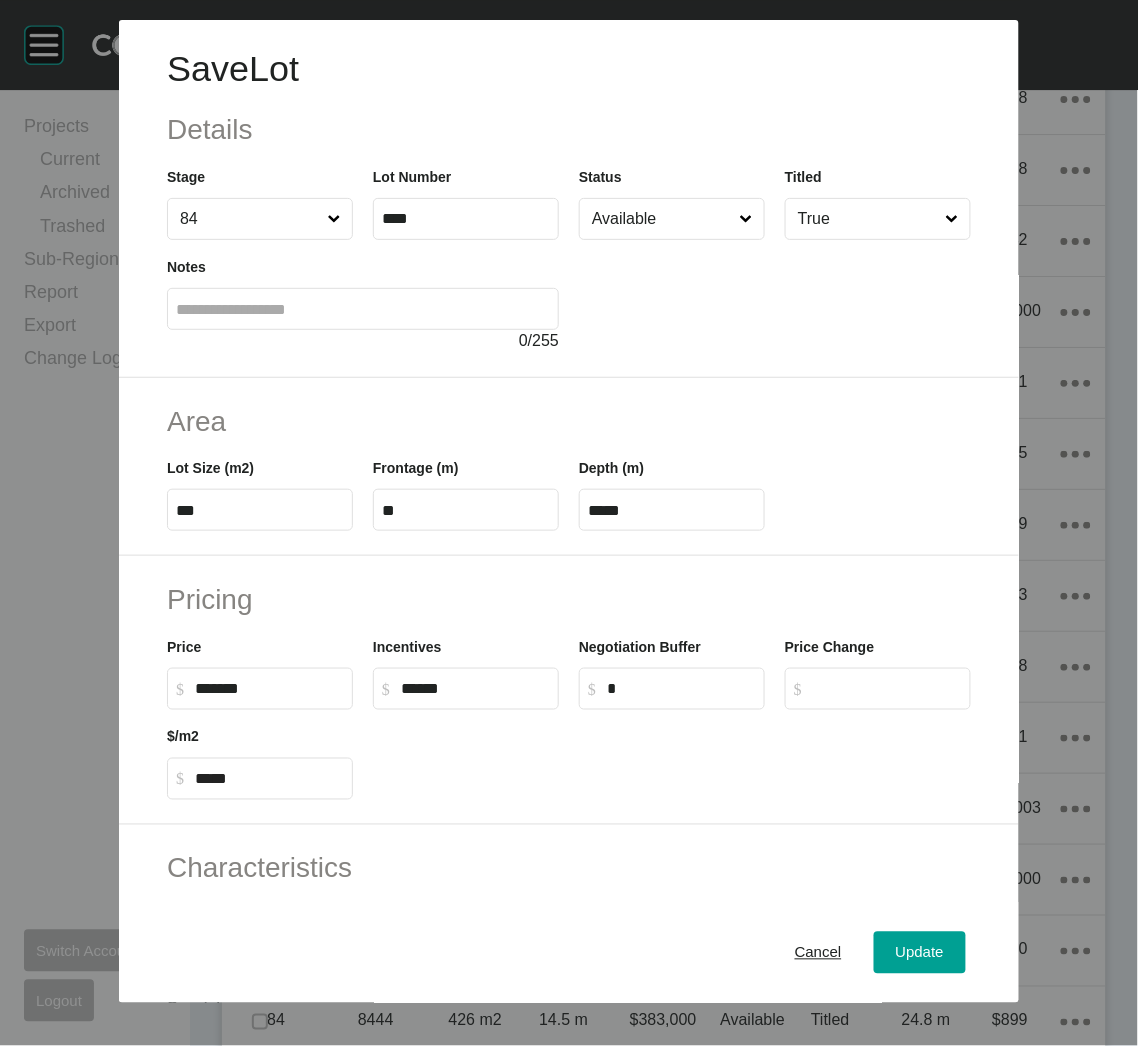 click on "Available" at bounding box center [662, 219] 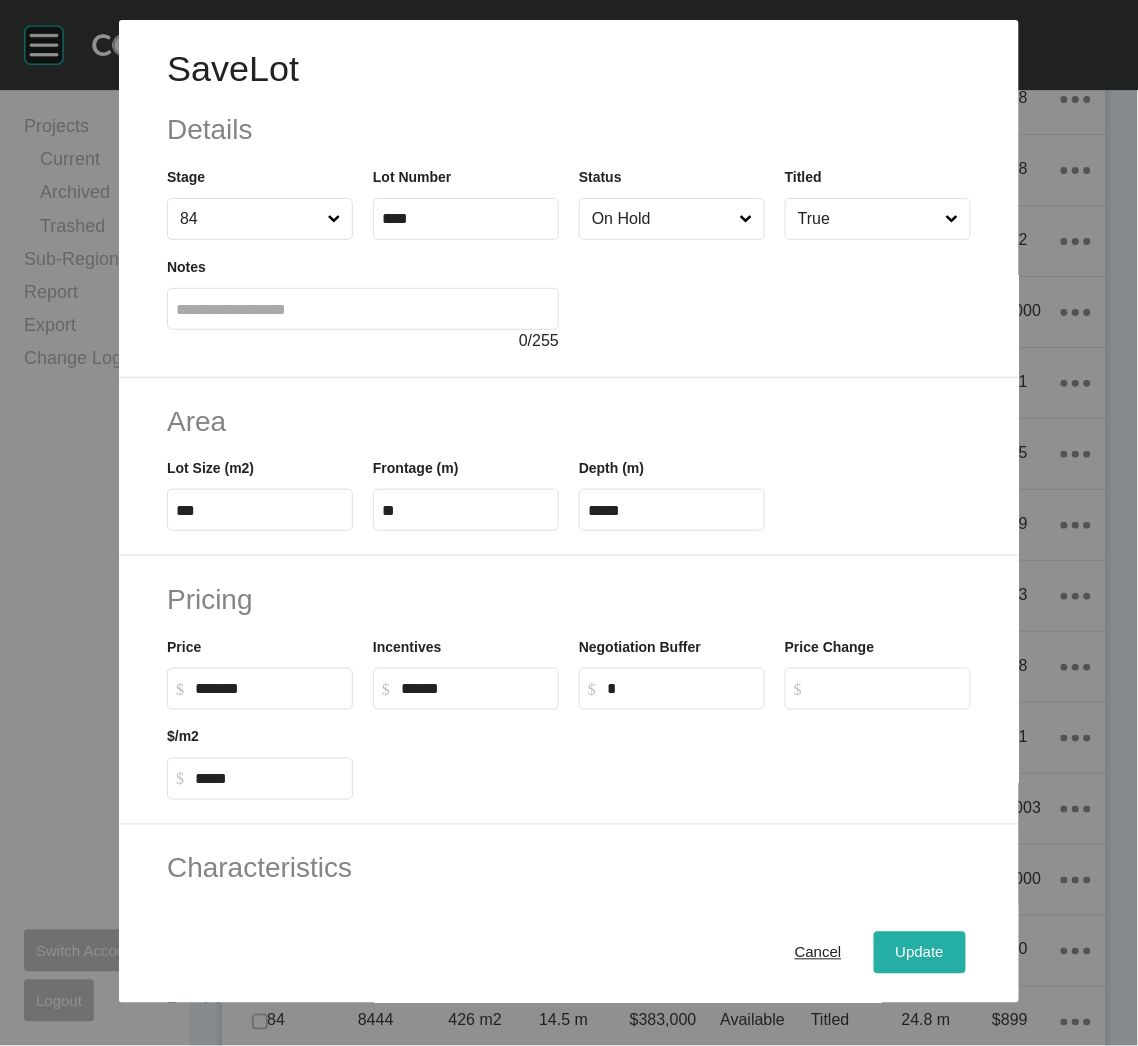 click on "Update" at bounding box center (920, 953) 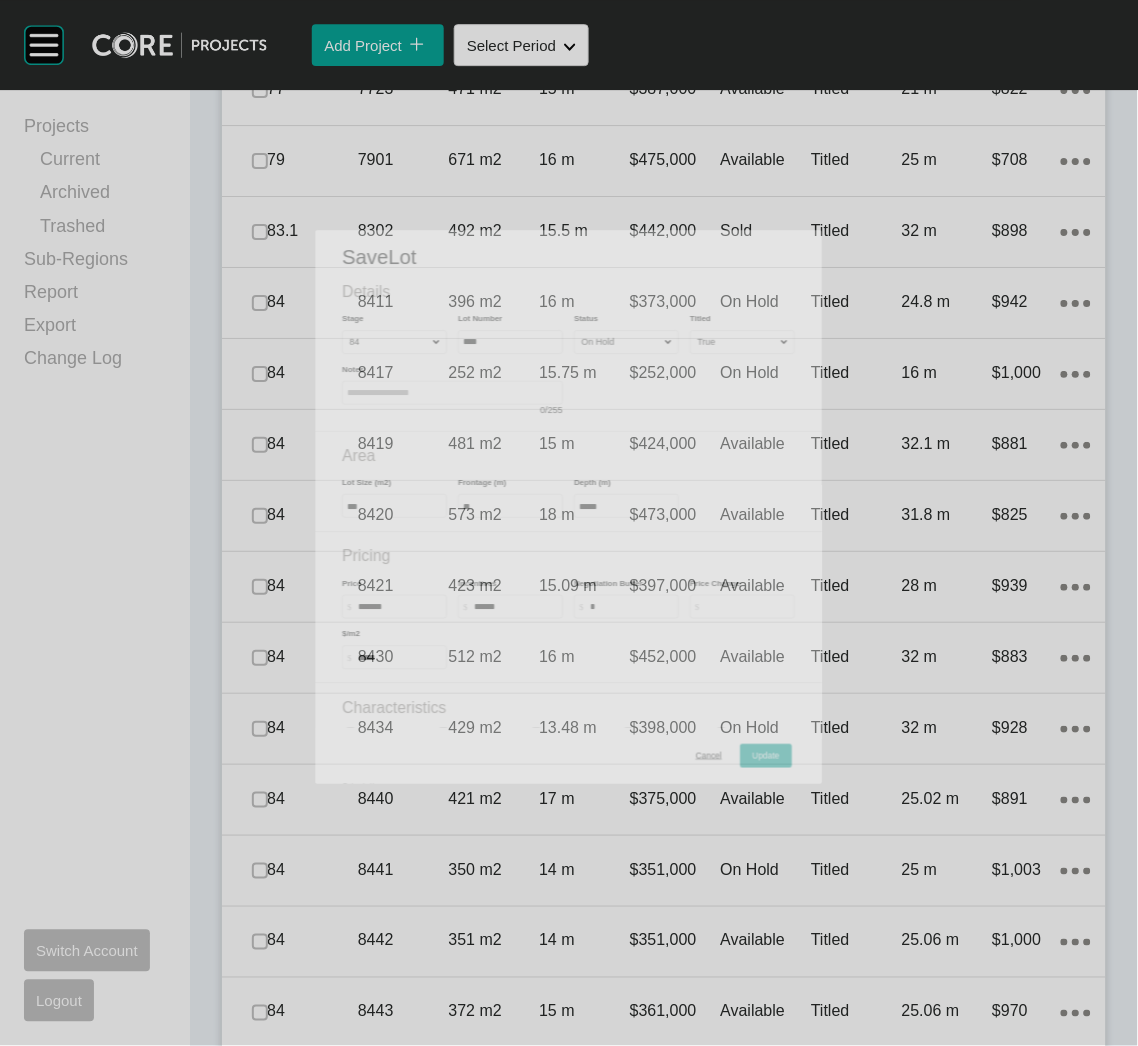 scroll, scrollTop: 2683, scrollLeft: 0, axis: vertical 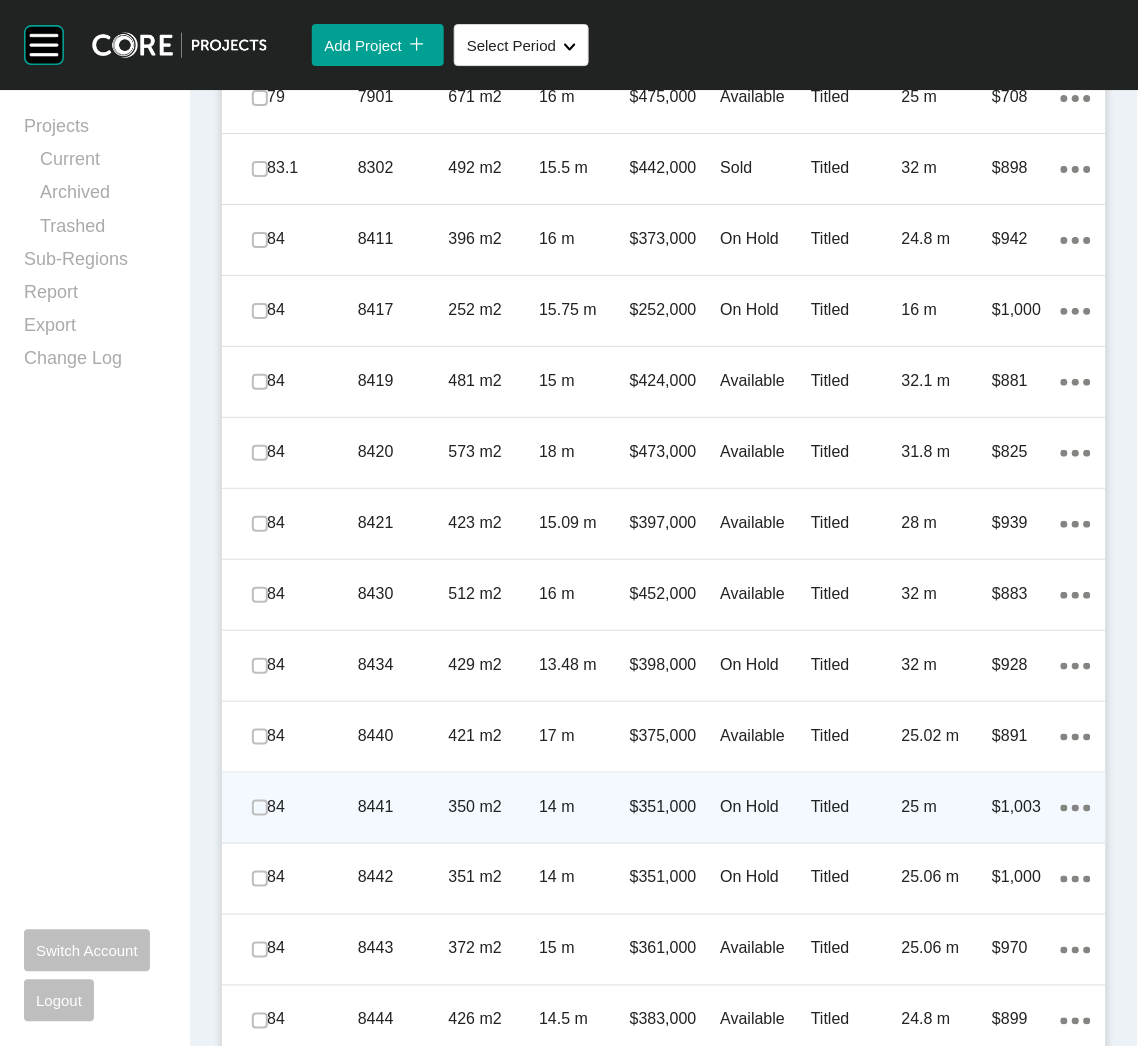 click on "14 m" at bounding box center (584, 807) 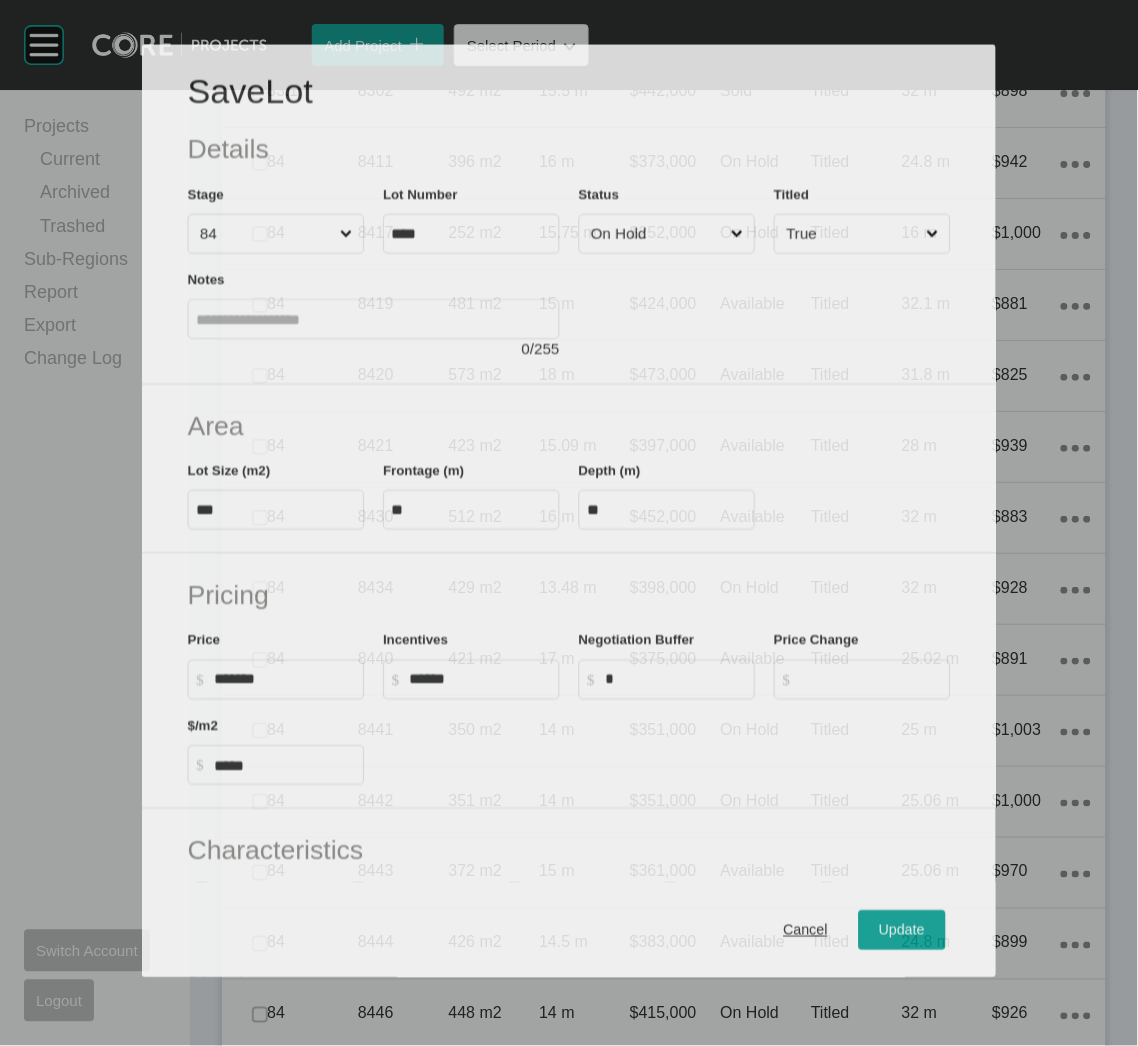 scroll, scrollTop: 2620, scrollLeft: 0, axis: vertical 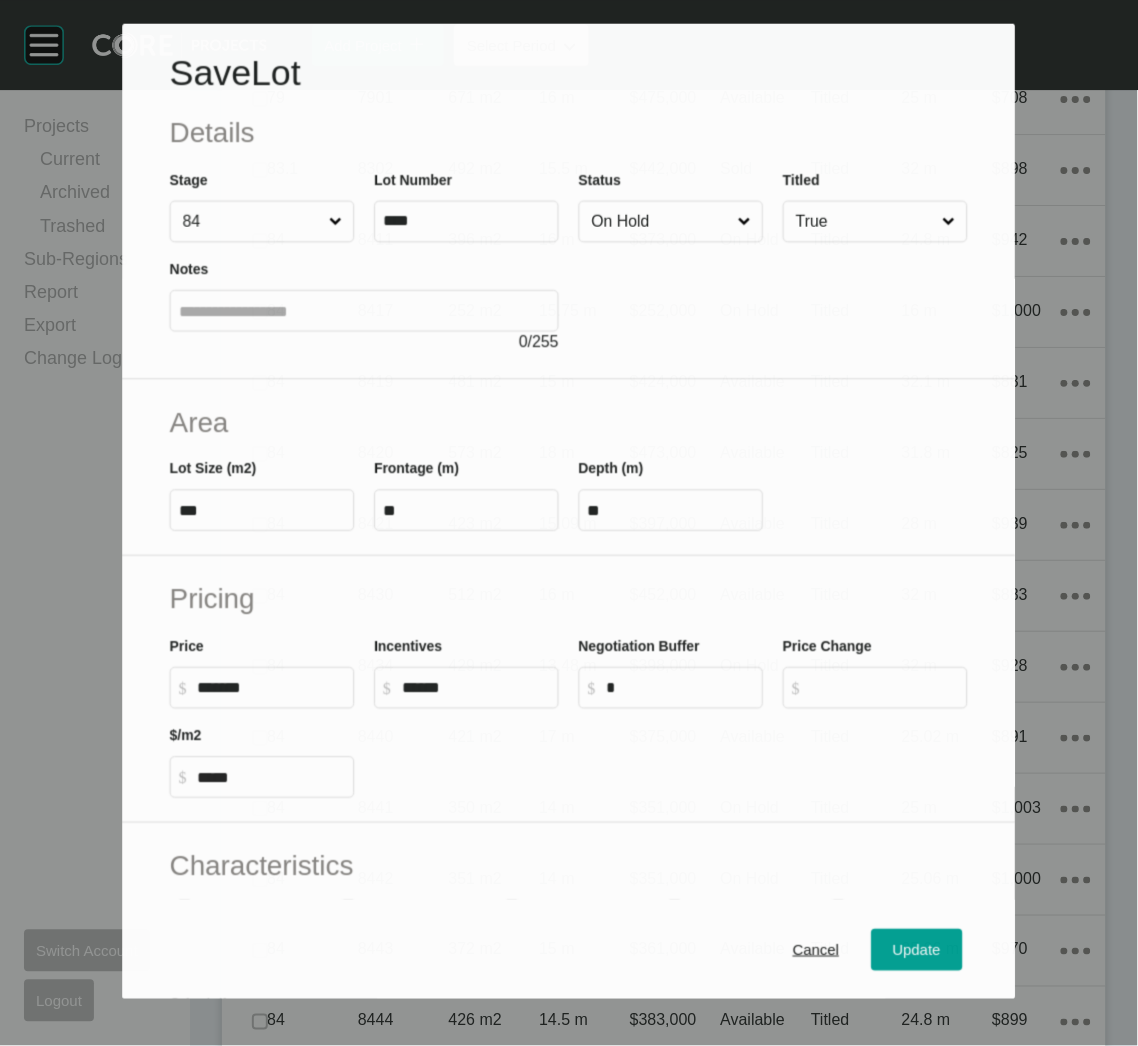 click on "On Hold" at bounding box center (671, 221) 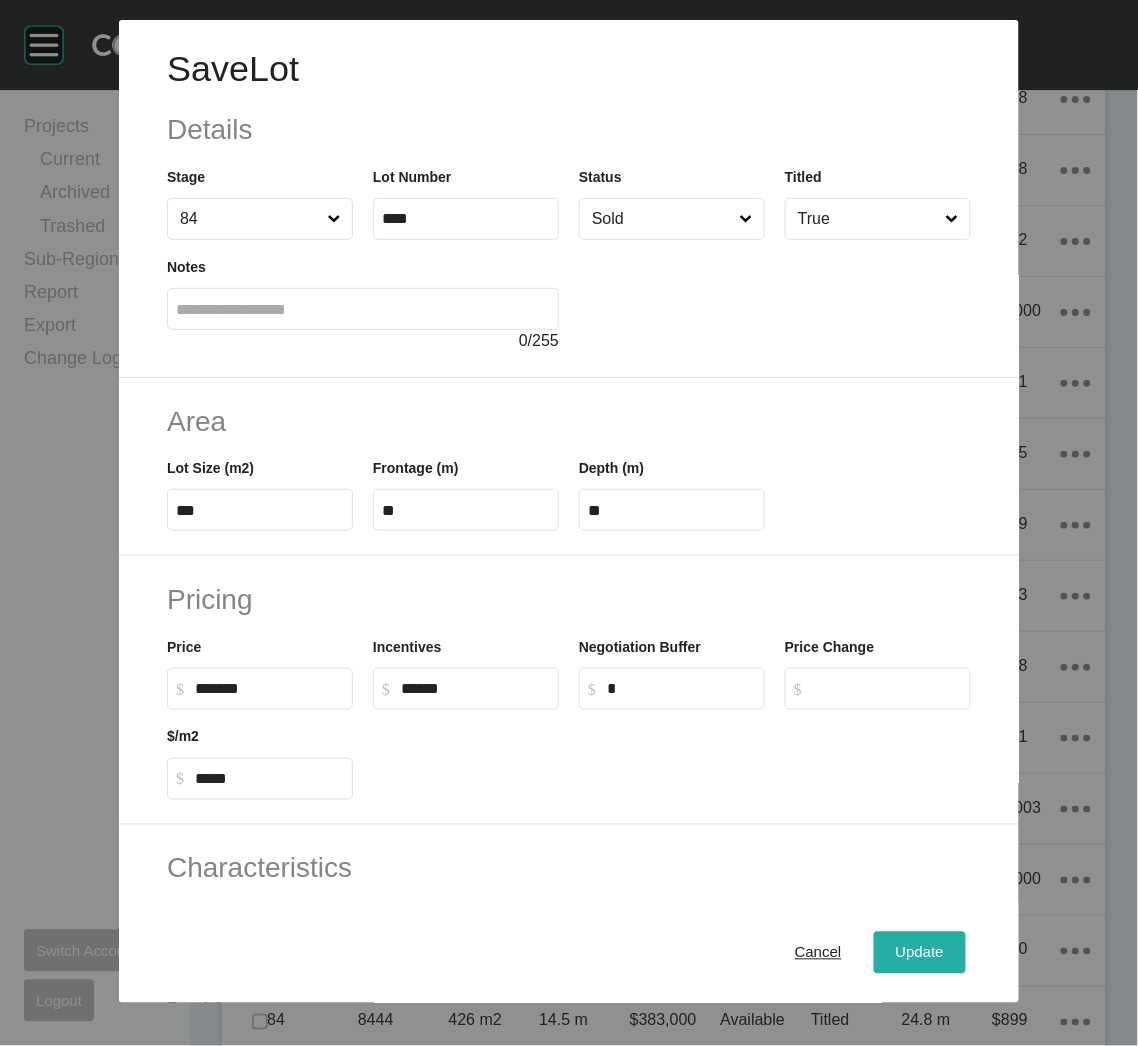 click on "Update" at bounding box center (920, 953) 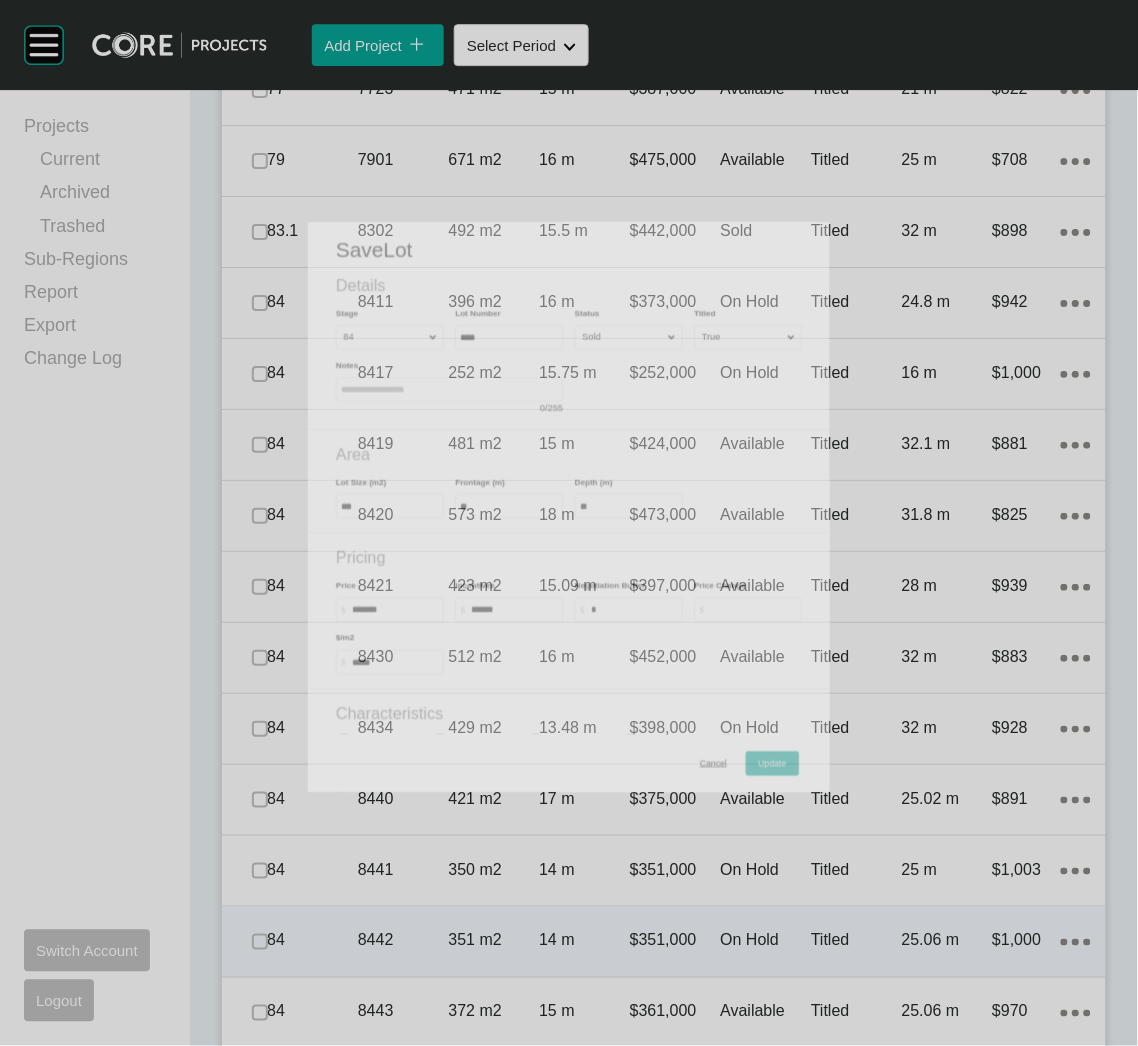 scroll, scrollTop: 2683, scrollLeft: 0, axis: vertical 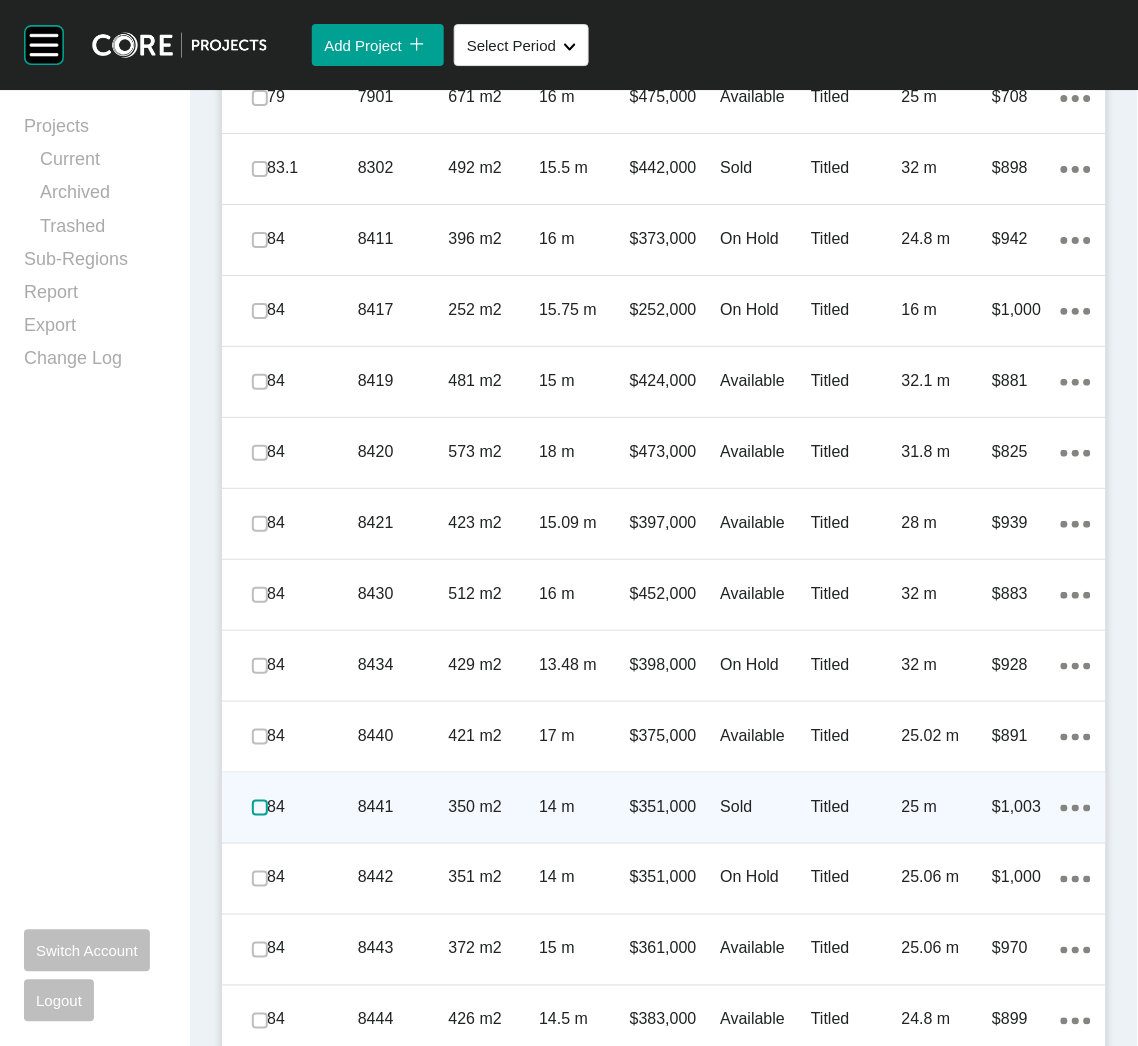 click at bounding box center [260, 808] 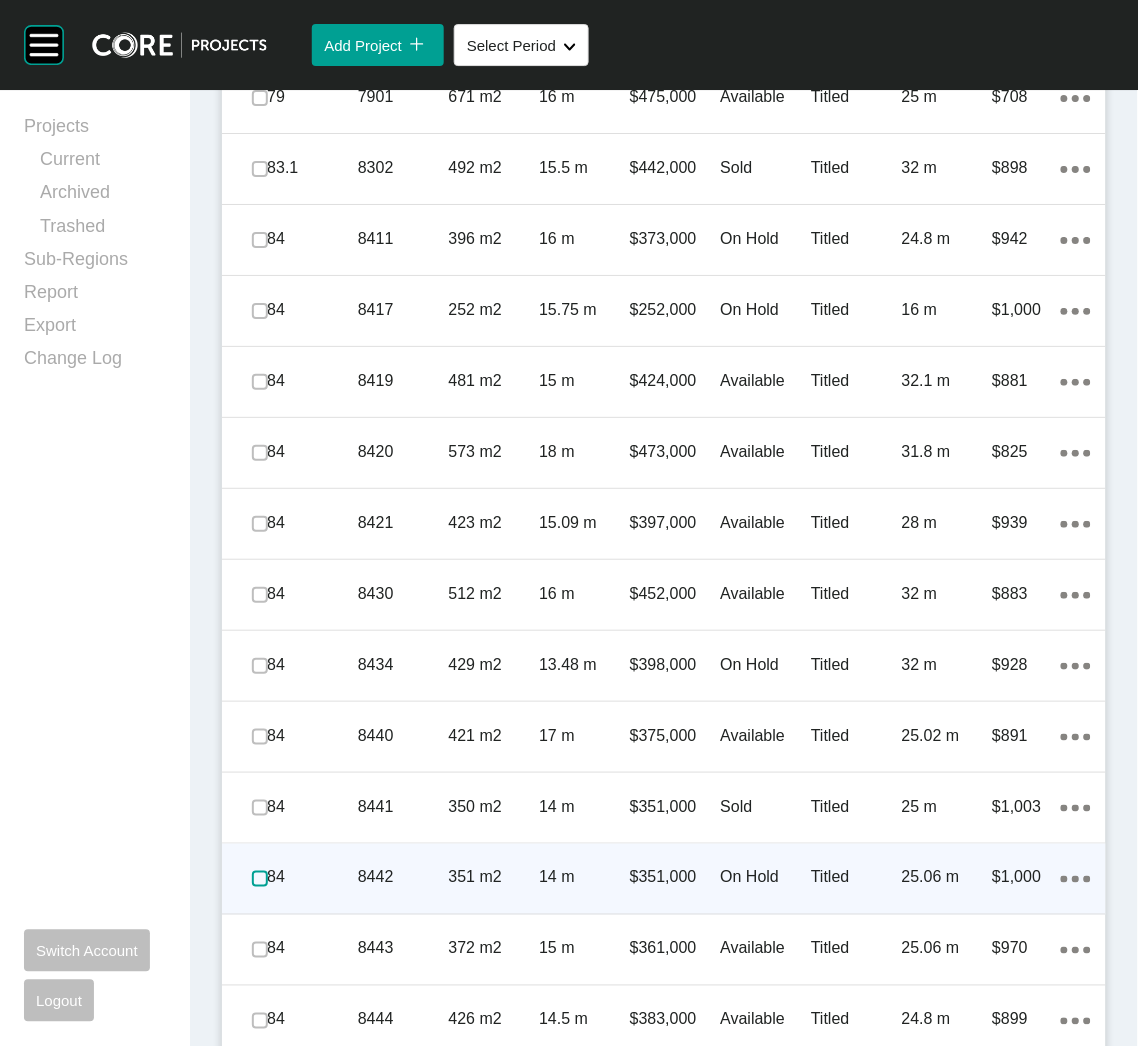 click at bounding box center [260, 879] 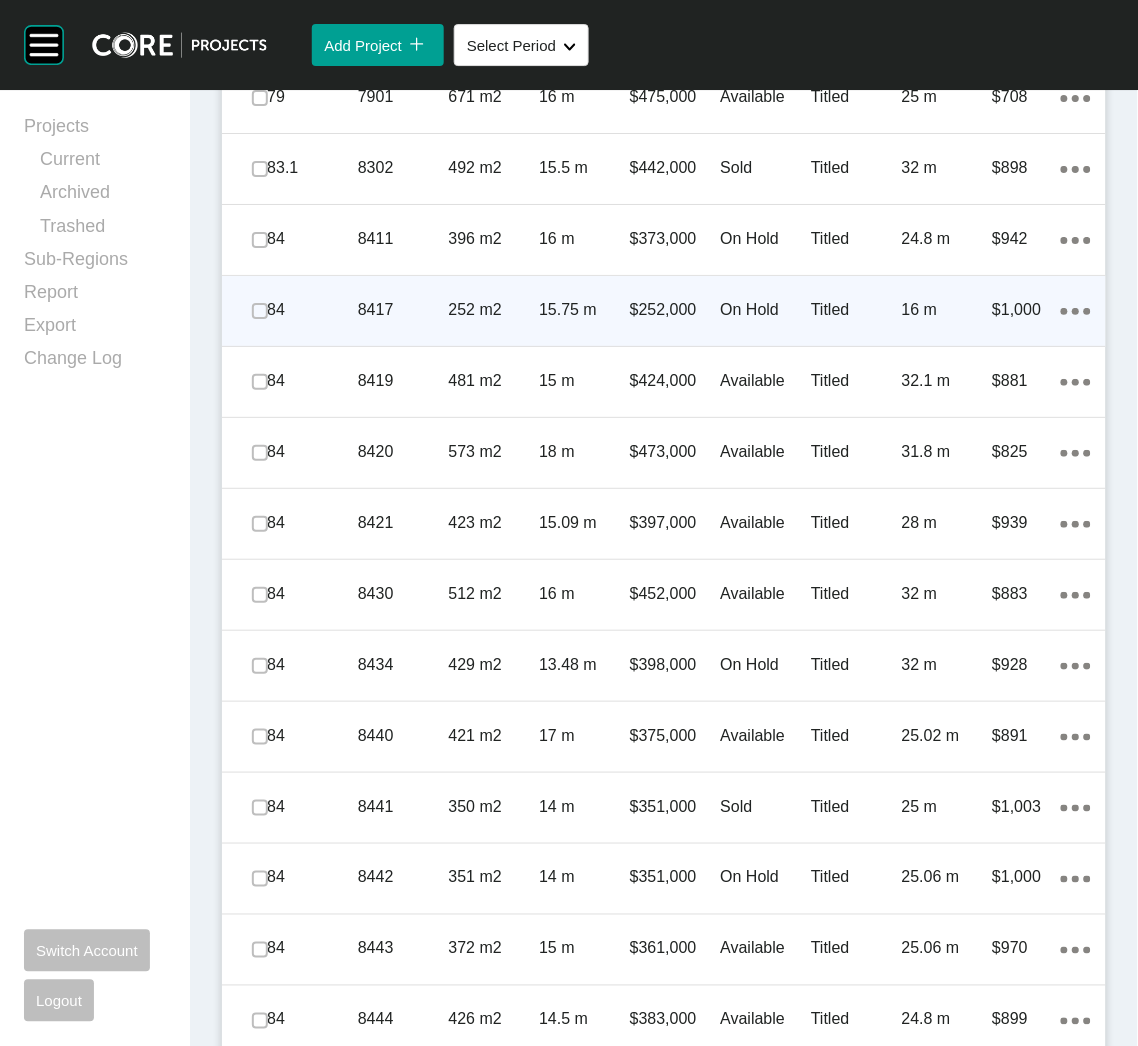 click on "$252,000" at bounding box center [675, 310] 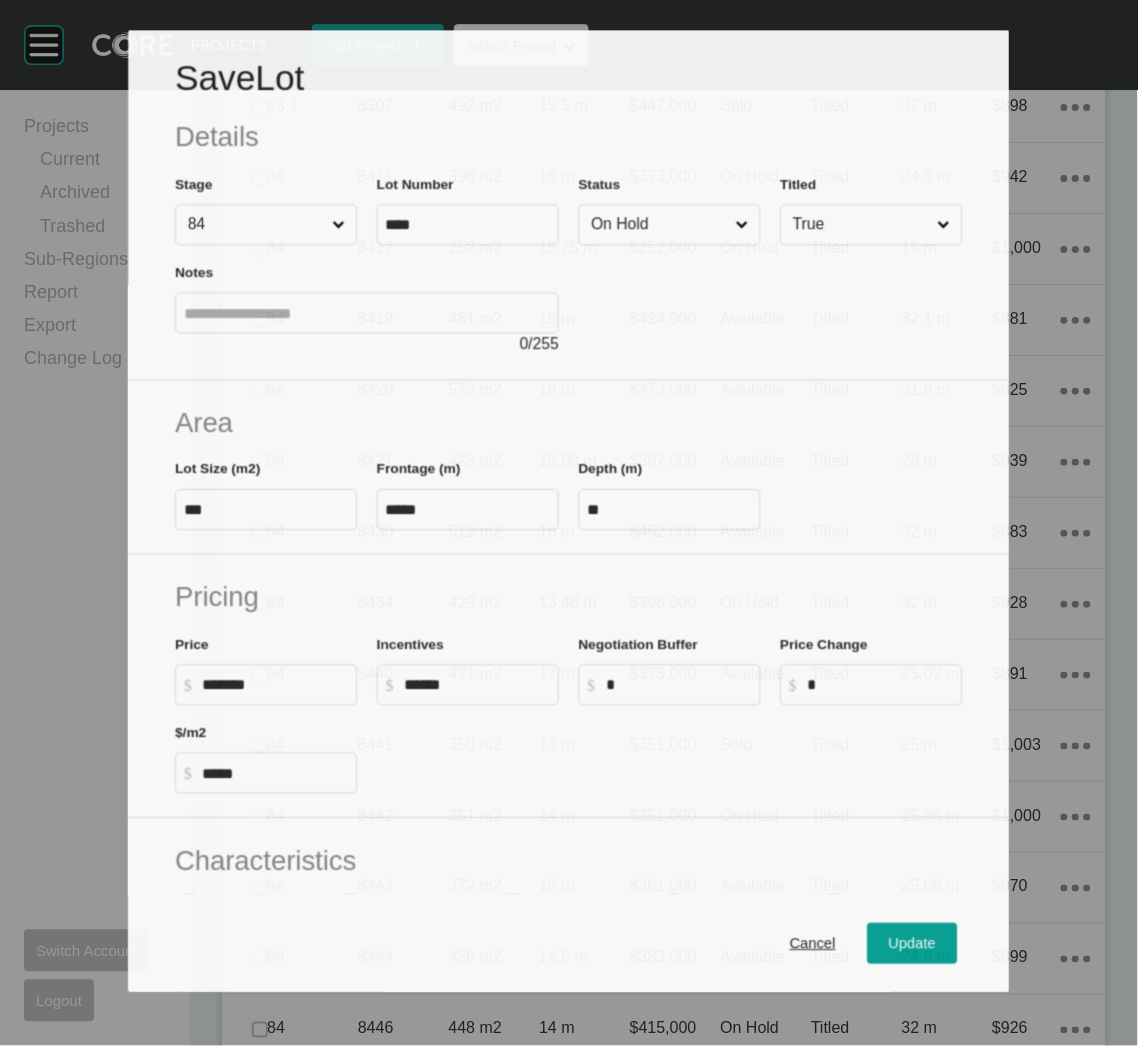 scroll, scrollTop: 2620, scrollLeft: 0, axis: vertical 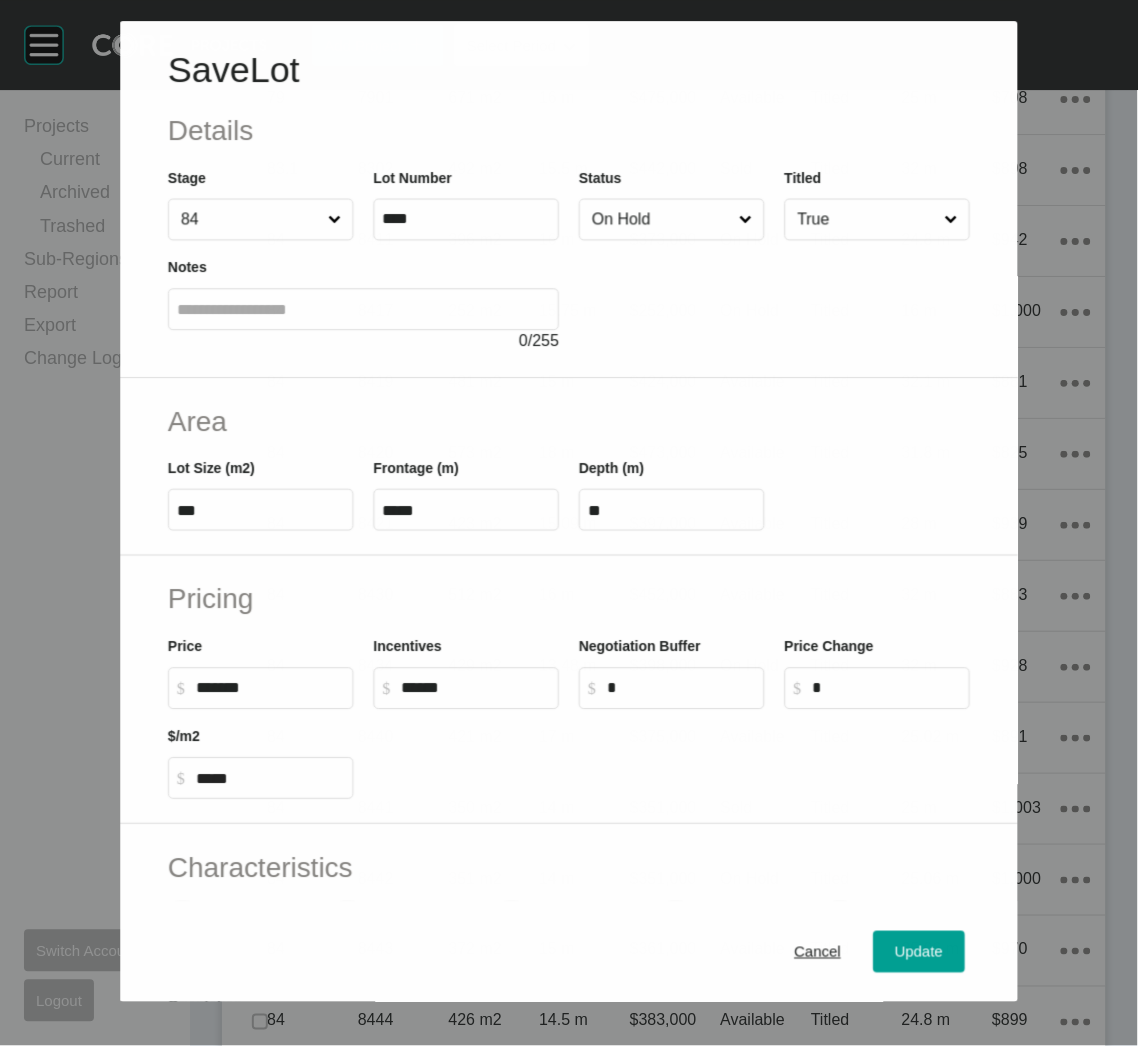click at bounding box center (745, 220) 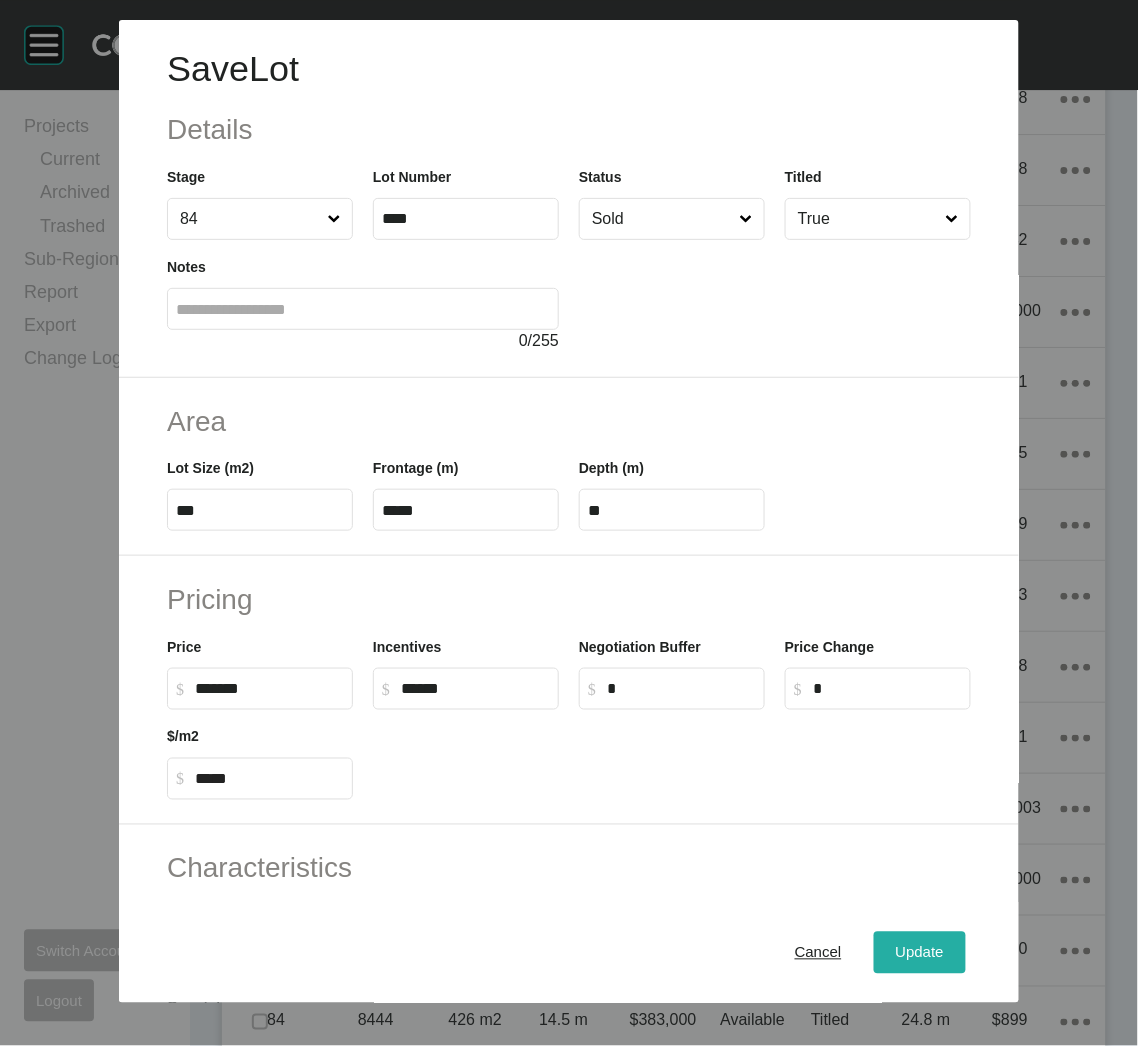 click on "Update" at bounding box center (920, 953) 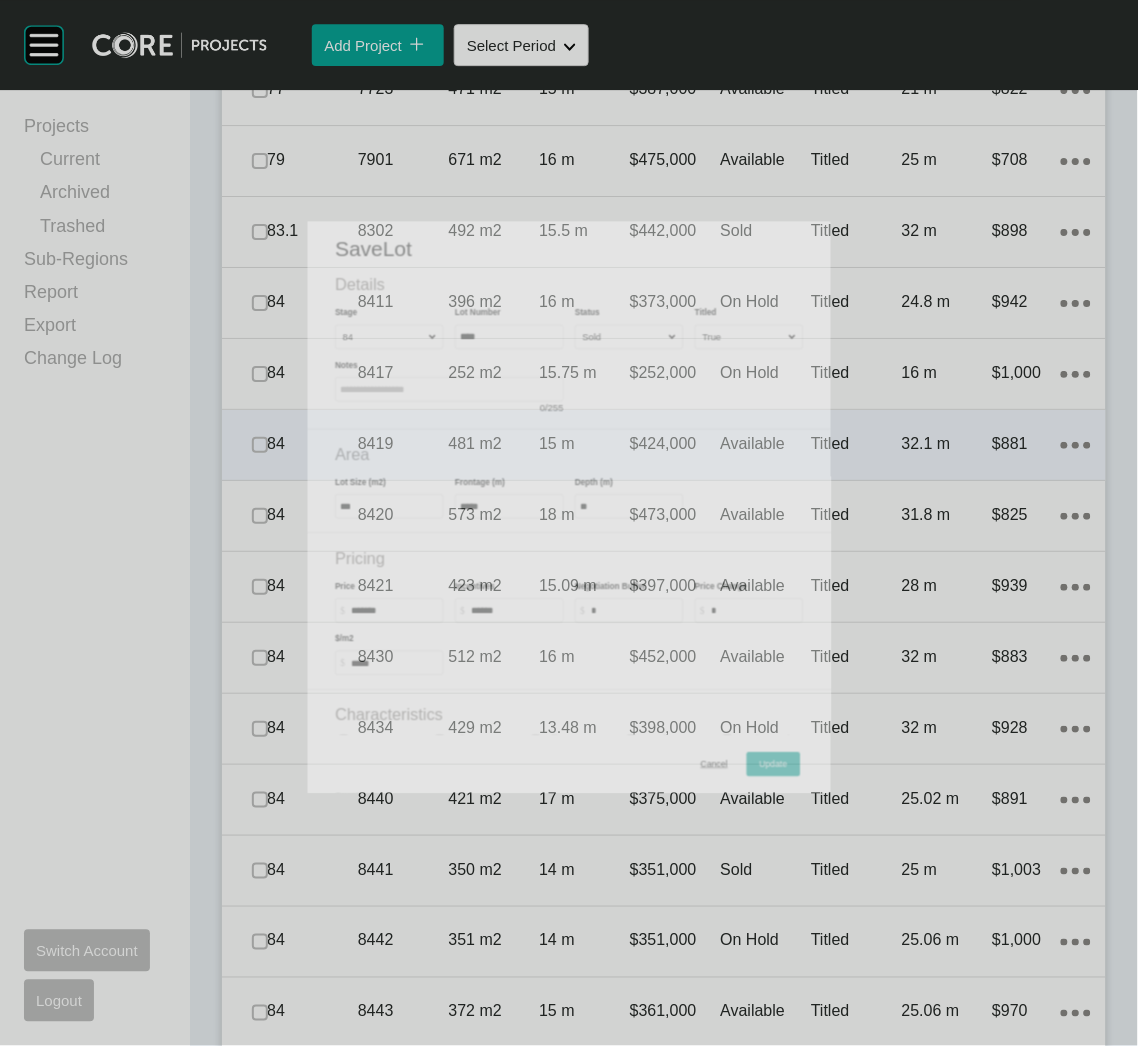 scroll, scrollTop: 2683, scrollLeft: 0, axis: vertical 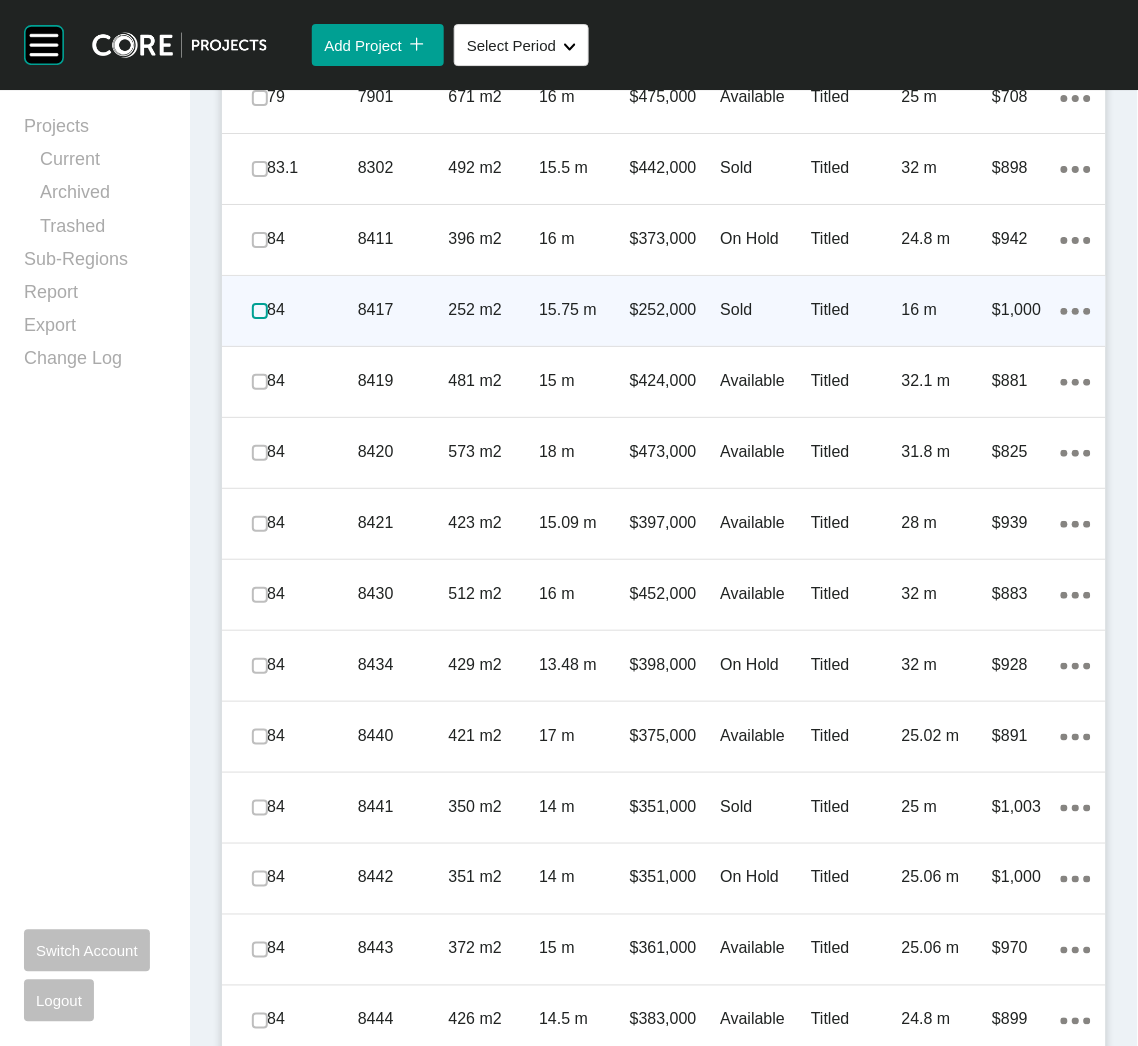 click at bounding box center (260, 311) 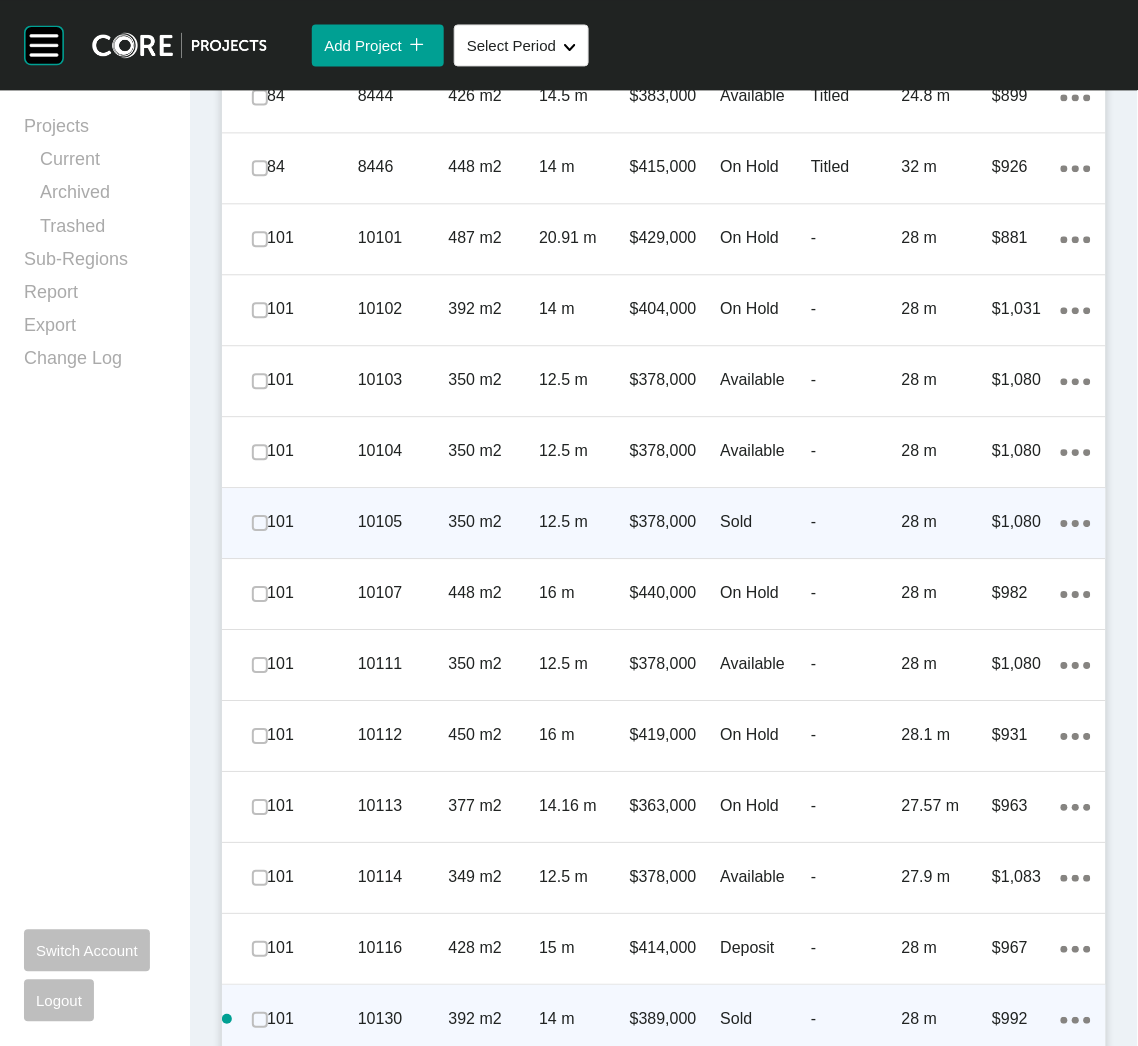 scroll, scrollTop: 3583, scrollLeft: 0, axis: vertical 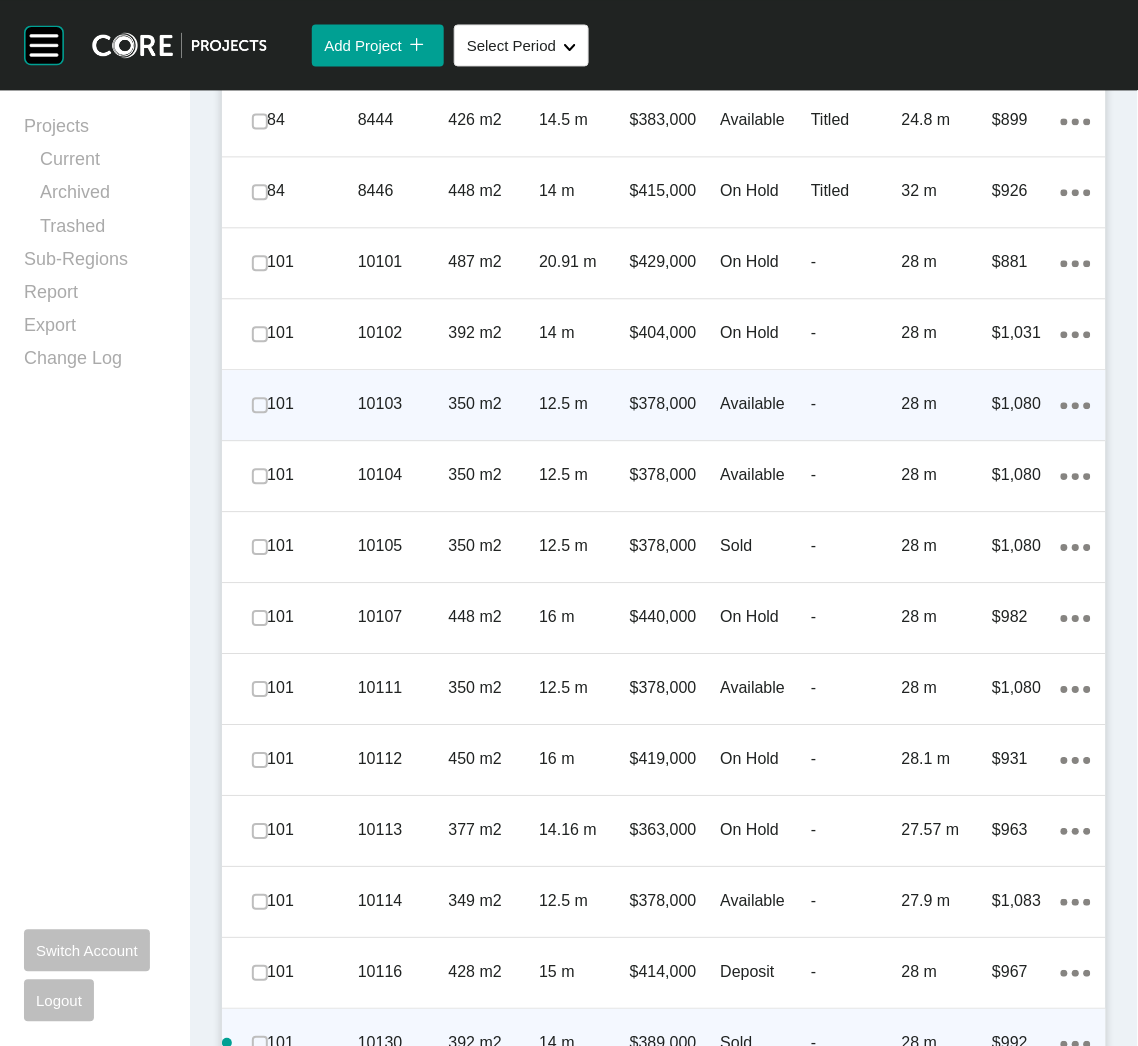 click on "12.5 m" at bounding box center (584, 404) 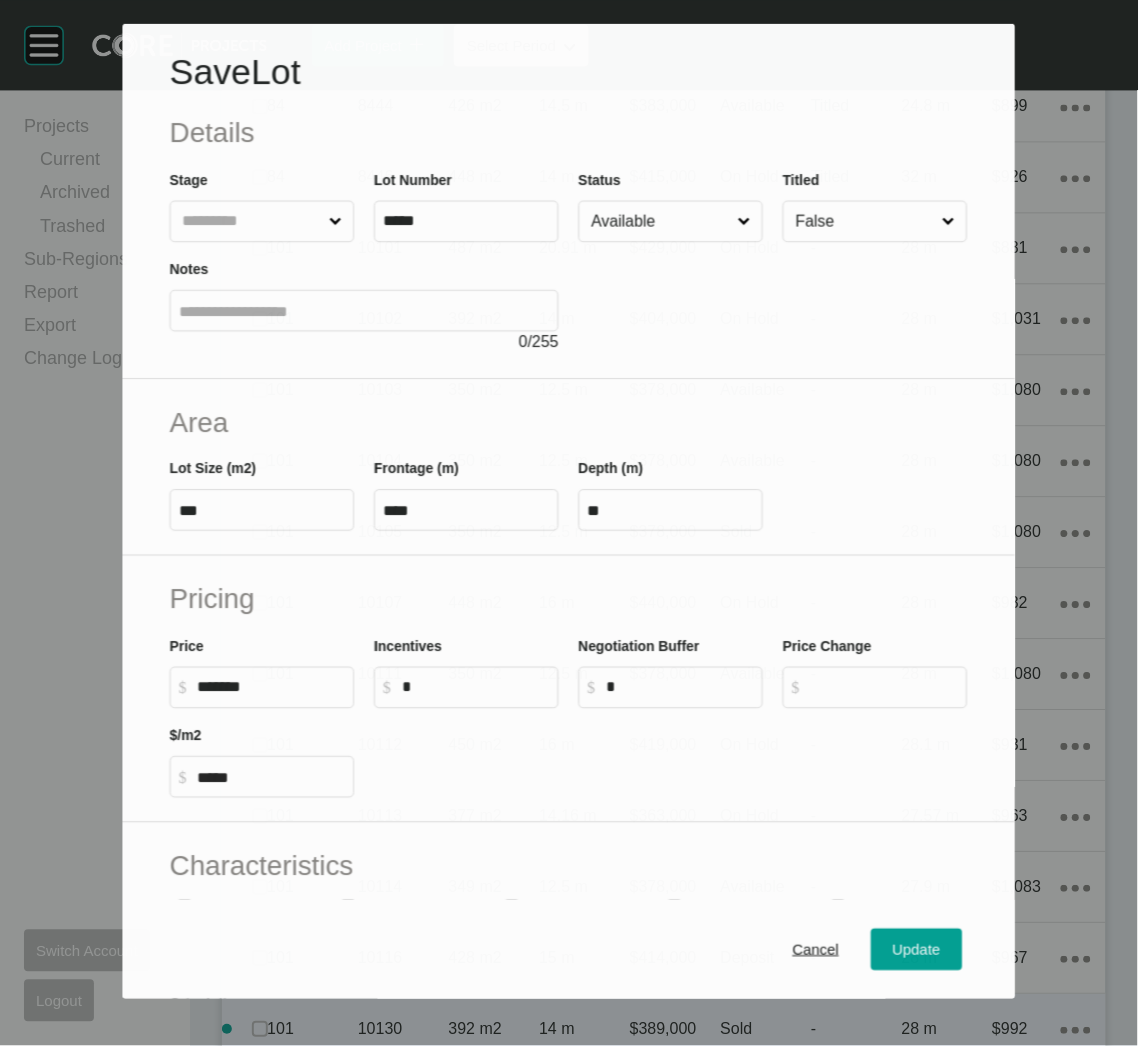 click on "Available" at bounding box center (661, 221) 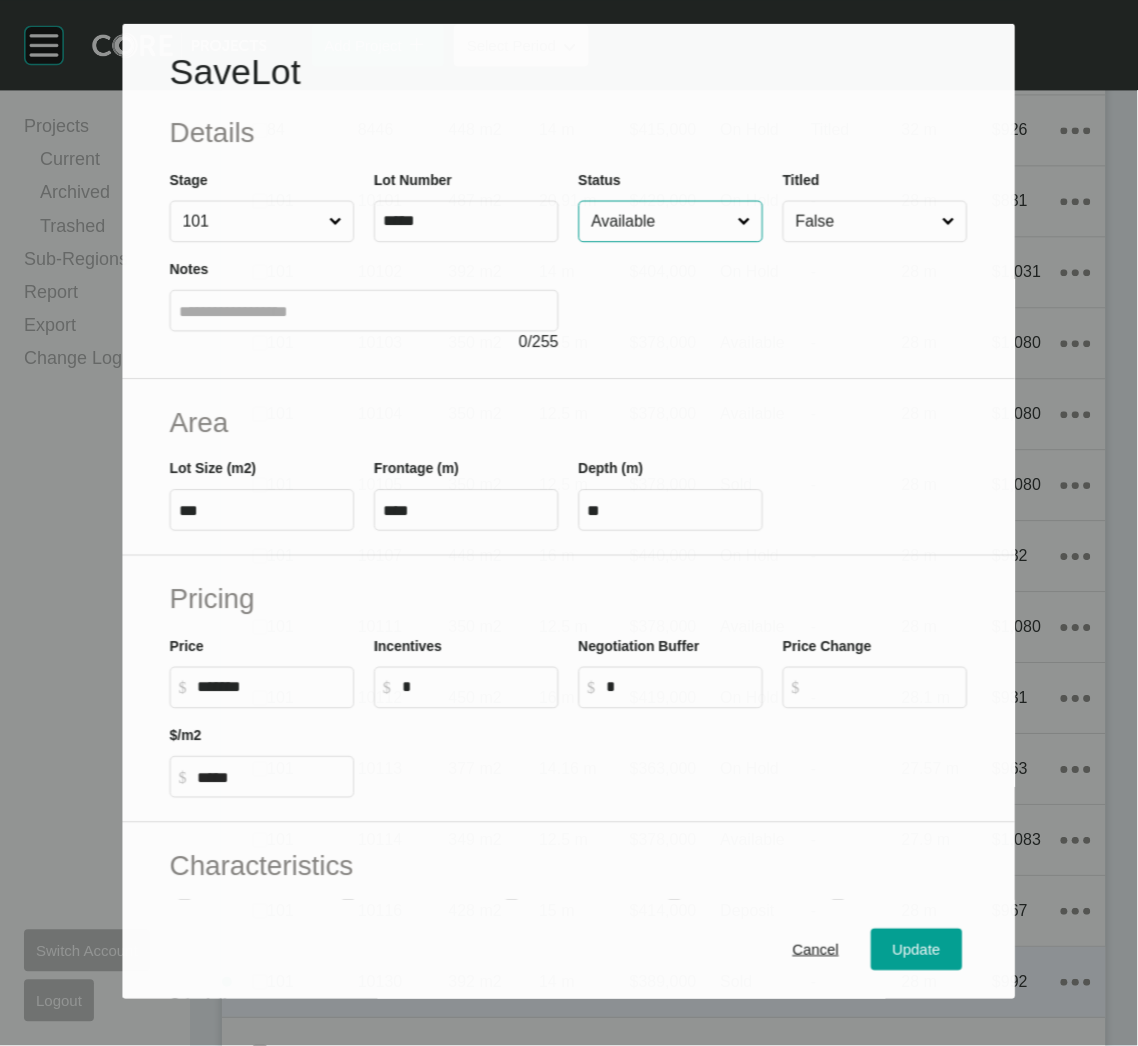 scroll, scrollTop: 3520, scrollLeft: 0, axis: vertical 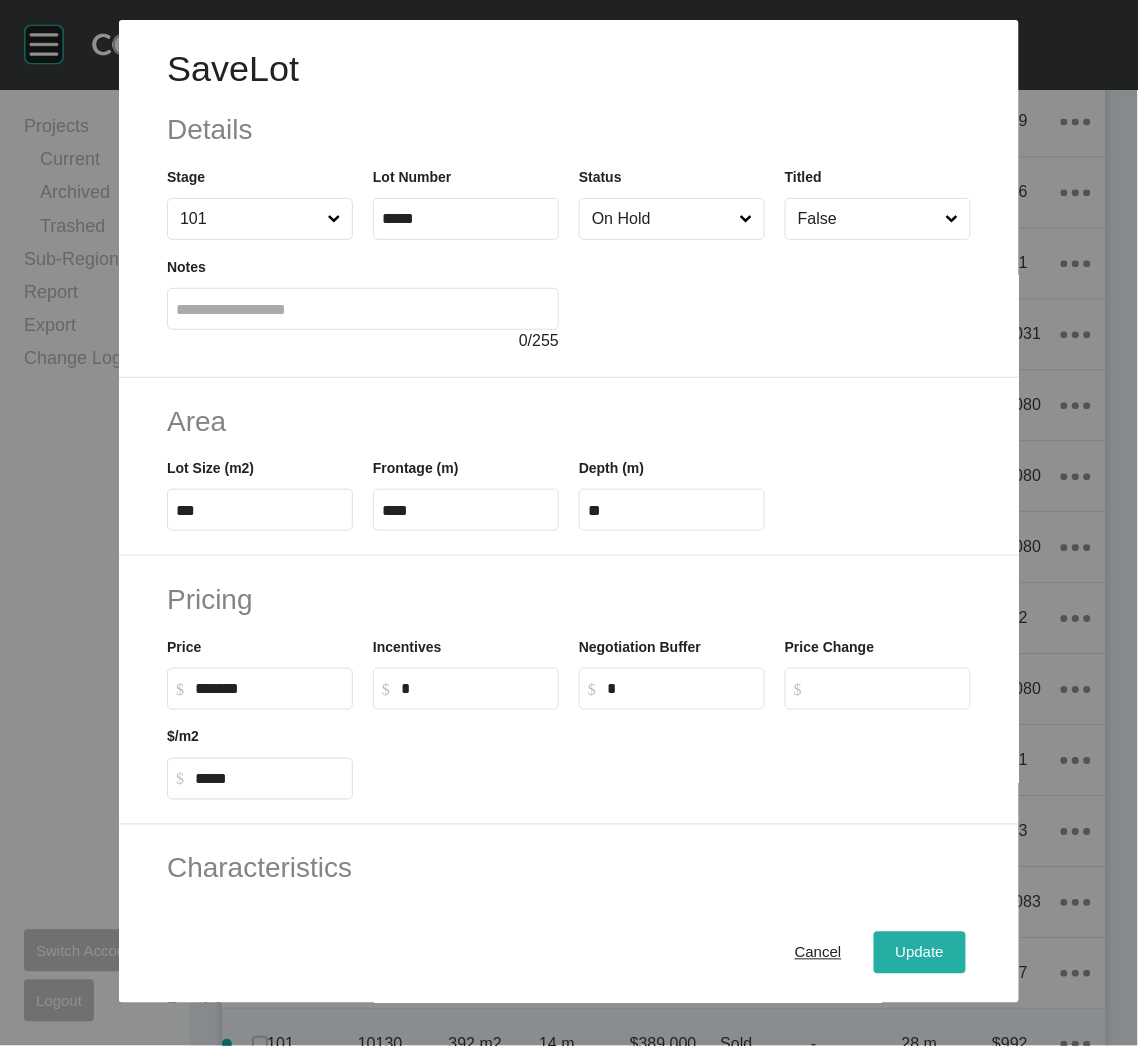 click on "Update" at bounding box center [920, 953] 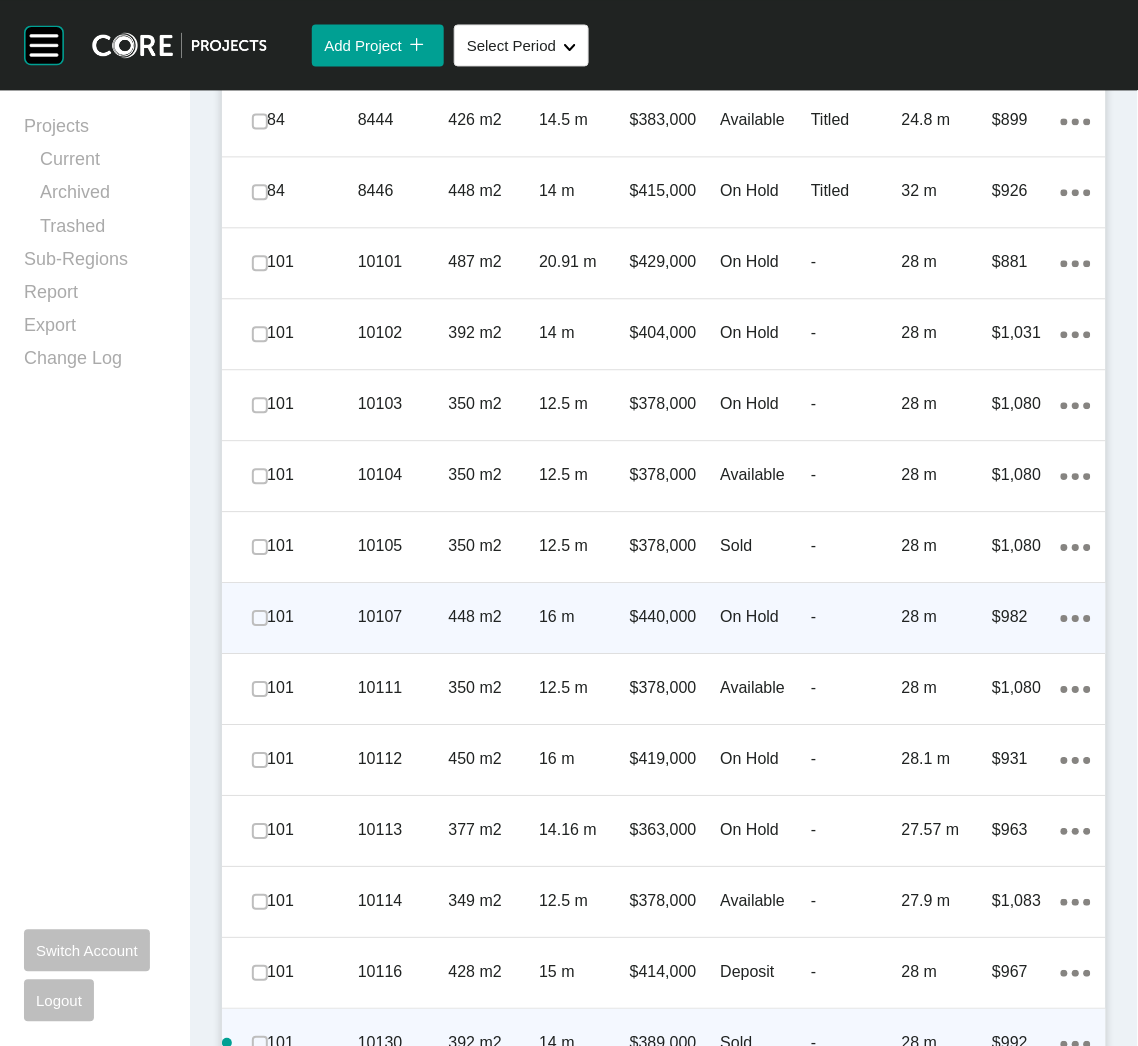 scroll, scrollTop: 3733, scrollLeft: 0, axis: vertical 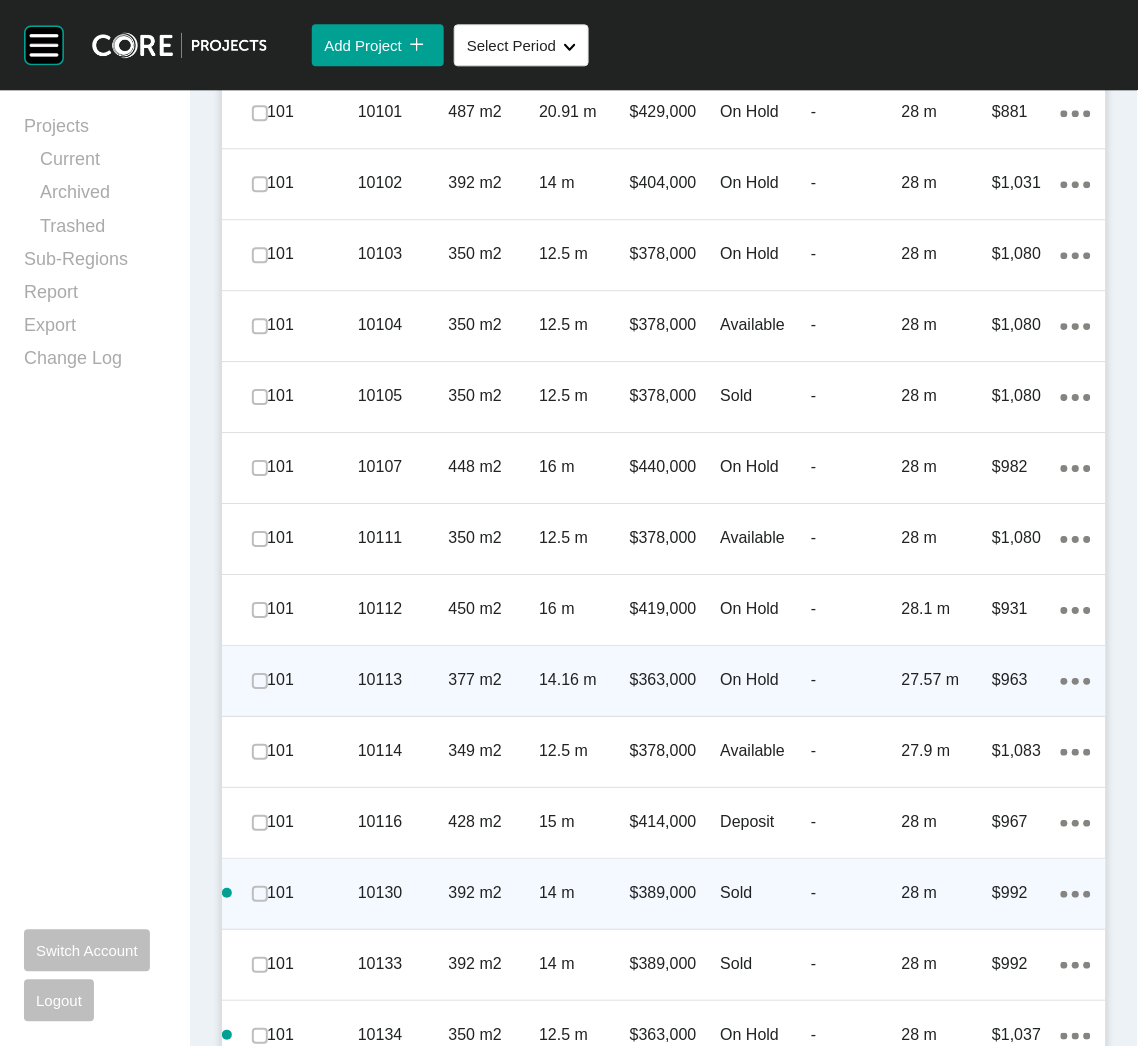 click on "377 m2" at bounding box center (494, 680) 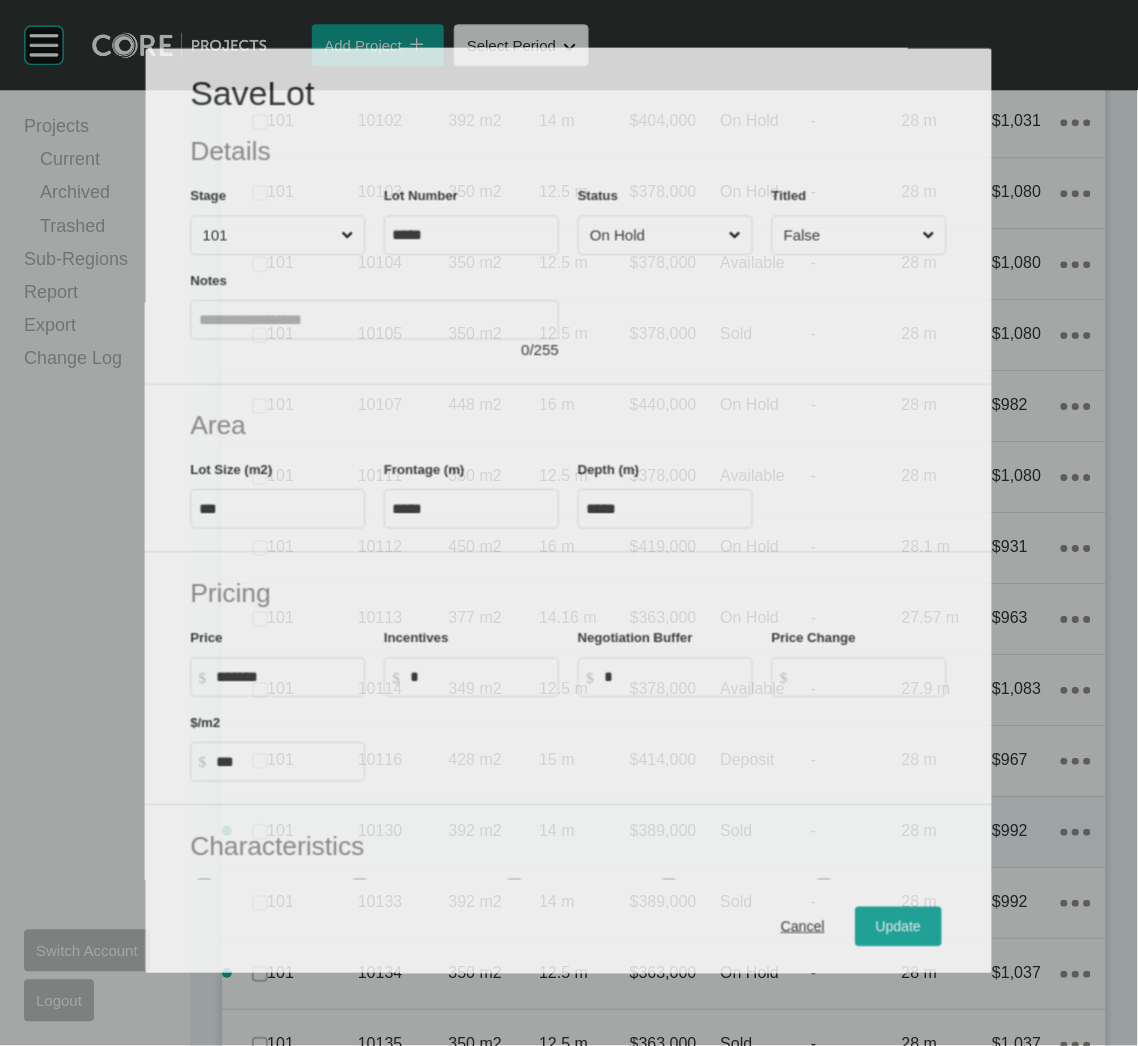 scroll, scrollTop: 3670, scrollLeft: 0, axis: vertical 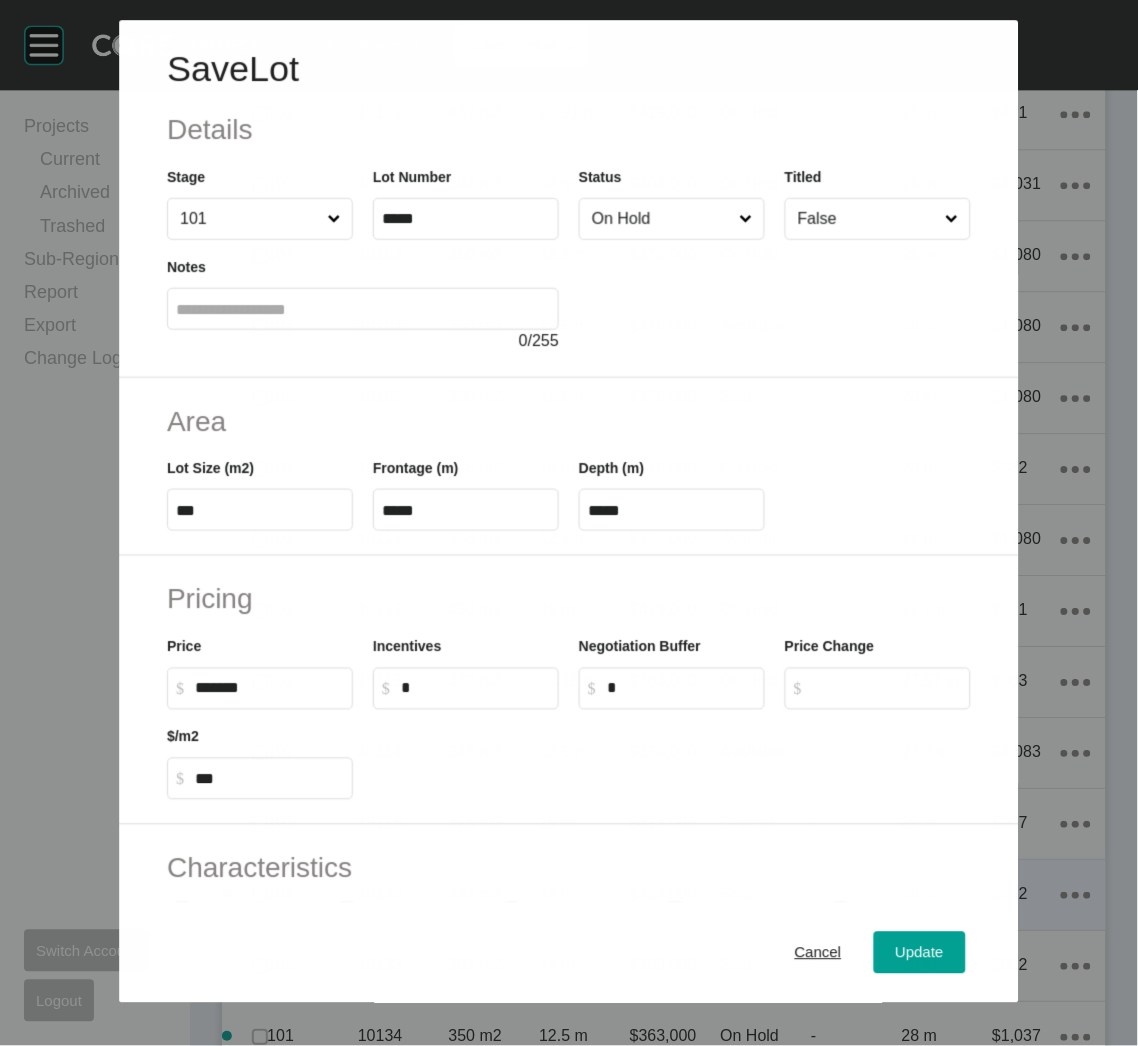 click on "On Hold" at bounding box center [661, 219] 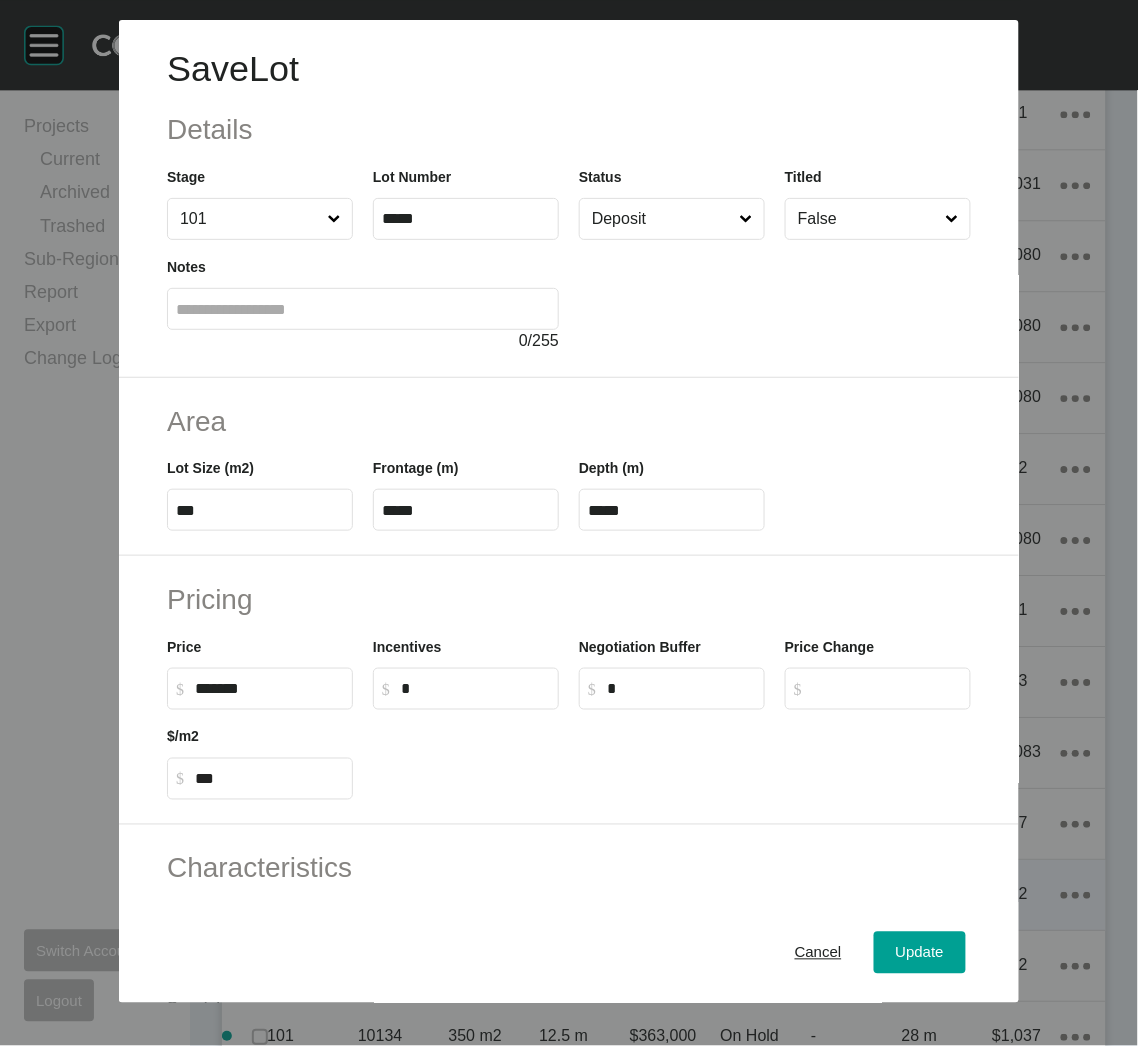 click on "Deposit" at bounding box center (672, 219) 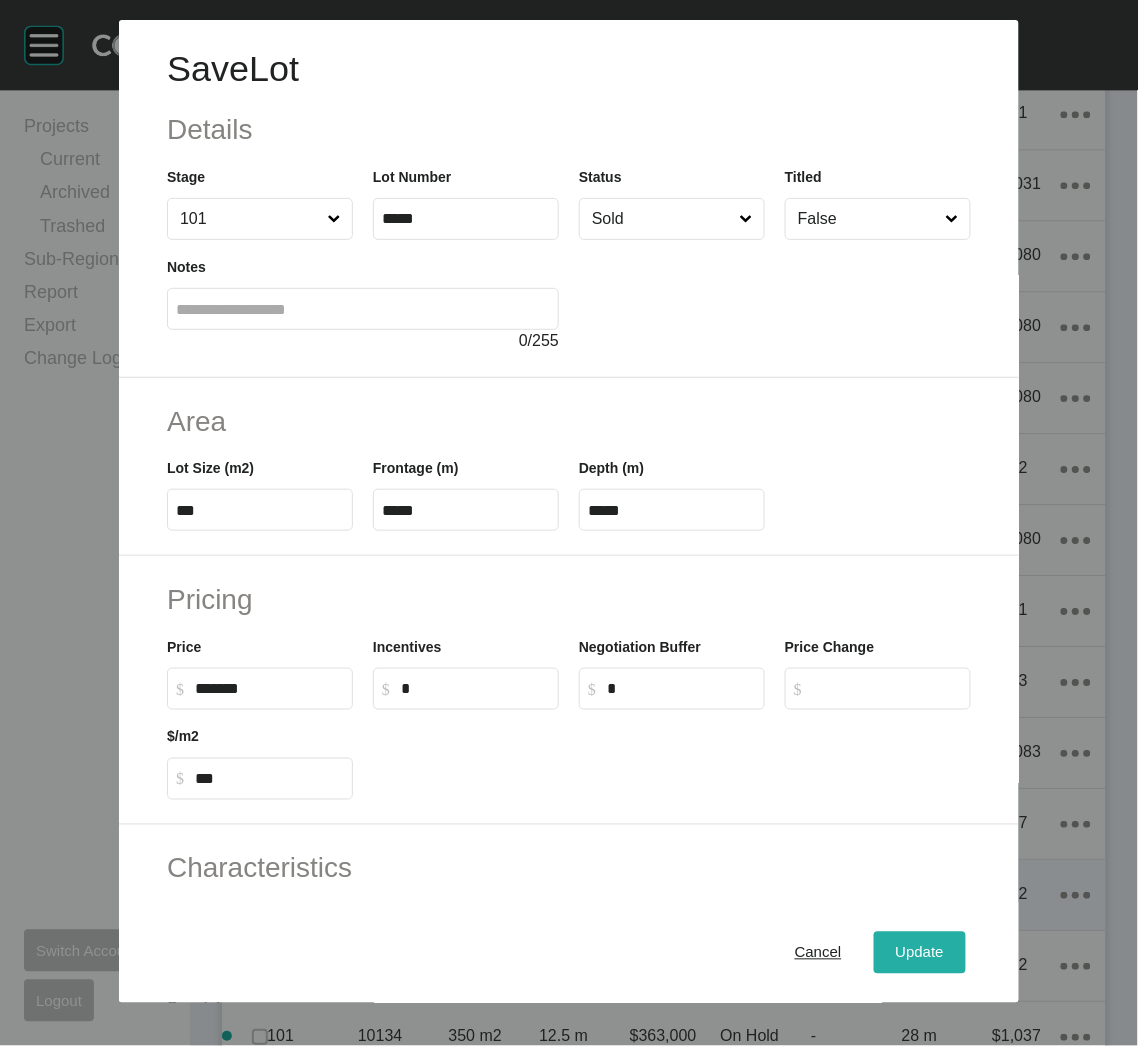 click on "Update" at bounding box center [920, 953] 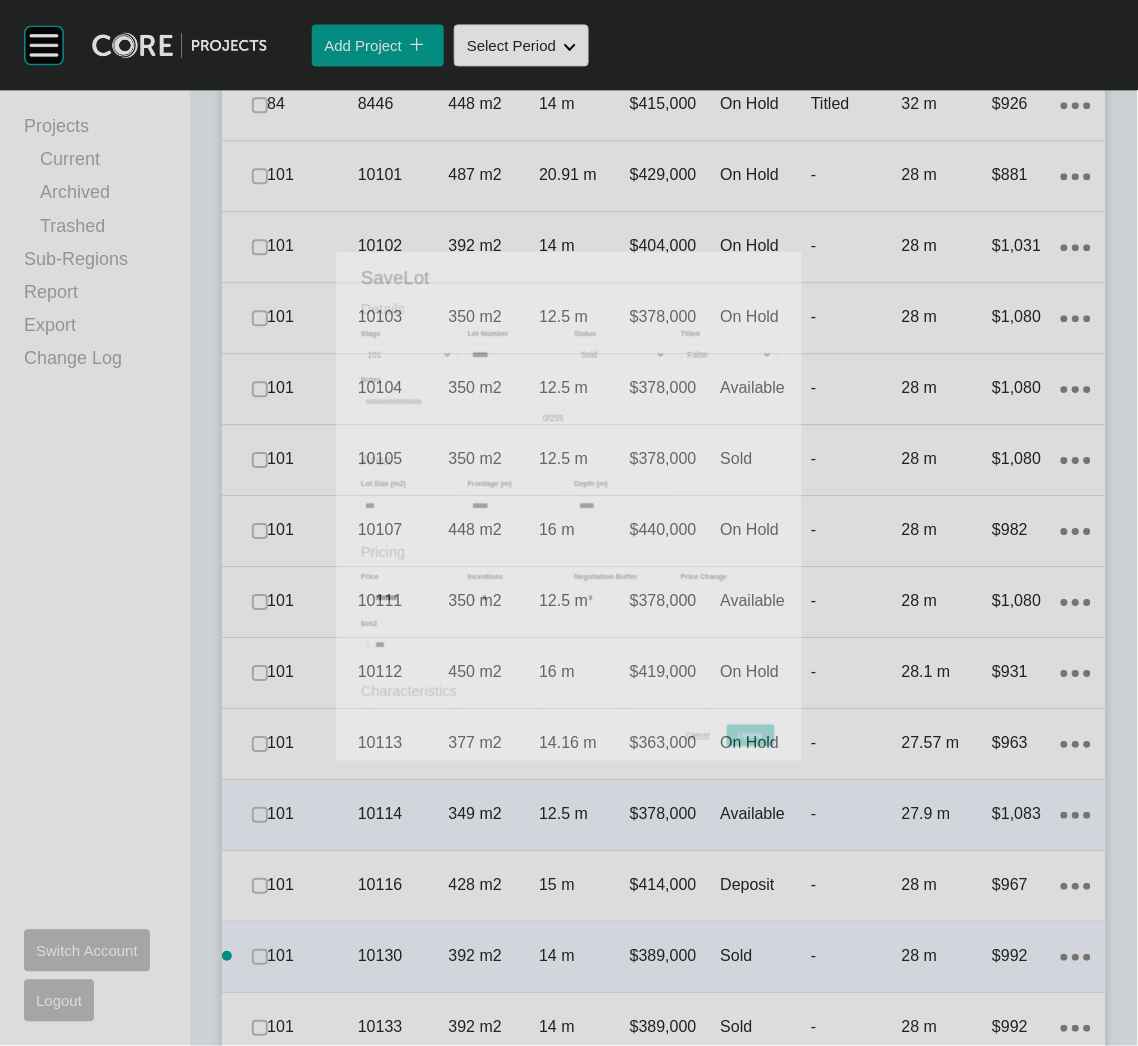 scroll, scrollTop: 3733, scrollLeft: 0, axis: vertical 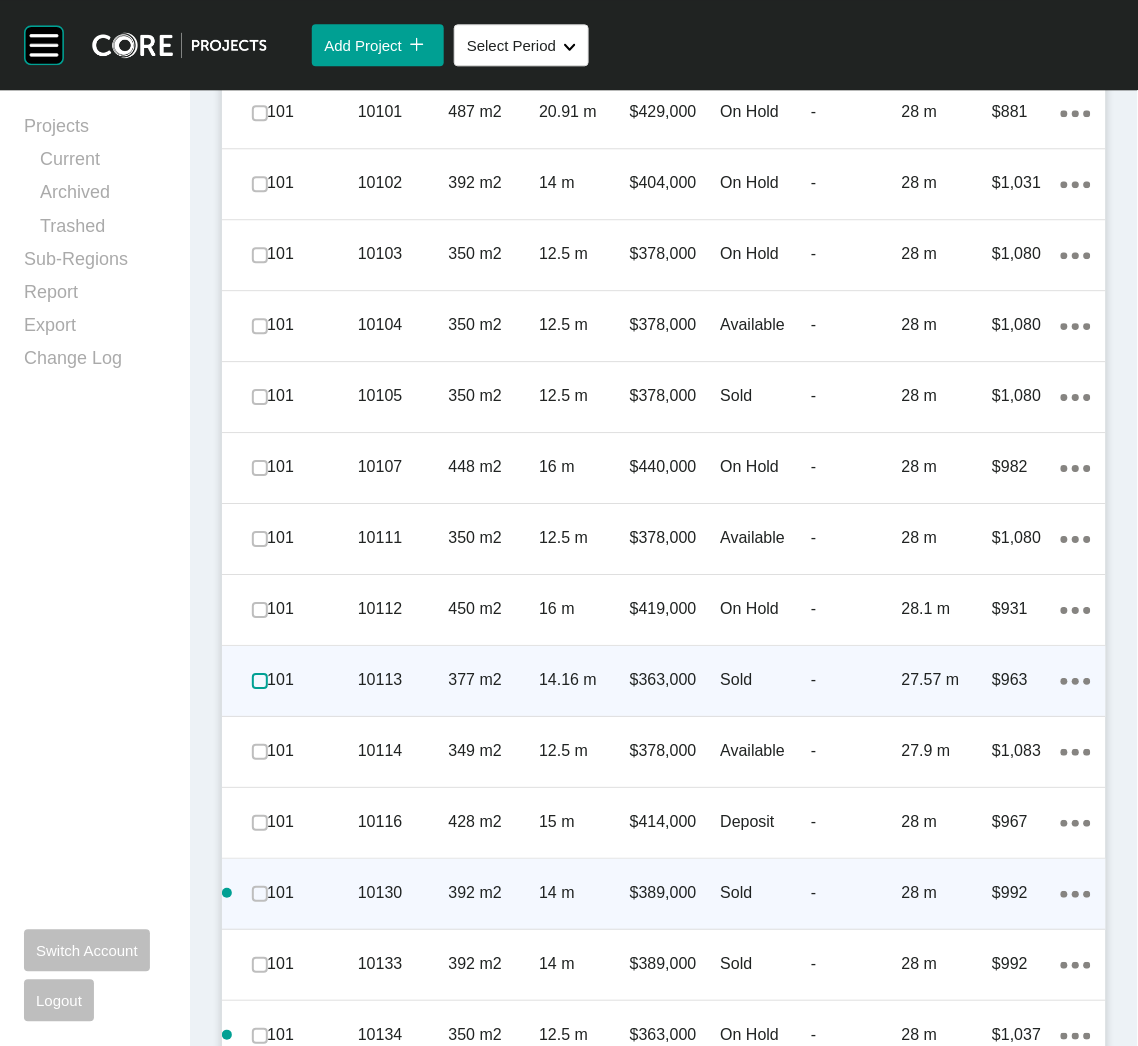 click at bounding box center [260, 681] 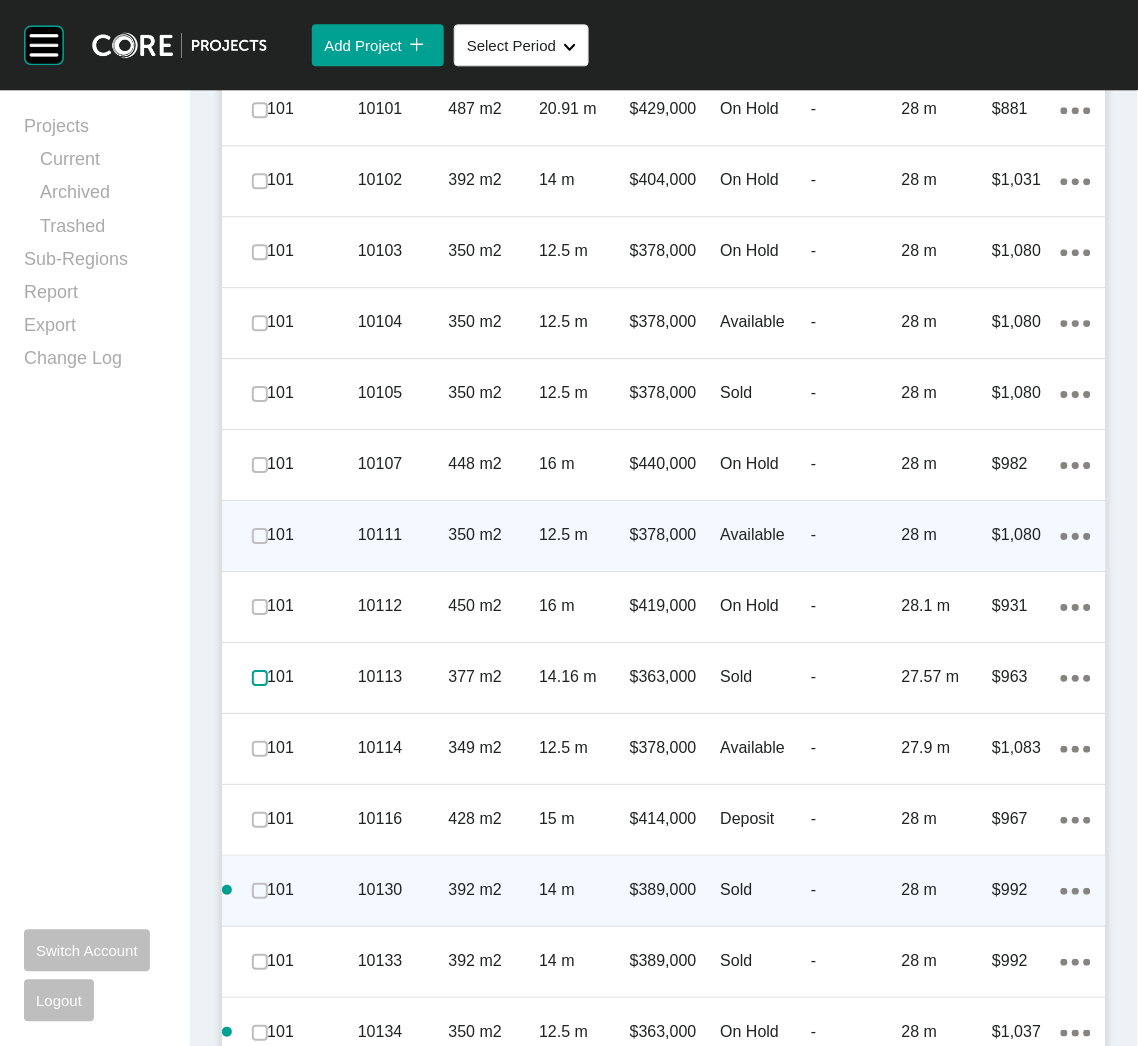 scroll, scrollTop: 3734, scrollLeft: 0, axis: vertical 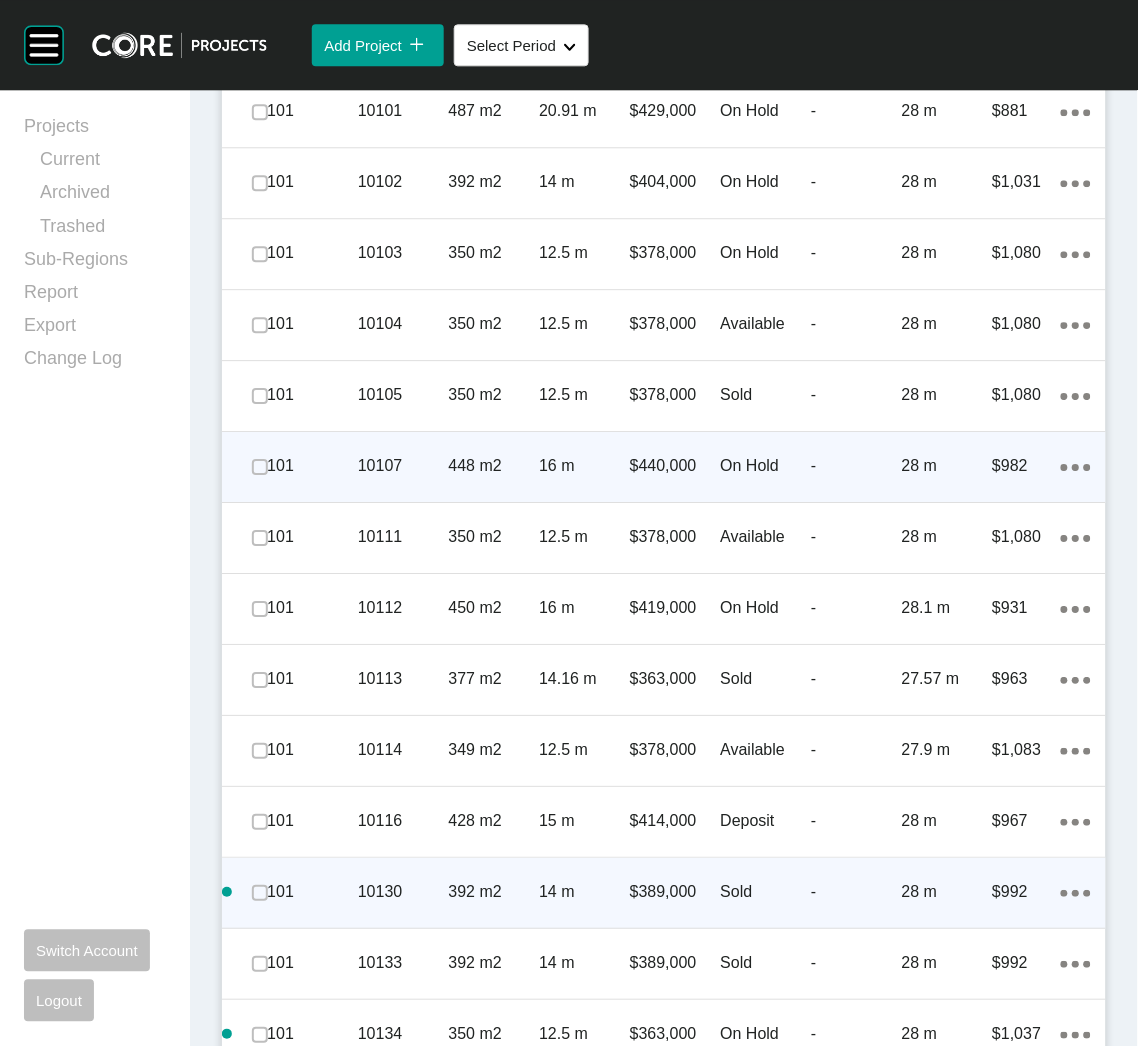 click on "448 m2" at bounding box center (494, 466) 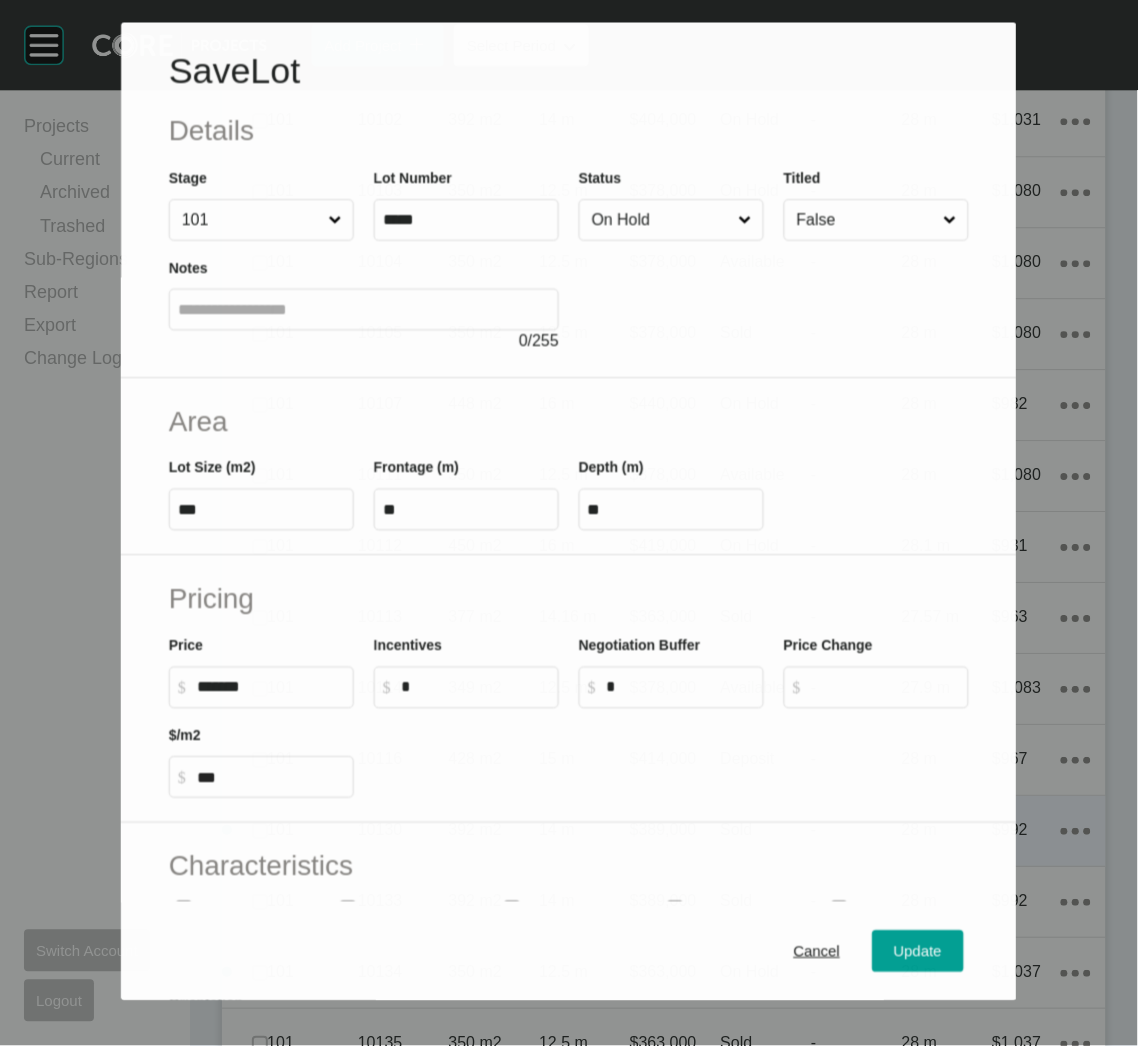 scroll, scrollTop: 3671, scrollLeft: 0, axis: vertical 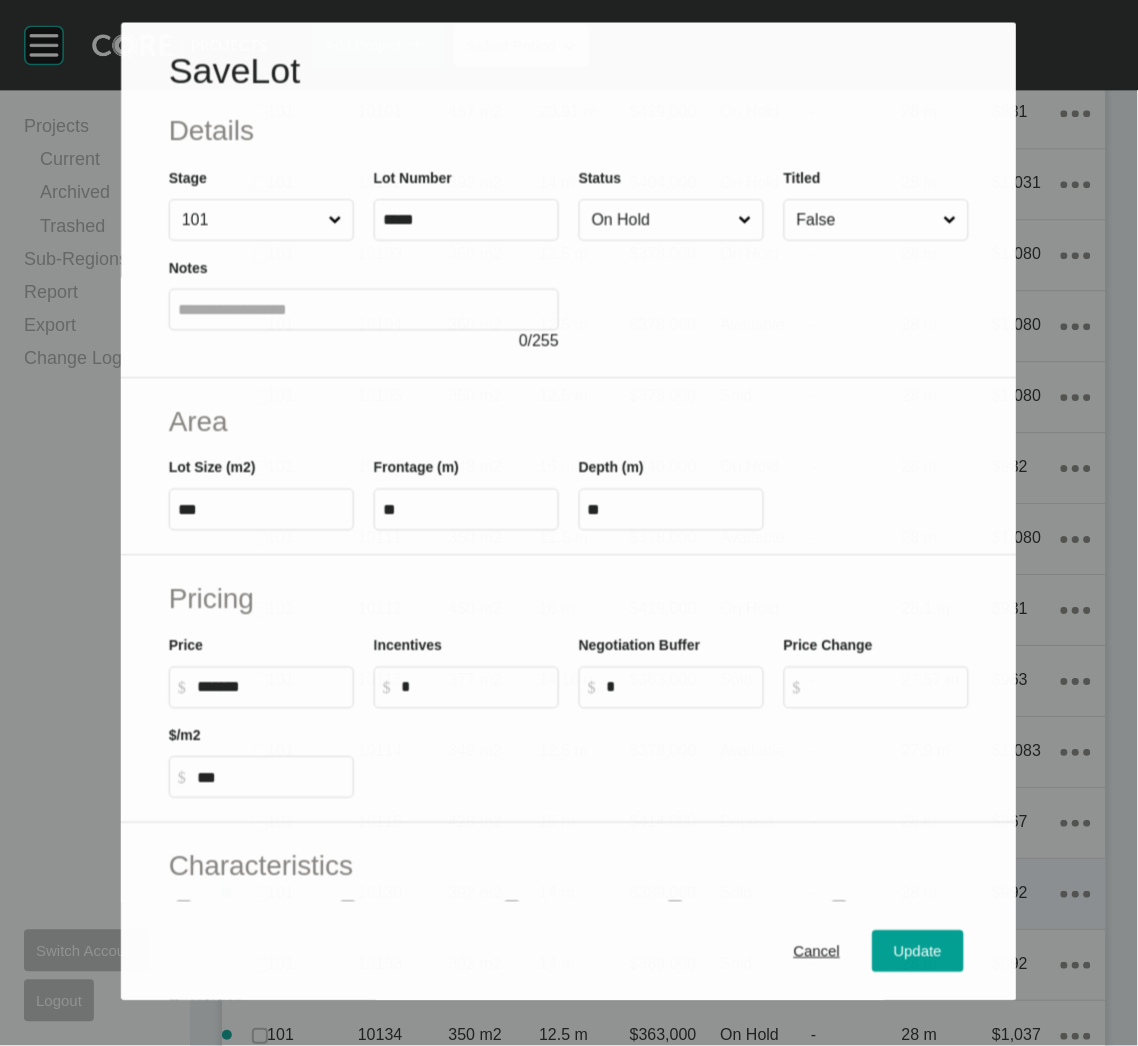 click on "On Hold" at bounding box center (661, 220) 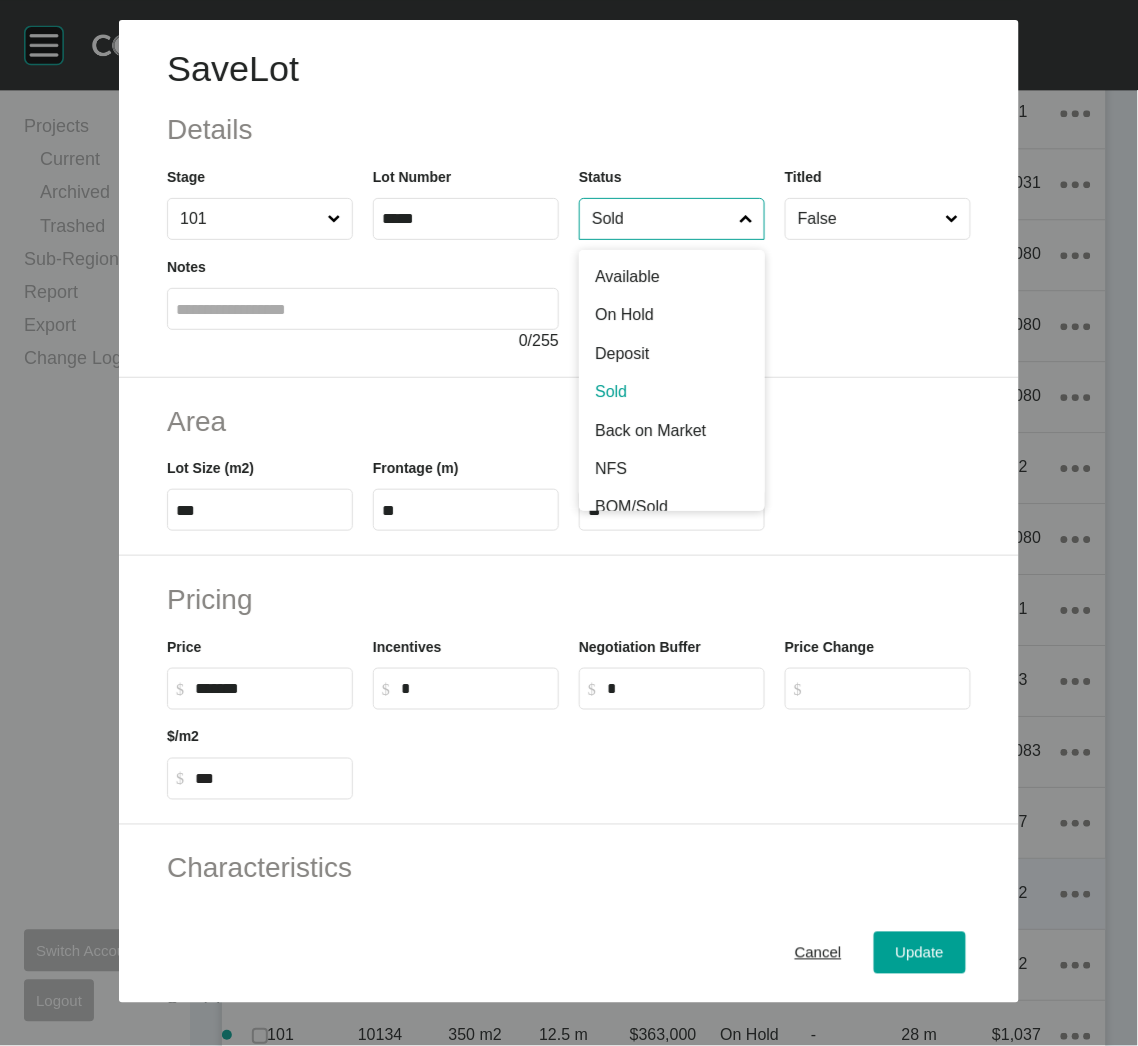 click on "Sold" at bounding box center [662, 219] 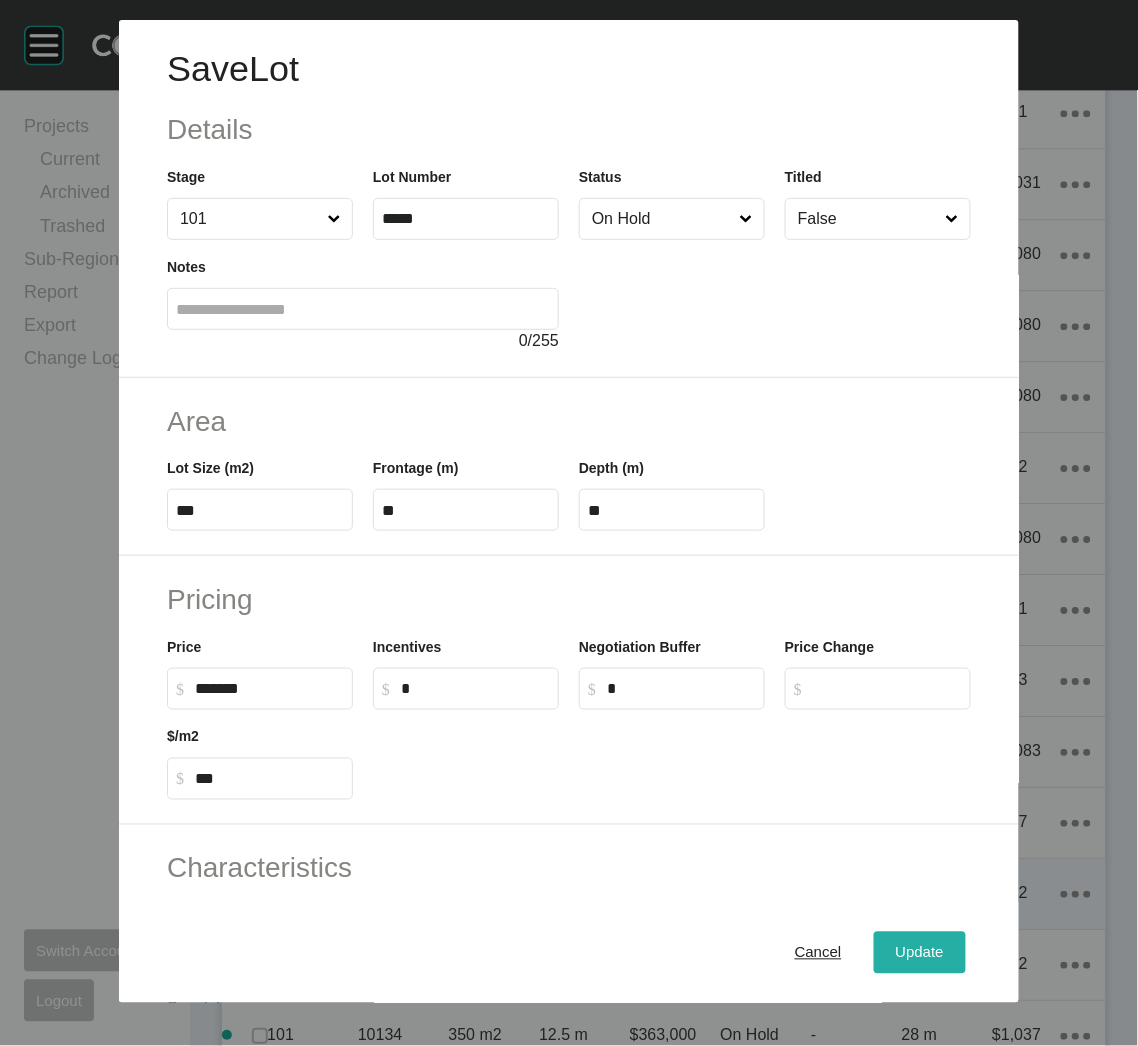 click on "Update" at bounding box center [920, 953] 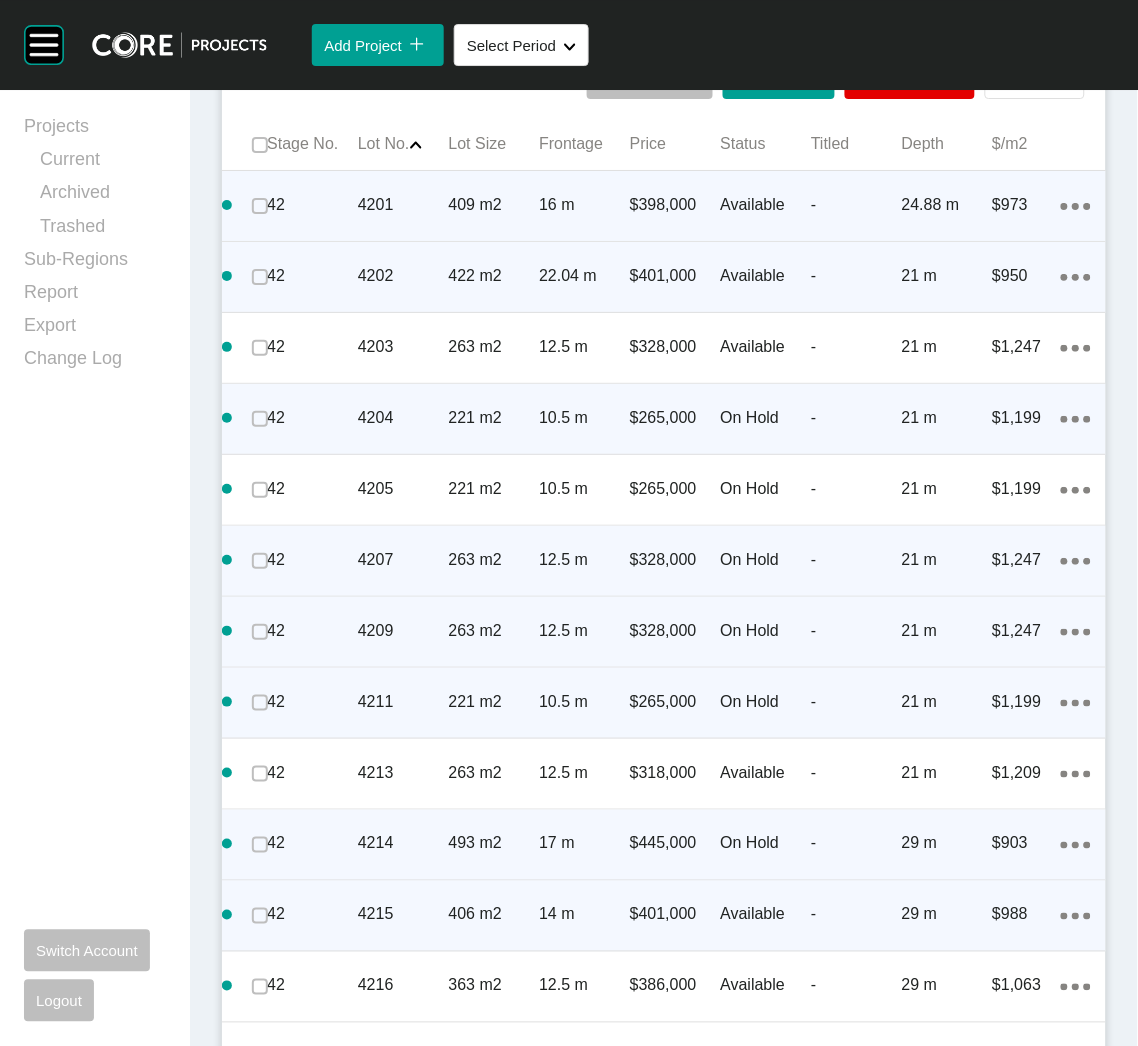 scroll, scrollTop: 1034, scrollLeft: 0, axis: vertical 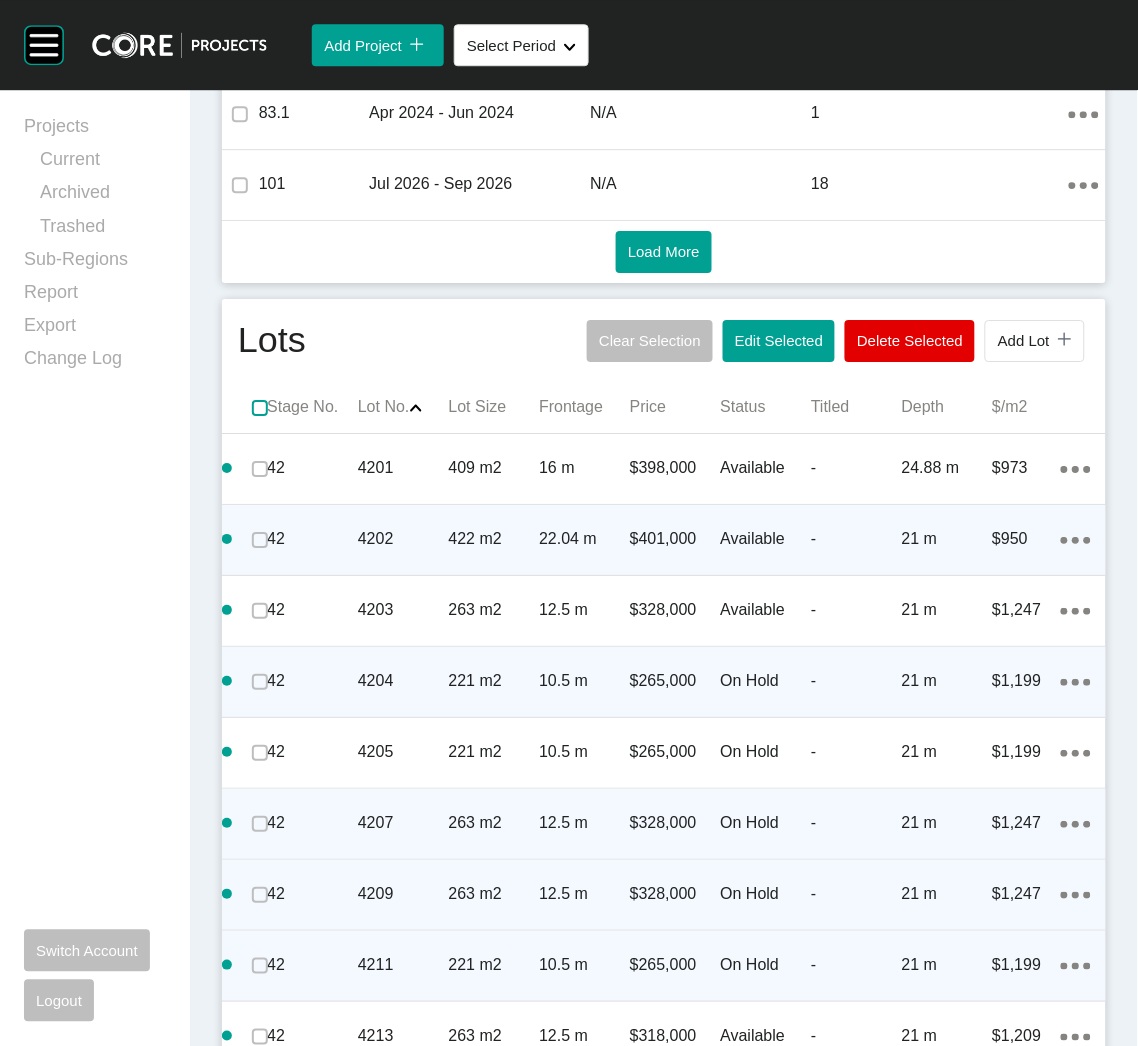 click at bounding box center (260, 408) 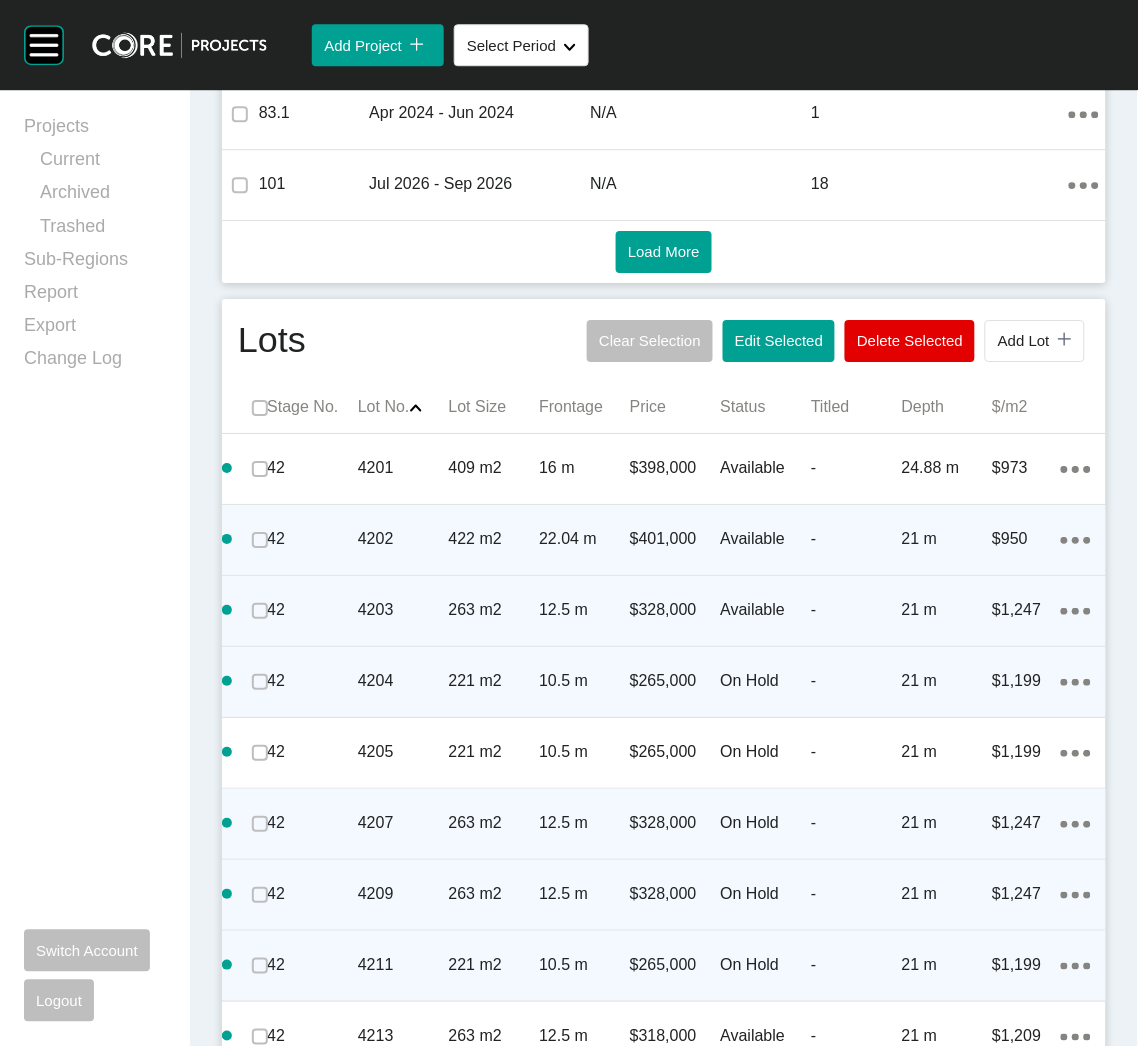 click on "4203" at bounding box center (403, 610) 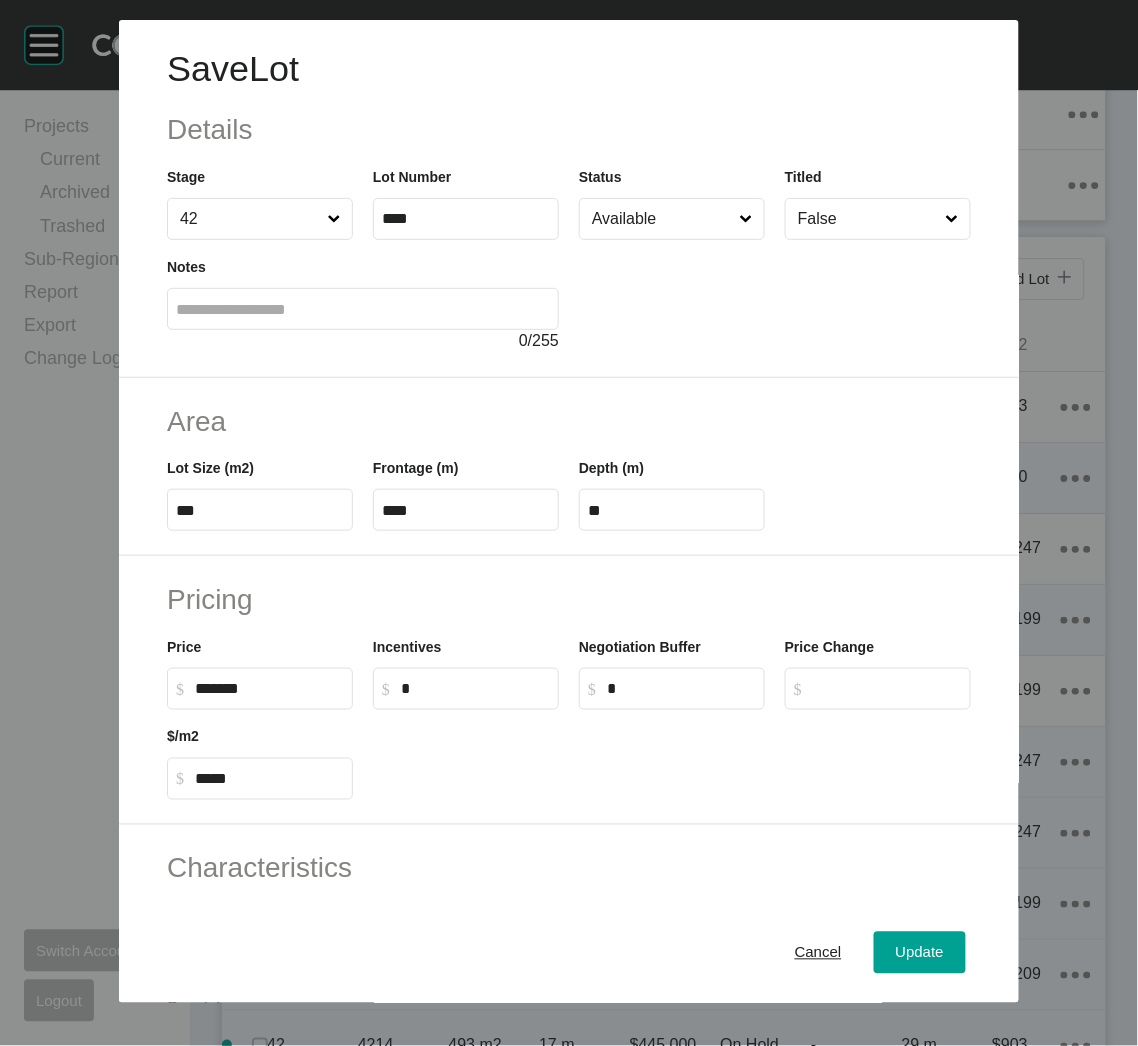 click on "Cancel" at bounding box center (818, 953) 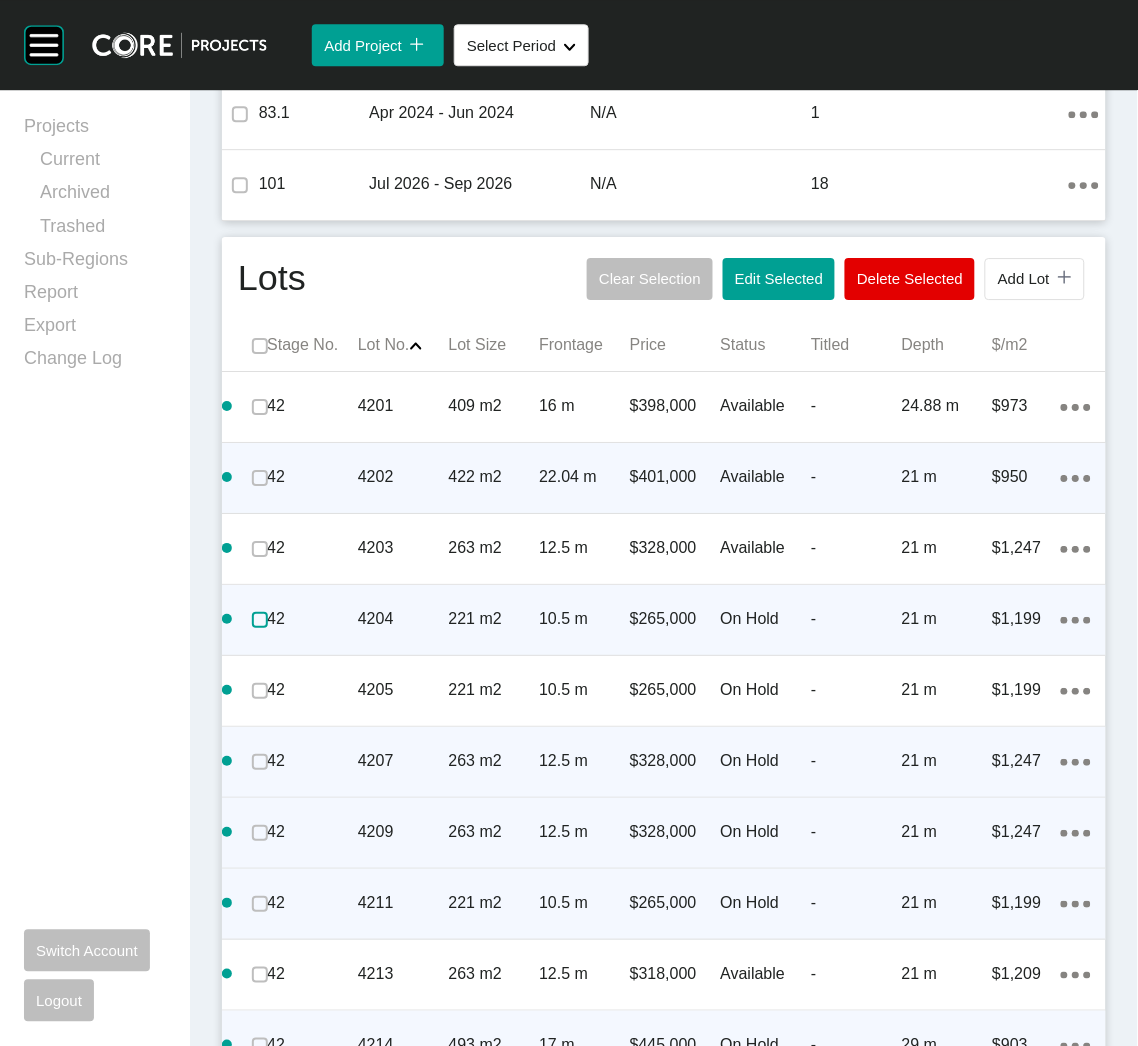 click at bounding box center [260, 620] 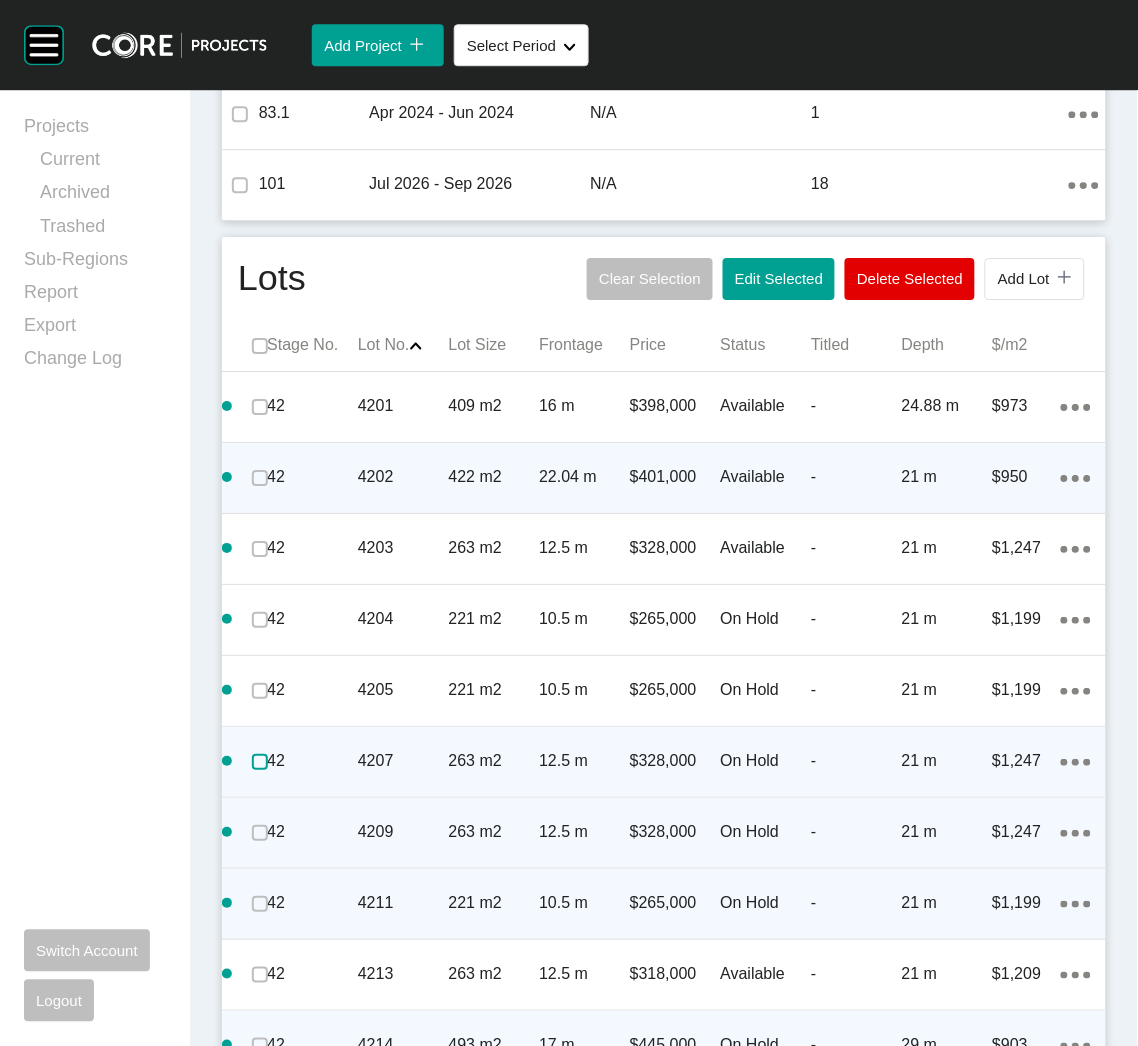 click at bounding box center [260, 762] 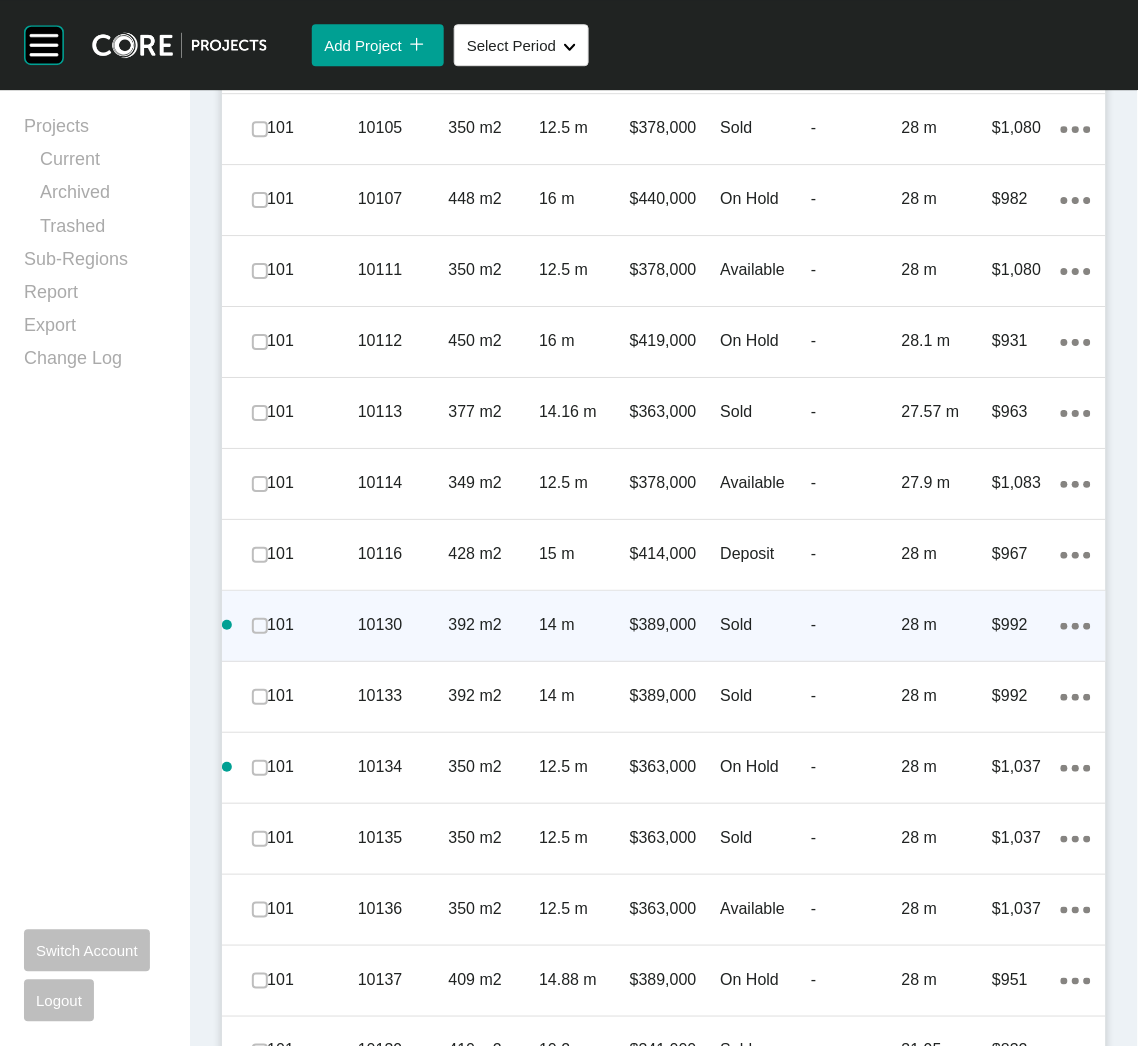 scroll, scrollTop: 3971, scrollLeft: 0, axis: vertical 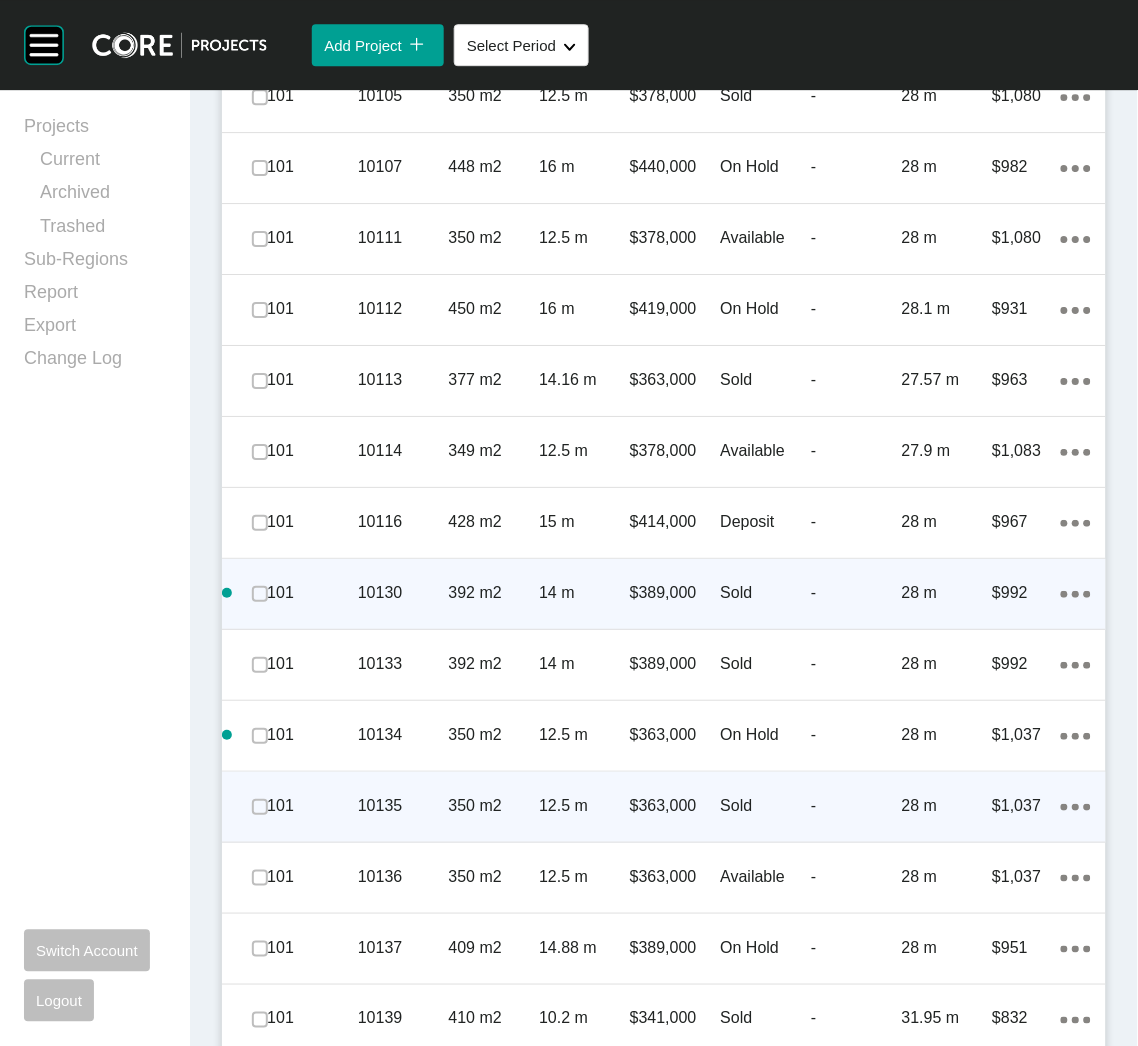 click on "101" at bounding box center [312, 806] 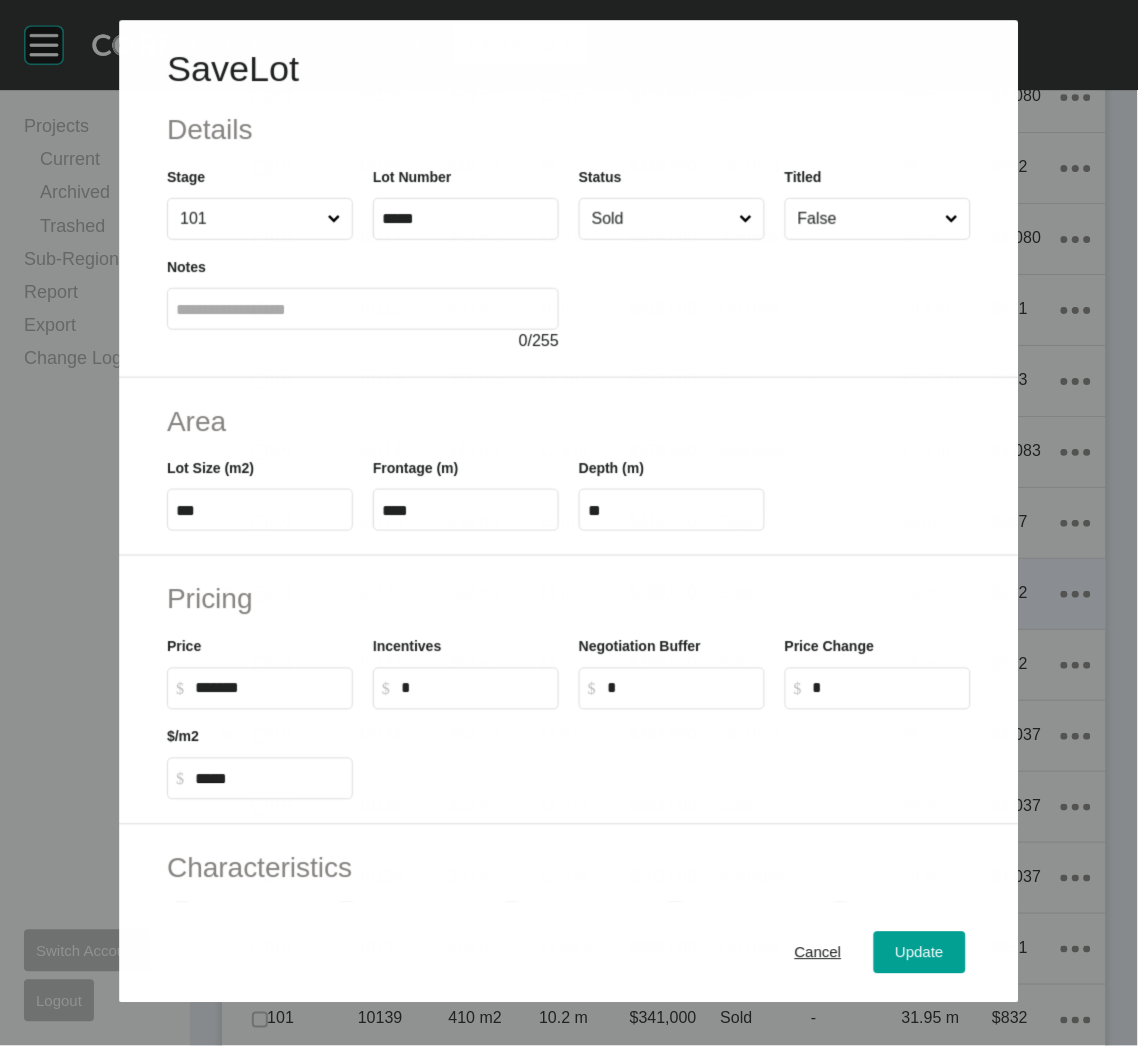click on "Sold" at bounding box center (661, 219) 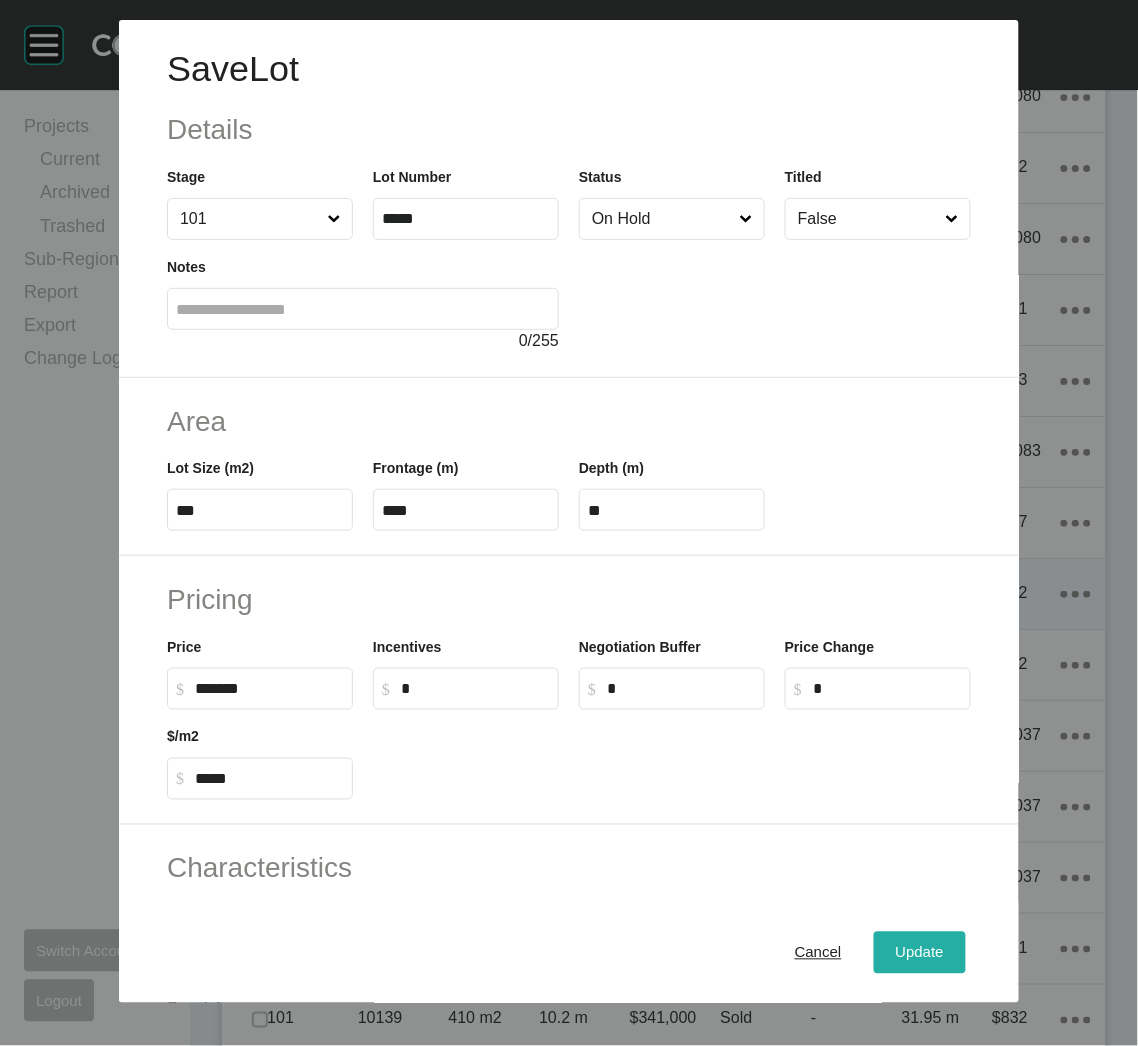 click on "Update" at bounding box center (920, 953) 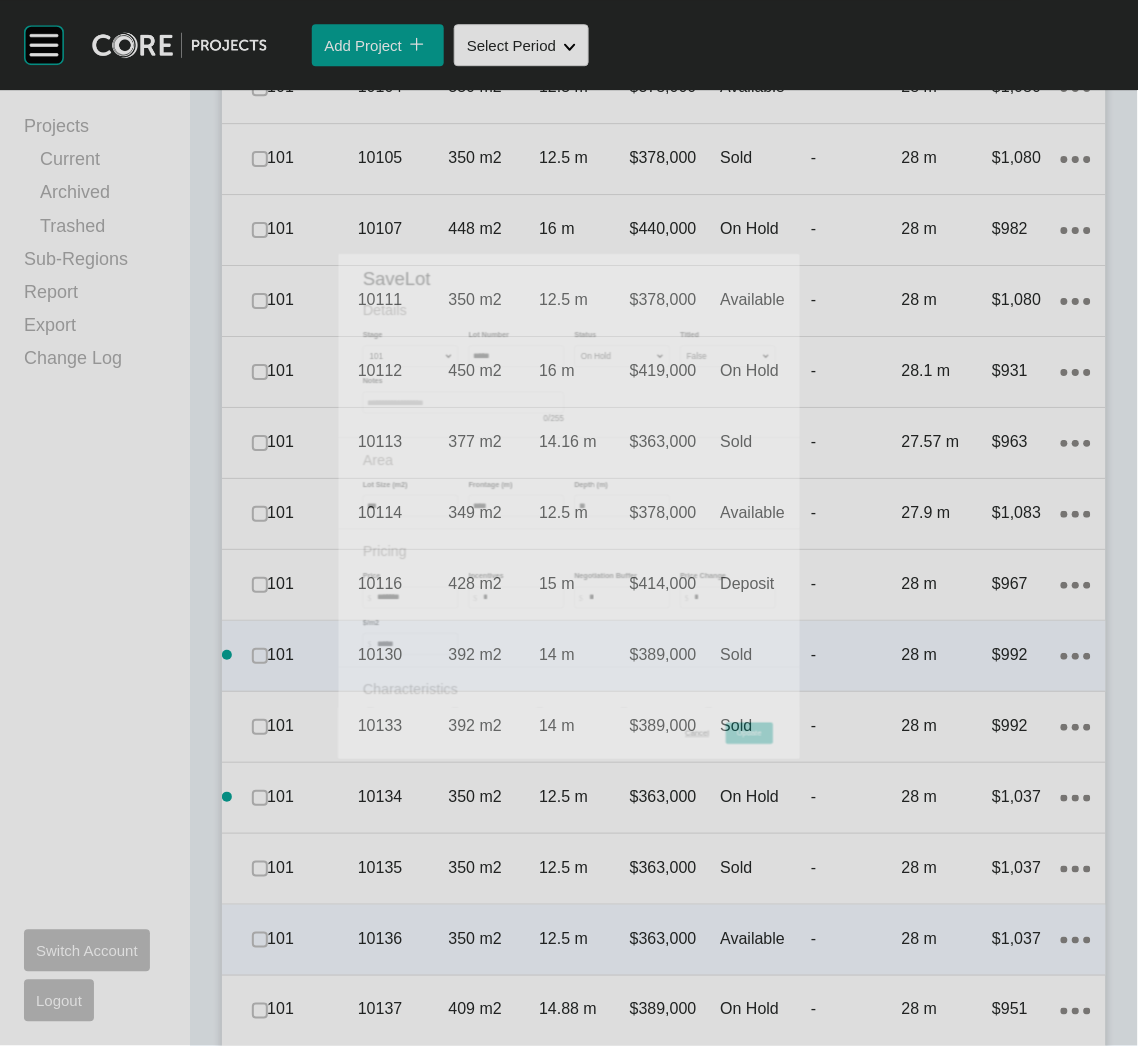scroll, scrollTop: 4033, scrollLeft: 0, axis: vertical 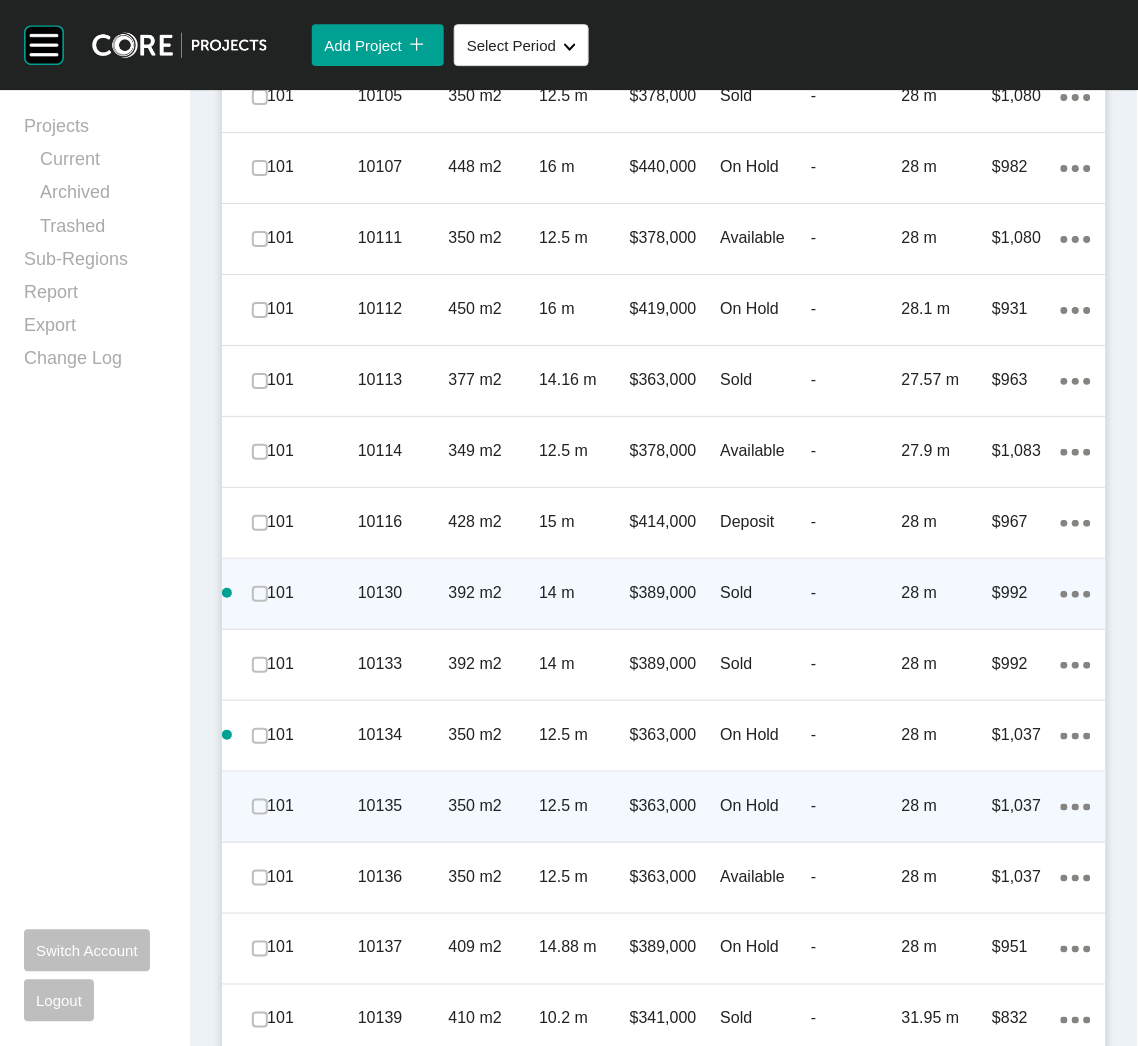 click on "10135" at bounding box center [403, 806] 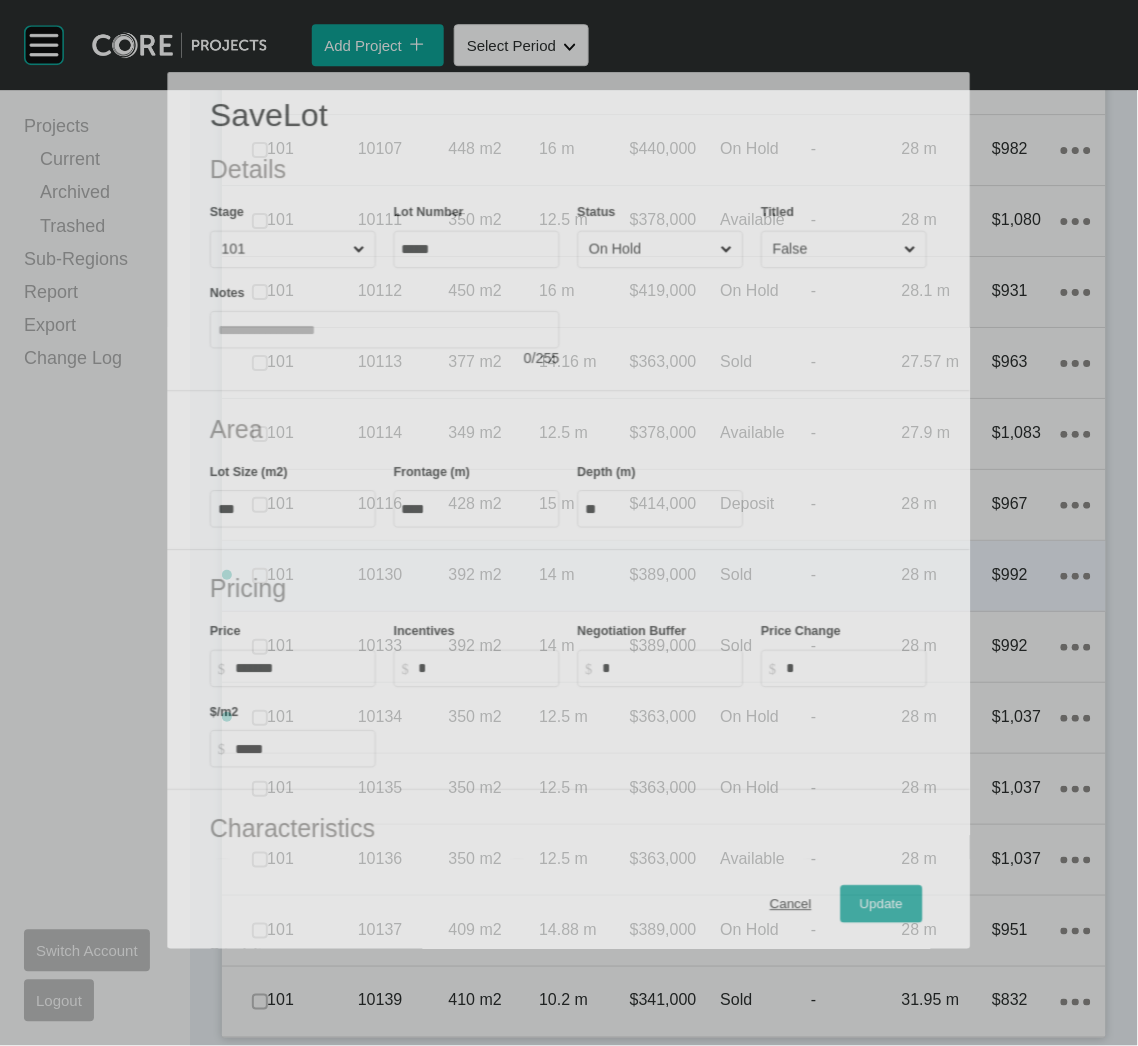 scroll, scrollTop: 3971, scrollLeft: 0, axis: vertical 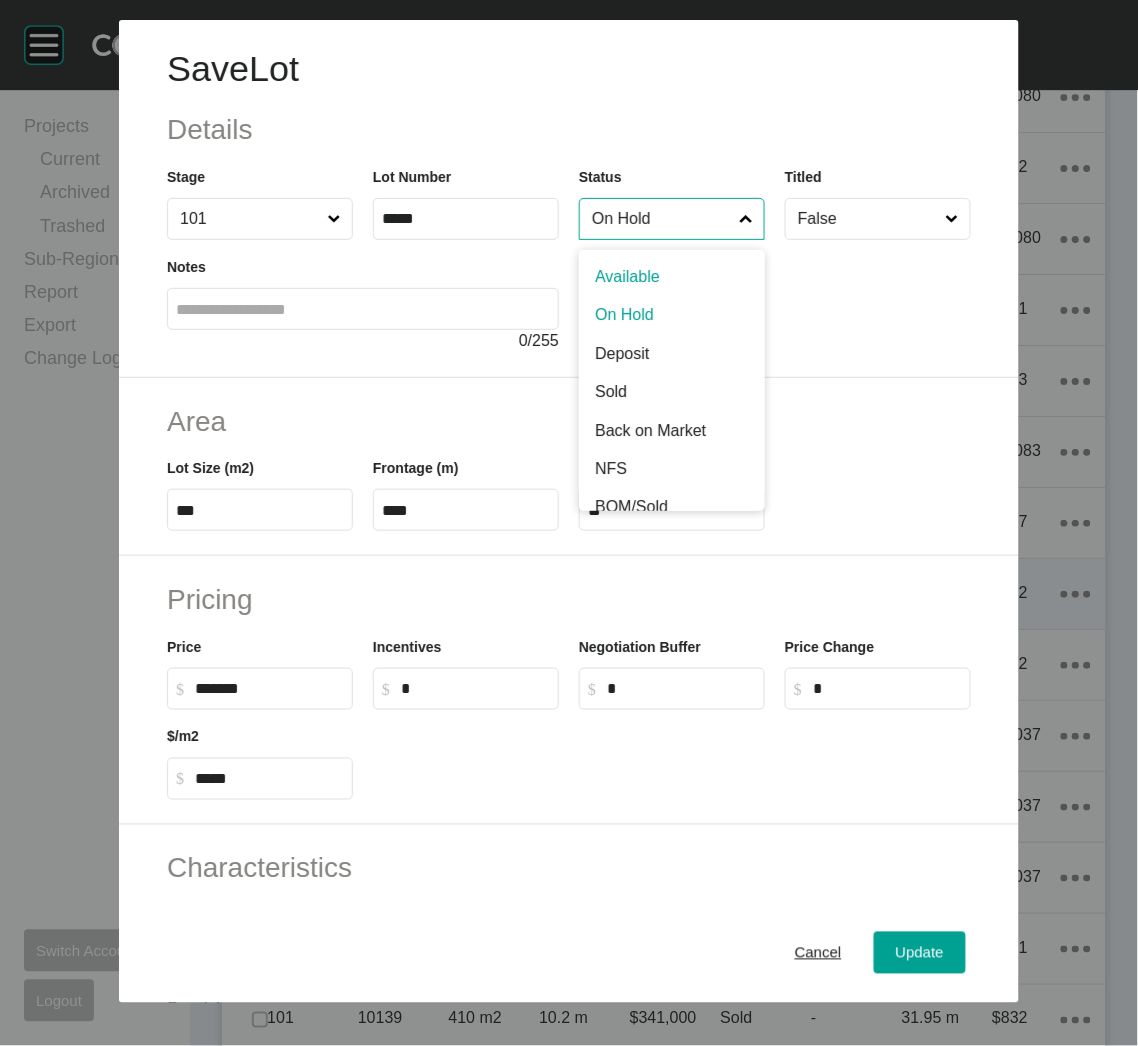 click on "On Hold" at bounding box center [662, 219] 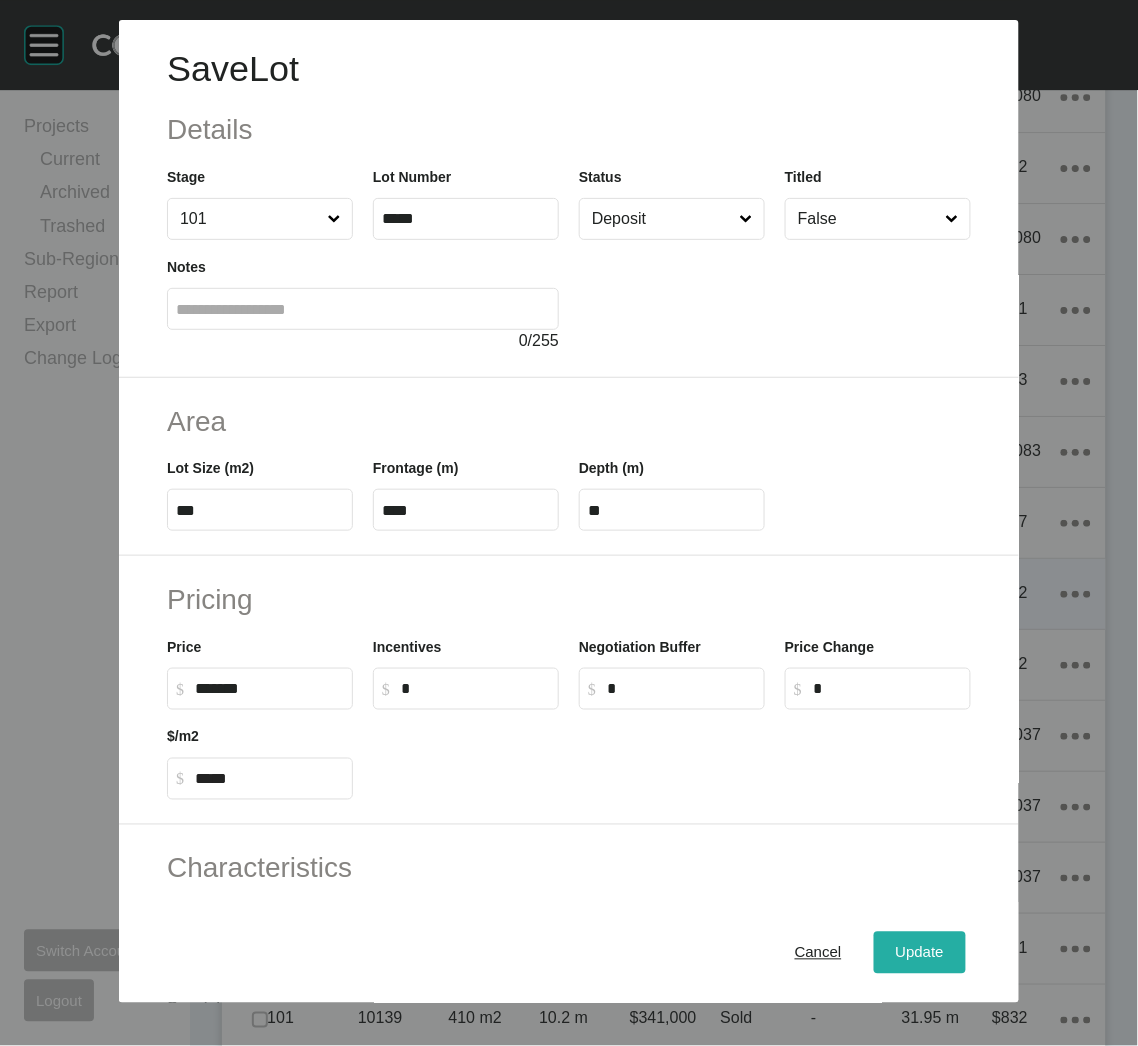 click on "Update" at bounding box center (920, 953) 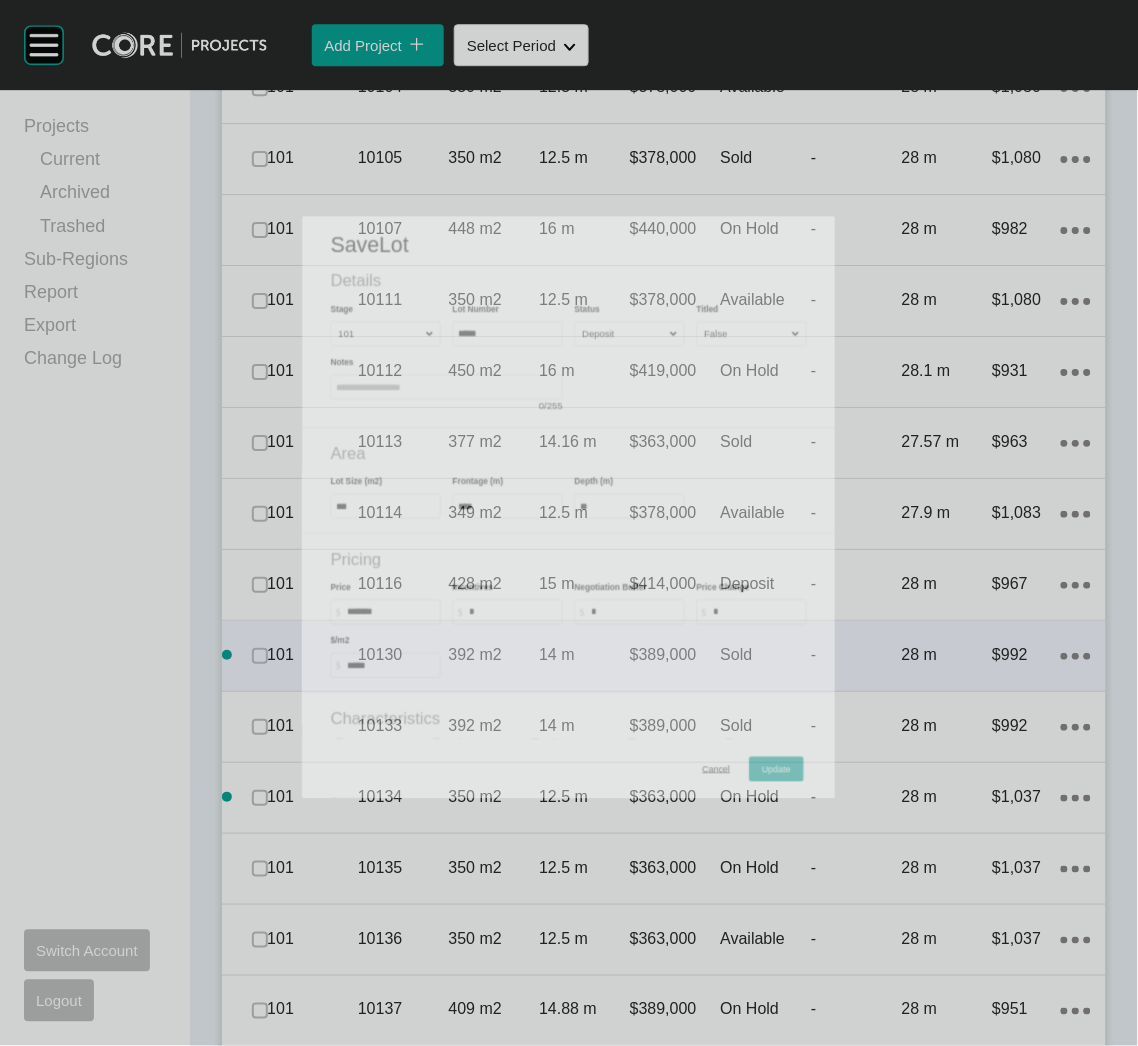scroll, scrollTop: 4033, scrollLeft: 0, axis: vertical 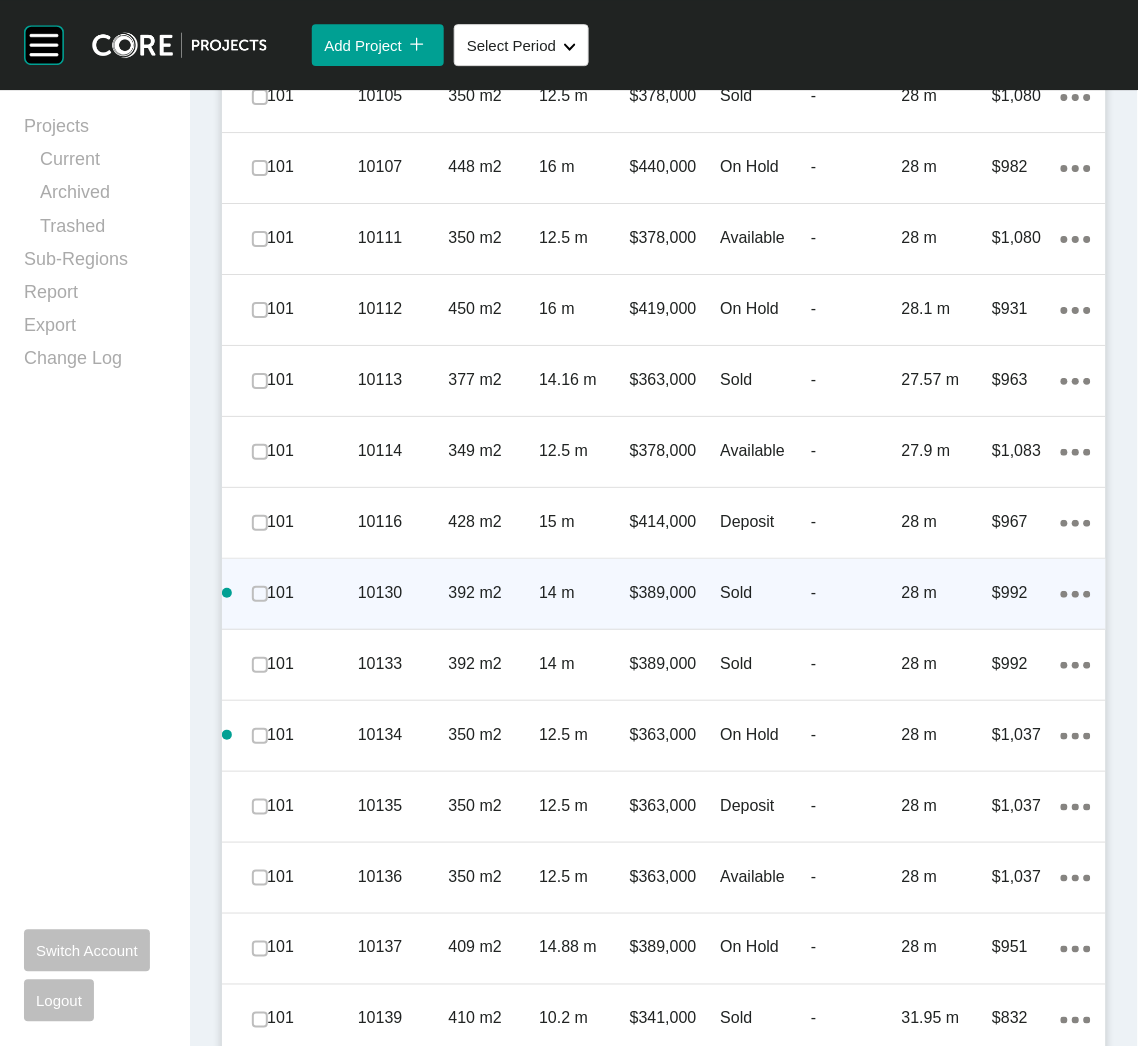 click on "101 10137 409 m2 14.88 m $389,000 On Hold - 28 m $951 Action Menu Dots Copy 6 Created with Sketch." at bounding box center (664, 949) 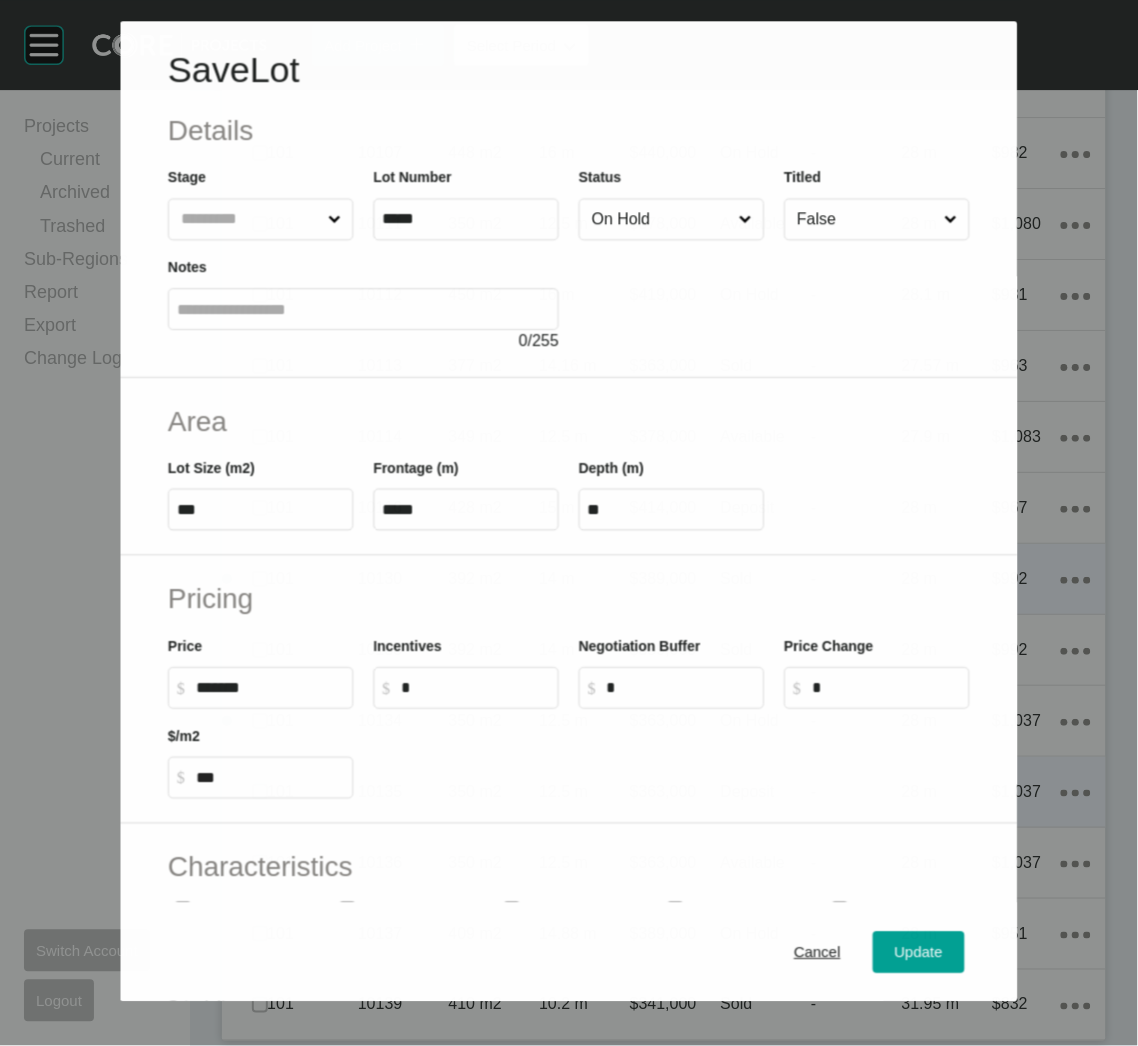 click on "Cancel" at bounding box center (817, 952) 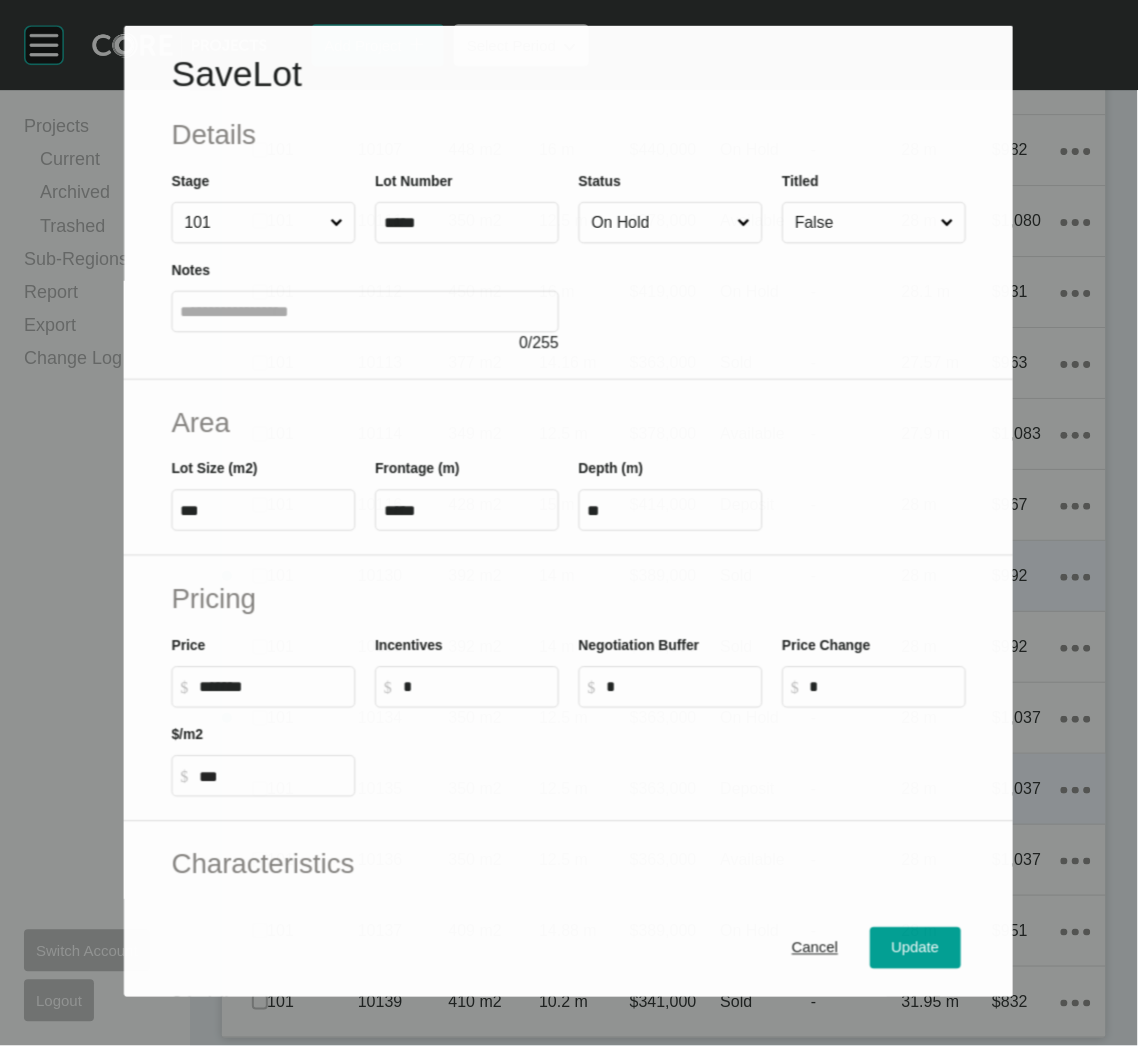 scroll, scrollTop: 3971, scrollLeft: 0, axis: vertical 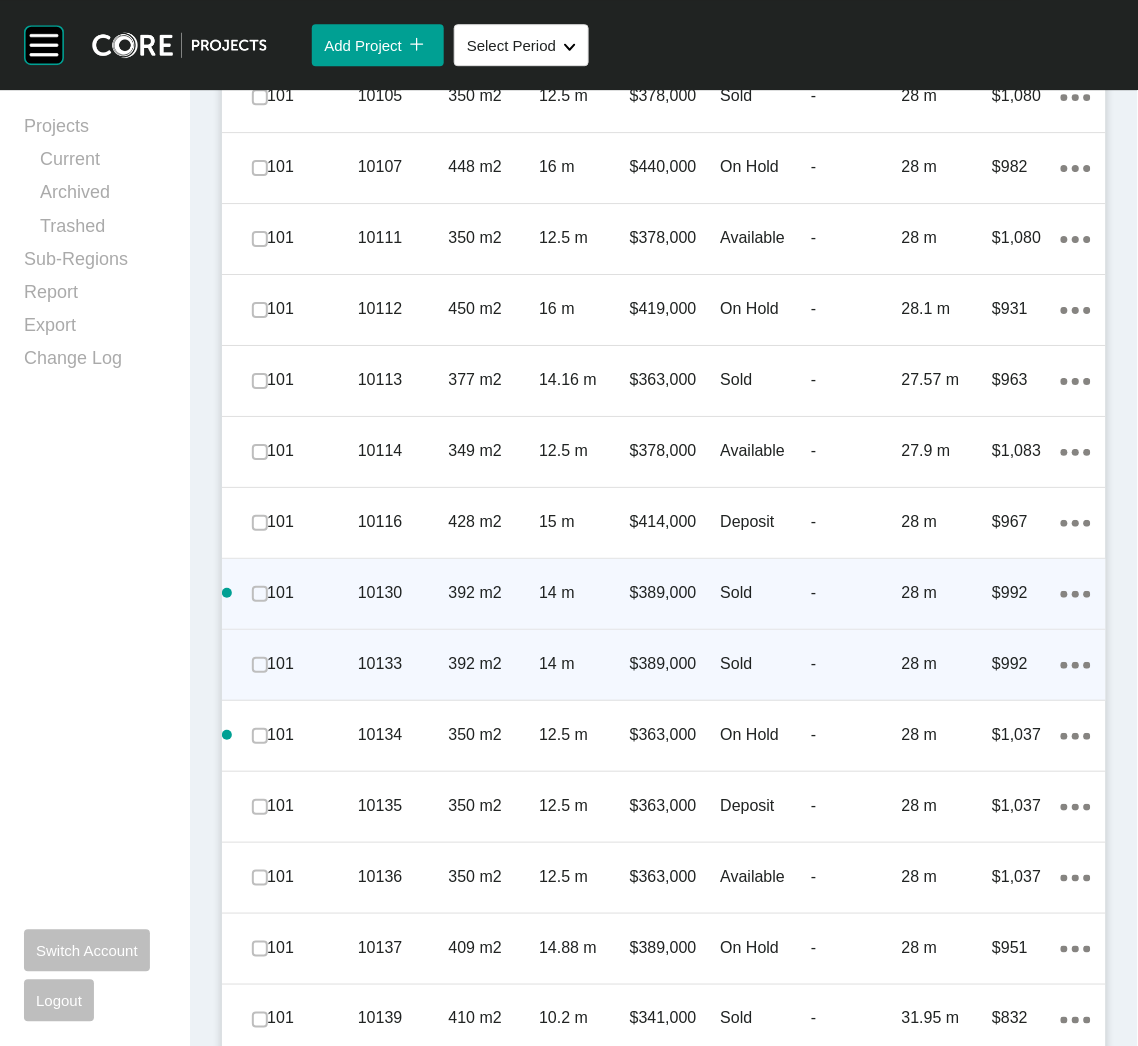 click on "14 m" at bounding box center (584, 664) 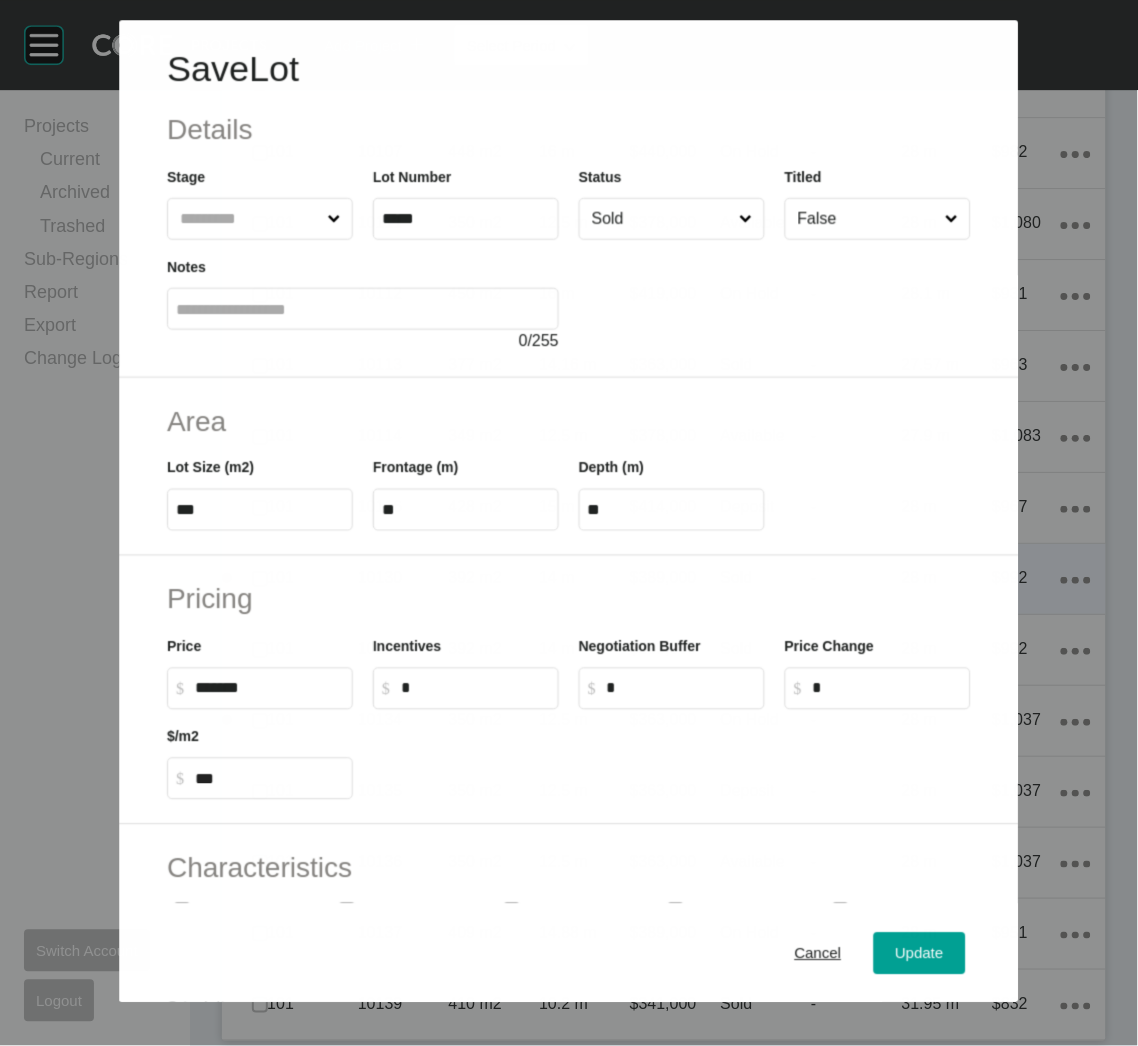 click on "Sold" at bounding box center (661, 219) 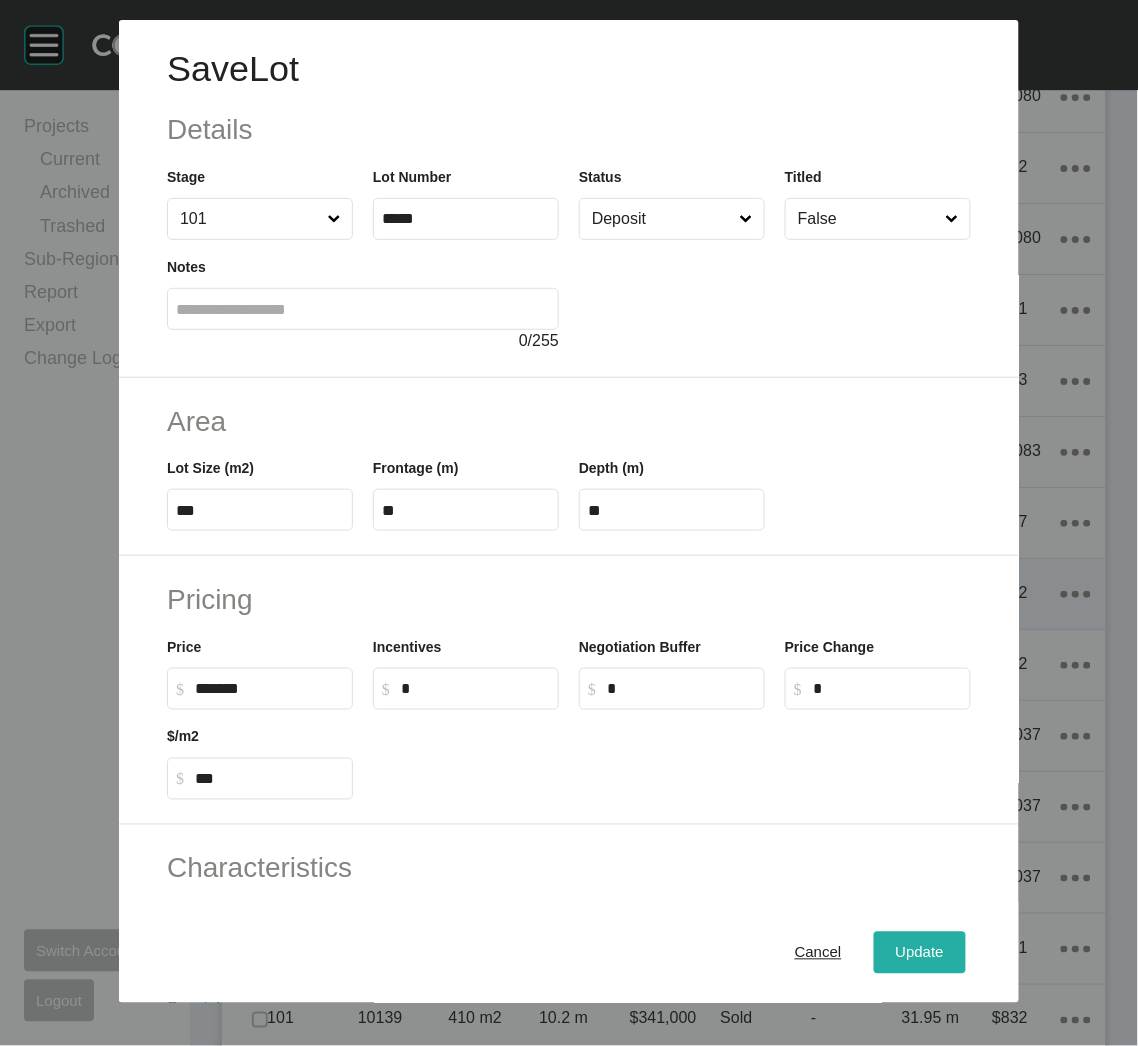 click on "Update" at bounding box center (920, 953) 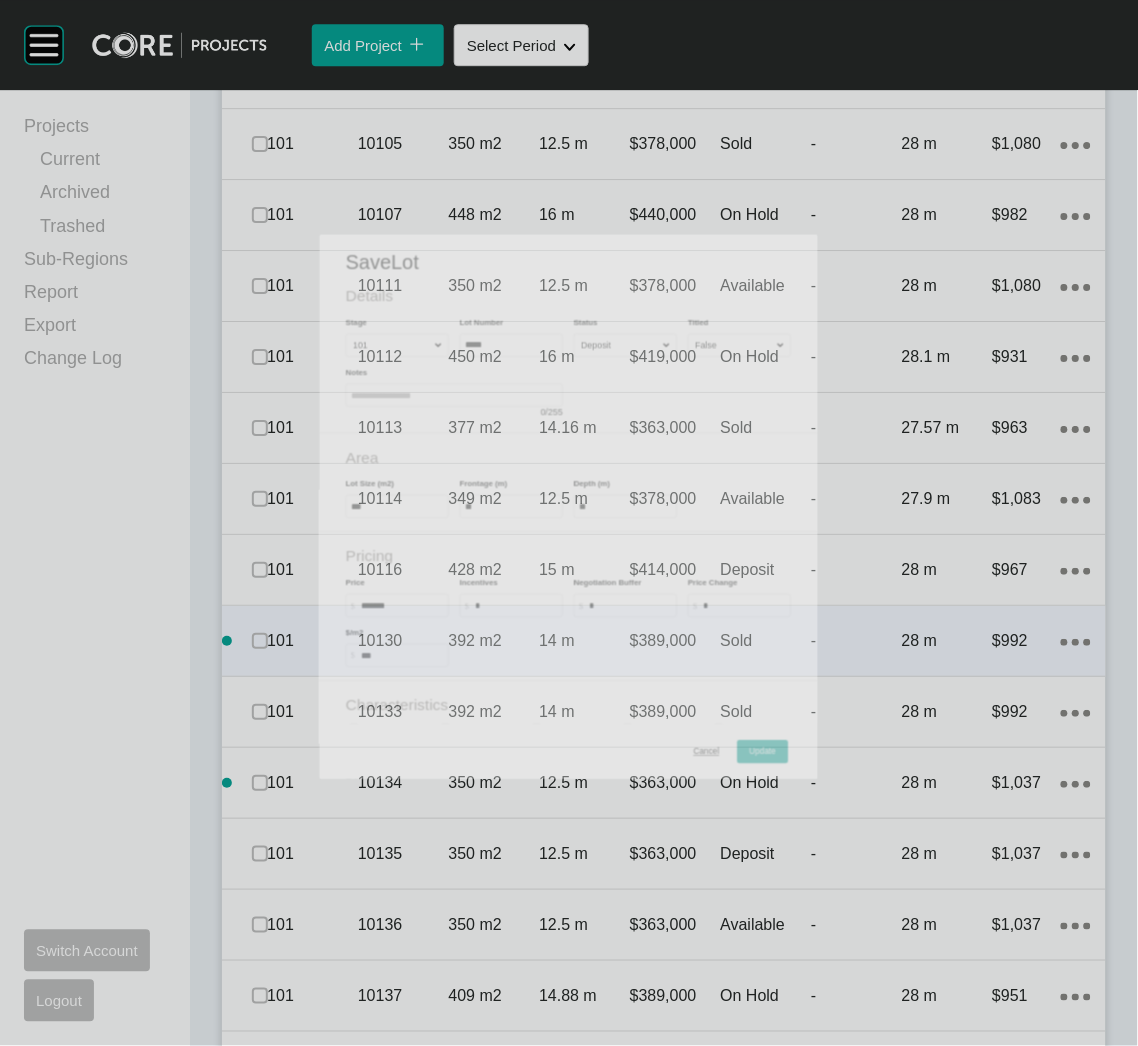 scroll, scrollTop: 4033, scrollLeft: 0, axis: vertical 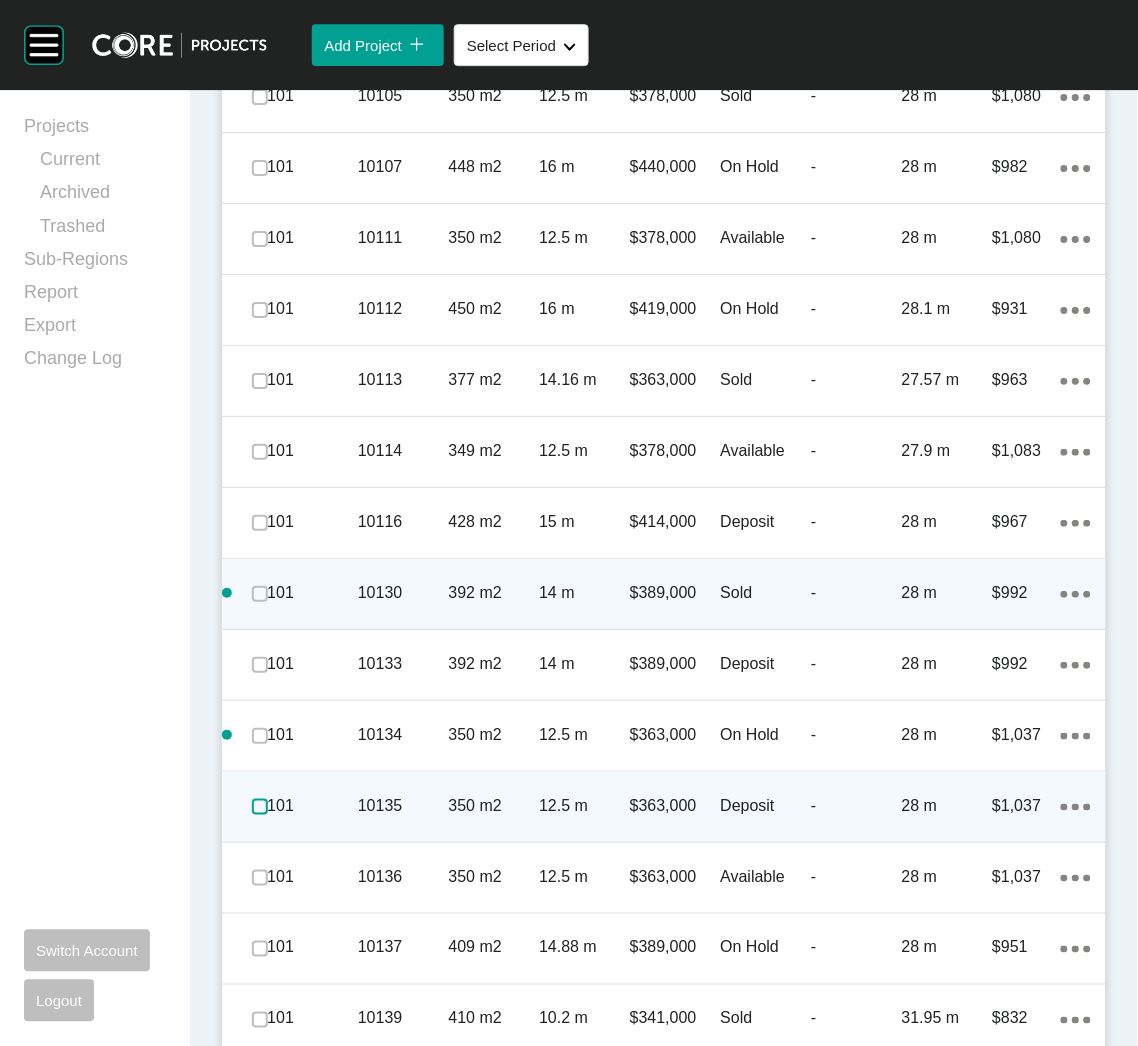 click at bounding box center [260, 807] 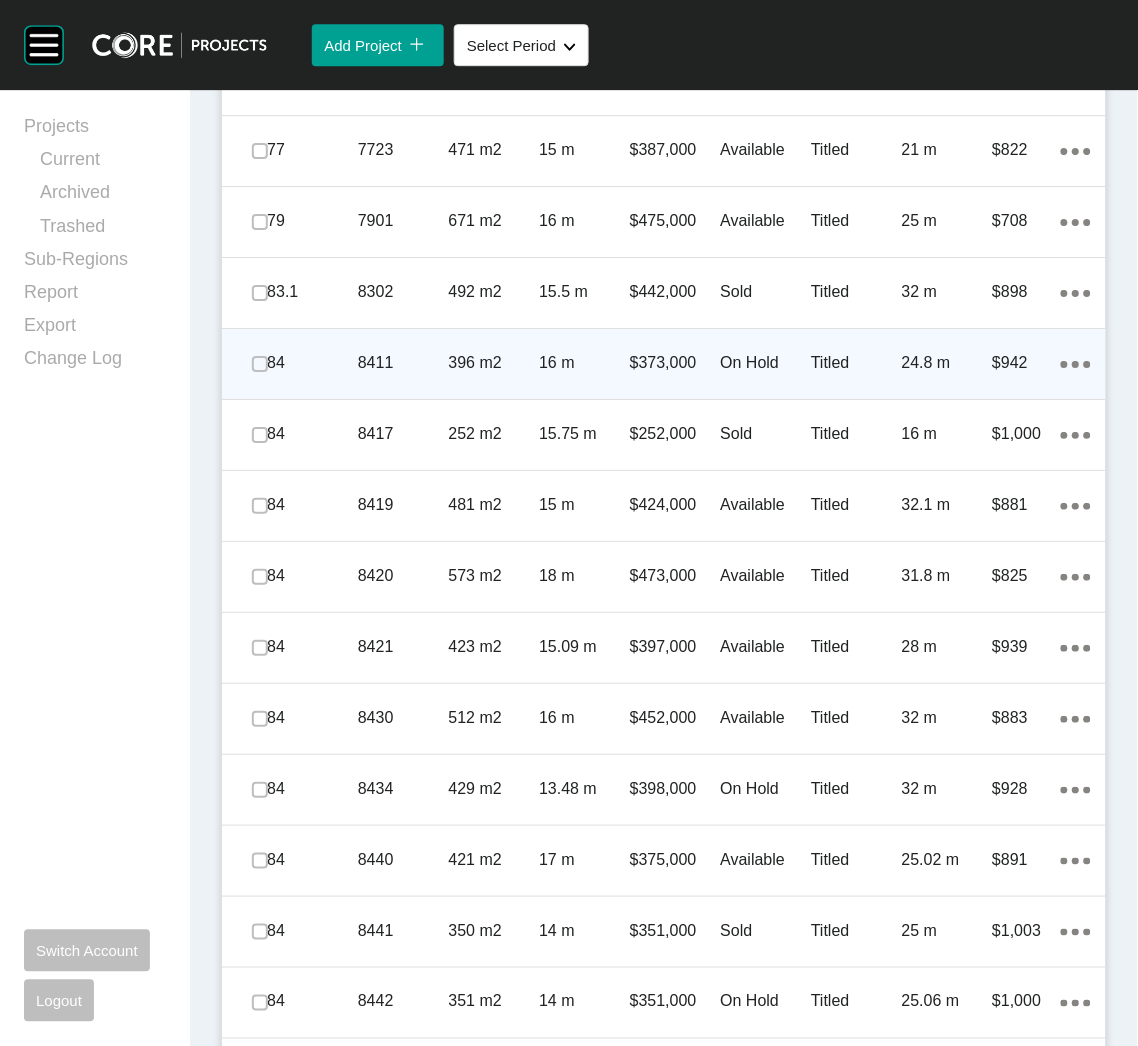 scroll, scrollTop: 2233, scrollLeft: 0, axis: vertical 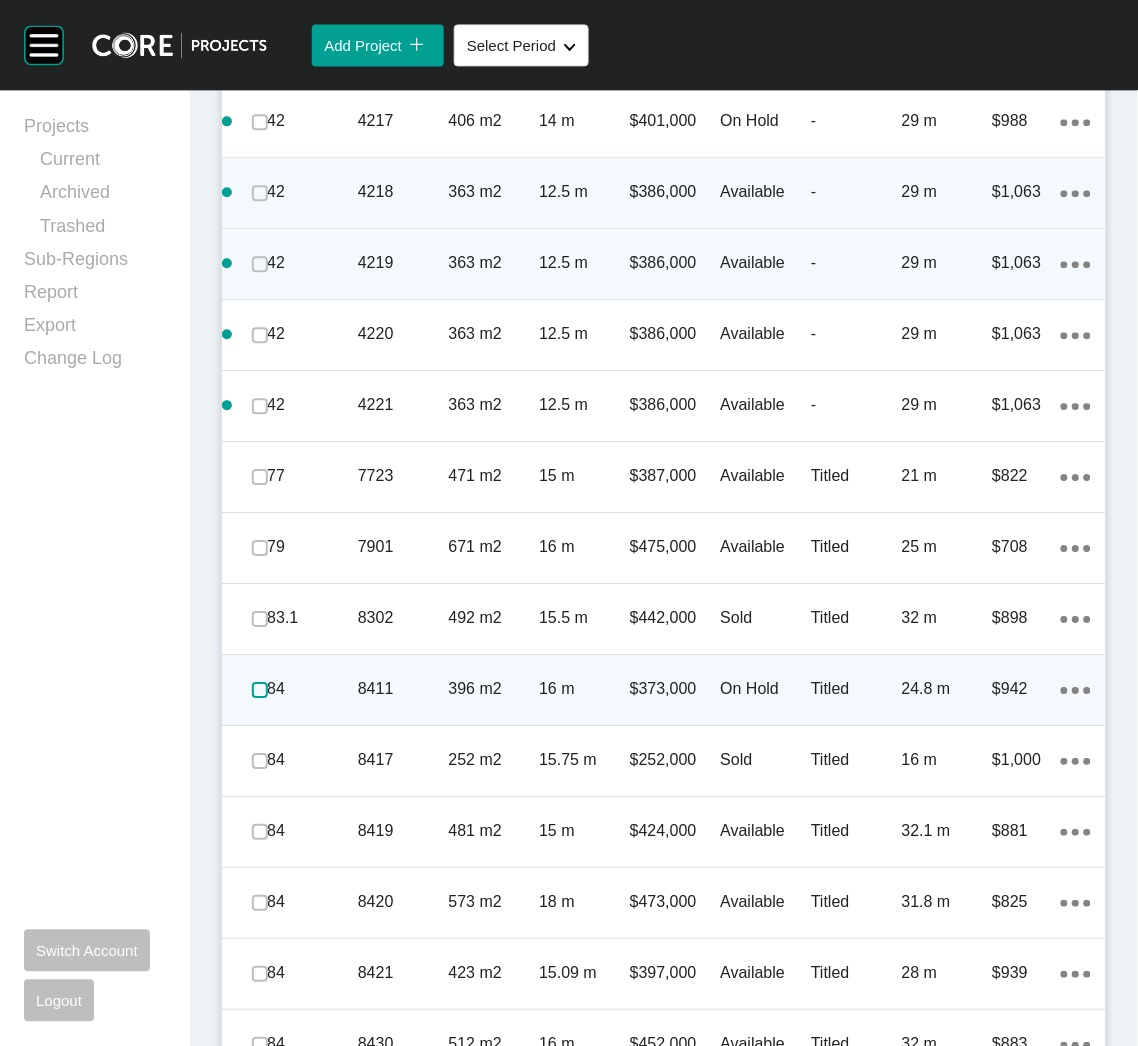 click at bounding box center (260, 690) 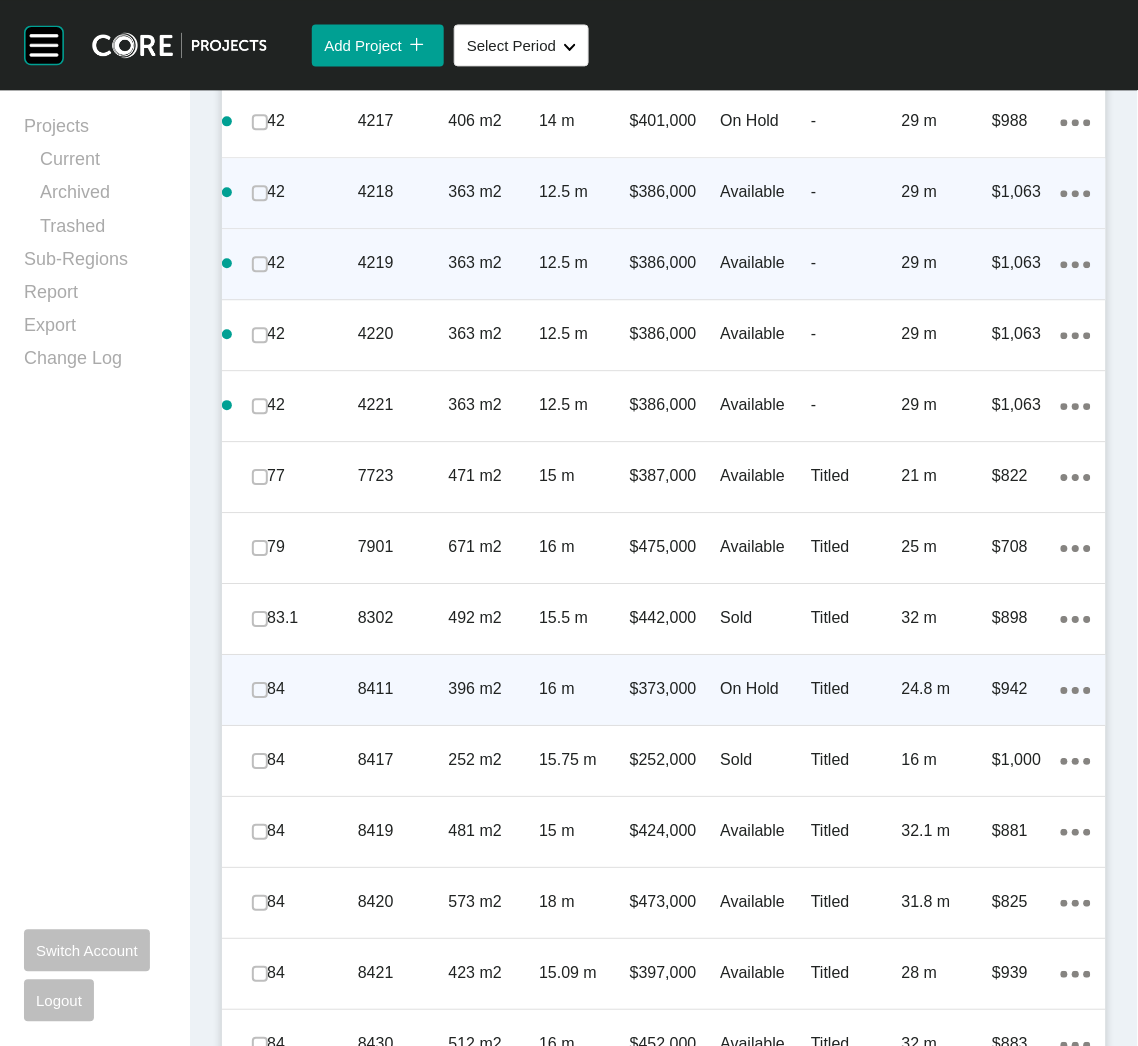click on "84" at bounding box center [312, 689] 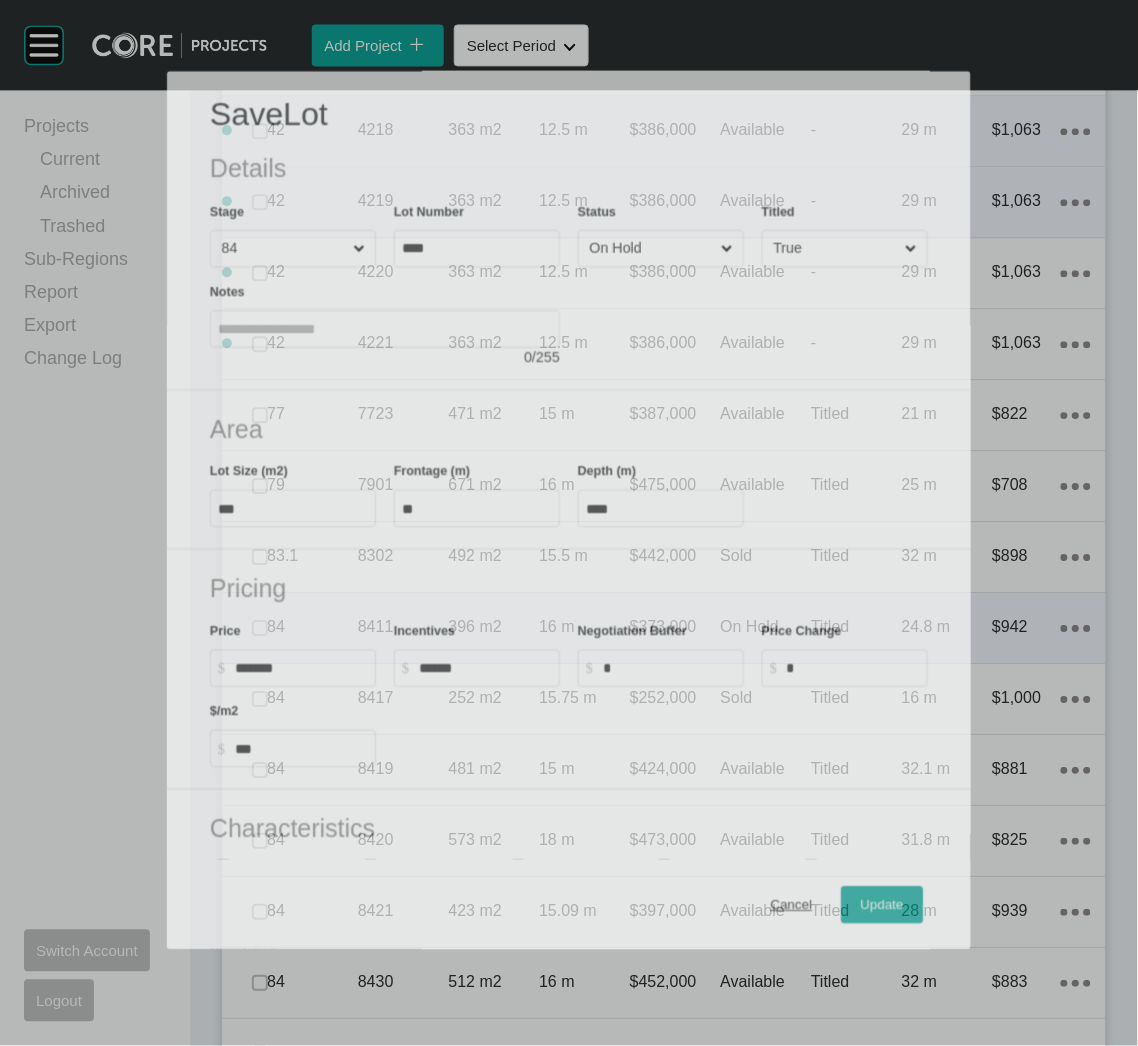 scroll, scrollTop: 2170, scrollLeft: 0, axis: vertical 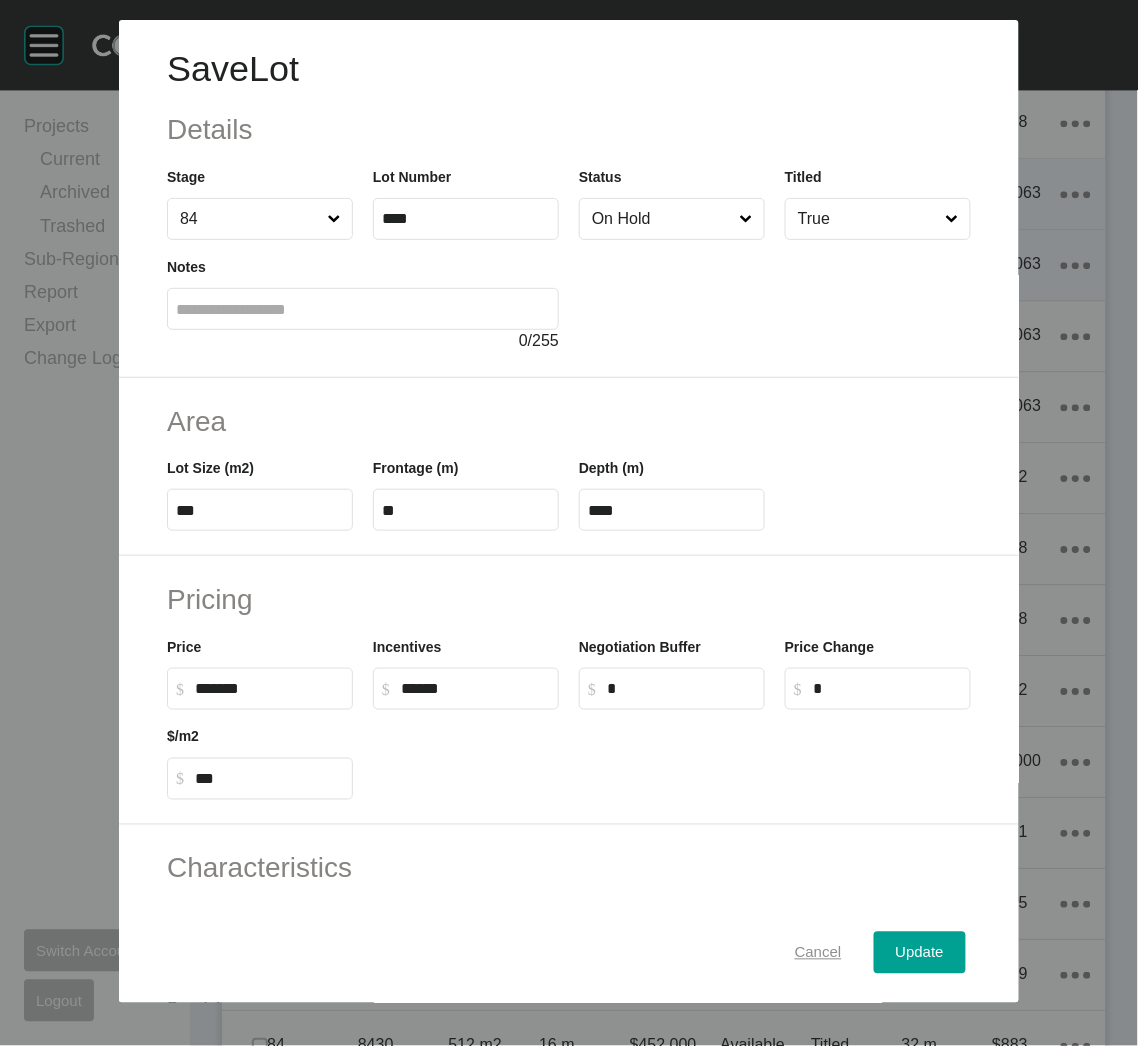 click on "Cancel" at bounding box center (818, 953) 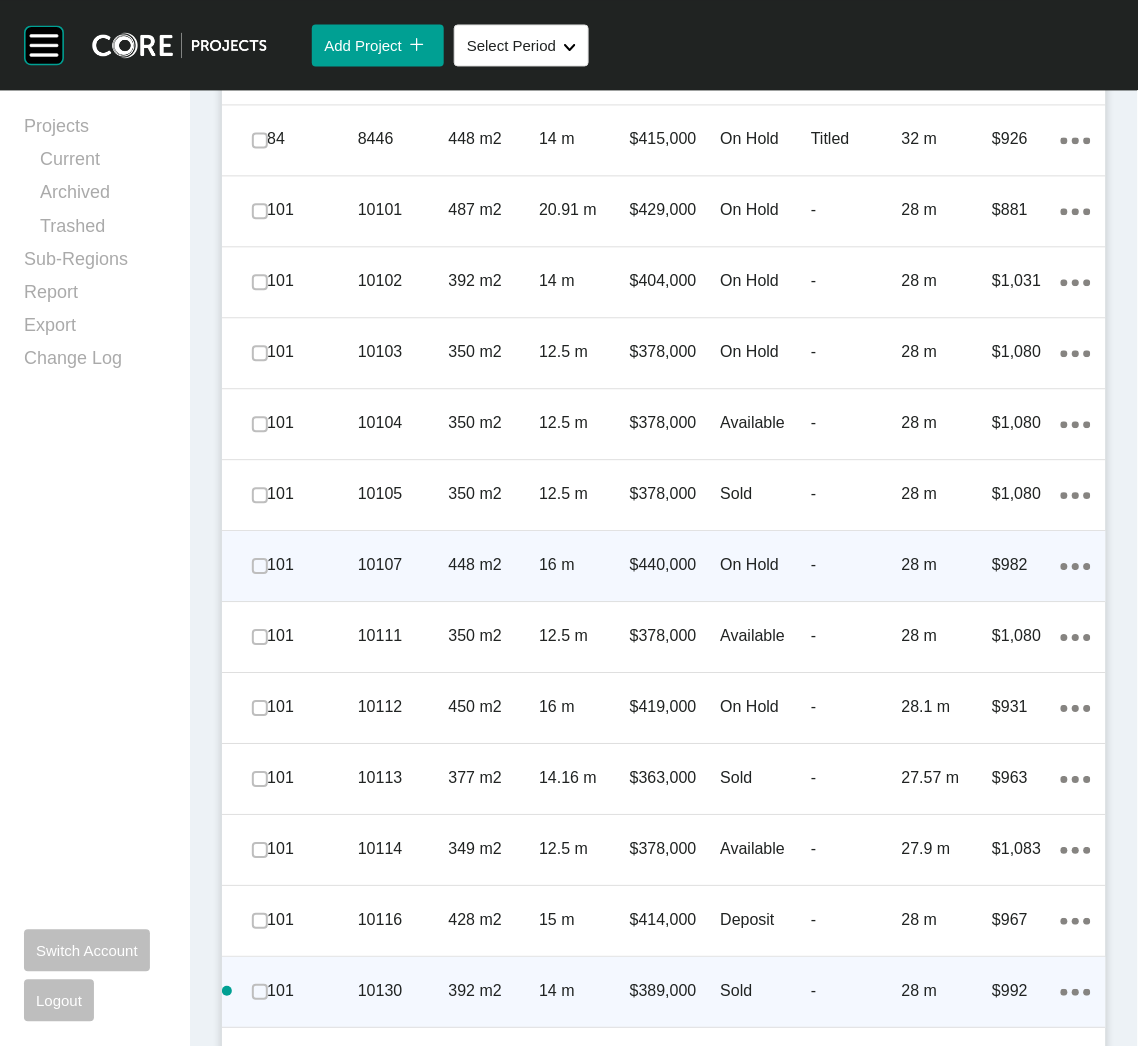 scroll, scrollTop: 3520, scrollLeft: 0, axis: vertical 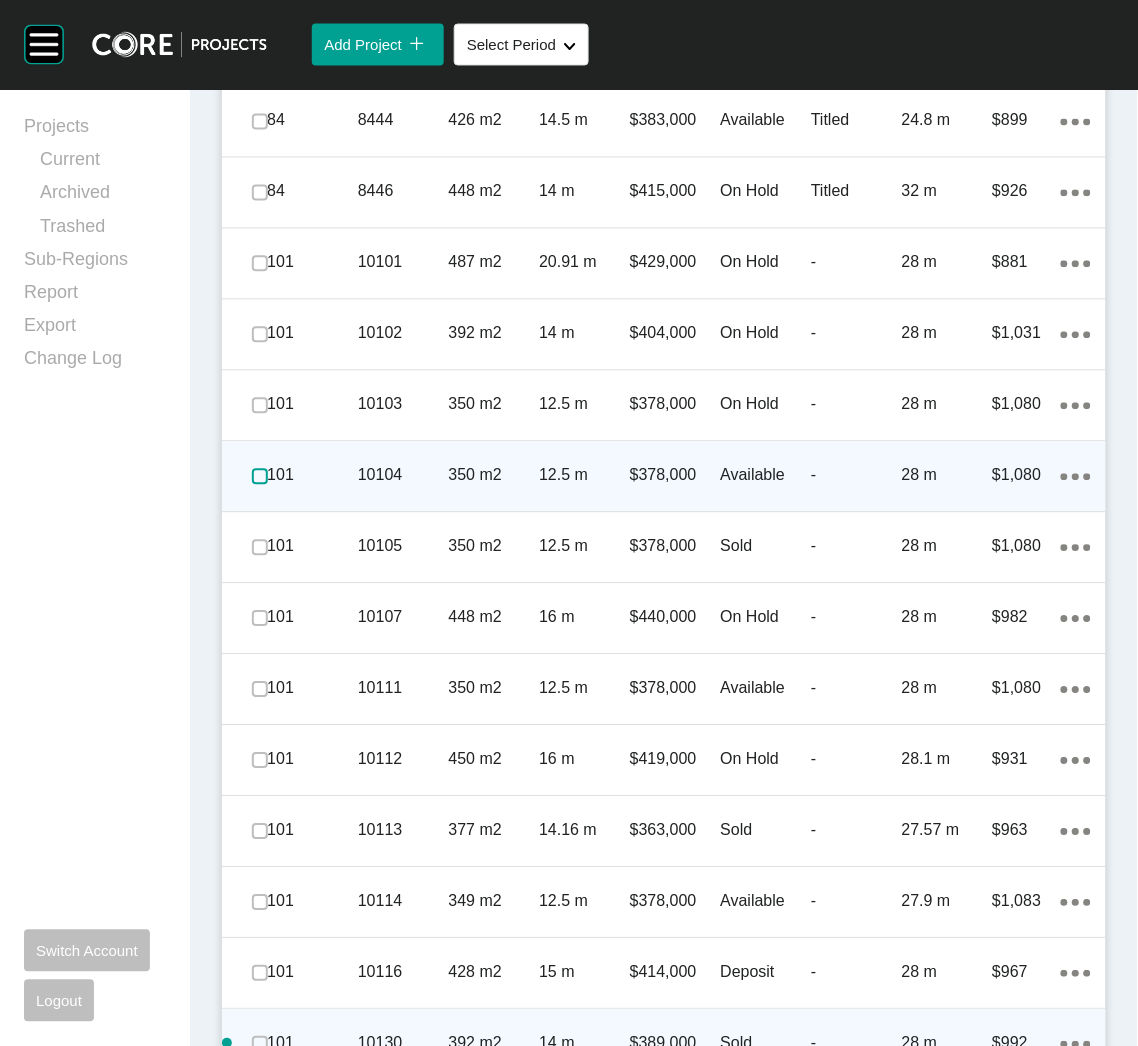 click at bounding box center (260, 477) 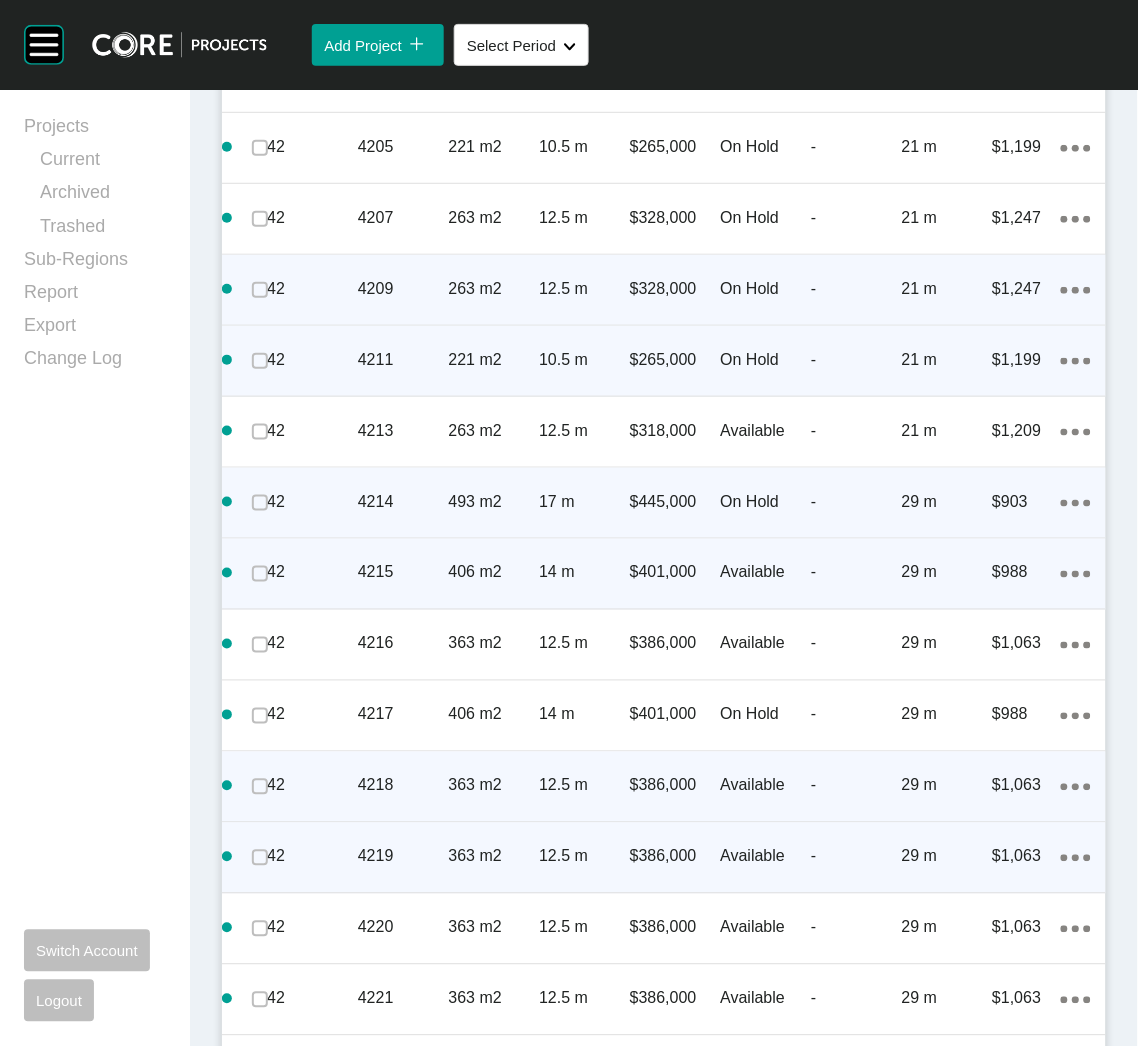 scroll, scrollTop: 1570, scrollLeft: 0, axis: vertical 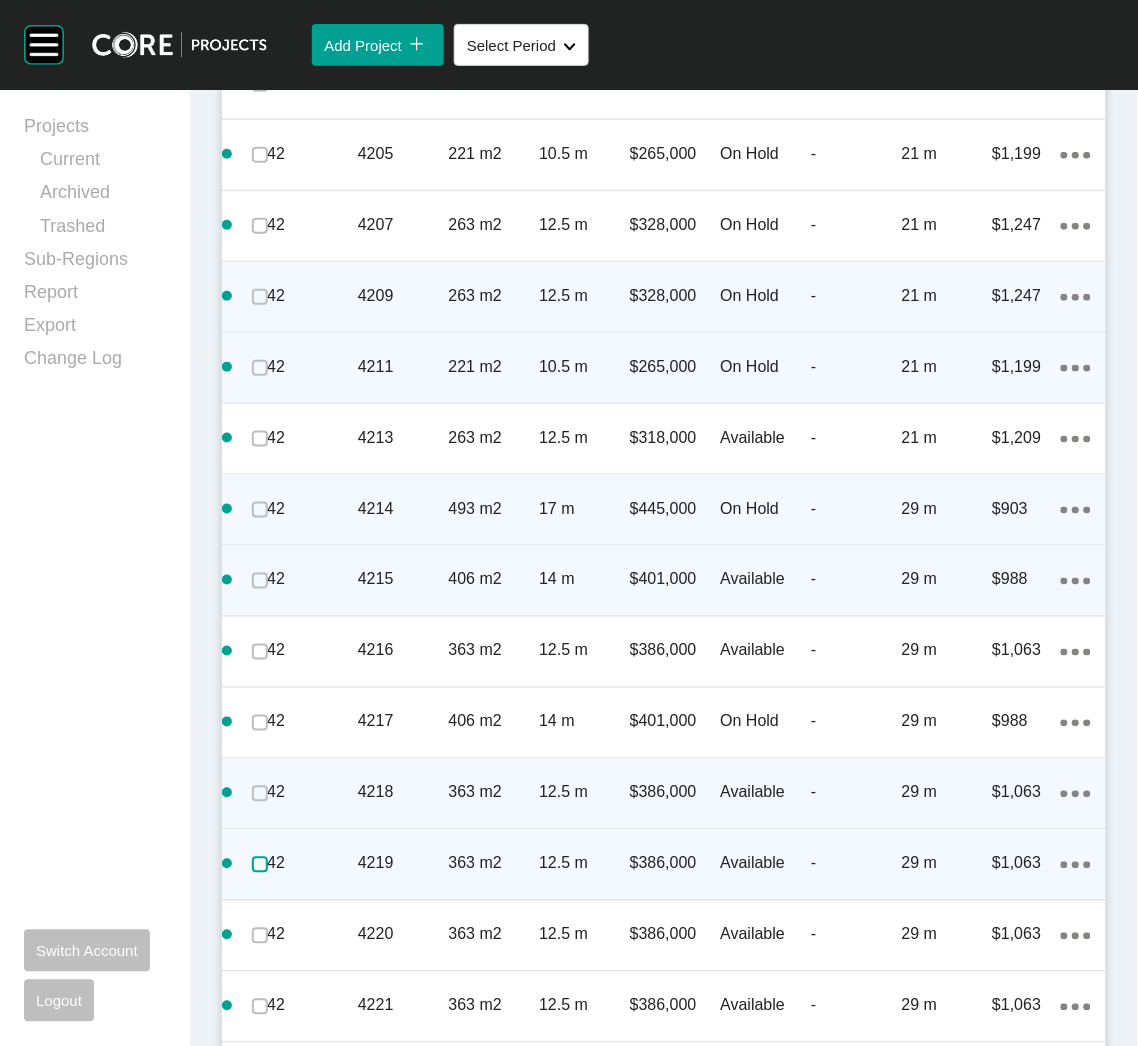 click at bounding box center (260, 865) 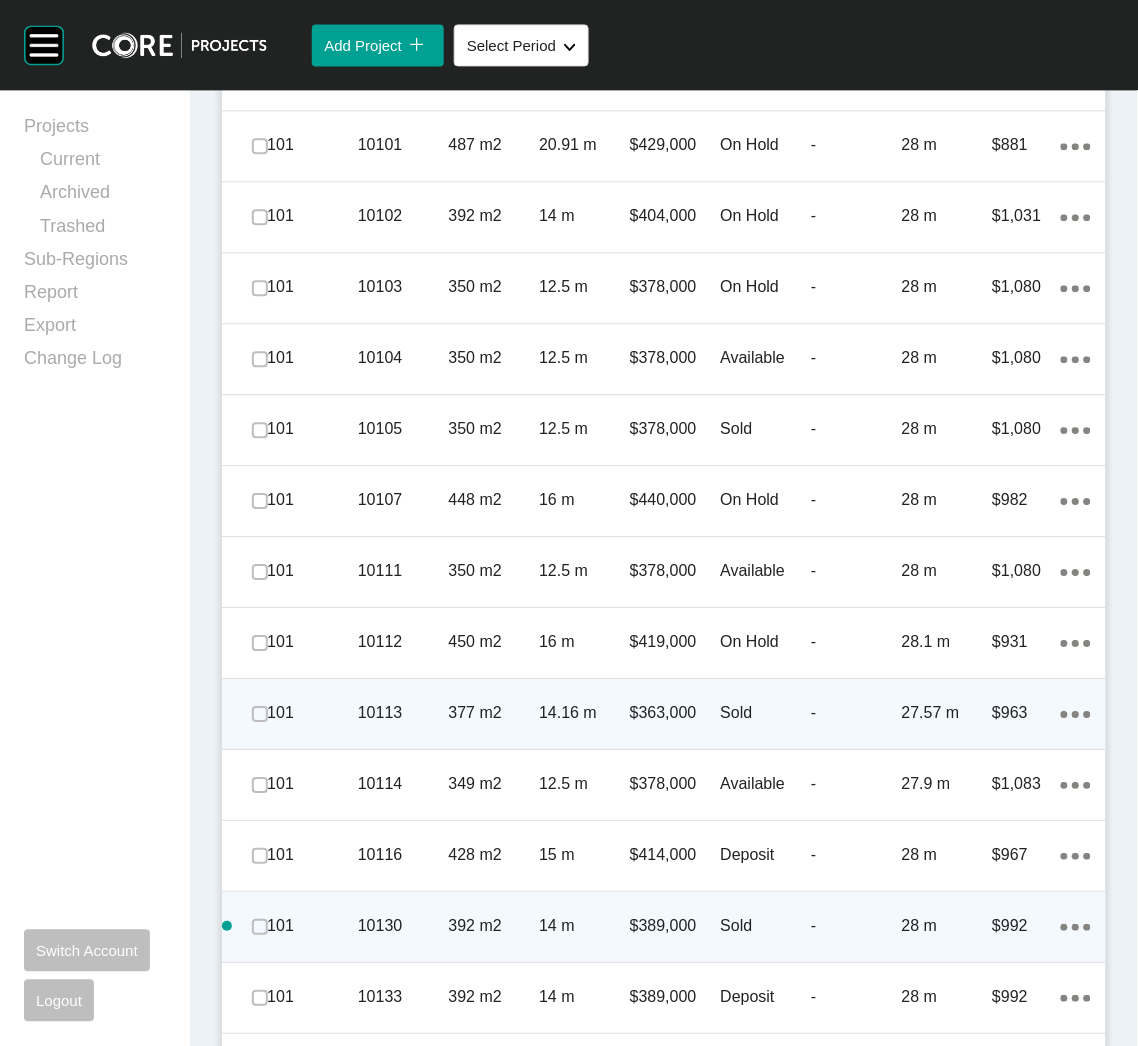 scroll, scrollTop: 3820, scrollLeft: 0, axis: vertical 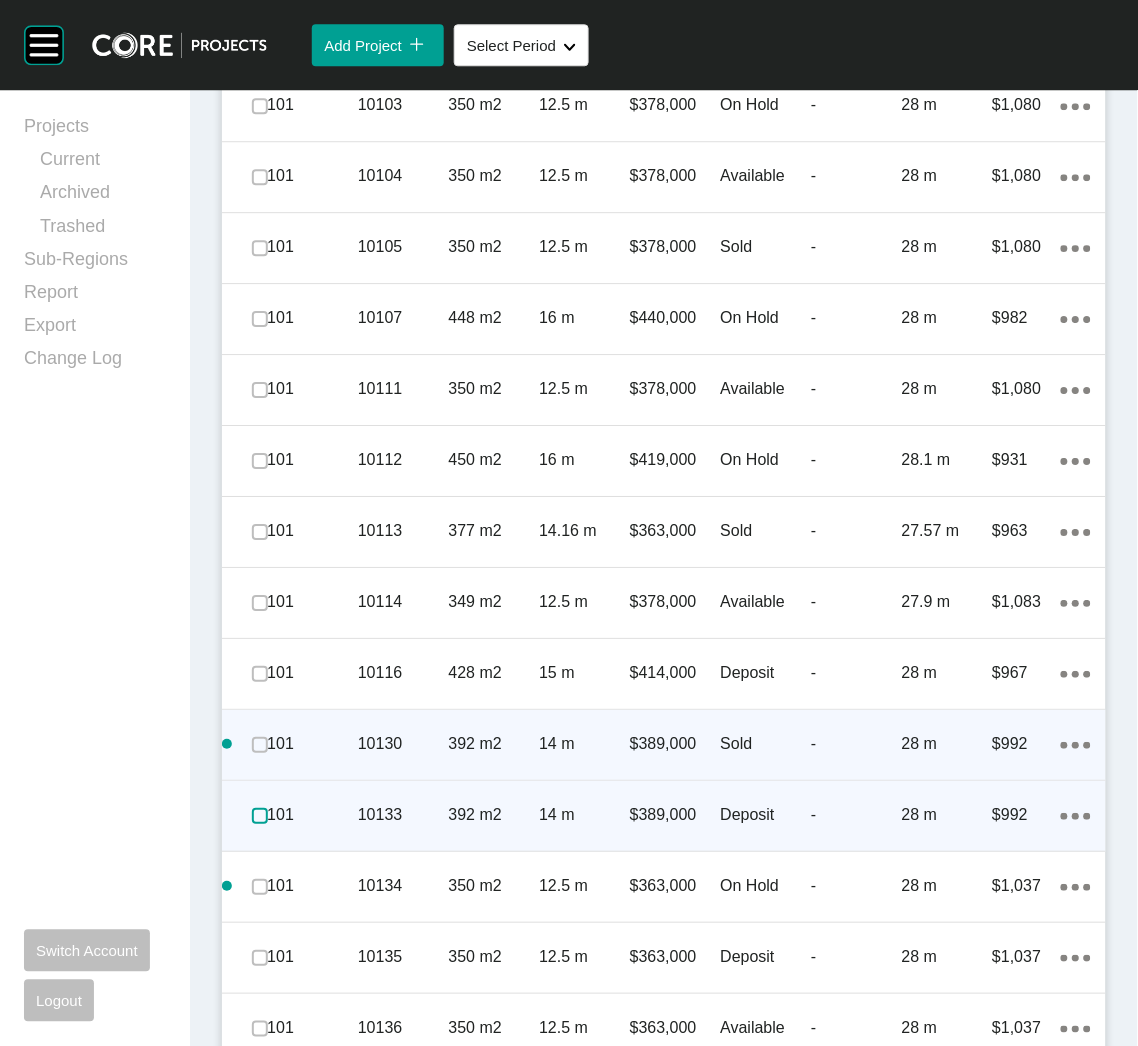 click at bounding box center [260, 816] 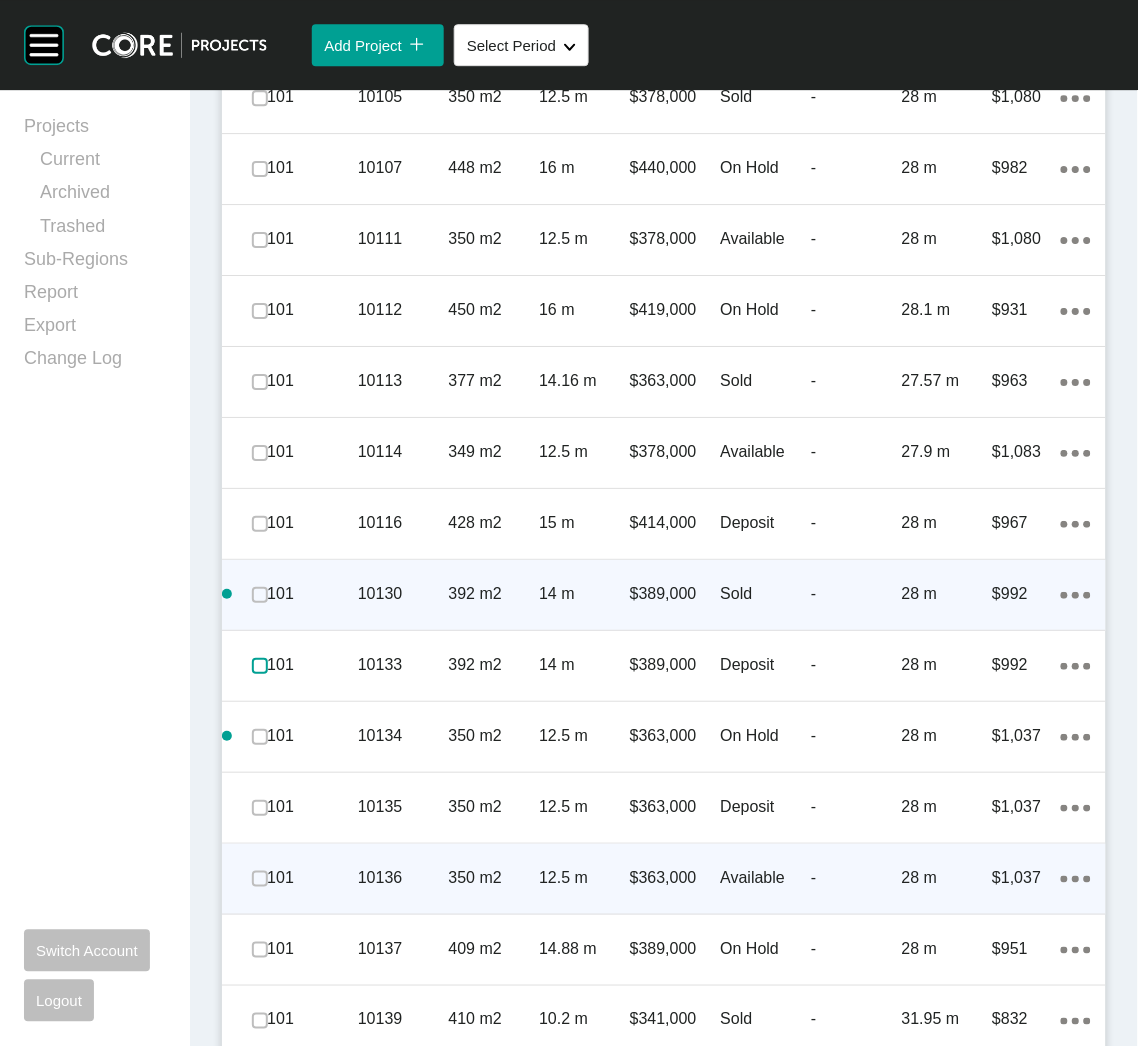 scroll, scrollTop: 3971, scrollLeft: 0, axis: vertical 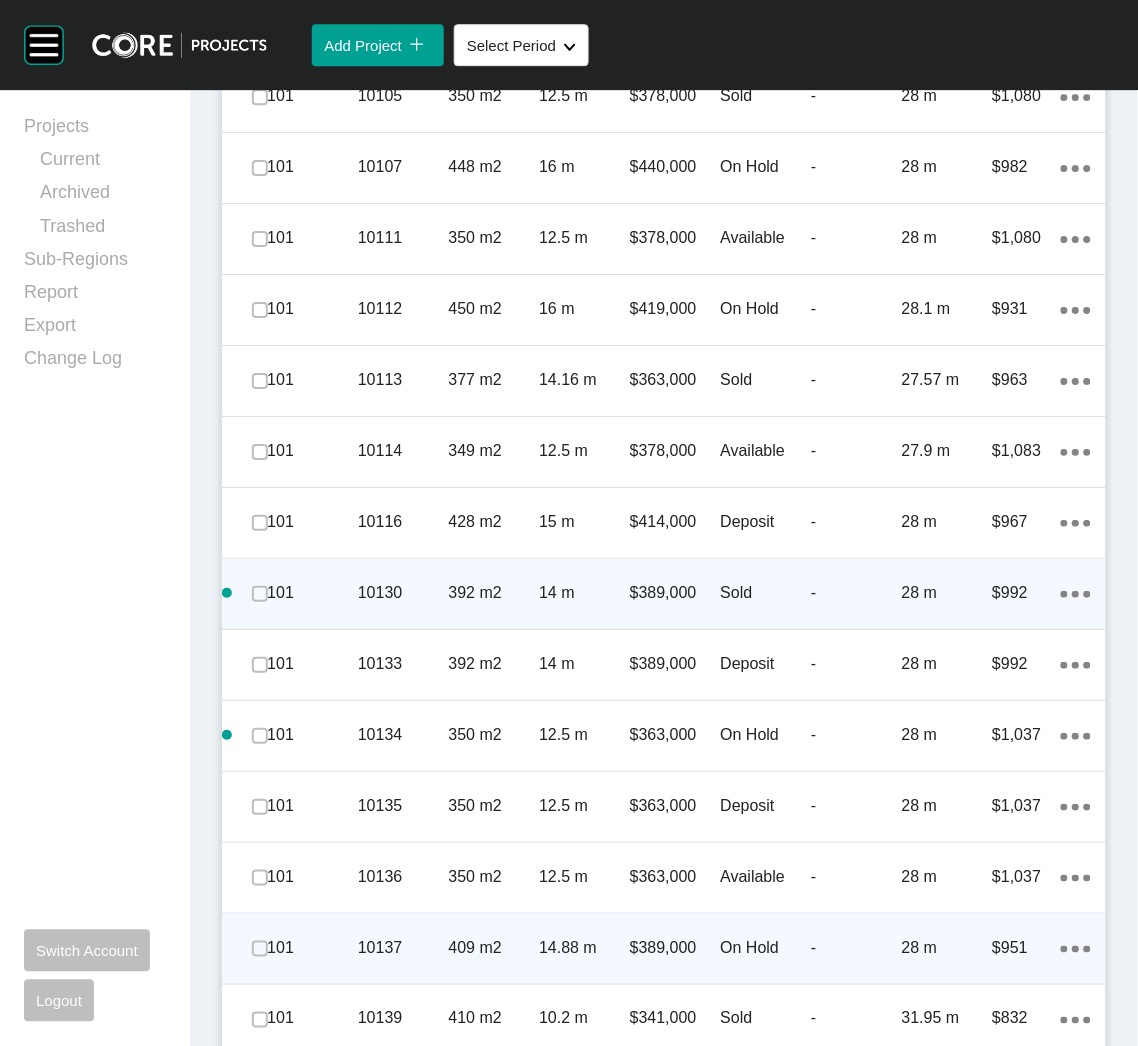 click at bounding box center (260, 949) 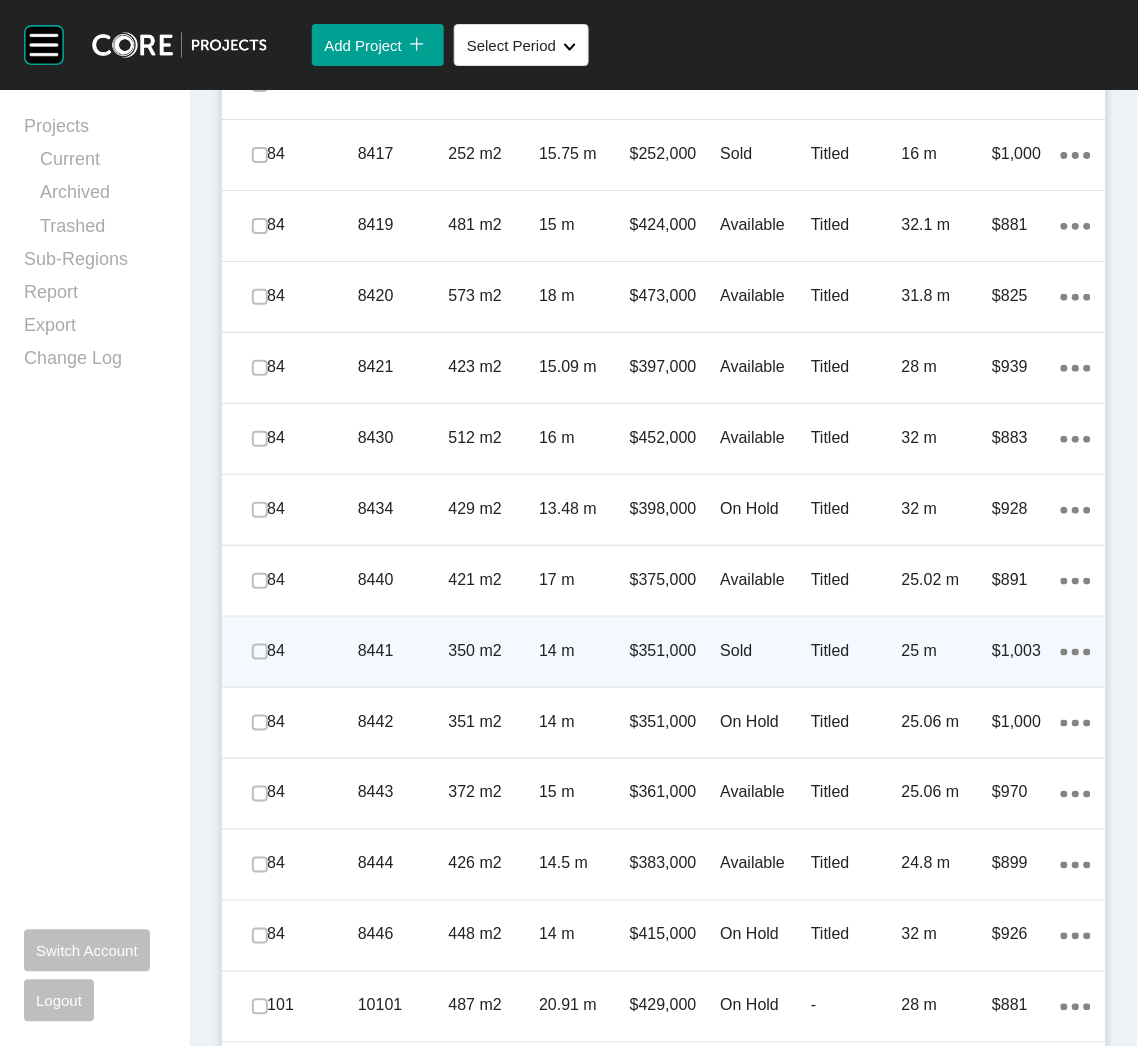 scroll, scrollTop: 2621, scrollLeft: 0, axis: vertical 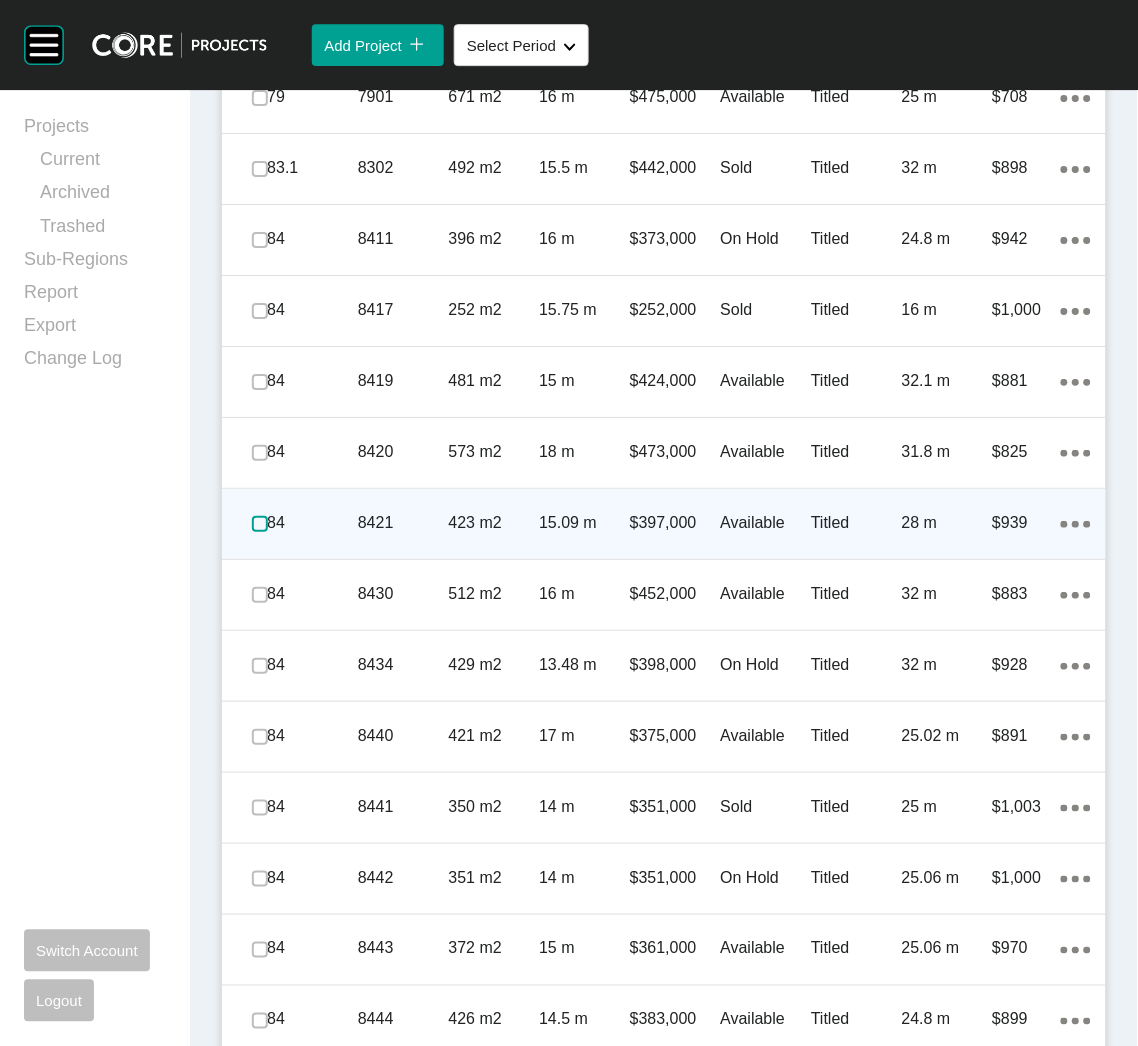 click at bounding box center (260, 524) 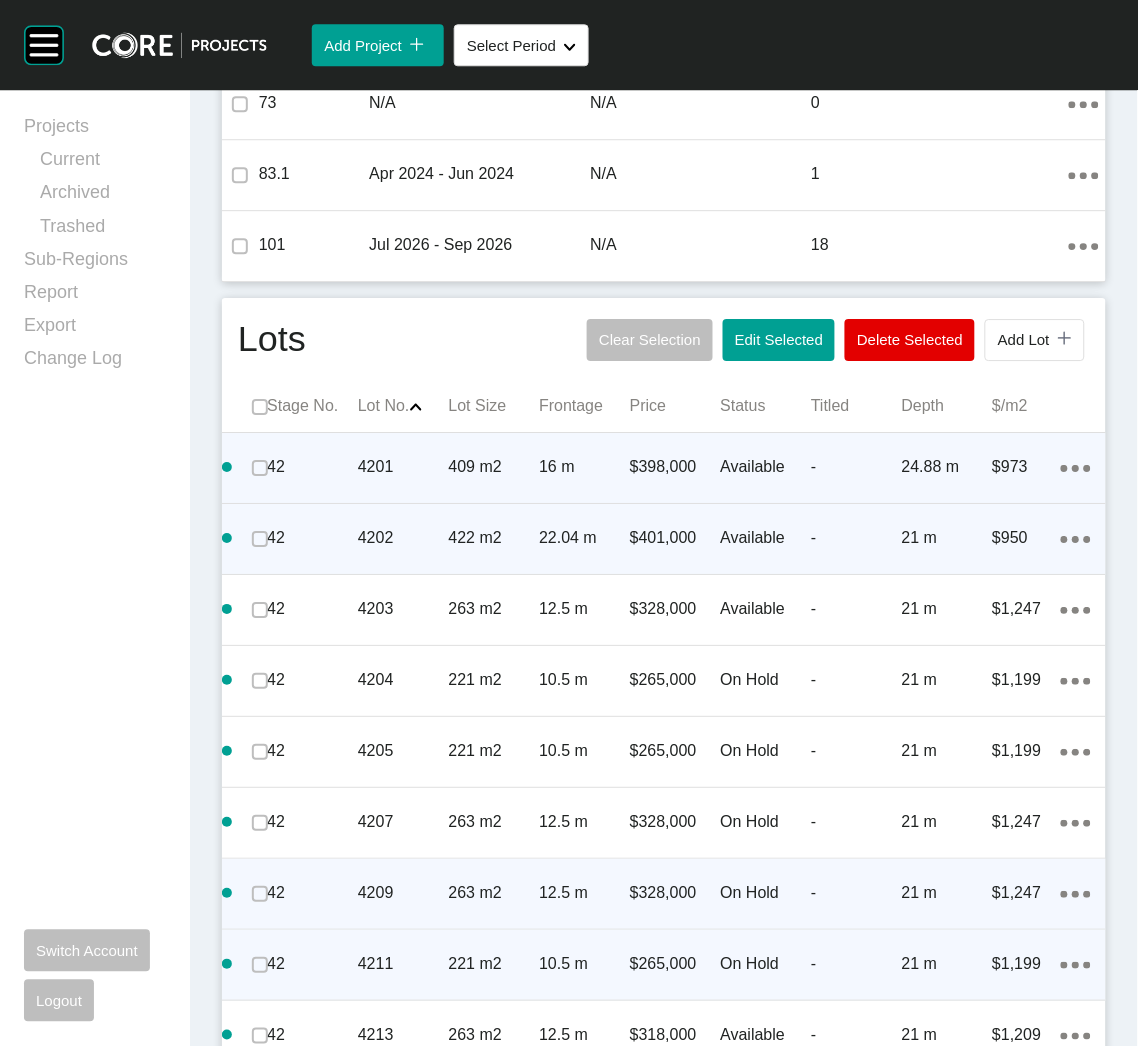 scroll, scrollTop: 971, scrollLeft: 0, axis: vertical 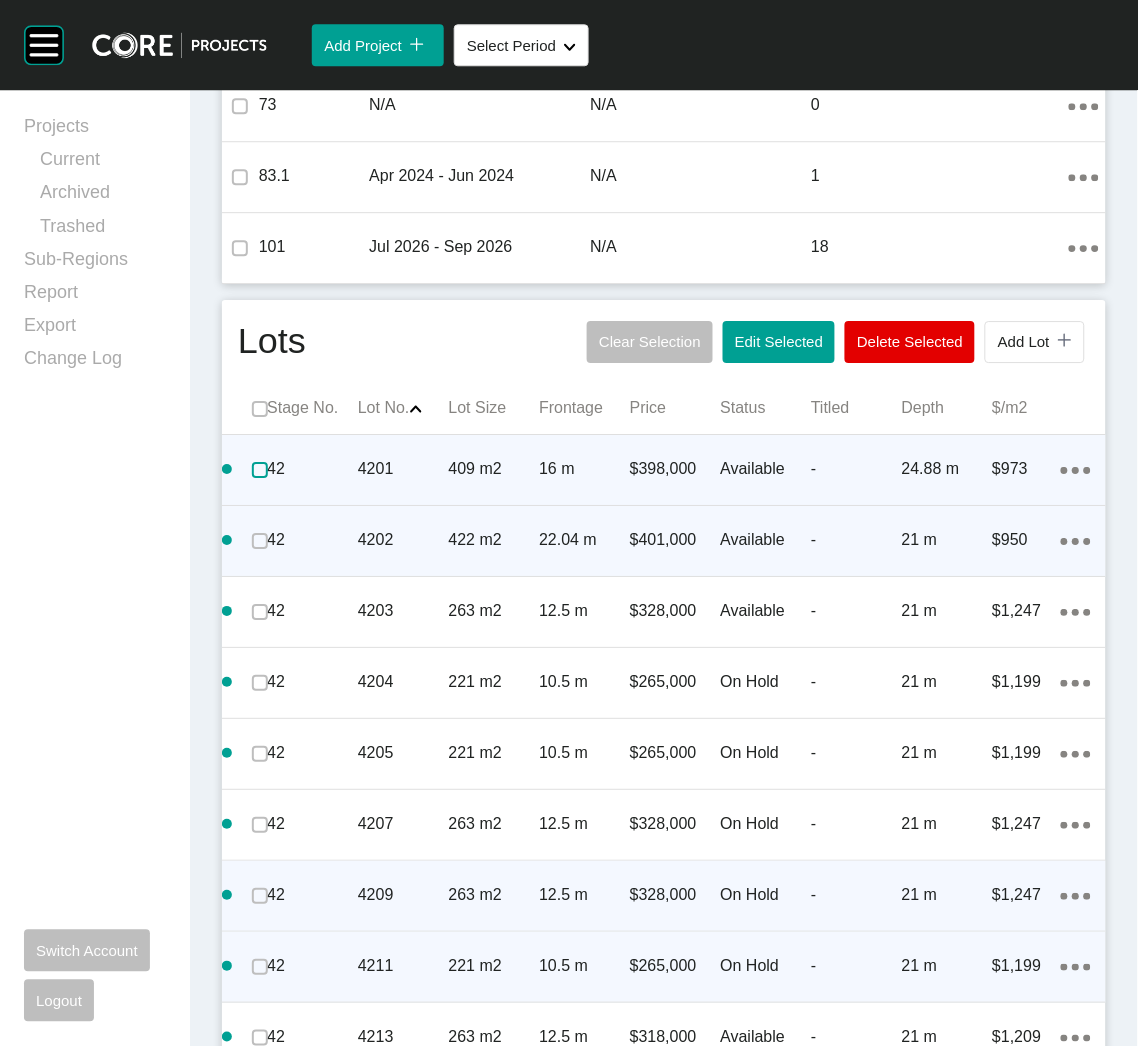click at bounding box center (260, 470) 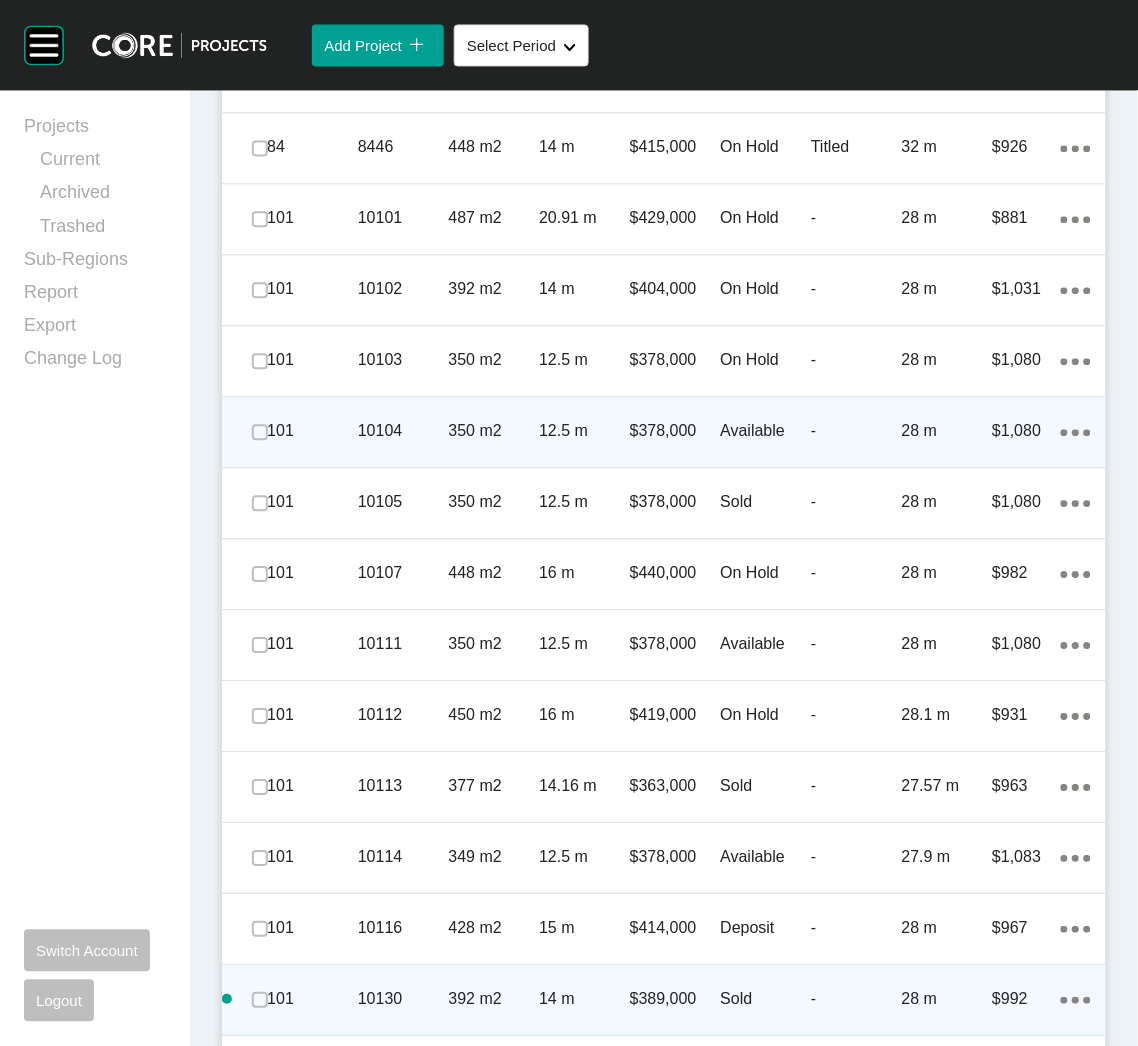 scroll, scrollTop: 3521, scrollLeft: 0, axis: vertical 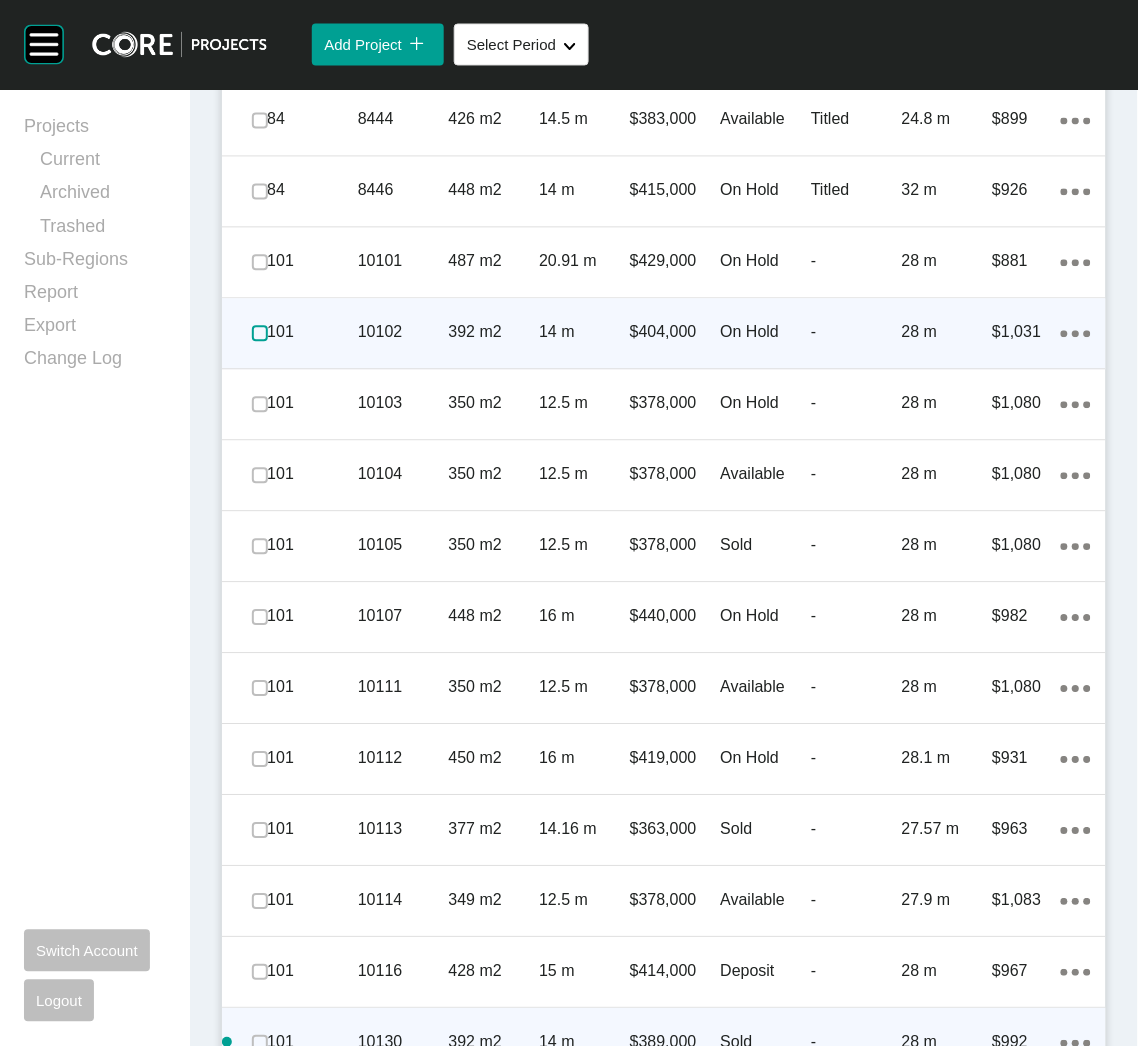click at bounding box center (260, 334) 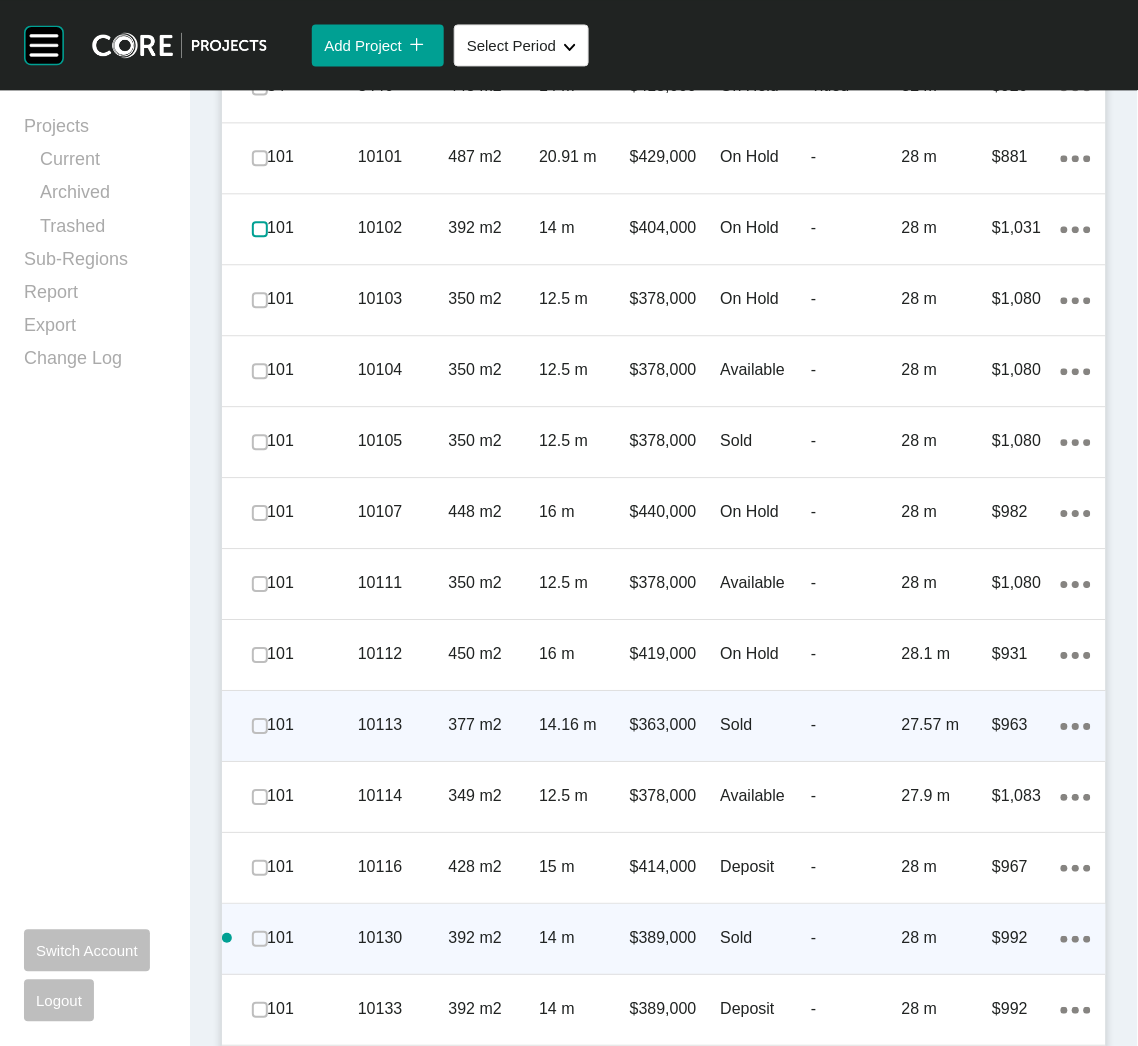 scroll, scrollTop: 3671, scrollLeft: 0, axis: vertical 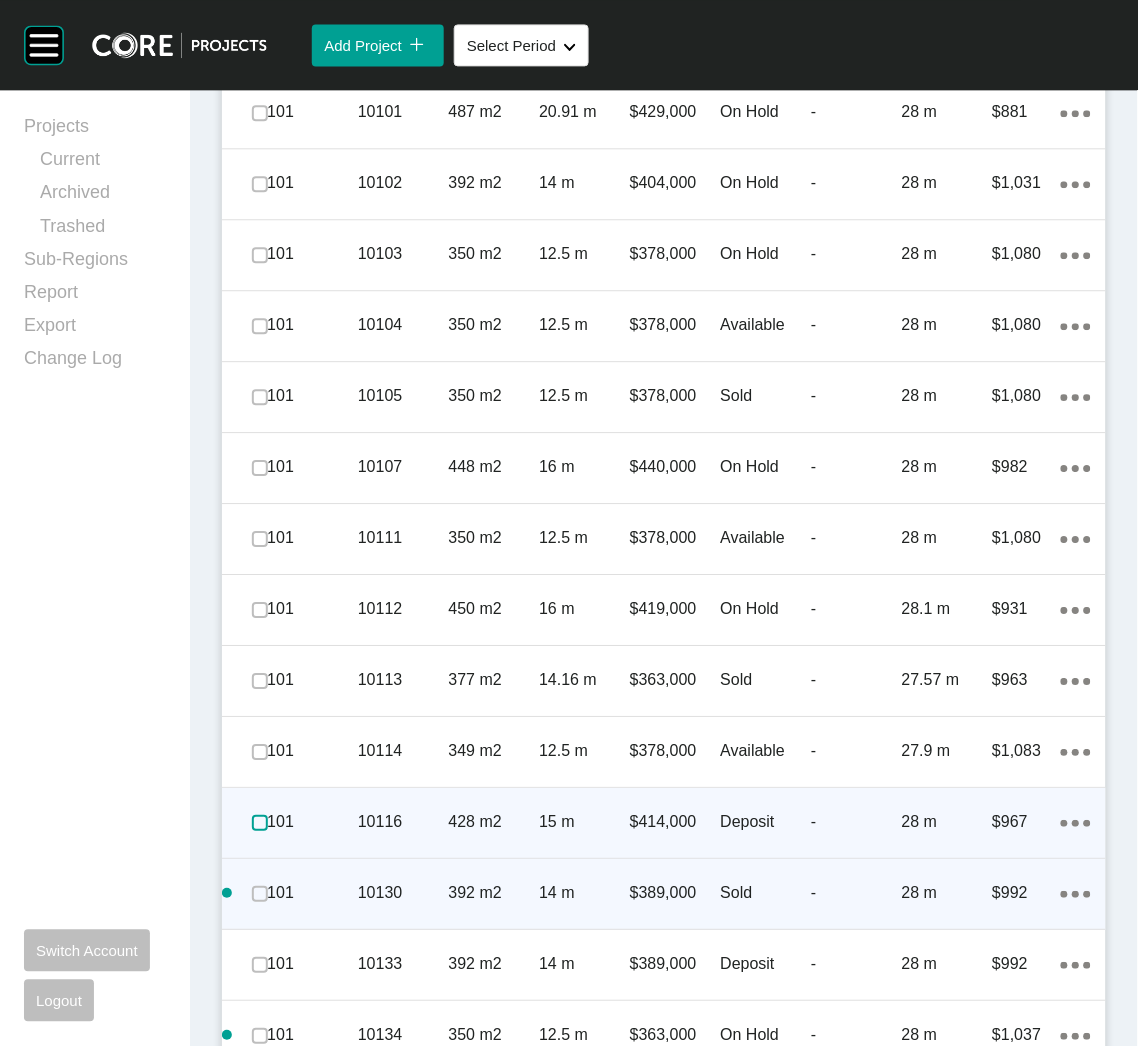 click at bounding box center (260, 823) 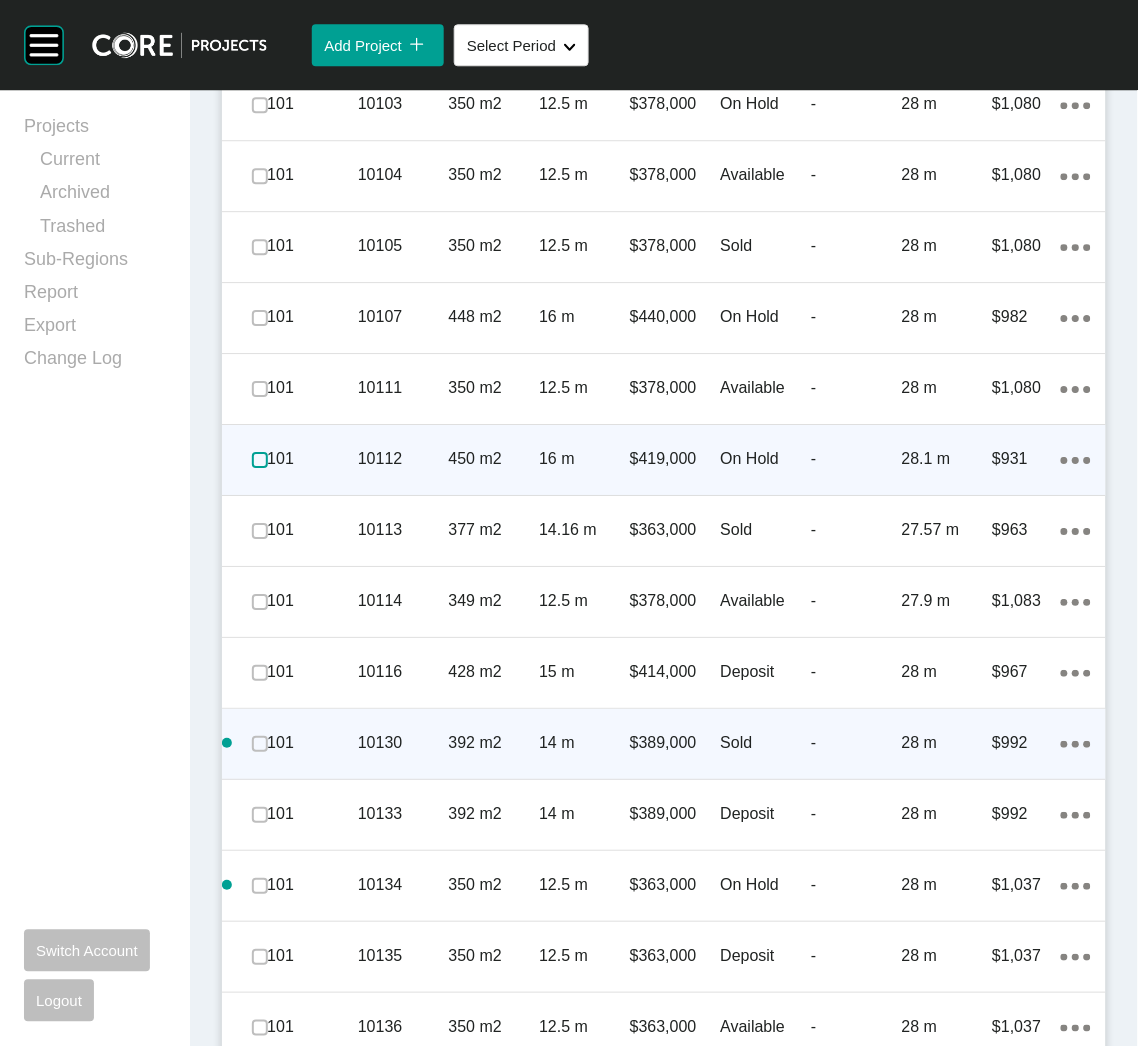 click at bounding box center (260, 460) 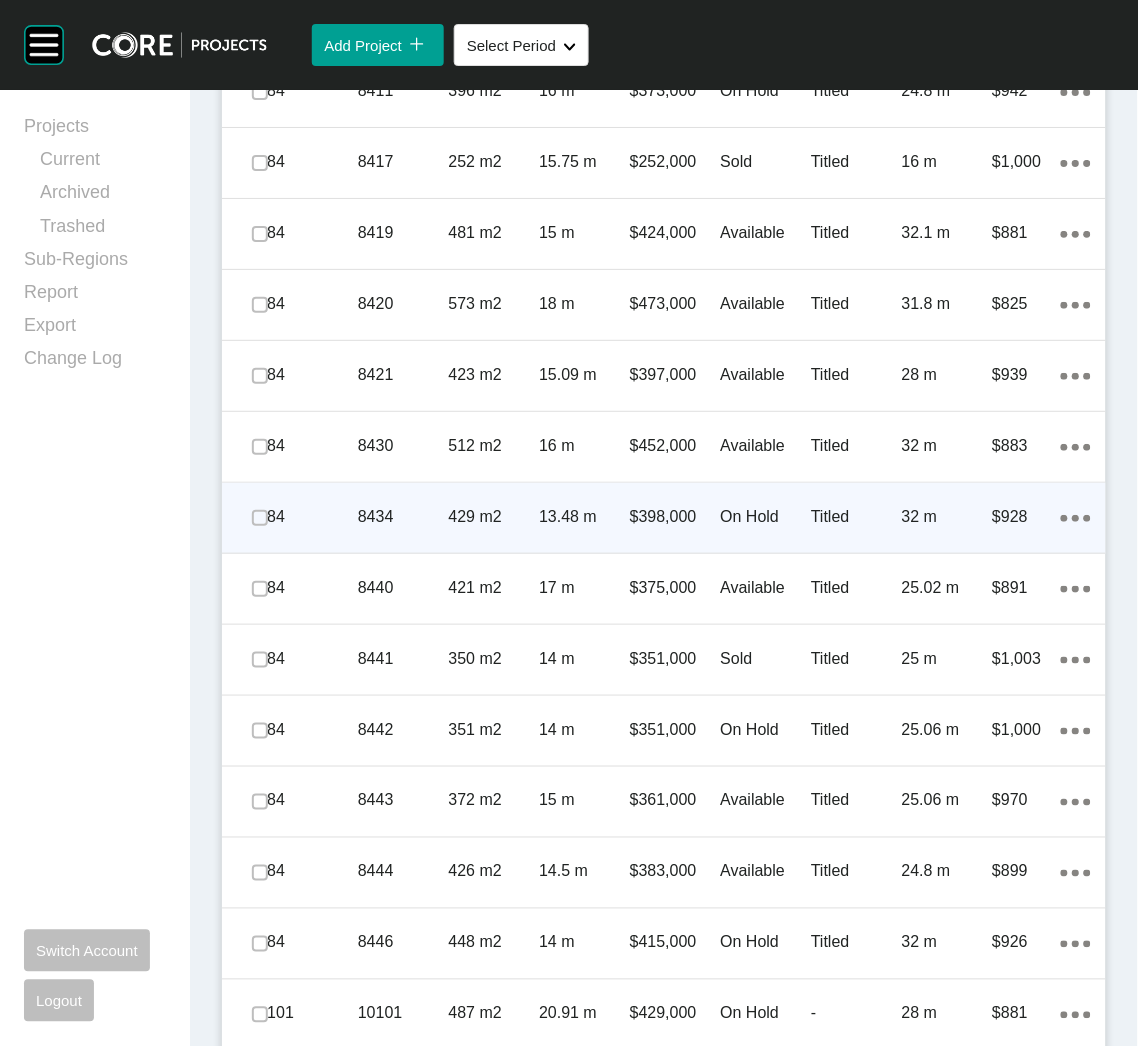 scroll, scrollTop: 2621, scrollLeft: 0, axis: vertical 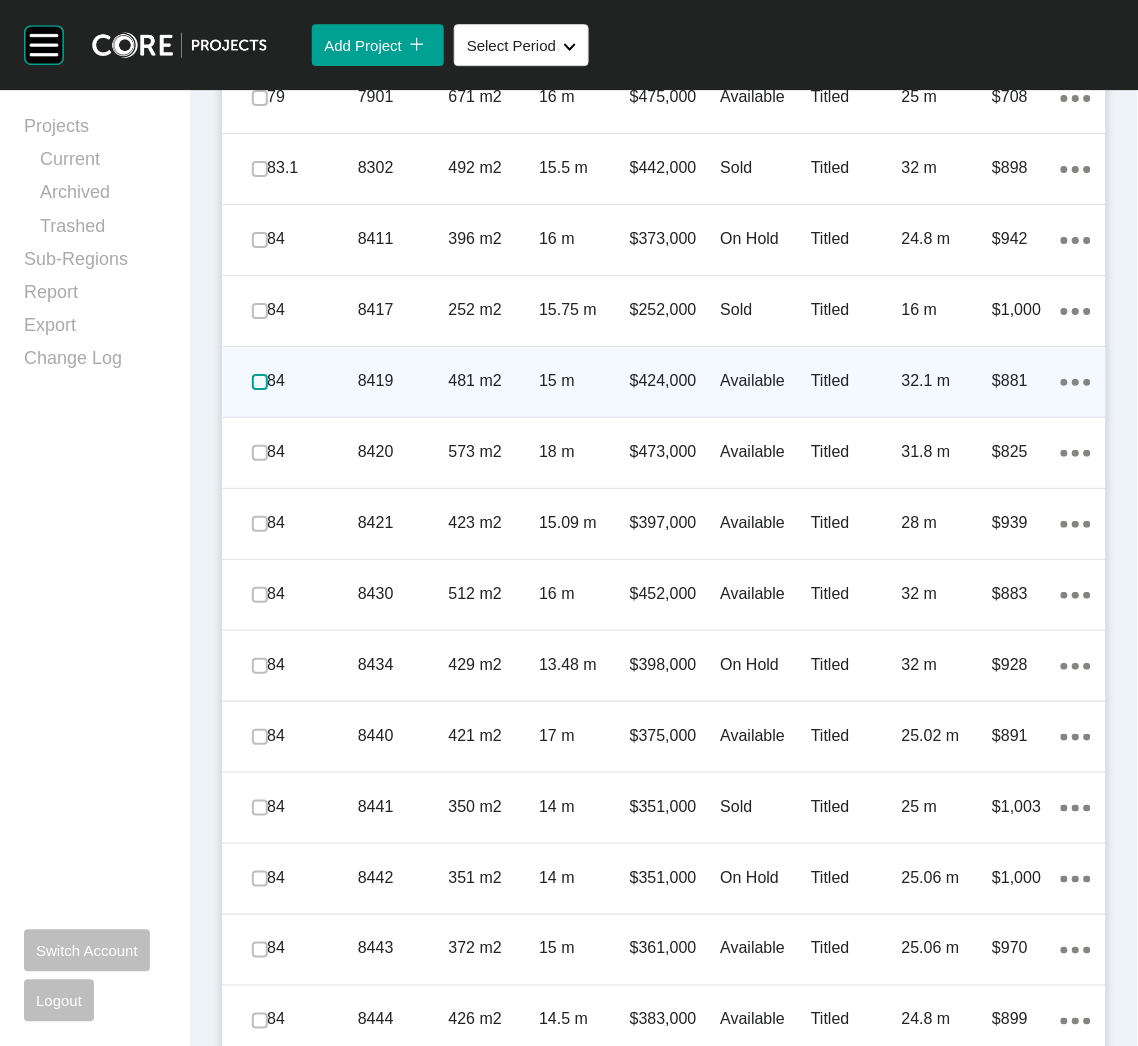 click at bounding box center [260, 382] 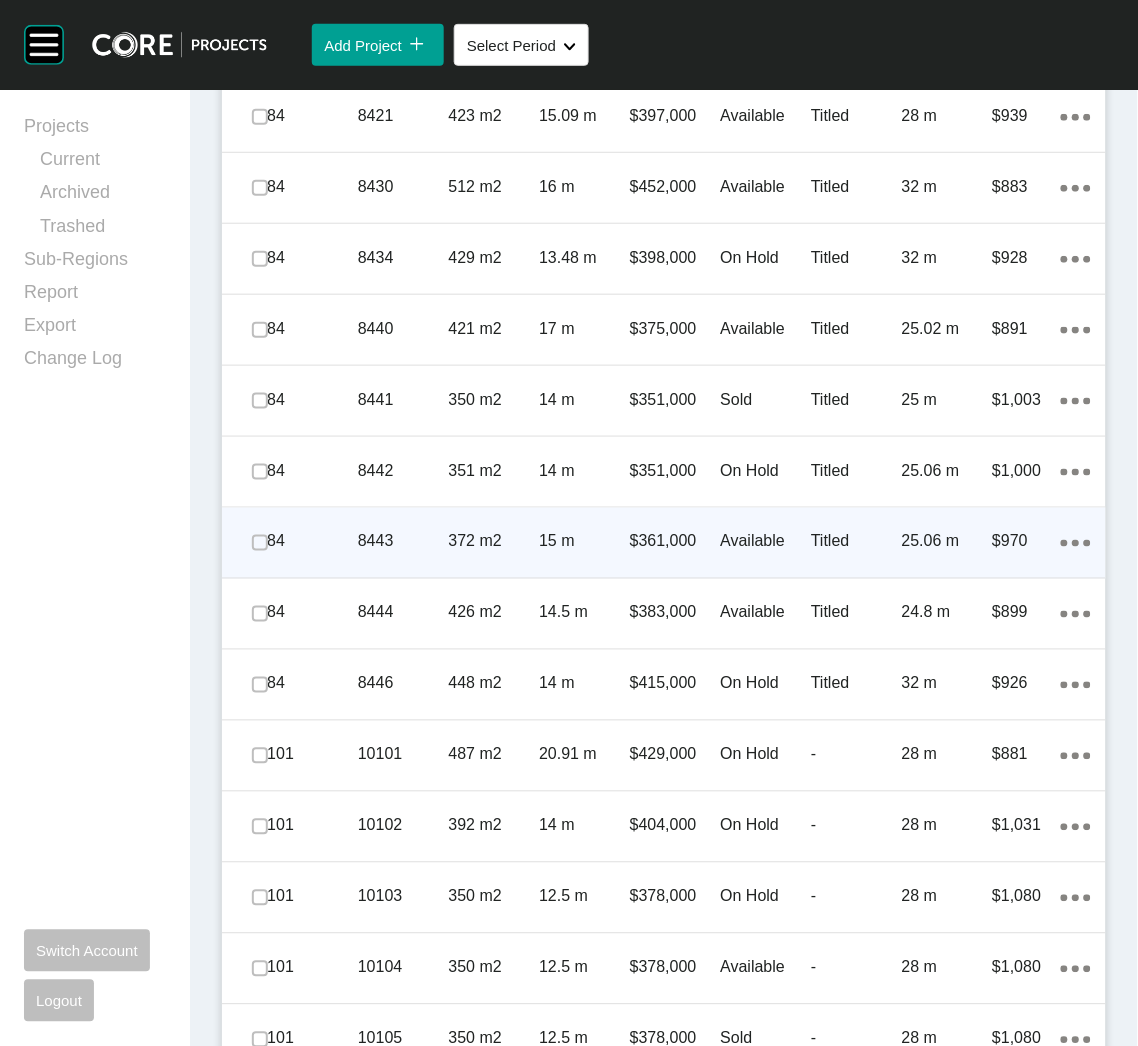 scroll, scrollTop: 3071, scrollLeft: 0, axis: vertical 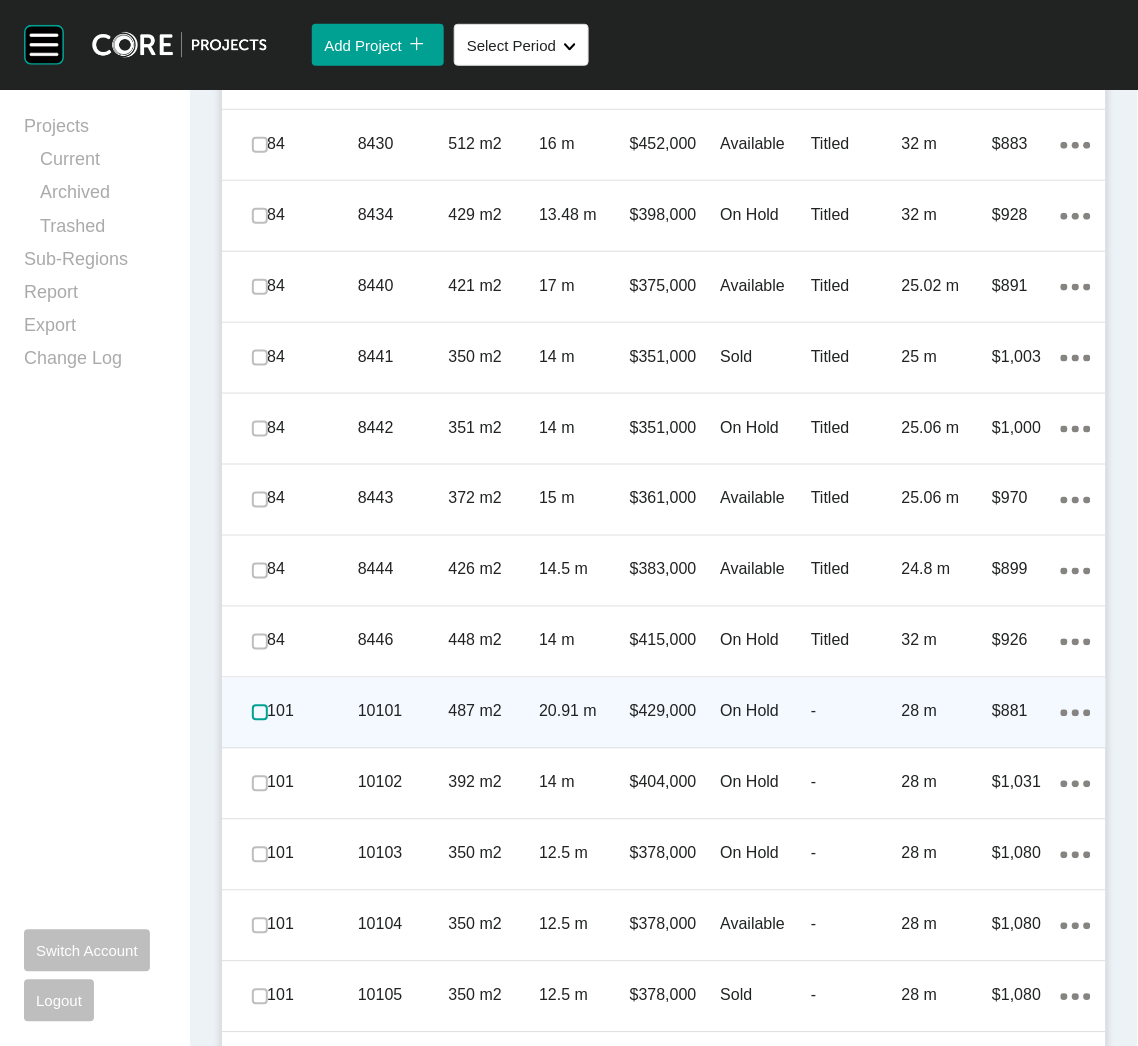click at bounding box center [260, 713] 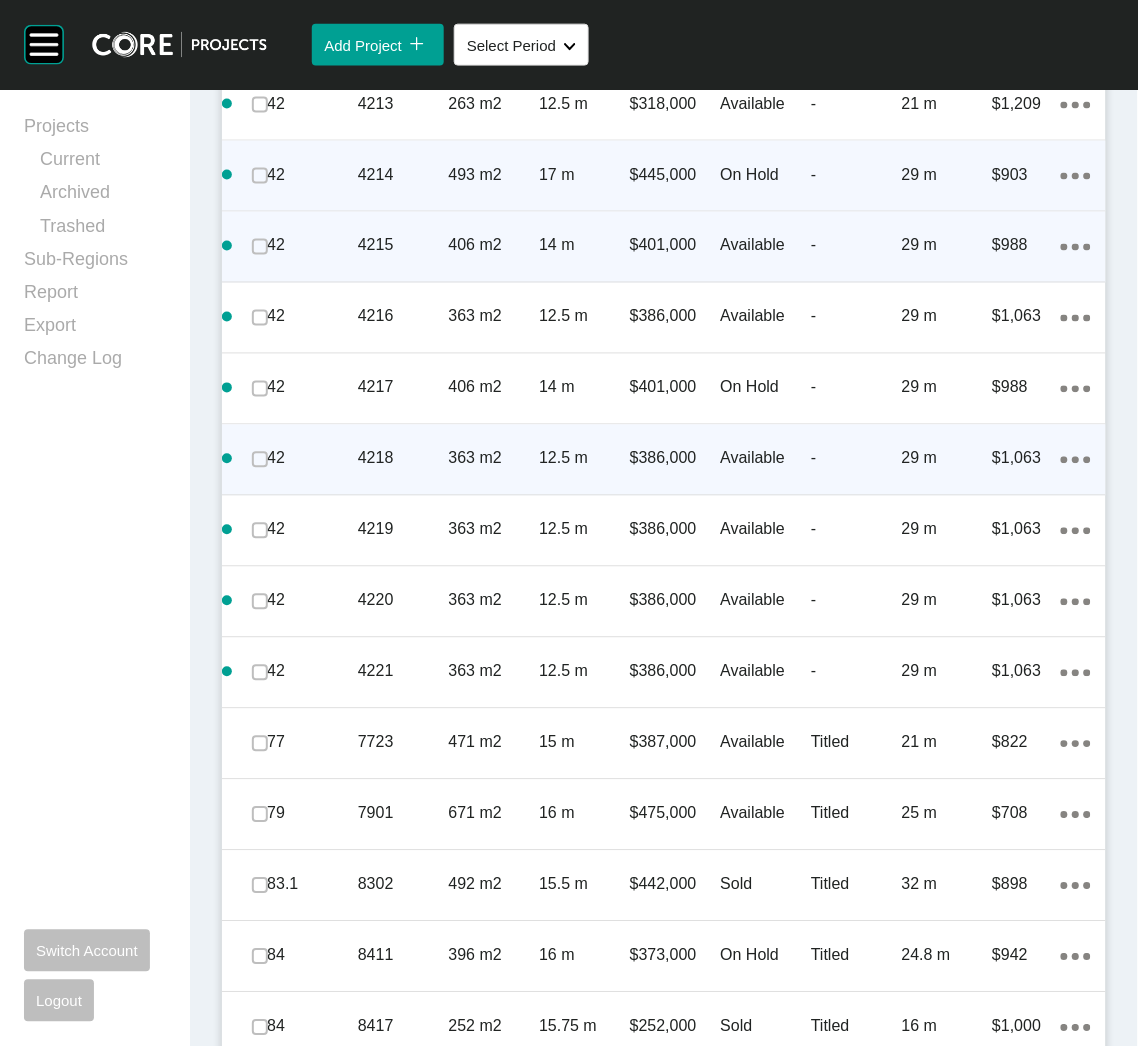 scroll, scrollTop: 1721, scrollLeft: 0, axis: vertical 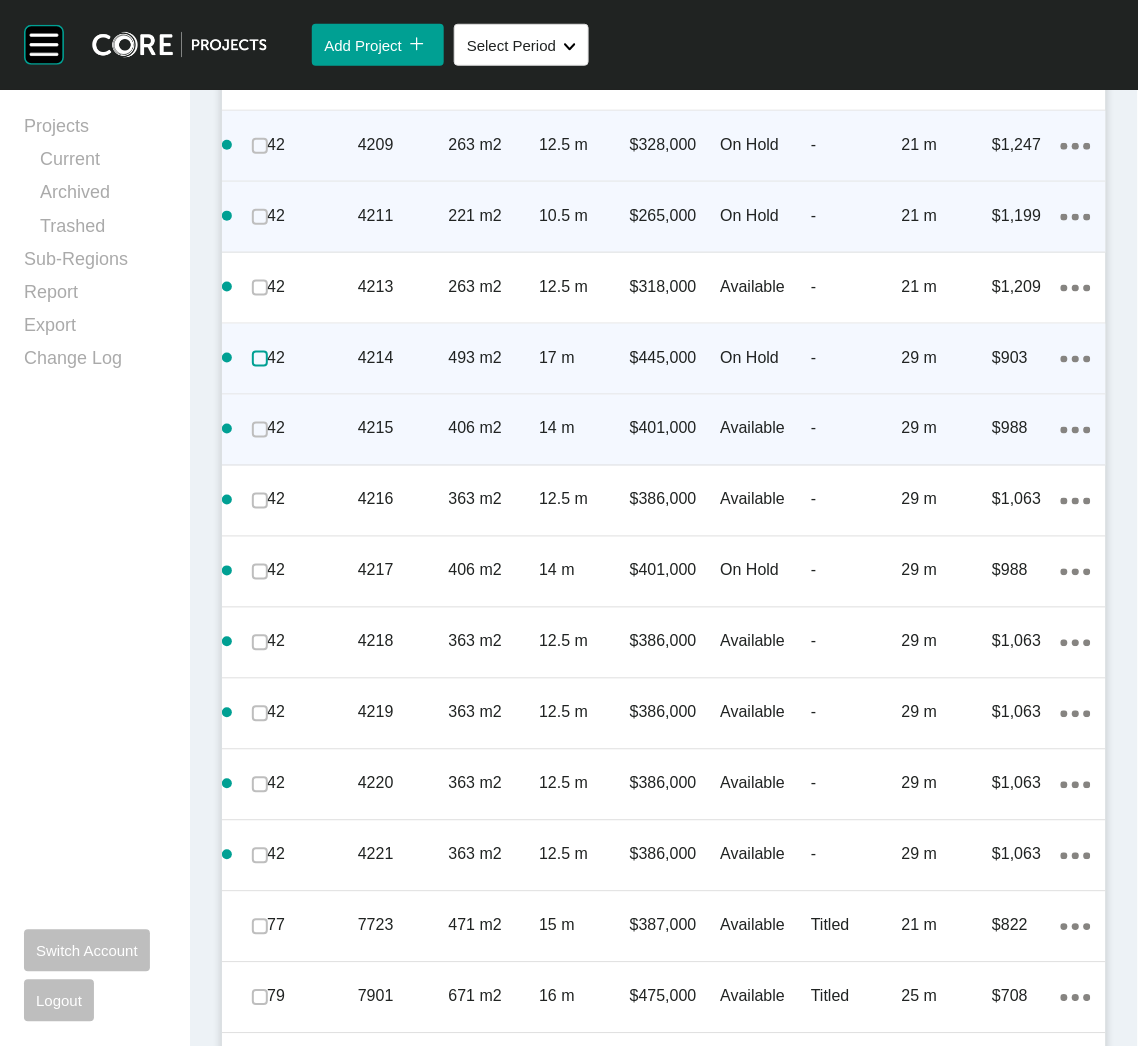 click at bounding box center (260, 359) 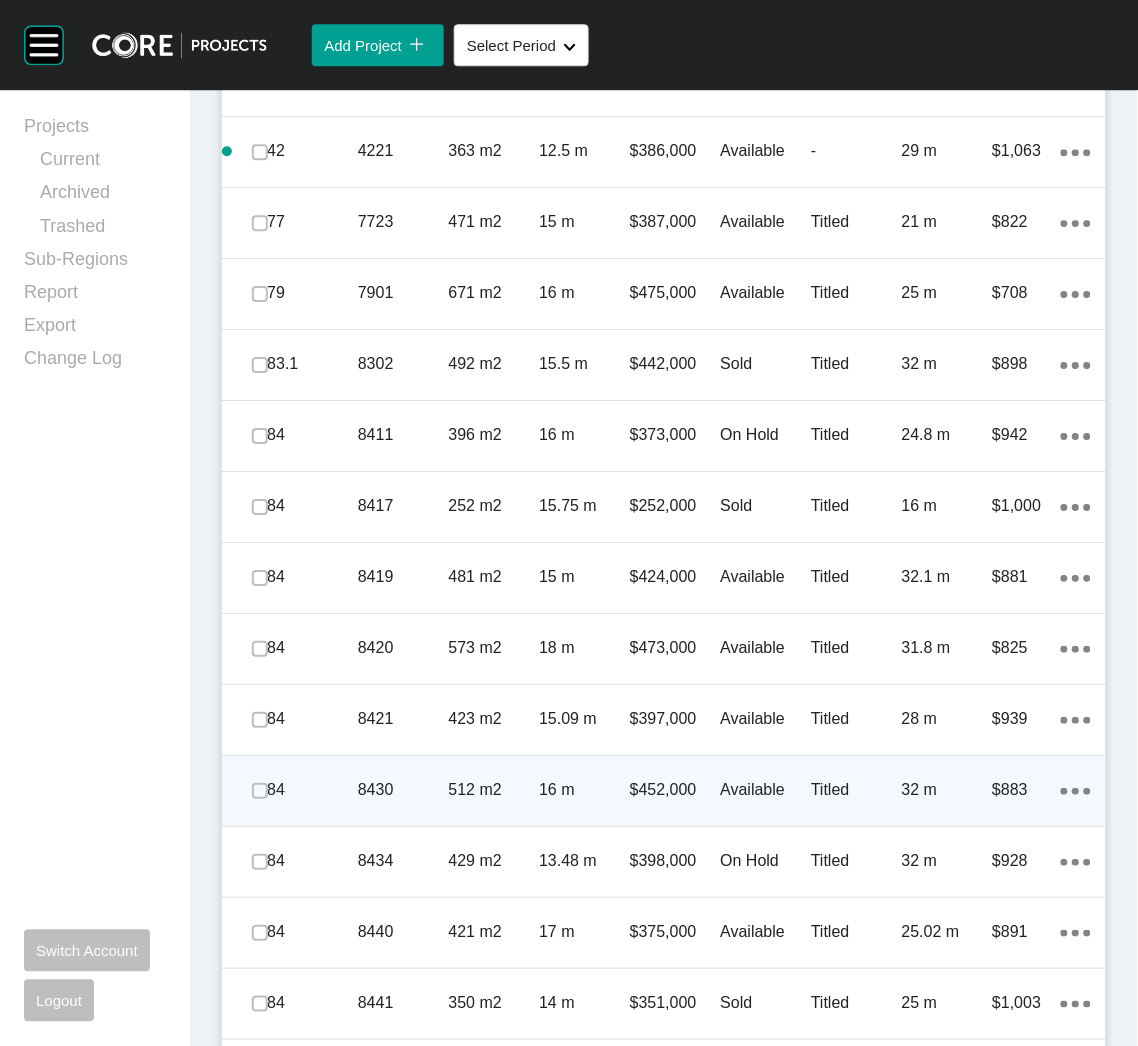 scroll, scrollTop: 2472, scrollLeft: 0, axis: vertical 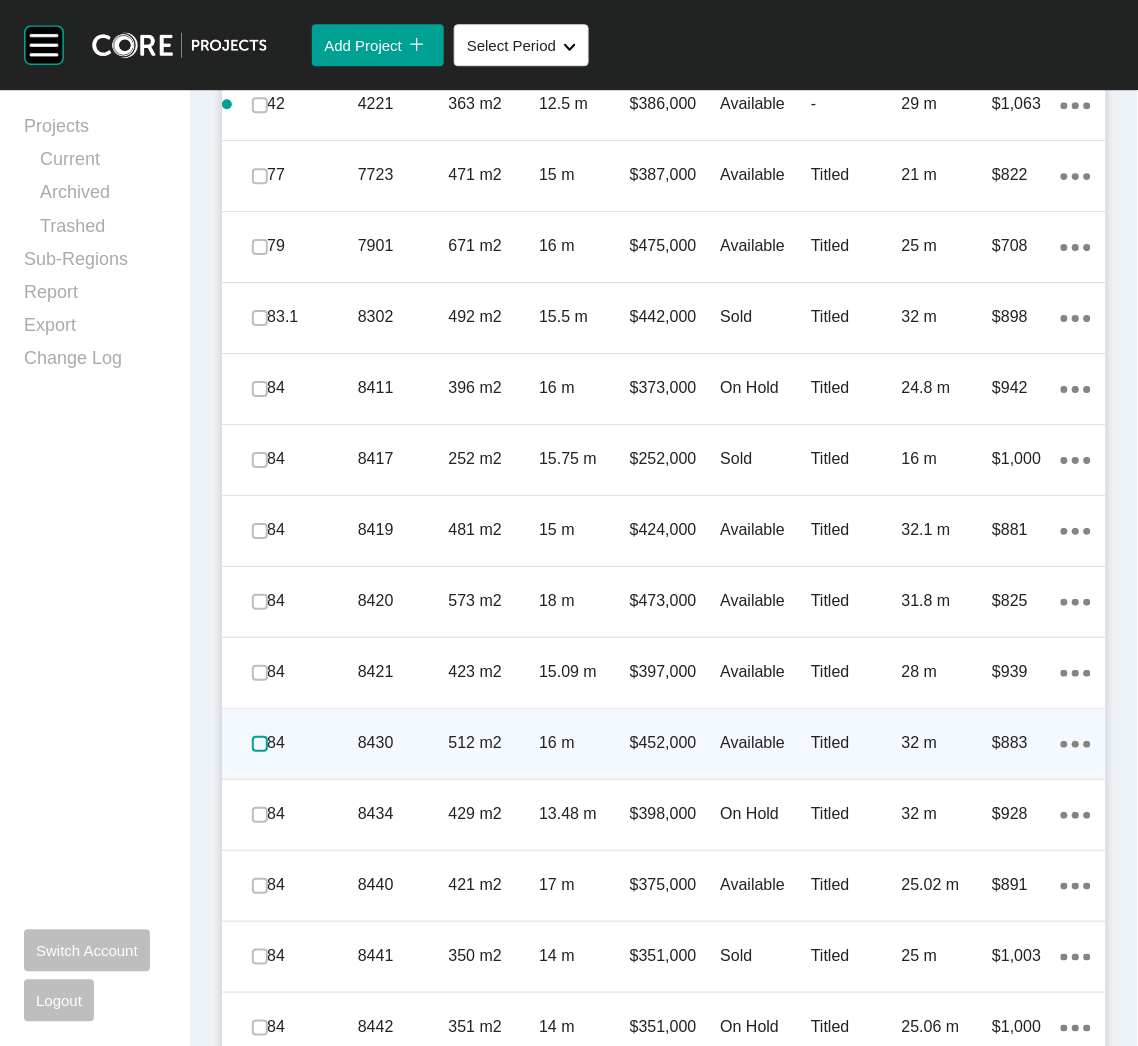 click at bounding box center [260, 744] 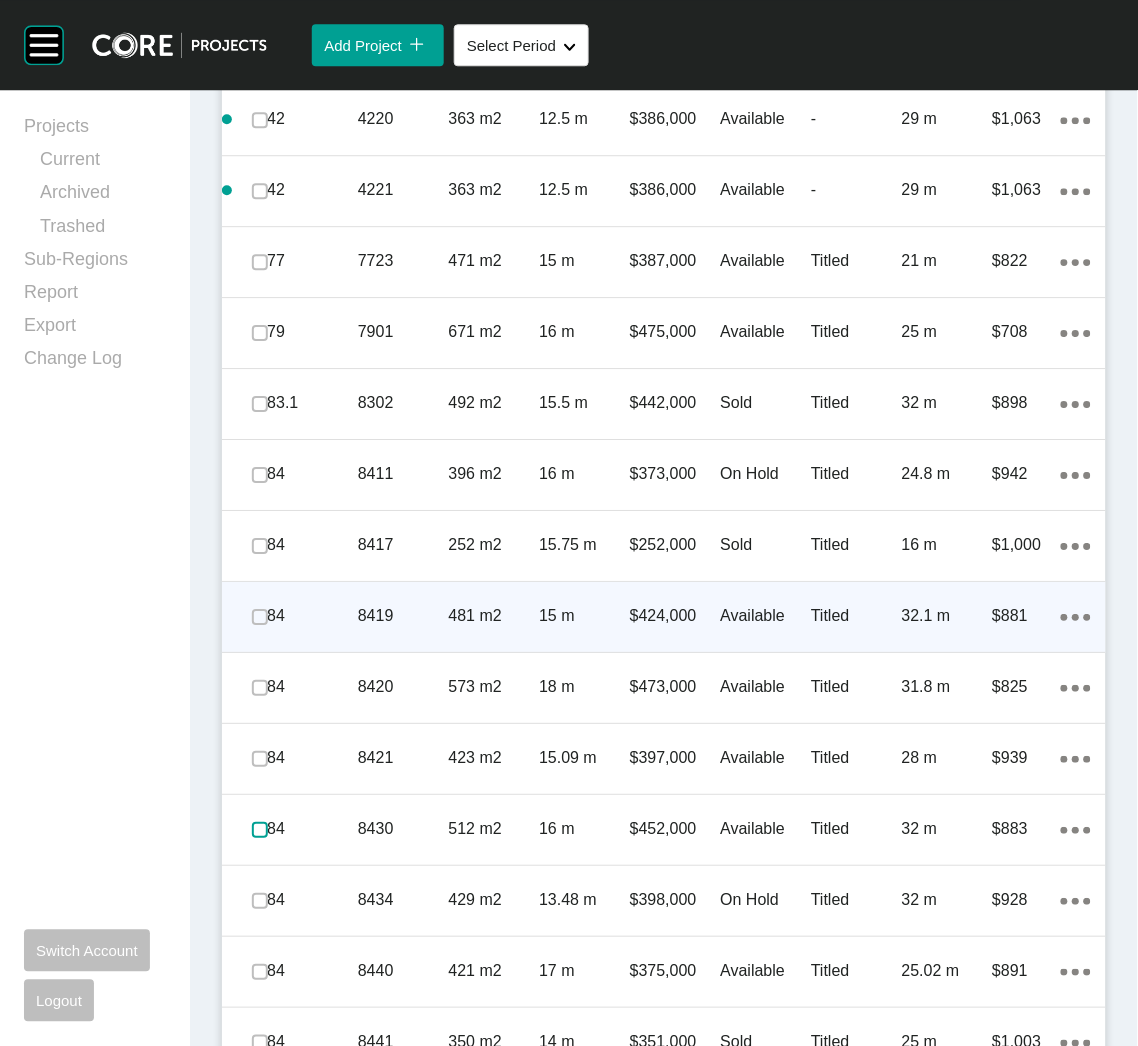 scroll, scrollTop: 2322, scrollLeft: 0, axis: vertical 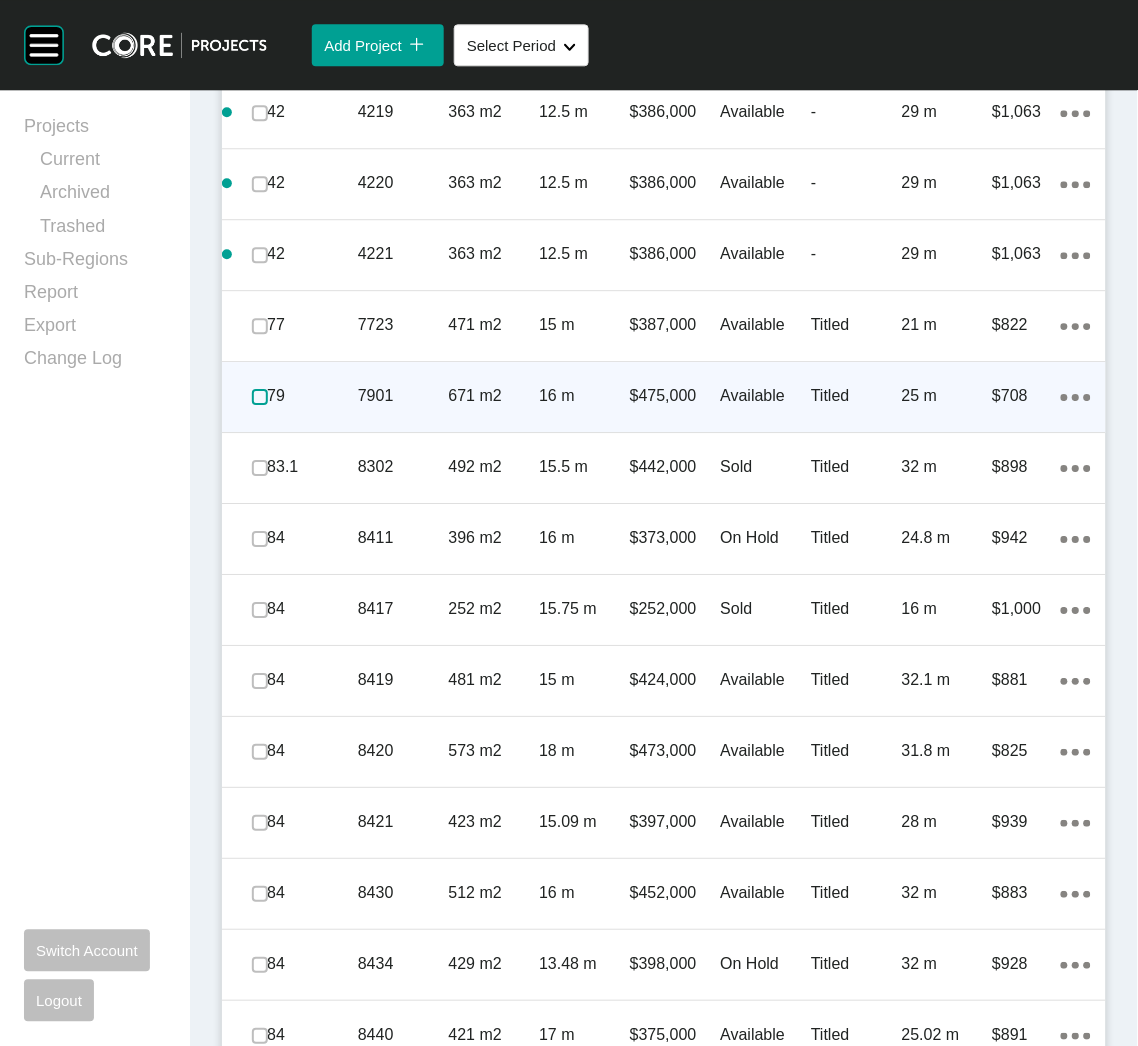 click at bounding box center (260, 397) 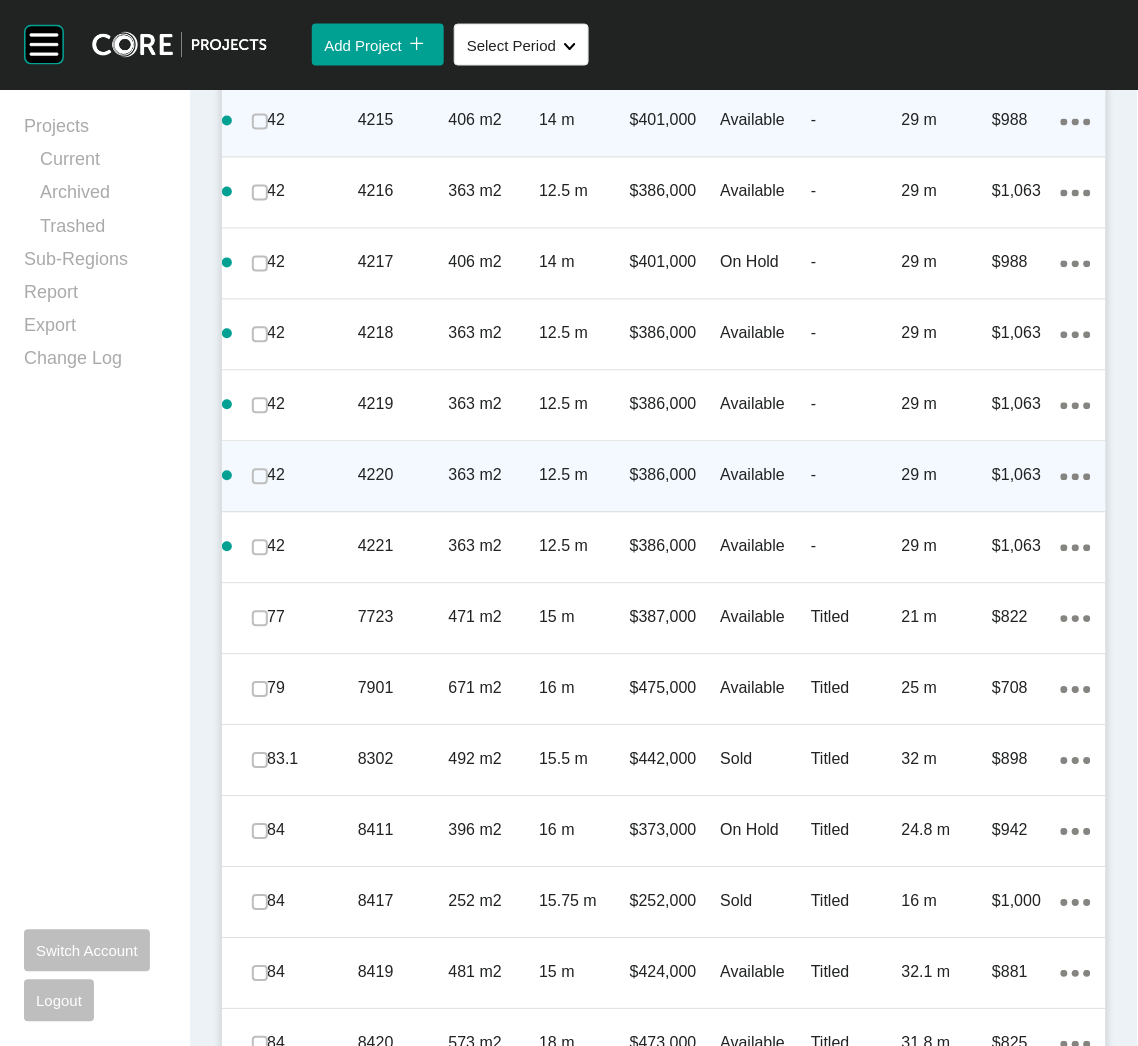 scroll, scrollTop: 2021, scrollLeft: 0, axis: vertical 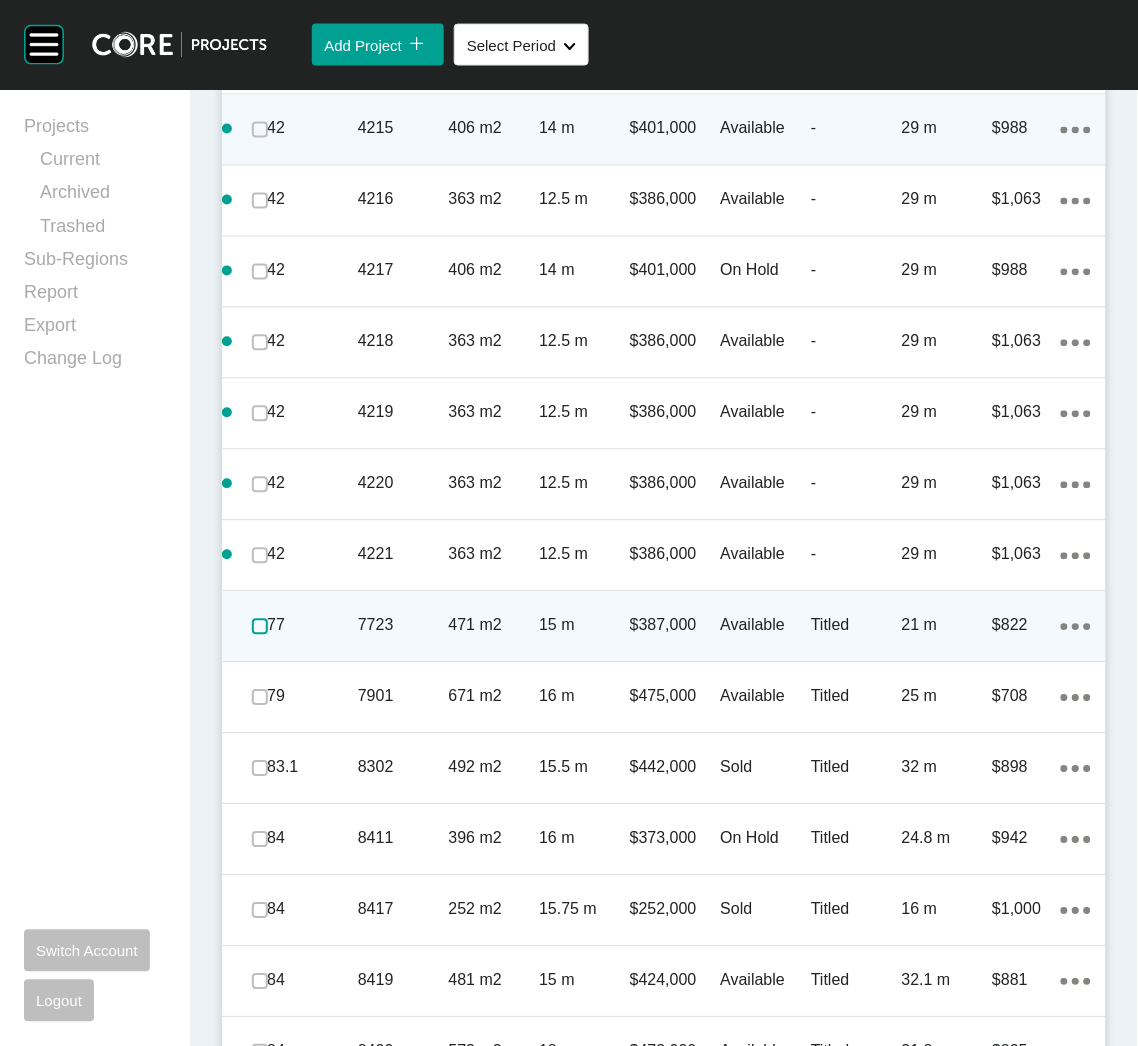 click at bounding box center [260, 627] 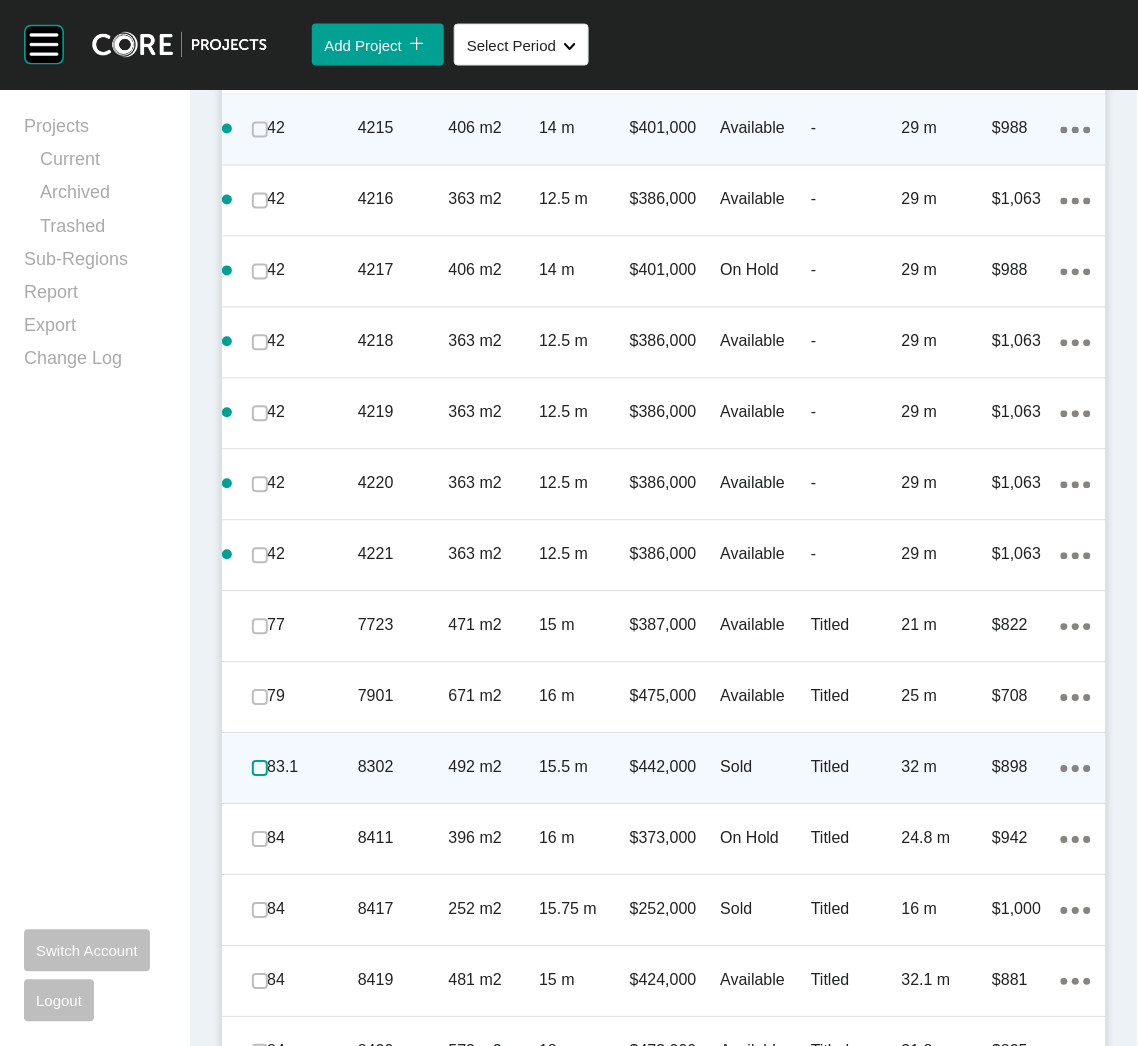 click at bounding box center [260, 769] 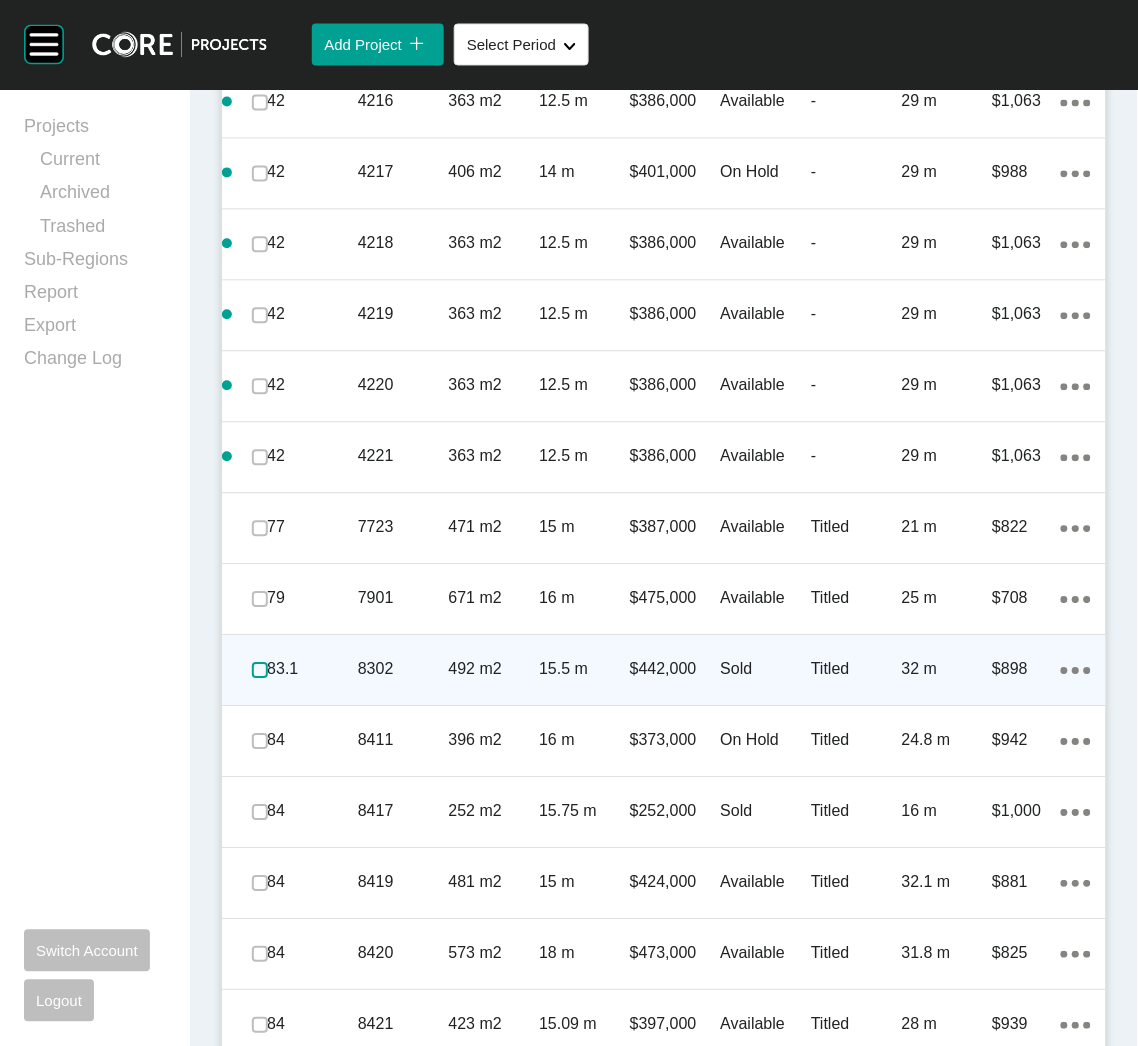 scroll, scrollTop: 2172, scrollLeft: 0, axis: vertical 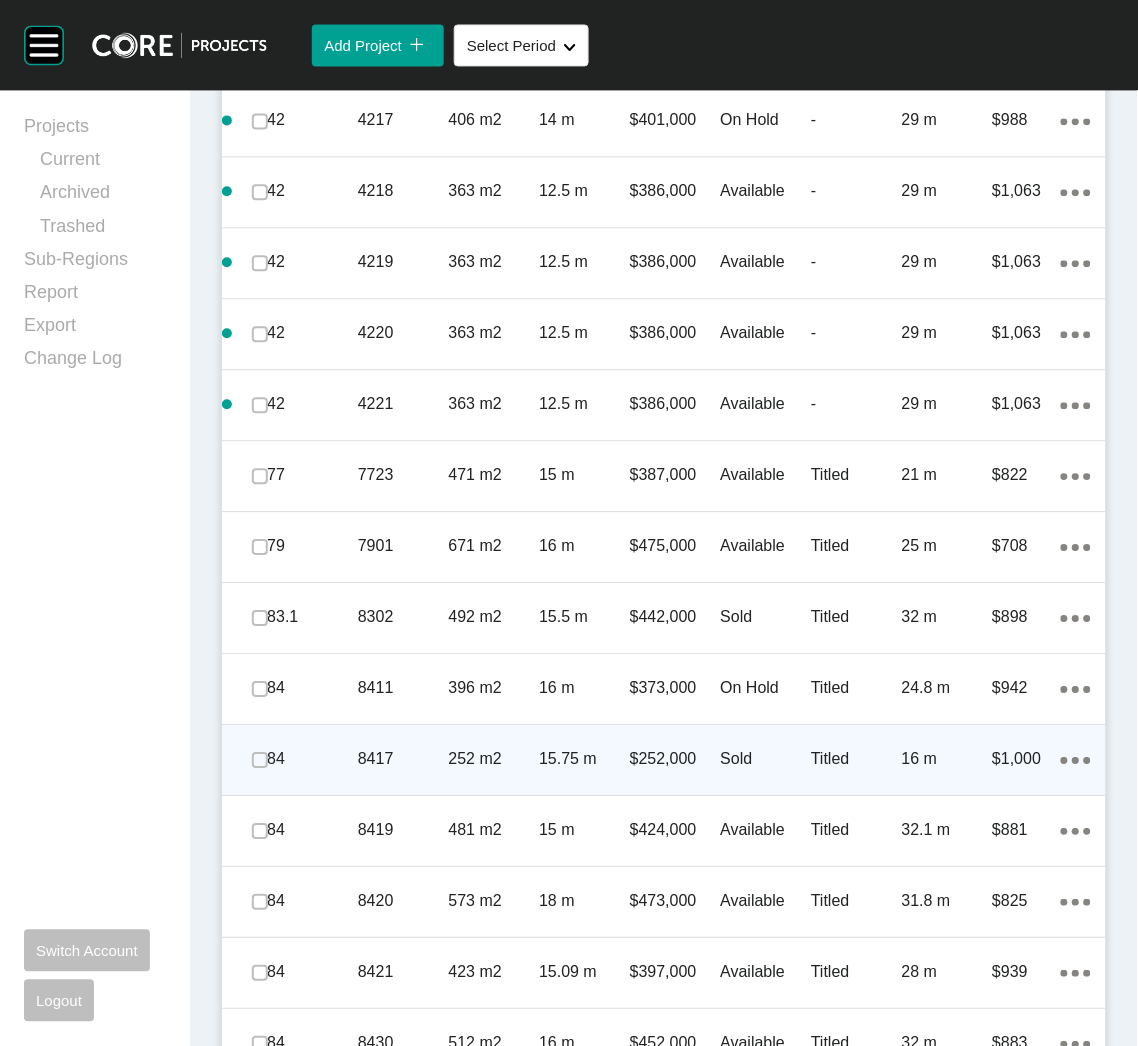 click on "[NUMBER] [NUMBER] [NUMBER] m2 [NUMBER].[NUMBER] m $[NUMBER], [NUMBER] Sold Titled [NUMBER] m $[NUMBER] Action Menu Dots Copy [NUMBER] Created with Sketch." at bounding box center [664, 760] 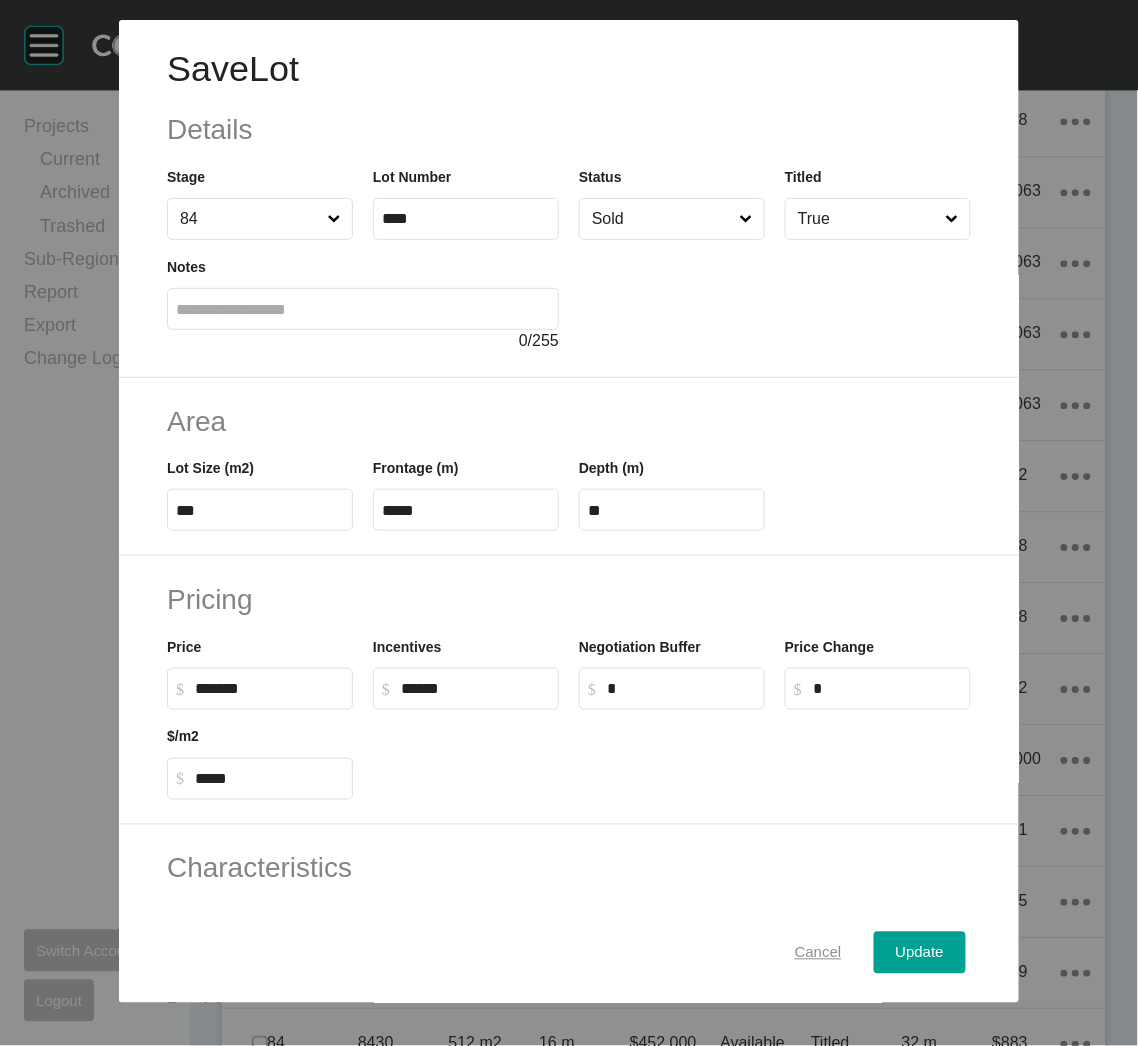 click on "Cancel" at bounding box center [818, 953] 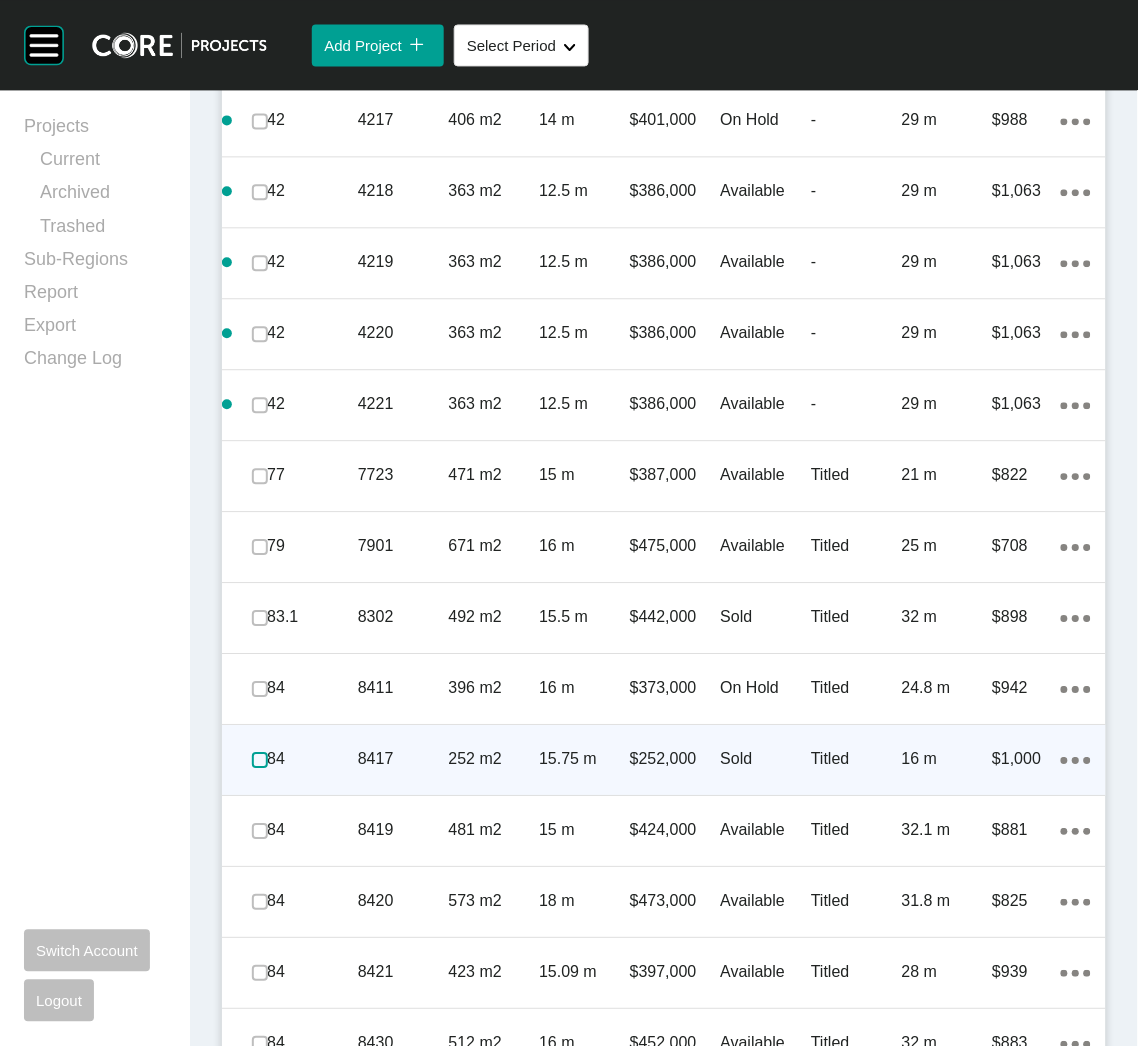 click at bounding box center (260, 760) 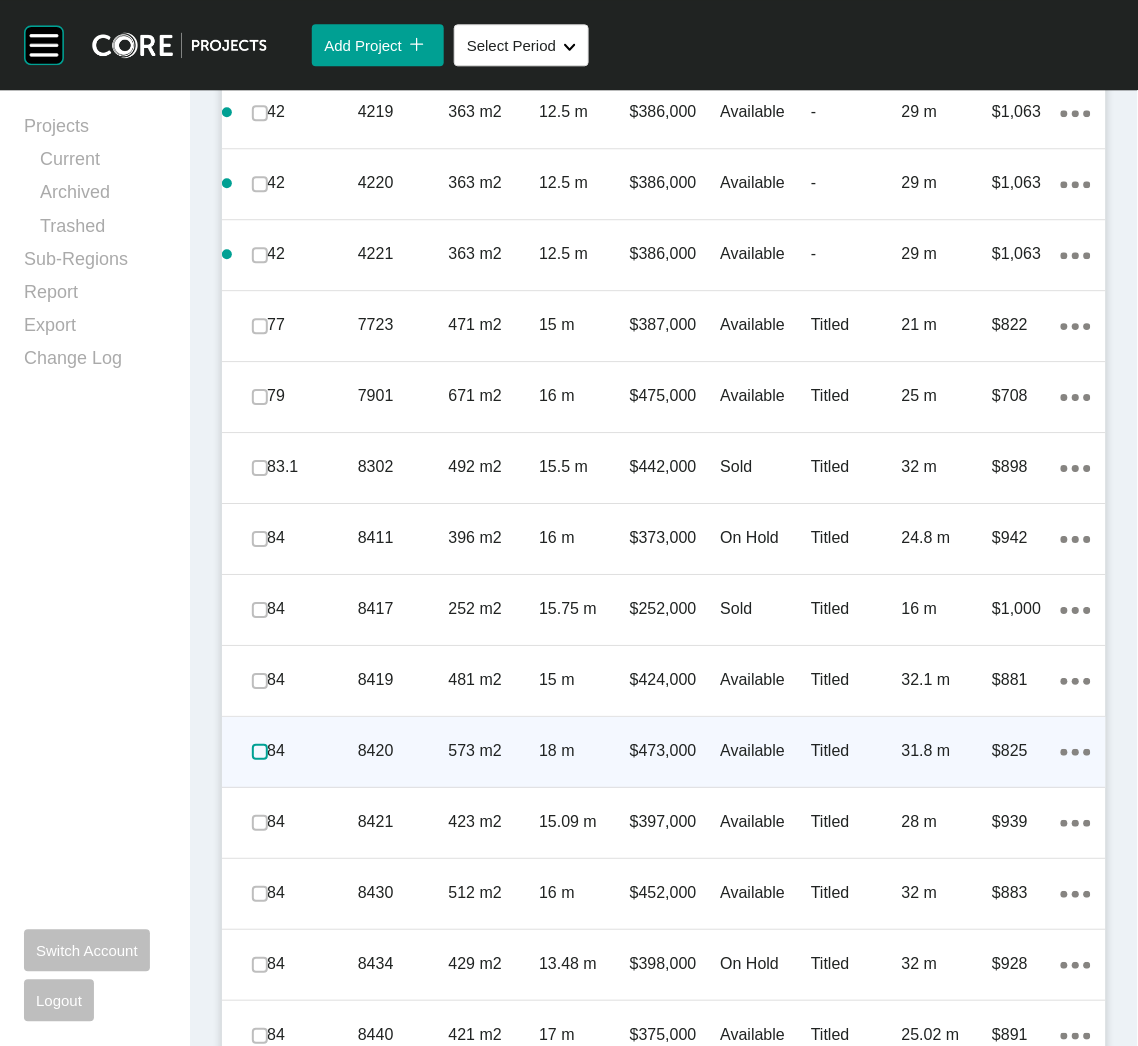 click at bounding box center (260, 752) 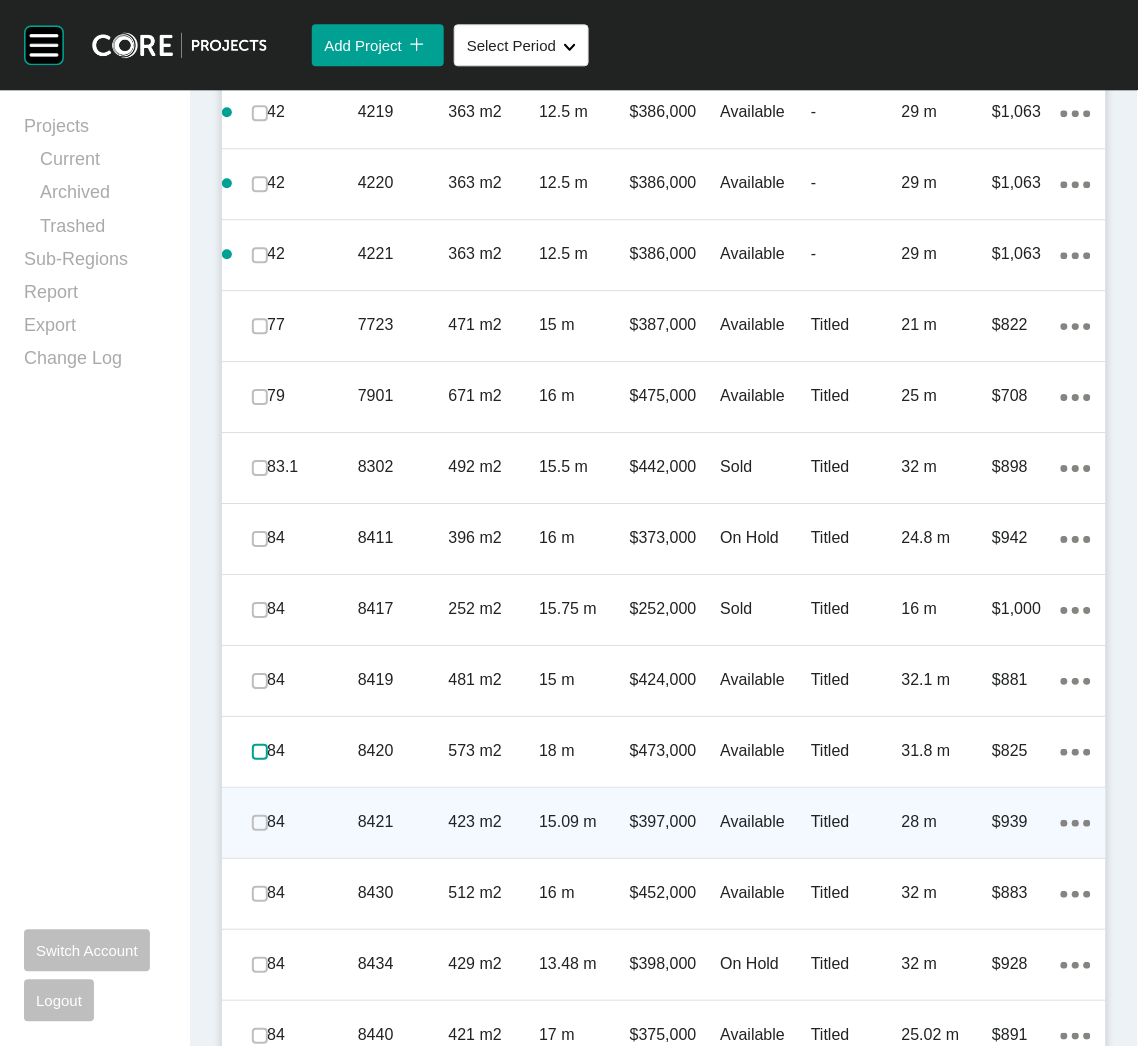 scroll, scrollTop: 2472, scrollLeft: 0, axis: vertical 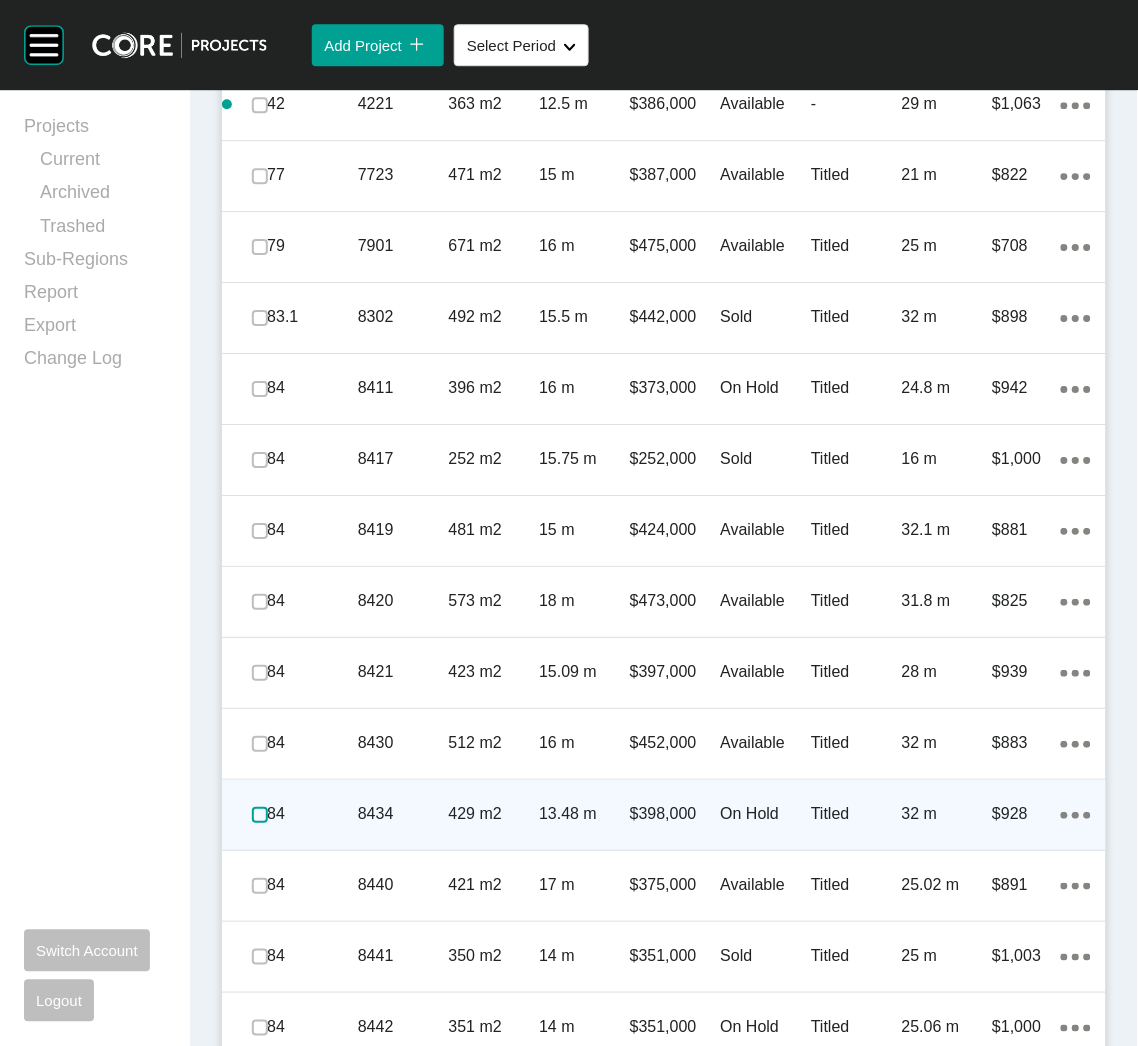 click at bounding box center (260, 815) 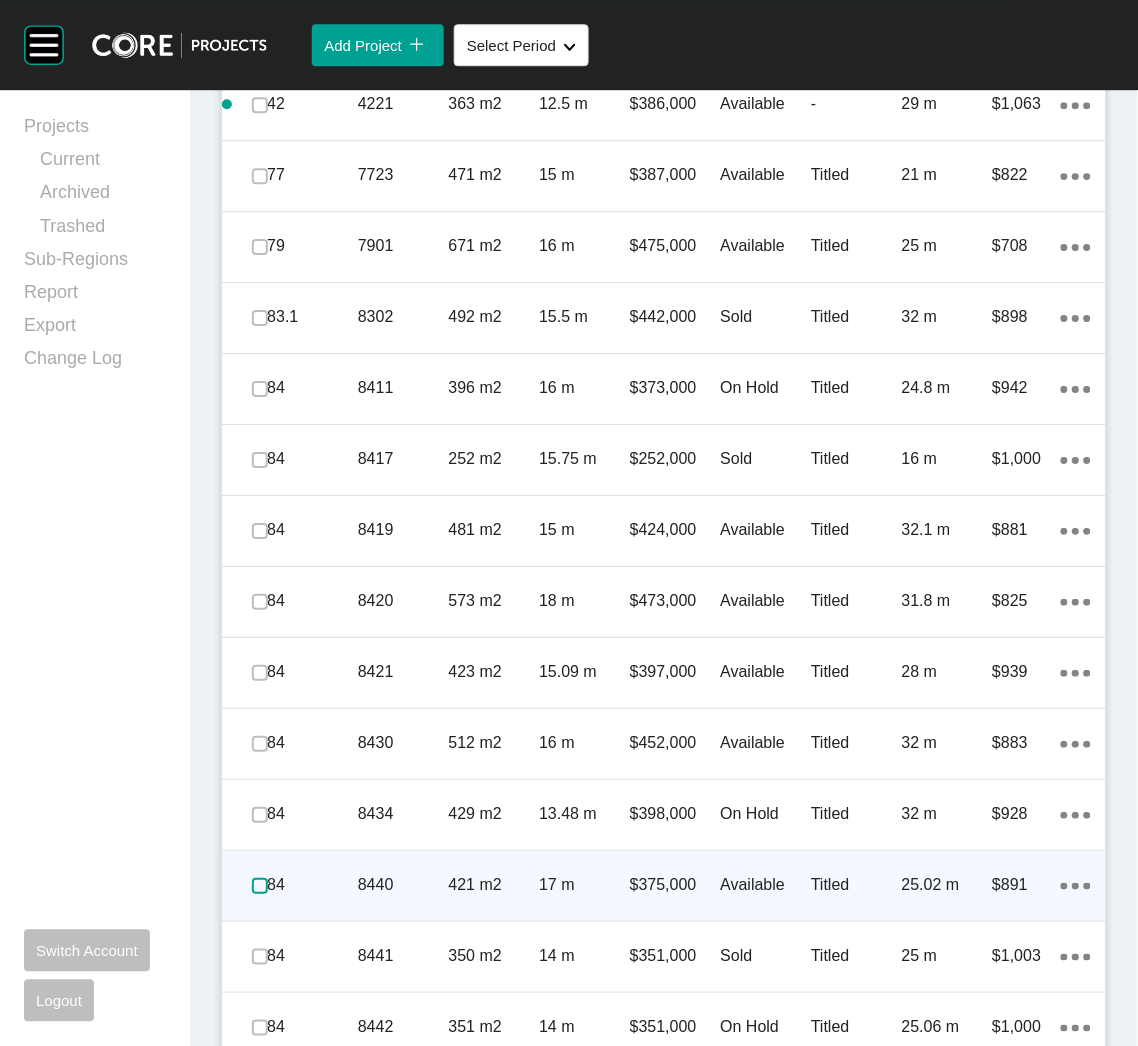 click at bounding box center [260, 886] 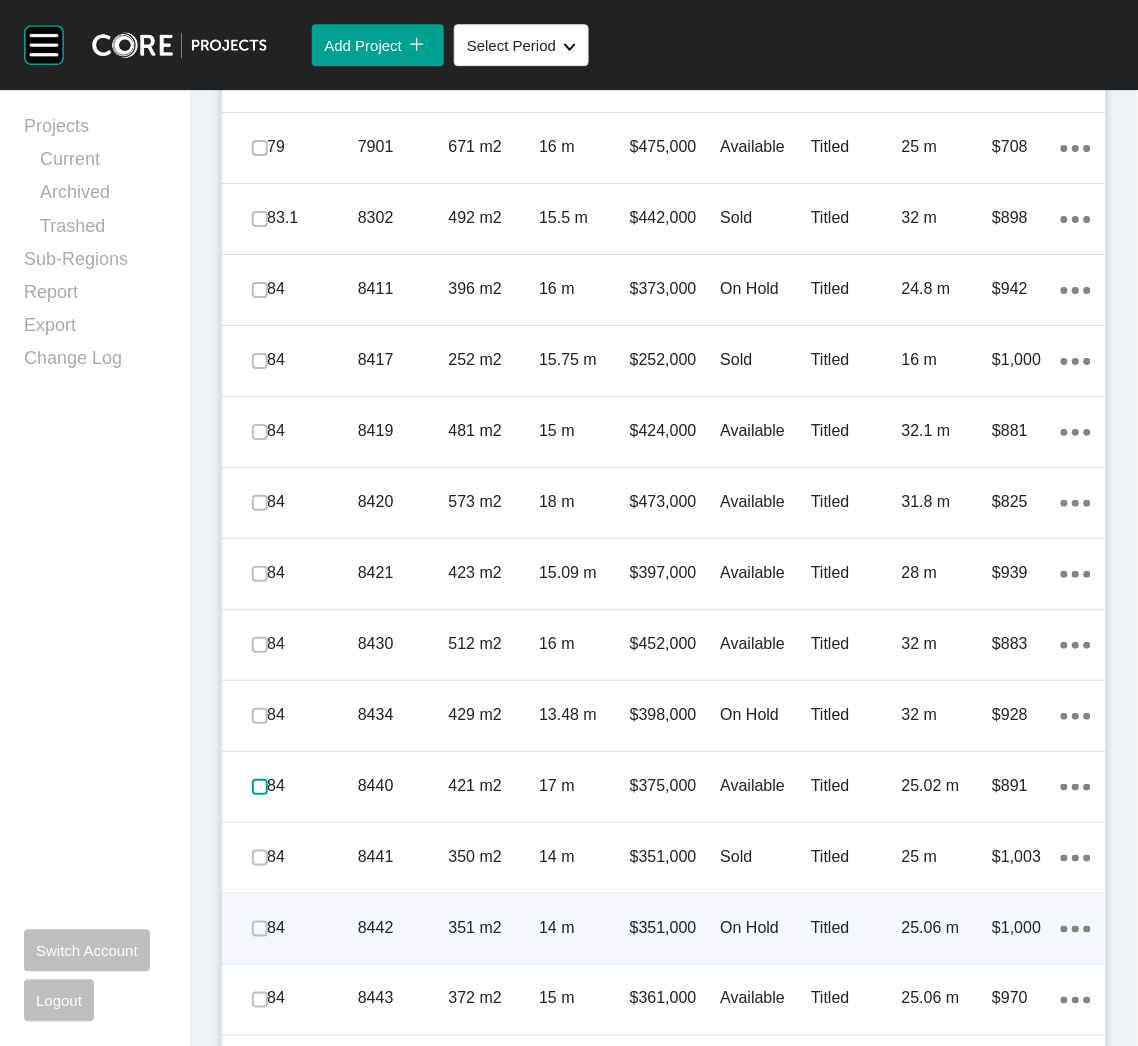 scroll, scrollTop: 2621, scrollLeft: 0, axis: vertical 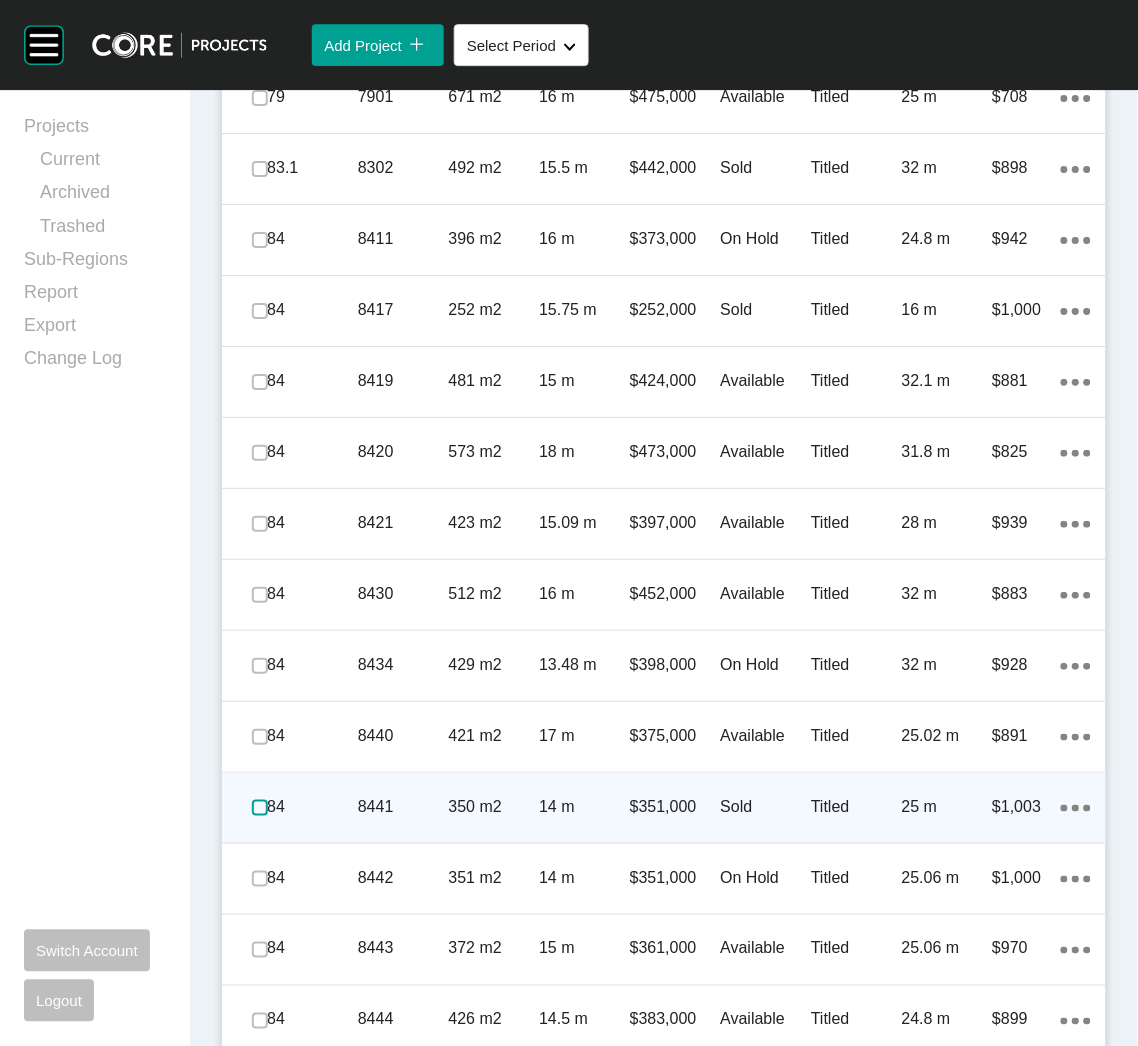 click at bounding box center (260, 808) 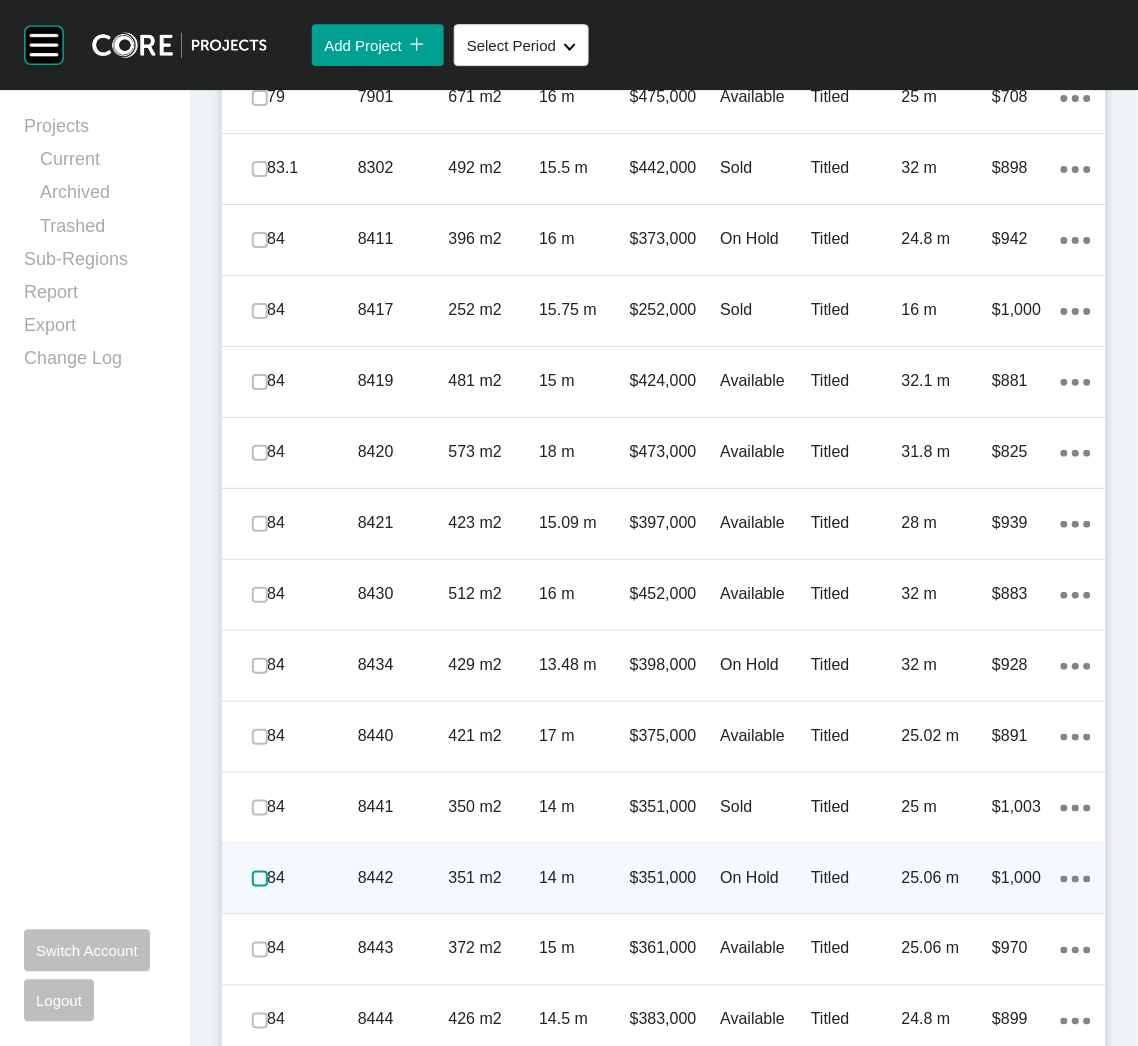 click at bounding box center [260, 879] 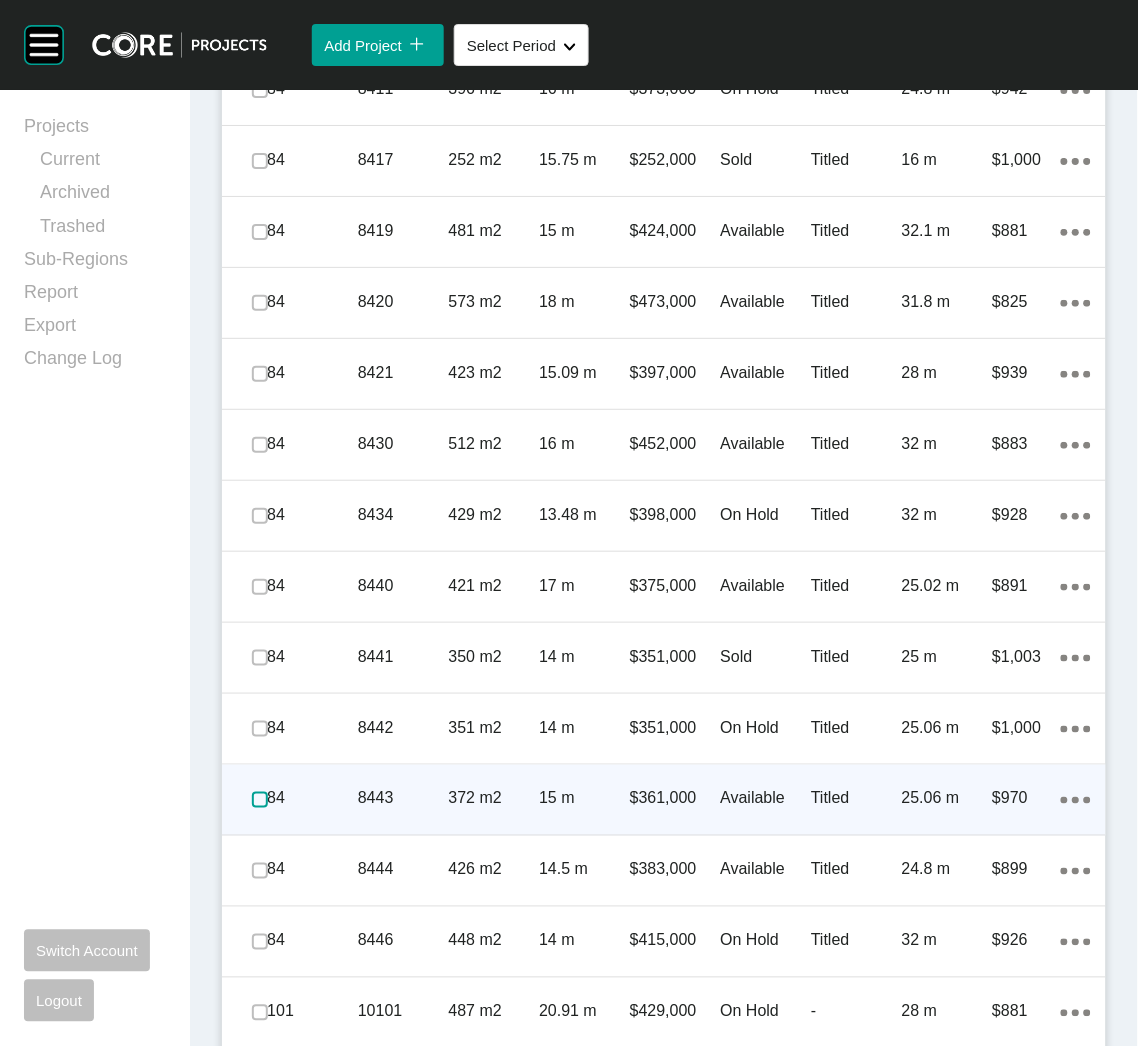 click at bounding box center (260, 800) 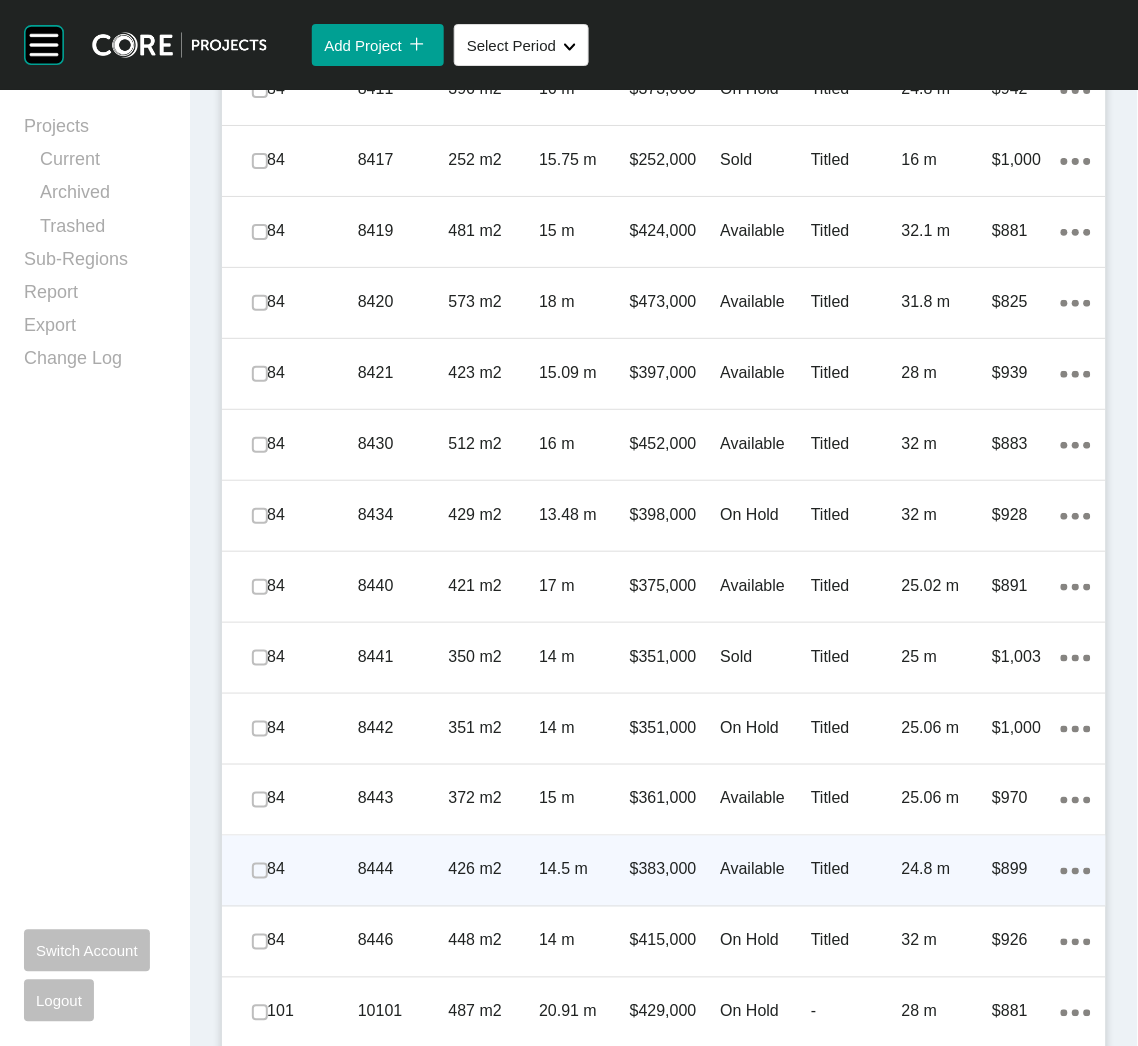 click at bounding box center [260, 871] 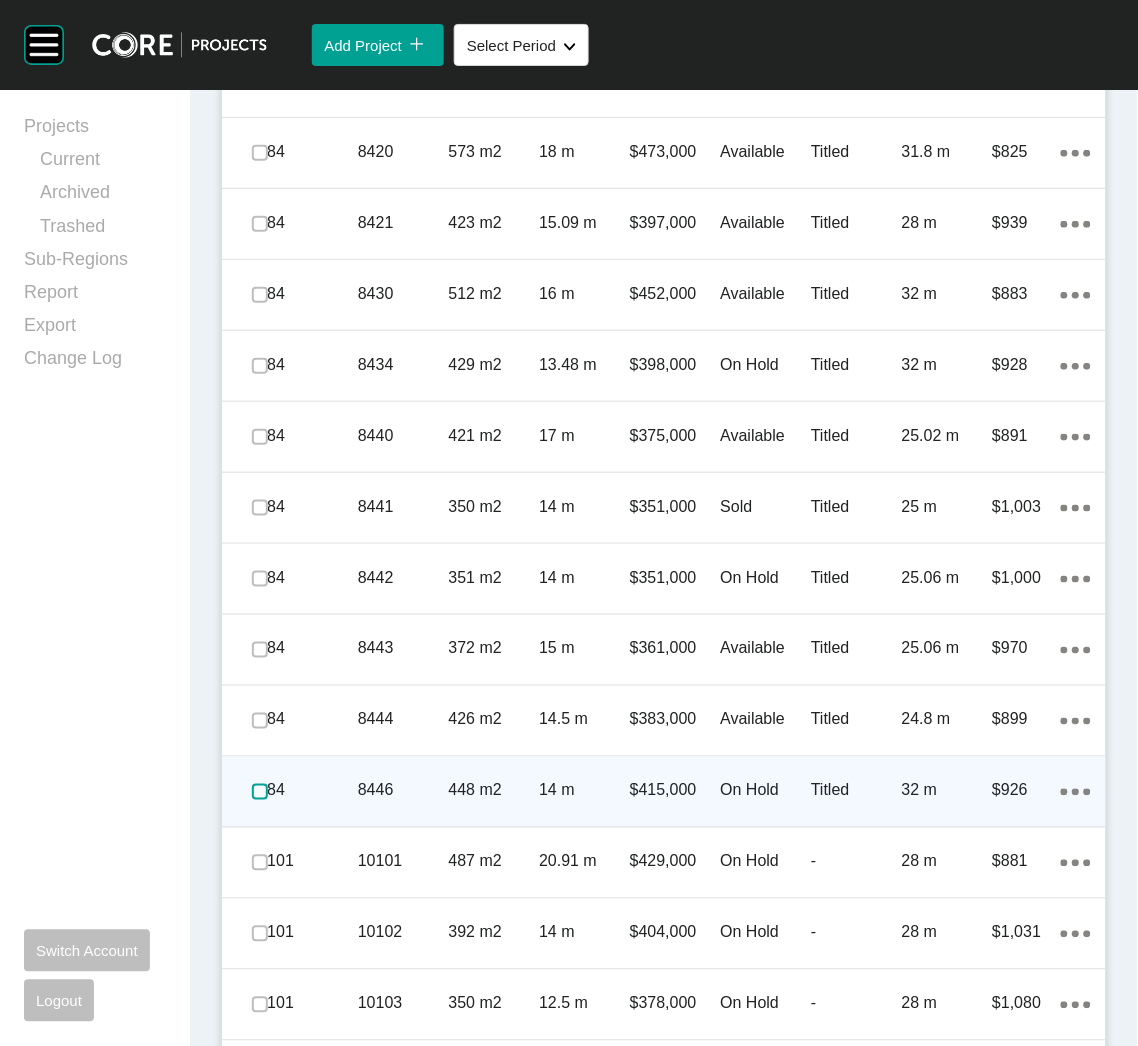 click at bounding box center [260, 792] 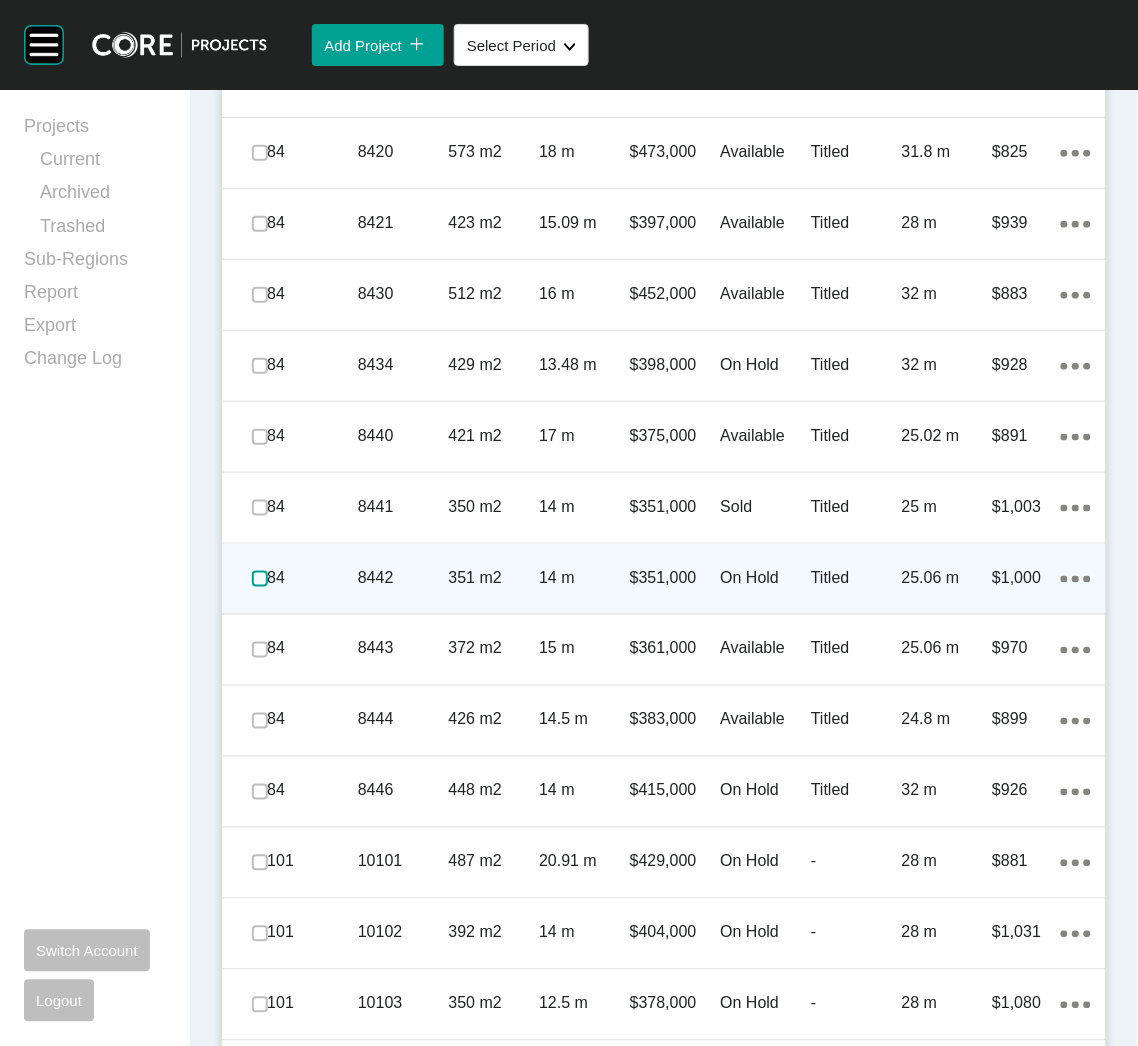click at bounding box center (260, 579) 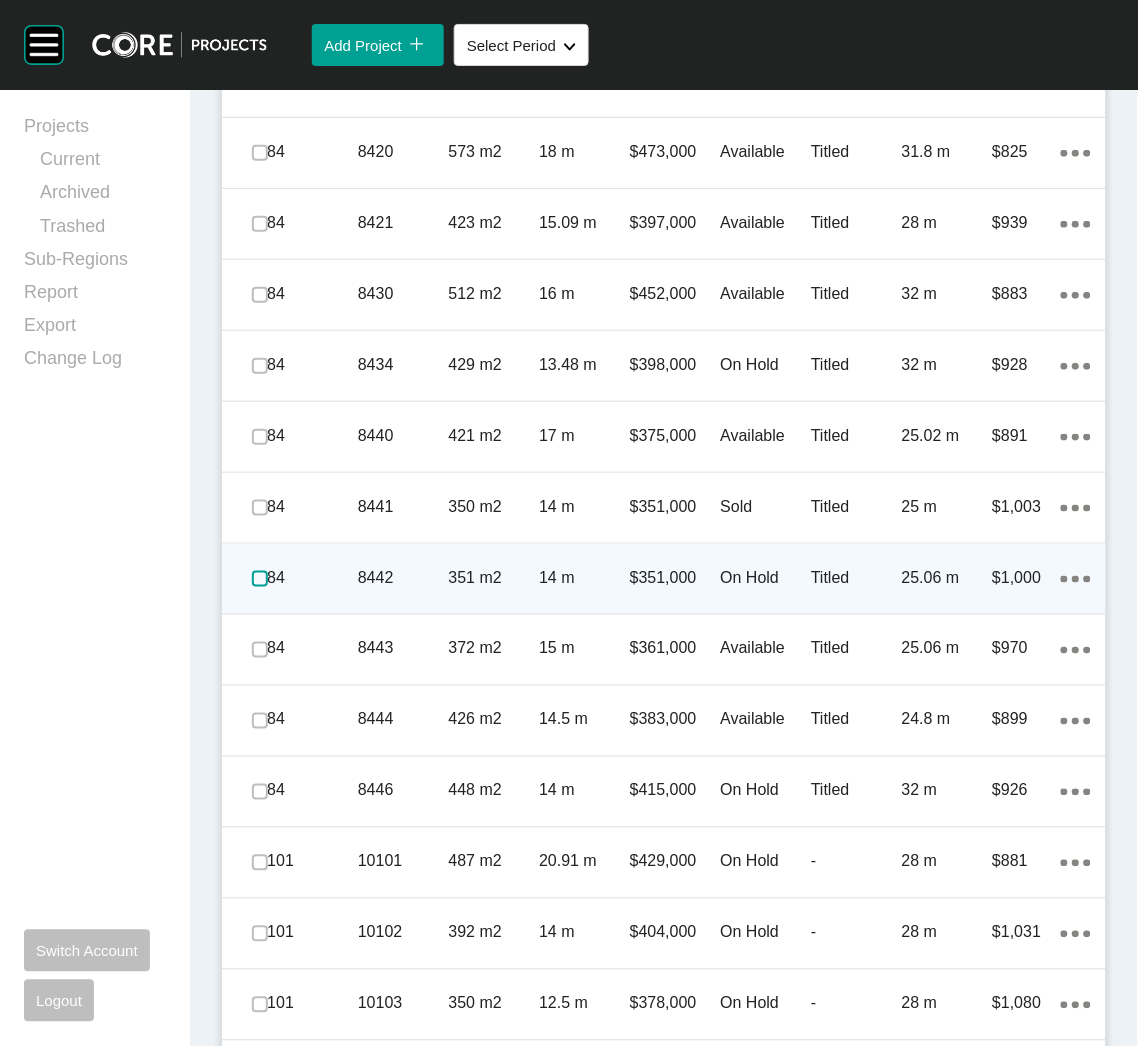 click at bounding box center (260, 579) 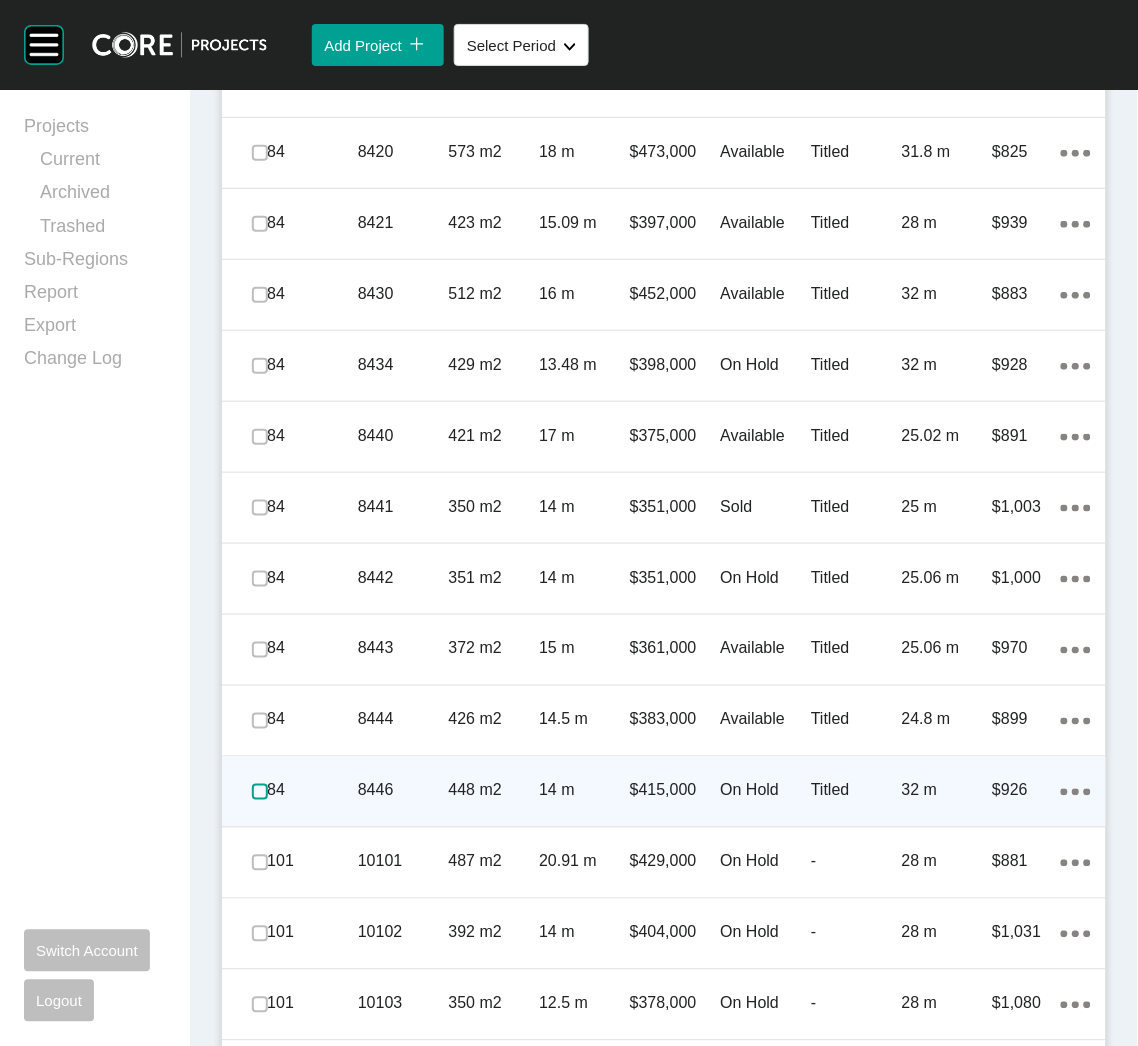 click at bounding box center (260, 792) 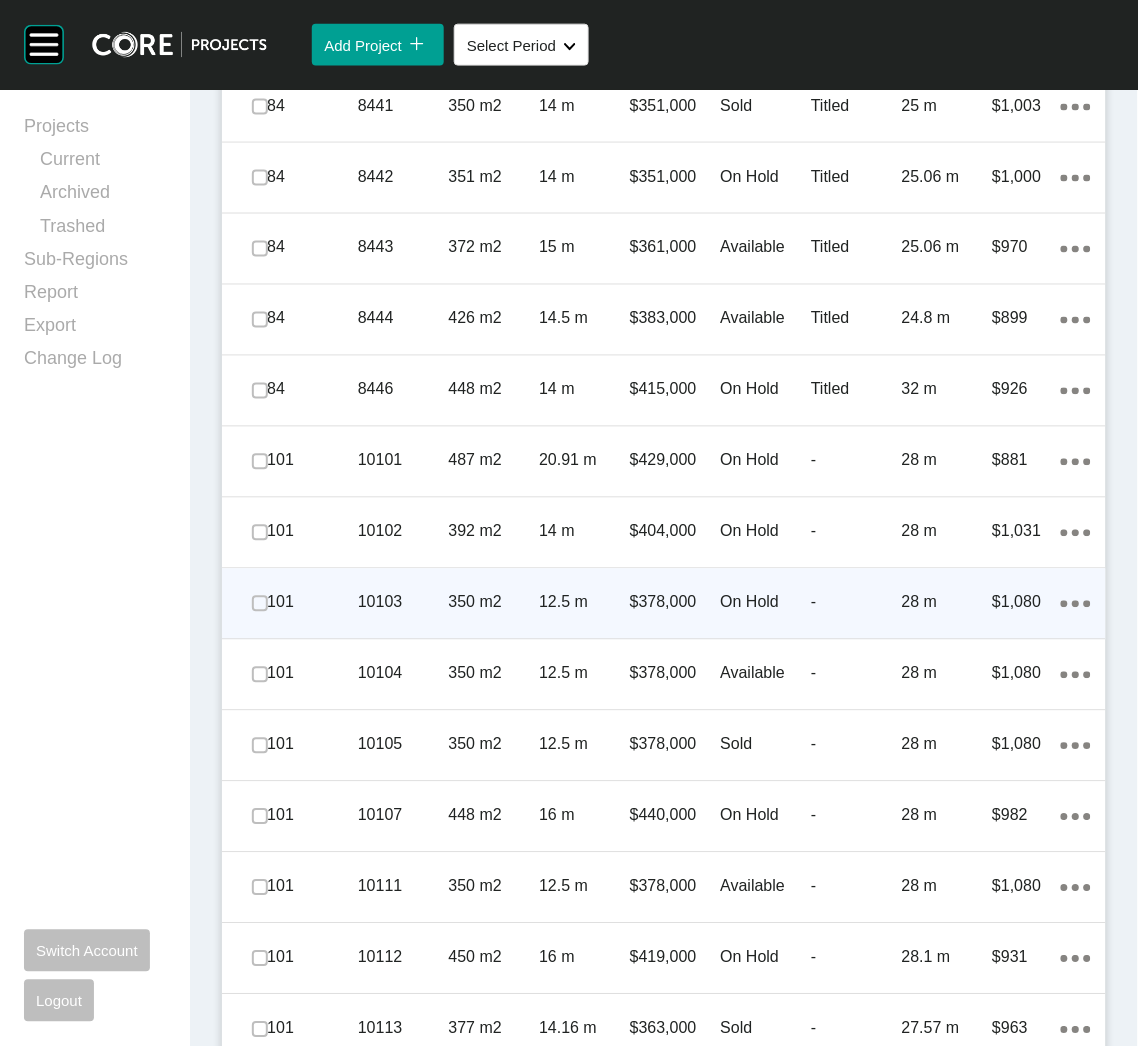 scroll, scrollTop: 3371, scrollLeft: 0, axis: vertical 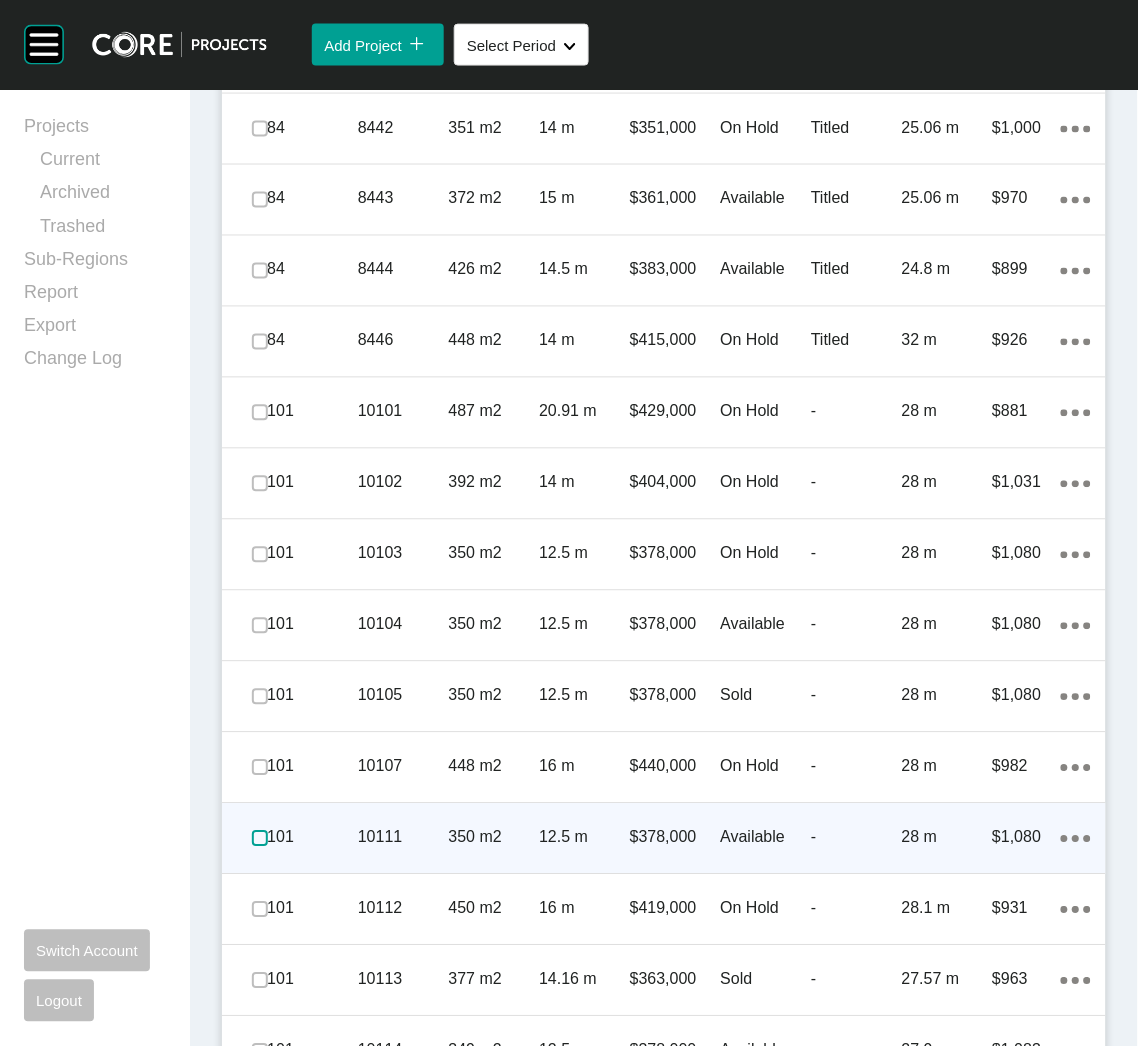 click at bounding box center (260, 839) 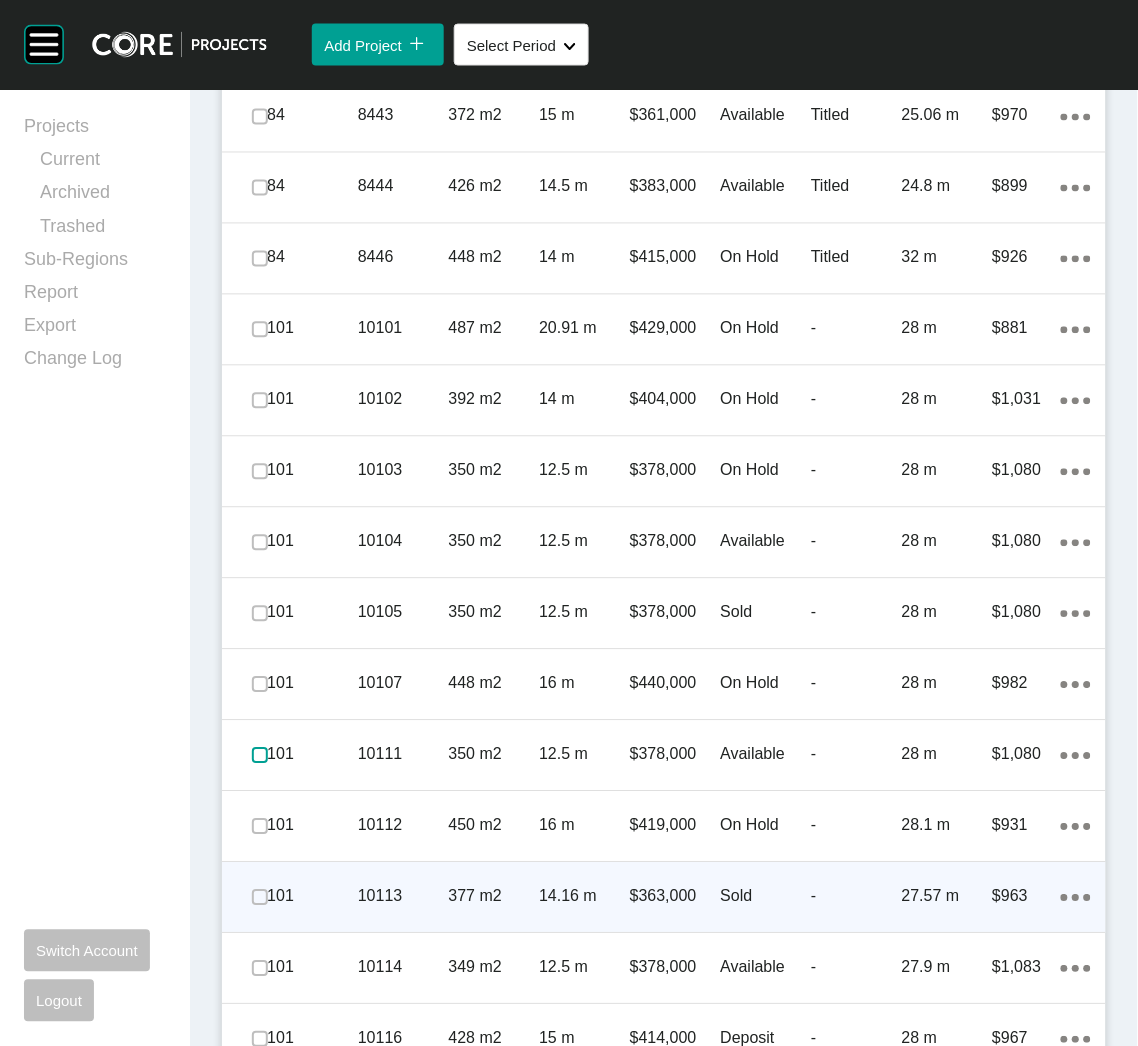 scroll, scrollTop: 3521, scrollLeft: 0, axis: vertical 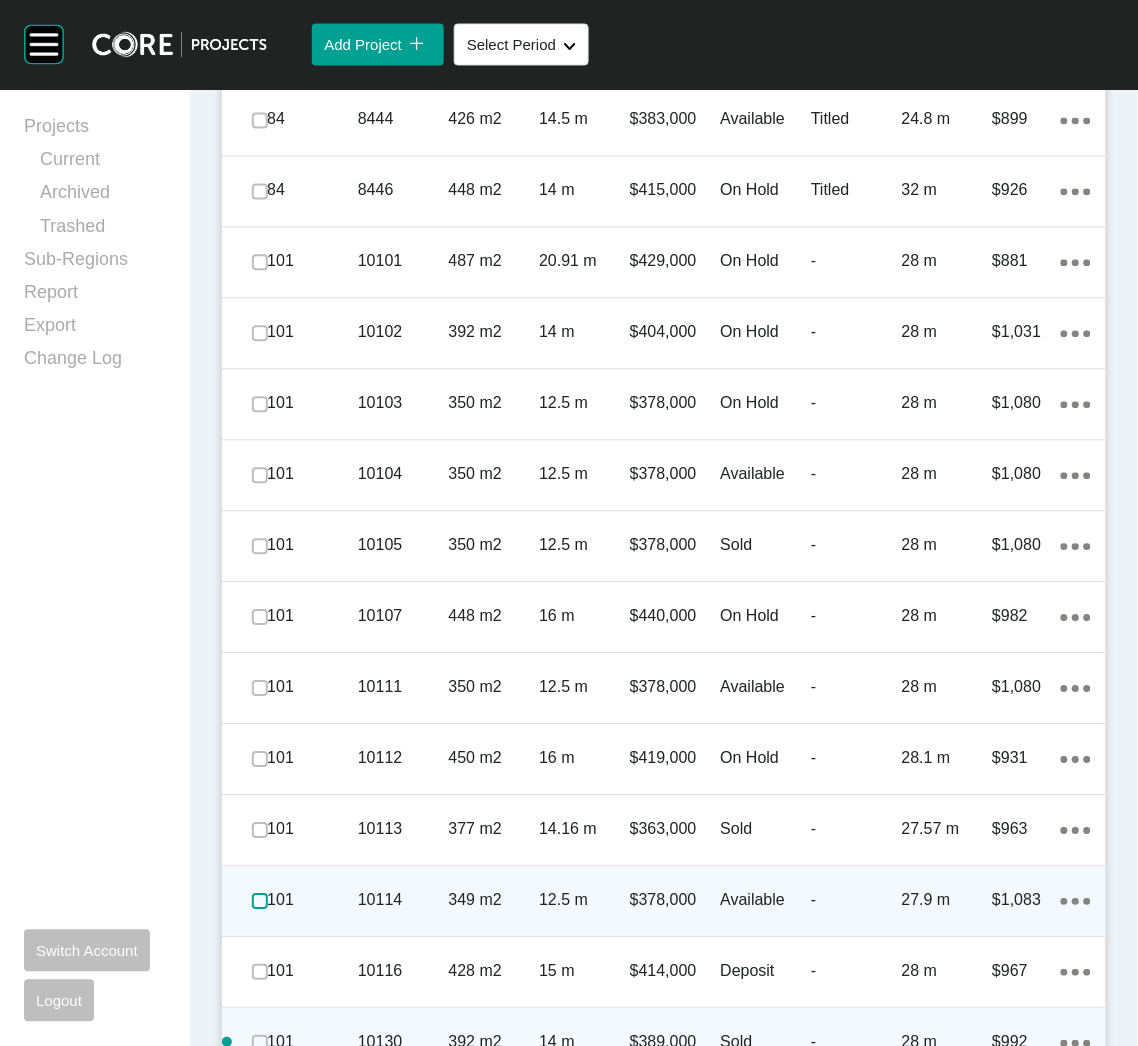 click at bounding box center [260, 902] 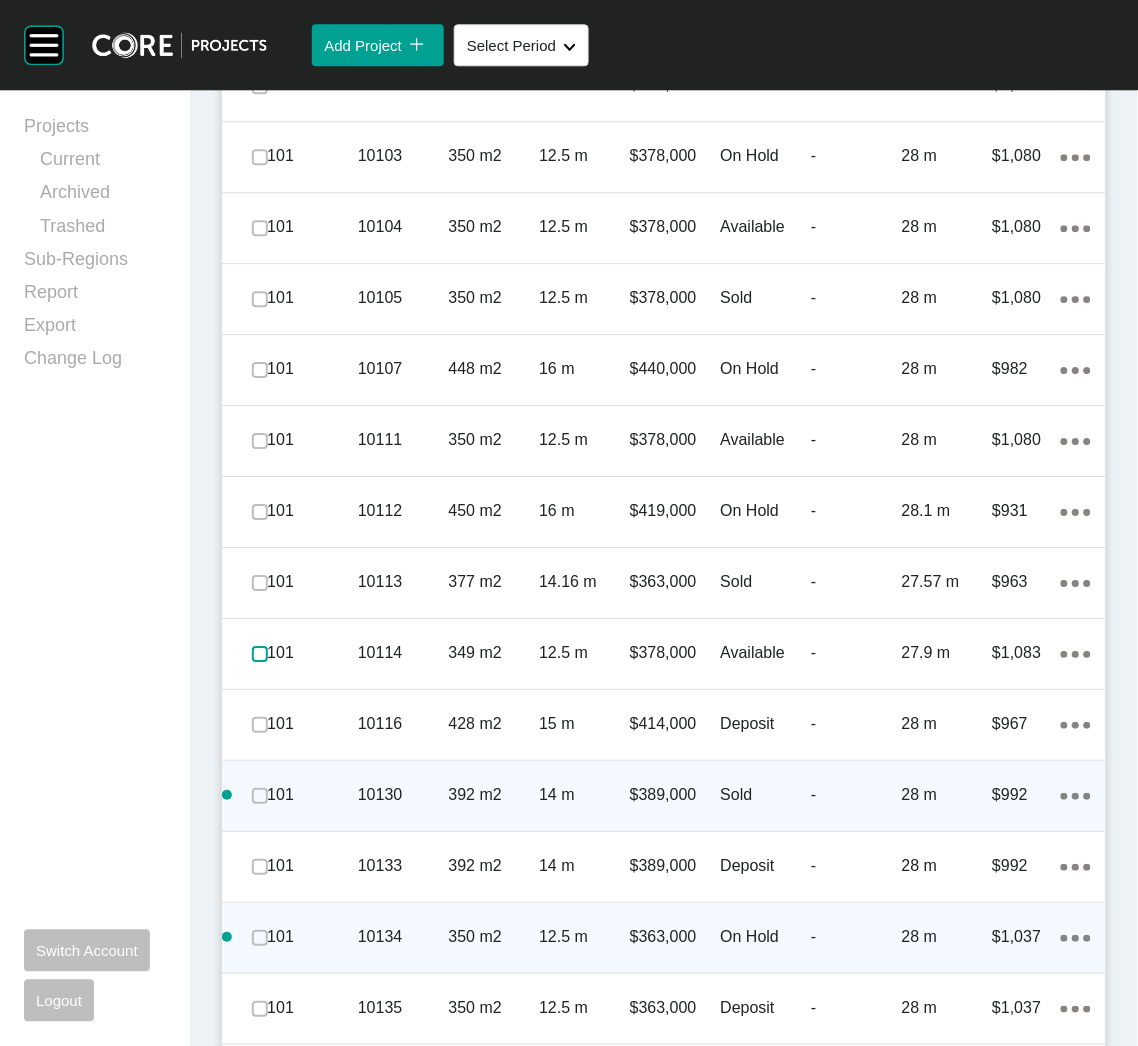 scroll, scrollTop: 3821, scrollLeft: 0, axis: vertical 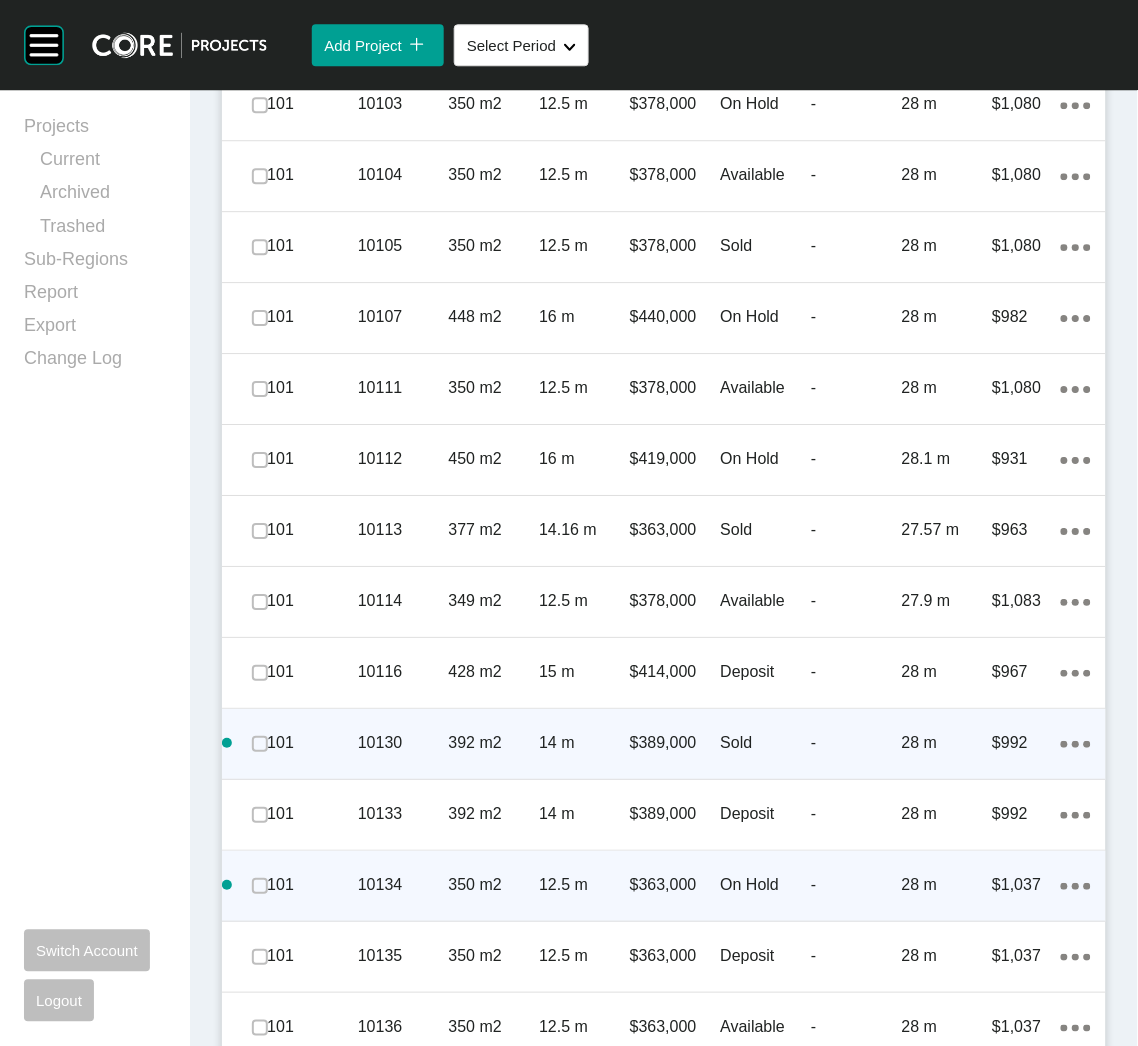 click at bounding box center (260, 886) 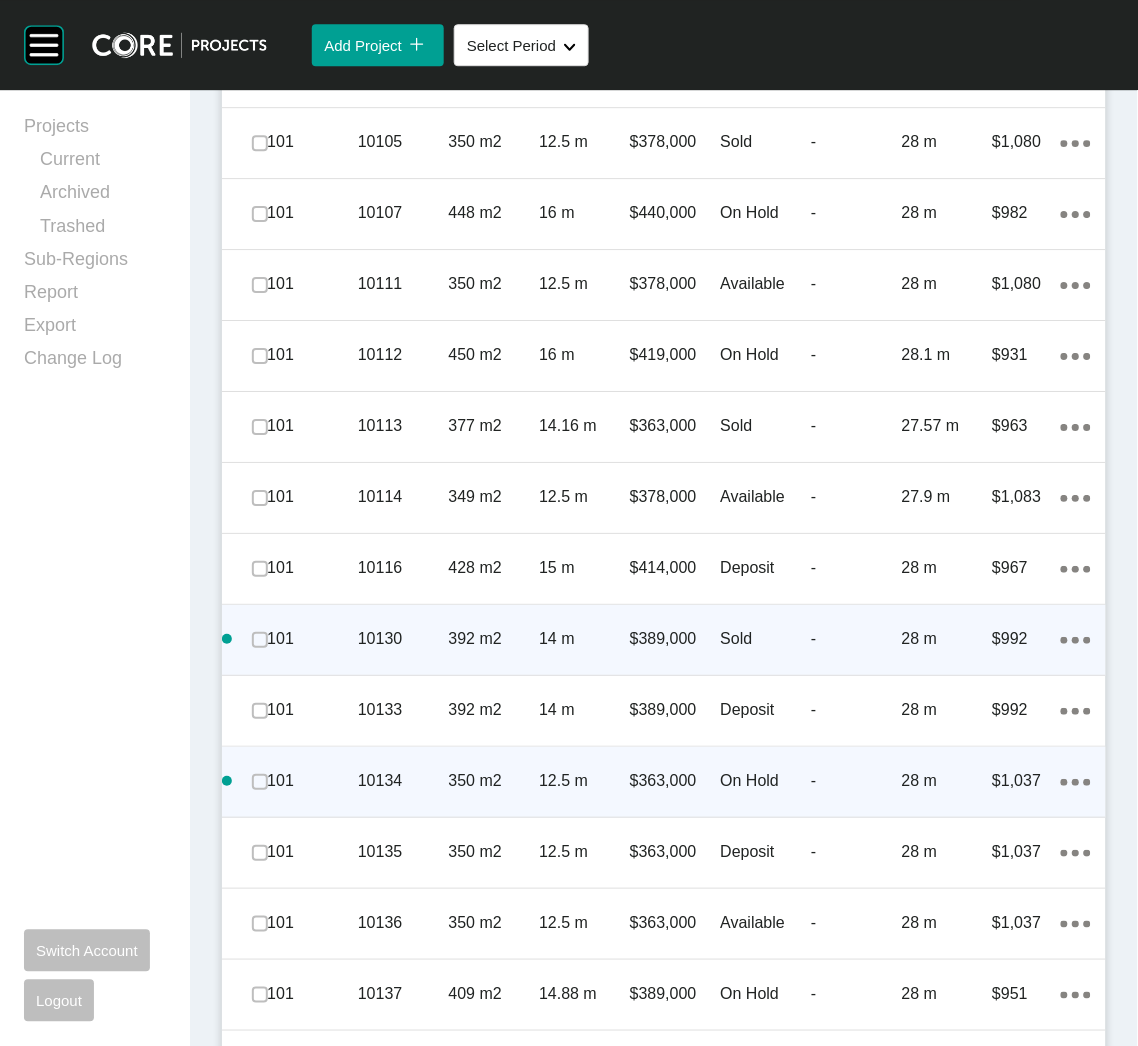 scroll, scrollTop: 3971, scrollLeft: 0, axis: vertical 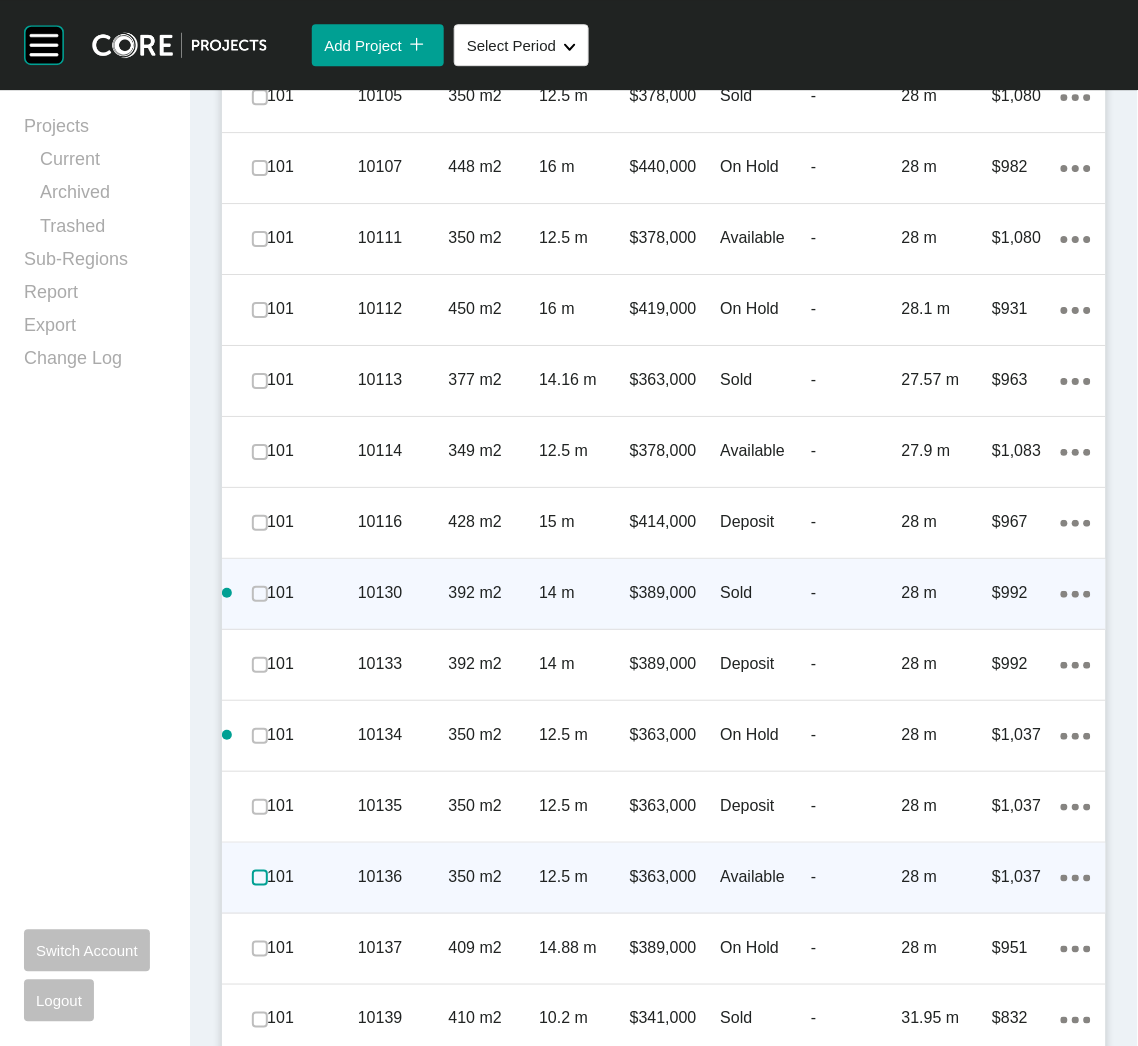 click at bounding box center (260, 878) 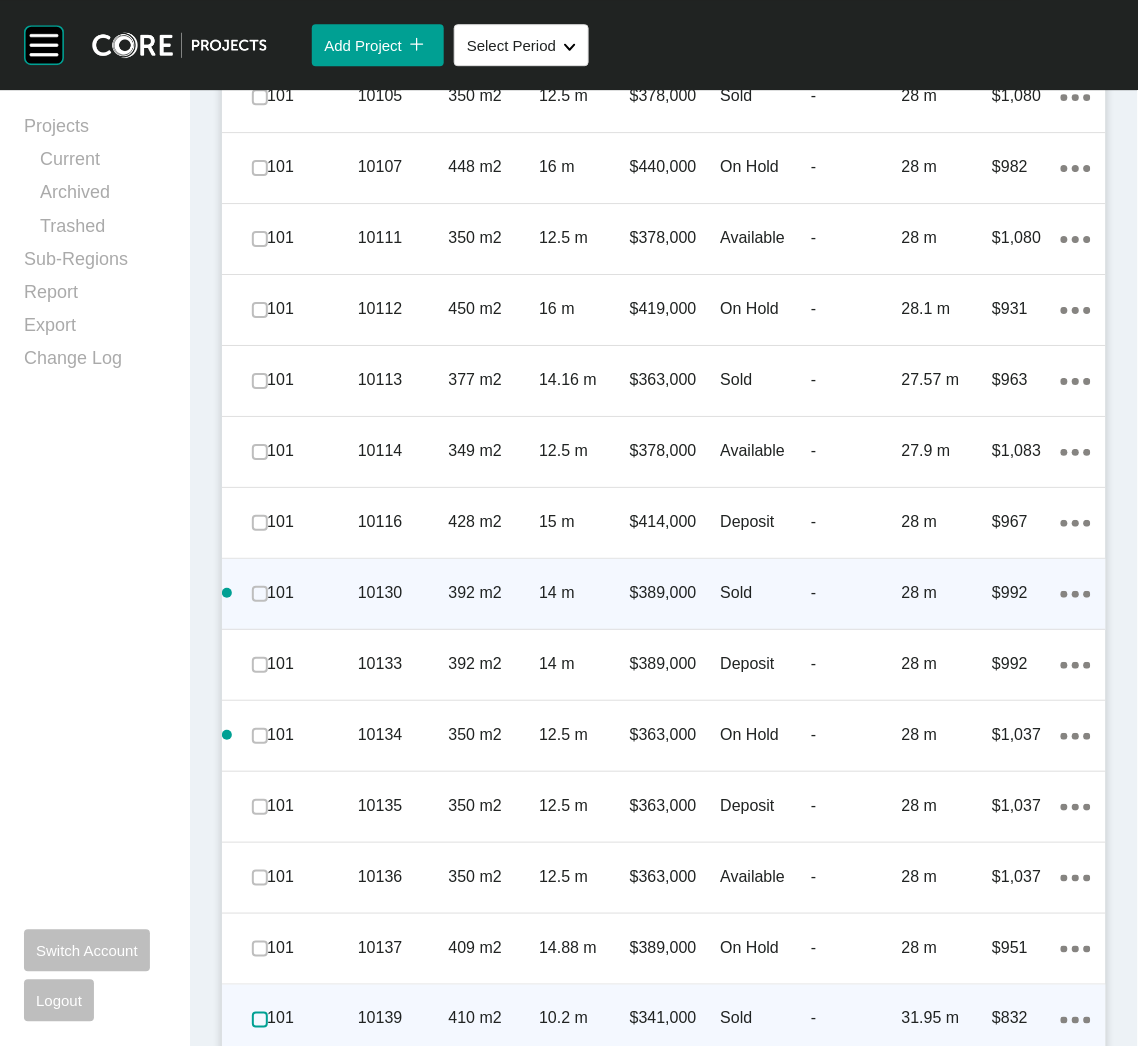 click at bounding box center (260, 1020) 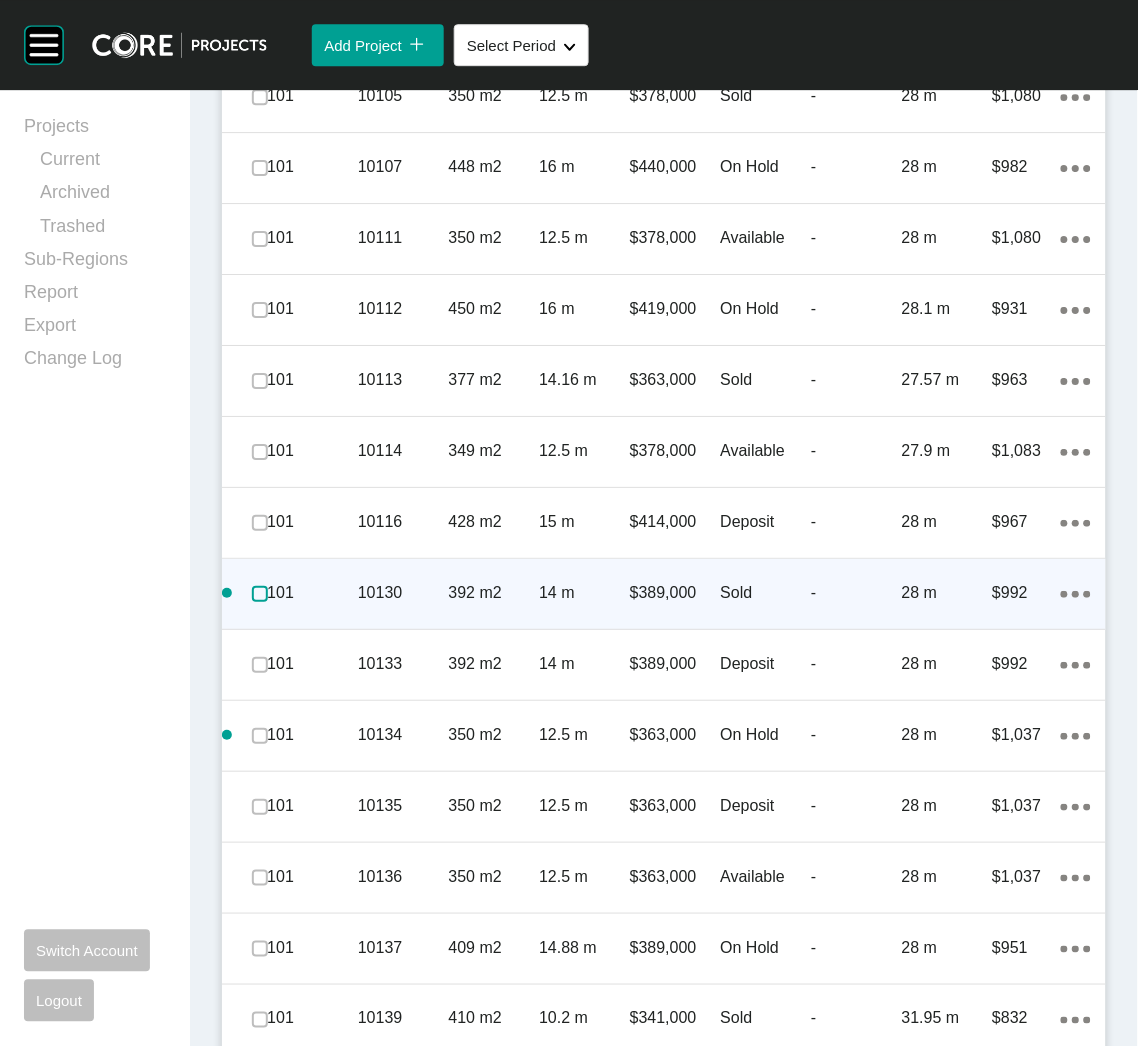 click at bounding box center [260, 594] 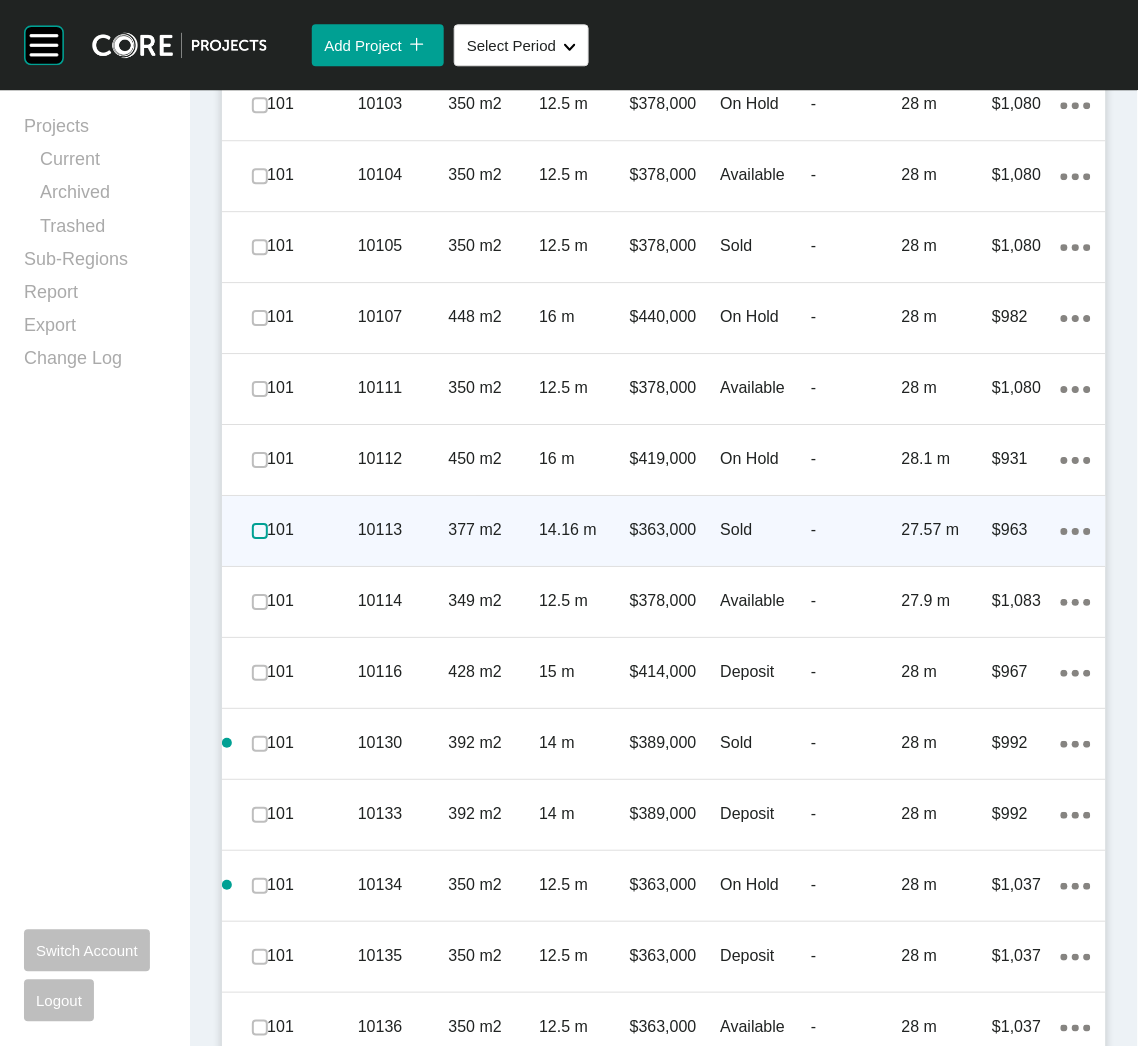 click at bounding box center [260, 531] 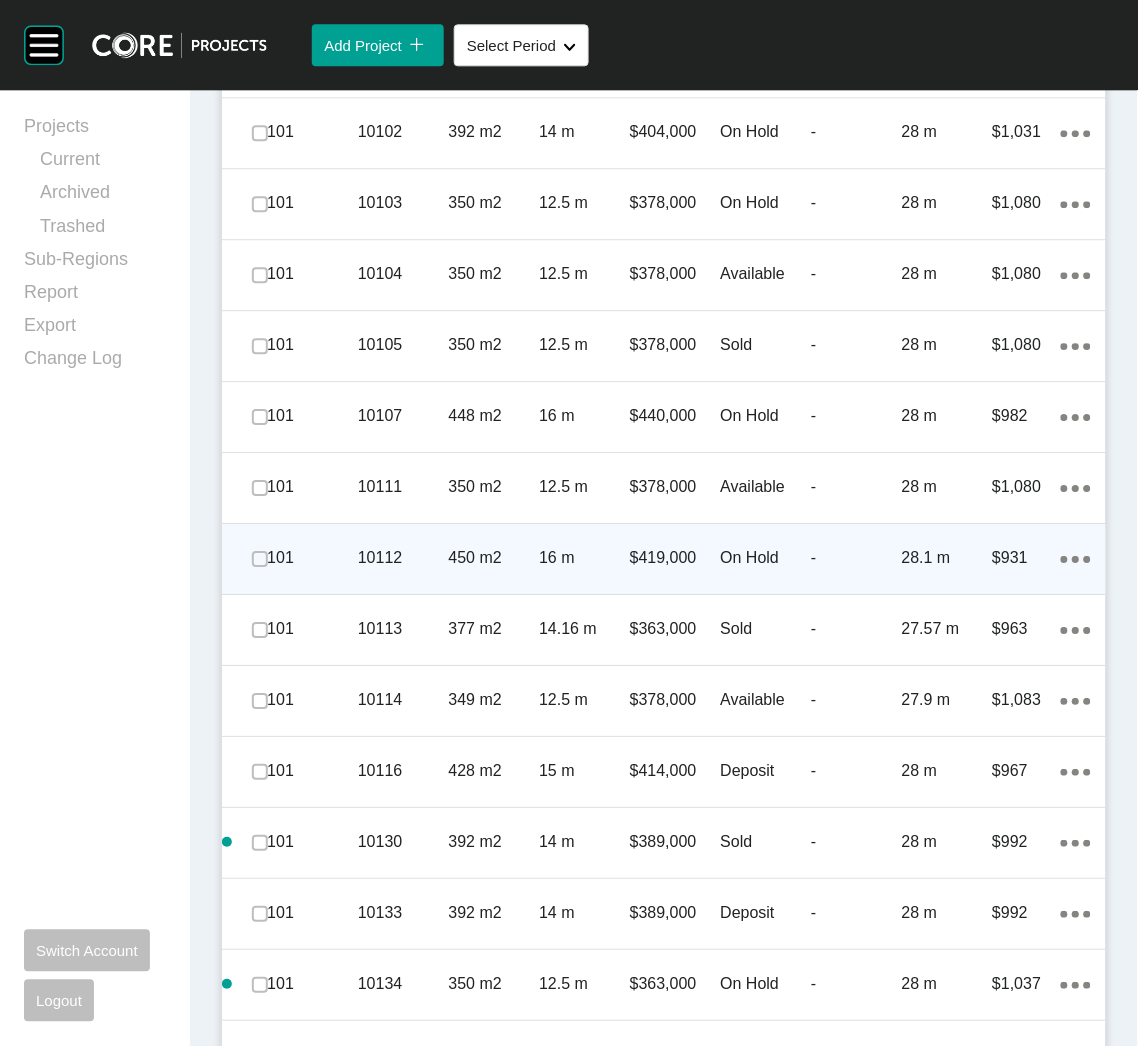 scroll, scrollTop: 3671, scrollLeft: 0, axis: vertical 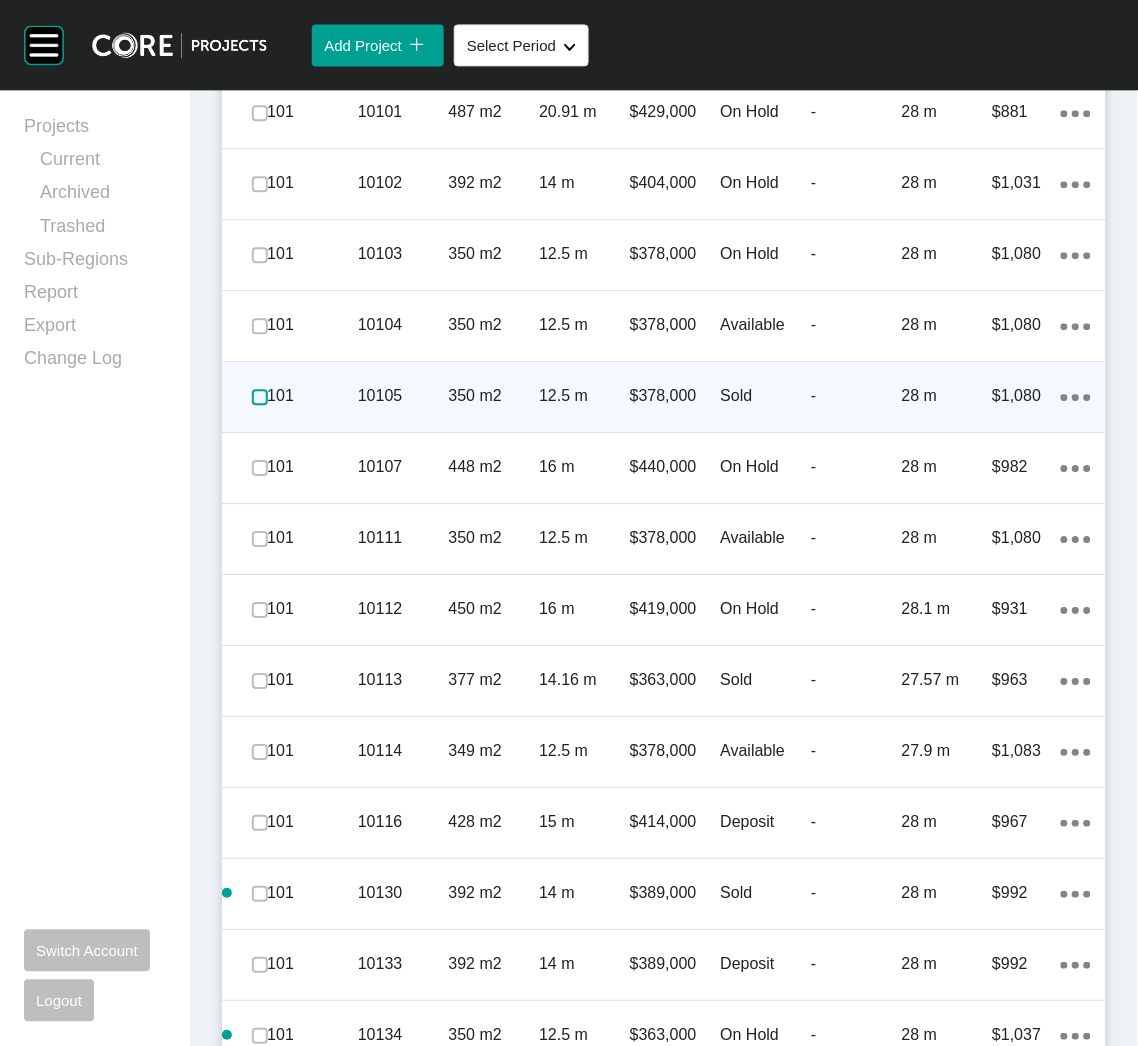 click at bounding box center [260, 397] 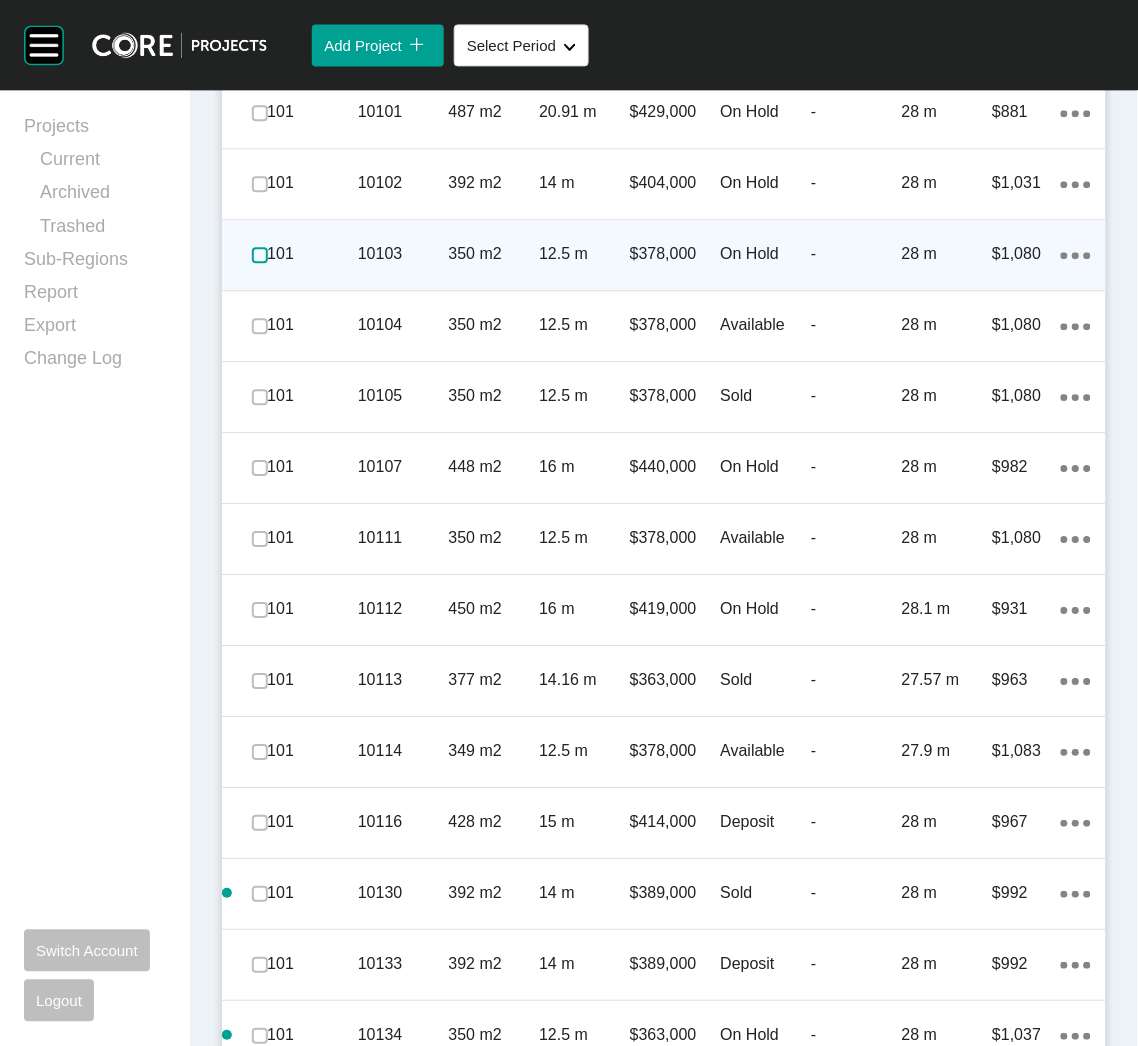 click at bounding box center [260, 255] 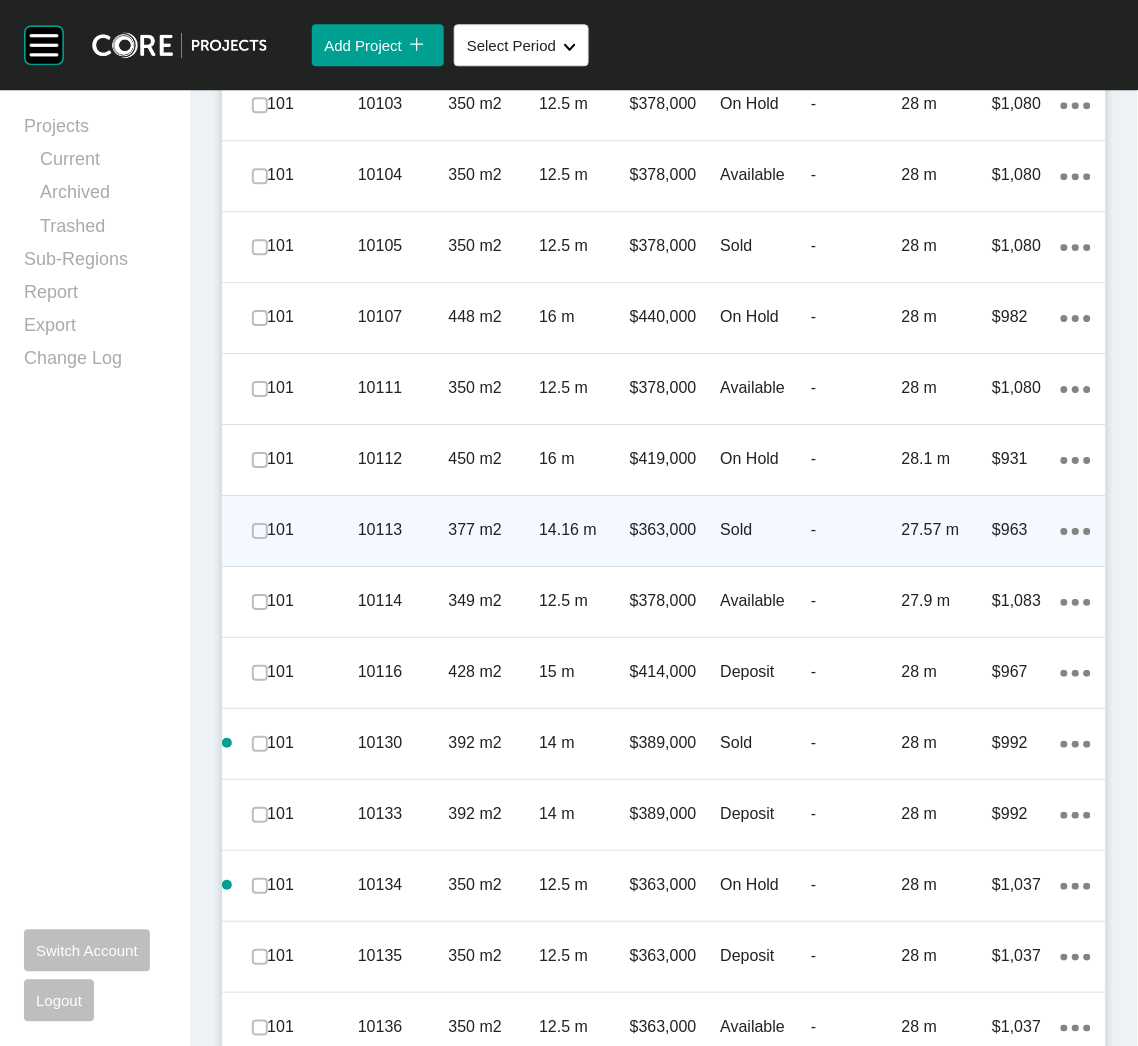 scroll, scrollTop: 3671, scrollLeft: 0, axis: vertical 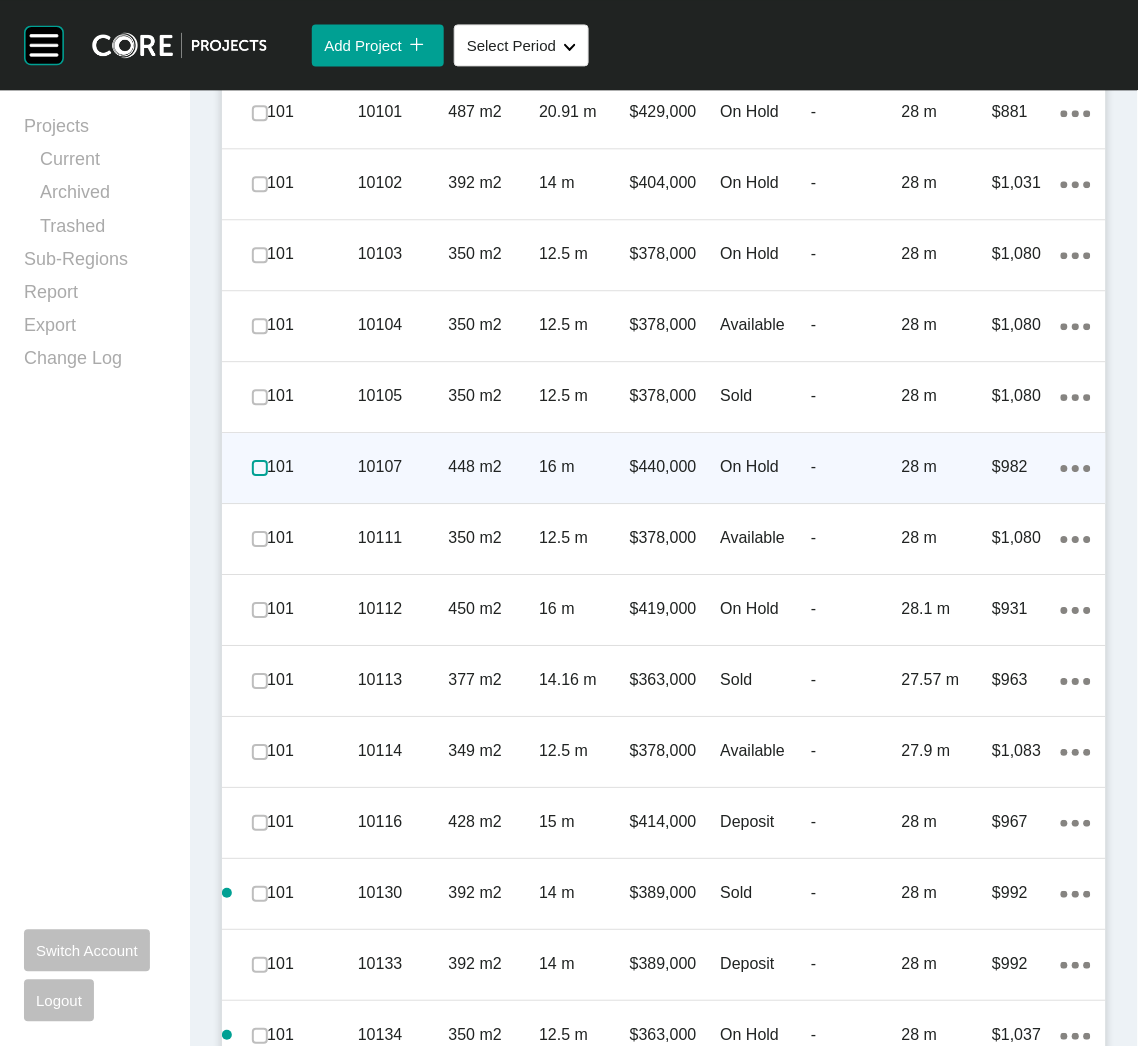 click at bounding box center (260, 468) 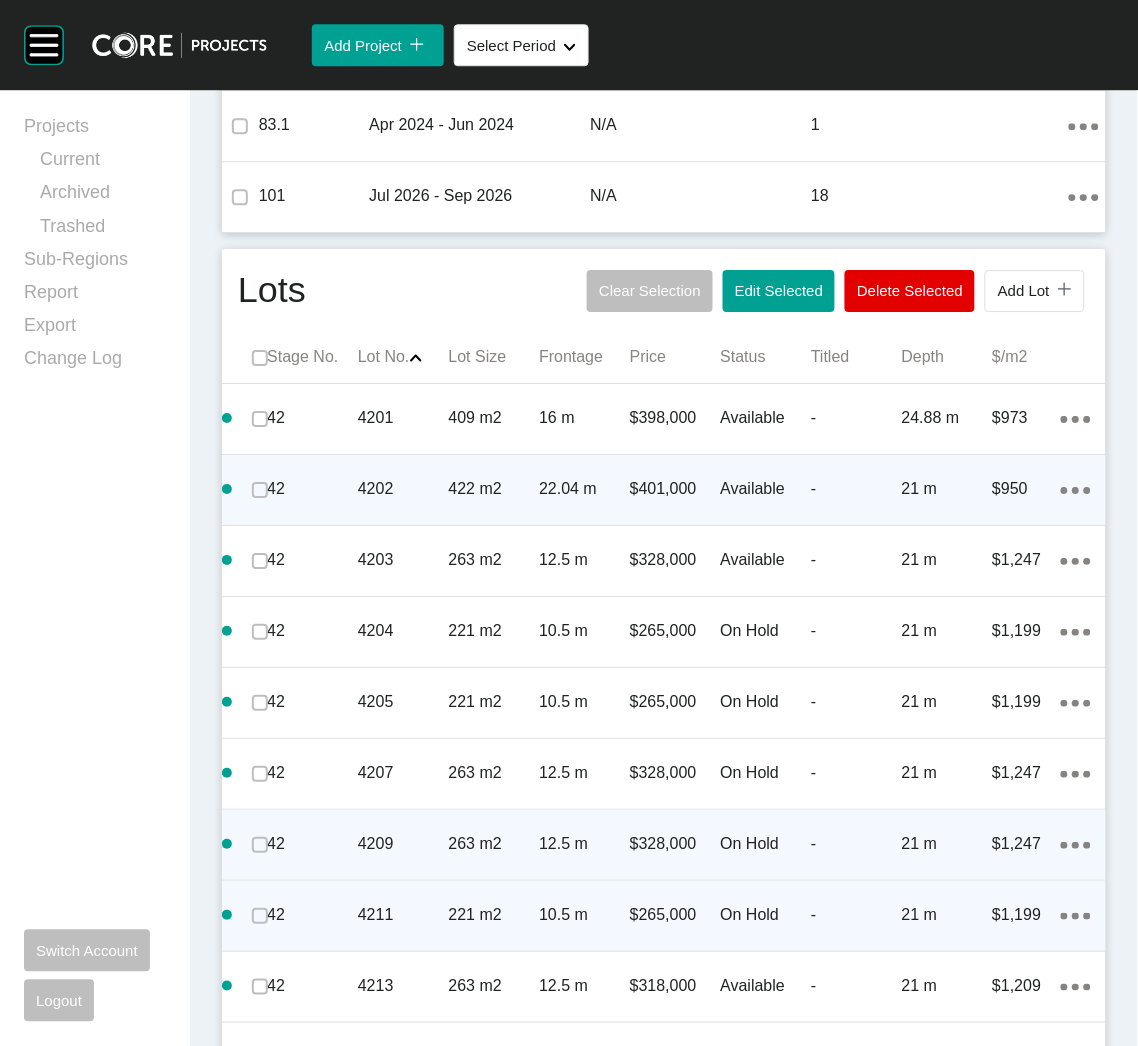 scroll, scrollTop: 971, scrollLeft: 0, axis: vertical 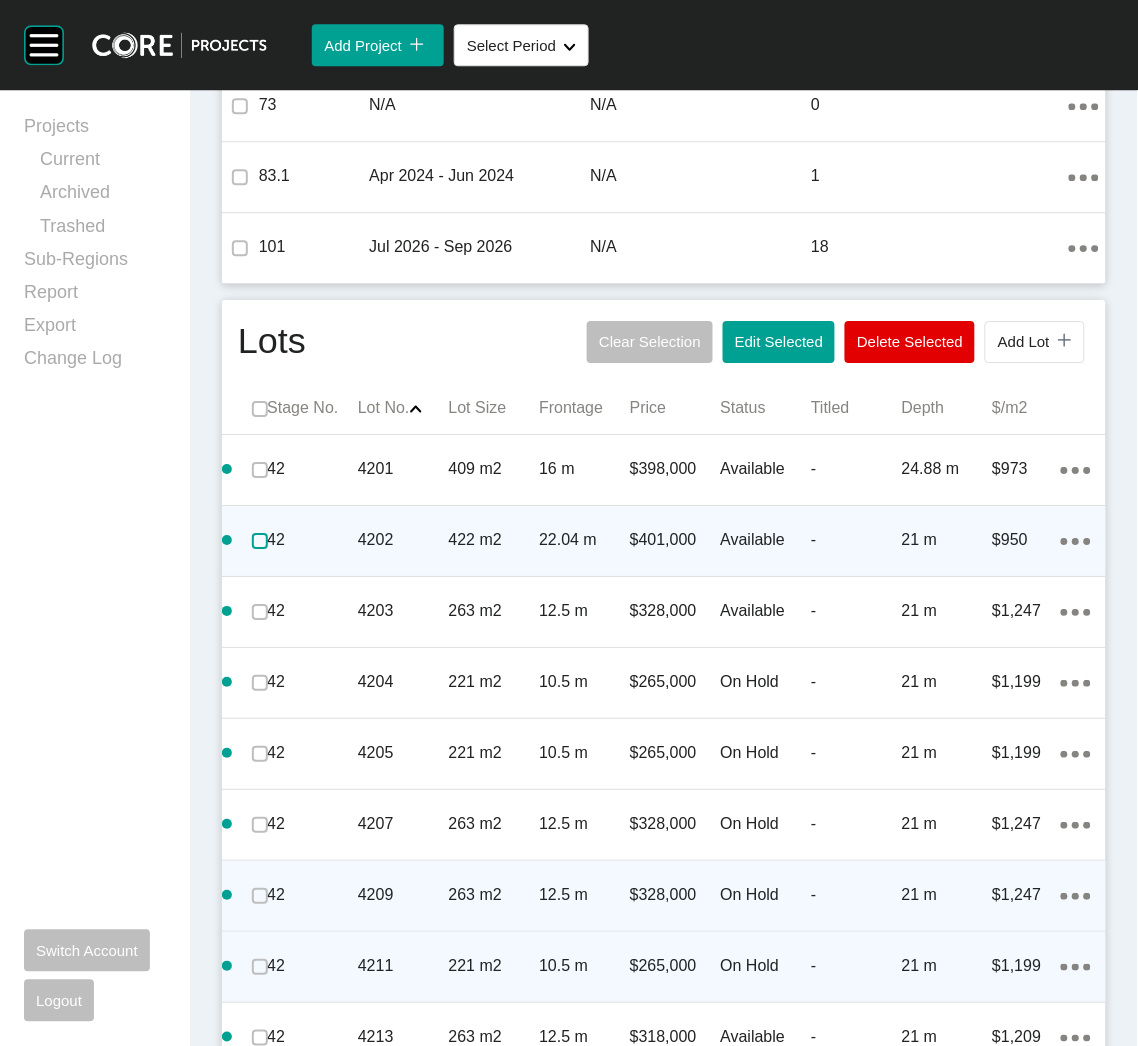 click at bounding box center (260, 541) 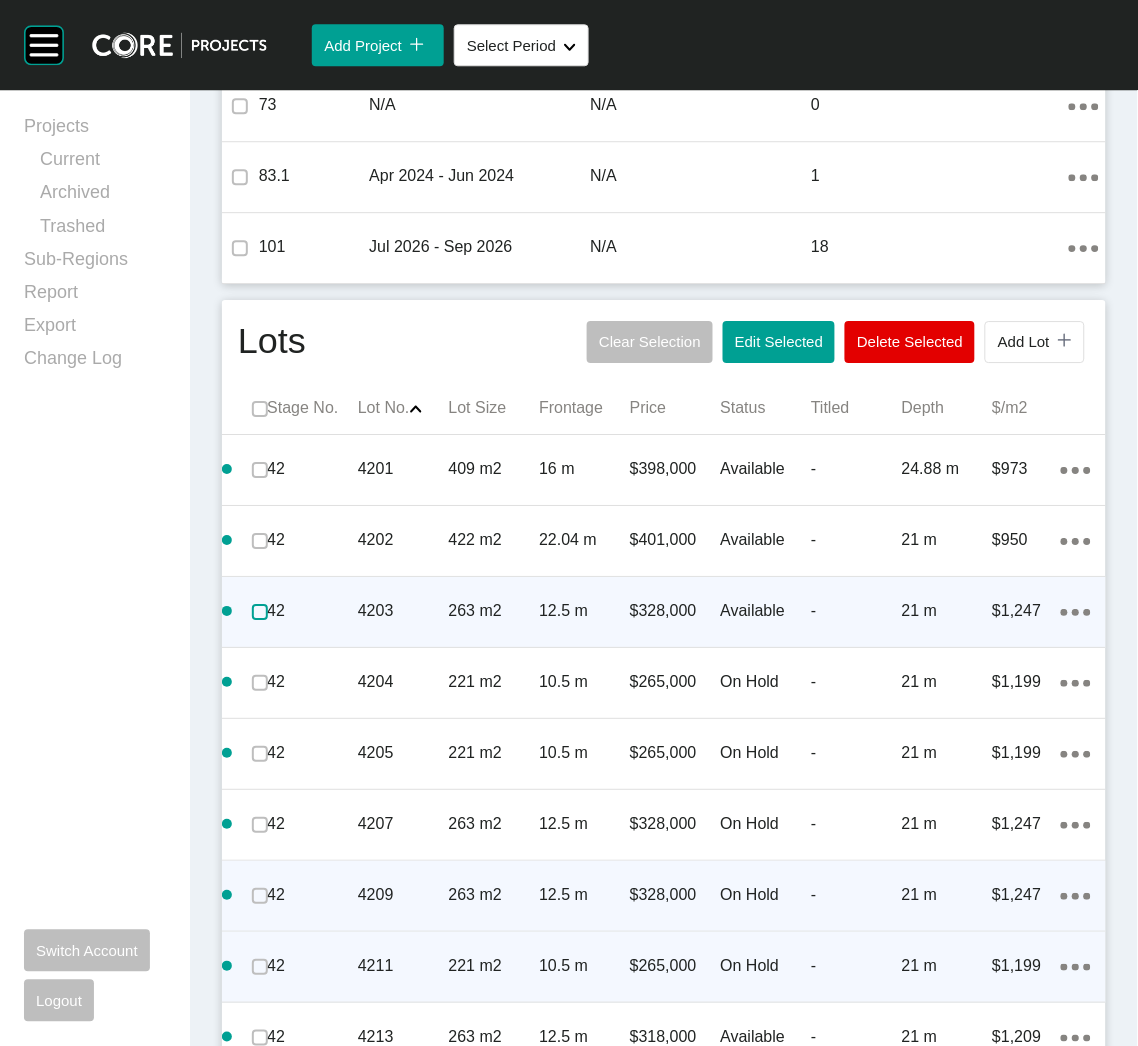 click at bounding box center [260, 612] 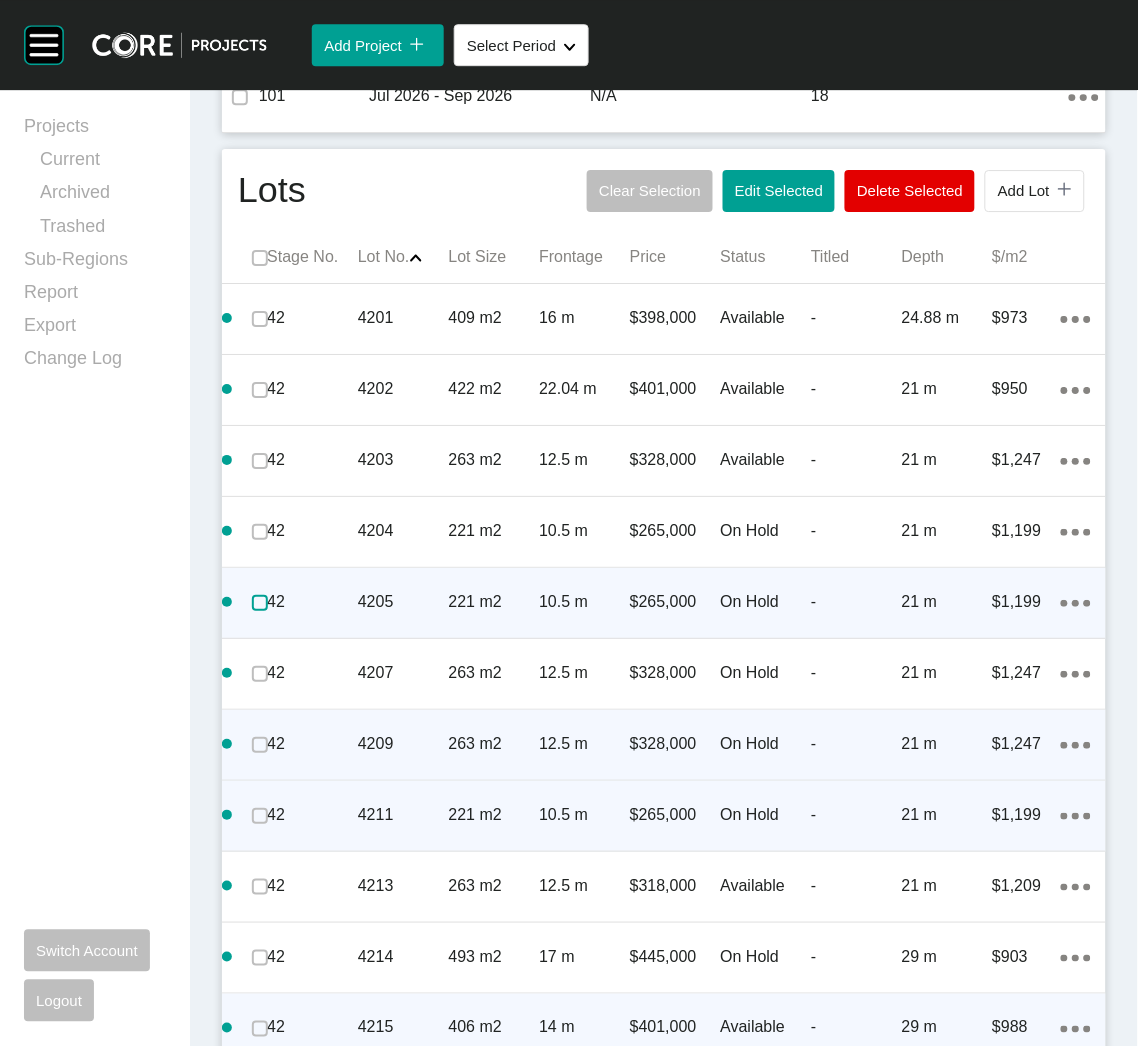click at bounding box center (260, 603) 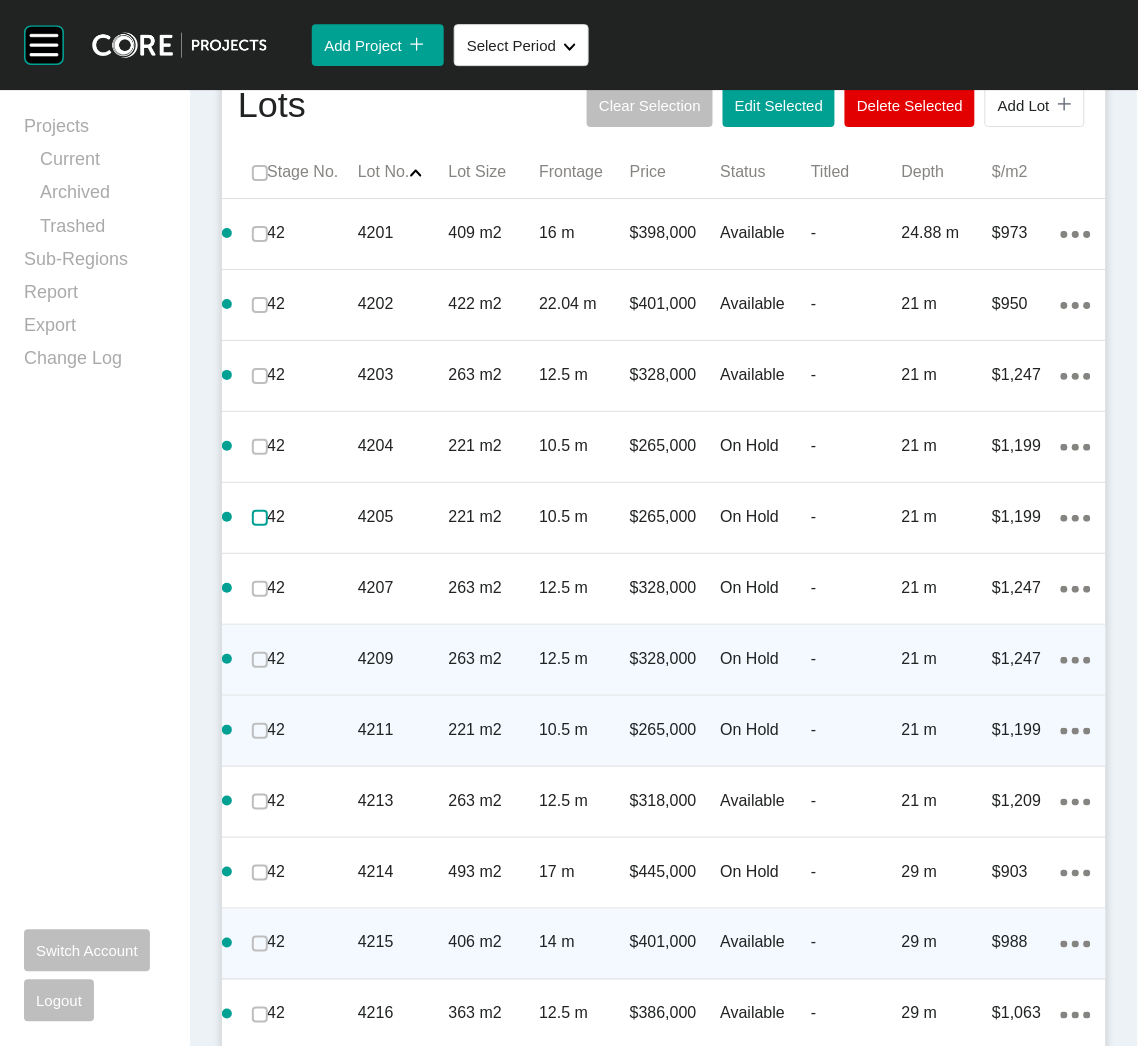 scroll, scrollTop: 1272, scrollLeft: 0, axis: vertical 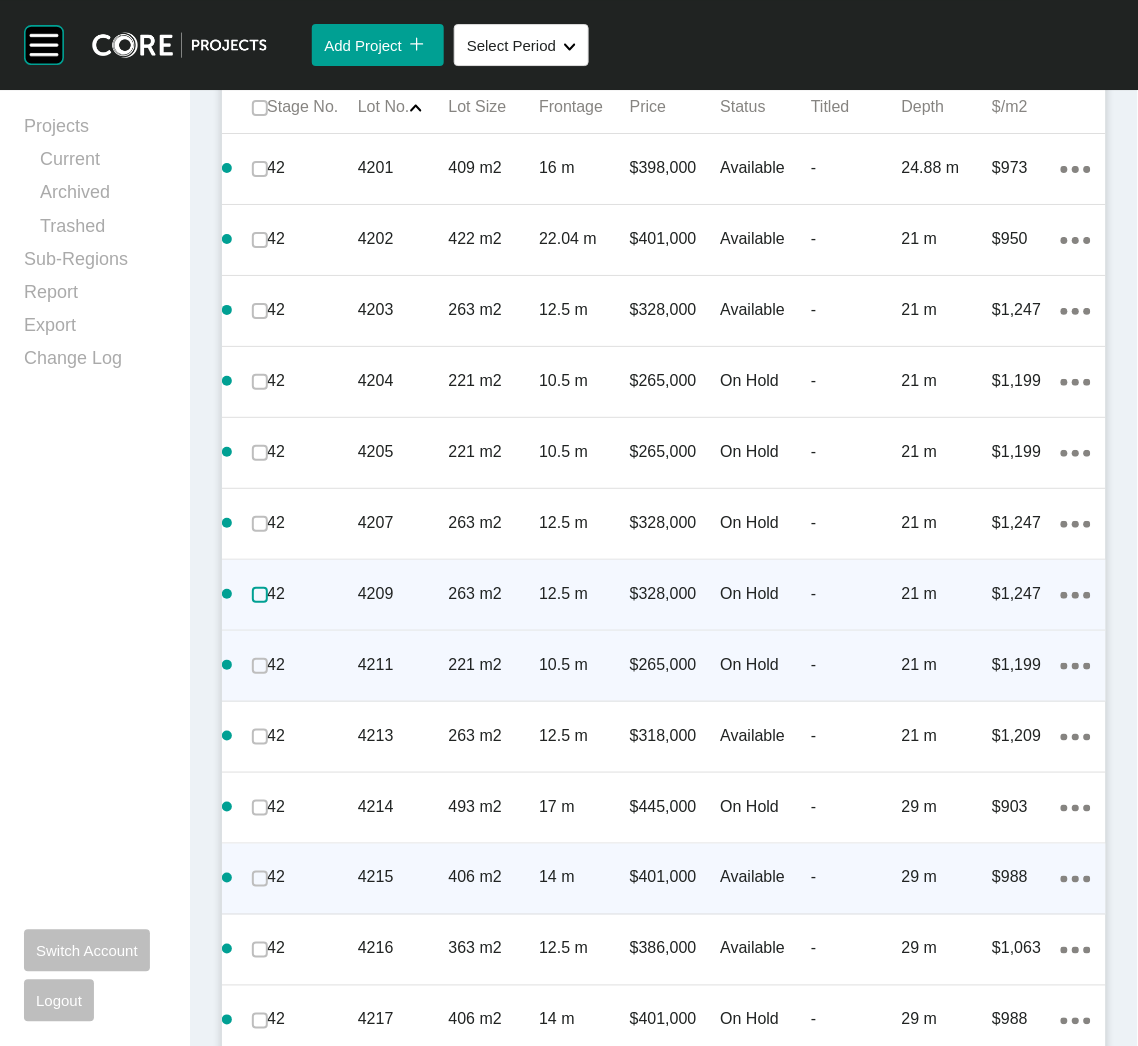 click at bounding box center (260, 595) 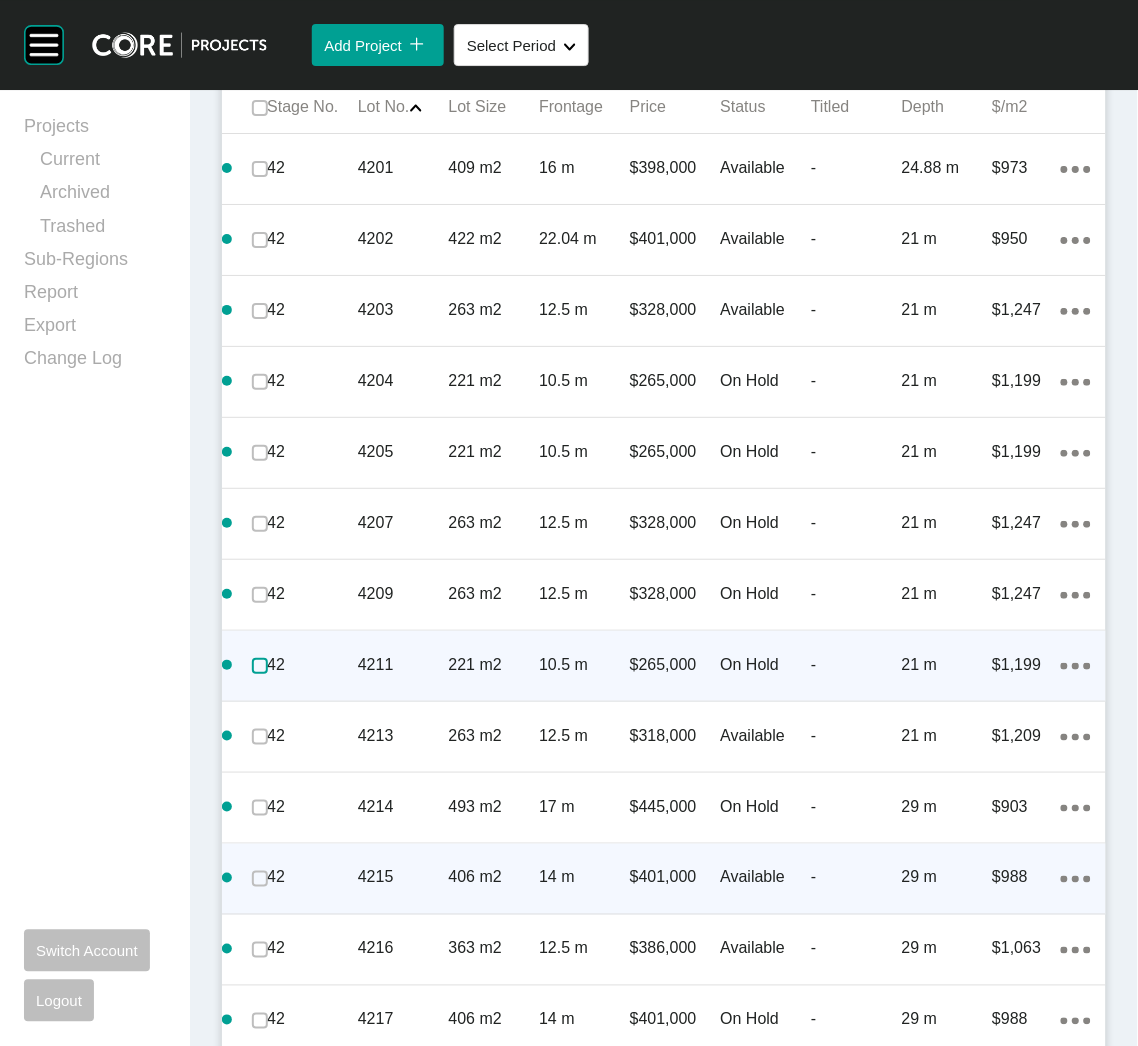 click at bounding box center (260, 666) 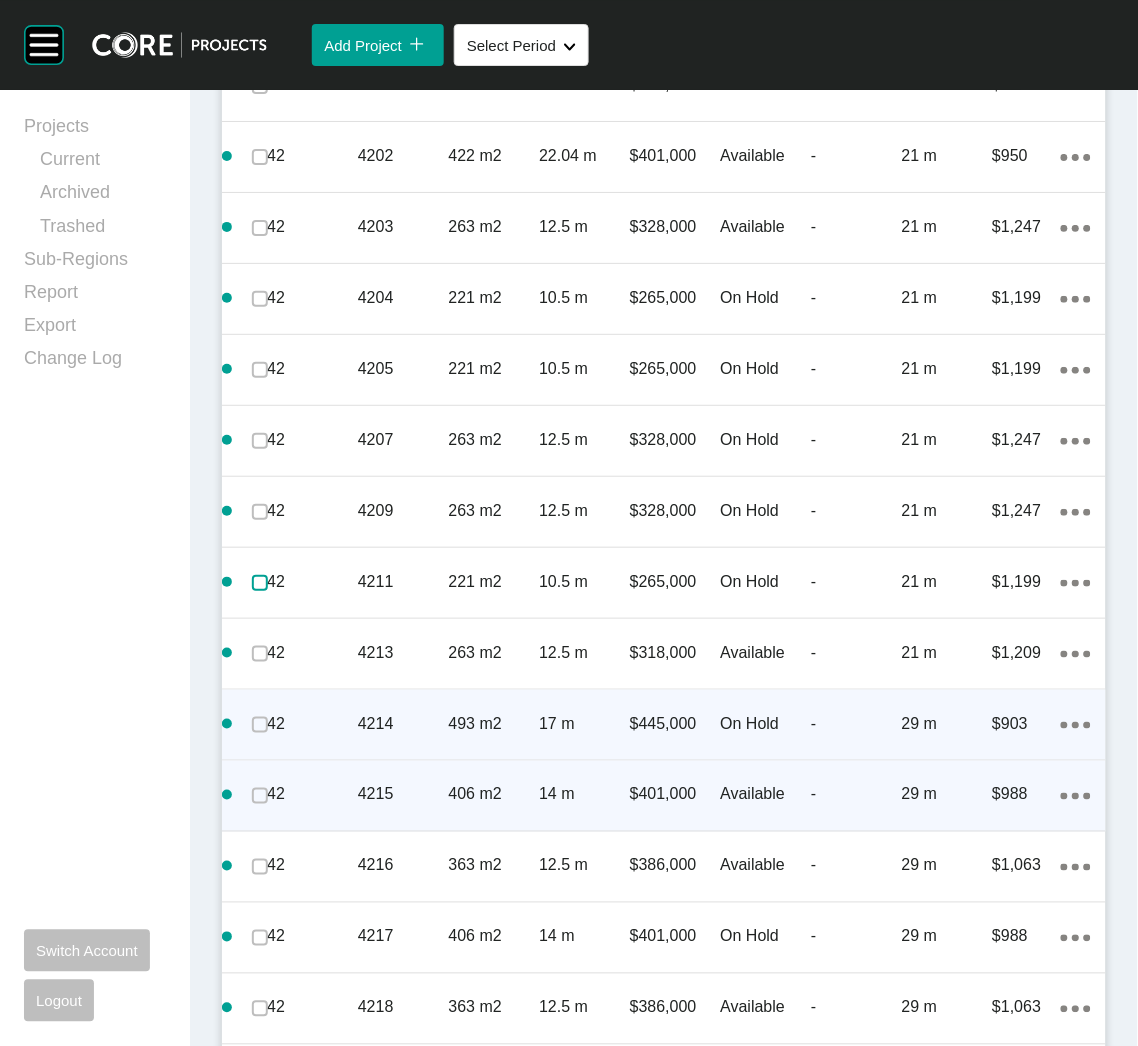 scroll, scrollTop: 1421, scrollLeft: 0, axis: vertical 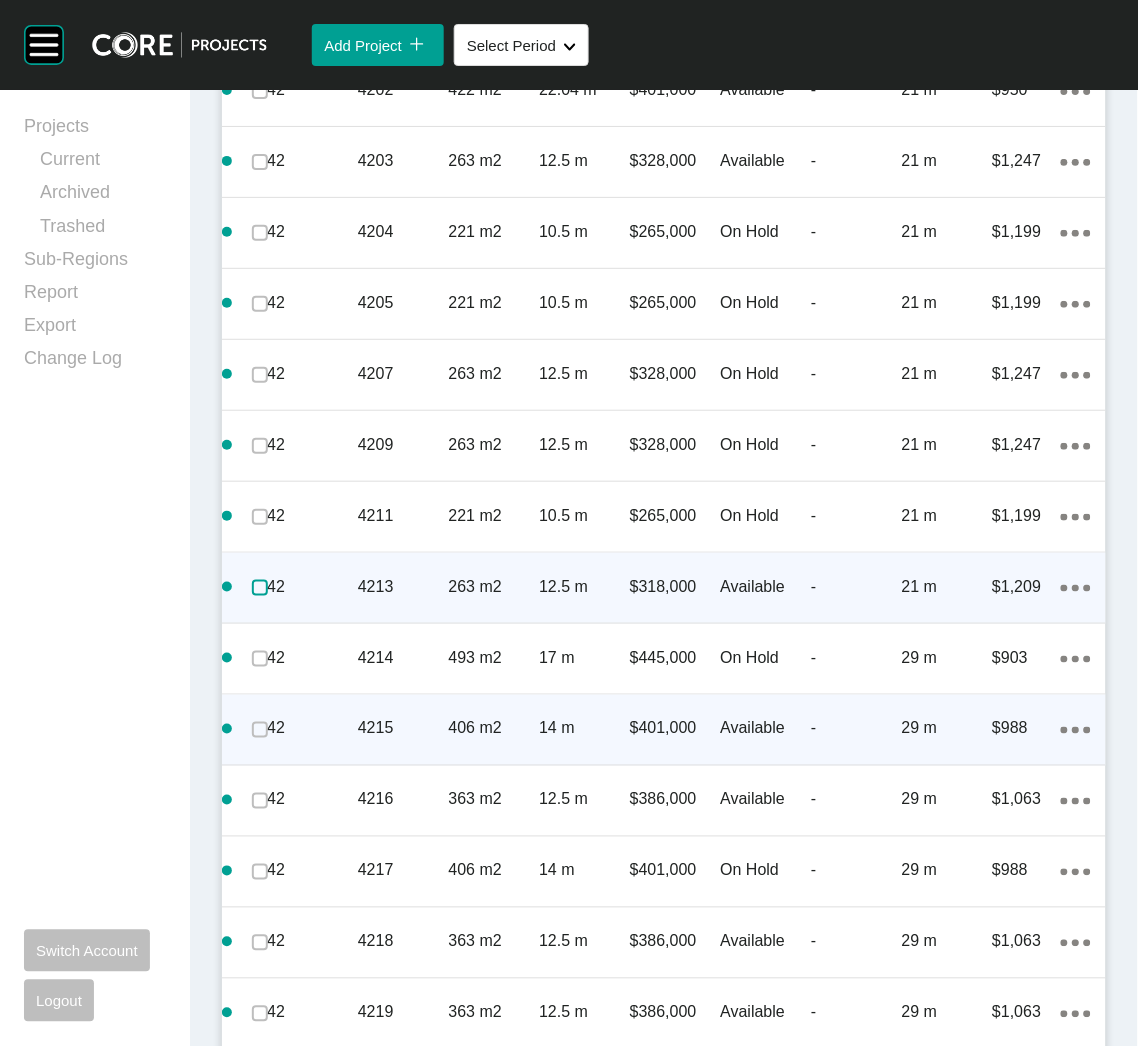 click at bounding box center (260, 588) 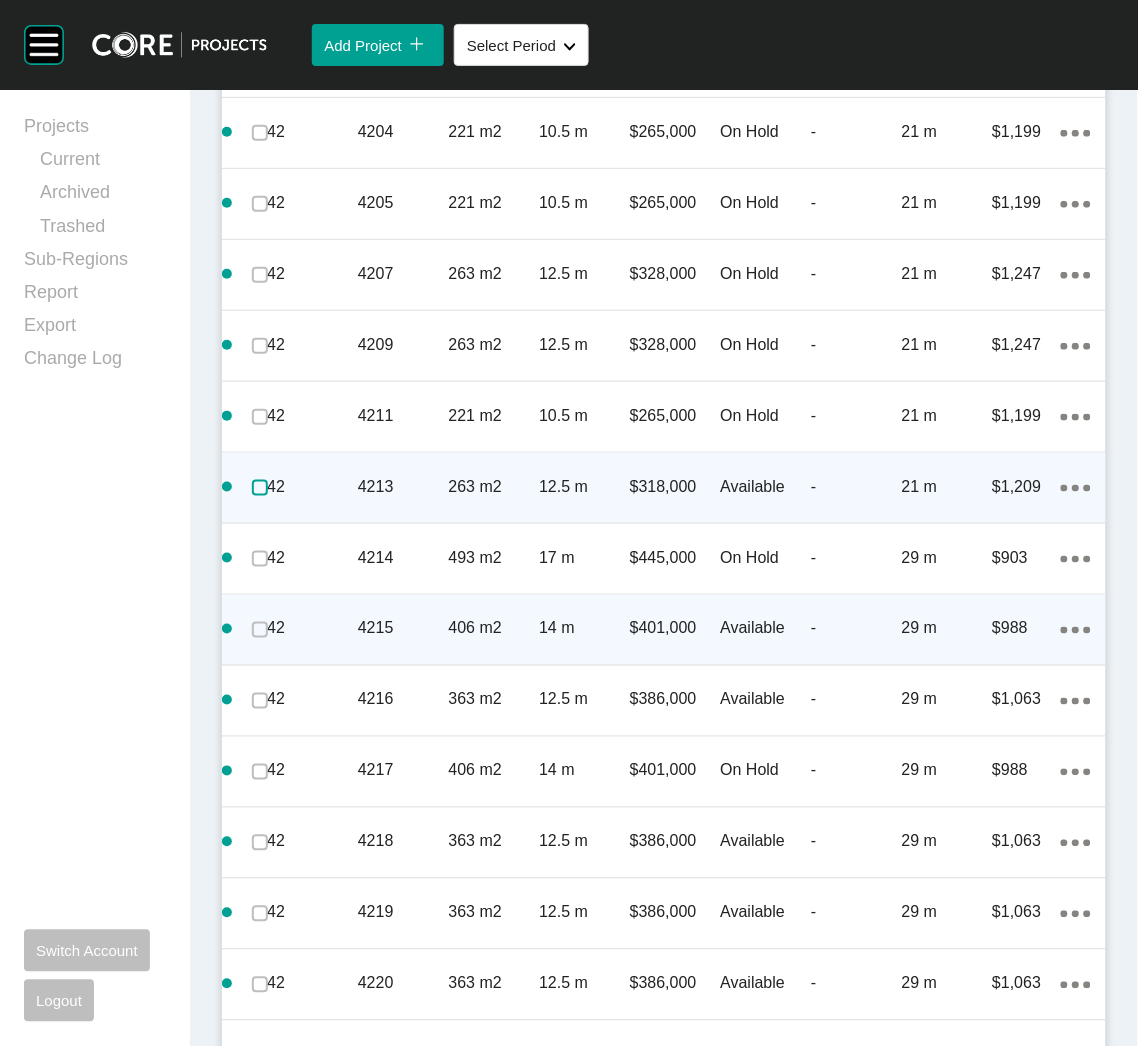 scroll, scrollTop: 1571, scrollLeft: 0, axis: vertical 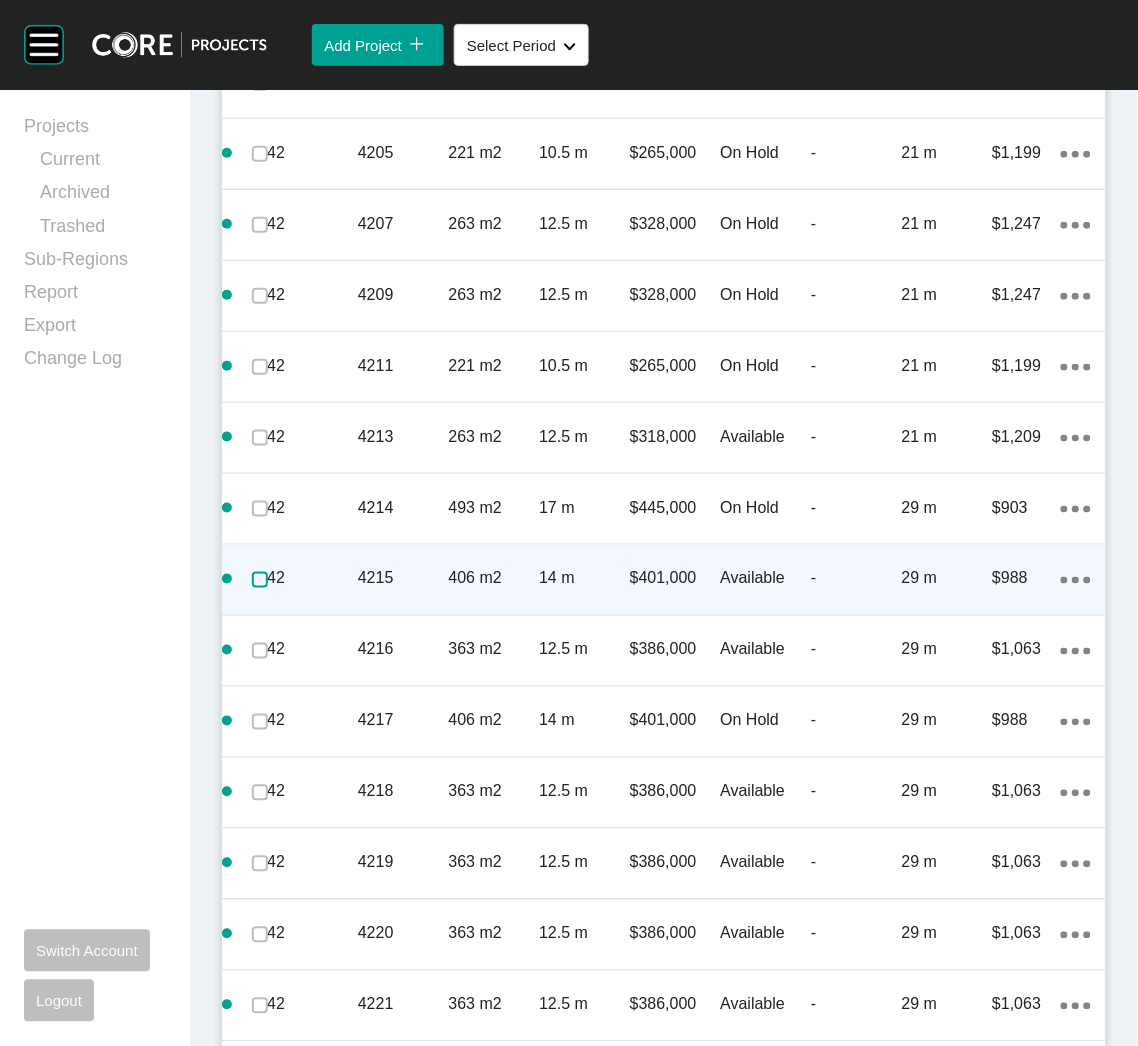 click at bounding box center [260, 580] 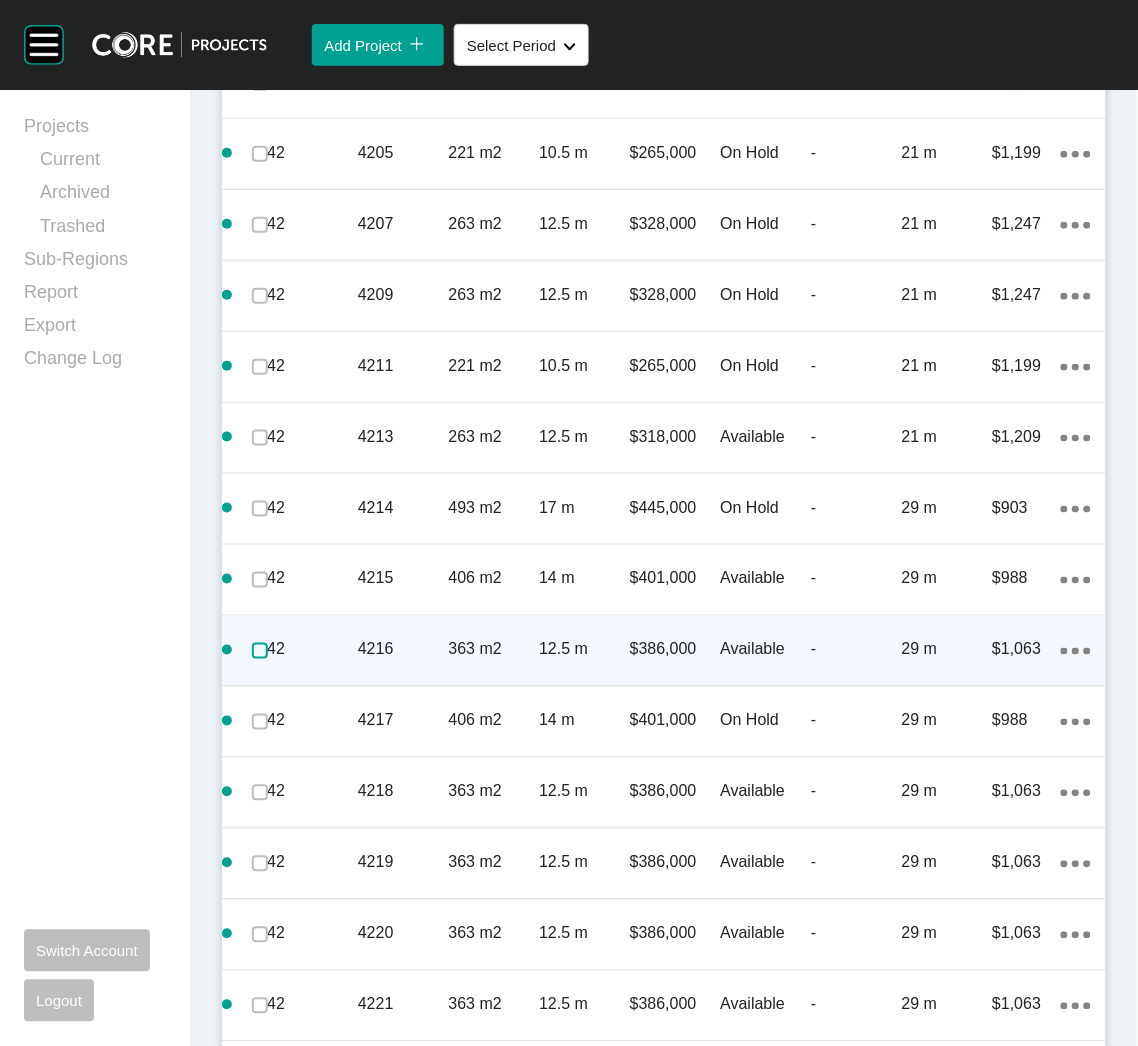 click at bounding box center [260, 651] 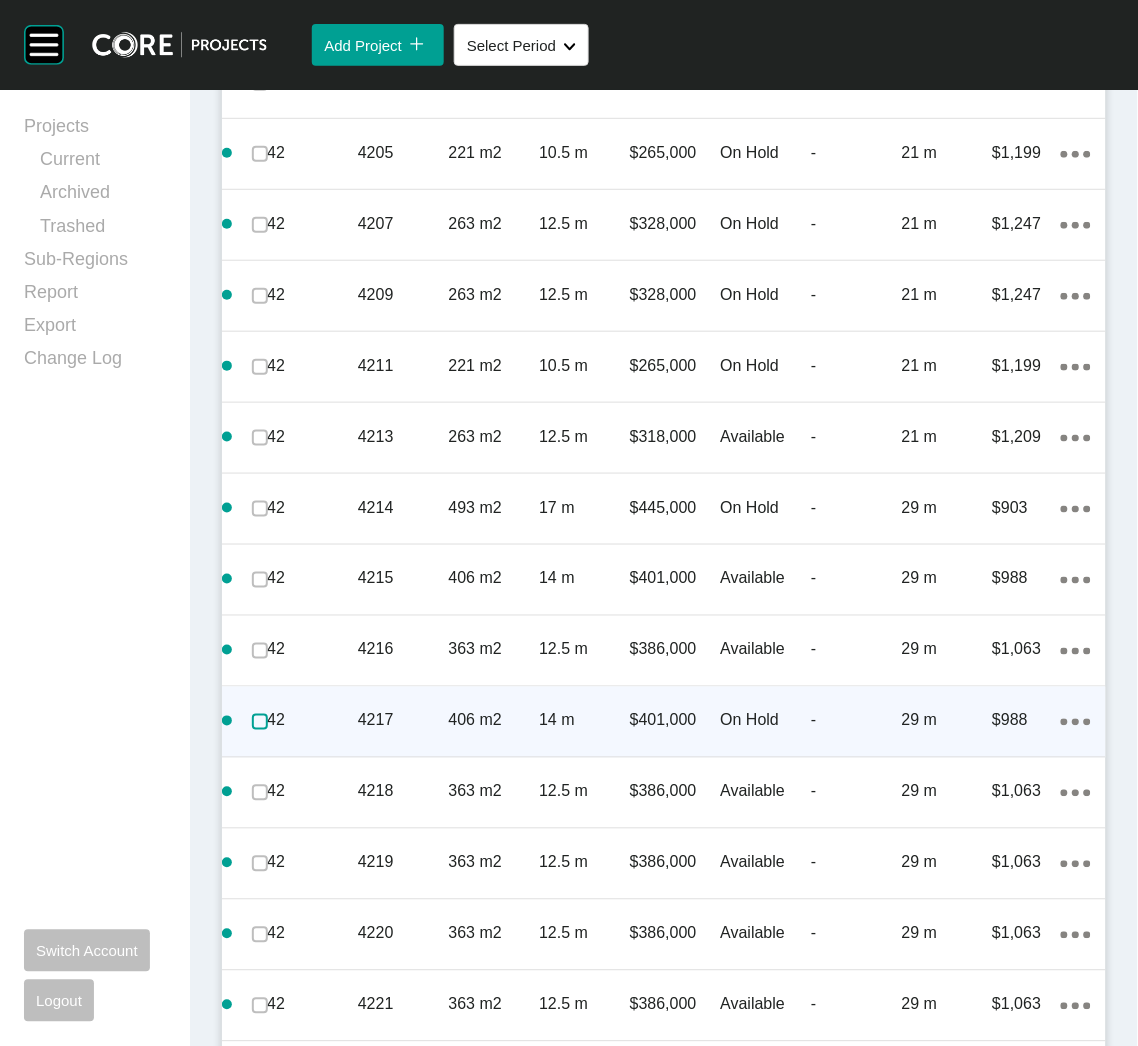 click at bounding box center [260, 722] 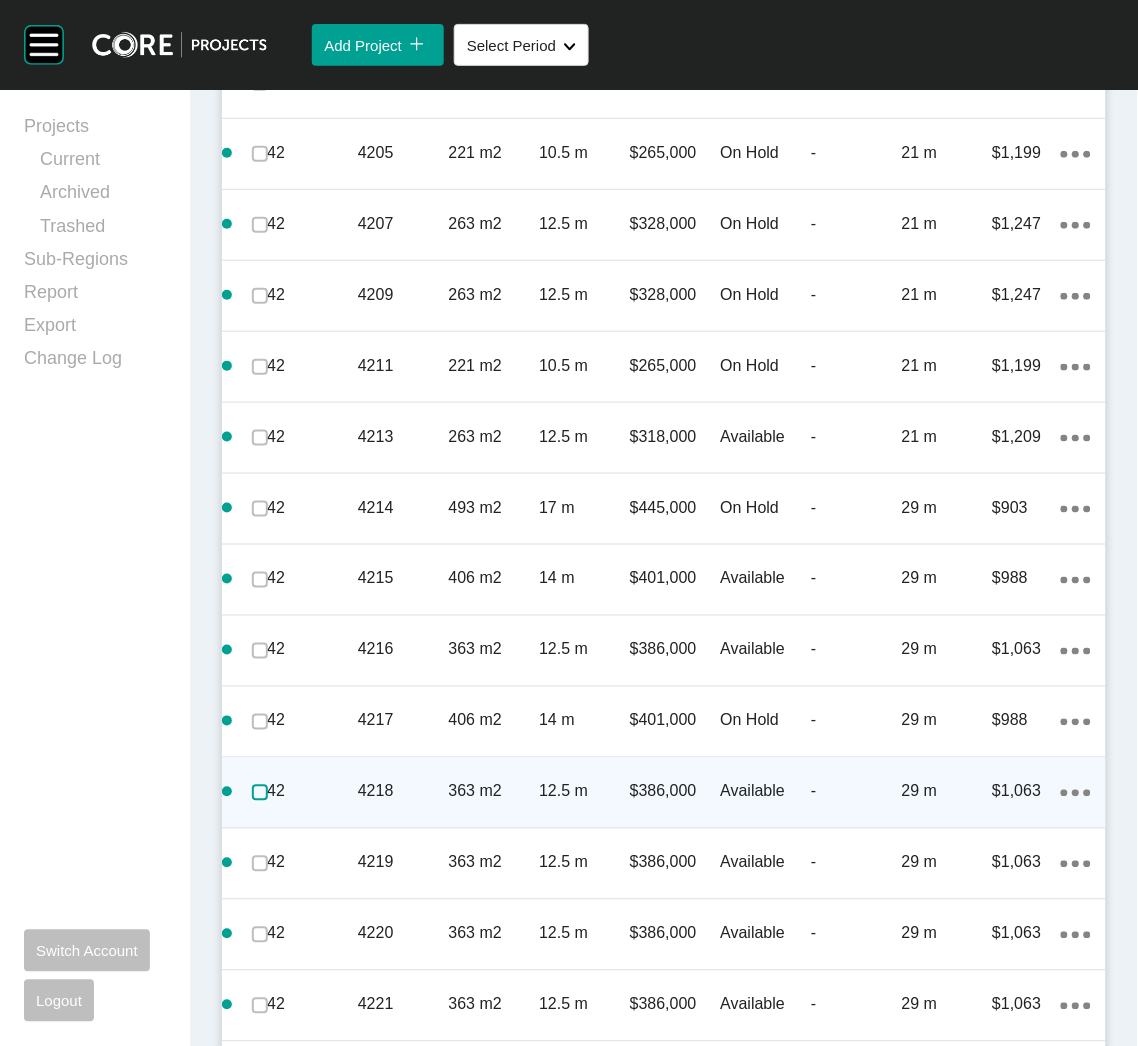 click at bounding box center [260, 793] 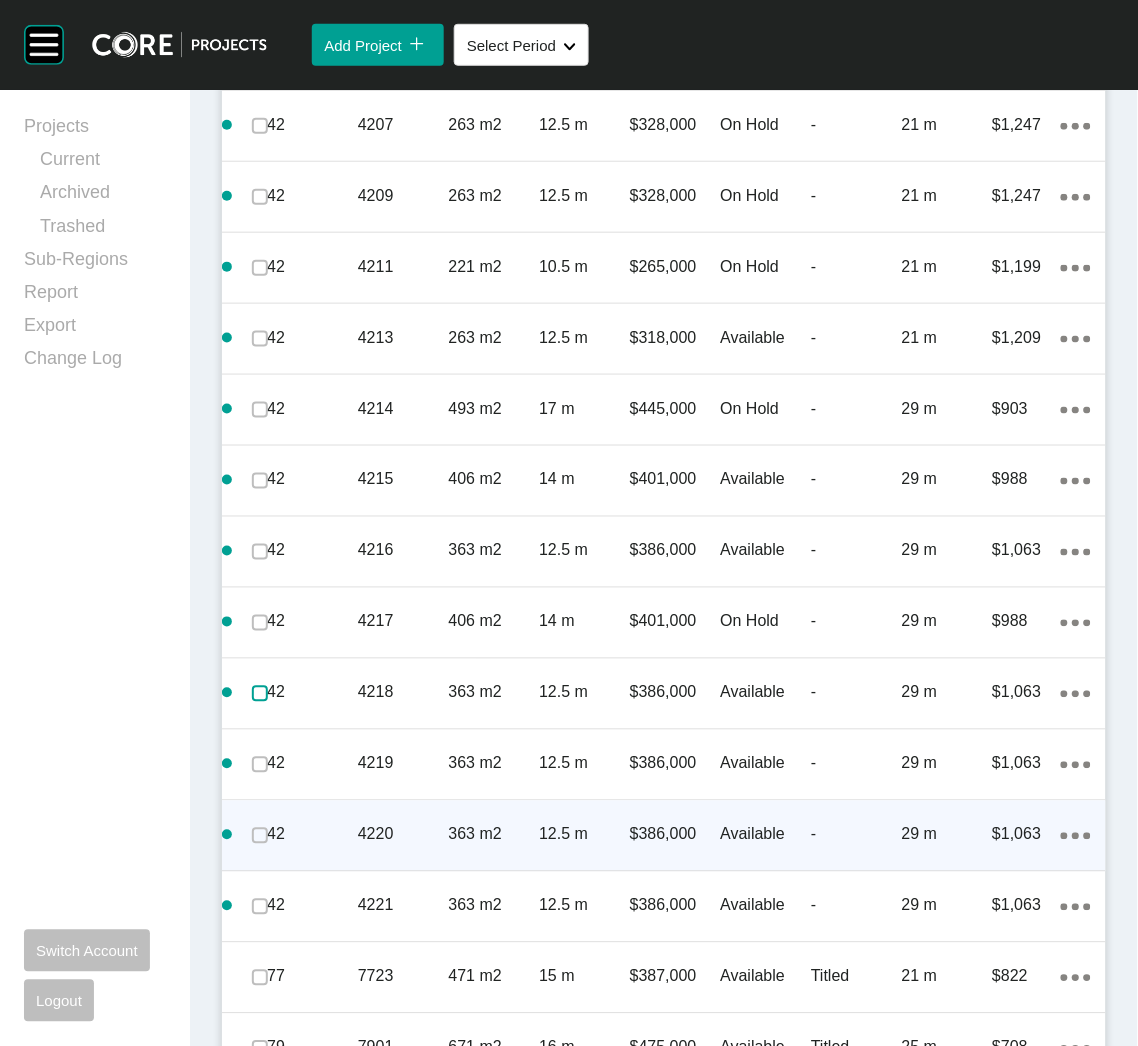 scroll, scrollTop: 1721, scrollLeft: 0, axis: vertical 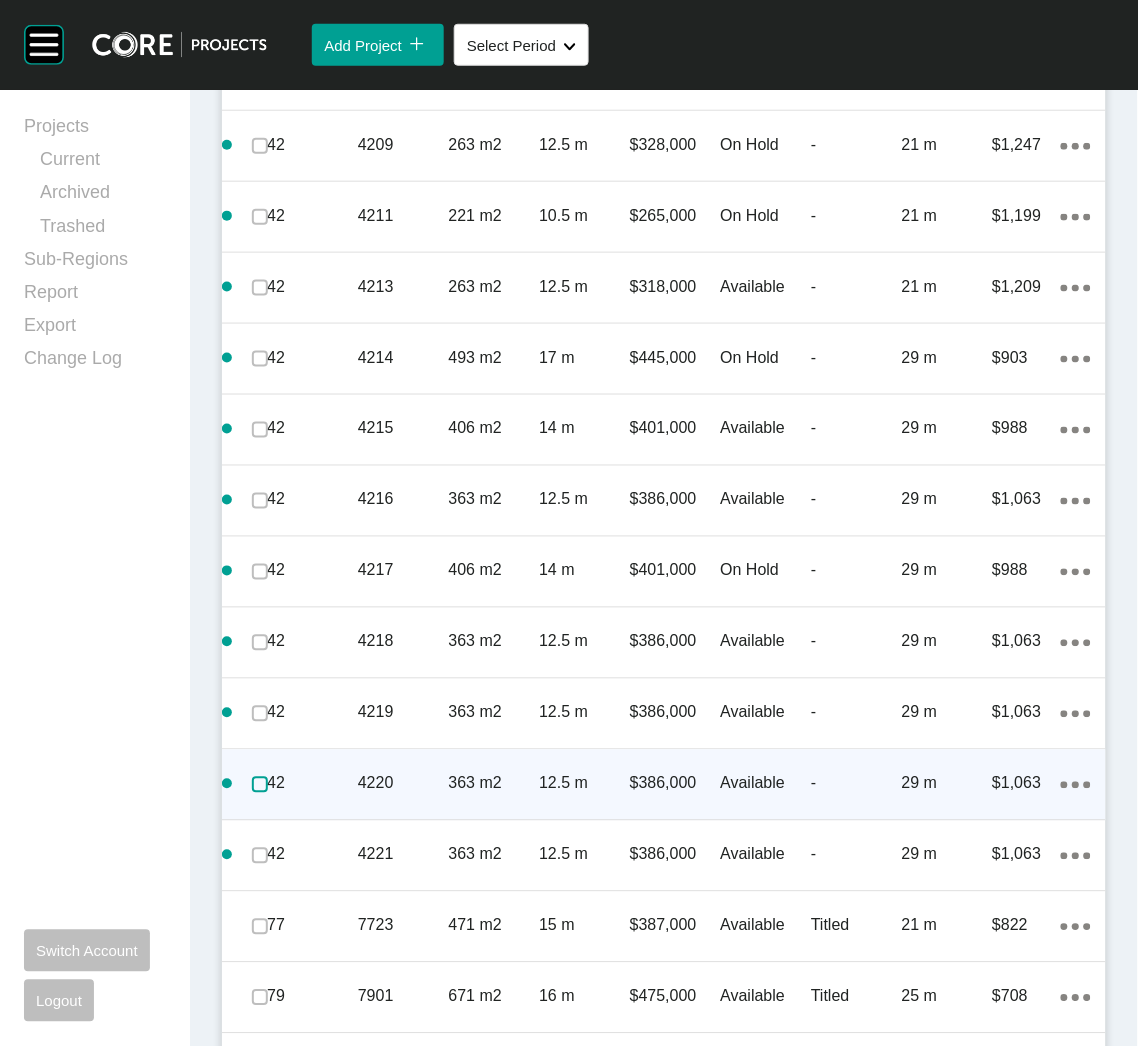 click at bounding box center [260, 785] 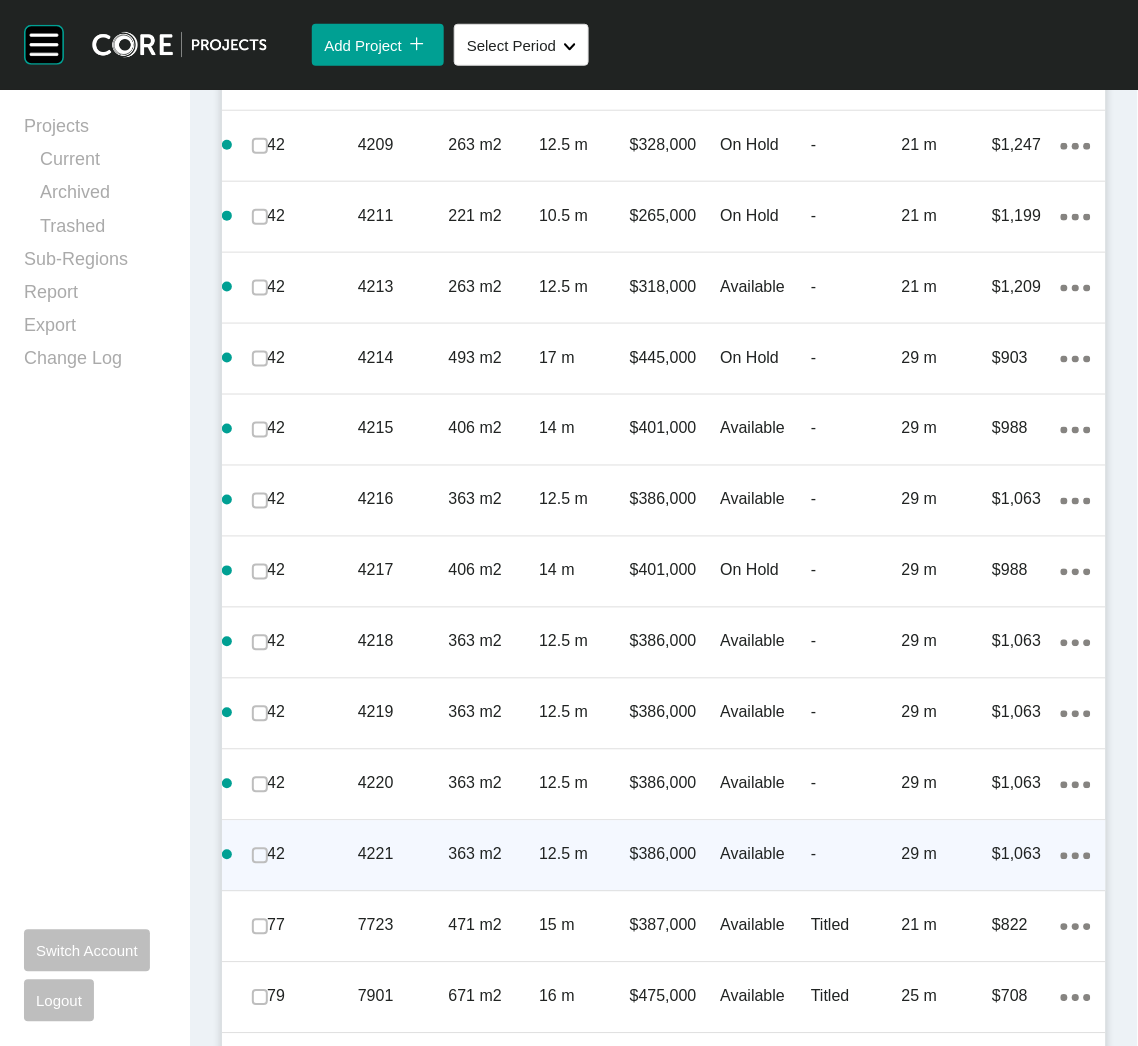 click on "42 4221 363 m2 12.5 m $386,000 Available - 29 m $1,063 Action Menu Dots Copy 6 Created with Sketch." at bounding box center [664, 856] 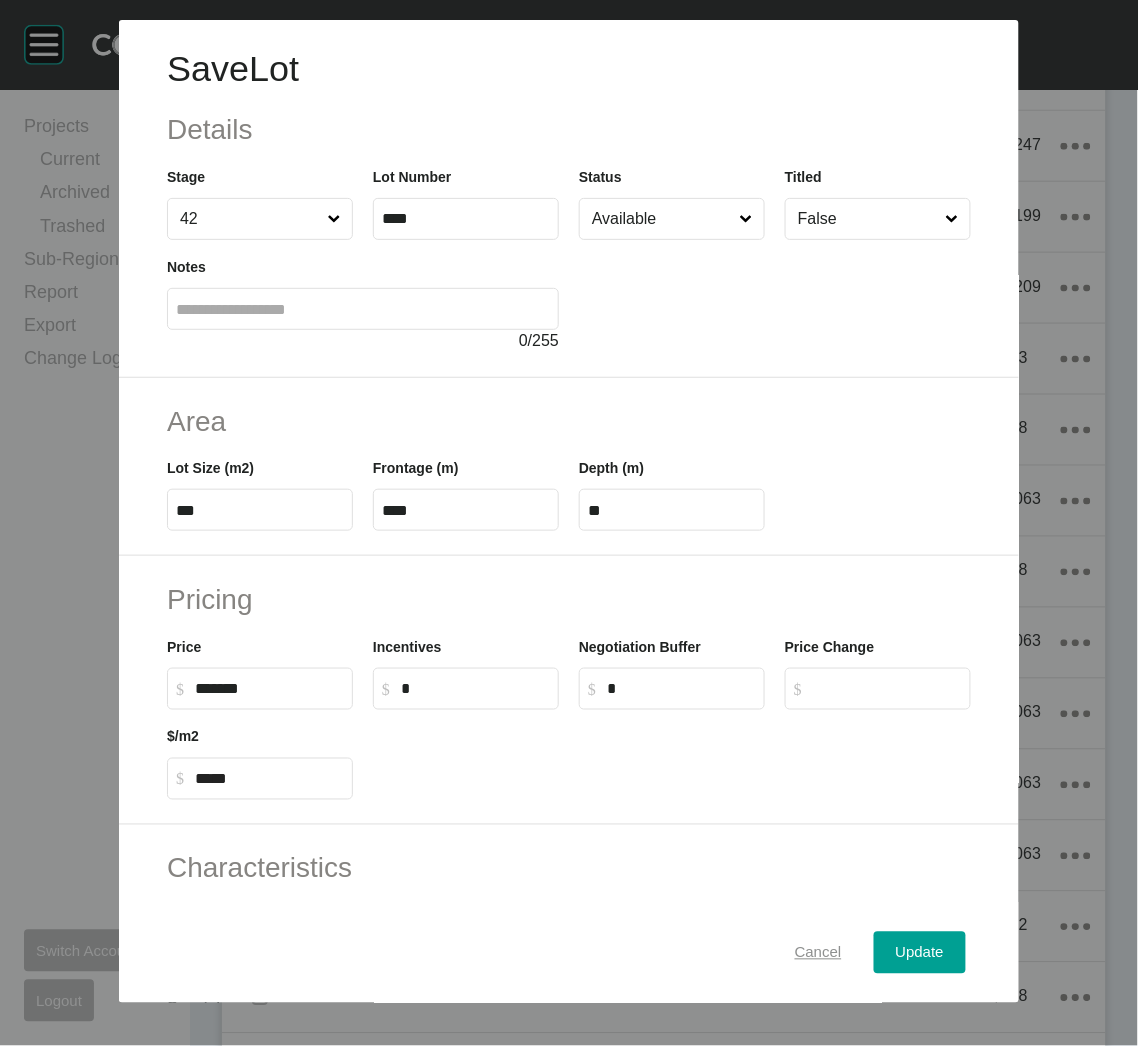 click on "Cancel" at bounding box center (818, 953) 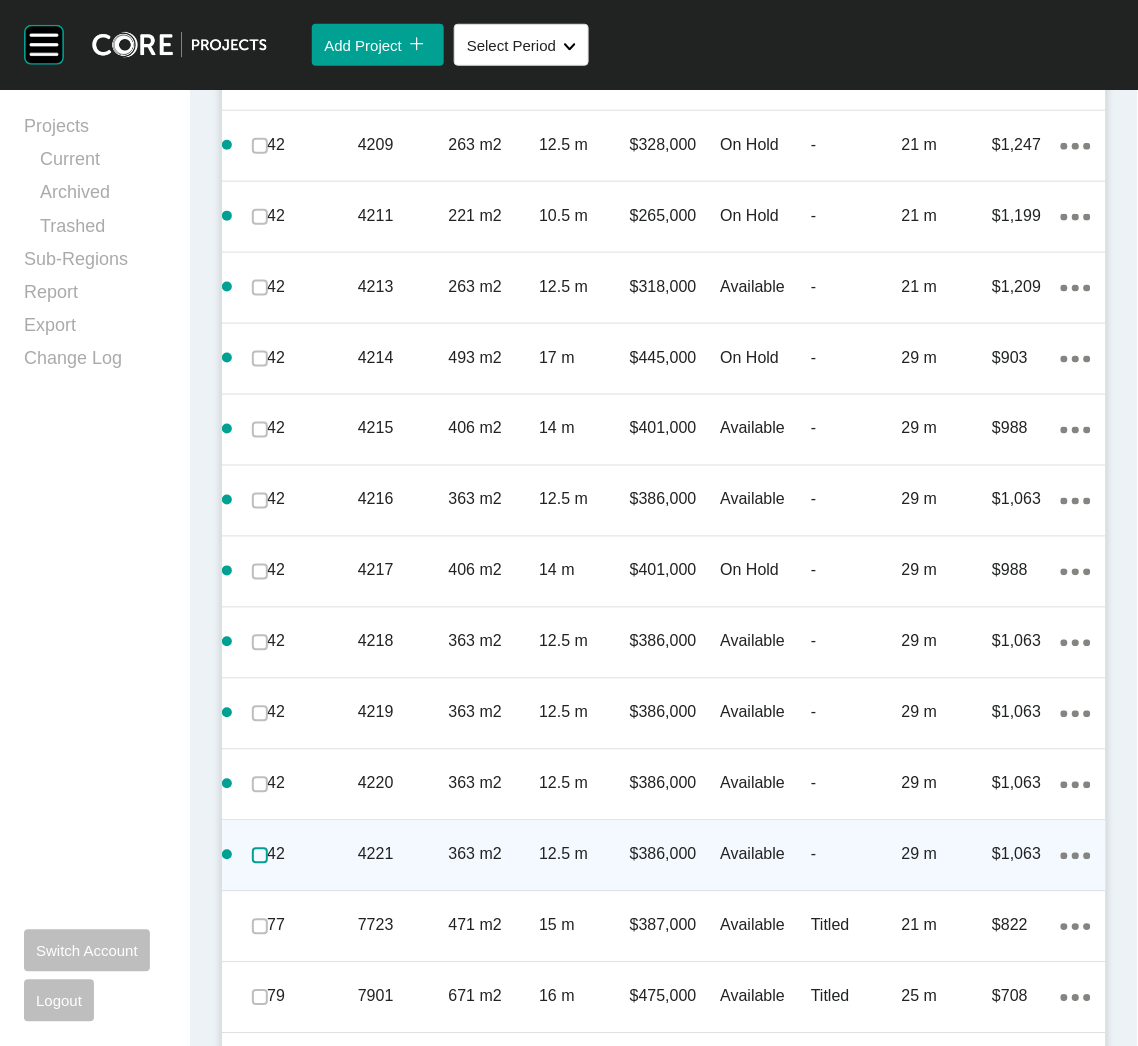 click at bounding box center (260, 856) 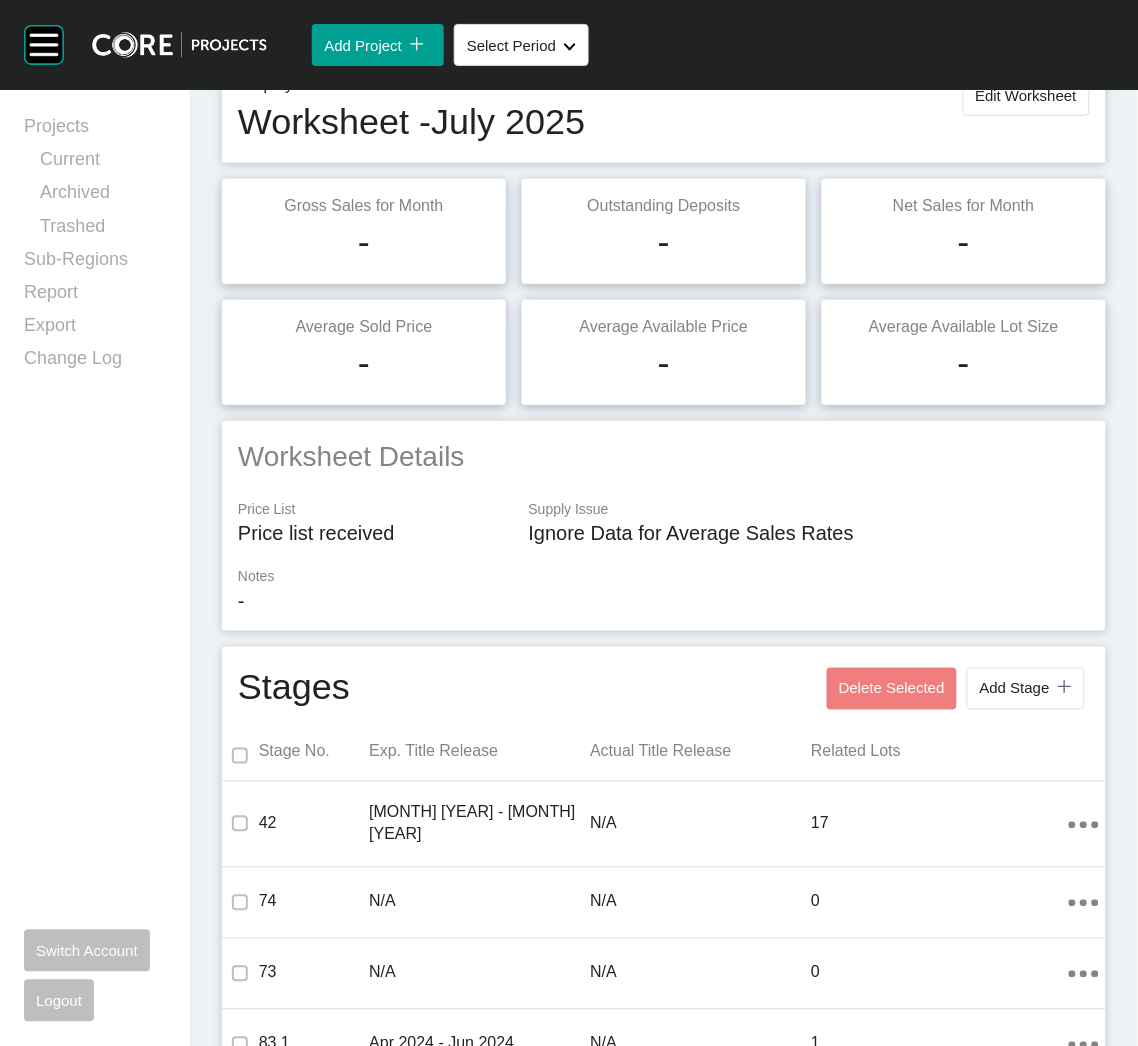 scroll, scrollTop: 0, scrollLeft: 0, axis: both 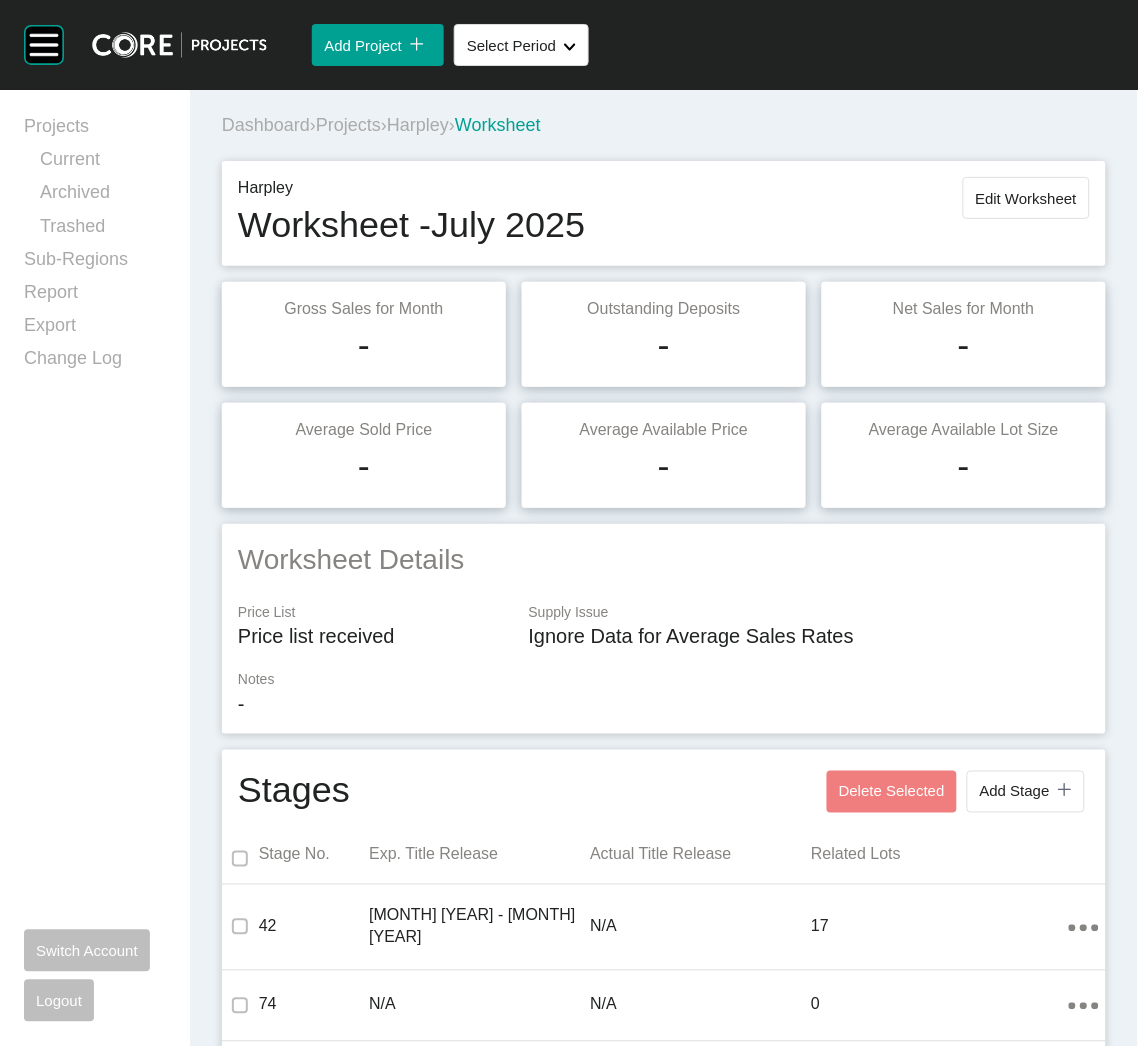 click on "Projects" at bounding box center (348, 125) 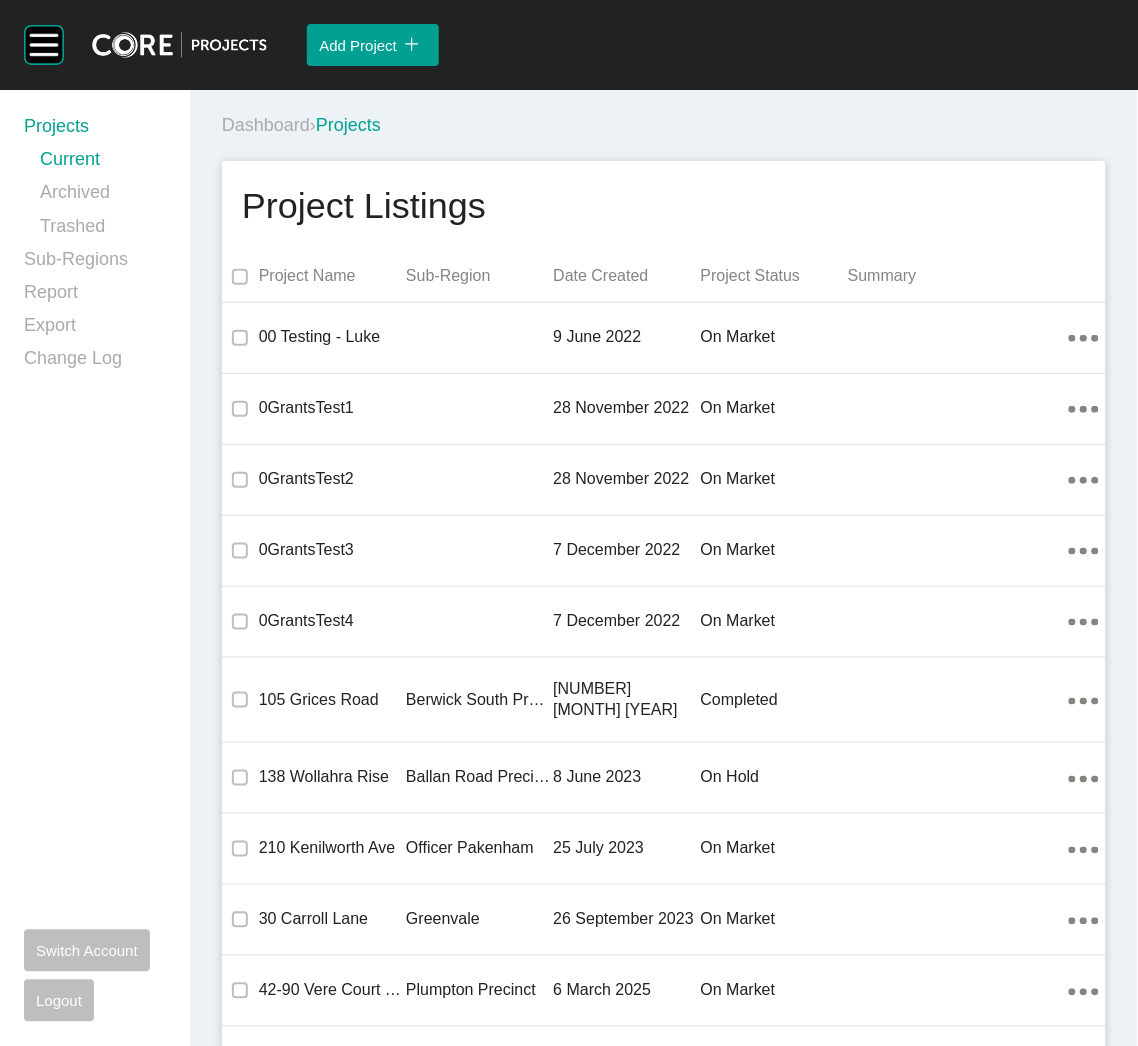 scroll, scrollTop: 10598, scrollLeft: 0, axis: vertical 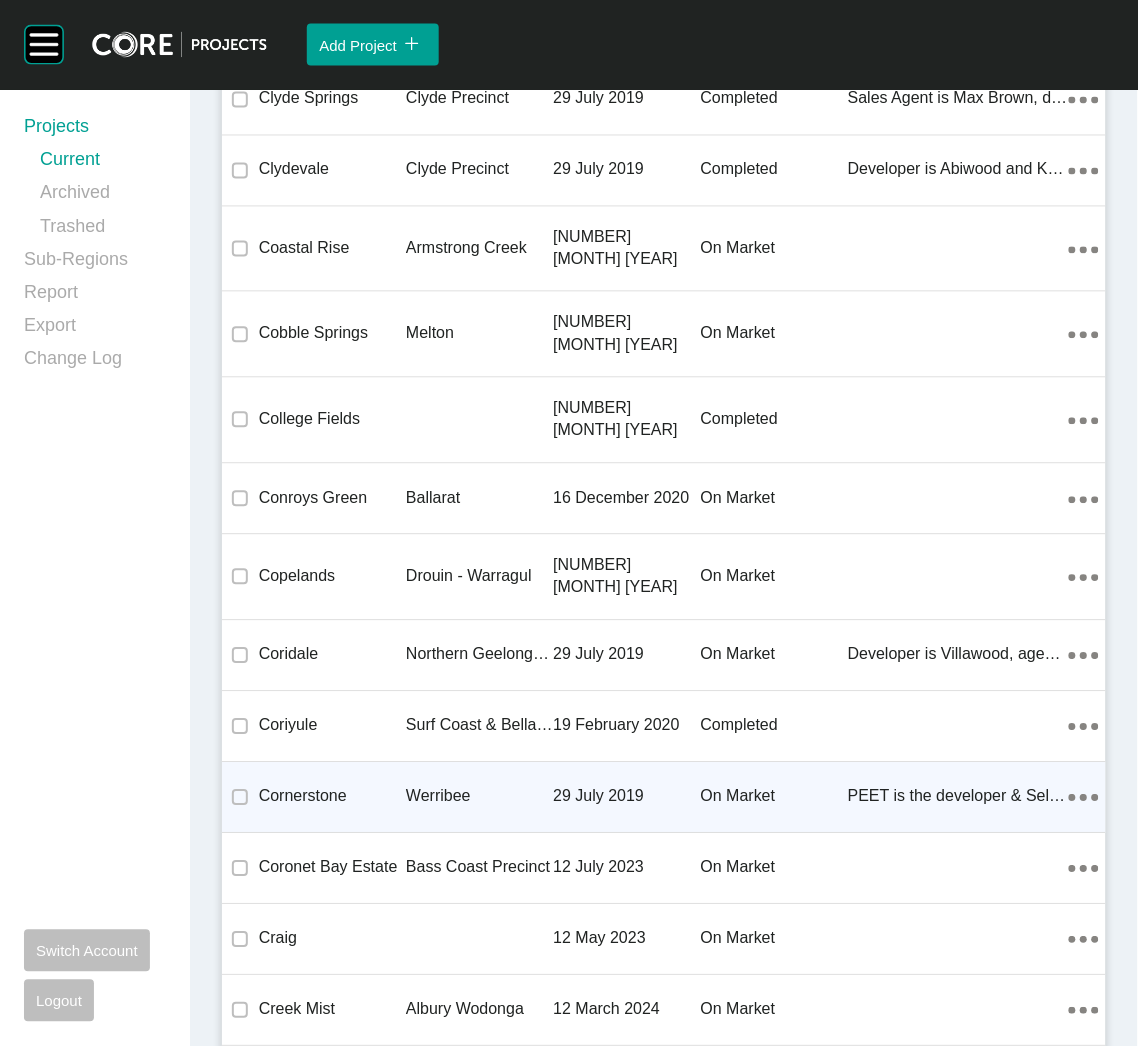 click on "Werribee" at bounding box center (479, 797) 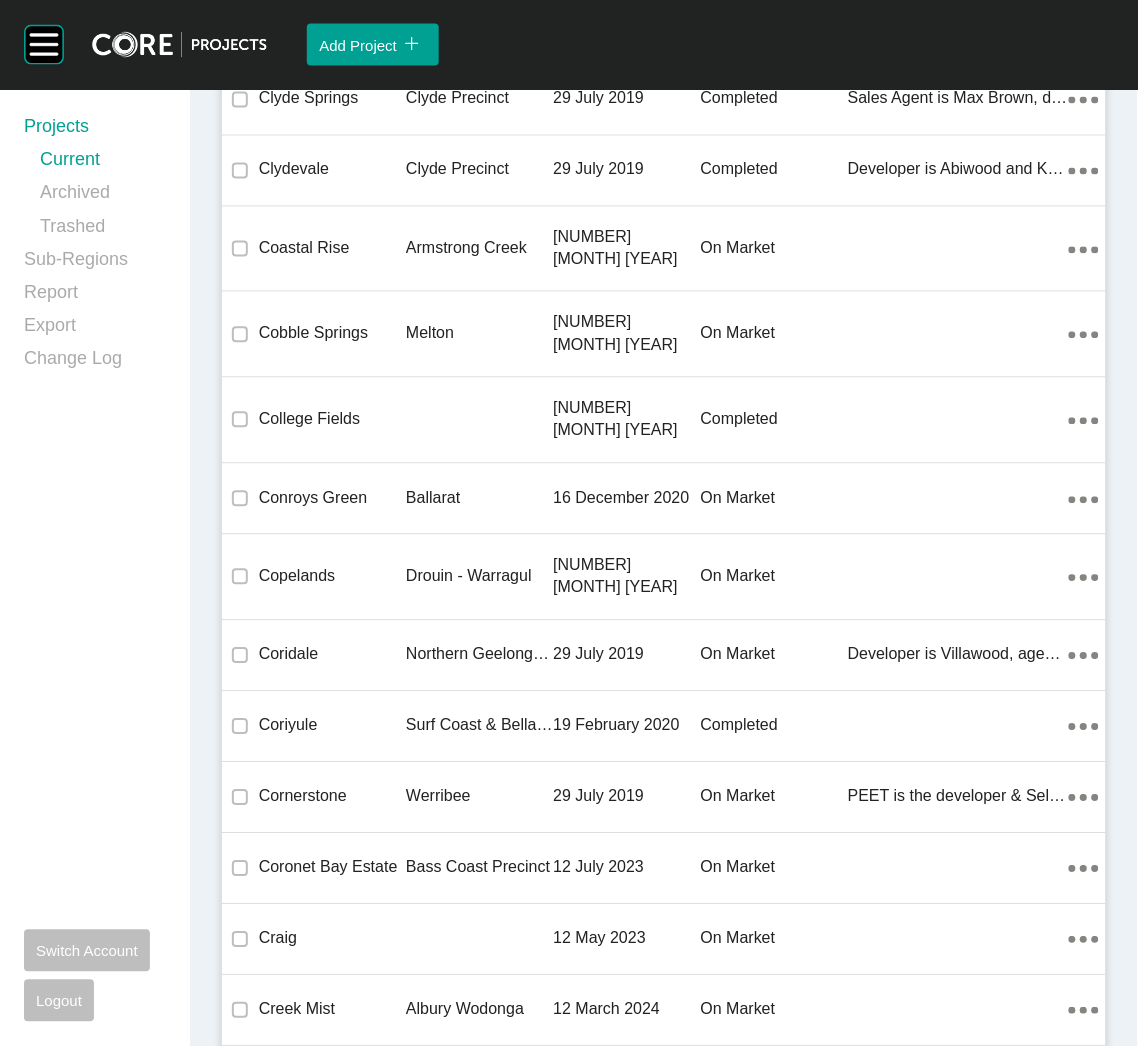 click on "Group [NUMBER] Created with Sketch. . Add Project icon/tick copy [NUMBER] Created with Sketch. Projects Current Archived Trashed Sub-Regions Report Export Change Log Switch Account Logout Dashboard  ›  Projects Project Listings Project Name Sub-Region Date Created Project Status Summary [NUMBER] Testing - [FIRST] [NUMBER] [MONTH] [YEAR] on market Action Menu Dots Copy [NUMBER] Created with Sketch. [NUMBER]GrantsTest[NUMBER] [NUMBER] [MONTH] [YEAR] on market Action Menu Dots Copy [NUMBER] Created with Sketch. [NUMBER]GrantsTest[NUMBER] [NUMBER] [MONTH] [YEAR] on market Action Menu Dots Copy [NUMBER] Created with Sketch. [NUMBER]GrantsTest[NUMBER] [NUMBER] [MONTH] [YEAR] on market Action Menu Dots Copy [NUMBER] Created with Sketch. [NUMBER]GrantsTest[NUMBER] [NUMBER] [MONTH] [YEAR] on market Action Menu Dots Copy [NUMBER] Created with Sketch. [NUMBER] Grices Road [CITY] Precinct [NUMBER] [MONTH] [YEAR] completed Action Menu Dots Copy [NUMBER] Created with Sketch. [NUMBER] Wollahra Rise [STREET] Precinct [NUMBER] [MONTH] [YEAR] on hold Action Menu Dots Copy [NUMBER] Created with Sketch. [NUMBER] Kenilworth Ave [CITY] [CITY] [NUMBER] [MONTH] [YEAR] on market Action Menu Dots Copy [NUMBER] Created with Sketch. Aldo" at bounding box center (569, 523) 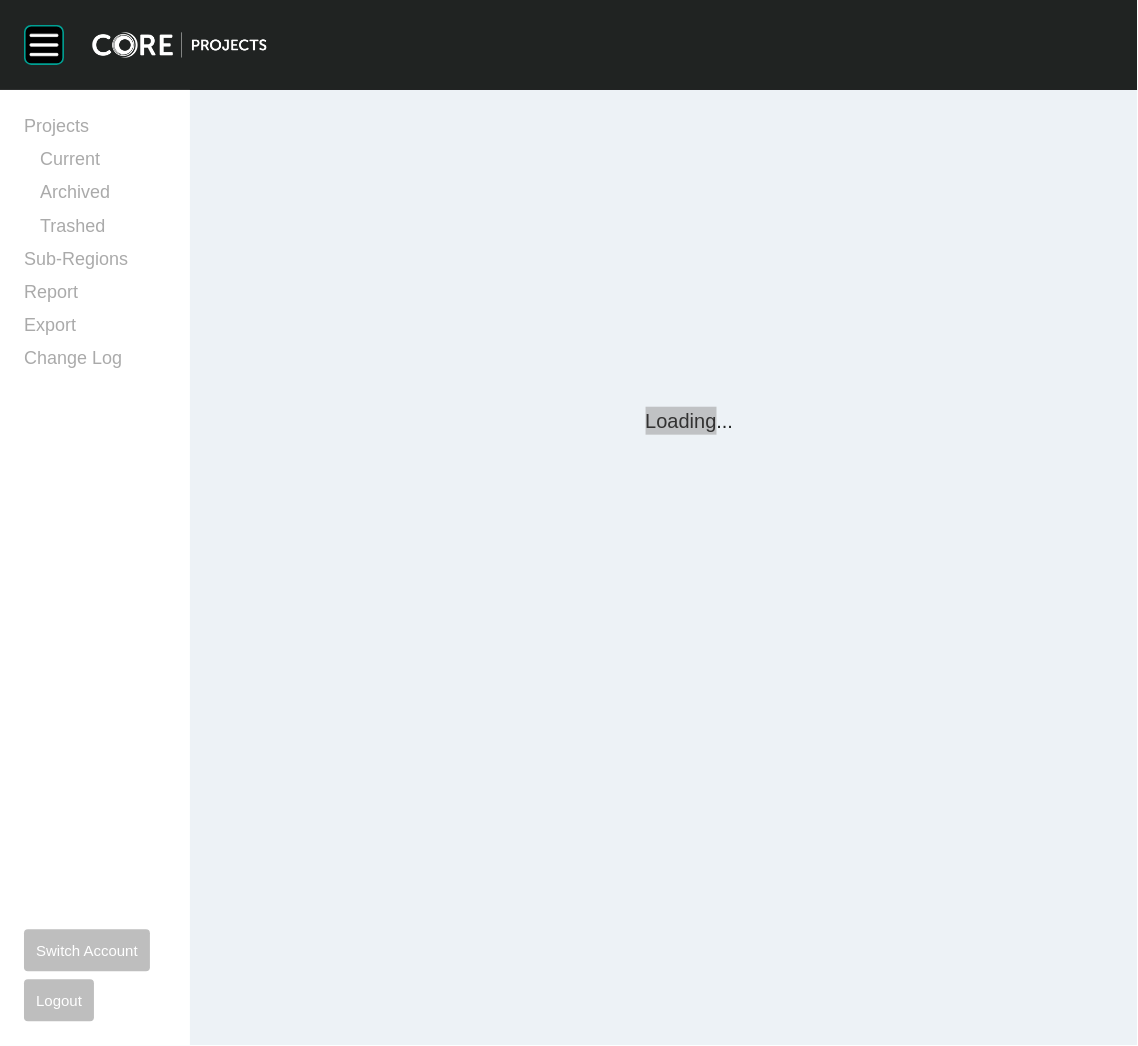 scroll, scrollTop: 0, scrollLeft: 0, axis: both 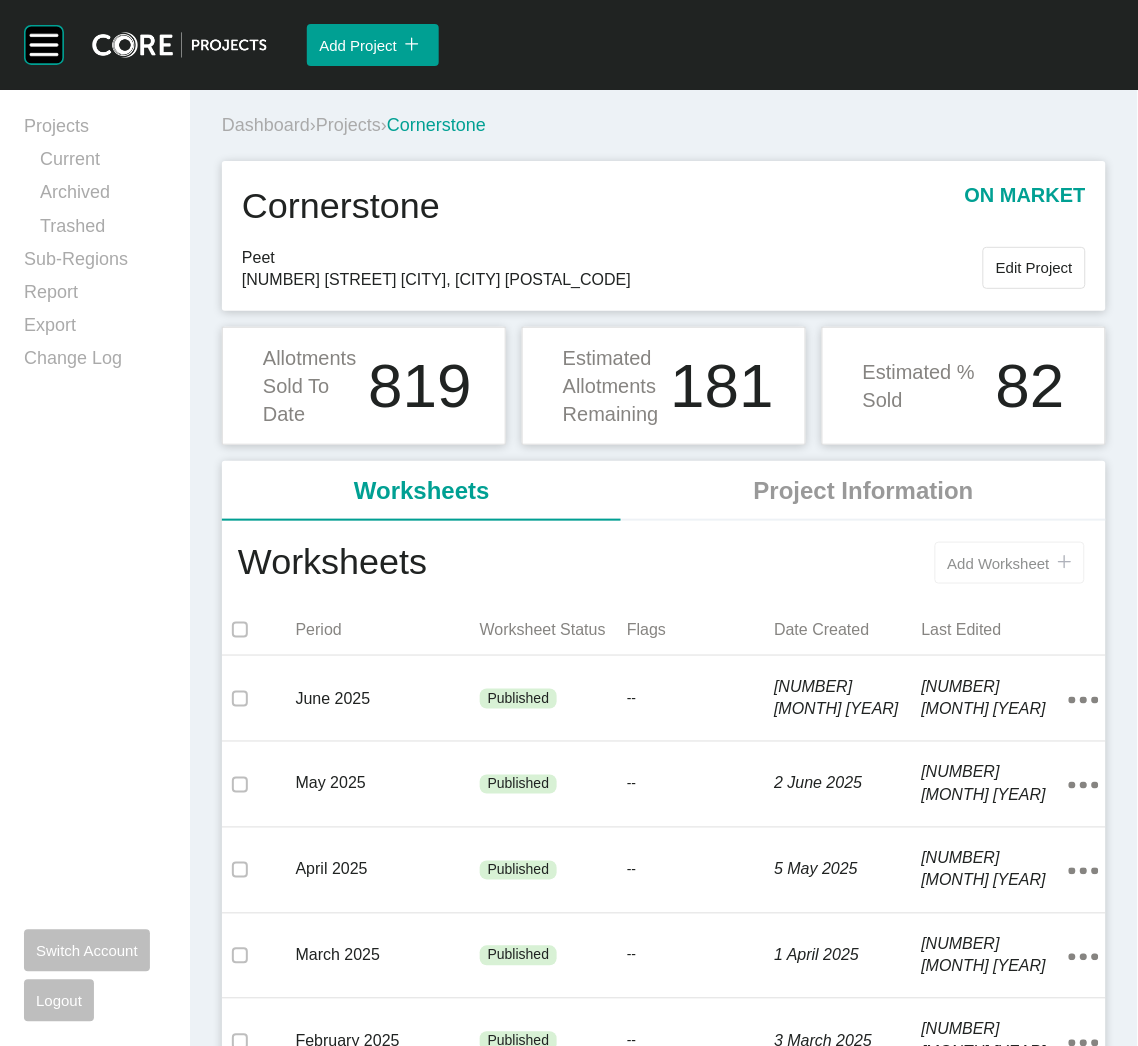 click on "icon/tick copy 11 Created with Sketch." at bounding box center [1061, 563] 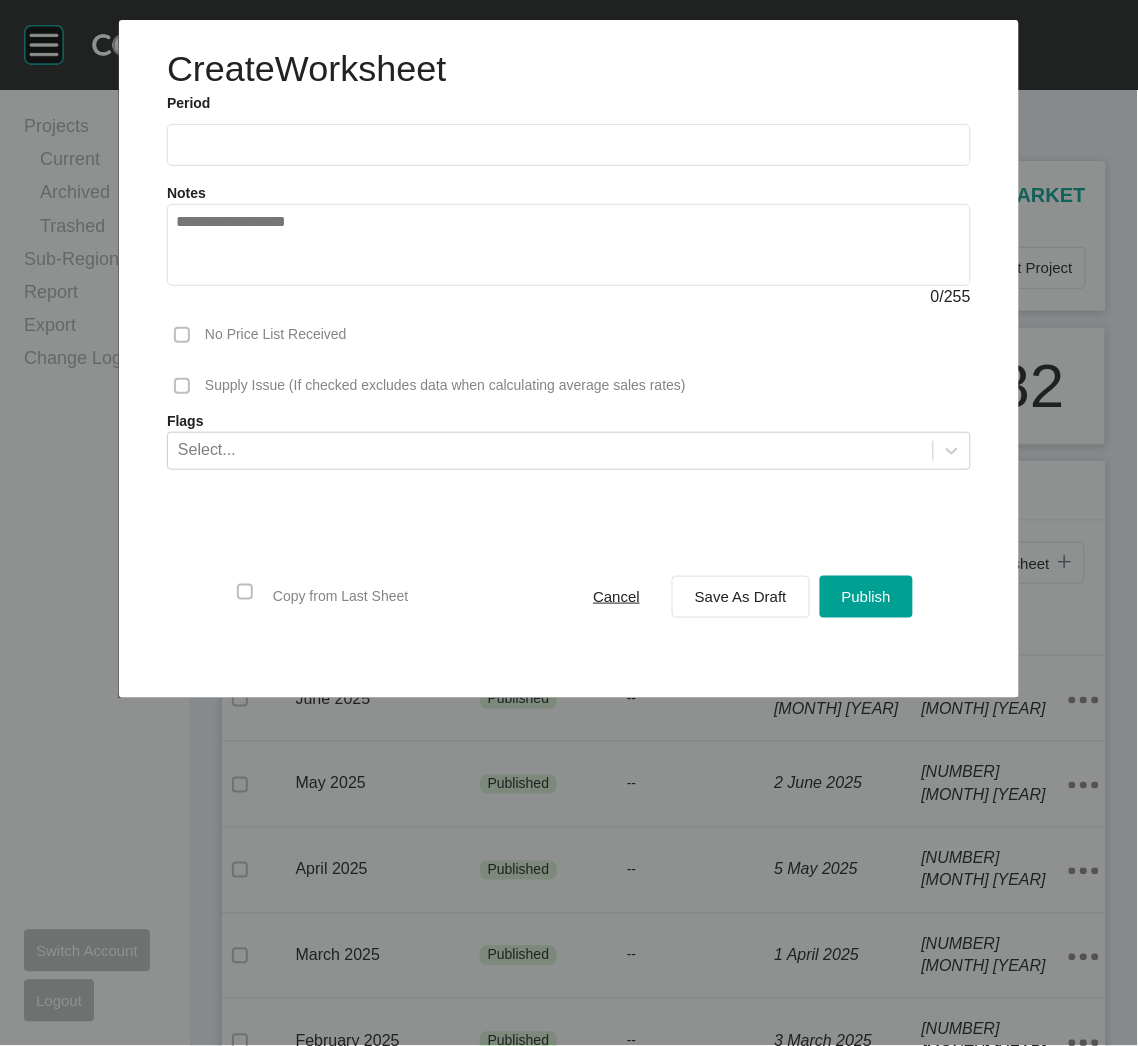 click at bounding box center [569, 144] 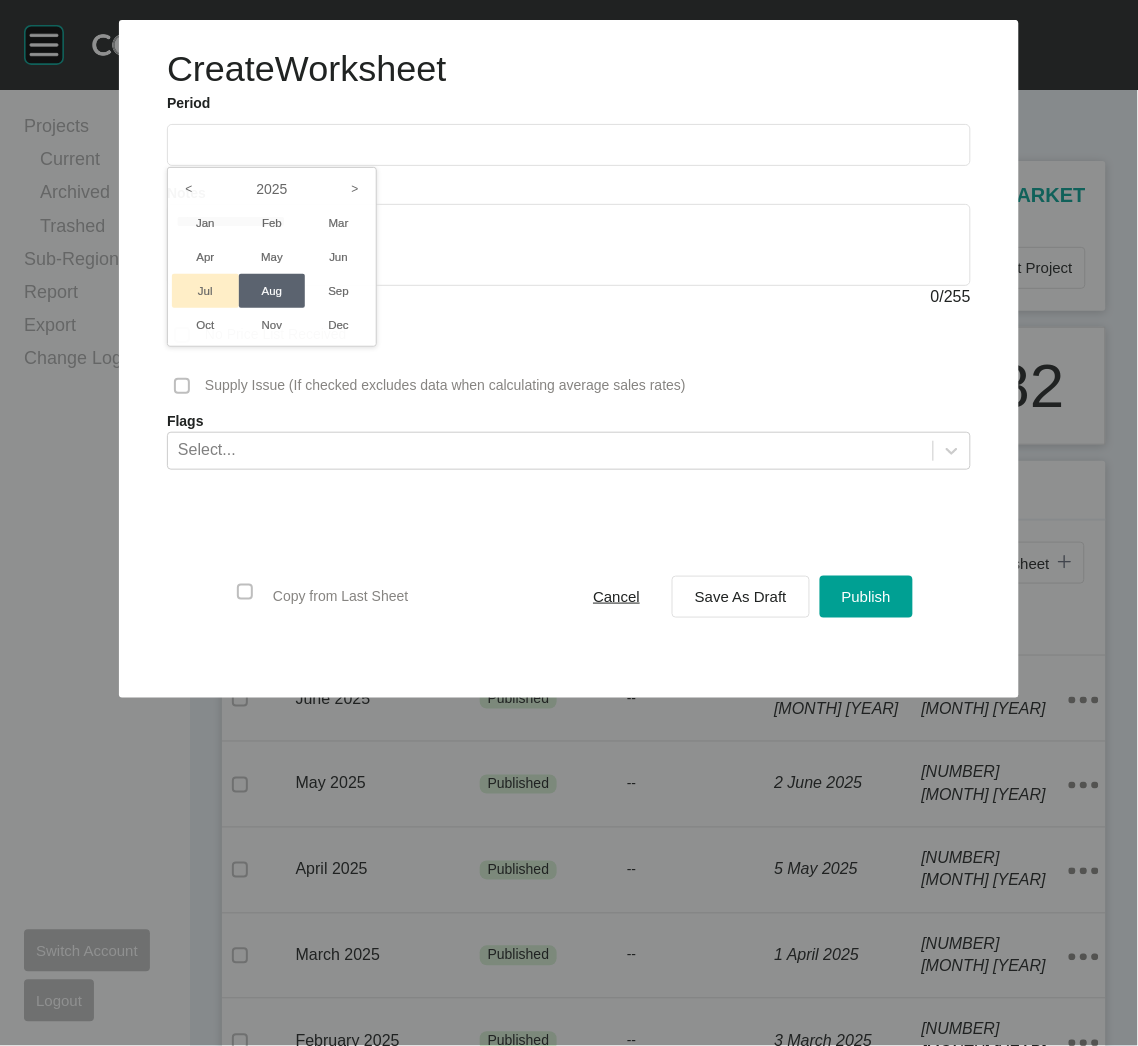 click on "Jul" at bounding box center [205, 291] 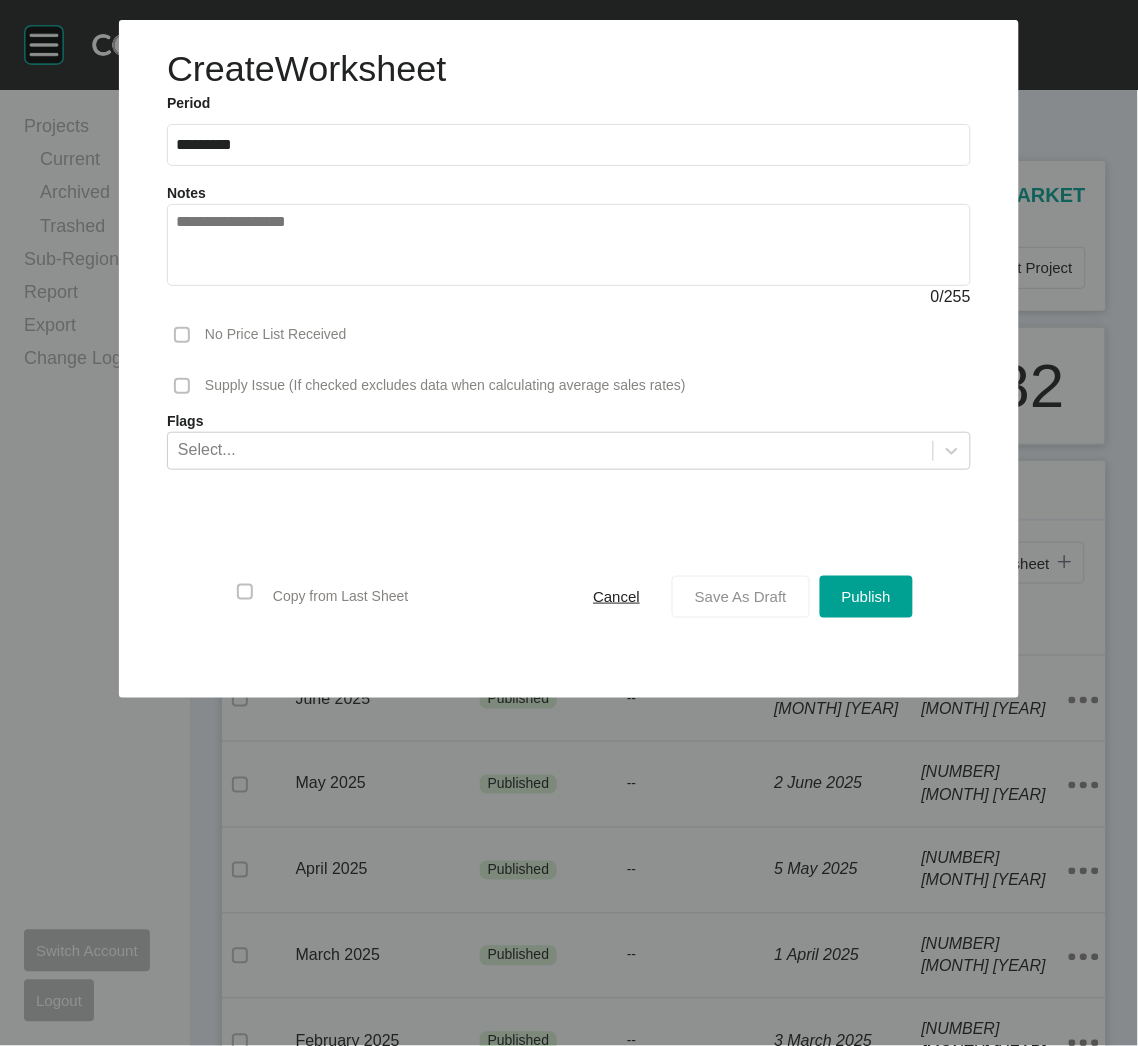 click on "Save As Draft" at bounding box center [741, 596] 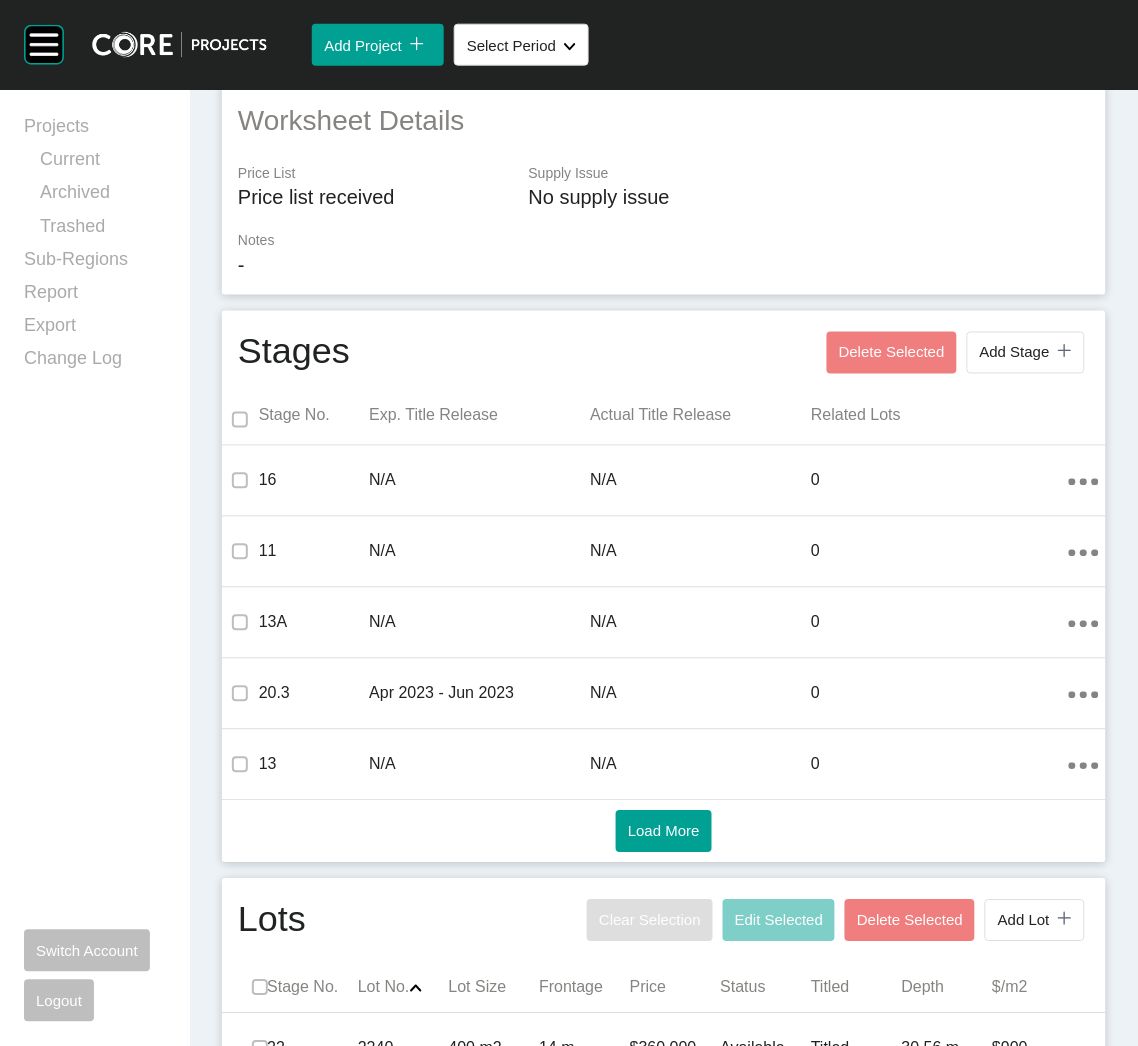 scroll, scrollTop: 485, scrollLeft: 0, axis: vertical 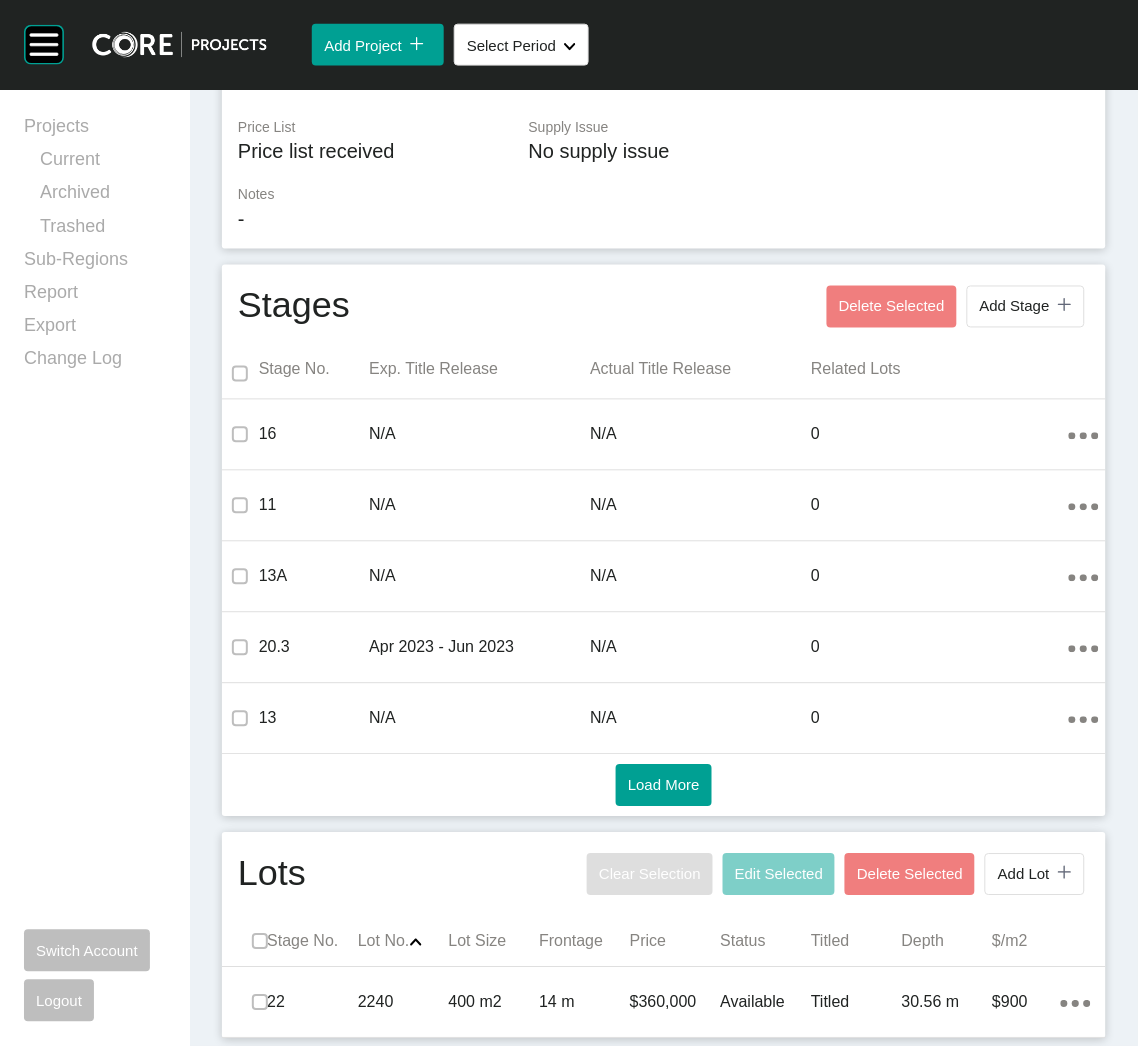 click on "400 m2" at bounding box center [494, 1003] 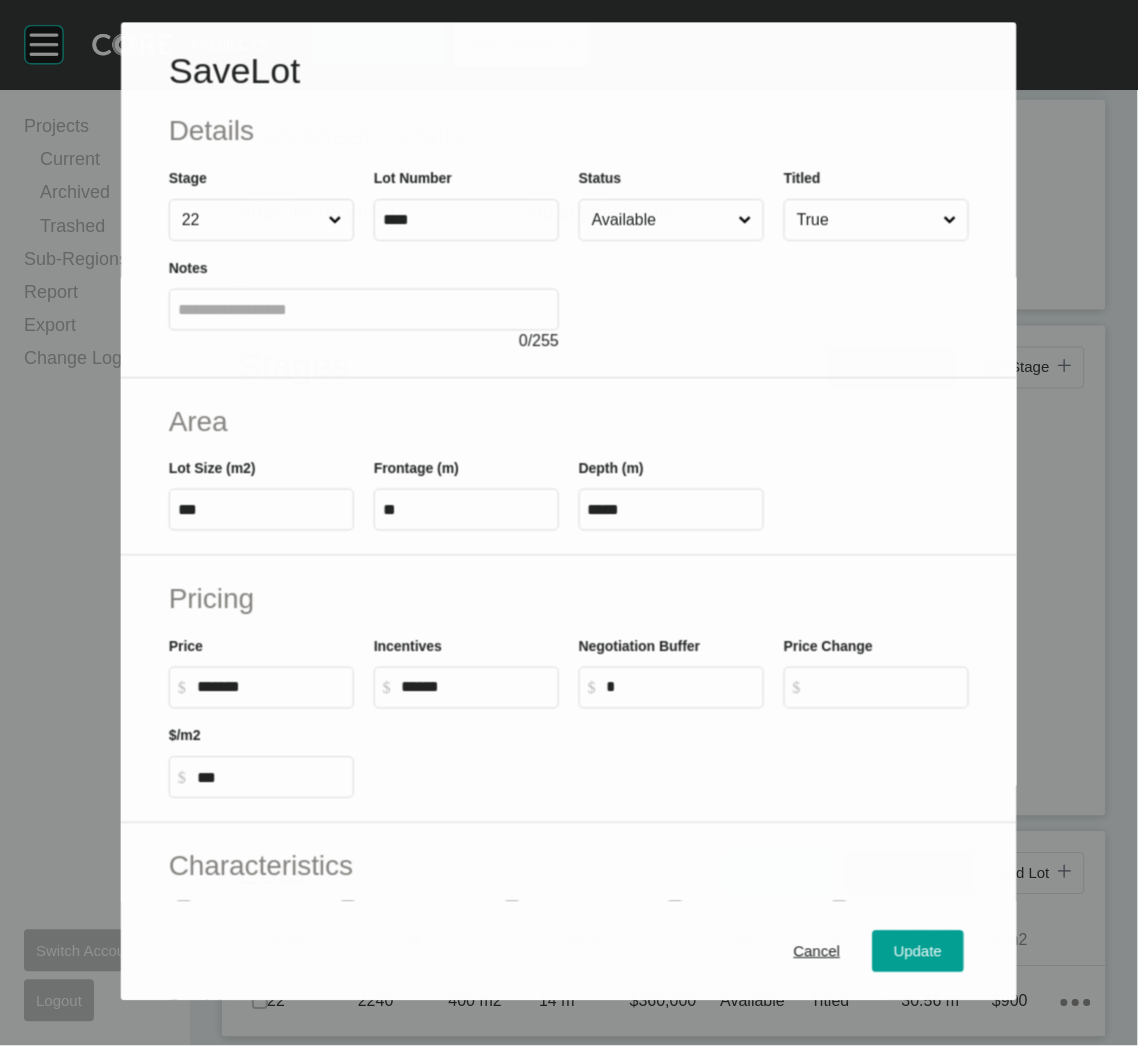 scroll, scrollTop: 424, scrollLeft: 0, axis: vertical 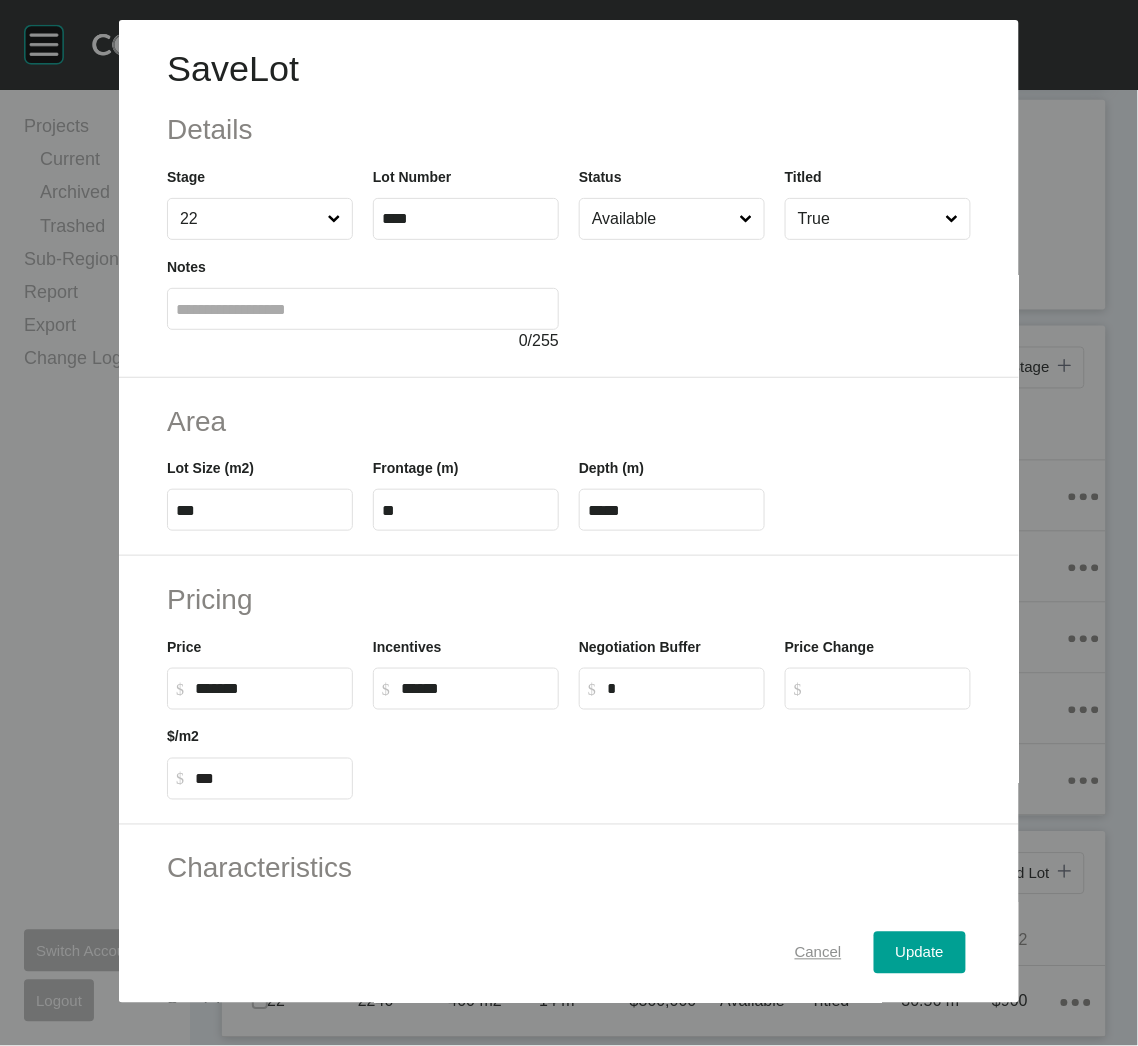 click on "Cancel" at bounding box center [818, 953] 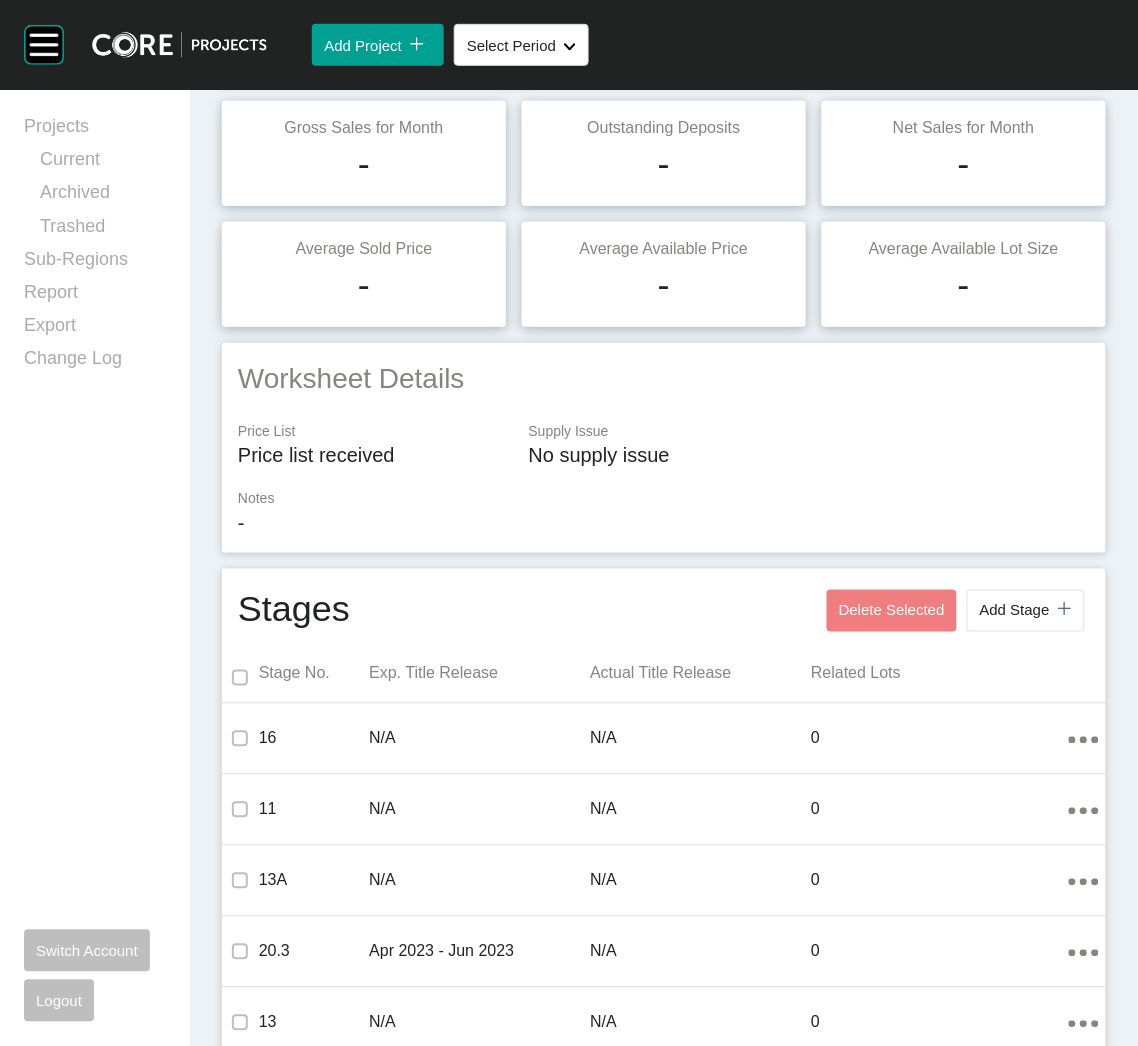 scroll, scrollTop: 0, scrollLeft: 0, axis: both 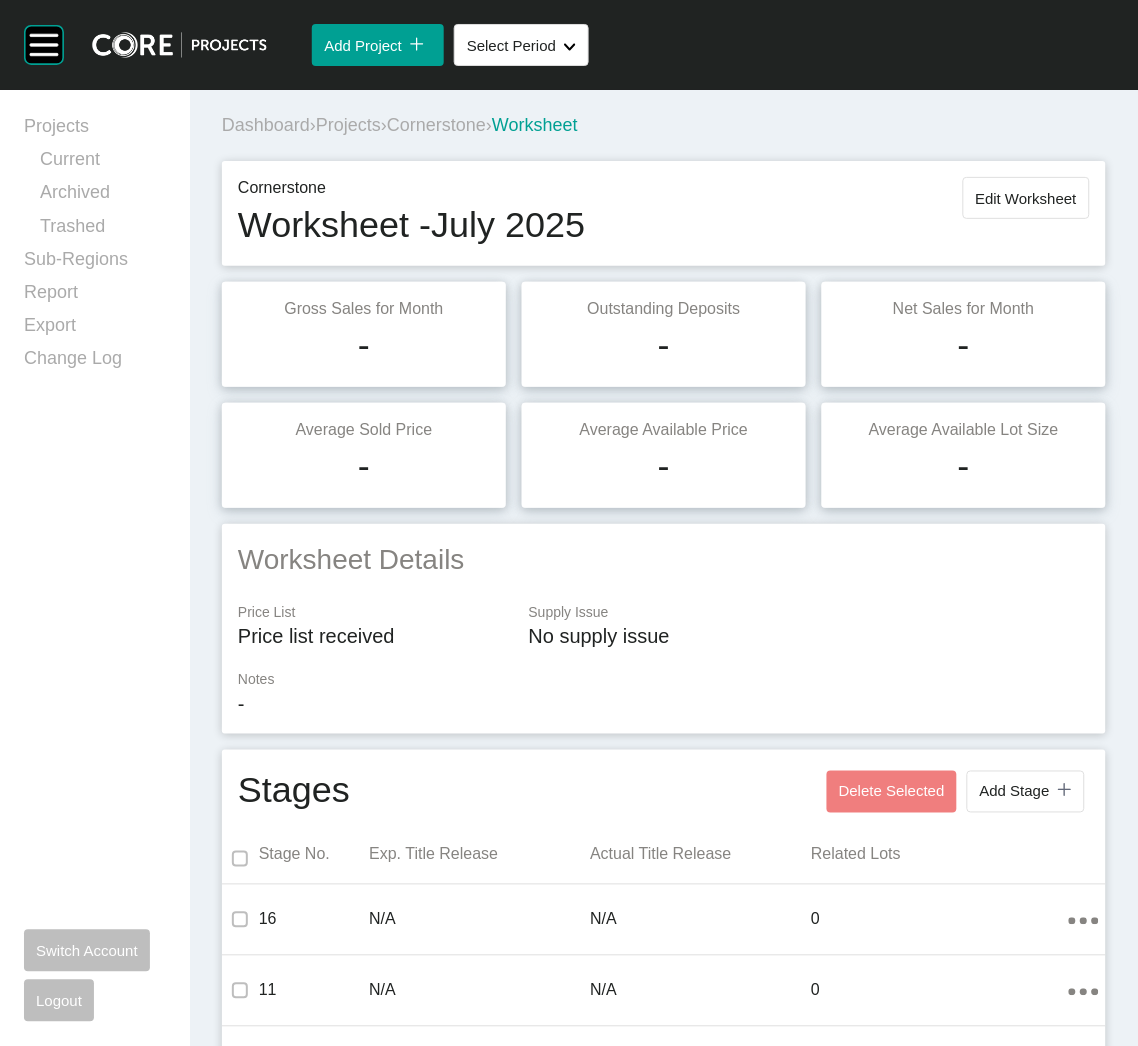 click on "Projects" at bounding box center (348, 125) 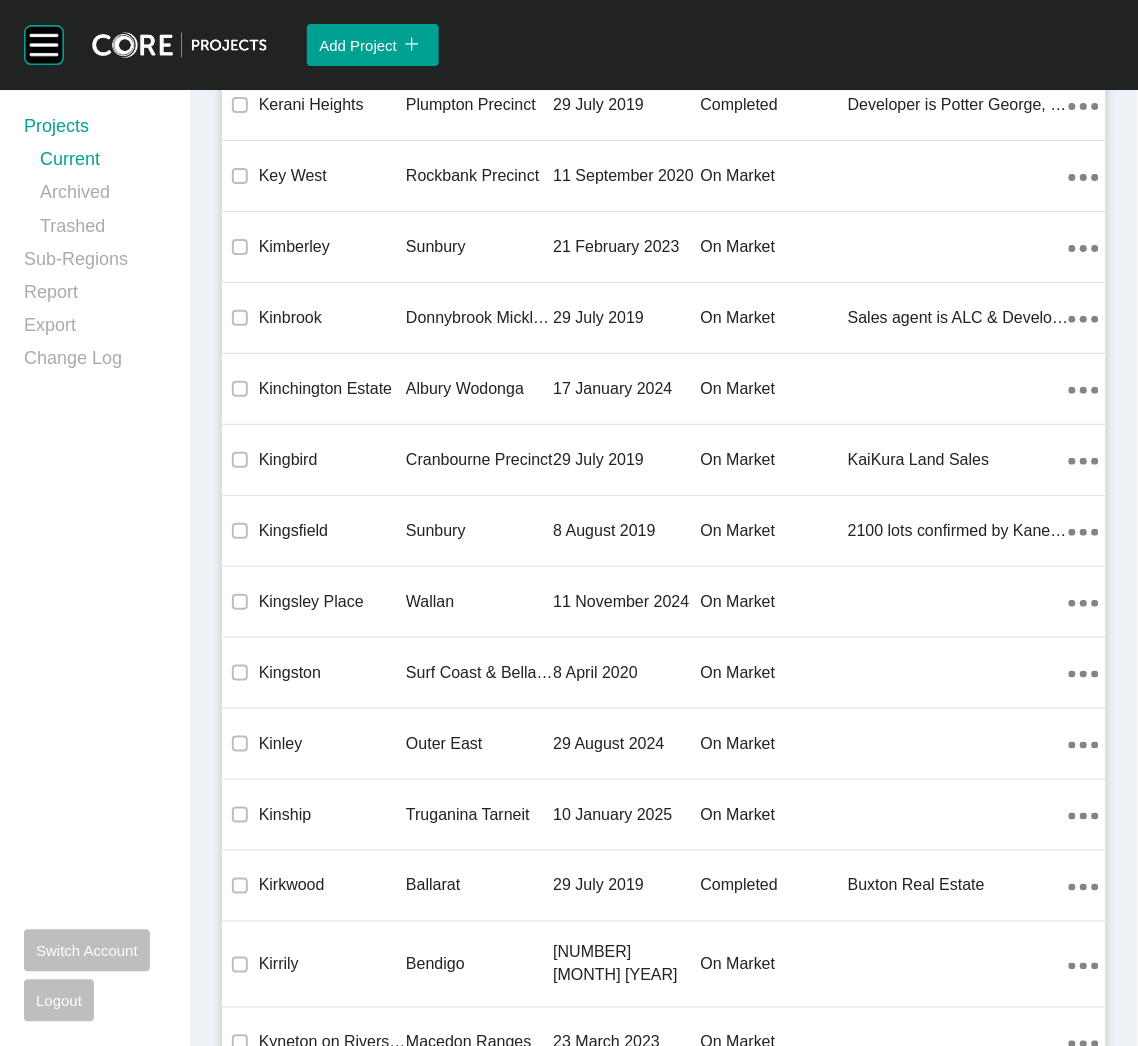 scroll, scrollTop: 34296, scrollLeft: 0, axis: vertical 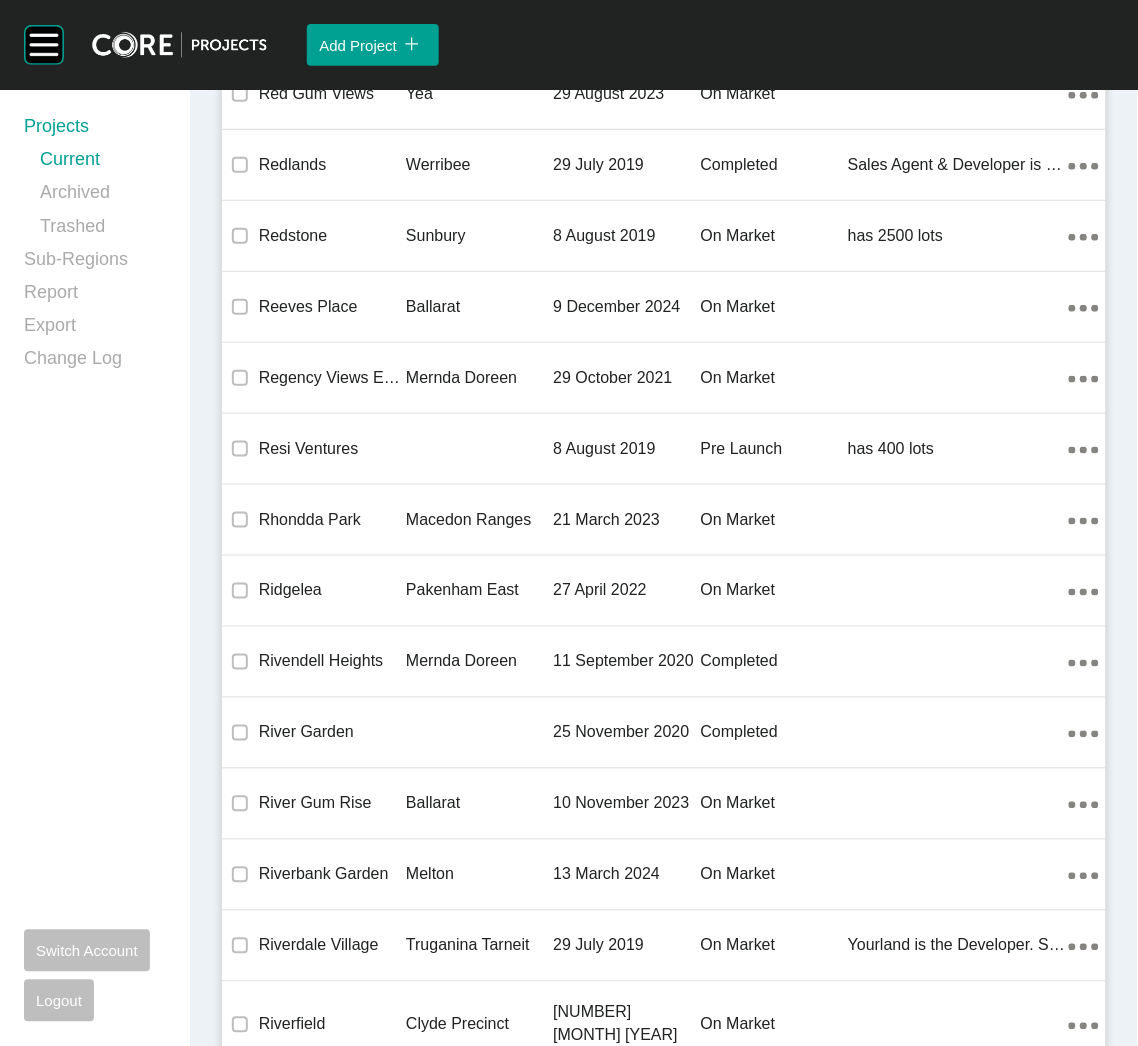 drag, startPoint x: 557, startPoint y: 519, endPoint x: 1132, endPoint y: 288, distance: 619.666 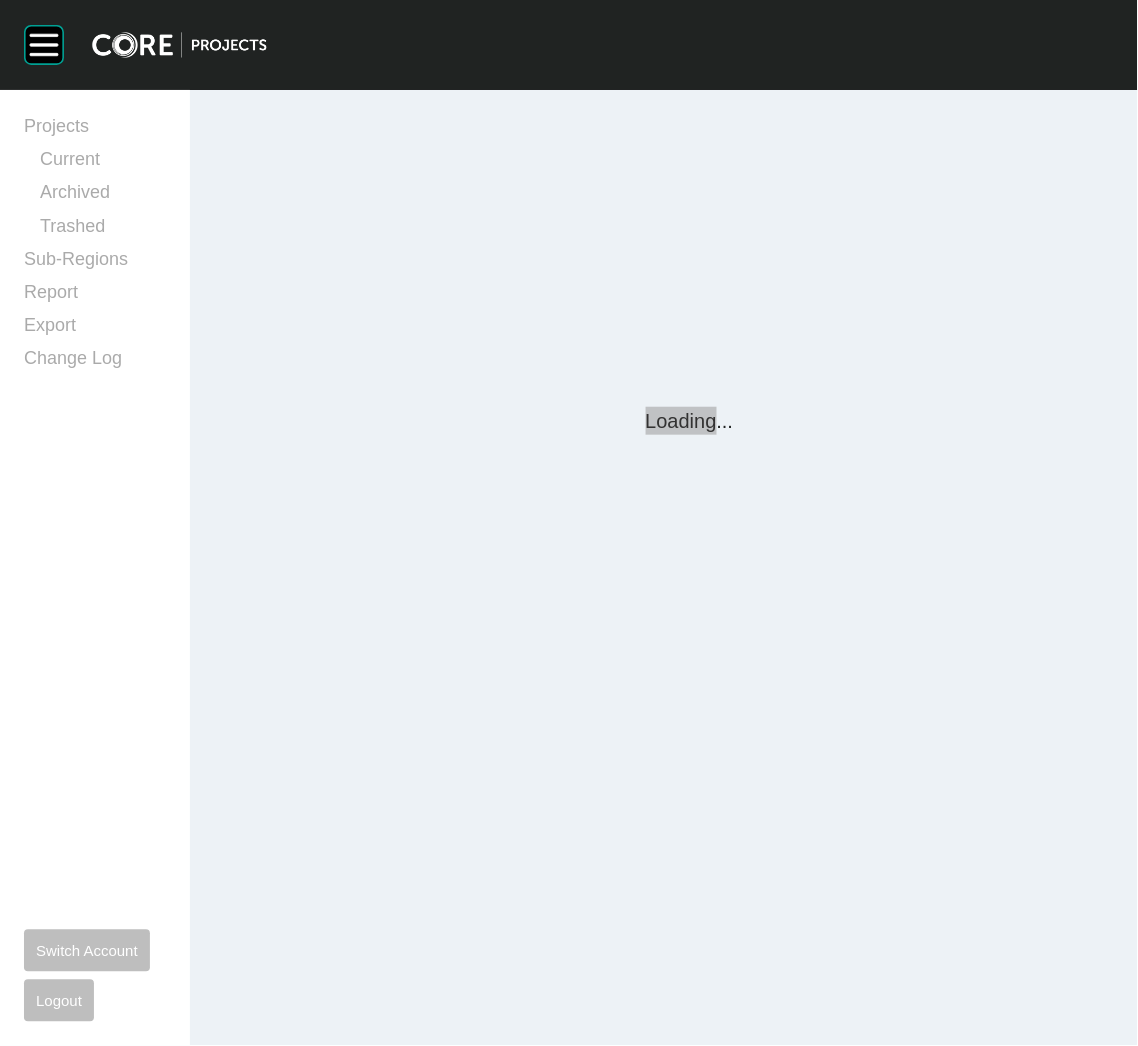 scroll, scrollTop: 0, scrollLeft: 0, axis: both 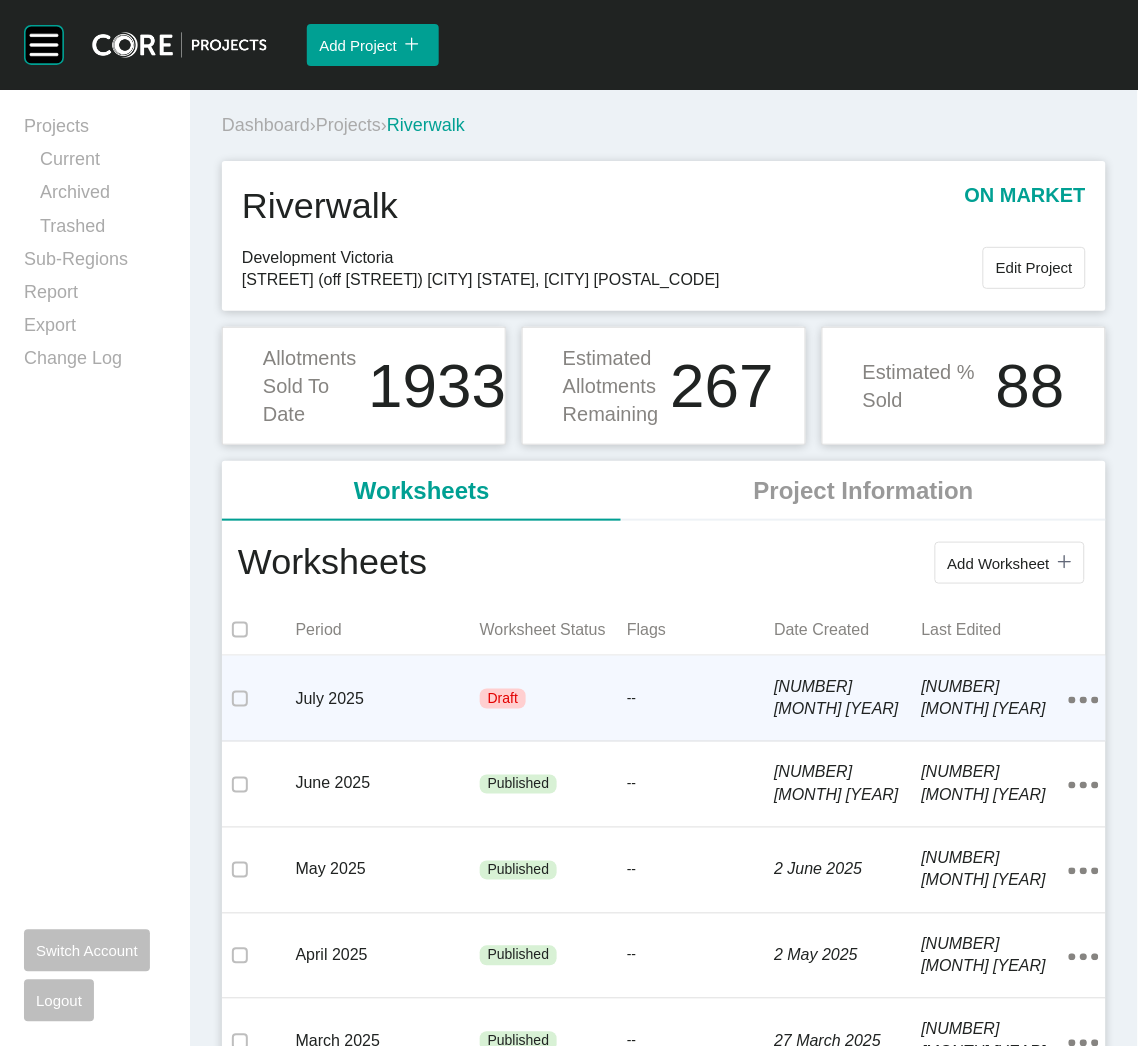 click on "[NUMBER] [MONTH] [YEAR]" at bounding box center [847, 698] 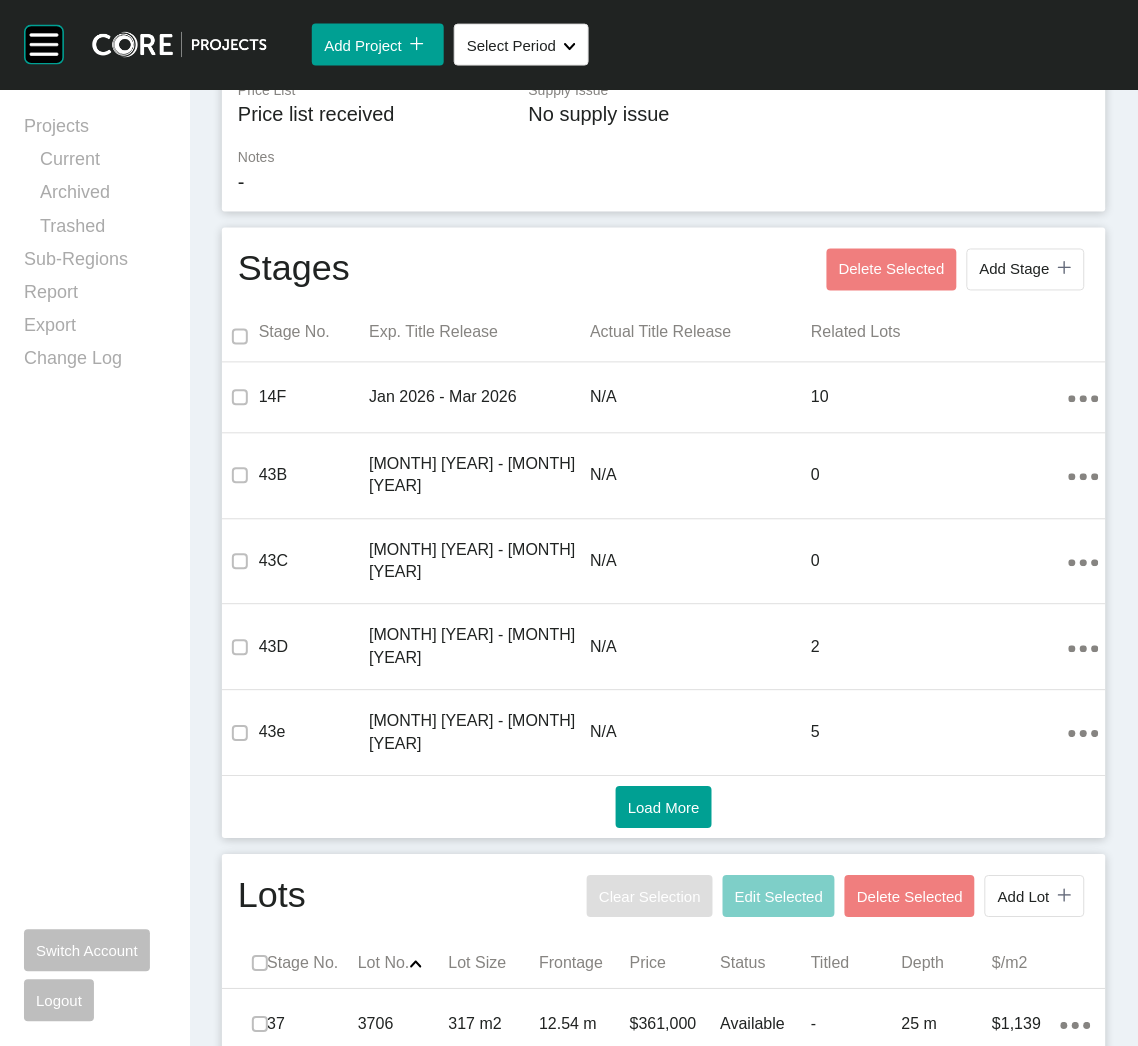 scroll, scrollTop: 749, scrollLeft: 0, axis: vertical 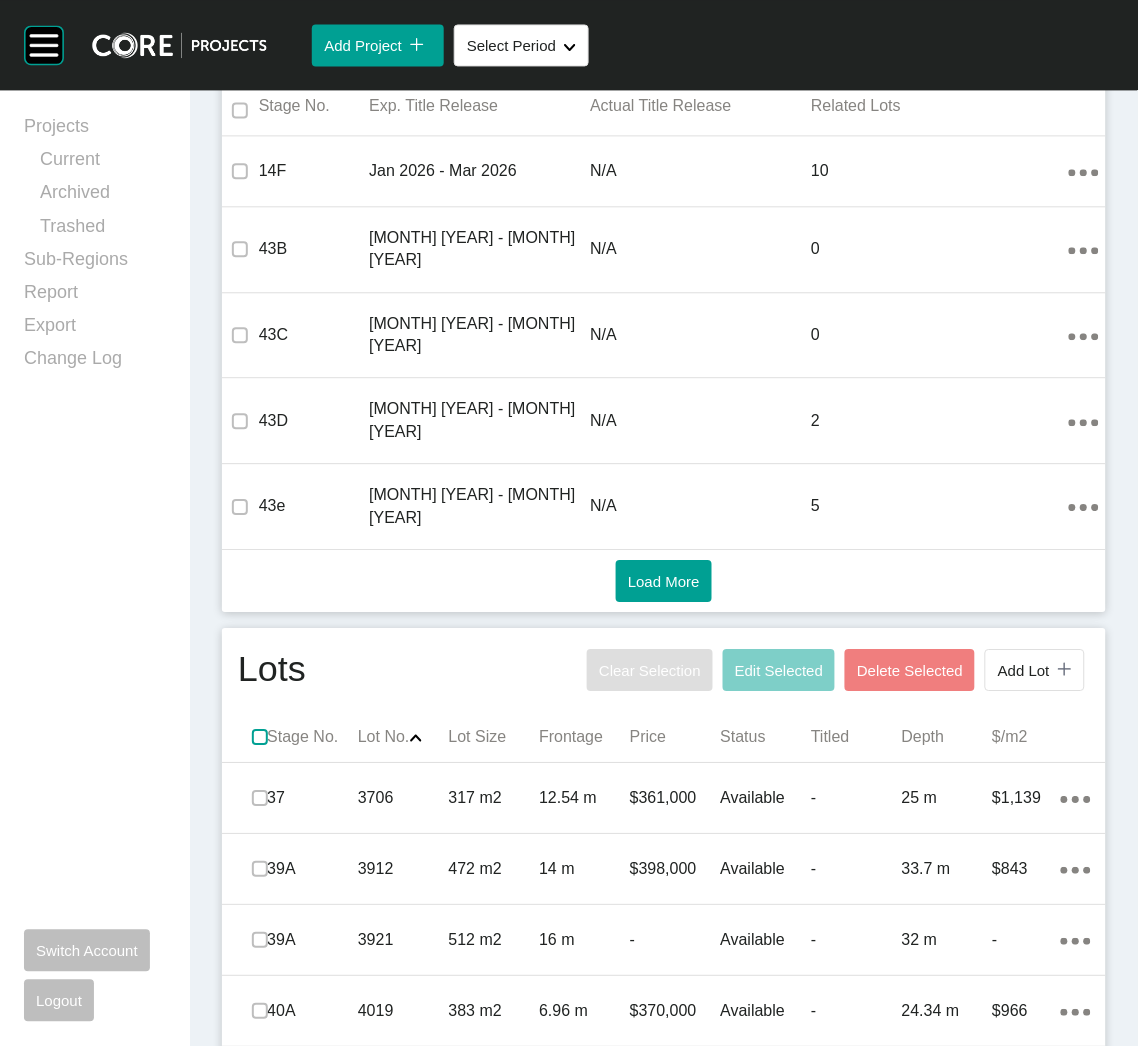 click at bounding box center [260, 737] 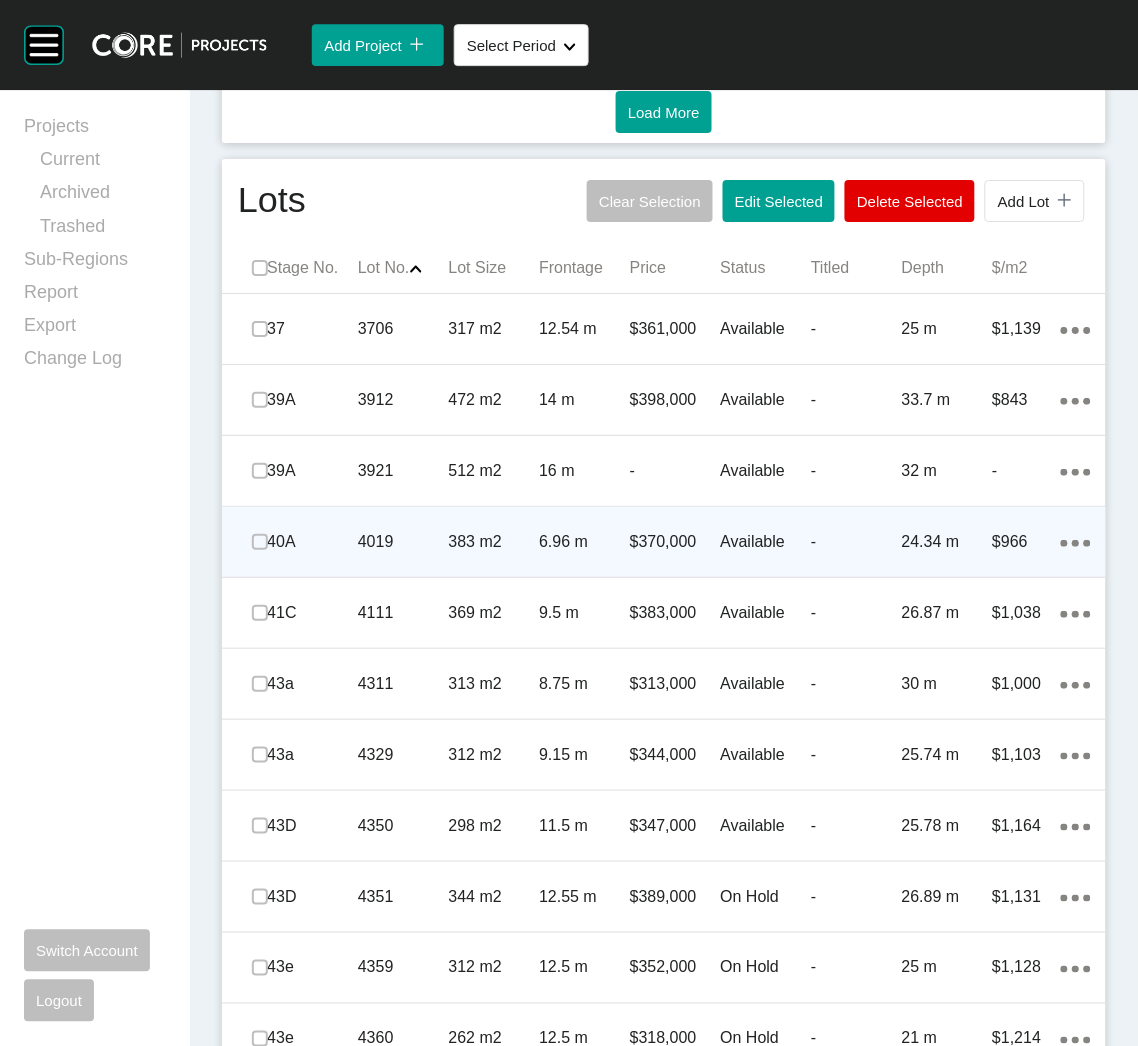 scroll, scrollTop: 1200, scrollLeft: 0, axis: vertical 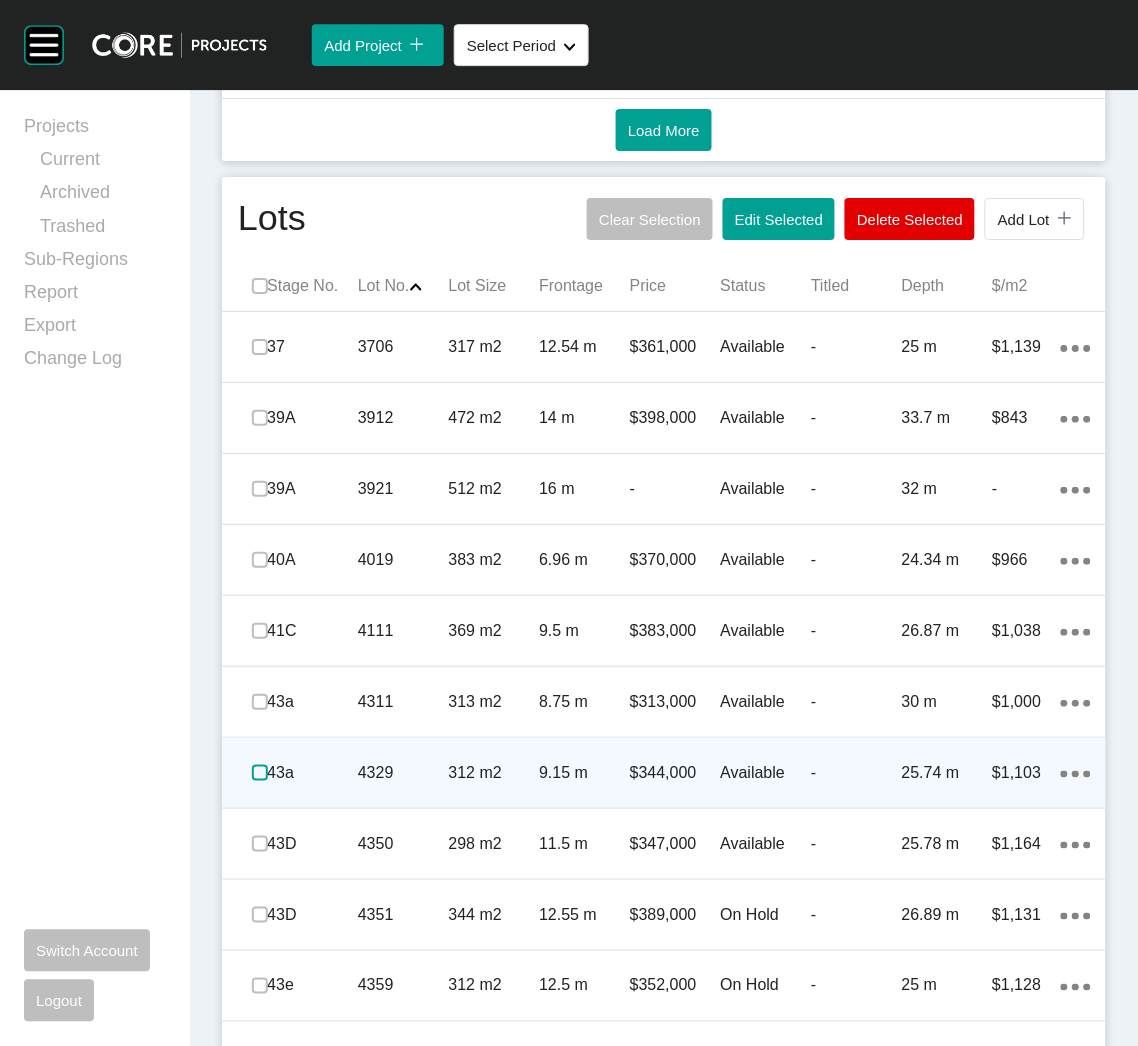 click at bounding box center [260, 773] 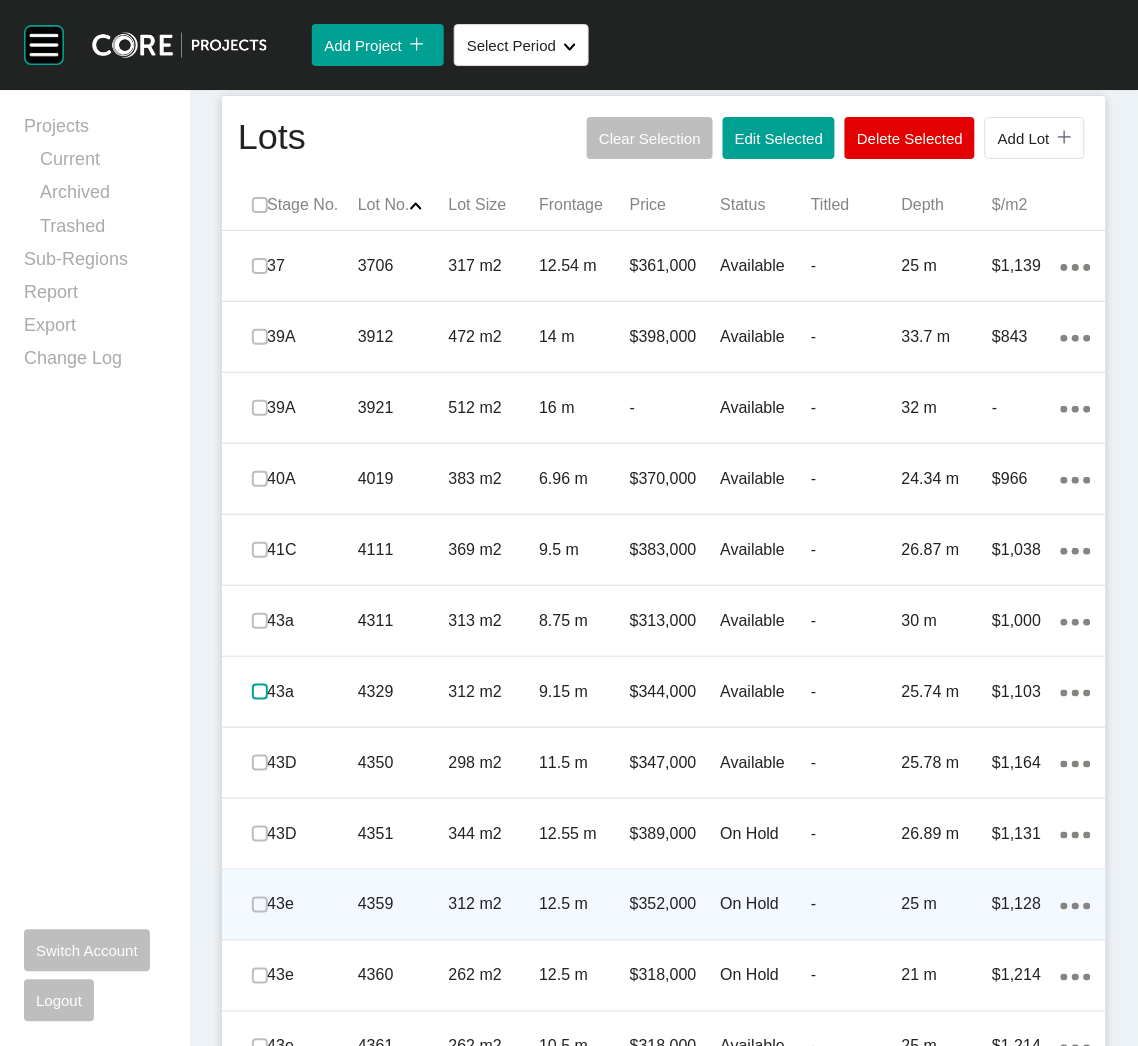 scroll, scrollTop: 1349, scrollLeft: 0, axis: vertical 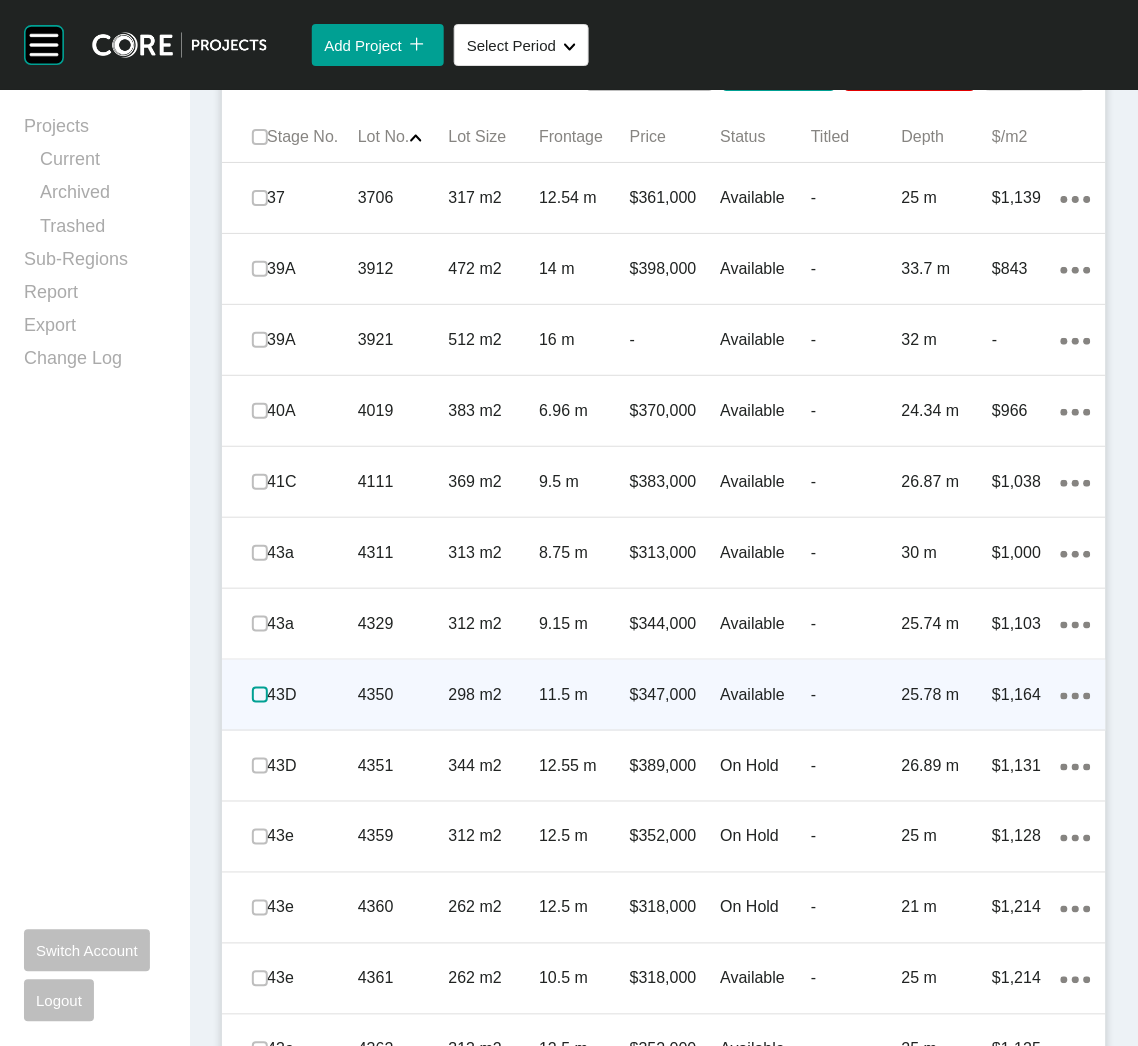 click at bounding box center [260, 695] 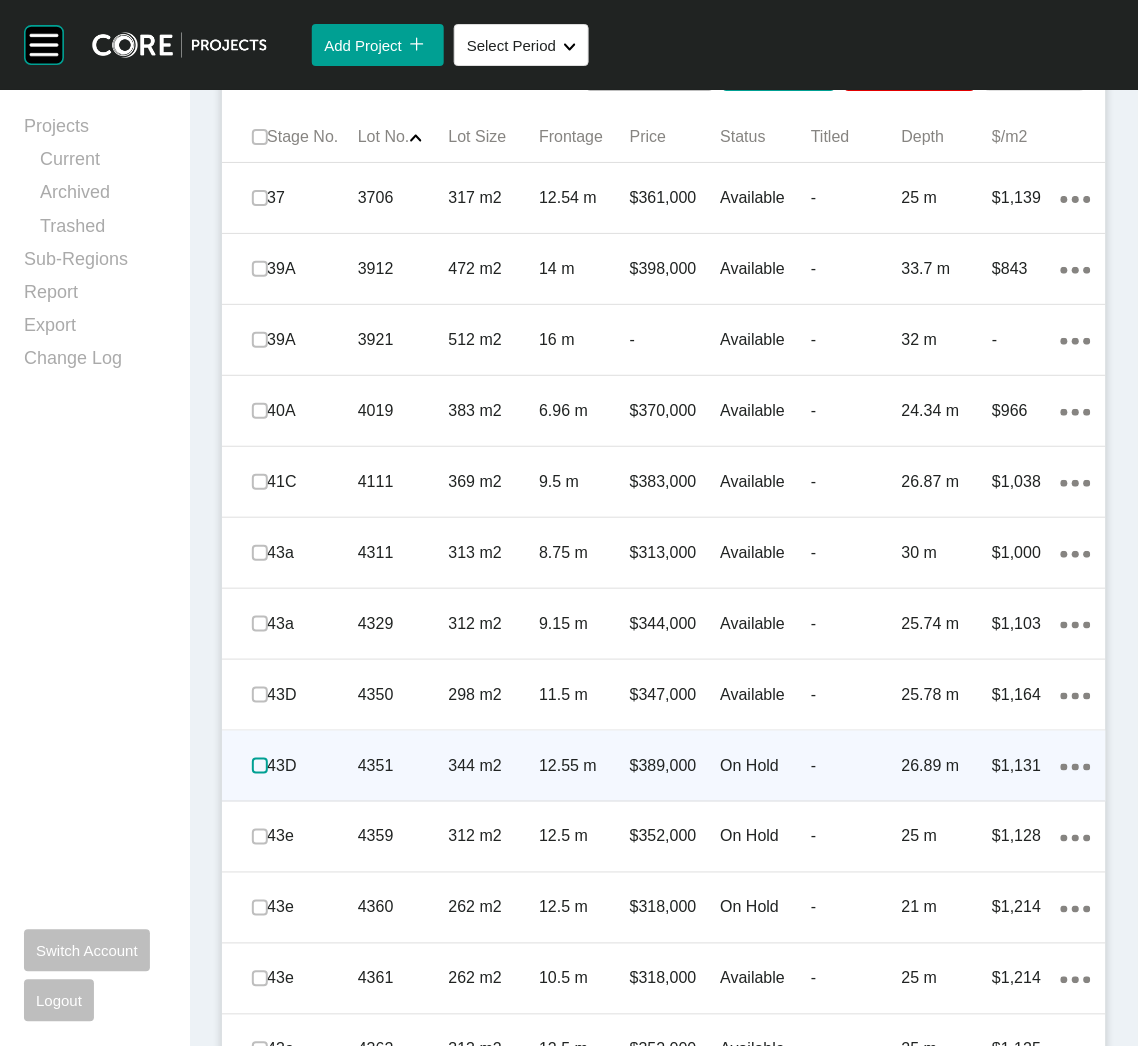 click at bounding box center [260, 766] 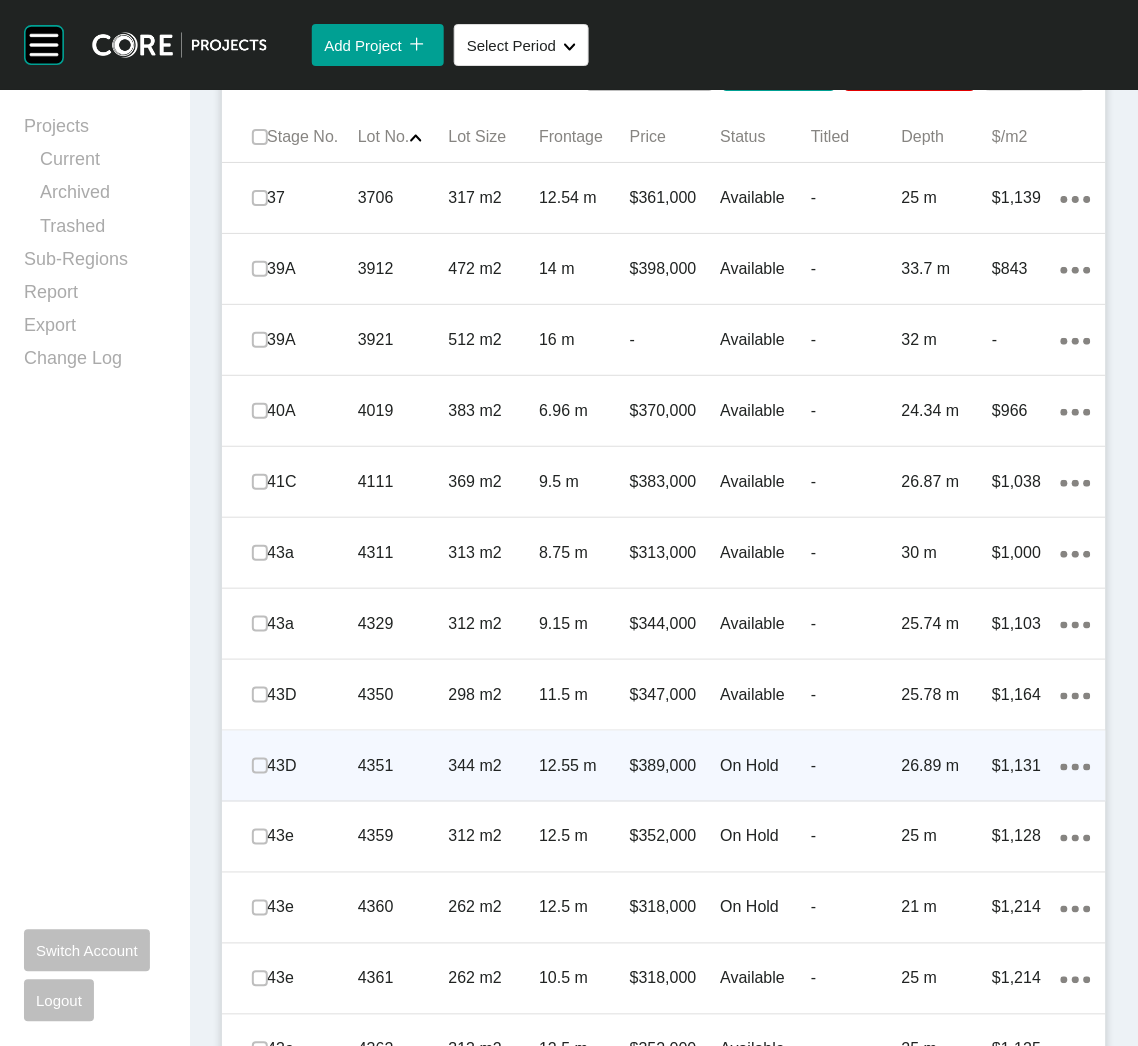 click on "4351" at bounding box center [403, 766] 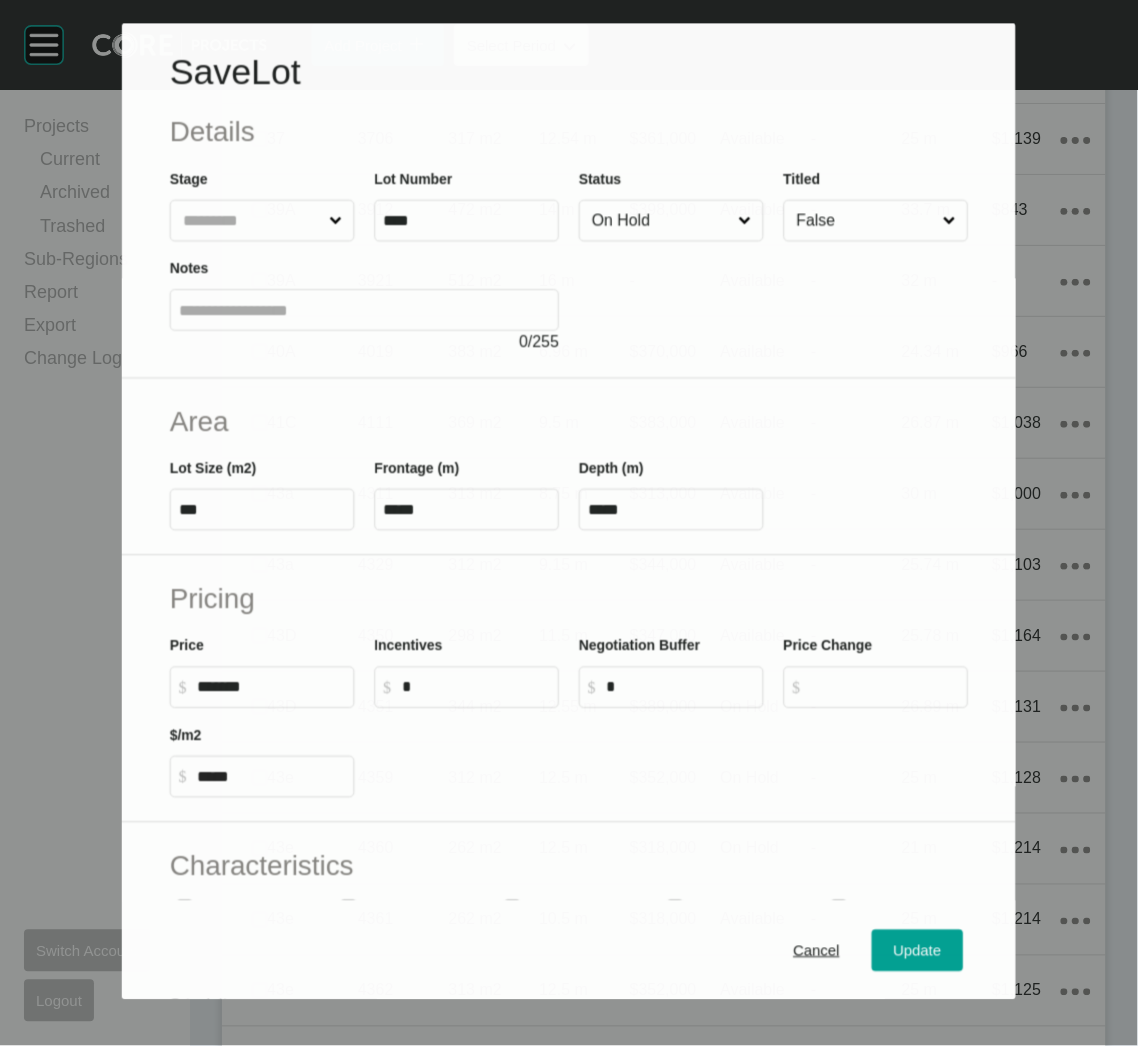 scroll, scrollTop: 1287, scrollLeft: 0, axis: vertical 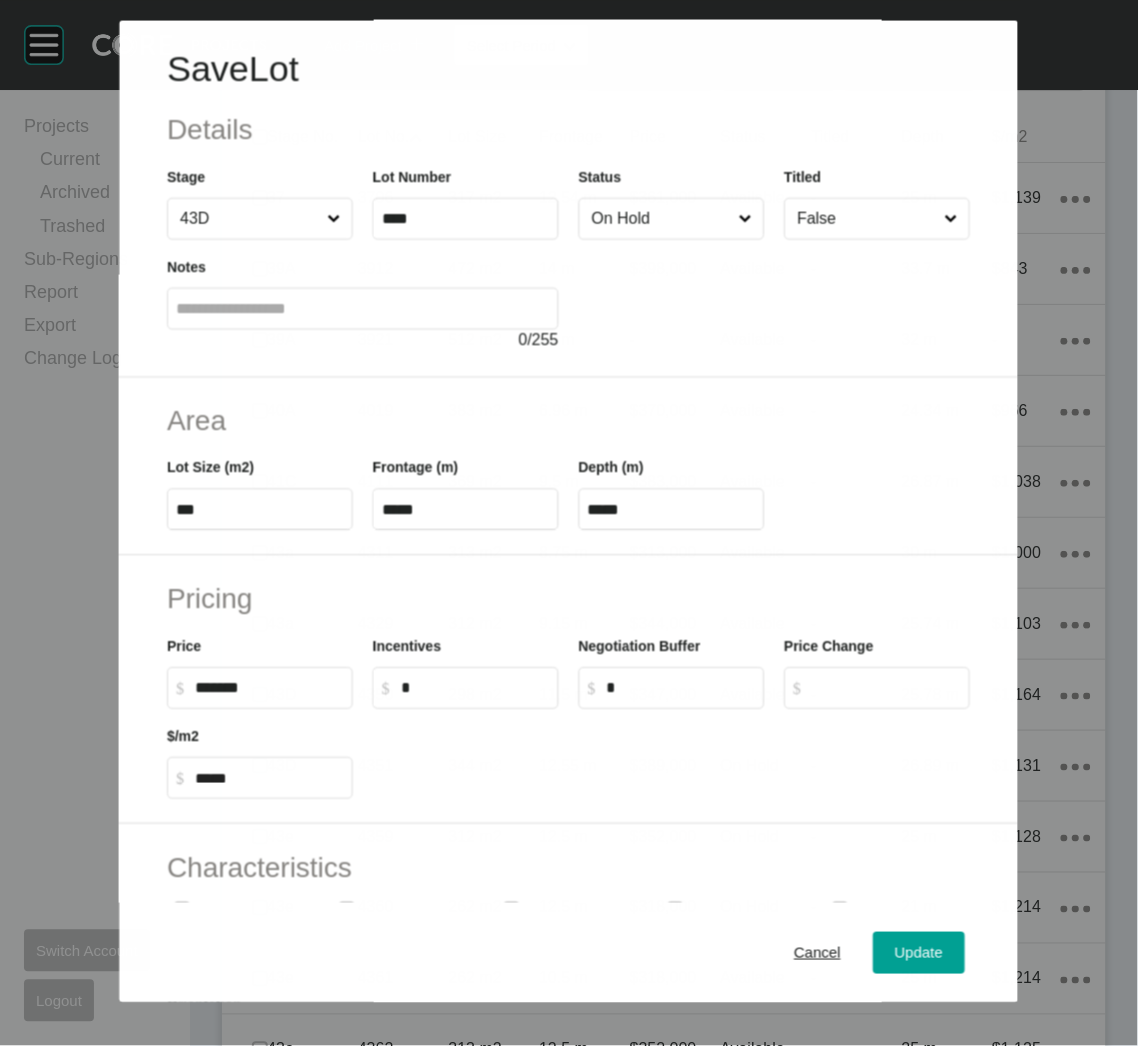 click on "On Hold" at bounding box center [661, 219] 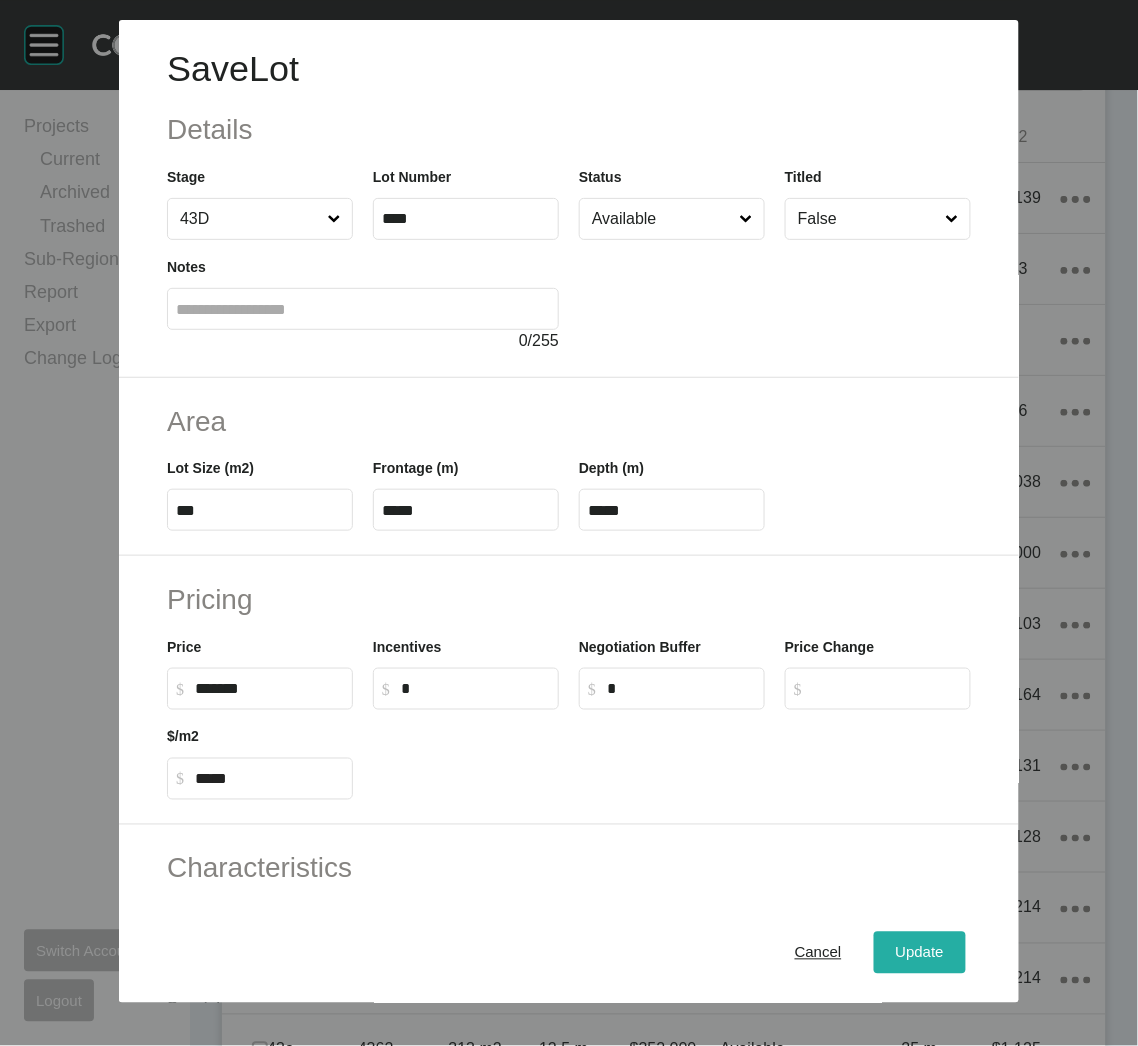 click on "Update" at bounding box center [920, 953] 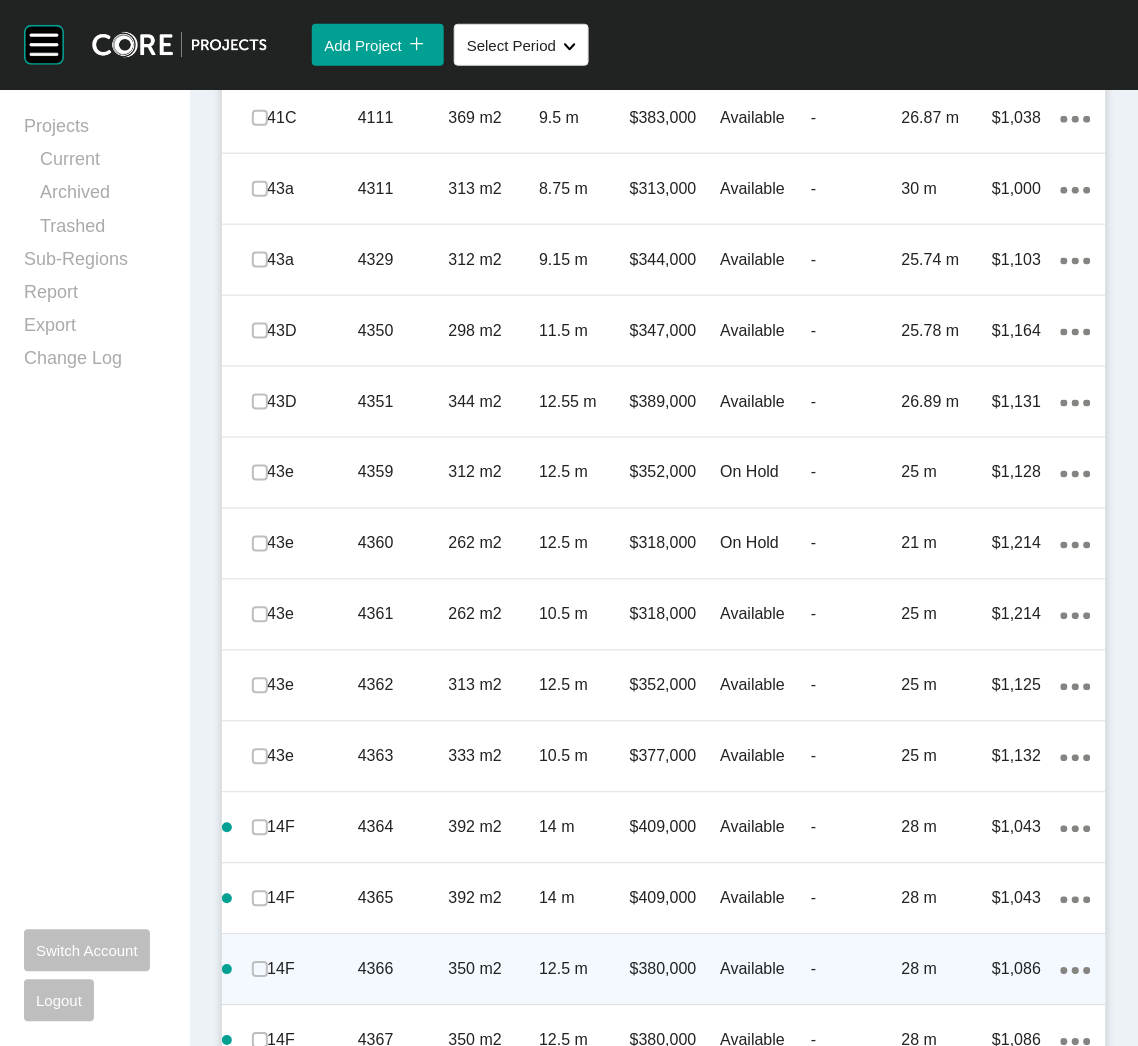 scroll, scrollTop: 1799, scrollLeft: 0, axis: vertical 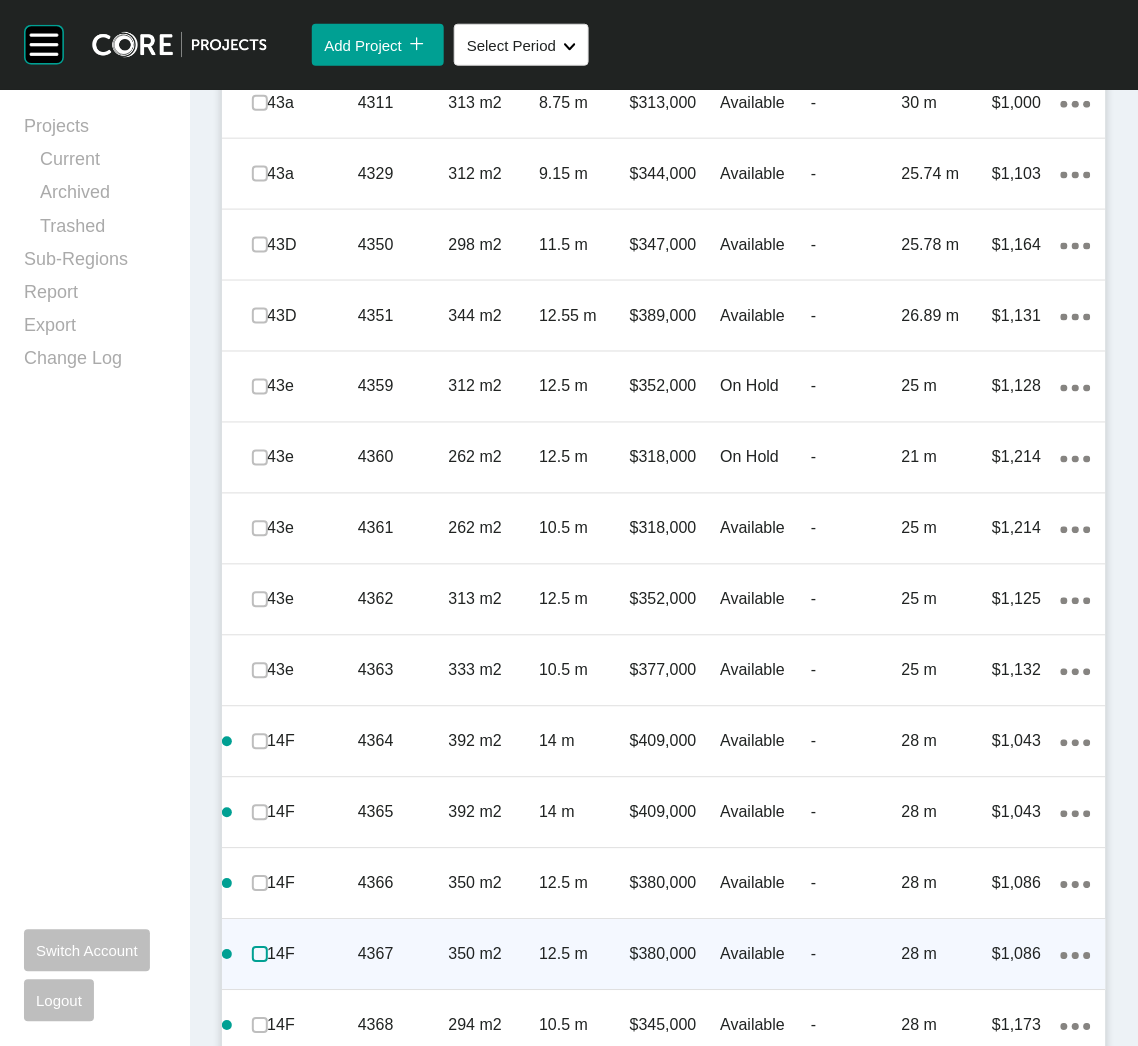 click at bounding box center (260, 955) 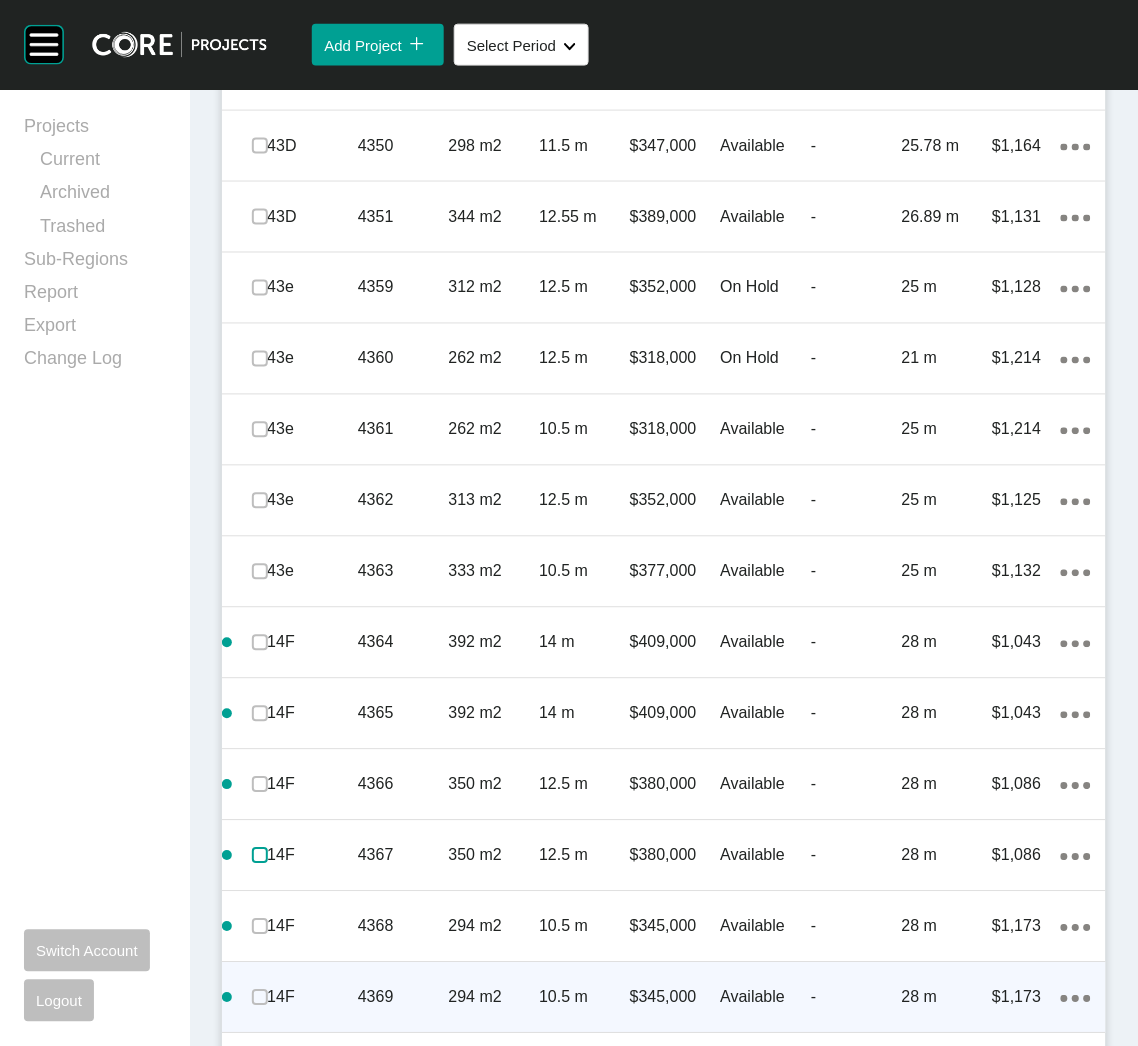 scroll, scrollTop: 1949, scrollLeft: 0, axis: vertical 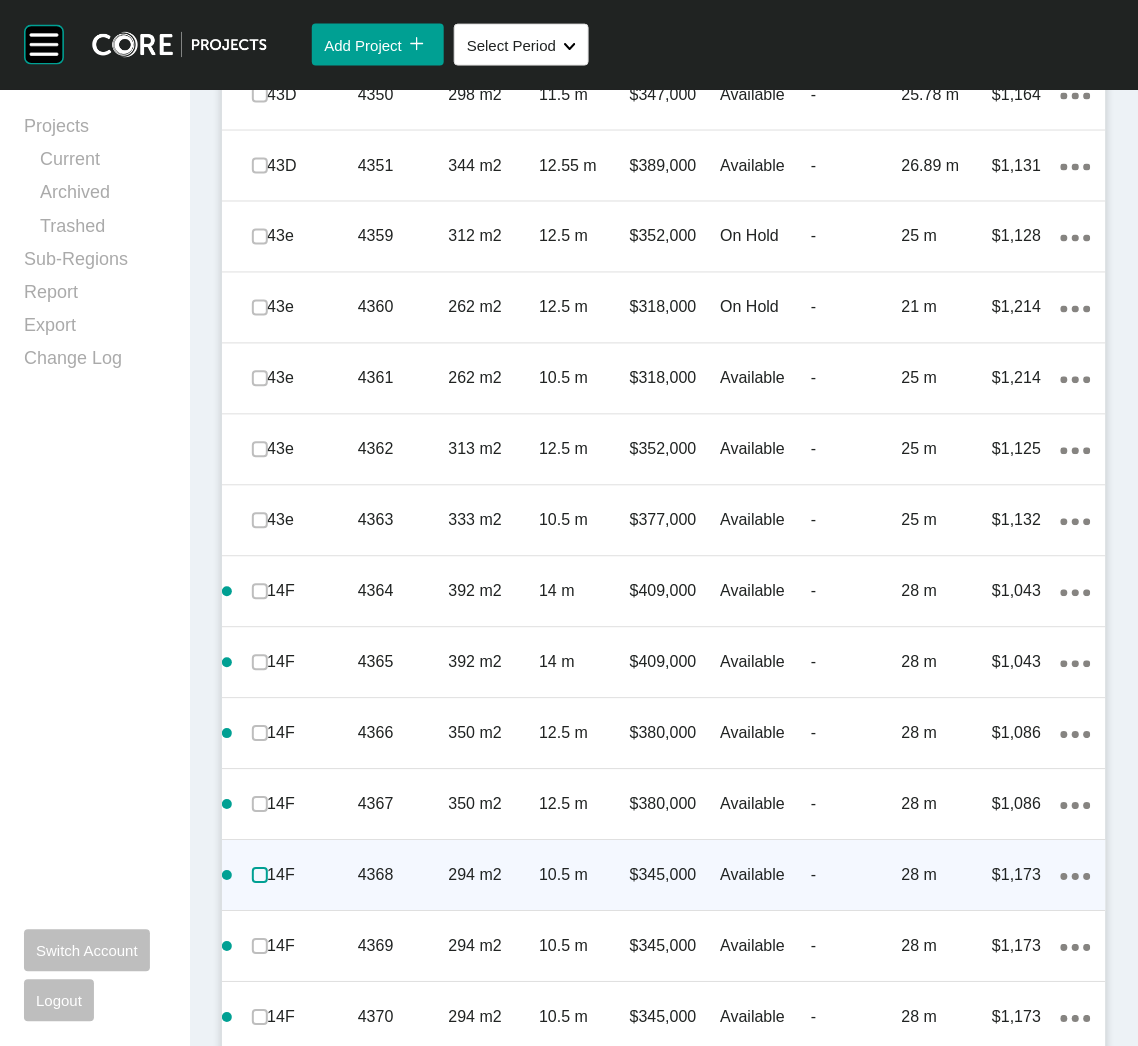 click at bounding box center [260, 876] 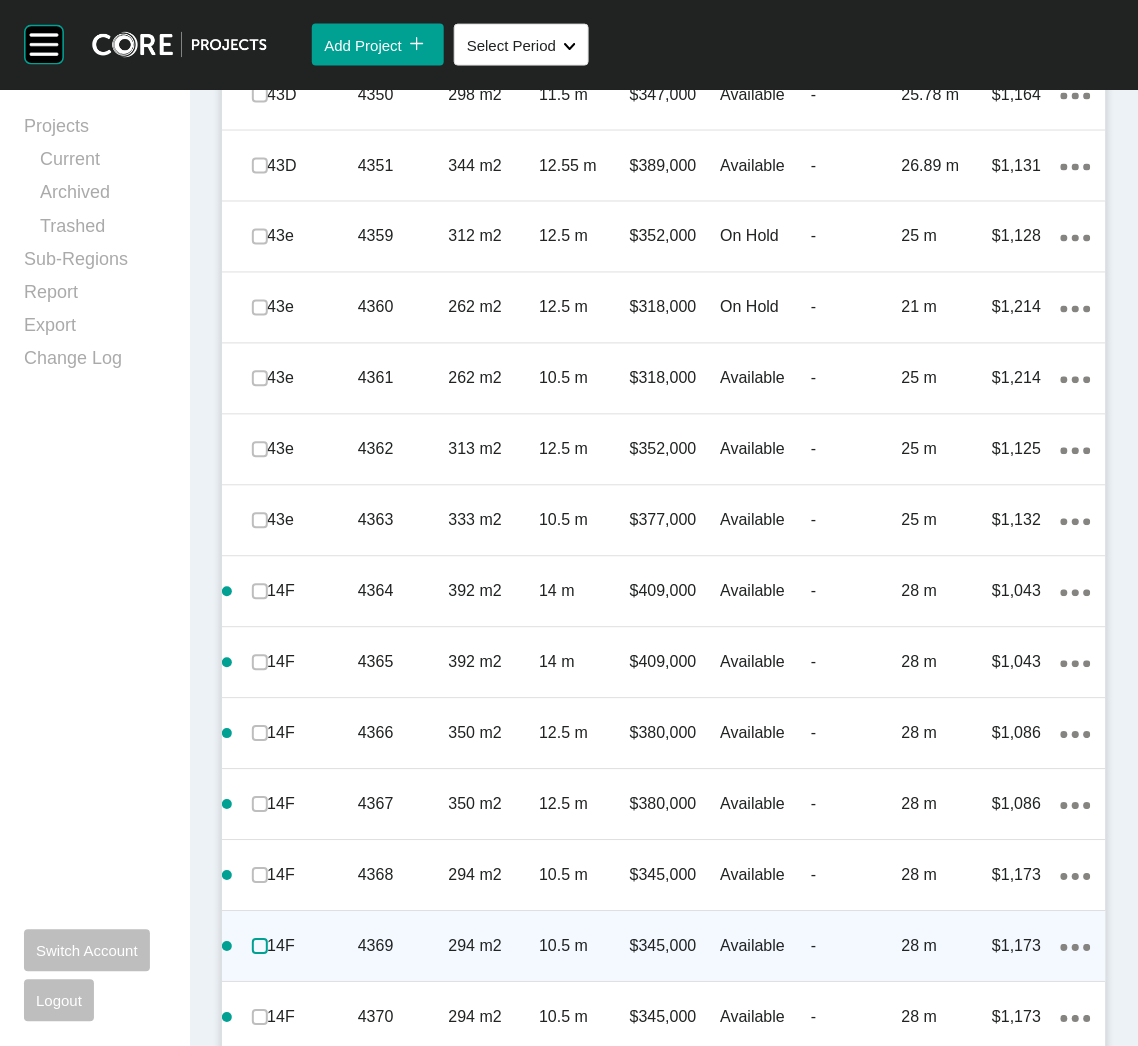click at bounding box center (260, 947) 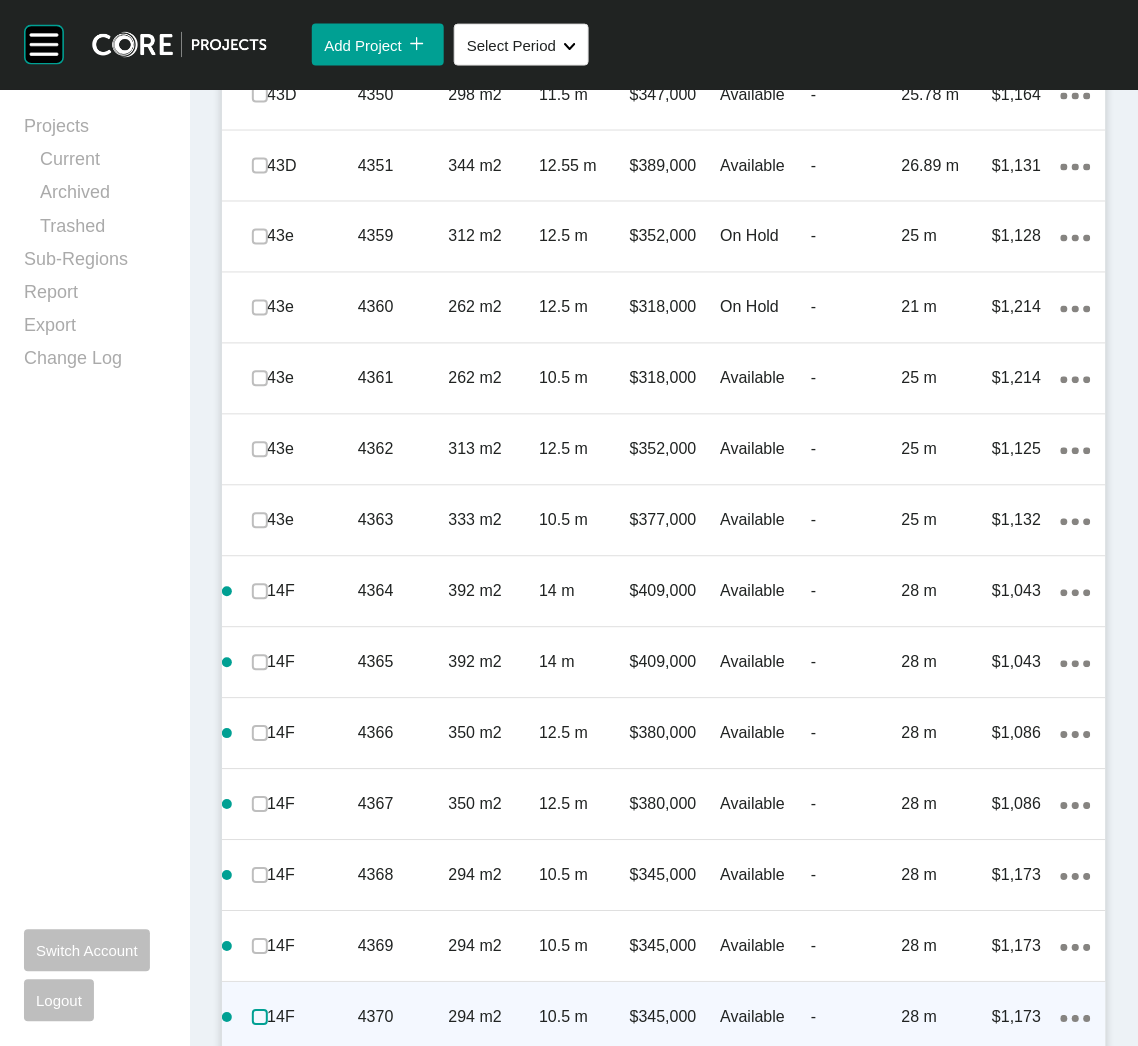 click at bounding box center (260, 1018) 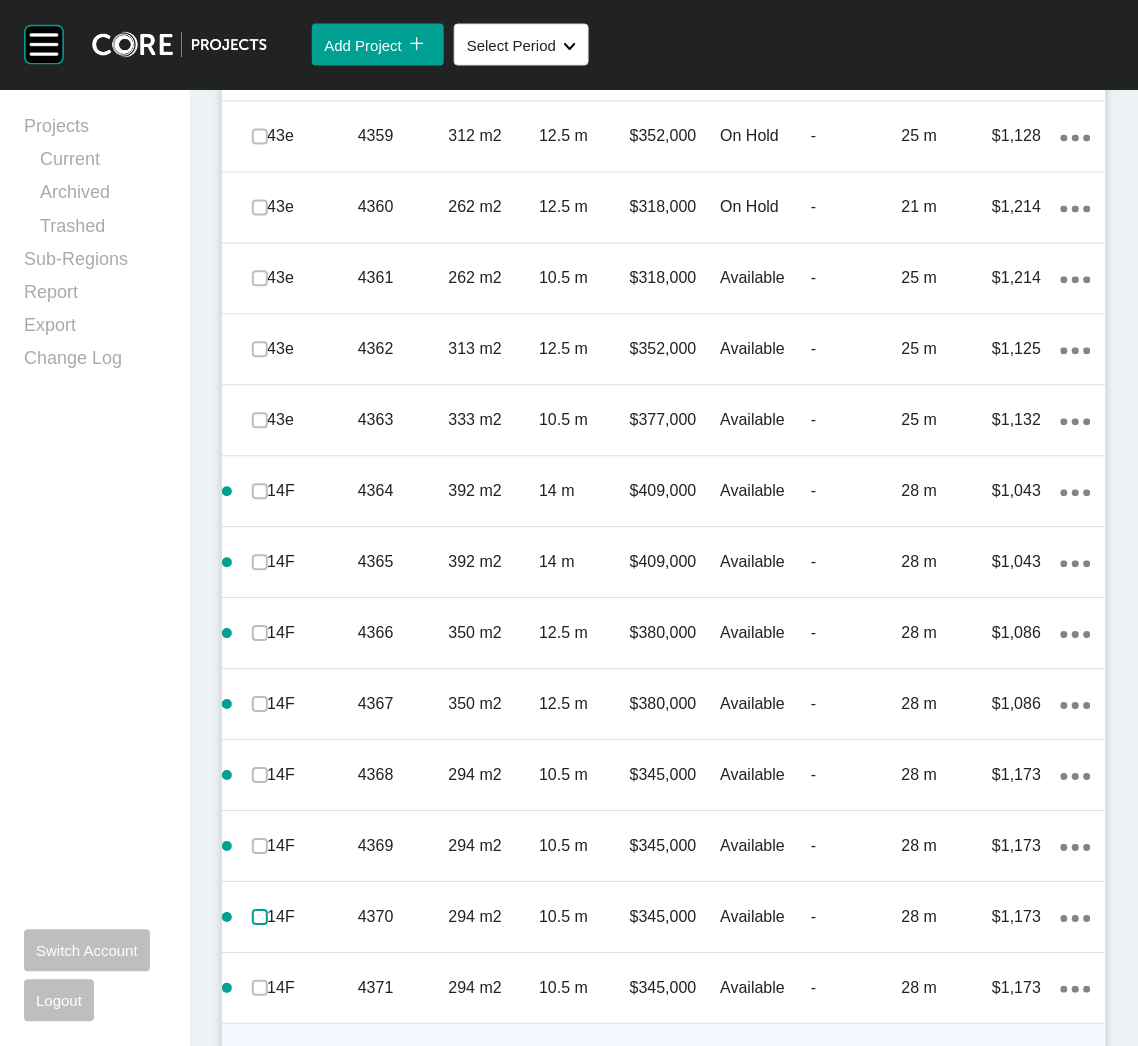 scroll, scrollTop: 2100, scrollLeft: 0, axis: vertical 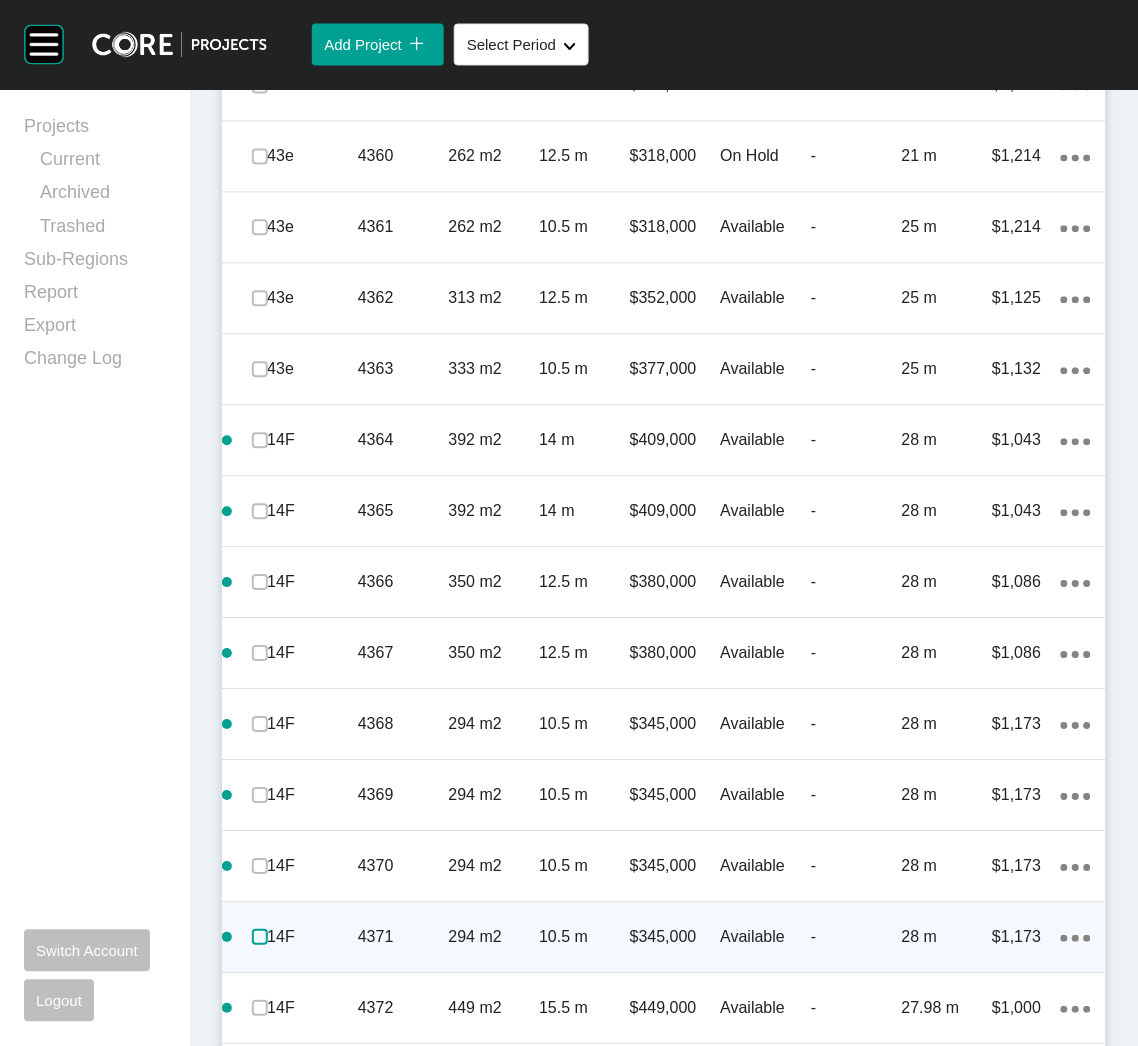 click at bounding box center [260, 938] 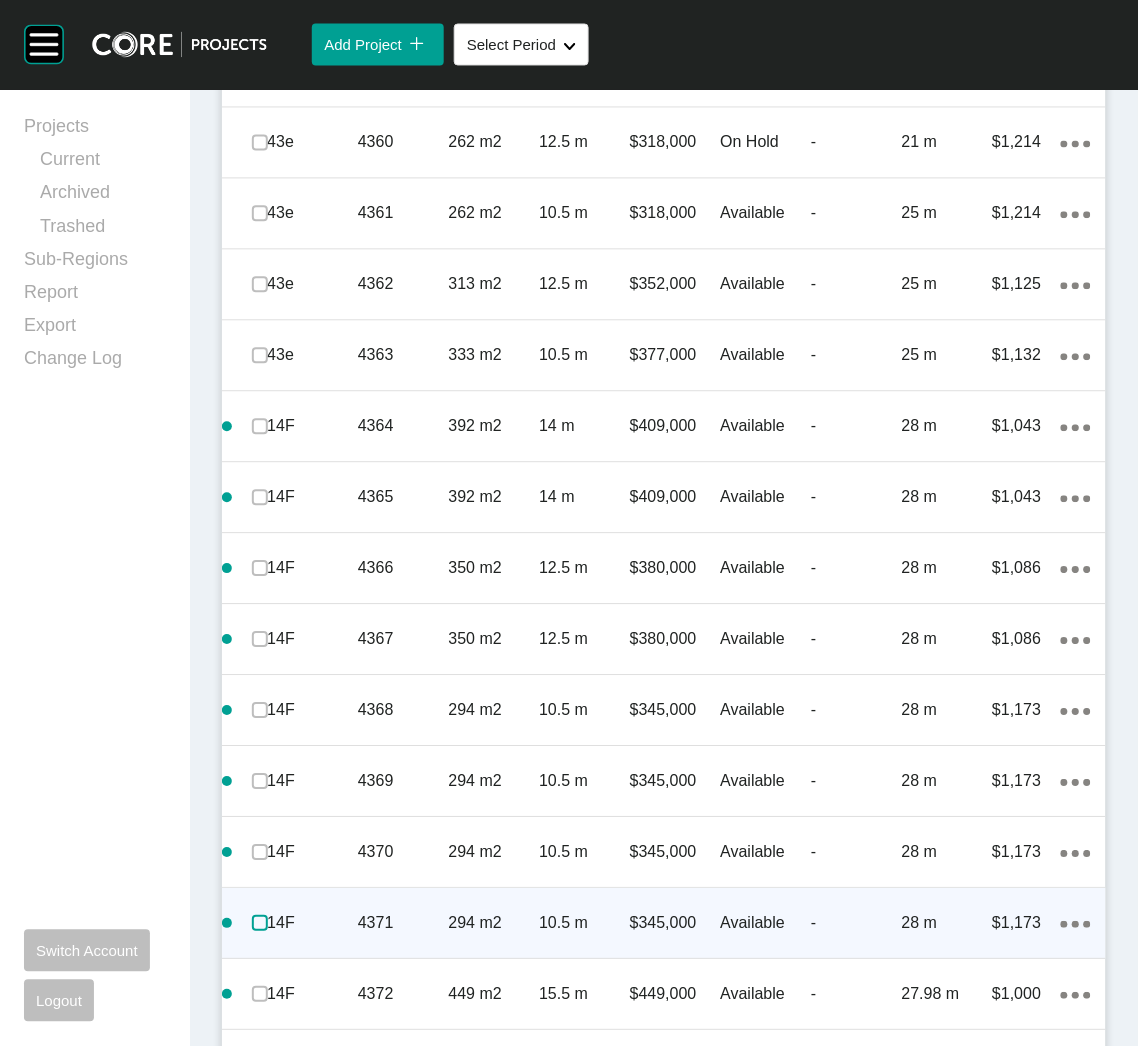 scroll, scrollTop: 2118, scrollLeft: 0, axis: vertical 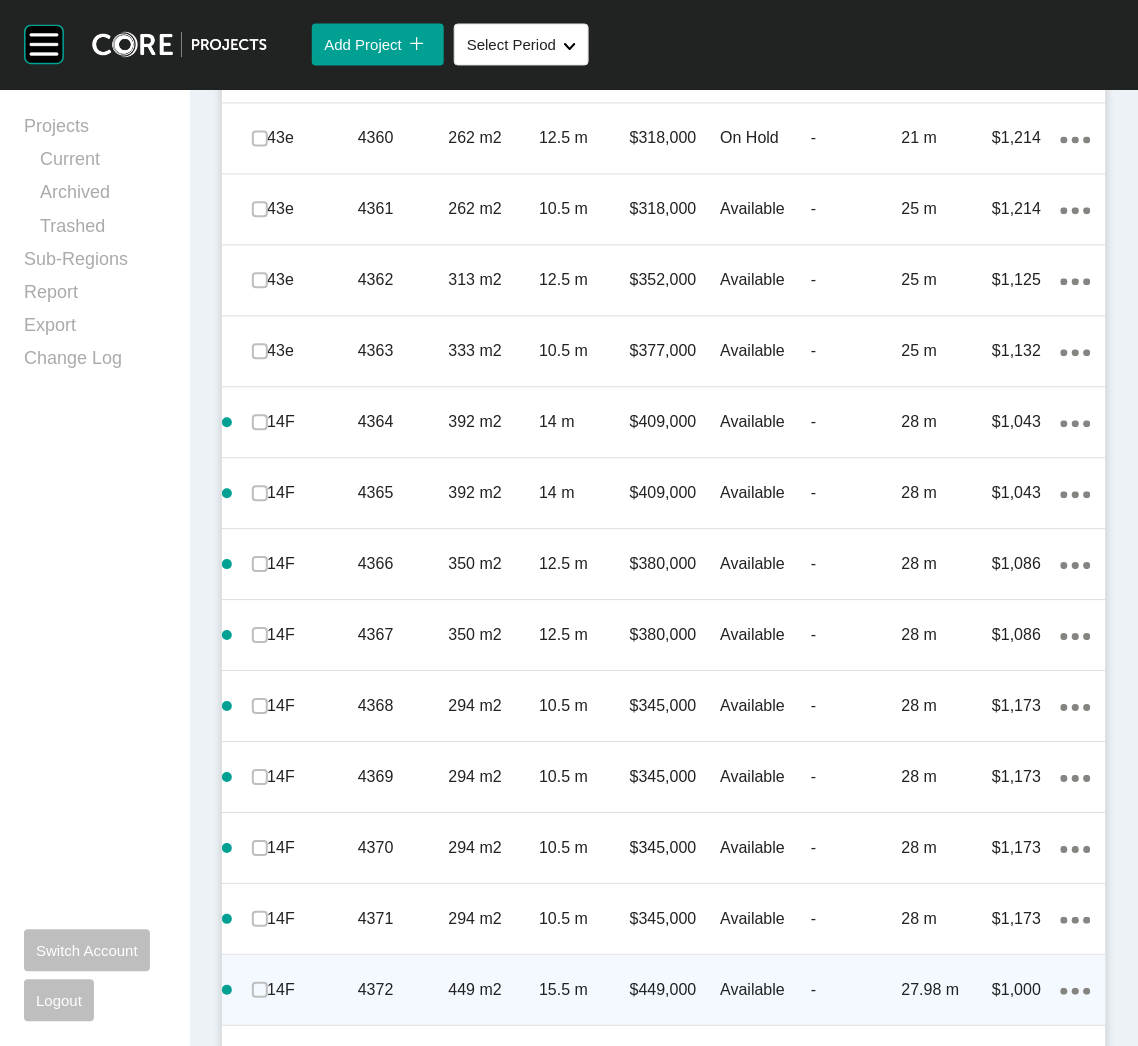 click on "Available" at bounding box center (766, 991) 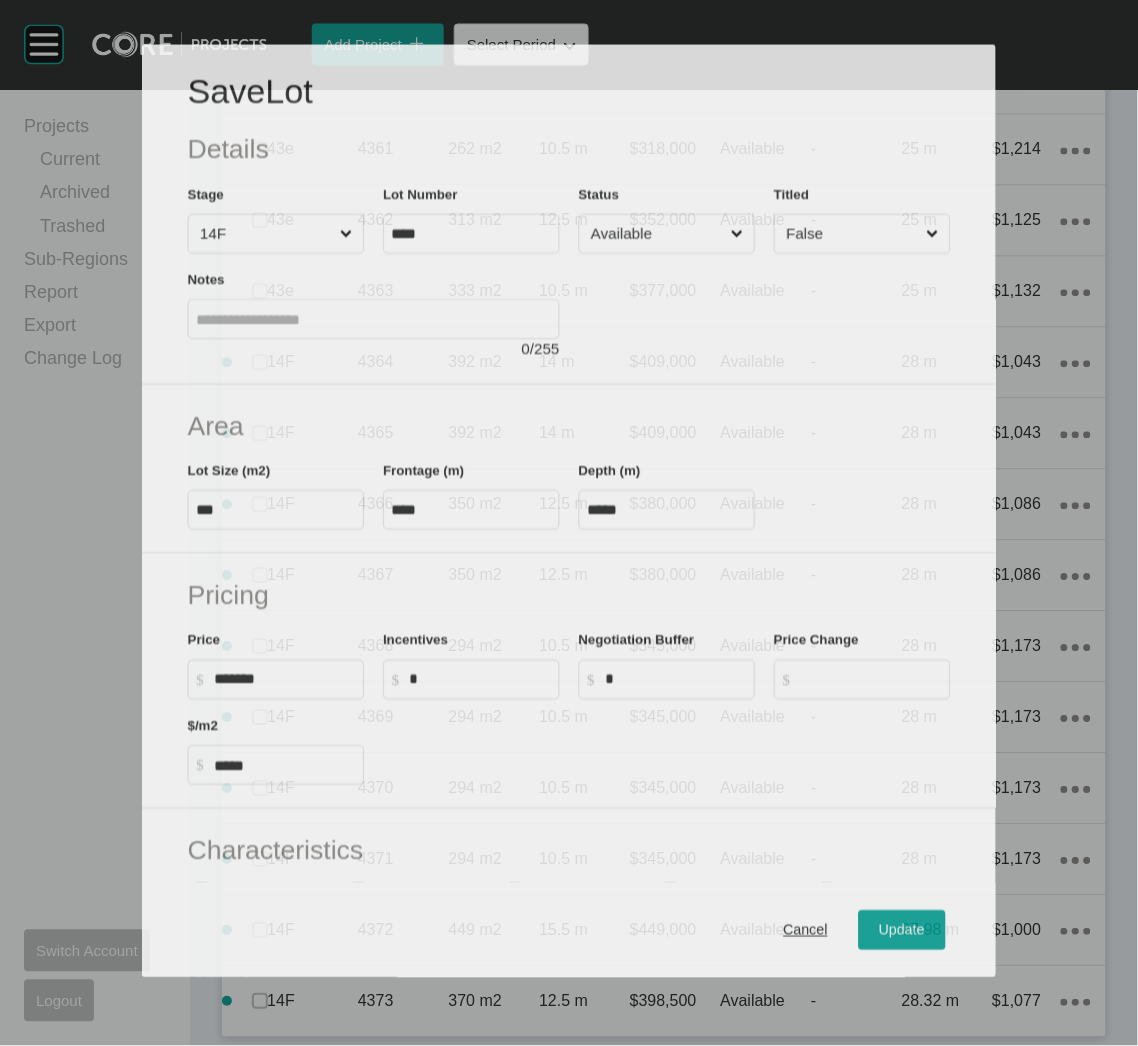 scroll, scrollTop: 2055, scrollLeft: 0, axis: vertical 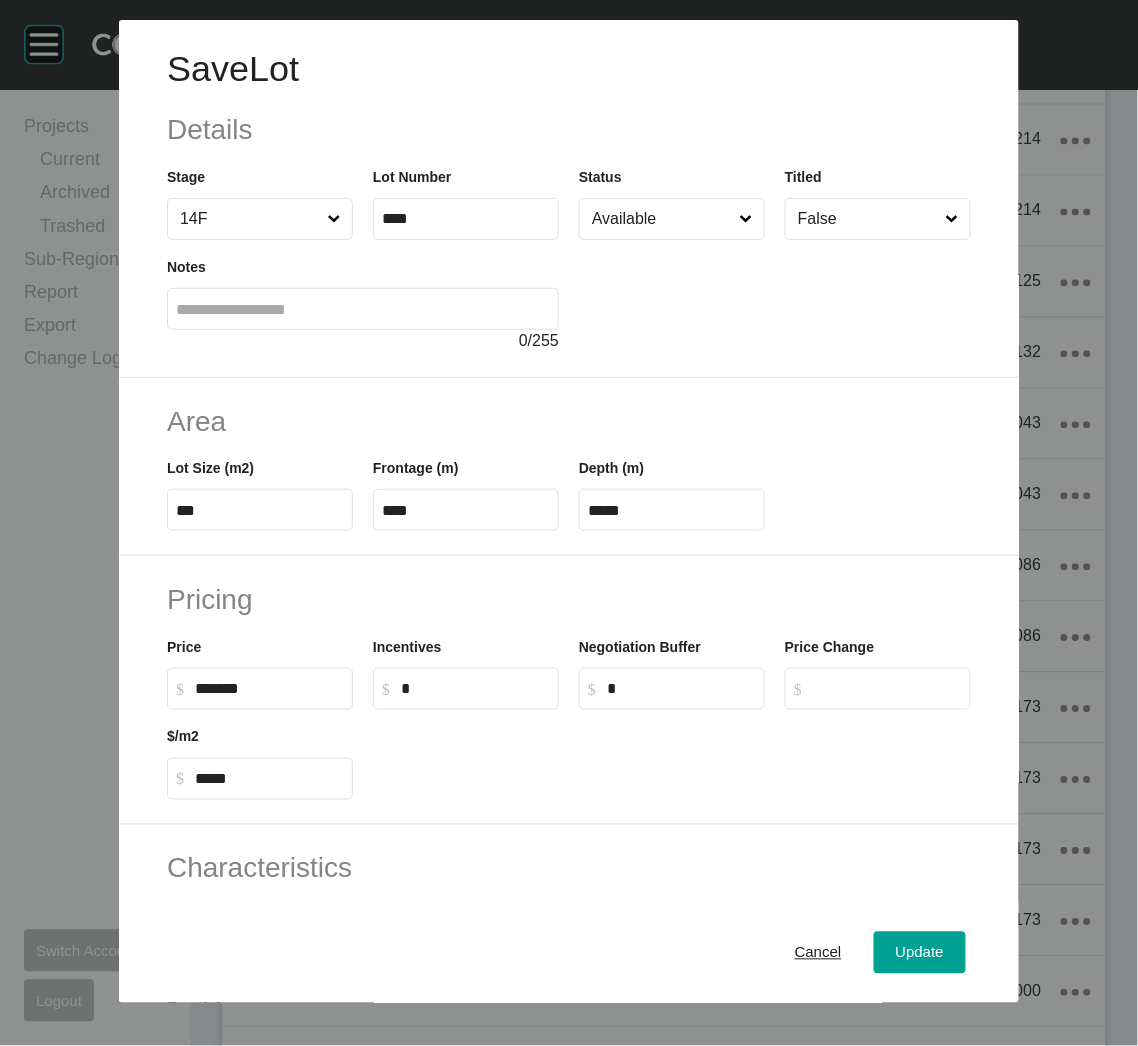 click on "Available" at bounding box center [662, 219] 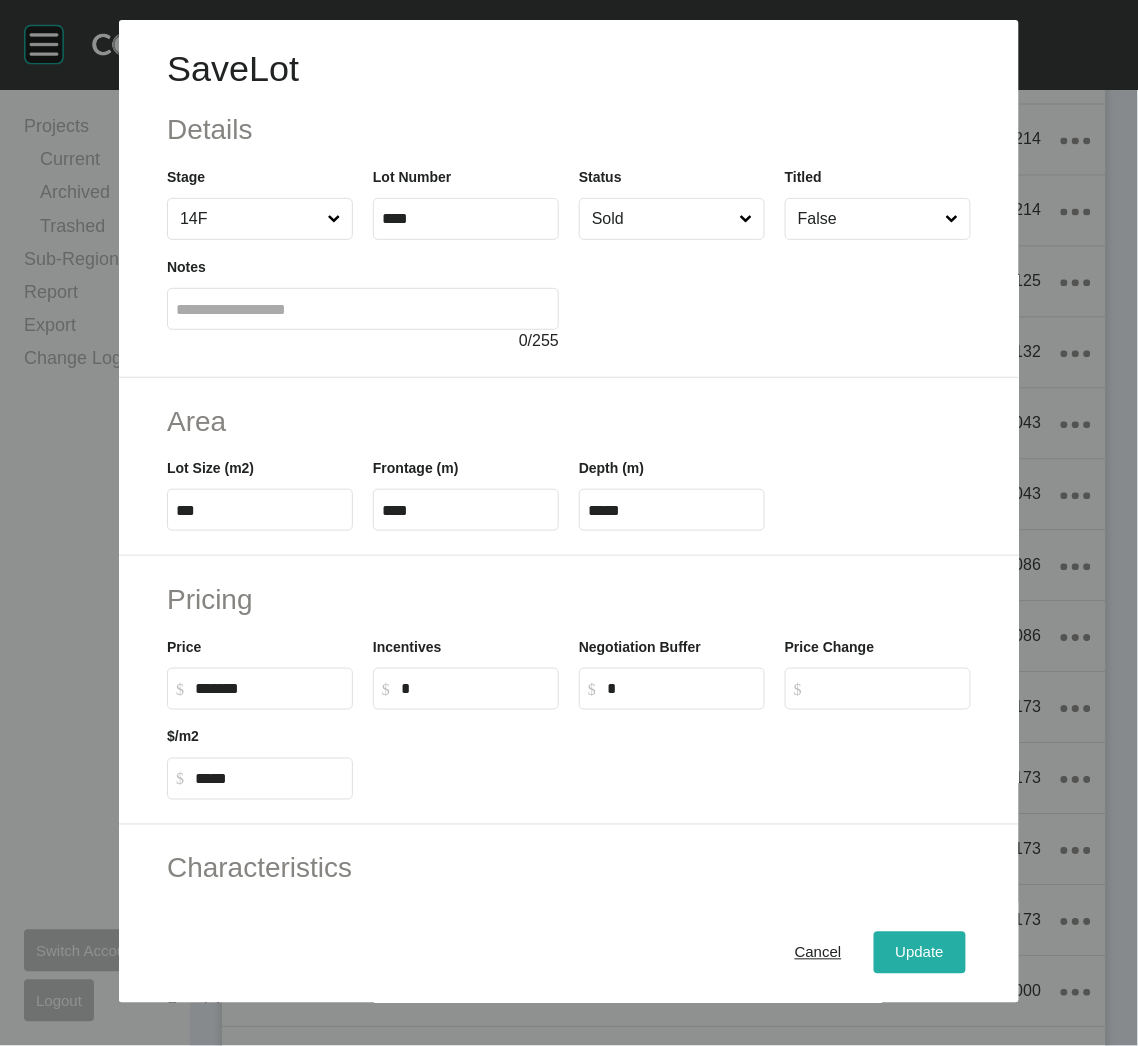 click on "Update" at bounding box center [920, 953] 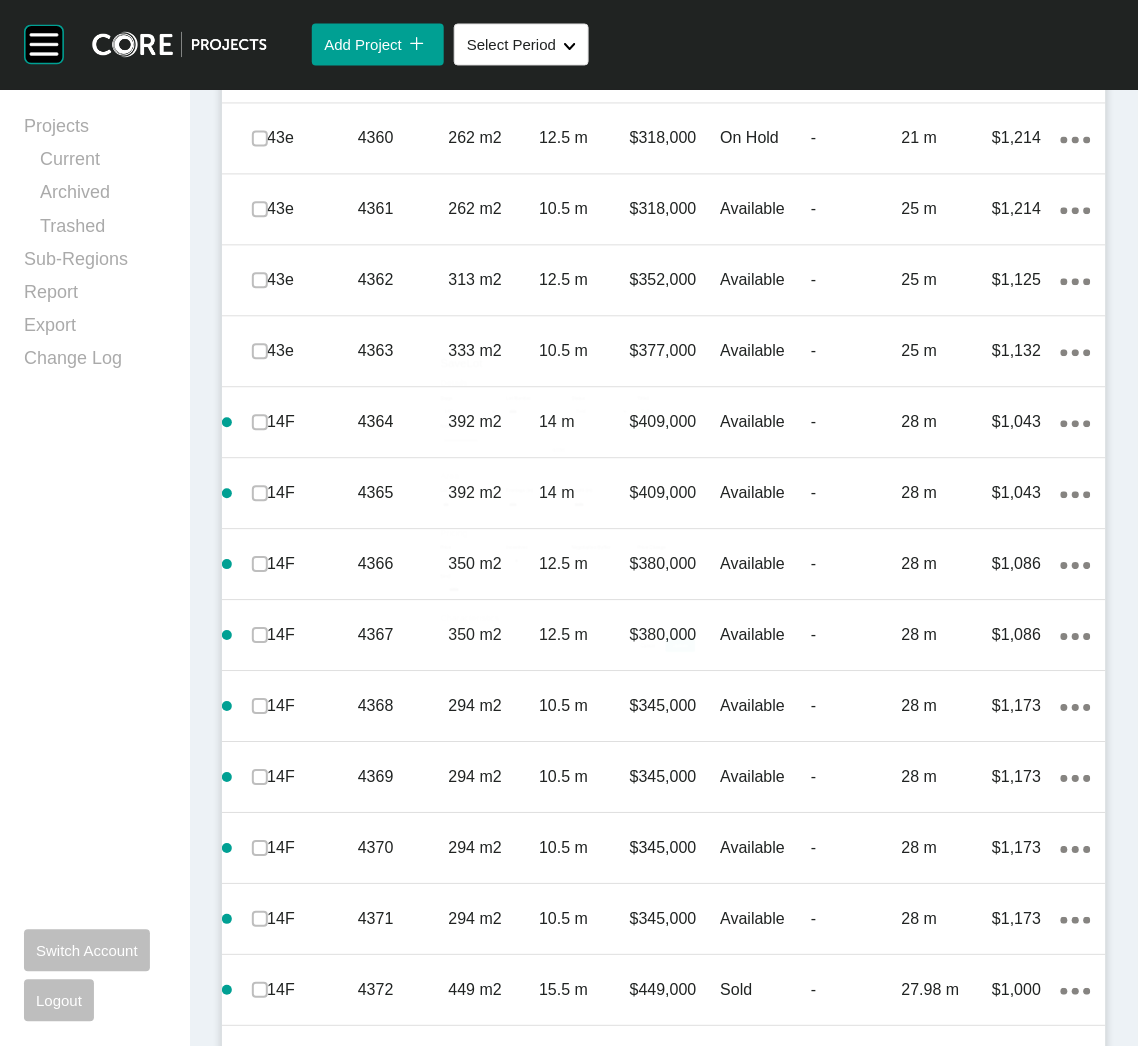 click on "12.5 m" at bounding box center (584, 1062) 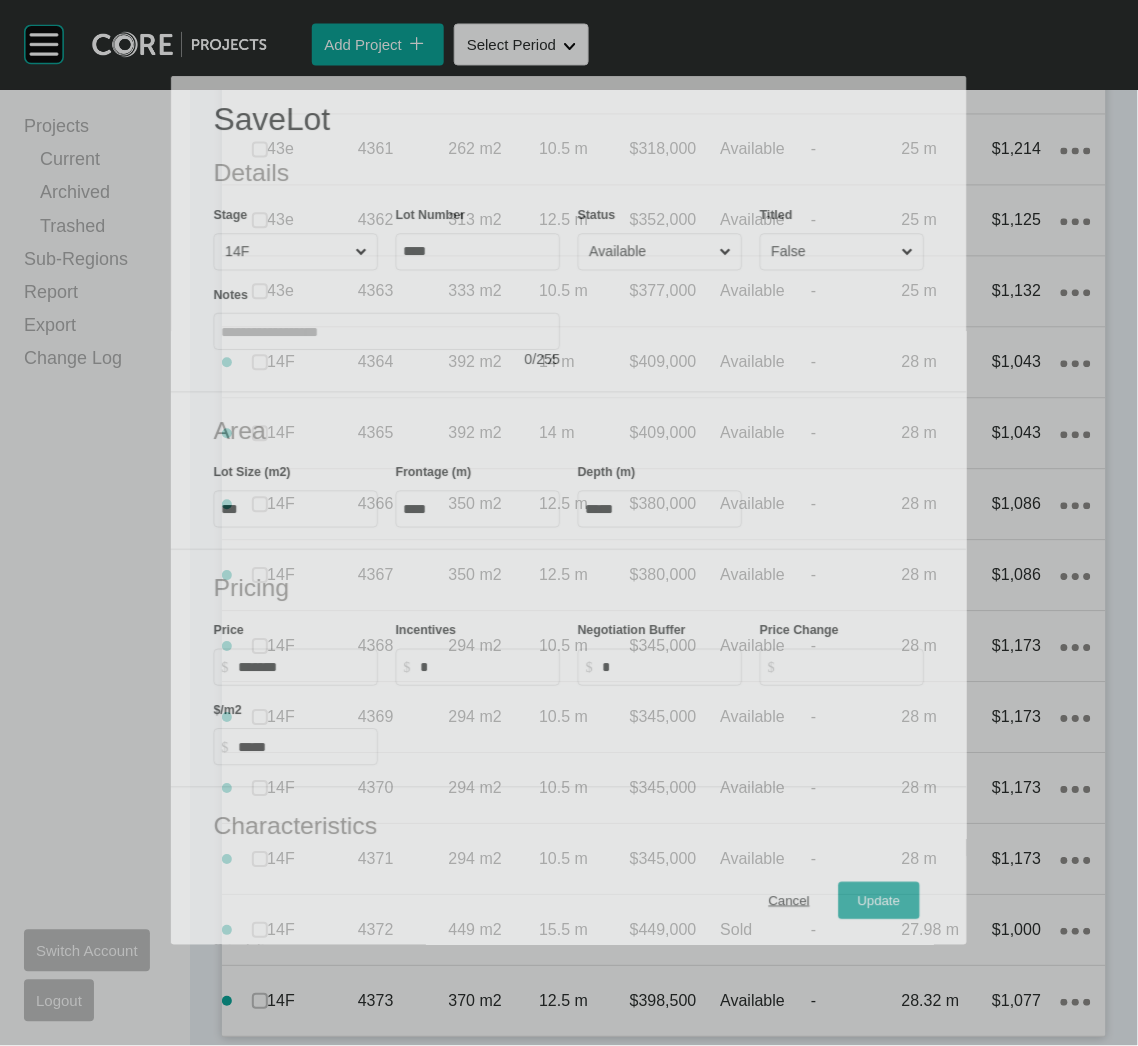 scroll, scrollTop: 2055, scrollLeft: 0, axis: vertical 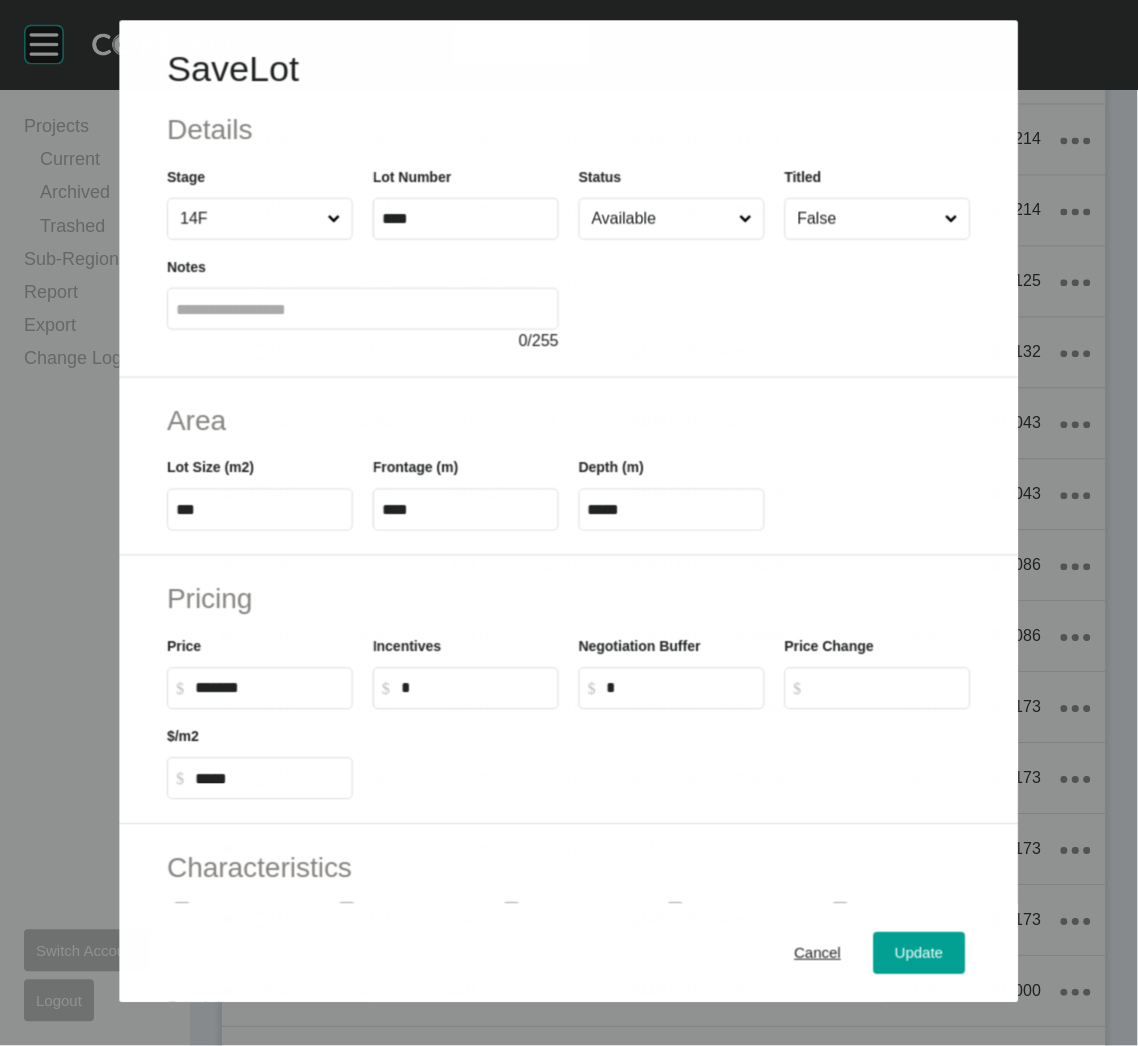 click on "Available" at bounding box center (661, 219) 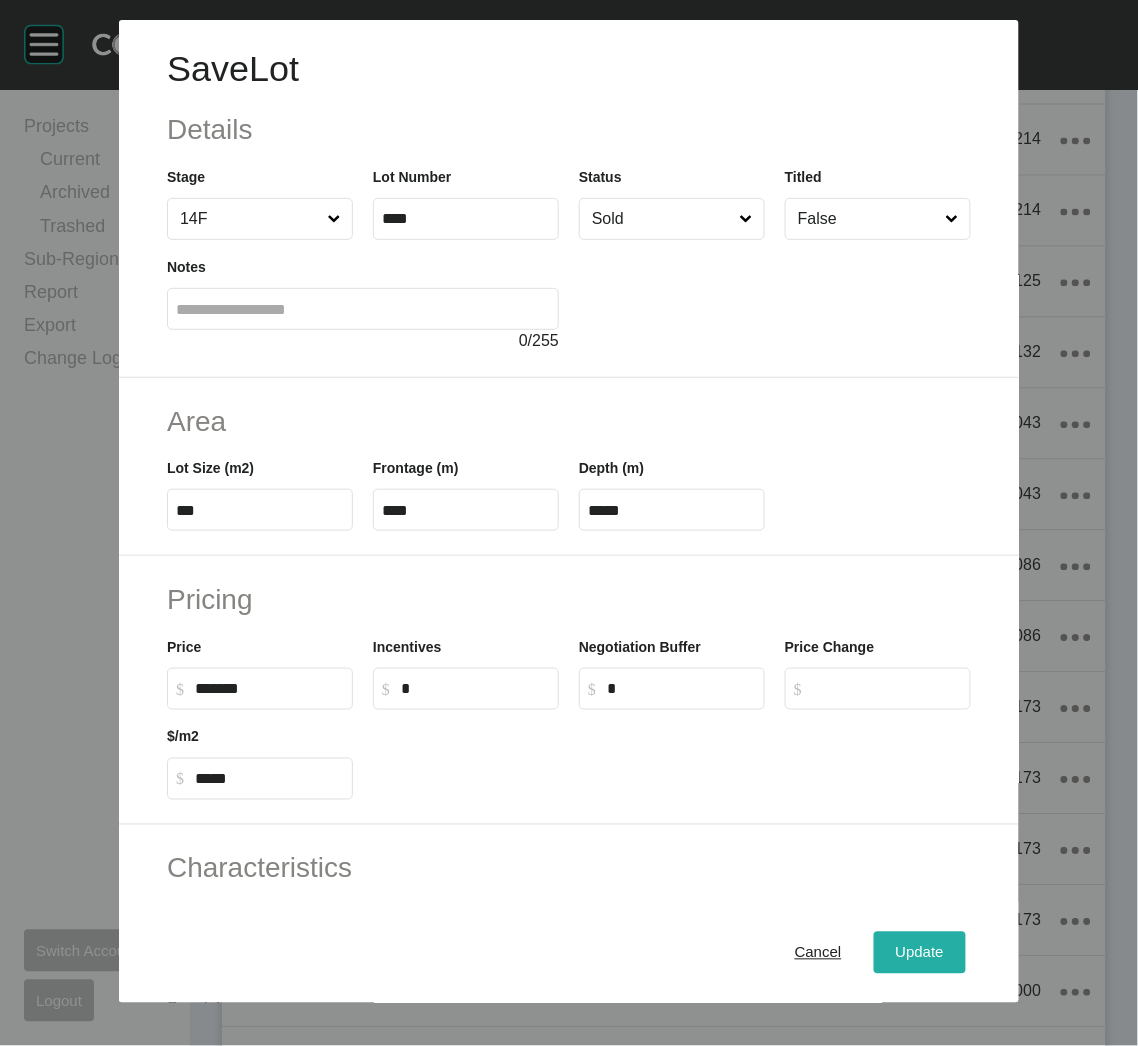click on "Update" at bounding box center [920, 953] 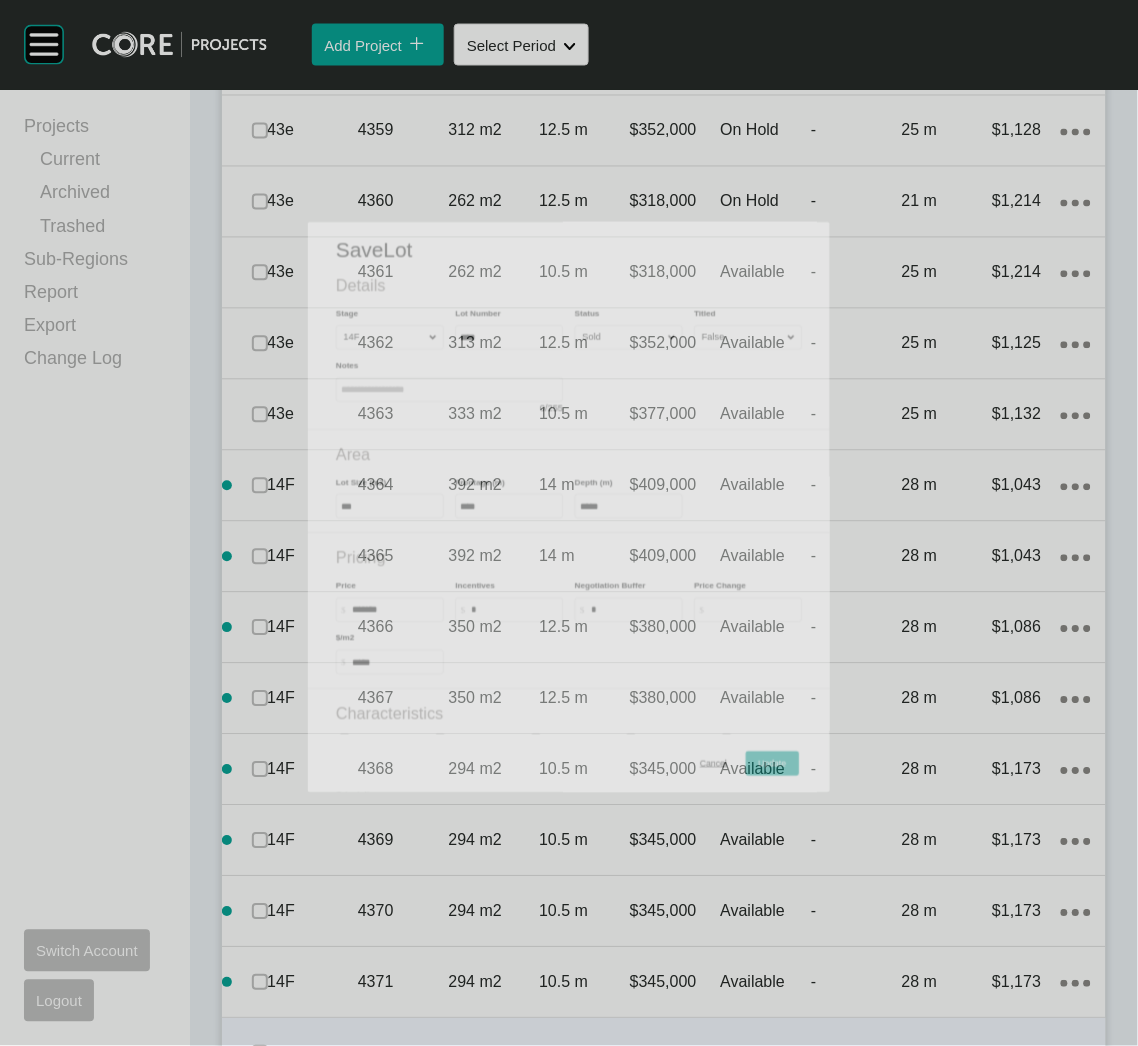 scroll, scrollTop: 2118, scrollLeft: 0, axis: vertical 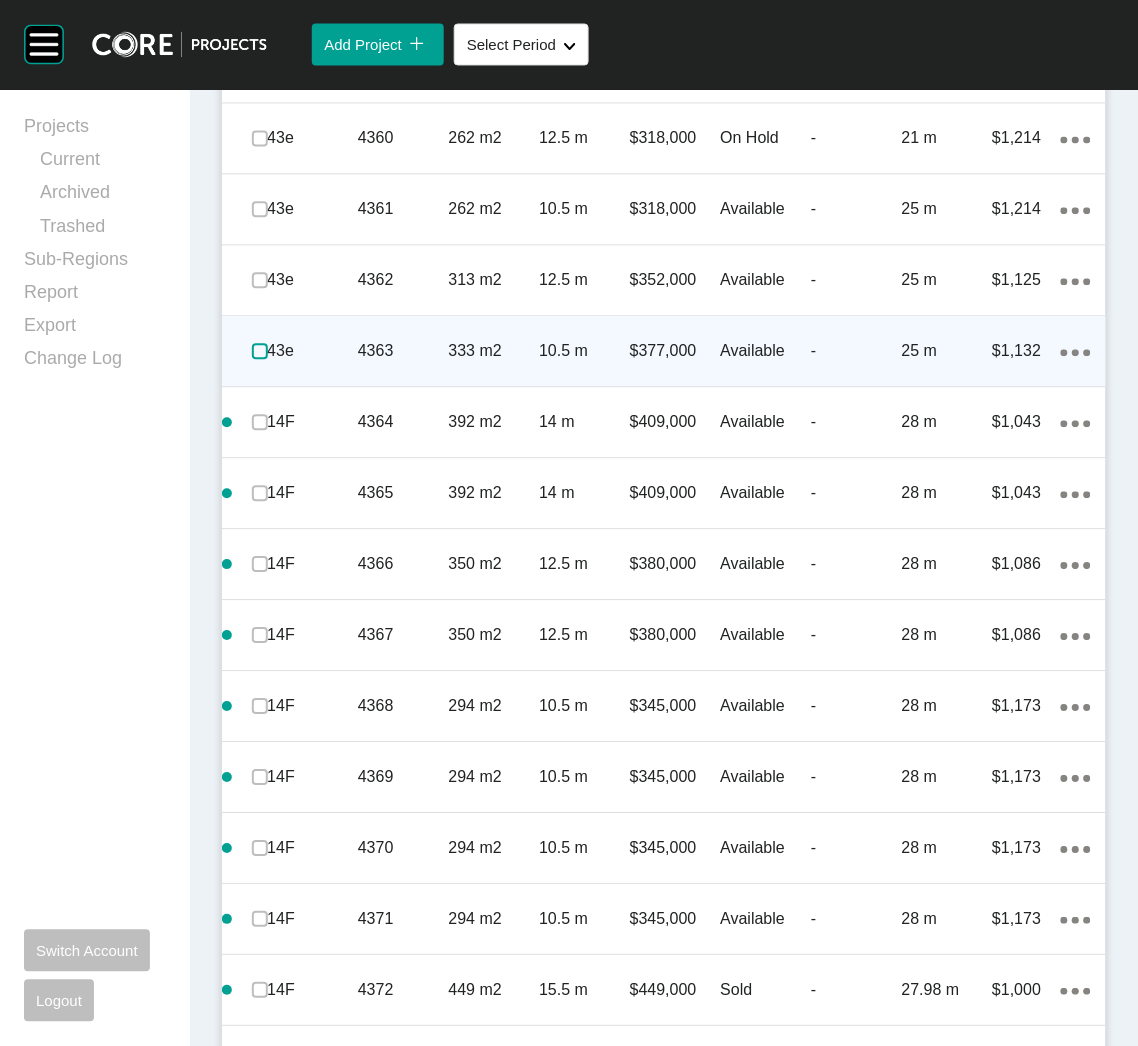 click at bounding box center (260, 352) 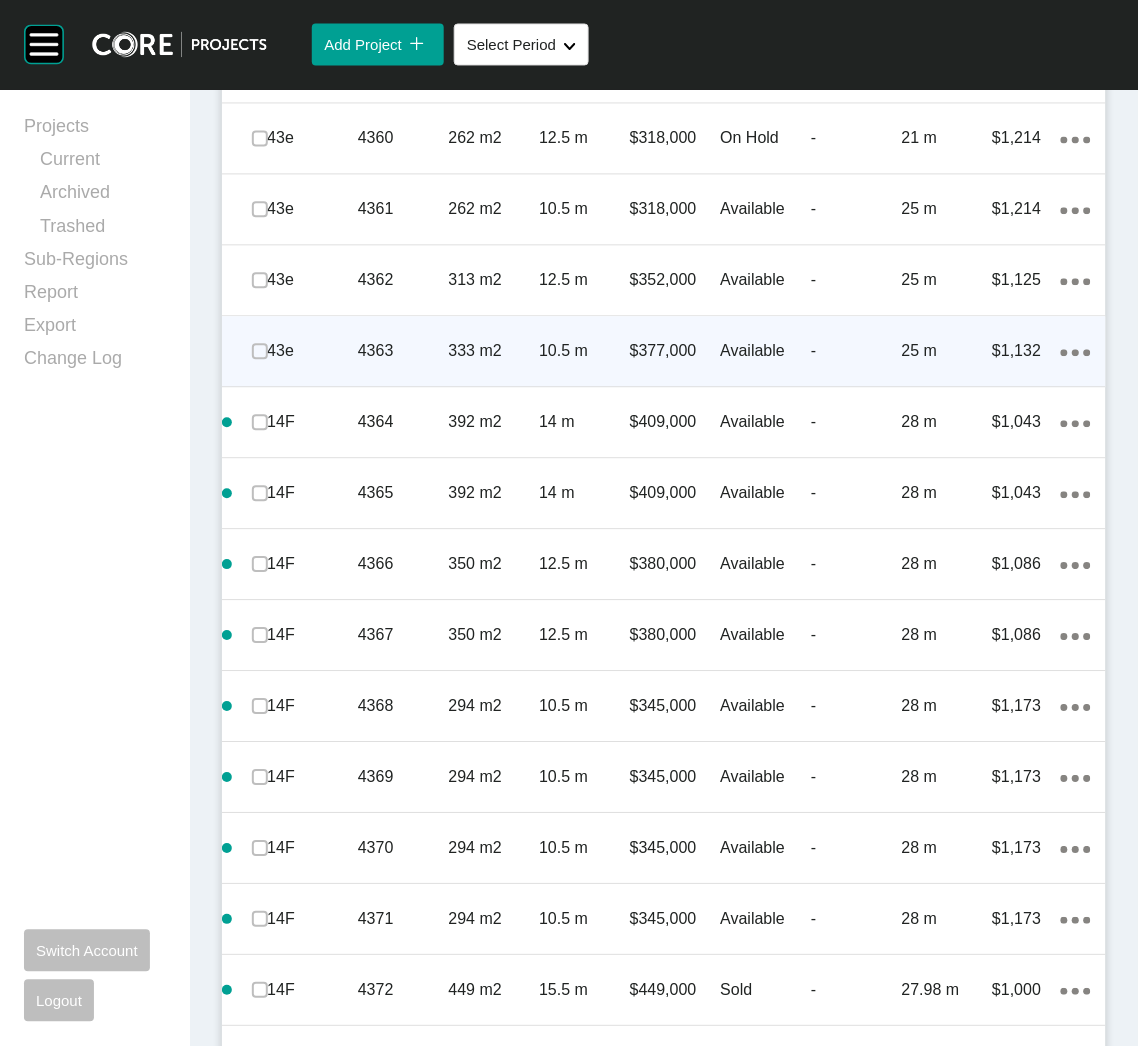 click on "333 m2" at bounding box center [494, 352] 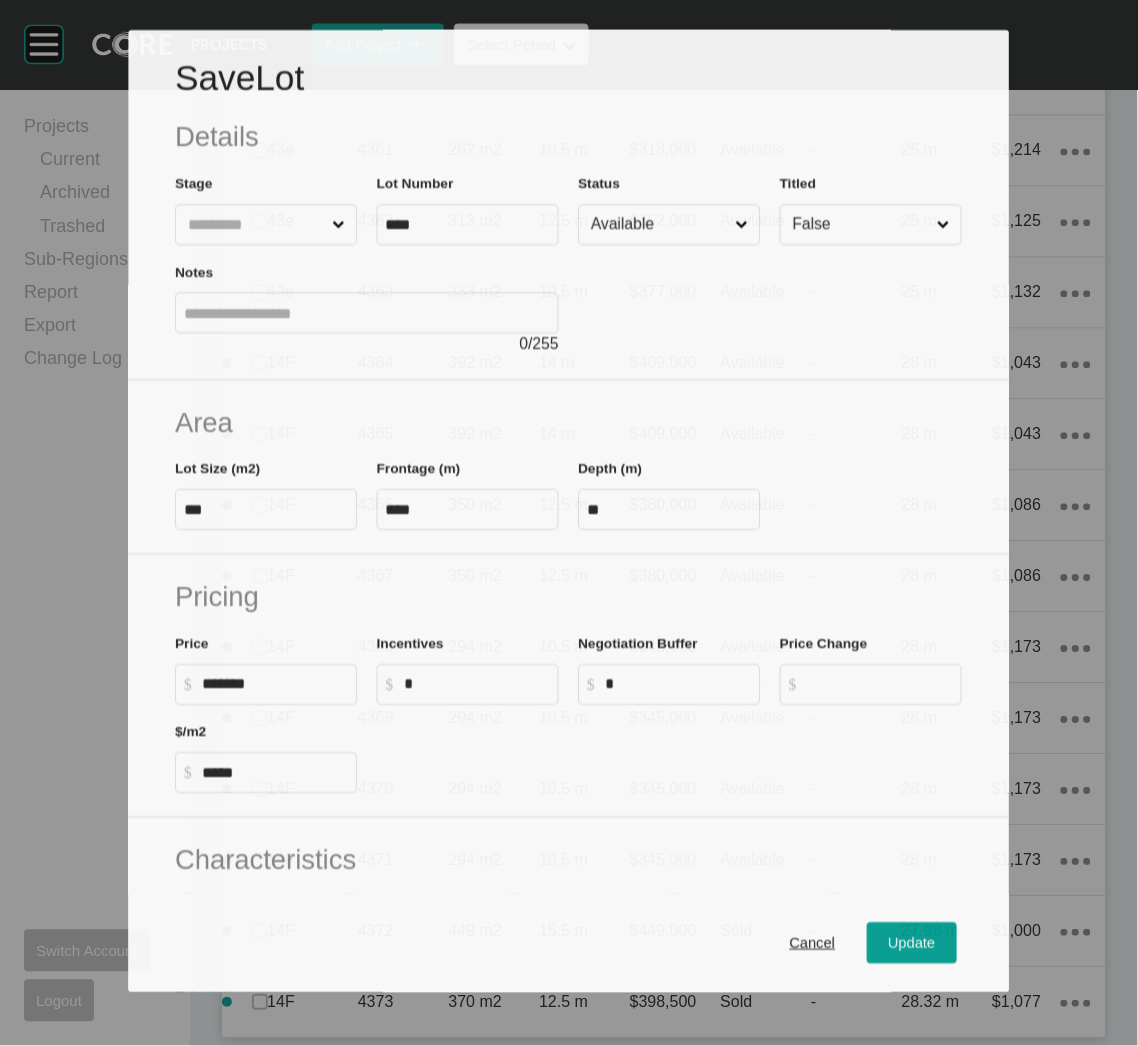click on "Available" at bounding box center [660, 224] 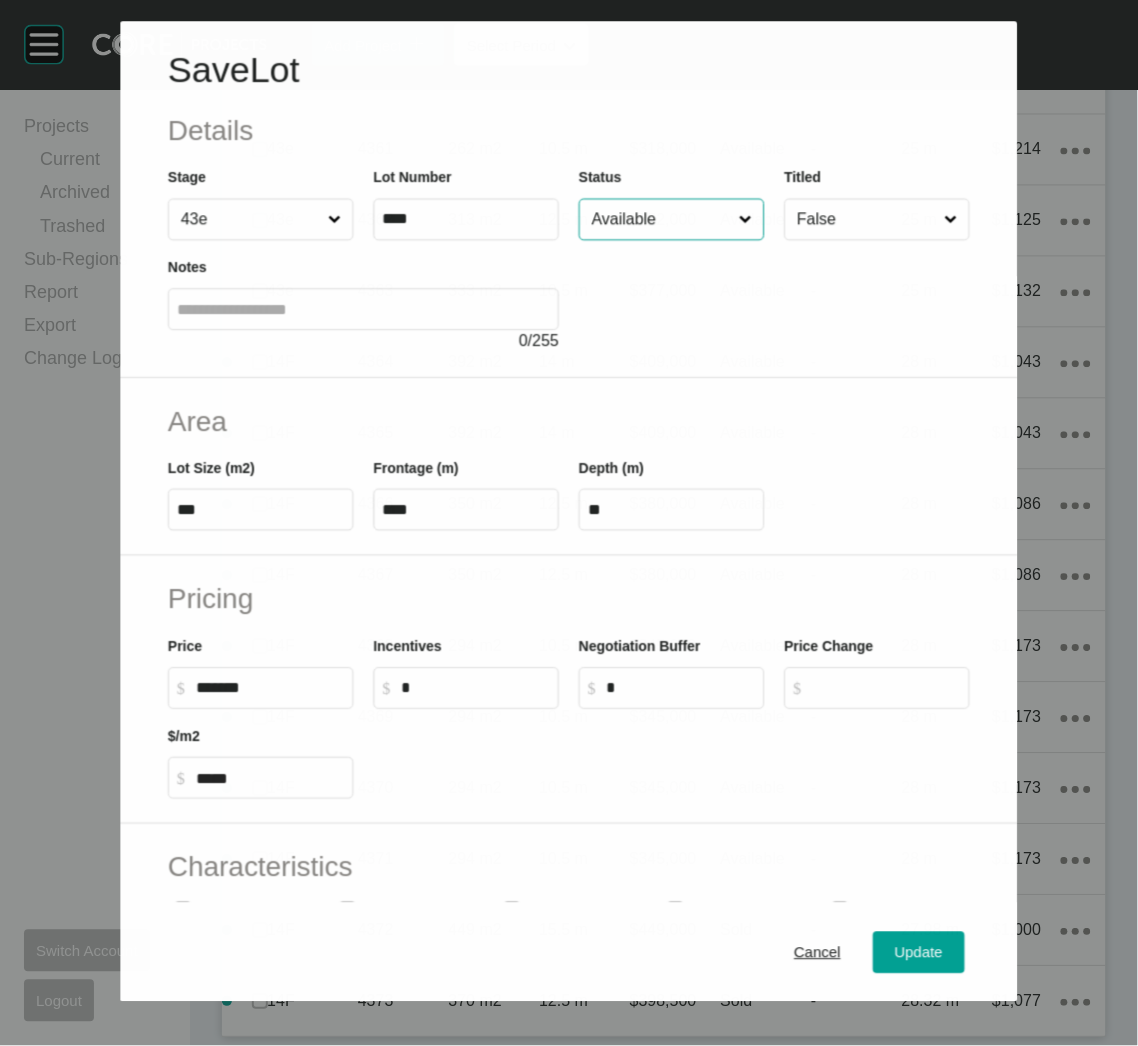 scroll, scrollTop: 2055, scrollLeft: 0, axis: vertical 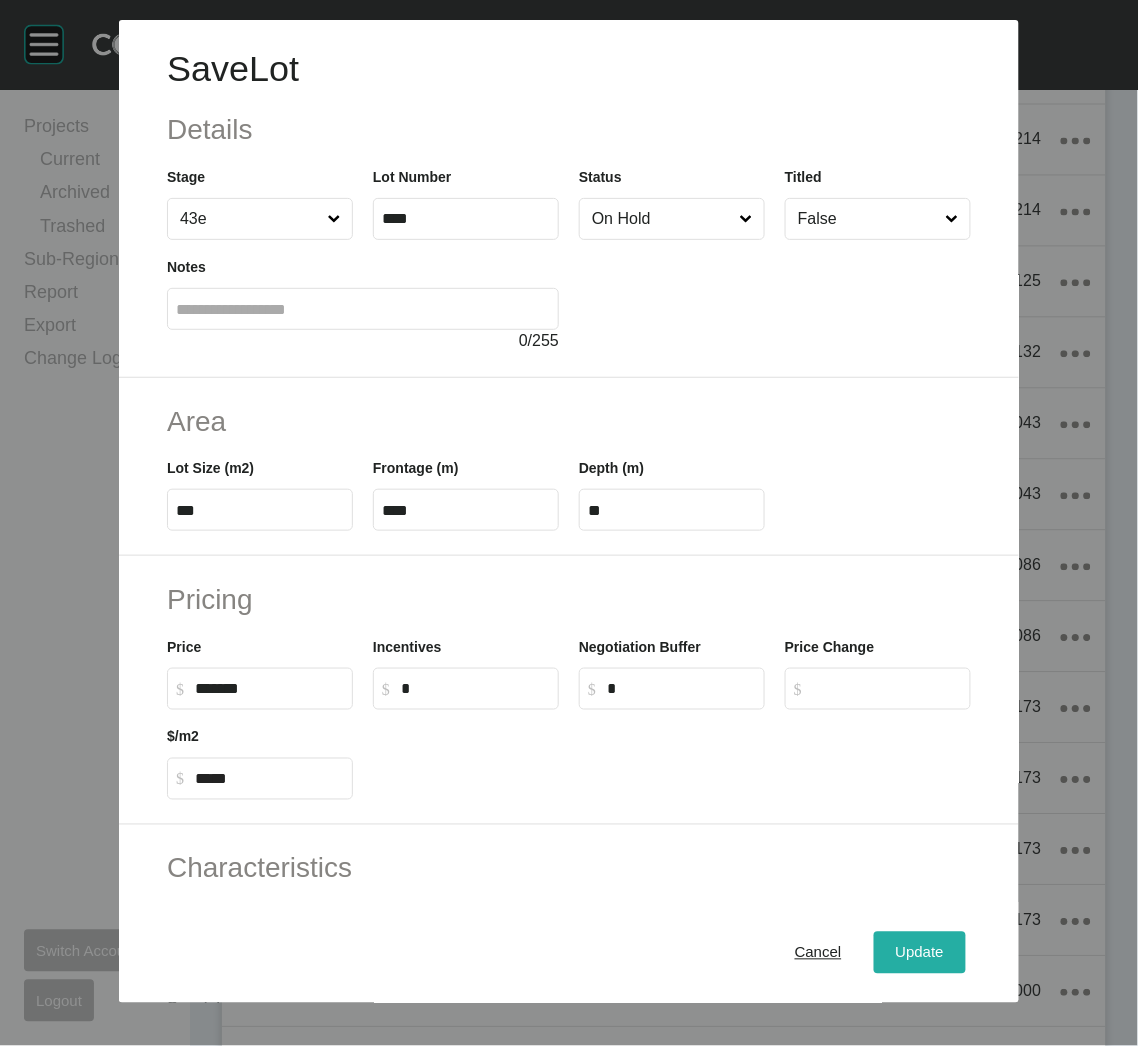click on "Update" at bounding box center (920, 953) 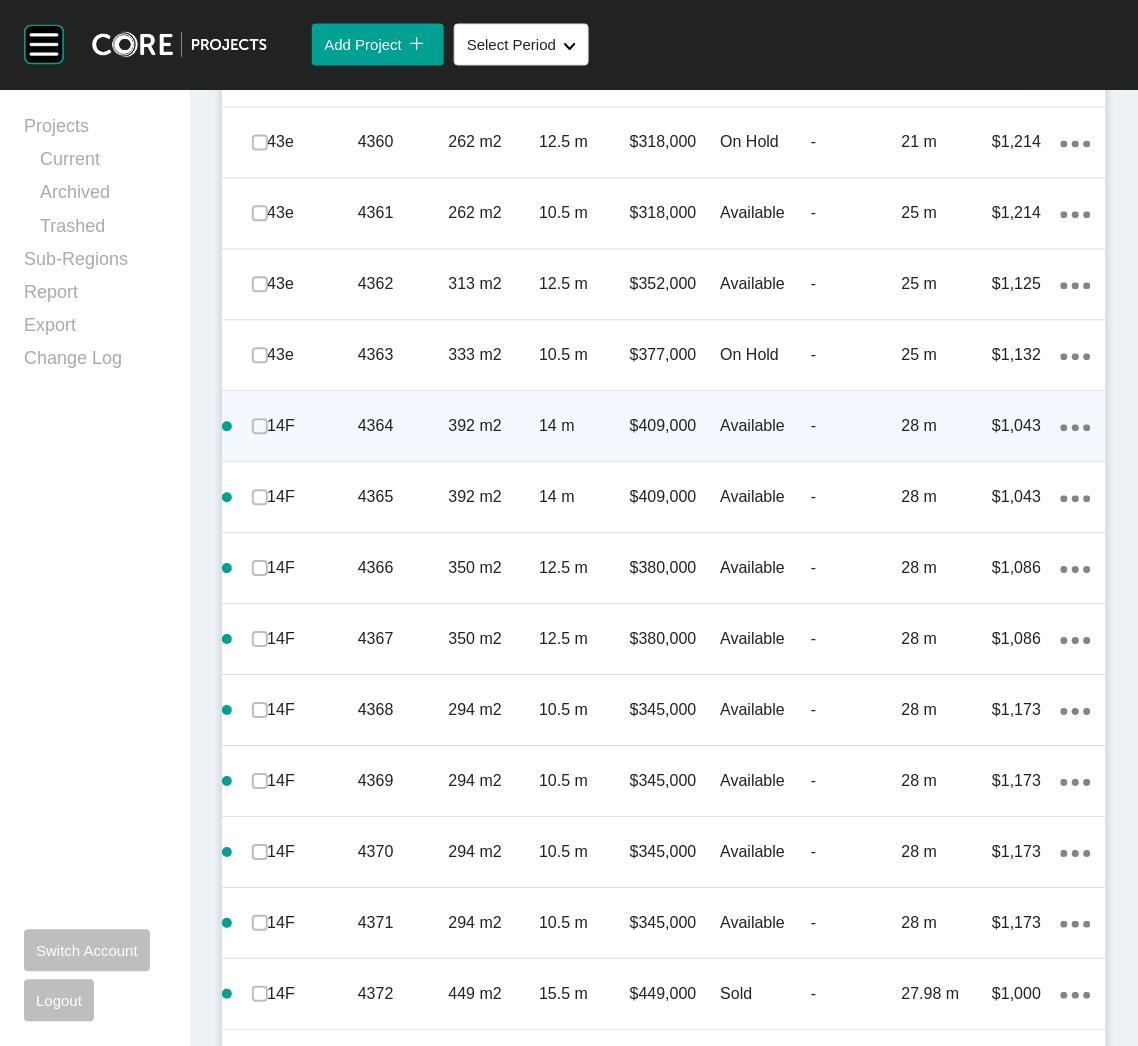 scroll, scrollTop: 2118, scrollLeft: 0, axis: vertical 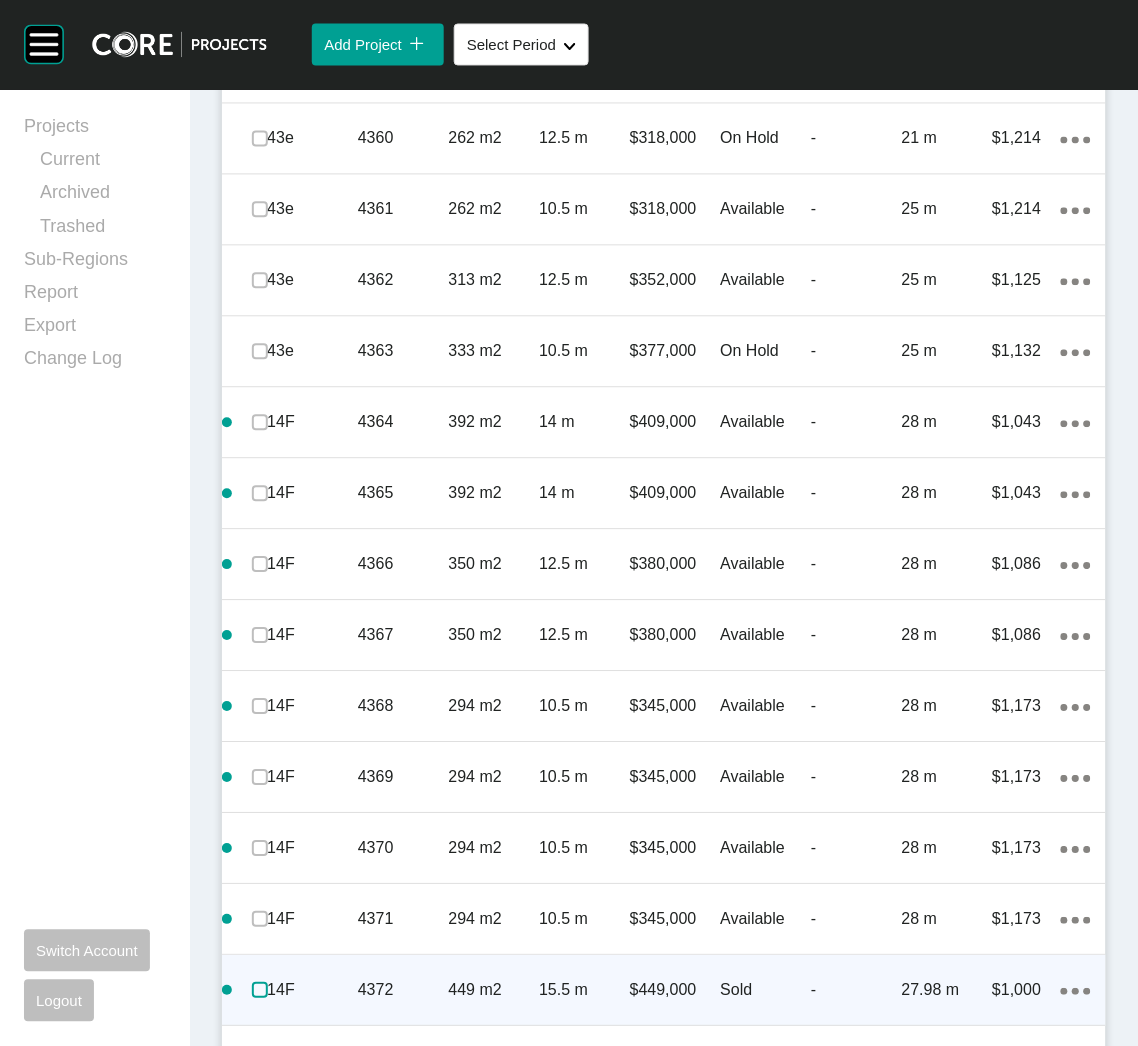 click at bounding box center [260, 991] 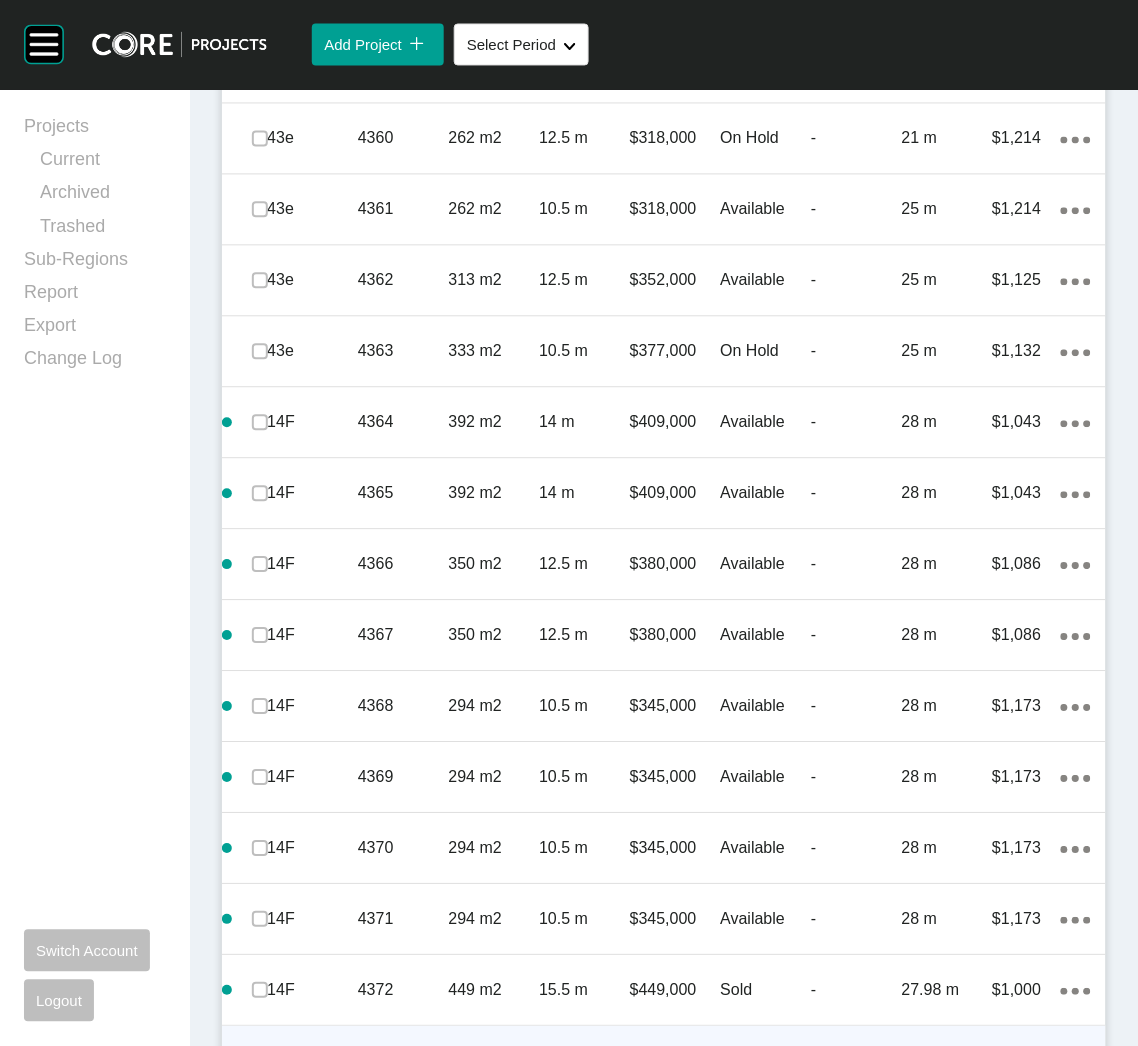 click at bounding box center [260, 1062] 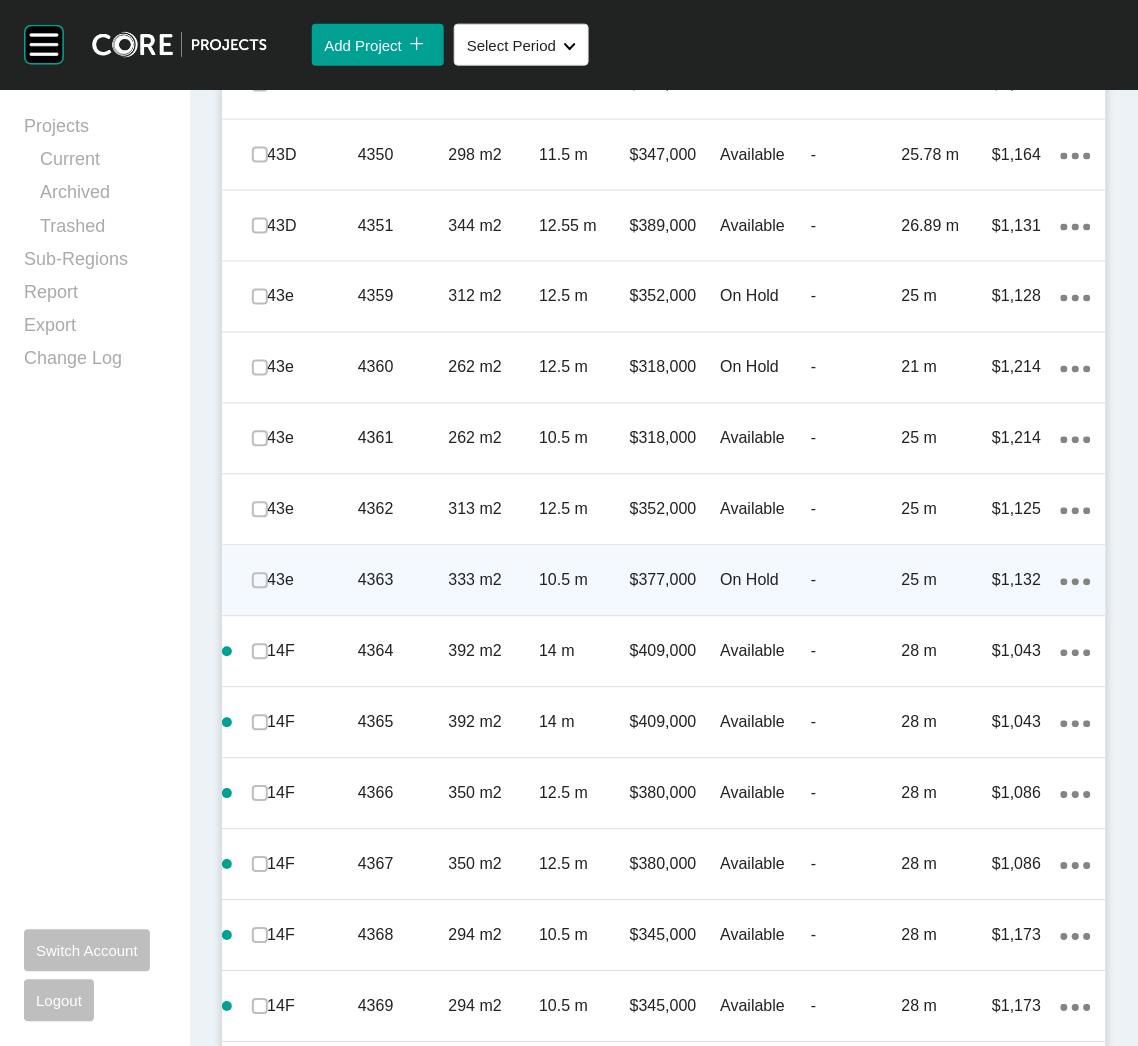 scroll, scrollTop: 1817, scrollLeft: 0, axis: vertical 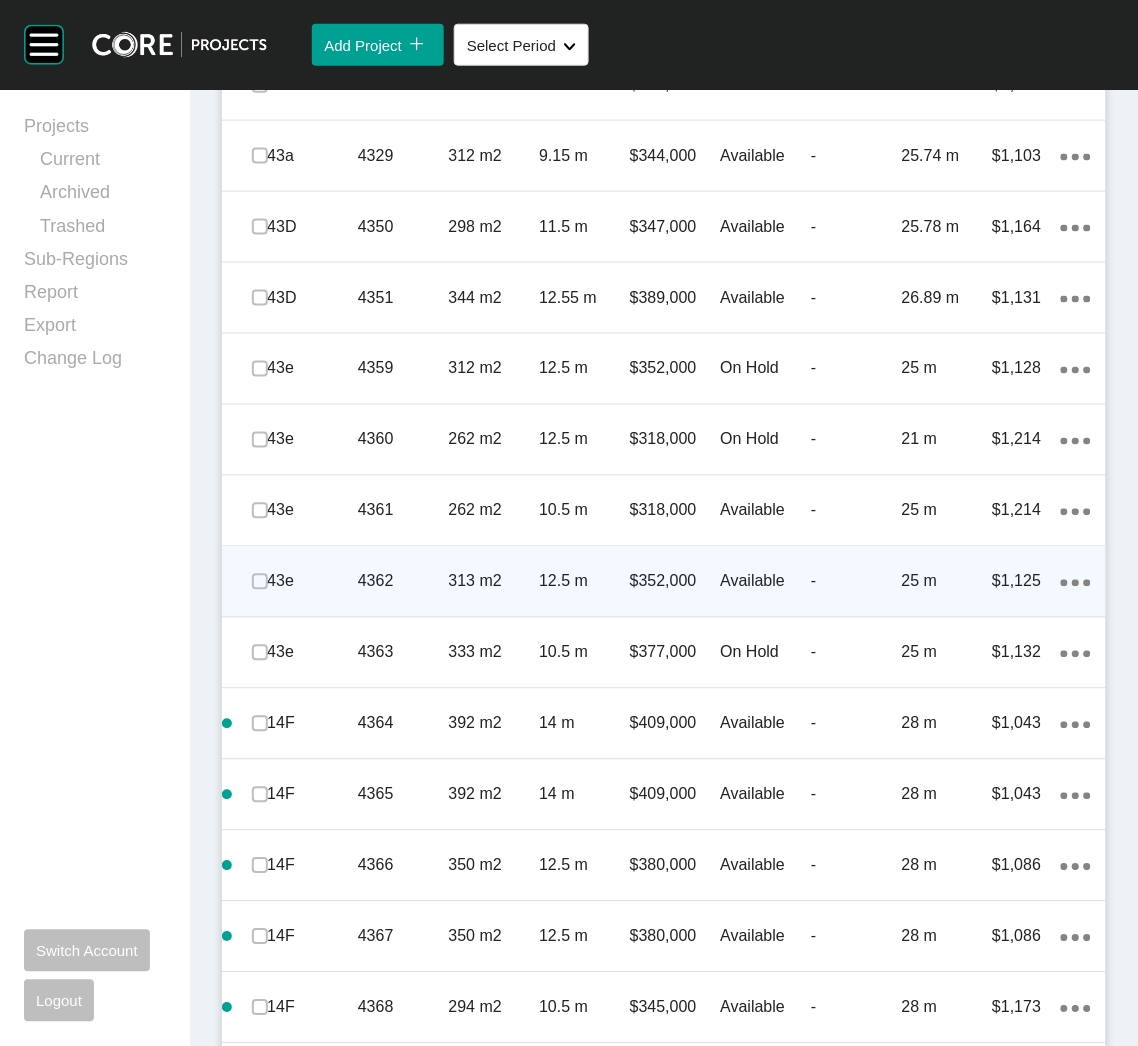 click on "12.5 m" at bounding box center [584, 582] 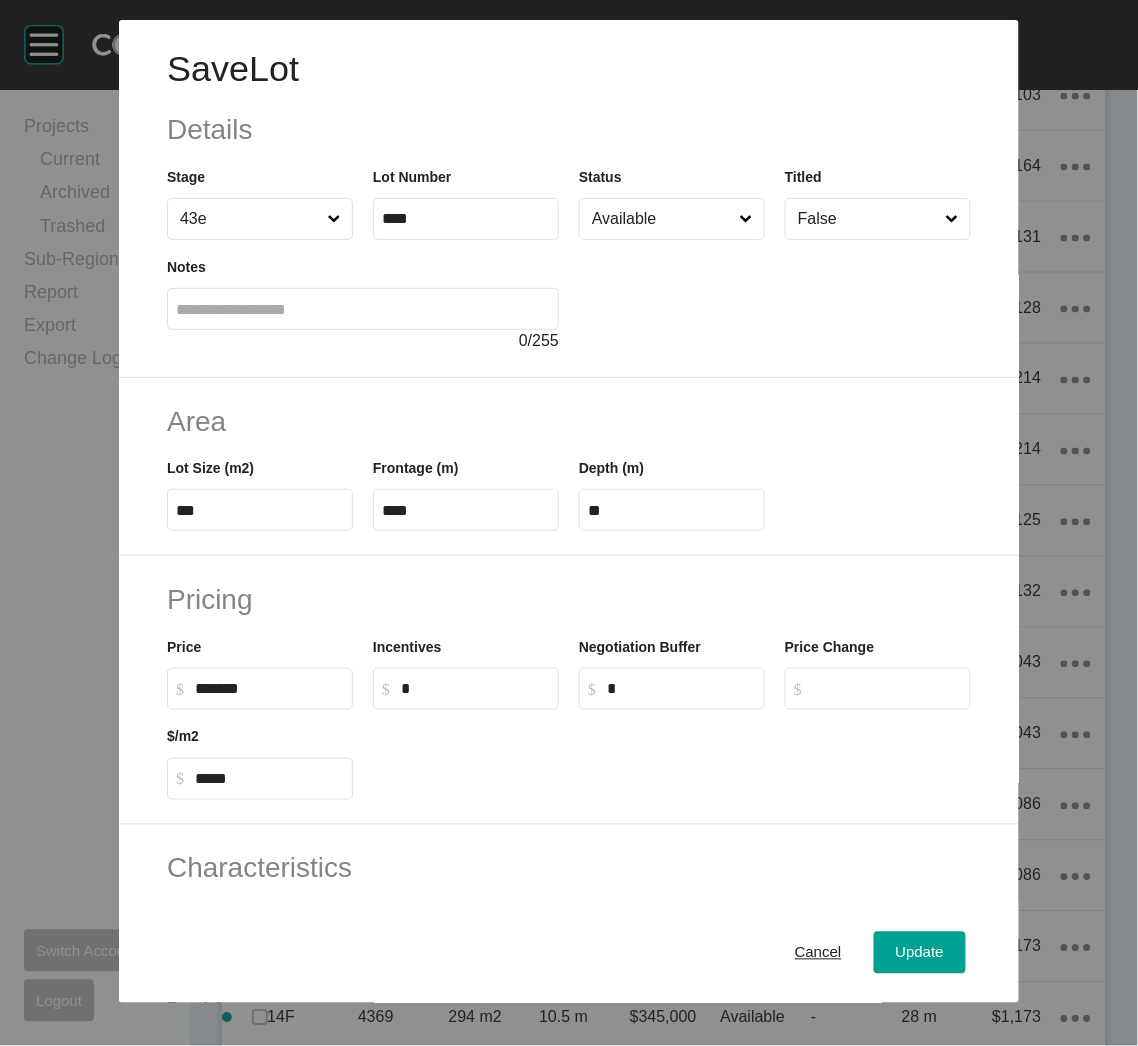 scroll, scrollTop: 1755, scrollLeft: 0, axis: vertical 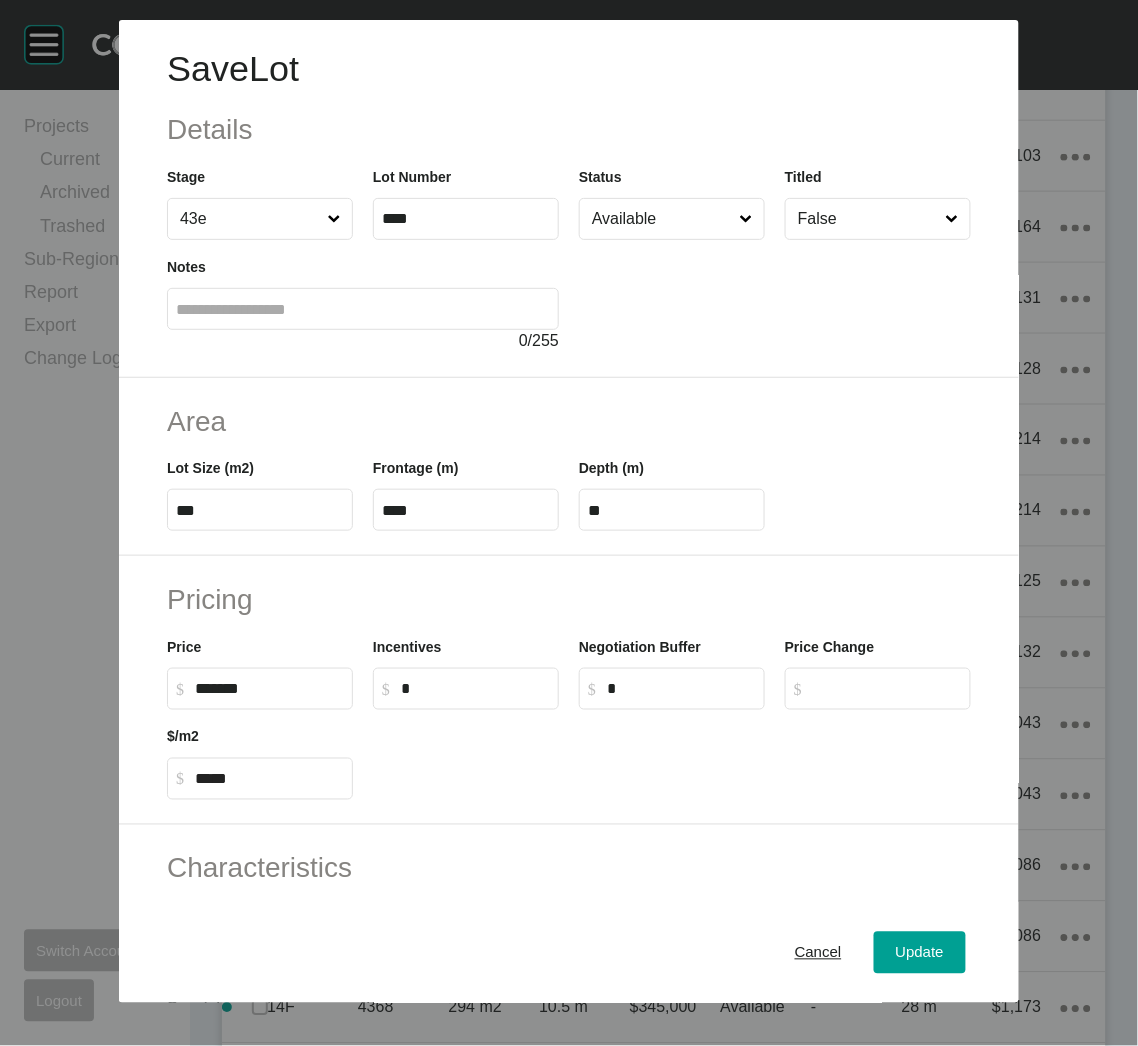 click on "Available" at bounding box center [662, 219] 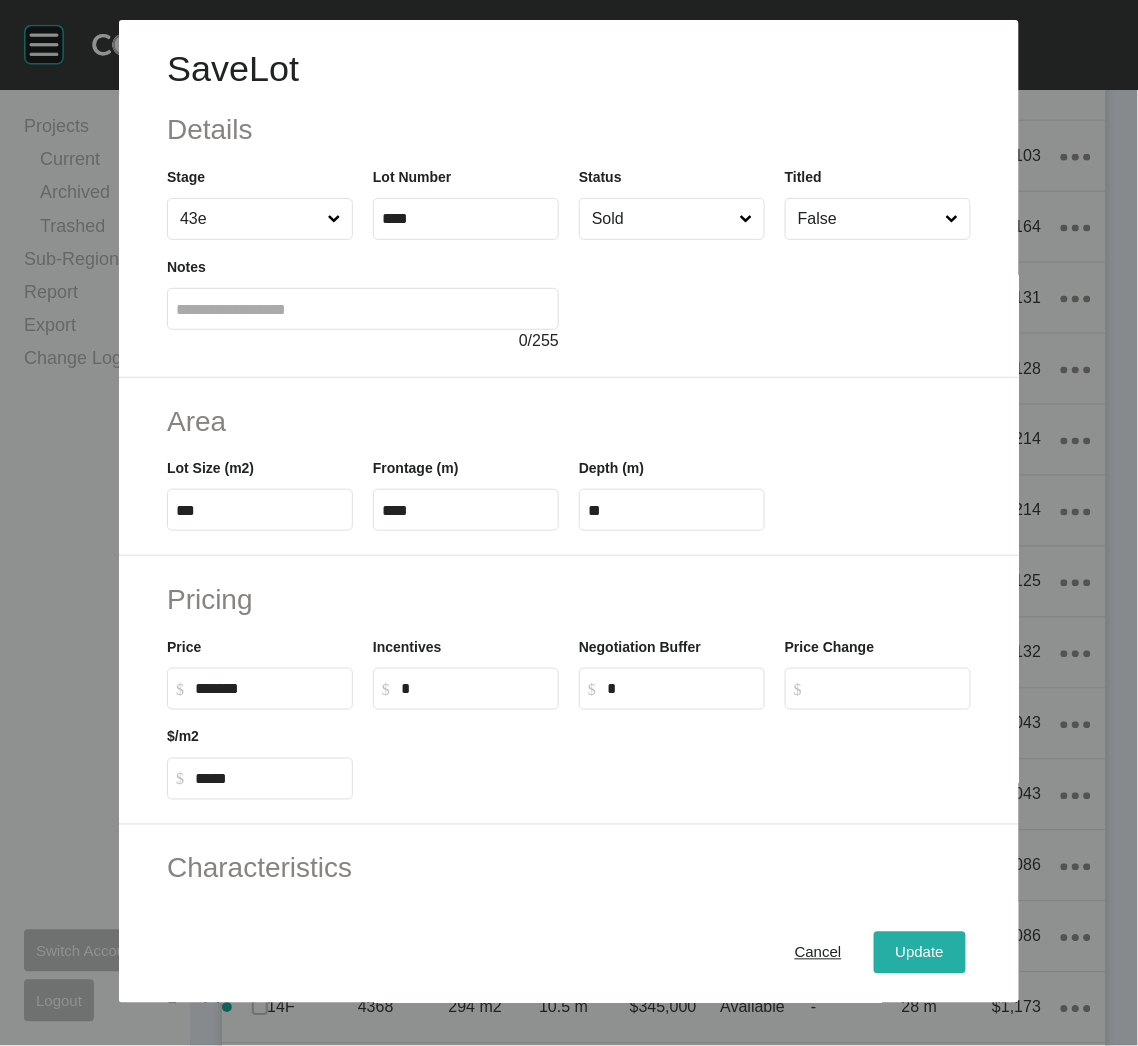 click on "Update" at bounding box center [920, 953] 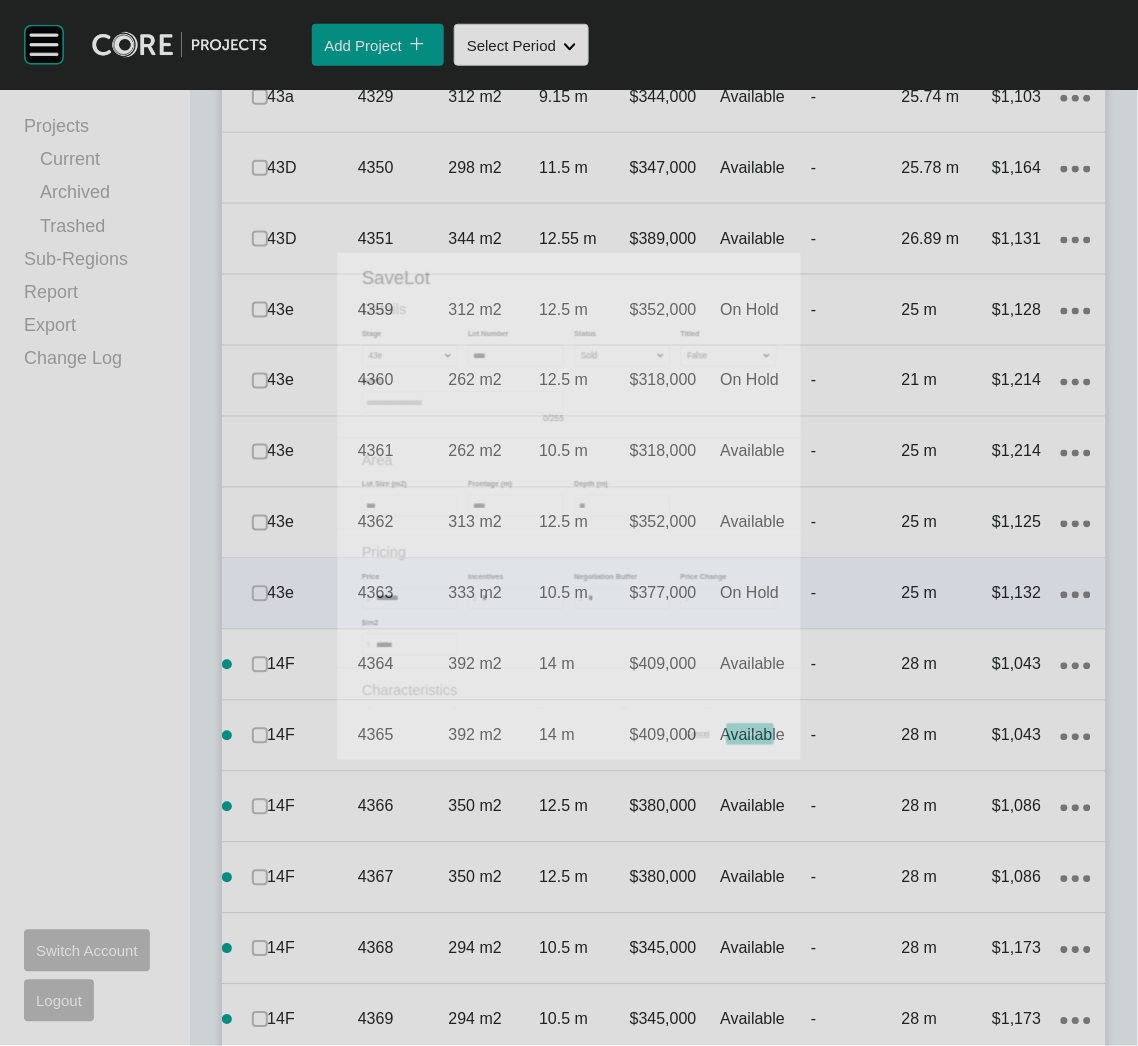 scroll, scrollTop: 1817, scrollLeft: 0, axis: vertical 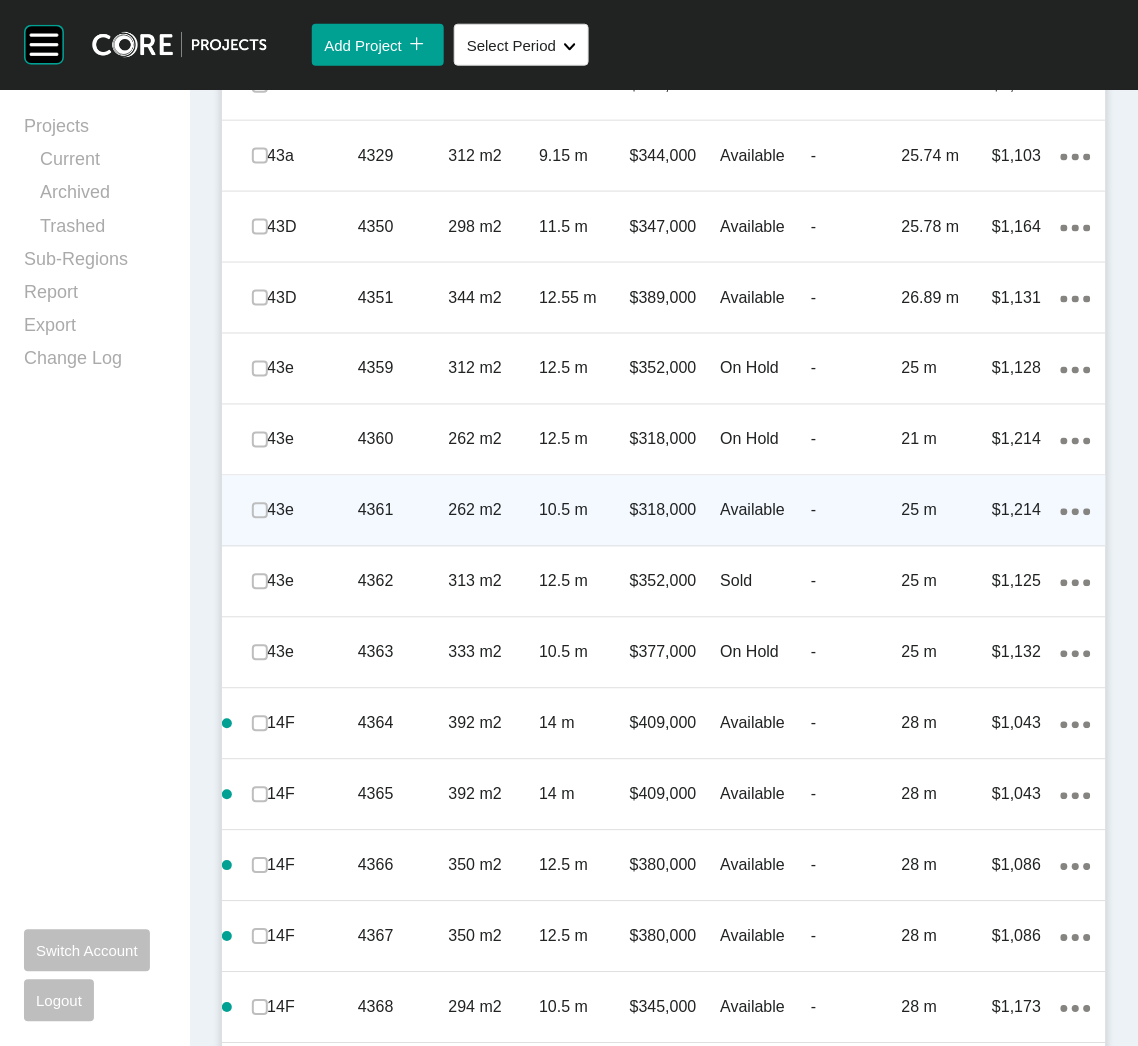 click on "10.5 m" at bounding box center [584, 511] 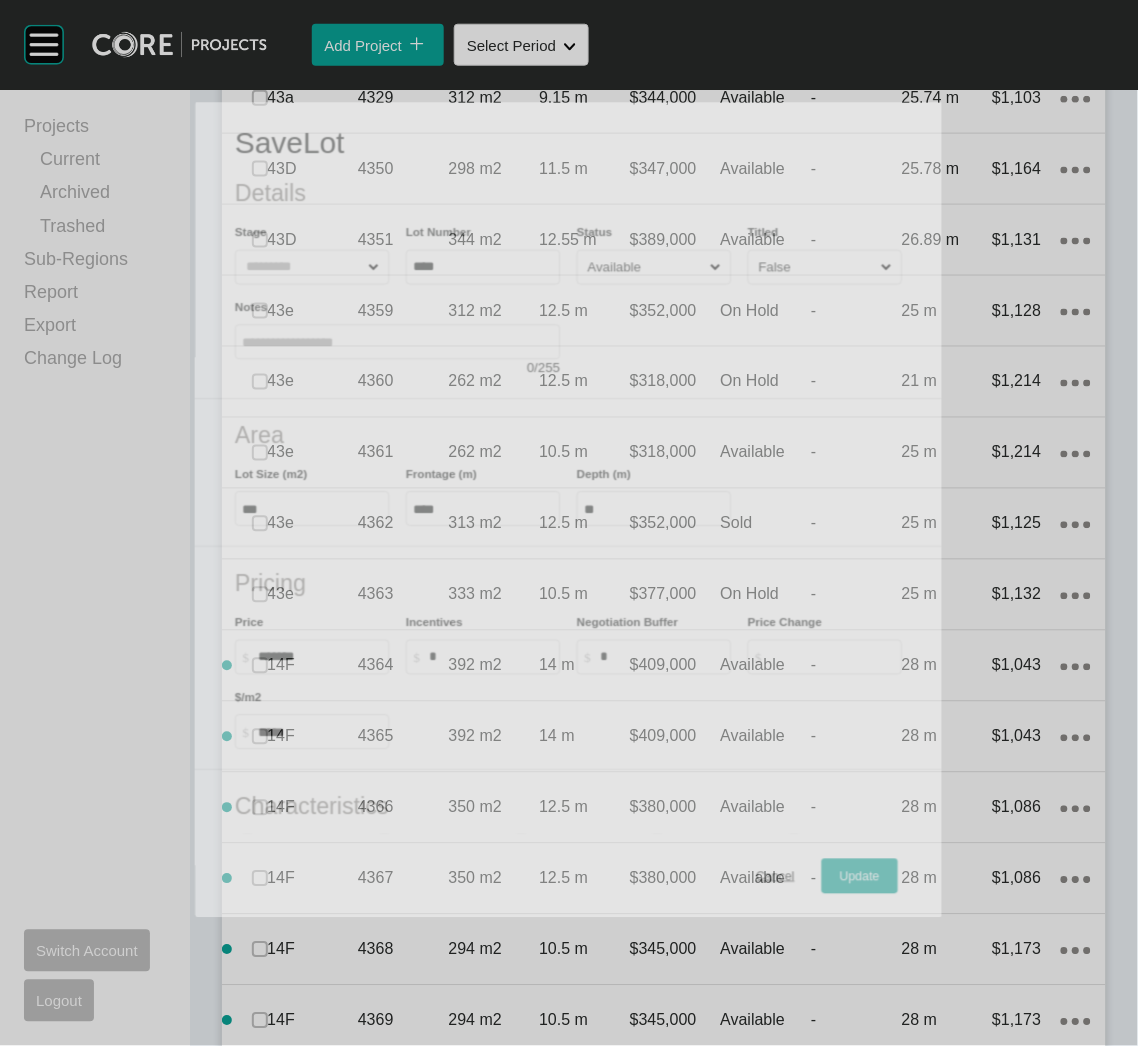 scroll, scrollTop: 1755, scrollLeft: 0, axis: vertical 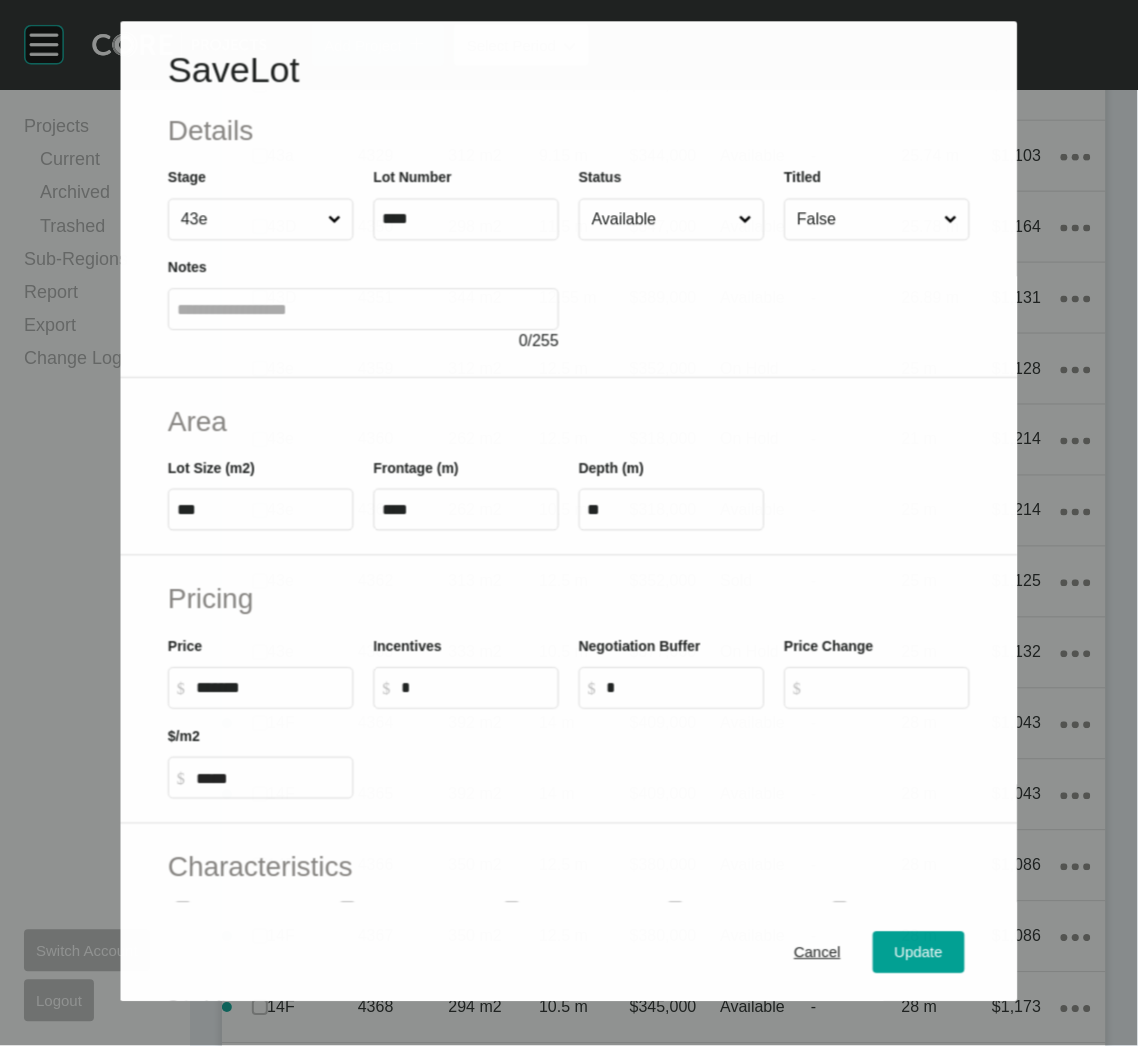 click on "Available" at bounding box center [661, 220] 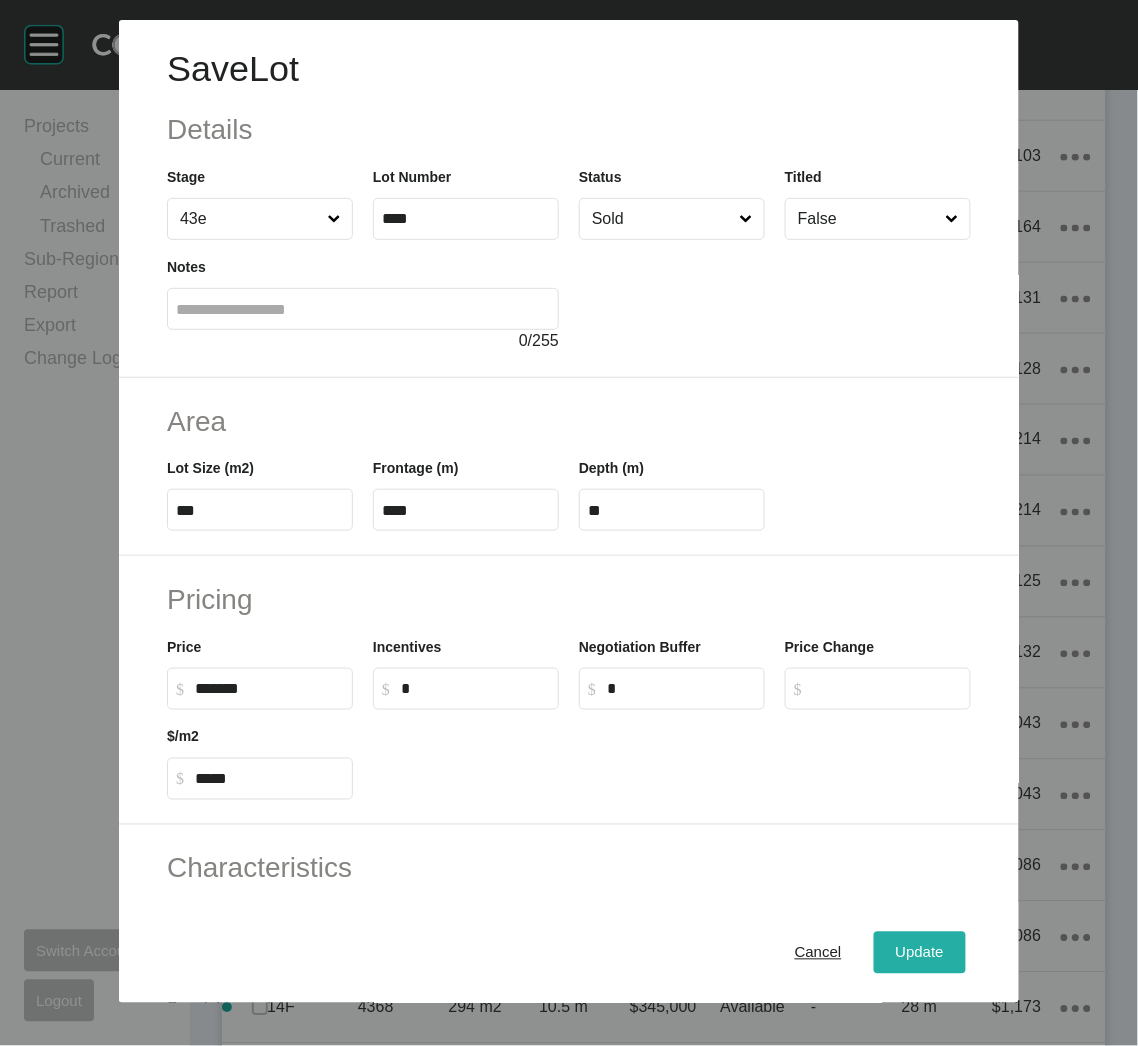 click on "Update" at bounding box center (920, 953) 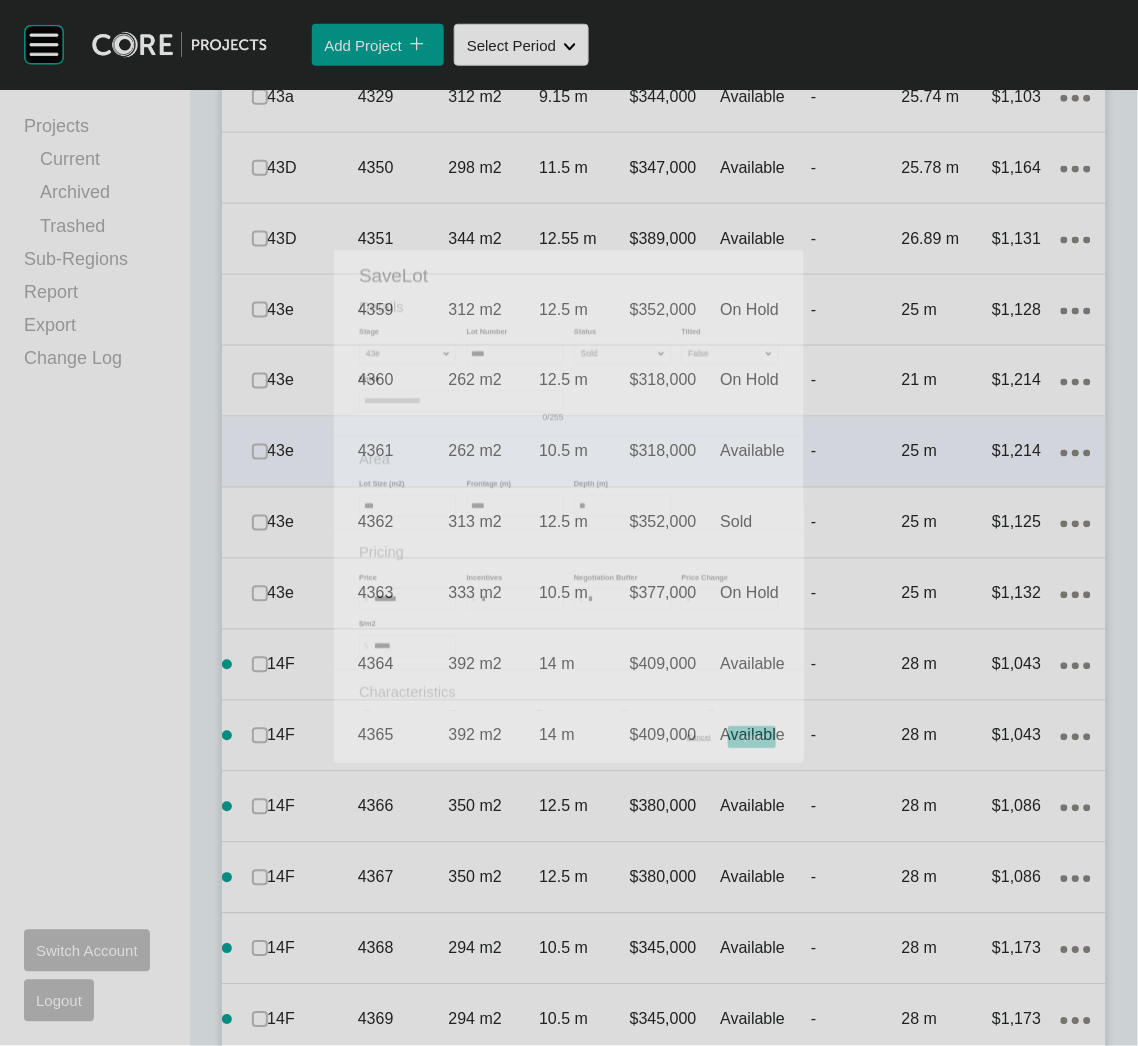 scroll, scrollTop: 1817, scrollLeft: 0, axis: vertical 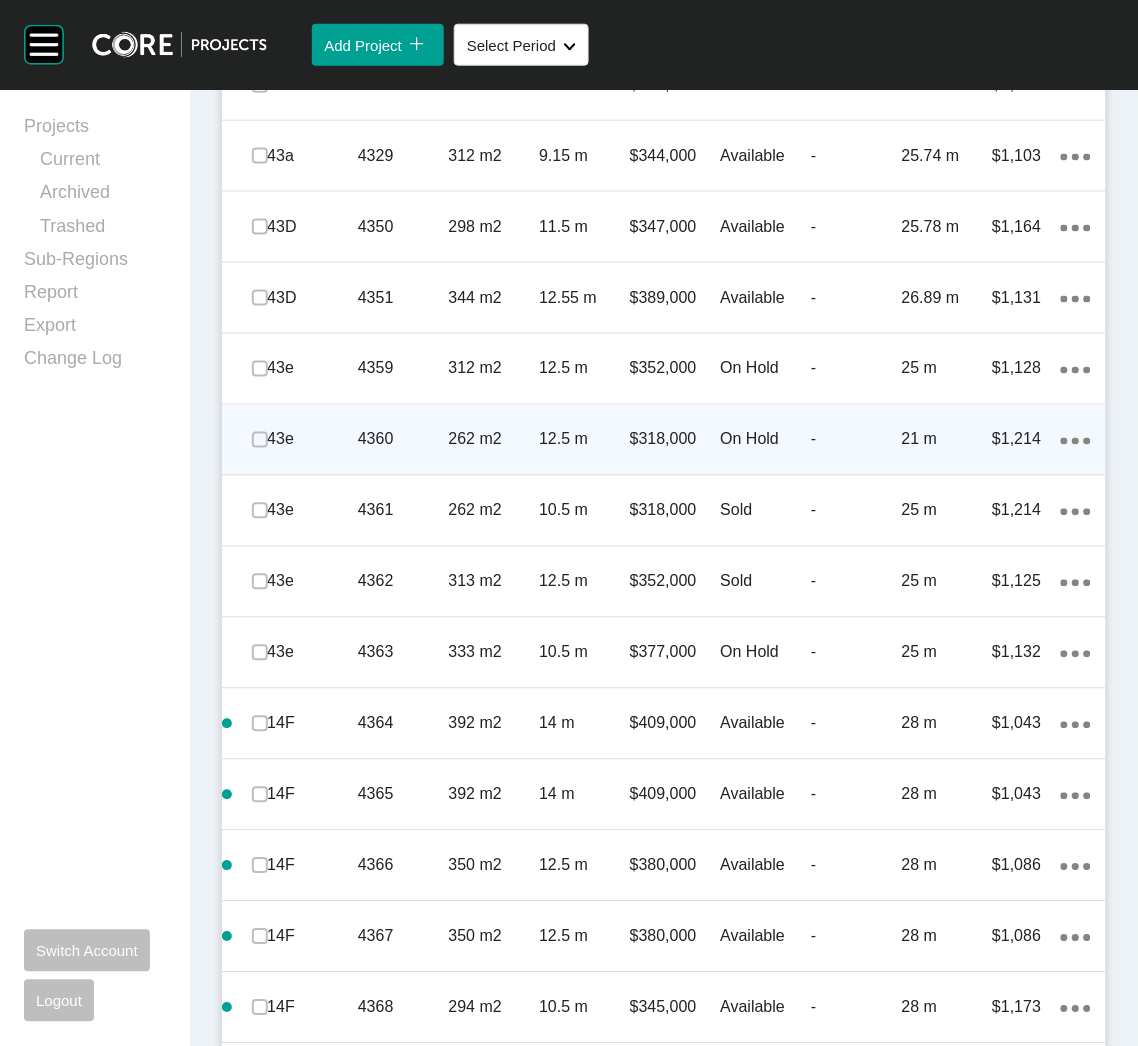 click on "12.5 m" at bounding box center [584, 440] 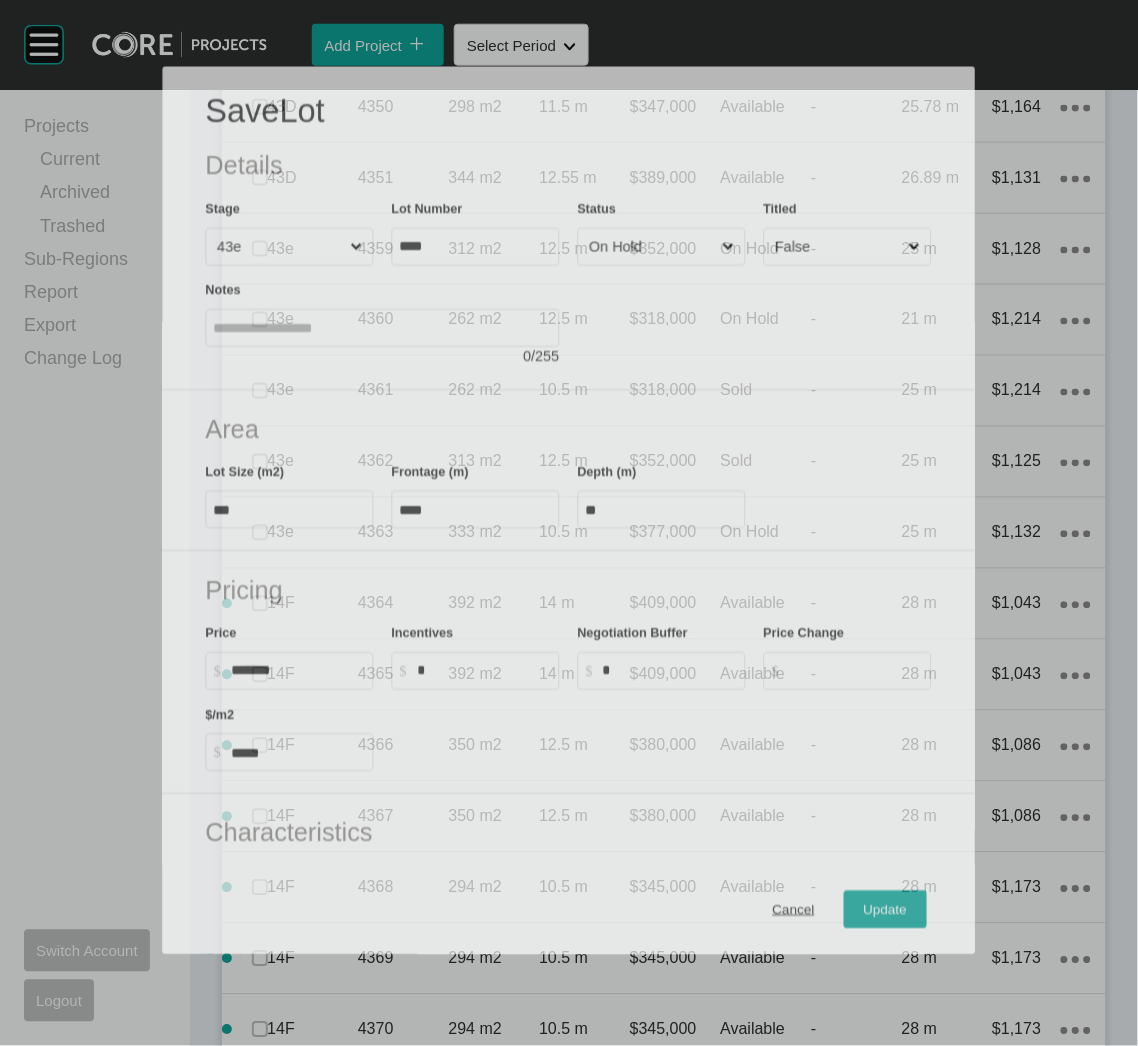 scroll, scrollTop: 1755, scrollLeft: 0, axis: vertical 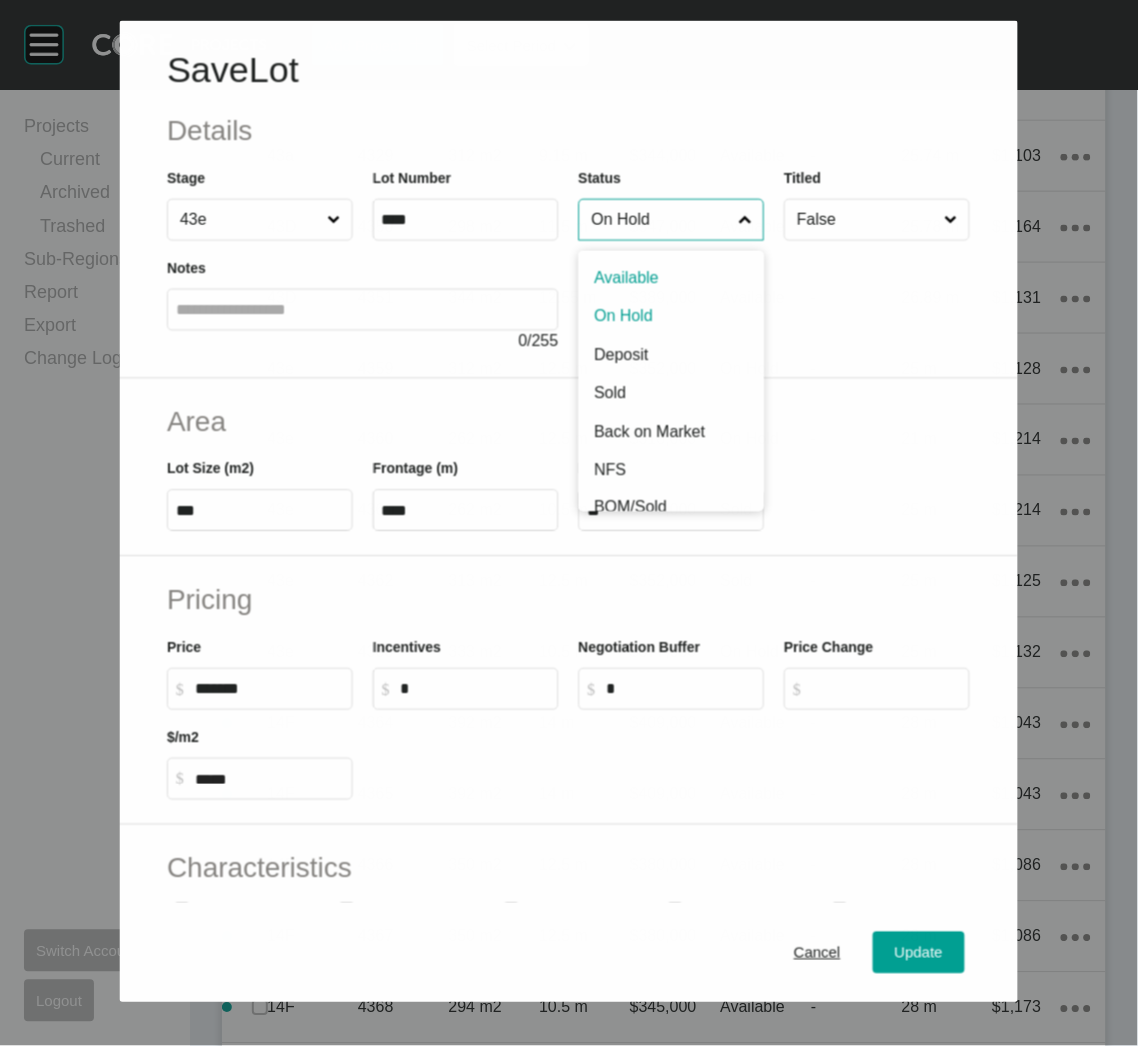 click on "On Hold" at bounding box center [661, 219] 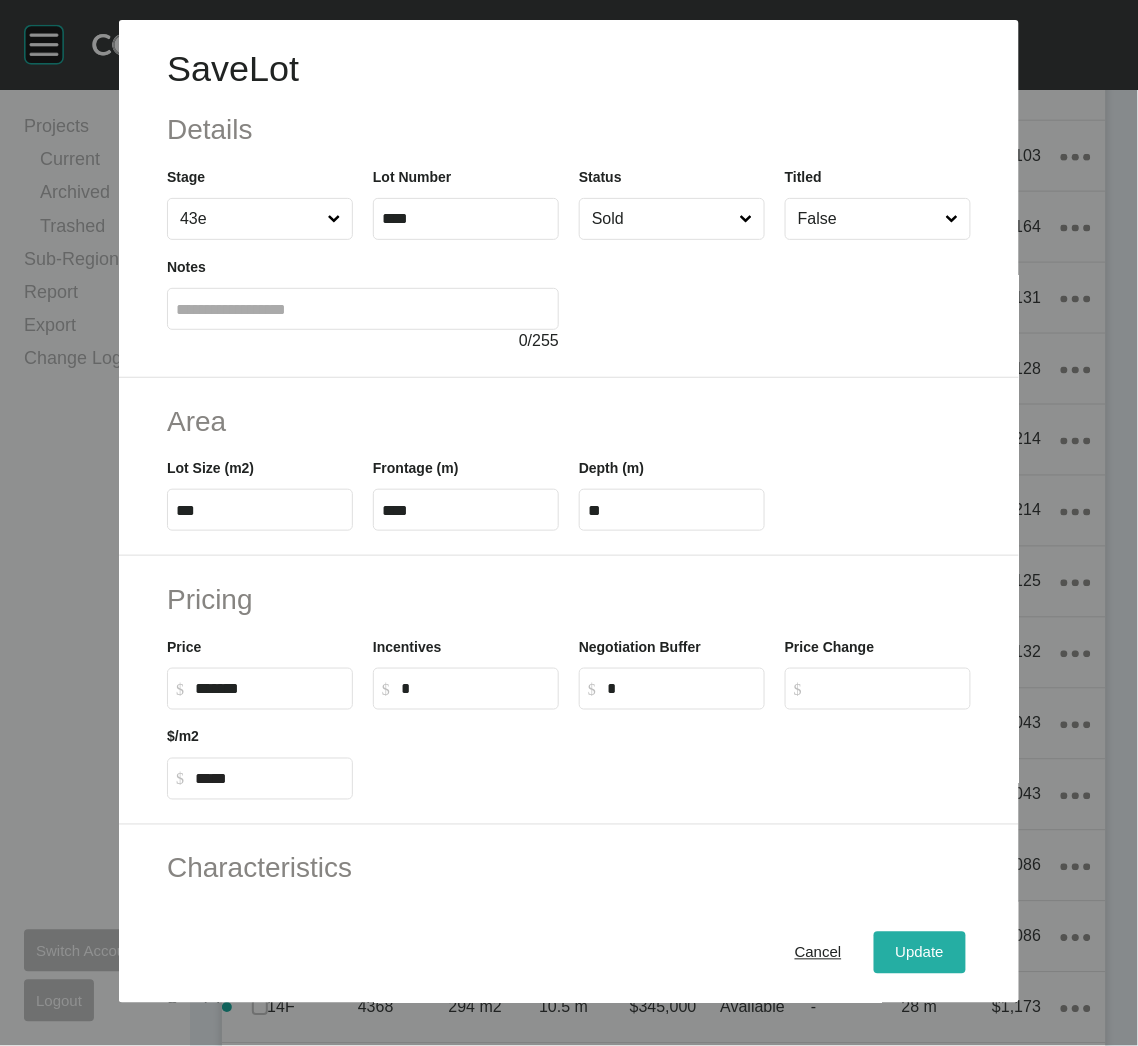 click on "Update" at bounding box center [920, 953] 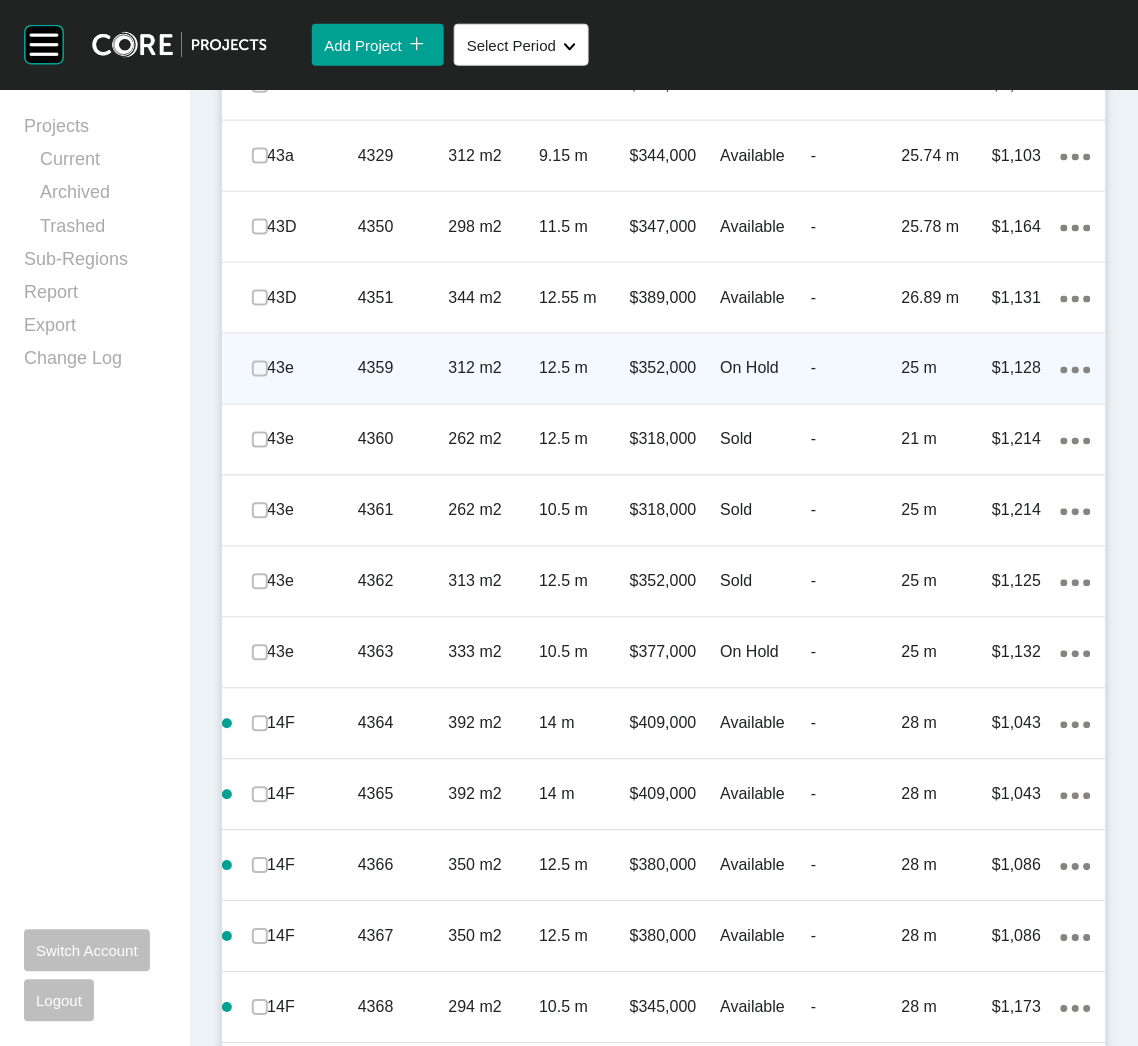 click on "12.5 m" at bounding box center [584, 369] 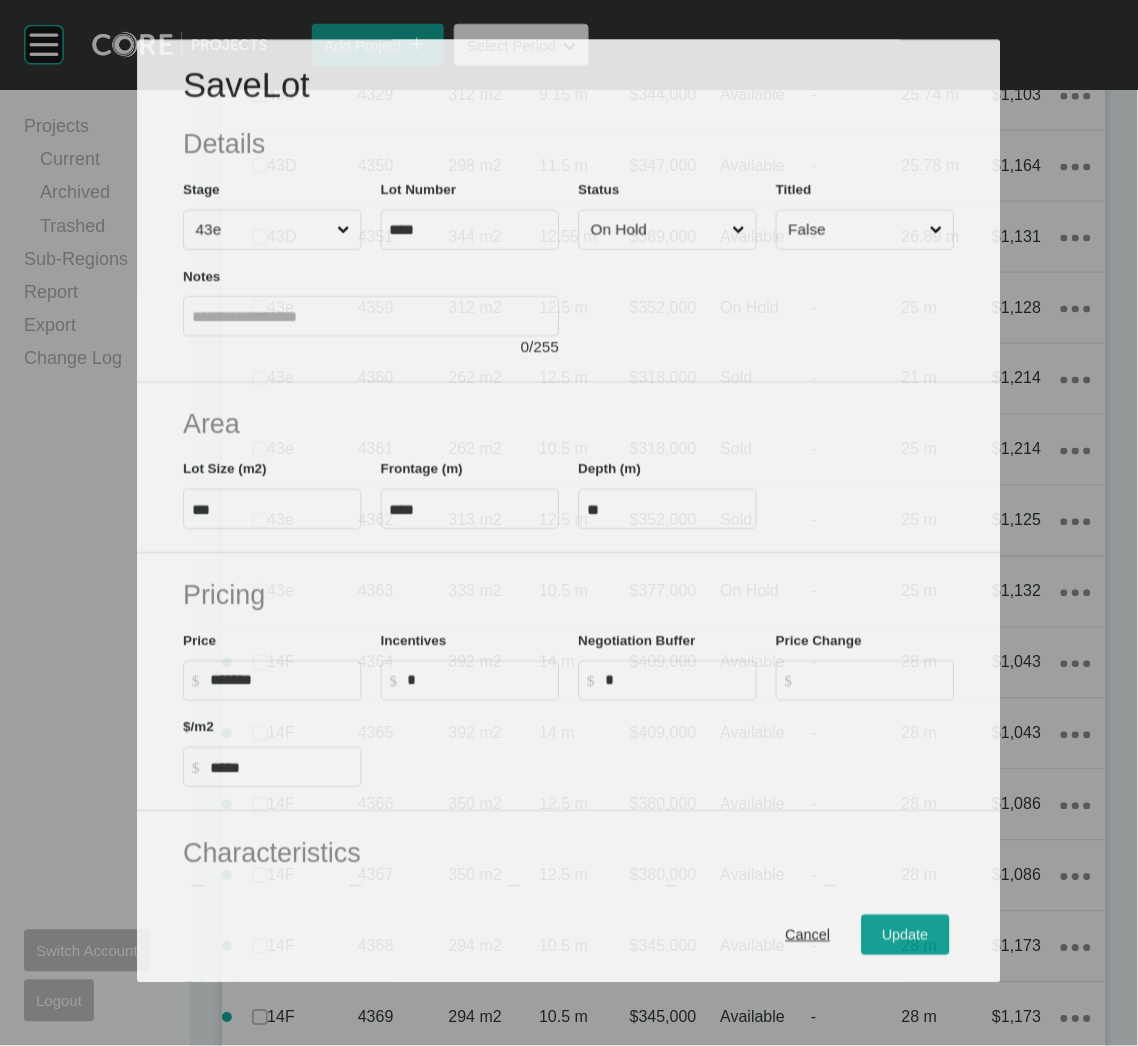 scroll, scrollTop: 1755, scrollLeft: 0, axis: vertical 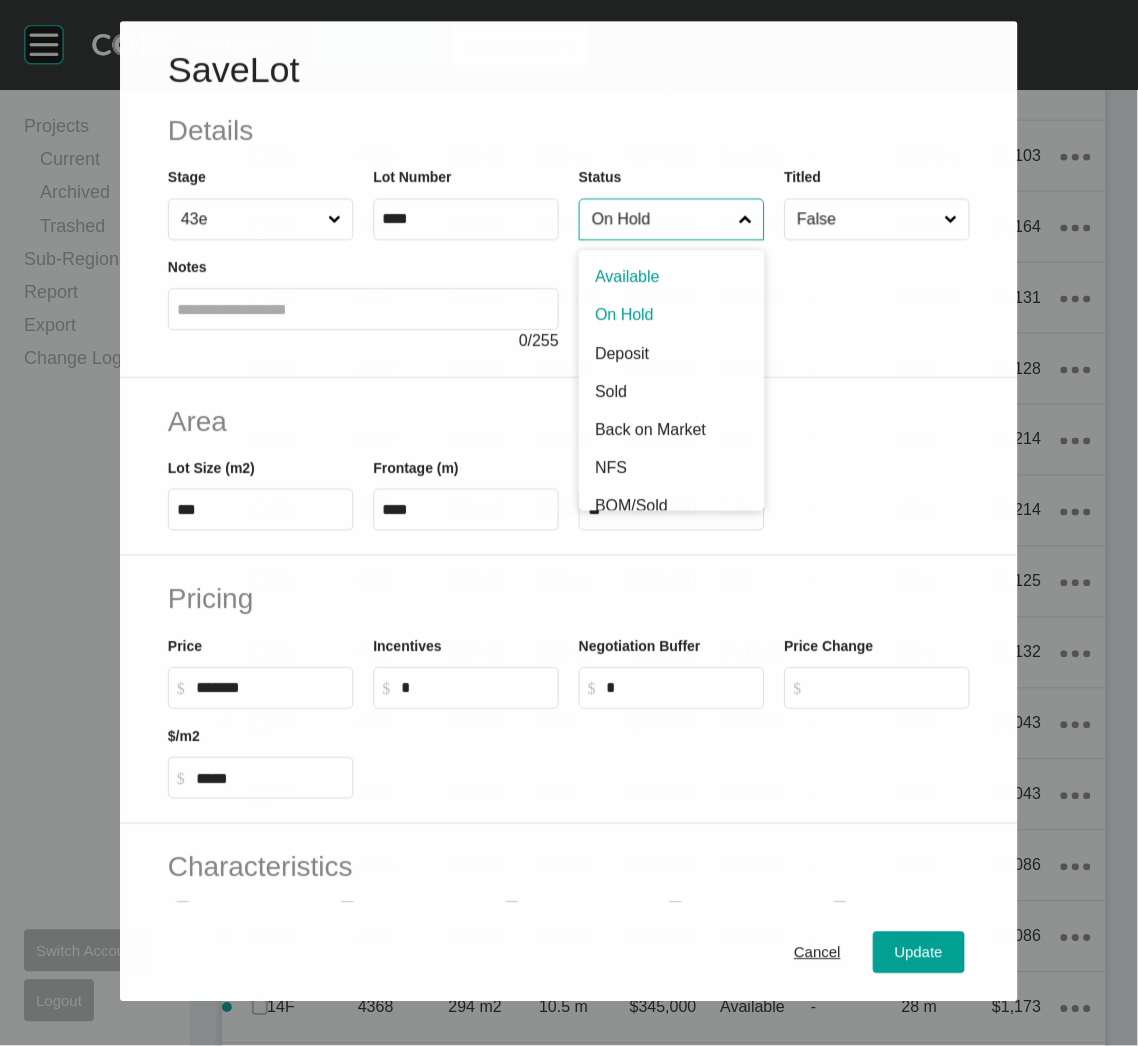 click on "On Hold" at bounding box center (661, 220) 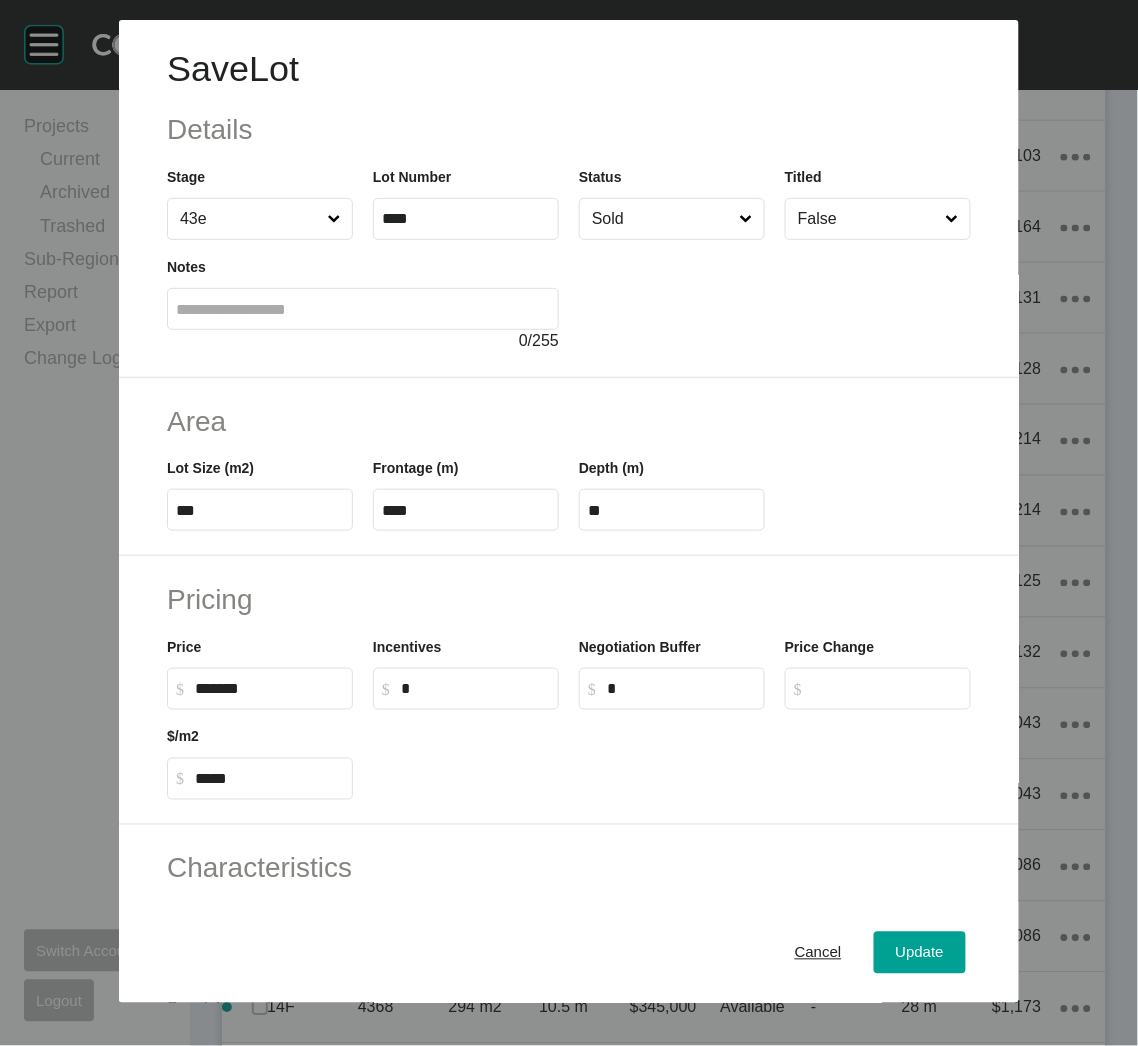 drag, startPoint x: 922, startPoint y: 945, endPoint x: 952, endPoint y: 873, distance: 78 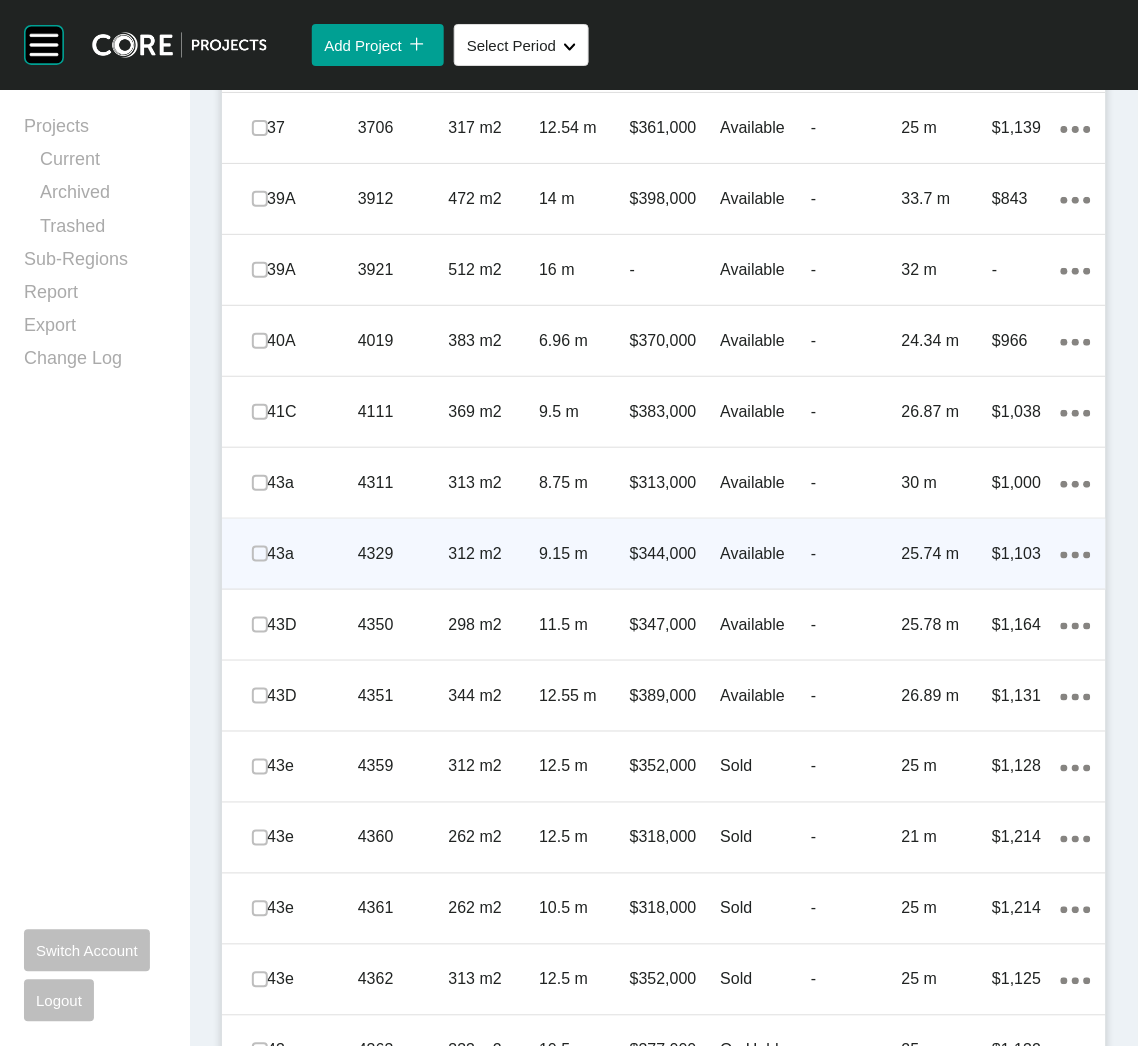 scroll, scrollTop: 1367, scrollLeft: 0, axis: vertical 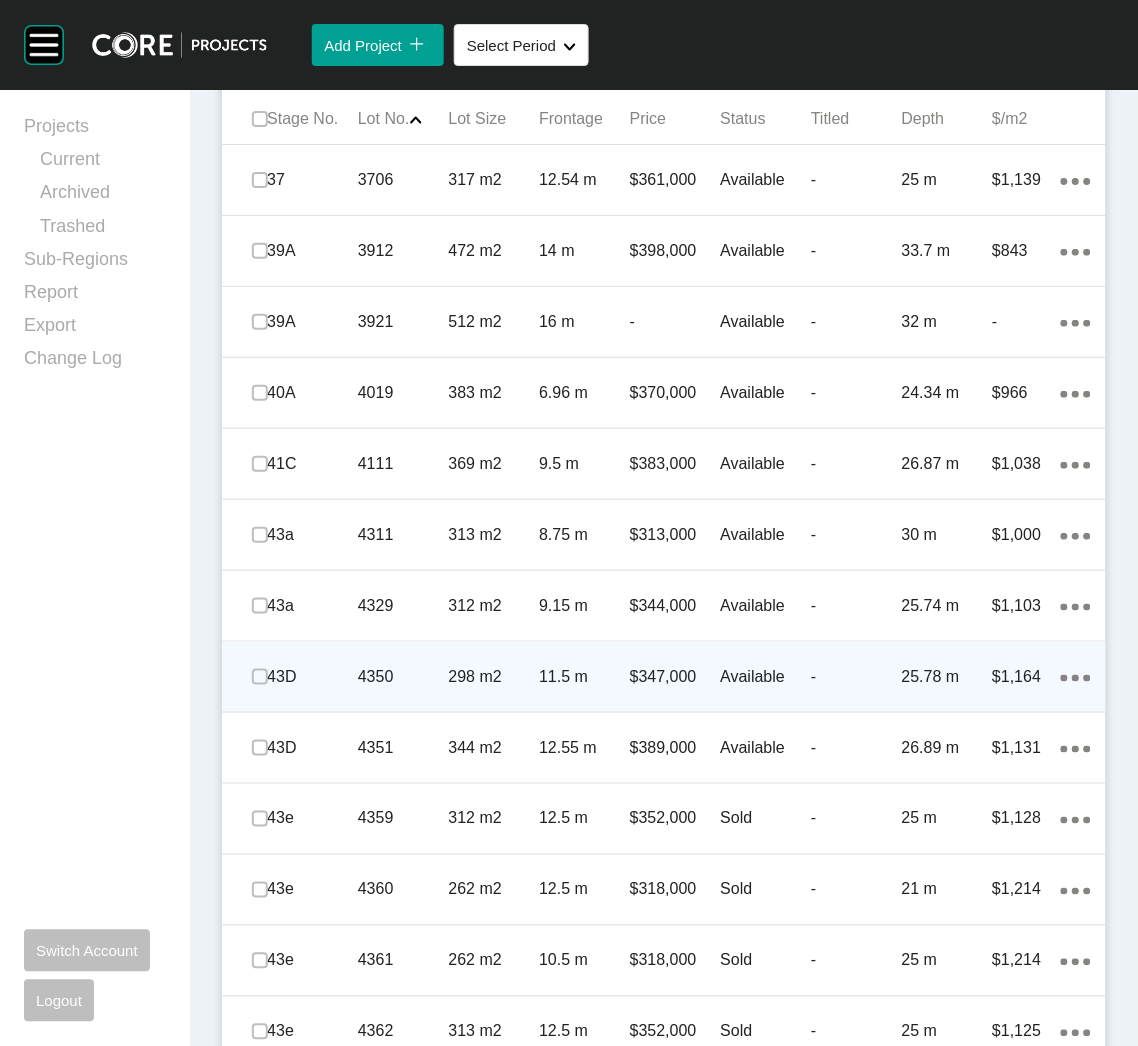 click on "298 m2" at bounding box center (494, 677) 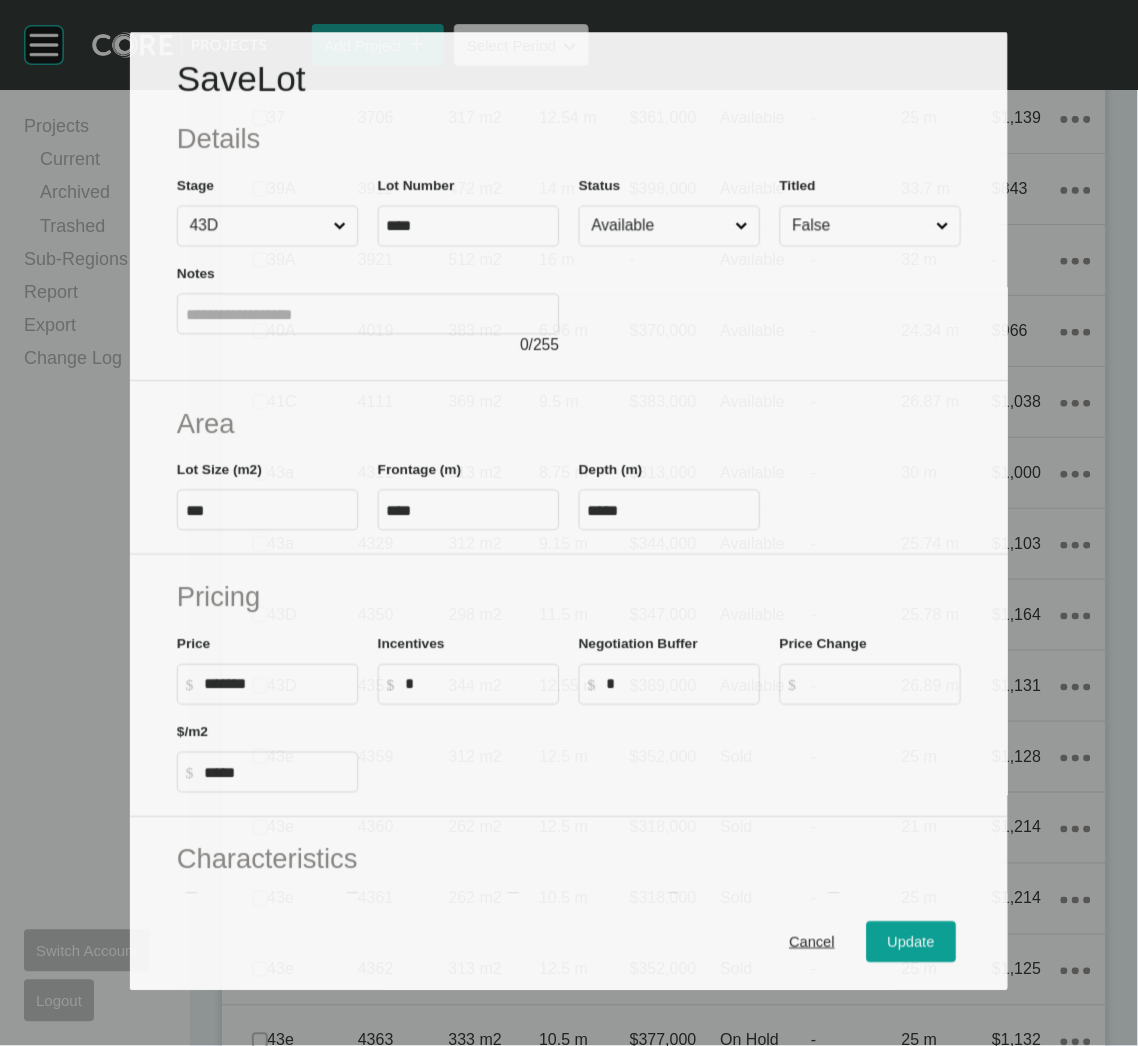 scroll, scrollTop: 1305, scrollLeft: 0, axis: vertical 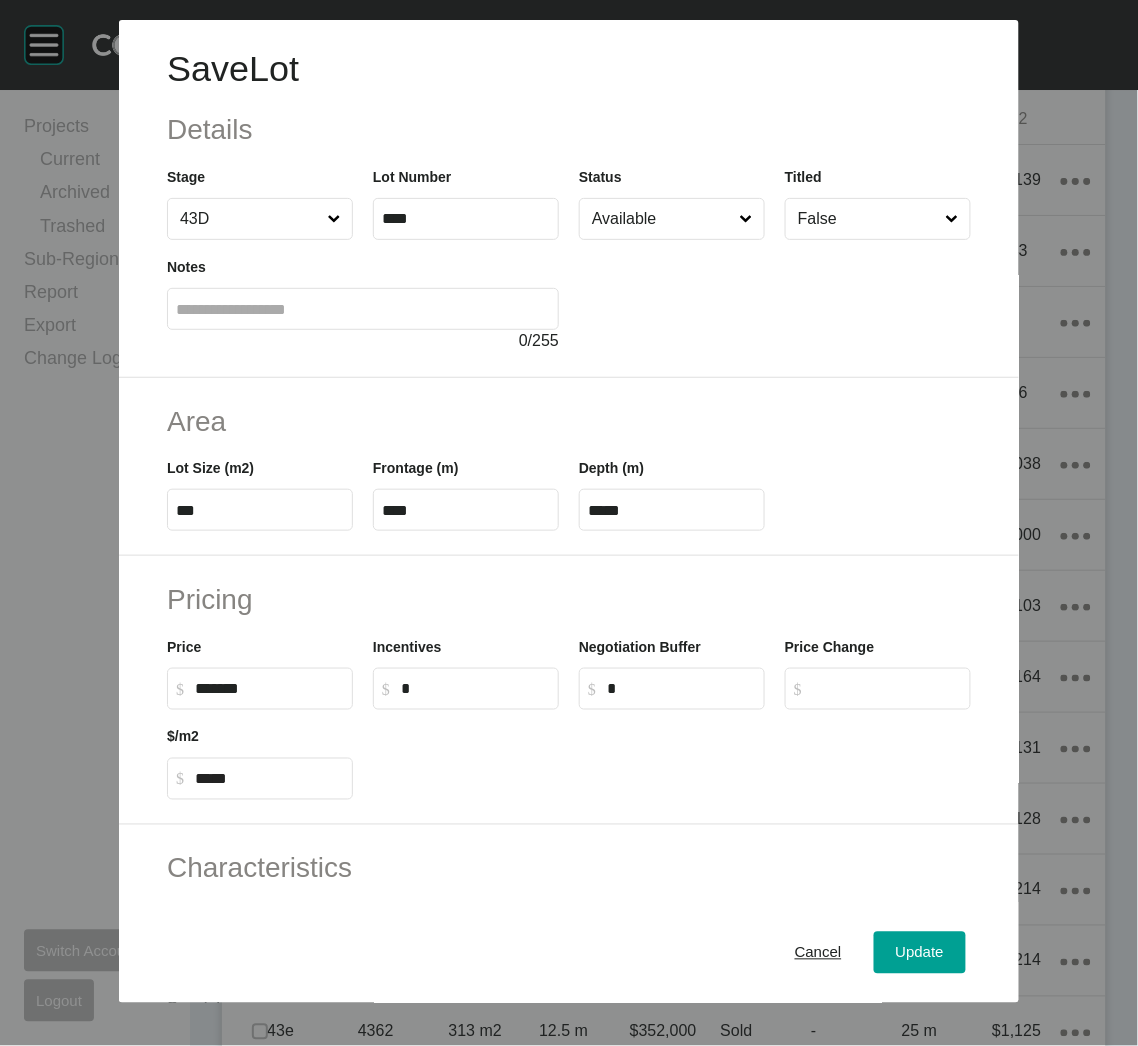 click on "Available" at bounding box center (662, 219) 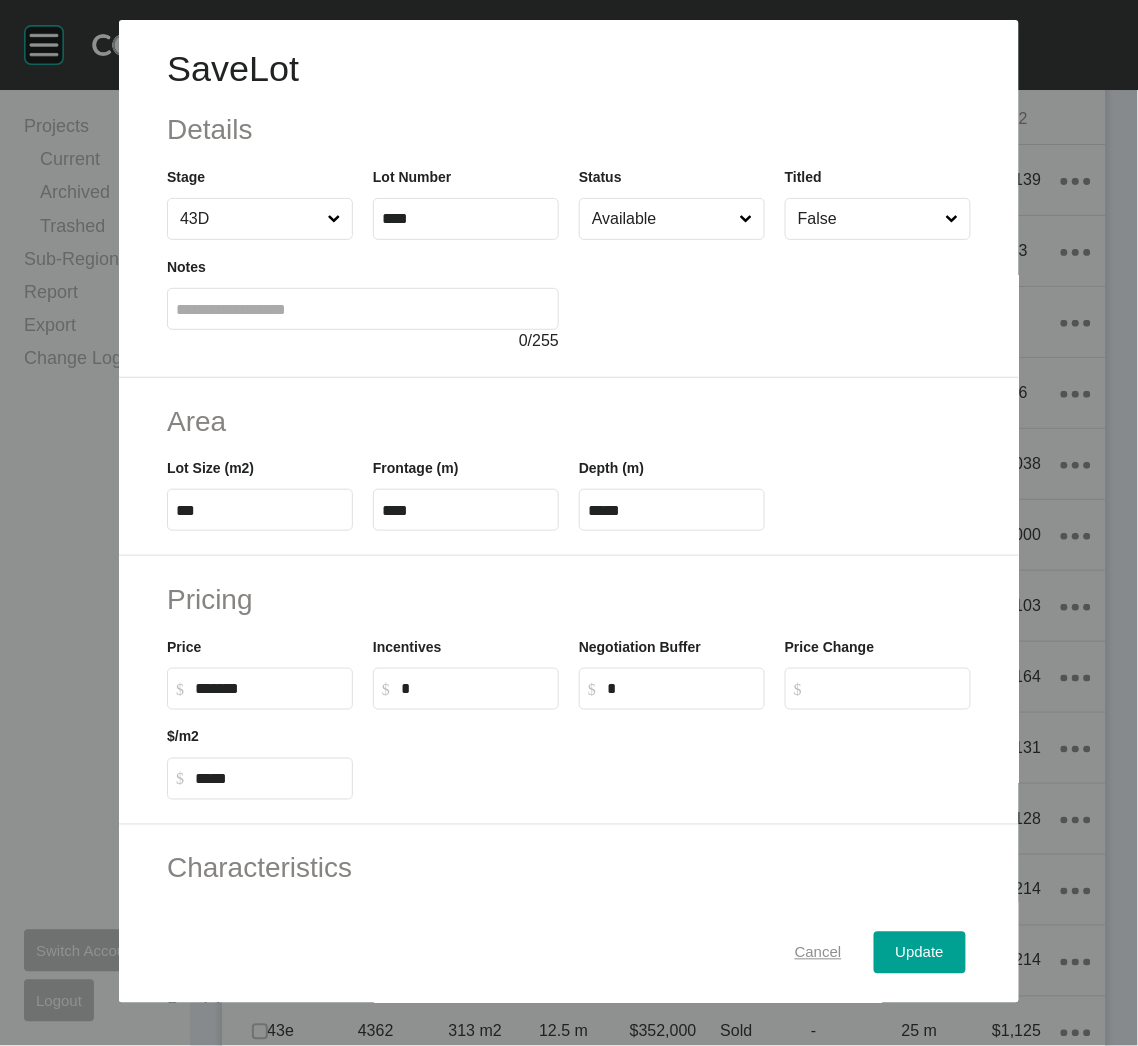 click on "Cancel" at bounding box center [818, 953] 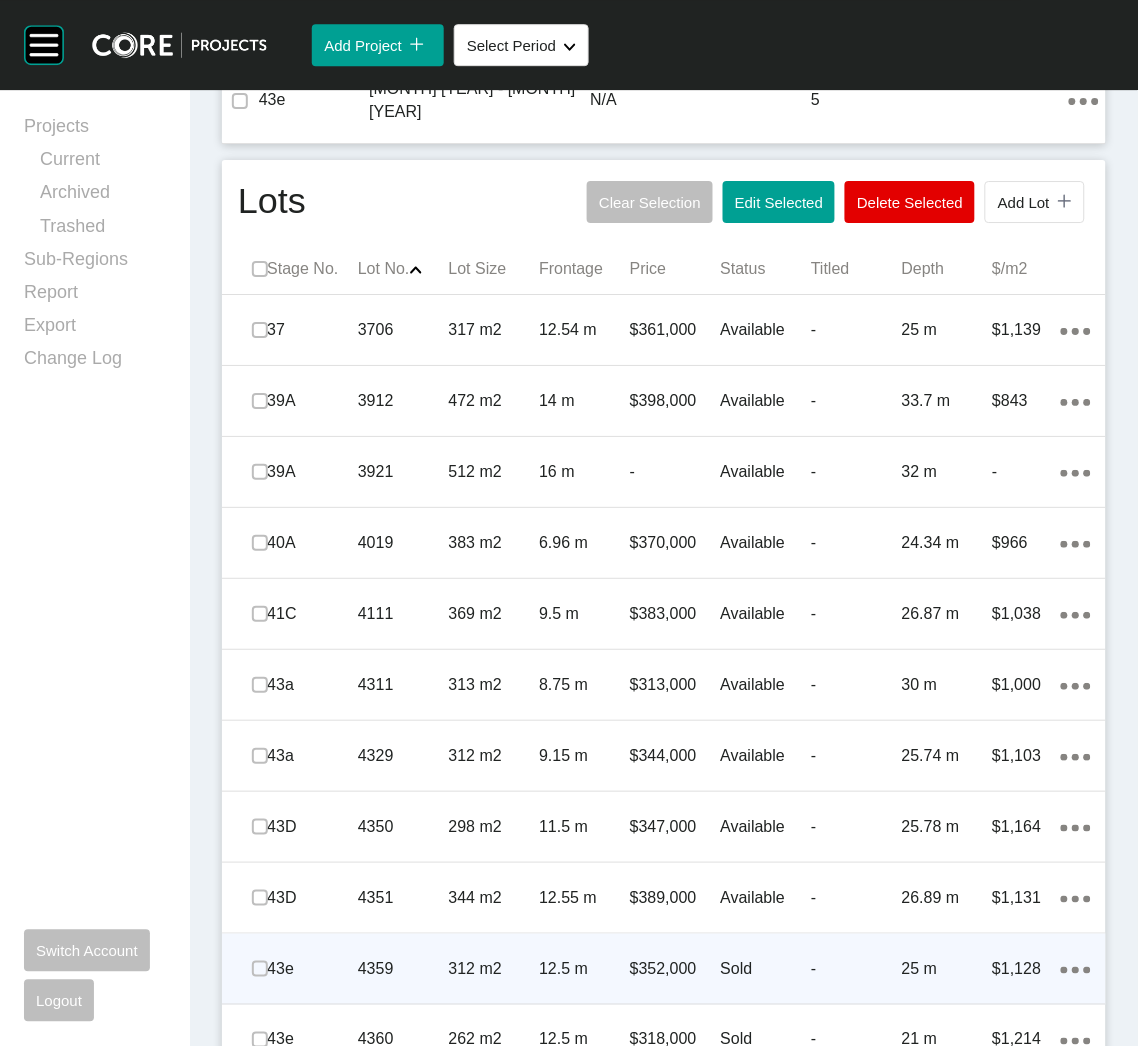 scroll, scrollTop: 855, scrollLeft: 0, axis: vertical 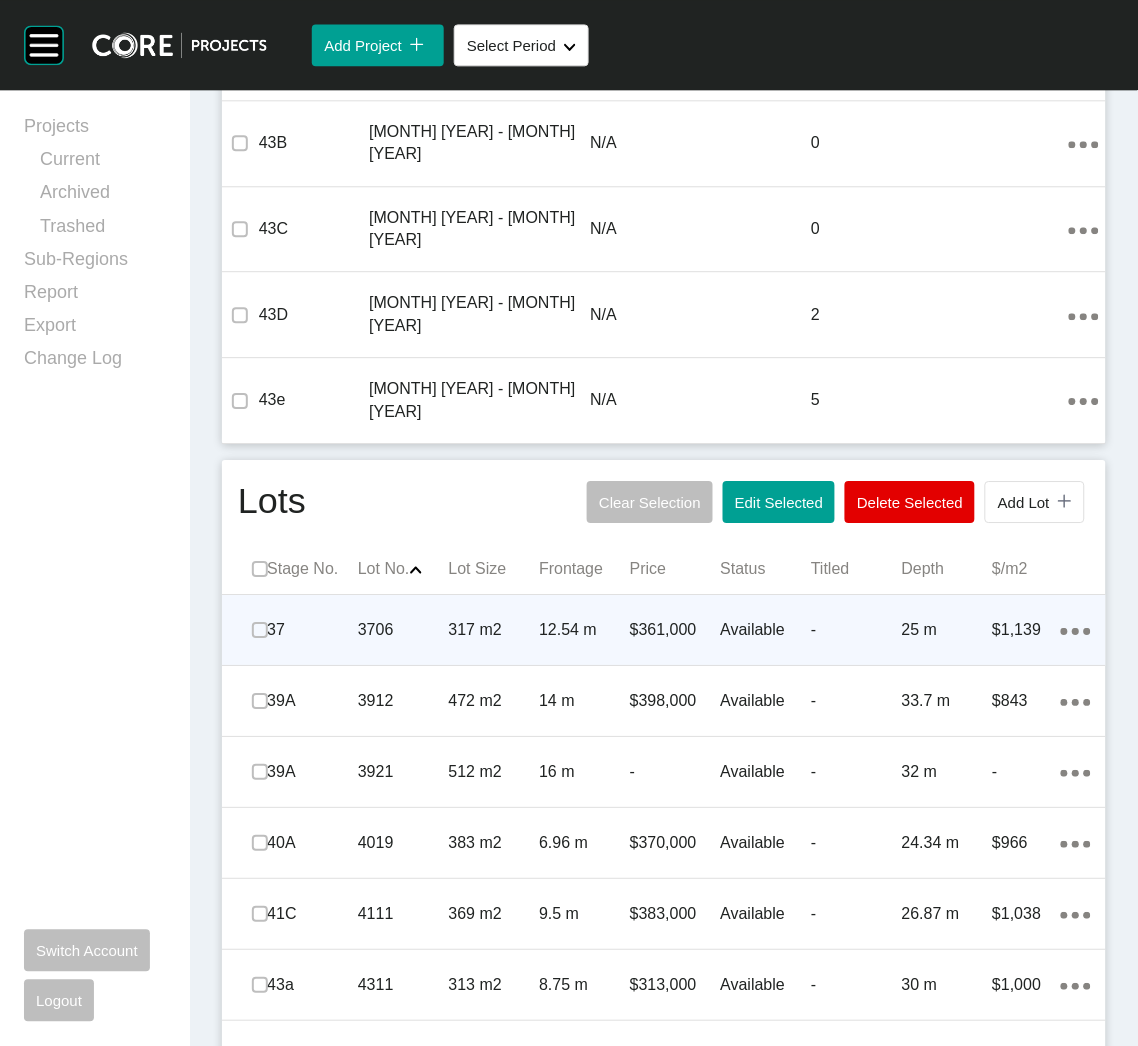 click on "12.54 m" at bounding box center [584, 630] 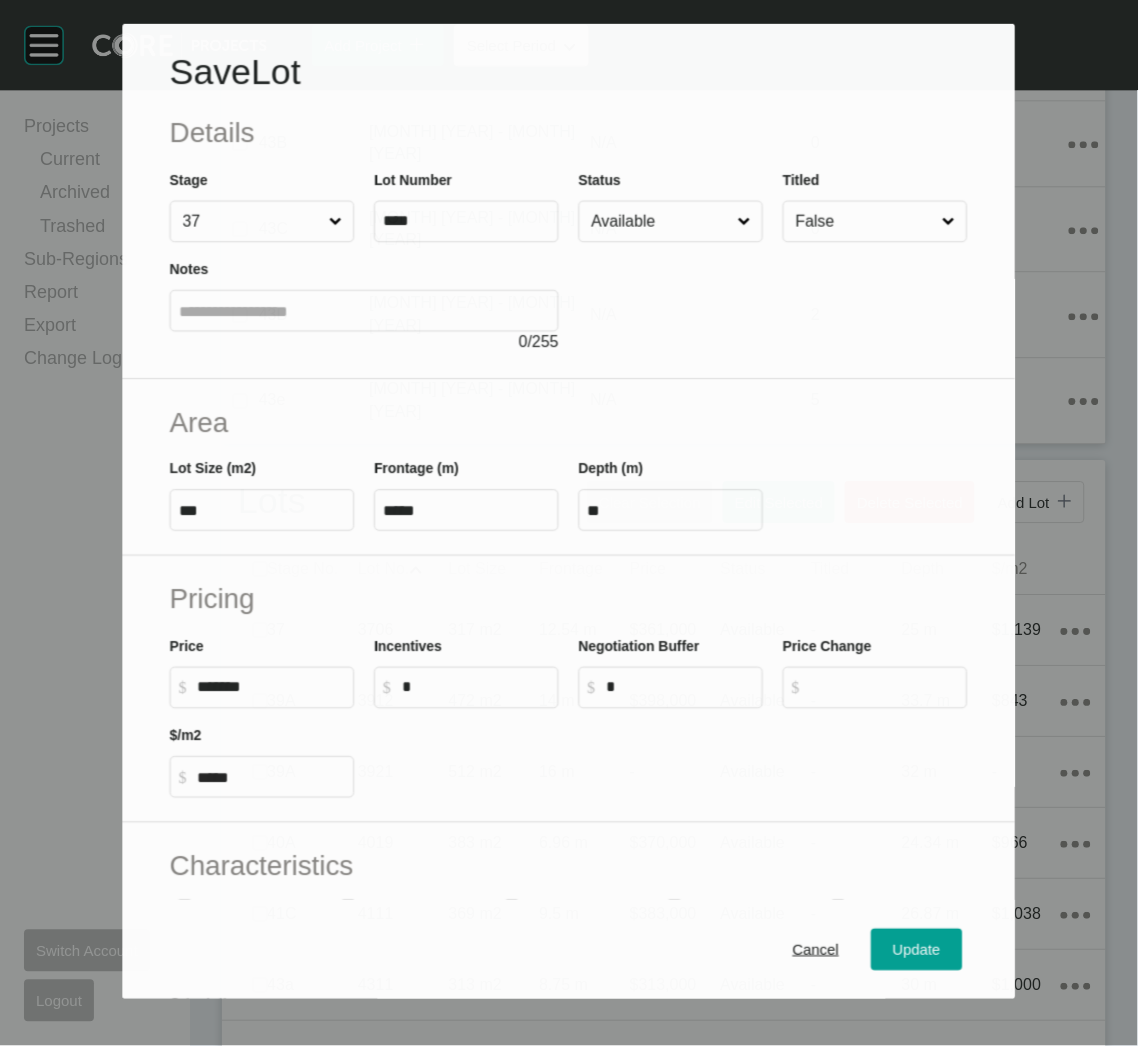 click on "Available" at bounding box center [661, 221] 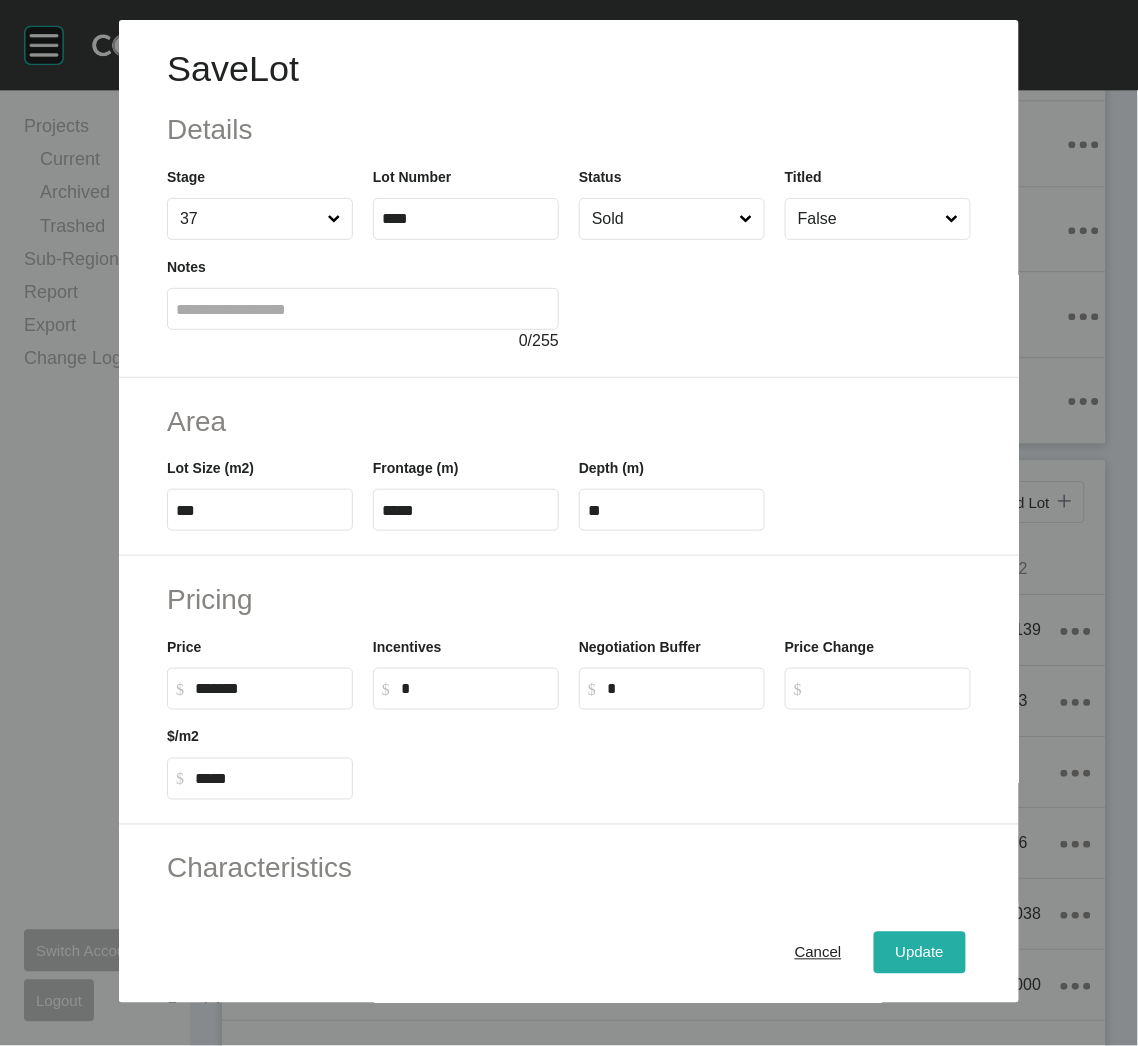 click on "Update" at bounding box center (920, 953) 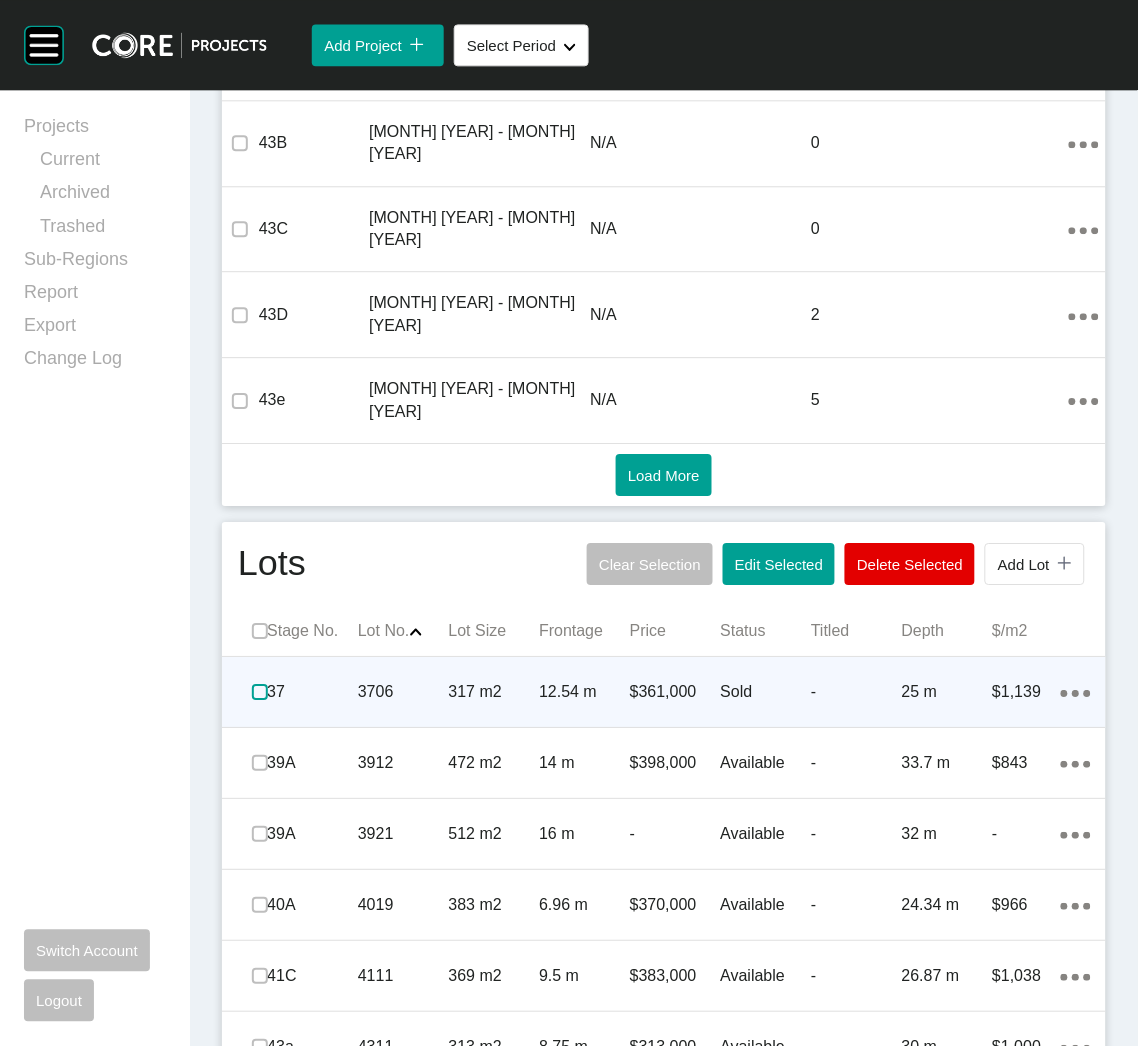 click at bounding box center (260, 692) 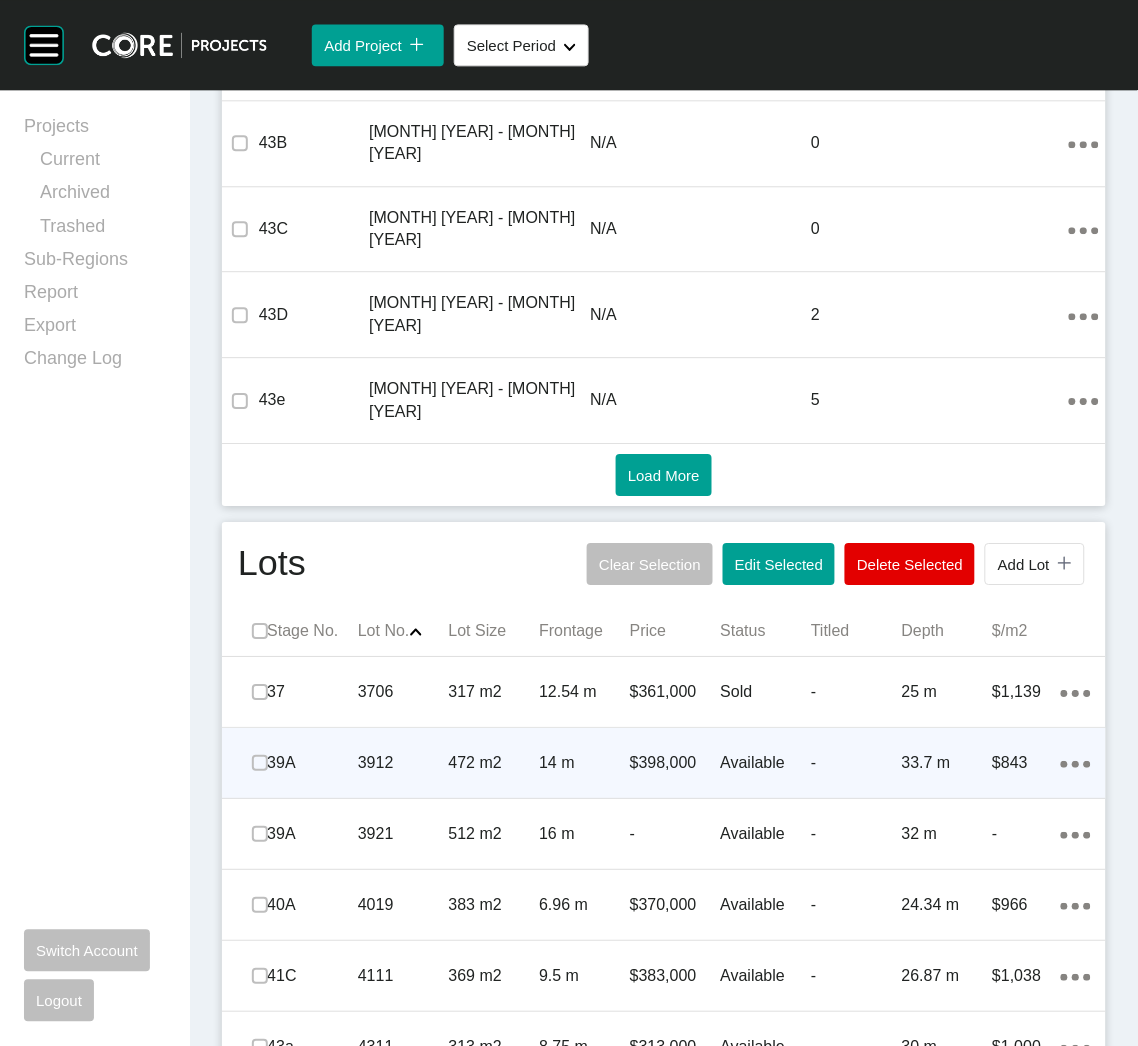 click on "3912" at bounding box center [403, 763] 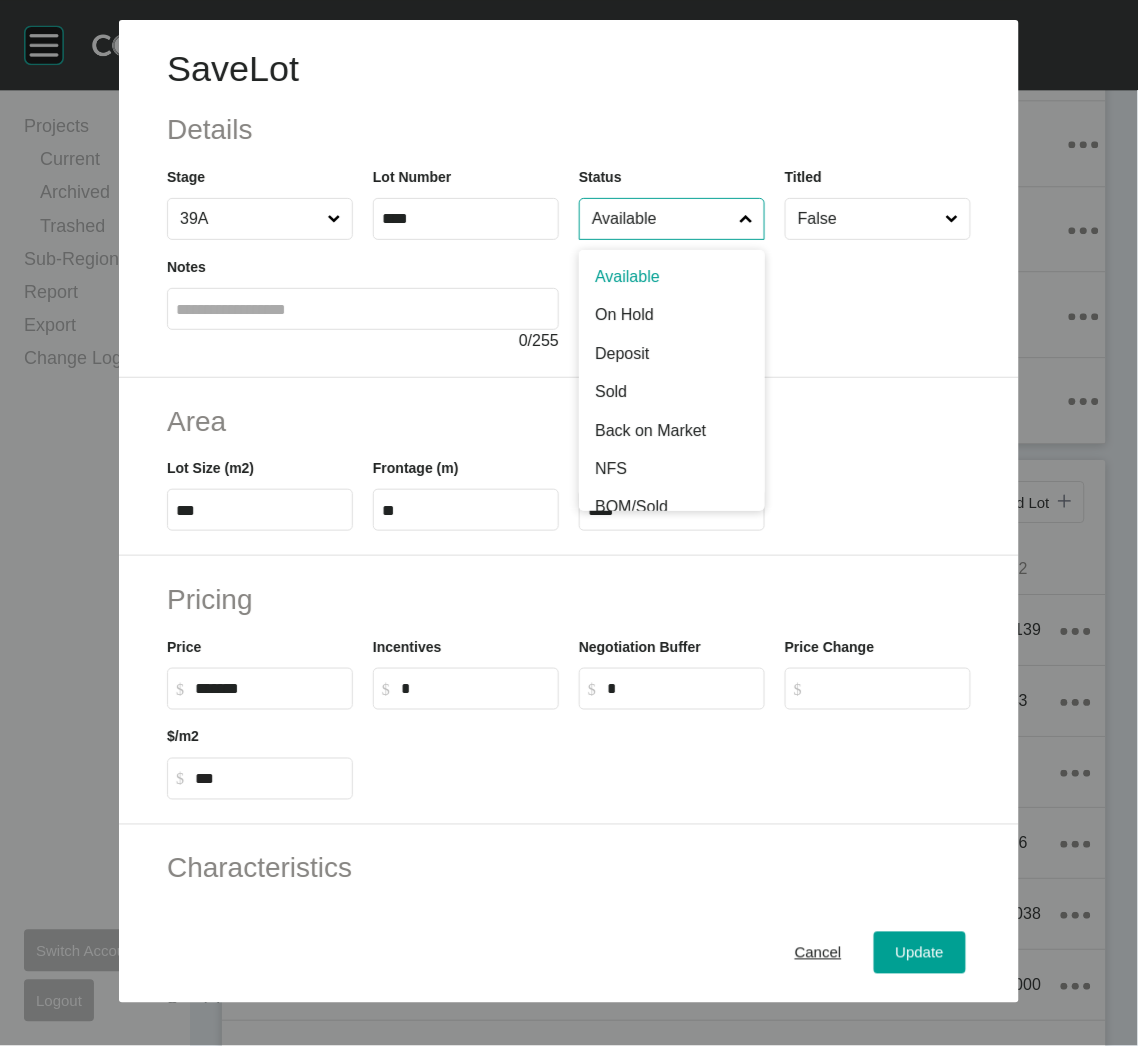 click on "Available" at bounding box center (662, 219) 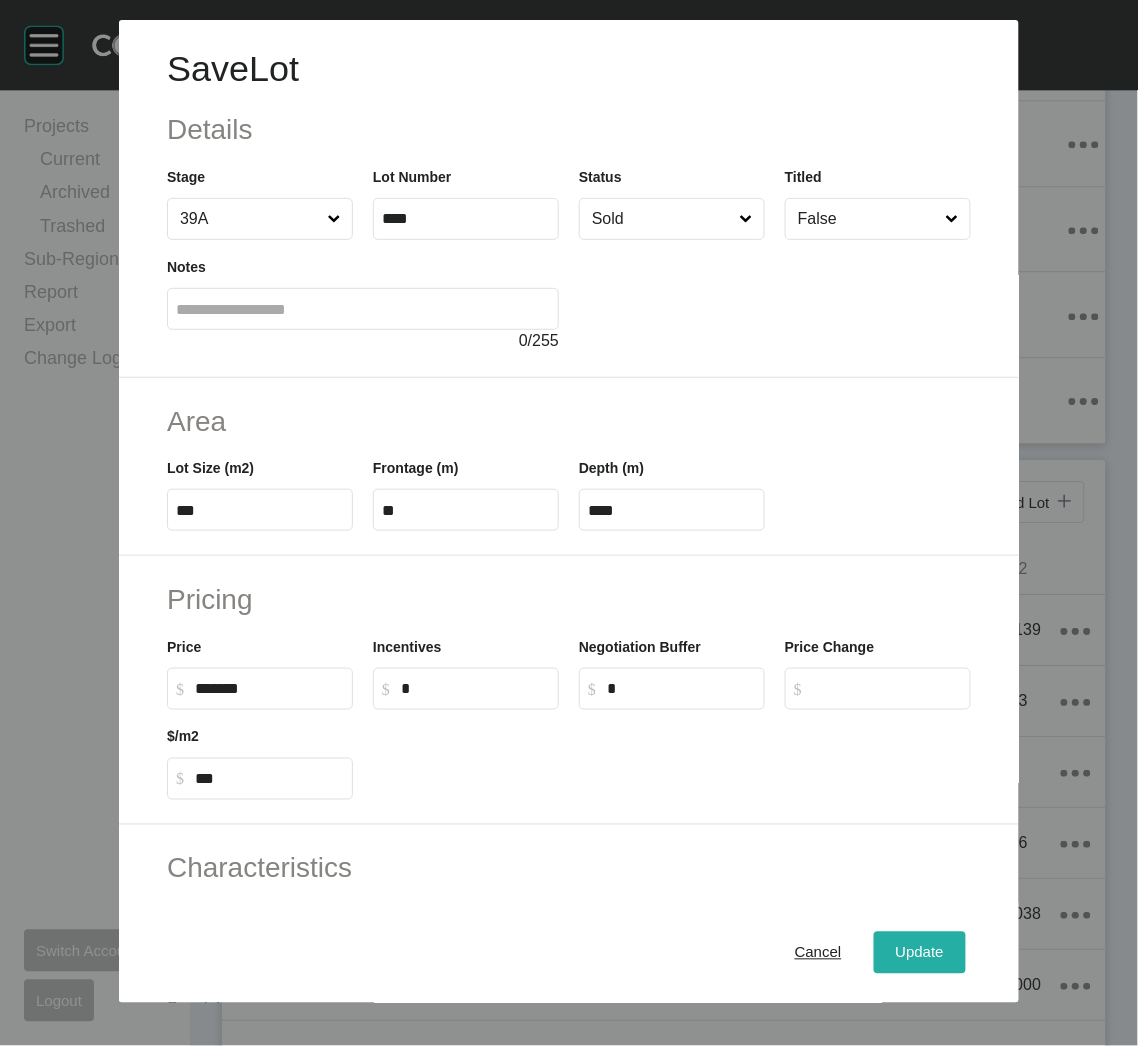 click on "Update" at bounding box center (920, 953) 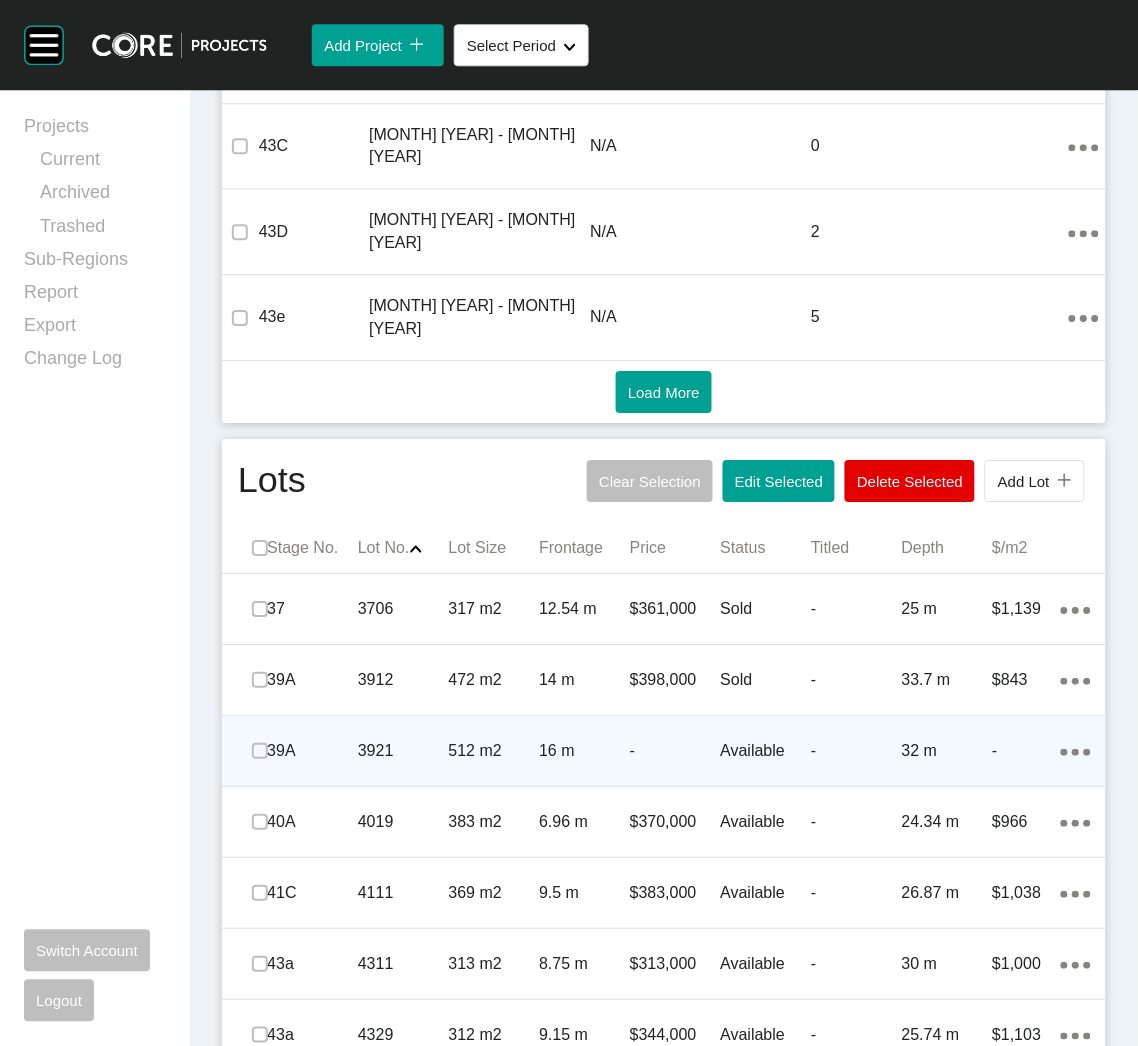scroll, scrollTop: 1005, scrollLeft: 0, axis: vertical 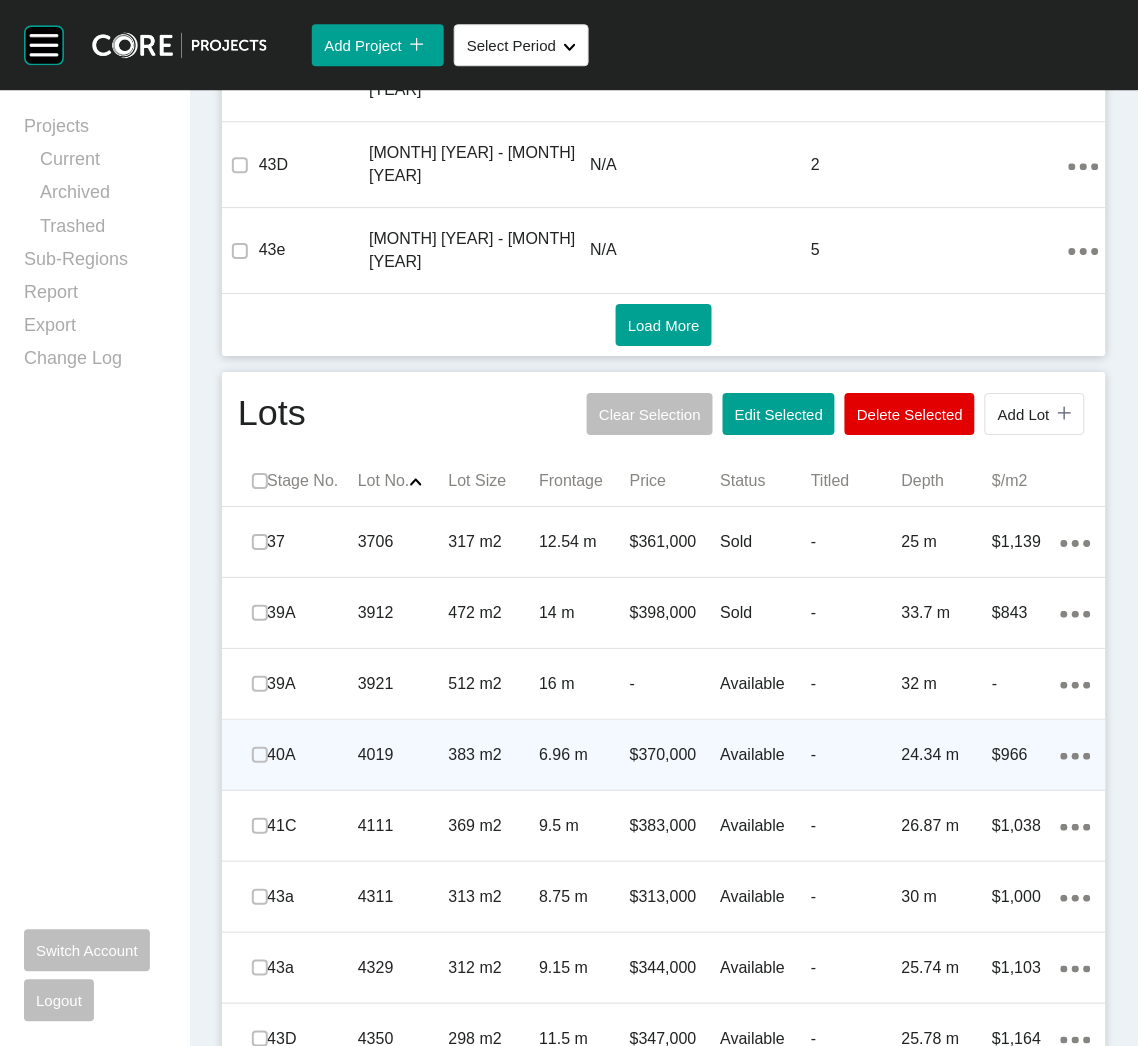 click on "6.96 m" at bounding box center (584, 755) 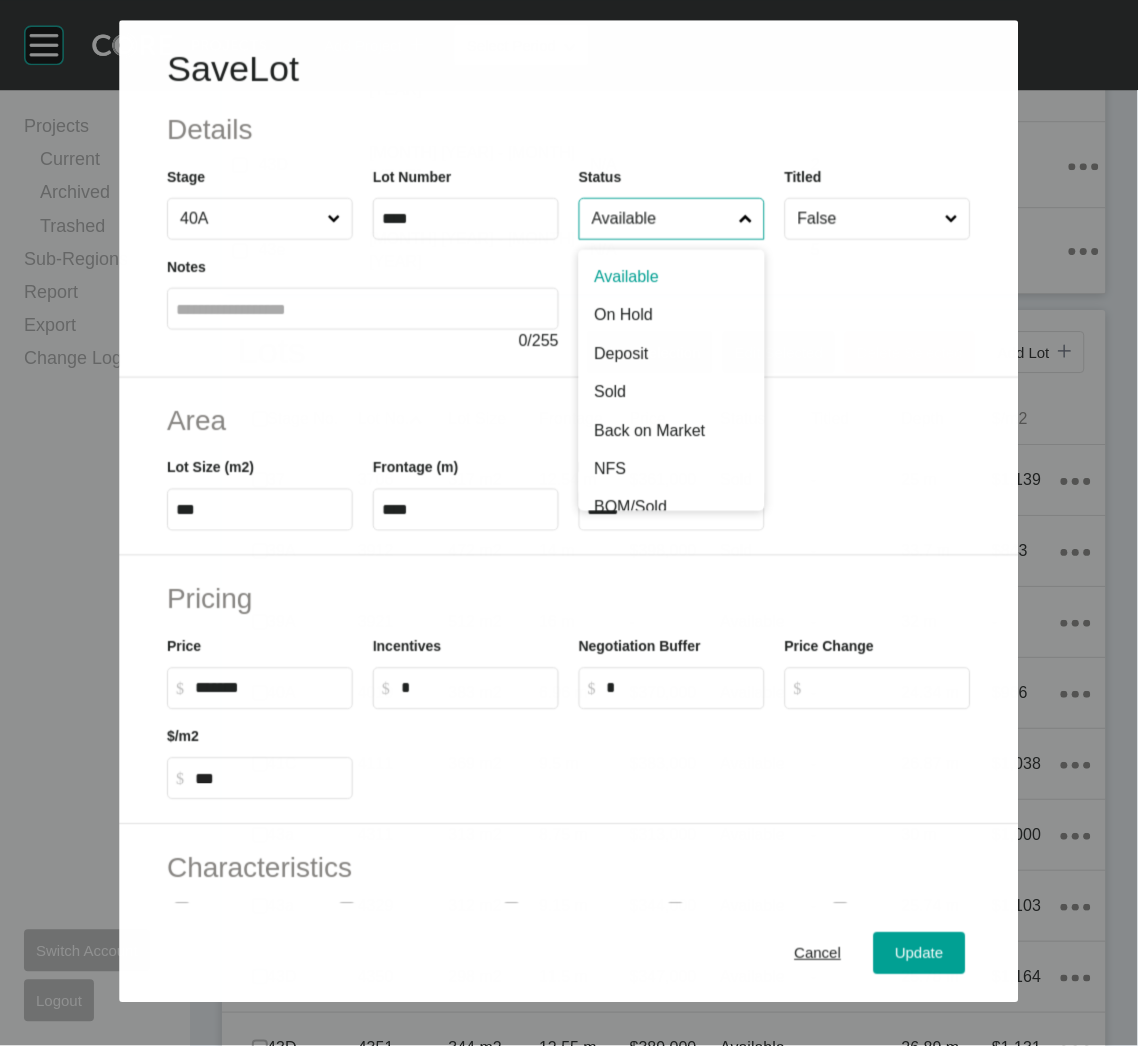 click on "Available" at bounding box center (661, 219) 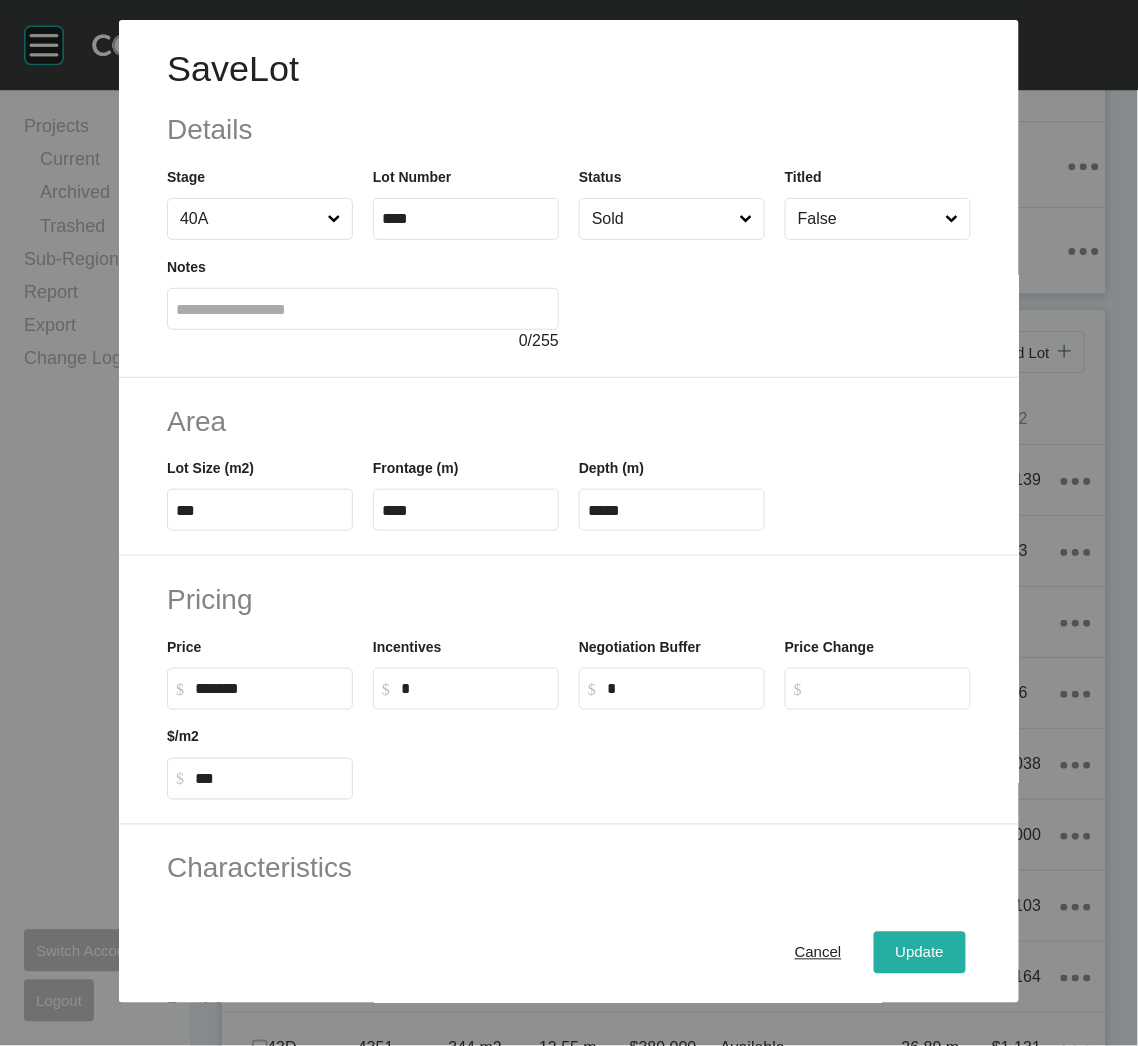 click on "Update" at bounding box center [920, 953] 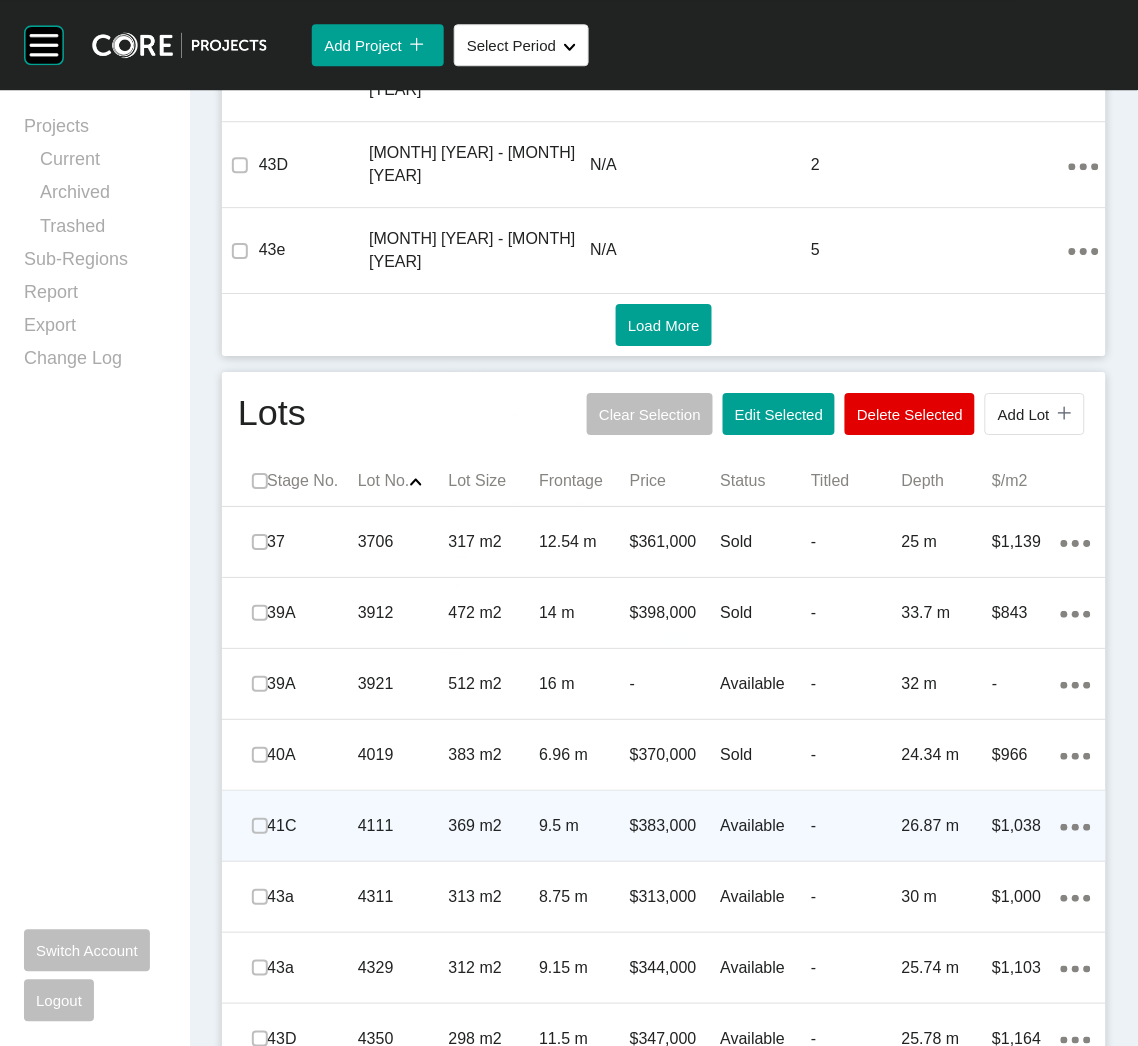 click on "369 m2" at bounding box center (494, 826) 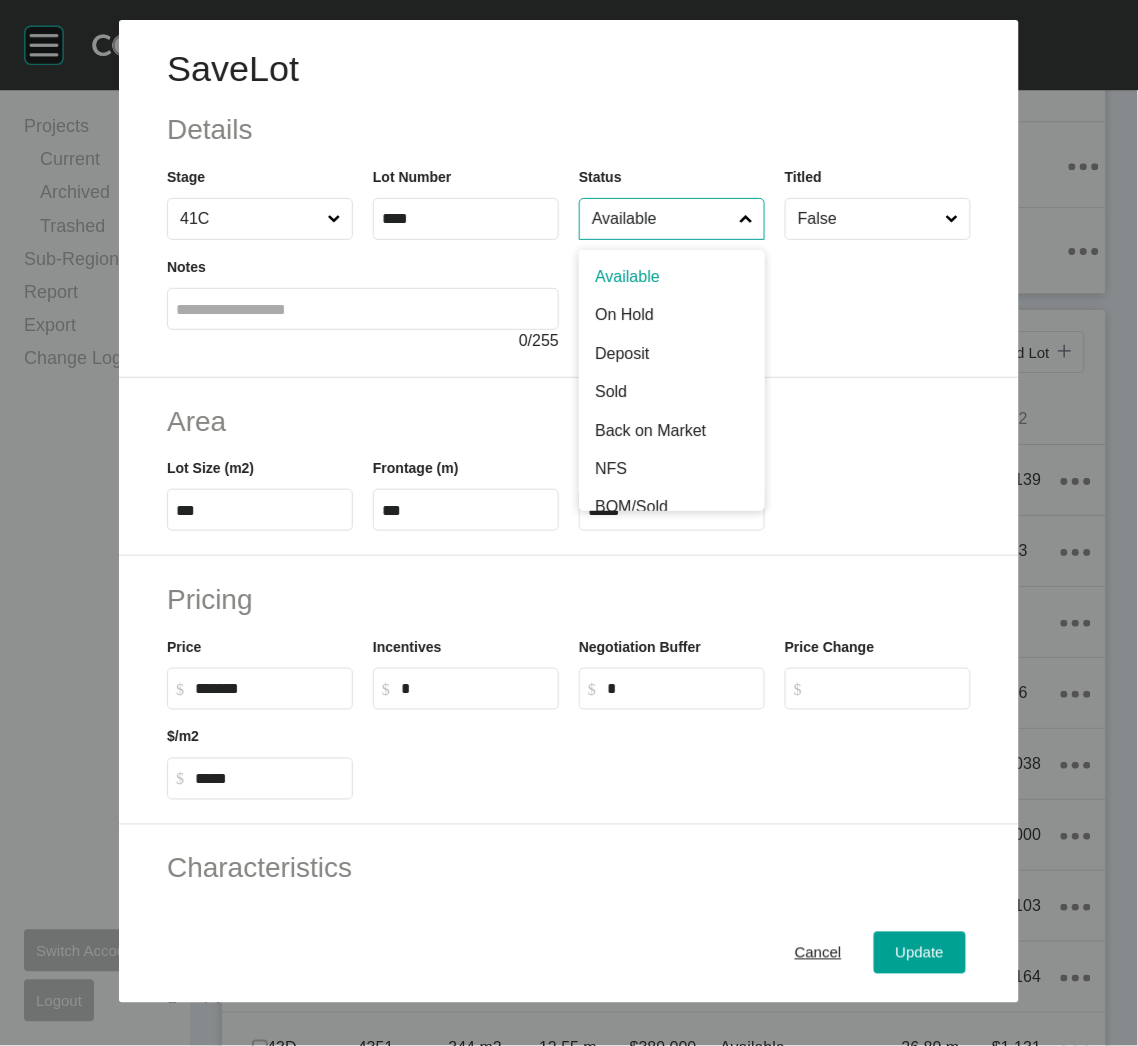 click on "Available" at bounding box center (662, 219) 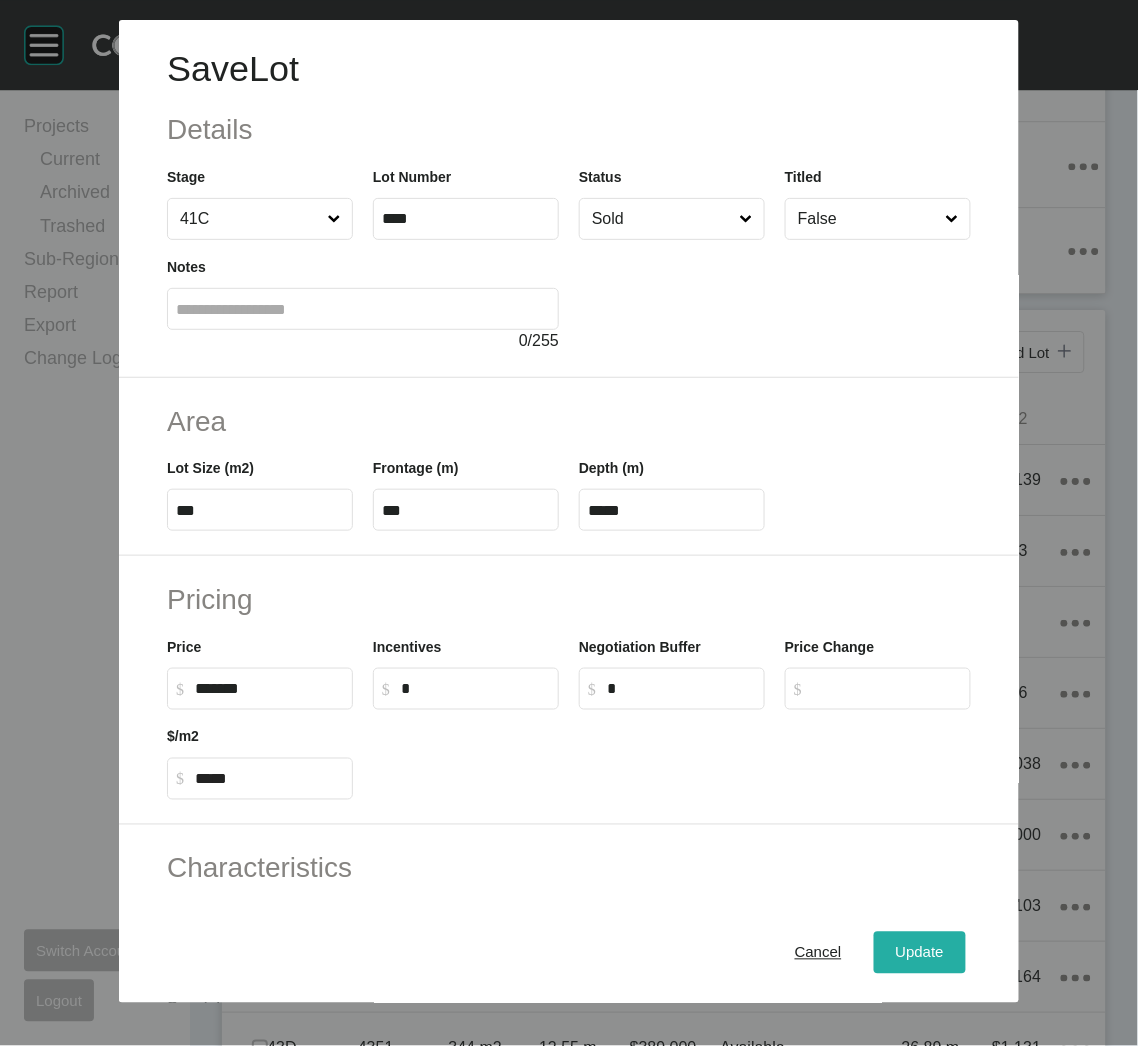 click on "Update" at bounding box center [920, 953] 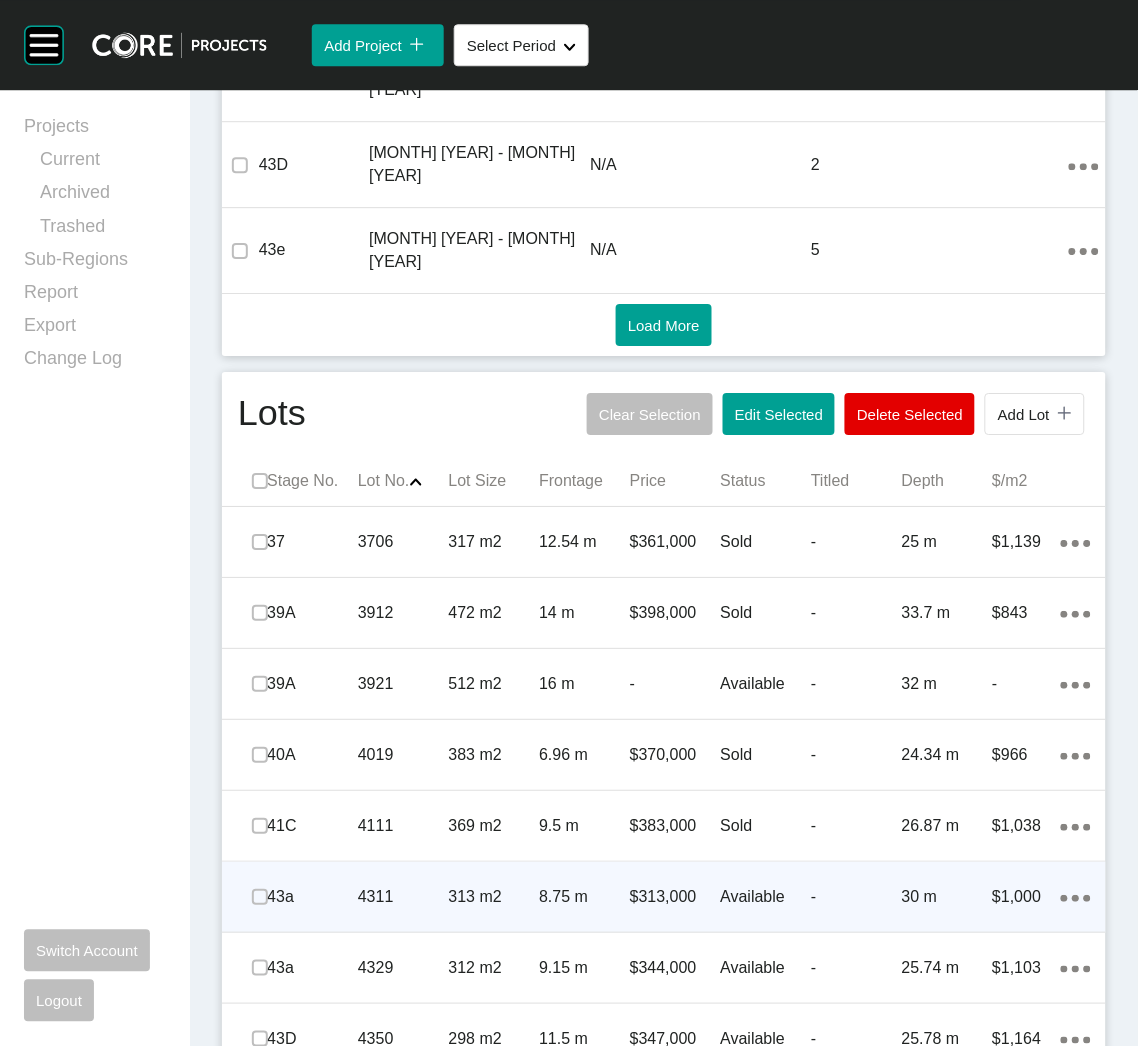 click on "$313,000" at bounding box center [675, 897] 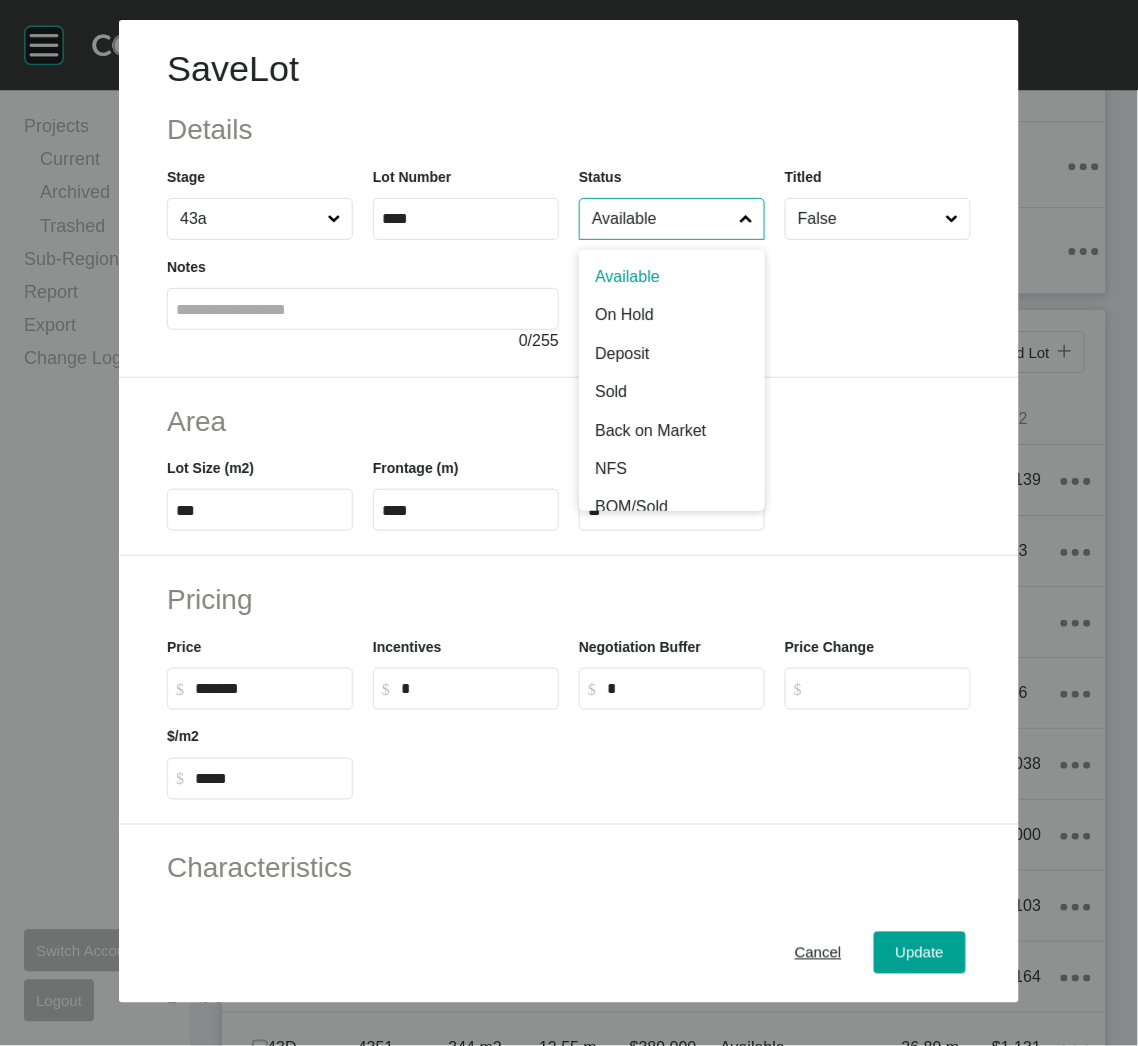 click on "Available" at bounding box center [662, 219] 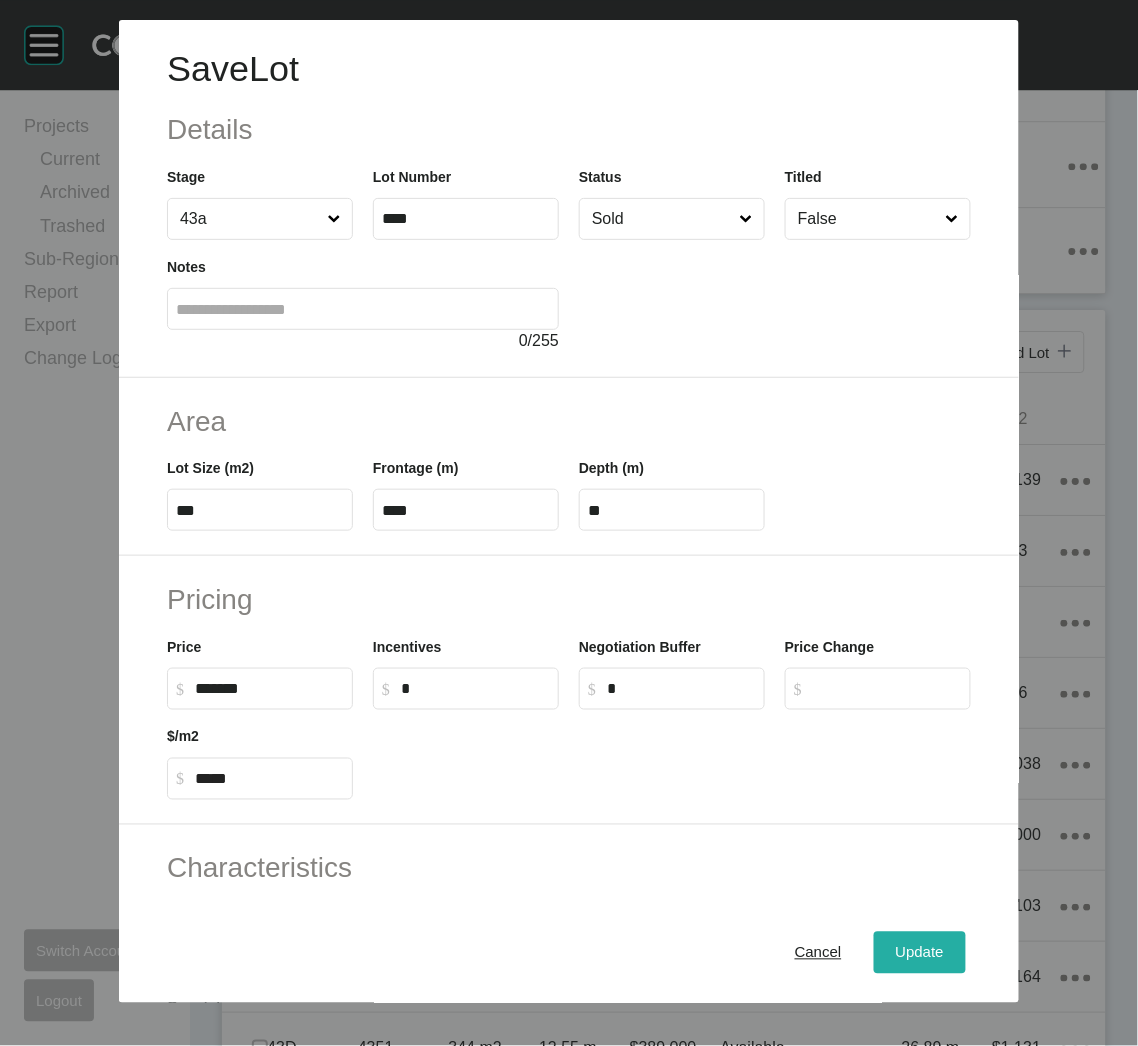 click on "Update" at bounding box center [920, 953] 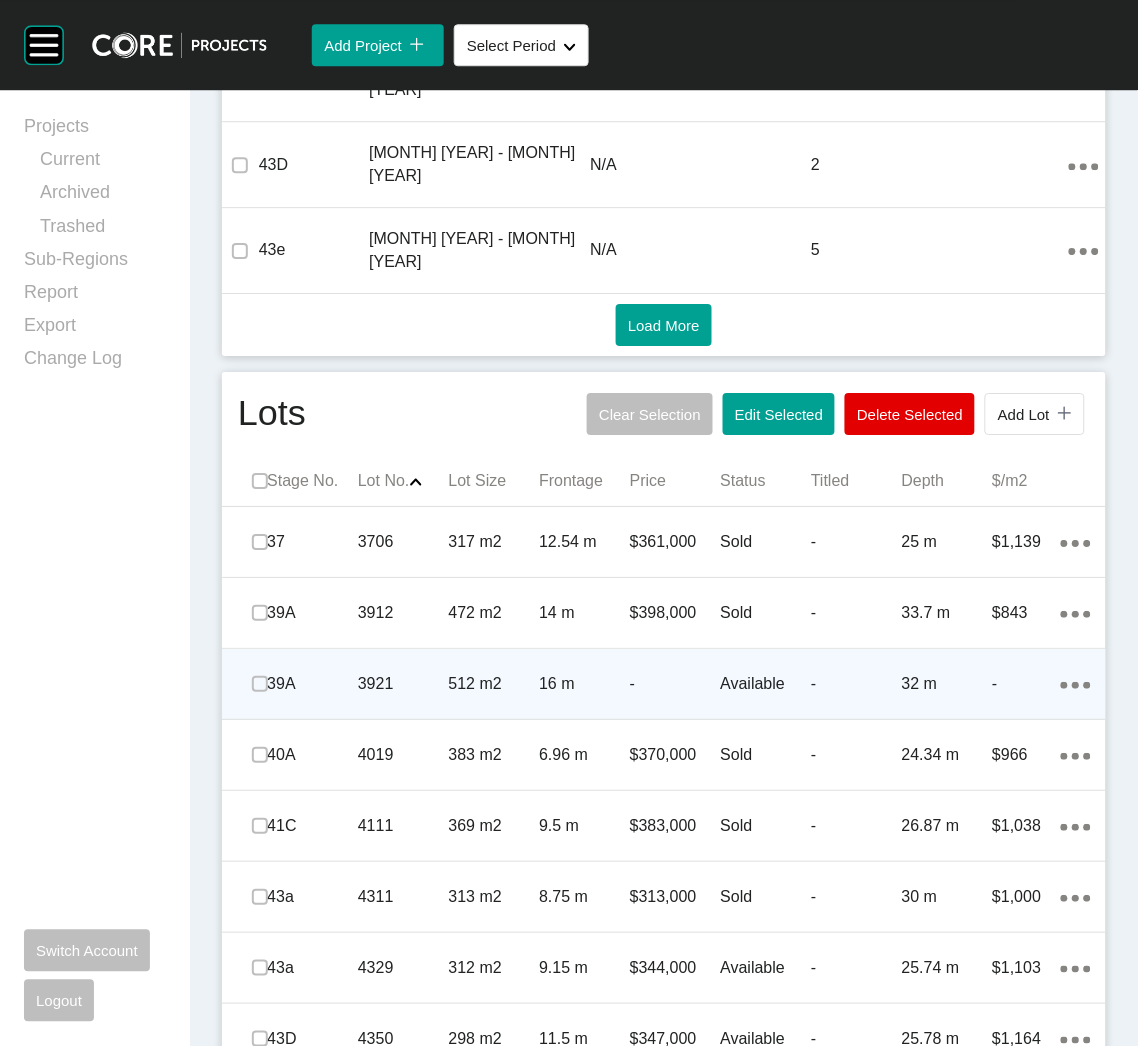 click on "512 m2" at bounding box center [494, 684] 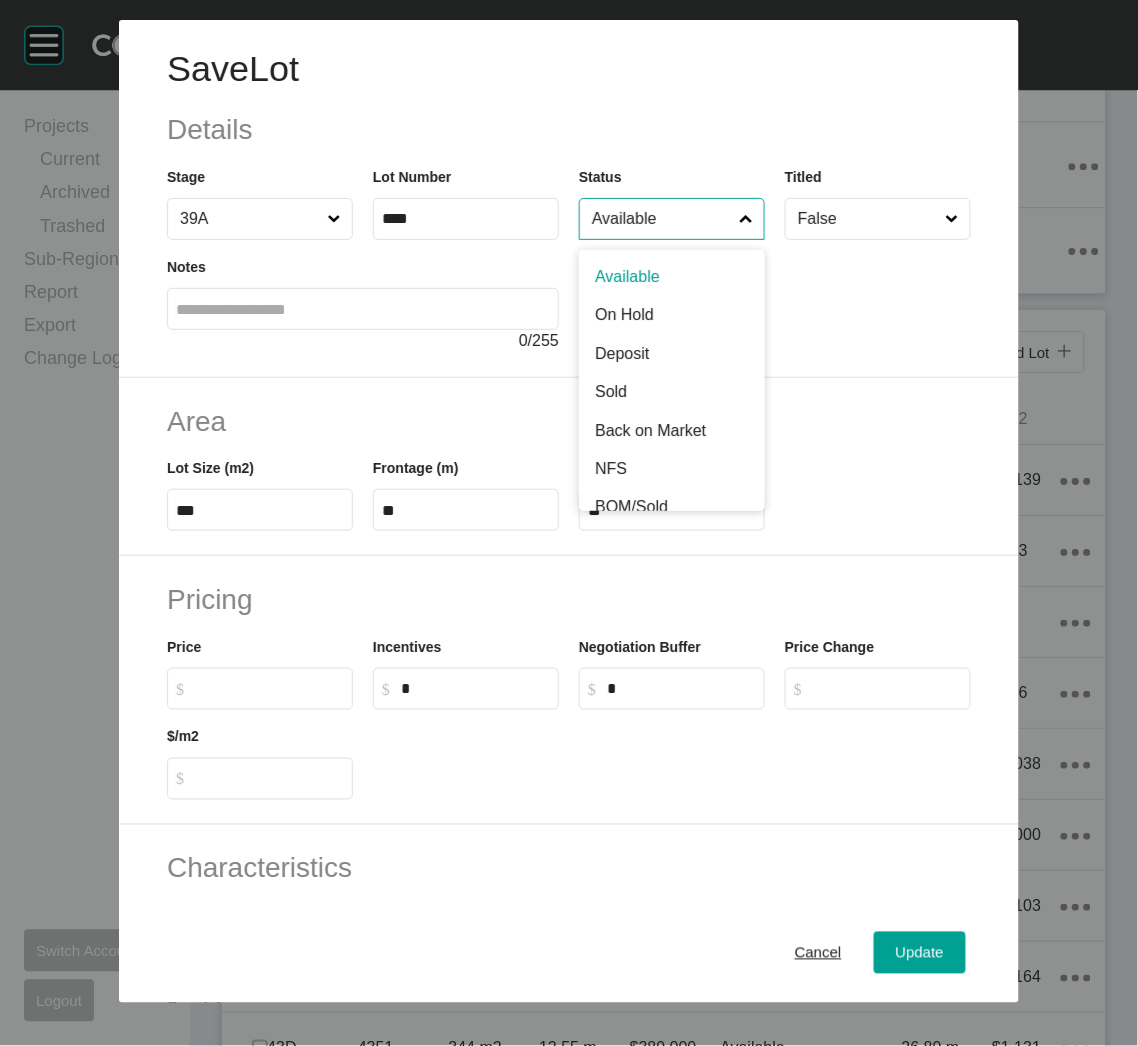 click on "Available" at bounding box center (662, 219) 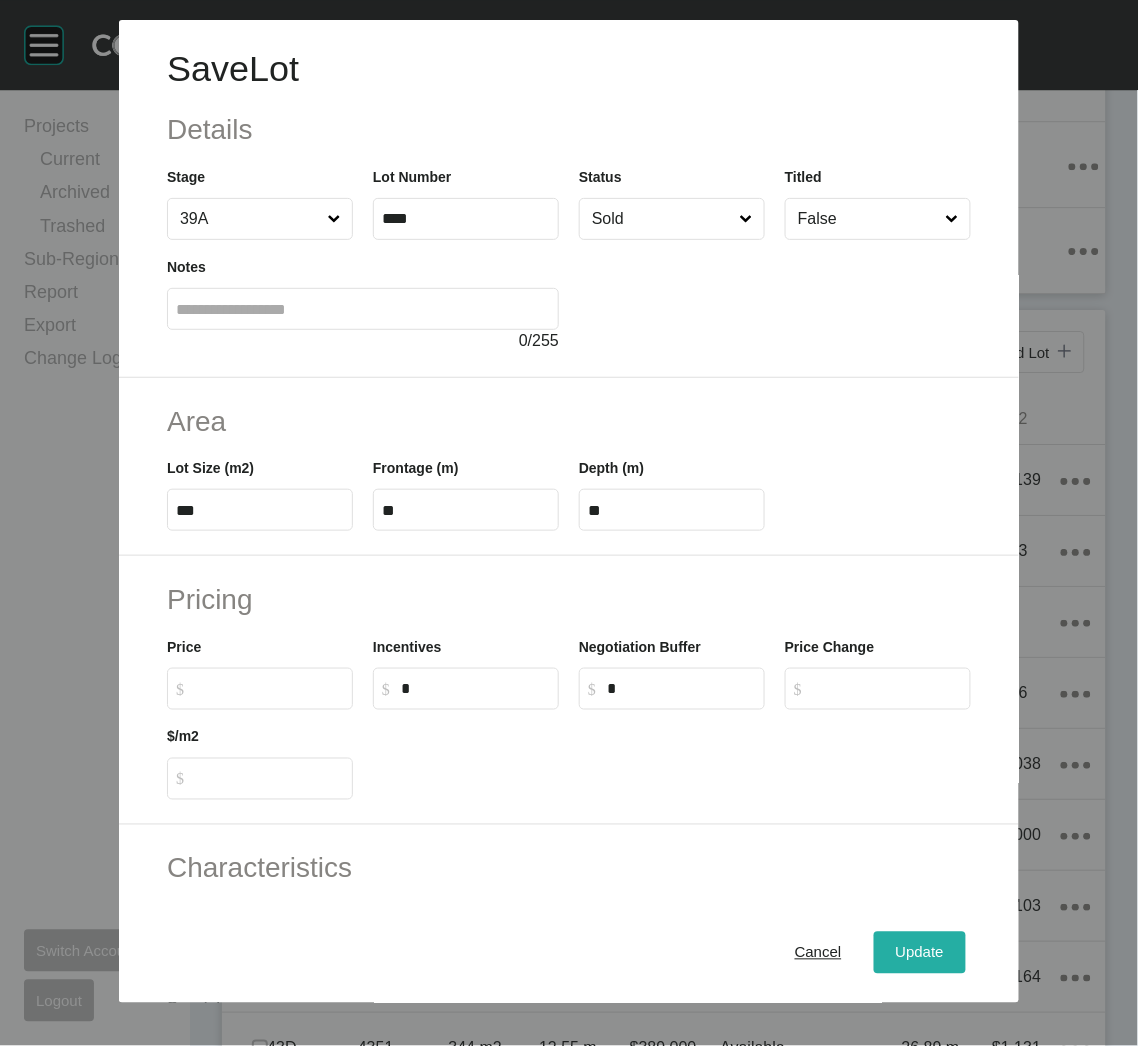 click on "Update" at bounding box center (920, 953) 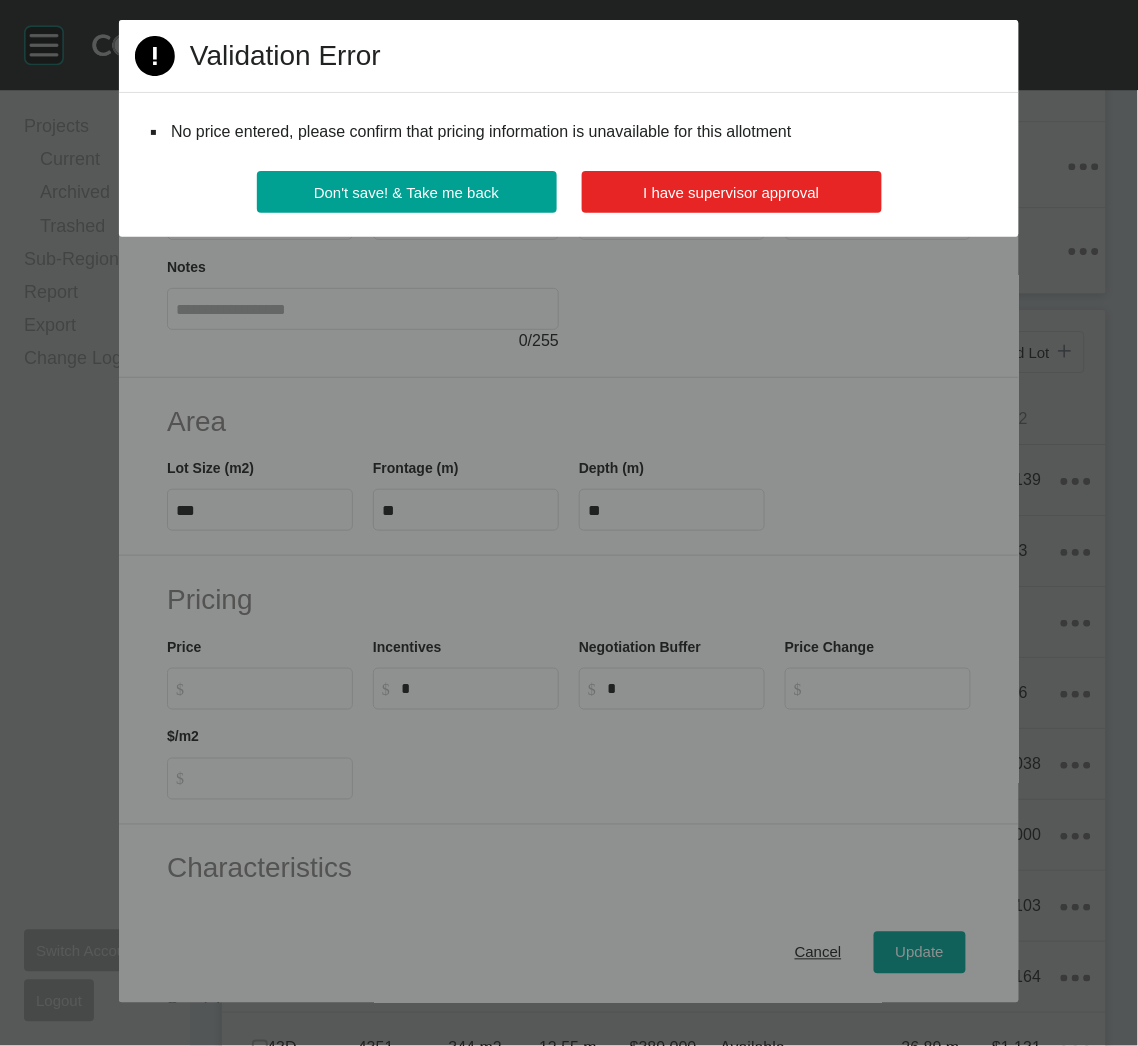click on "I have supervisor approval" at bounding box center (732, 192) 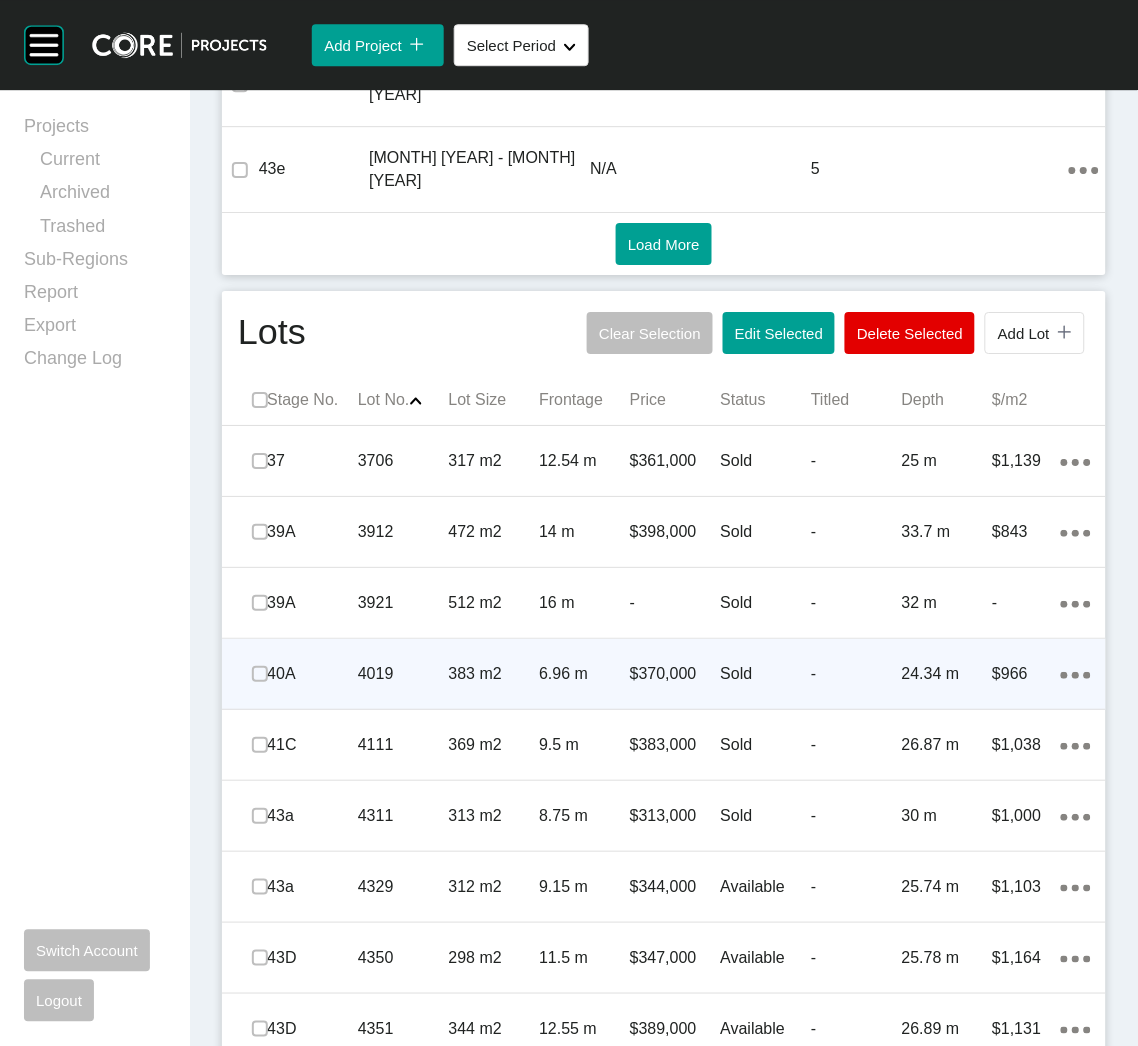 scroll, scrollTop: 1068, scrollLeft: 0, axis: vertical 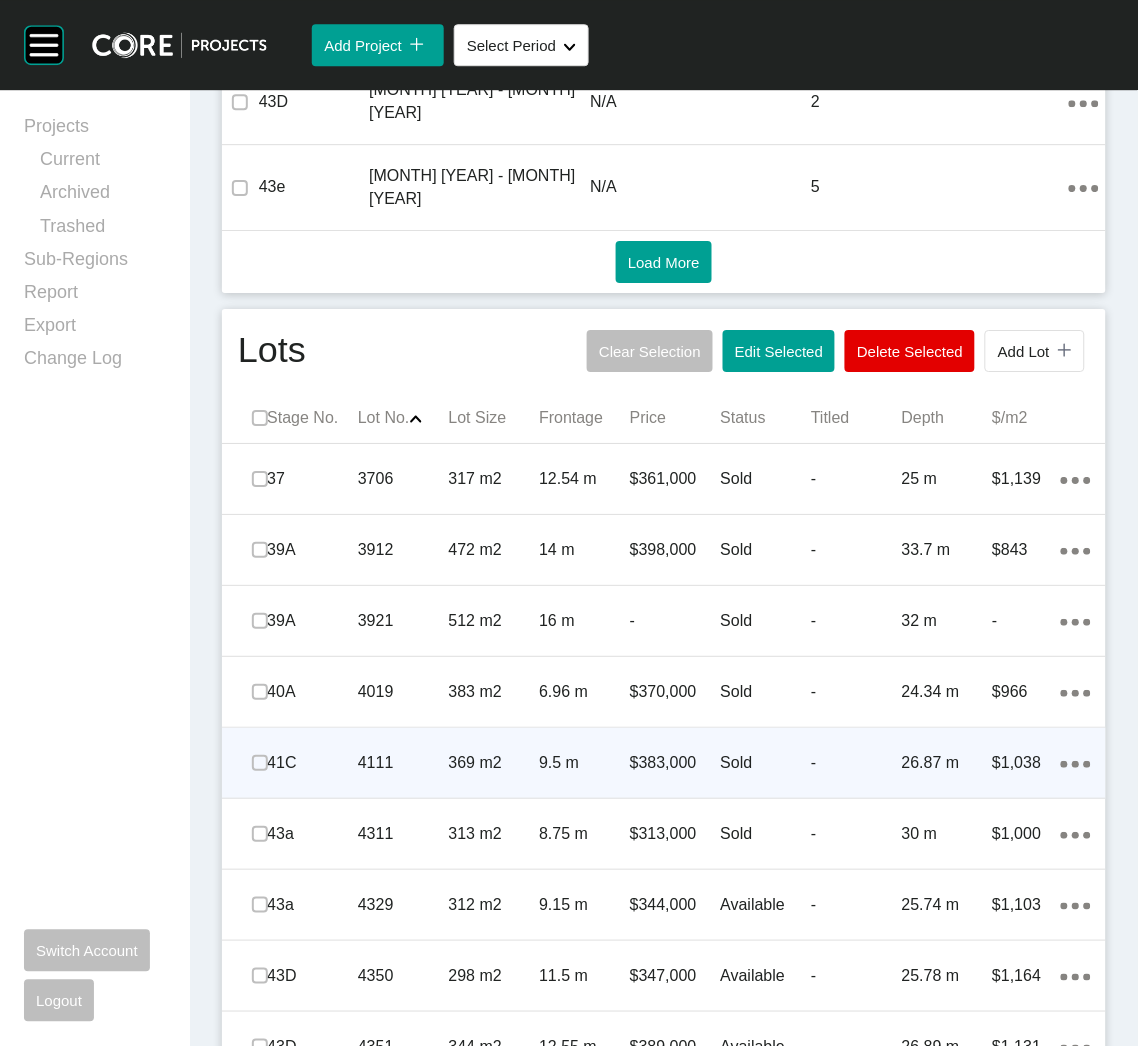 click on "9.5 m" at bounding box center (584, 763) 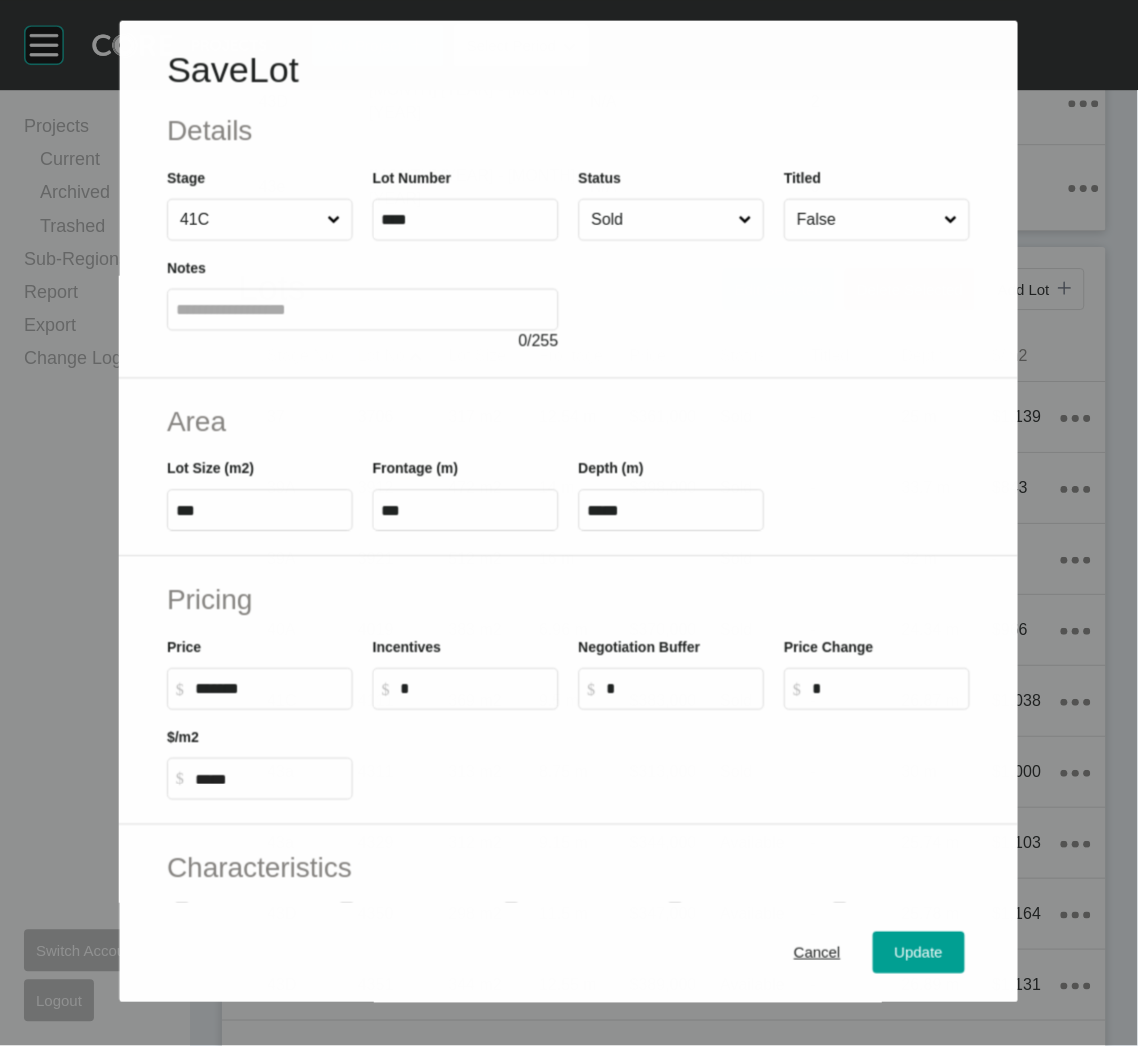 click on "Sold" at bounding box center [661, 219] 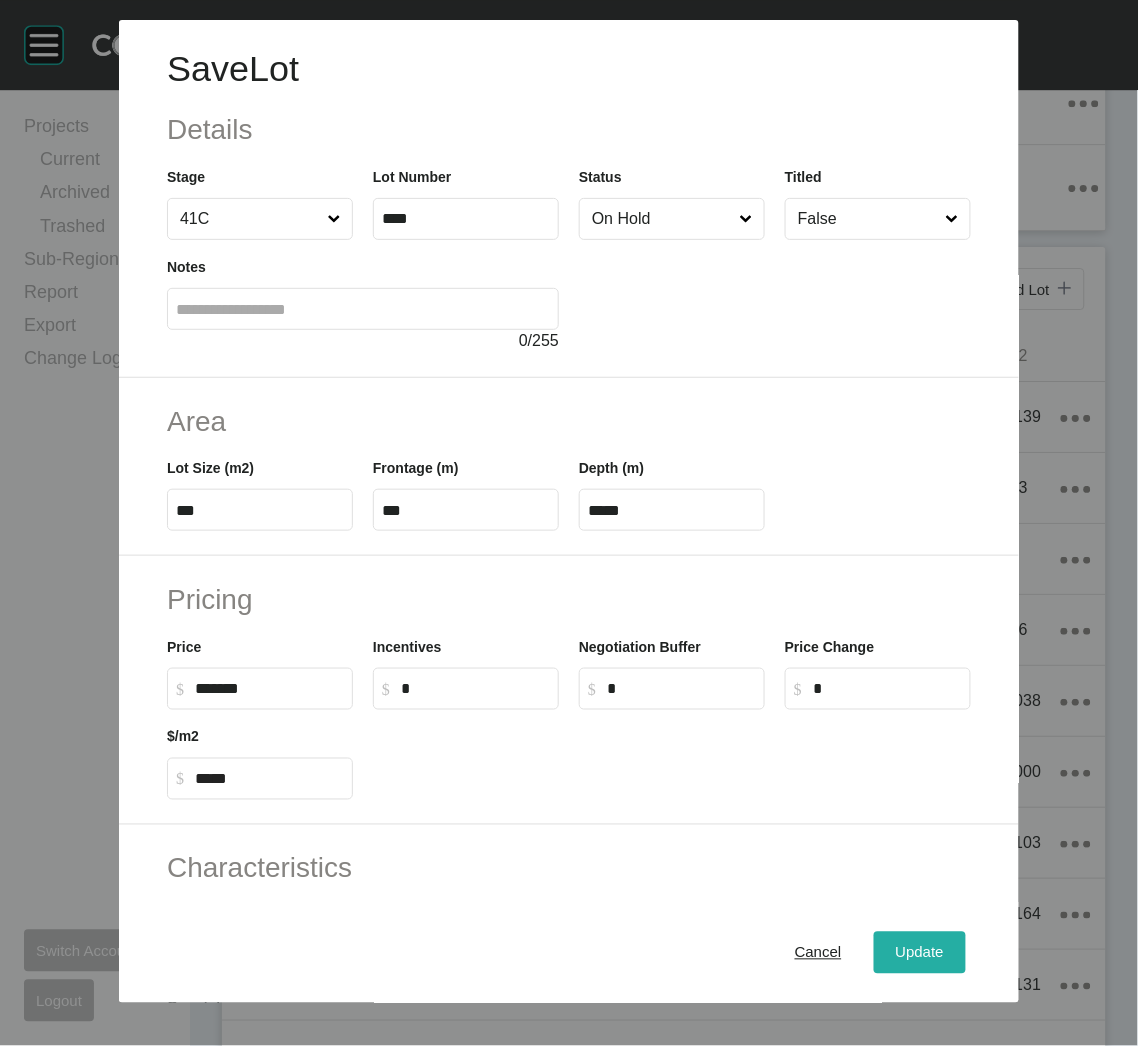 click on "Update" at bounding box center [920, 953] 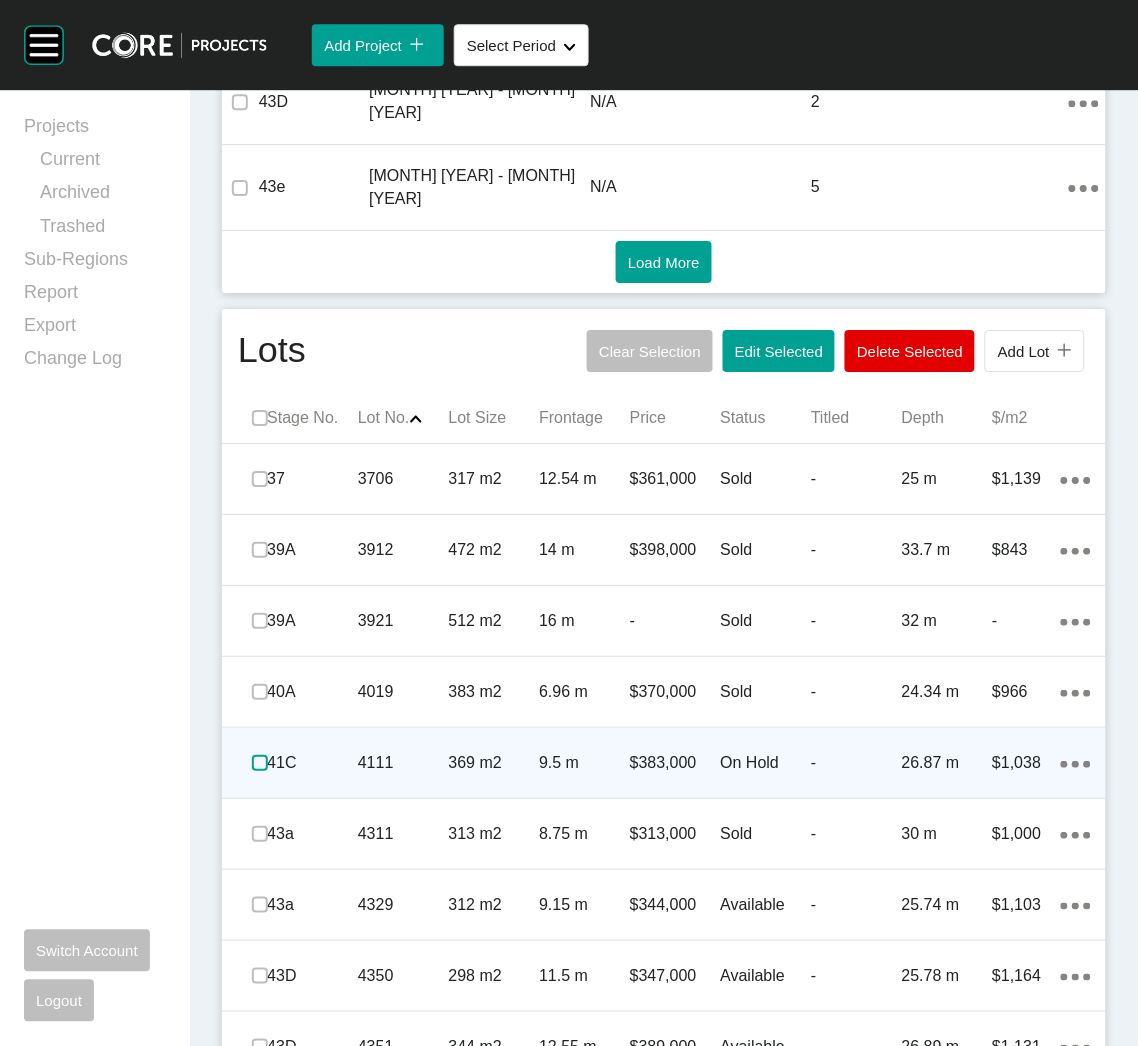 click at bounding box center [260, 763] 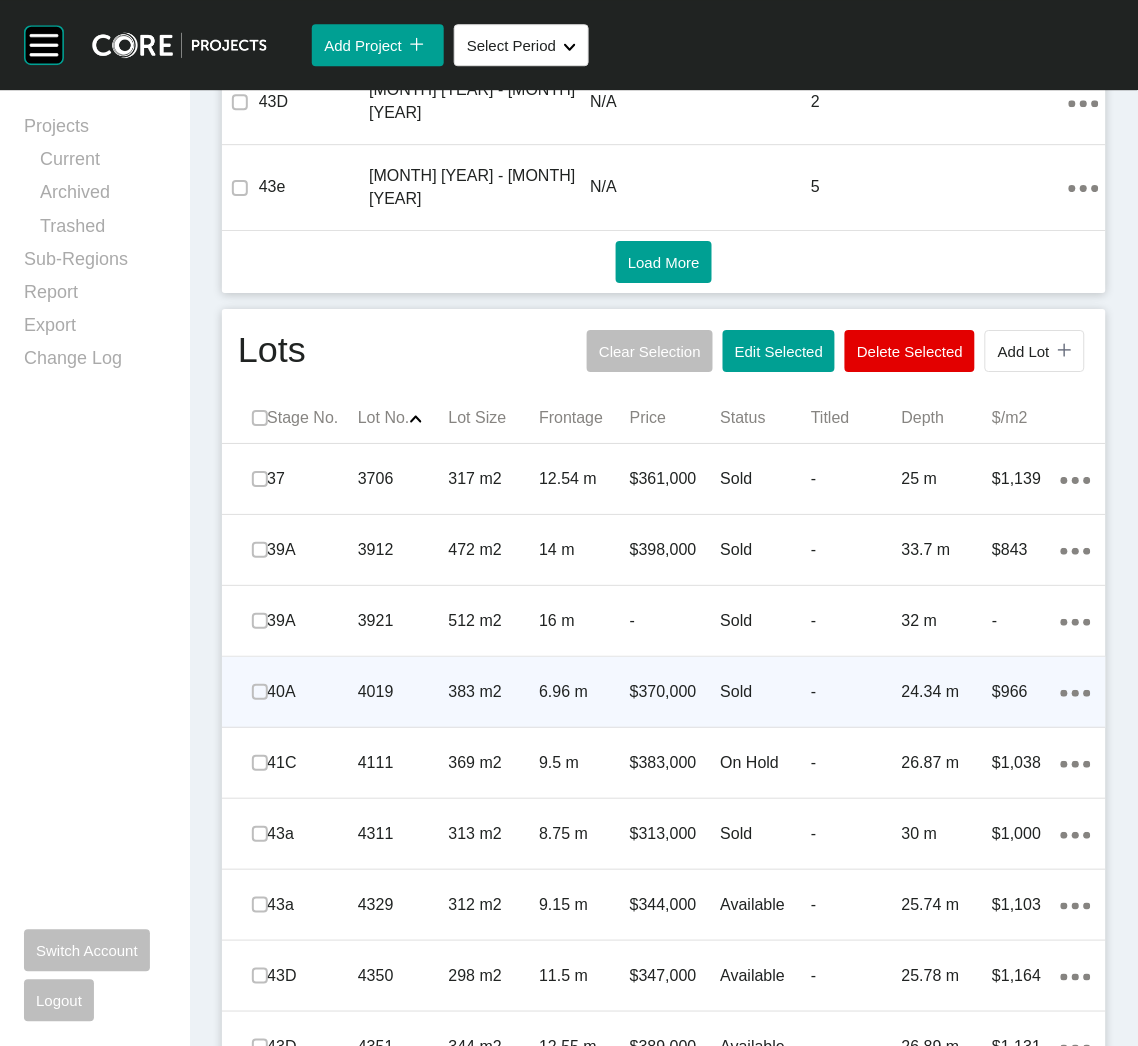 click on "40A" at bounding box center [312, 692] 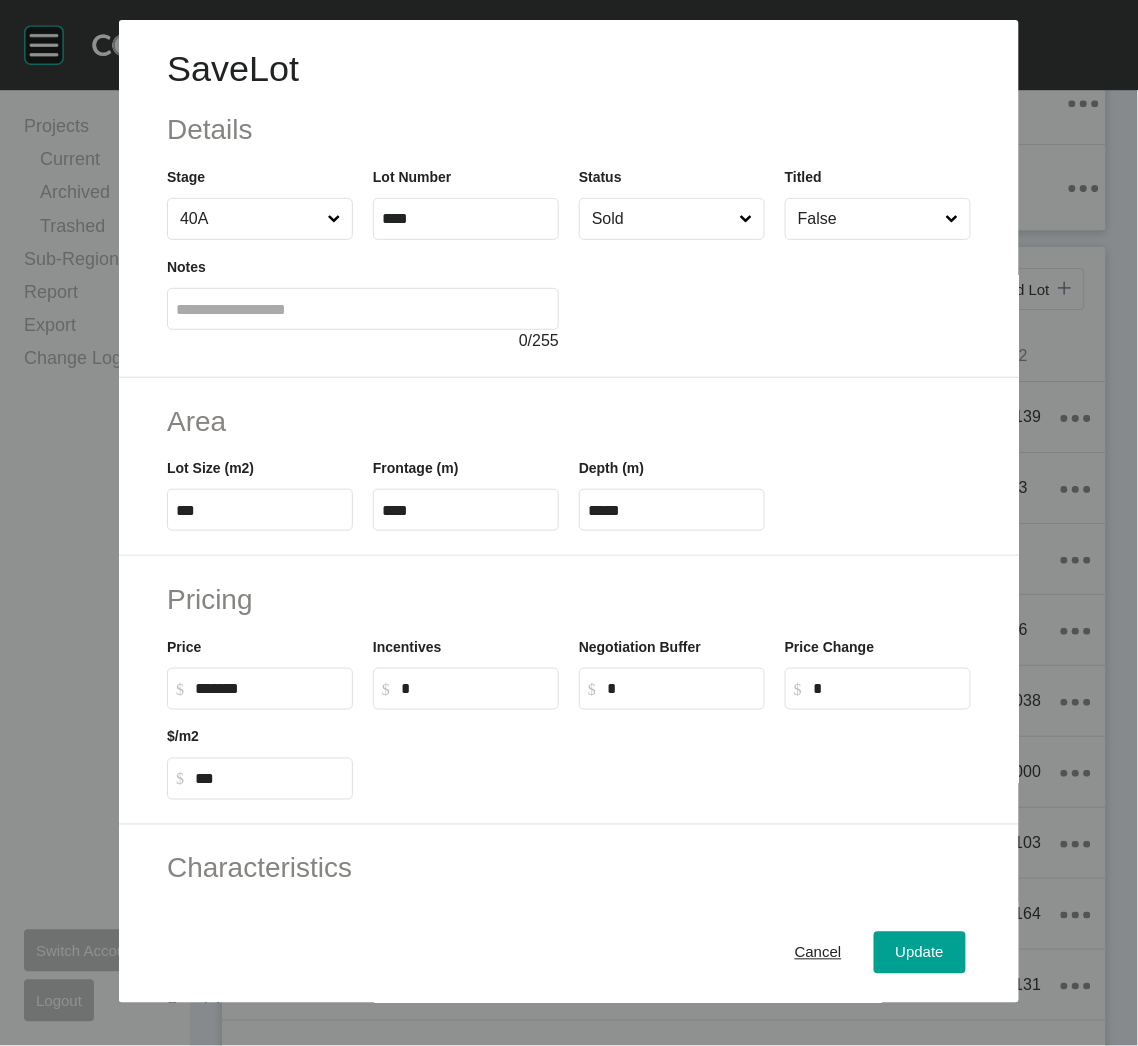 click on "Status Sold" at bounding box center (672, 203) 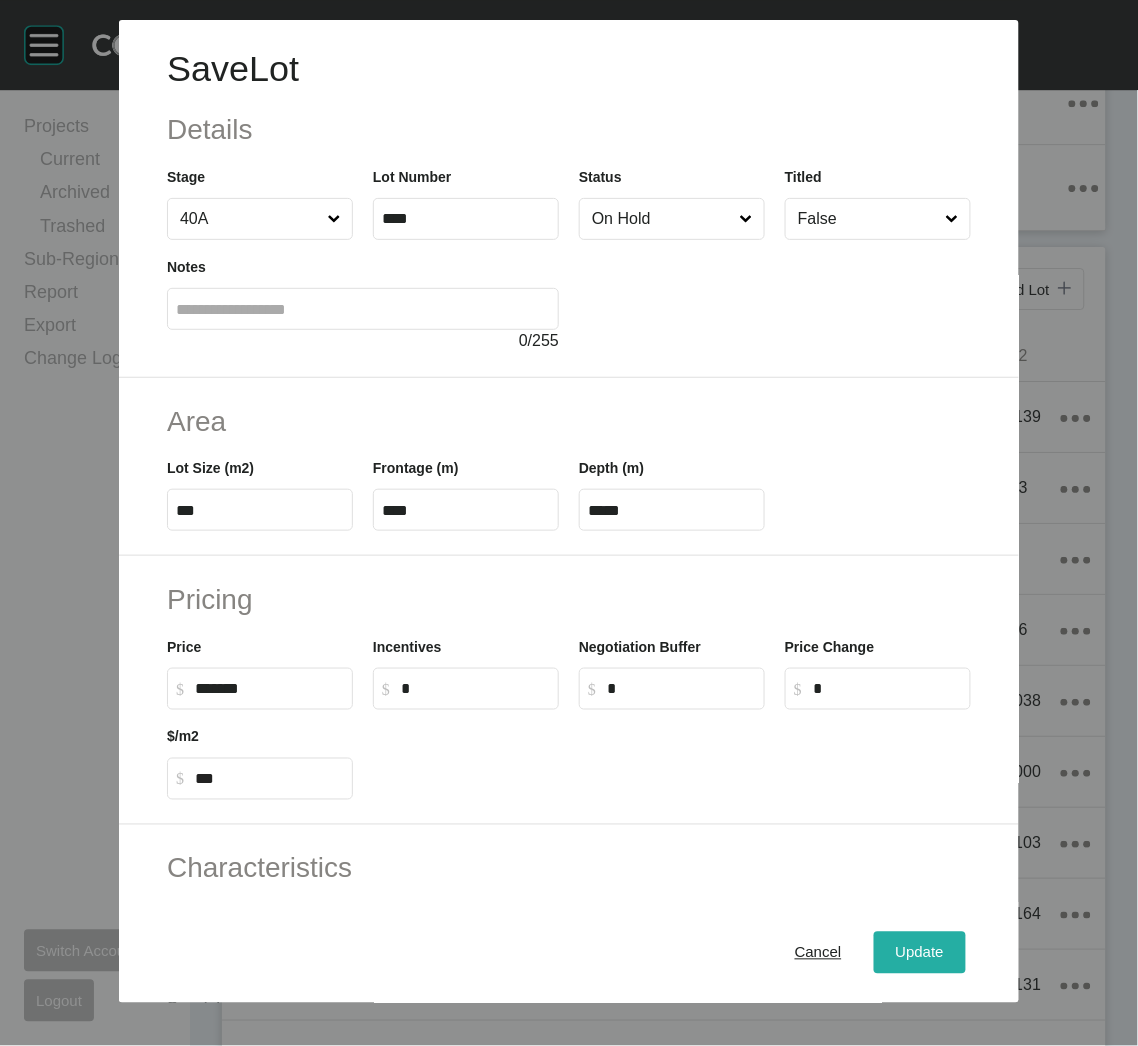 click on "Update" at bounding box center [920, 953] 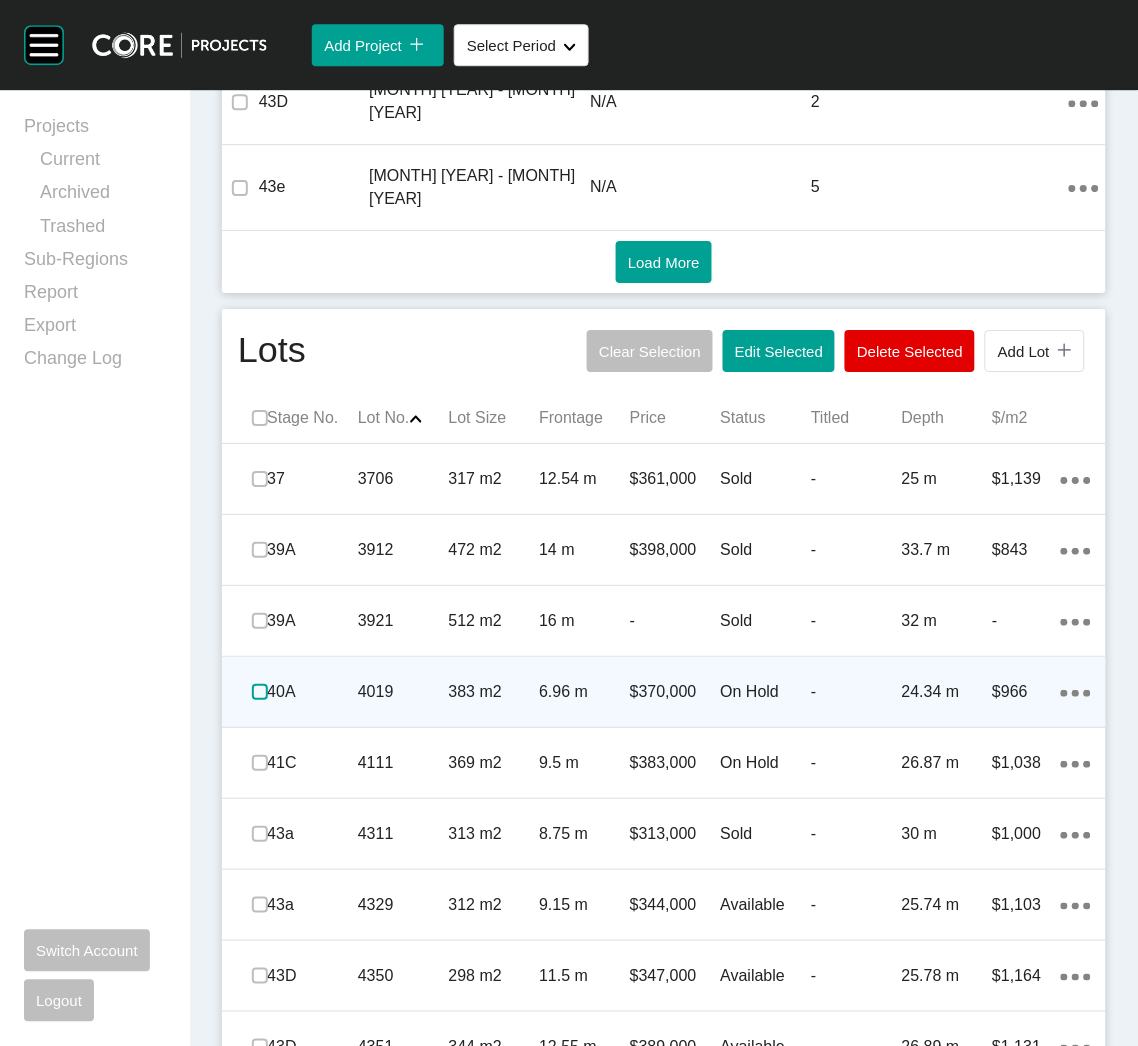 click at bounding box center [260, 692] 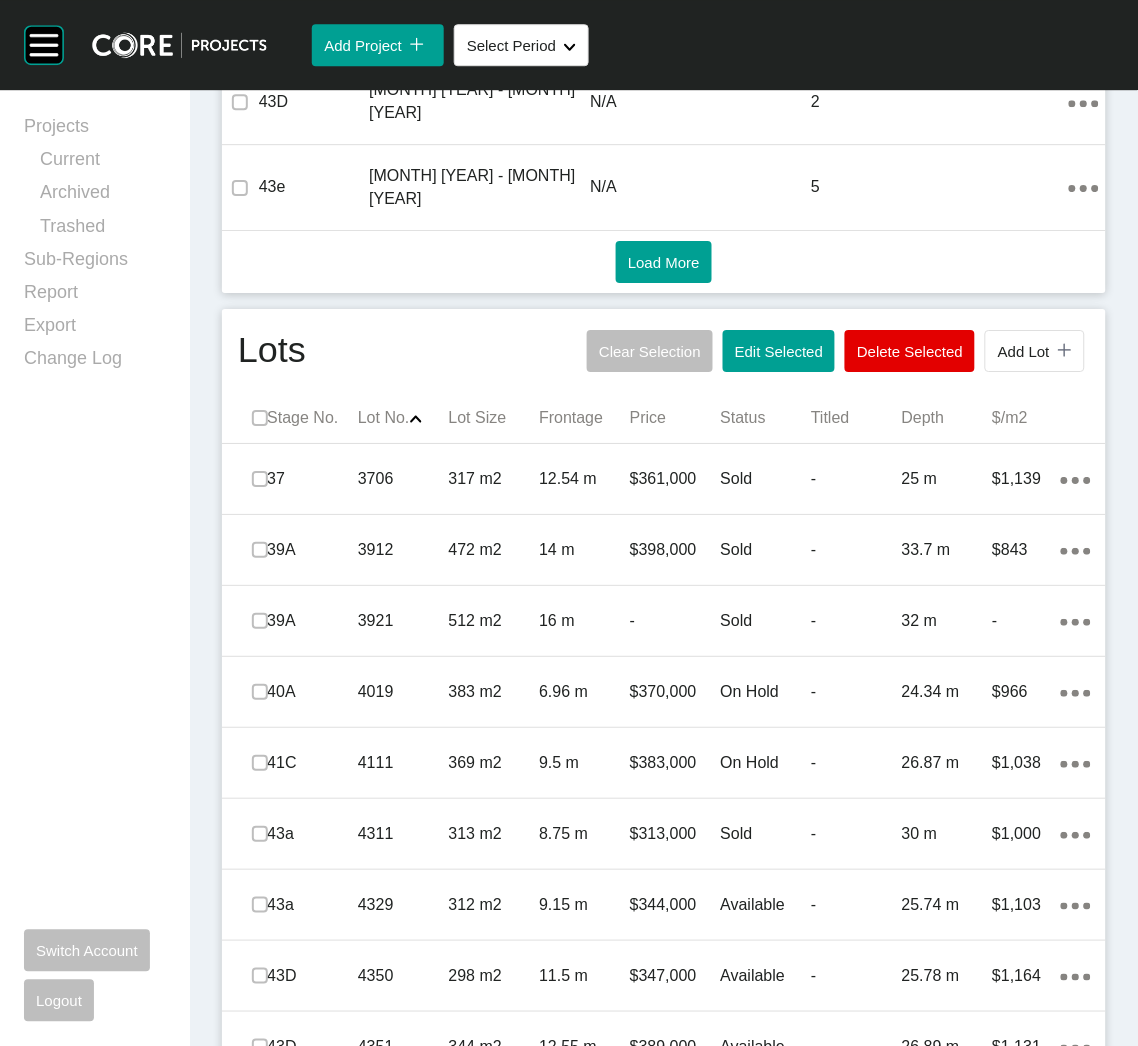 click on "Lots Clear Selection Edit Selected Delete Selected Add Lot icon/tick copy 11 Created with Sketch. Stage No.  Lot No.  Shape Created with Sketch. Lot Size  Frontage  Price  Status  Titled  Depth  $/m2  37 3706 317 m2 12.54 m $361,000 Sold - 25 m $1,139 Action Menu Dots Copy 6 Created with Sketch. 39A 3912 472 m2 14 m $398,000 Sold - 33.7 m $843 Action Menu Dots Copy 6 Created with Sketch. 39A 3921 512 m2 16 m - Sold - 32 m - Action Menu Dots Copy 6 Created with Sketch. 40A 4019 383 m2 6.96 m $370,000 On Hold - 24.34 m $966 Action Menu Dots Copy 6 Created with Sketch. 41C 4111 369 m2 9.5 m $383,000 On Hold - 26.87 m $1,038 Action Menu Dots Copy 6 Created with Sketch. 43a 4311 313 m2 8.75 m $313,000 Sold - 30 m $1,000 Action Menu Dots Copy 6 Created with Sketch. 43a 4329 312 m2 9.15 m $344,000 Available - 25.74 m $1,103 Action Menu Dots Copy 6 Created with Sketch. 43D 4350 298 m2 11.5 m $347,000 Available - 25.78 m $1,164 Action Menu Dots Copy 6 Created with Sketch. 43D 4351 344 m2 12.55 m $389,000 Available - -" at bounding box center [664, 1228] 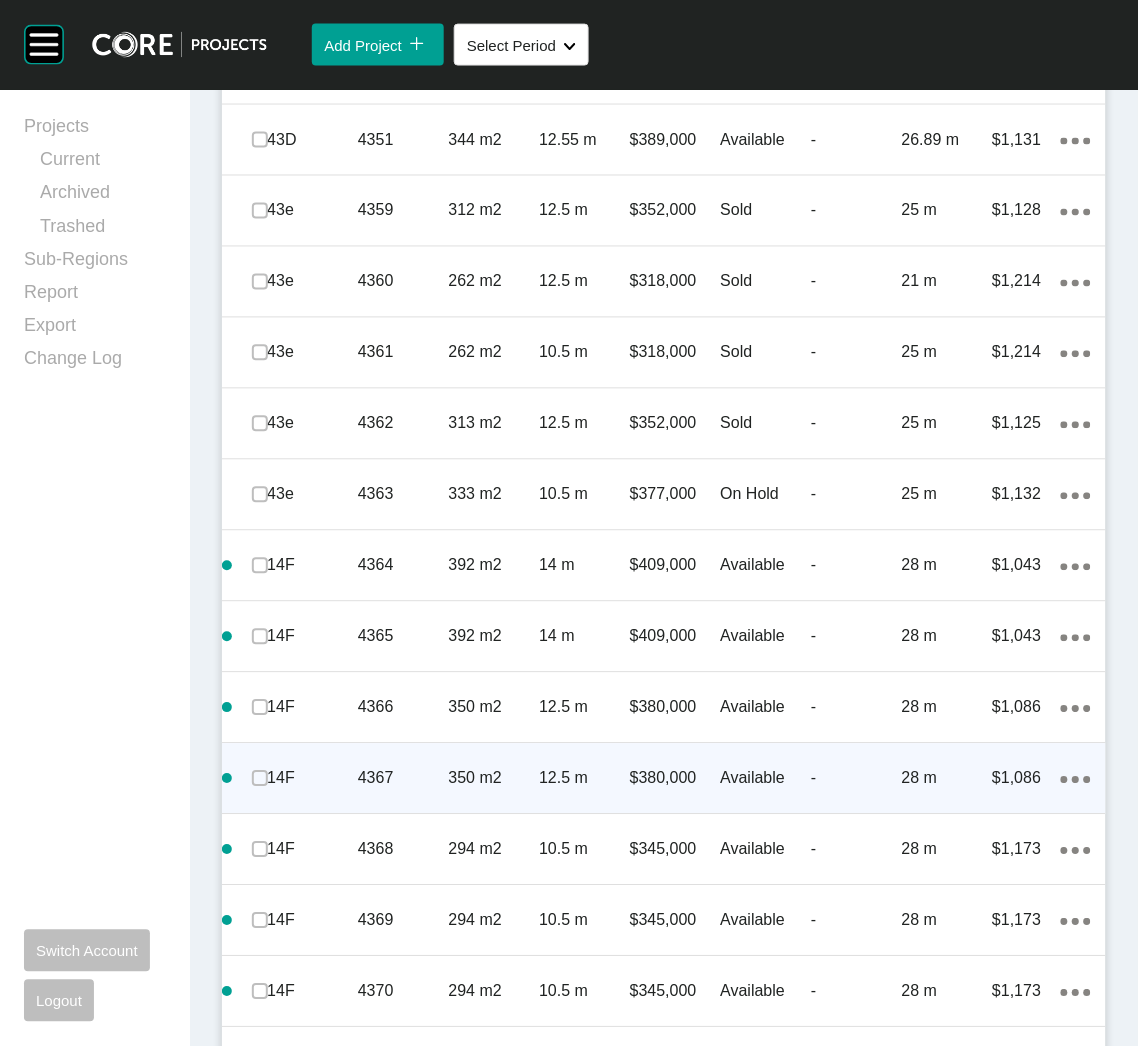 scroll, scrollTop: 2118, scrollLeft: 0, axis: vertical 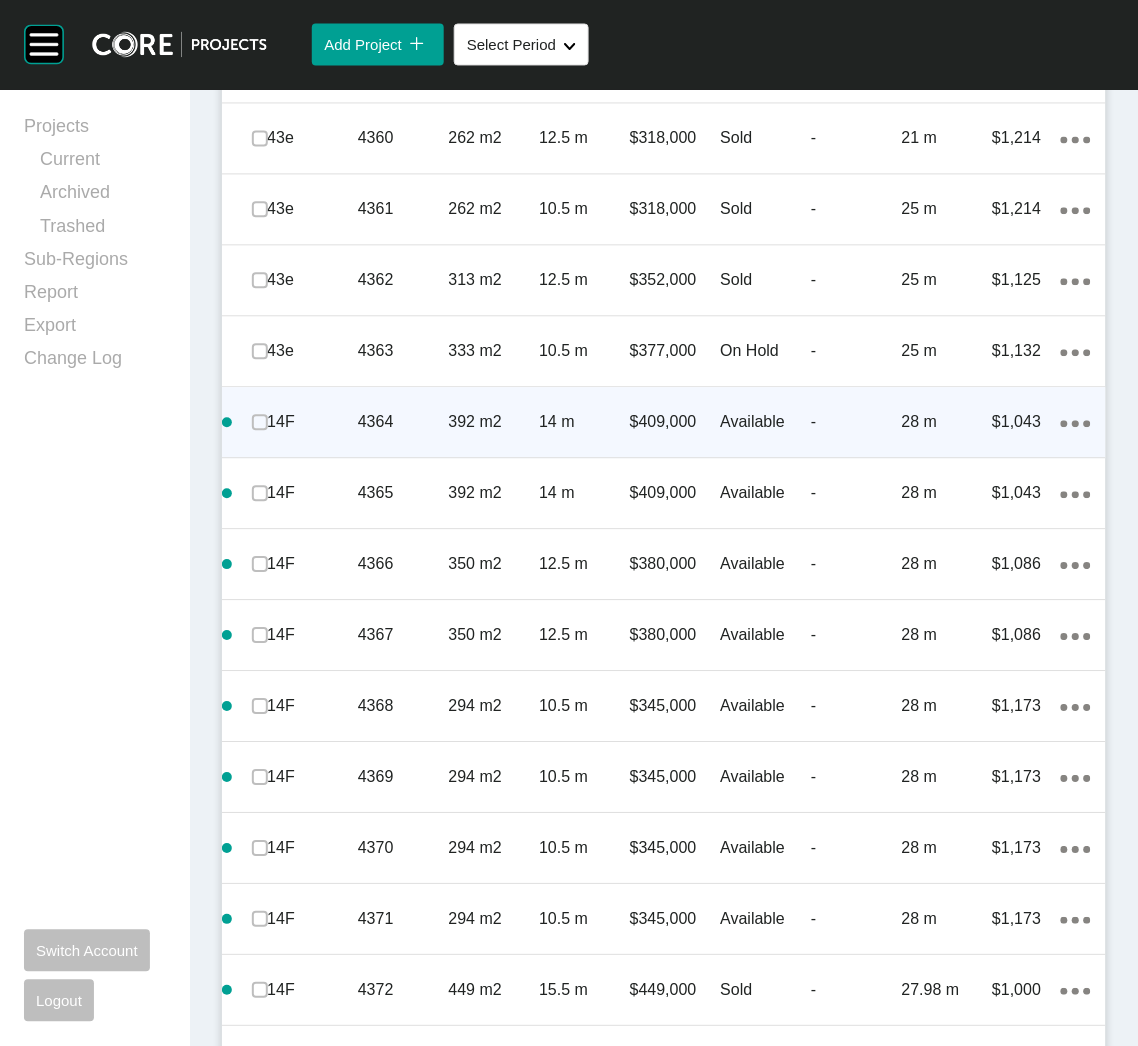 click on "4364" at bounding box center [403, 423] 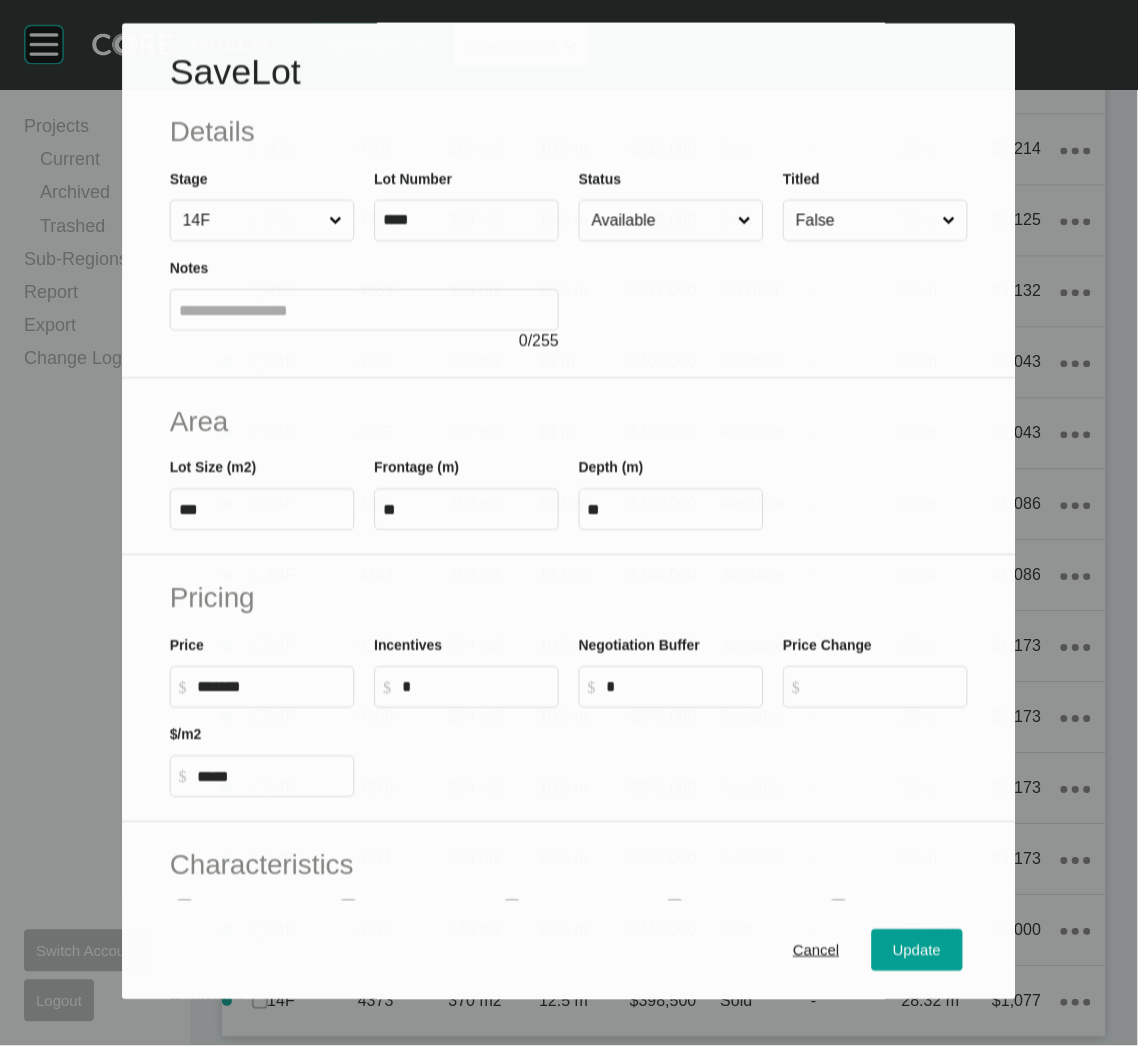 scroll, scrollTop: 2055, scrollLeft: 0, axis: vertical 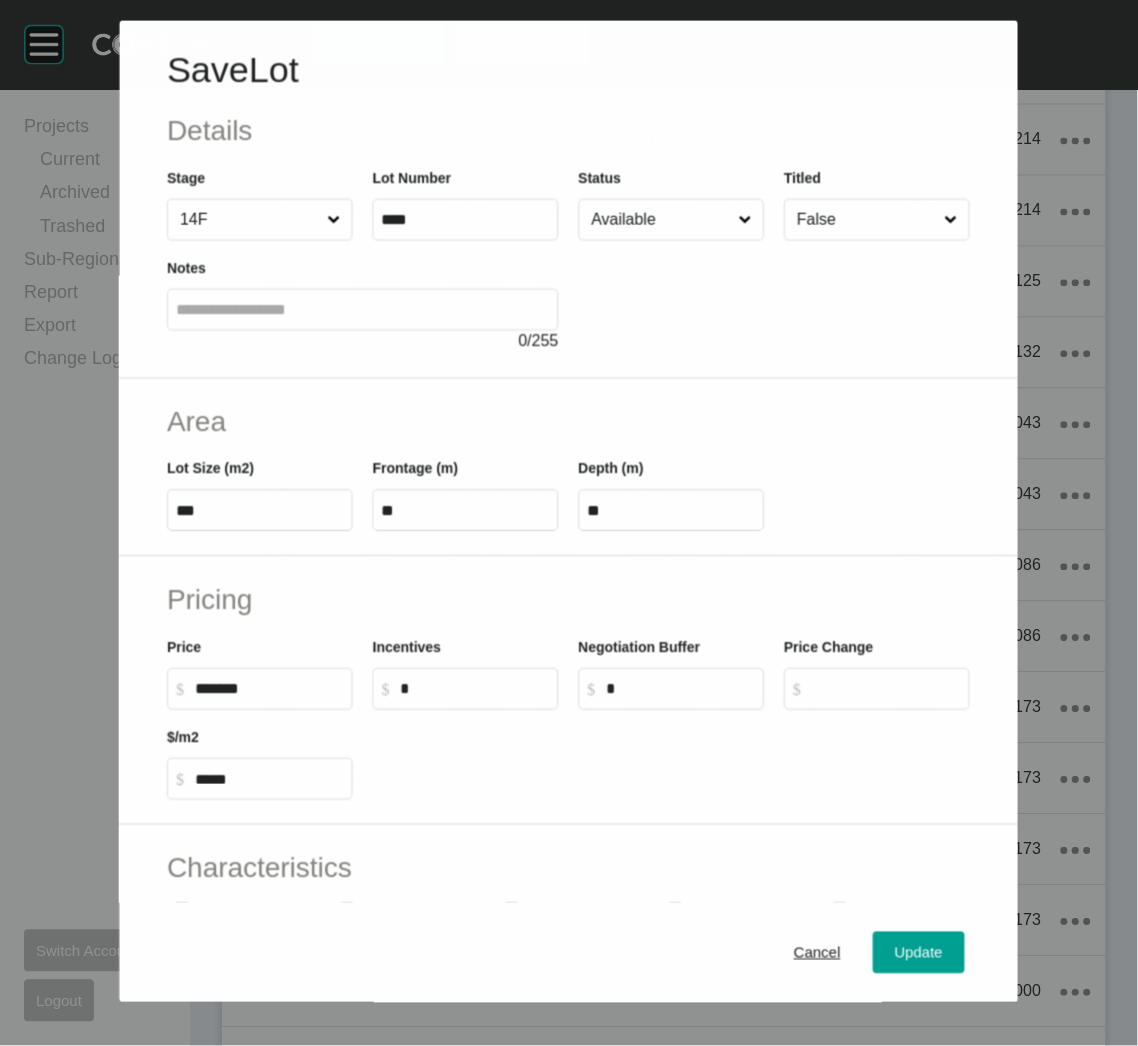 click on "Available" at bounding box center [661, 219] 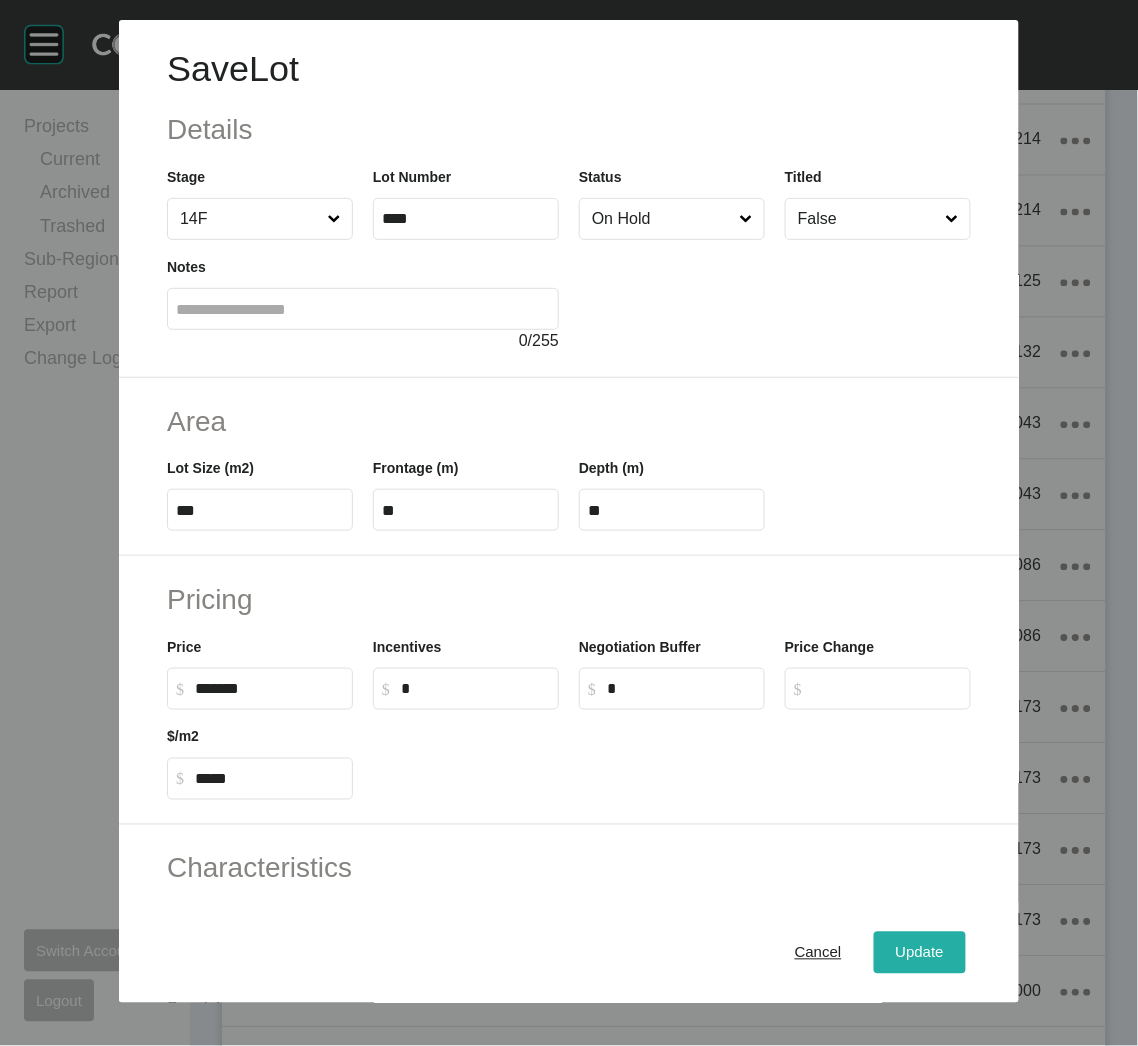 click on "Update" at bounding box center [920, 953] 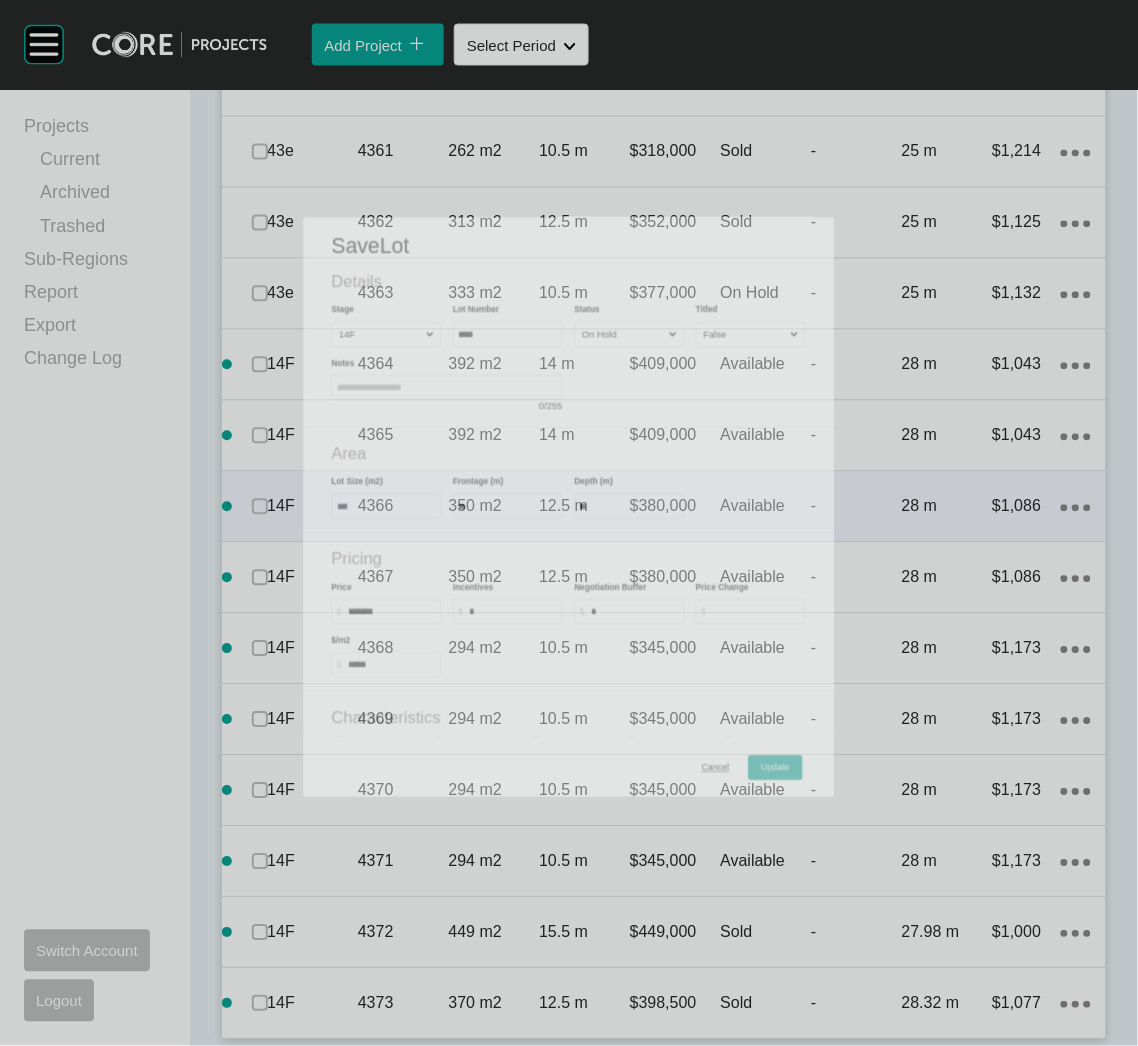 scroll, scrollTop: 2118, scrollLeft: 0, axis: vertical 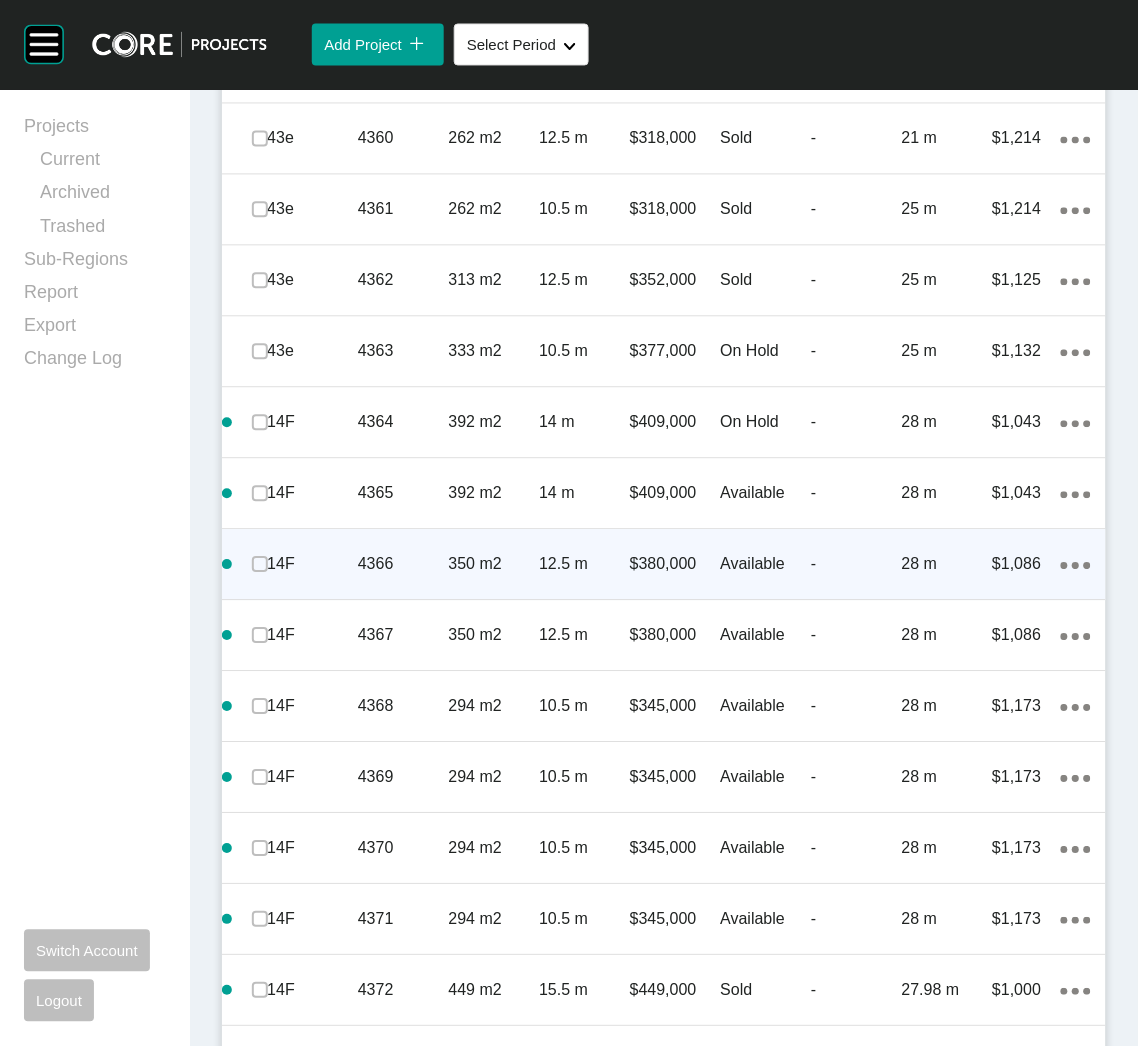 click on "12.5 m" at bounding box center [584, 565] 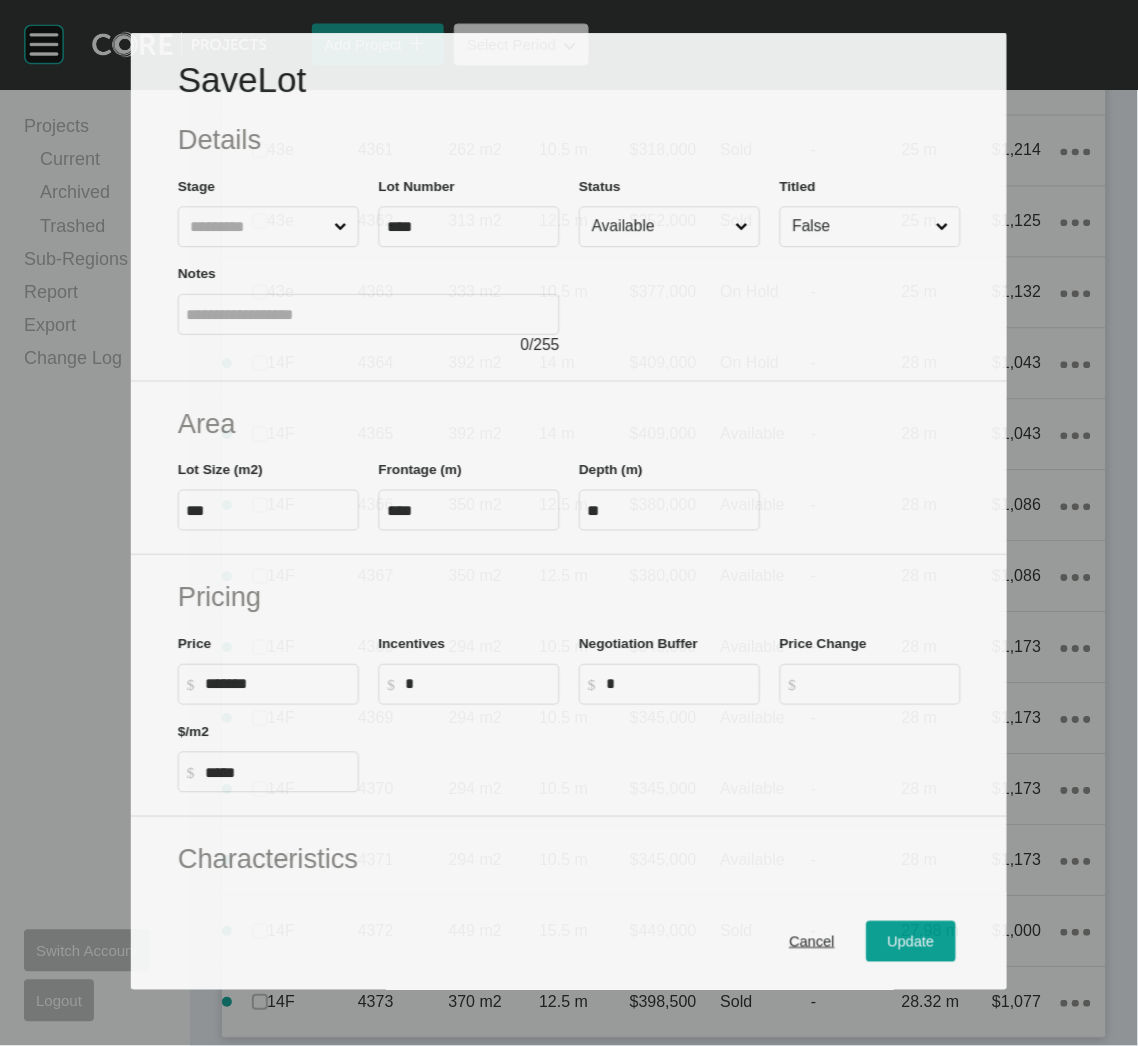 scroll, scrollTop: 2055, scrollLeft: 0, axis: vertical 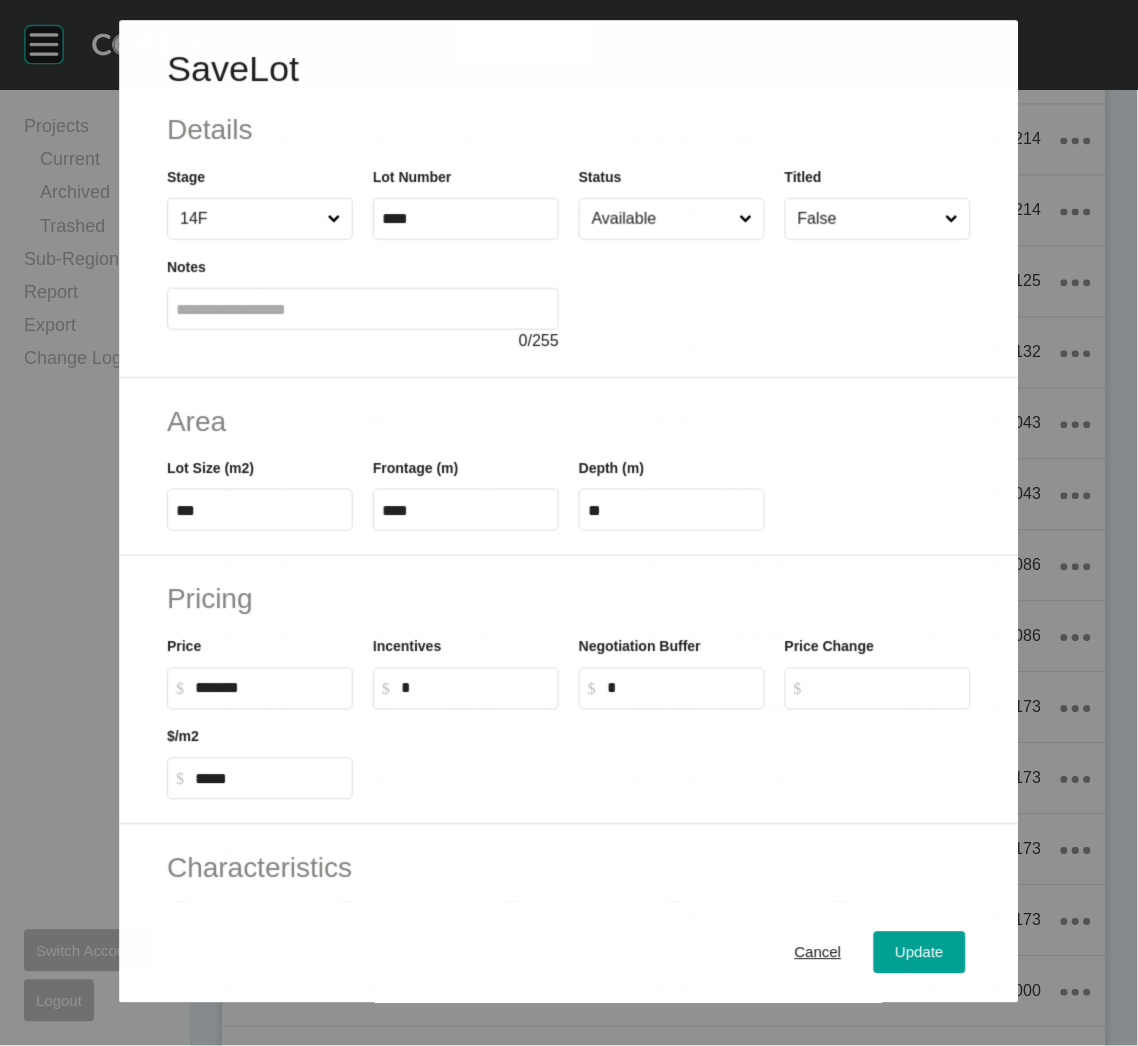 click on "Available" at bounding box center (661, 219) 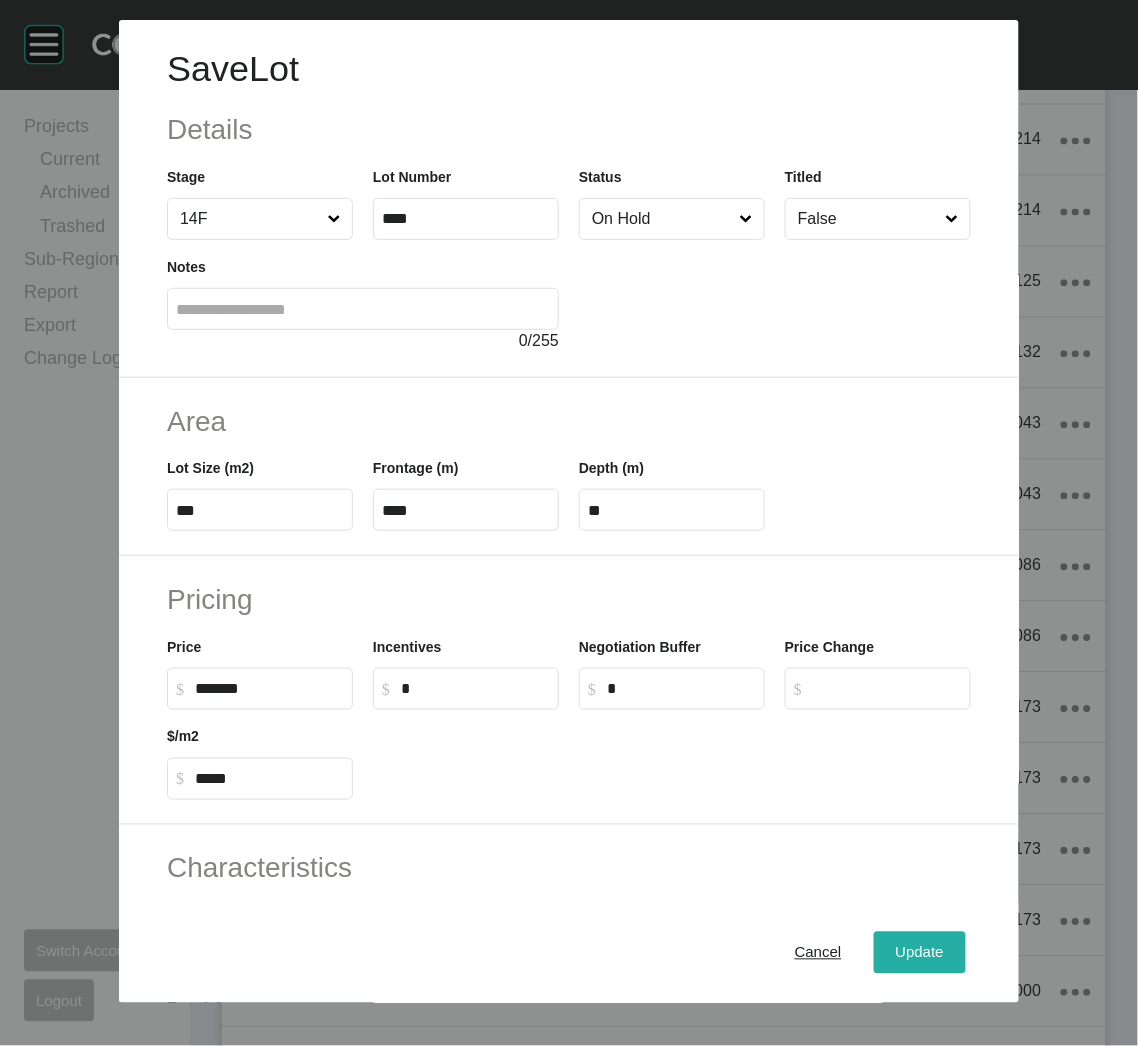 click on "Update" at bounding box center (920, 953) 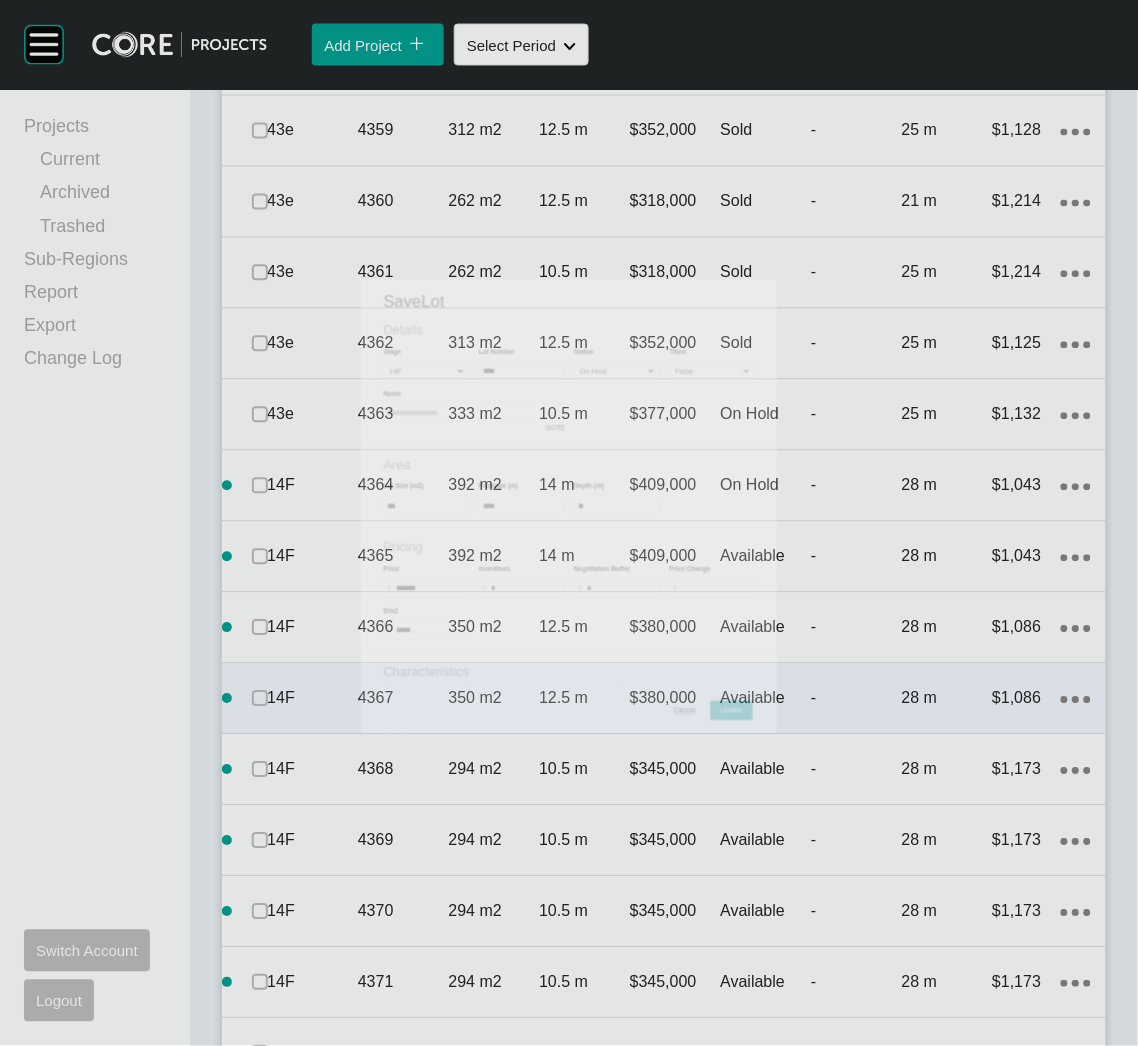 scroll, scrollTop: 2118, scrollLeft: 0, axis: vertical 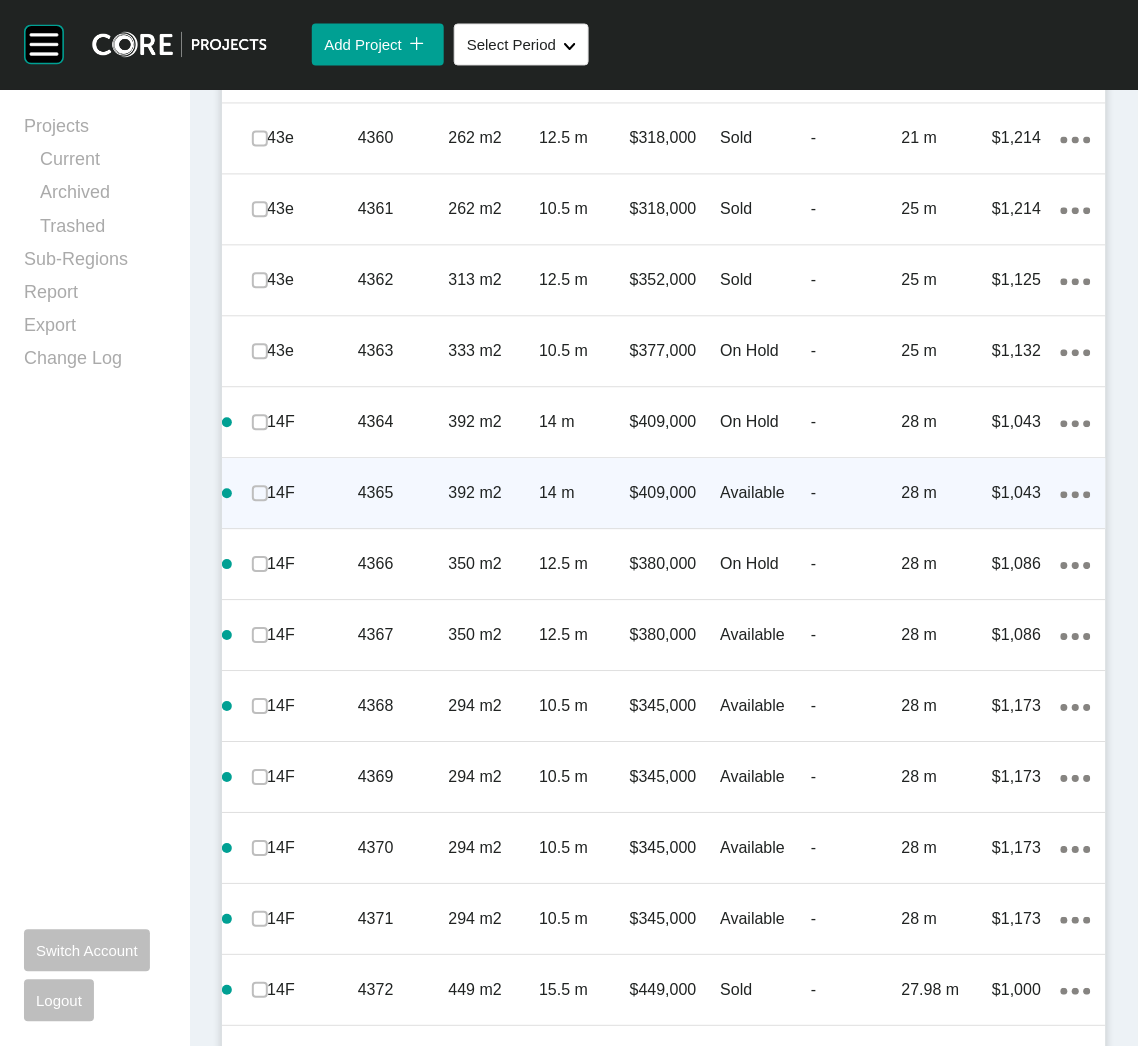 click on "14 m" at bounding box center [584, 494] 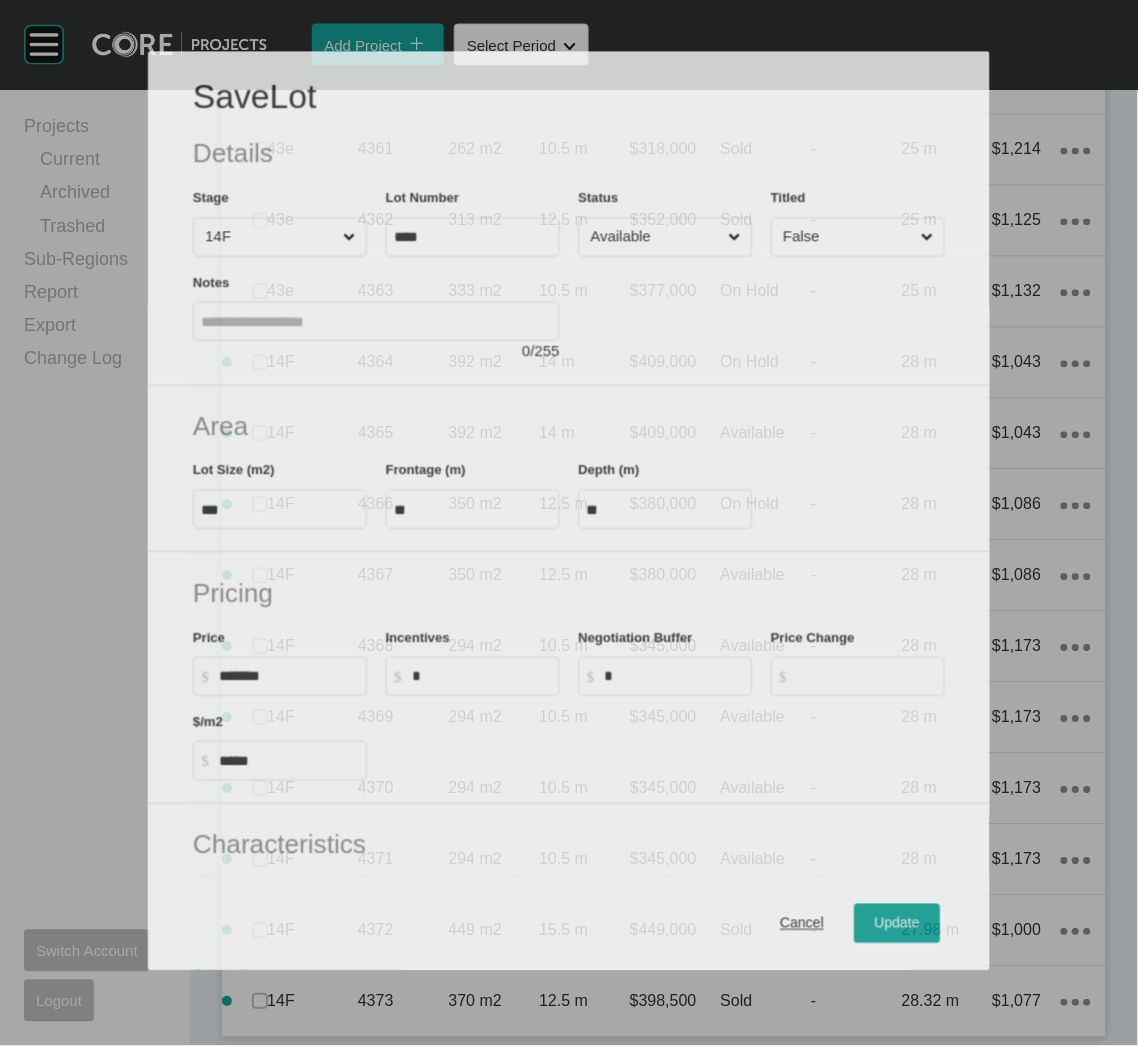 scroll, scrollTop: 2055, scrollLeft: 0, axis: vertical 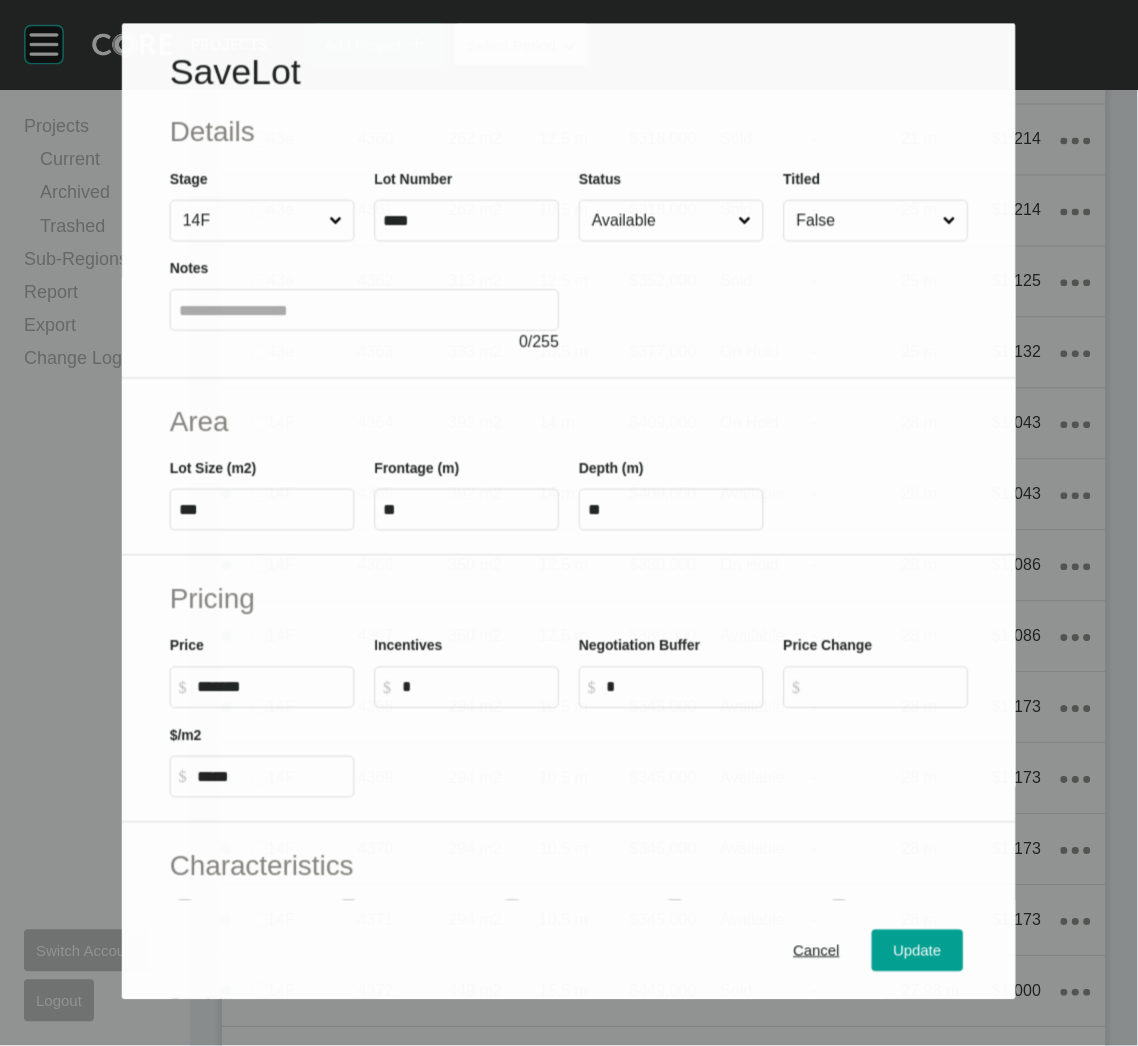 click on "Available" at bounding box center [661, 221] 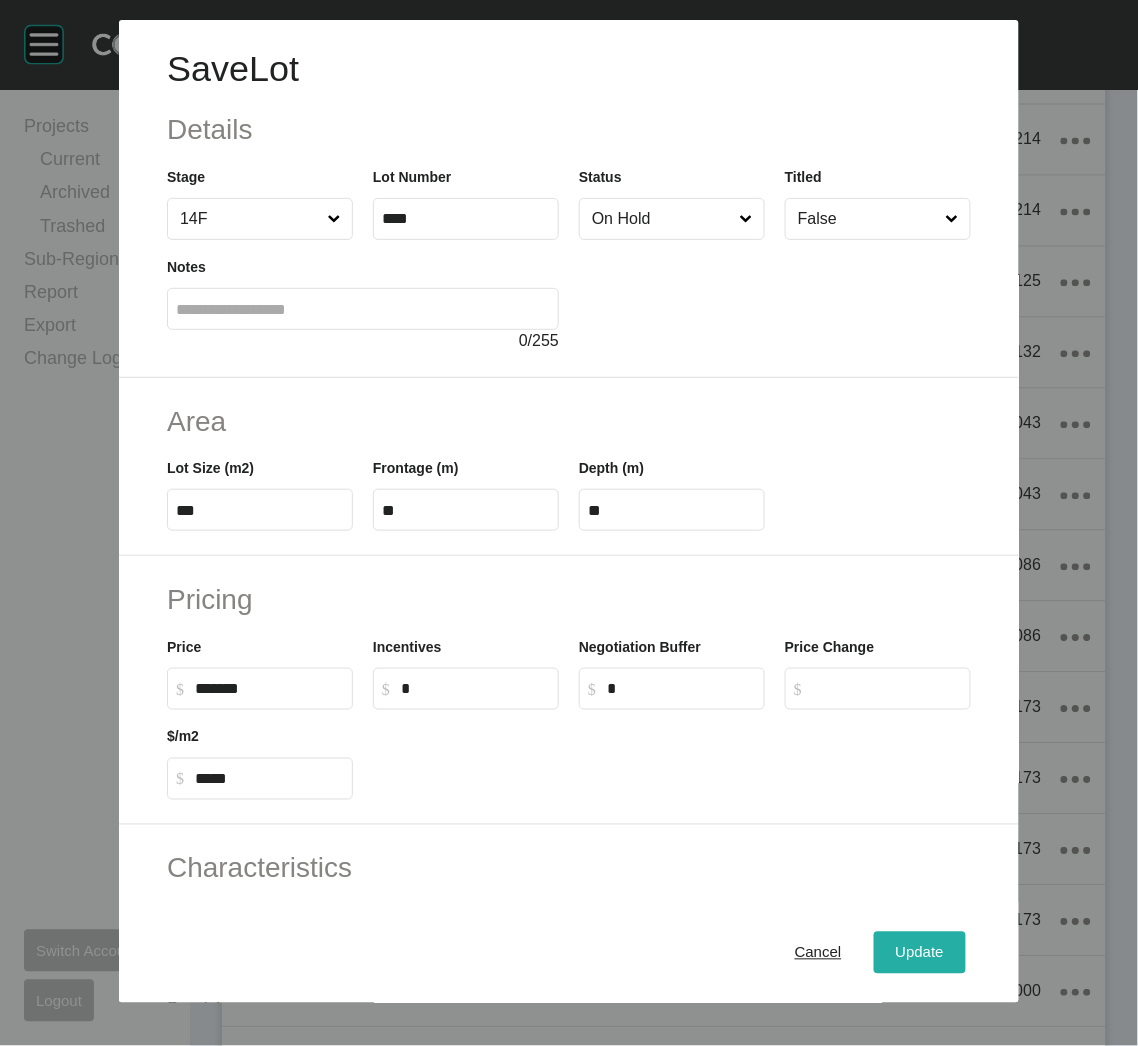 click on "Update" at bounding box center [920, 953] 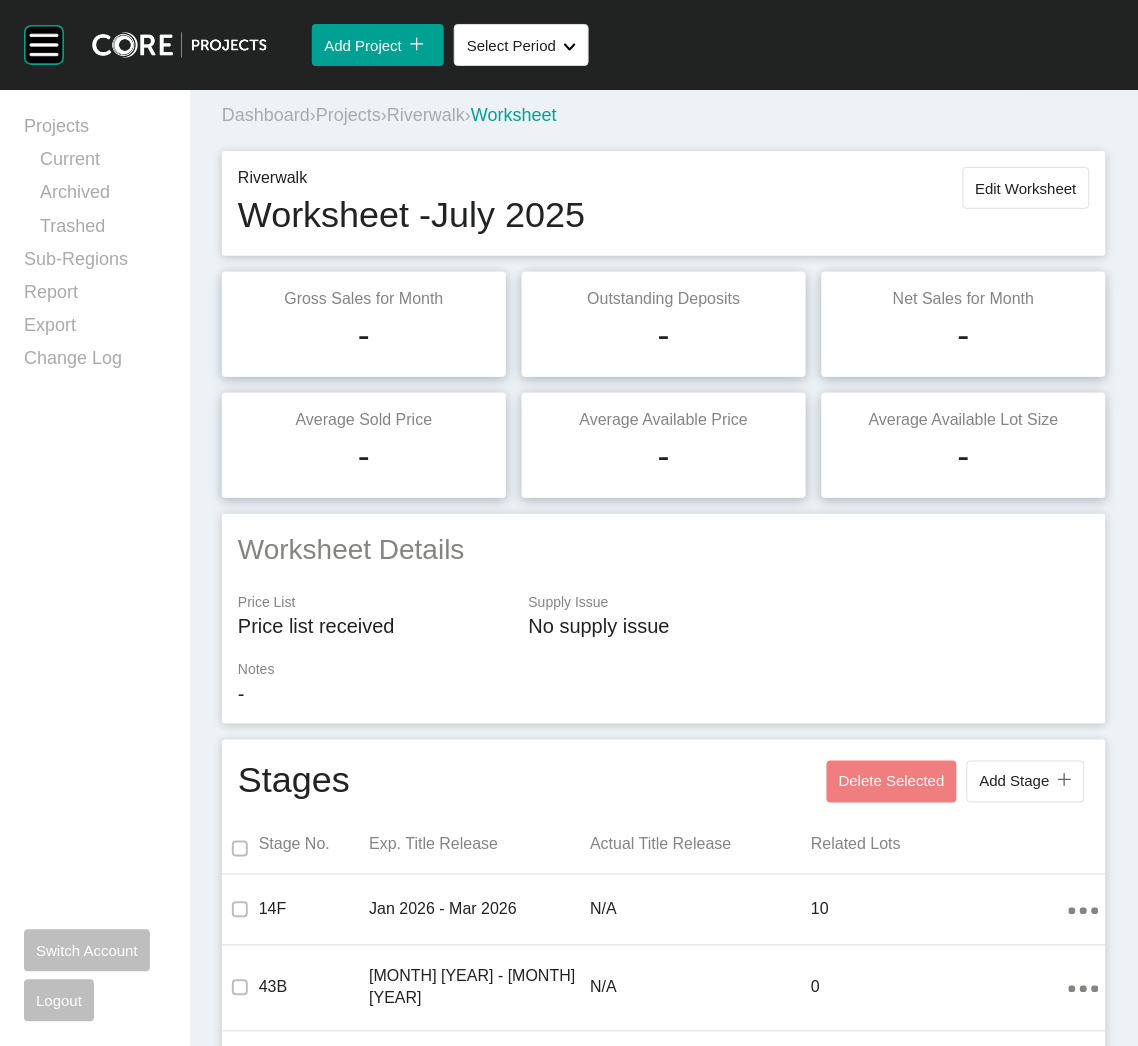 scroll, scrollTop: 0, scrollLeft: 0, axis: both 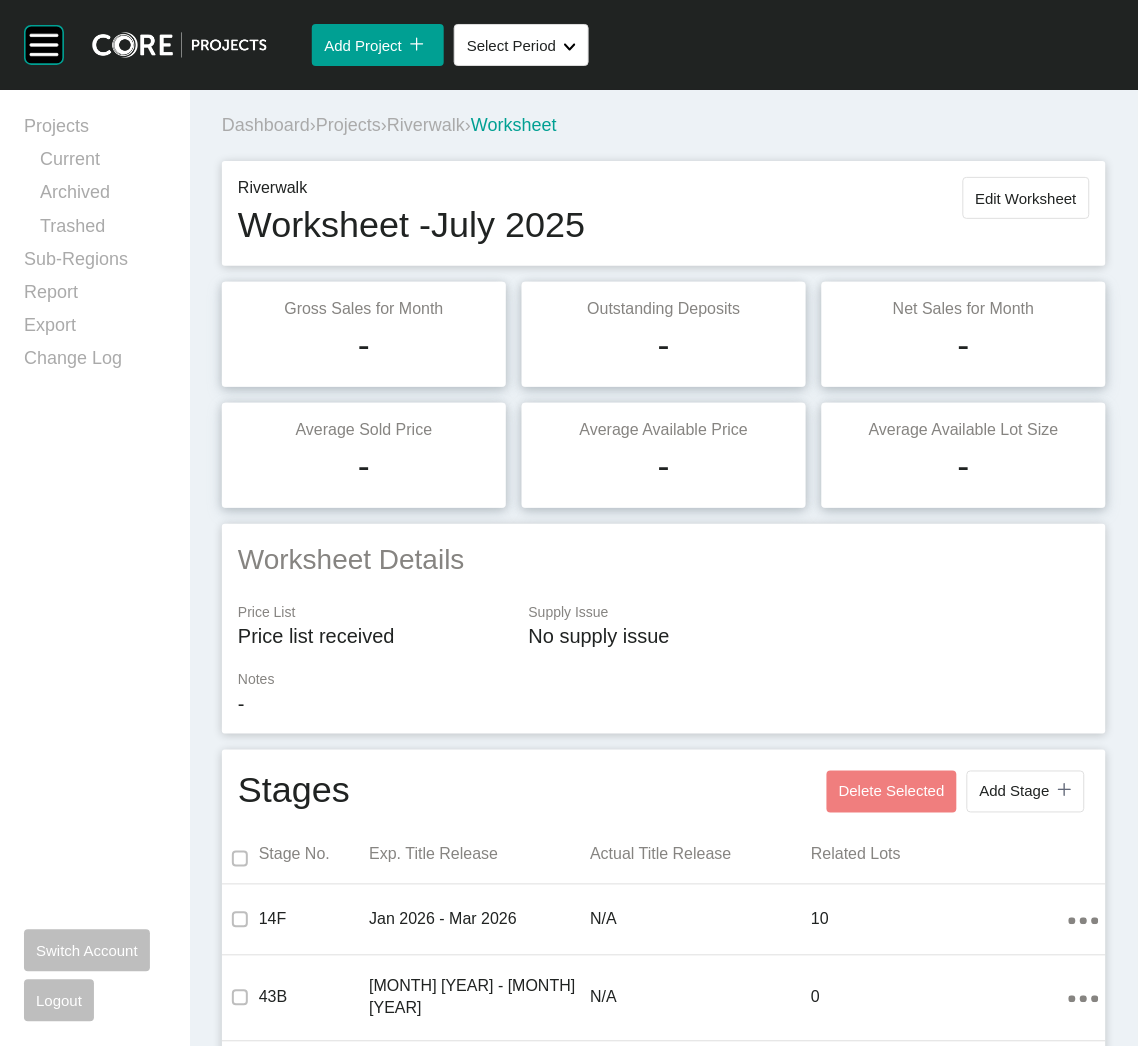 click on "Projects" at bounding box center [348, 125] 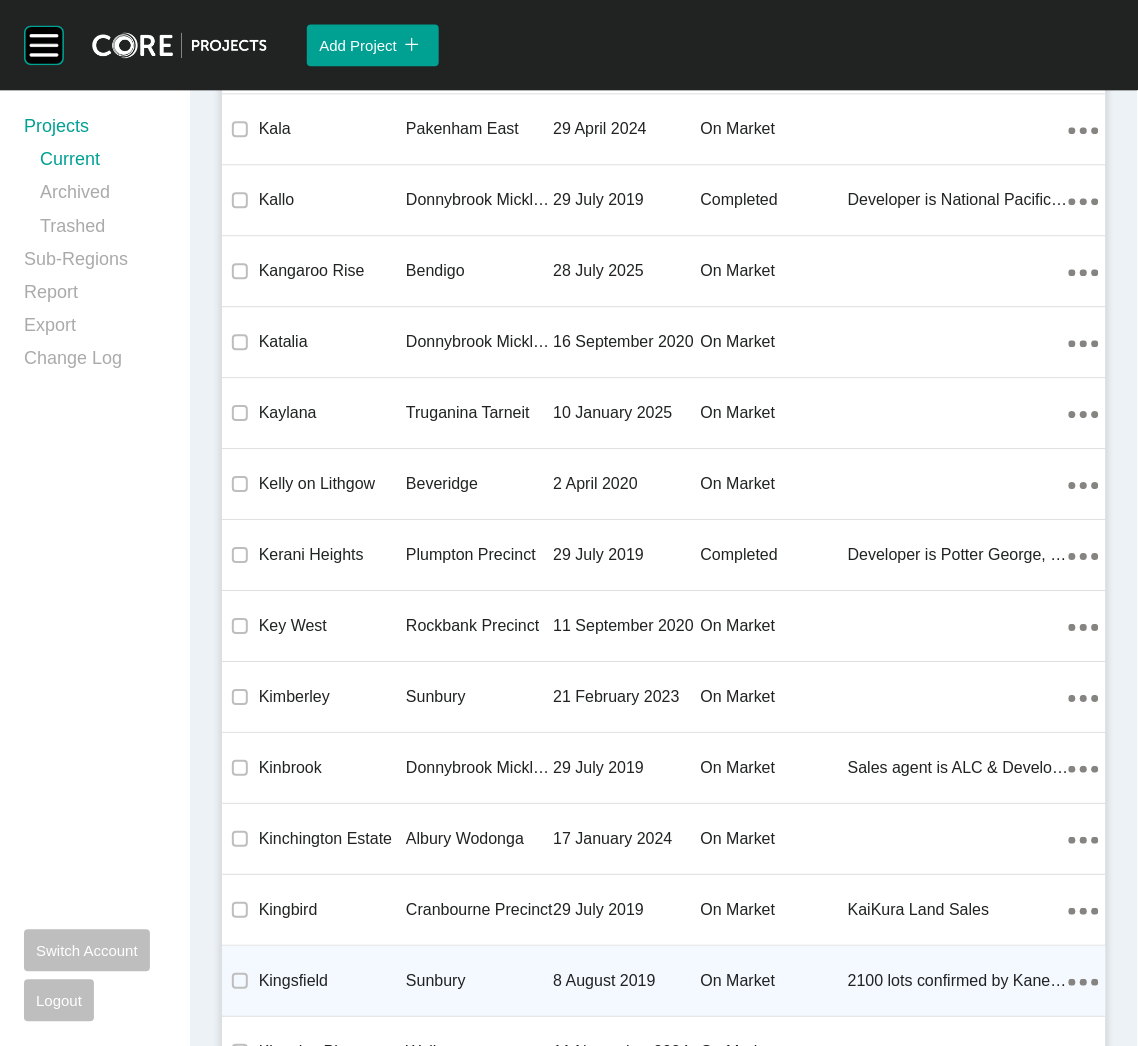 scroll, scrollTop: 34154, scrollLeft: 0, axis: vertical 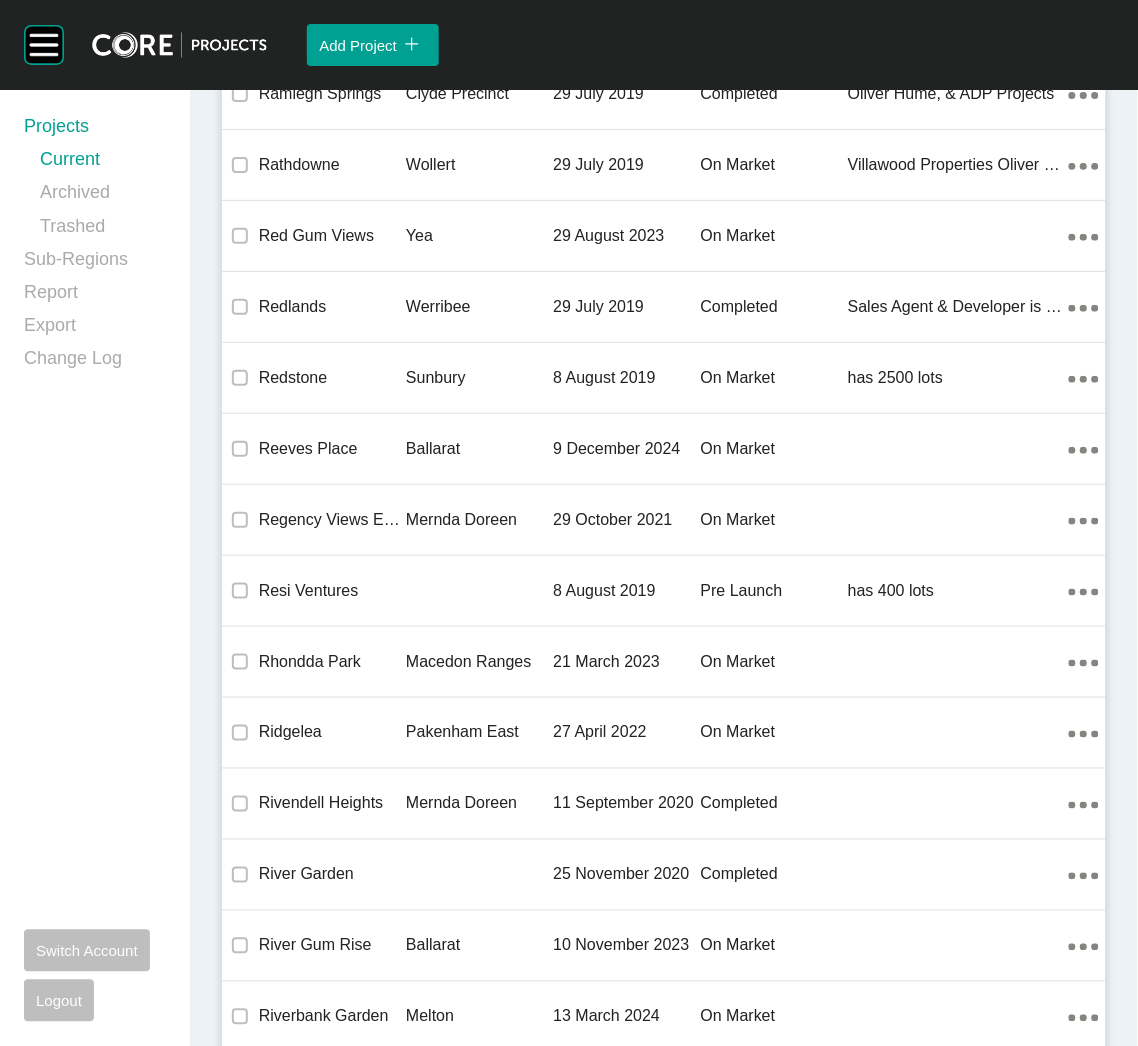 click on "30 July 2025" at bounding box center (626, 1316) 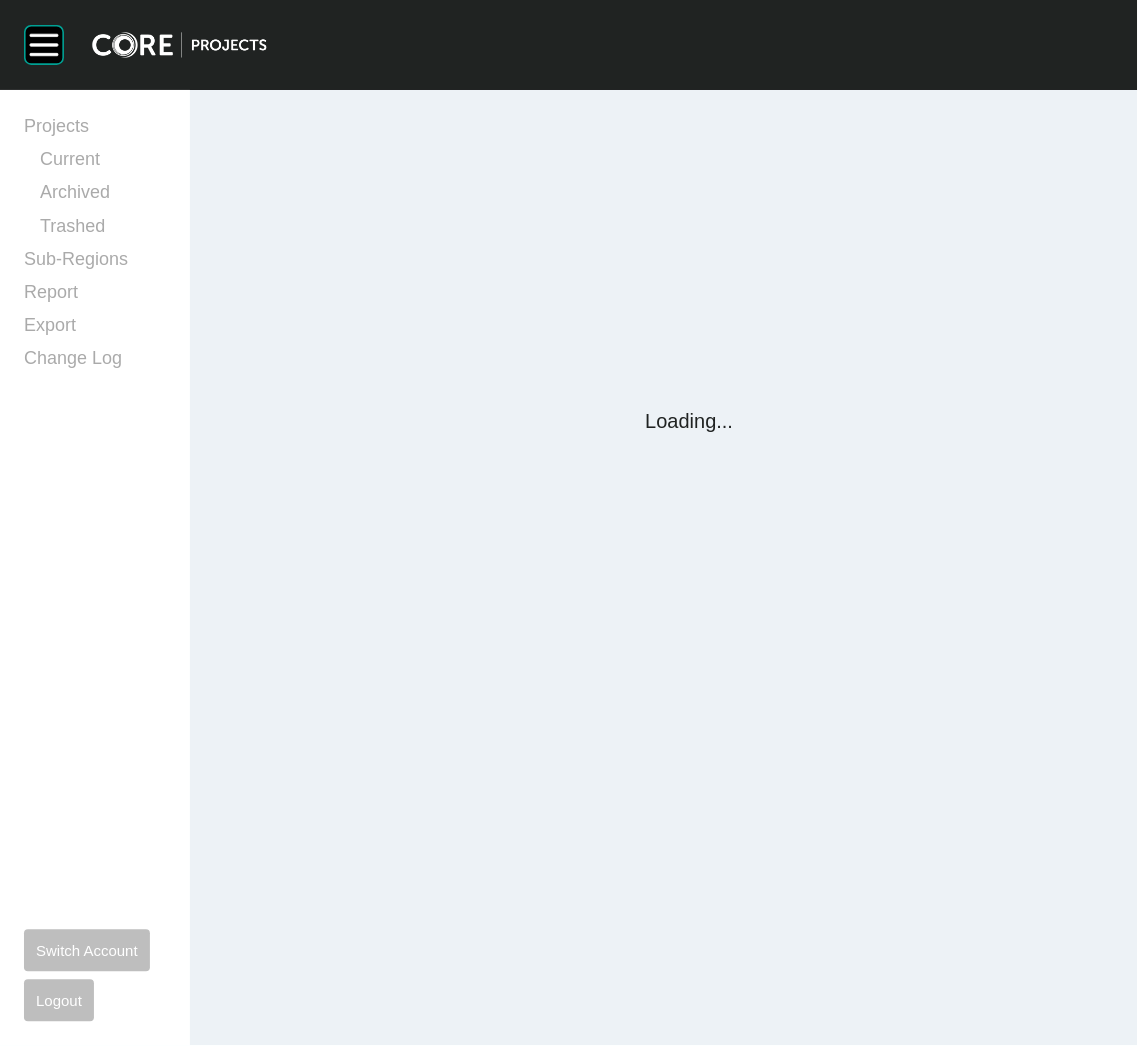 scroll, scrollTop: 0, scrollLeft: 0, axis: both 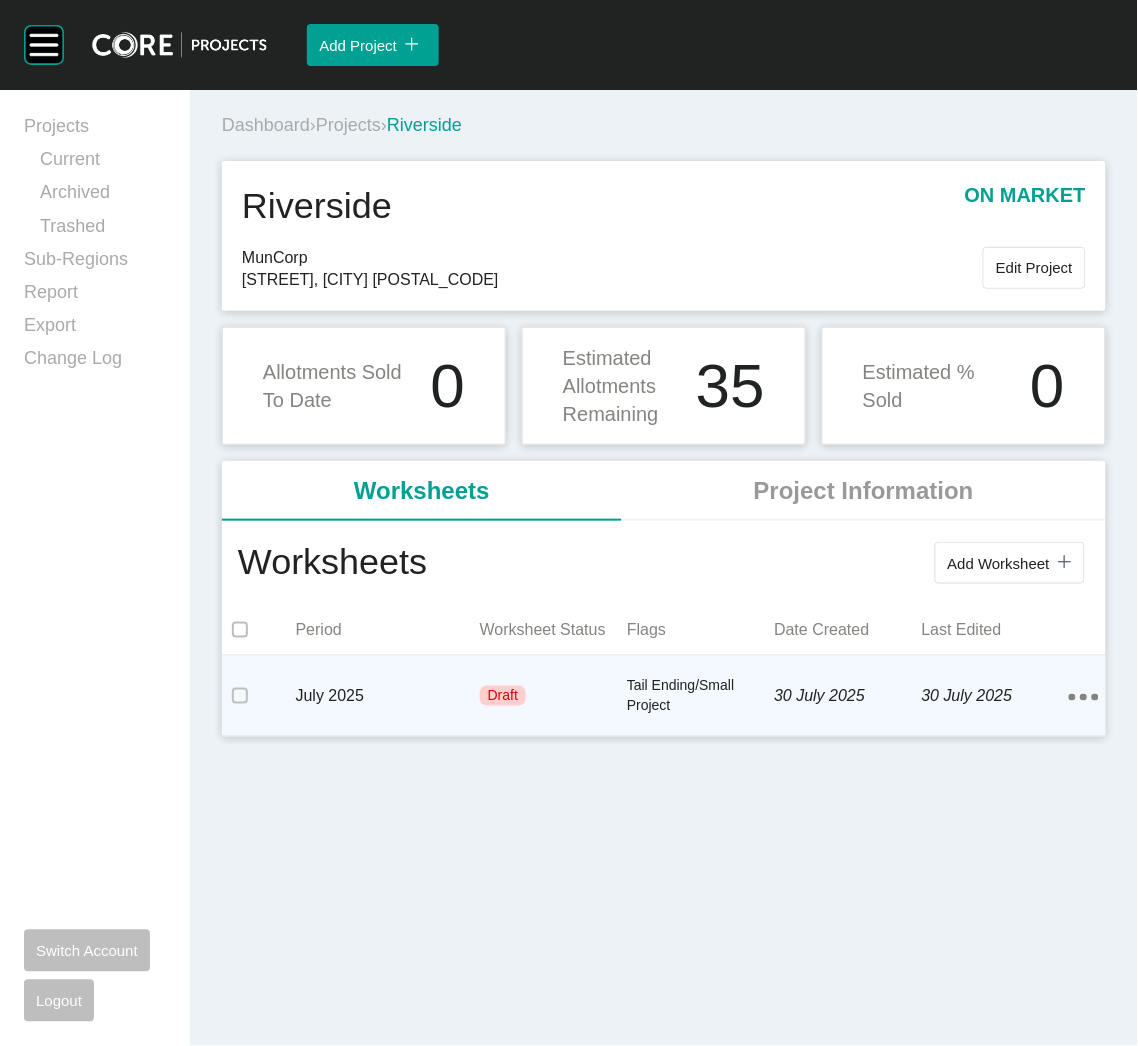 click on "Tail Ending/Small Project" at bounding box center [700, 695] 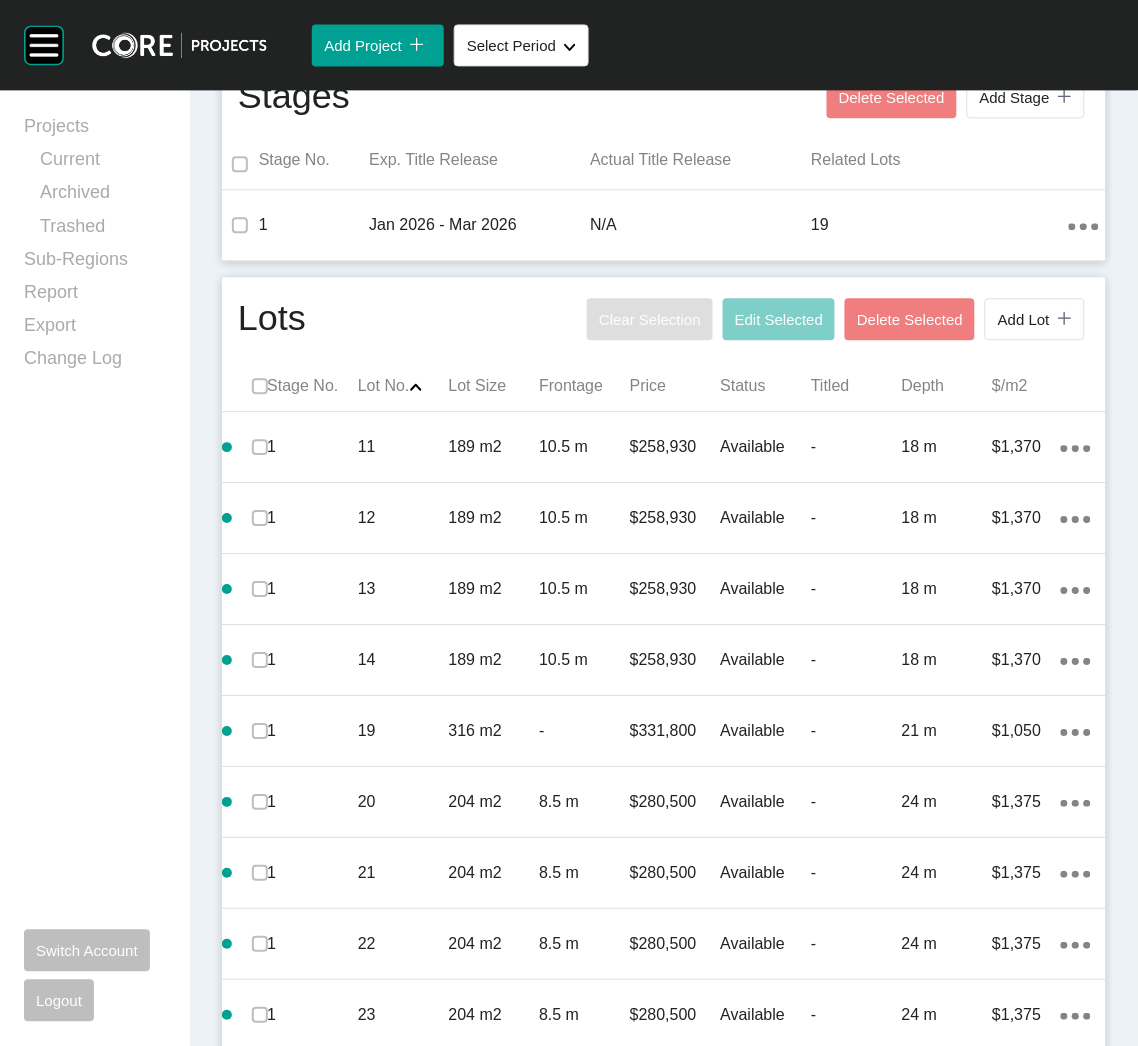 scroll, scrollTop: 619, scrollLeft: 0, axis: vertical 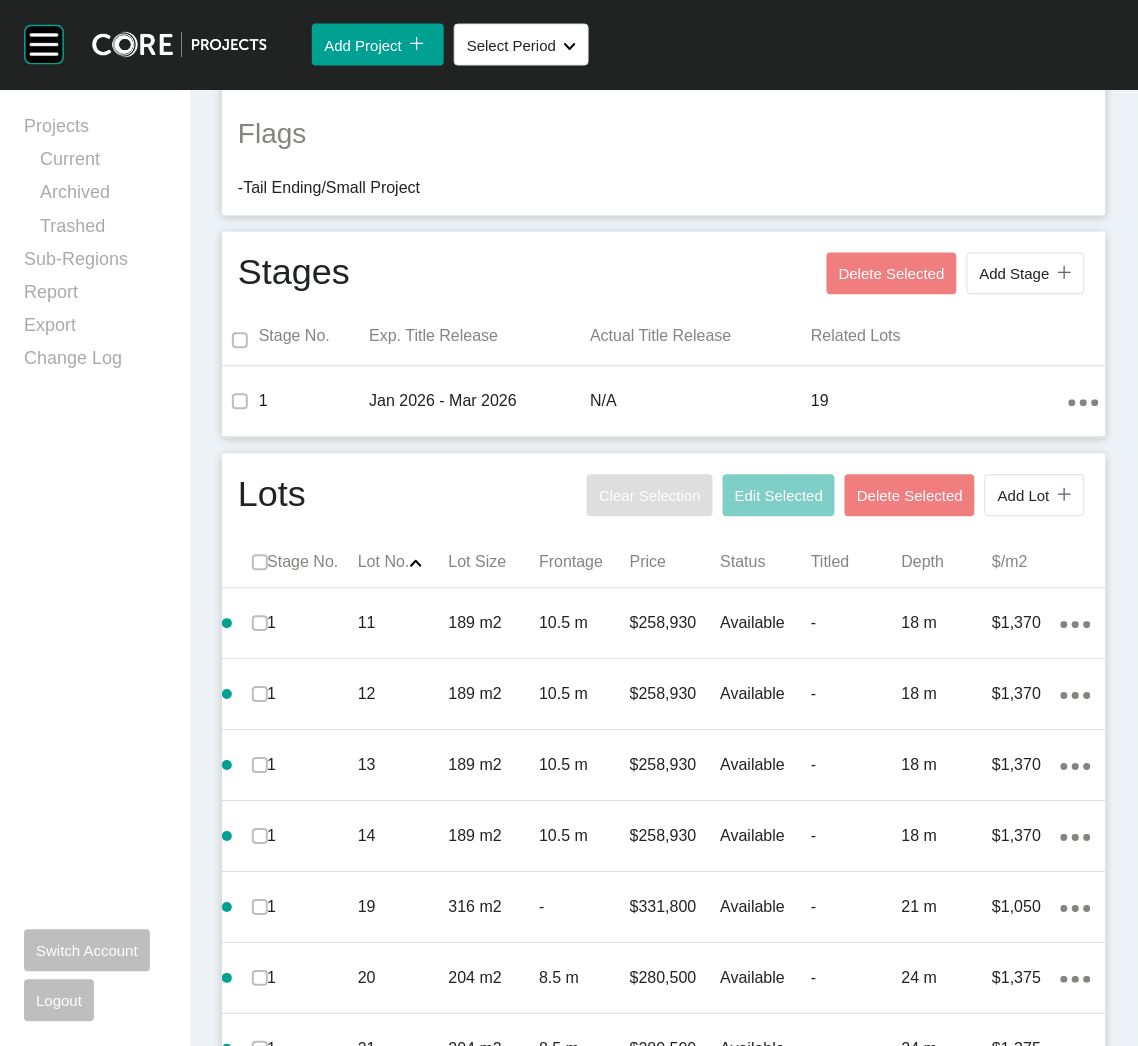 drag, startPoint x: 1007, startPoint y: 505, endPoint x: 1023, endPoint y: 509, distance: 16.492422 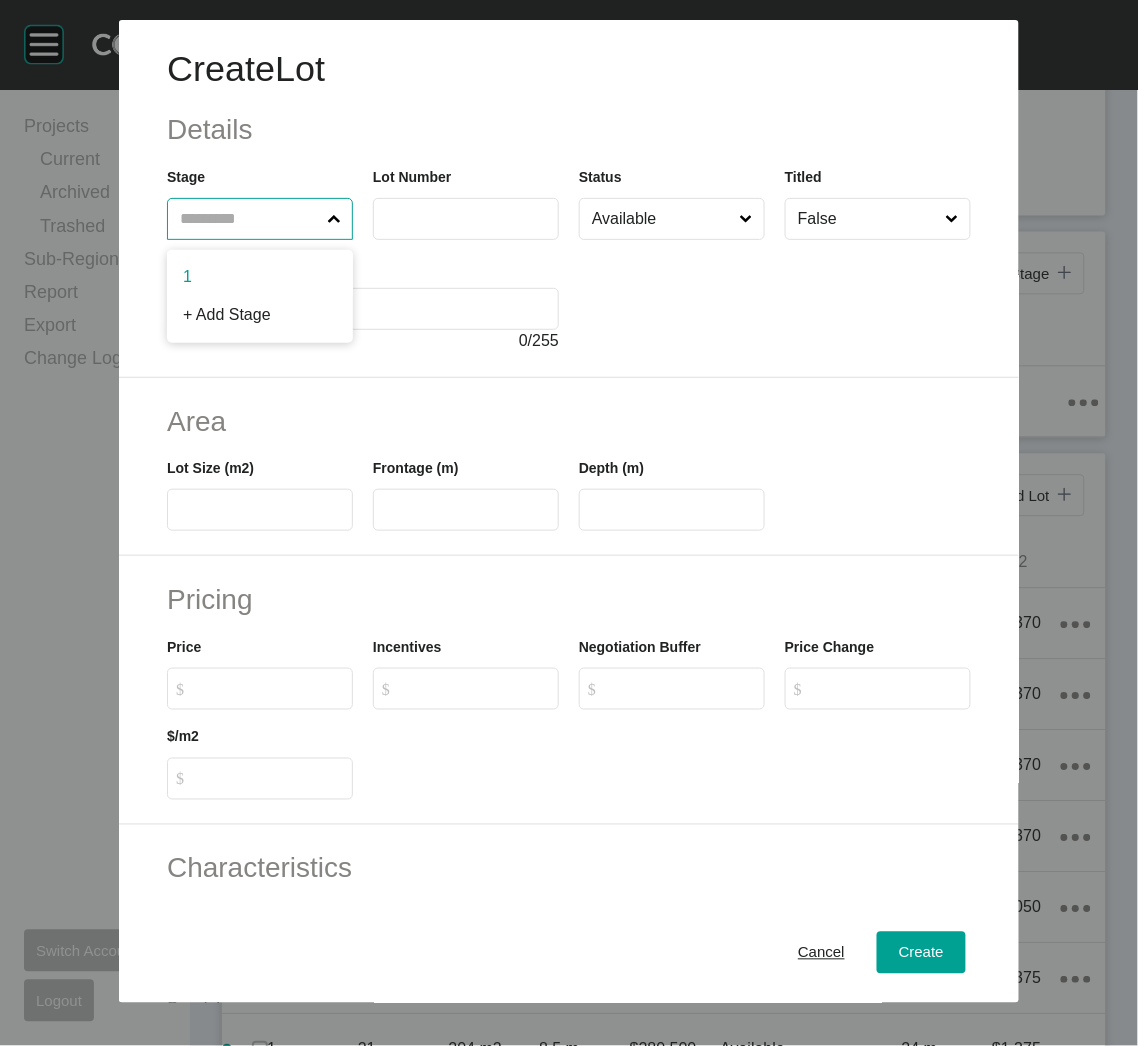 click at bounding box center [250, 219] 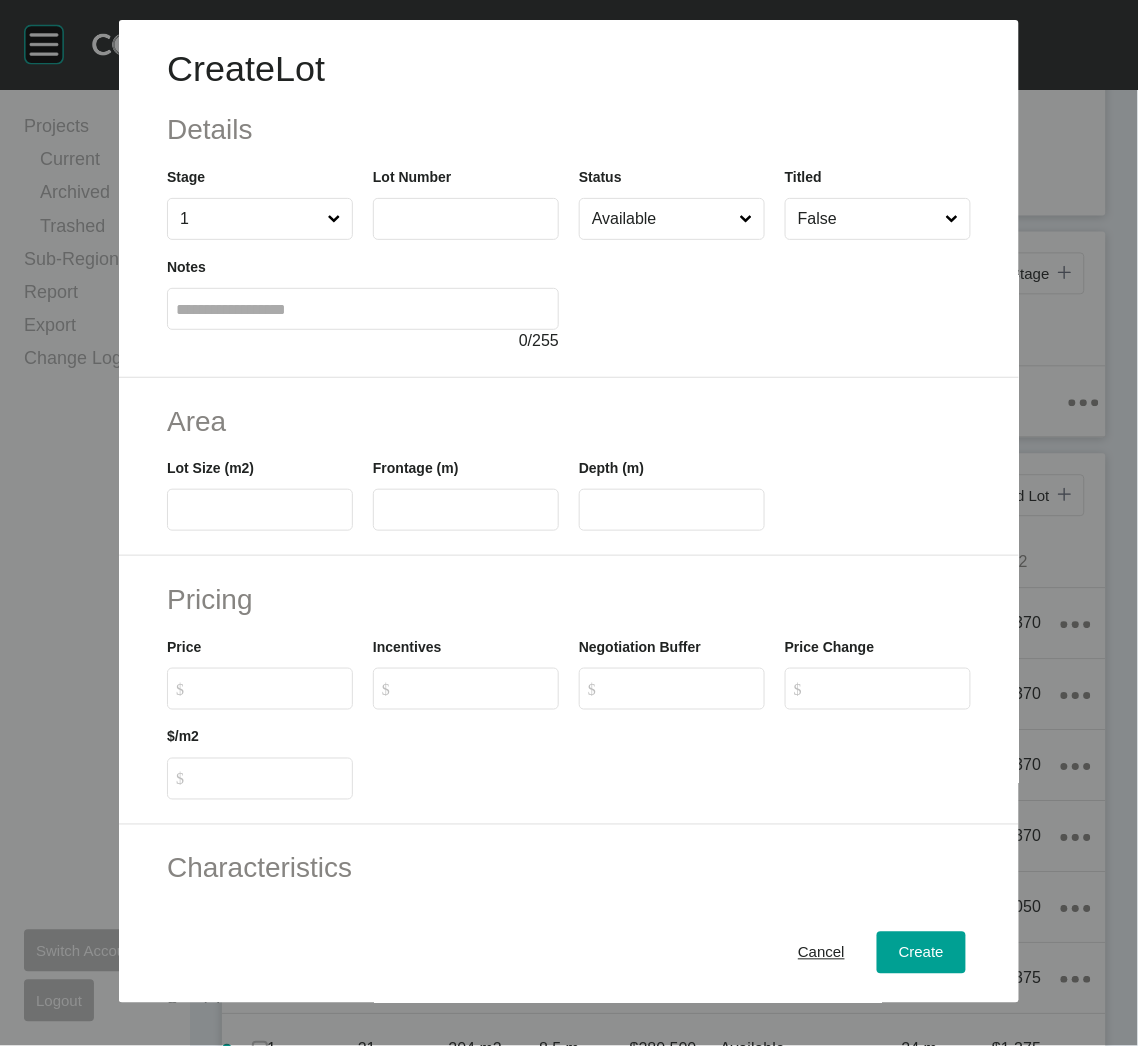 click at bounding box center (466, 219) 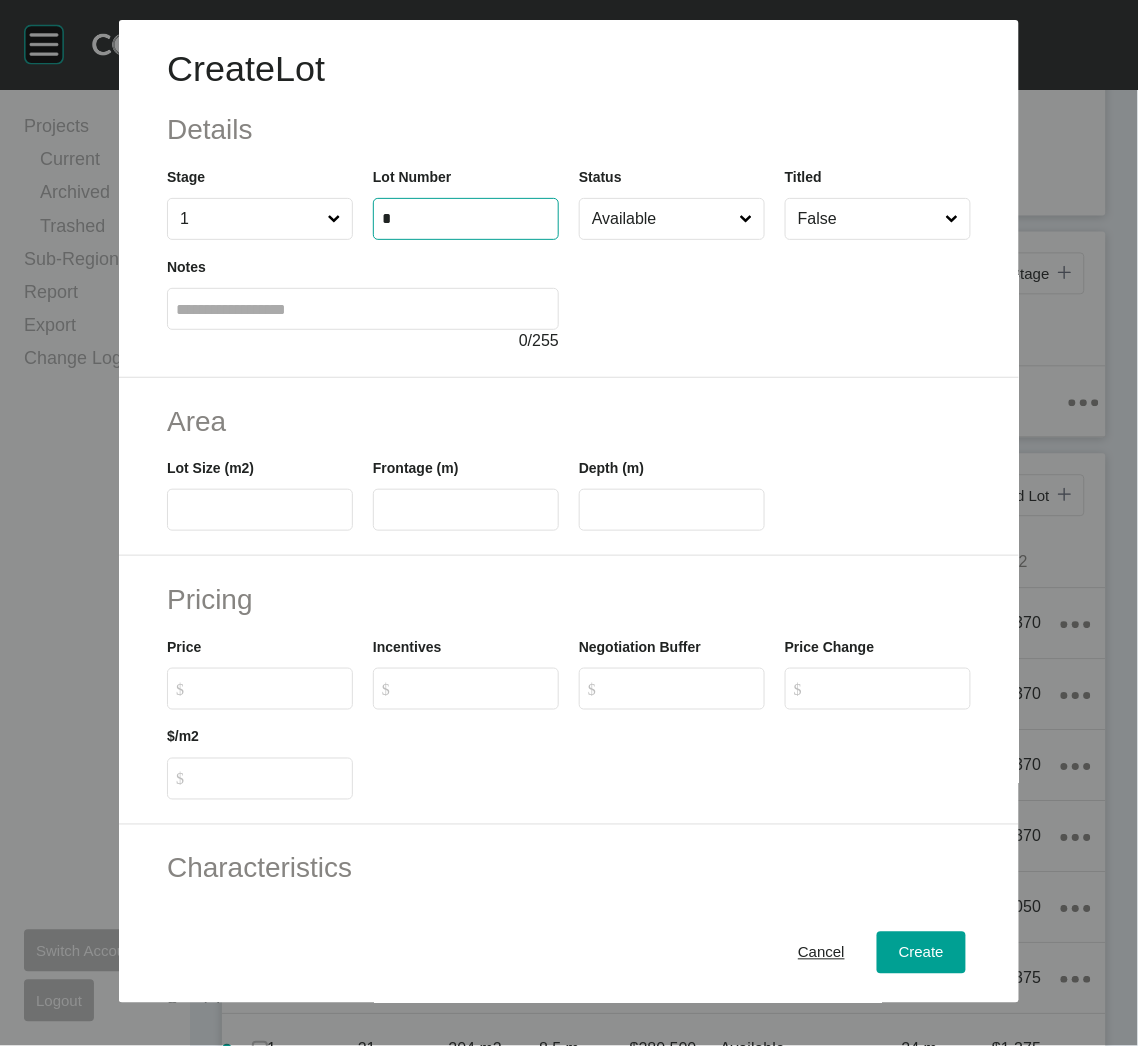 type on "*" 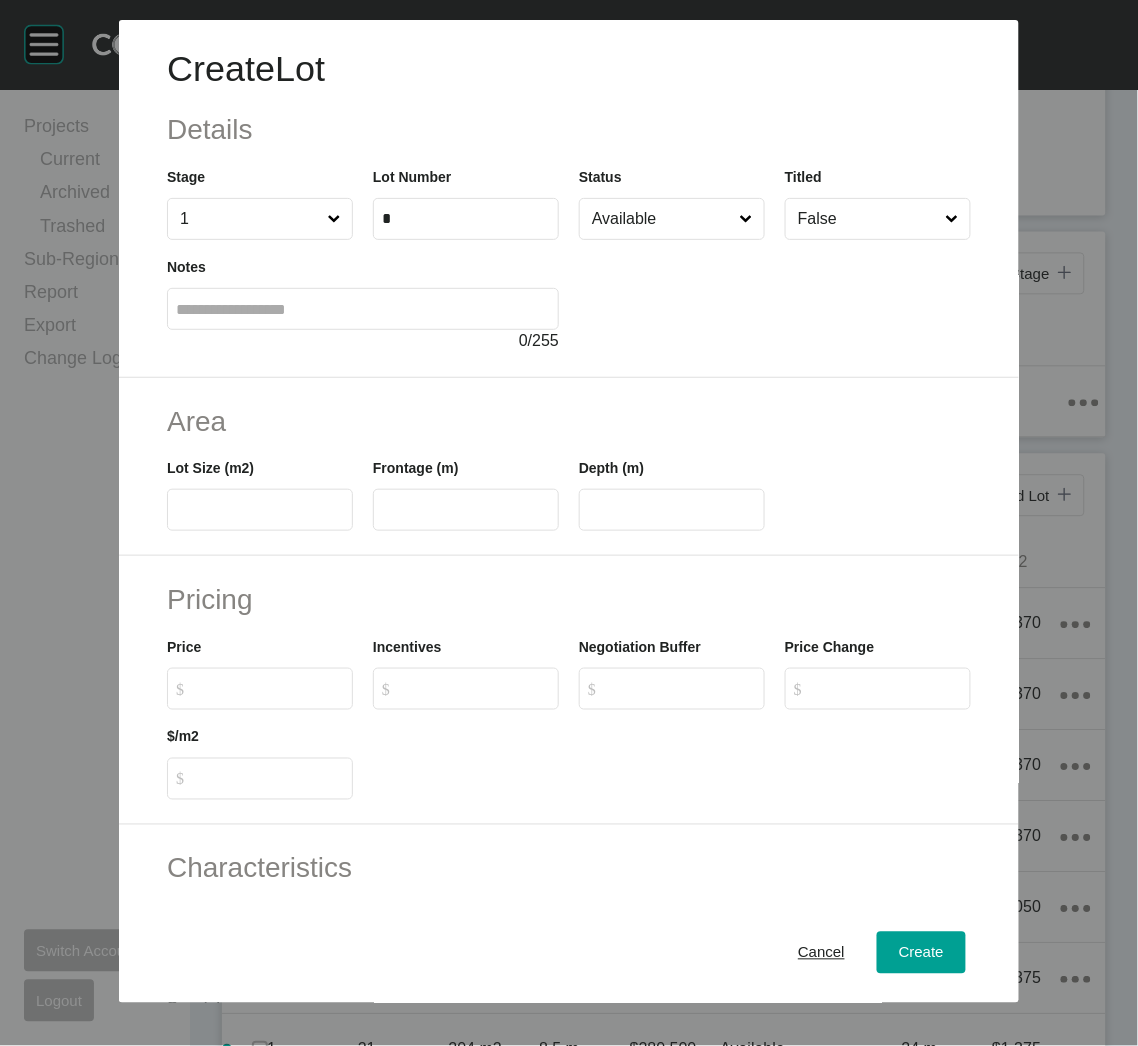 click at bounding box center [260, 510] 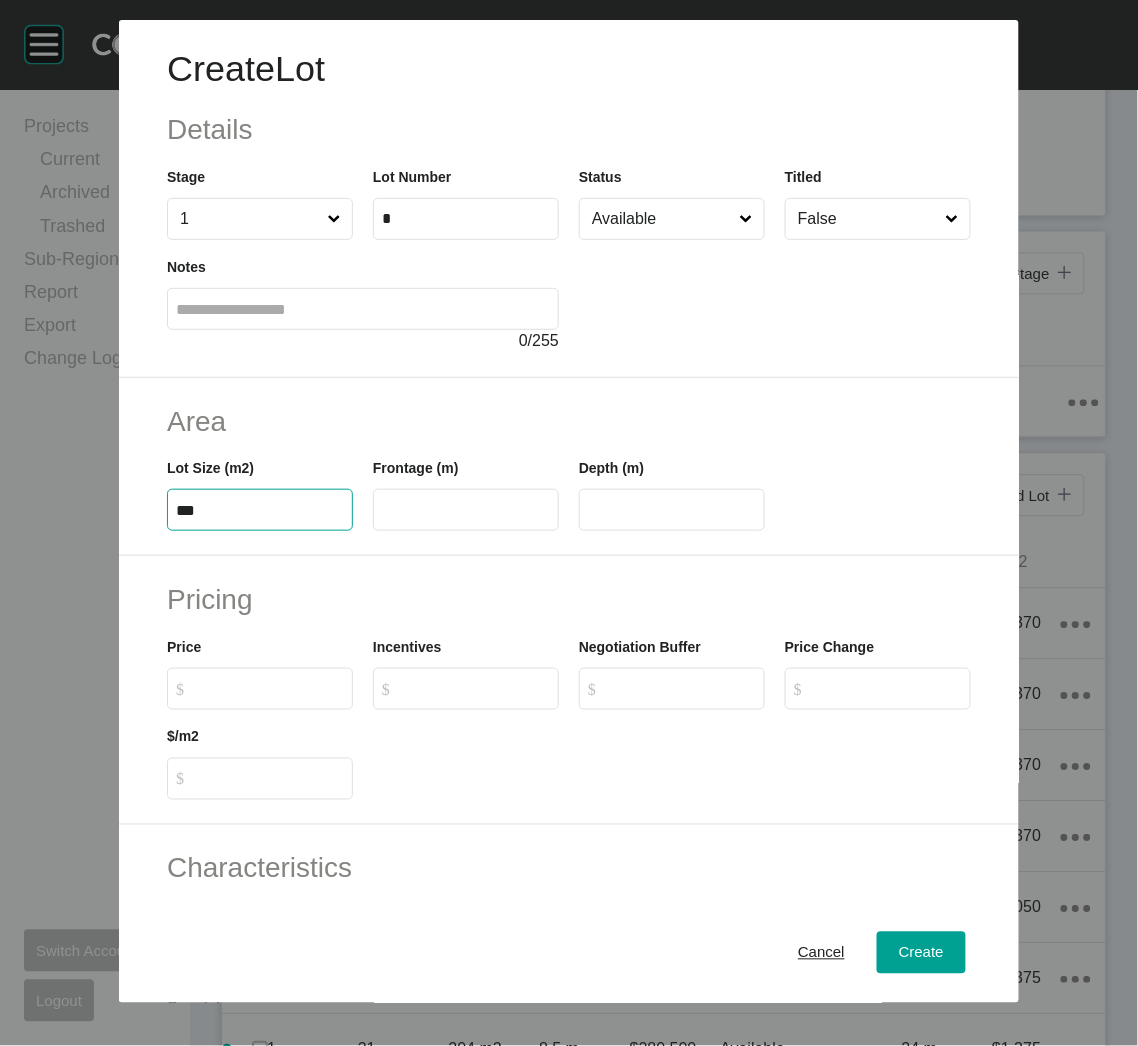 type on "***" 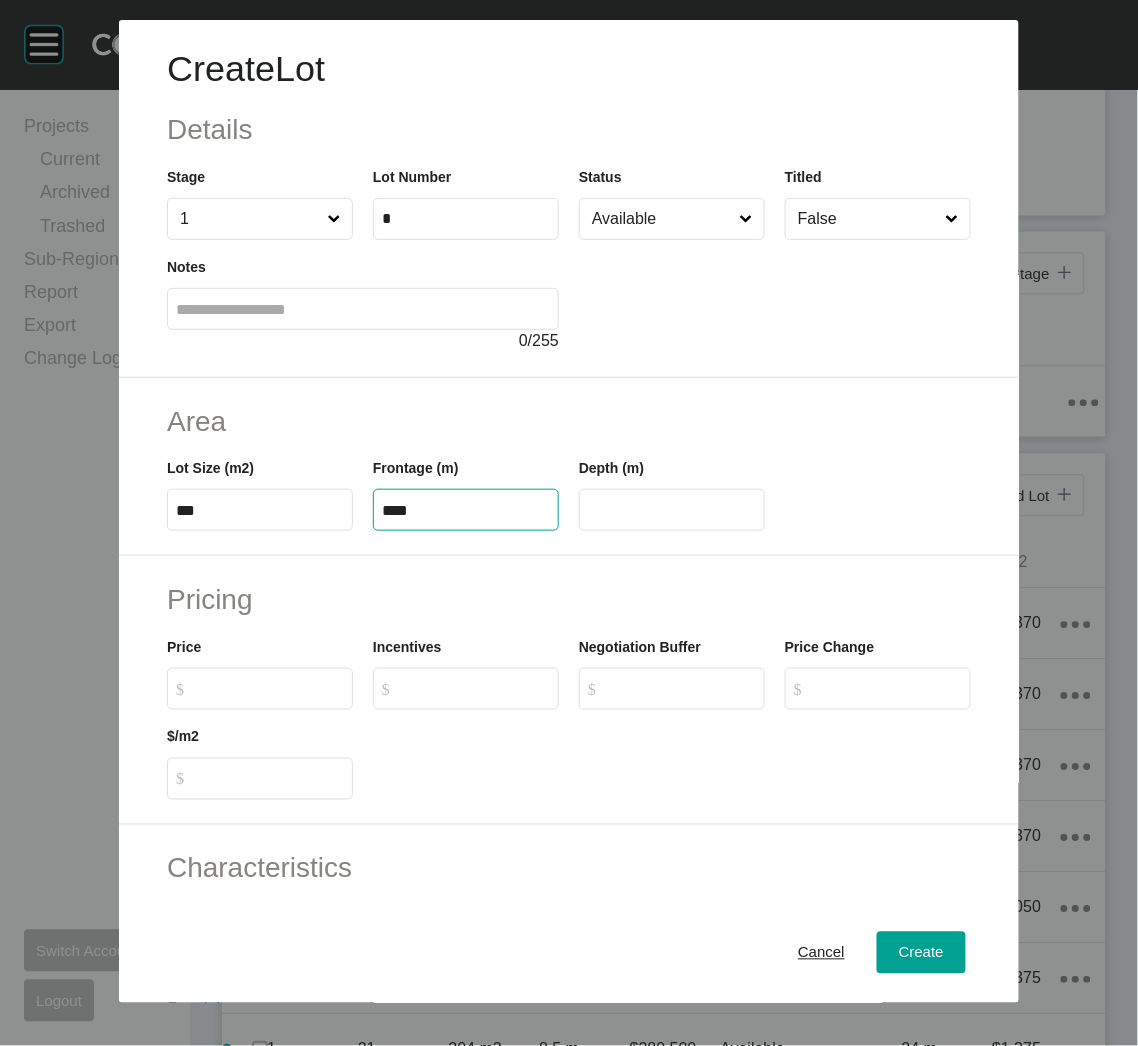 type on "****" 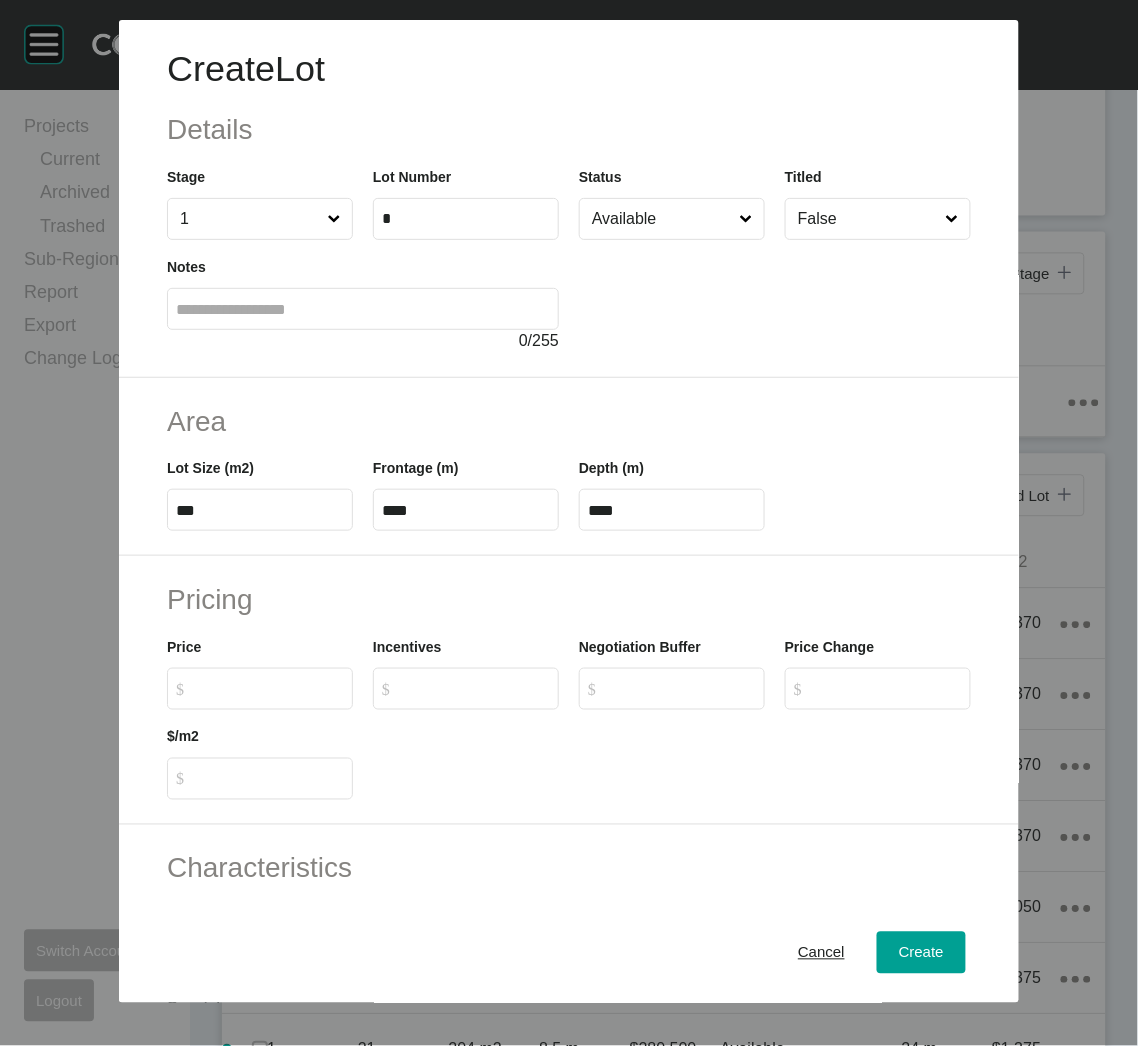 click on "Pricing" at bounding box center [569, 599] 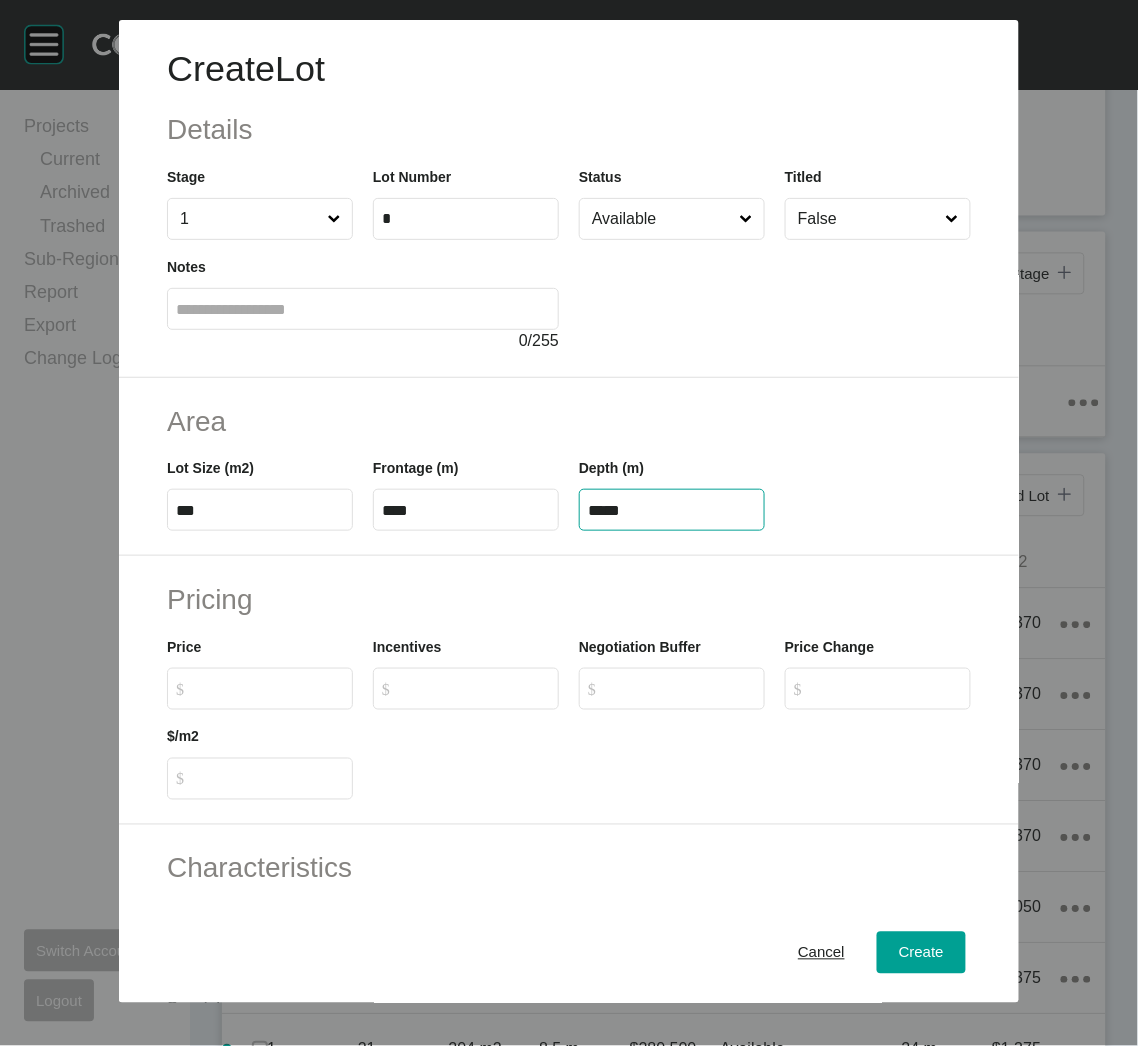 type on "*****" 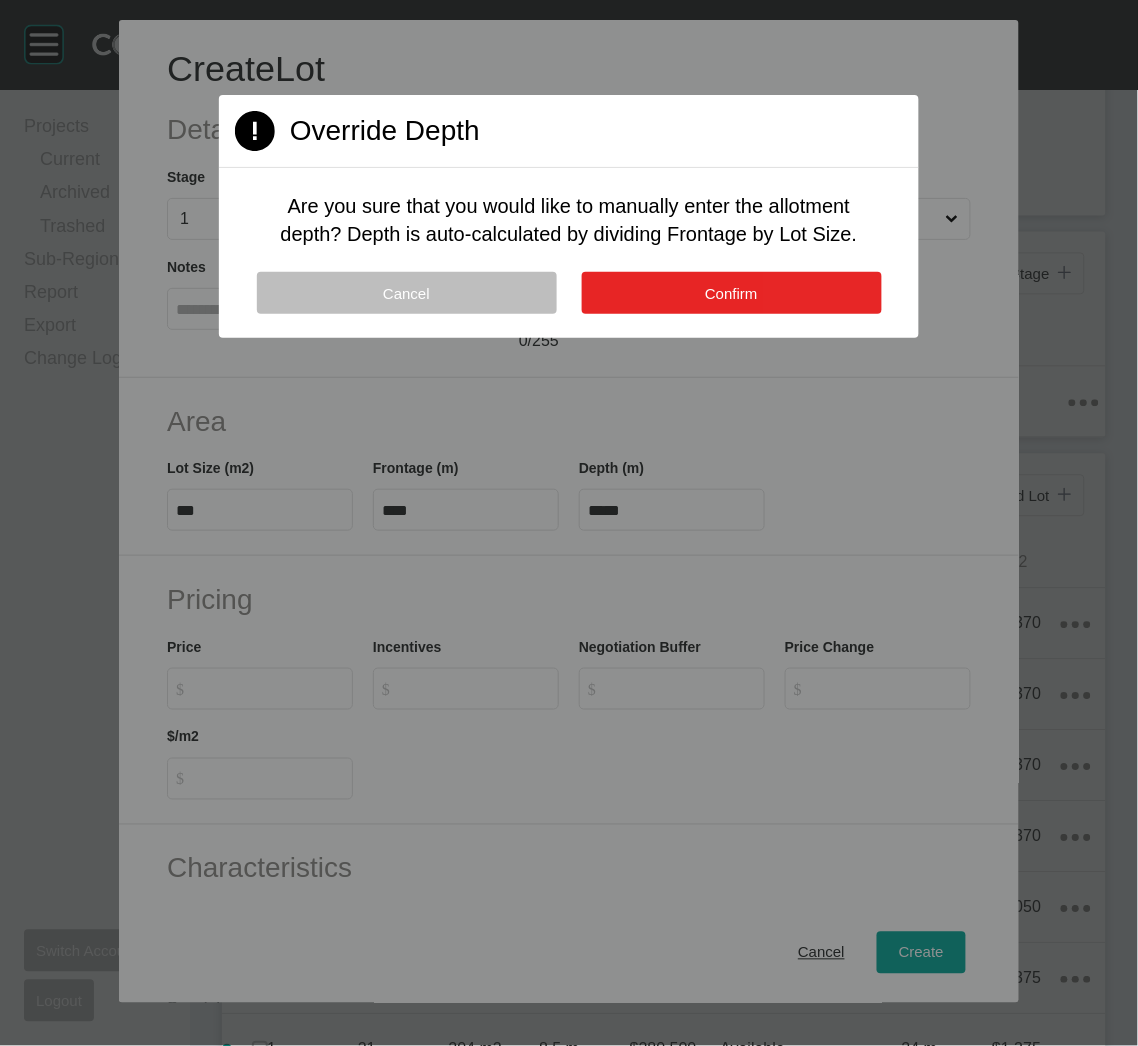 click on "Confirm" at bounding box center (732, 293) 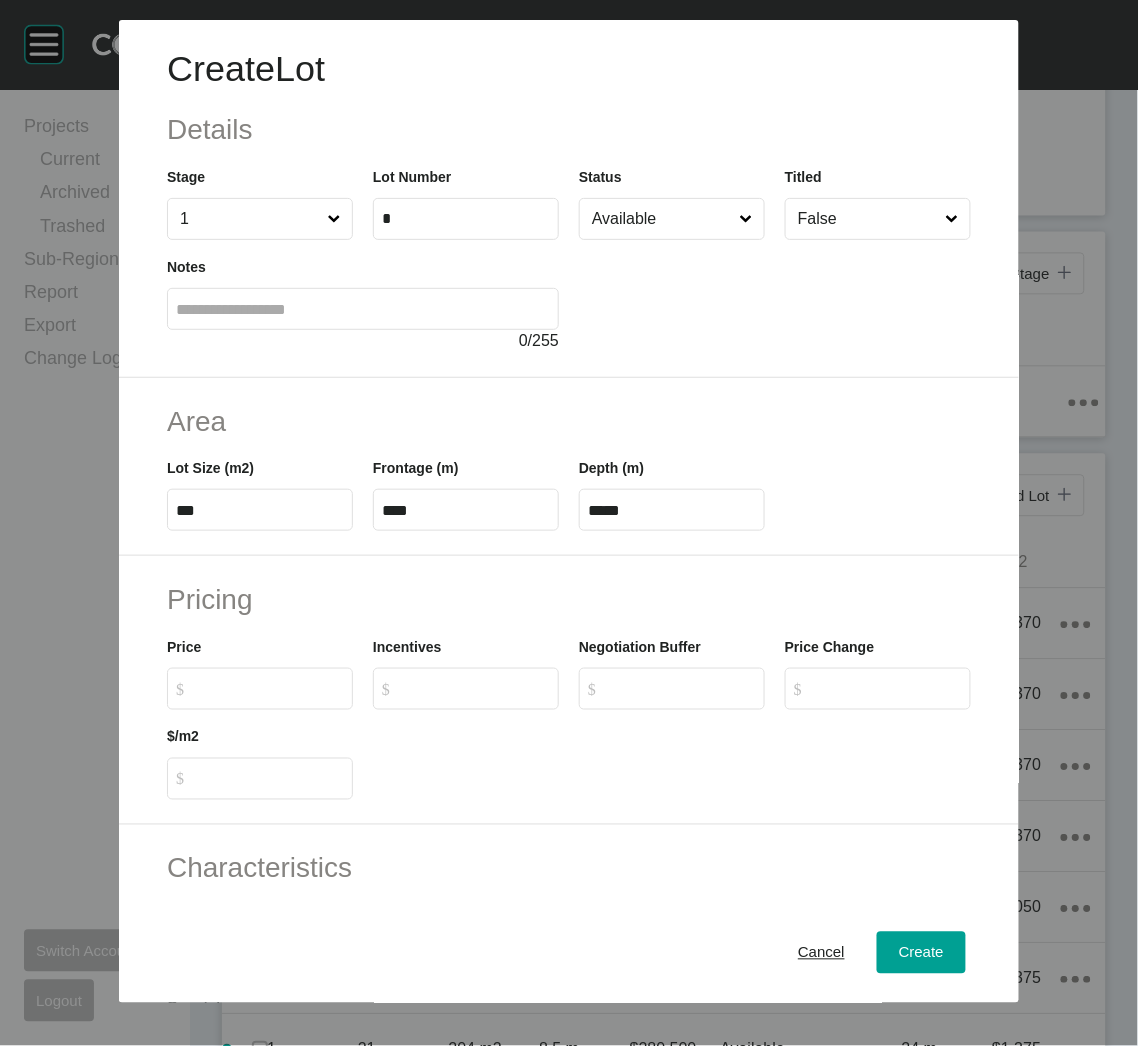 click on "$ Created with Sketch. $" at bounding box center [260, 689] 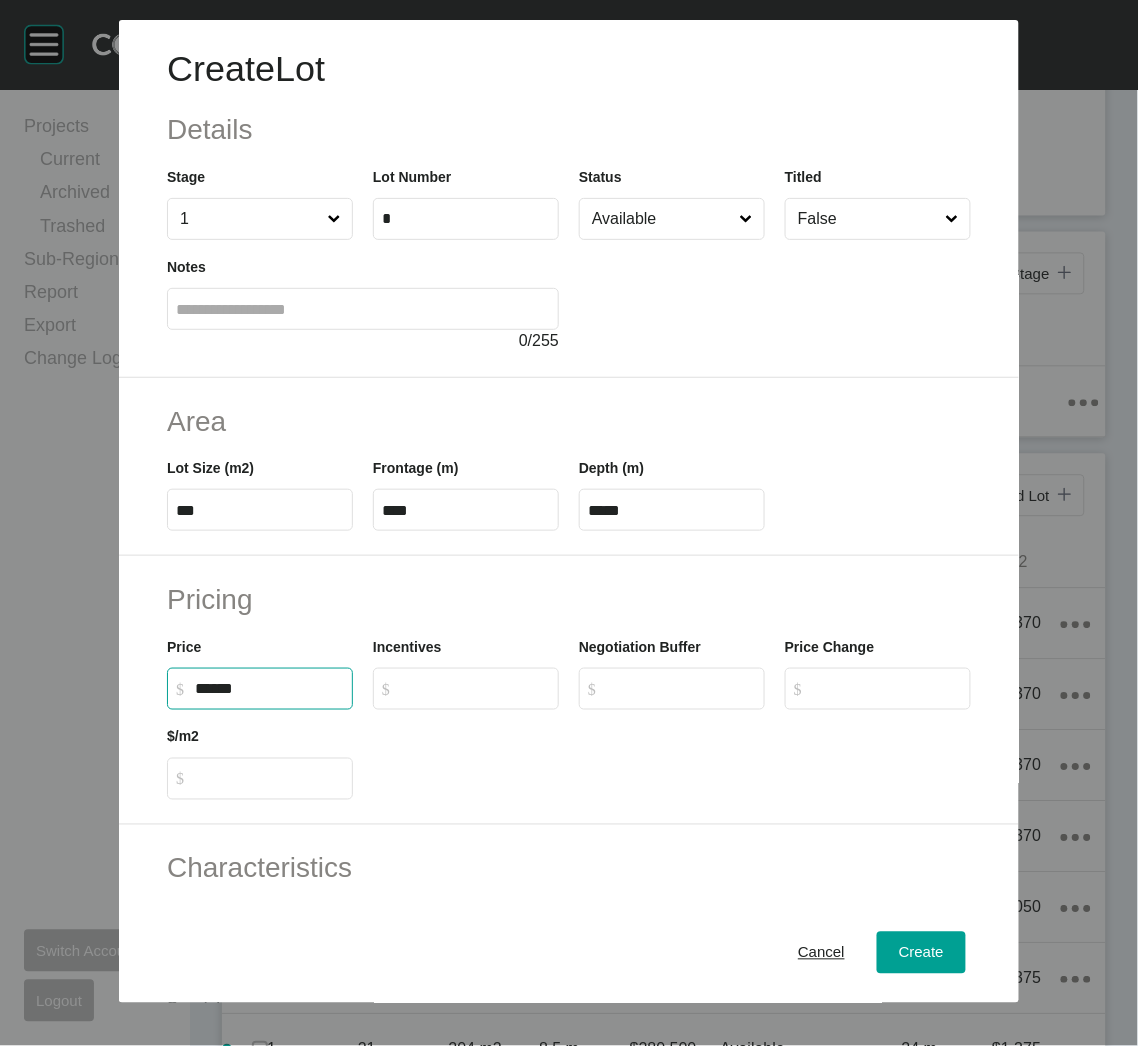 type on "*******" 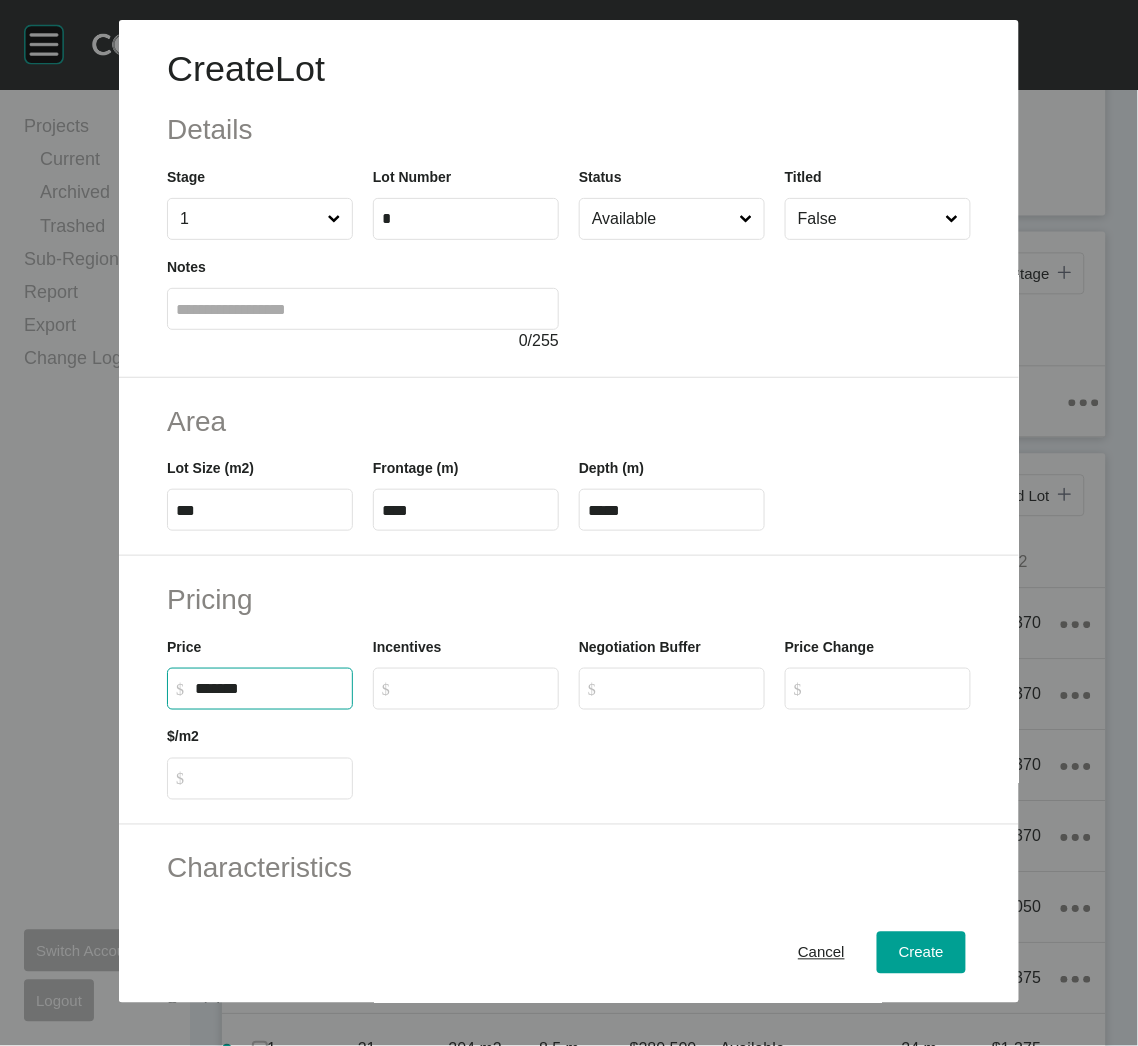 type on "*****" 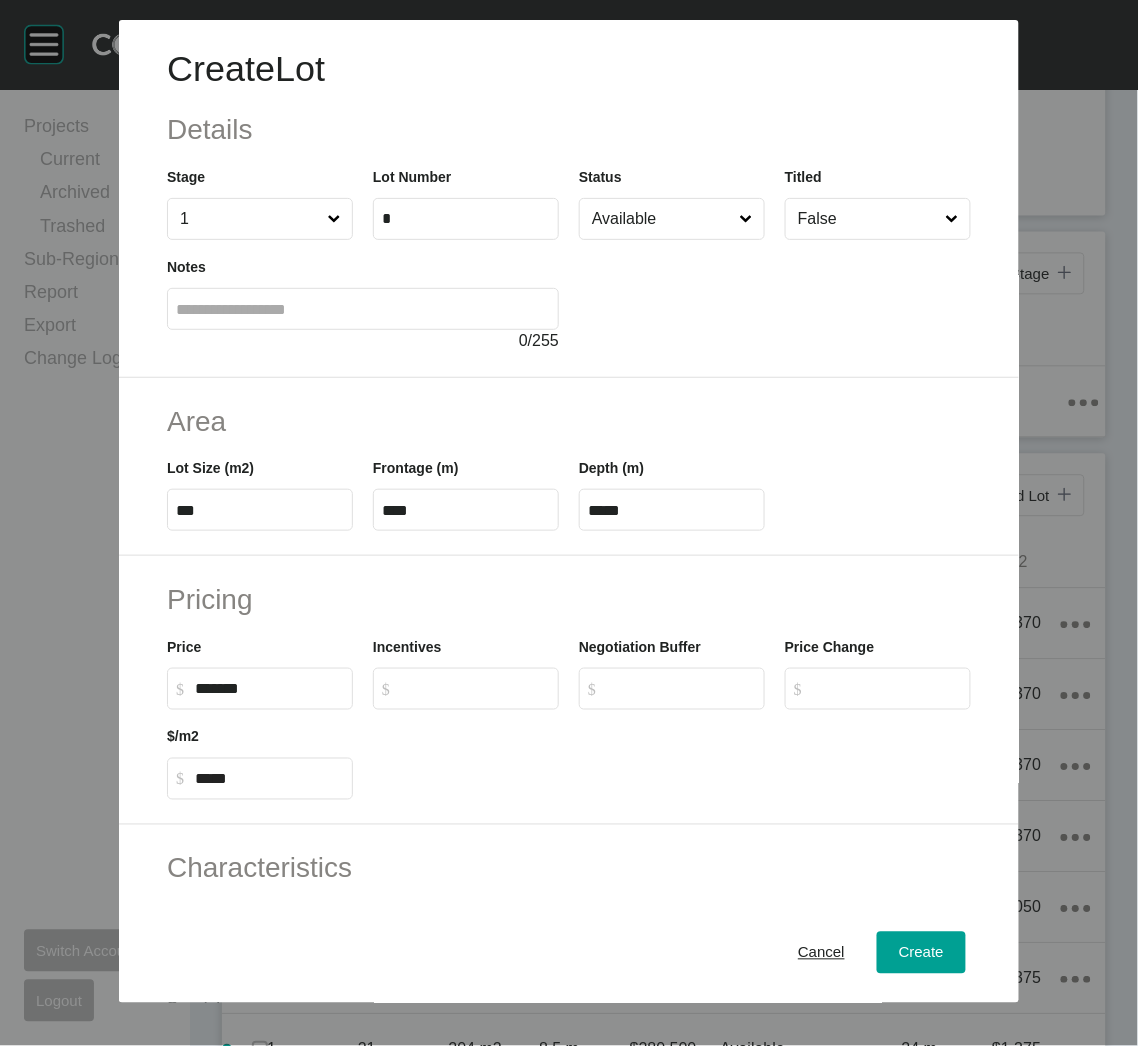 click at bounding box center [672, 755] 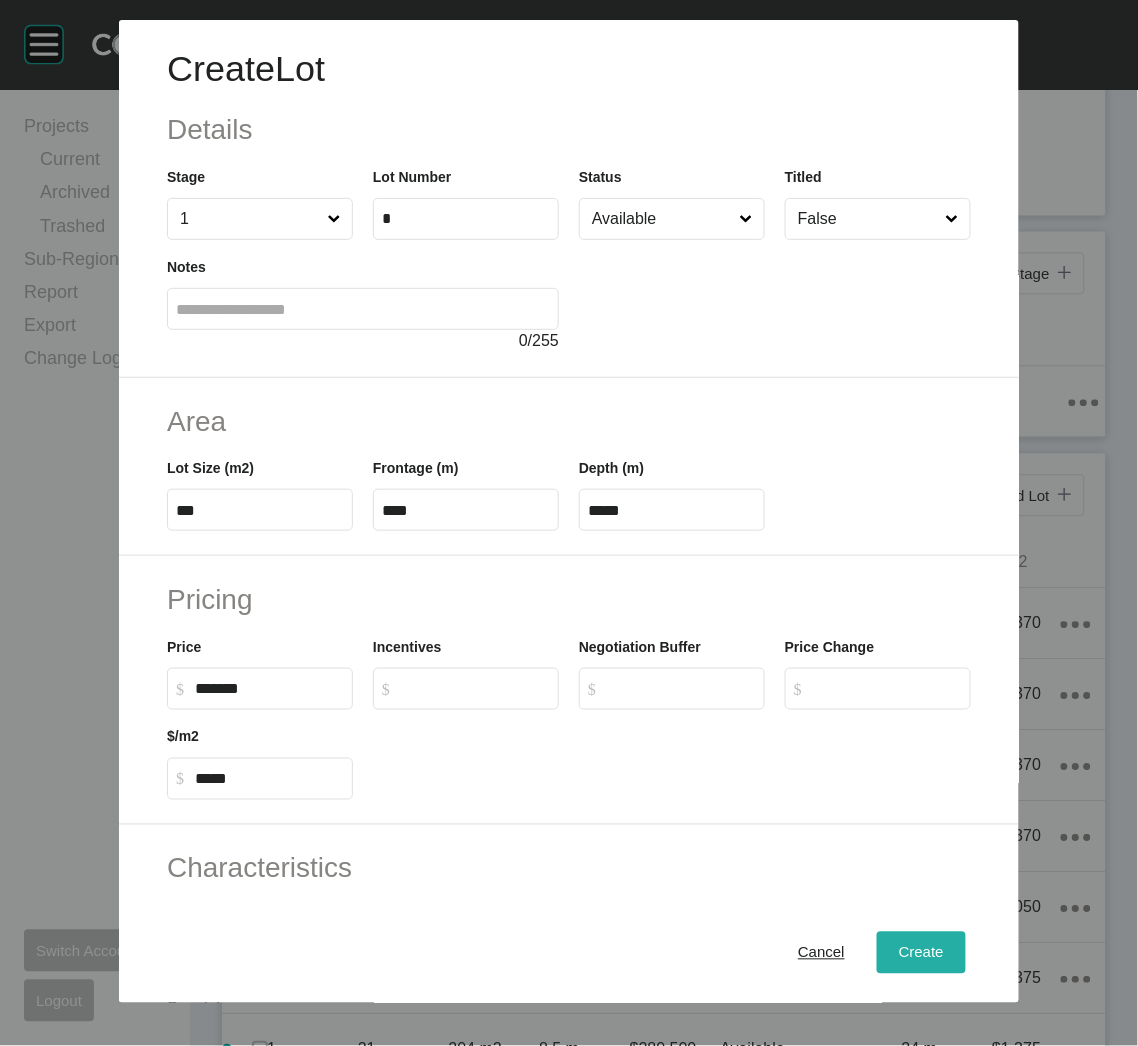 click on "Create" at bounding box center [921, 953] 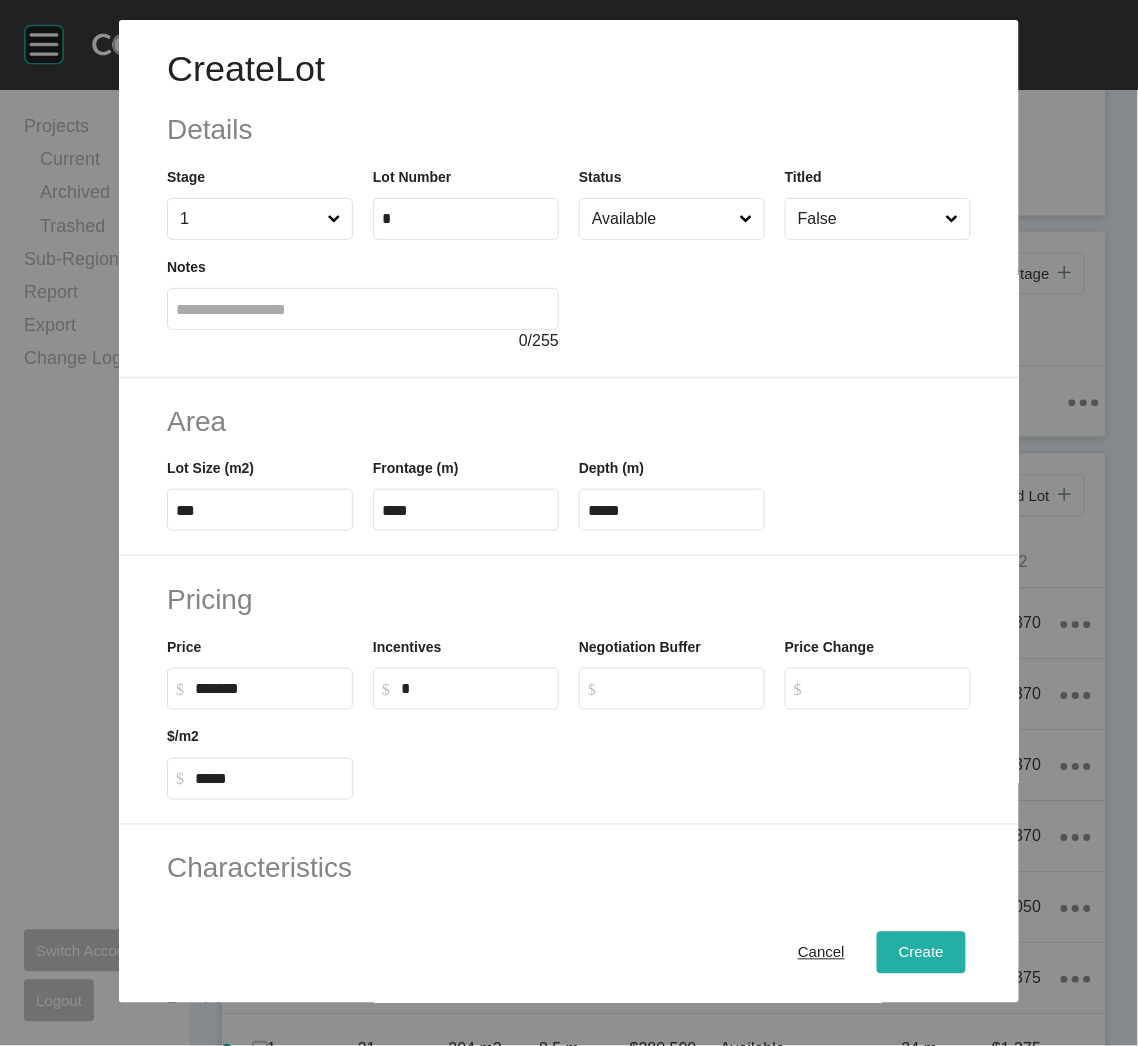 type on "*" 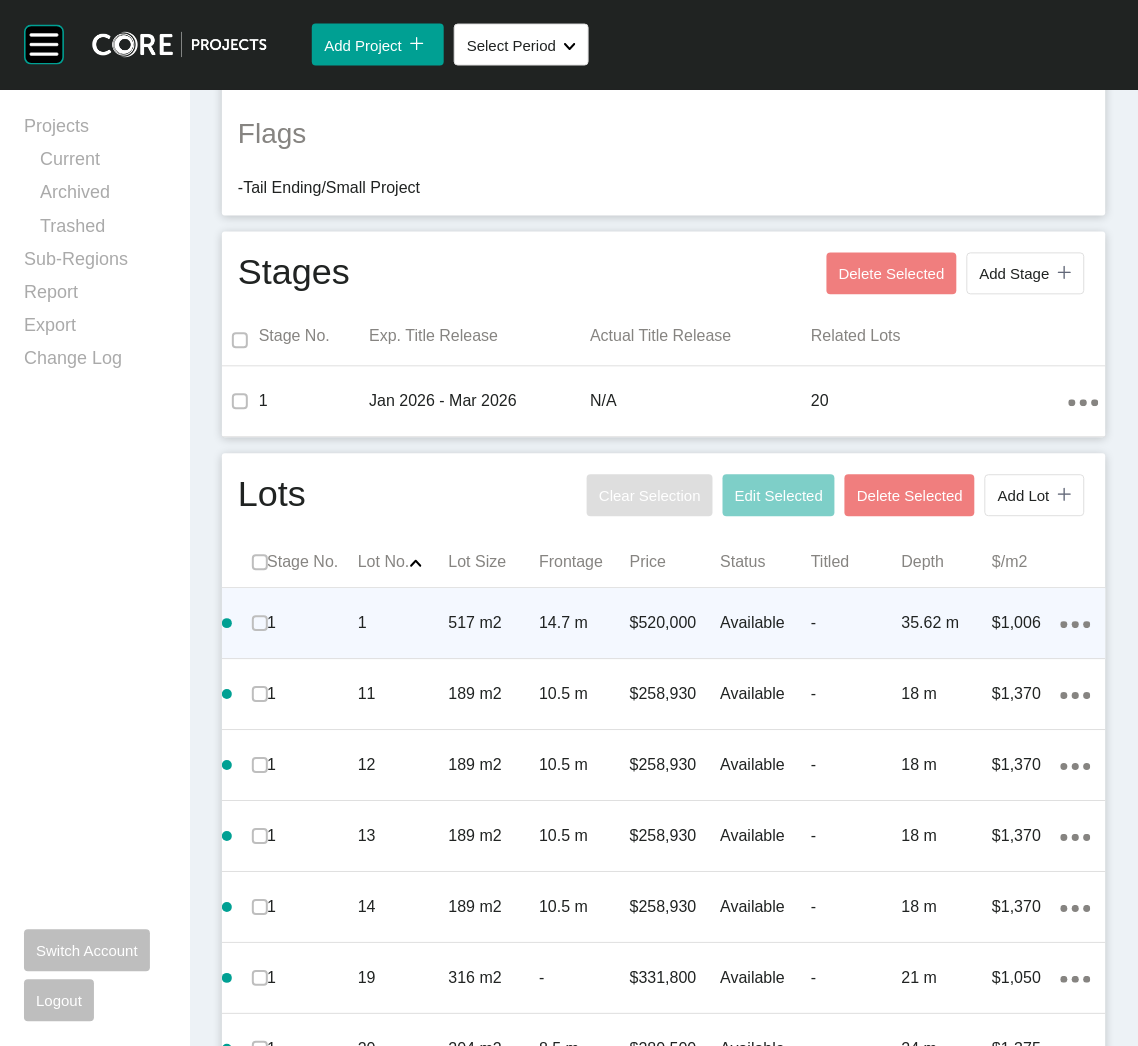 click 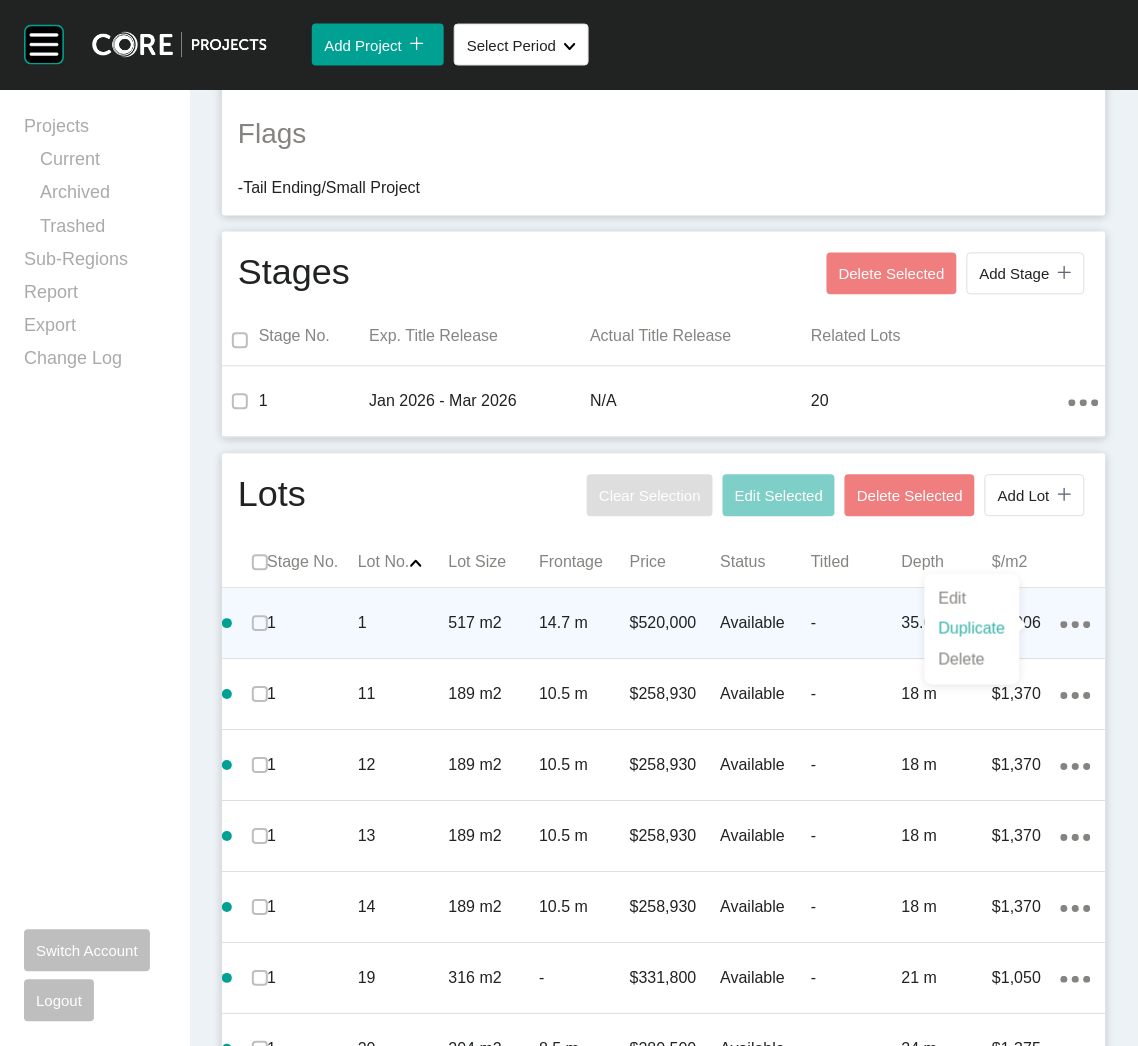 click on "Duplicate" at bounding box center (972, 629) 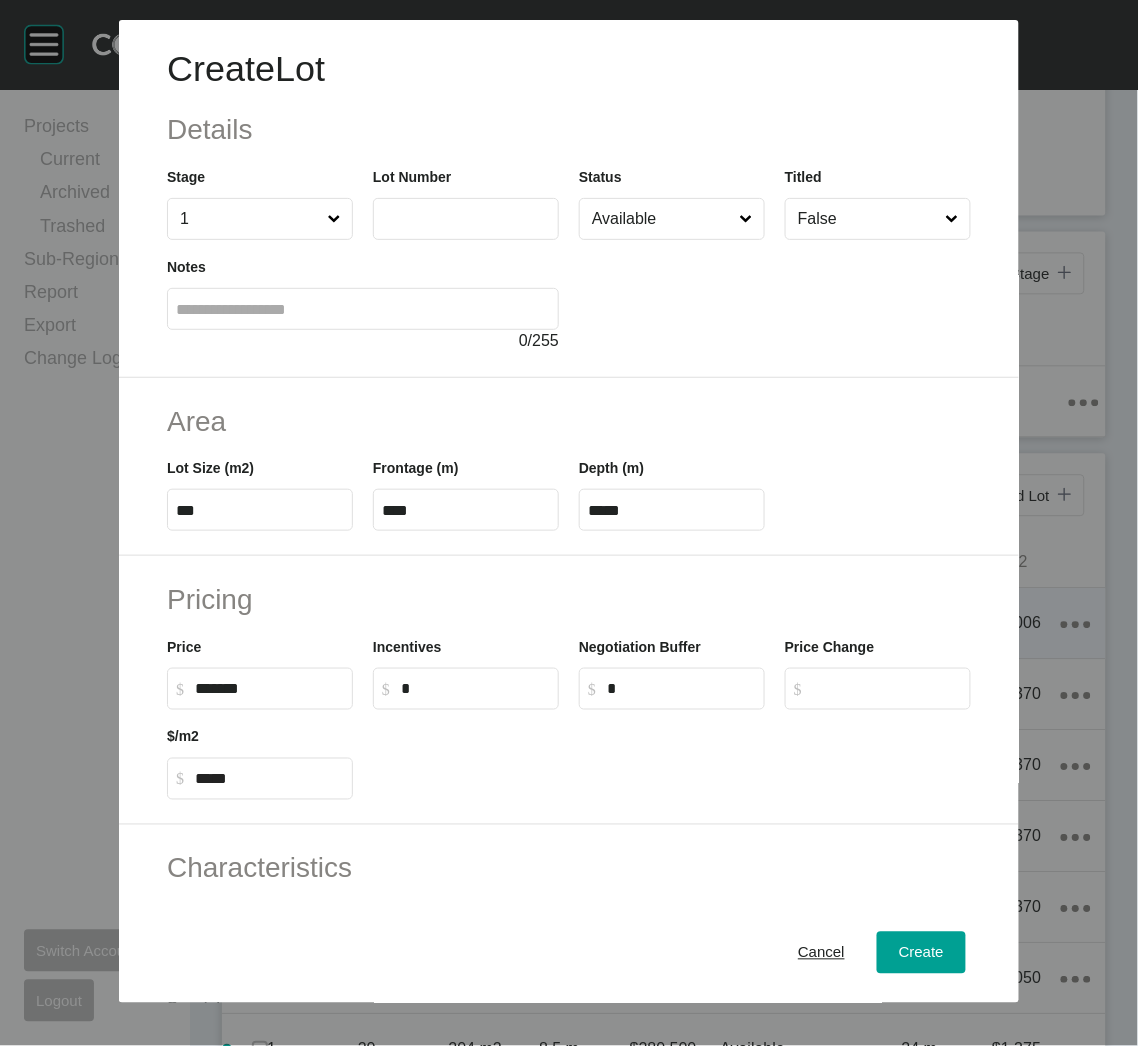 click at bounding box center [466, 218] 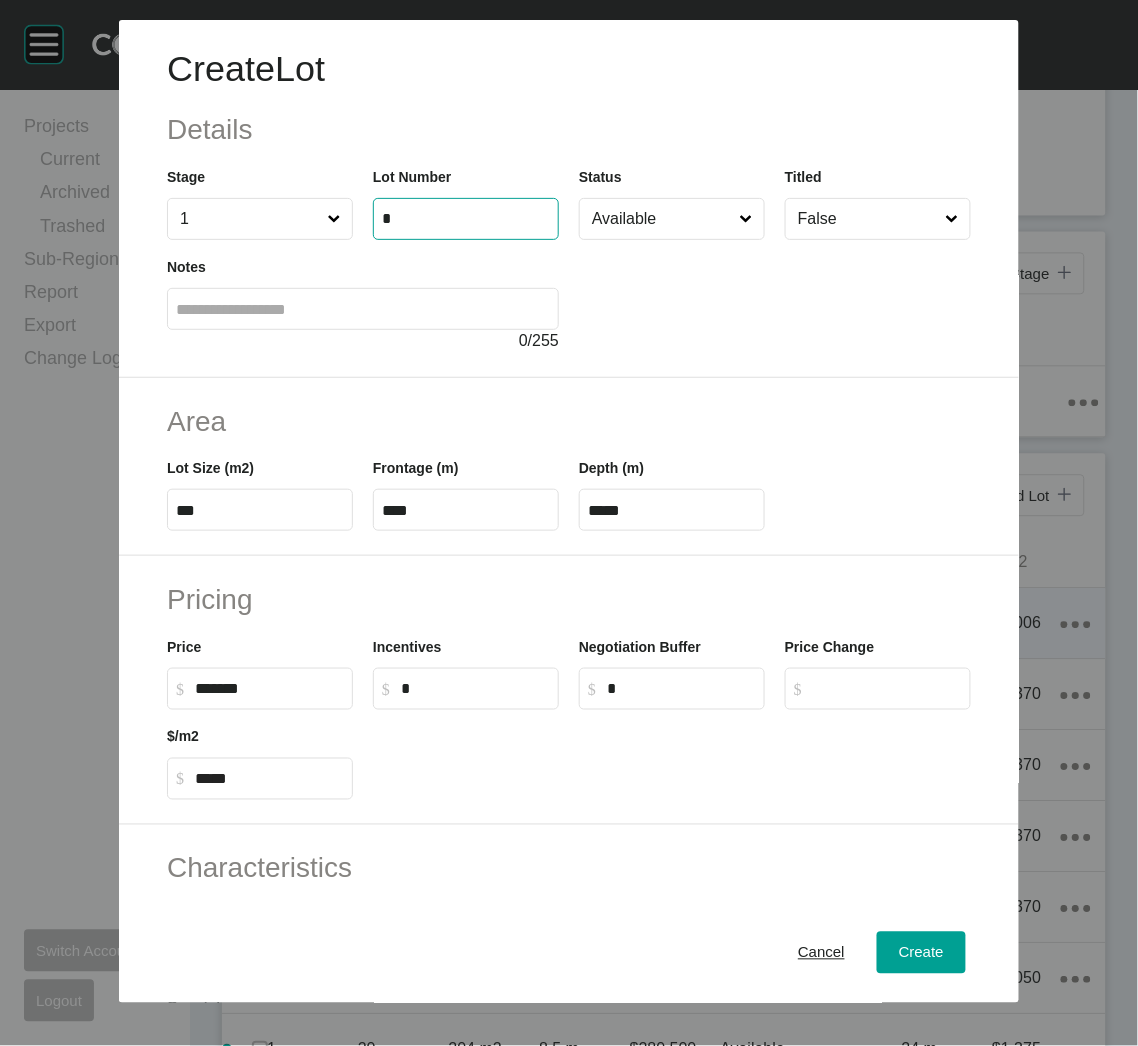 type on "*" 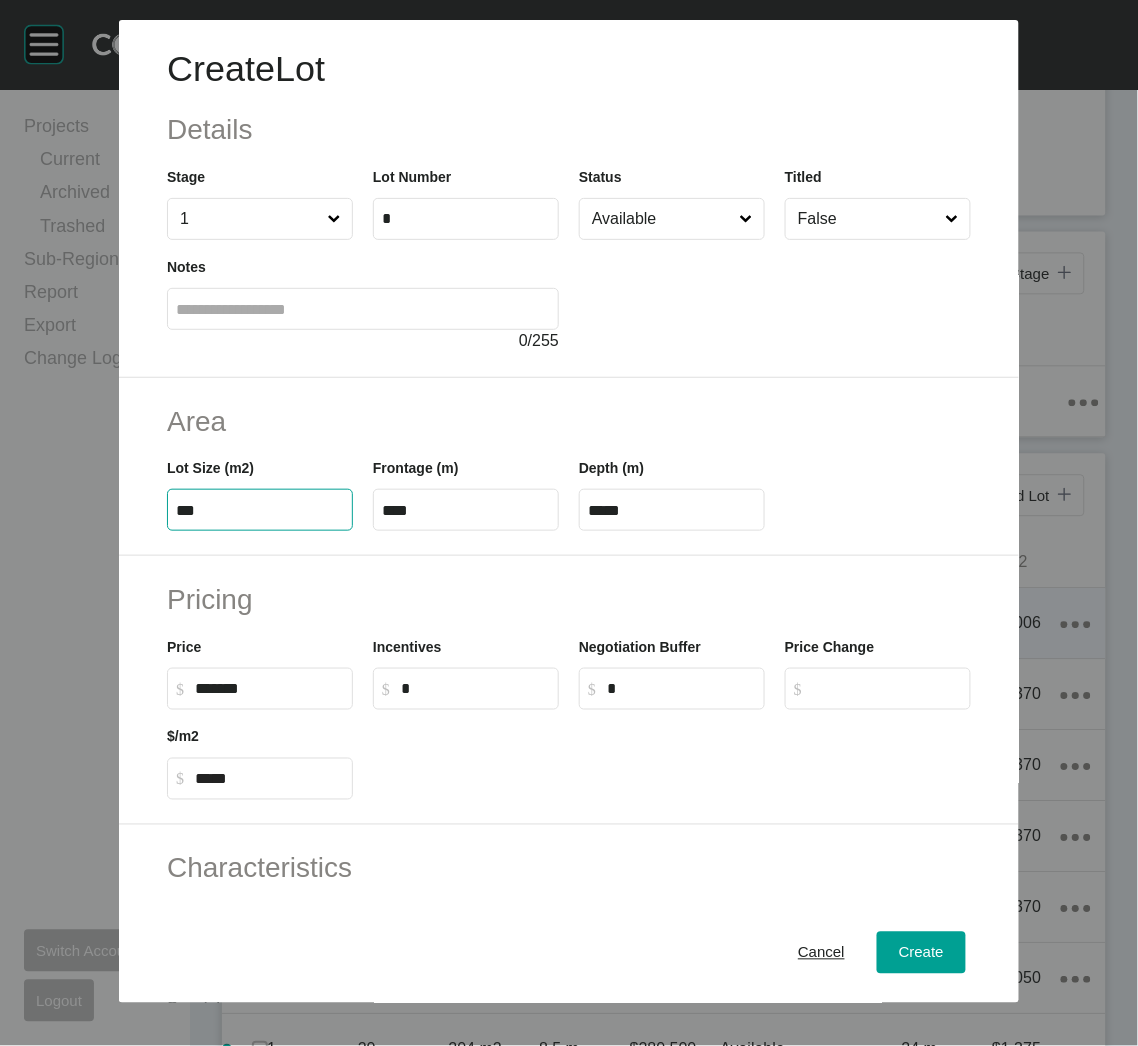 drag, startPoint x: 242, startPoint y: 512, endPoint x: 161, endPoint y: 505, distance: 81.3019 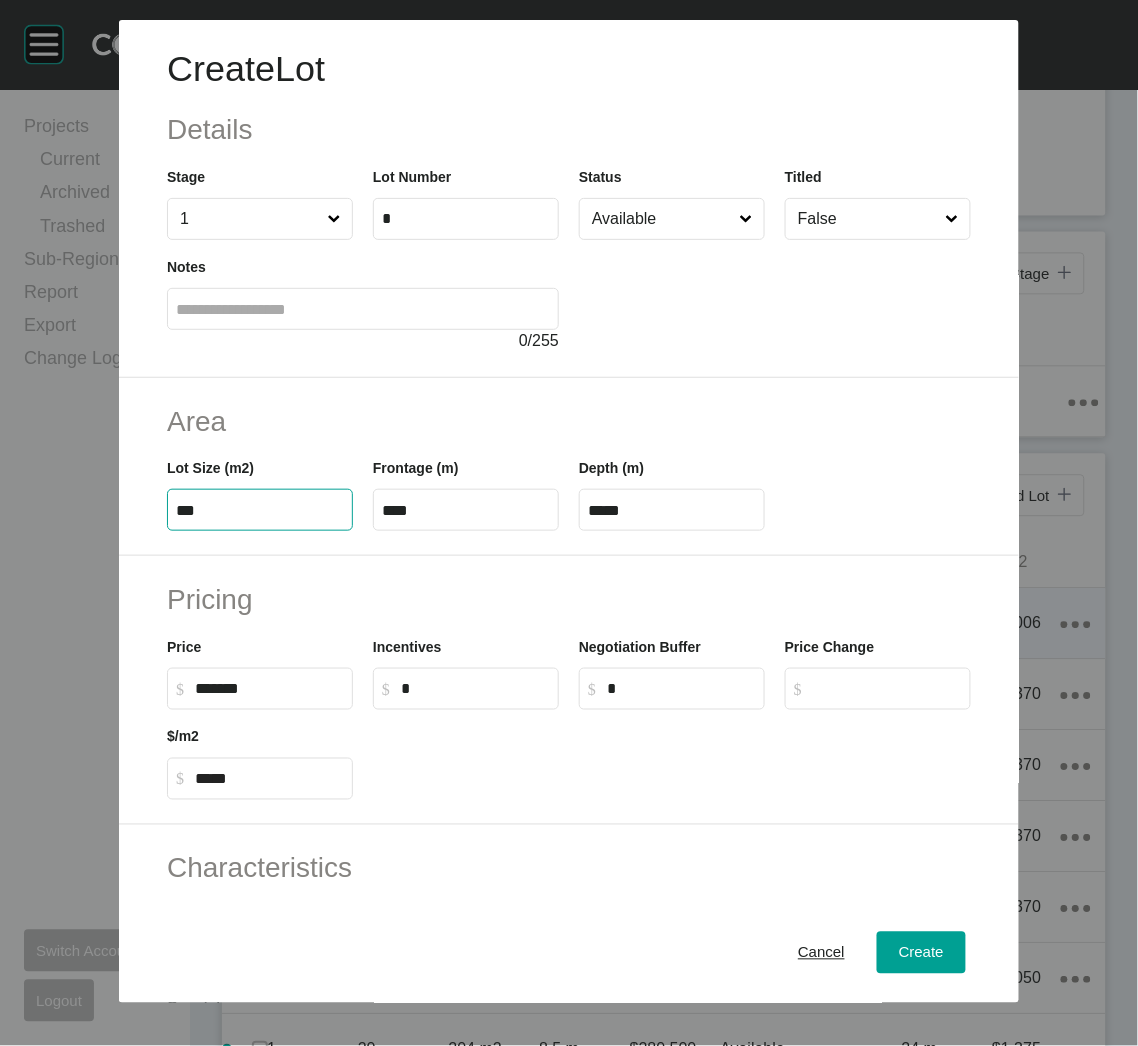 type on "***" 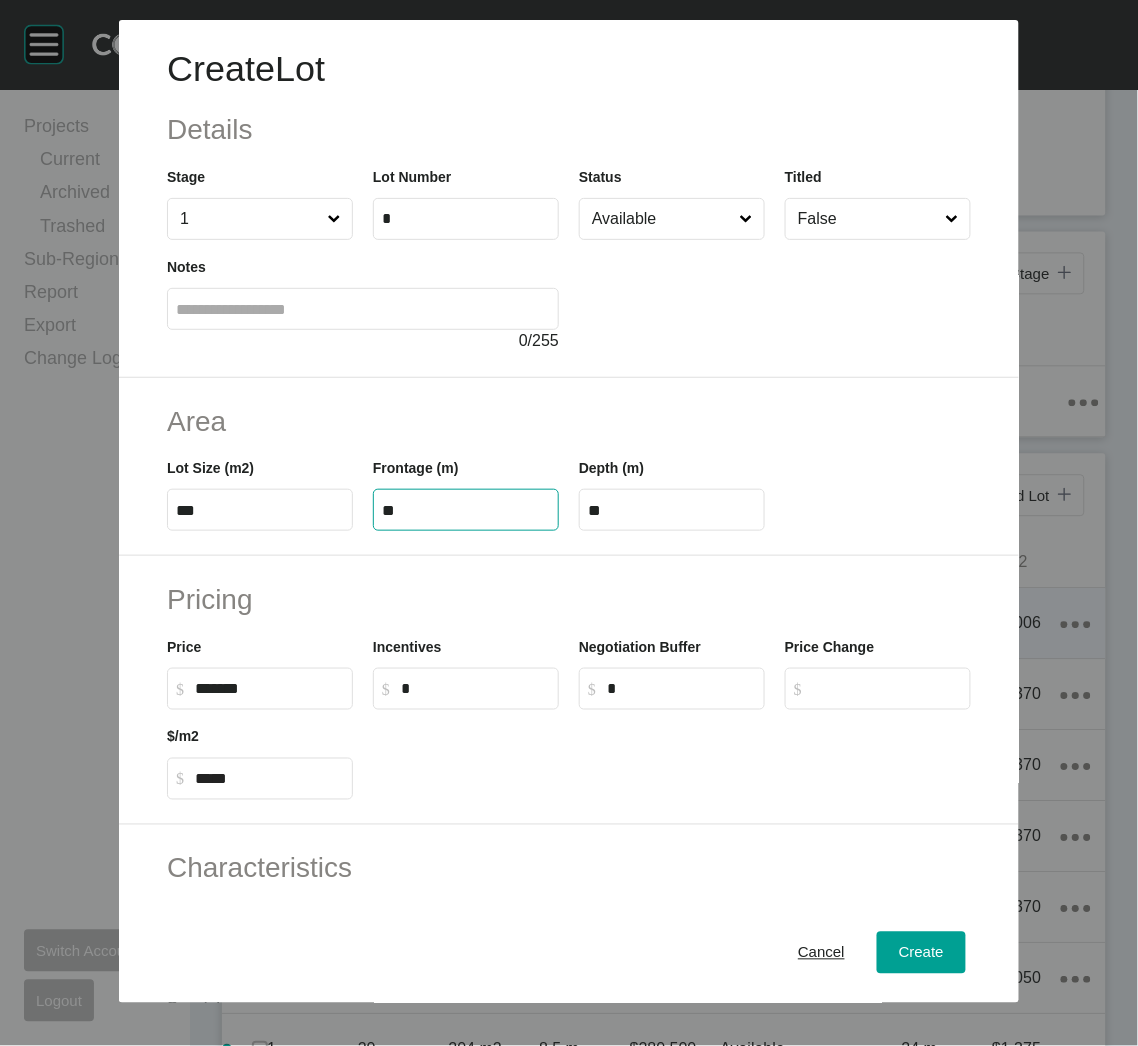 type on "**" 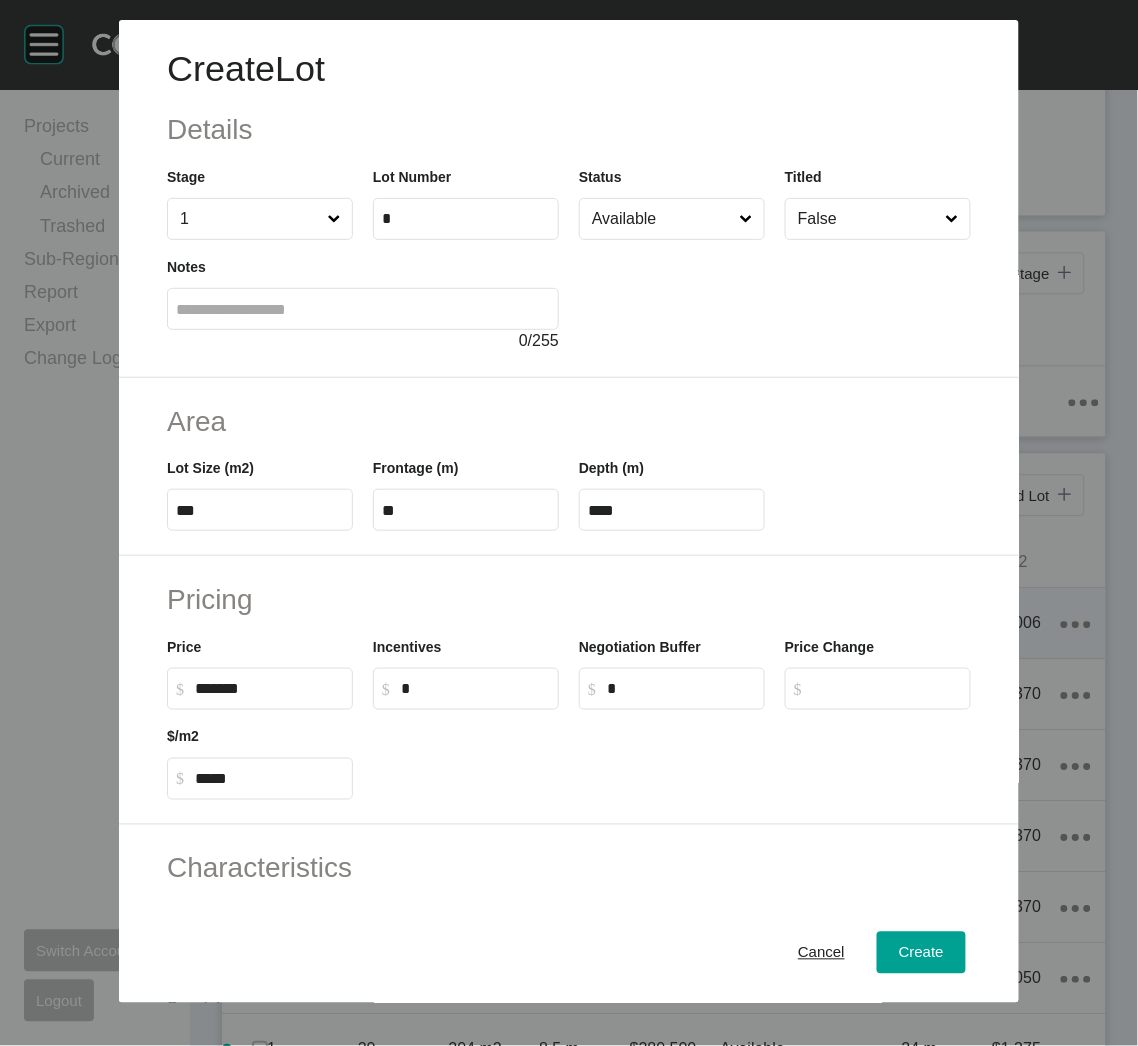 click on "Pricing Price $ Created with Sketch. $ ******* Incentives $ Created with Sketch. $ * Negotiation Buffer $ Created with Sketch. $ * Price Change $ Created with Sketch. $ $/m2 $ Created with Sketch. $ *****" at bounding box center (569, 690) 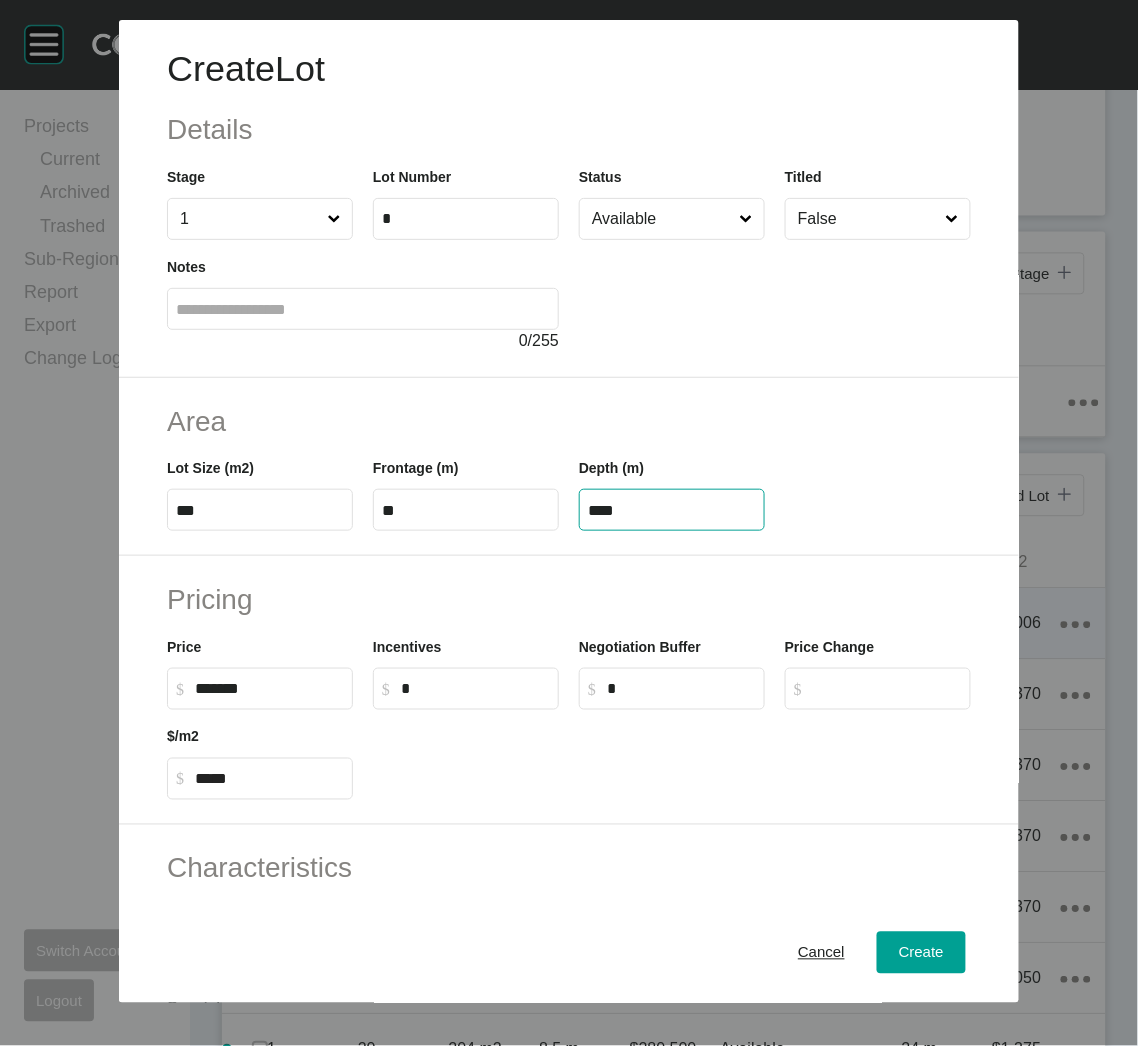 click on "****" at bounding box center (672, 510) 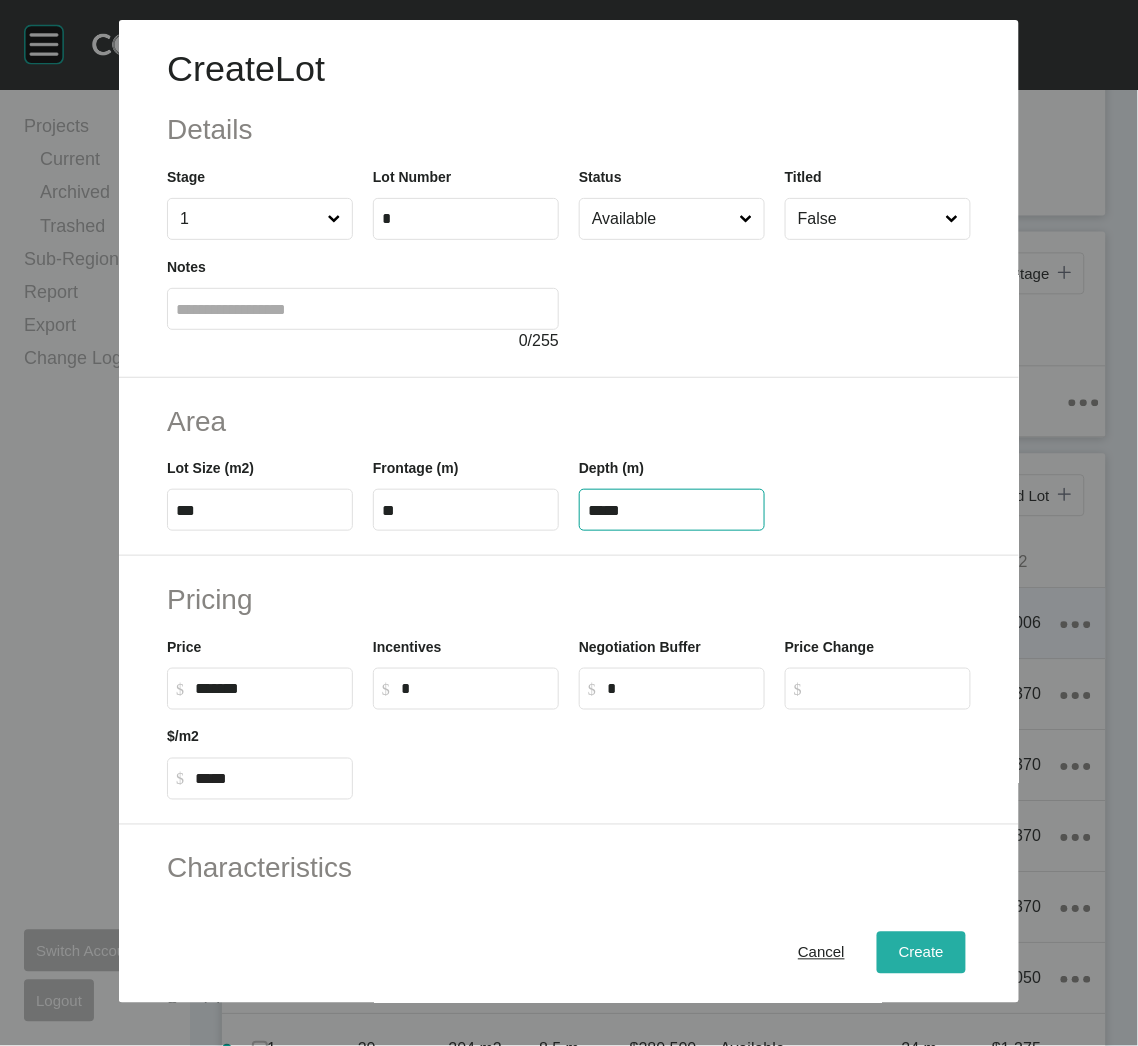 type on "*****" 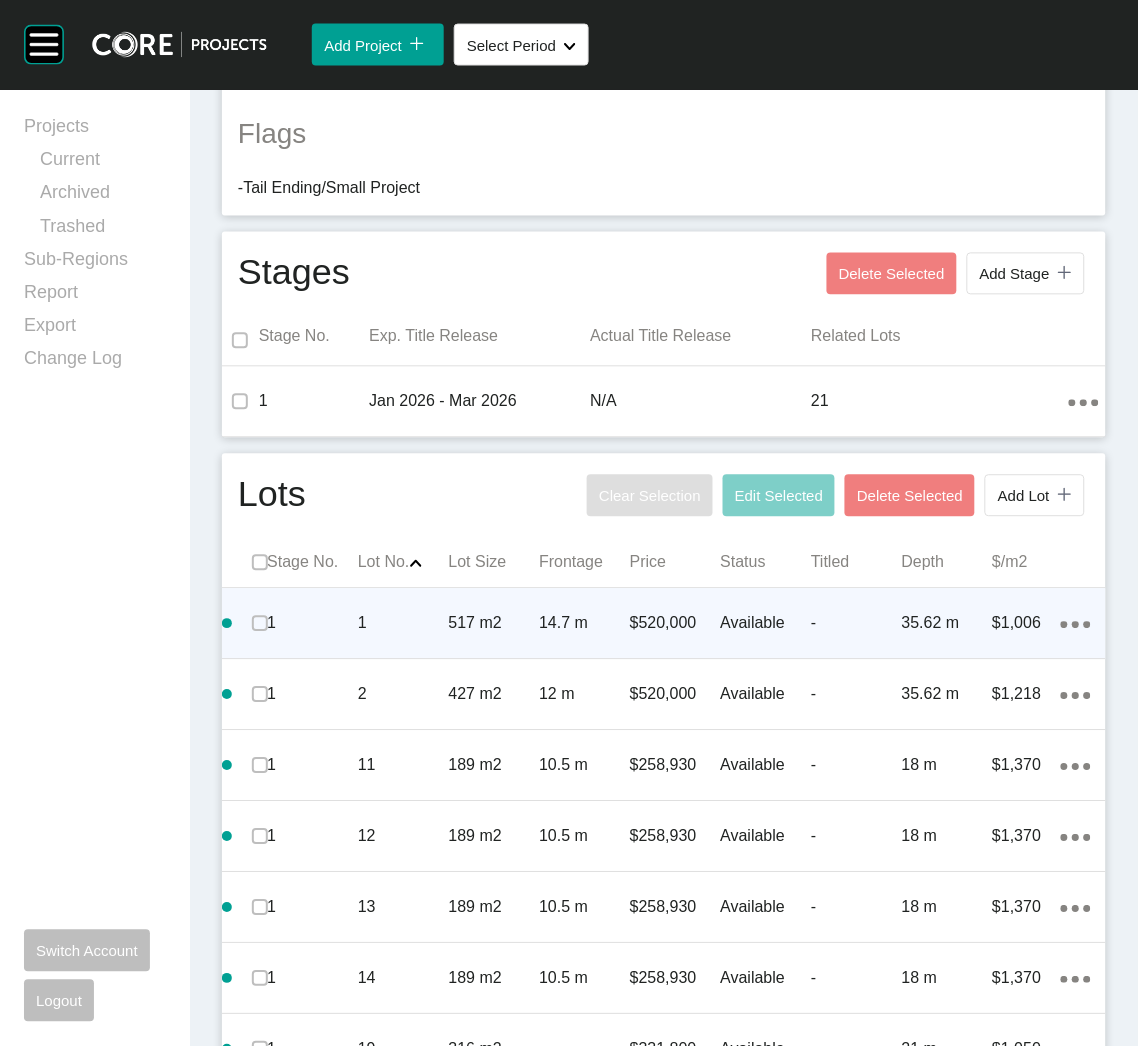 click on "Add Lot" at bounding box center [1024, 496] 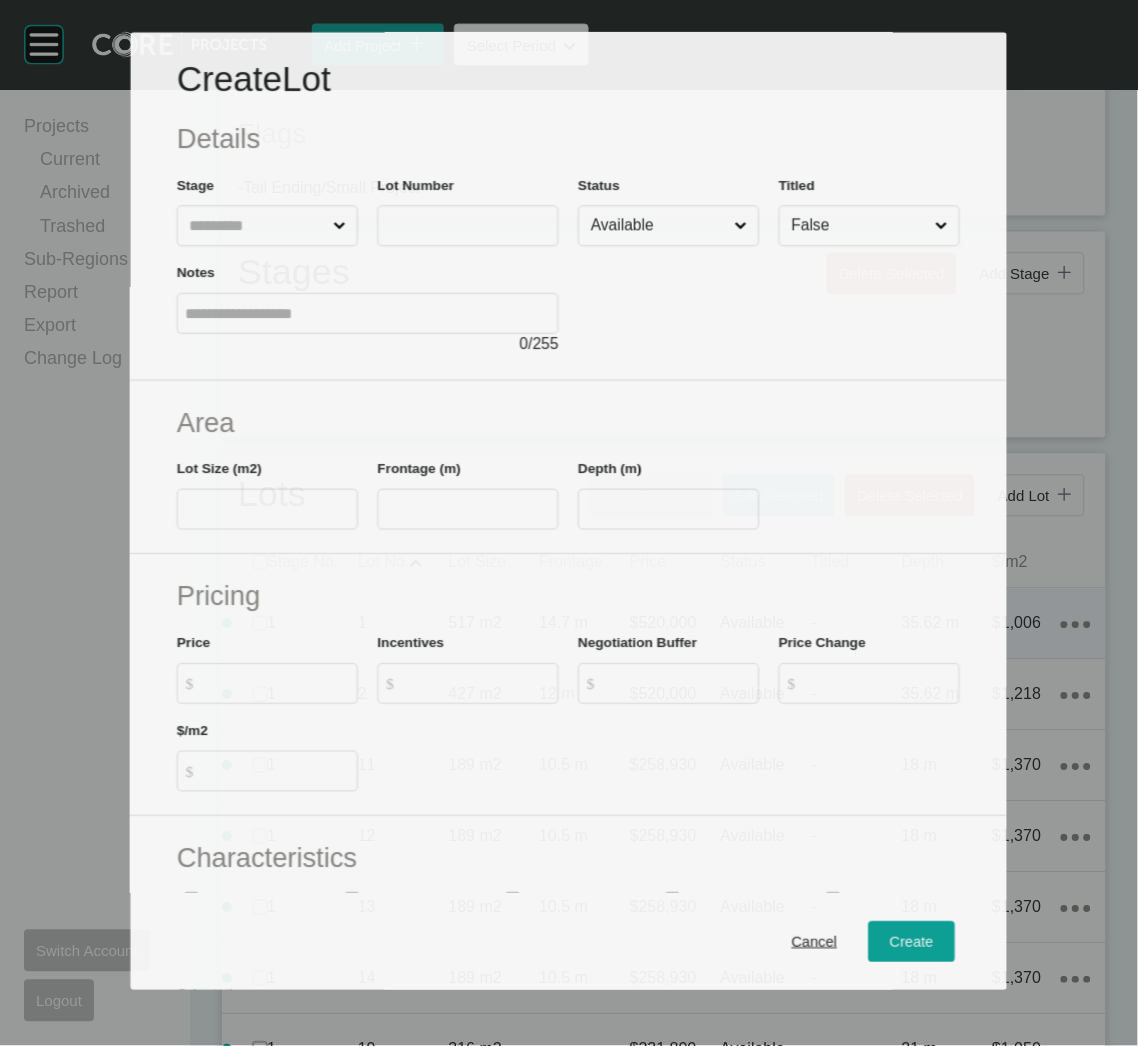 click at bounding box center (258, 226) 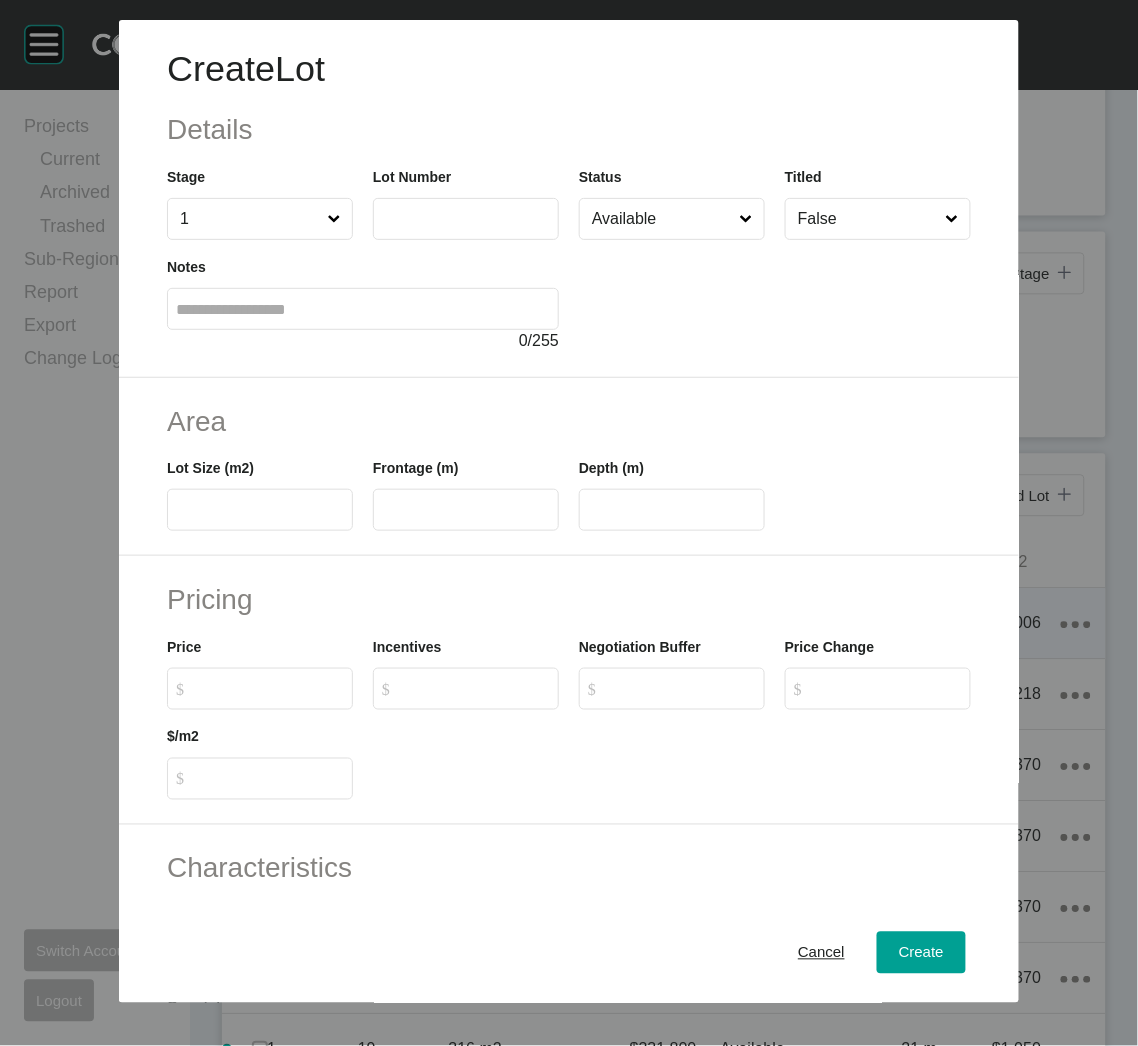 click at bounding box center (466, 219) 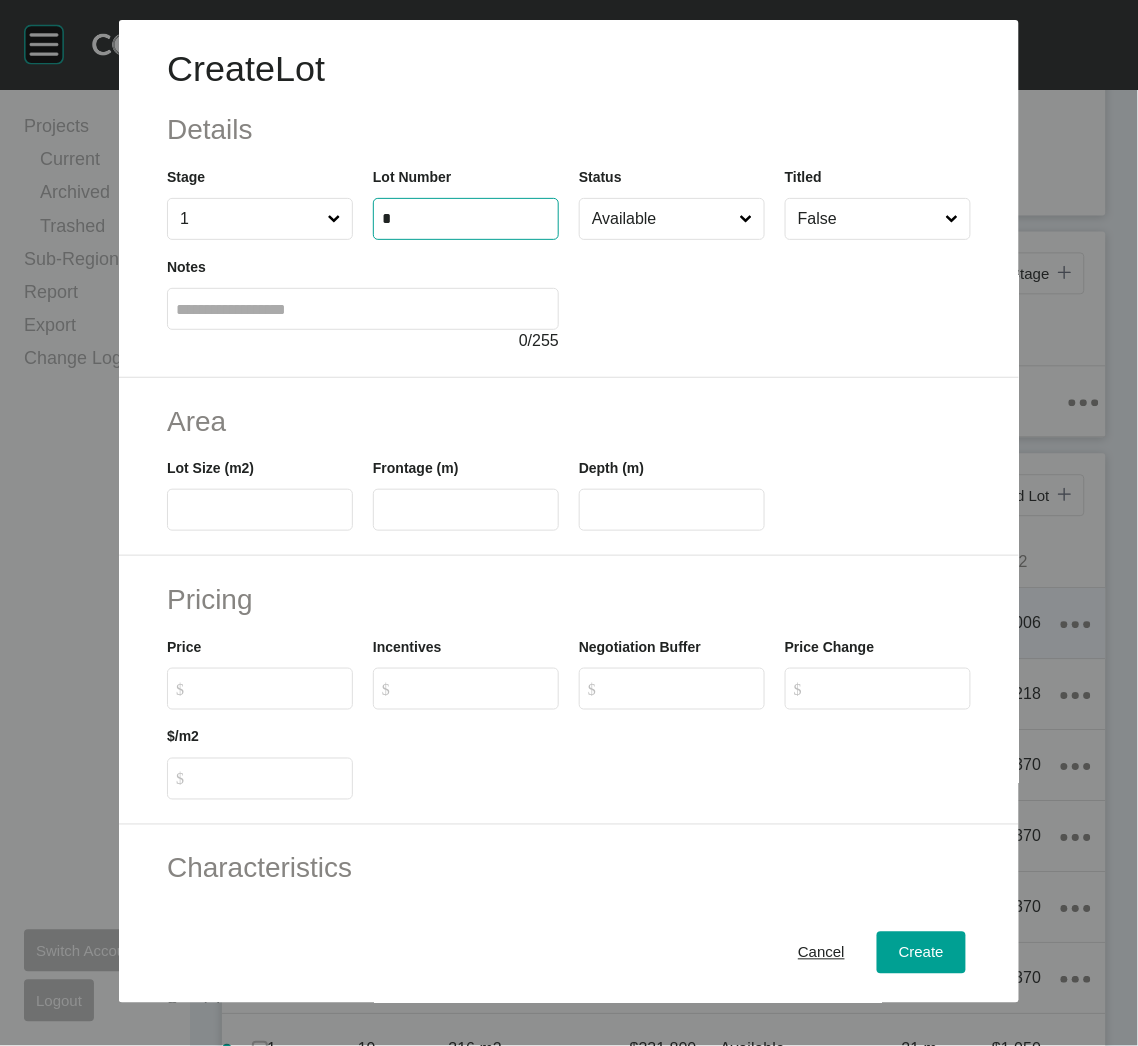 type on "*" 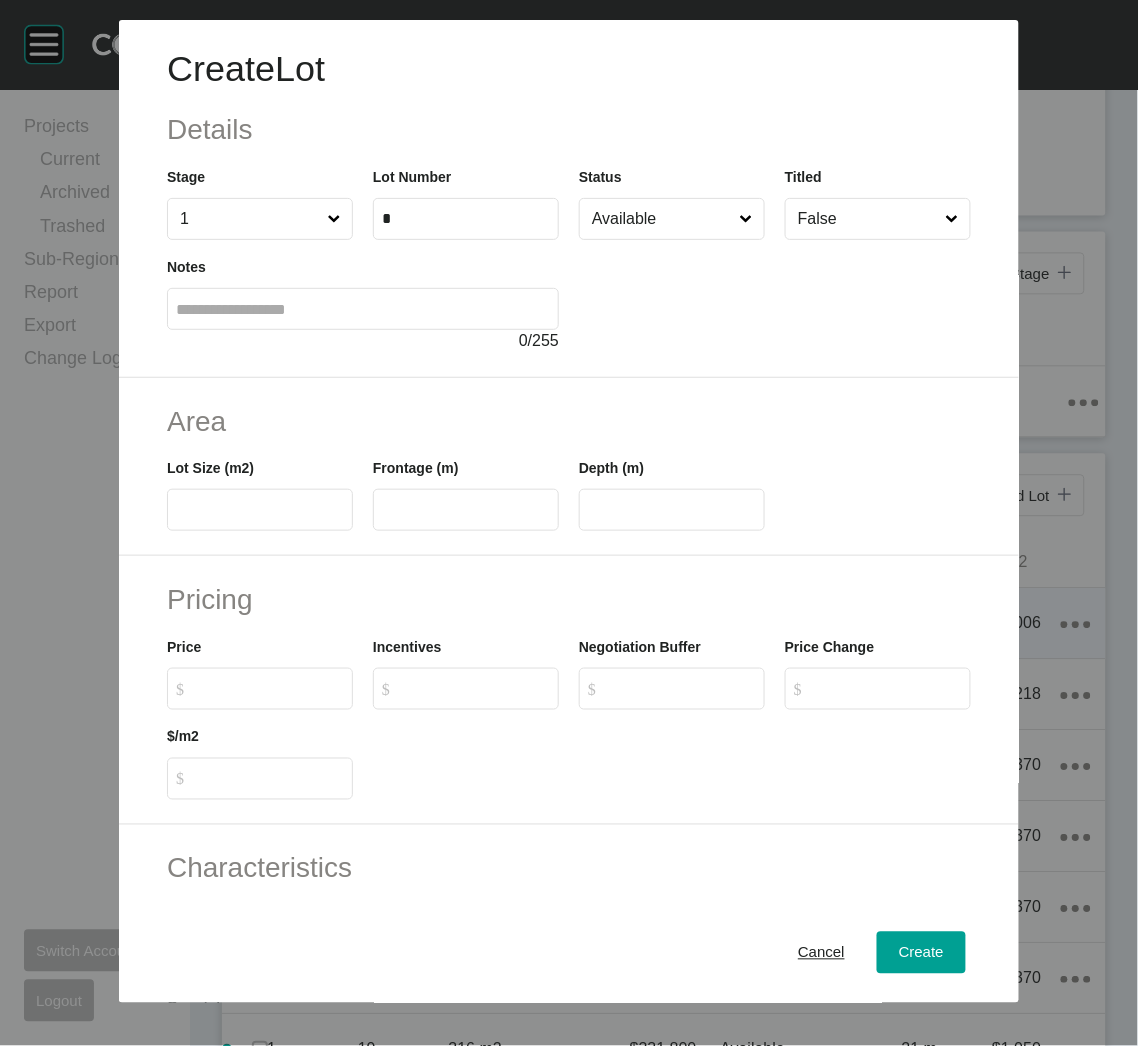 click on "Create  Lot Details Stage 1 Lot Number * Status Available Titled False Notes 0 / 255" at bounding box center (569, 199) 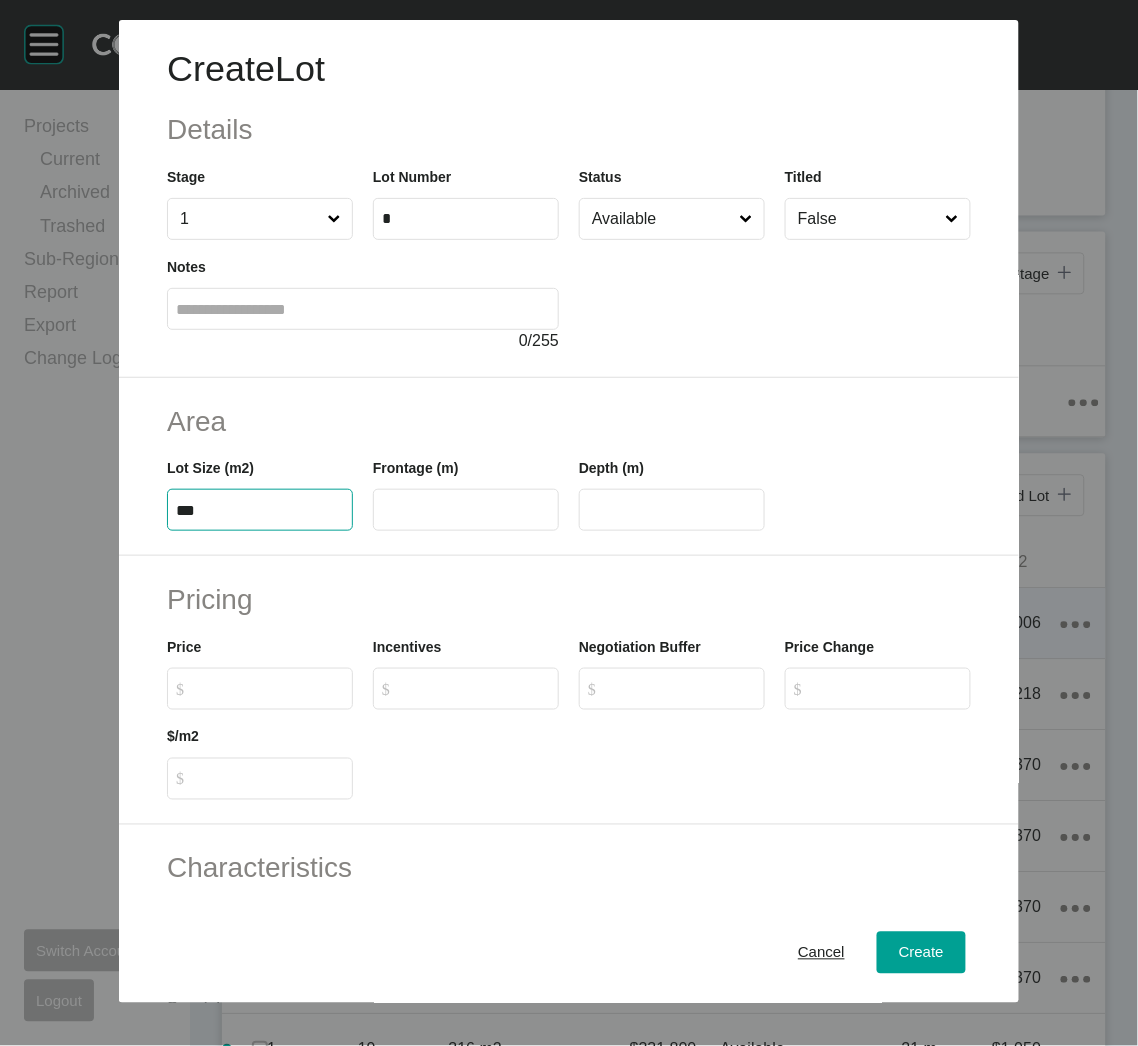 type on "***" 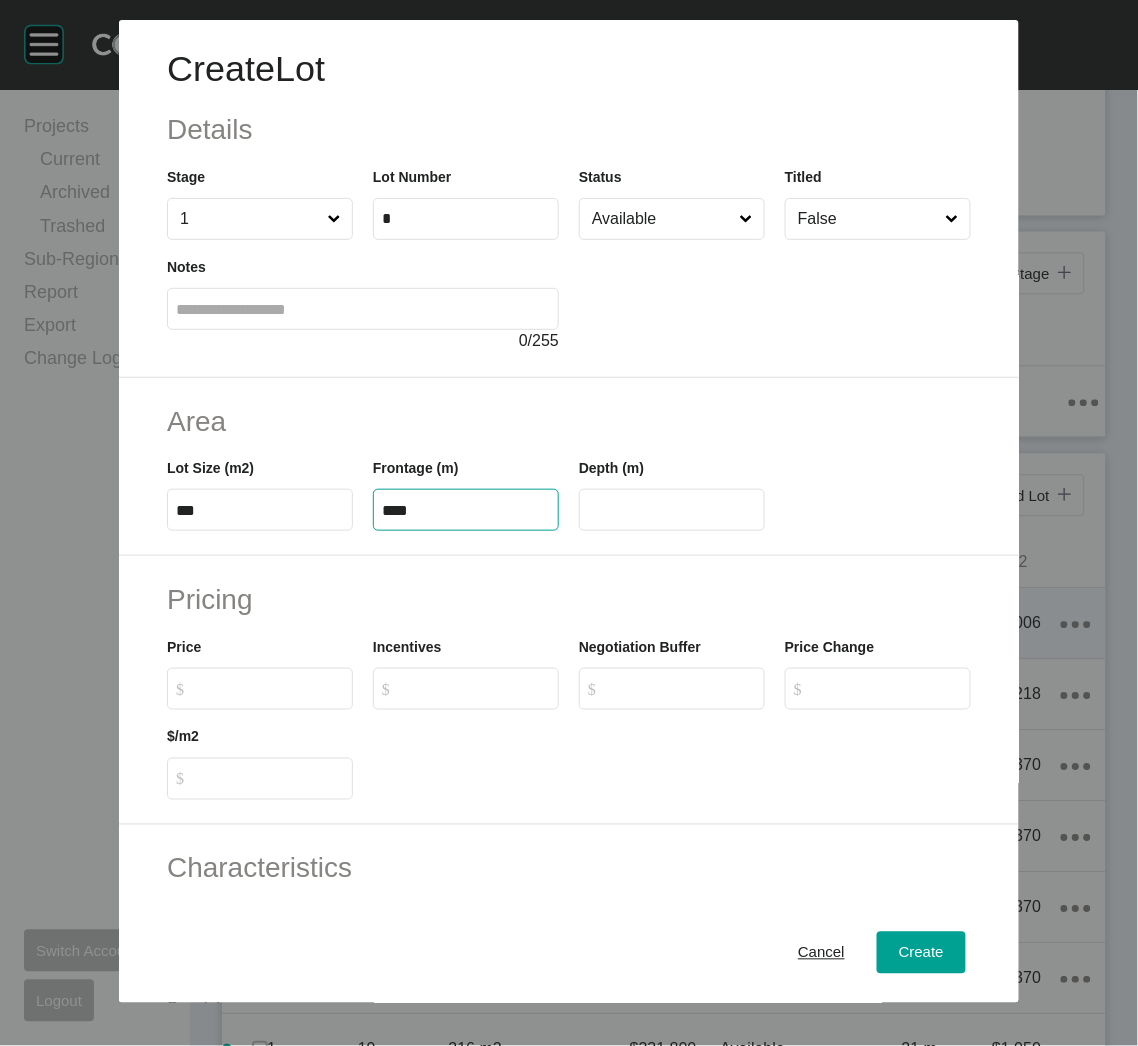 type on "****" 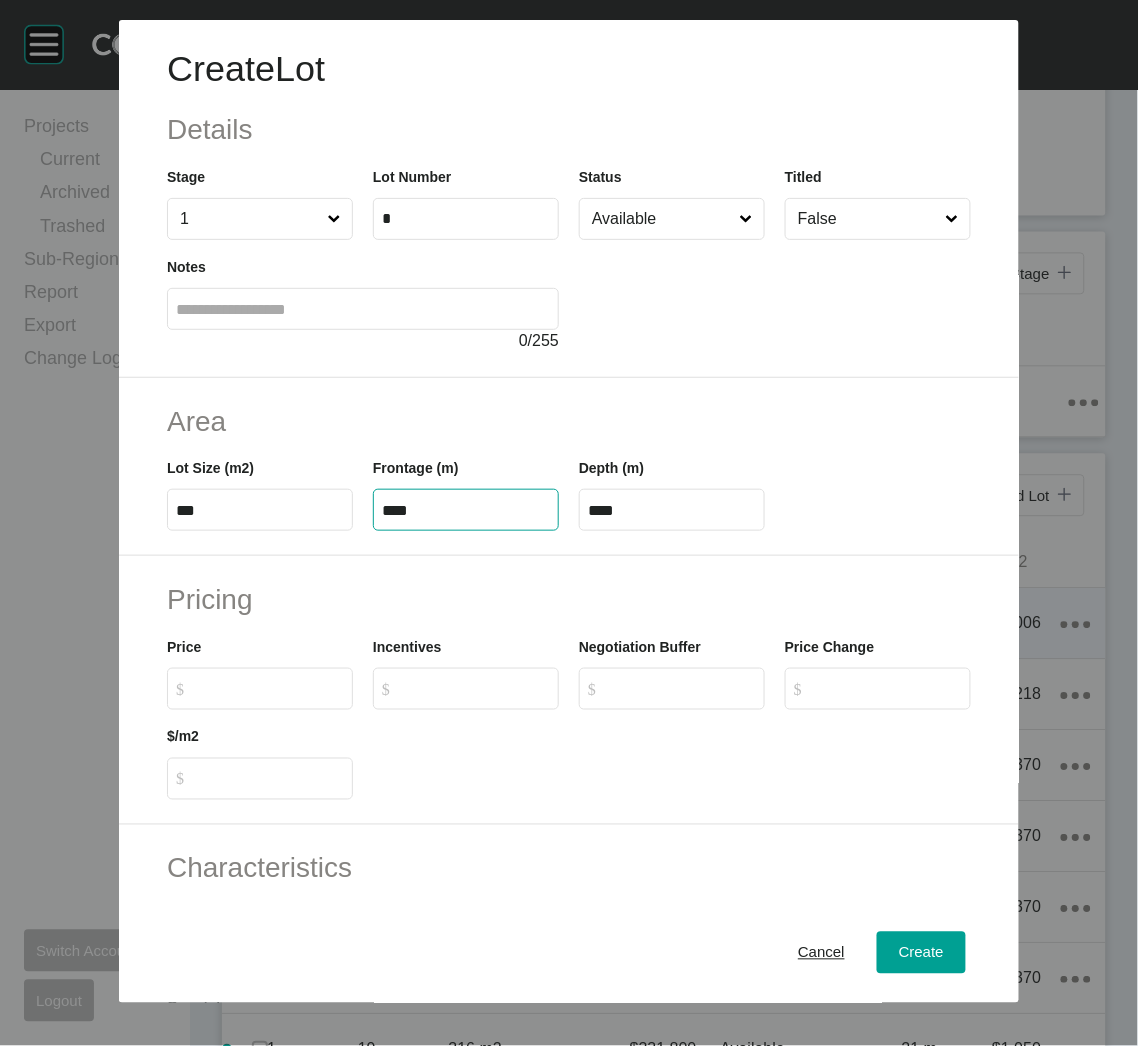 click on "Pricing" at bounding box center [569, 599] 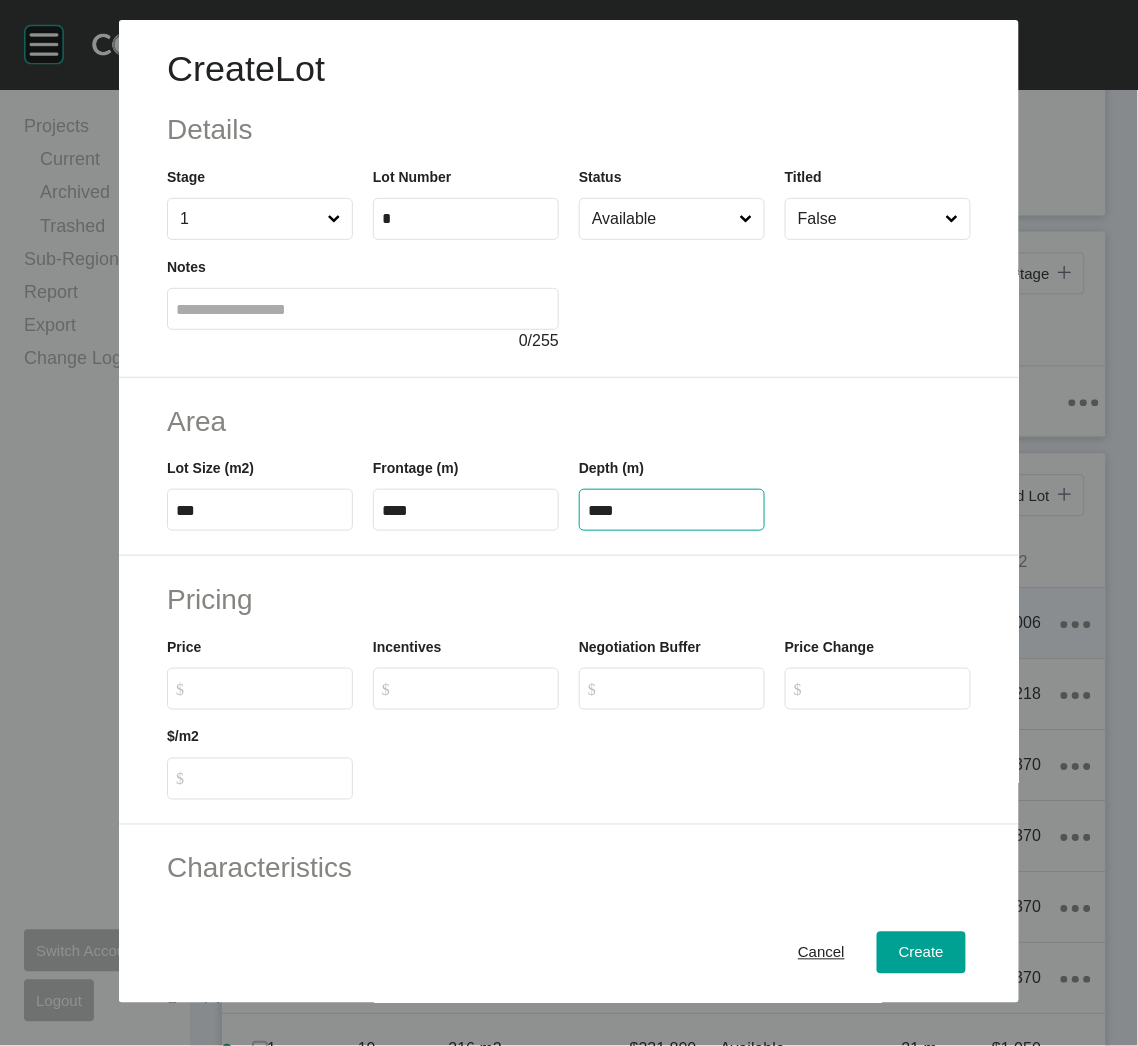 click on "****" at bounding box center (672, 510) 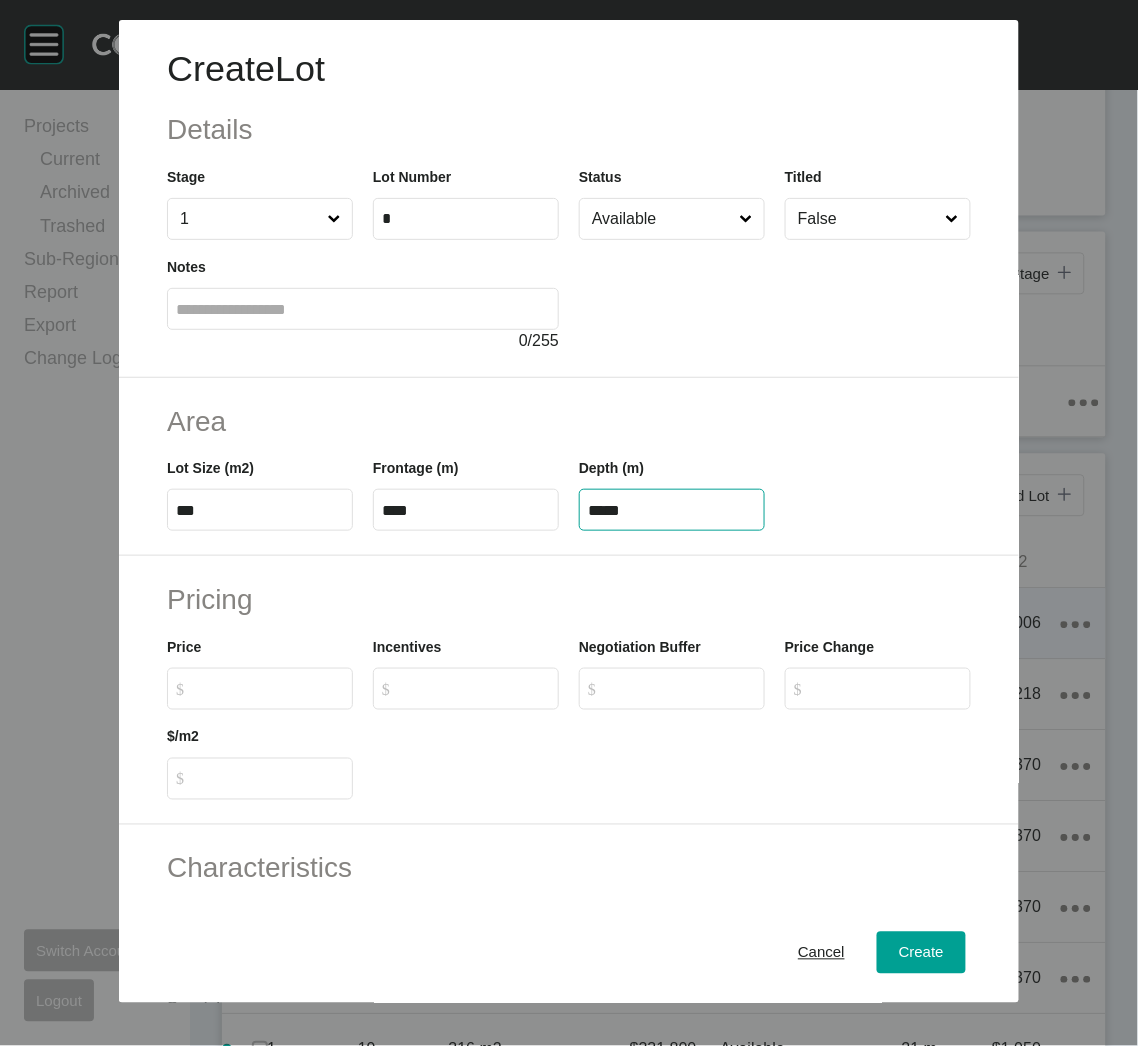type on "*****" 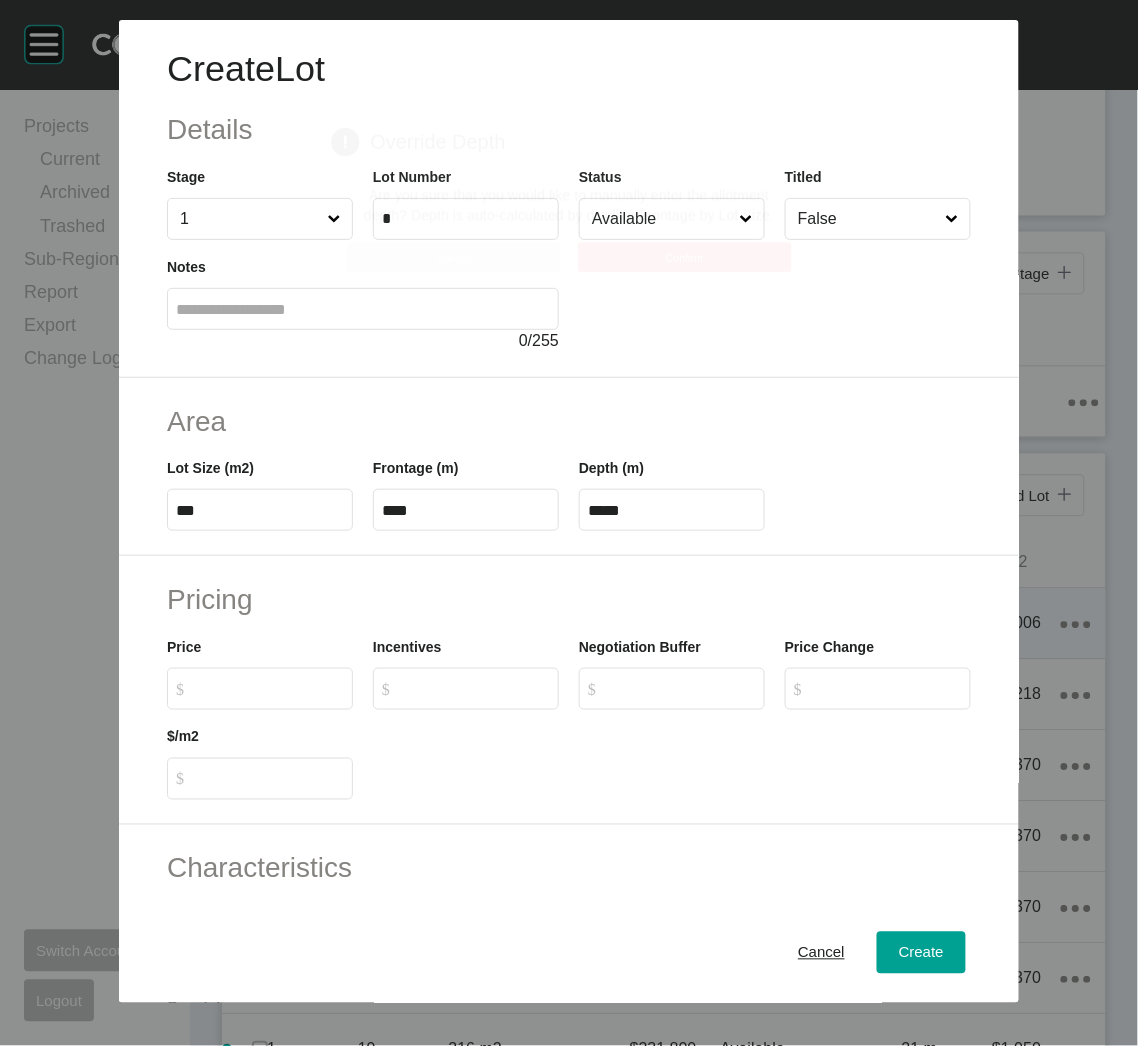 click on "Create  Lot Details Stage 1 Lot Number * Status Available Titled False Notes 0 / 255 Area Lot Size (m2) *** Frontage (m) **** Depth (m) ***** Pricing Price $ Created with Sketch. $ Incentives $ Created with Sketch. $ Negotiation Buffer $ Created with Sketch. $ Price Change $ Created with Sketch. $ $/m2 $ Created with Sketch. $ Characteristics Corner Fall Fill Irregular Nearby Amenity Park / Wetlands Powerlines Substation Double Storey Orientation Cancel Create Page 1 Created with Sketch.   Override Depth Are you sure that you would like to manually enter the allotment depth? Depth is auto-calculated by dividing Frontage by Lot Size. Cancel Confirm" at bounding box center (569, 523) 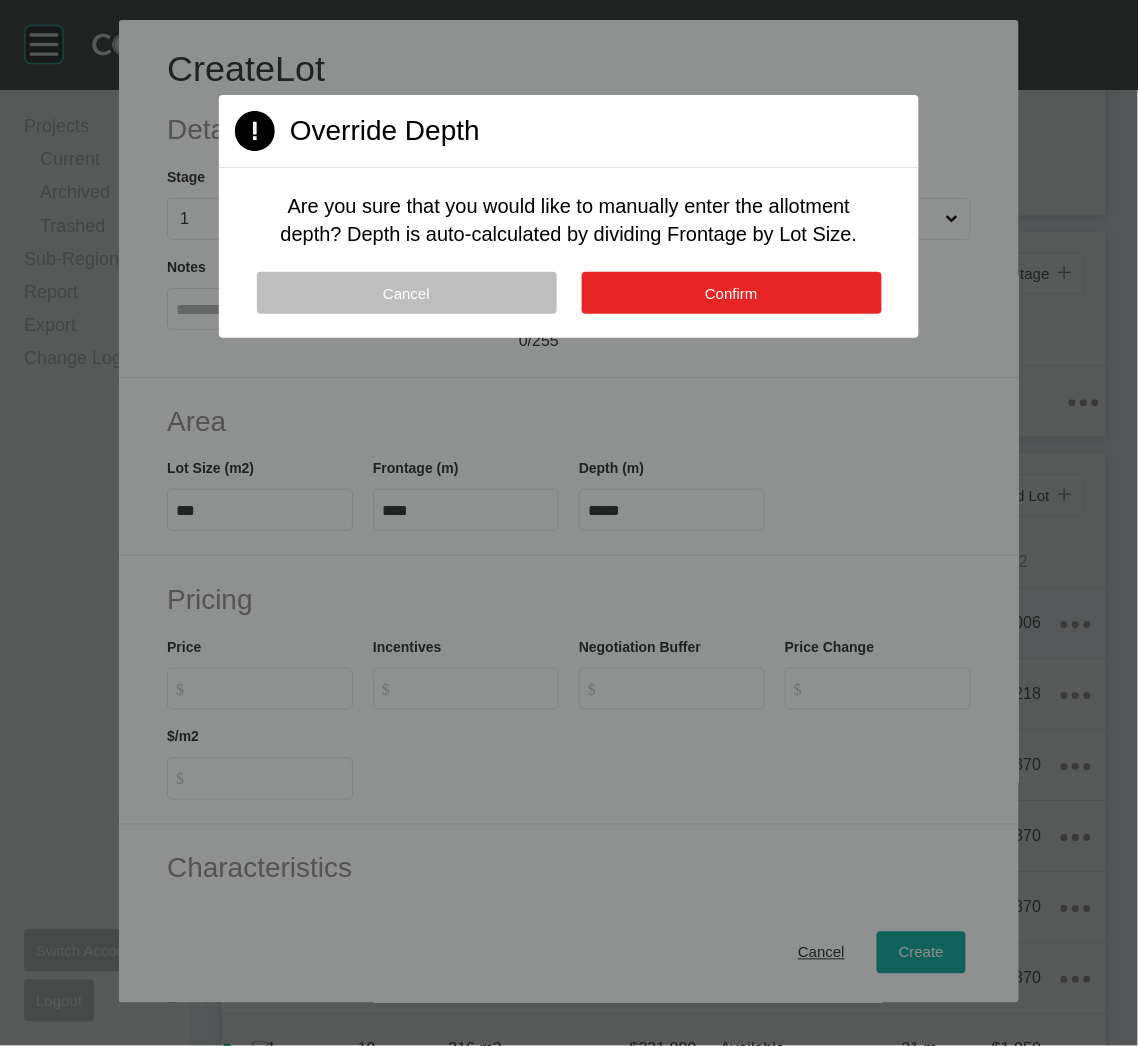 click on "Confirm" at bounding box center [731, 293] 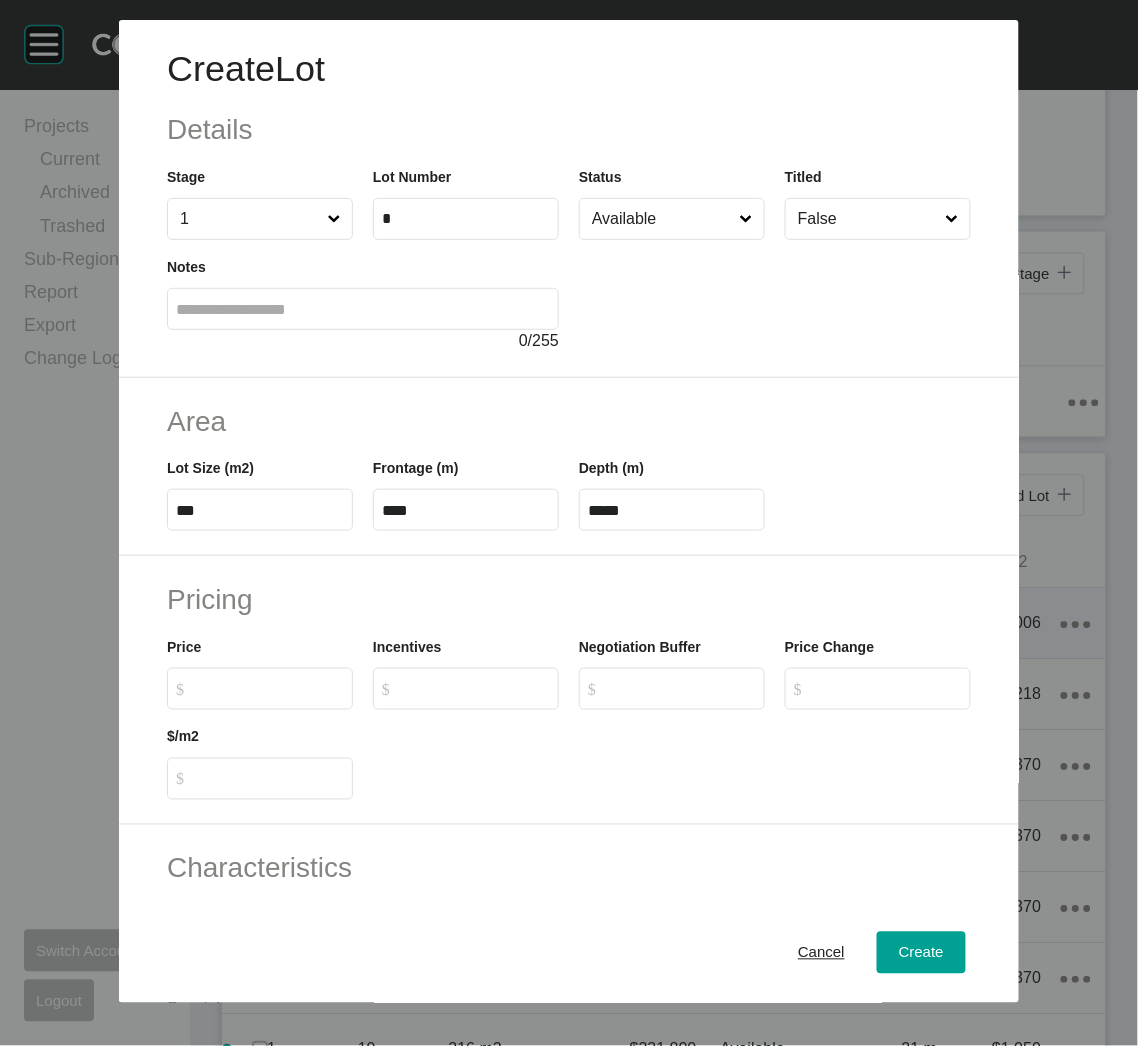 click on "$ Created with Sketch. $" at bounding box center [269, 688] 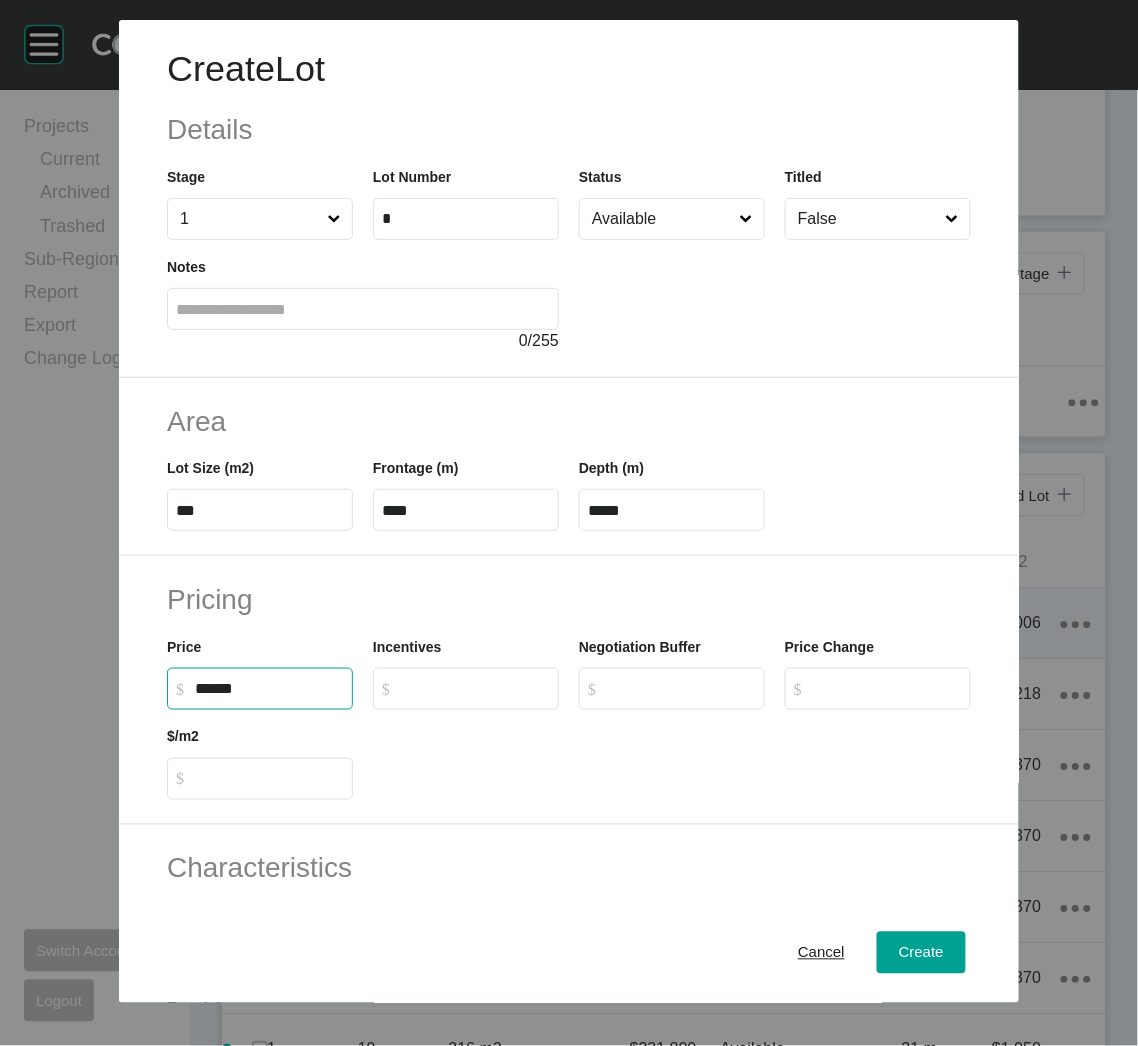 type on "*******" 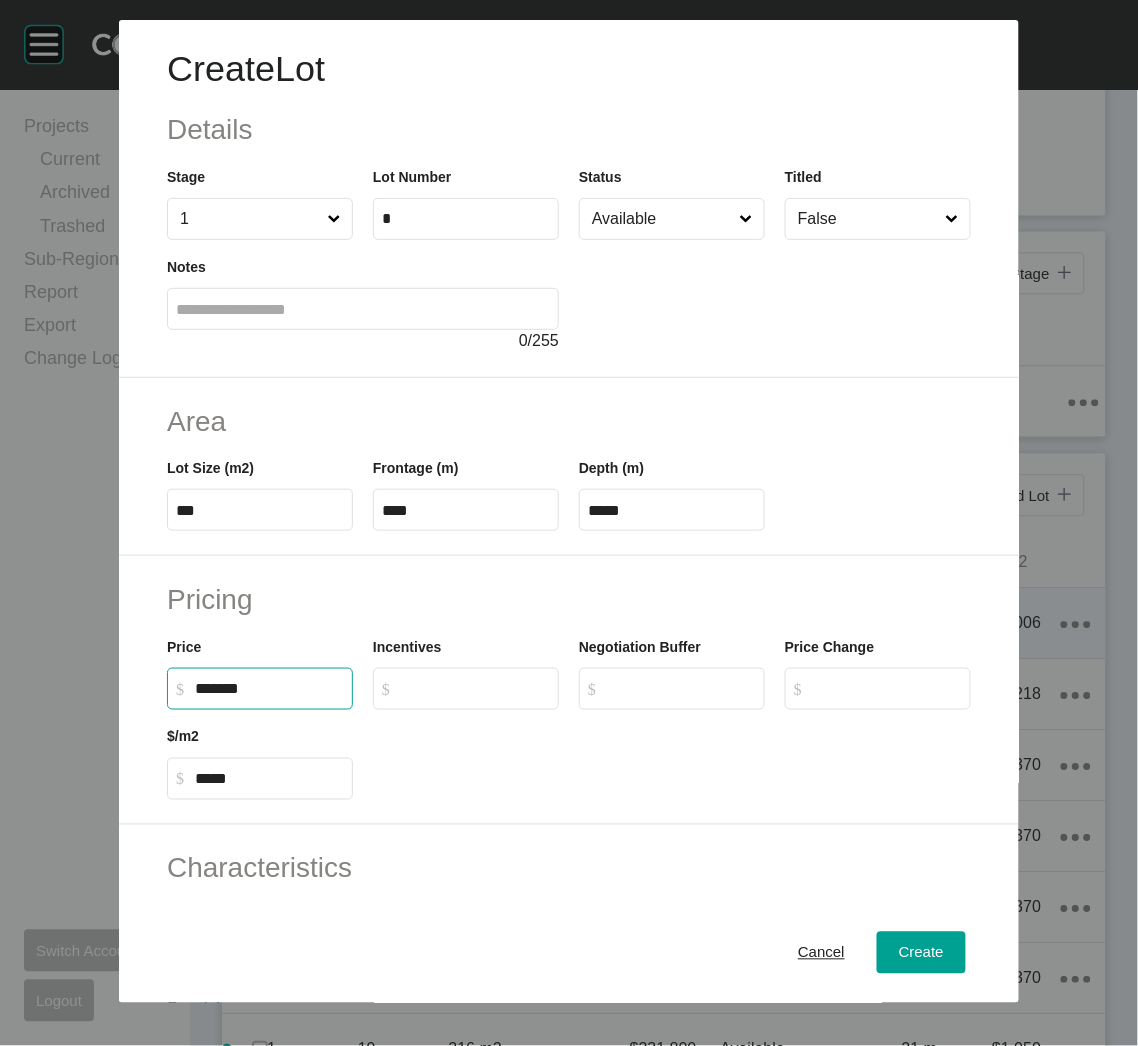 click on "Characteristics" at bounding box center [569, 868] 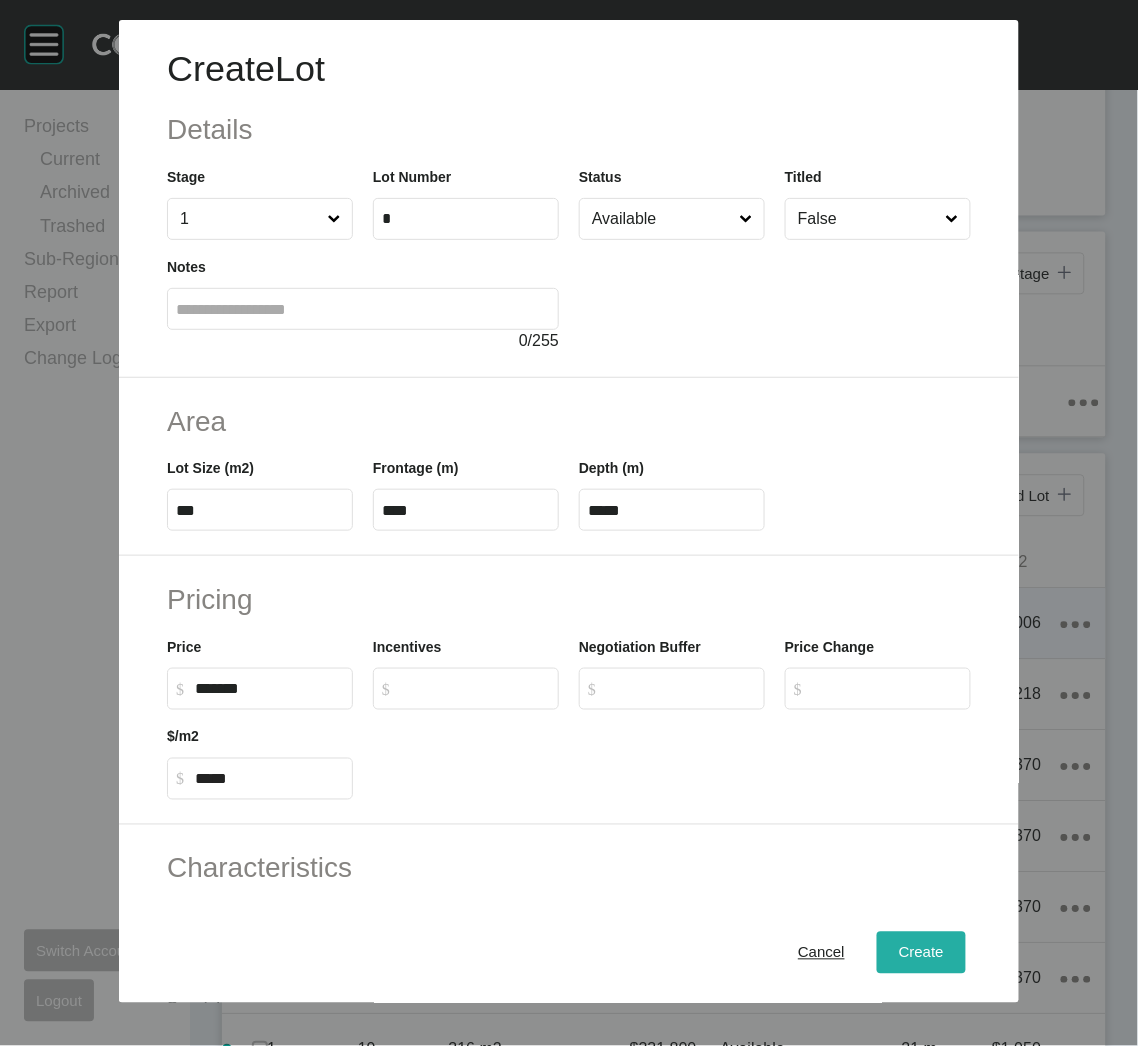 click on "Create" at bounding box center (921, 953) 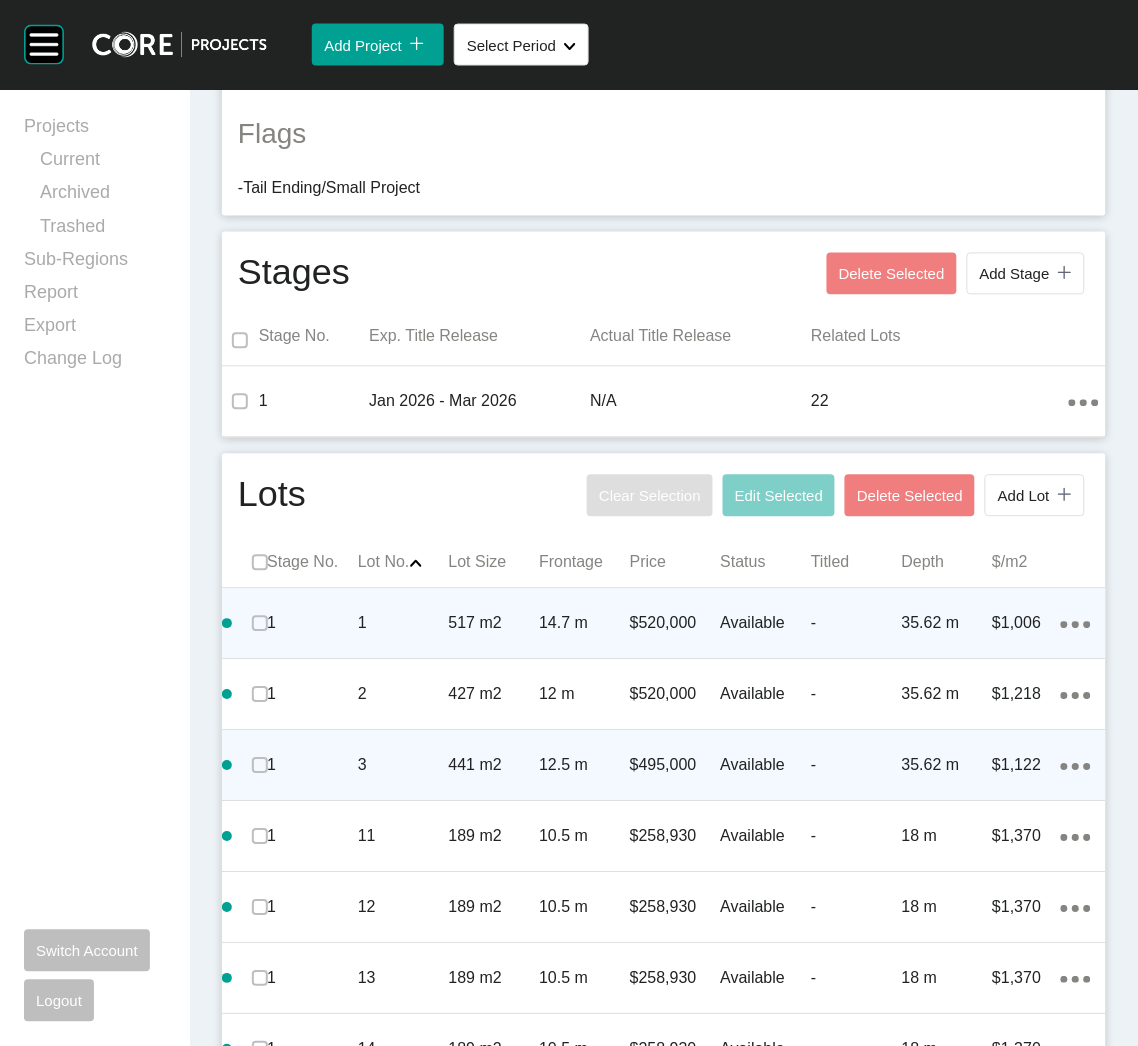 click on "Action Menu Dots Copy 6 Created with Sketch." 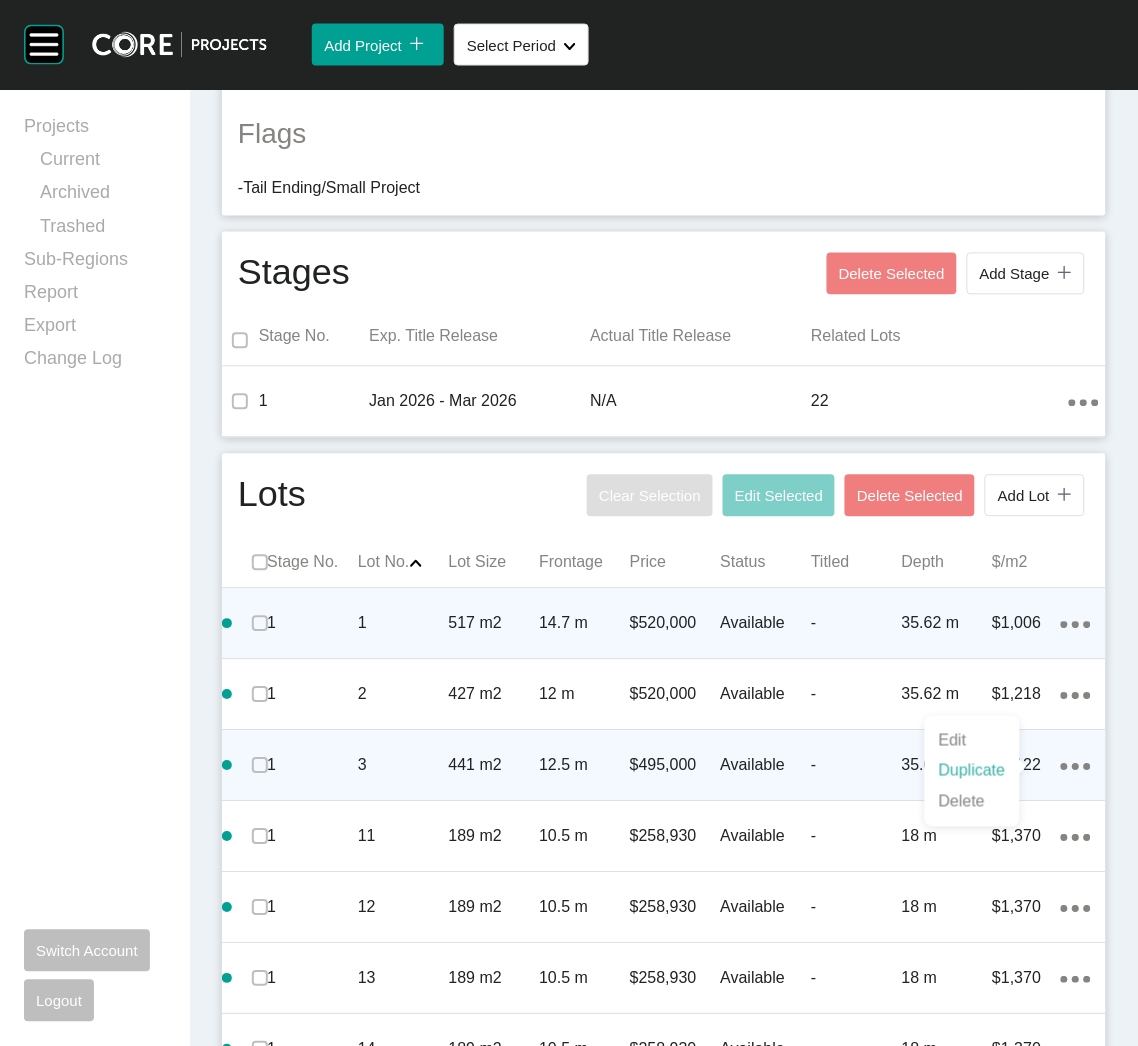 click on "Duplicate" at bounding box center [972, 771] 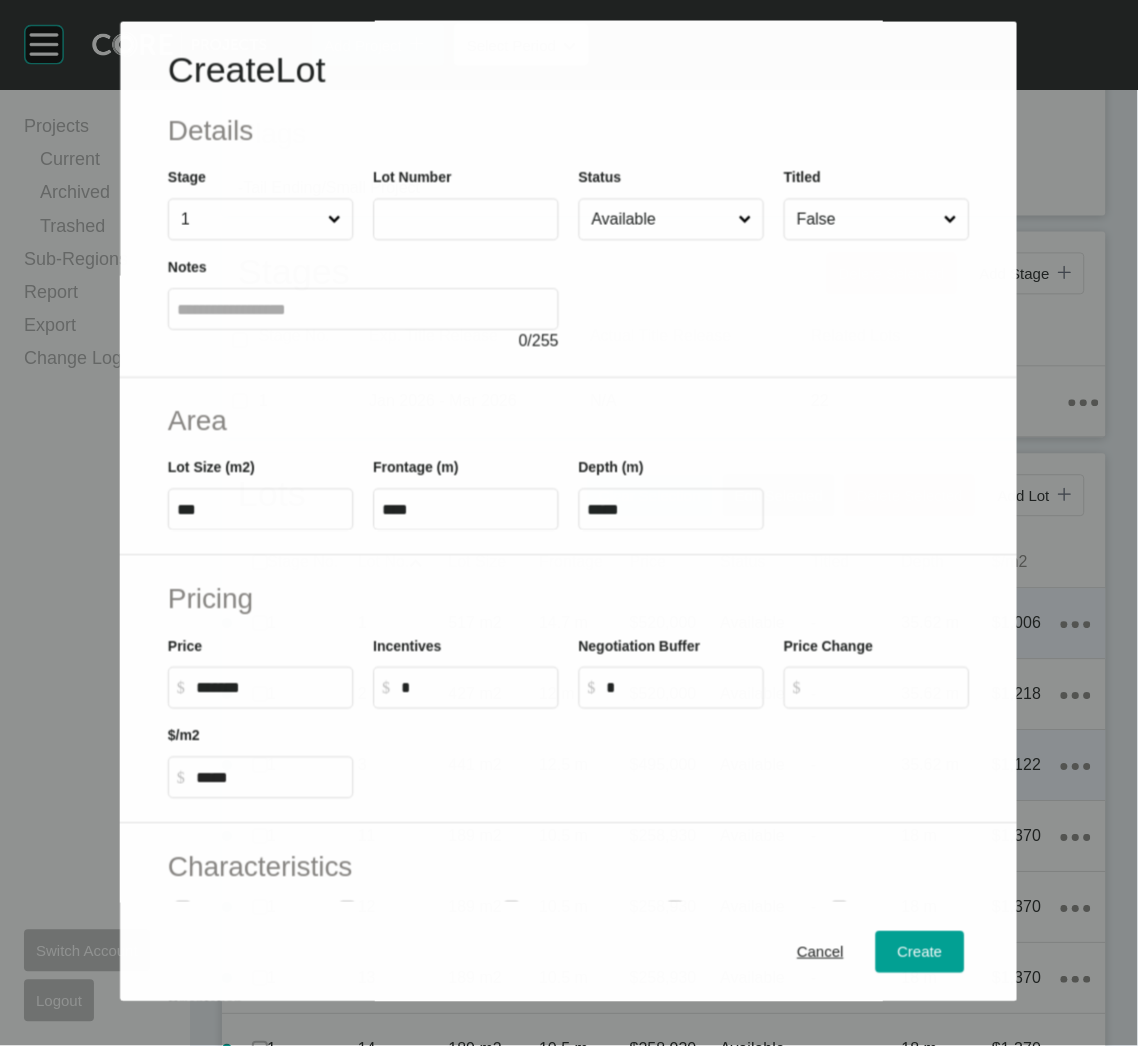 click at bounding box center [466, 219] 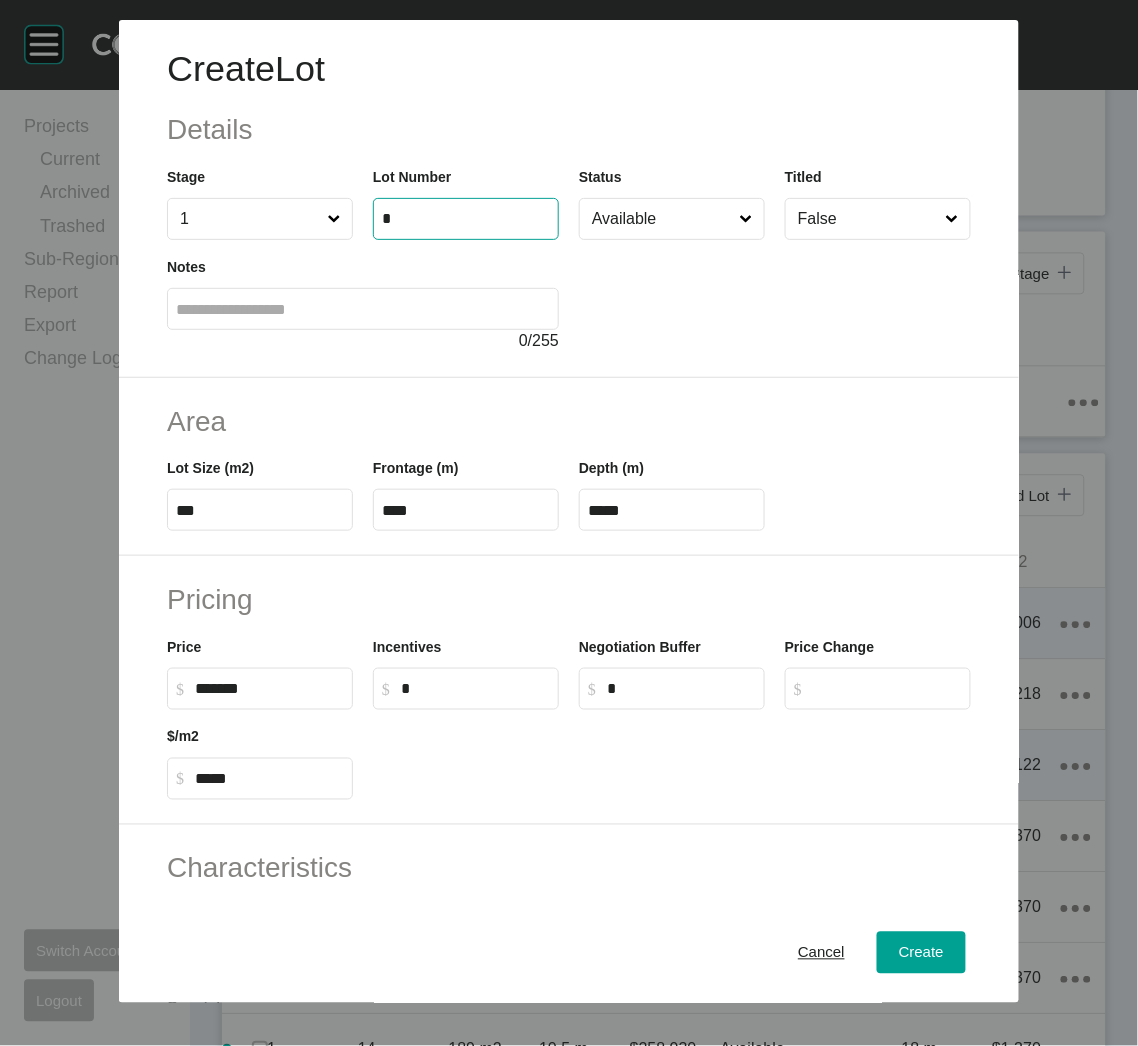 type on "*" 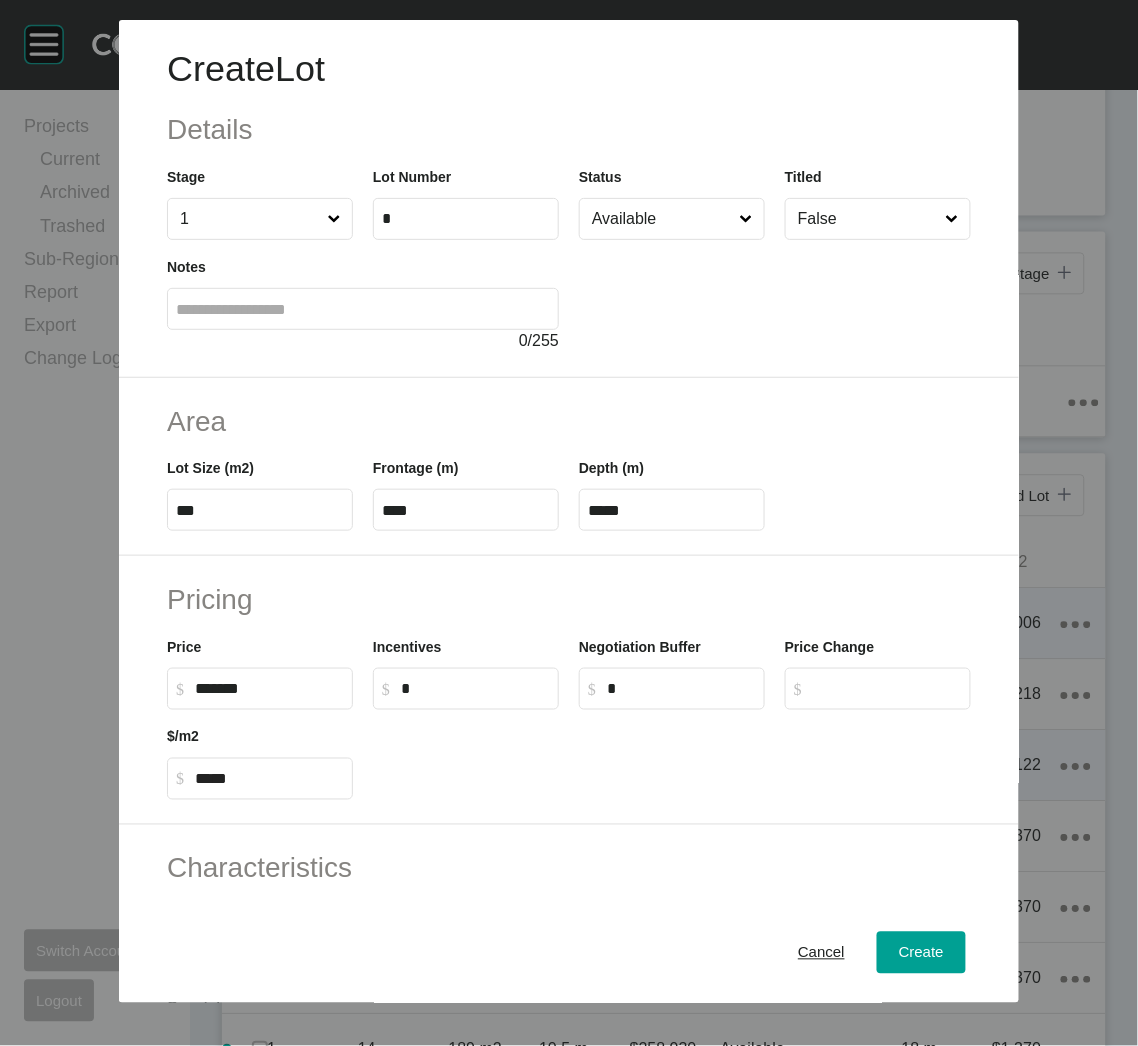 click on "***" at bounding box center [260, 510] 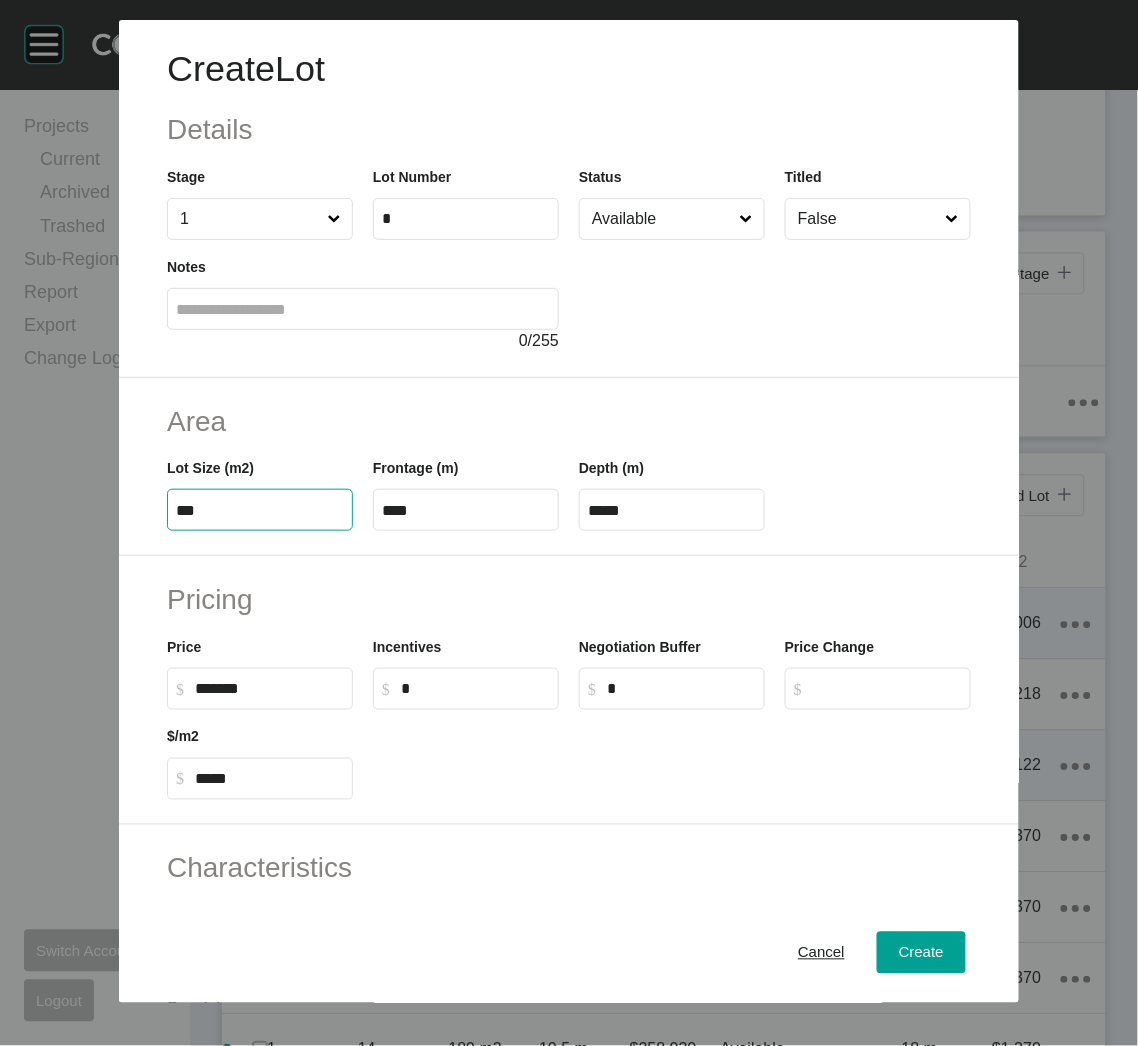 click on "***" at bounding box center [260, 510] 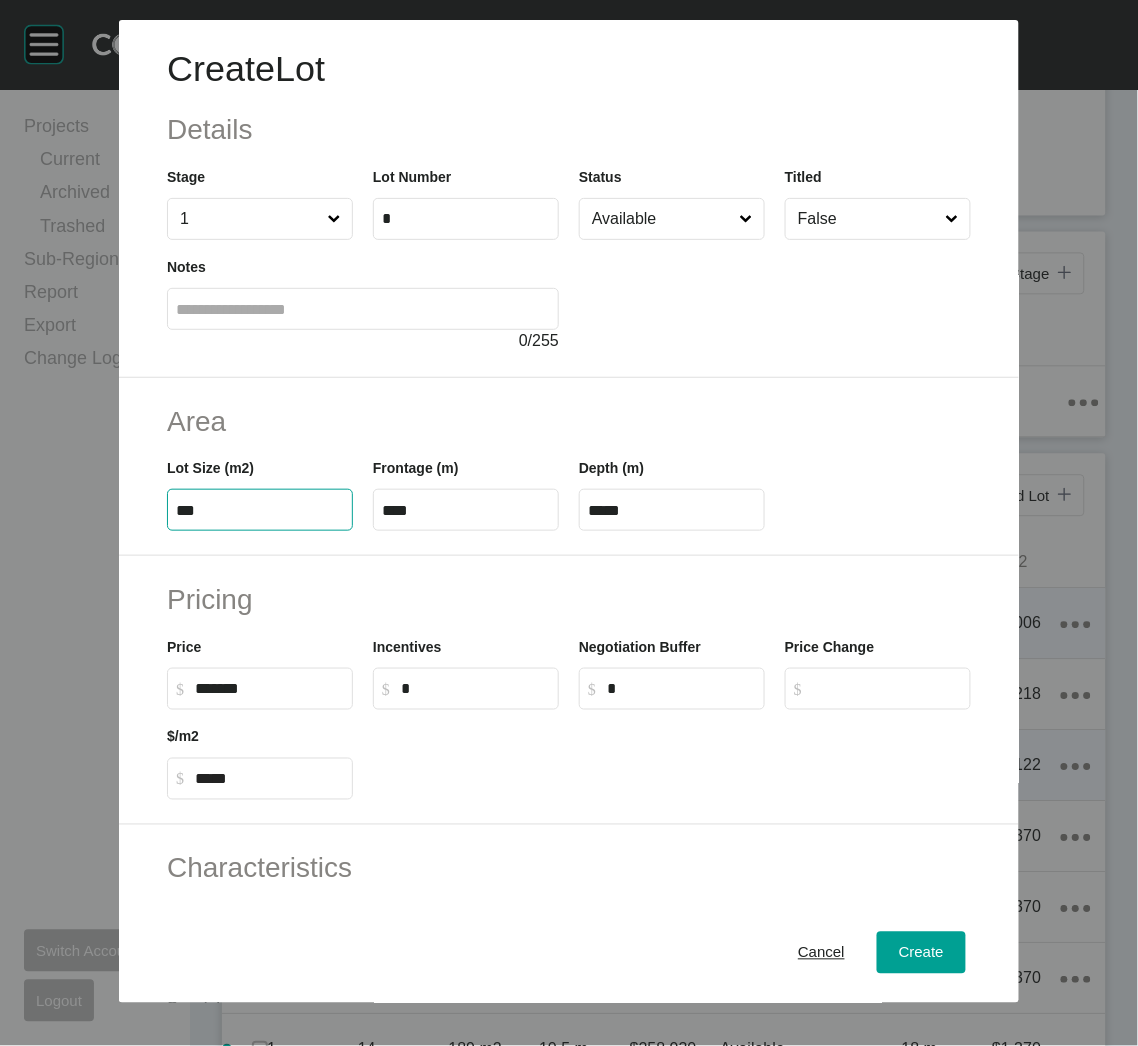 type on "***" 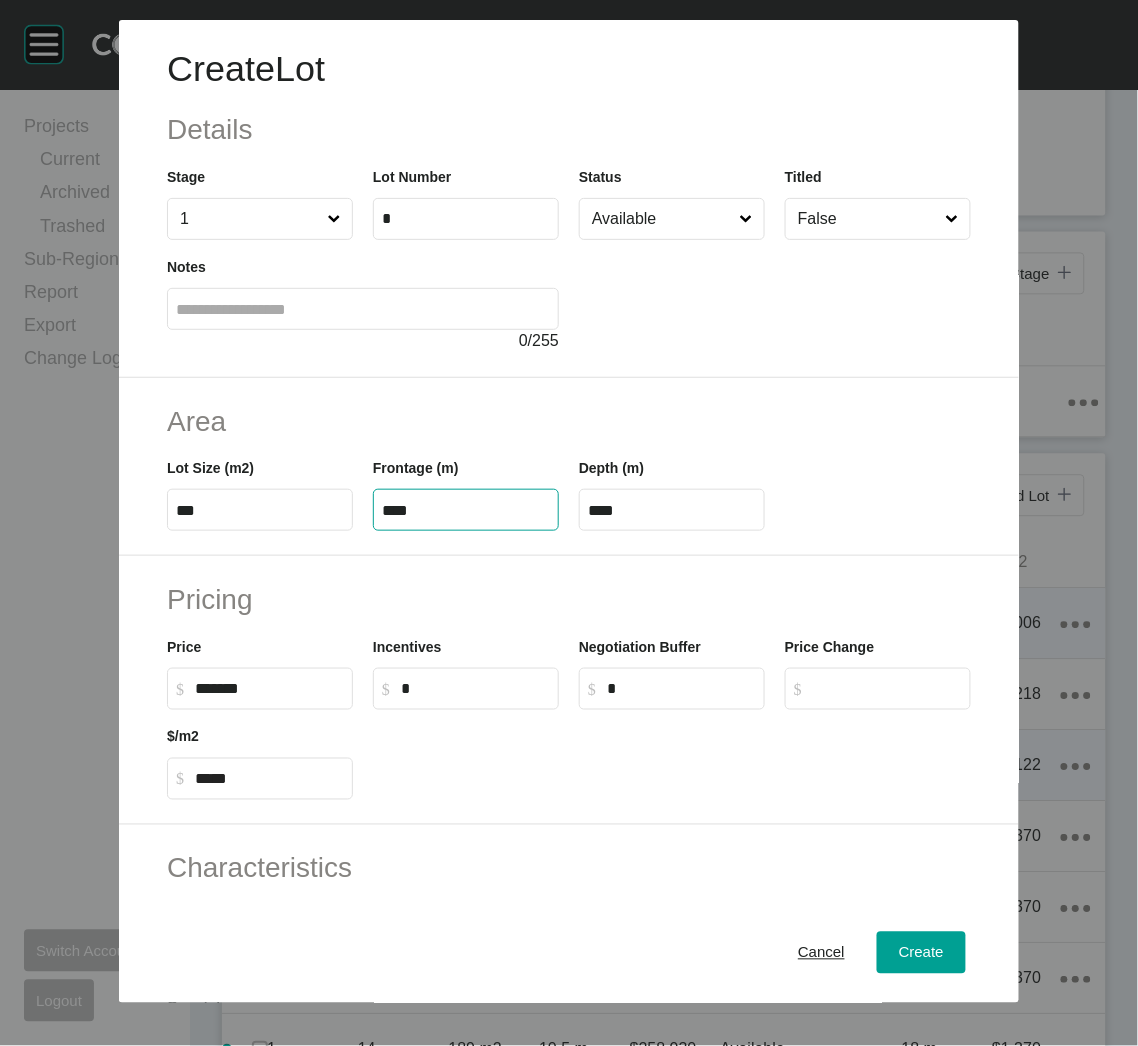 click on "Pricing Price $ Created with Sketch. $ ******* Incentives $ Created with Sketch. $ * Negotiation Buffer $ Created with Sketch. $ * Price Change $ Created with Sketch. $ $/m2 $ Created with Sketch. $ *****" at bounding box center [569, 690] 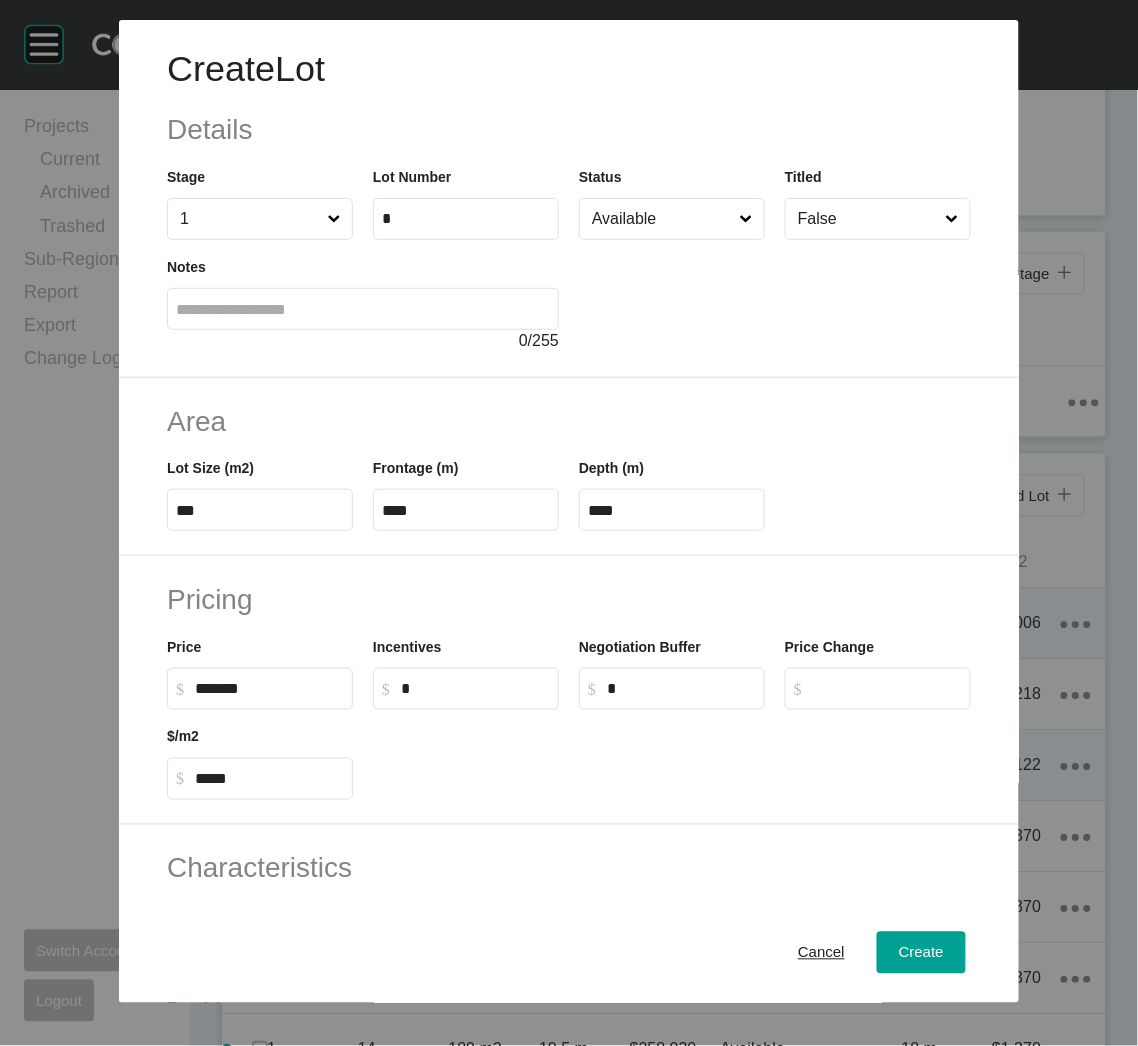 click on "****" at bounding box center [466, 510] 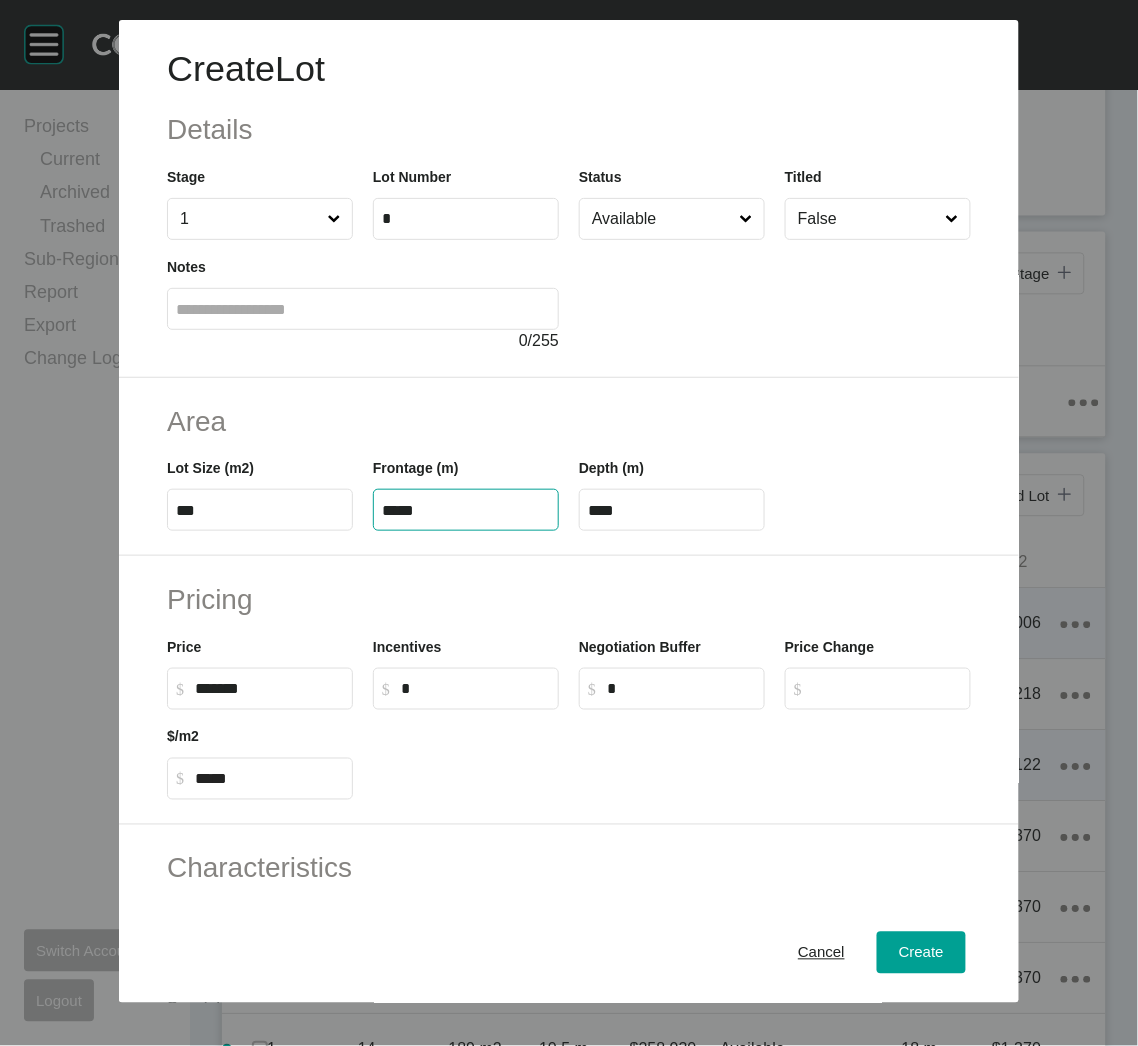 type on "*****" 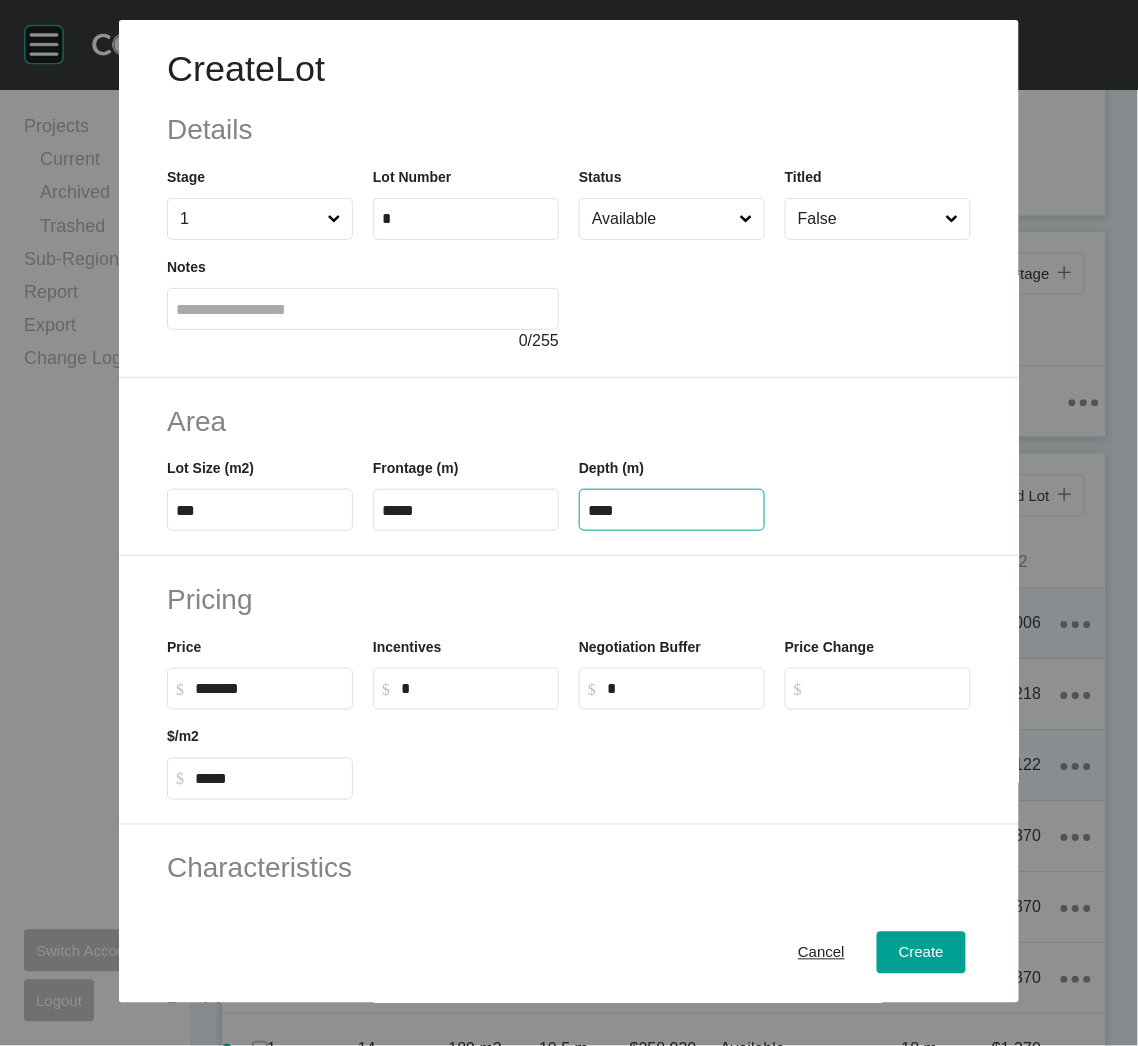 click on "****" at bounding box center (672, 510) 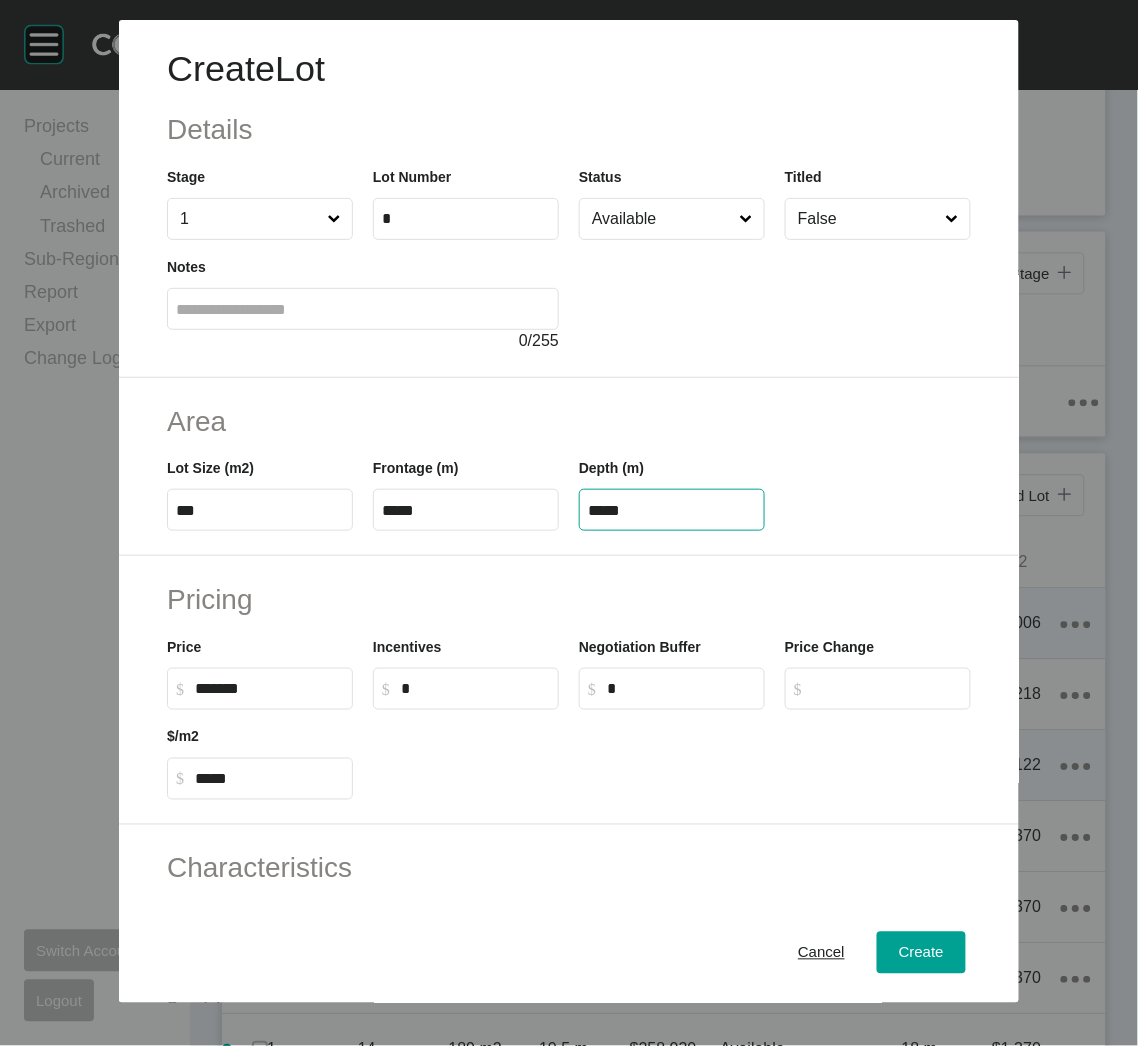 type on "*****" 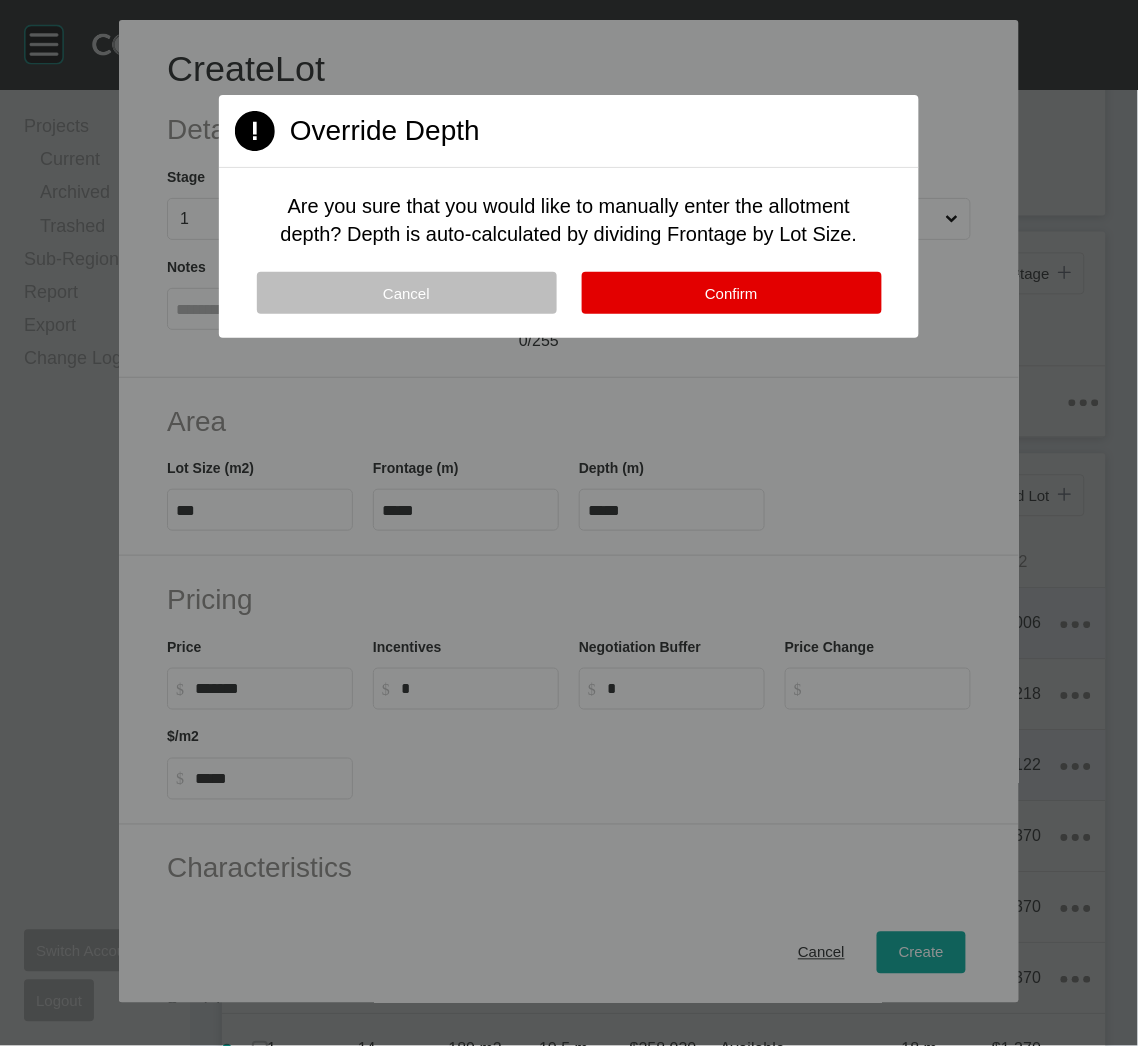 click on "Page 1 Created with Sketch.   Override Depth Are you sure that you would like to manually enter the allotment depth? Depth is auto-calculated by dividing Frontage by Lot Size. Cancel Confirm" at bounding box center [569, 216] 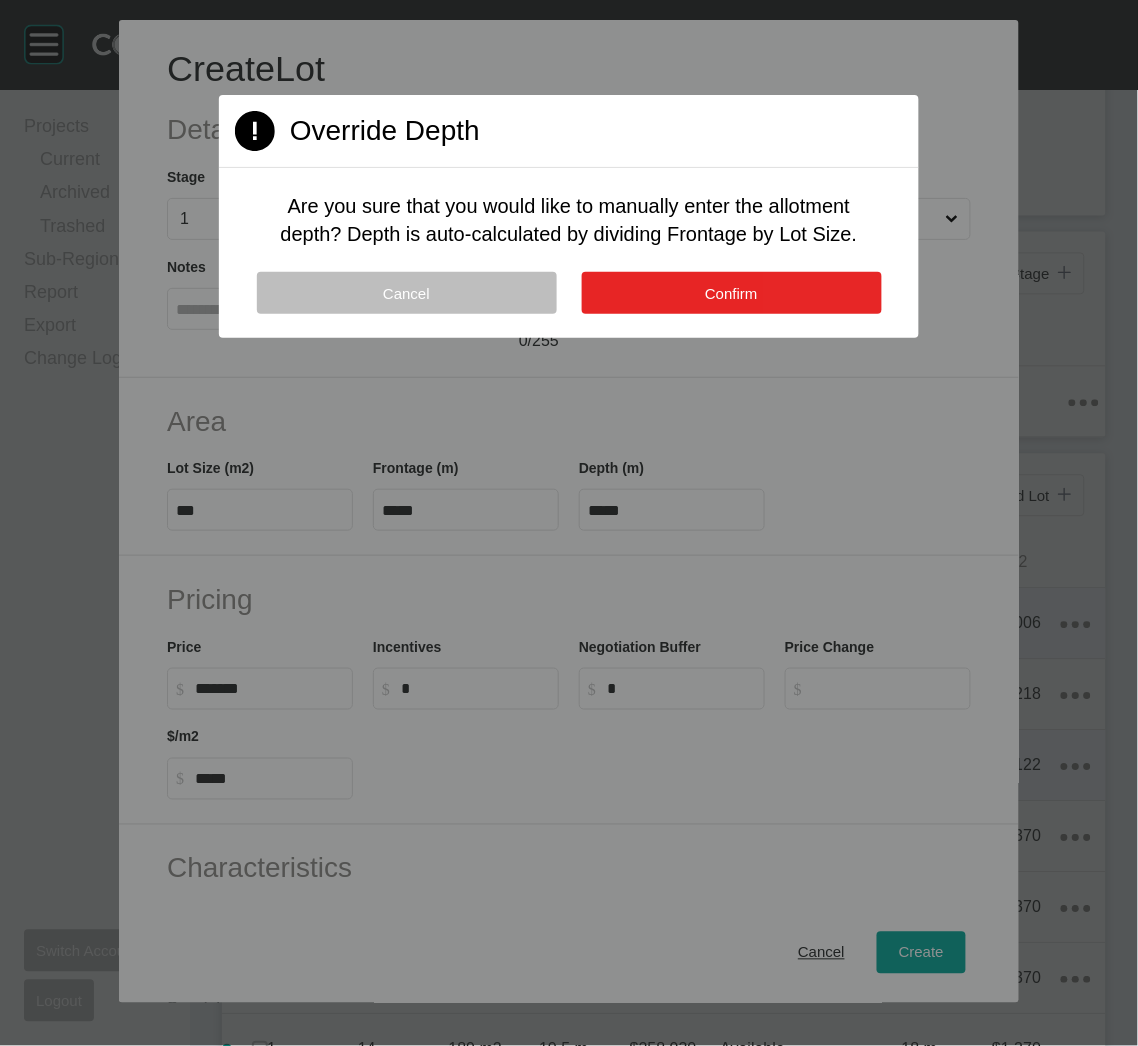 click on "Confirm" at bounding box center [732, 293] 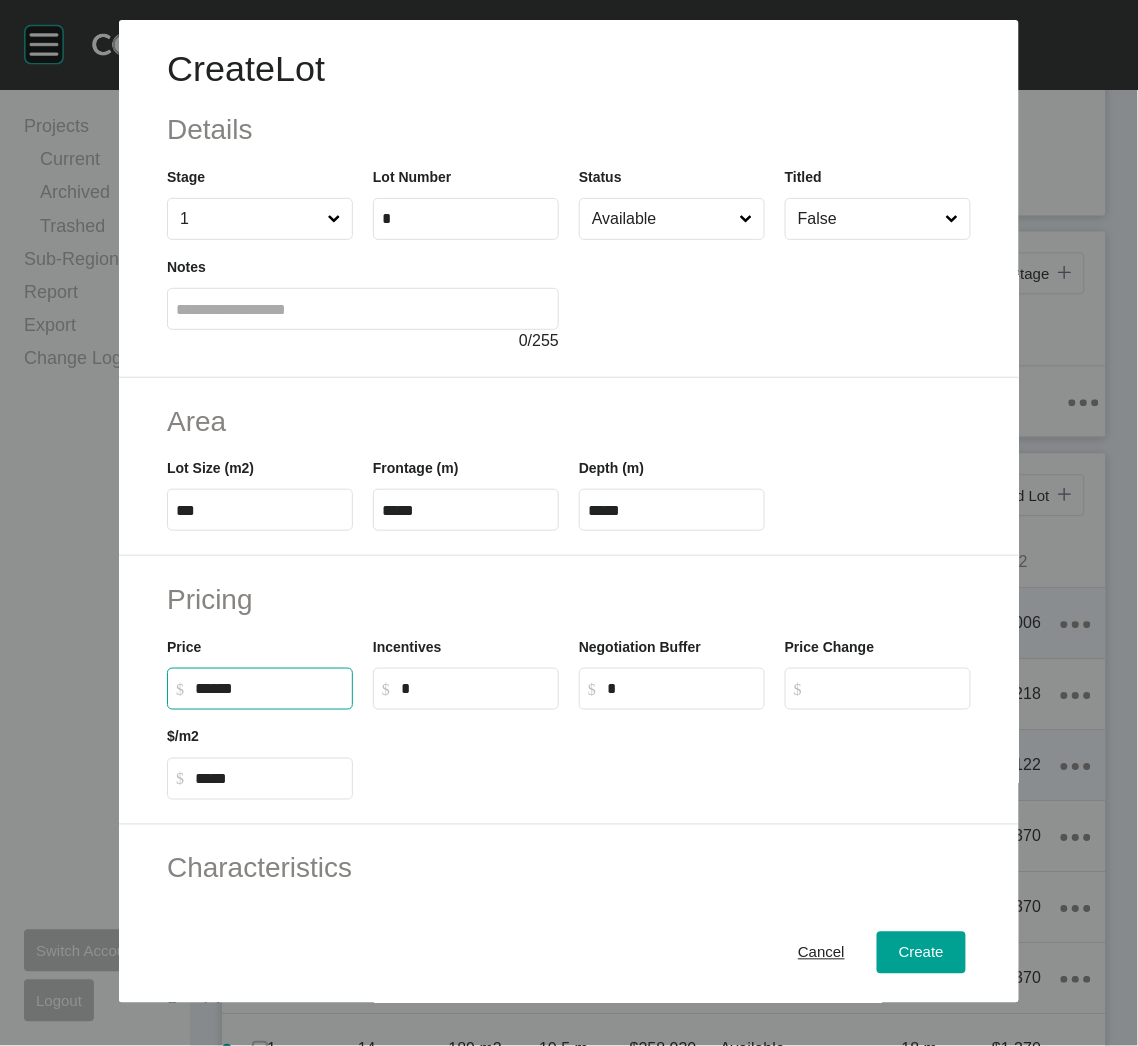 click on "******" at bounding box center [269, 688] 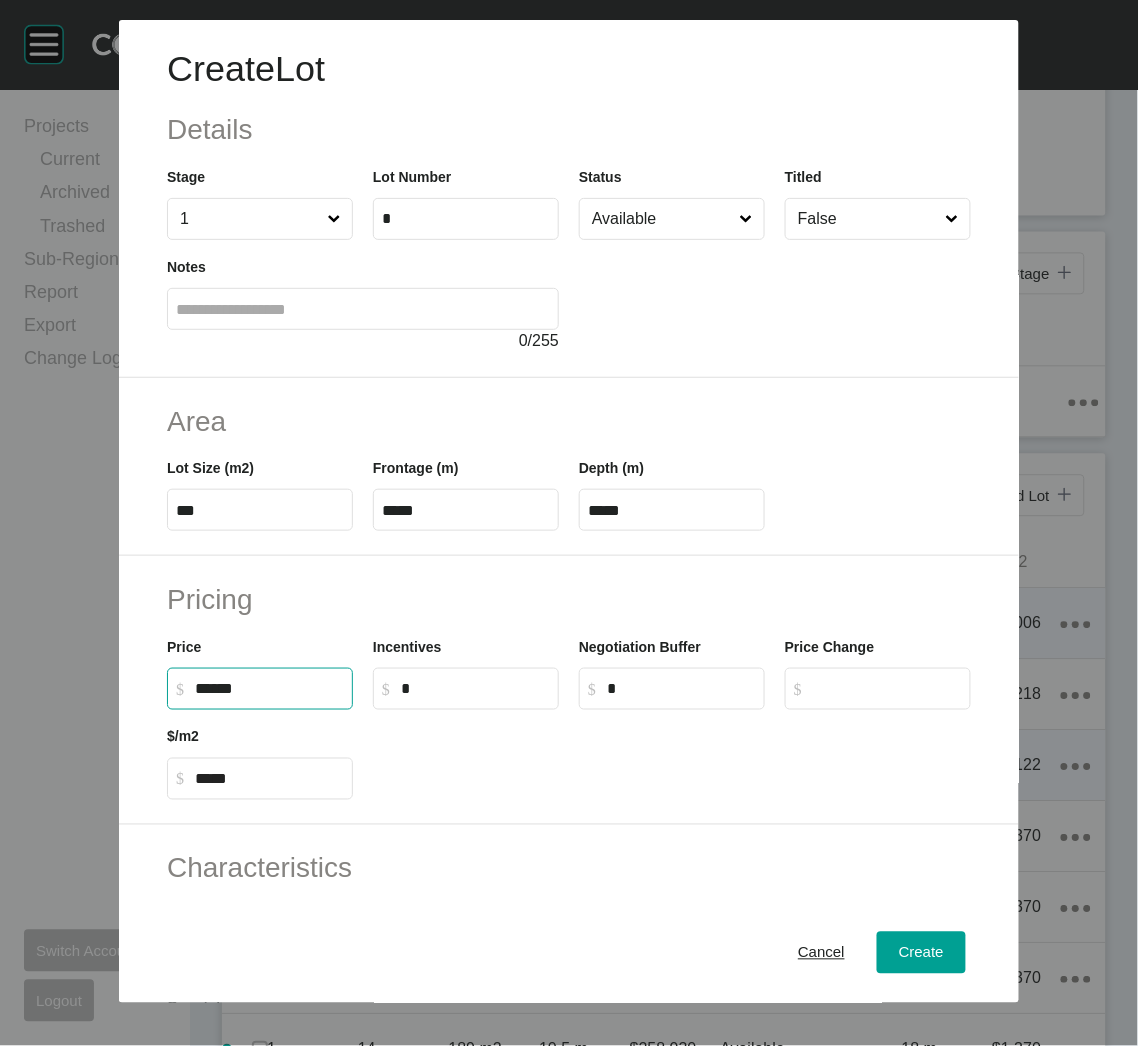 type on "*******" 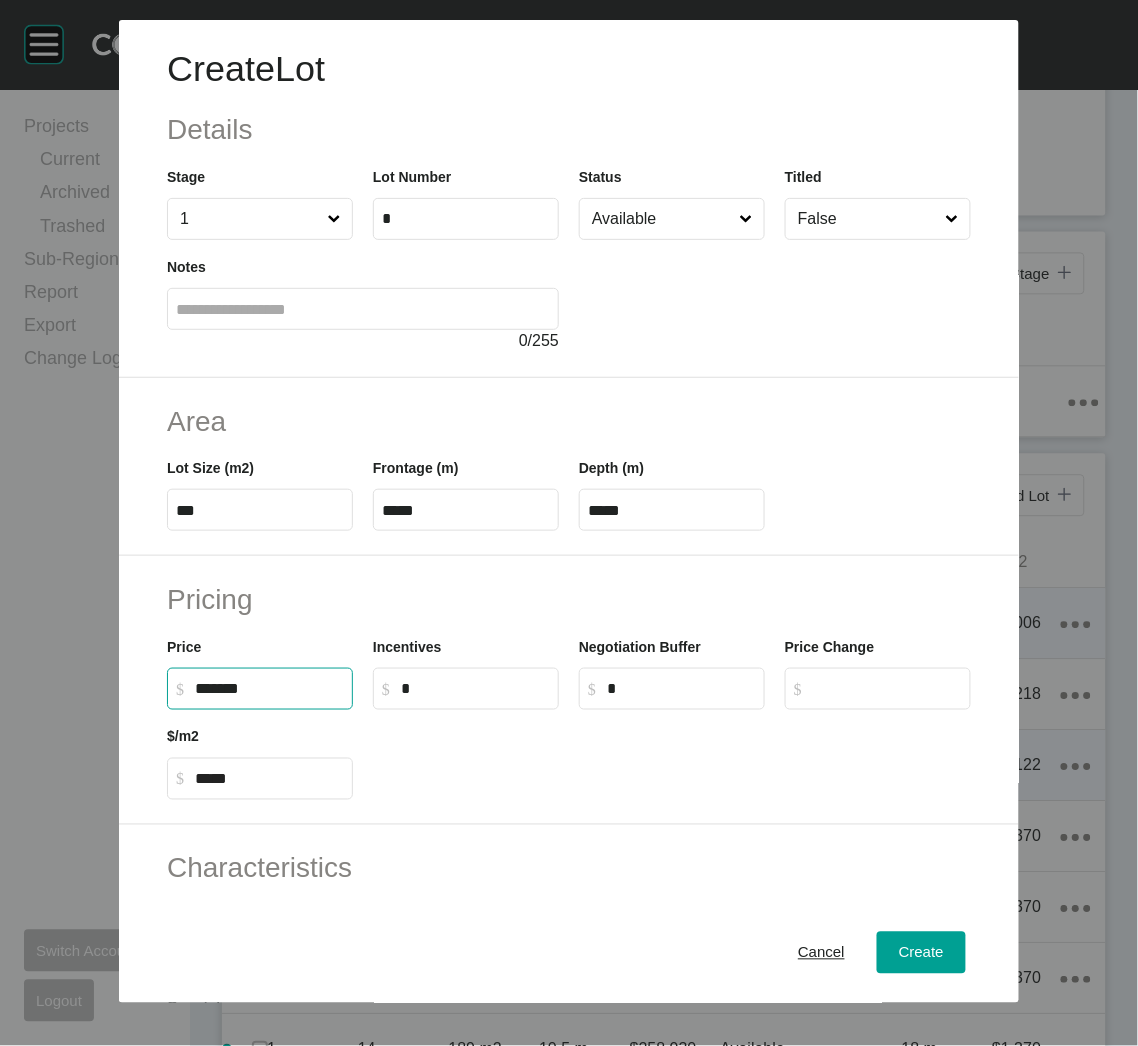 click at bounding box center [672, 755] 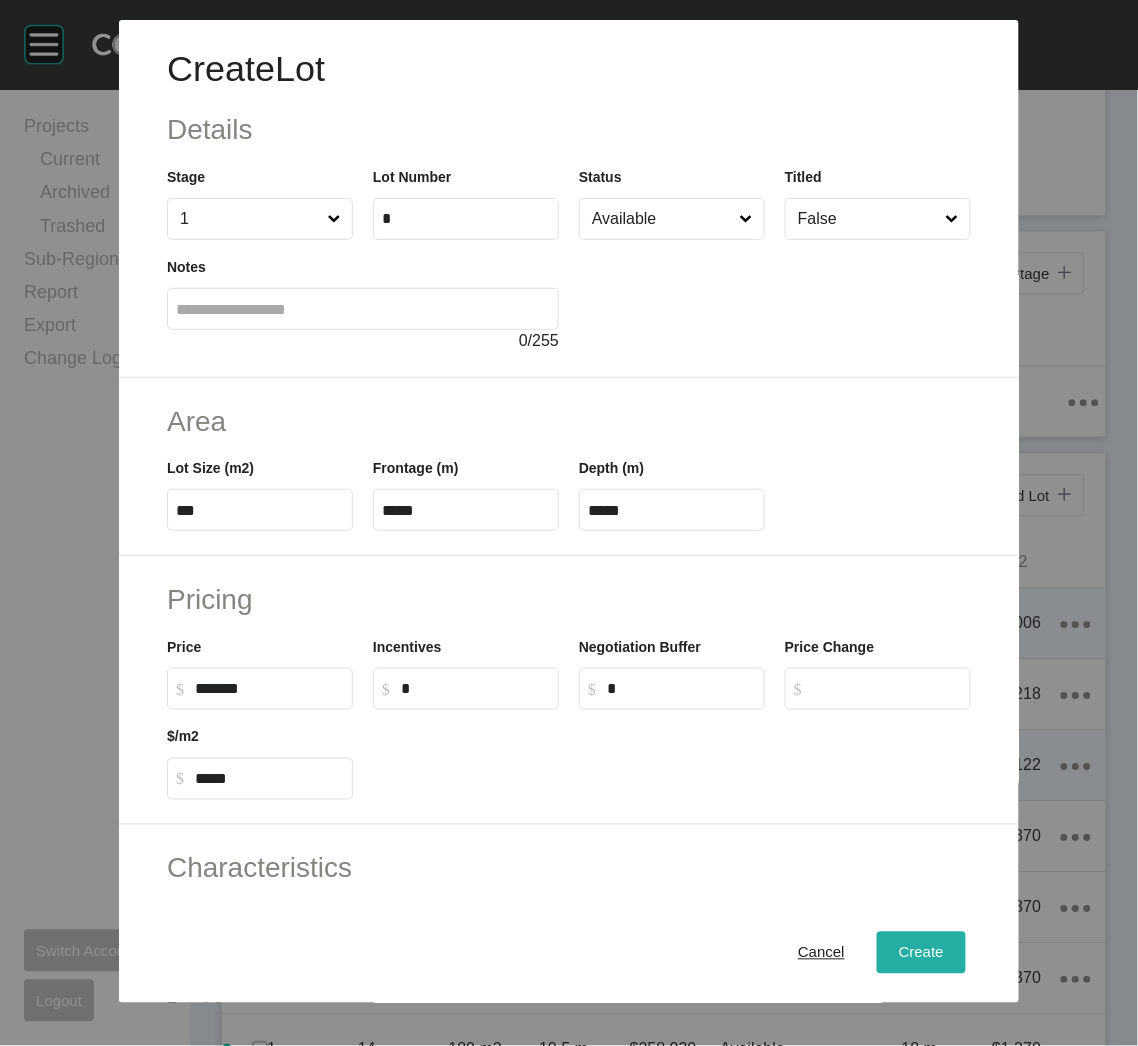 click on "Create" at bounding box center (921, 953) 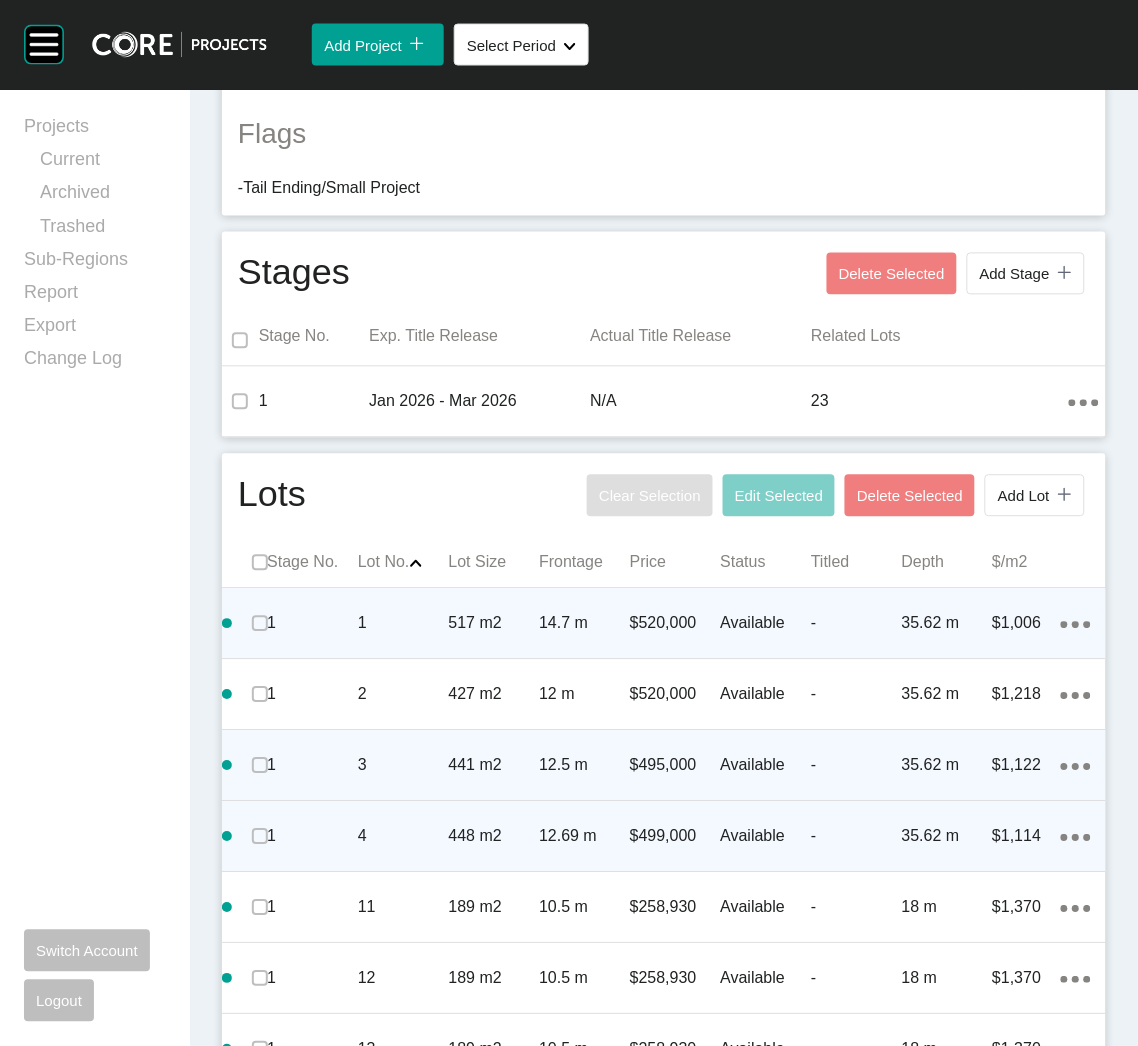 click on "Action Menu Dots Copy 6 Created with Sketch." 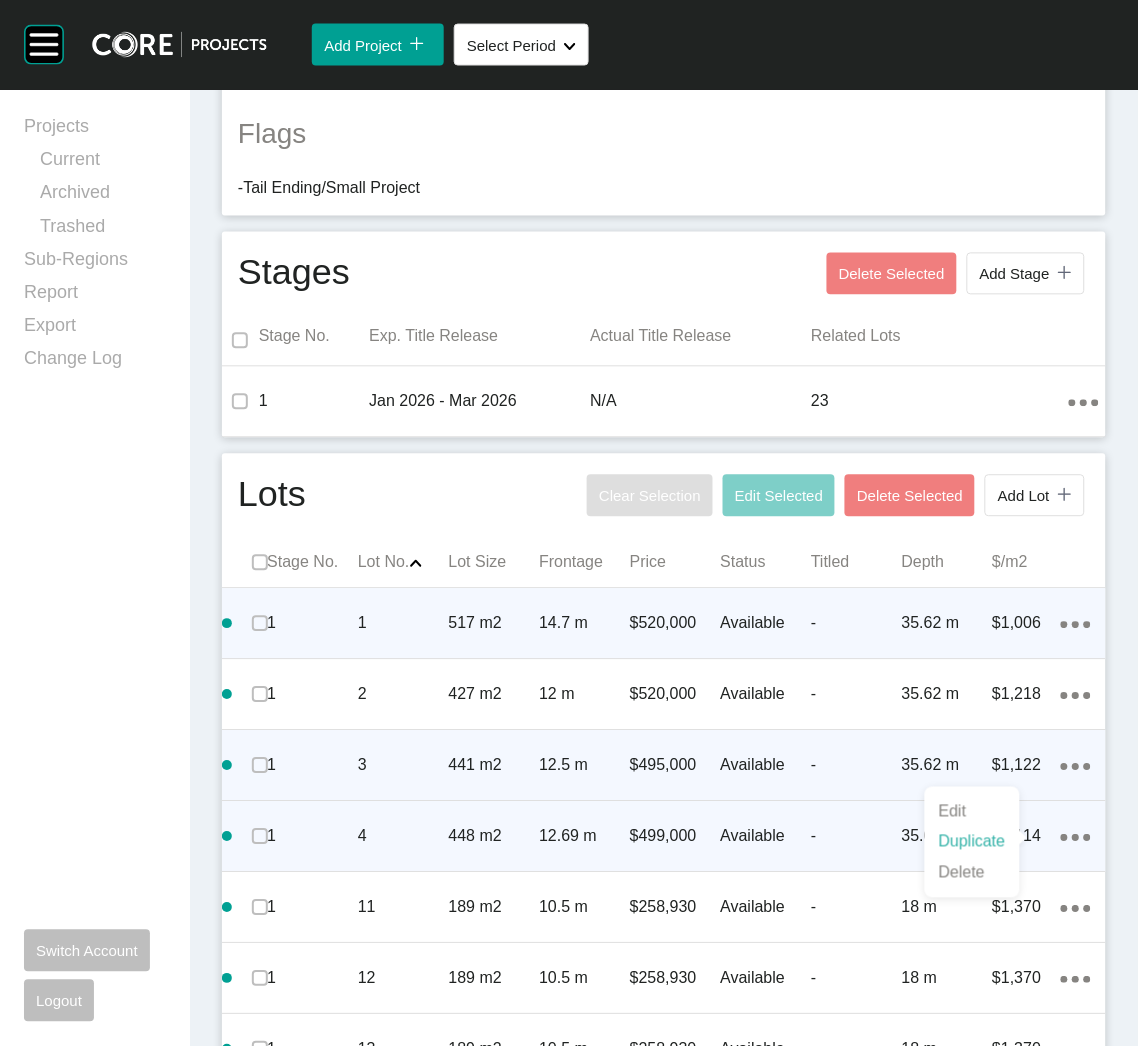 click on "Duplicate" at bounding box center (972, 842) 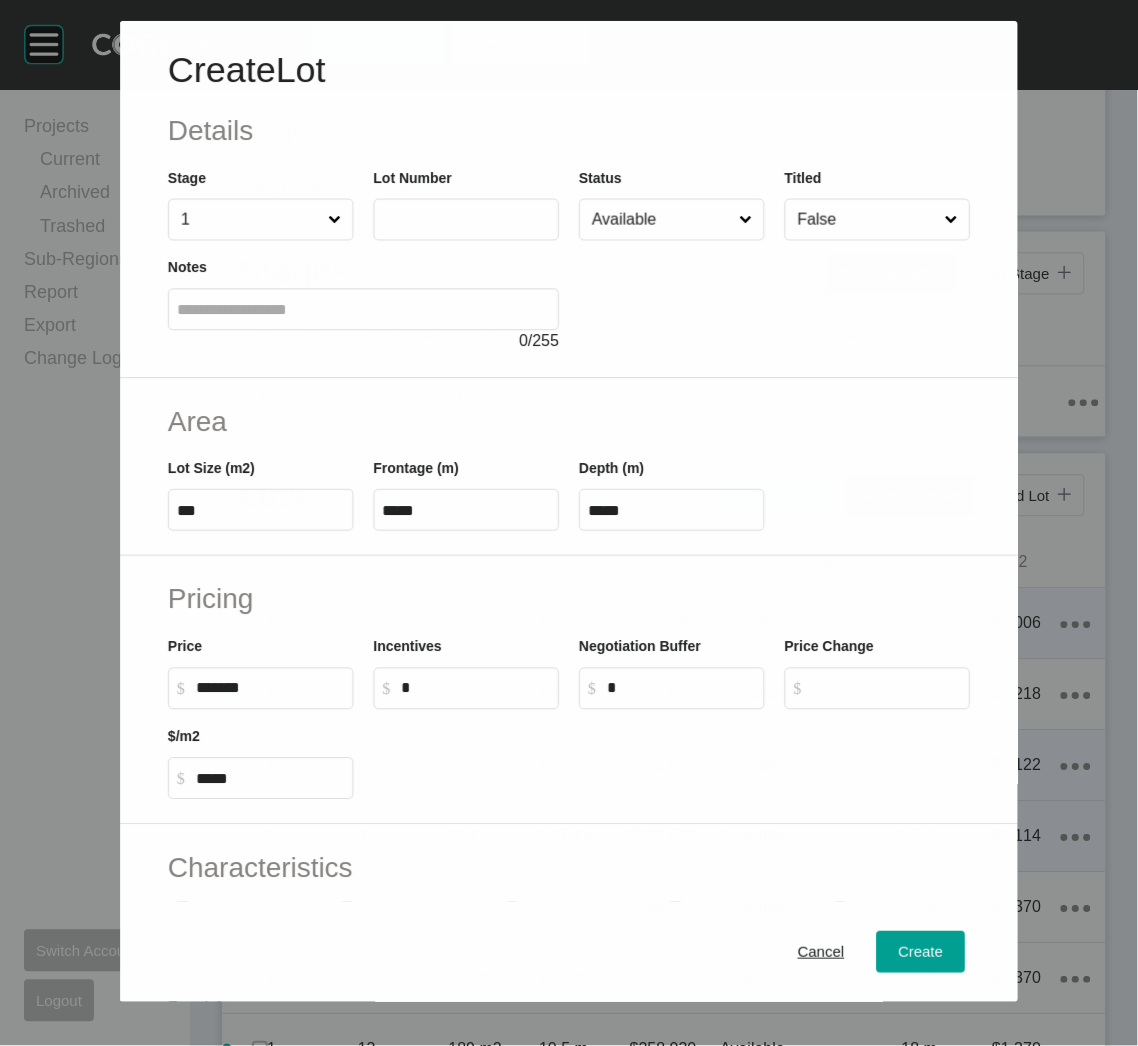 click at bounding box center [466, 220] 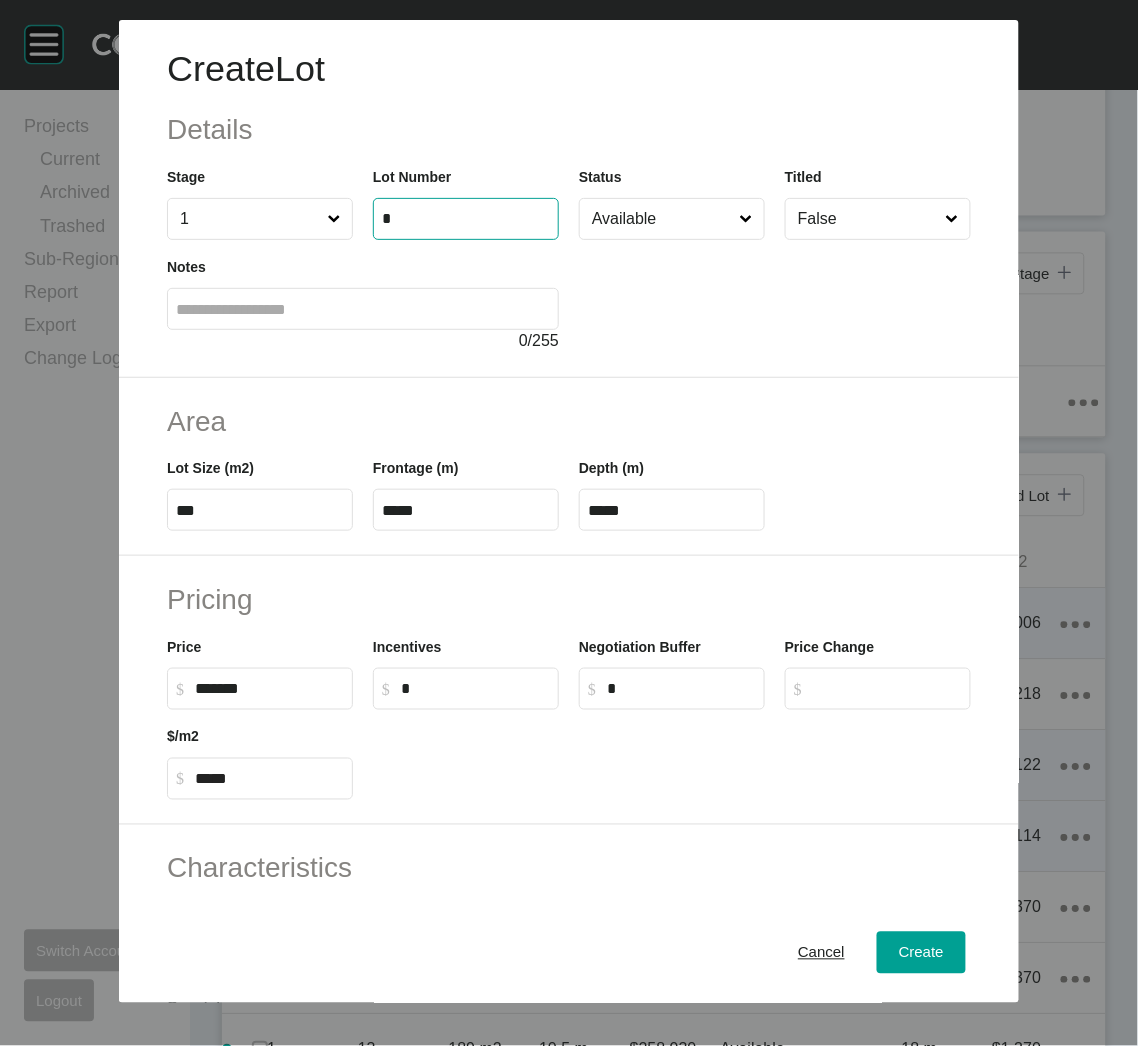 click at bounding box center (775, 296) 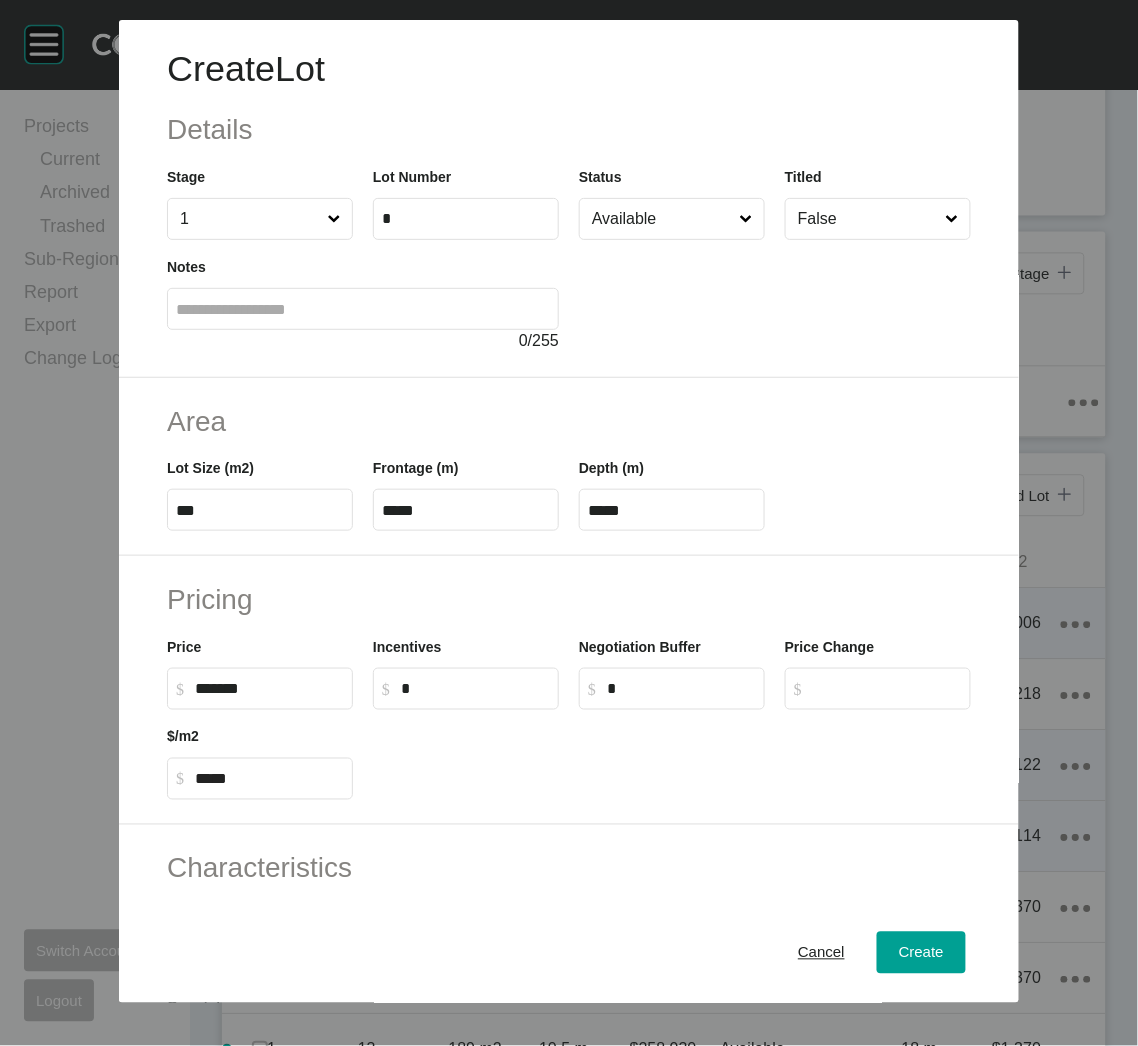 click on "*" at bounding box center (466, 219) 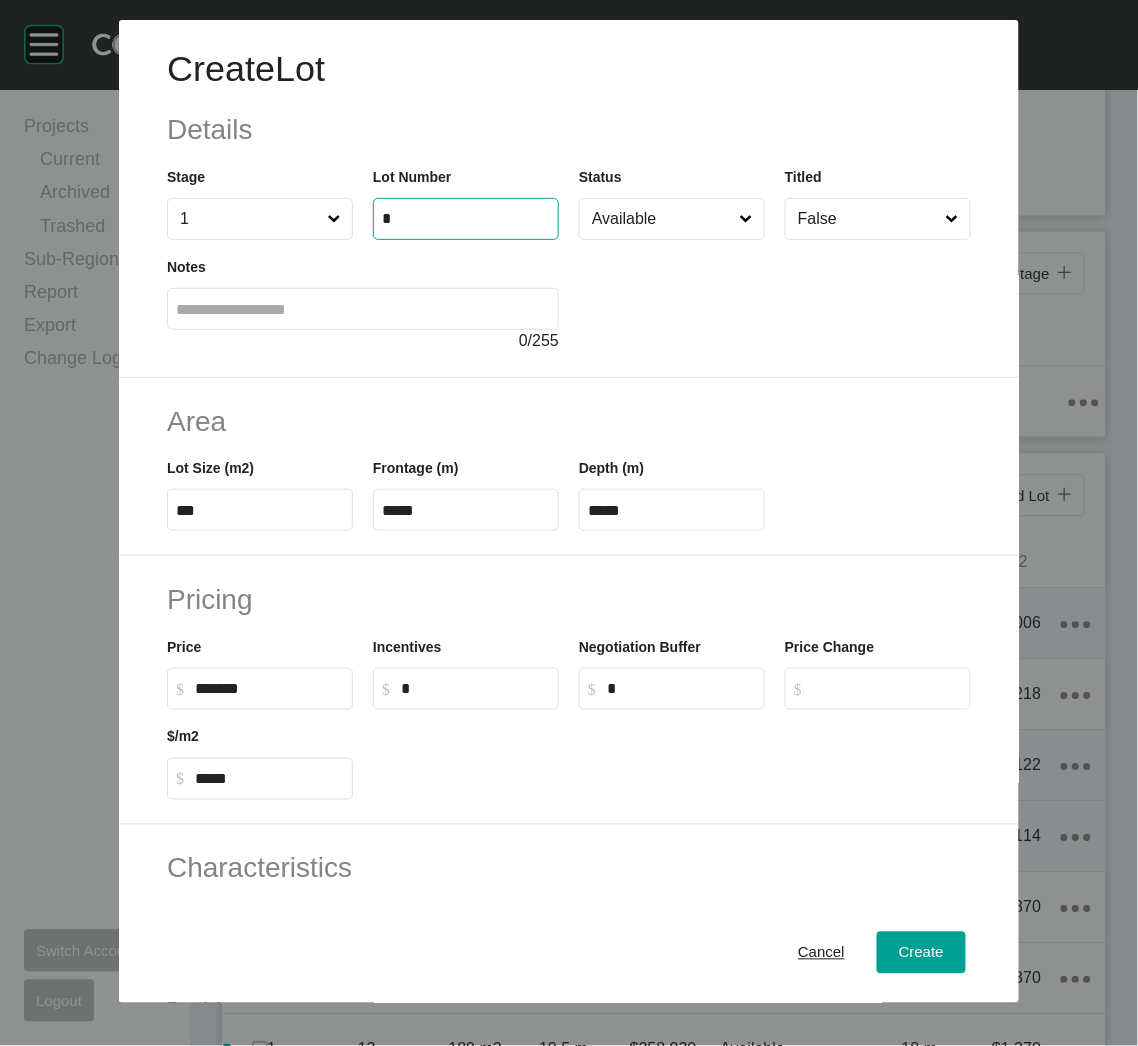 click on "*" at bounding box center (466, 218) 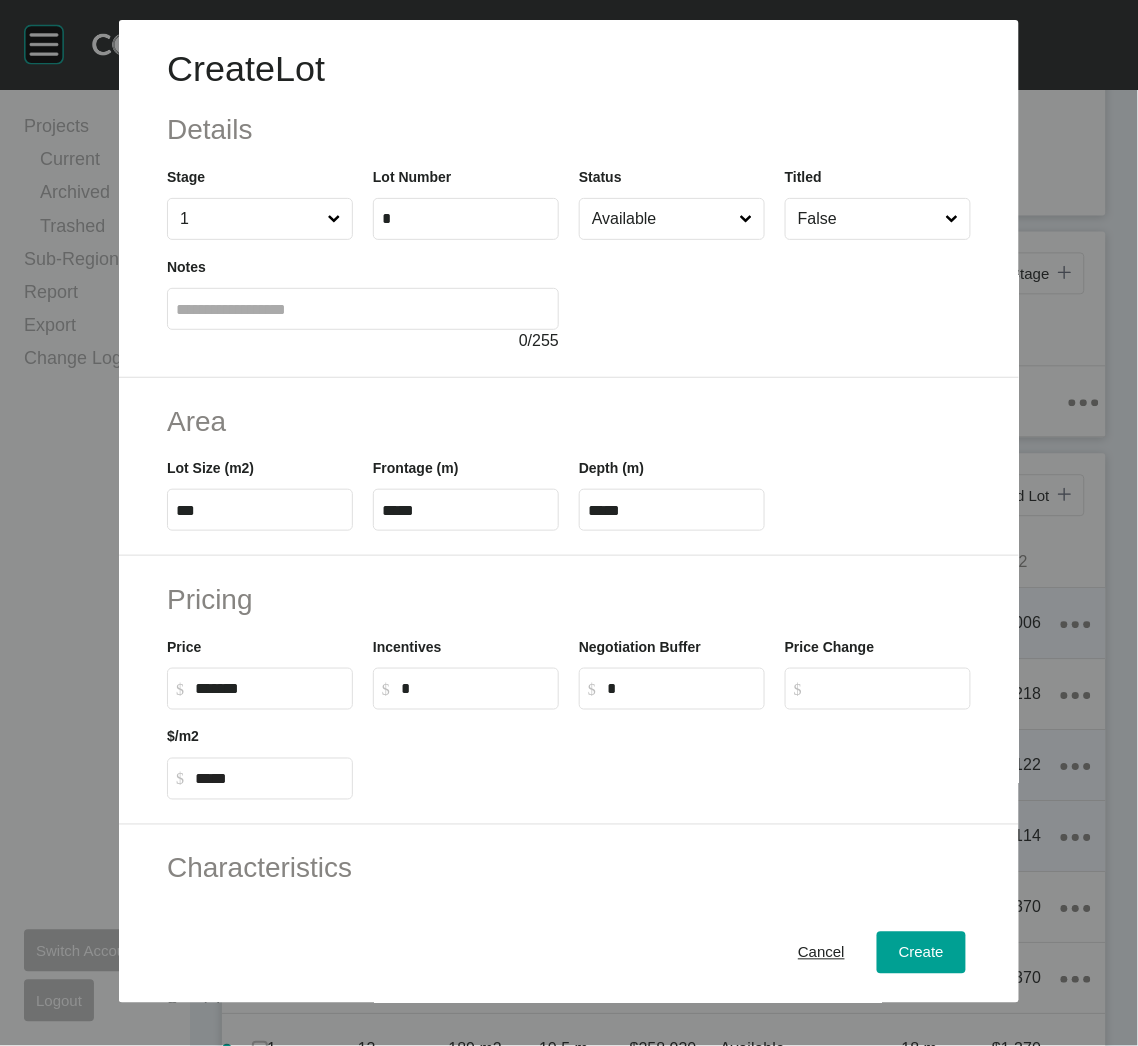 drag, startPoint x: 266, startPoint y: 495, endPoint x: 163, endPoint y: 491, distance: 103.077644 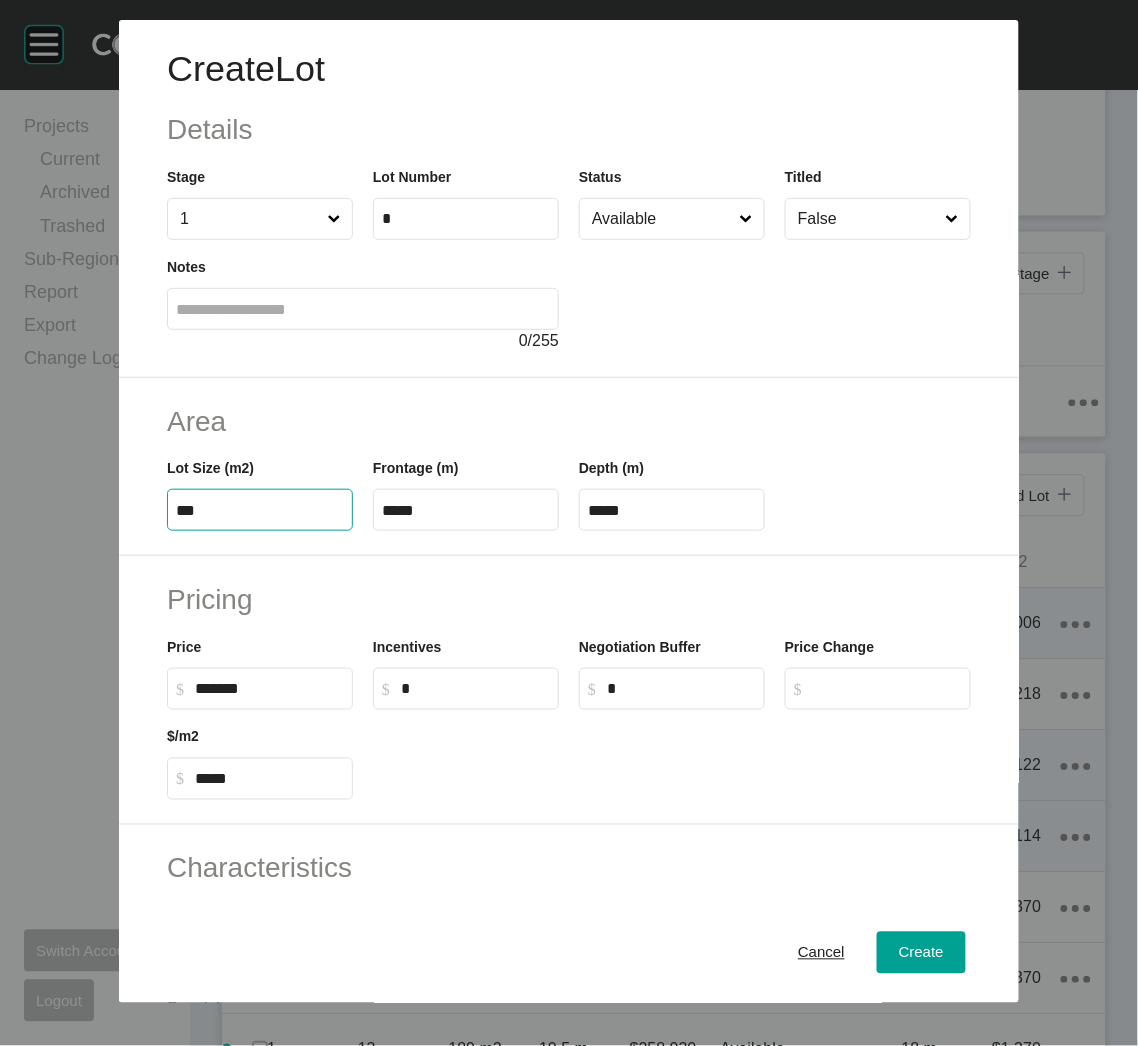 click on "***" at bounding box center [260, 510] 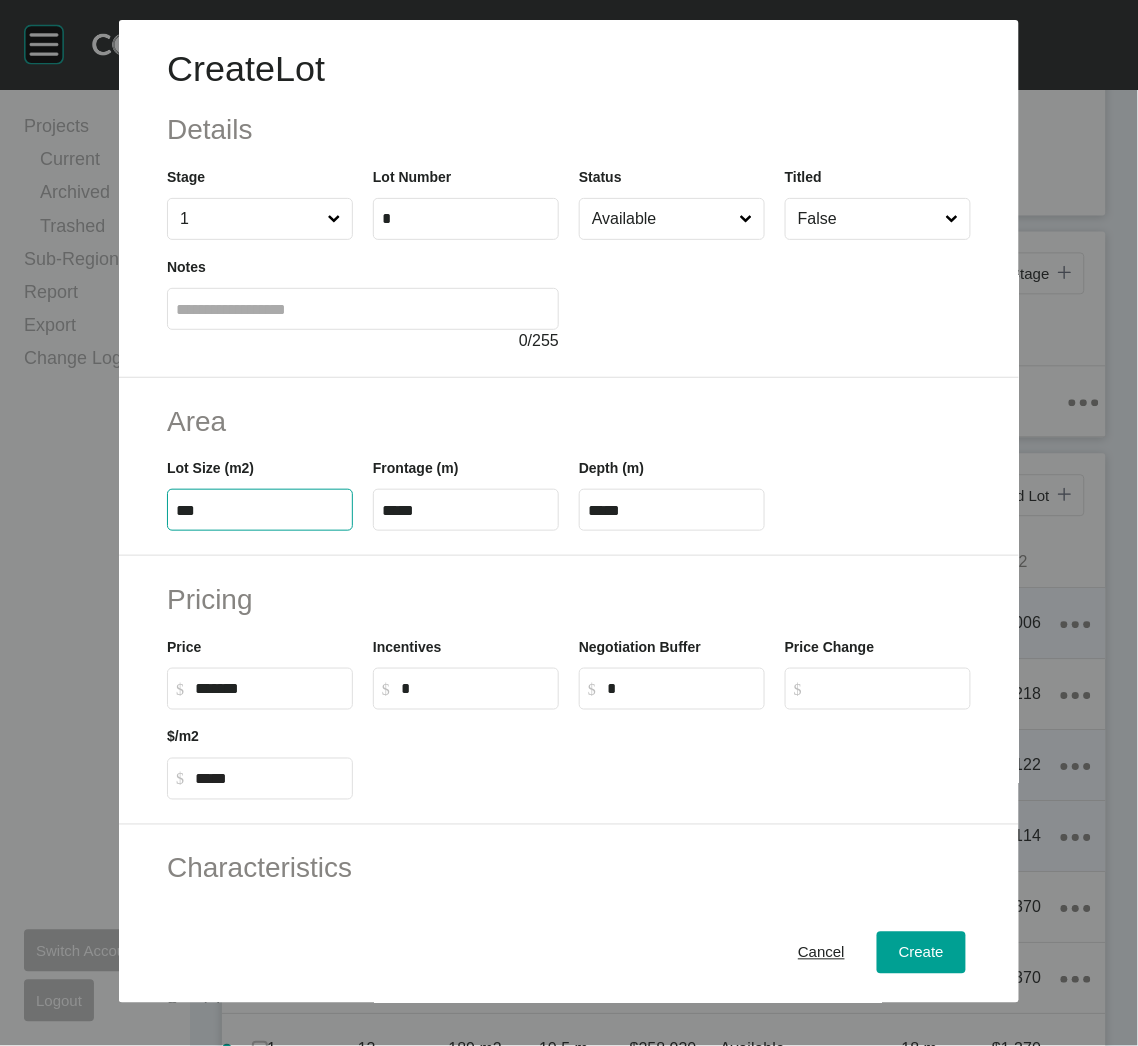 type on "***" 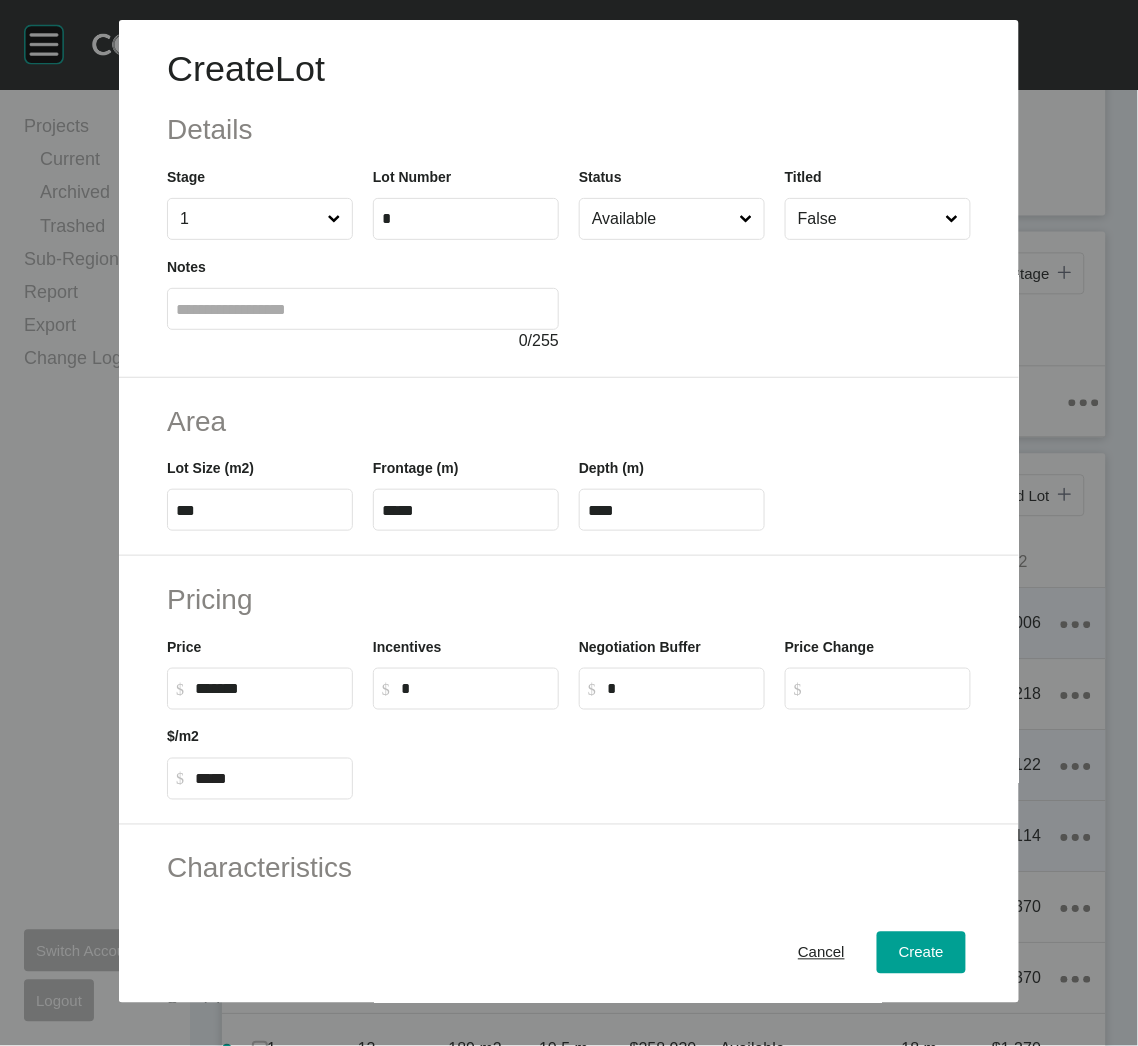 click on "Area Lot Size (m2) *** Frontage (m) ***** Depth (m) ****" at bounding box center (569, 467) 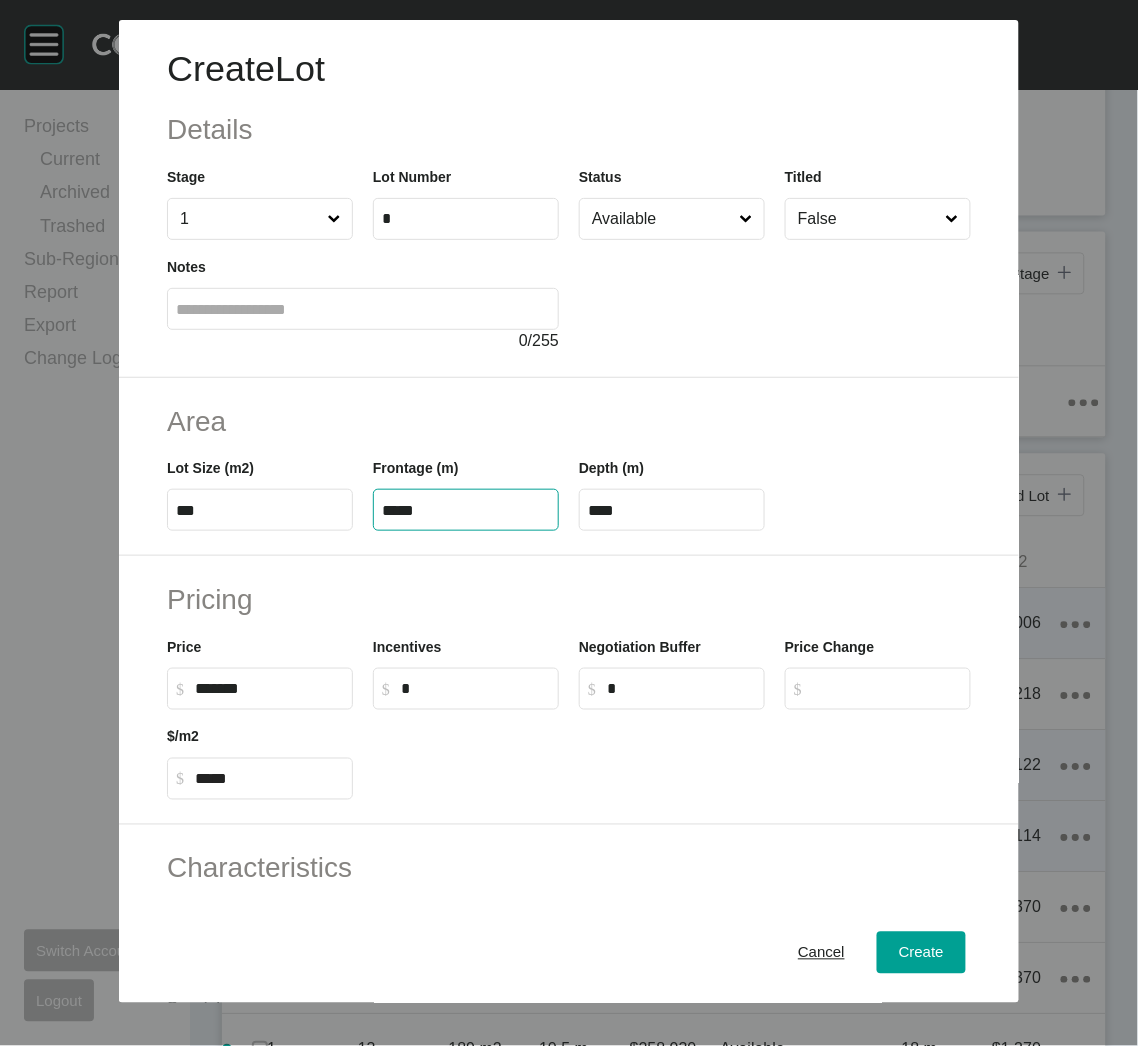 click on "*****" at bounding box center (466, 510) 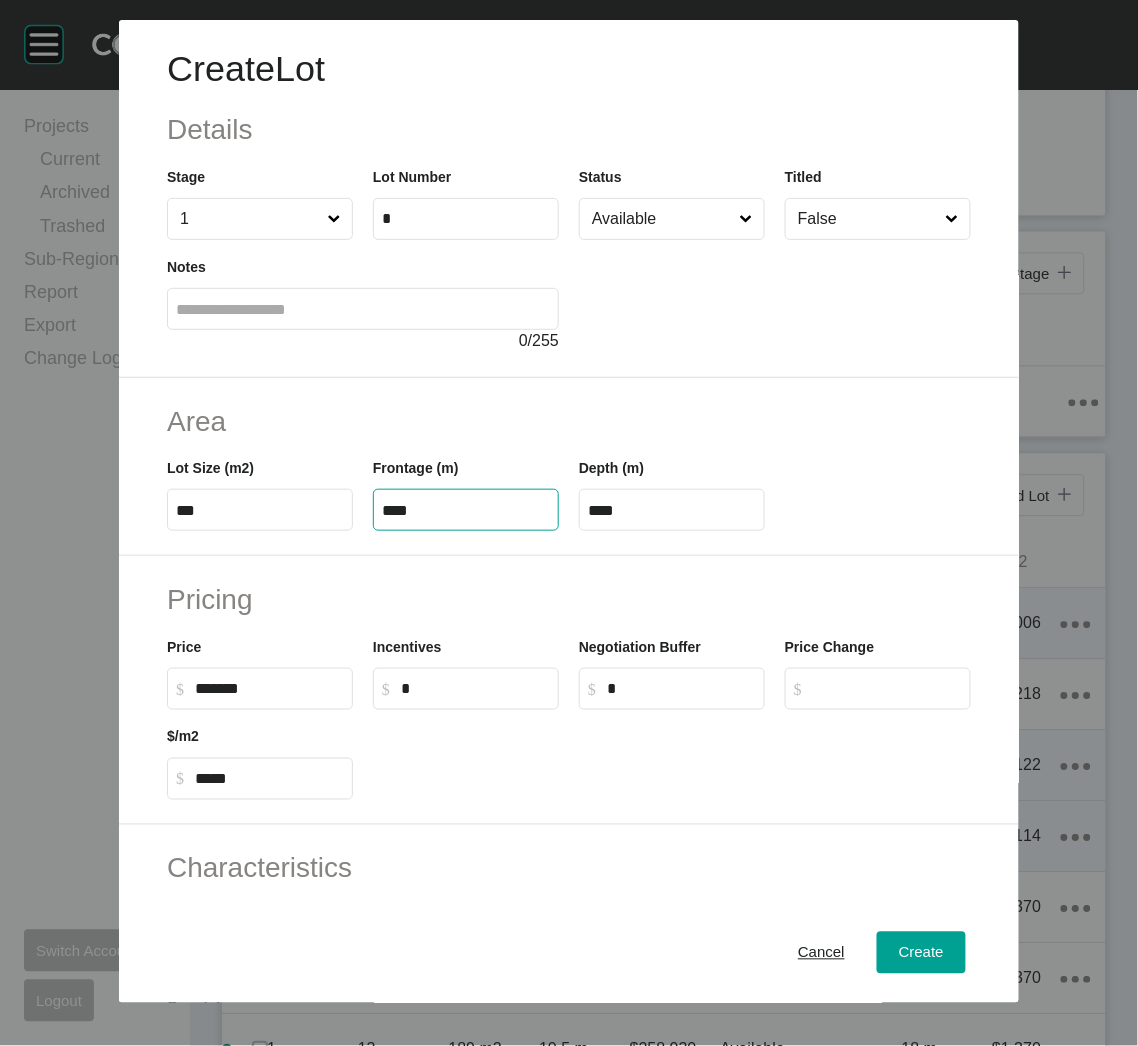 type on "*****" 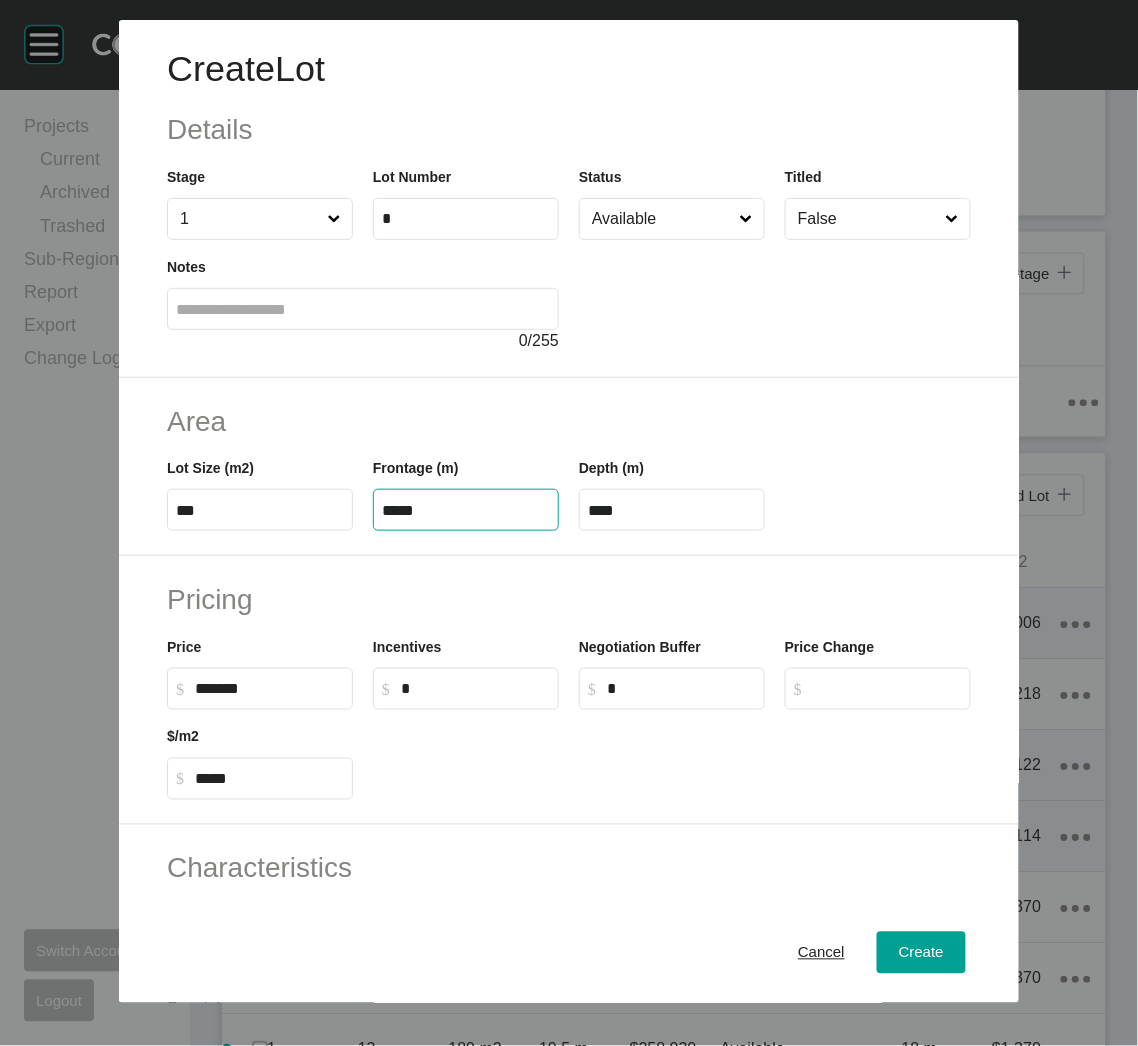 click on "Incentives $ Created with Sketch. $ *" at bounding box center [466, 665] 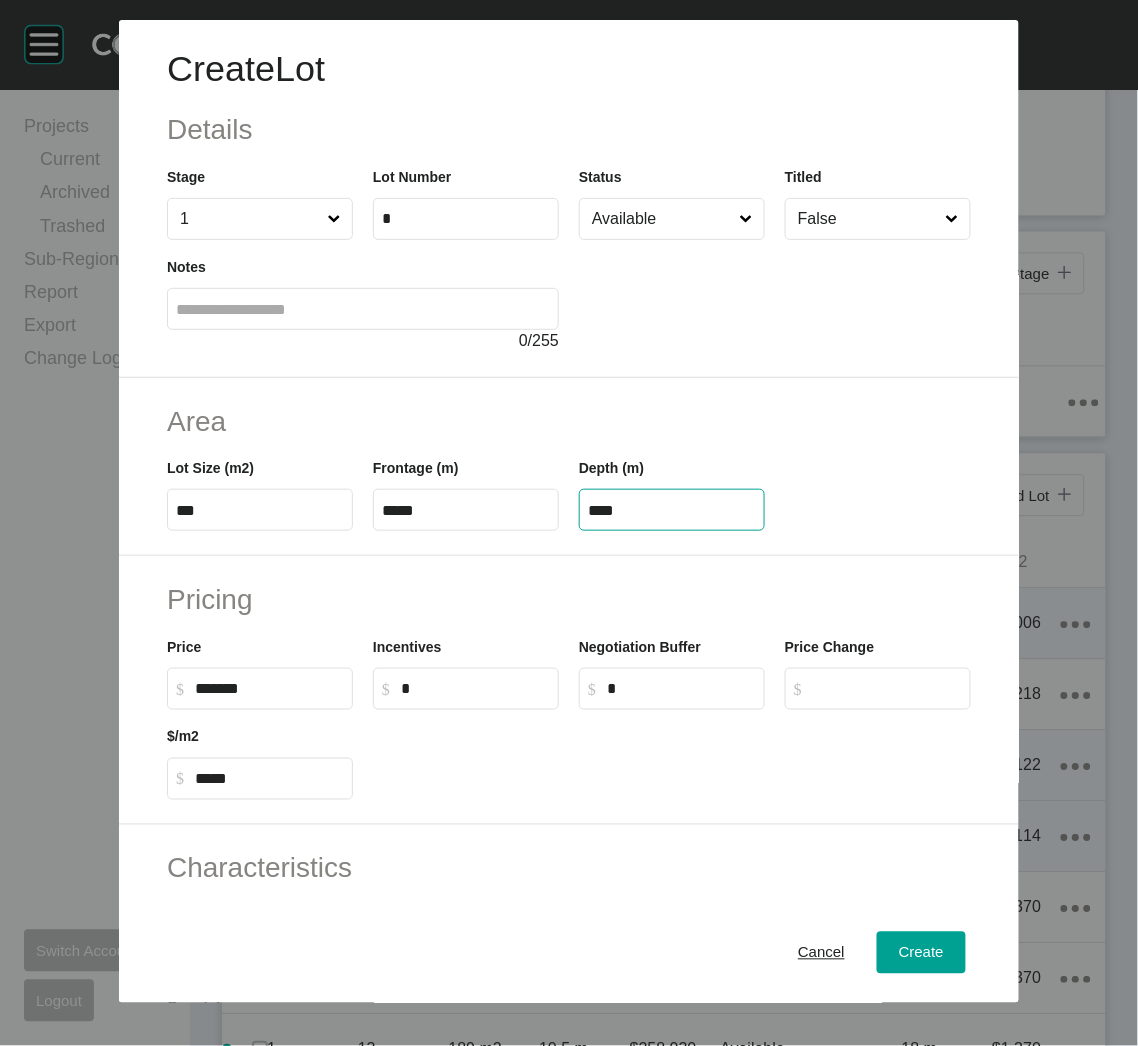 drag, startPoint x: 622, startPoint y: 510, endPoint x: 556, endPoint y: 509, distance: 66.007576 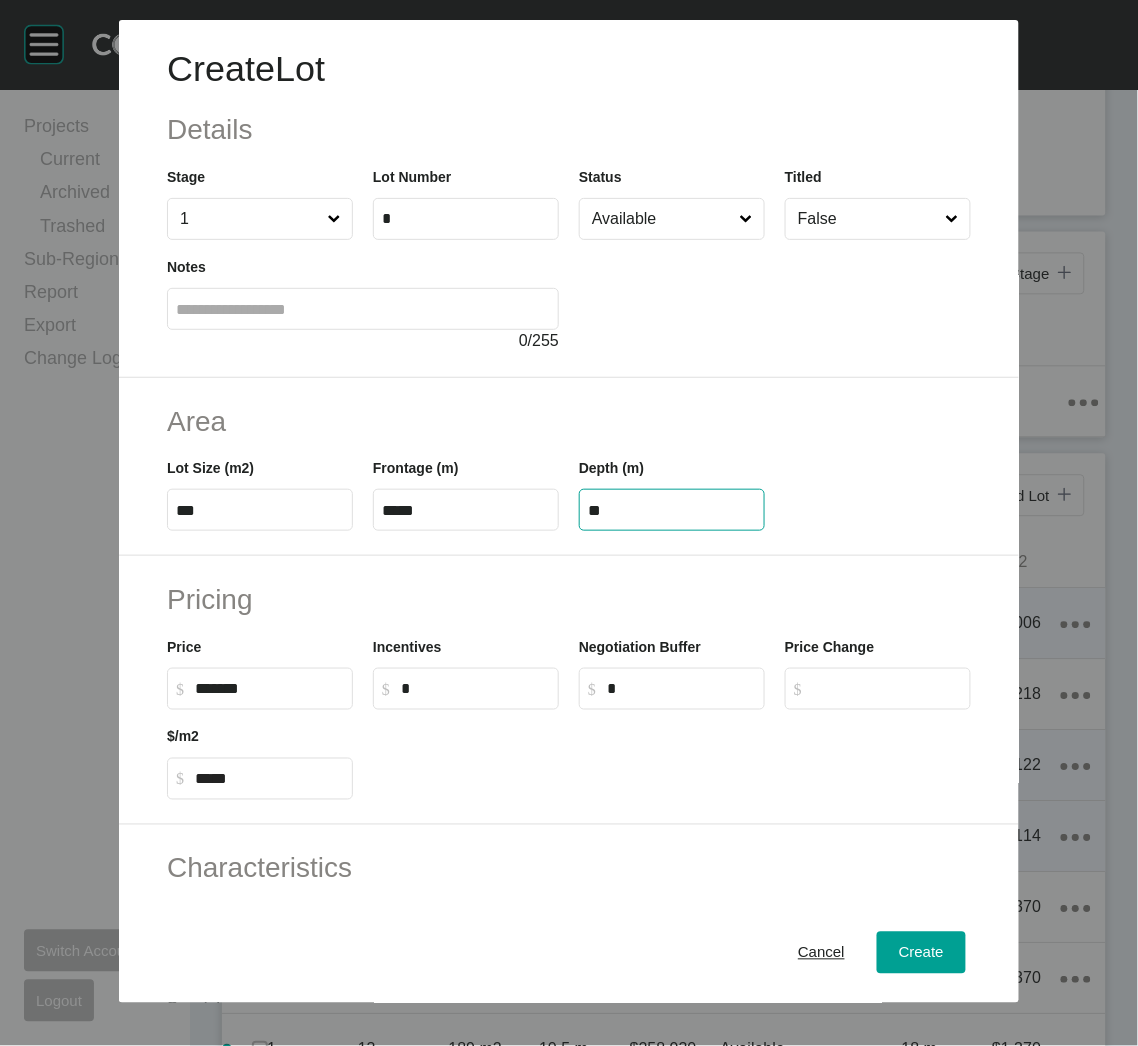 type on "**" 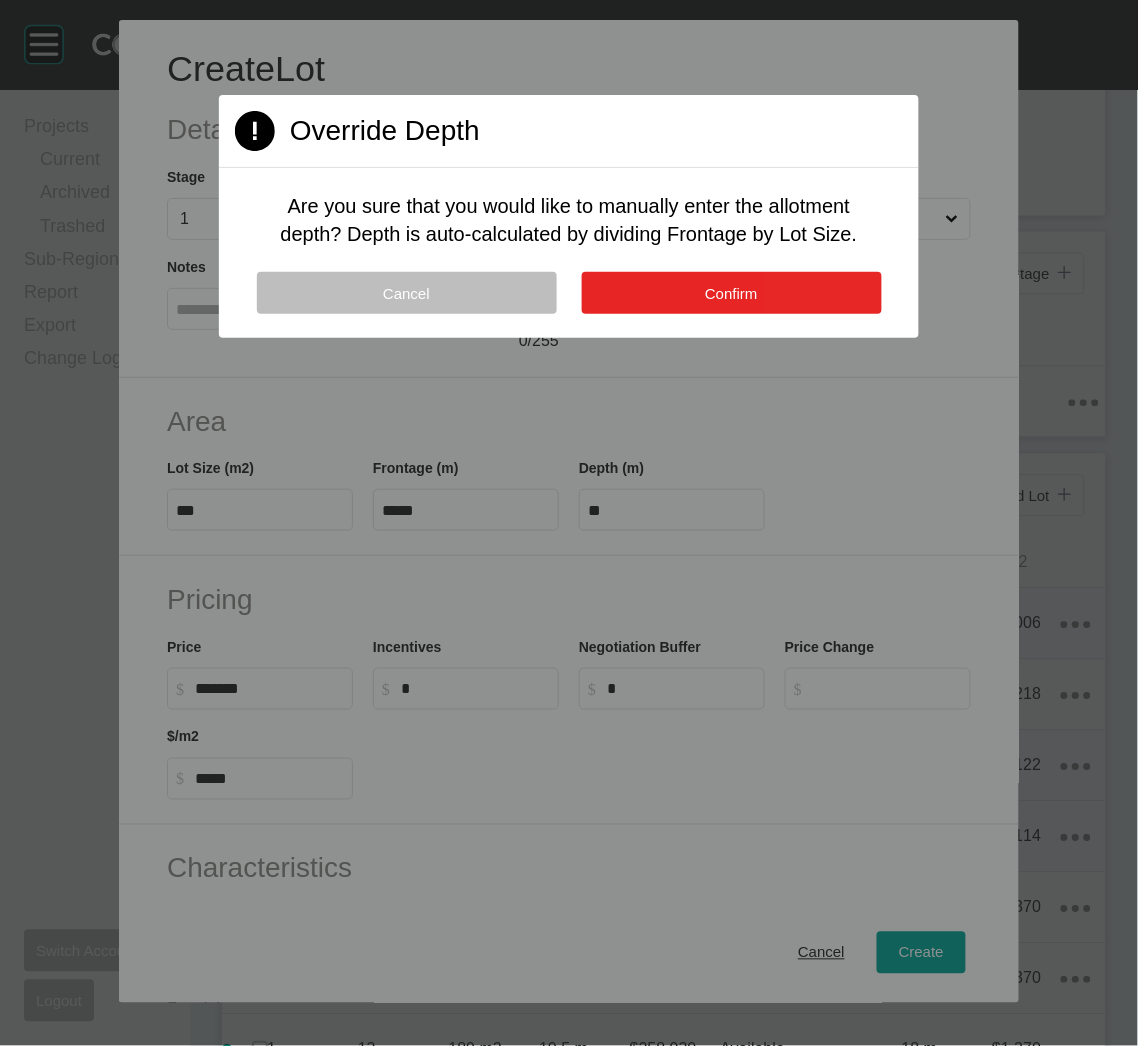 click on "Confirm" at bounding box center (732, 293) 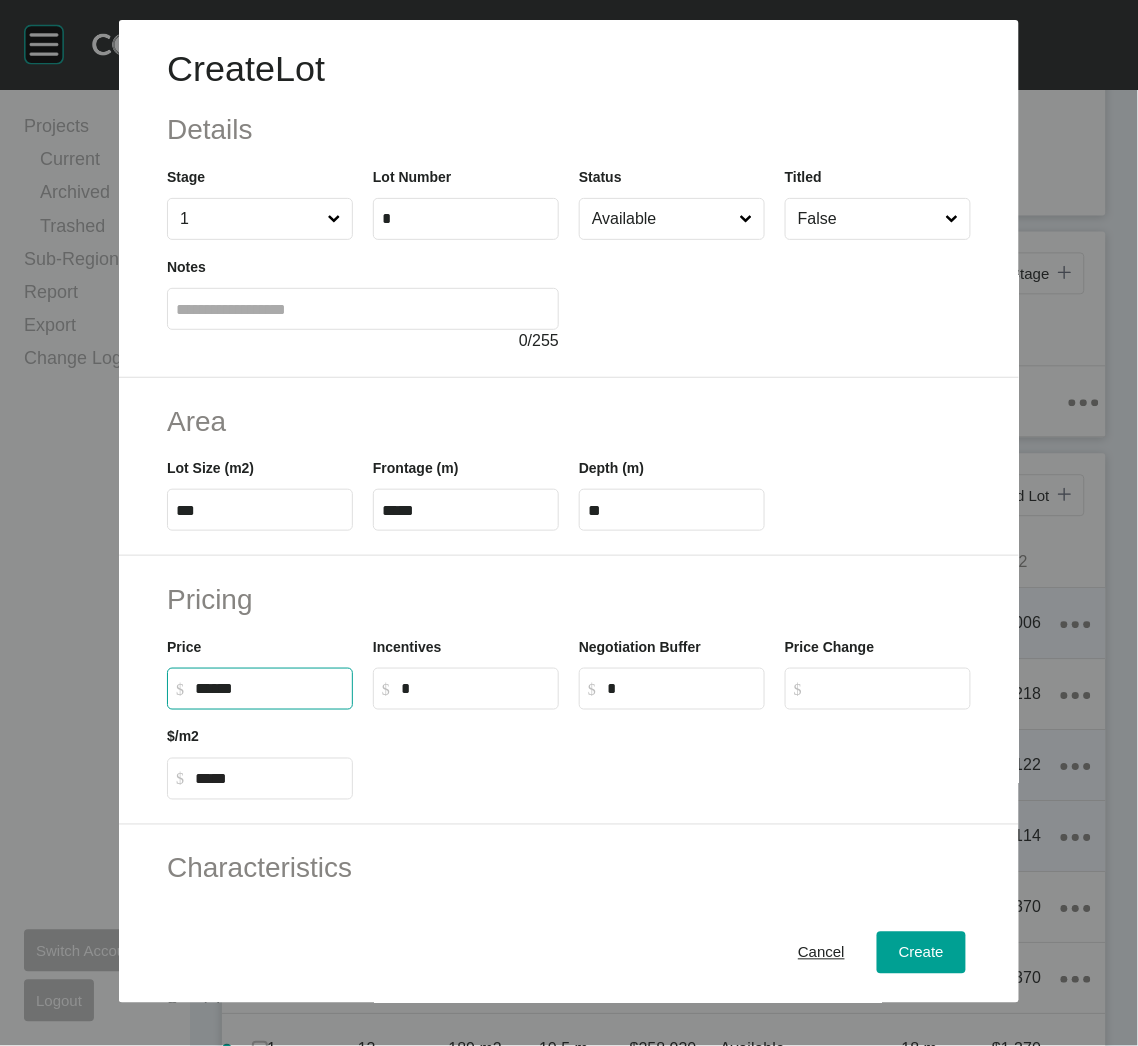 drag, startPoint x: 223, startPoint y: 687, endPoint x: 208, endPoint y: 691, distance: 15.524175 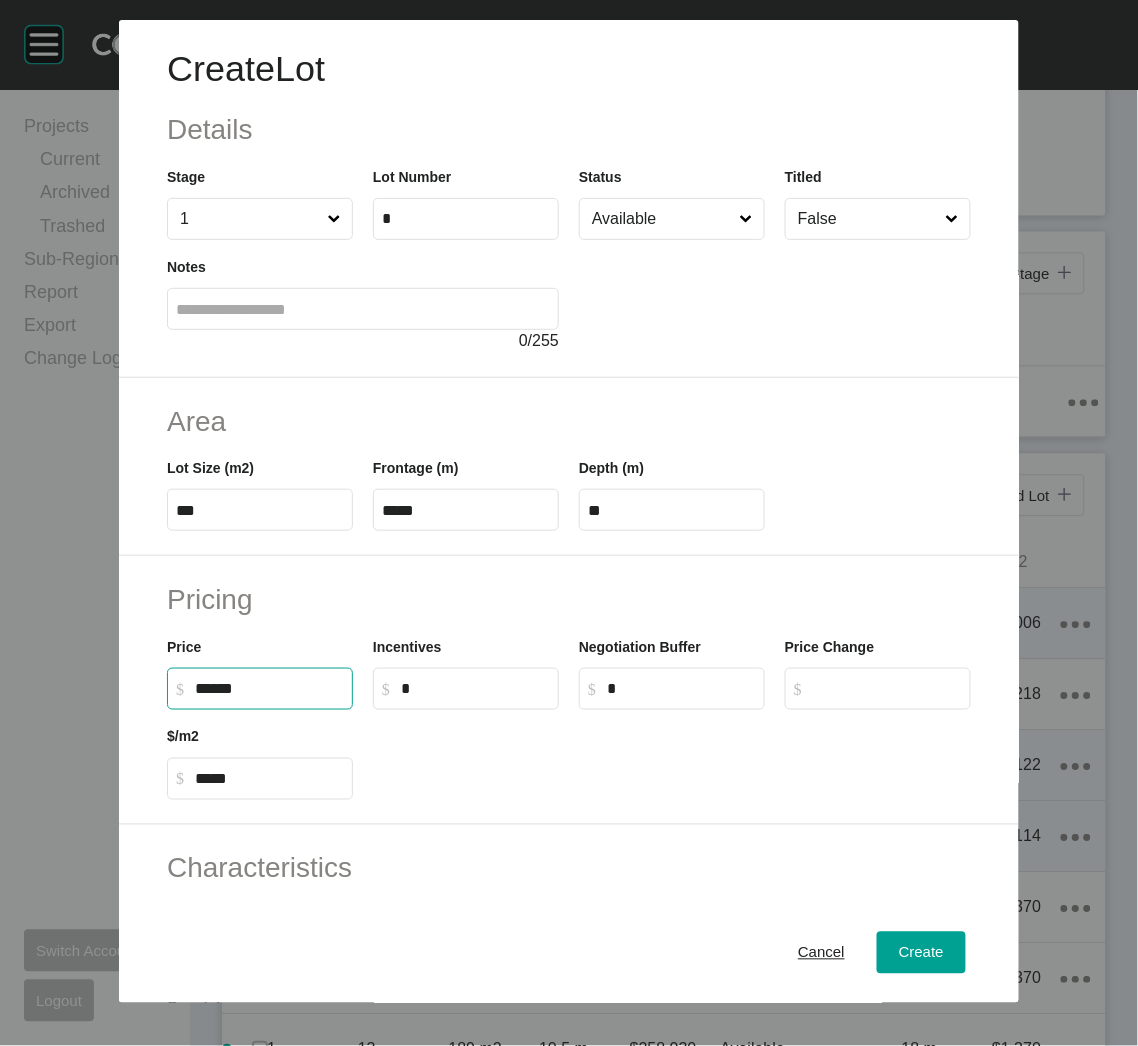 type on "*******" 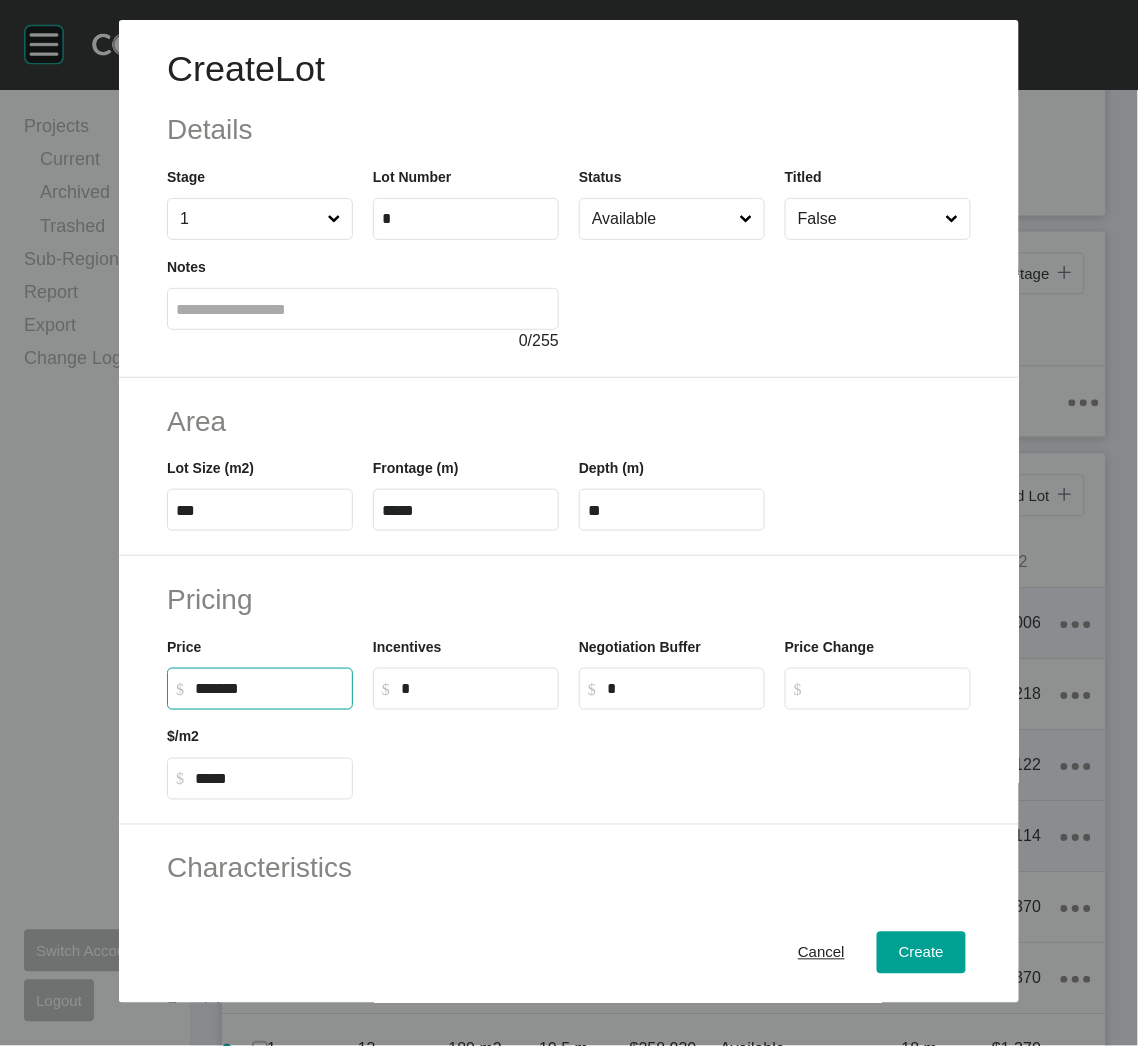 click on "$/m2 $ Created with Sketch. $ *****" at bounding box center [260, 763] 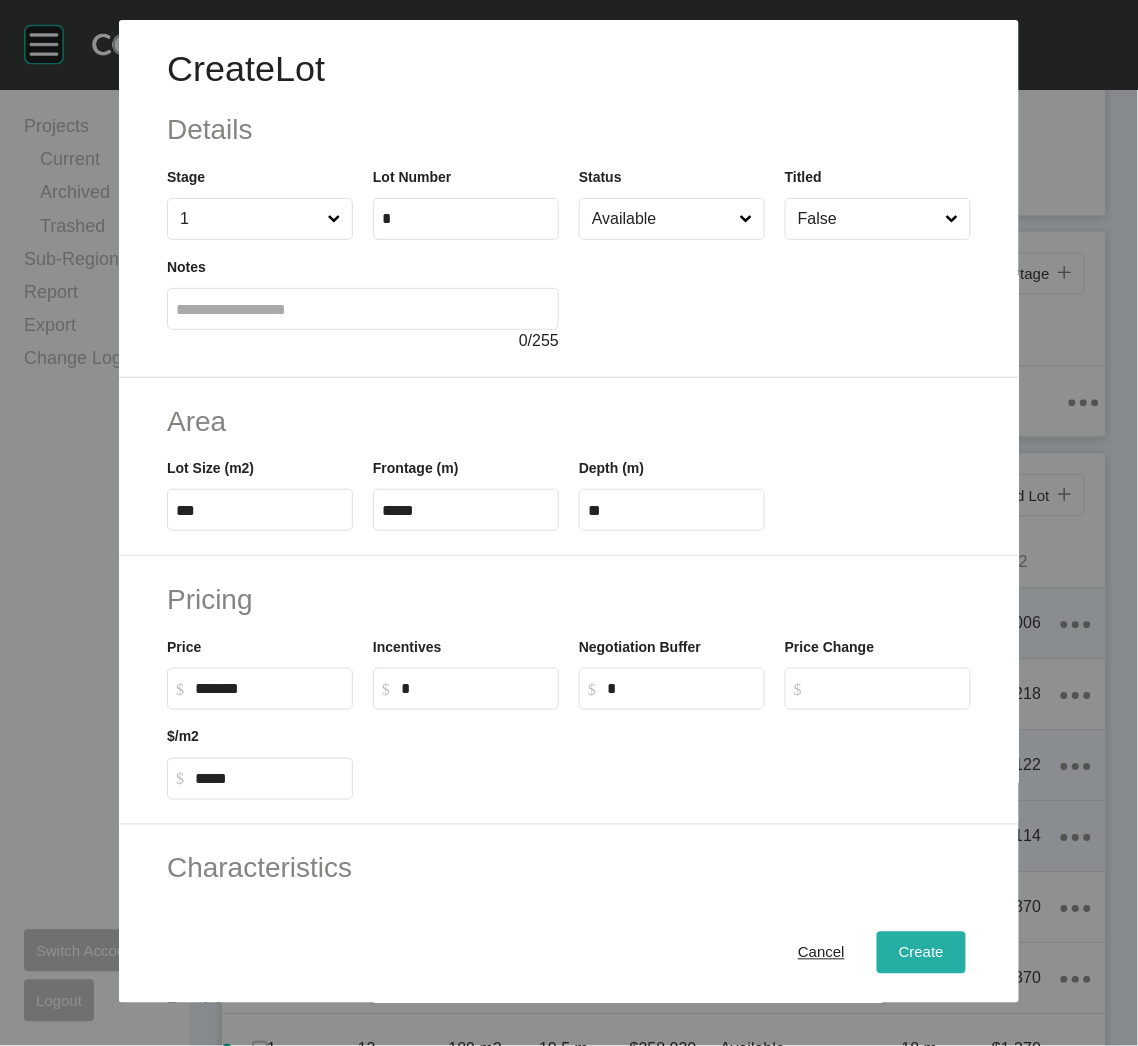 click on "Create" at bounding box center [921, 953] 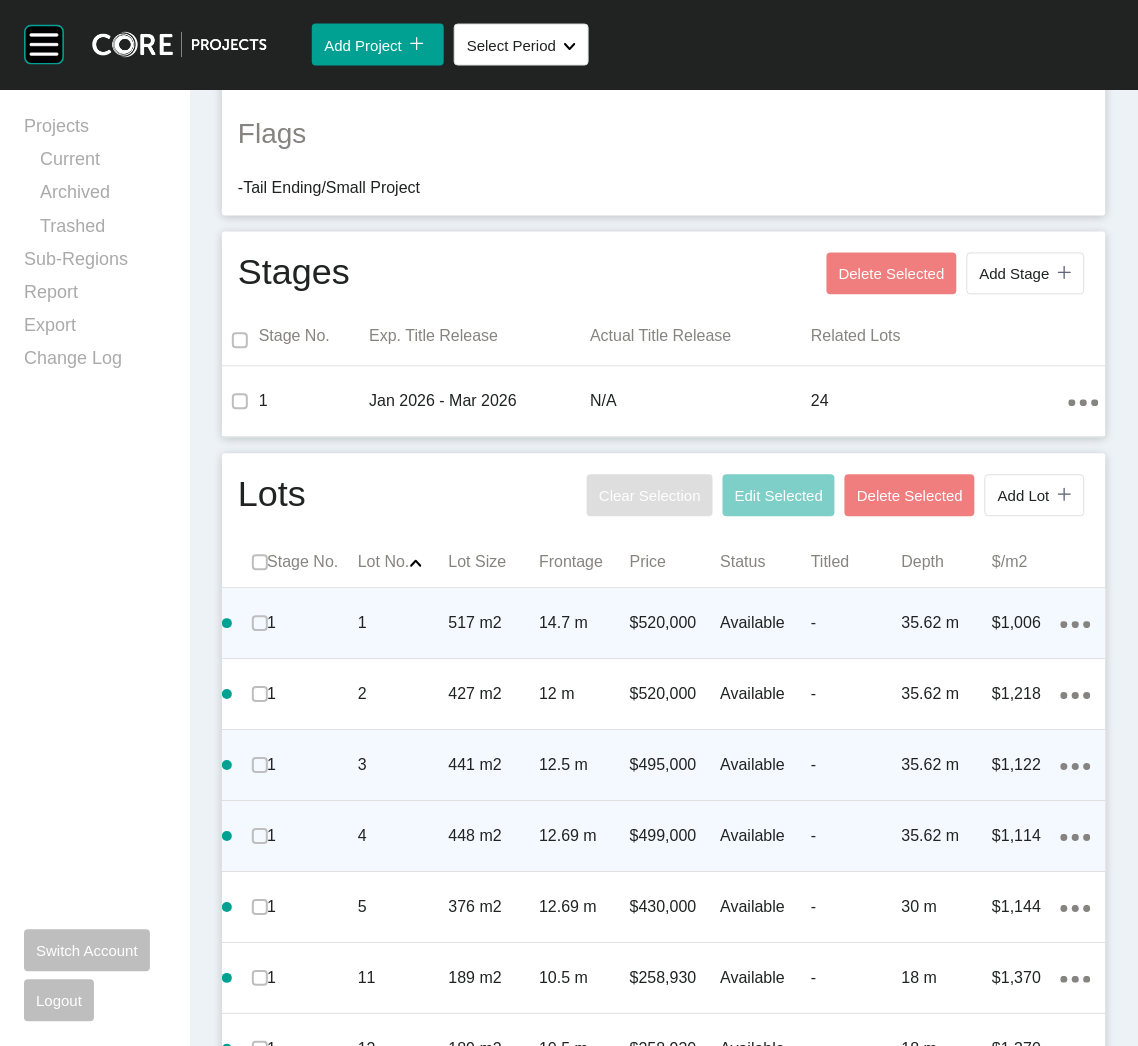 scroll, scrollTop: 769, scrollLeft: 0, axis: vertical 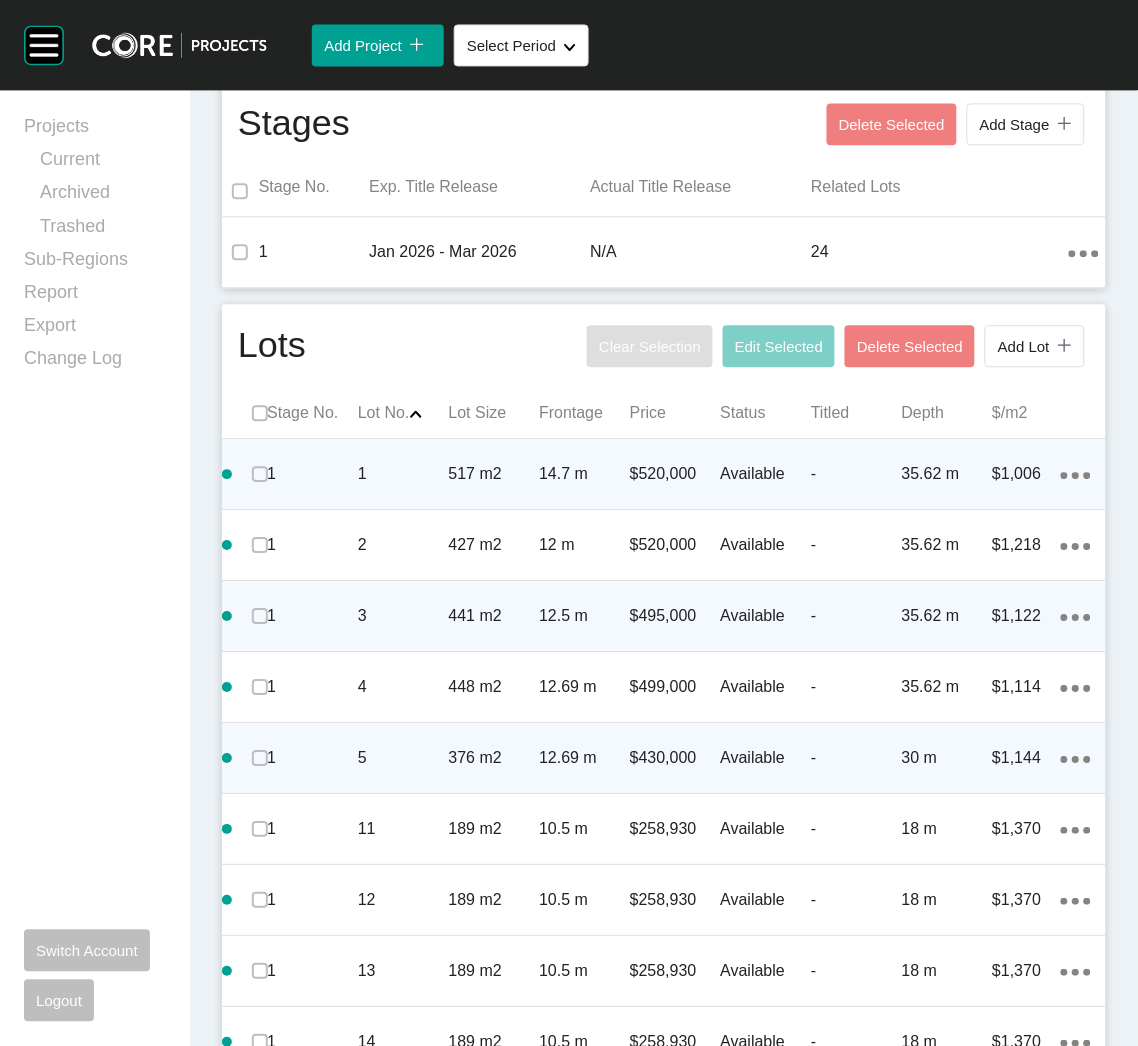 click 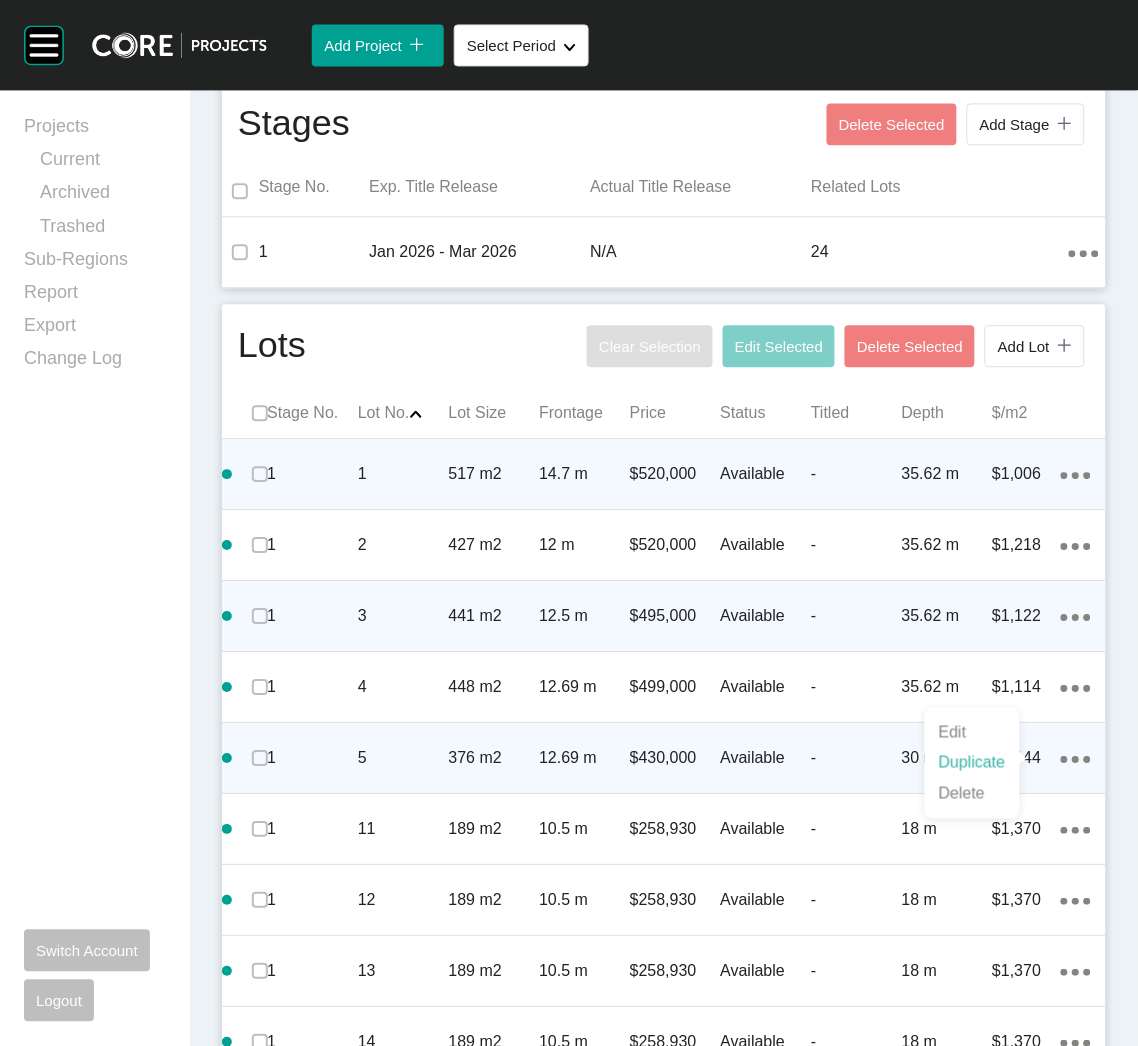 click on "Duplicate" at bounding box center (972, 763) 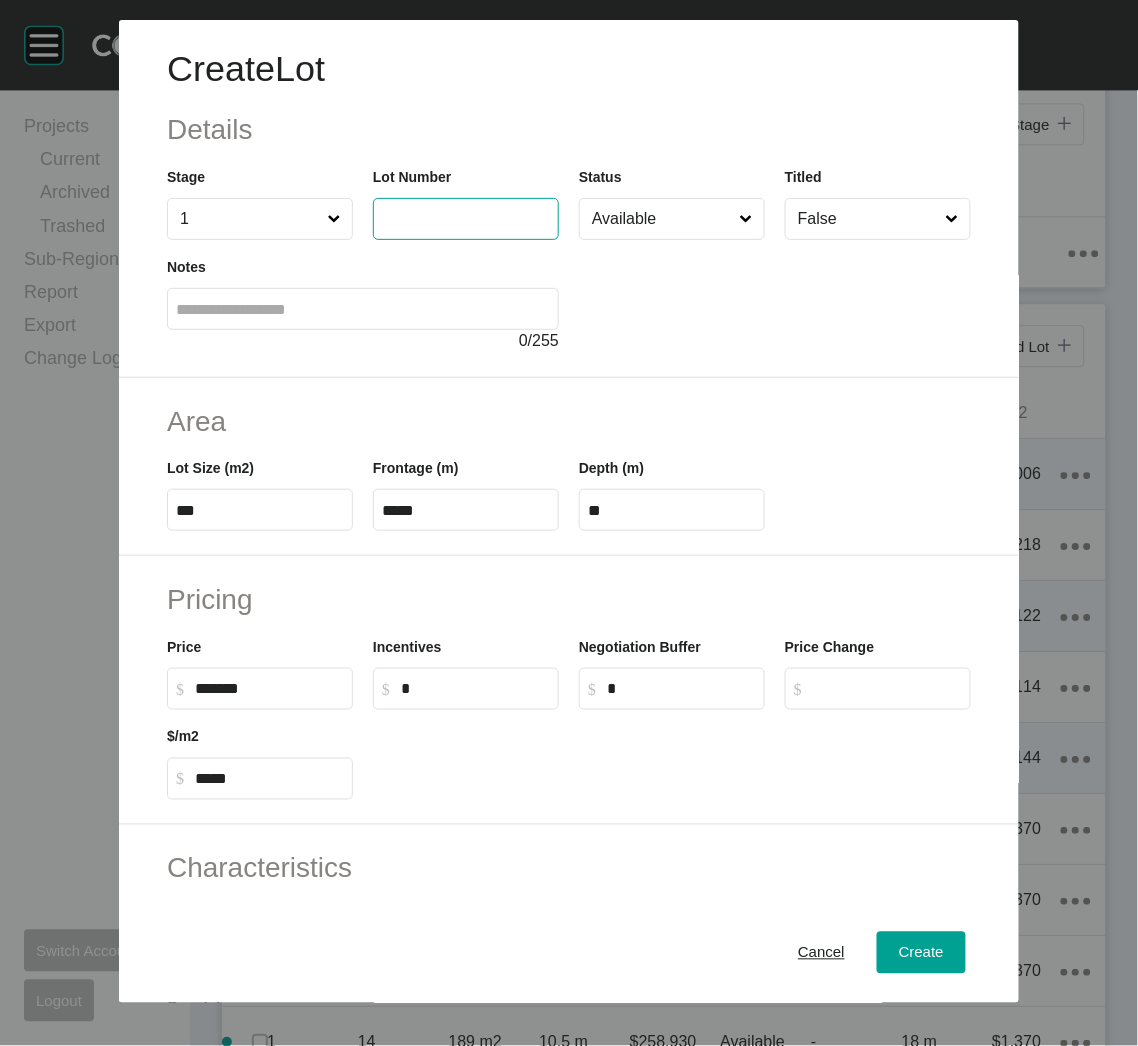 click at bounding box center [466, 218] 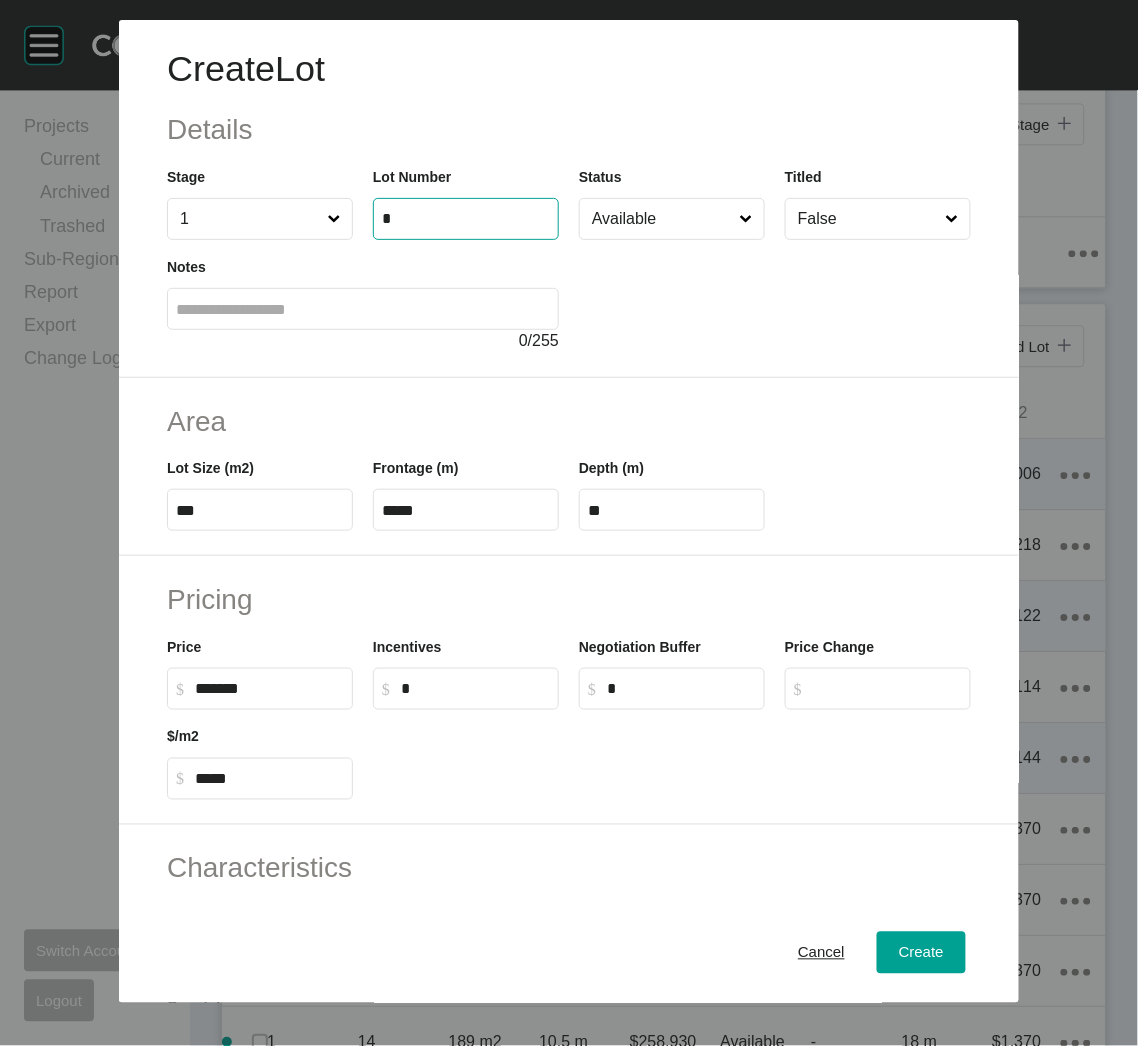 type on "*" 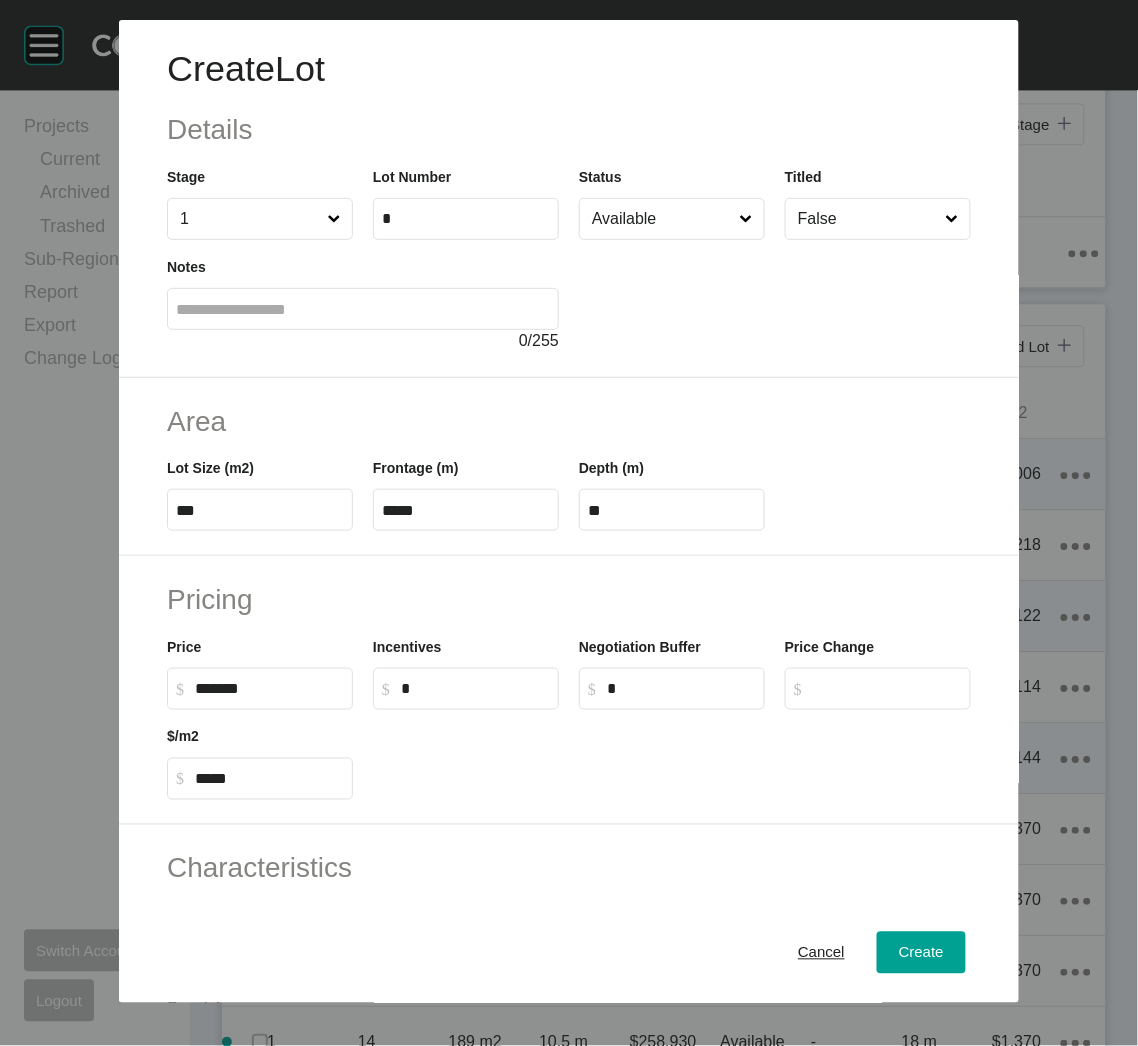 click on "***" at bounding box center (260, 510) 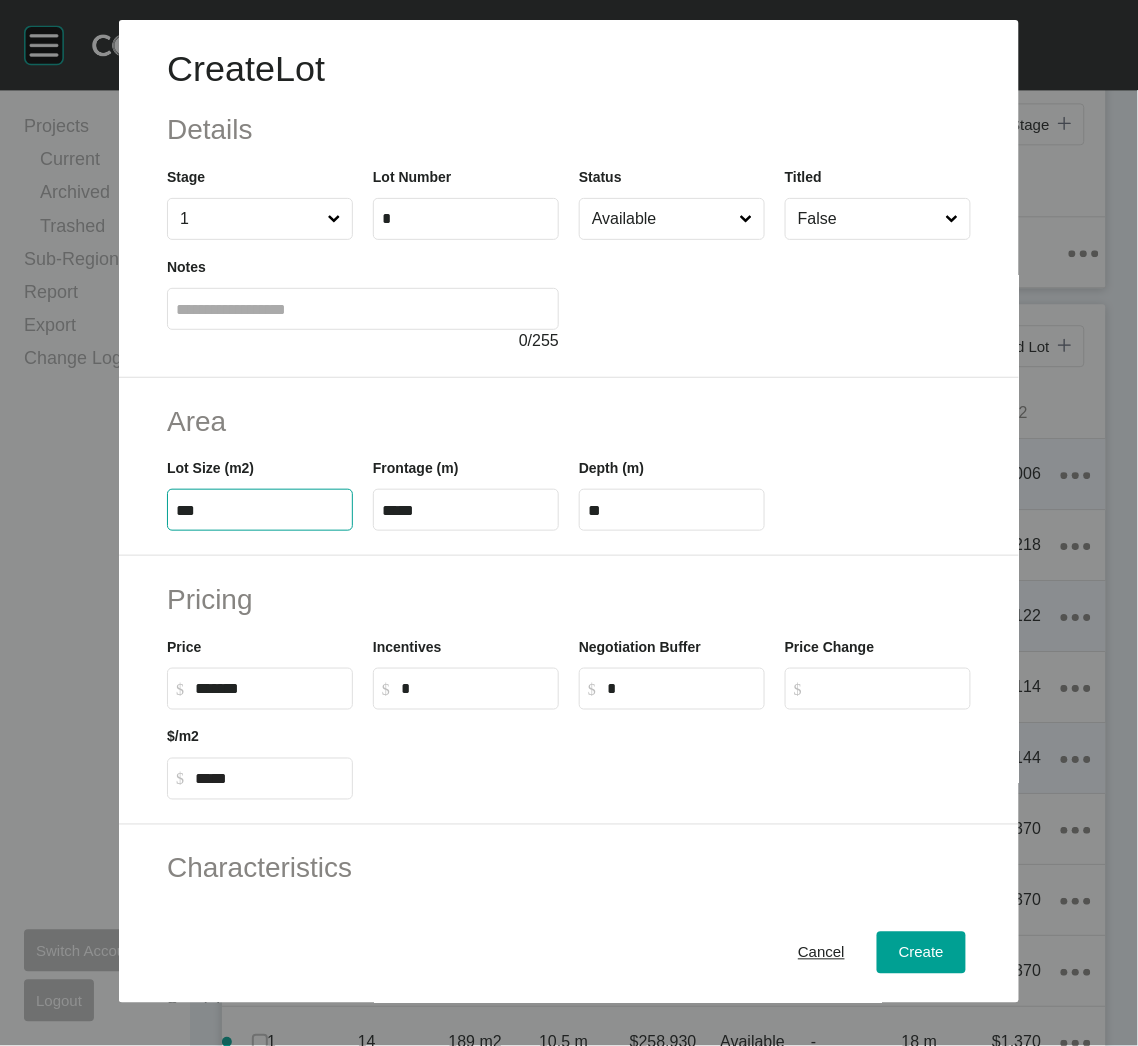 type on "***" 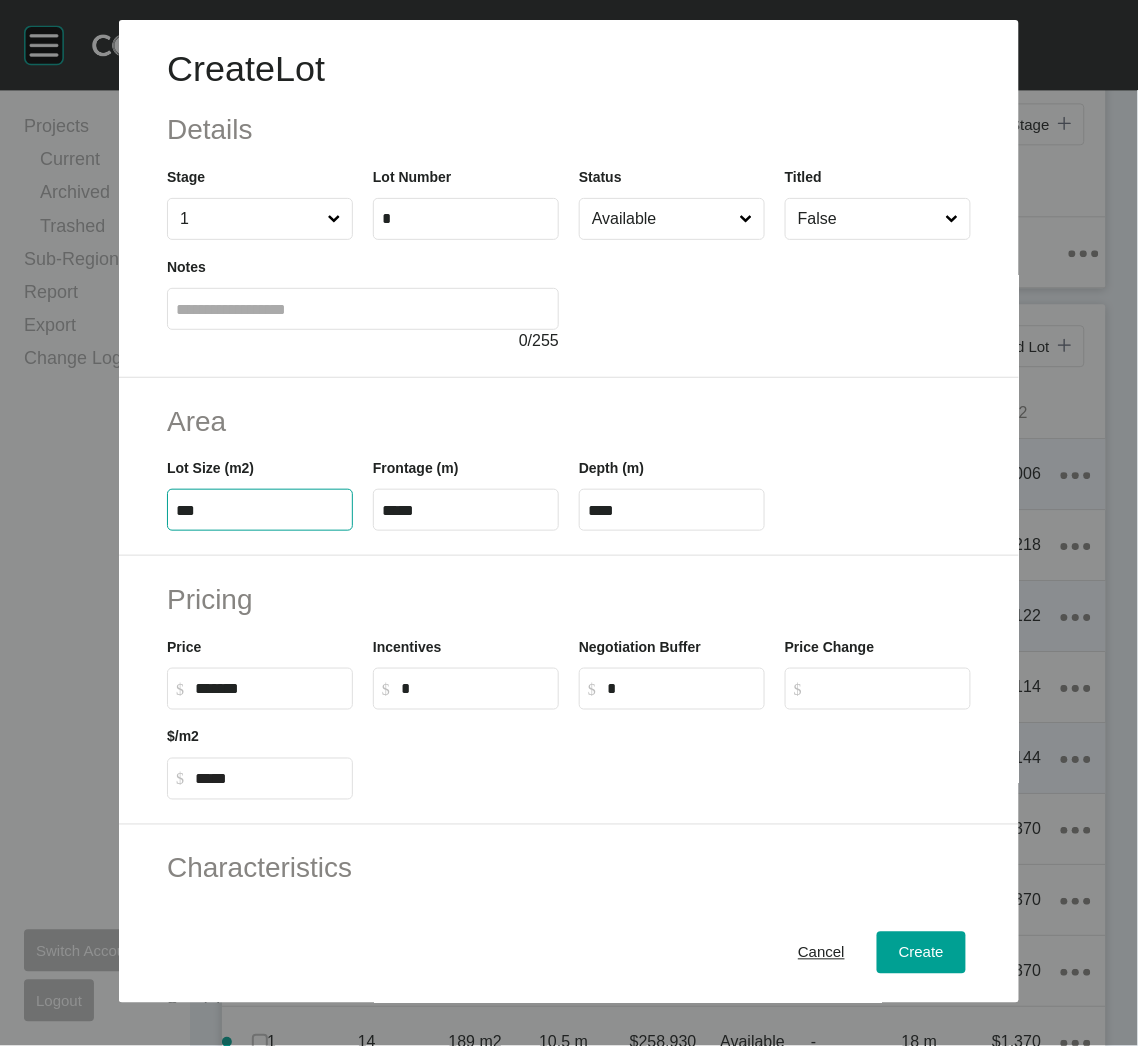 type on "*****" 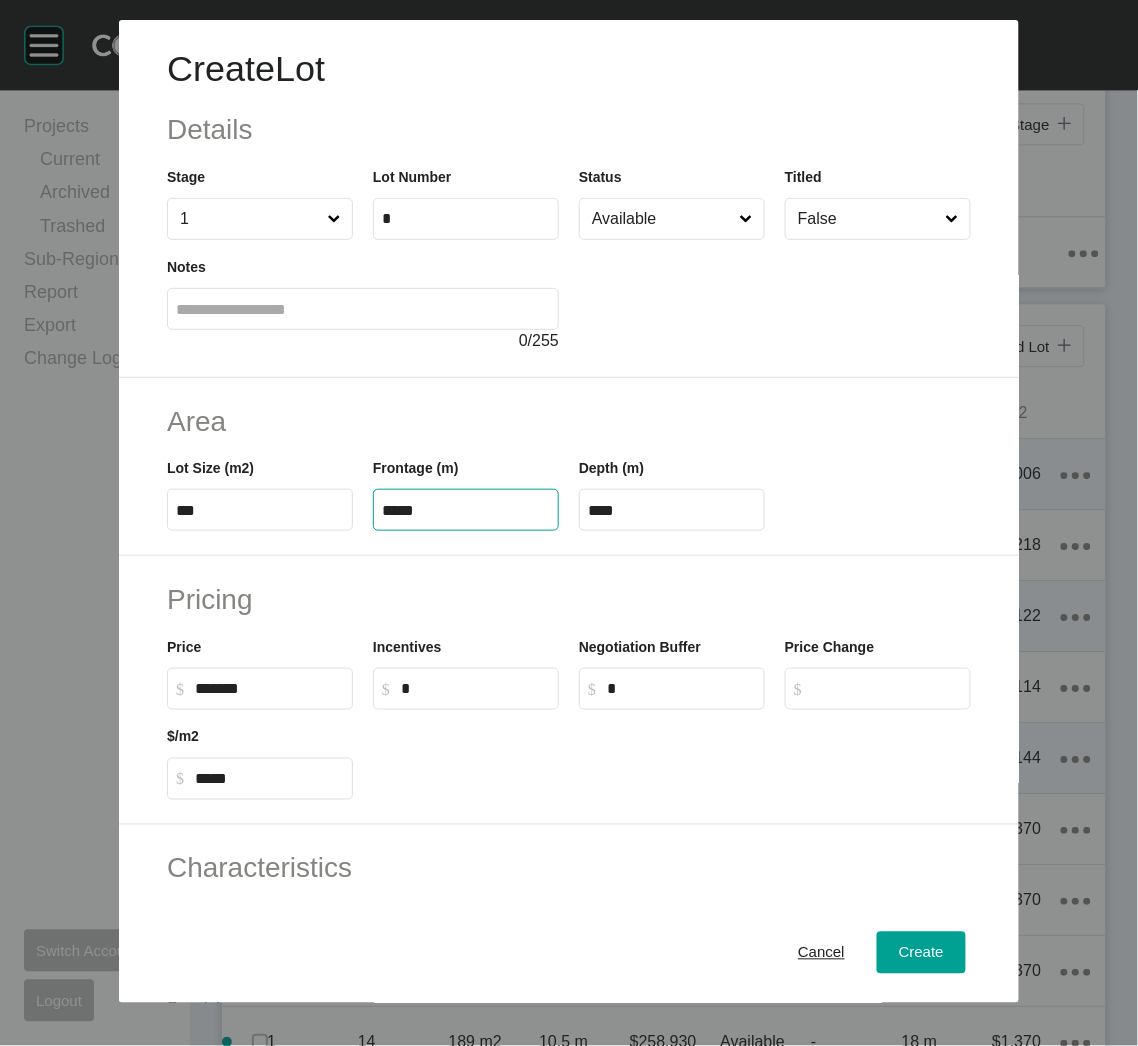 click on "*****" at bounding box center [466, 510] 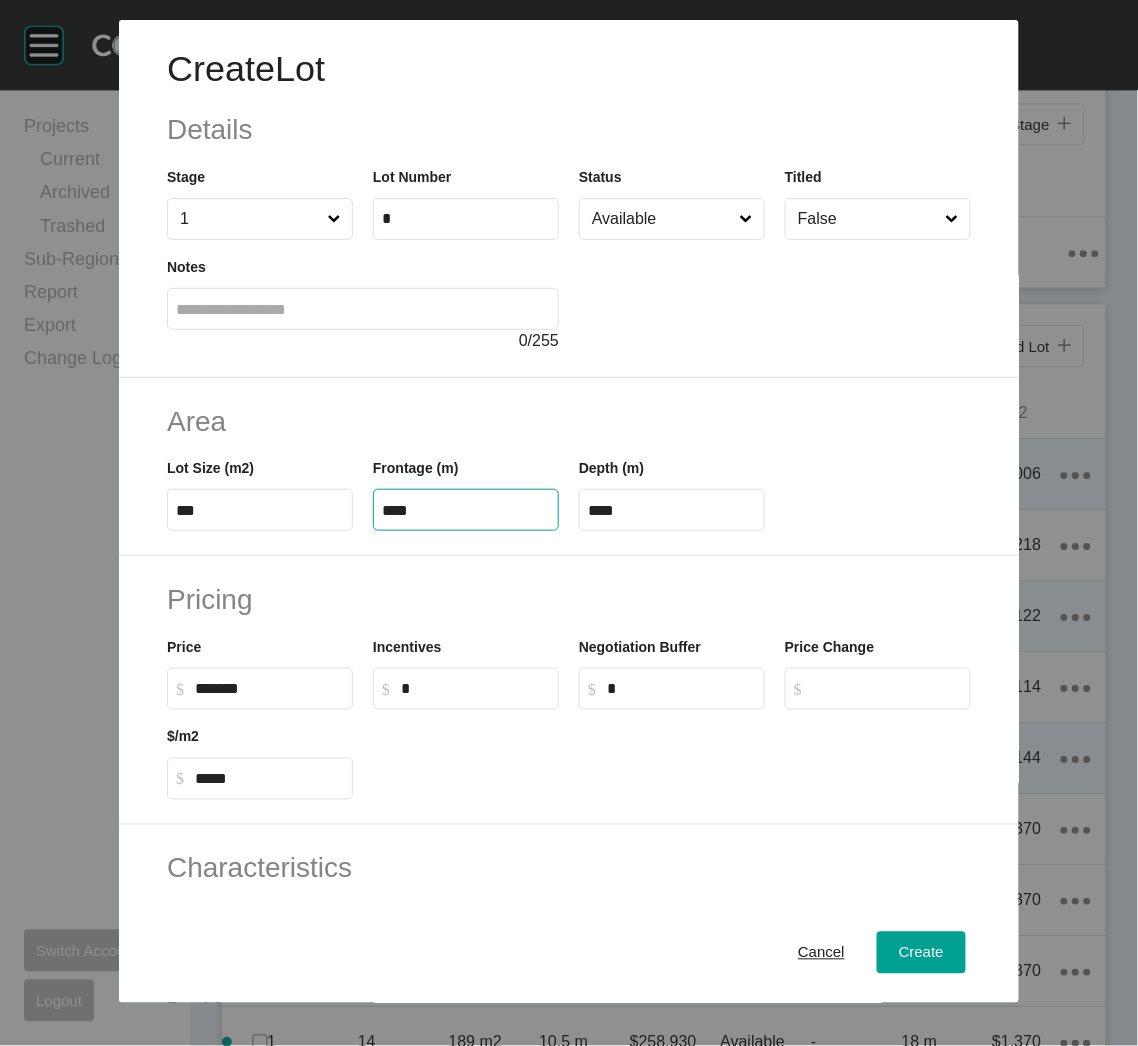 type on "****" 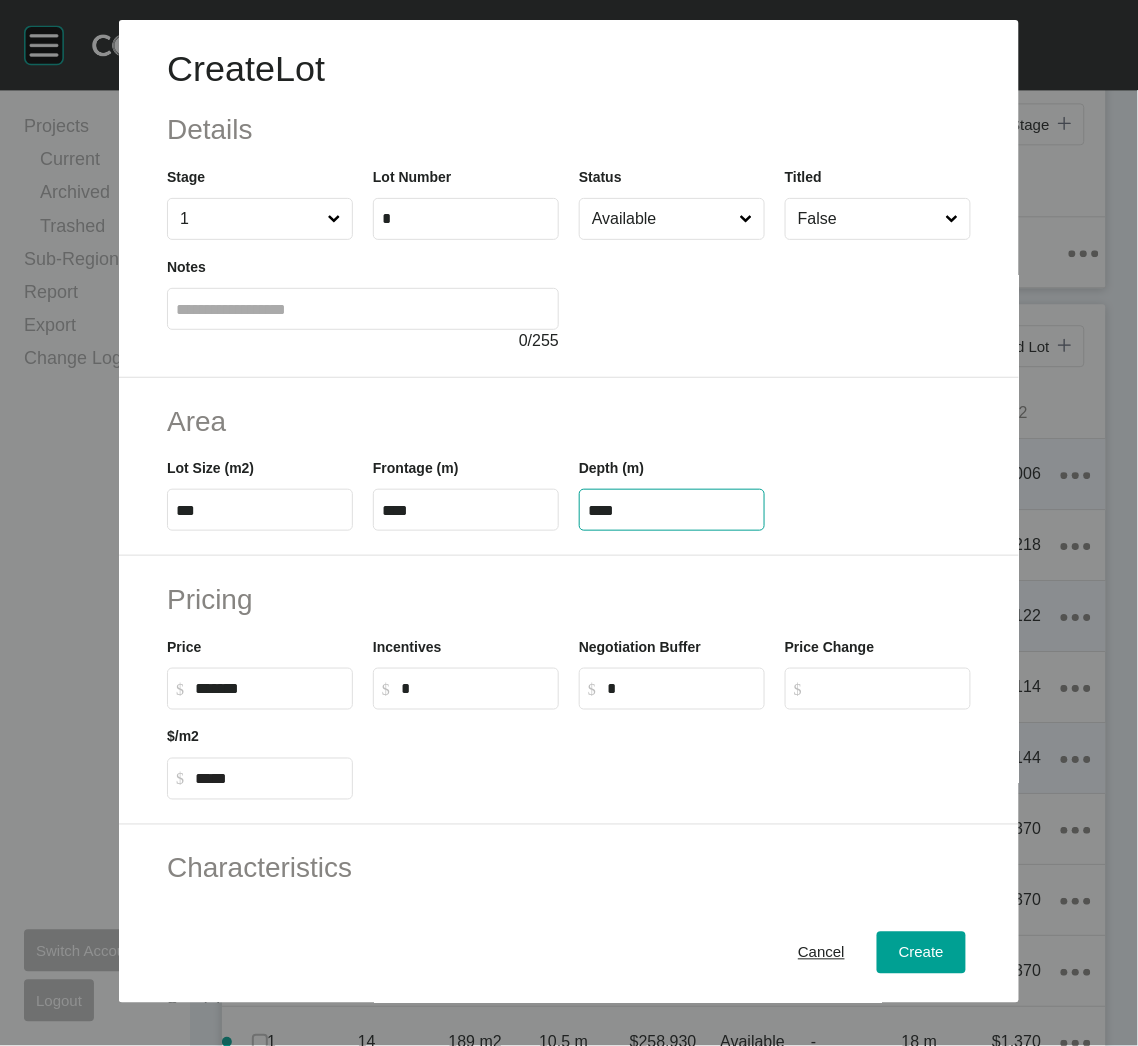 drag, startPoint x: 627, startPoint y: 513, endPoint x: 579, endPoint y: 513, distance: 48 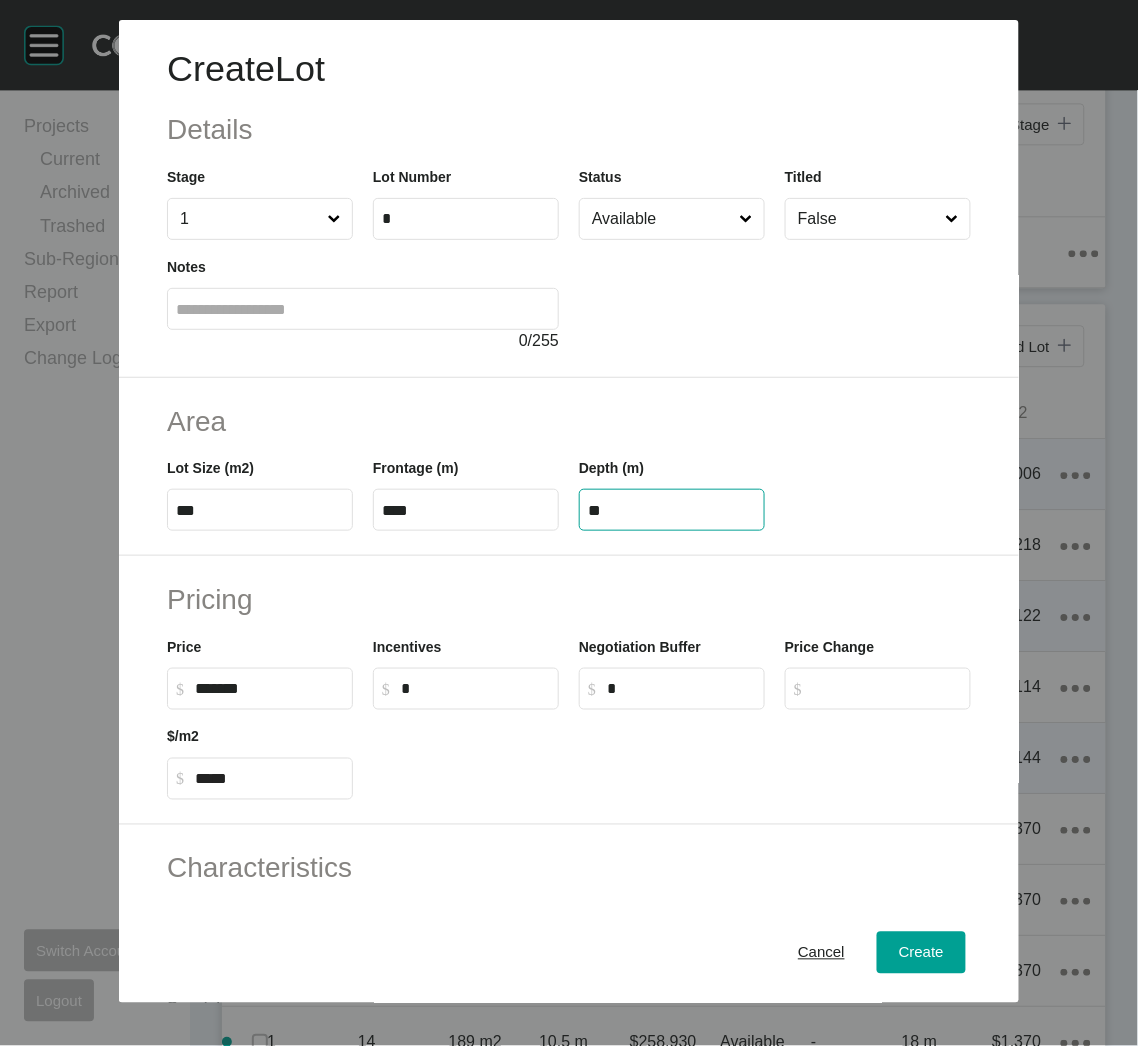 type on "**" 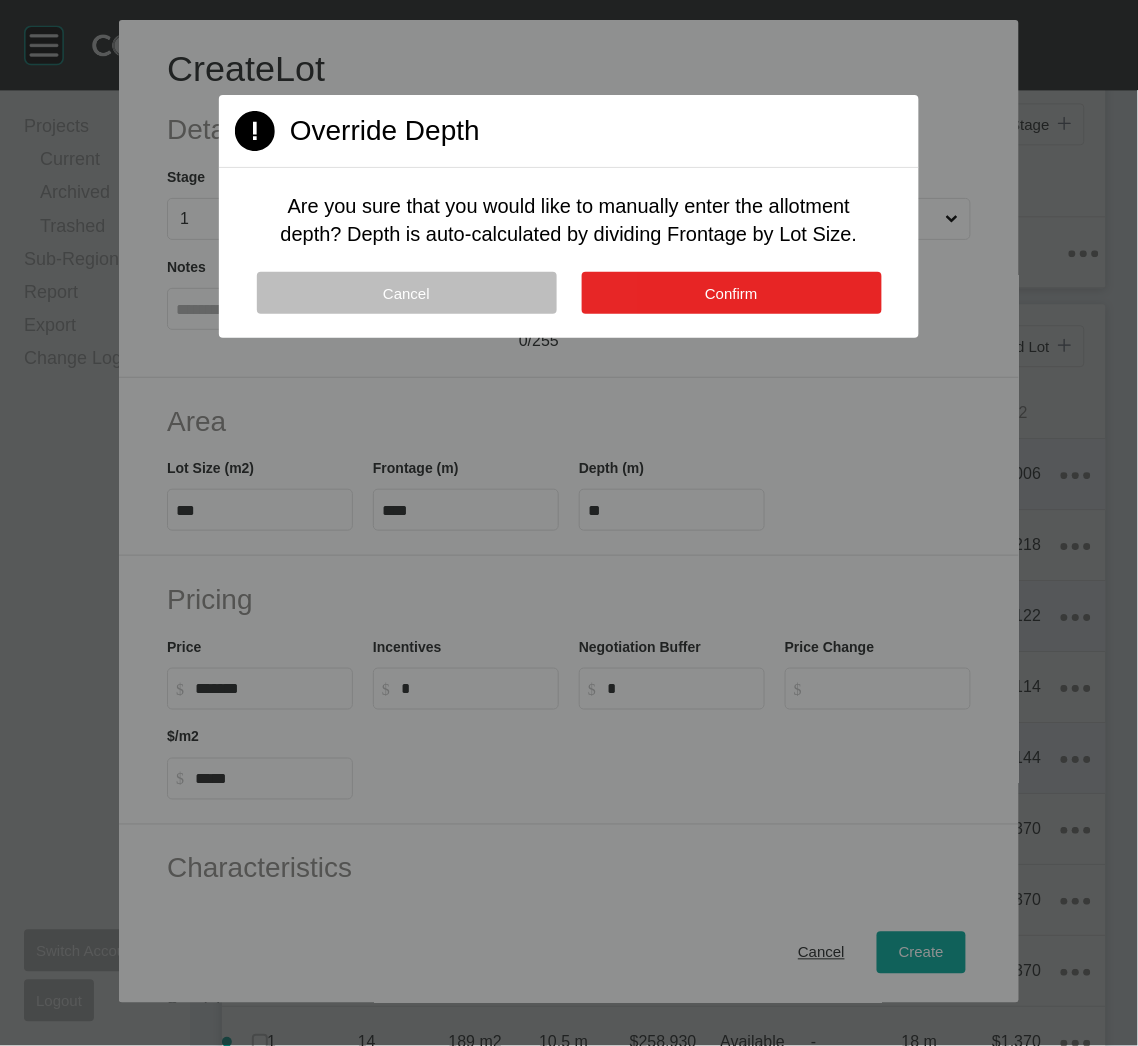 click on "Confirm" at bounding box center [732, 293] 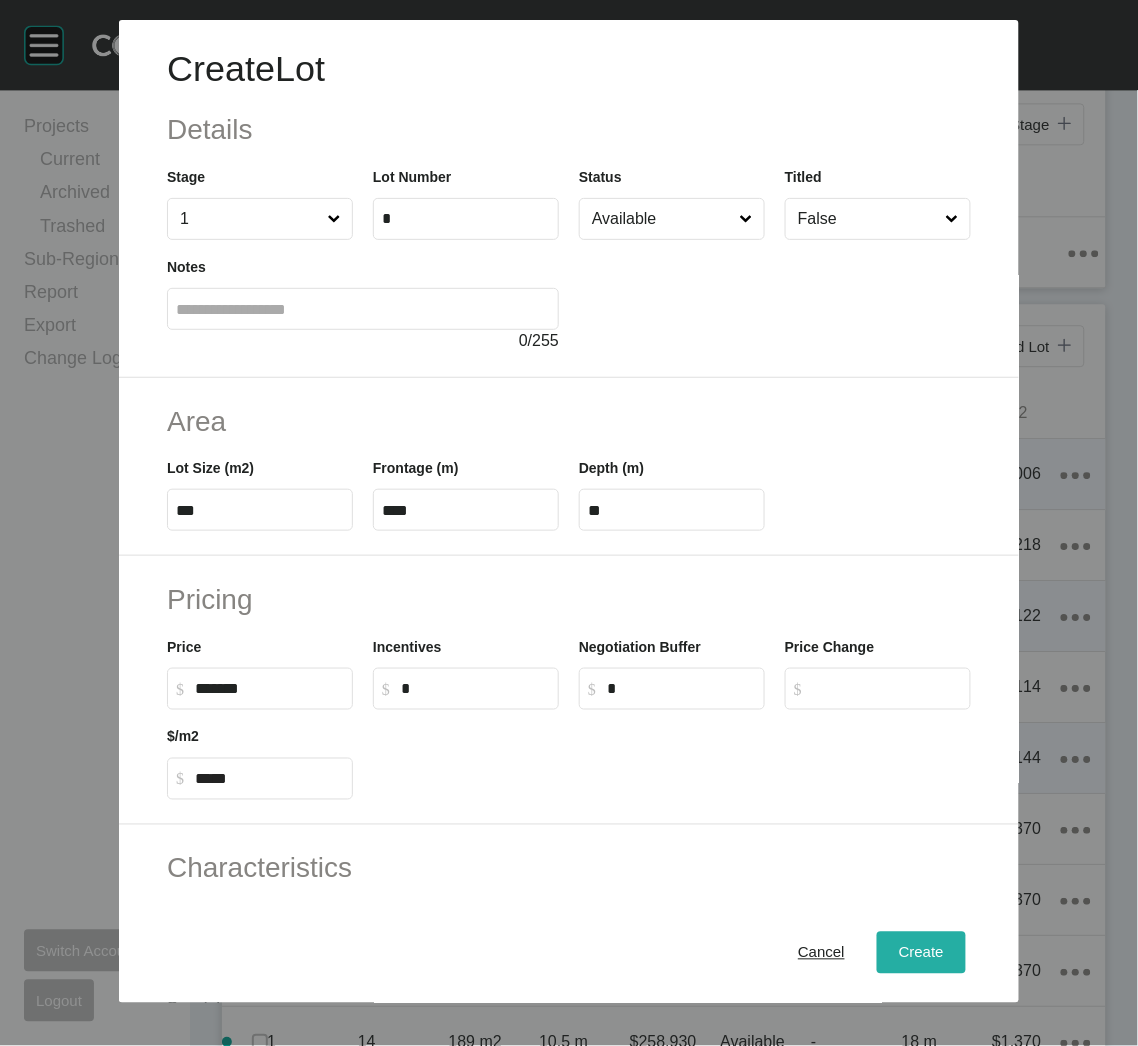 click on "Create" at bounding box center (921, 953) 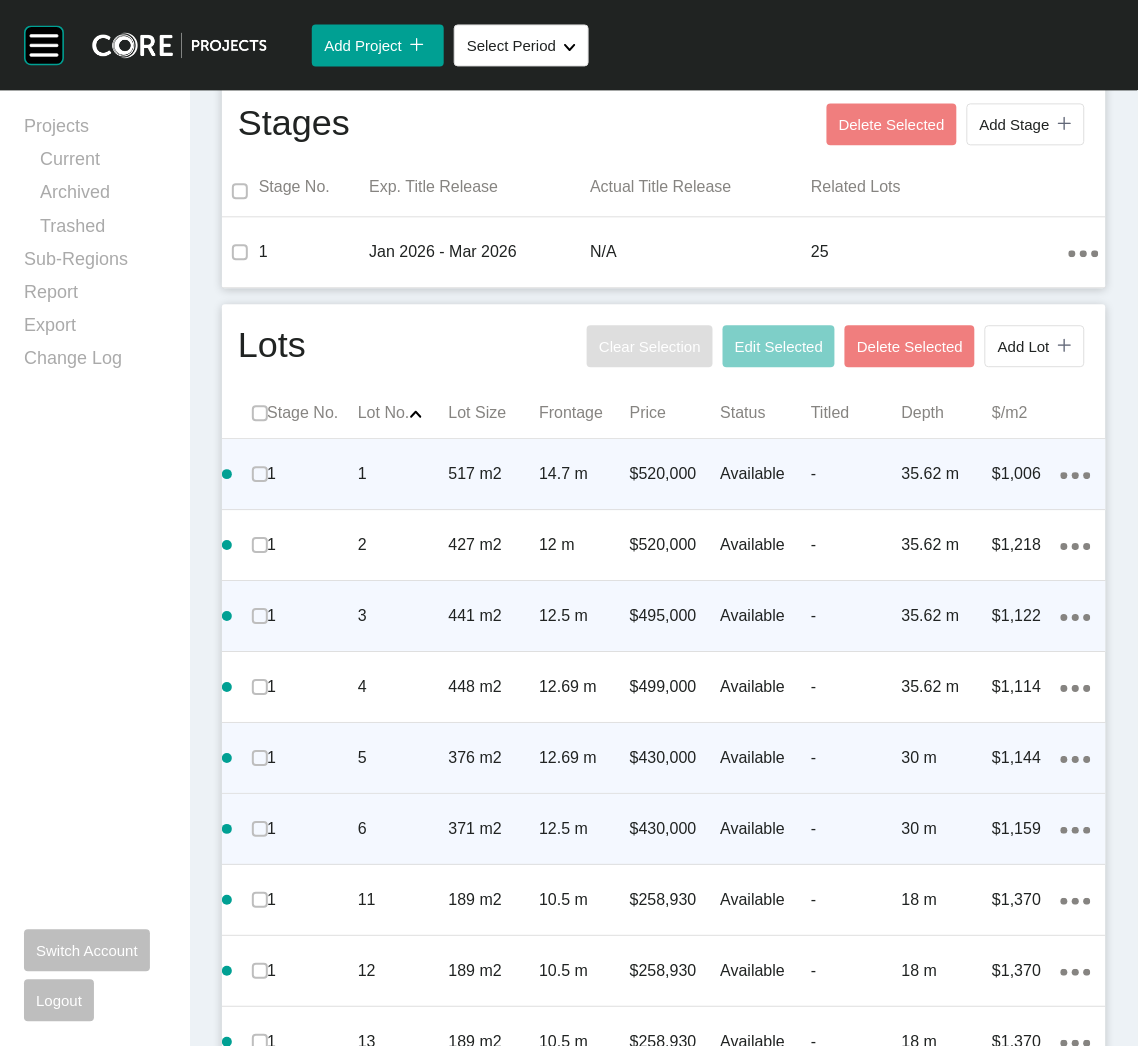 scroll, scrollTop: 919, scrollLeft: 0, axis: vertical 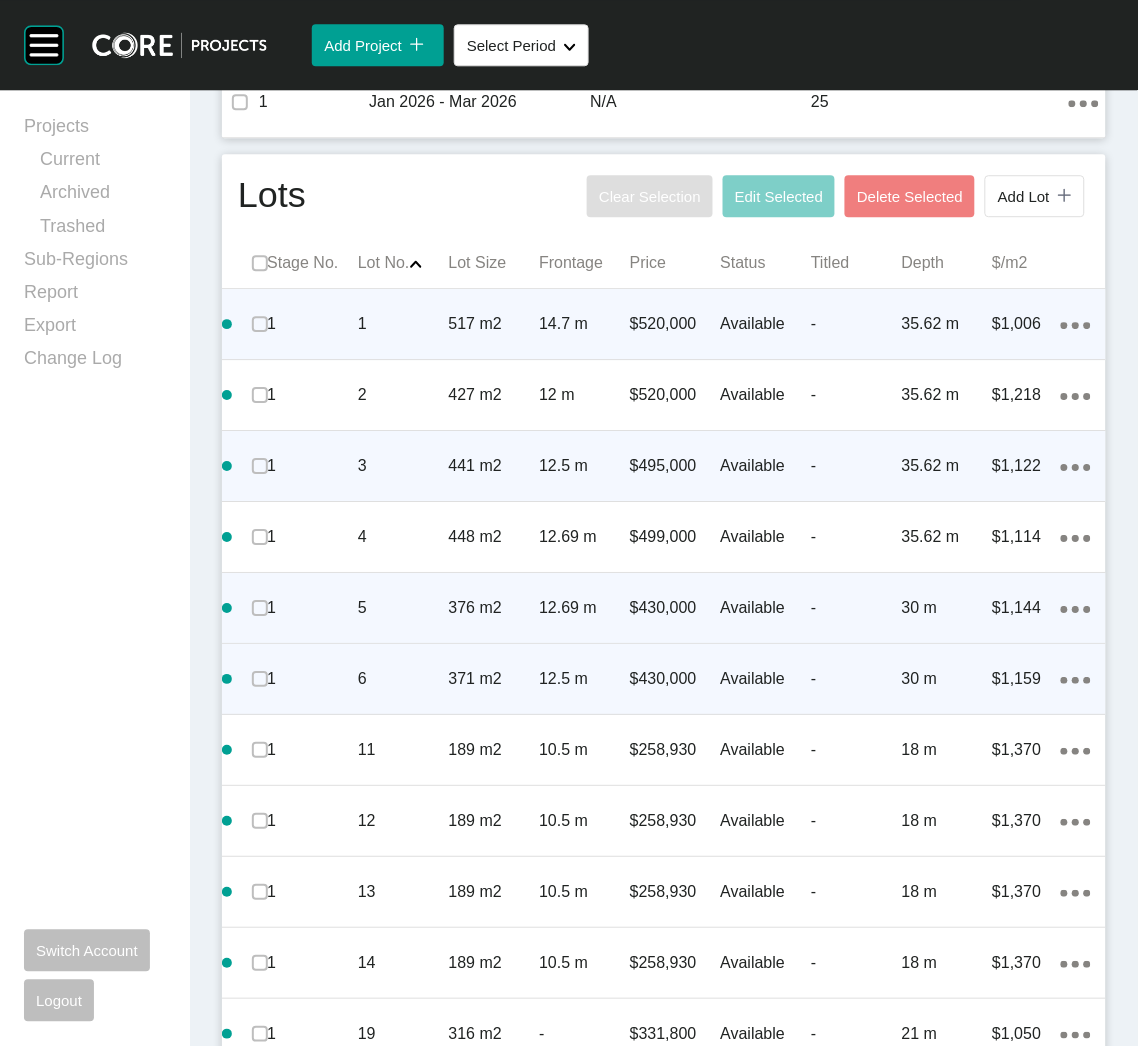 click on "Action Menu Dots Copy 6 Created with Sketch." 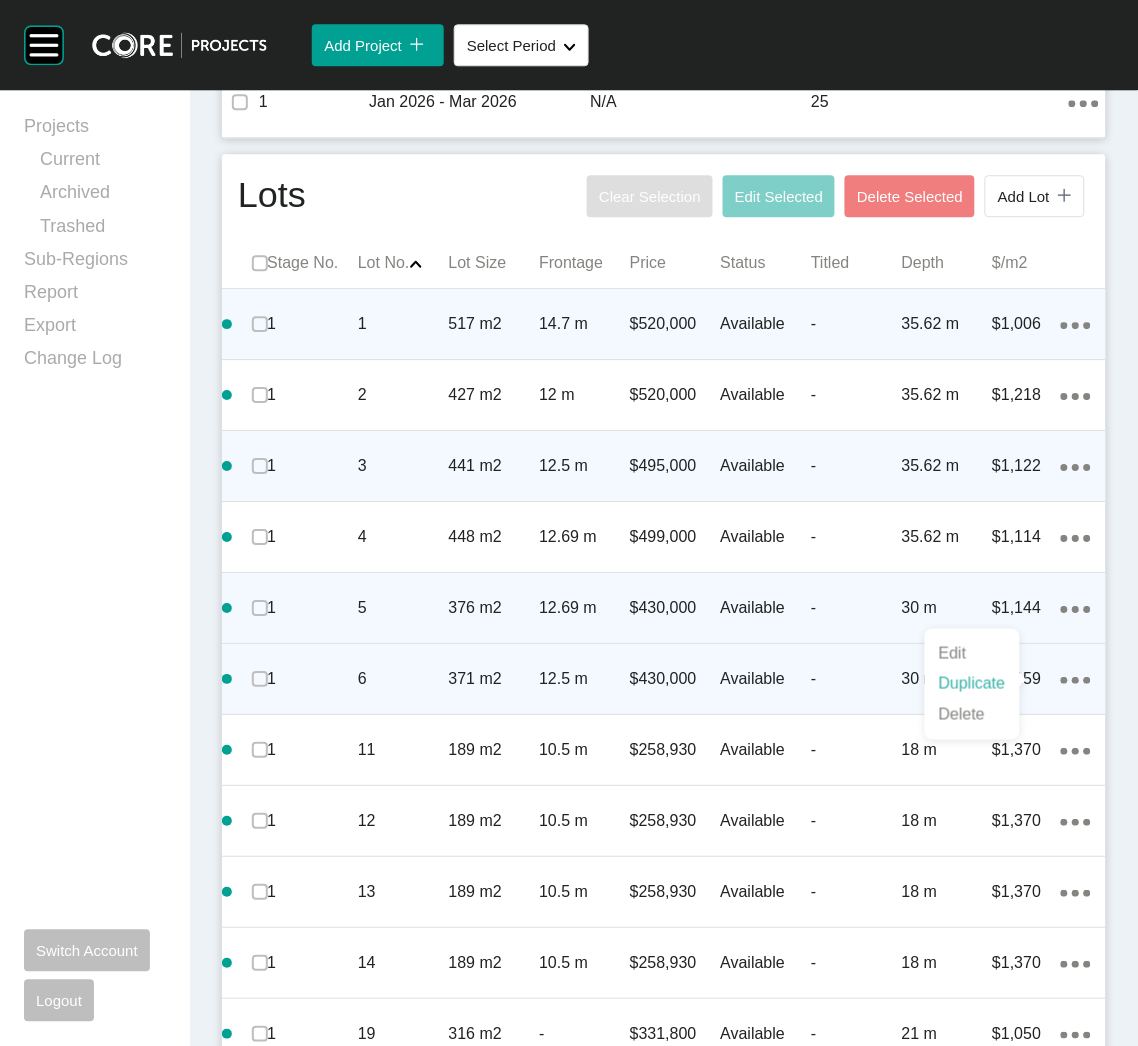 click on "Duplicate" at bounding box center (972, 684) 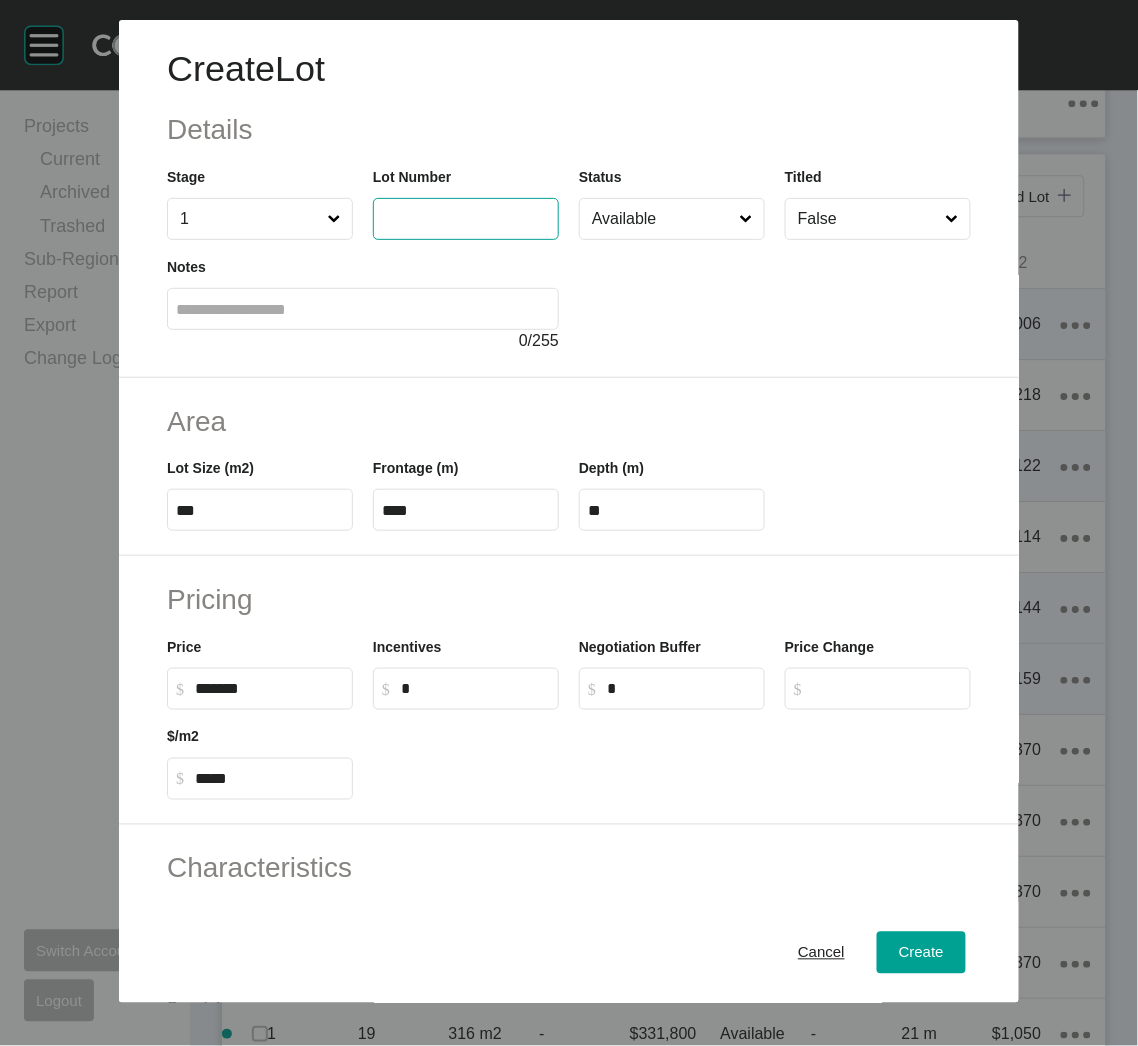 click at bounding box center (466, 218) 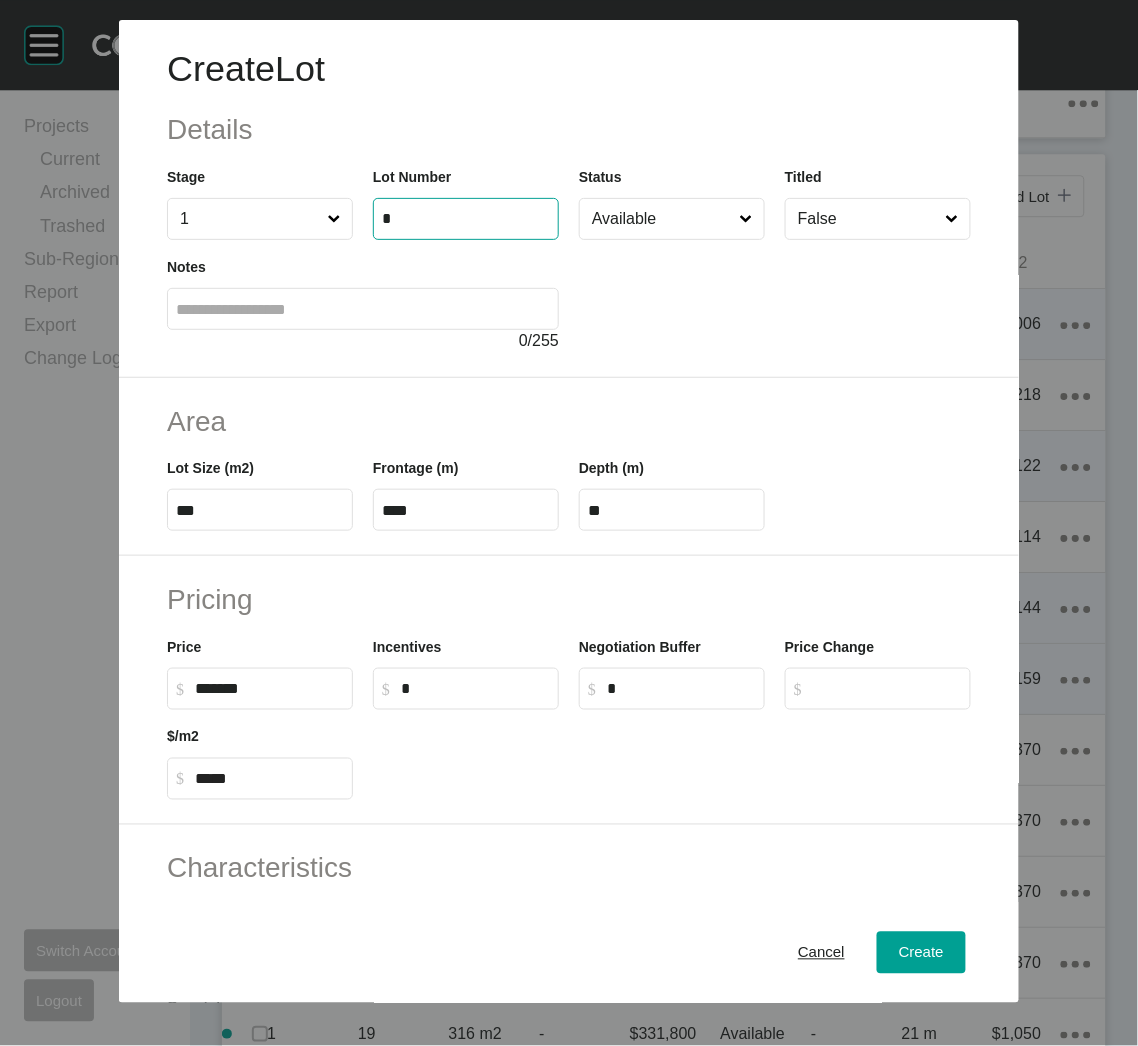 type on "*" 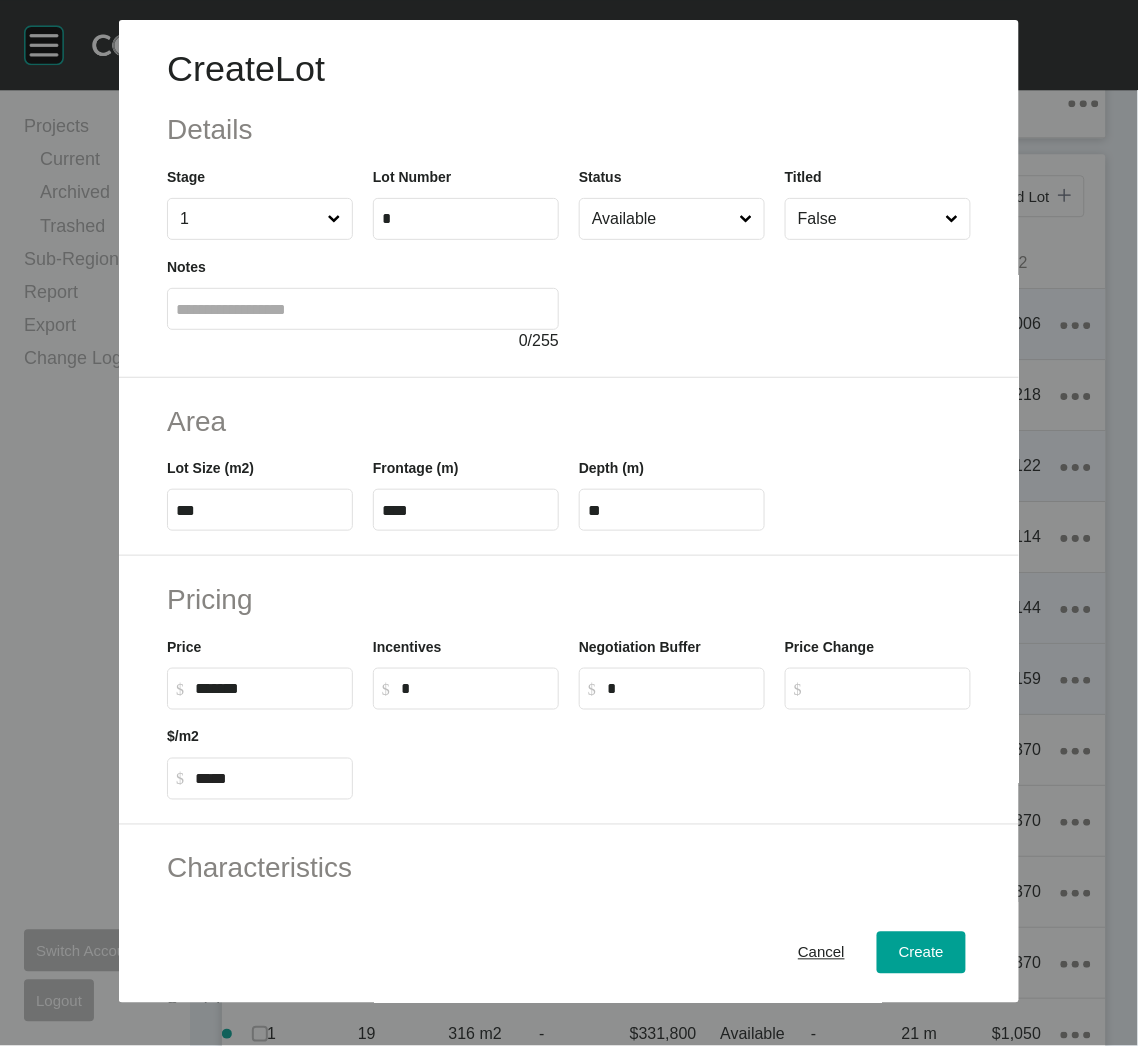 click at bounding box center [775, 296] 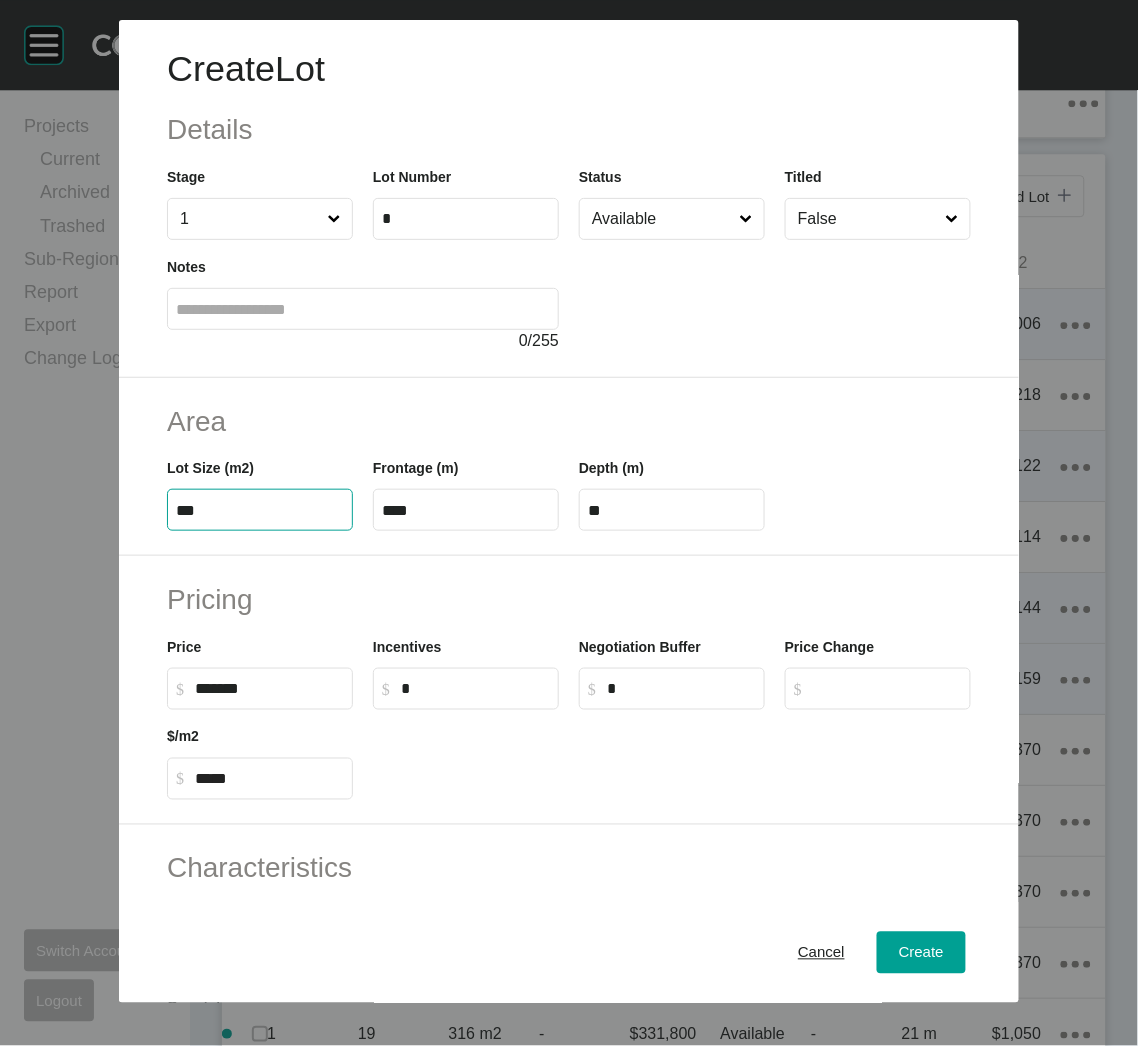 drag, startPoint x: 259, startPoint y: 509, endPoint x: 184, endPoint y: 504, distance: 75.16648 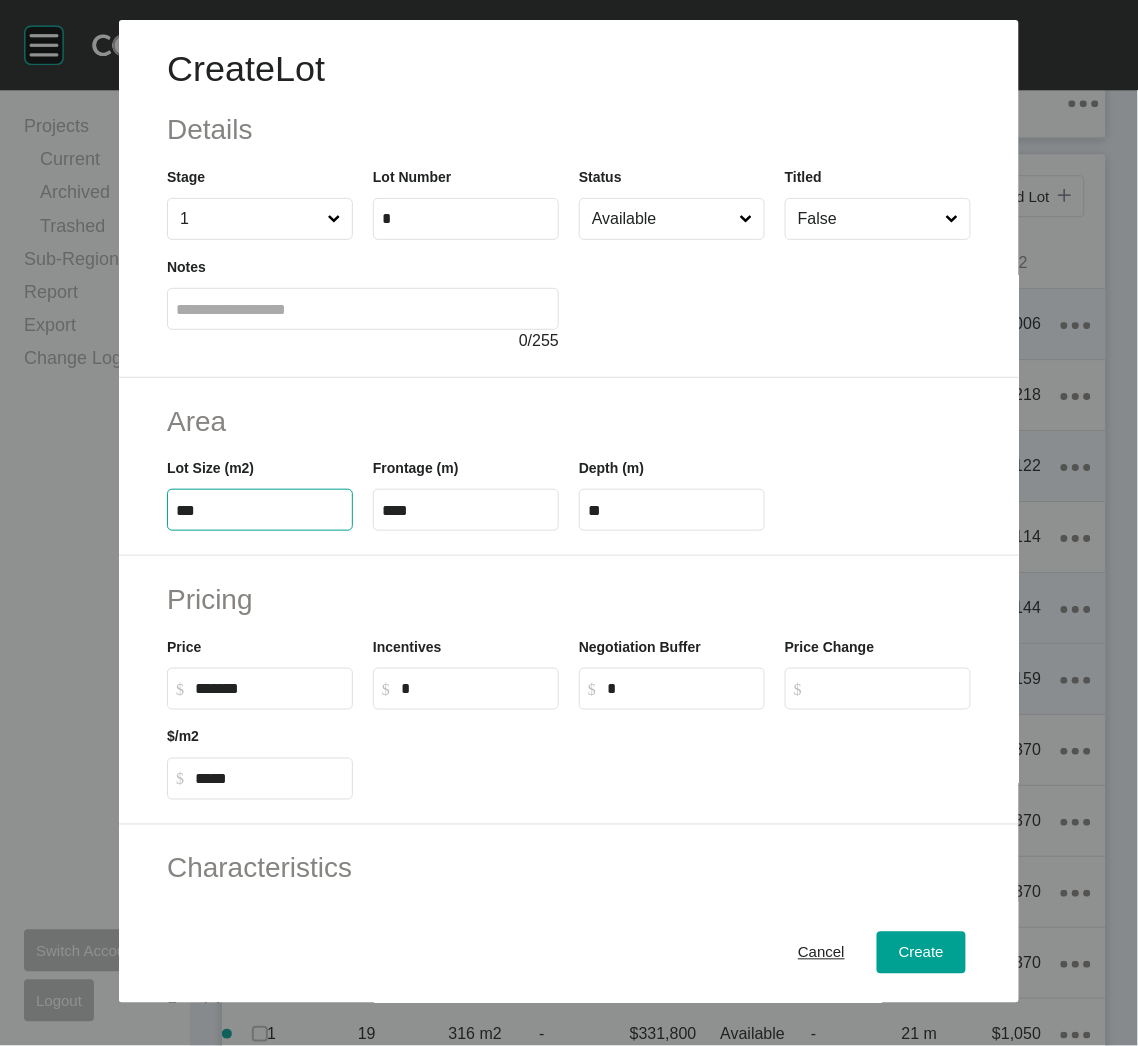 type on "***" 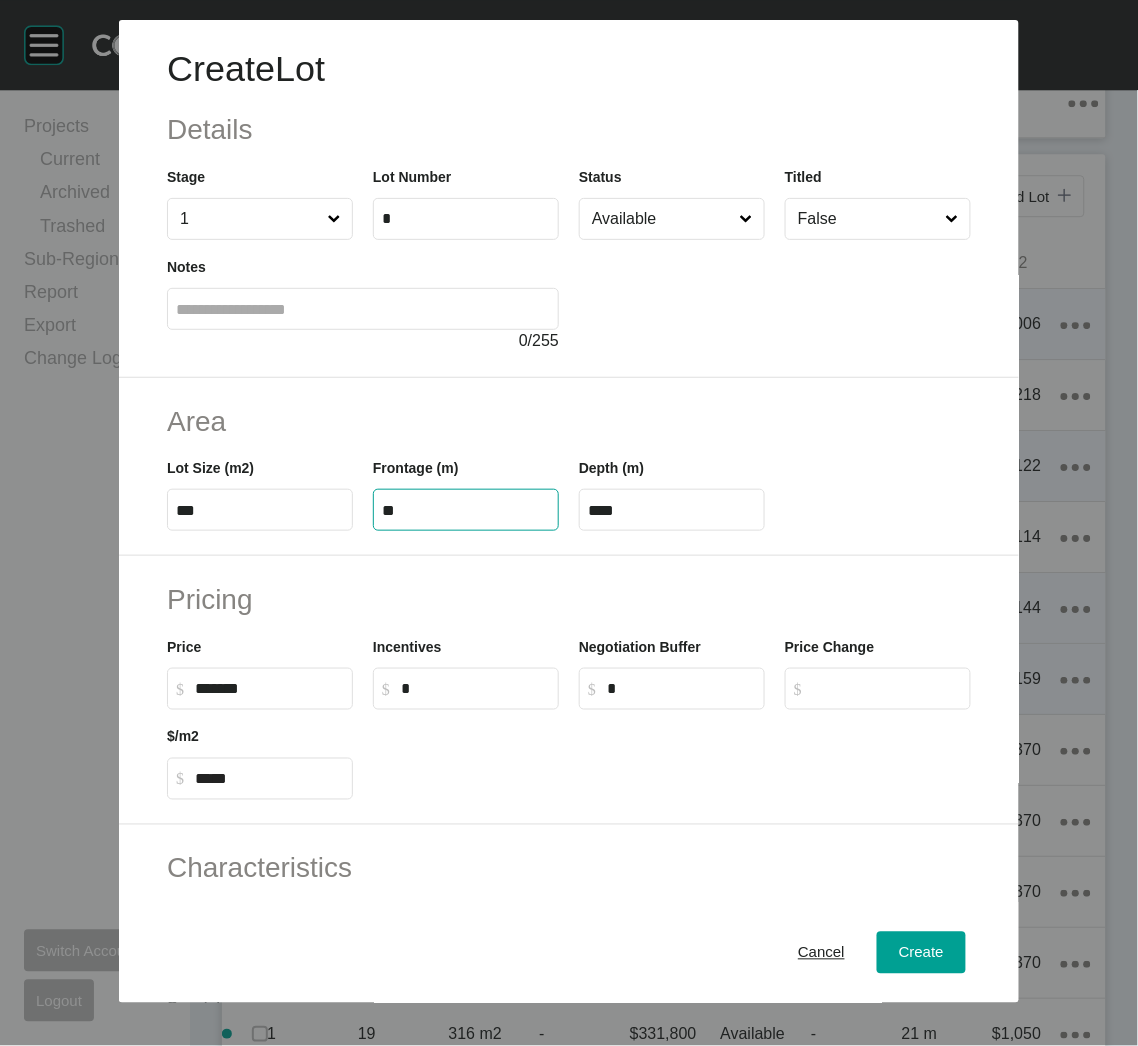 type on "**" 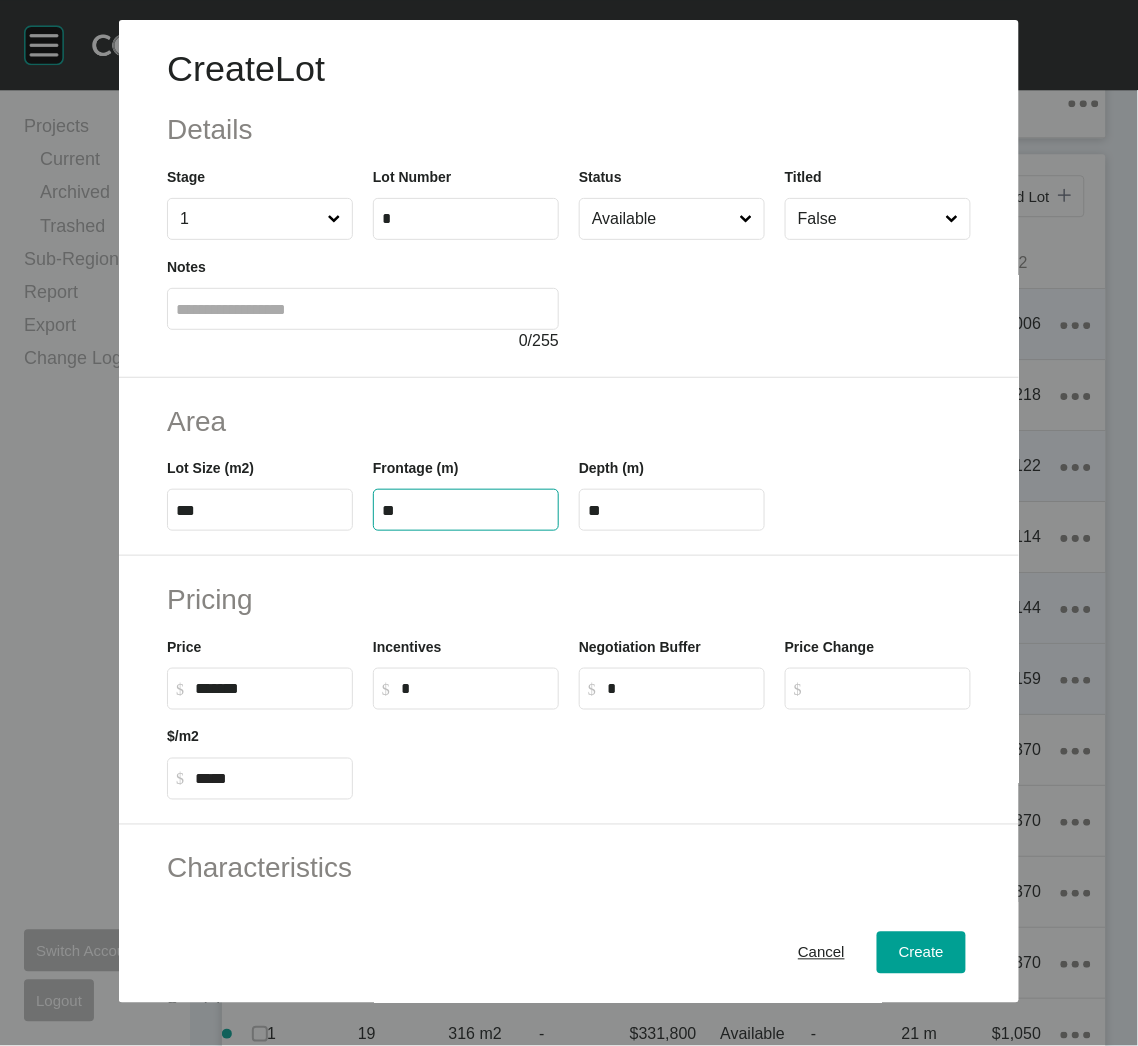 click on "Pricing" at bounding box center [569, 599] 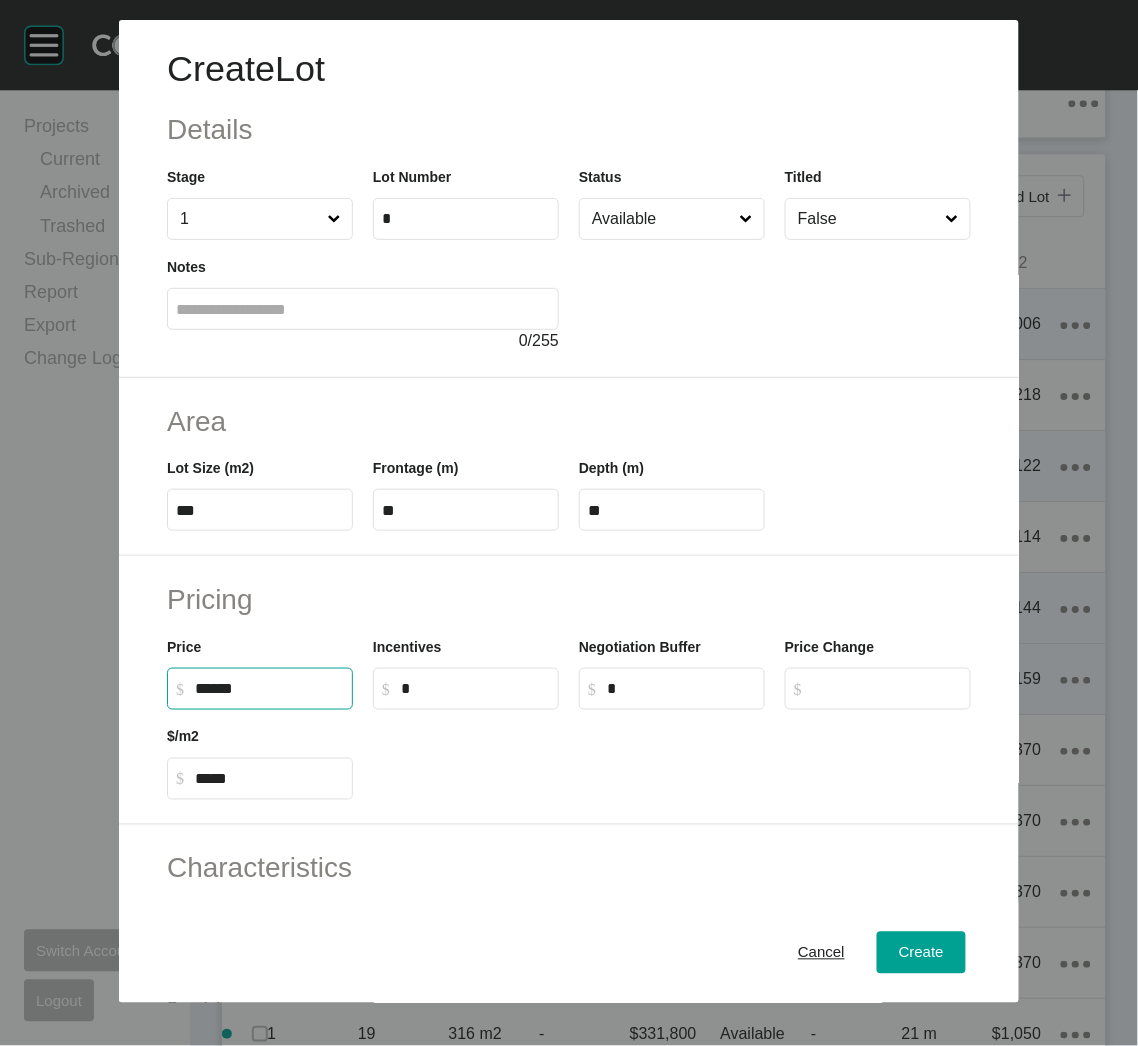 click on "******" at bounding box center (269, 688) 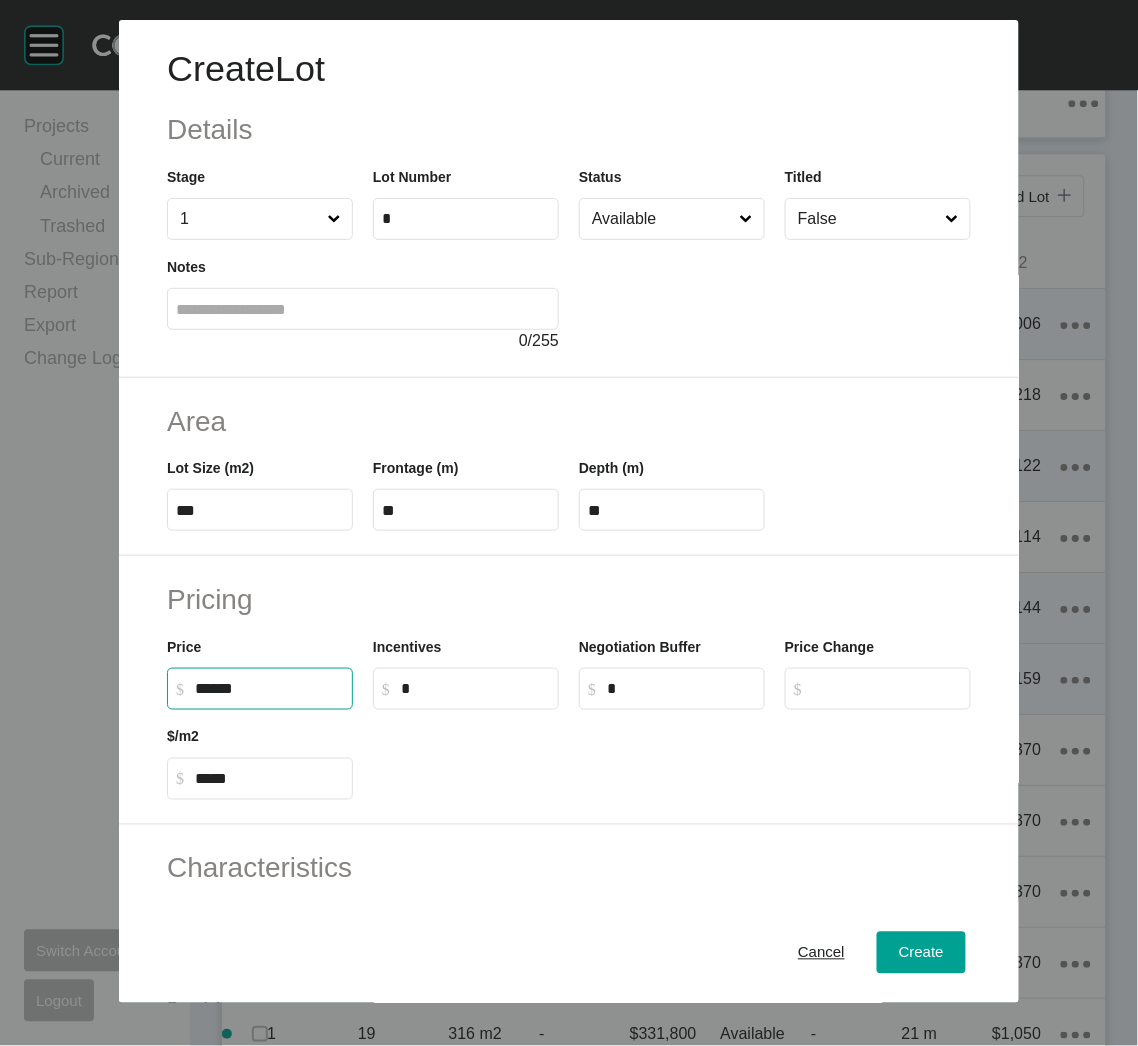 type on "*******" 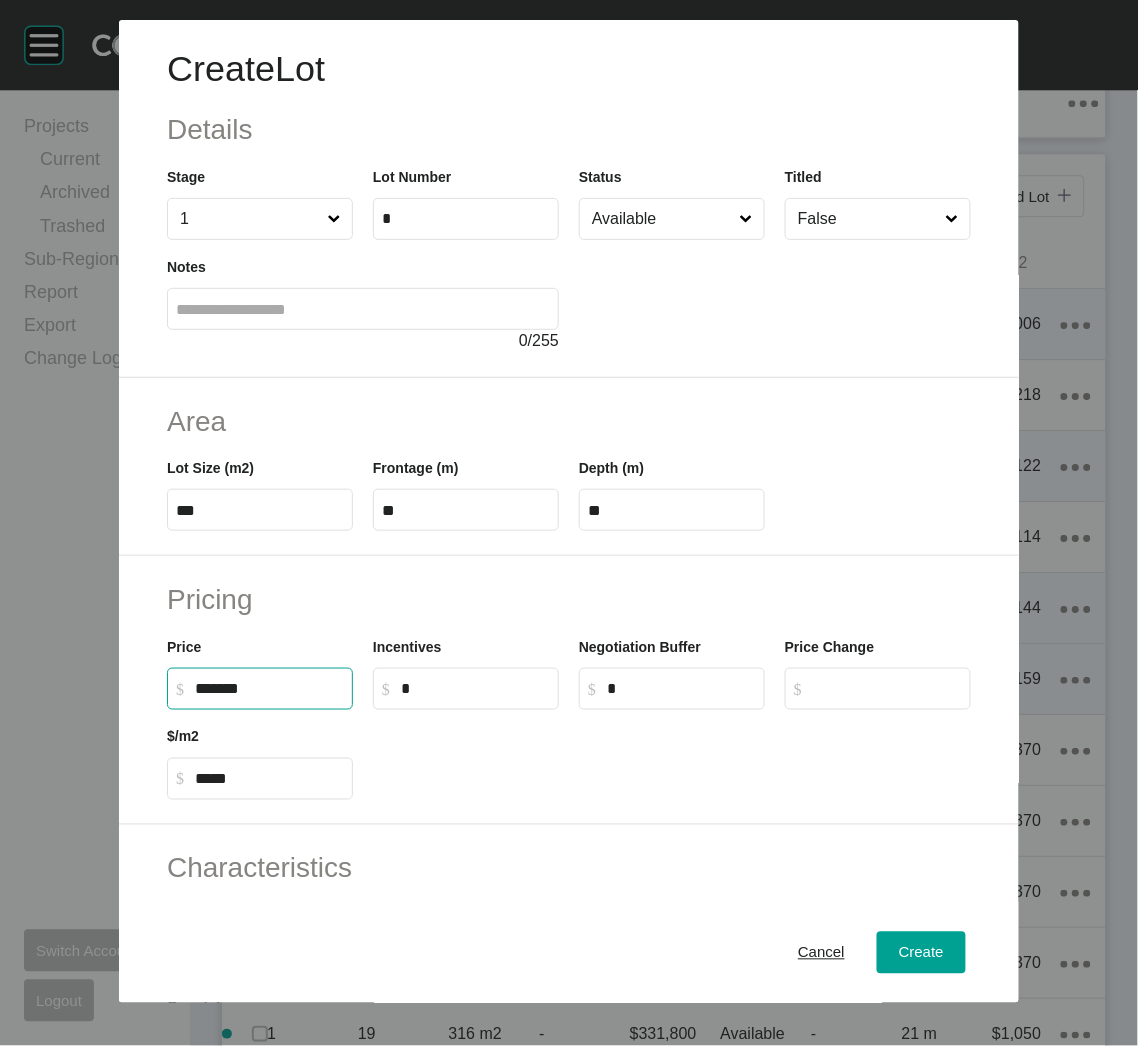 click at bounding box center (672, 755) 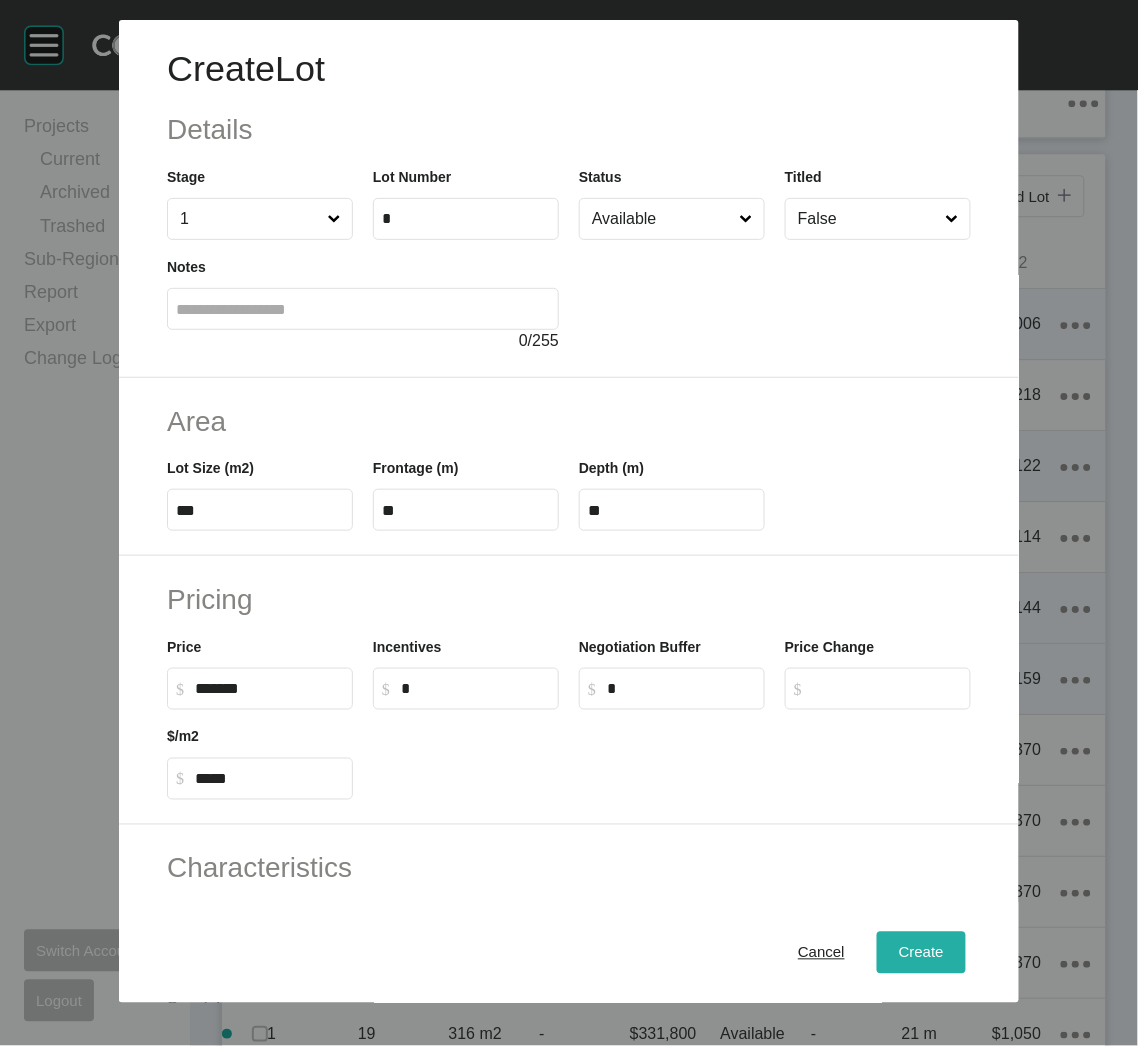 click on "Create" at bounding box center [921, 953] 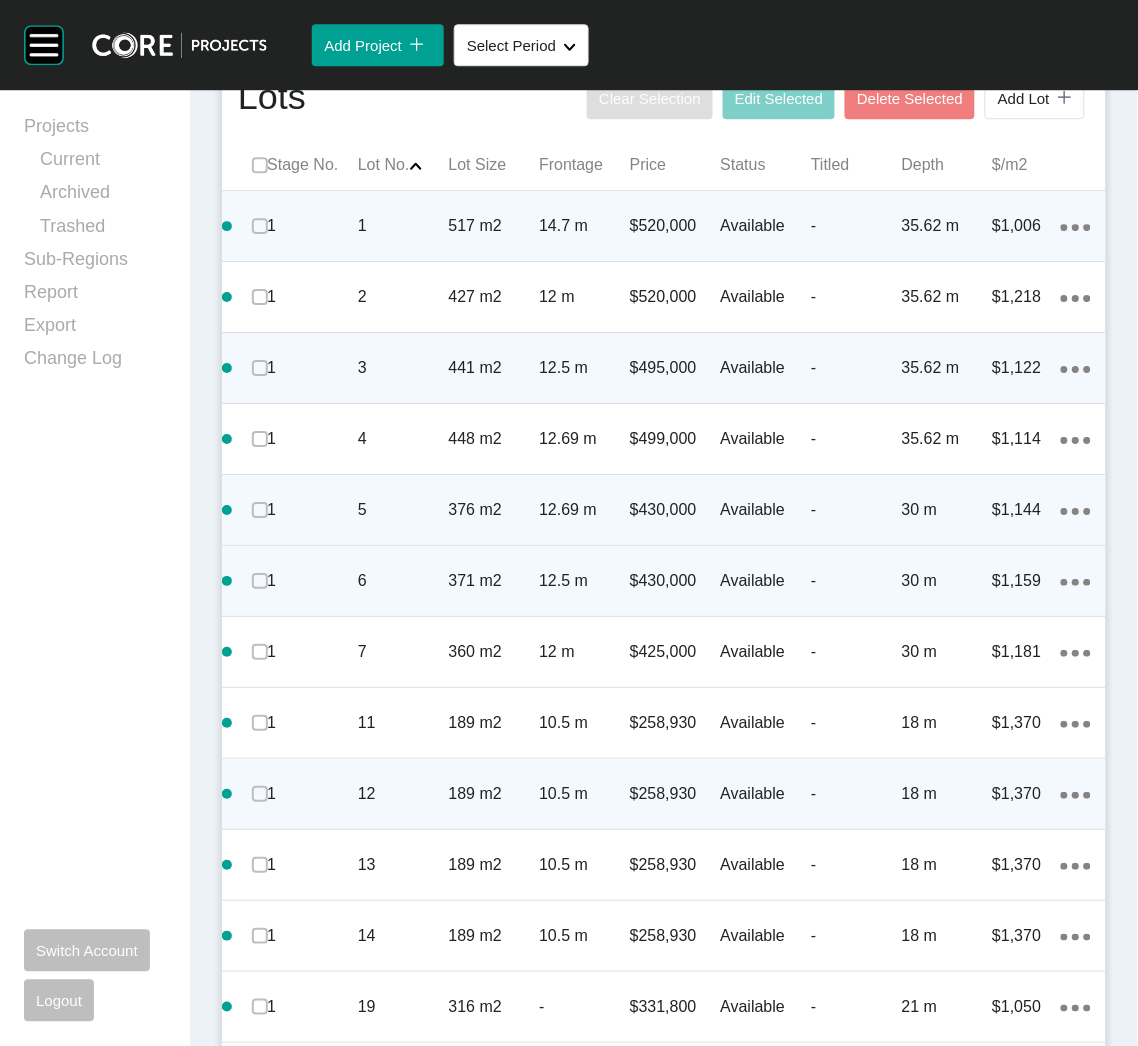 scroll, scrollTop: 1069, scrollLeft: 0, axis: vertical 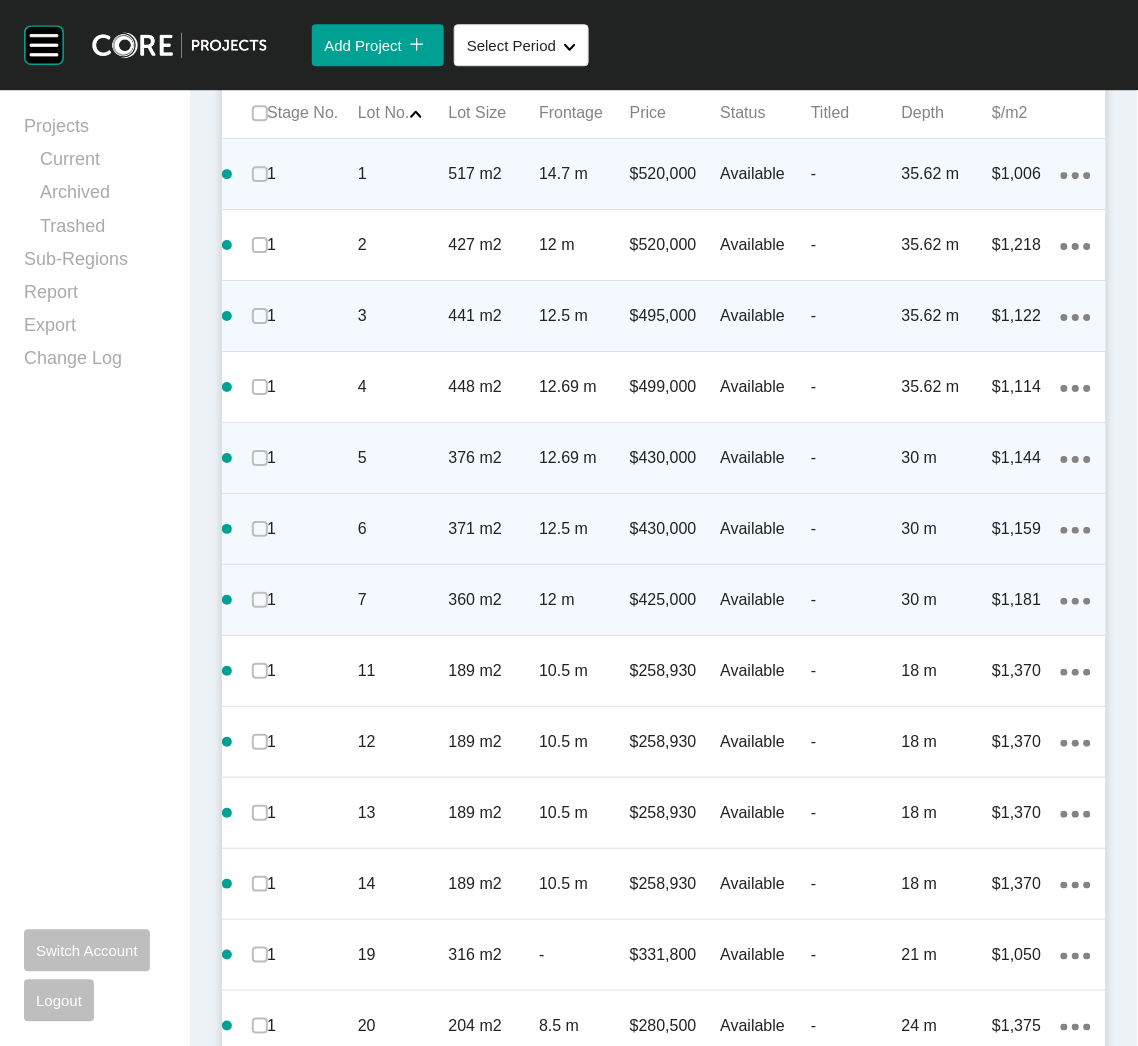 click on "Action Menu Dots Copy 6 Created with Sketch." 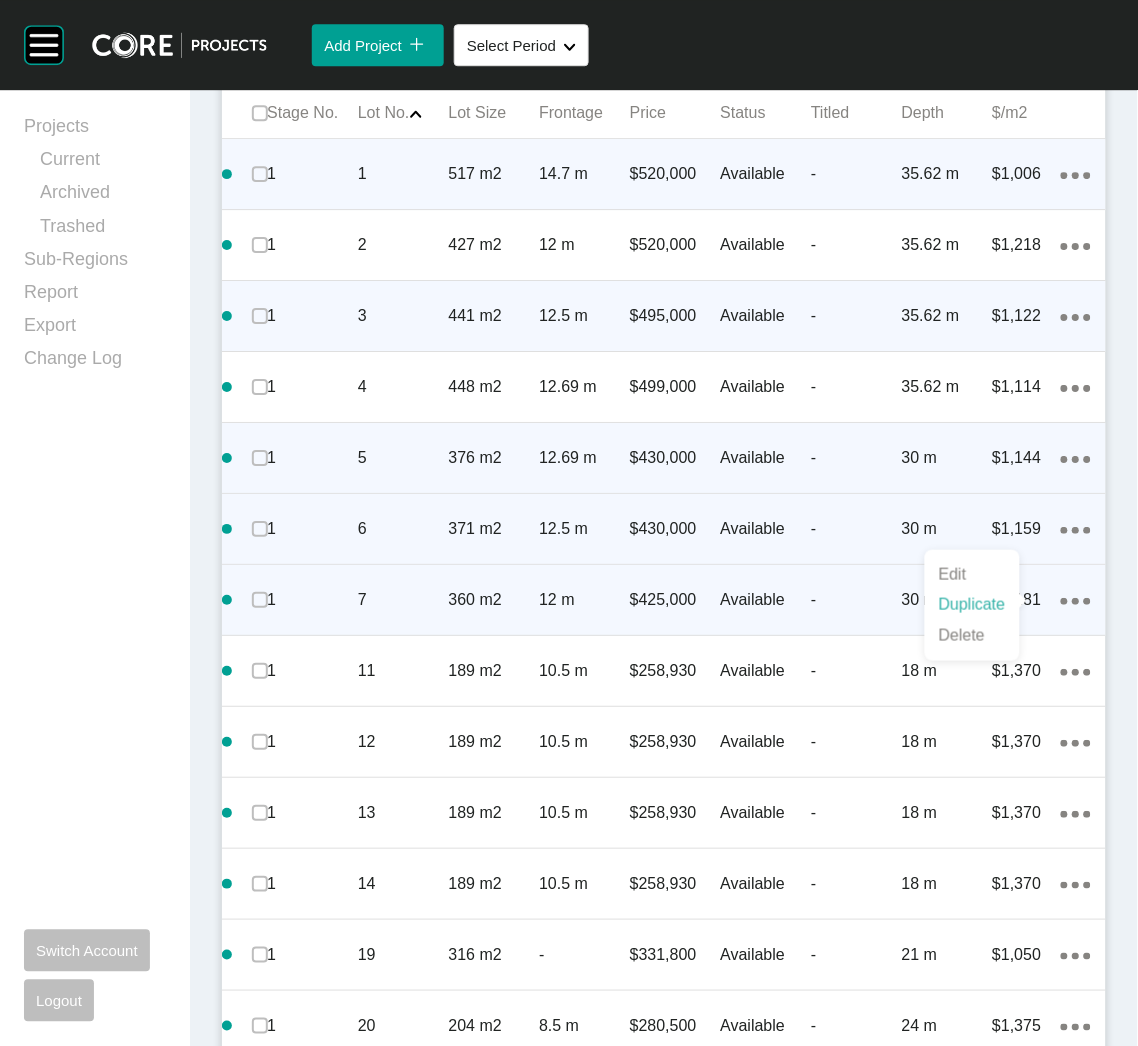 click on "Duplicate" at bounding box center [972, 605] 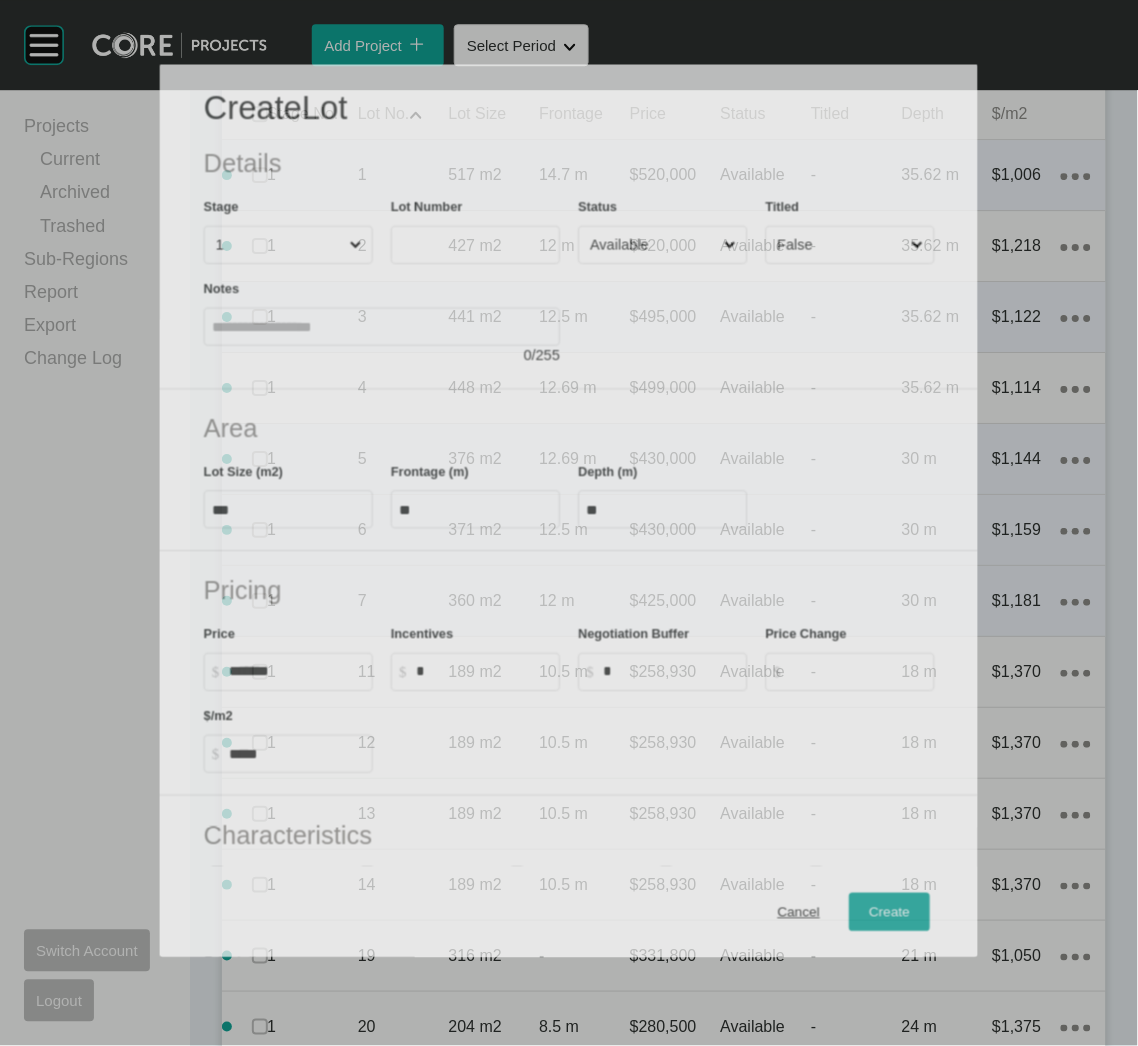 scroll, scrollTop: 1069, scrollLeft: 0, axis: vertical 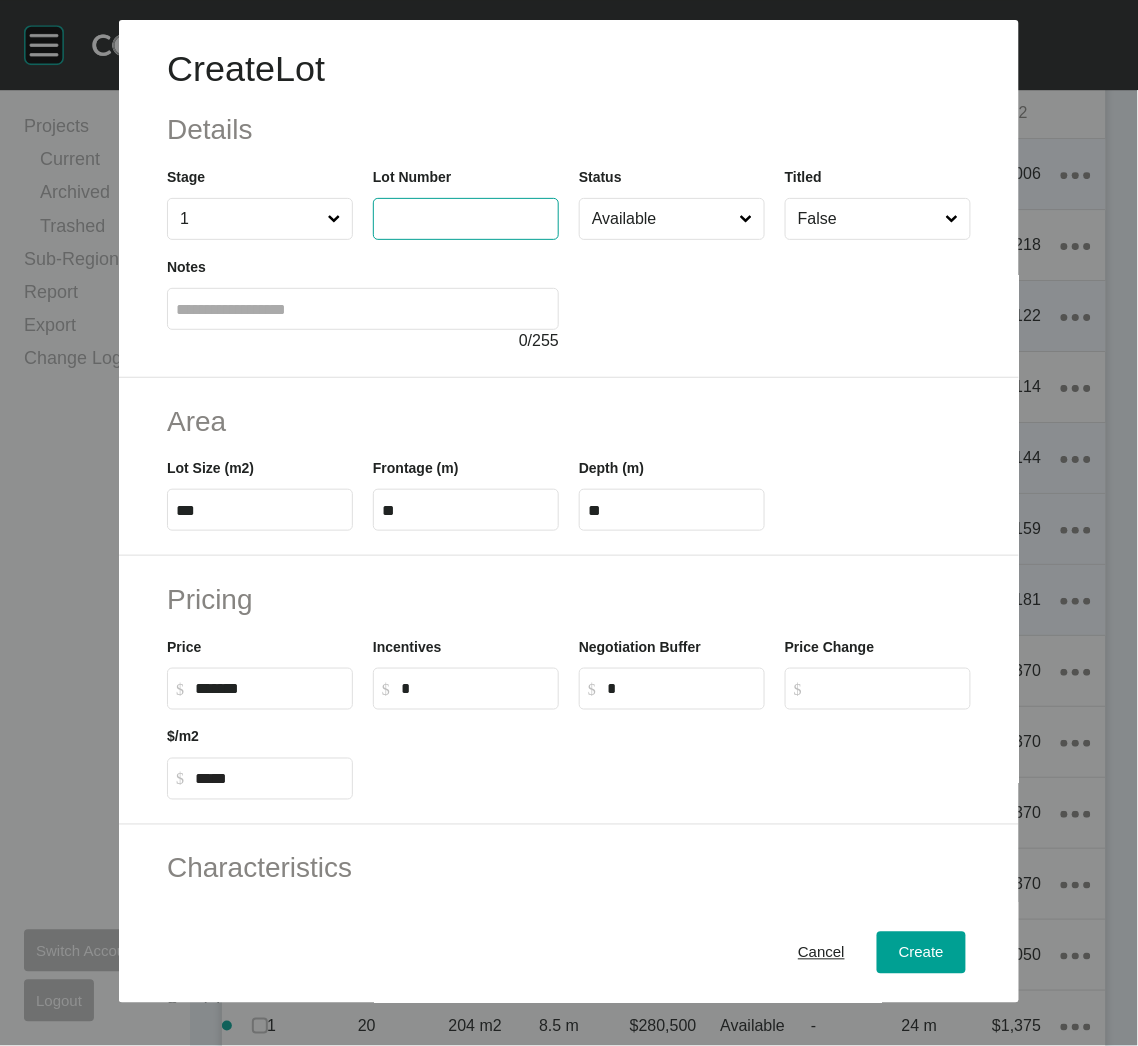 click at bounding box center (466, 218) 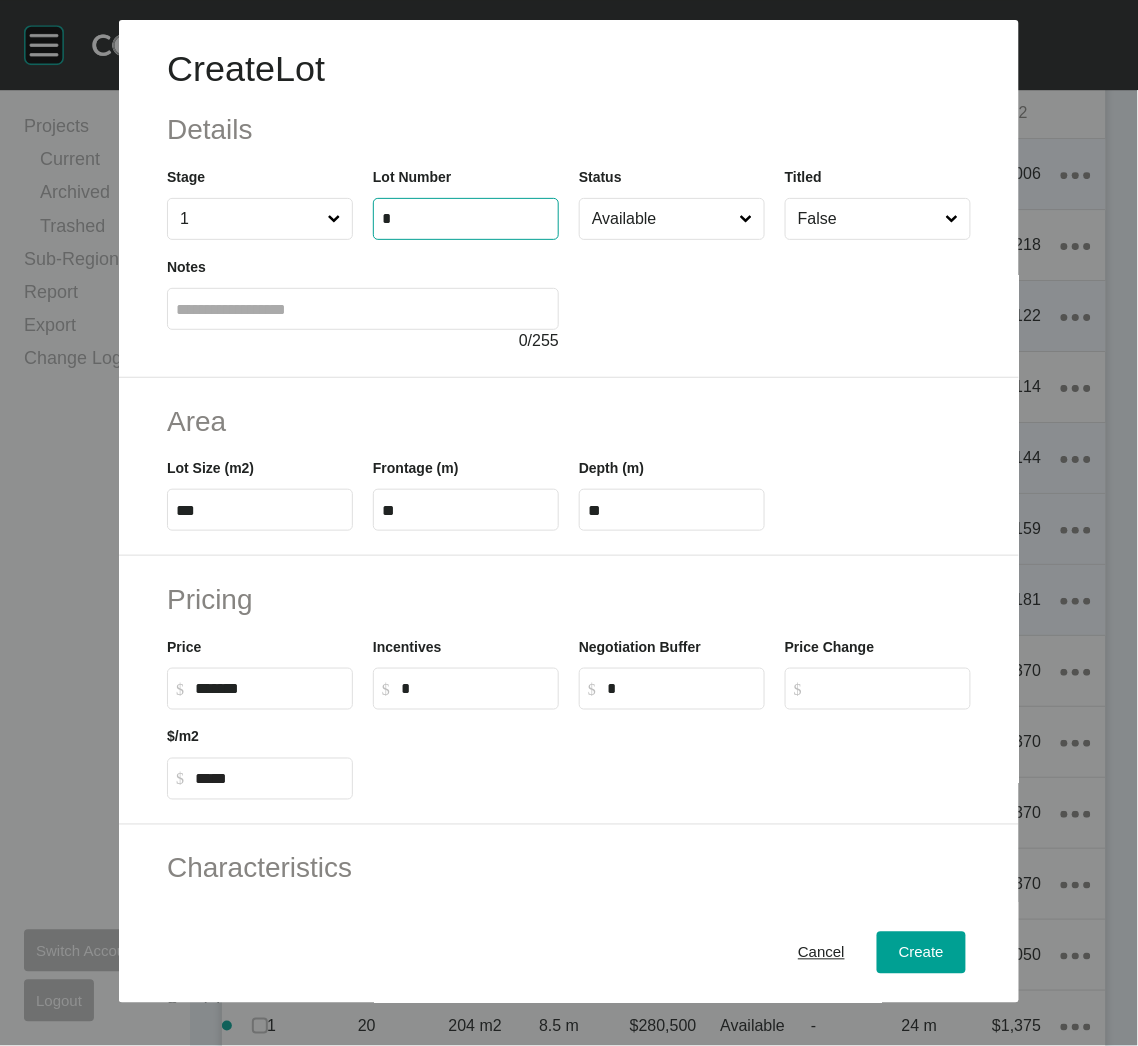 type on "*" 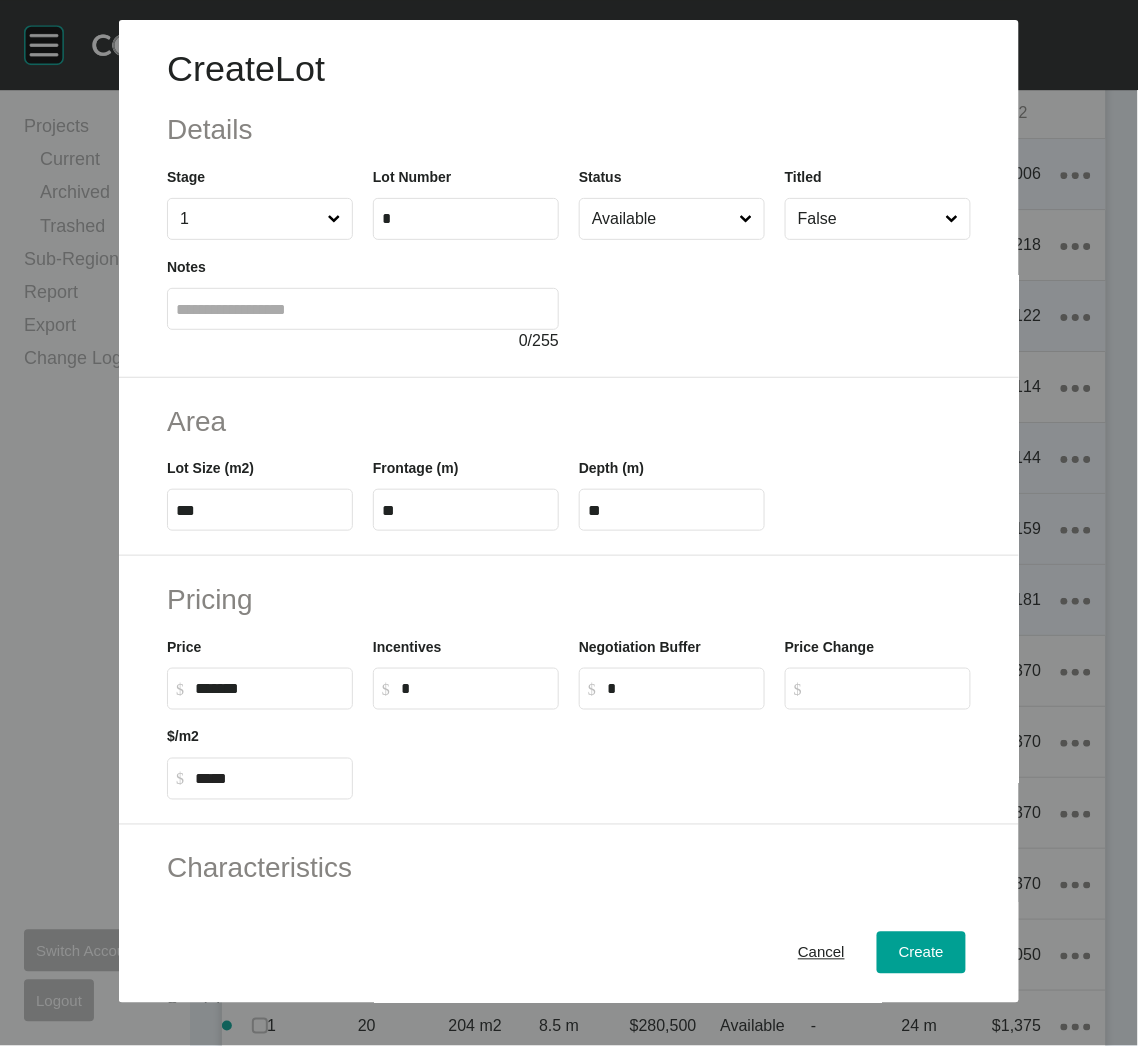 click on "***" at bounding box center (260, 510) 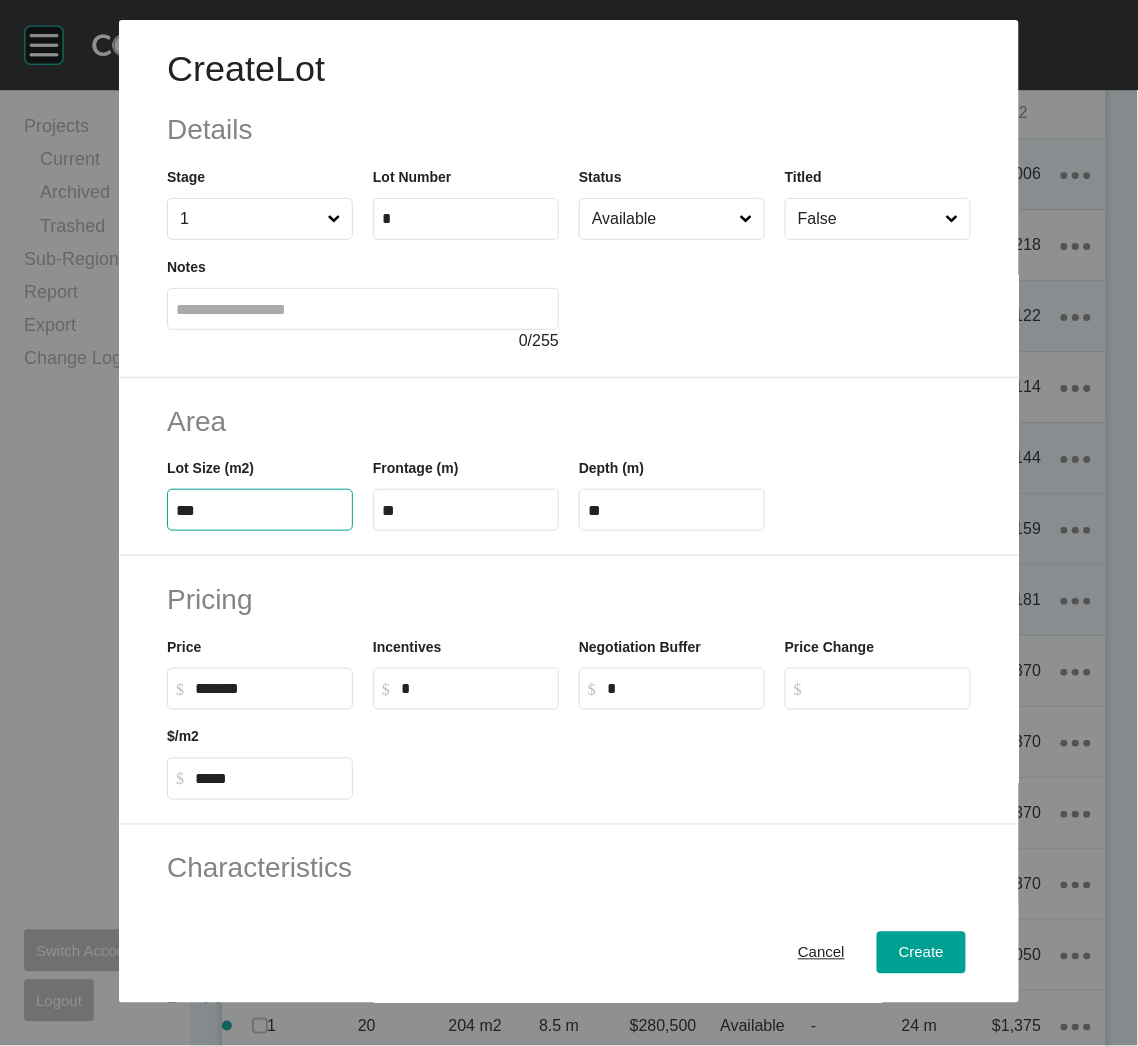 click on "***" at bounding box center (260, 510) 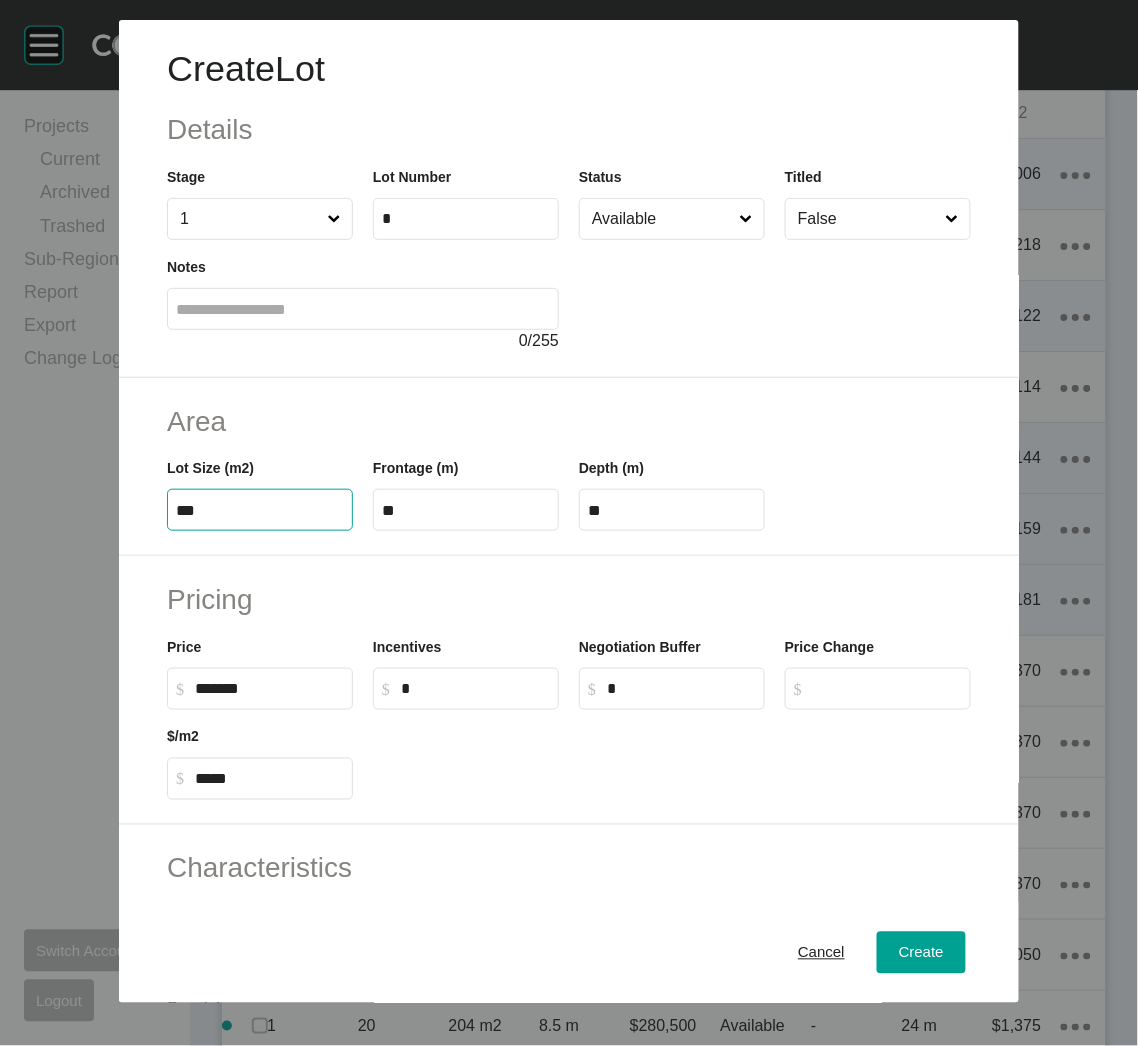 click on "***" at bounding box center (260, 510) 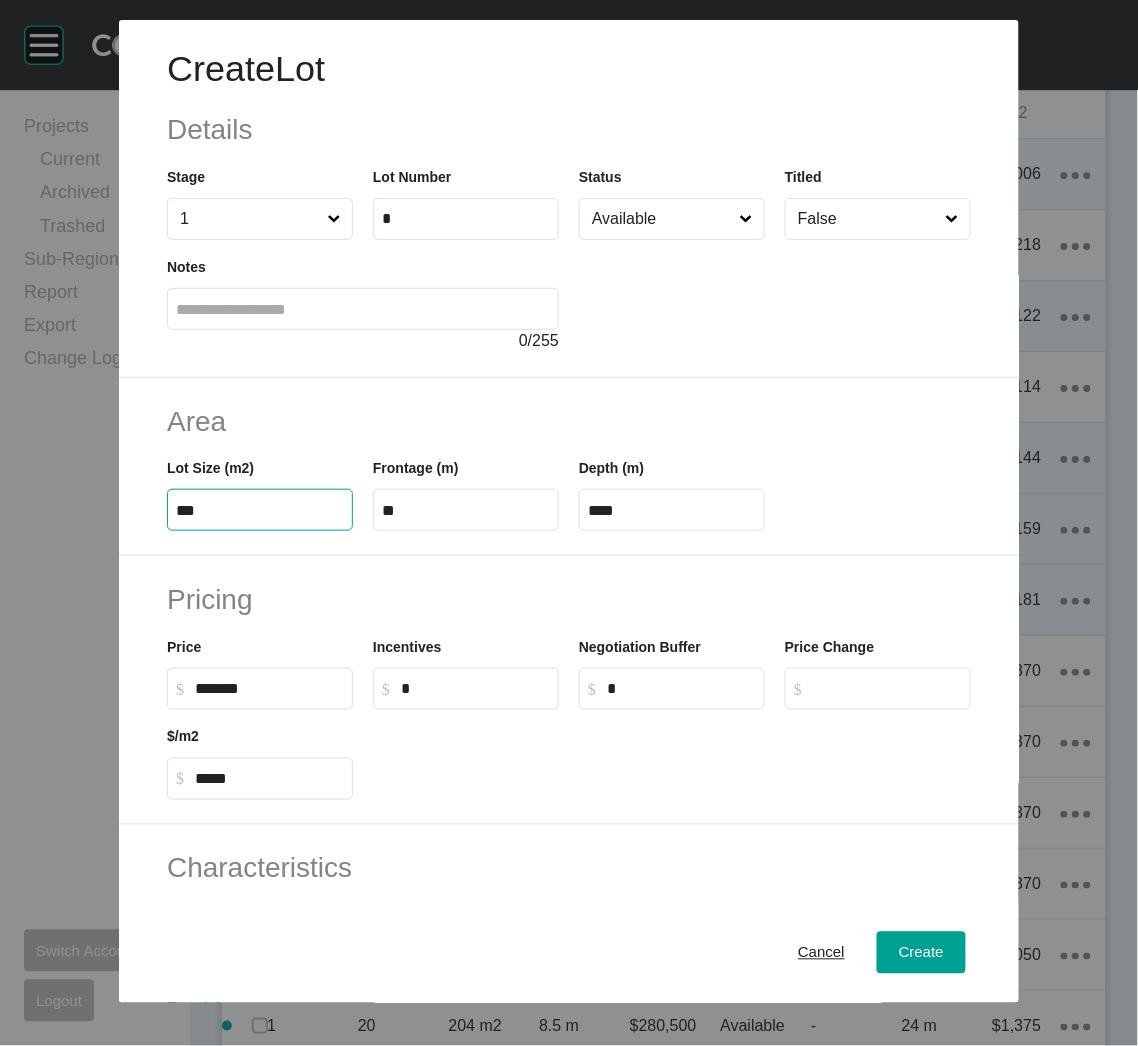 type on "*****" 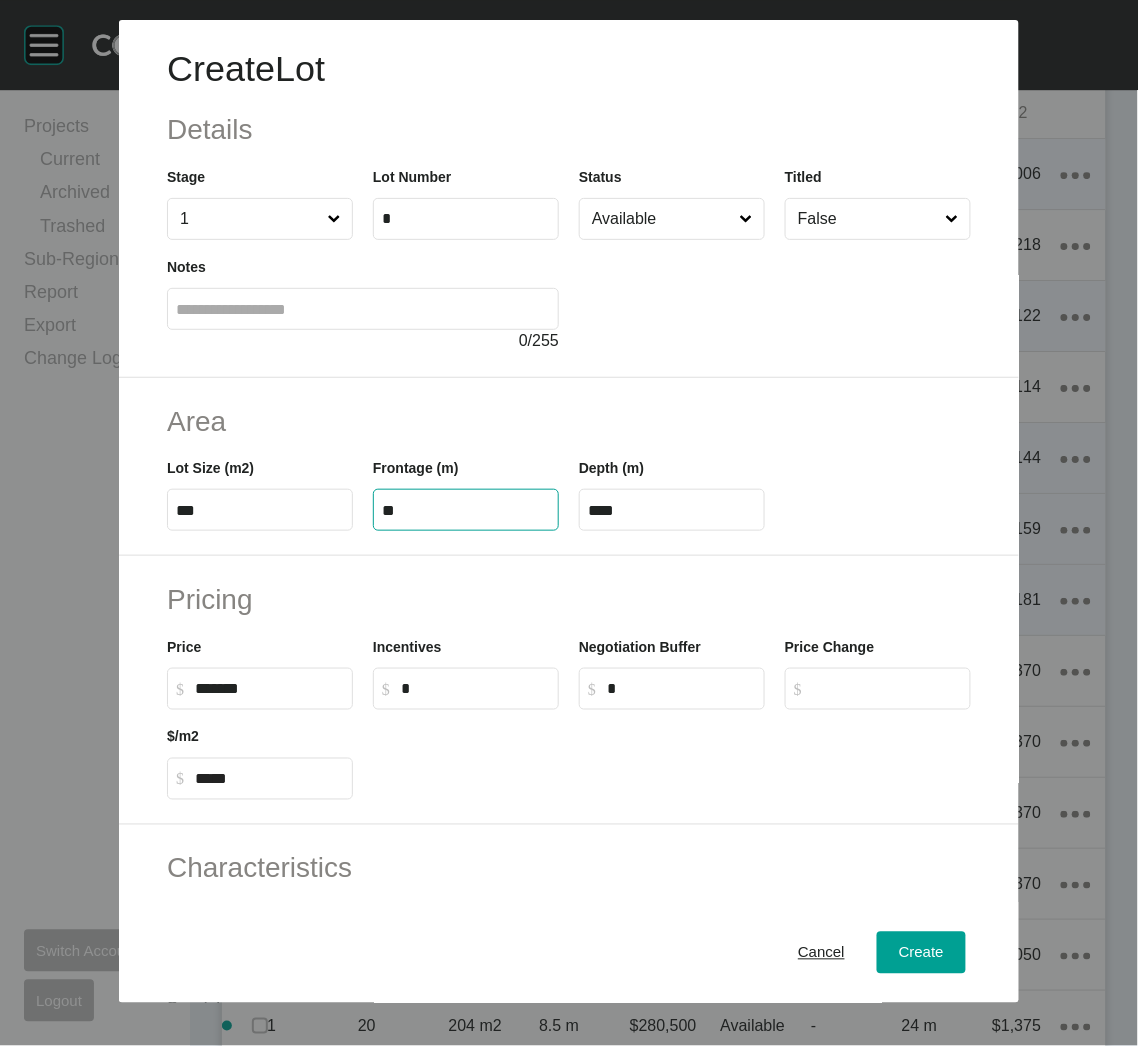 drag, startPoint x: 418, startPoint y: 507, endPoint x: 353, endPoint y: 501, distance: 65.27634 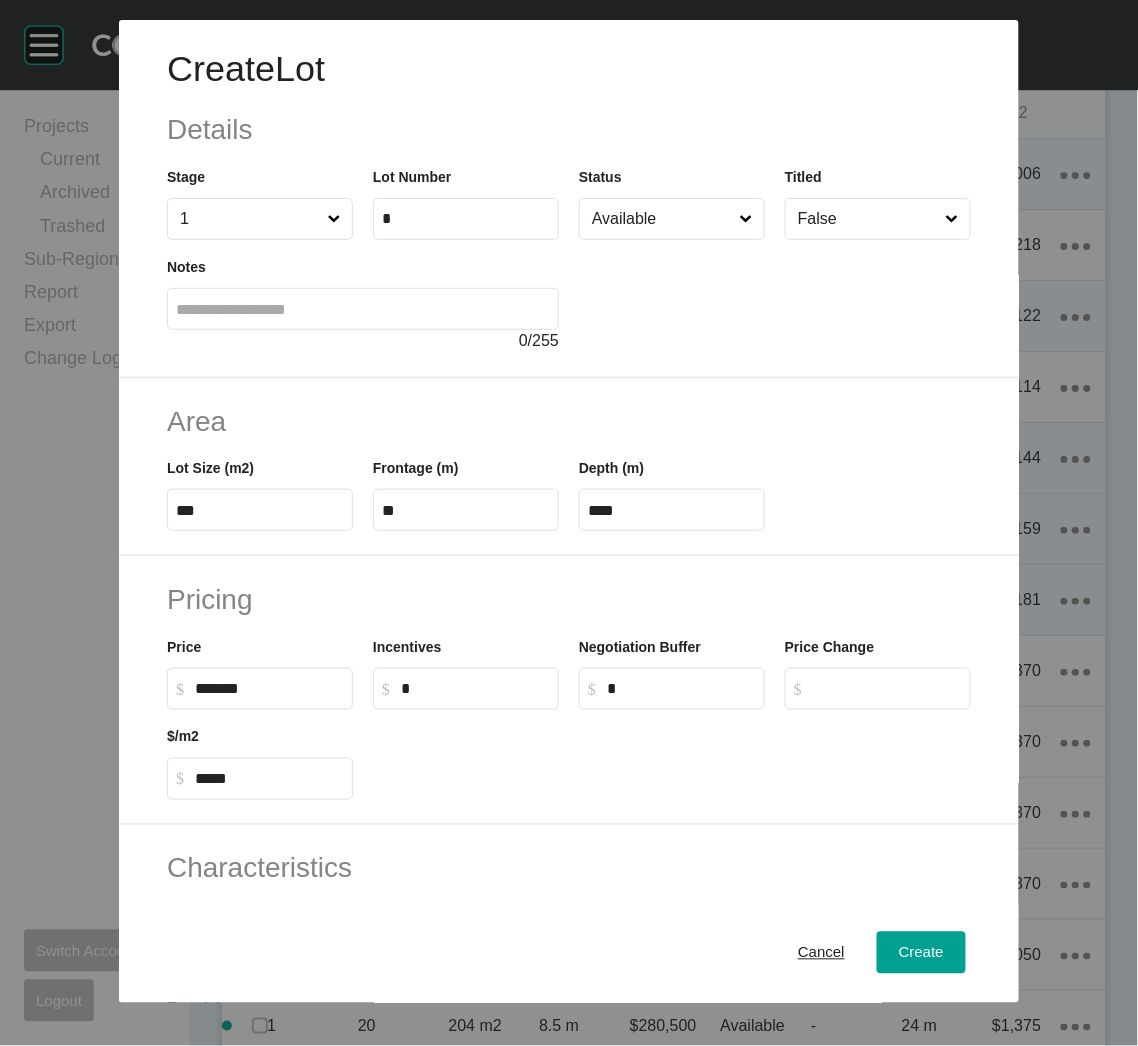 click on "Pricing" at bounding box center (569, 599) 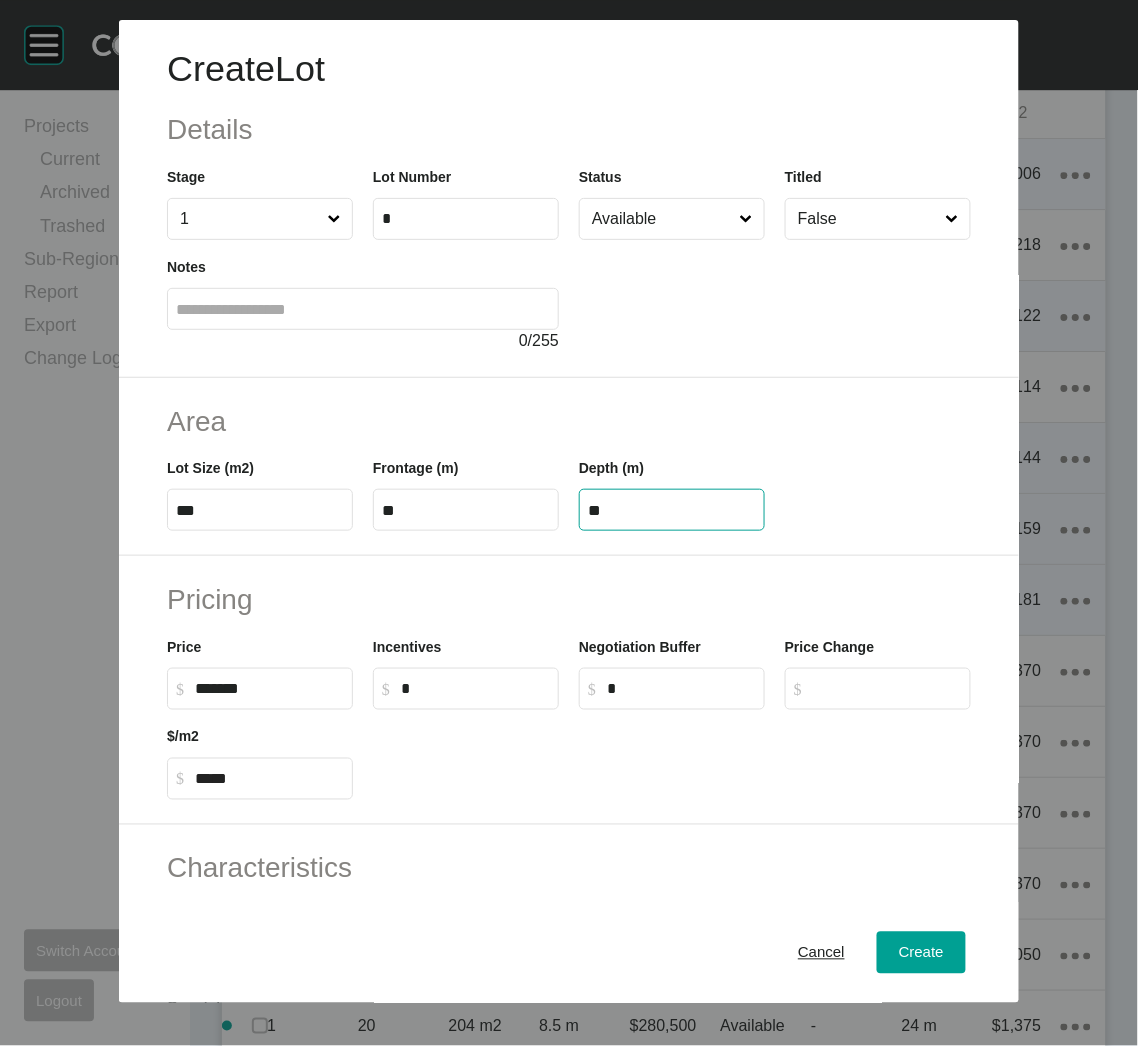 type on "**" 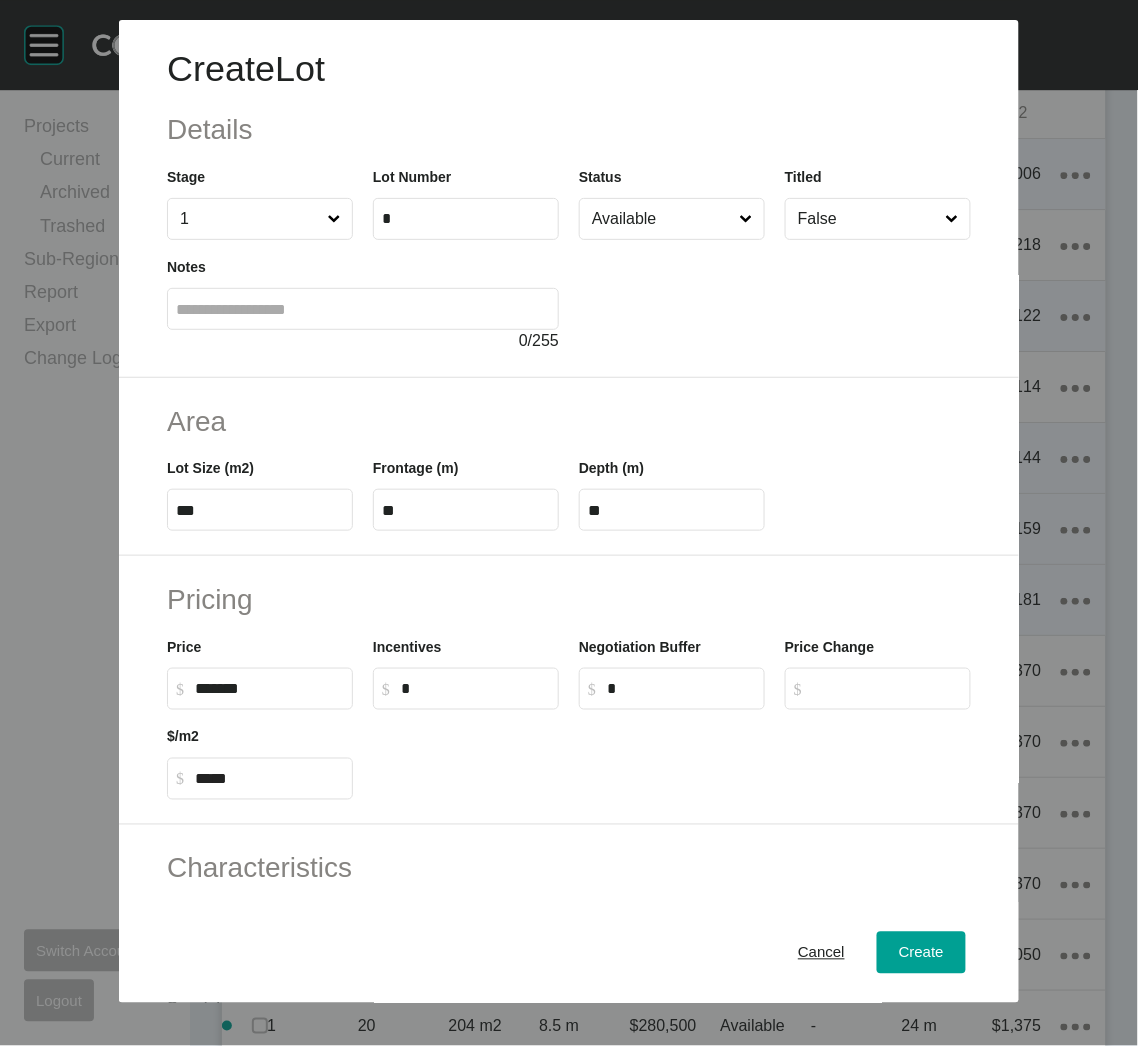 click on "Pricing Price $ Created with Sketch. $ ******* Incentives $ Created with Sketch. $ * Negotiation Buffer $ Created with Sketch. $ * Price Change $ Created with Sketch. $ $/m2 $ Created with Sketch. $ *****" at bounding box center [569, 690] 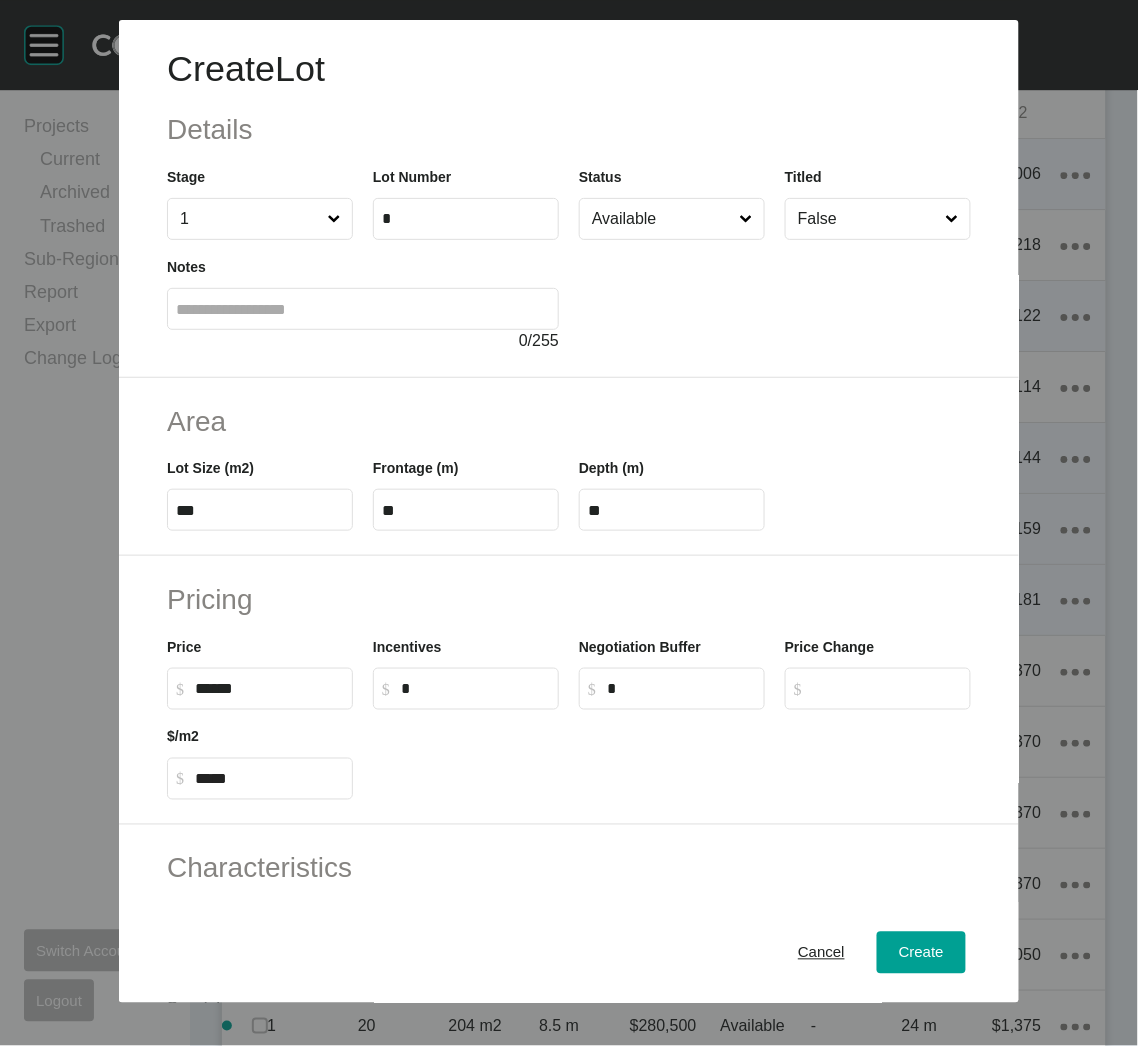 click on "******" at bounding box center (269, 688) 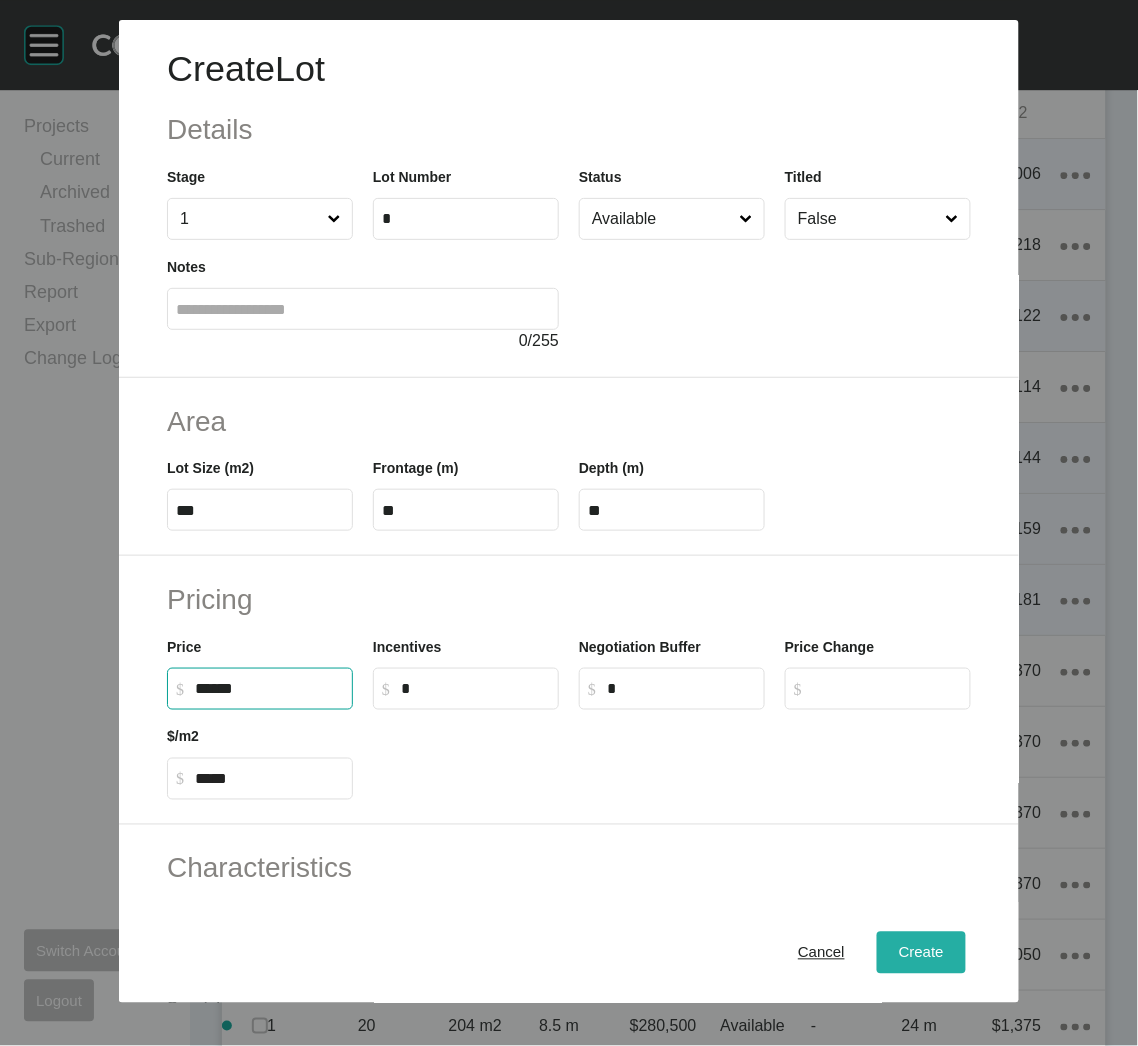 type on "*******" 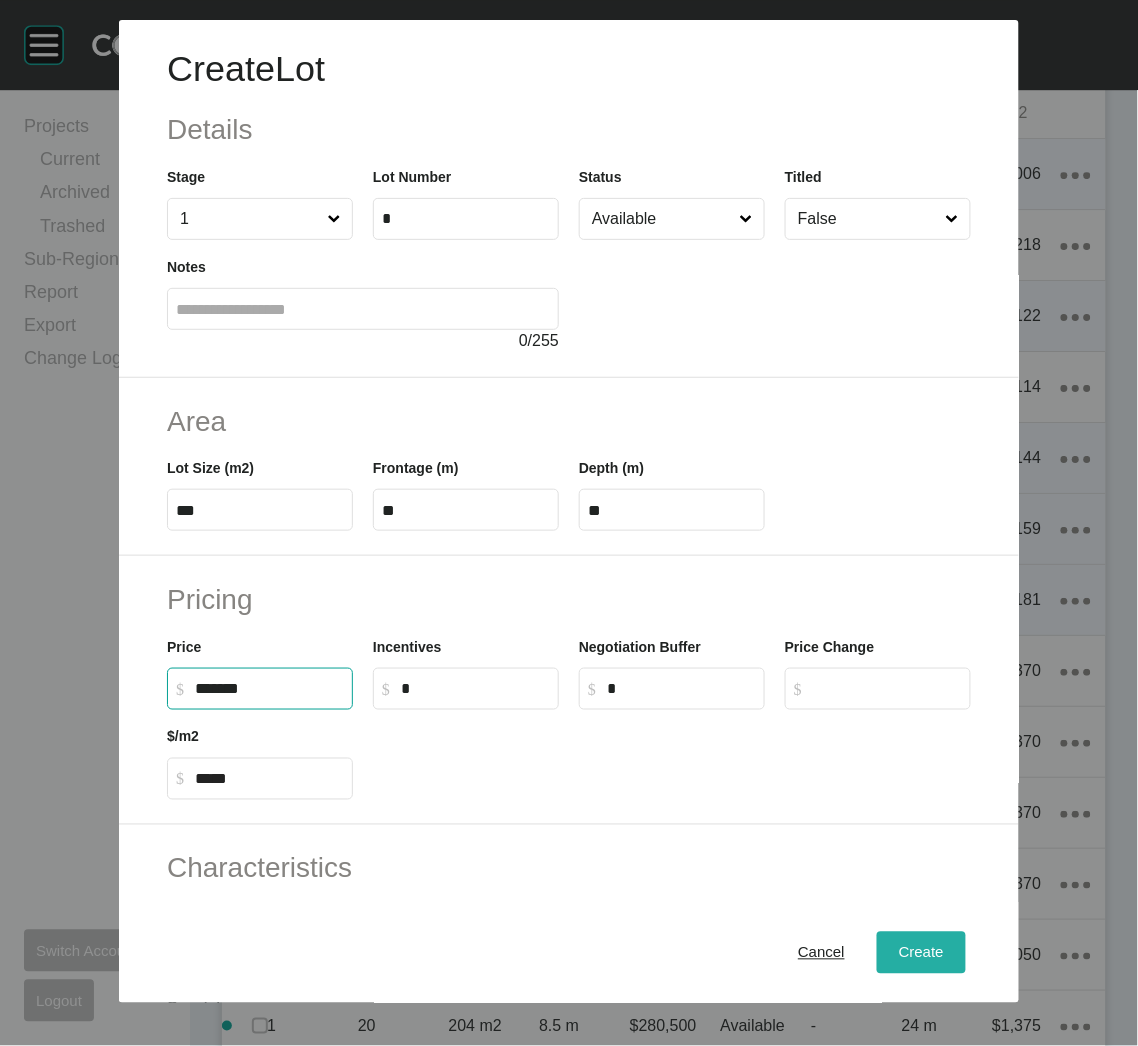click on "Create" at bounding box center (921, 953) 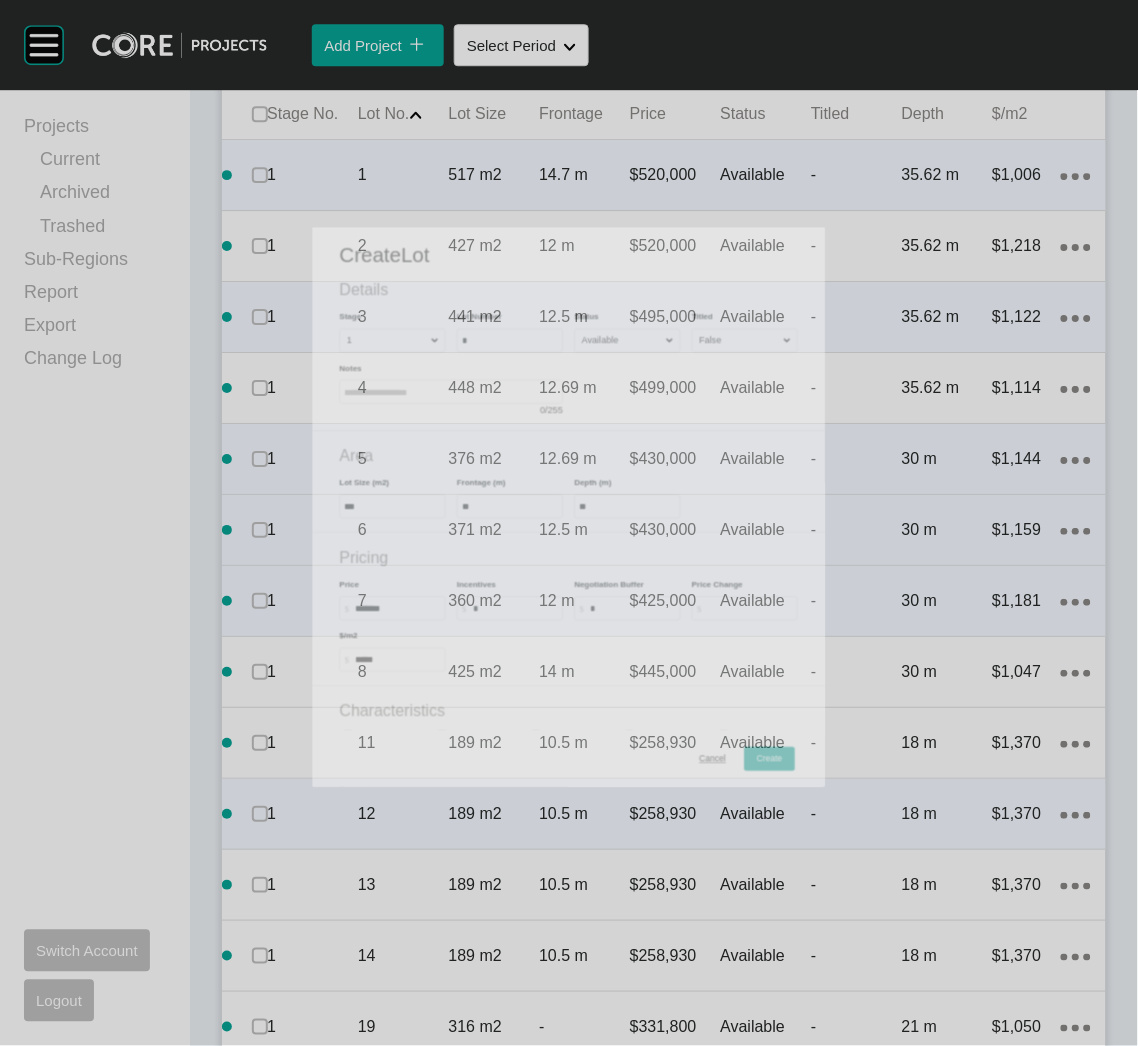 scroll, scrollTop: 1069, scrollLeft: 0, axis: vertical 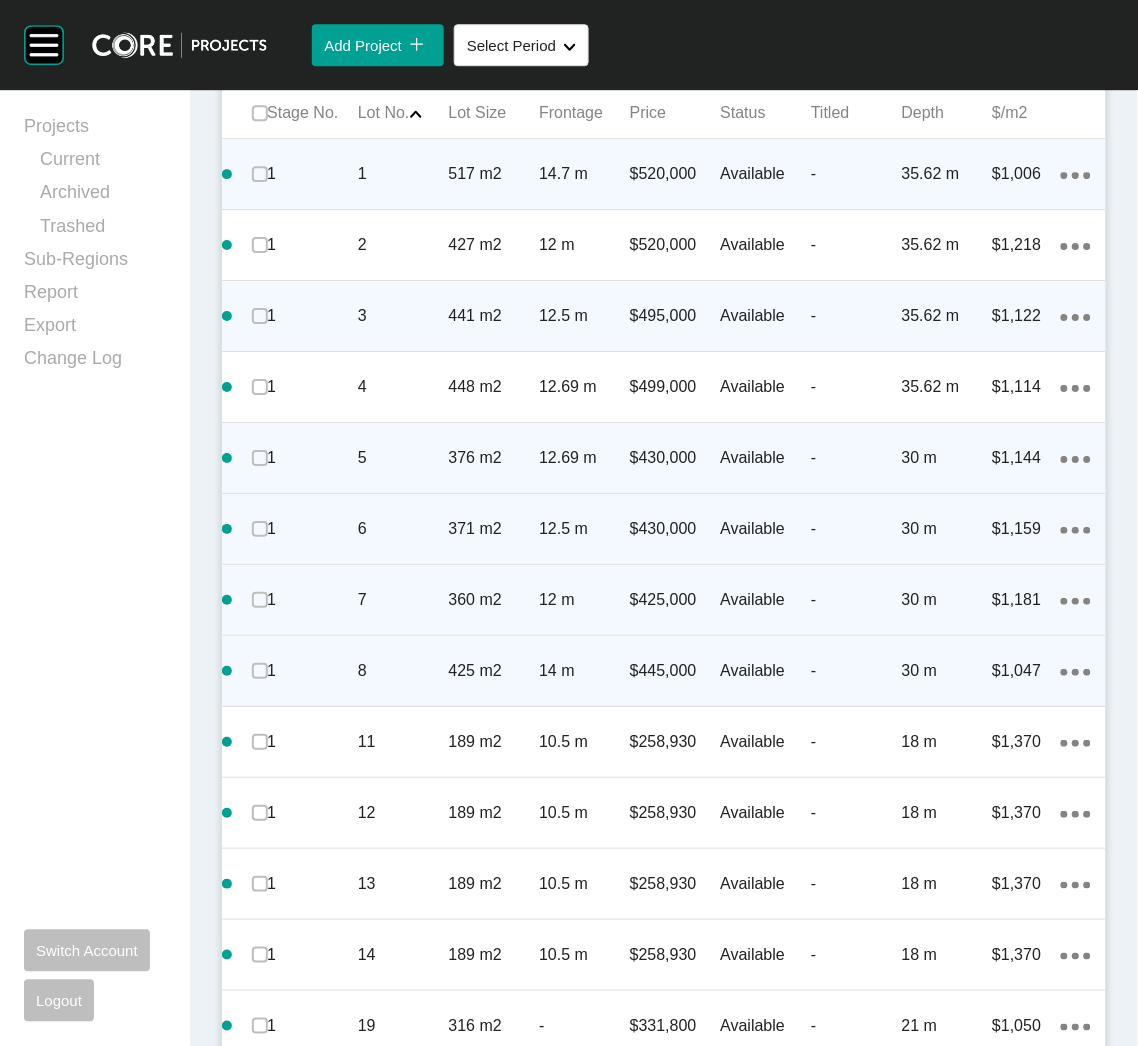 click on "Action Menu Dots Copy 6 Created with Sketch." at bounding box center [1076, 671] 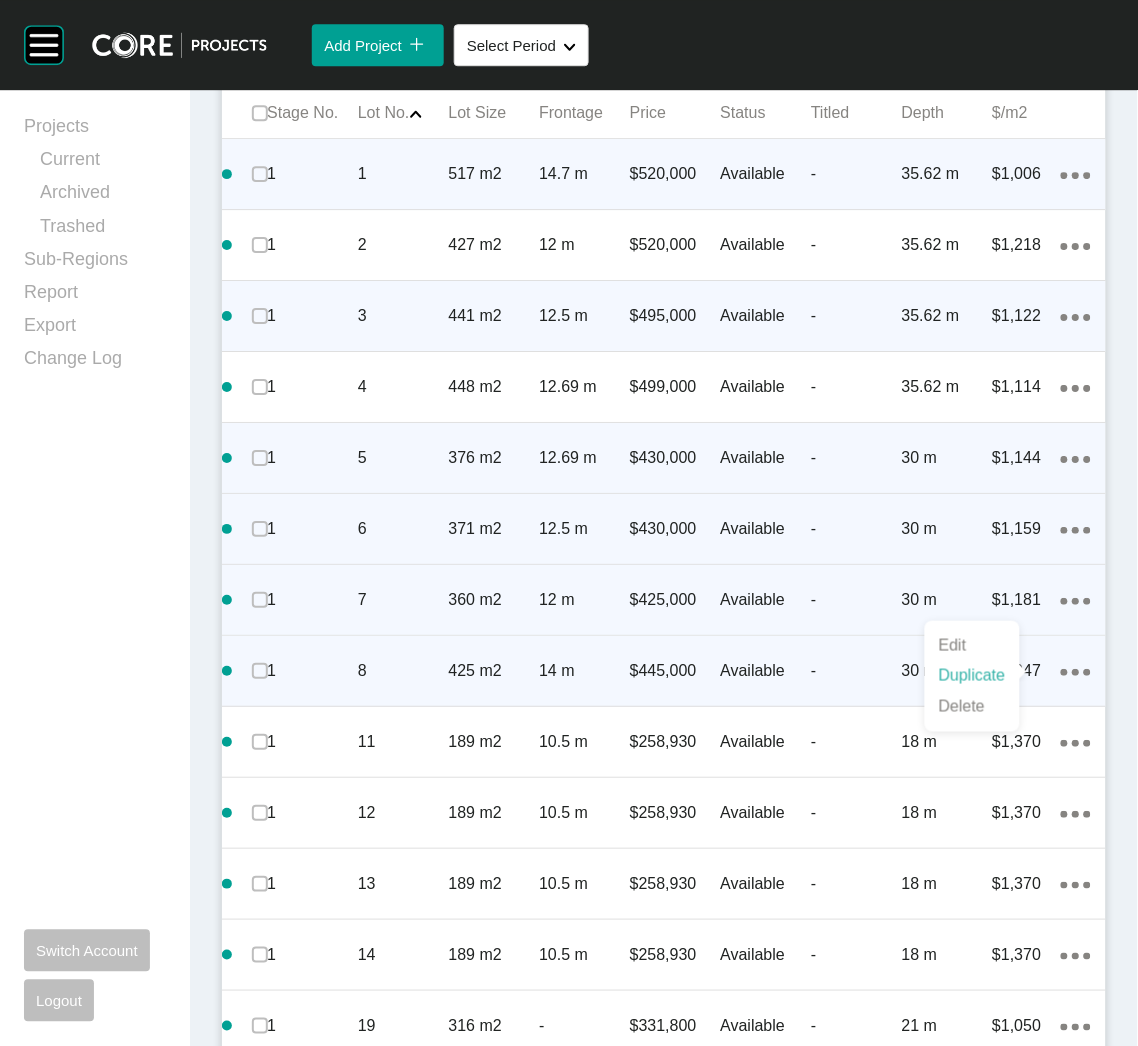 click on "Duplicate" at bounding box center (972, 676) 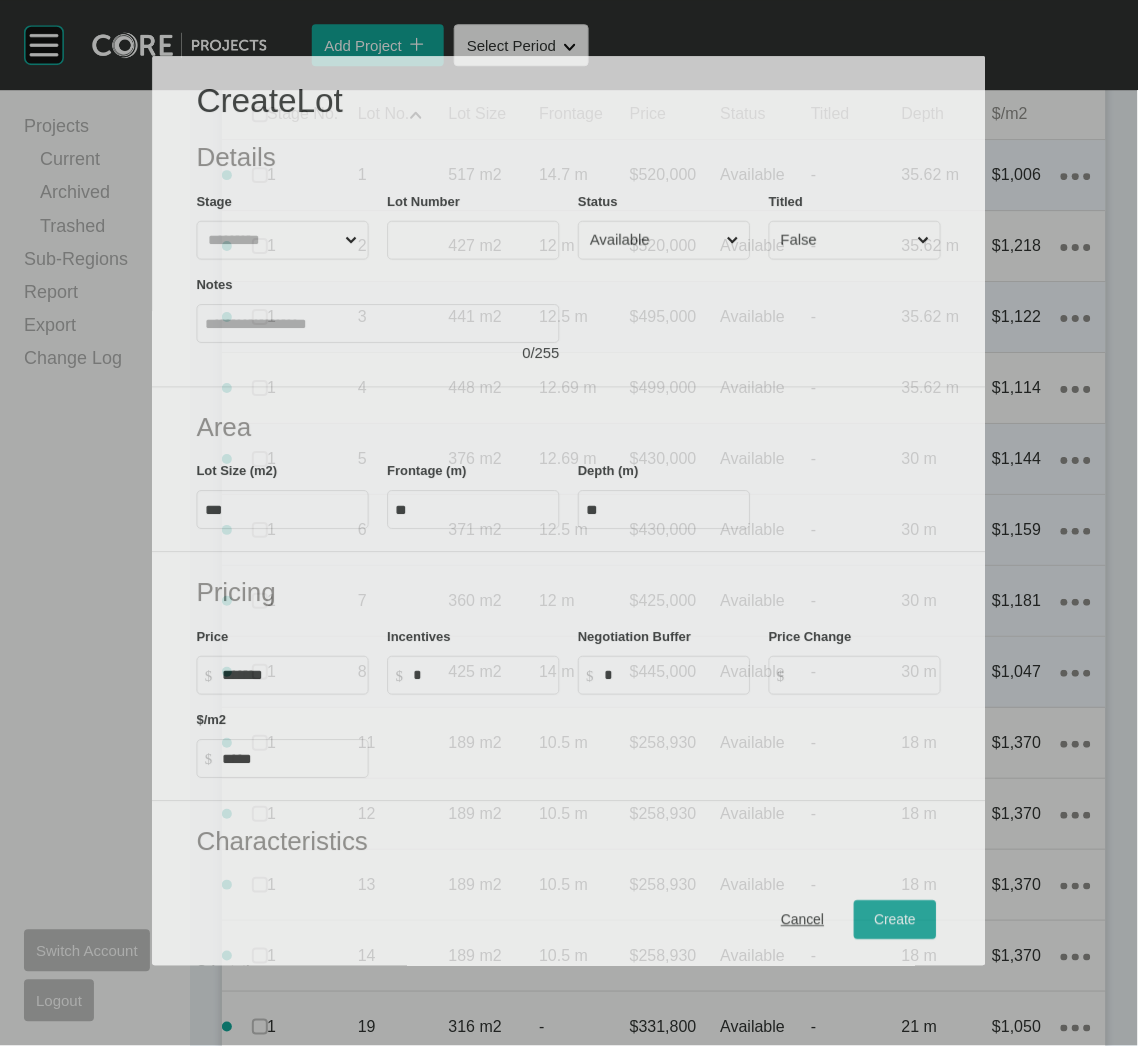 scroll, scrollTop: 1069, scrollLeft: 0, axis: vertical 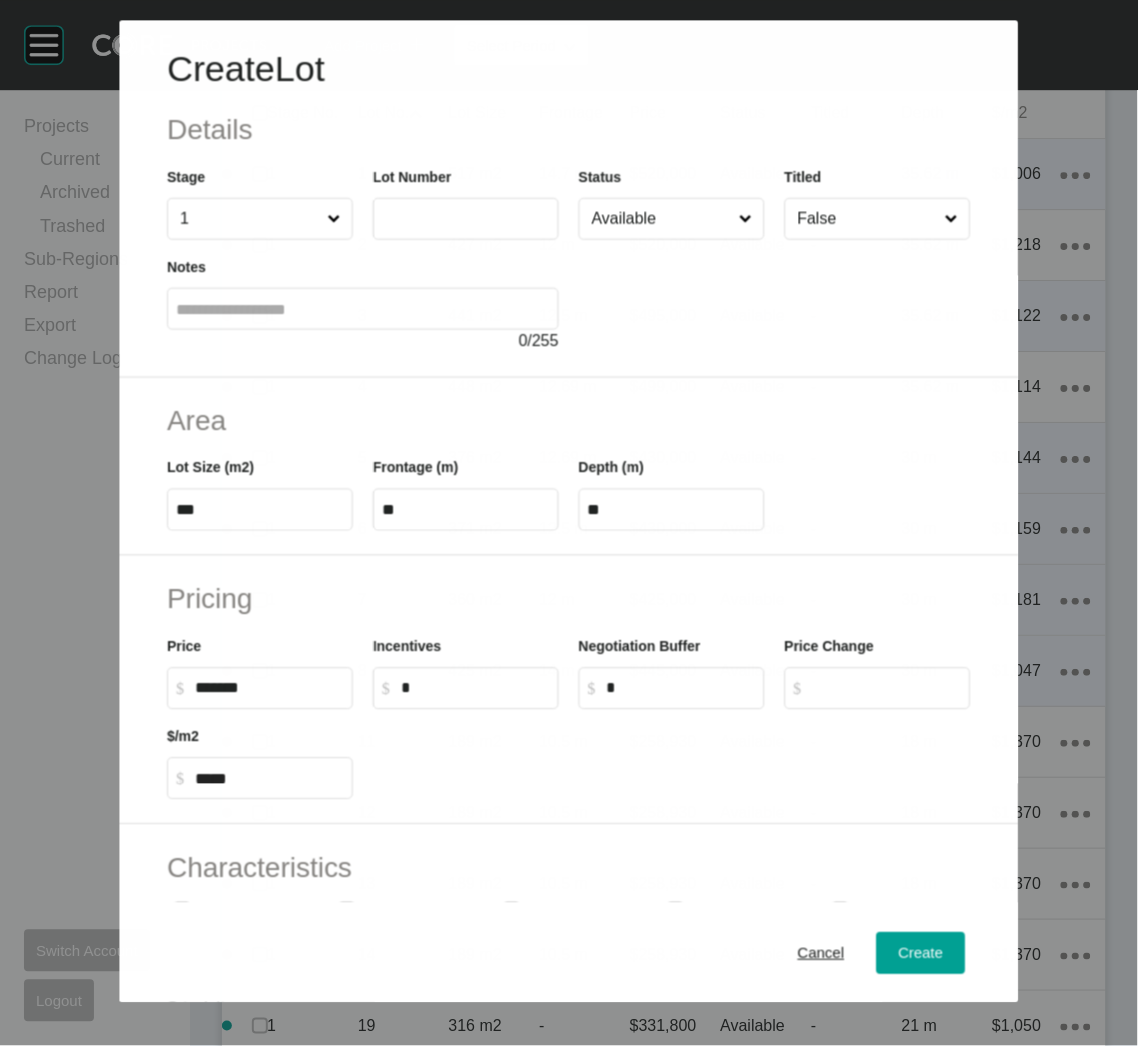 click on "Lot Number" at bounding box center (466, 203) 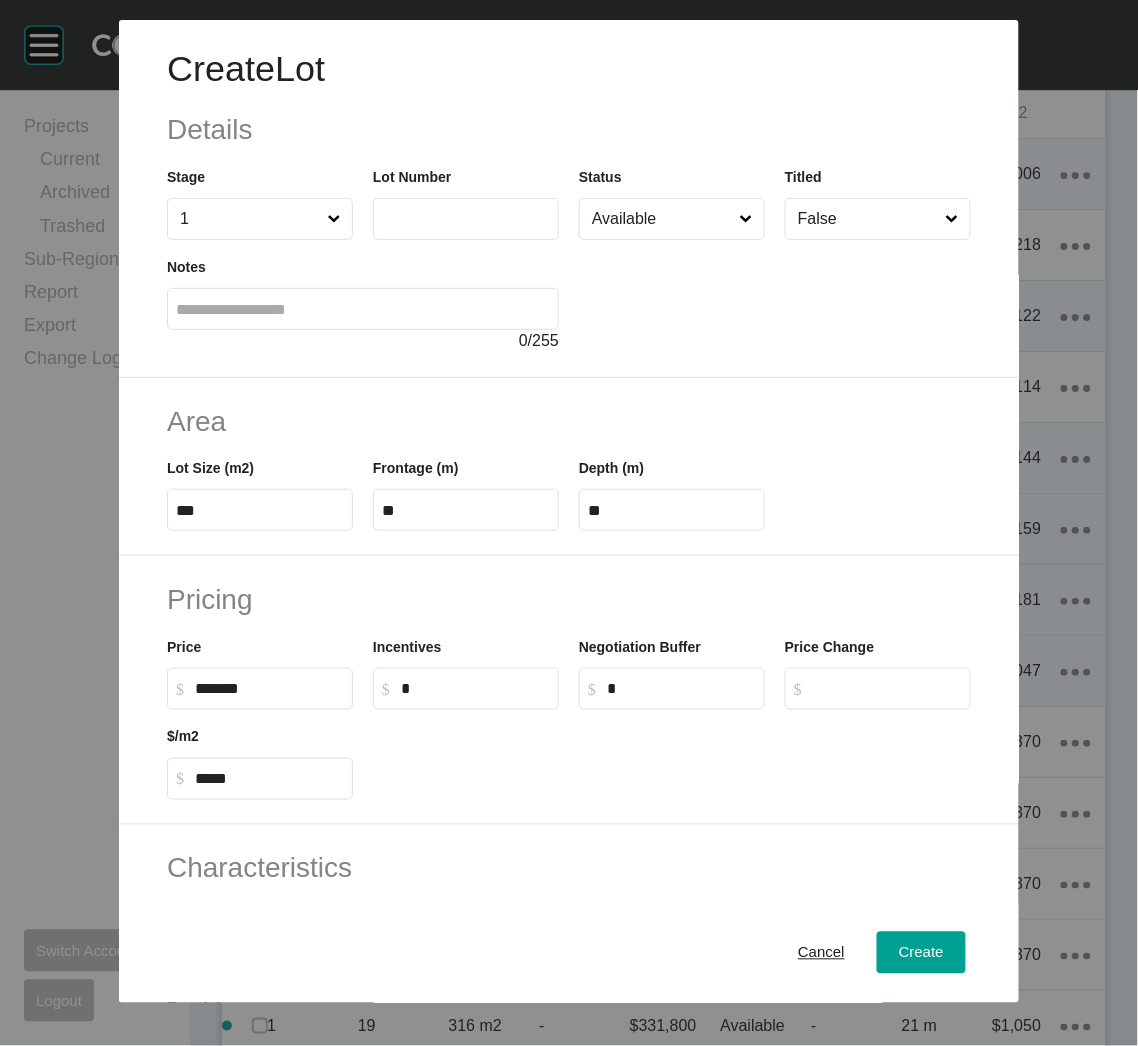 click at bounding box center (466, 219) 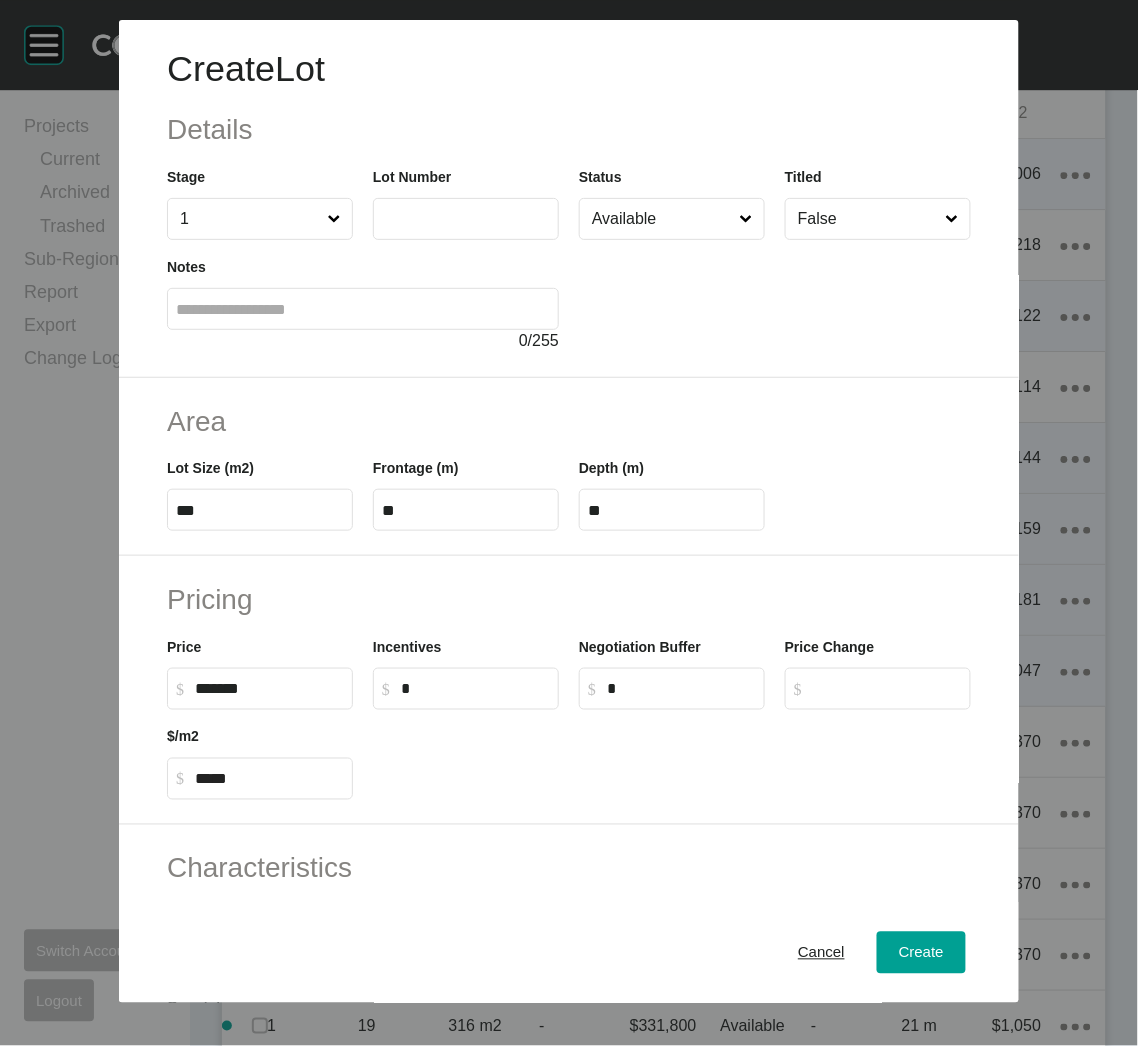 click at bounding box center [466, 218] 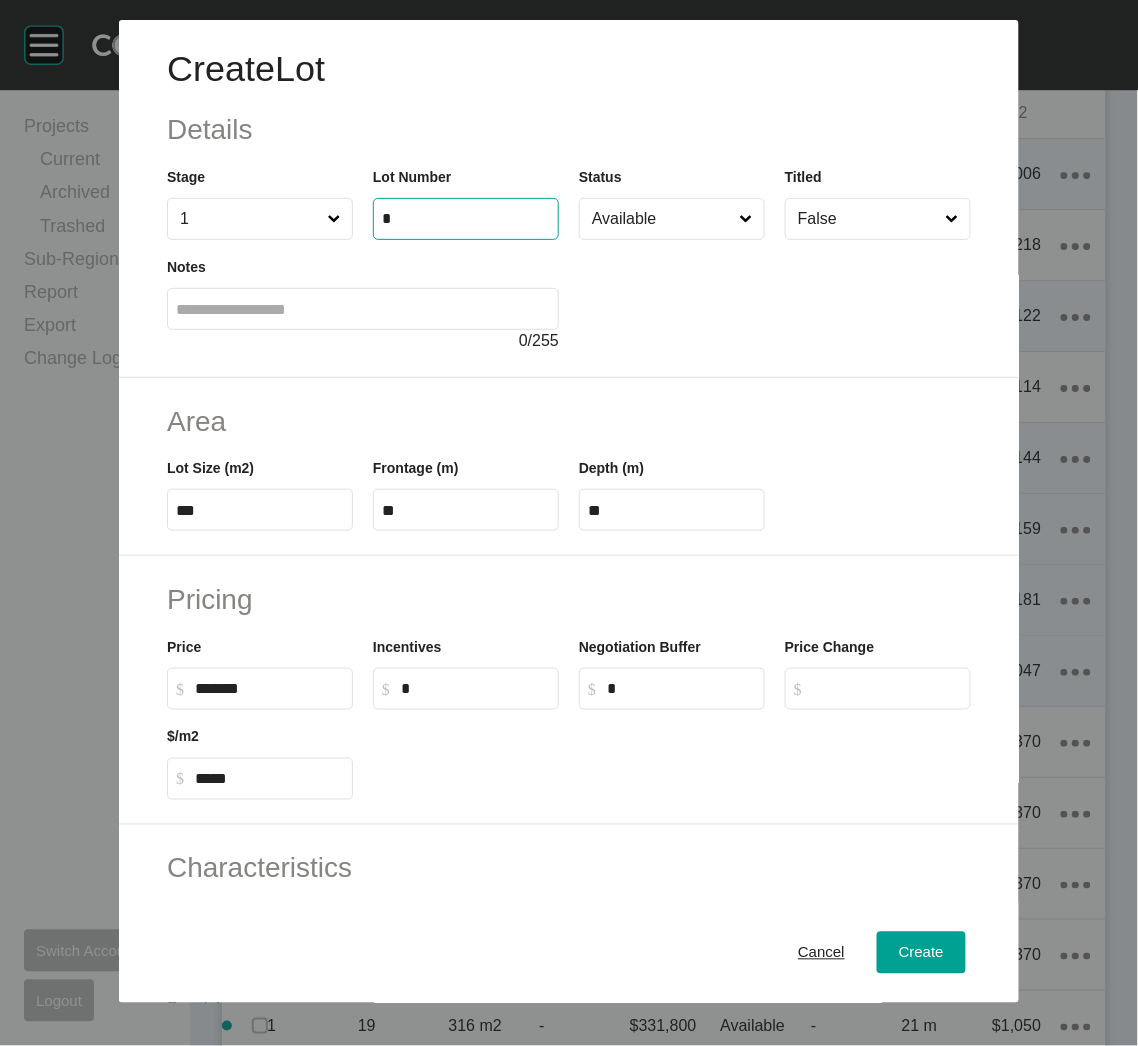 type on "*" 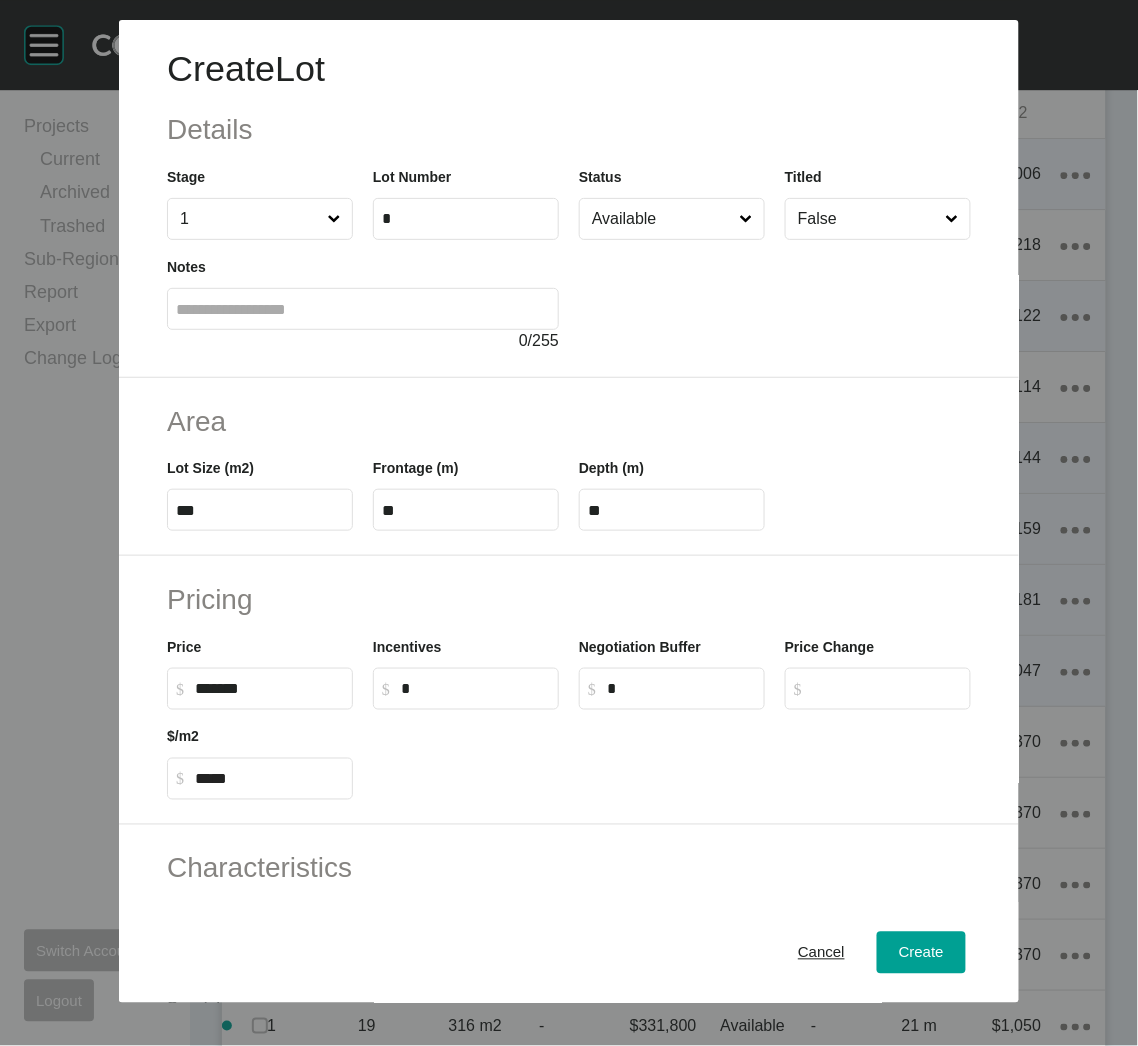 click on "***" at bounding box center [260, 510] 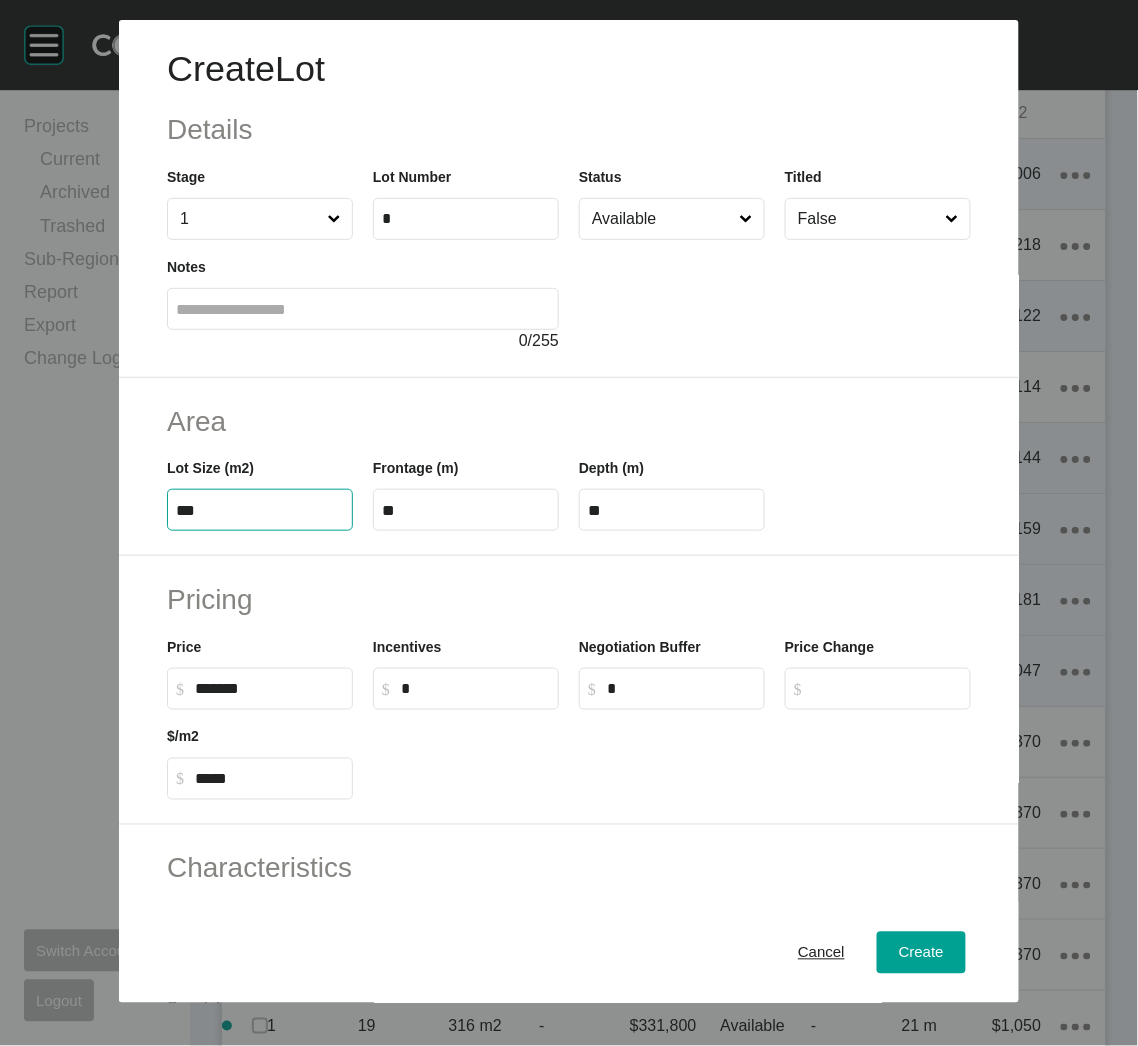 click on "***" at bounding box center [260, 510] 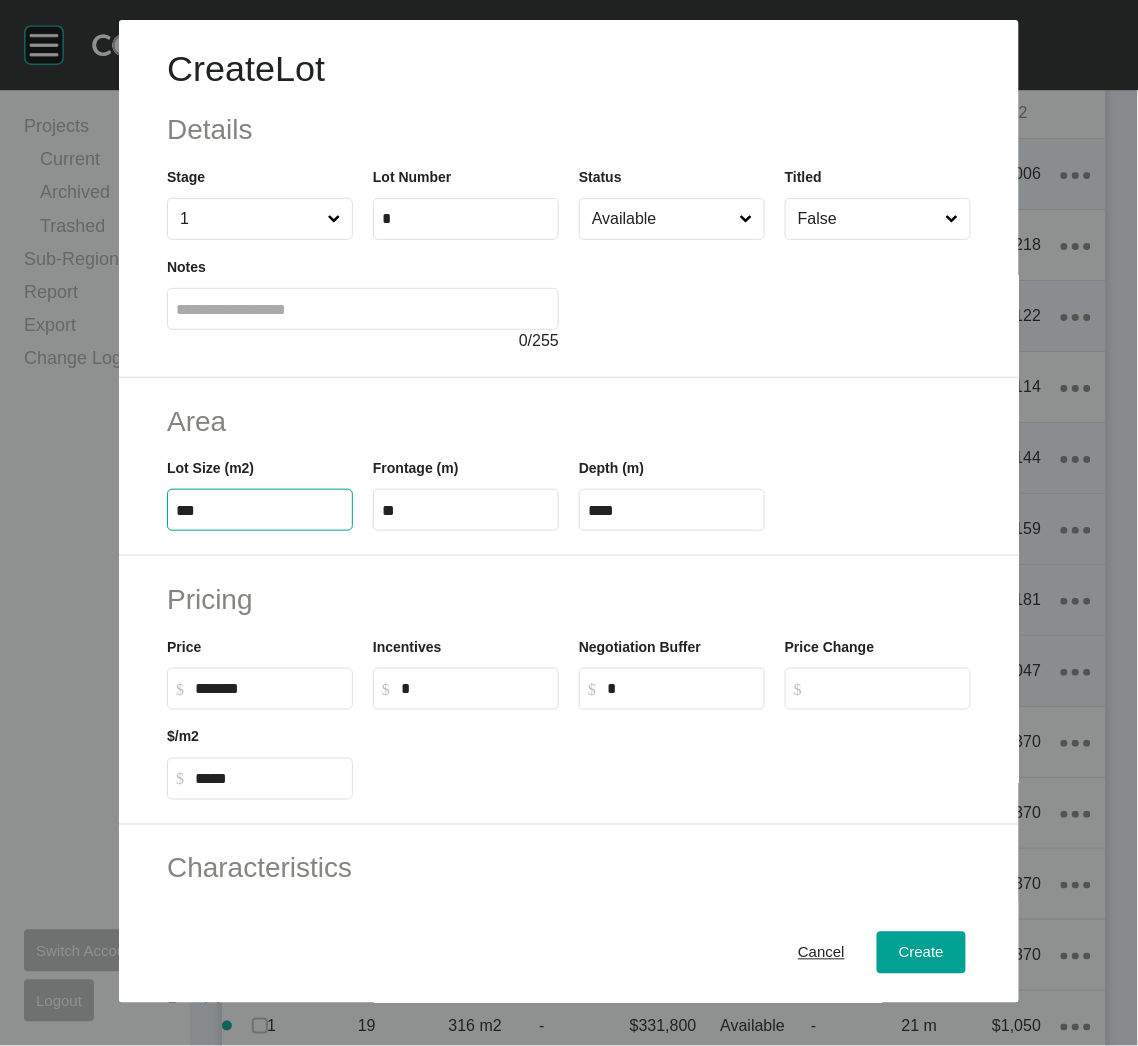 type on "***" 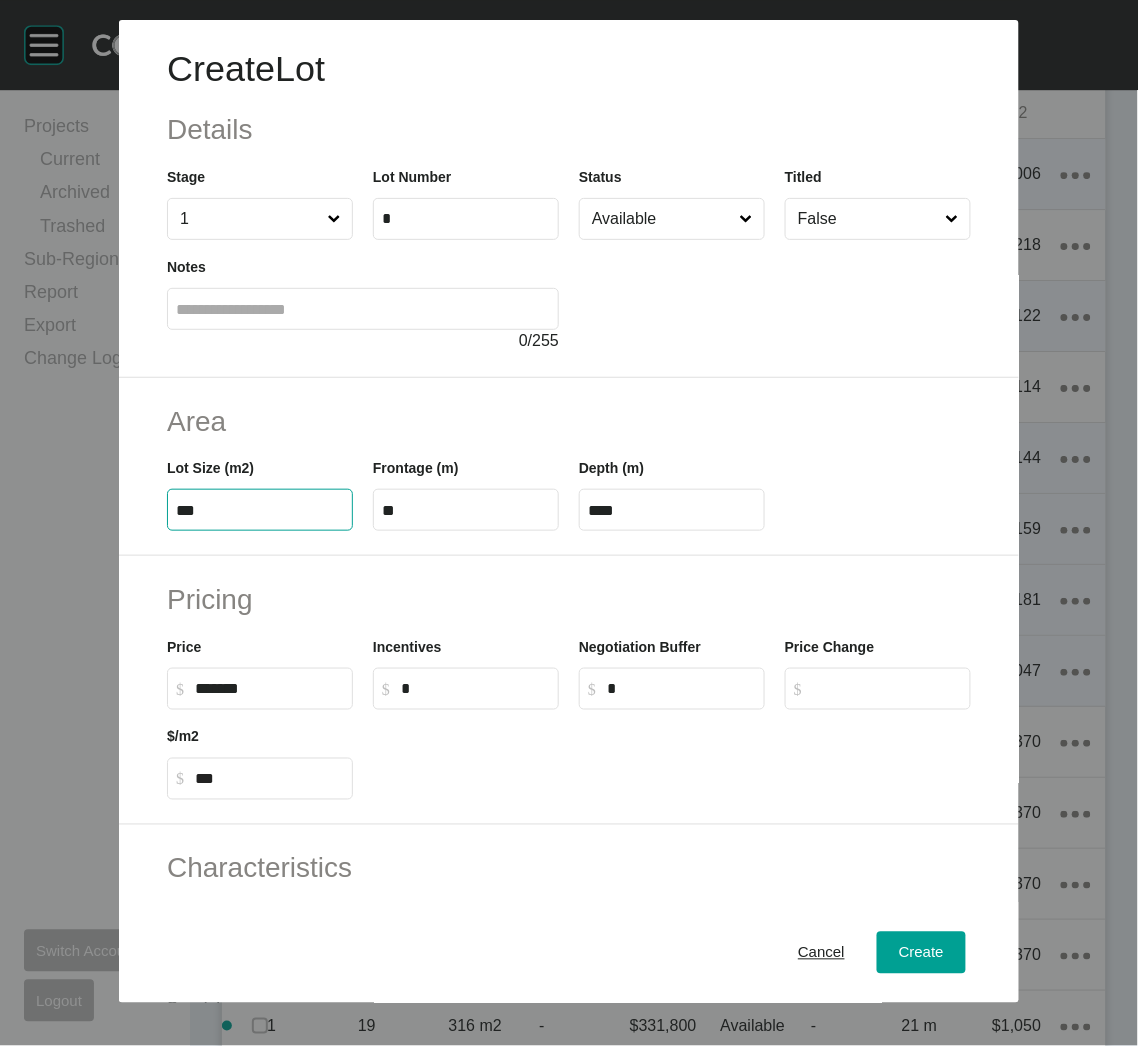 click on "Pricing" at bounding box center [569, 599] 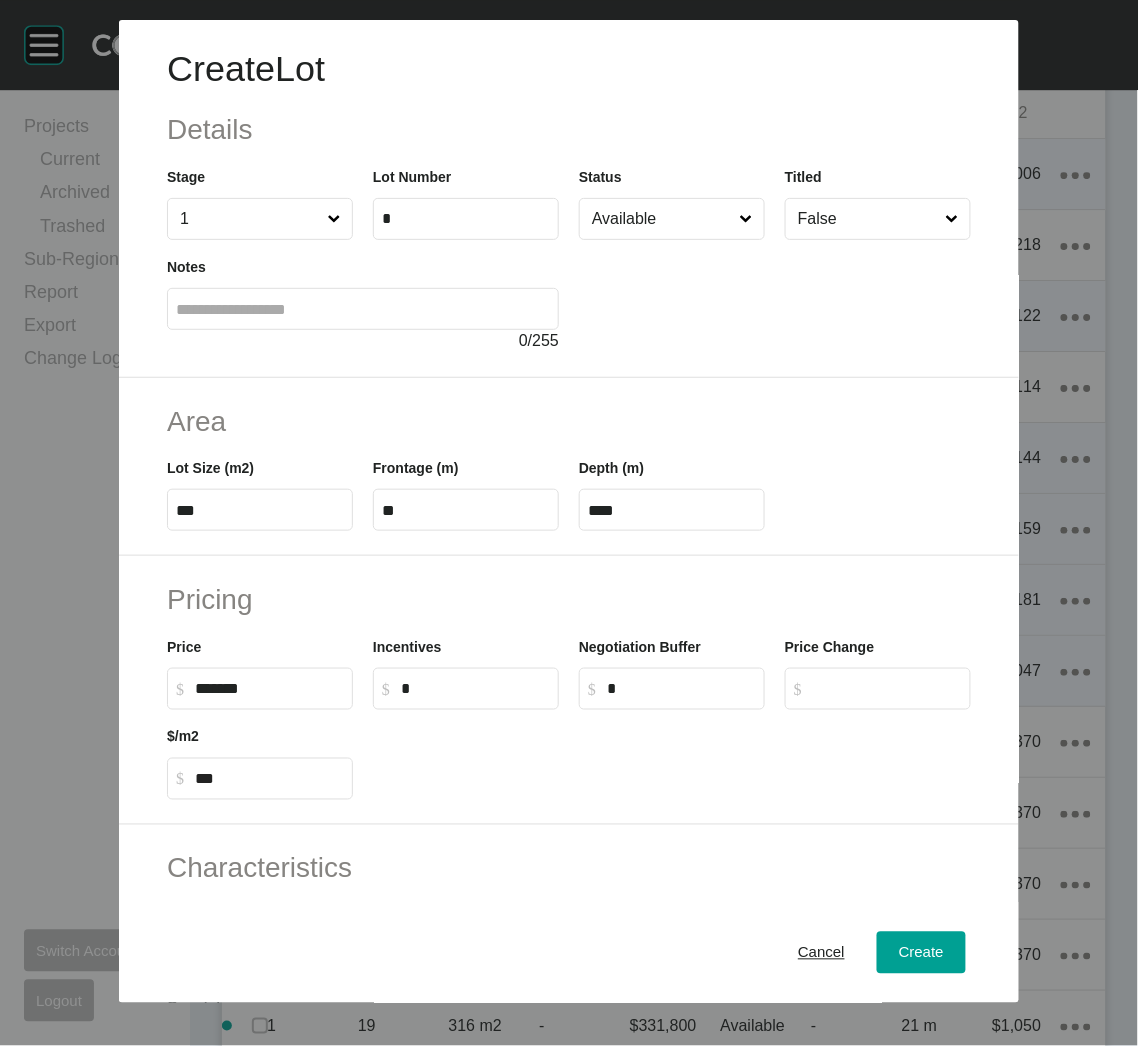 click on "**" at bounding box center (466, 510) 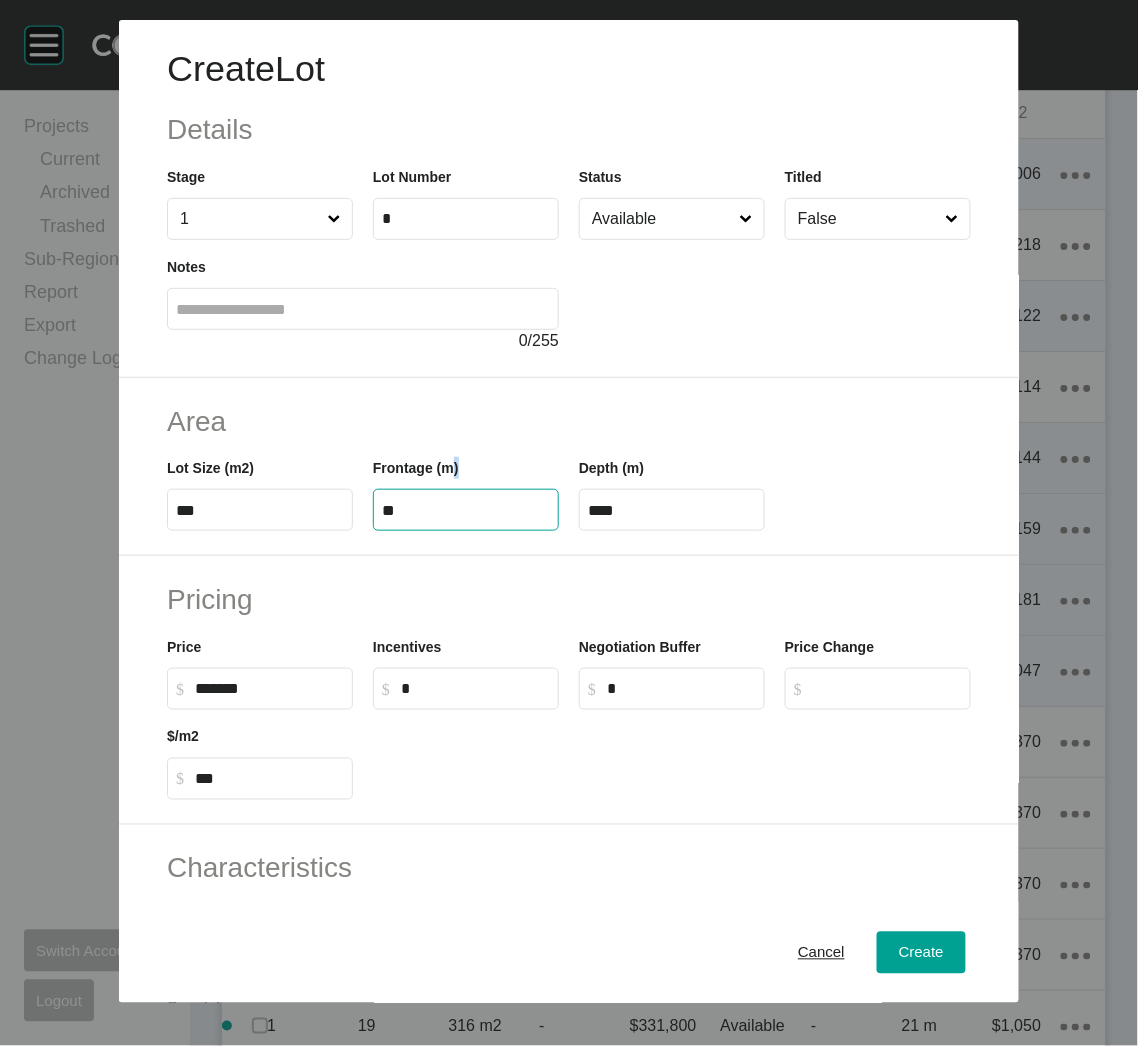 click on "**" at bounding box center (466, 510) 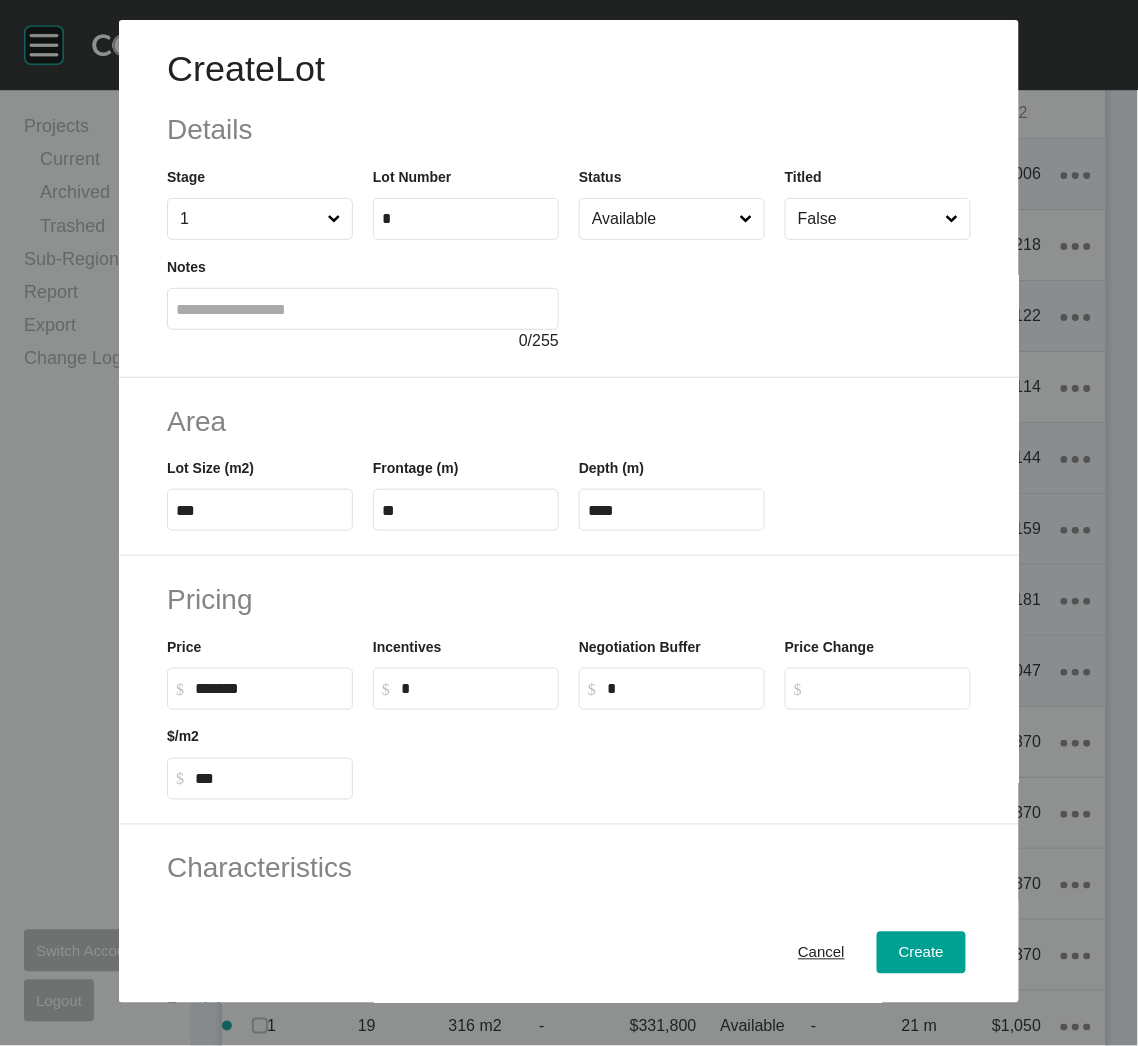 drag, startPoint x: 433, startPoint y: 497, endPoint x: 419, endPoint y: 506, distance: 16.643316 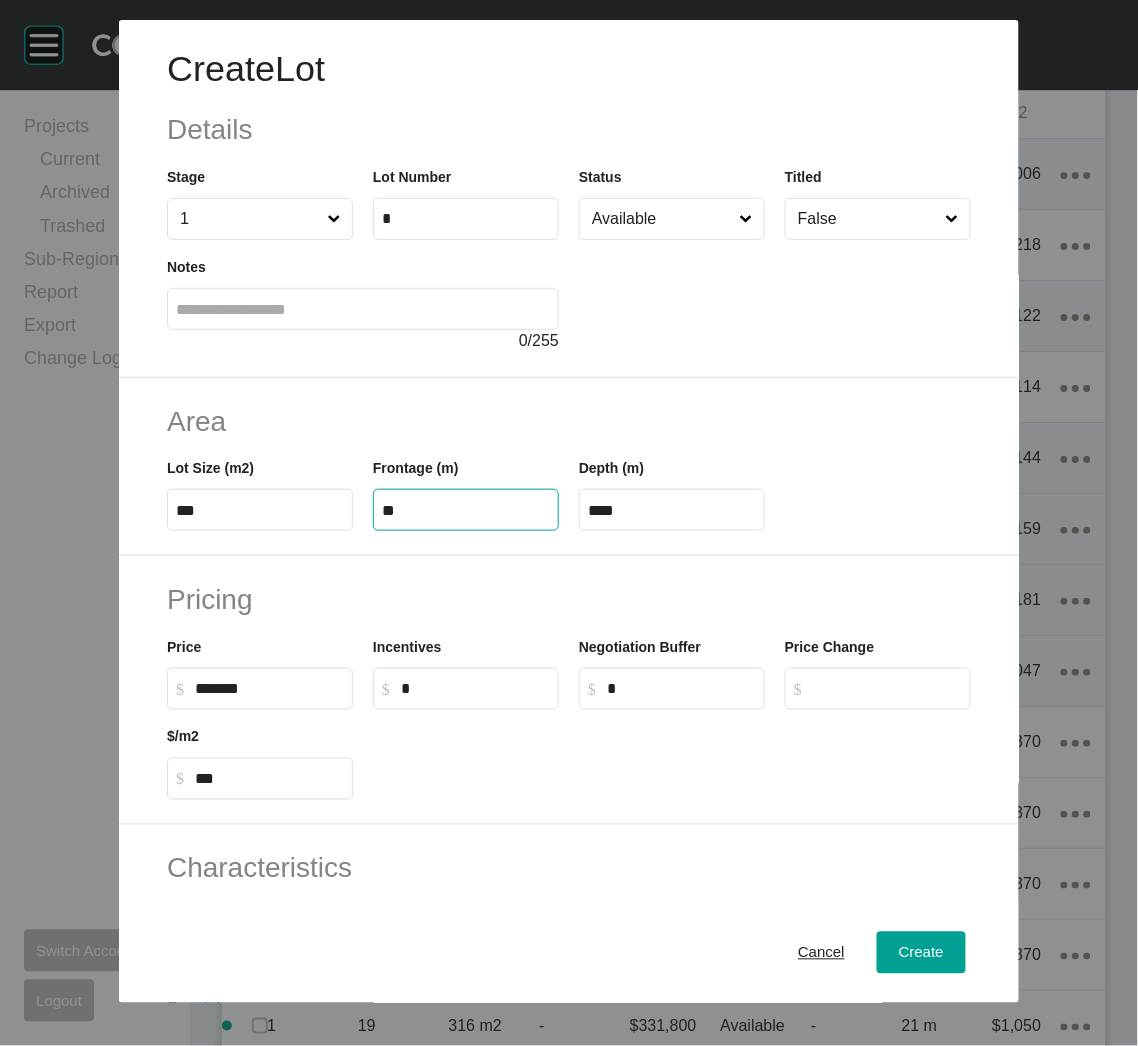 click on "****" at bounding box center [672, 510] 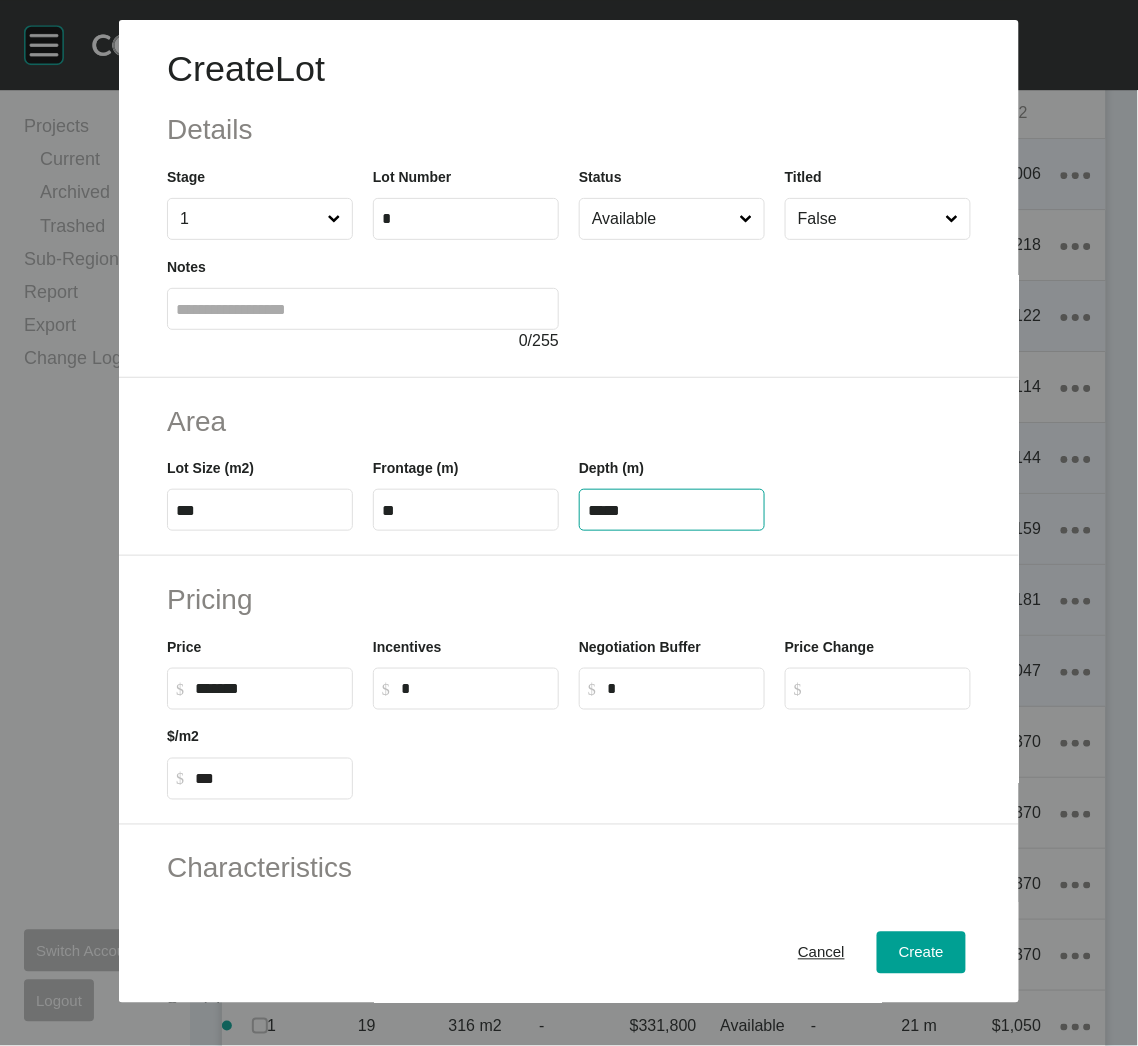 type on "*****" 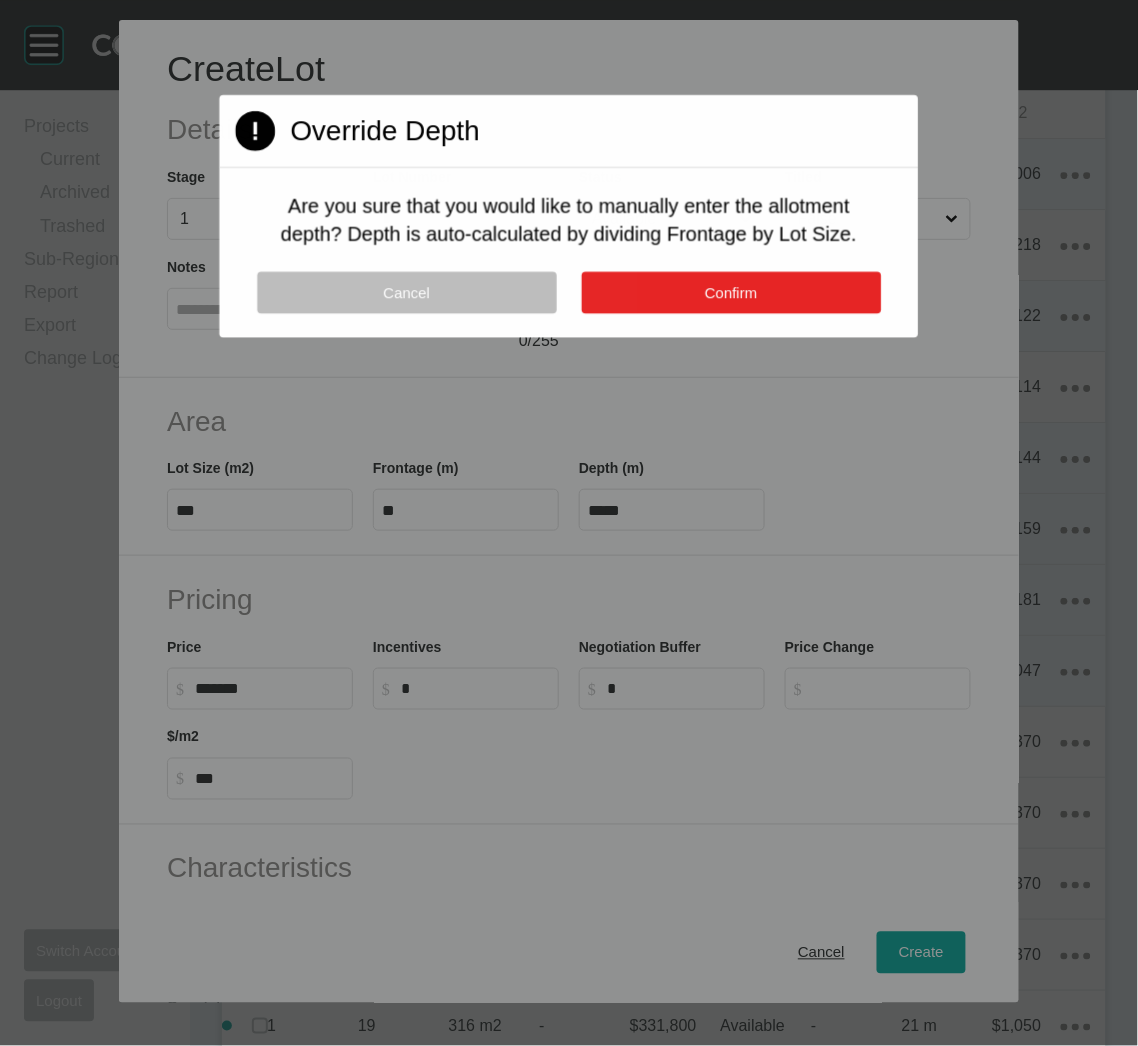 click on "Confirm" at bounding box center (731, 293) 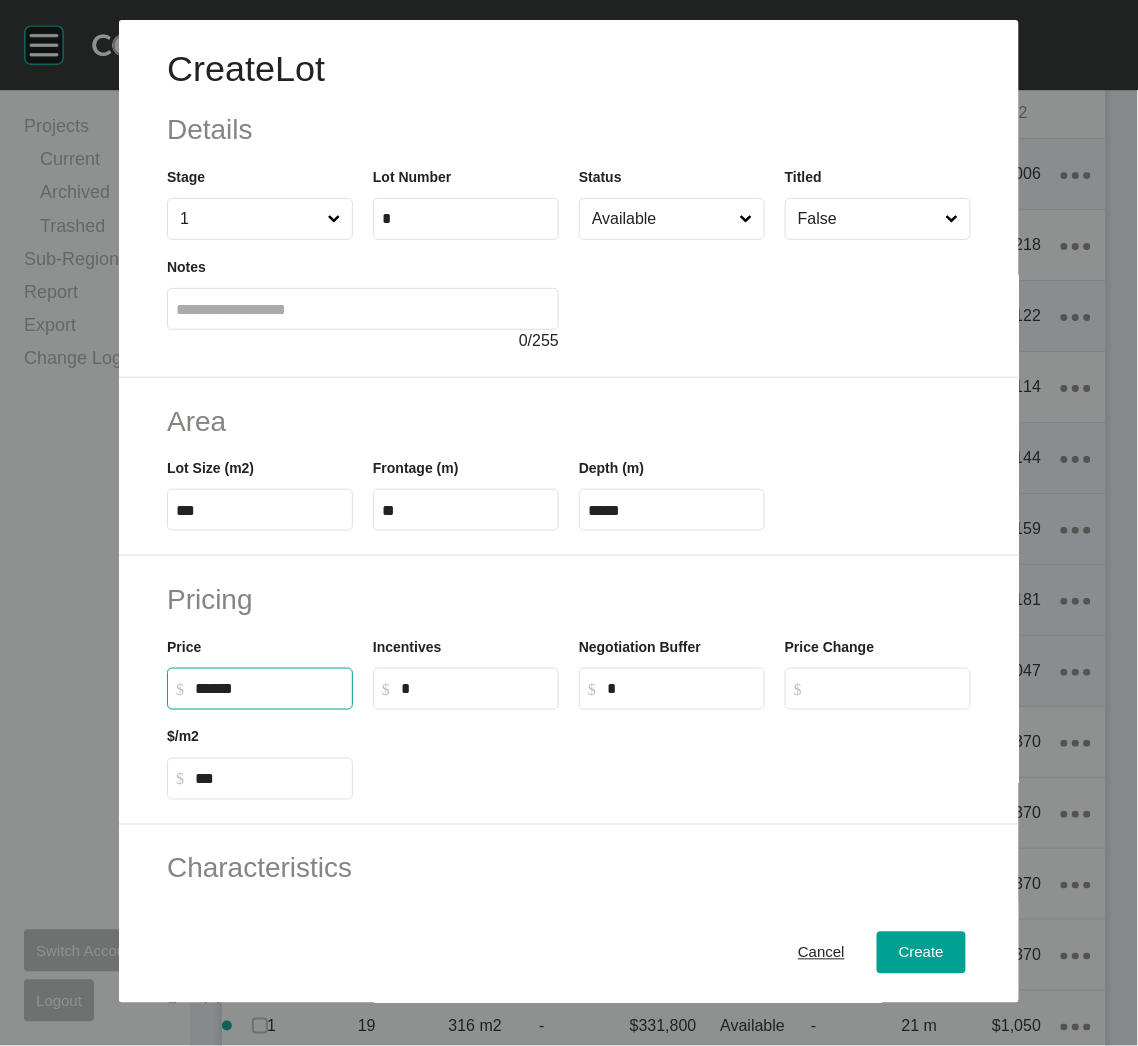 drag, startPoint x: 217, startPoint y: 690, endPoint x: 193, endPoint y: 686, distance: 24.33105 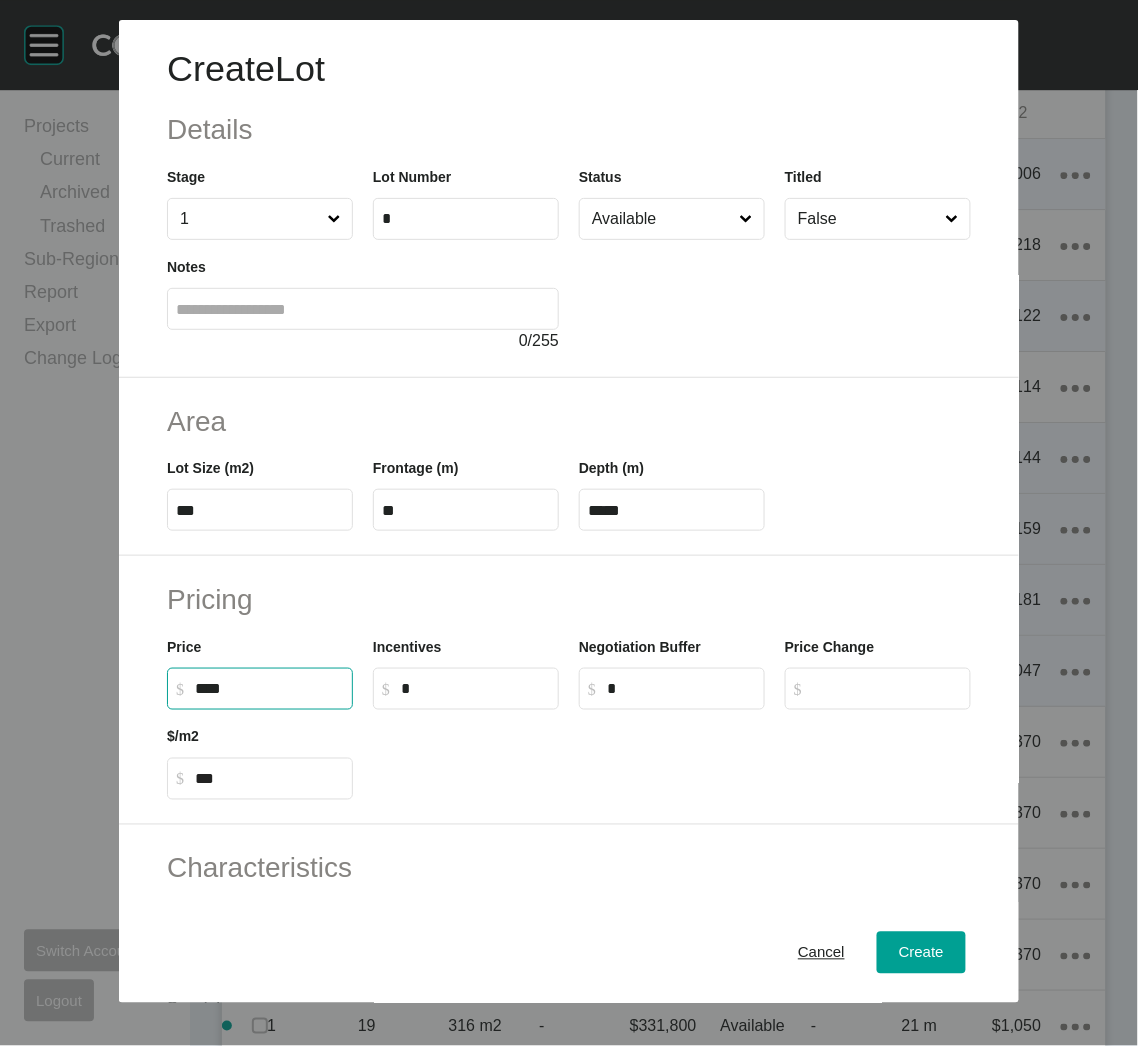scroll, scrollTop: 191, scrollLeft: 0, axis: vertical 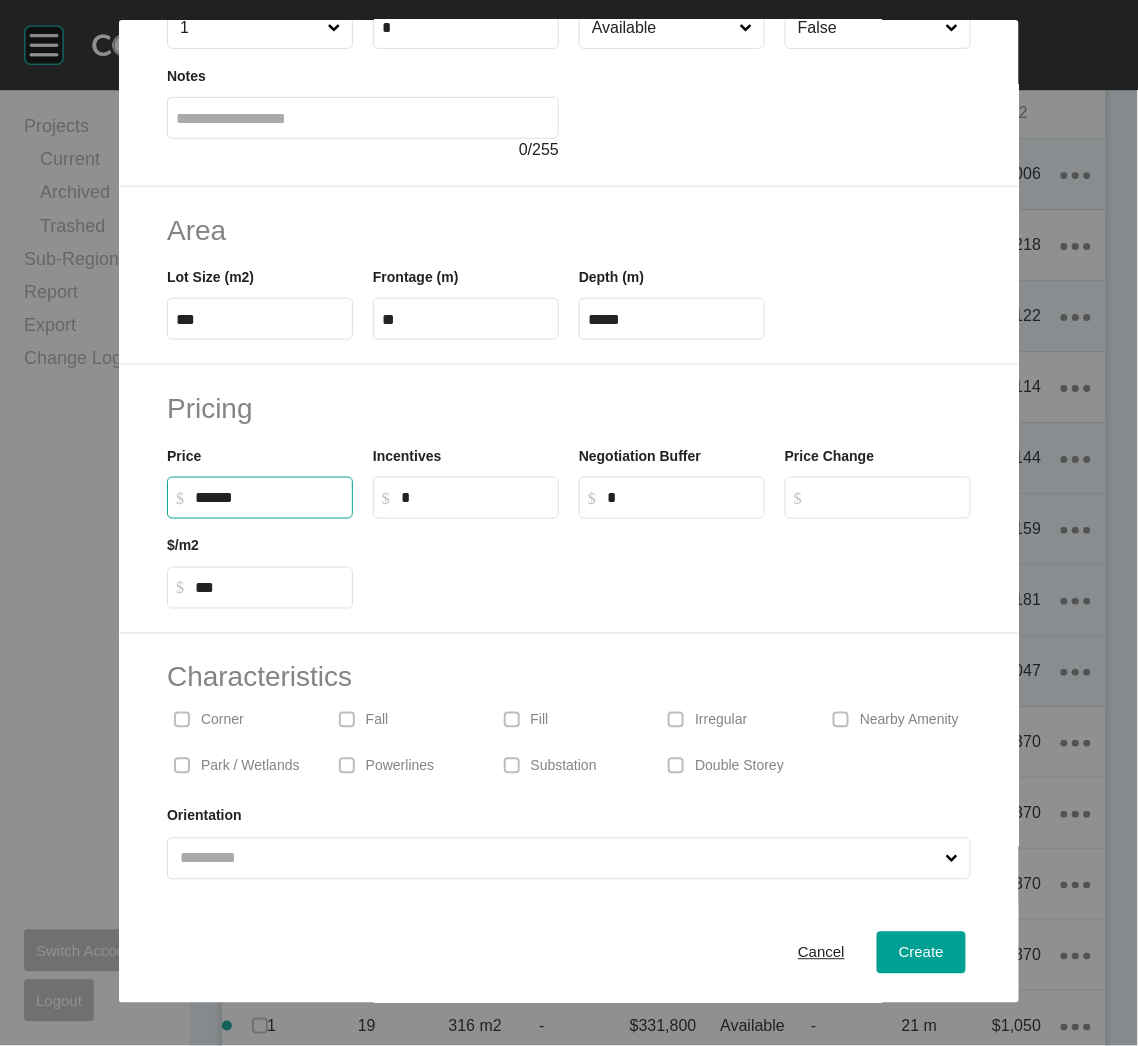 type on "*******" 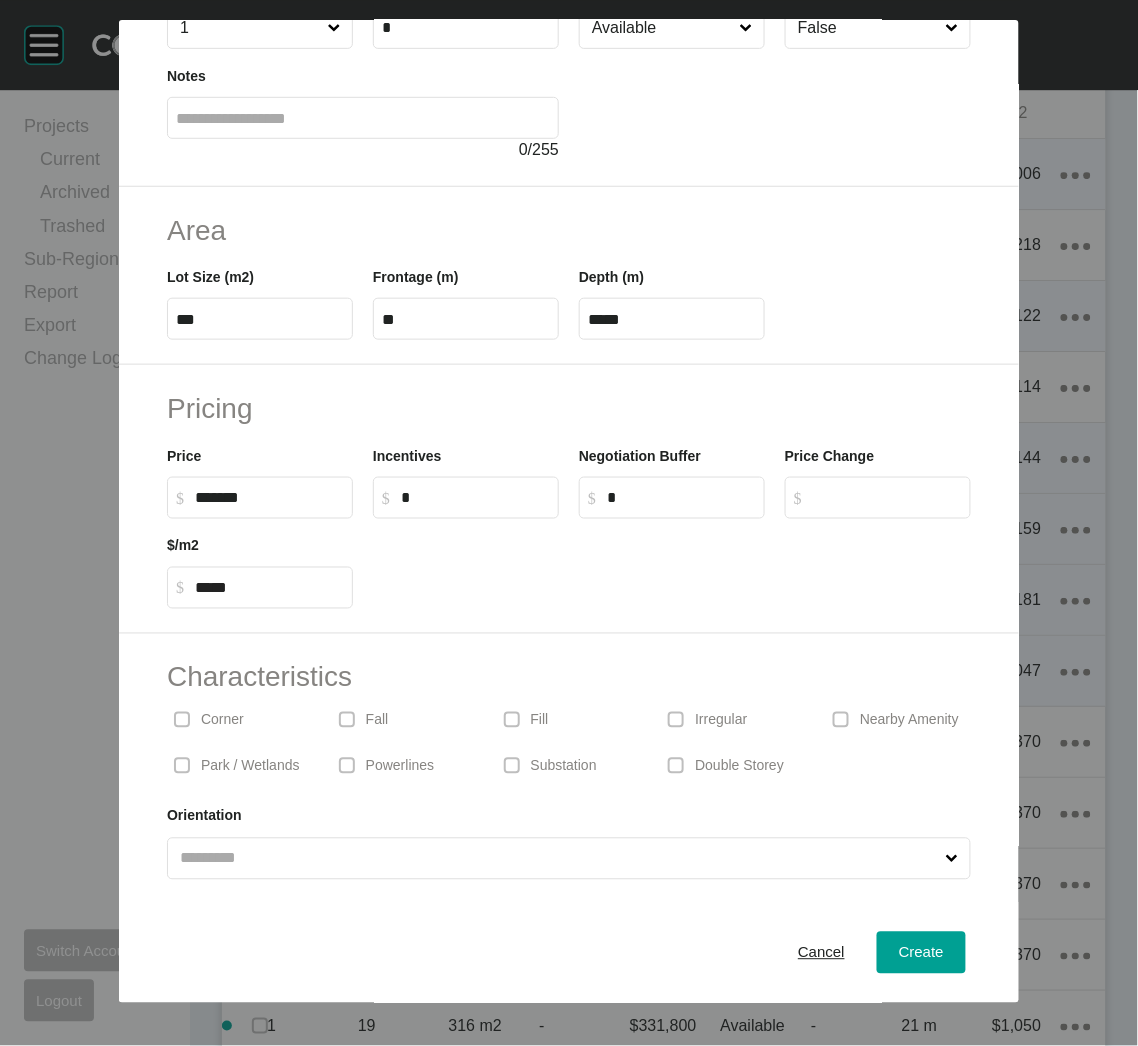 click at bounding box center [672, 564] 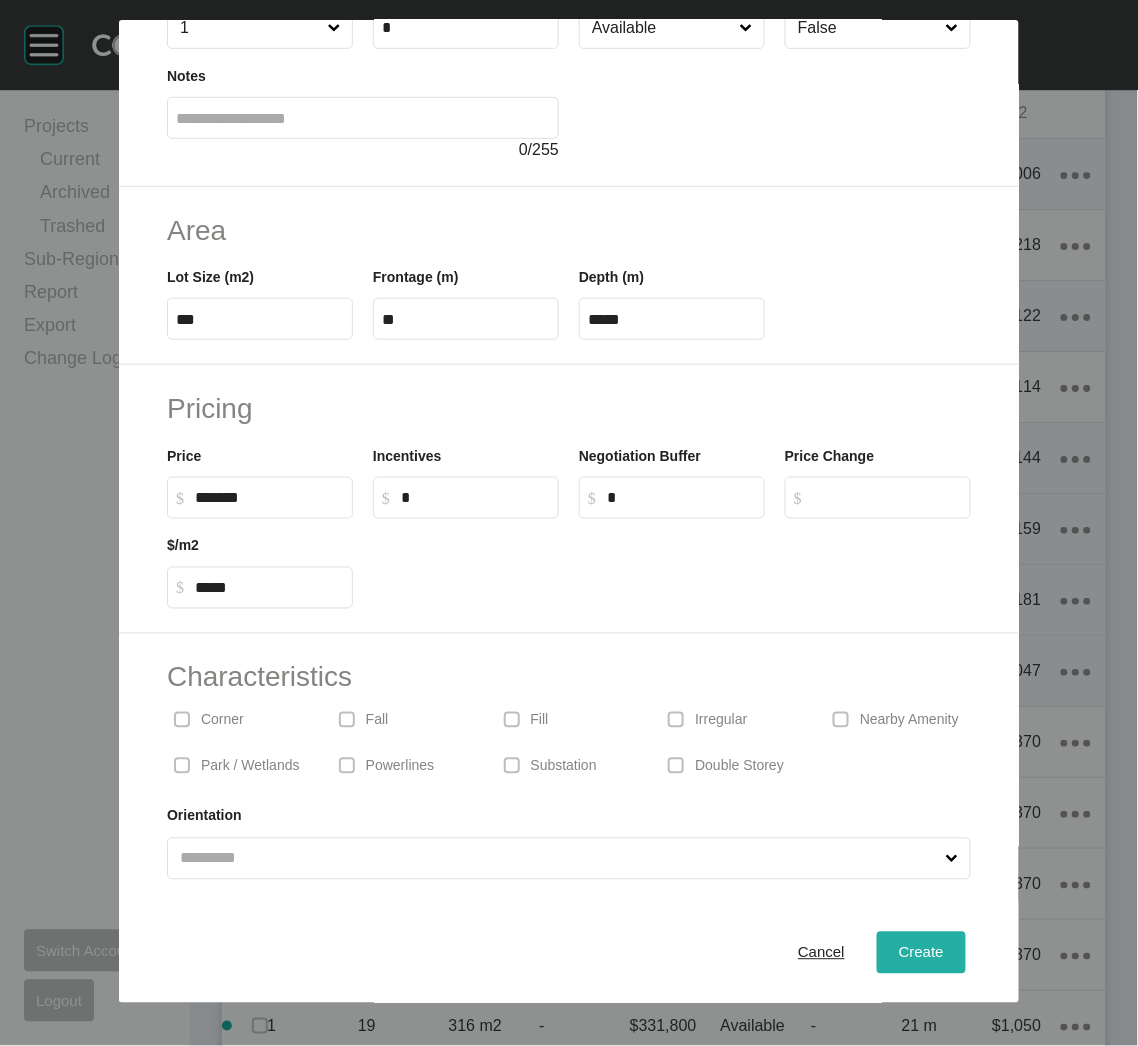 click on "Create" at bounding box center (921, 953) 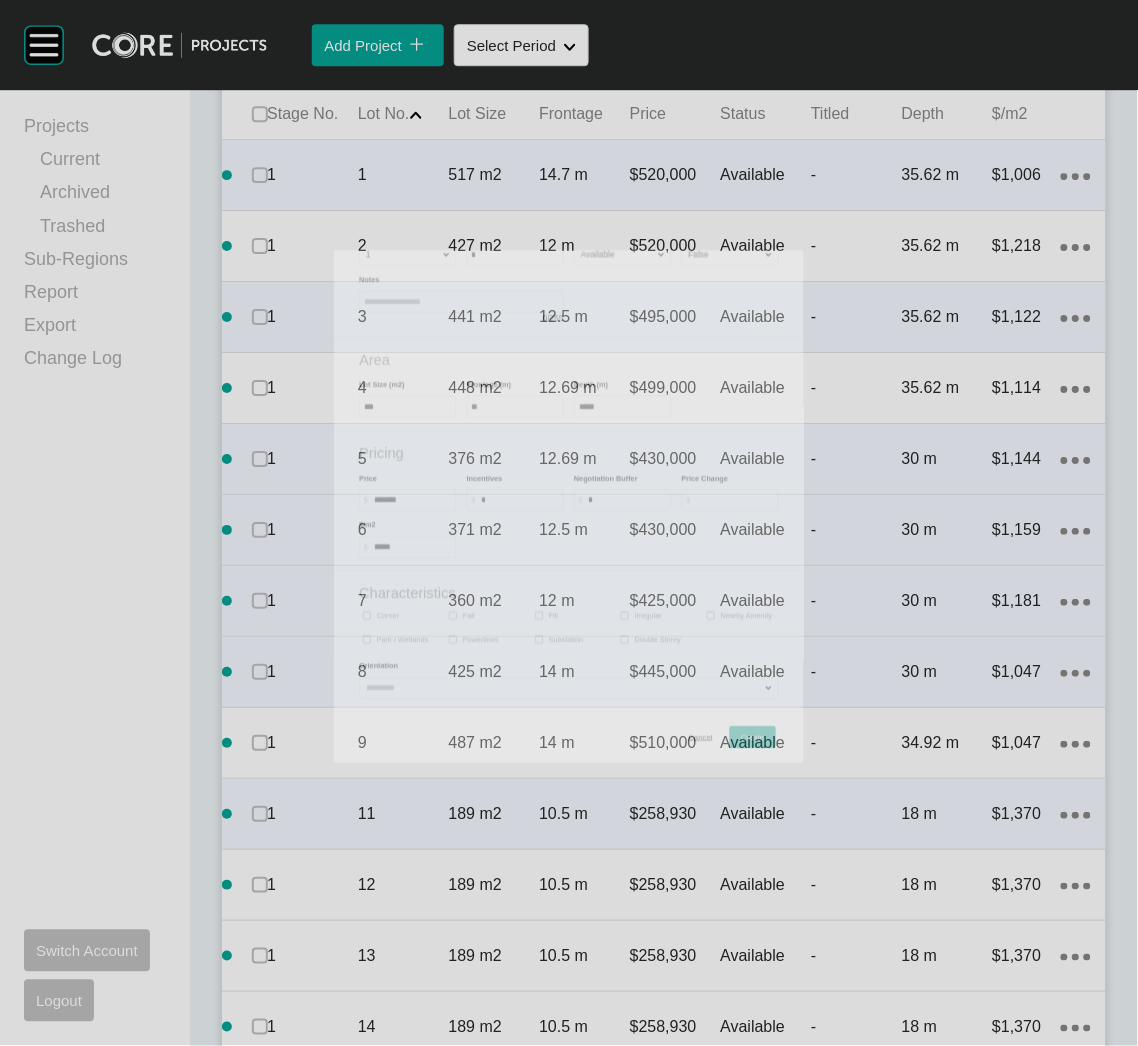 scroll, scrollTop: 1069, scrollLeft: 0, axis: vertical 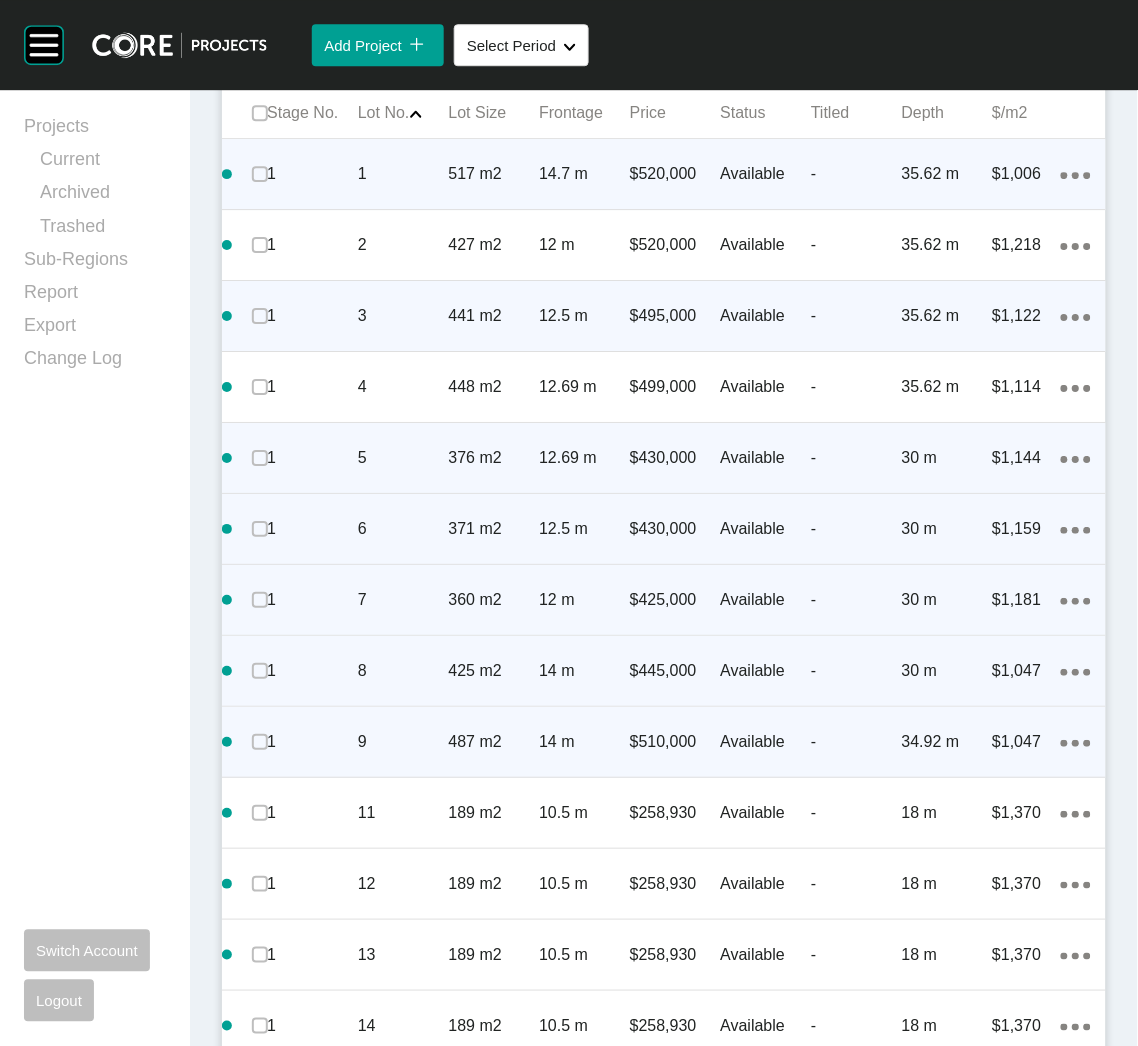 click on "Action Menu Dots Copy 6 Created with Sketch." at bounding box center (1076, 742) 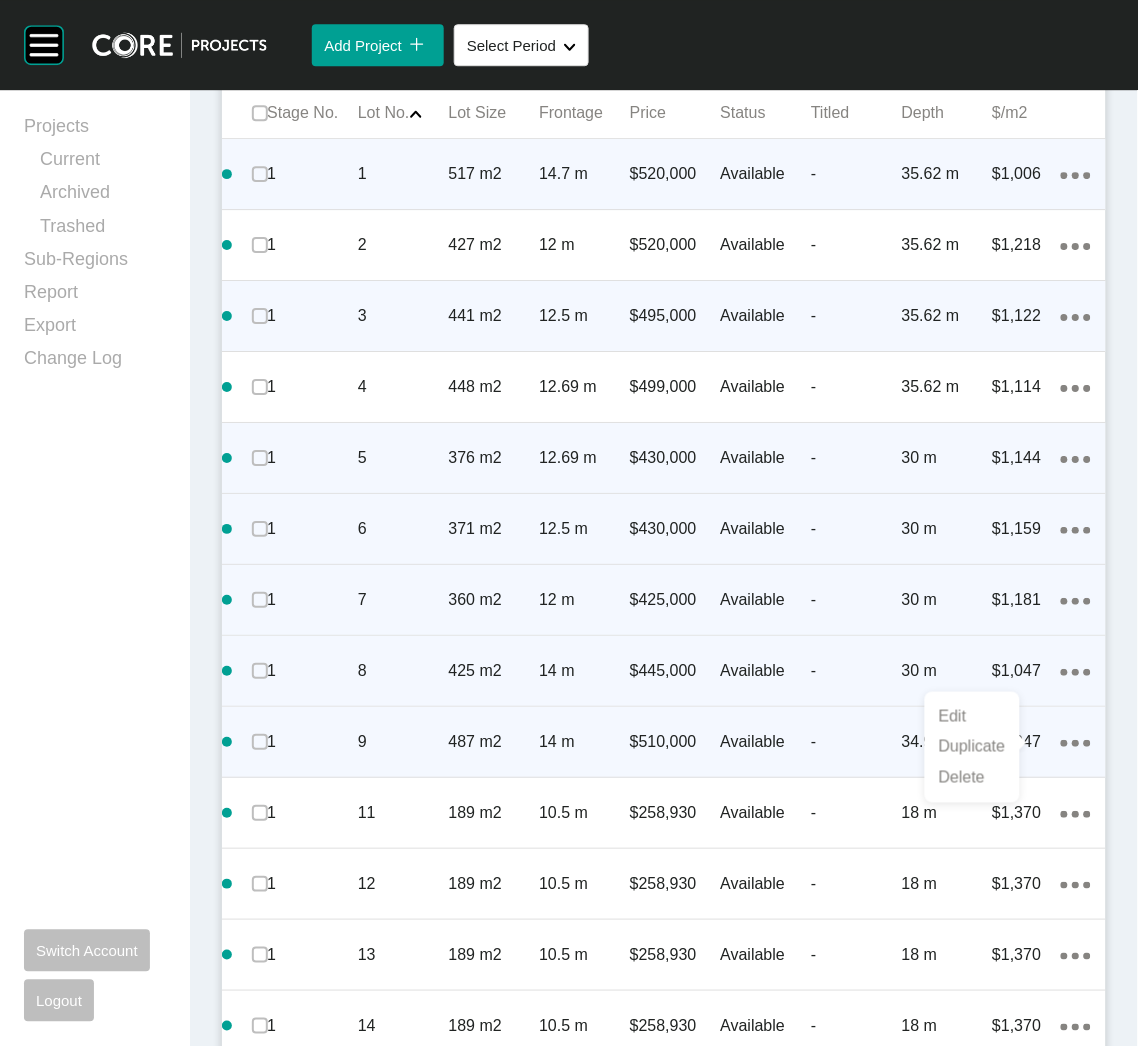 click on "Edit Duplicate Delete" at bounding box center [972, 747] 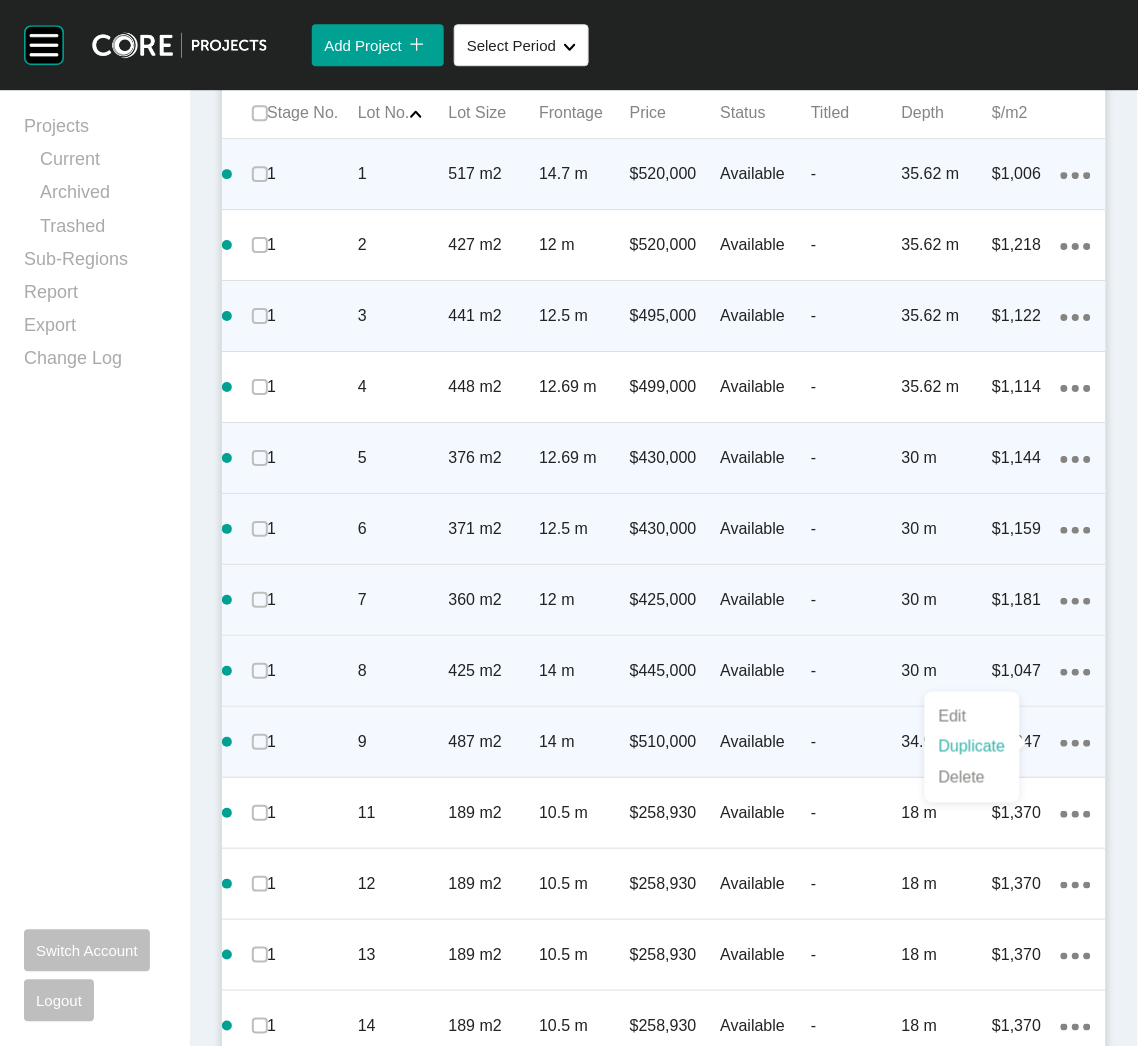 click on "Duplicate" at bounding box center (972, 747) 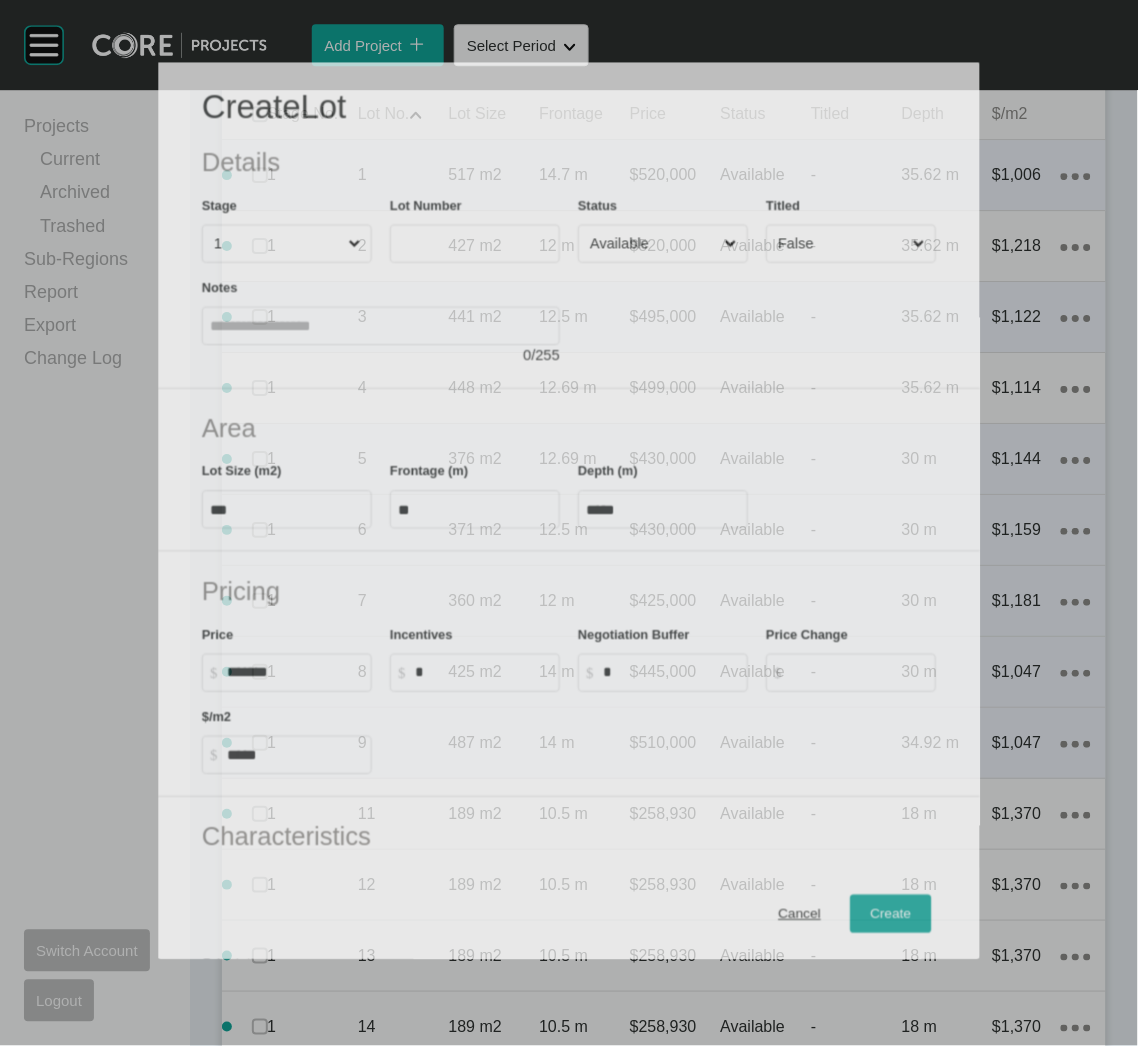 scroll, scrollTop: 1069, scrollLeft: 0, axis: vertical 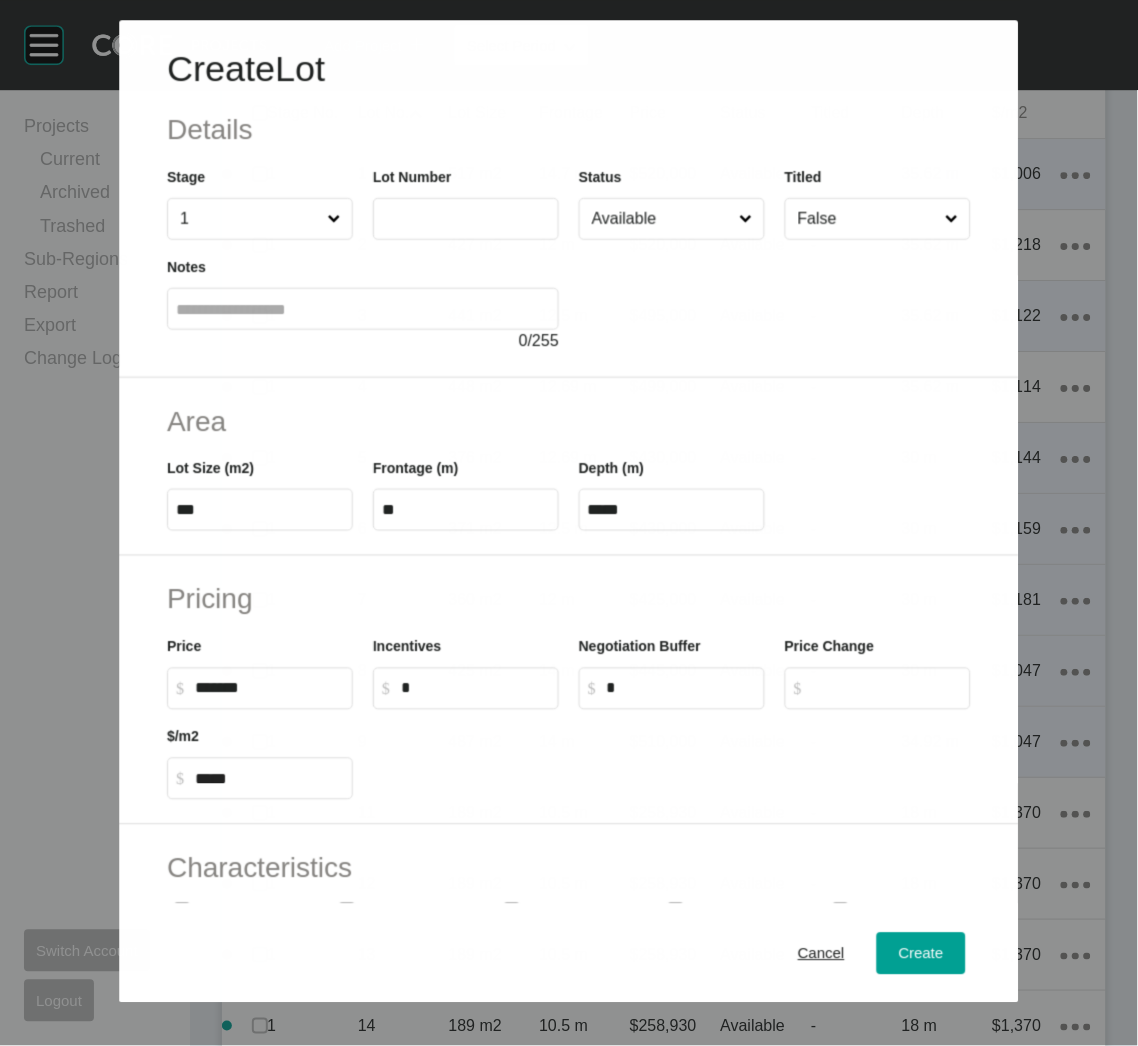 click at bounding box center [466, 219] 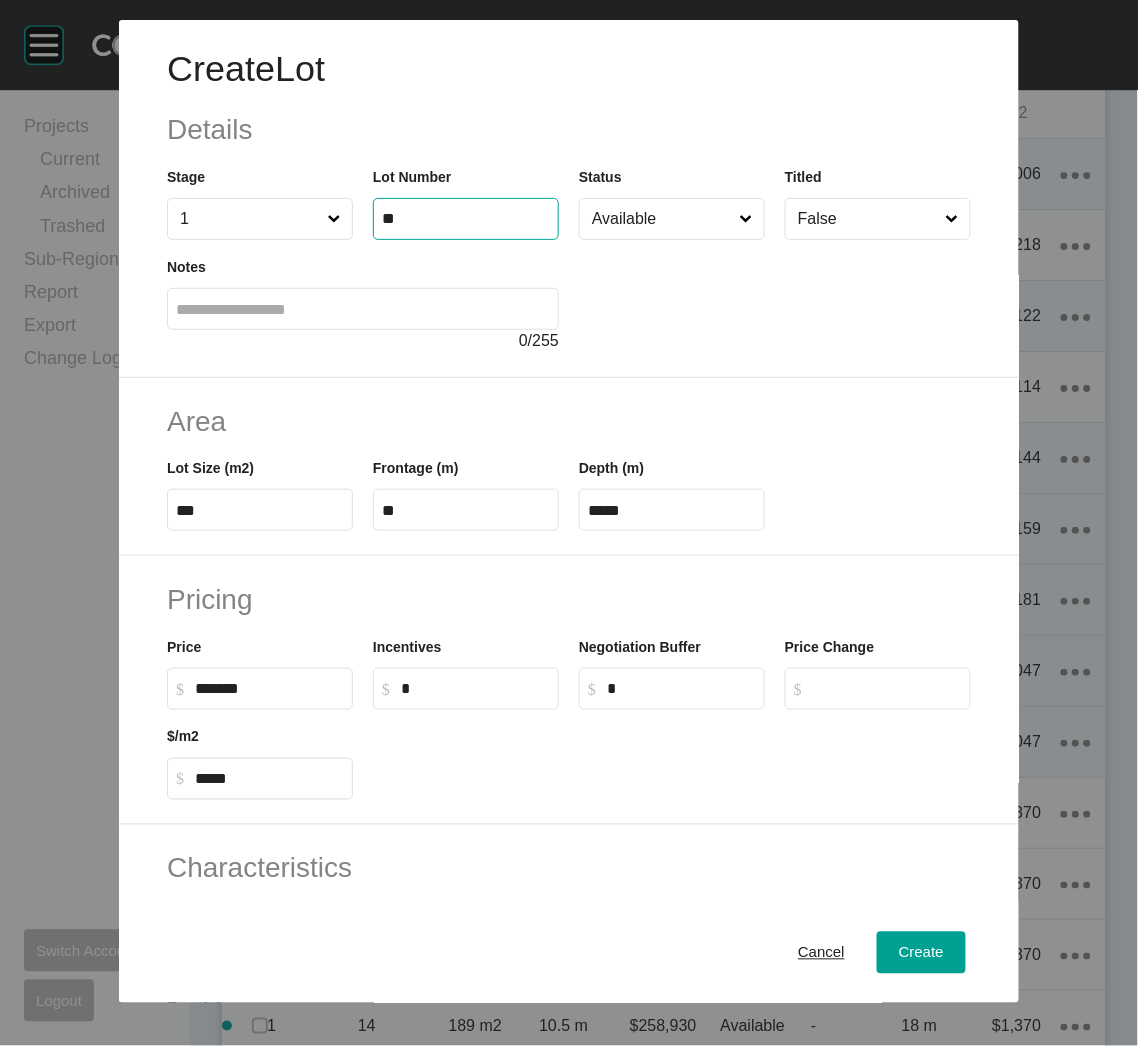 type on "**" 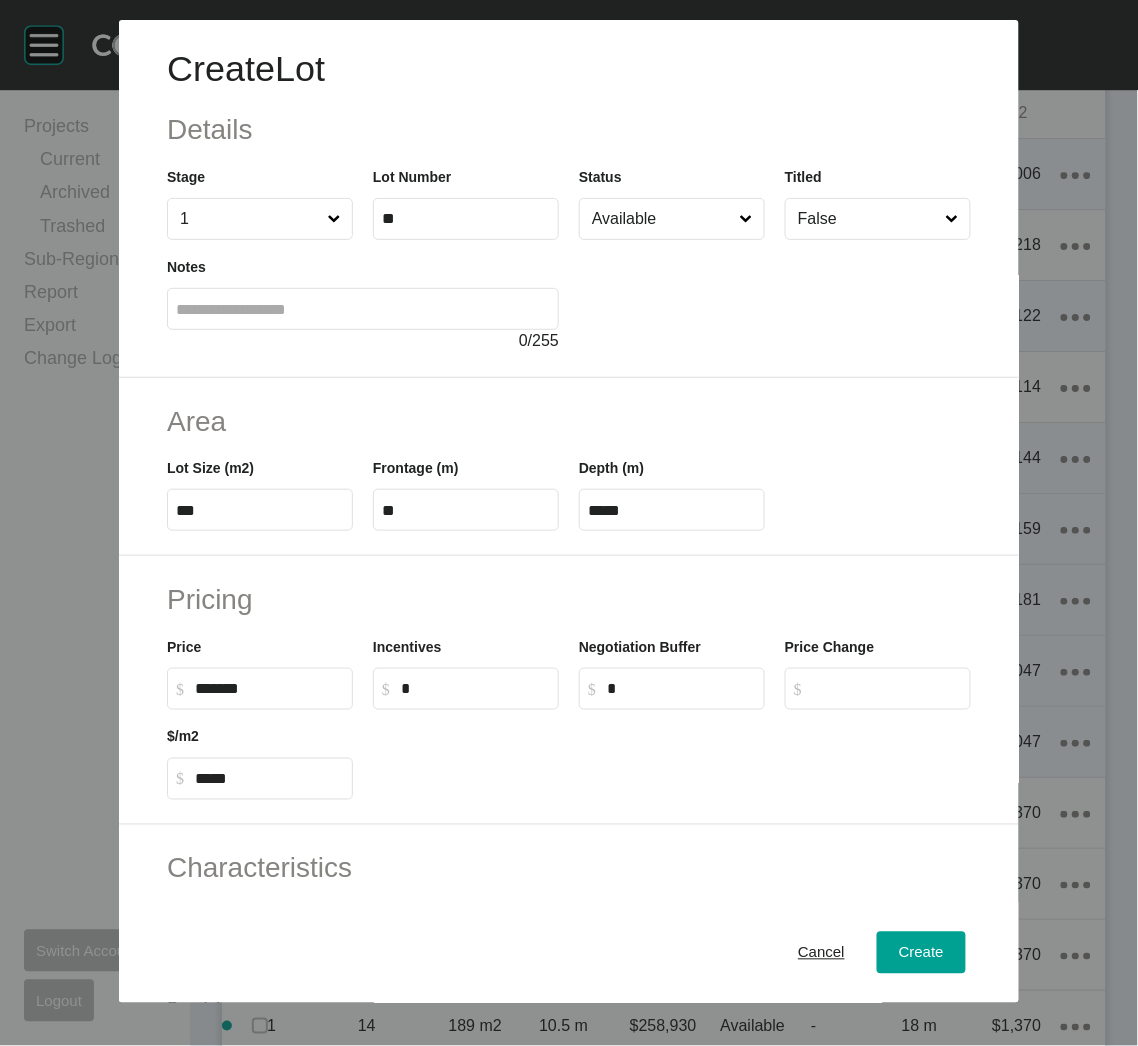click at bounding box center (775, 296) 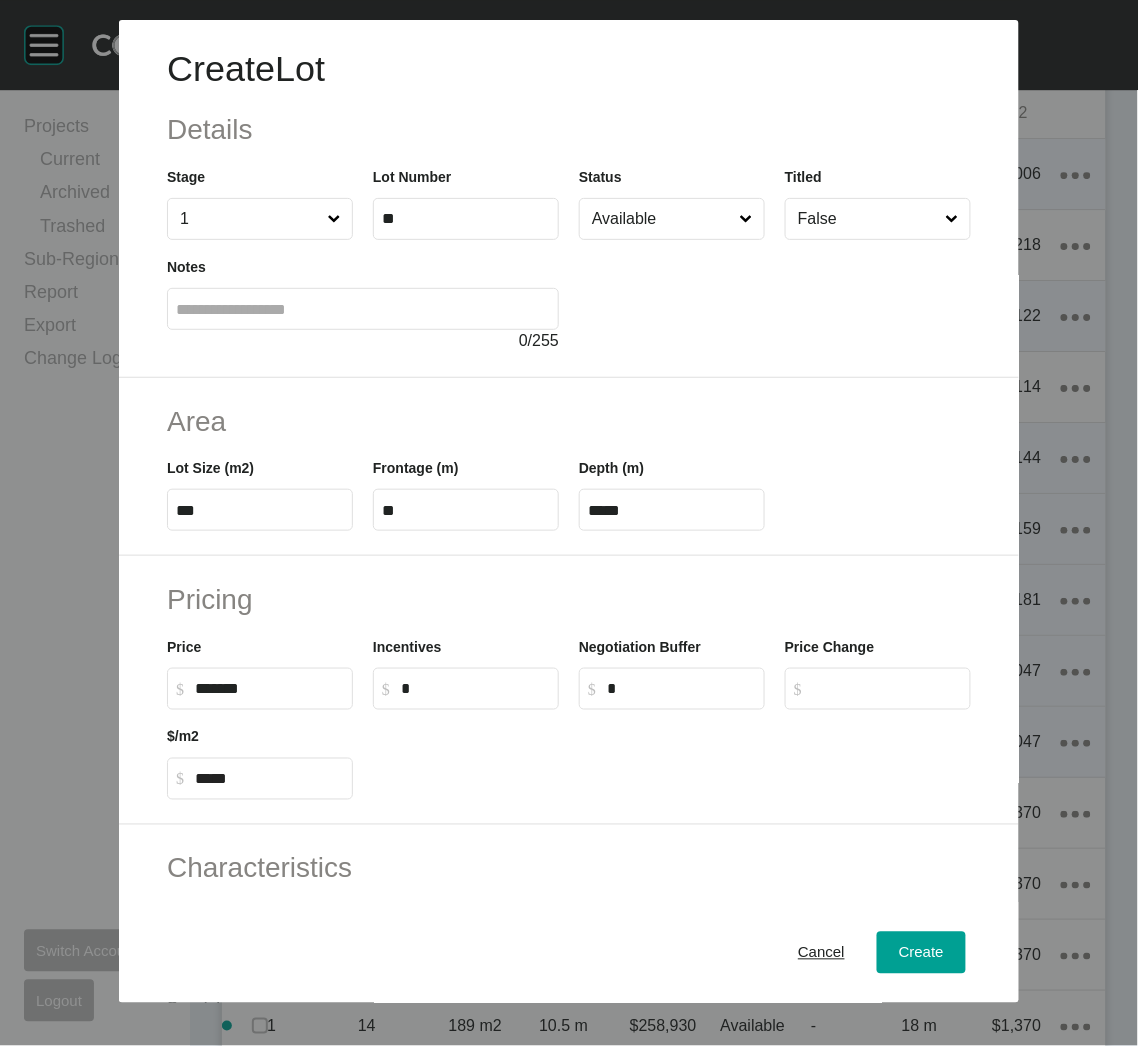 click on "***" at bounding box center [260, 510] 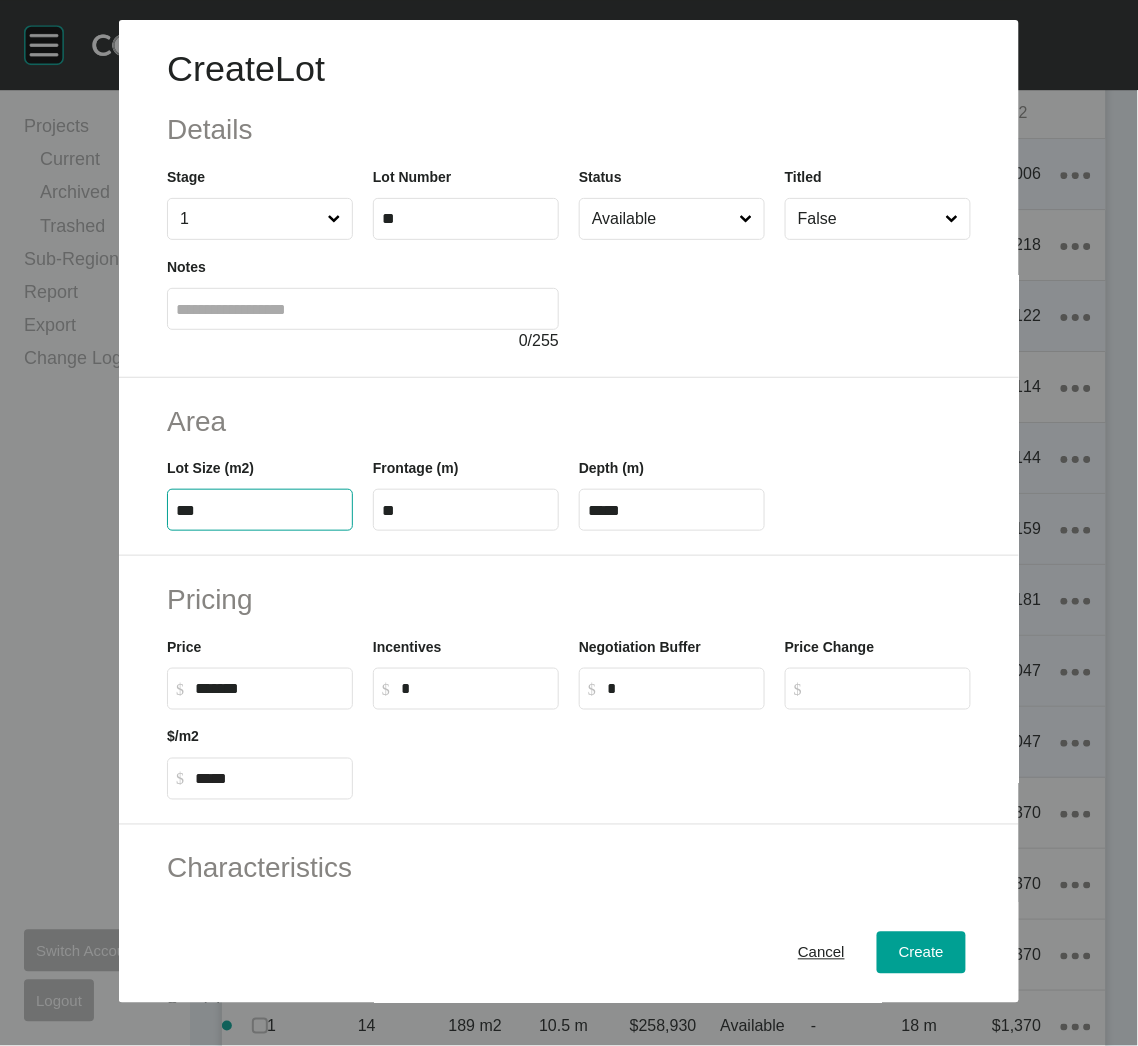type on "***" 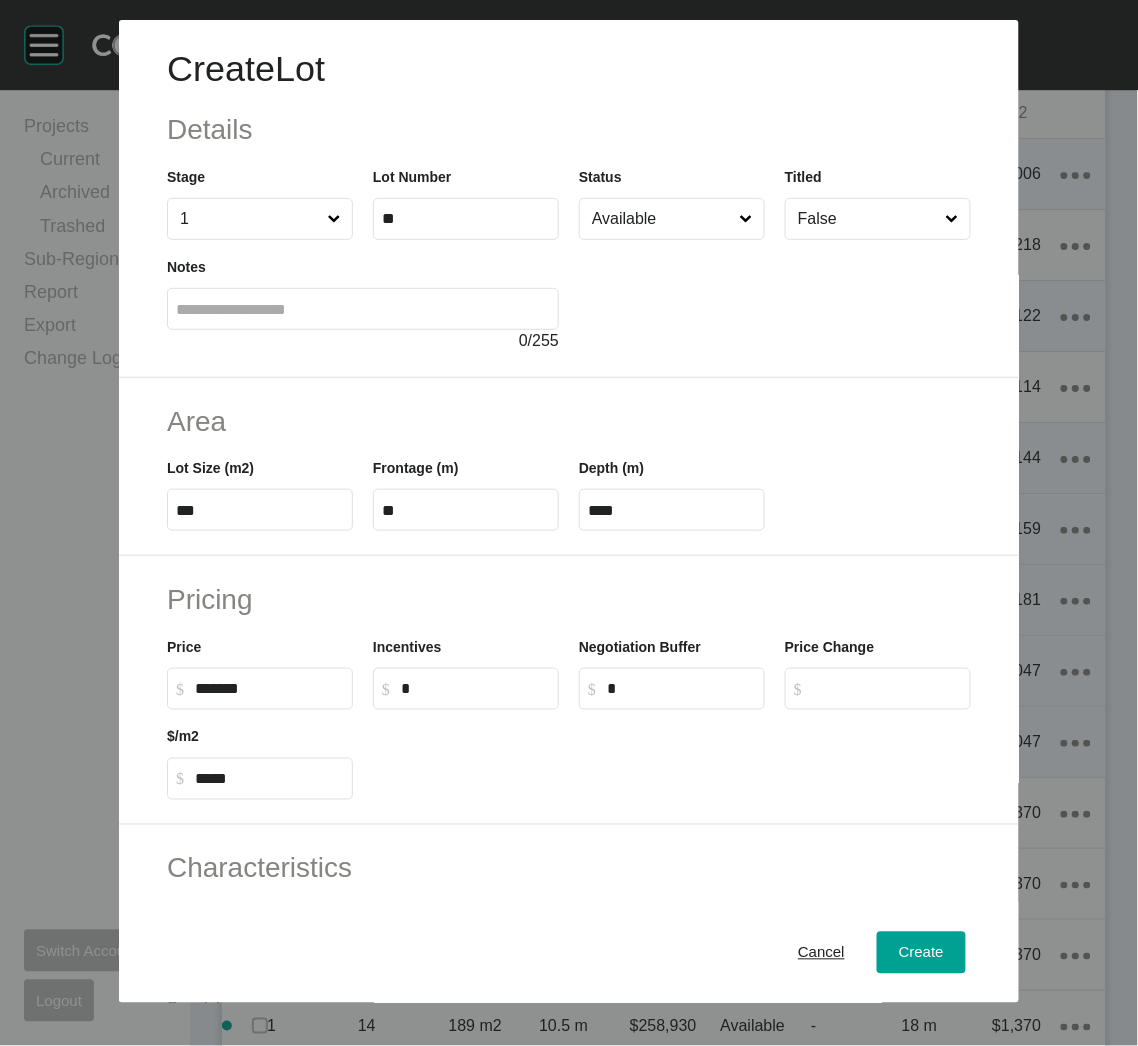 click on "Area Lot Size (m2) *** Frontage (m) ** Depth (m) ****" at bounding box center (569, 467) 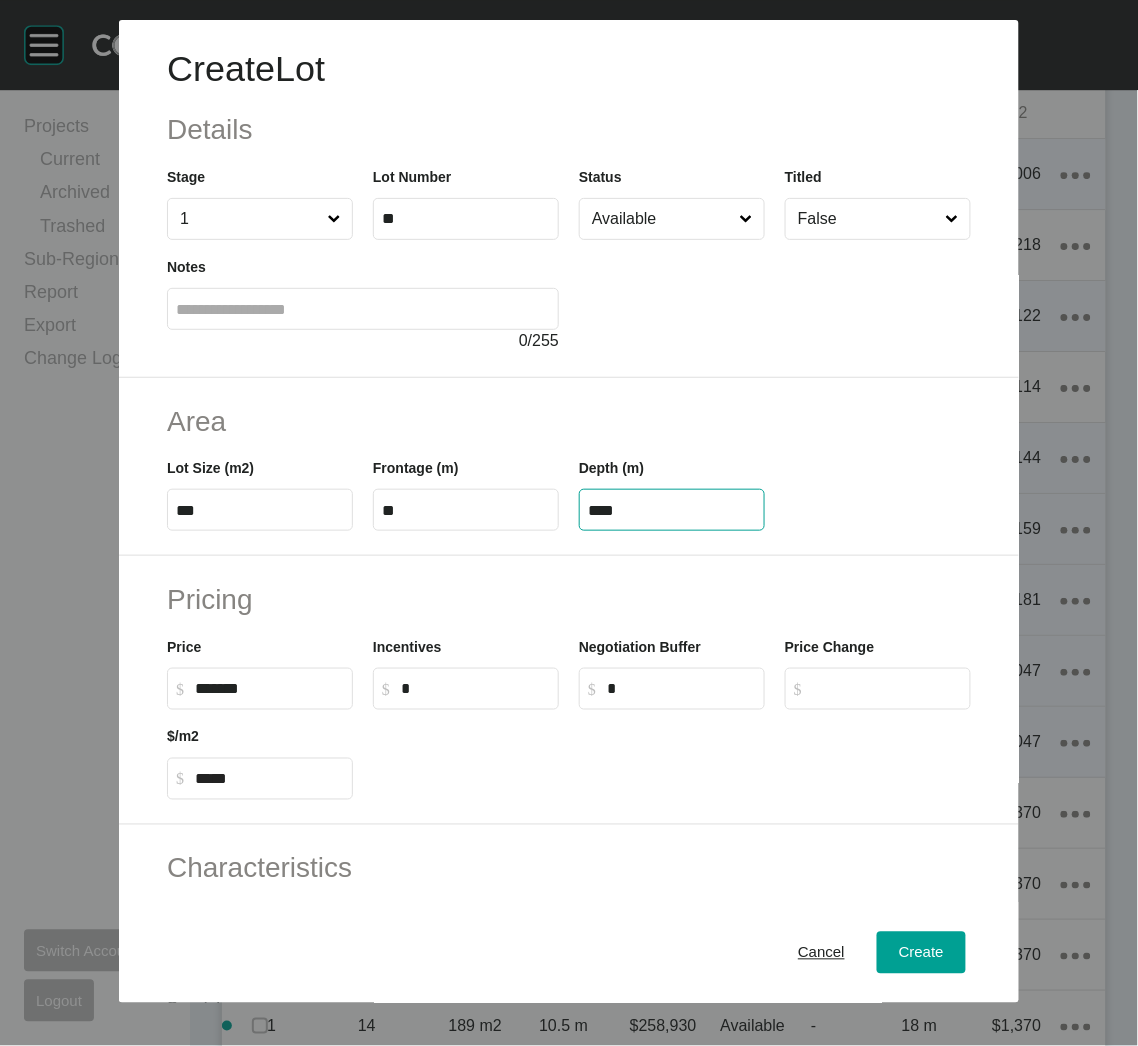 click on "****" at bounding box center (672, 510) 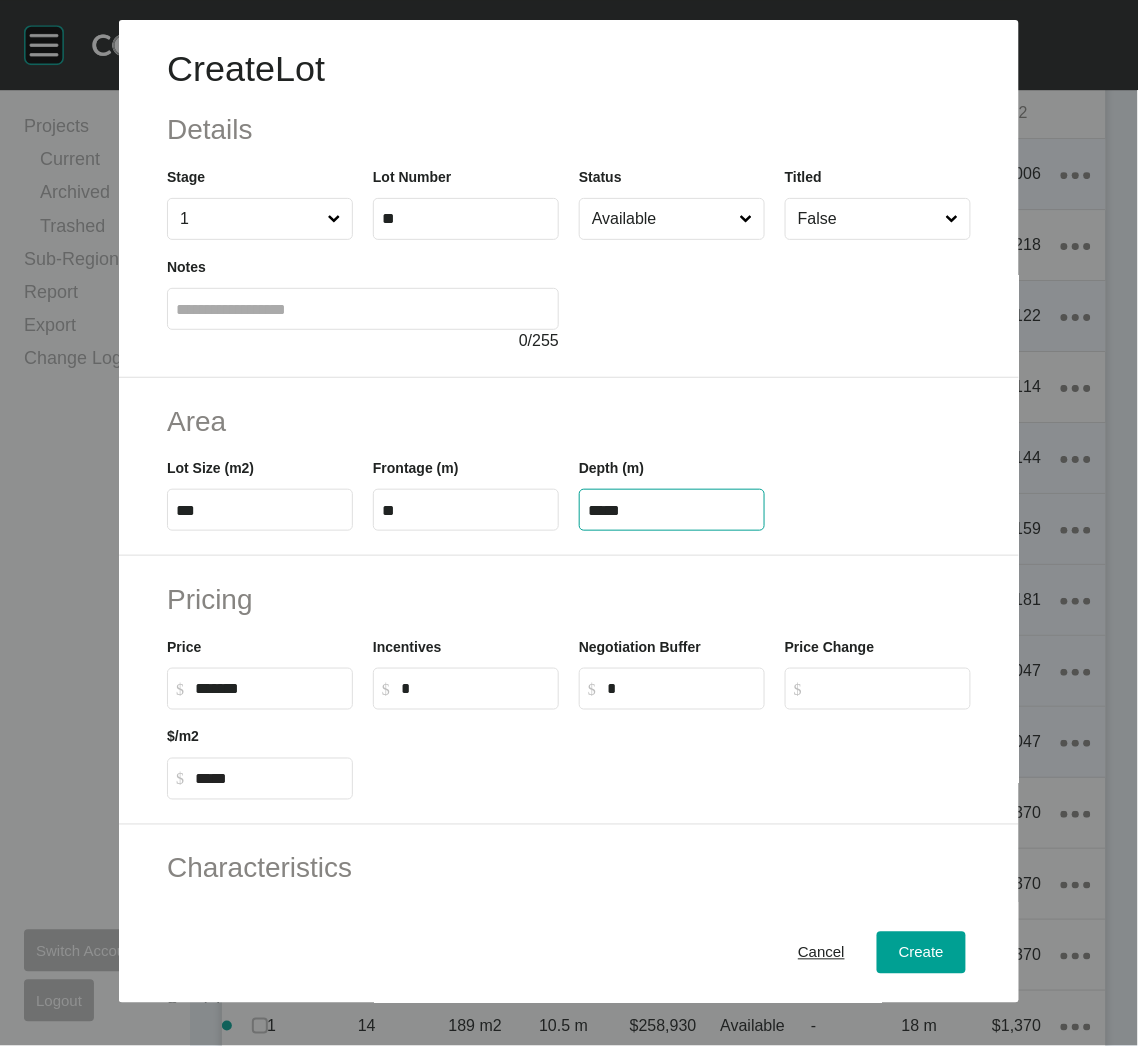 type on "*****" 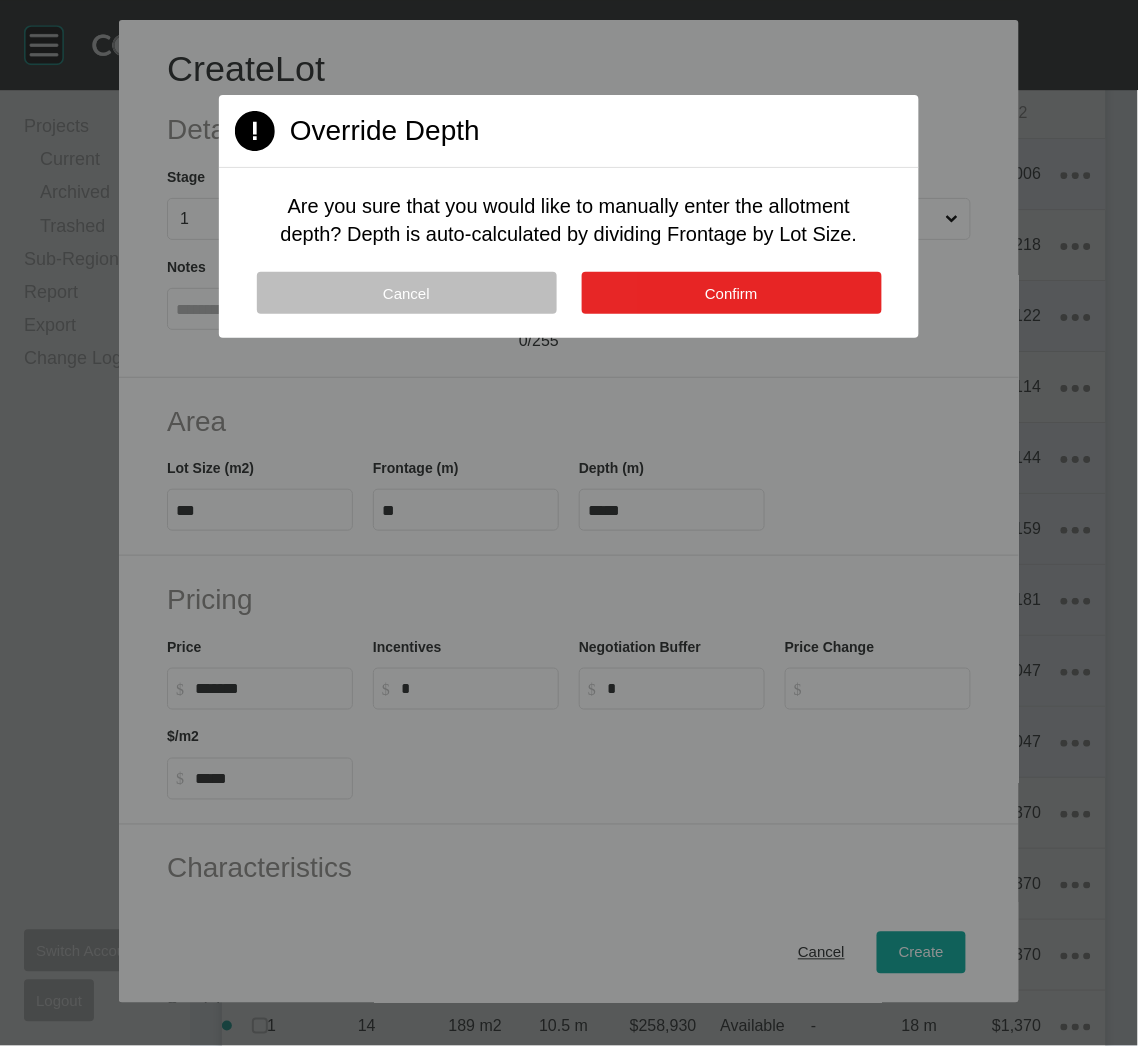 click on "Confirm" at bounding box center [731, 293] 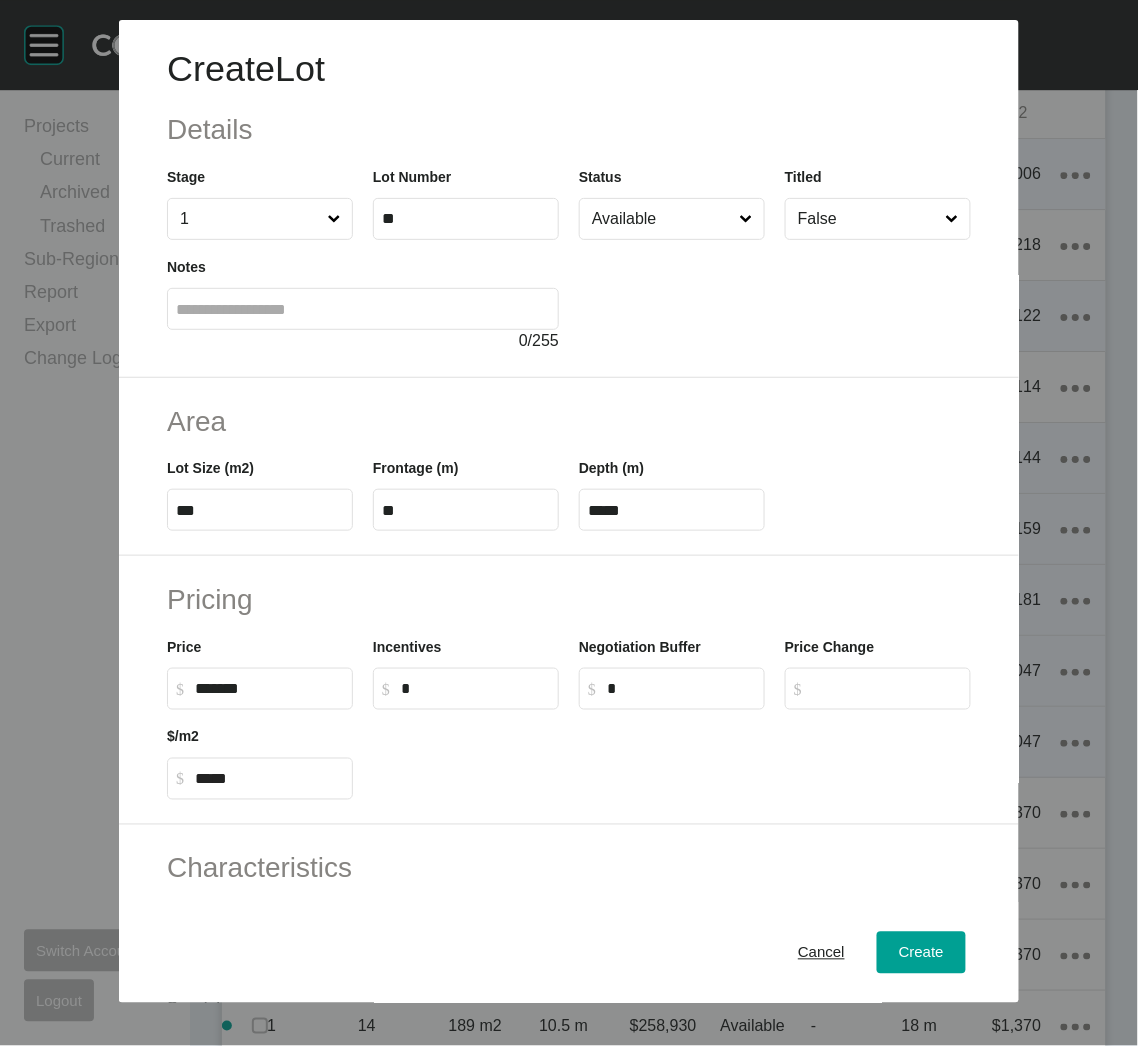 drag, startPoint x: 220, startPoint y: 685, endPoint x: 185, endPoint y: 681, distance: 35.22783 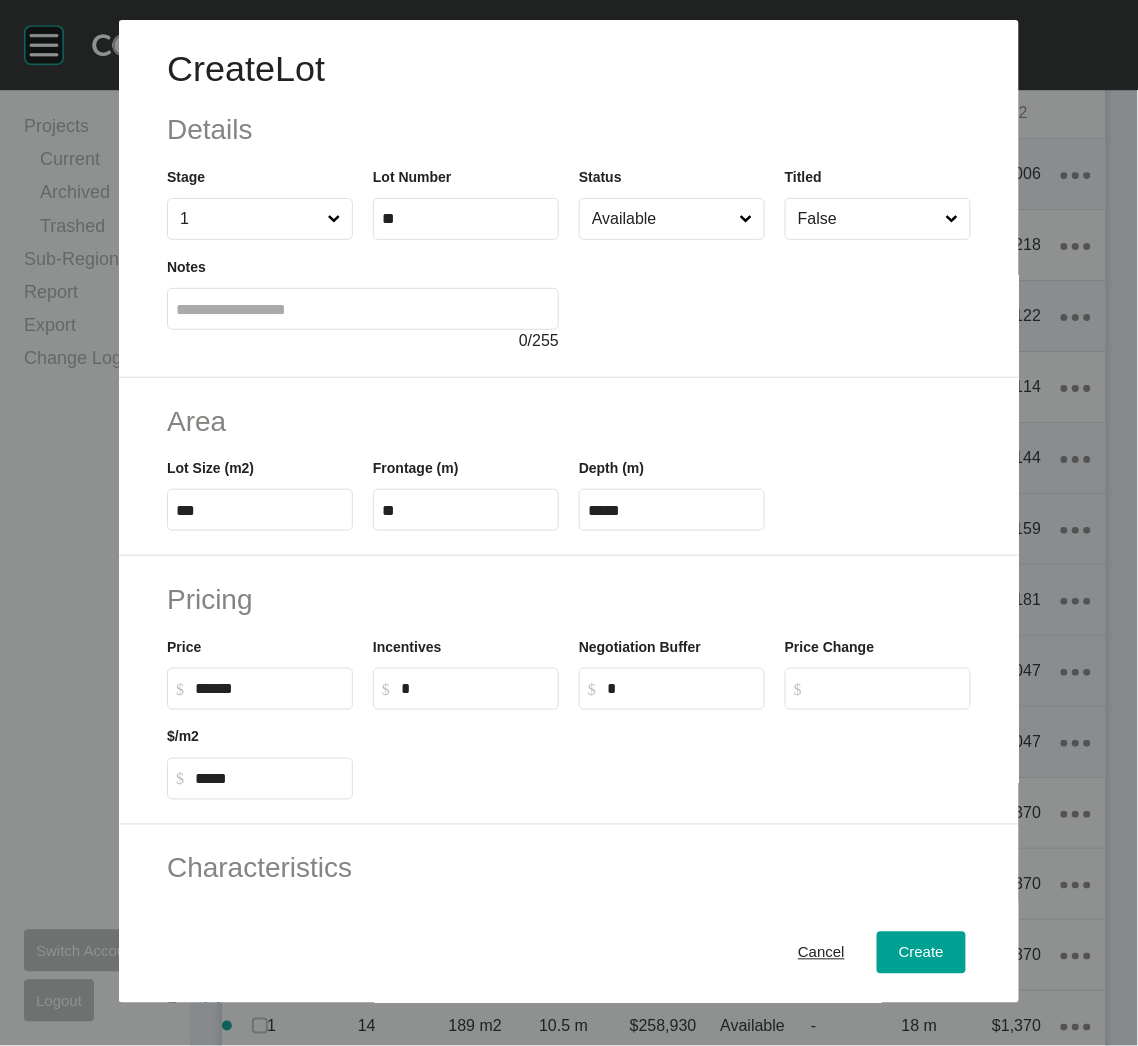 click on "******" at bounding box center [269, 688] 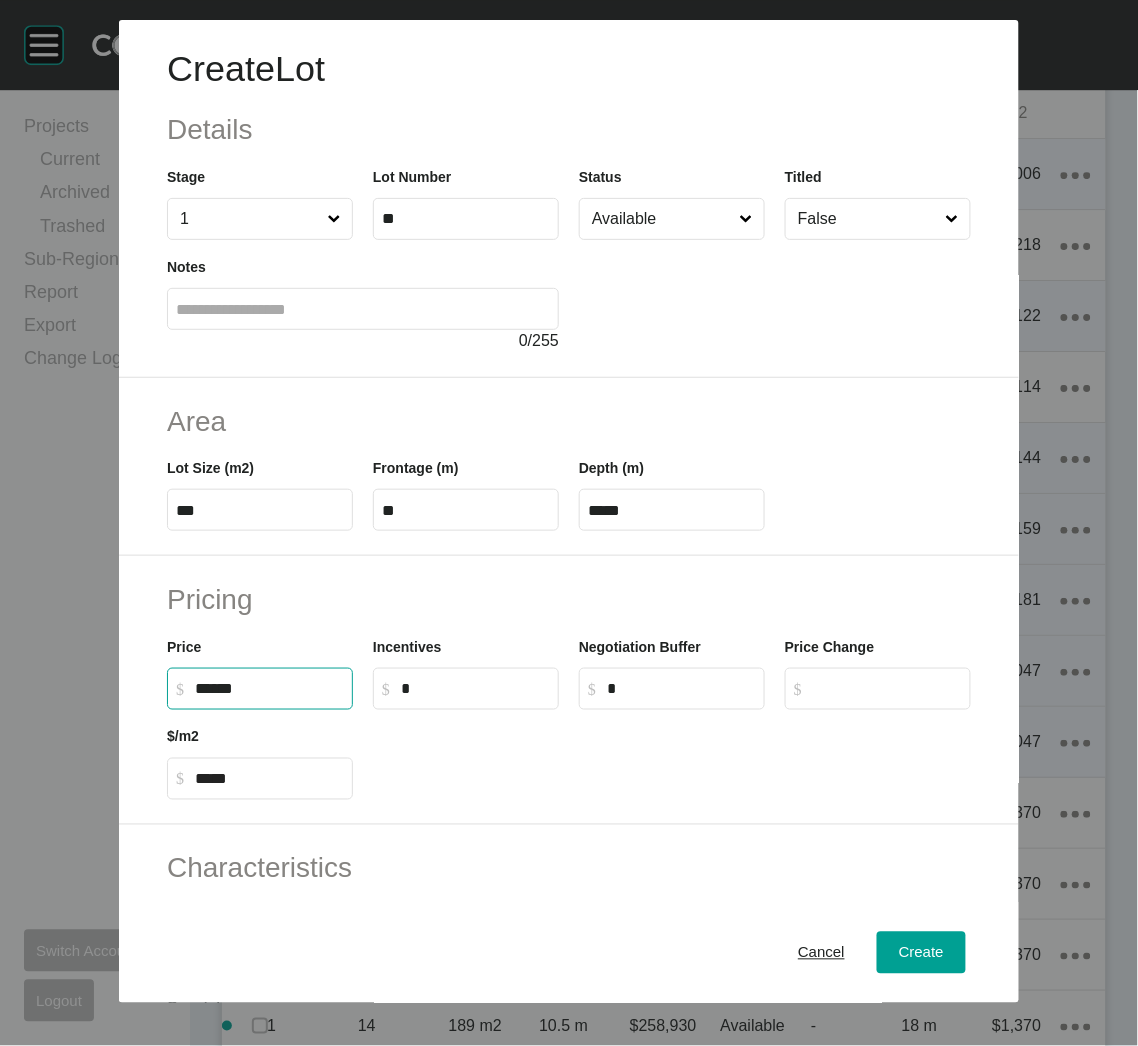 drag, startPoint x: 218, startPoint y: 687, endPoint x: 160, endPoint y: 681, distance: 58.30952 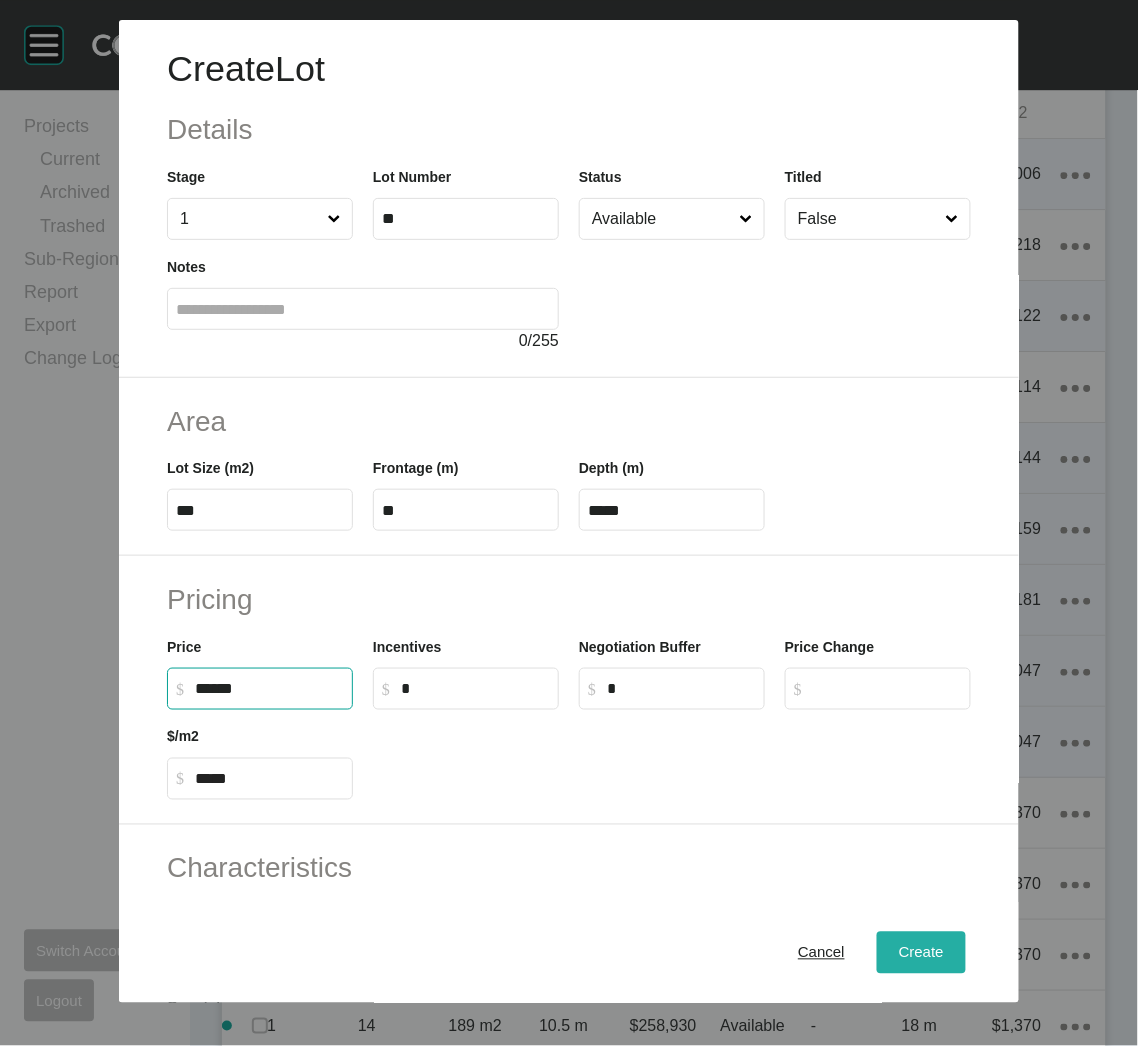 type on "*******" 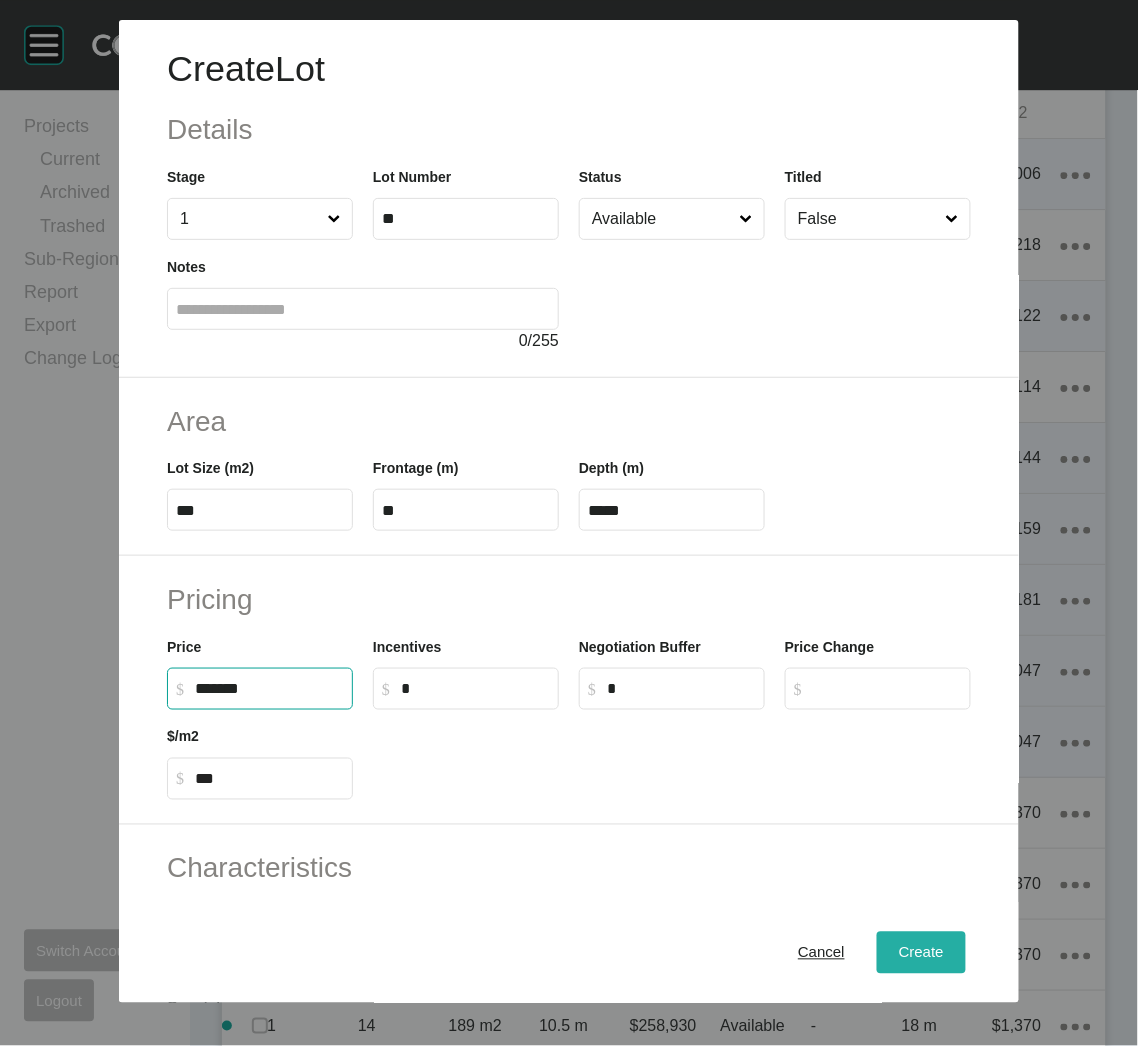 click on "Create" at bounding box center (921, 953) 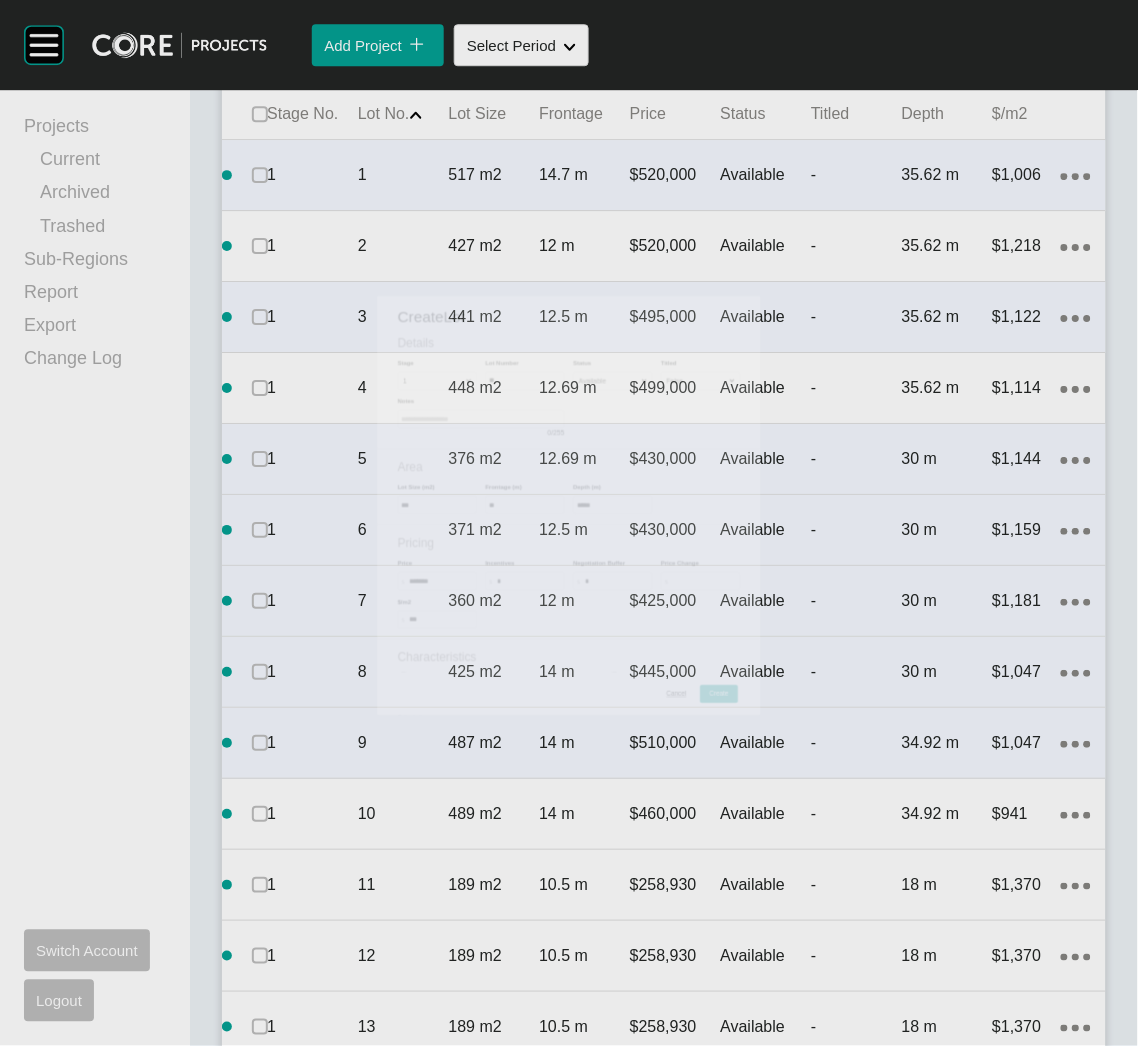 scroll, scrollTop: 1069, scrollLeft: 0, axis: vertical 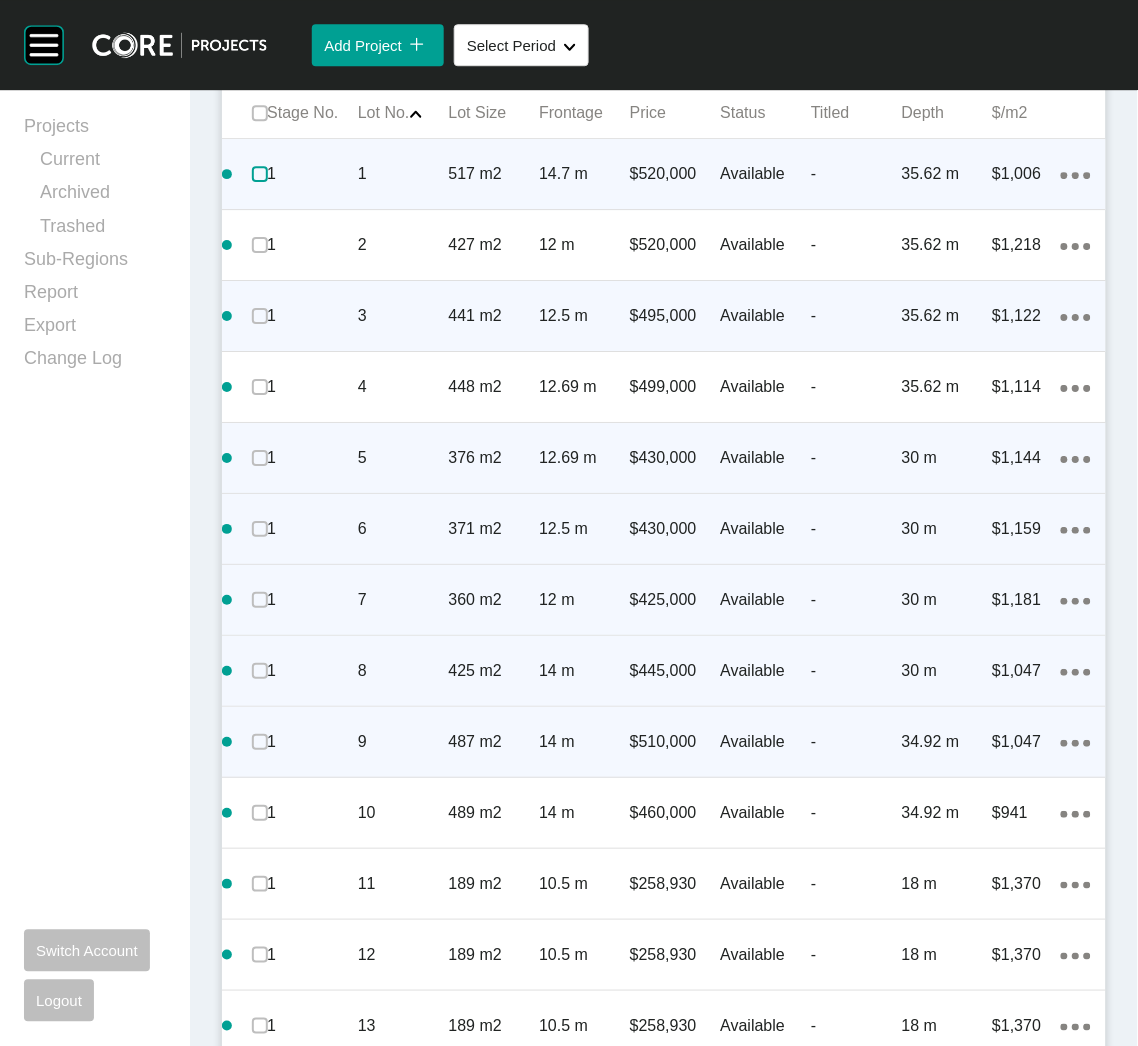 click at bounding box center (260, 174) 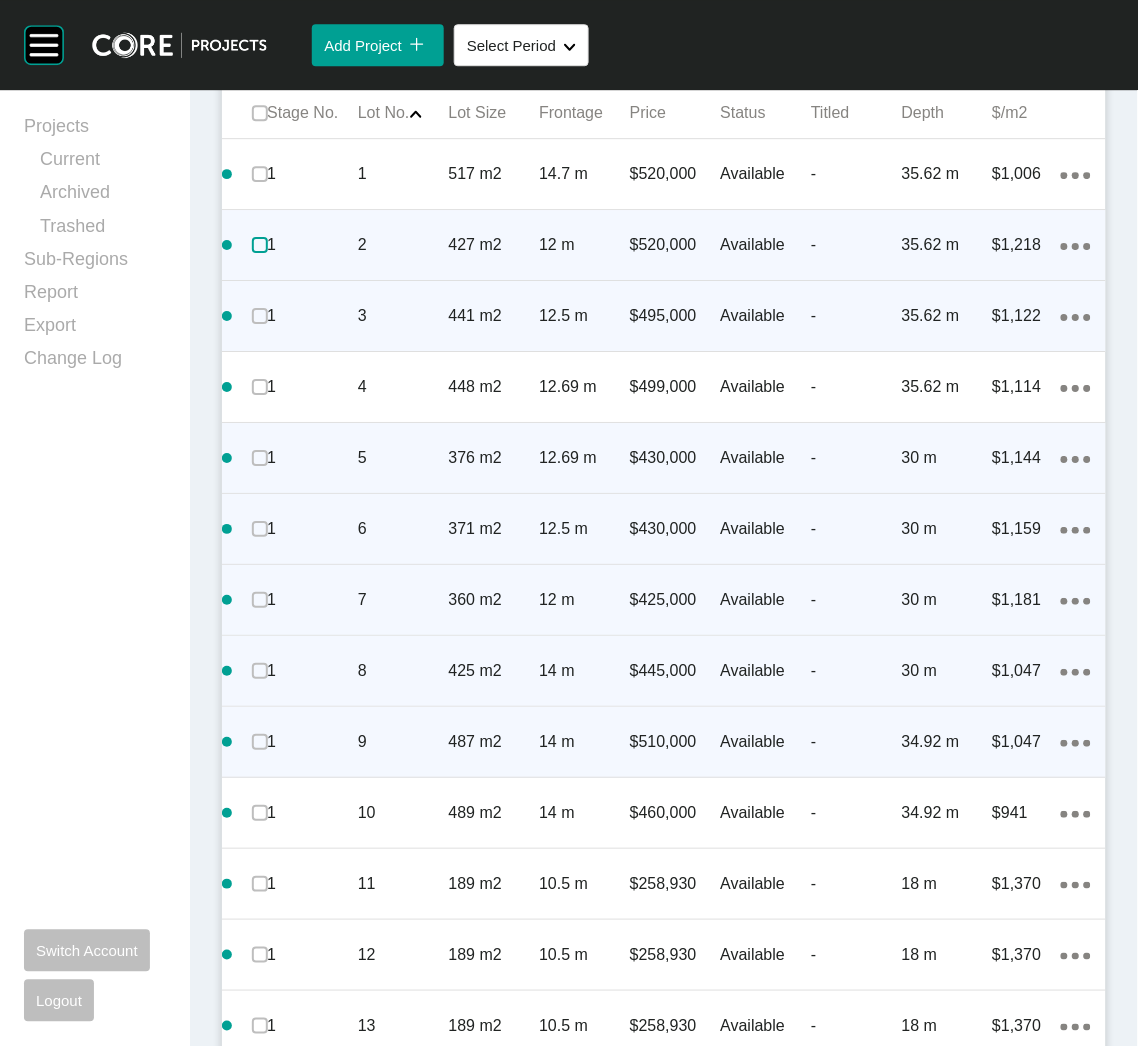 click at bounding box center (260, 245) 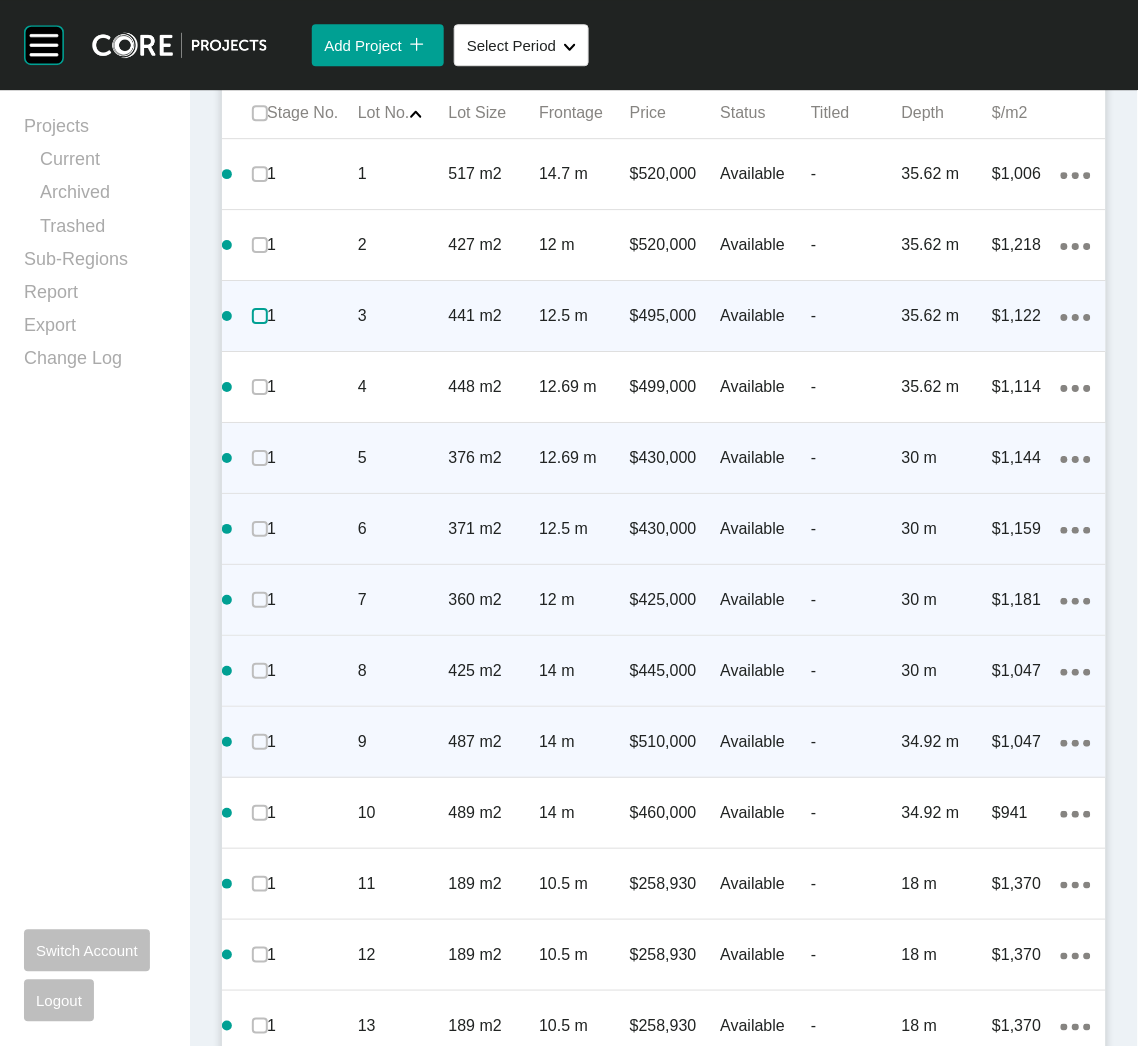 click at bounding box center [260, 316] 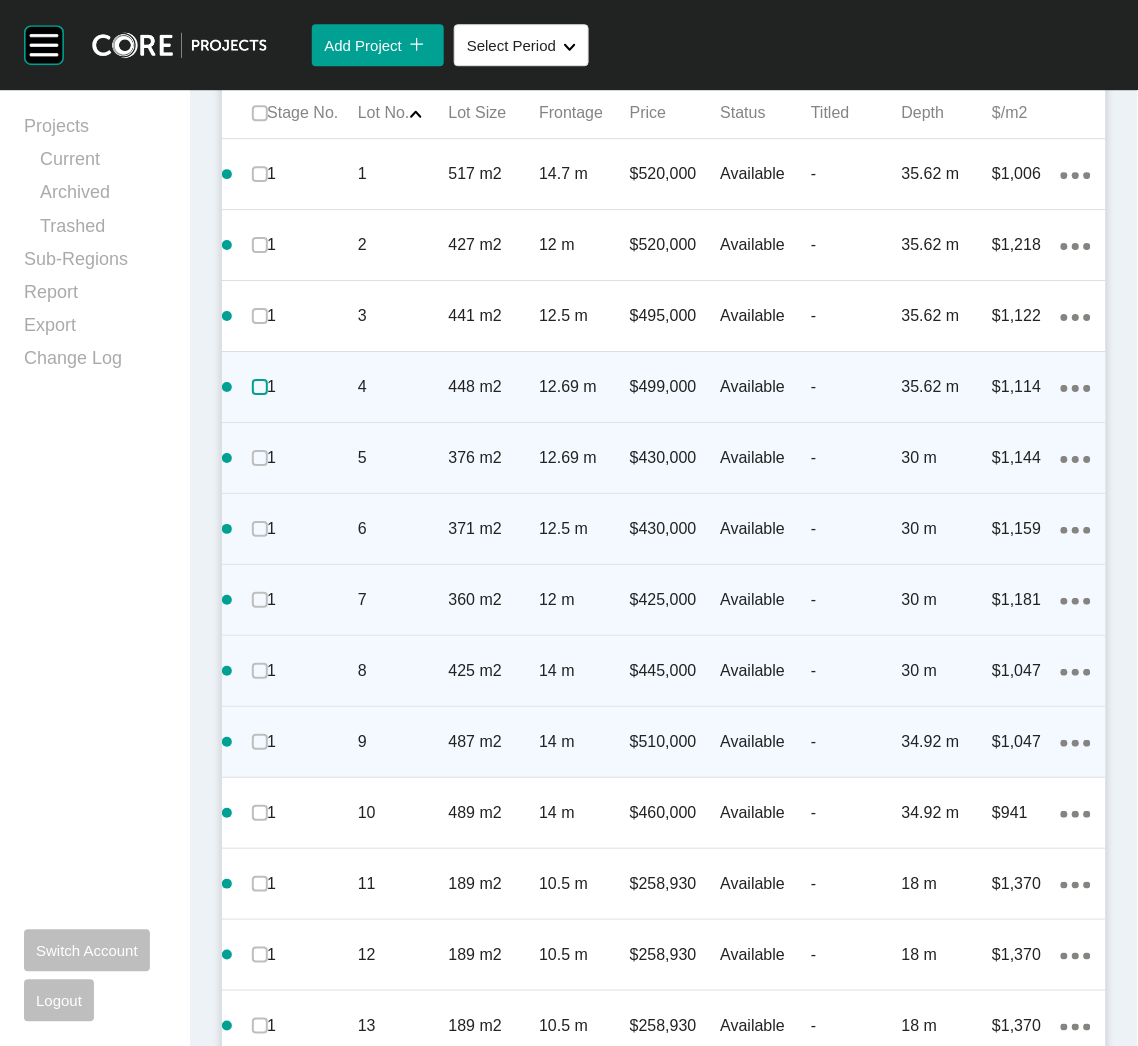 click at bounding box center [260, 387] 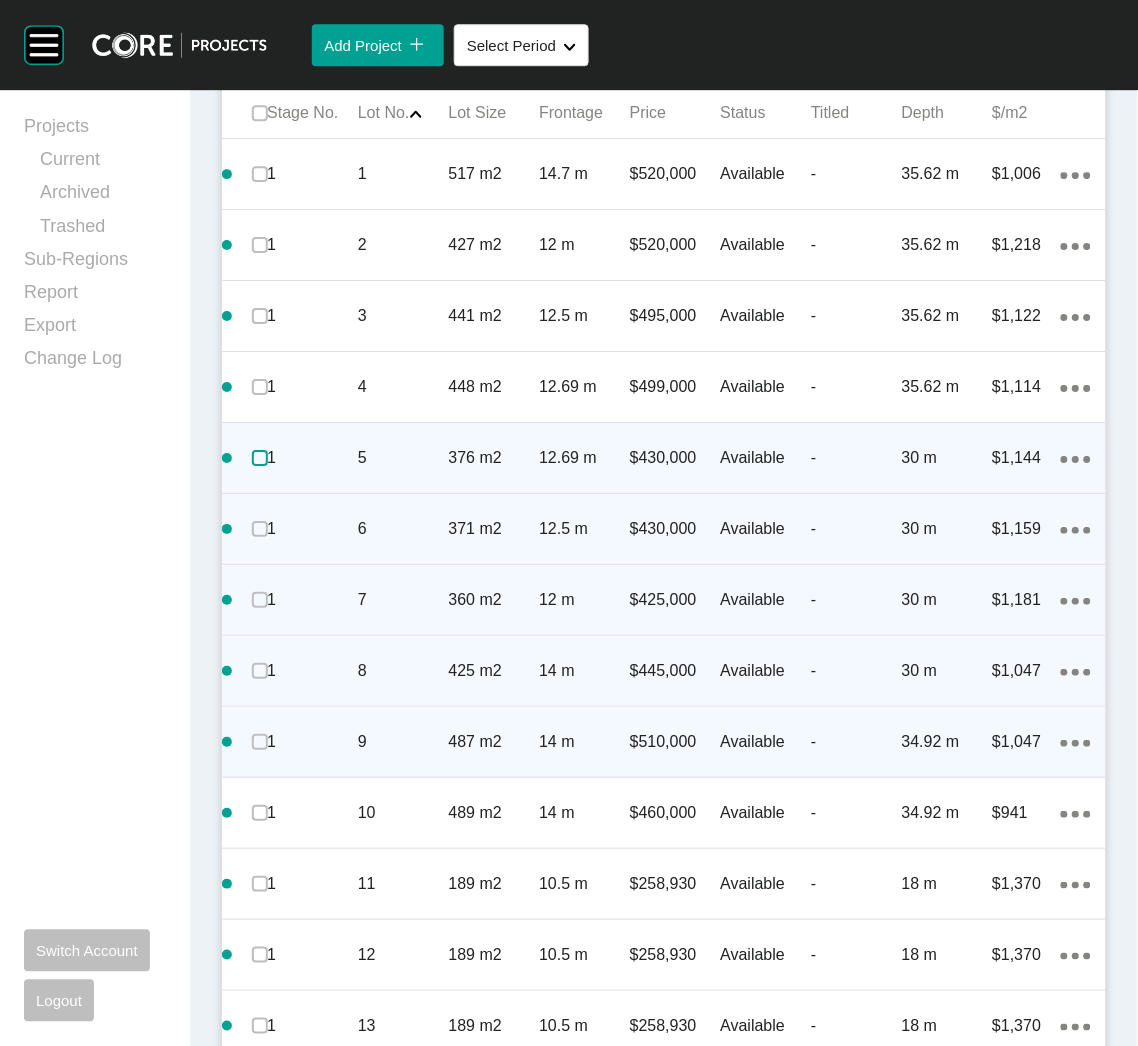 click at bounding box center (260, 458) 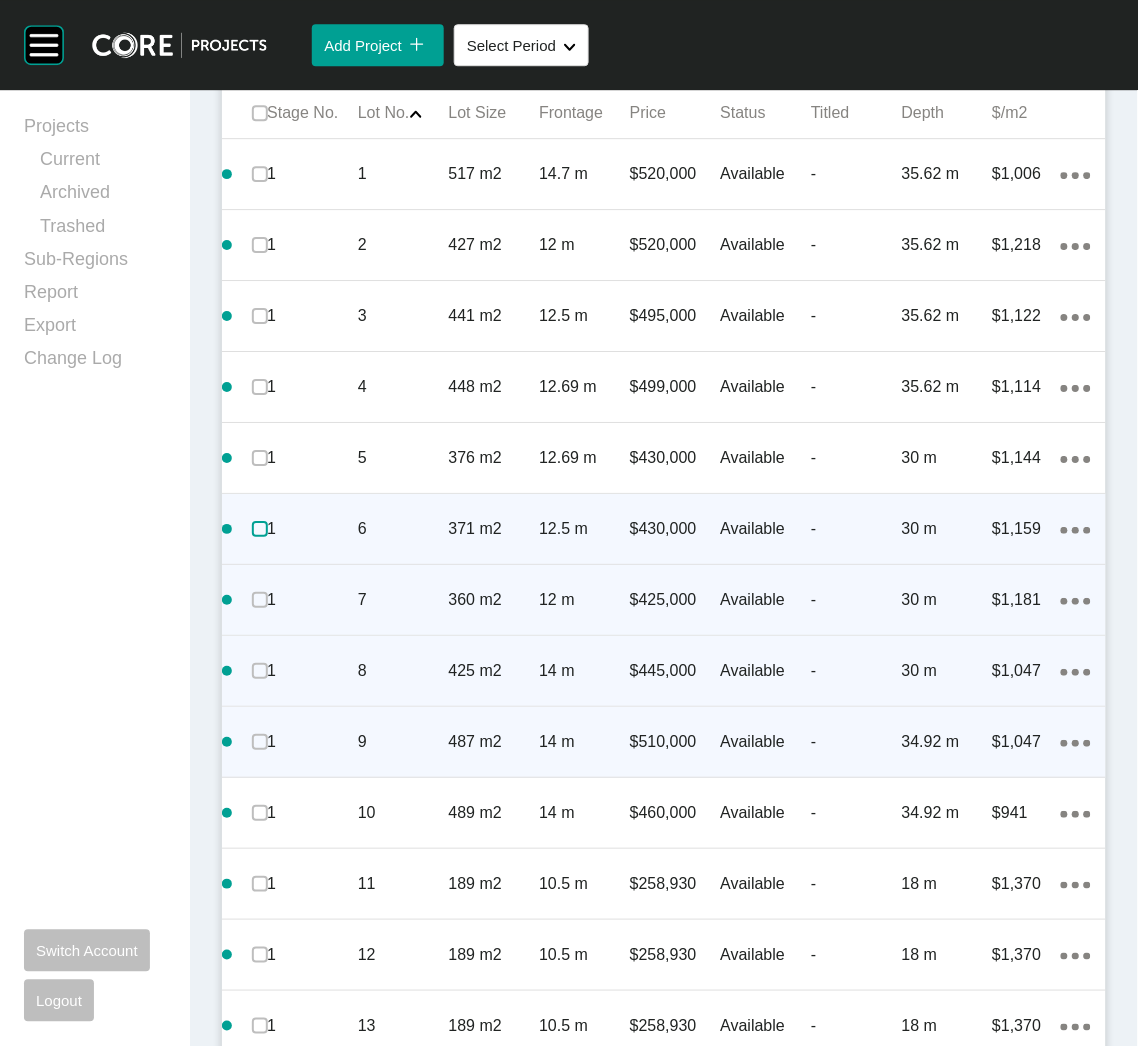 click at bounding box center [260, 529] 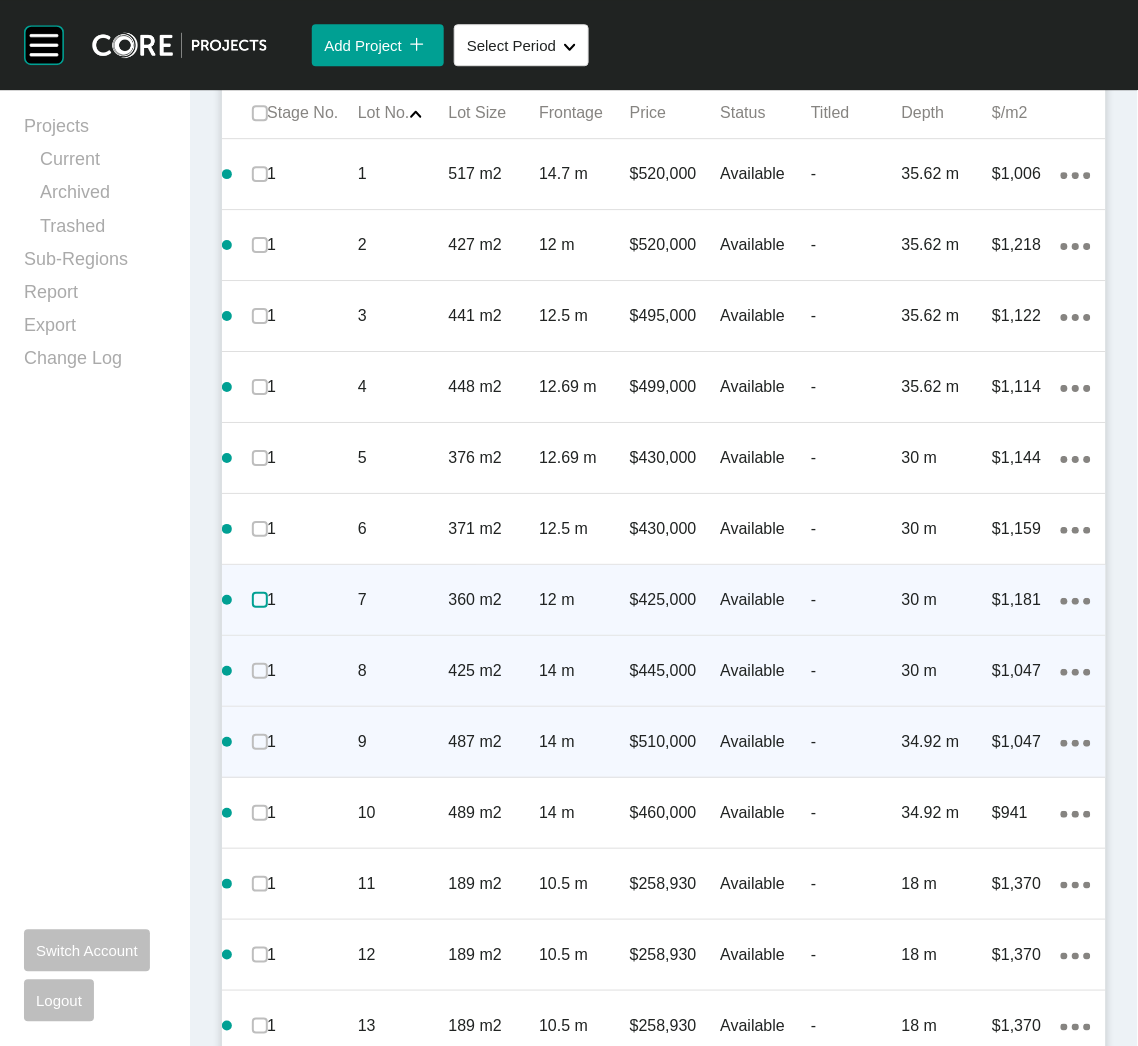 click at bounding box center [260, 600] 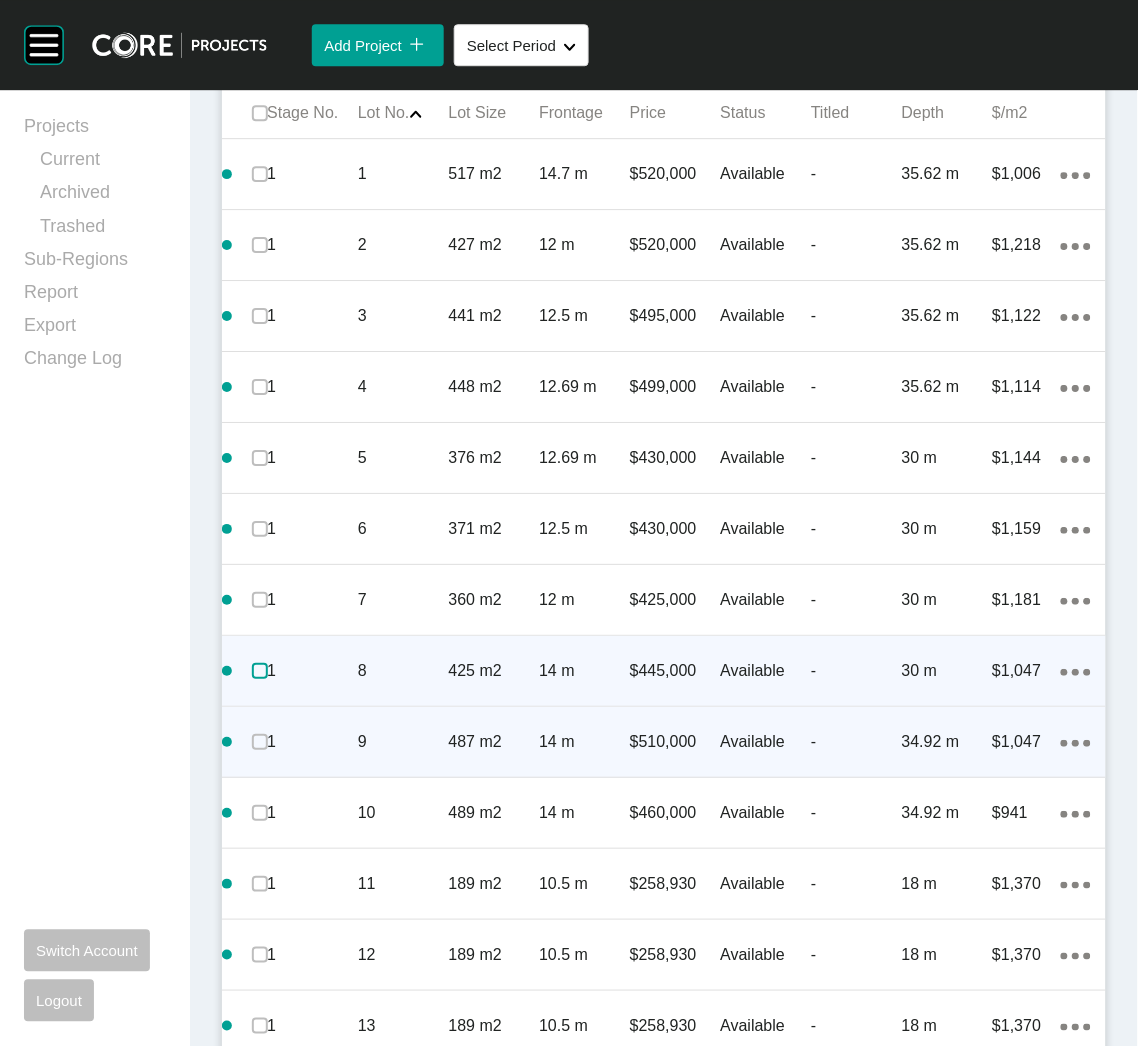 click at bounding box center [260, 671] 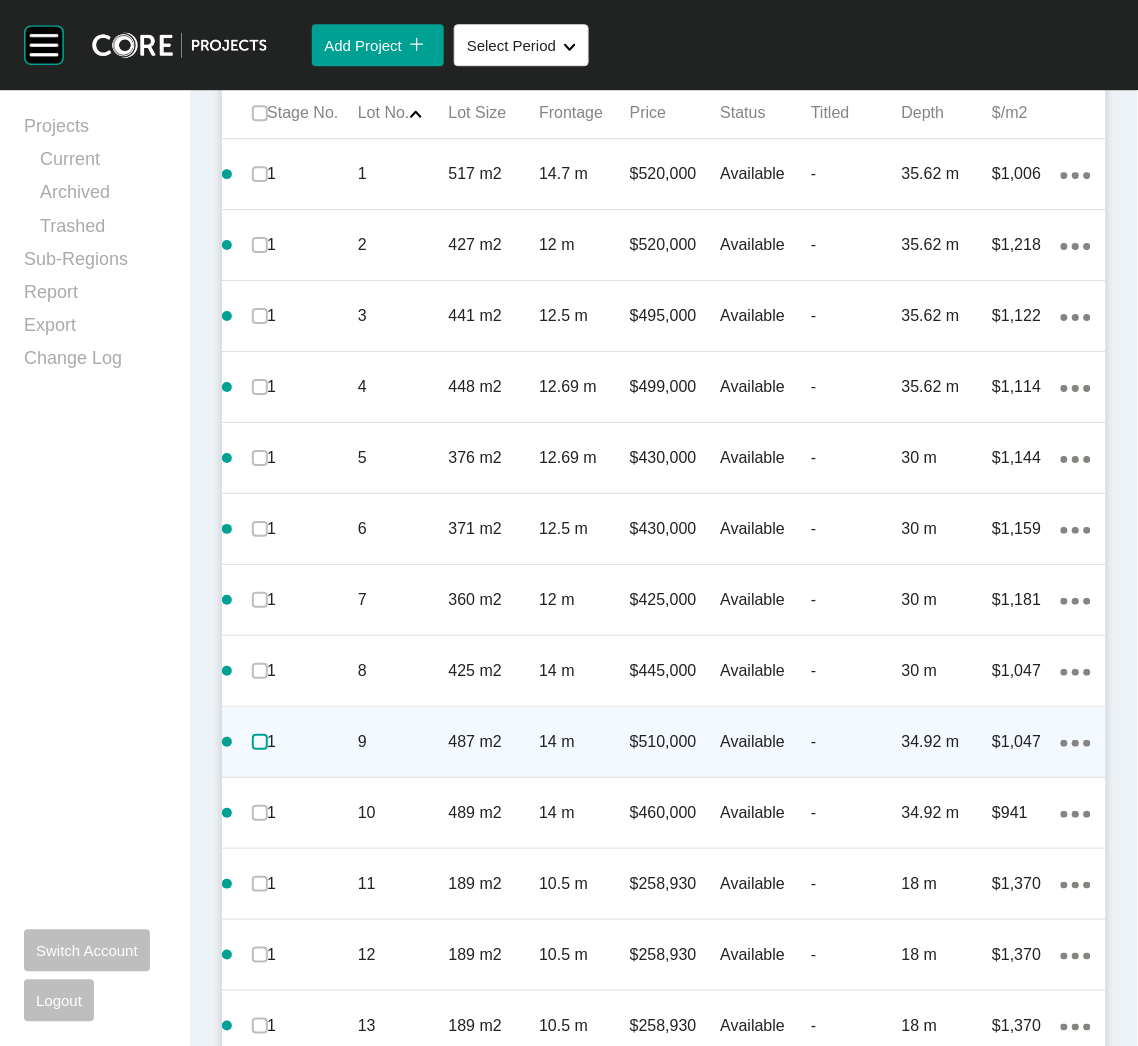click at bounding box center (260, 742) 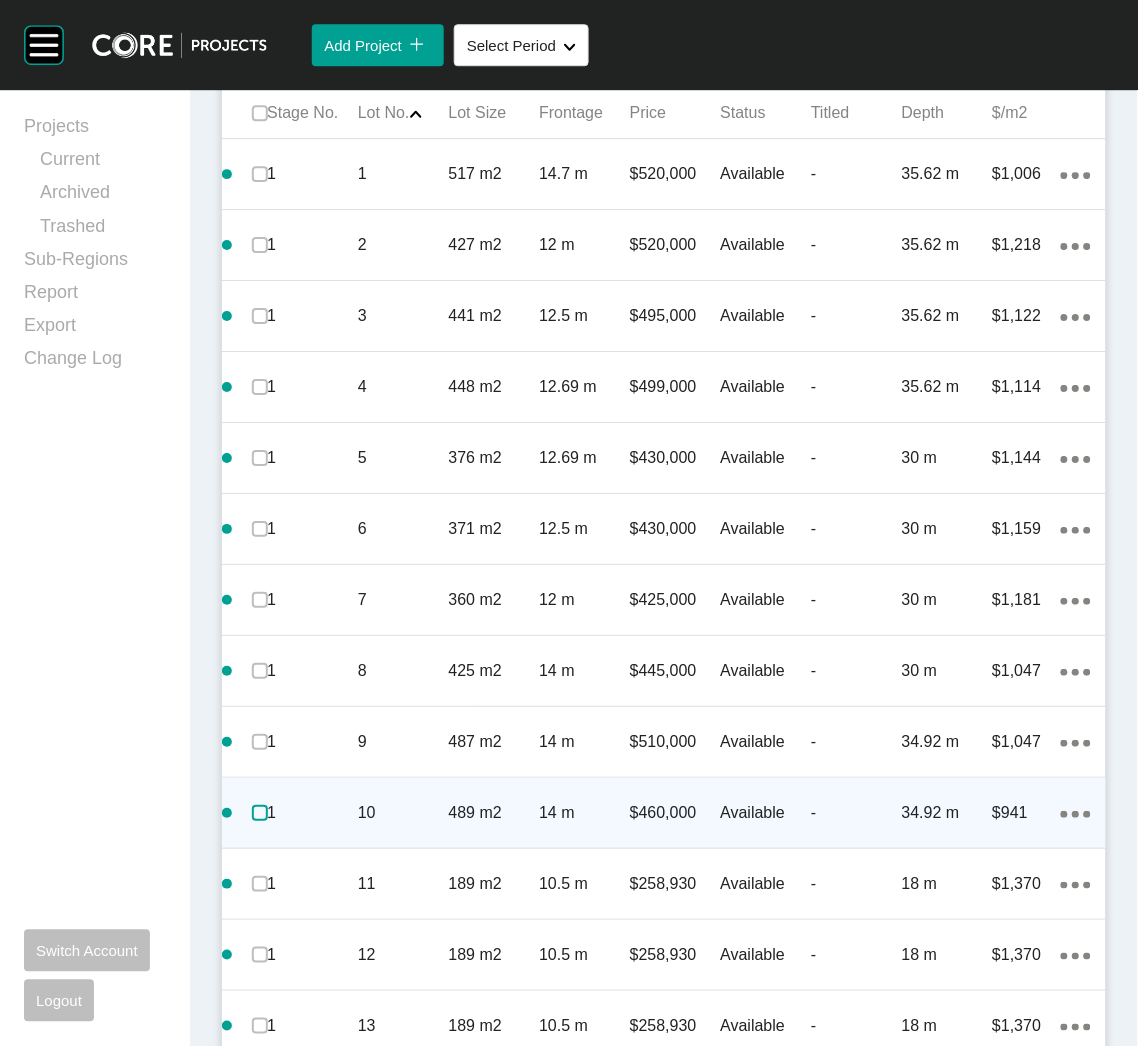 click at bounding box center (260, 813) 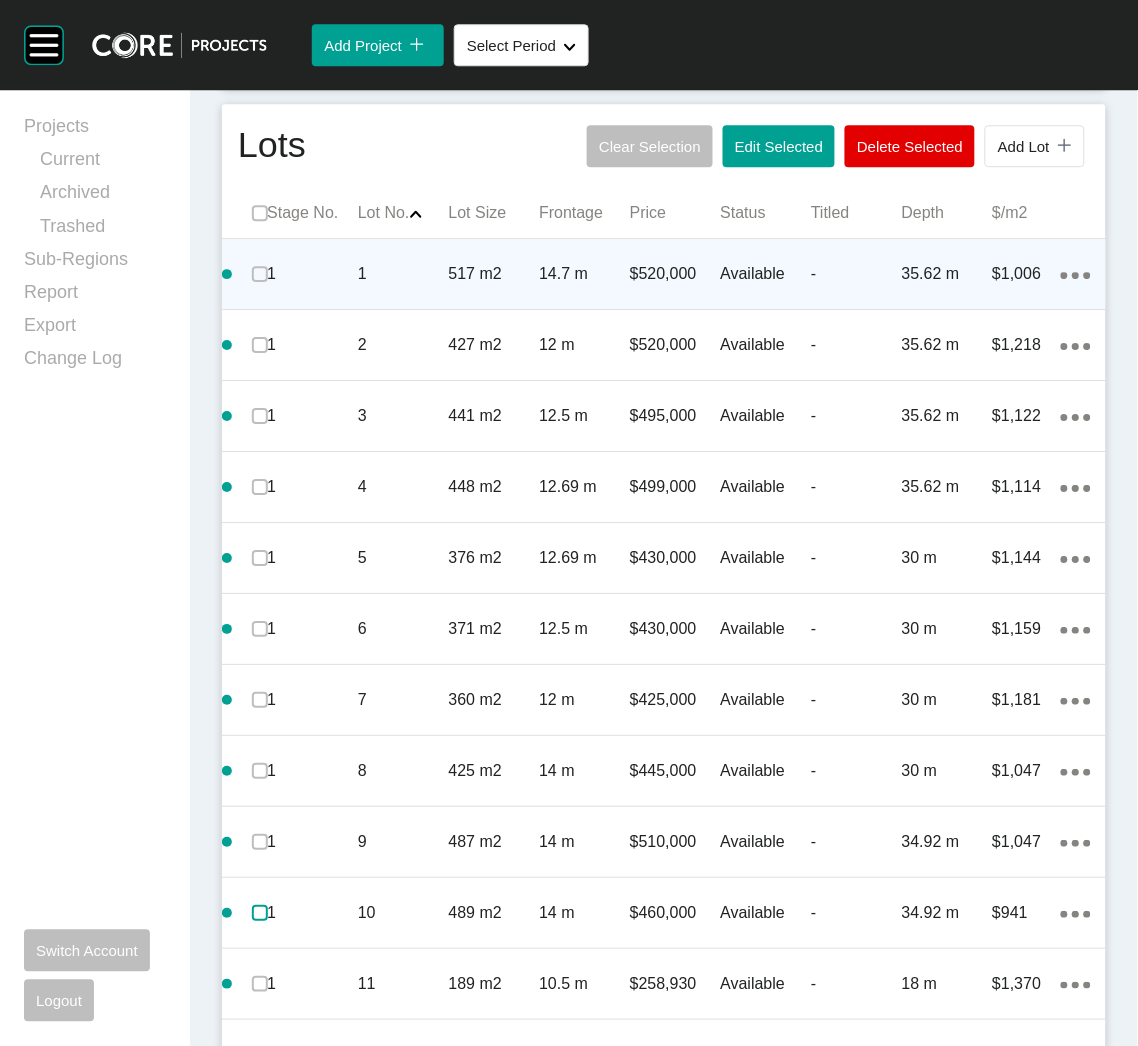 scroll, scrollTop: 919, scrollLeft: 0, axis: vertical 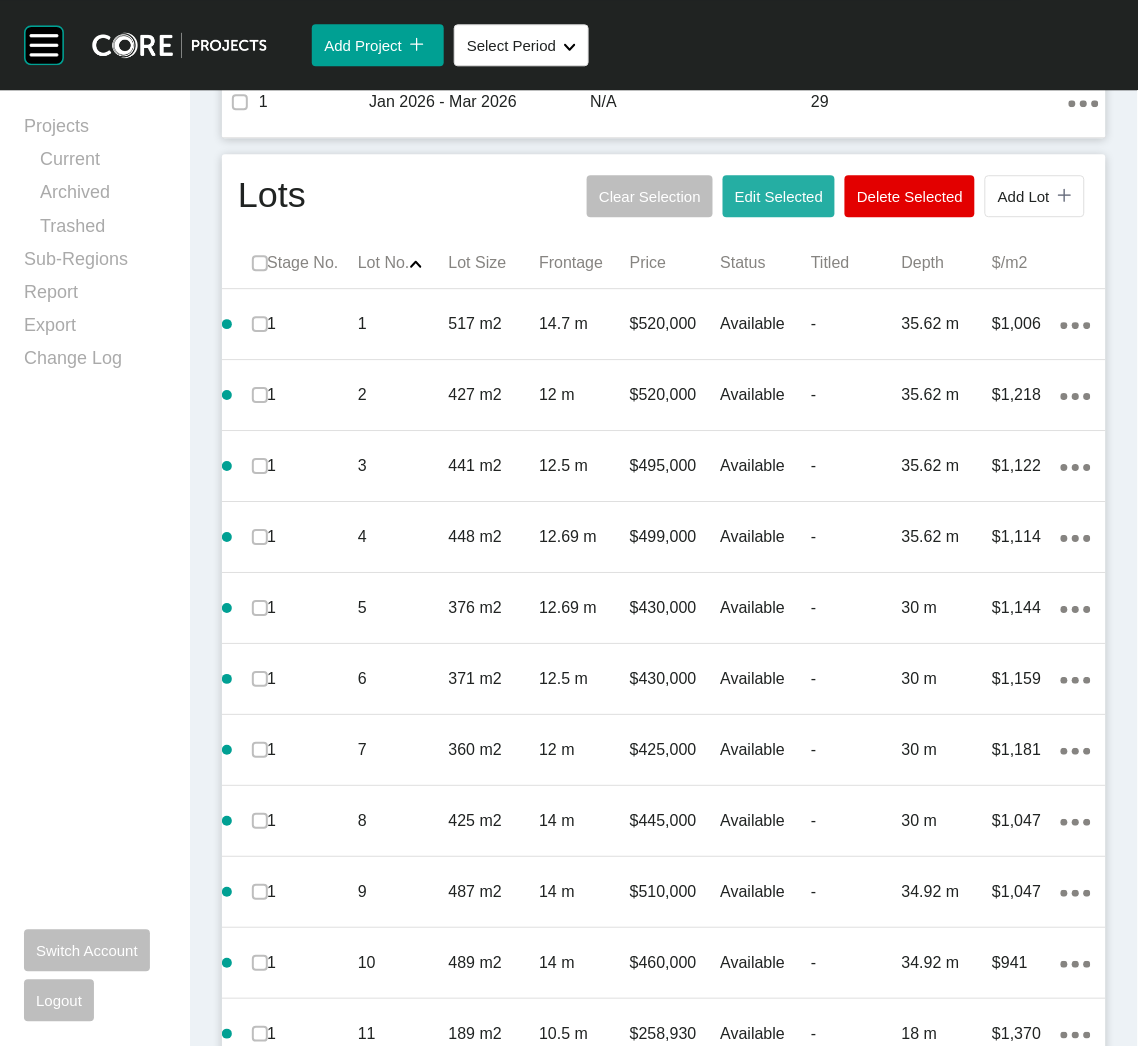 click on "Edit Selected" at bounding box center (779, 196) 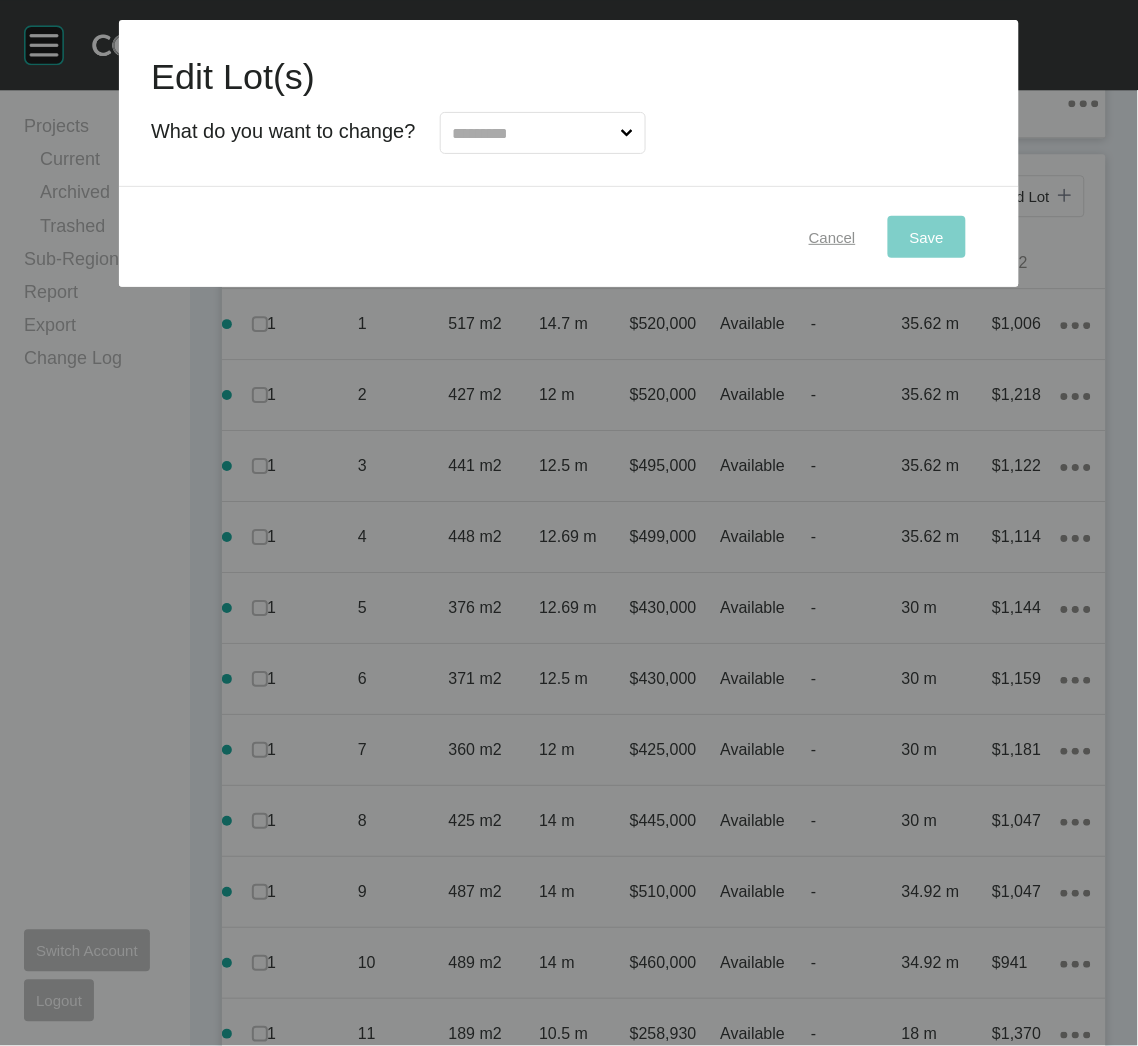 click on "Cancel" at bounding box center (832, 237) 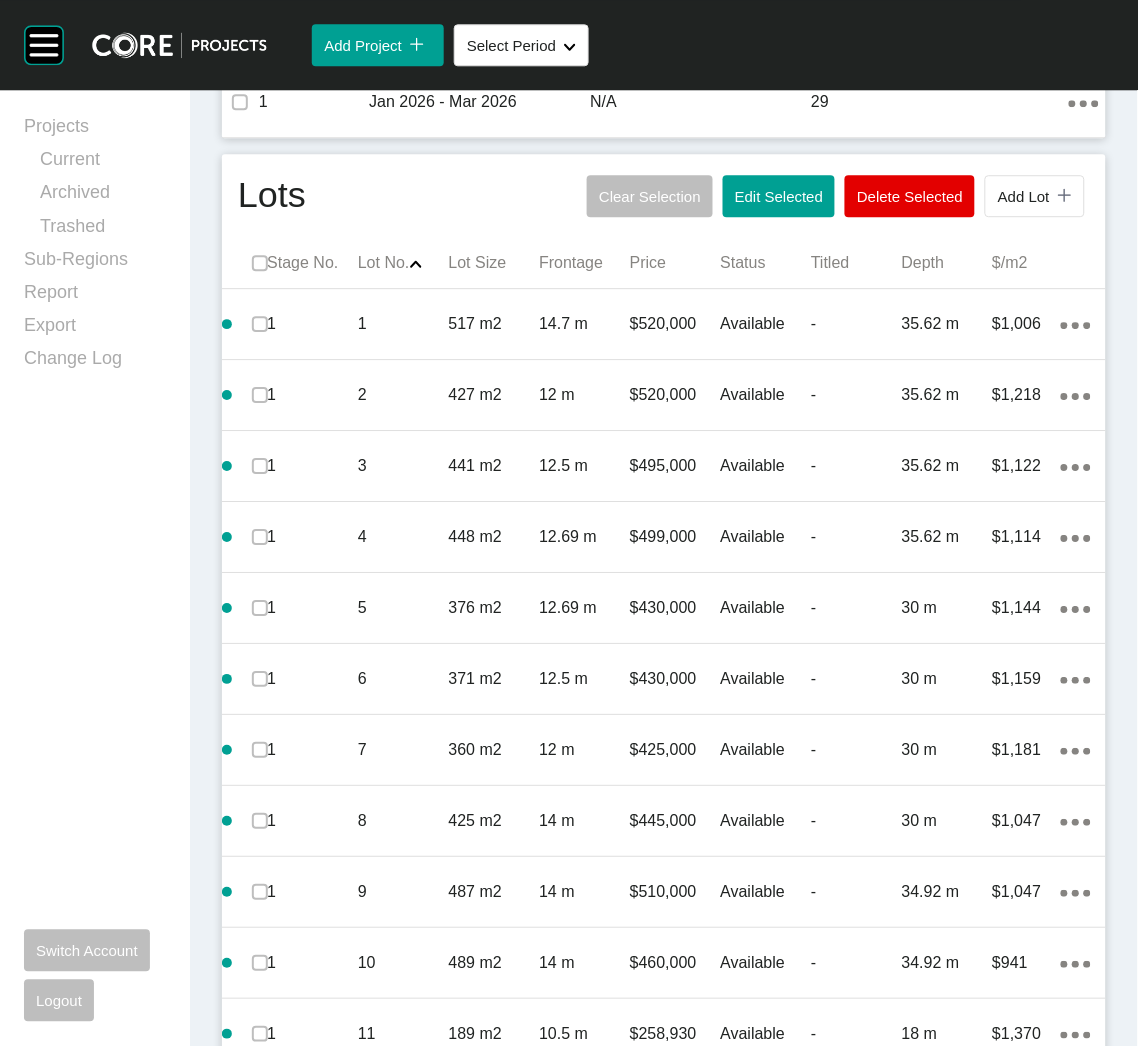 click on "Action Menu Dots Copy 6 Created with Sketch." at bounding box center (1076, 324) 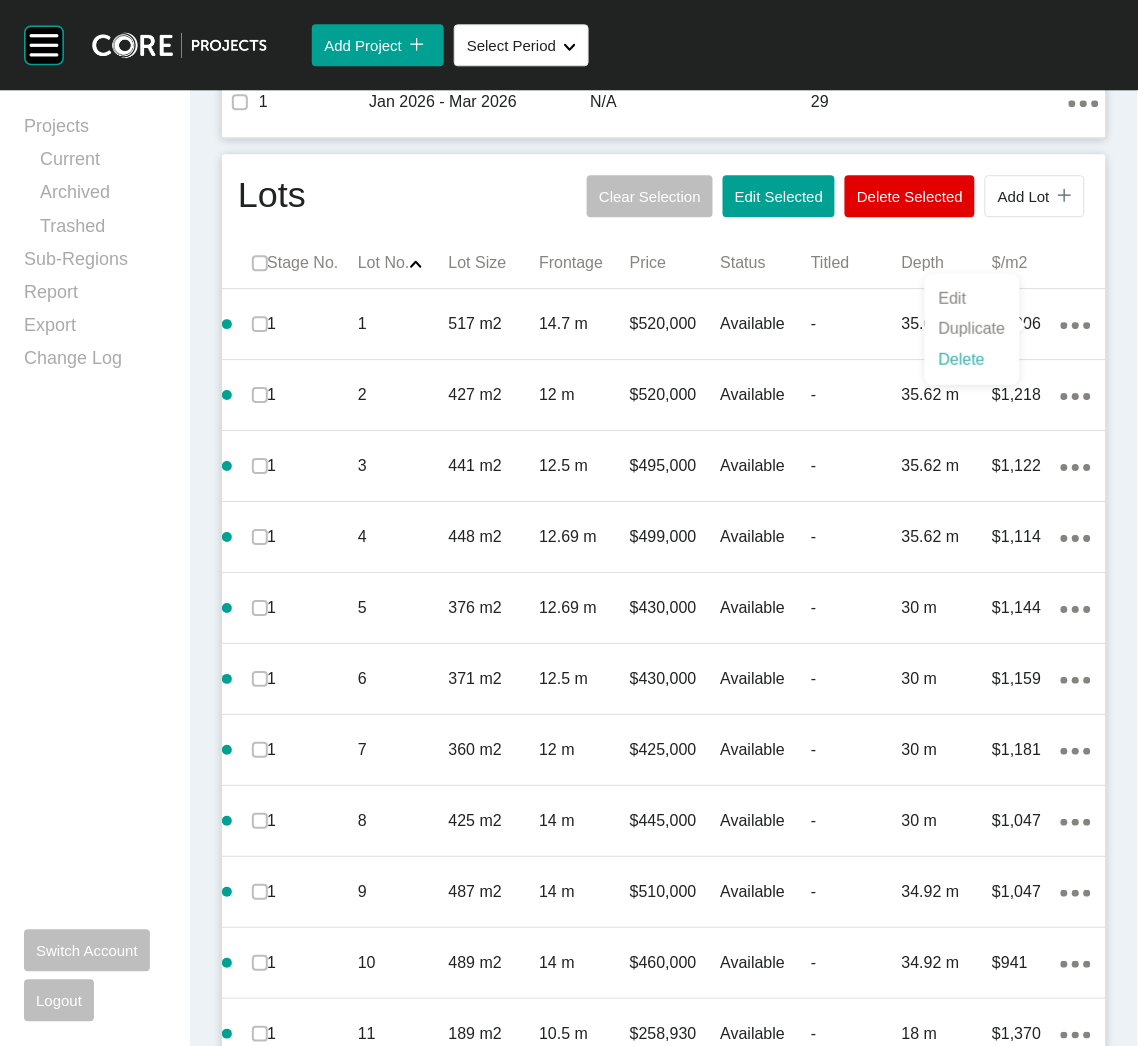 click on "Delete" at bounding box center (972, 360) 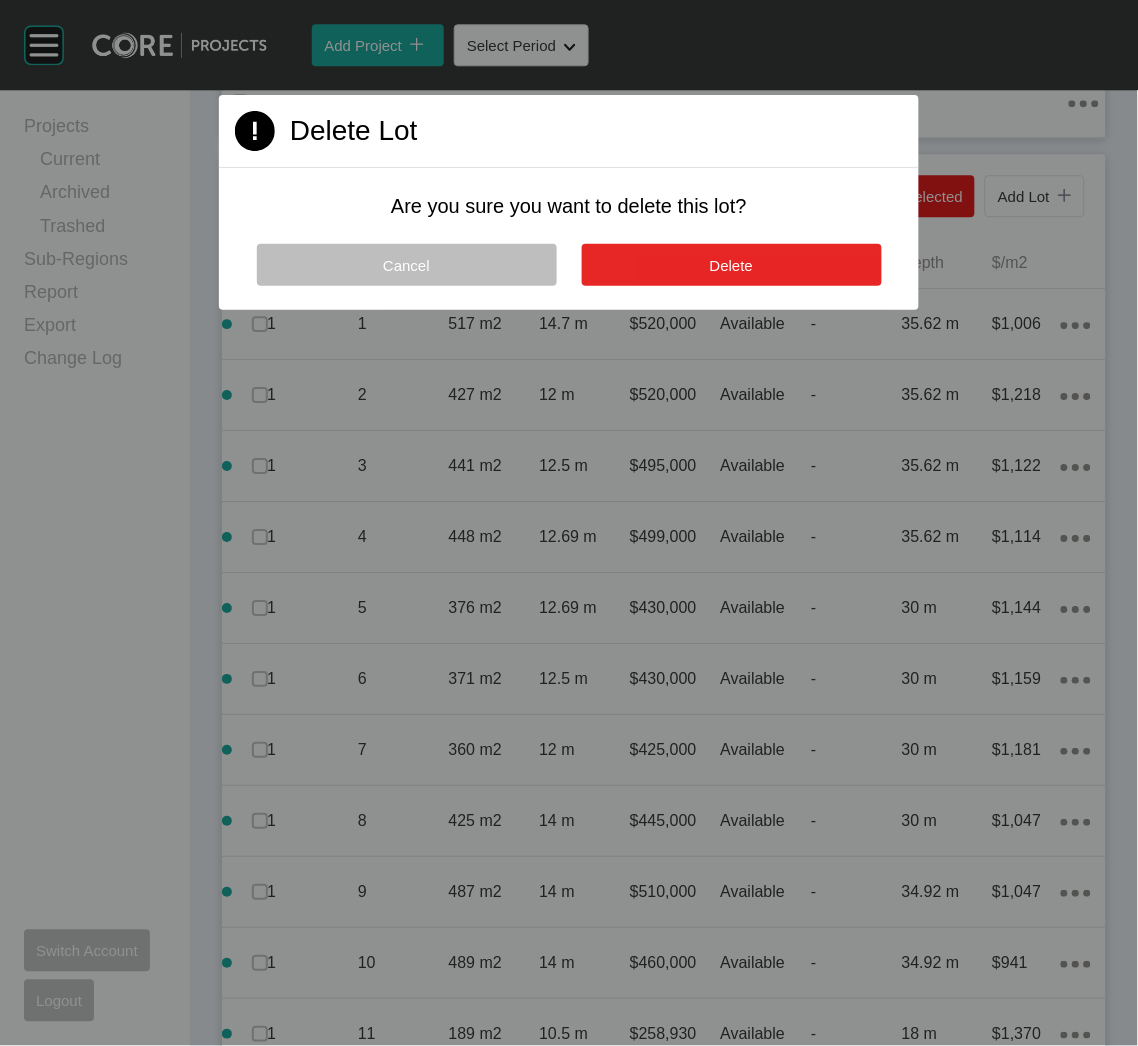click on "Delete" at bounding box center (732, 265) 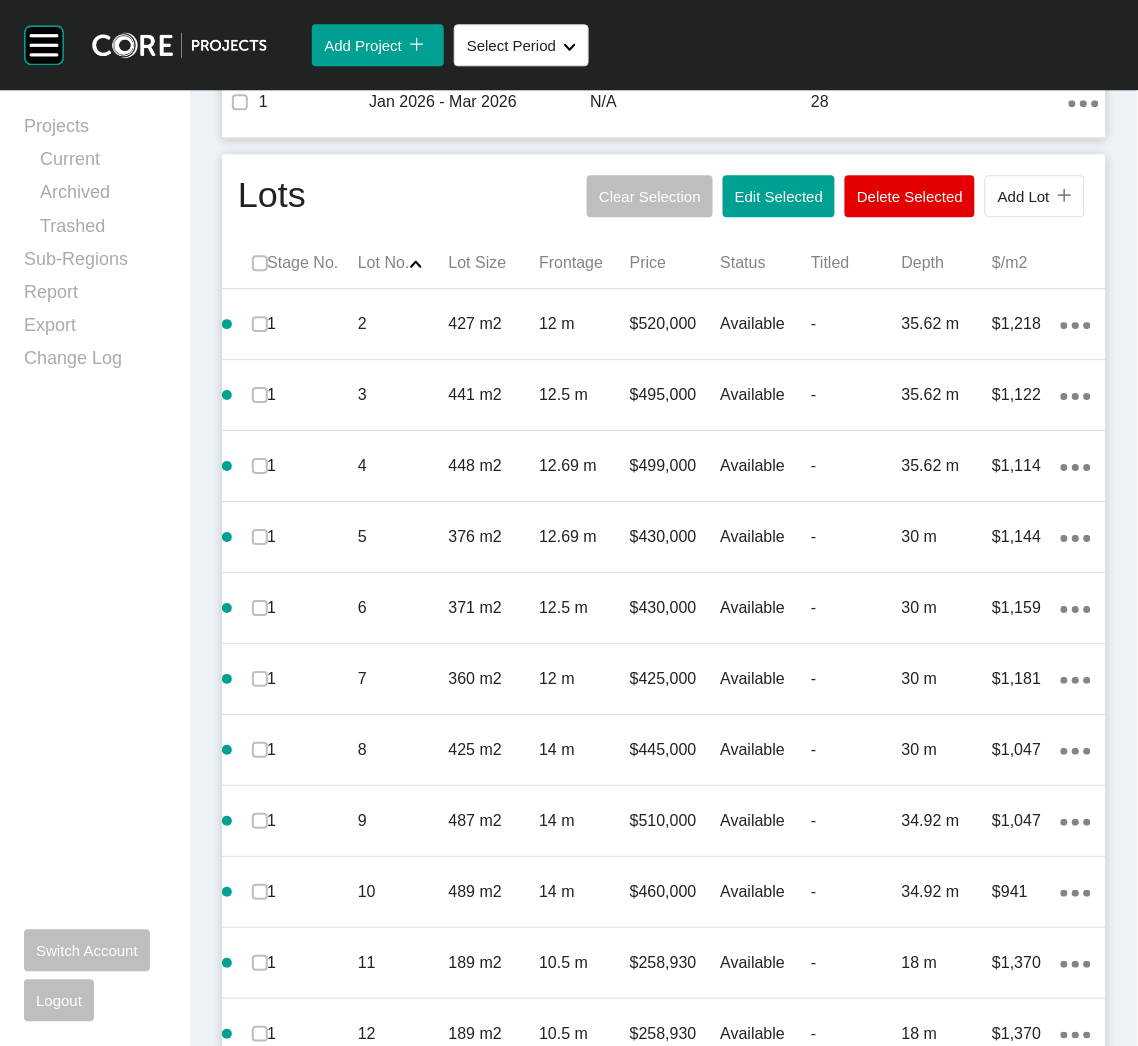 click on "Action Menu Dots Copy 6 Created with Sketch." at bounding box center [1076, 324] 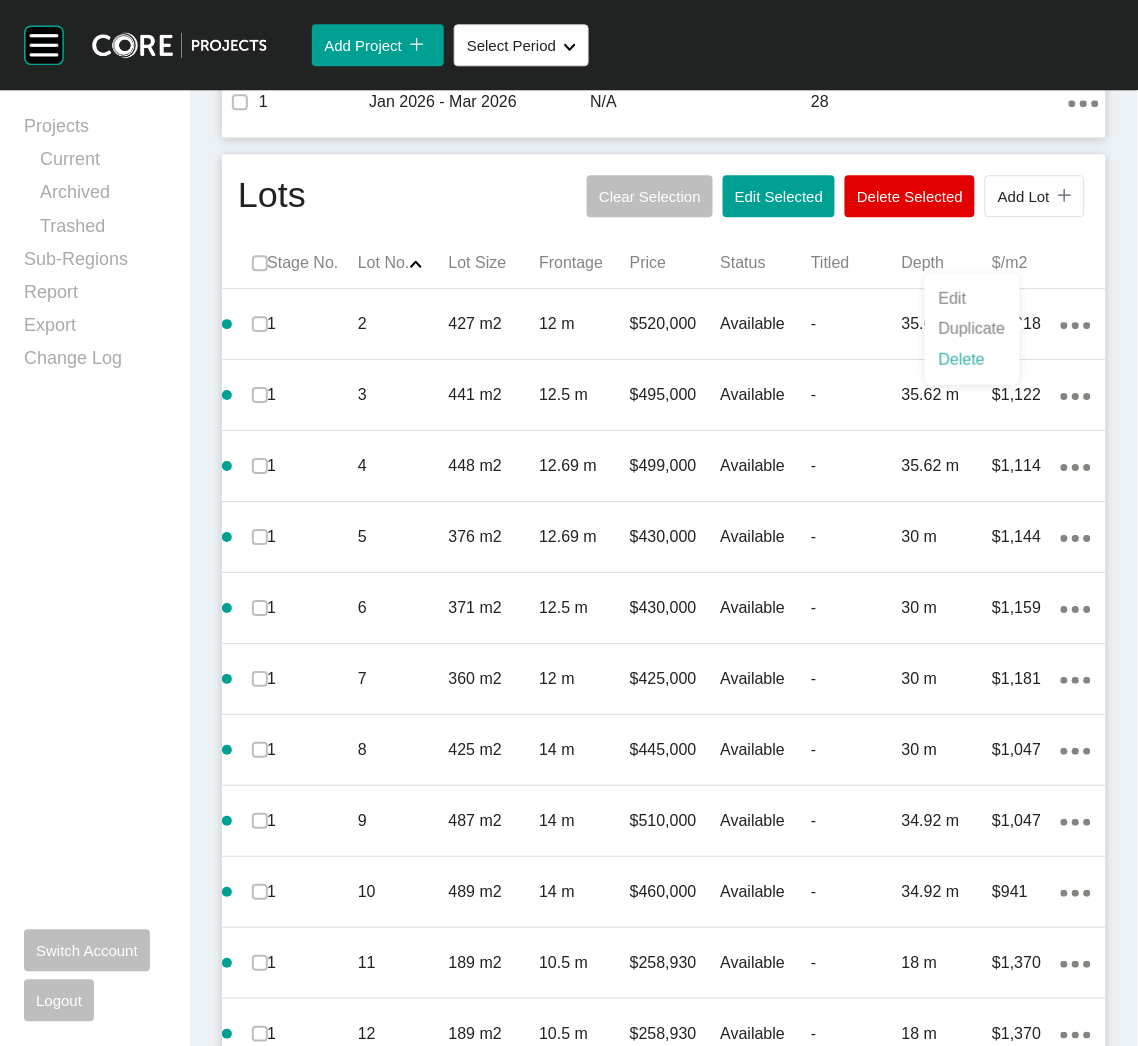 click on "Delete" at bounding box center (972, 360) 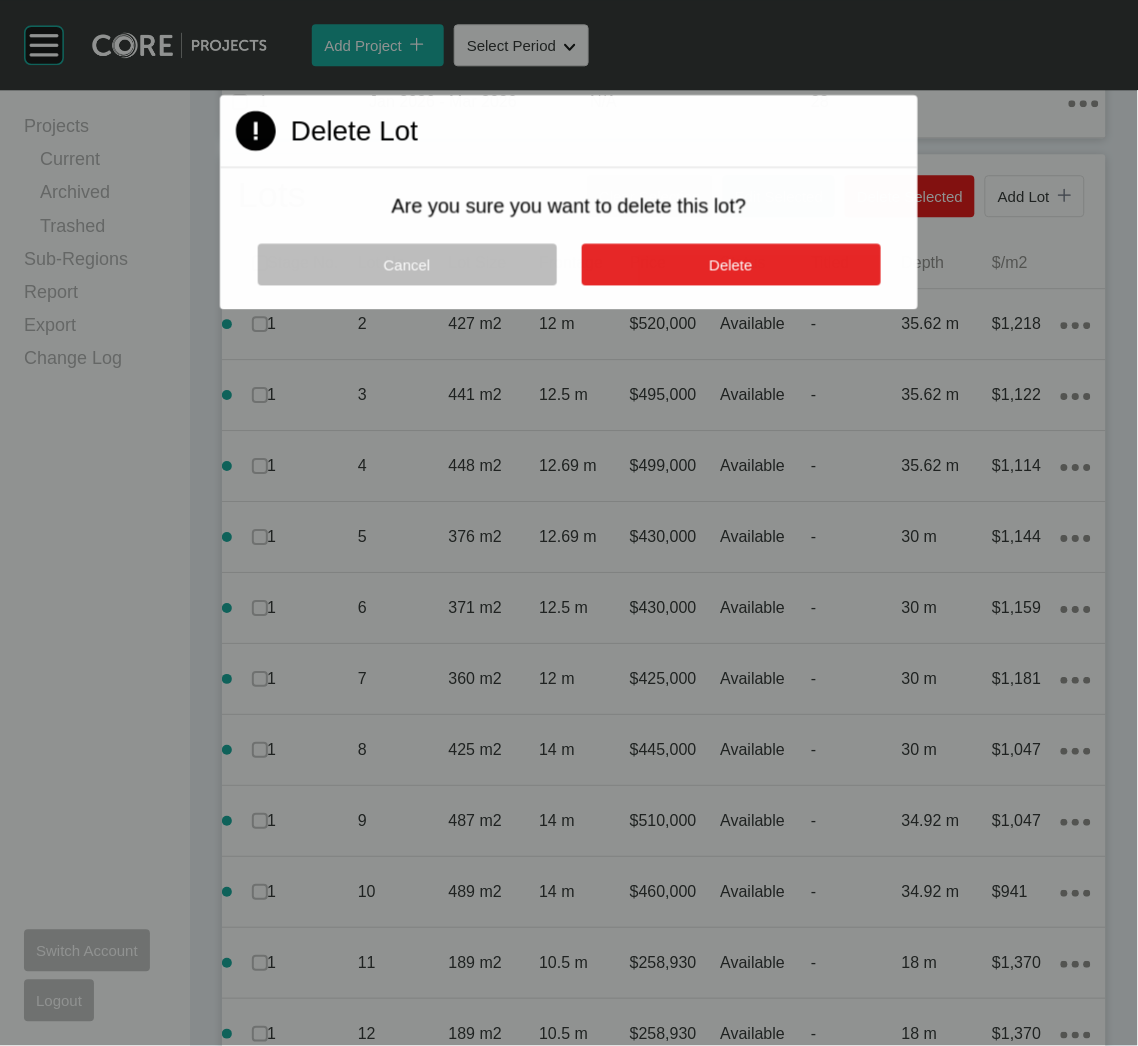 click on "Delete" at bounding box center (730, 265) 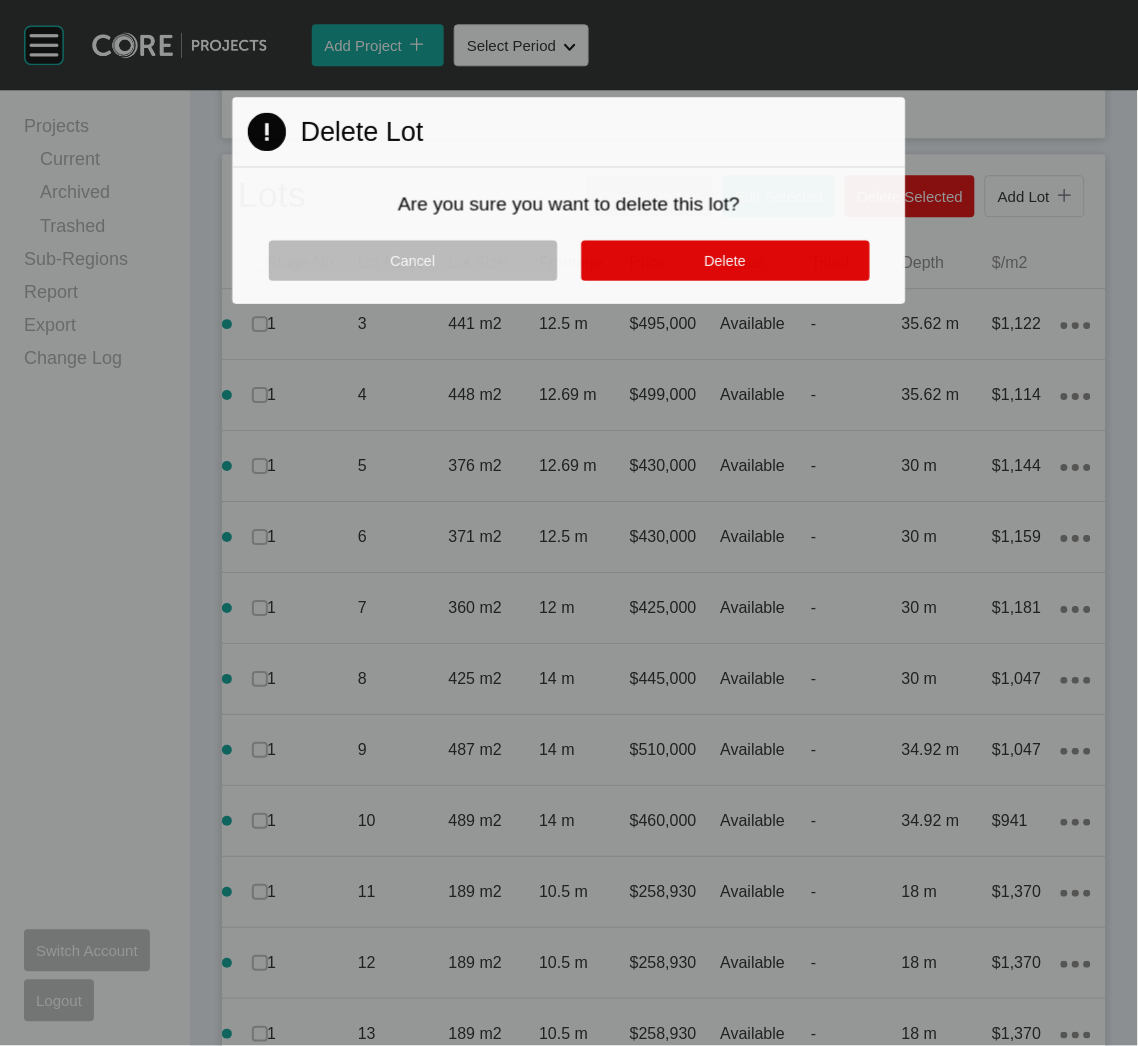 click on "Action Menu Dots Copy 6 Created with Sketch." at bounding box center (1076, 324) 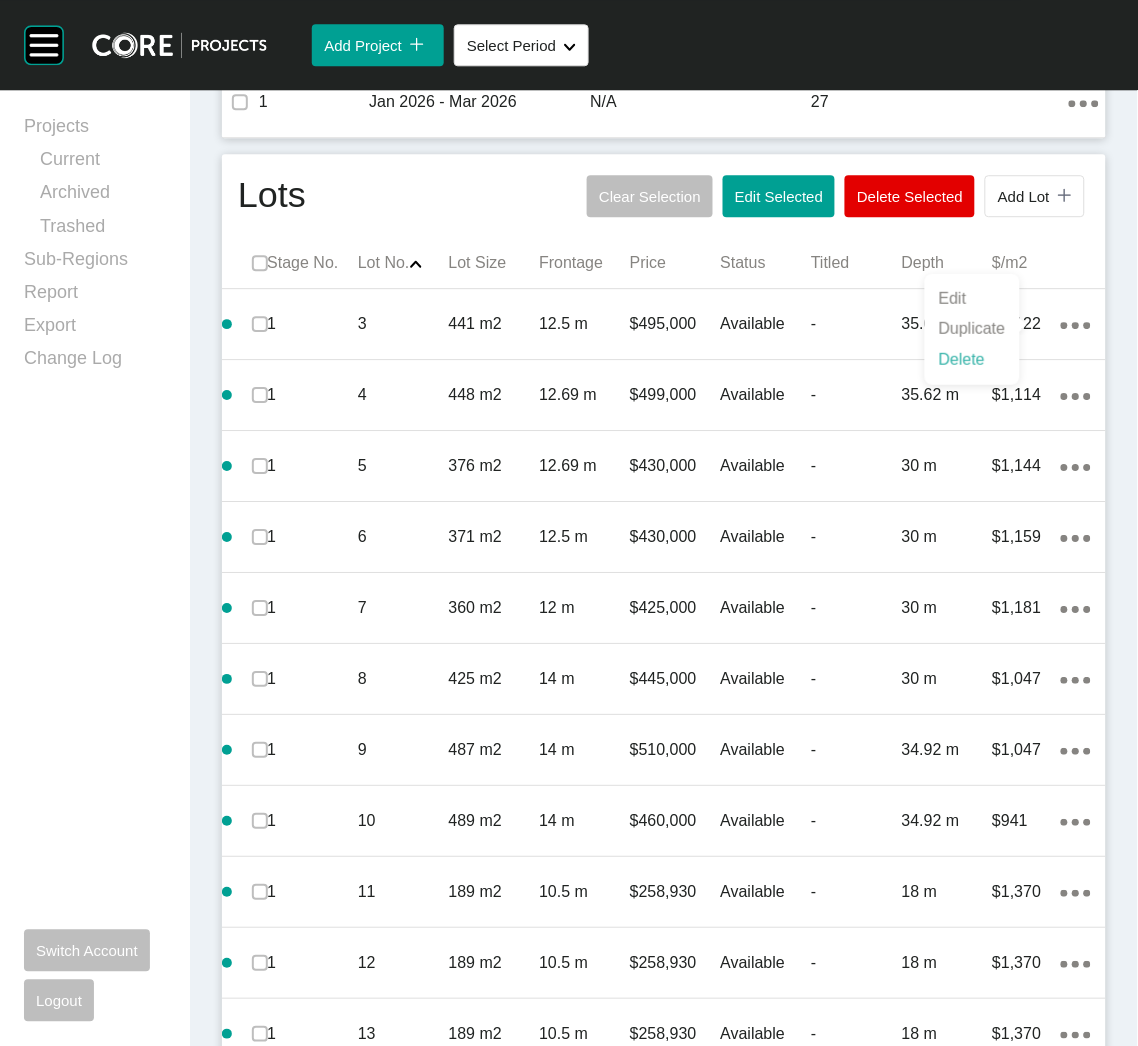 click on "Delete" at bounding box center (972, 360) 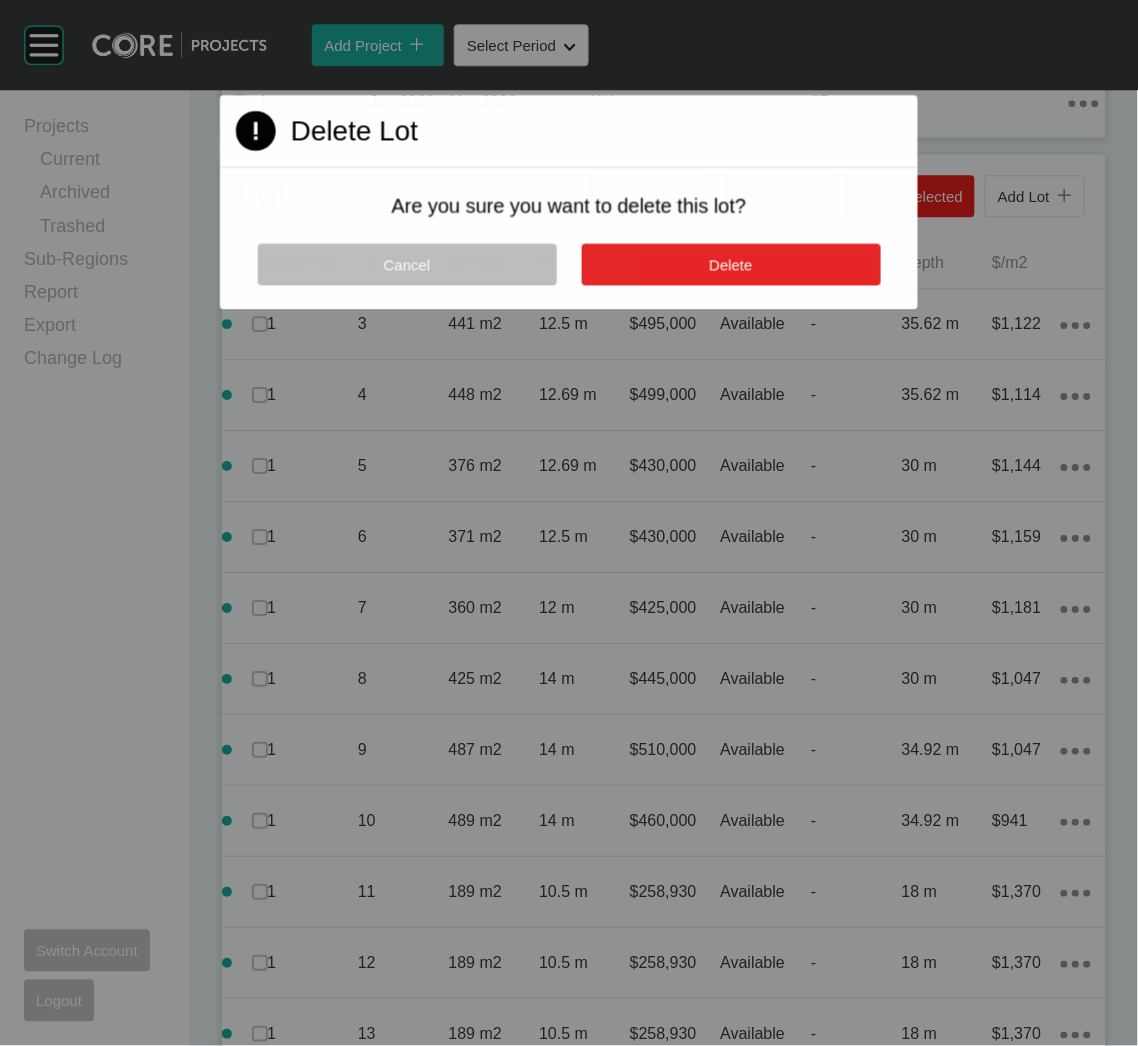 drag, startPoint x: 797, startPoint y: 259, endPoint x: 818, endPoint y: 270, distance: 23.70654 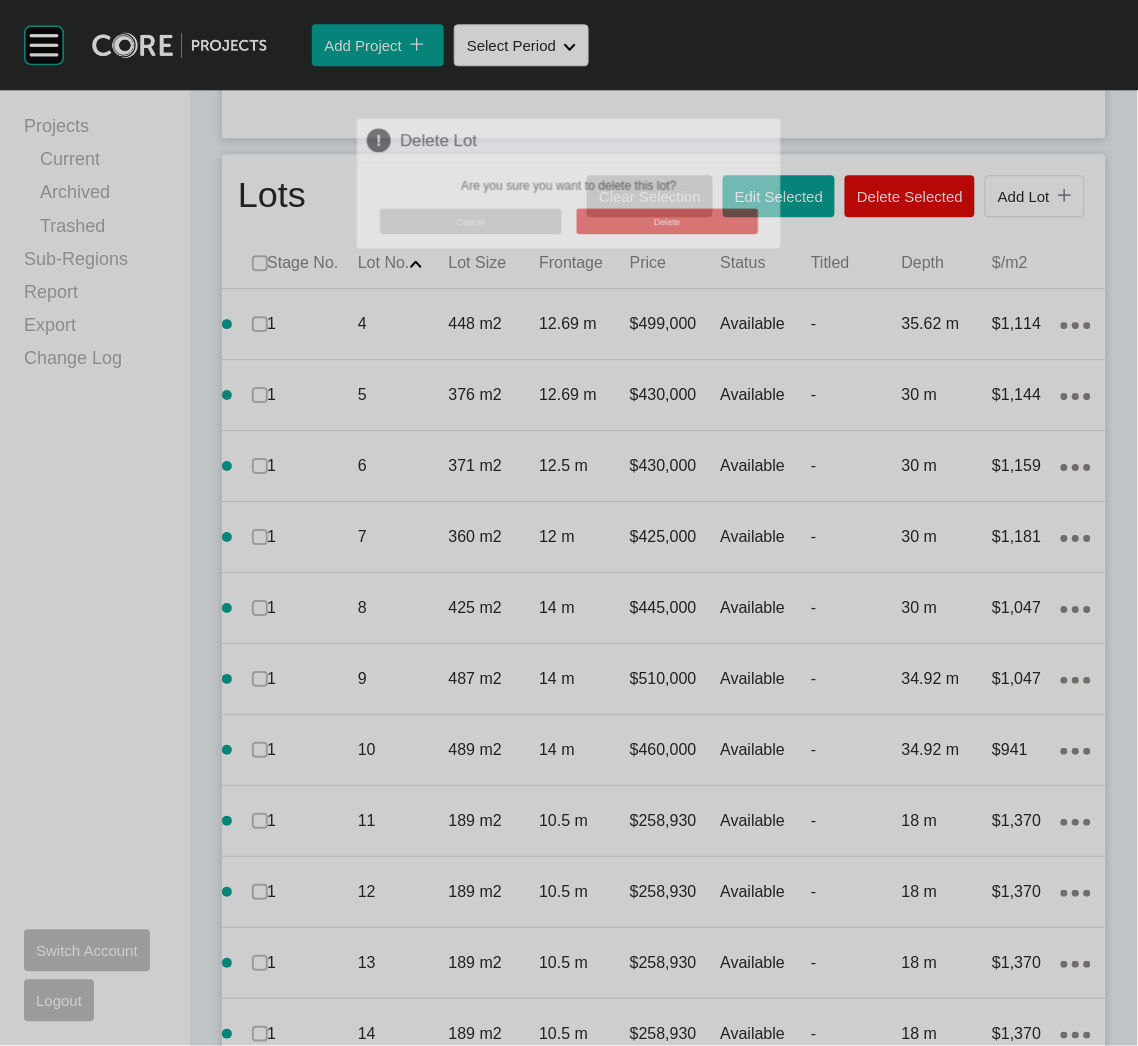 drag, startPoint x: 1055, startPoint y: 330, endPoint x: 1036, endPoint y: 331, distance: 19.026299 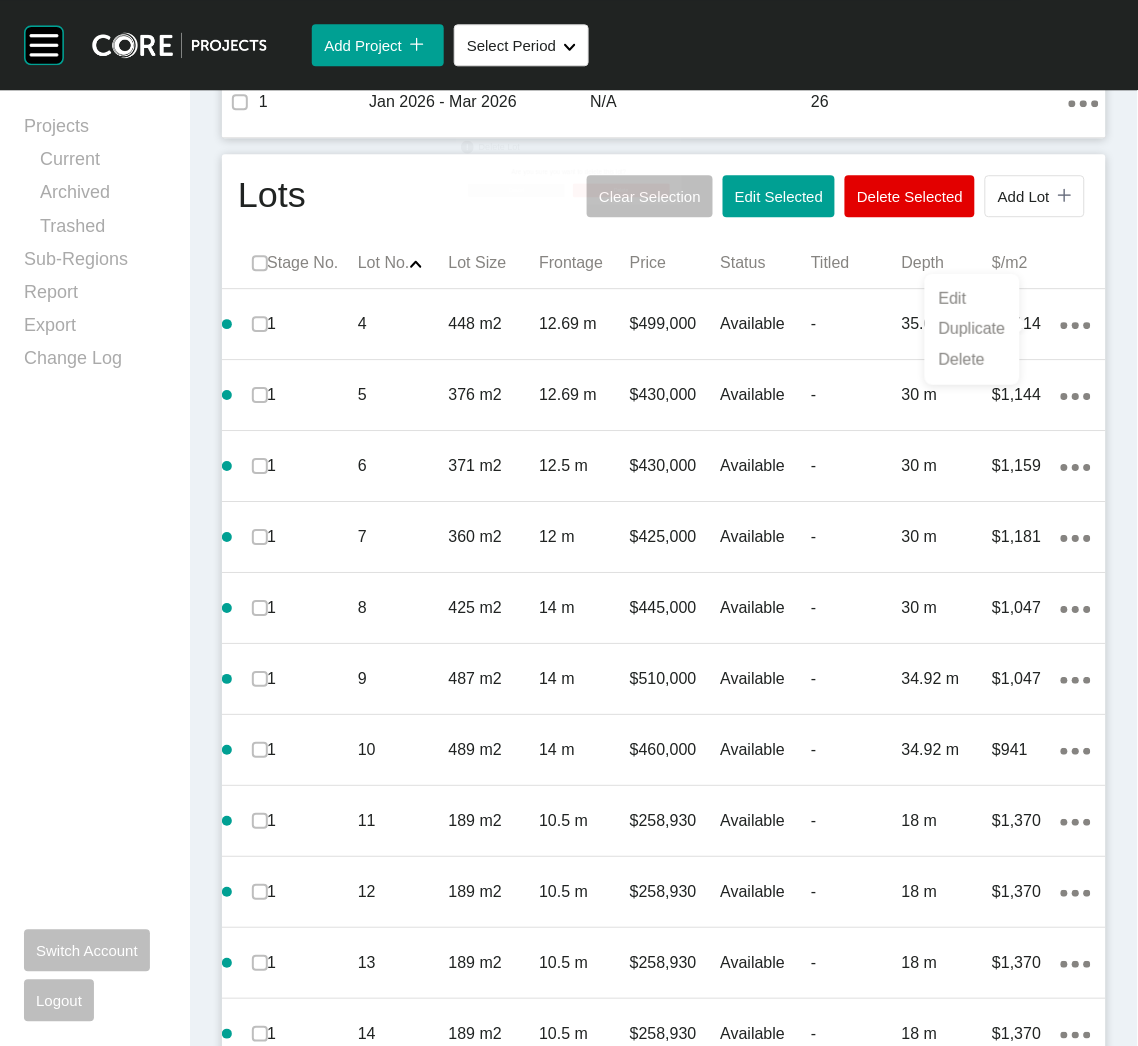 click on "Delete" at bounding box center (972, 360) 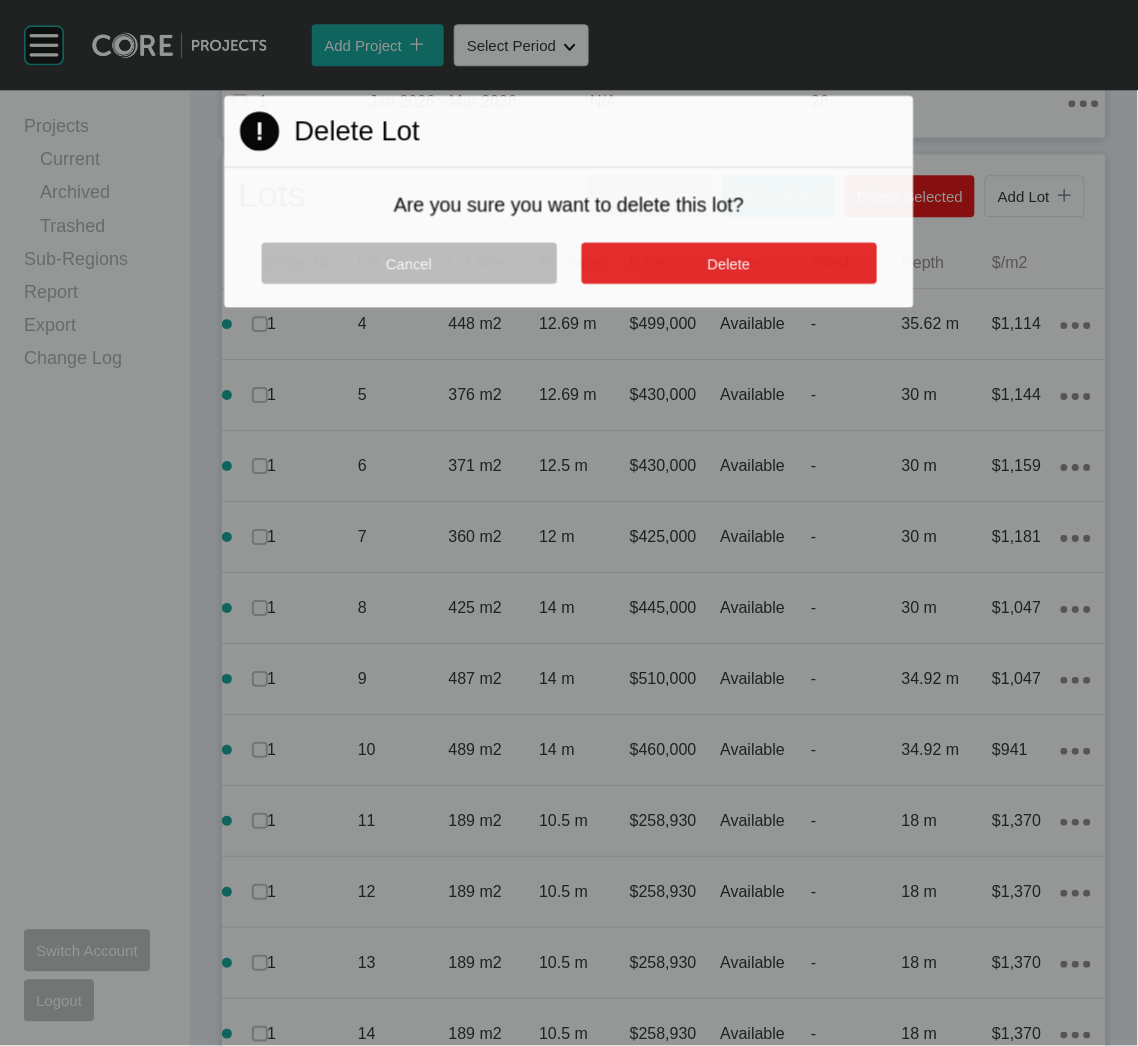 click on "Delete" at bounding box center [728, 263] 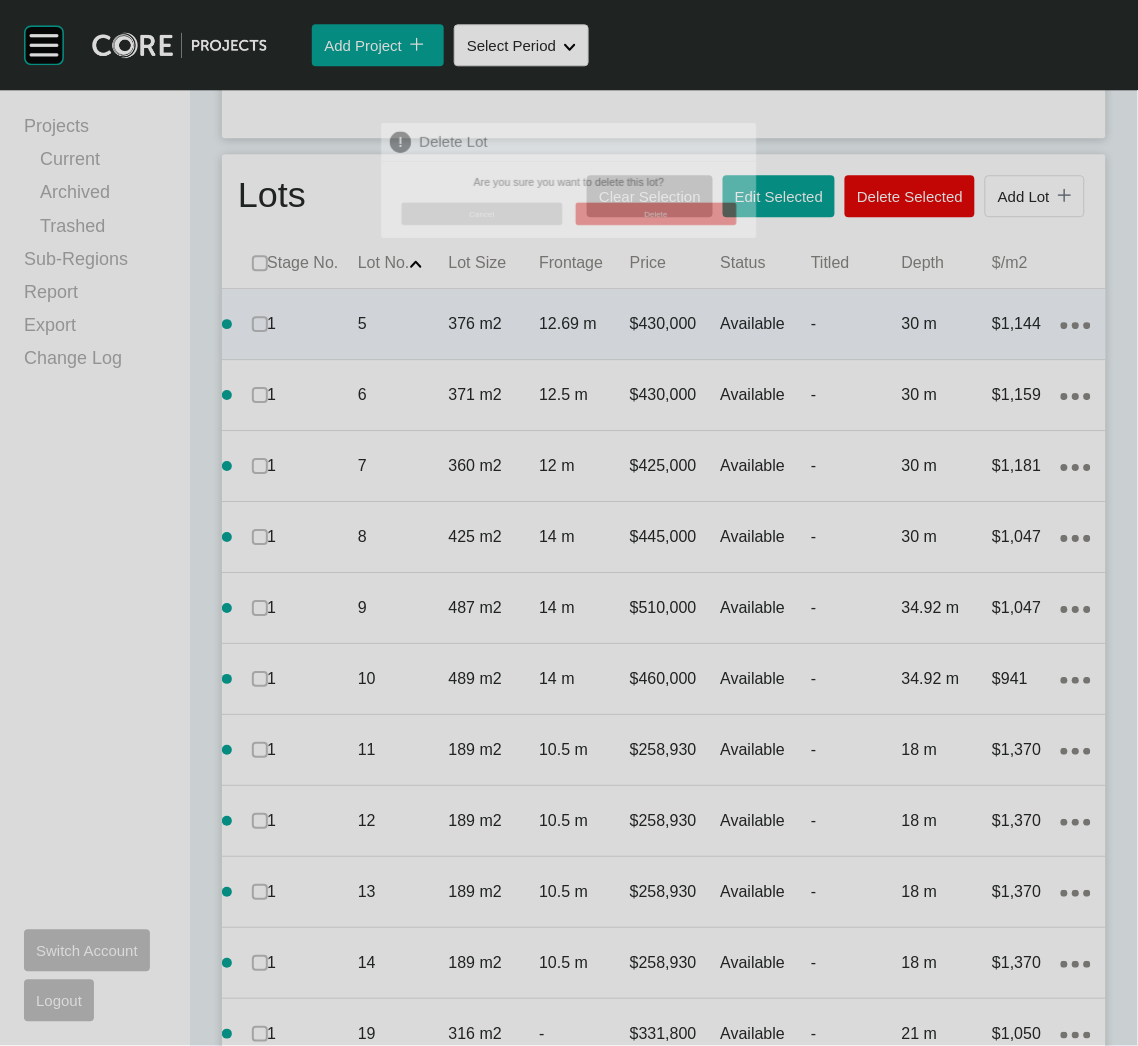 click 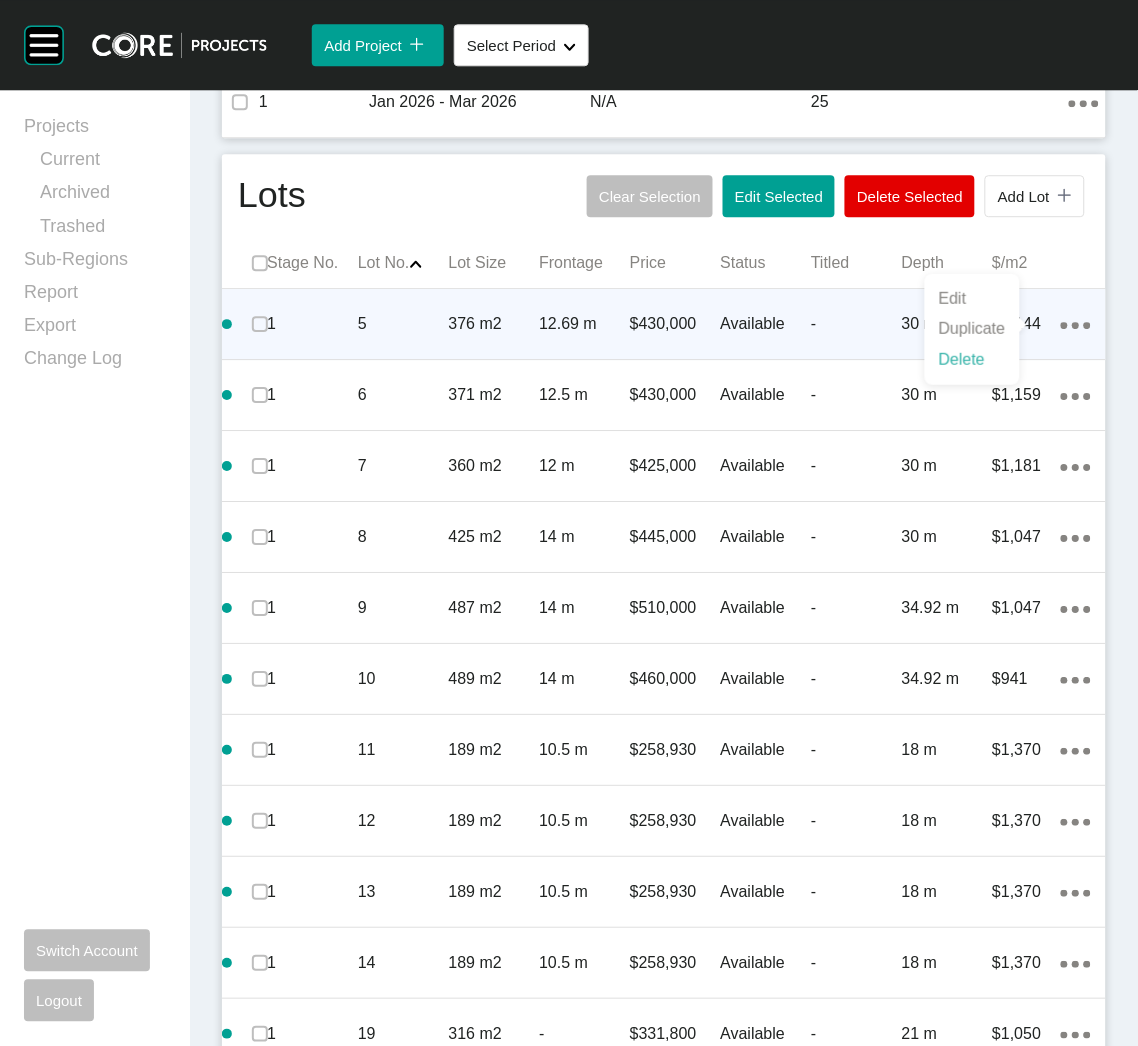 click on "Delete" at bounding box center (972, 360) 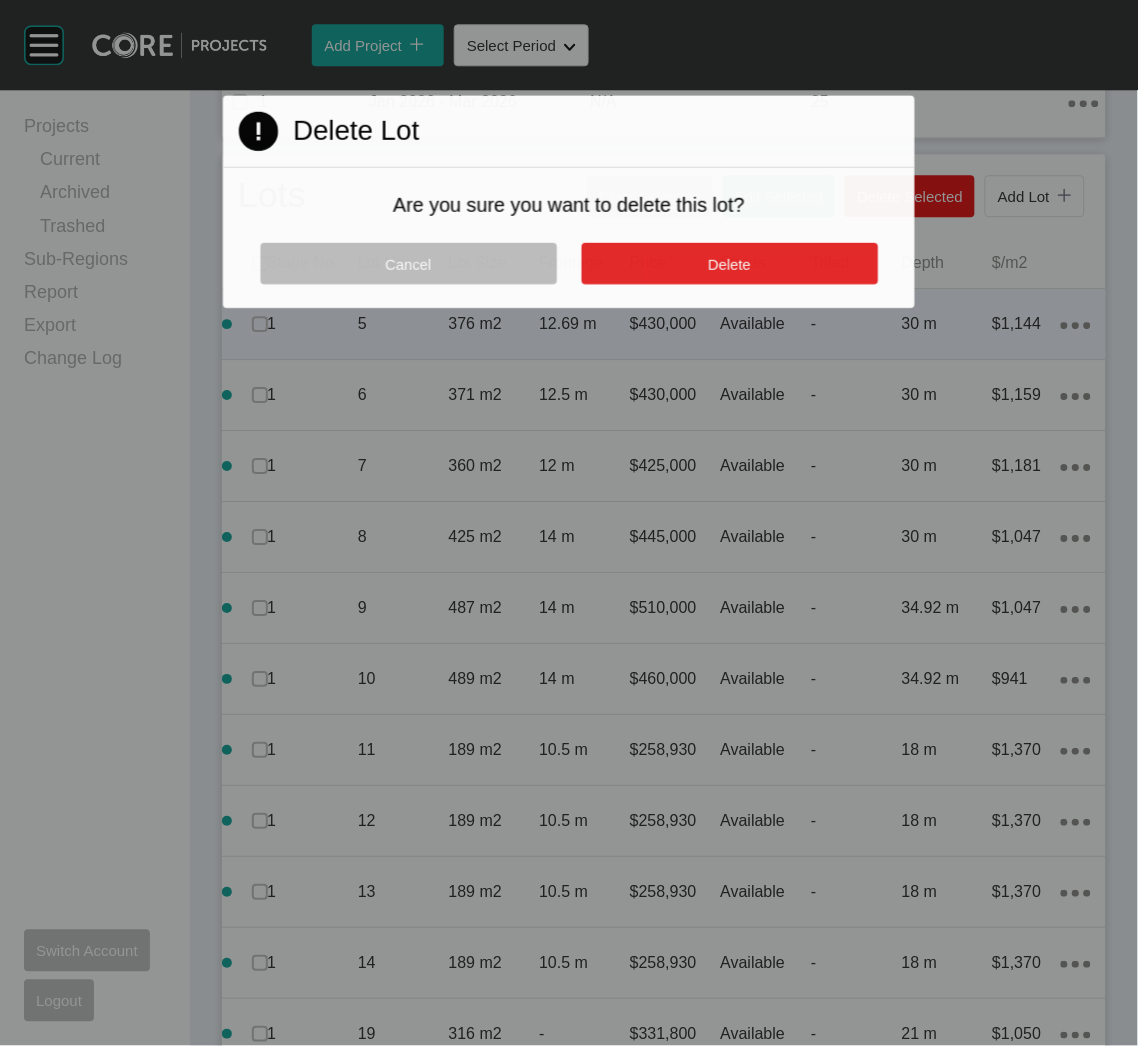 click on "Delete" at bounding box center [729, 264] 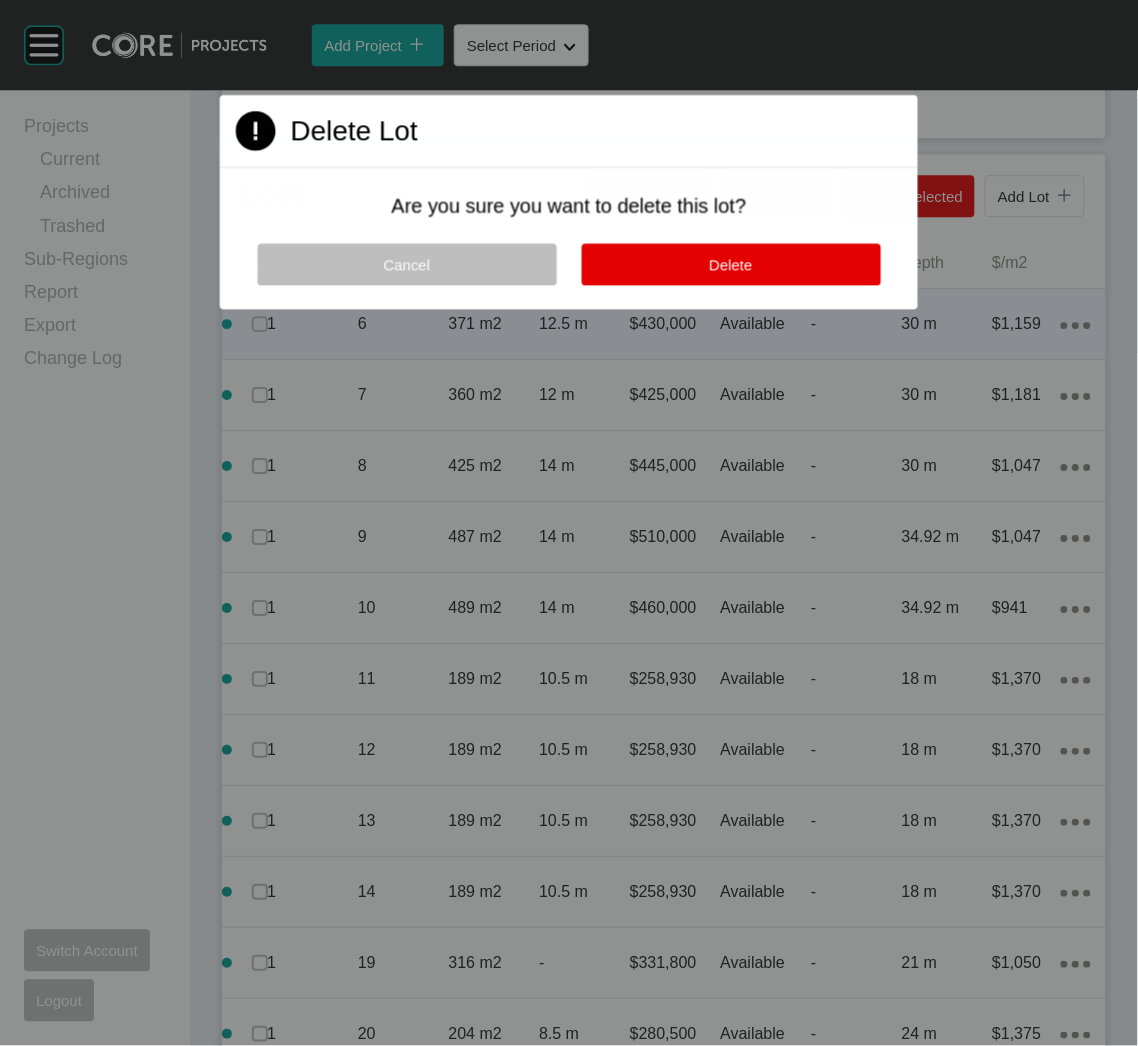 click on "Action Menu Dots Copy 6 Created with Sketch." 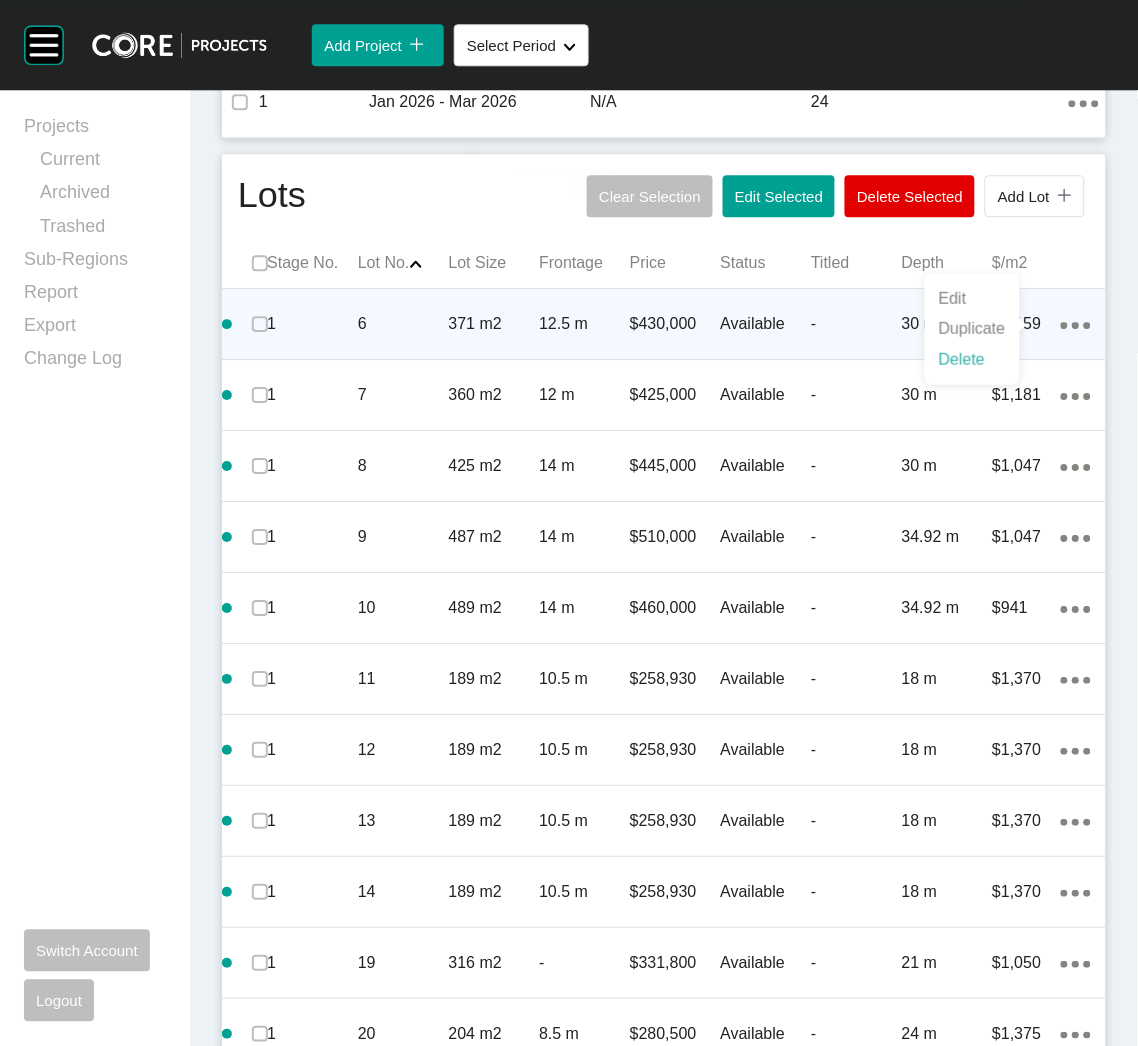 click on "Delete" at bounding box center (972, 360) 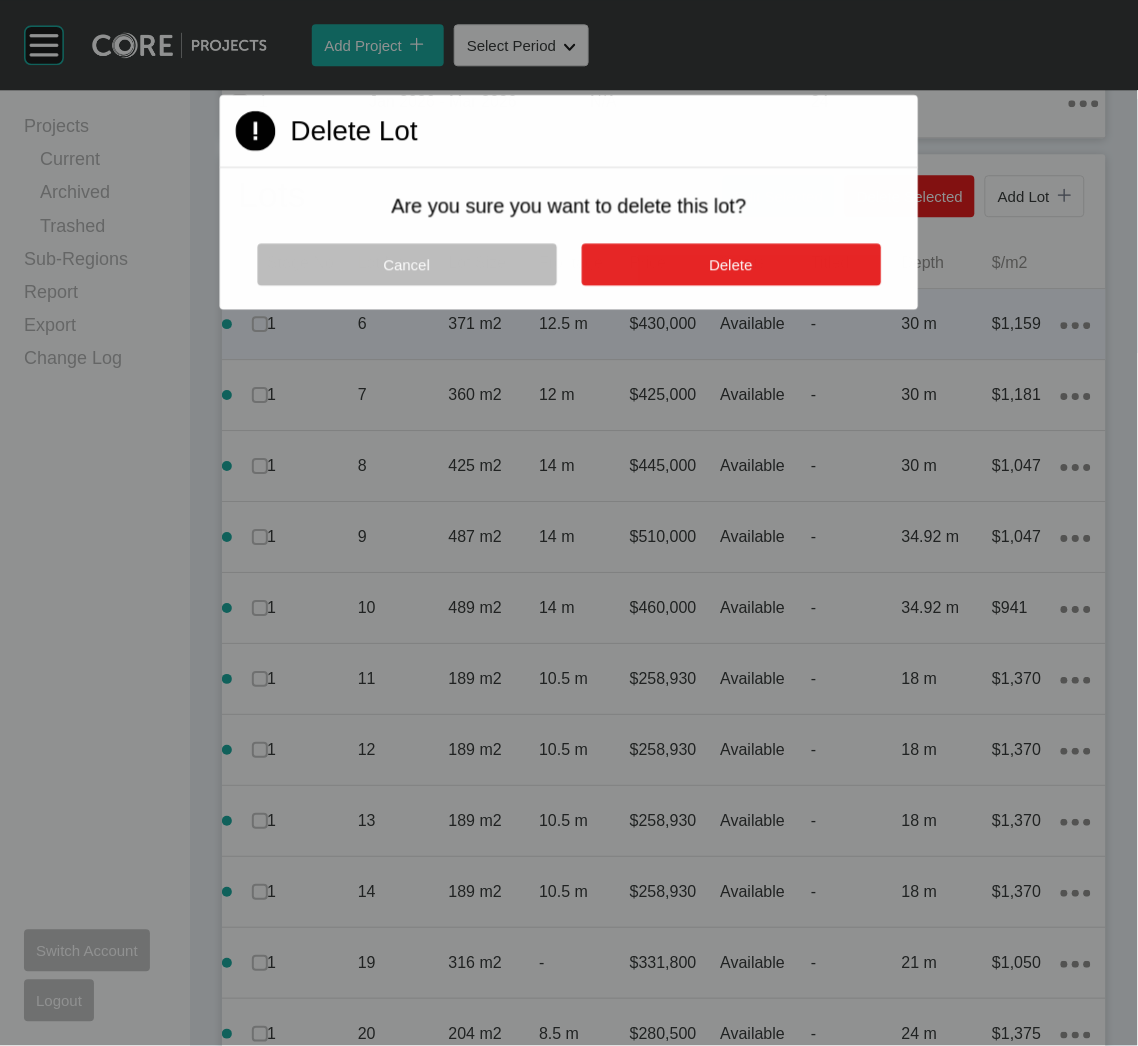 click on "Delete" at bounding box center [730, 265] 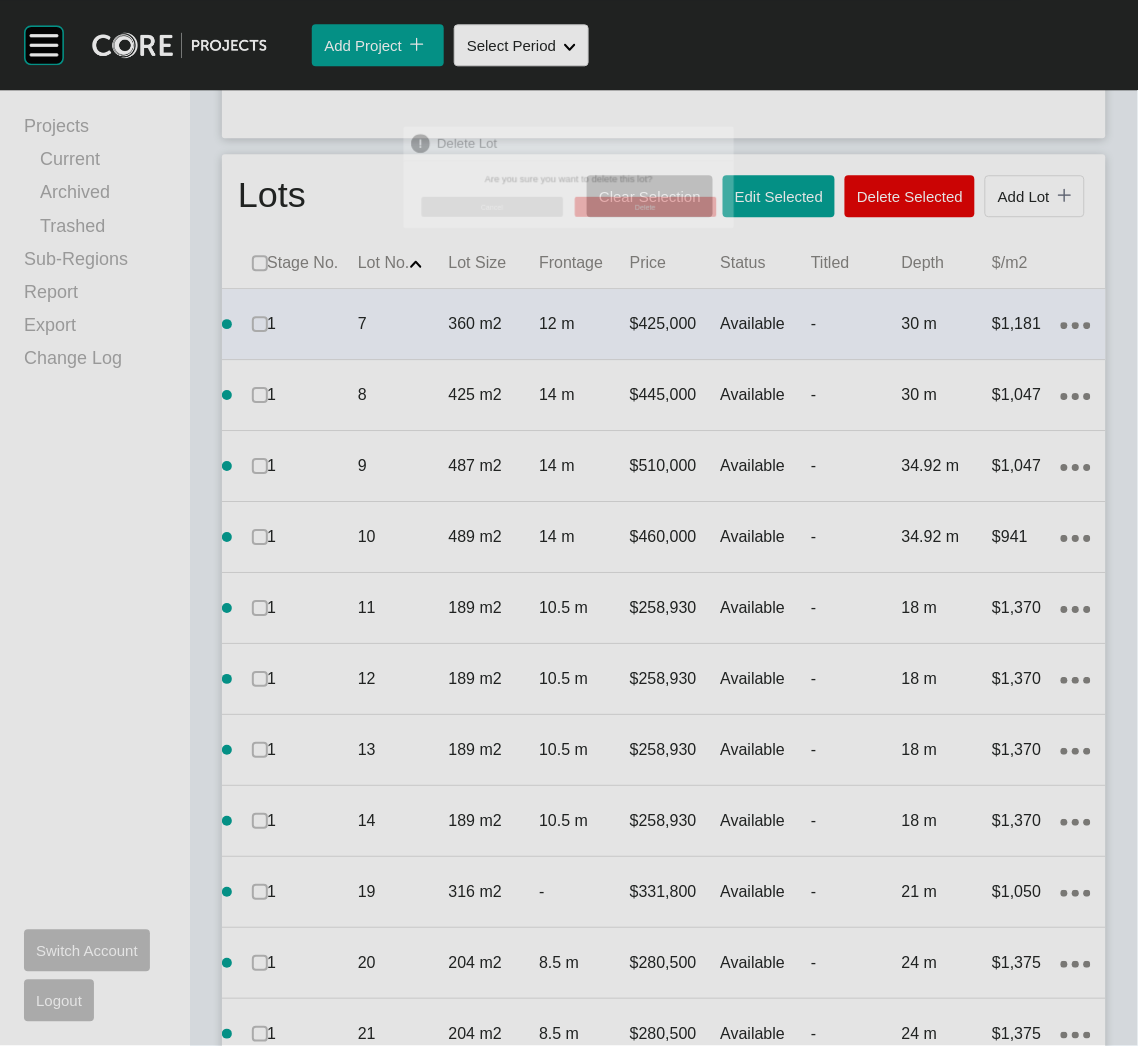 click on "Action Menu Dots Copy 6 Created with Sketch." at bounding box center [1076, 324] 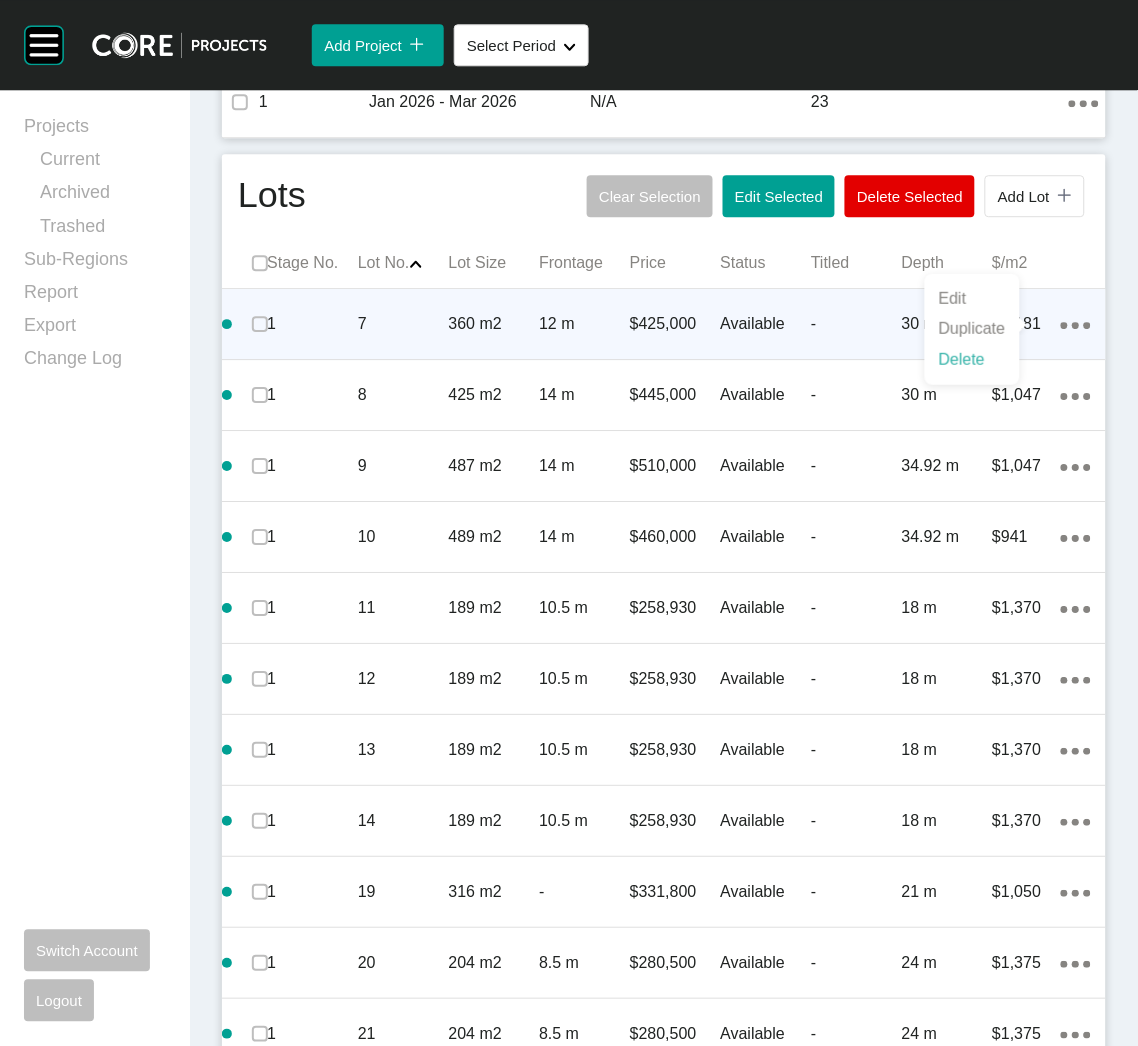 click on "Delete" at bounding box center (972, 360) 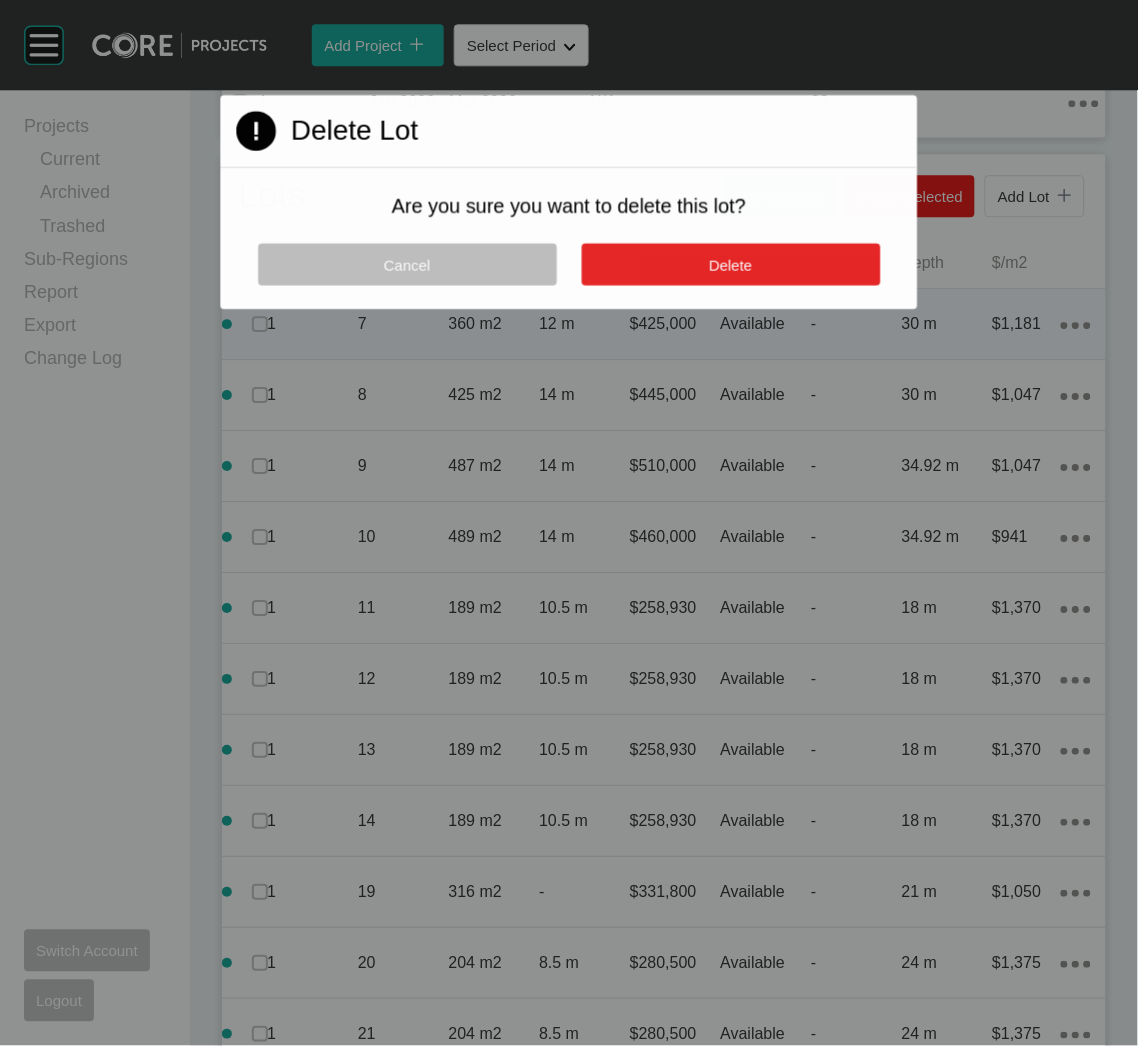 click on "Delete" at bounding box center (730, 265) 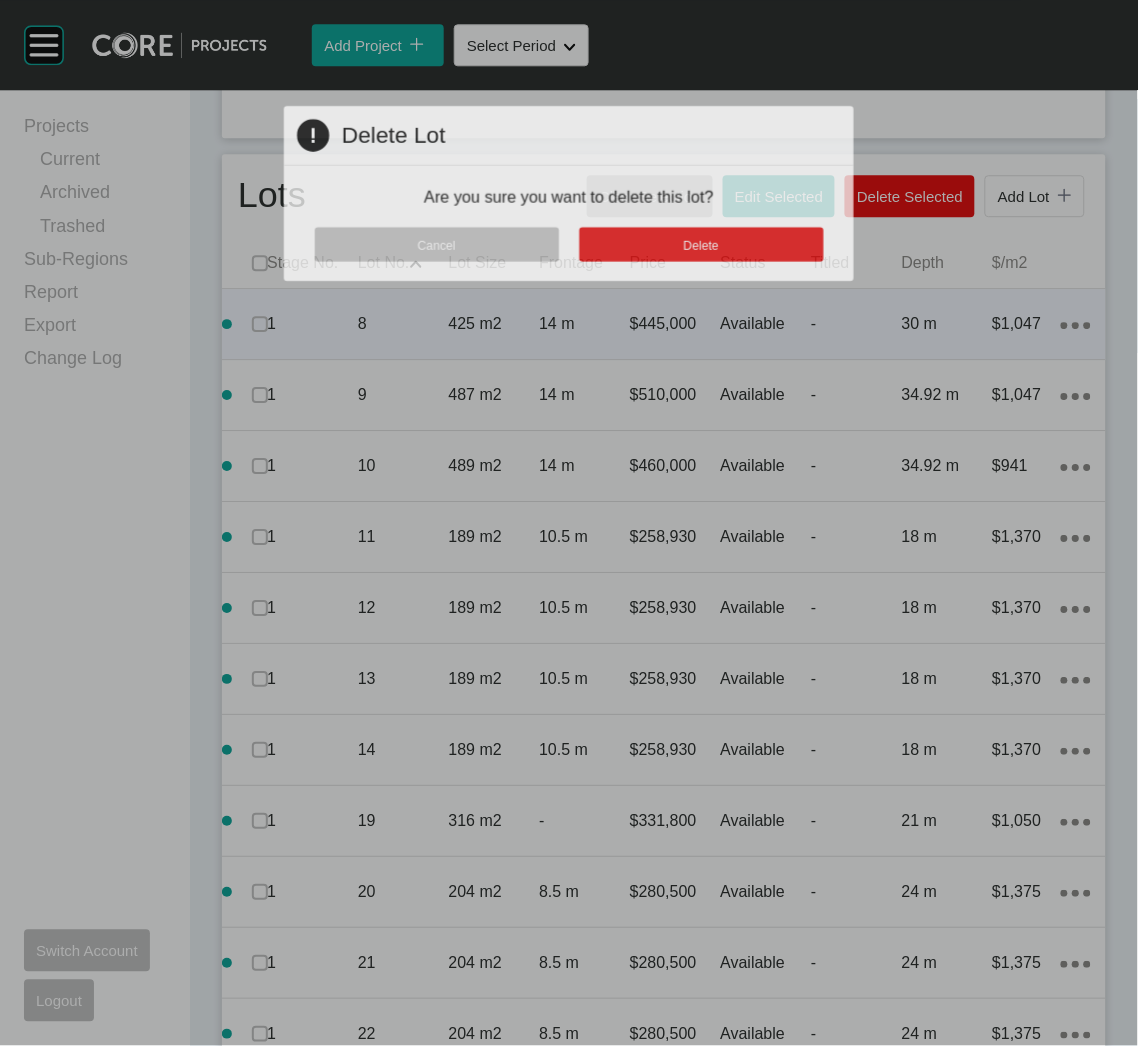 click on "Action Menu Dots Copy 6 Created with Sketch." at bounding box center (1076, 324) 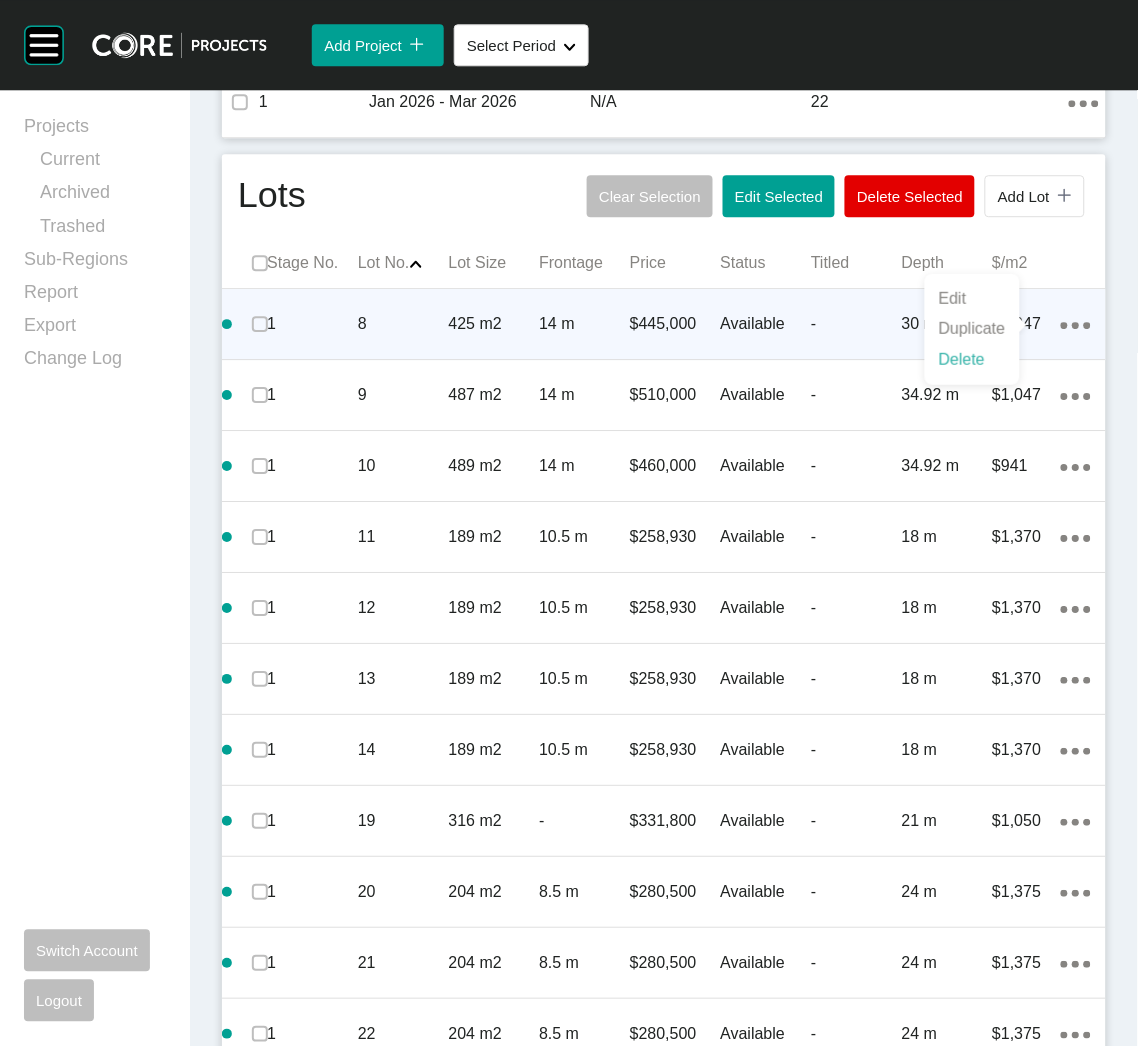 click on "Delete" at bounding box center (972, 360) 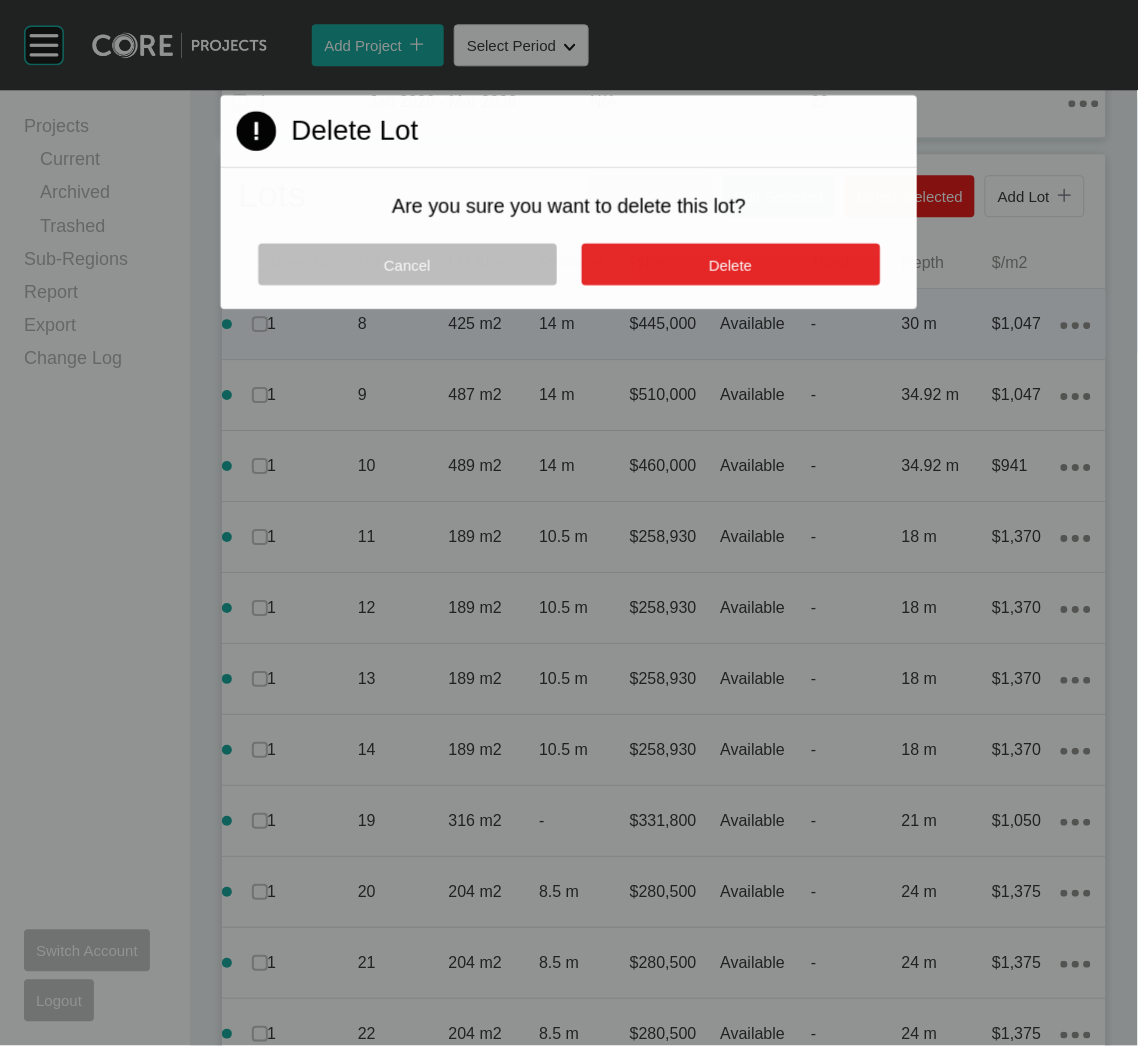 click on "Delete" at bounding box center (730, 265) 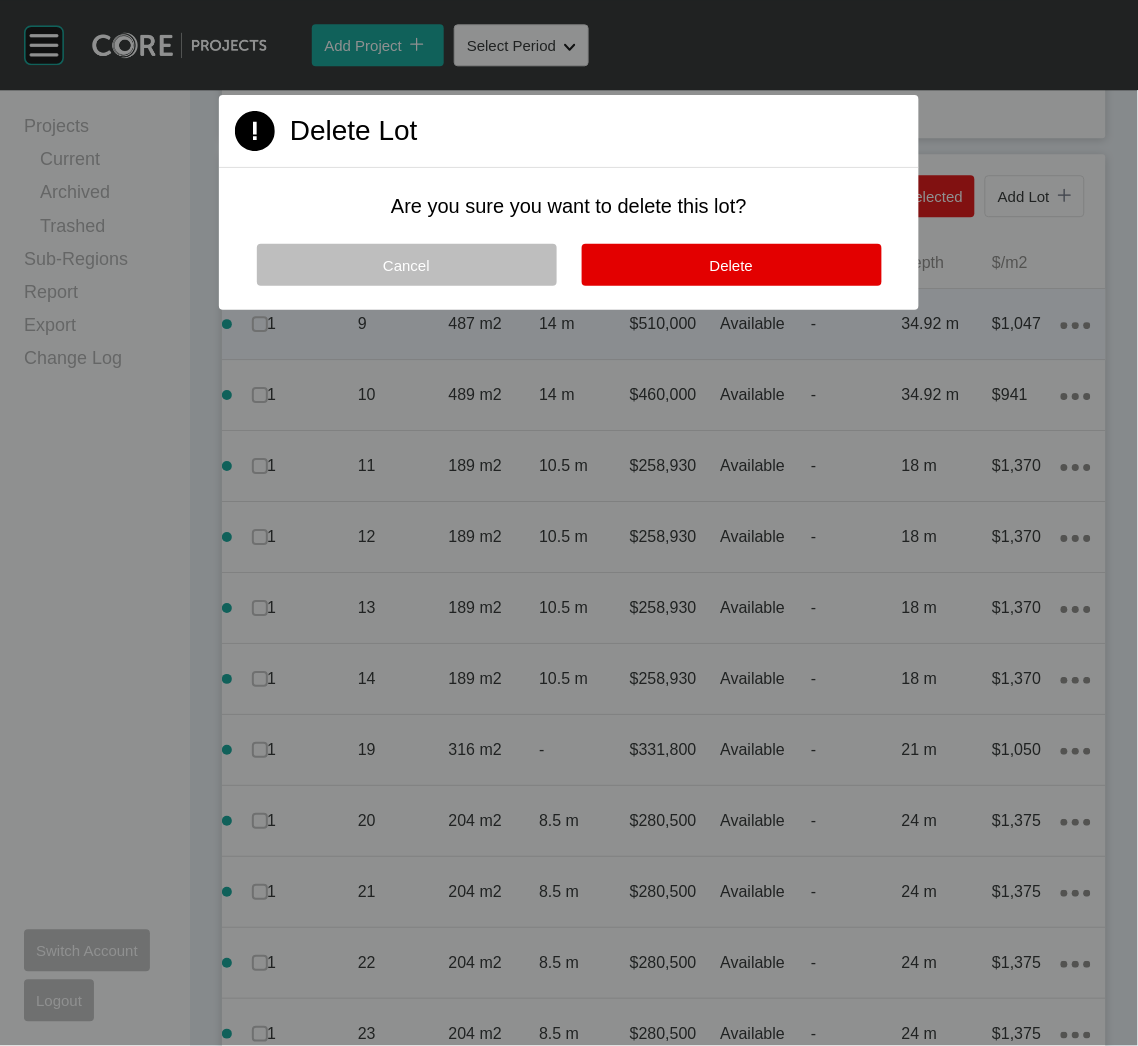 click on "Action Menu Dots Copy 6 Created with Sketch." at bounding box center [1083, 324] 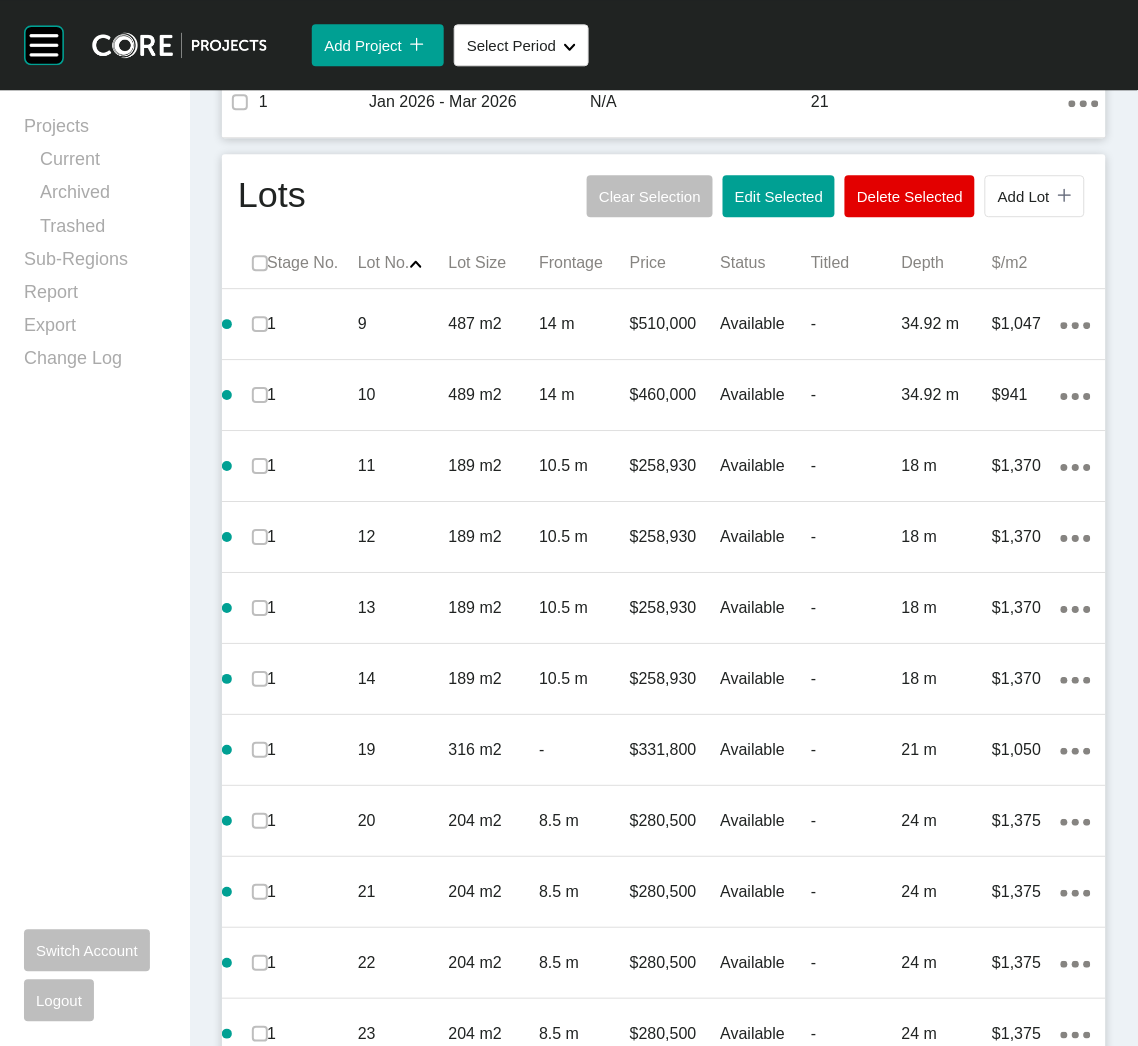 click on "Action Menu Dots Copy 6 Created with Sketch." 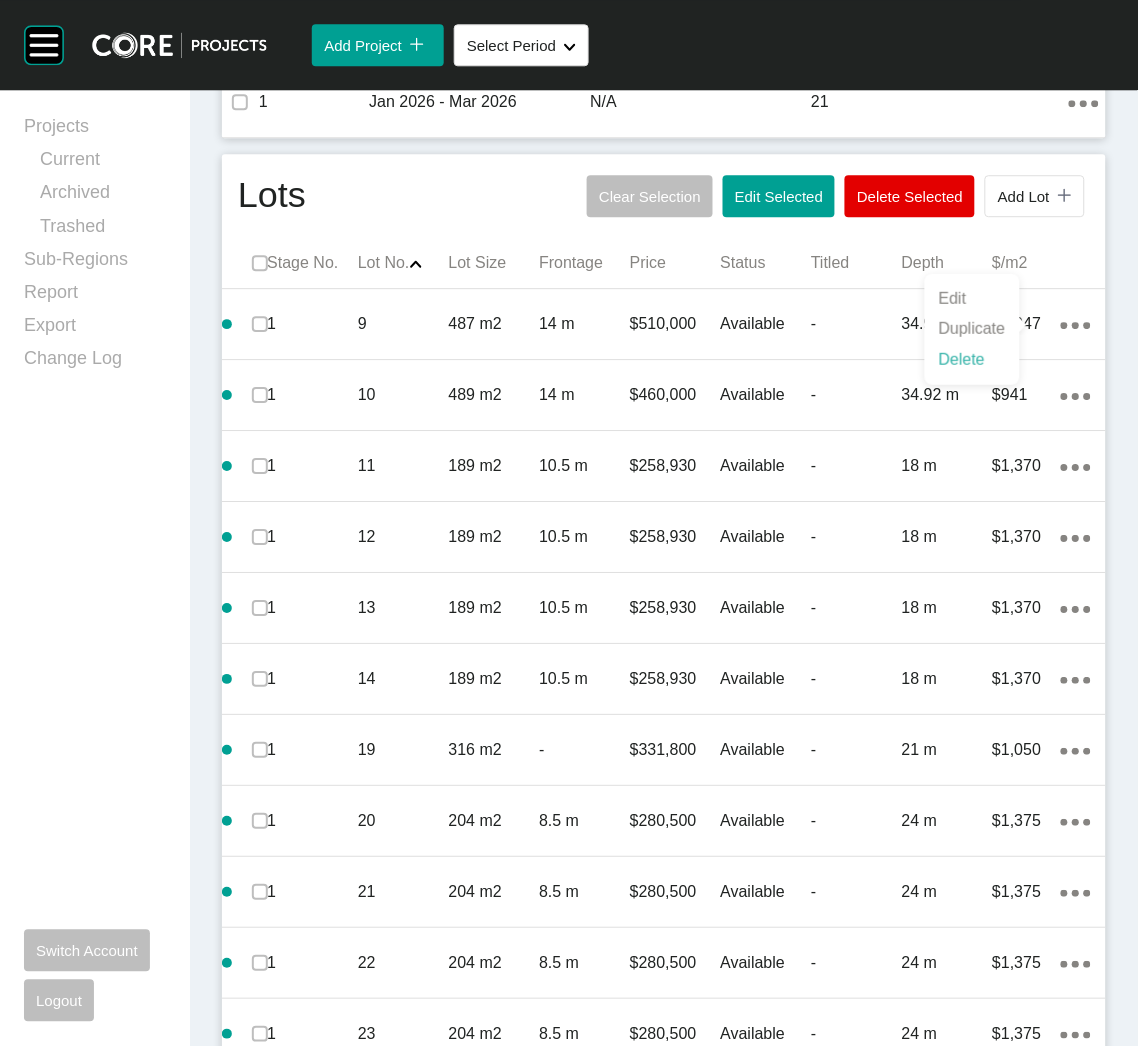 click on "Delete" at bounding box center [972, 360] 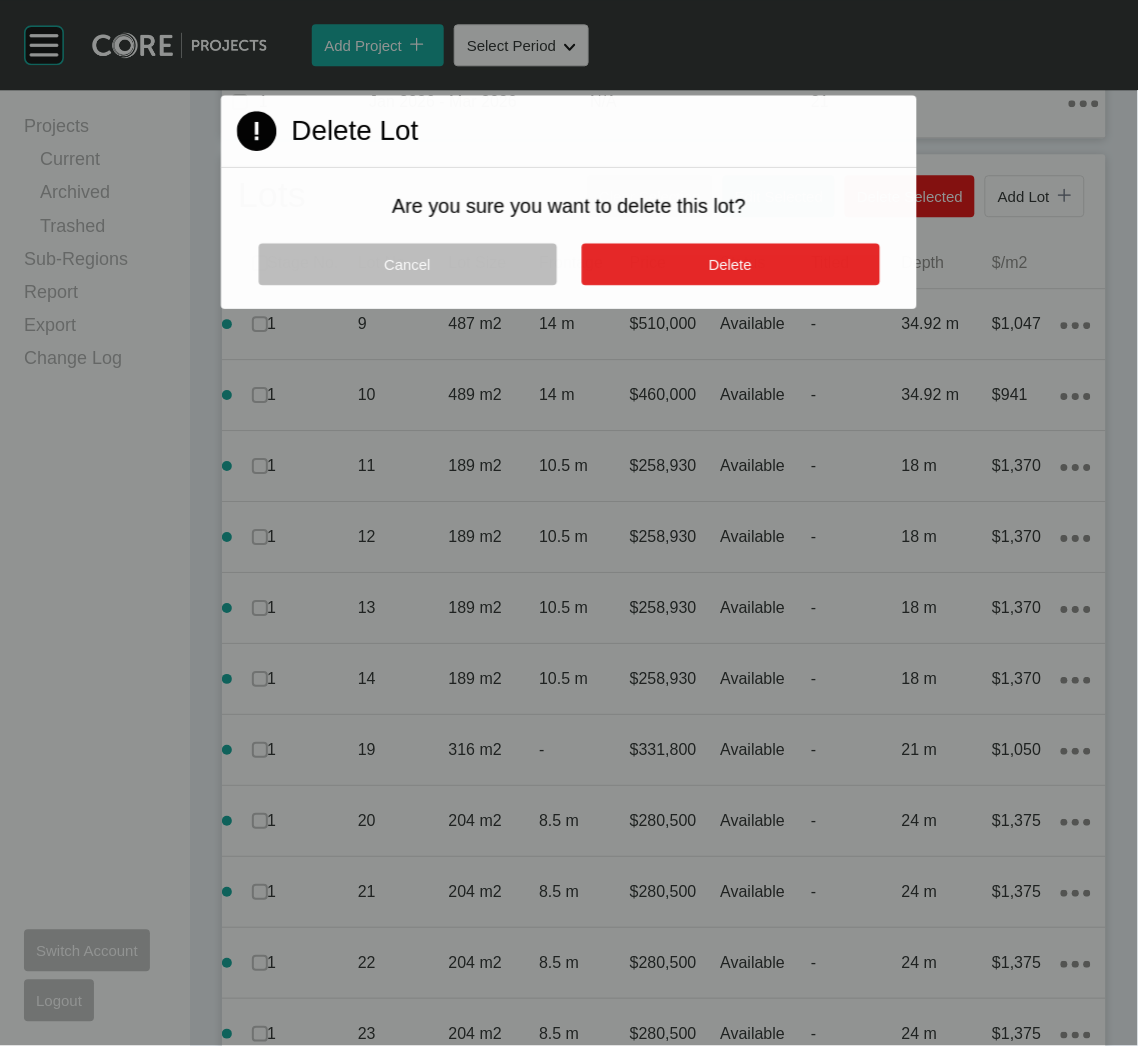click on "Delete" at bounding box center (730, 264) 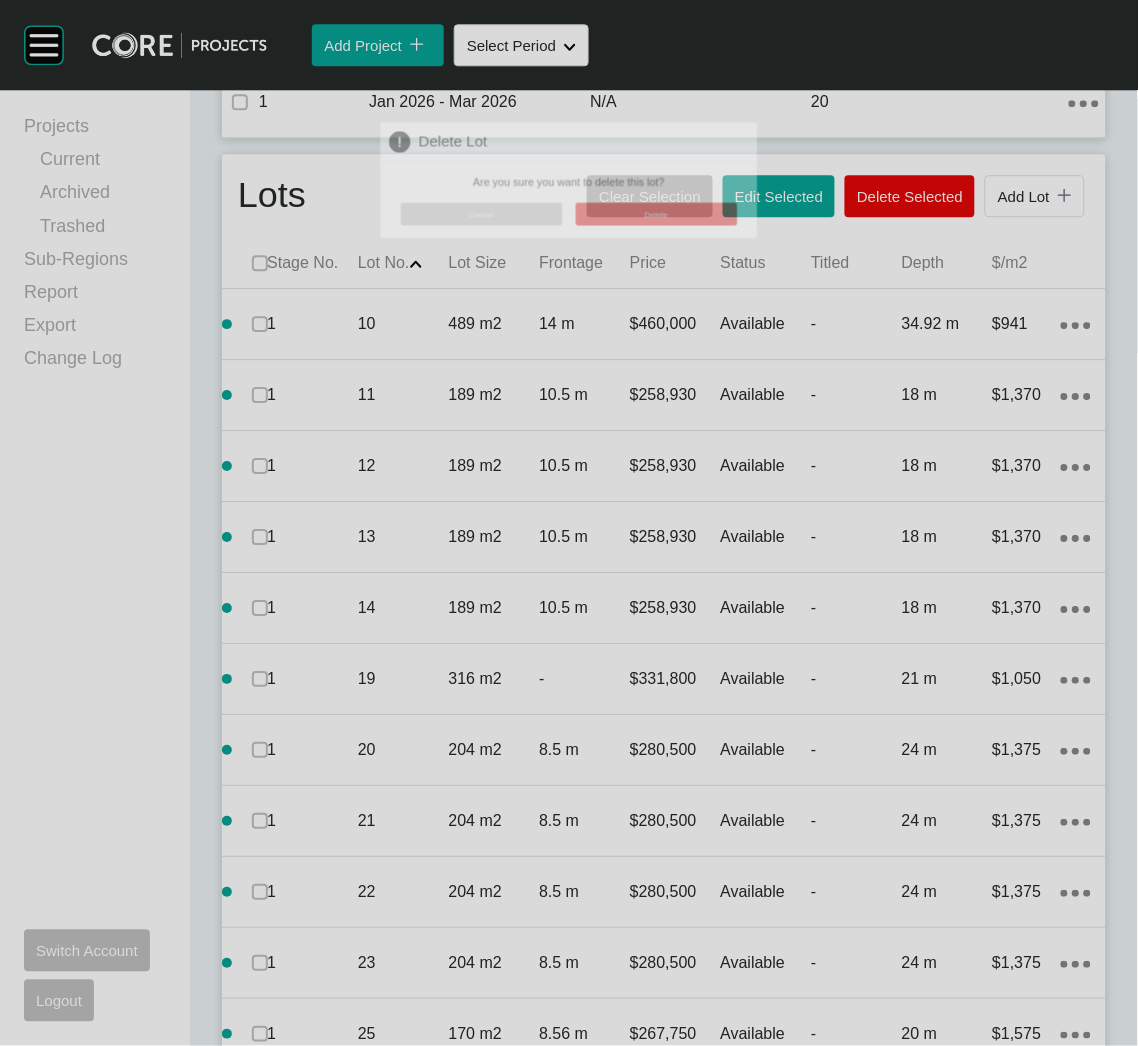 click 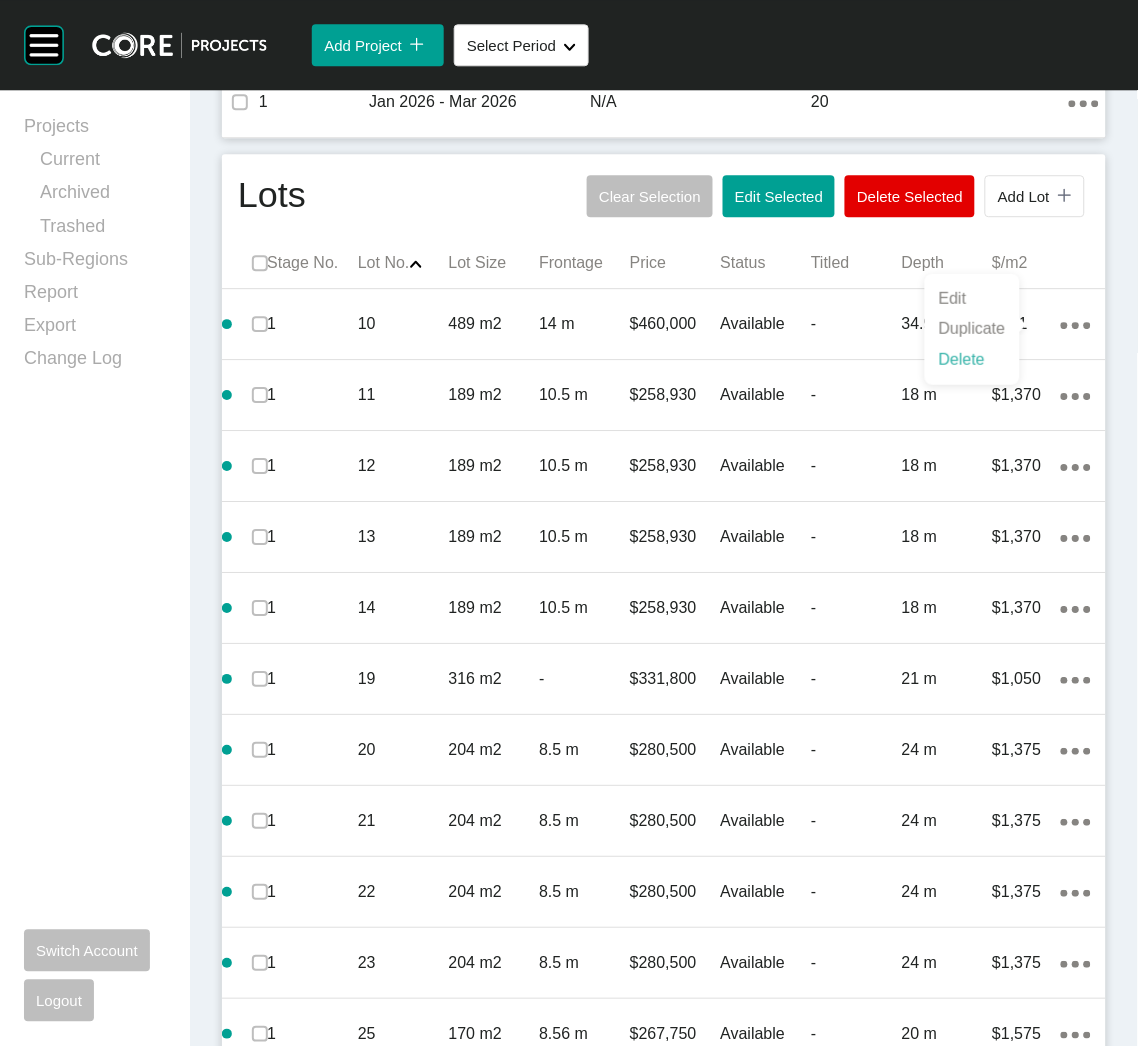 click on "Delete" at bounding box center [972, 360] 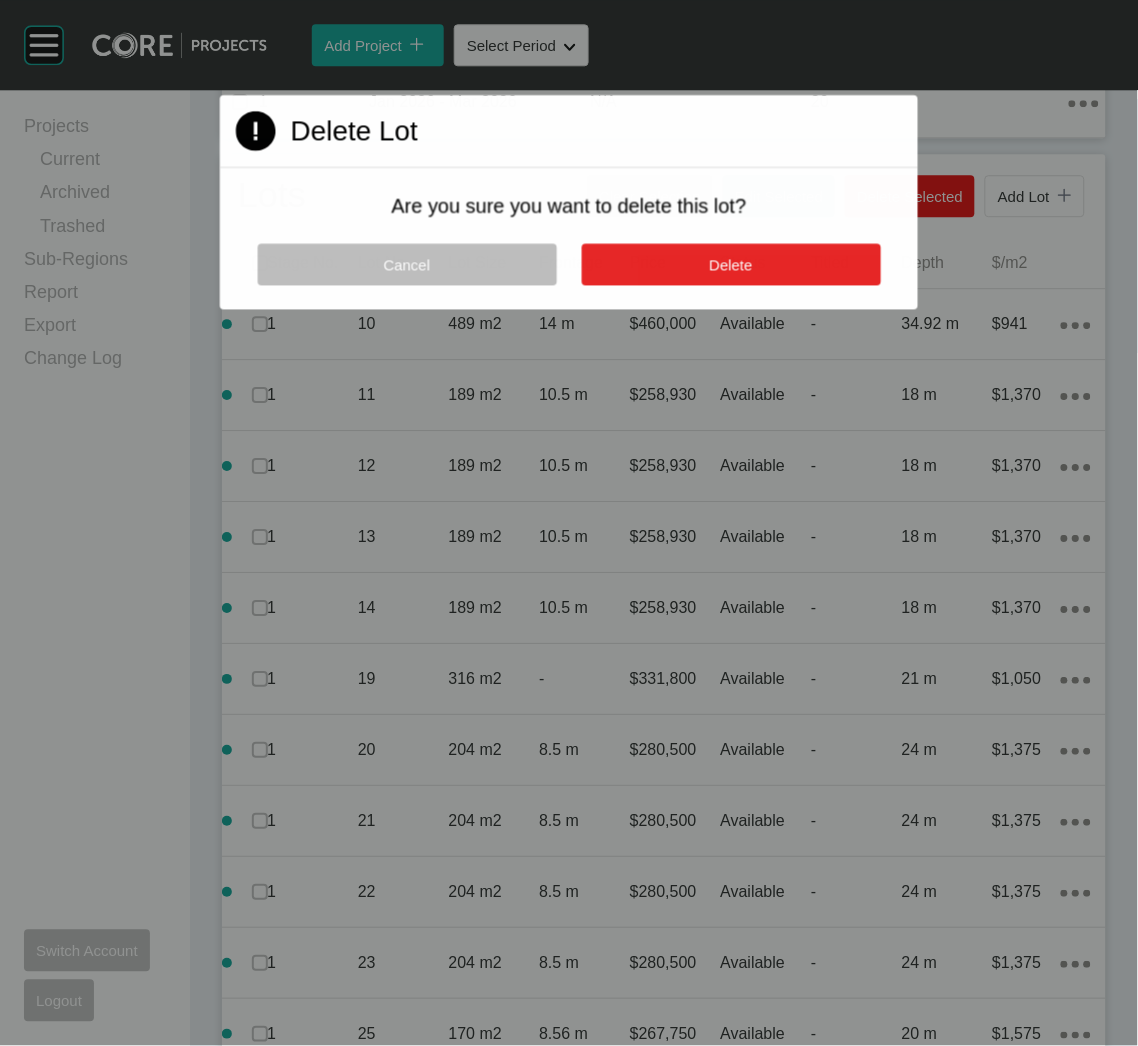 click on "Delete" at bounding box center (730, 264) 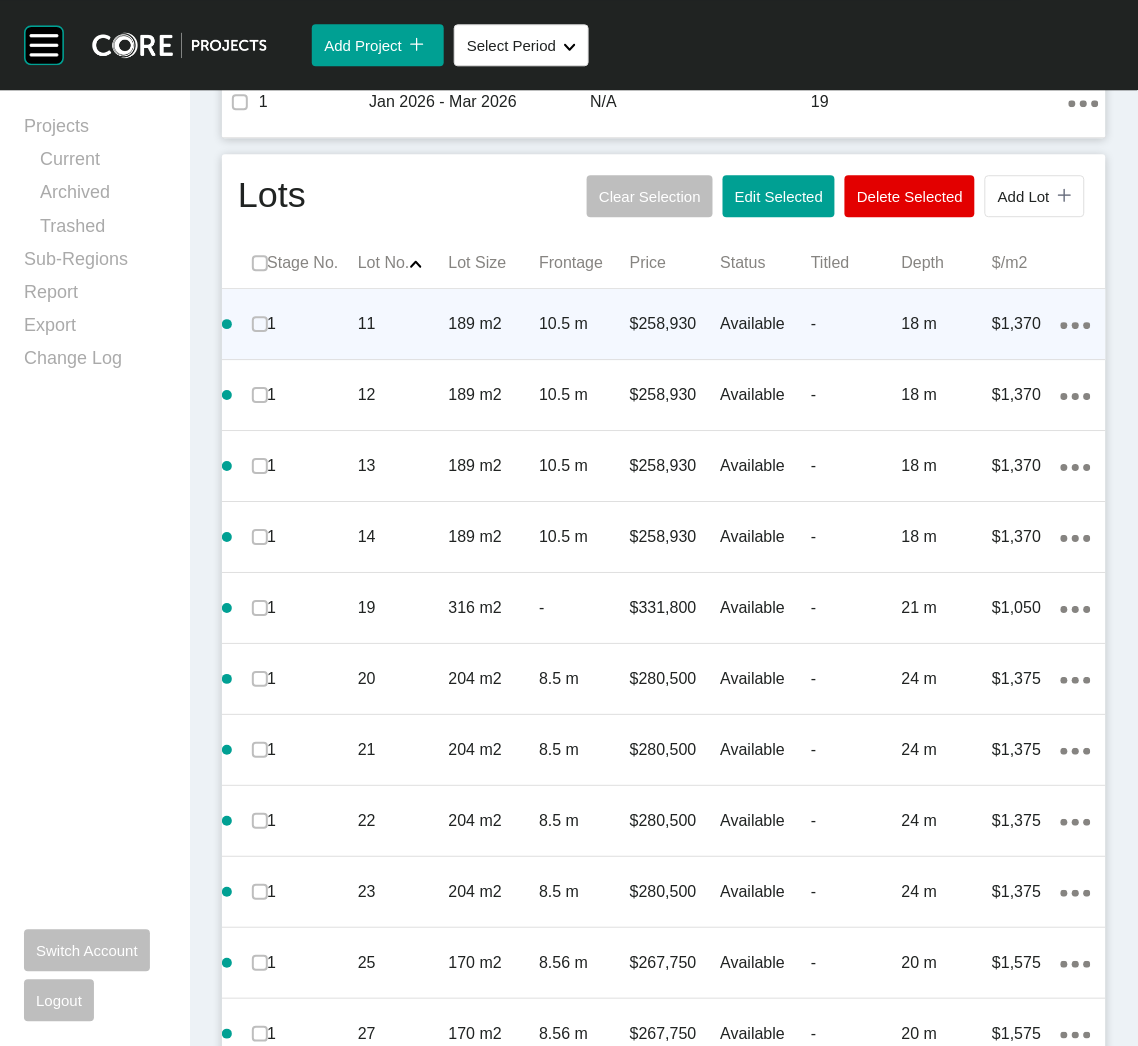 click on "10.5 m" at bounding box center [584, 324] 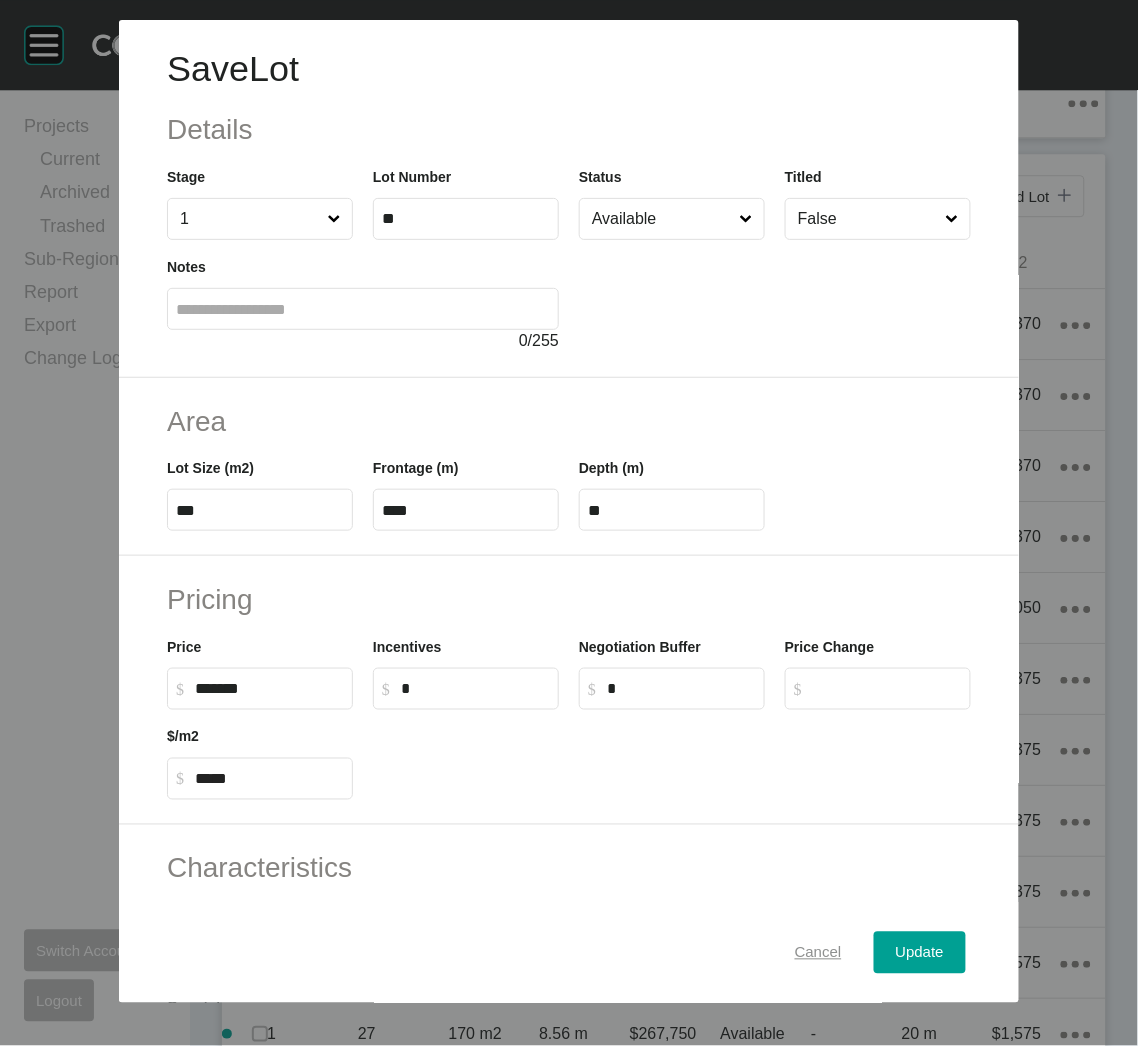 click on "Cancel" at bounding box center (818, 953) 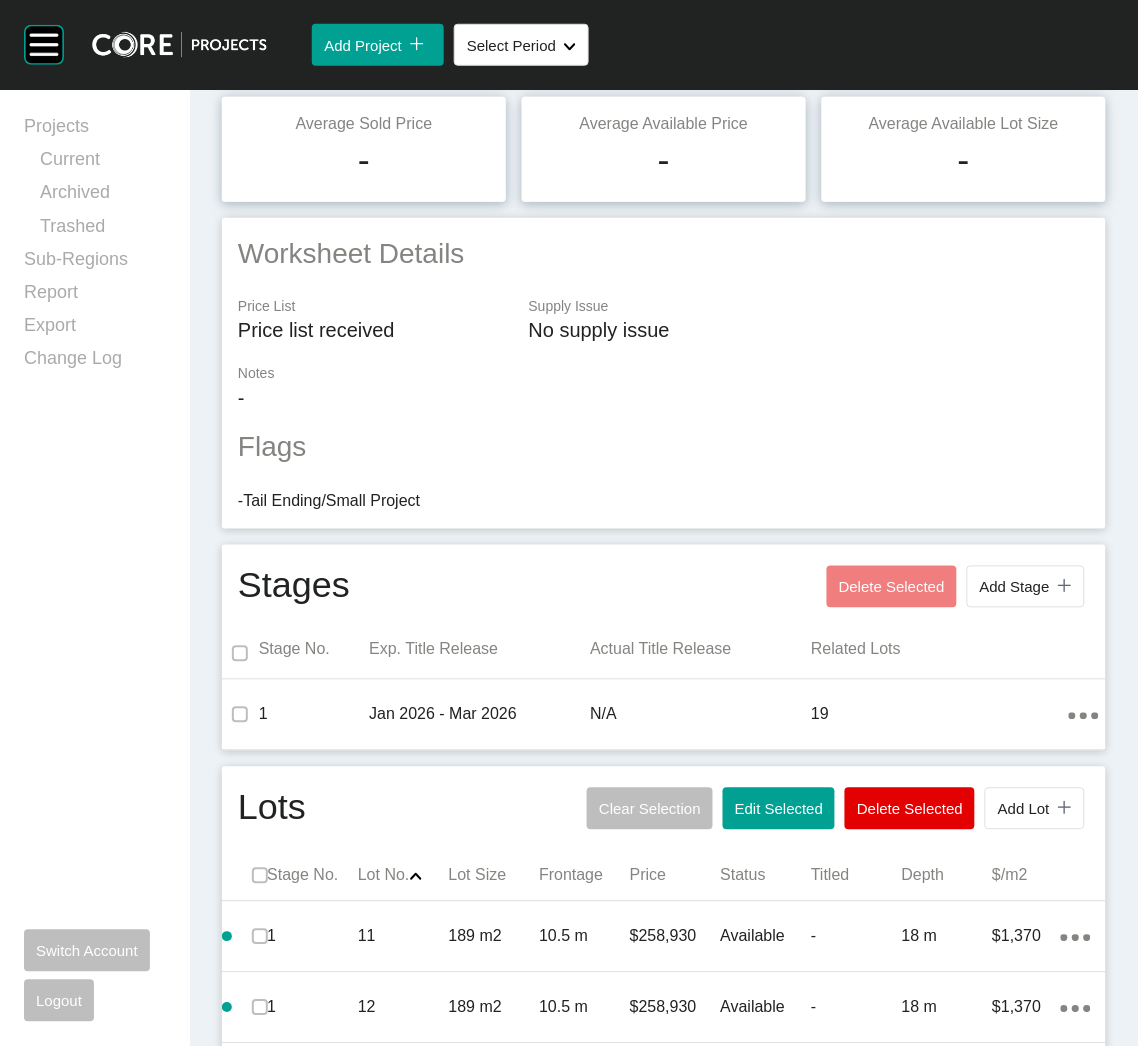 scroll, scrollTop: 0, scrollLeft: 0, axis: both 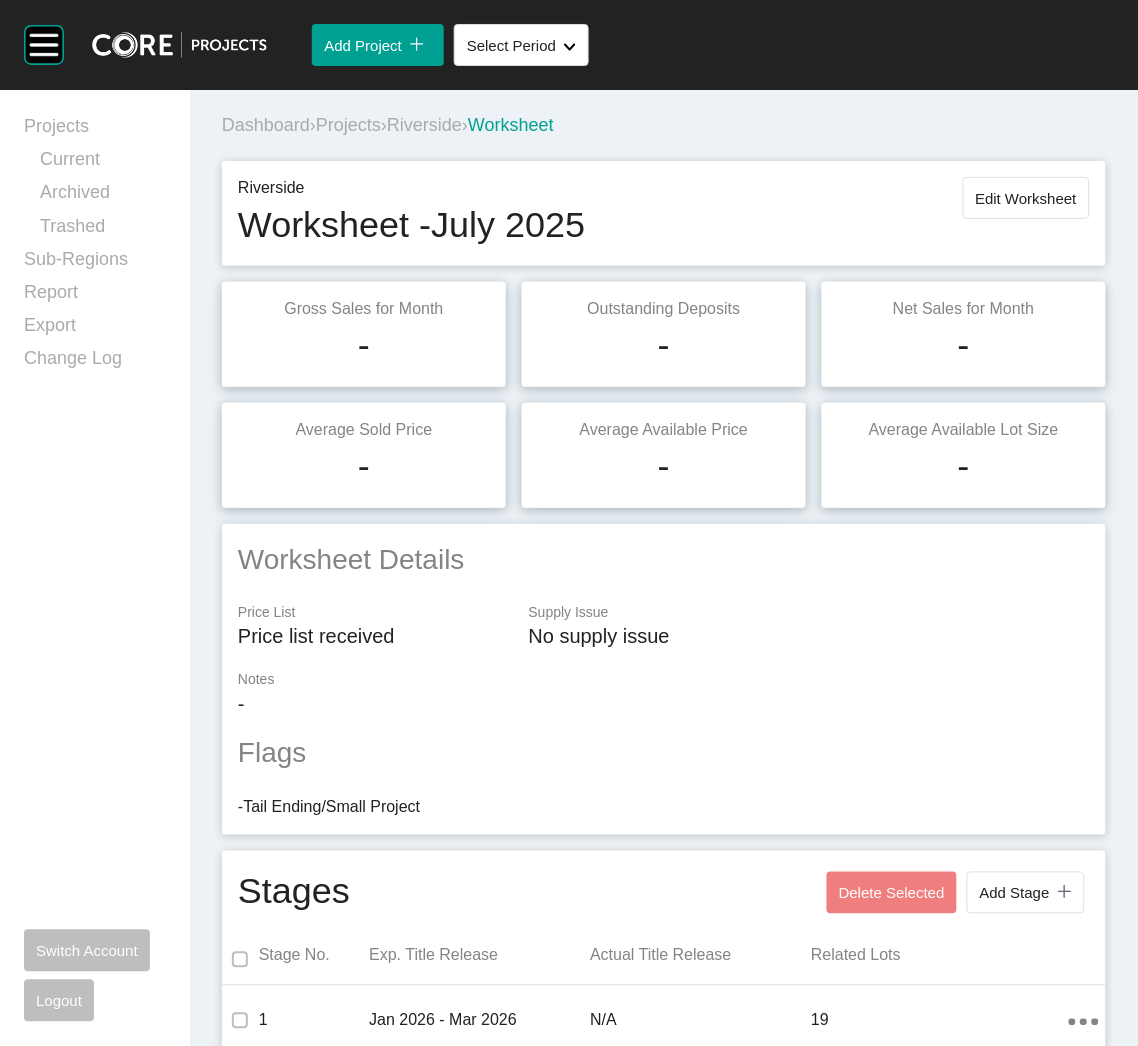 click on "Projects" at bounding box center (348, 125) 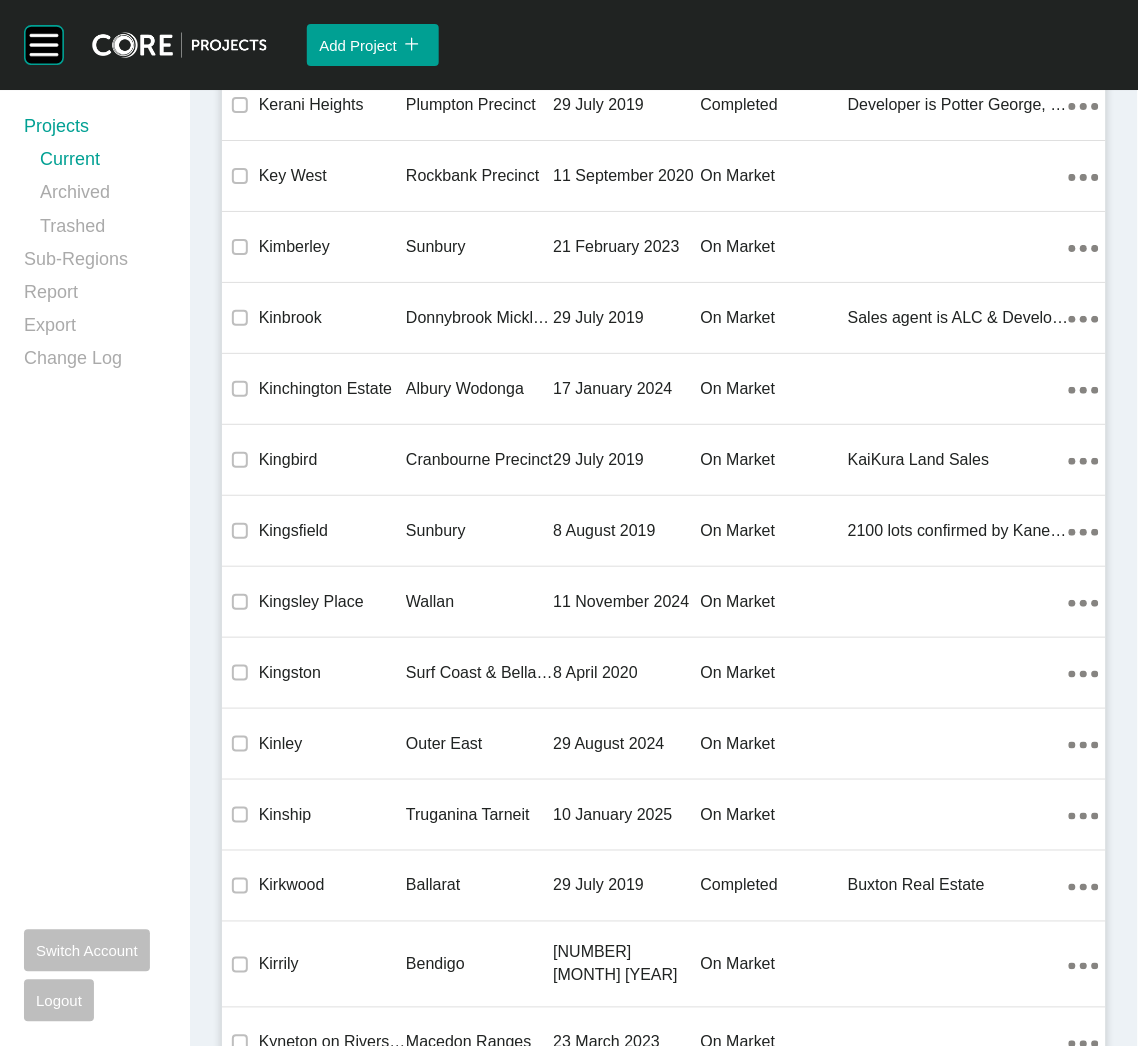 scroll, scrollTop: 34296, scrollLeft: 0, axis: vertical 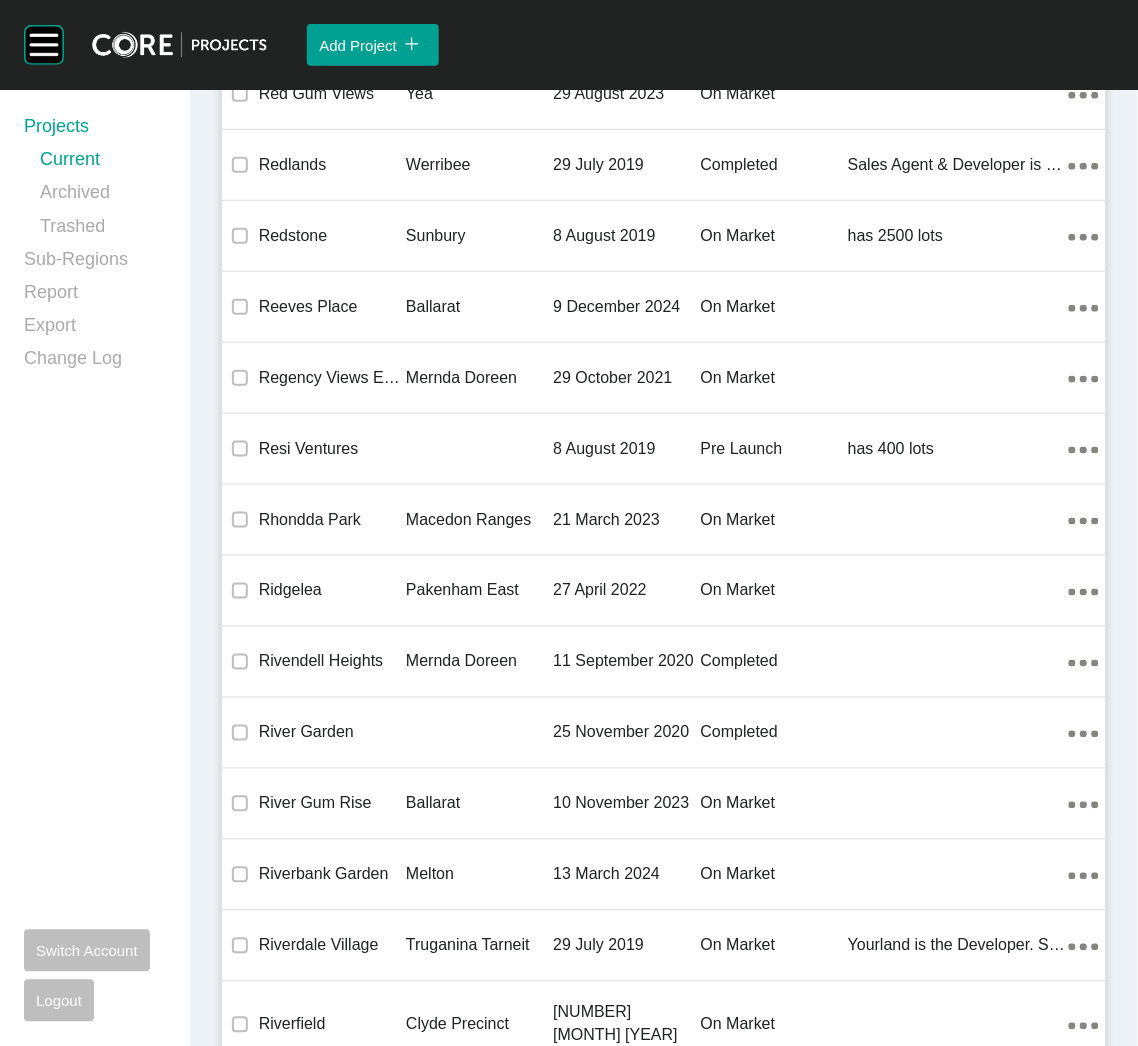 click on "Werribee" at bounding box center [479, 1316] 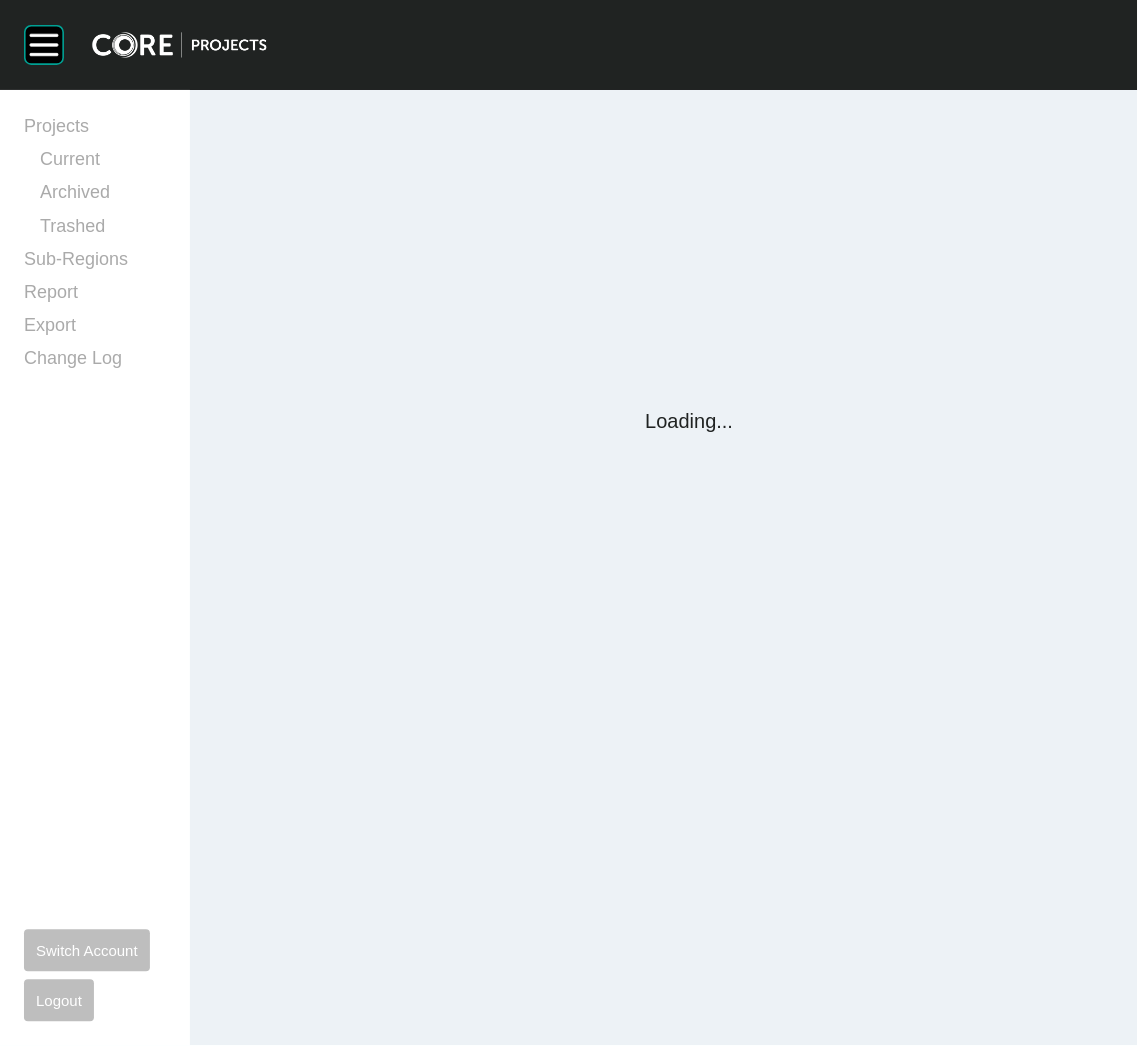scroll, scrollTop: 0, scrollLeft: 0, axis: both 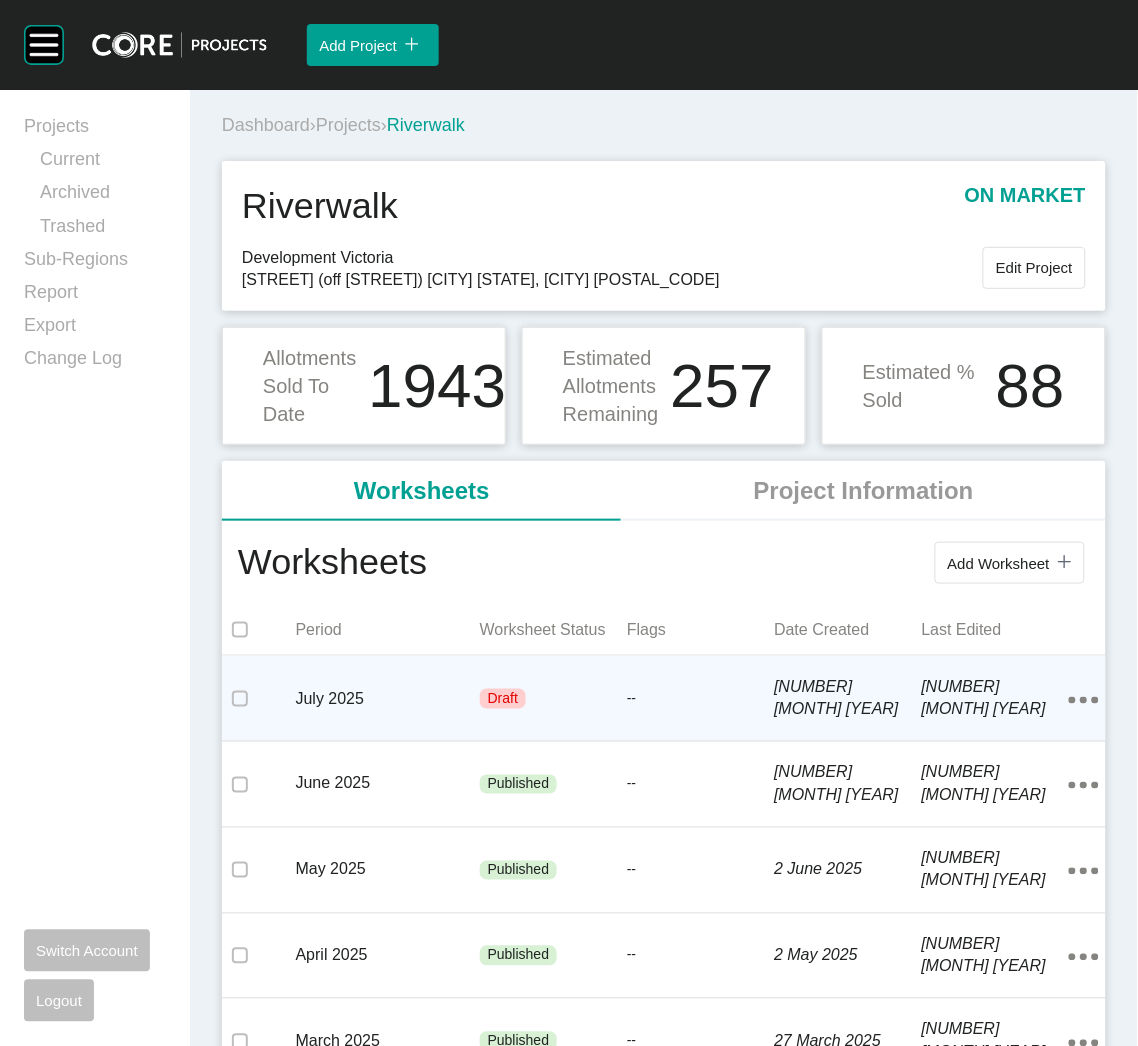 click on "--" at bounding box center [700, 699] 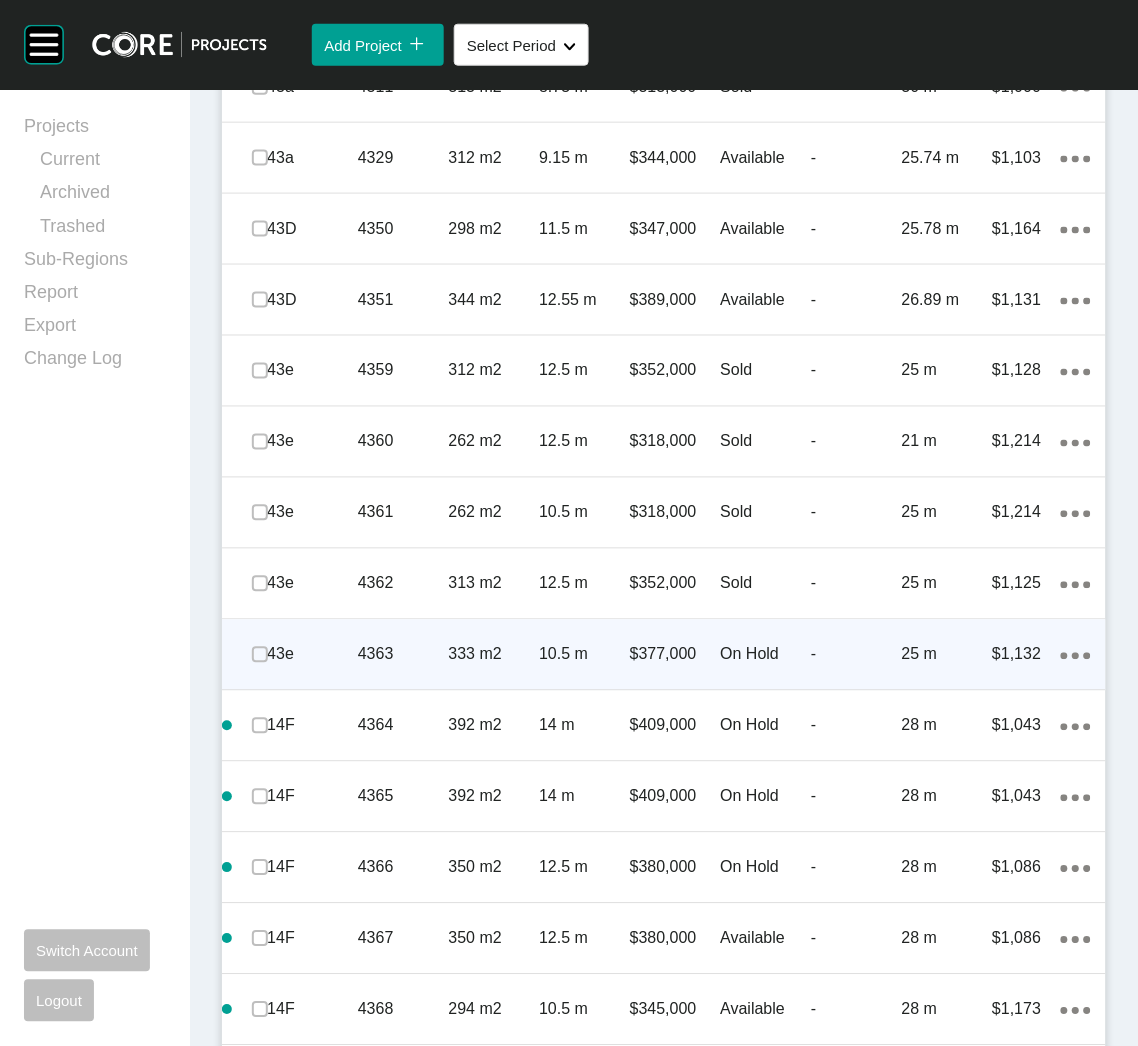 scroll, scrollTop: 2118, scrollLeft: 0, axis: vertical 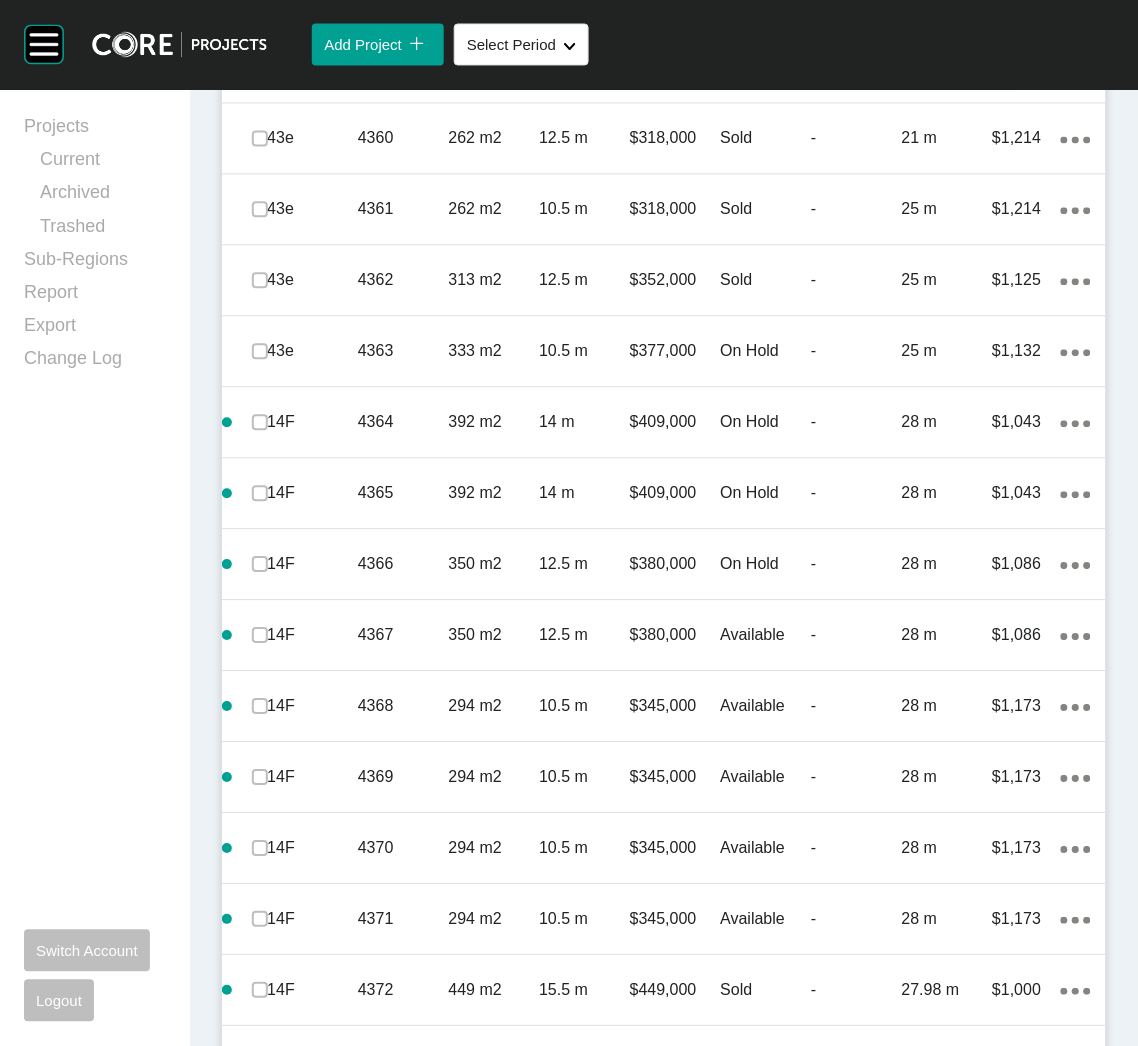 click on "Add Project icon/tick copy 11 Created with Sketch. Select Period Shape Created with Sketch. 2025 < > Jan Feb Mar Apr May Jun Jul Aug Sep Oct Nov Dec" at bounding box center (702, 45) 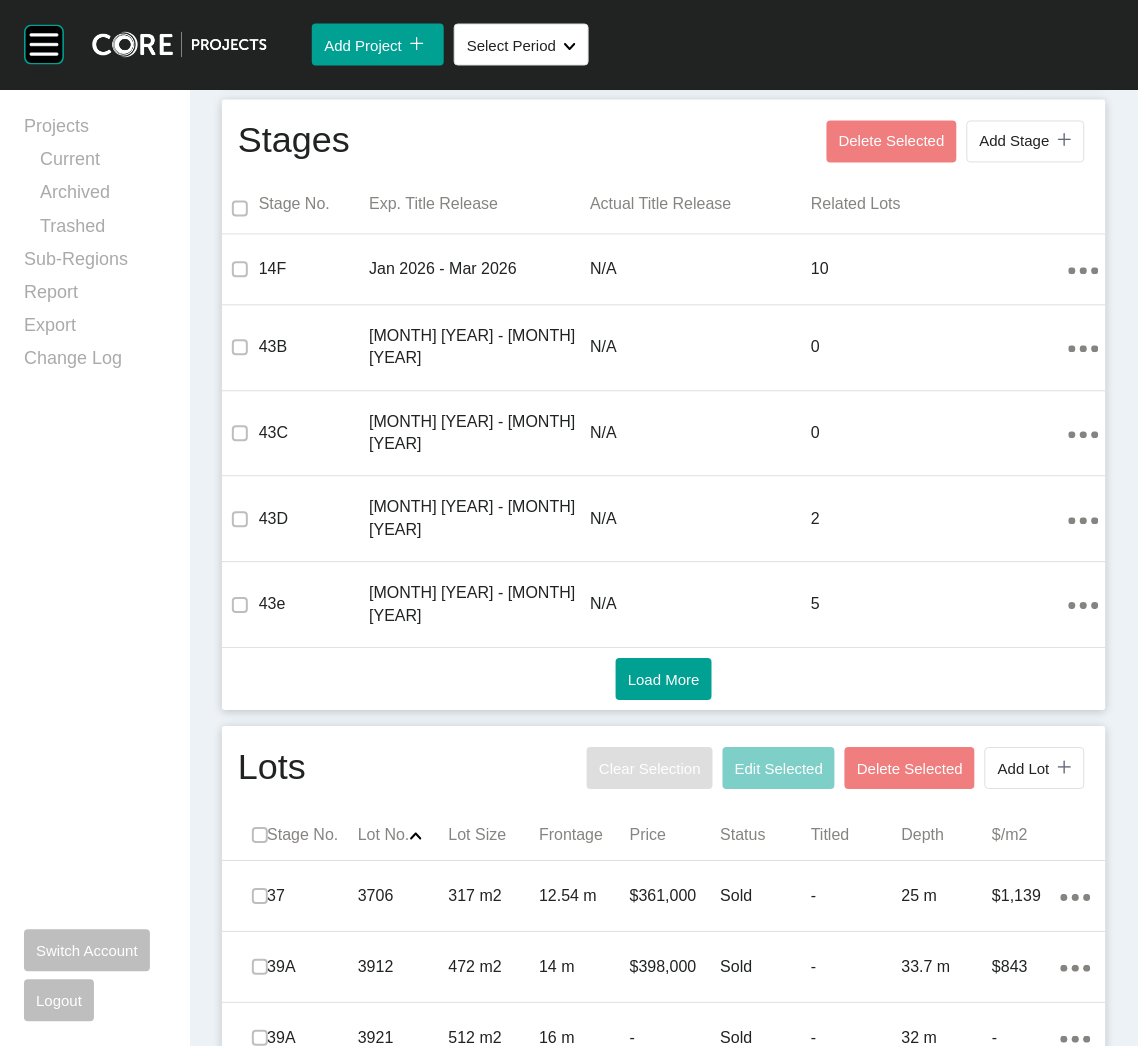 scroll, scrollTop: 467, scrollLeft: 0, axis: vertical 